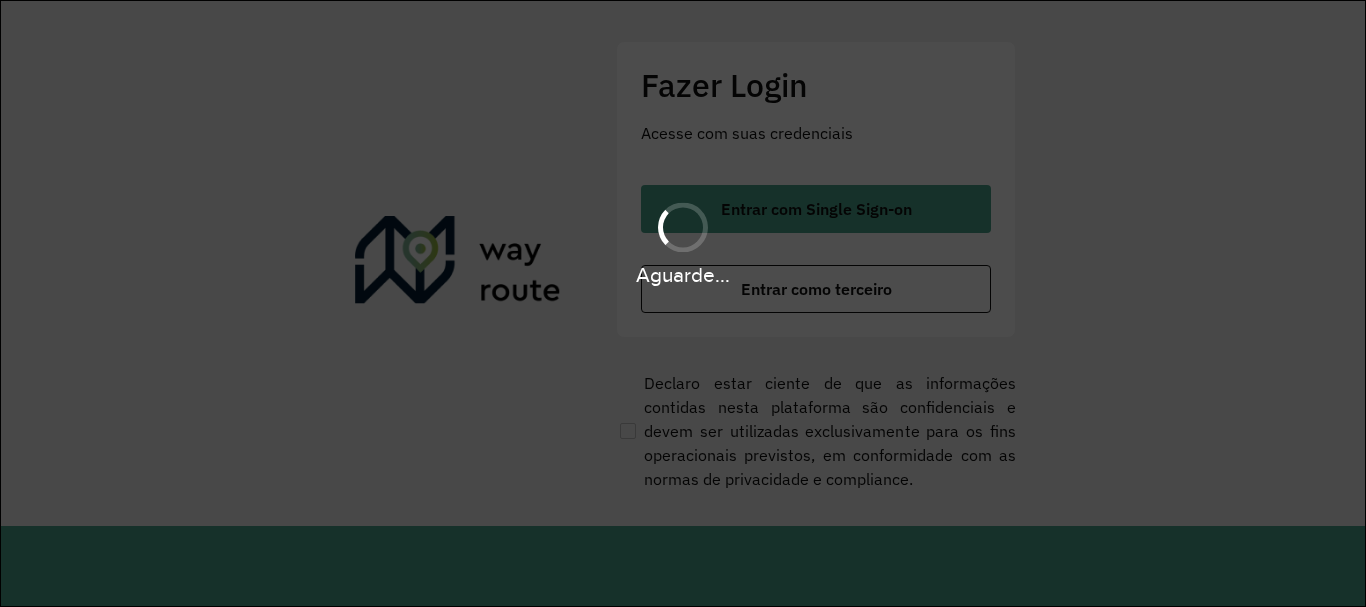 scroll, scrollTop: 0, scrollLeft: 0, axis: both 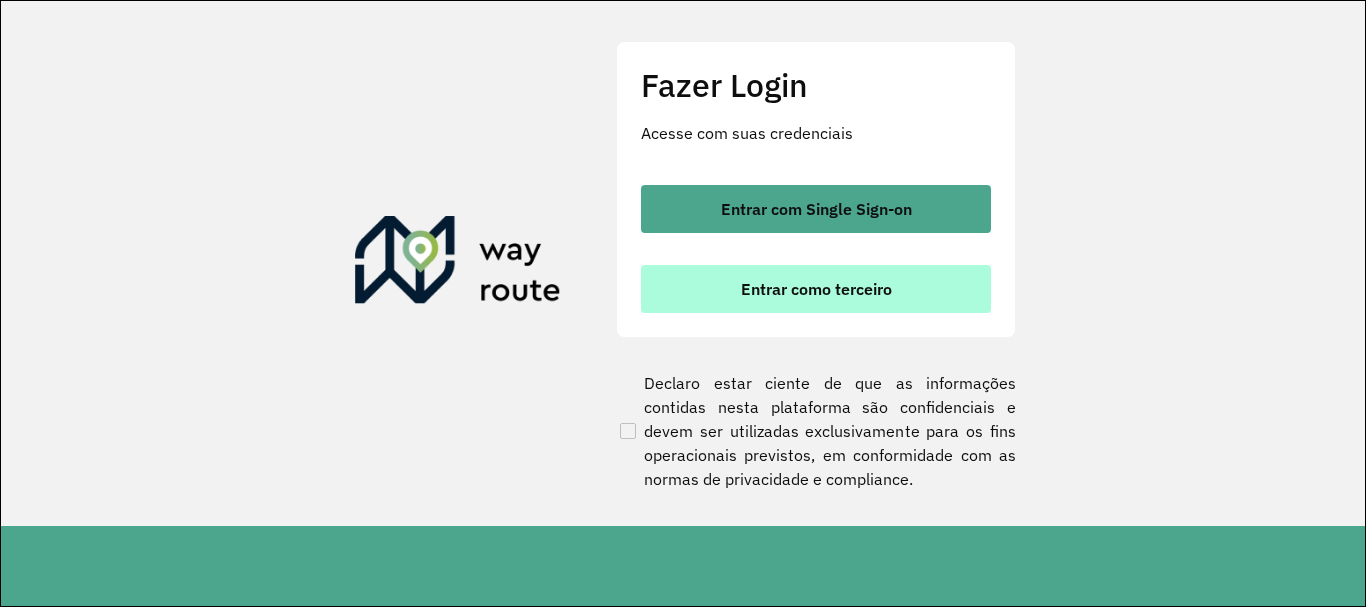 click on "Entrar como terceiro" at bounding box center (816, 289) 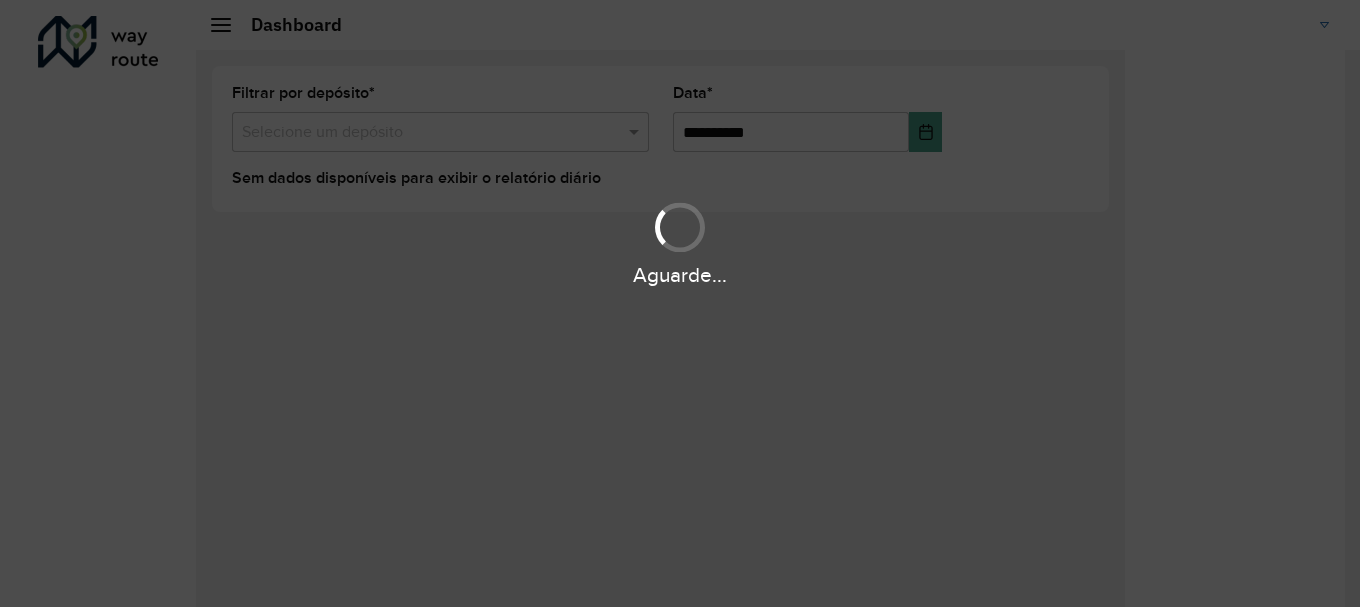 scroll, scrollTop: 0, scrollLeft: 0, axis: both 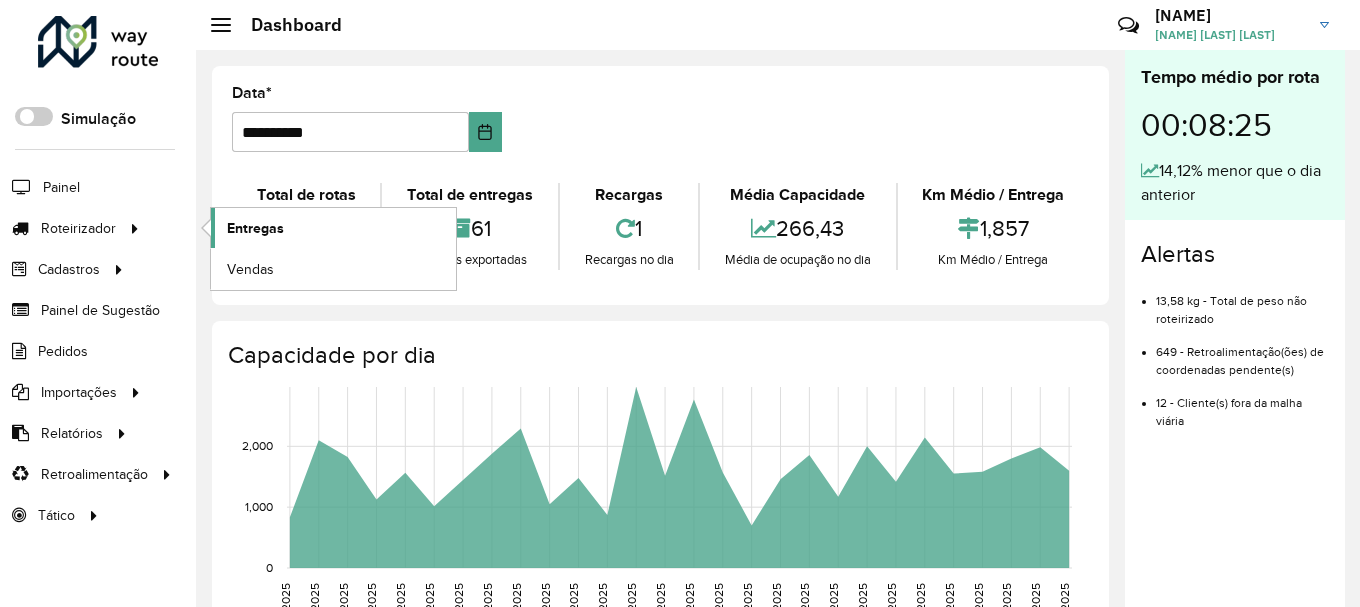 click on "Entregas" 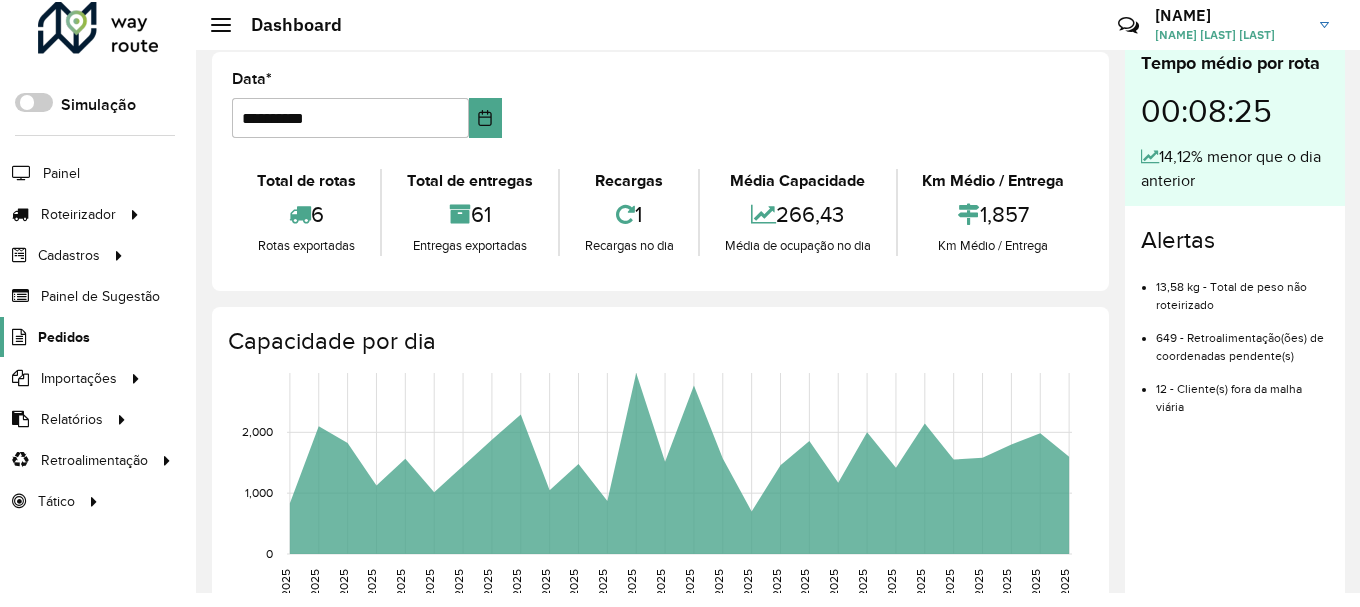 scroll, scrollTop: 14, scrollLeft: 0, axis: vertical 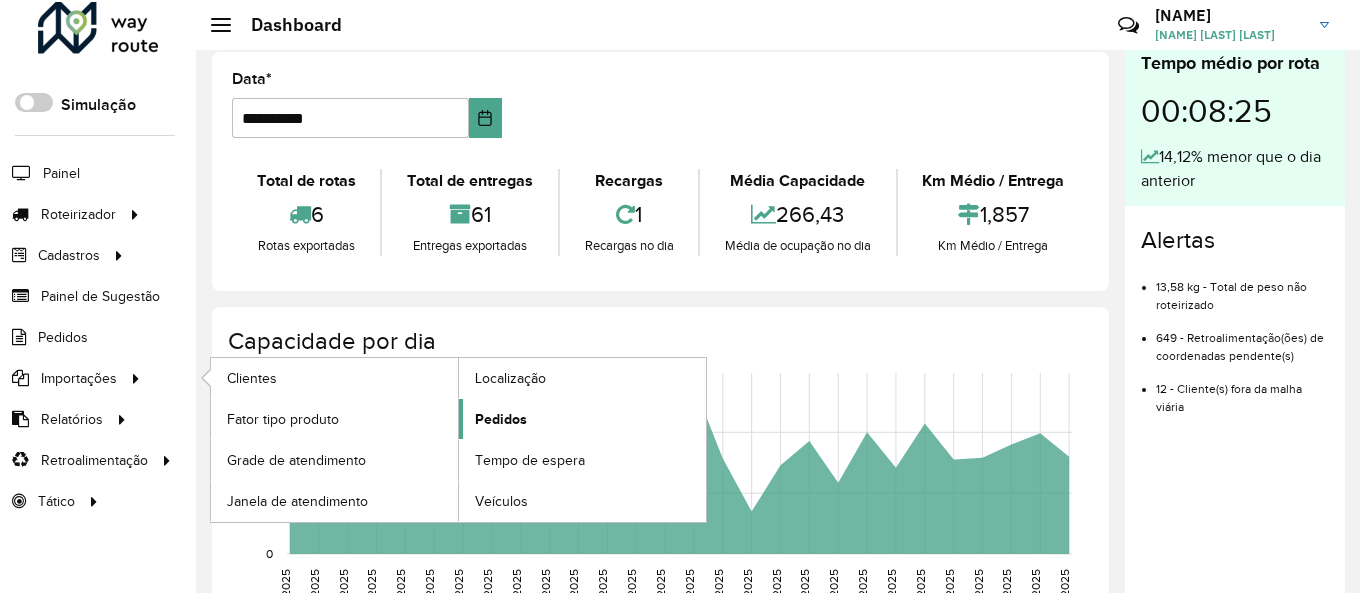 click on "Pedidos" 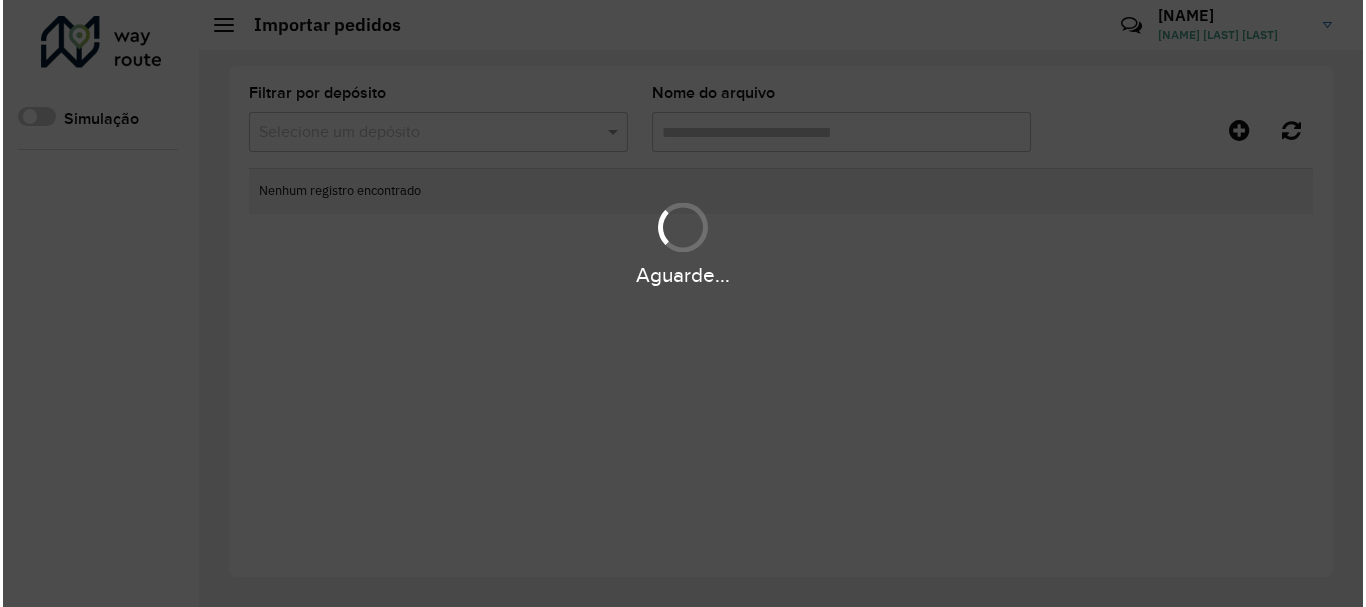 scroll, scrollTop: 0, scrollLeft: 0, axis: both 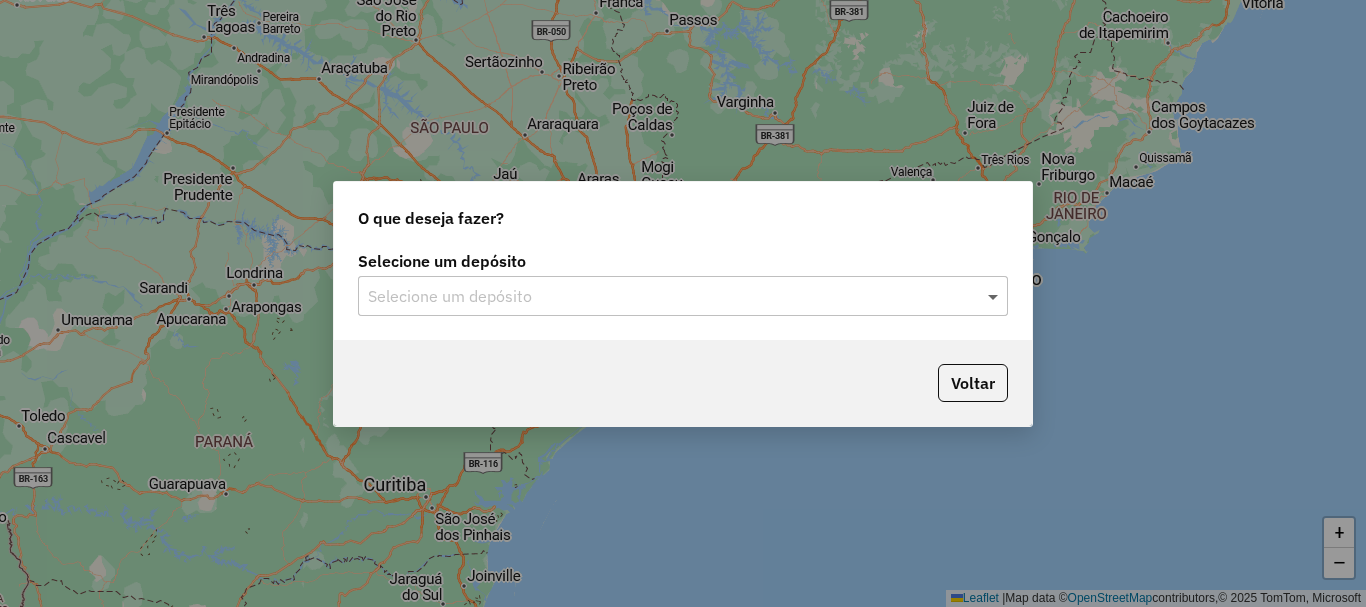 click 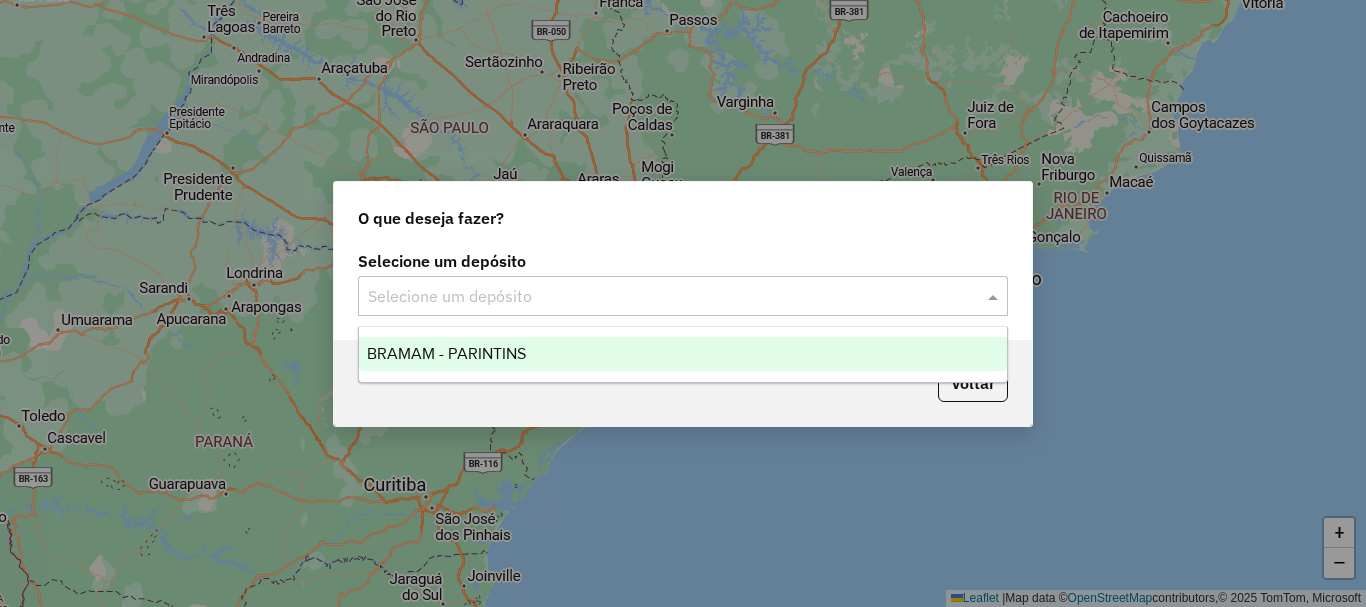 click on "BRAMAM - PARINTINS" at bounding box center [683, 354] 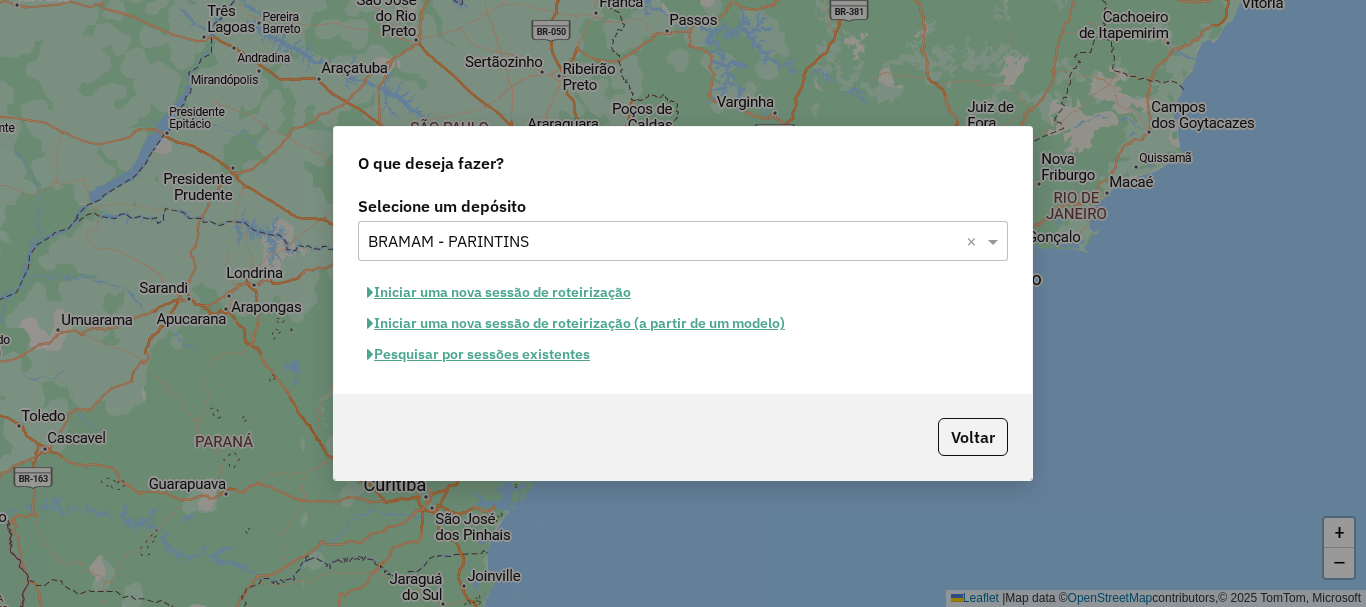 click on "Iniciar uma nova sessão de roteirização" 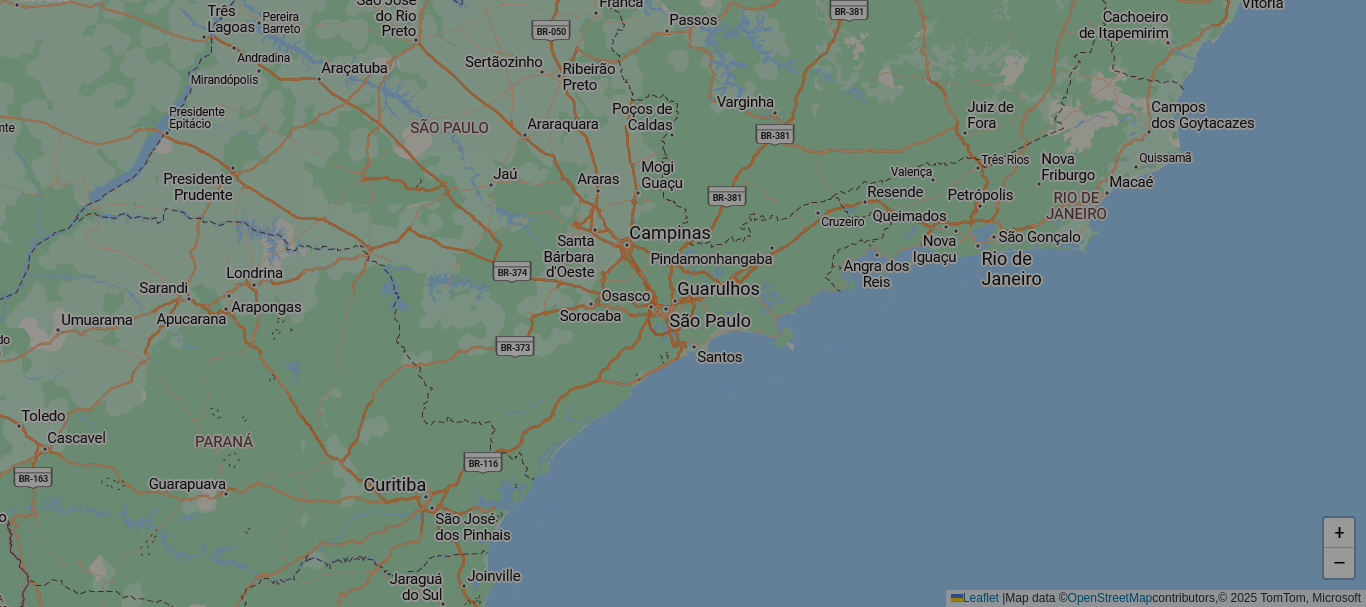 select on "*" 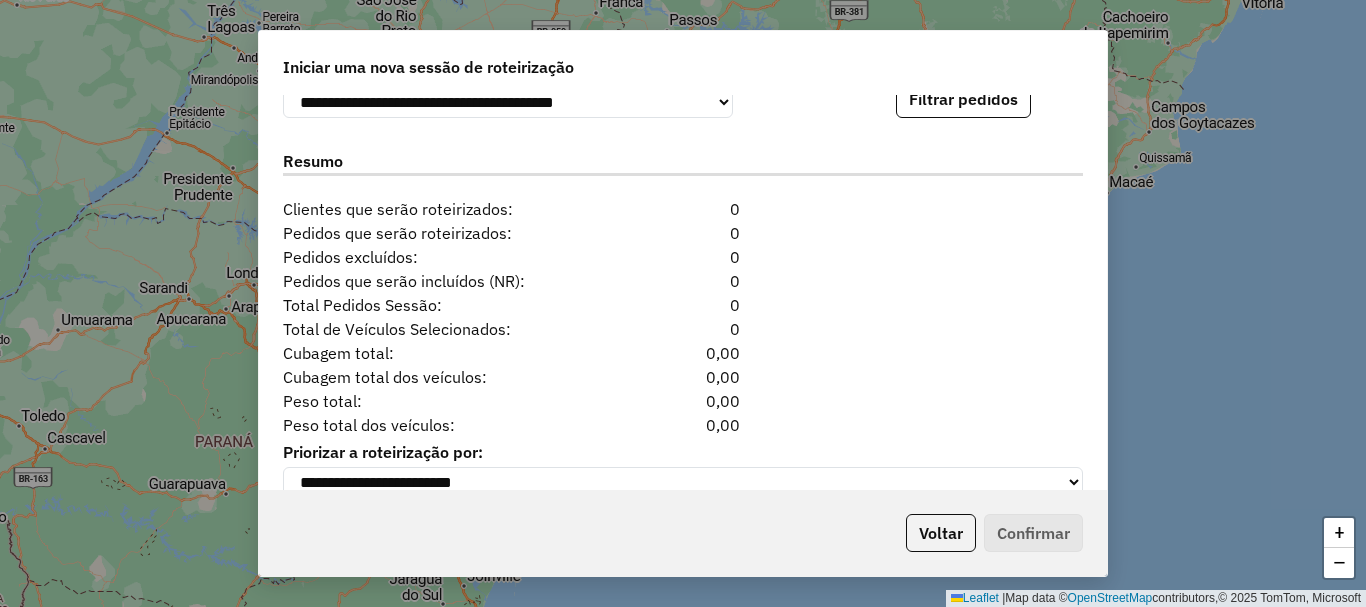 scroll, scrollTop: 2100, scrollLeft: 0, axis: vertical 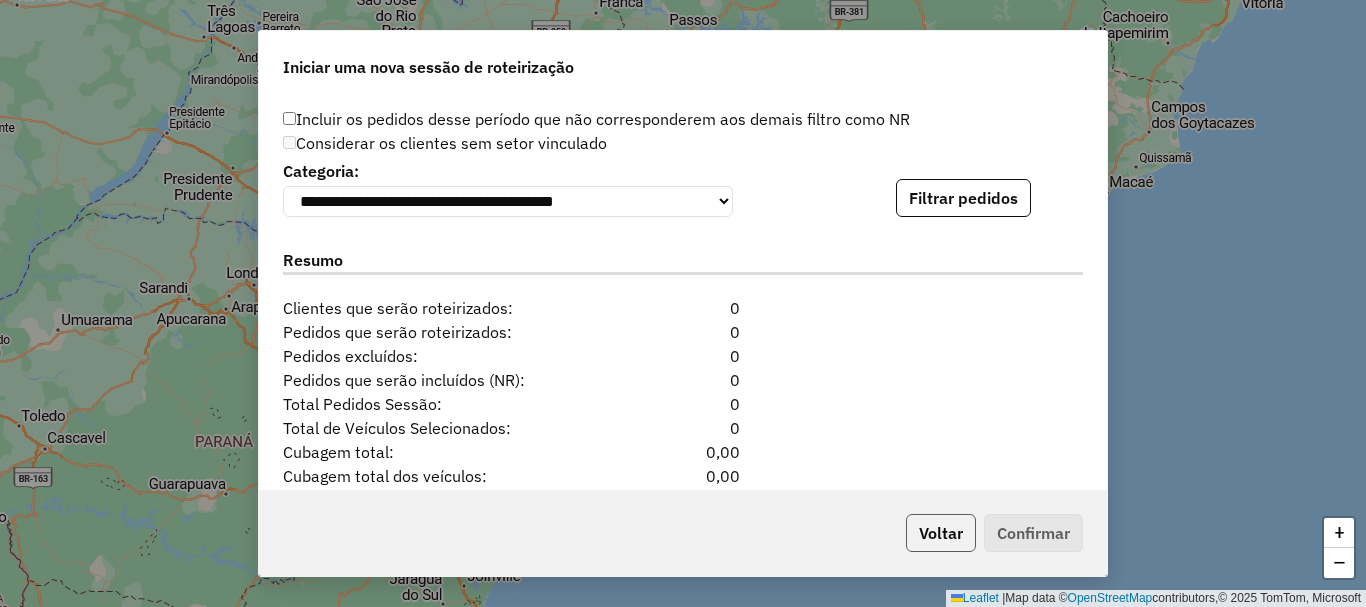 click on "Voltar" 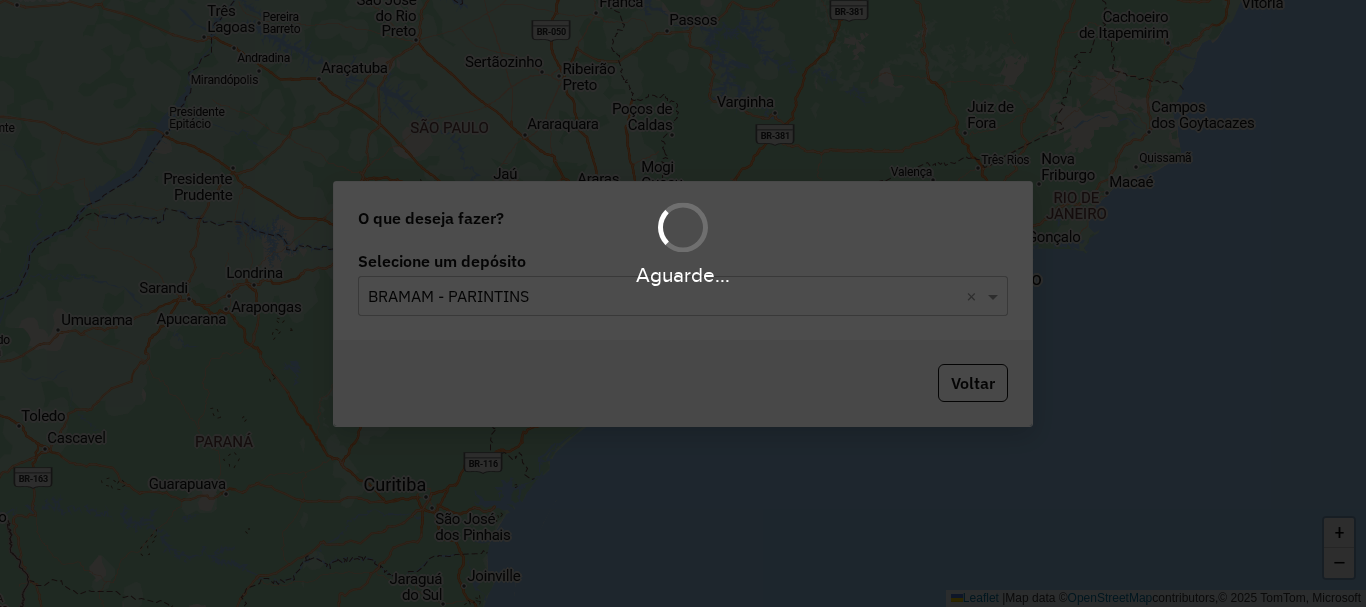 scroll, scrollTop: 1976, scrollLeft: 0, axis: vertical 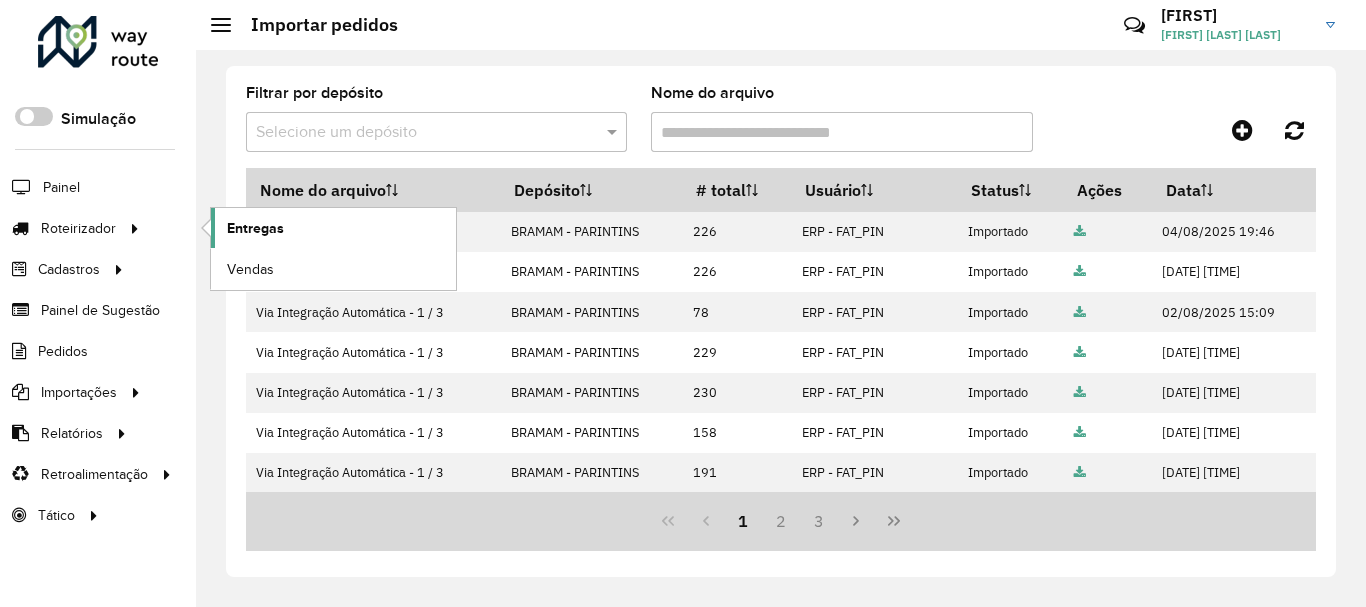 click on "Entregas" 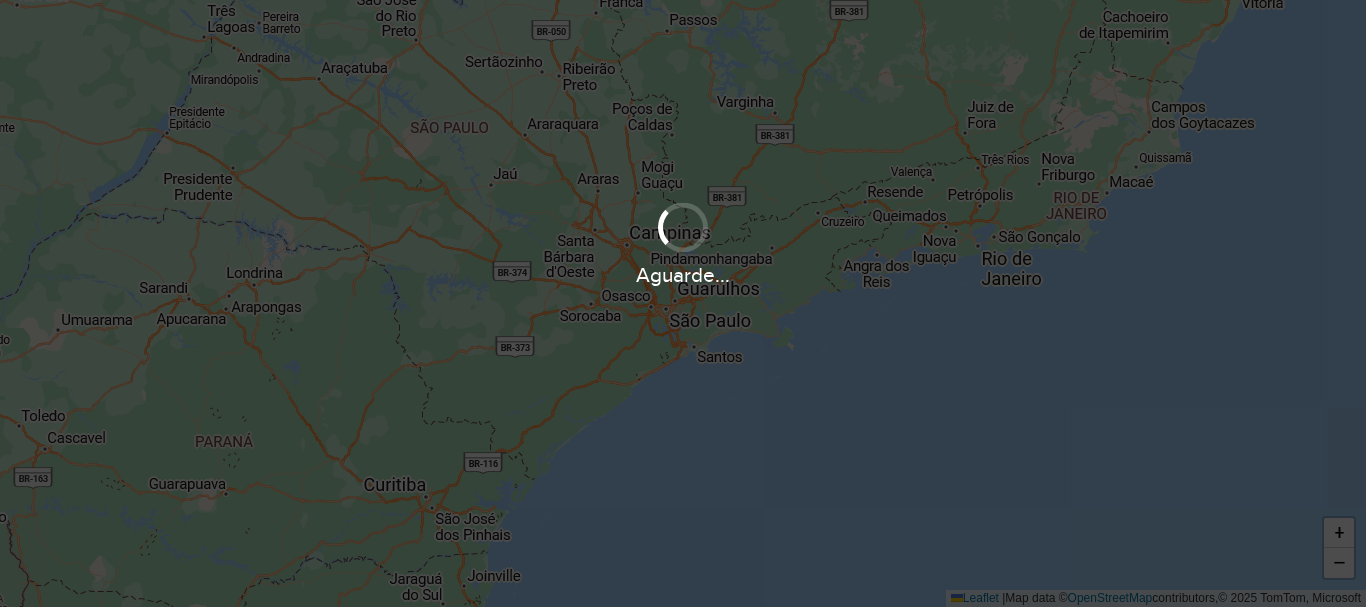 scroll, scrollTop: 0, scrollLeft: 0, axis: both 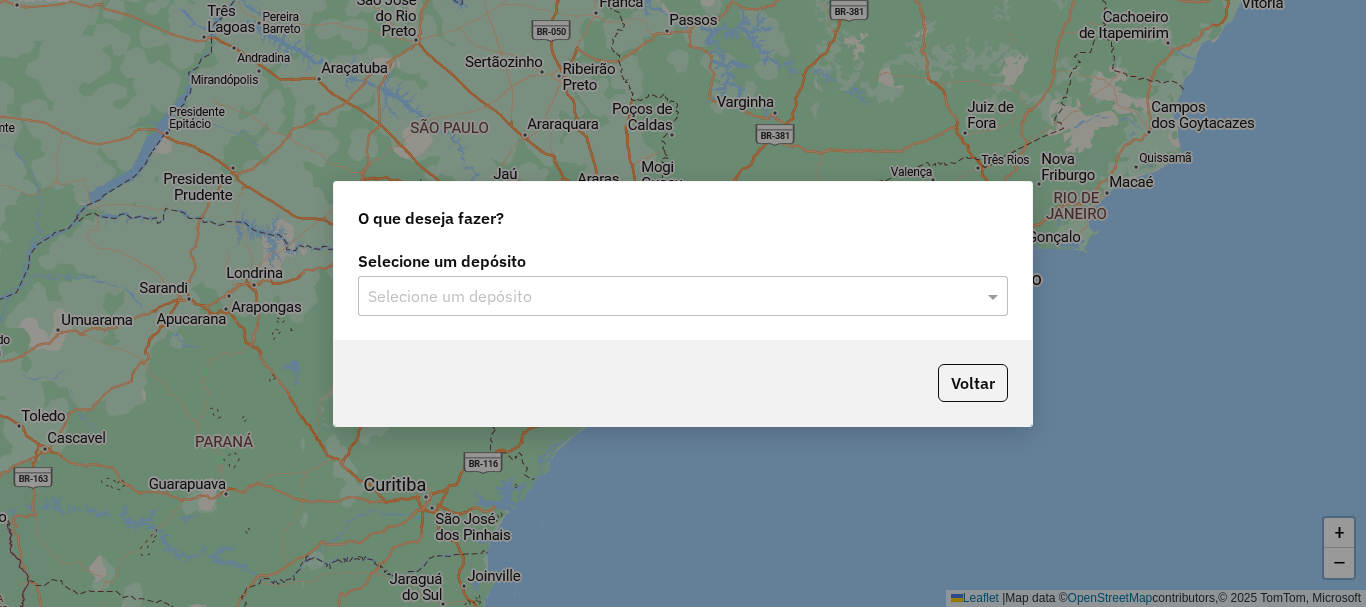 click 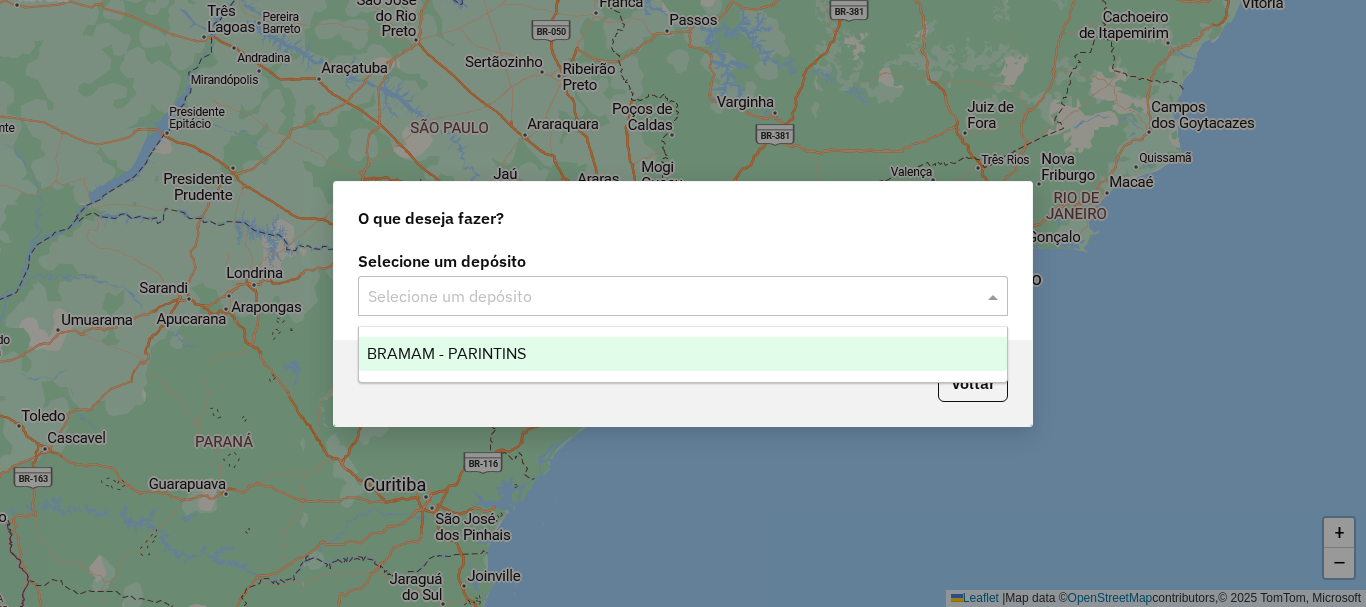 click on "BRAMAM - PARINTINS" at bounding box center (683, 354) 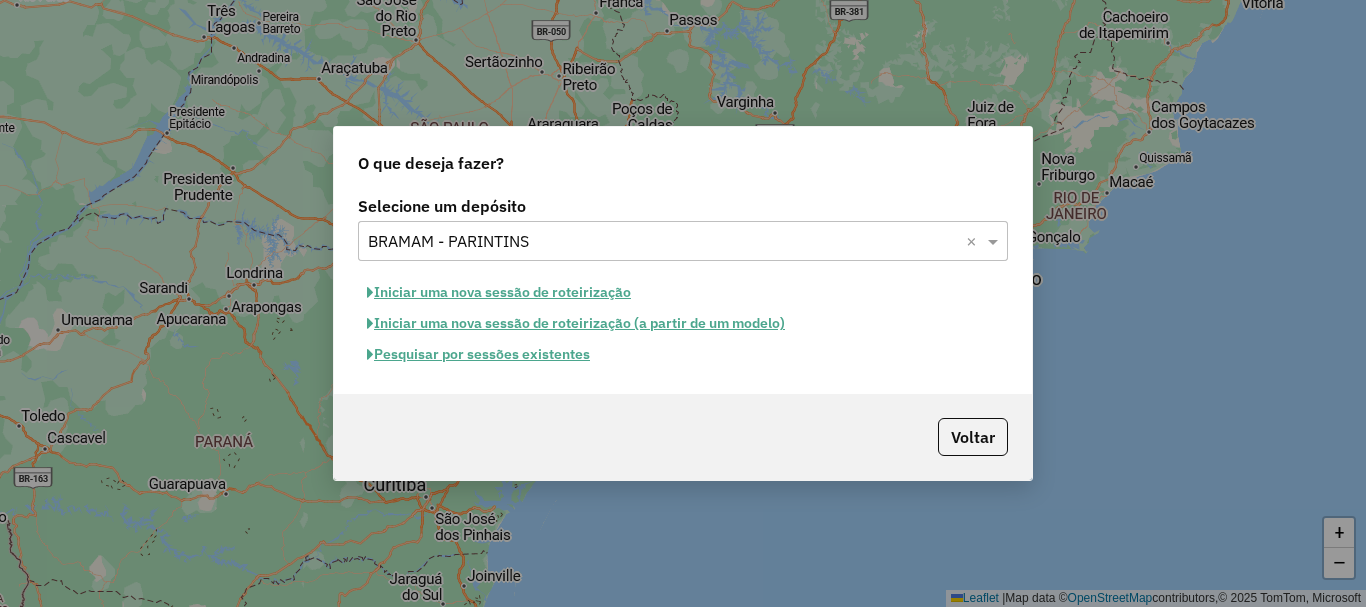 click on "Iniciar uma nova sessão de roteirização" 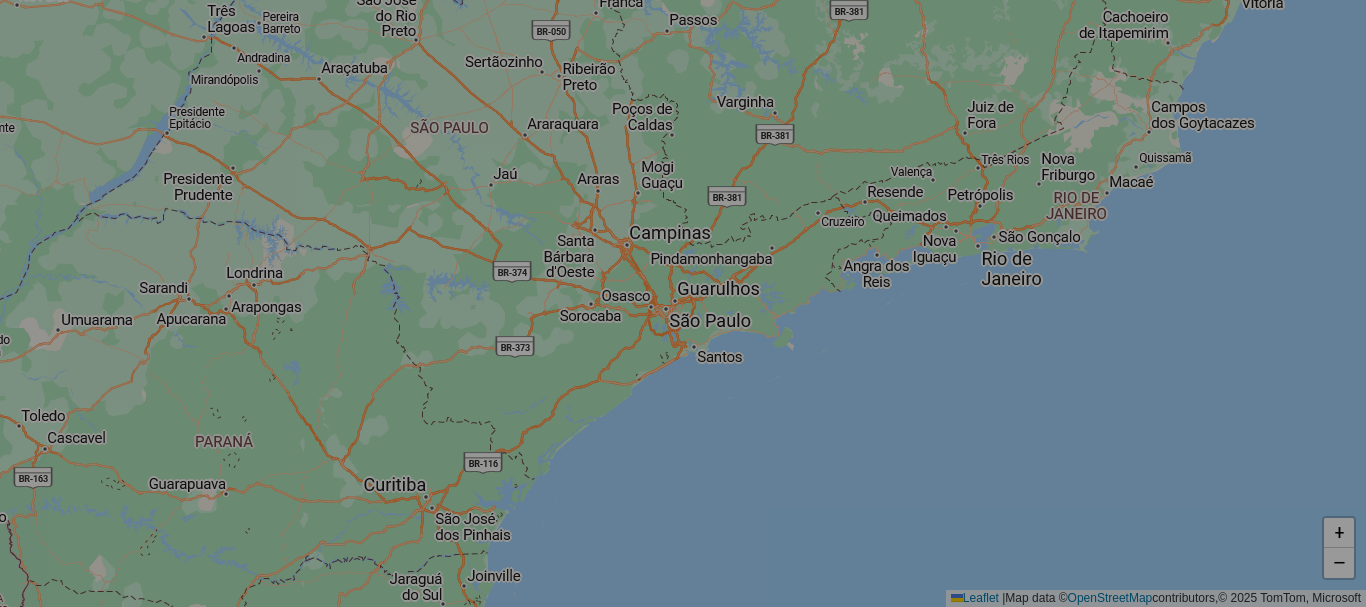 select on "*" 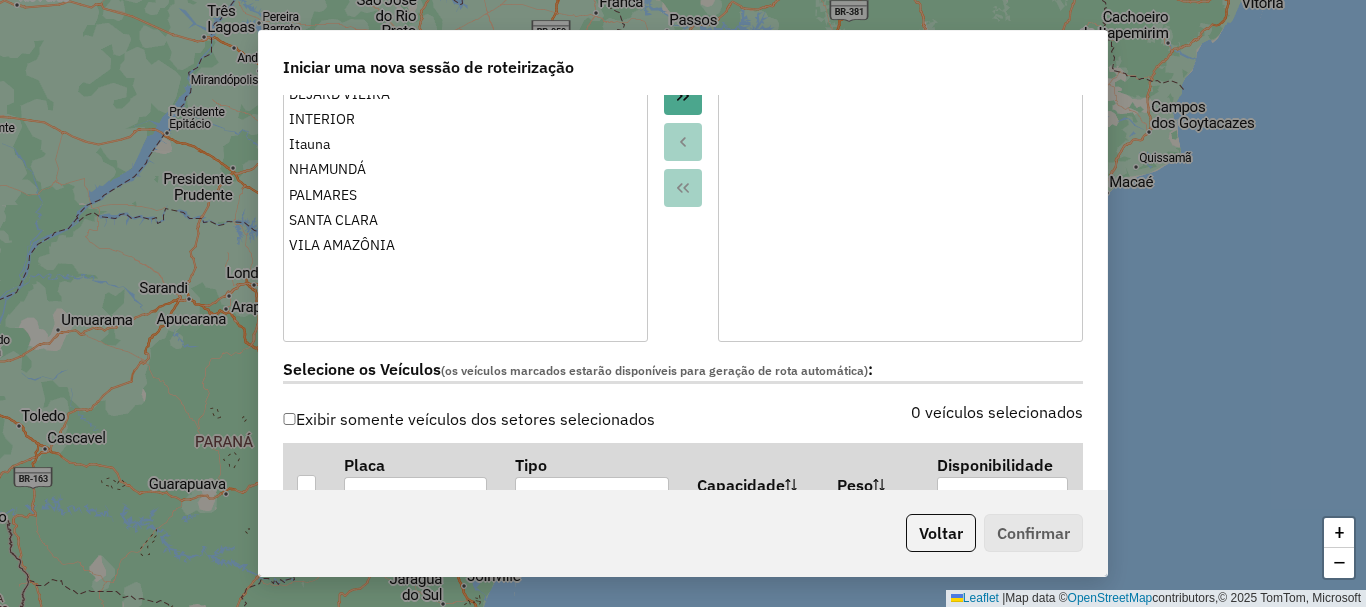 scroll, scrollTop: 500, scrollLeft: 0, axis: vertical 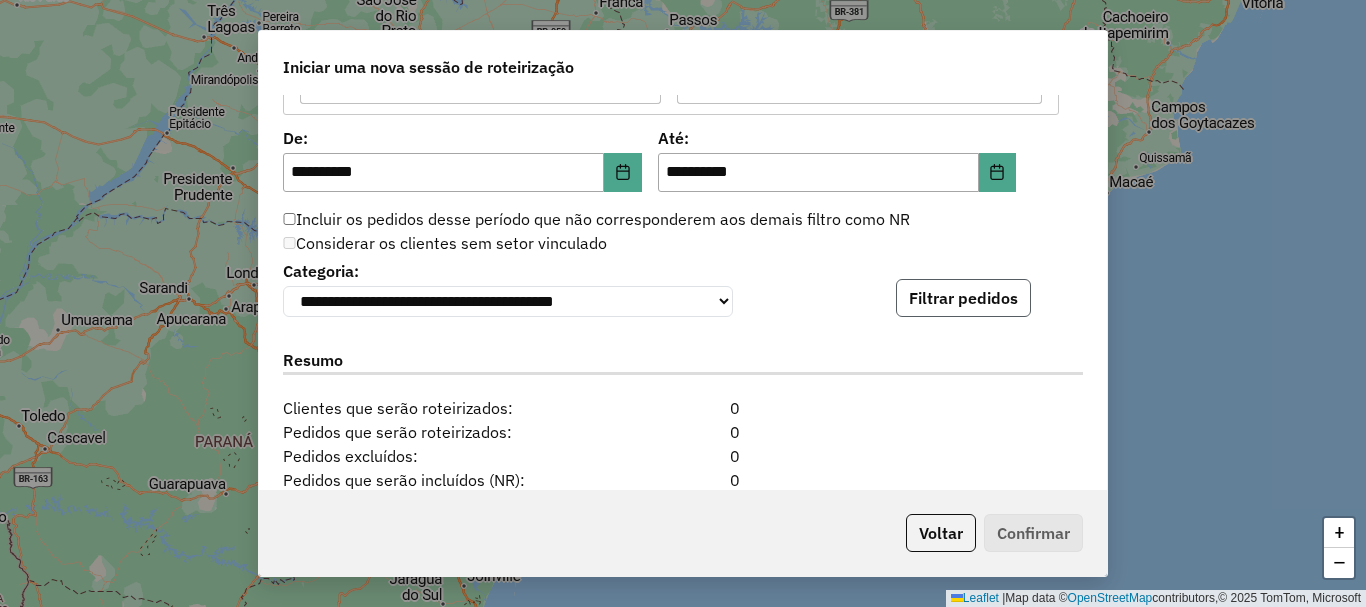 click on "Filtrar pedidos" 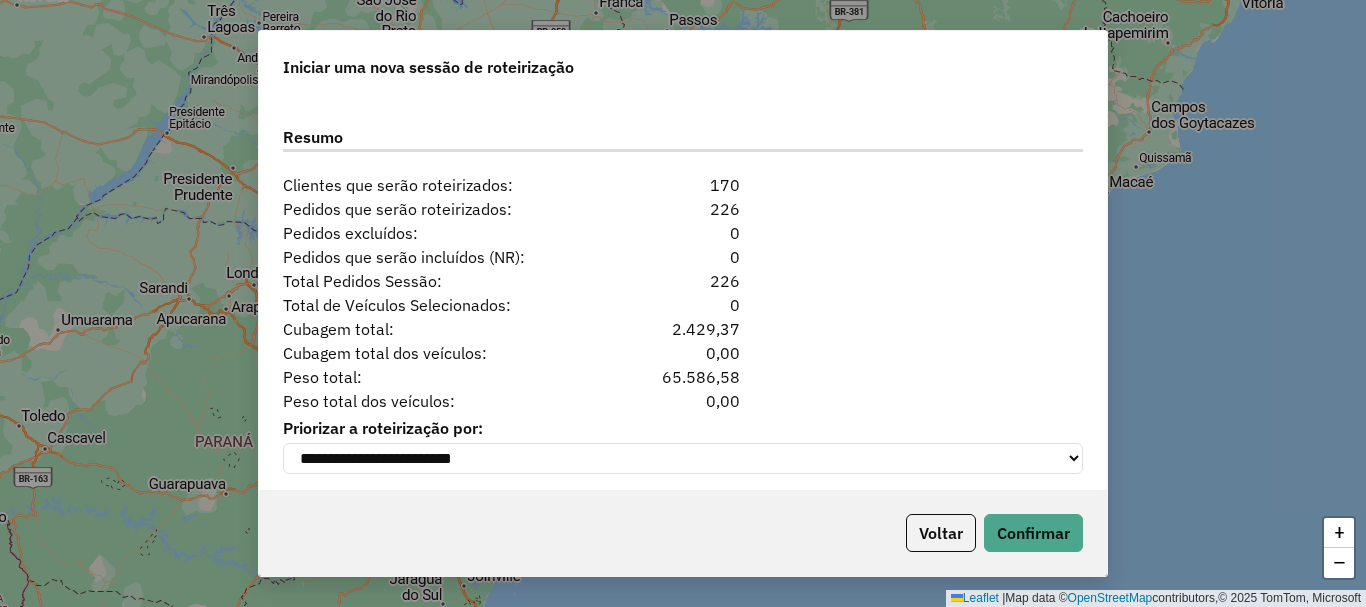 scroll, scrollTop: 2554, scrollLeft: 0, axis: vertical 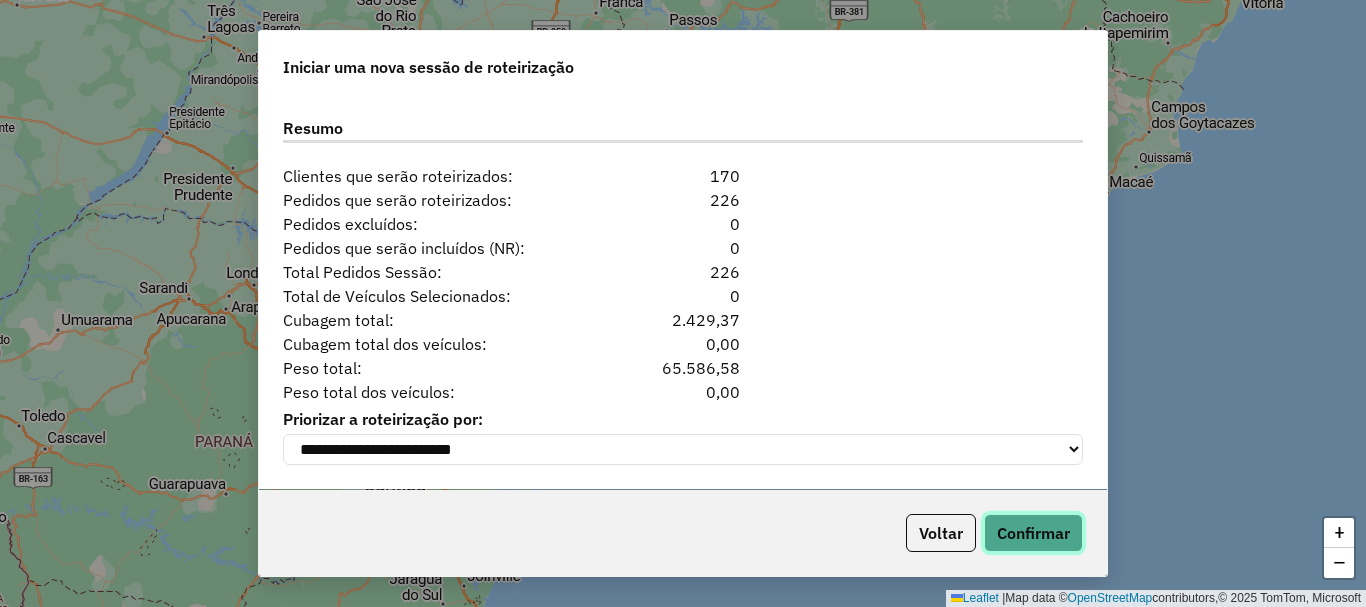 click on "Confirmar" 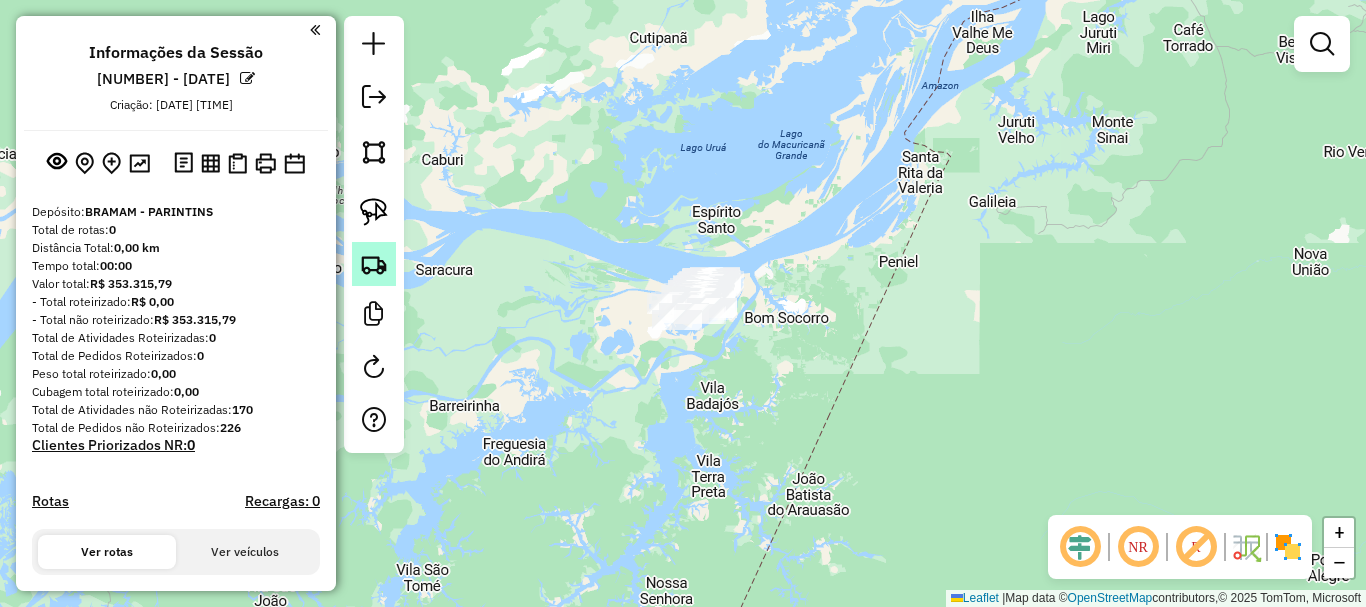 click 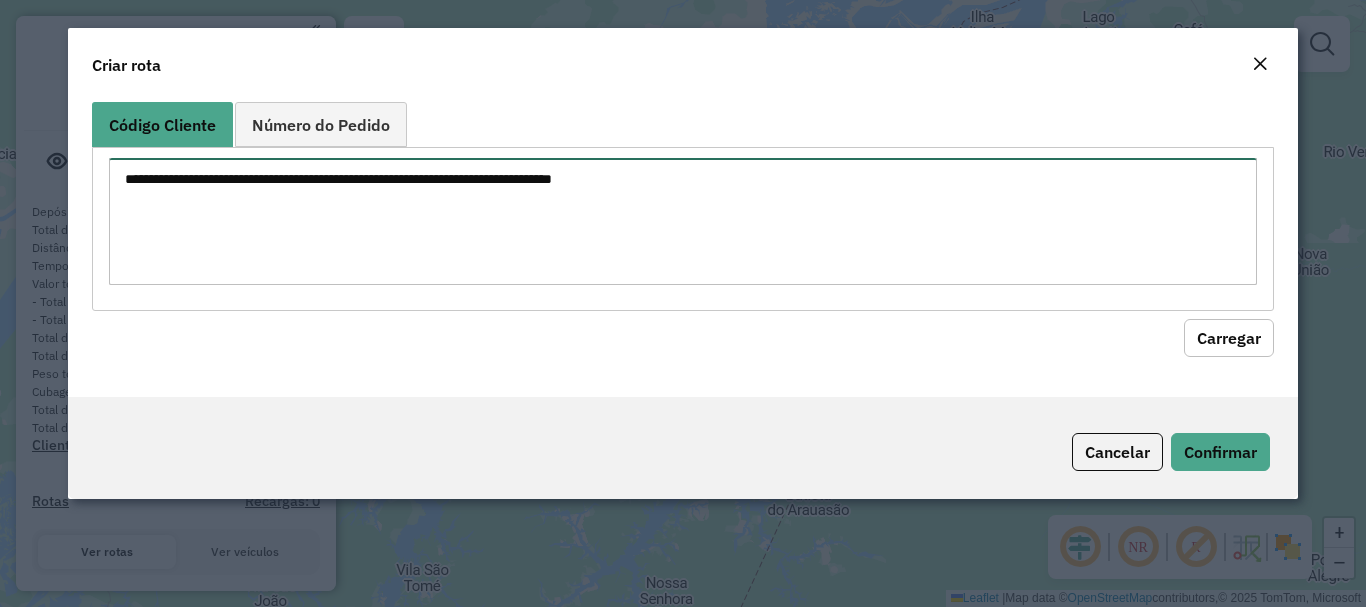 click at bounding box center (682, 221) 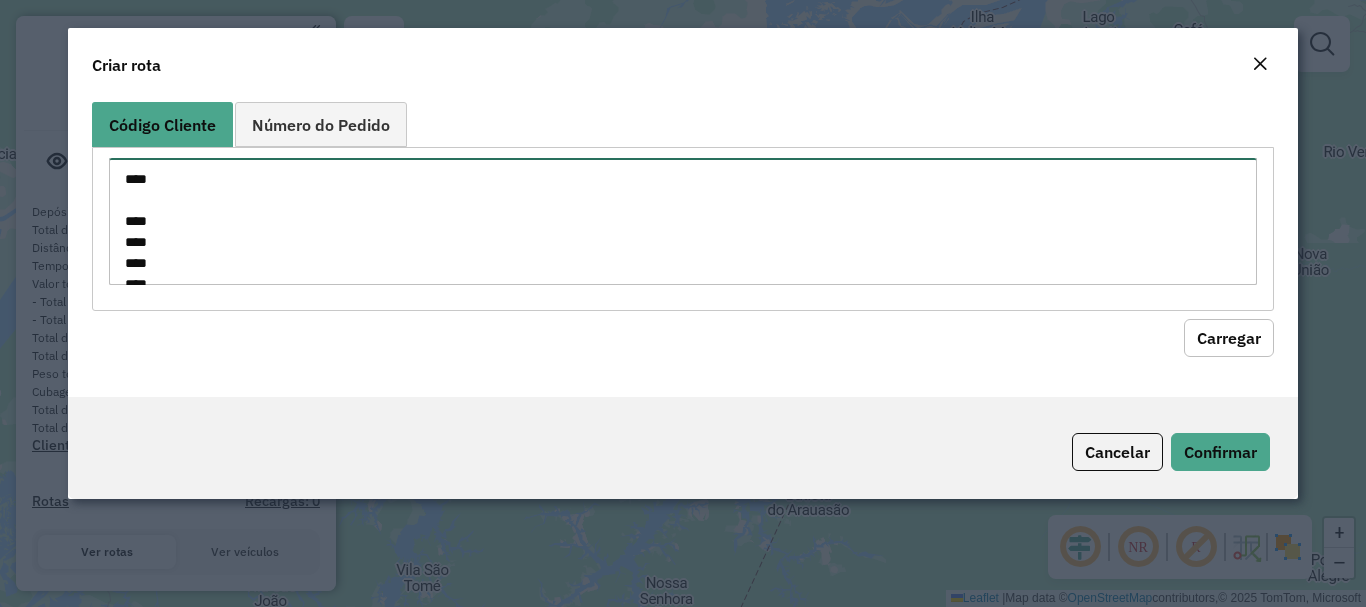 scroll, scrollTop: 533, scrollLeft: 0, axis: vertical 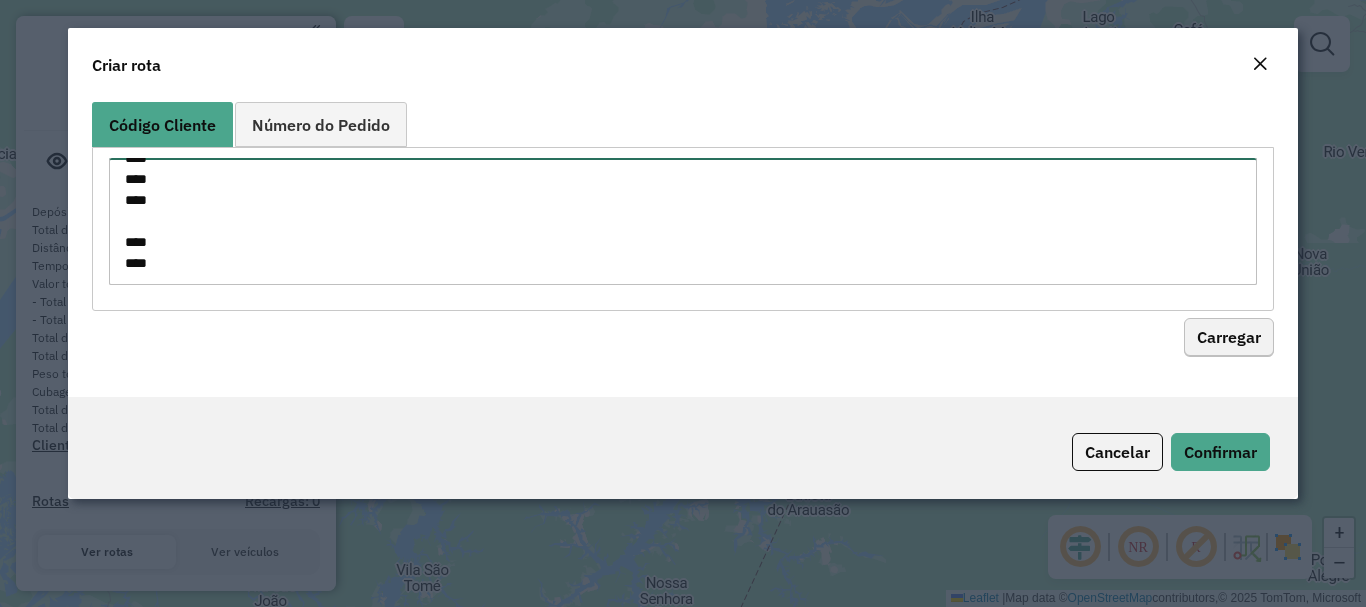 type on "****
****
****
****
****
****
****
****
***
****
****
****
****
****
***
****
****
****
****
****
****
****
****
****
****
***" 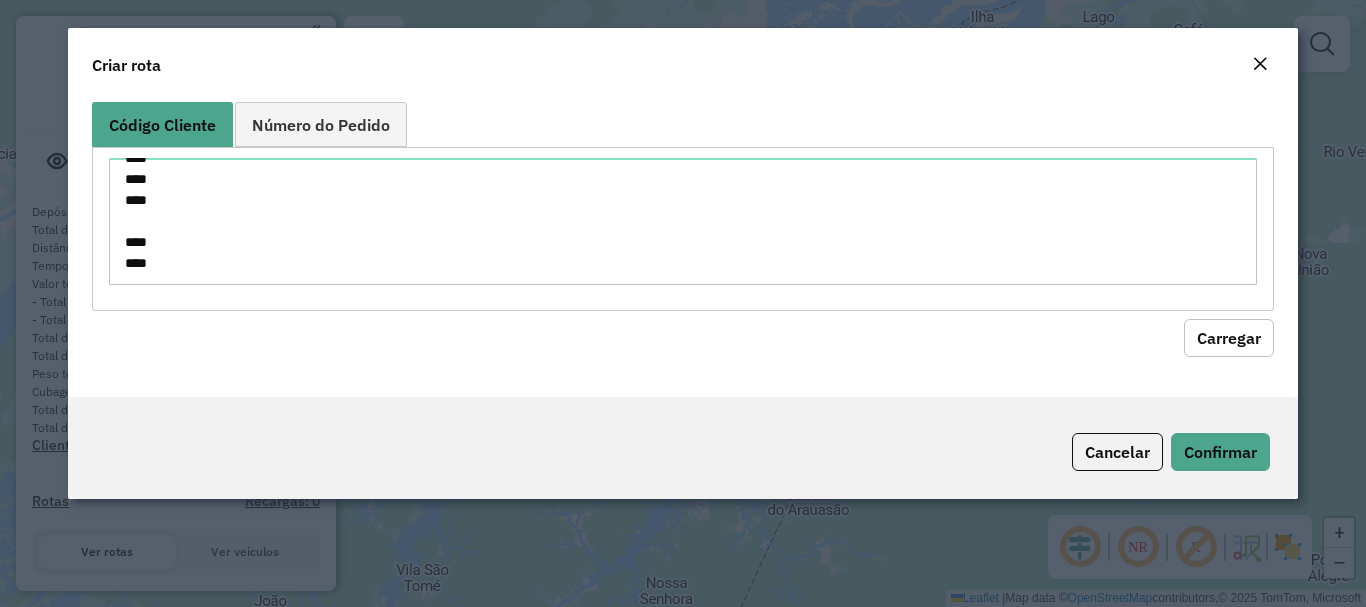 click on "Carregar" 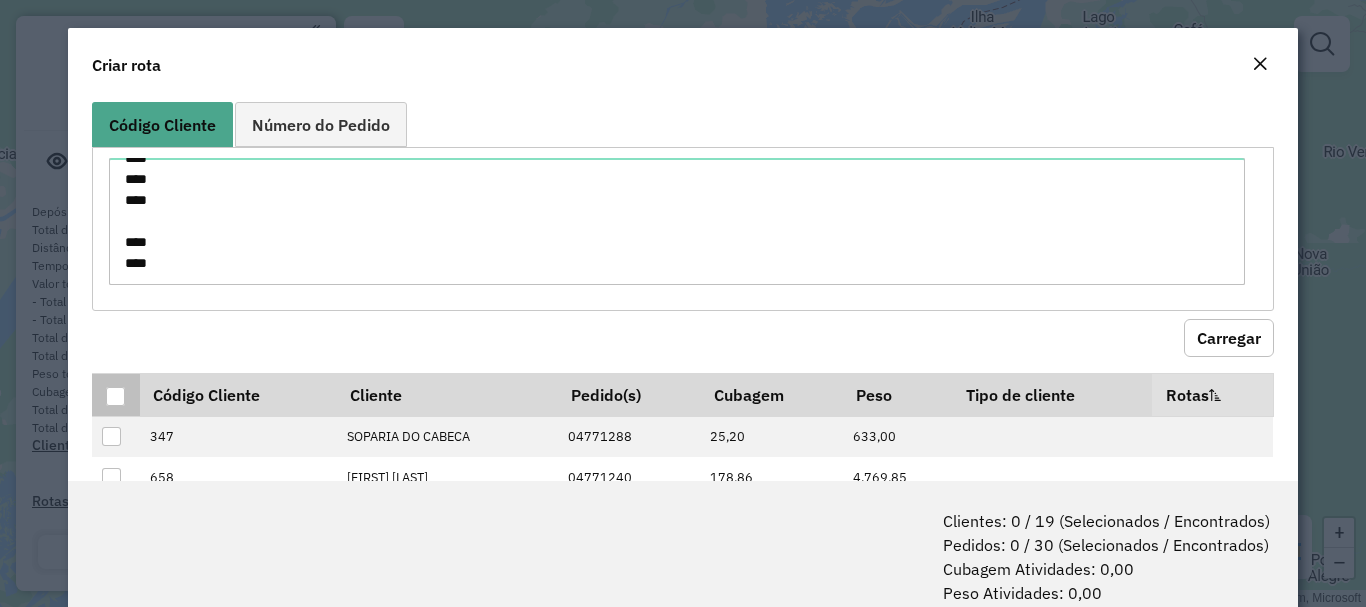 click at bounding box center [115, 394] 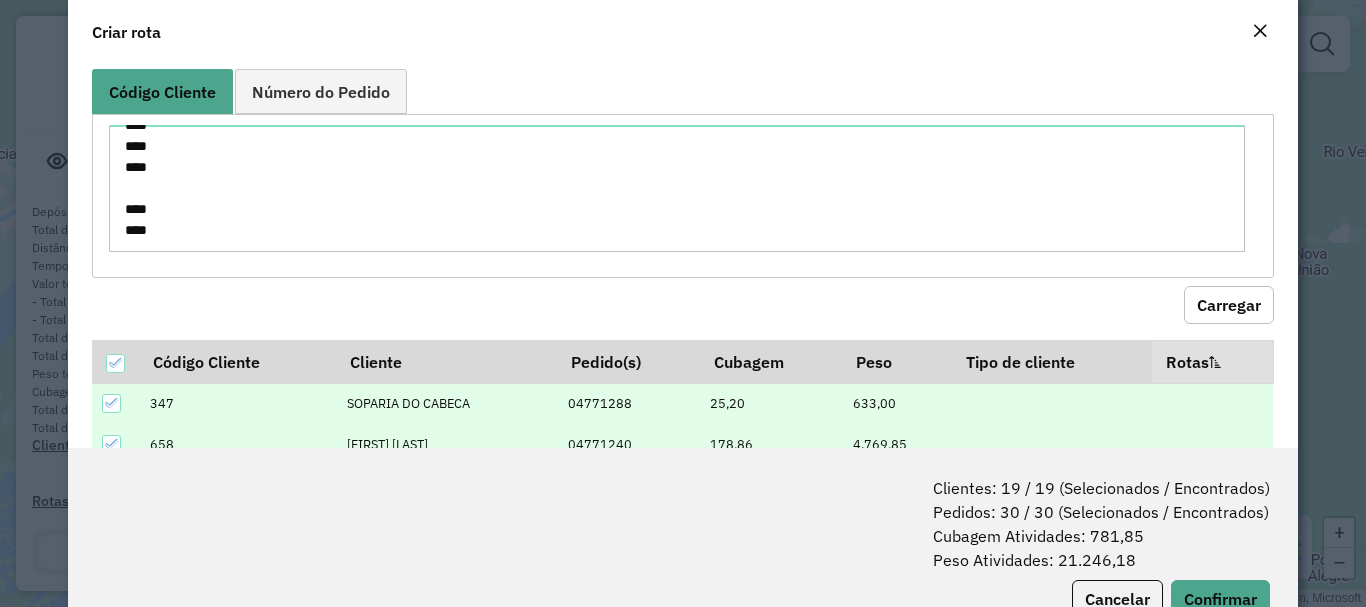 scroll, scrollTop: 0, scrollLeft: 0, axis: both 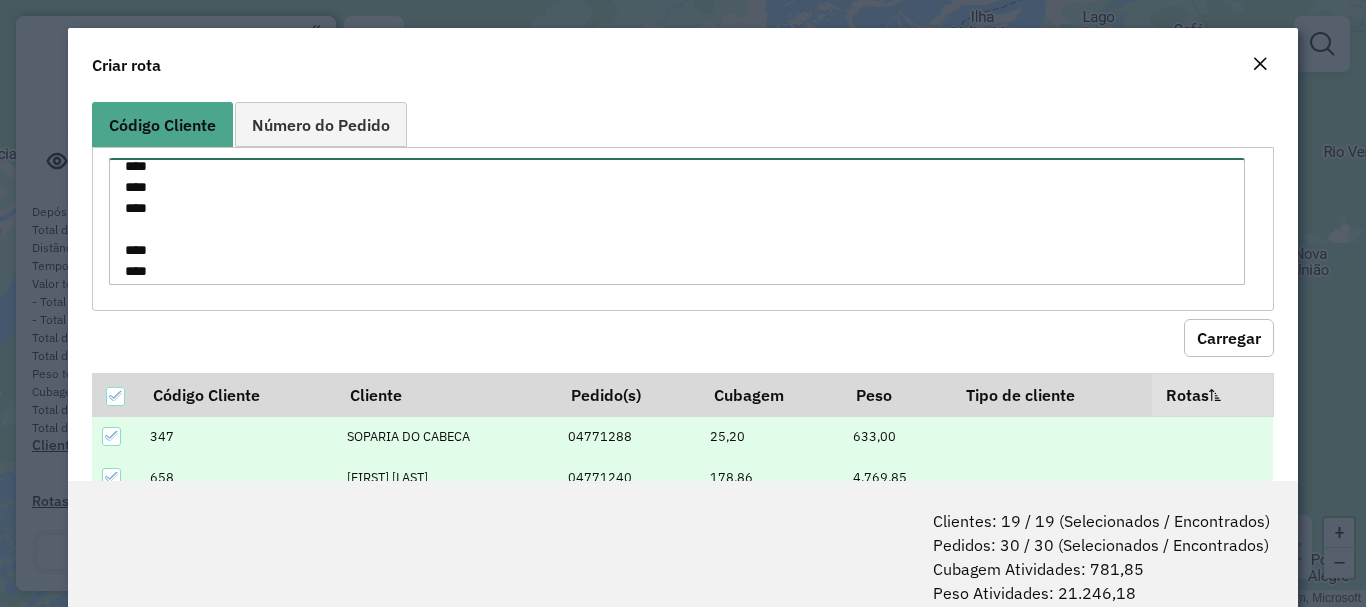 click on "****
****
****
****
****
****
****
****
***
****
****
****
****
****
***
****
****
****
****
****
****
****
****
****
****
***" at bounding box center (677, 221) 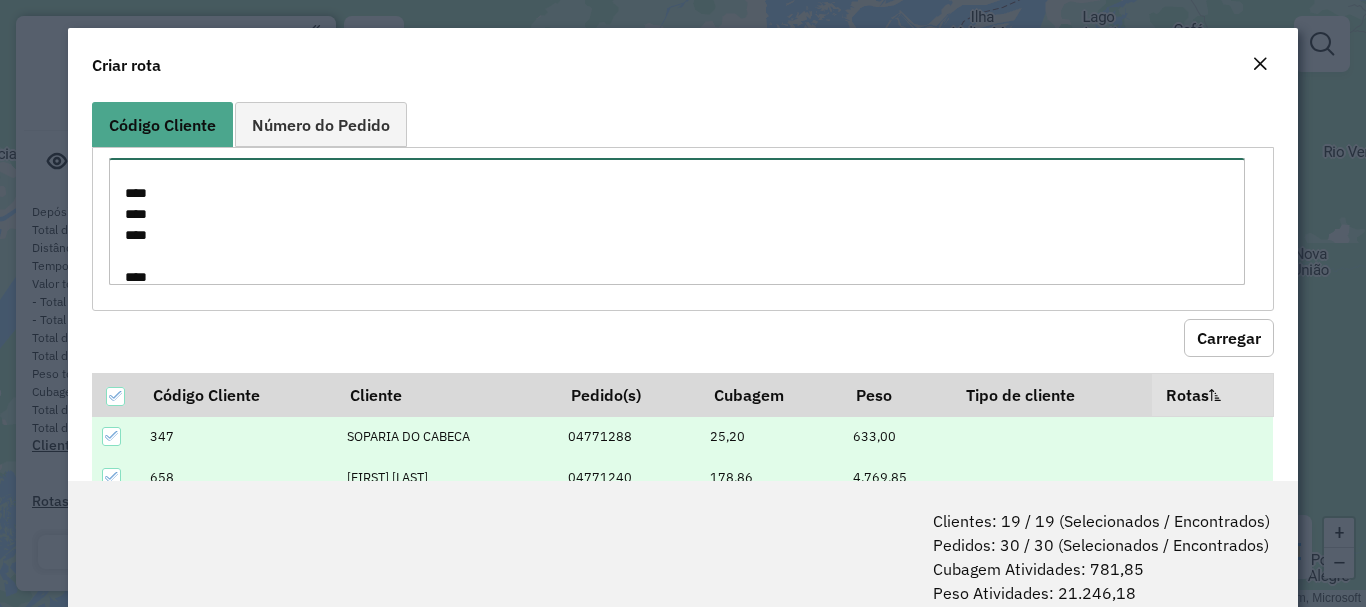 scroll, scrollTop: 546, scrollLeft: 0, axis: vertical 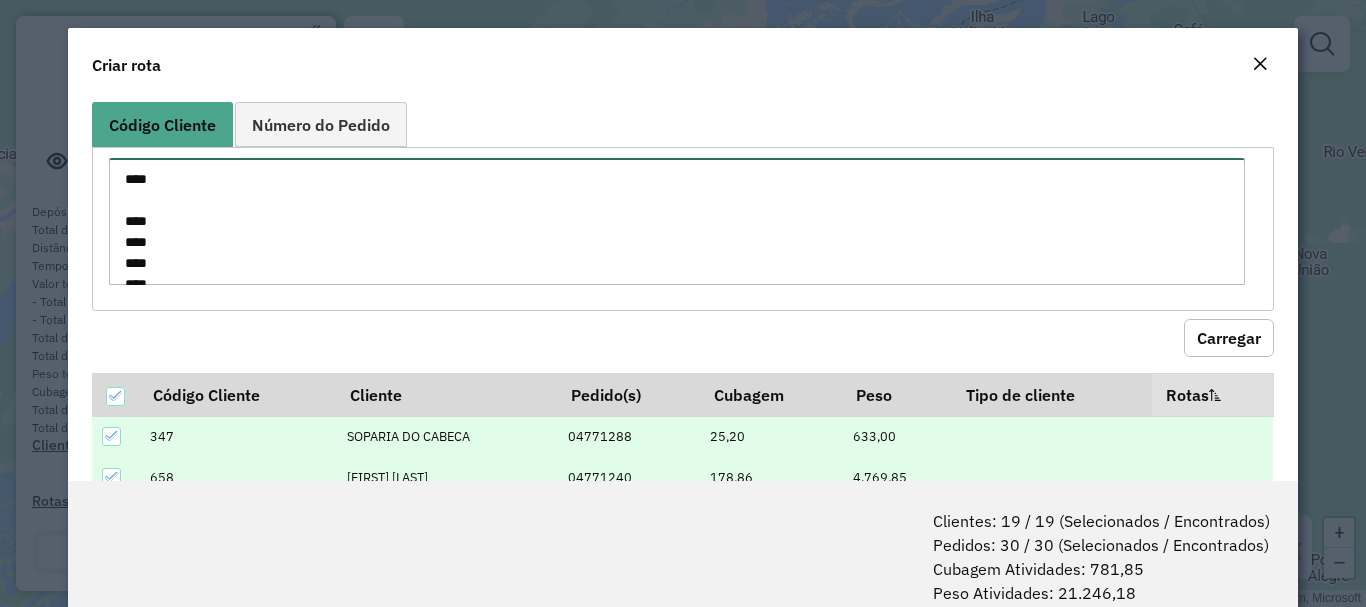 drag, startPoint x: 242, startPoint y: 277, endPoint x: 11, endPoint y: -89, distance: 432.80133 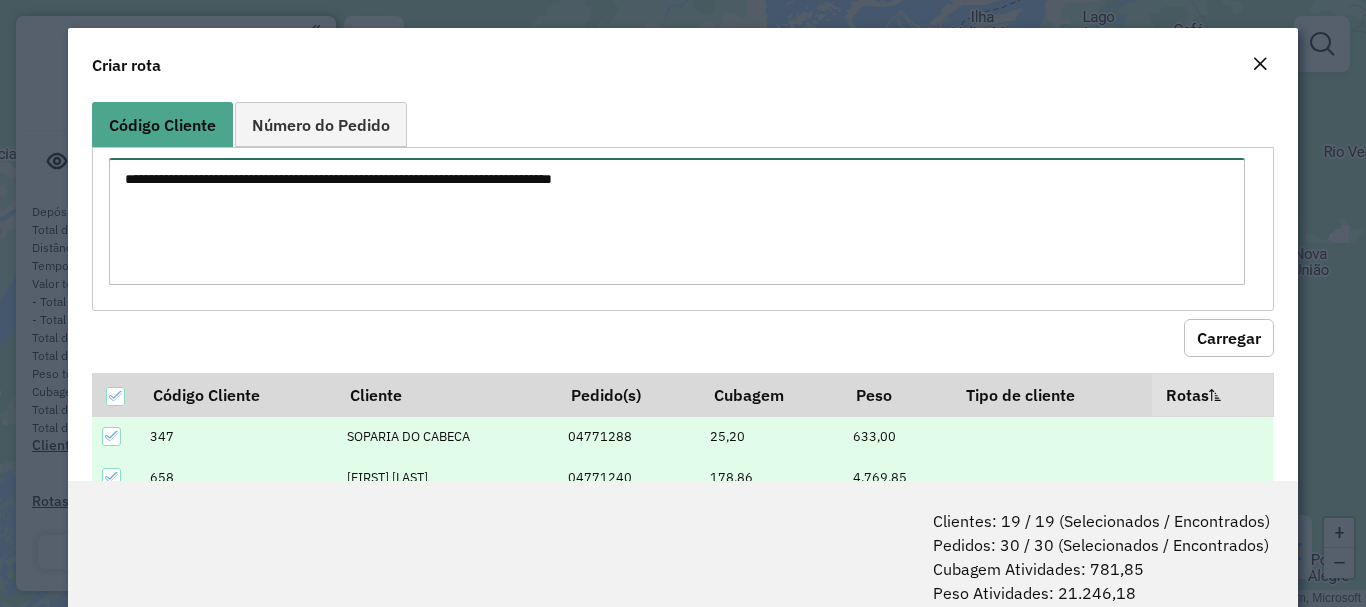 click at bounding box center [677, 221] 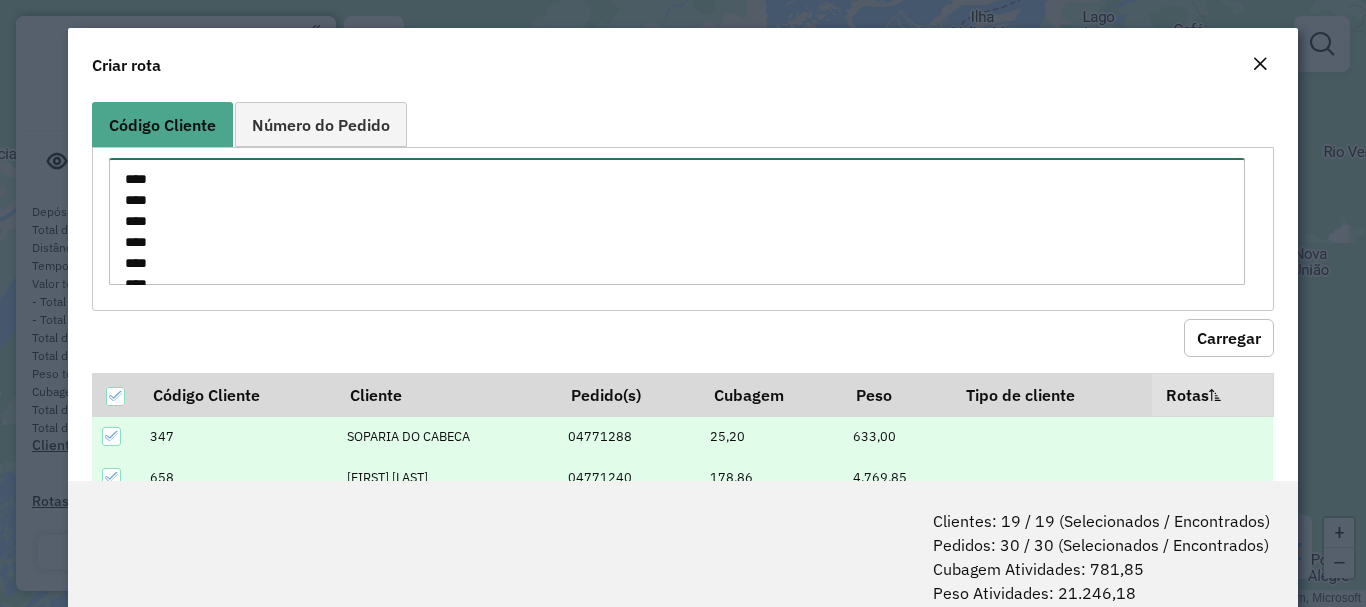scroll, scrollTop: 197, scrollLeft: 0, axis: vertical 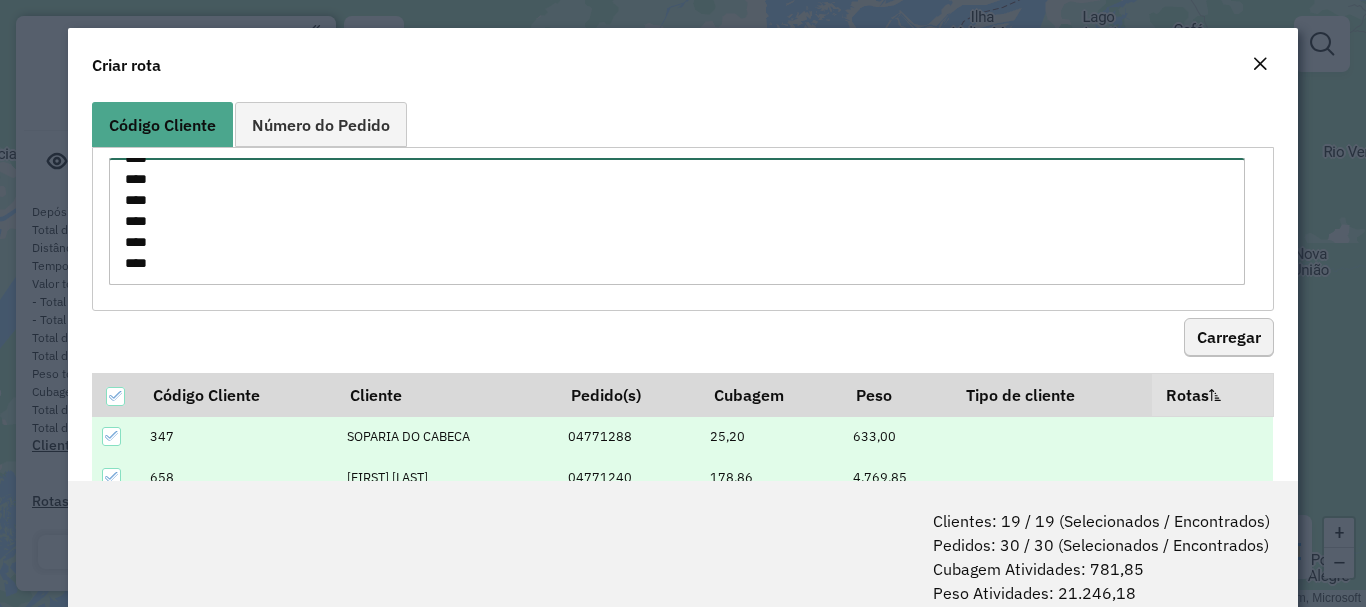 type on "****
****
****
****
****
****
****
***
****
****
****
****
****
***" 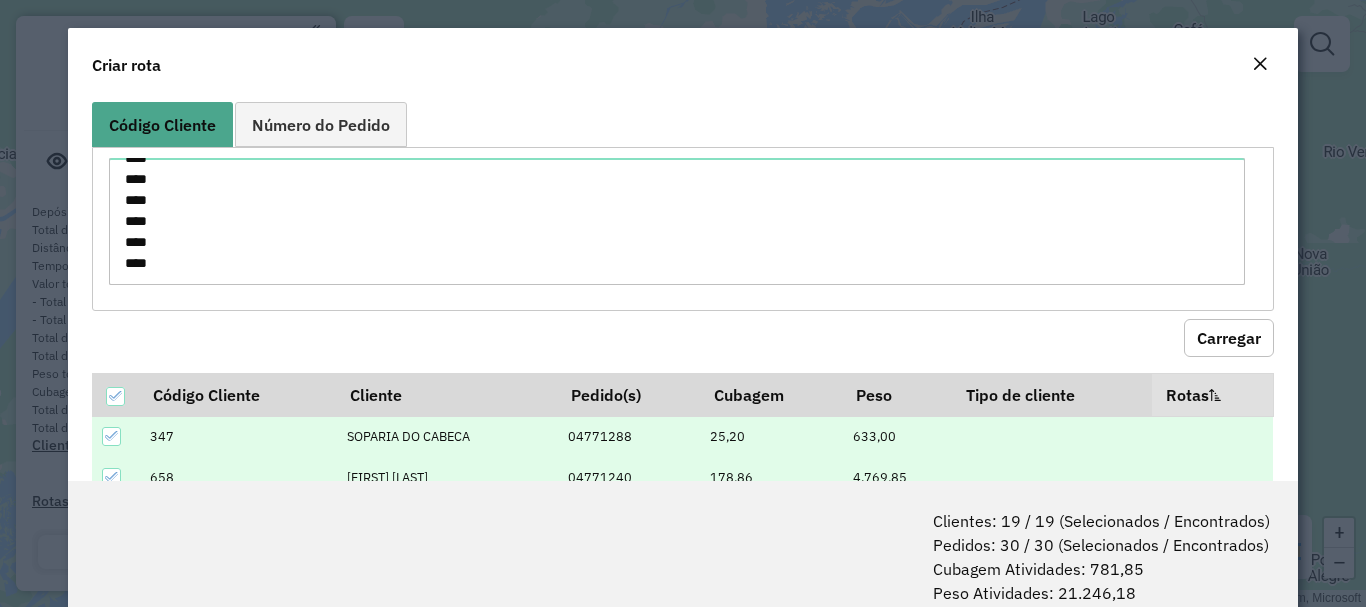 click on "Carregar" 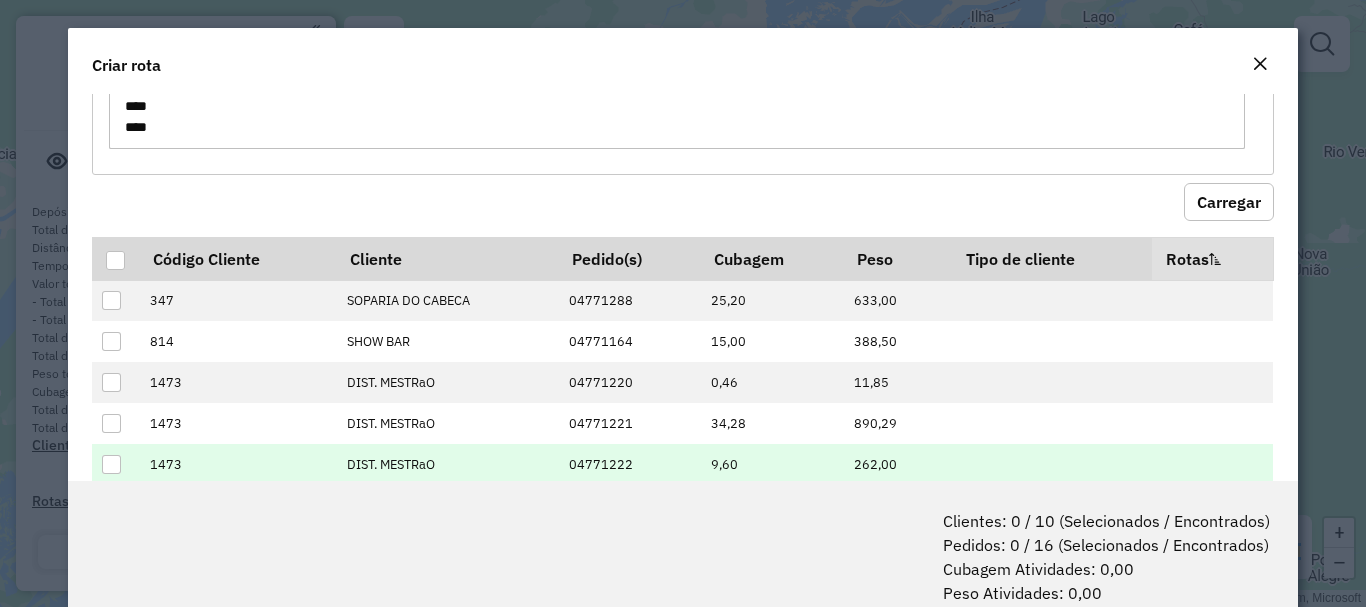 scroll, scrollTop: 300, scrollLeft: 0, axis: vertical 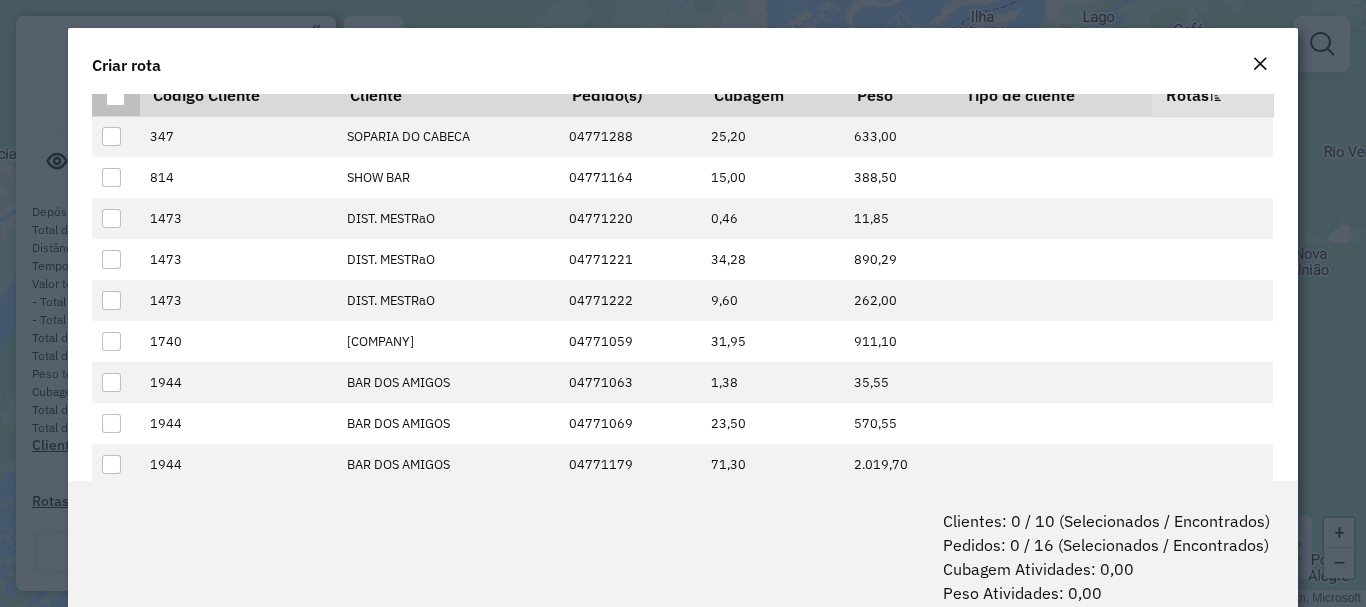 click at bounding box center [115, 96] 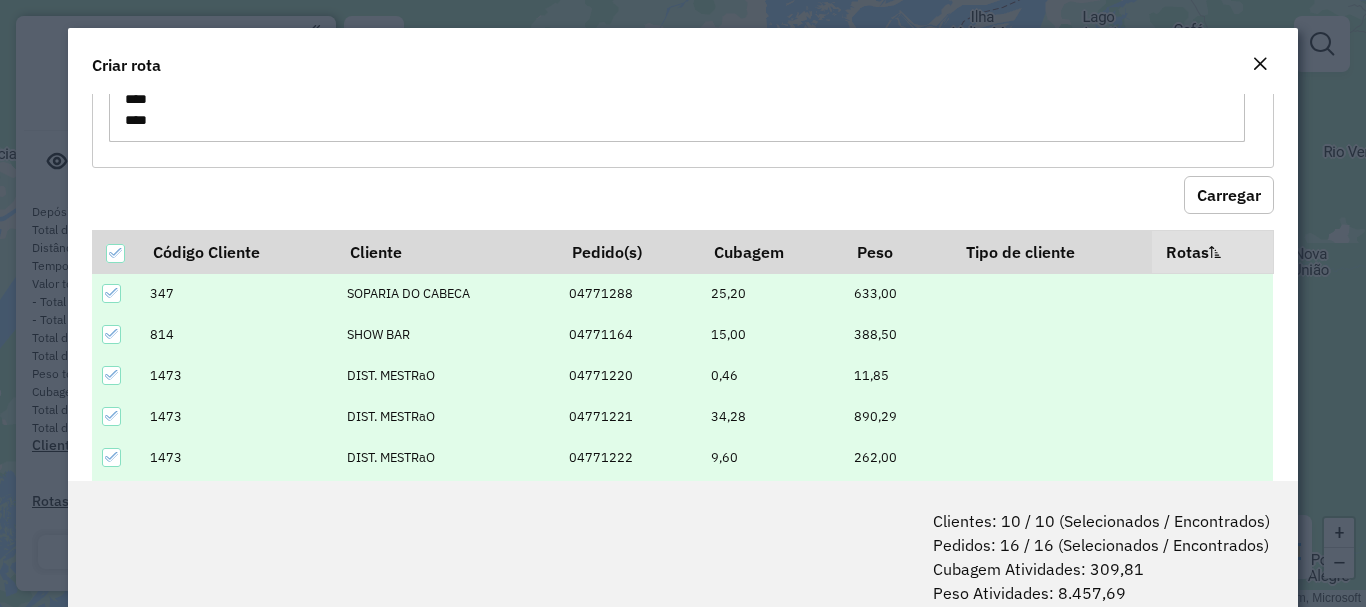 scroll, scrollTop: 0, scrollLeft: 0, axis: both 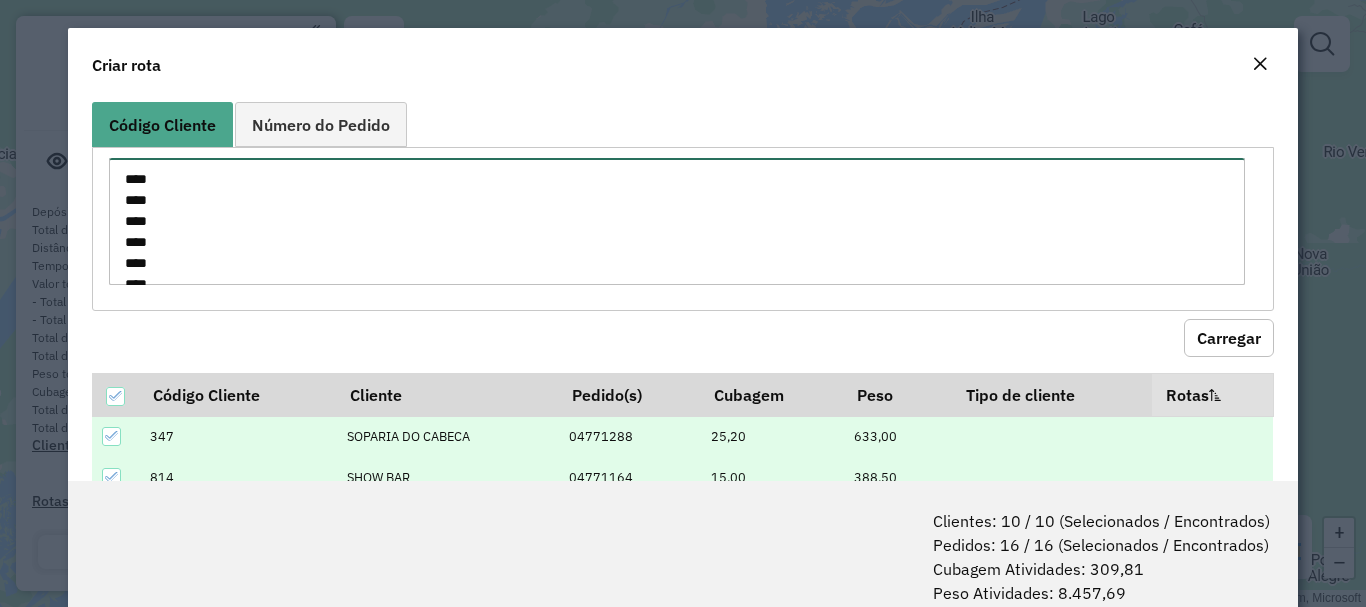 drag, startPoint x: 164, startPoint y: 251, endPoint x: 37, endPoint y: 119, distance: 183.17477 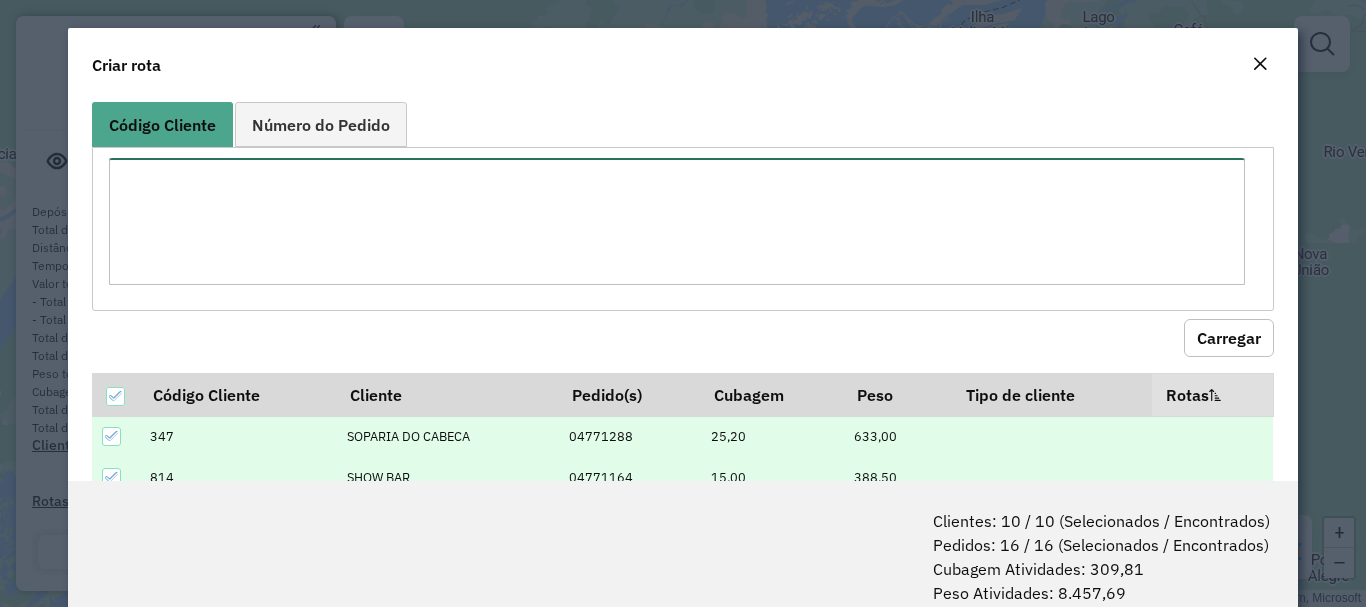 paste on "****
****
****
****
****
****" 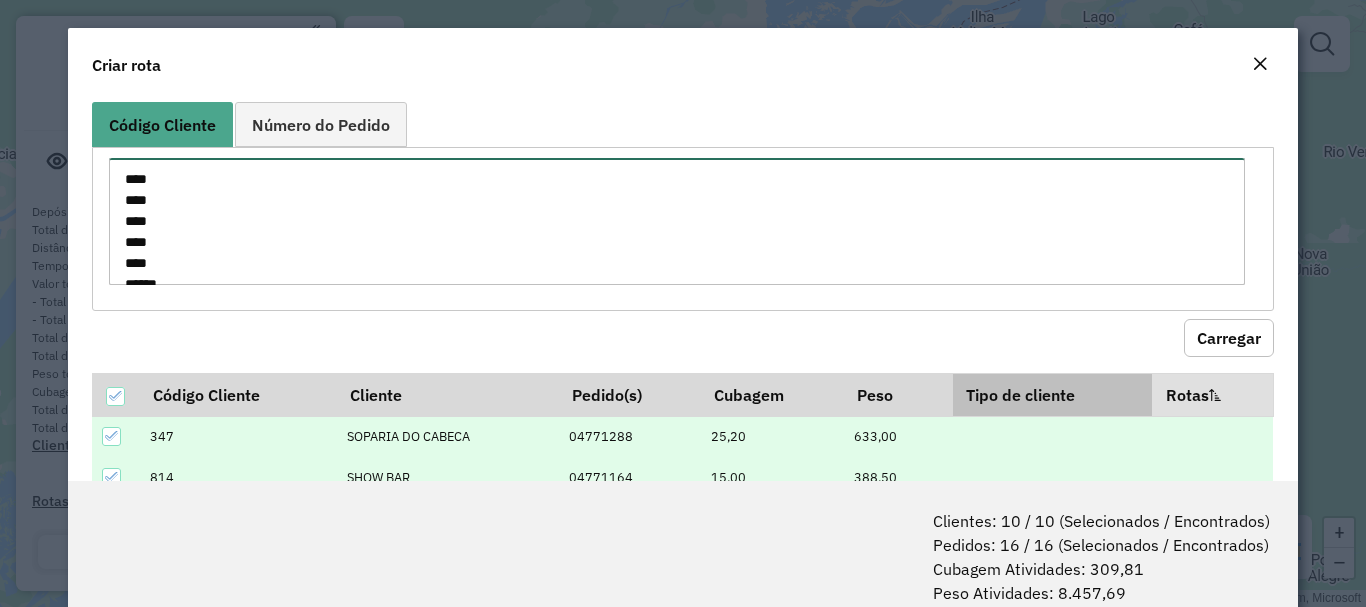 scroll, scrollTop: 29, scrollLeft: 0, axis: vertical 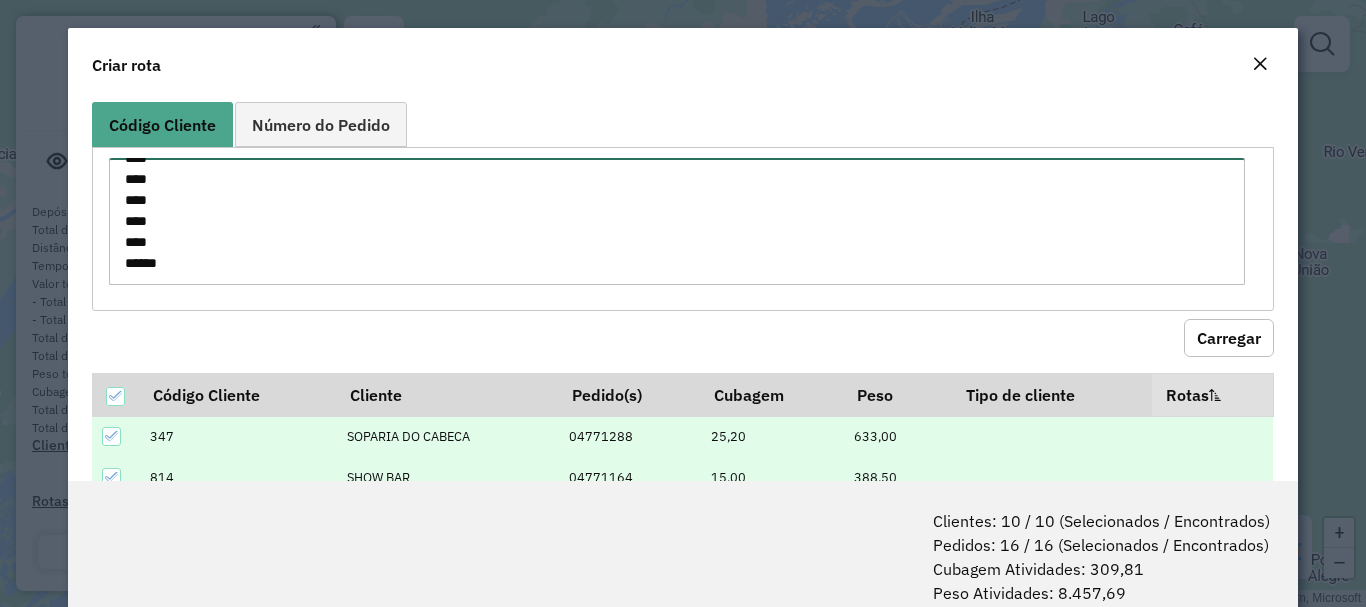 type on "****
****
****
****
****
****" 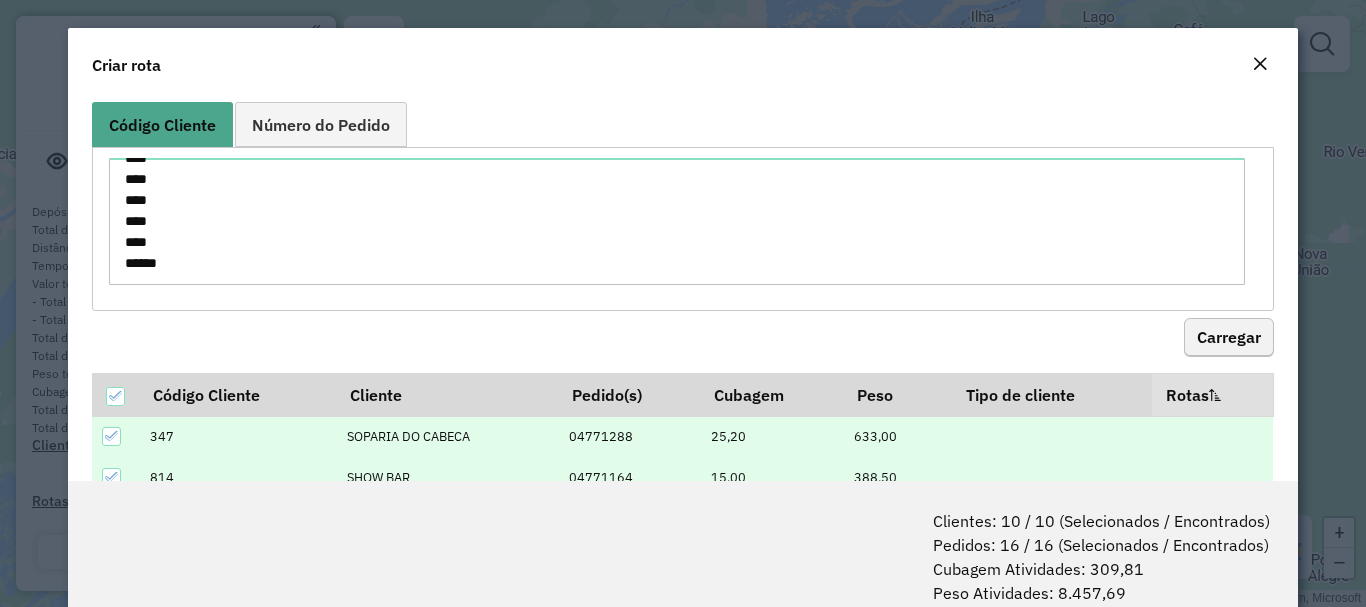 drag, startPoint x: 1174, startPoint y: 317, endPoint x: 1183, endPoint y: 330, distance: 15.811388 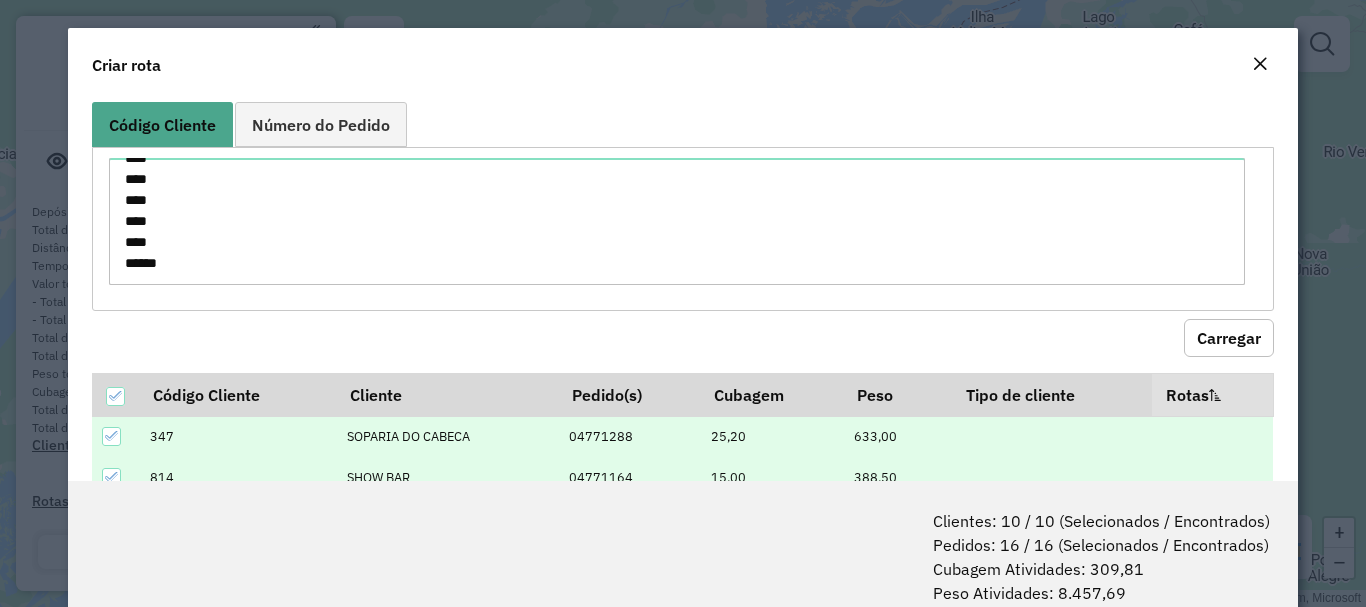 click on "Carregar" 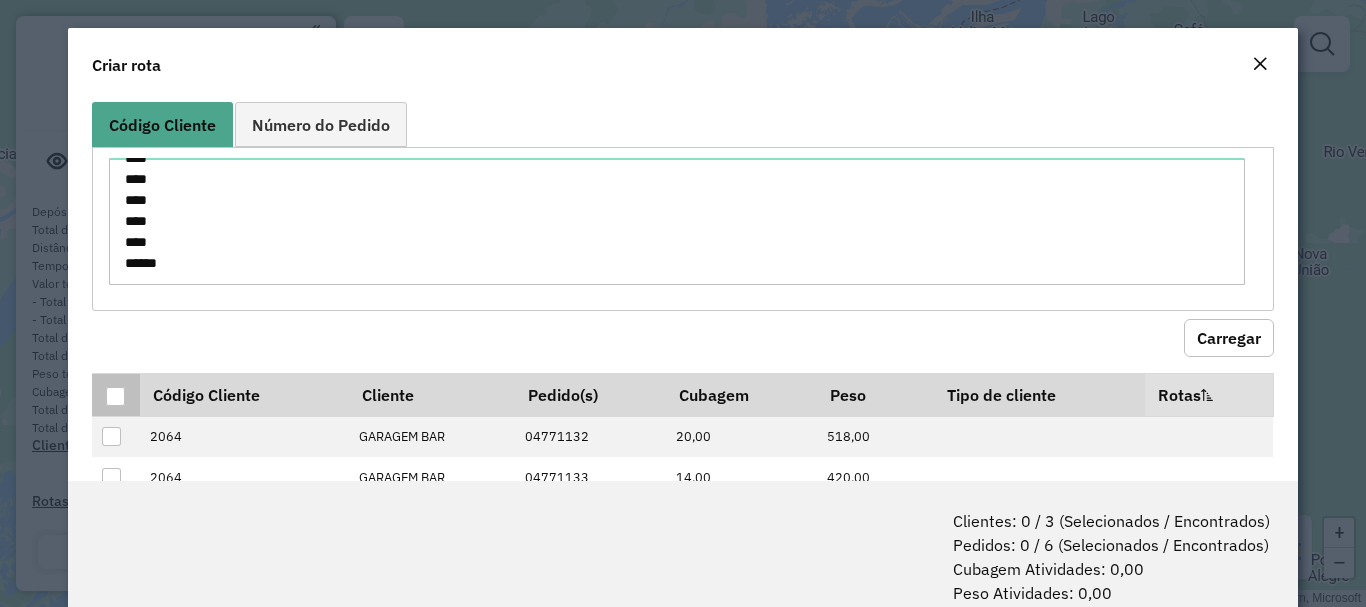 click at bounding box center (115, 396) 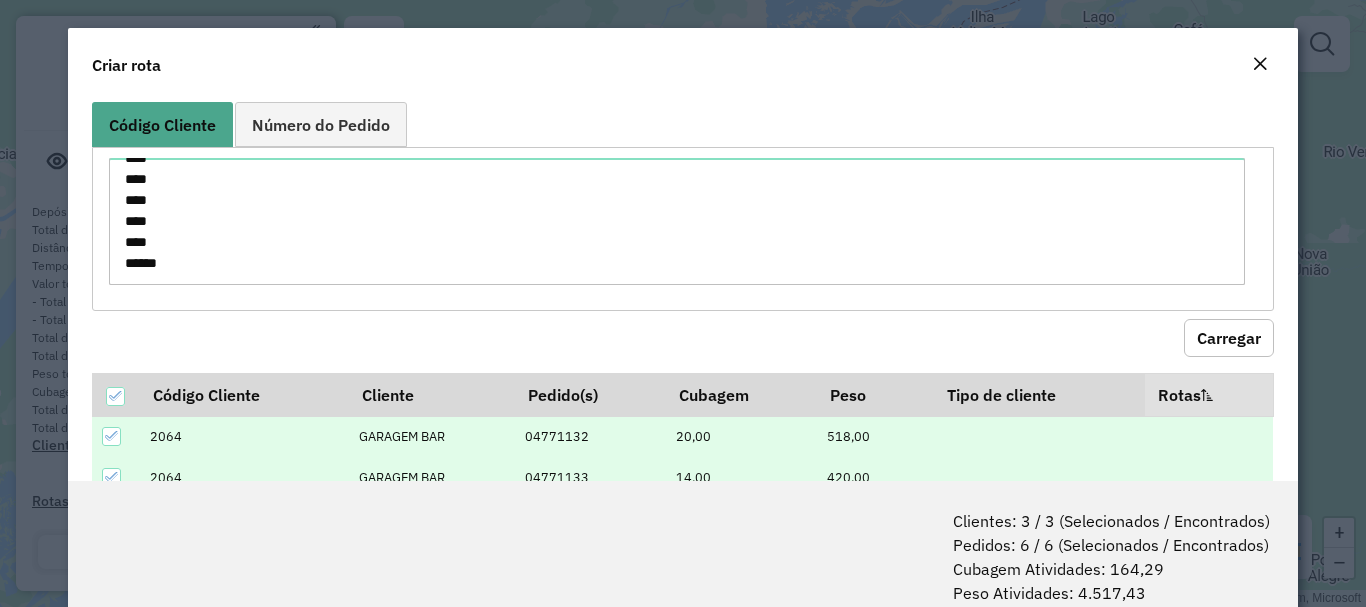 scroll, scrollTop: 100, scrollLeft: 0, axis: vertical 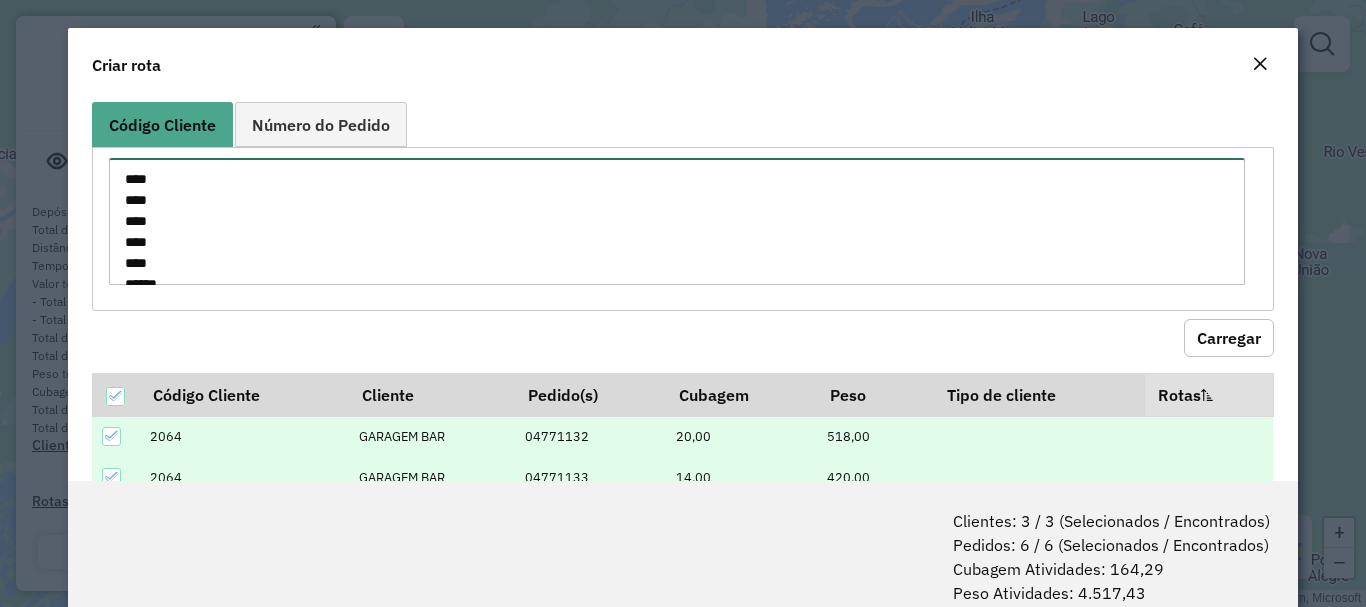 drag, startPoint x: 192, startPoint y: 261, endPoint x: 34, endPoint y: 98, distance: 227.0088 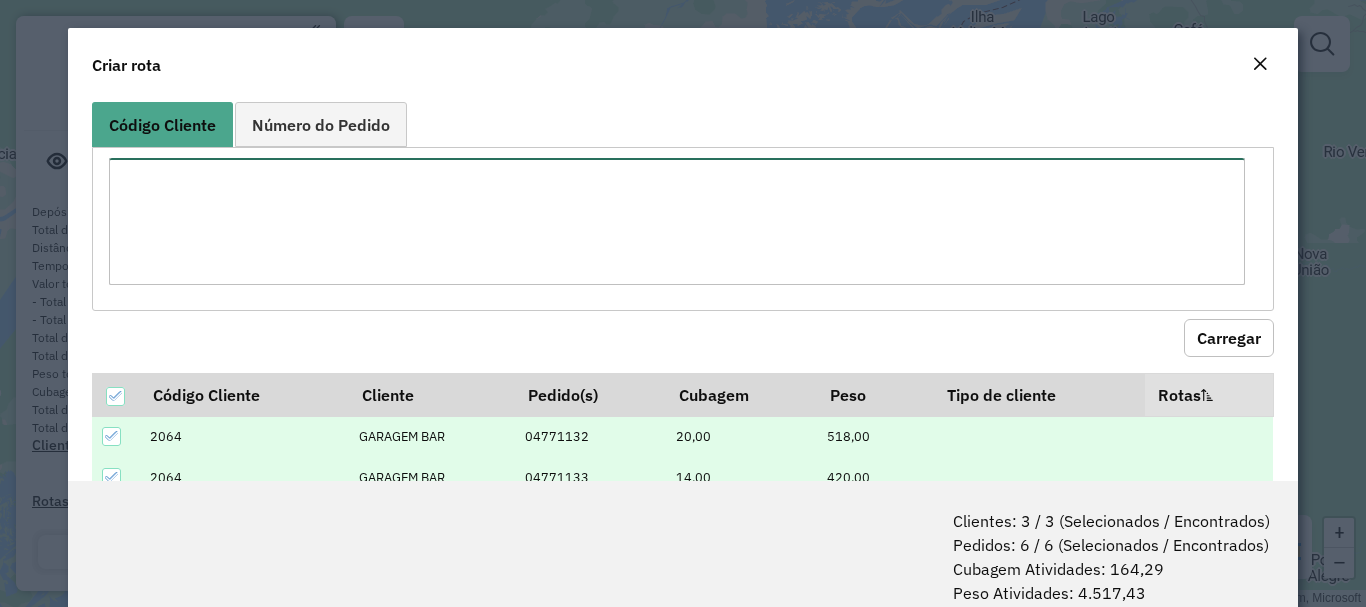 paste on "****
****
****
****
***" 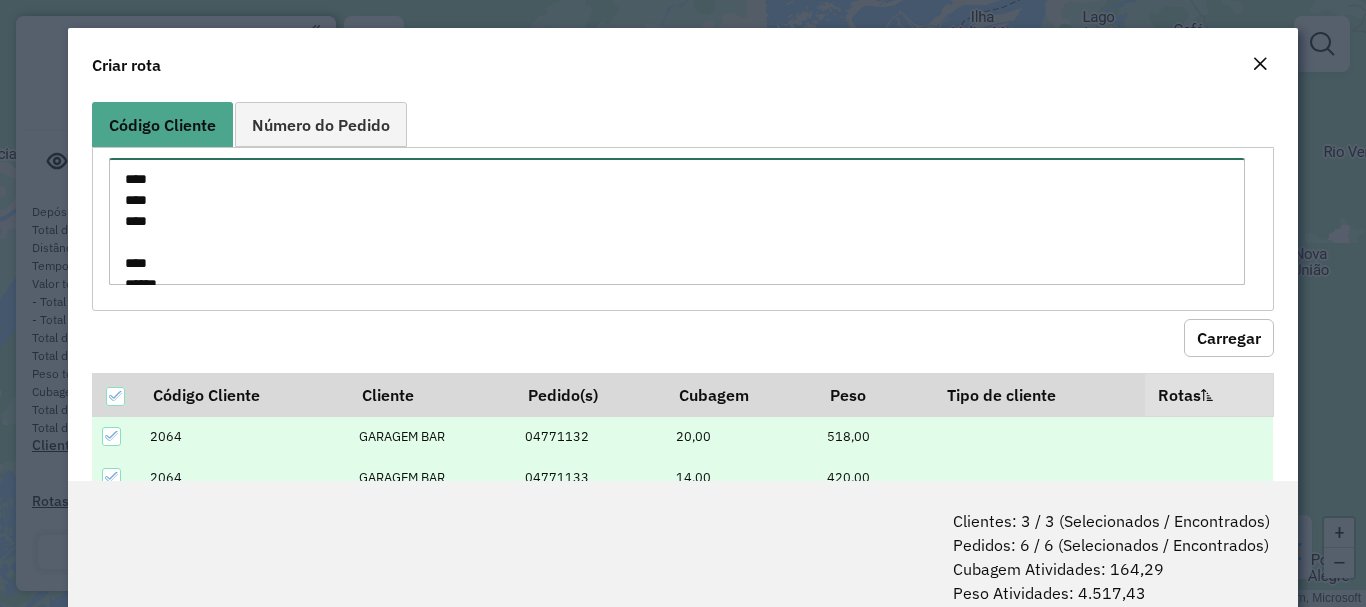 scroll, scrollTop: 29, scrollLeft: 0, axis: vertical 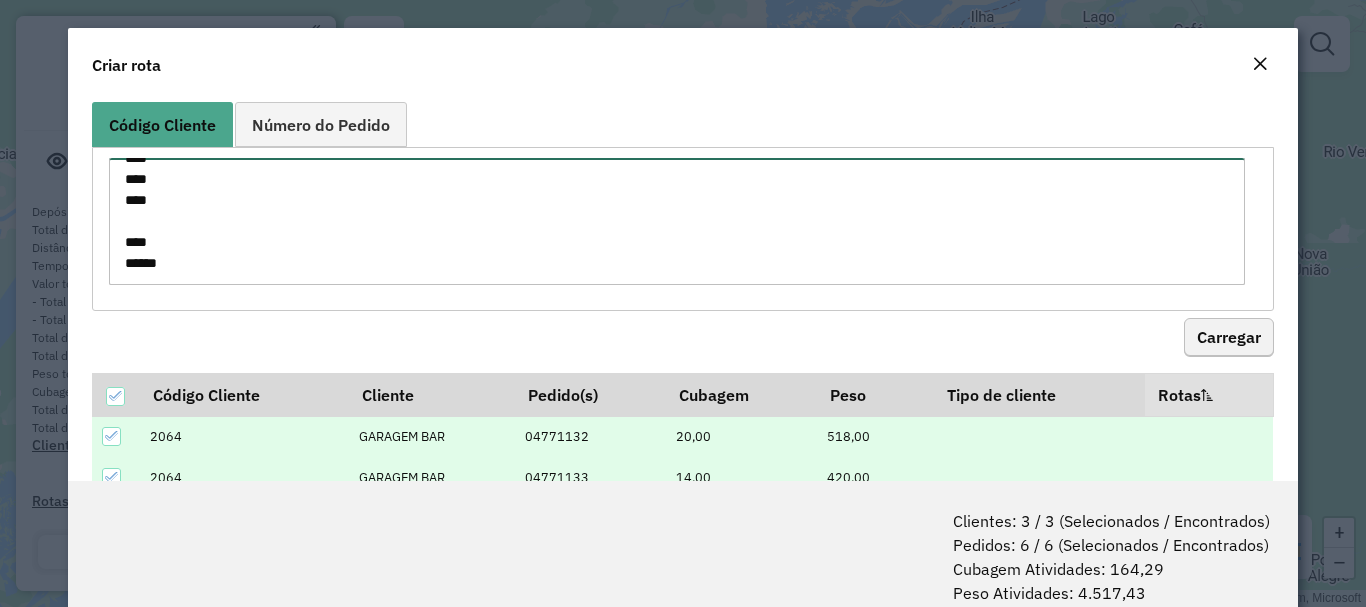 type on "****
****
****
****
***" 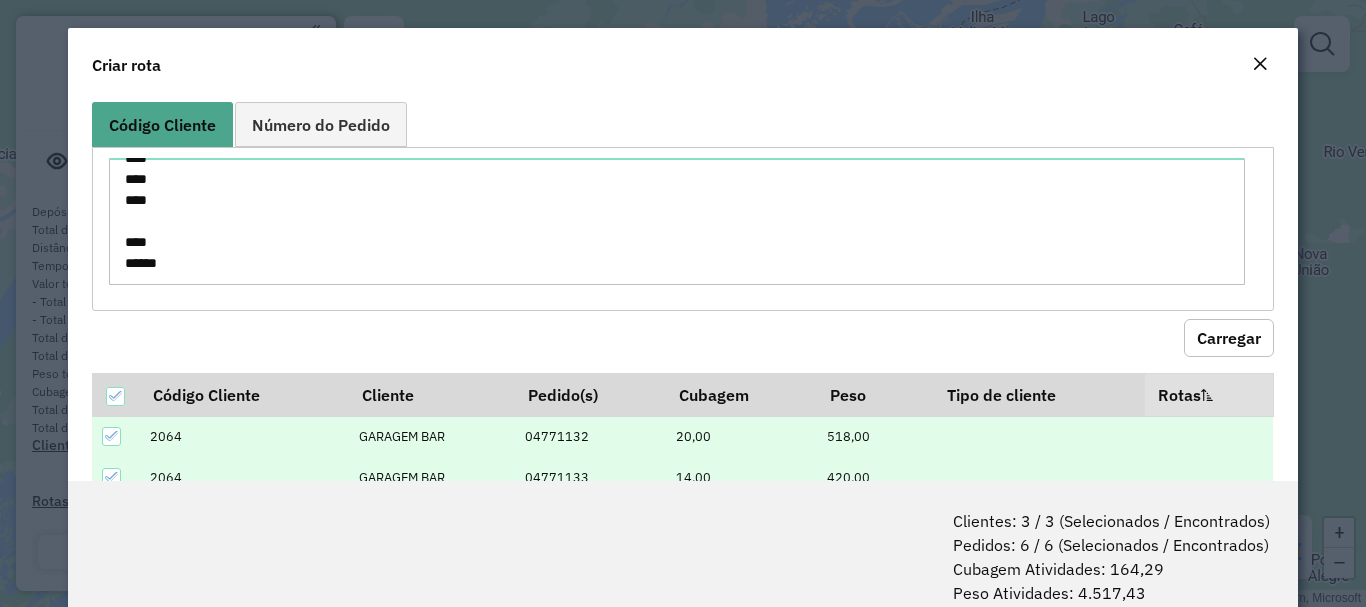 click on "Carregar" 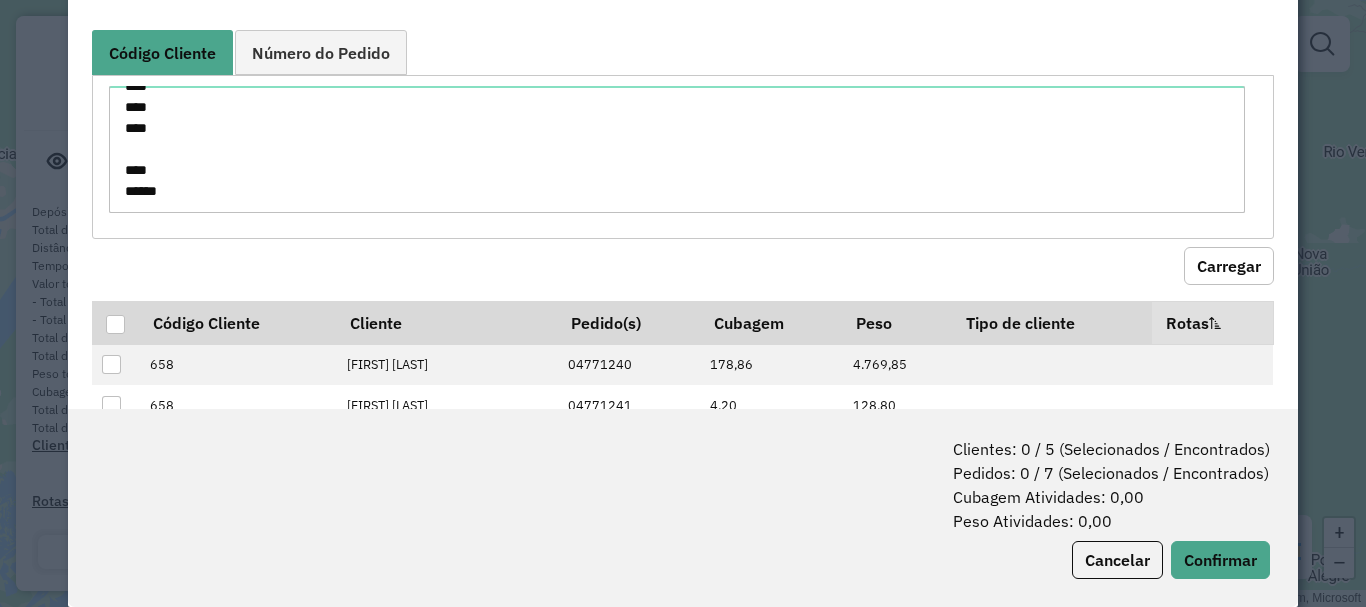 scroll, scrollTop: 100, scrollLeft: 0, axis: vertical 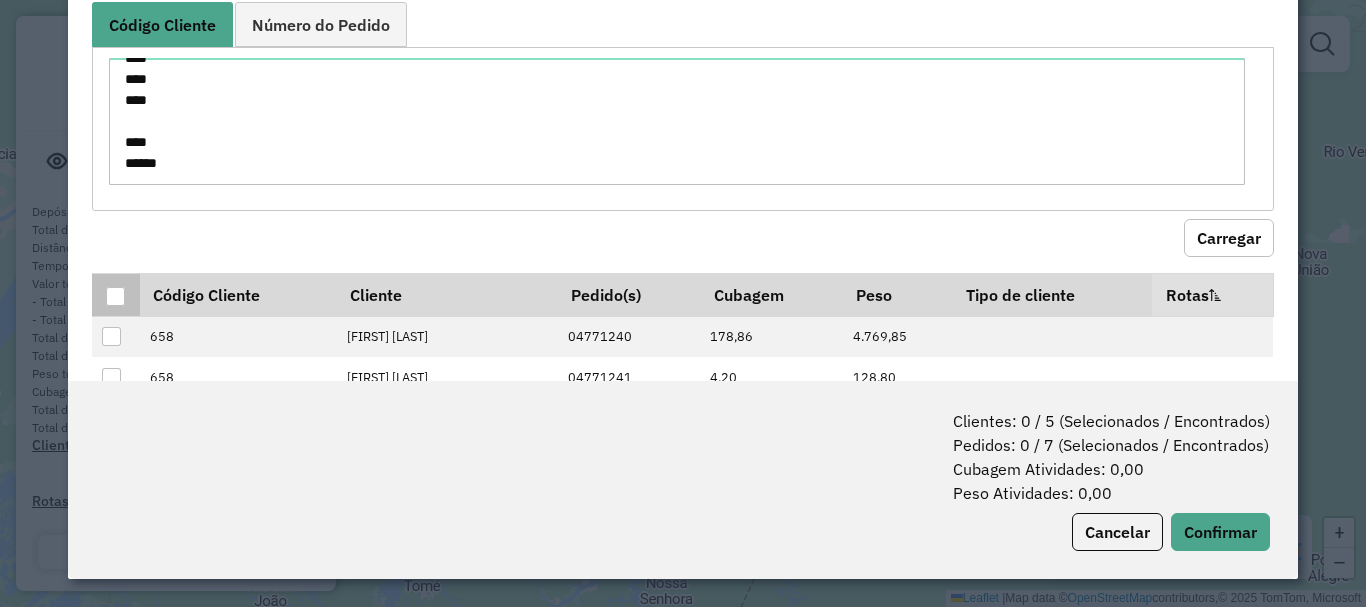click at bounding box center [115, 296] 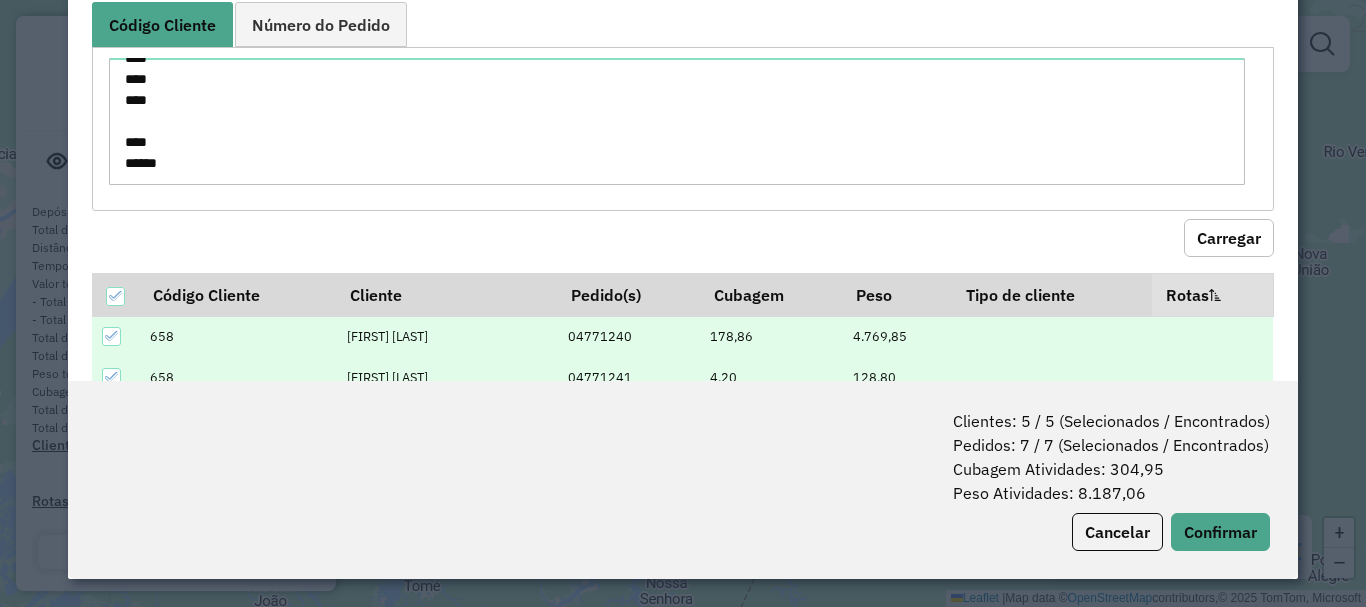 scroll, scrollTop: 84, scrollLeft: 0, axis: vertical 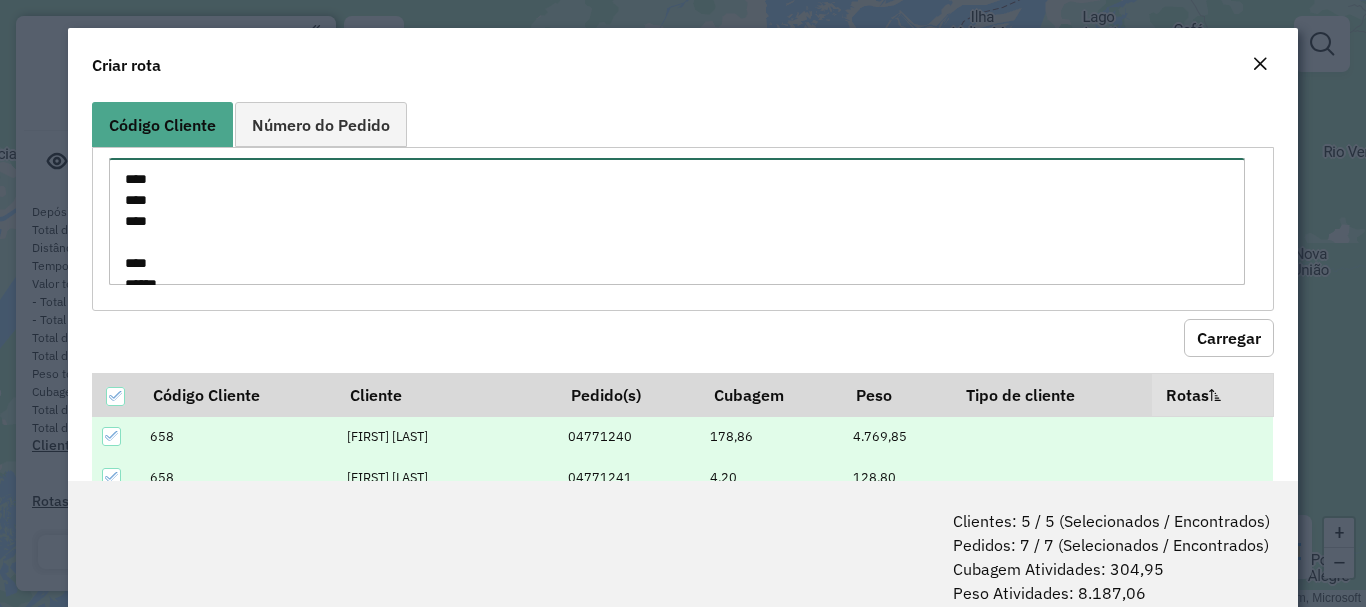 drag, startPoint x: 186, startPoint y: 131, endPoint x: 0, endPoint y: -70, distance: 273.8558 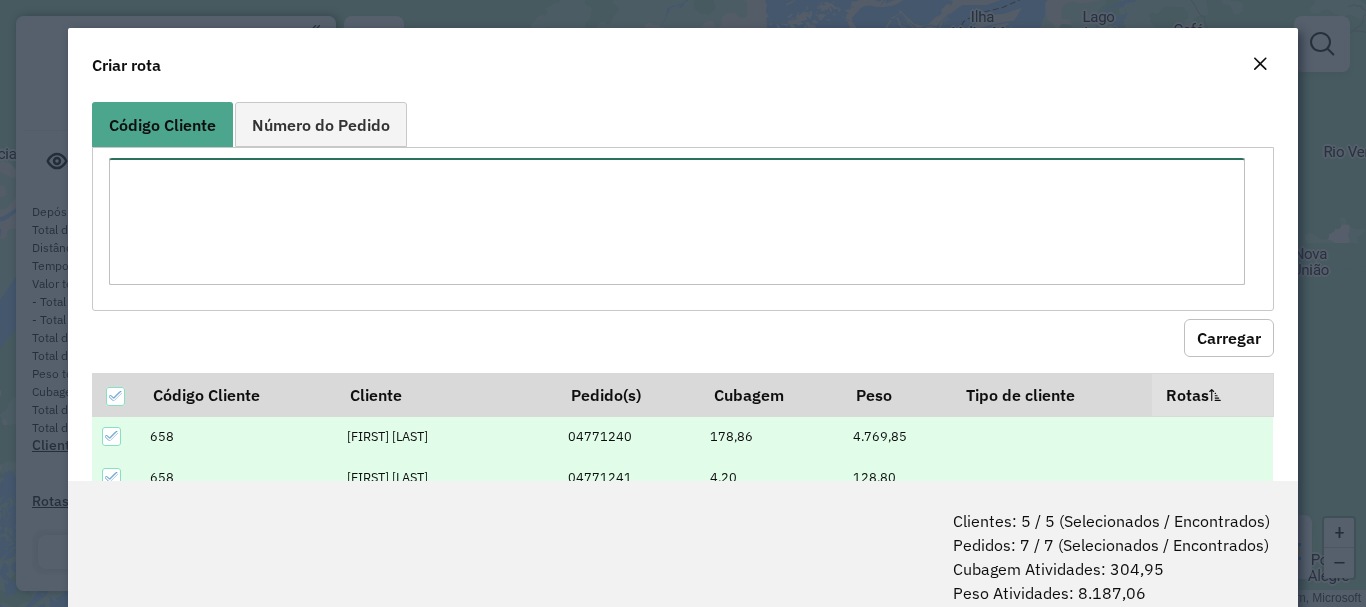 paste on "****
****
****
****
****
****
****
***
****
****
****
****
****
***" 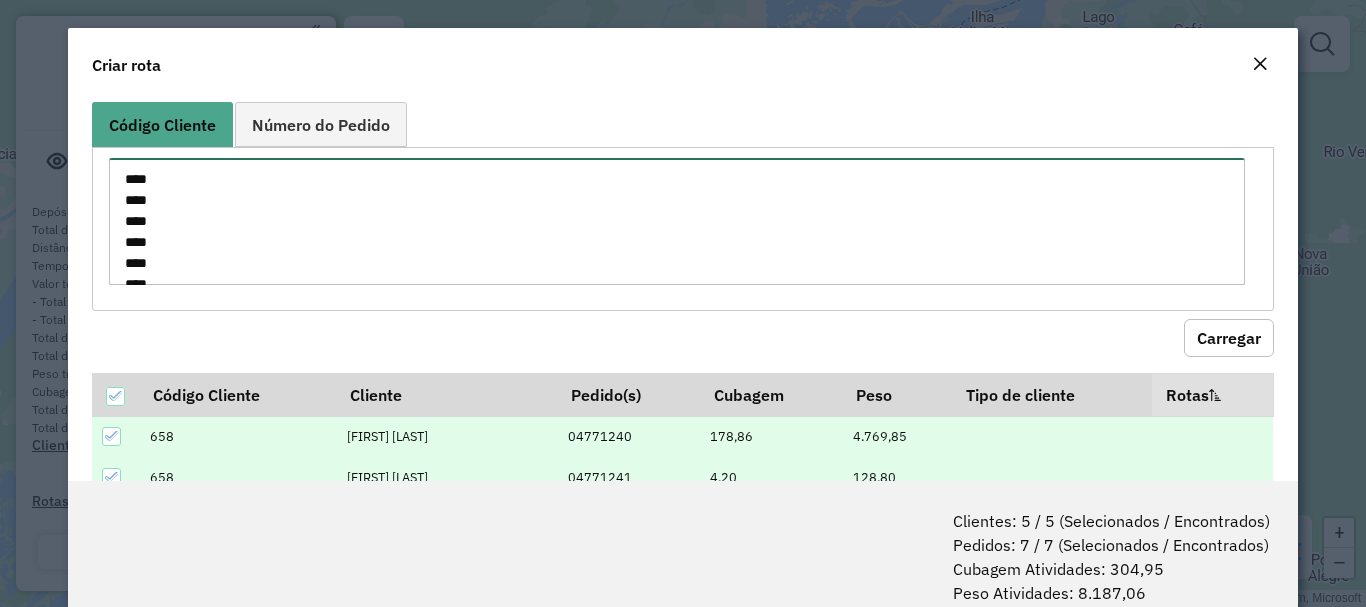 scroll, scrollTop: 197, scrollLeft: 0, axis: vertical 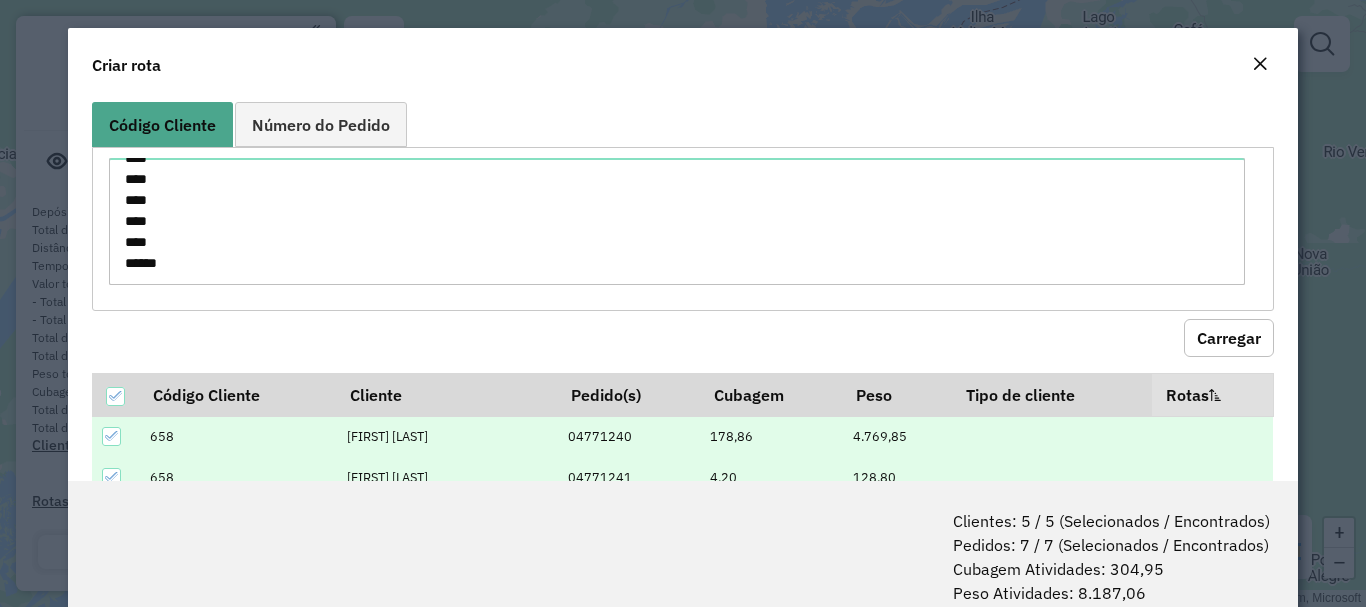 click on "Carregar" 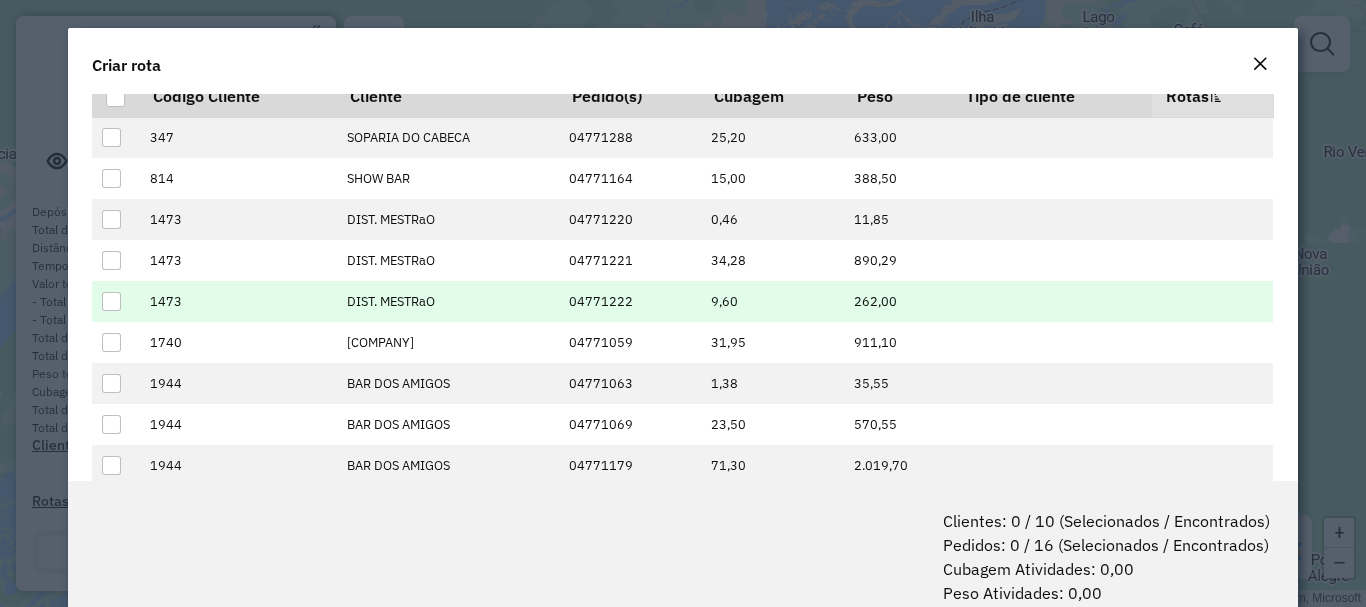 scroll, scrollTop: 300, scrollLeft: 0, axis: vertical 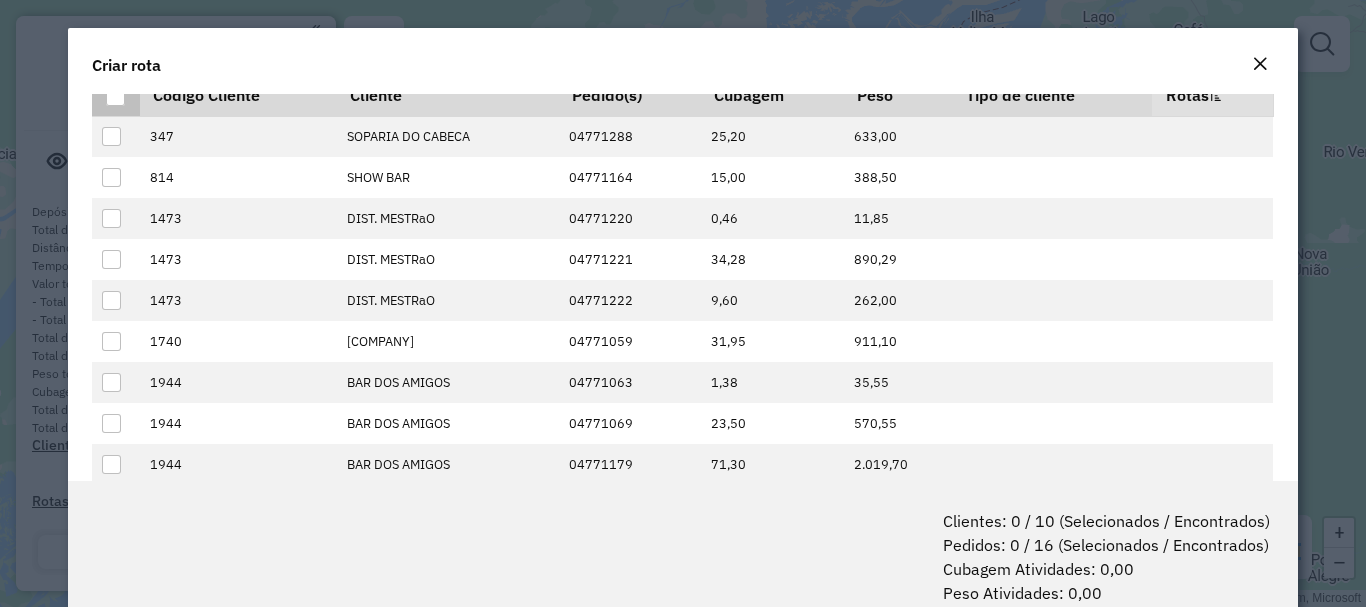 click at bounding box center [115, 96] 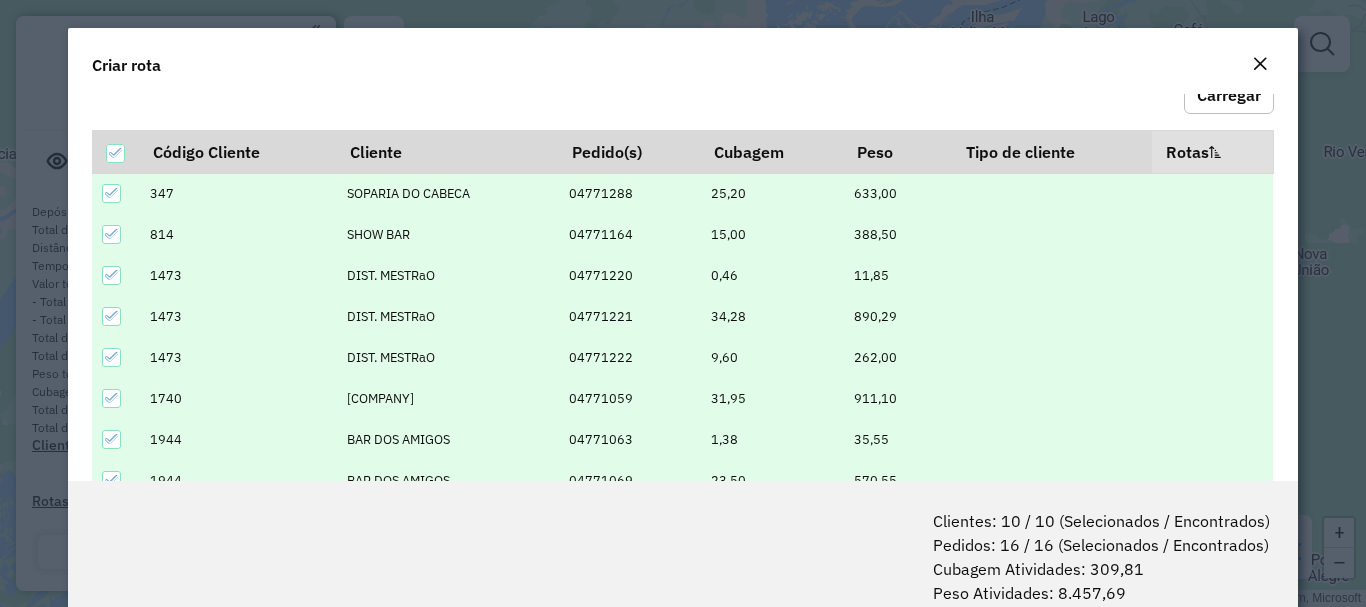 scroll, scrollTop: 343, scrollLeft: 0, axis: vertical 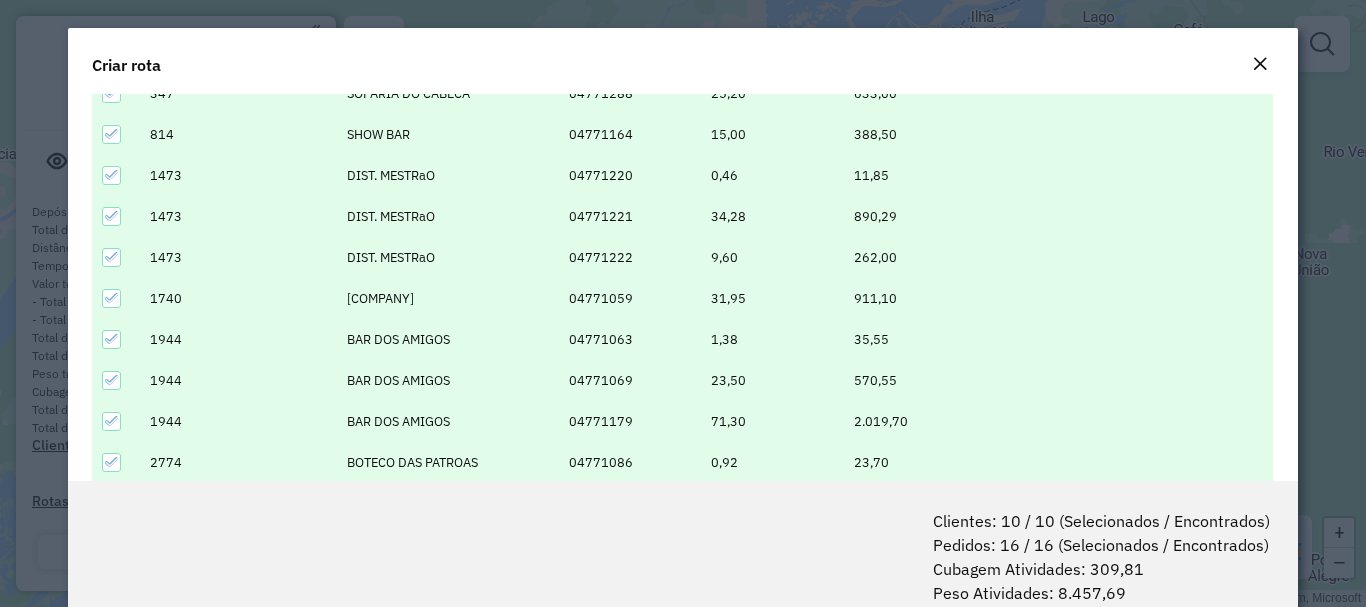 click 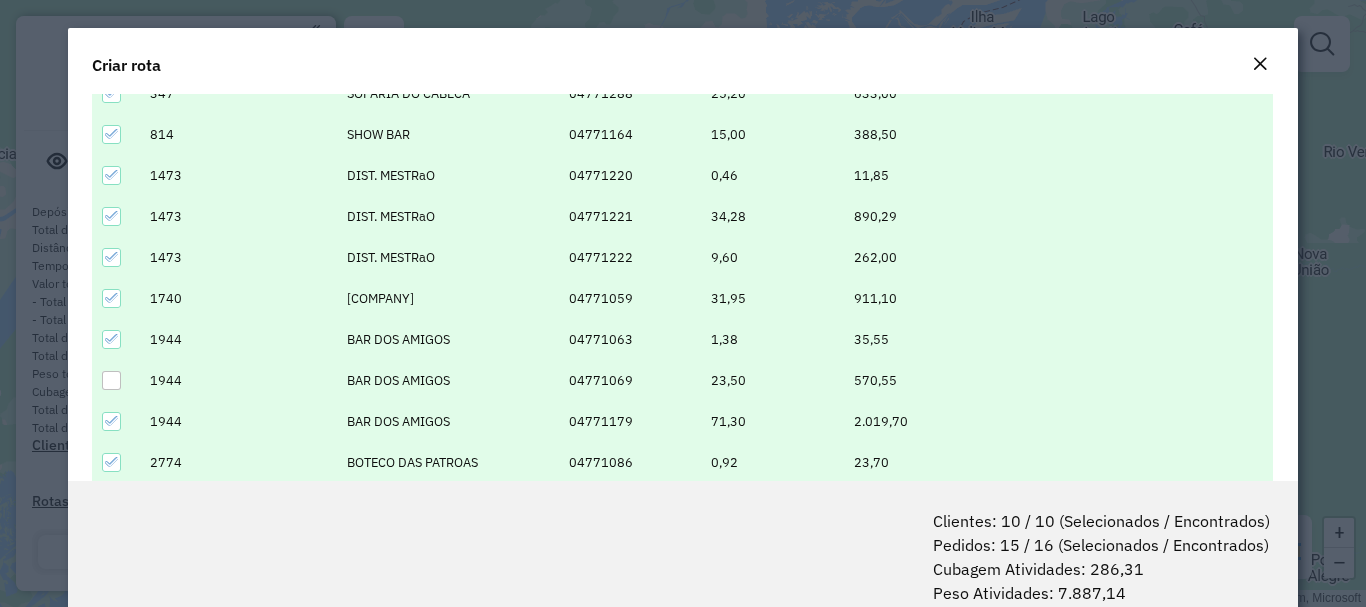 click at bounding box center (111, 380) 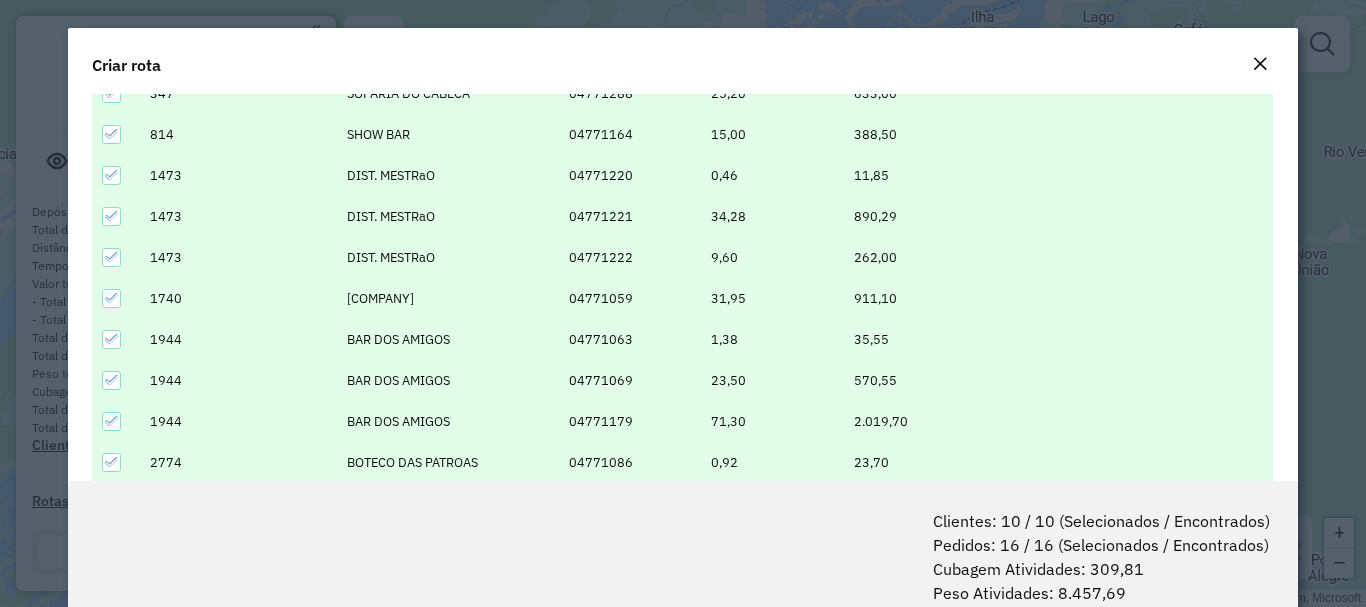 scroll, scrollTop: 443, scrollLeft: 0, axis: vertical 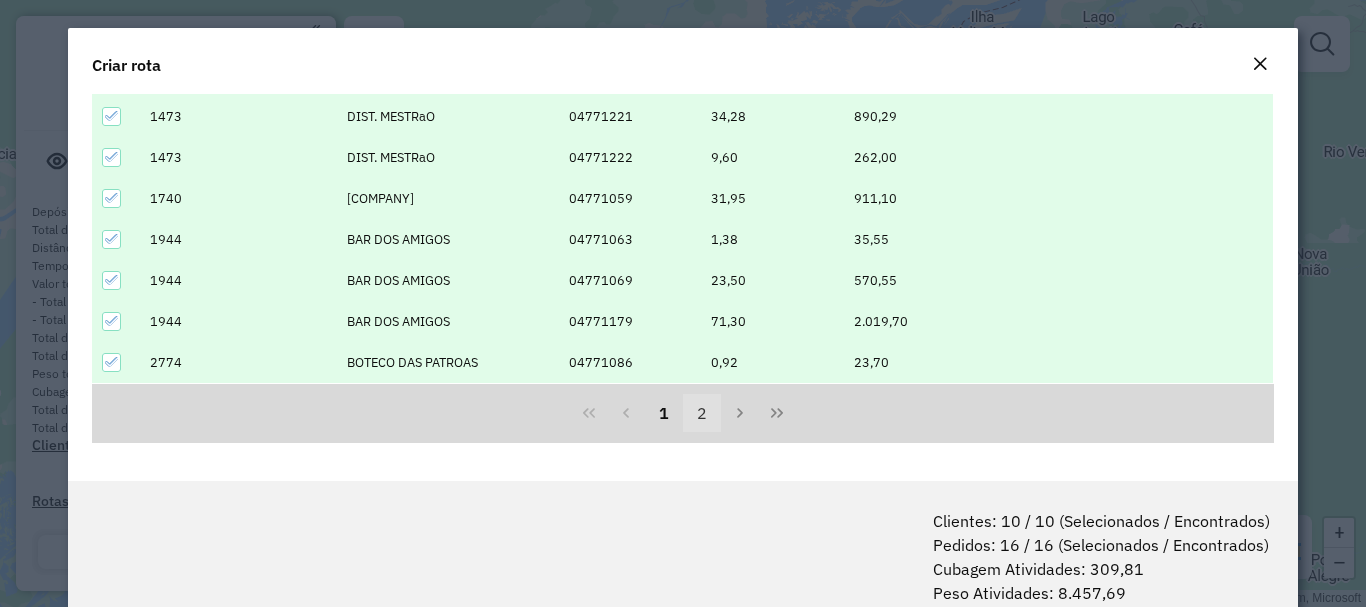 click on "2" at bounding box center [702, 413] 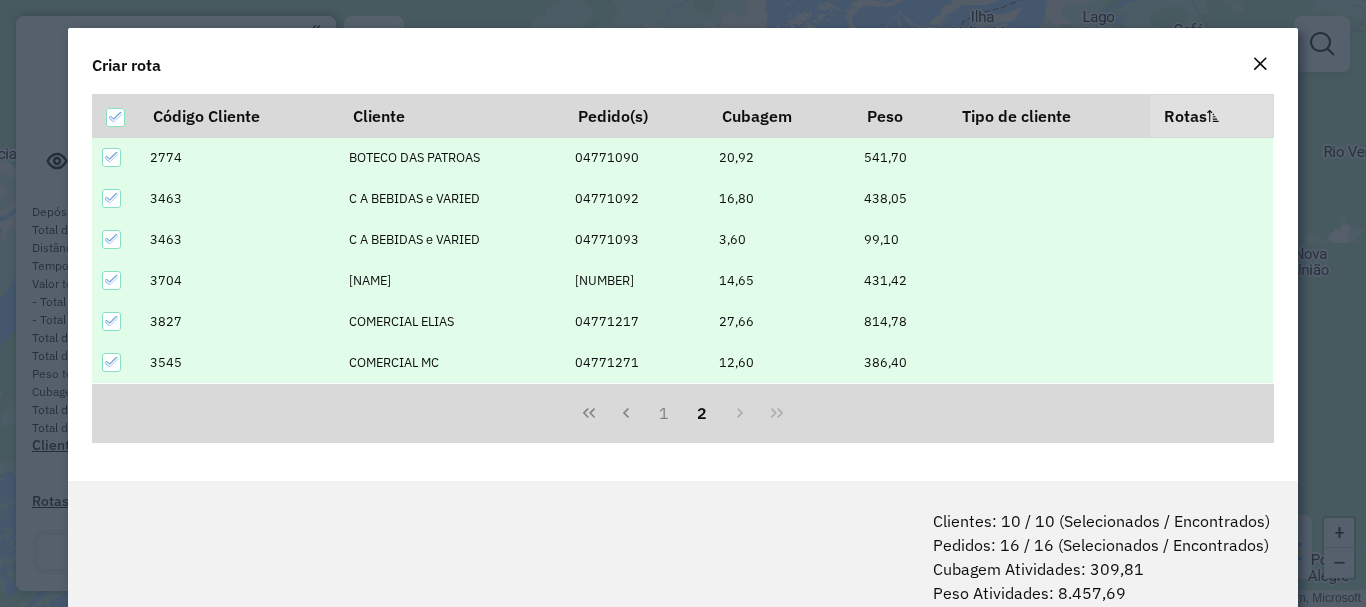 scroll, scrollTop: 279, scrollLeft: 0, axis: vertical 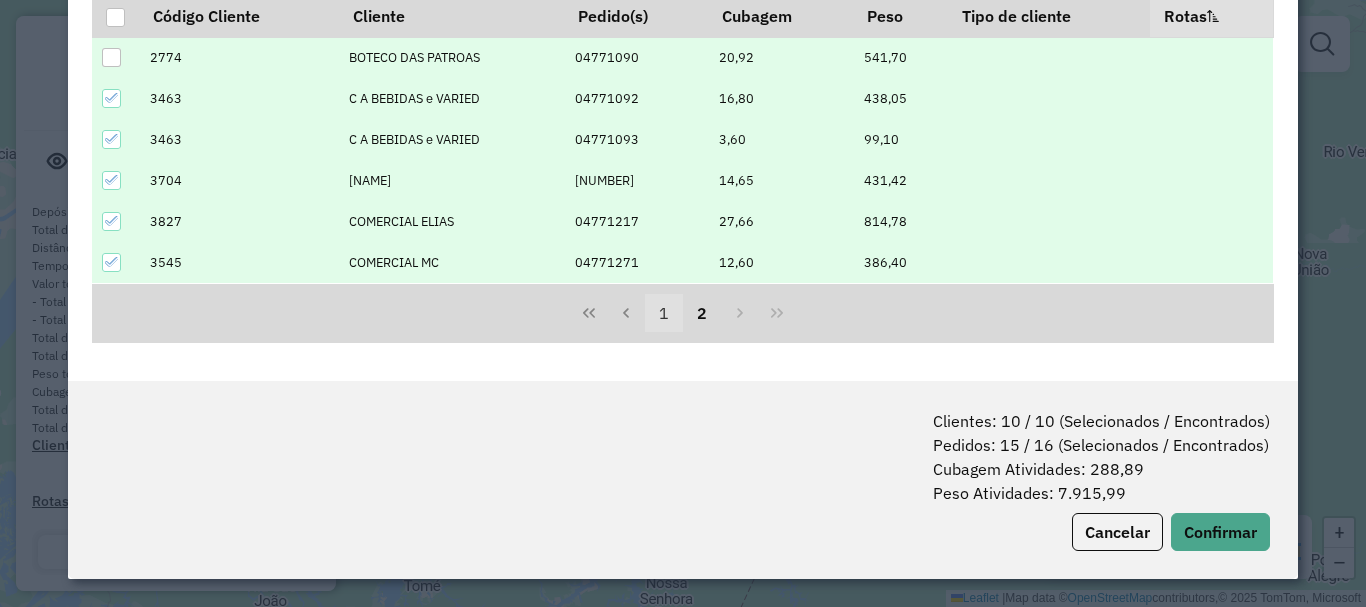 click on "1" at bounding box center [664, 313] 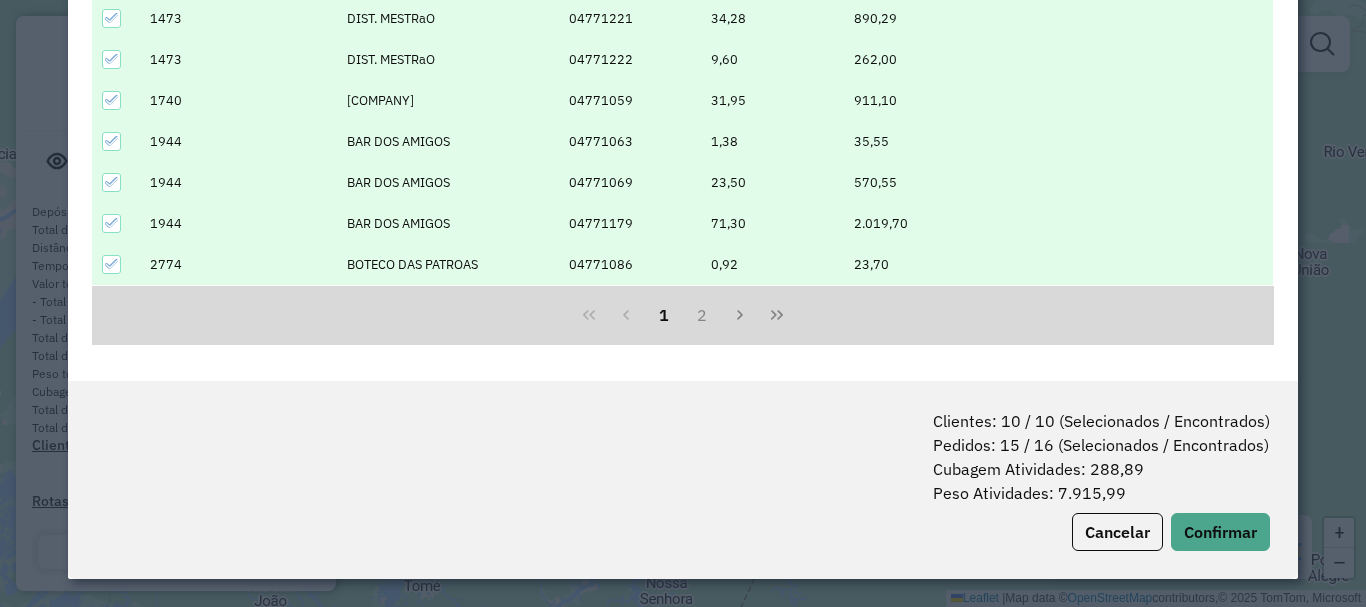 scroll, scrollTop: 443, scrollLeft: 0, axis: vertical 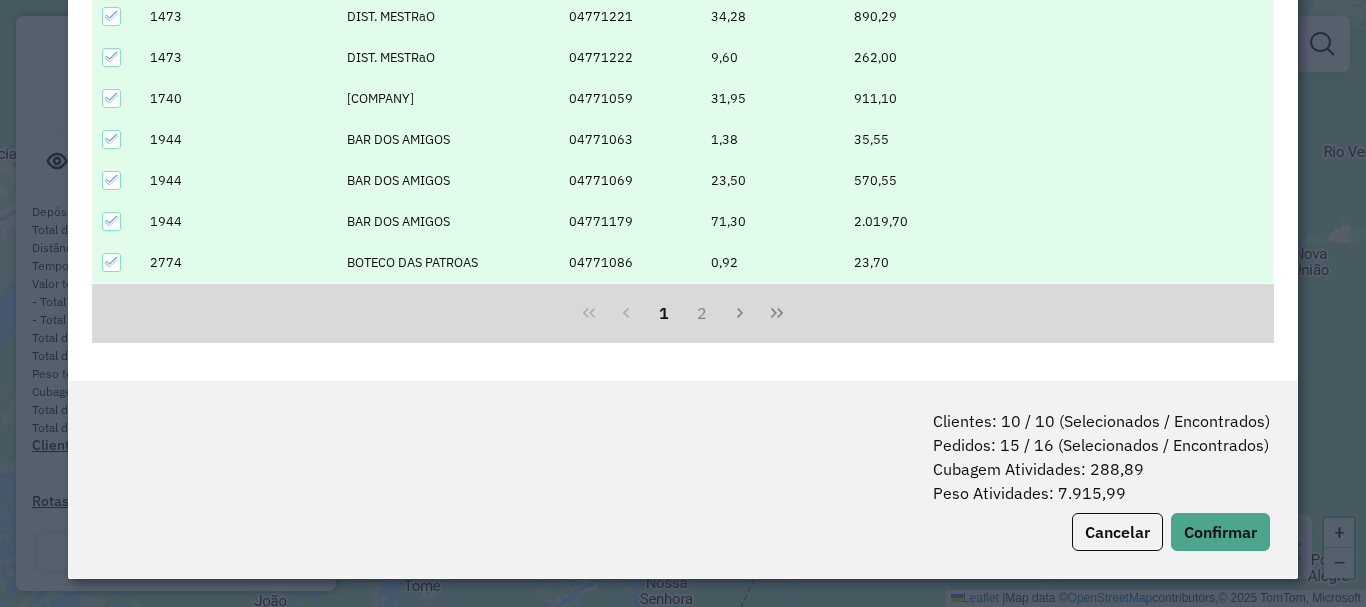 click 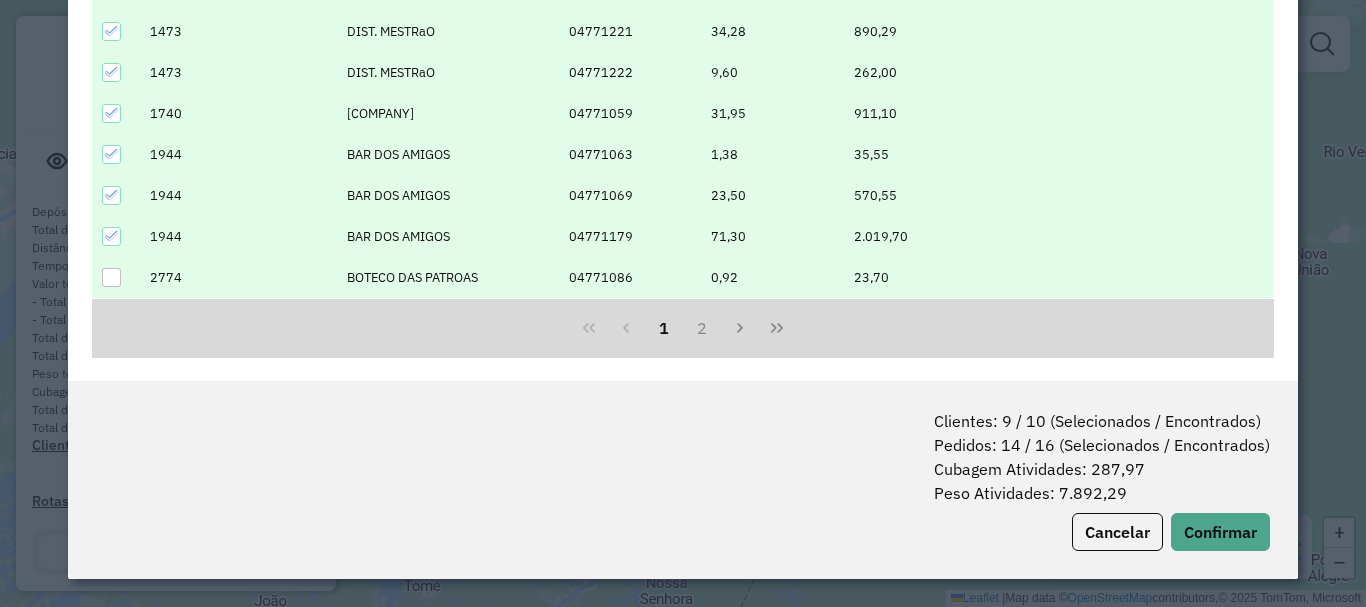 scroll, scrollTop: 443, scrollLeft: 0, axis: vertical 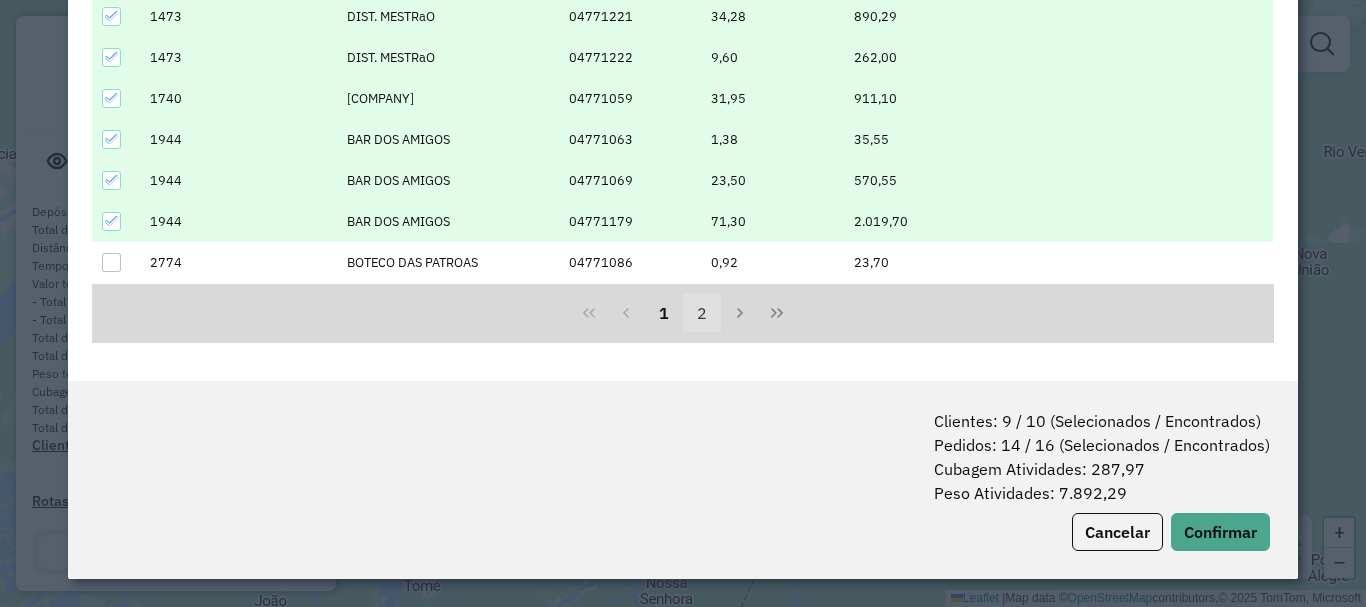 click on "2" at bounding box center (702, 313) 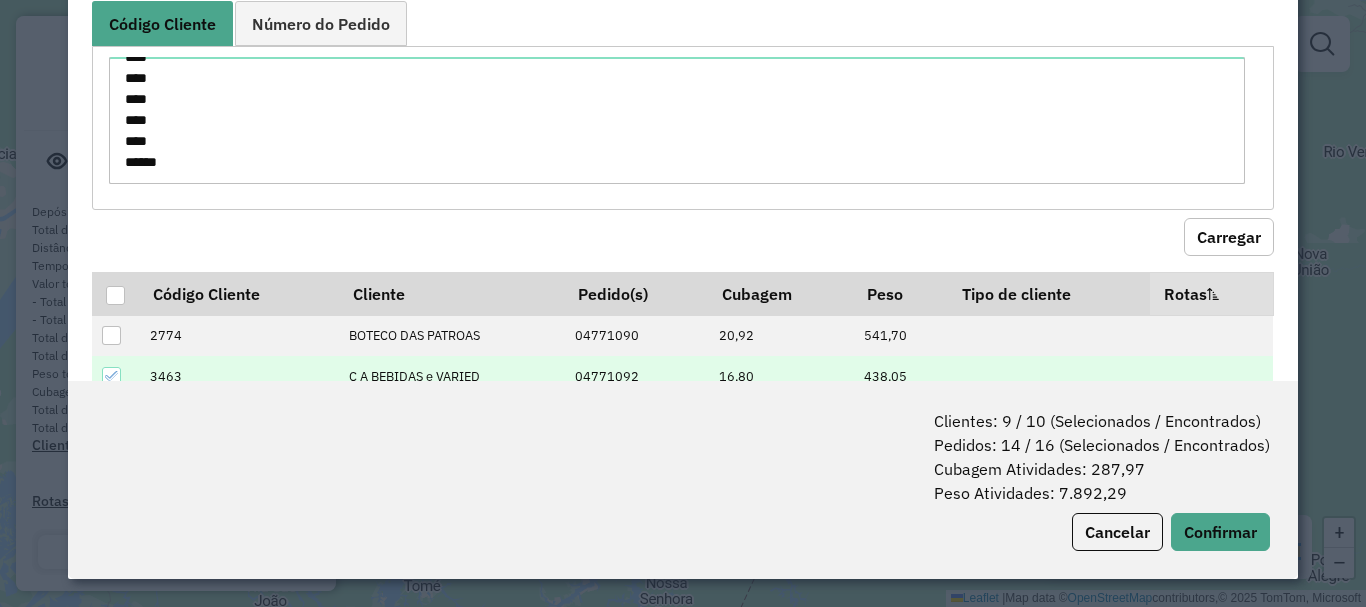 scroll, scrollTop: 0, scrollLeft: 0, axis: both 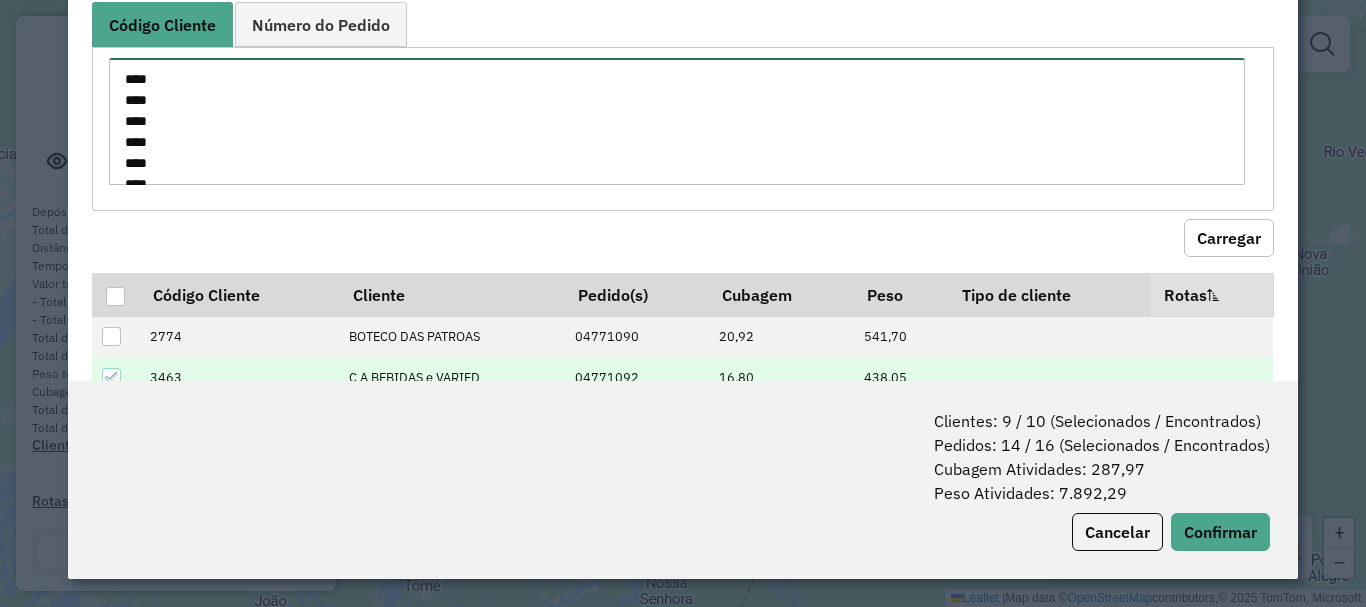 click on "****
****
****
****
****
****
****
***
****
****
****
****
****
***" at bounding box center [677, 121] 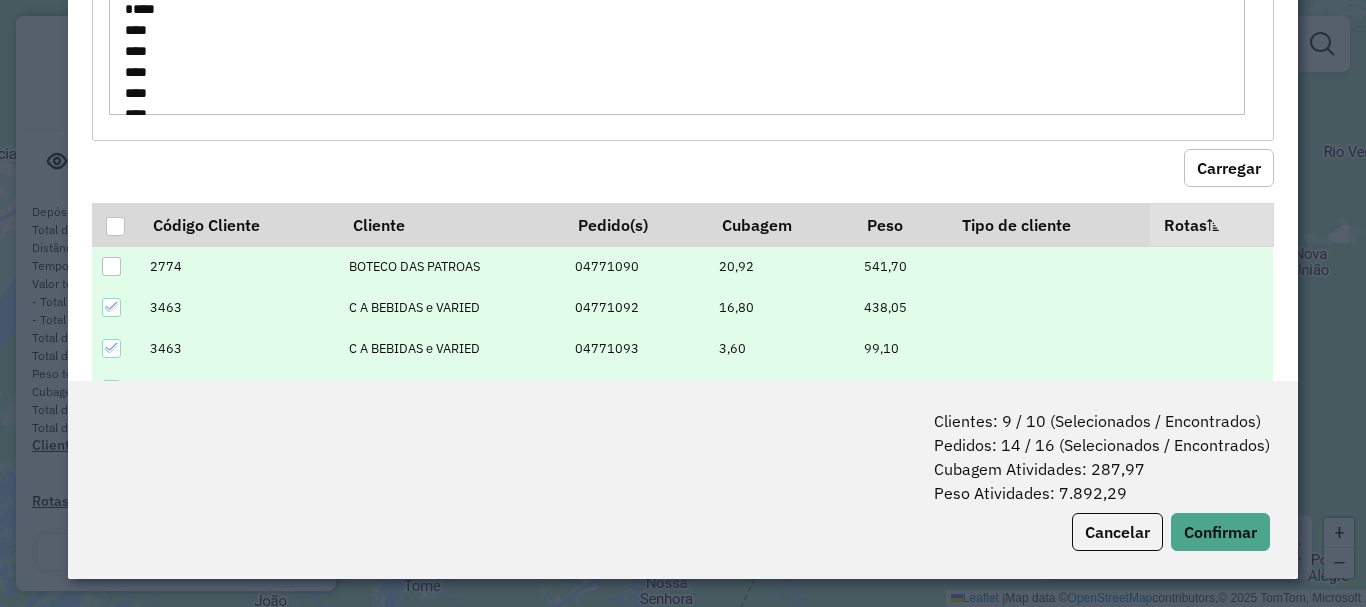 scroll, scrollTop: 100, scrollLeft: 0, axis: vertical 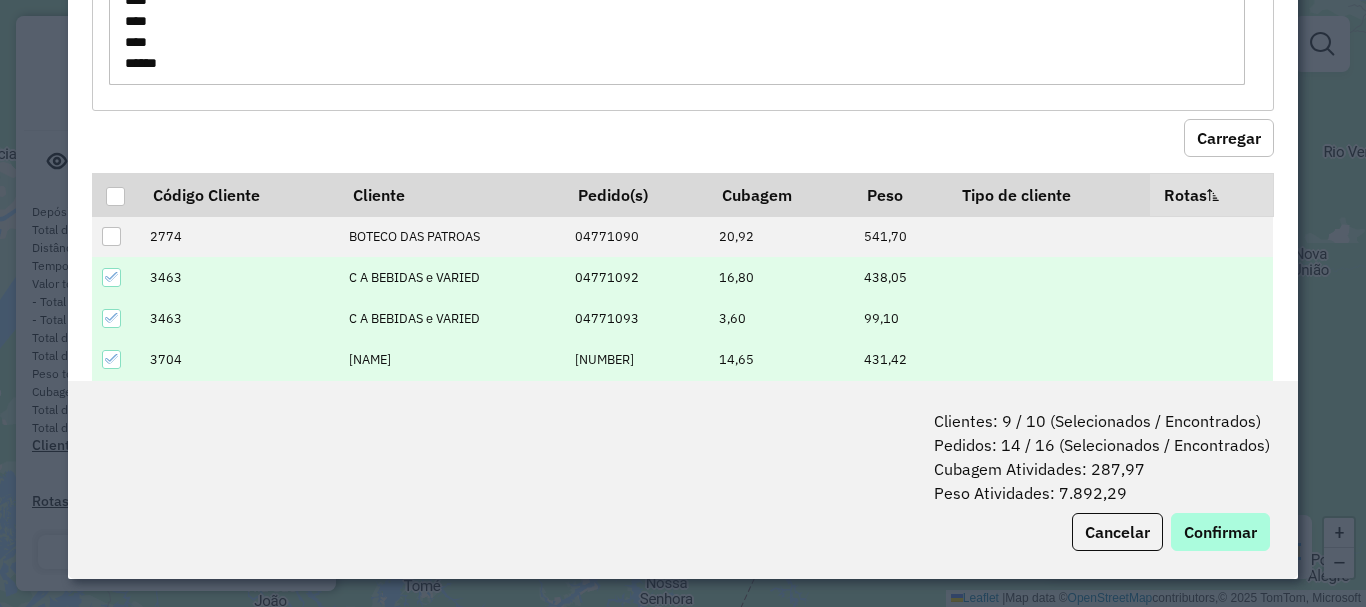 type on "****
****
****
****
****
****
****
***
****
****
****
****
****
***" 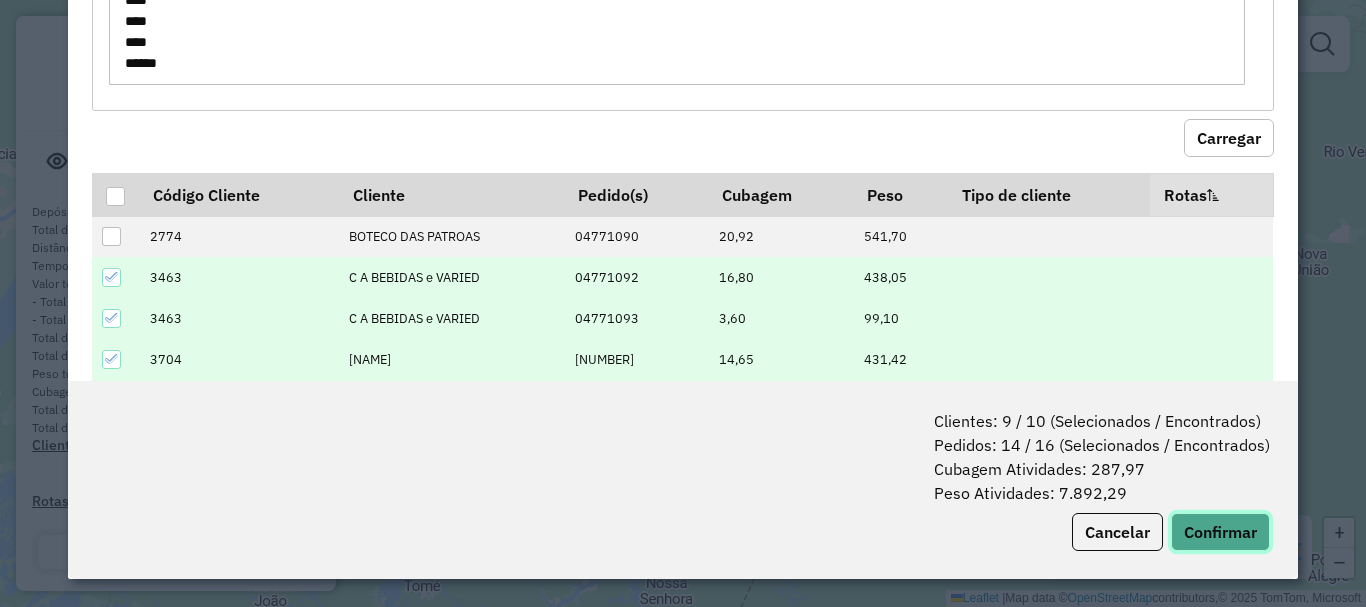 click on "Confirmar" 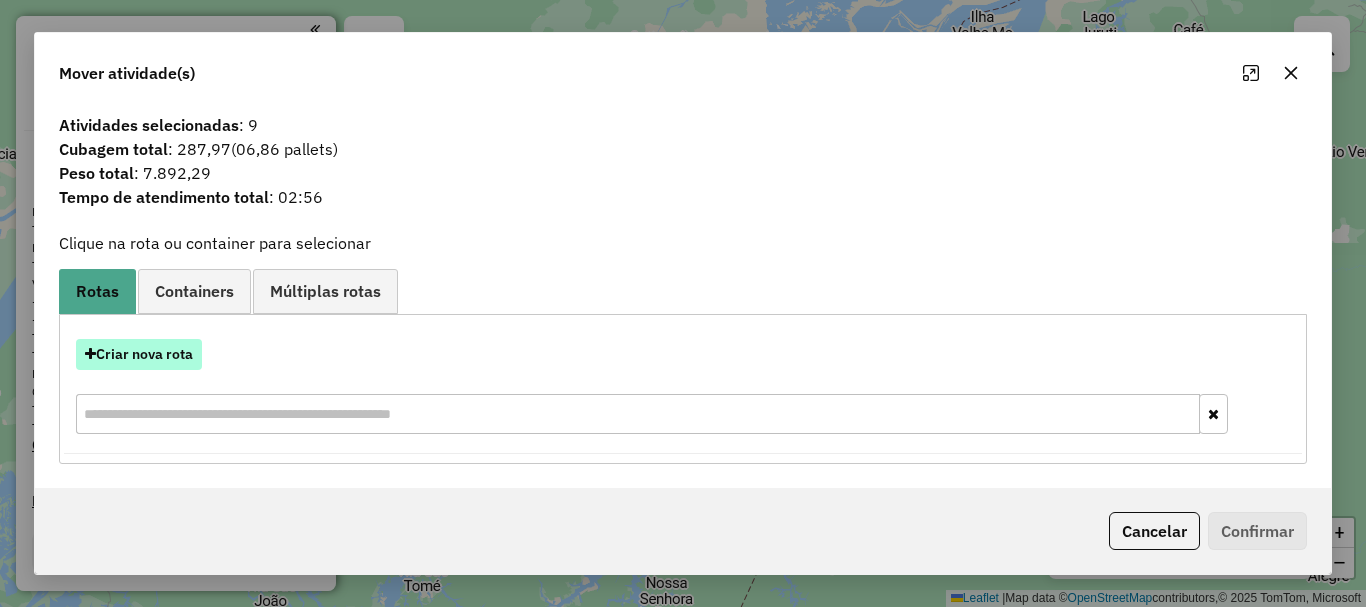 click on "Criar nova rota" at bounding box center (139, 354) 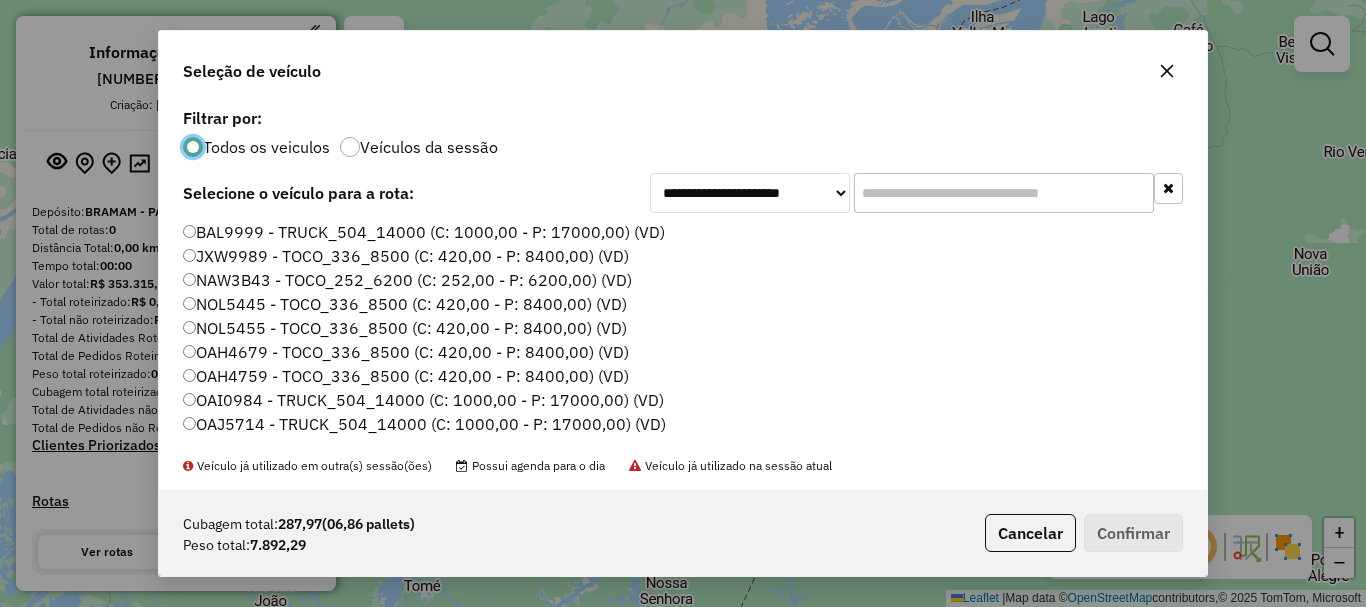 scroll, scrollTop: 11, scrollLeft: 6, axis: both 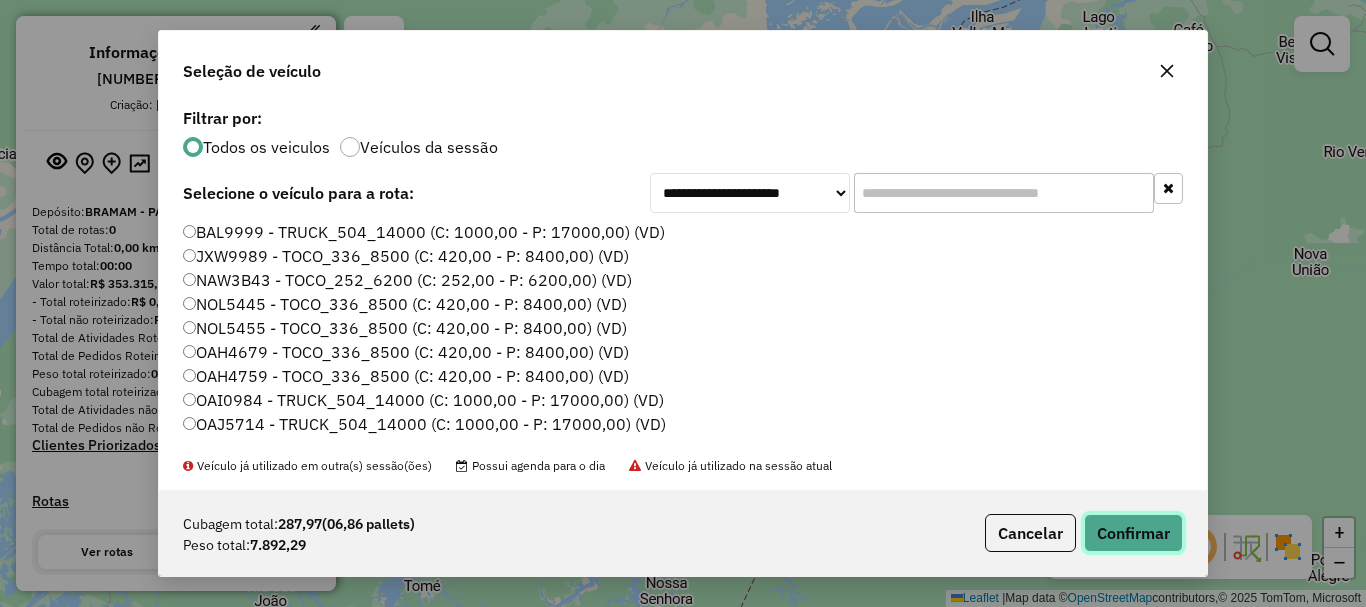click on "Confirmar" 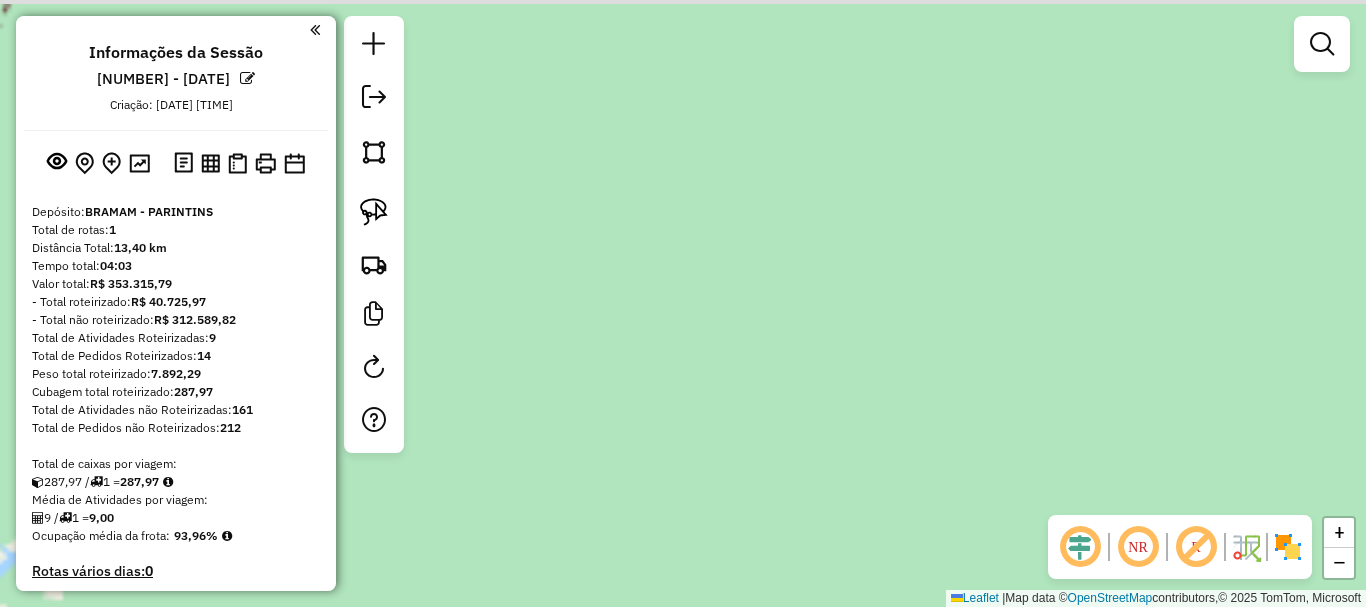 drag, startPoint x: 612, startPoint y: 270, endPoint x: 1102, endPoint y: 454, distance: 523.4081 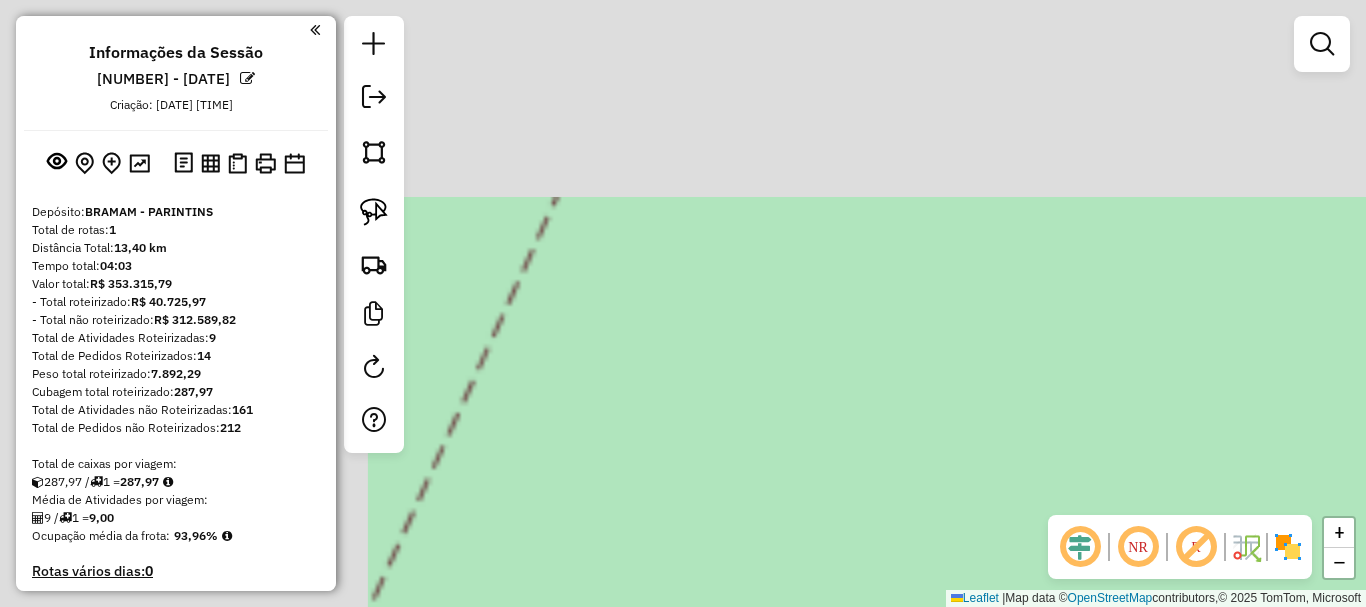 drag, startPoint x: 757, startPoint y: 338, endPoint x: 817, endPoint y: 356, distance: 62.641838 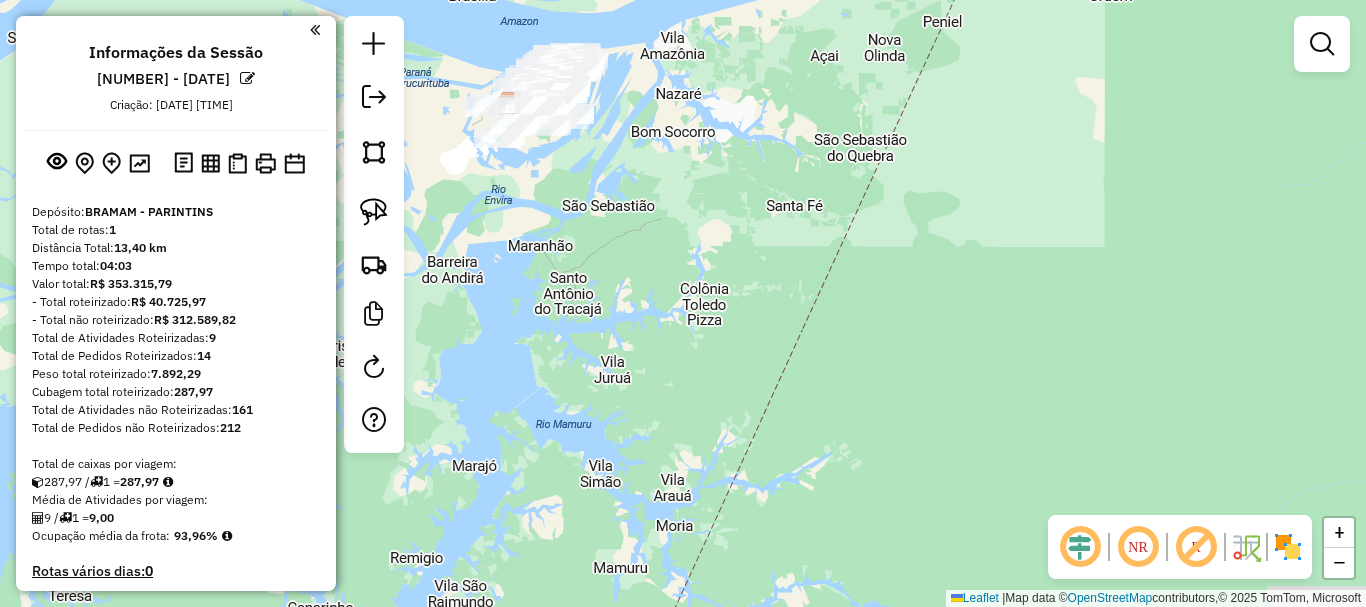 drag, startPoint x: 627, startPoint y: 269, endPoint x: 874, endPoint y: 341, distance: 257.28 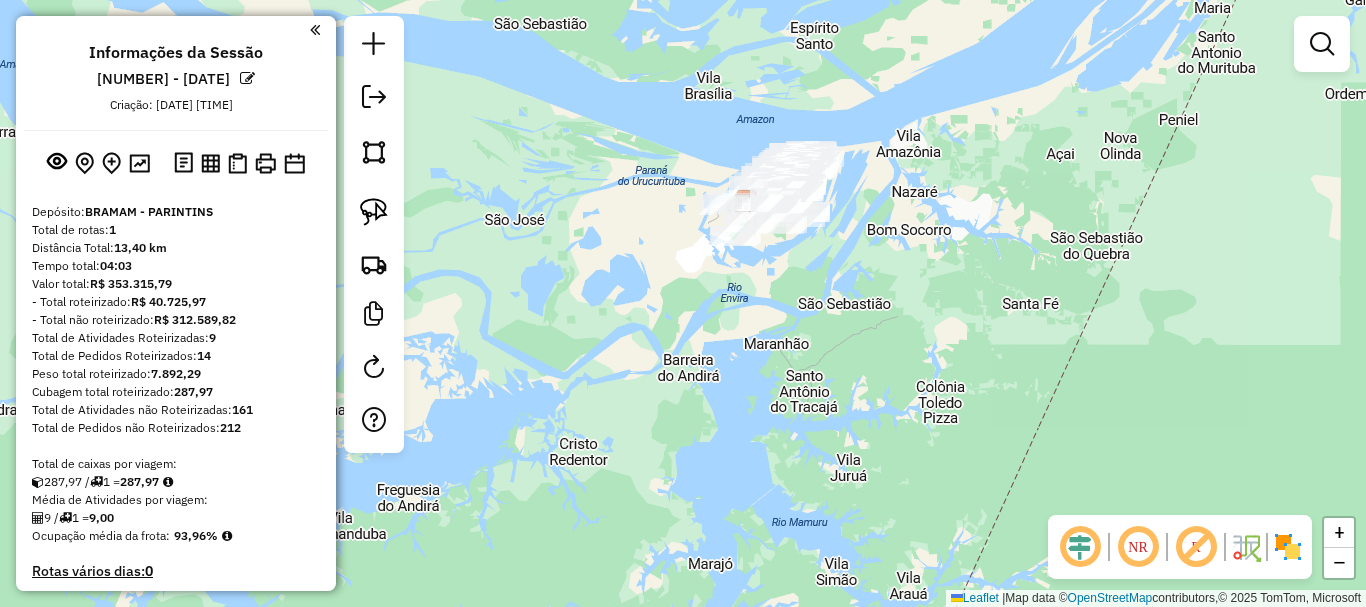 drag, startPoint x: 822, startPoint y: 261, endPoint x: 848, endPoint y: 355, distance: 97.52948 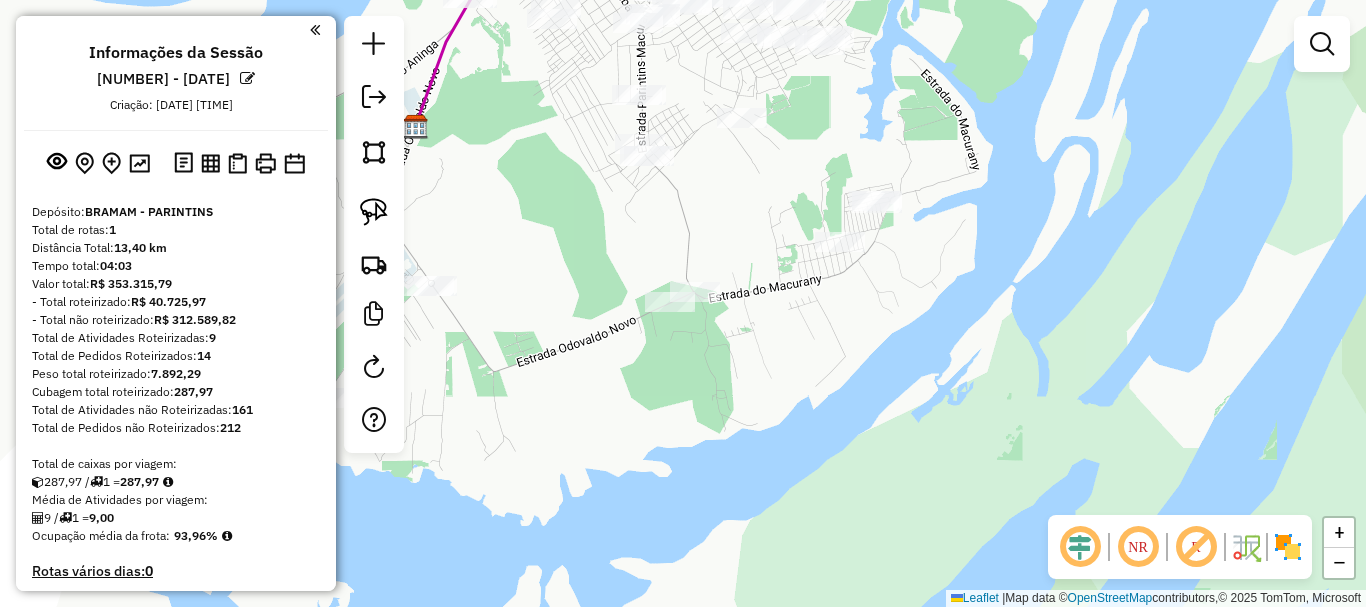 drag, startPoint x: 751, startPoint y: 336, endPoint x: 814, endPoint y: 512, distance: 186.93582 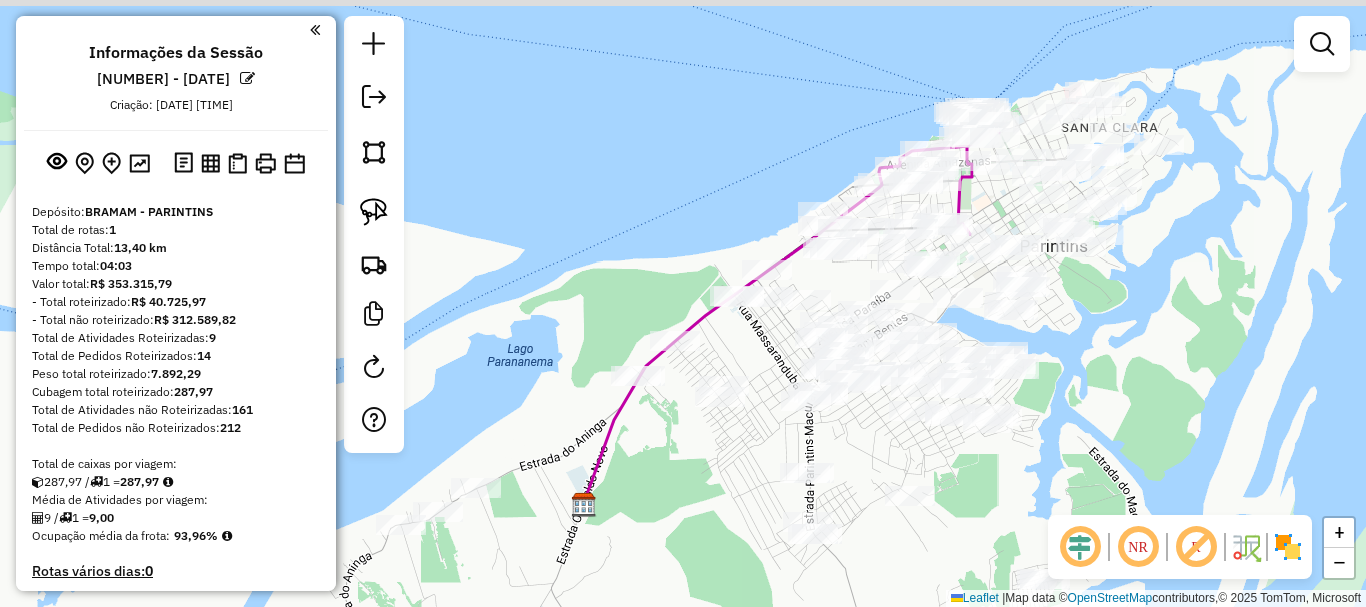 drag, startPoint x: 666, startPoint y: 336, endPoint x: 658, endPoint y: 426, distance: 90.35486 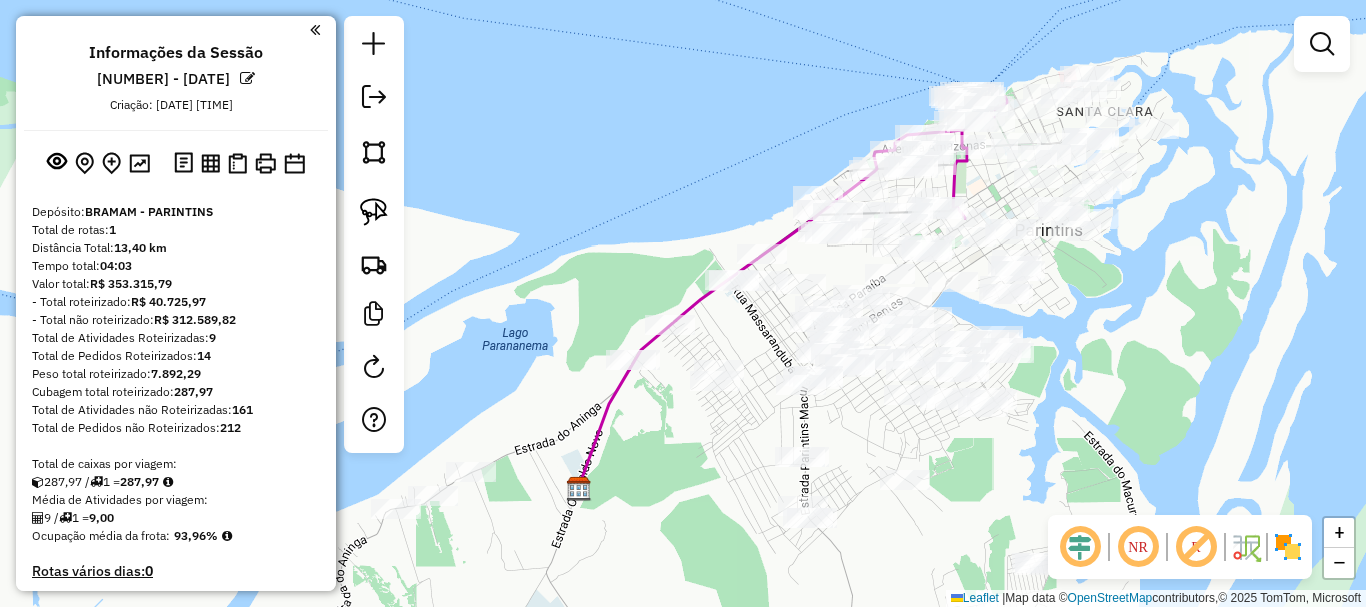 select on "**********" 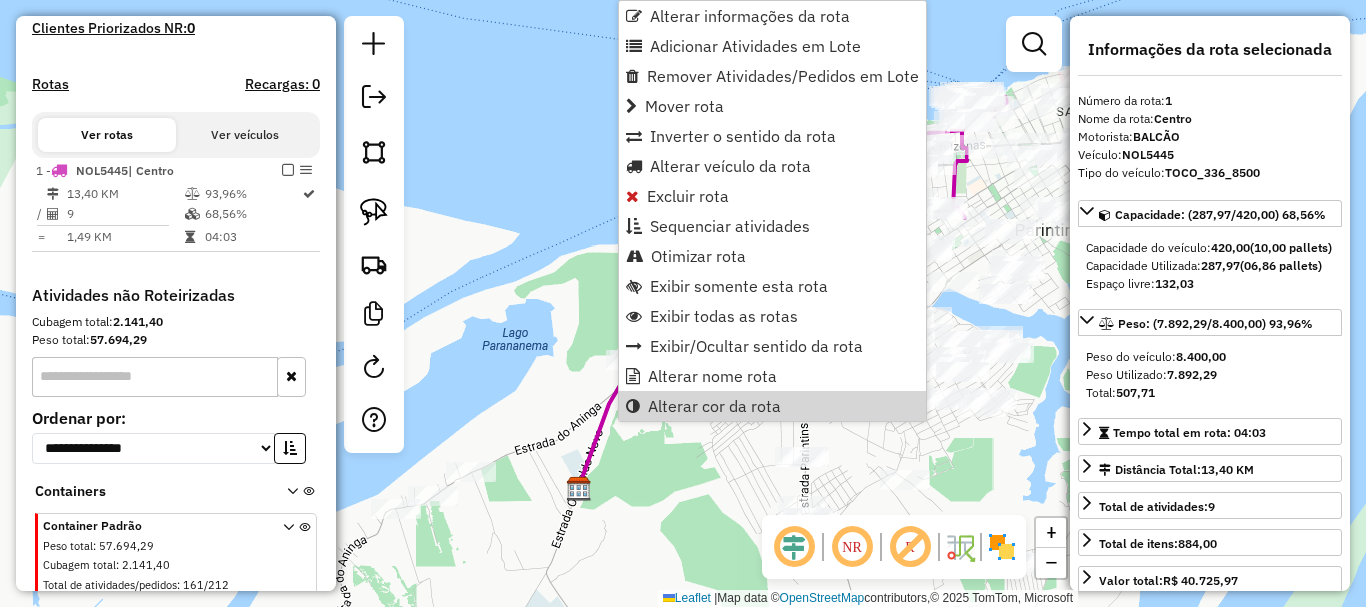 scroll, scrollTop: 622, scrollLeft: 0, axis: vertical 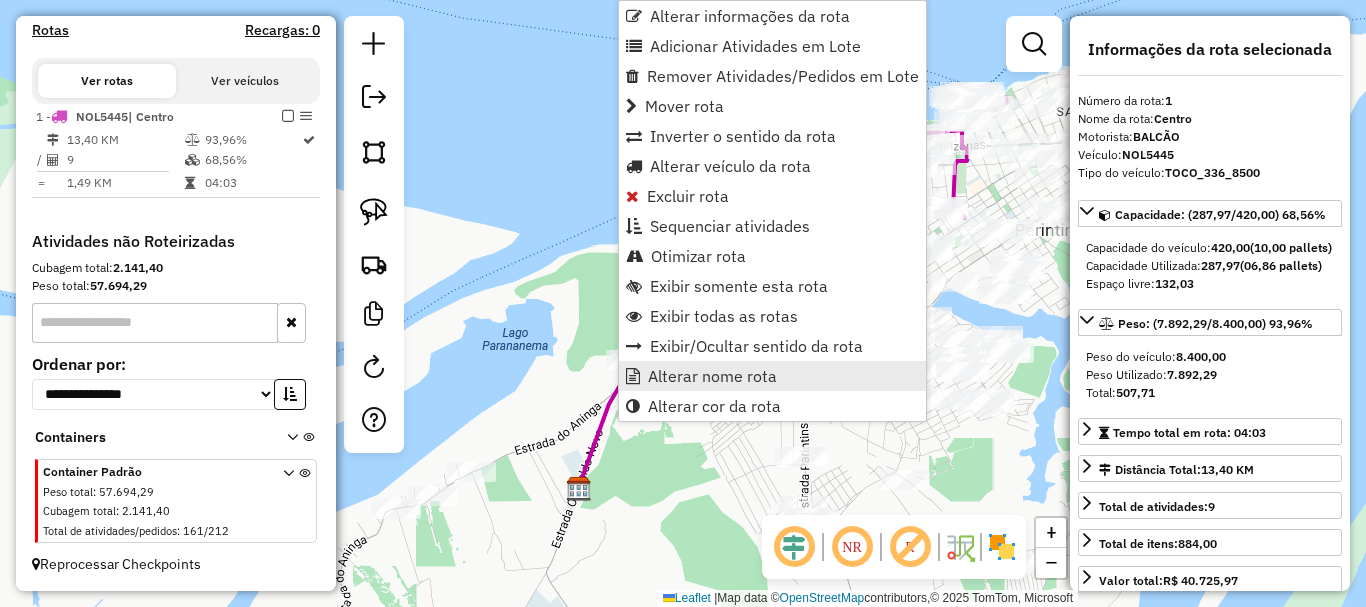 click on "Alterar nome rota" at bounding box center [712, 376] 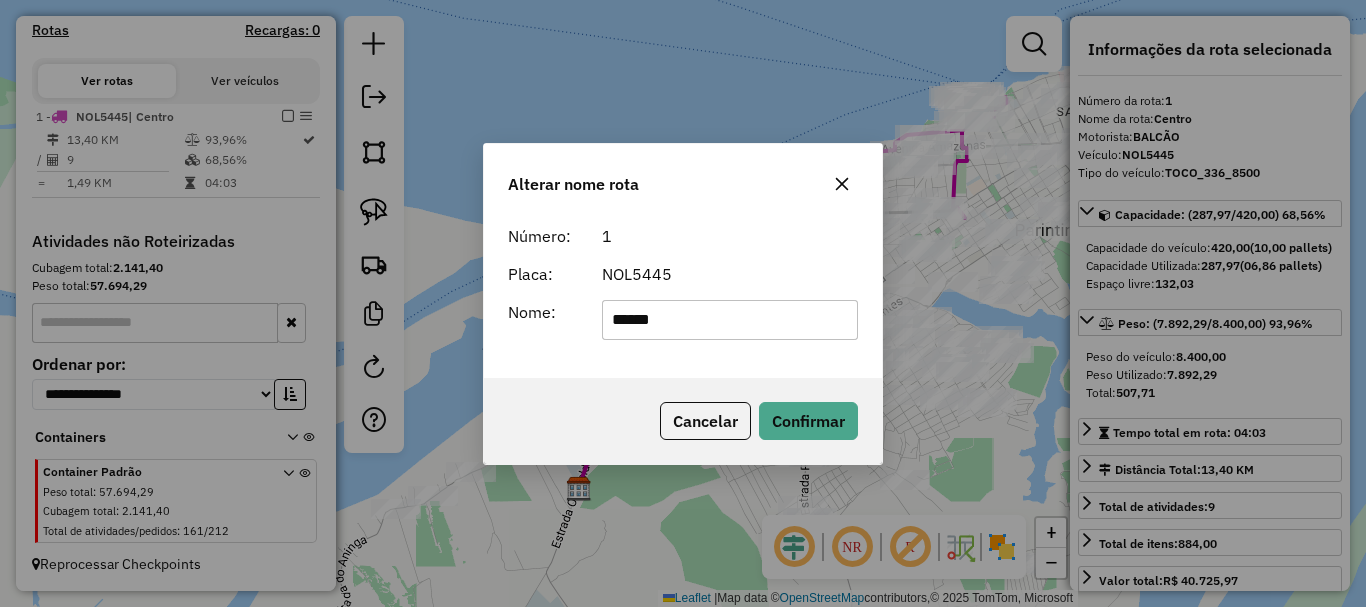 click on "Número: 1 Placa: NOL5445 Nome: ******" 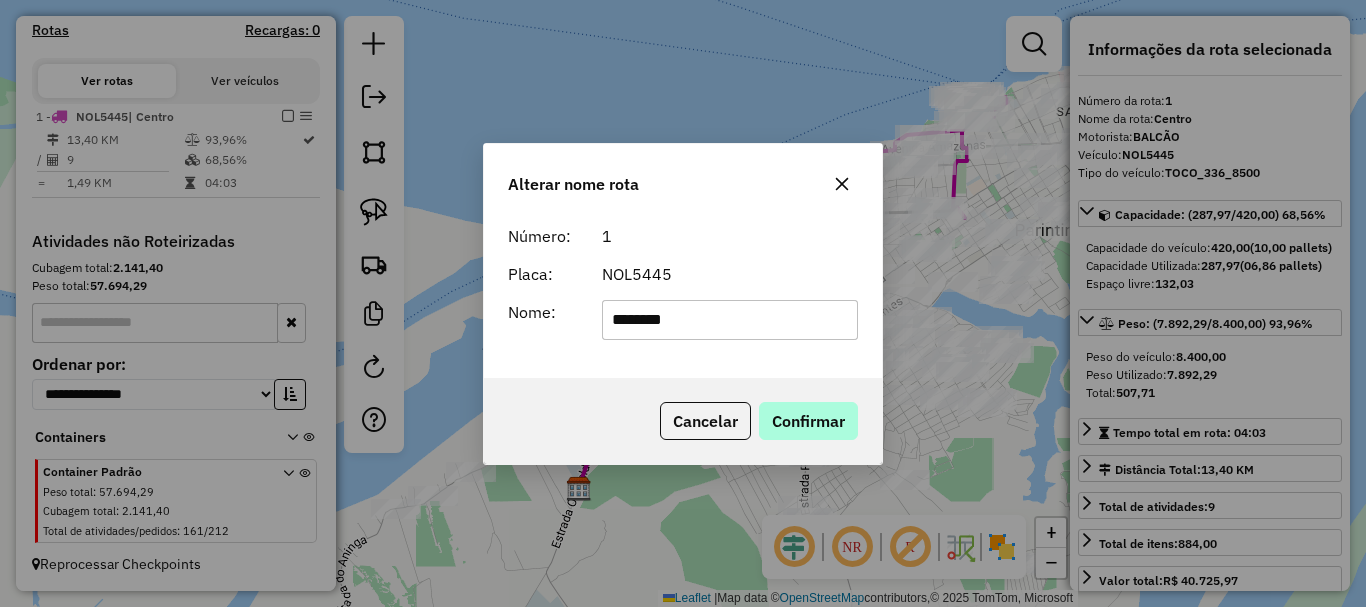type on "********" 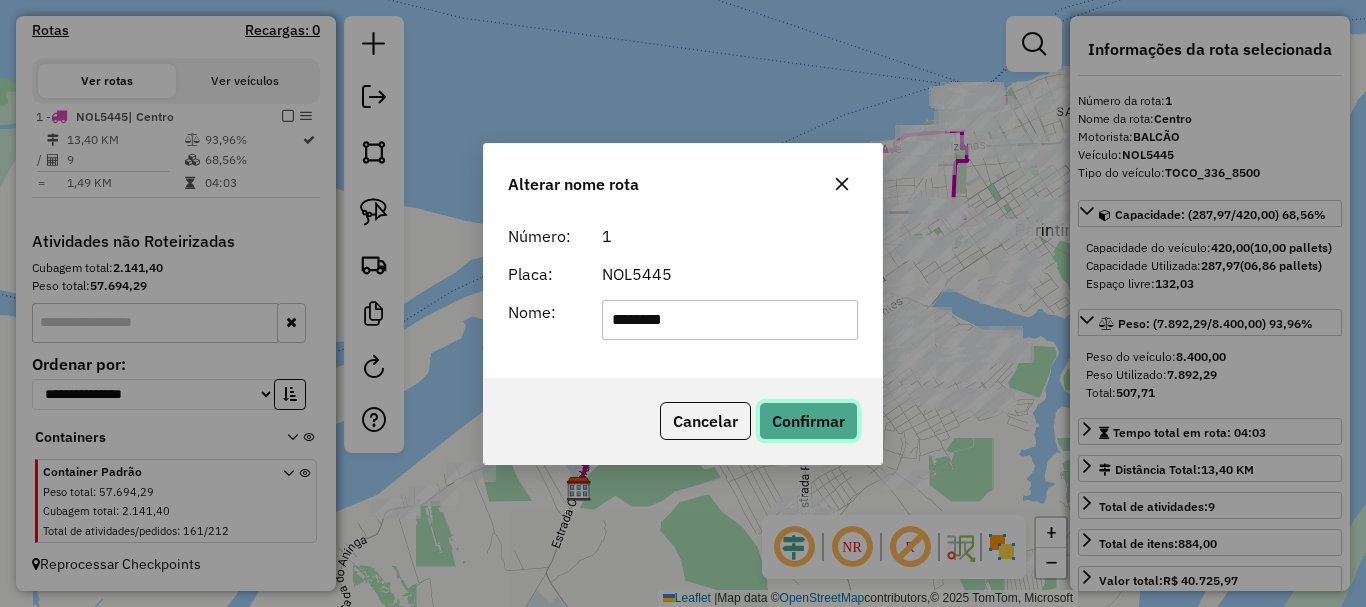 type 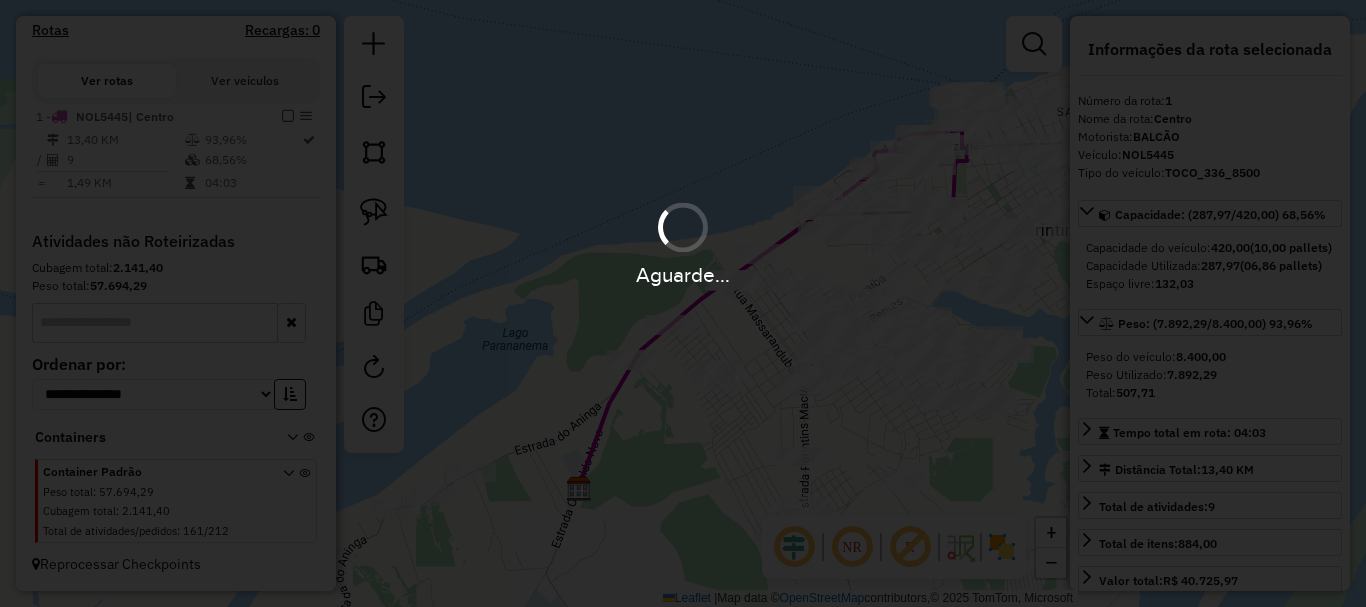 type 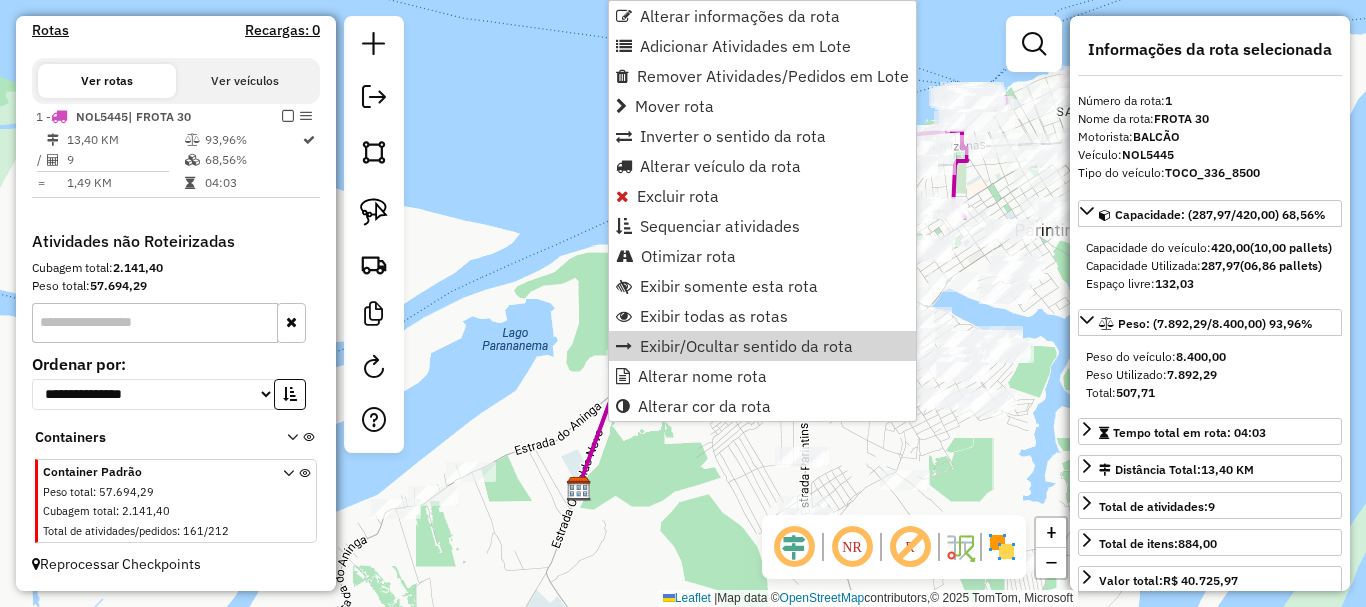 click 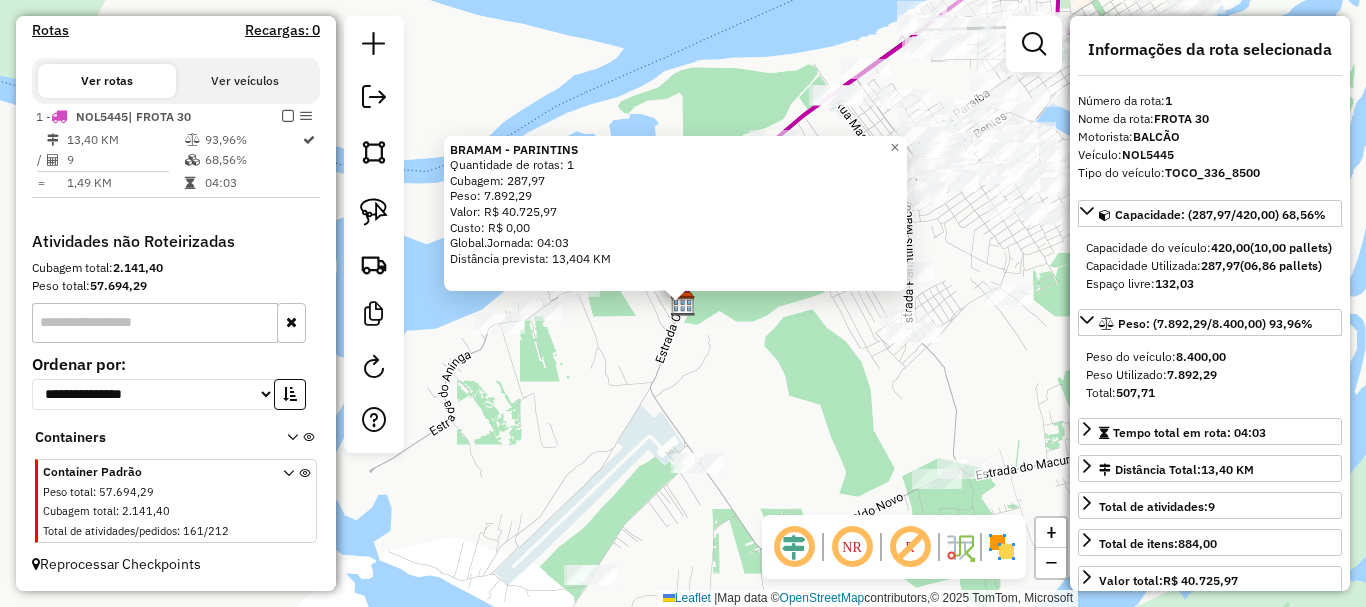 click on "BRAMAM - PARINTINS  Quantidade de rotas: 1   Cubagem: 287,97  Peso: 7.892,29  Valor: R$ 40.725,97   Custo: R$ 0,00  Global.Jornada: 04:03  Distância prevista: 13,404 KM  × Janela de atendimento Grade de atendimento Capacidade Transportadoras Veículos Cliente Pedidos  Rotas Selecione os dias de semana para filtrar as janelas de atendimento  Seg   Ter   Qua   Qui   Sex   Sáb   Dom  Informe o período da janela de atendimento: De: Até:  Filtrar exatamente a janela do cliente  Considerar janela de atendimento padrão  Selecione os dias de semana para filtrar as grades de atendimento  Seg   Ter   Qua   Qui   Sex   Sáb   Dom   Considerar clientes sem dia de atendimento cadastrado  Clientes fora do dia de atendimento selecionado Filtrar as atividades entre os valores definidos abaixo:  Peso mínimo:   Peso máximo:   Cubagem mínima:   Cubagem máxima:   De:   Até:  Filtrar as atividades entre o tempo de atendimento definido abaixo:  De:   Até:   Considerar capacidade total dos clientes não roteirizados De:" 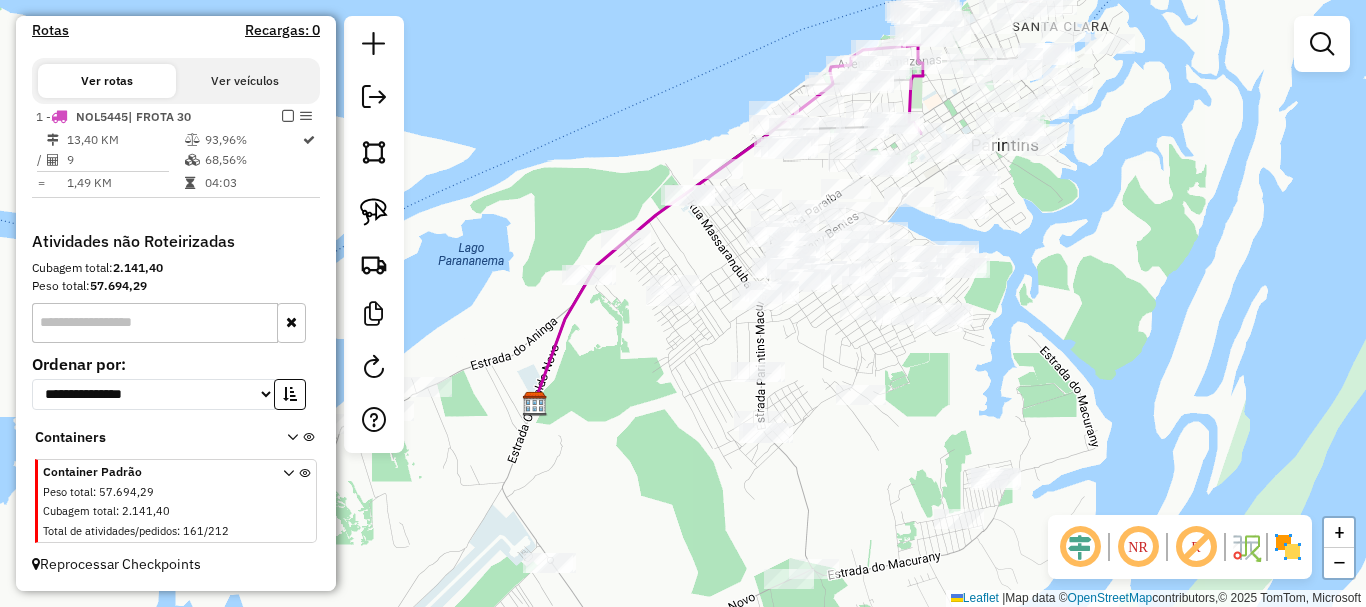 drag, startPoint x: 620, startPoint y: 447, endPoint x: 602, endPoint y: 439, distance: 19.697716 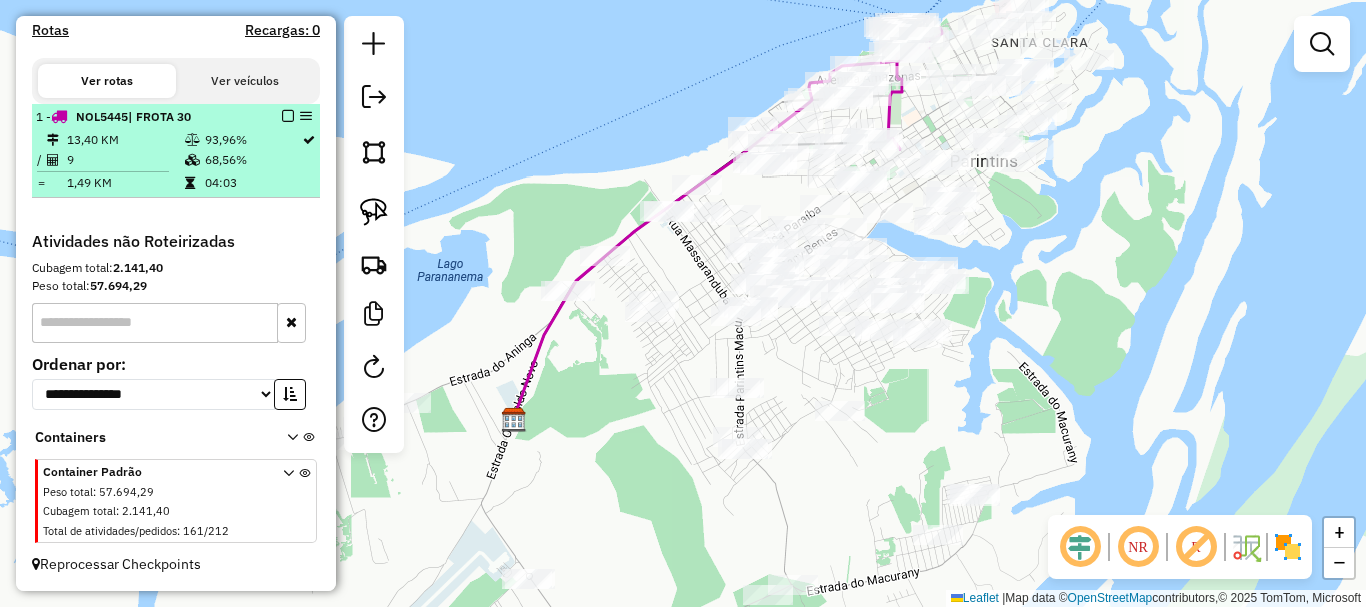 click at bounding box center [288, 116] 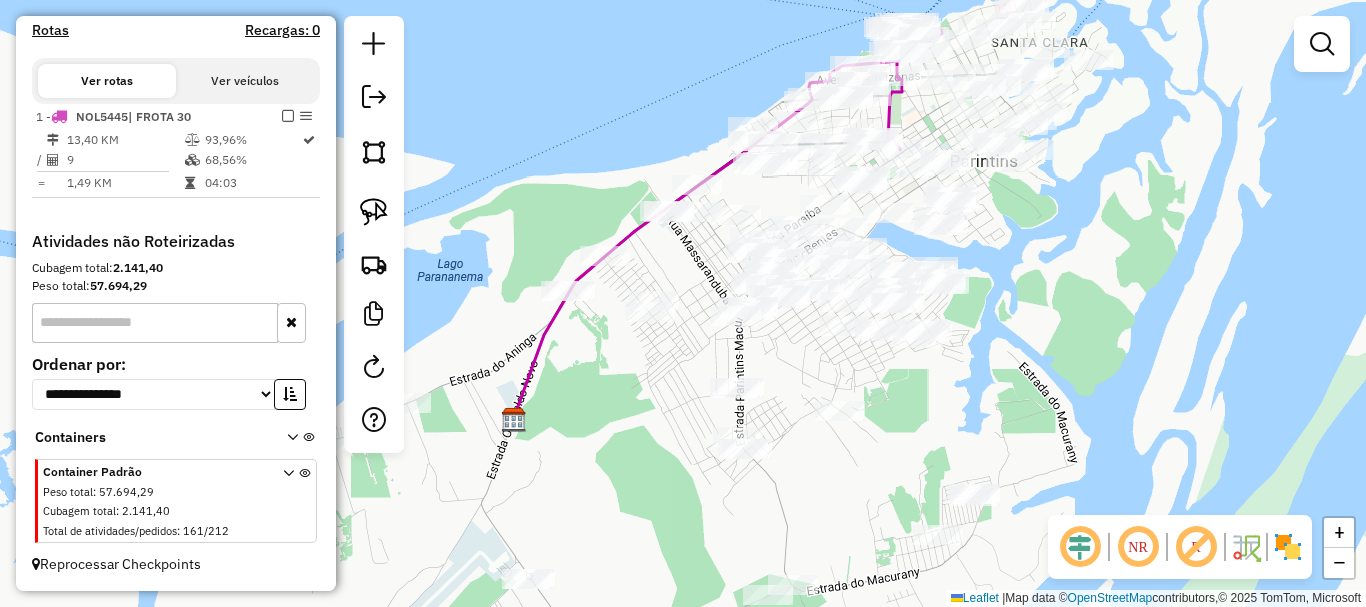 scroll, scrollTop: 555, scrollLeft: 0, axis: vertical 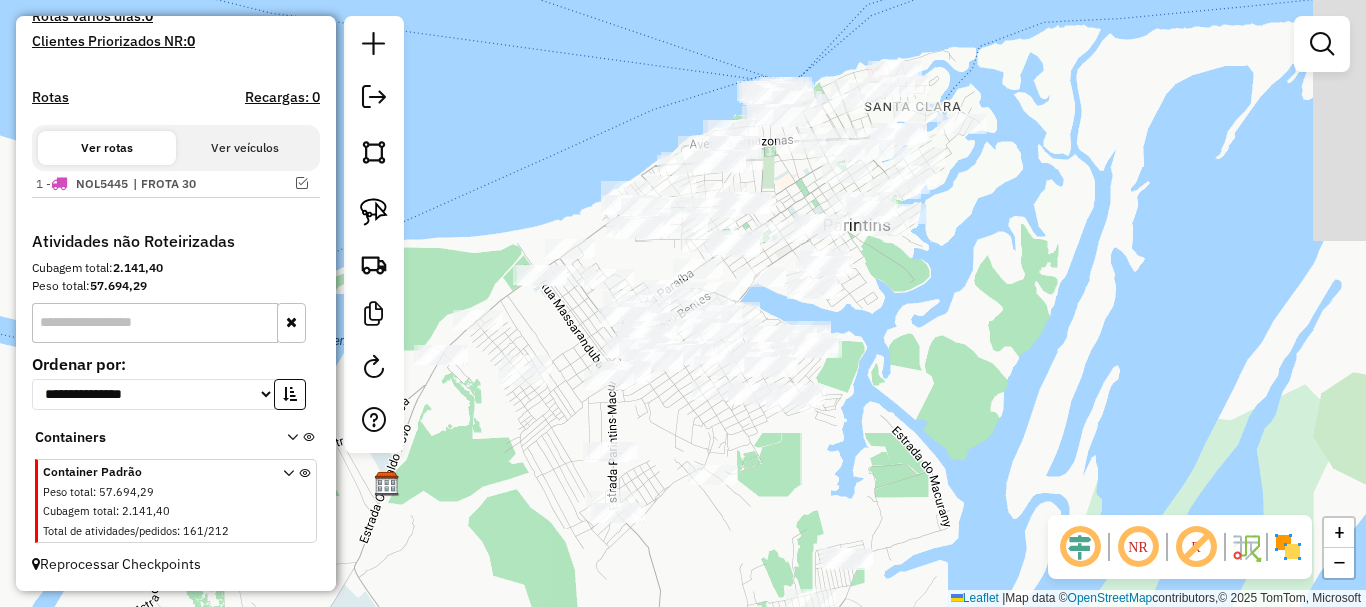 drag, startPoint x: 563, startPoint y: 339, endPoint x: 436, endPoint y: 398, distance: 140.0357 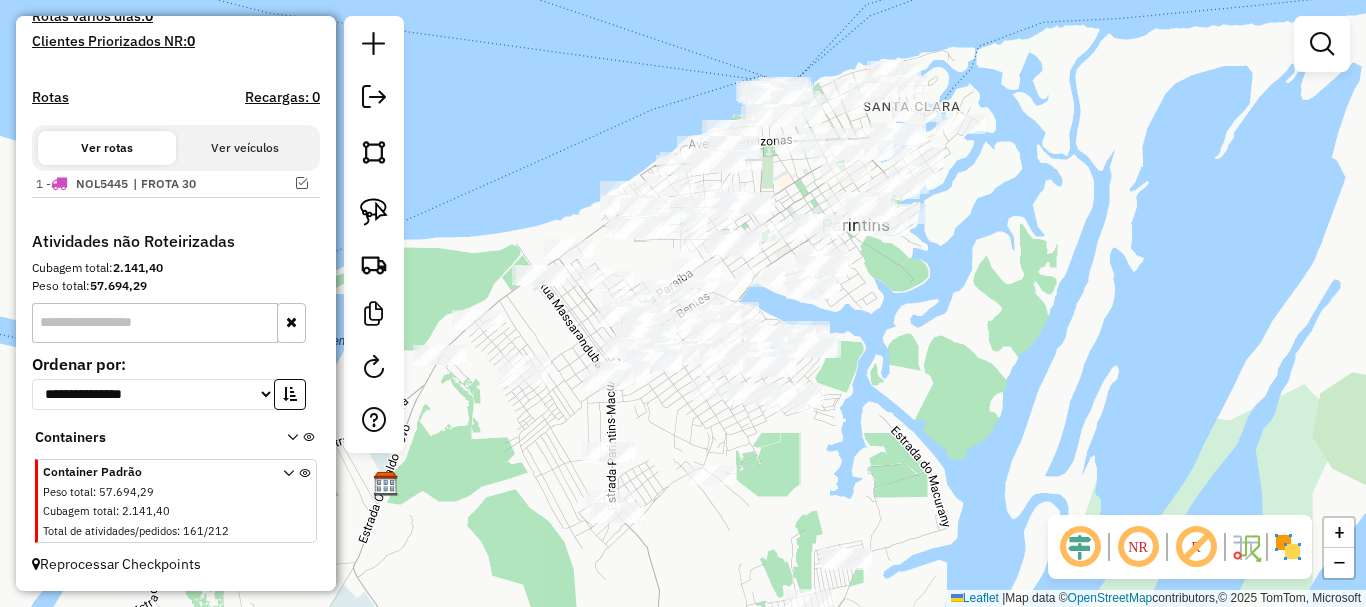drag, startPoint x: 969, startPoint y: 399, endPoint x: 991, endPoint y: 413, distance: 26.076809 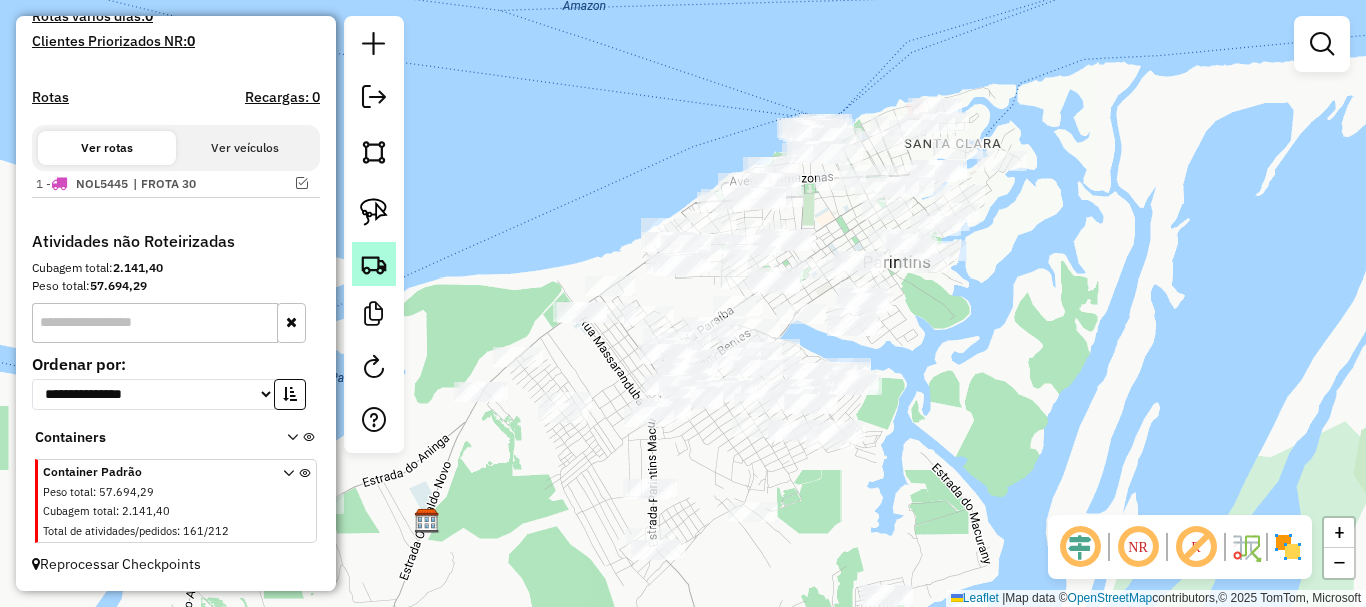 click 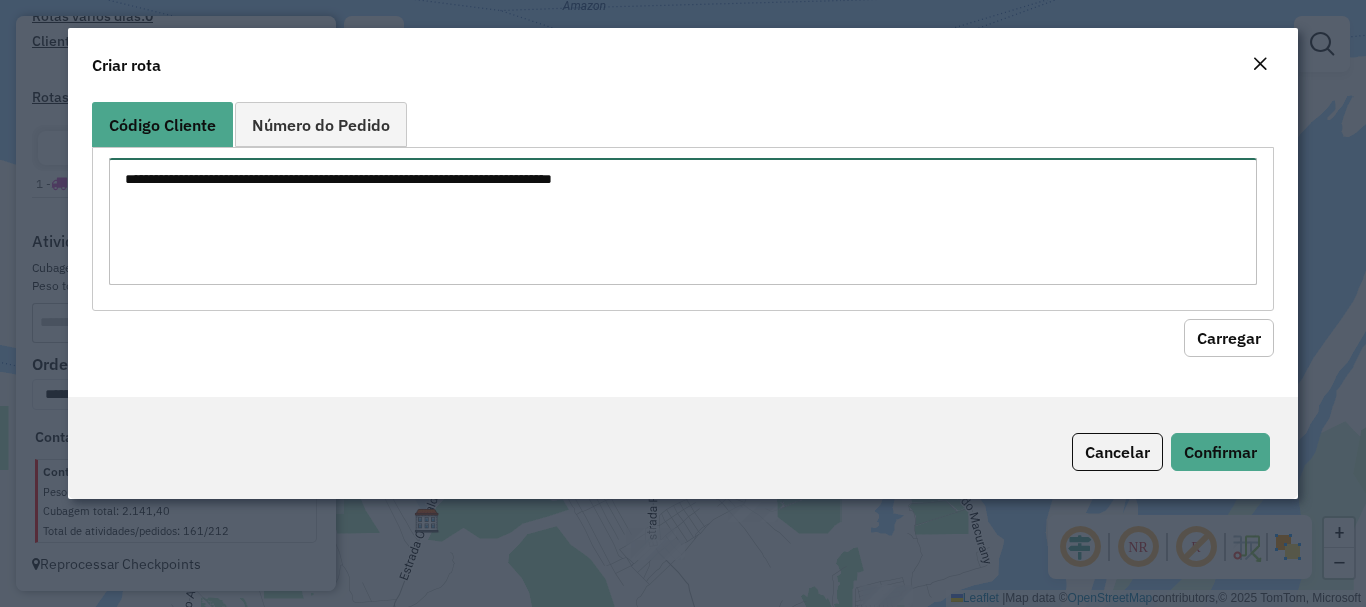 click at bounding box center [682, 221] 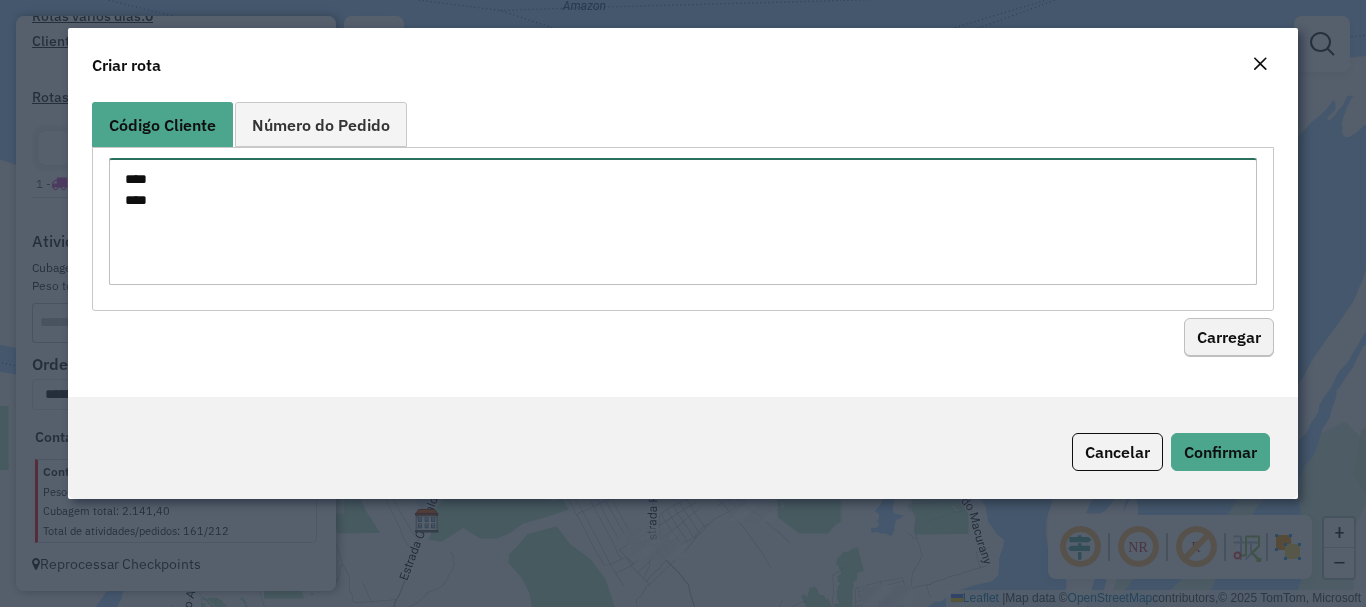type on "****
***" 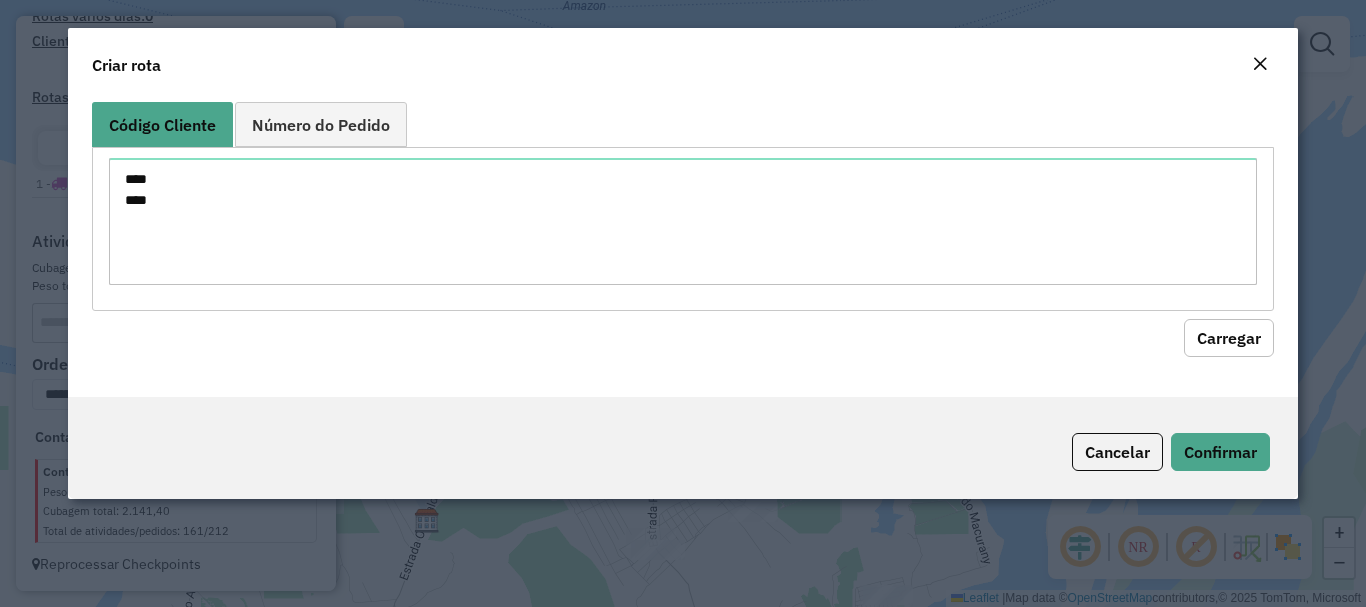 click on "Carregar" 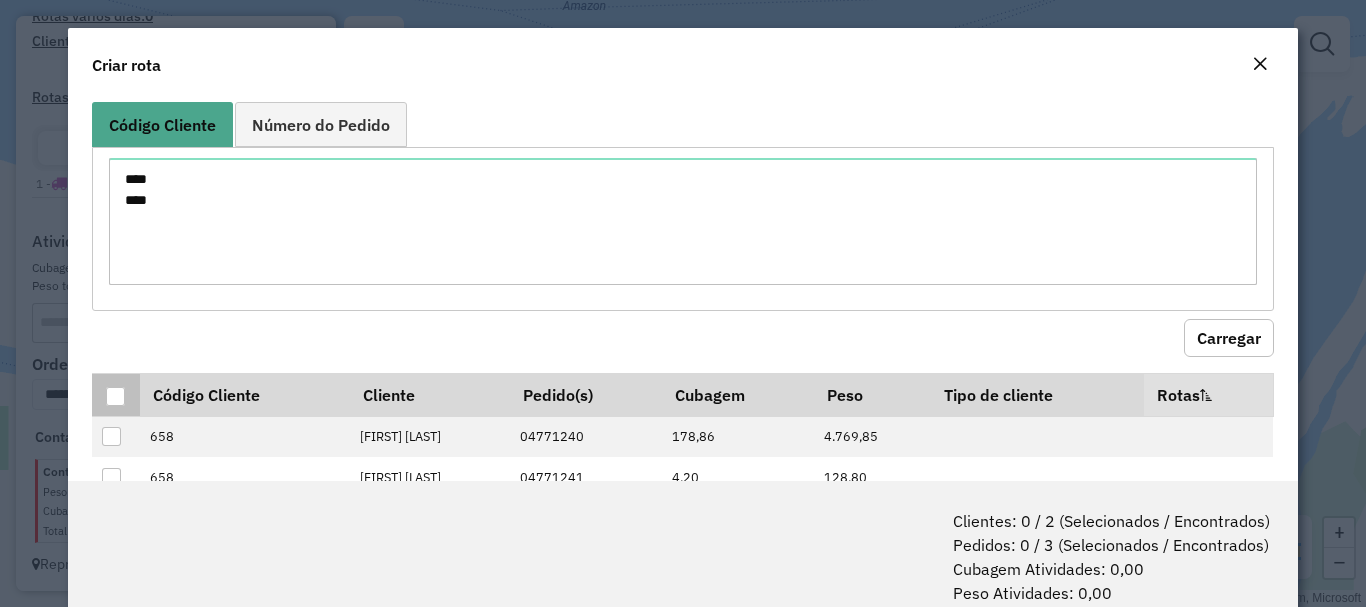 click at bounding box center (115, 396) 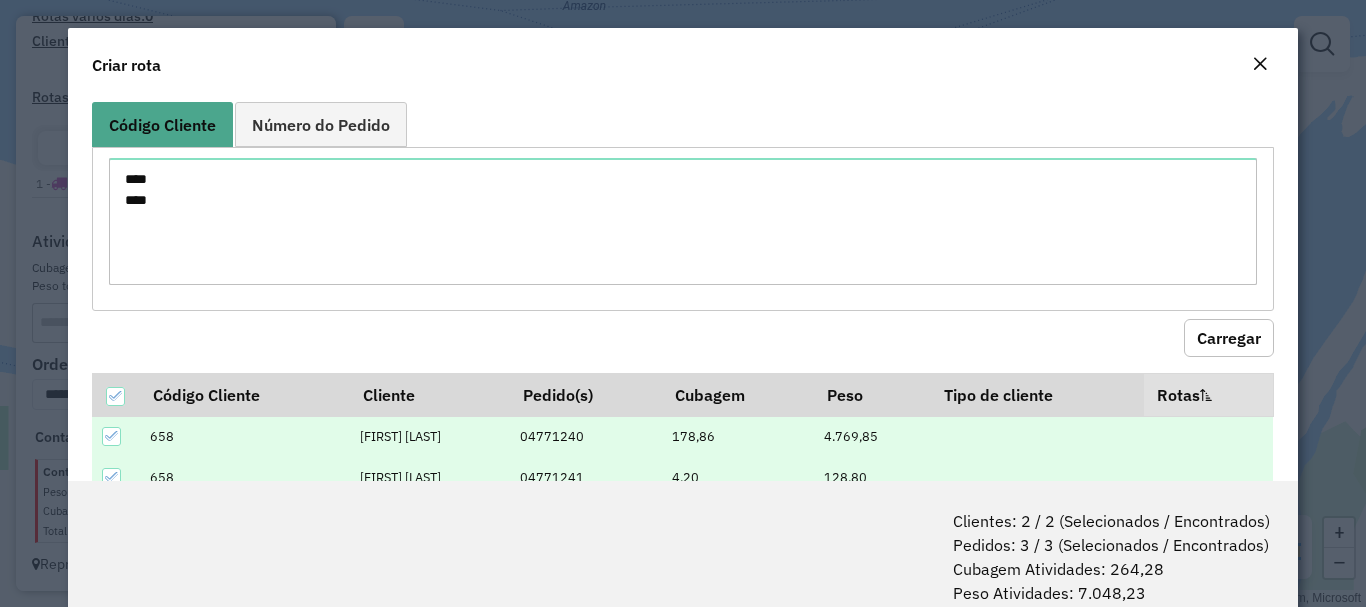 scroll, scrollTop: 97, scrollLeft: 0, axis: vertical 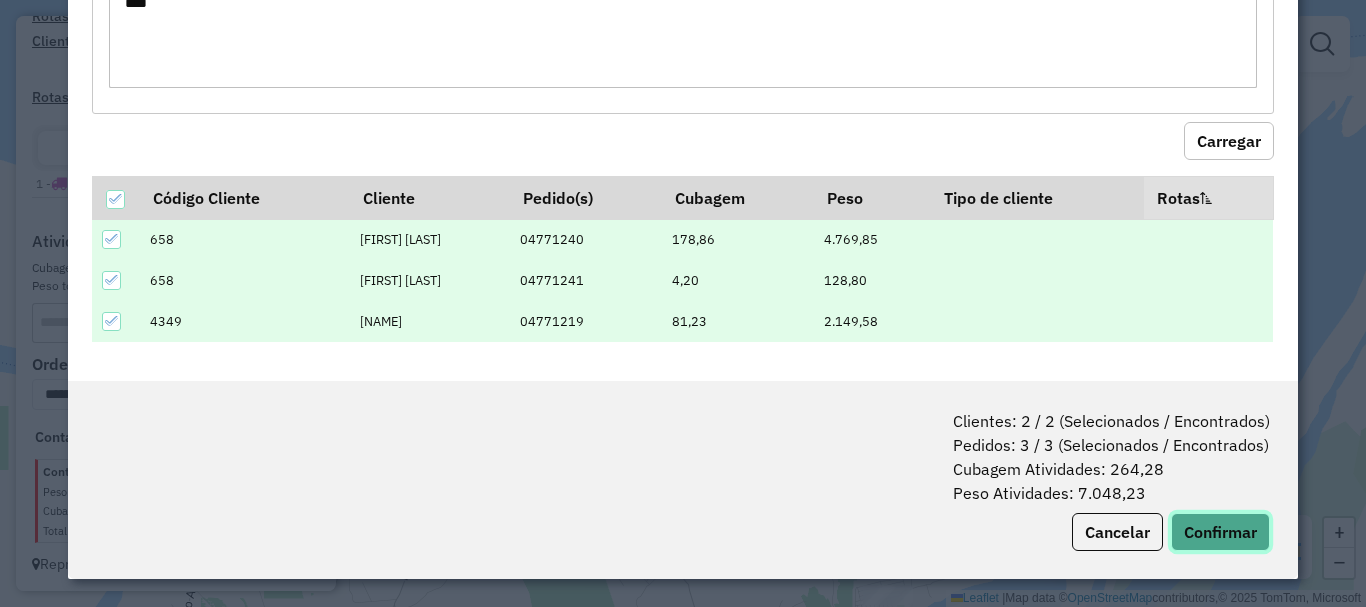 click on "Confirmar" 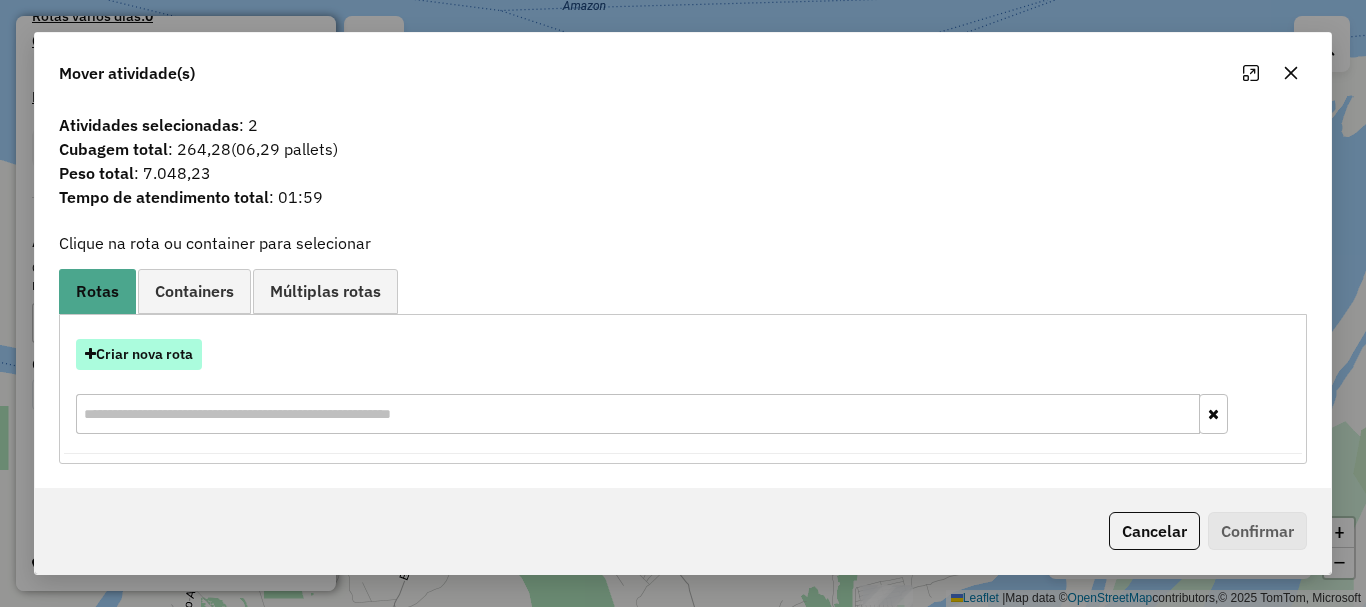 click on "Criar nova rota" at bounding box center (139, 354) 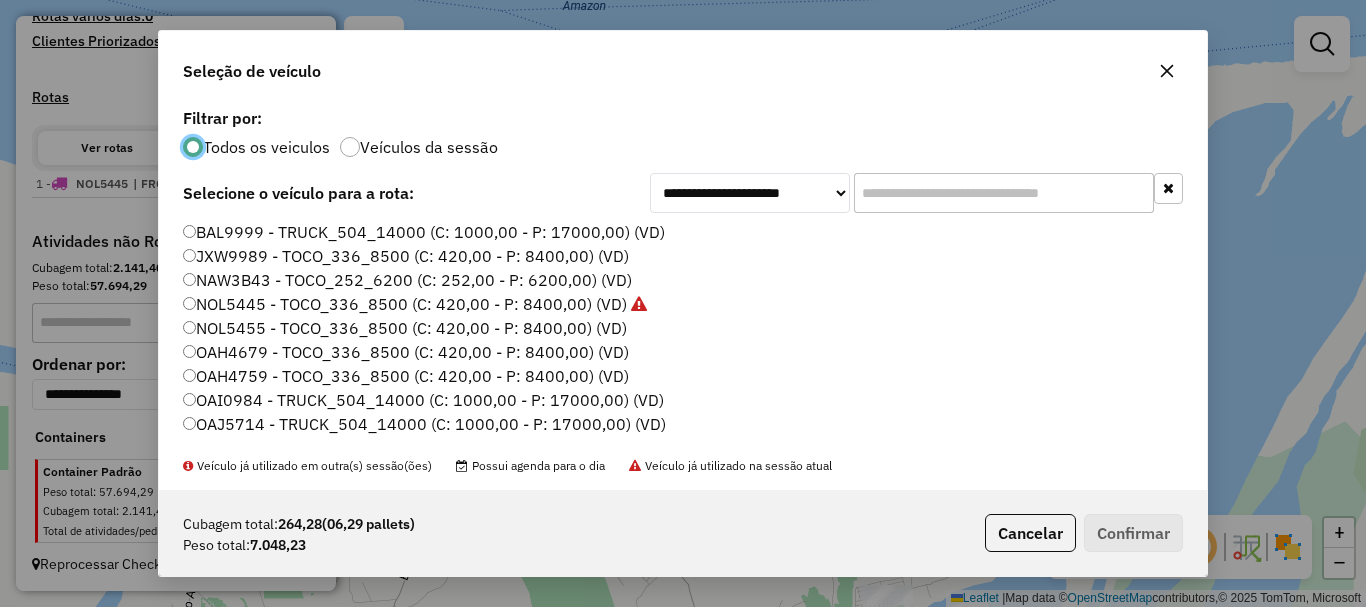 scroll, scrollTop: 11, scrollLeft: 6, axis: both 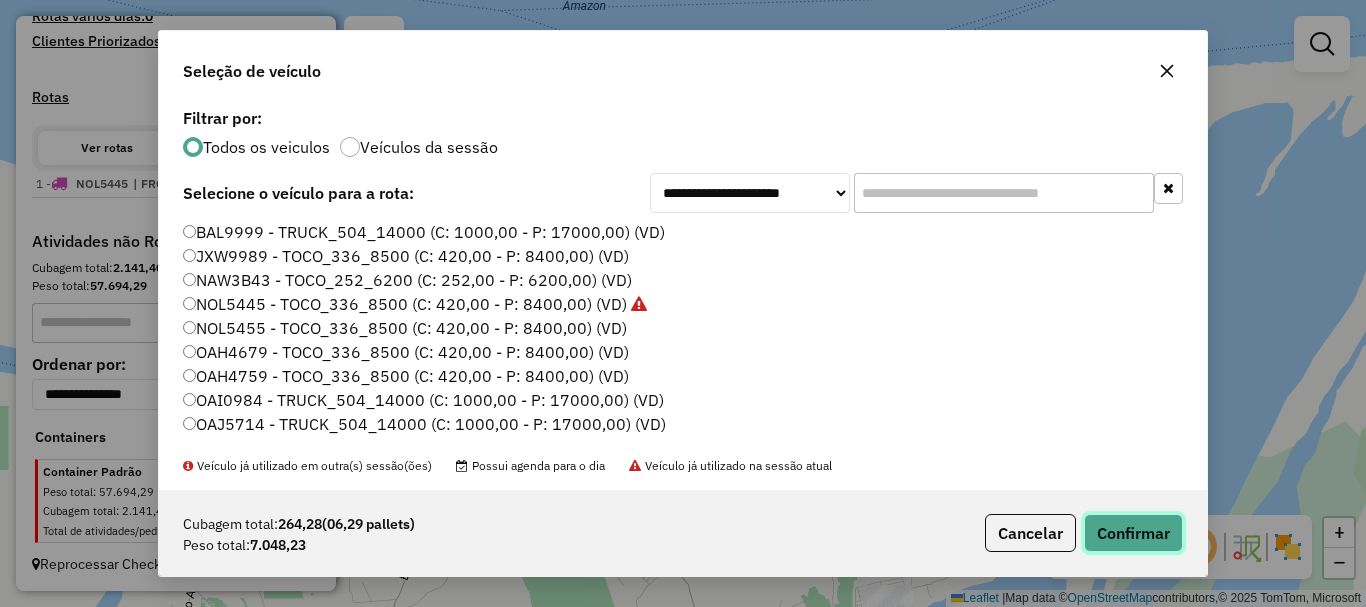 click on "Confirmar" 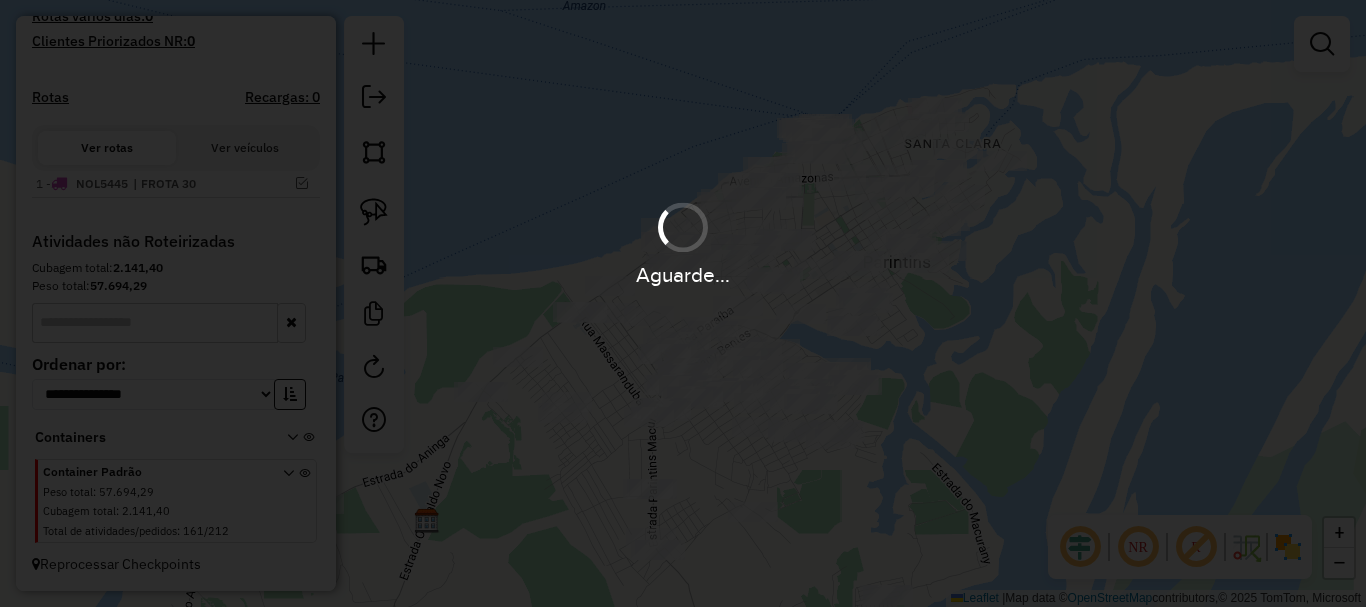 scroll, scrollTop: 622, scrollLeft: 0, axis: vertical 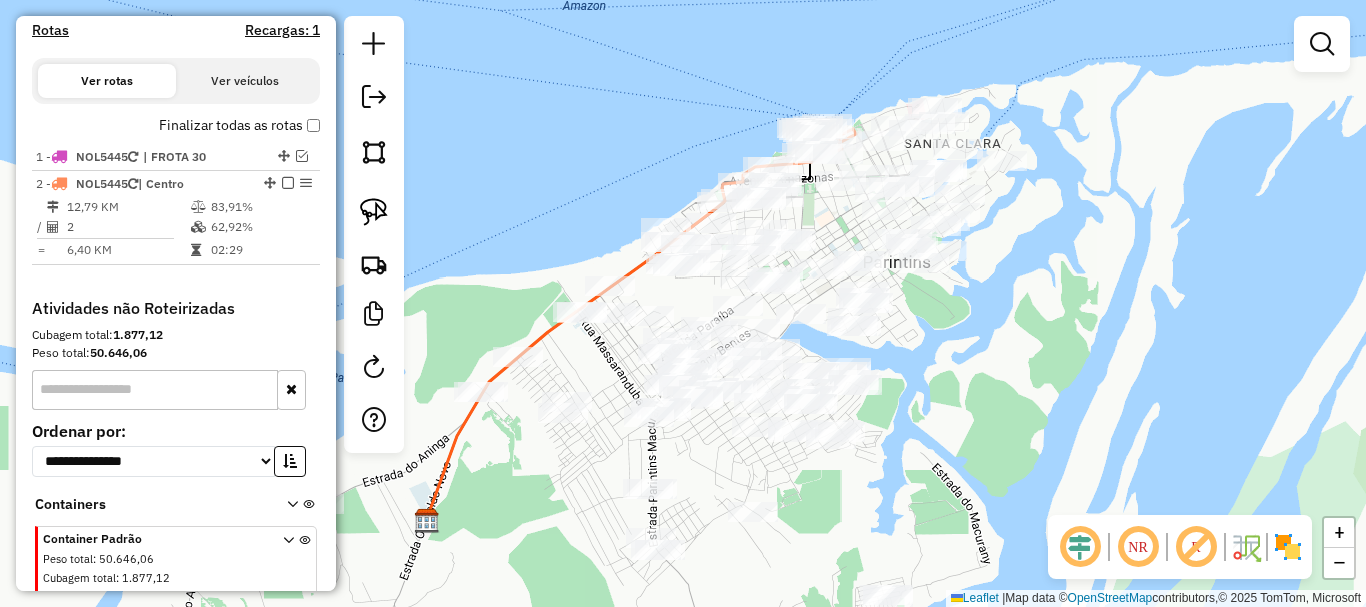 select on "**********" 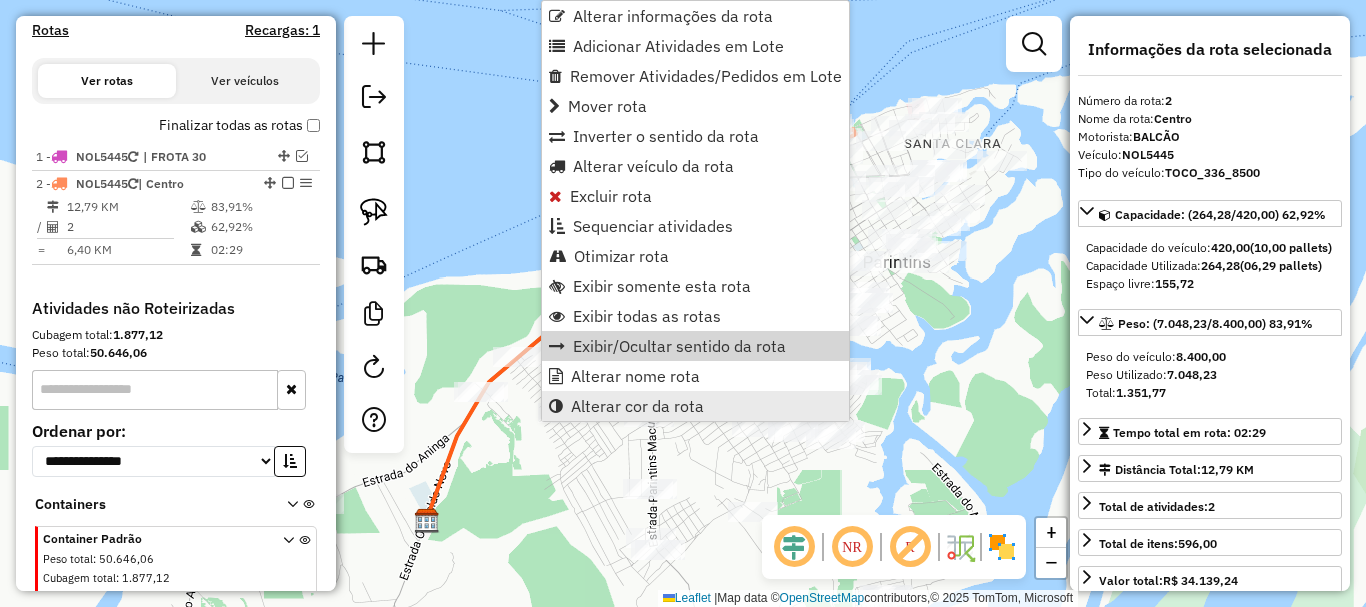 scroll, scrollTop: 689, scrollLeft: 0, axis: vertical 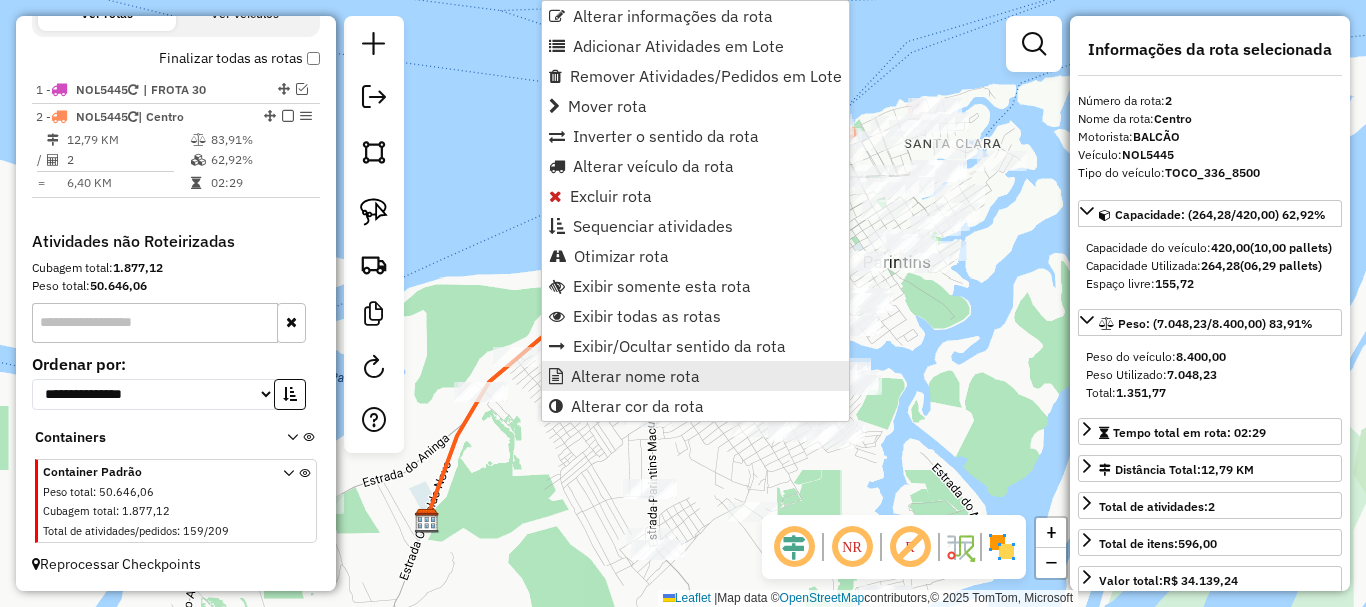 click on "Alterar nome rota" at bounding box center (635, 376) 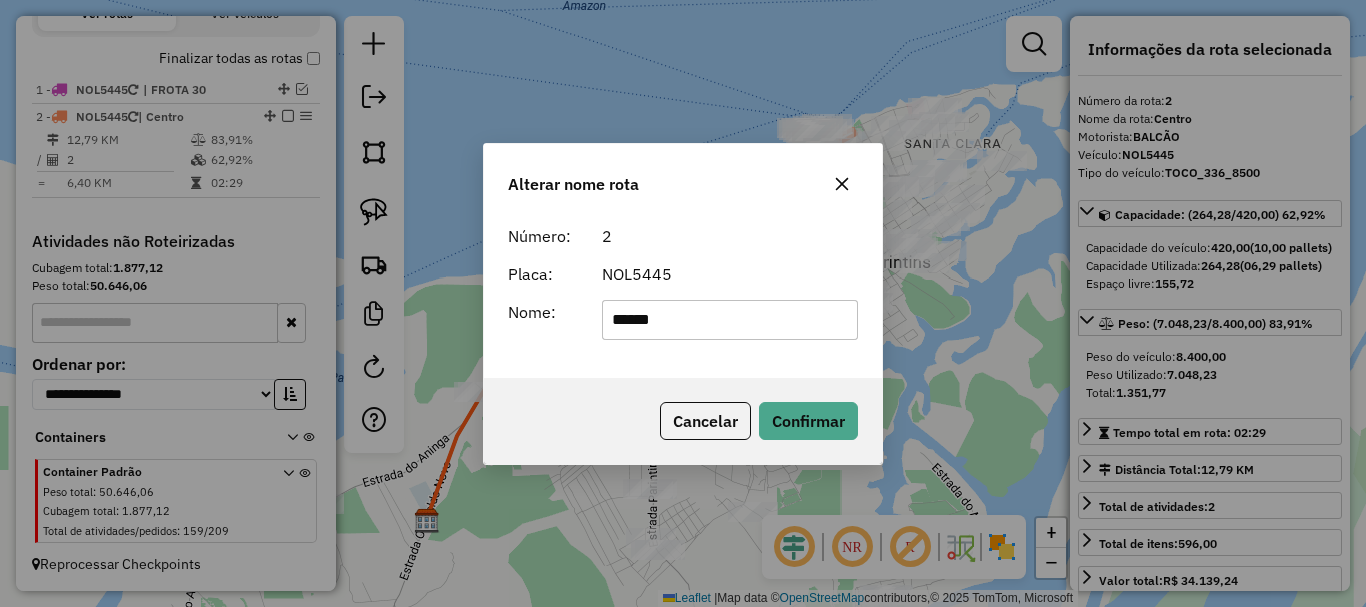drag, startPoint x: 666, startPoint y: 317, endPoint x: 532, endPoint y: 306, distance: 134.45073 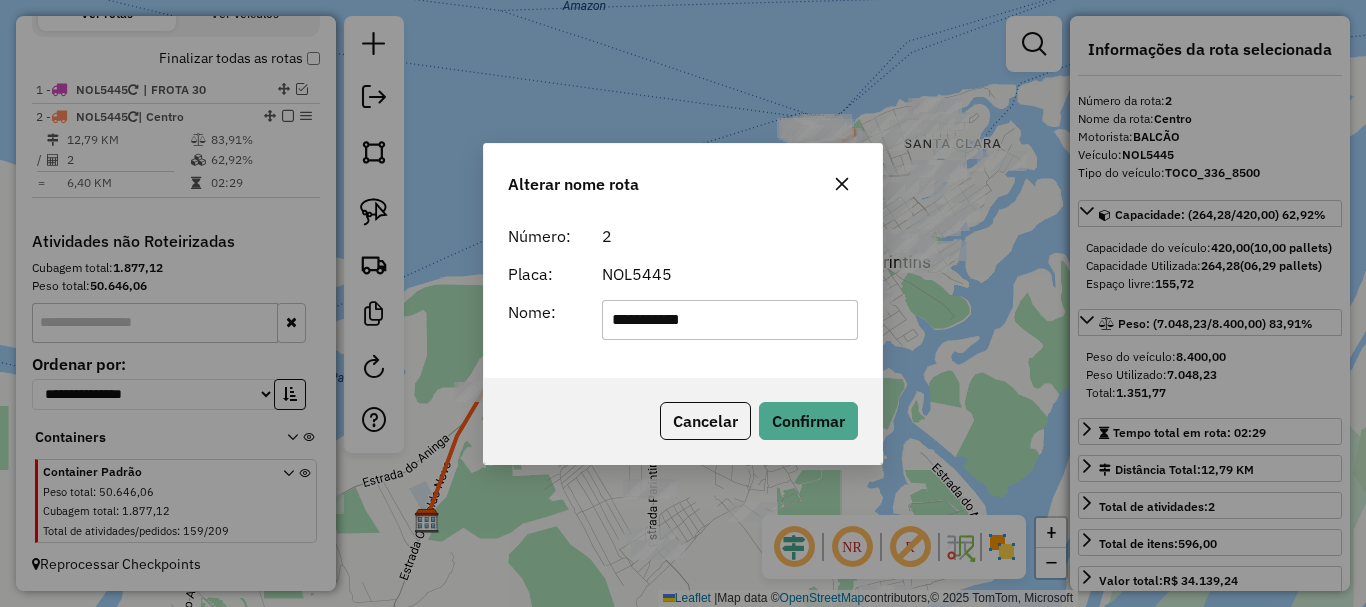 type on "**********" 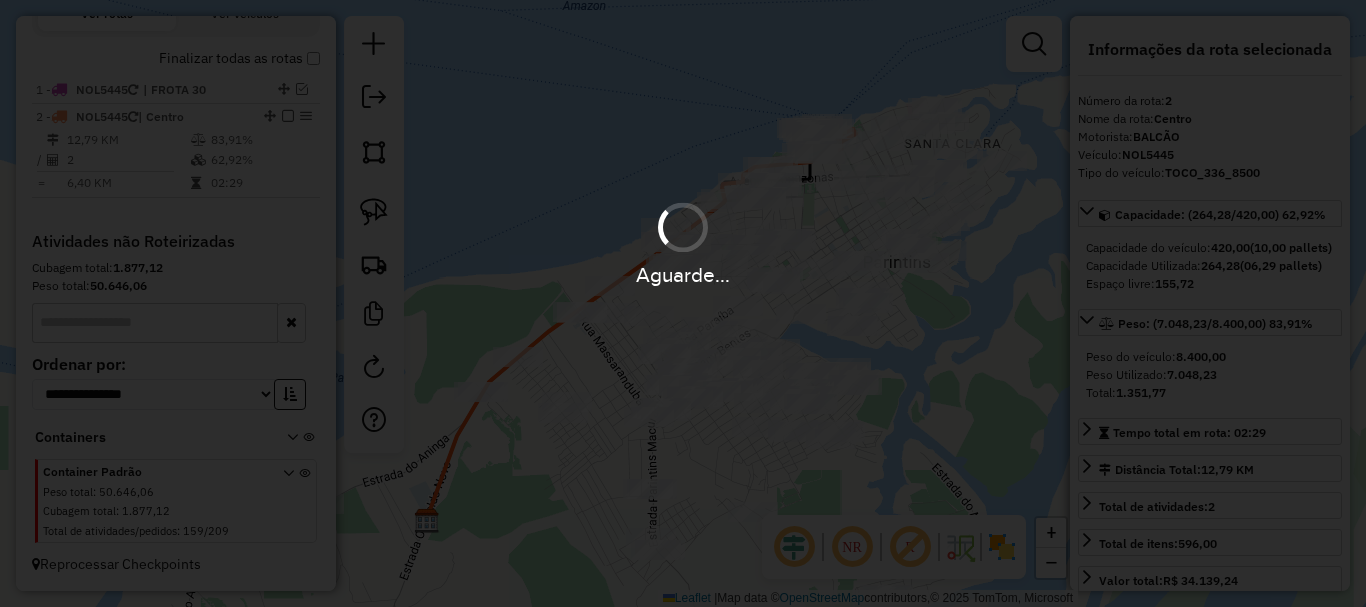 type 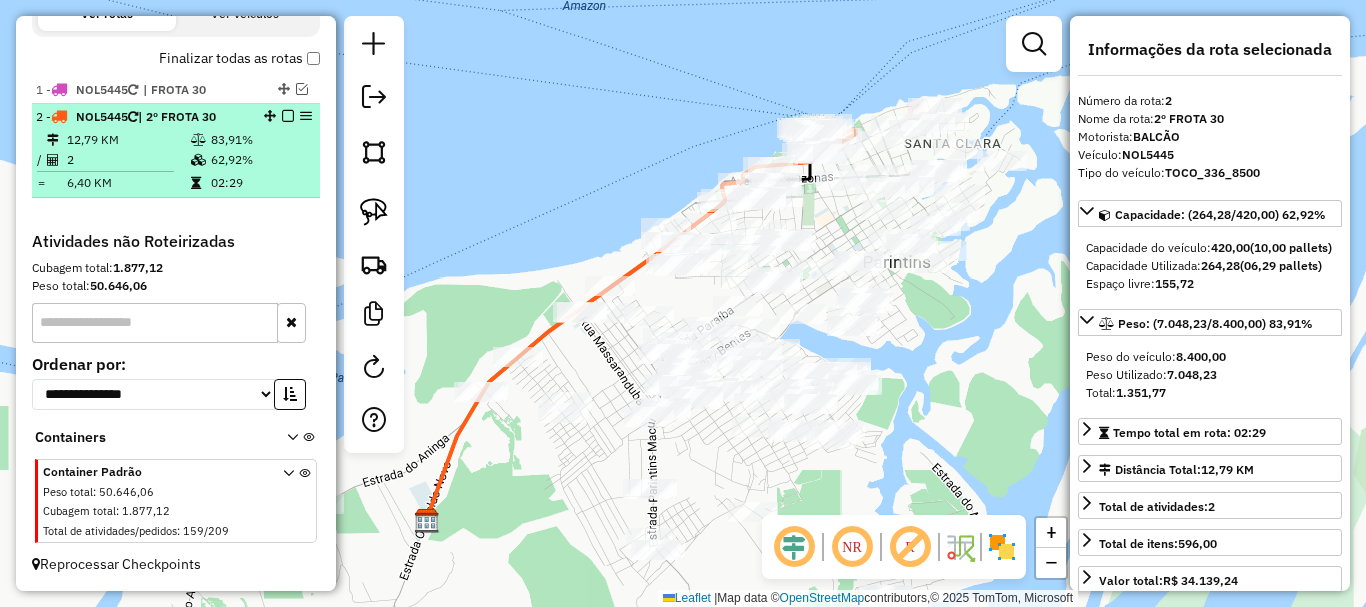 click at bounding box center [288, 116] 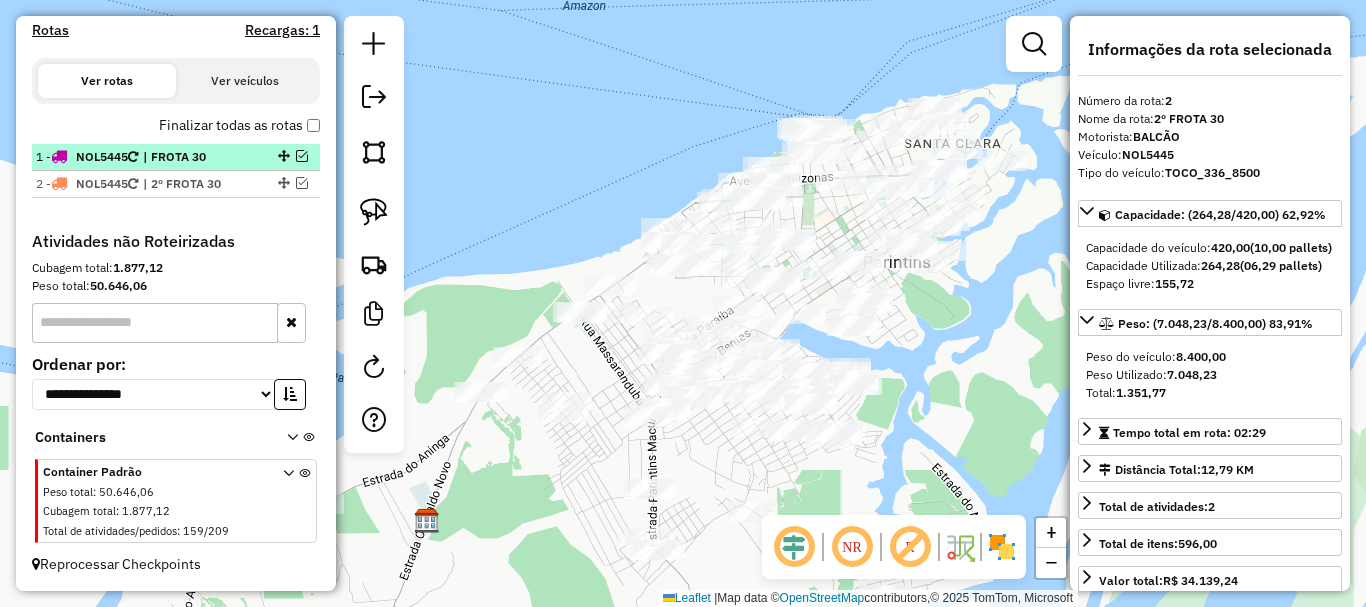 click at bounding box center (302, 156) 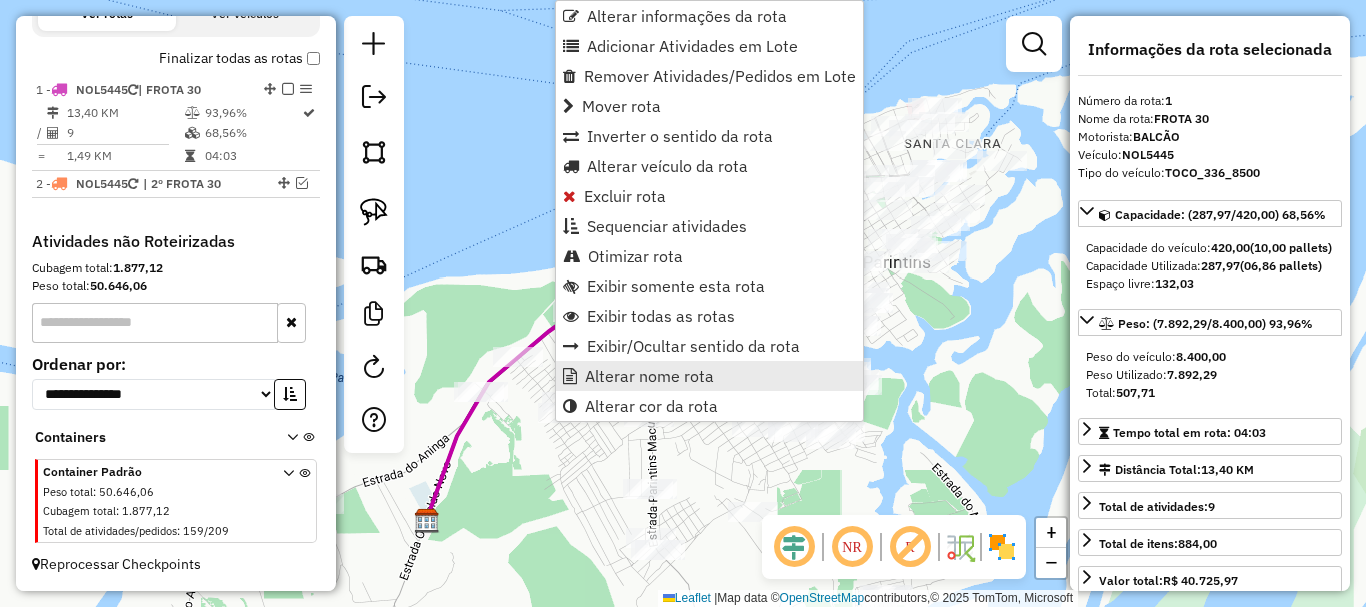 click on "Alterar nome rota" at bounding box center (649, 376) 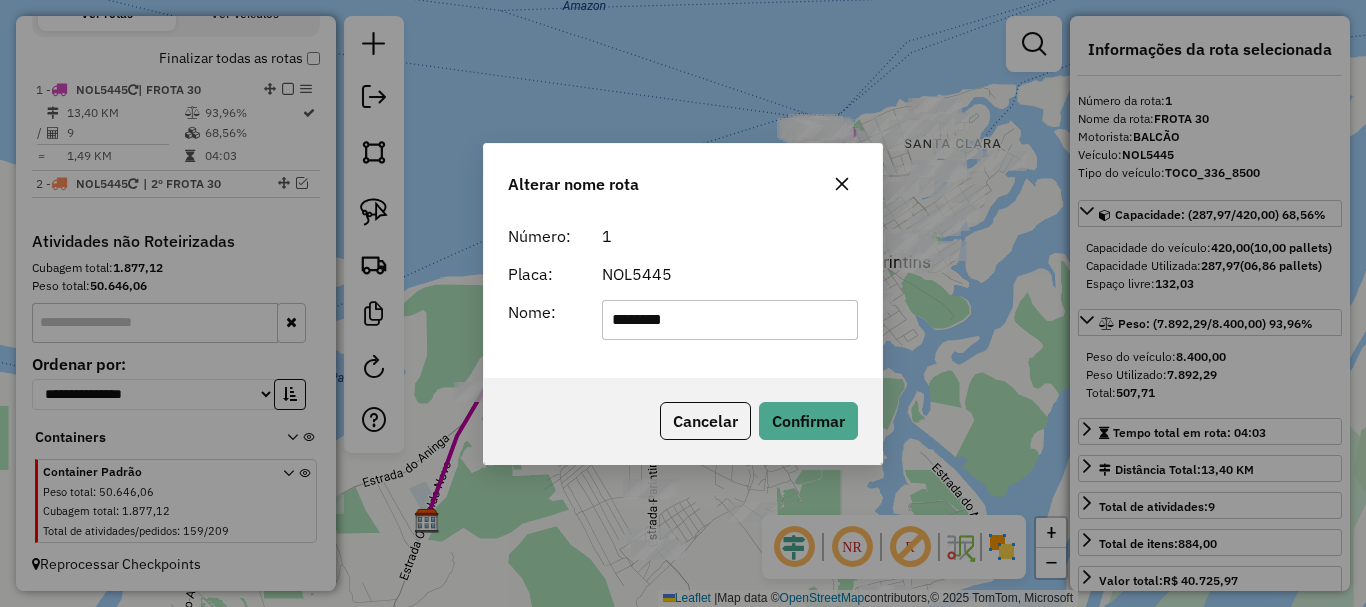 click on "********" 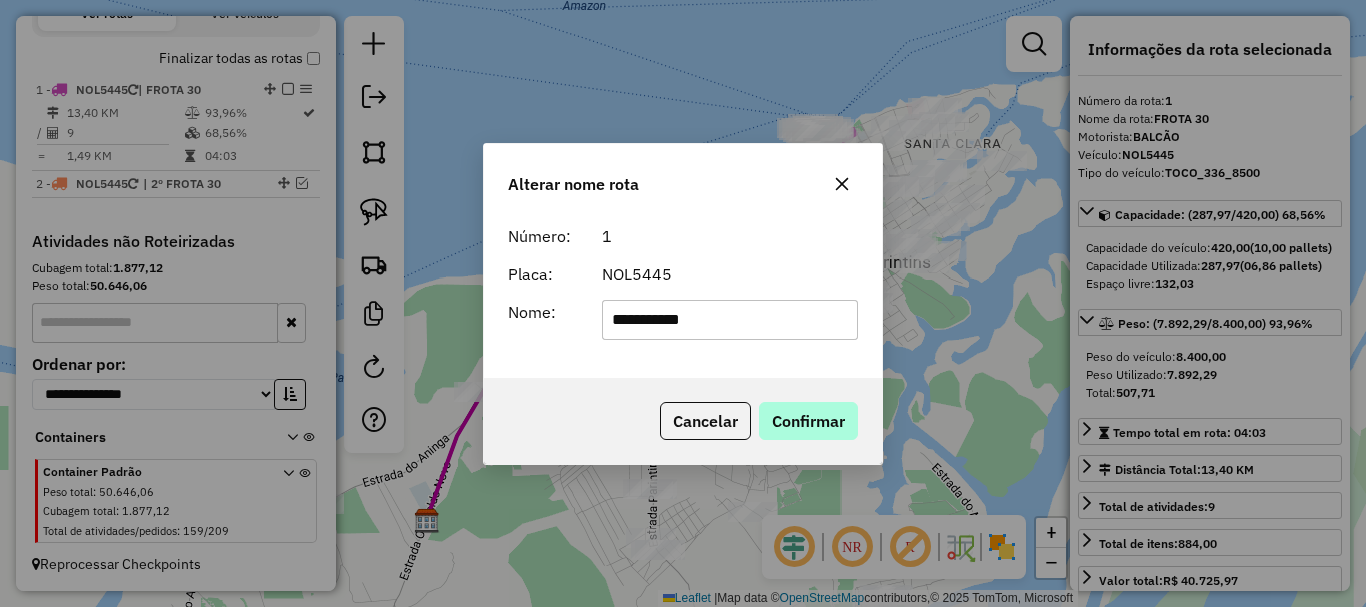 type on "**********" 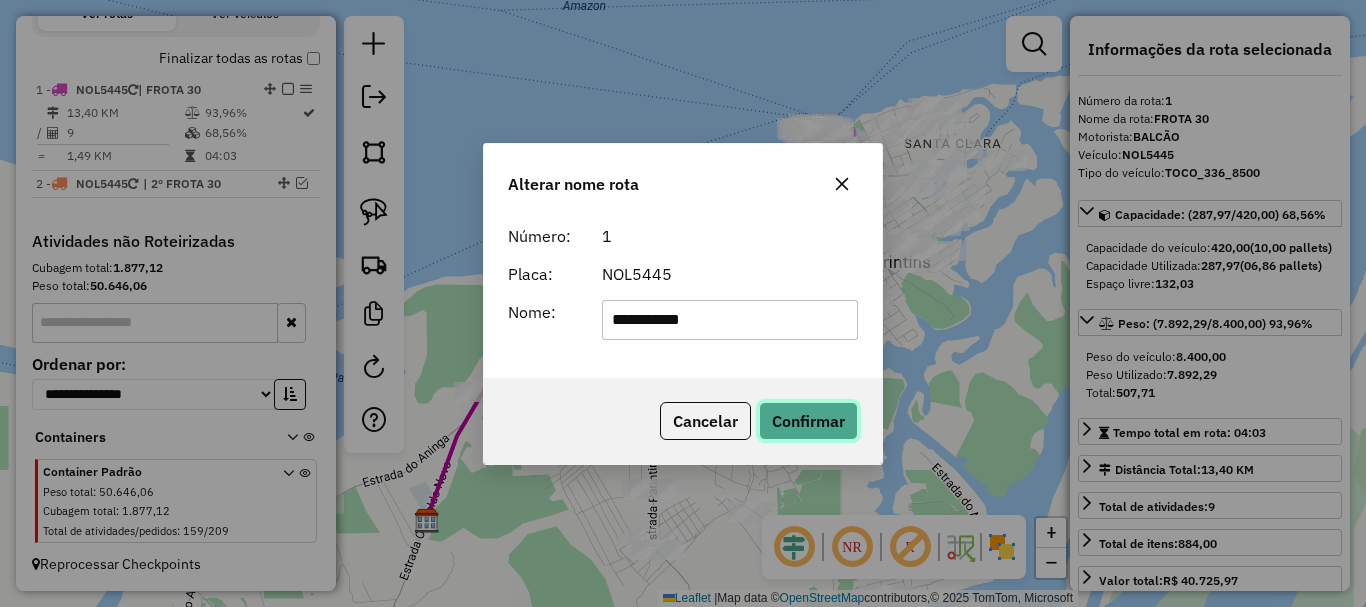 click on "Confirmar" 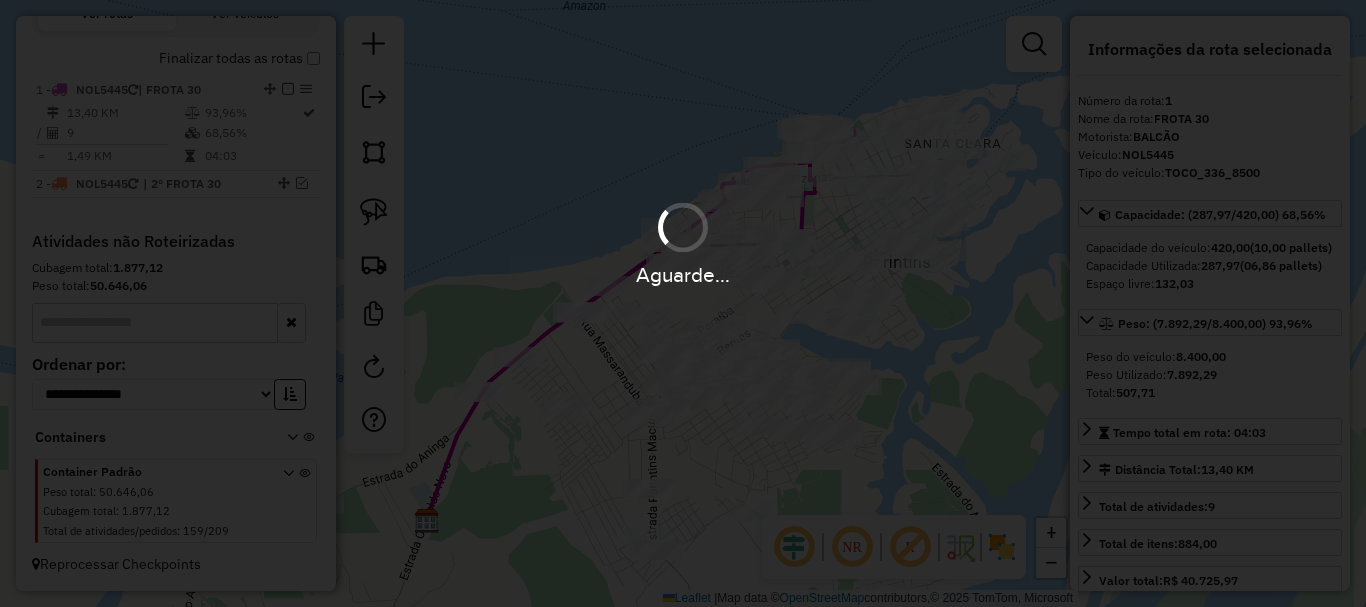 type 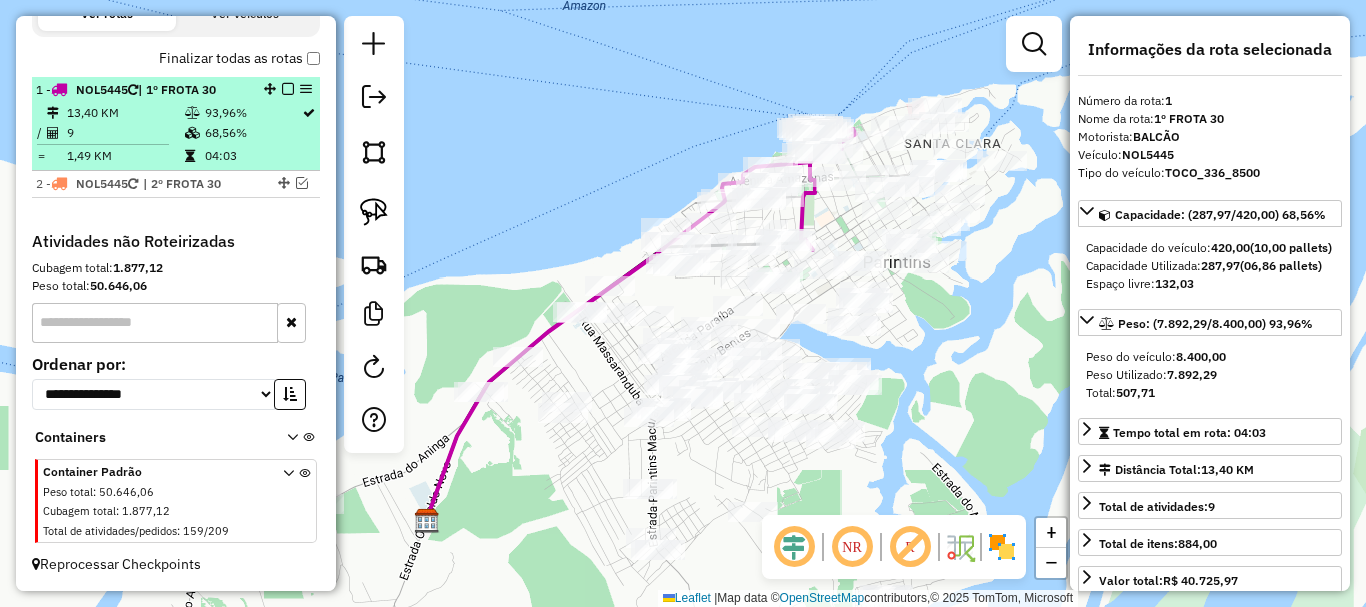 click at bounding box center [288, 89] 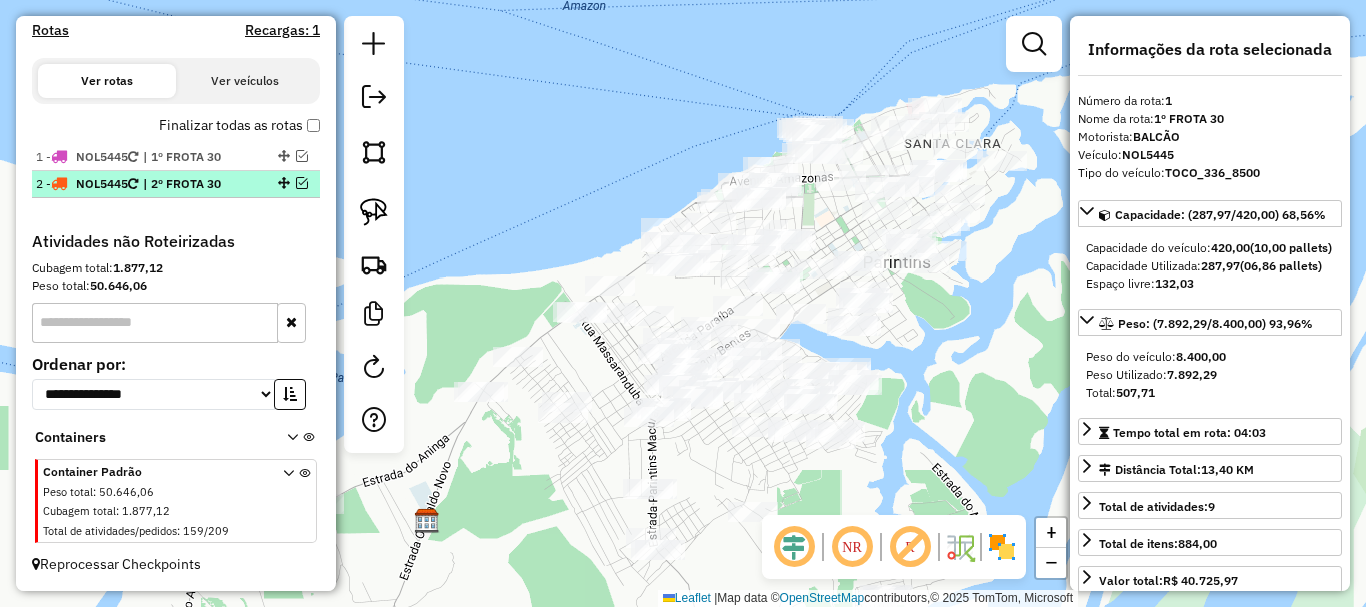 scroll, scrollTop: 622, scrollLeft: 0, axis: vertical 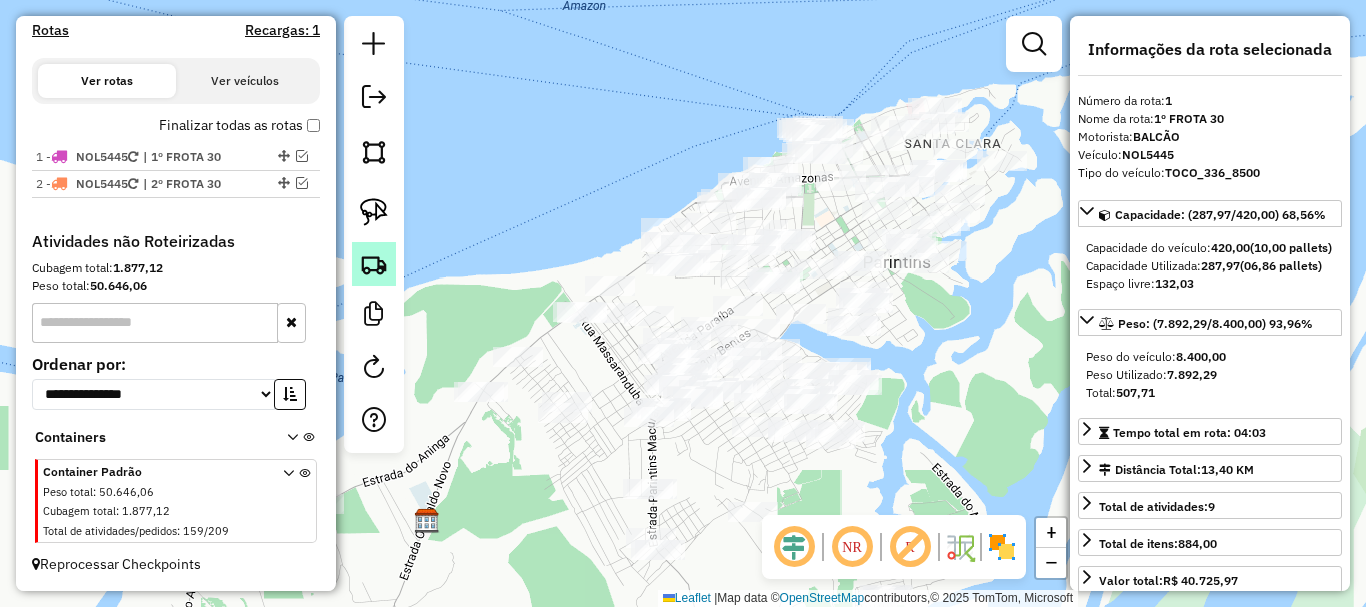 click 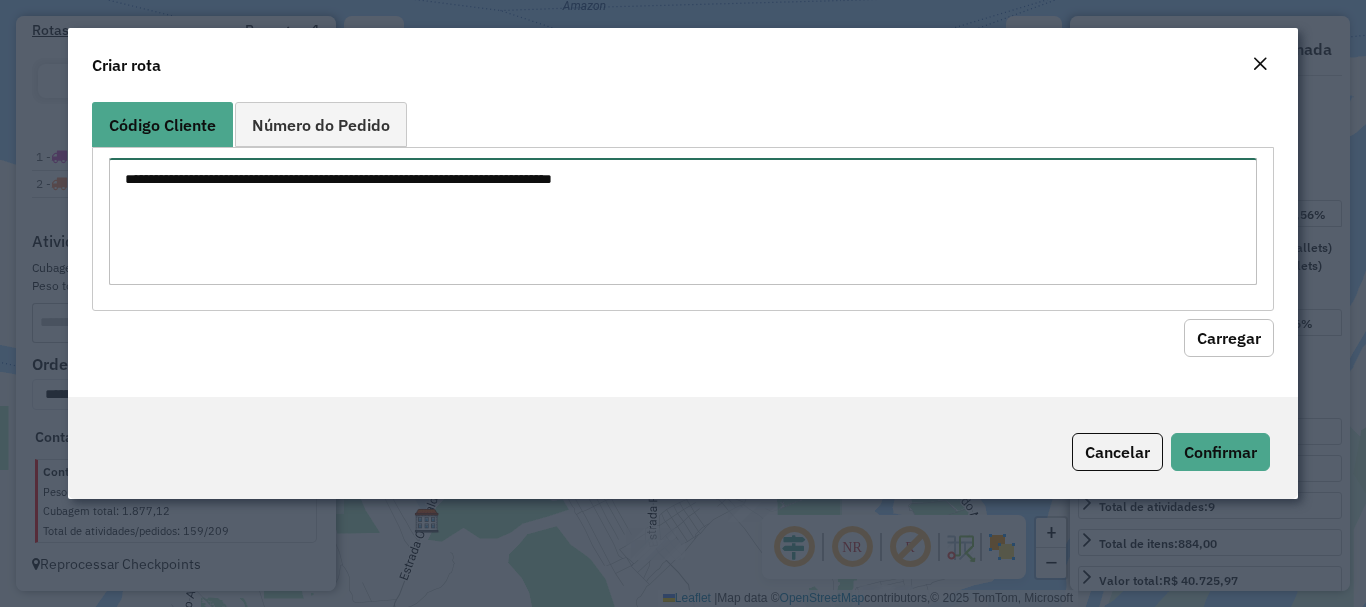 click at bounding box center (682, 221) 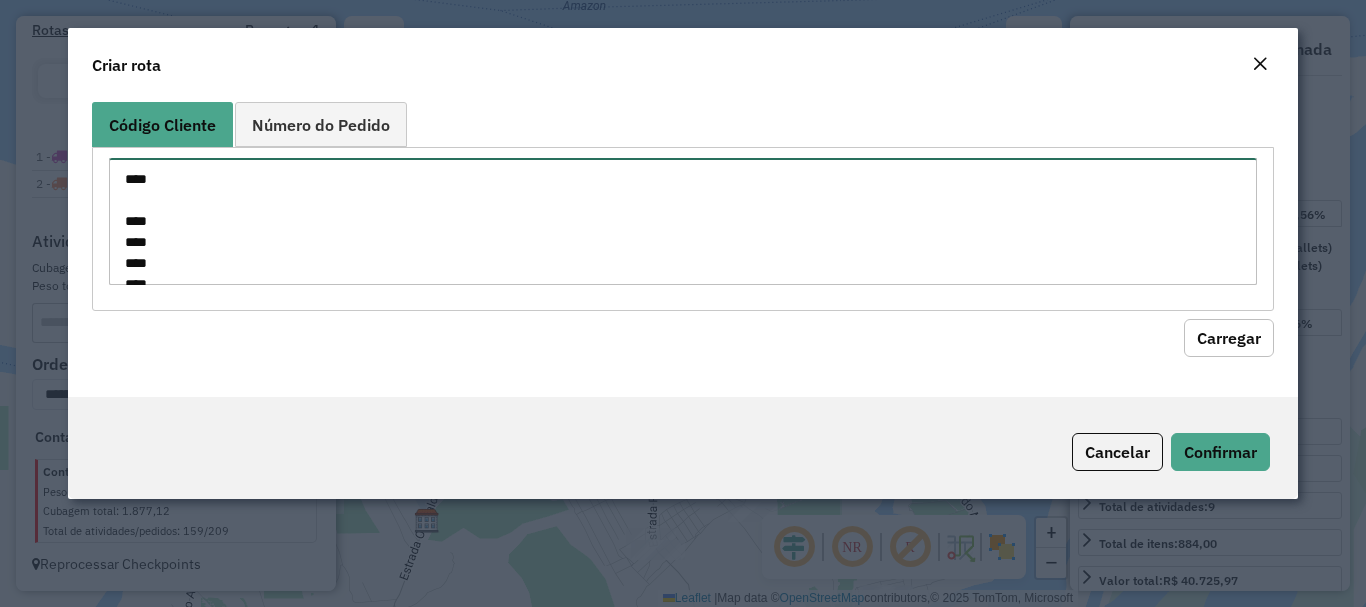 scroll, scrollTop: 470, scrollLeft: 0, axis: vertical 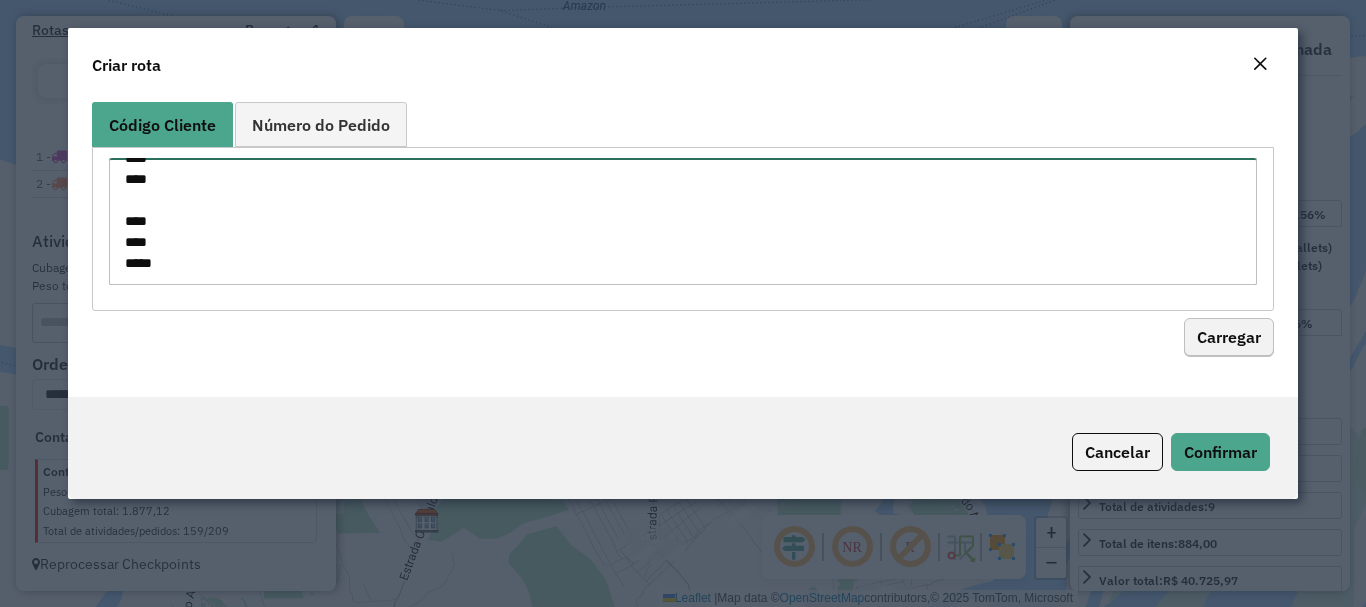 type on "****
****
****
****
****
****
****
****
***
****
****
****
****
****
***
****
****
****
****
****
****
****
****
****" 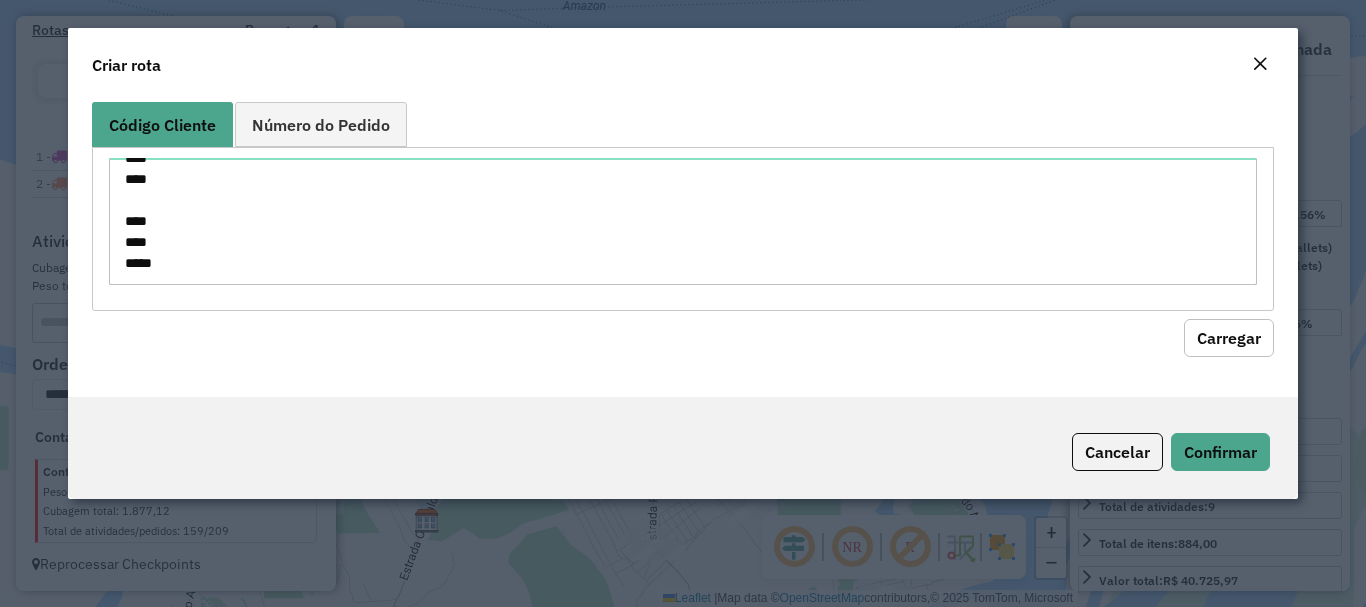 click on "Carregar" 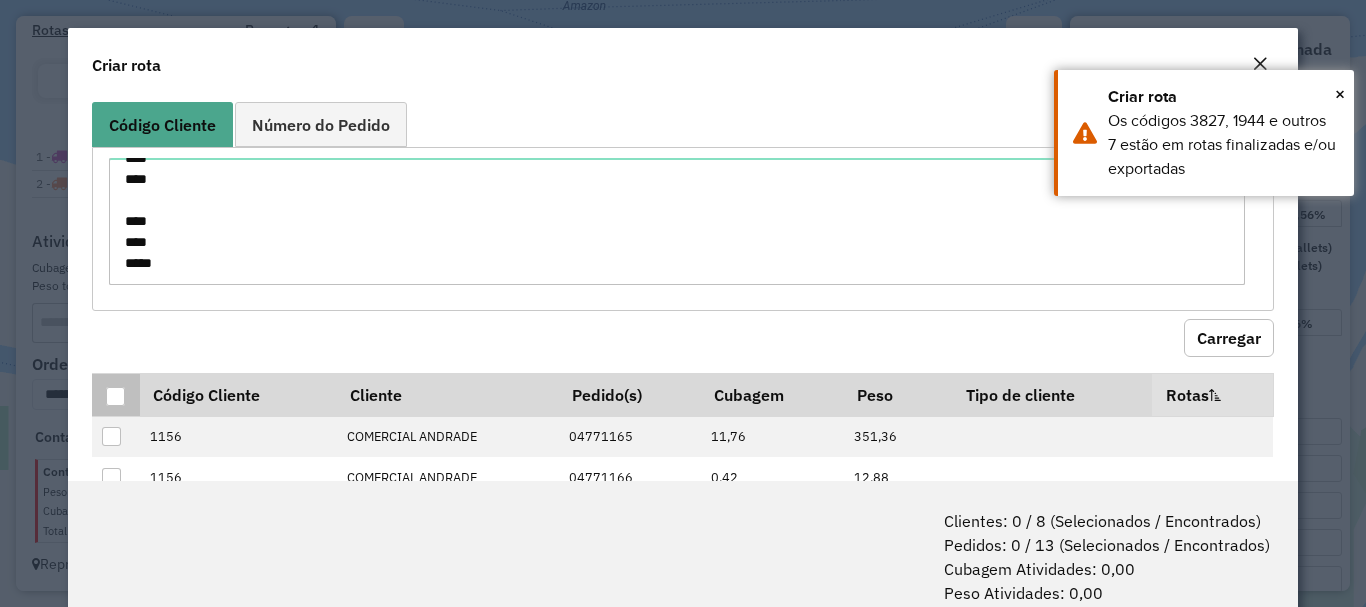 click at bounding box center (116, 397) 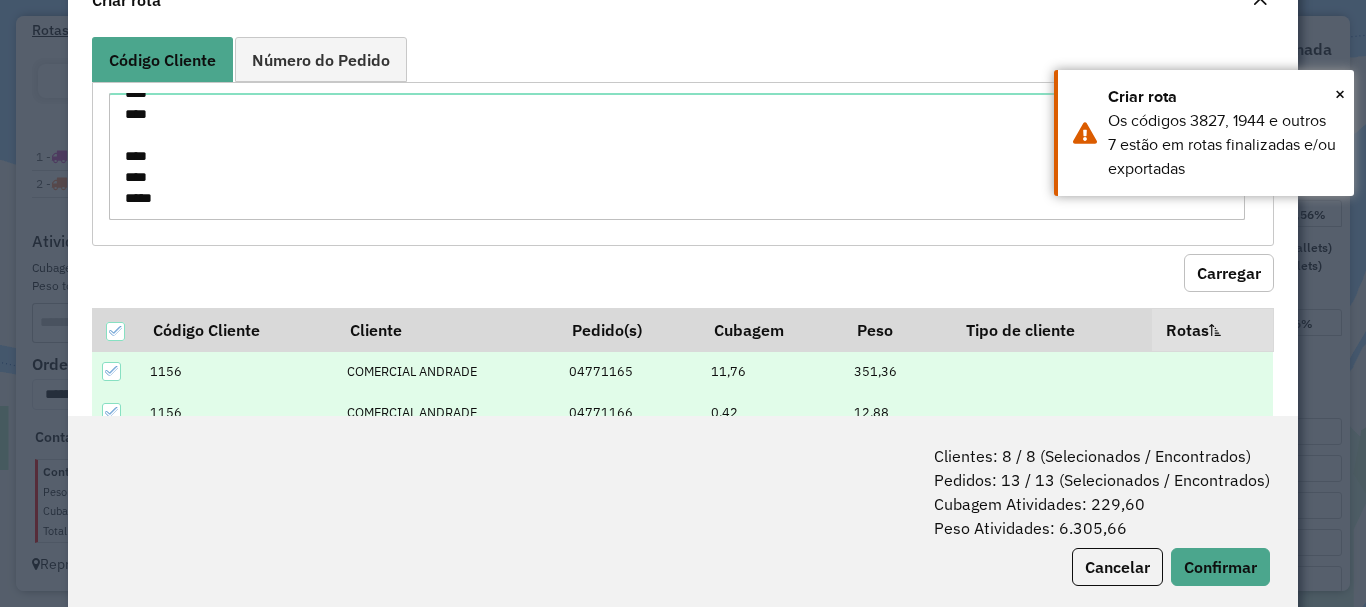 scroll, scrollTop: 100, scrollLeft: 0, axis: vertical 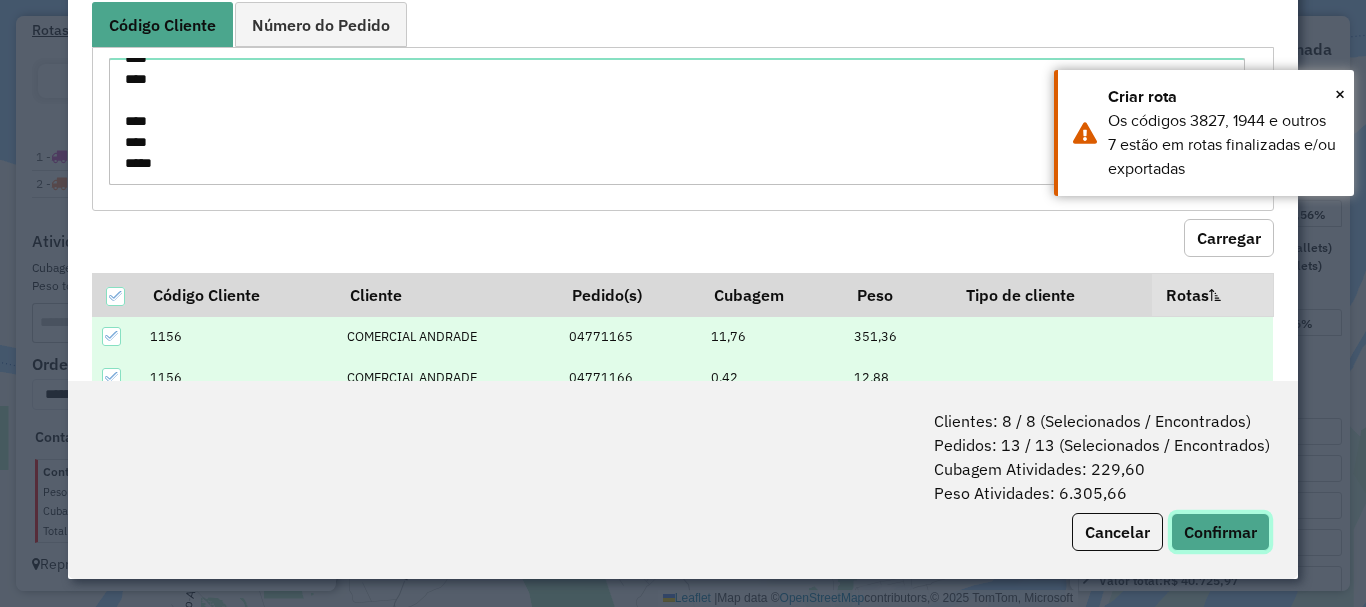 click on "Confirmar" 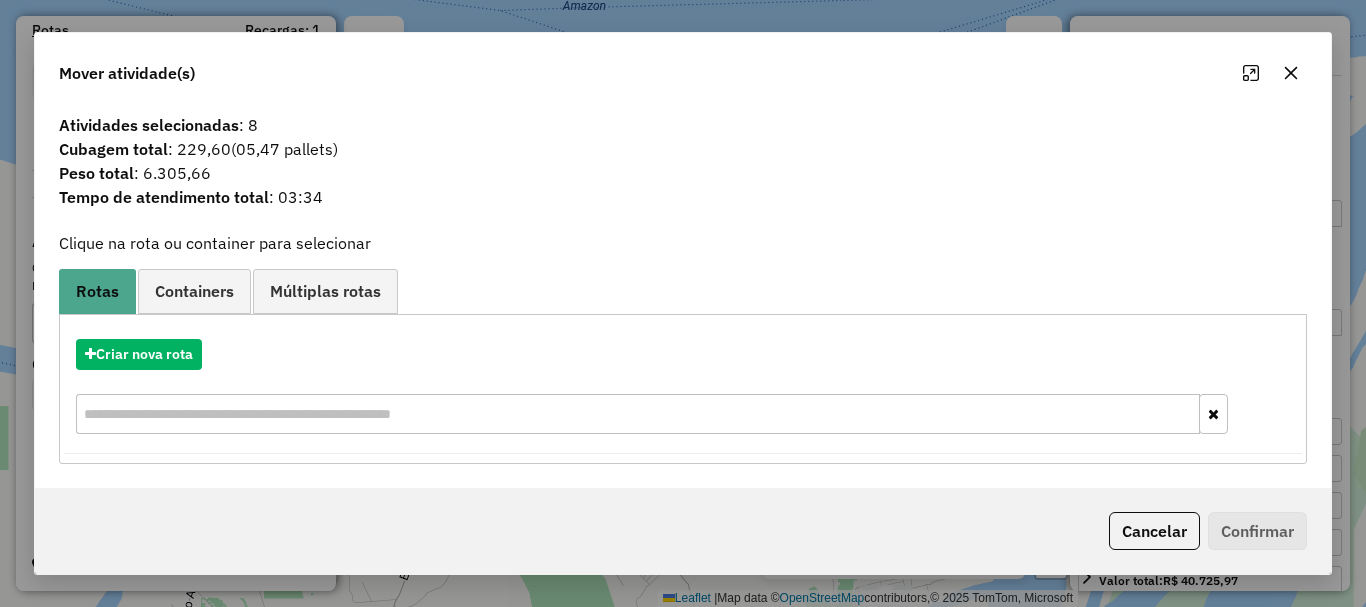 click on "Criar nova rota" at bounding box center [683, 389] 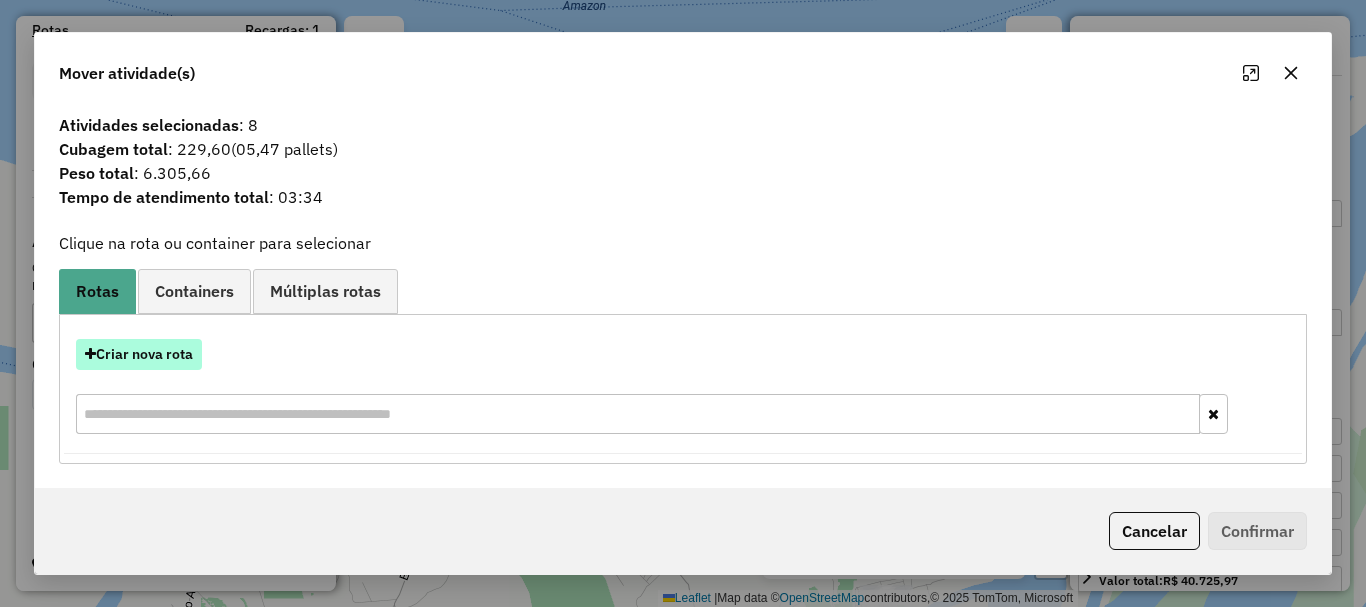 click on "Criar nova rota" at bounding box center [139, 354] 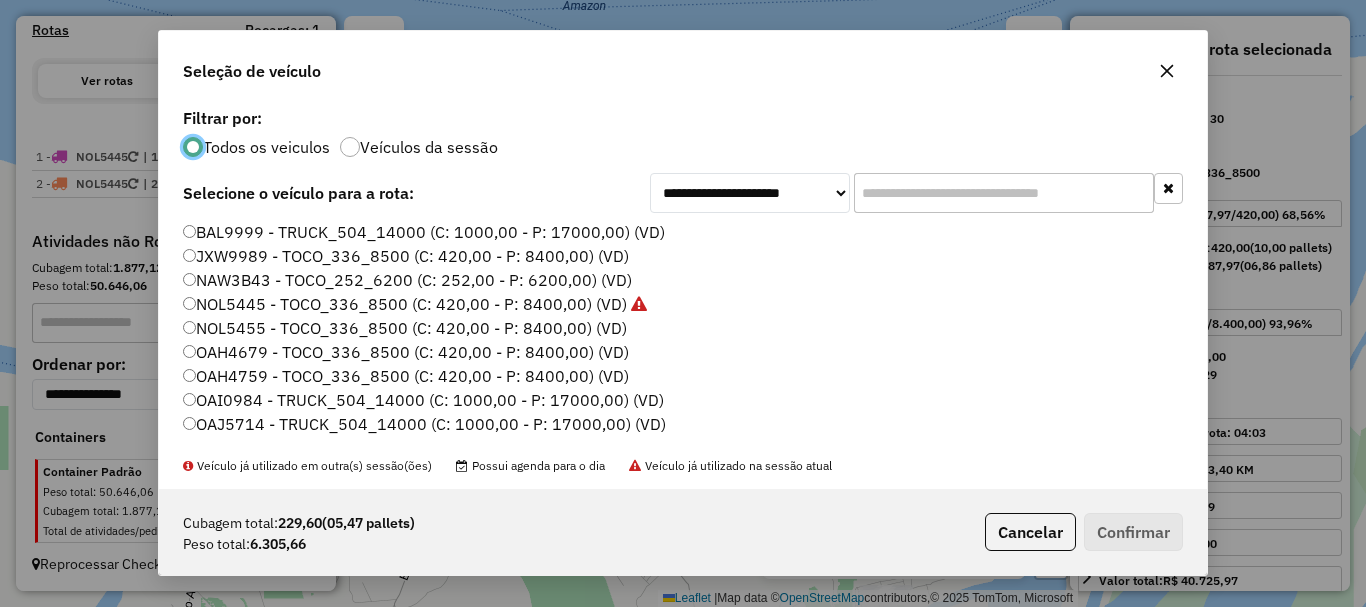scroll, scrollTop: 11, scrollLeft: 6, axis: both 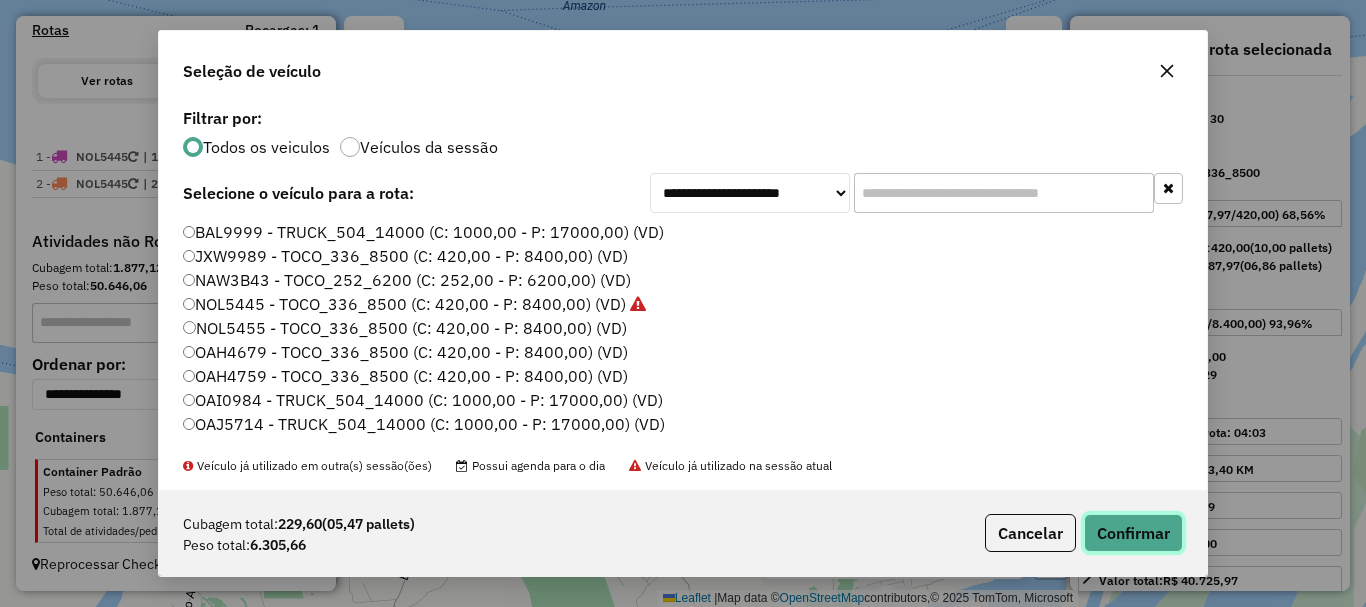 click on "Confirmar" 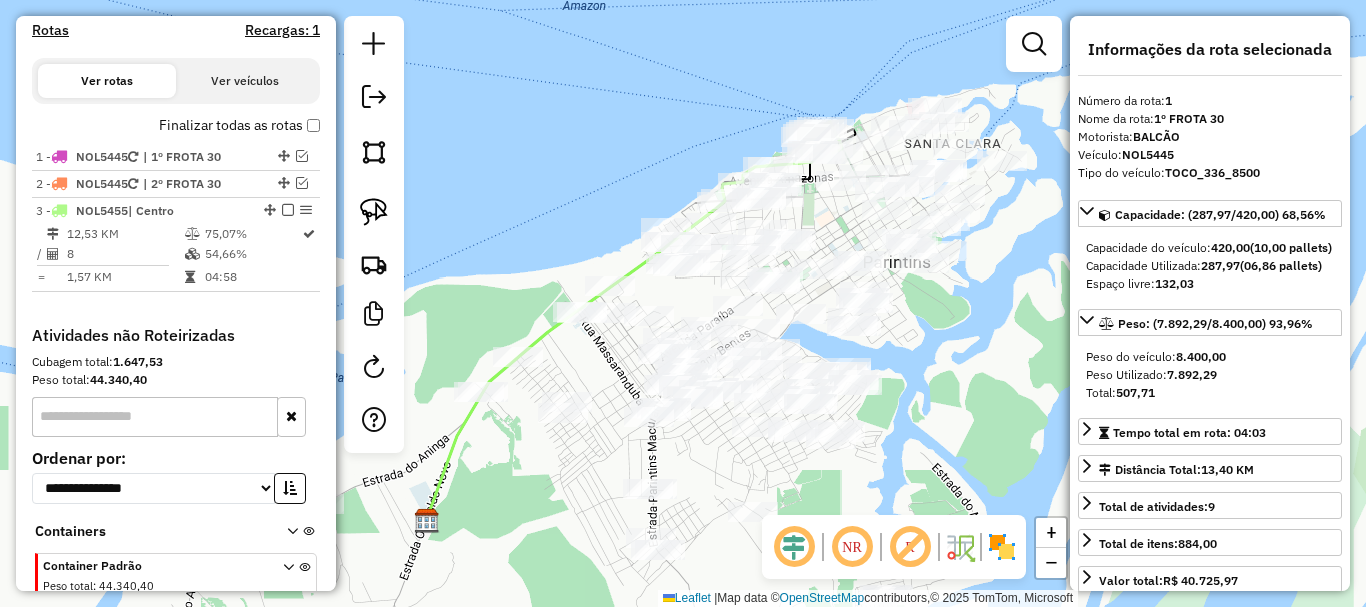 scroll, scrollTop: 716, scrollLeft: 0, axis: vertical 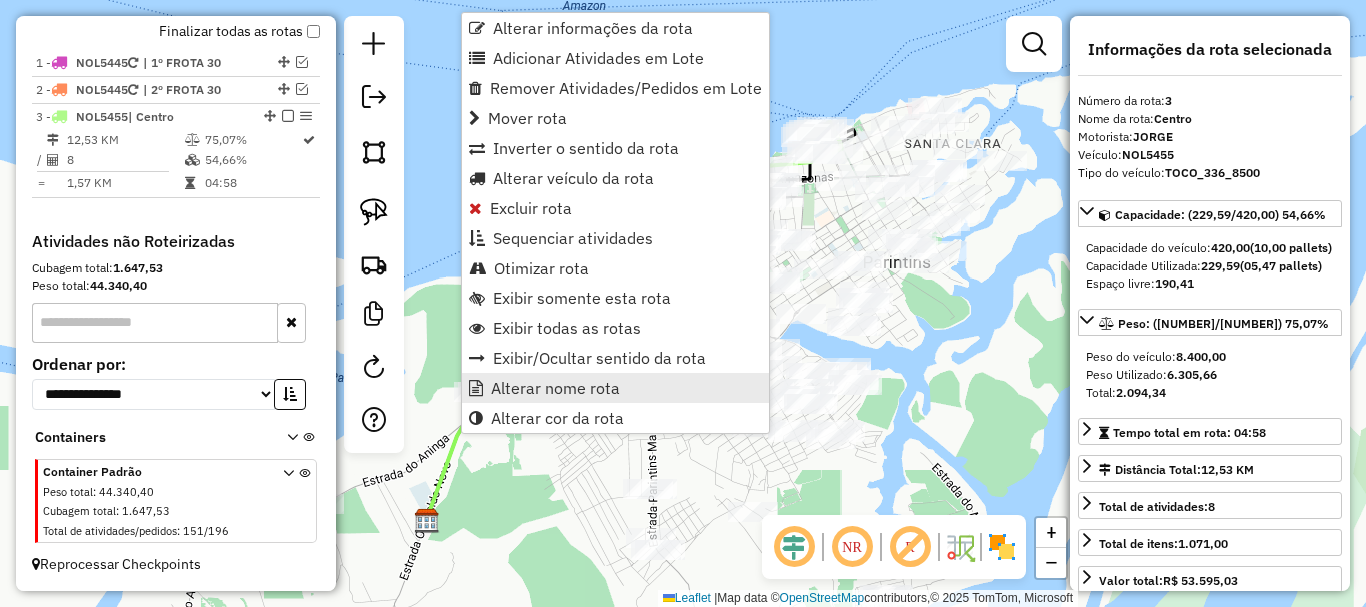 click on "Alterar nome rota" at bounding box center [555, 388] 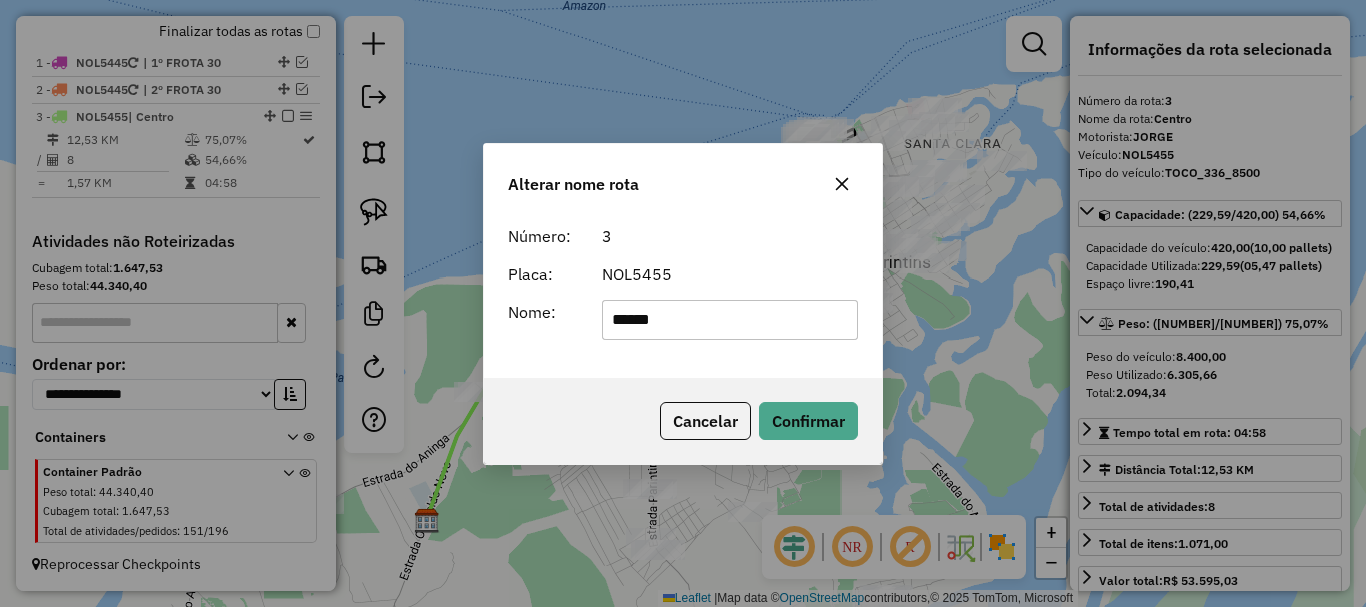 drag, startPoint x: 681, startPoint y: 313, endPoint x: 567, endPoint y: 318, distance: 114.1096 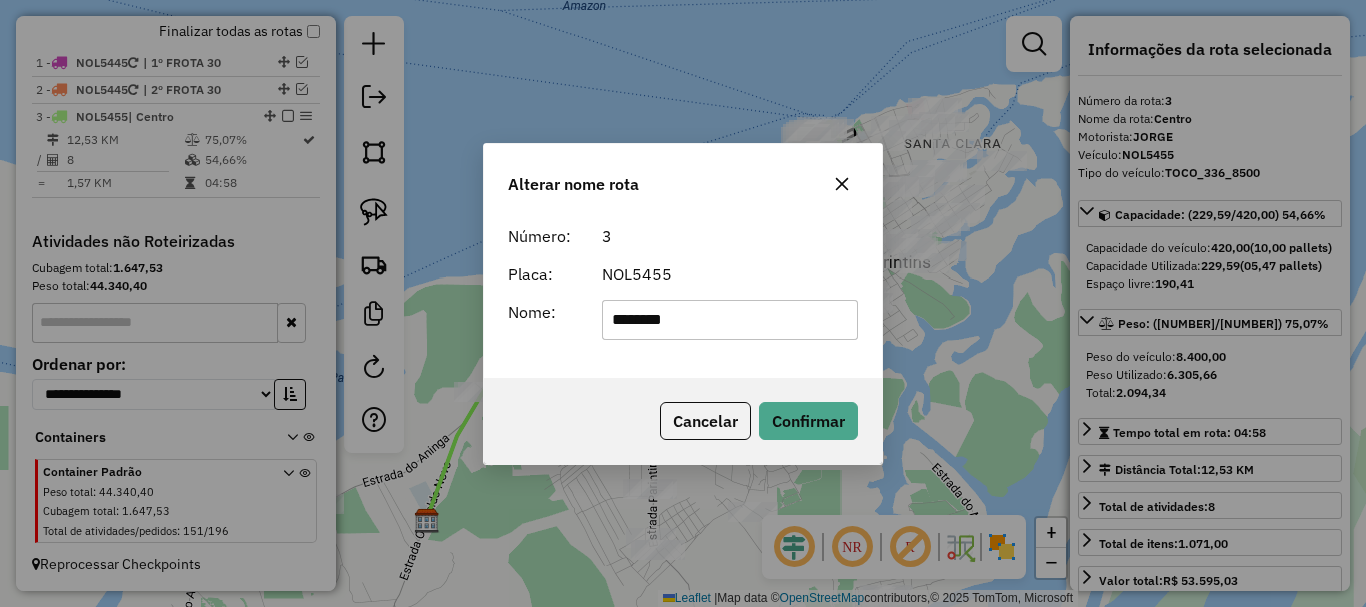 type on "********" 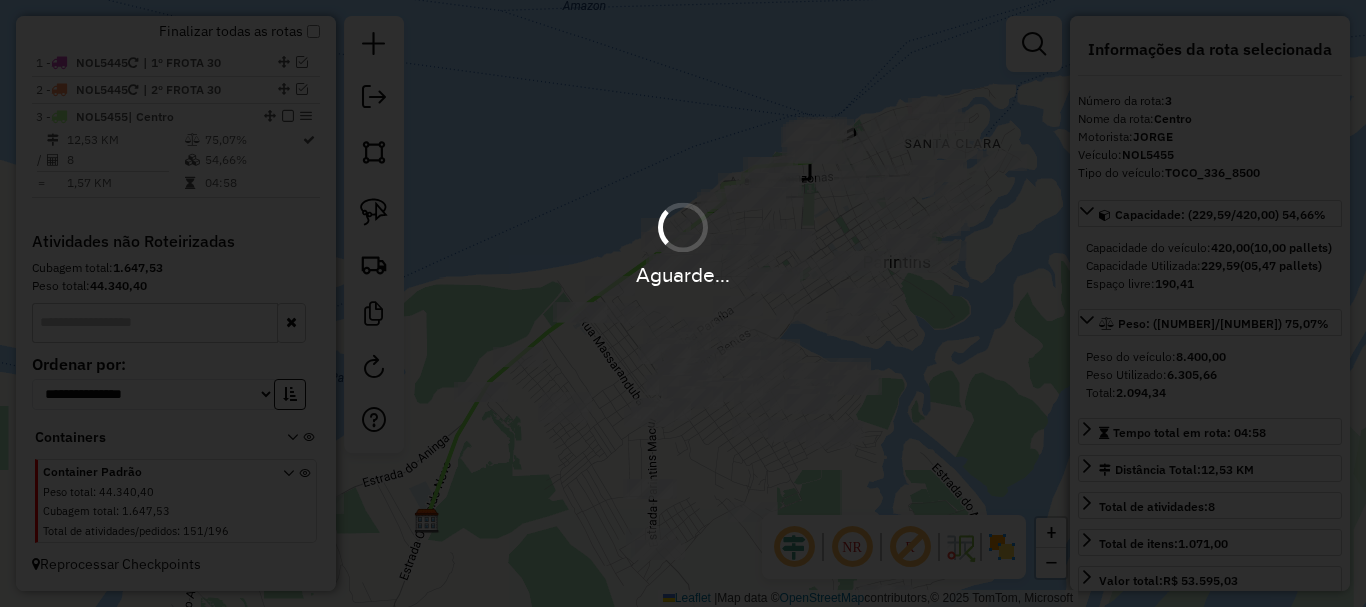 type 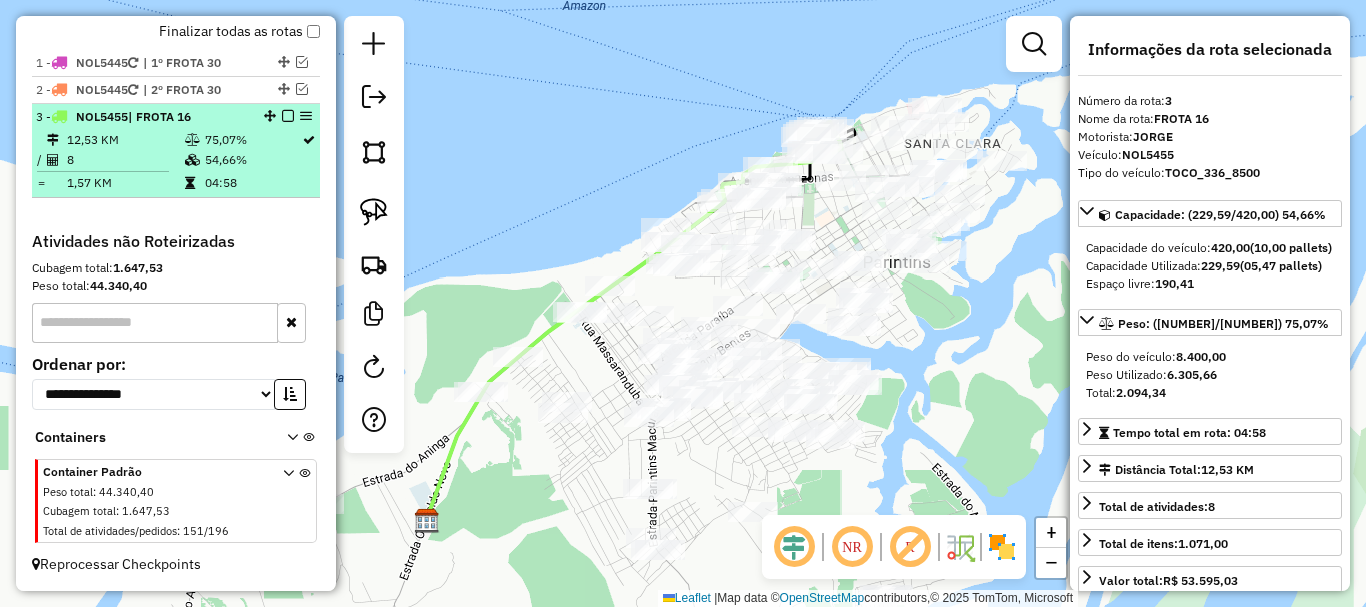 click on "3 -       NOL5455   | FROTA 16" at bounding box center (142, 117) 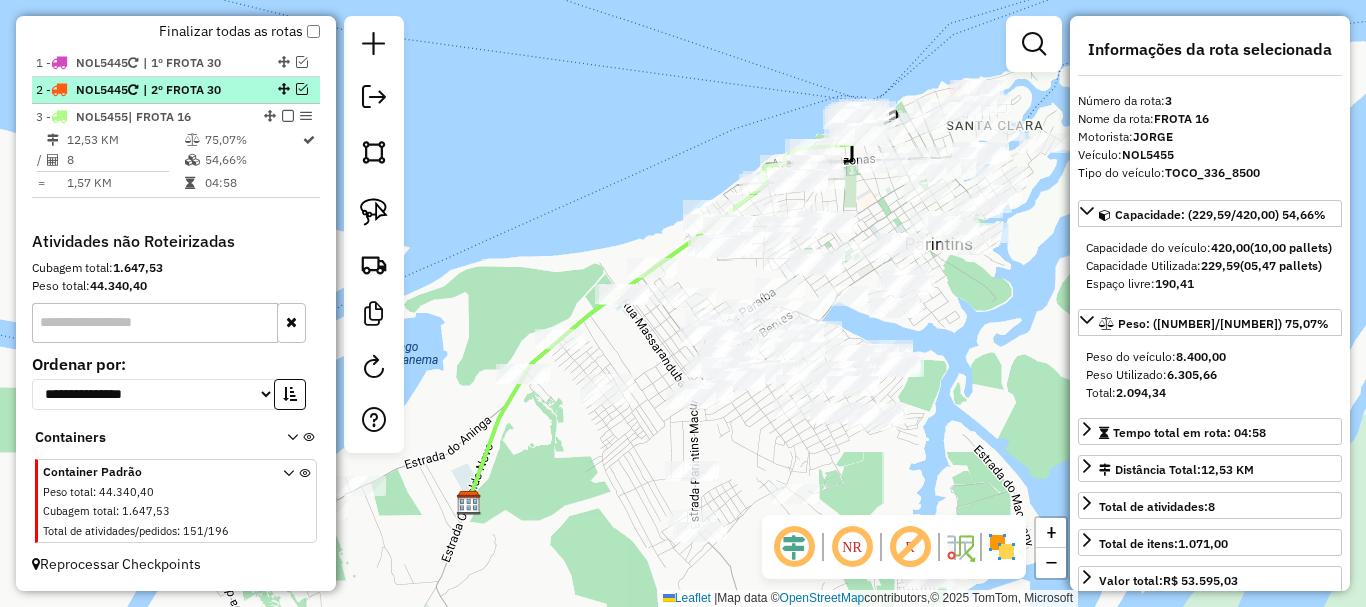 click on "| 2º FROTA 30" at bounding box center (189, 90) 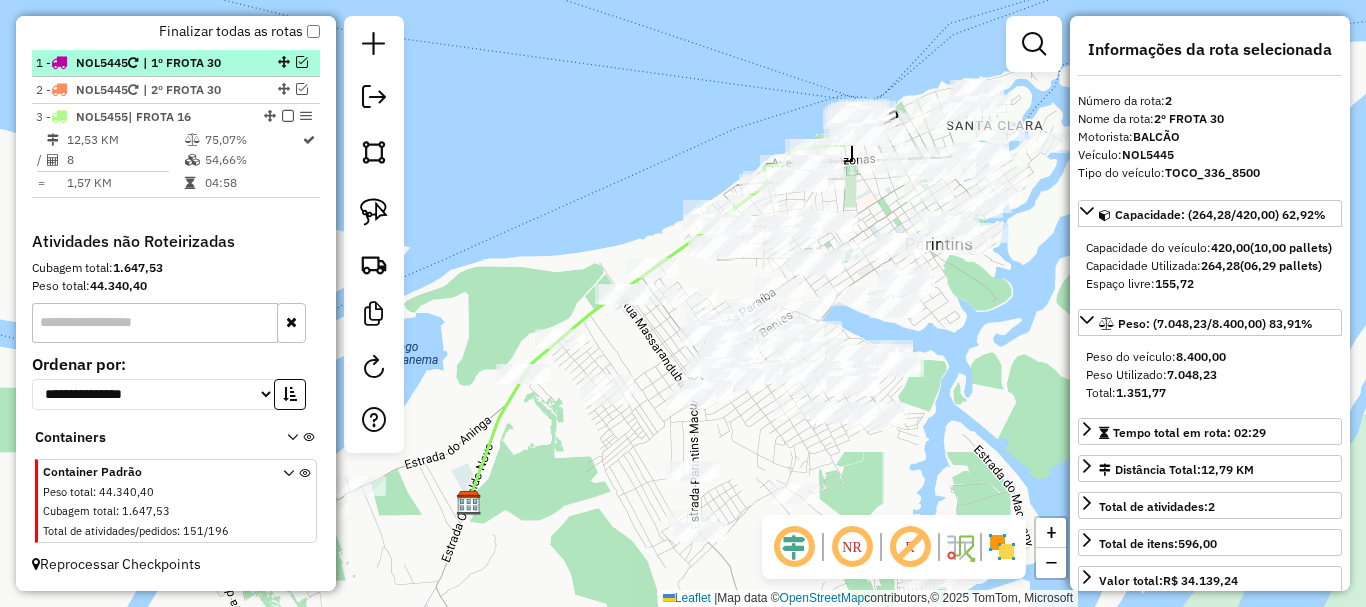 click on "| 1º FROTA 30" at bounding box center (189, 63) 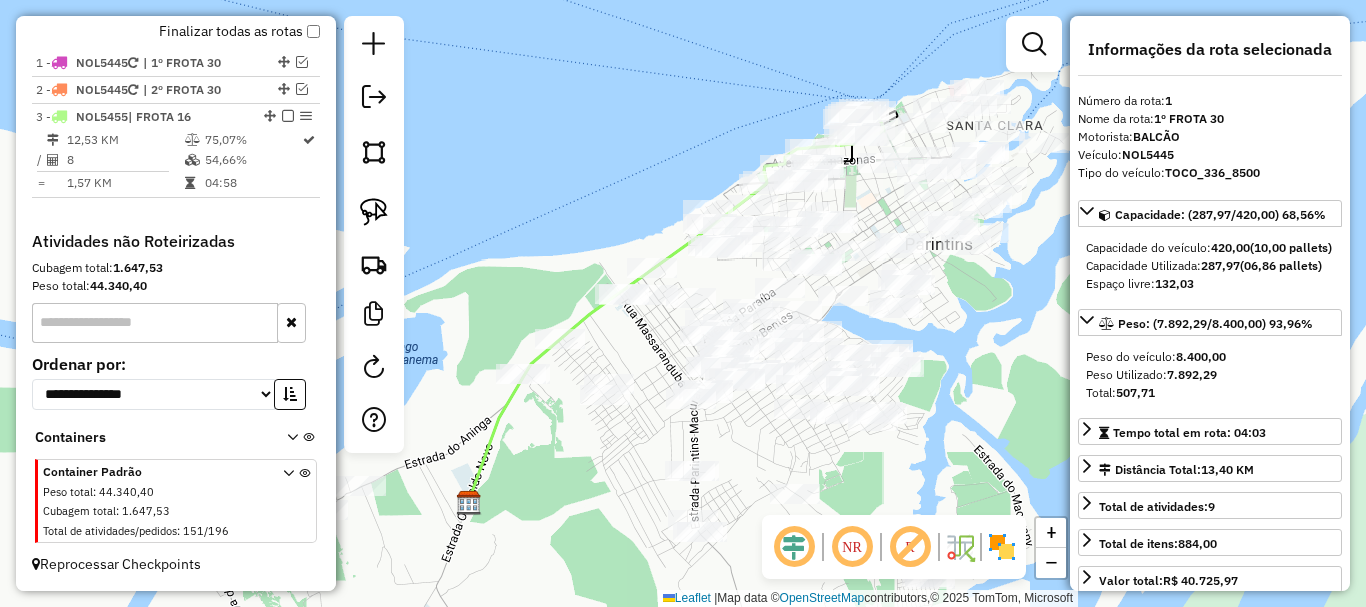 drag, startPoint x: 761, startPoint y: 436, endPoint x: 688, endPoint y: 451, distance: 74.52516 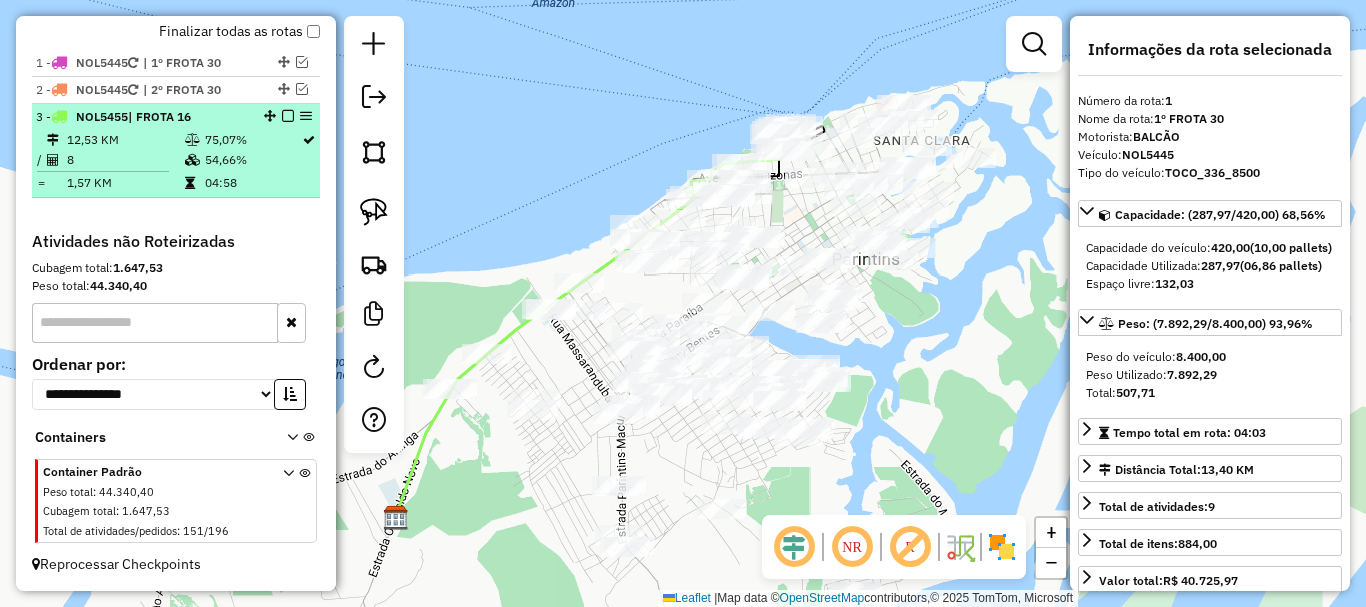 click on "3 -       NOL5455   | FROTA 16" at bounding box center (142, 117) 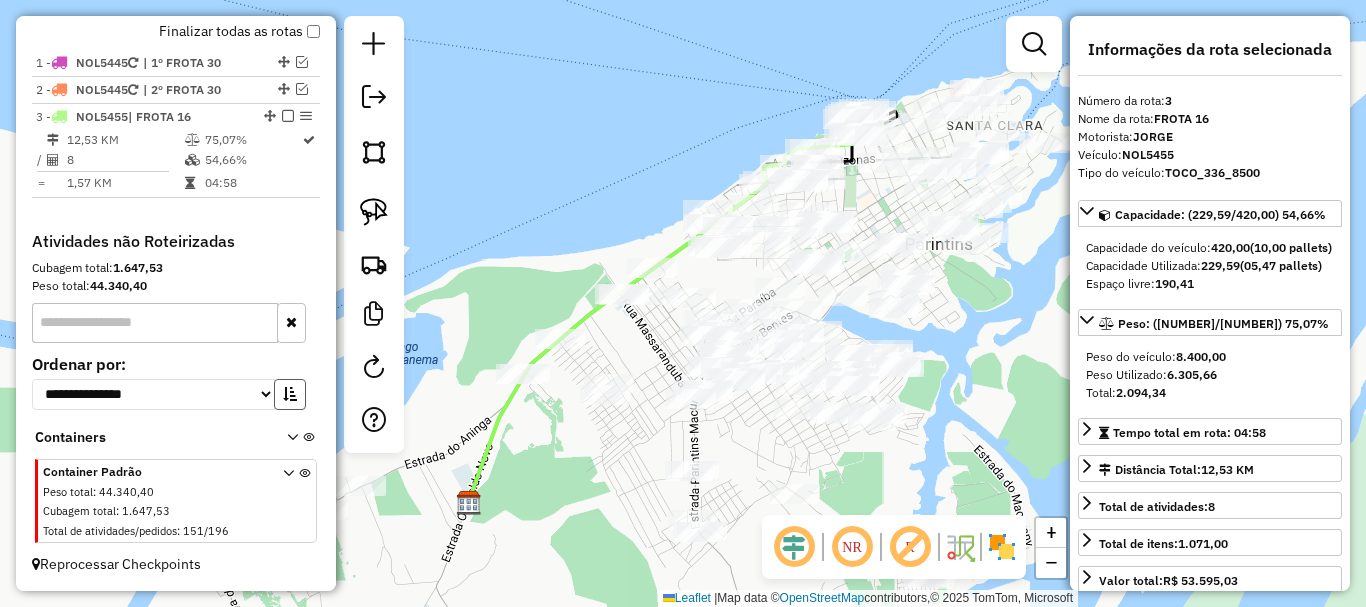 click at bounding box center (290, 394) 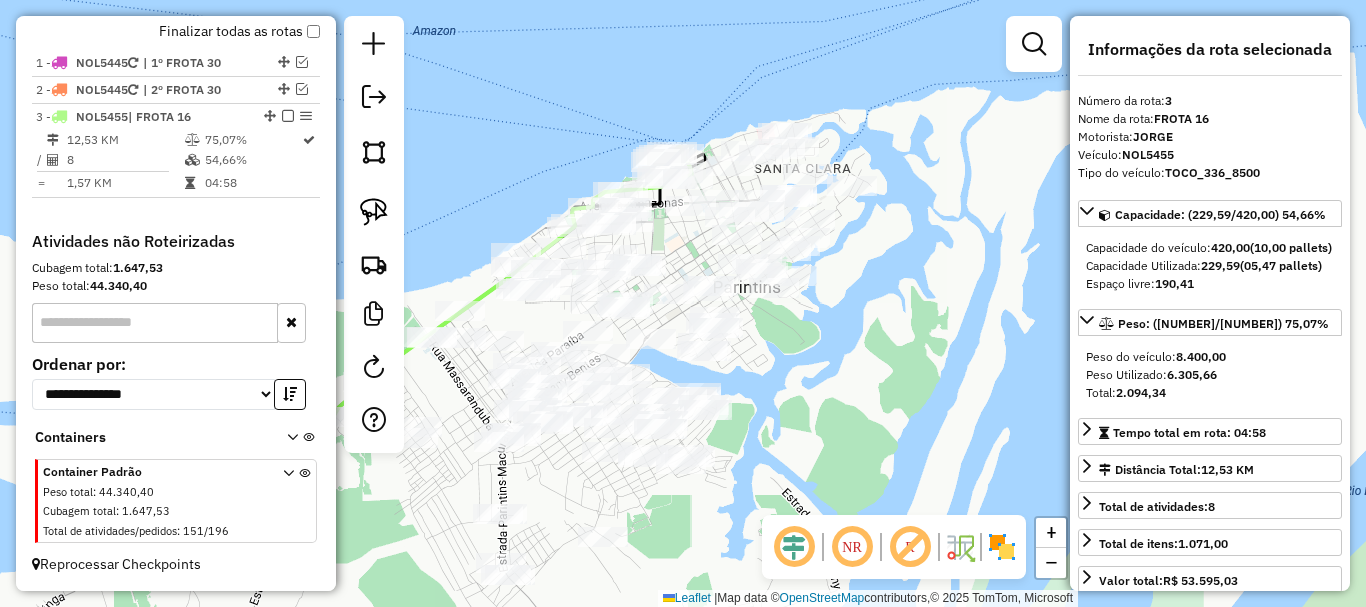 drag, startPoint x: 553, startPoint y: 462, endPoint x: 361, endPoint y: 505, distance: 196.7562 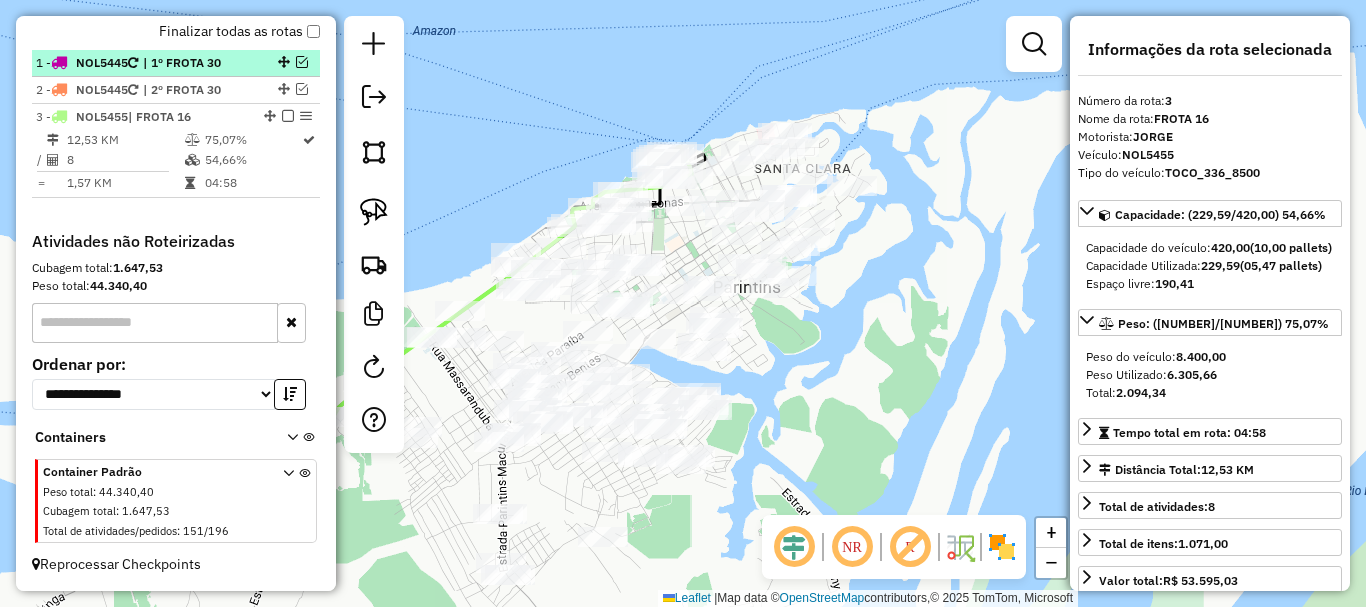 click on "| 1º FROTA 30" at bounding box center [189, 63] 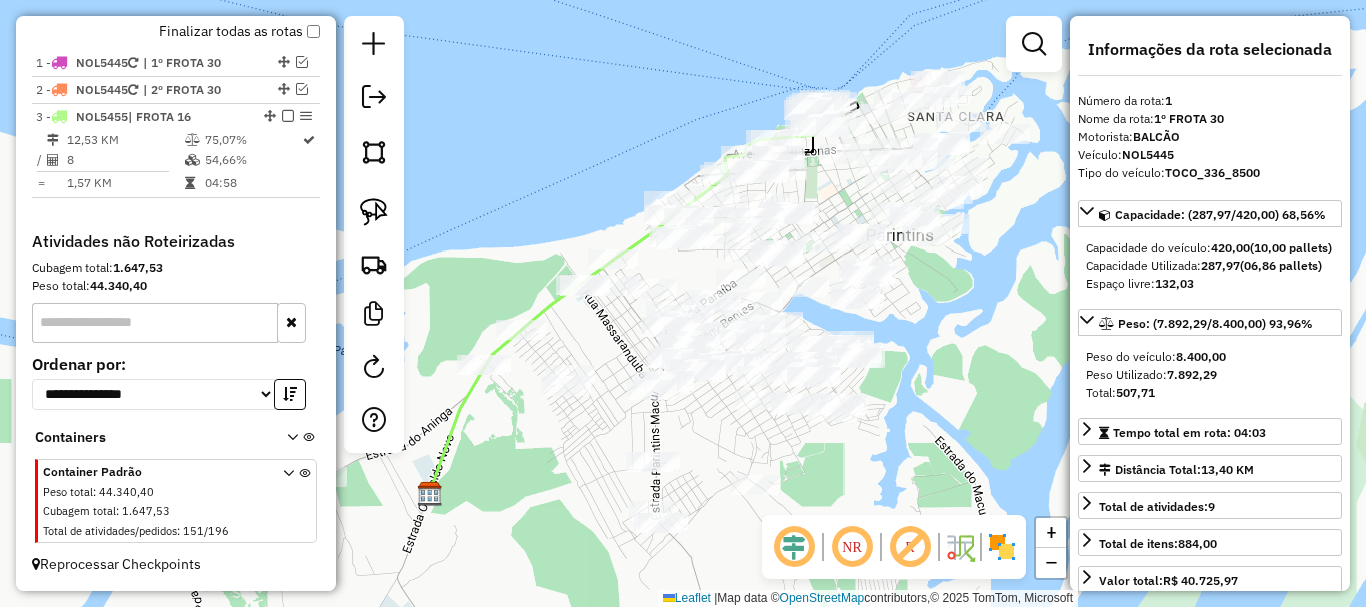 drag, startPoint x: 534, startPoint y: 437, endPoint x: 408, endPoint y: 404, distance: 130.24976 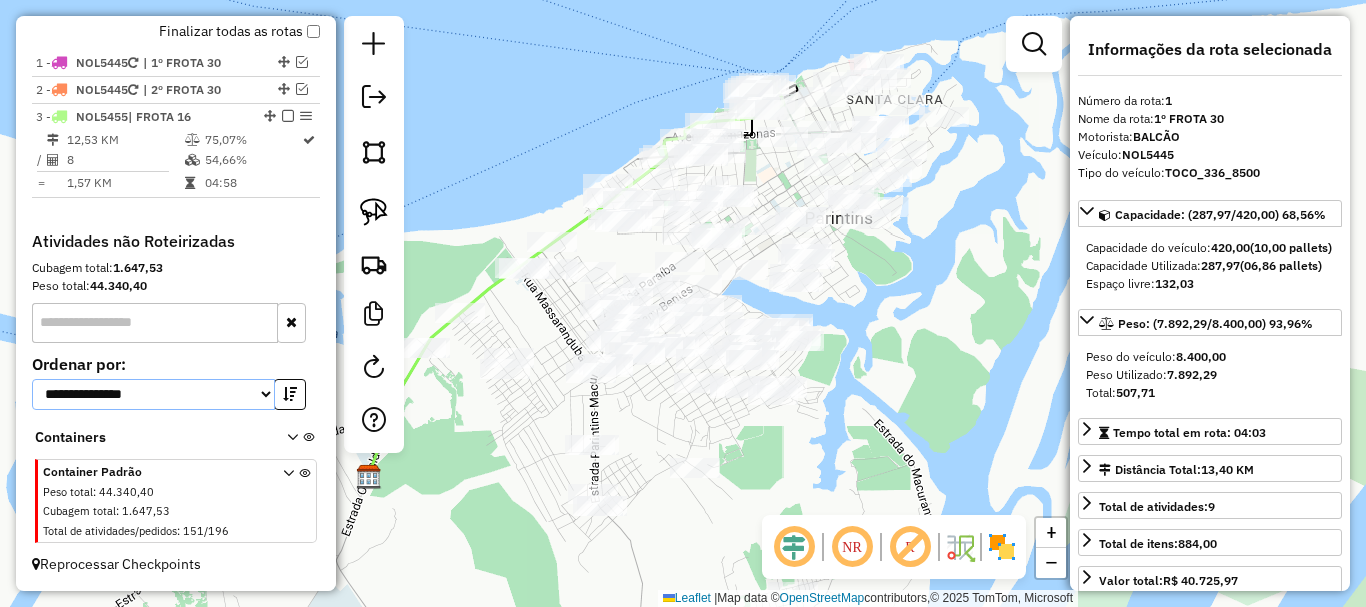 click on "**********" at bounding box center (153, 394) 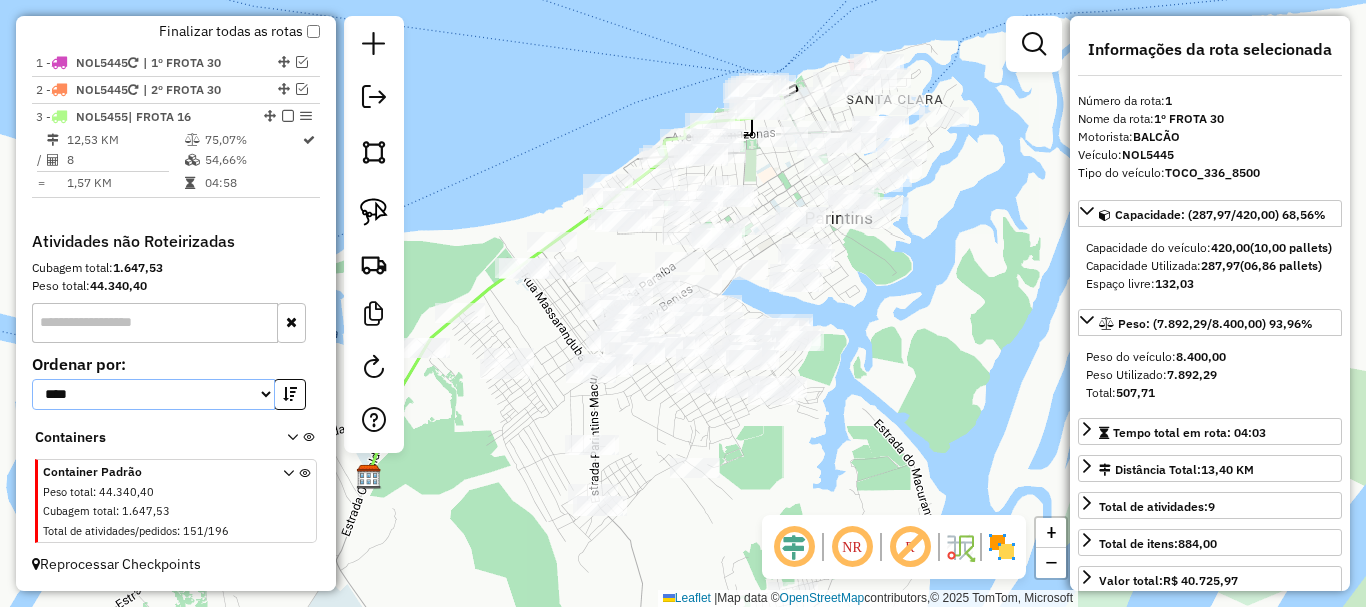 click on "**********" at bounding box center [153, 394] 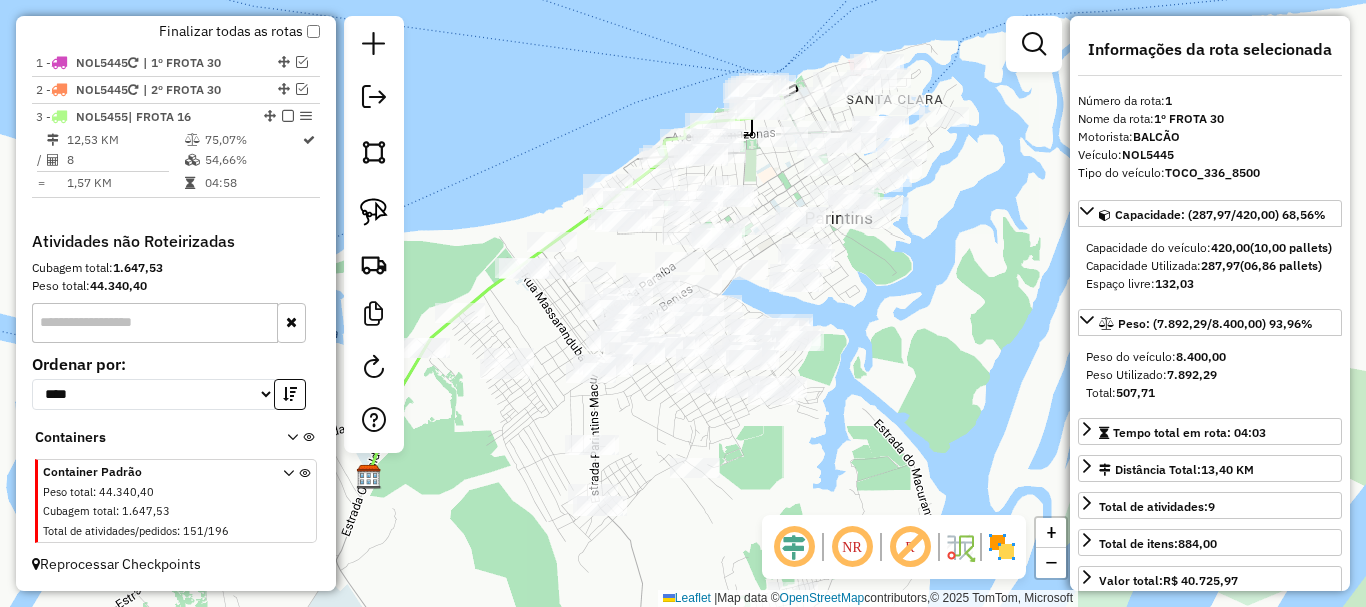 click at bounding box center [288, 505] 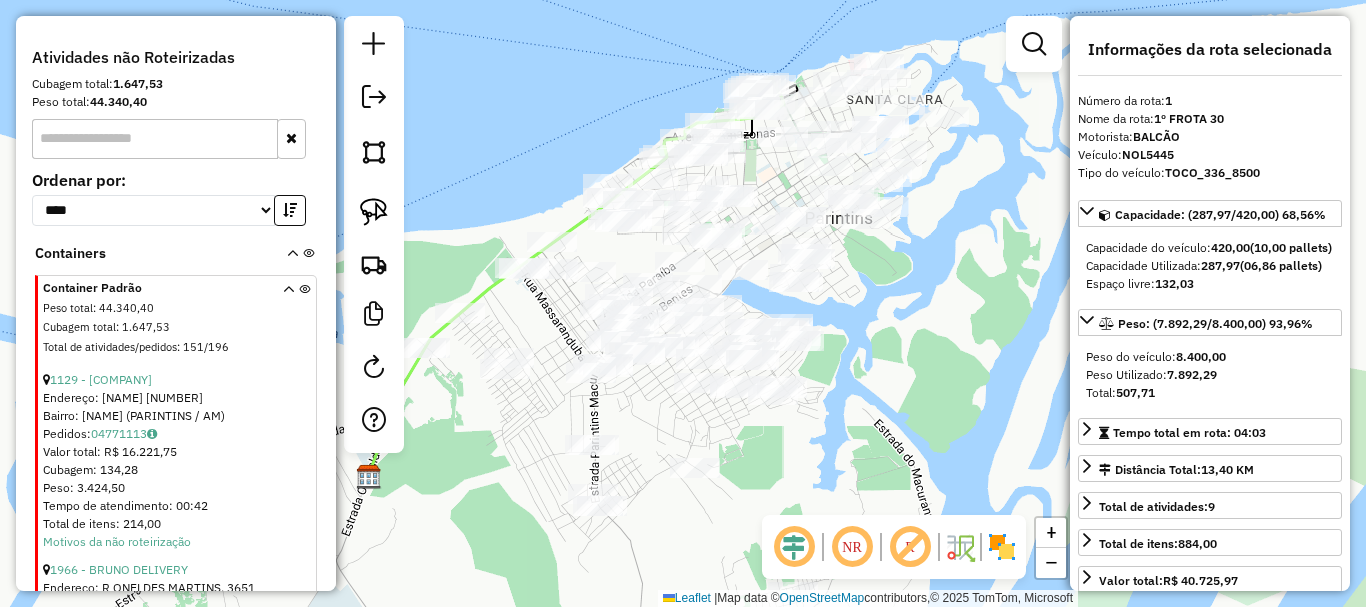 scroll, scrollTop: 916, scrollLeft: 0, axis: vertical 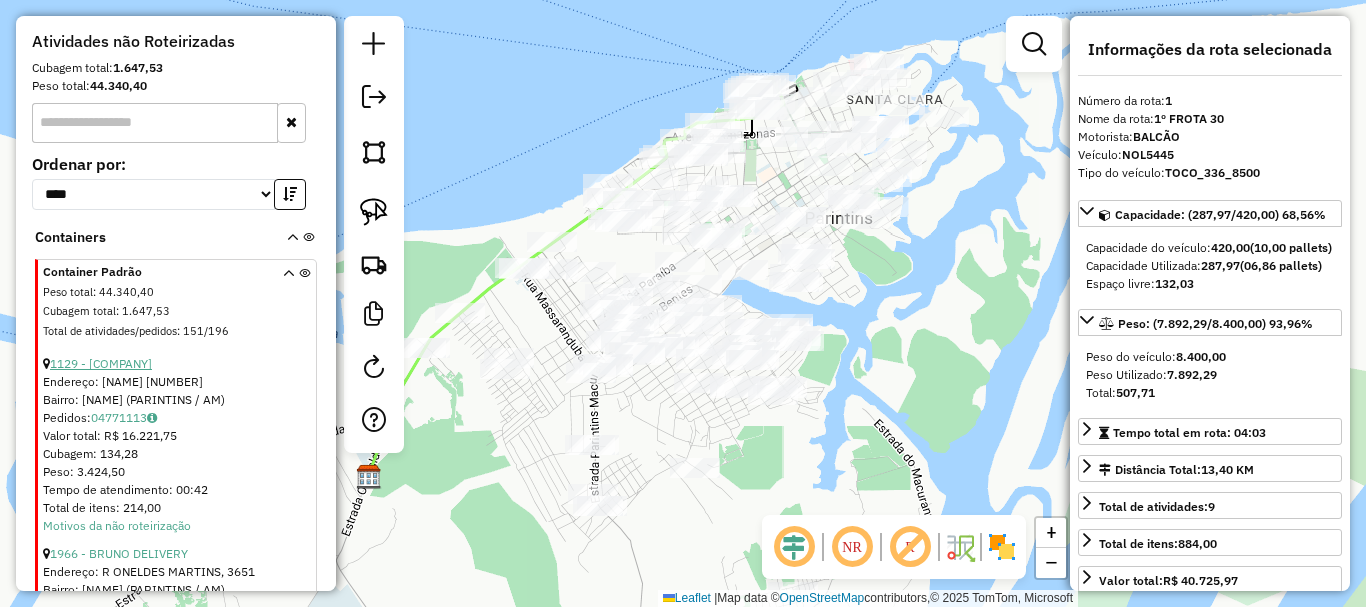 click on "1129 - COMERCIAL GLORIA" at bounding box center (101, 363) 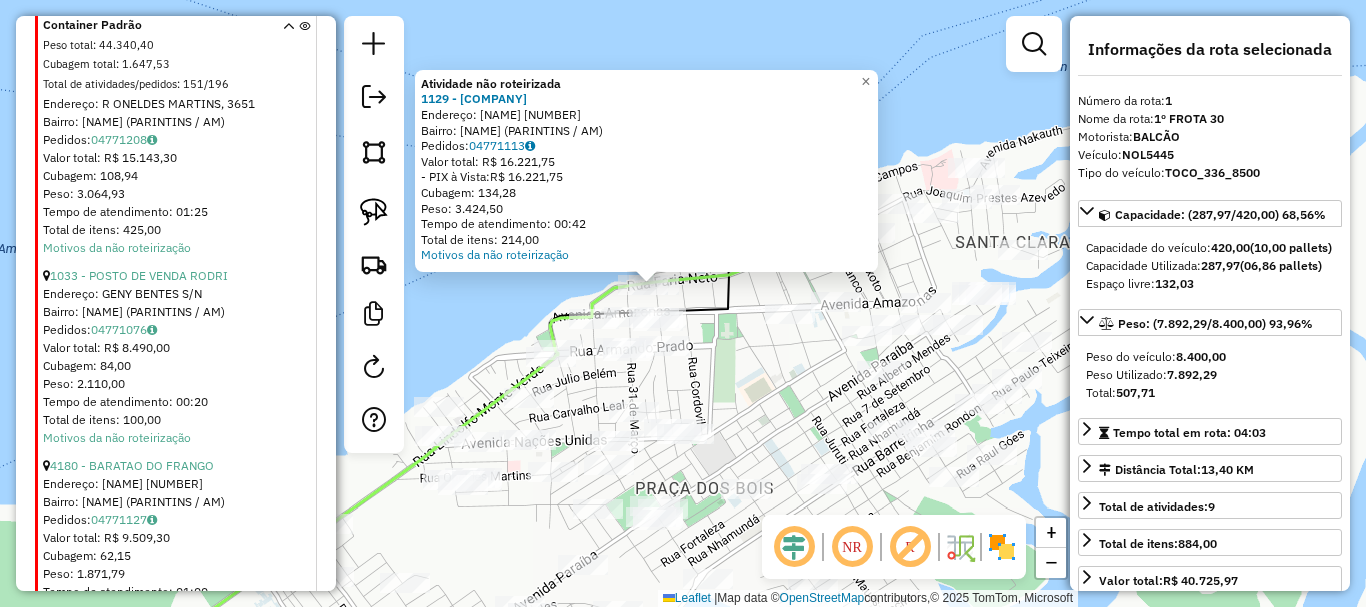 scroll, scrollTop: 1416, scrollLeft: 0, axis: vertical 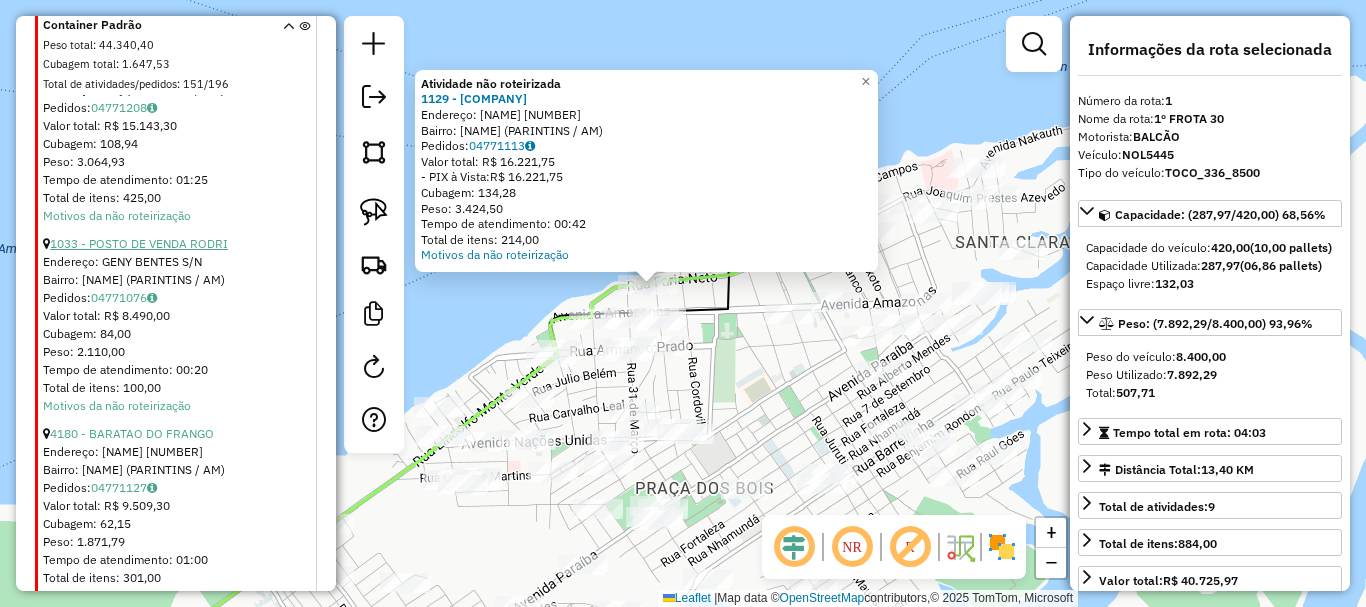 click on "1033 - POSTO DE VENDA RODRI" at bounding box center [139, 243] 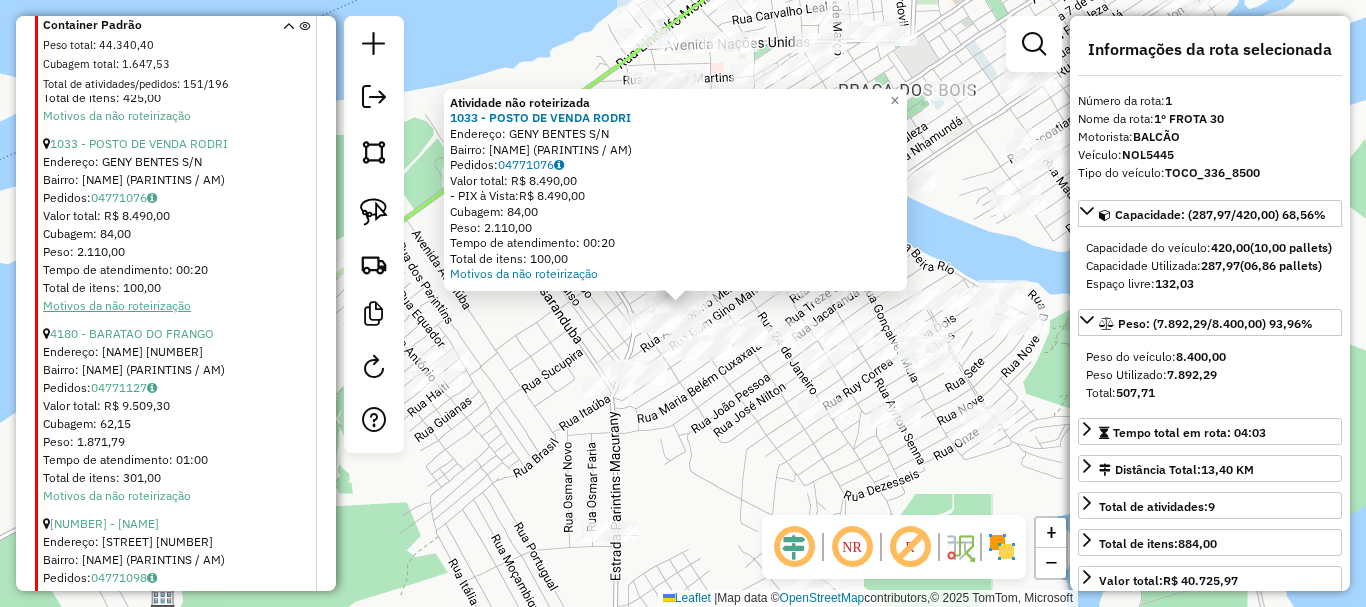 scroll, scrollTop: 1616, scrollLeft: 0, axis: vertical 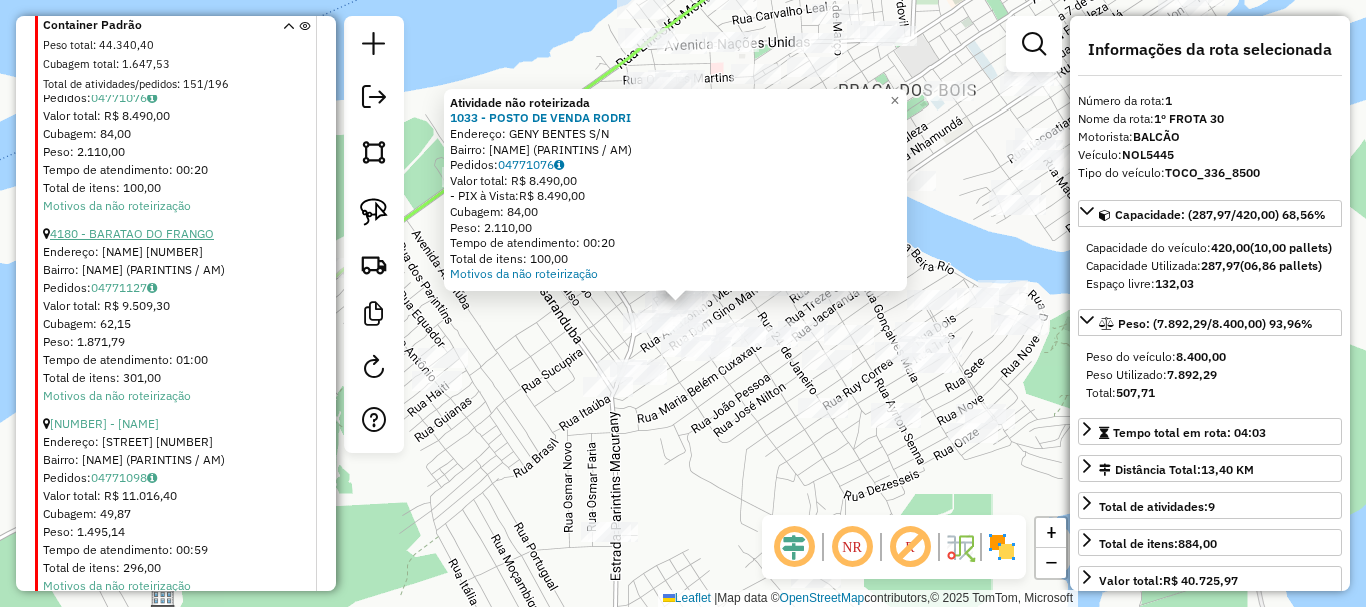 click on "4180 - BARATAO DO FRANGO" at bounding box center [132, 233] 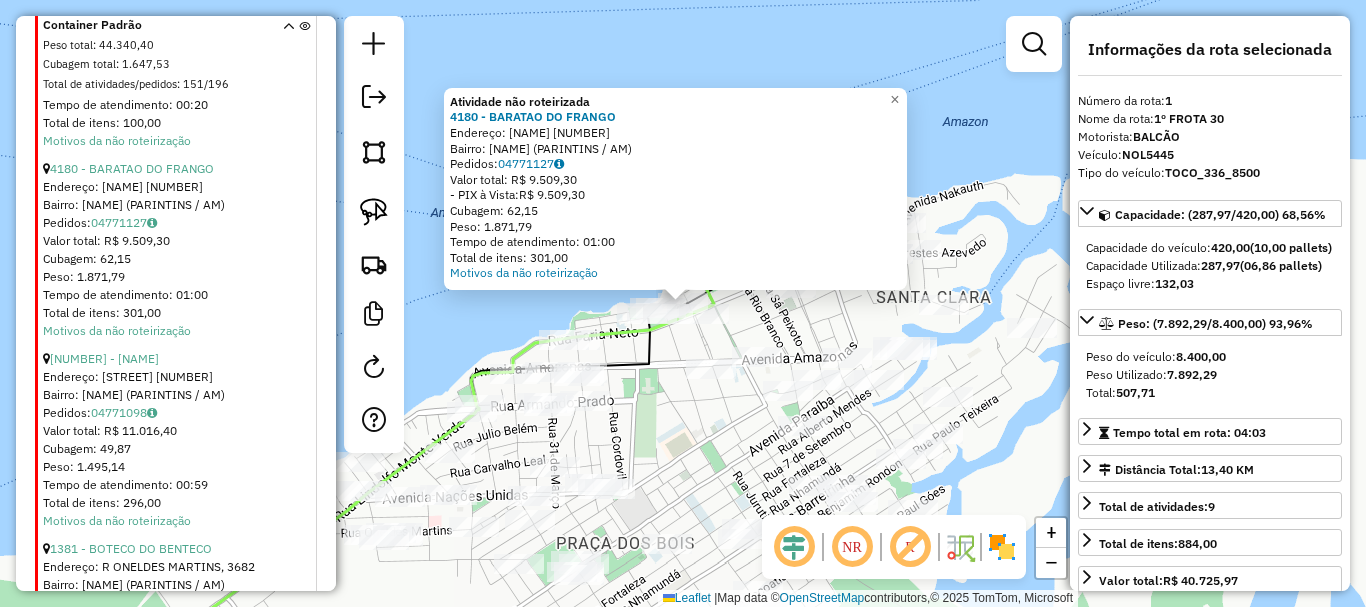 scroll, scrollTop: 1716, scrollLeft: 0, axis: vertical 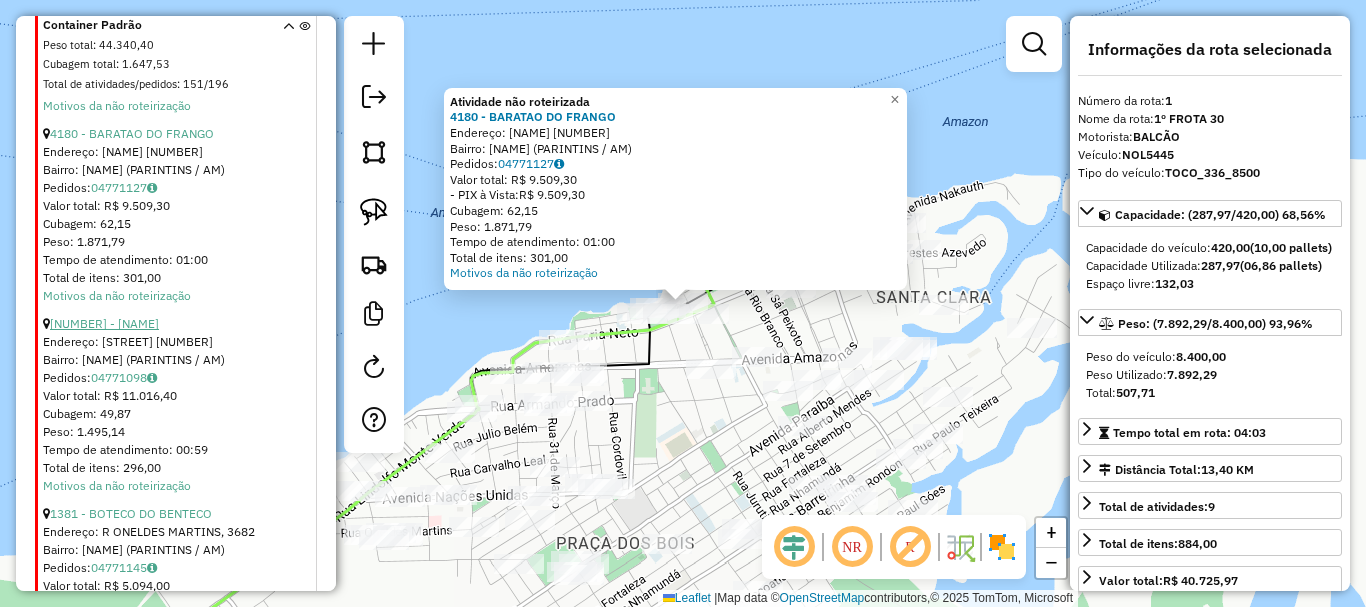click on "2044 - PARAÖBA DISTRIBUIDOR" at bounding box center [104, 323] 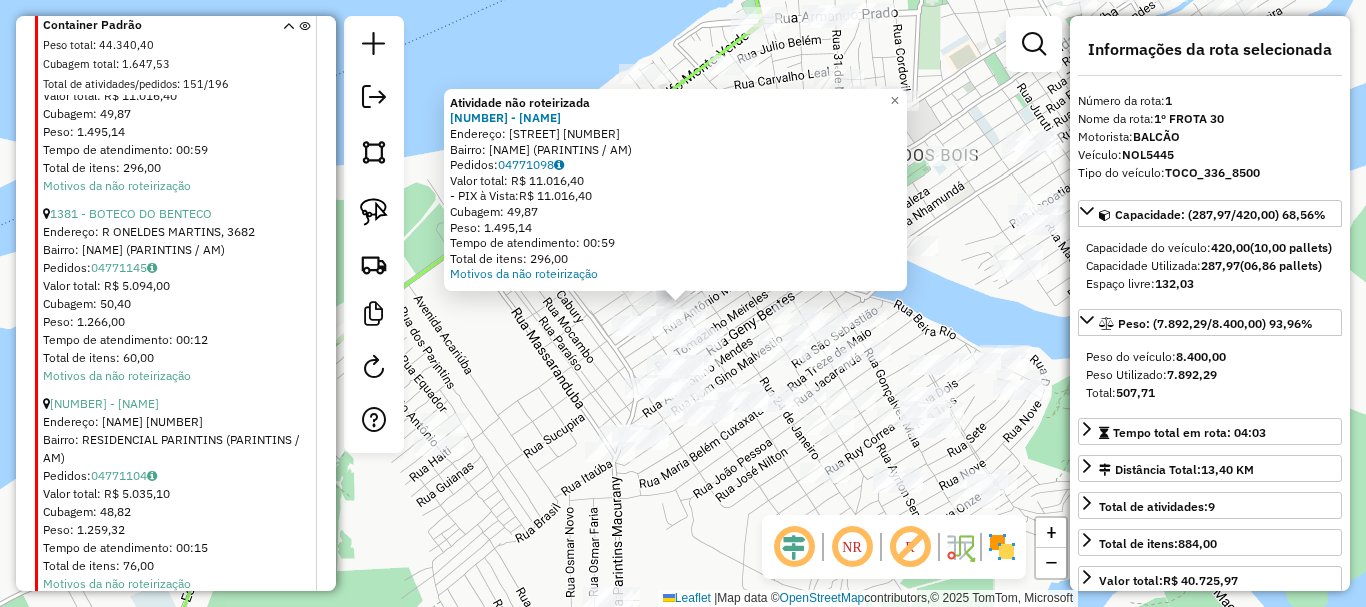 scroll, scrollTop: 2116, scrollLeft: 0, axis: vertical 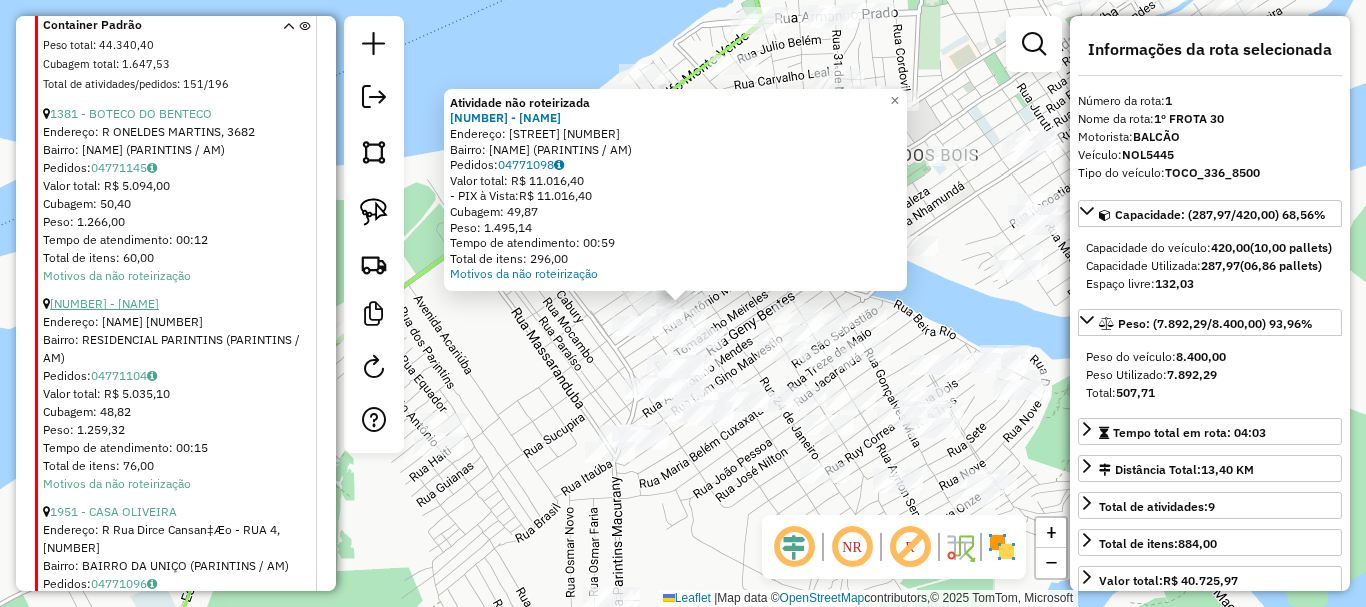 click on "[NUMBER] - [BRAND]" at bounding box center [104, 303] 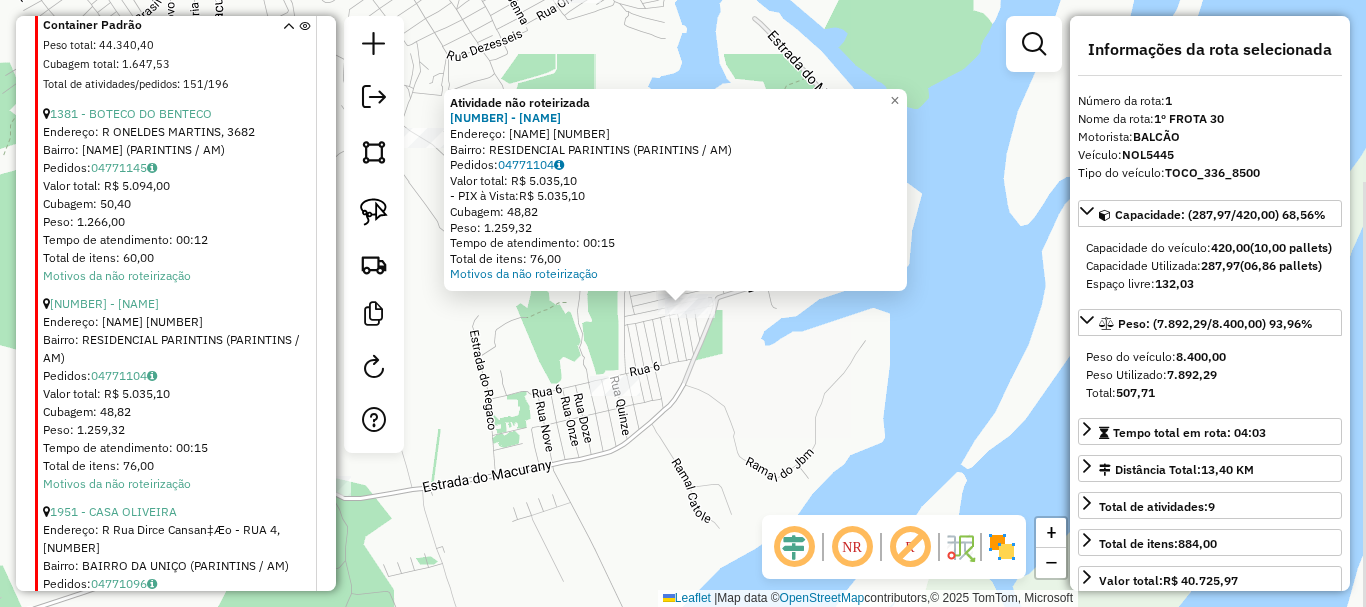 scroll, scrollTop: 2216, scrollLeft: 0, axis: vertical 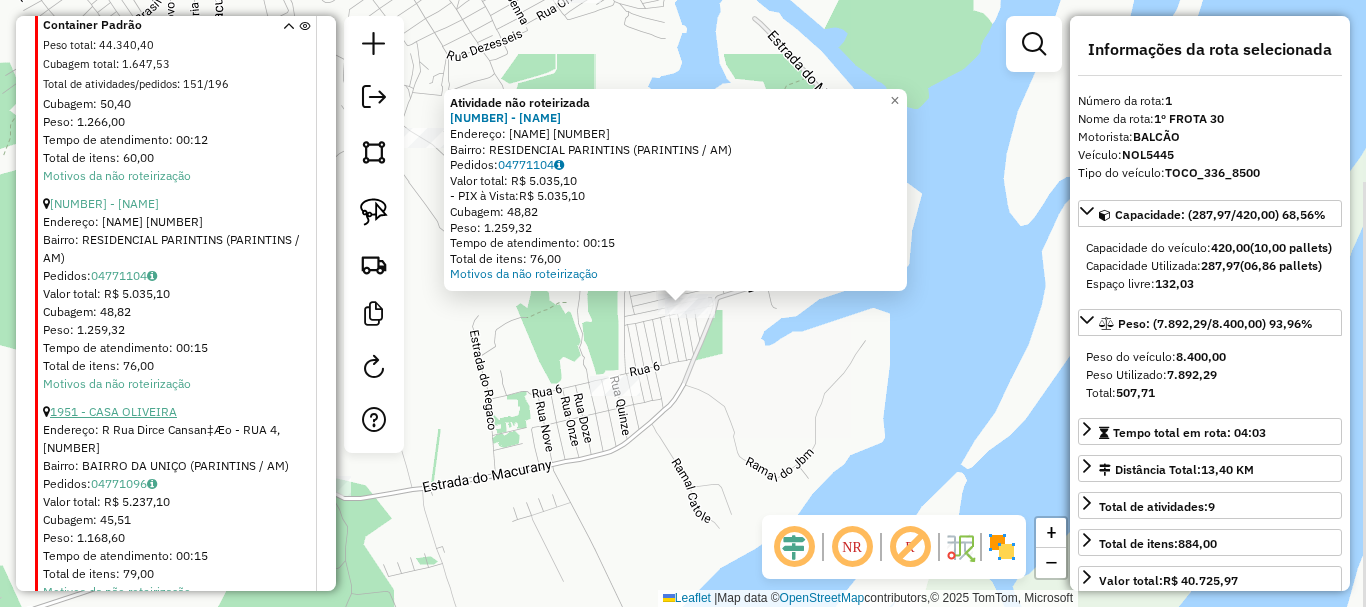 click on "1951 - CASA OLIVEIRA" at bounding box center (113, 411) 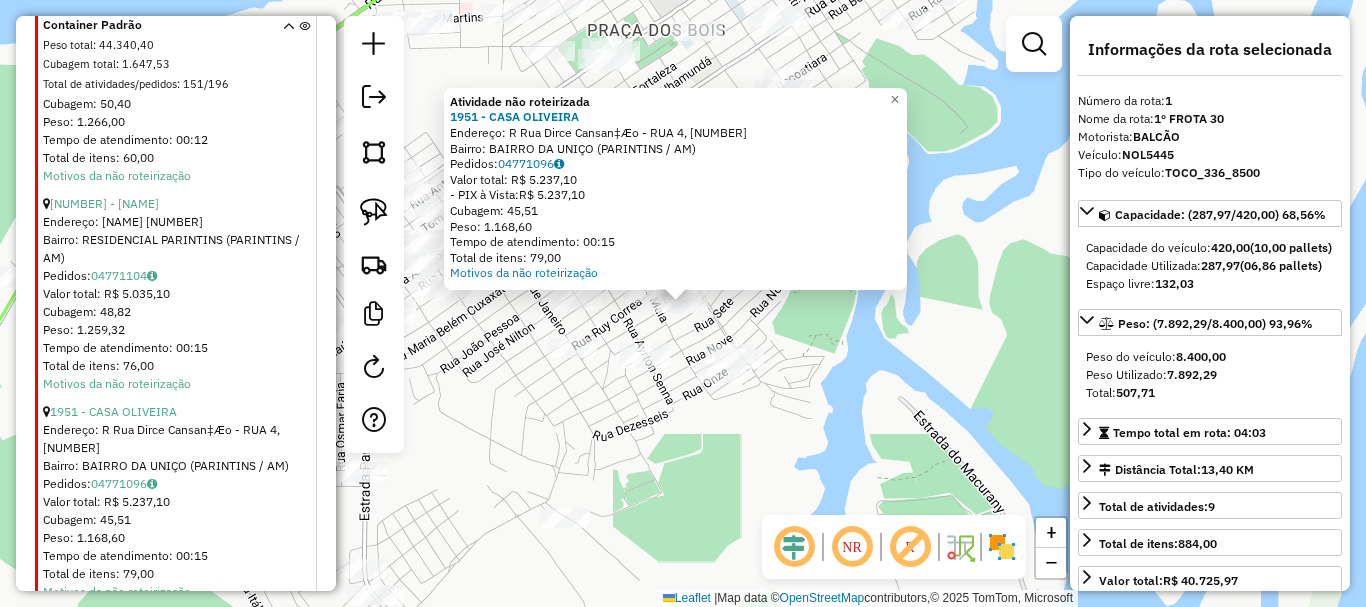 scroll, scrollTop: 2416, scrollLeft: 0, axis: vertical 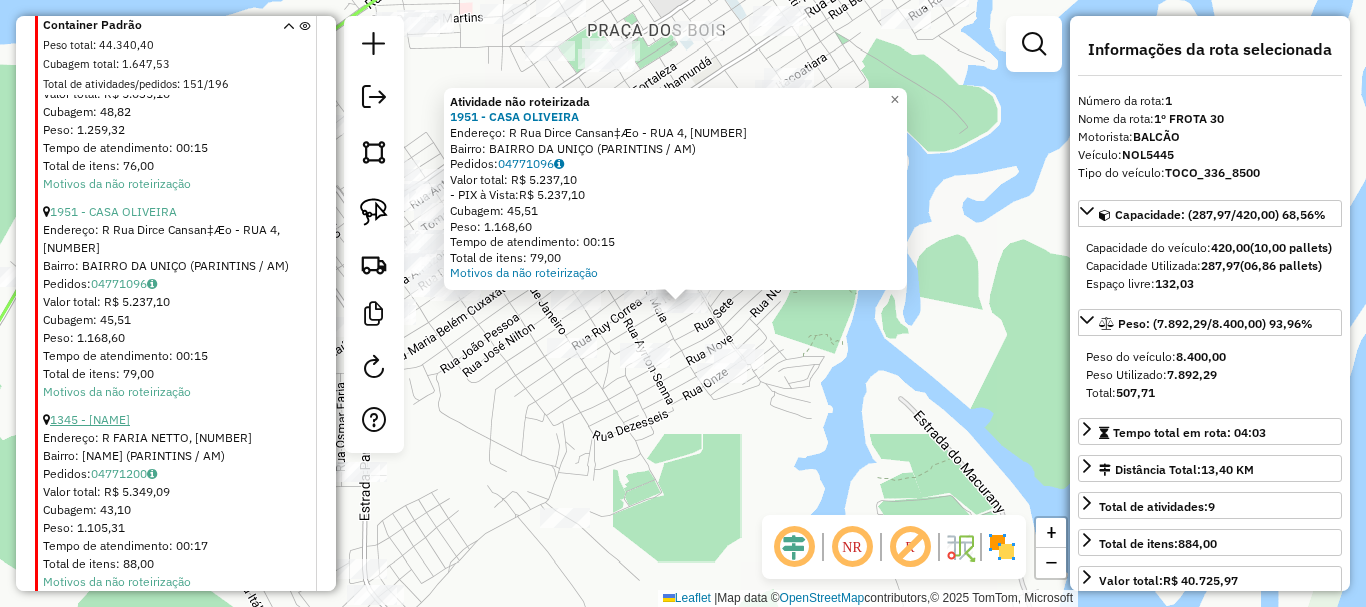 click on "[NUMBER] - [NAME]" at bounding box center [90, 419] 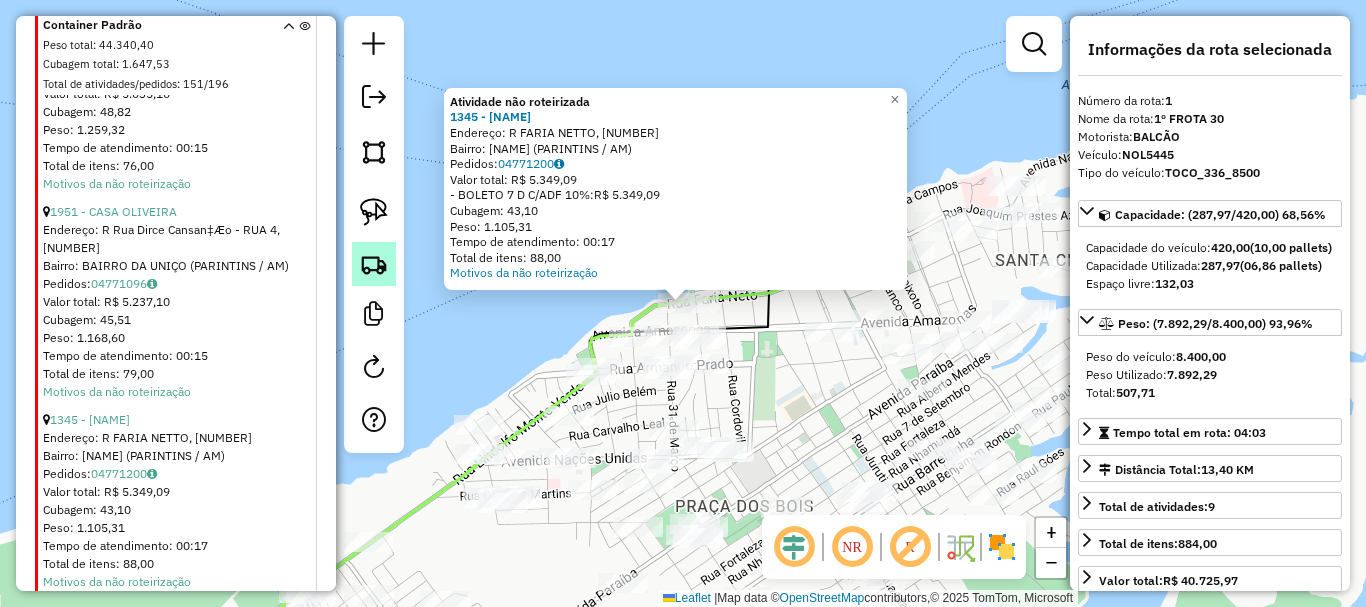 click 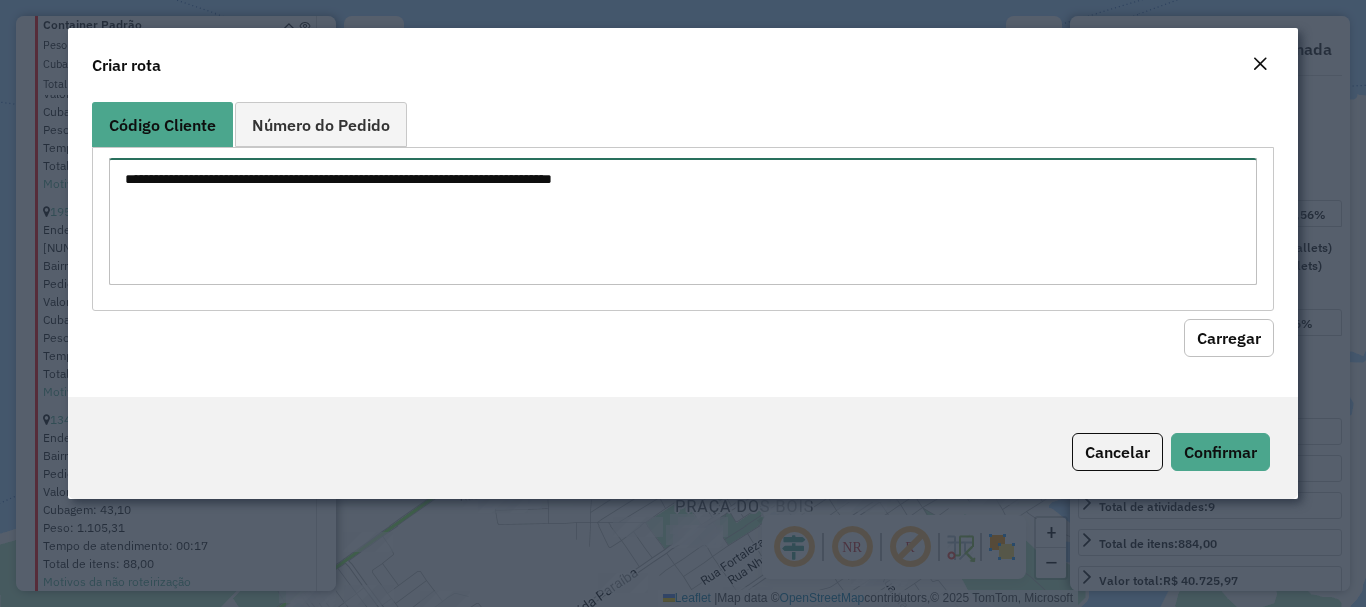 click at bounding box center (682, 221) 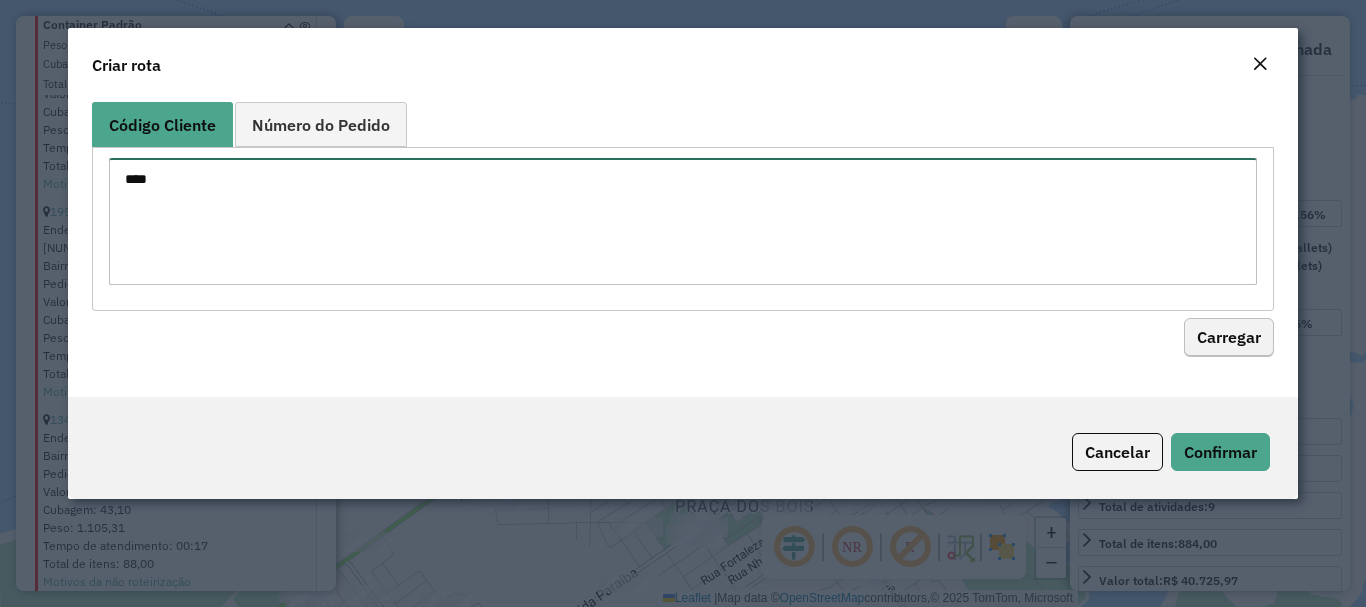 type on "****" 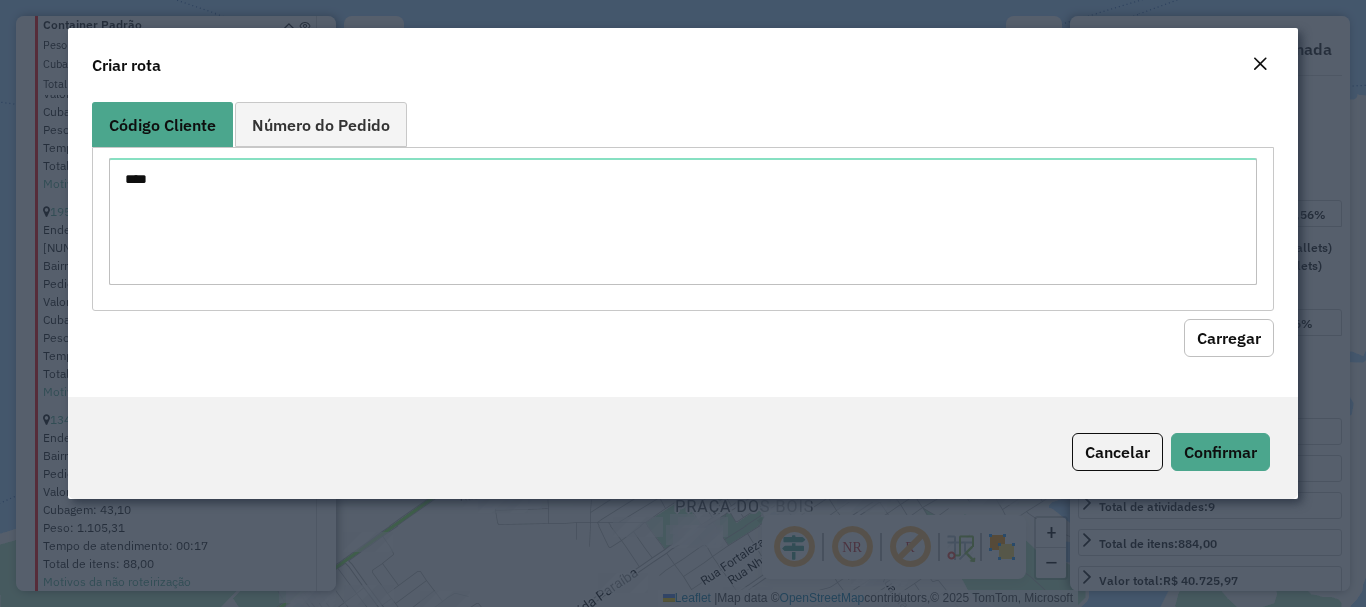 click on "Carregar" 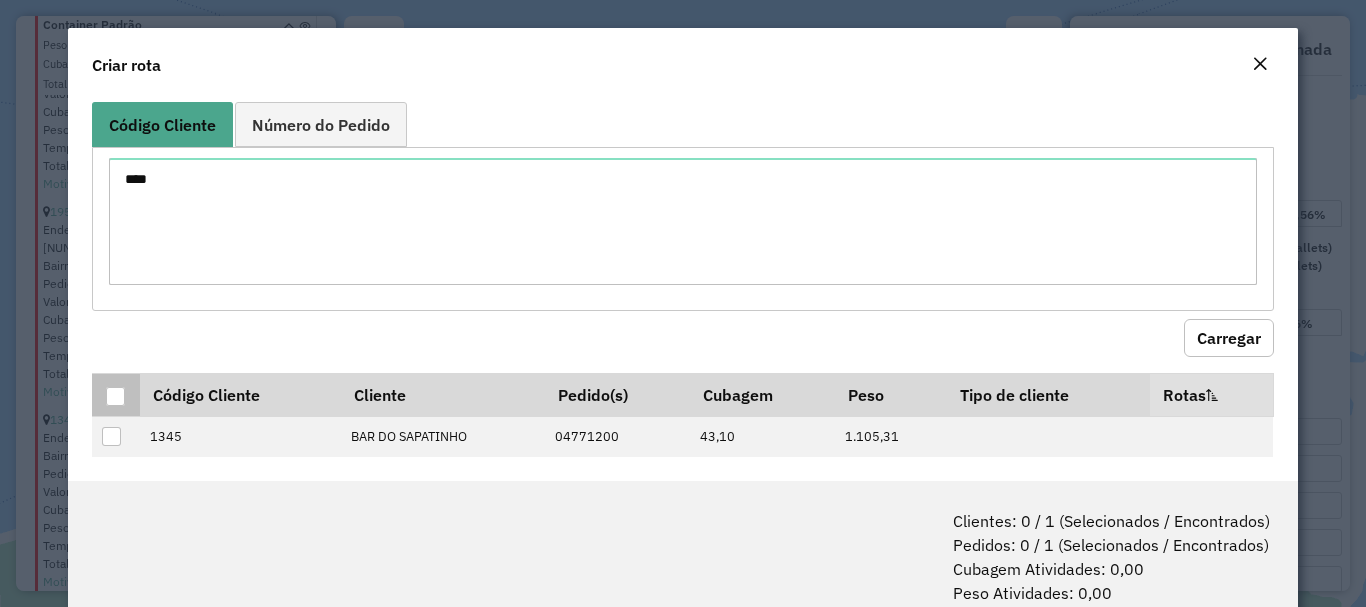 drag, startPoint x: 122, startPoint y: 380, endPoint x: 116, endPoint y: 390, distance: 11.661903 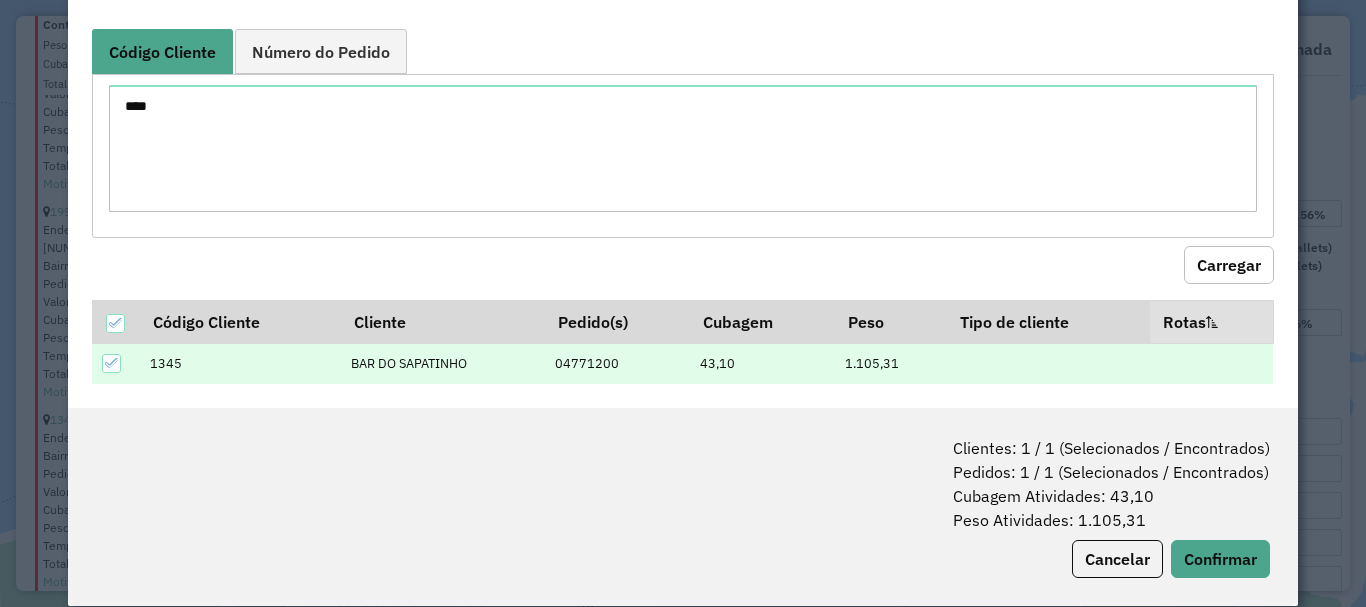 scroll, scrollTop: 100, scrollLeft: 0, axis: vertical 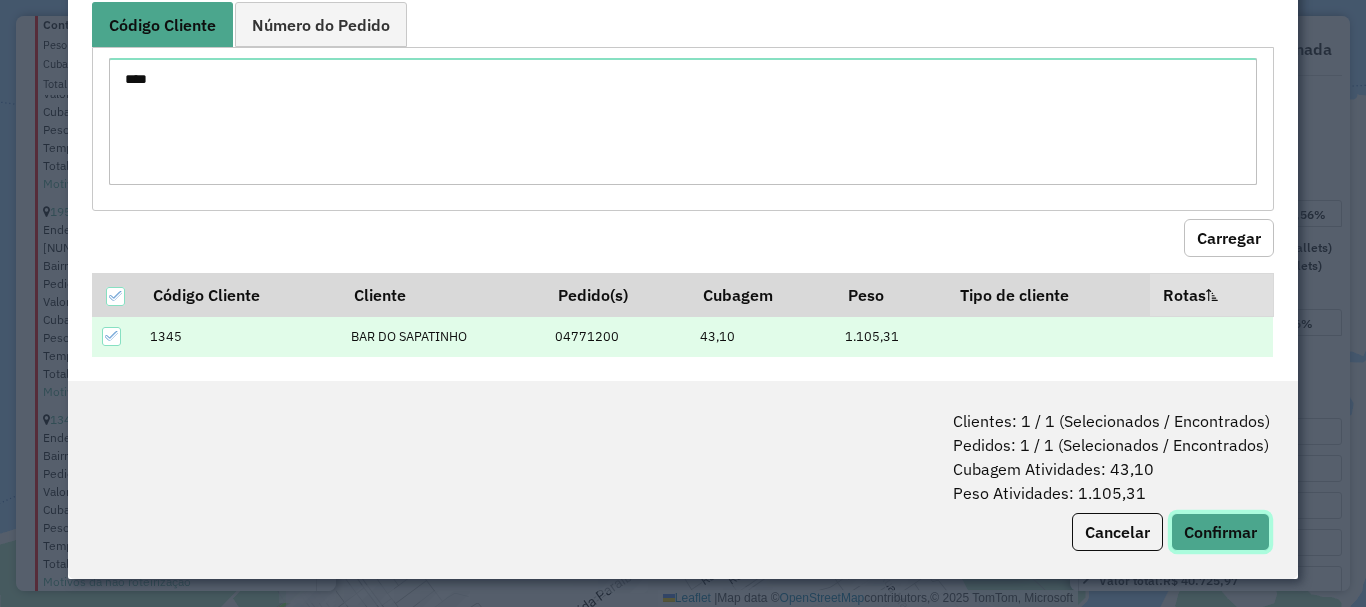 click on "Confirmar" 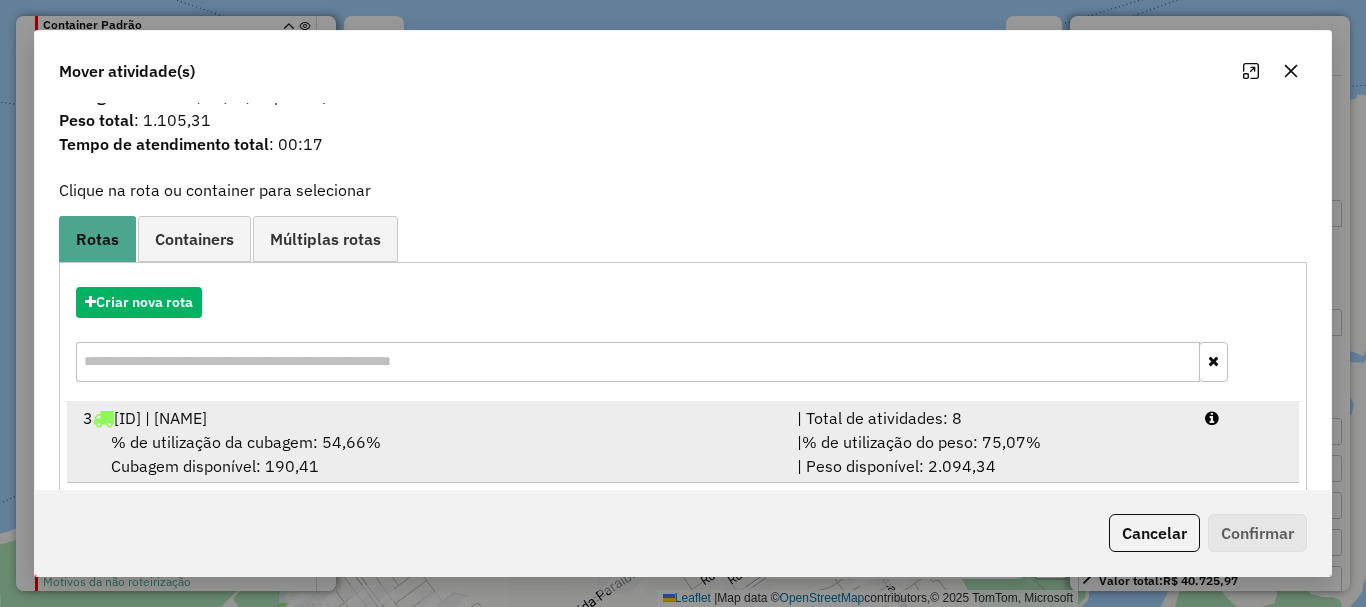scroll, scrollTop: 78, scrollLeft: 0, axis: vertical 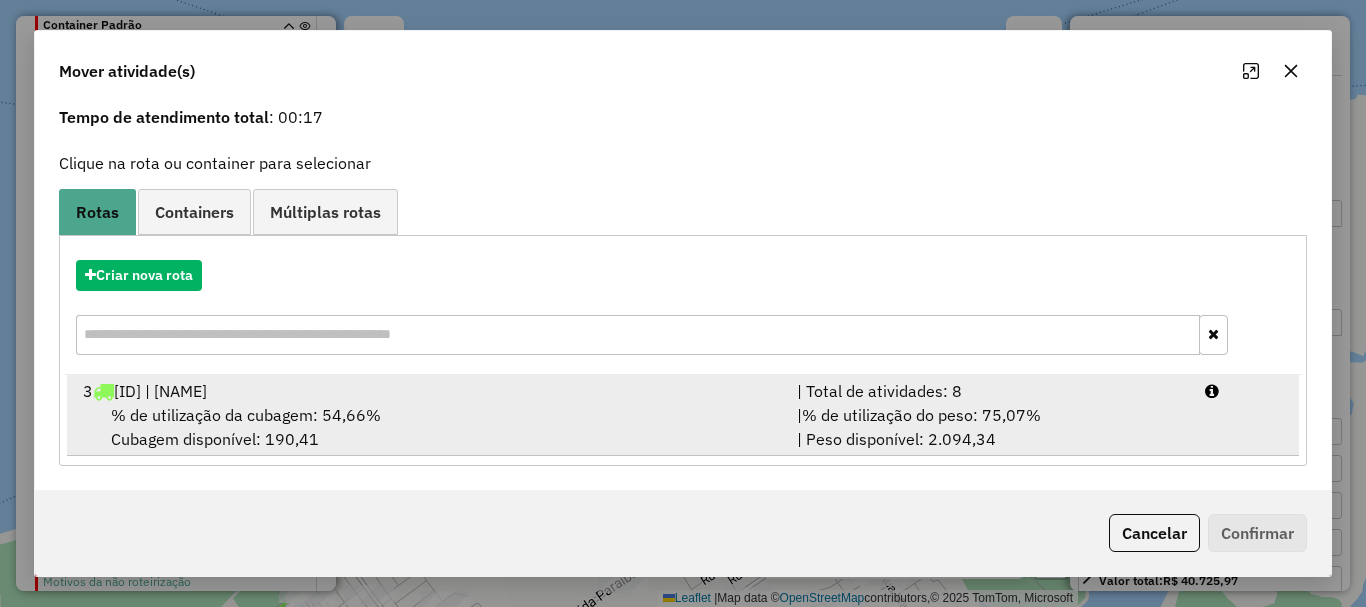 click on "% de utilização da cubagem: 54,66%" at bounding box center [246, 415] 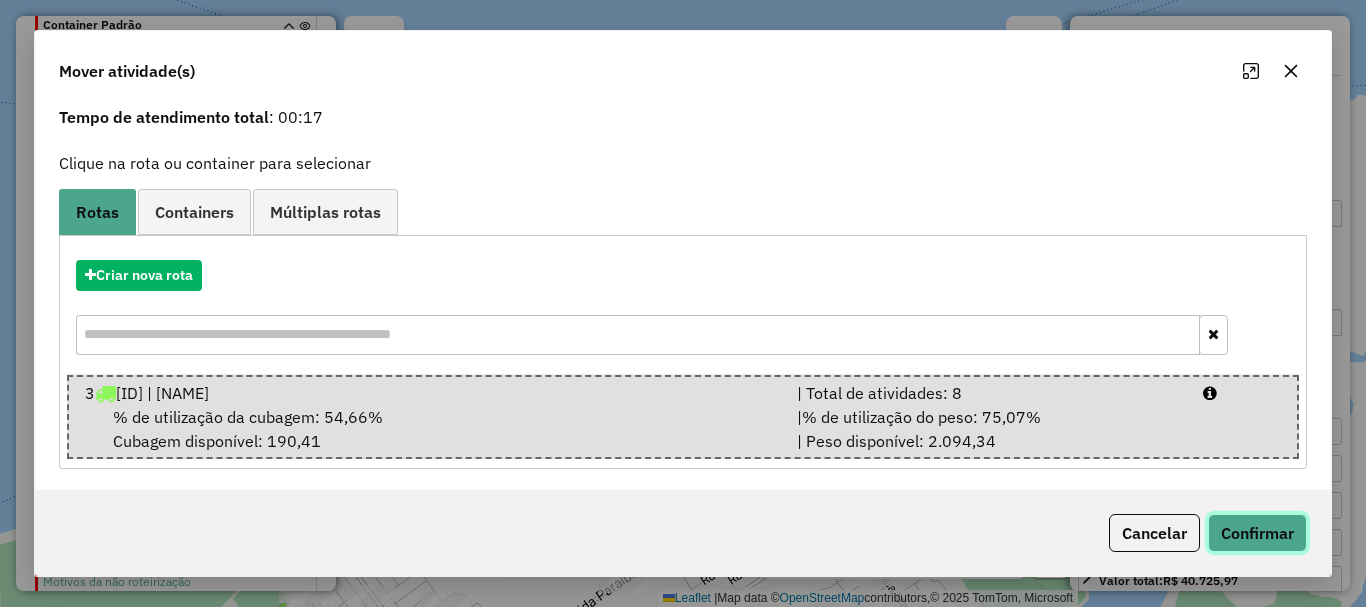 click on "Confirmar" 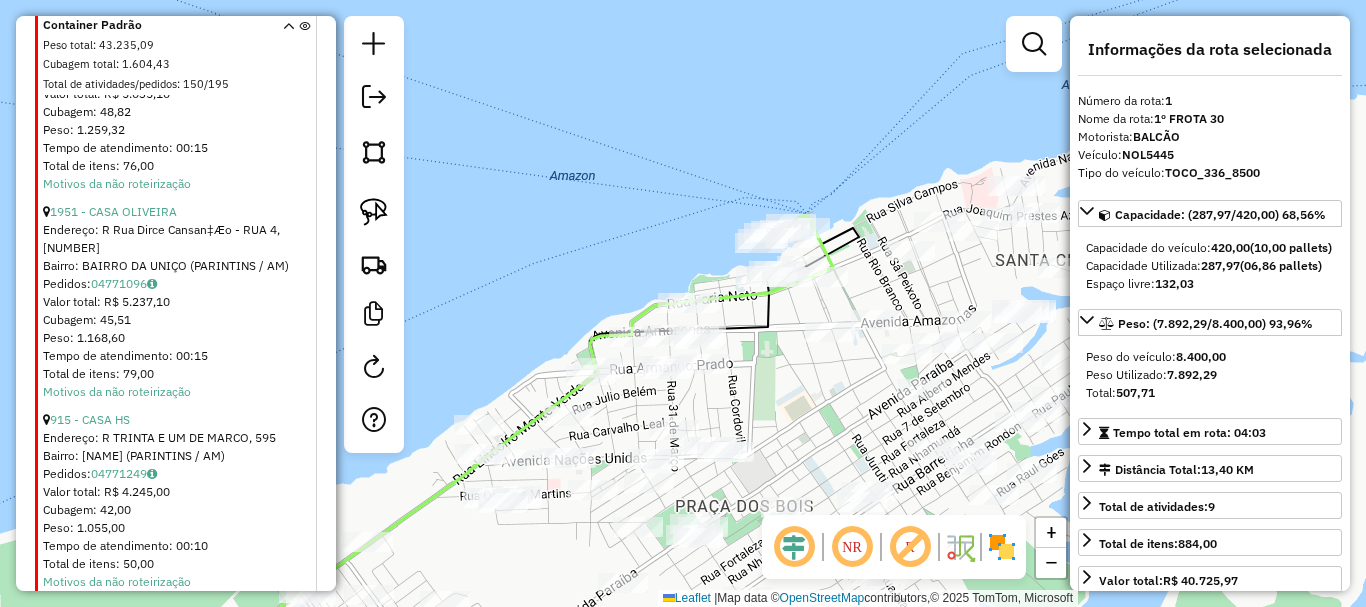 scroll, scrollTop: 0, scrollLeft: 0, axis: both 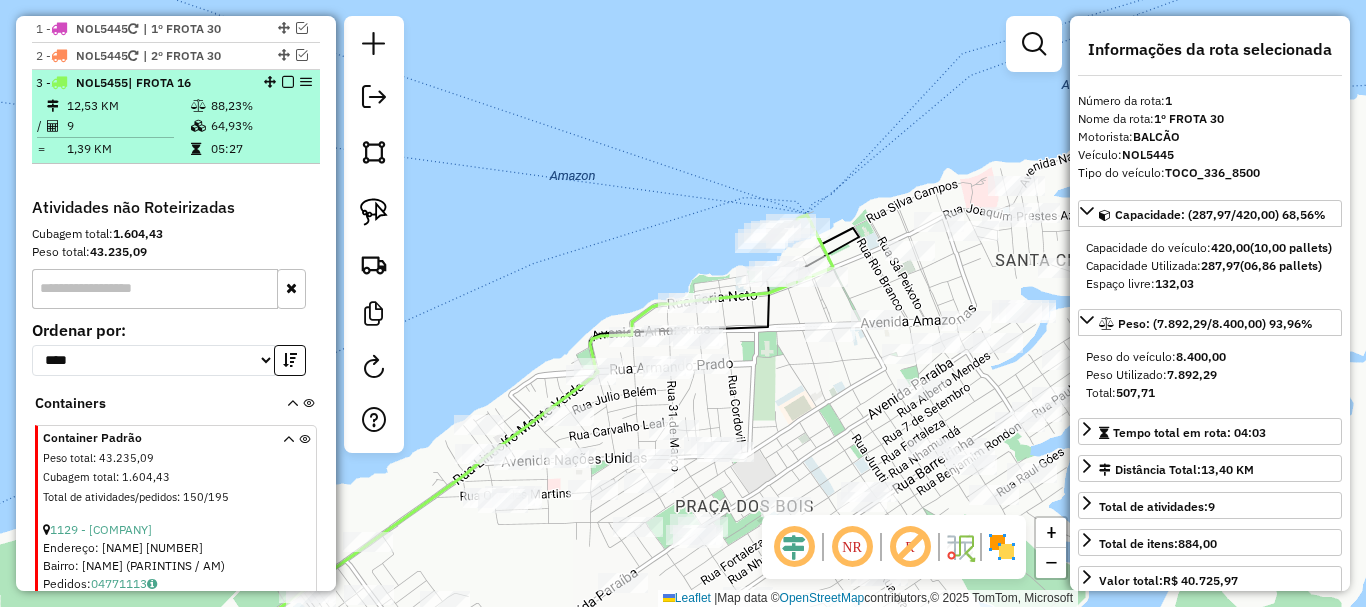click on "| FROTA 16" at bounding box center [159, 82] 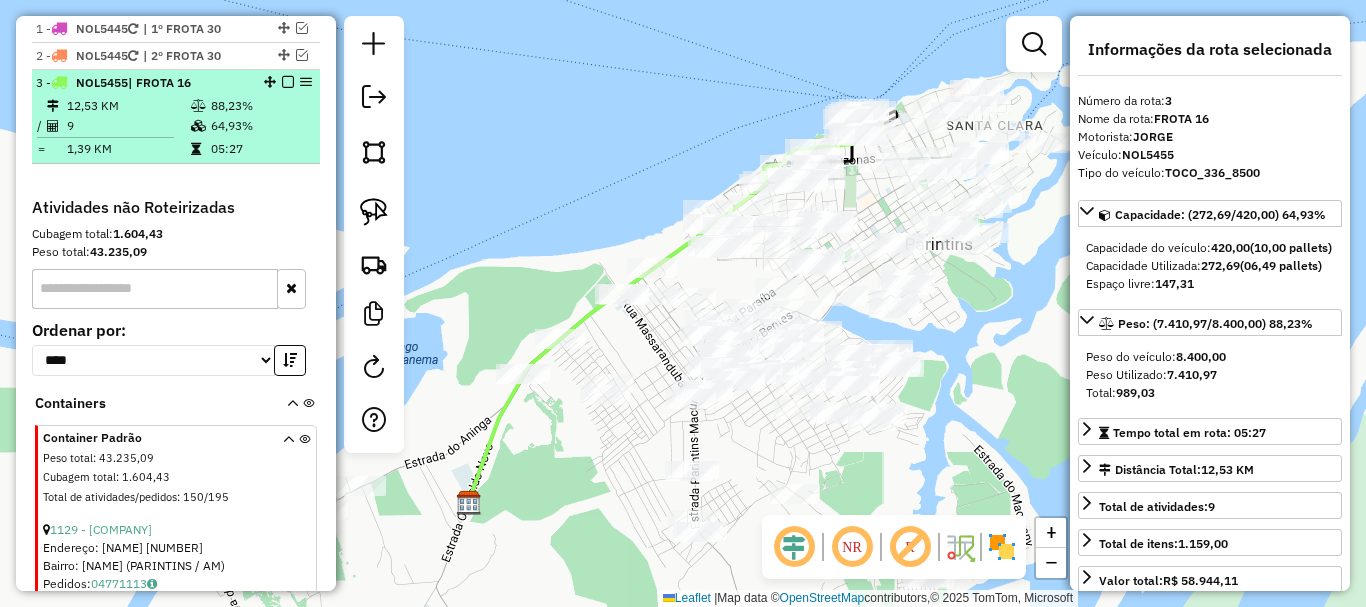 click at bounding box center (288, 82) 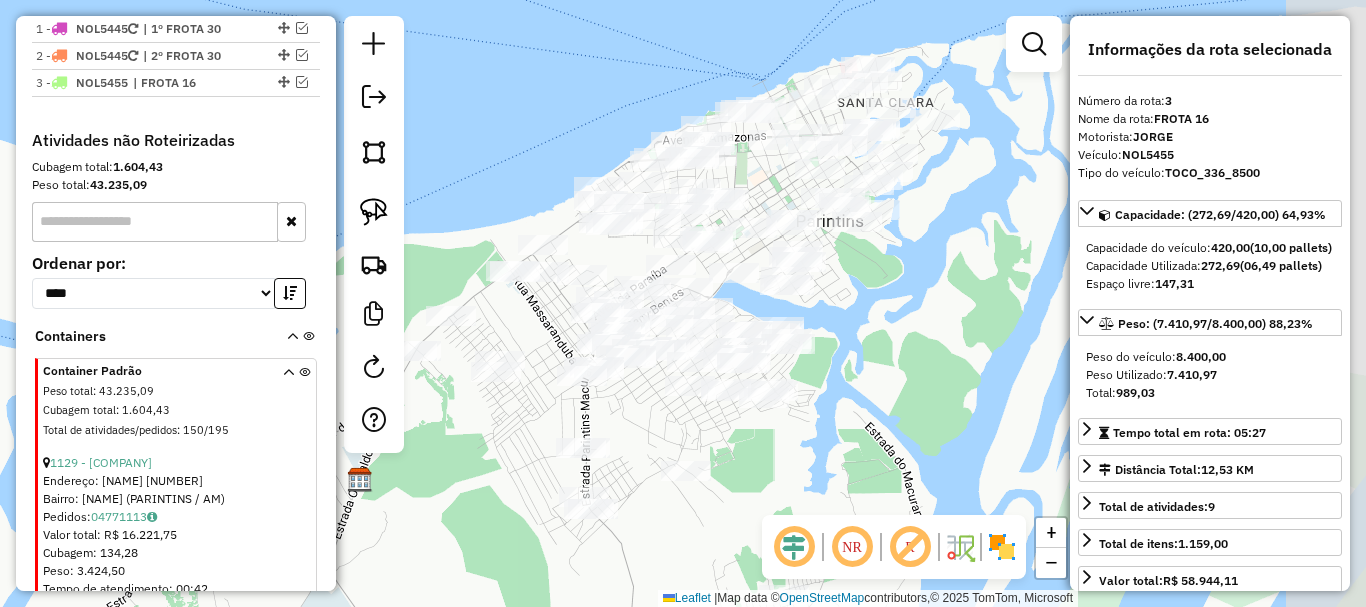 drag, startPoint x: 585, startPoint y: 427, endPoint x: 488, endPoint y: 408, distance: 98.84331 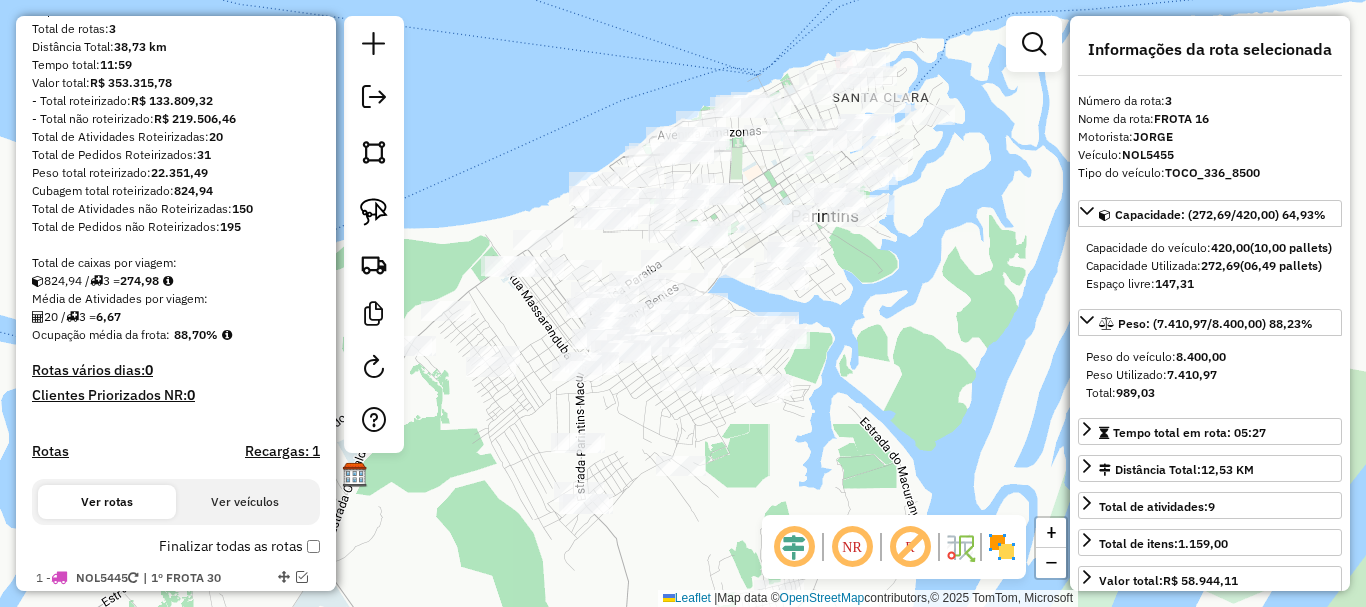 scroll, scrollTop: 150, scrollLeft: 0, axis: vertical 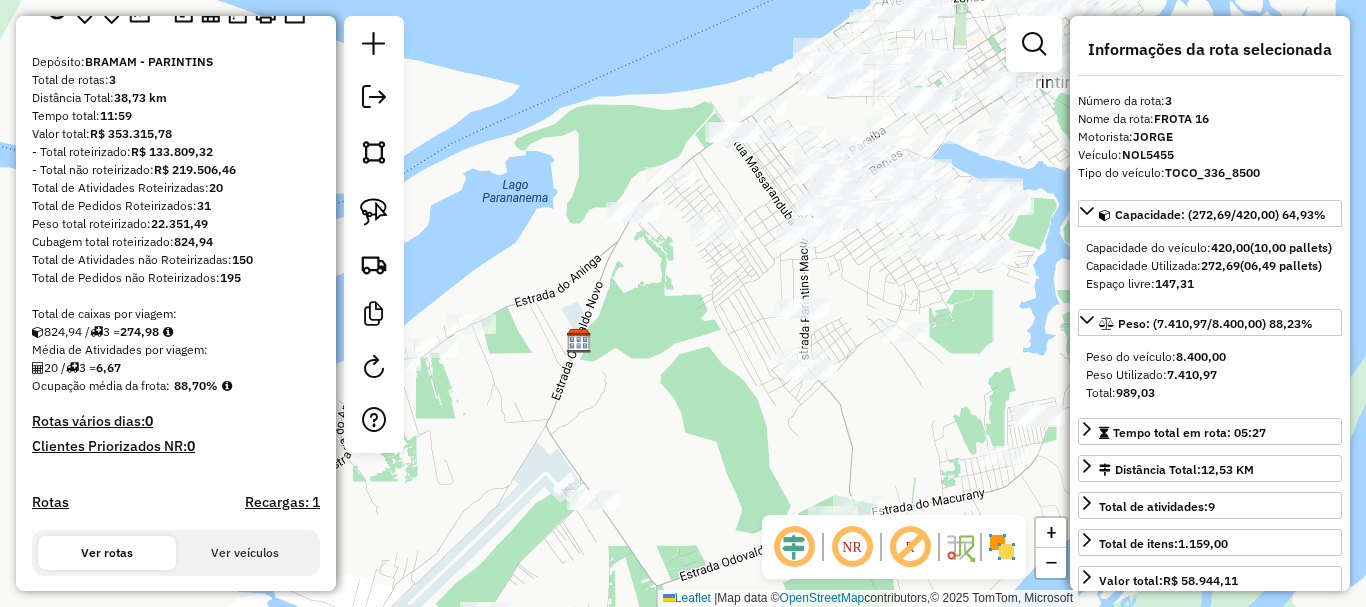 drag, startPoint x: 498, startPoint y: 533, endPoint x: 717, endPoint y: 395, distance: 258.85324 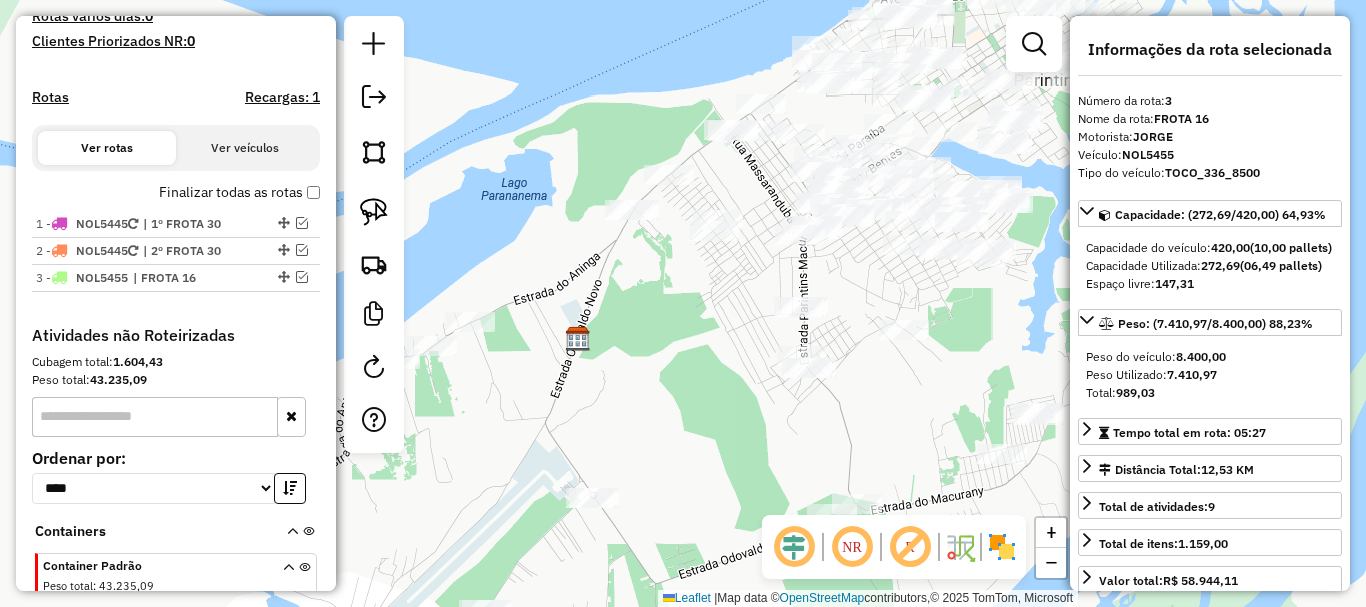scroll, scrollTop: 650, scrollLeft: 0, axis: vertical 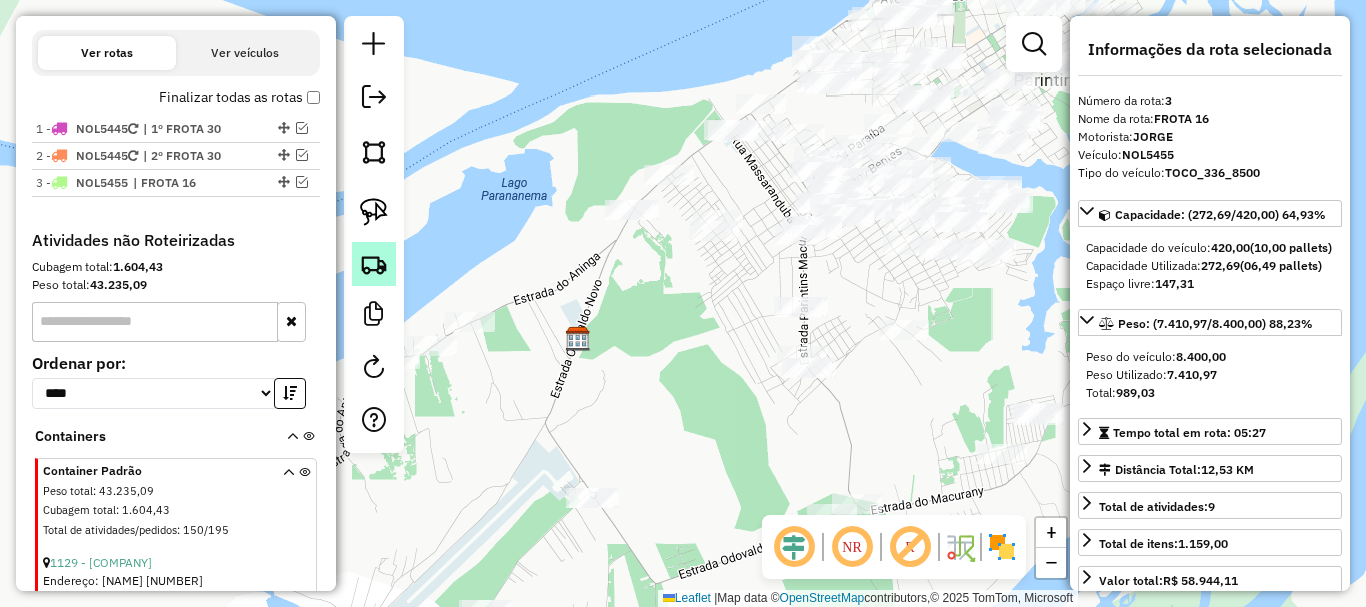 click 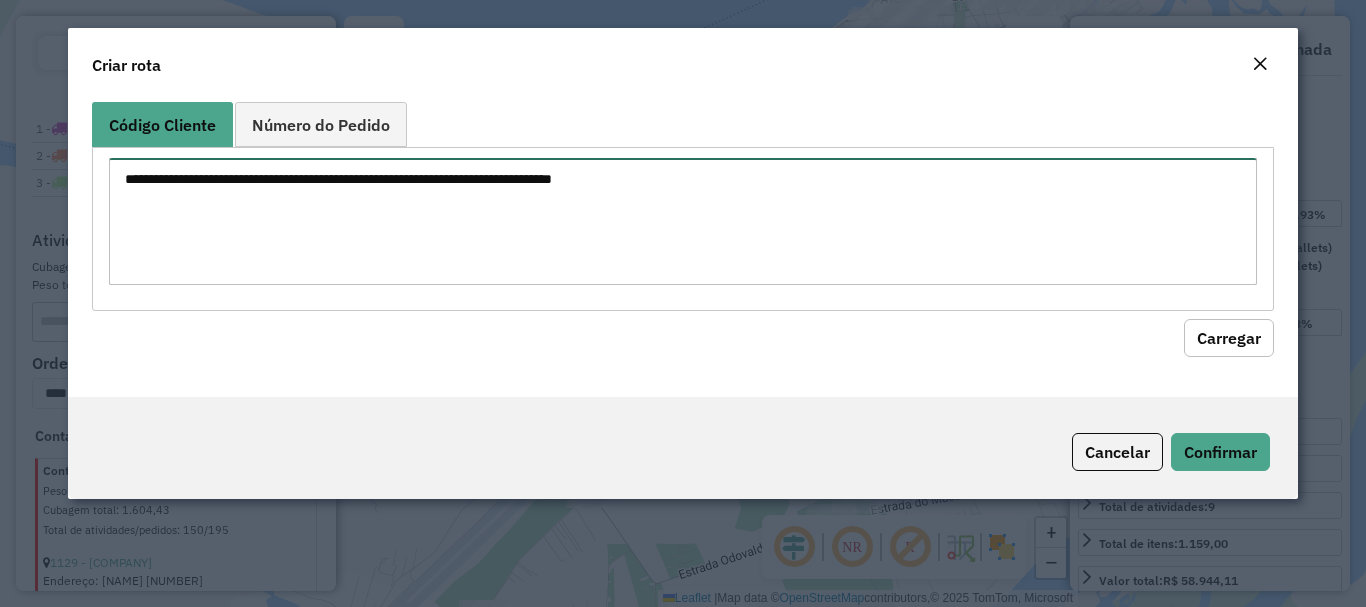 click at bounding box center [682, 221] 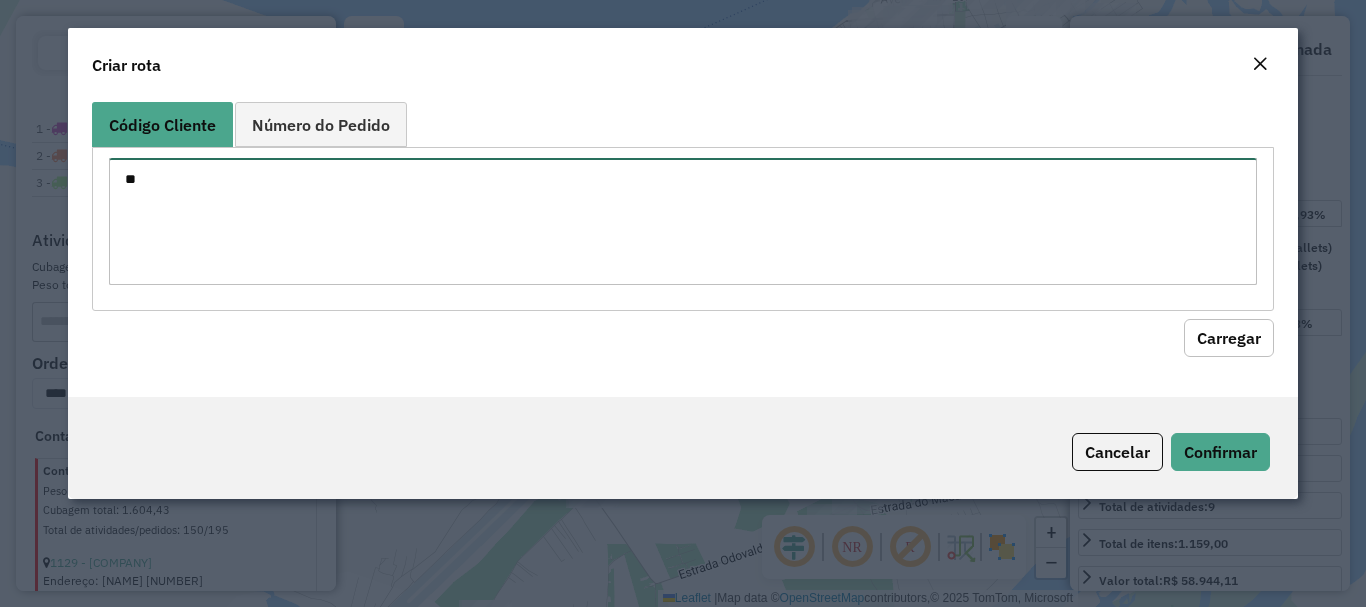 type on "*" 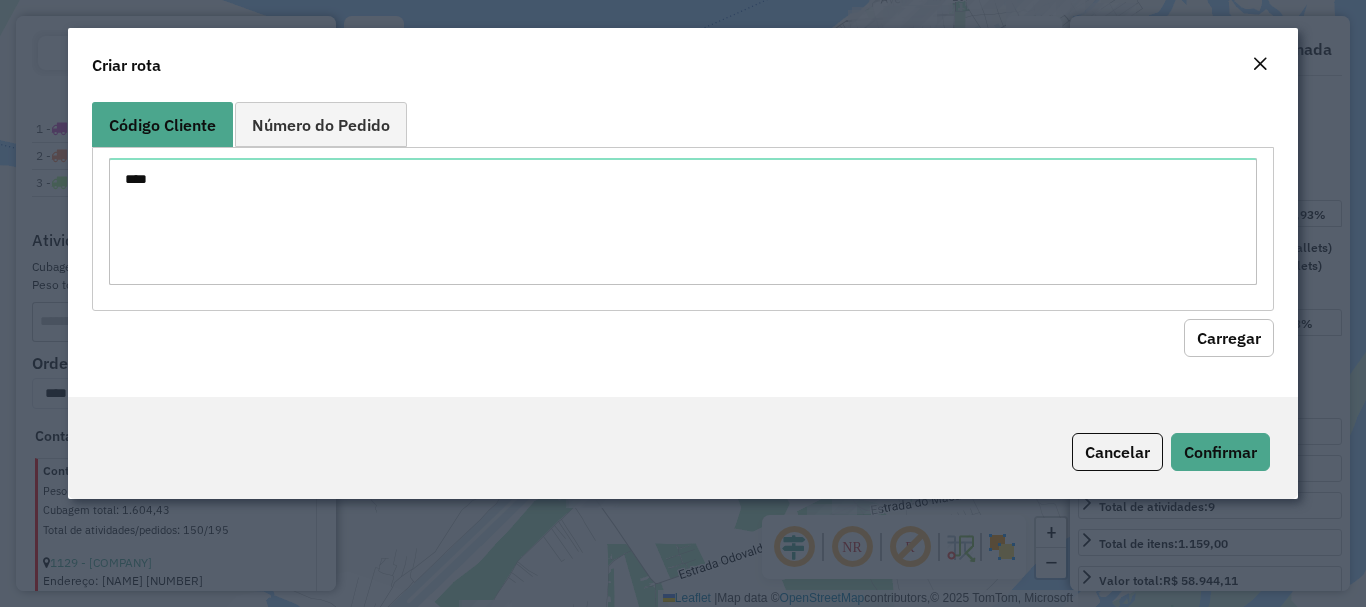 click on "Carregar" 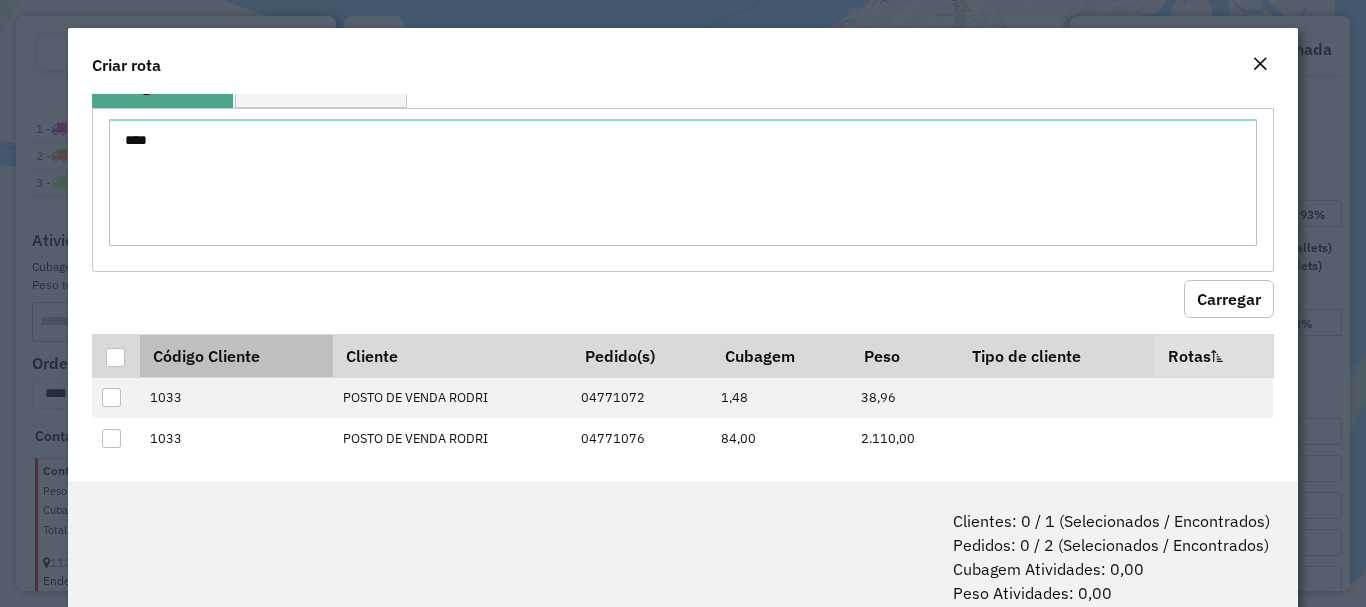 scroll, scrollTop: 56, scrollLeft: 0, axis: vertical 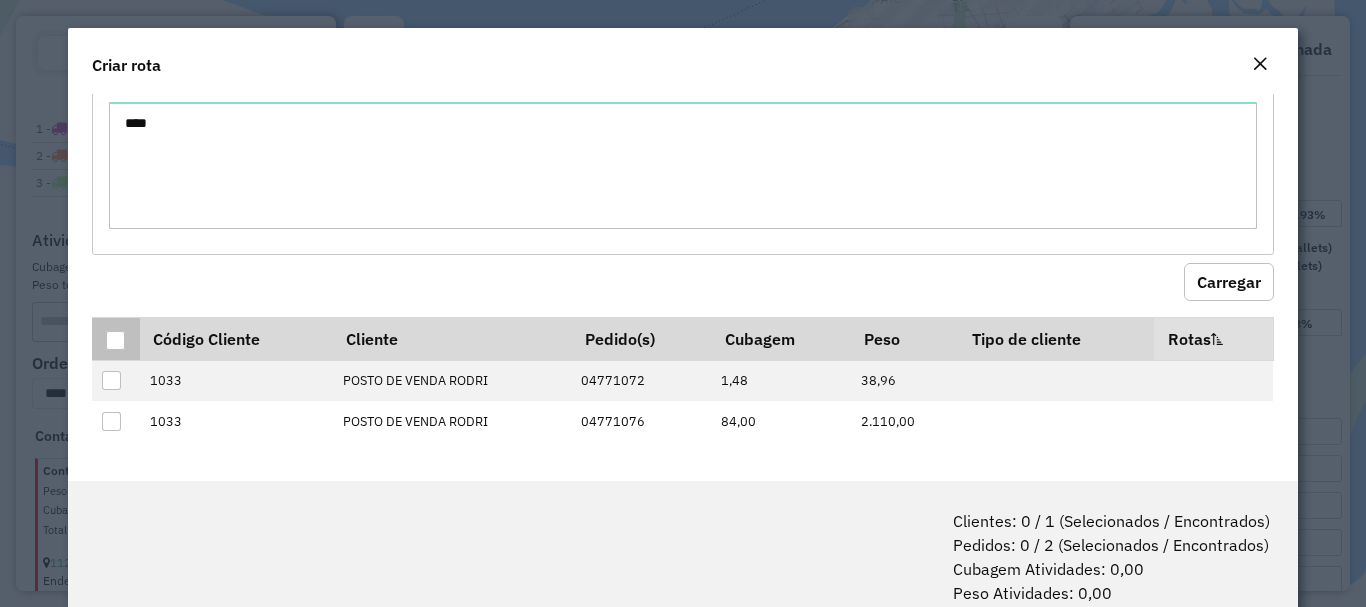 click at bounding box center [115, 340] 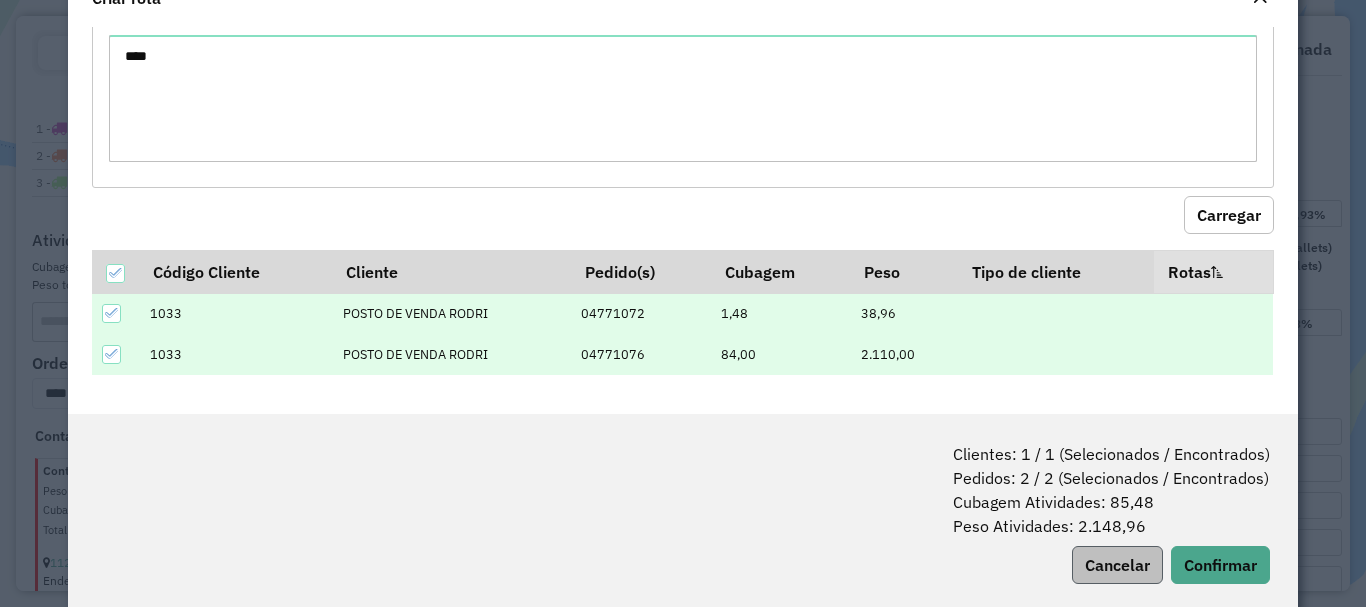 scroll, scrollTop: 100, scrollLeft: 0, axis: vertical 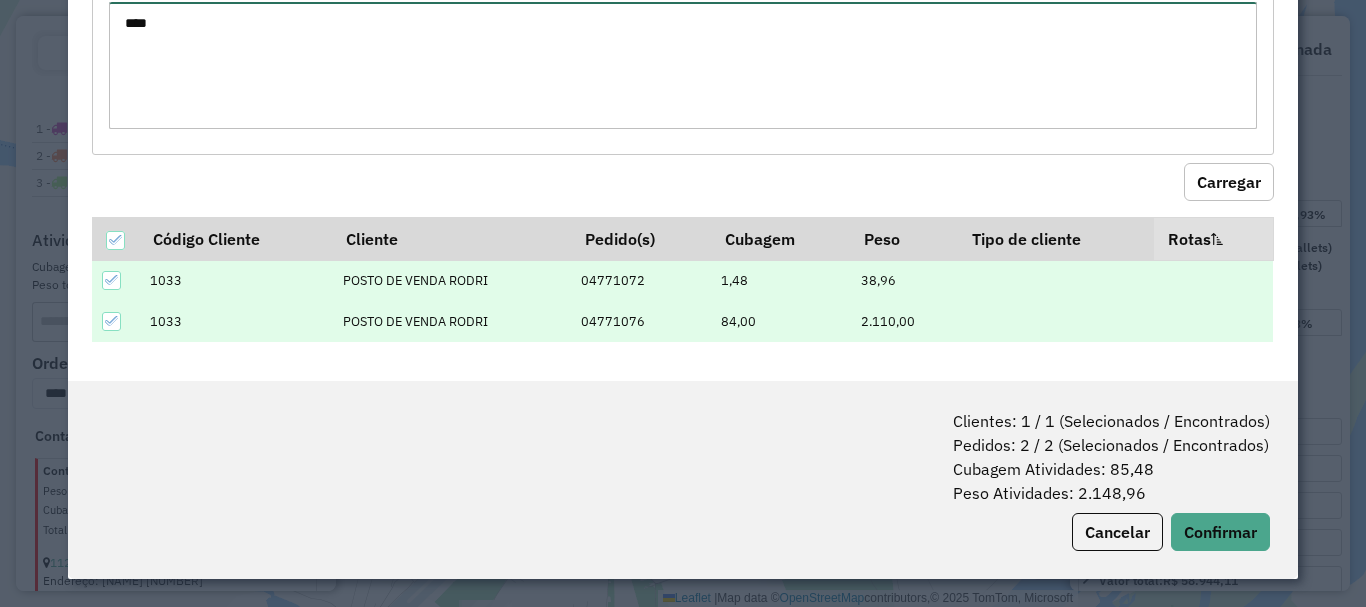 click on "****" at bounding box center (682, 65) 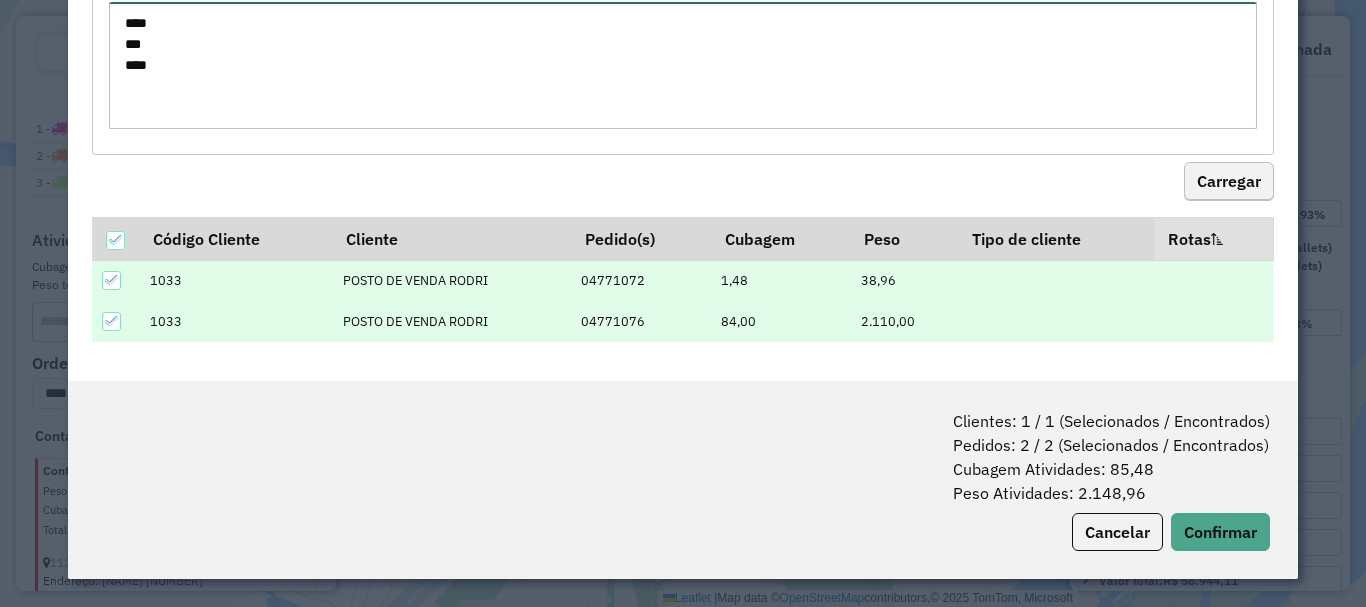 type on "****
***
****" 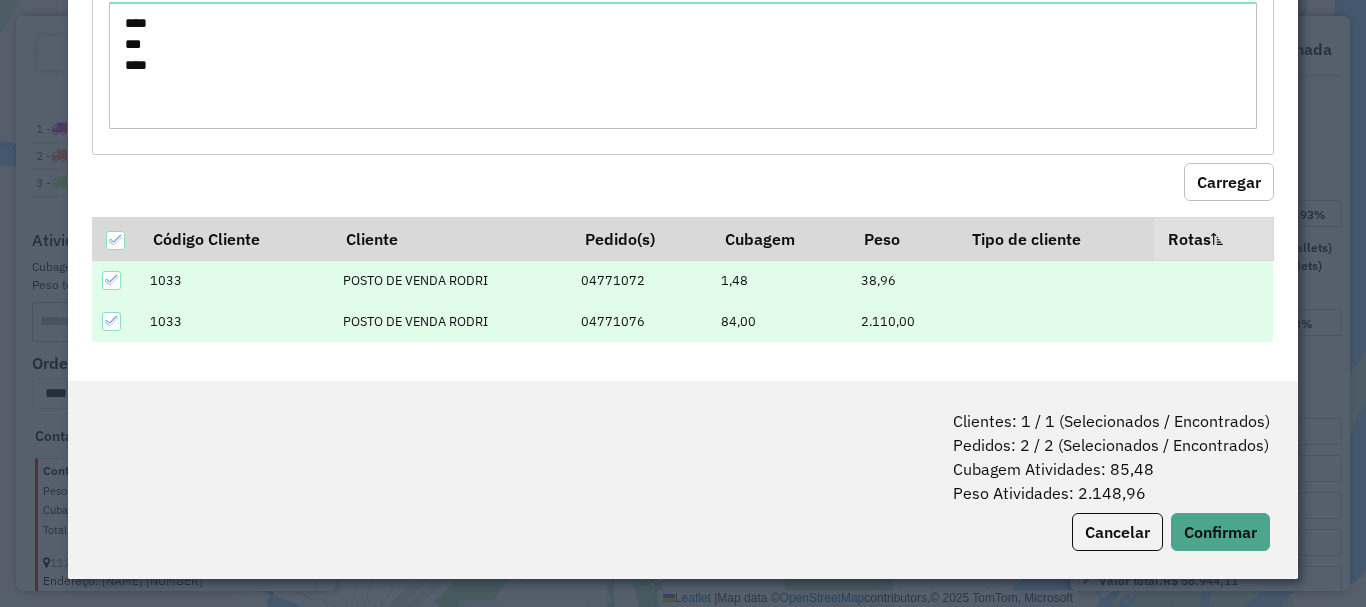 click on "Carregar" 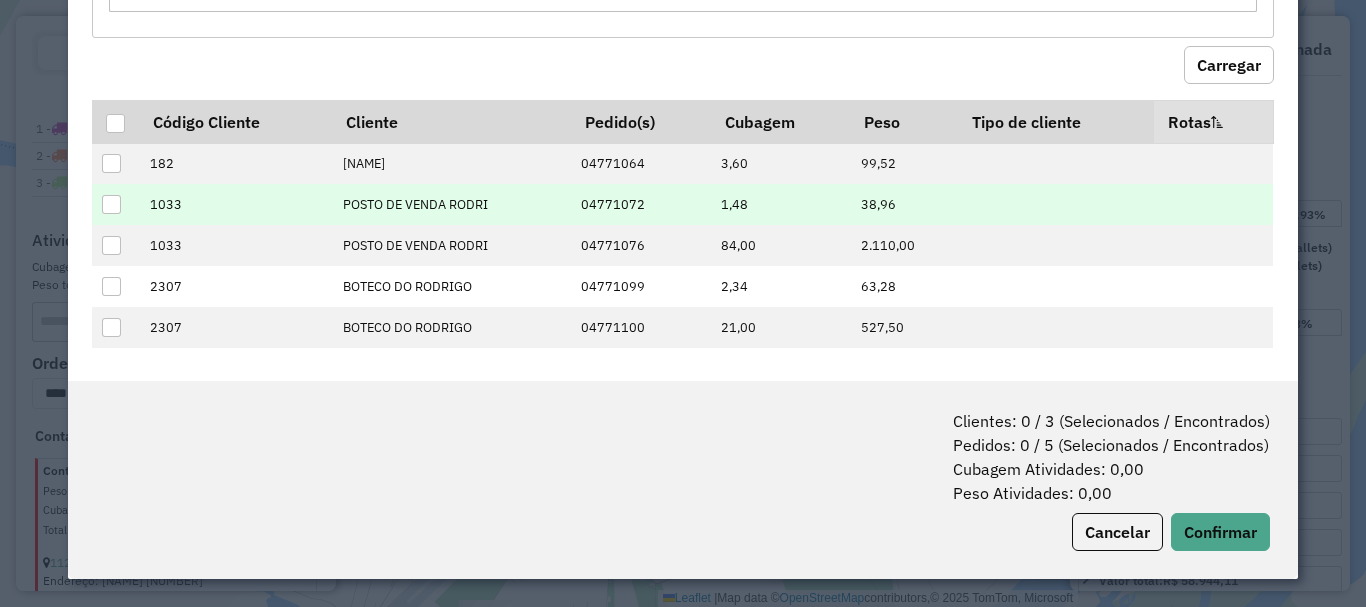 scroll, scrollTop: 179, scrollLeft: 0, axis: vertical 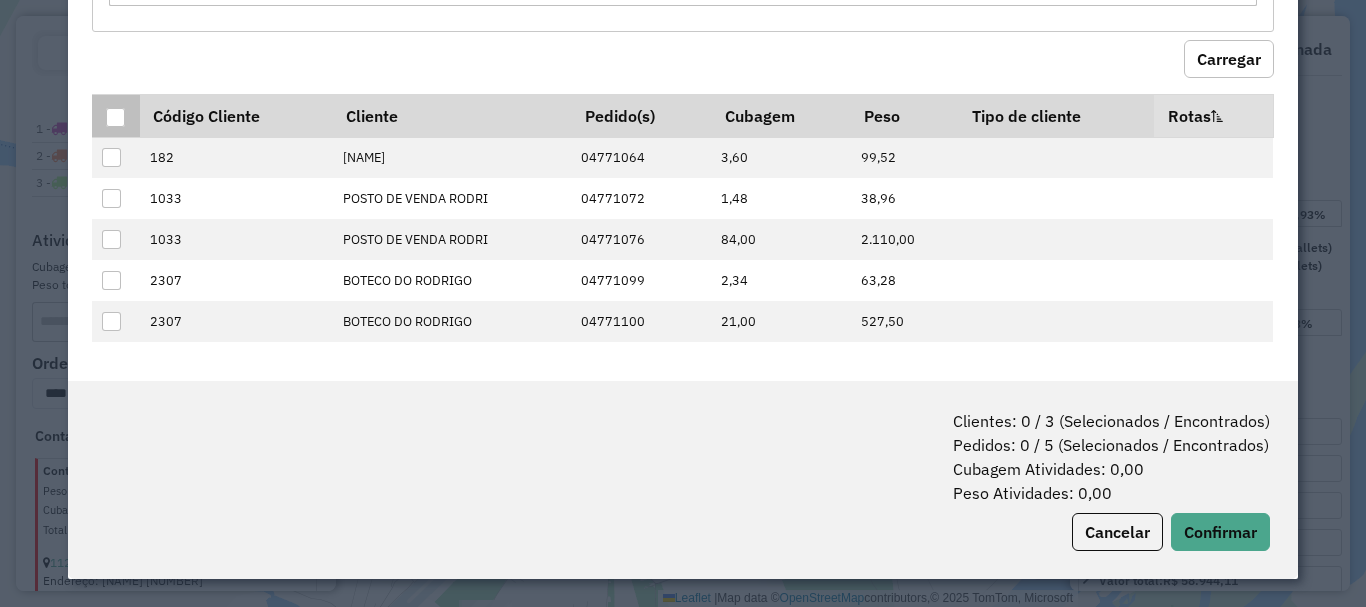 click at bounding box center [115, 117] 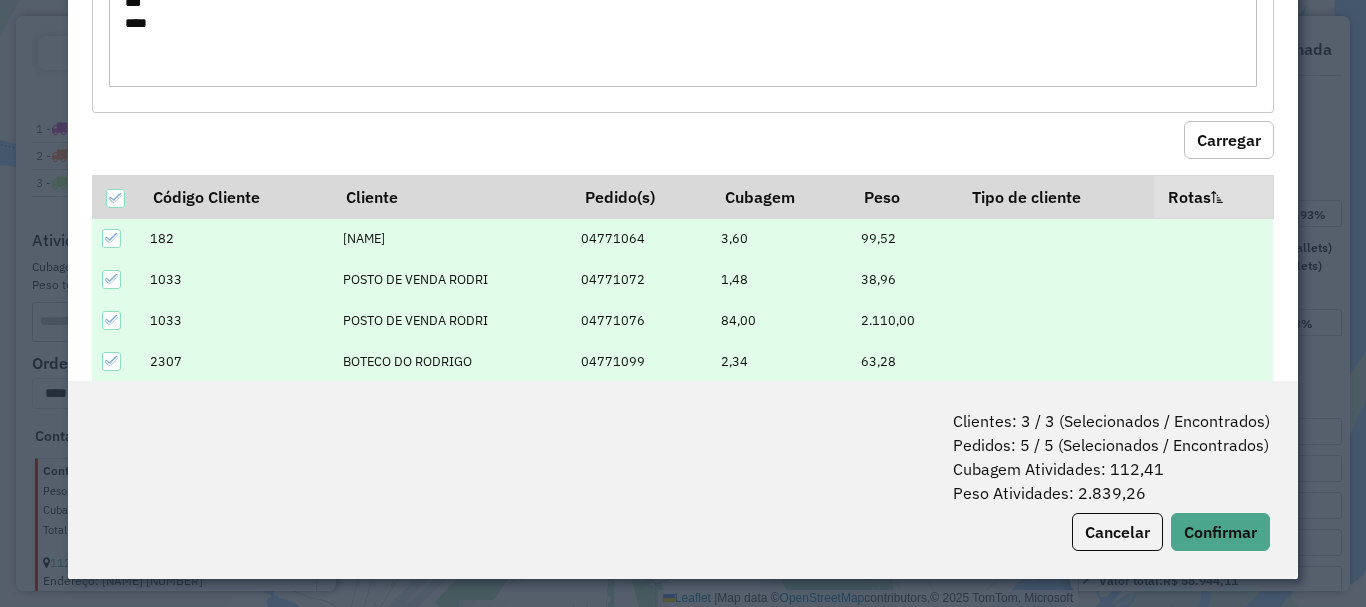 scroll, scrollTop: 0, scrollLeft: 0, axis: both 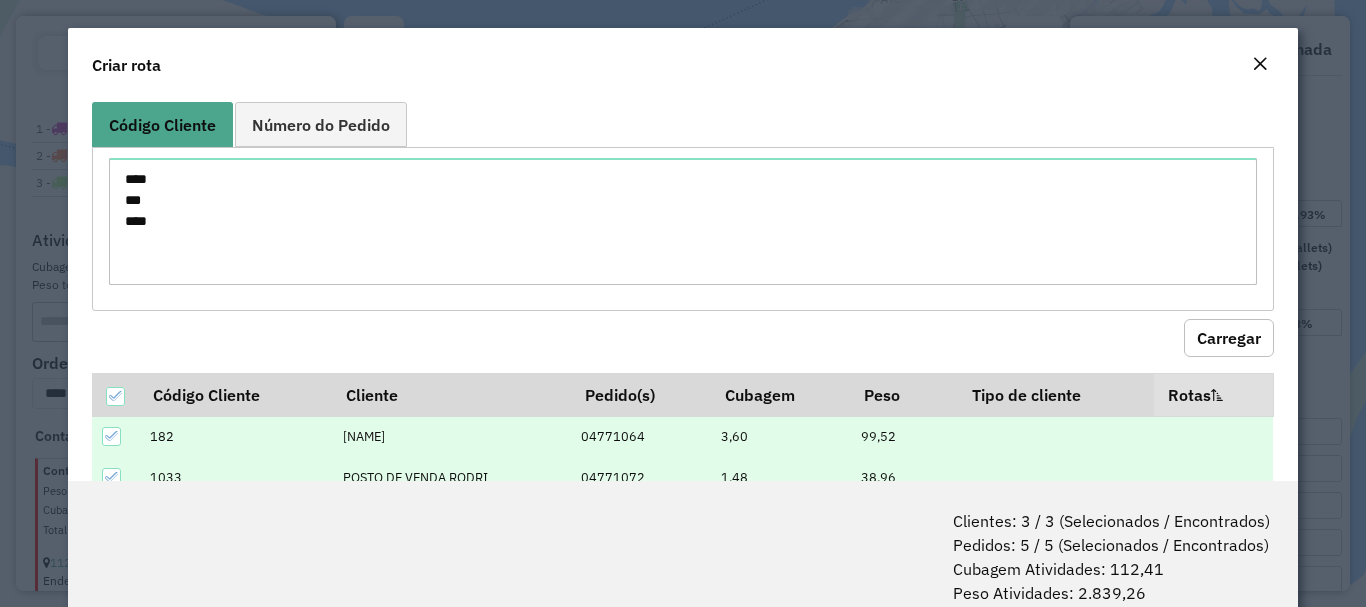 click 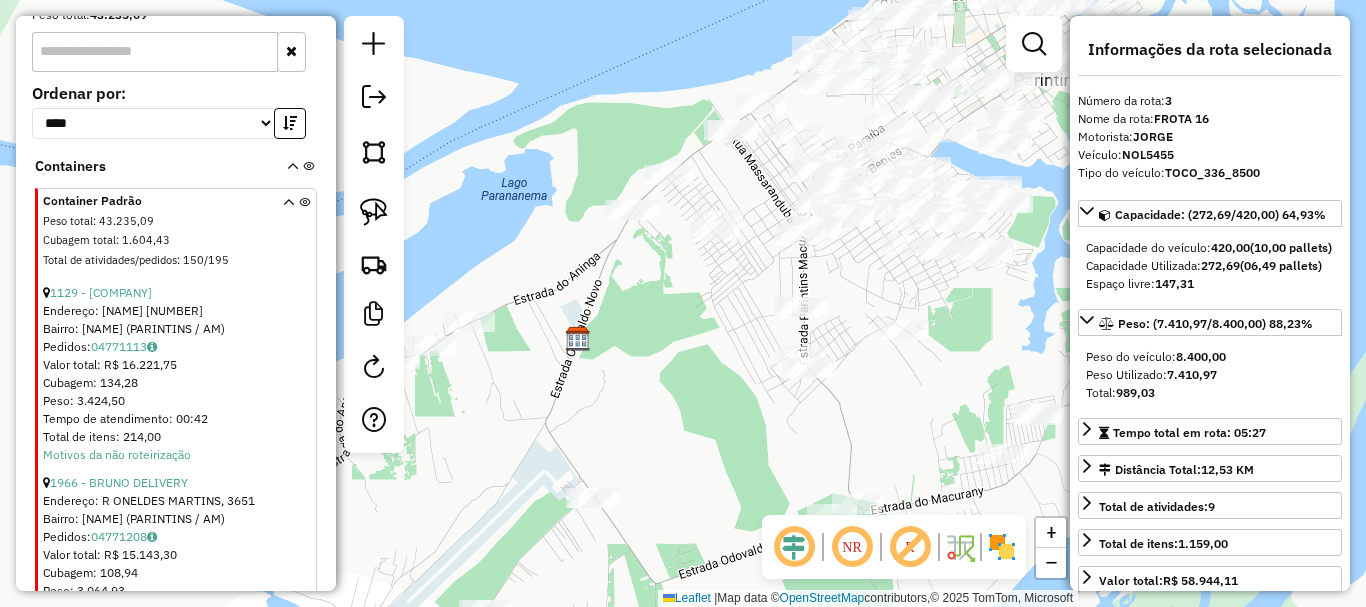 scroll, scrollTop: 950, scrollLeft: 0, axis: vertical 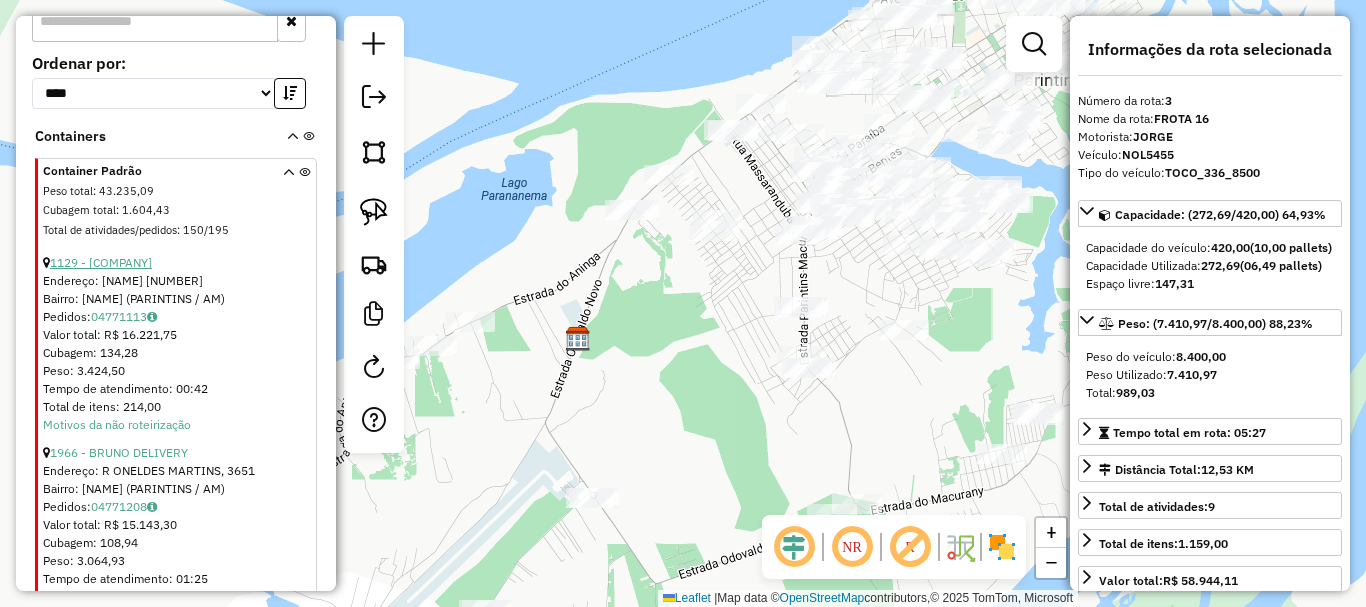 click on "1129 - COMERCIAL GLORIA" at bounding box center (101, 262) 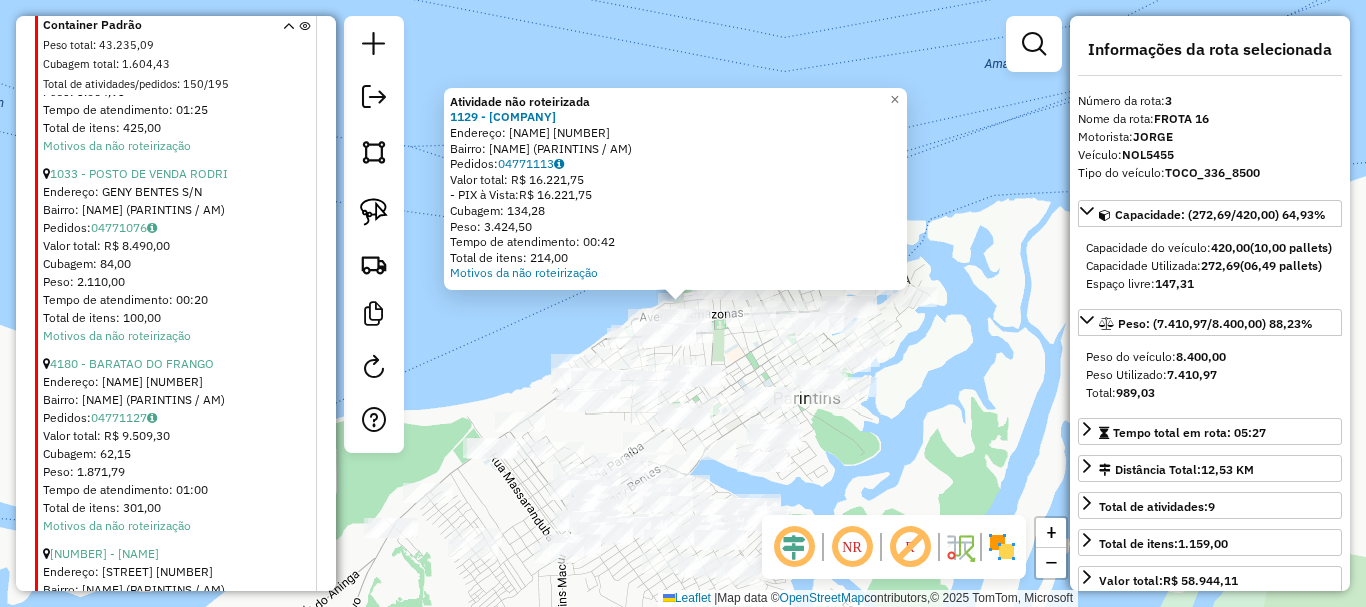 scroll, scrollTop: 1450, scrollLeft: 0, axis: vertical 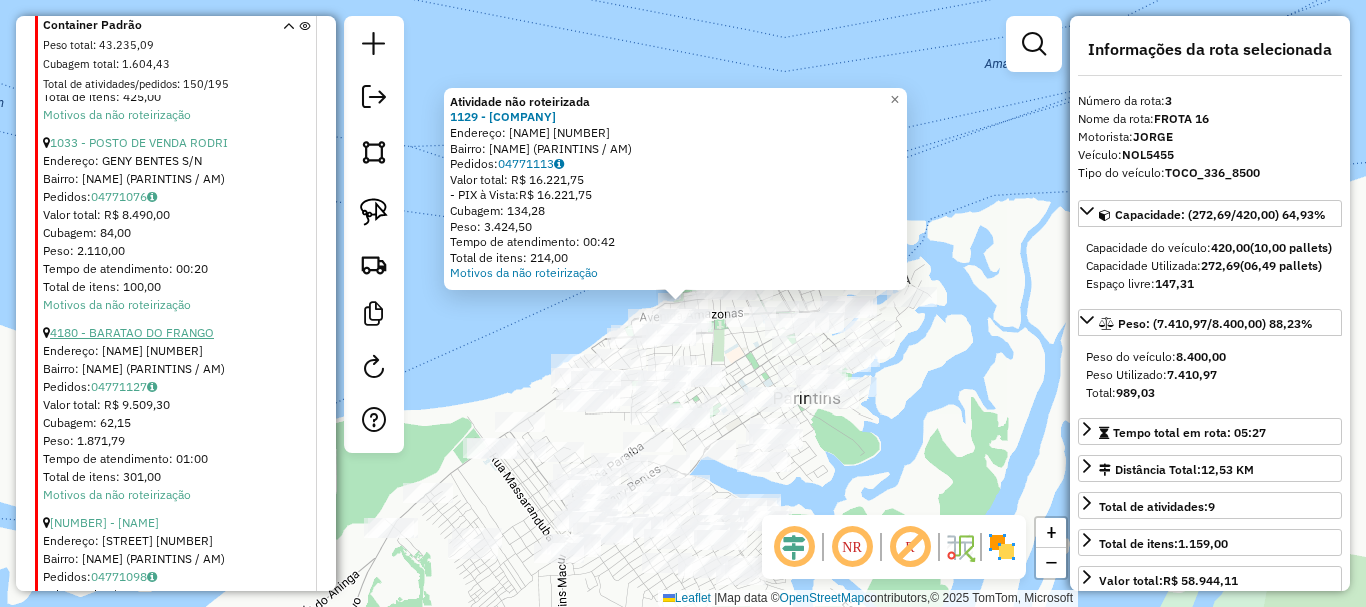 click on "4180 - BARATAO DO FRANGO" at bounding box center (132, 332) 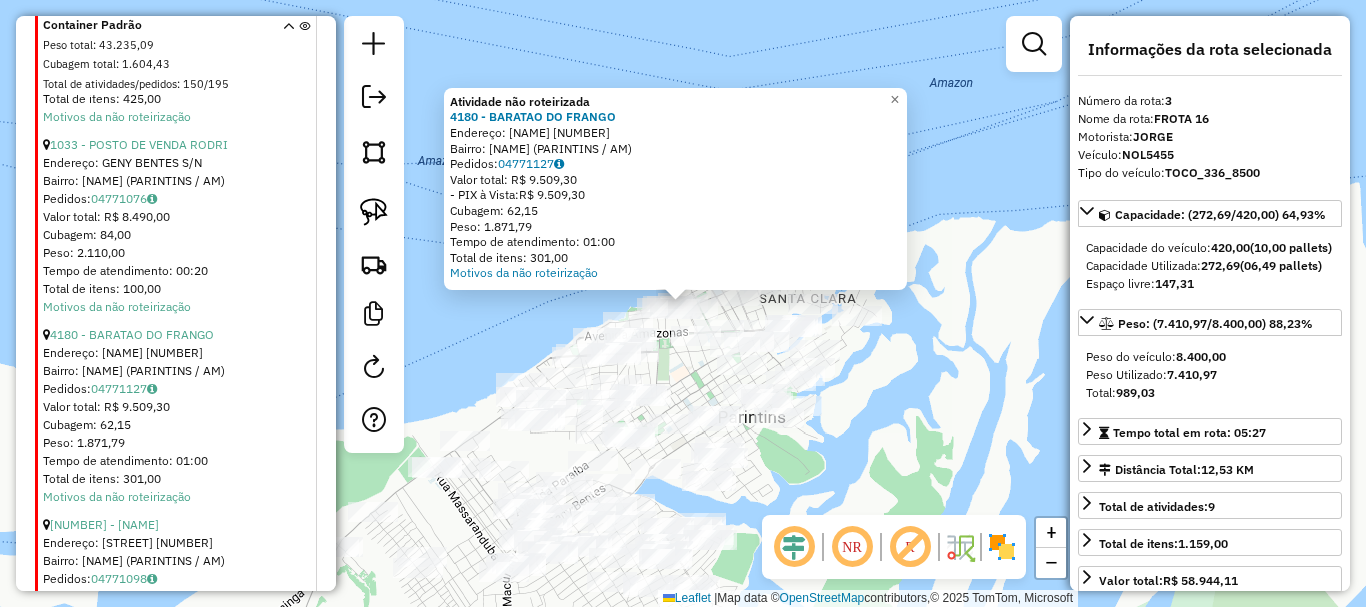 scroll, scrollTop: 1450, scrollLeft: 0, axis: vertical 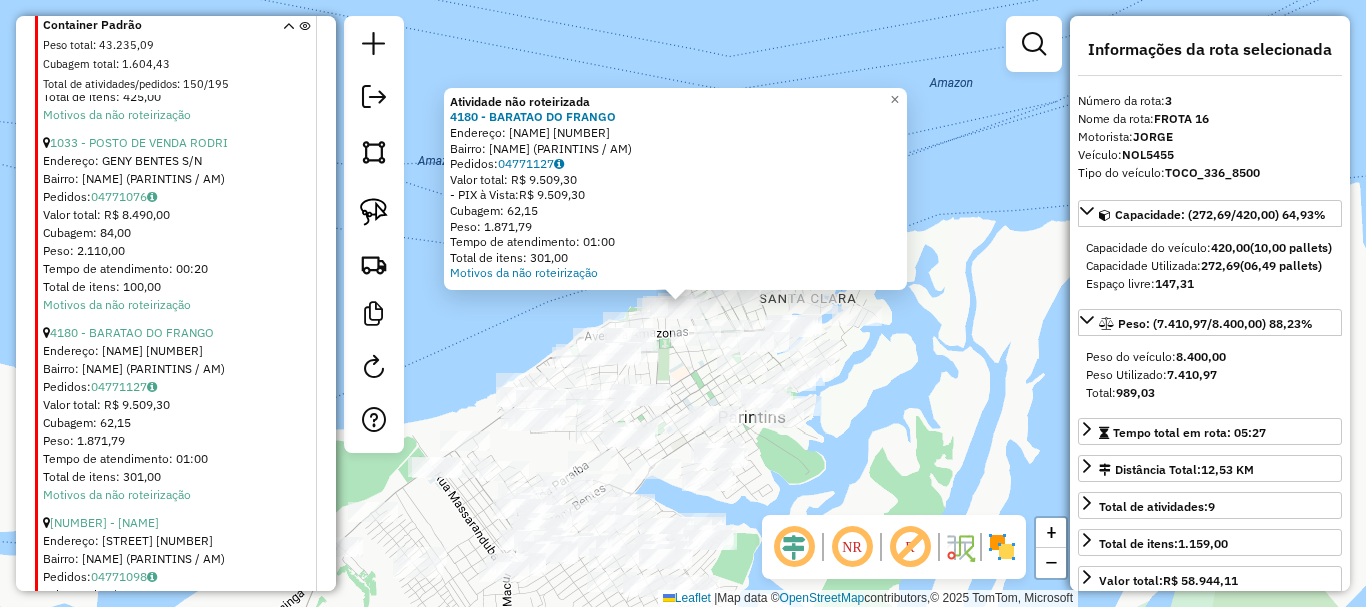 click on "4180 - BARATAO DO FRANGO  Endereço:  PAES DE ANDRADE 48   Bairro: CENTRO (PARINTINS / AM)   Pedidos:  04771127   Valor total: R$ 9.509,30   Cubagem: 62,15   Peso: 1.871,79   Tempo de atendimento: 01:00   Total de itens: 301,00  Motivos da não roteirização" at bounding box center (178, 409) 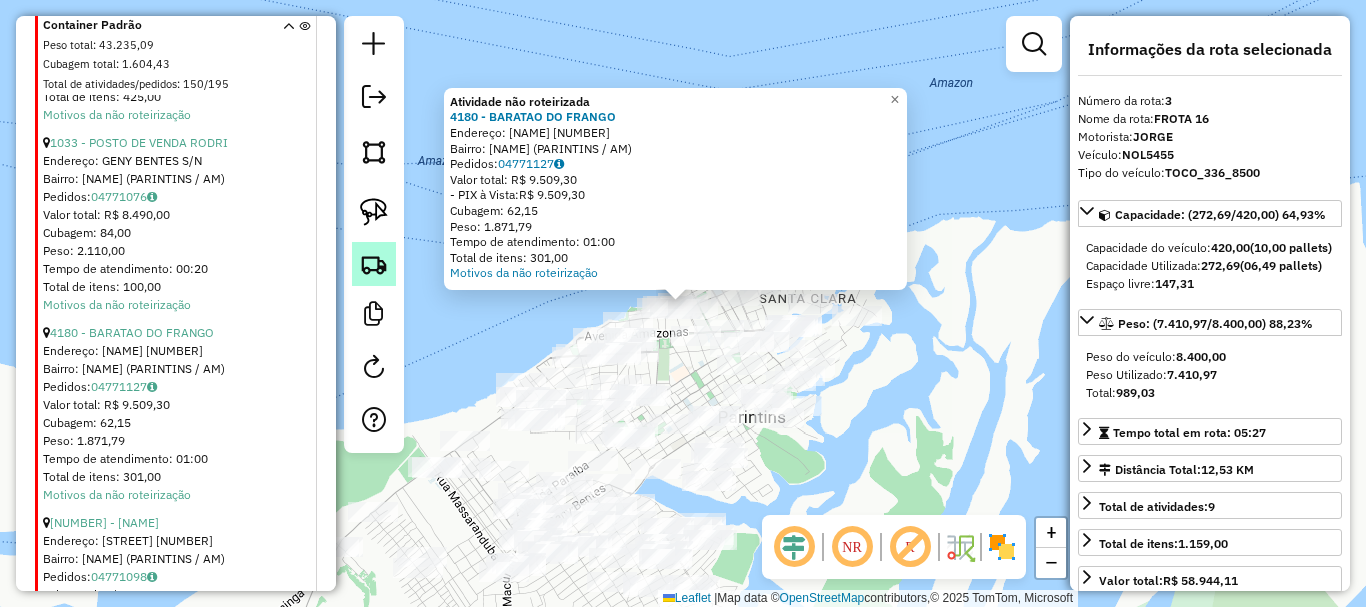 click 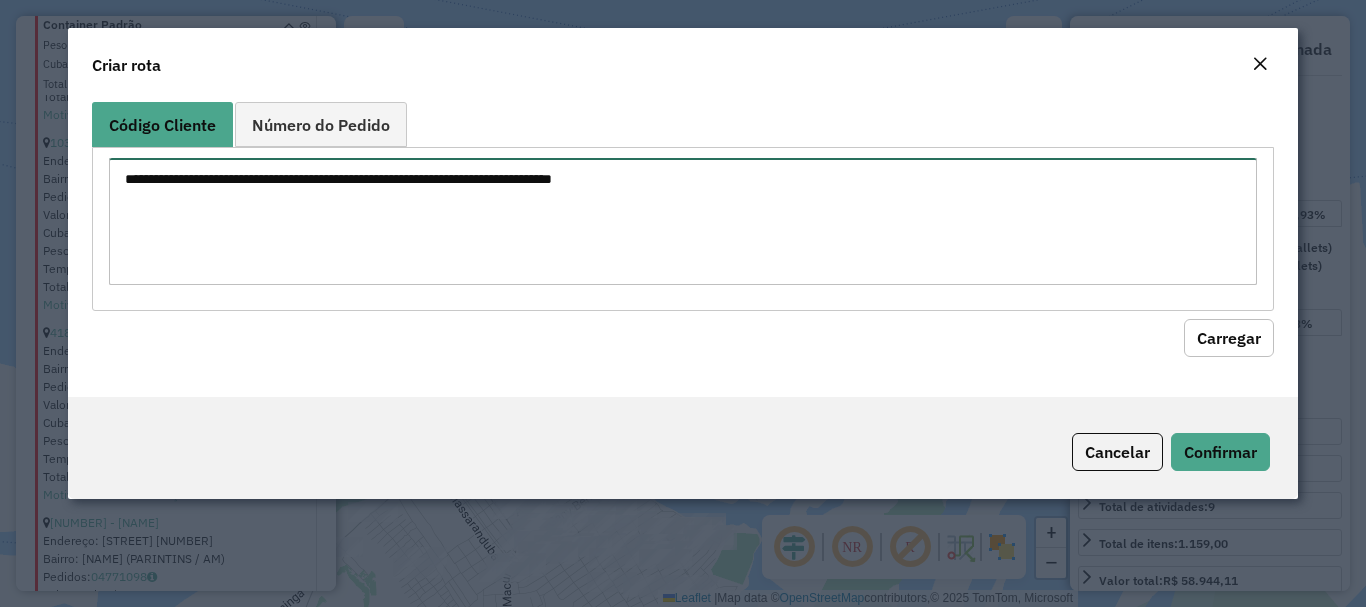 click at bounding box center [682, 221] 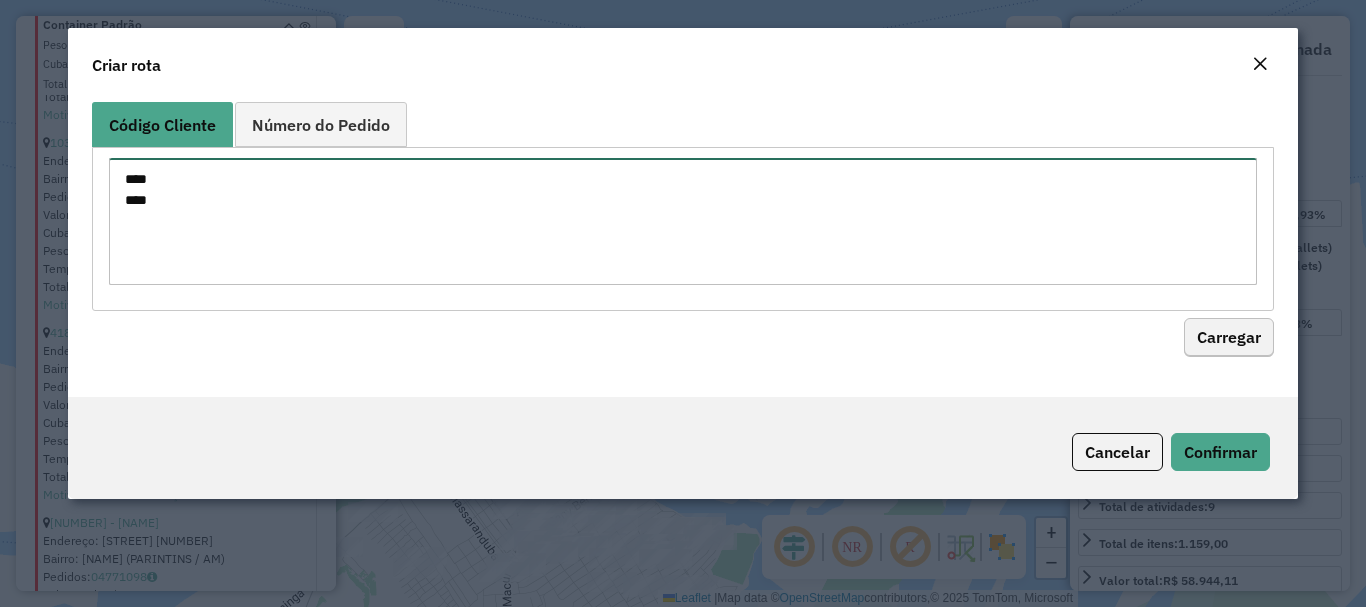 type on "****
****" 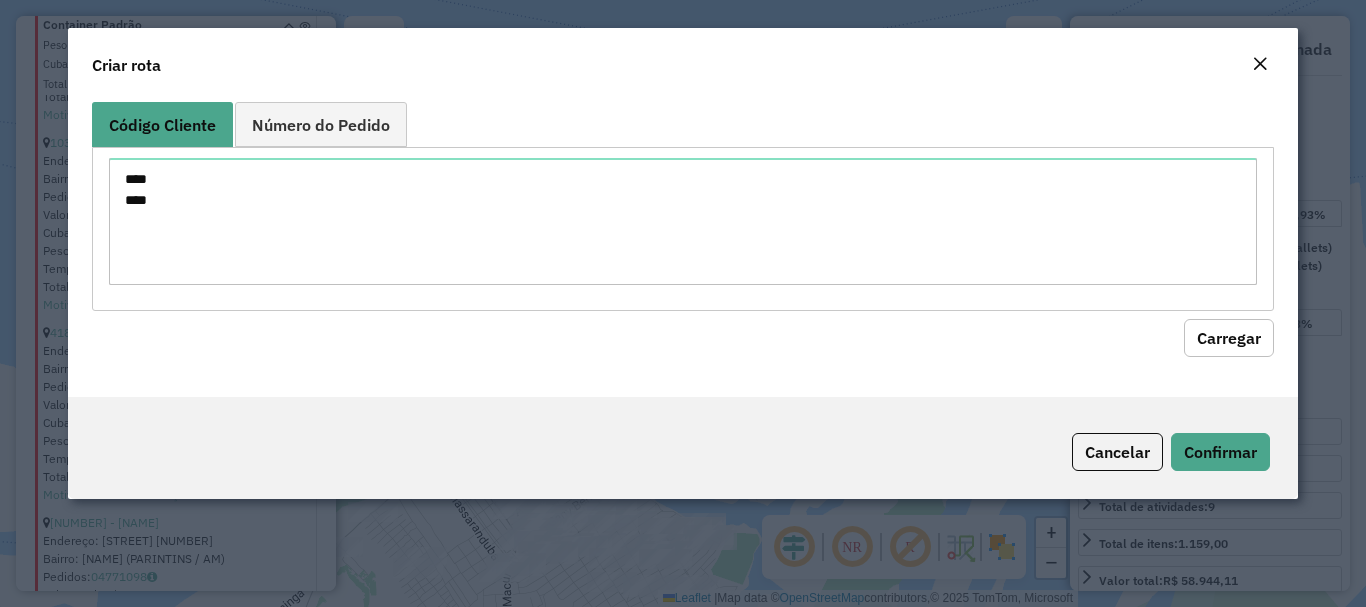 click on "Carregar" 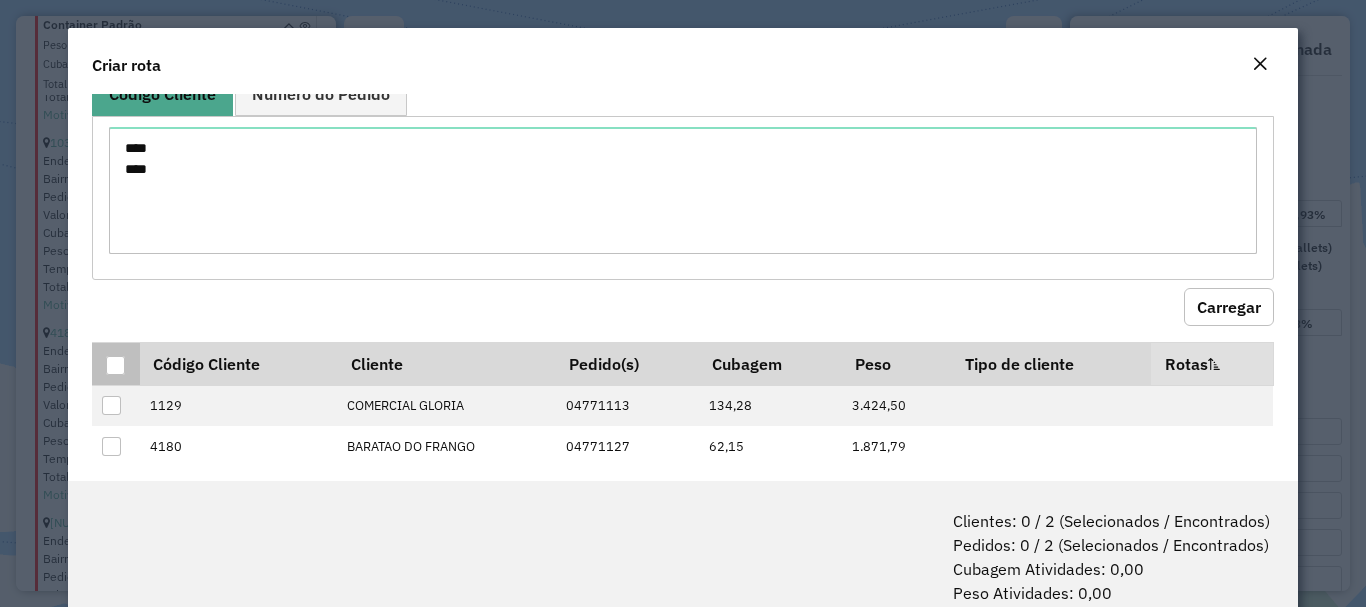 scroll, scrollTop: 56, scrollLeft: 0, axis: vertical 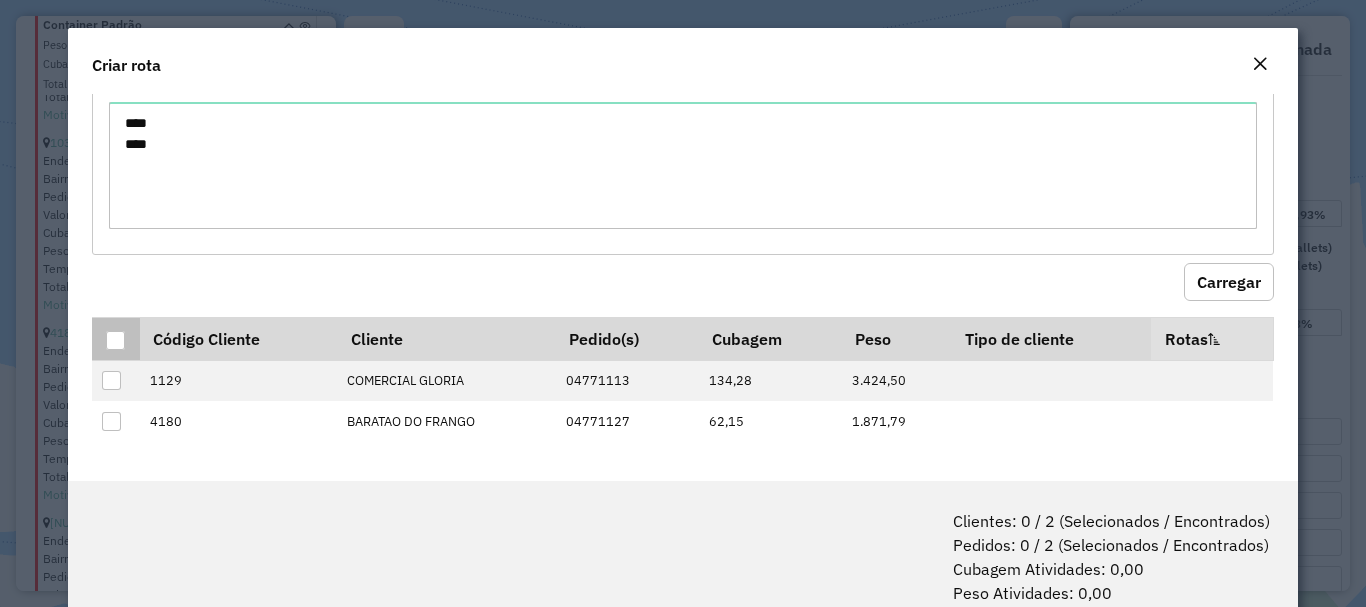 click at bounding box center (115, 340) 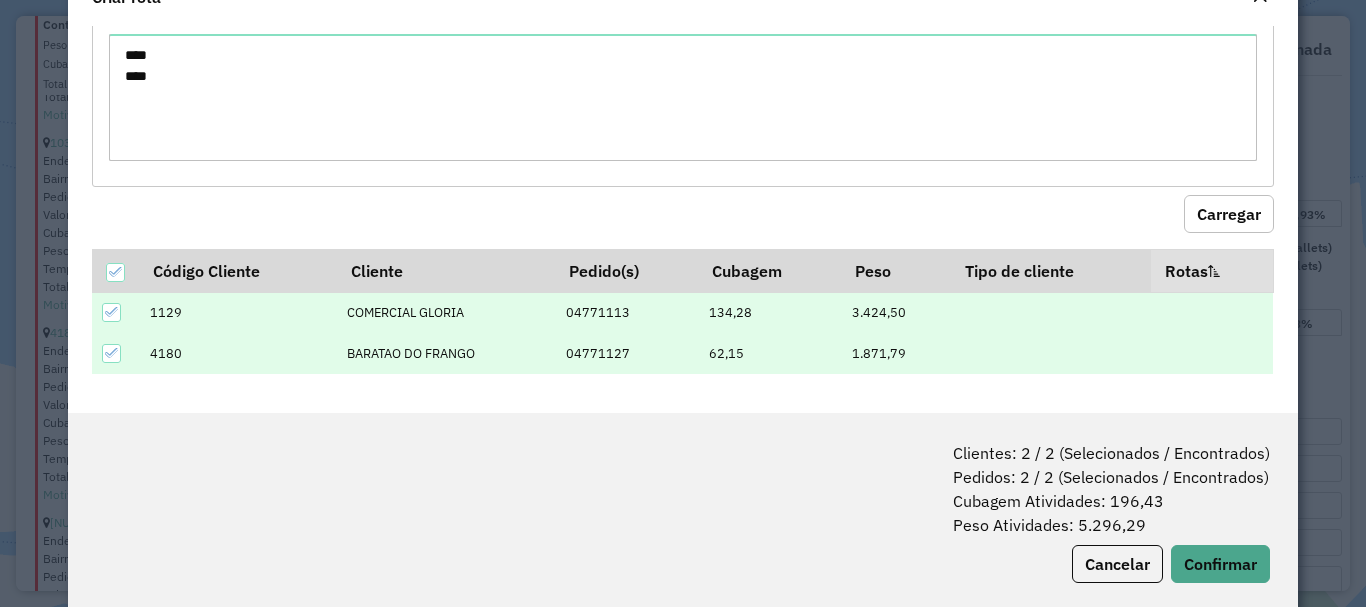 scroll, scrollTop: 100, scrollLeft: 0, axis: vertical 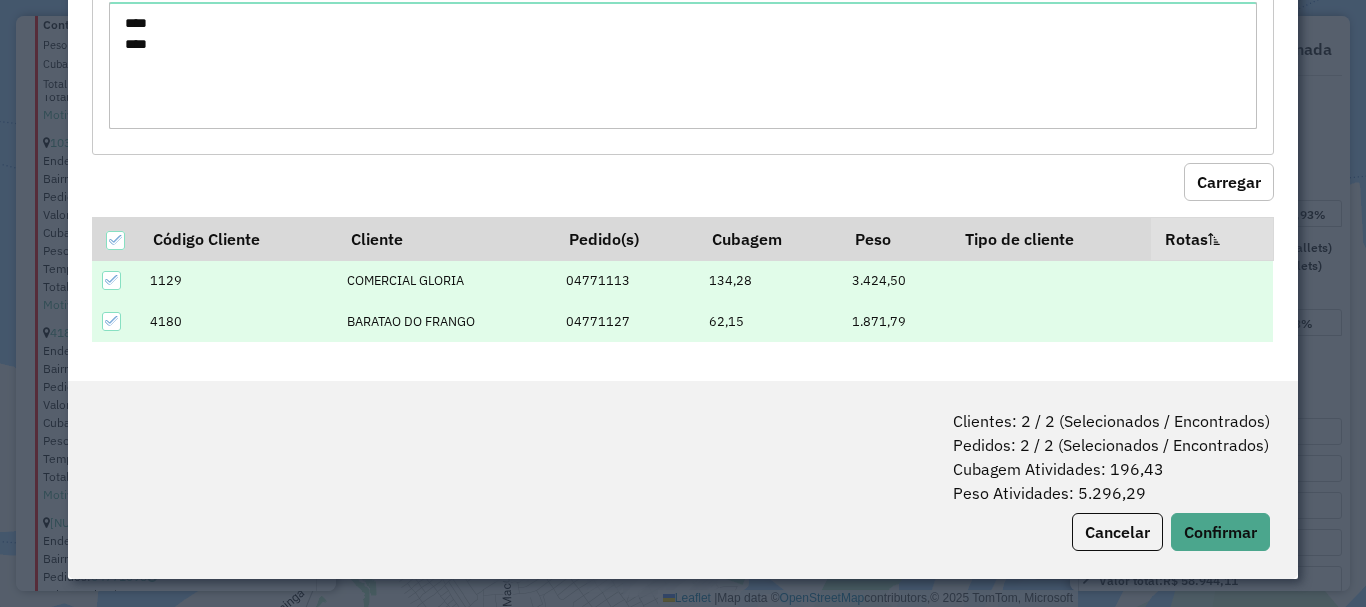 click on "Carregar" 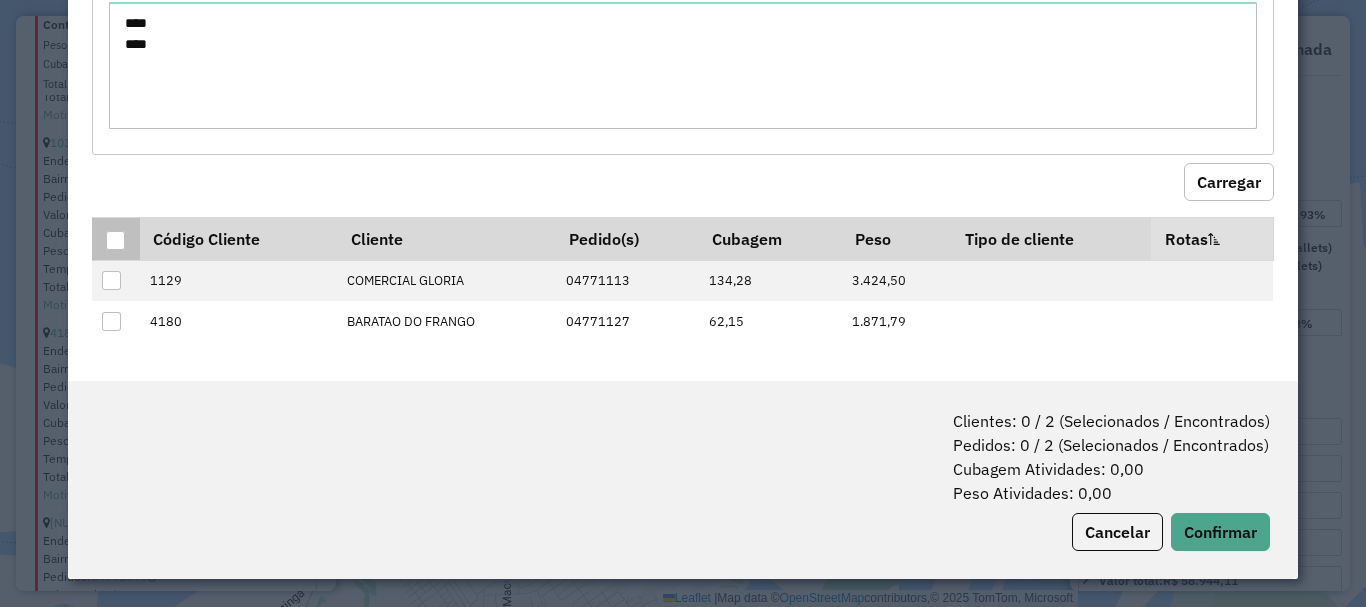 click at bounding box center (115, 240) 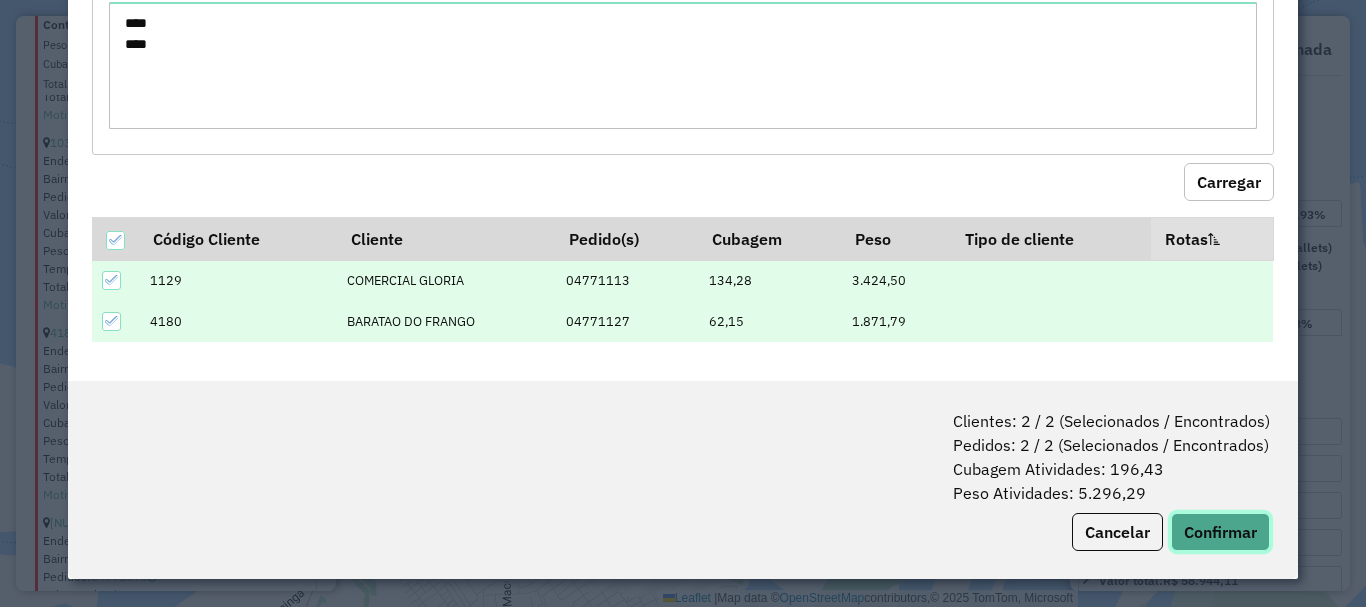 click on "Confirmar" 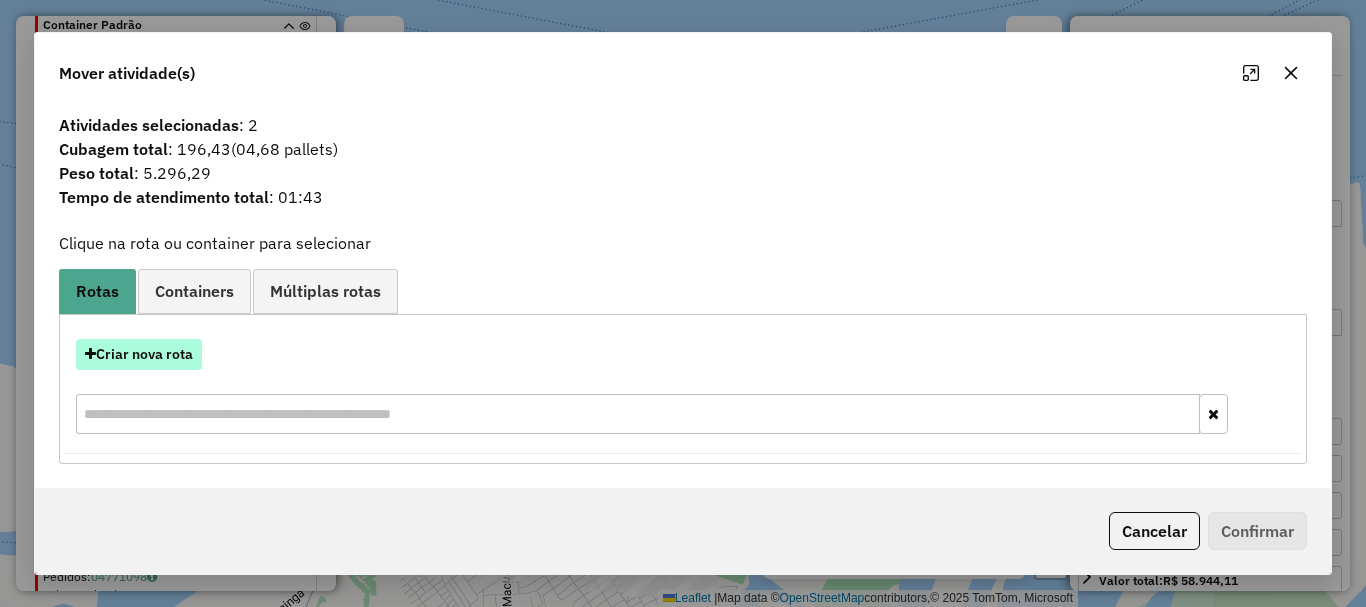 click on "Criar nova rota" at bounding box center [139, 354] 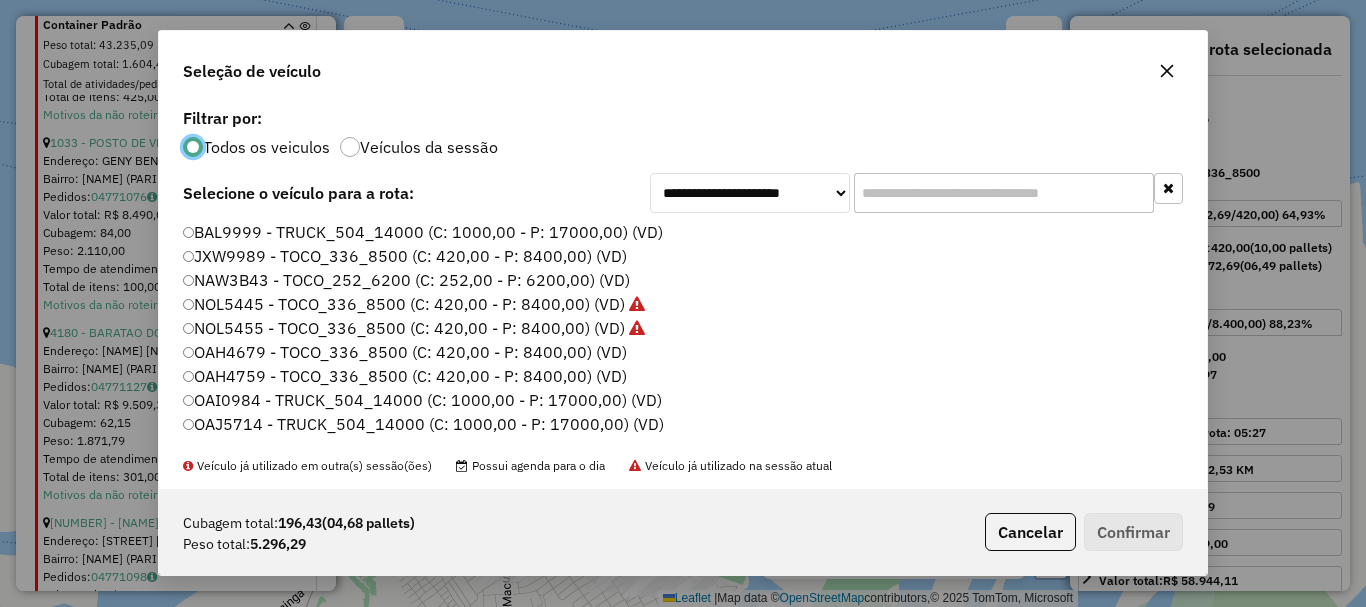scroll, scrollTop: 11, scrollLeft: 6, axis: both 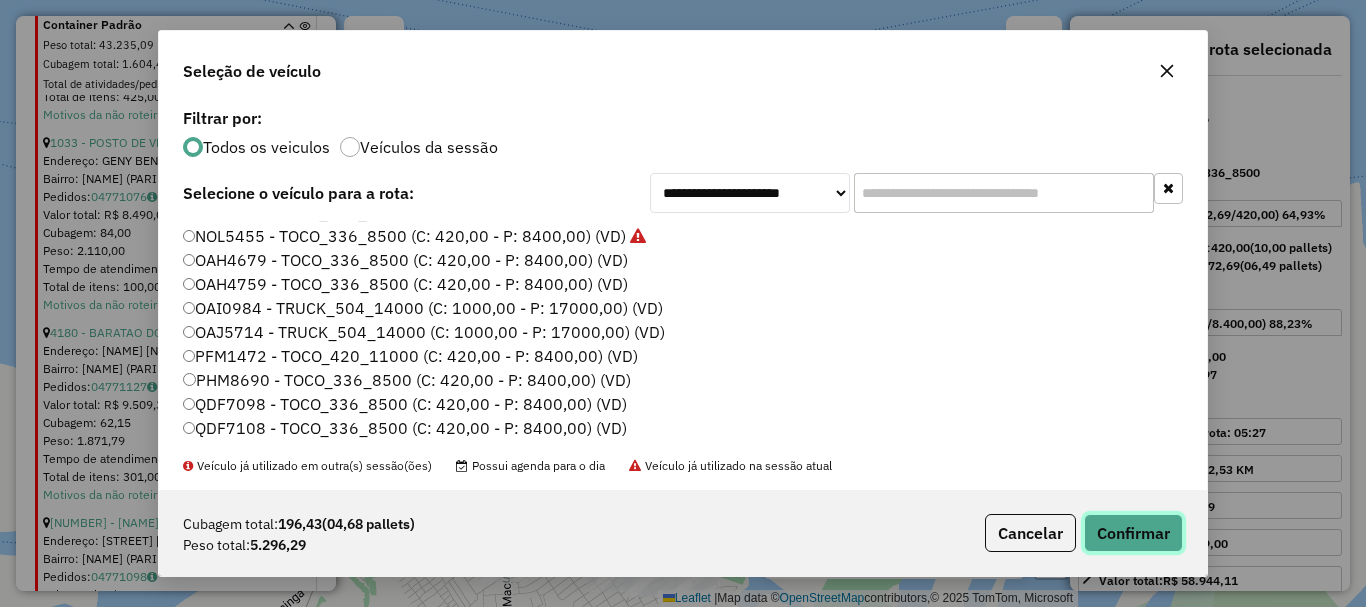 click on "Confirmar" 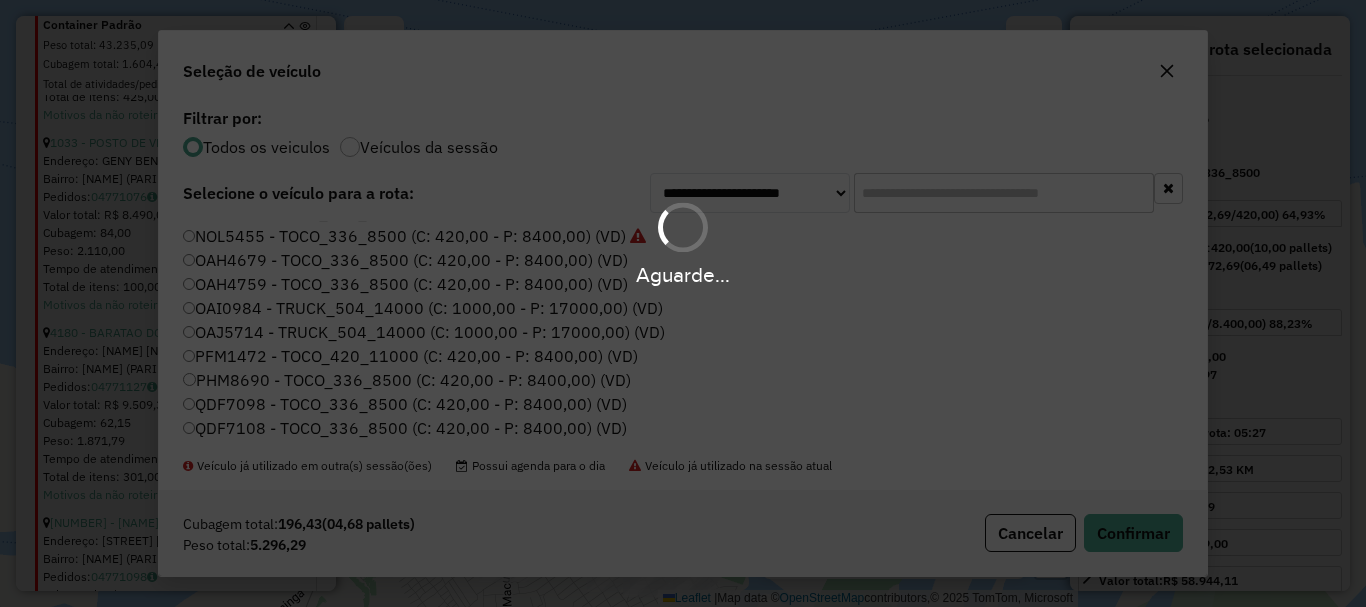 click on "Aguarde..." at bounding box center [683, 303] 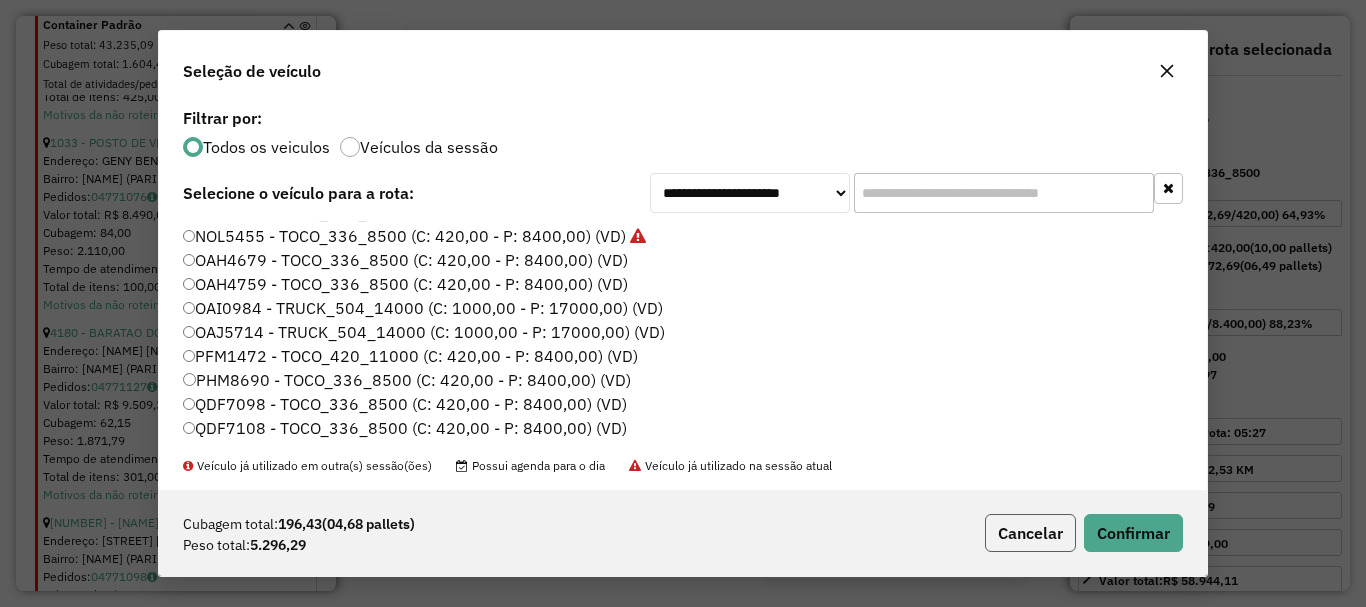 click on "Cancelar" 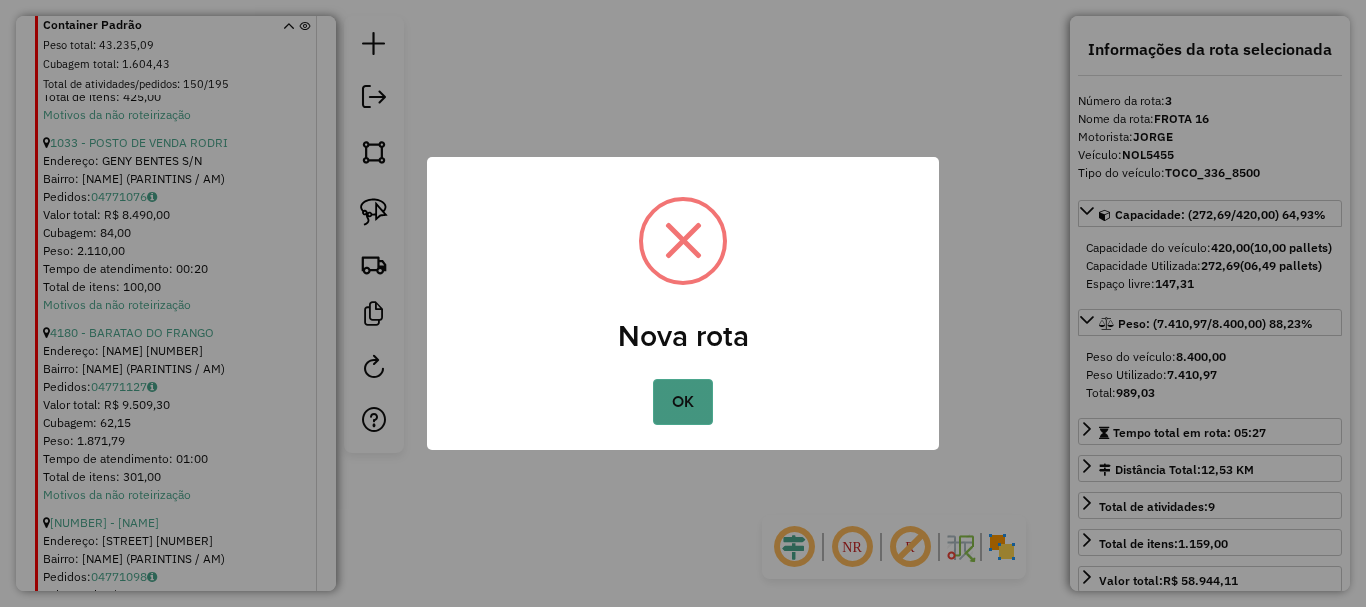 click on "OK" at bounding box center [682, 402] 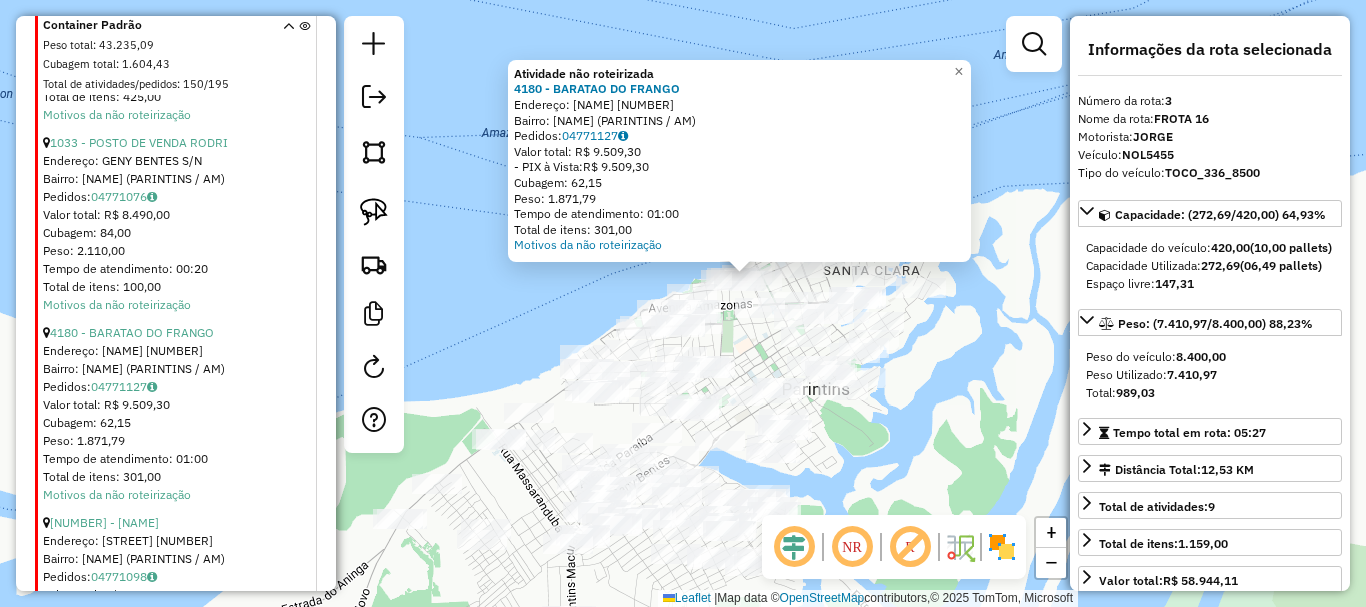 drag, startPoint x: 827, startPoint y: 471, endPoint x: 971, endPoint y: 390, distance: 165.21803 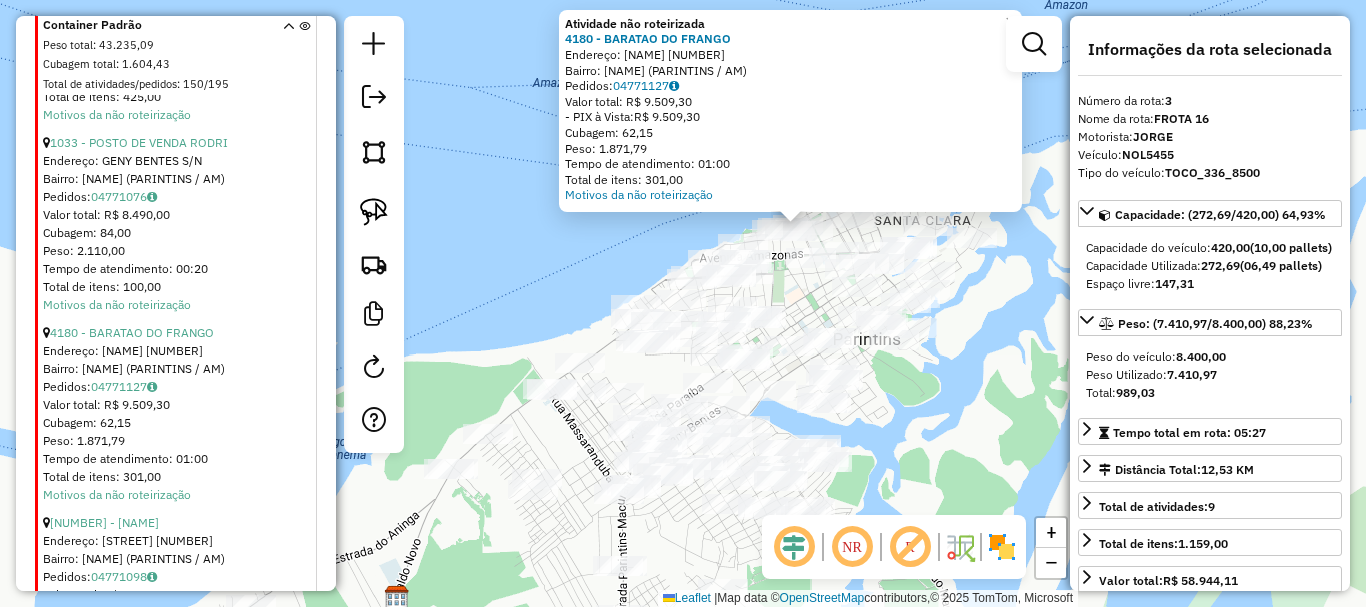 drag, startPoint x: 973, startPoint y: 398, endPoint x: 841, endPoint y: 400, distance: 132.01515 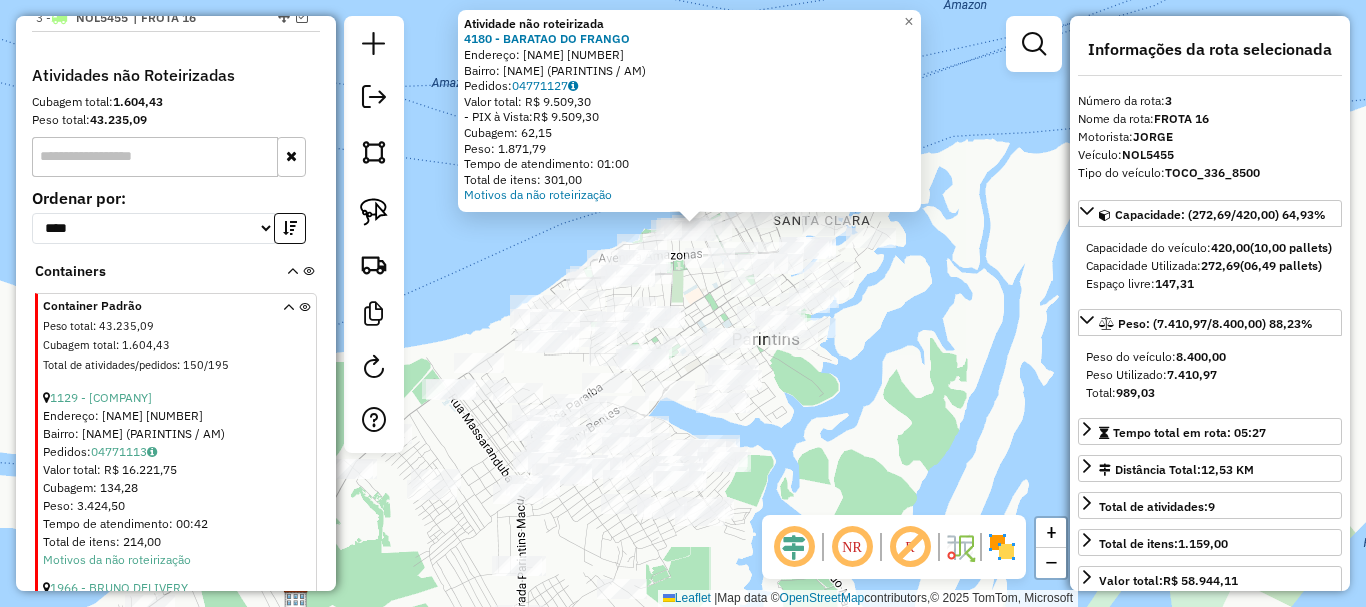 scroll, scrollTop: 850, scrollLeft: 0, axis: vertical 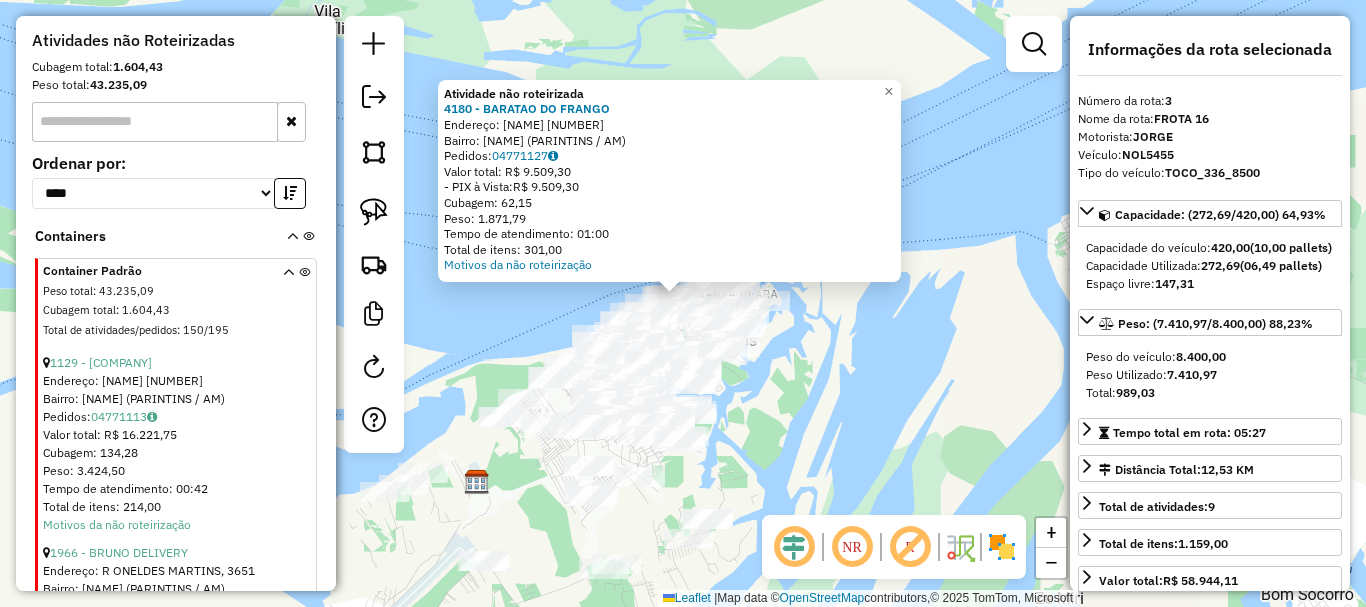 click on "Atividade não roteirizada 4180 - BARATAO DO FRANGO  Endereço:  PAES DE ANDRADE 48   Bairro: CENTRO (PARINTINS / AM)   Pedidos:  04771127   Valor total: R$ 9.509,30   - PIX à Vista:  R$ 9.509,30   Cubagem: 62,15   Peso: 1.871,79   Tempo de atendimento: 01:00   Total de itens: 301,00  Motivos da não roteirização × Janela de atendimento Grade de atendimento Capacidade Transportadoras Veículos Cliente Pedidos  Rotas Selecione os dias de semana para filtrar as janelas de atendimento  Seg   Ter   Qua   Qui   Sex   Sáb   Dom  Informe o período da janela de atendimento: De: Até:  Filtrar exatamente a janela do cliente  Considerar janela de atendimento padrão  Selecione os dias de semana para filtrar as grades de atendimento  Seg   Ter   Qua   Qui   Sex   Sáb   Dom   Considerar clientes sem dia de atendimento cadastrado  Clientes fora do dia de atendimento selecionado Filtrar as atividades entre os valores definidos abaixo:  Peso mínimo:   Peso máximo:   Cubagem mínima:   Cubagem máxima:   De:   De:" 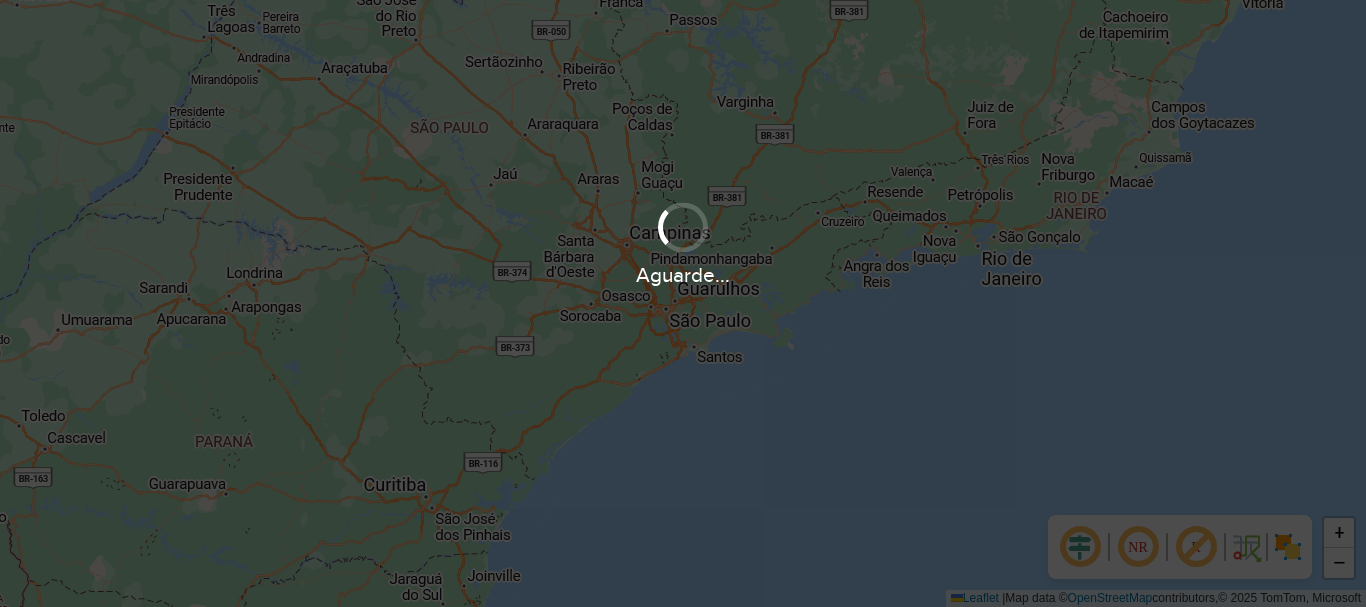 scroll, scrollTop: 0, scrollLeft: 0, axis: both 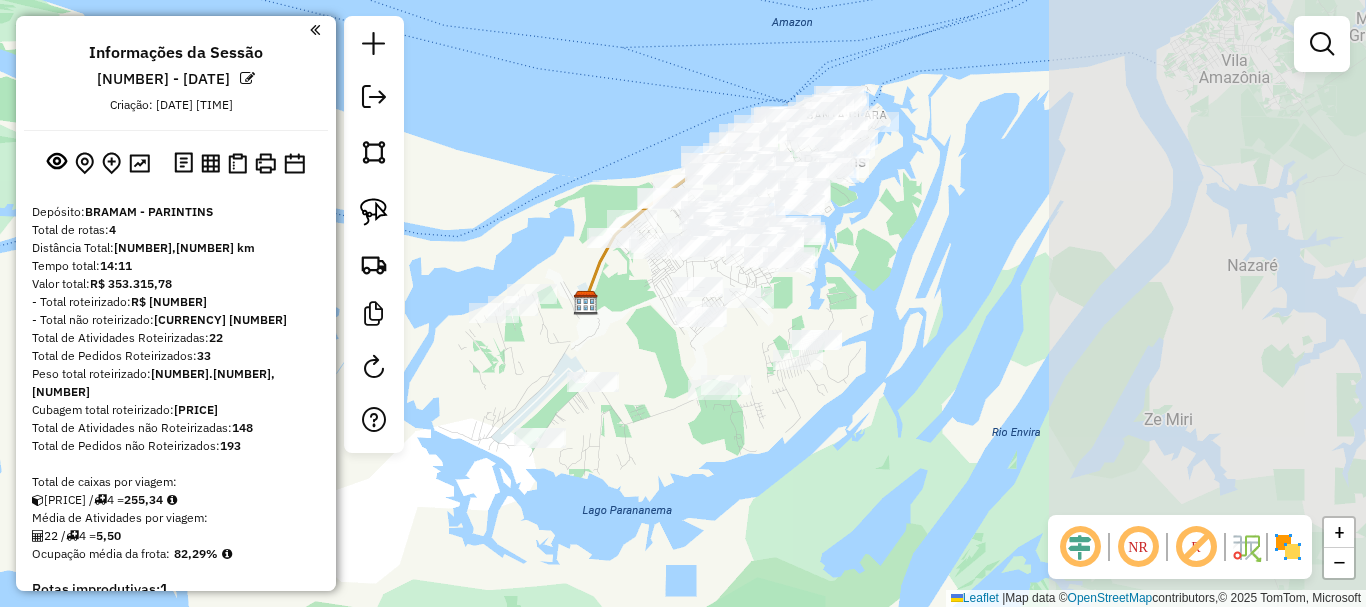 drag, startPoint x: 1006, startPoint y: 279, endPoint x: 770, endPoint y: 433, distance: 281.80136 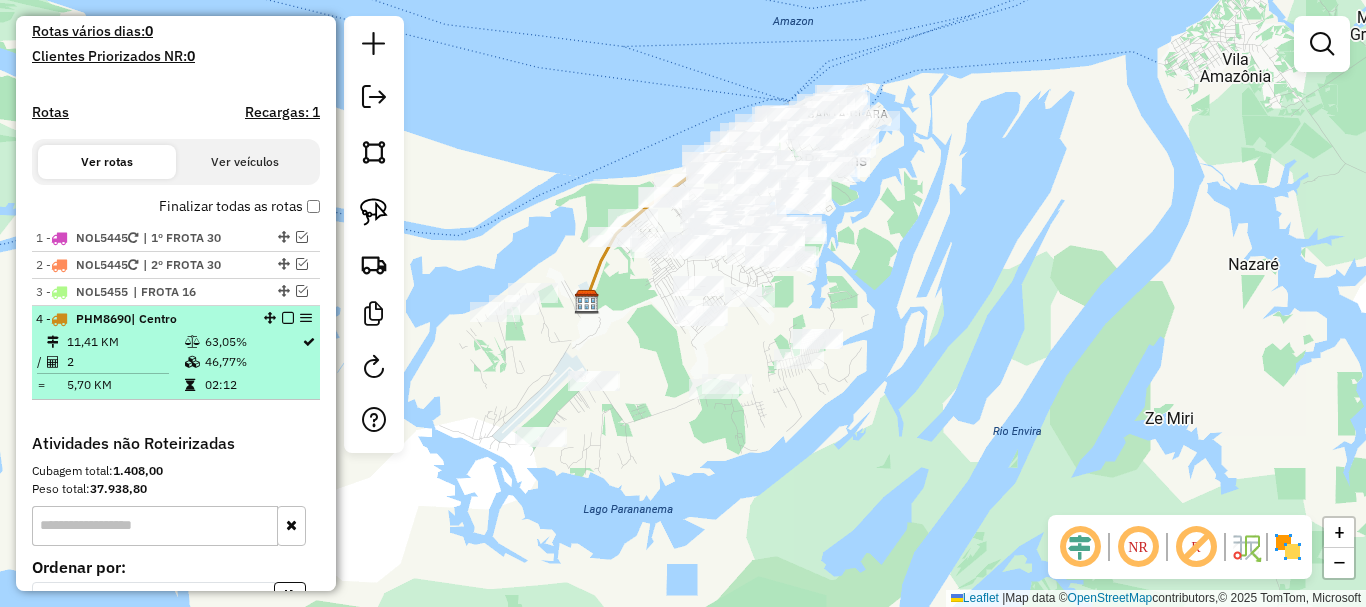 scroll, scrollTop: 600, scrollLeft: 0, axis: vertical 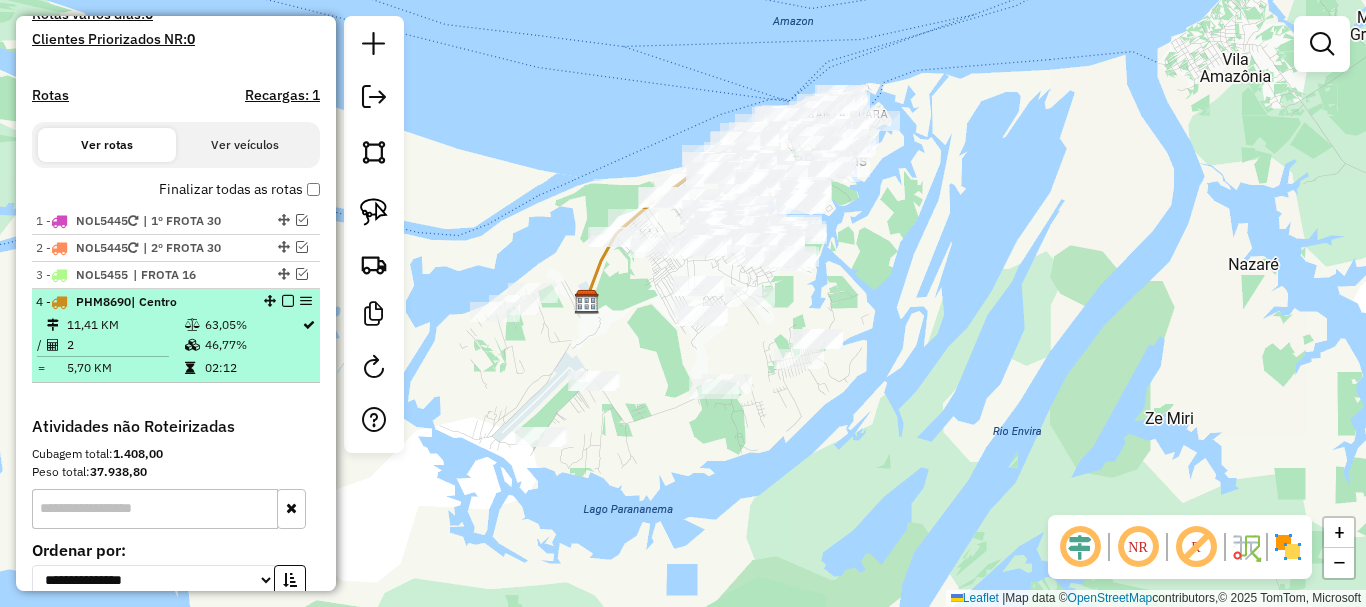 click on "4 -       PHM8690   | Centro" at bounding box center (142, 302) 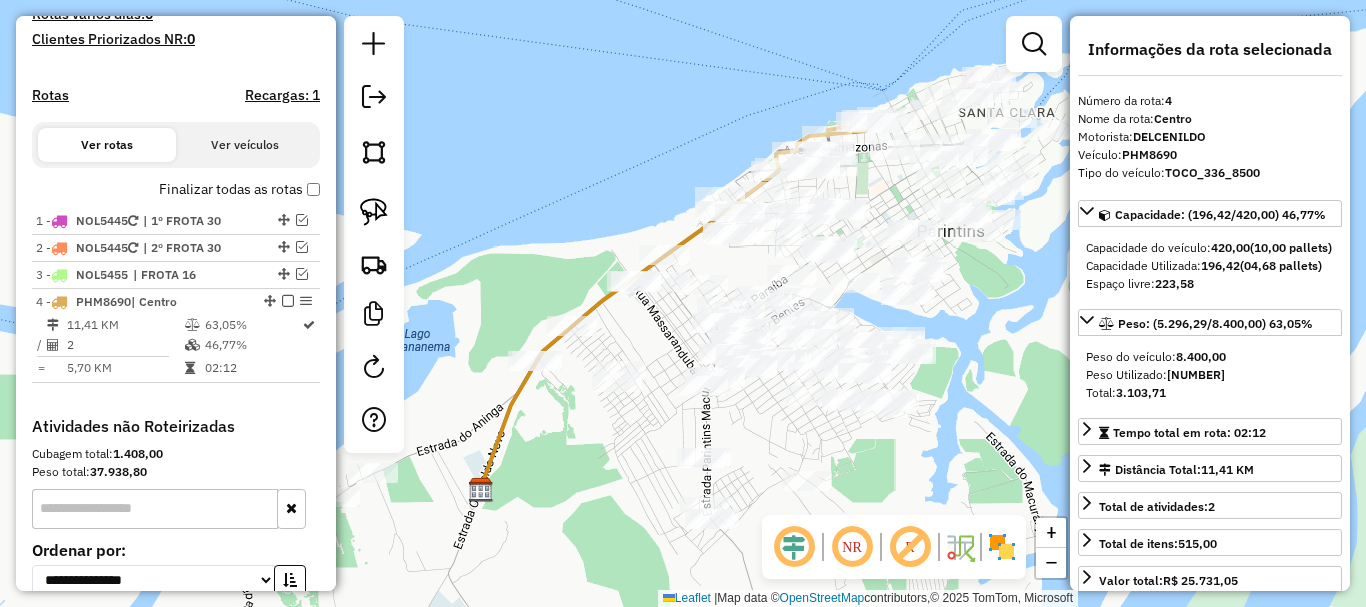 click 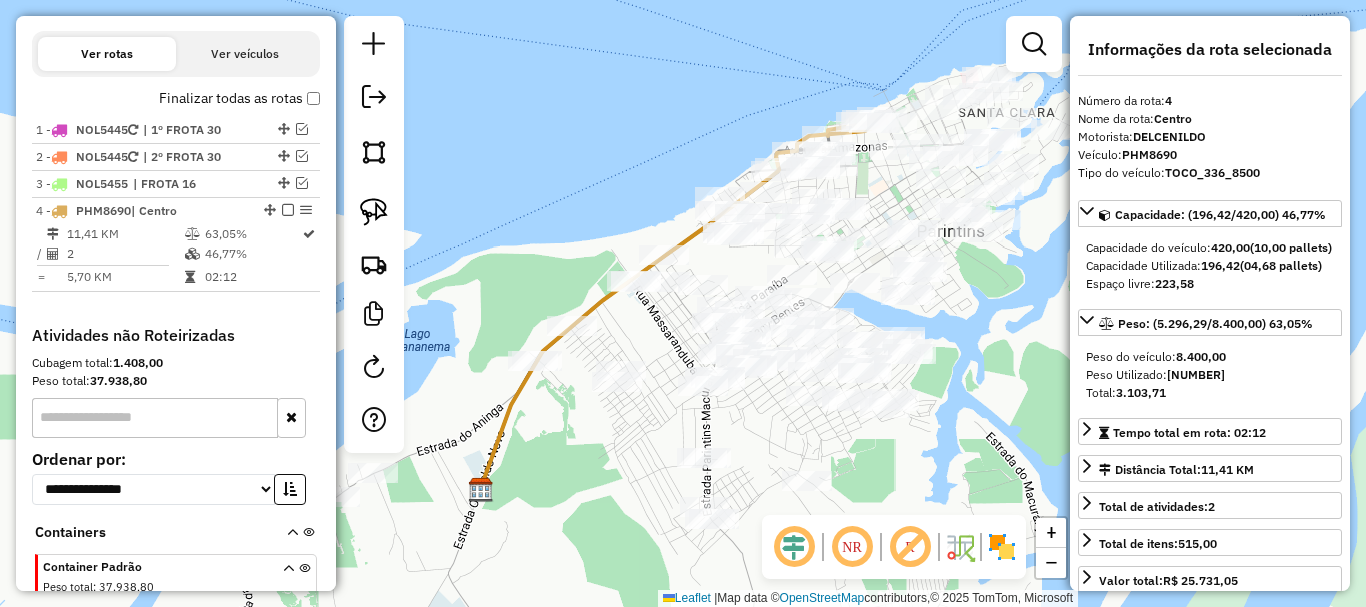 click 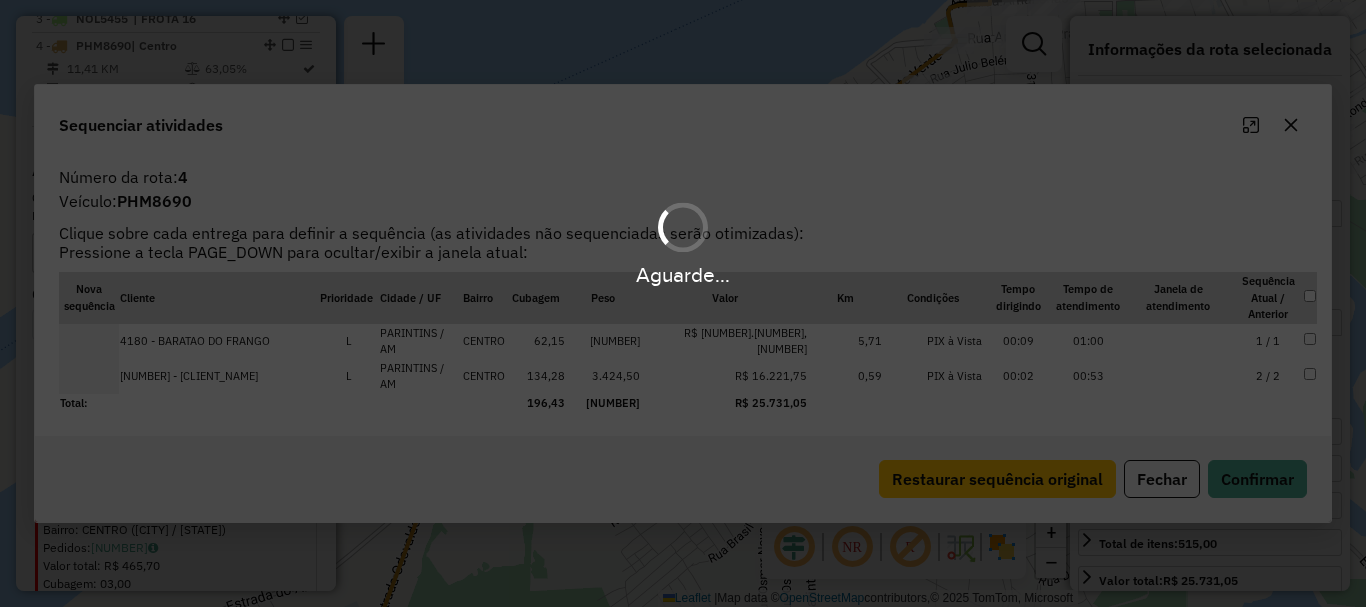 scroll, scrollTop: 855, scrollLeft: 0, axis: vertical 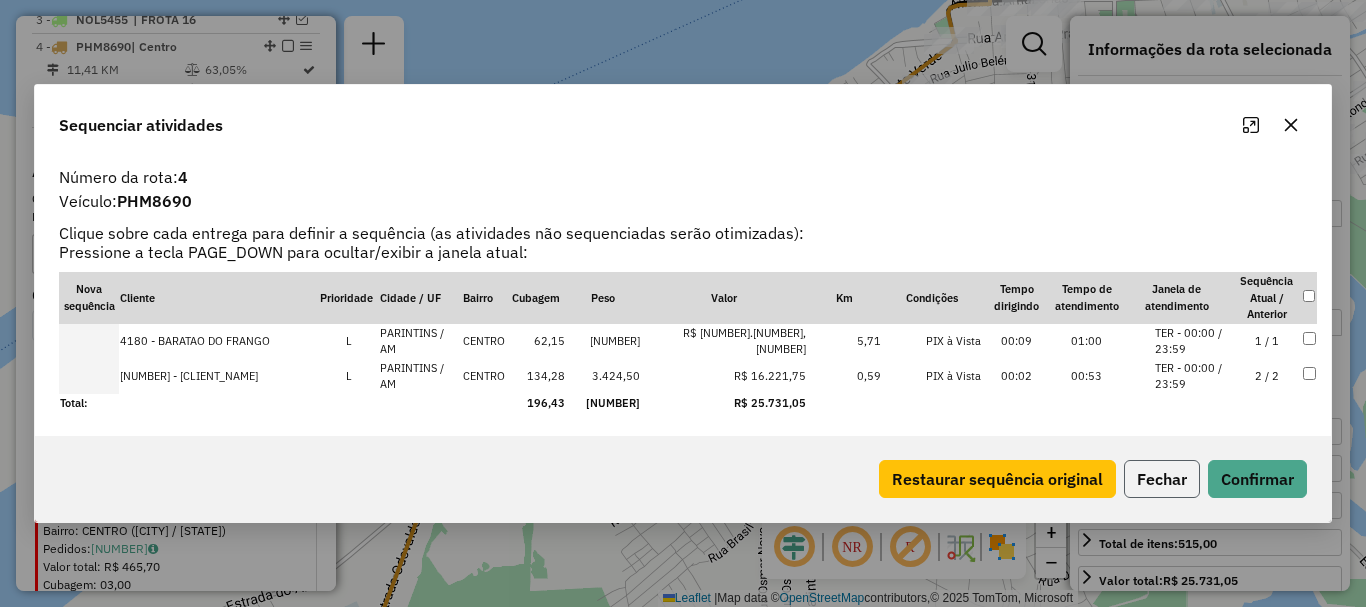 click on "Fechar" 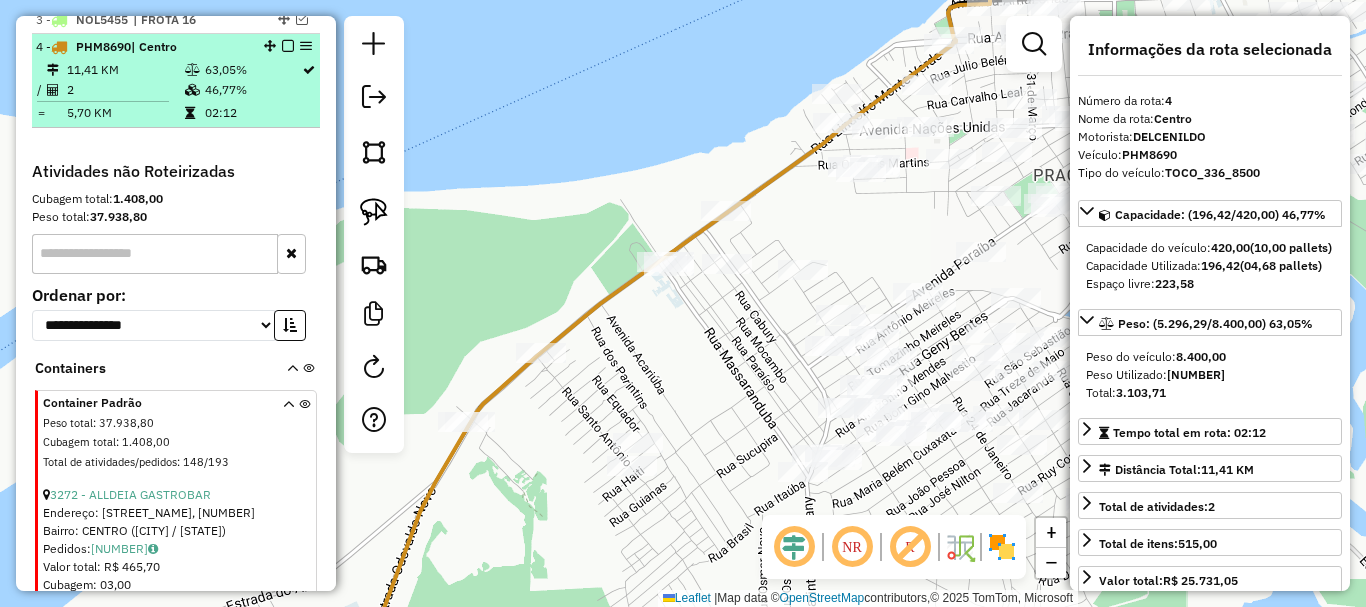 click on "4 -       PHM8690   | Centro" at bounding box center (142, 47) 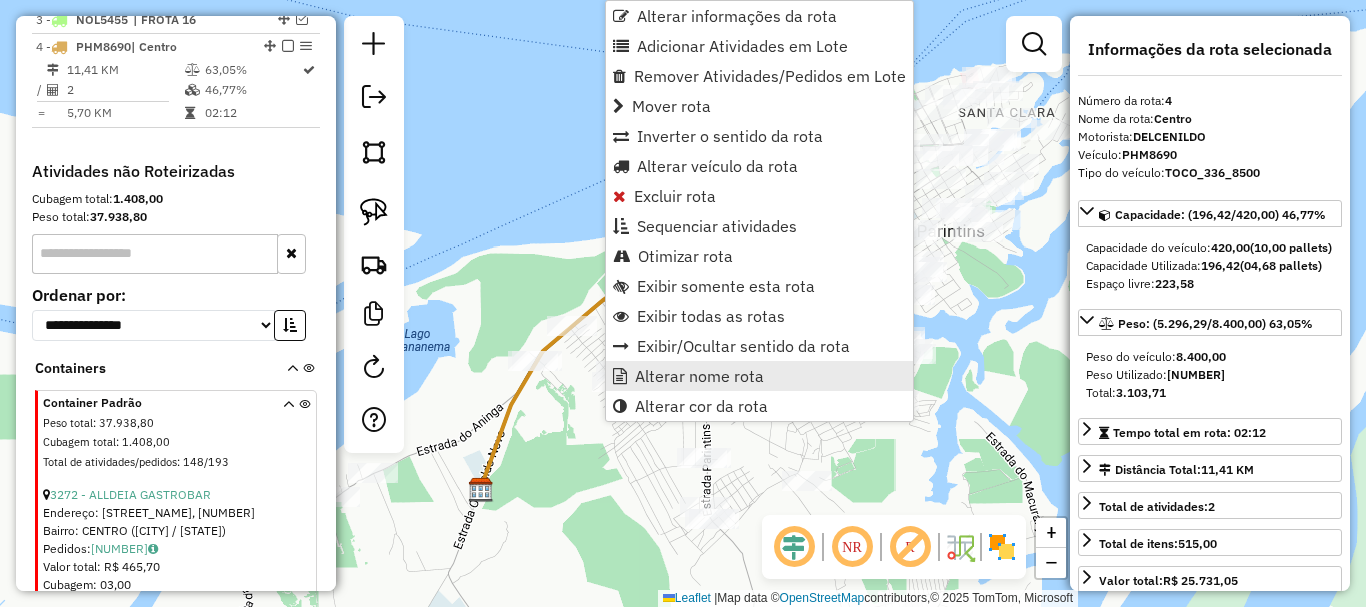 click on "Alterar nome rota" at bounding box center (699, 376) 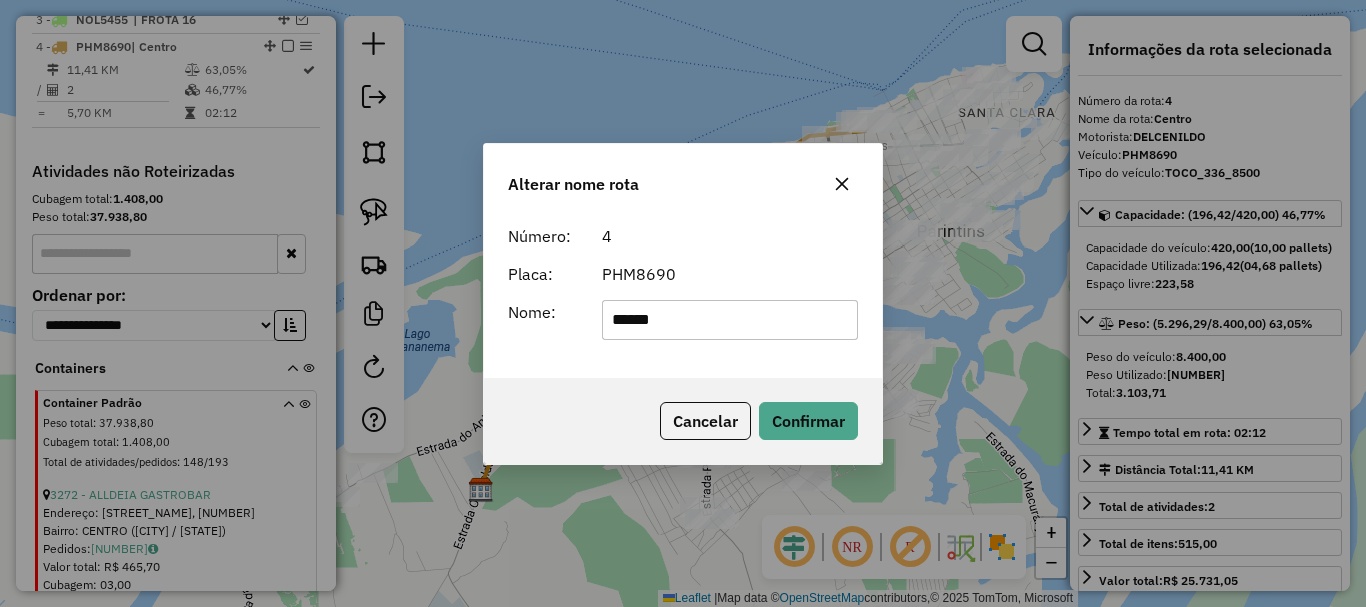 drag, startPoint x: 735, startPoint y: 327, endPoint x: 461, endPoint y: 327, distance: 274 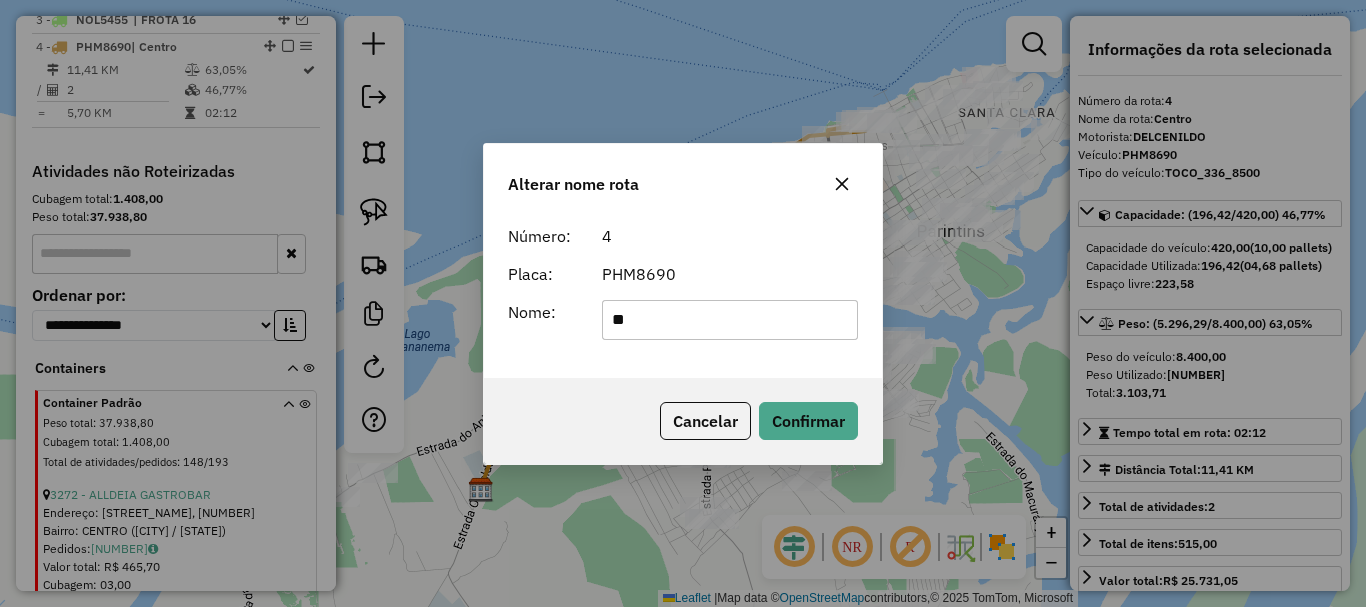 type on "**********" 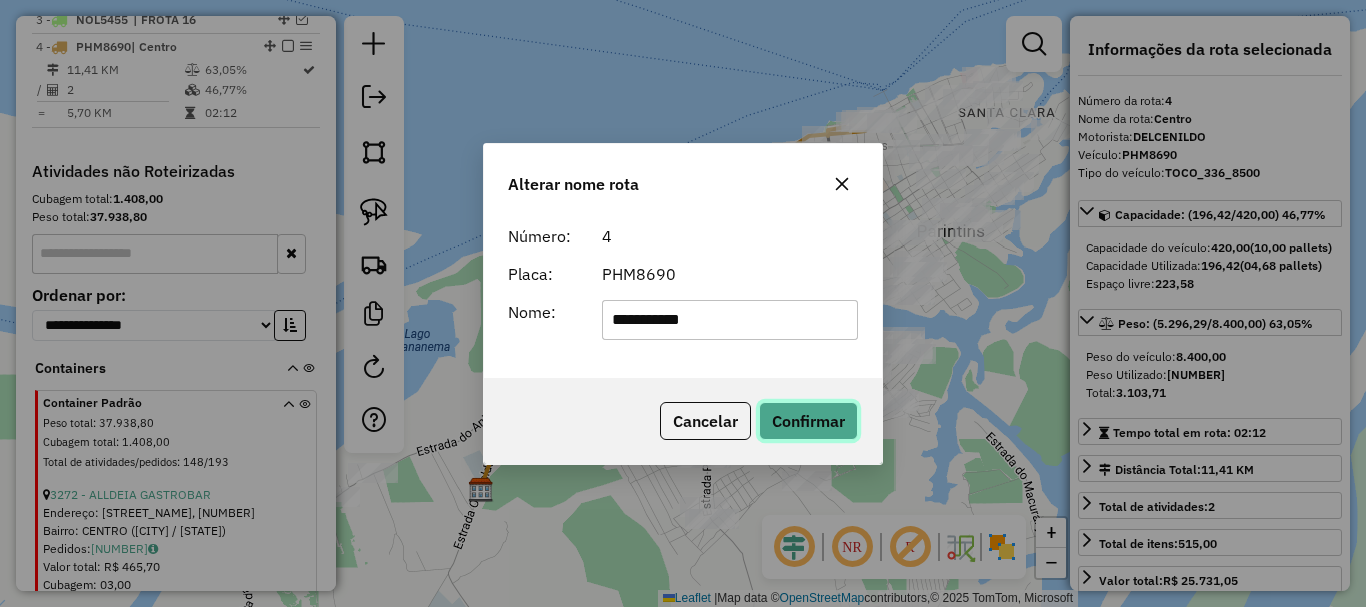 click on "Confirmar" 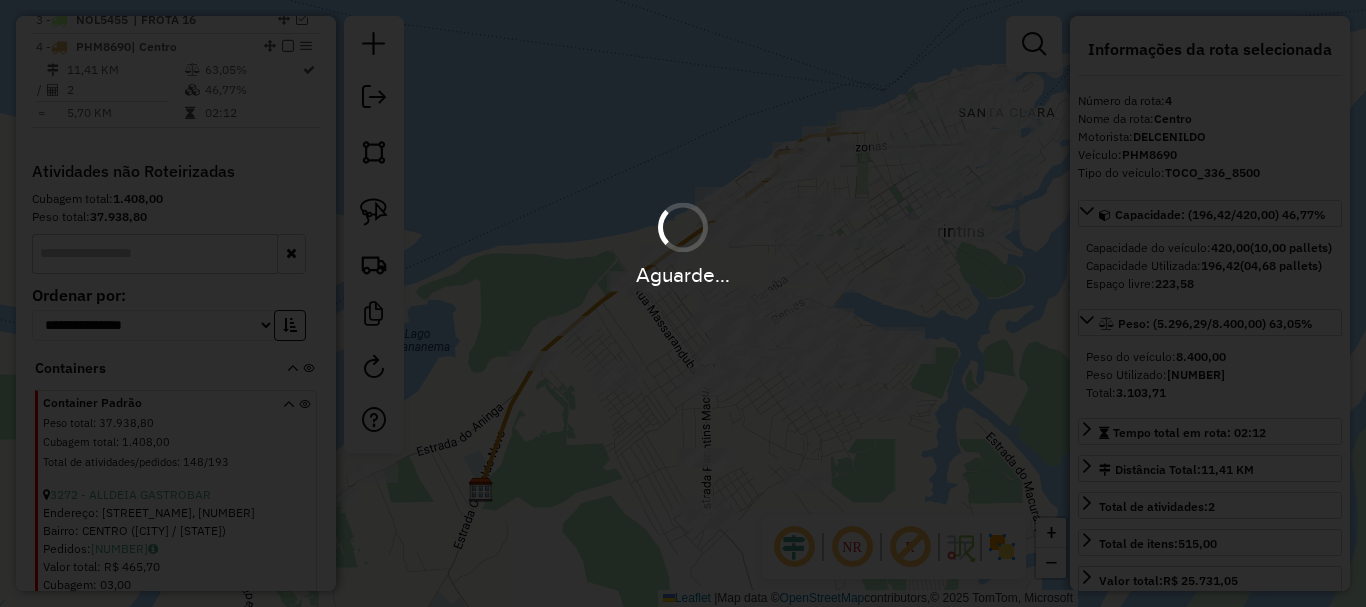 type 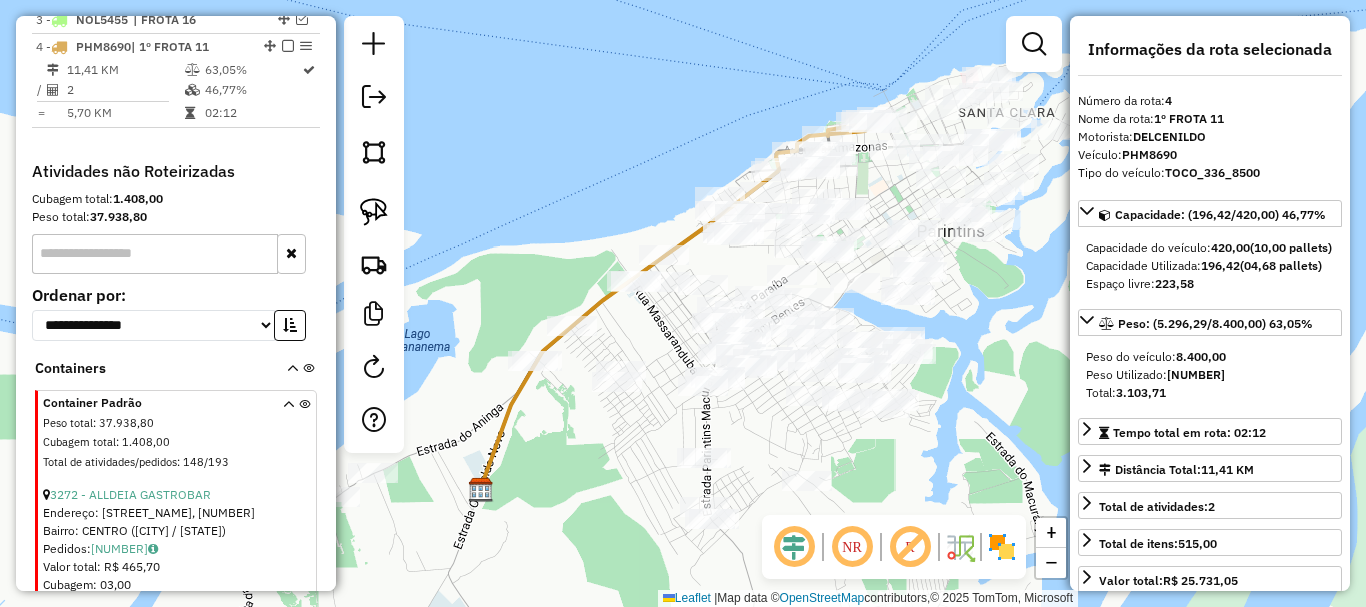 scroll, scrollTop: 655, scrollLeft: 0, axis: vertical 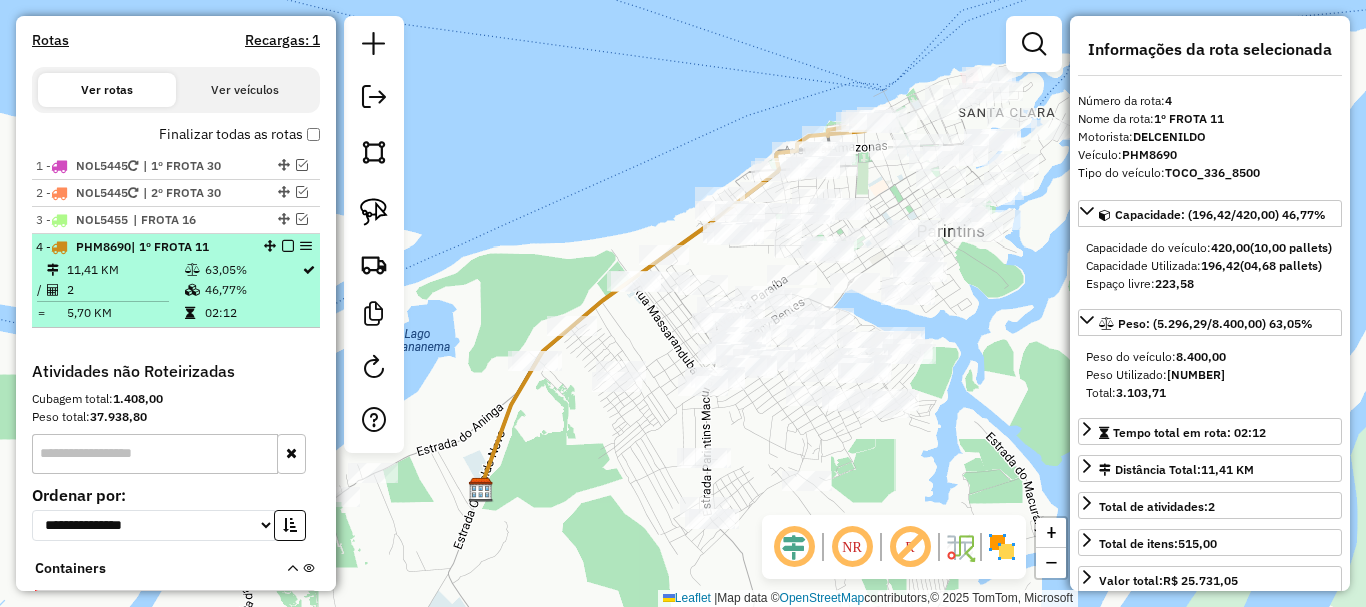 click at bounding box center (288, 246) 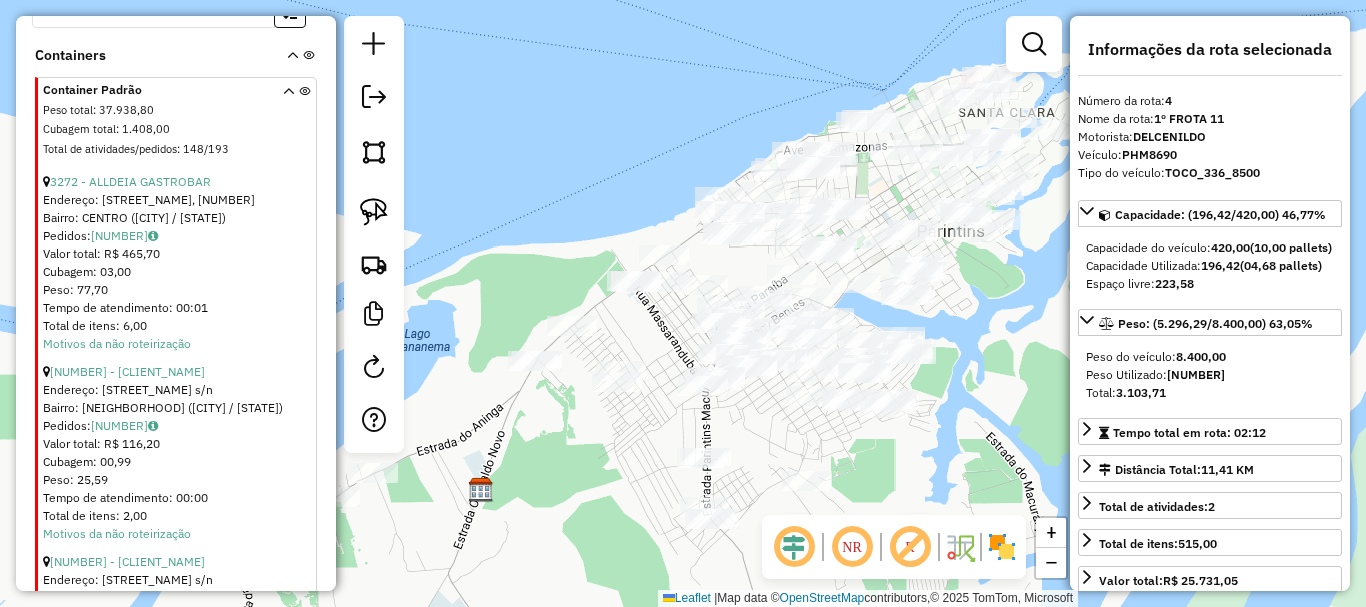 scroll, scrollTop: 1055, scrollLeft: 0, axis: vertical 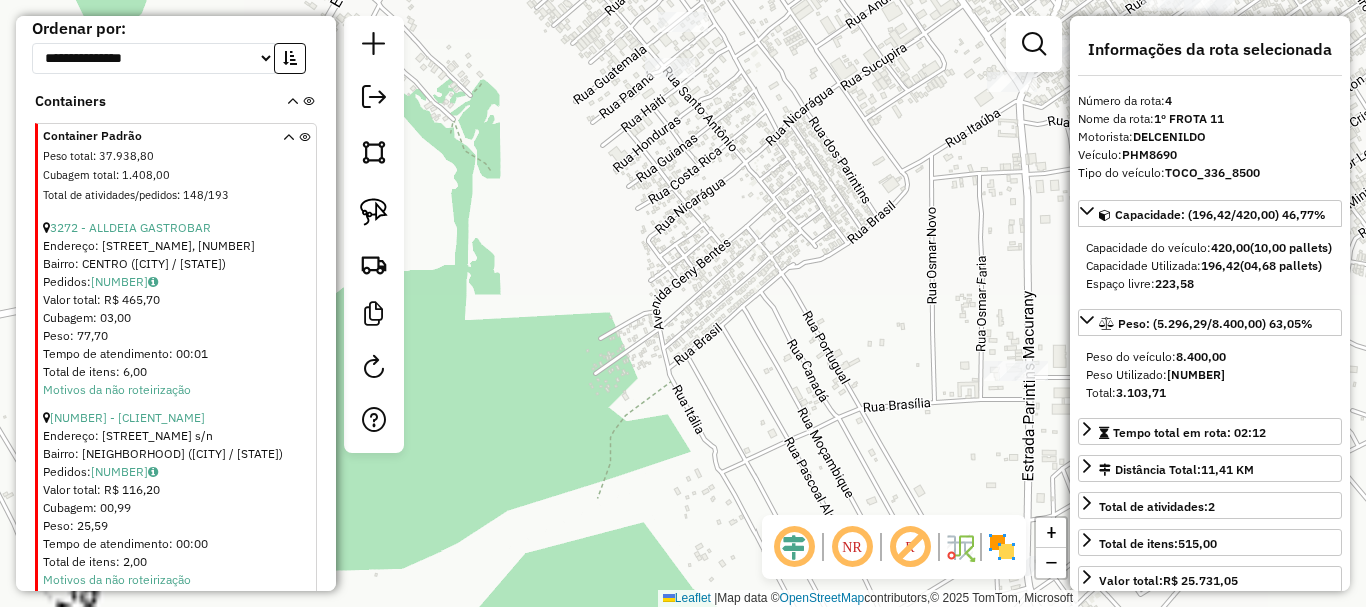 click on "Janela de atendimento Grade de atendimento Capacidade Transportadoras Veículos Cliente Pedidos  Rotas Selecione os dias de semana para filtrar as janelas de atendimento  Seg   Ter   Qua   Qui   Sex   Sáb   Dom  Informe o período da janela de atendimento: De: Até:  Filtrar exatamente a janela do cliente  Considerar janela de atendimento padrão  Selecione os dias de semana para filtrar as grades de atendimento  Seg   Ter   Qua   Qui   Sex   Sáb   Dom   Considerar clientes sem dia de atendimento cadastrado  Clientes fora do dia de atendimento selecionado Filtrar as atividades entre os valores definidos abaixo:  Peso mínimo:   Peso máximo:   Cubagem mínima:   Cubagem máxima:   De:   Até:  Filtrar as atividades entre o tempo de atendimento definido abaixo:  De:   Até:   Considerar capacidade total dos clientes não roteirizados Transportadora: Selecione um ou mais itens Tipo de veículo: Selecione um ou mais itens Veículo: Selecione um ou mais itens Motorista: Selecione um ou mais itens Nome: Rótulo:" 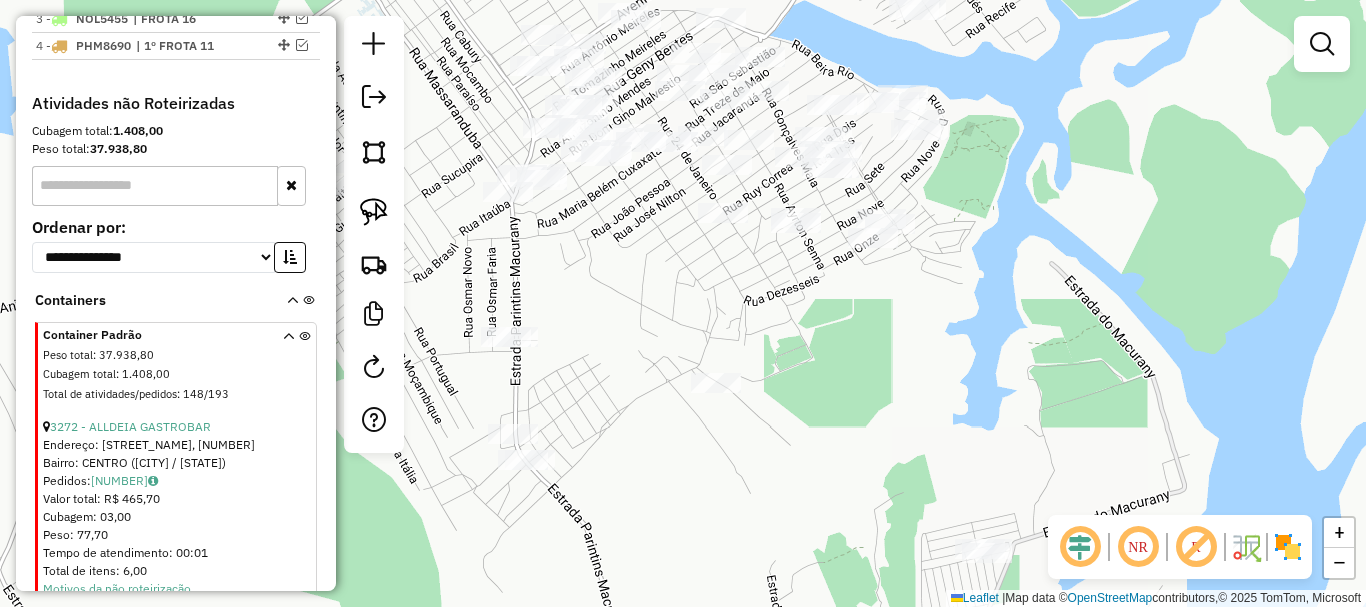 scroll, scrollTop: 855, scrollLeft: 0, axis: vertical 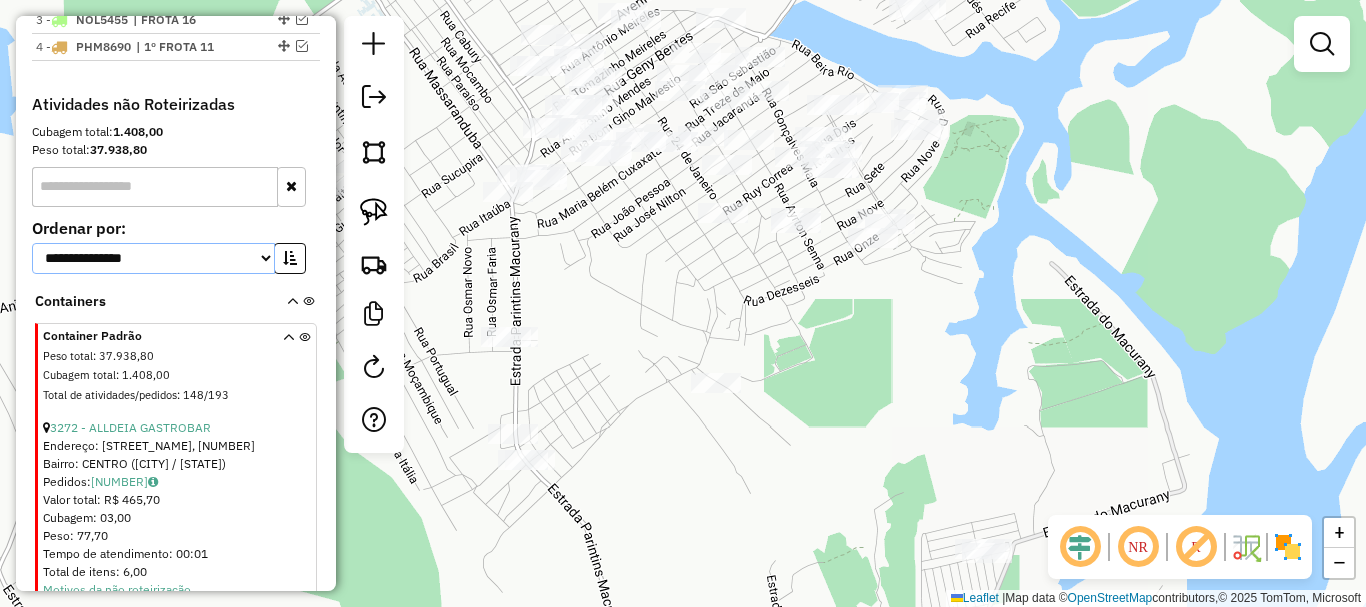 click on "**********" at bounding box center [153, 258] 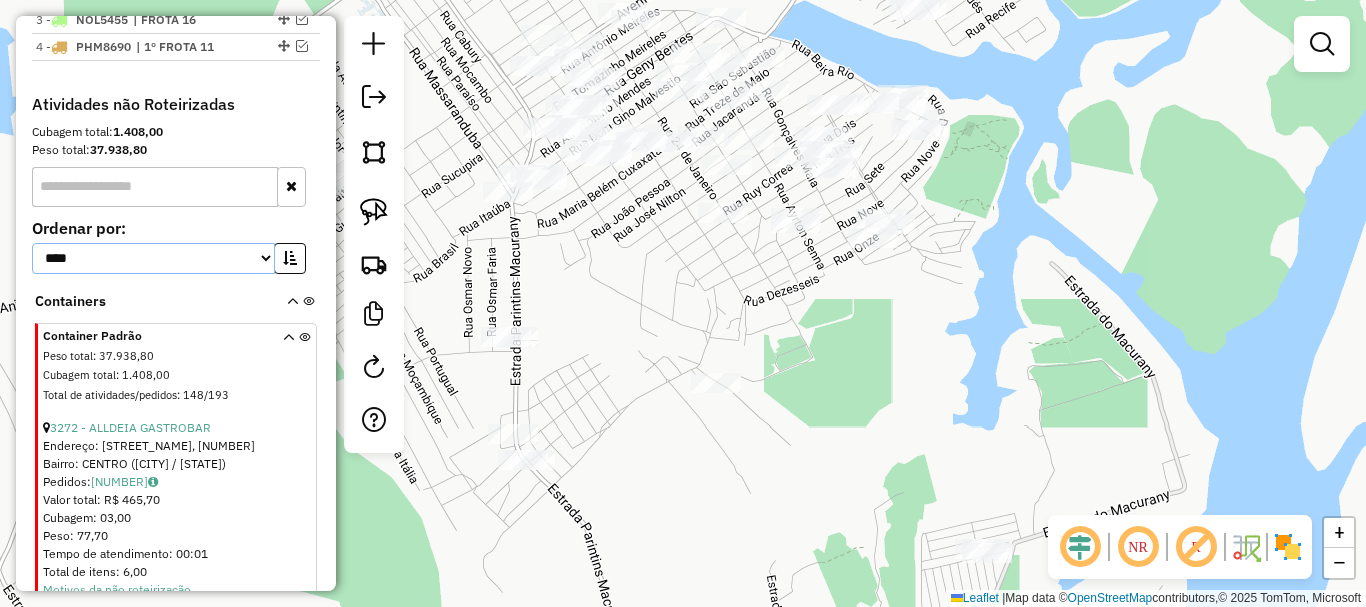 click on "**********" at bounding box center [153, 258] 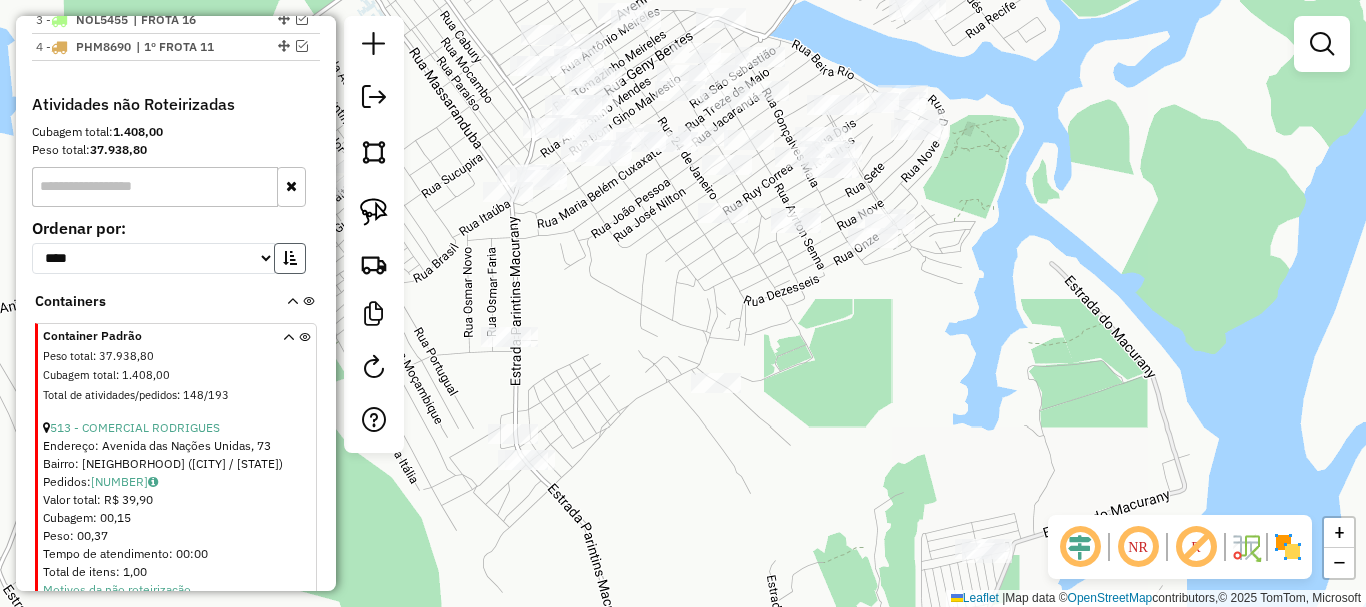click at bounding box center [290, 258] 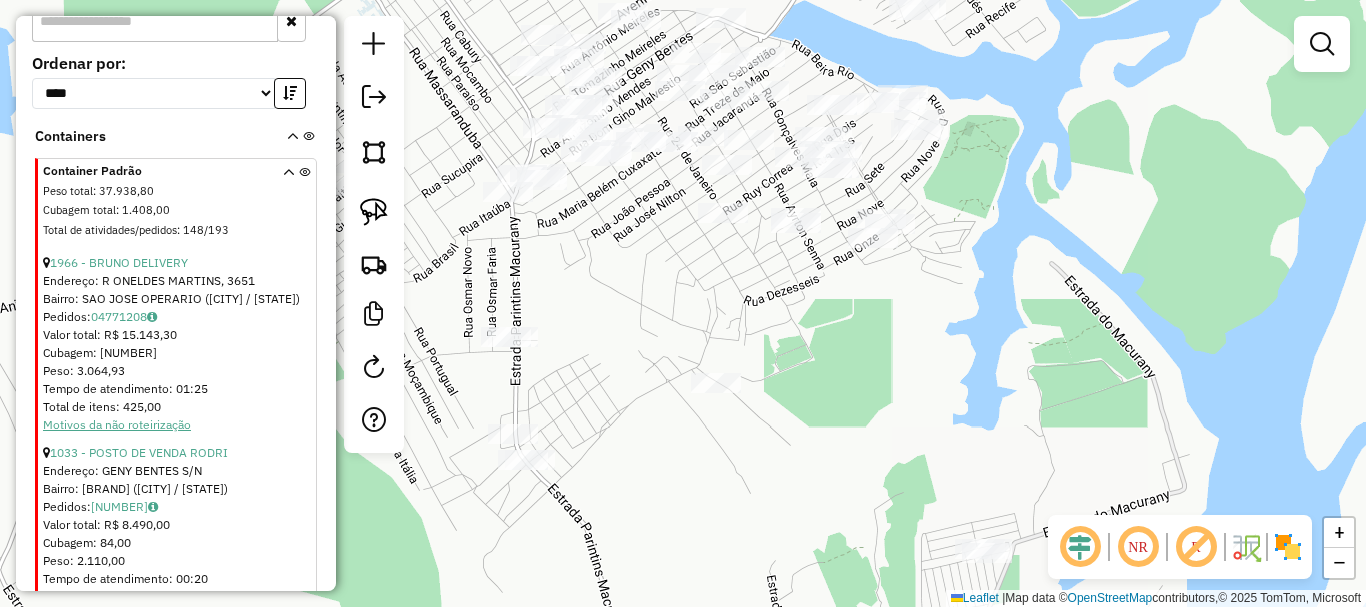 scroll, scrollTop: 1055, scrollLeft: 0, axis: vertical 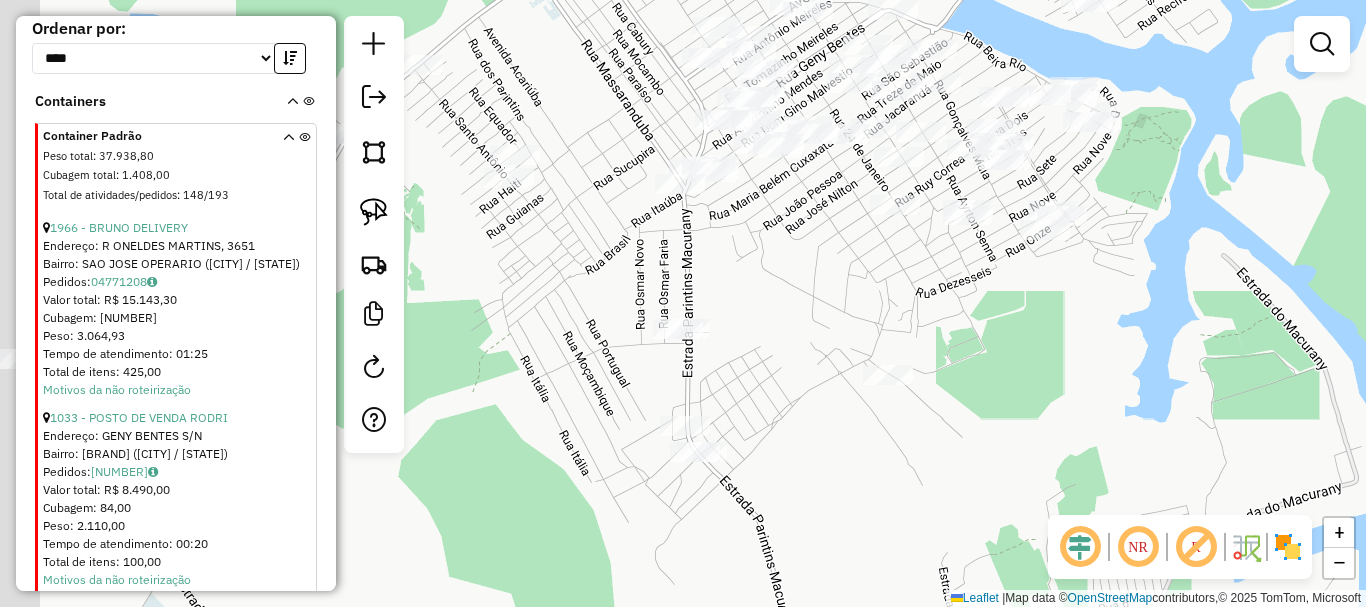 drag, startPoint x: 487, startPoint y: 343, endPoint x: 739, endPoint y: 364, distance: 252.87349 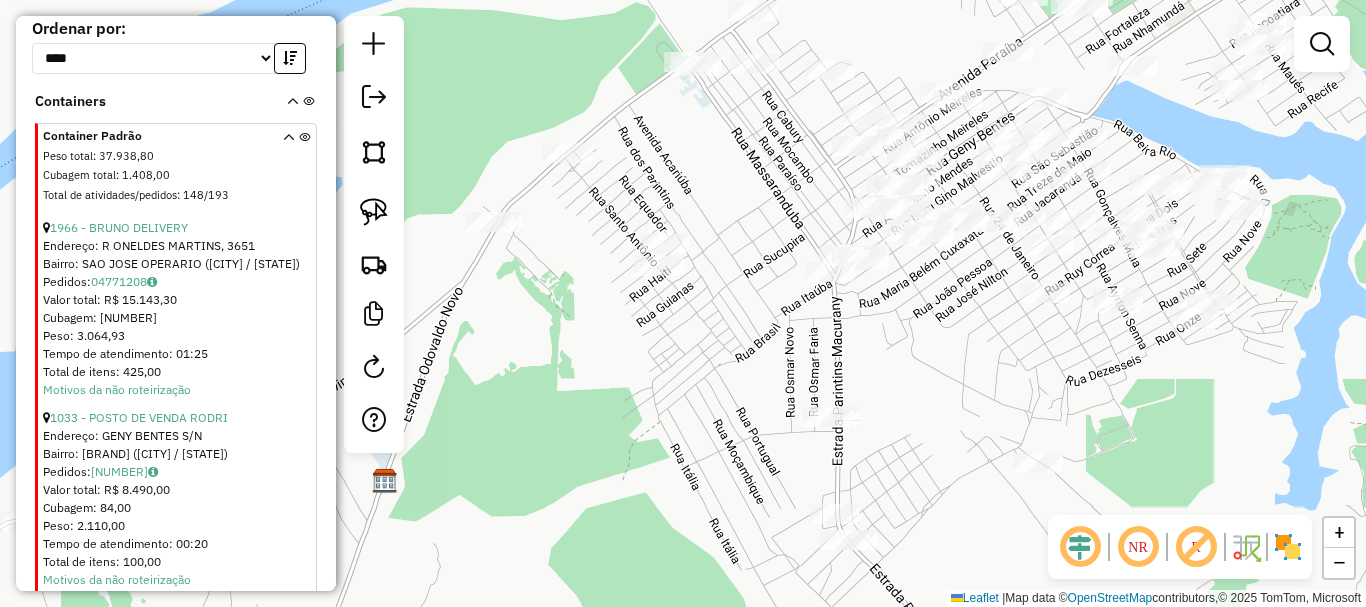 drag, startPoint x: 618, startPoint y: 282, endPoint x: 667, endPoint y: 345, distance: 79.81228 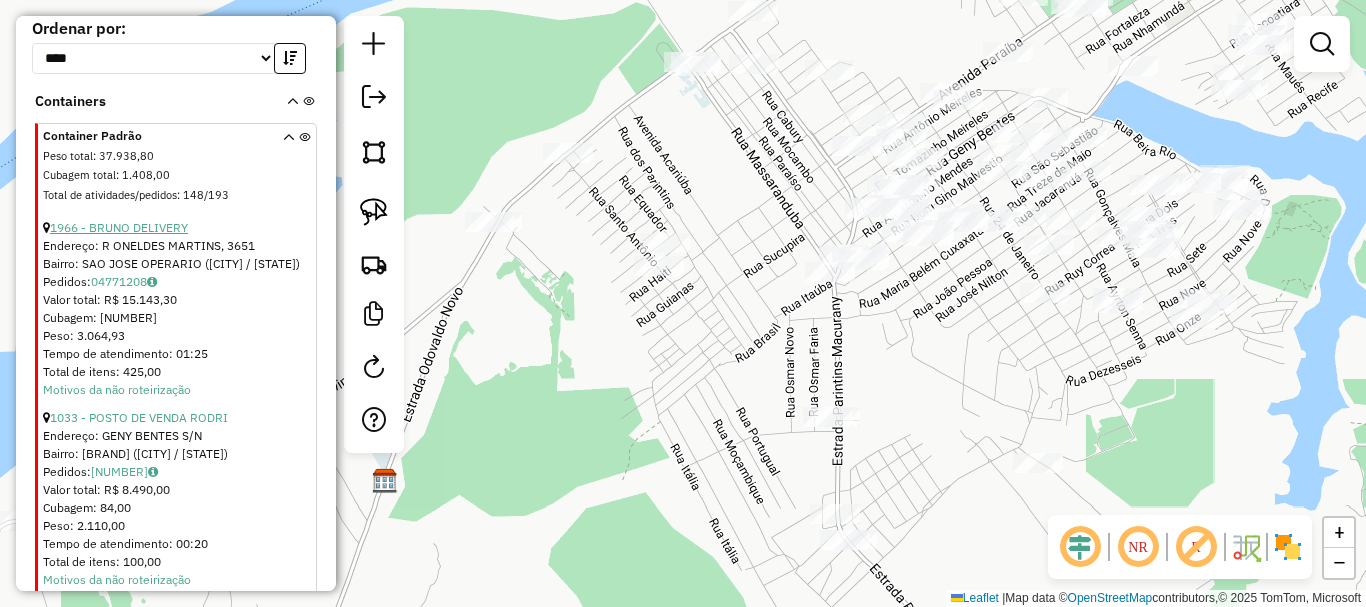 click on "1966 - BRUNO DELIVERY" at bounding box center (119, 227) 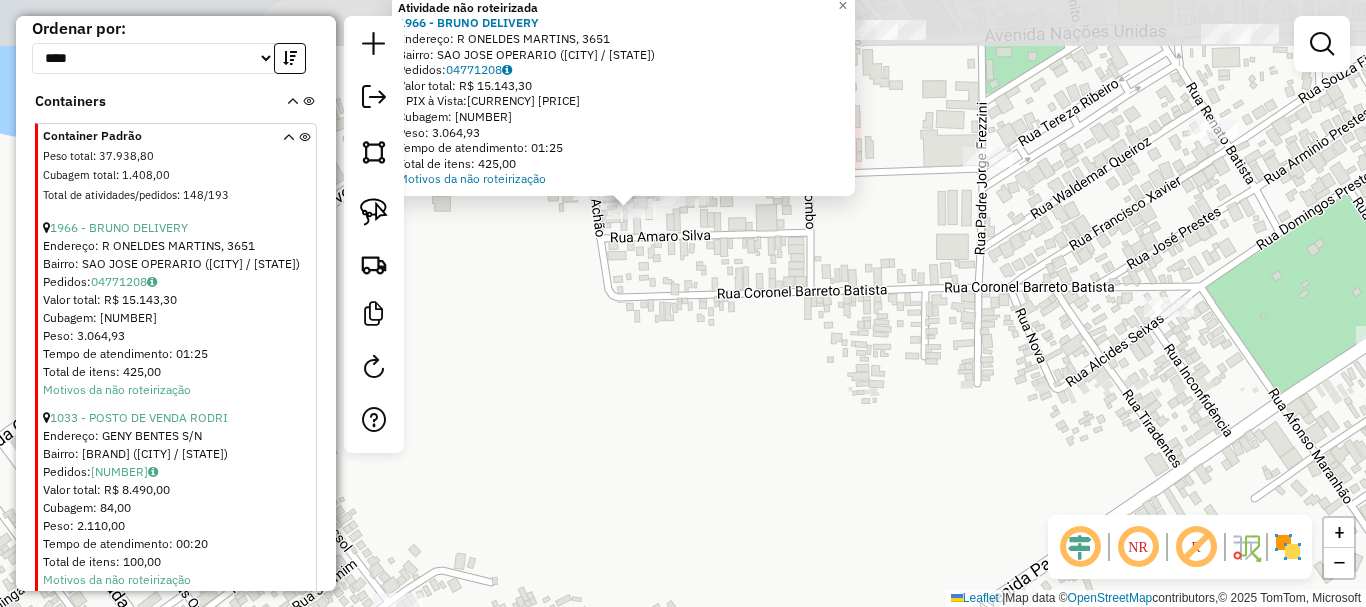 drag, startPoint x: 631, startPoint y: 468, endPoint x: 627, endPoint y: 498, distance: 30.265491 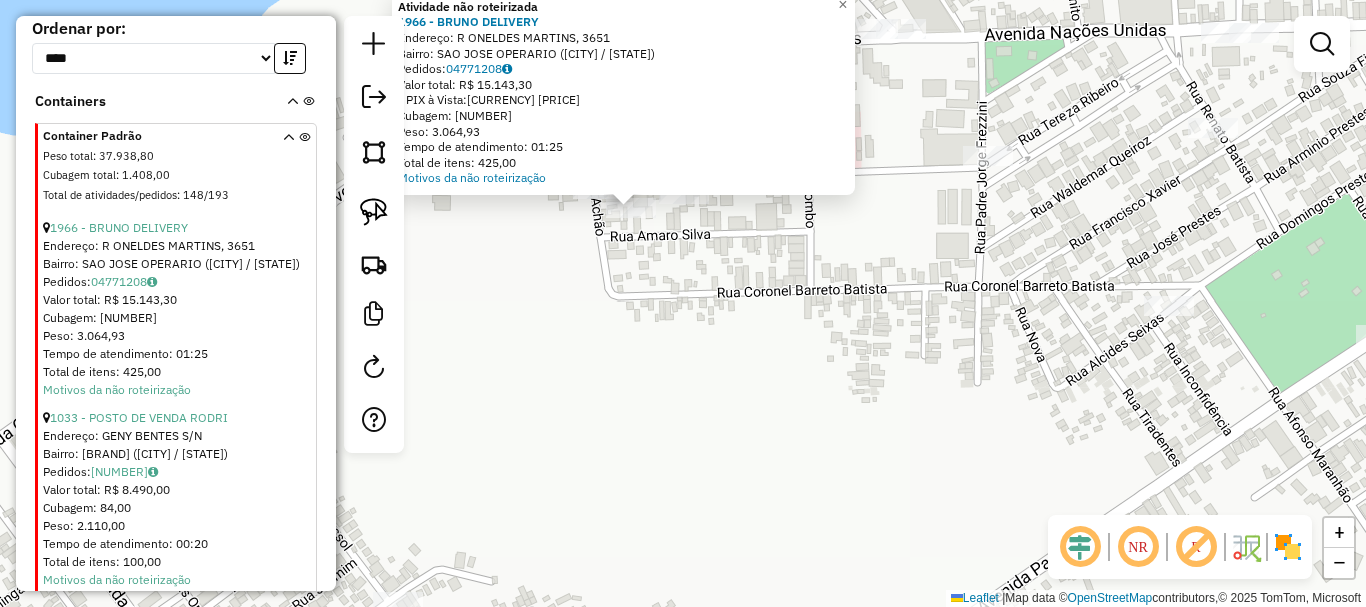 drag, startPoint x: 568, startPoint y: 324, endPoint x: 578, endPoint y: 368, distance: 45.122055 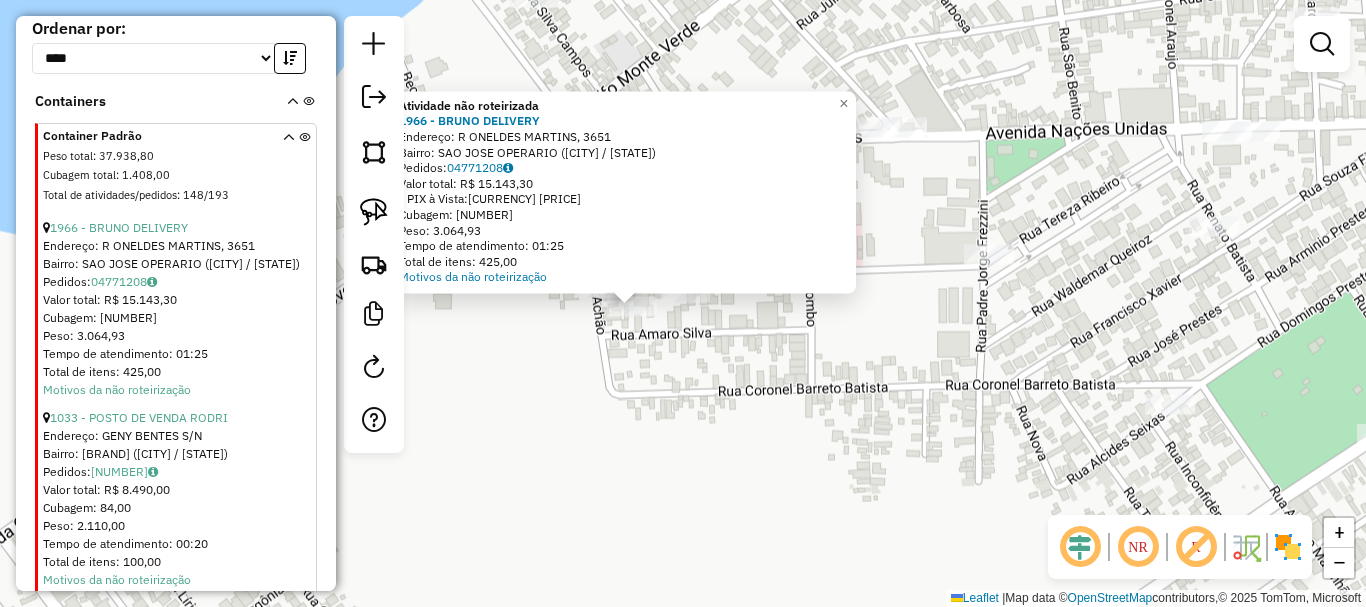 click on "Atividade não roteirizada 1966 - BRUNO DELIVERY  Endereço: R ONELDES MARTINS, 3651   Bairro: SAO JOSE OPERARIO (PARINTINS / AM)   Pedidos:  04771208   Valor total: R$ 15.143,30   - PIX à Vista:  R$ 15.143,30   Cubagem: 108,94   Peso: 3.064,93   Tempo de atendimento: 01:25   Total de itens: 425,00  Motivos da não roteirização × Janela de atendimento Grade de atendimento Capacidade Transportadoras Veículos Cliente Pedidos  Rotas Selecione os dias de semana para filtrar as janelas de atendimento  Seg   Ter   Qua   Qui   Sex   Sáb   Dom  Informe o período da janela de atendimento: De: Até:  Filtrar exatamente a janela do cliente  Considerar janela de atendimento padrão  Selecione os dias de semana para filtrar as grades de atendimento  Seg   Ter   Qua   Qui   Sex   Sáb   Dom   Considerar clientes sem dia de atendimento cadastrado  Clientes fora do dia de atendimento selecionado Filtrar as atividades entre os valores definidos abaixo:  Peso mínimo:   Peso máximo:   Cubagem mínima:   De:   Até:  +" 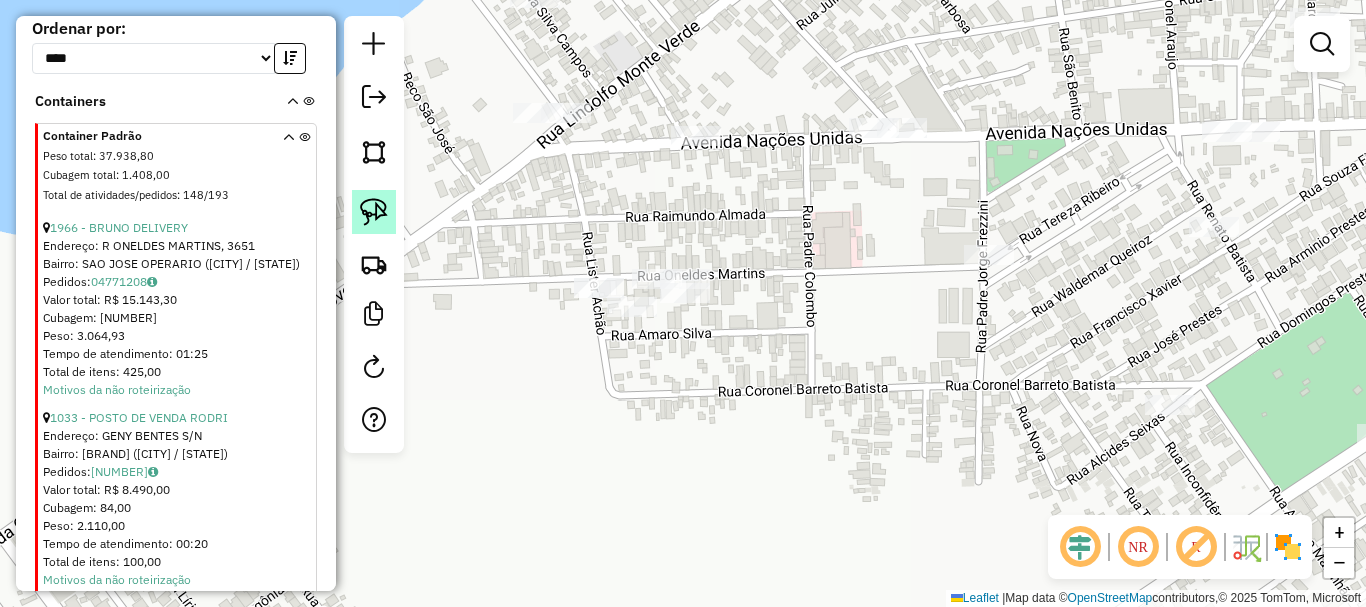click 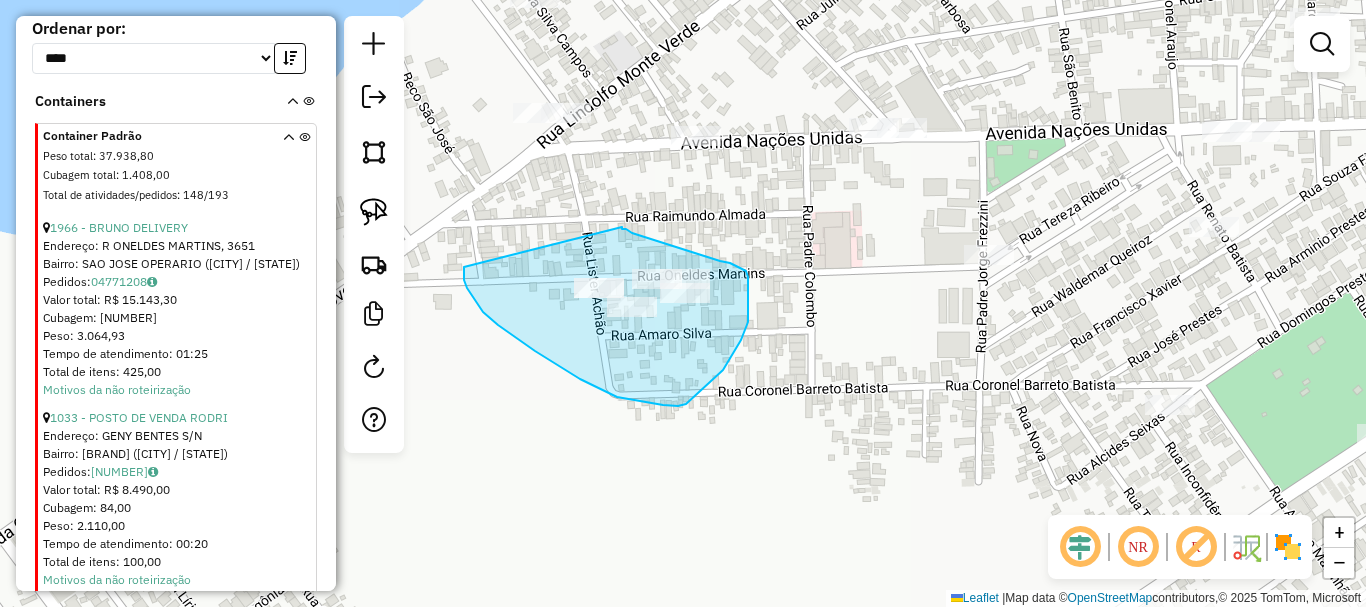 drag, startPoint x: 464, startPoint y: 270, endPoint x: 615, endPoint y: 227, distance: 157.00319 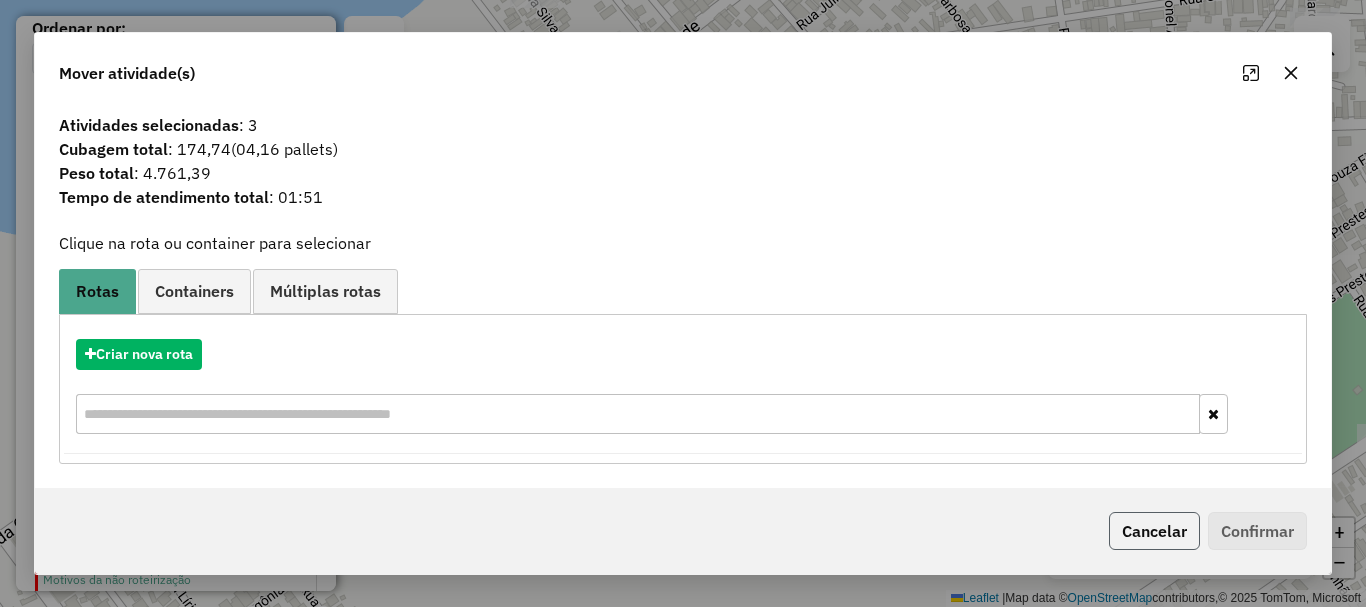 click on "Cancelar" 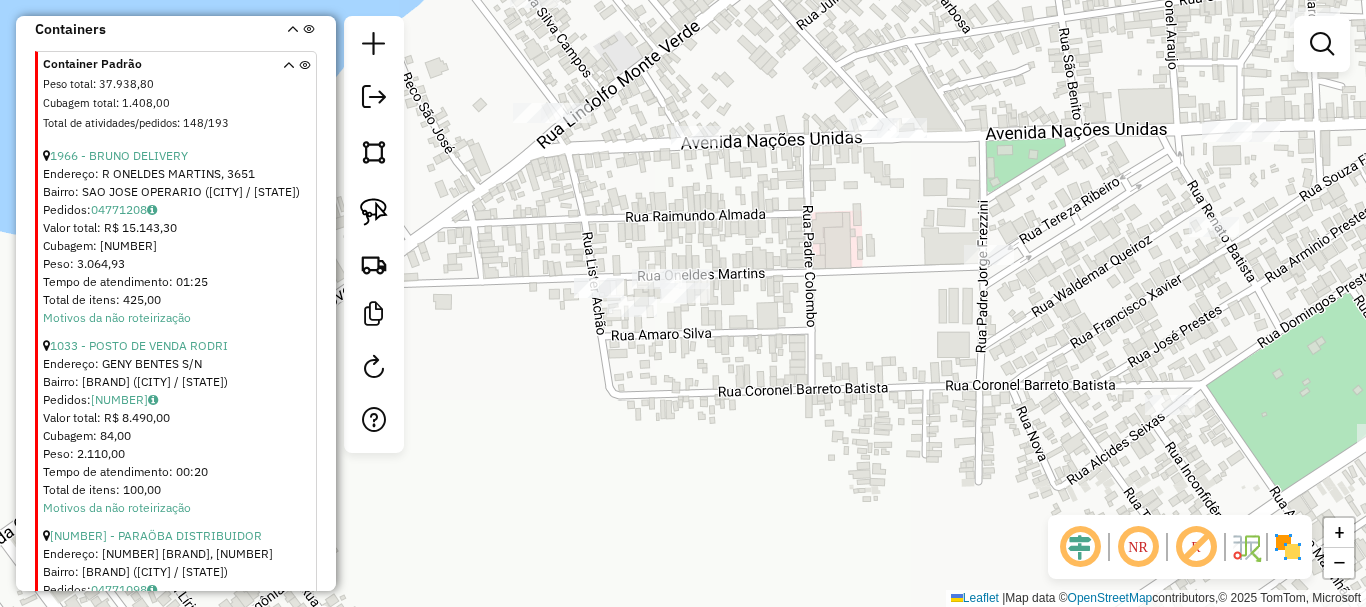 scroll, scrollTop: 1155, scrollLeft: 0, axis: vertical 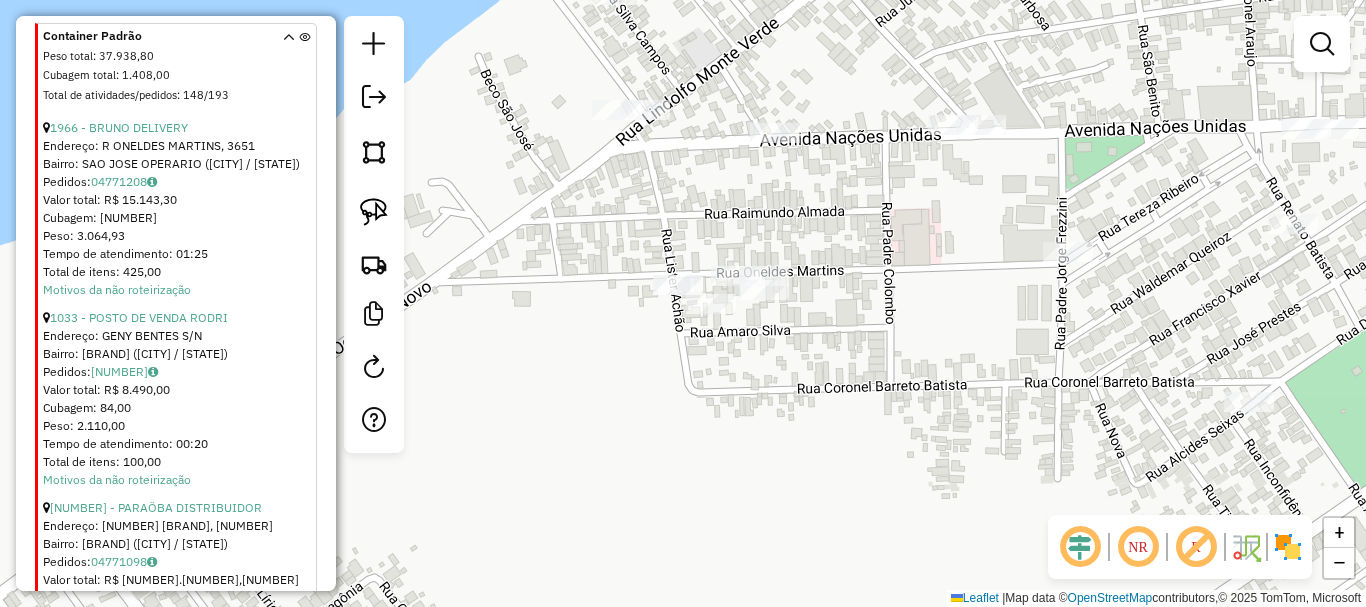 drag, startPoint x: 503, startPoint y: 453, endPoint x: 598, endPoint y: 432, distance: 97.29337 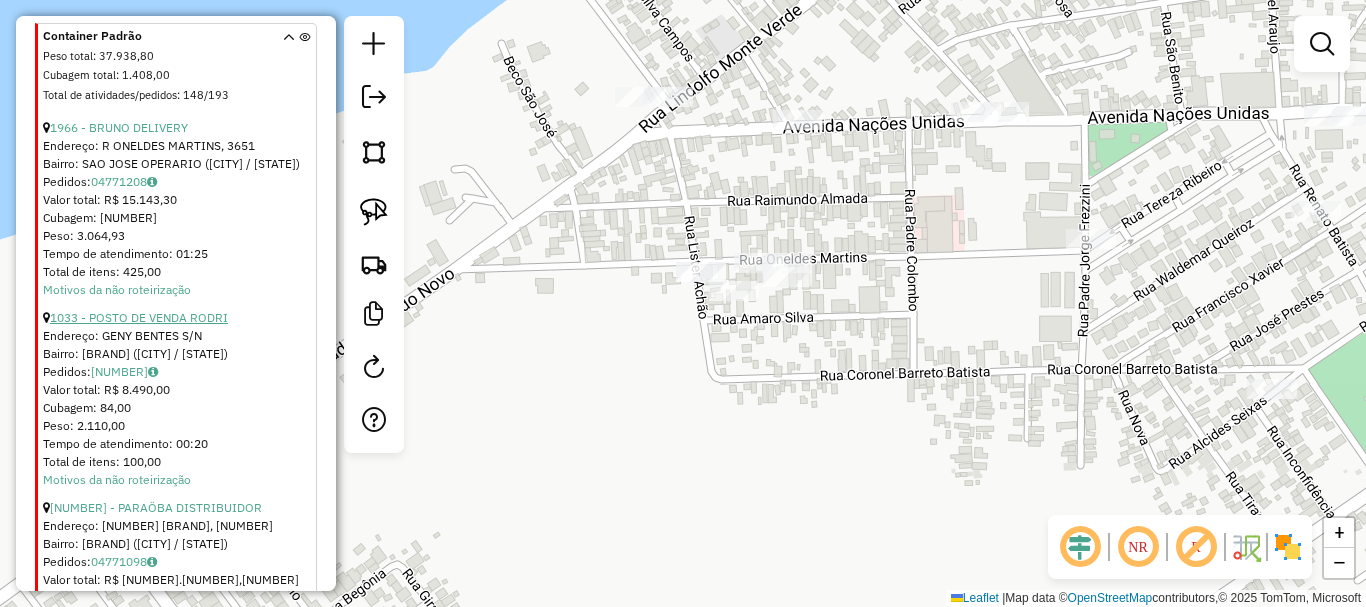 click on "1033 - POSTO DE VENDA RODRI" at bounding box center [139, 317] 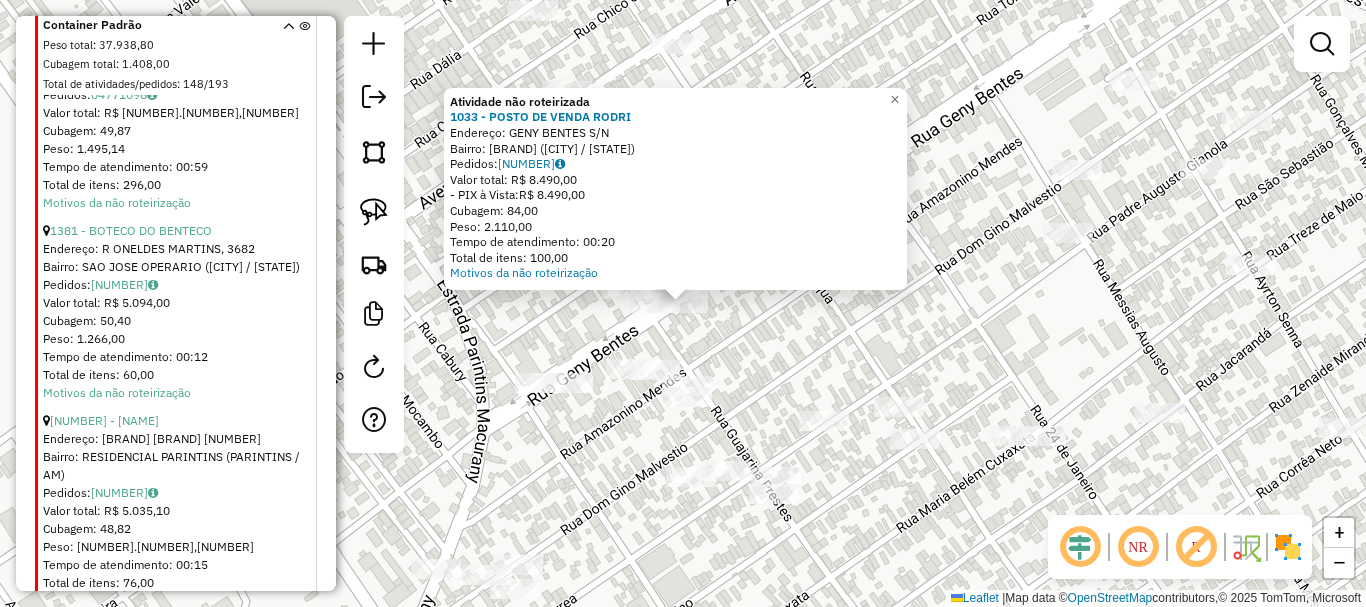 scroll, scrollTop: 1655, scrollLeft: 0, axis: vertical 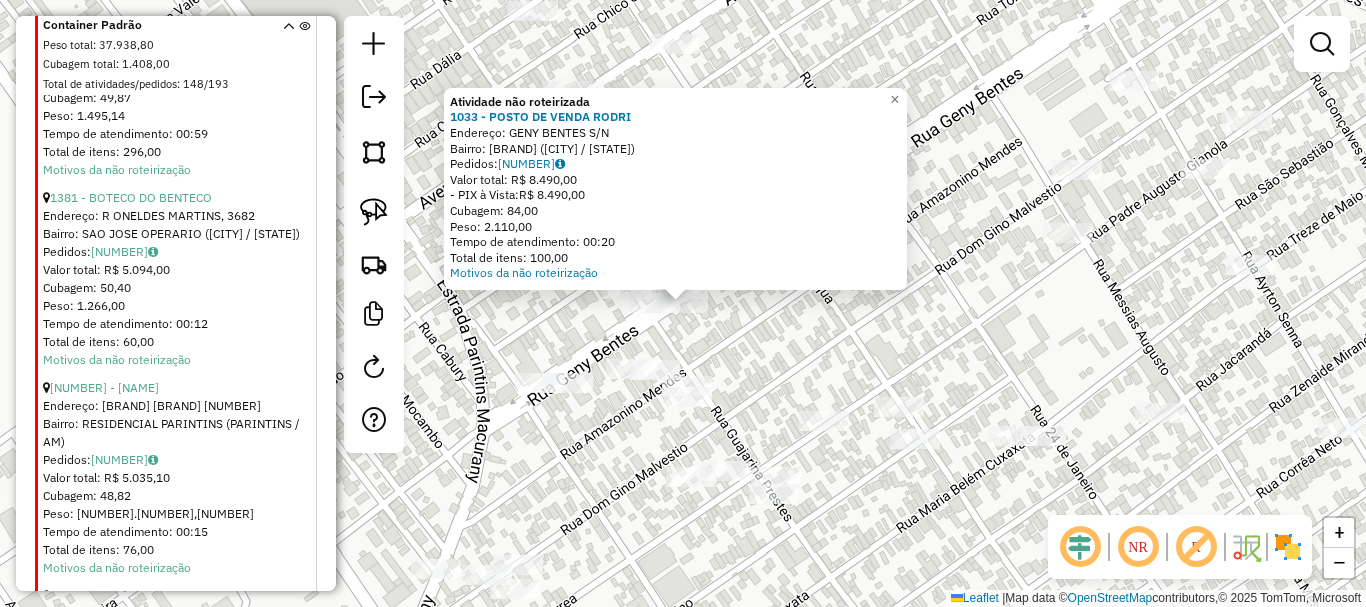 click on "Atividade não roteirizada 1033 - POSTO DE VENDA RODRI  Endereço:  GENY BENTES S/N   Bairro: ITAUNA I (PARINTINS / AM)   Pedidos:  04771076   Valor total: R$ 8.490,00   - PIX à Vista:  R$ 8.490,00   Cubagem: 84,00   Peso: 2.110,00   Tempo de atendimento: 00:20   Total de itens: 100,00  Motivos da não roteirização × Janela de atendimento Grade de atendimento Capacidade Transportadoras Veículos Cliente Pedidos  Rotas Selecione os dias de semana para filtrar as janelas de atendimento  Seg   Ter   Qua   Qui   Sex   Sáb   Dom  Informe o período da janela de atendimento: De: Até:  Filtrar exatamente a janela do cliente  Considerar janela de atendimento padrão  Selecione os dias de semana para filtrar as grades de atendimento  Seg   Ter   Qua   Qui   Sex   Sáb   Dom   Considerar clientes sem dia de atendimento cadastrado  Clientes fora do dia de atendimento selecionado Filtrar as atividades entre os valores definidos abaixo:  Peso mínimo:   Peso máximo:   Cubagem mínima:   Cubagem máxima:   De:  De:" 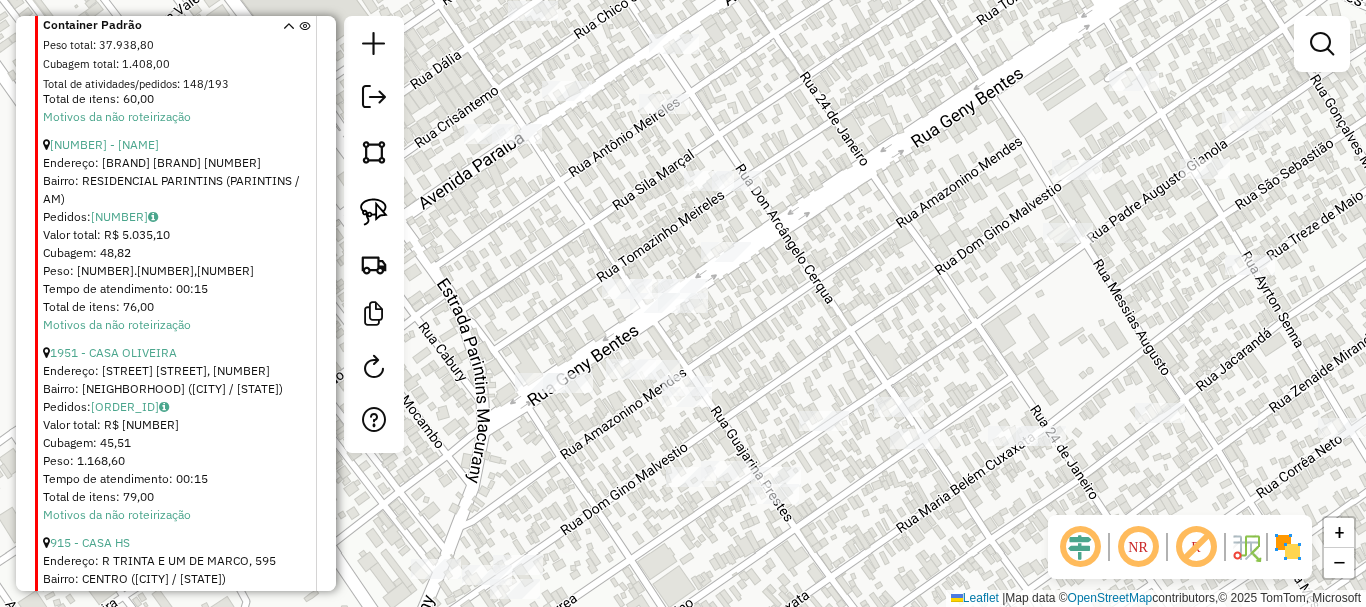 scroll, scrollTop: 1955, scrollLeft: 0, axis: vertical 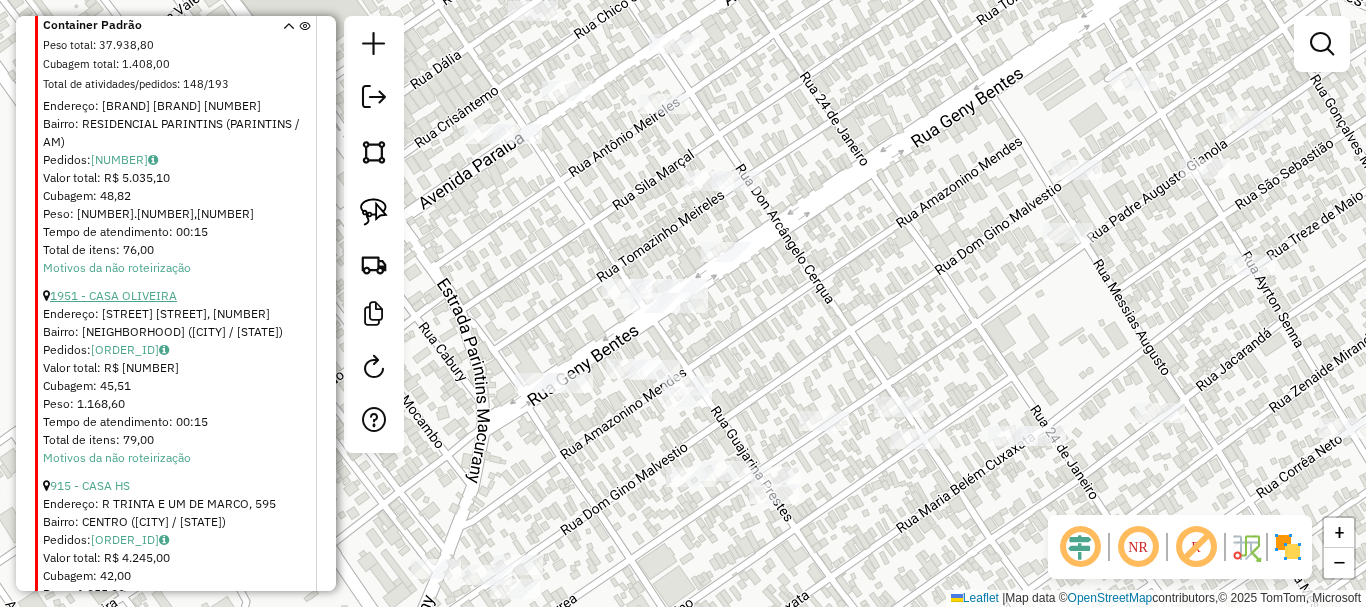 click on "1951 - CASA OLIVEIRA" at bounding box center [113, 295] 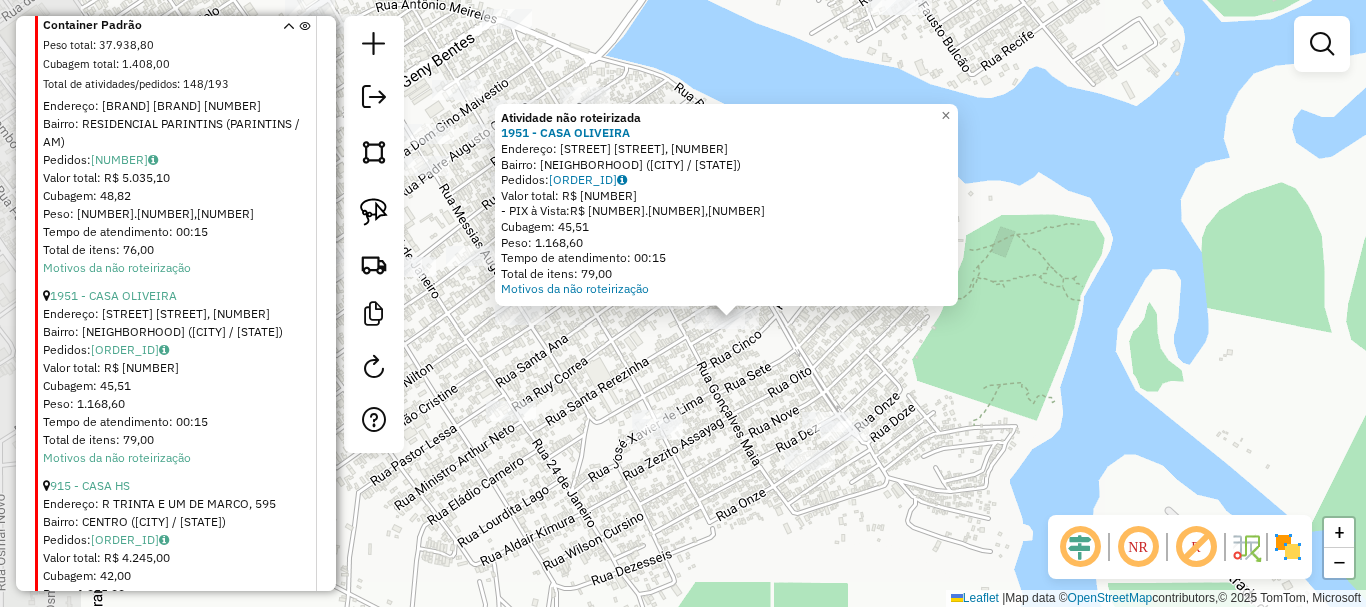 drag, startPoint x: 504, startPoint y: 417, endPoint x: 705, endPoint y: 380, distance: 204.3771 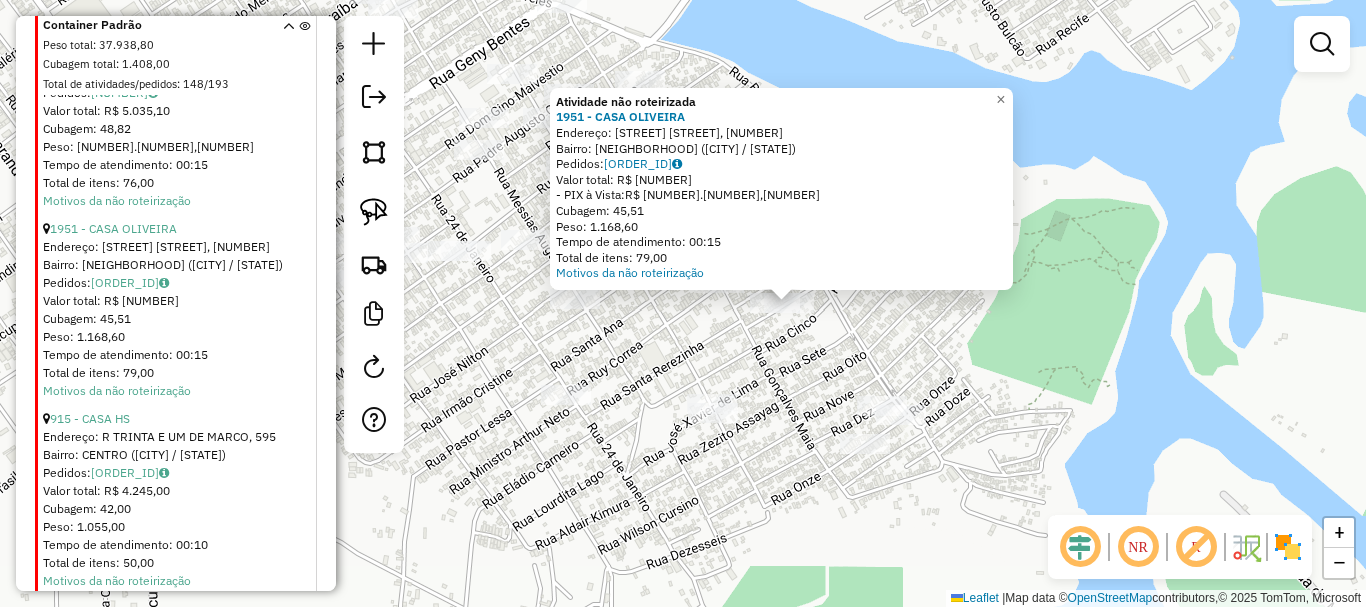 scroll, scrollTop: 2055, scrollLeft: 0, axis: vertical 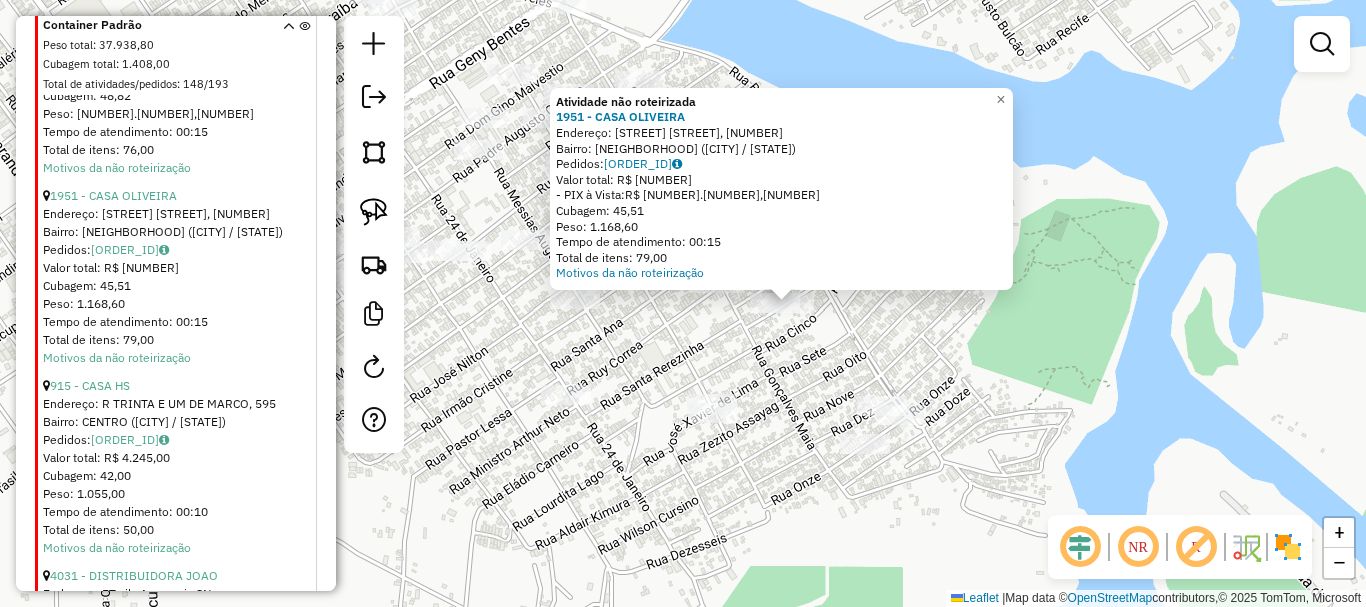 click on "915 - CASA HS  Endereço: R TRINTA E UM DE MARCO, 595   Bairro: CENTRO (PARINTINS / AM)   Pedidos:  04771249   Valor total: R$ 4.245,00   Cubagem: 42,00   Peso: 1.055,00   Tempo de atendimento: 00:10   Total de itens: 50,00  Motivos da não roteirização" at bounding box center (178, 462) 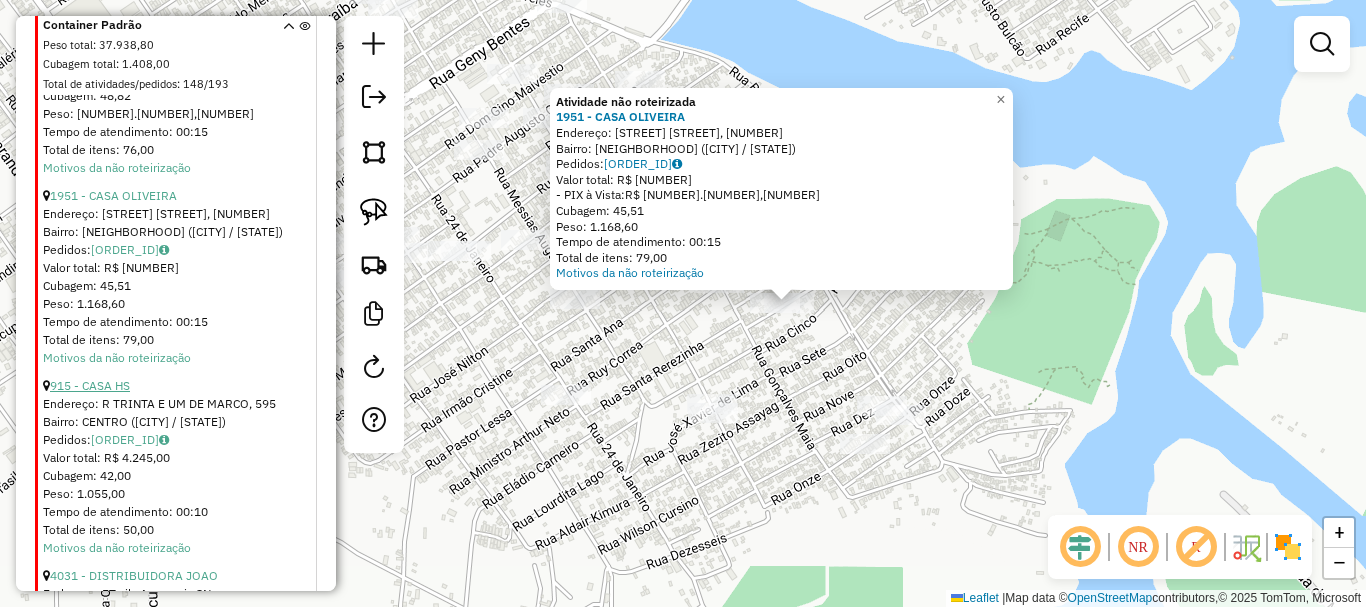 click on "915 - CASA HS" at bounding box center (90, 385) 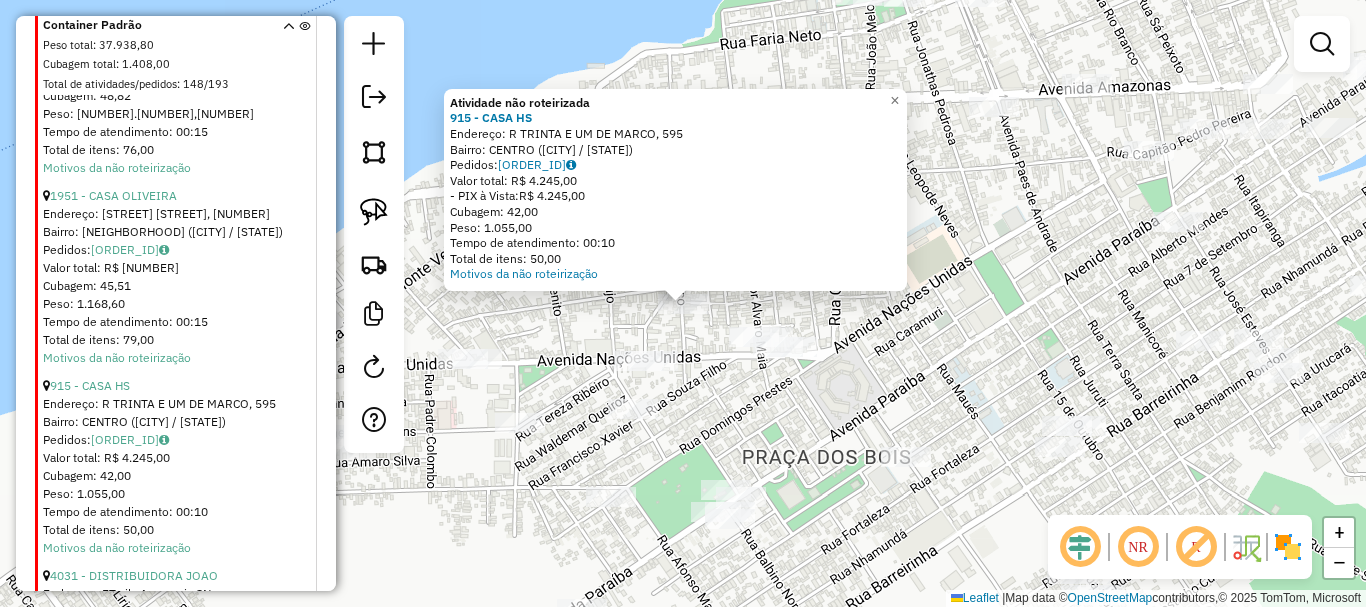 click on "Atividade não roteirizada 915 - CASA HS  Endereço: R TRINTA E UM DE MARCO, 595   Bairro: CENTRO (PARINTINS / AM)   Pedidos:  04771249   Valor total: R$ 4.245,00   - PIX à Vista:  R$ 4.245,00   Cubagem: 42,00   Peso: 1.055,00   Tempo de atendimento: 00:10   Total de itens: 50,00  Motivos da não roteirização × Janela de atendimento Grade de atendimento Capacidade Transportadoras Veículos Cliente Pedidos  Rotas Selecione os dias de semana para filtrar as janelas de atendimento  Seg   Ter   Qua   Qui   Sex   Sáb   Dom  Informe o período da janela de atendimento: De: Até:  Filtrar exatamente a janela do cliente  Considerar janela de atendimento padrão  Selecione os dias de semana para filtrar as grades de atendimento  Seg   Ter   Qua   Qui   Sex   Sáb   Dom   Considerar clientes sem dia de atendimento cadastrado  Clientes fora do dia de atendimento selecionado Filtrar as atividades entre os valores definidos abaixo:  Peso mínimo:   Peso máximo:   Cubagem mínima:   Cubagem máxima:   De:   Até:  +" 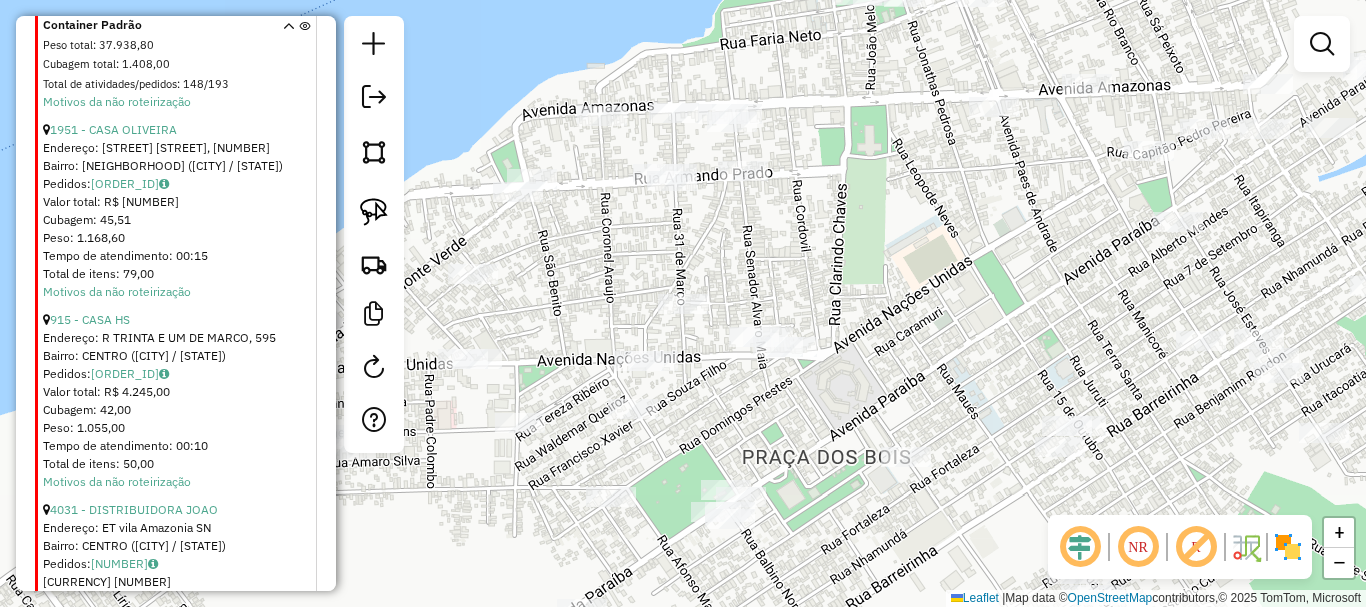 scroll, scrollTop: 2155, scrollLeft: 0, axis: vertical 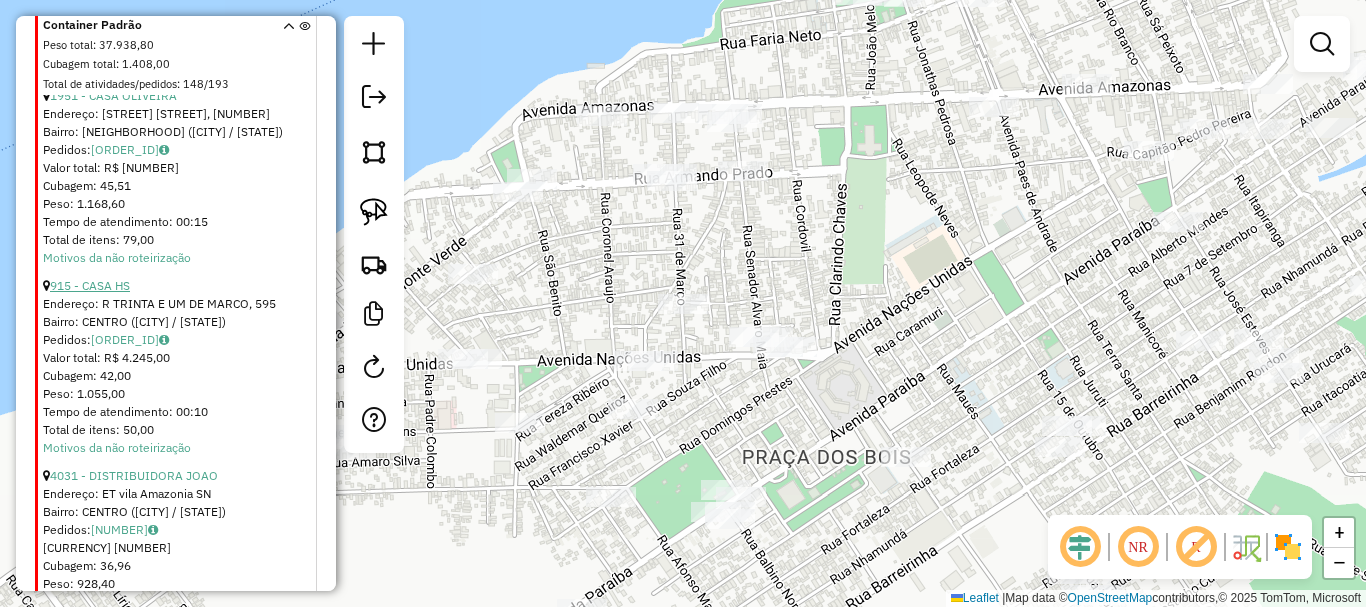 click on "915 - CASA HS" at bounding box center (90, 285) 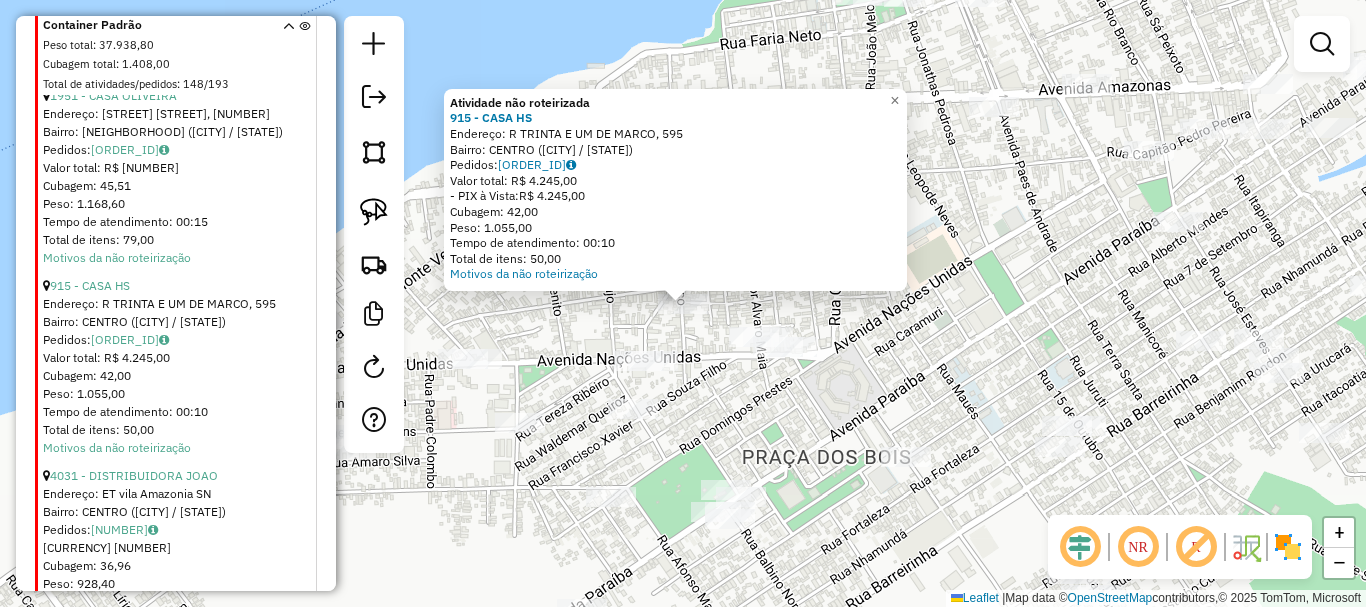 click on "Atividade não roteirizada 915 - CASA HS  Endereço: R TRINTA E UM DE MARCO, 595   Bairro: CENTRO (PARINTINS / AM)   Pedidos:  04771249   Valor total: R$ 4.245,00   - PIX à Vista:  R$ 4.245,00   Cubagem: 42,00   Peso: 1.055,00   Tempo de atendimento: 00:10   Total de itens: 50,00  Motivos da não roteirização × Janela de atendimento Grade de atendimento Capacidade Transportadoras Veículos Cliente Pedidos  Rotas Selecione os dias de semana para filtrar as janelas de atendimento  Seg   Ter   Qua   Qui   Sex   Sáb   Dom  Informe o período da janela de atendimento: De: Até:  Filtrar exatamente a janela do cliente  Considerar janela de atendimento padrão  Selecione os dias de semana para filtrar as grades de atendimento  Seg   Ter   Qua   Qui   Sex   Sáb   Dom   Considerar clientes sem dia de atendimento cadastrado  Clientes fora do dia de atendimento selecionado Filtrar as atividades entre os valores definidos abaixo:  Peso mínimo:   Peso máximo:   Cubagem mínima:   Cubagem máxima:   De:   Até:  +" 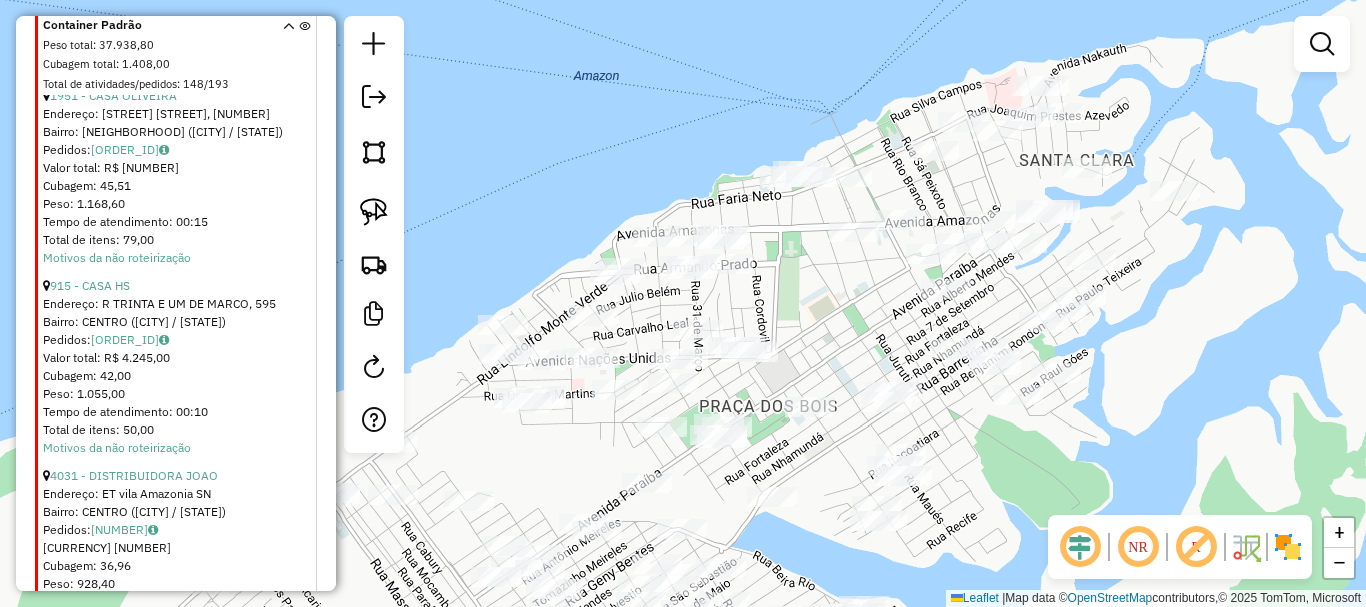 drag, startPoint x: 625, startPoint y: 338, endPoint x: 661, endPoint y: 327, distance: 37.64306 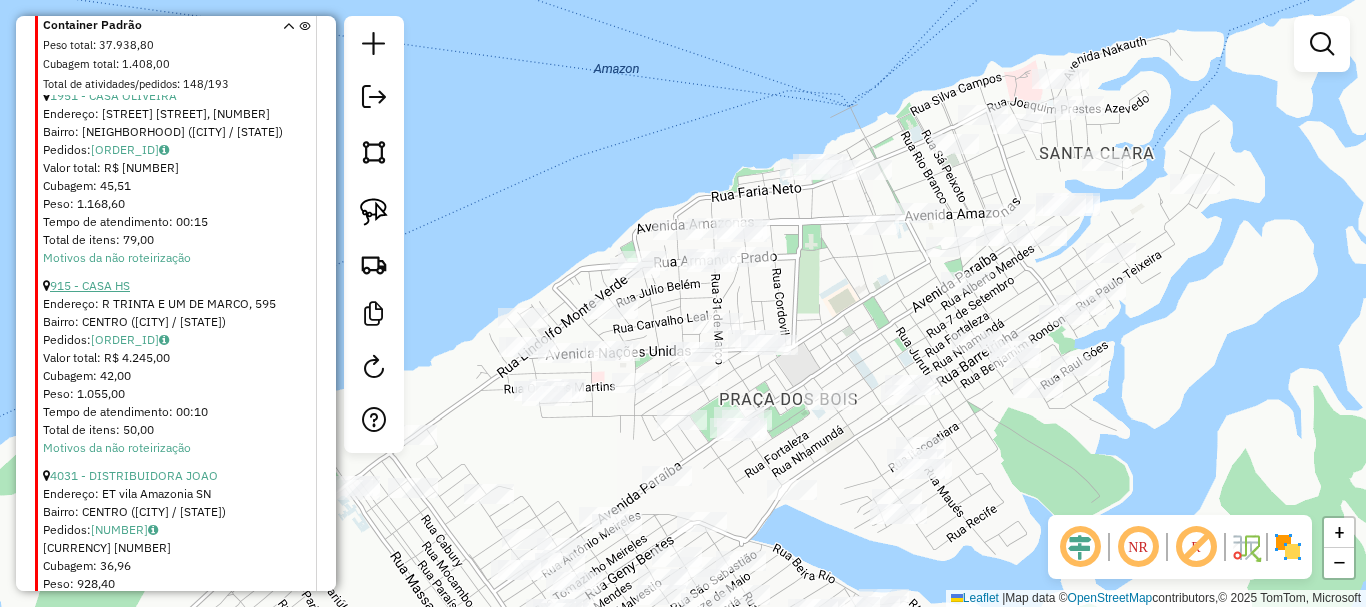 click on "915 - CASA HS" at bounding box center [90, 285] 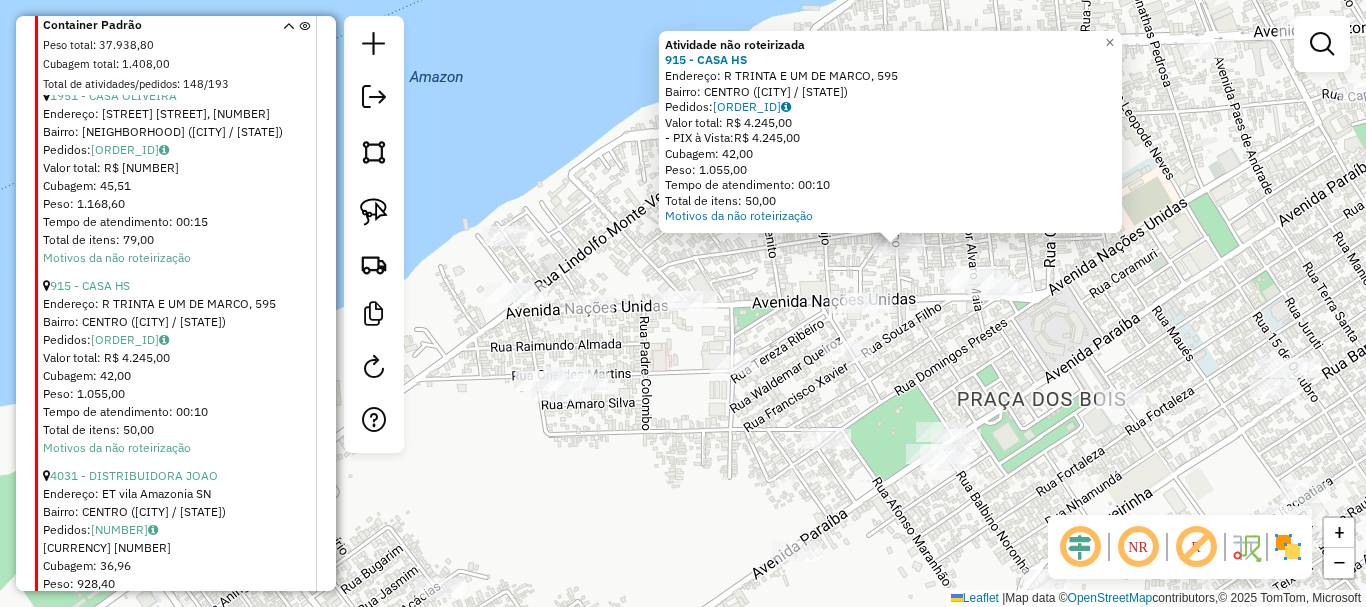 drag, startPoint x: 617, startPoint y: 348, endPoint x: 750, endPoint y: 327, distance: 134.64769 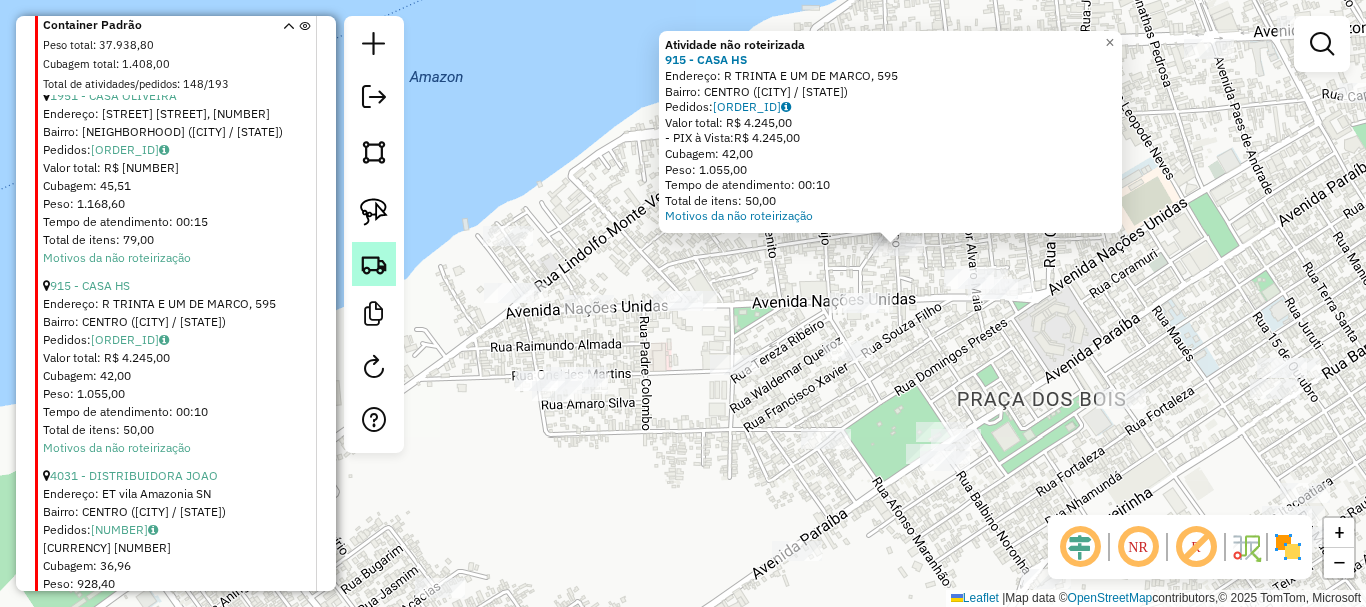 click 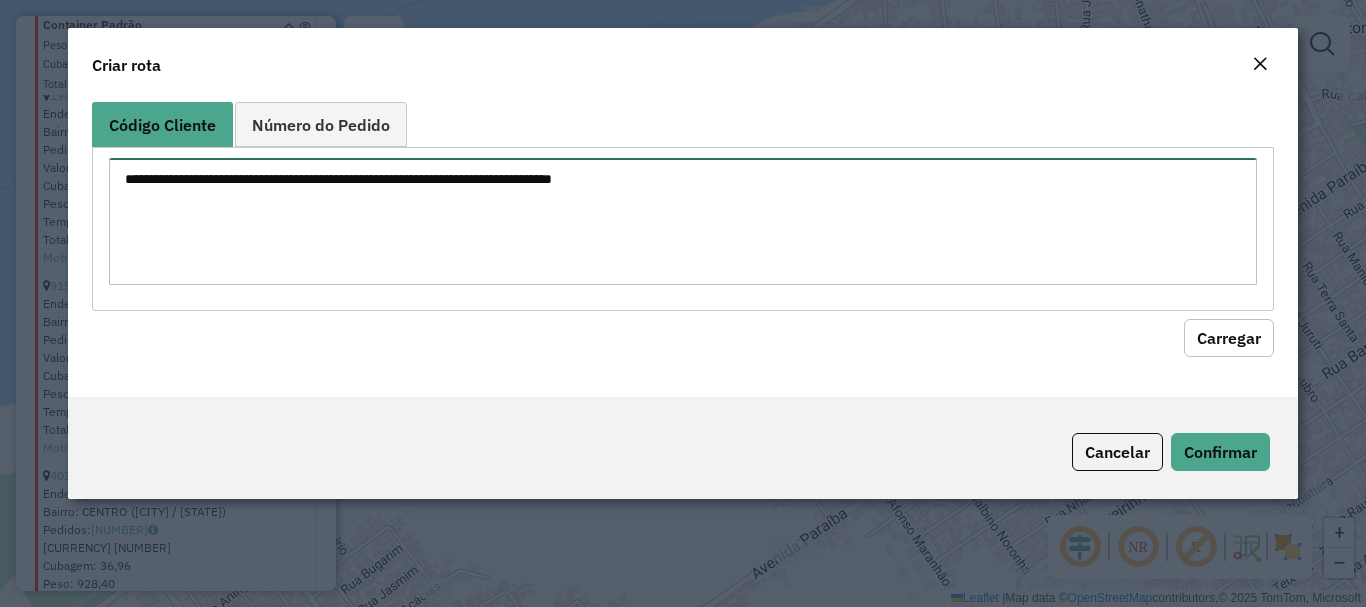 click at bounding box center [682, 221] 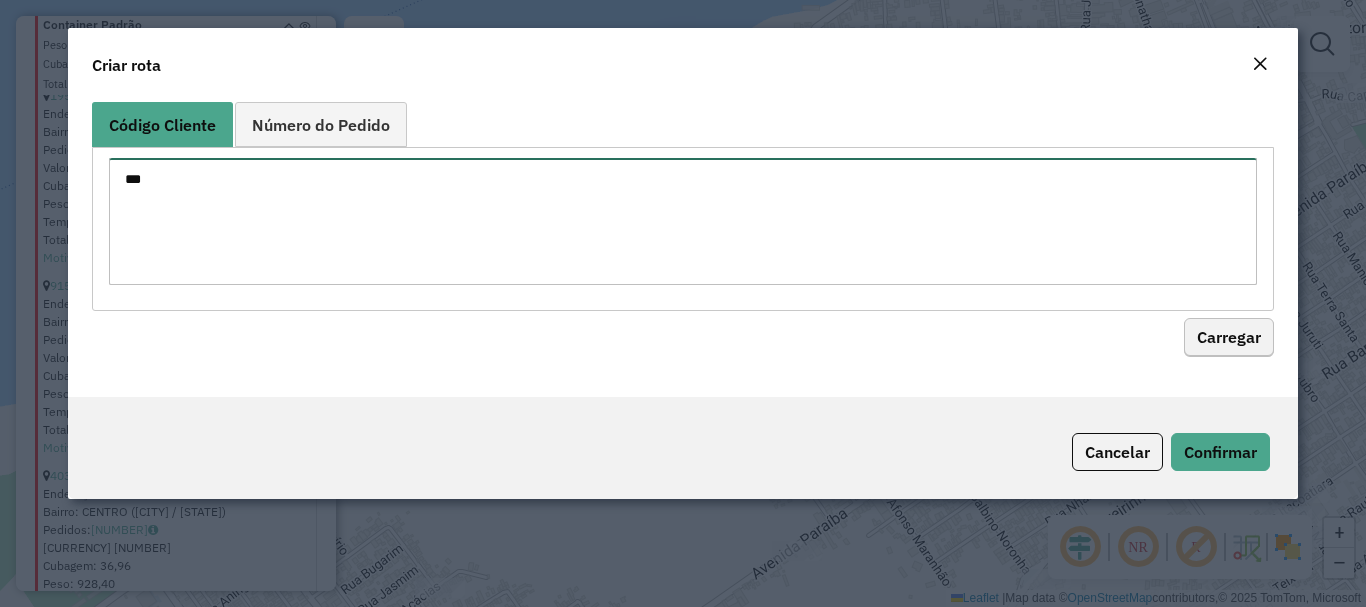type on "***" 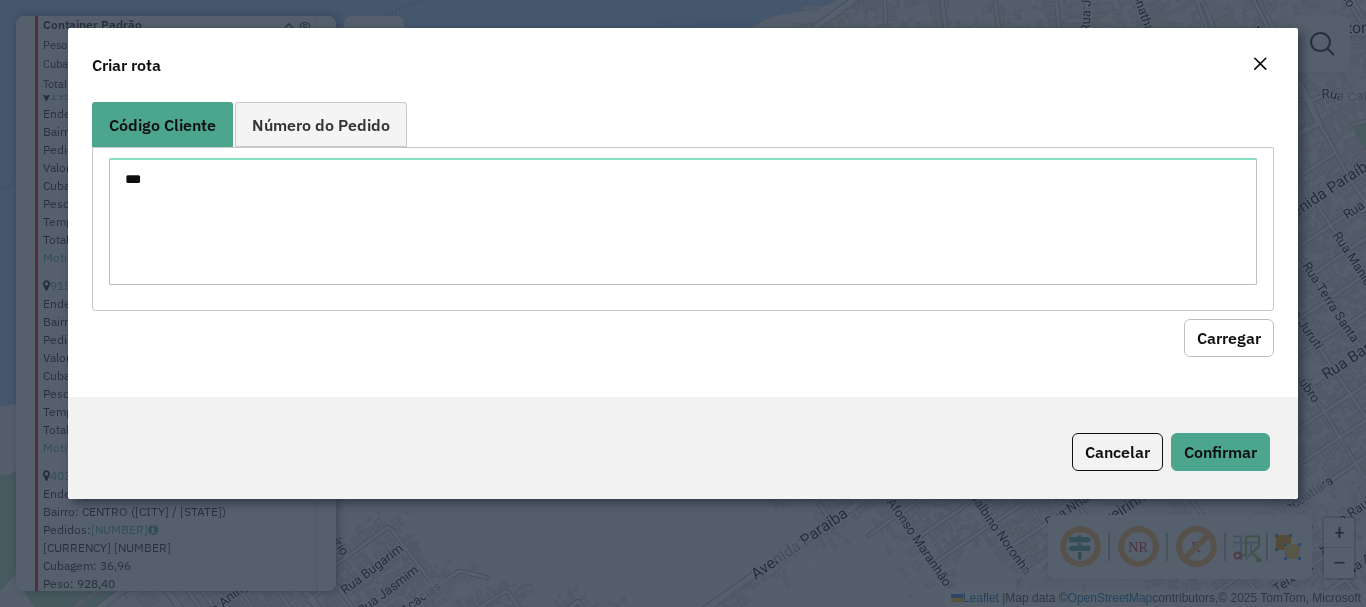 click on "Carregar" 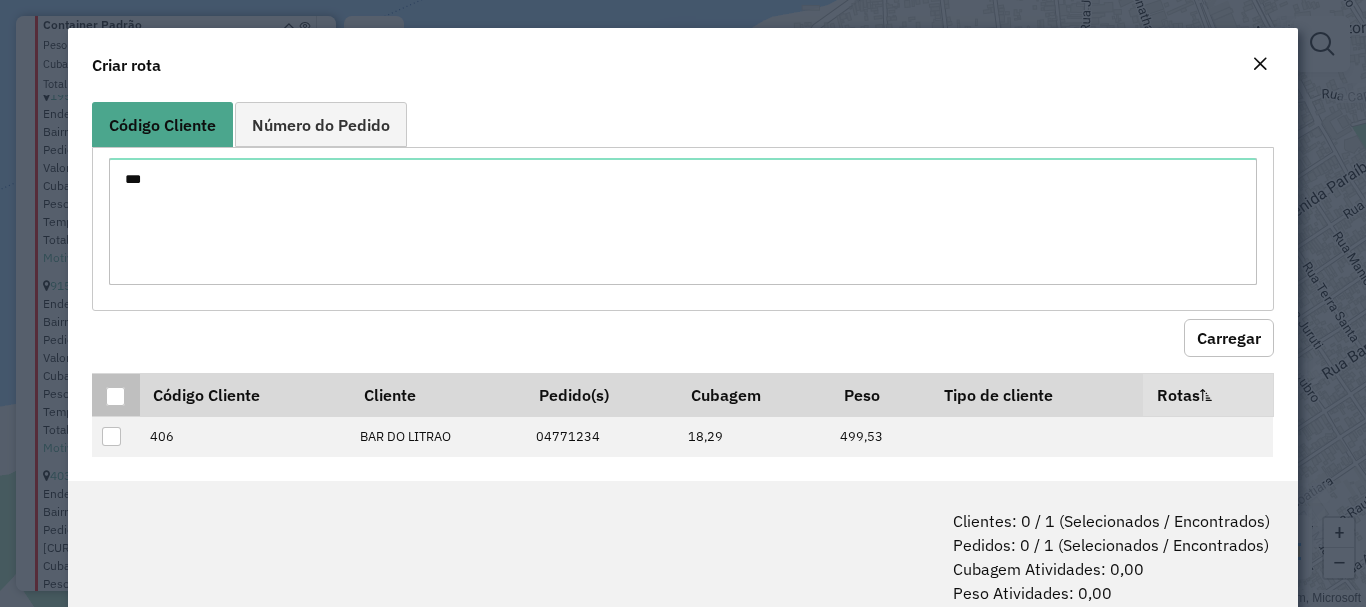 click at bounding box center (115, 396) 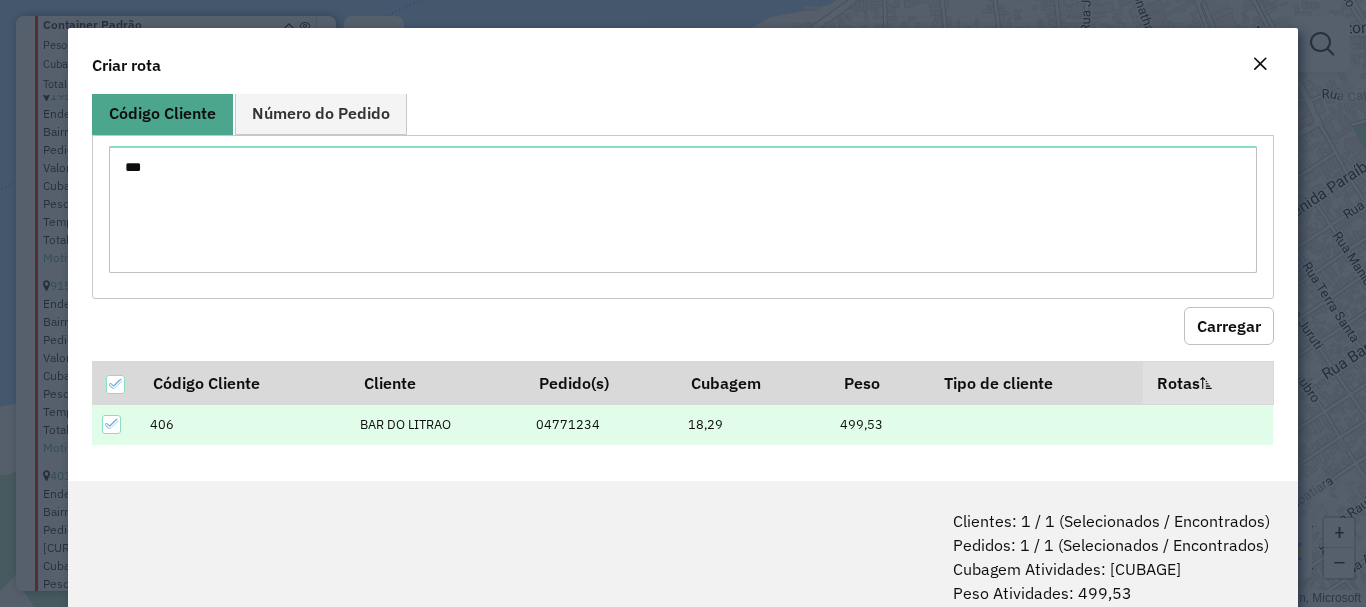 scroll, scrollTop: 15, scrollLeft: 0, axis: vertical 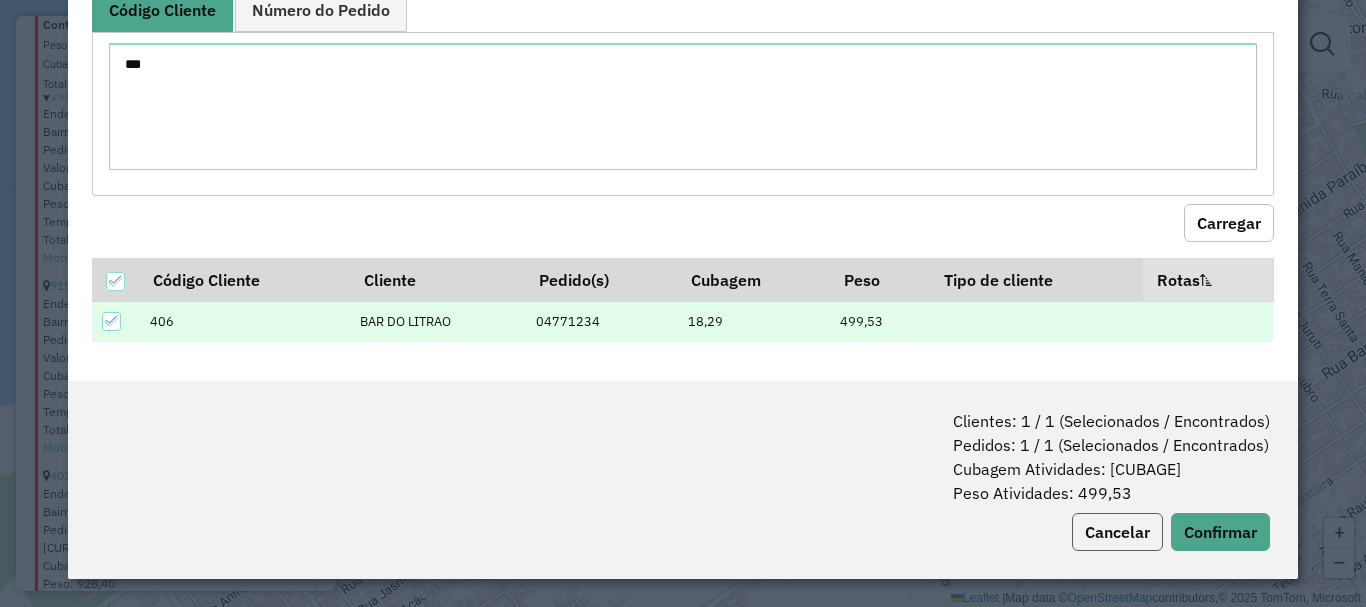 click on "Cancelar" 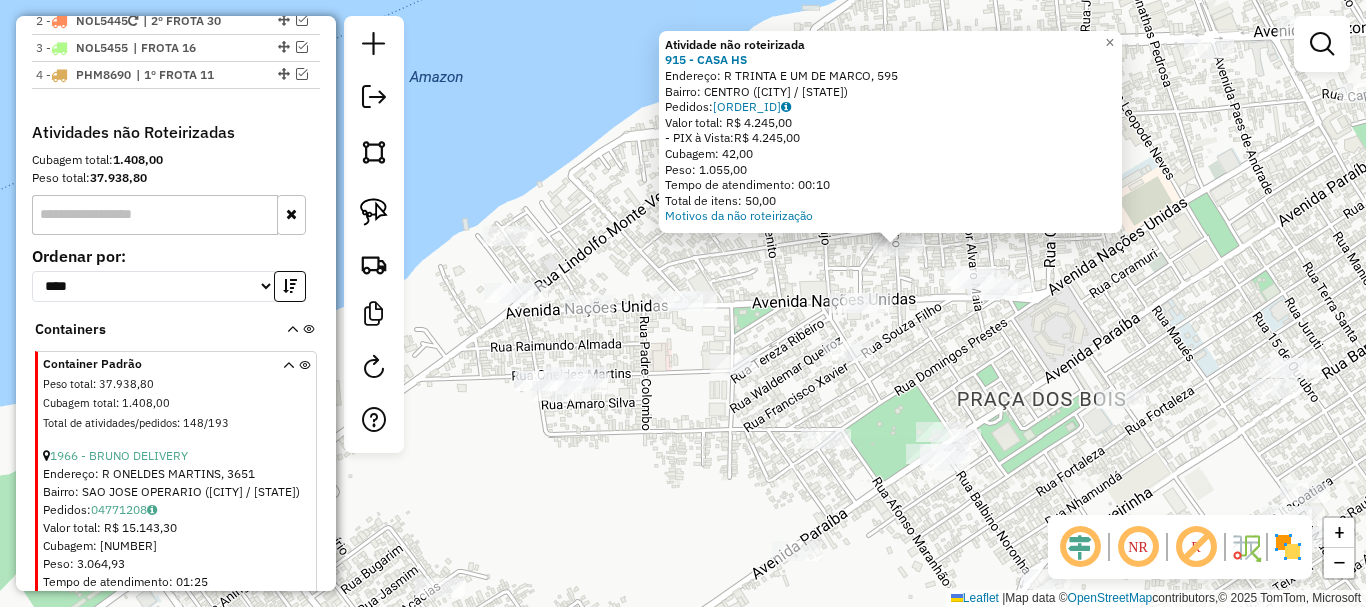 scroll, scrollTop: 355, scrollLeft: 0, axis: vertical 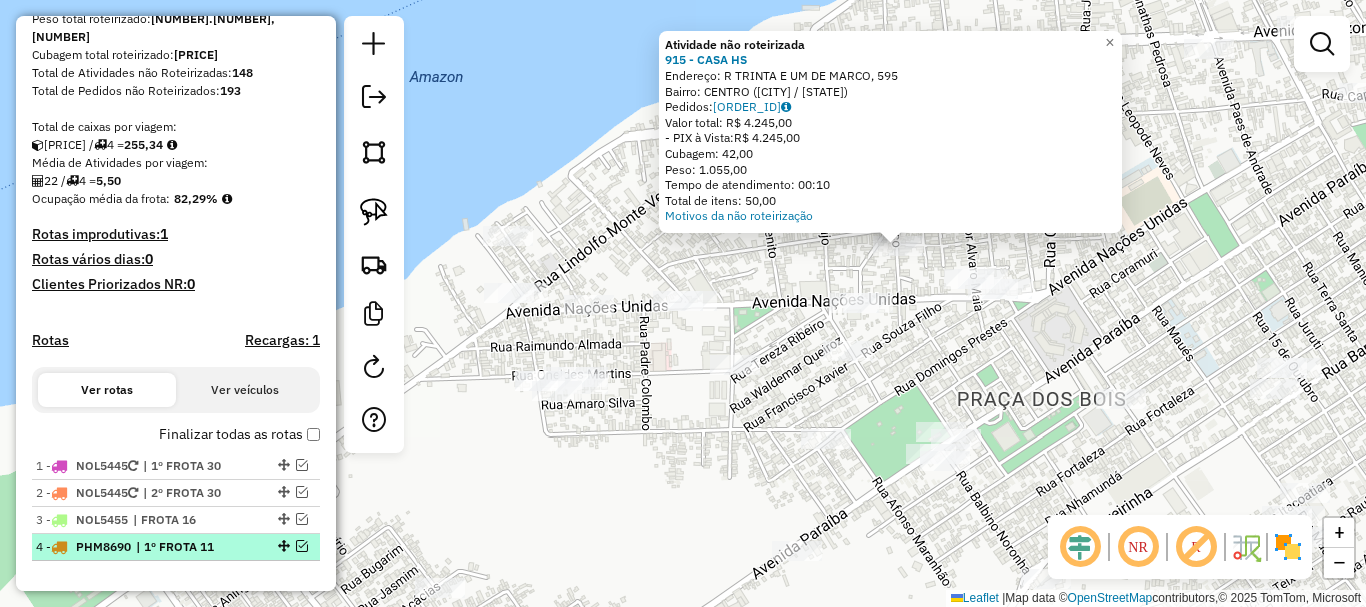 click on "[NUMBER] - PHM8690 | 1º FROTA [NUMBER]" at bounding box center (176, 547) 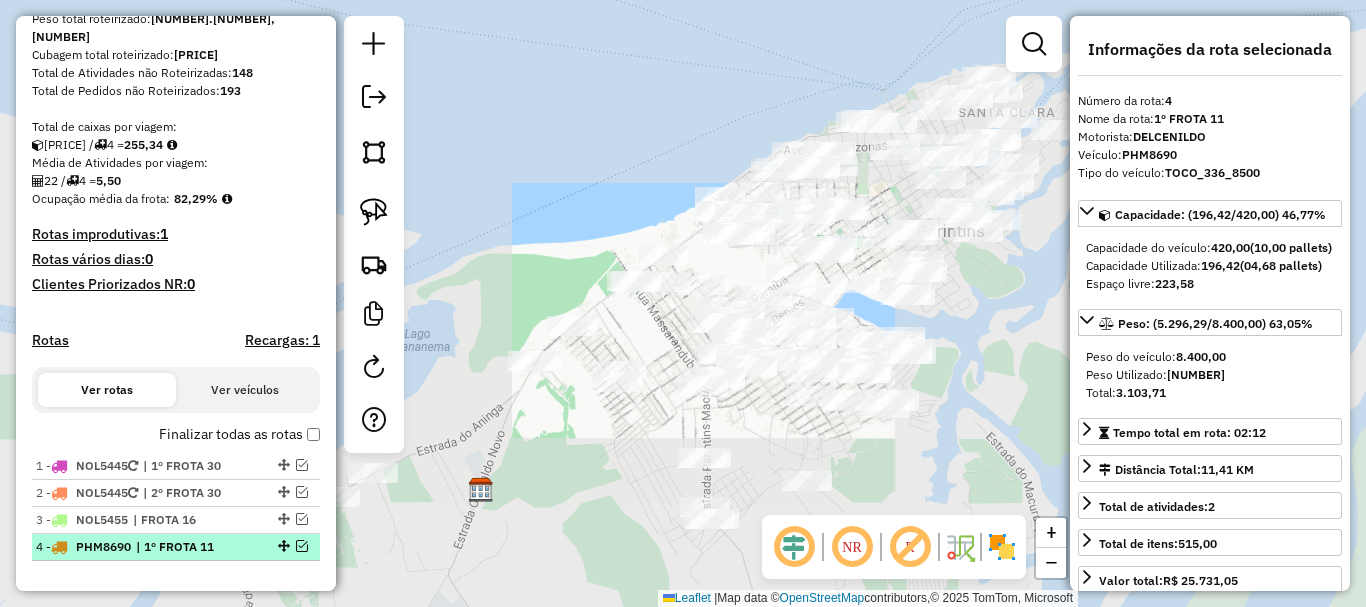 click at bounding box center [302, 546] 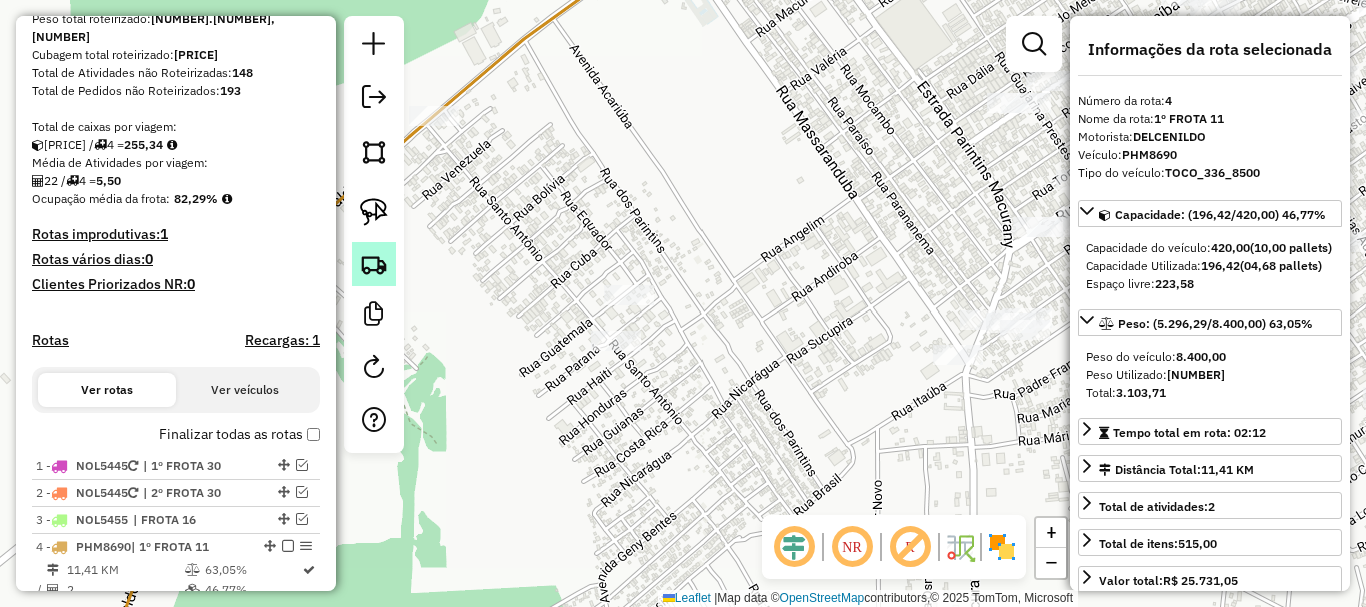 click 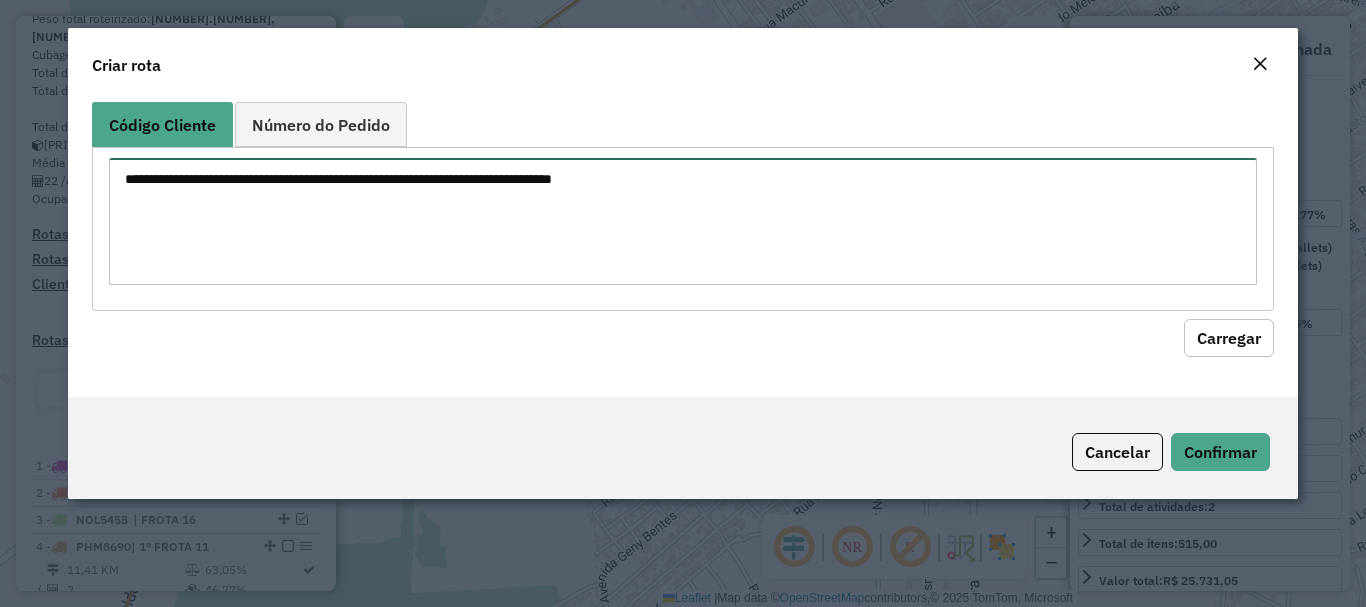 click at bounding box center (682, 221) 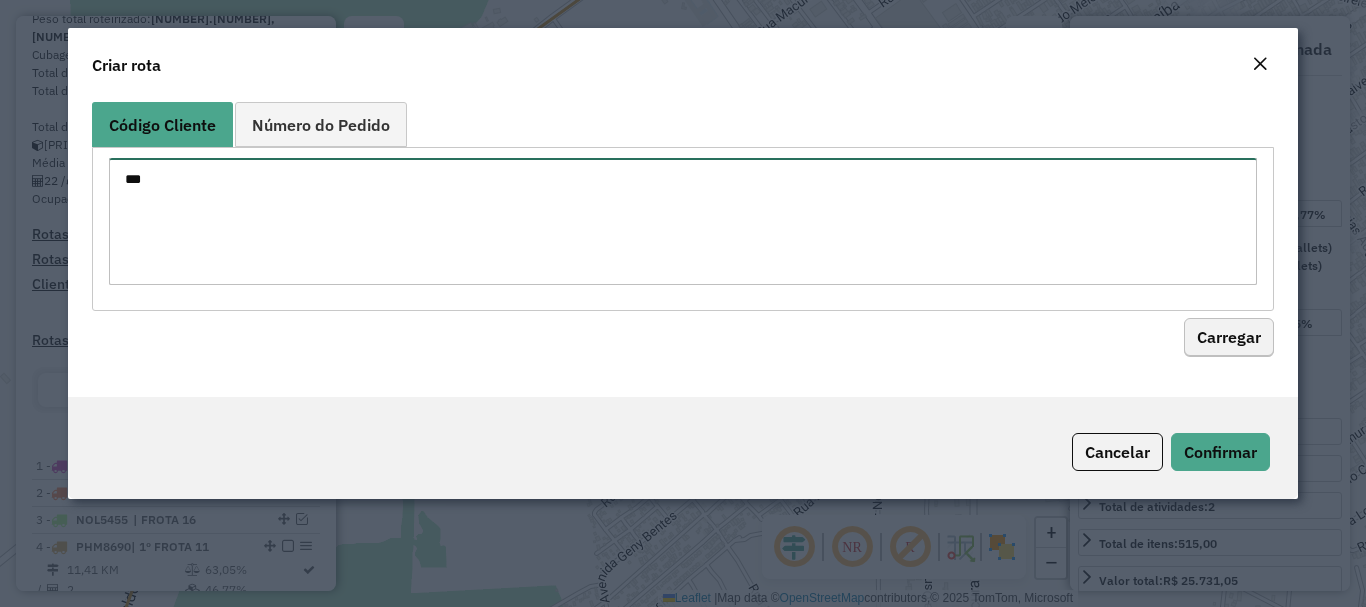 type on "***" 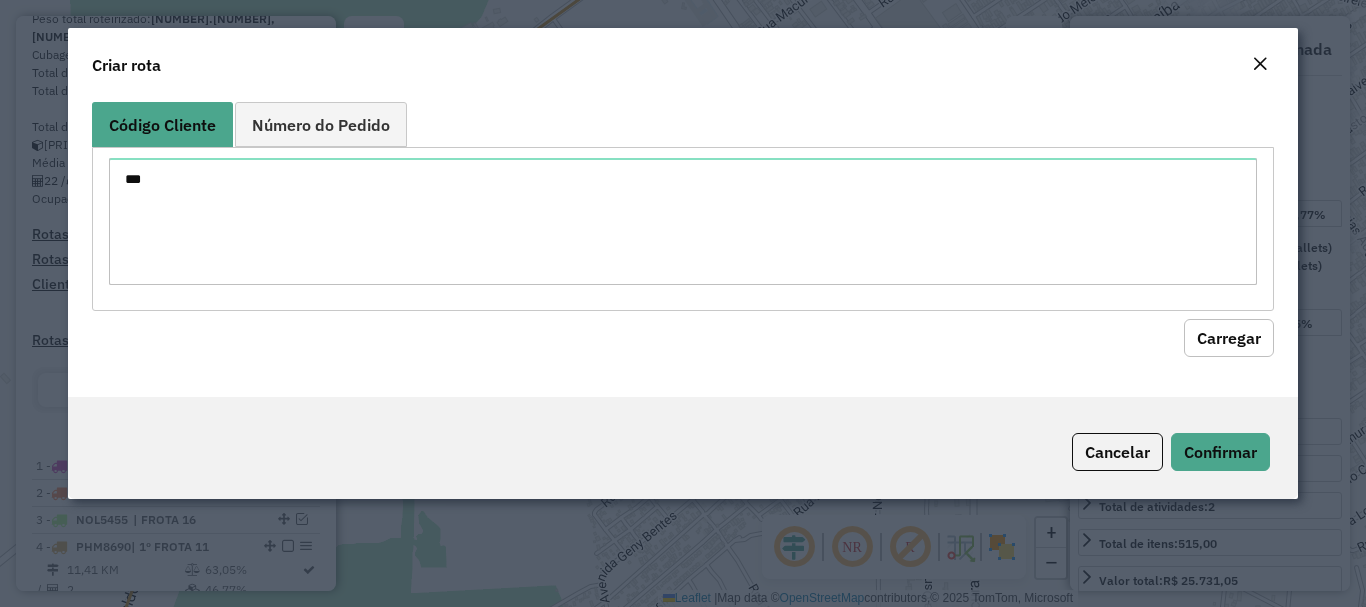 click on "Carregar" 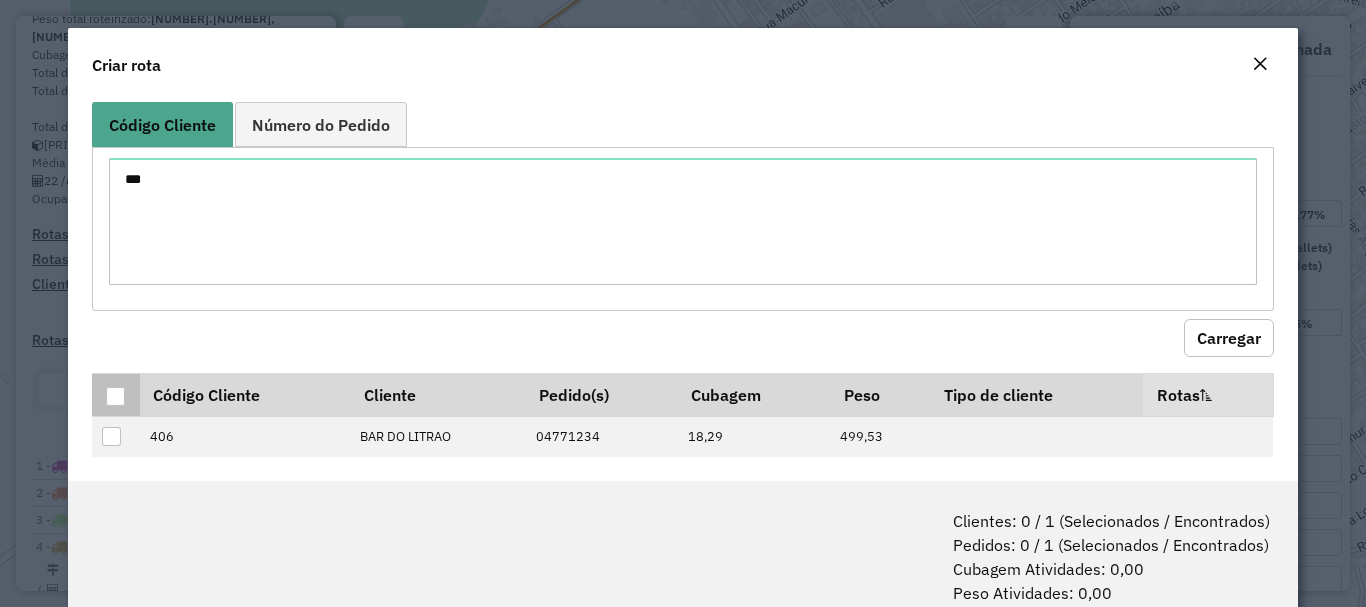 click at bounding box center [115, 396] 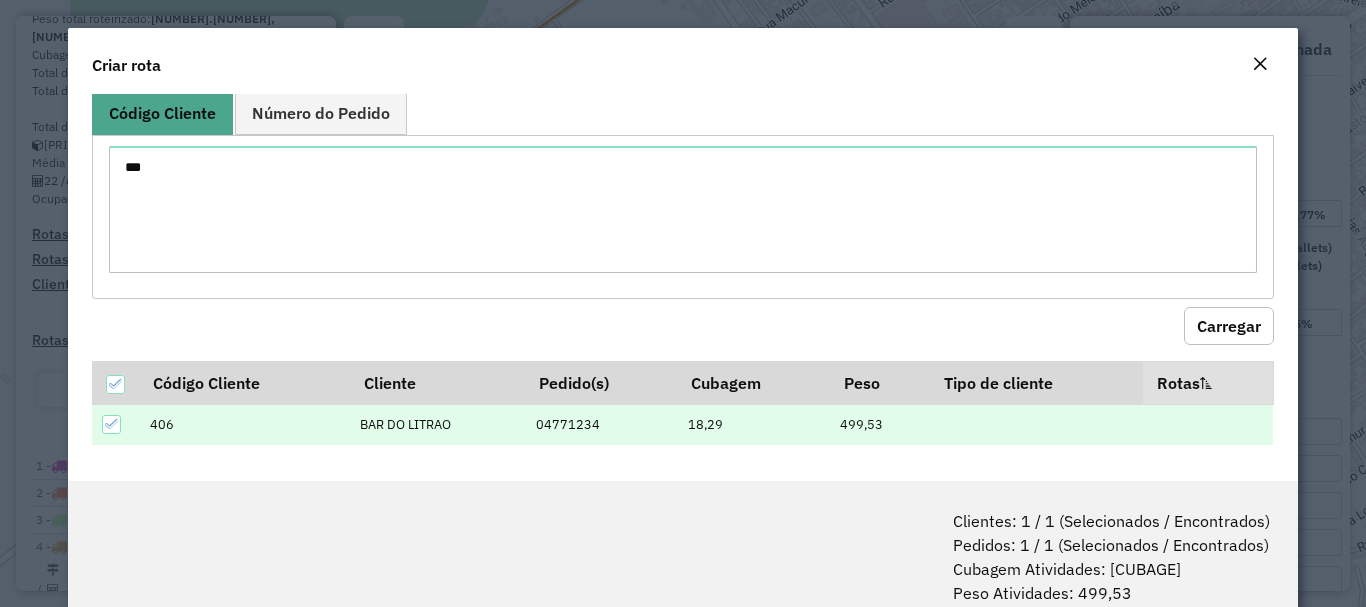 scroll, scrollTop: 15, scrollLeft: 0, axis: vertical 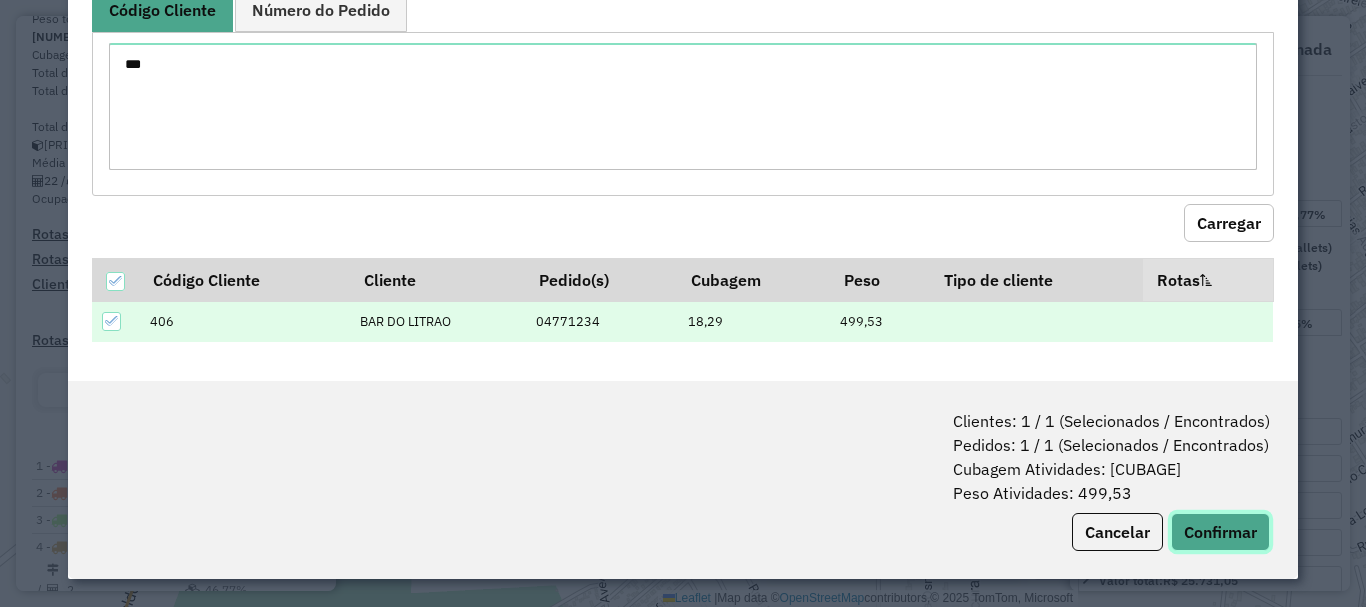 click on "Confirmar" 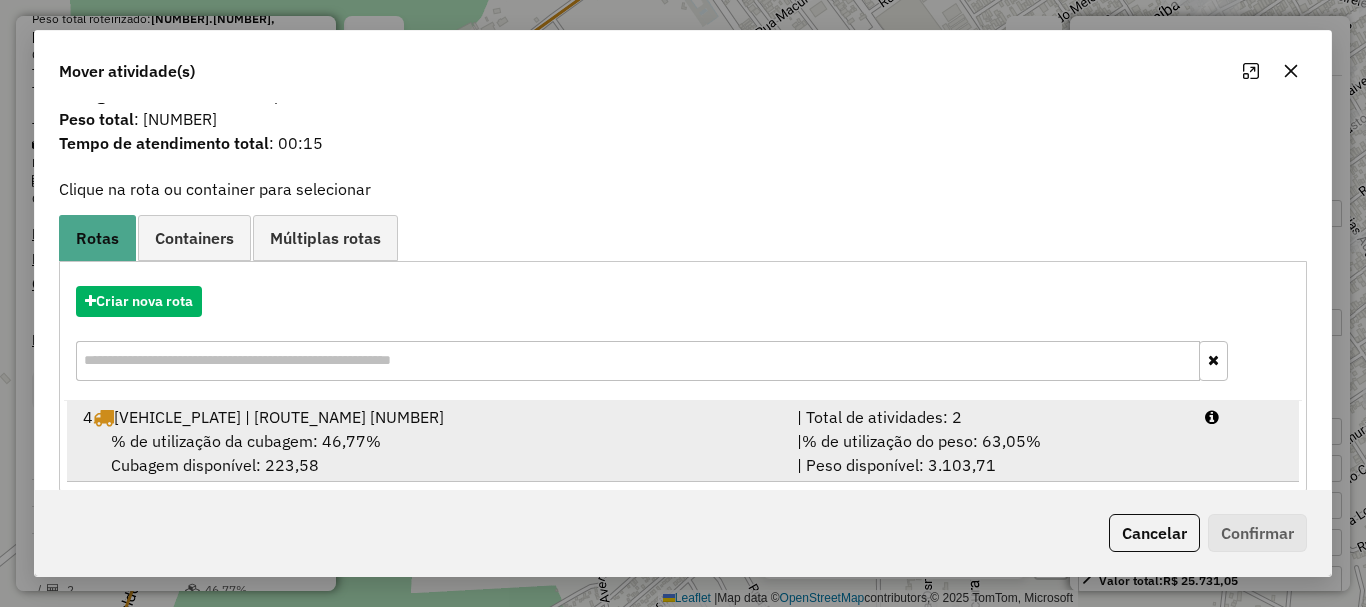 scroll, scrollTop: 78, scrollLeft: 0, axis: vertical 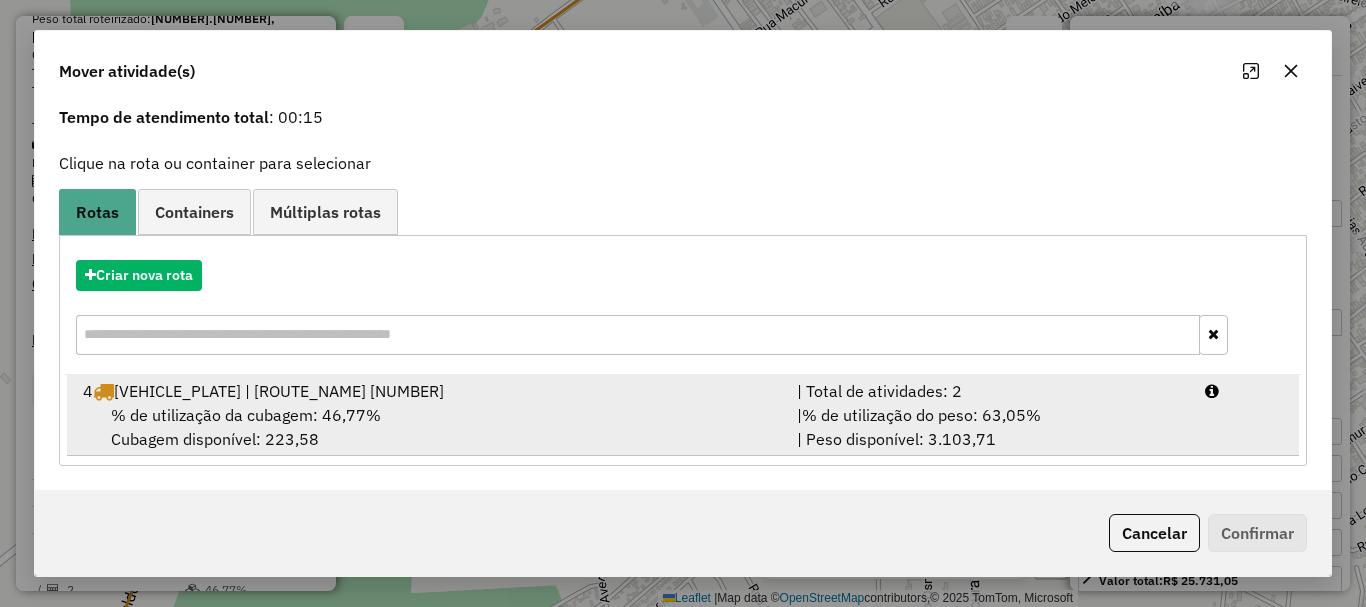 click on "% de utilização da cubagem: 46,77%  Cubagem disponível: 223,58" at bounding box center (428, 427) 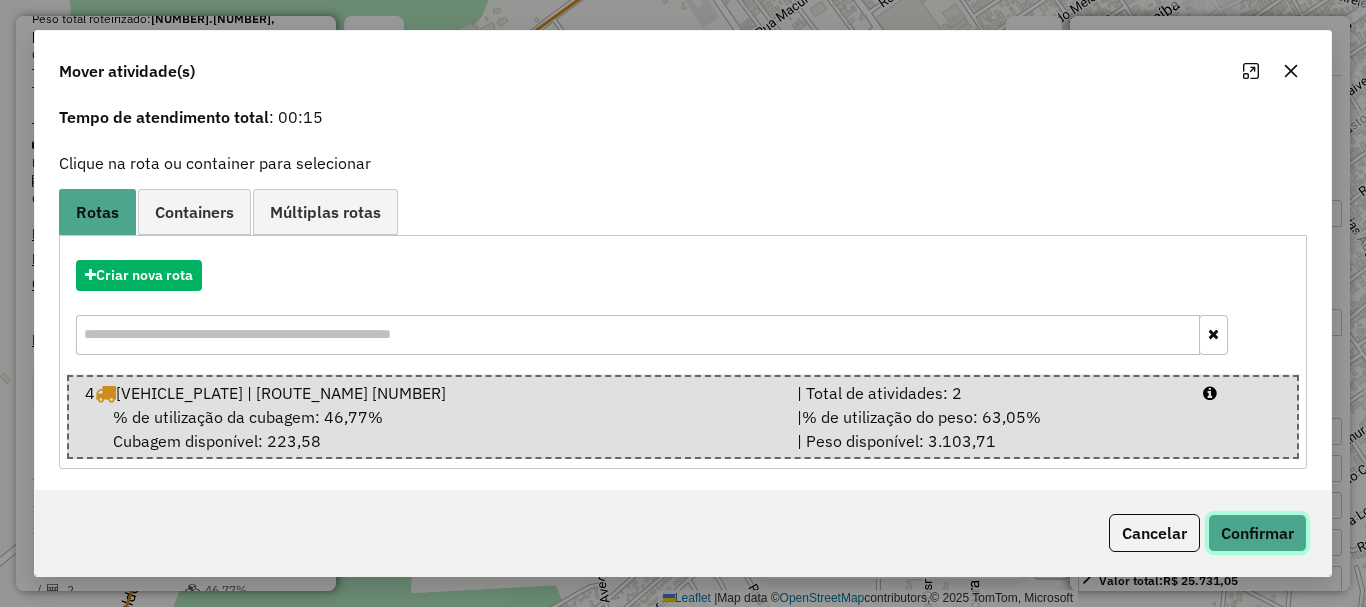 click on "Confirmar" 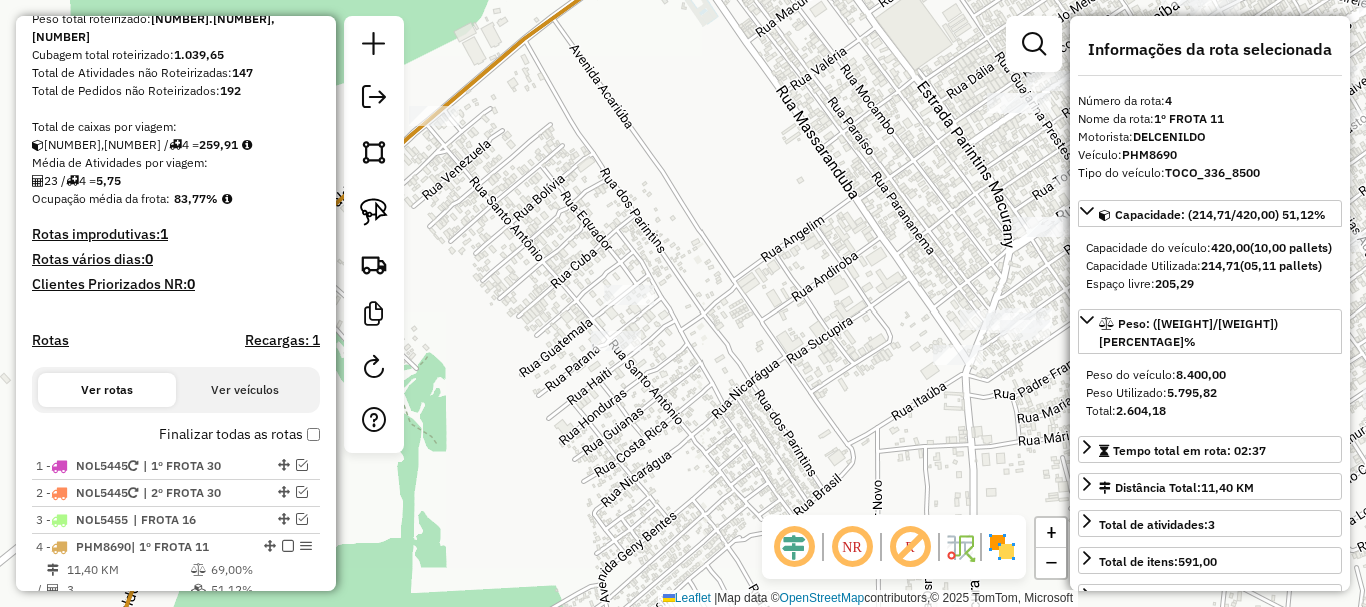 scroll, scrollTop: 0, scrollLeft: 0, axis: both 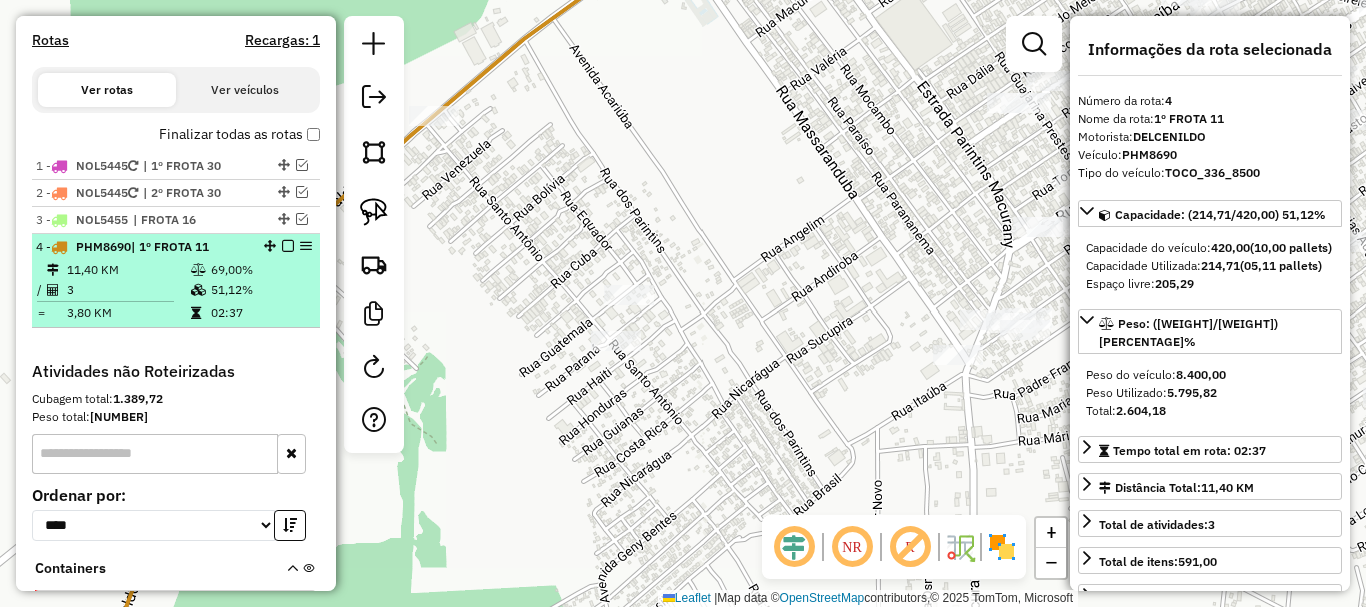 click at bounding box center [288, 246] 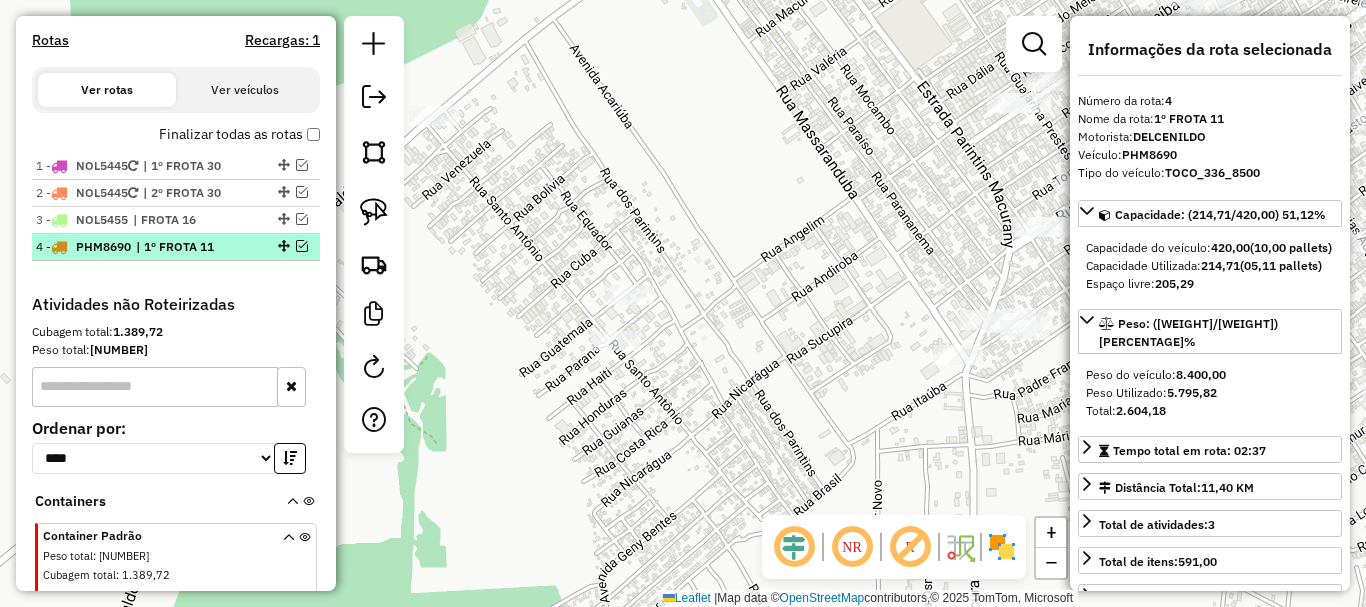 click at bounding box center (302, 246) 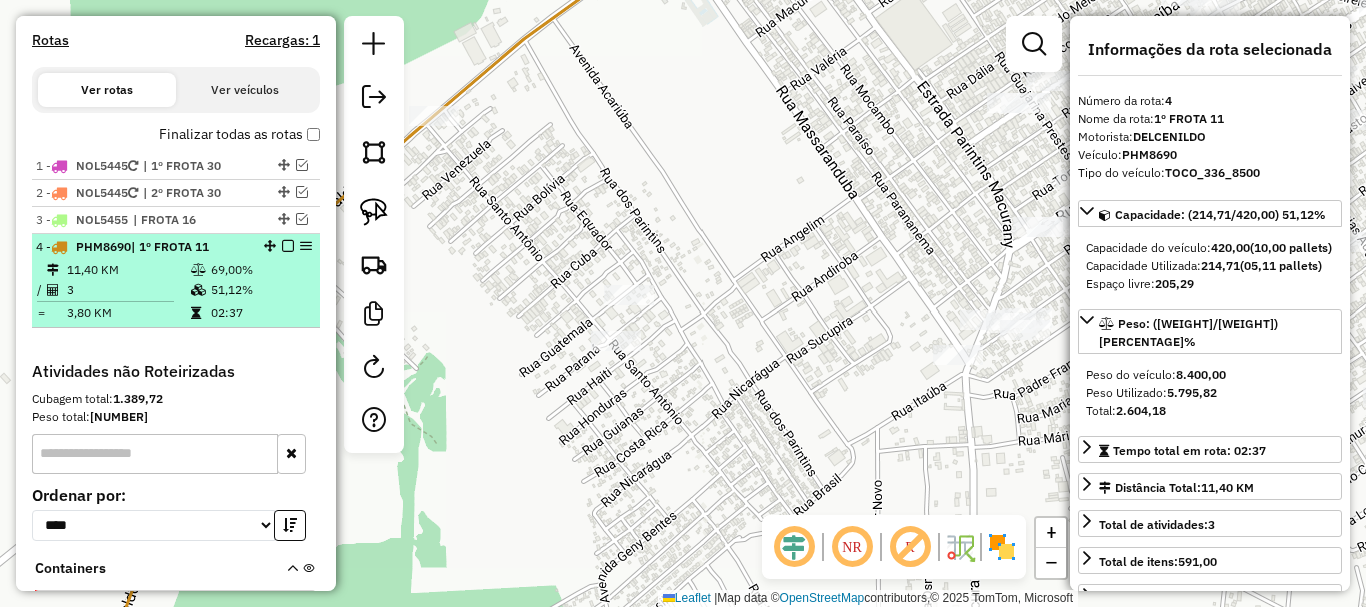 click at bounding box center [282, 246] 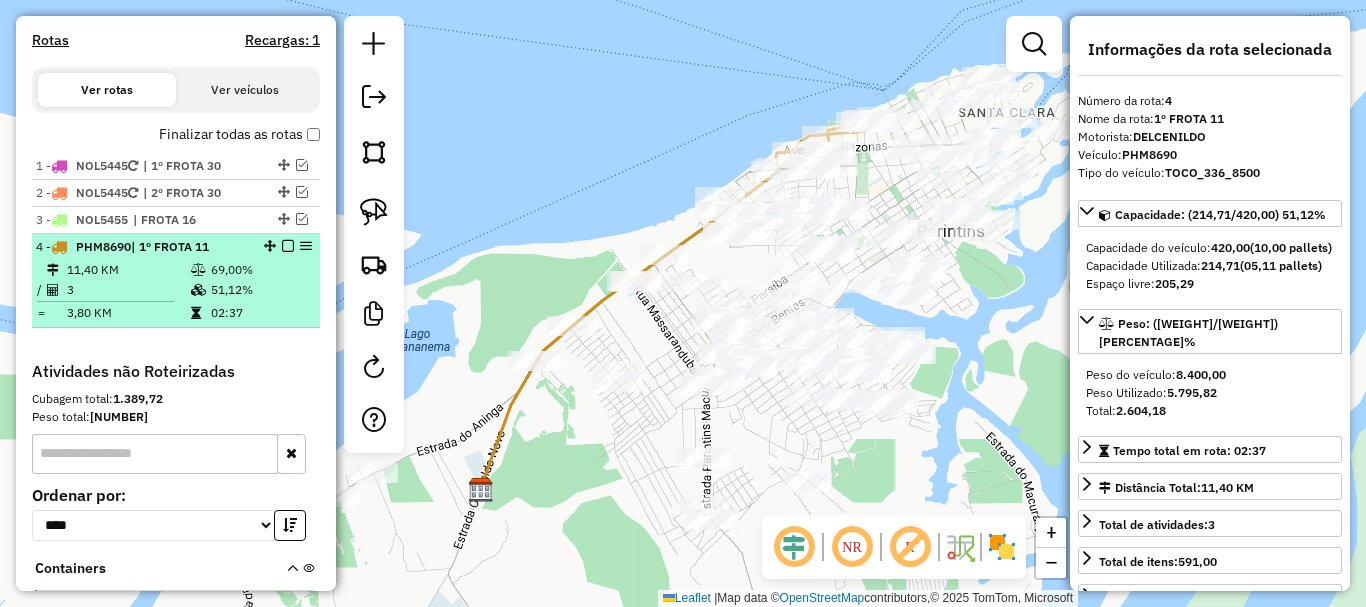 click at bounding box center [288, 246] 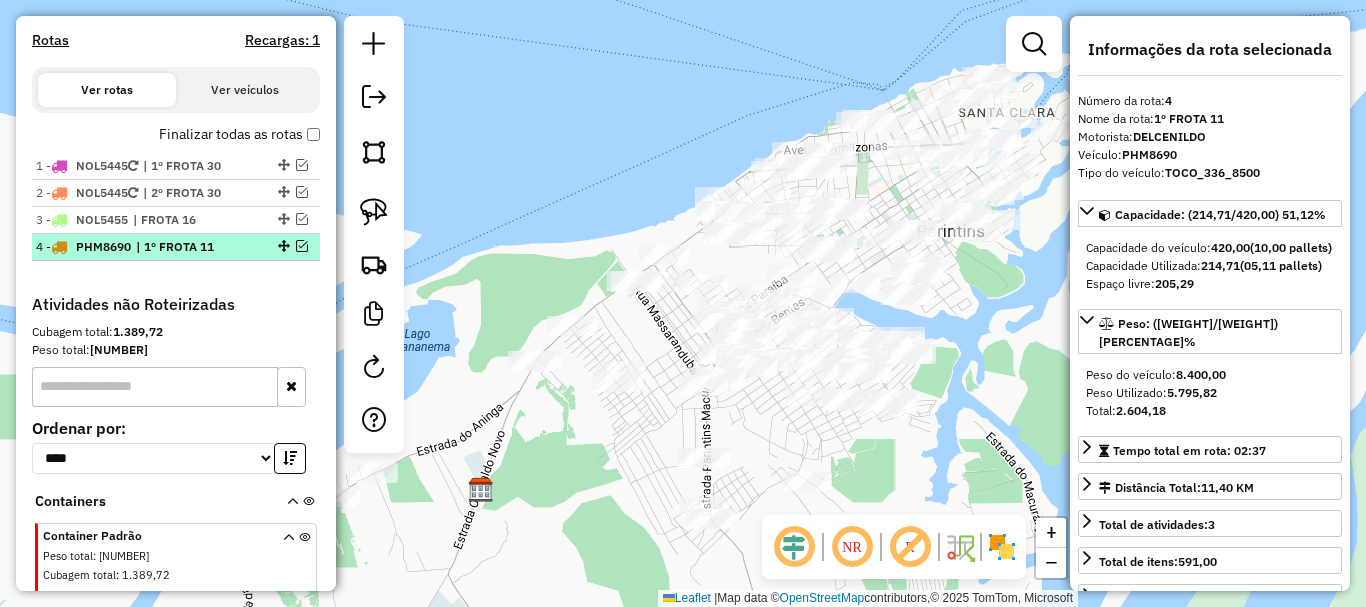 click on "[NUMBER] - PHM8690 | 1º FROTA [NUMBER]" at bounding box center (142, 247) 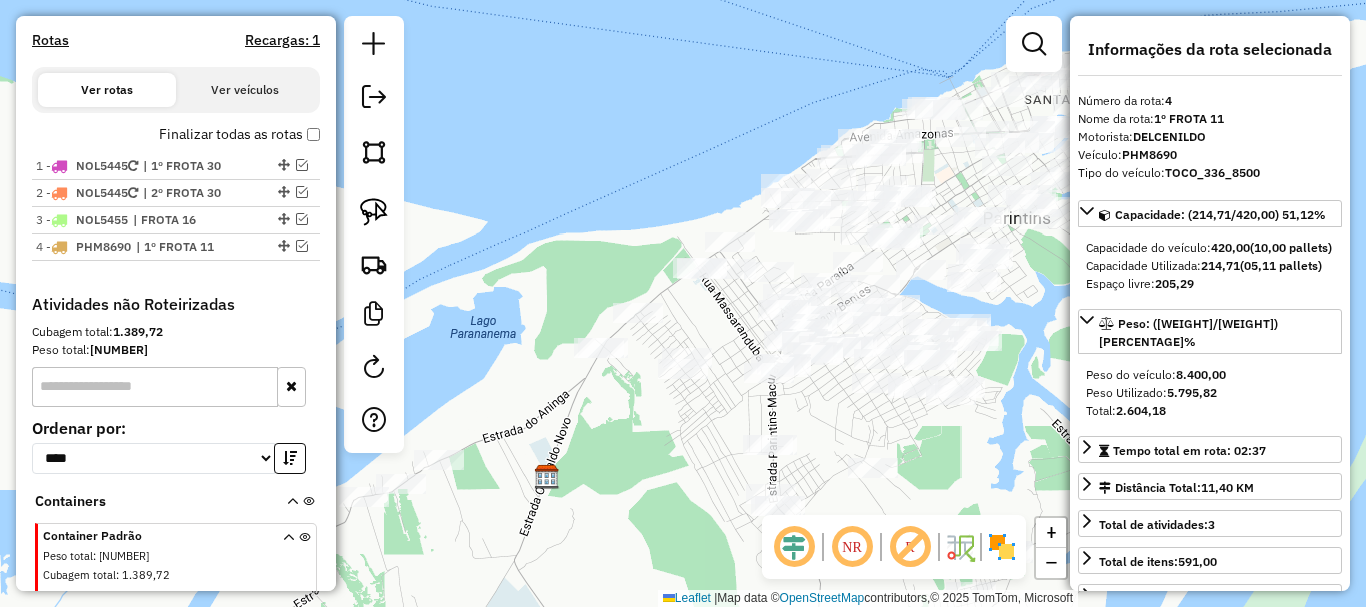 drag, startPoint x: 577, startPoint y: 524, endPoint x: 624, endPoint y: 505, distance: 50.695168 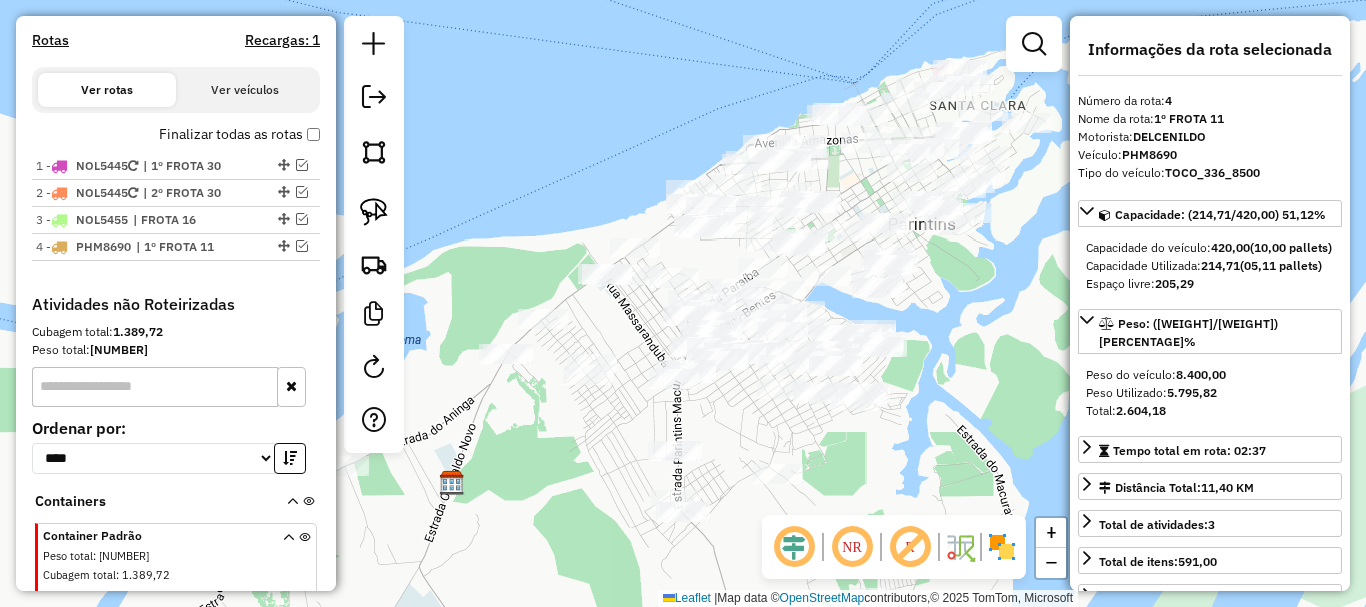 drag, startPoint x: 673, startPoint y: 433, endPoint x: 597, endPoint y: 442, distance: 76.53104 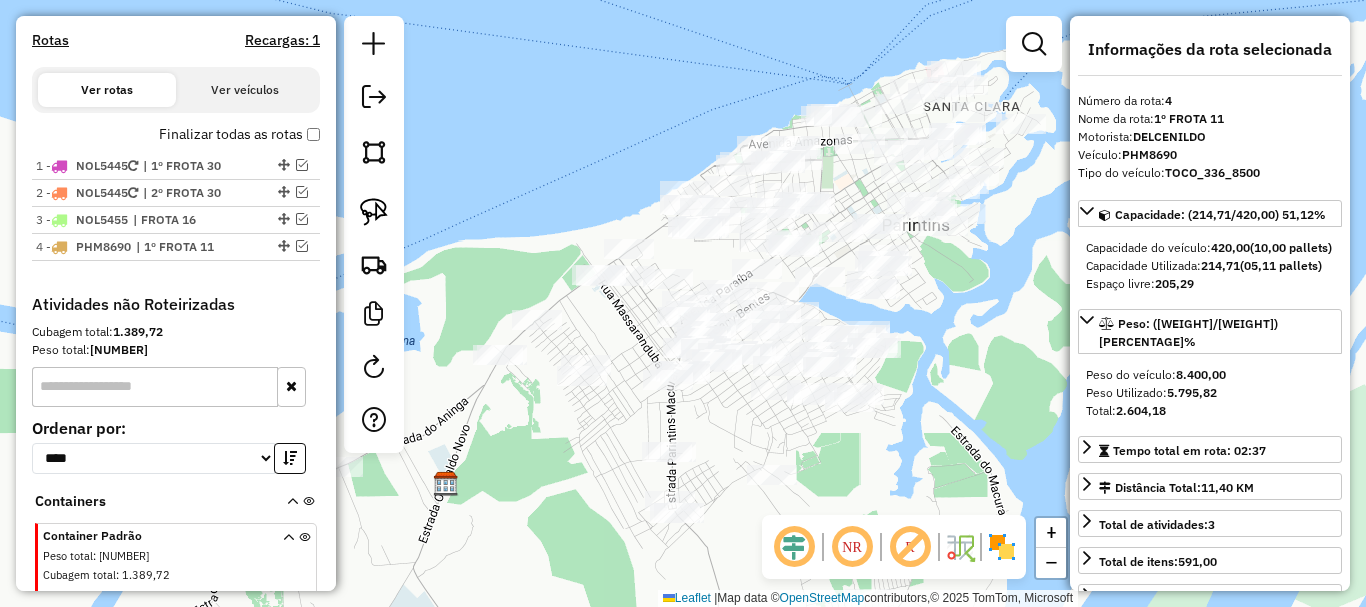 drag, startPoint x: 504, startPoint y: 445, endPoint x: 479, endPoint y: 444, distance: 25.019993 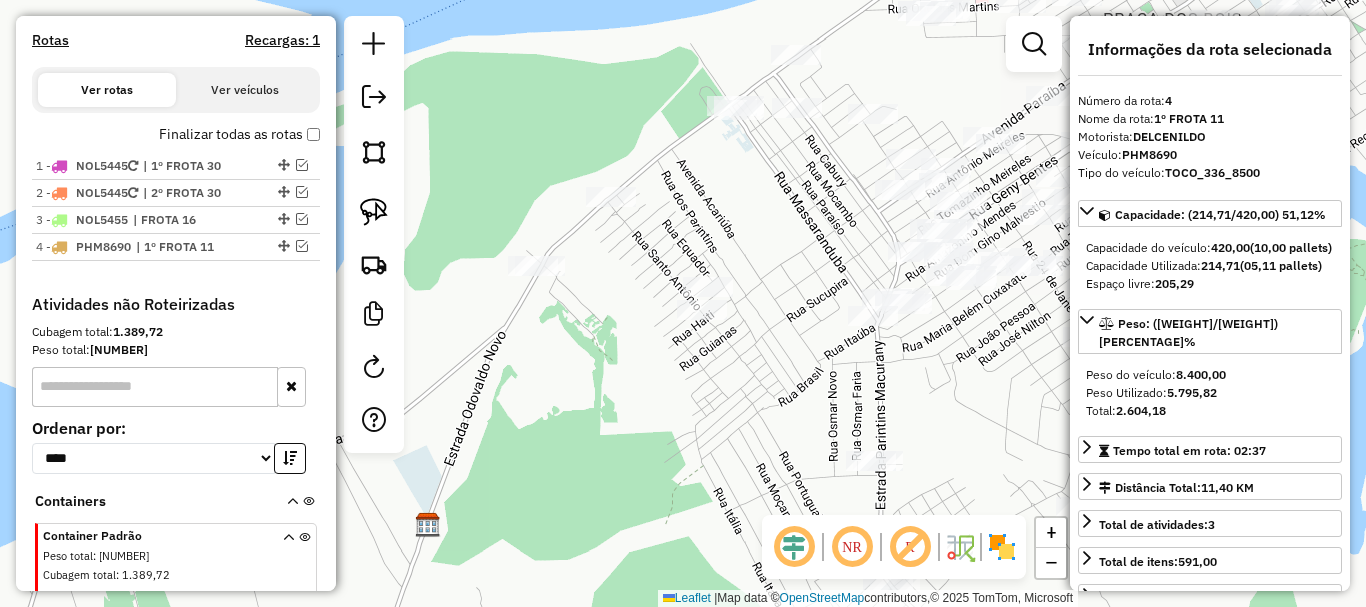 drag, startPoint x: 531, startPoint y: 444, endPoint x: 696, endPoint y: 438, distance: 165.10905 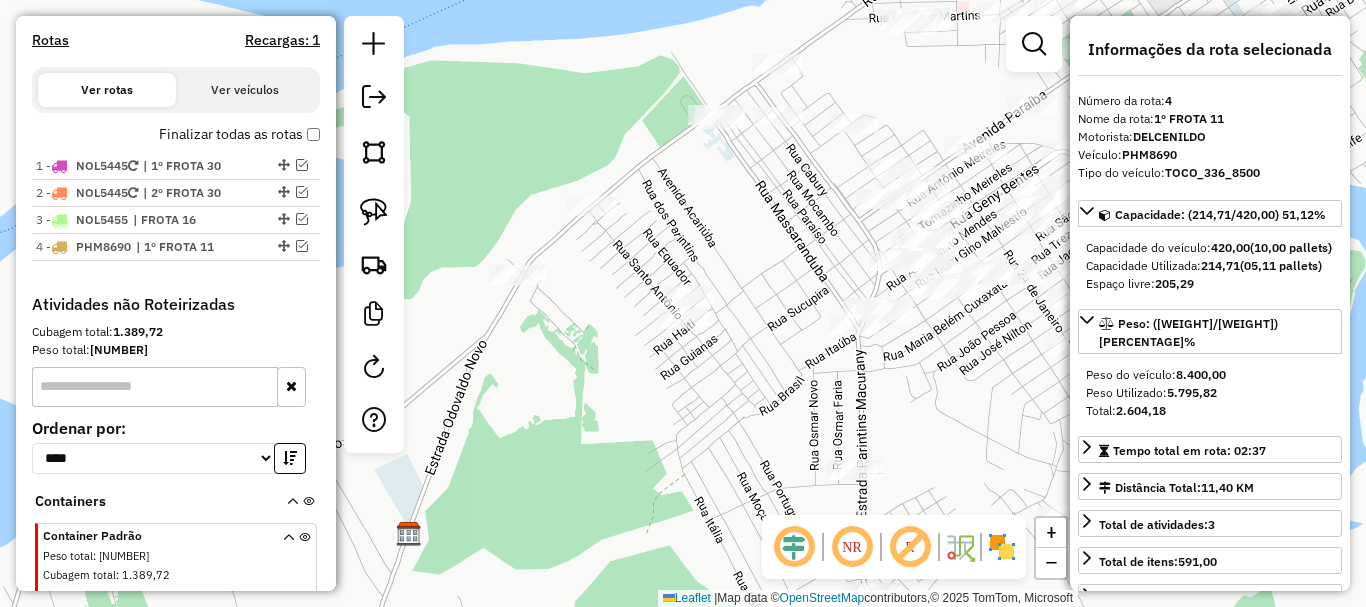 drag, startPoint x: 701, startPoint y: 404, endPoint x: 610, endPoint y: 460, distance: 106.850365 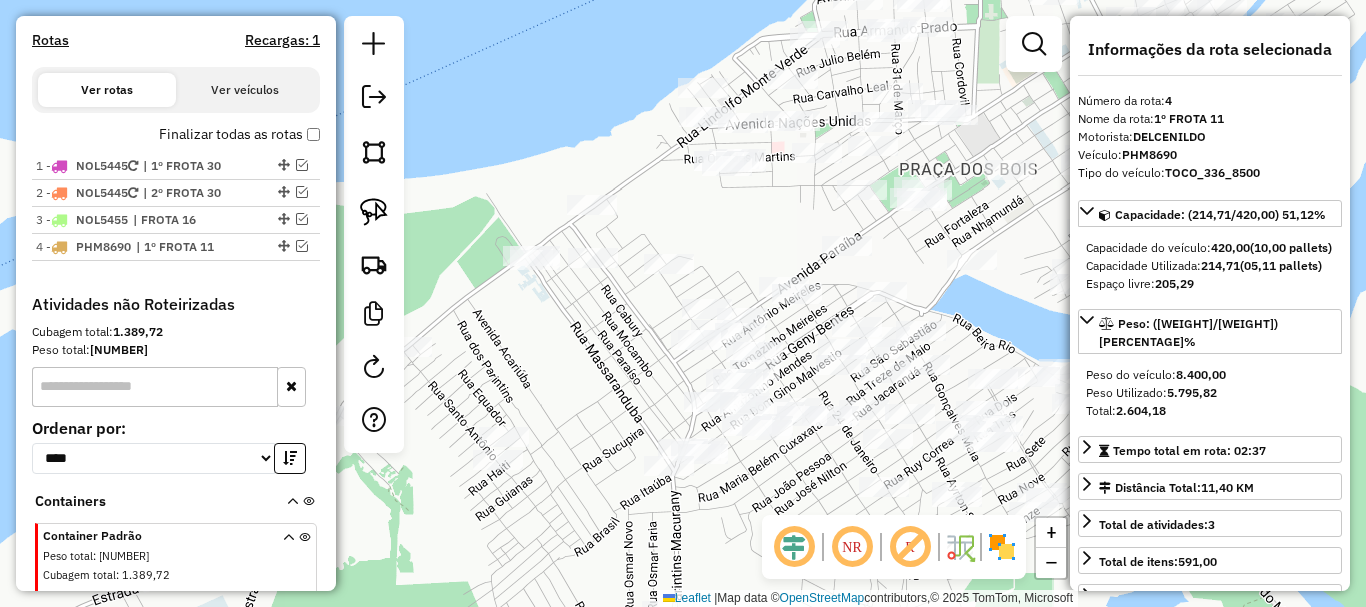 drag, startPoint x: 675, startPoint y: 396, endPoint x: 601, endPoint y: 456, distance: 95.26804 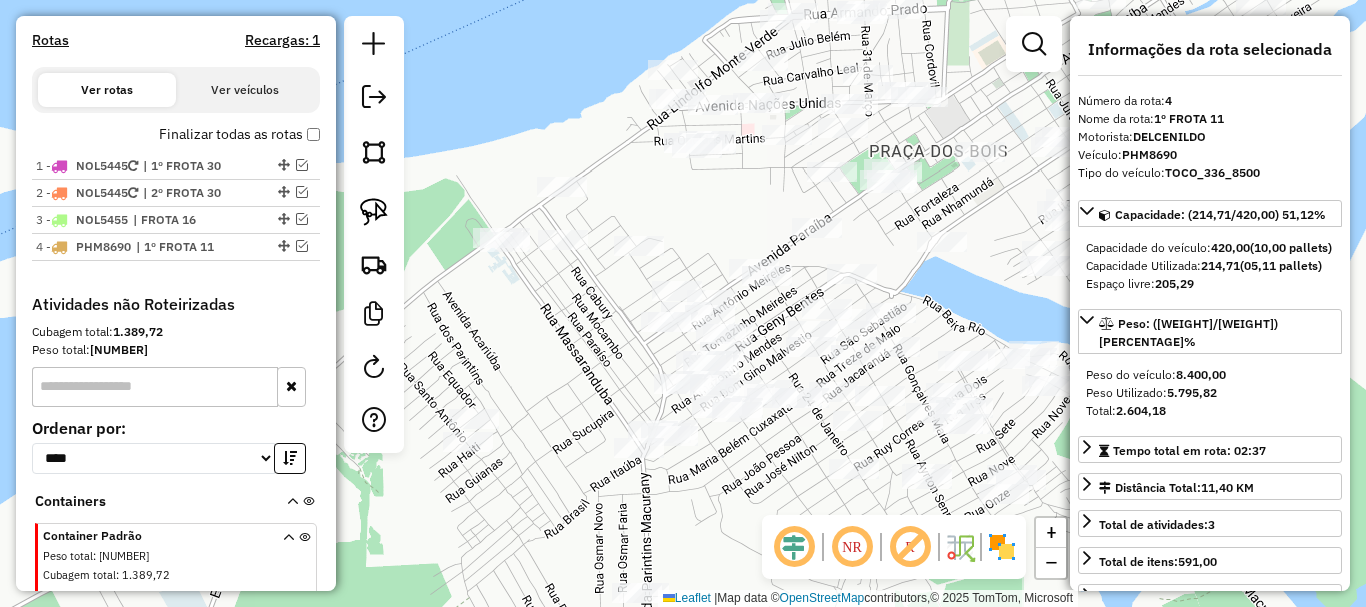 drag, startPoint x: 622, startPoint y: 359, endPoint x: 573, endPoint y: 341, distance: 52.201534 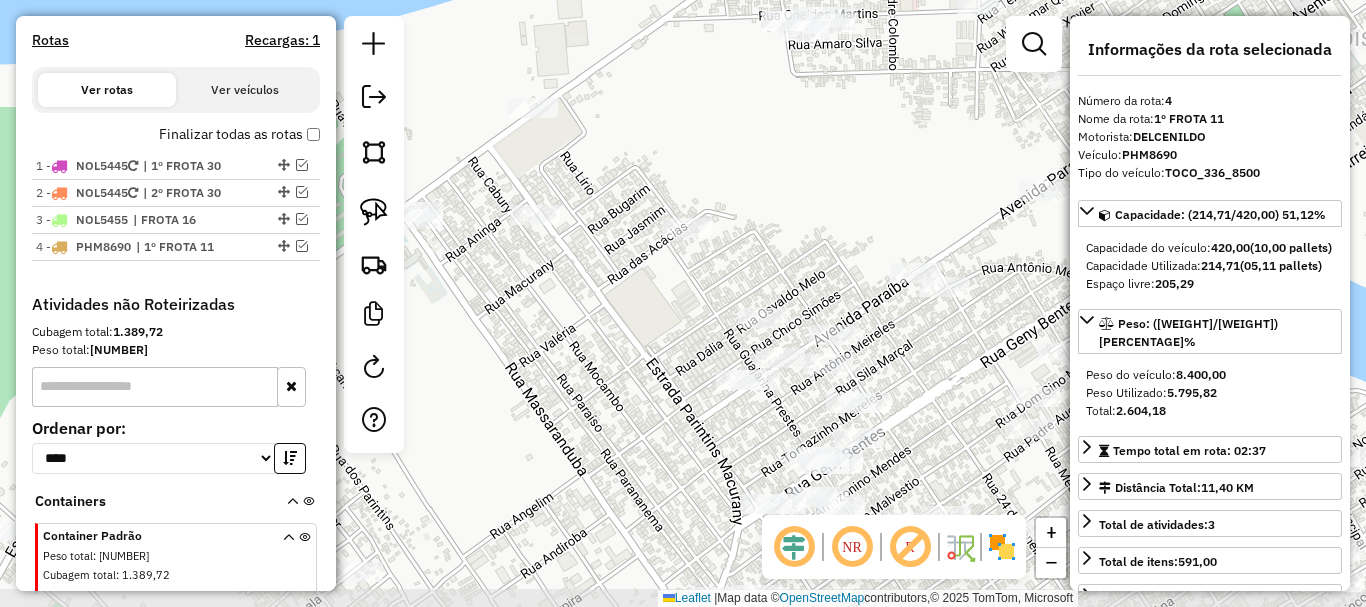 drag, startPoint x: 675, startPoint y: 236, endPoint x: 790, endPoint y: 214, distance: 117.08544 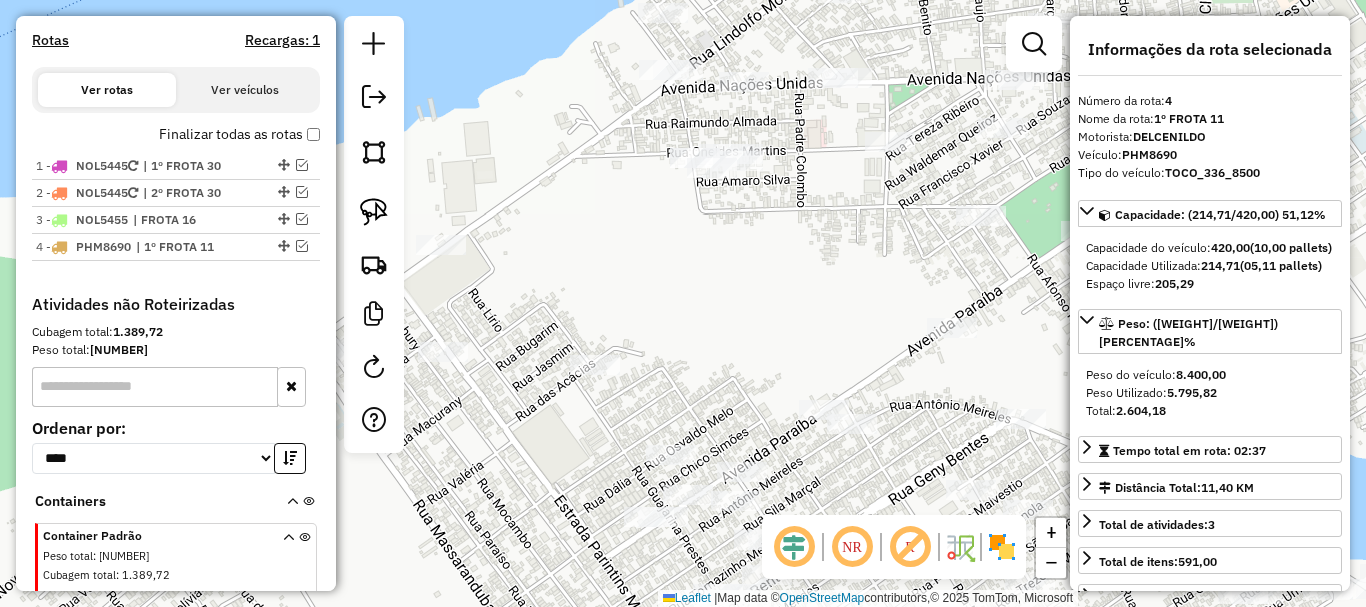 drag, startPoint x: 801, startPoint y: 224, endPoint x: 683, endPoint y: 375, distance: 191.63768 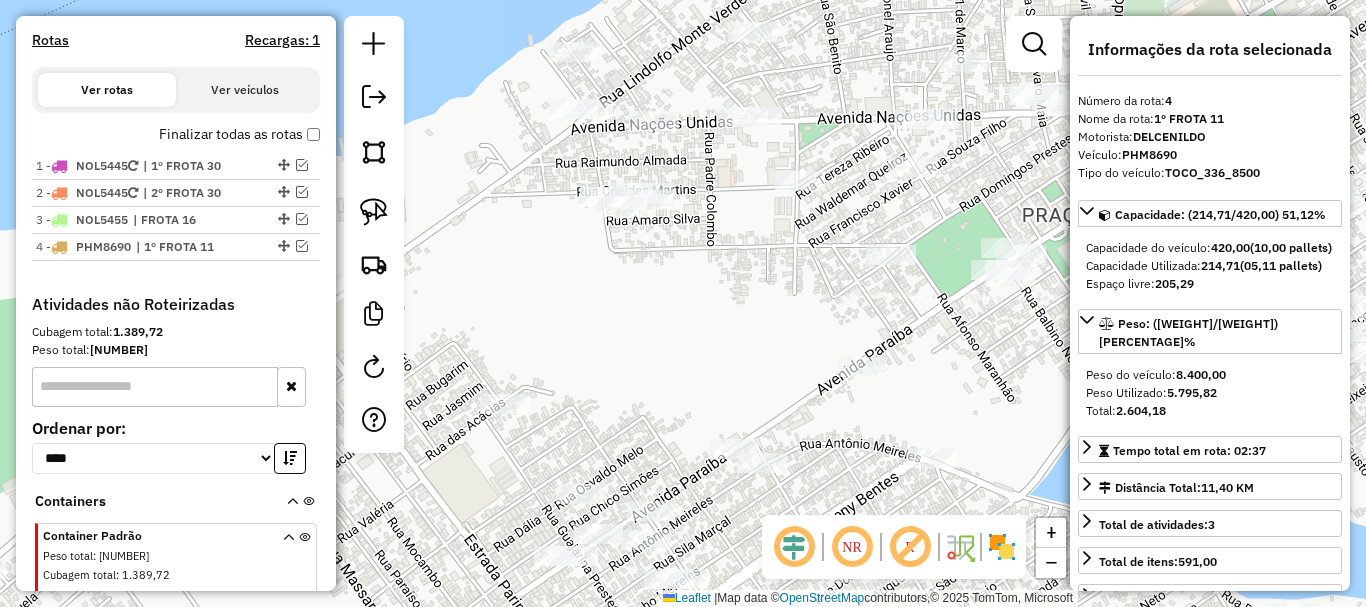 drag, startPoint x: 791, startPoint y: 286, endPoint x: 666, endPoint y: 317, distance: 128.78665 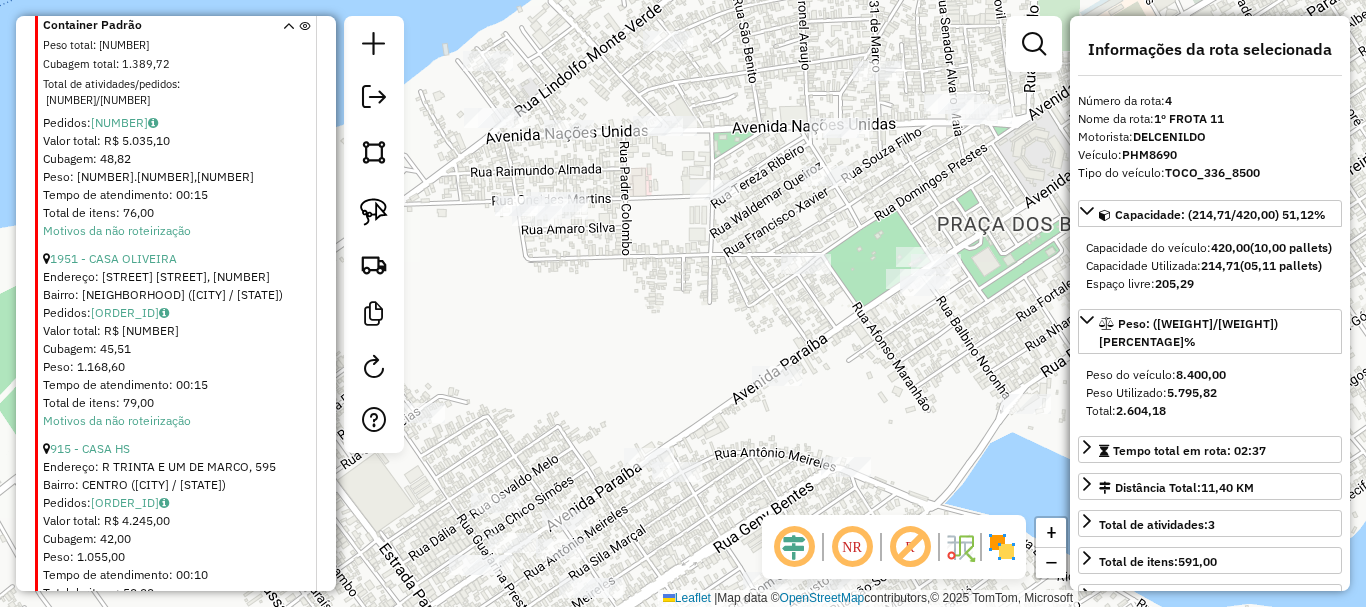 scroll, scrollTop: 2055, scrollLeft: 0, axis: vertical 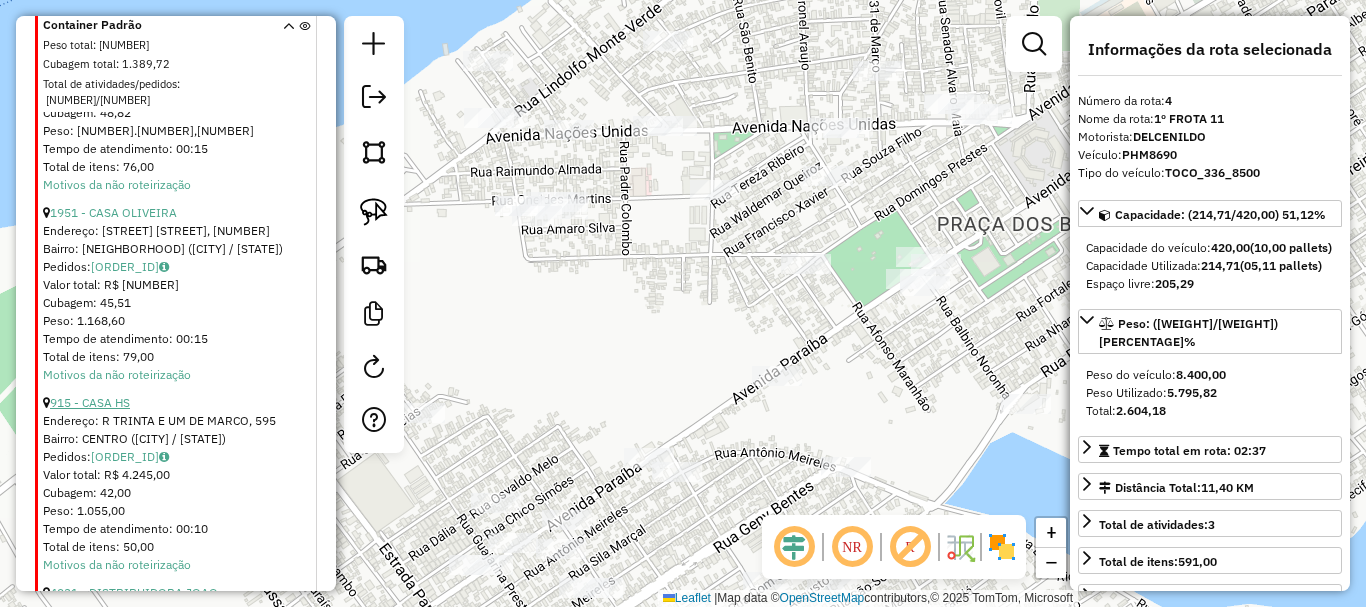 click on "915 - CASA HS" at bounding box center (90, 402) 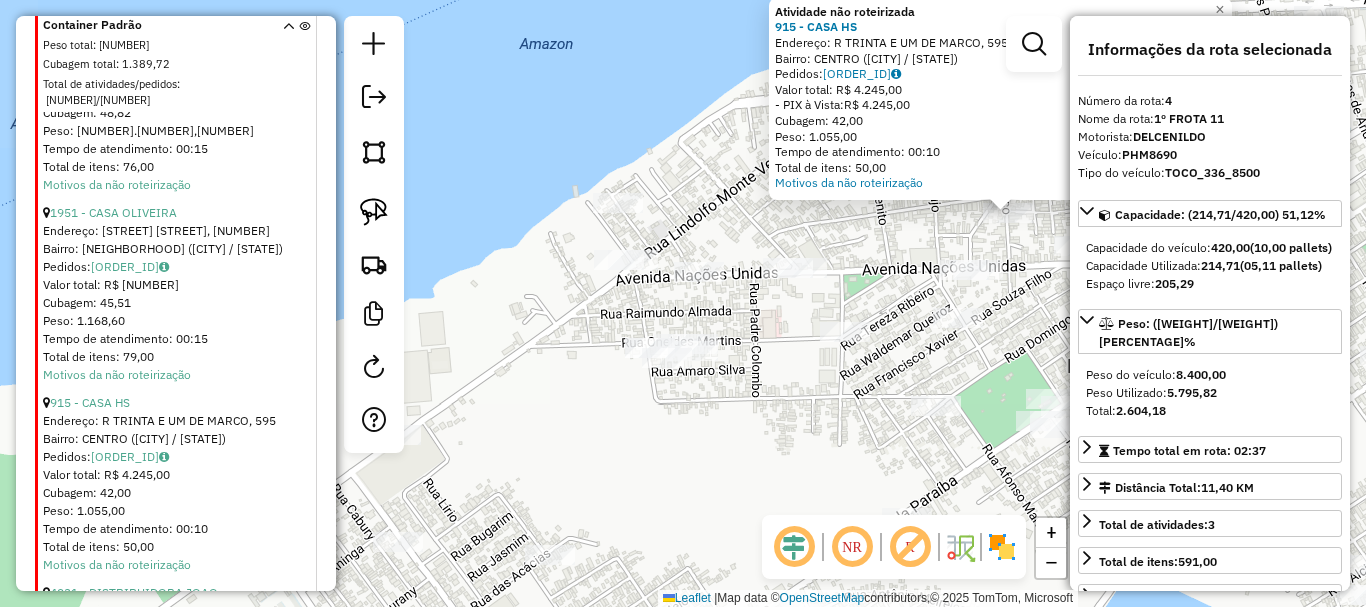 drag, startPoint x: 589, startPoint y: 417, endPoint x: 914, endPoint y: 327, distance: 337.23138 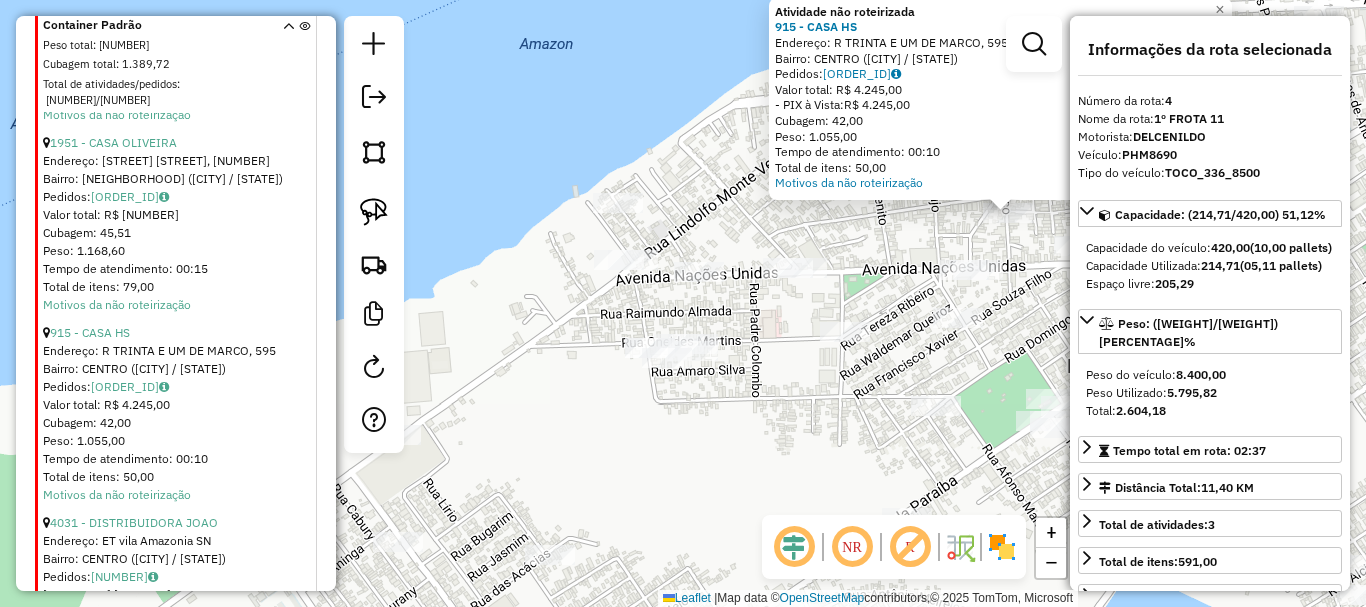 scroll, scrollTop: 2155, scrollLeft: 0, axis: vertical 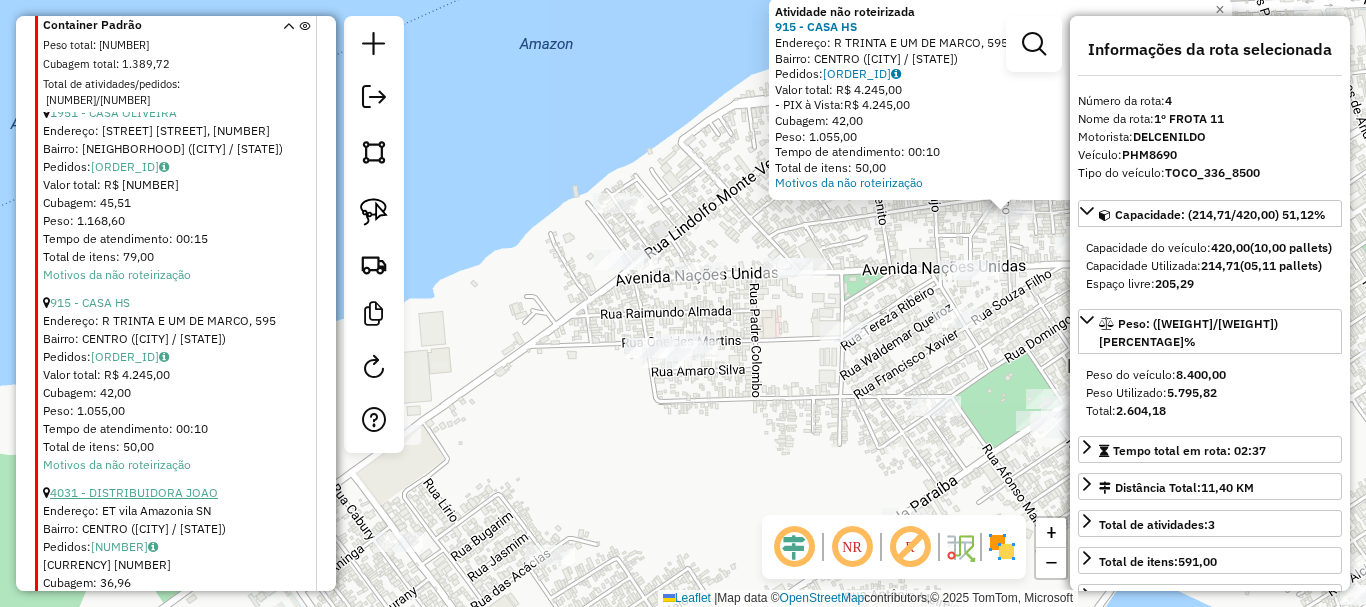 click on "4031 - DISTRIBUIDORA JOAO" at bounding box center [134, 492] 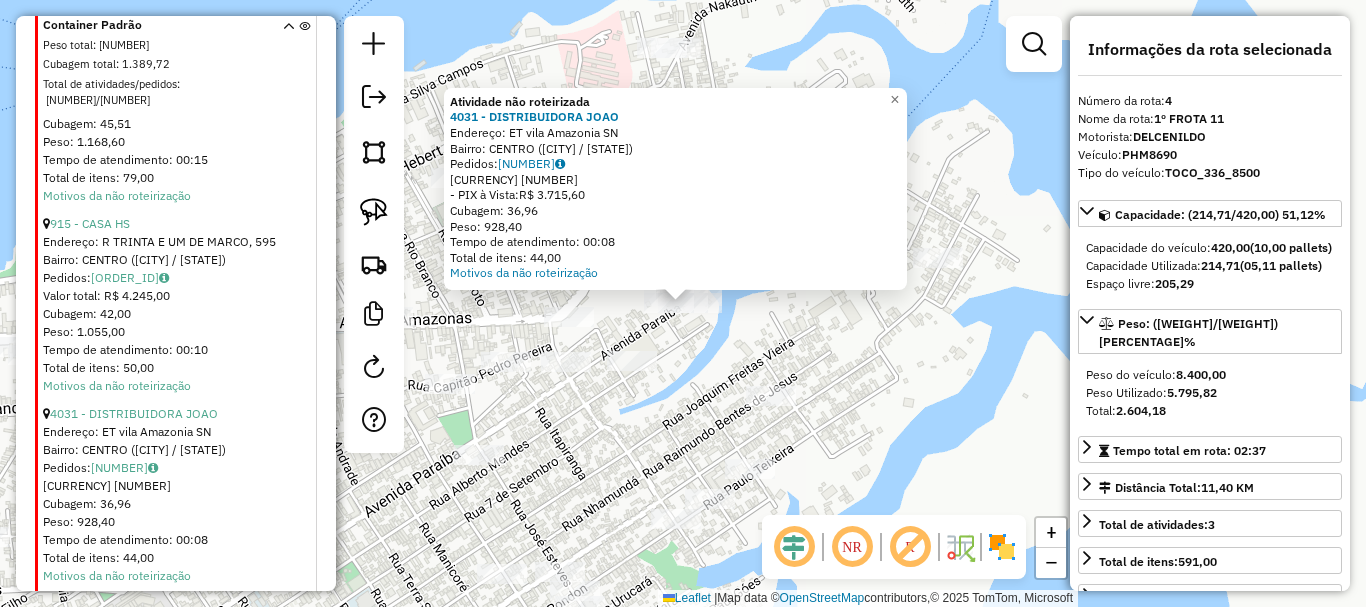 scroll, scrollTop: 2355, scrollLeft: 0, axis: vertical 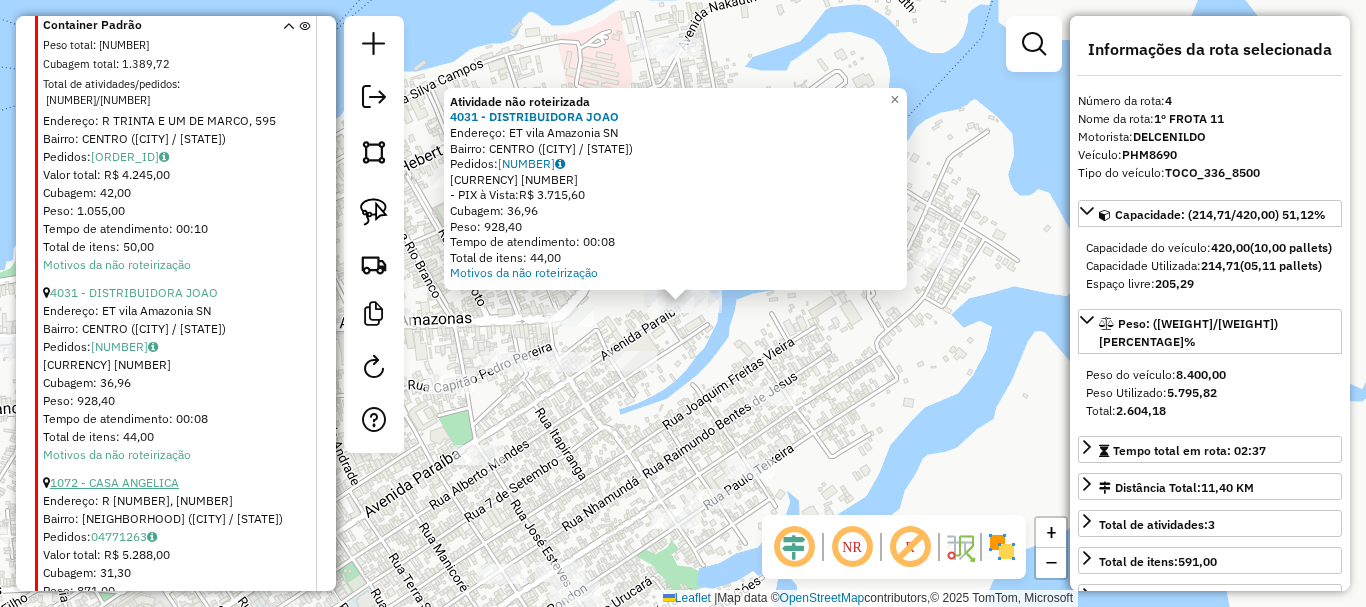 click on "1072 - CASA ANGELICA" at bounding box center [114, 482] 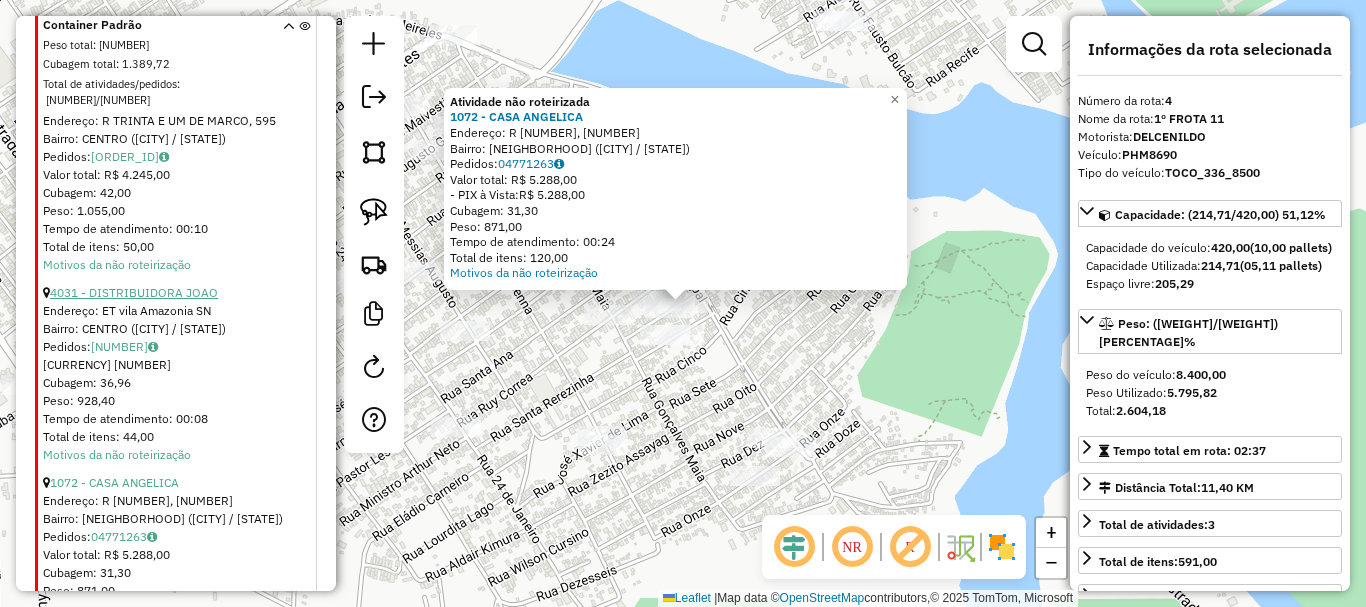 click on "4031 - DISTRIBUIDORA JOAO" at bounding box center [134, 292] 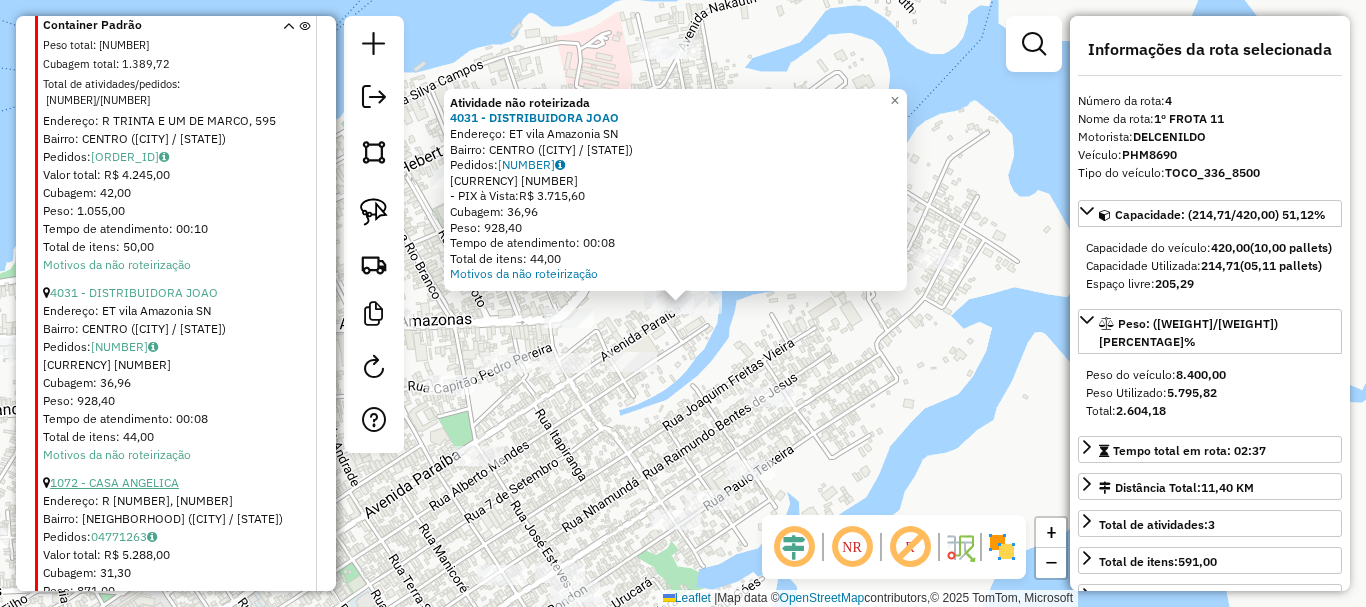 click on "1072 - CASA ANGELICA" at bounding box center (114, 482) 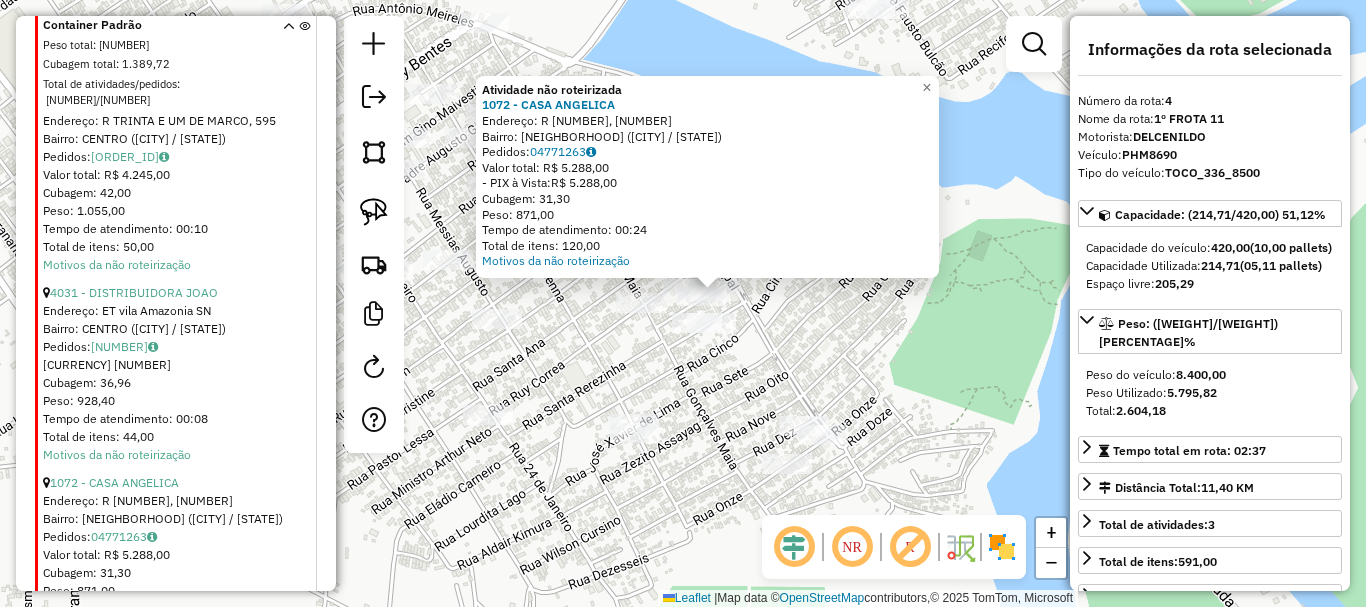 drag, startPoint x: 555, startPoint y: 393, endPoint x: 743, endPoint y: 164, distance: 296.28534 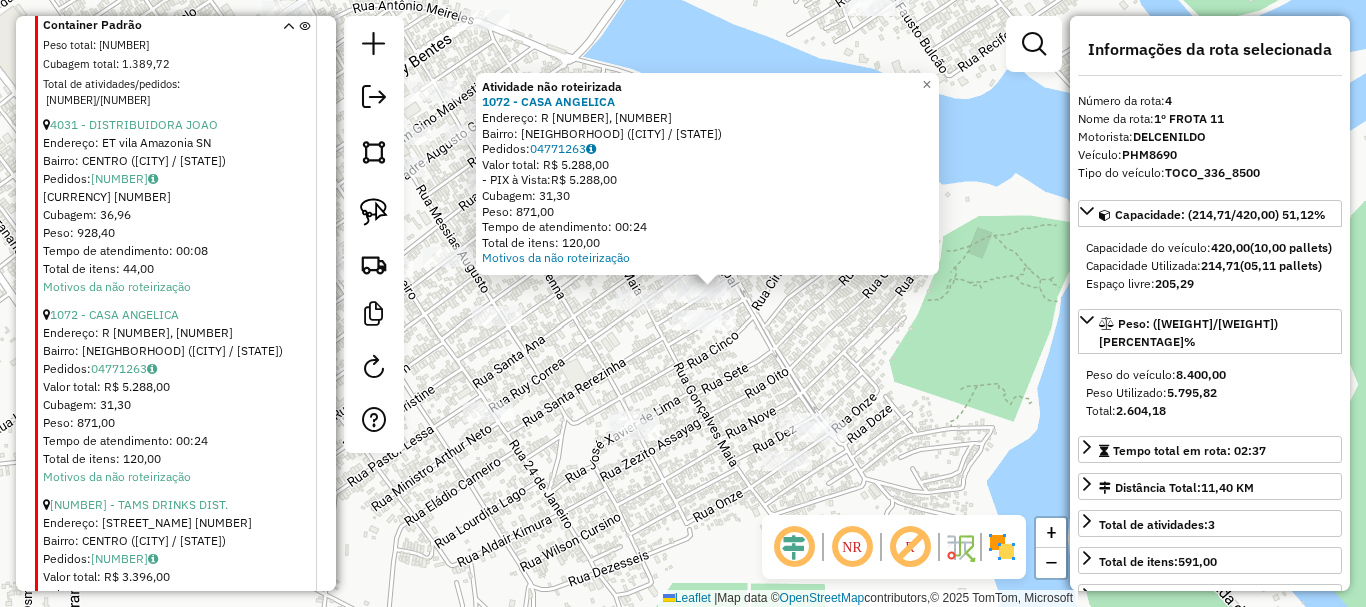 scroll, scrollTop: 2555, scrollLeft: 0, axis: vertical 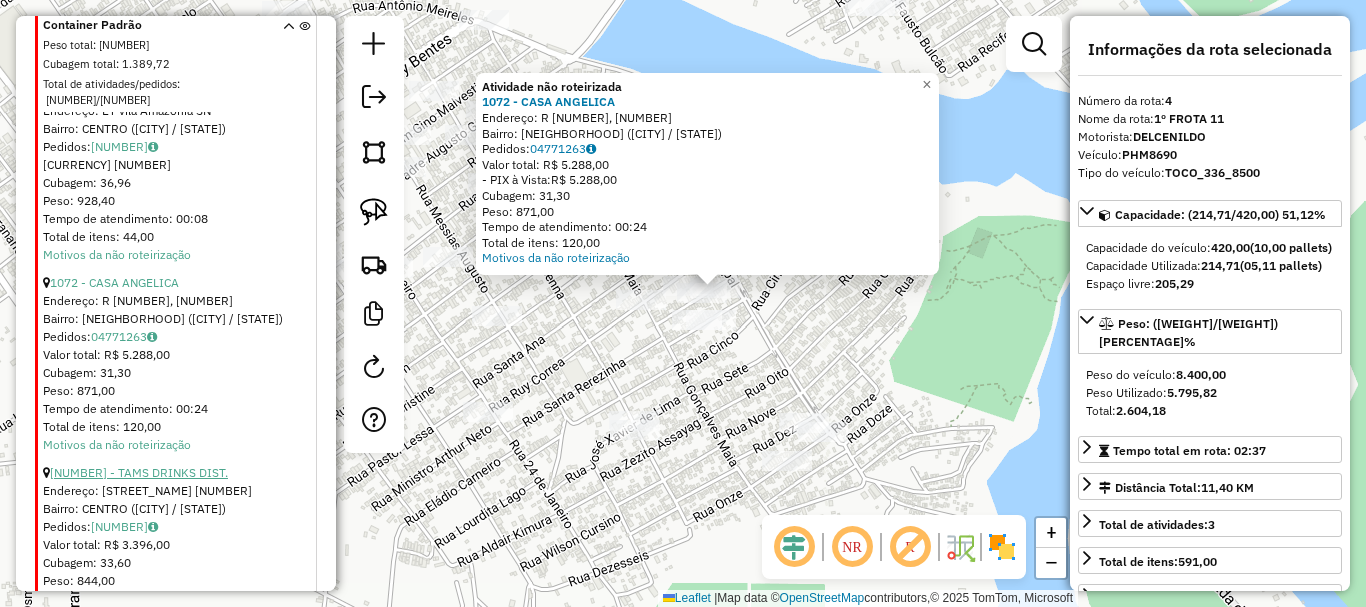 click on "3048 - TAMS DRINKS DIST." at bounding box center (139, 472) 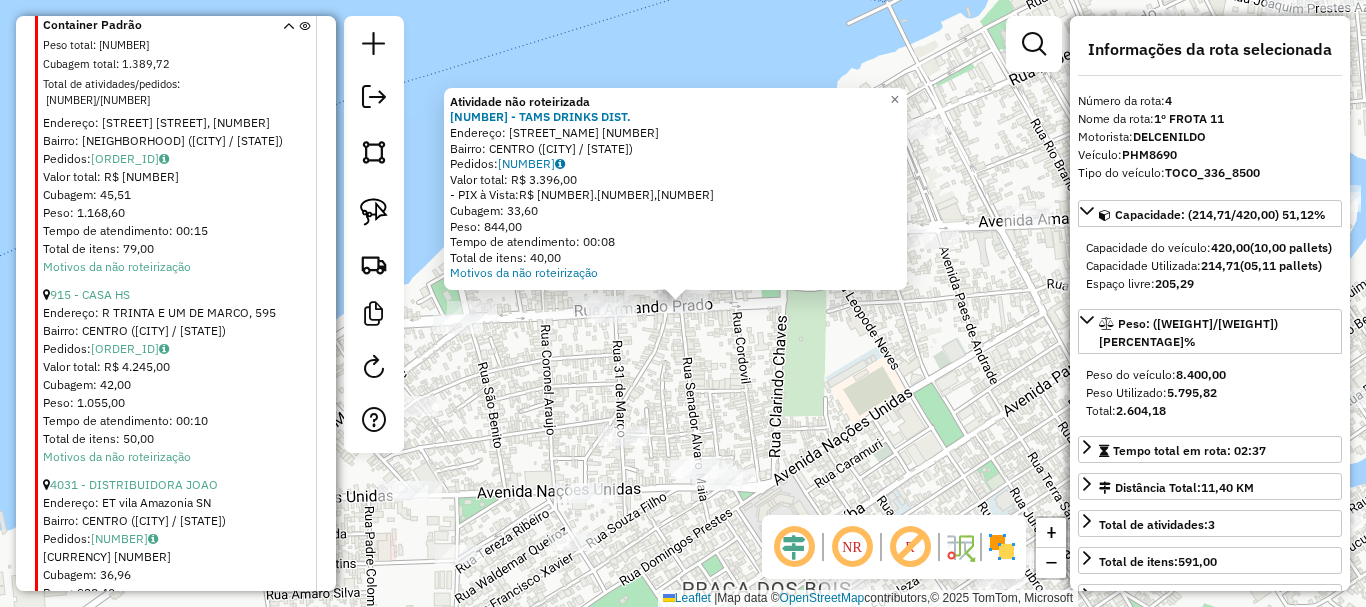 scroll, scrollTop: 2055, scrollLeft: 0, axis: vertical 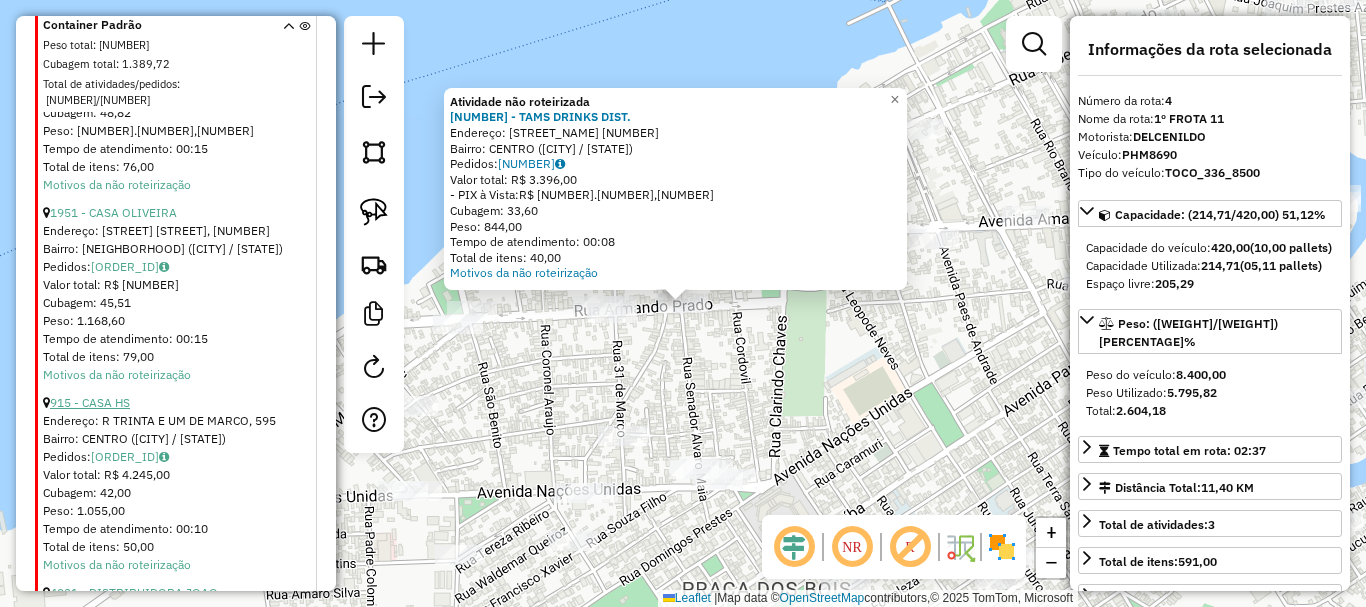 click on "915 - CASA HS" at bounding box center (90, 402) 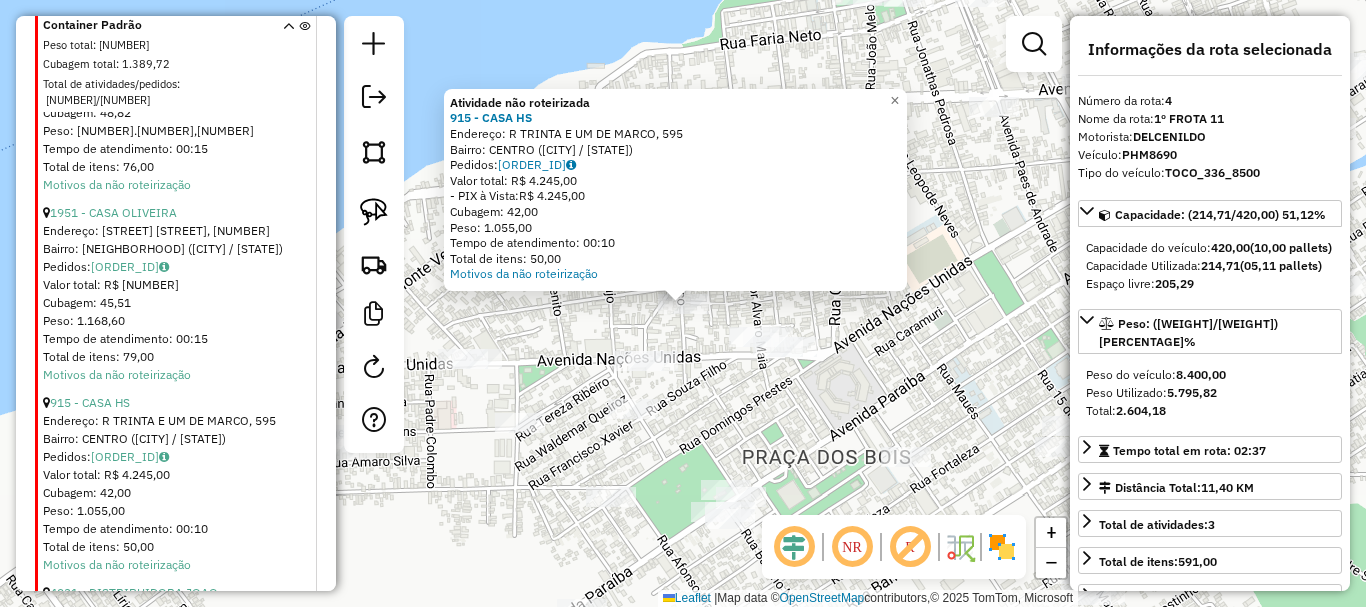 drag, startPoint x: 557, startPoint y: 355, endPoint x: 601, endPoint y: 342, distance: 45.88028 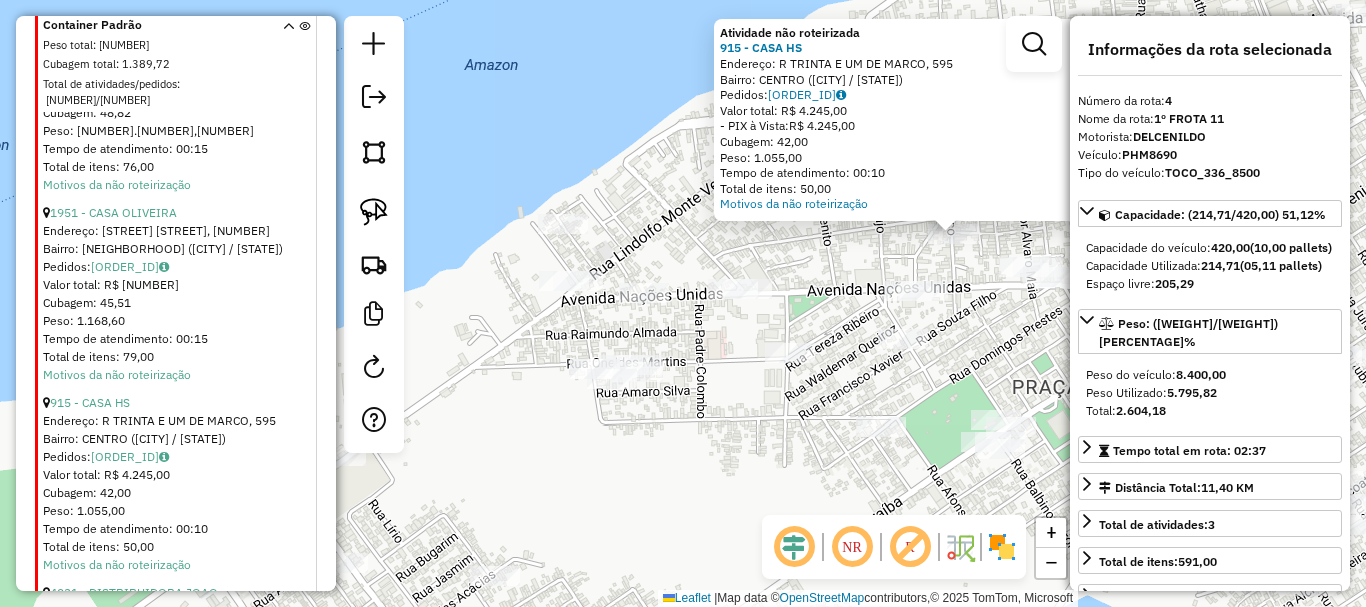 drag, startPoint x: 481, startPoint y: 449, endPoint x: 711, endPoint y: 388, distance: 237.95168 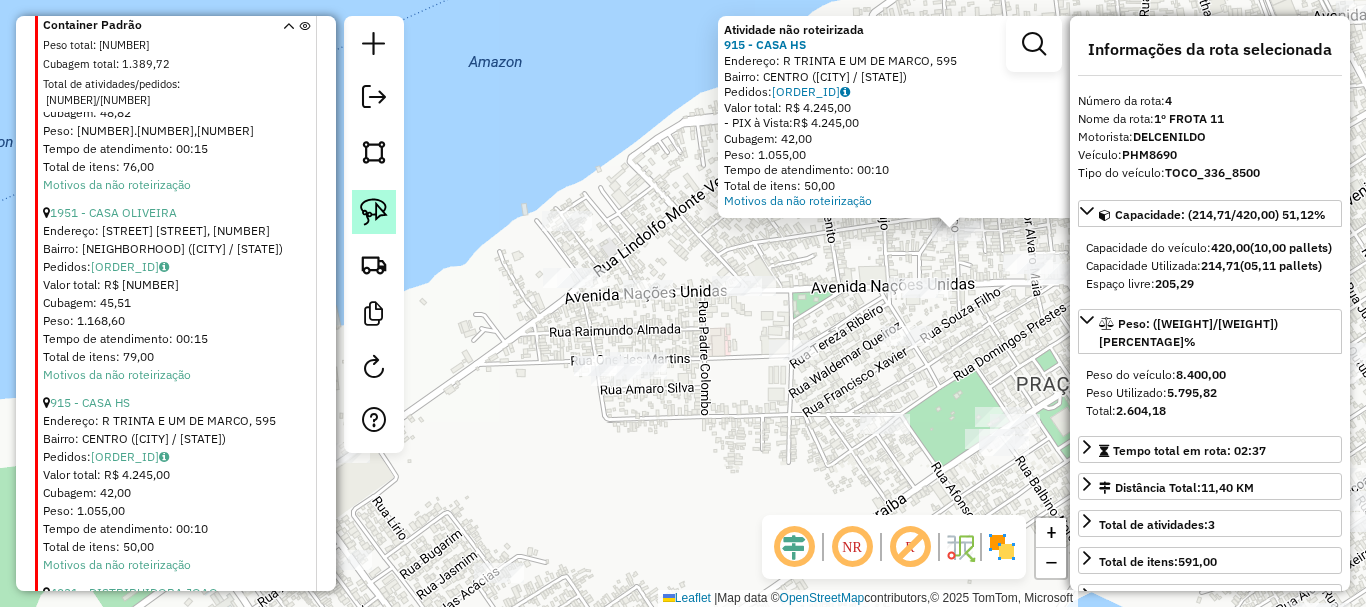 click 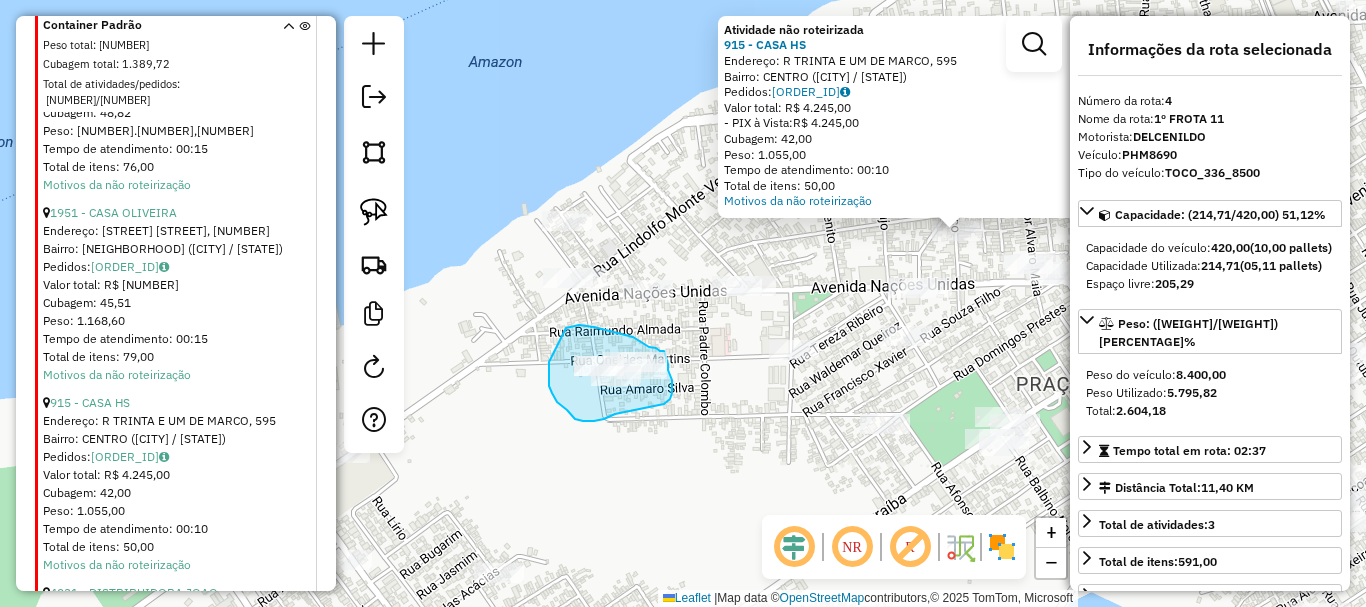 drag, startPoint x: 549, startPoint y: 362, endPoint x: 550, endPoint y: 335, distance: 27.018513 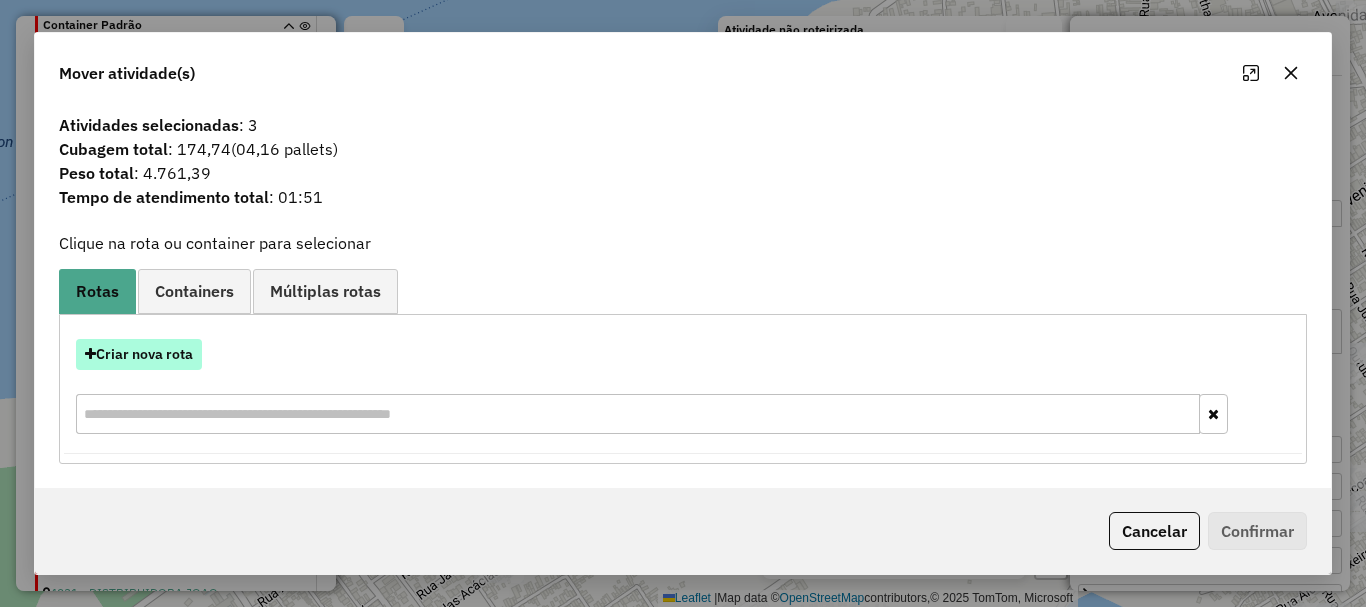 click on "Criar nova rota" at bounding box center (139, 354) 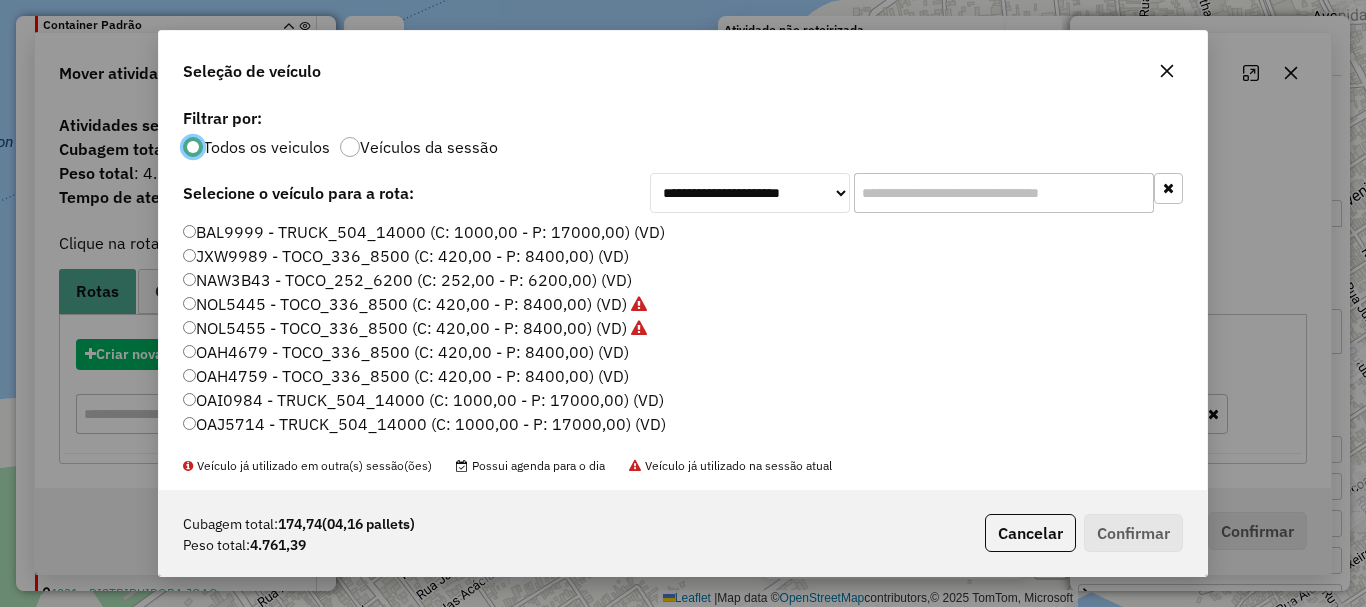 scroll, scrollTop: 11, scrollLeft: 6, axis: both 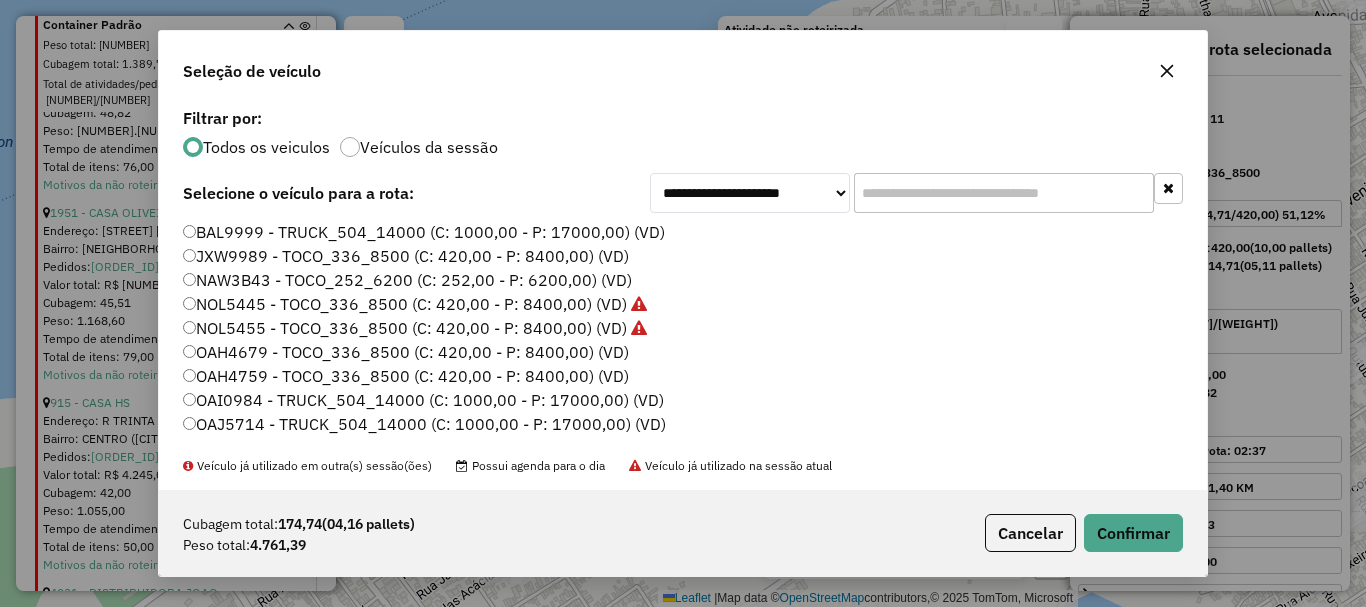 click on "OAH4759 - TOCO_336_8500 (C: 420,00 - P: 8400,00) (VD)" 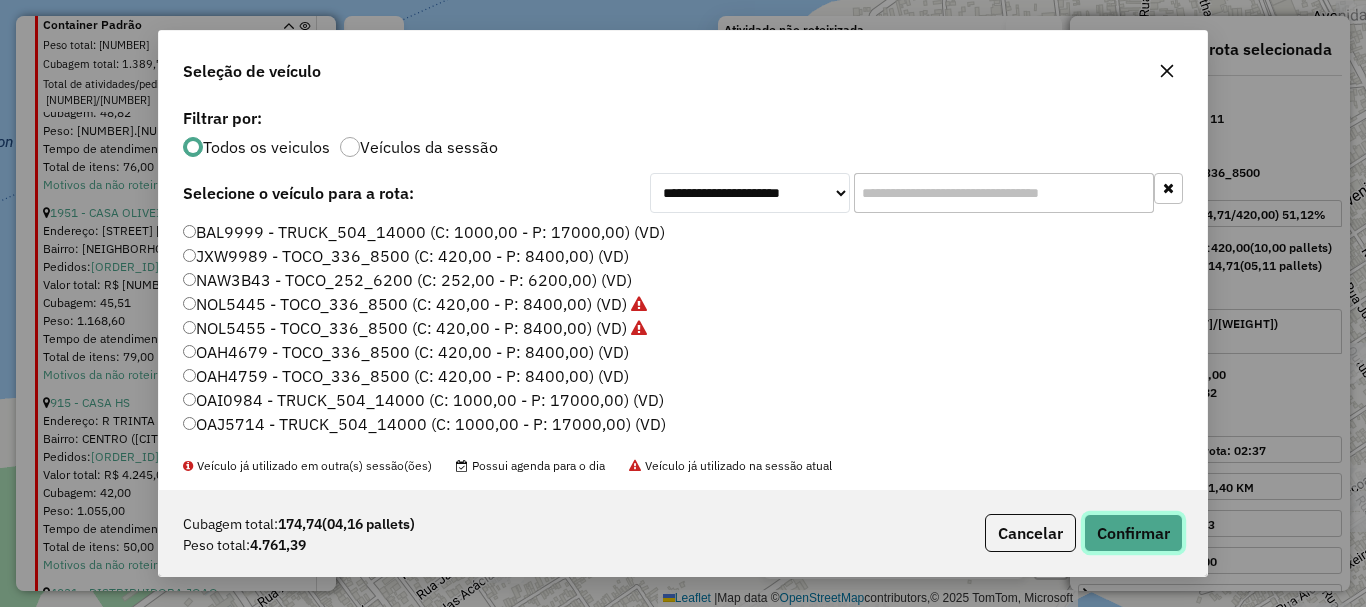 click on "Confirmar" 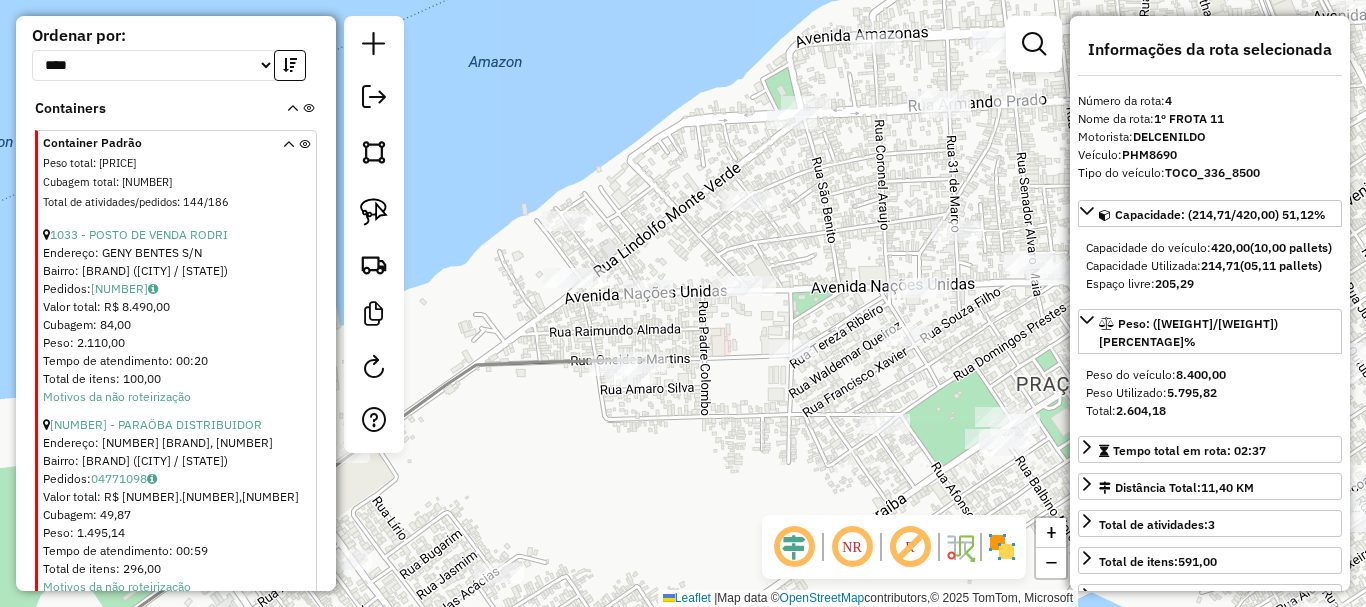 scroll, scrollTop: 855, scrollLeft: 0, axis: vertical 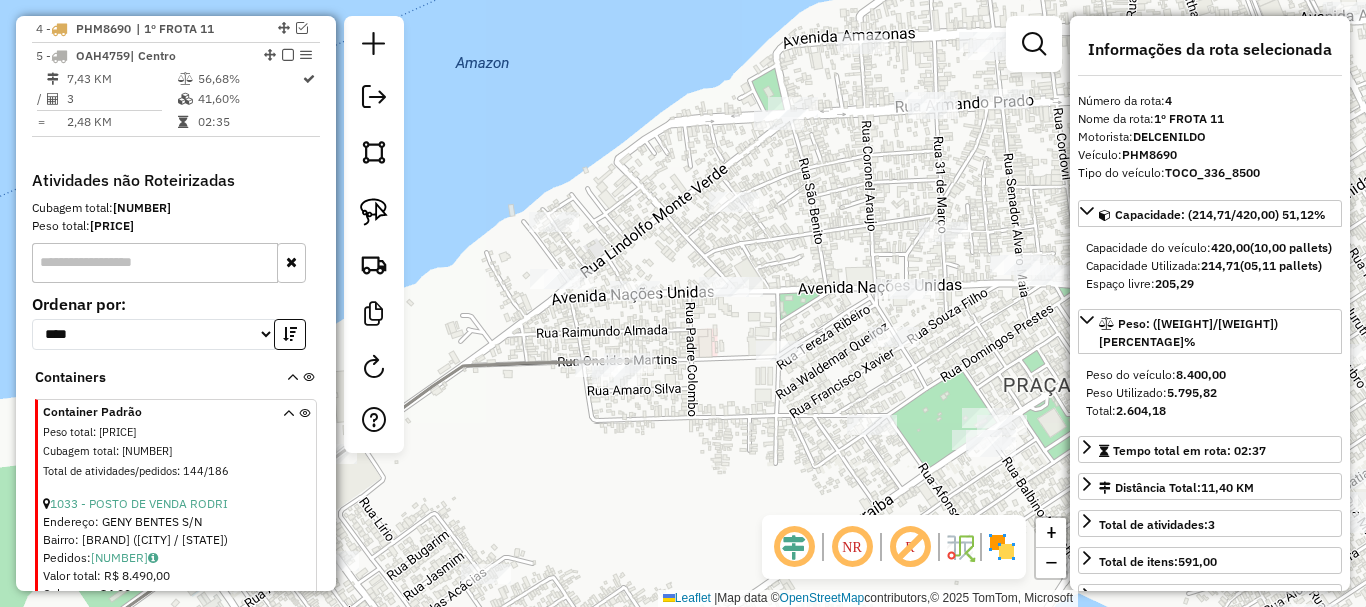 drag, startPoint x: 725, startPoint y: 386, endPoint x: 693, endPoint y: 367, distance: 37.215588 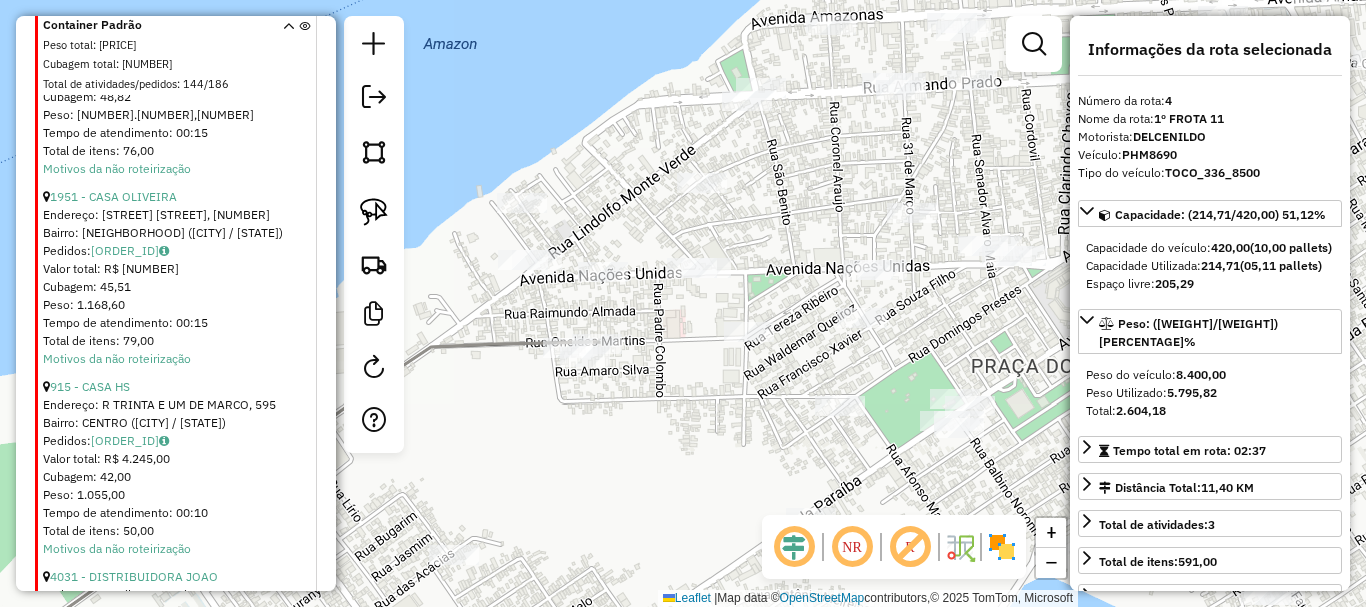 scroll, scrollTop: 1755, scrollLeft: 0, axis: vertical 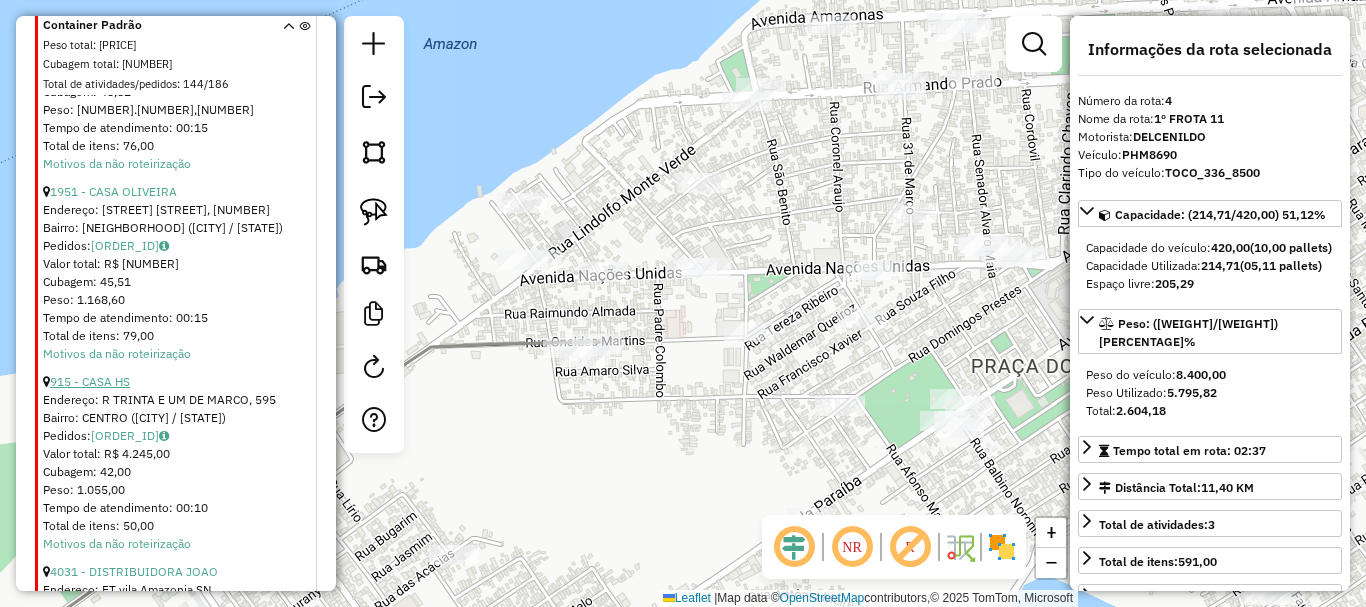 click on "915 - CASA HS" at bounding box center (90, 381) 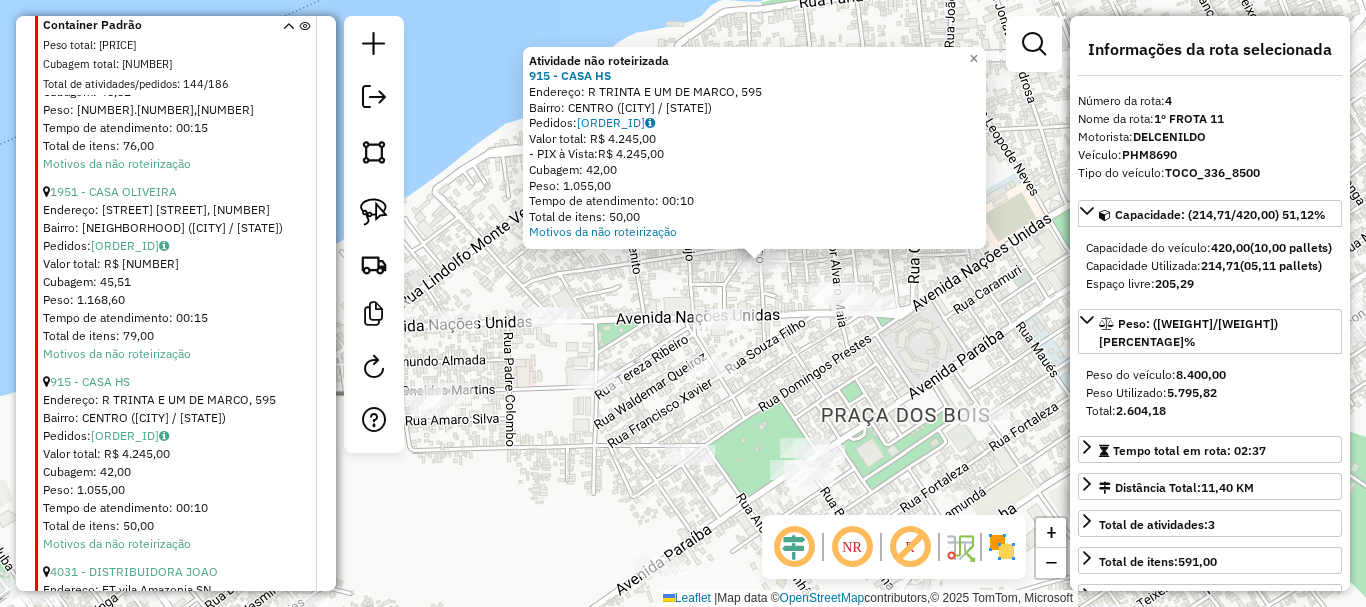 drag, startPoint x: 466, startPoint y: 467, endPoint x: 607, endPoint y: 398, distance: 156.9777 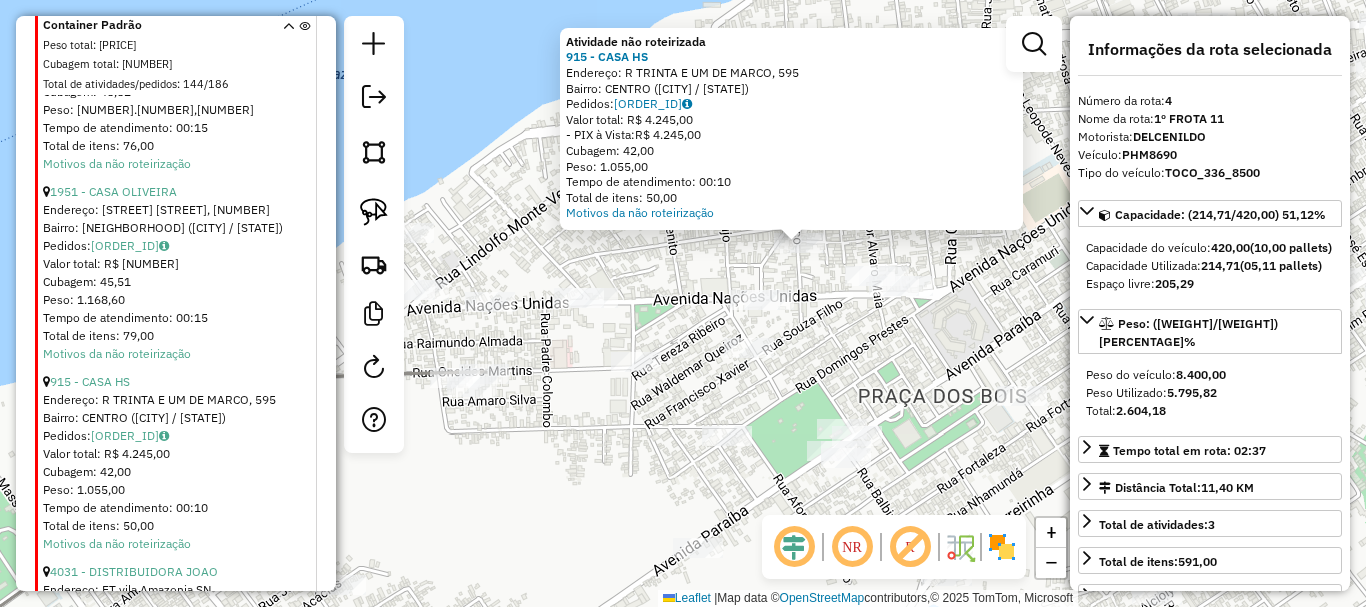 click on "Atividade não roteirizada 915 - CASA HS  Endereço: R TRINTA E UM DE MARCO, 595   Bairro: CENTRO (PARINTINS / AM)   Pedidos:  04771249   Valor total: R$ 4.245,00   - PIX à Vista:  R$ 4.245,00   Cubagem: 42,00   Peso: 1.055,00   Tempo de atendimento: 00:10   Total de itens: 50,00  Motivos da não roteirização × Janela de atendimento Grade de atendimento Capacidade Transportadoras Veículos Cliente Pedidos  Rotas Selecione os dias de semana para filtrar as janelas de atendimento  Seg   Ter   Qua   Qui   Sex   Sáb   Dom  Informe o período da janela de atendimento: De: Até:  Filtrar exatamente a janela do cliente  Considerar janela de atendimento padrão  Selecione os dias de semana para filtrar as grades de atendimento  Seg   Ter   Qua   Qui   Sex   Sáb   Dom   Considerar clientes sem dia de atendimento cadastrado  Clientes fora do dia de atendimento selecionado Filtrar as atividades entre os valores definidos abaixo:  Peso mínimo:   Peso máximo:   Cubagem mínima:   Cubagem máxima:   De:   Até:  +" 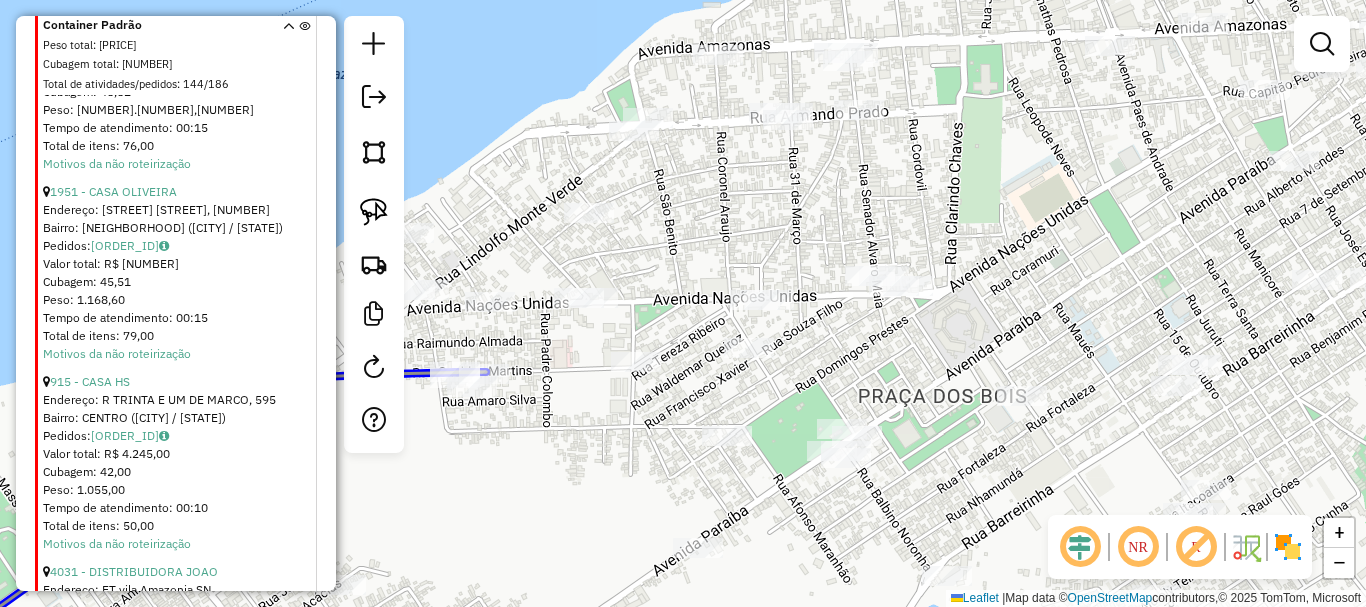 click 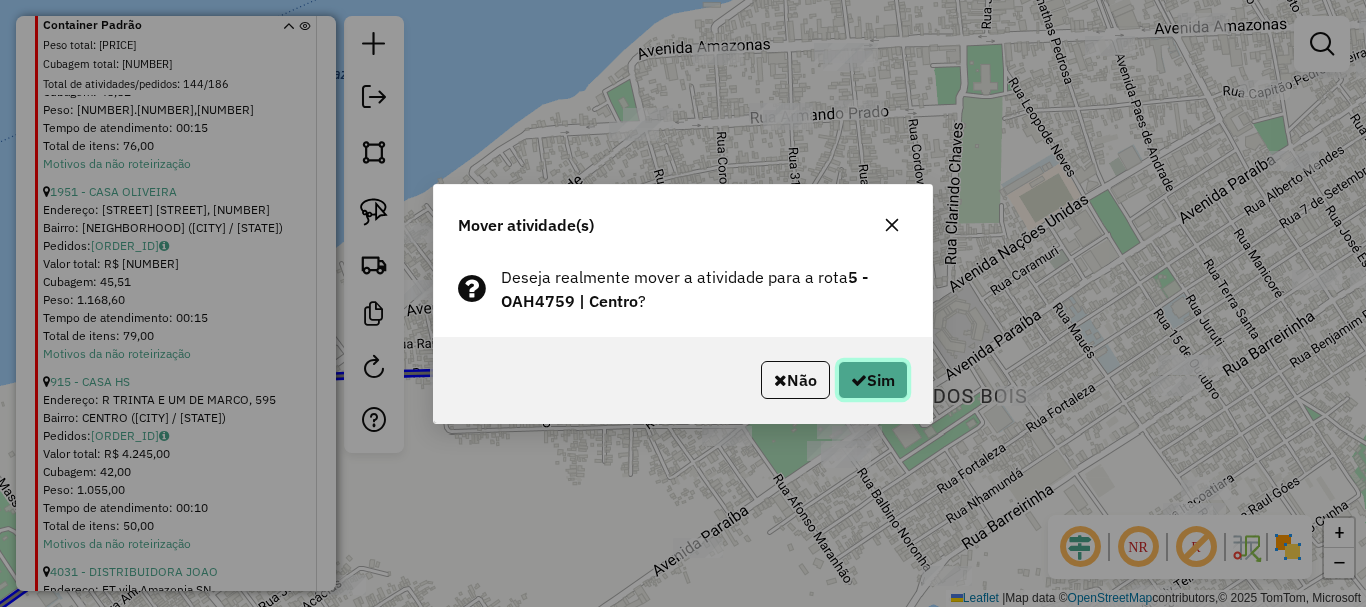 click on "Sim" 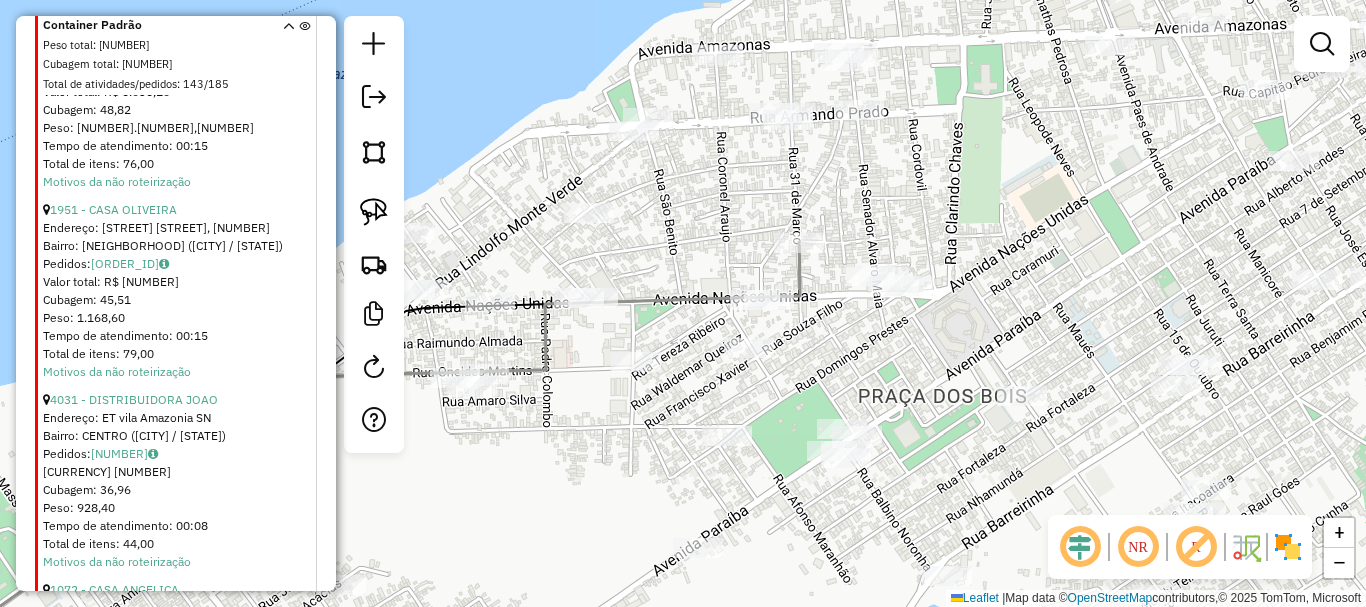 click on "Janela de atendimento Grade de atendimento Capacidade Transportadoras Veículos Cliente Pedidos  Rotas Selecione os dias de semana para filtrar as janelas de atendimento  Seg   Ter   Qua   Qui   Sex   Sáb   Dom  Informe o período da janela de atendimento: De: Até:  Filtrar exatamente a janela do cliente  Considerar janela de atendimento padrão  Selecione os dias de semana para filtrar as grades de atendimento  Seg   Ter   Qua   Qui   Sex   Sáb   Dom   Considerar clientes sem dia de atendimento cadastrado  Clientes fora do dia de atendimento selecionado Filtrar as atividades entre os valores definidos abaixo:  Peso mínimo:   Peso máximo:   Cubagem mínima:   Cubagem máxima:   De:   Até:  Filtrar as atividades entre o tempo de atendimento definido abaixo:  De:   Até:   Considerar capacidade total dos clientes não roteirizados Transportadora: Selecione um ou mais itens Tipo de veículo: Selecione um ou mais itens Veículo: Selecione um ou mais itens Motorista: Selecione um ou mais itens Nome: Rótulo:" 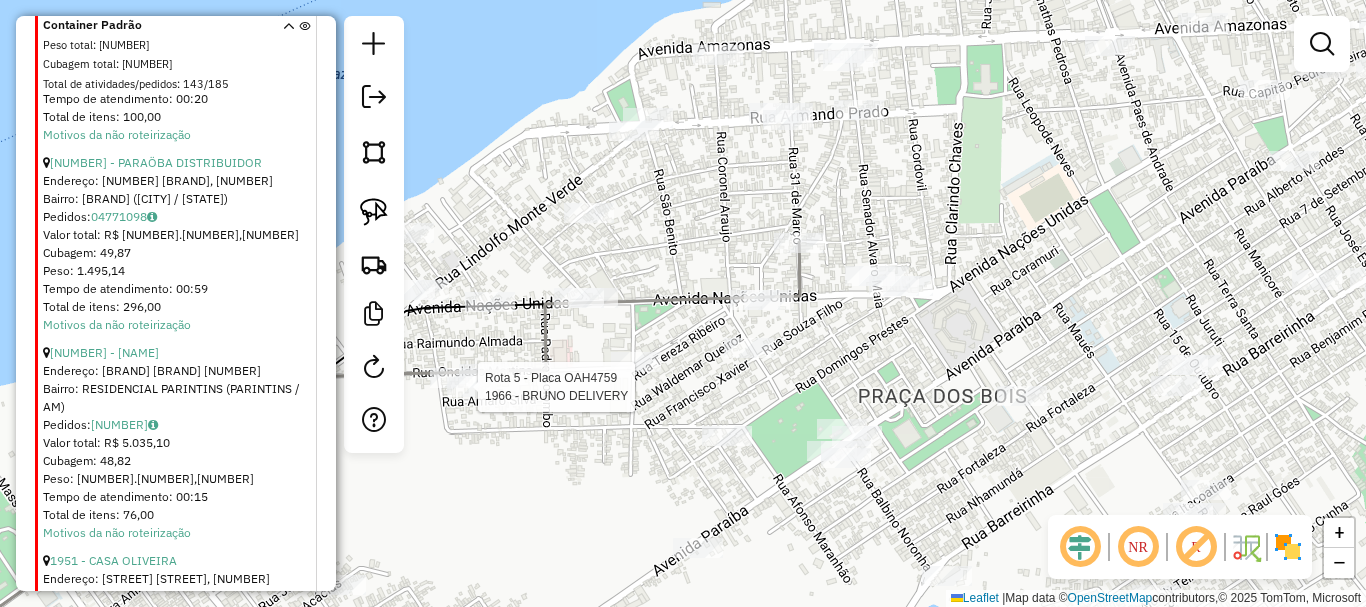 select on "**********" 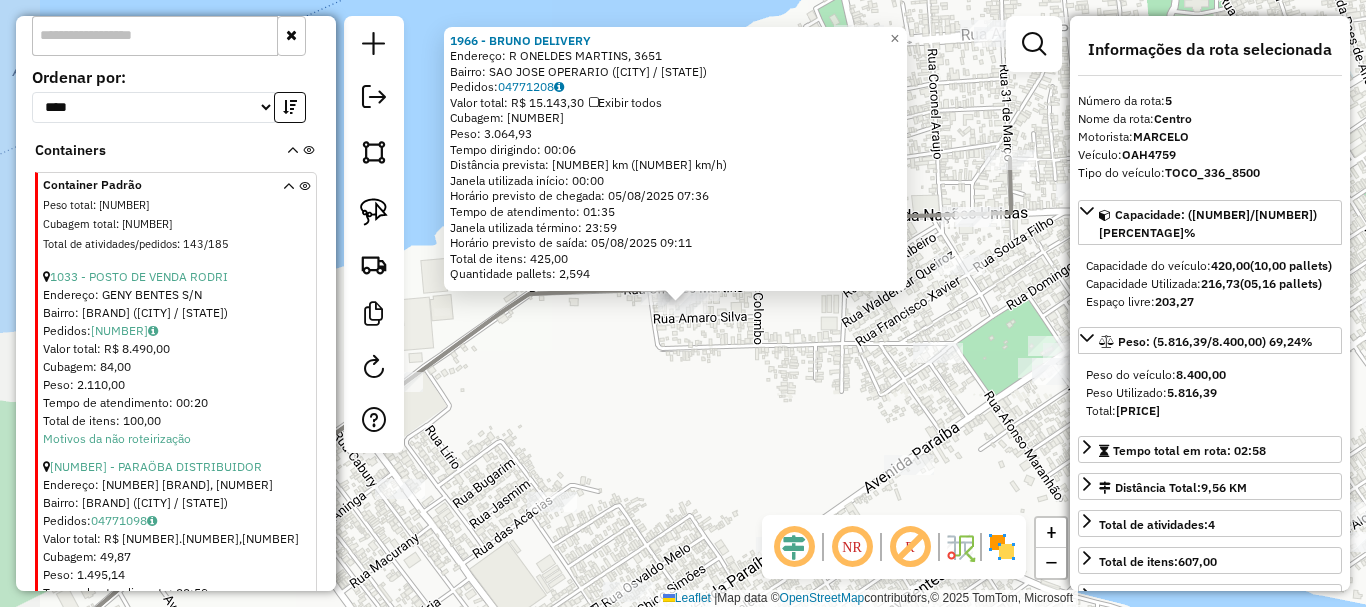 scroll, scrollTop: 882, scrollLeft: 0, axis: vertical 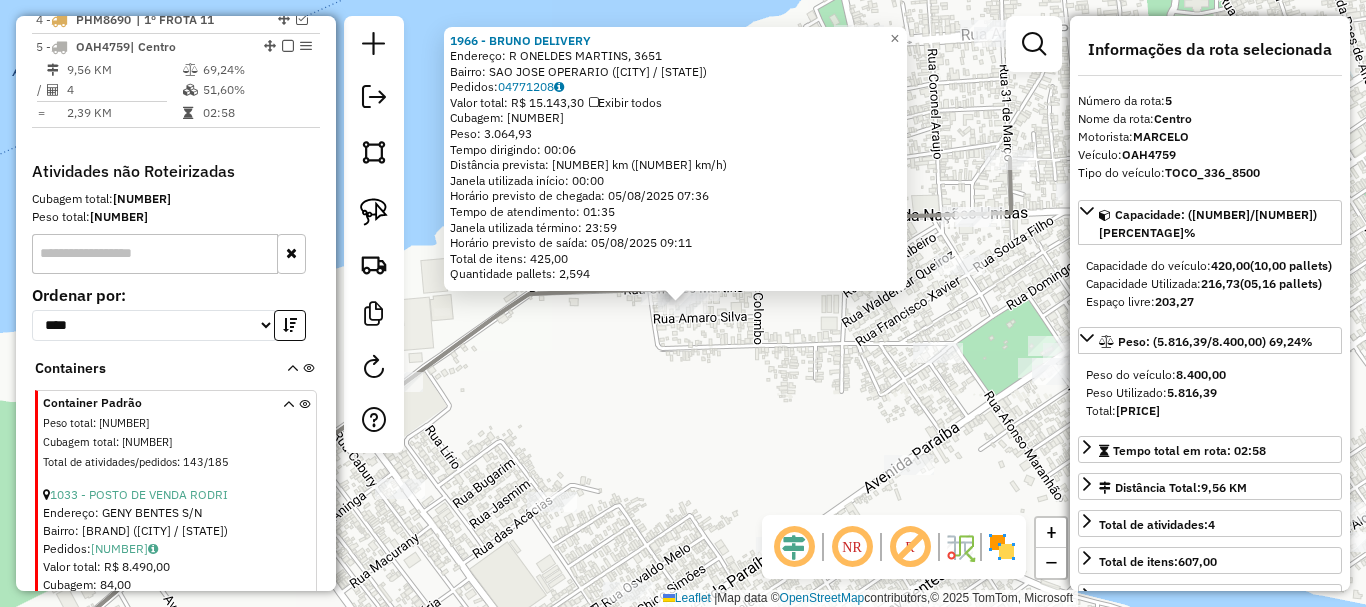 drag, startPoint x: 642, startPoint y: 419, endPoint x: 608, endPoint y: 378, distance: 53.263496 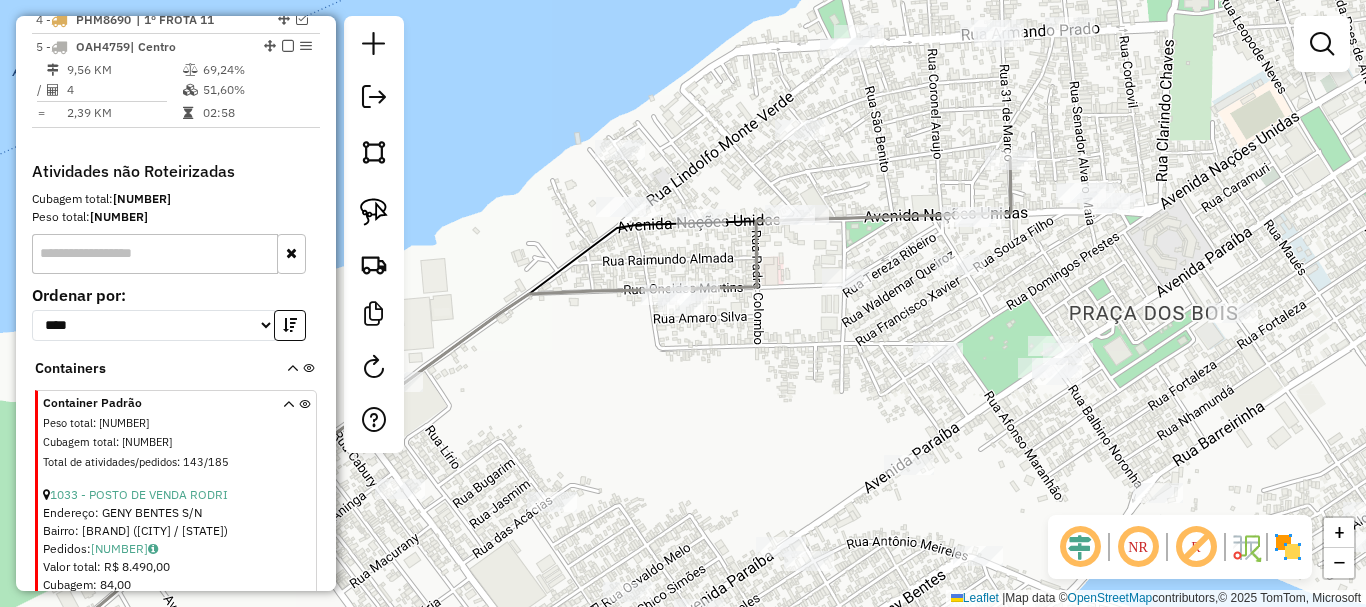 select on "**********" 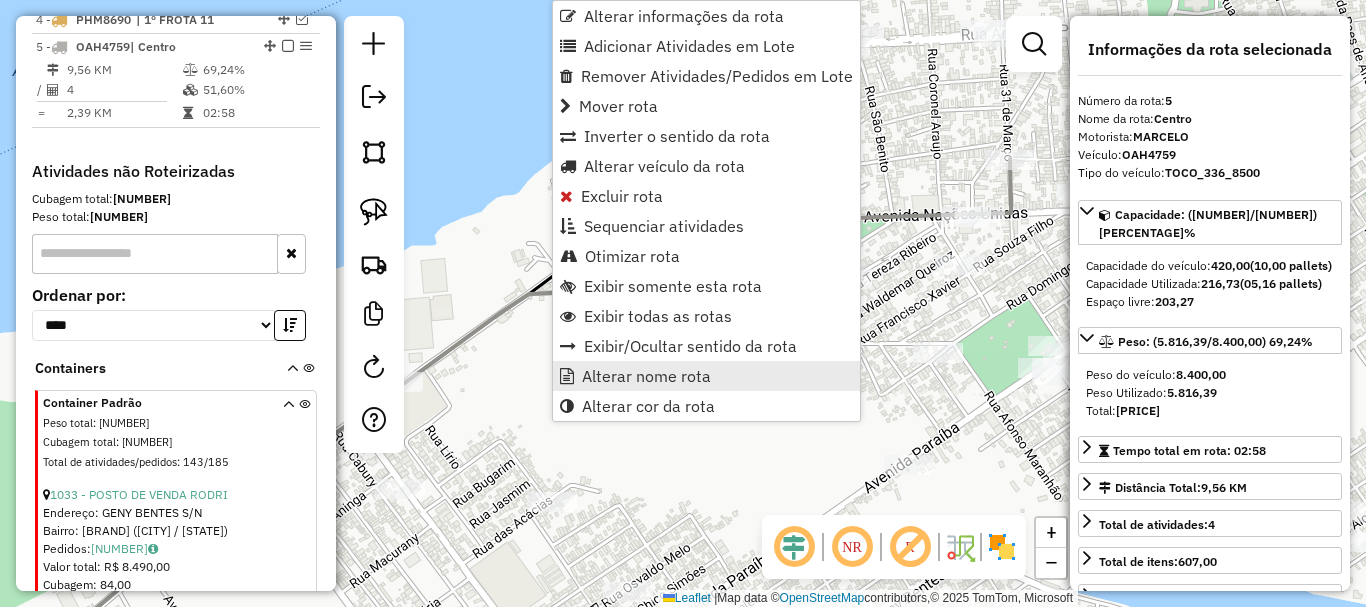 click on "Alterar nome rota" at bounding box center (646, 376) 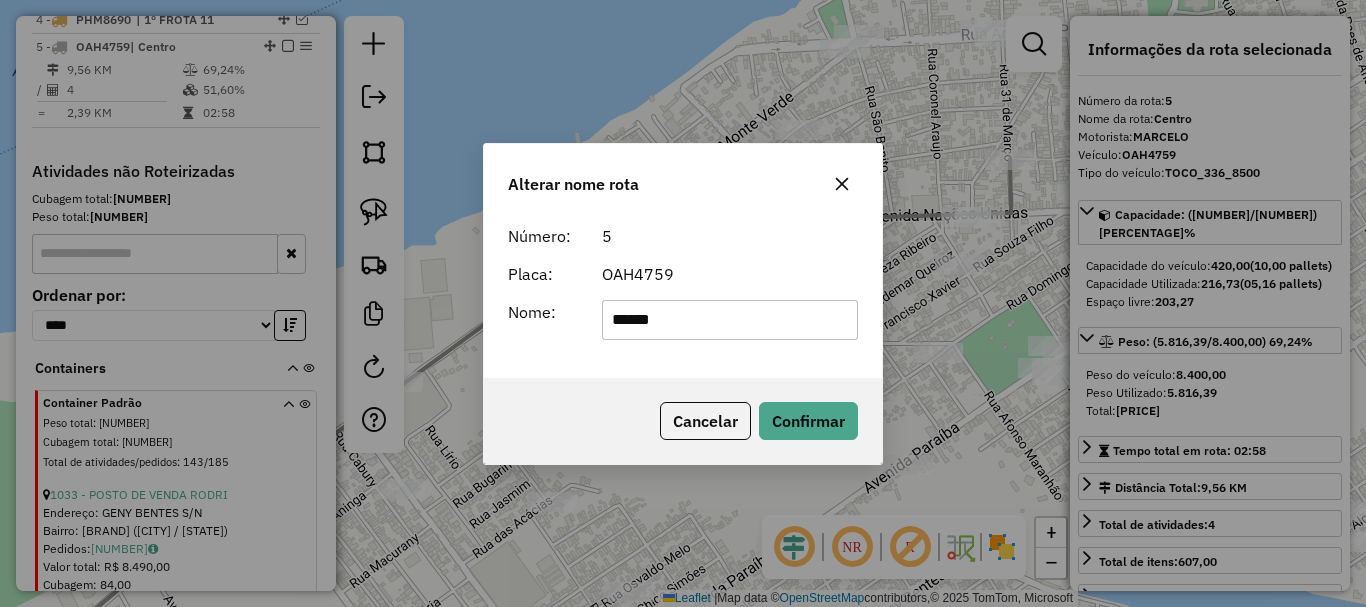 drag, startPoint x: 729, startPoint y: 311, endPoint x: 565, endPoint y: 321, distance: 164.3046 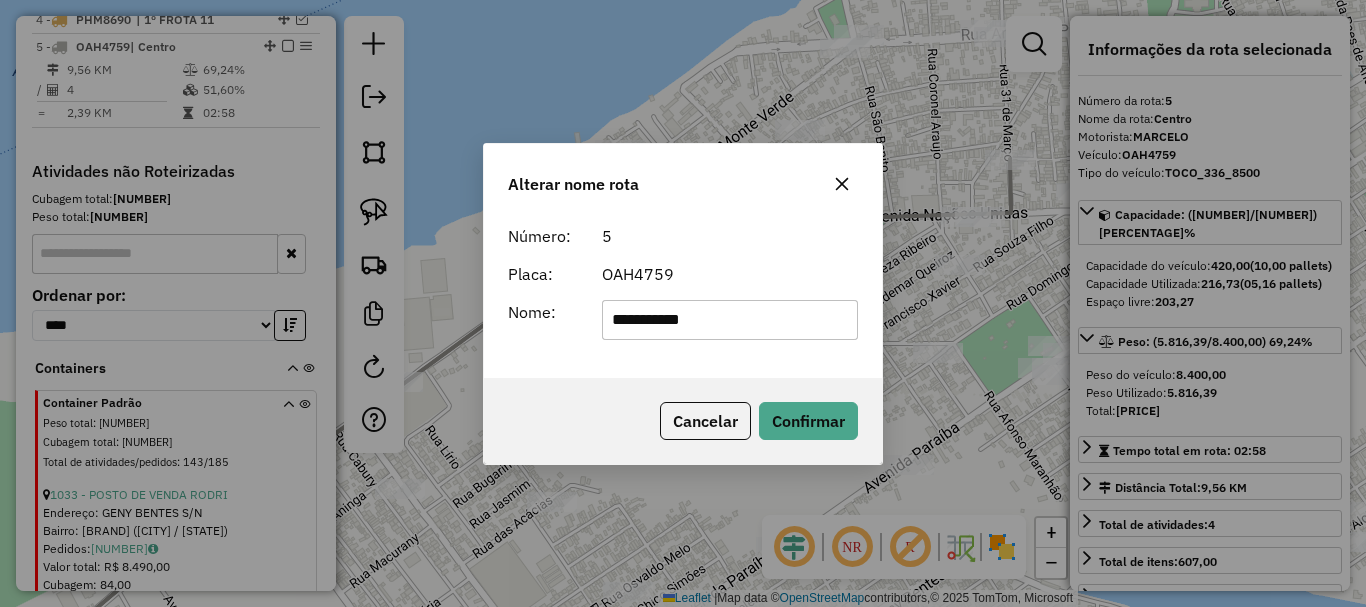 type on "**********" 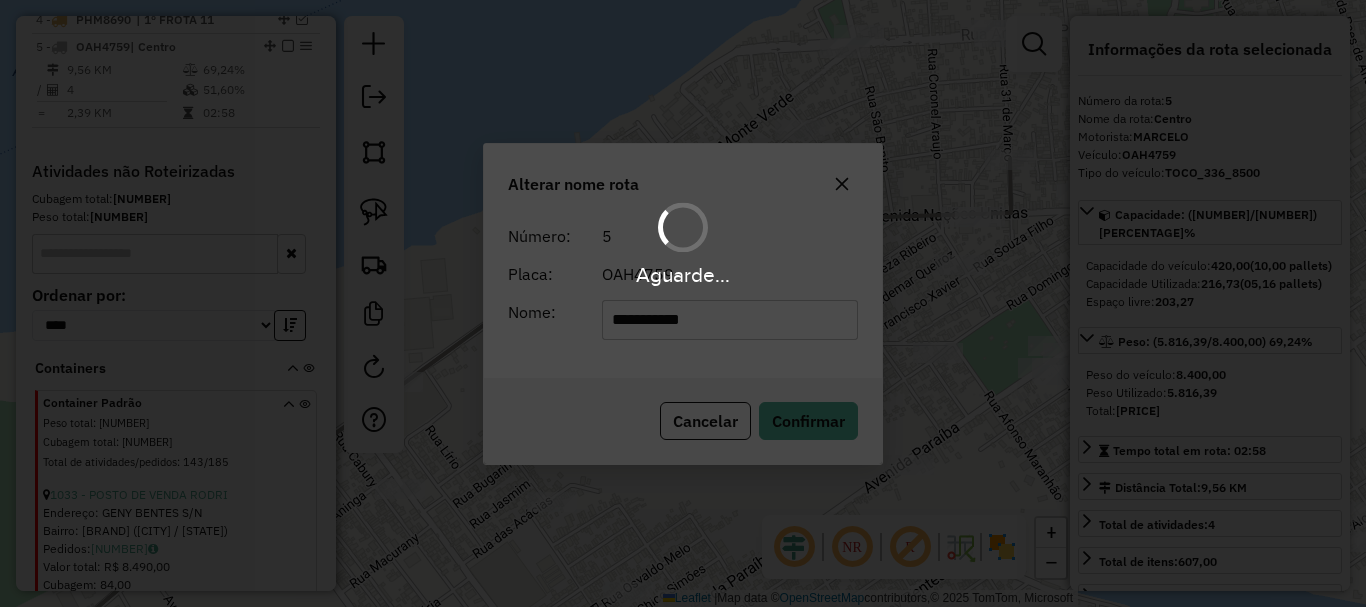 type 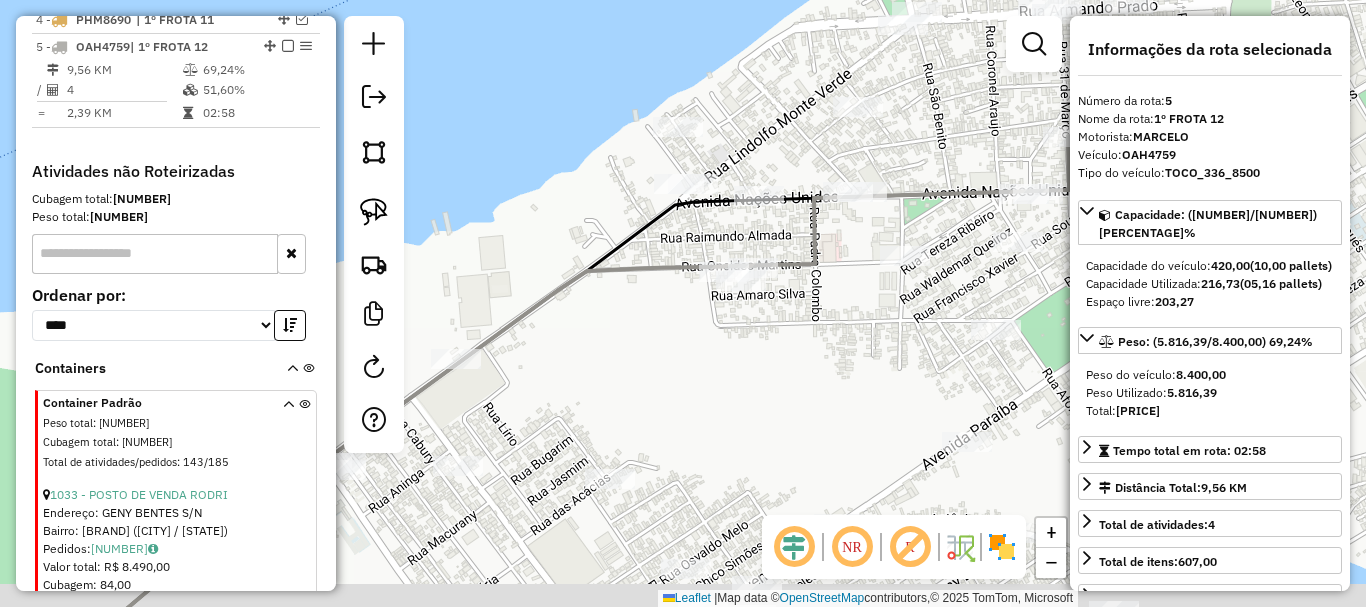 drag, startPoint x: 698, startPoint y: 368, endPoint x: 728, endPoint y: 342, distance: 39.698868 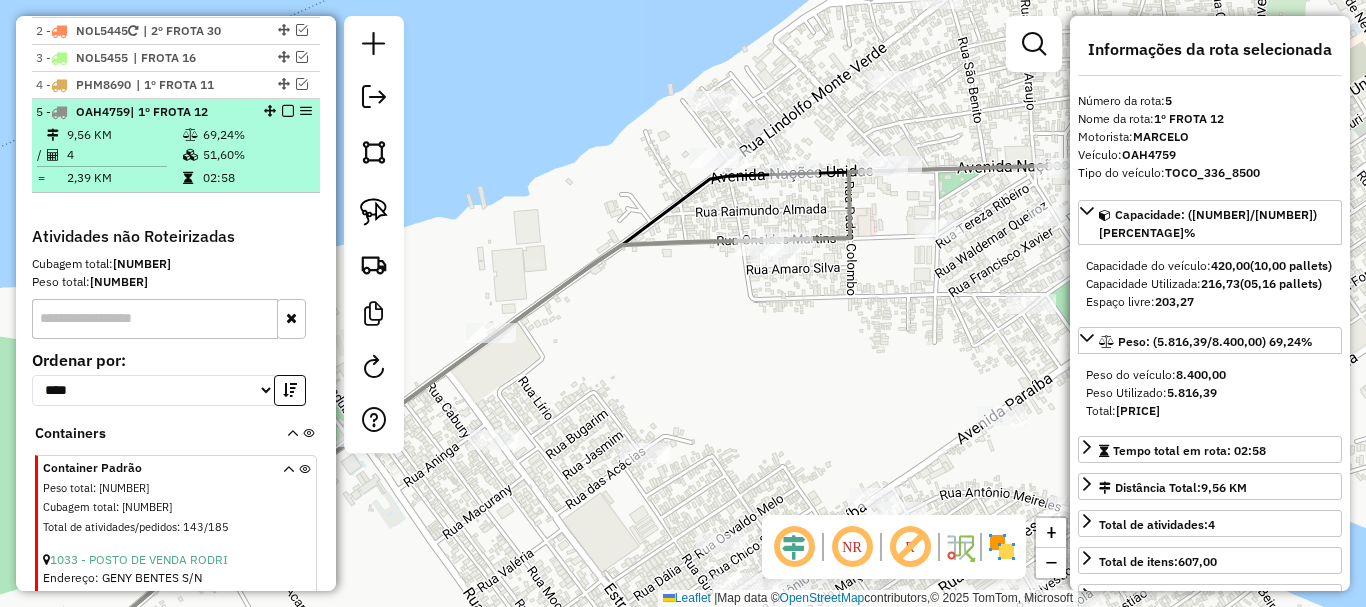 scroll, scrollTop: 782, scrollLeft: 0, axis: vertical 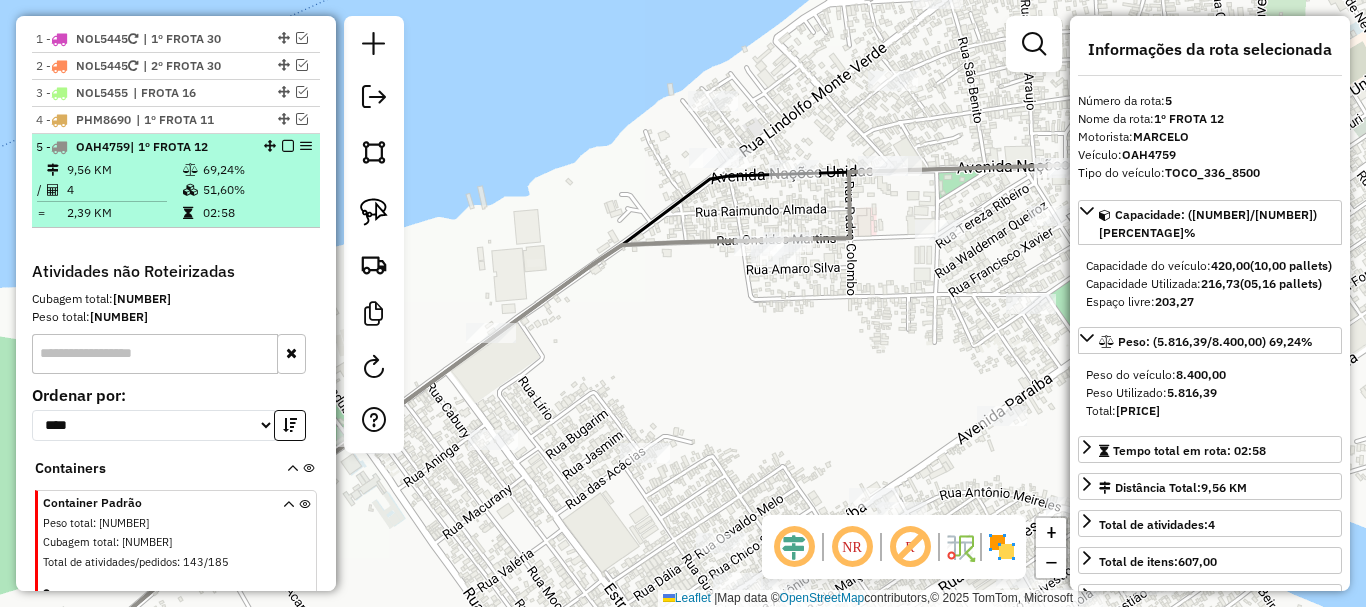 click at bounding box center [282, 146] 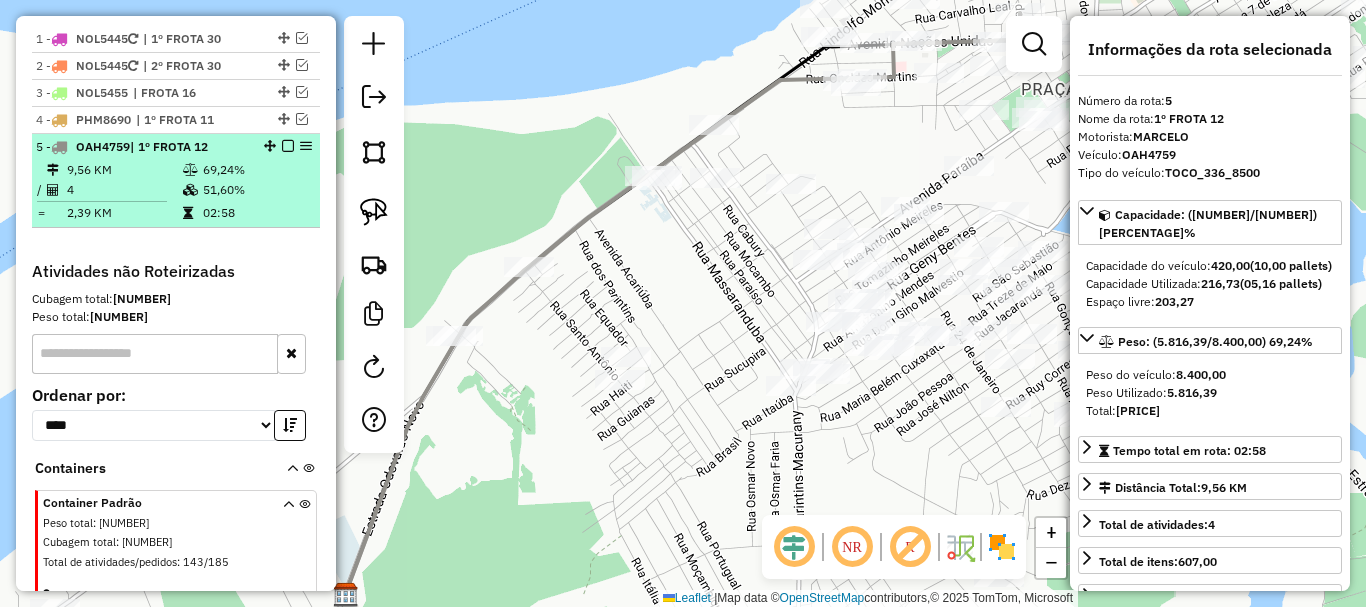 click at bounding box center [288, 146] 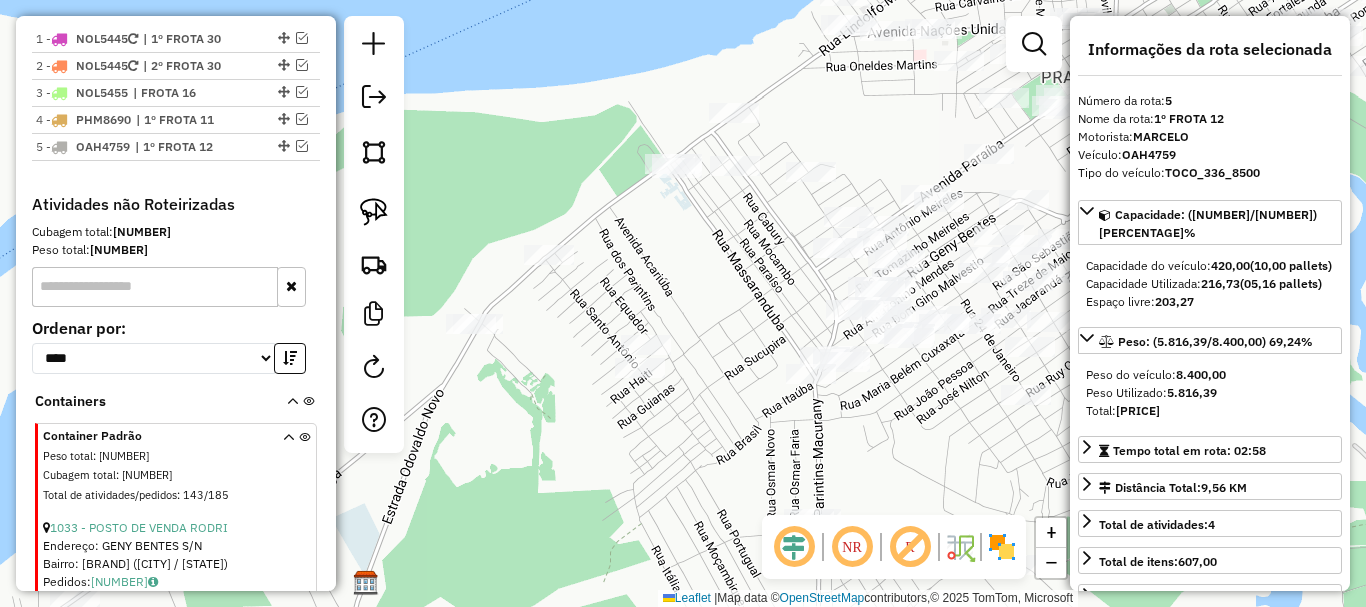 drag, startPoint x: 670, startPoint y: 250, endPoint x: 715, endPoint y: 218, distance: 55.21775 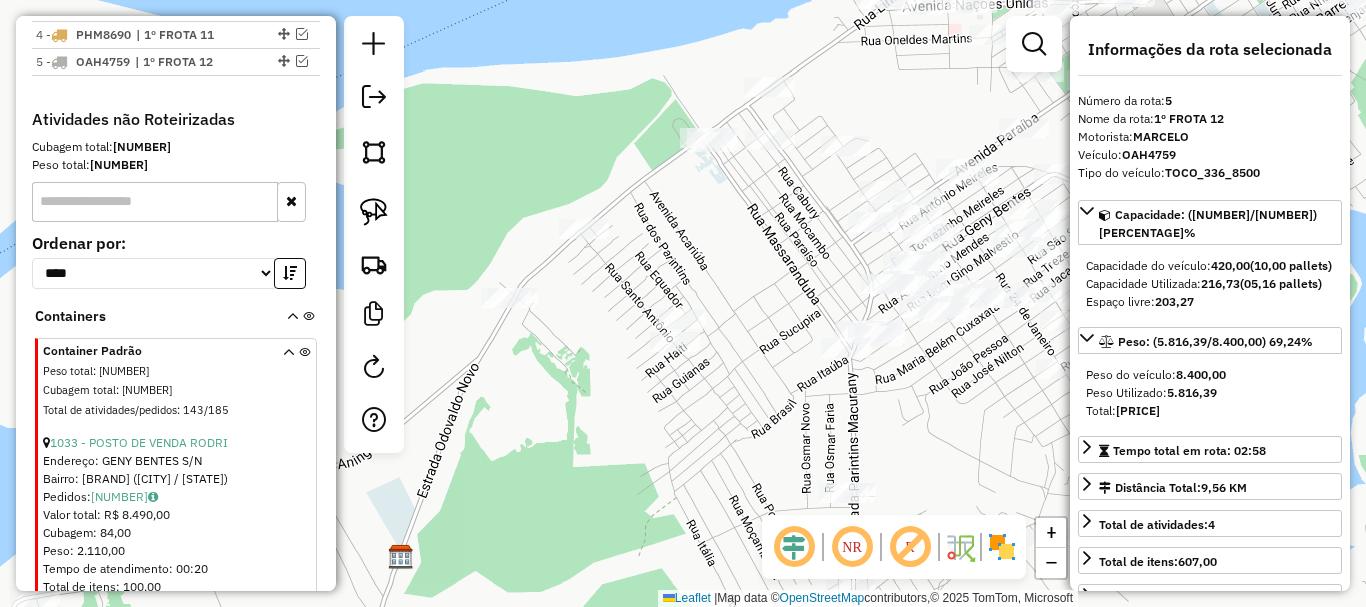 scroll, scrollTop: 882, scrollLeft: 0, axis: vertical 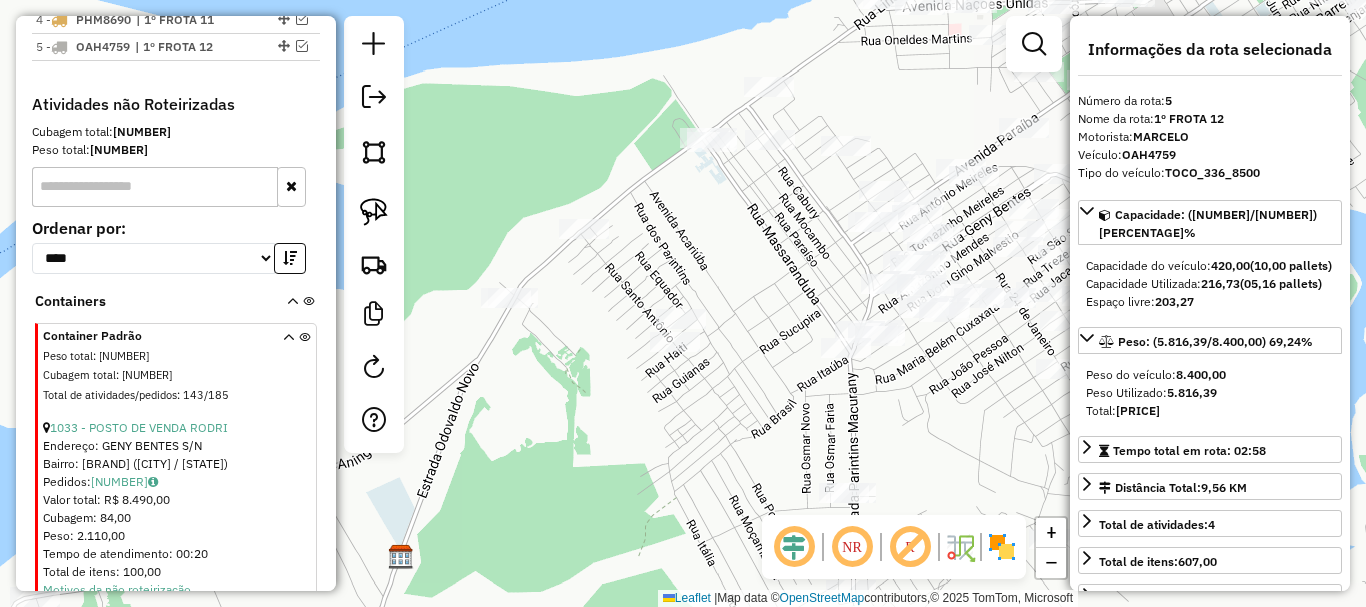 drag, startPoint x: 904, startPoint y: 107, endPoint x: 627, endPoint y: 74, distance: 278.95877 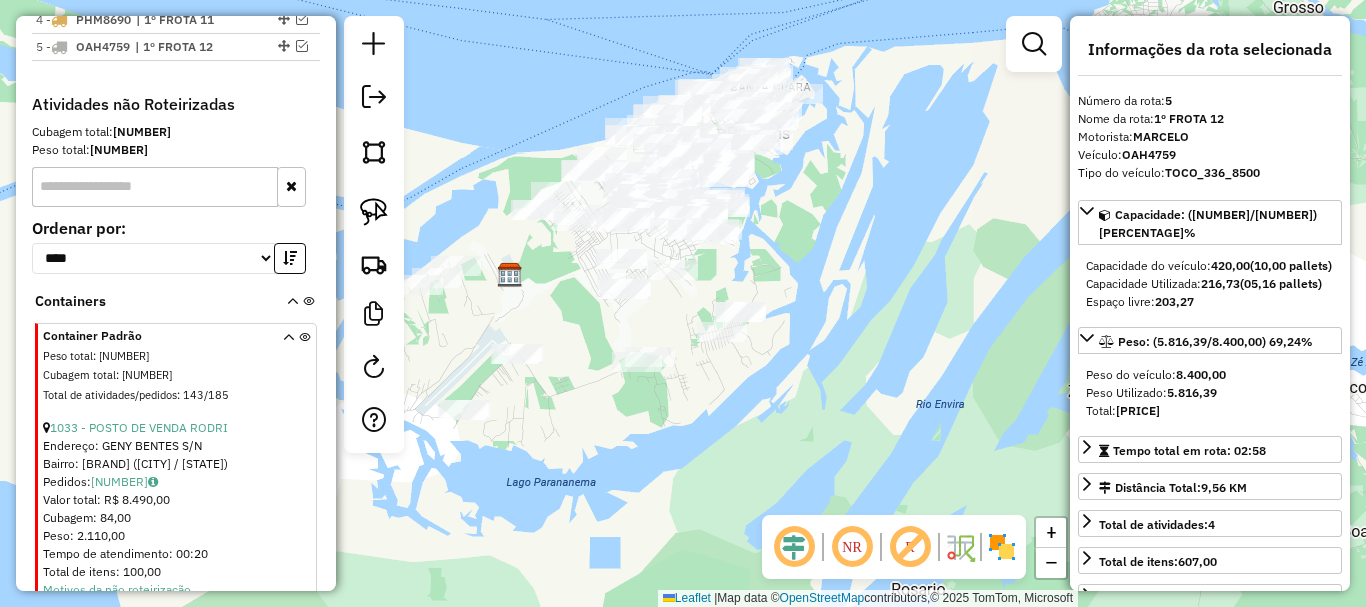 drag, startPoint x: 845, startPoint y: 297, endPoint x: 779, endPoint y: 372, distance: 99.90495 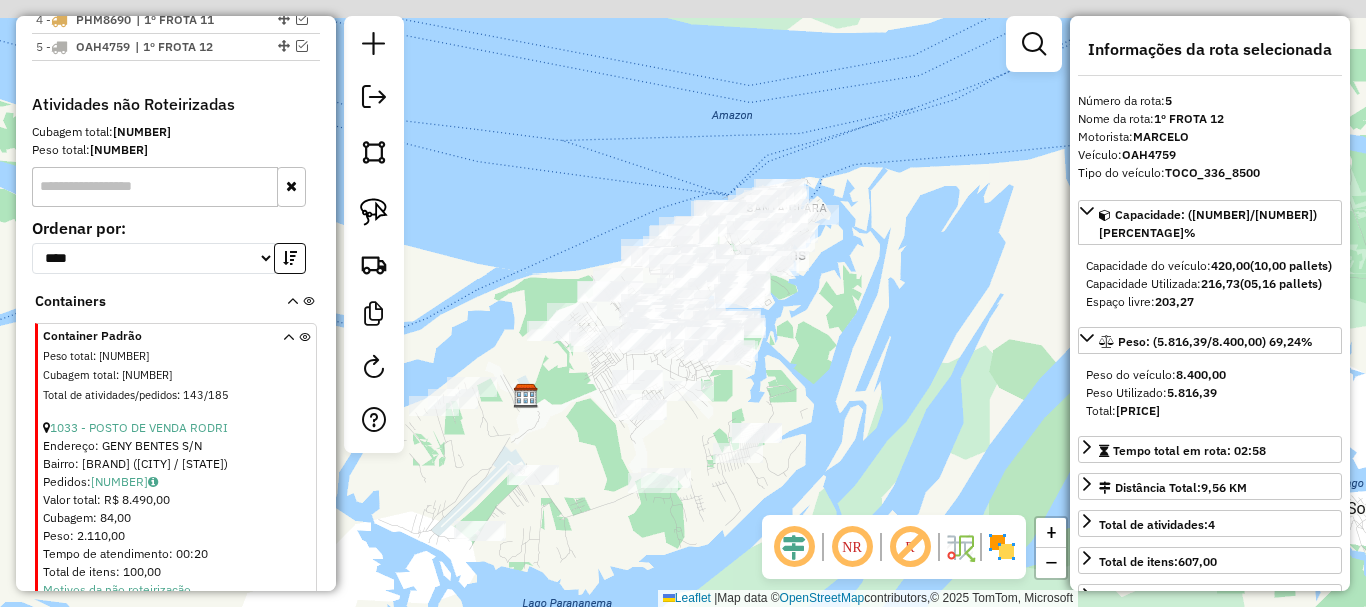 drag, startPoint x: 776, startPoint y: 282, endPoint x: 849, endPoint y: 350, distance: 99.764725 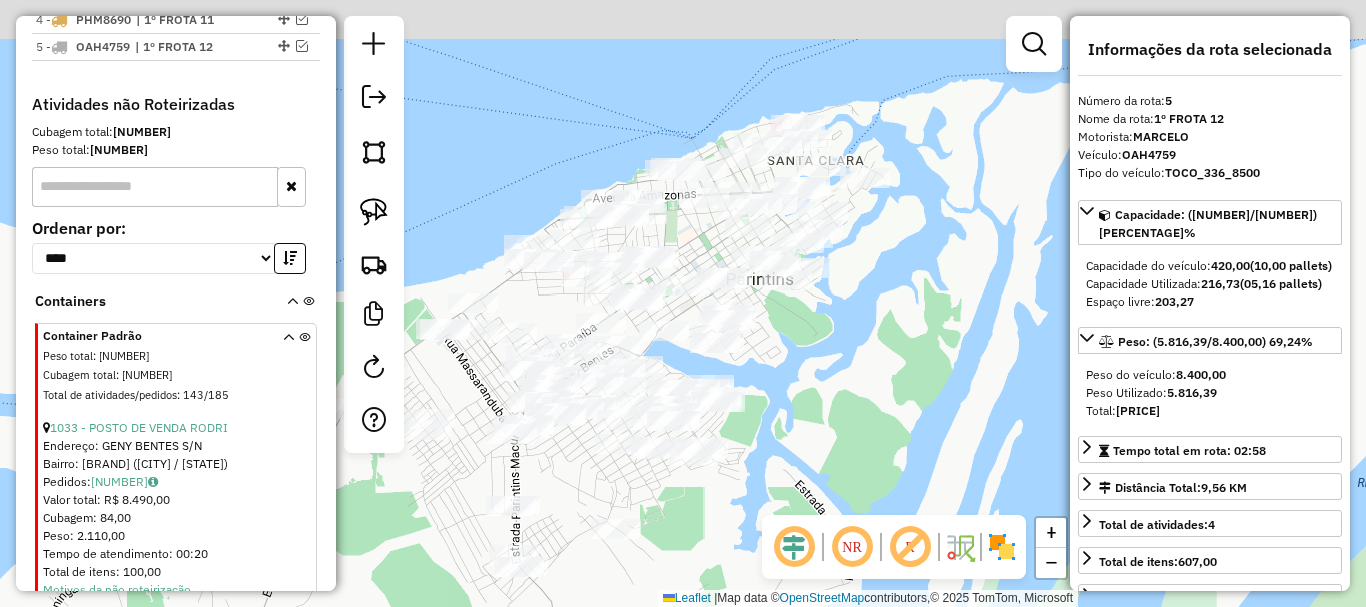drag, startPoint x: 770, startPoint y: 298, endPoint x: 816, endPoint y: 364, distance: 80.44874 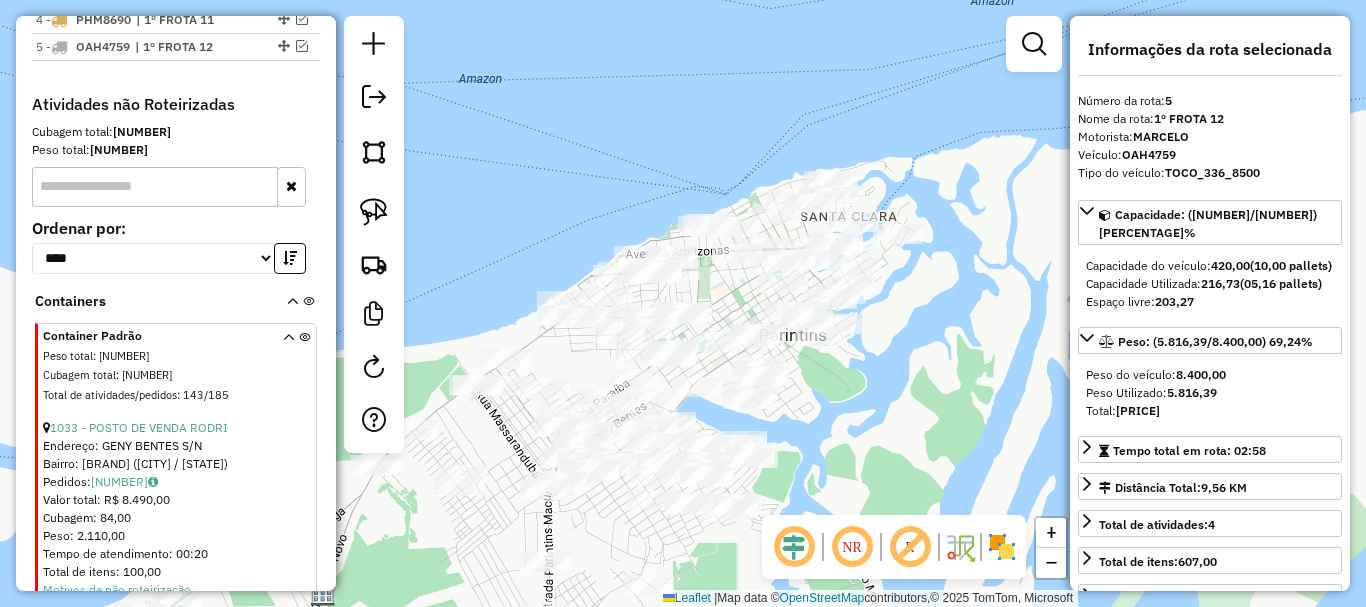 drag, startPoint x: 807, startPoint y: 384, endPoint x: 836, endPoint y: 442, distance: 64.84597 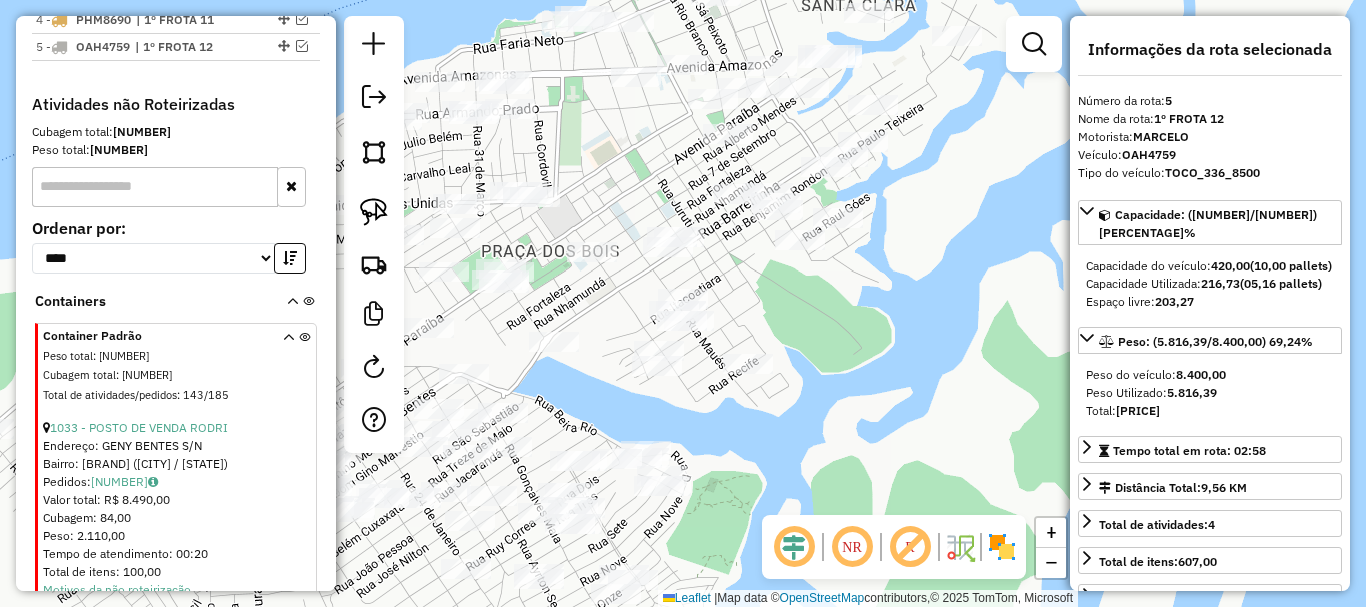 drag, startPoint x: 685, startPoint y: 378, endPoint x: 734, endPoint y: 367, distance: 50.219517 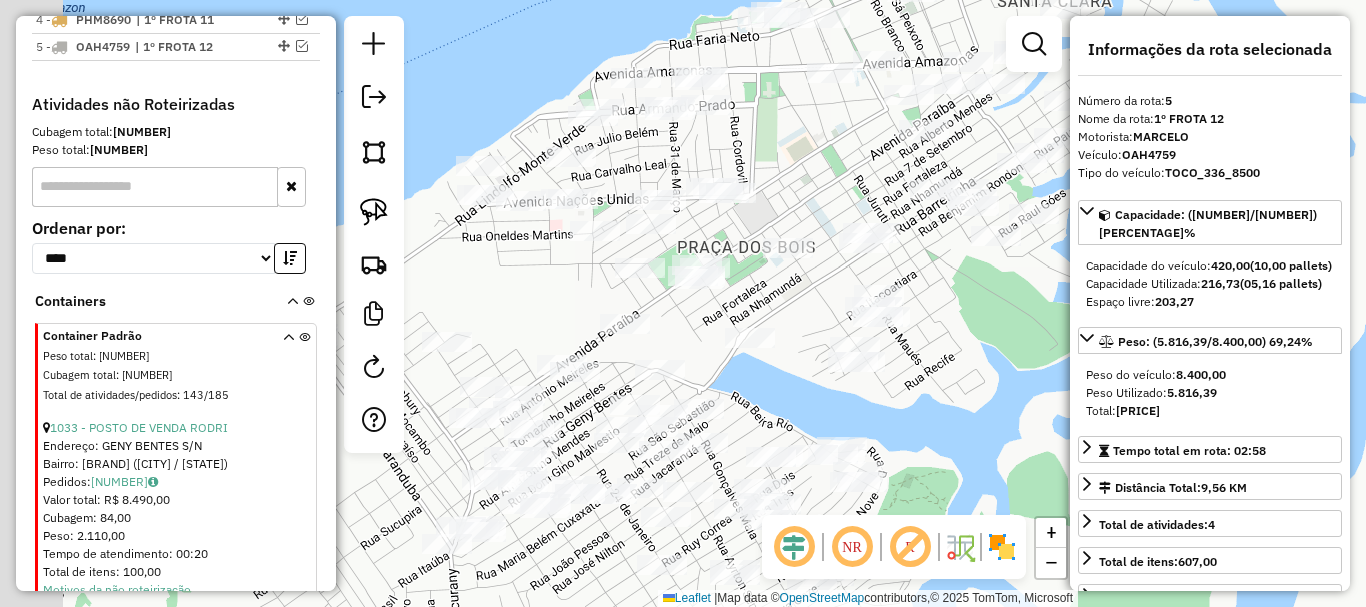 drag, startPoint x: 810, startPoint y: 460, endPoint x: 815, endPoint y: 383, distance: 77.16217 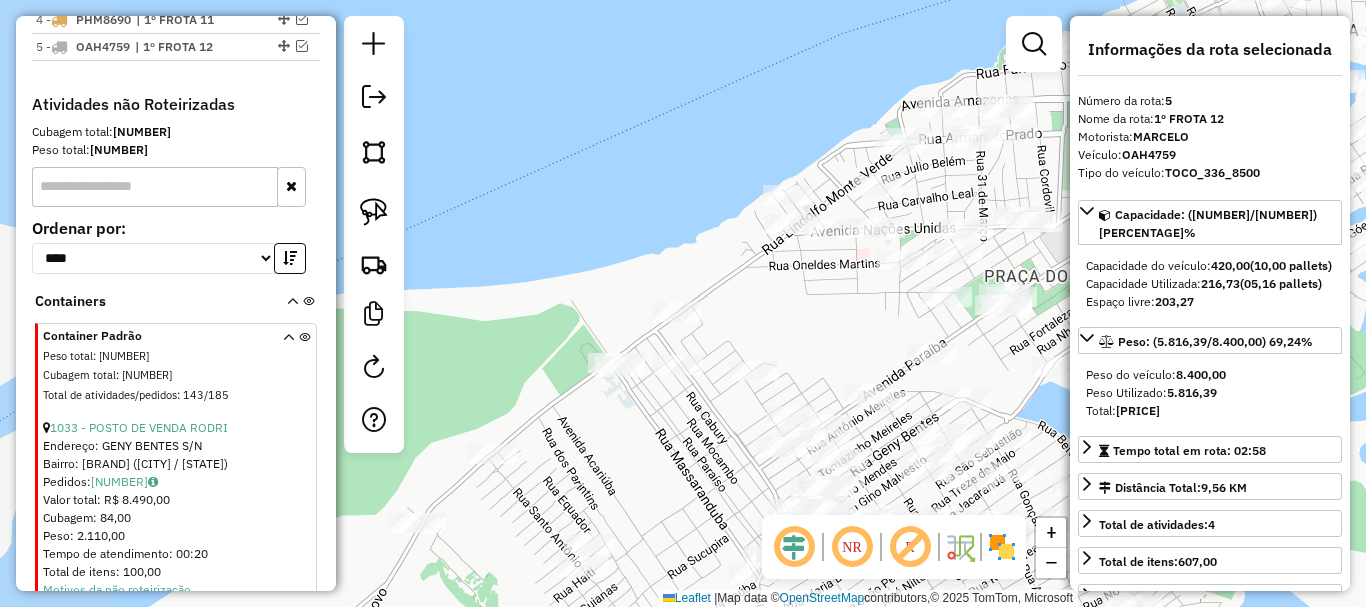 drag, startPoint x: 455, startPoint y: 439, endPoint x: 681, endPoint y: 483, distance: 230.24335 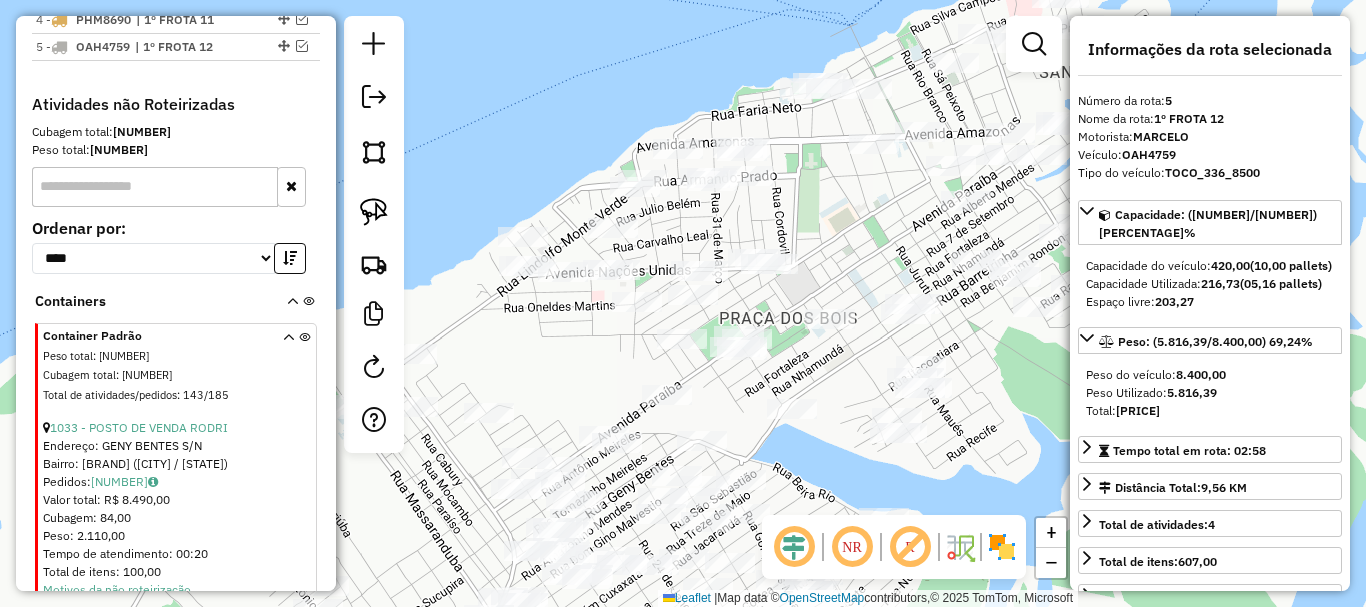 drag, startPoint x: 630, startPoint y: 498, endPoint x: 383, endPoint y: 524, distance: 248.36465 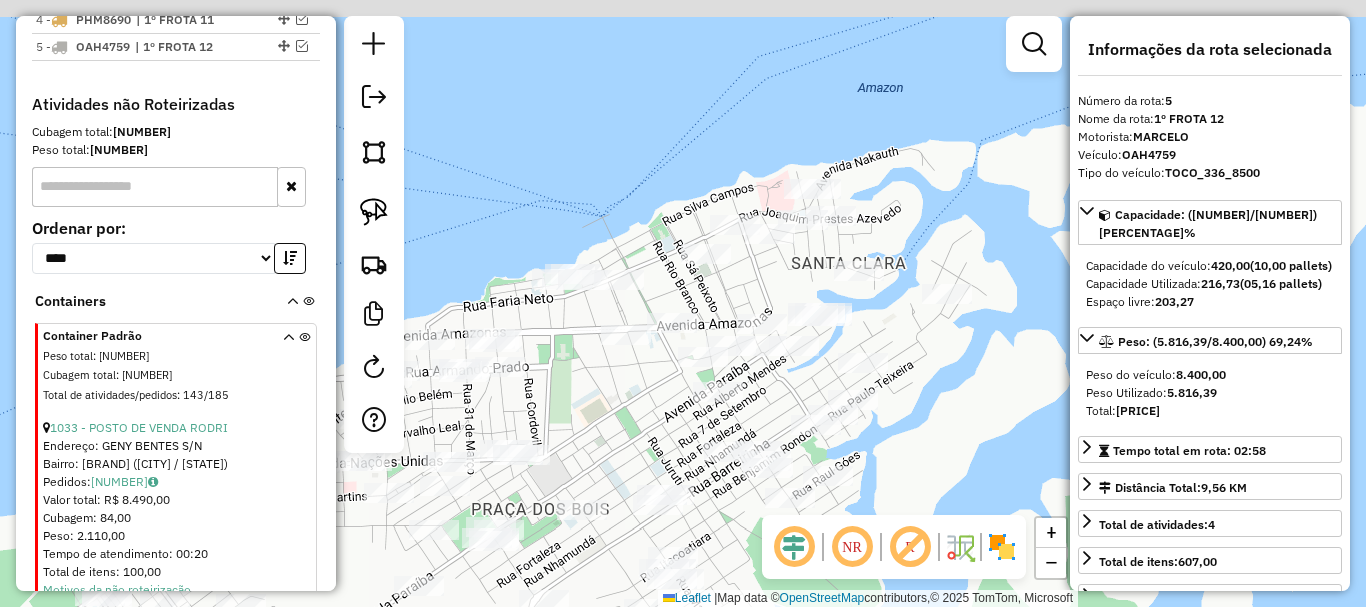 drag, startPoint x: 1023, startPoint y: 376, endPoint x: 754, endPoint y: 586, distance: 341.26382 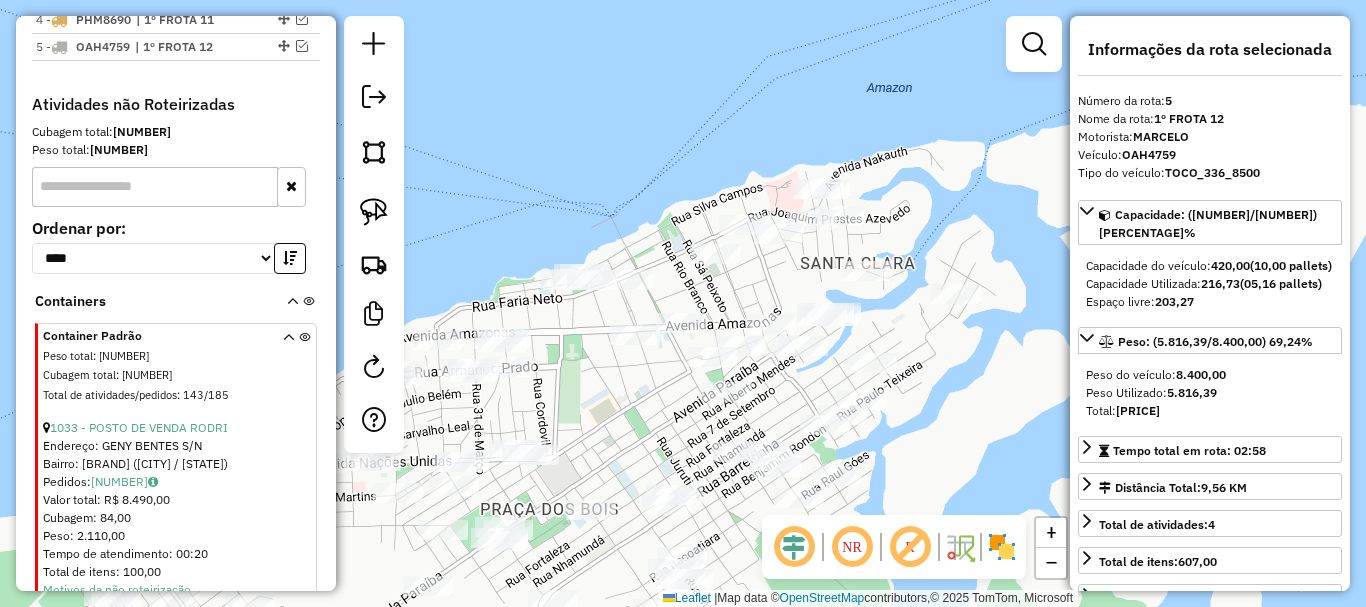 drag, startPoint x: 631, startPoint y: 234, endPoint x: 652, endPoint y: 228, distance: 21.84033 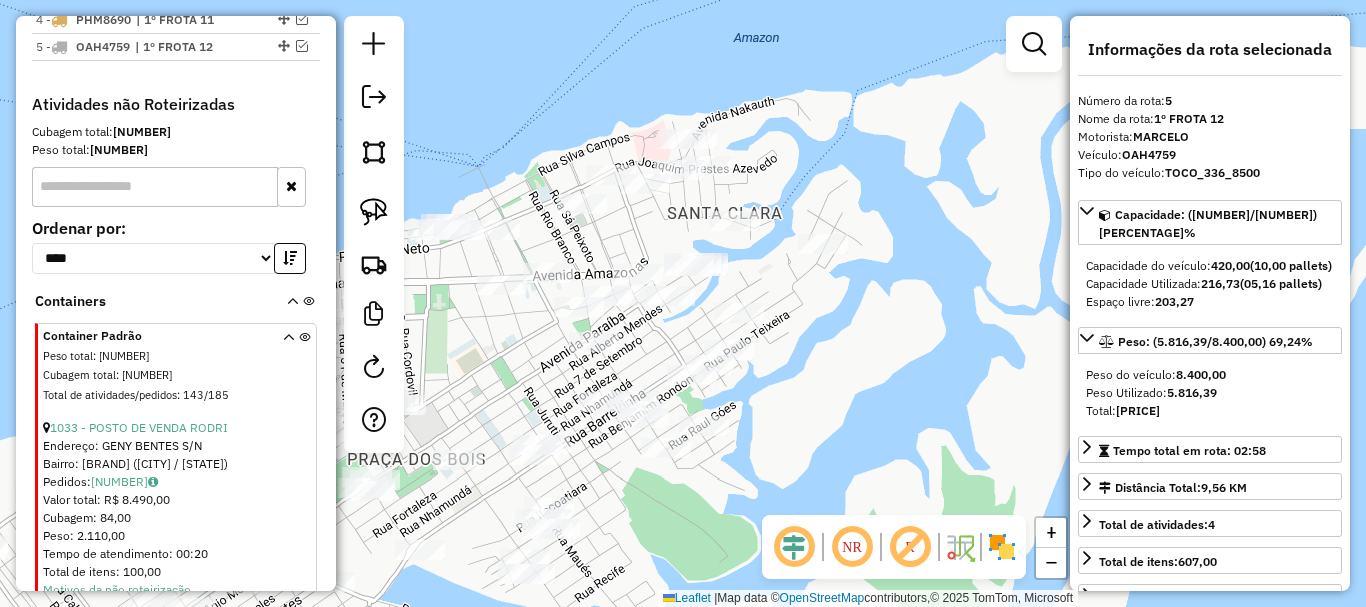 drag, startPoint x: 632, startPoint y: 407, endPoint x: 441, endPoint y: 422, distance: 191.5881 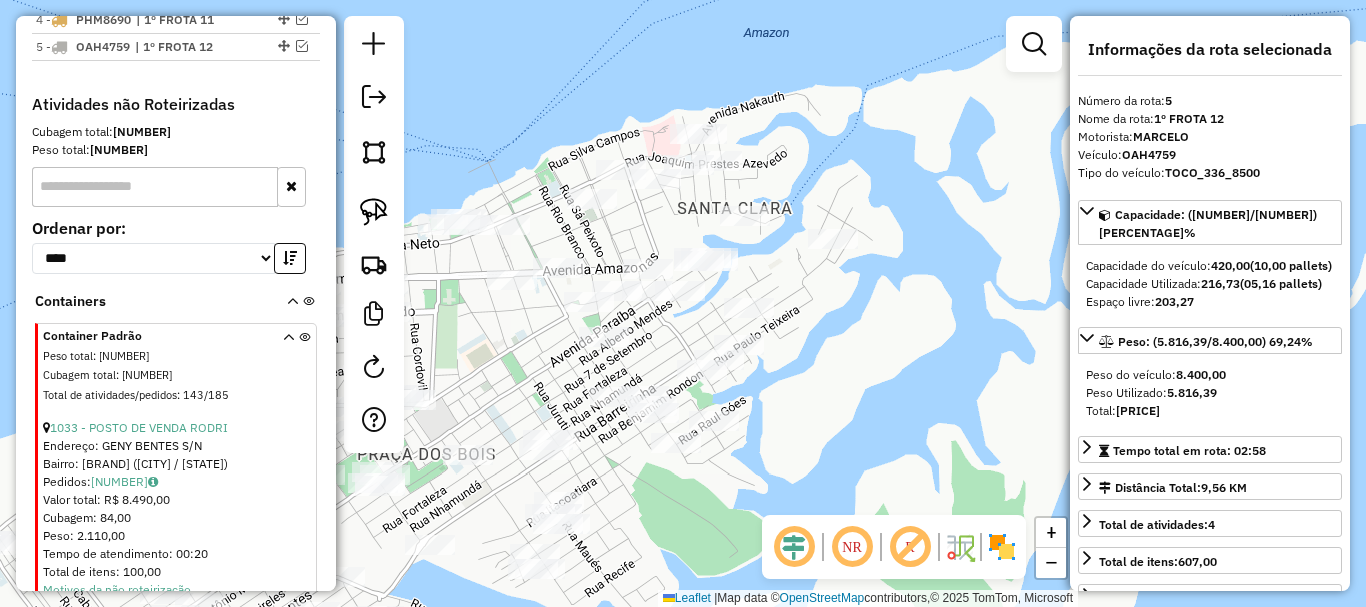 drag, startPoint x: 743, startPoint y: 517, endPoint x: 768, endPoint y: 506, distance: 27.313 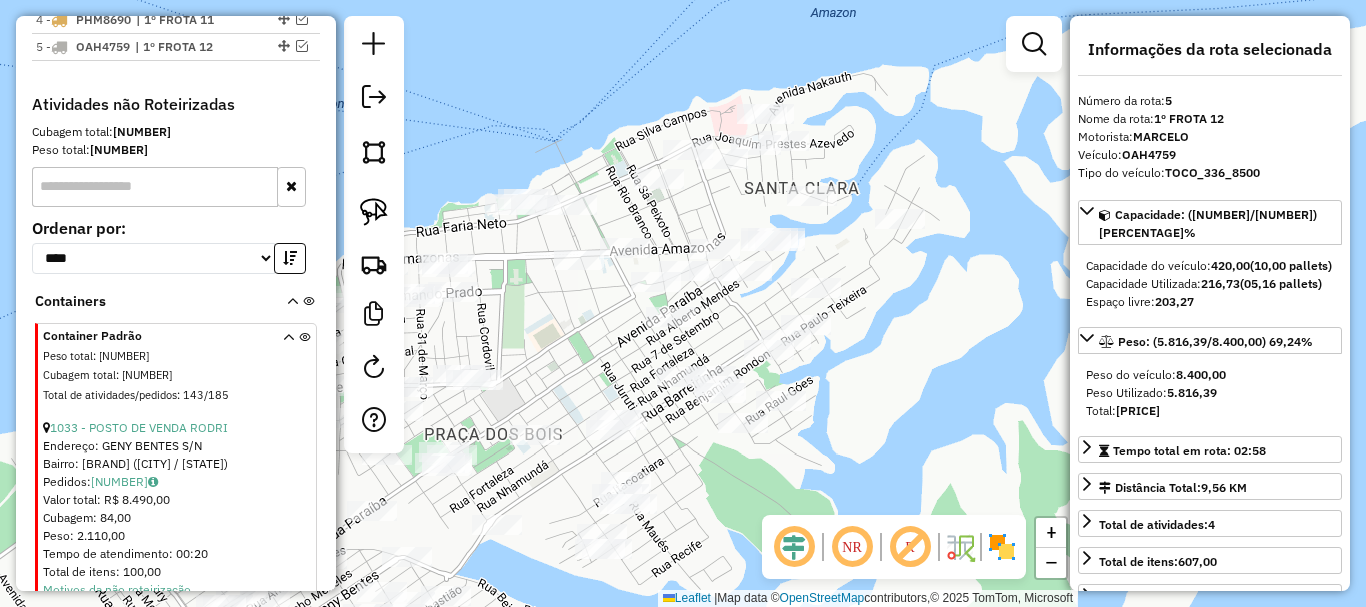 drag, startPoint x: 865, startPoint y: 322, endPoint x: 903, endPoint y: 313, distance: 39.051247 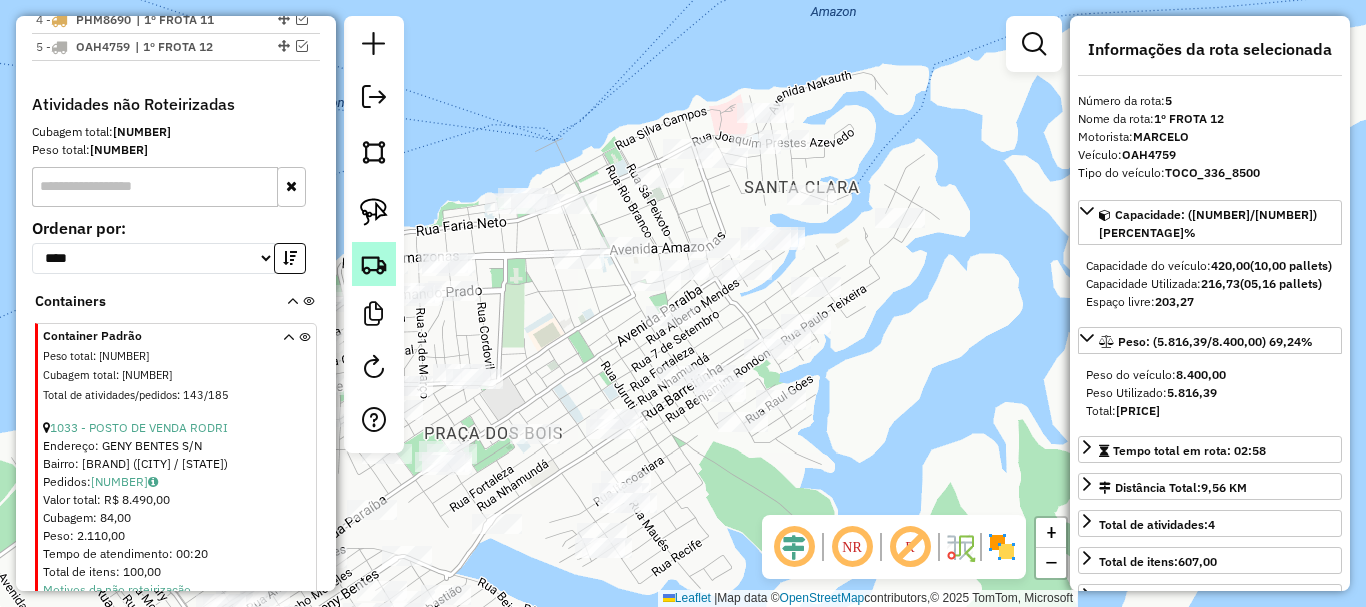 click 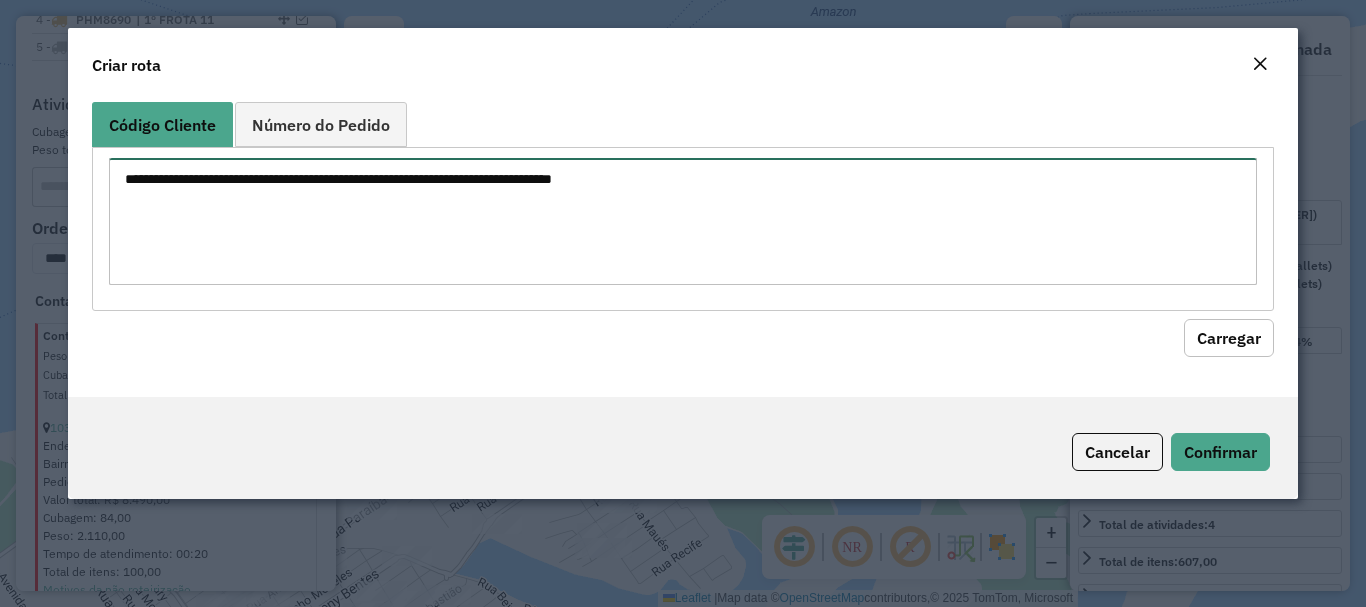 click at bounding box center (682, 221) 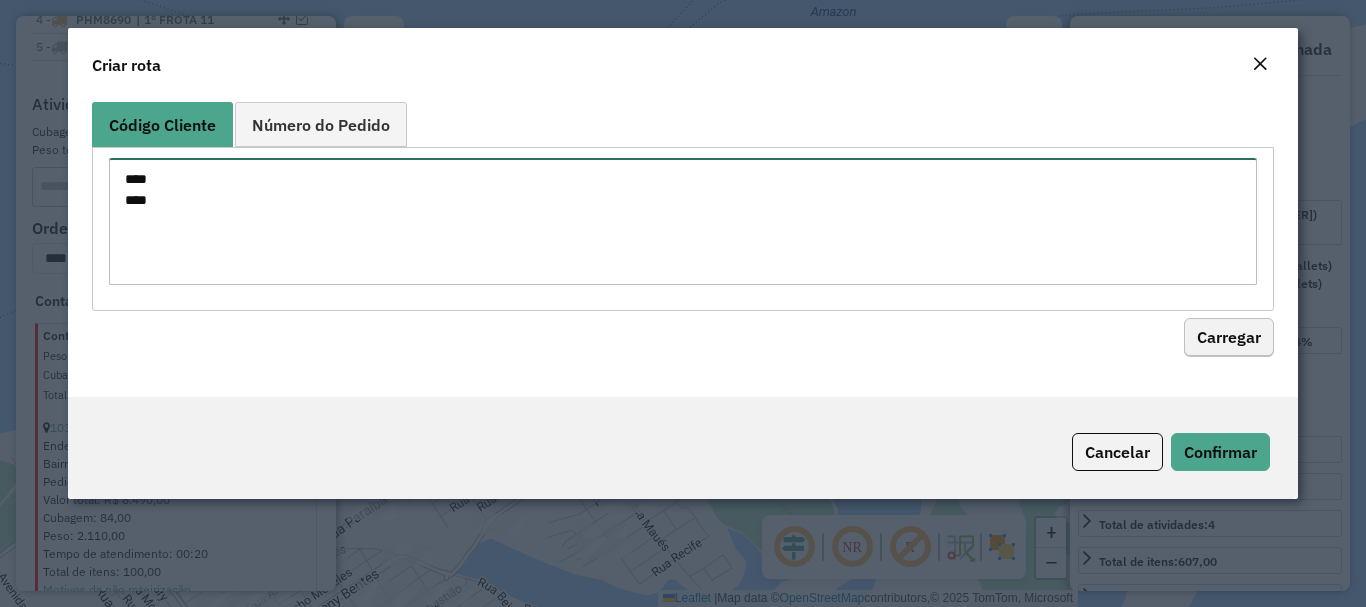 type on "****
****" 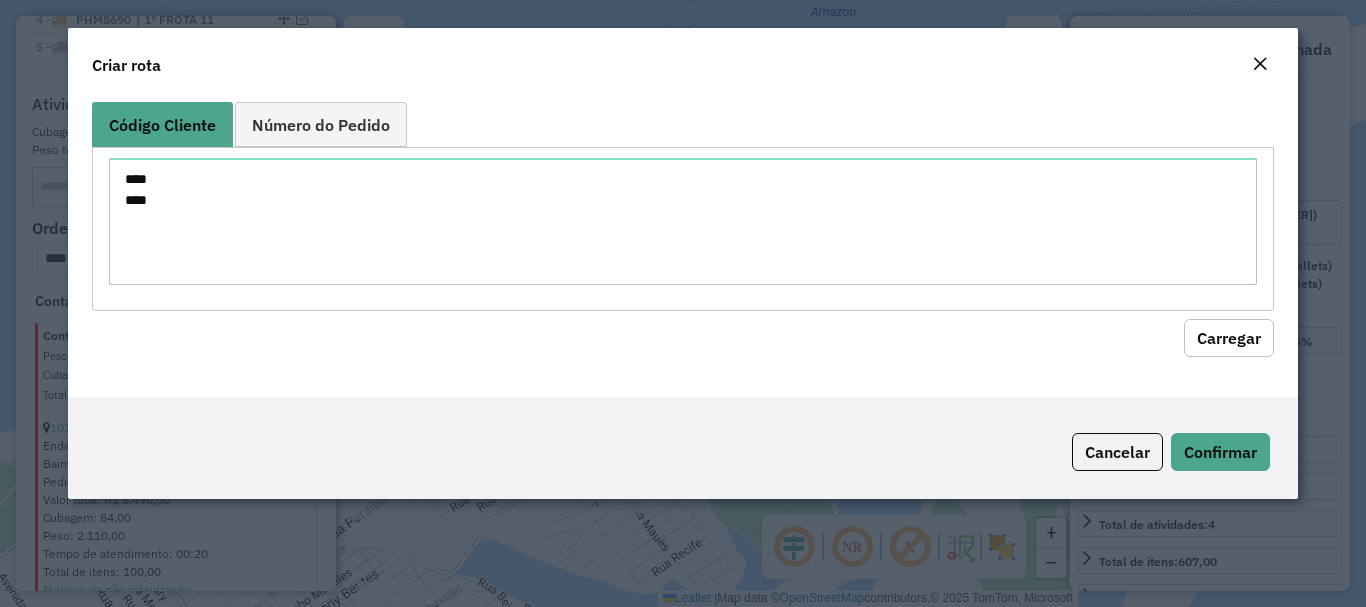 drag, startPoint x: 1243, startPoint y: 336, endPoint x: 1130, endPoint y: 363, distance: 116.18089 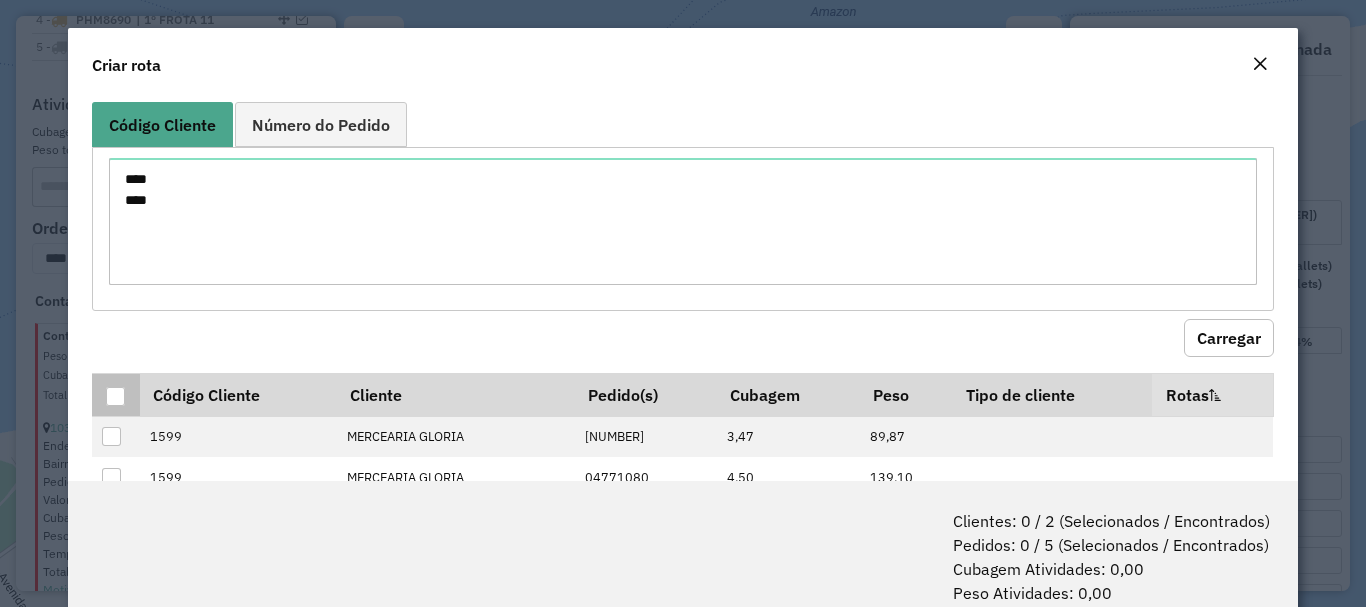 drag, startPoint x: 106, startPoint y: 391, endPoint x: 138, endPoint y: 401, distance: 33.526108 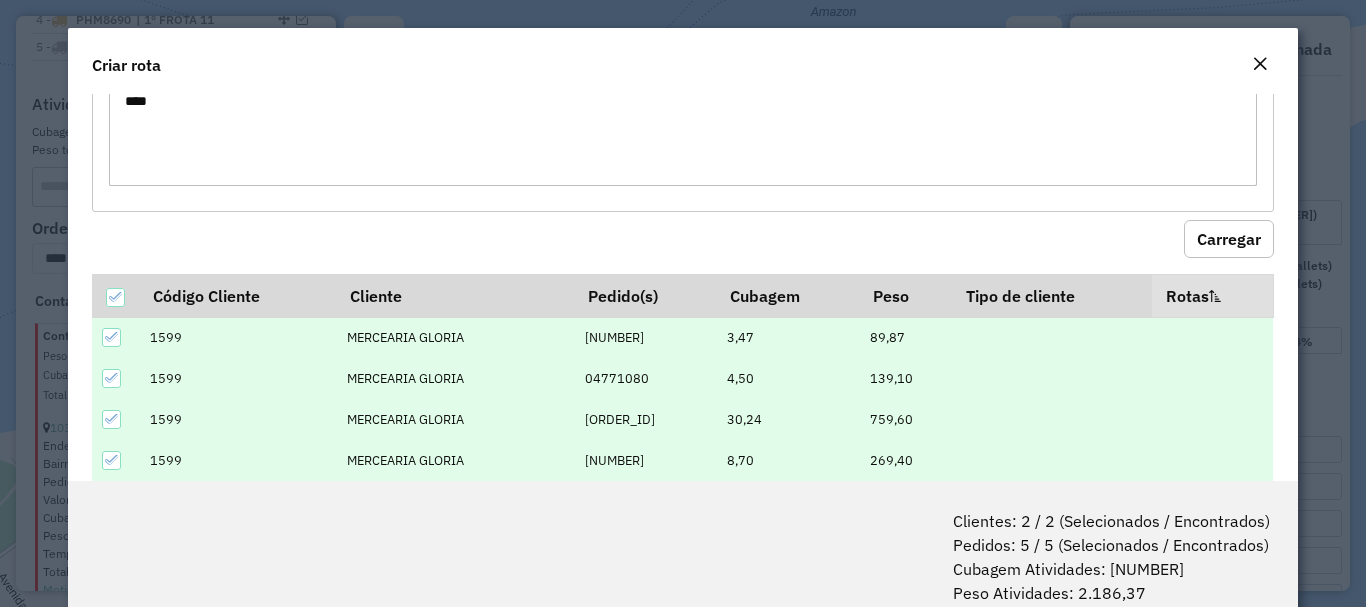scroll, scrollTop: 179, scrollLeft: 0, axis: vertical 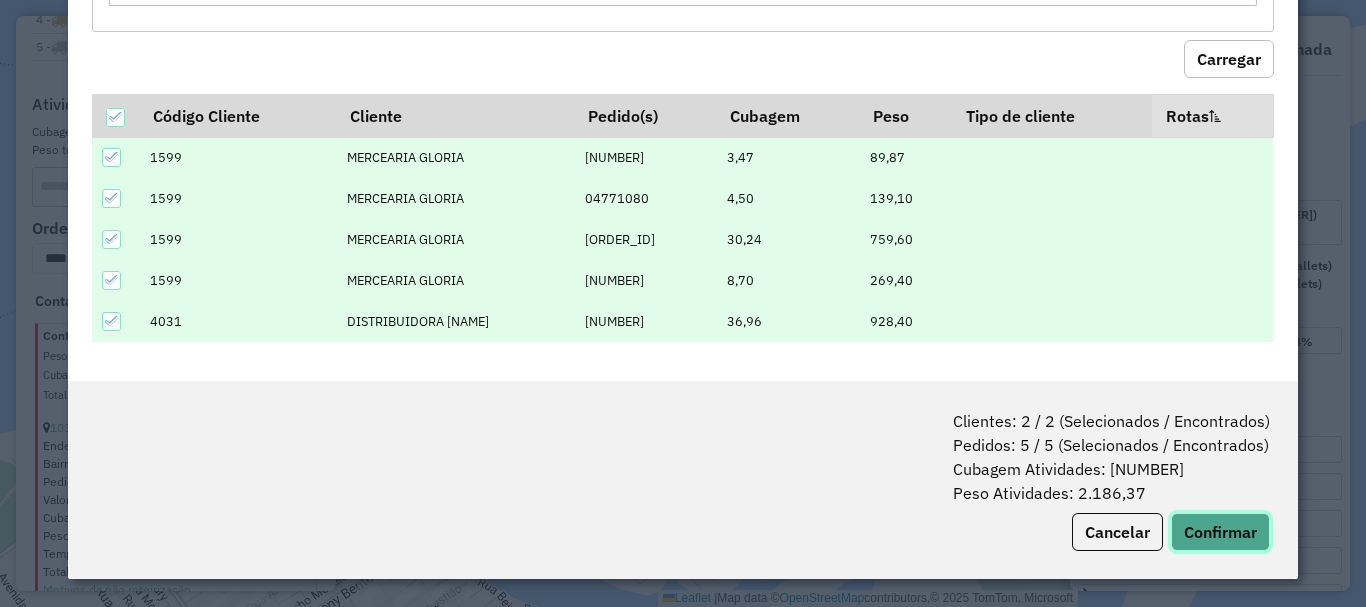 click on "Confirmar" 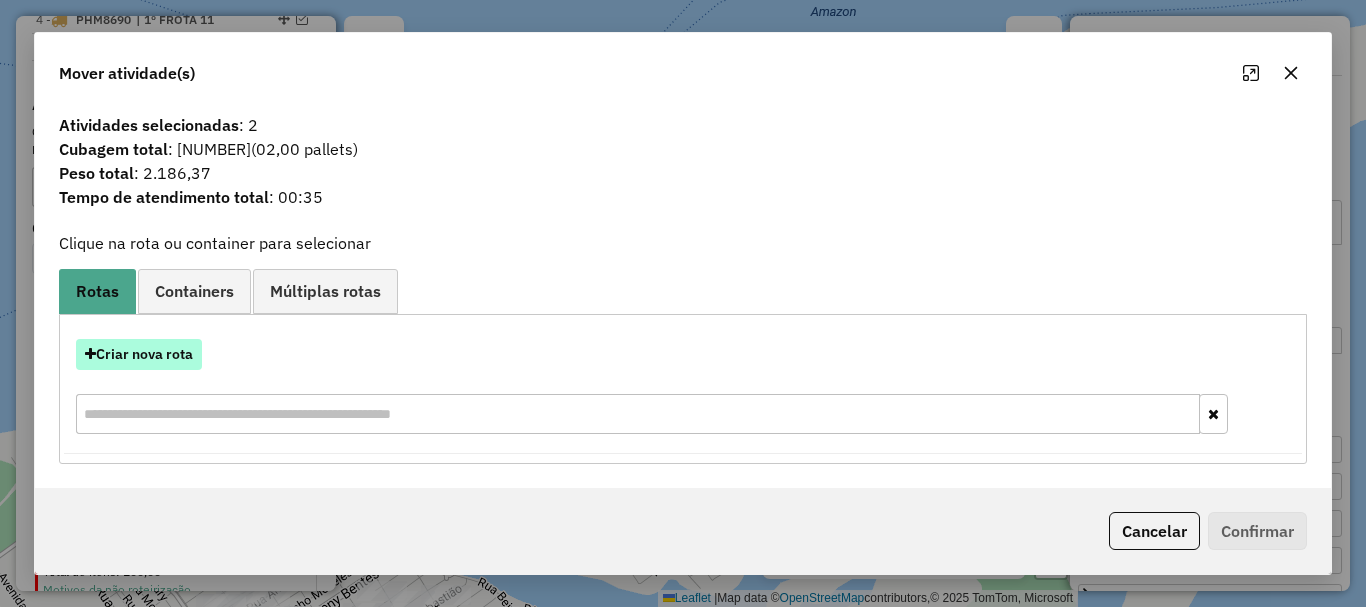 click on "Criar nova rota" at bounding box center (139, 354) 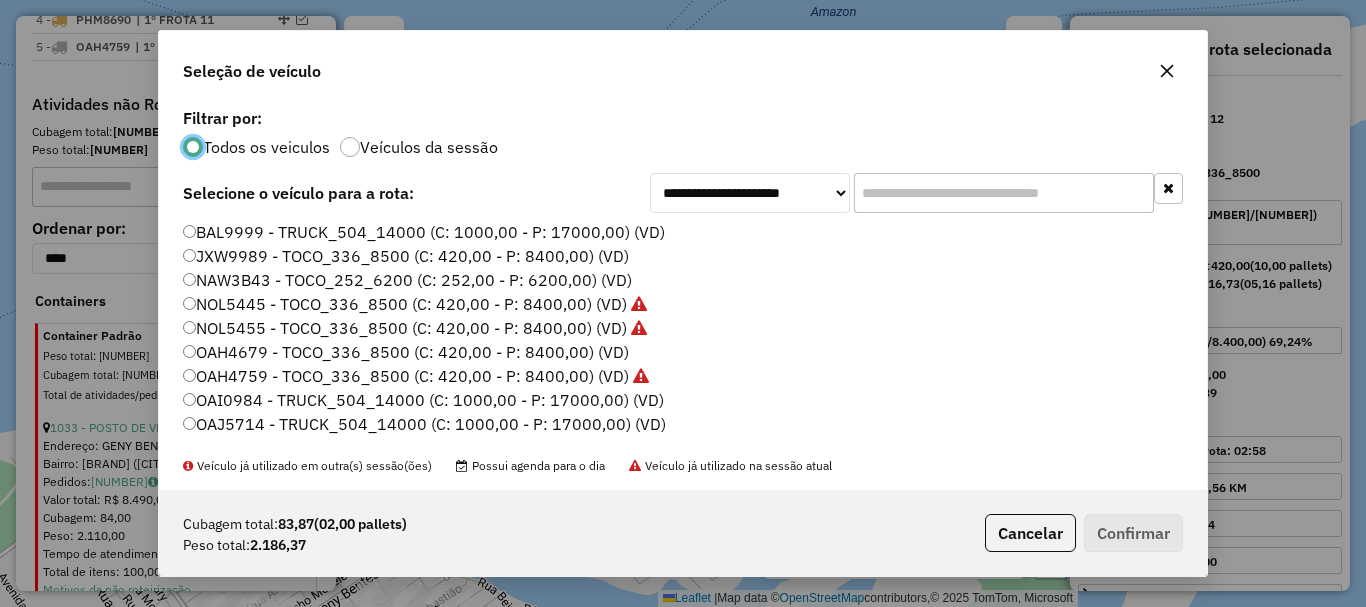 scroll, scrollTop: 11, scrollLeft: 6, axis: both 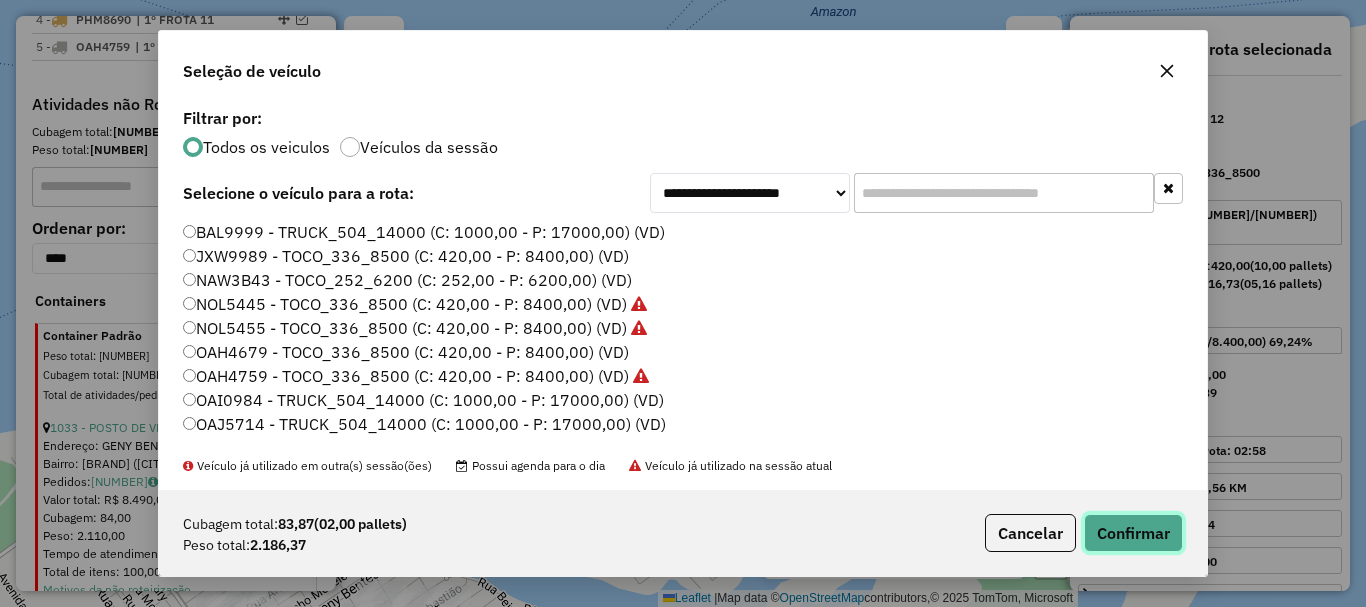 click on "Confirmar" 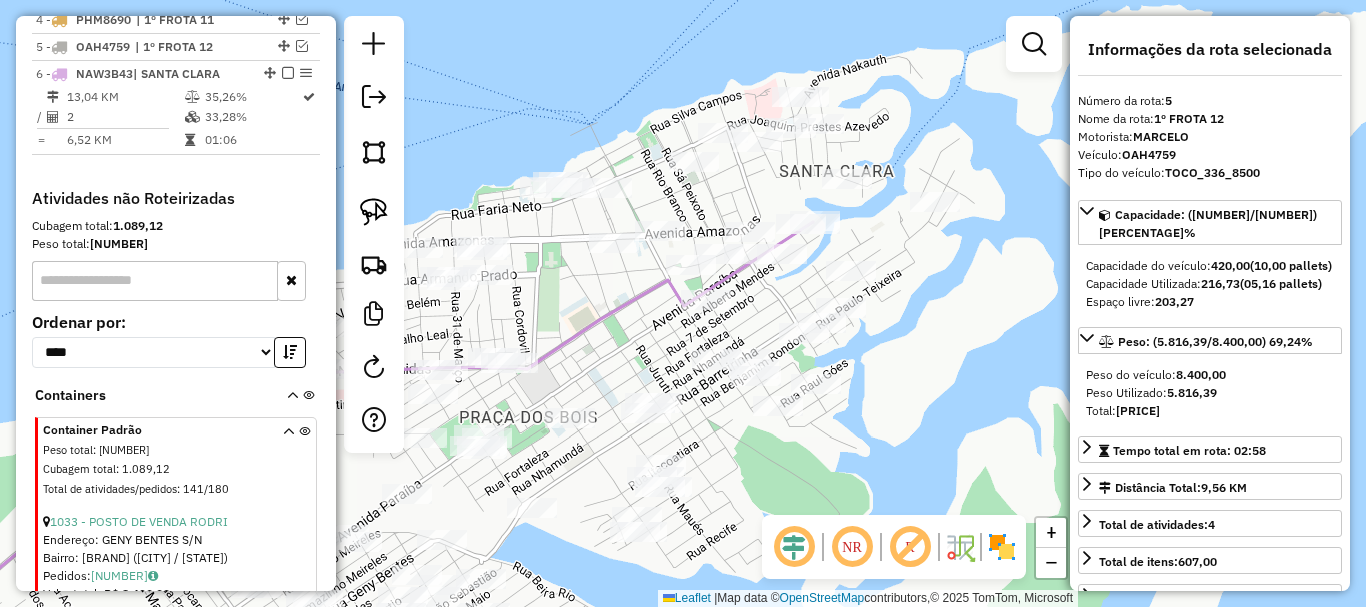 drag, startPoint x: 892, startPoint y: 330, endPoint x: 927, endPoint y: 314, distance: 38.483765 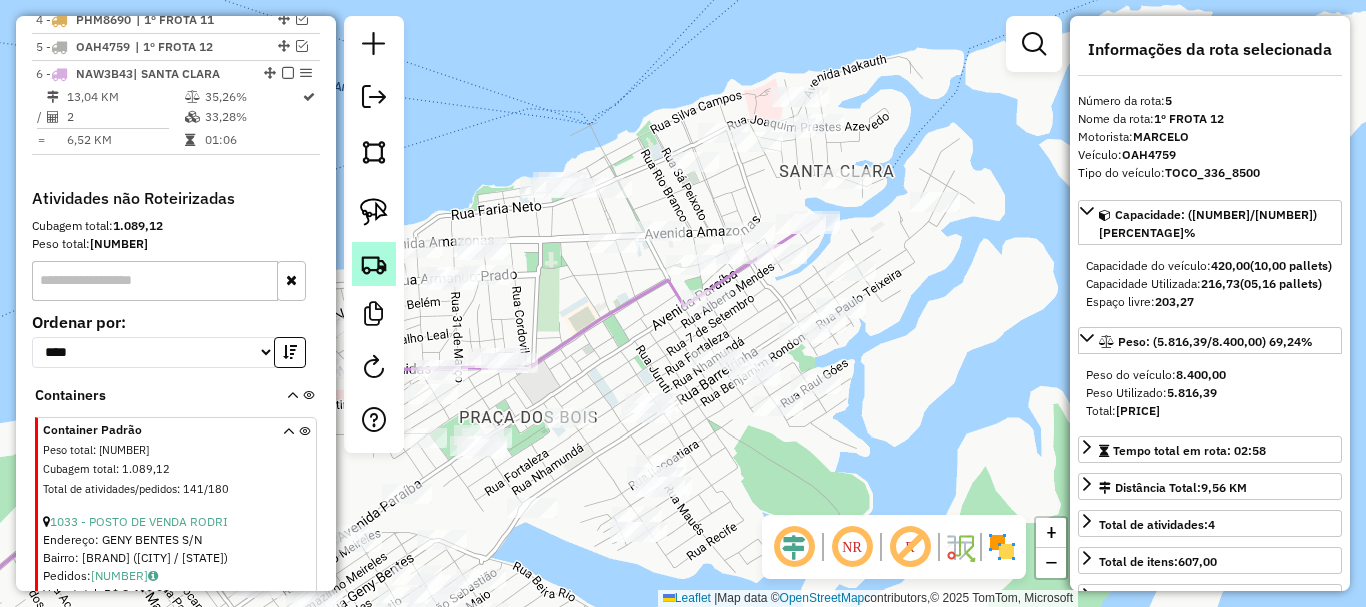click 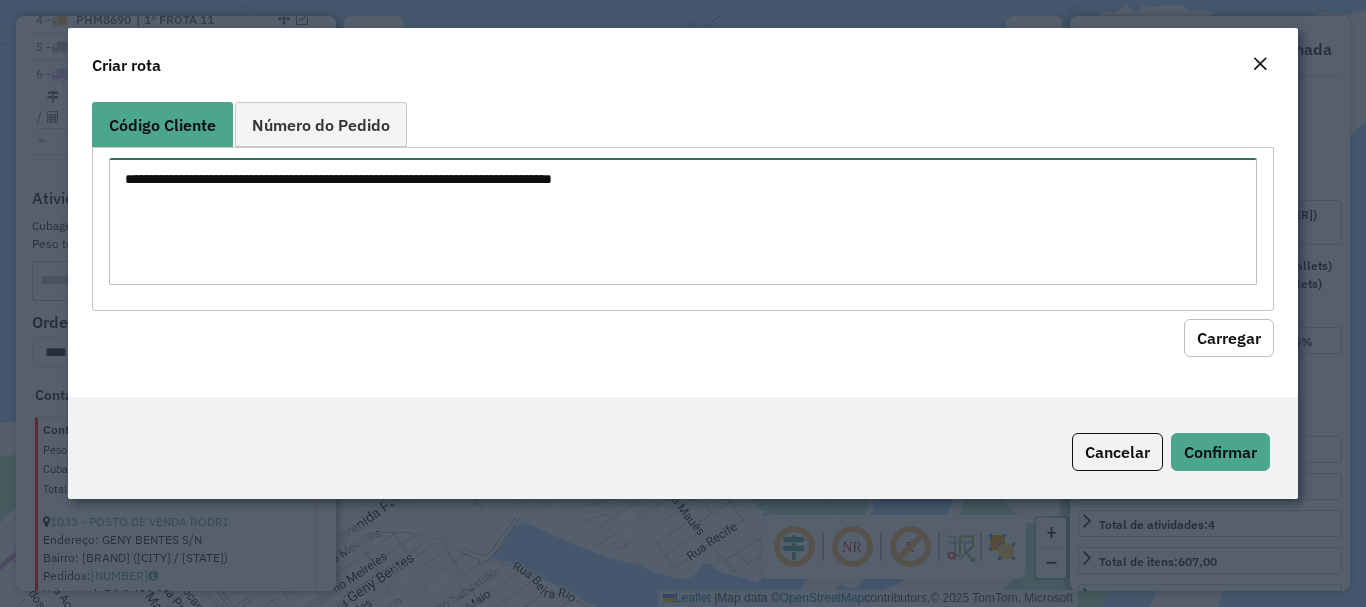 click at bounding box center (682, 221) 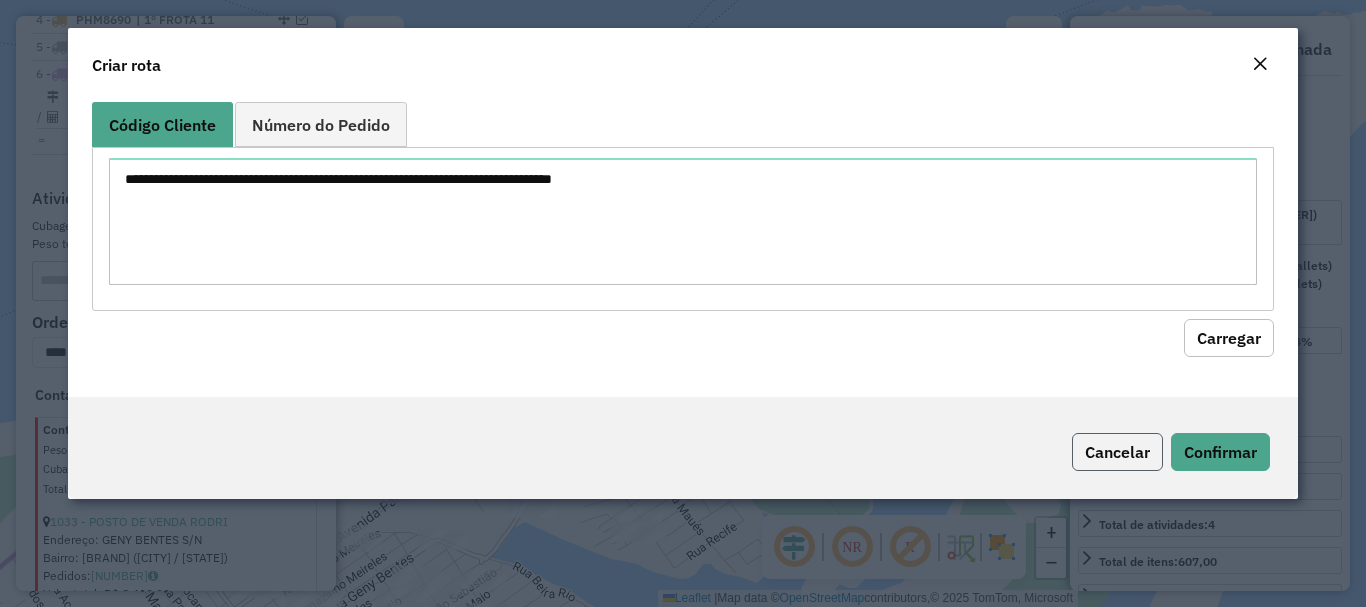 click on "Cancelar" 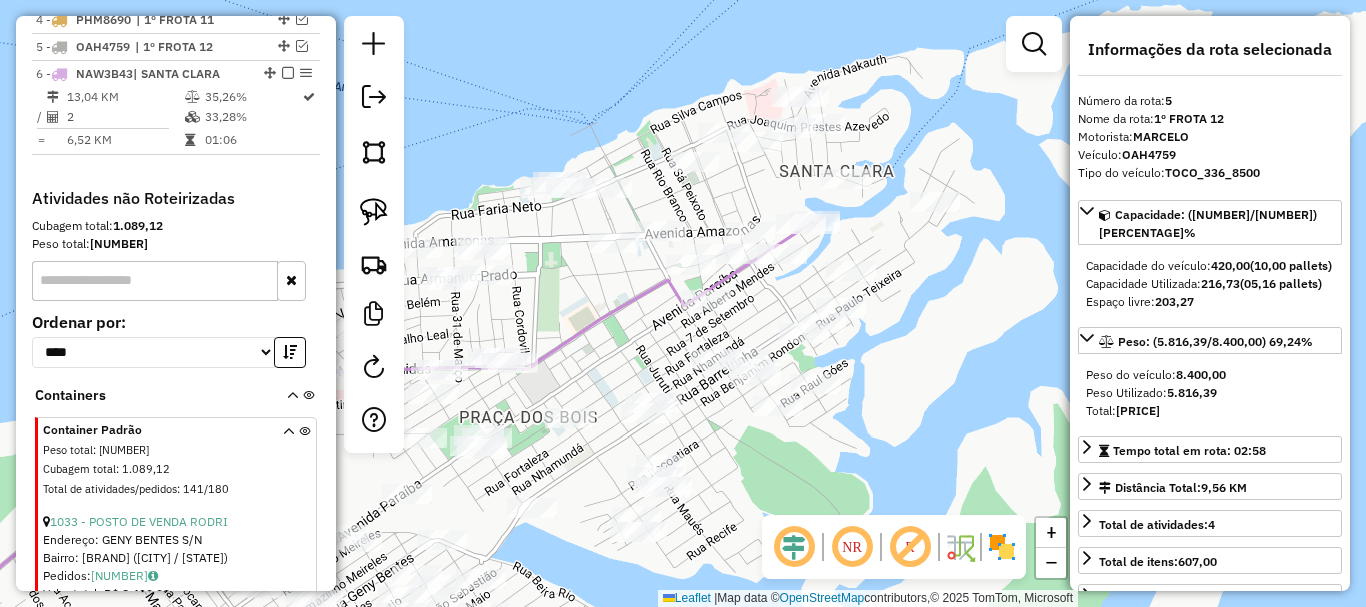 click 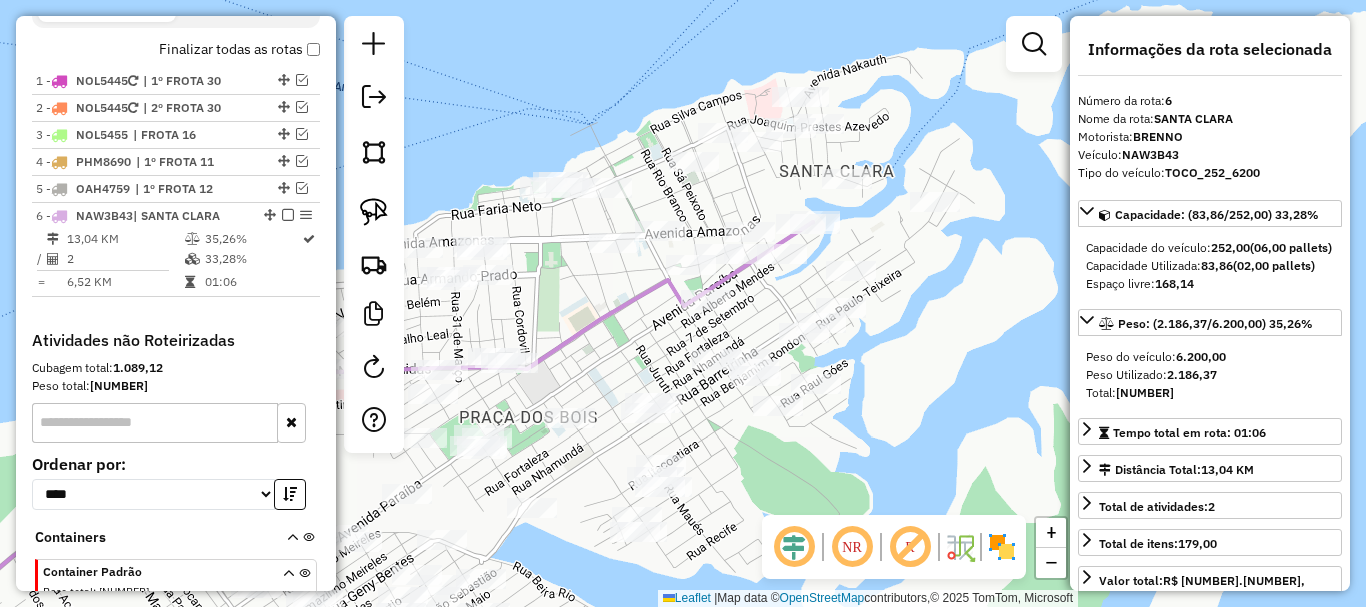 scroll, scrollTop: 709, scrollLeft: 0, axis: vertical 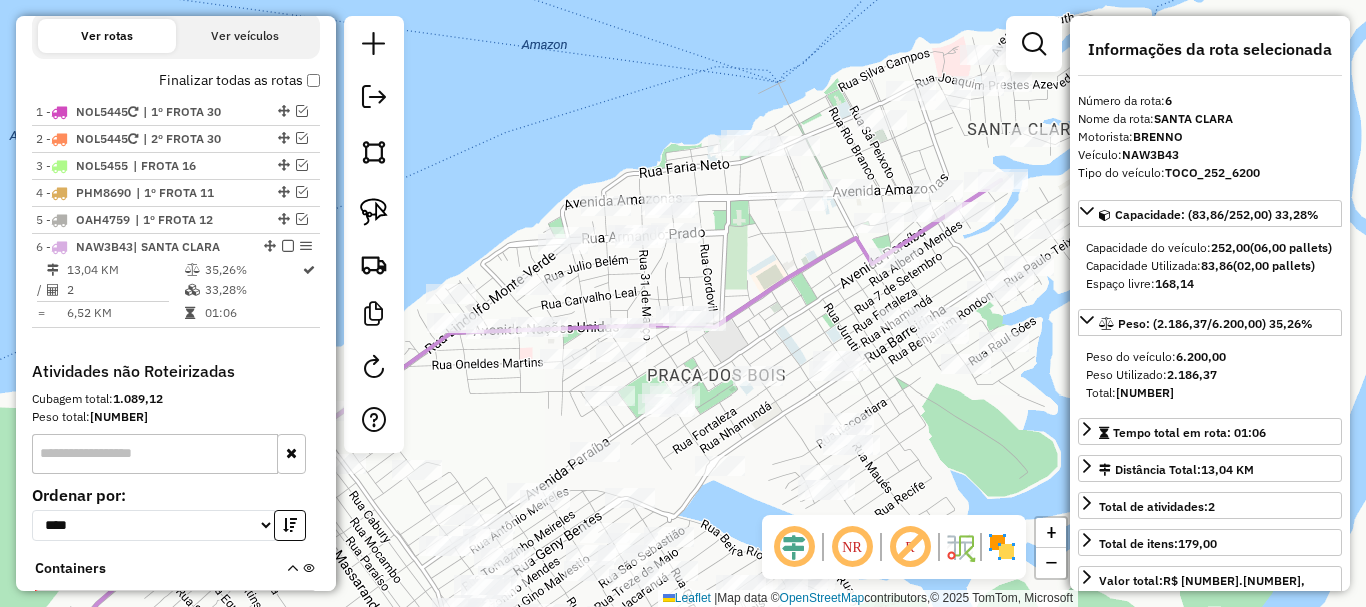 drag, startPoint x: 590, startPoint y: 353, endPoint x: 853, endPoint y: 259, distance: 279.29376 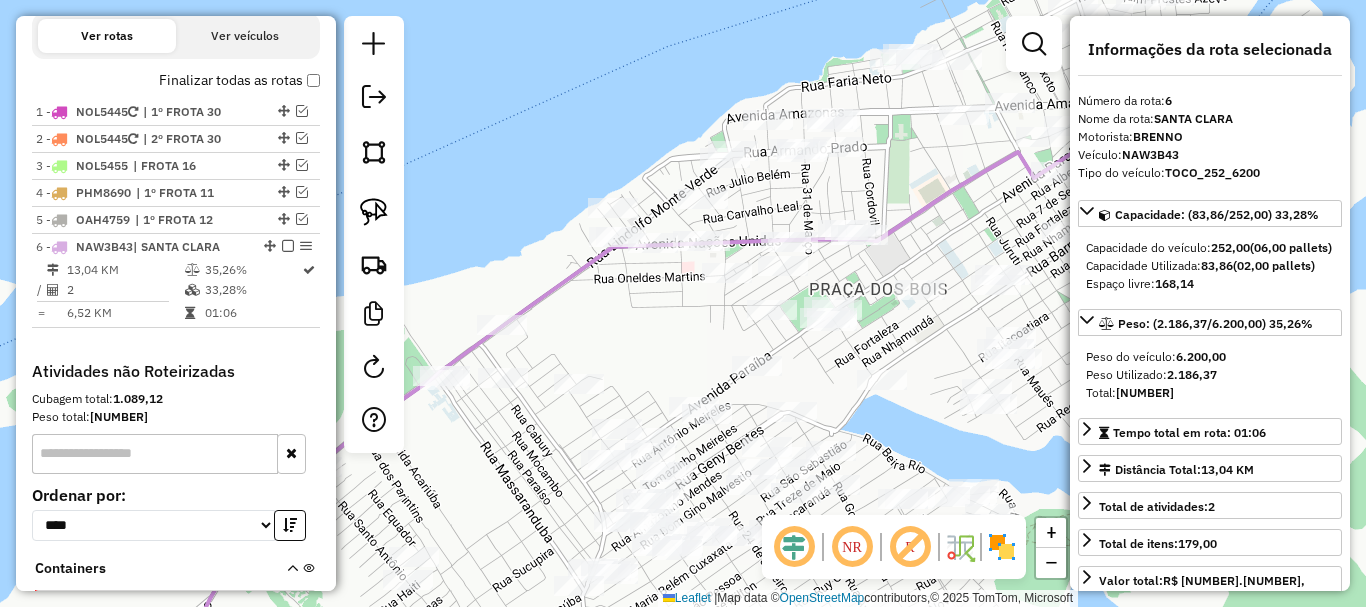 drag, startPoint x: 605, startPoint y: 302, endPoint x: 627, endPoint y: 289, distance: 25.553865 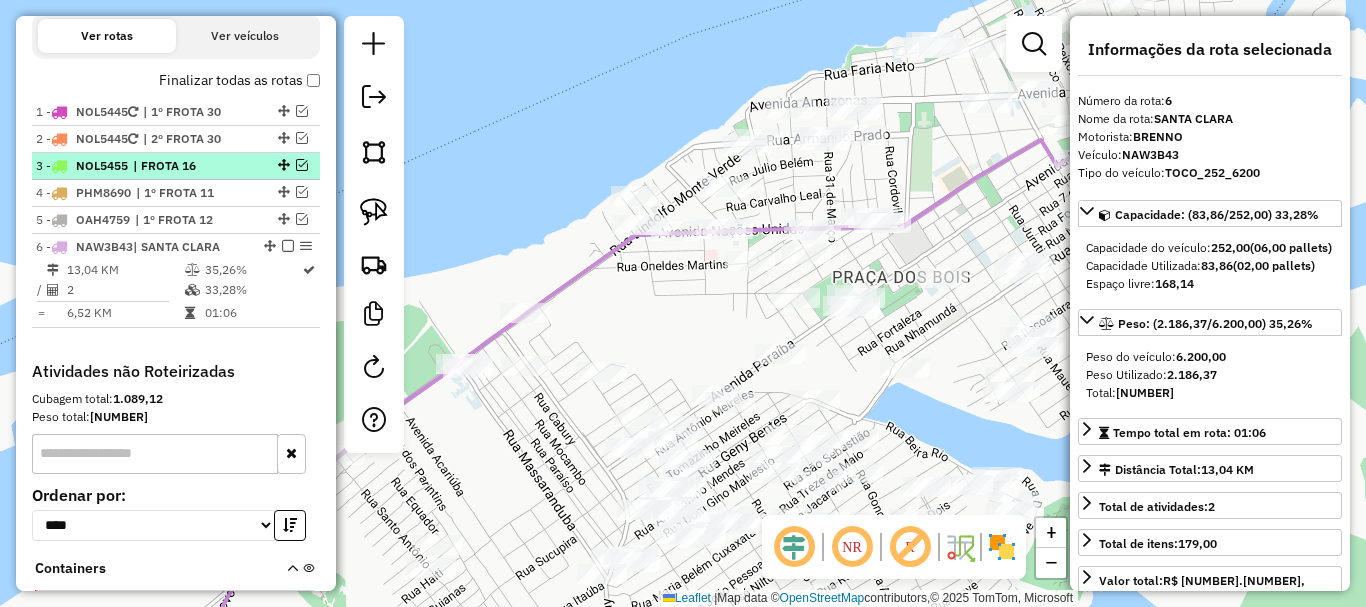 click on "| FROTA 16" at bounding box center (179, 166) 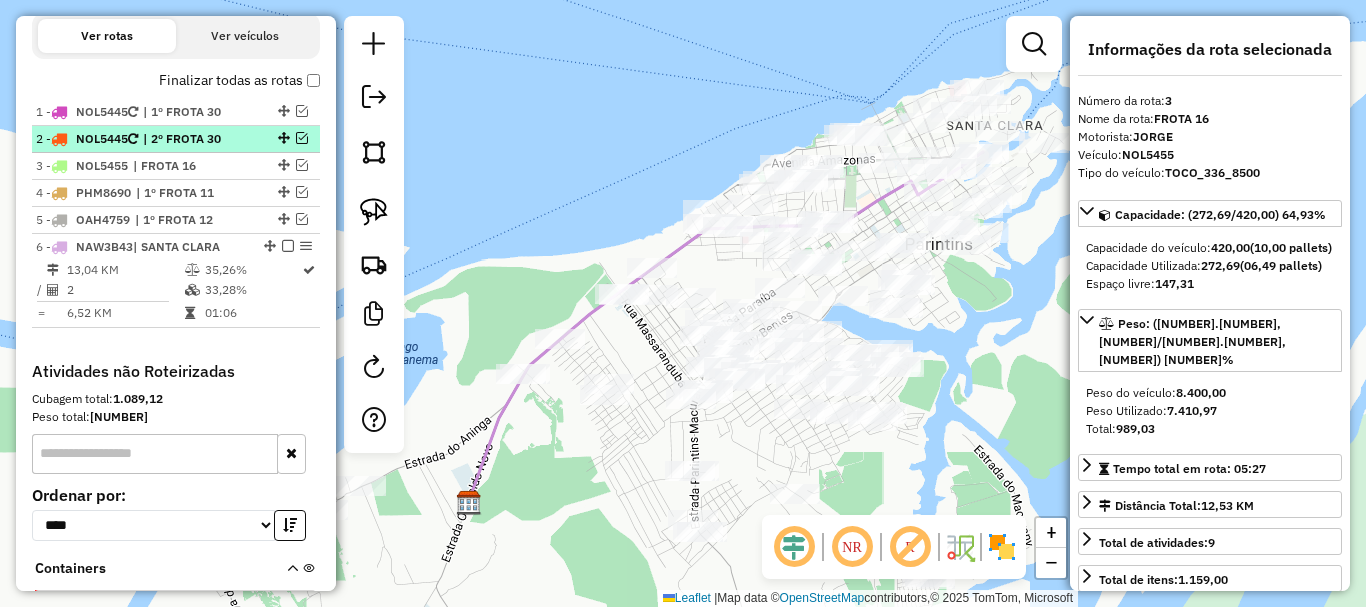 click on "| 2º FROTA 30" at bounding box center [189, 139] 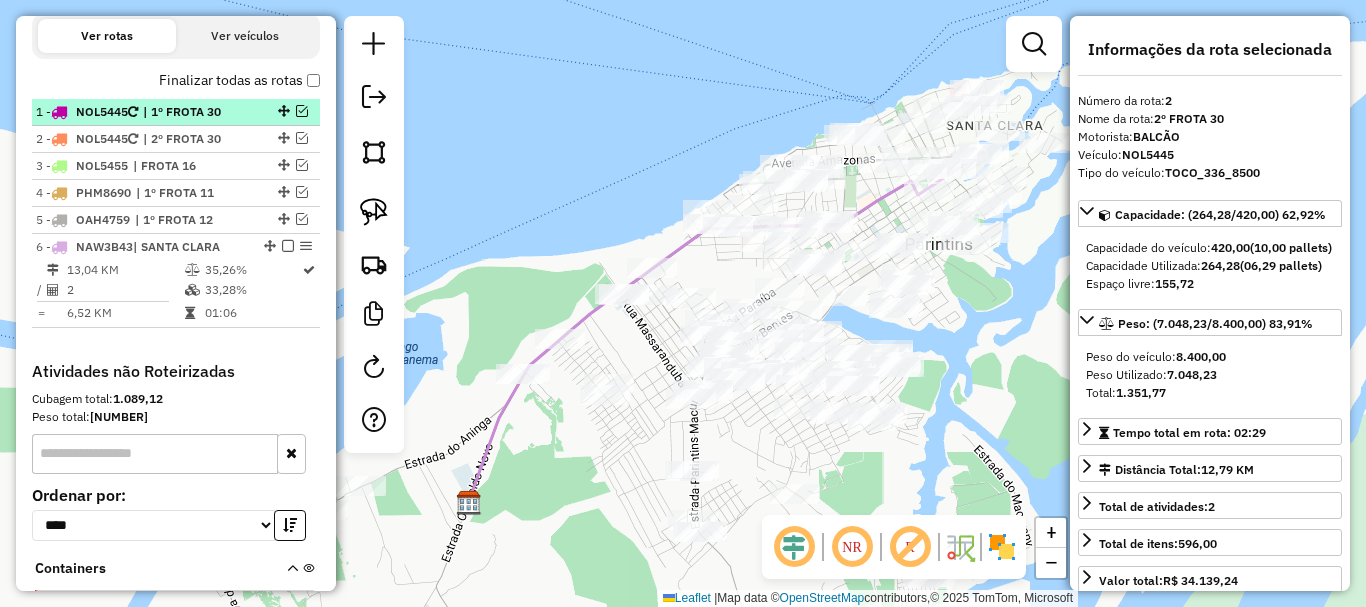 click on "| 1º FROTA 30" at bounding box center (189, 112) 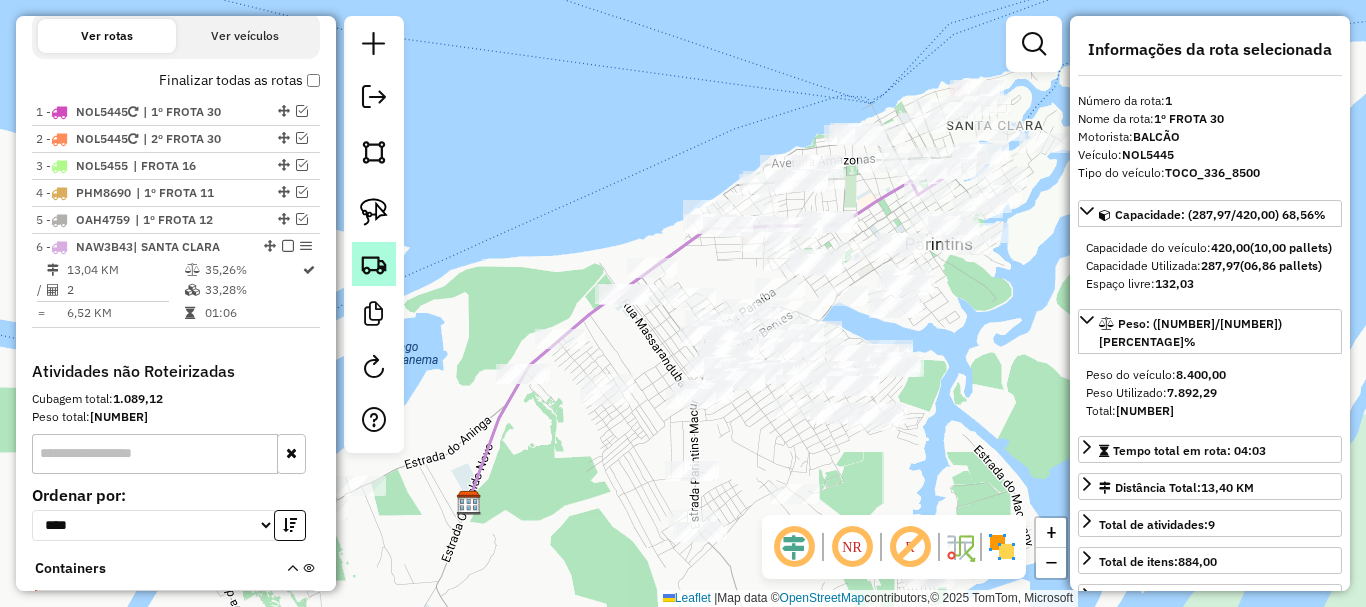 click 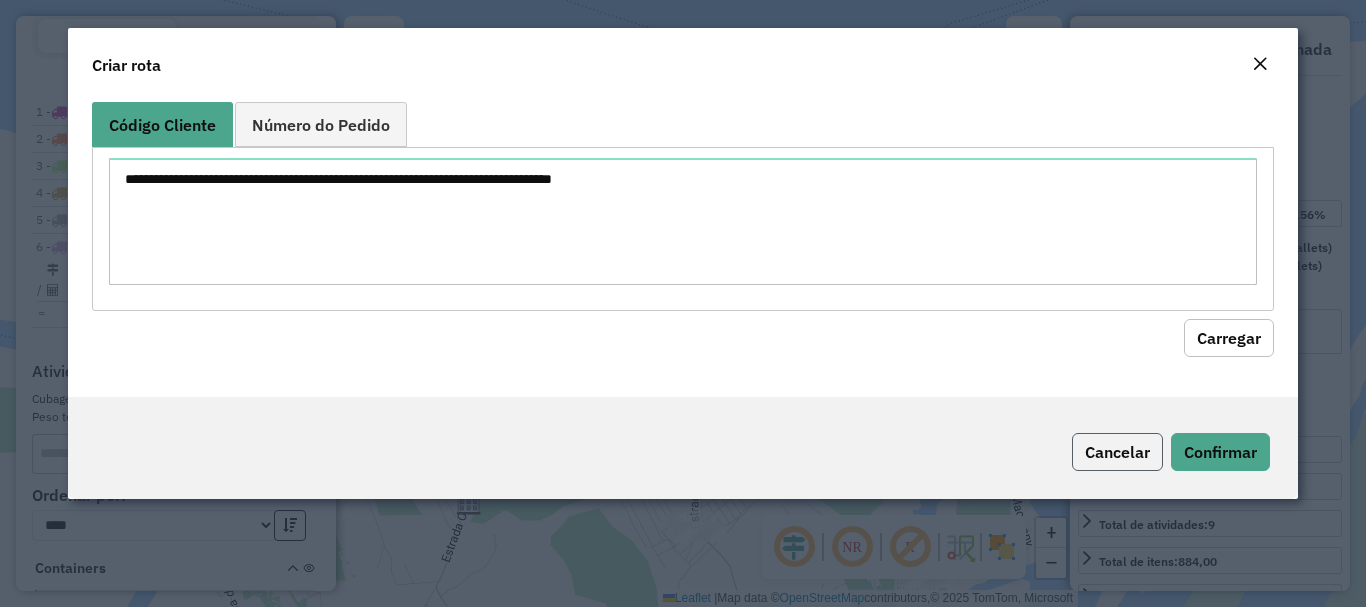 click on "Cancelar" 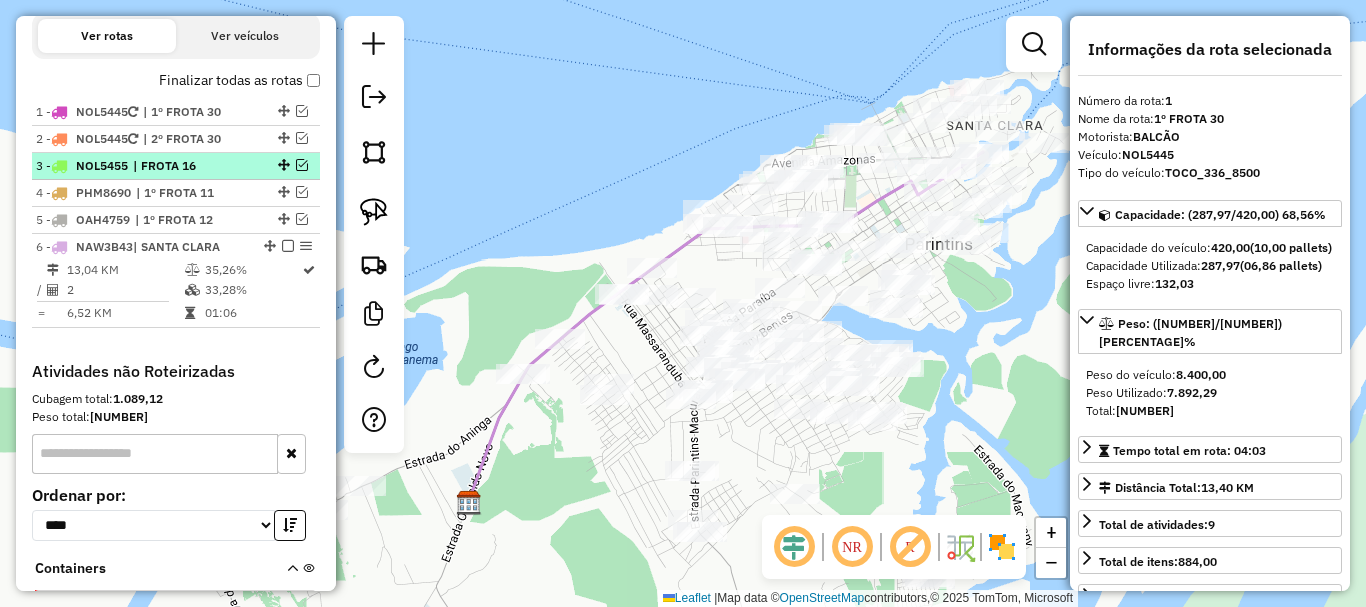 click at bounding box center [302, 165] 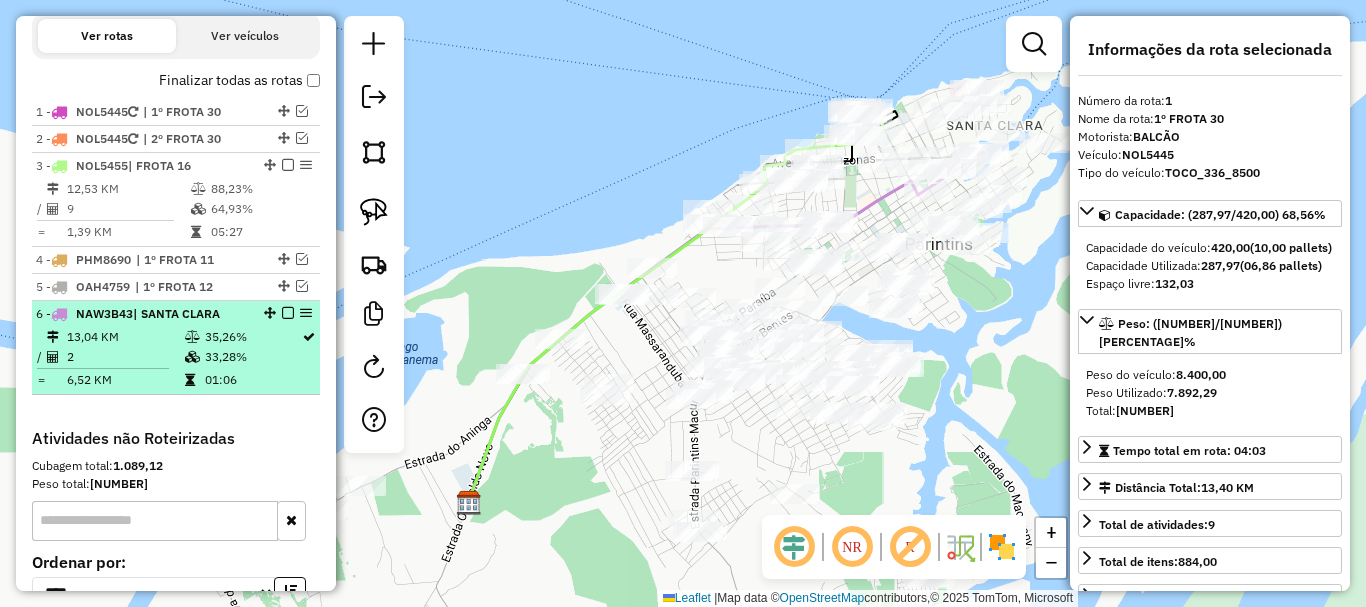 click at bounding box center (288, 313) 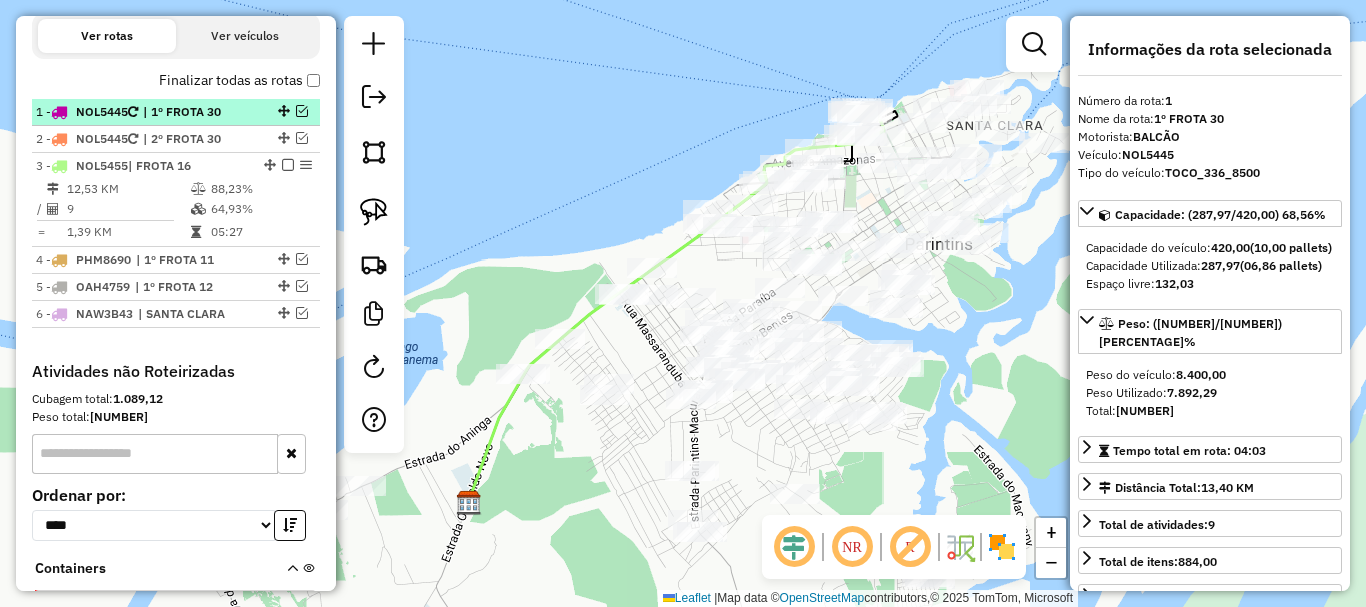 drag, startPoint x: 280, startPoint y: 143, endPoint x: 305, endPoint y: 94, distance: 55.00909 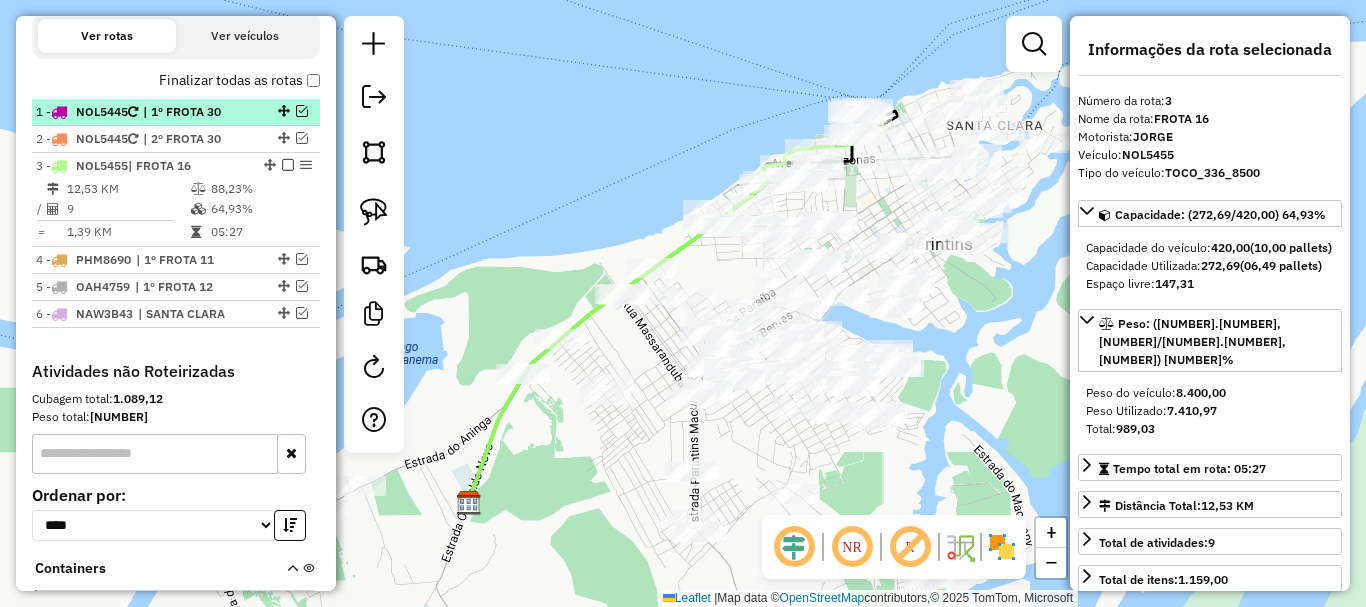 click at bounding box center (302, 111) 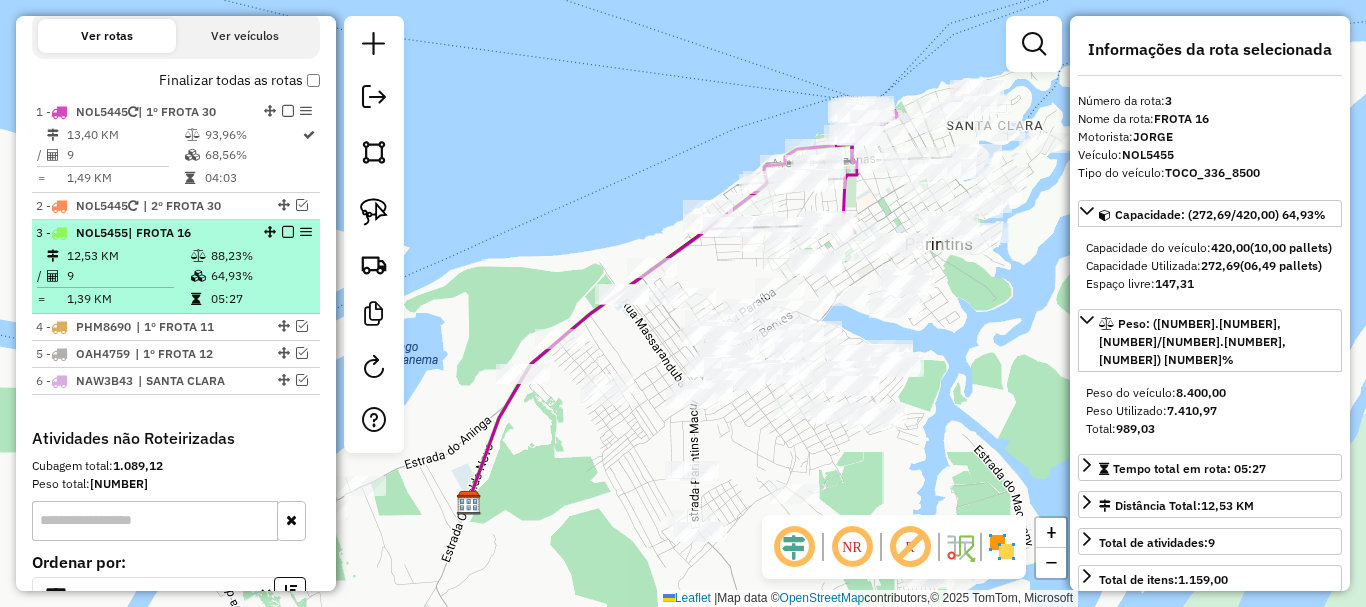 click on "3 -       NOL5455   | FROTA 16" at bounding box center [176, 233] 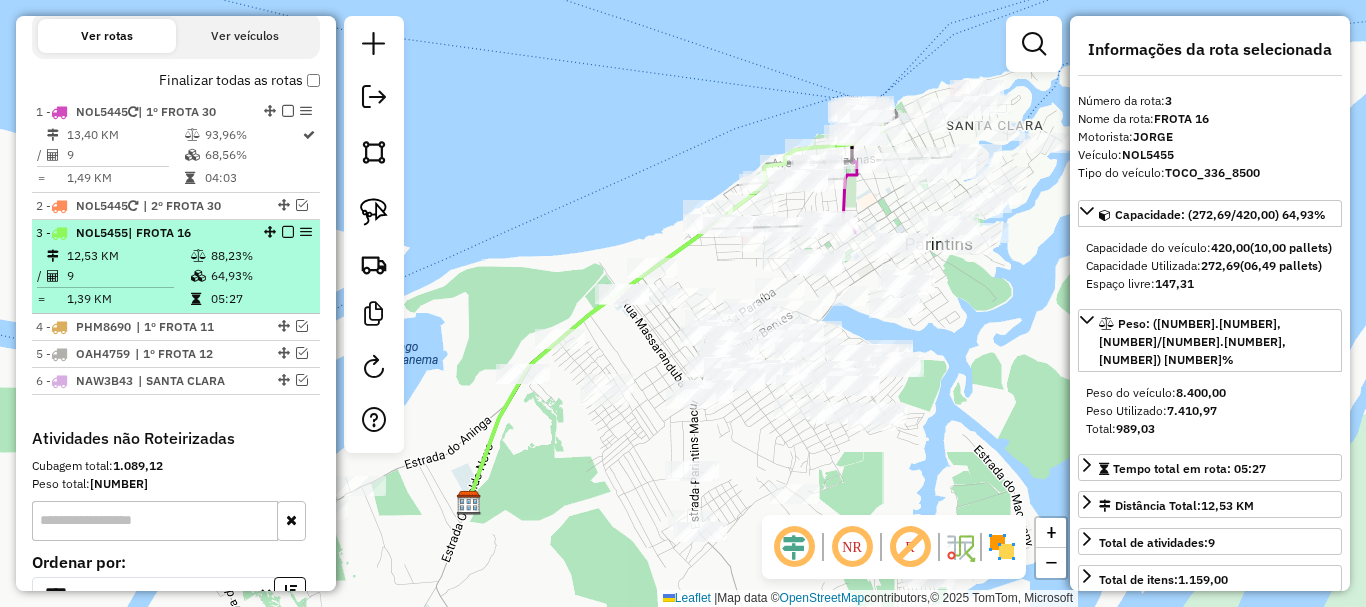 click at bounding box center [288, 232] 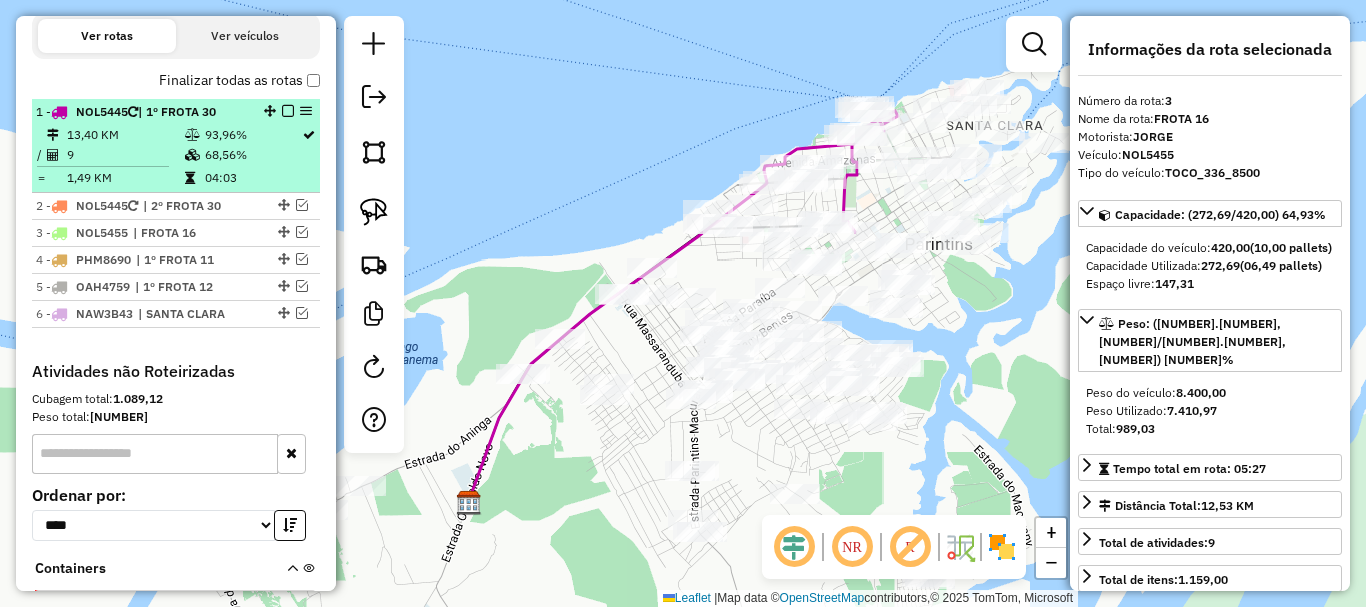 click on "1 -       NOL5445   | 1º FROTA 30" at bounding box center (142, 112) 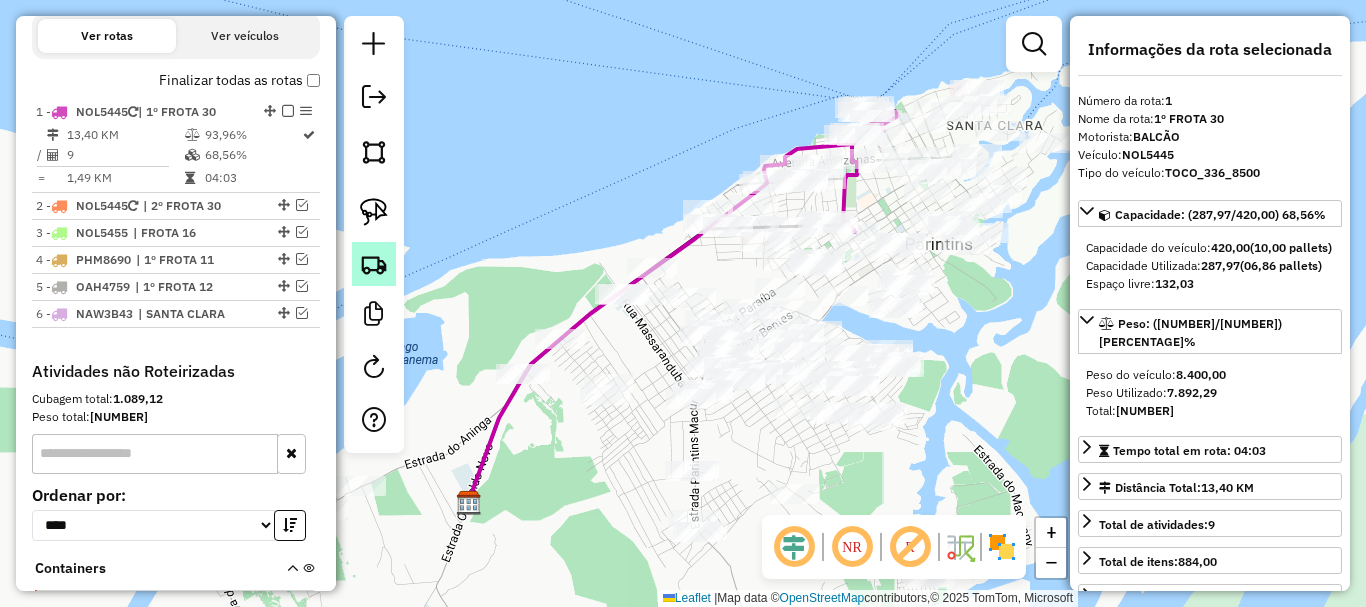 click 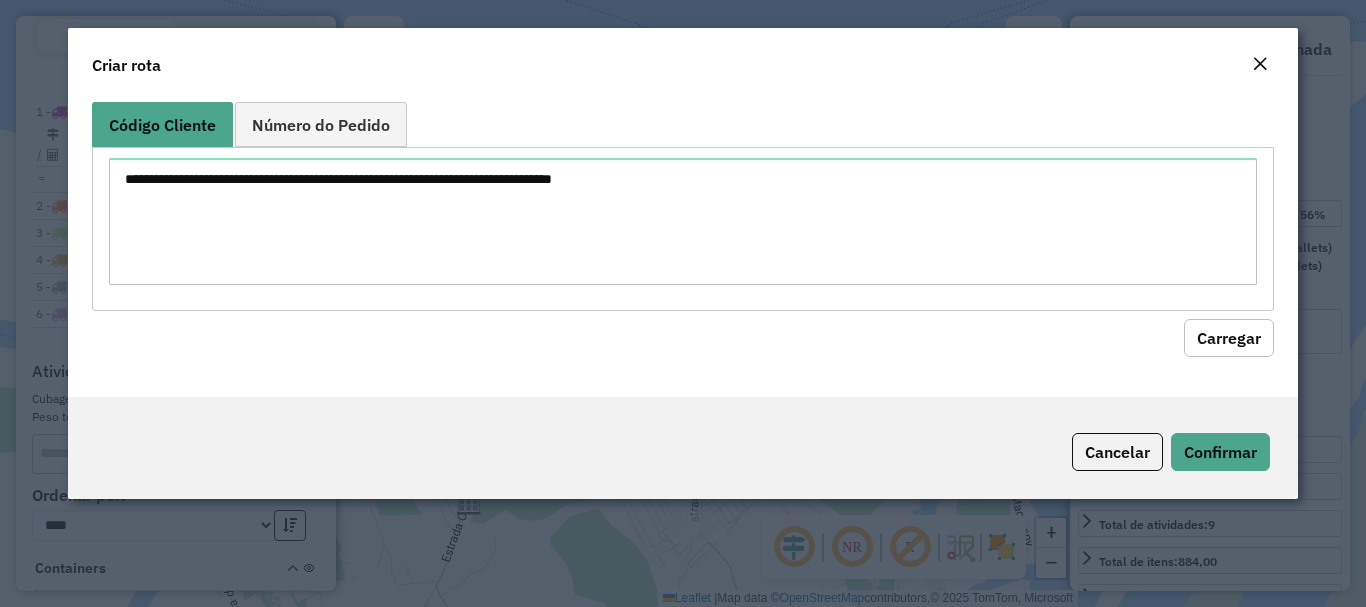 drag, startPoint x: 623, startPoint y: 106, endPoint x: 590, endPoint y: 160, distance: 63.28507 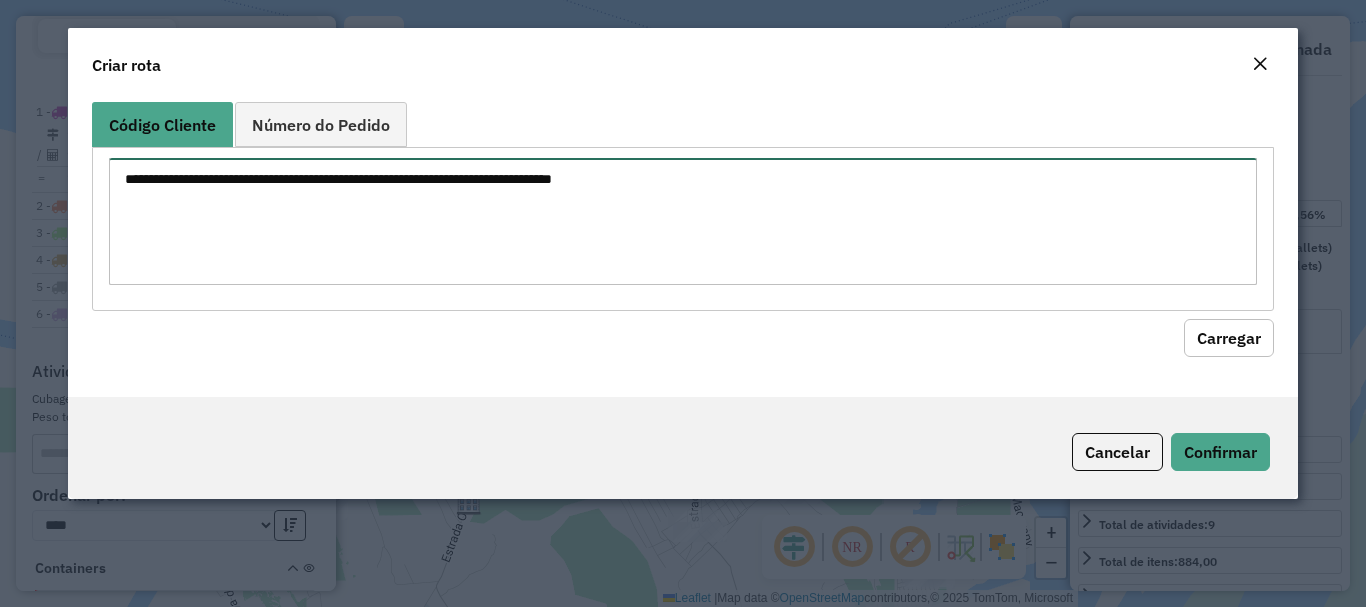 click at bounding box center [682, 221] 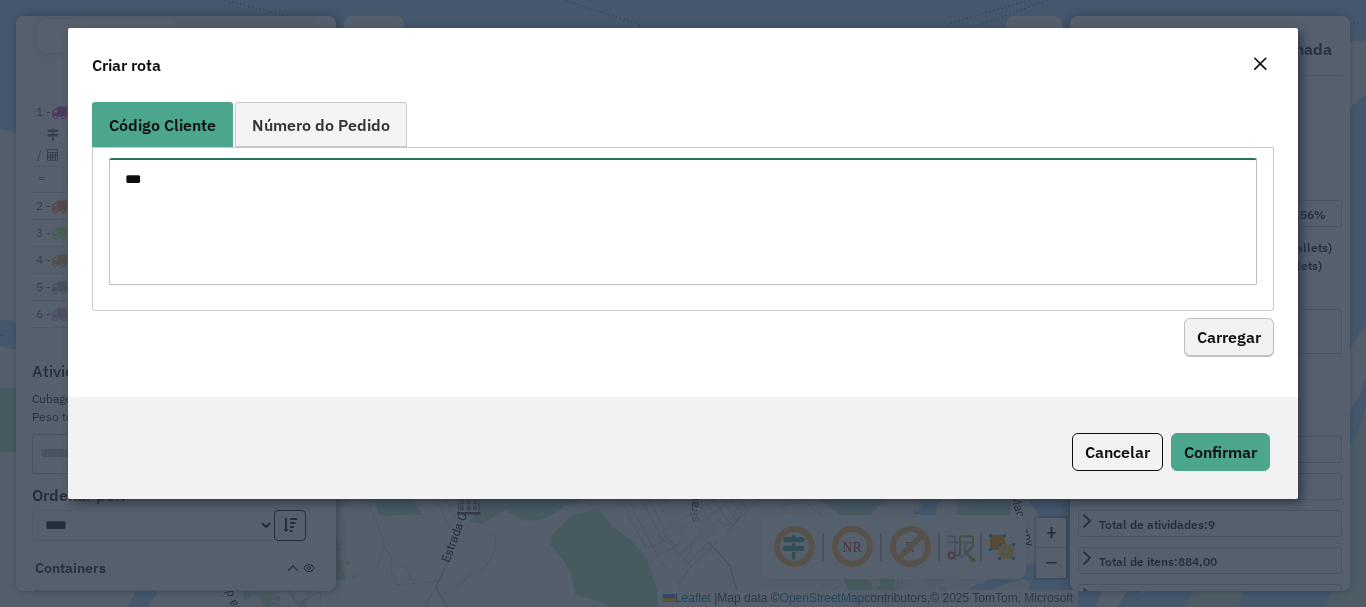 type on "***" 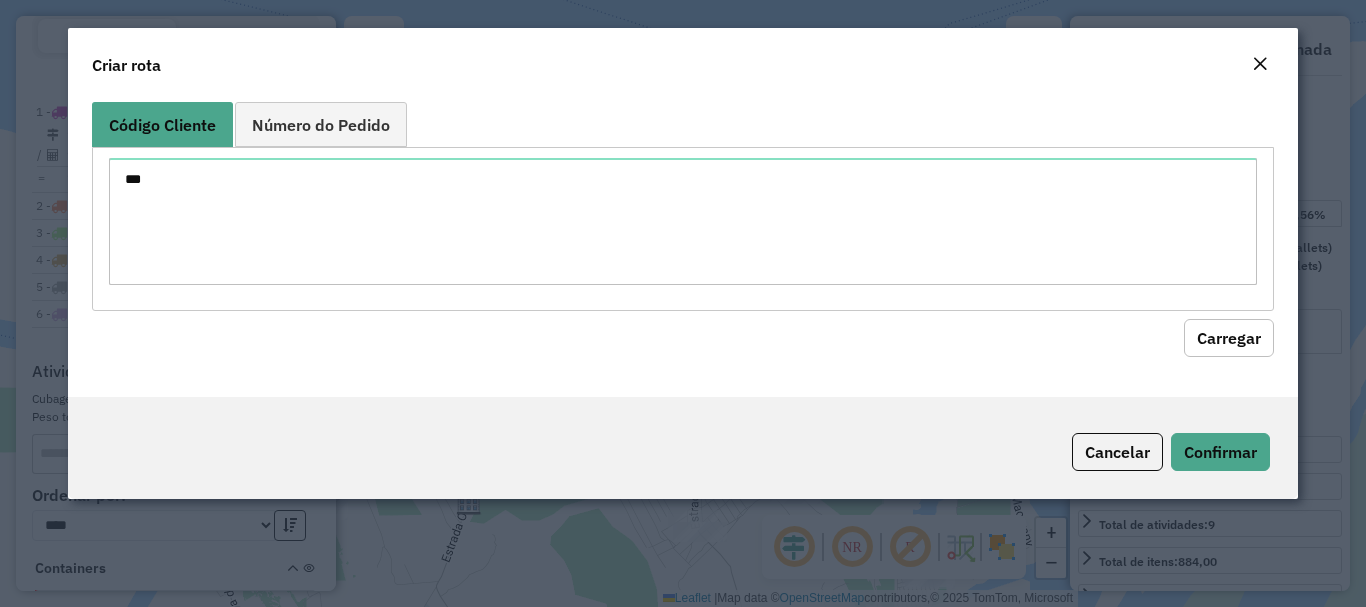 click on "Carregar" 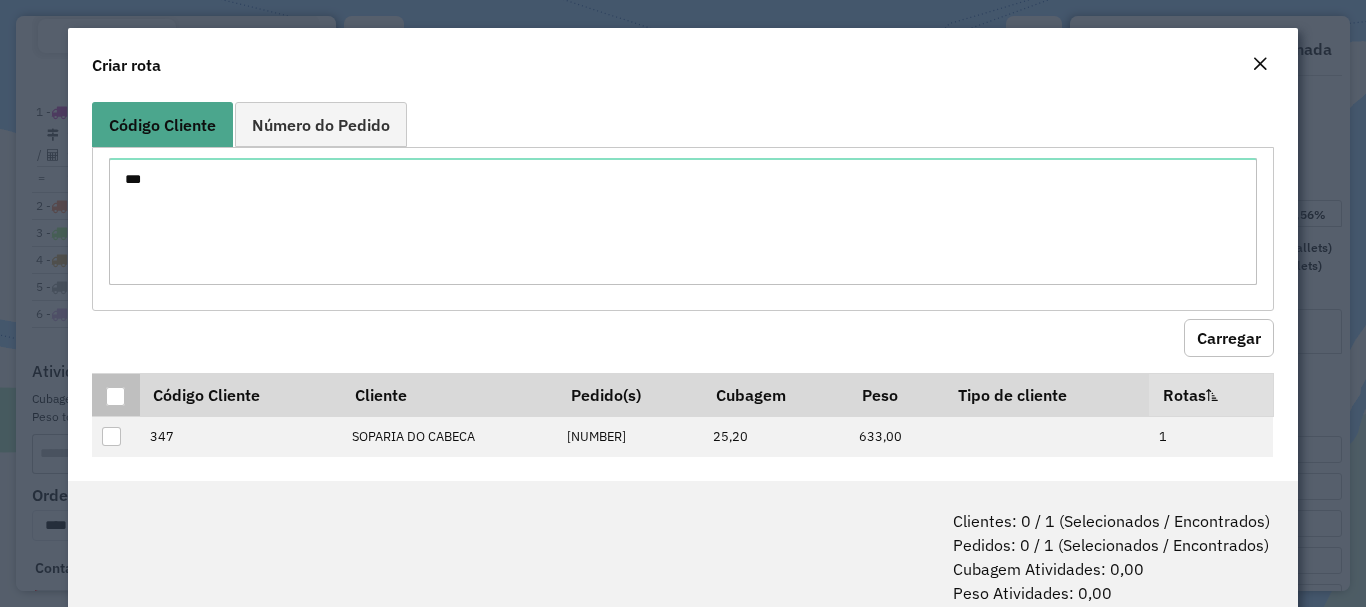 click at bounding box center [115, 396] 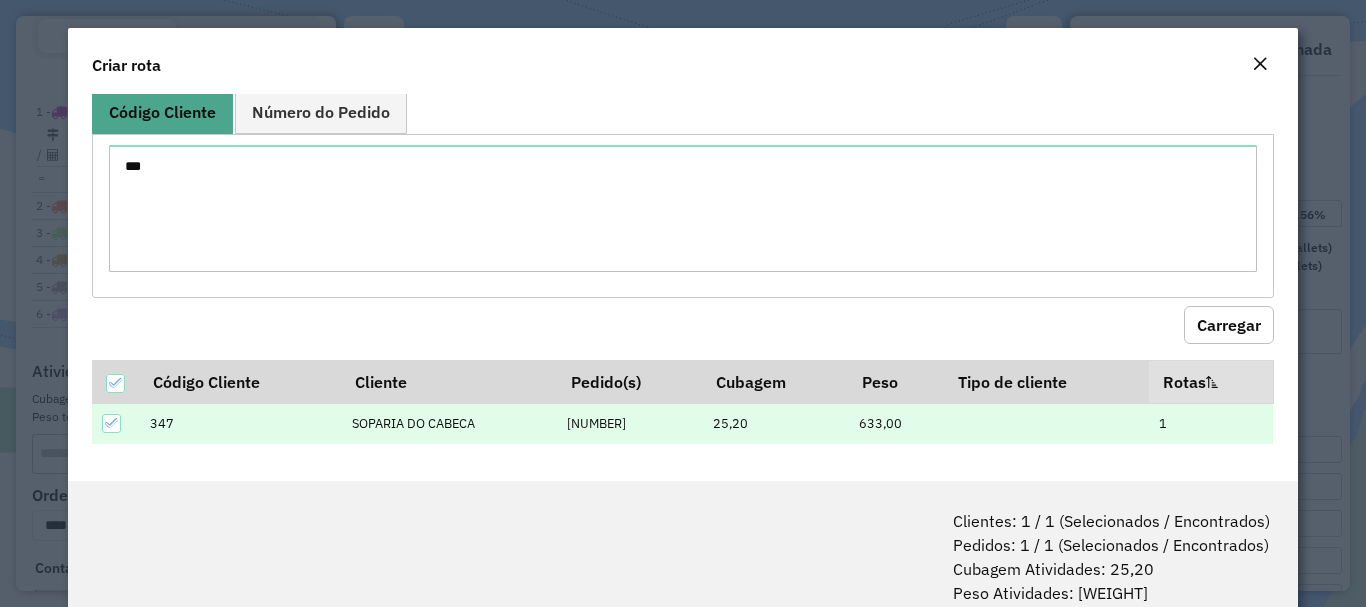 scroll, scrollTop: 15, scrollLeft: 0, axis: vertical 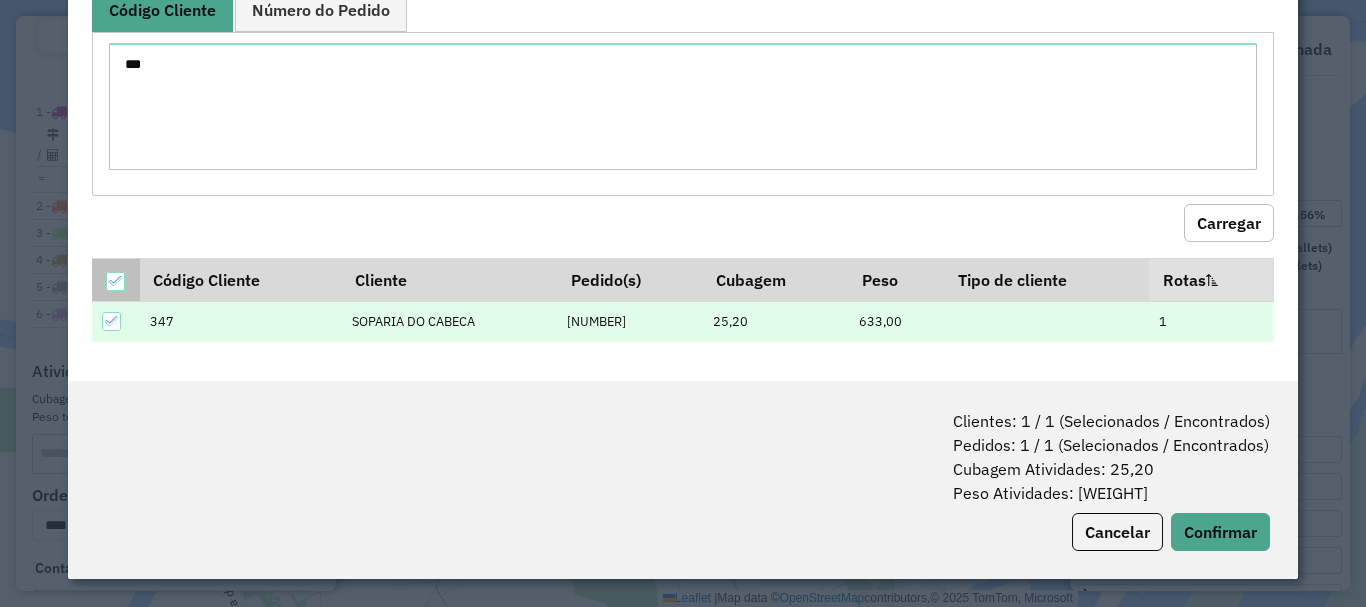 click 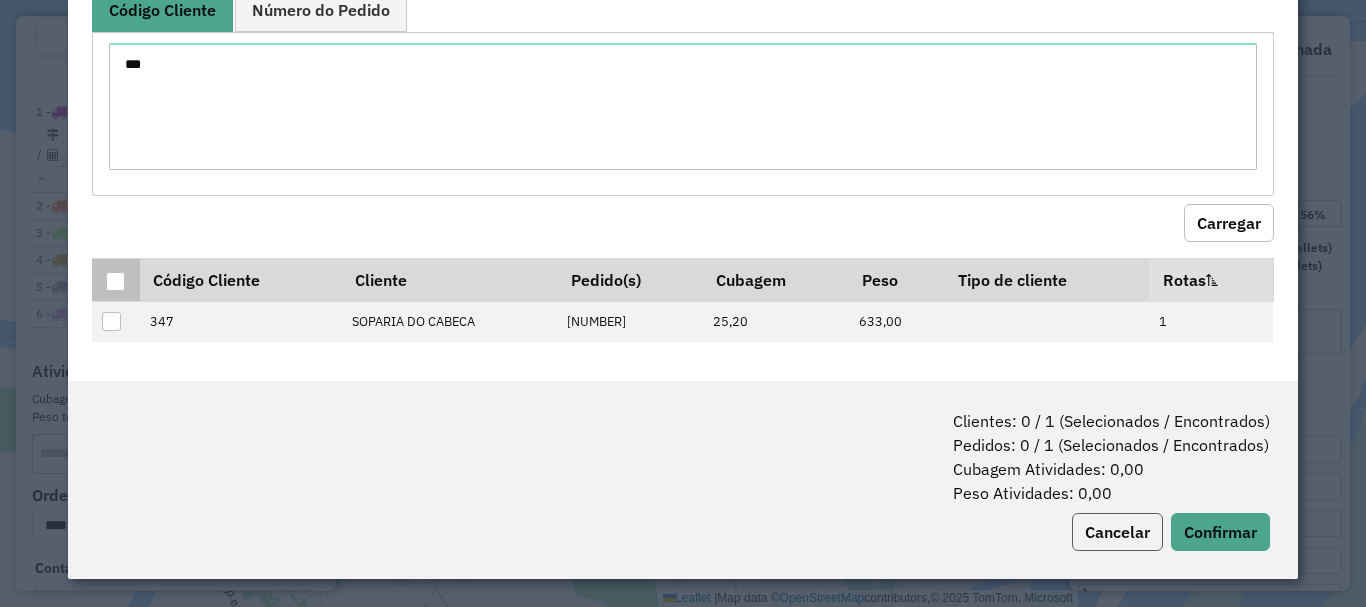 click on "Cancelar" 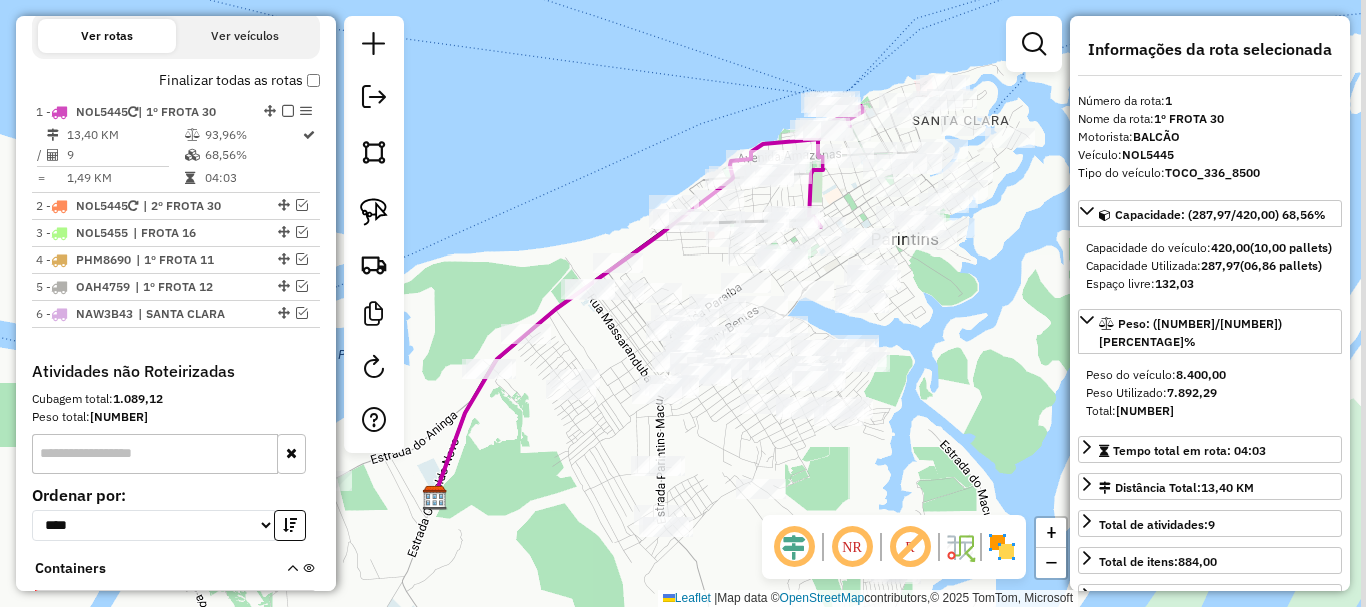 drag, startPoint x: 561, startPoint y: 464, endPoint x: 517, endPoint y: 428, distance: 56.85068 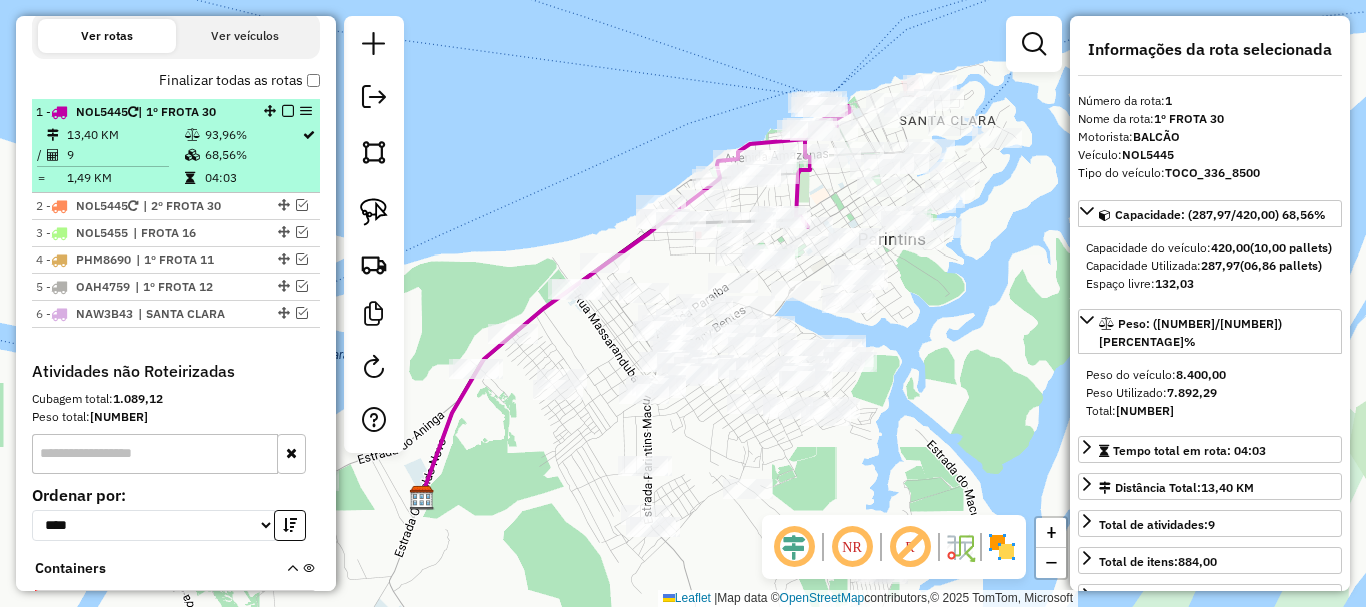 click at bounding box center (288, 111) 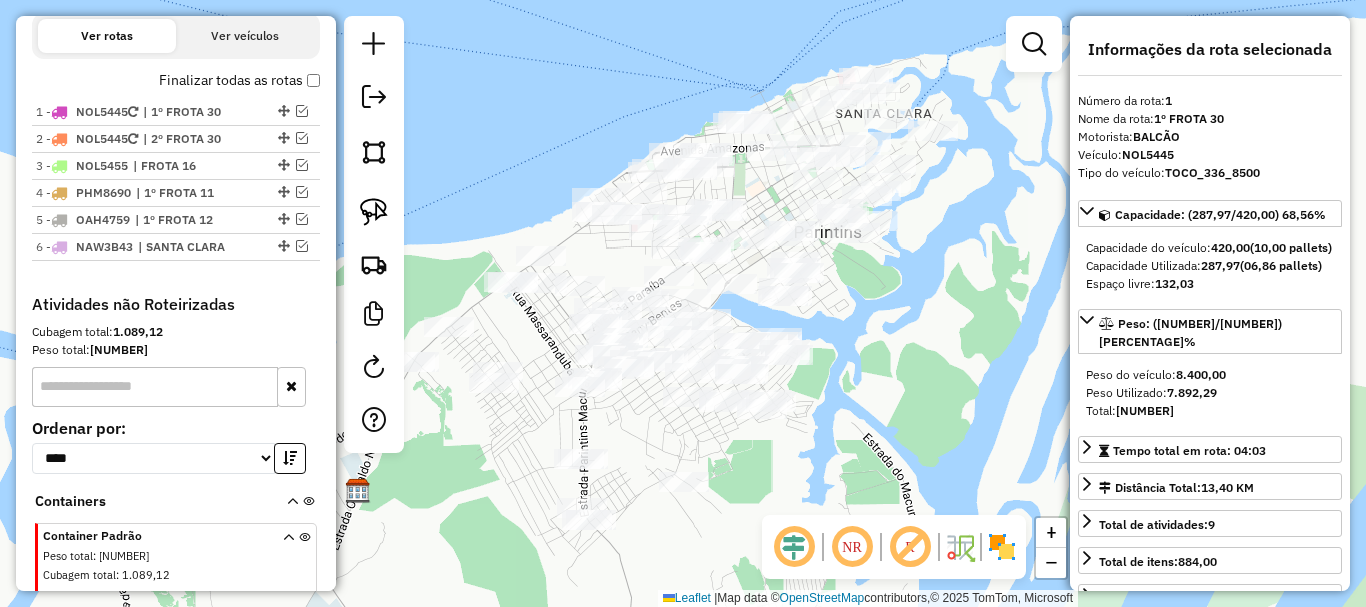 drag, startPoint x: 716, startPoint y: 536, endPoint x: 548, endPoint y: 505, distance: 170.83618 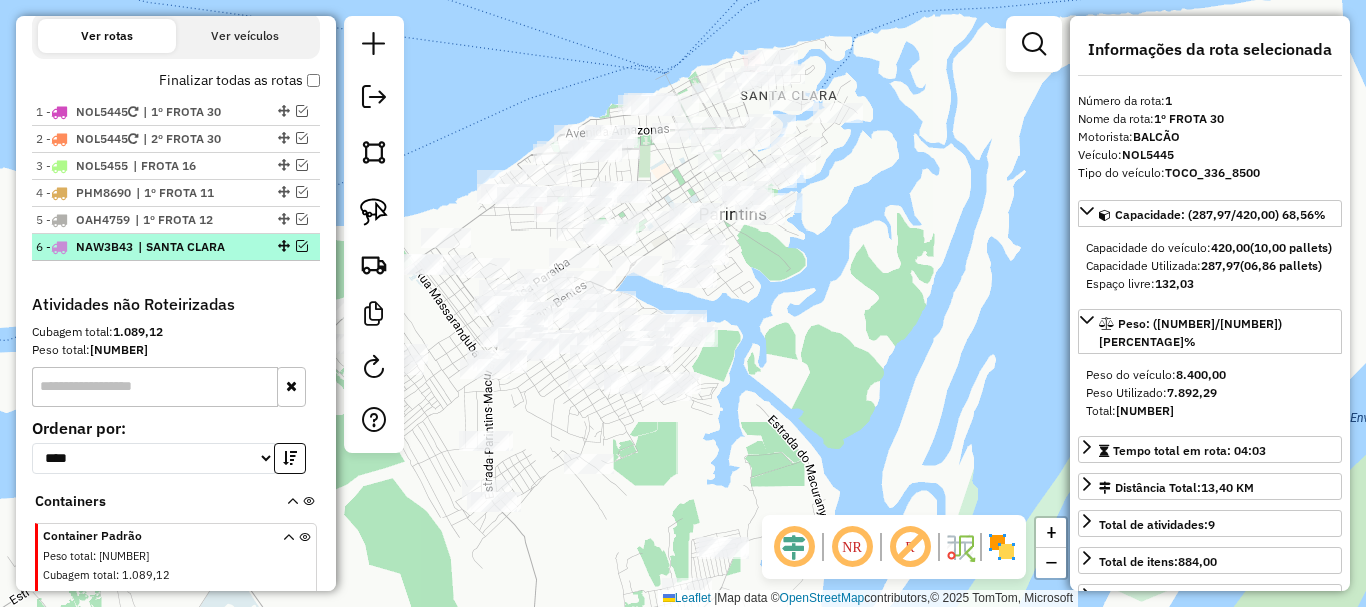 click on "| SANTA CLARA" at bounding box center (184, 247) 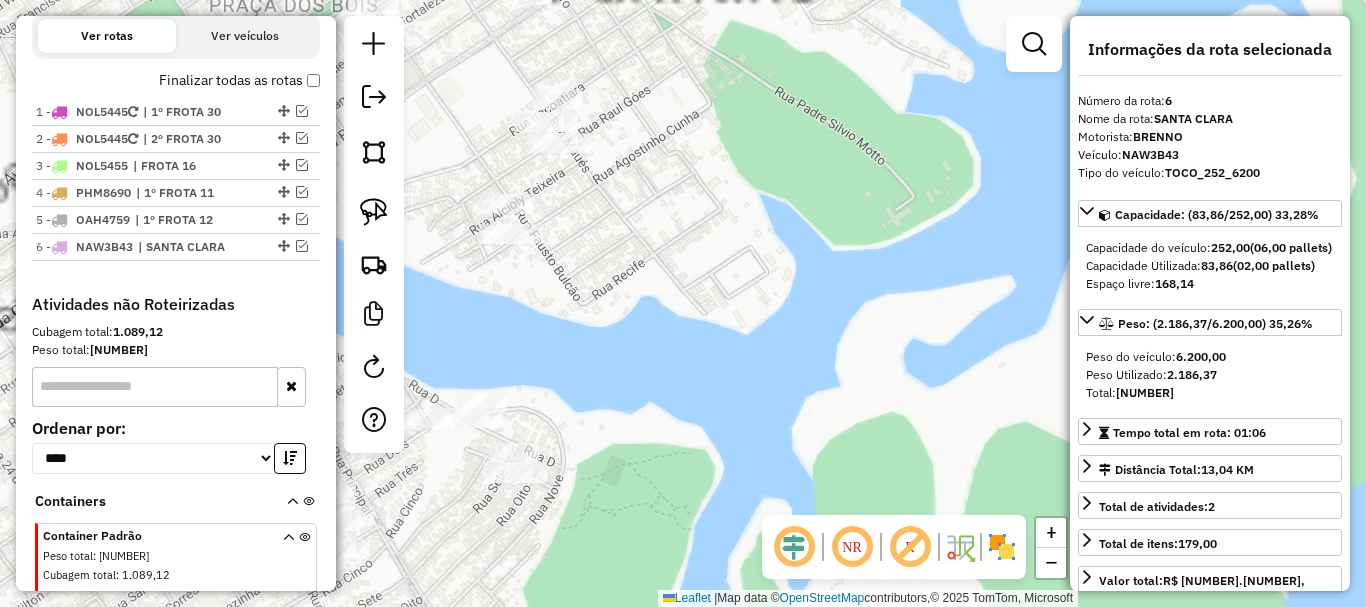 drag, startPoint x: 950, startPoint y: 294, endPoint x: 962, endPoint y: 643, distance: 349.20624 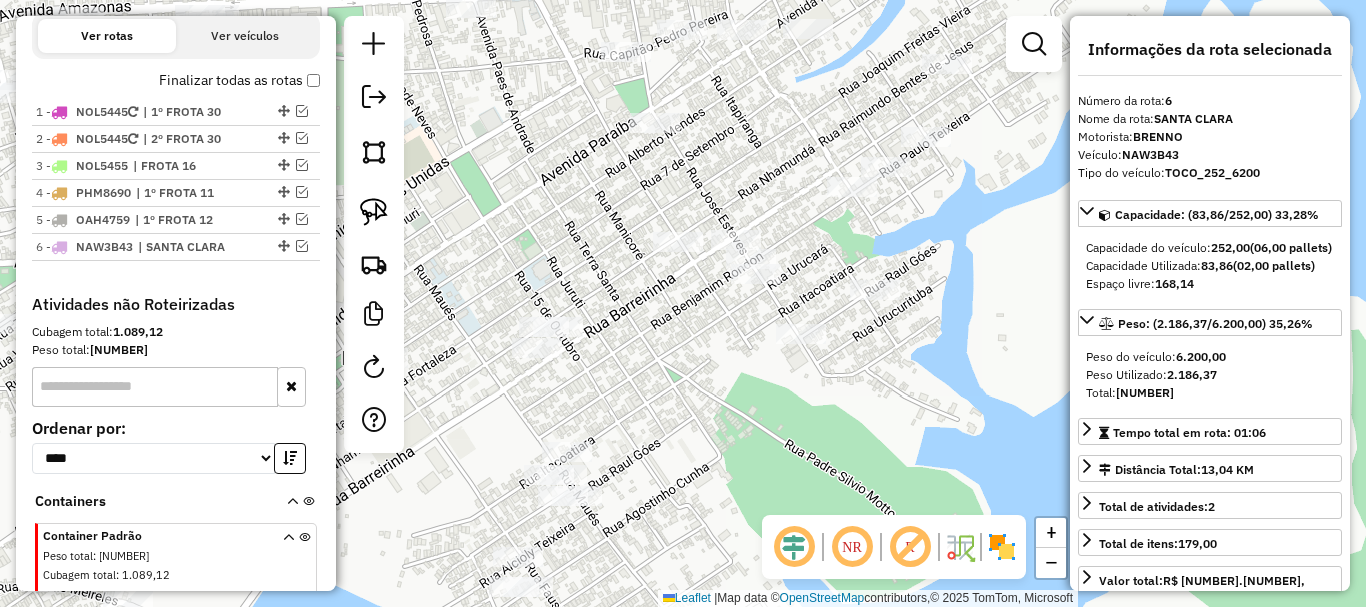 click on "Janela de atendimento Grade de atendimento Capacidade Transportadoras Veículos Cliente Pedidos  Rotas Selecione os dias de semana para filtrar as janelas de atendimento  Seg   Ter   Qua   Qui   Sex   Sáb   Dom  Informe o período da janela de atendimento: De: Até:  Filtrar exatamente a janela do cliente  Considerar janela de atendimento padrão  Selecione os dias de semana para filtrar as grades de atendimento  Seg   Ter   Qua   Qui   Sex   Sáb   Dom   Considerar clientes sem dia de atendimento cadastrado  Clientes fora do dia de atendimento selecionado Filtrar as atividades entre os valores definidos abaixo:  Peso mínimo:   Peso máximo:   Cubagem mínima:   Cubagem máxima:   De:   Até:  Filtrar as atividades entre o tempo de atendimento definido abaixo:  De:   Até:   Considerar capacidade total dos clientes não roteirizados Transportadora: Selecione um ou mais itens Tipo de veículo: Selecione um ou mais itens Veículo: Selecione um ou mais itens Motorista: Selecione um ou mais itens Nome: Rótulo:" 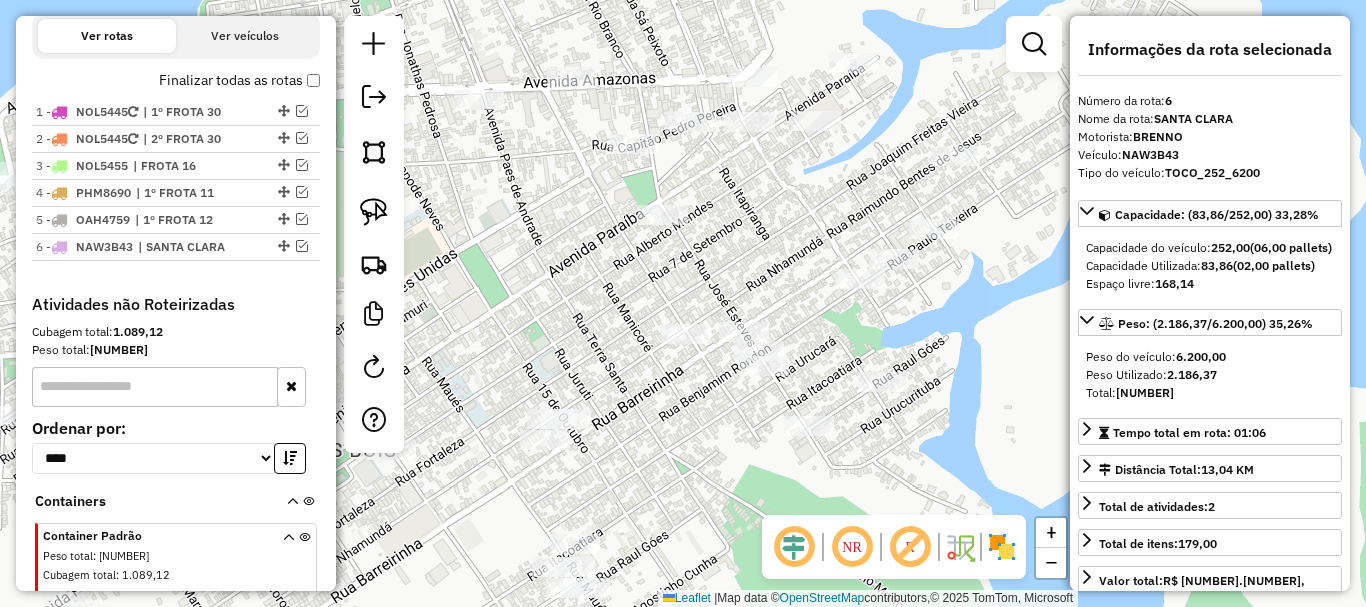 drag, startPoint x: 779, startPoint y: 201, endPoint x: 776, endPoint y: 263, distance: 62.072536 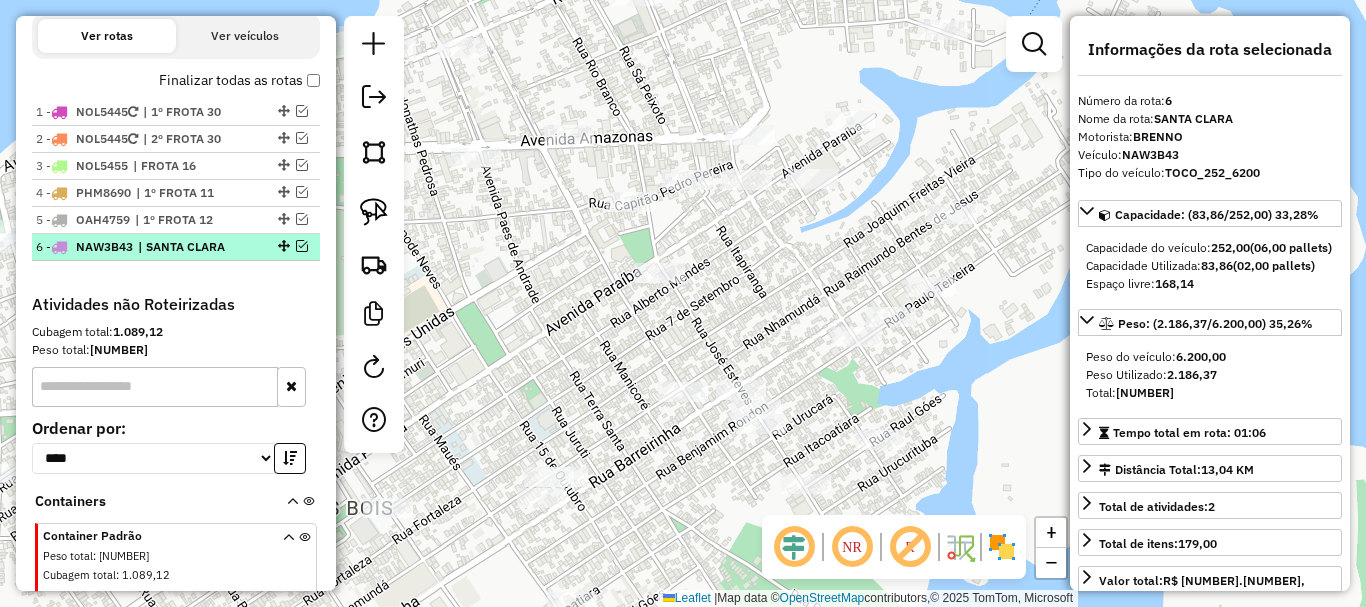 click at bounding box center [302, 246] 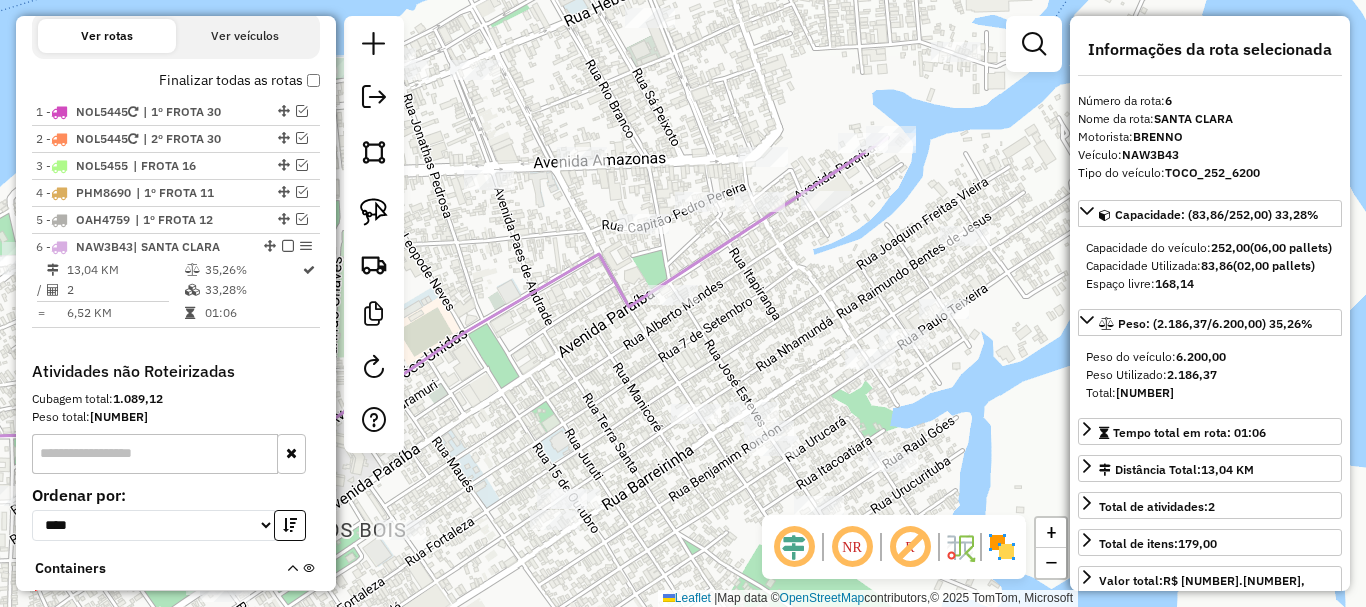 drag, startPoint x: 765, startPoint y: 307, endPoint x: 784, endPoint y: 334, distance: 33.01515 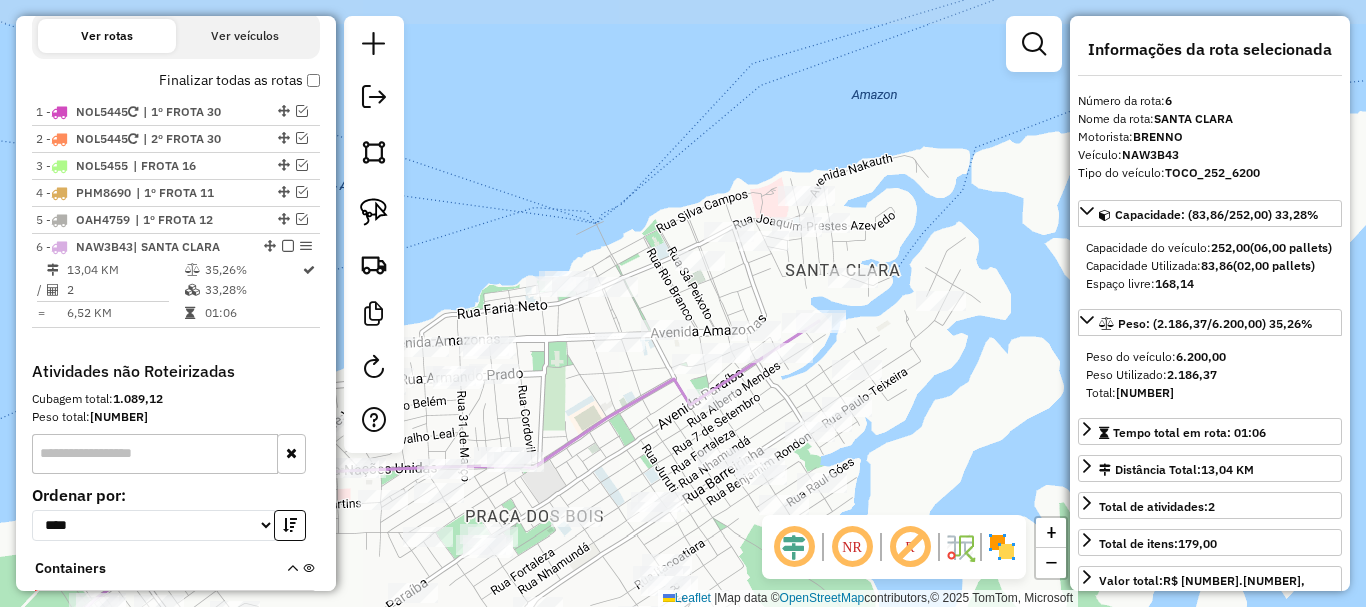drag, startPoint x: 991, startPoint y: 359, endPoint x: 958, endPoint y: 439, distance: 86.53901 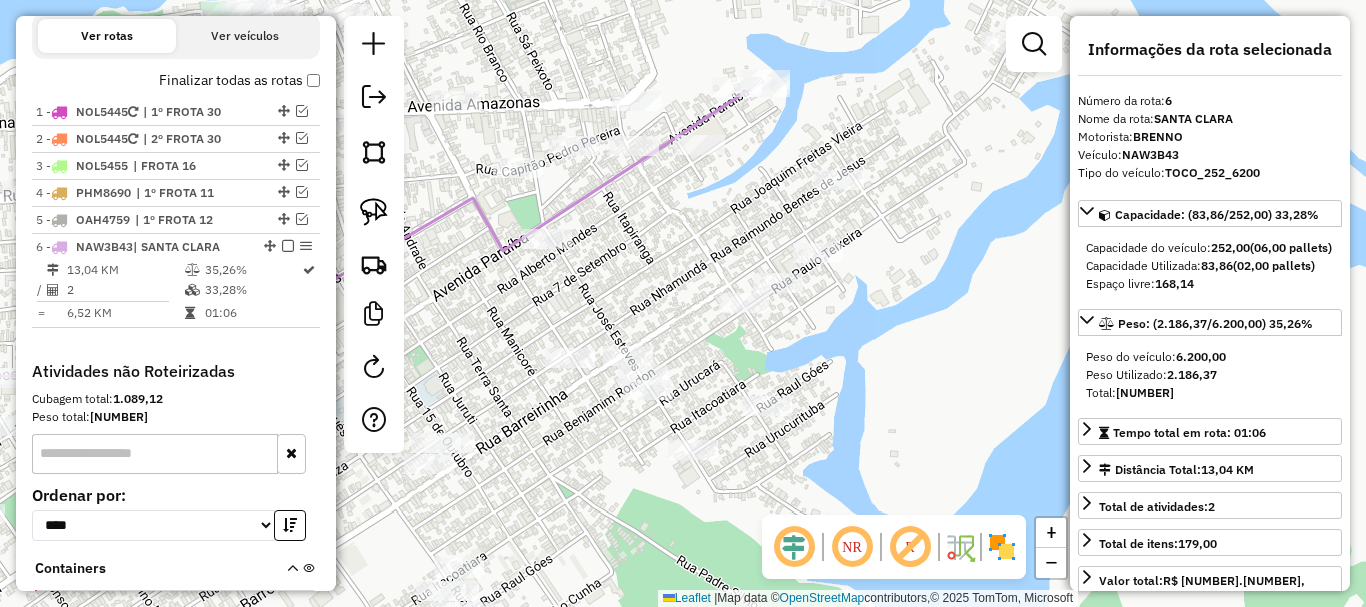 drag, startPoint x: 929, startPoint y: 426, endPoint x: 966, endPoint y: 292, distance: 139.01439 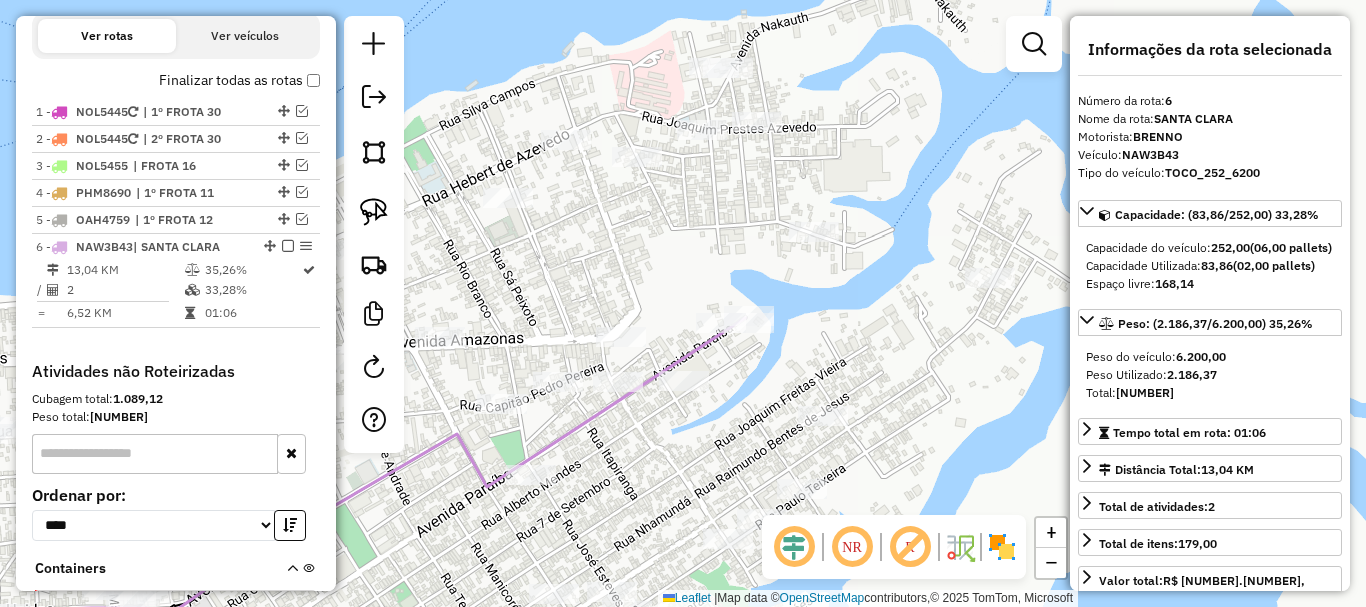 drag, startPoint x: 947, startPoint y: 309, endPoint x: 1021, endPoint y: 612, distance: 311.90543 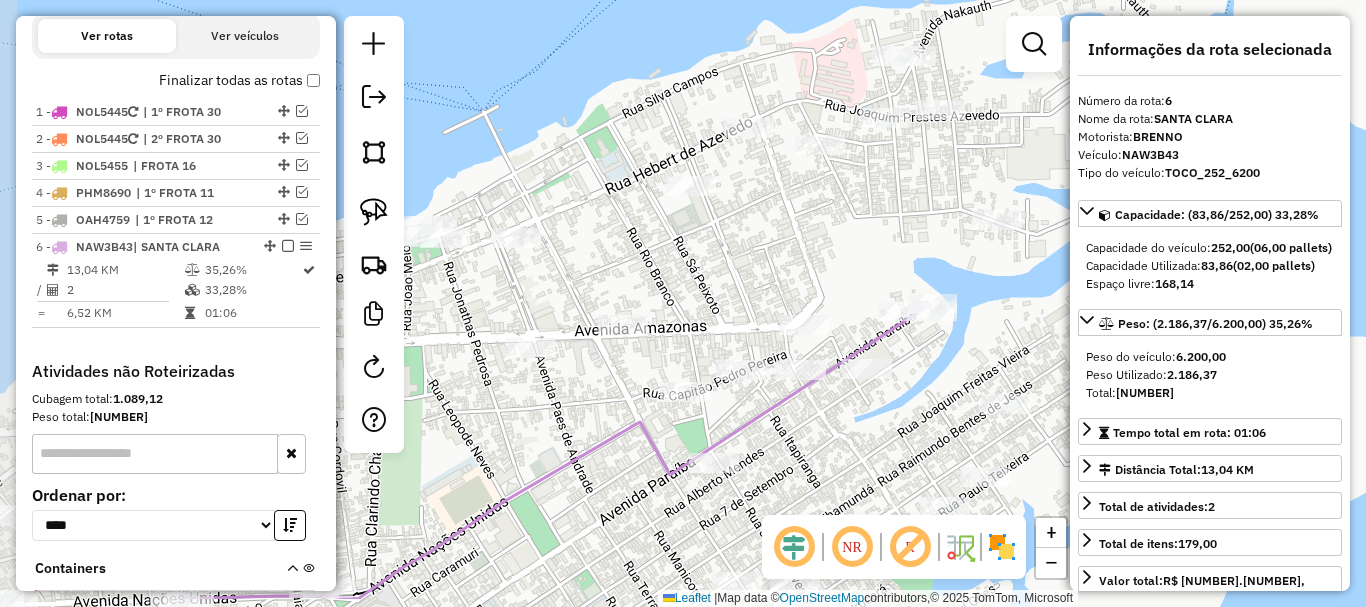 drag, startPoint x: 736, startPoint y: 293, endPoint x: 828, endPoint y: 223, distance: 115.60277 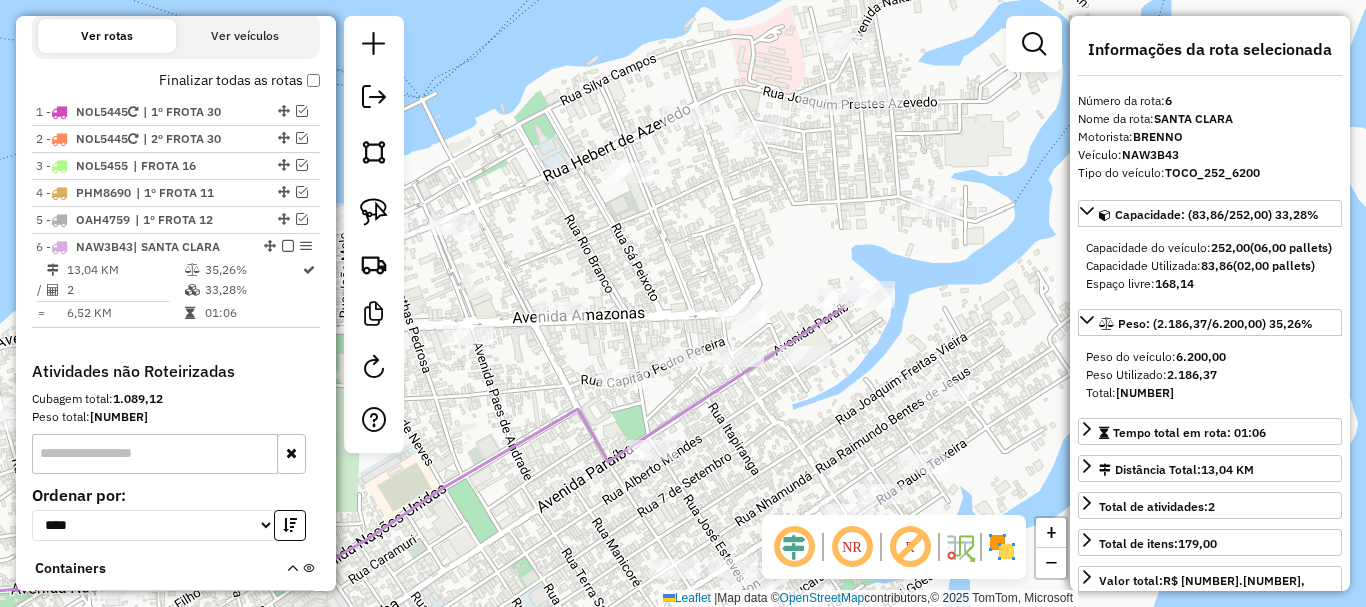 drag, startPoint x: 820, startPoint y: 257, endPoint x: 740, endPoint y: 249, distance: 80.399 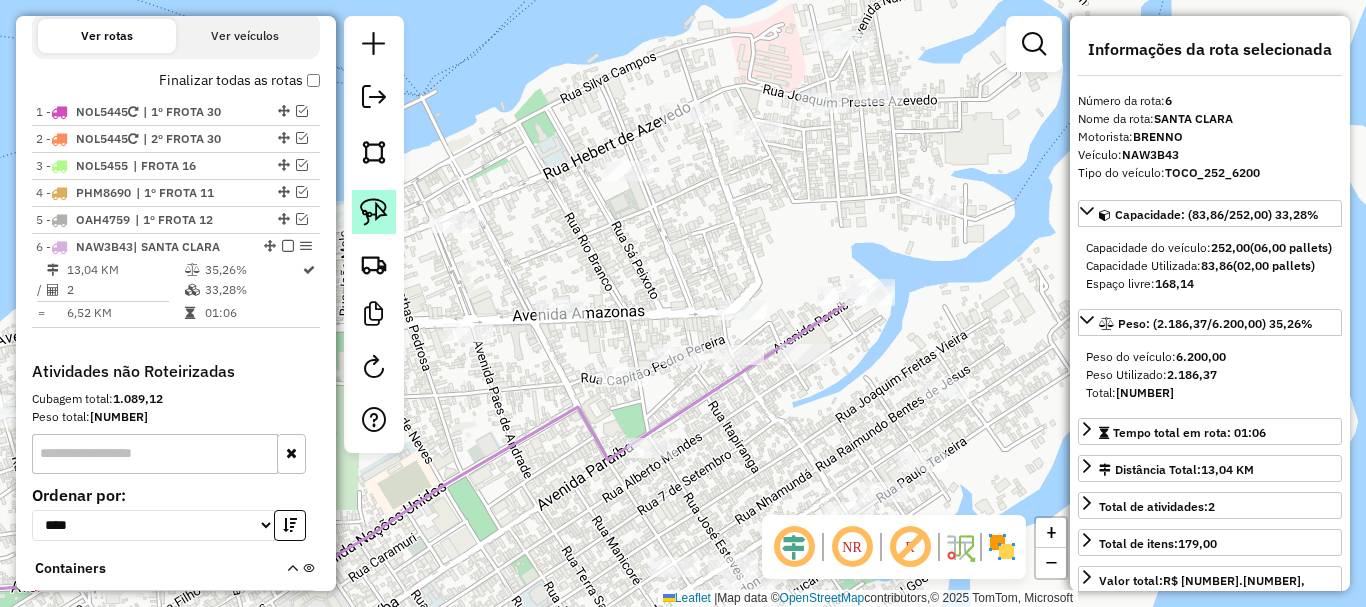 click 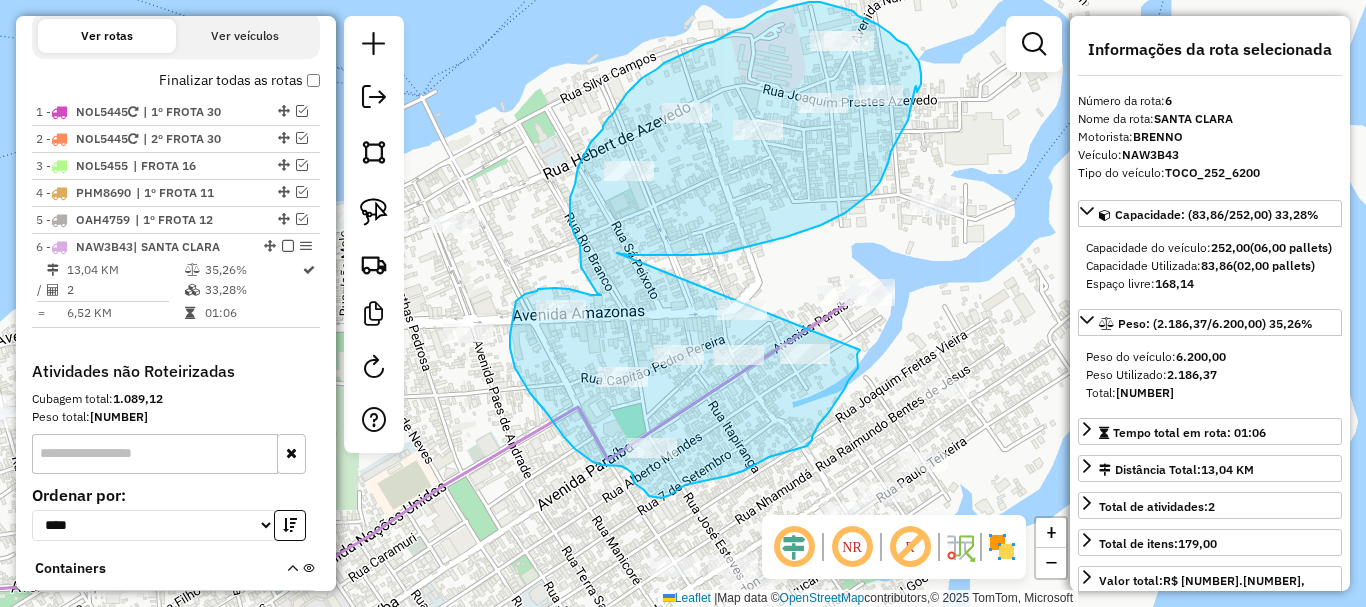 drag, startPoint x: 636, startPoint y: 255, endPoint x: 859, endPoint y: 346, distance: 240.85265 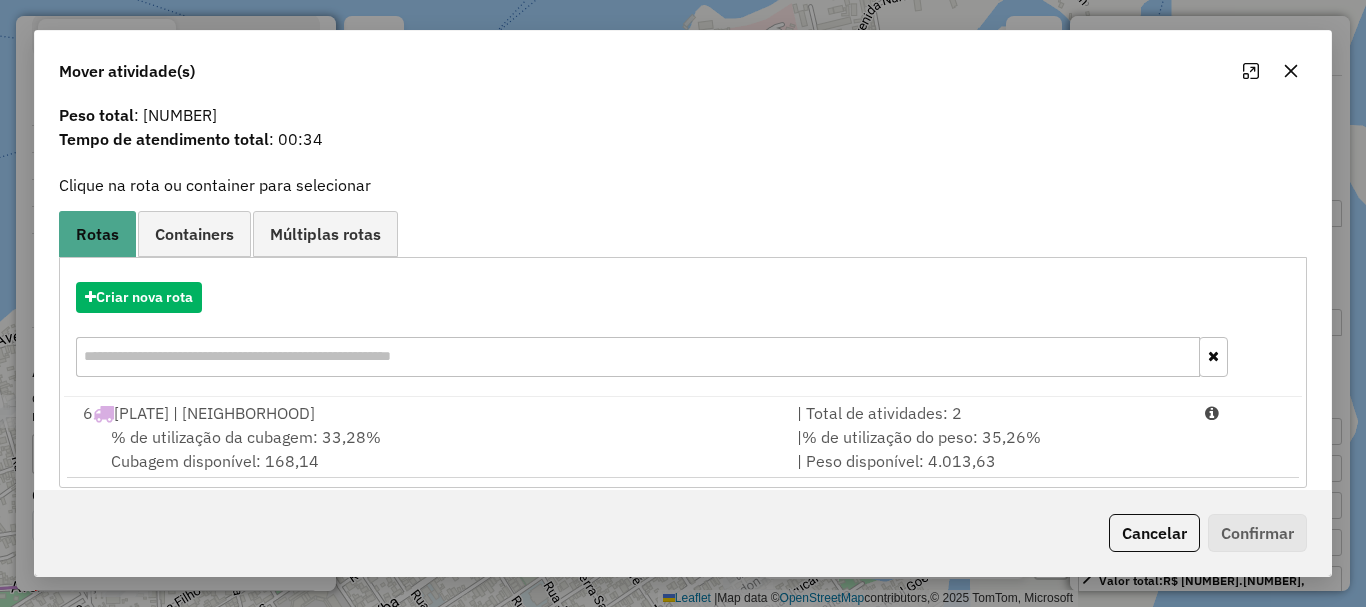 scroll, scrollTop: 78, scrollLeft: 0, axis: vertical 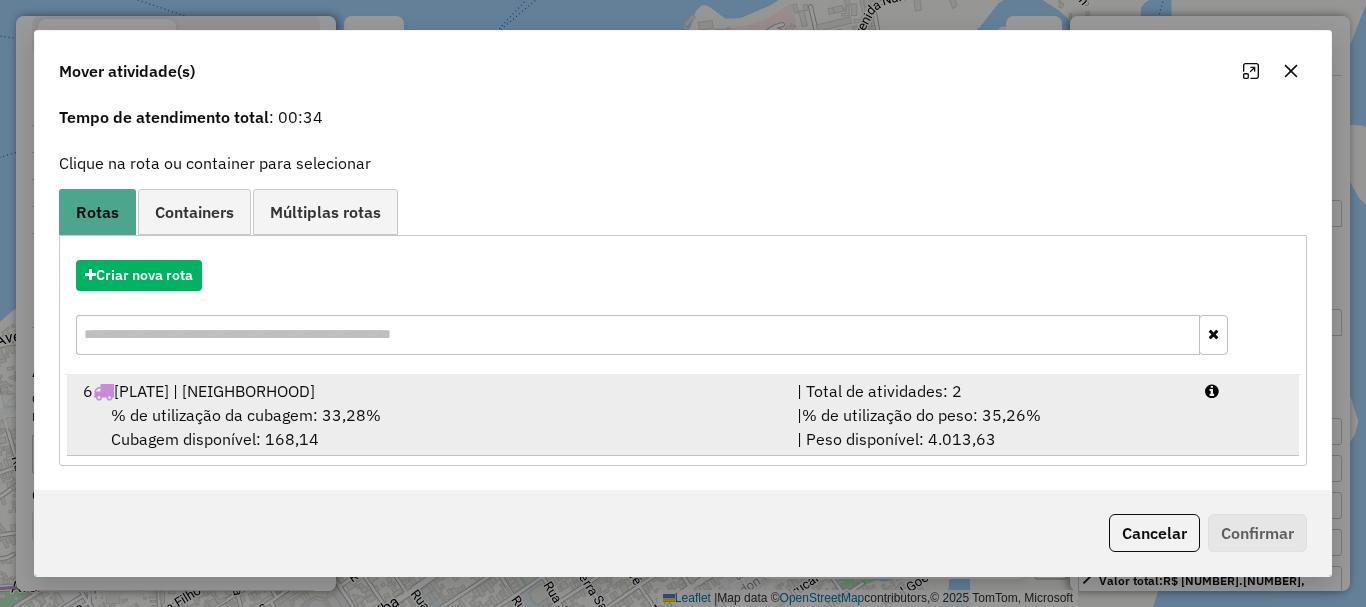 click on "% de utilização da cubagem: 33,28%  Cubagem disponível: 168,14" at bounding box center [428, 427] 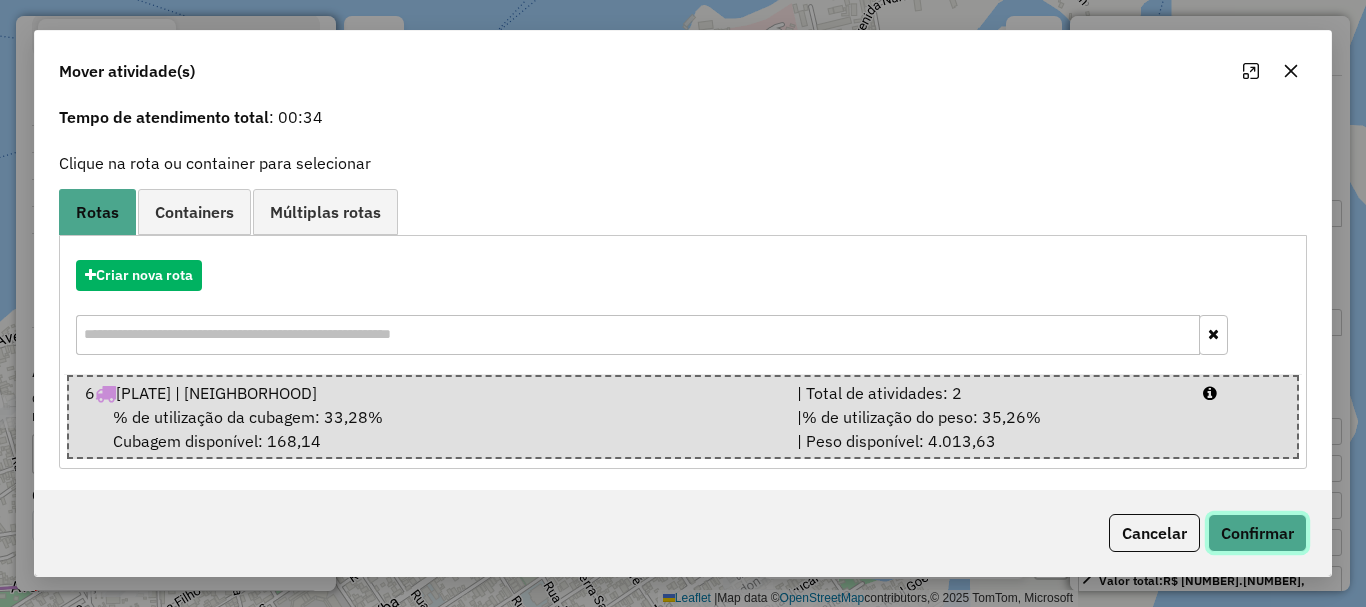 click on "Confirmar" 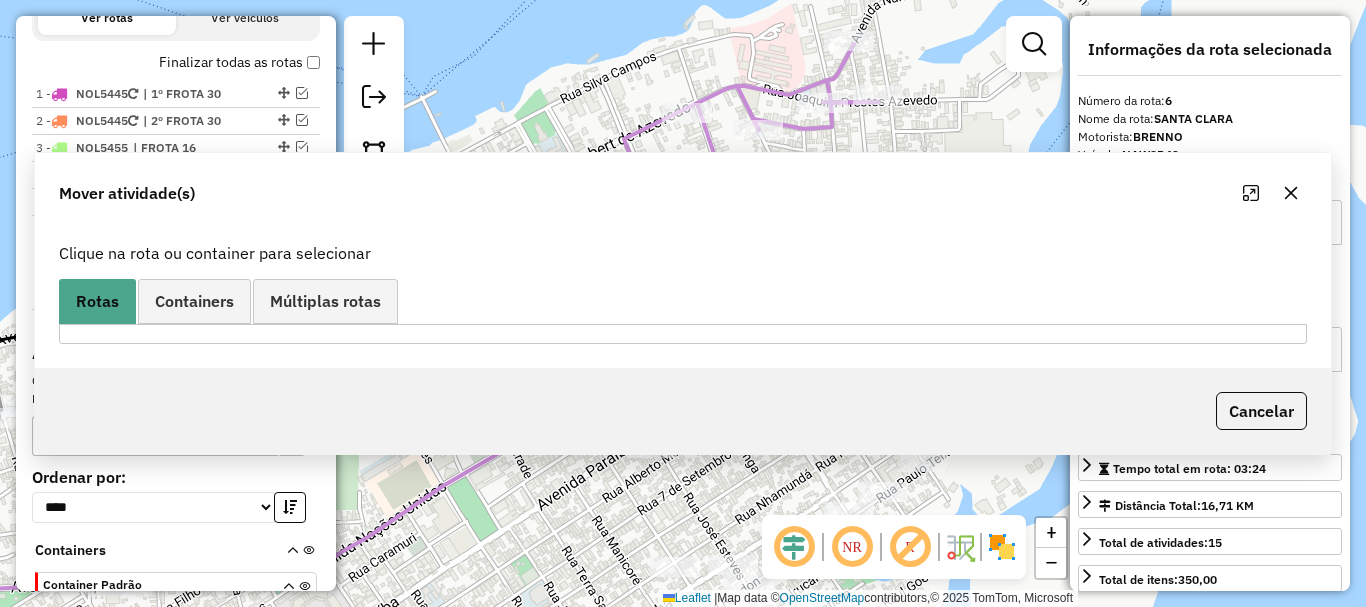 scroll, scrollTop: 0, scrollLeft: 0, axis: both 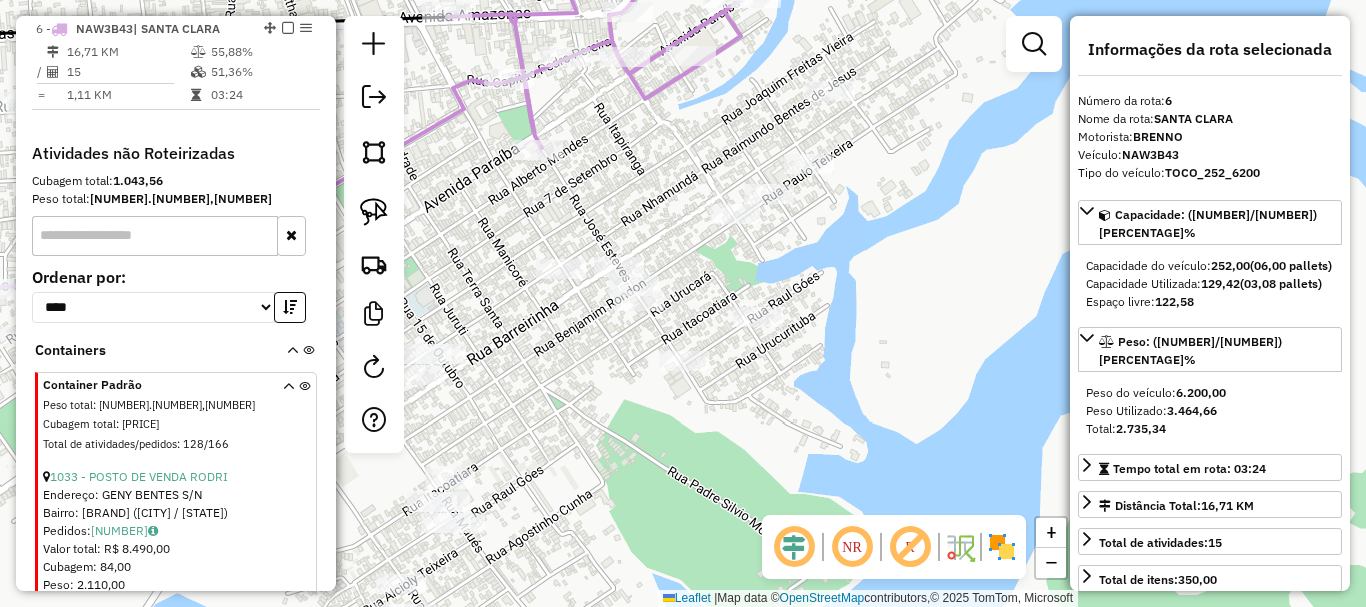 drag, startPoint x: 770, startPoint y: 436, endPoint x: 656, endPoint y: 138, distance: 319.06113 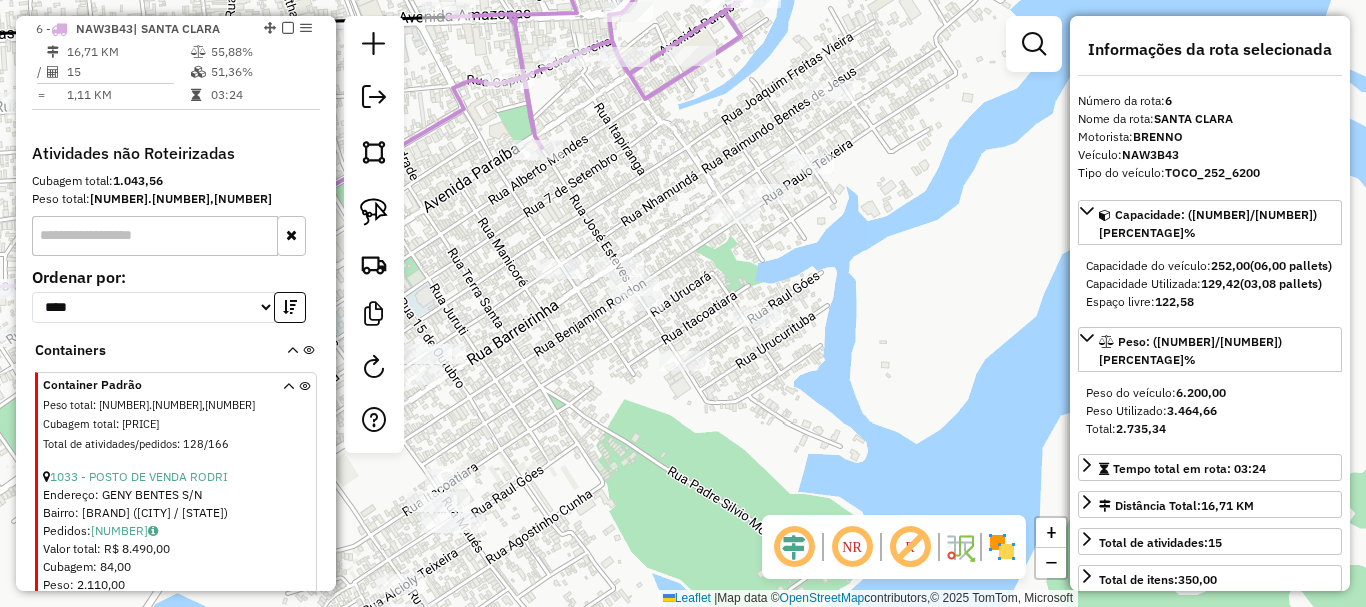 drag, startPoint x: 850, startPoint y: 307, endPoint x: 807, endPoint y: 335, distance: 51.312767 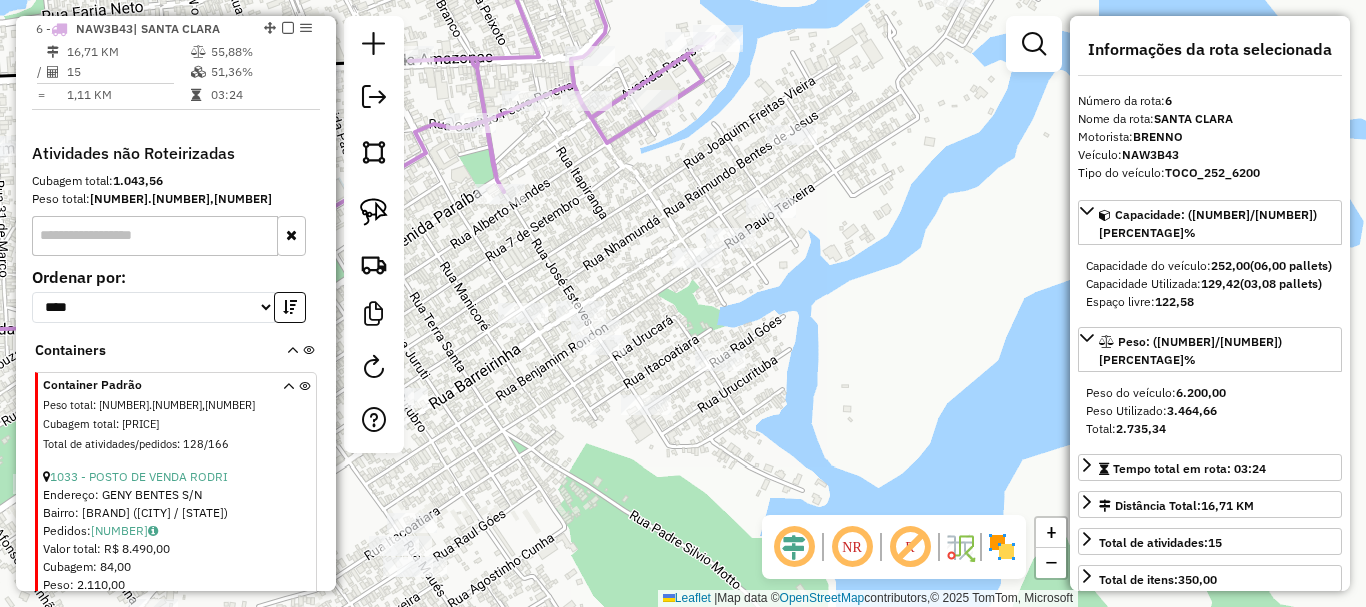 drag, startPoint x: 539, startPoint y: 169, endPoint x: 519, endPoint y: 183, distance: 24.41311 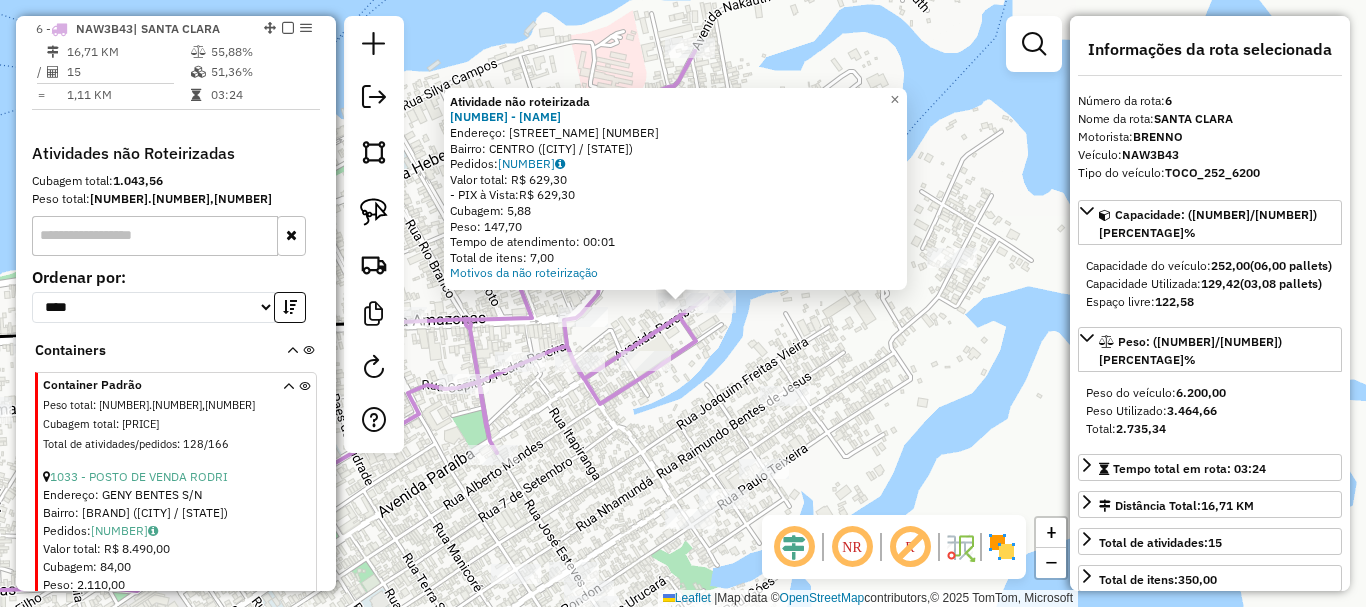drag, startPoint x: 800, startPoint y: 327, endPoint x: 780, endPoint y: 311, distance: 25.612497 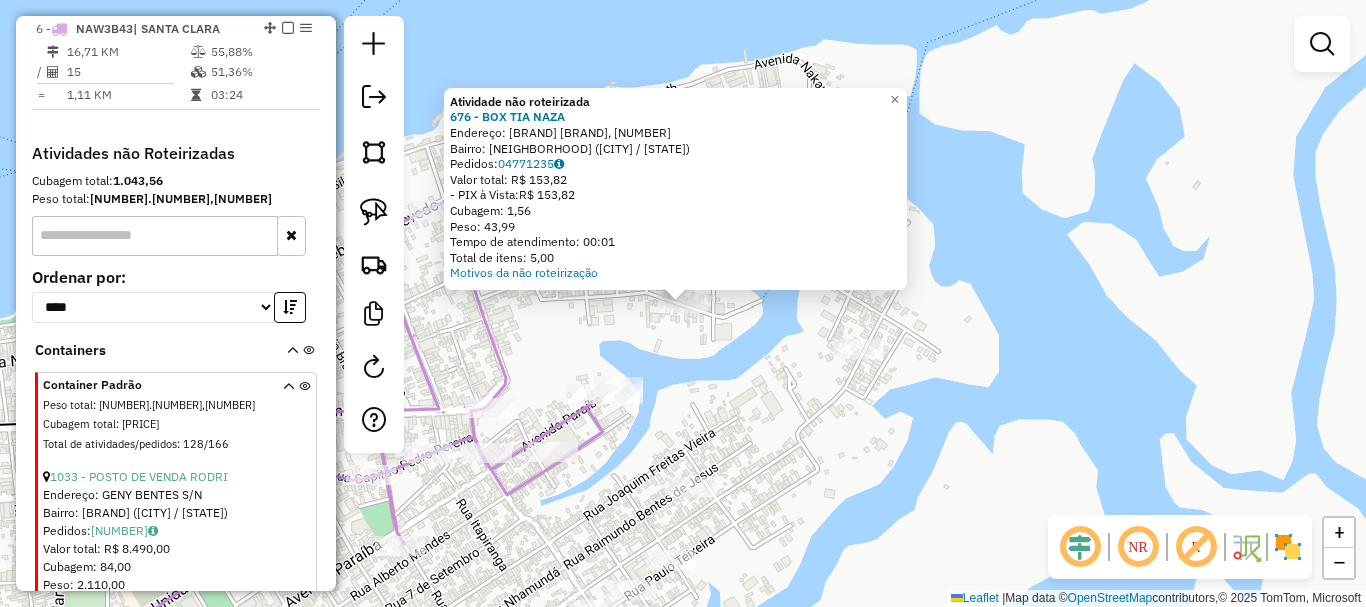 click on "Atividade não roteirizada 676 - BOX TIA NAZA  Endereço: R DESEMBARGADOR JOAO CORREA, 609   Bairro: SANTA CLARA (PARINTINS / AM)   Pedidos:  04771235   Valor total: R$ 153,82   - PIX à Vista:  R$ 153,82   Cubagem: 1,56   Peso: 43,99   Tempo de atendimento: 00:01   Total de itens: 5,00  Motivos da não roteirização × Janela de atendimento Grade de atendimento Capacidade Transportadoras Veículos Cliente Pedidos  Rotas Selecione os dias de semana para filtrar as janelas de atendimento  Seg   Ter   Qua   Qui   Sex   Sáb   Dom  Informe o período da janela de atendimento: De: Até:  Filtrar exatamente a janela do cliente  Considerar janela de atendimento padrão  Selecione os dias de semana para filtrar as grades de atendimento  Seg   Ter   Qua   Qui   Sex   Sáb   Dom   Considerar clientes sem dia de atendimento cadastrado  Clientes fora do dia de atendimento selecionado Filtrar as atividades entre os valores definidos abaixo:  Peso mínimo:   Peso máximo:   Cubagem mínima:   Cubagem máxima:   De:  De:" 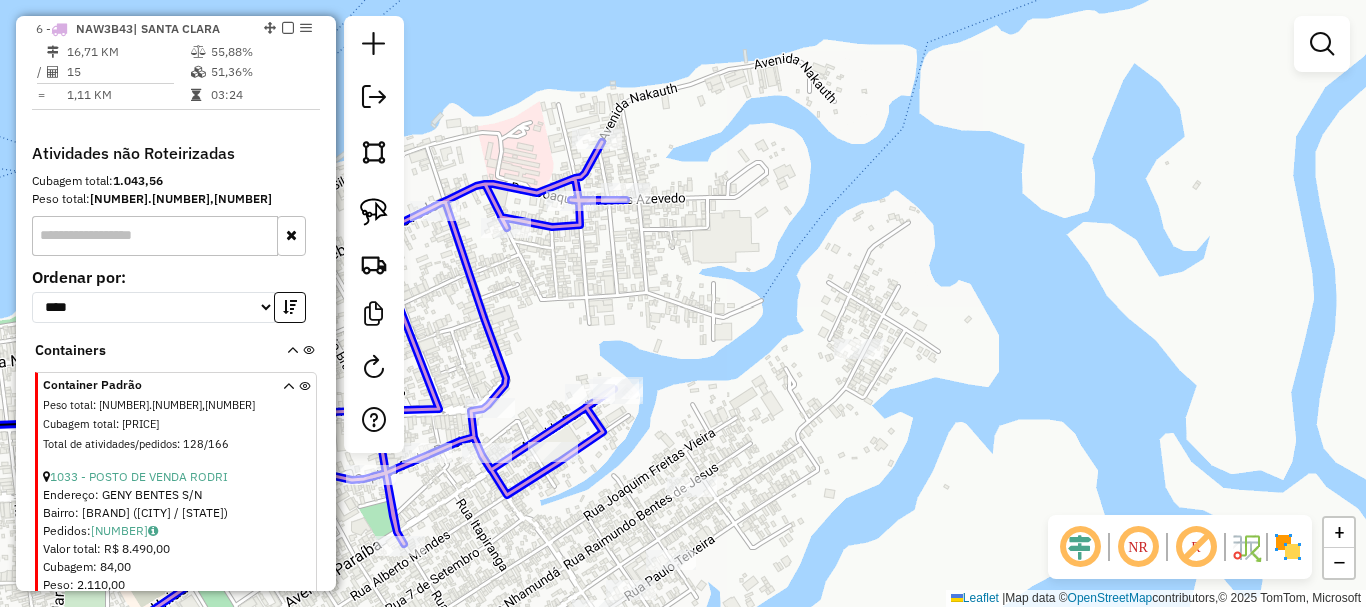 click 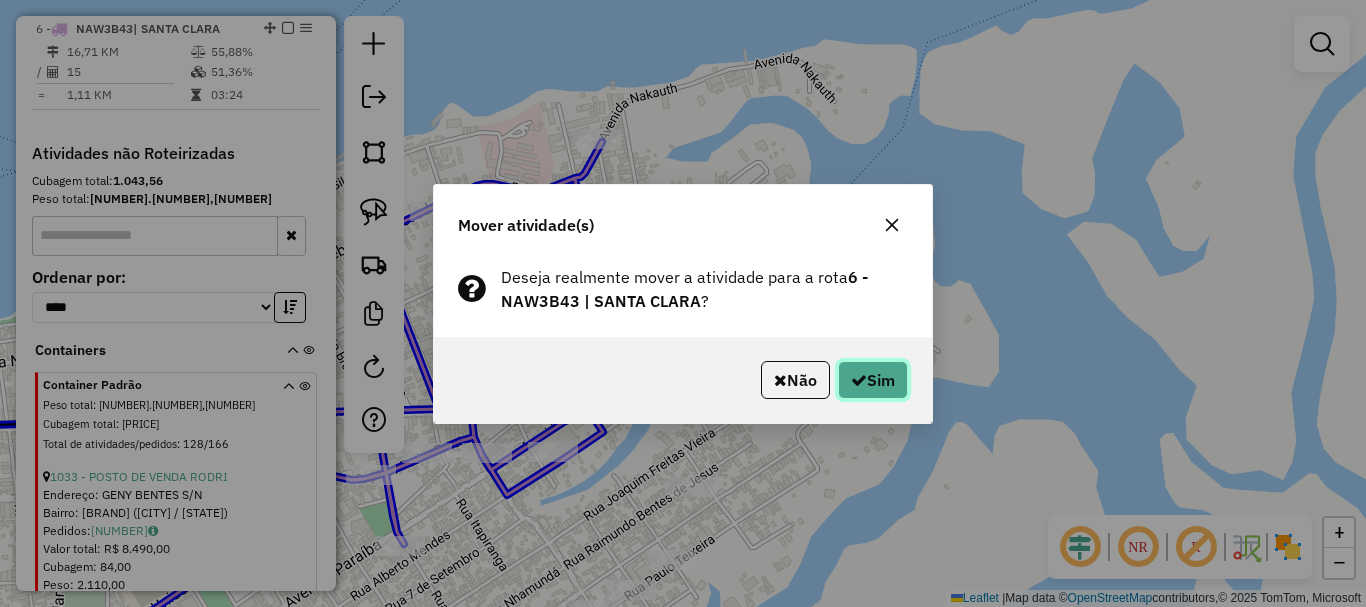 click on "Sim" 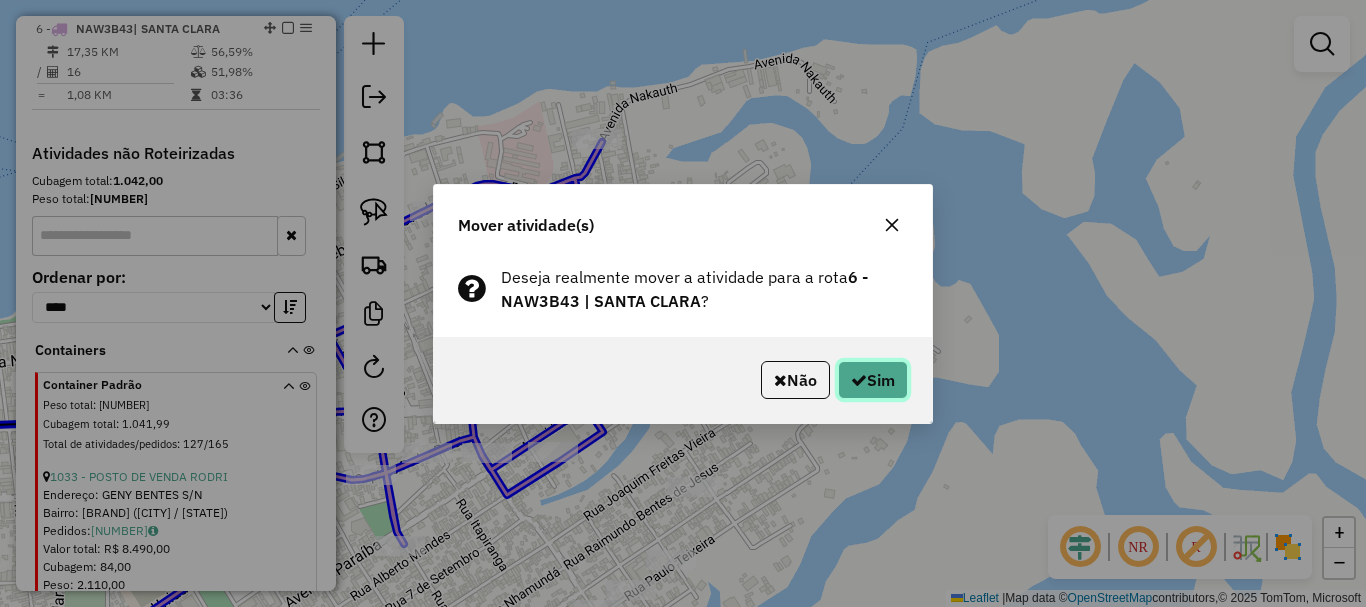 click on "Sim" 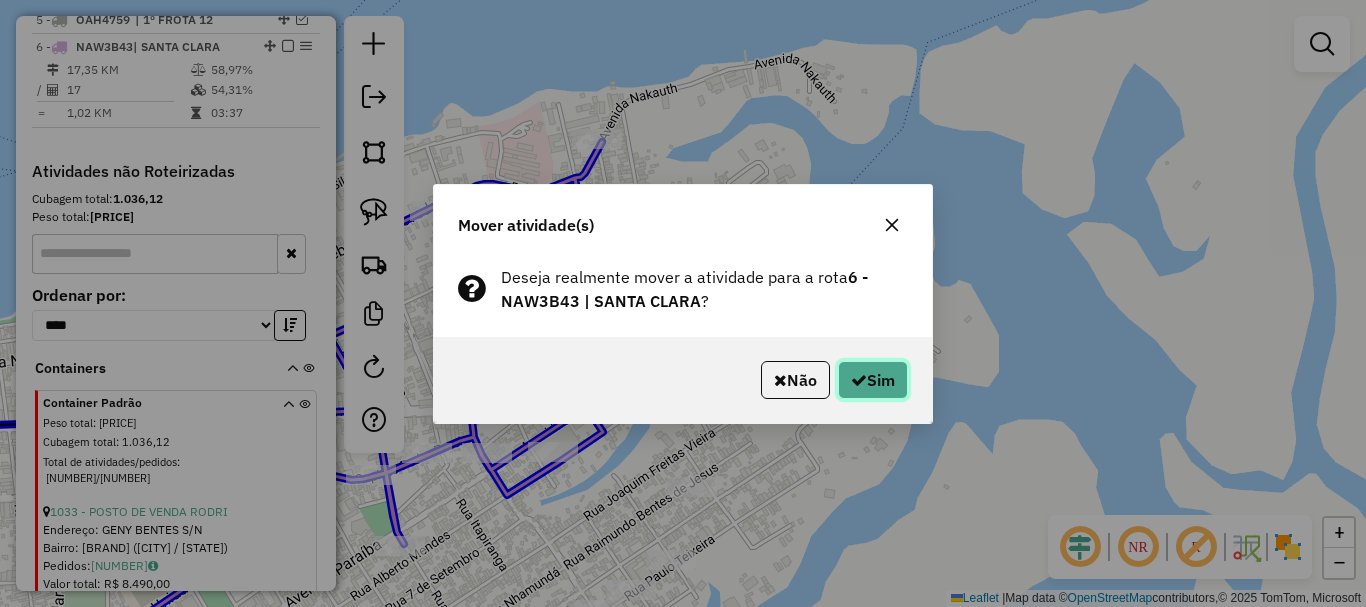 click on "Sim" 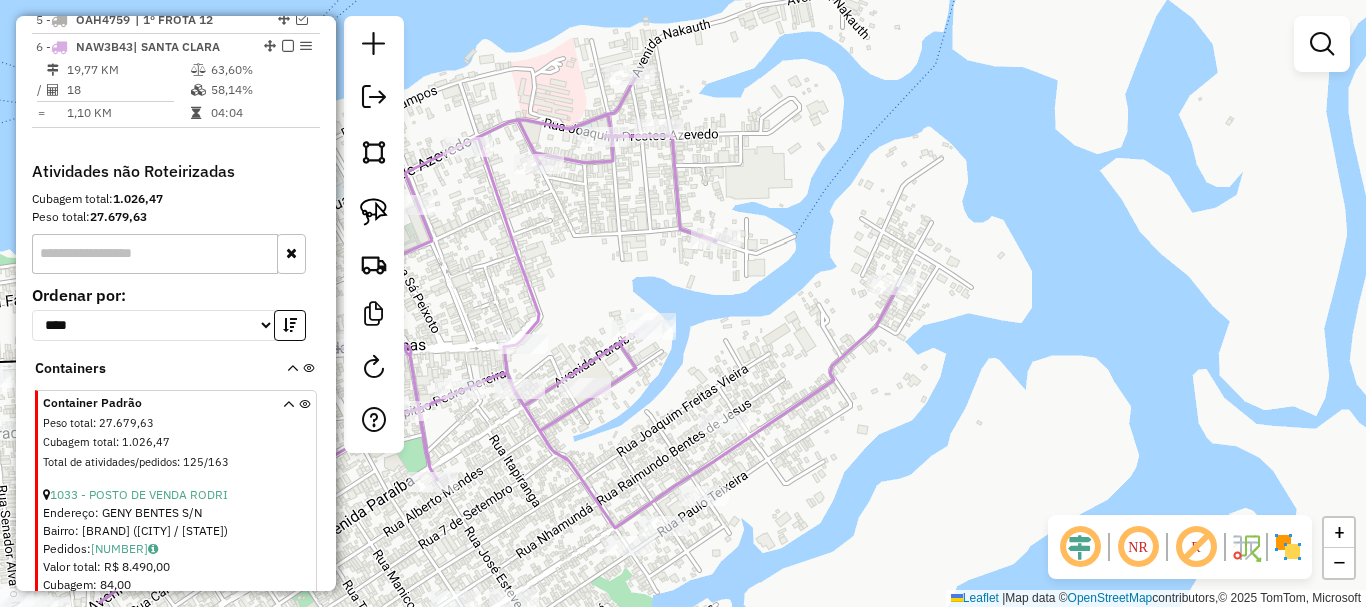 drag, startPoint x: 816, startPoint y: 465, endPoint x: 903, endPoint y: 312, distance: 176.00568 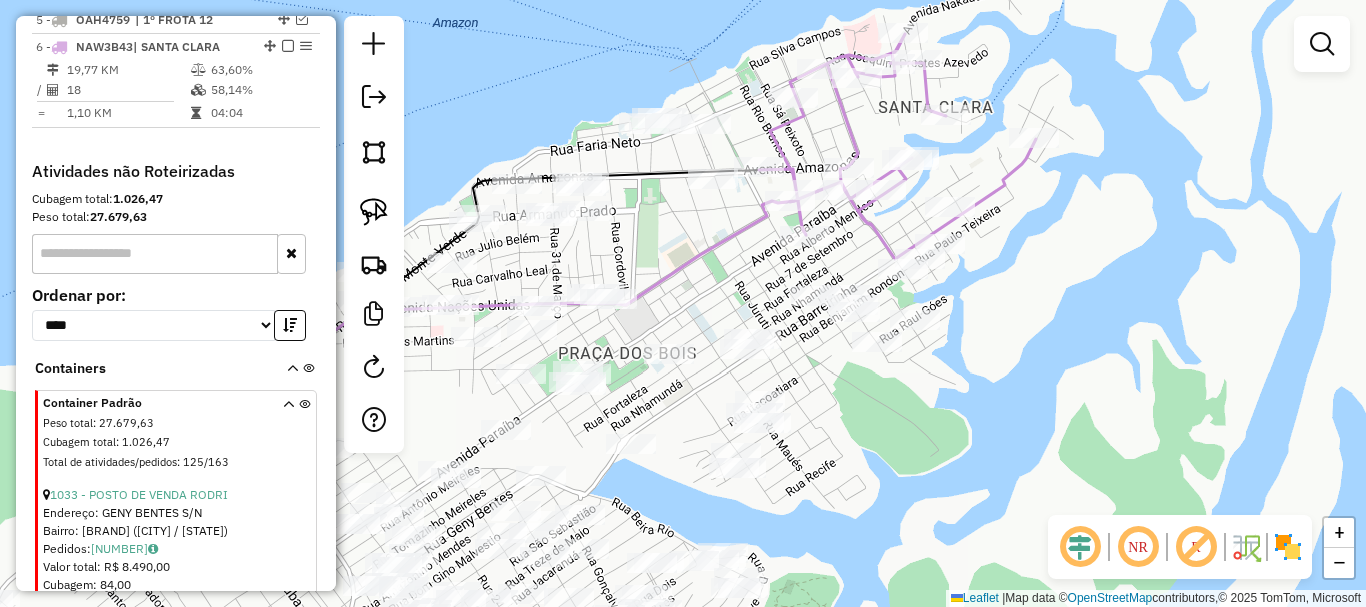 drag, startPoint x: 935, startPoint y: 377, endPoint x: 1011, endPoint y: 293, distance: 113.27842 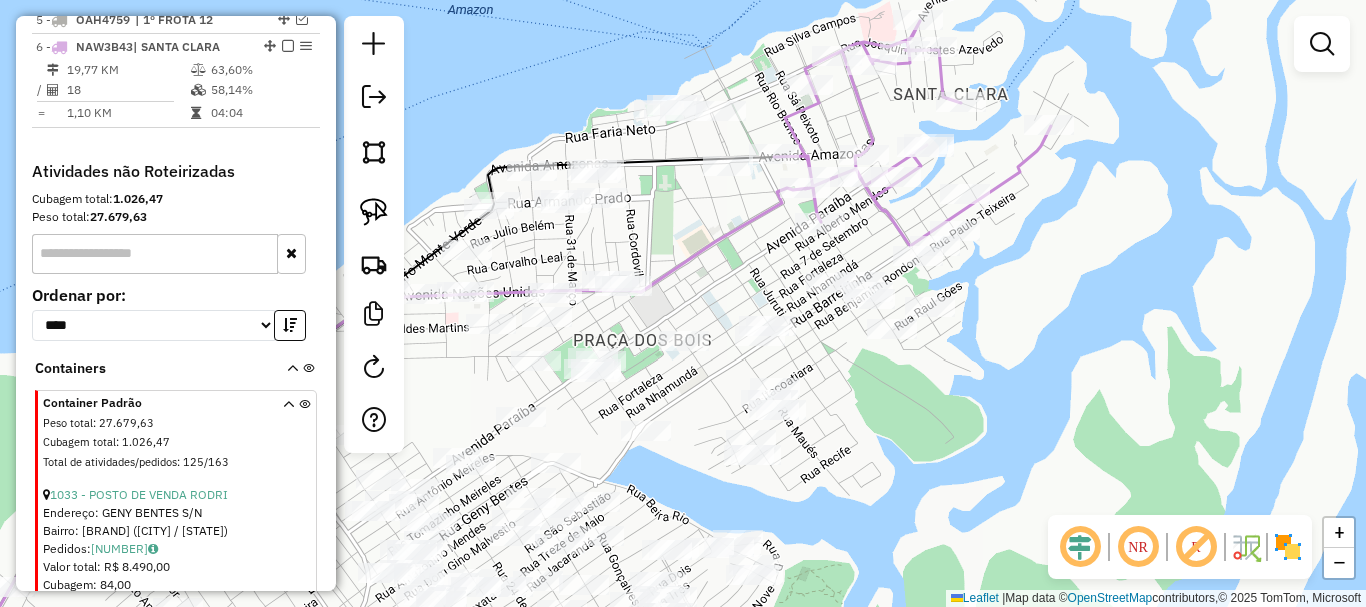 drag, startPoint x: 378, startPoint y: 206, endPoint x: 428, endPoint y: 210, distance: 50.159744 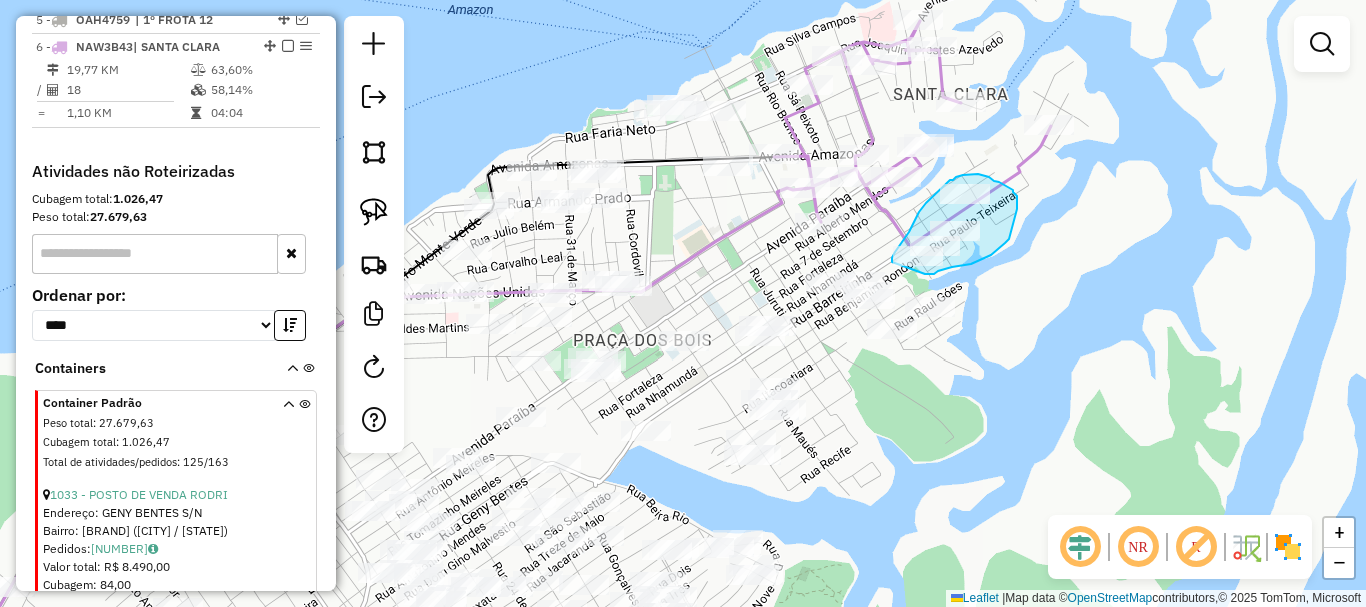 drag, startPoint x: 925, startPoint y: 274, endPoint x: 892, endPoint y: 263, distance: 34.785053 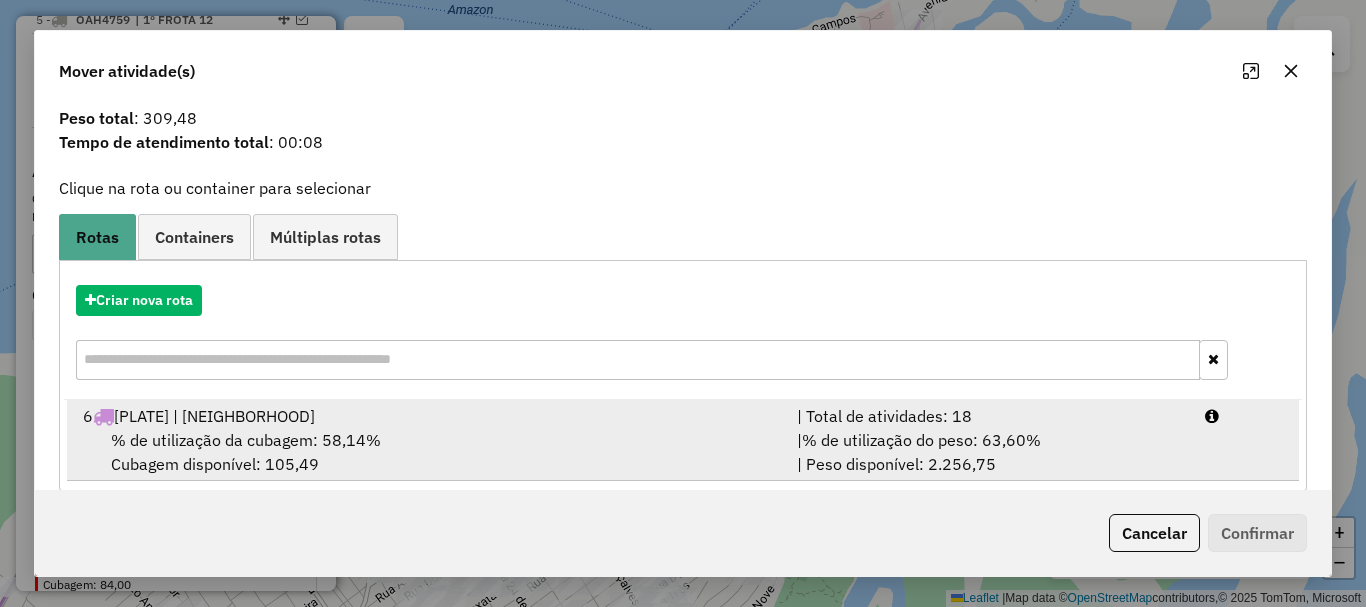 scroll, scrollTop: 78, scrollLeft: 0, axis: vertical 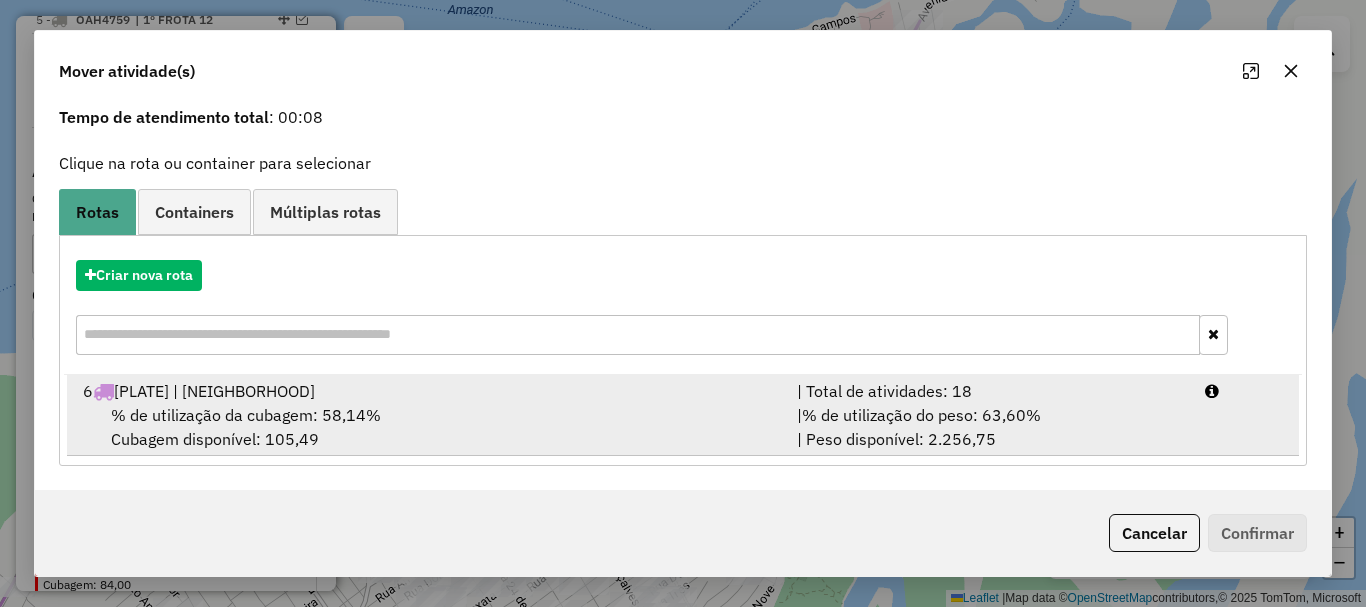click on "6  NAW3B43 | SANTA CLARA" at bounding box center [428, 391] 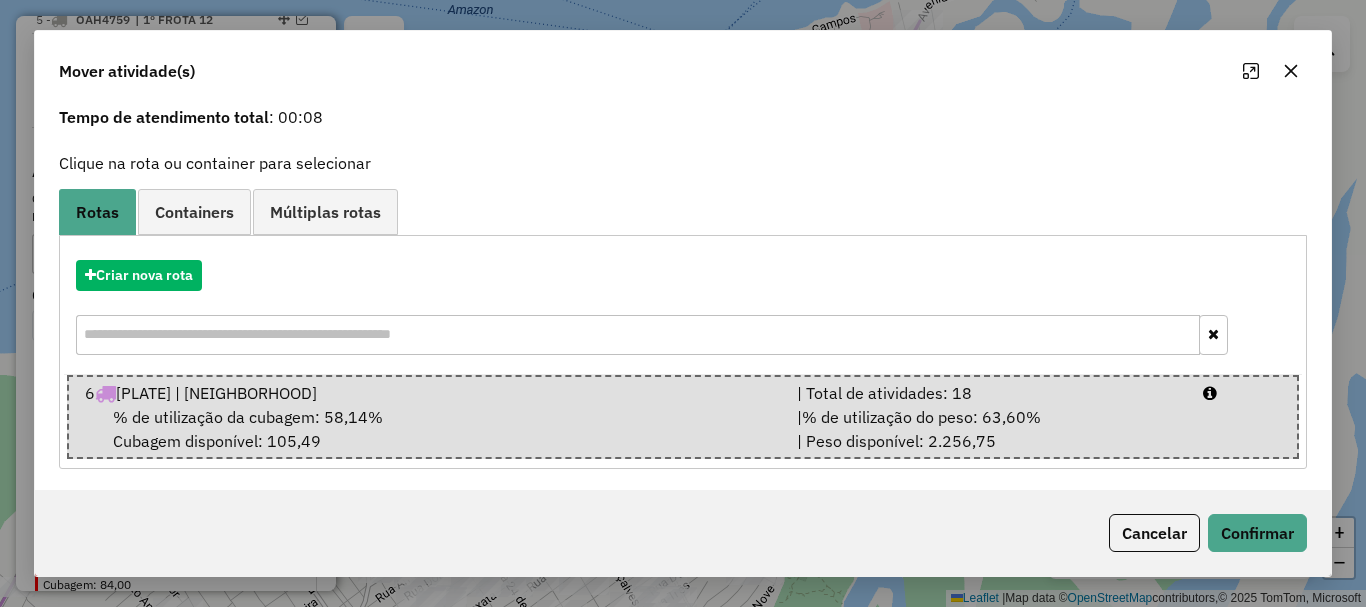 click on "Cancelar   Confirmar" 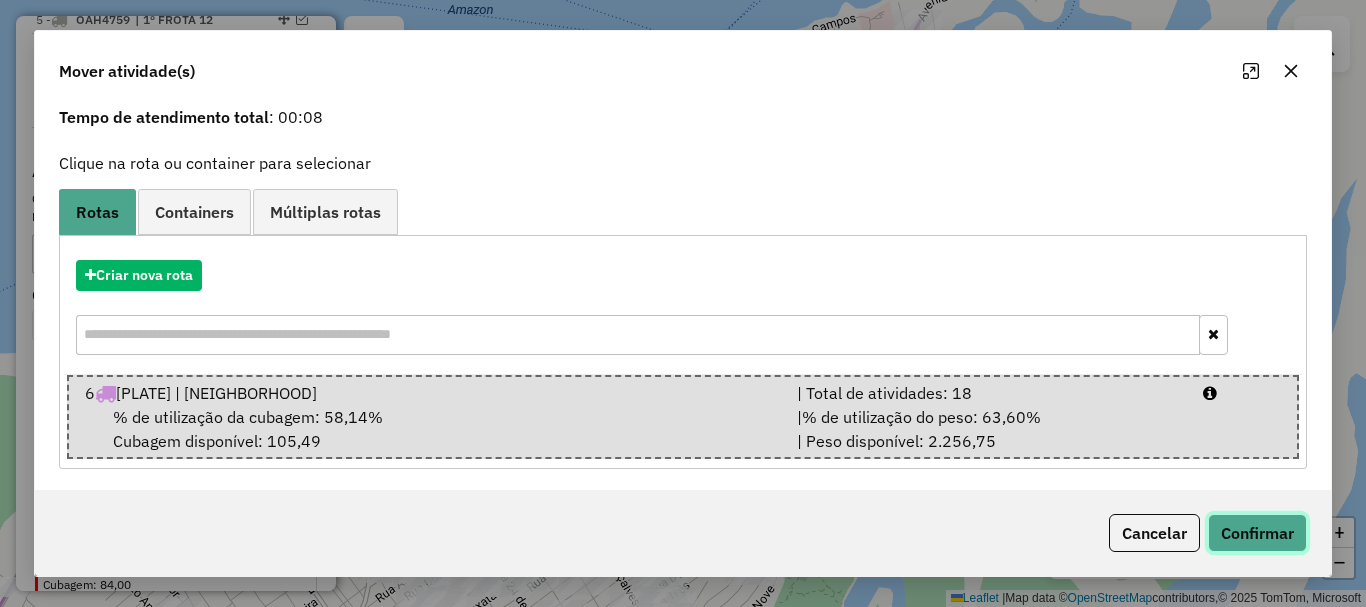 click on "Confirmar" 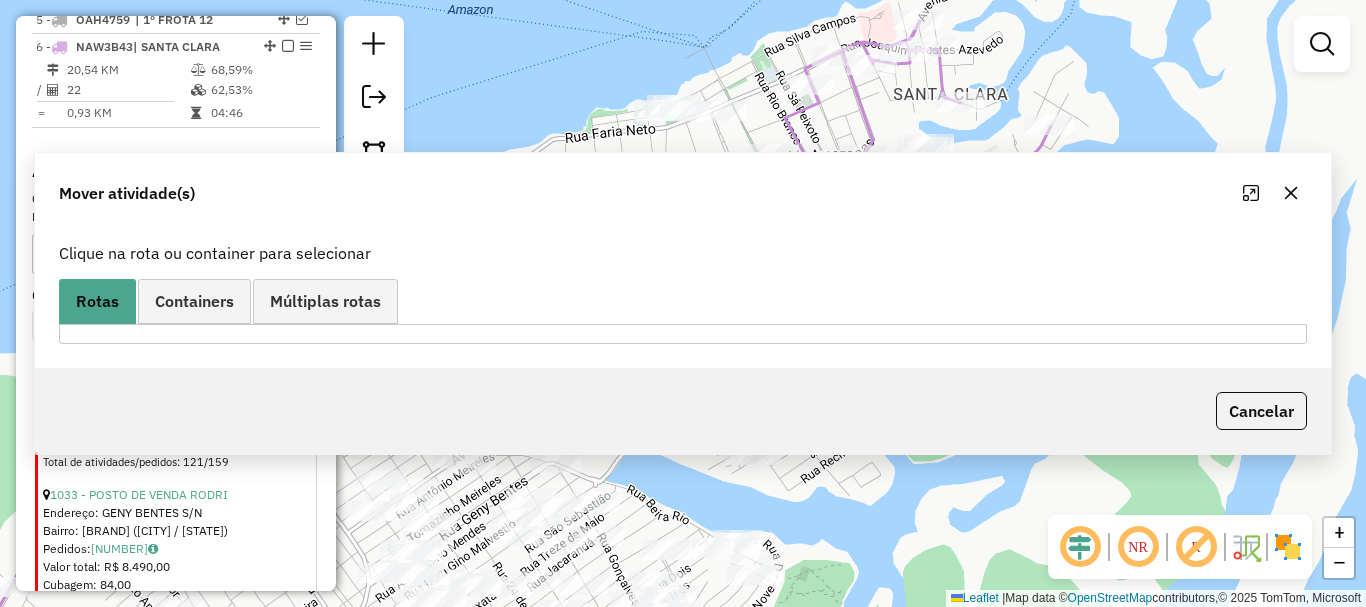 scroll, scrollTop: 0, scrollLeft: 0, axis: both 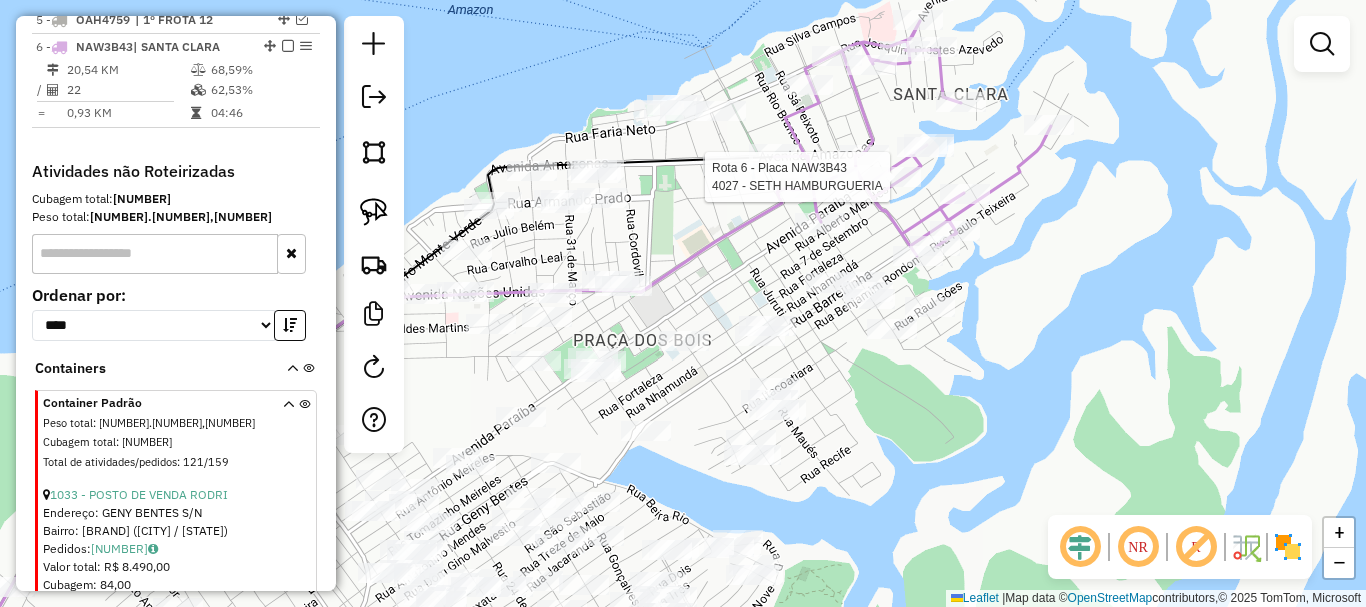 select on "**********" 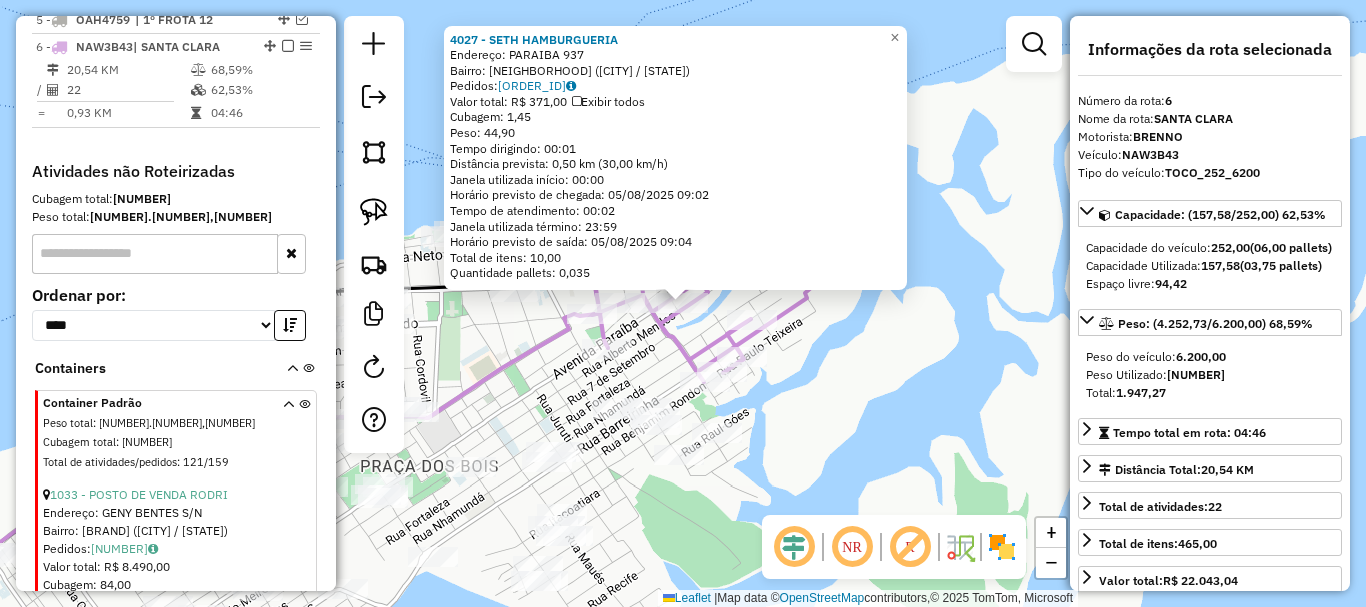 click on "4027 - SETH HAMBURGUERIA  Endereço:  PARAIBA 937   Bairro: PALMARES (PARINTINS / AM)   Pedidos:  04771084   Valor total: R$ 371,00   Exibir todos   Cubagem: 1,45  Peso: 44,90  Tempo dirigindo: 00:01   Distância prevista: 0,50 km (30,00 km/h)   Janela utilizada início: 00:00   Horário previsto de chegada: 05/08/2025 09:02   Tempo de atendimento: 00:02   Janela utilizada término: 23:59   Horário previsto de saída: 05/08/2025 09:04   Total de itens: 10,00   Quantidade pallets: 0,035  × Janela de atendimento Grade de atendimento Capacidade Transportadoras Veículos Cliente Pedidos  Rotas Selecione os dias de semana para filtrar as janelas de atendimento  Seg   Ter   Qua   Qui   Sex   Sáb   Dom  Informe o período da janela de atendimento: De: Até:  Filtrar exatamente a janela do cliente  Considerar janela de atendimento padrão  Selecione os dias de semana para filtrar as grades de atendimento  Seg   Ter   Qua   Qui   Sex   Sáb   Dom   Considerar clientes sem dia de atendimento cadastrado  De:   Até:" 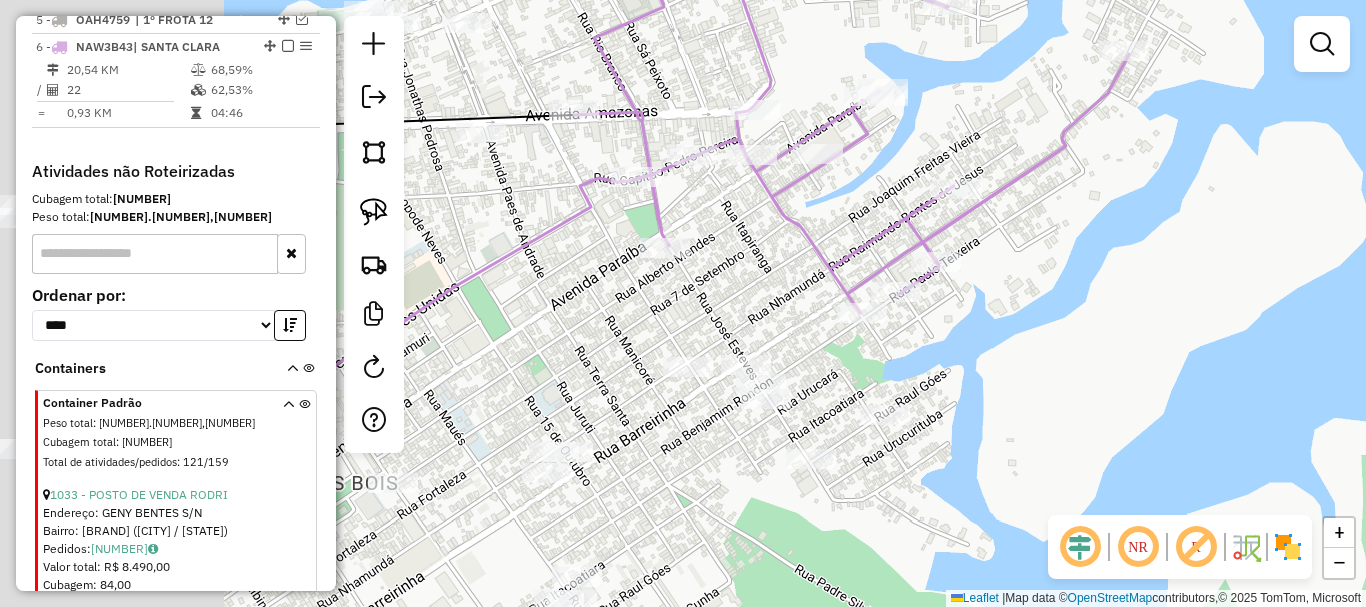 drag, startPoint x: 713, startPoint y: 397, endPoint x: 987, endPoint y: 390, distance: 274.08942 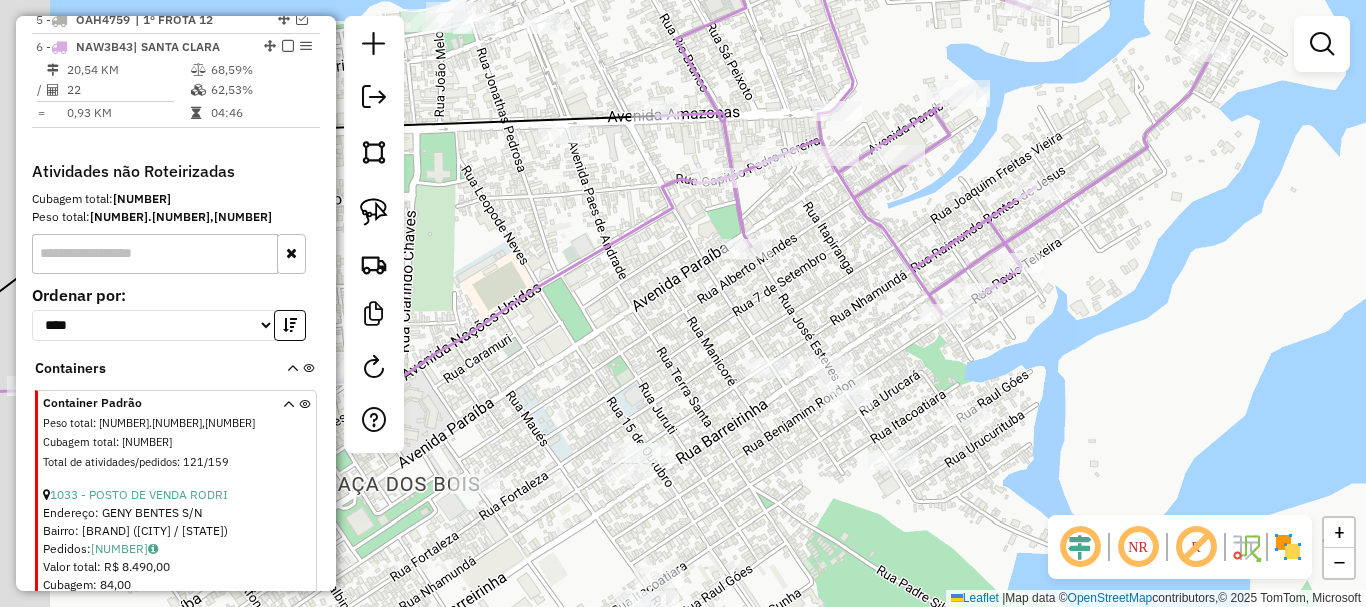 drag, startPoint x: 576, startPoint y: 294, endPoint x: 588, endPoint y: 264, distance: 32.31099 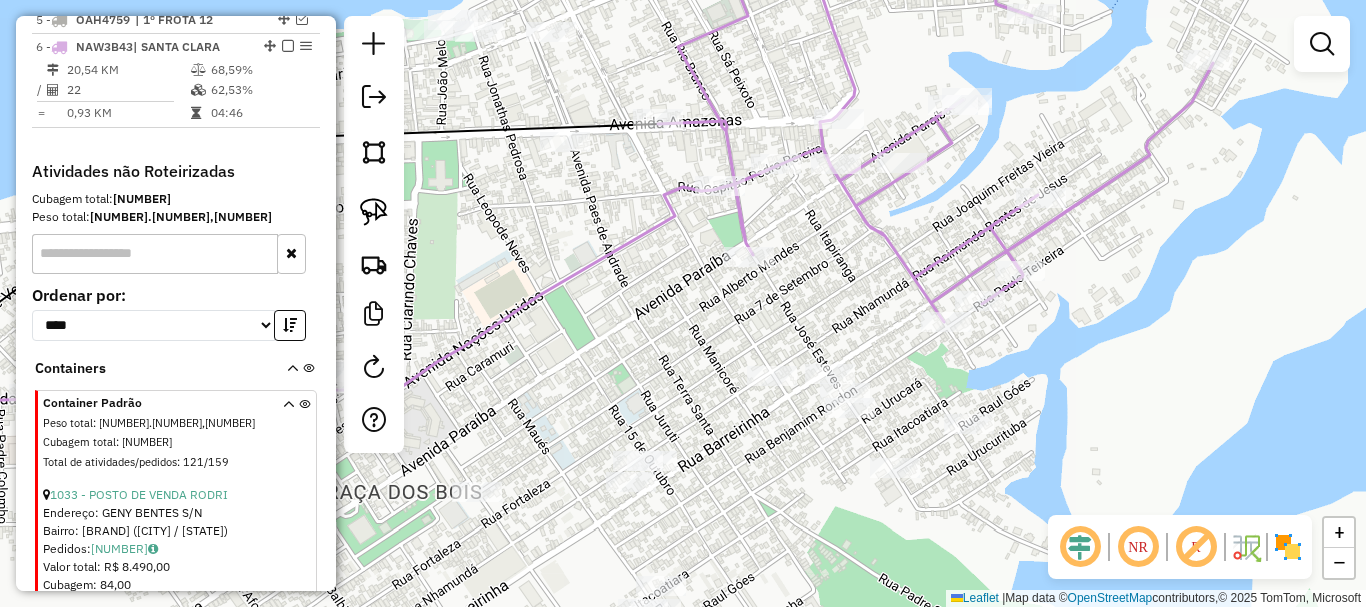 drag, startPoint x: 569, startPoint y: 239, endPoint x: 612, endPoint y: 260, distance: 47.853943 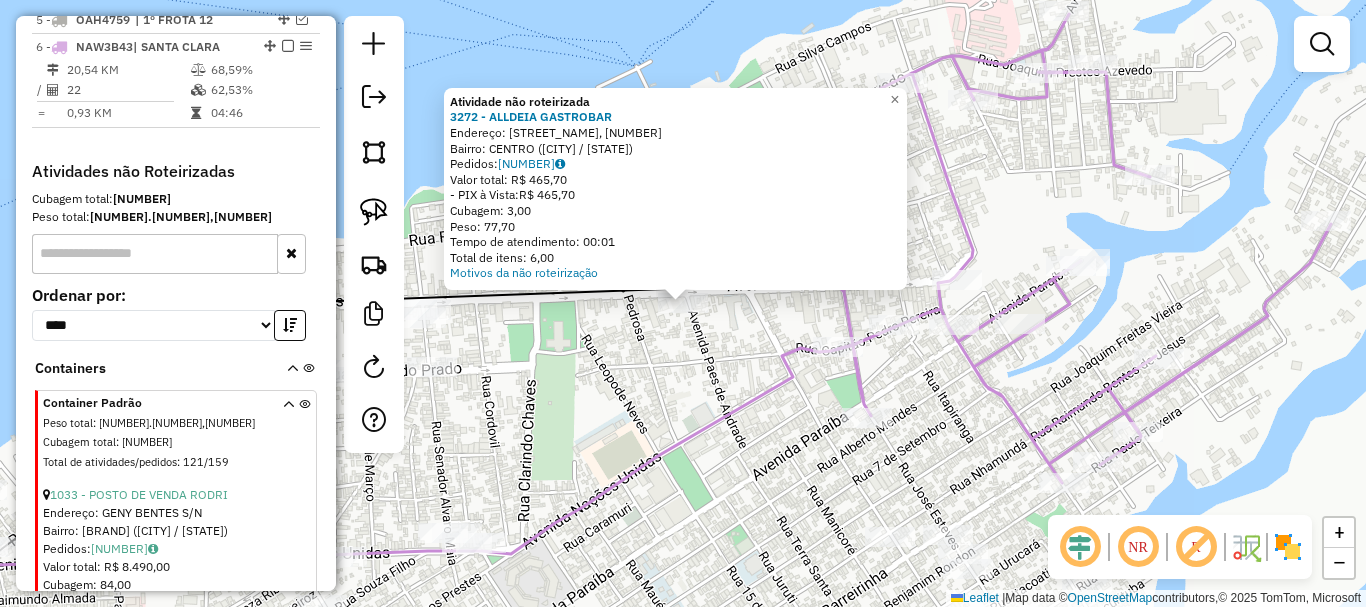 drag, startPoint x: 565, startPoint y: 398, endPoint x: 228, endPoint y: 250, distance: 368.06656 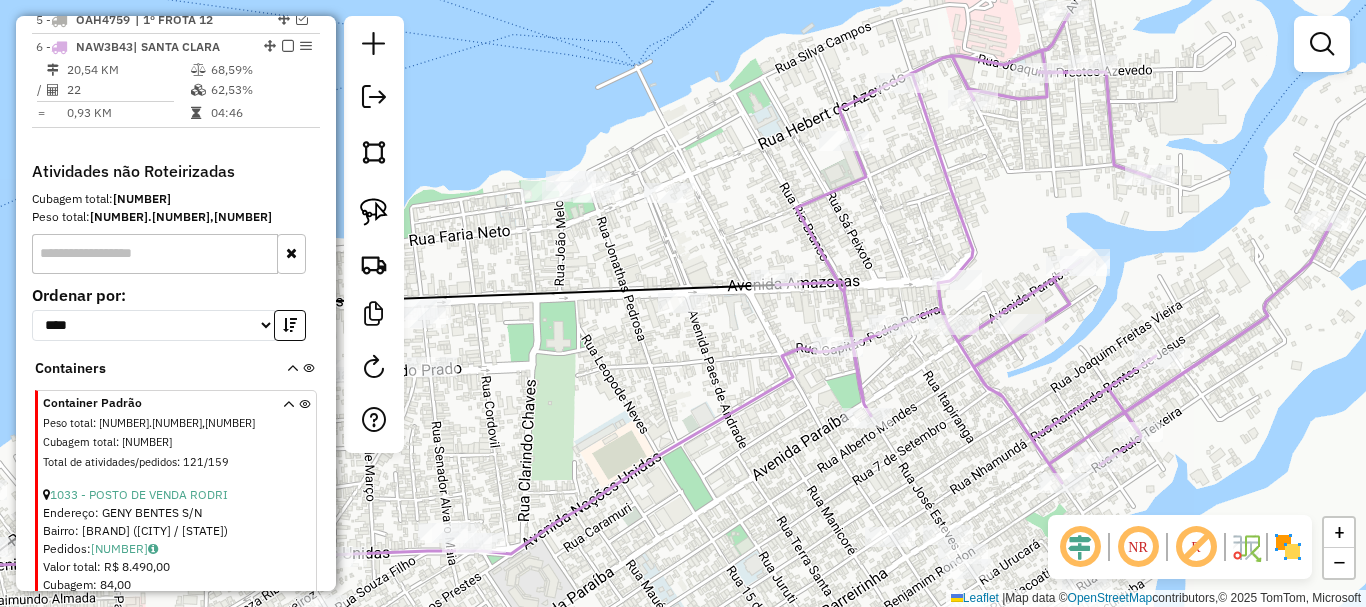 click at bounding box center [155, 254] 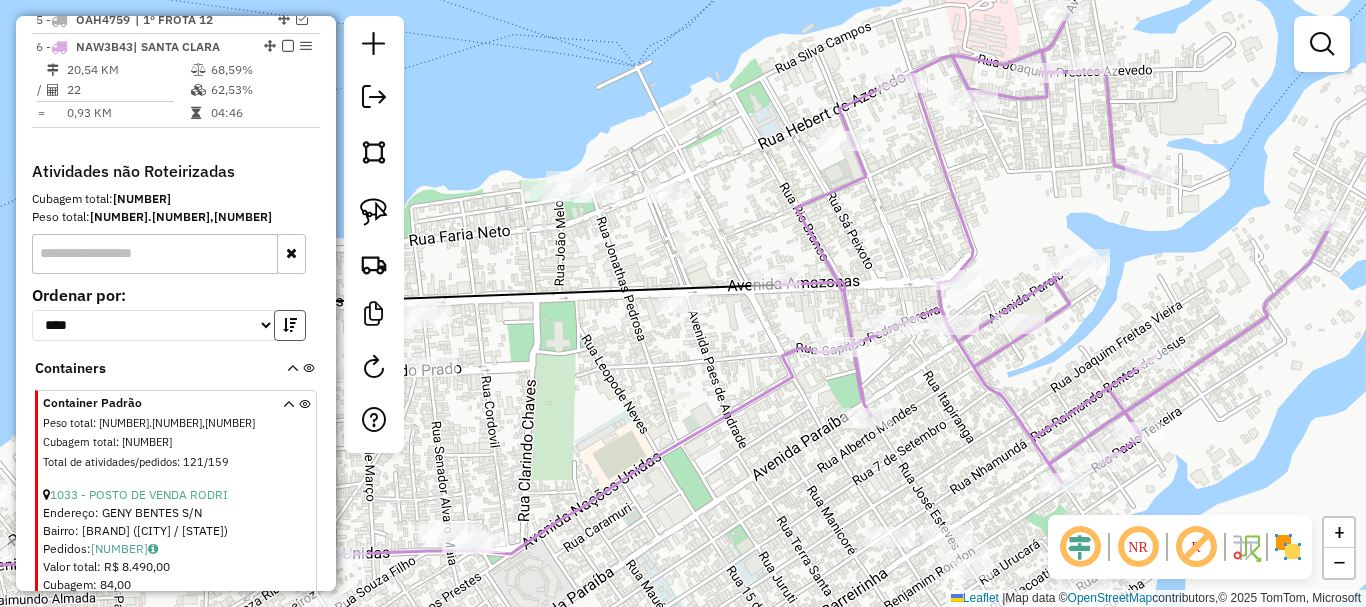 click at bounding box center (290, 325) 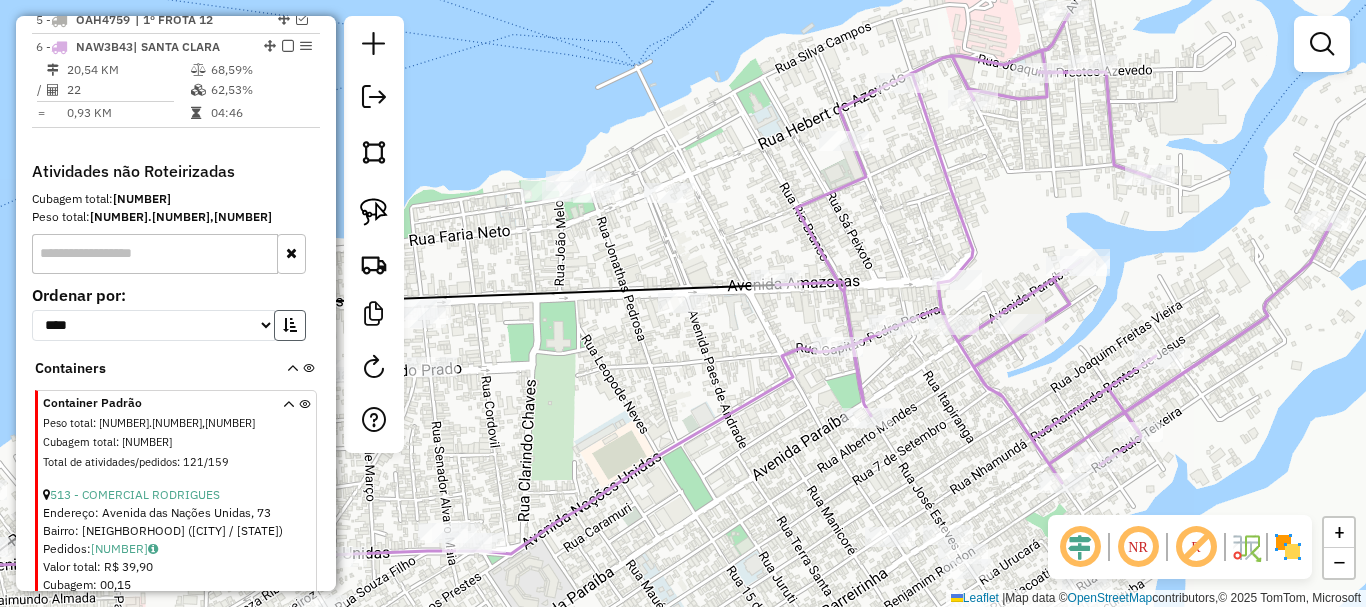 click at bounding box center [290, 325] 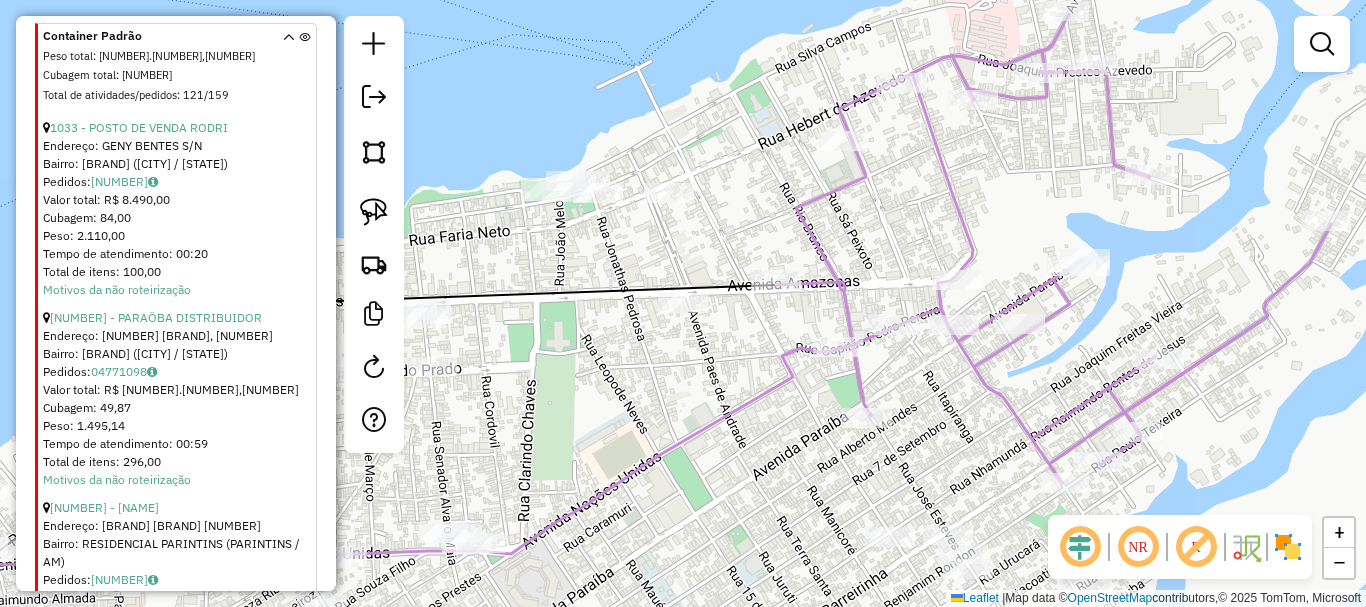 scroll, scrollTop: 1309, scrollLeft: 0, axis: vertical 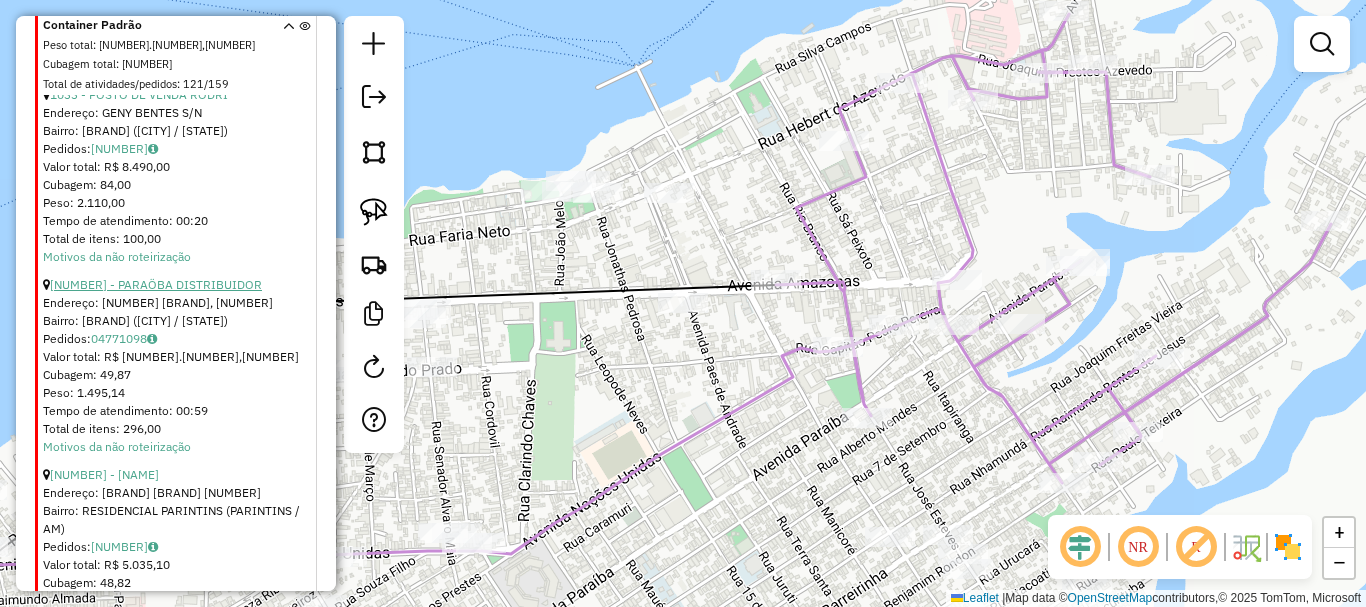 click on "2044 - PARAÖBA DISTRIBUIDOR" at bounding box center (156, 284) 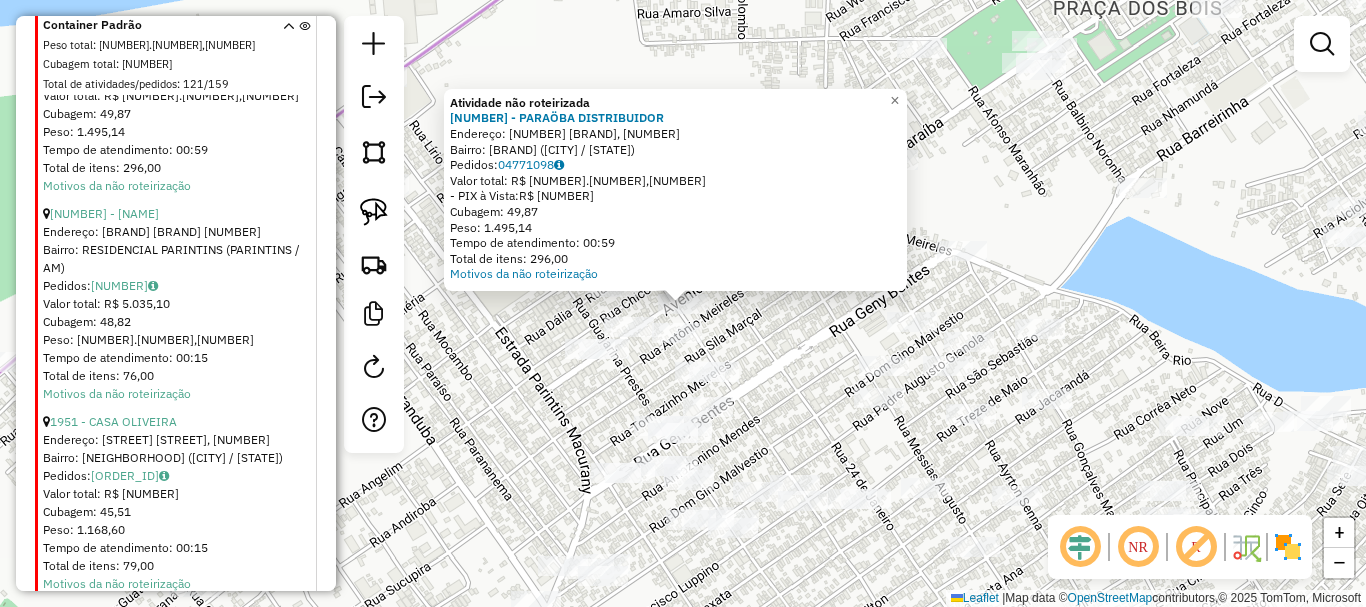 scroll, scrollTop: 1609, scrollLeft: 0, axis: vertical 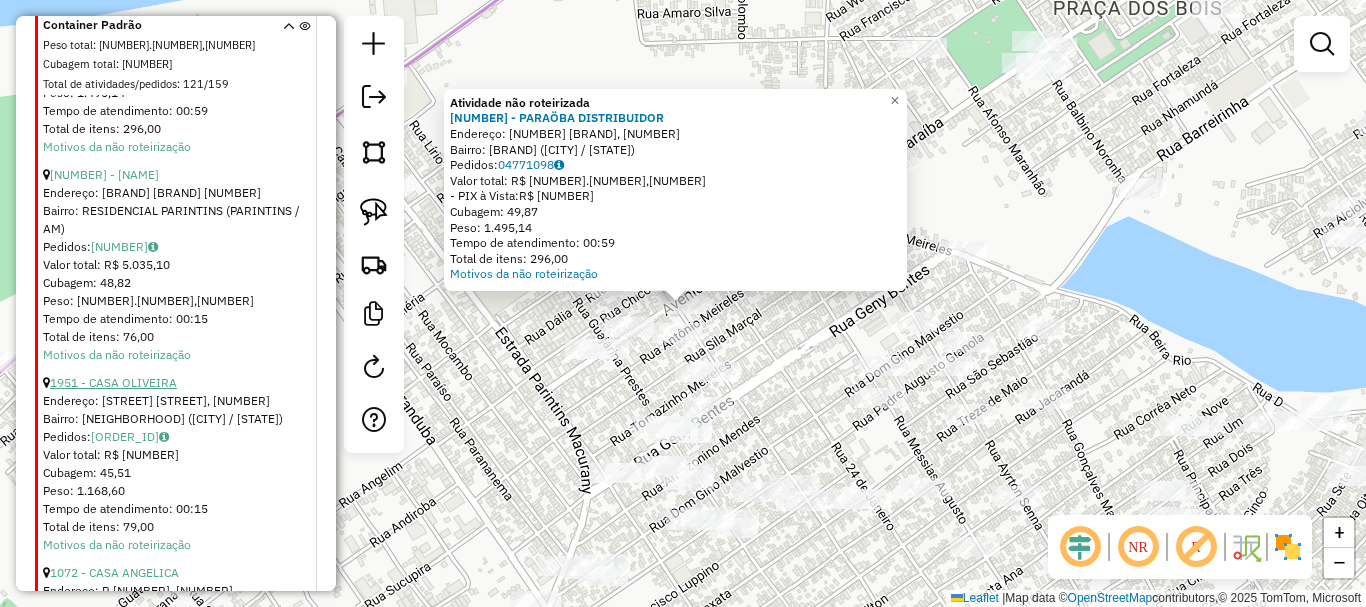 click on "1951 - CASA OLIVEIRA" at bounding box center [113, 382] 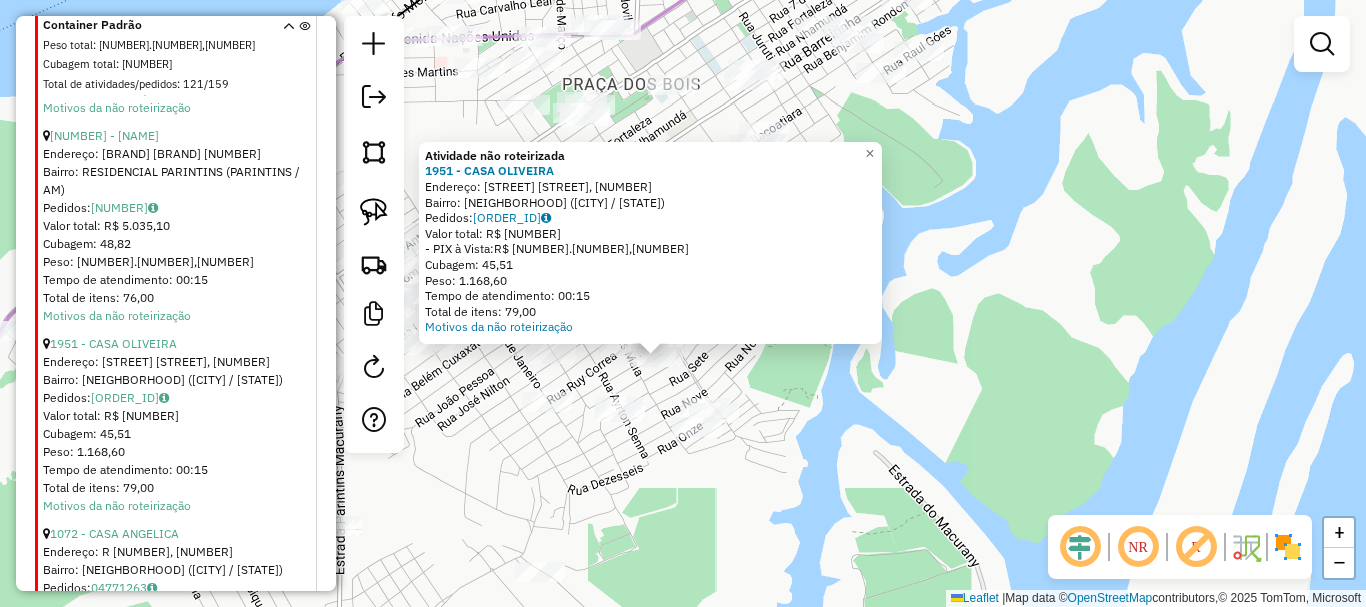 scroll, scrollTop: 1709, scrollLeft: 0, axis: vertical 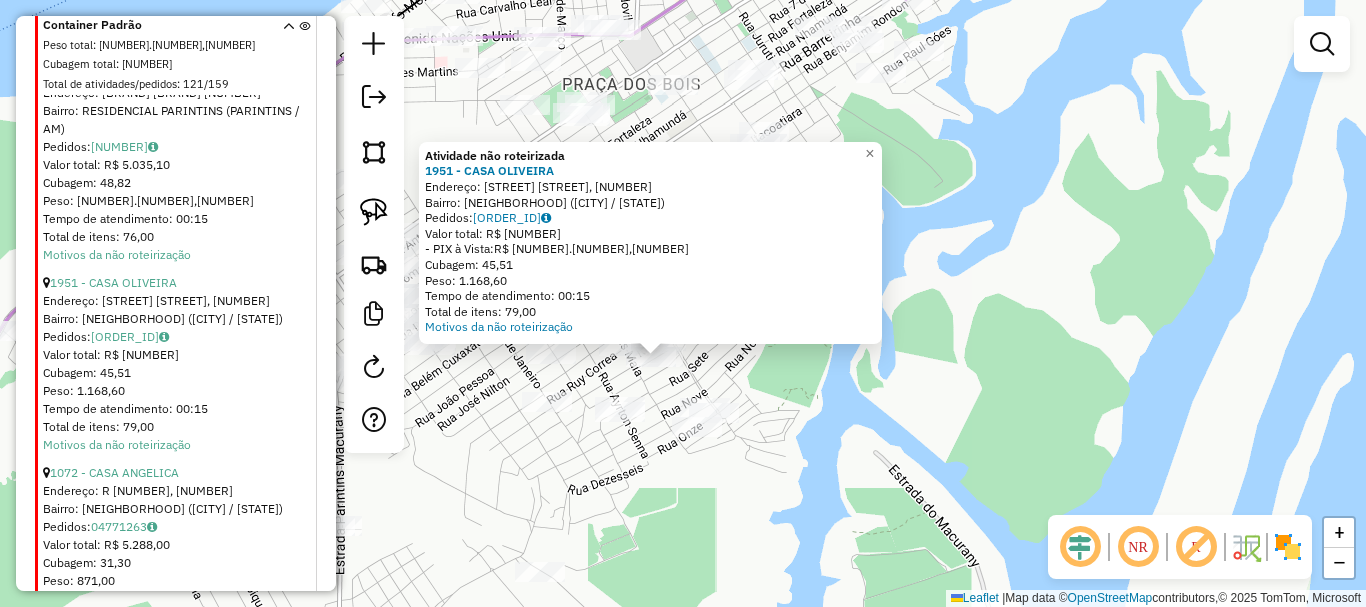 click on "1072 - CASA ANGELICA  Endereço: R 3, 113   Bairro: BAIRRO DA UNIÇO (PARINTINS / AM)   Pedidos:  04771263   Valor total: R$ 5.288,00   Cubagem: 31,30   Peso: 871,00   Tempo de atendimento: 00:24   Total de itens: 120,00  Motivos da não roteirização" at bounding box center (178, 549) 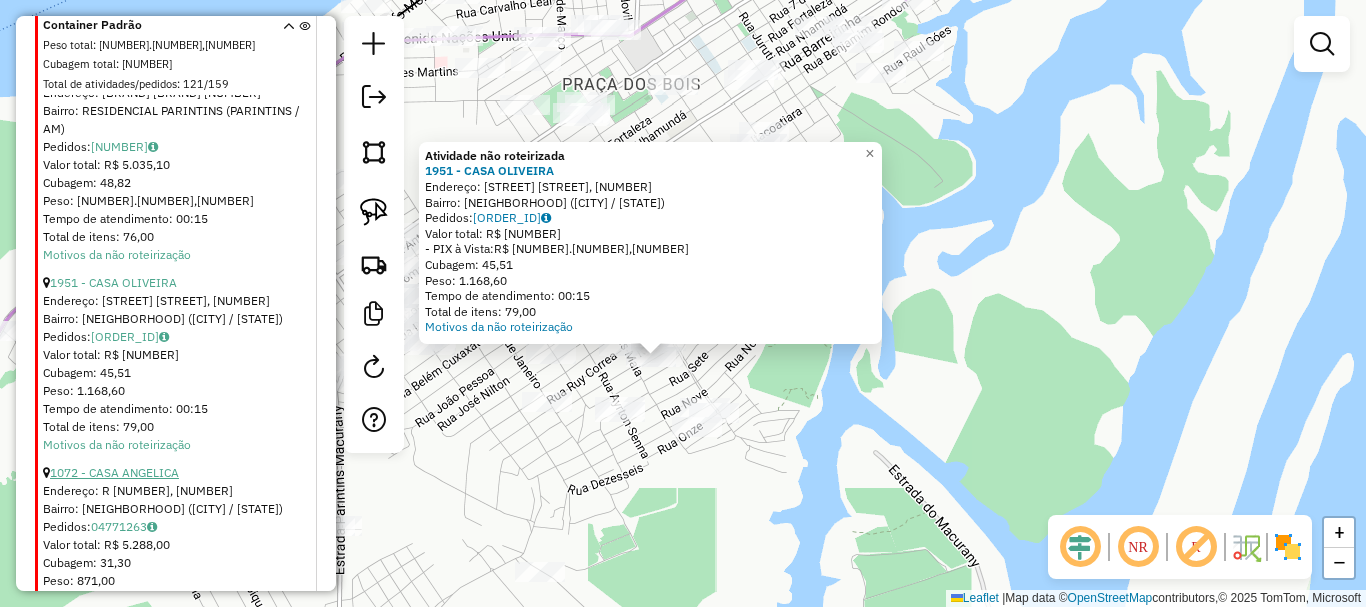 click on "1072 - CASA ANGELICA" at bounding box center [114, 472] 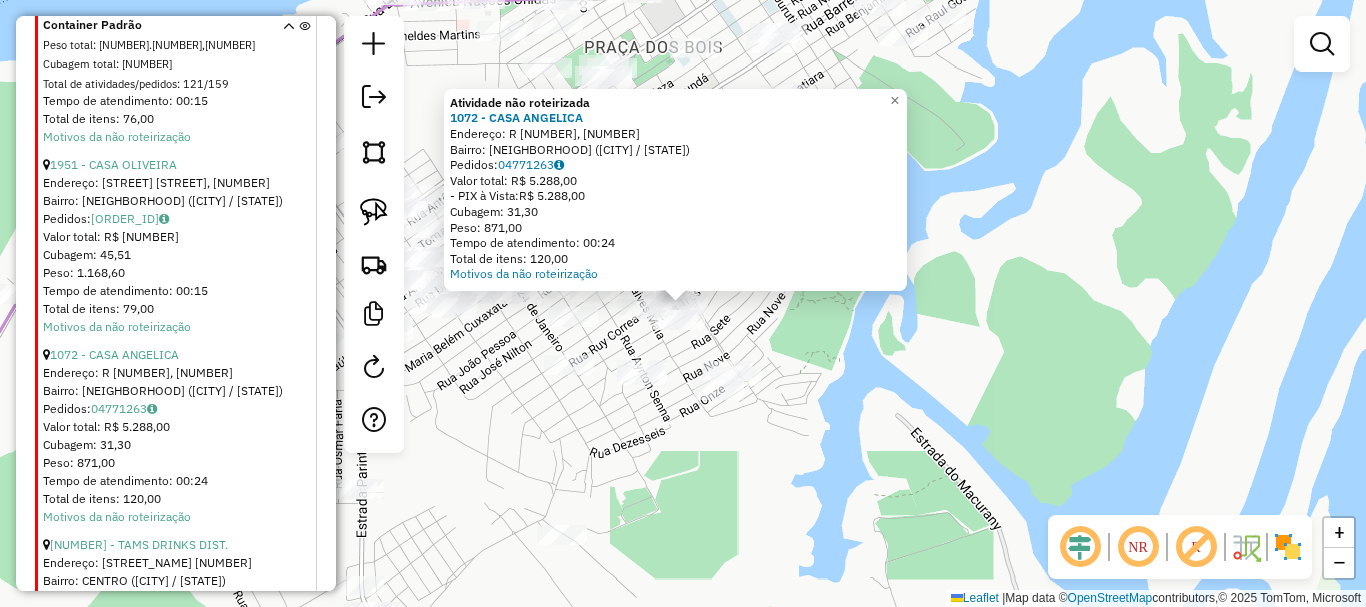 scroll, scrollTop: 1909, scrollLeft: 0, axis: vertical 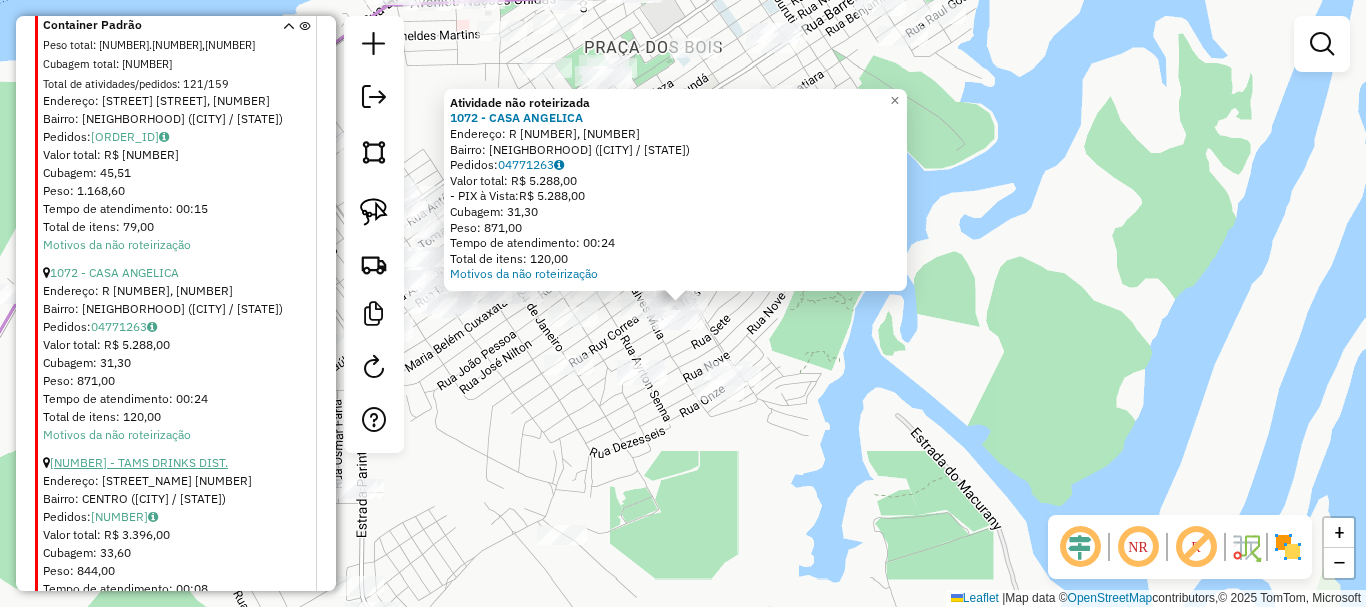 click on "3048 - TAMS DRINKS DIST." at bounding box center (139, 462) 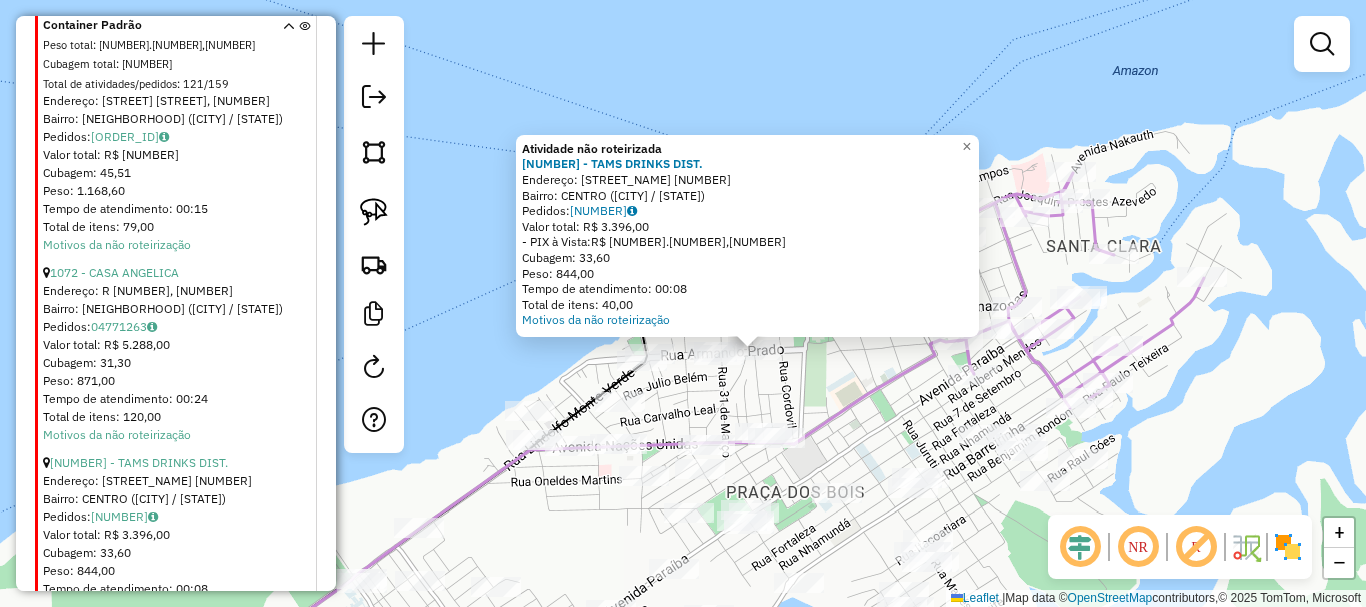 drag, startPoint x: 745, startPoint y: 314, endPoint x: 821, endPoint y: 361, distance: 89.358826 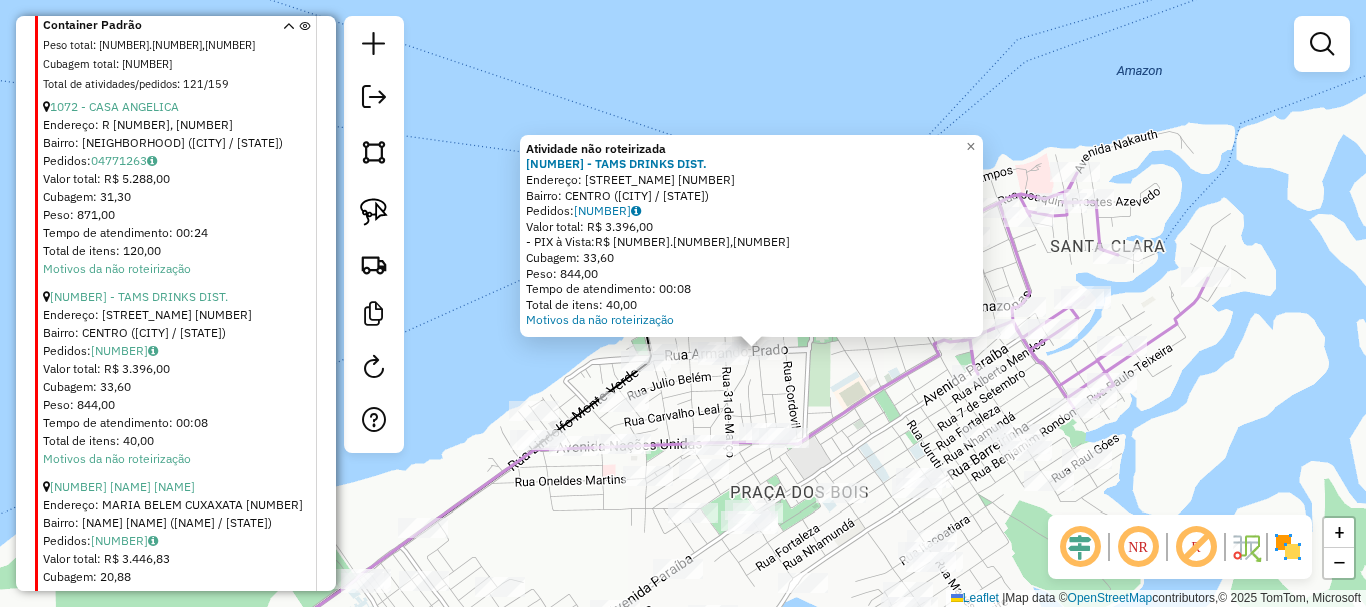 scroll, scrollTop: 2109, scrollLeft: 0, axis: vertical 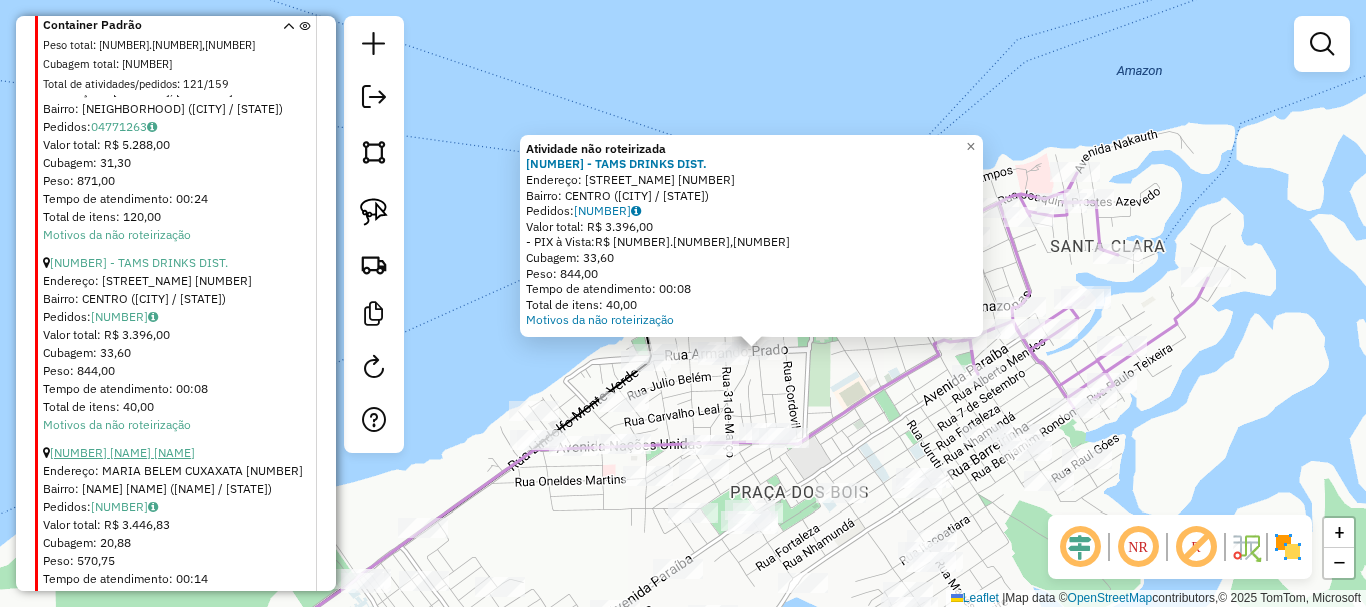 click on "[NUMBER] - [CLIENT_NAME]" at bounding box center (122, 452) 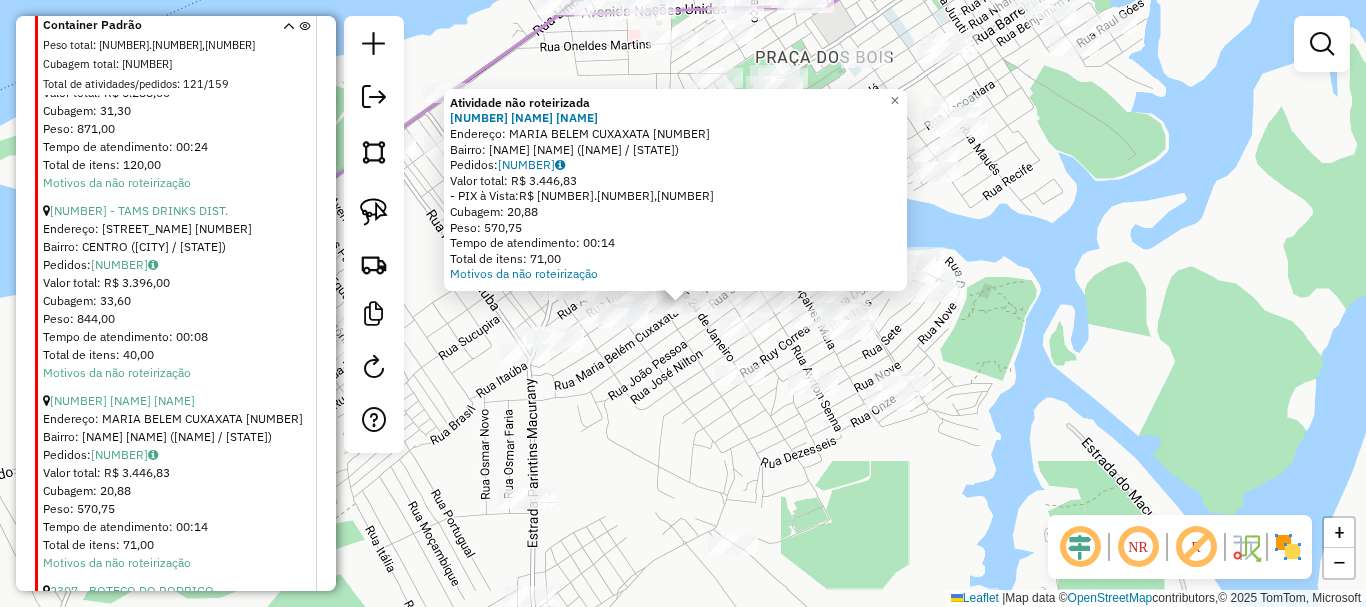 scroll, scrollTop: 2209, scrollLeft: 0, axis: vertical 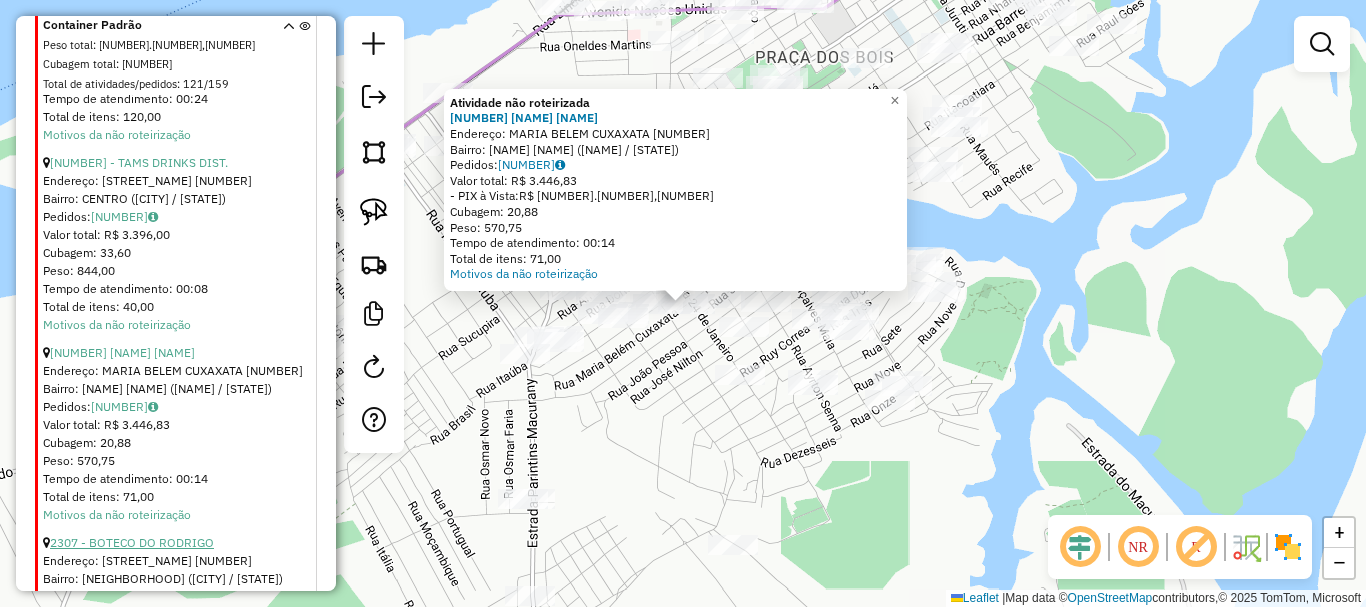 click on "2307 - BOTECO DO RODRIGO" at bounding box center [132, 542] 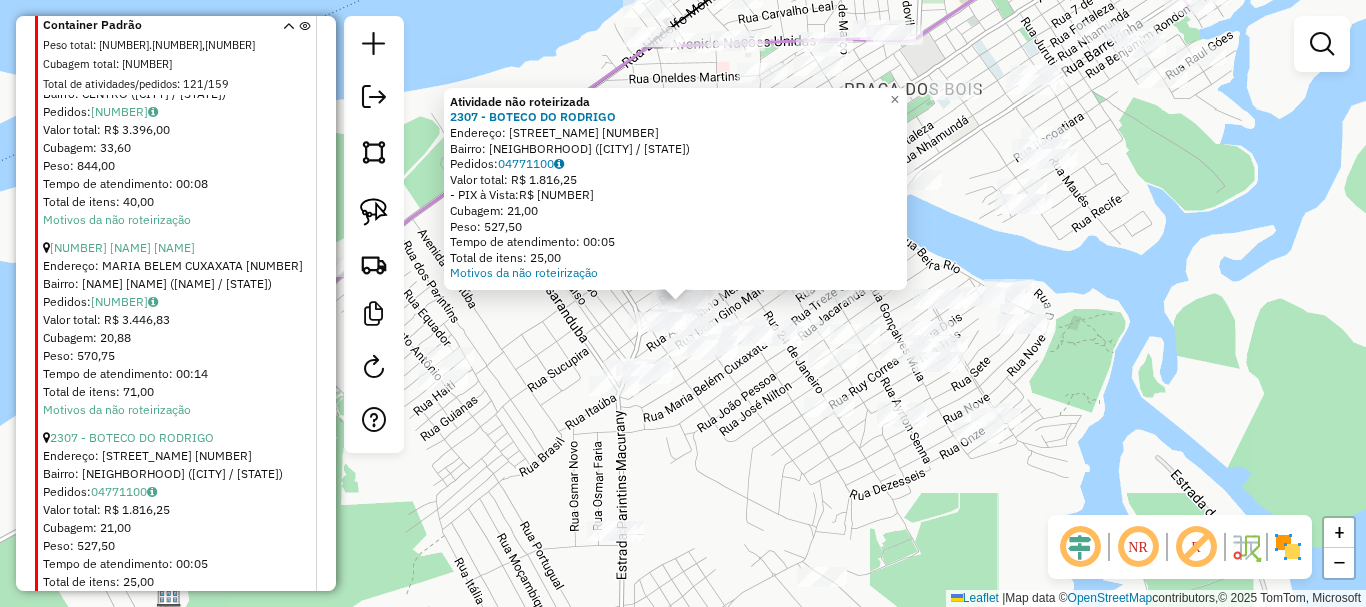 scroll, scrollTop: 2409, scrollLeft: 0, axis: vertical 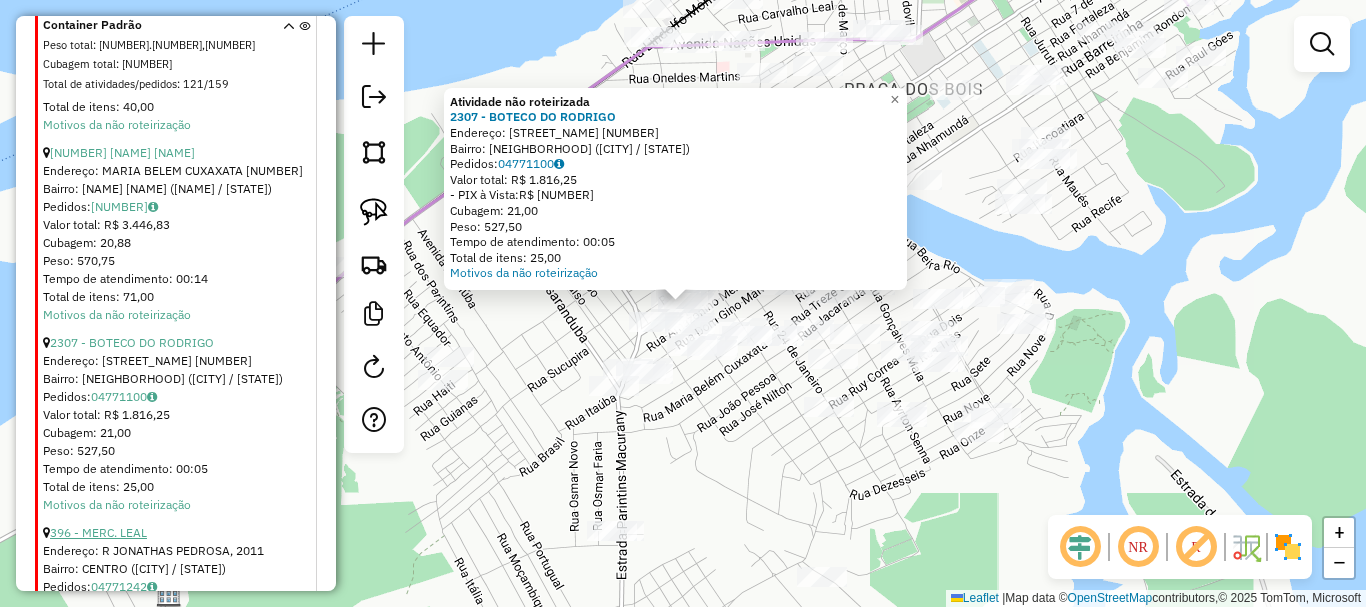 click on "396 - MERC. LEAL" at bounding box center [98, 532] 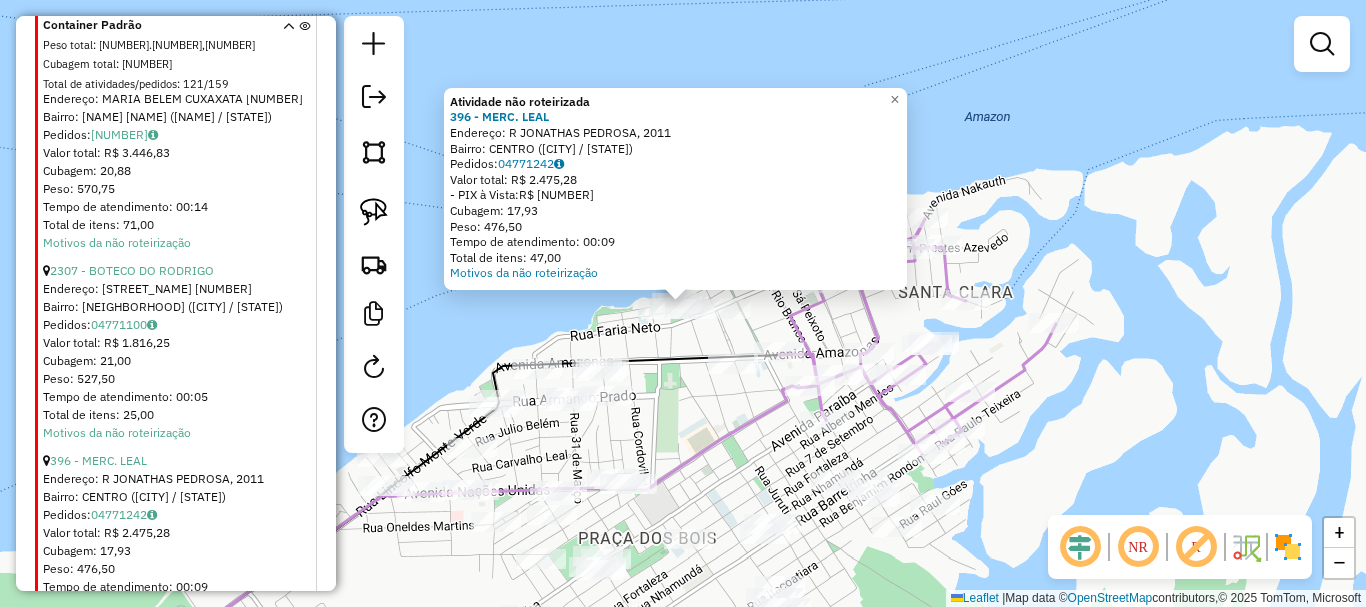 scroll, scrollTop: 2509, scrollLeft: 0, axis: vertical 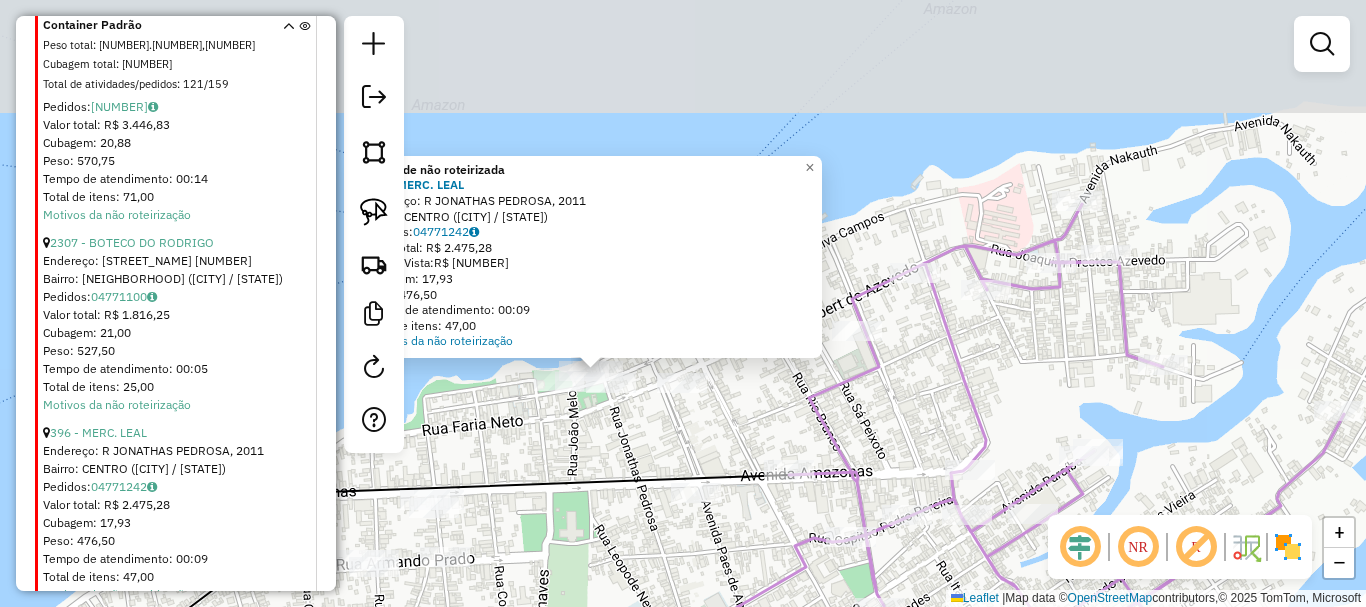 drag, startPoint x: 722, startPoint y: 355, endPoint x: 599, endPoint y: 511, distance: 198.658 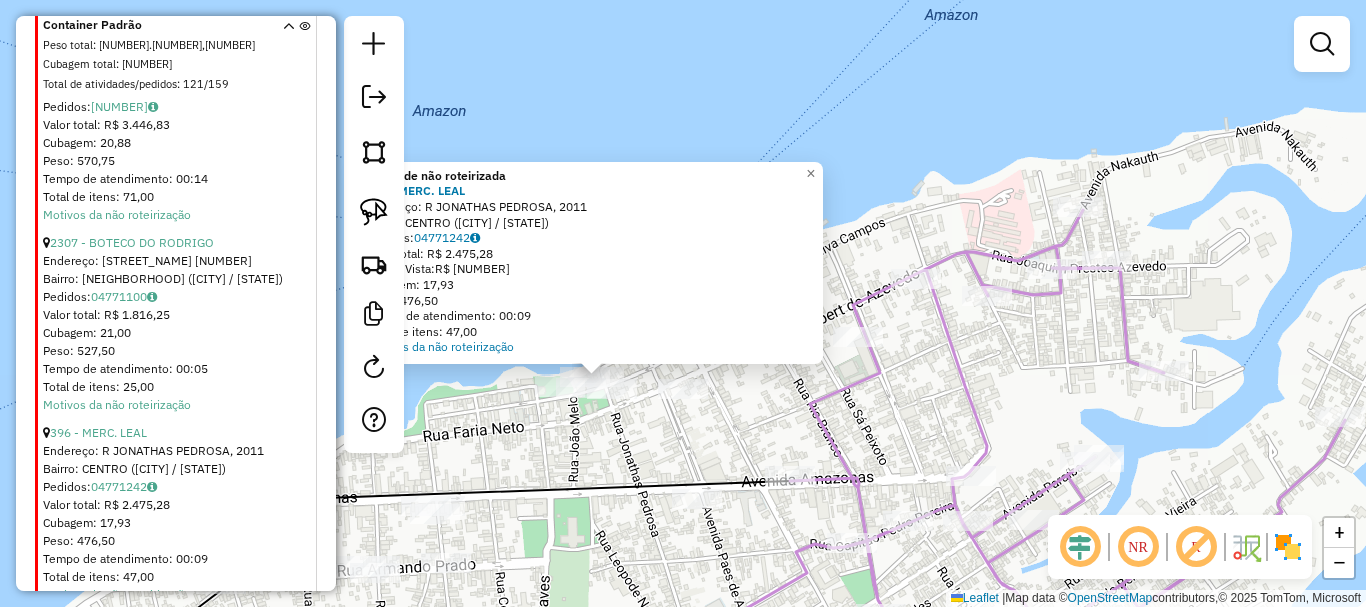 drag, startPoint x: 646, startPoint y: 428, endPoint x: 719, endPoint y: 461, distance: 80.11242 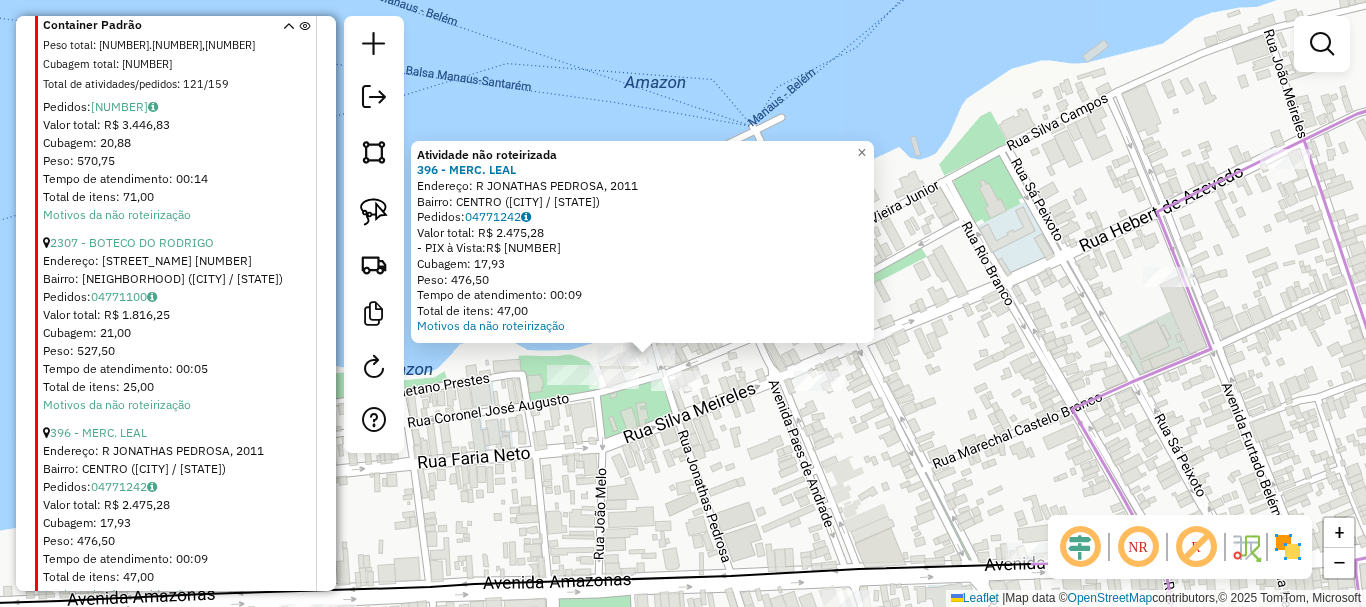 click on "Atividade não roteirizada 396 - MERC. LEAL  Endereço: R JONATHAS PEDROSA, 2011   Bairro: CENTRO (PARINTINS / AM)   Pedidos:  04771242   Valor total: R$ 2.475,28   - PIX à Vista:  R$ 2.475,28   Cubagem: 17,93   Peso: 476,50   Tempo de atendimento: 00:09   Total de itens: 47,00  Motivos da não roteirização × Janela de atendimento Grade de atendimento Capacidade Transportadoras Veículos Cliente Pedidos  Rotas Selecione os dias de semana para filtrar as janelas de atendimento  Seg   Ter   Qua   Qui   Sex   Sáb   Dom  Informe o período da janela de atendimento: De: Até:  Filtrar exatamente a janela do cliente  Considerar janela de atendimento padrão  Selecione os dias de semana para filtrar as grades de atendimento  Seg   Ter   Qua   Qui   Sex   Sáb   Dom   Considerar clientes sem dia de atendimento cadastrado  Clientes fora do dia de atendimento selecionado Filtrar as atividades entre os valores definidos abaixo:  Peso mínimo:   Peso máximo:   Cubagem mínima:   Cubagem máxima:   De:   Até:  De:" 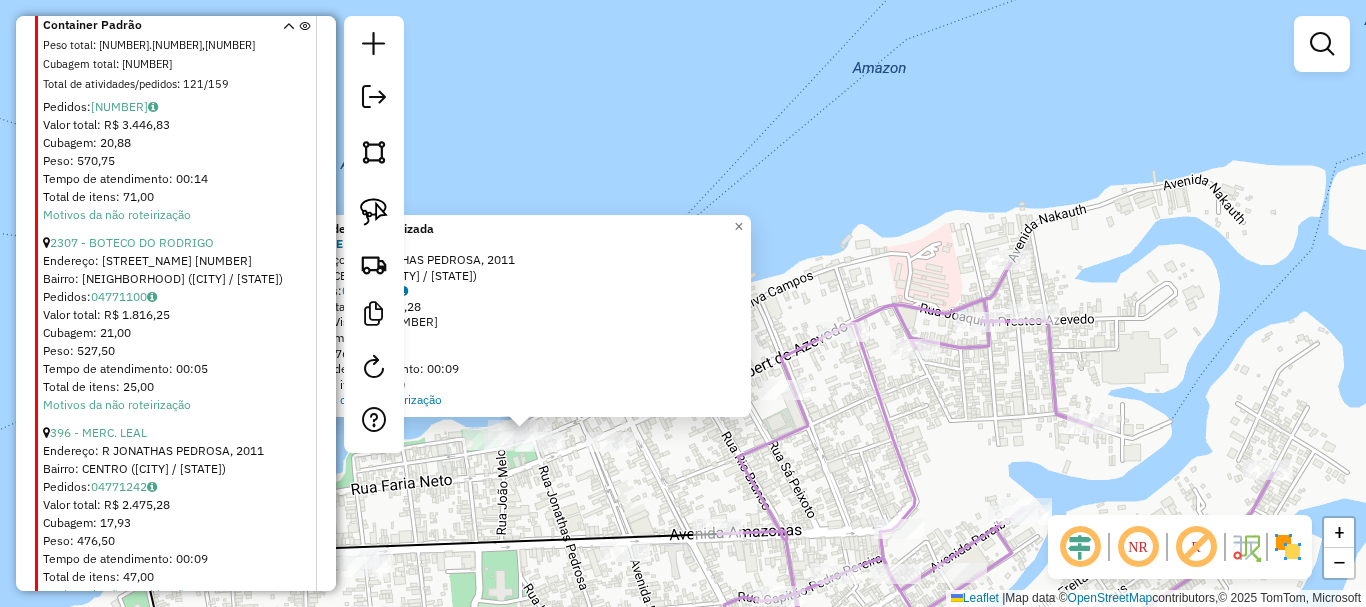 drag, startPoint x: 866, startPoint y: 471, endPoint x: 713, endPoint y: 480, distance: 153.26448 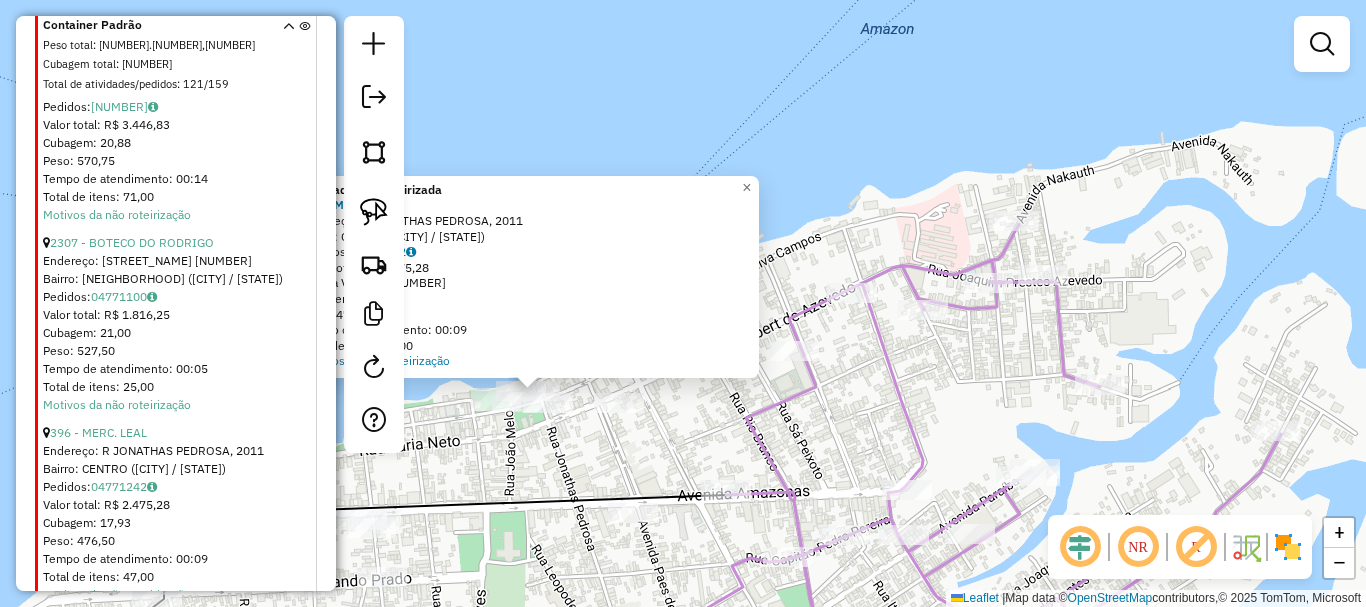 drag, startPoint x: 752, startPoint y: 469, endPoint x: 799, endPoint y: 271, distance: 203.50185 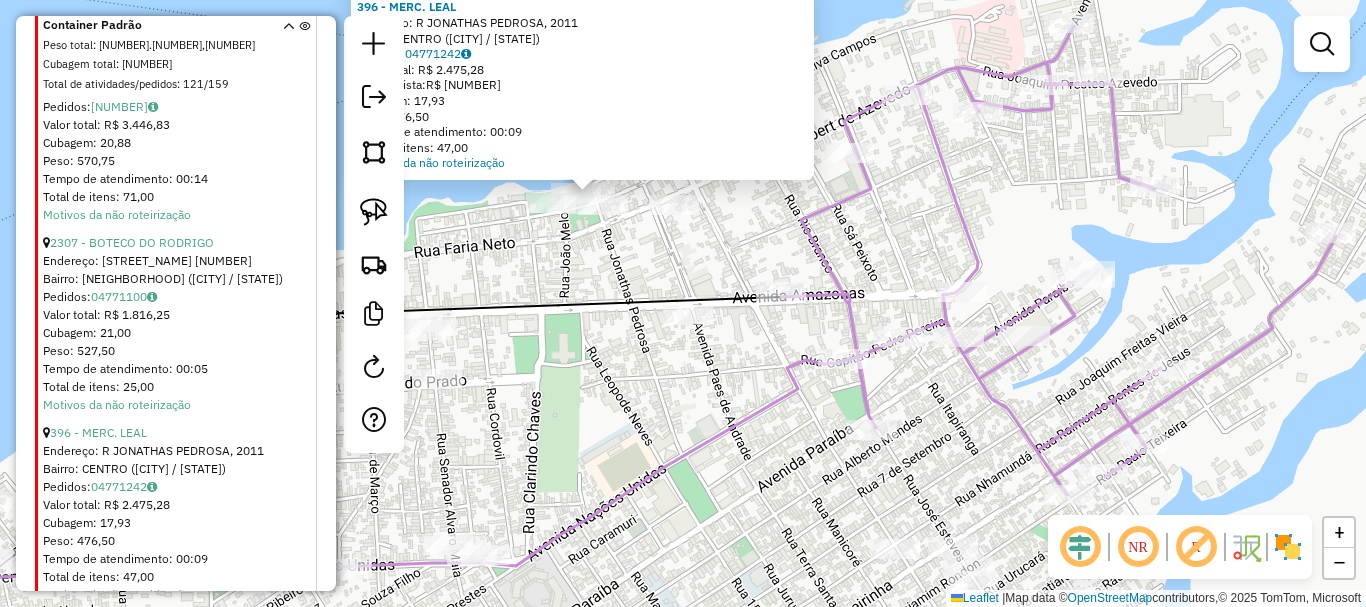 scroll, scrollTop: 2709, scrollLeft: 0, axis: vertical 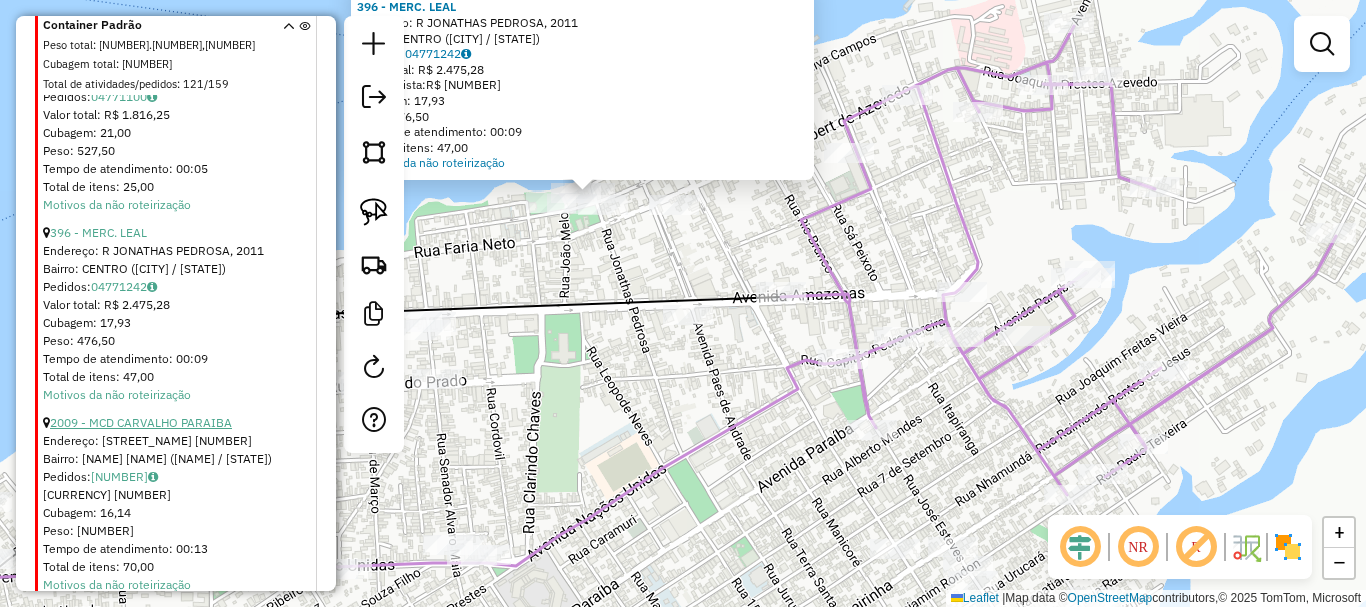 click on "2009 - MCD CARVALHO PARAIBA" at bounding box center (141, 422) 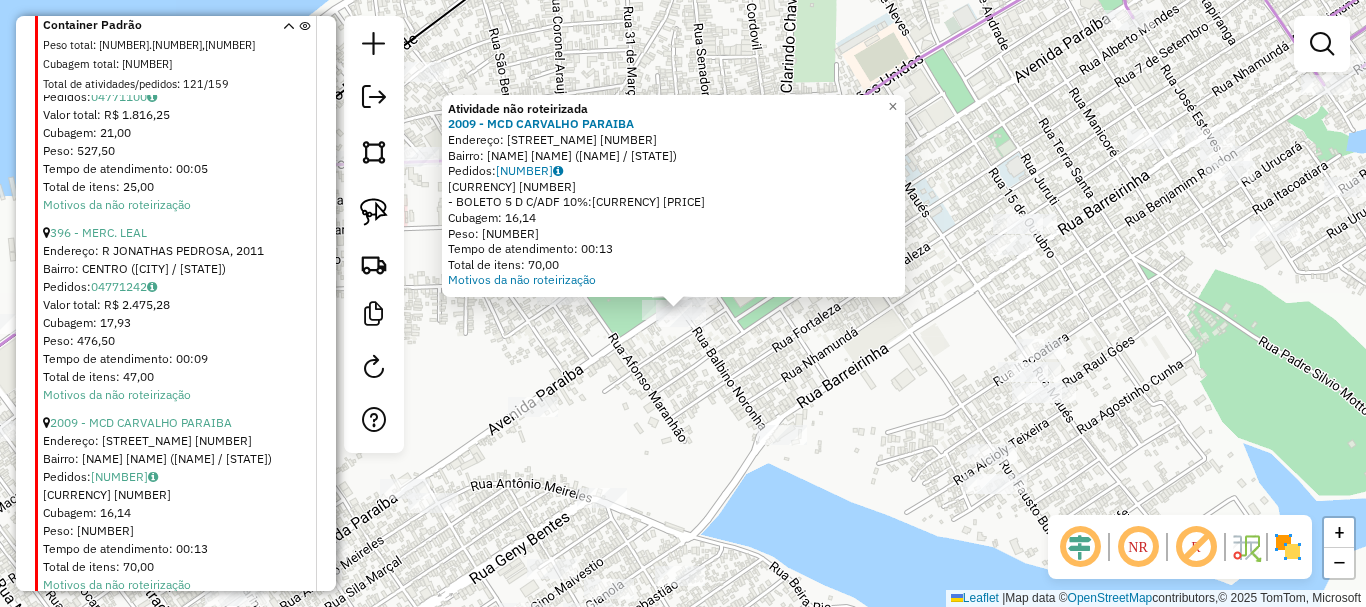 drag, startPoint x: 690, startPoint y: 391, endPoint x: 758, endPoint y: 498, distance: 126.779335 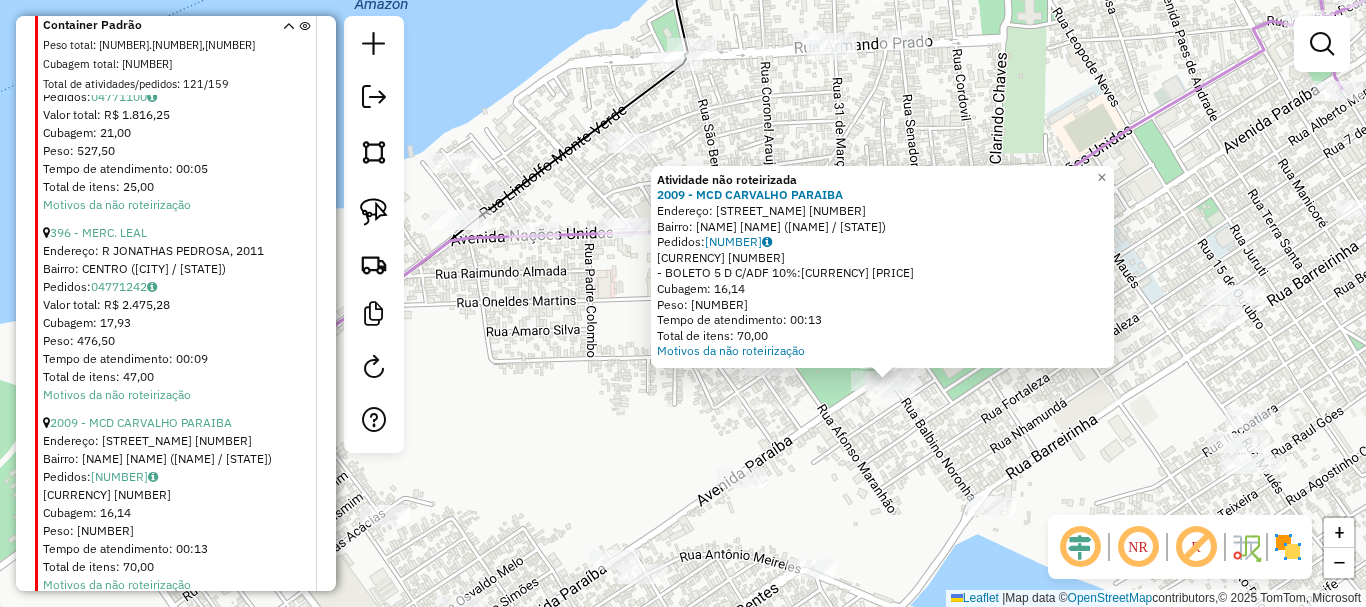 drag, startPoint x: 727, startPoint y: 458, endPoint x: 884, endPoint y: 444, distance: 157.62297 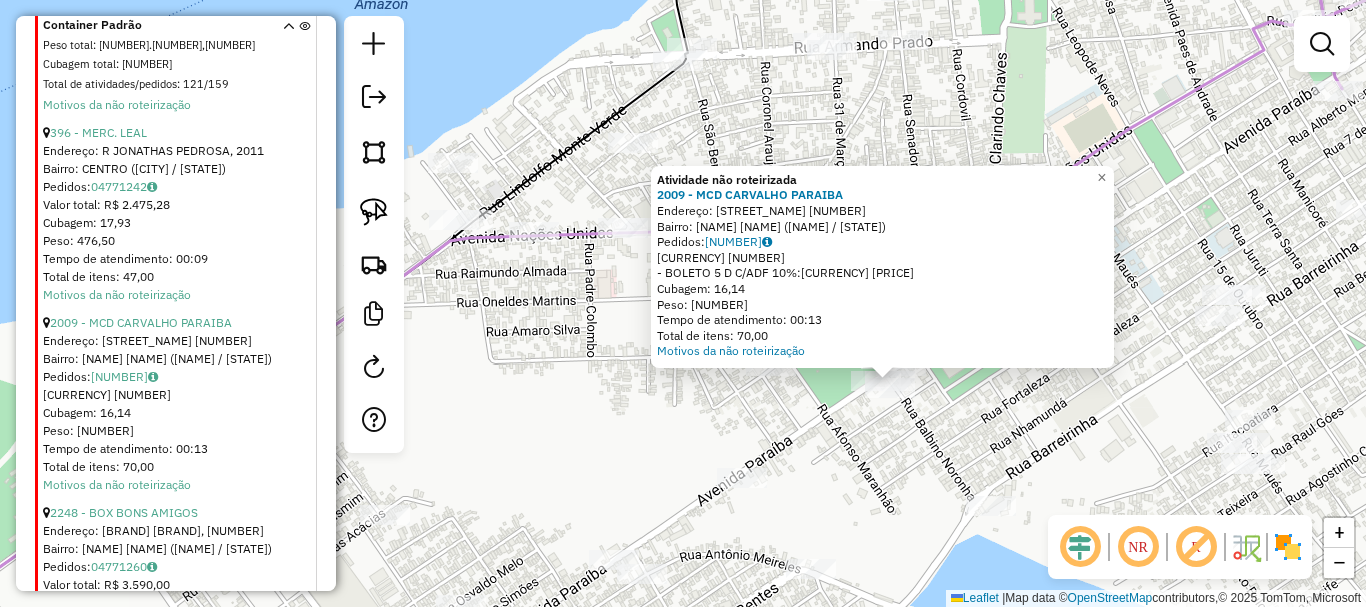 scroll, scrollTop: 2909, scrollLeft: 0, axis: vertical 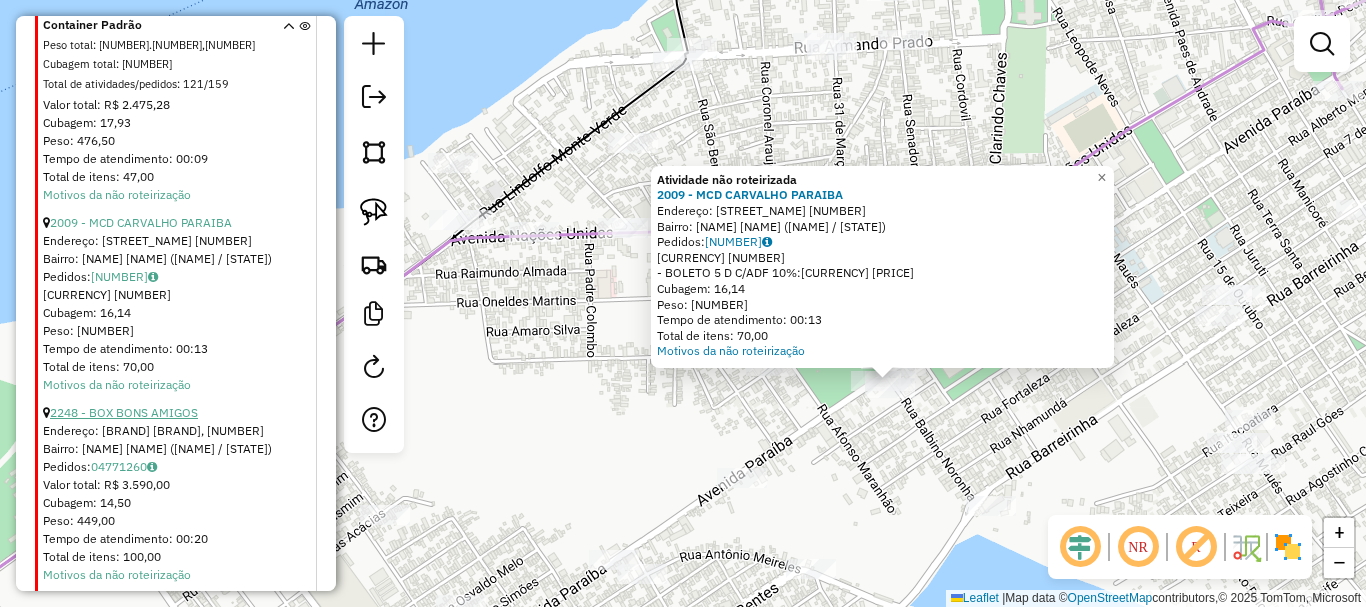 click on "2248 - BOX BONS AMIGOS" at bounding box center (124, 412) 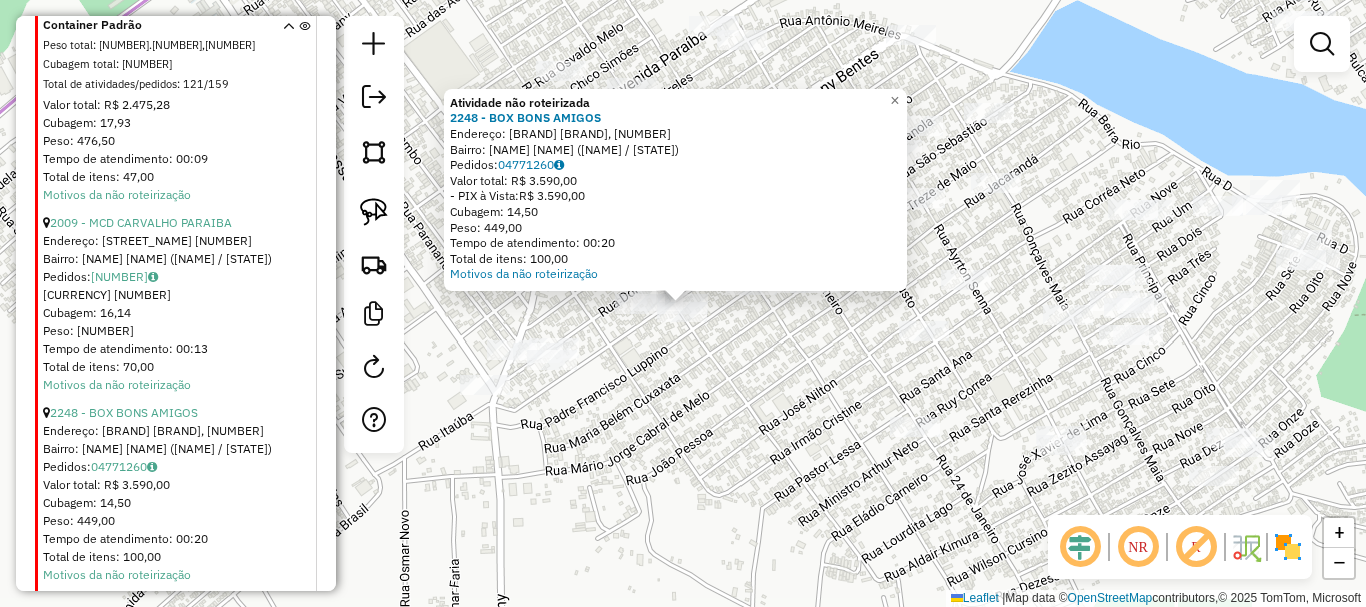 scroll, scrollTop: 3009, scrollLeft: 0, axis: vertical 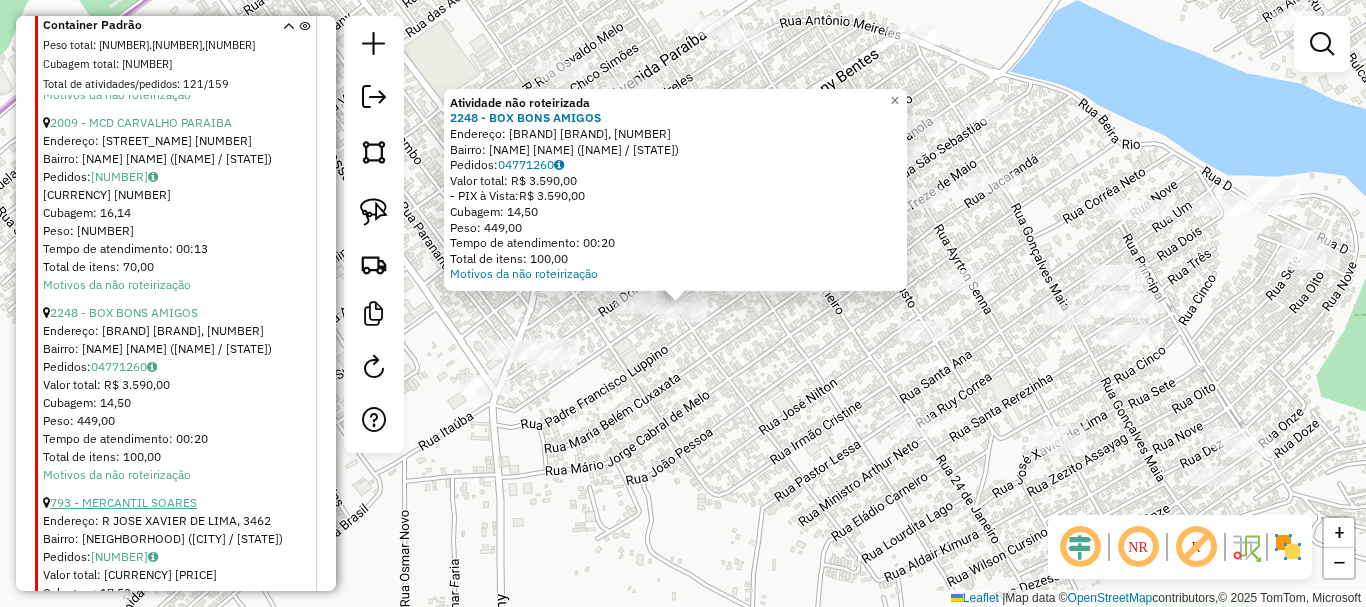 click on "793 - MERCANTIL SOARES" at bounding box center (123, 502) 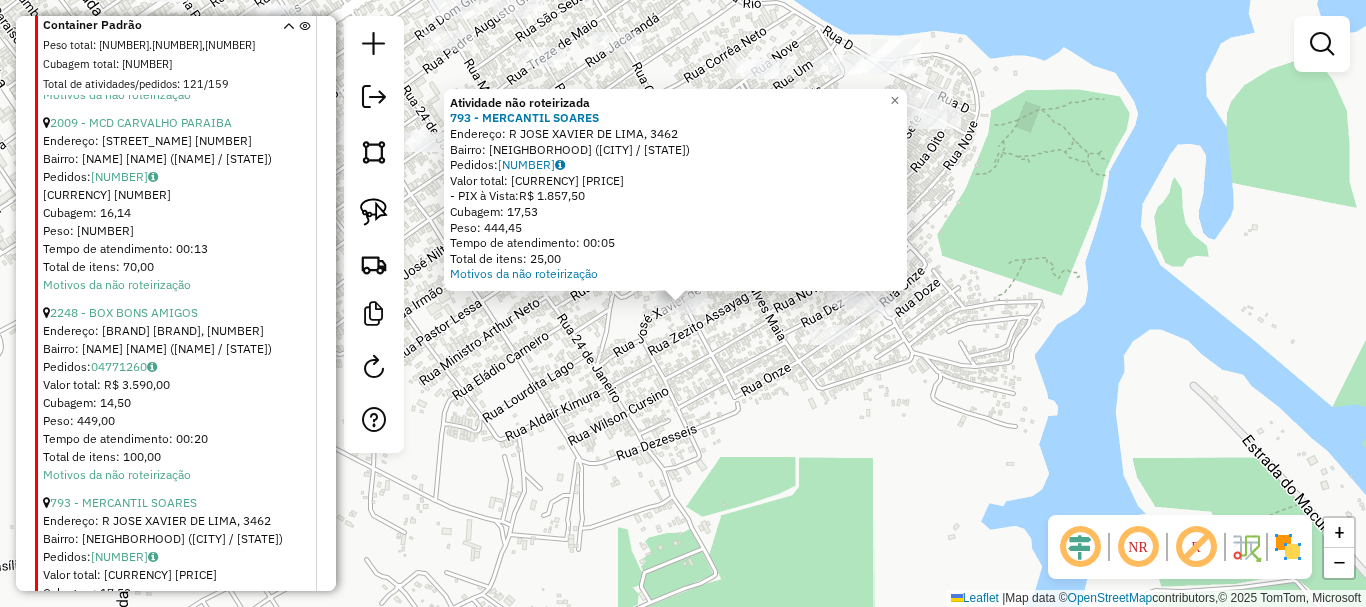 drag, startPoint x: 559, startPoint y: 406, endPoint x: 492, endPoint y: 646, distance: 249.17665 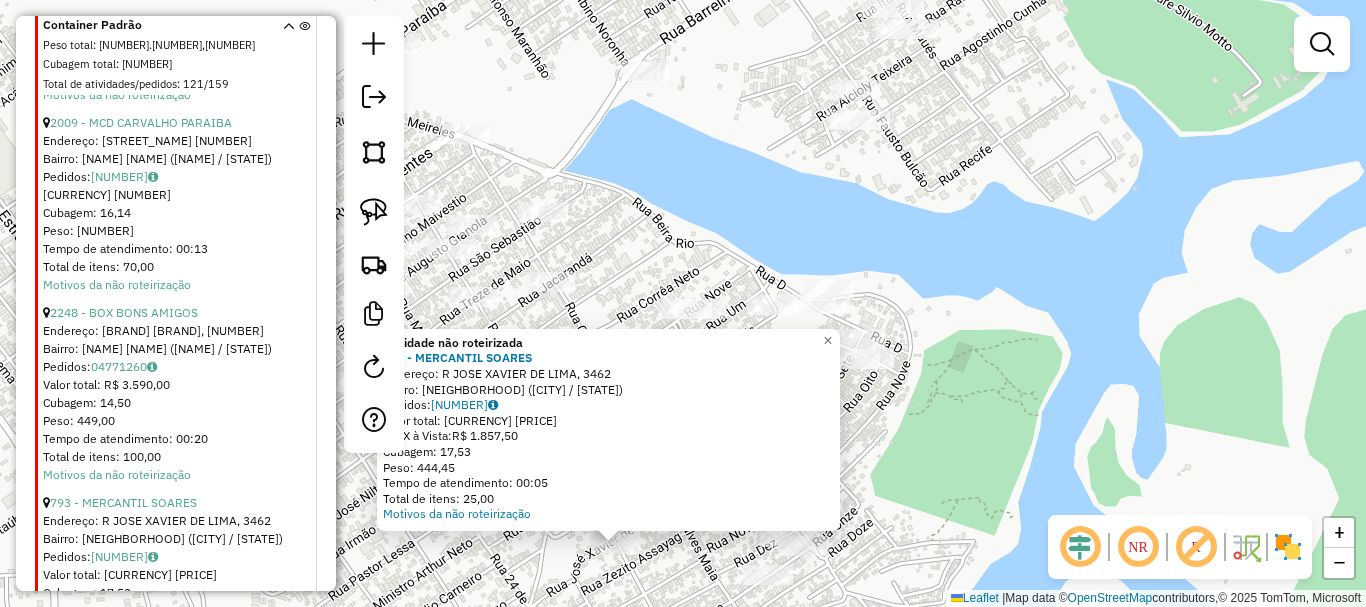 click on "Atividade não roteirizada 793 - MERCANTIL SOARES  Endereço: R JOSE XAVIER DE LIMA, 3462   Bairro: PAULO CORREA (PARINTINS / AM)   Pedidos:  04771192   Valor total: R$ 1.857,50   - PIX à Vista:  R$ 1.857,50   Cubagem: 17,53   Peso: 444,45   Tempo de atendimento: 00:05   Total de itens: 25,00  Motivos da não roteirização × Janela de atendimento Grade de atendimento Capacidade Transportadoras Veículos Cliente Pedidos  Rotas Selecione os dias de semana para filtrar as janelas de atendimento  Seg   Ter   Qua   Qui   Sex   Sáb   Dom  Informe o período da janela de atendimento: De: Até:  Filtrar exatamente a janela do cliente  Considerar janela de atendimento padrão  Selecione os dias de semana para filtrar as grades de atendimento  Seg   Ter   Qua   Qui   Sex   Sáb   Dom   Considerar clientes sem dia de atendimento cadastrado  Clientes fora do dia de atendimento selecionado Filtrar as atividades entre os valores definidos abaixo:  Peso mínimo:   Peso máximo:   Cubagem mínima:   Cubagem máxima:  De:" 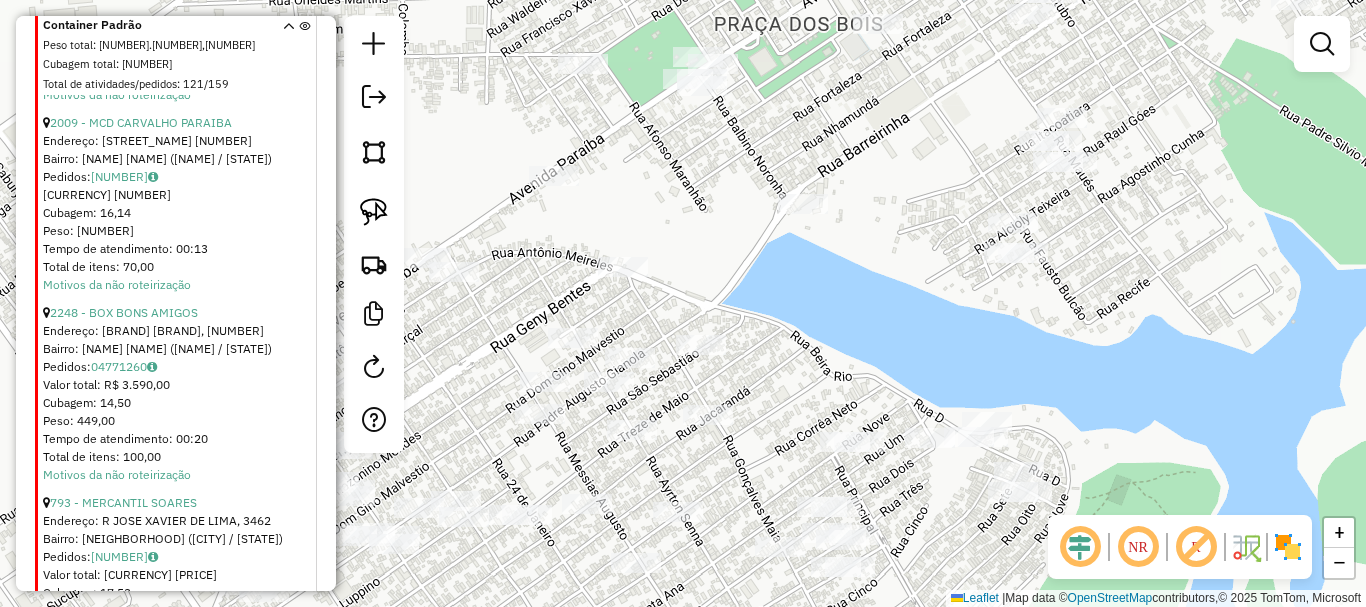 drag, startPoint x: 626, startPoint y: 242, endPoint x: 784, endPoint y: 375, distance: 206.52603 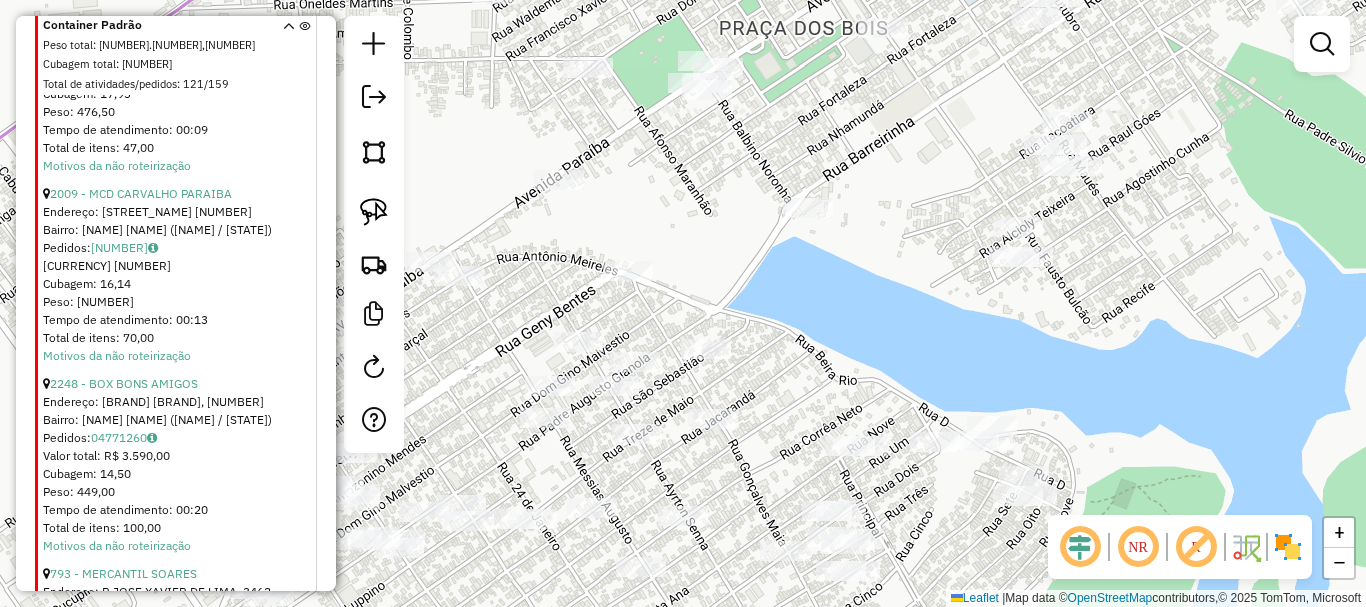 scroll, scrollTop: 2909, scrollLeft: 0, axis: vertical 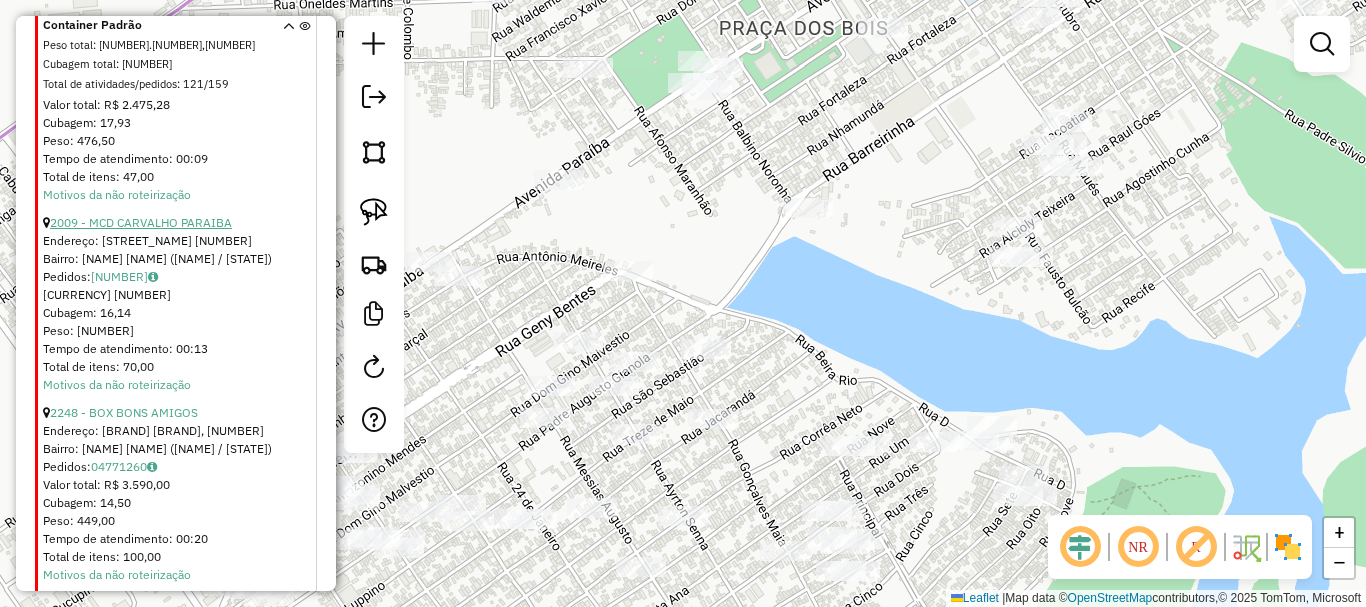 click on "2009 - MCD CARVALHO PARAIBA" at bounding box center (141, 222) 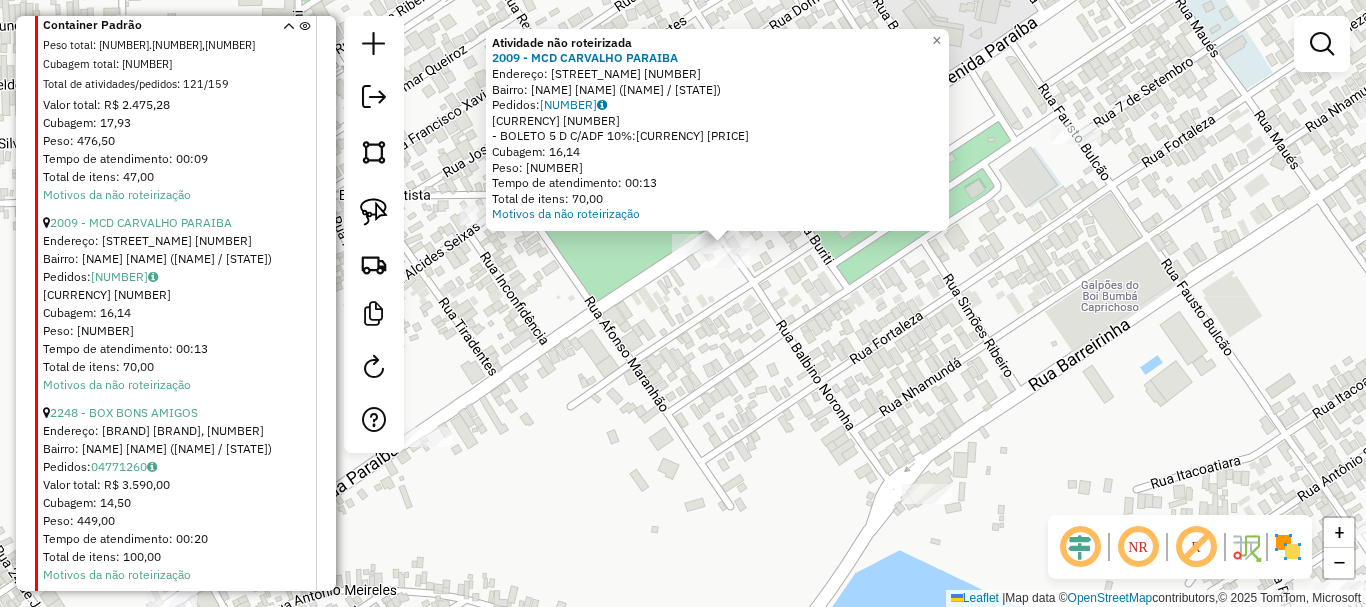 click on "Atividade não roteirizada 2009 - MCD CARVALHO PARAIBA  Endereço:  PARAIBA 2857   Bairro: EMILIO MOREIRA (PARINTINS / AM)   Pedidos:  04771149   Valor total: R$ 3.409,67   - BOLETO 5 D C/ADF 10%:  R$ 3.409,67   Cubagem: 16,14   Peso: 450,06   Tempo de atendimento: 00:13   Total de itens: 70,00  Motivos da não roteirização × Janela de atendimento Grade de atendimento Capacidade Transportadoras Veículos Cliente Pedidos  Rotas Selecione os dias de semana para filtrar as janelas de atendimento  Seg   Ter   Qua   Qui   Sex   Sáb   Dom  Informe o período da janela de atendimento: De: Até:  Filtrar exatamente a janela do cliente  Considerar janela de atendimento padrão  Selecione os dias de semana para filtrar as grades de atendimento  Seg   Ter   Qua   Qui   Sex   Sáb   Dom   Considerar clientes sem dia de atendimento cadastrado  Clientes fora do dia de atendimento selecionado Filtrar as atividades entre os valores definidos abaixo:  Peso mínimo:   Peso máximo:   Cubagem mínima:   Cubagem máxima:  +" 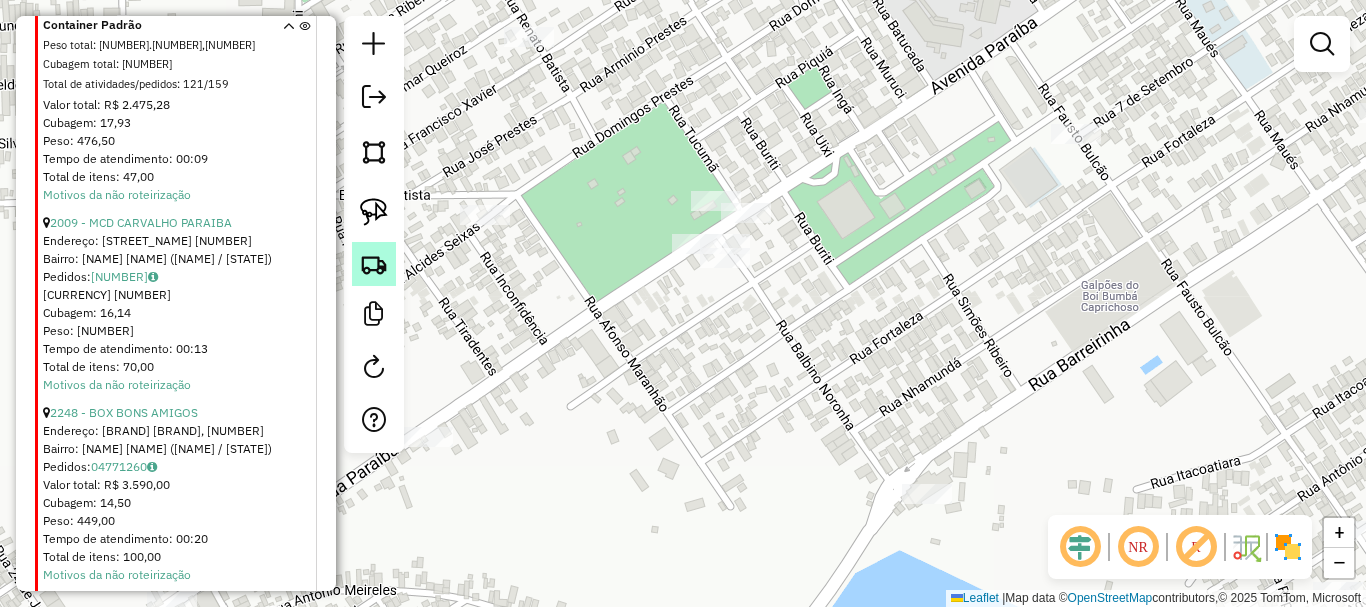 click 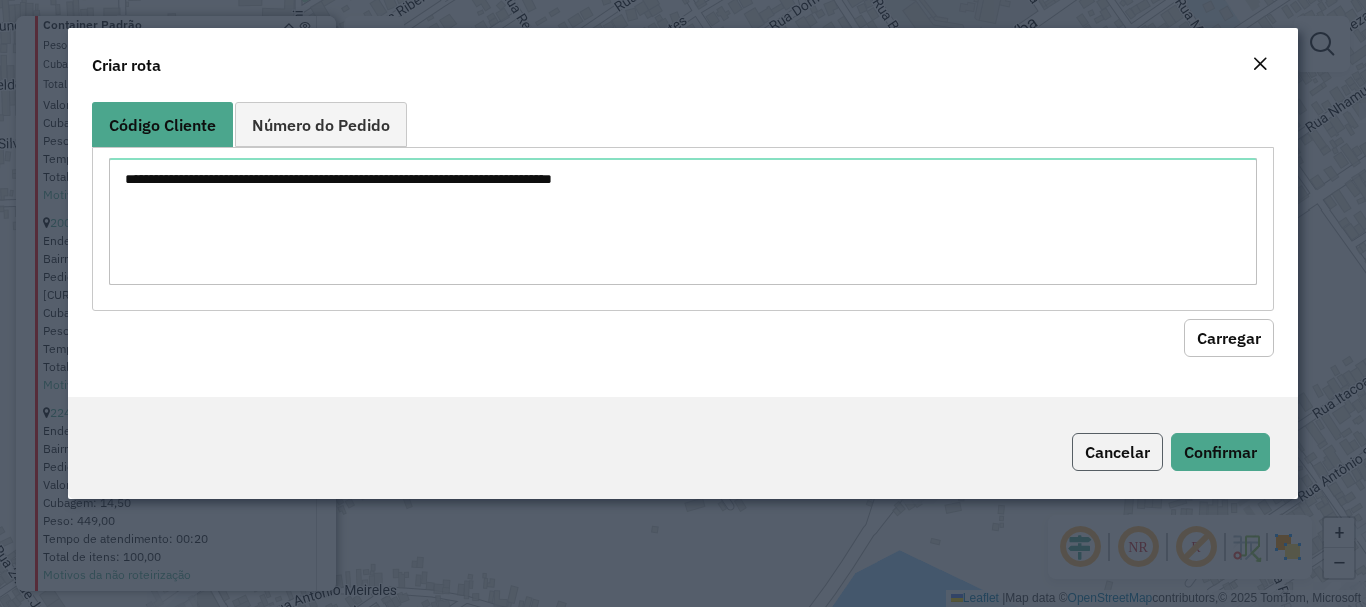 click on "Cancelar" 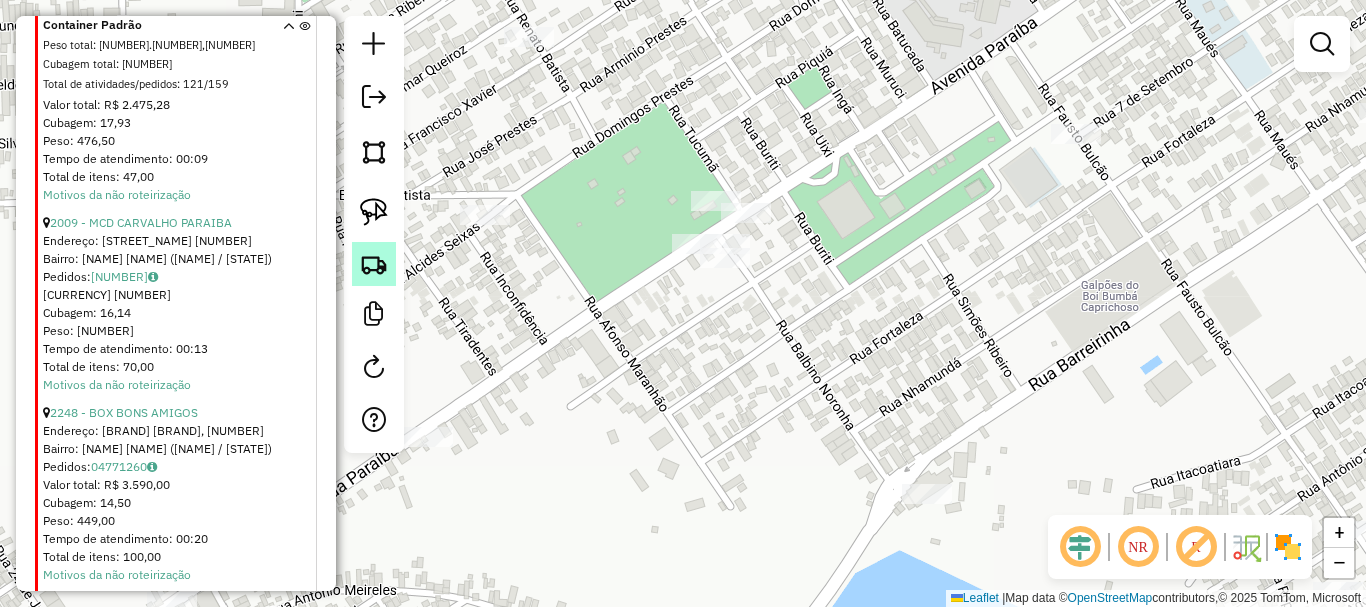 click 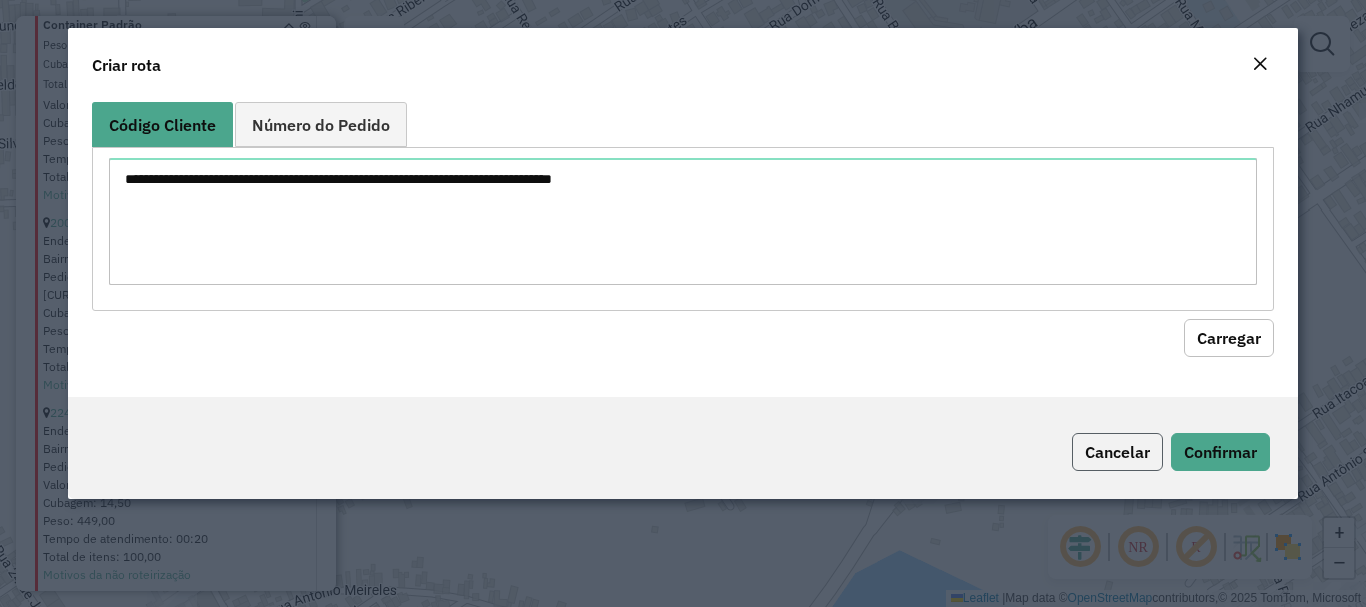 click on "Cancelar" 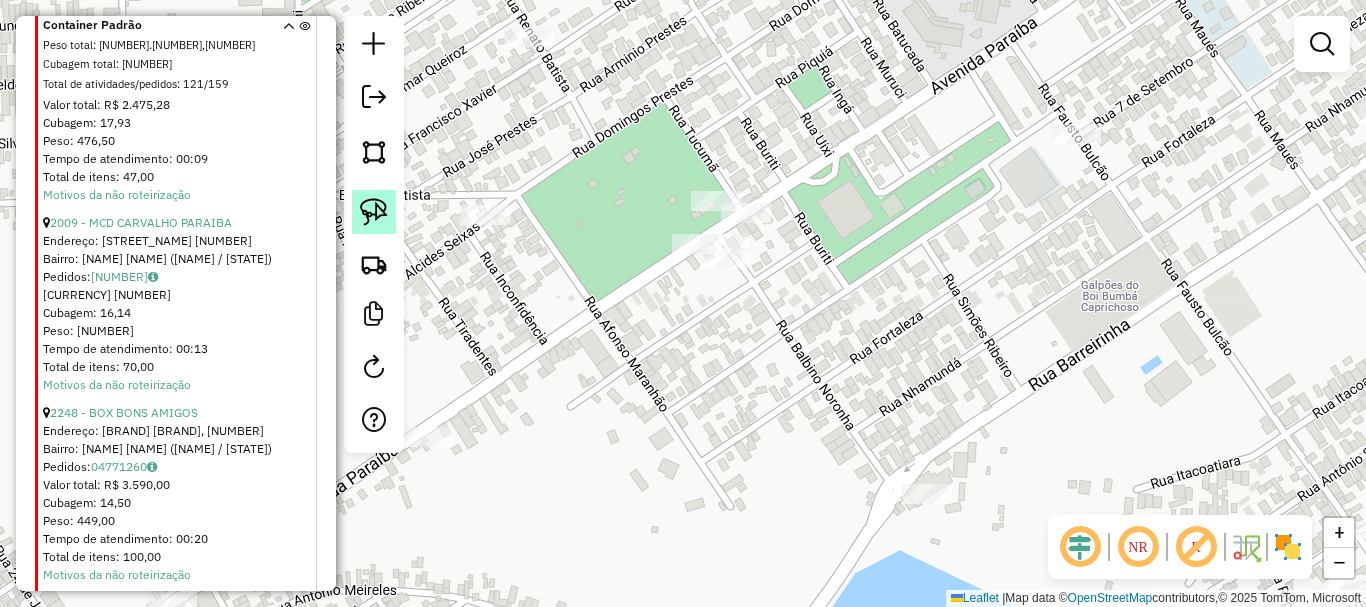 click 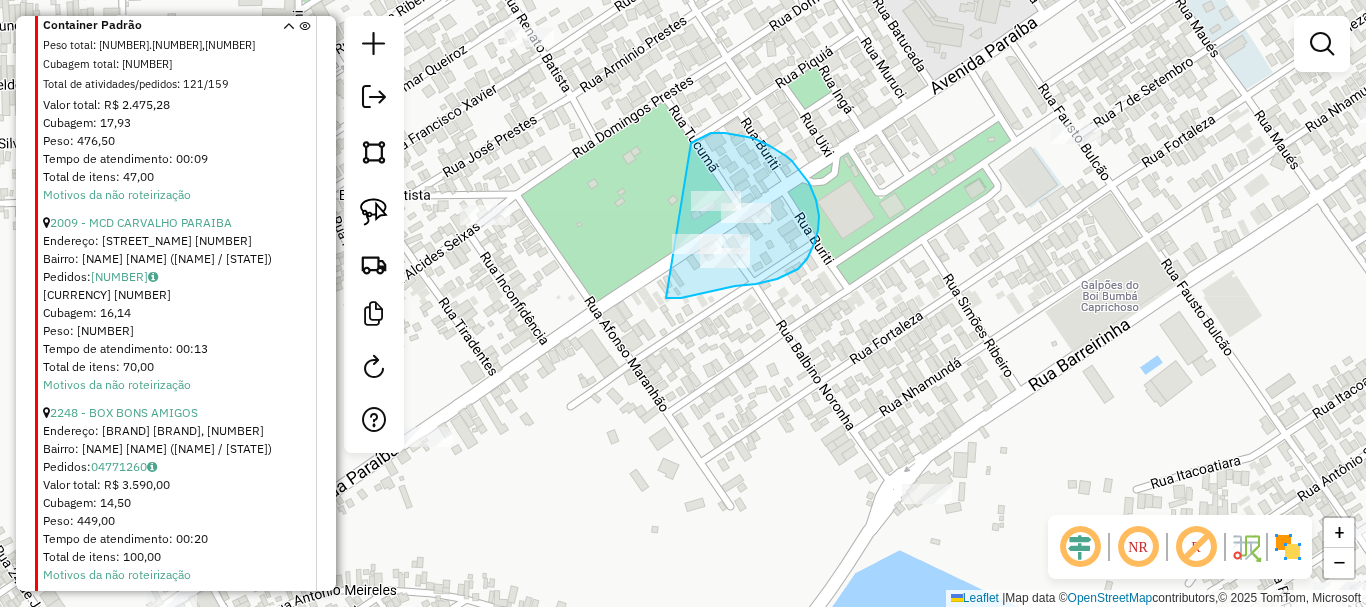 drag, startPoint x: 756, startPoint y: 284, endPoint x: 672, endPoint y: 189, distance: 126.81088 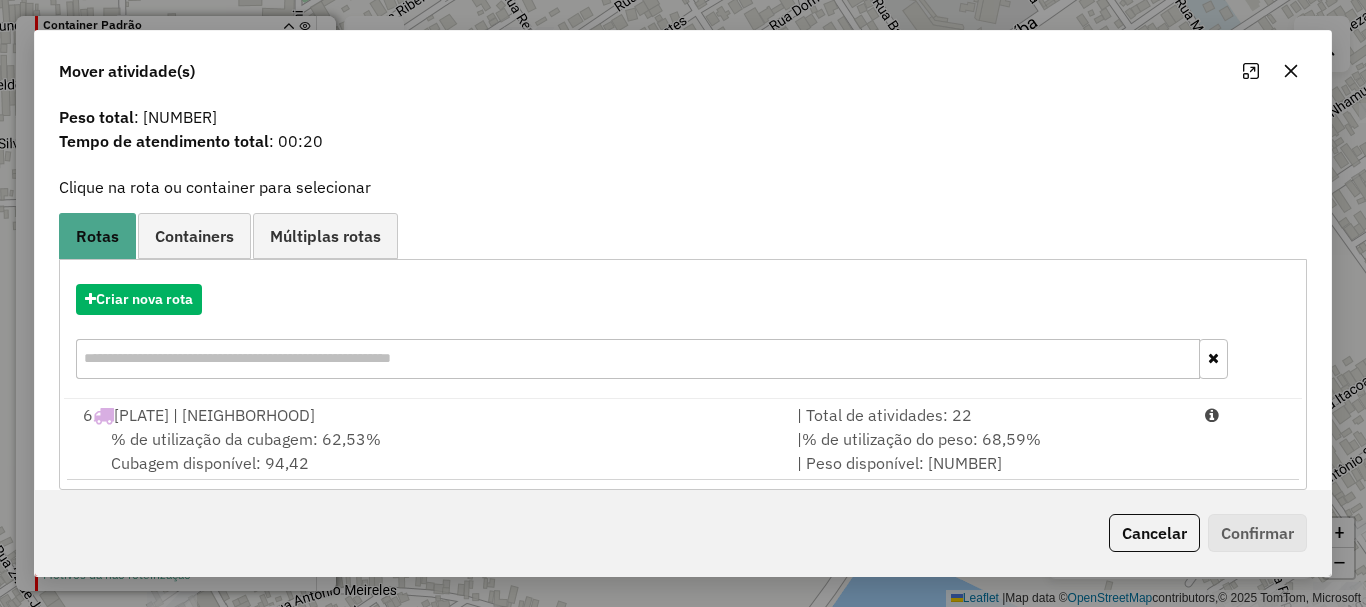 scroll, scrollTop: 78, scrollLeft: 0, axis: vertical 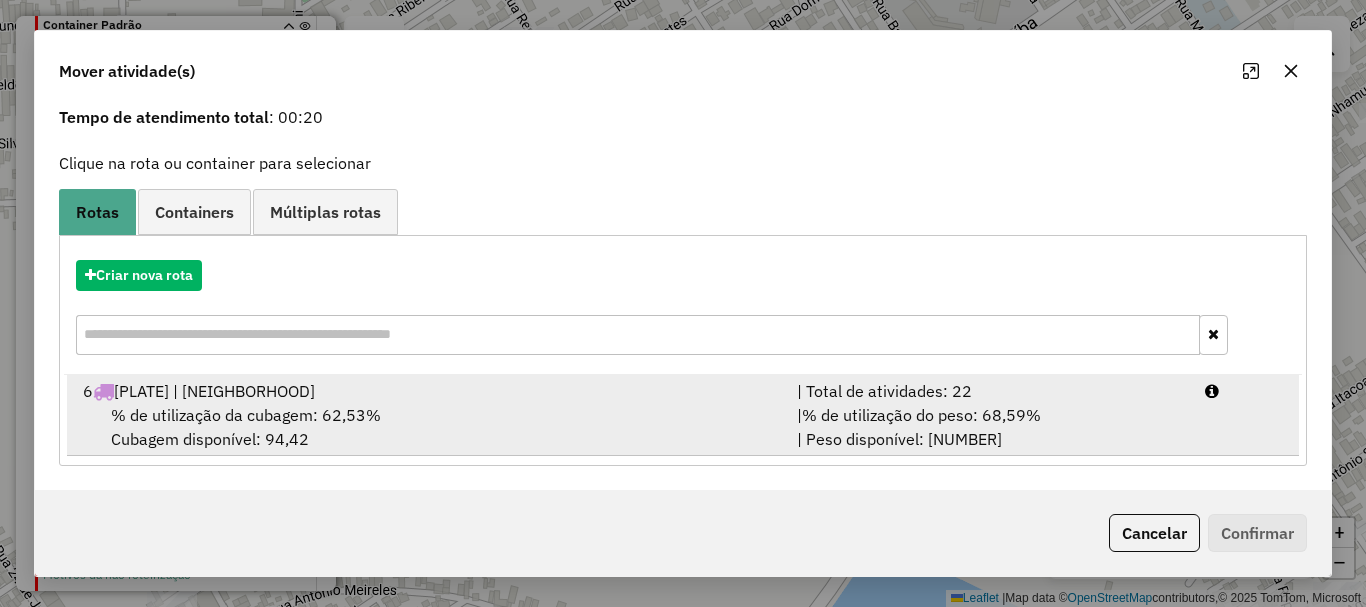 click on "6  NAW3B43 | SANTA CLARA" at bounding box center [428, 391] 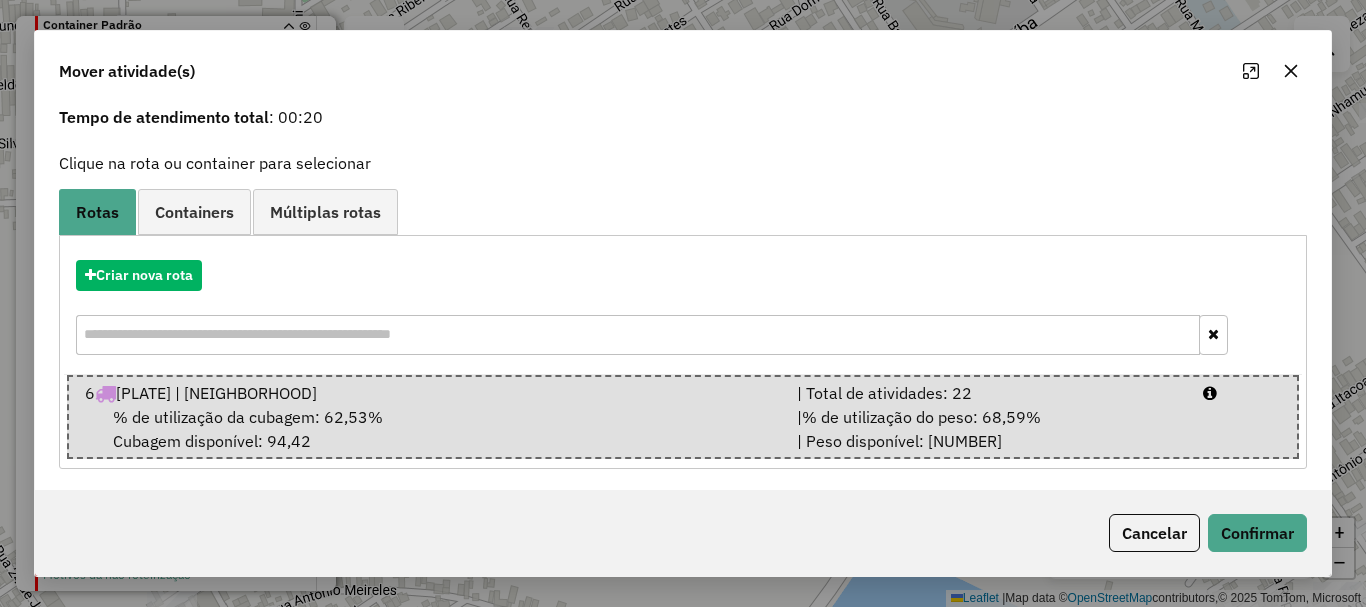 click on "Cancelar   Confirmar" 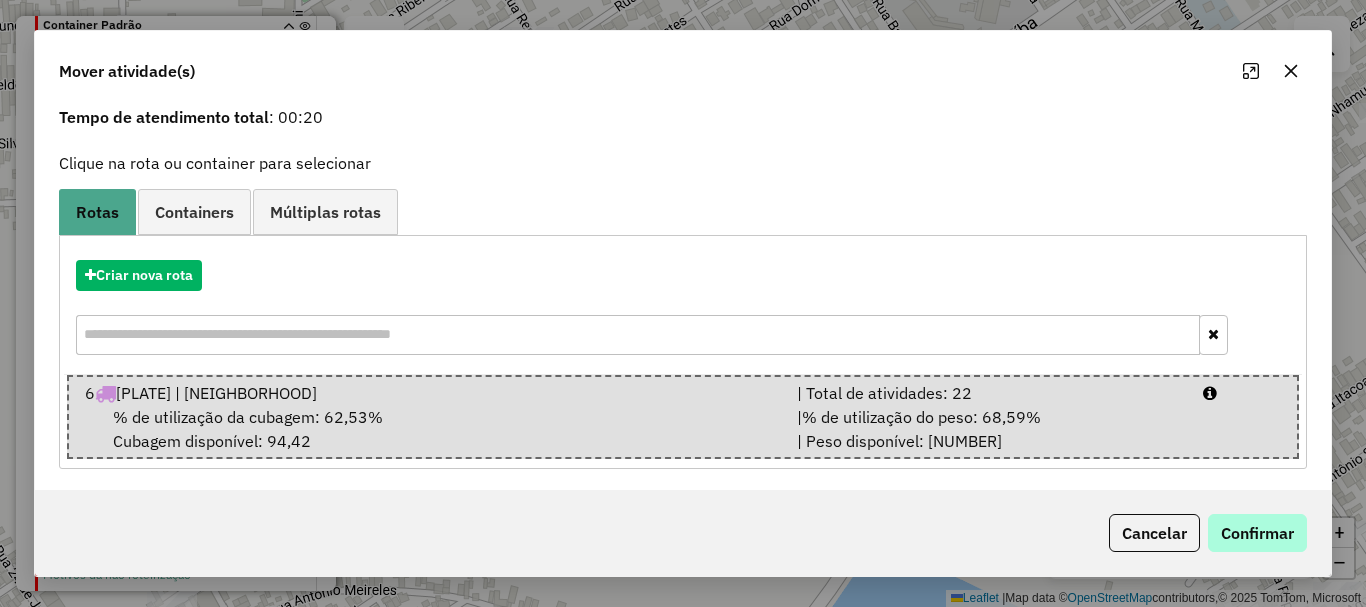 click on "Cancelar   Confirmar" 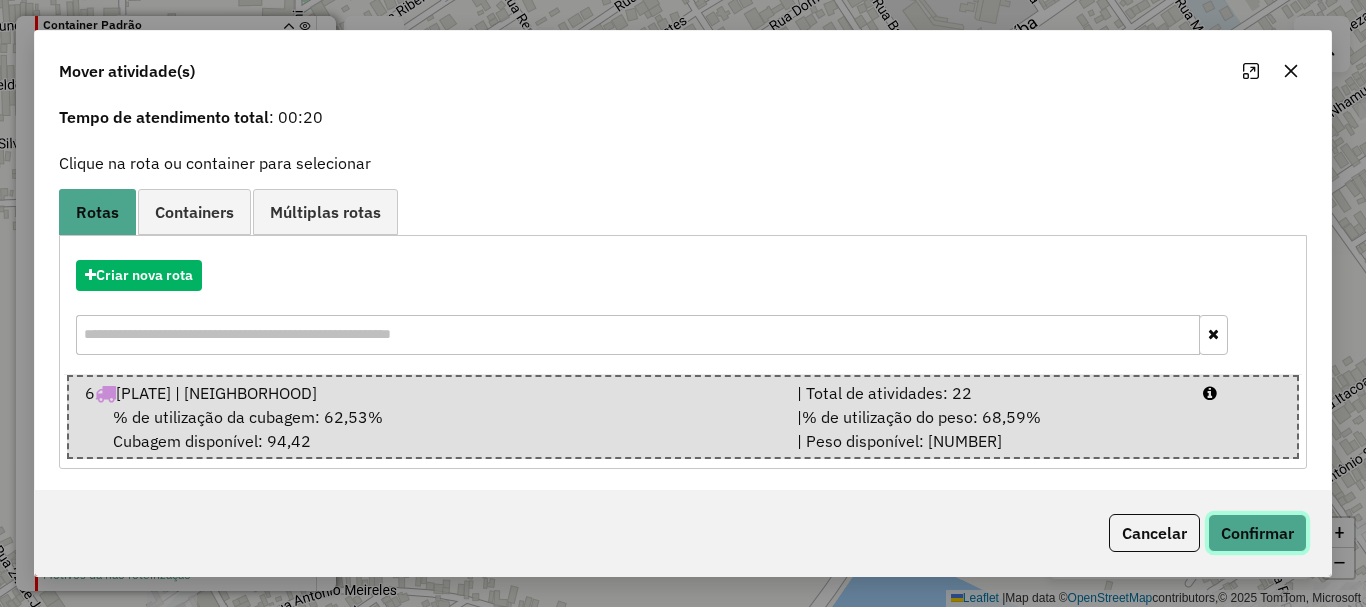 click on "Confirmar" 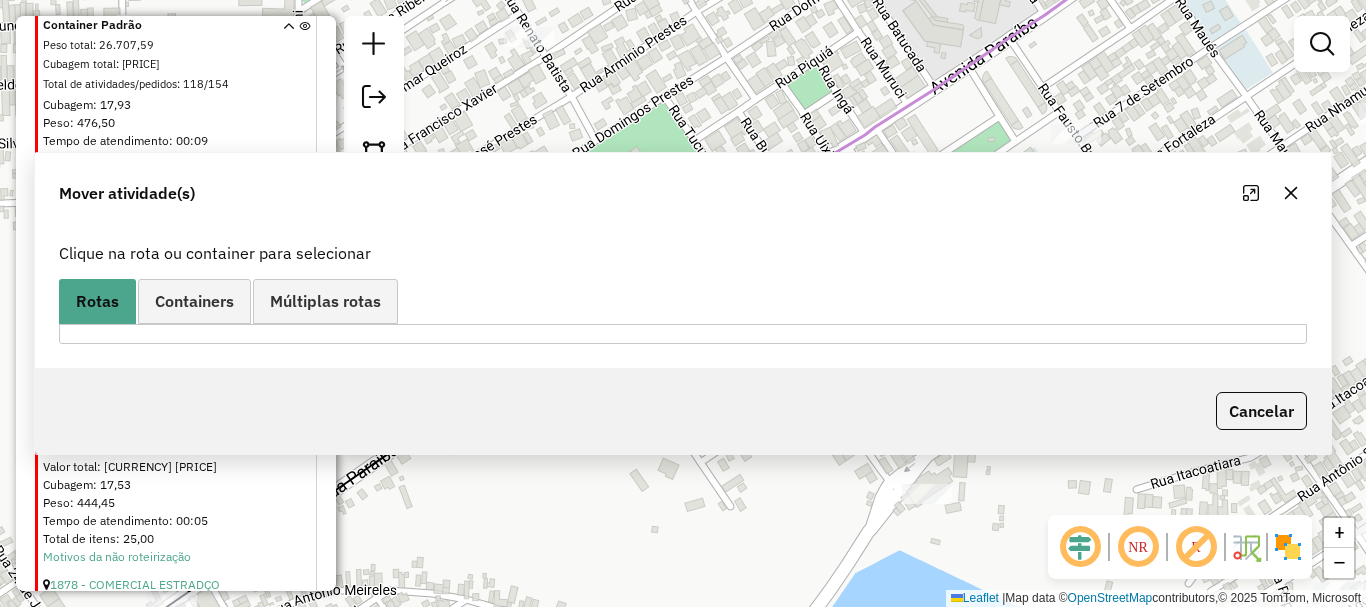 scroll, scrollTop: 0, scrollLeft: 0, axis: both 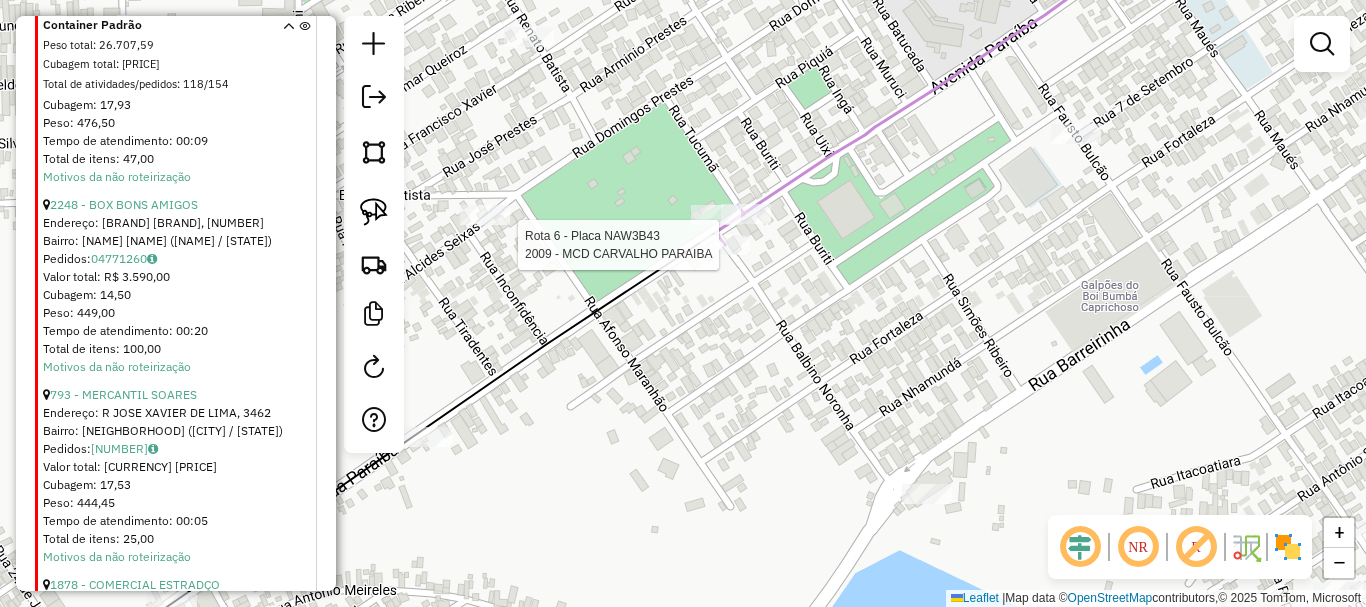 click 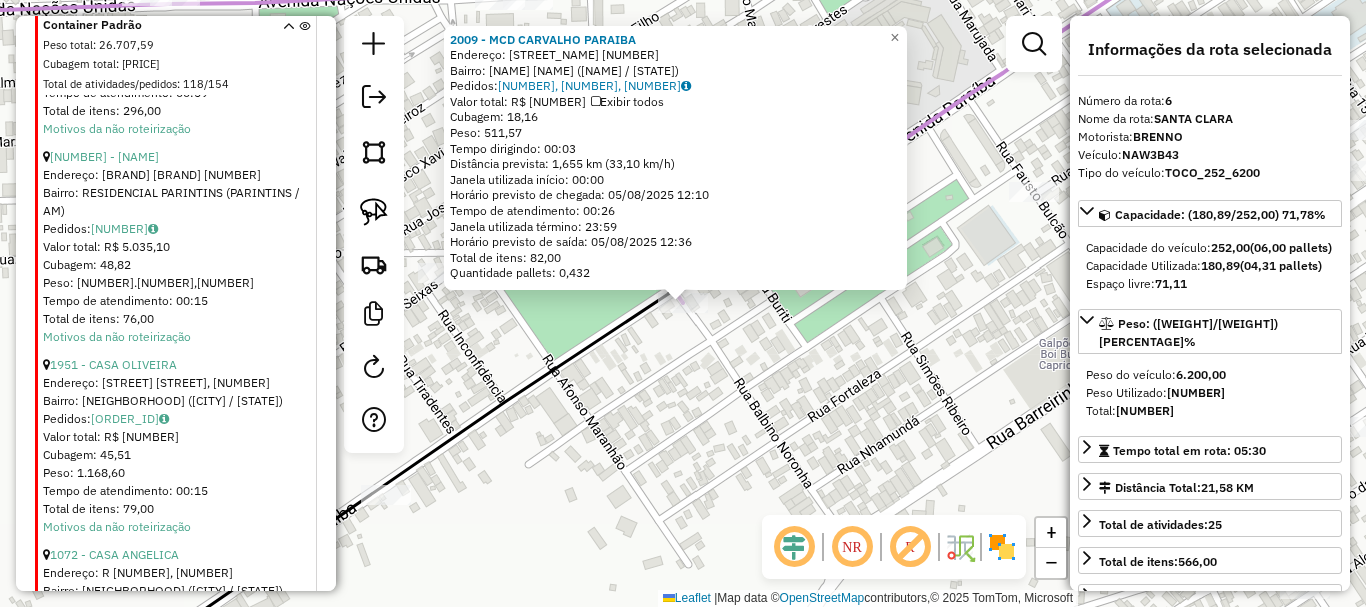 scroll, scrollTop: 909, scrollLeft: 0, axis: vertical 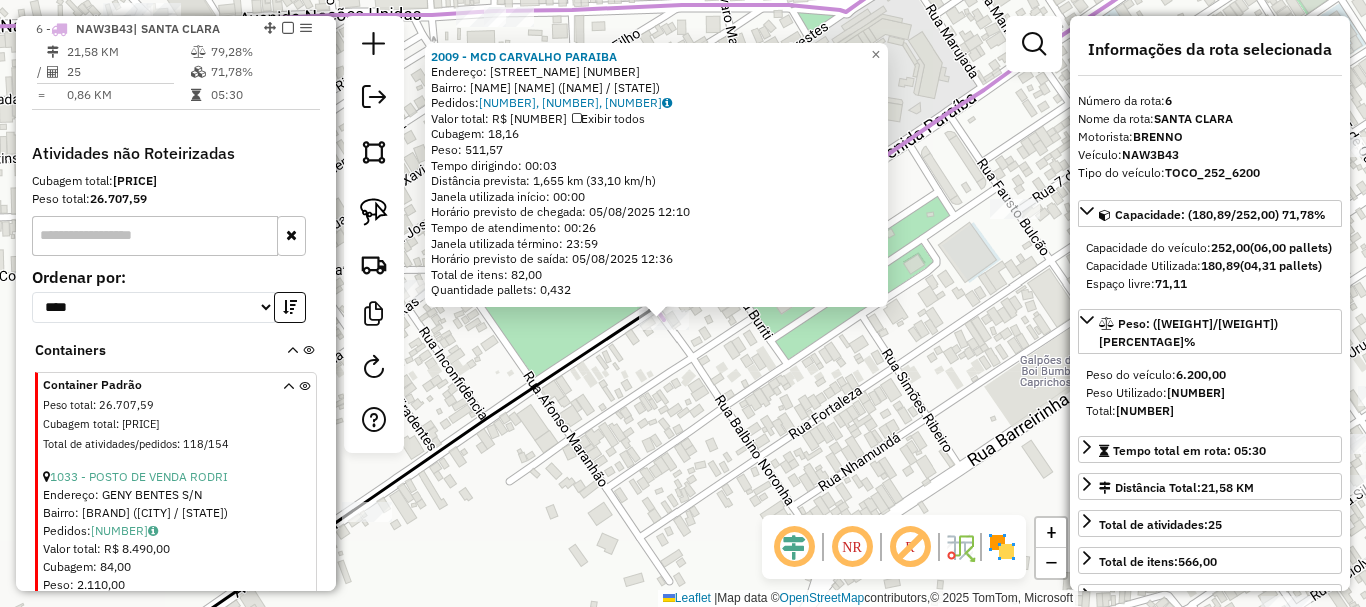 drag, startPoint x: 819, startPoint y: 366, endPoint x: 700, endPoint y: 444, distance: 142.28493 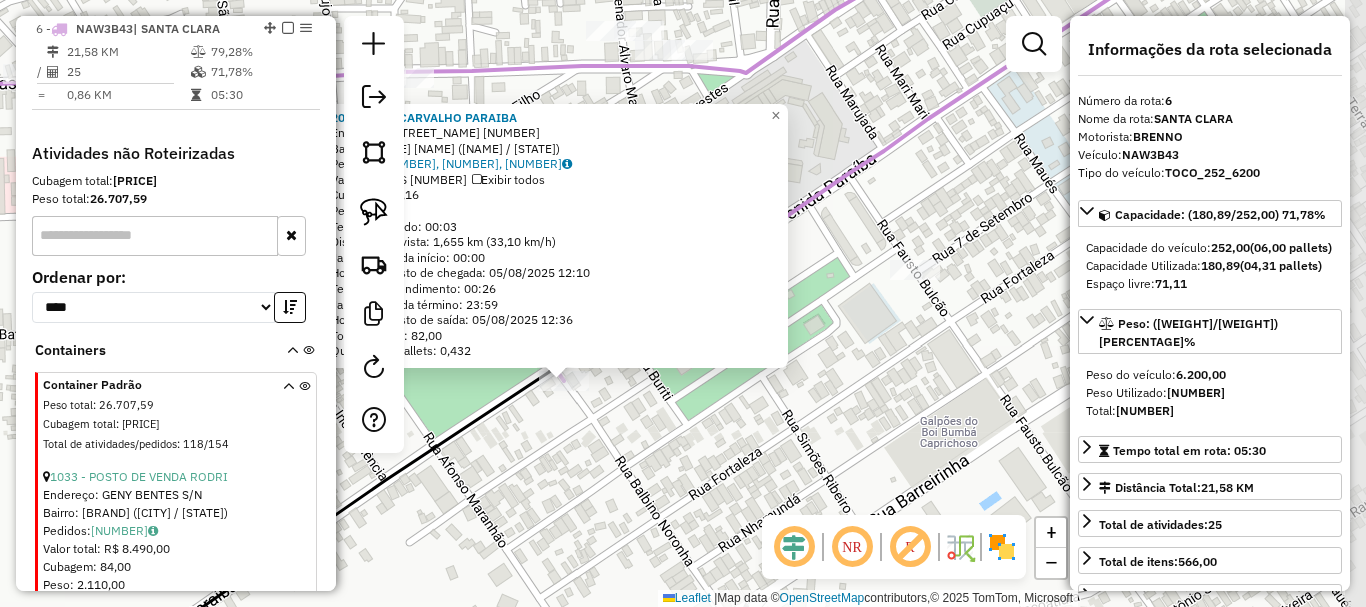click on "2009 - MCD CARVALHO PARAIBA  Endereço:  PARAIBA 2857   Bairro: EMILIO MOREIRA (PARINTINS / AM)   Pedidos:  04771149, 04771154, 04771155   Valor total: R$ 3.817,68   Exibir todos   Cubagem: 18,16  Peso: 511,57  Tempo dirigindo: 00:03   Distância prevista: 1,655 km (33,10 km/h)   Janela utilizada início: 00:00   Horário previsto de chegada: 05/08/2025 12:10   Tempo de atendimento: 00:26   Janela utilizada término: 23:59   Horário previsto de saída: 05/08/2025 12:36   Total de itens: 82,00   Quantidade pallets: 0,432  × Janela de atendimento Grade de atendimento Capacidade Transportadoras Veículos Cliente Pedidos  Rotas Selecione os dias de semana para filtrar as janelas de atendimento  Seg   Ter   Qua   Qui   Sex   Sáb   Dom  Informe o período da janela de atendimento: De: Até:  Filtrar exatamente a janela do cliente  Considerar janela de atendimento padrão  Selecione os dias de semana para filtrar as grades de atendimento  Seg   Ter   Qua   Qui   Sex   Sáb   Dom   Peso mínimo:   Peso máximo:  +" 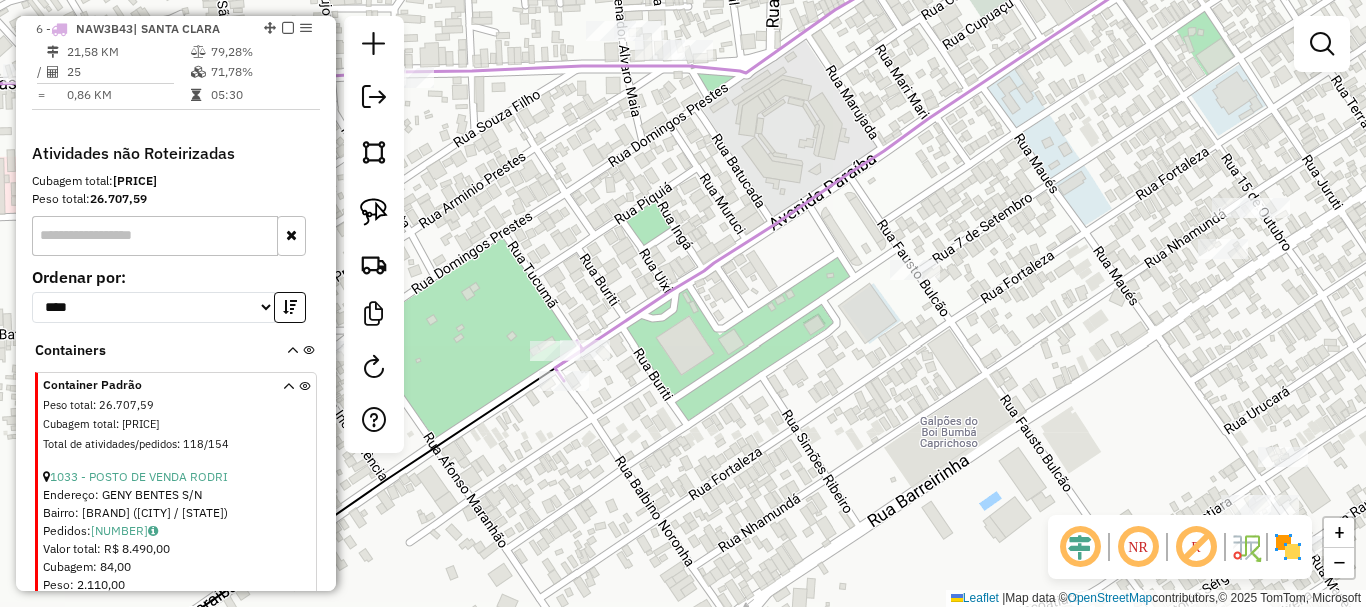 click 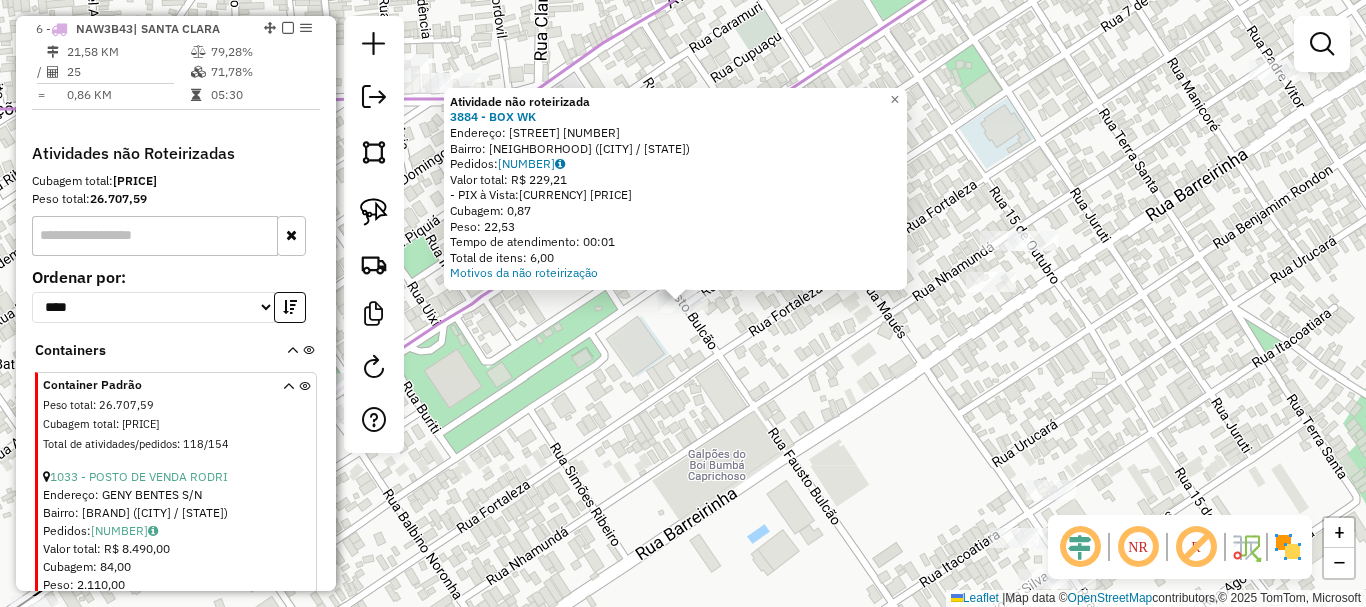 click on "Atividade não roteirizada 3884 - BOX WK  Endereço:  7 DE SETEMBRO 1800   Bairro: PALMARES (PARINTINS / AM)   Pedidos:  04771257   Valor total: R$ 229,21   - PIX à Vista:  R$ 229,21   Cubagem: 0,87   Peso: 22,53   Tempo de atendimento: 00:01   Total de itens: 6,00  Motivos da não roteirização × Janela de atendimento Grade de atendimento Capacidade Transportadoras Veículos Cliente Pedidos  Rotas Selecione os dias de semana para filtrar as janelas de atendimento  Seg   Ter   Qua   Qui   Sex   Sáb   Dom  Informe o período da janela de atendimento: De: Até:  Filtrar exatamente a janela do cliente  Considerar janela de atendimento padrão  Selecione os dias de semana para filtrar as grades de atendimento  Seg   Ter   Qua   Qui   Sex   Sáb   Dom   Considerar clientes sem dia de atendimento cadastrado  Clientes fora do dia de atendimento selecionado Filtrar as atividades entre os valores definidos abaixo:  Peso mínimo:   Peso máximo:   Cubagem mínima:   Cubagem máxima:   De:   Até:   De:   Até:  De:" 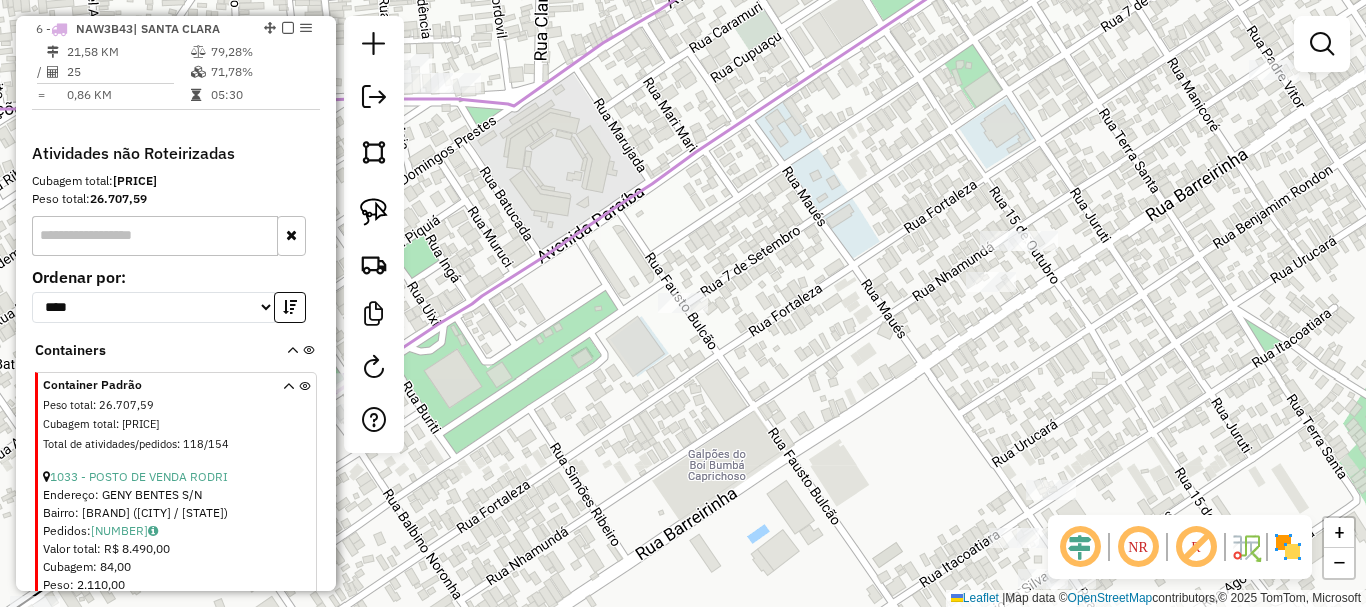 drag, startPoint x: 864, startPoint y: 307, endPoint x: 559, endPoint y: 553, distance: 391.84308 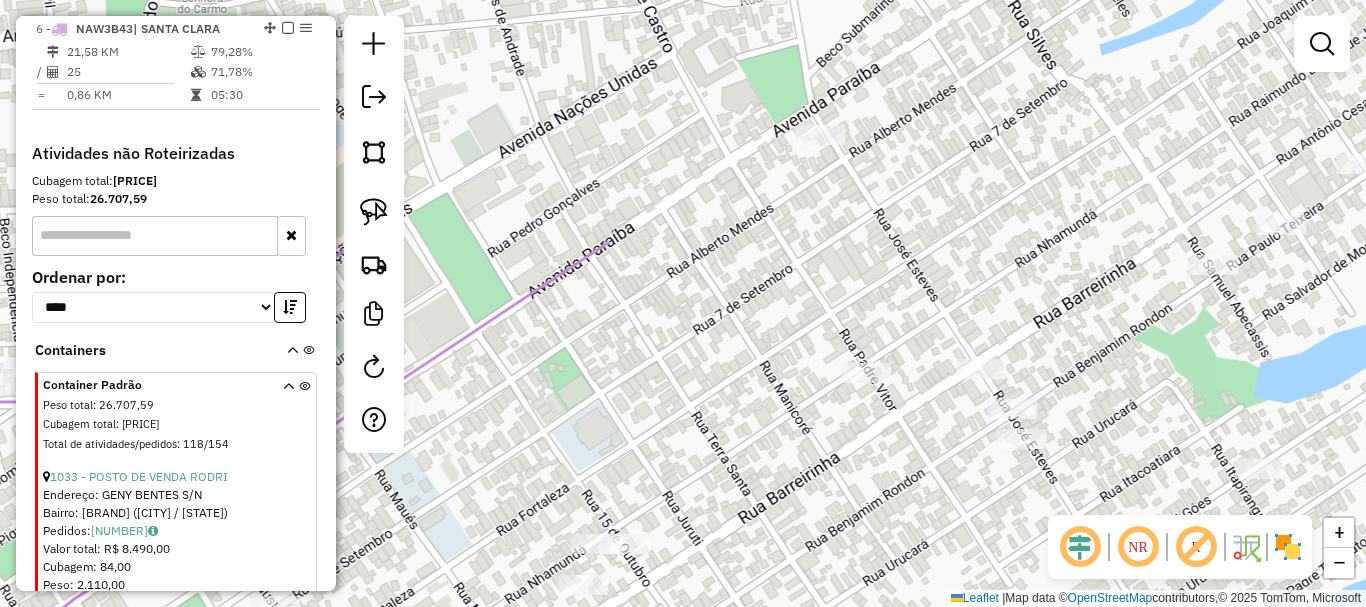 drag, startPoint x: 827, startPoint y: 328, endPoint x: 700, endPoint y: 457, distance: 181.02486 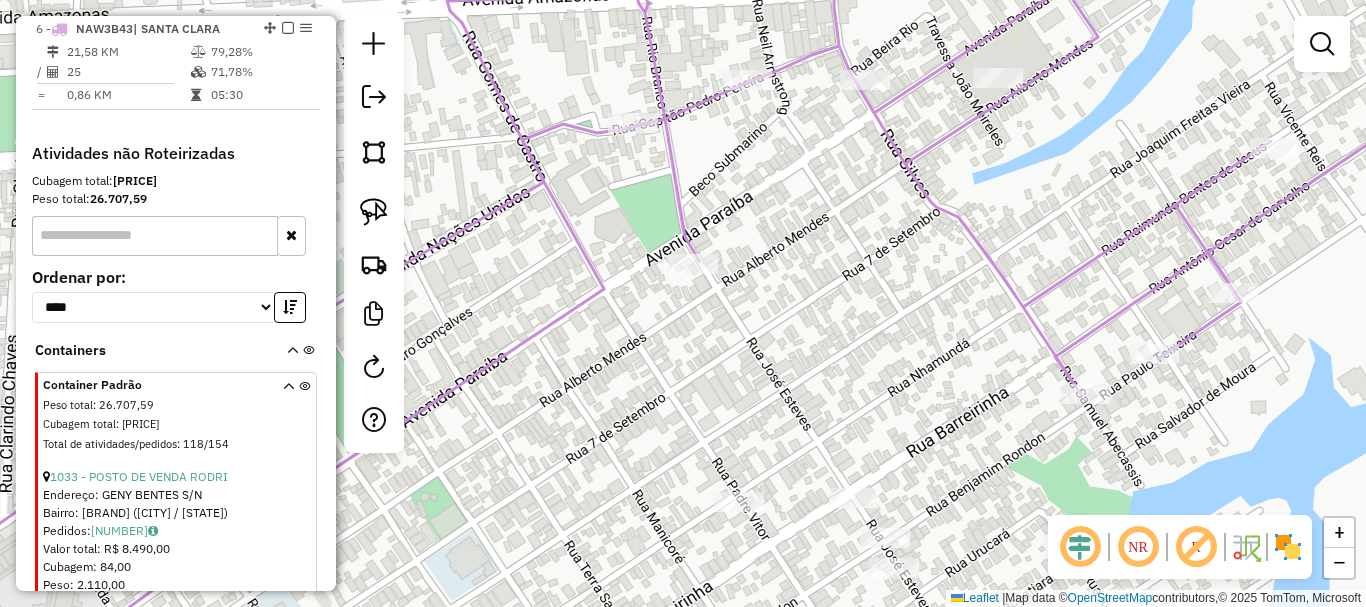 drag, startPoint x: 810, startPoint y: 388, endPoint x: 752, endPoint y: 407, distance: 61.03278 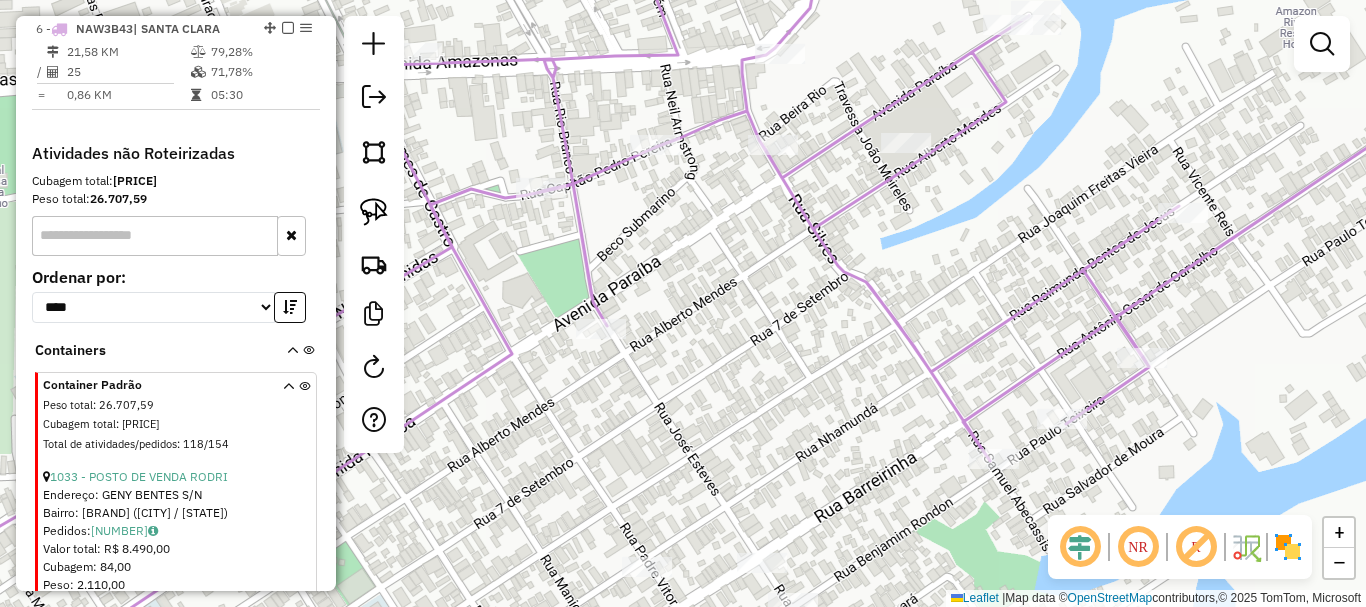 drag, startPoint x: 757, startPoint y: 401, endPoint x: 723, endPoint y: 447, distance: 57.201397 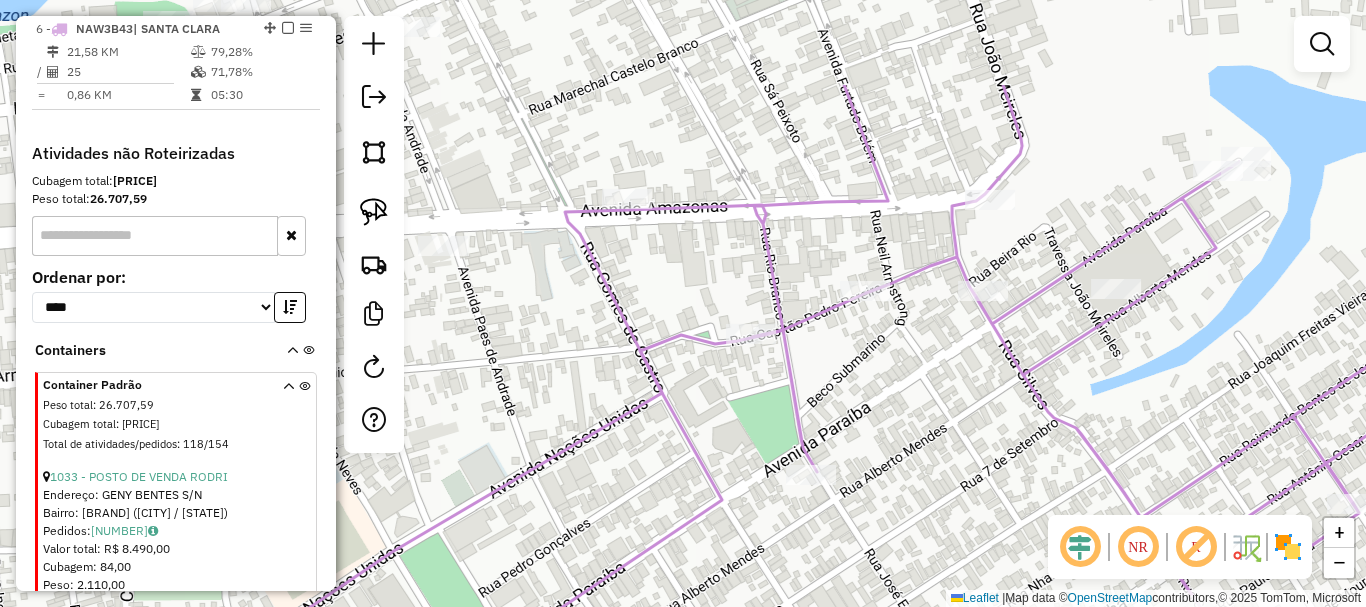 drag, startPoint x: 730, startPoint y: 433, endPoint x: 991, endPoint y: 591, distance: 305.09836 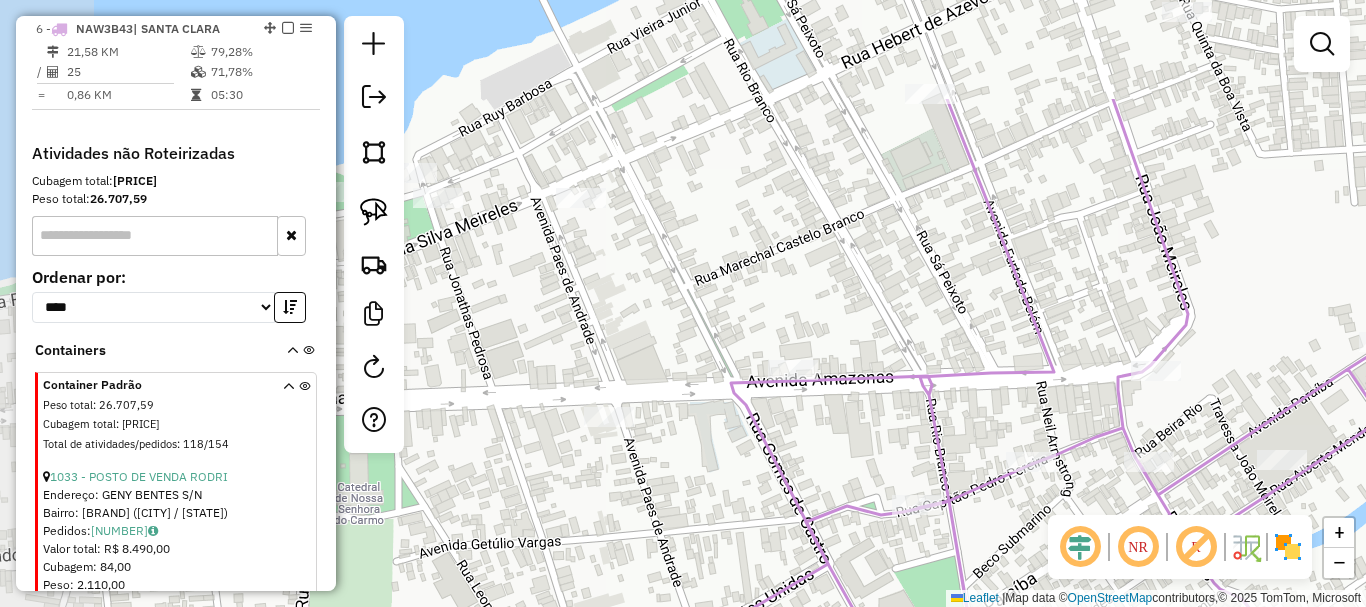 drag, startPoint x: 726, startPoint y: 443, endPoint x: 745, endPoint y: 449, distance: 19.924858 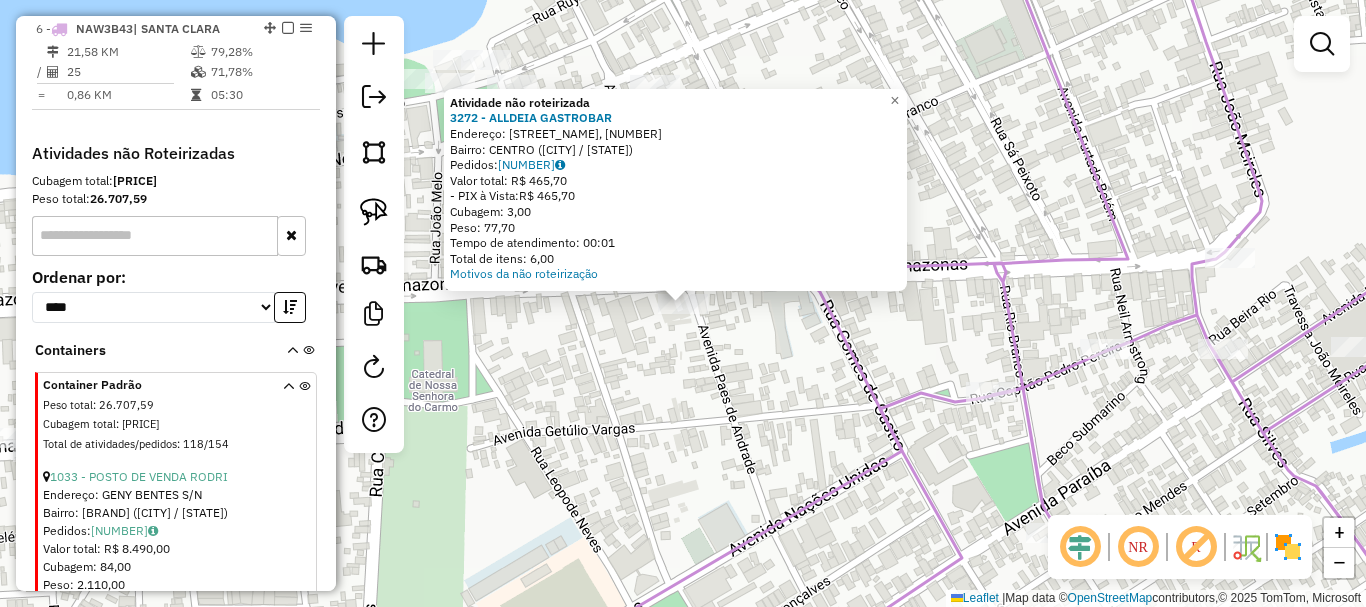 click on "Atividade não roteirizada 3272 - ALLDEIA GASTROBAR  Endereço: AV AMAZONAS, 1860   Bairro: CENTRO (PARINTINS / AM)   Pedidos:  04771122   Valor total: R$ 465,70   - PIX à Vista:  R$ 465,70   Cubagem: 3,00   Peso: 77,70   Tempo de atendimento: 00:01   Total de itens: 6,00  Motivos da não roteirização × Janela de atendimento Grade de atendimento Capacidade Transportadoras Veículos Cliente Pedidos  Rotas Selecione os dias de semana para filtrar as janelas de atendimento  Seg   Ter   Qua   Qui   Sex   Sáb   Dom  Informe o período da janela de atendimento: De: Até:  Filtrar exatamente a janela do cliente  Considerar janela de atendimento padrão  Selecione os dias de semana para filtrar as grades de atendimento  Seg   Ter   Qua   Qui   Sex   Sáb   Dom   Considerar clientes sem dia de atendimento cadastrado  Clientes fora do dia de atendimento selecionado Filtrar as atividades entre os valores definidos abaixo:  Peso mínimo:   Peso máximo:   Cubagem mínima:   Cubagem máxima:   De:   Até:   De:  De:" 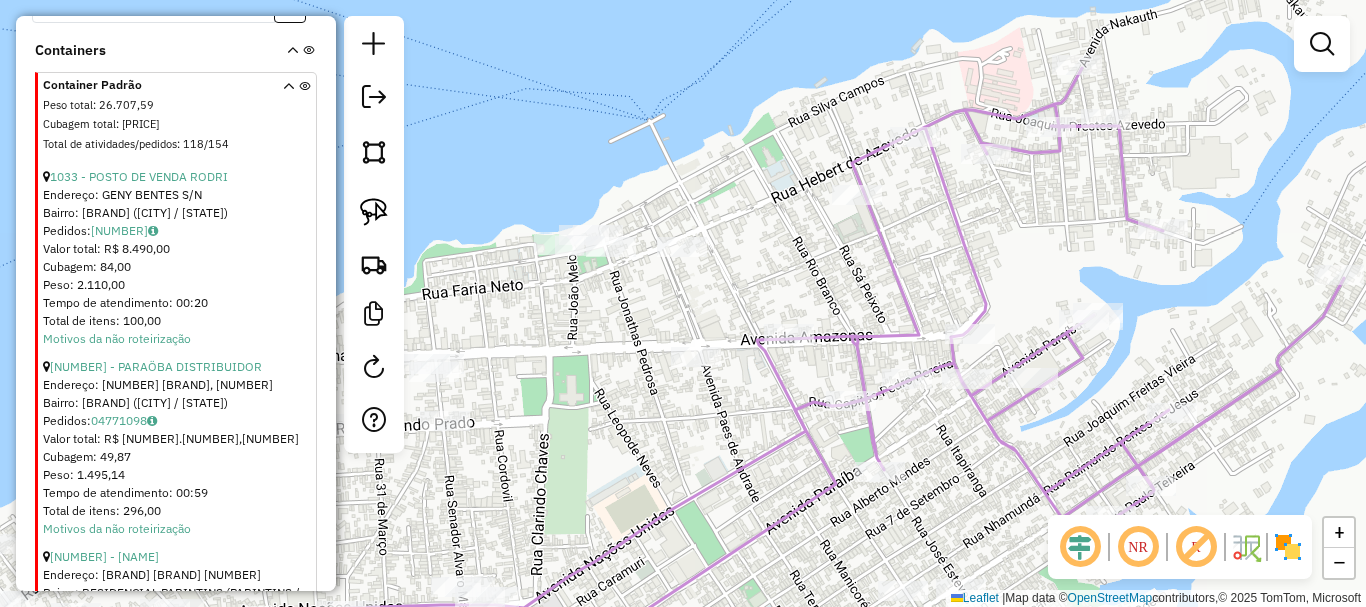 scroll, scrollTop: 1309, scrollLeft: 0, axis: vertical 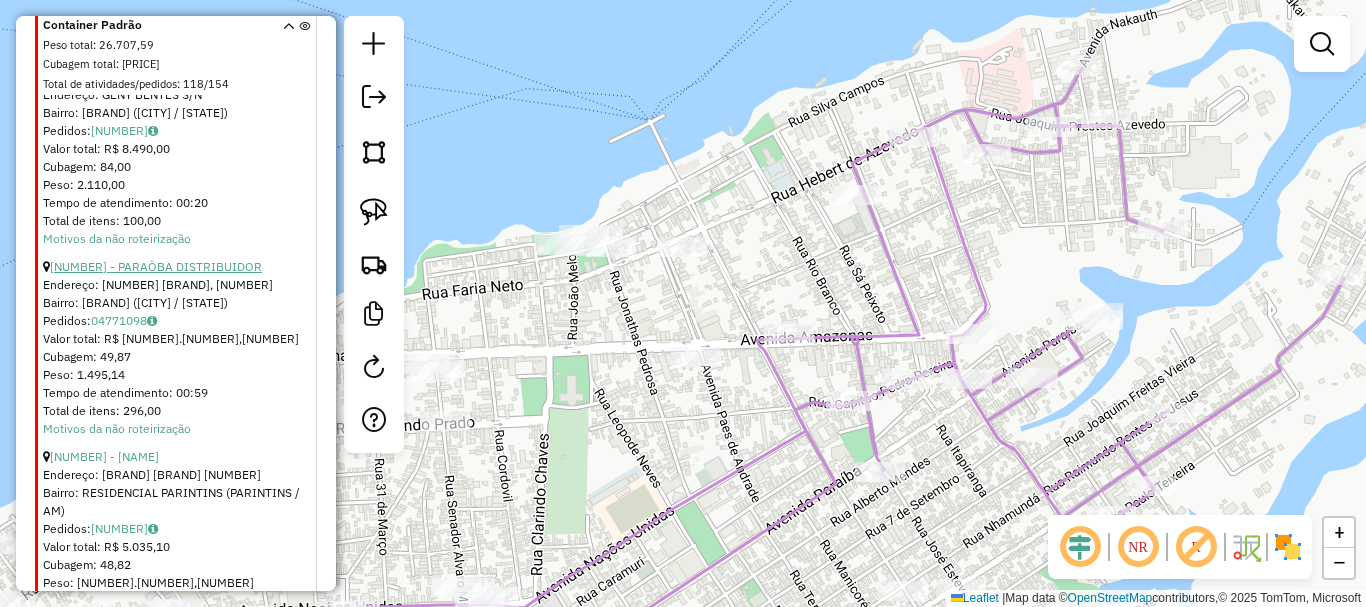 click on "2044 - PARAÖBA DISTRIBUIDOR" at bounding box center [156, 266] 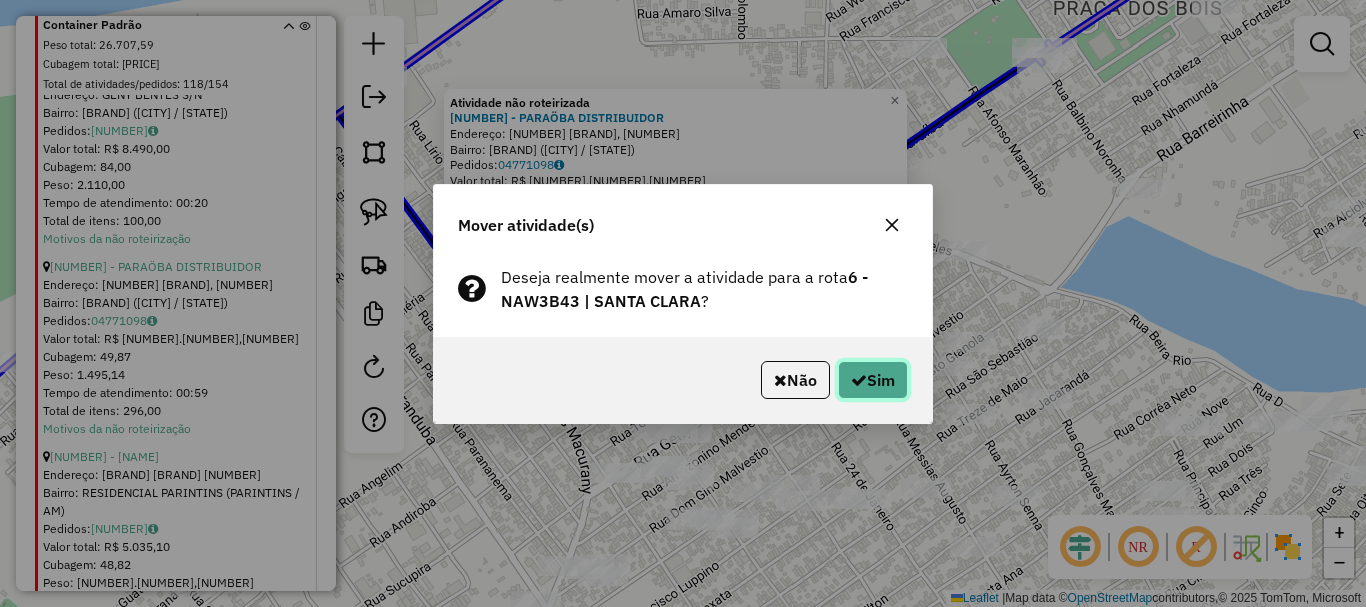 click 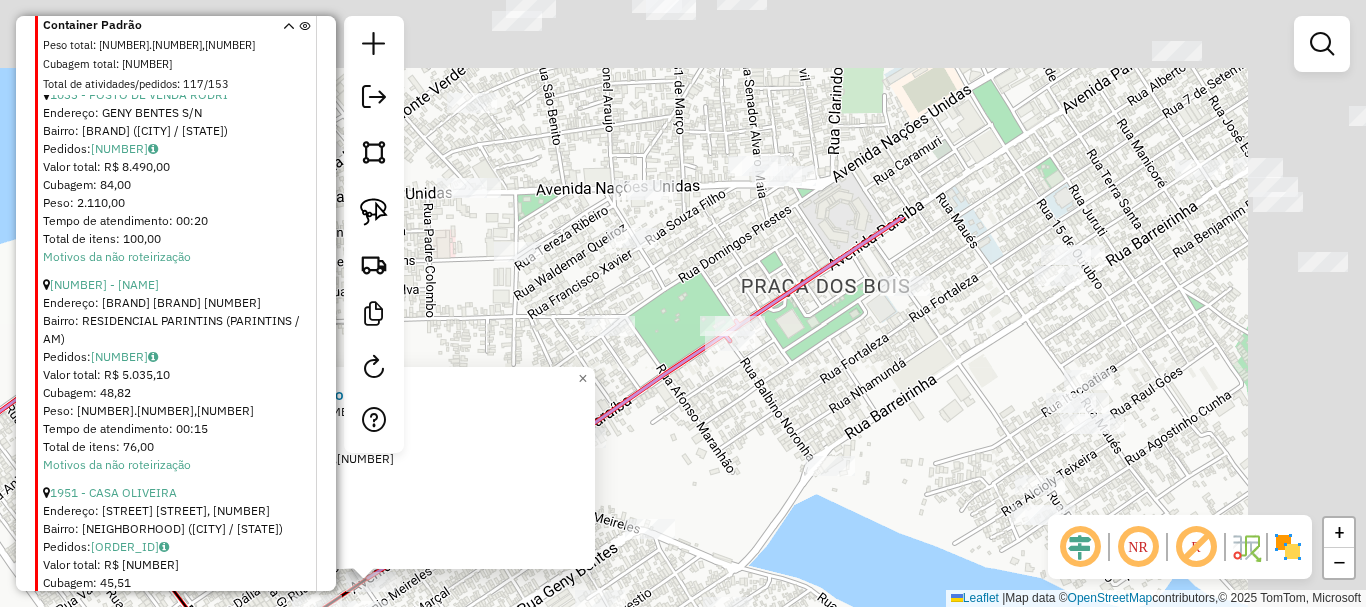 drag, startPoint x: 1014, startPoint y: 189, endPoint x: 692, endPoint y: 470, distance: 427.36987 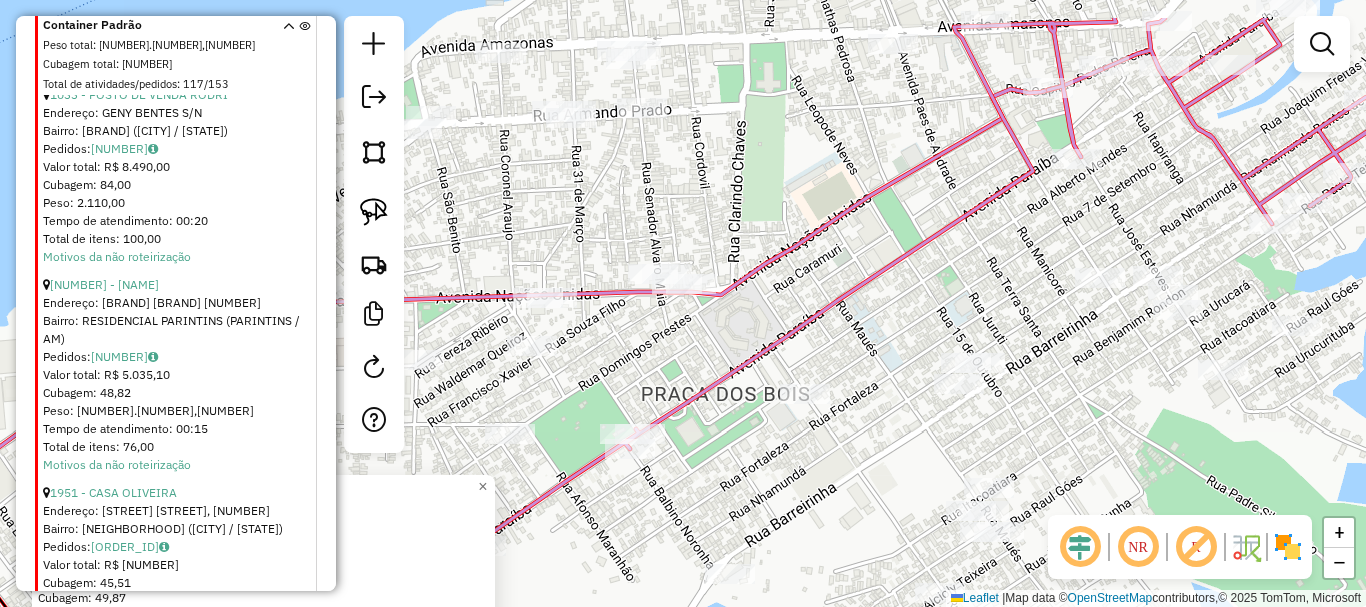 drag, startPoint x: 1076, startPoint y: 219, endPoint x: 735, endPoint y: 563, distance: 484.3728 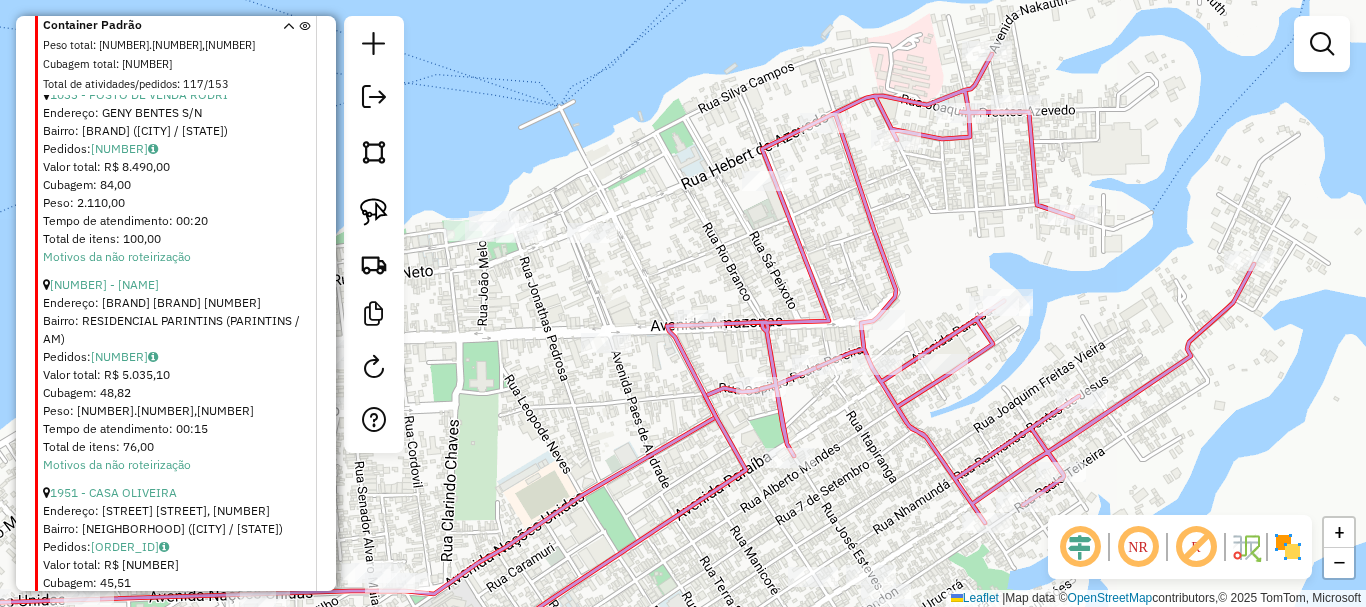 click 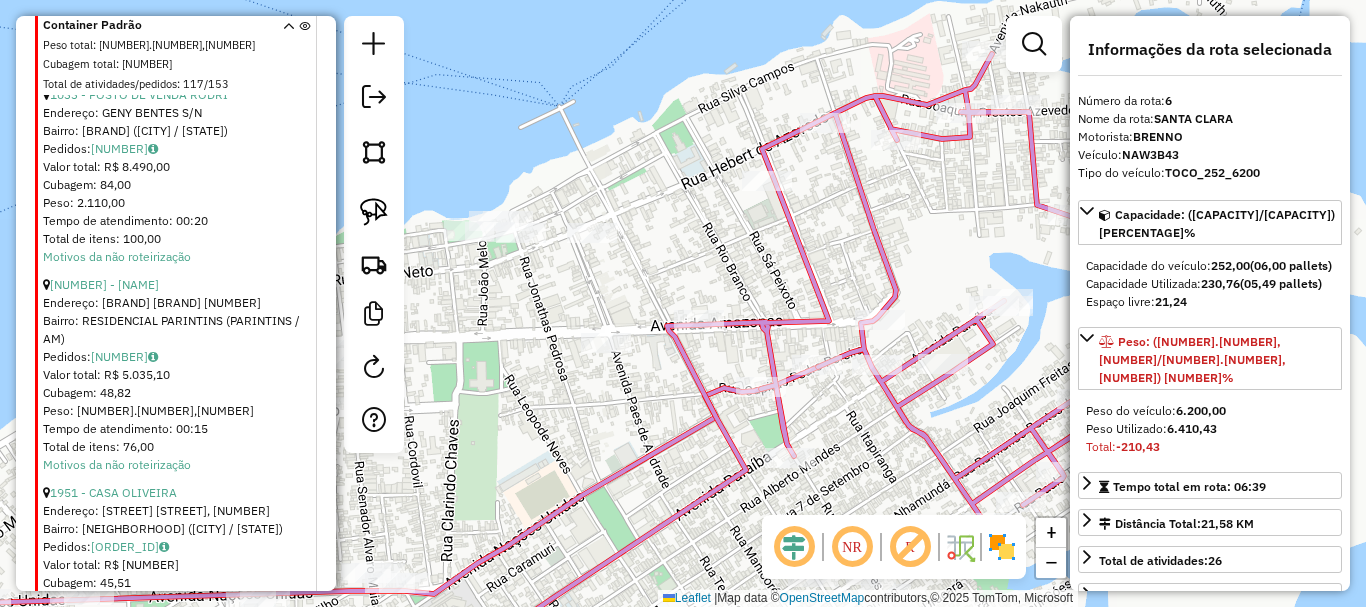 click 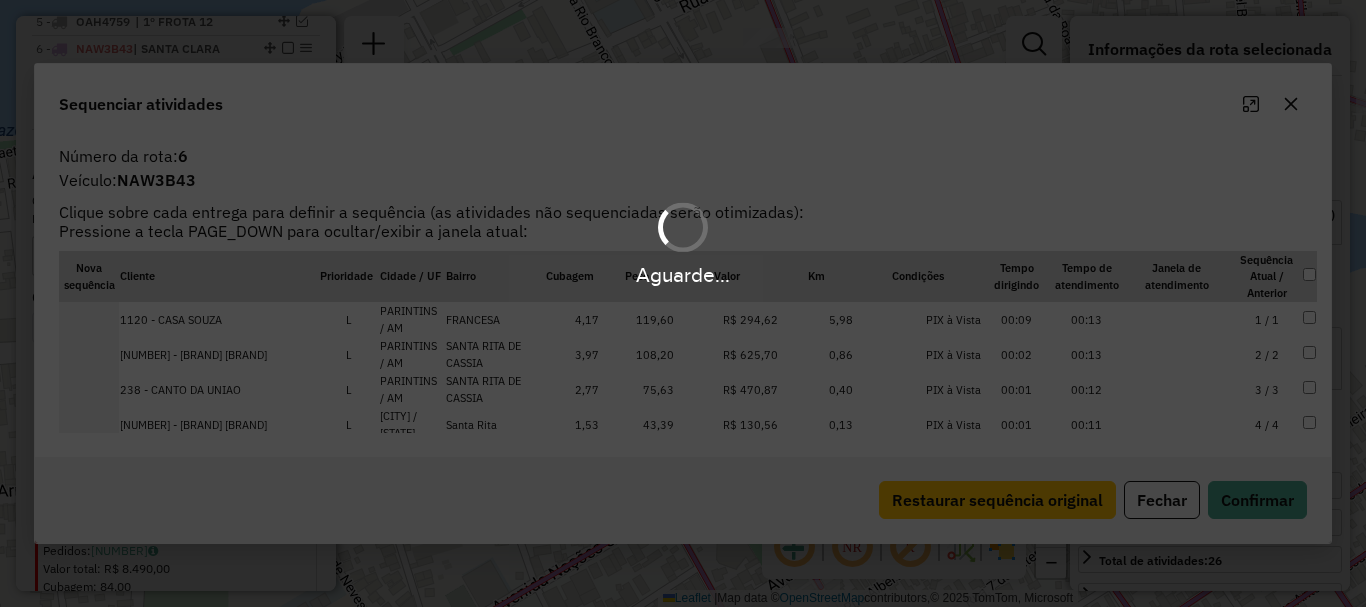 scroll, scrollTop: 909, scrollLeft: 0, axis: vertical 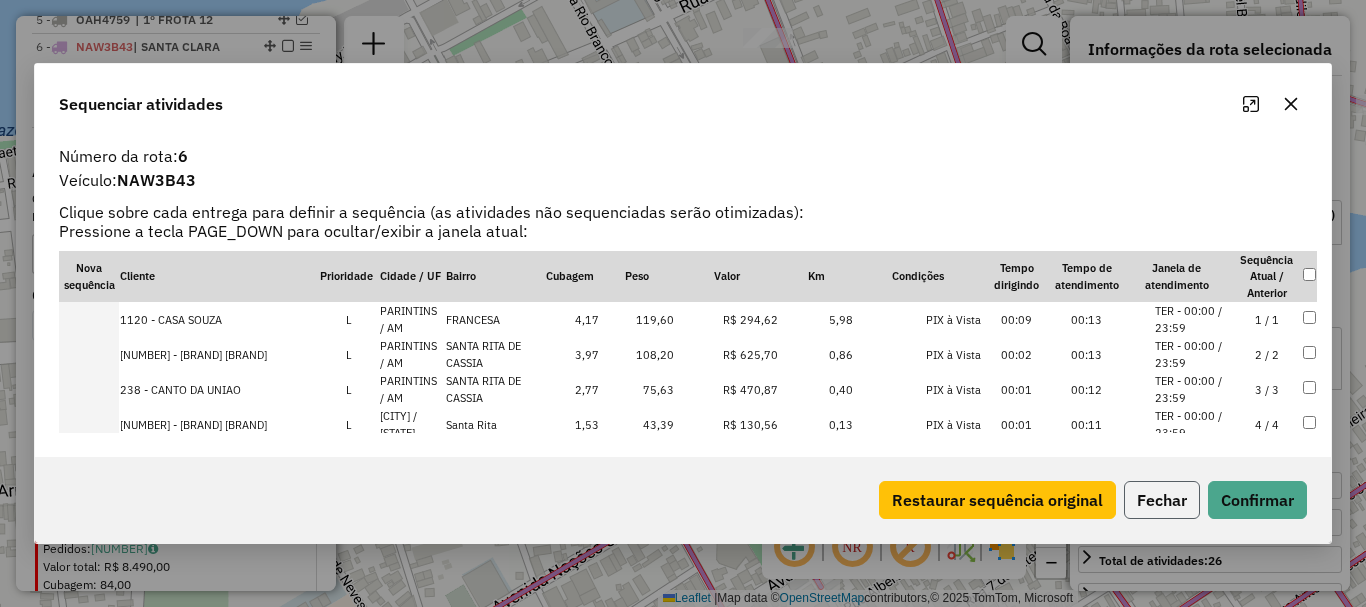 click on "Fechar" 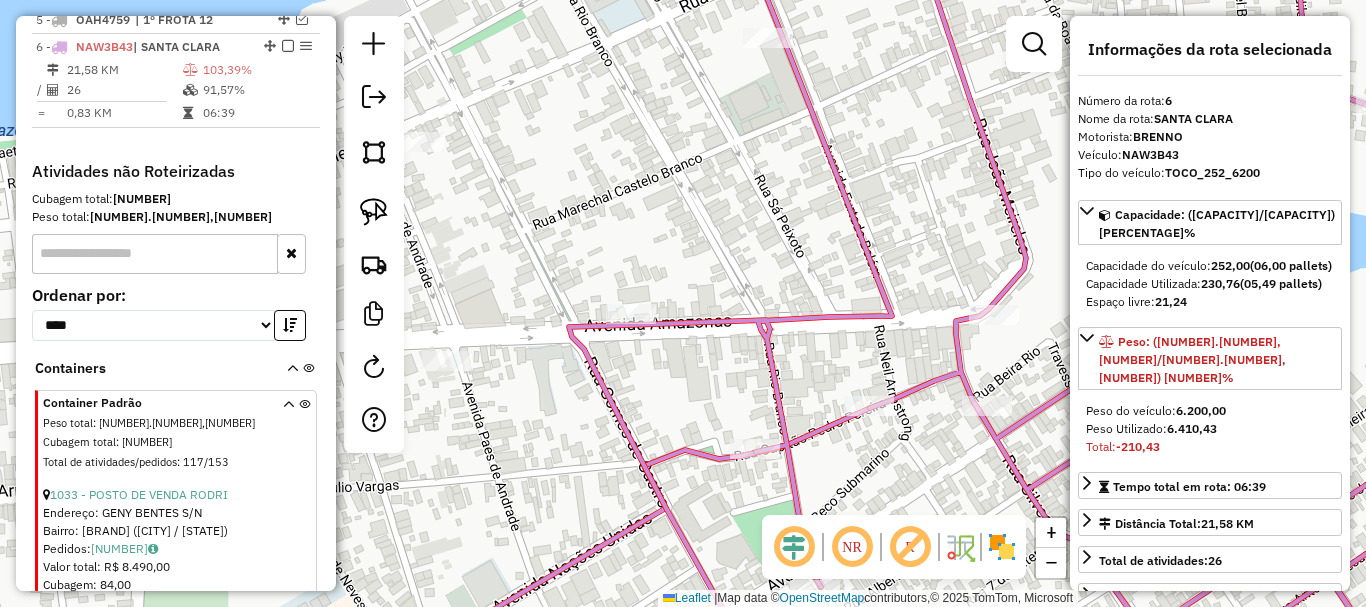 click 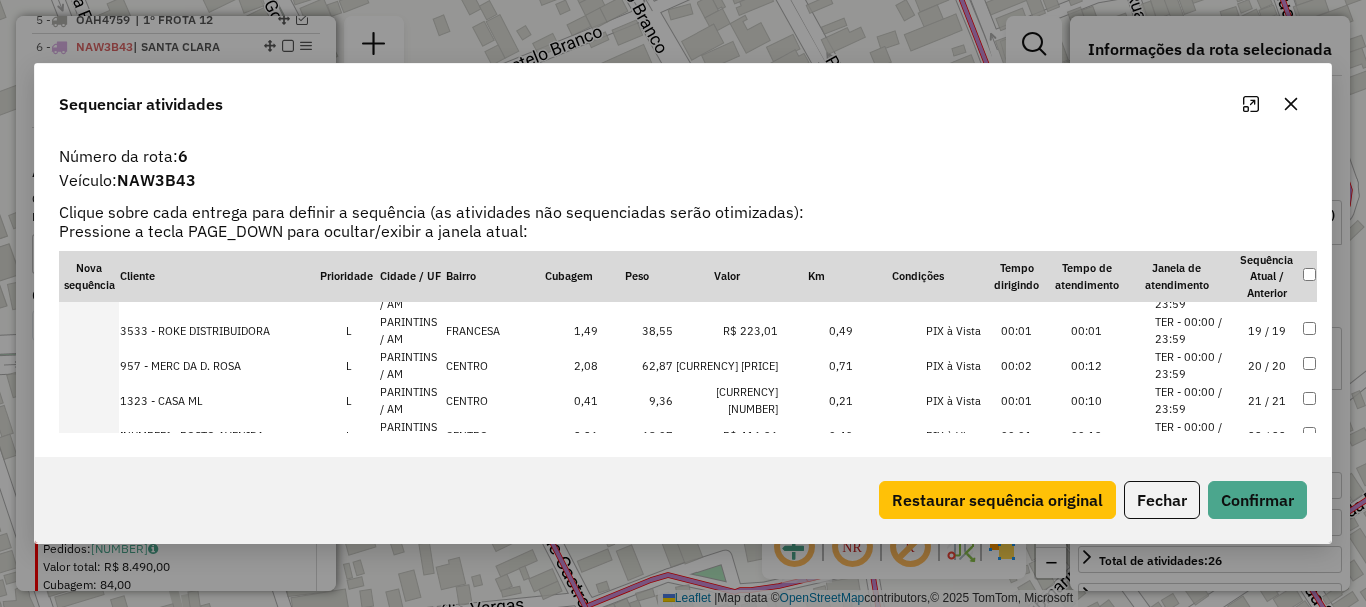 scroll, scrollTop: 698, scrollLeft: 0, axis: vertical 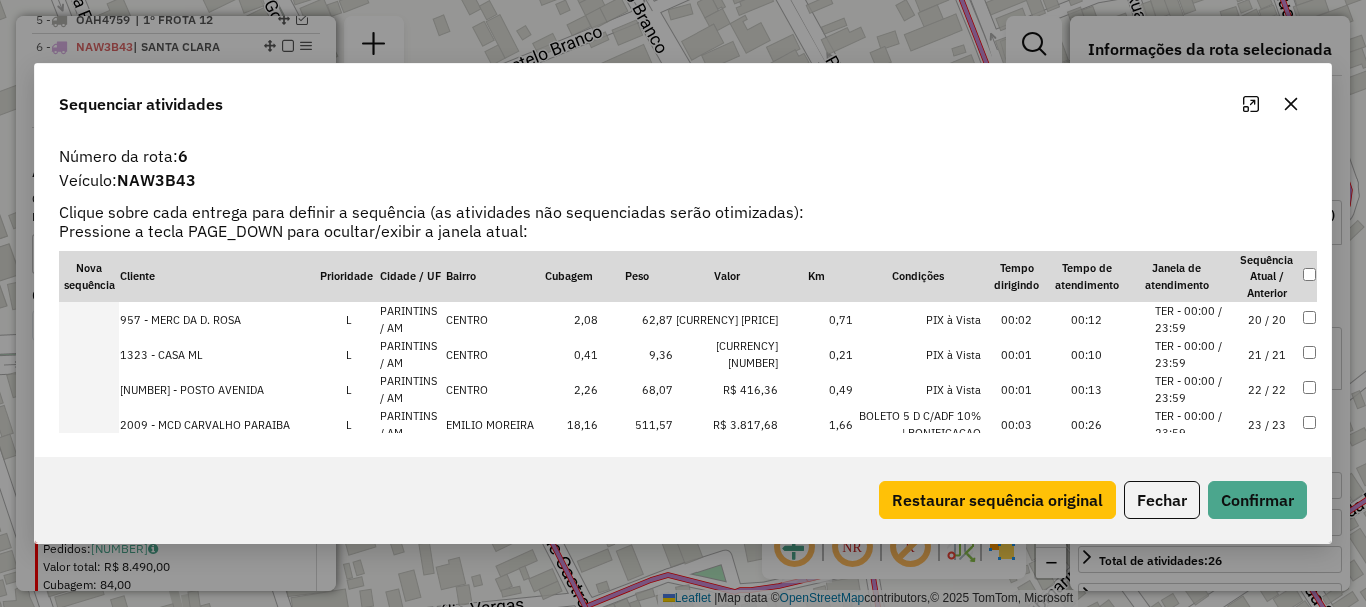 click at bounding box center [89, 424] 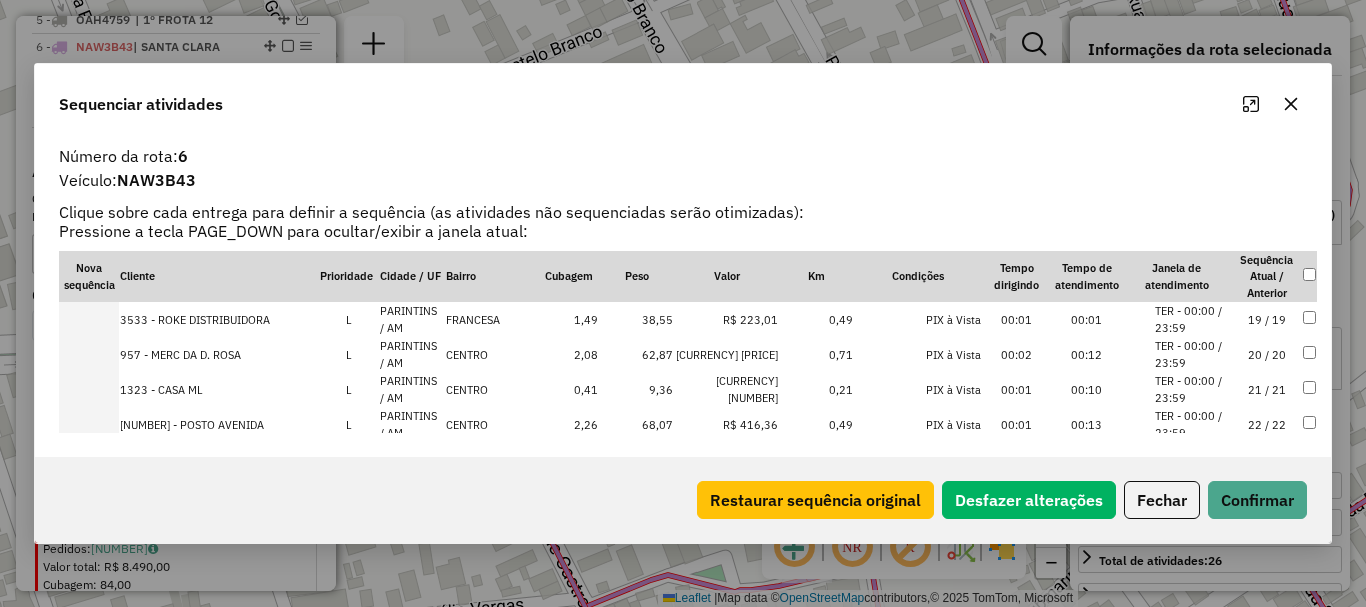 scroll, scrollTop: 733, scrollLeft: 0, axis: vertical 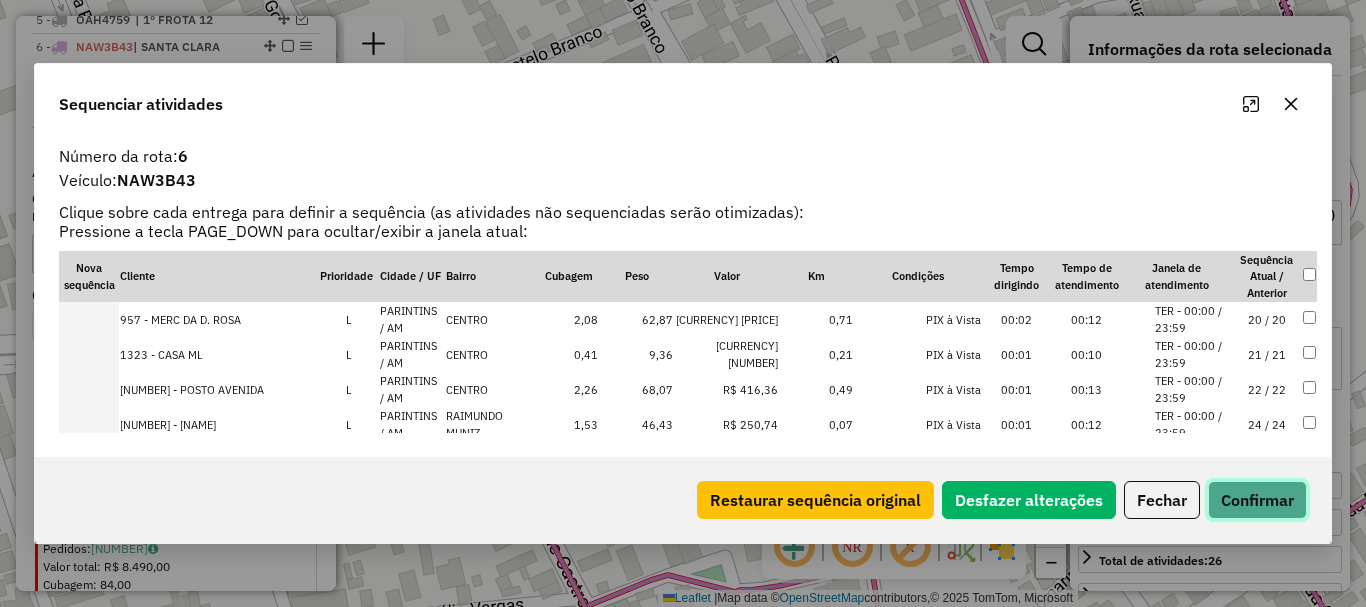 click on "Confirmar" 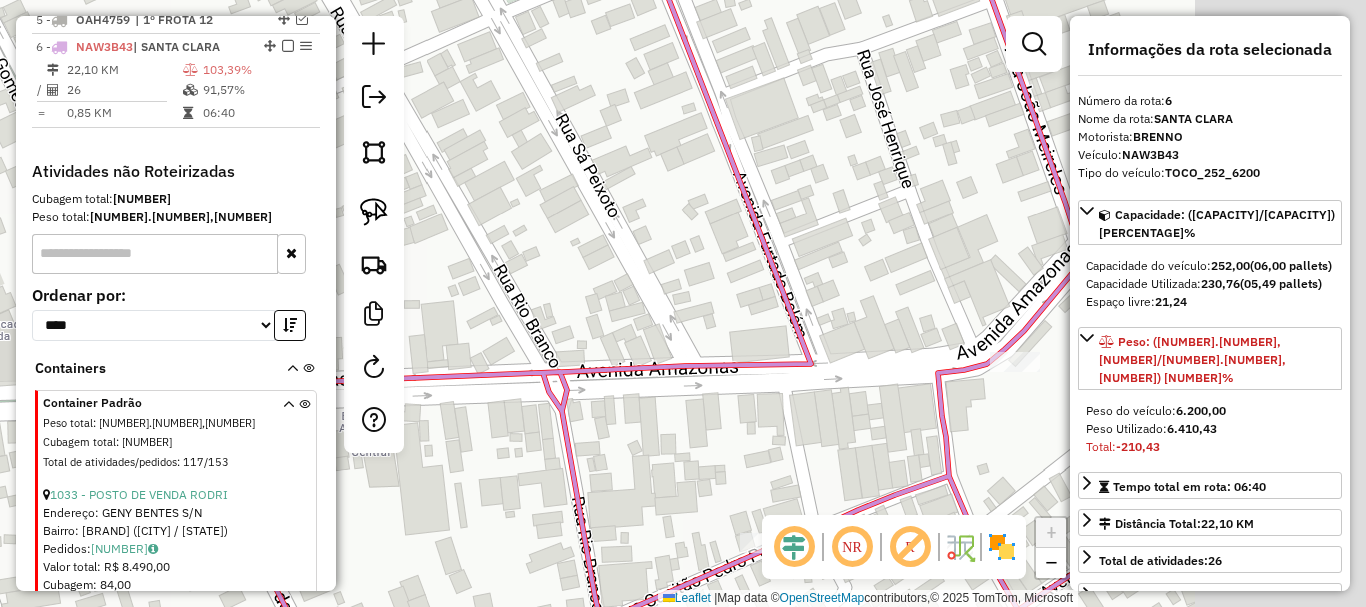drag, startPoint x: 964, startPoint y: 378, endPoint x: 559, endPoint y: 437, distance: 409.27496 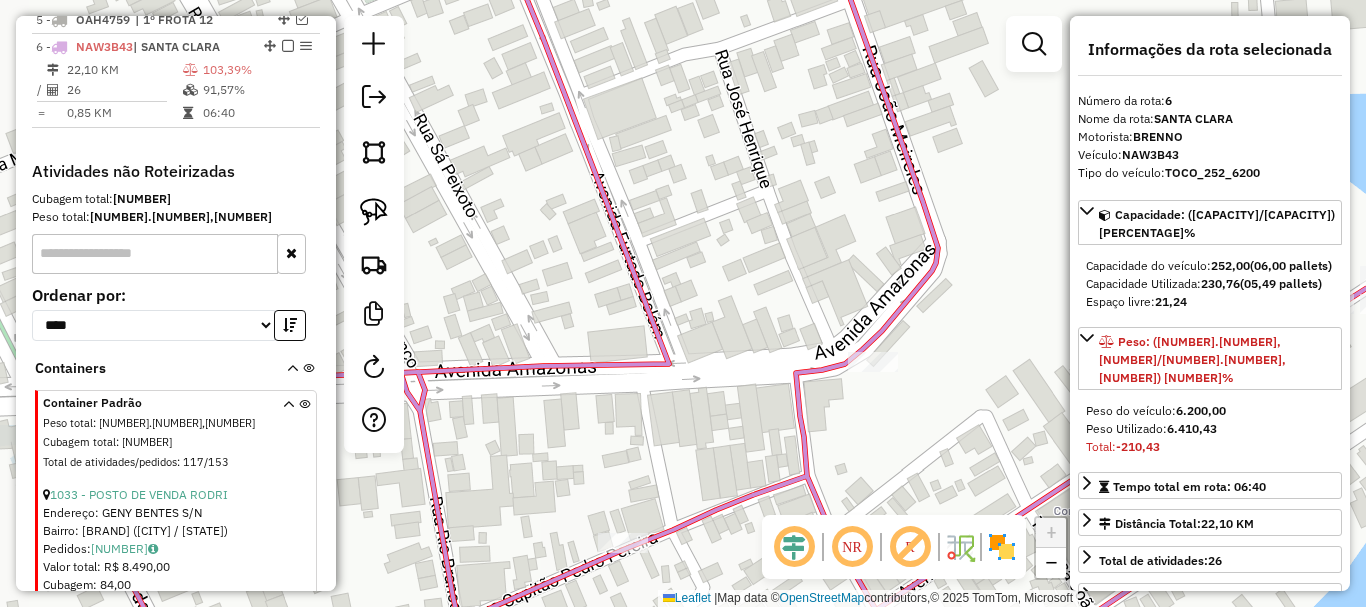 click 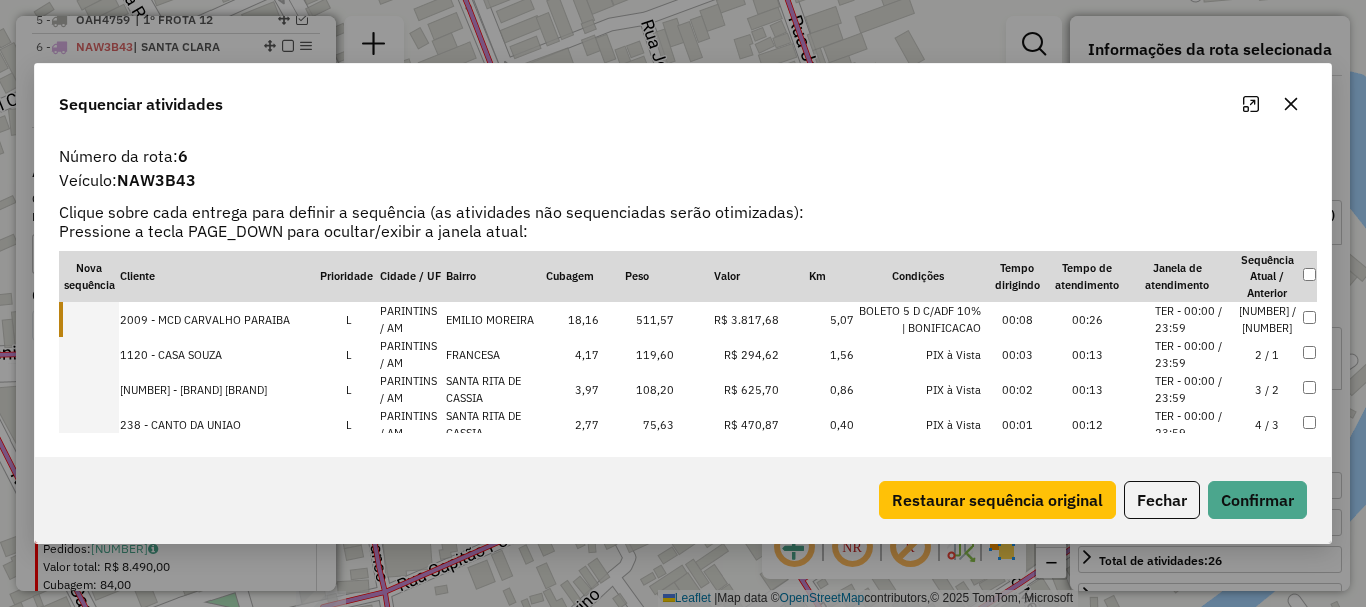 click at bounding box center [89, 319] 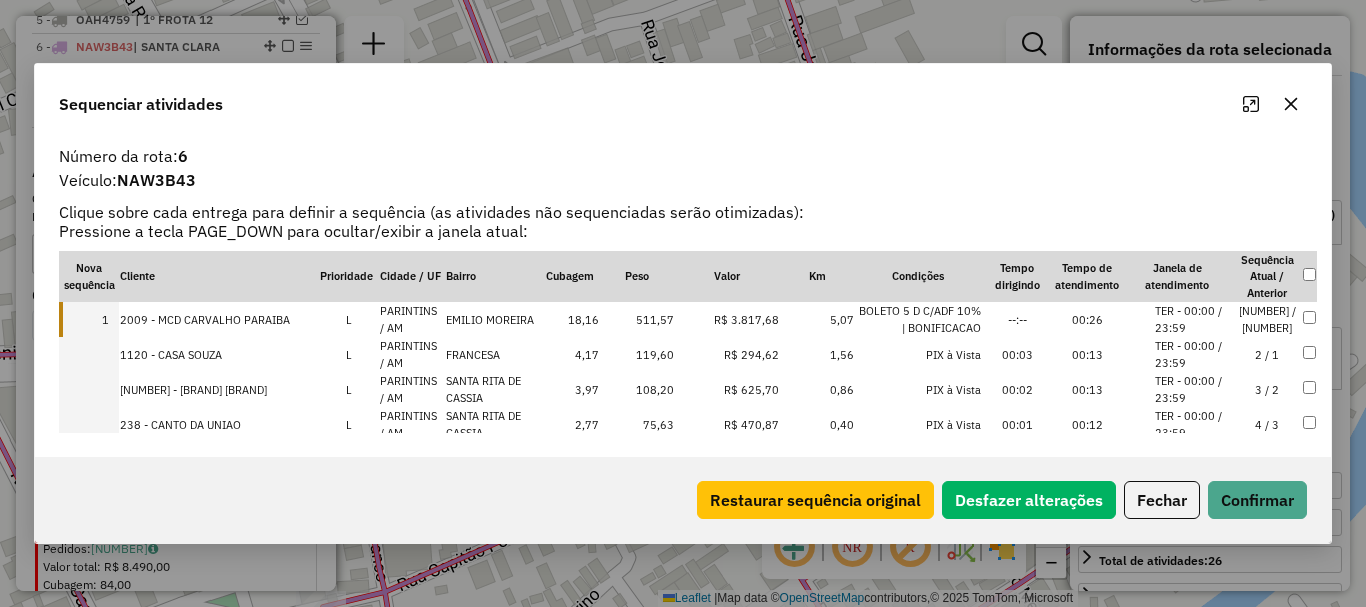 click at bounding box center (1309, 319) 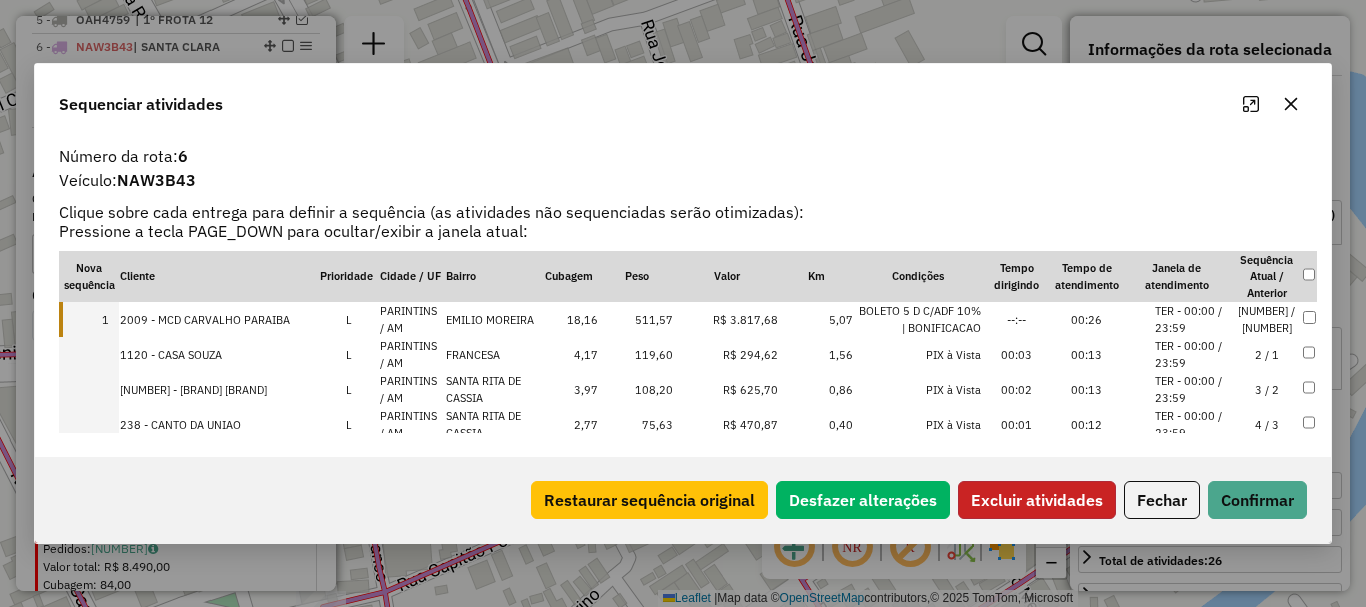 click on "Excluir atividades" 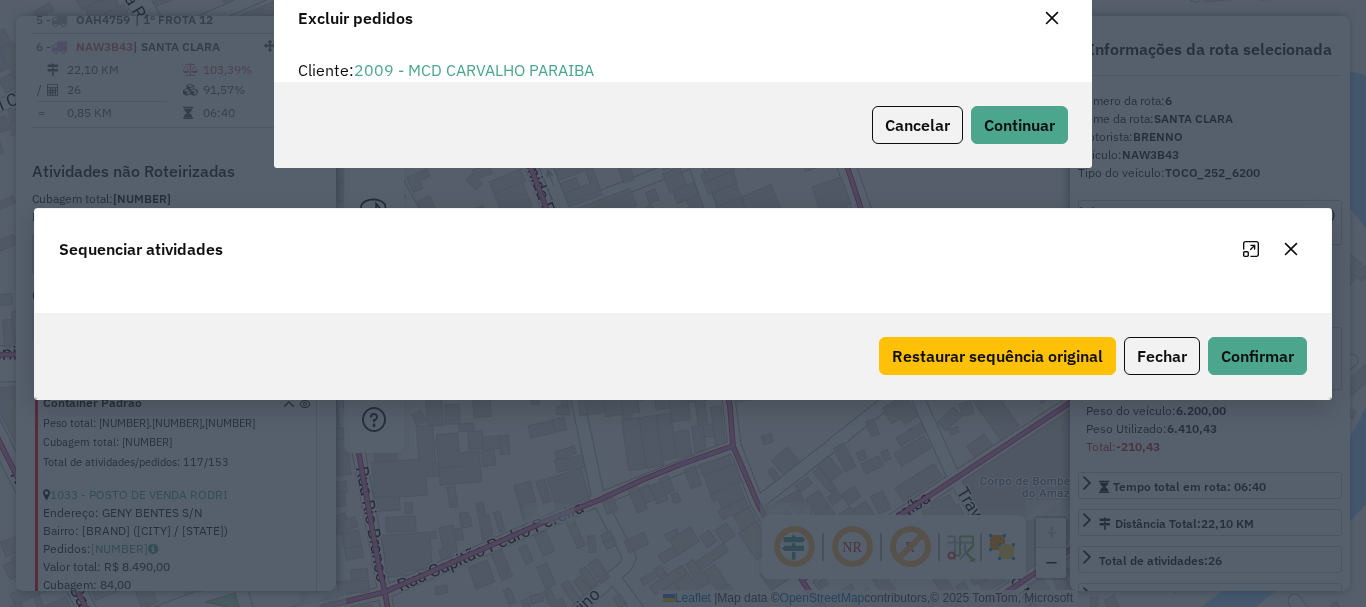 scroll, scrollTop: 82, scrollLeft: 0, axis: vertical 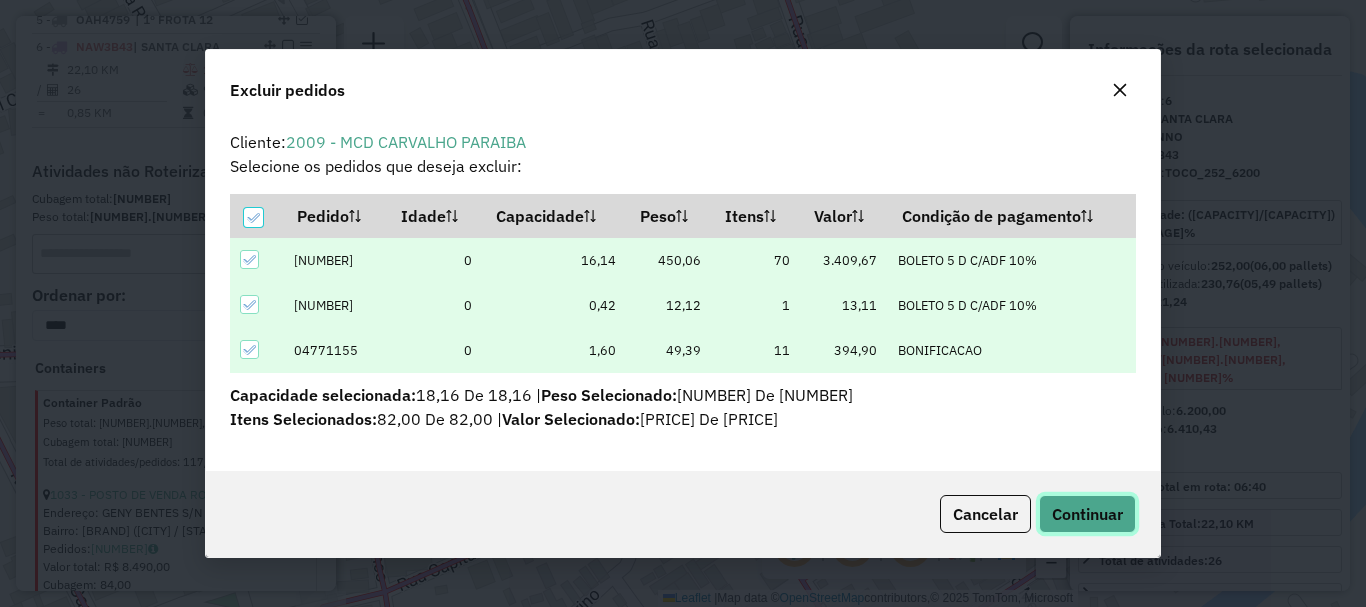 click on "Continuar" 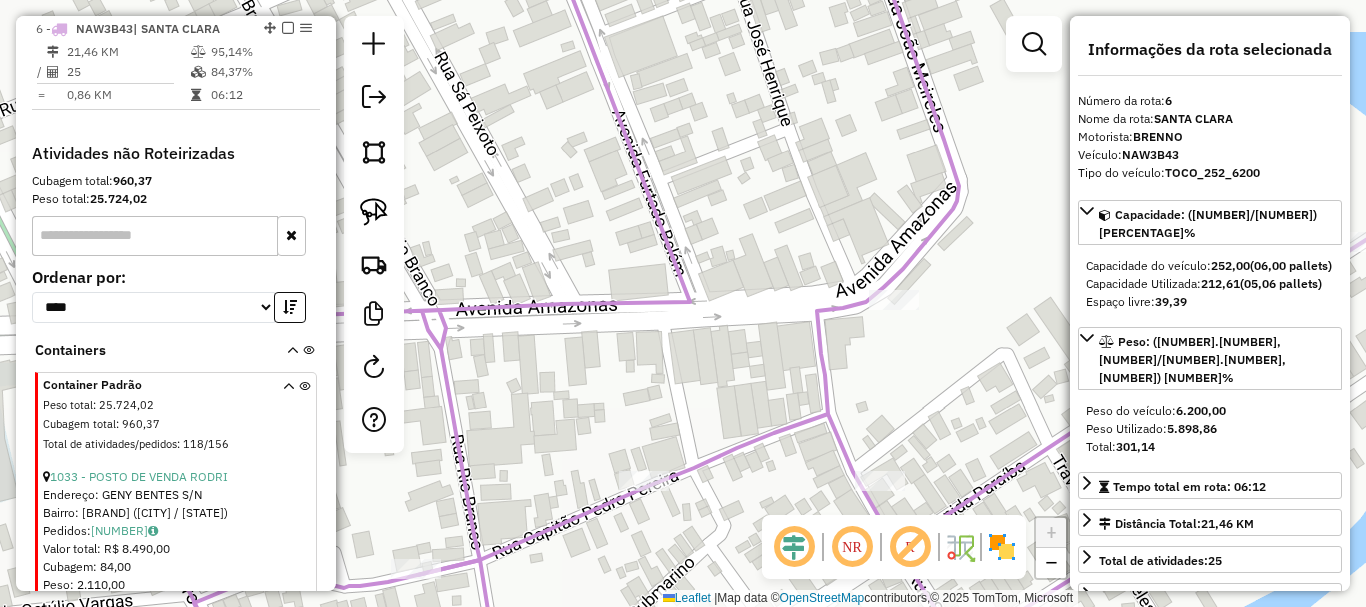 drag, startPoint x: 913, startPoint y: 363, endPoint x: 980, endPoint y: 331, distance: 74.24958 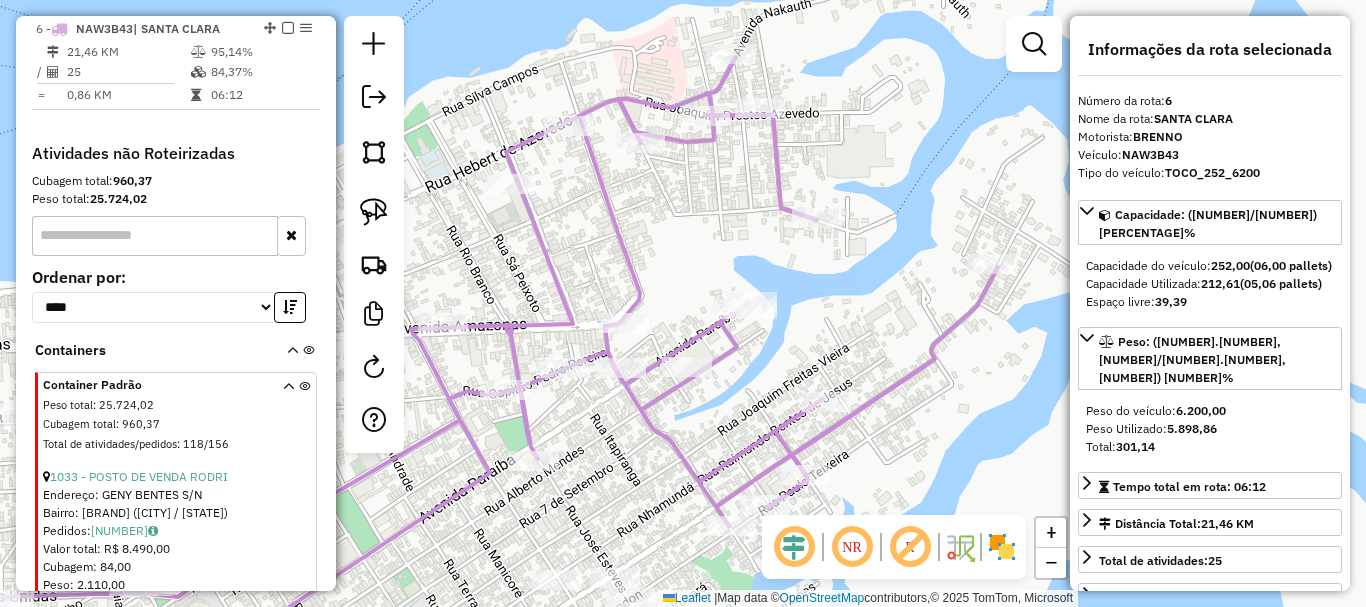 drag, startPoint x: 757, startPoint y: 214, endPoint x: 521, endPoint y: 259, distance: 240.25195 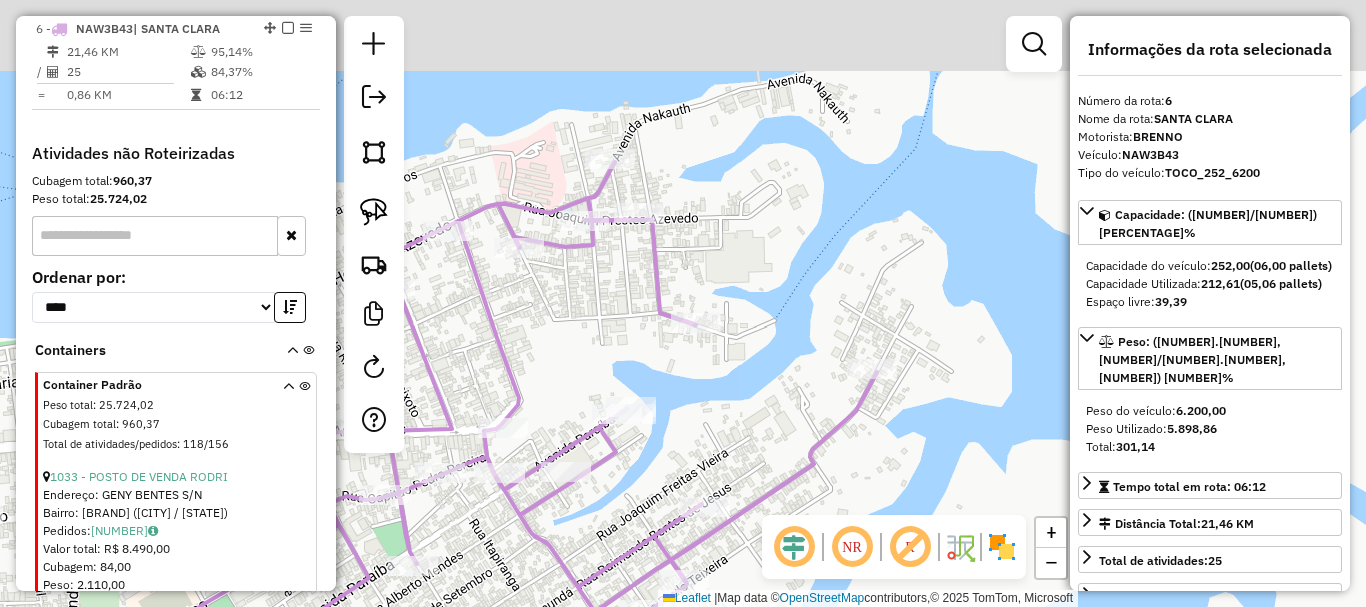 drag, startPoint x: 803, startPoint y: 342, endPoint x: 780, endPoint y: 394, distance: 56.859474 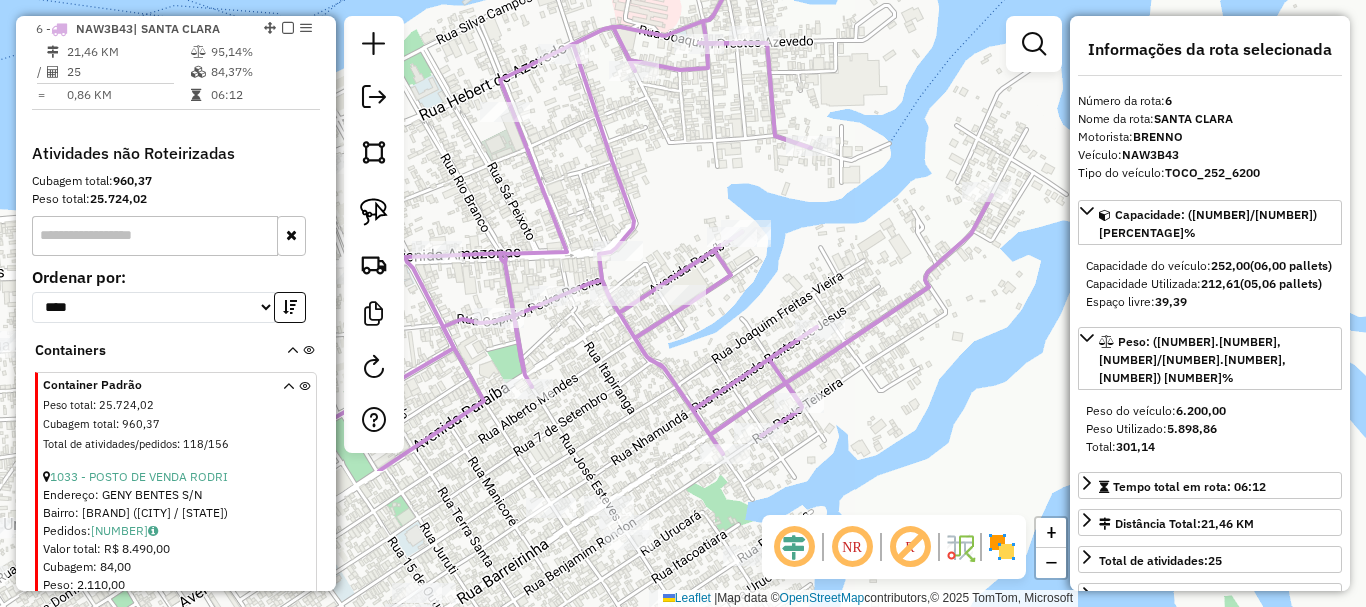click on "Janela de atendimento Grade de atendimento Capacidade Transportadoras Veículos Cliente Pedidos  Rotas Selecione os dias de semana para filtrar as janelas de atendimento  Seg   Ter   Qua   Qui   Sex   Sáb   Dom  Informe o período da janela de atendimento: De: Até:  Filtrar exatamente a janela do cliente  Considerar janela de atendimento padrão  Selecione os dias de semana para filtrar as grades de atendimento  Seg   Ter   Qua   Qui   Sex   Sáb   Dom   Considerar clientes sem dia de atendimento cadastrado  Clientes fora do dia de atendimento selecionado Filtrar as atividades entre os valores definidos abaixo:  Peso mínimo:   Peso máximo:   Cubagem mínima:   Cubagem máxima:   De:   Até:  Filtrar as atividades entre o tempo de atendimento definido abaixo:  De:   Até:   Considerar capacidade total dos clientes não roteirizados Transportadora: Selecione um ou mais itens Tipo de veículo: Selecione um ou mais itens Veículo: Selecione um ou mais itens Motorista: Selecione um ou mais itens Nome: Rótulo:" 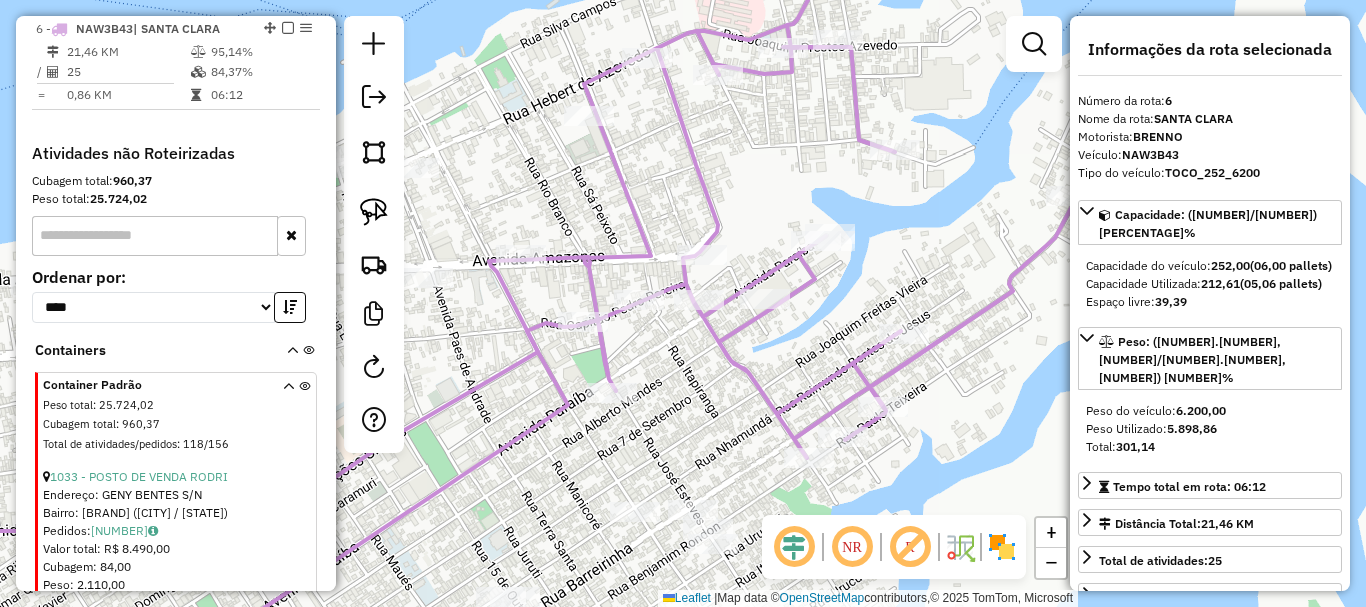 drag, startPoint x: 477, startPoint y: 205, endPoint x: 656, endPoint y: 185, distance: 180.11385 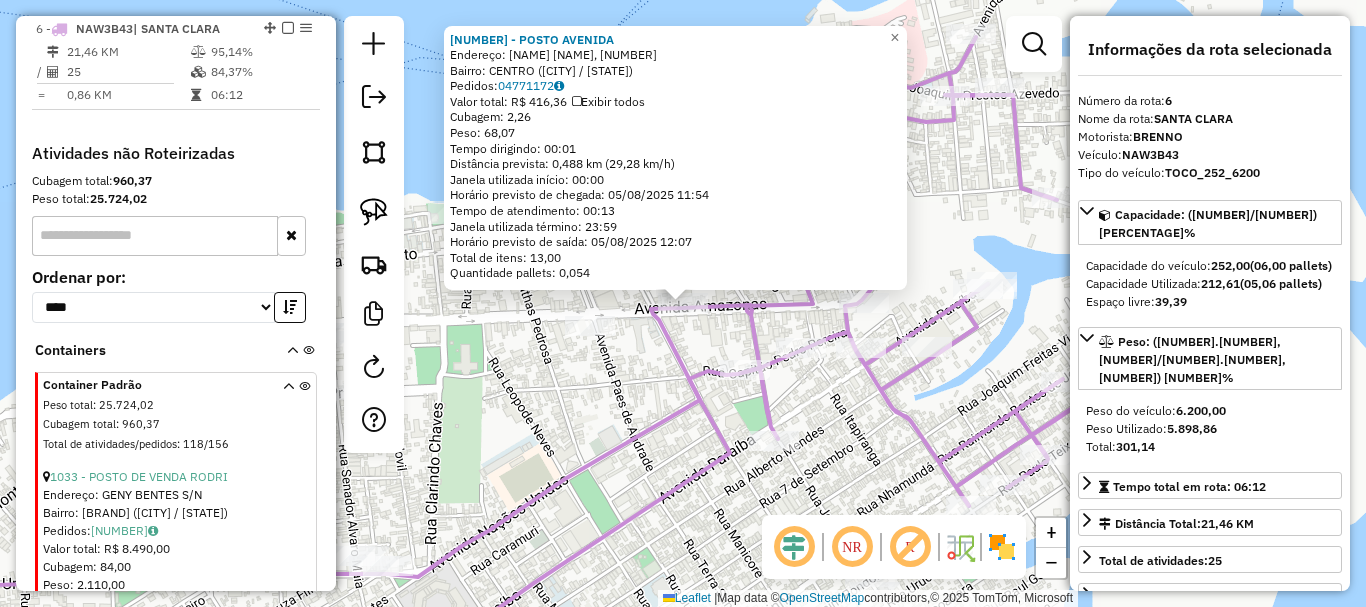 click on "Janela utilizada término: 23:59" 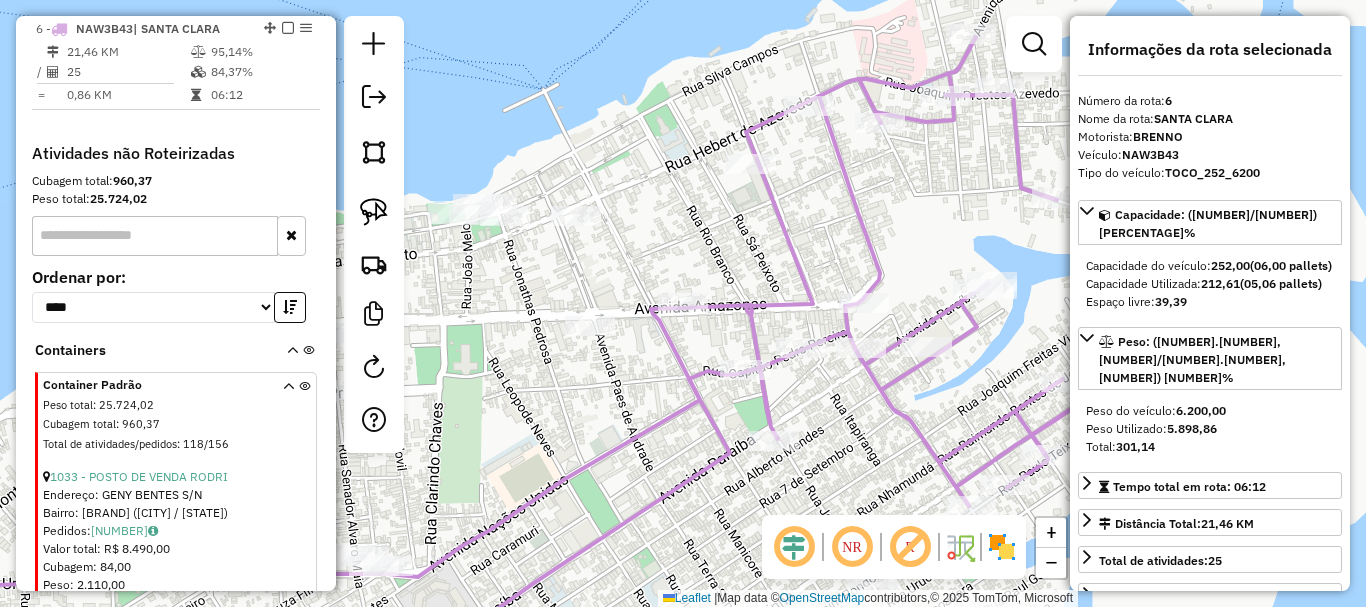 click 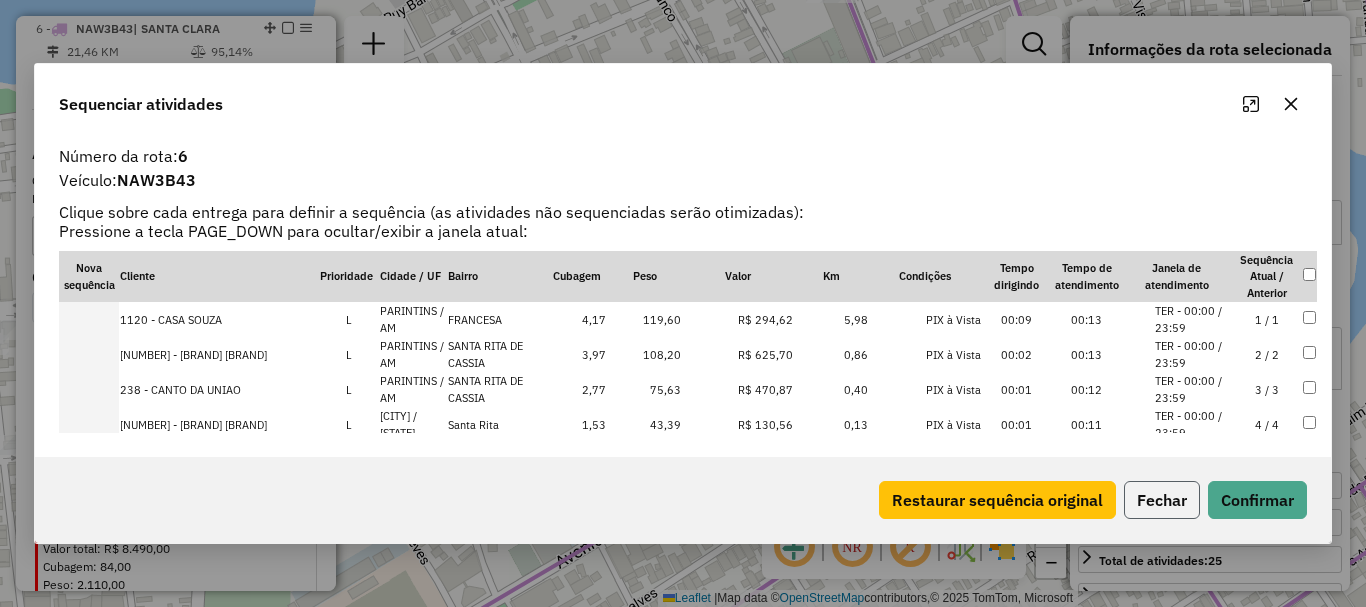 click on "Fechar" 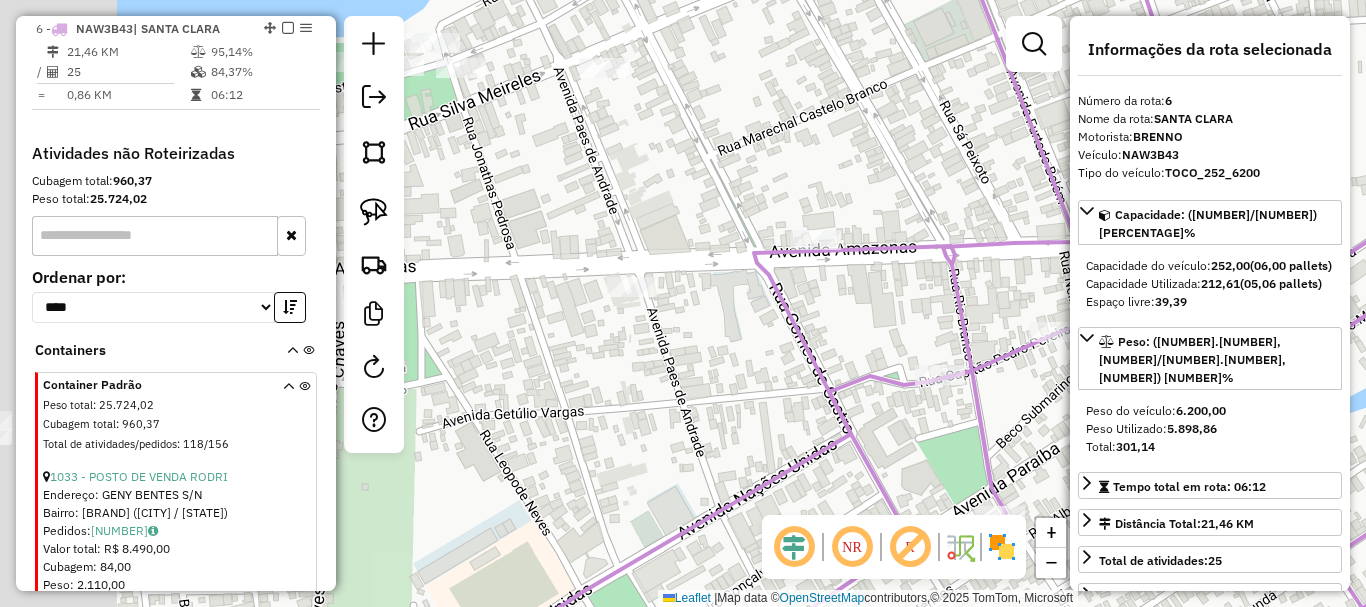 drag, startPoint x: 582, startPoint y: 357, endPoint x: 688, endPoint y: 324, distance: 111.01801 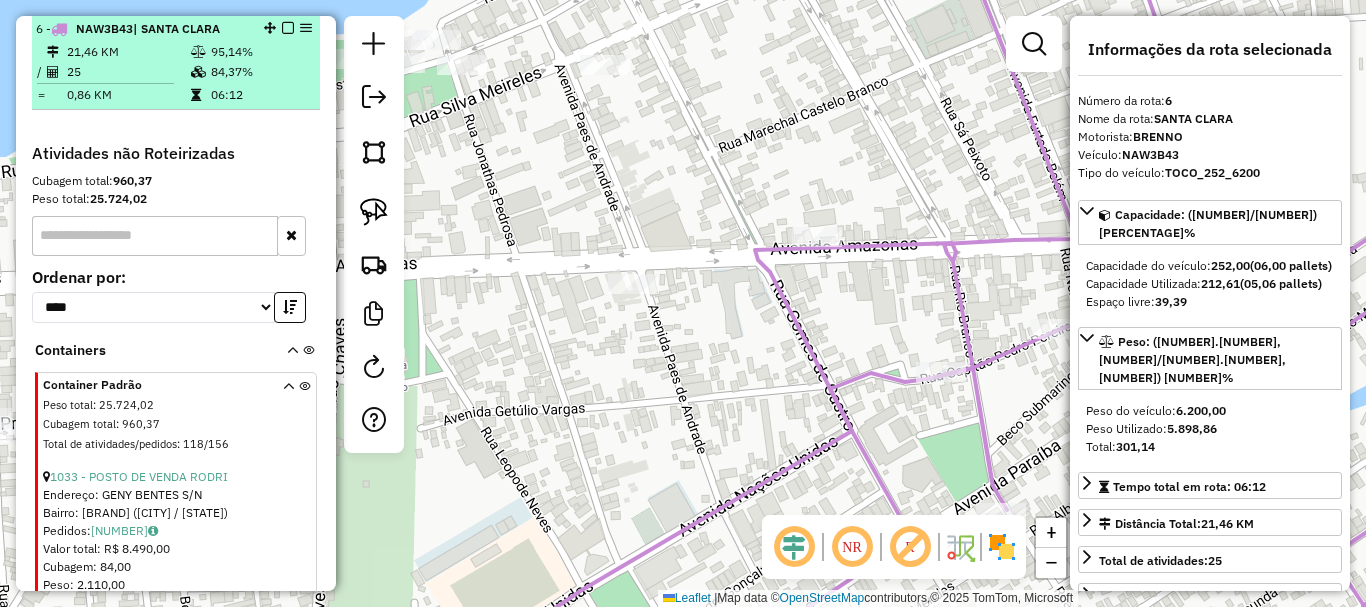 click at bounding box center [288, 28] 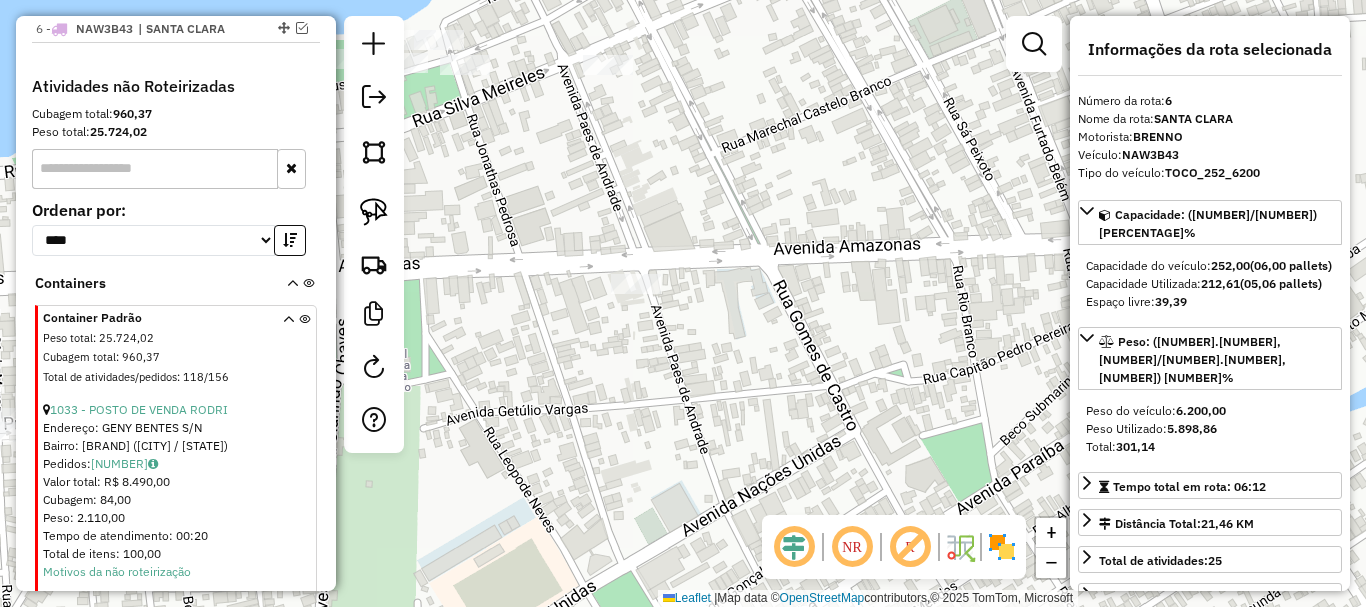 drag, startPoint x: 541, startPoint y: 421, endPoint x: 707, endPoint y: 379, distance: 171.23083 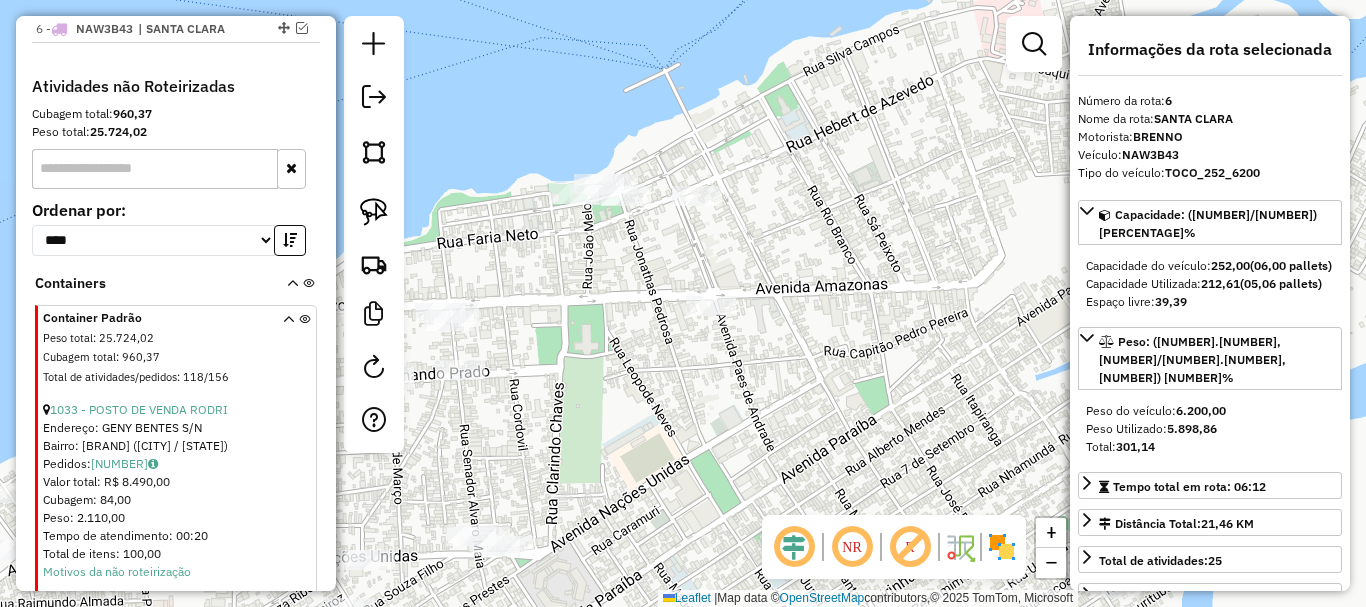 drag, startPoint x: 831, startPoint y: 377, endPoint x: 756, endPoint y: 375, distance: 75.026665 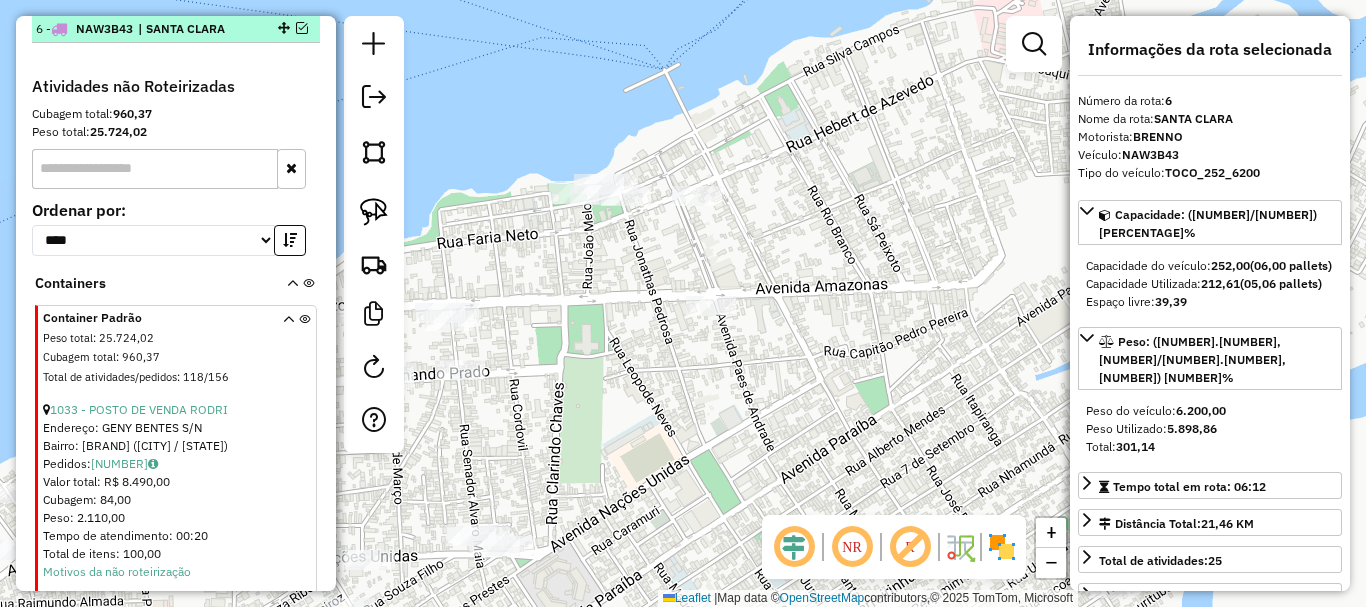 click at bounding box center [302, 28] 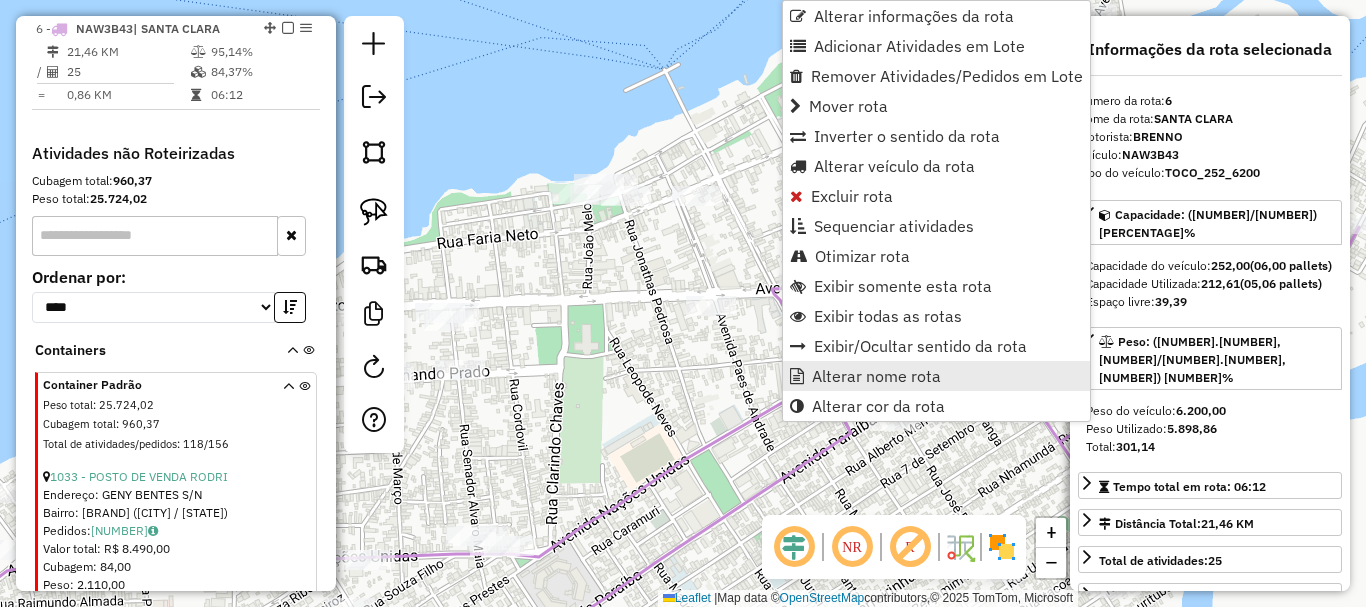 click on "Alterar nome rota" at bounding box center (876, 376) 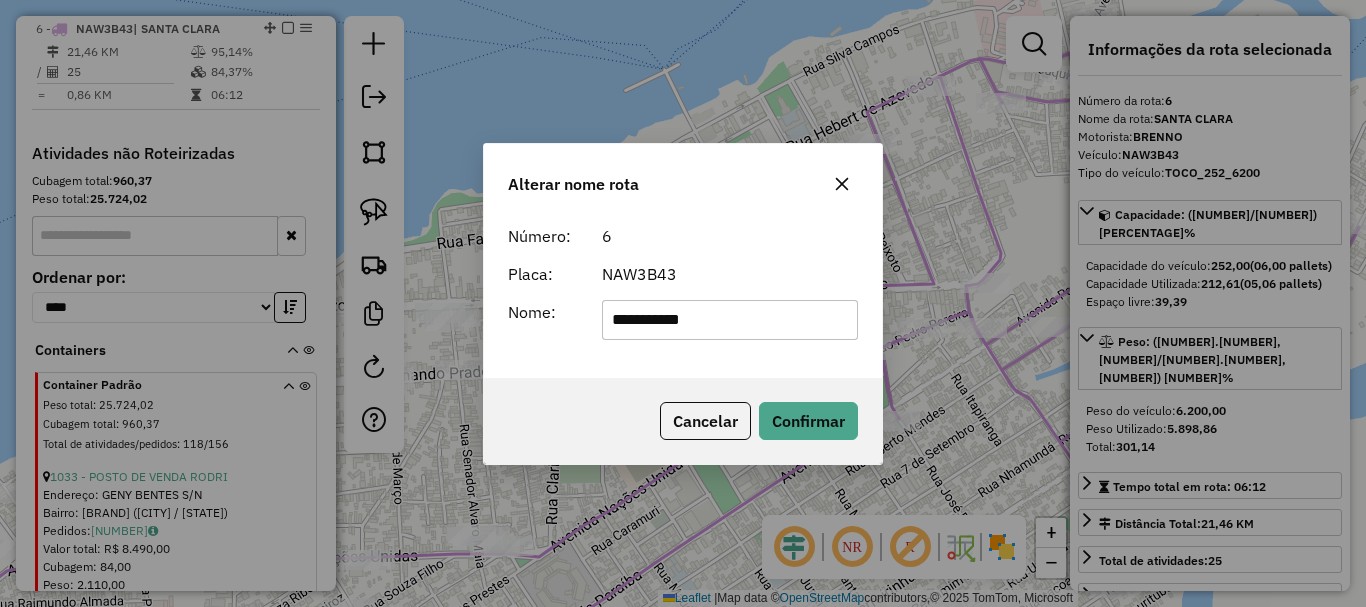 drag, startPoint x: 752, startPoint y: 325, endPoint x: 483, endPoint y: 274, distance: 273.7919 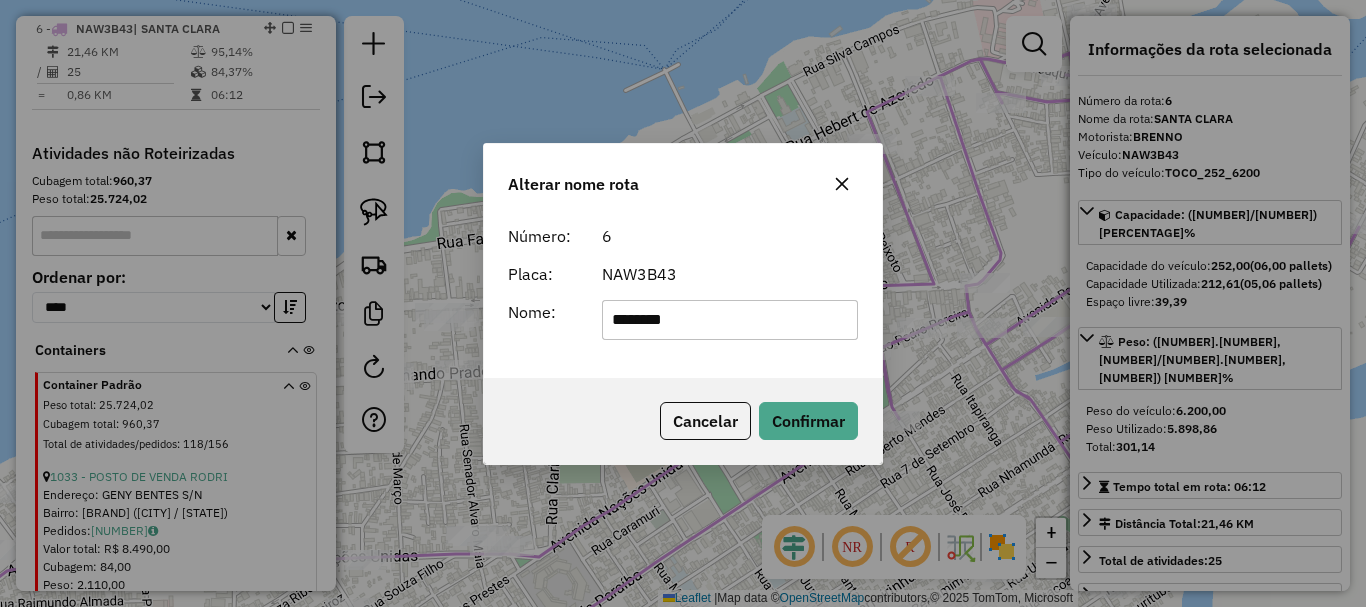 type on "********" 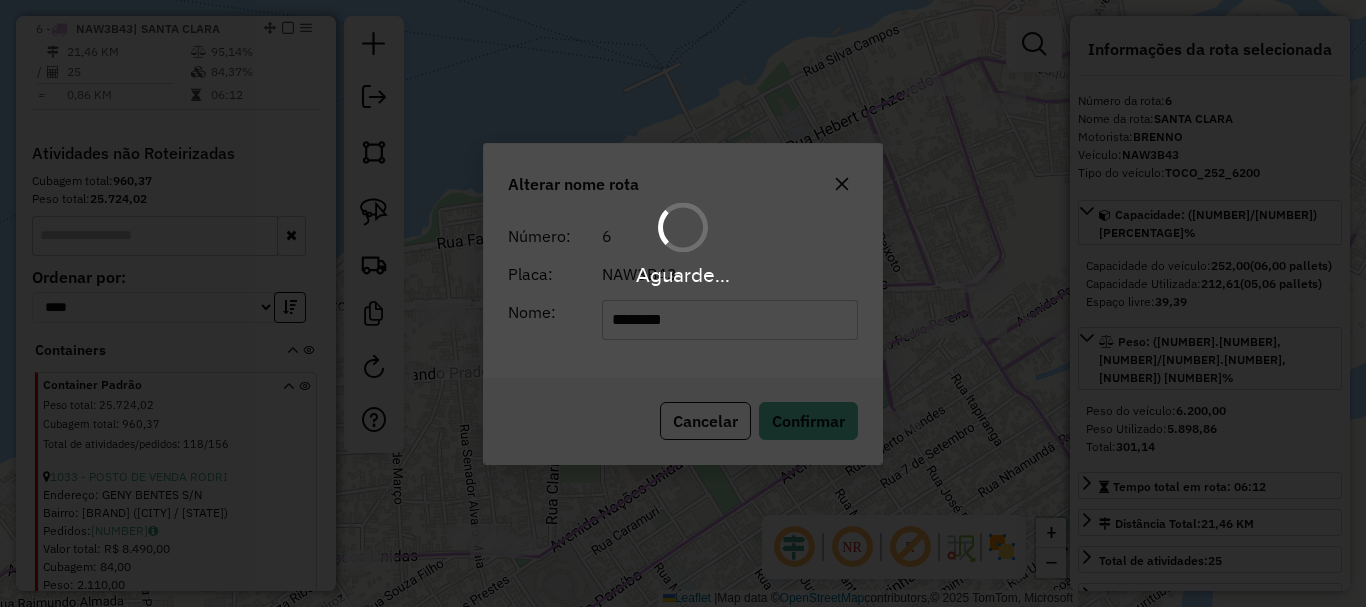 type 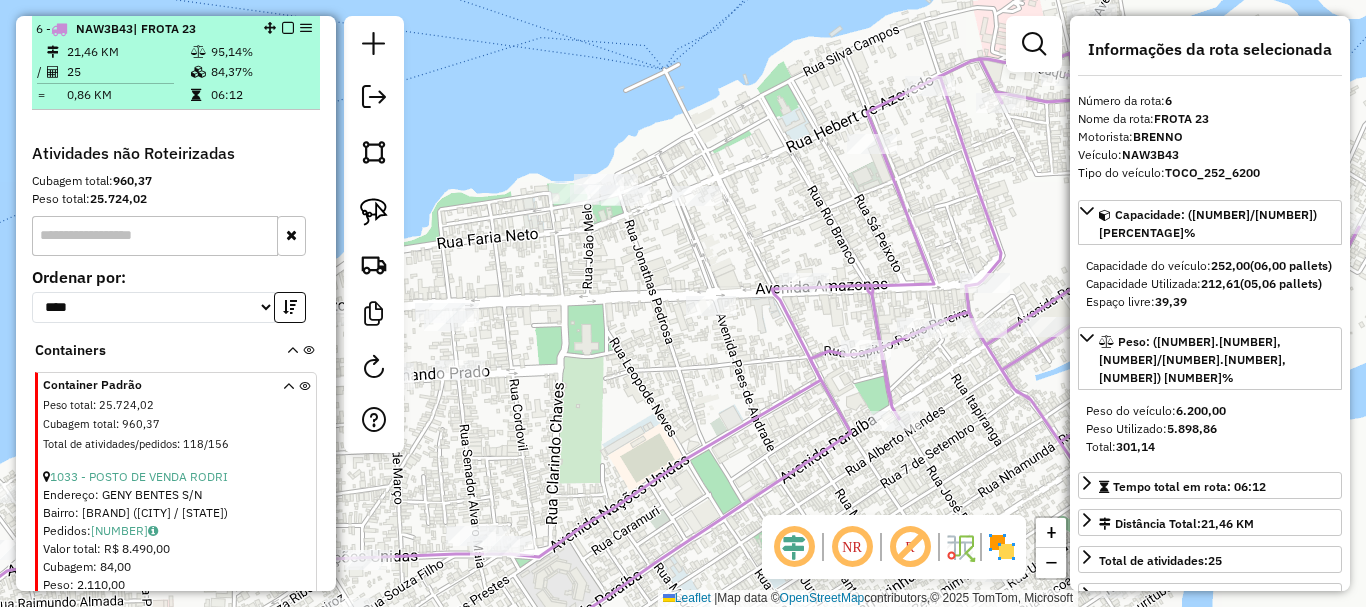 click at bounding box center [288, 28] 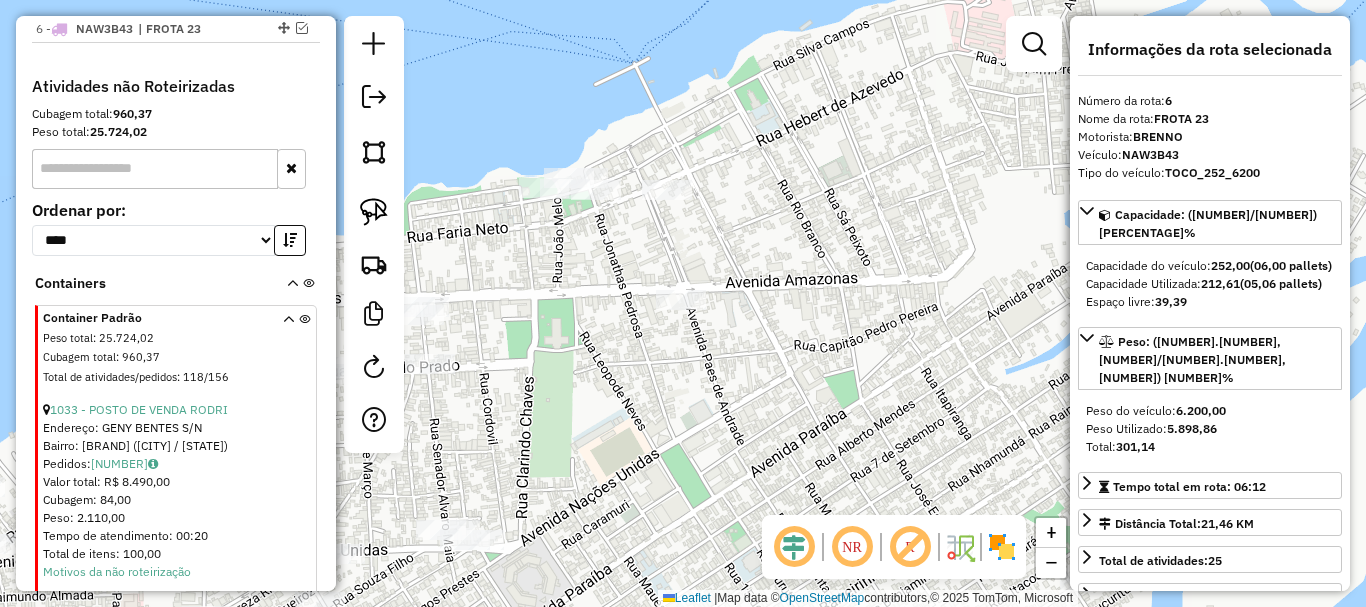 drag, startPoint x: 571, startPoint y: 326, endPoint x: 531, endPoint y: 311, distance: 42.72002 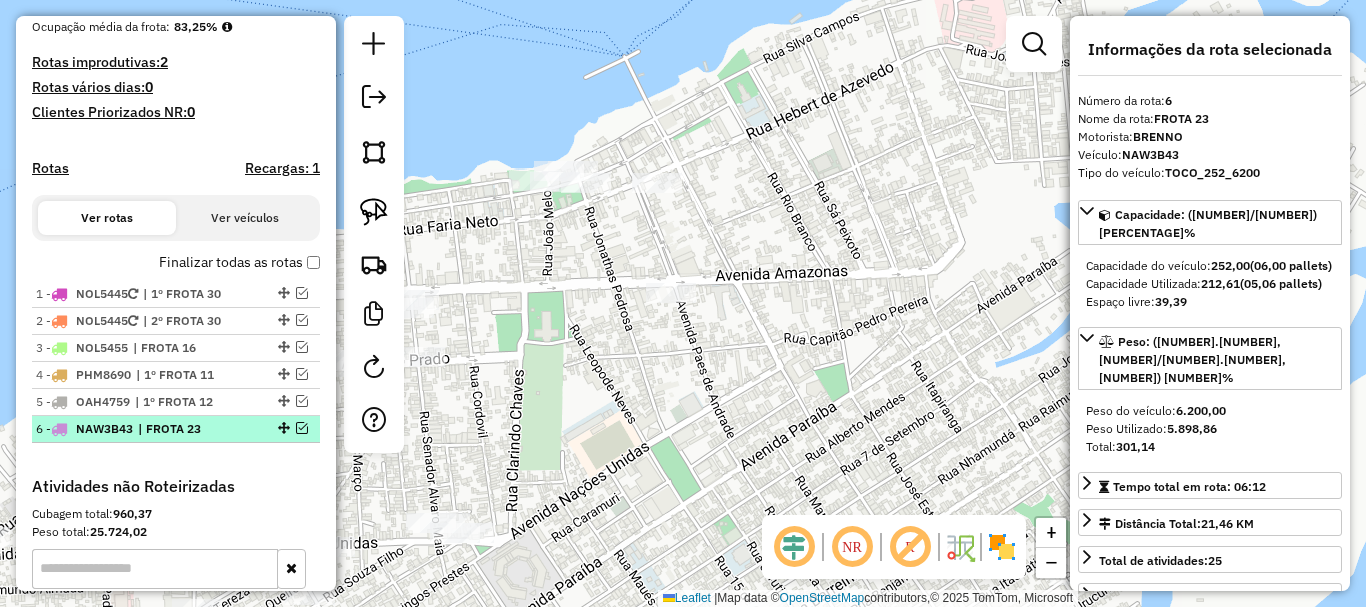 scroll, scrollTop: 609, scrollLeft: 0, axis: vertical 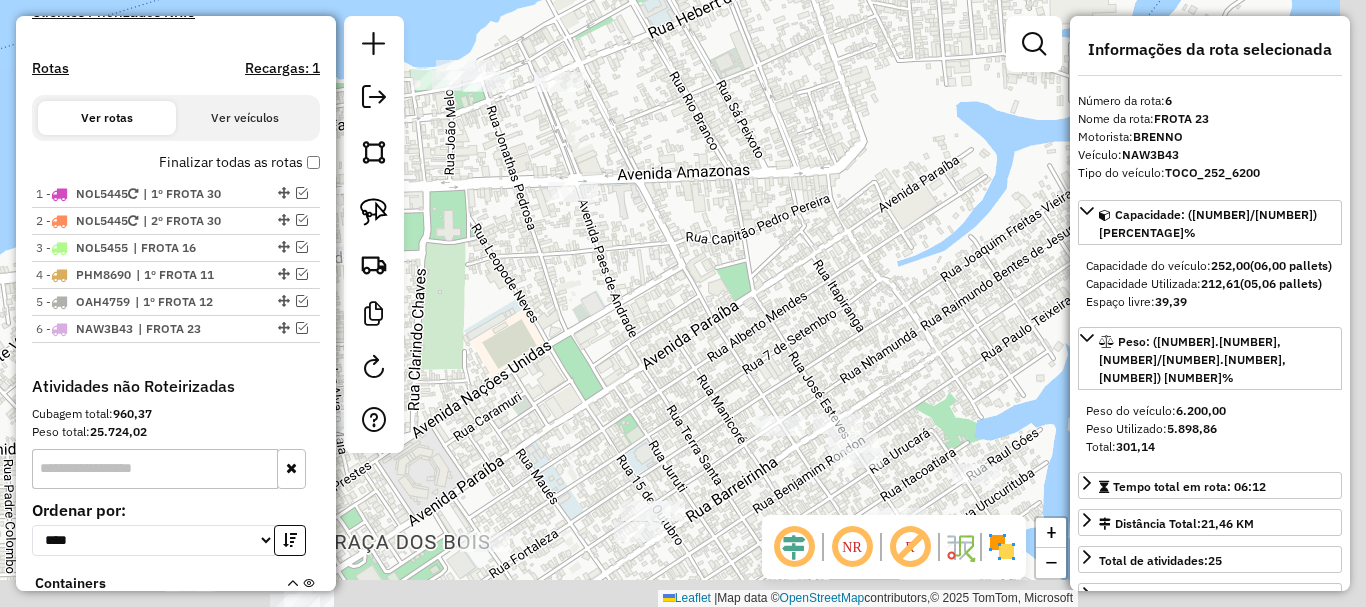 drag, startPoint x: 762, startPoint y: 505, endPoint x: 655, endPoint y: 341, distance: 195.81879 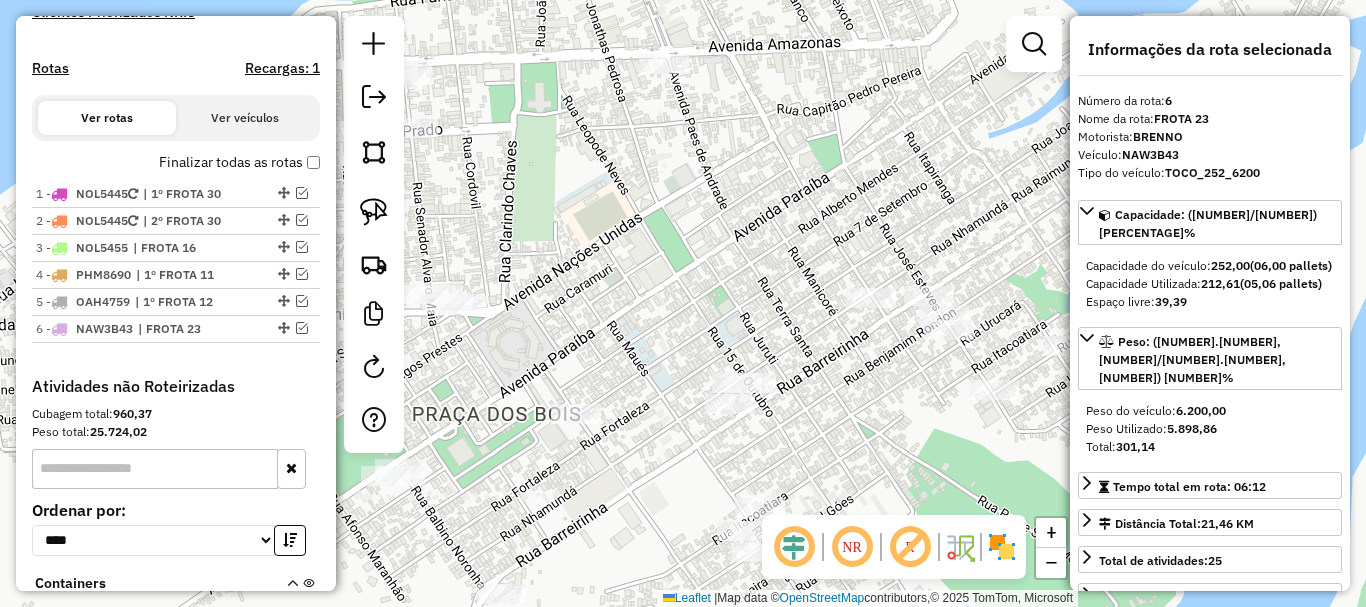drag, startPoint x: 784, startPoint y: 201, endPoint x: 827, endPoint y: 160, distance: 59.413803 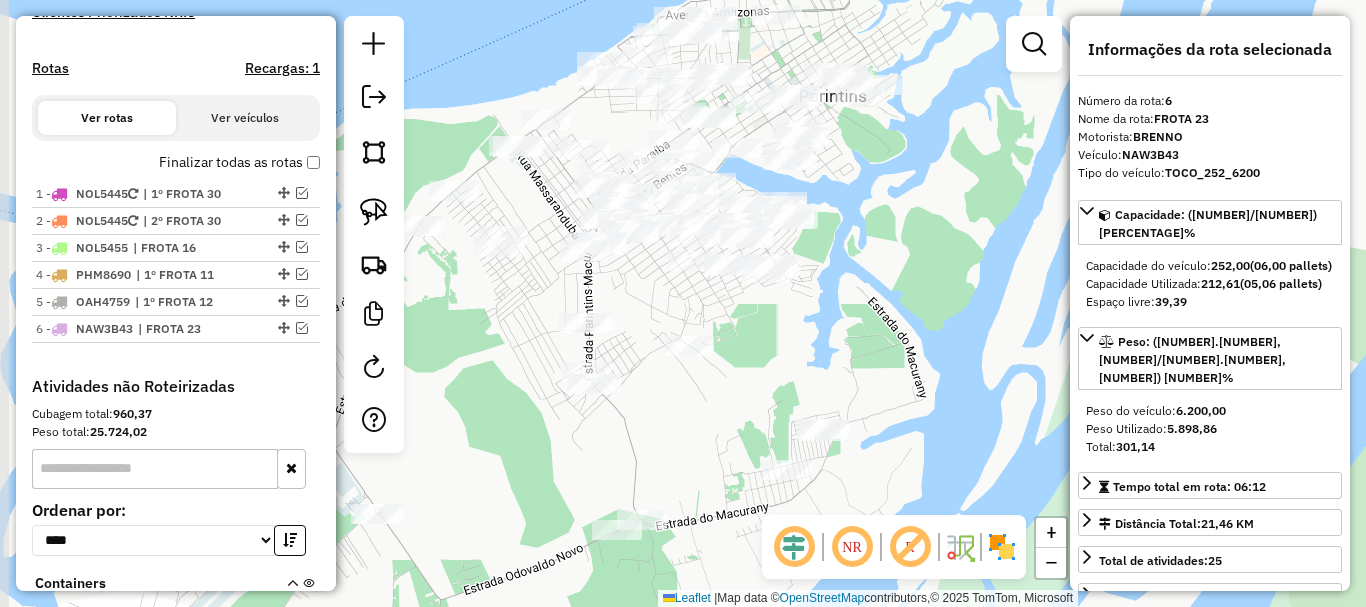 drag, startPoint x: 820, startPoint y: 458, endPoint x: 877, endPoint y: 275, distance: 191.6716 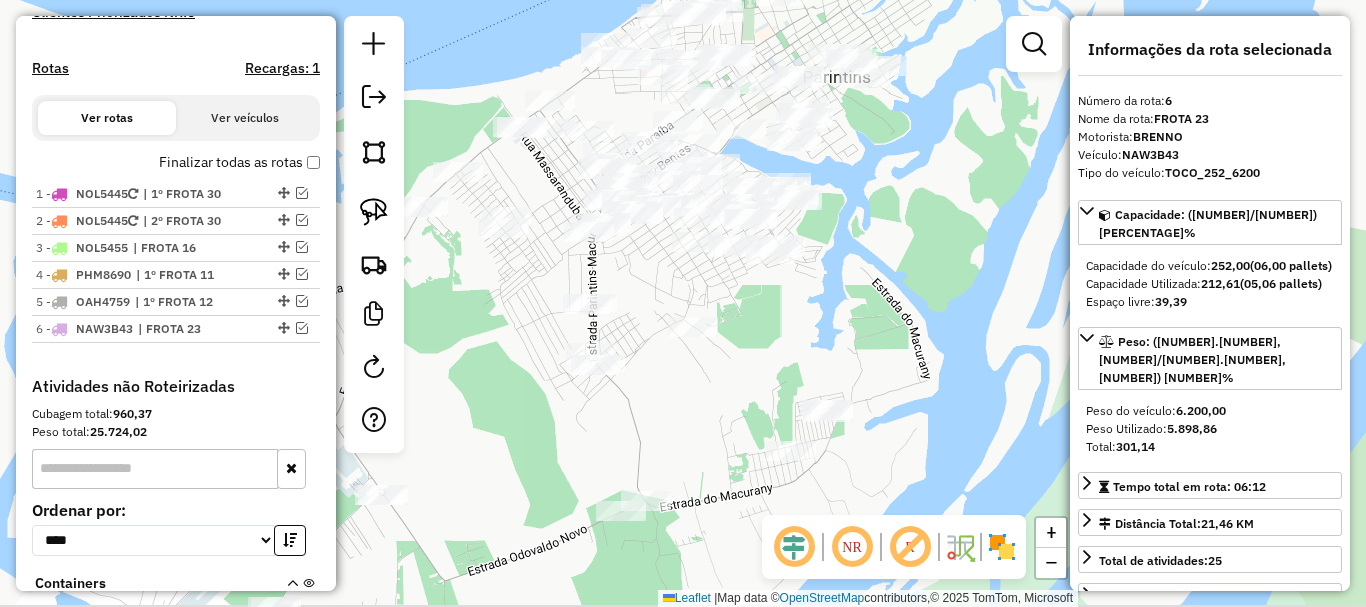 drag, startPoint x: 909, startPoint y: 335, endPoint x: 913, endPoint y: 304, distance: 31.257 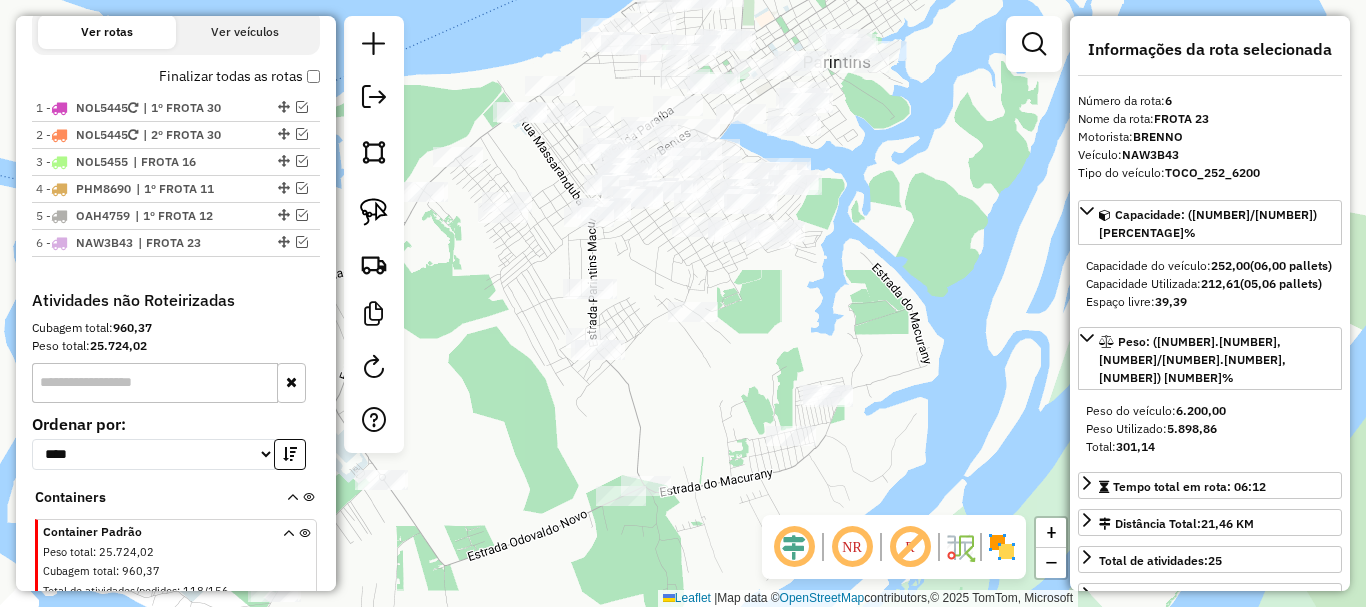 scroll, scrollTop: 809, scrollLeft: 0, axis: vertical 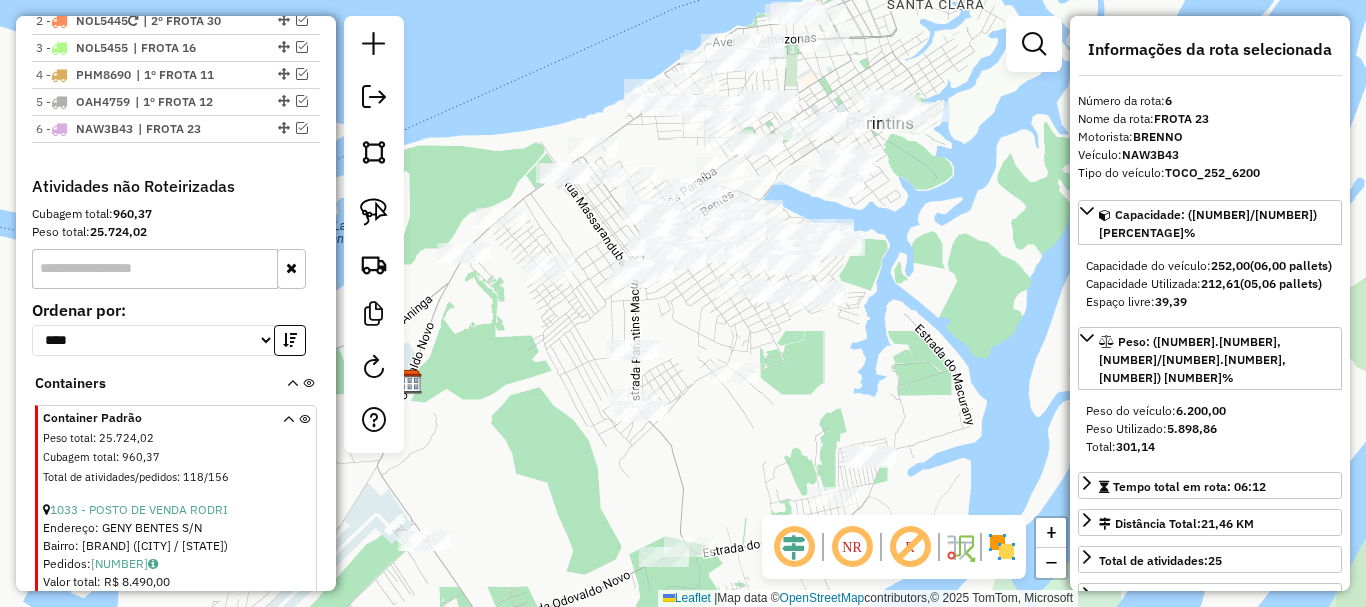 drag, startPoint x: 780, startPoint y: 346, endPoint x: 823, endPoint y: 404, distance: 72.20111 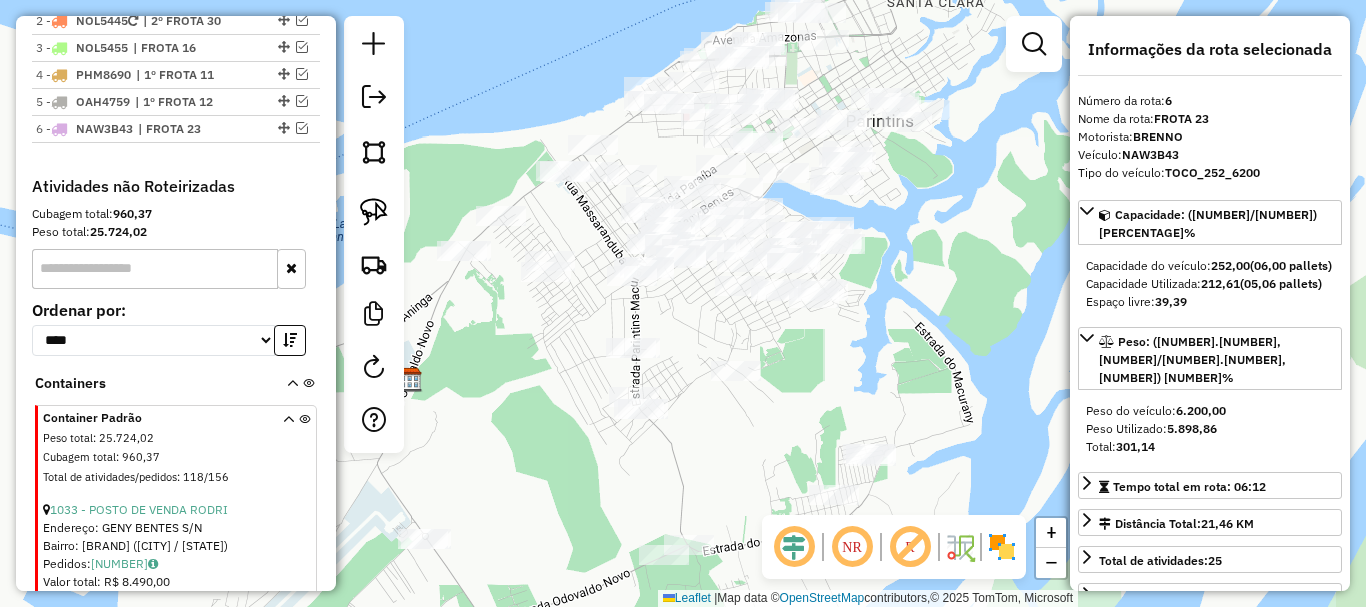 drag, startPoint x: 371, startPoint y: 229, endPoint x: 418, endPoint y: 239, distance: 48.052055 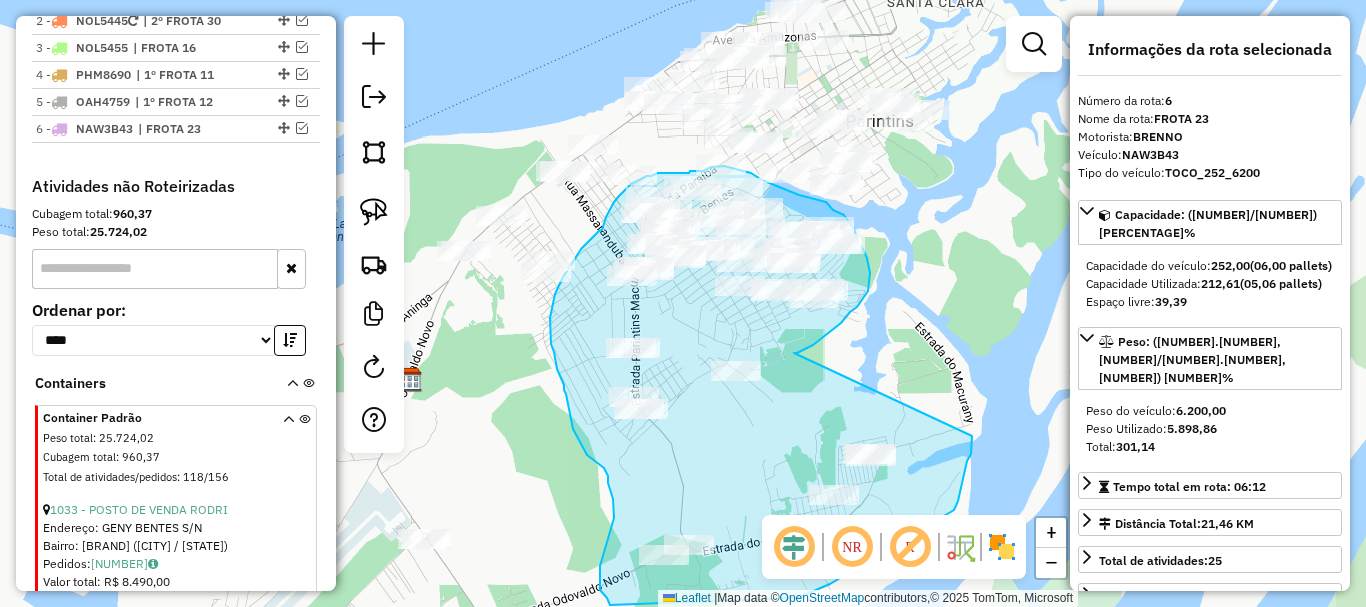 drag, startPoint x: 794, startPoint y: 353, endPoint x: 844, endPoint y: 500, distance: 155.27074 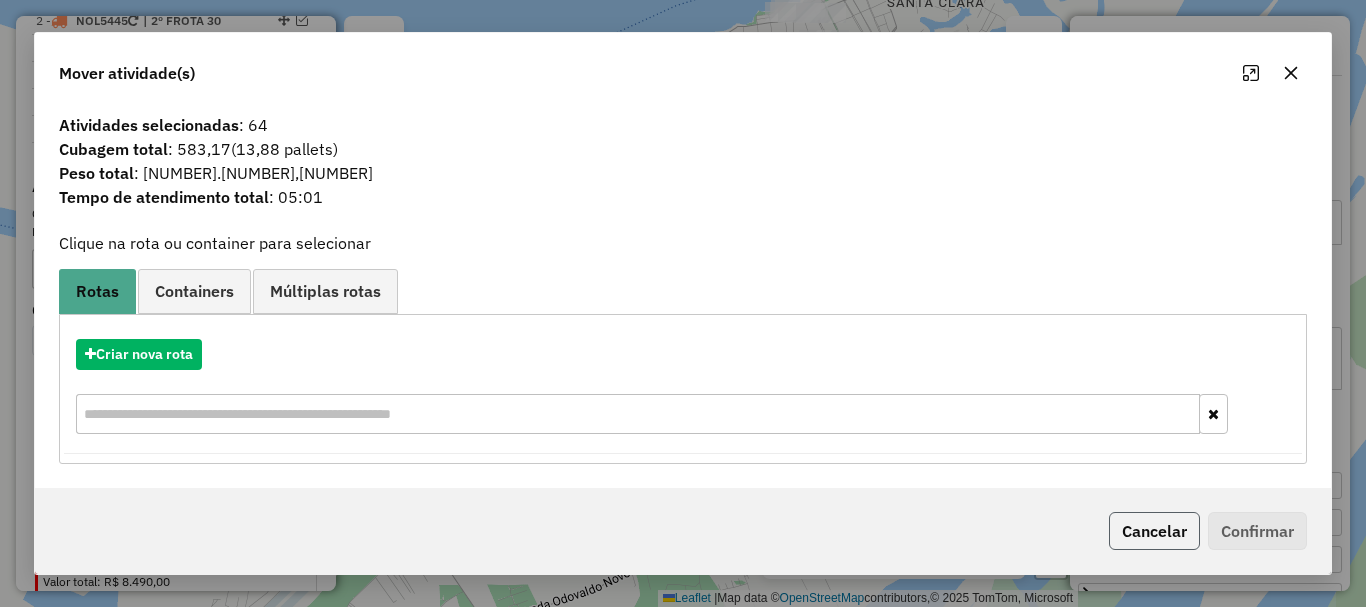 click on "Cancelar" 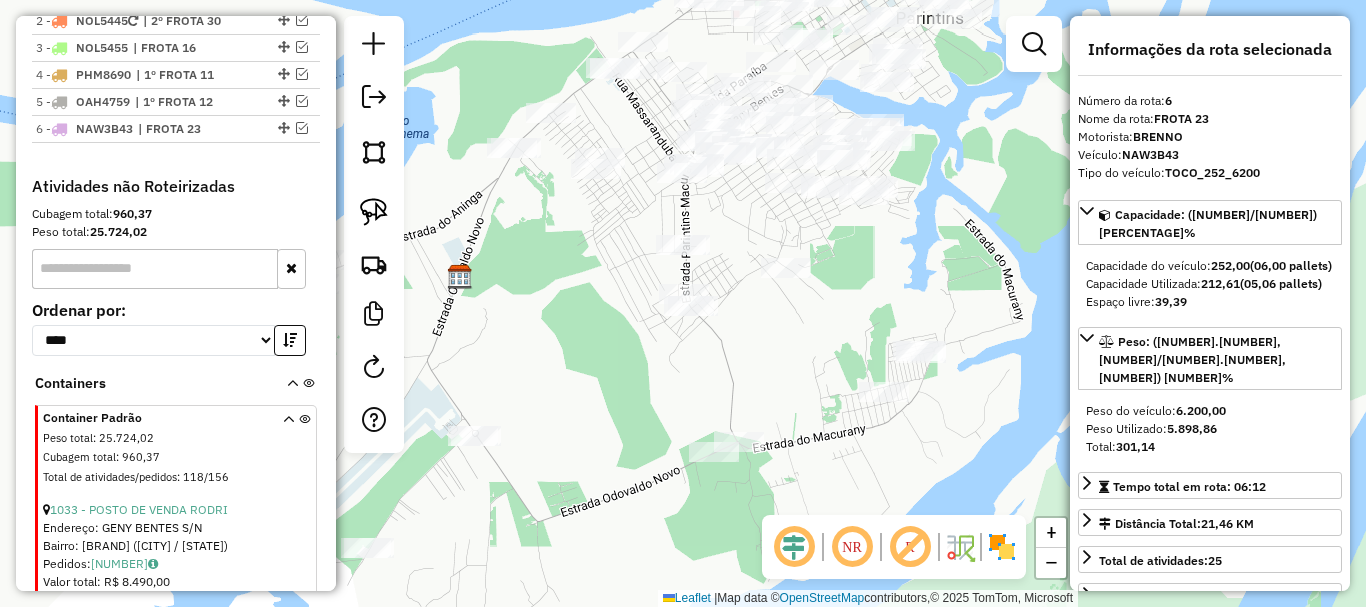 drag, startPoint x: 595, startPoint y: 447, endPoint x: 615, endPoint y: 368, distance: 81.49233 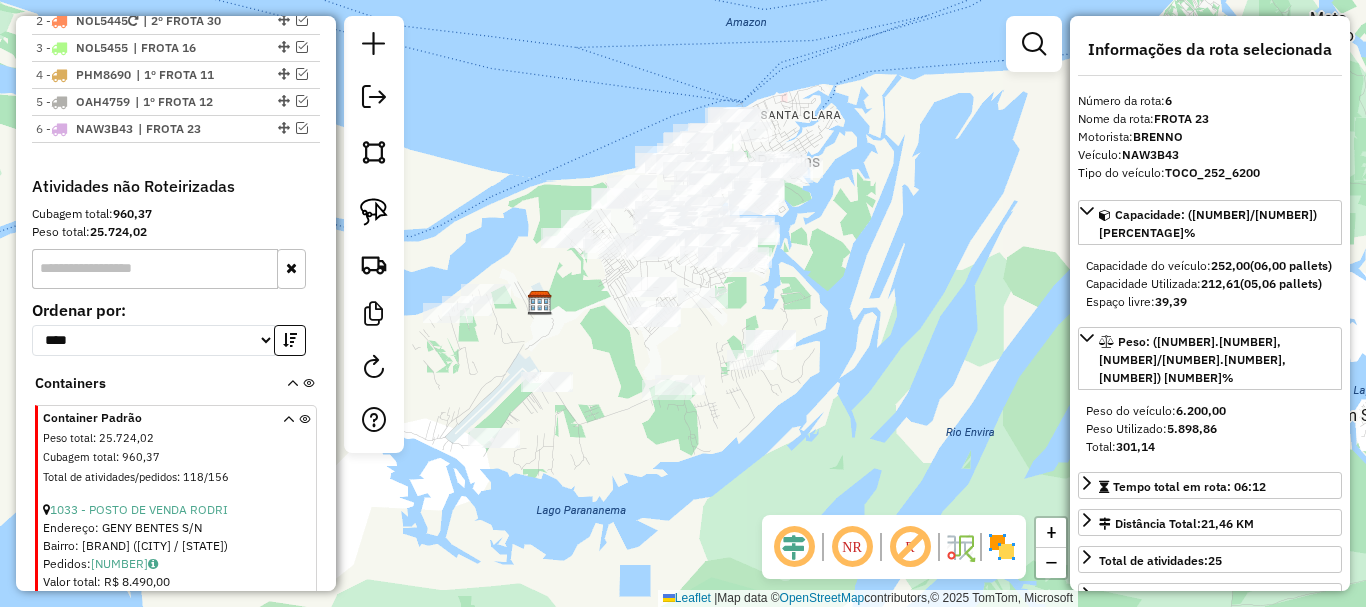 drag, startPoint x: 867, startPoint y: 418, endPoint x: 819, endPoint y: 440, distance: 52.801514 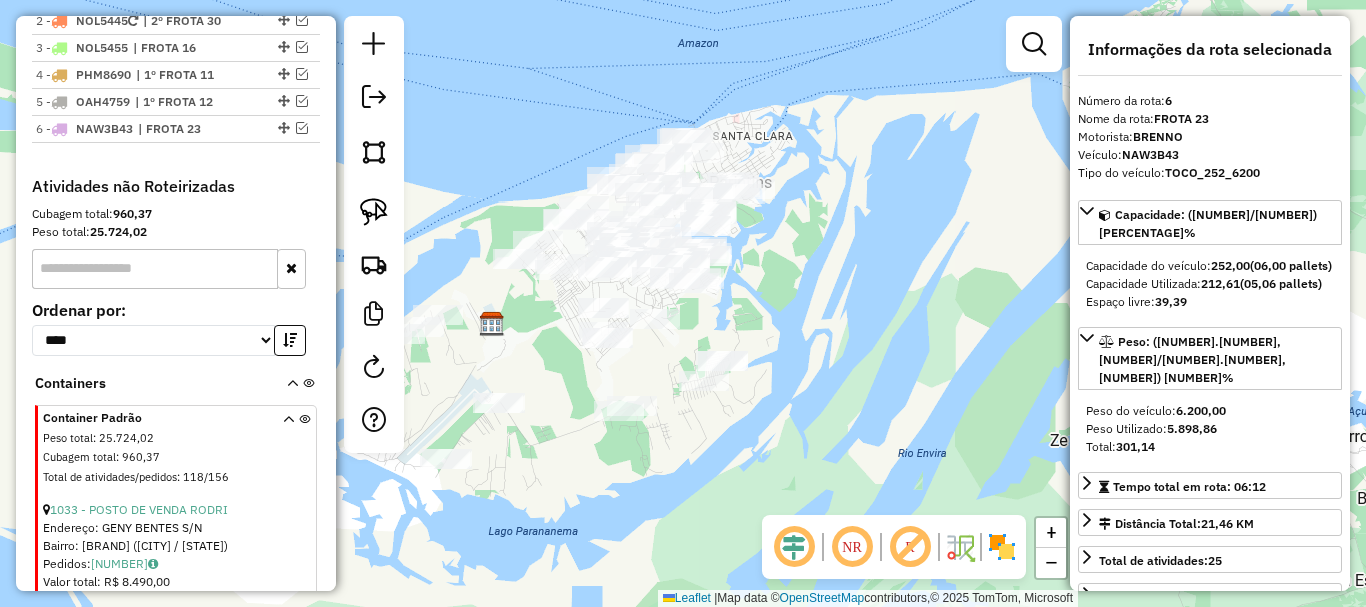 drag, startPoint x: 793, startPoint y: 380, endPoint x: 815, endPoint y: 442, distance: 65.78754 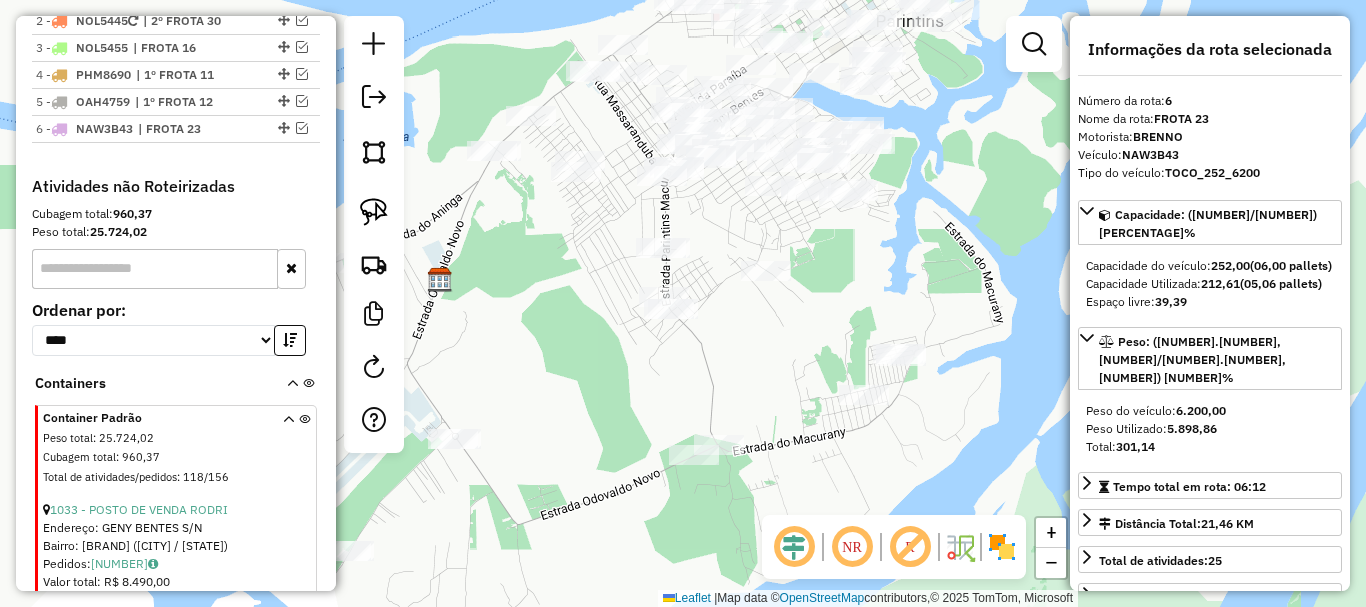 drag, startPoint x: 860, startPoint y: 346, endPoint x: 944, endPoint y: 260, distance: 120.21647 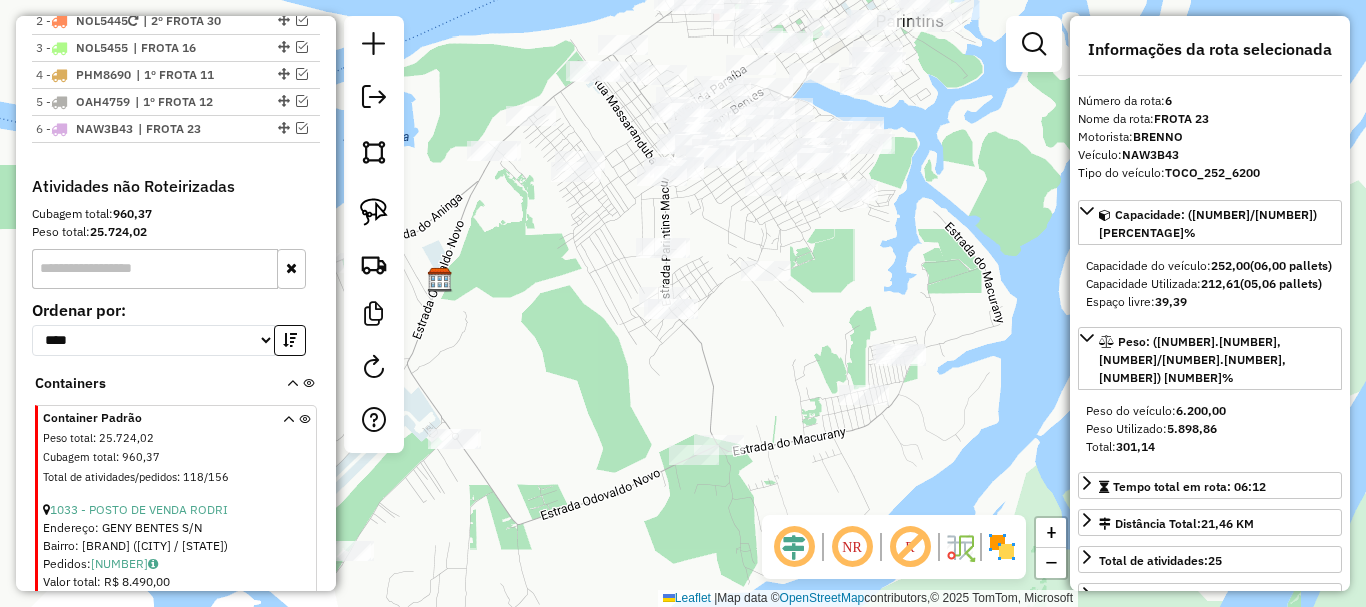 click on "Janela de atendimento Grade de atendimento Capacidade Transportadoras Veículos Cliente Pedidos  Rotas Selecione os dias de semana para filtrar as janelas de atendimento  Seg   Ter   Qua   Qui   Sex   Sáb   Dom  Informe o período da janela de atendimento: De: Até:  Filtrar exatamente a janela do cliente  Considerar janela de atendimento padrão  Selecione os dias de semana para filtrar as grades de atendimento  Seg   Ter   Qua   Qui   Sex   Sáb   Dom   Considerar clientes sem dia de atendimento cadastrado  Clientes fora do dia de atendimento selecionado Filtrar as atividades entre os valores definidos abaixo:  Peso mínimo:   Peso máximo:   Cubagem mínima:   Cubagem máxima:   De:   Até:  Filtrar as atividades entre o tempo de atendimento definido abaixo:  De:   Até:   Considerar capacidade total dos clientes não roteirizados Transportadora: Selecione um ou mais itens Tipo de veículo: Selecione um ou mais itens Veículo: Selecione um ou mais itens Motorista: Selecione um ou mais itens Nome: Rótulo:" 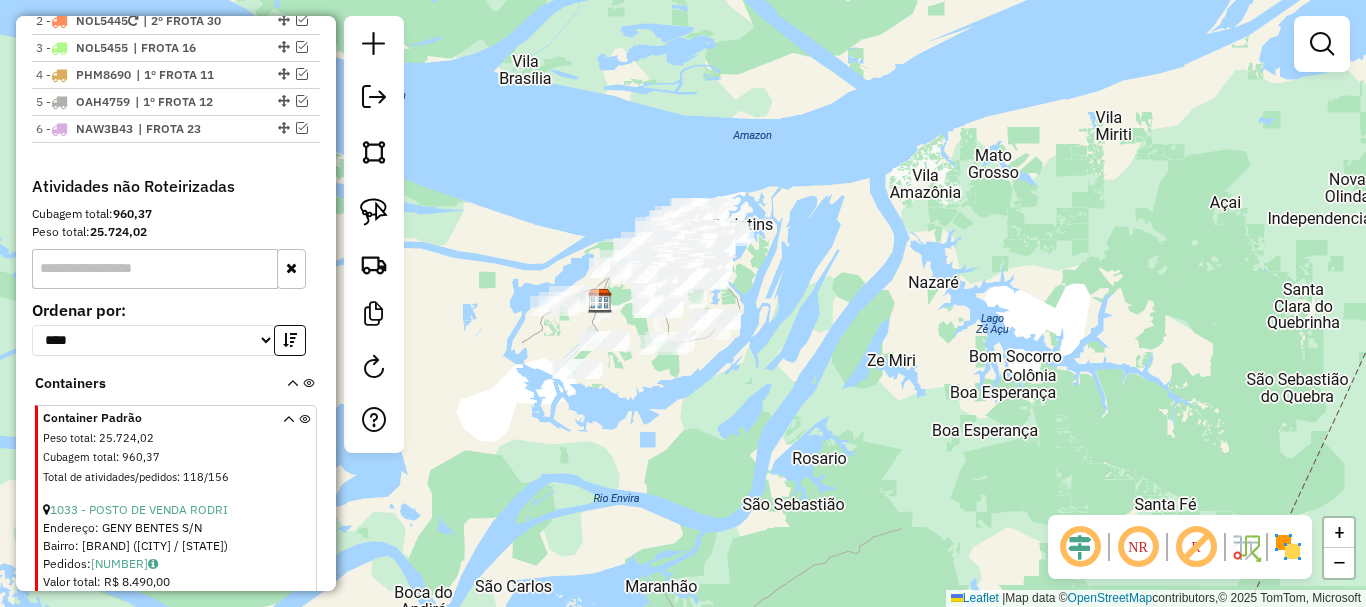 drag, startPoint x: 578, startPoint y: 189, endPoint x: 614, endPoint y: 396, distance: 210.10712 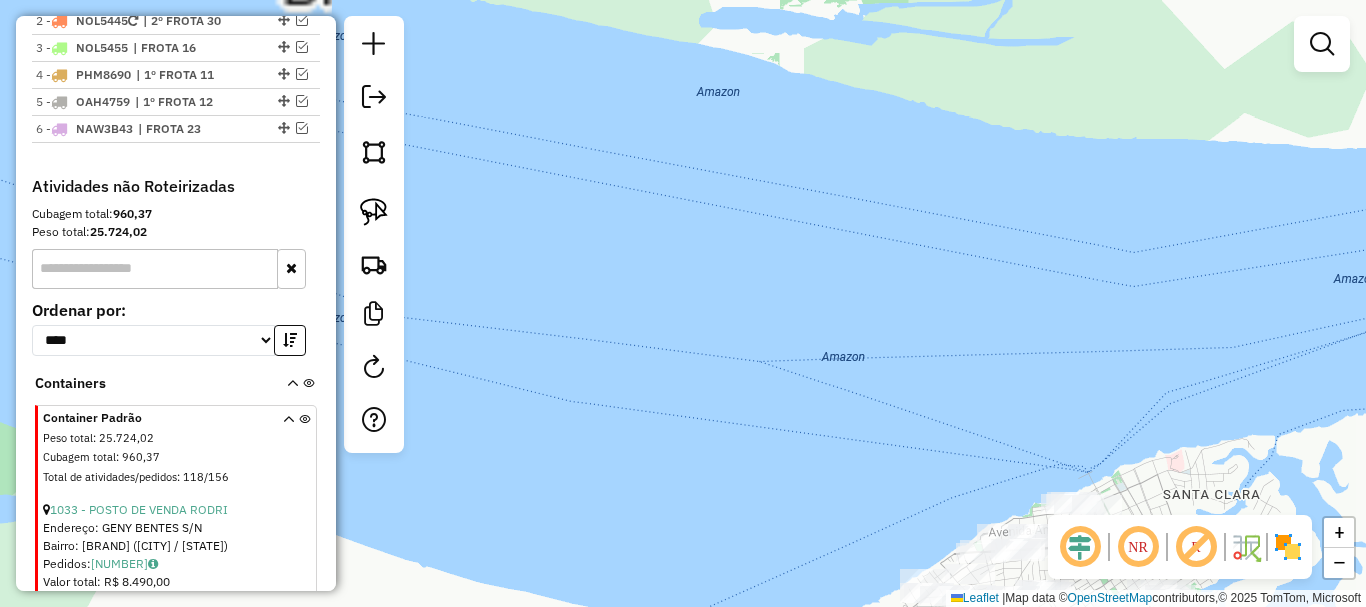 drag, startPoint x: 862, startPoint y: 267, endPoint x: 851, endPoint y: 132, distance: 135.4474 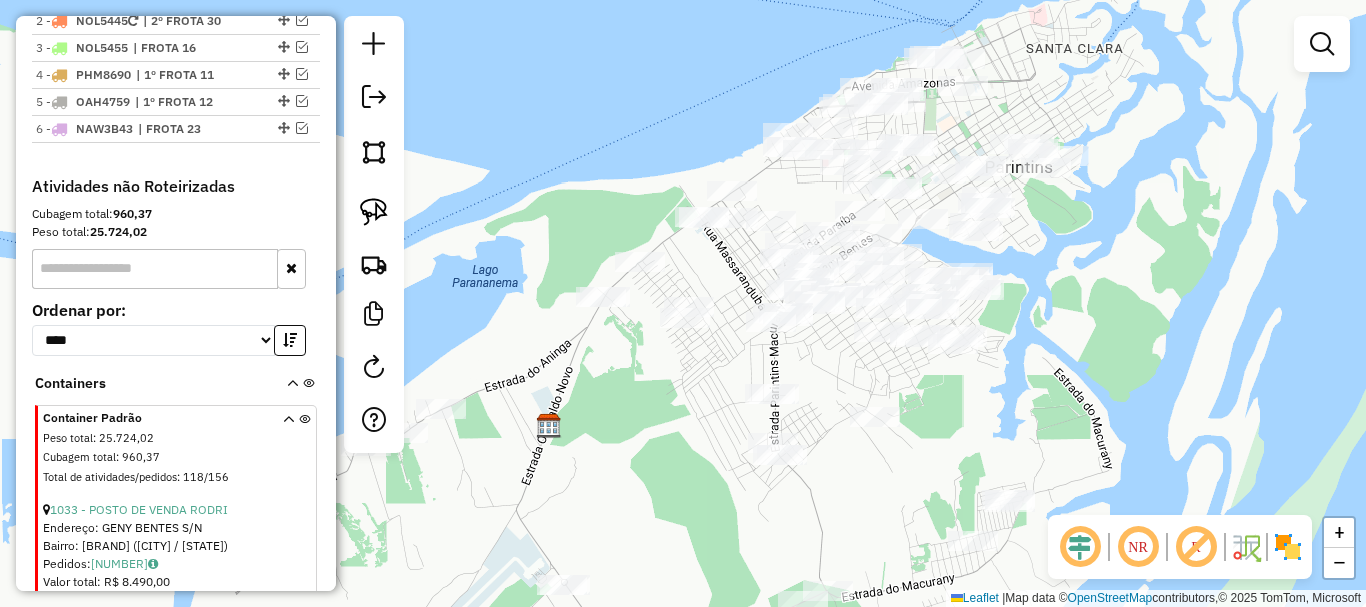 drag, startPoint x: 765, startPoint y: 153, endPoint x: 620, endPoint y: 162, distance: 145.27904 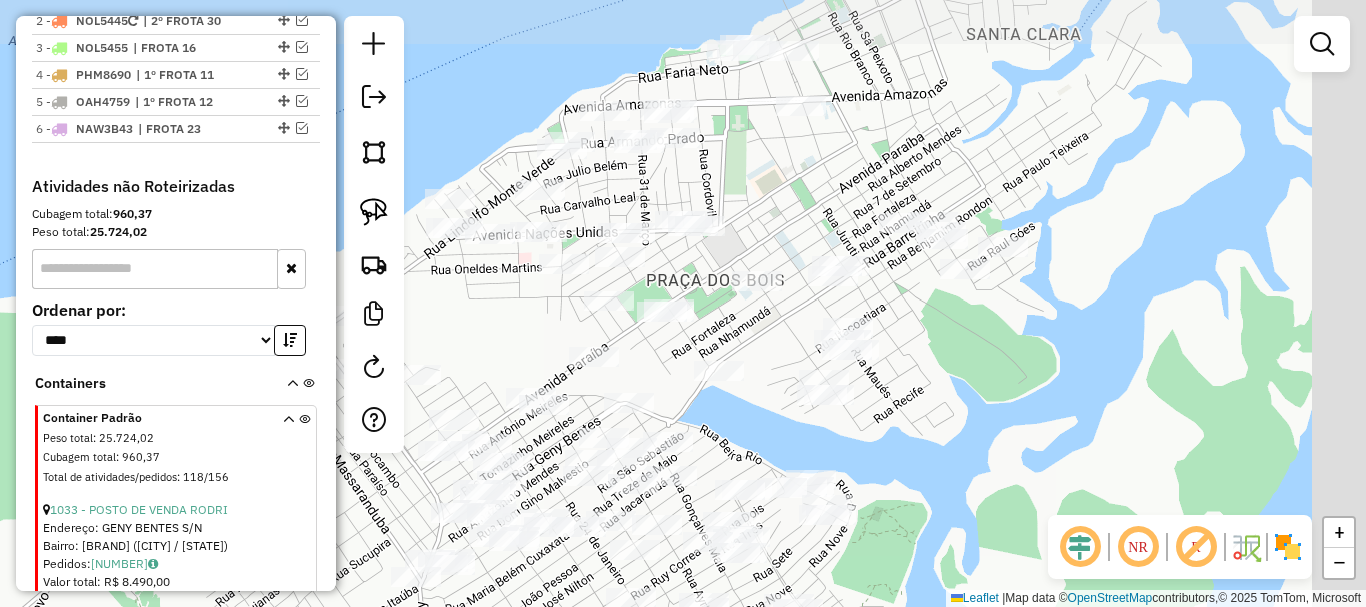 drag, startPoint x: 880, startPoint y: 150, endPoint x: 701, endPoint y: 257, distance: 208.54256 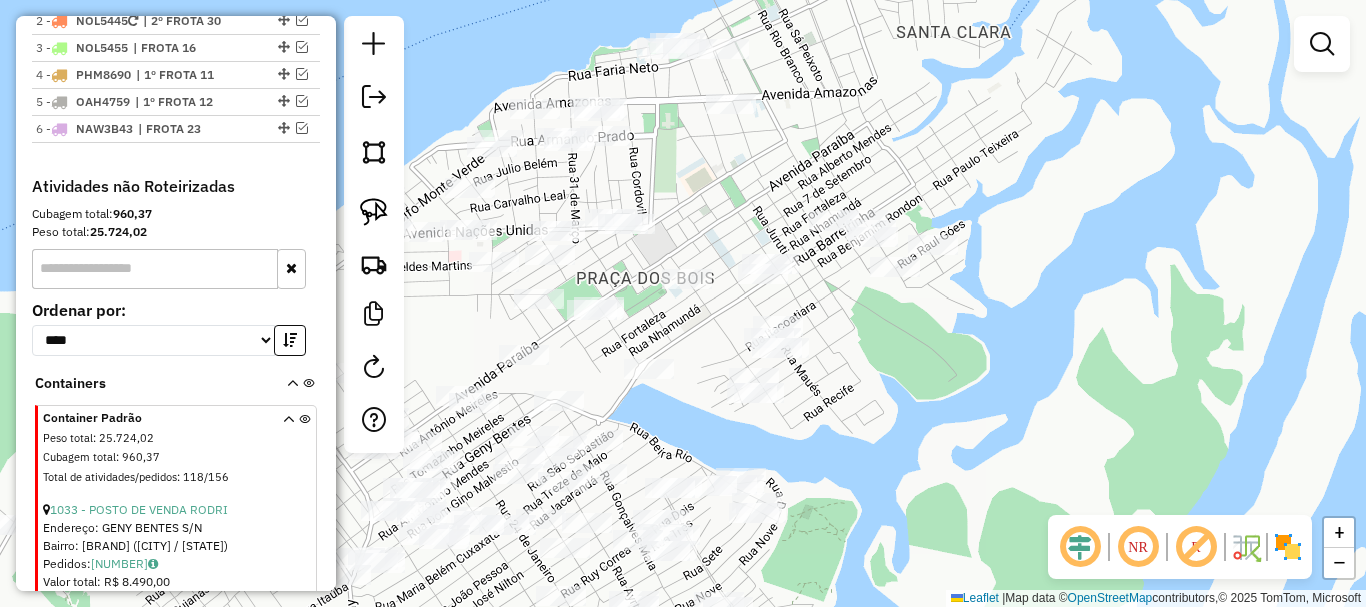 drag, startPoint x: 793, startPoint y: 177, endPoint x: 724, endPoint y: 175, distance: 69.02898 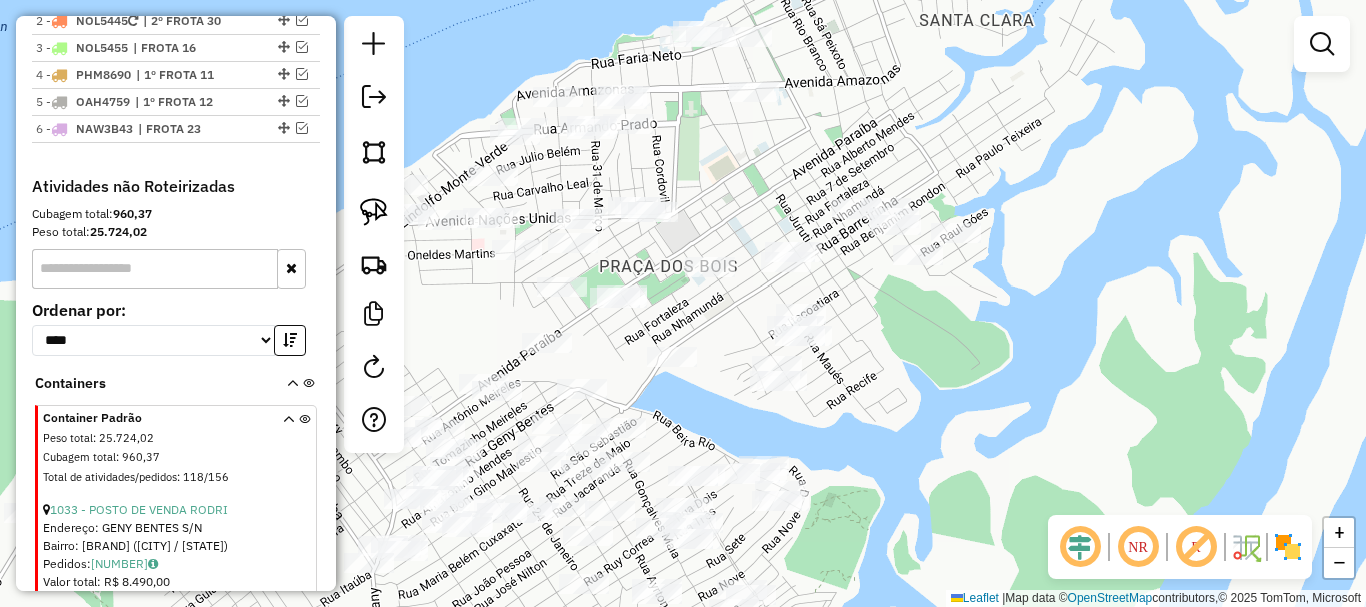 drag, startPoint x: 724, startPoint y: 175, endPoint x: 762, endPoint y: 156, distance: 42.48529 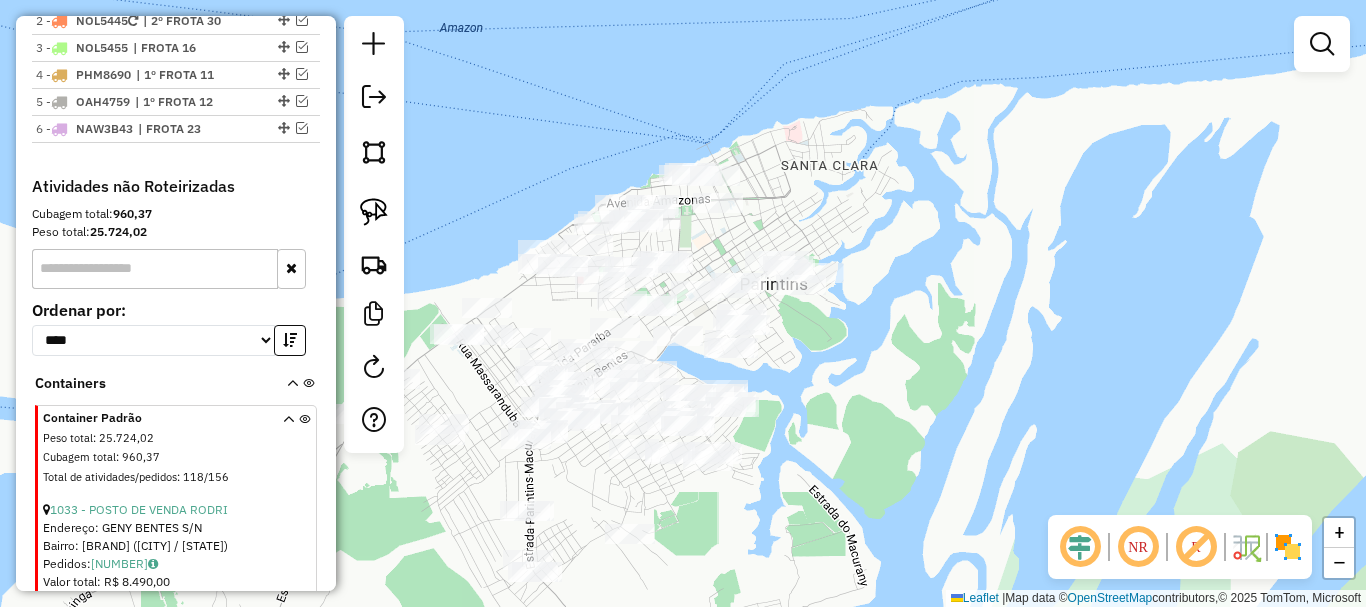 drag, startPoint x: 857, startPoint y: 356, endPoint x: 774, endPoint y: 345, distance: 83.725746 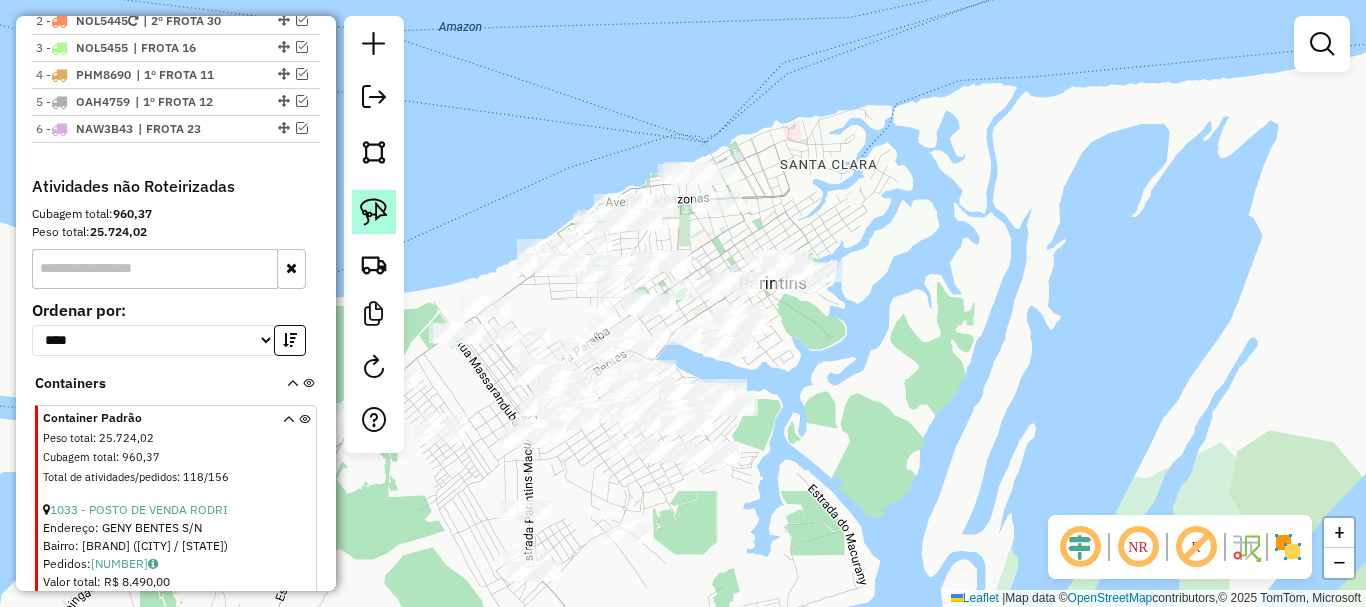 click 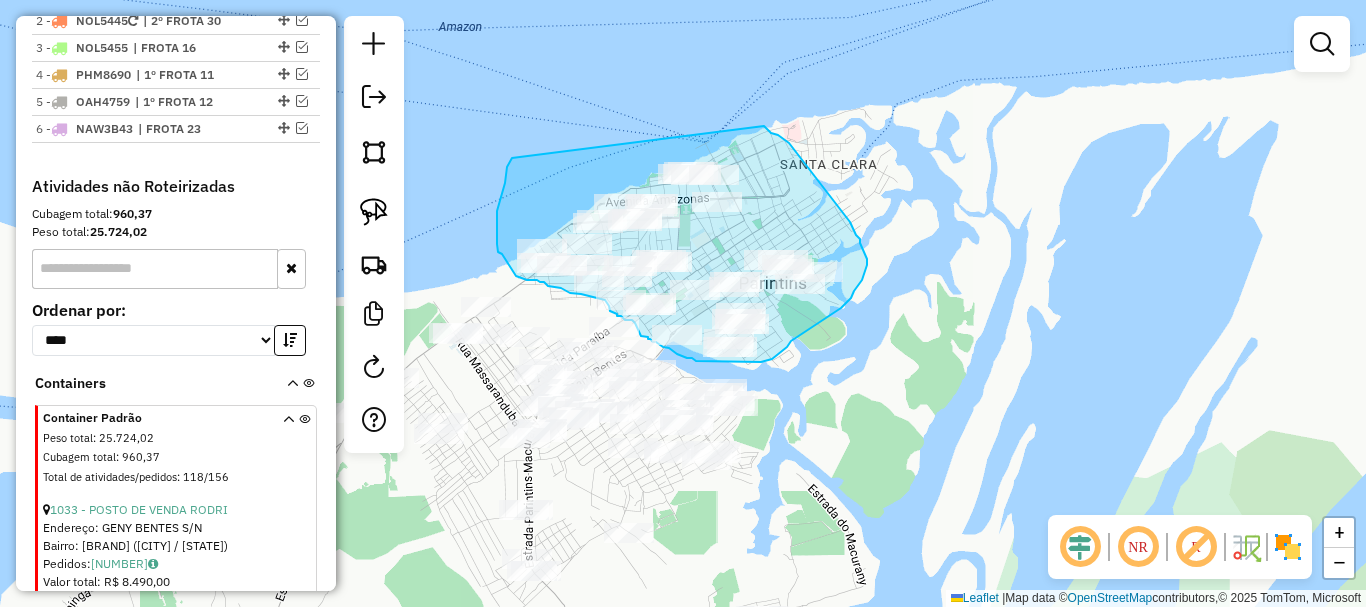 drag, startPoint x: 512, startPoint y: 158, endPoint x: 725, endPoint y: 114, distance: 217.49713 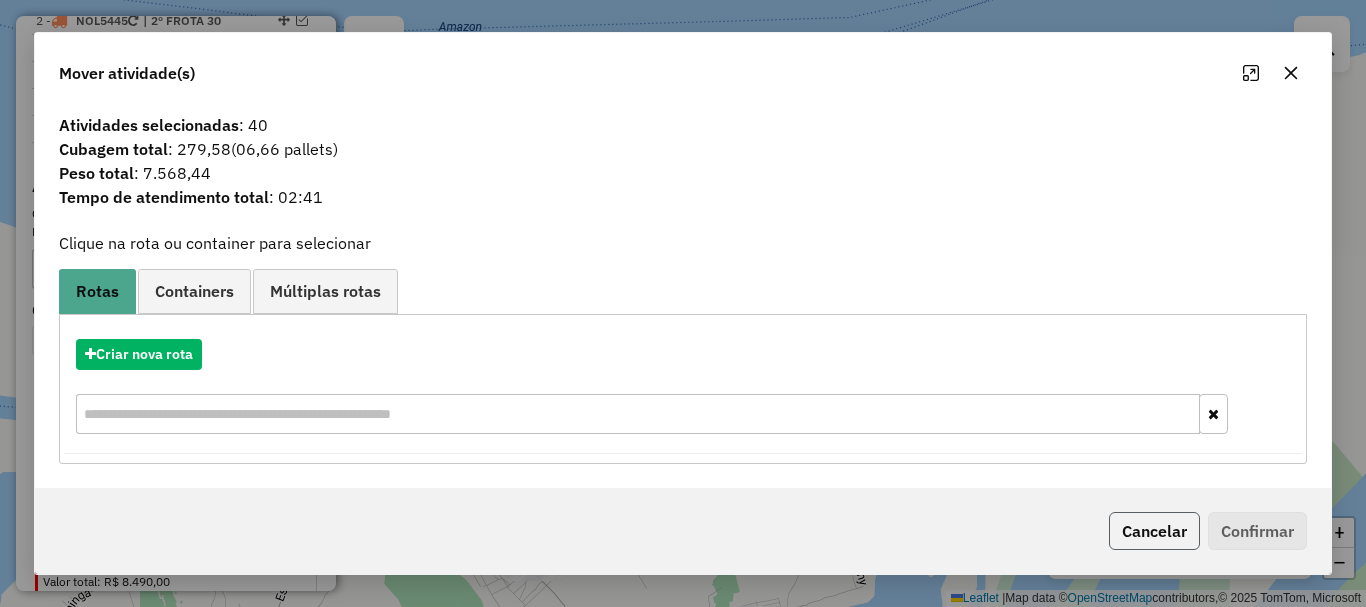 click on "Cancelar" 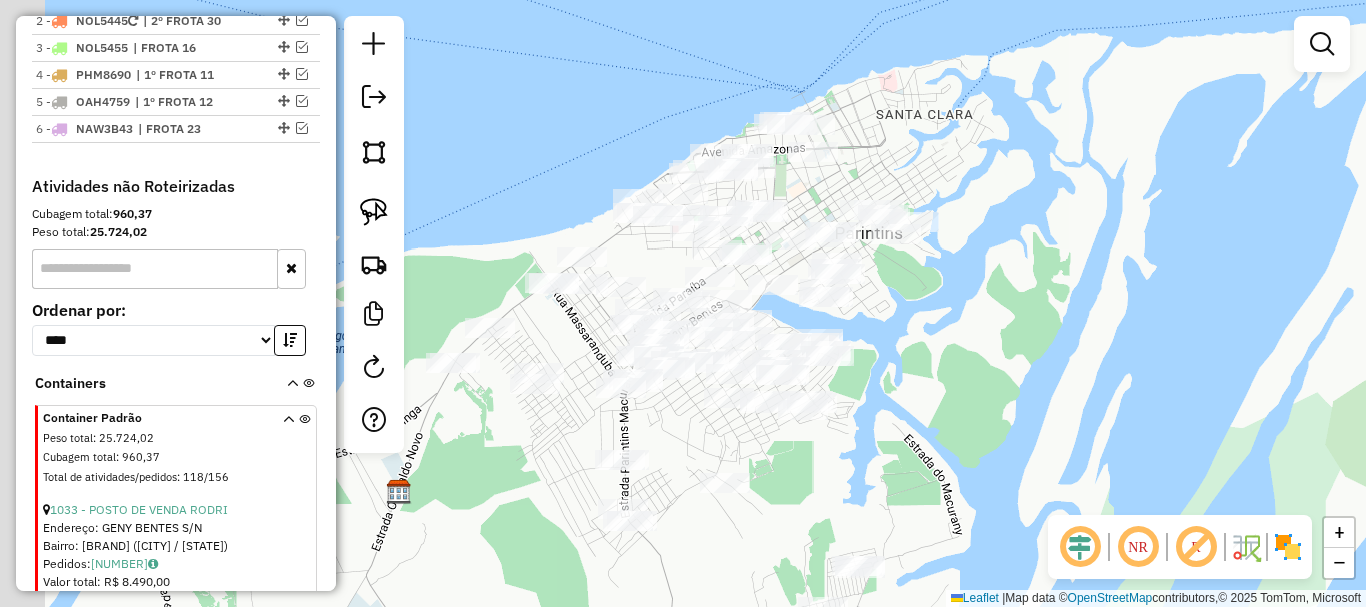 drag, startPoint x: 824, startPoint y: 393, endPoint x: 918, endPoint y: 343, distance: 106.47065 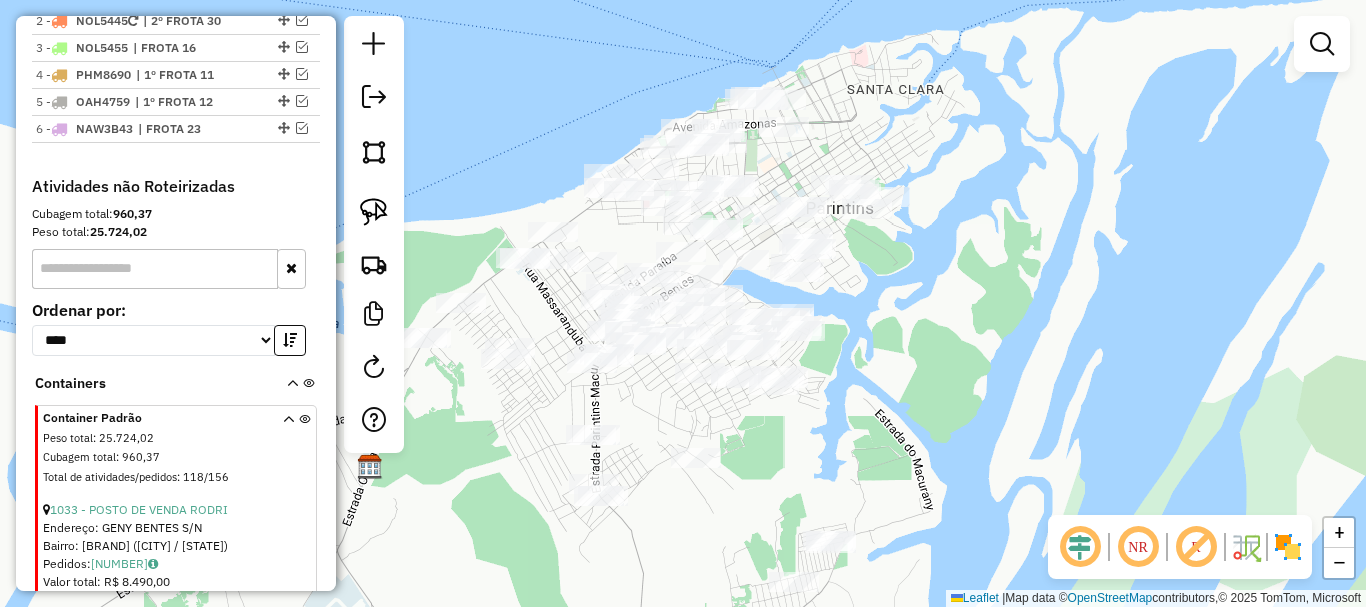 drag, startPoint x: 816, startPoint y: 192, endPoint x: 788, endPoint y: 166, distance: 38.209946 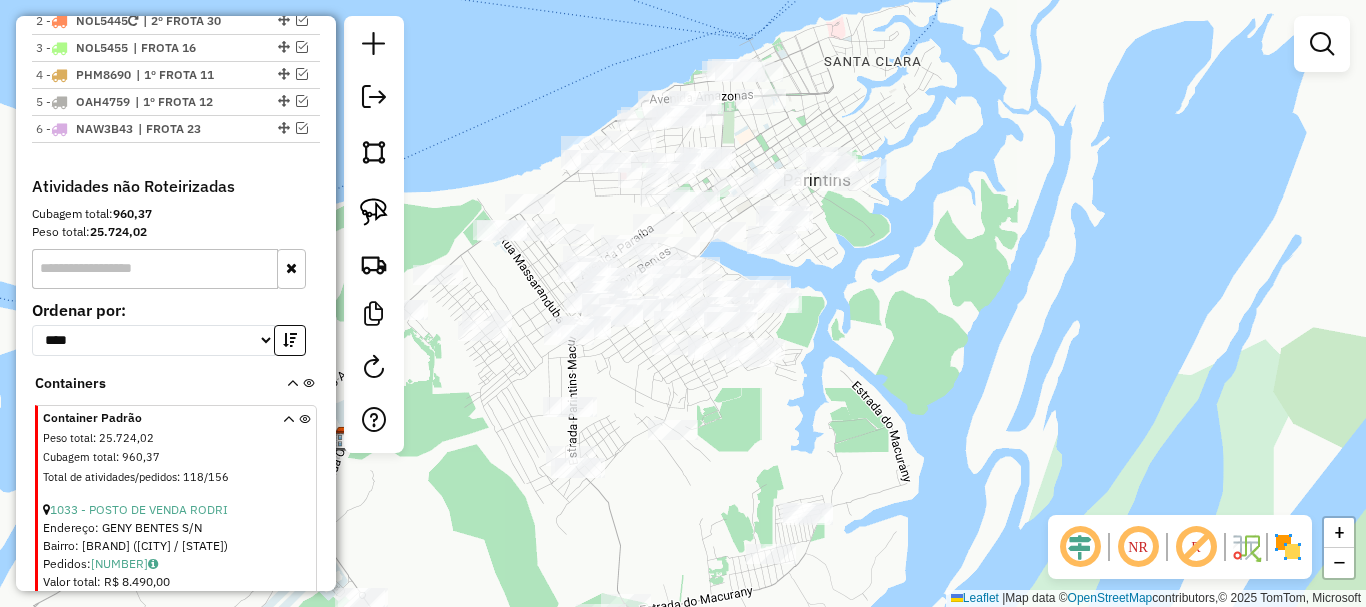 drag, startPoint x: 921, startPoint y: 268, endPoint x: 898, endPoint y: 241, distance: 35.468296 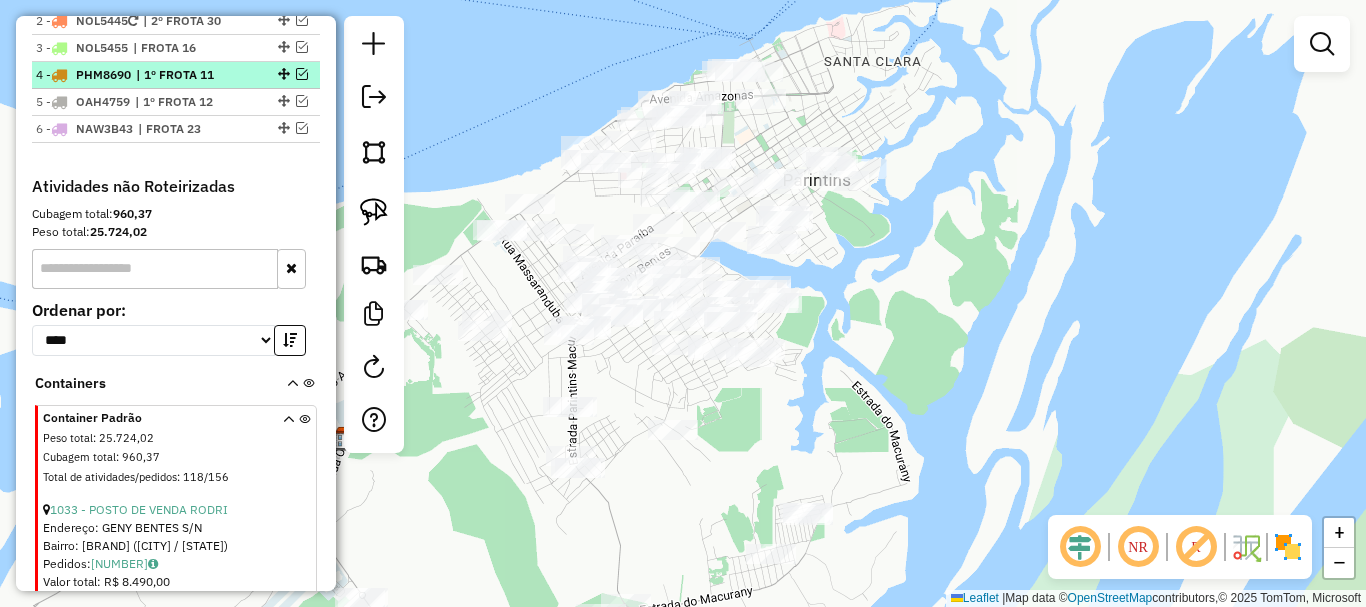 click on "| 1º FROTA 11" at bounding box center (182, 75) 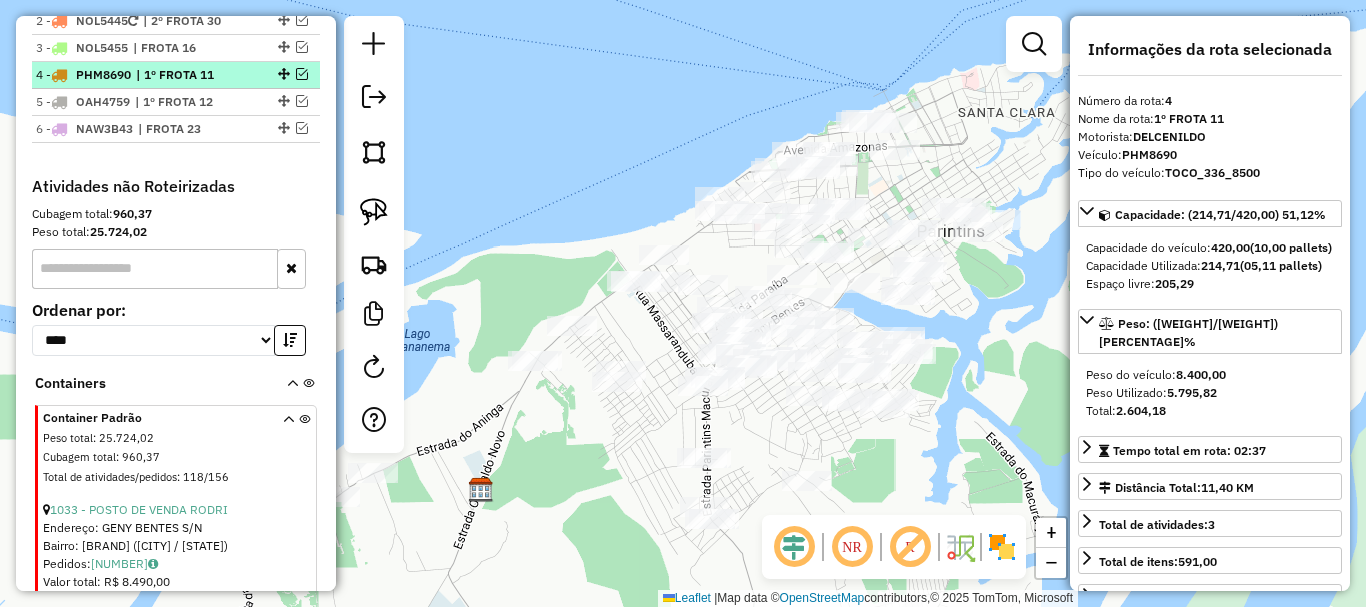 click on "| 1º FROTA 11" at bounding box center (182, 75) 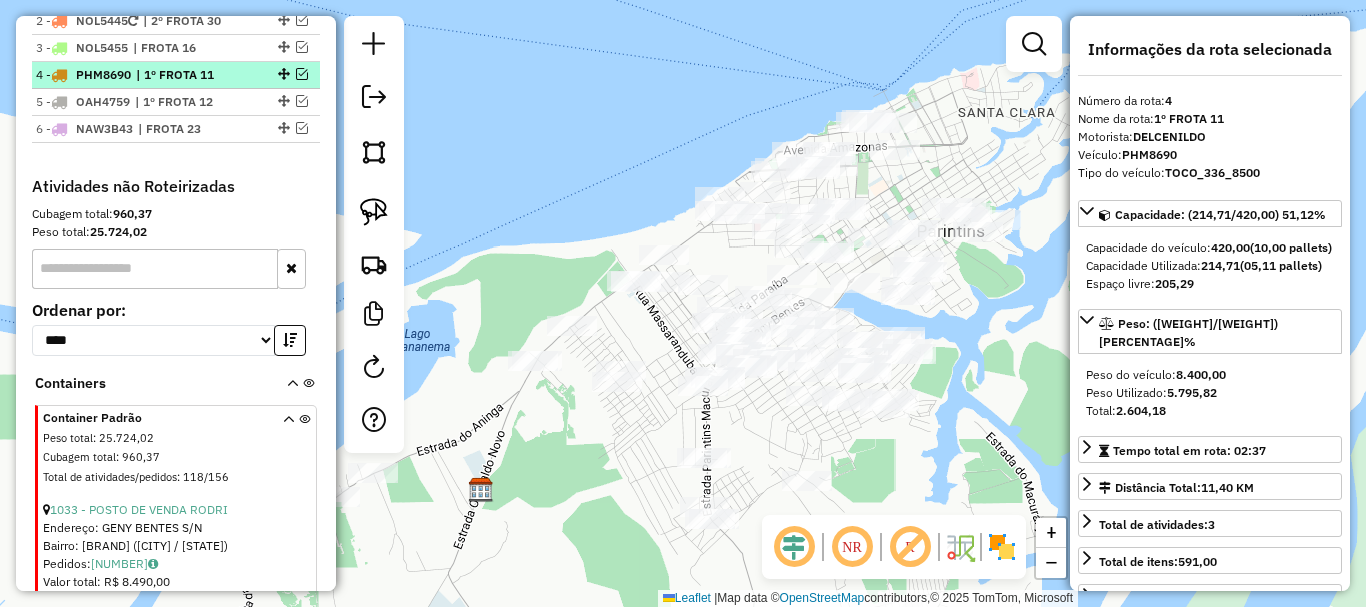click on "| 1º FROTA 11" at bounding box center (182, 75) 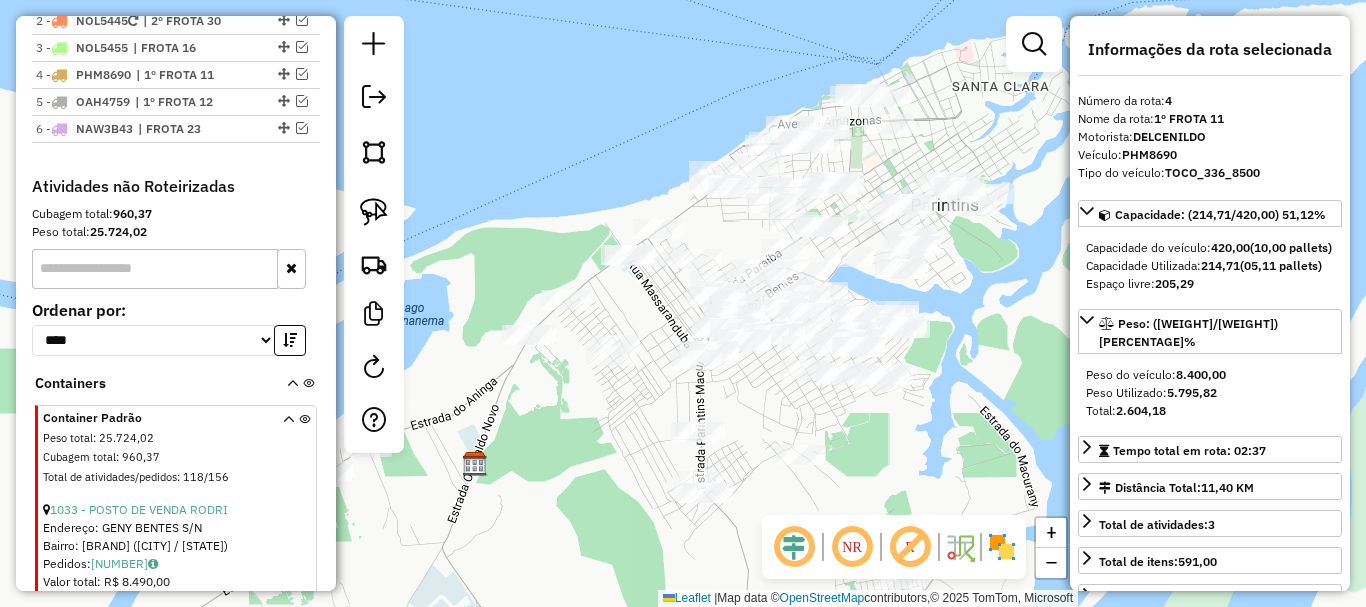 drag, startPoint x: 753, startPoint y: 310, endPoint x: 662, endPoint y: 297, distance: 91.92388 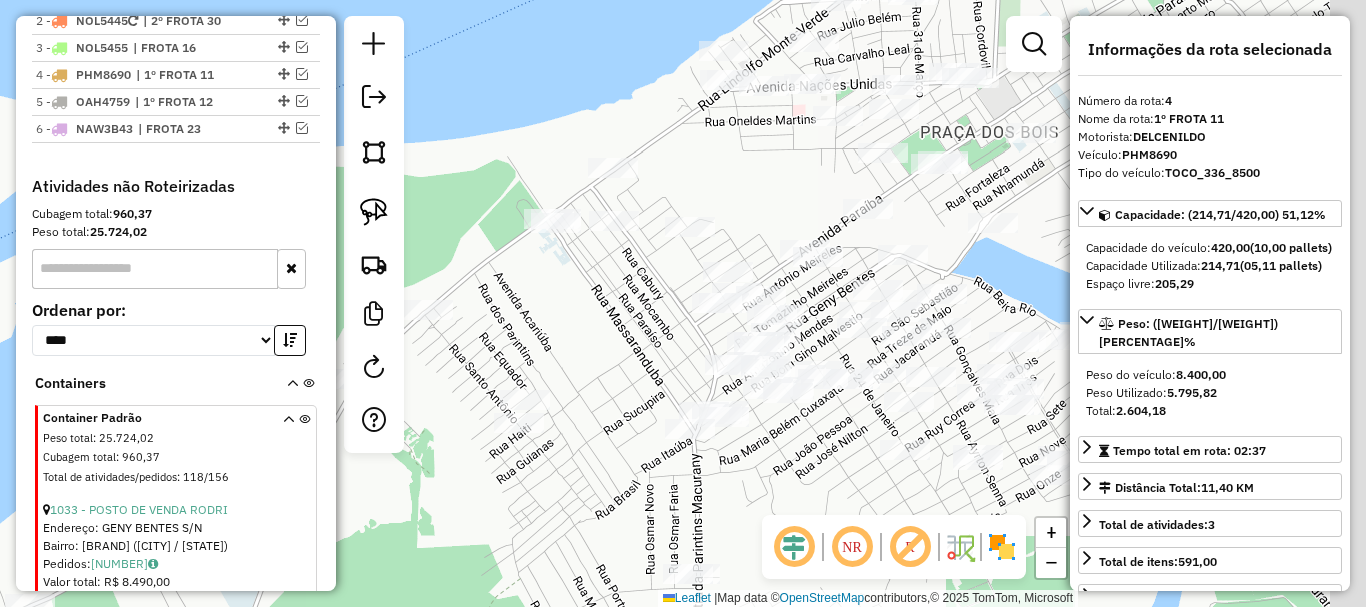drag, startPoint x: 653, startPoint y: 309, endPoint x: 604, endPoint y: 324, distance: 51.24451 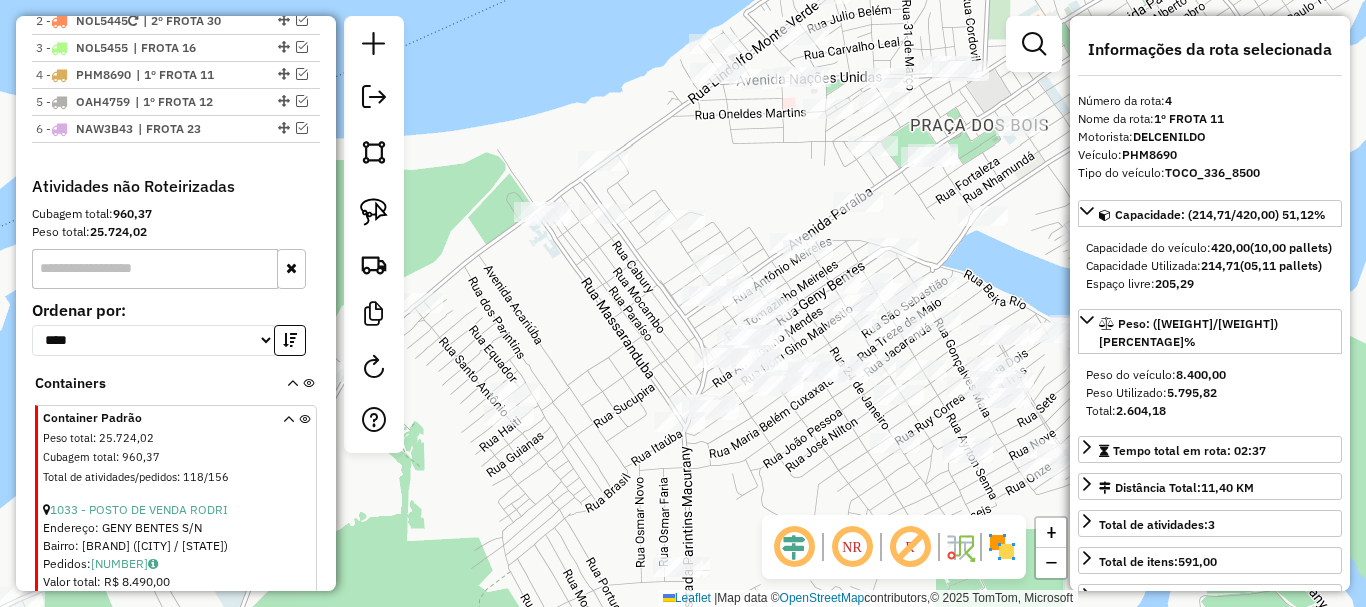 drag, startPoint x: 617, startPoint y: 336, endPoint x: 524, endPoint y: 279, distance: 109.07796 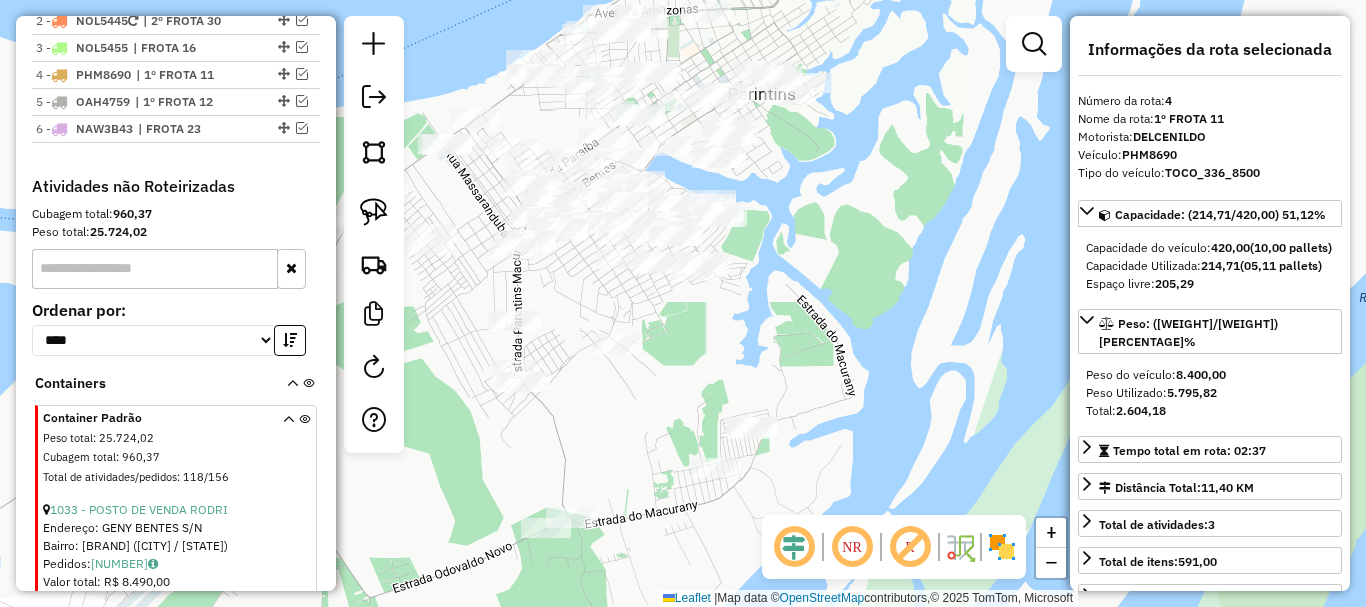 drag, startPoint x: 688, startPoint y: 437, endPoint x: 624, endPoint y: 296, distance: 154.84508 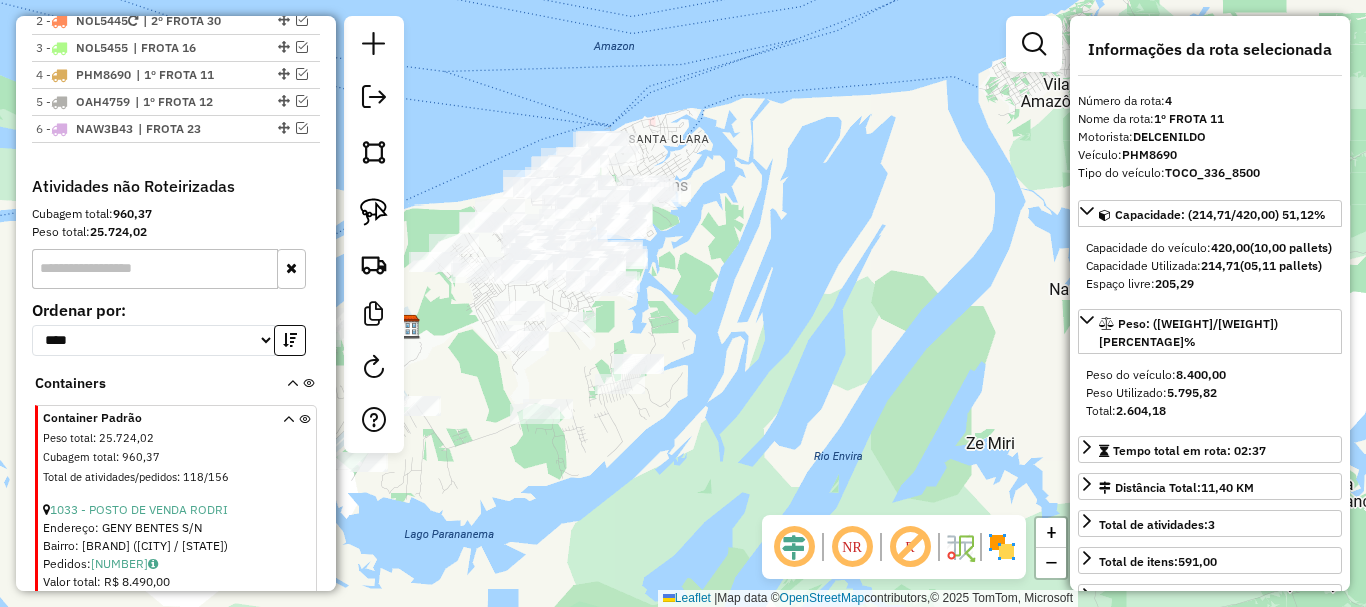 drag, startPoint x: 647, startPoint y: 449, endPoint x: 654, endPoint y: 397, distance: 52.46904 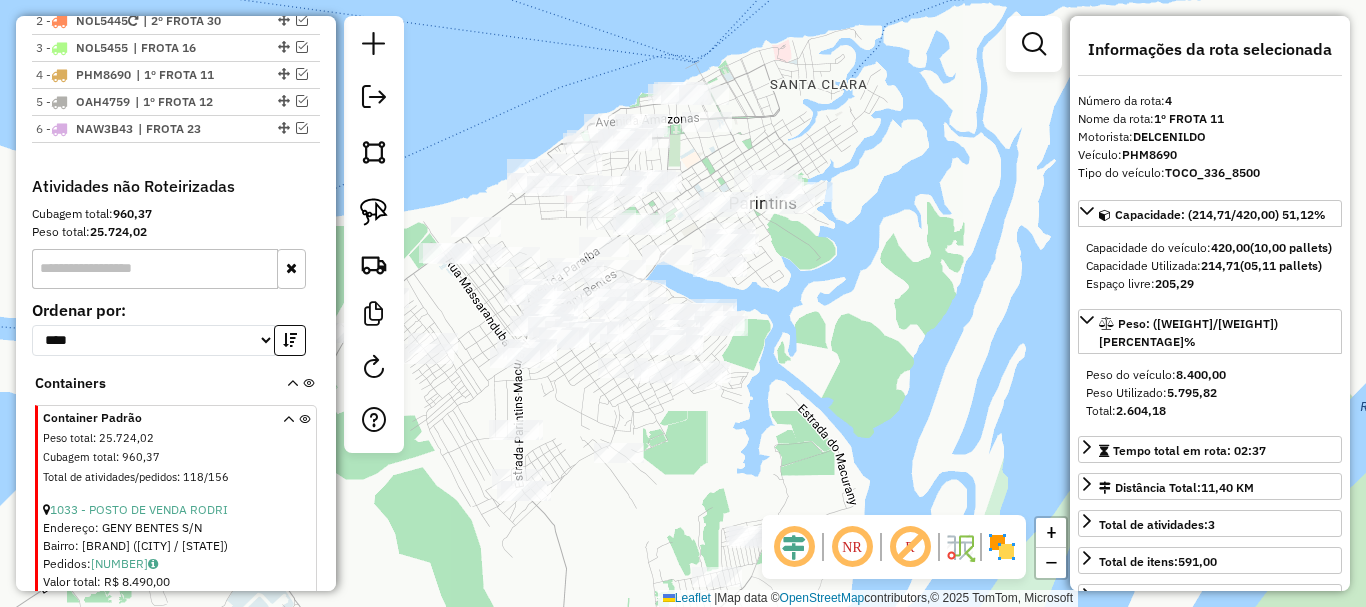 drag, startPoint x: 795, startPoint y: 429, endPoint x: 853, endPoint y: 443, distance: 59.665737 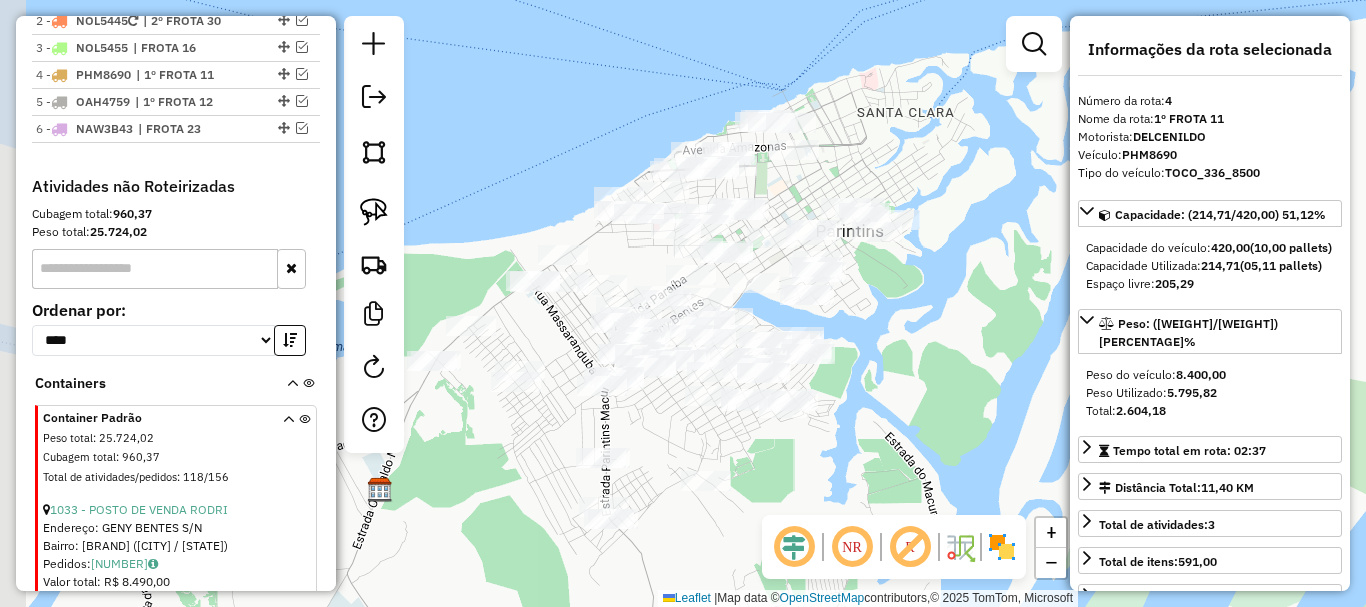 drag, startPoint x: 767, startPoint y: 305, endPoint x: 827, endPoint y: 333, distance: 66.211784 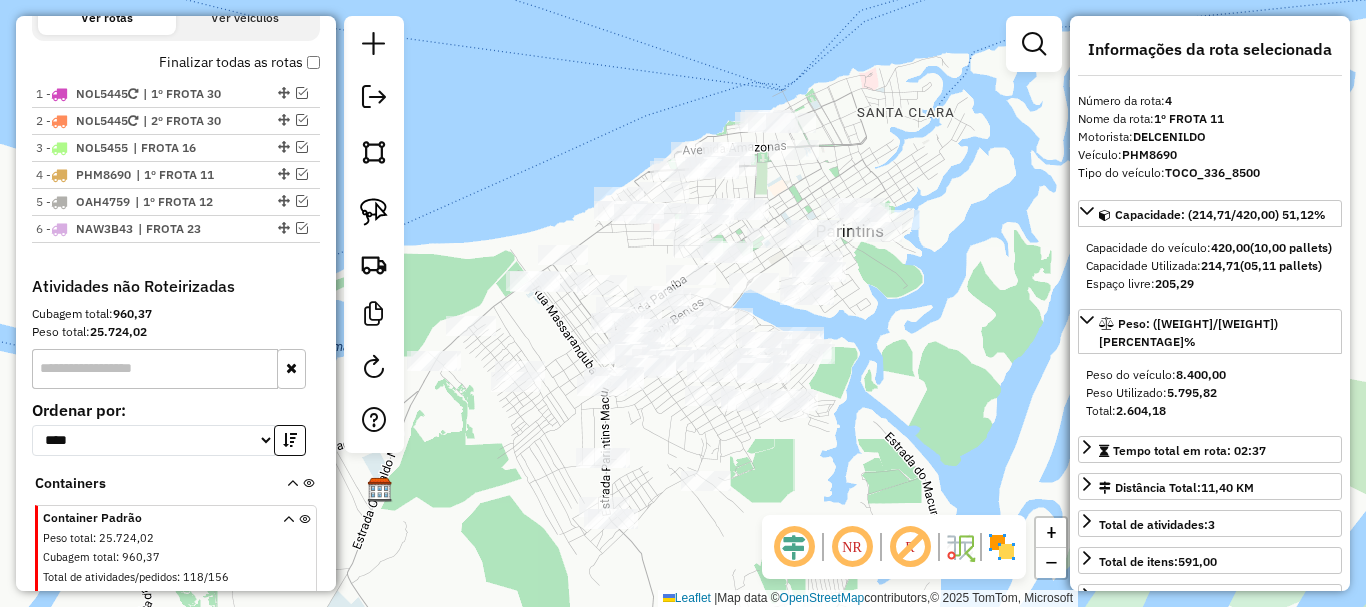 scroll, scrollTop: 809, scrollLeft: 0, axis: vertical 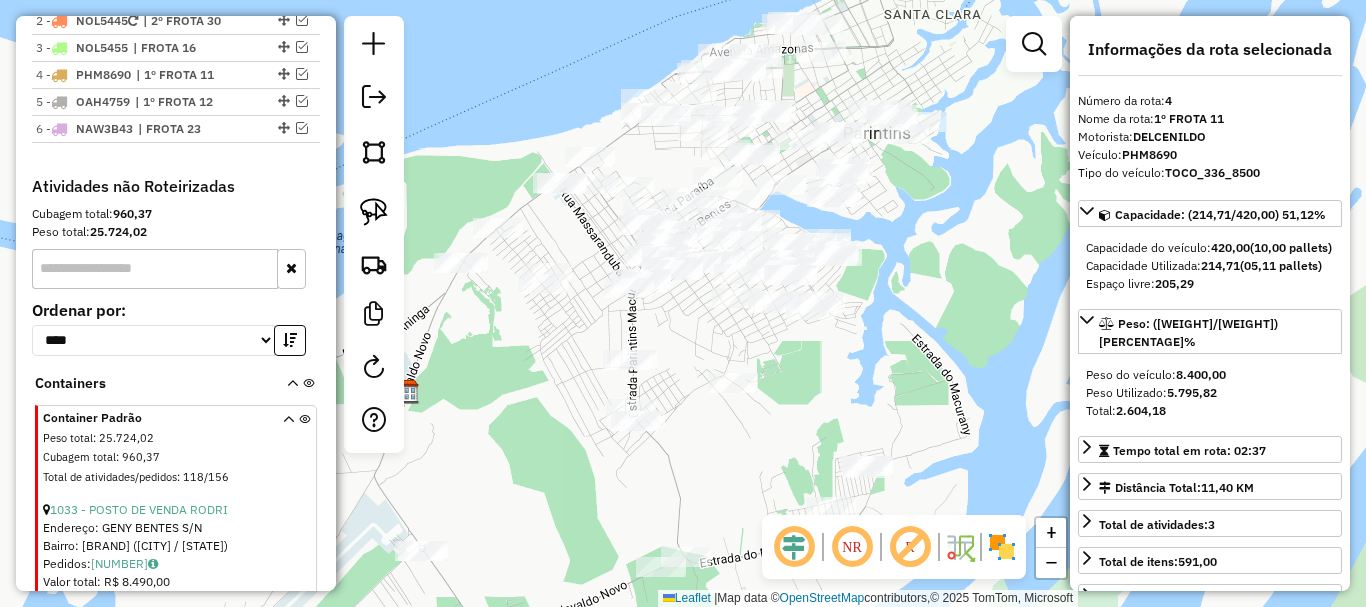 drag, startPoint x: 834, startPoint y: 436, endPoint x: 862, endPoint y: 328, distance: 111.5706 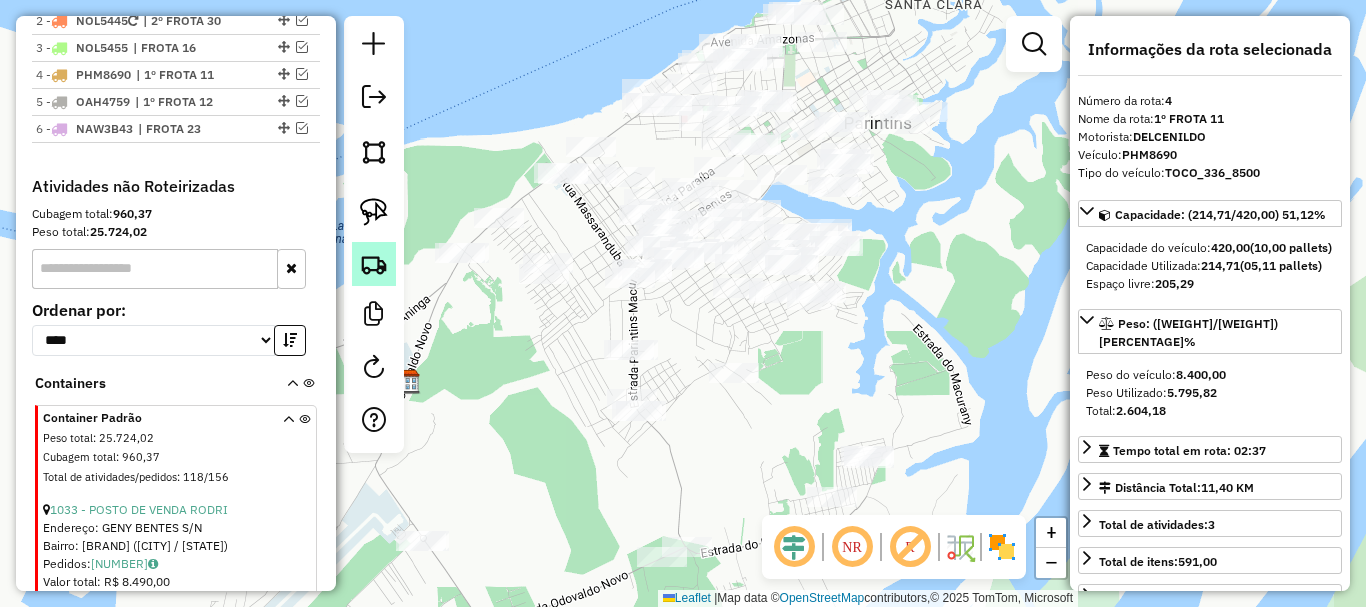 click 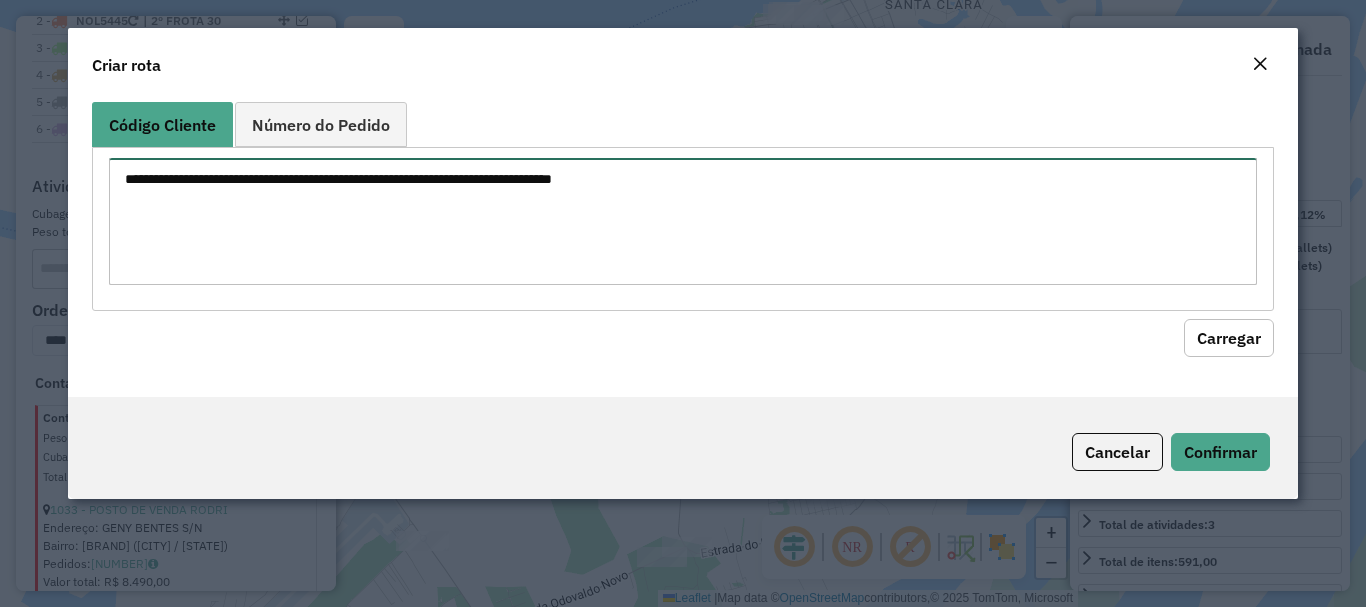 click at bounding box center (682, 221) 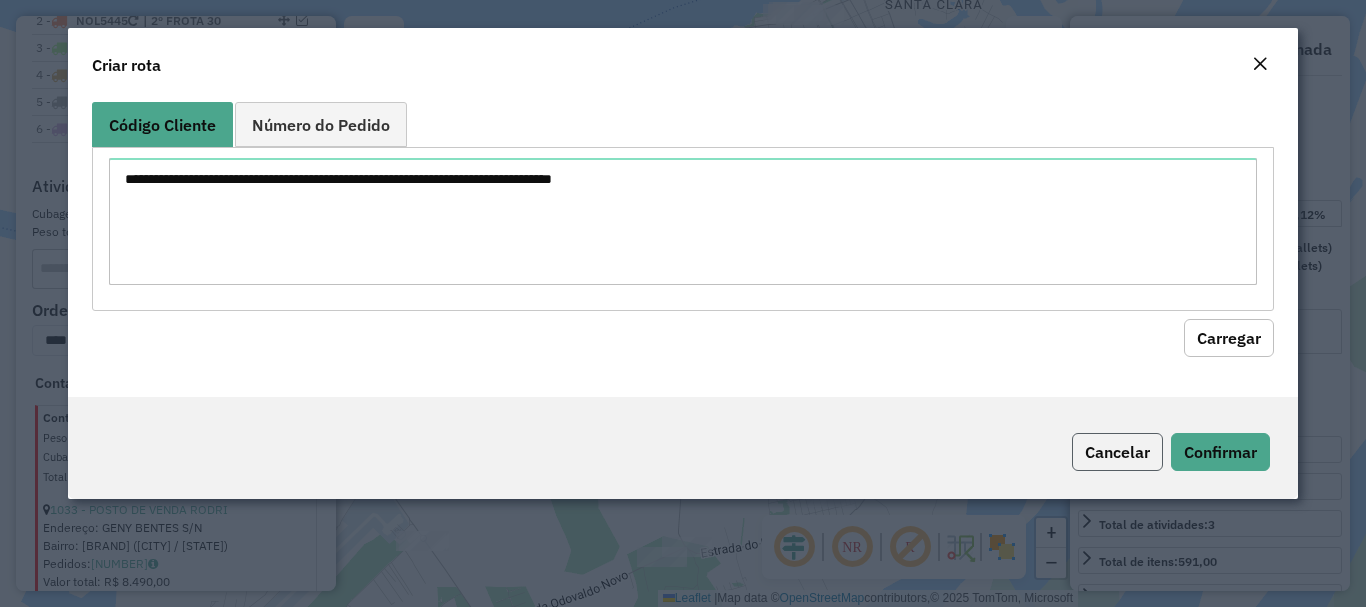 click on "Cancelar" 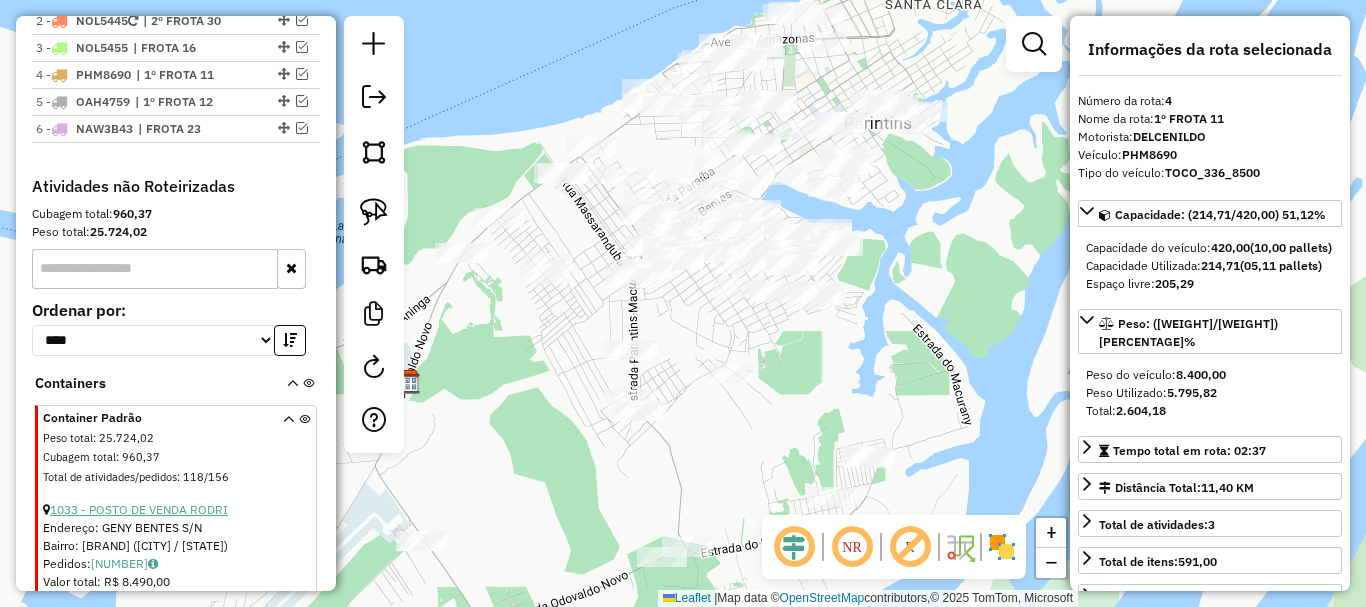 click on "1033 - POSTO DE VENDA RODRI" at bounding box center (139, 509) 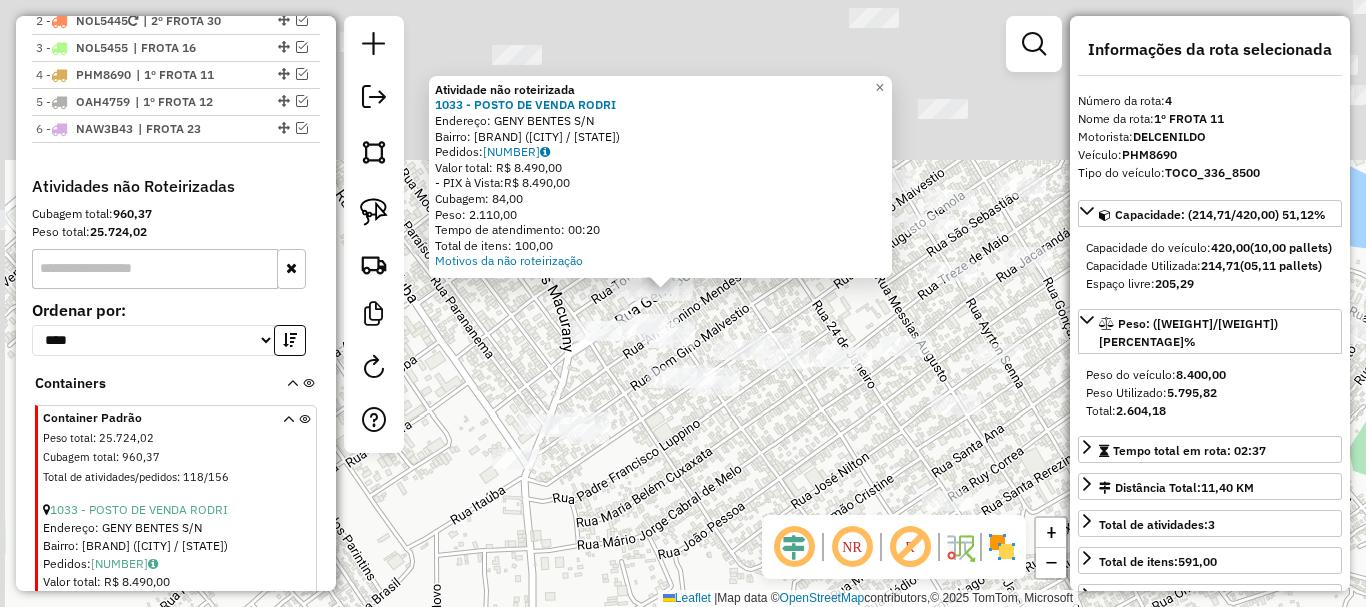 drag, startPoint x: 614, startPoint y: 315, endPoint x: 704, endPoint y: 493, distance: 199.45927 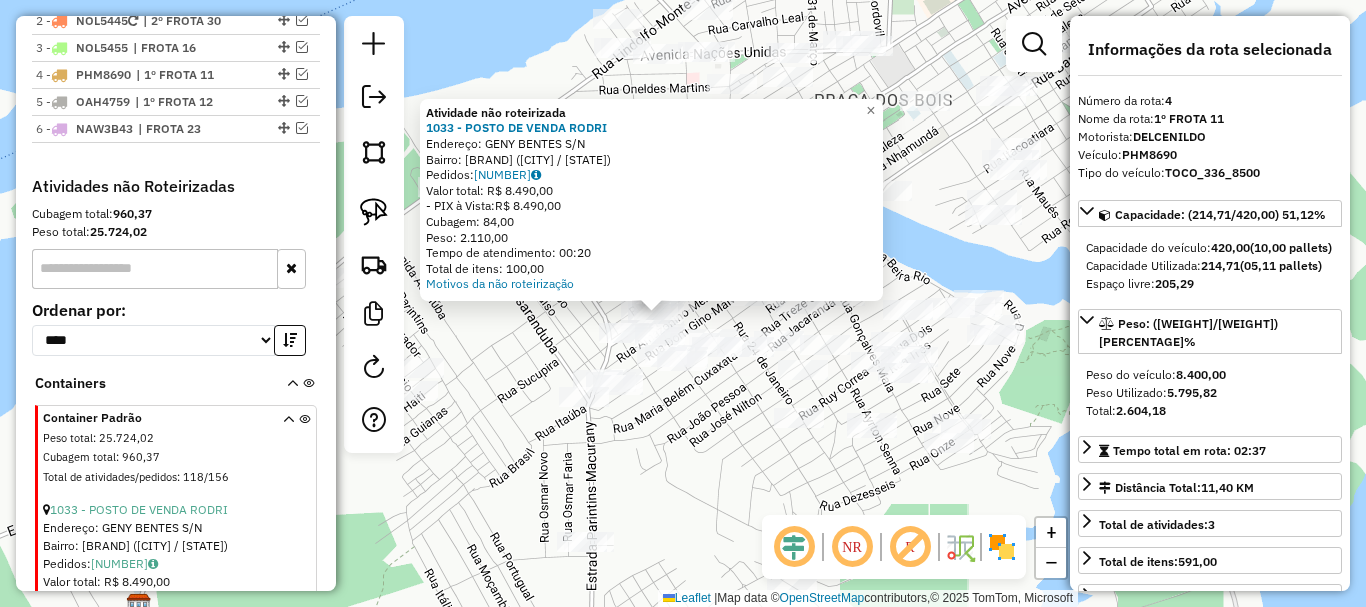 drag, startPoint x: 772, startPoint y: 505, endPoint x: 704, endPoint y: 345, distance: 173.85051 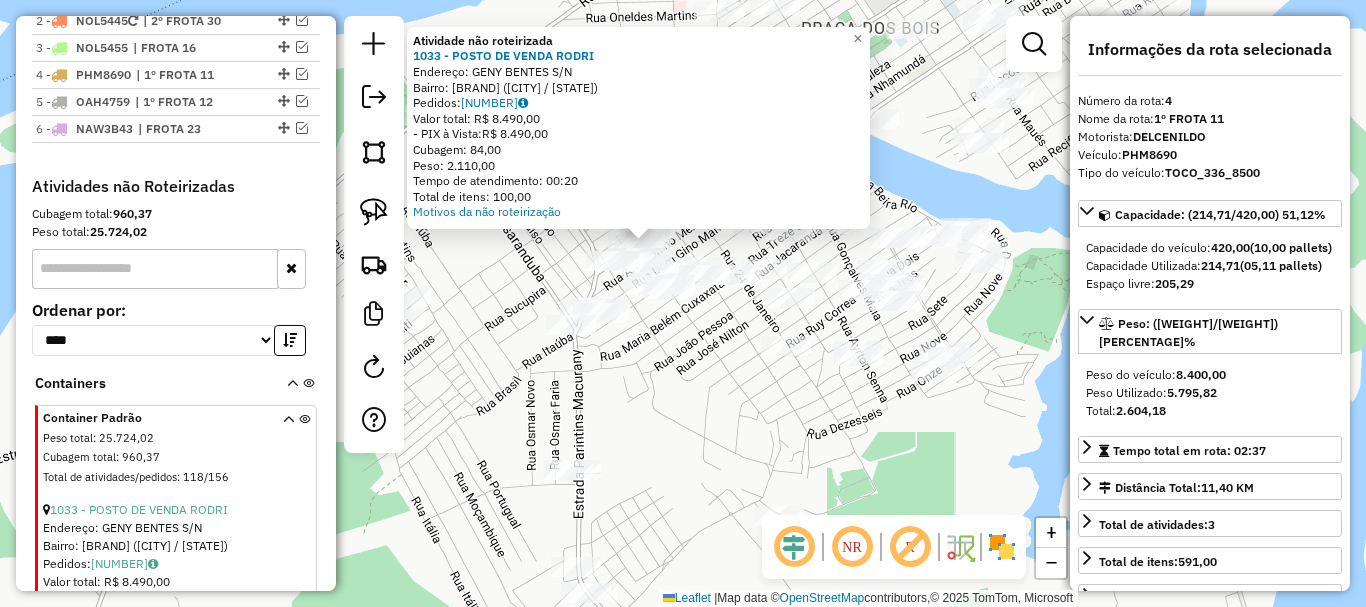 click on "Atividade não roteirizada 1033 - POSTO DE VENDA RODRI  Endereço:  GENY BENTES S/N   Bairro: ITAUNA I (PARINTINS / AM)   Pedidos:  04771076   Valor total: R$ 8.490,00   - PIX à Vista:  R$ 8.490,00   Cubagem: 84,00   Peso: 2.110,00   Tempo de atendimento: 00:20   Total de itens: 100,00  Motivos da não roteirização × Janela de atendimento Grade de atendimento Capacidade Transportadoras Veículos Cliente Pedidos  Rotas Selecione os dias de semana para filtrar as janelas de atendimento  Seg   Ter   Qua   Qui   Sex   Sáb   Dom  Informe o período da janela de atendimento: De: Até:  Filtrar exatamente a janela do cliente  Considerar janela de atendimento padrão  Selecione os dias de semana para filtrar as grades de atendimento  Seg   Ter   Qua   Qui   Sex   Sáb   Dom   Considerar clientes sem dia de atendimento cadastrado  Clientes fora do dia de atendimento selecionado Filtrar as atividades entre os valores definidos abaixo:  Peso mínimo:   Peso máximo:   Cubagem mínima:   Cubagem máxima:   De:  De:" 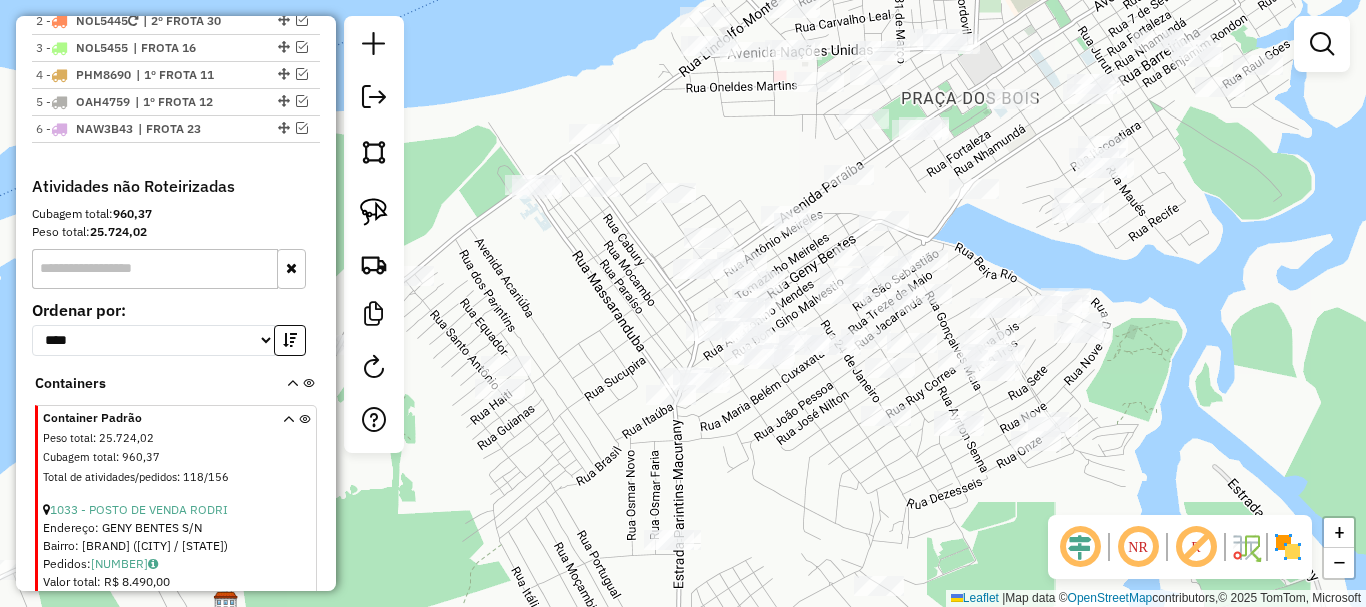 drag, startPoint x: 630, startPoint y: 377, endPoint x: 733, endPoint y: 441, distance: 121.264175 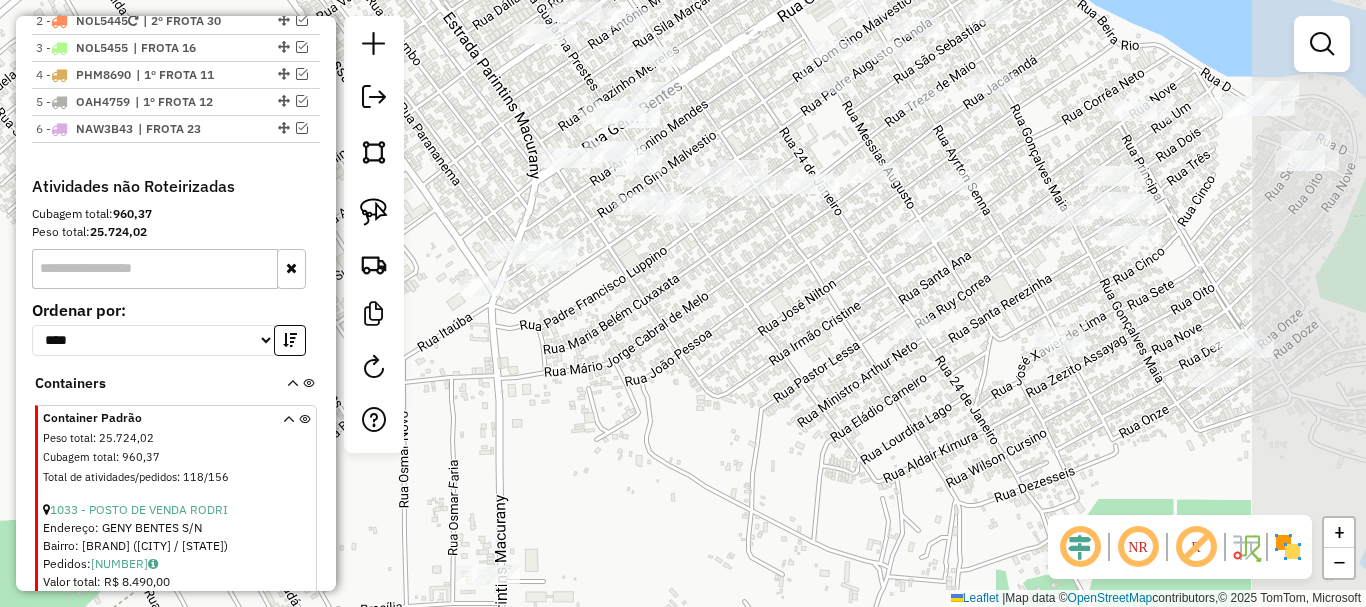 drag, startPoint x: 756, startPoint y: 441, endPoint x: 639, endPoint y: 387, distance: 128.86038 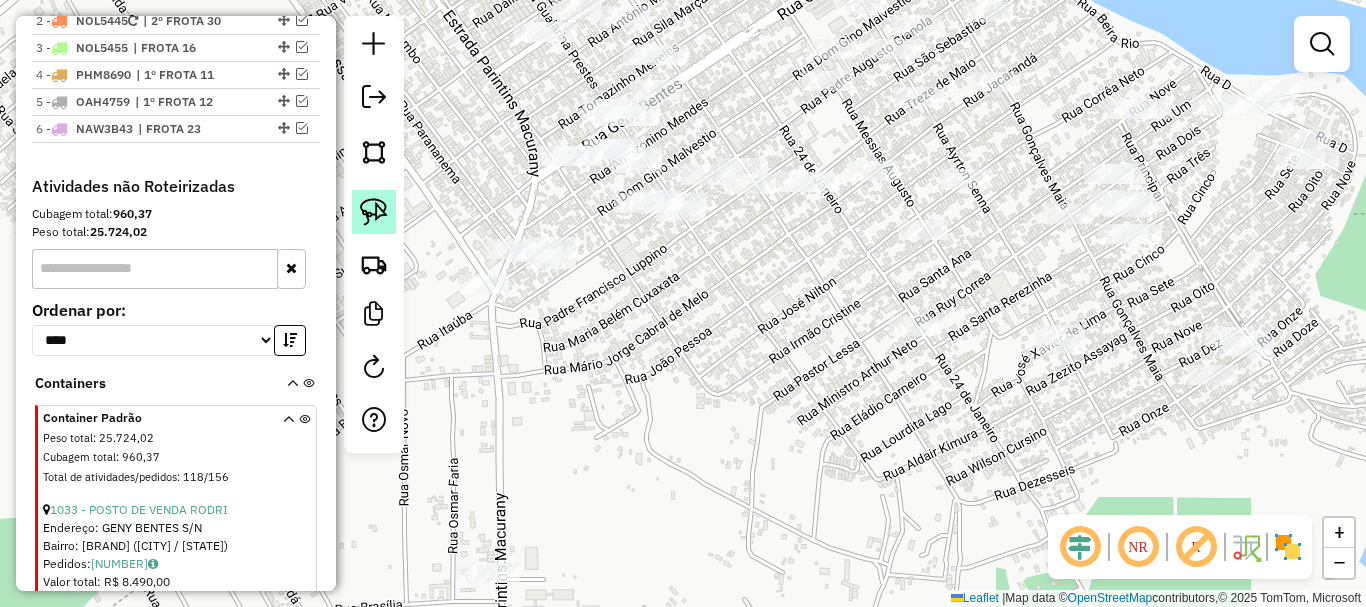 click 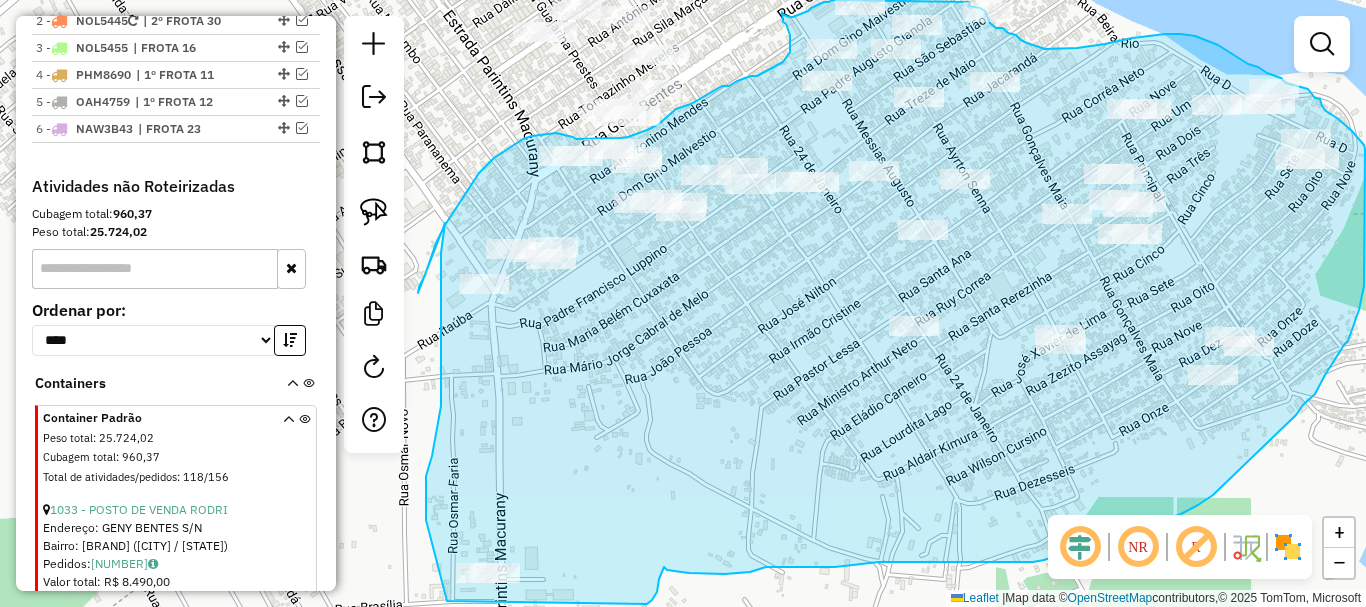 drag, startPoint x: 445, startPoint y: 223, endPoint x: 419, endPoint y: 295, distance: 76.55064 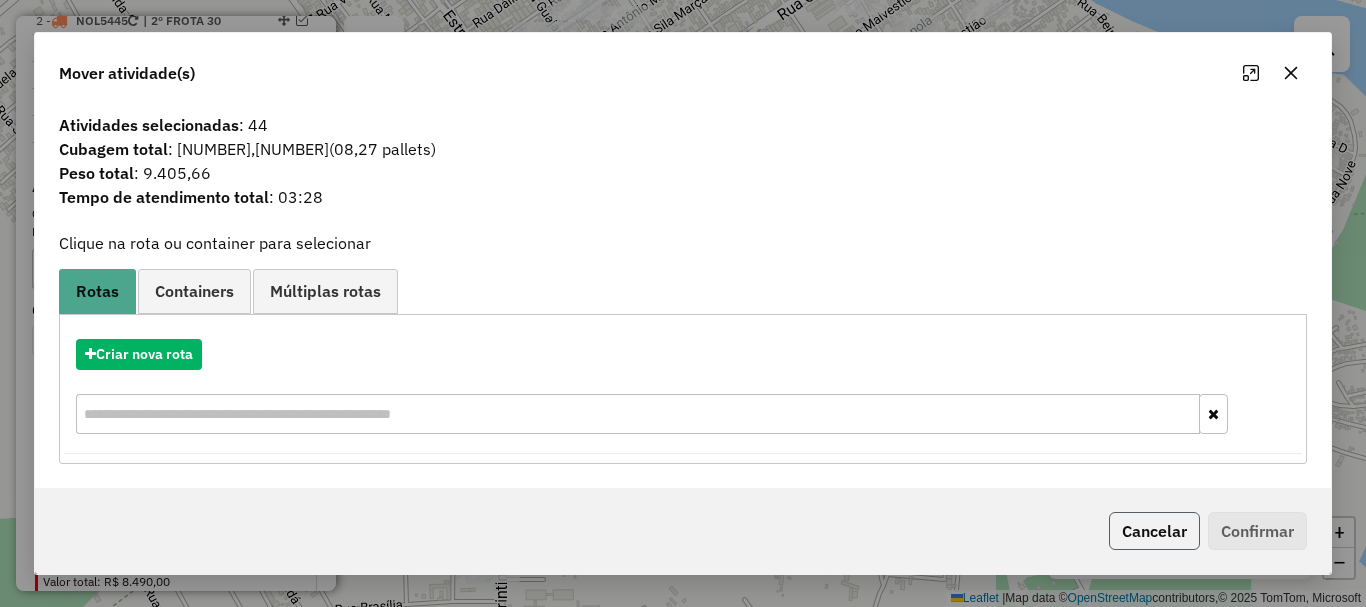 click on "Cancelar" 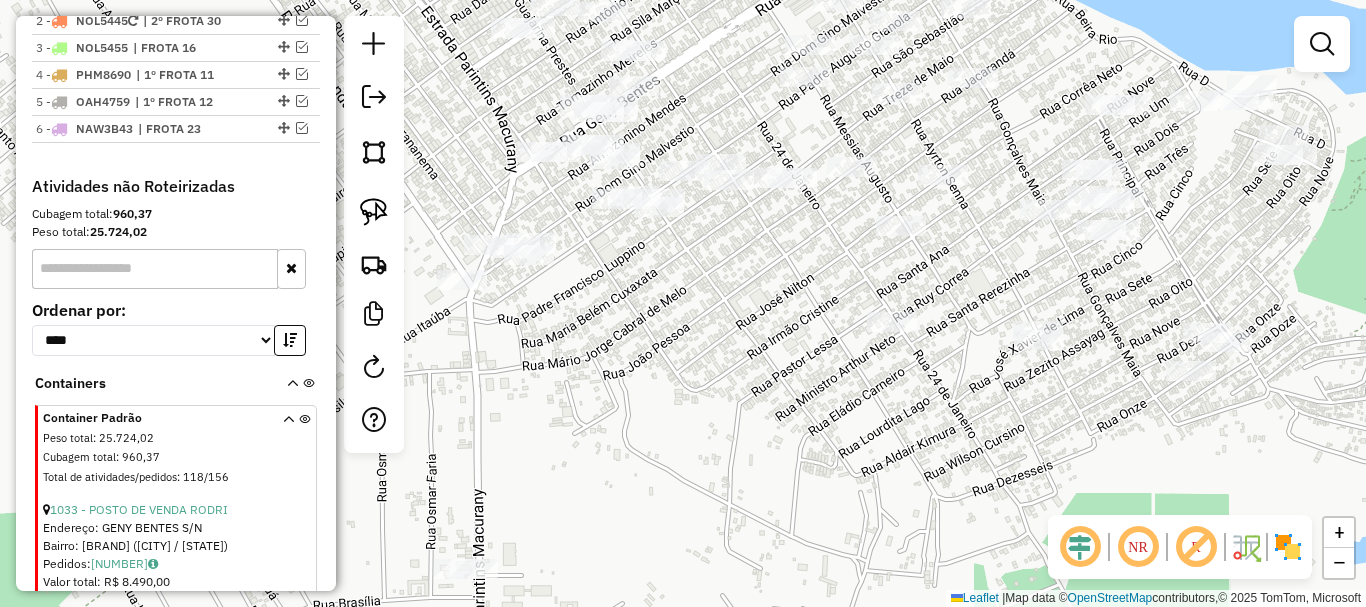 drag, startPoint x: 830, startPoint y: 447, endPoint x: 619, endPoint y: 323, distance: 244.73863 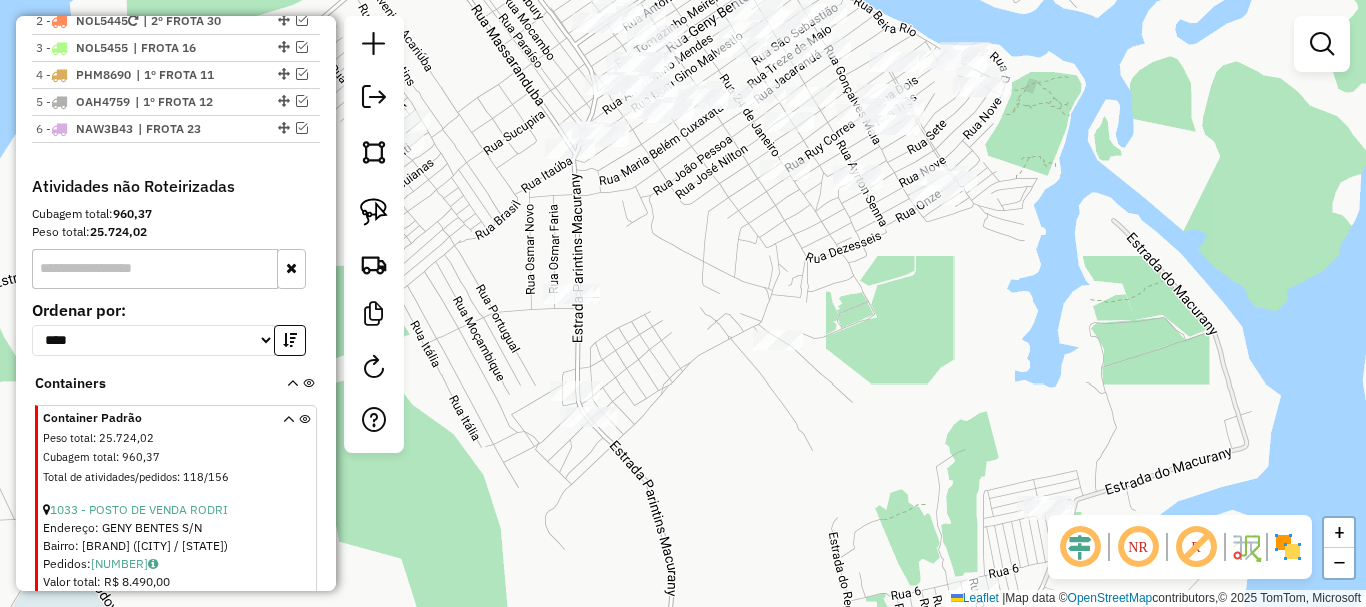drag, startPoint x: 662, startPoint y: 352, endPoint x: 783, endPoint y: 265, distance: 149.0302 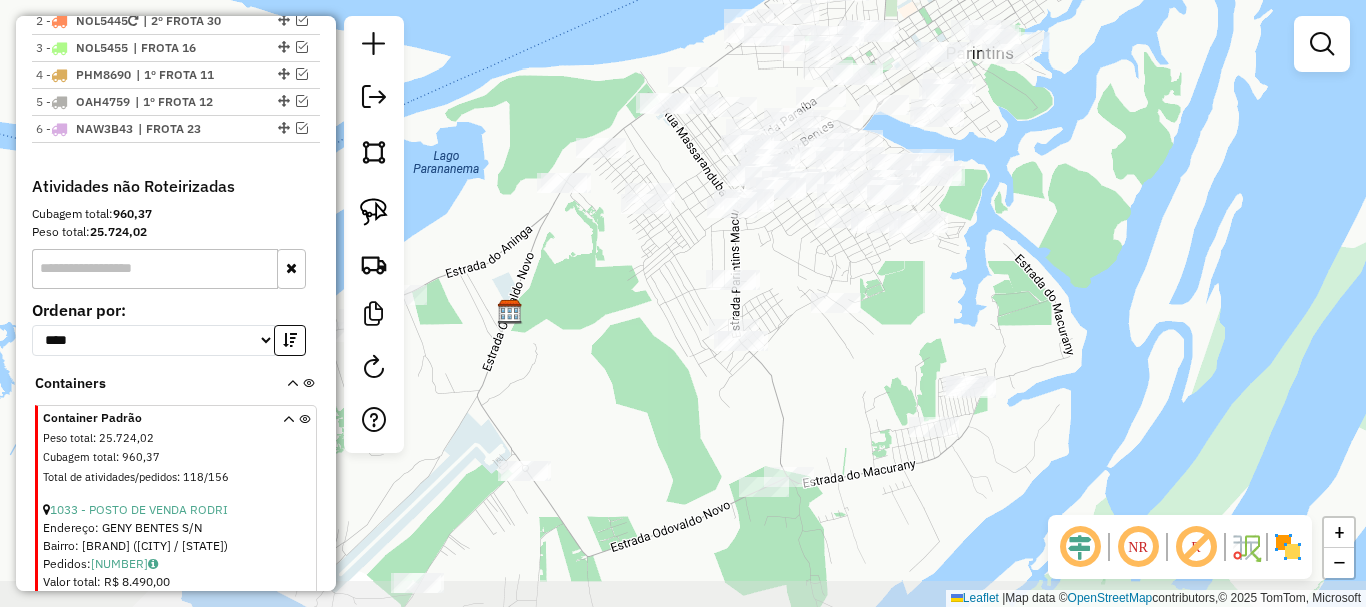 drag, startPoint x: 717, startPoint y: 504, endPoint x: 823, endPoint y: 394, distance: 152.76125 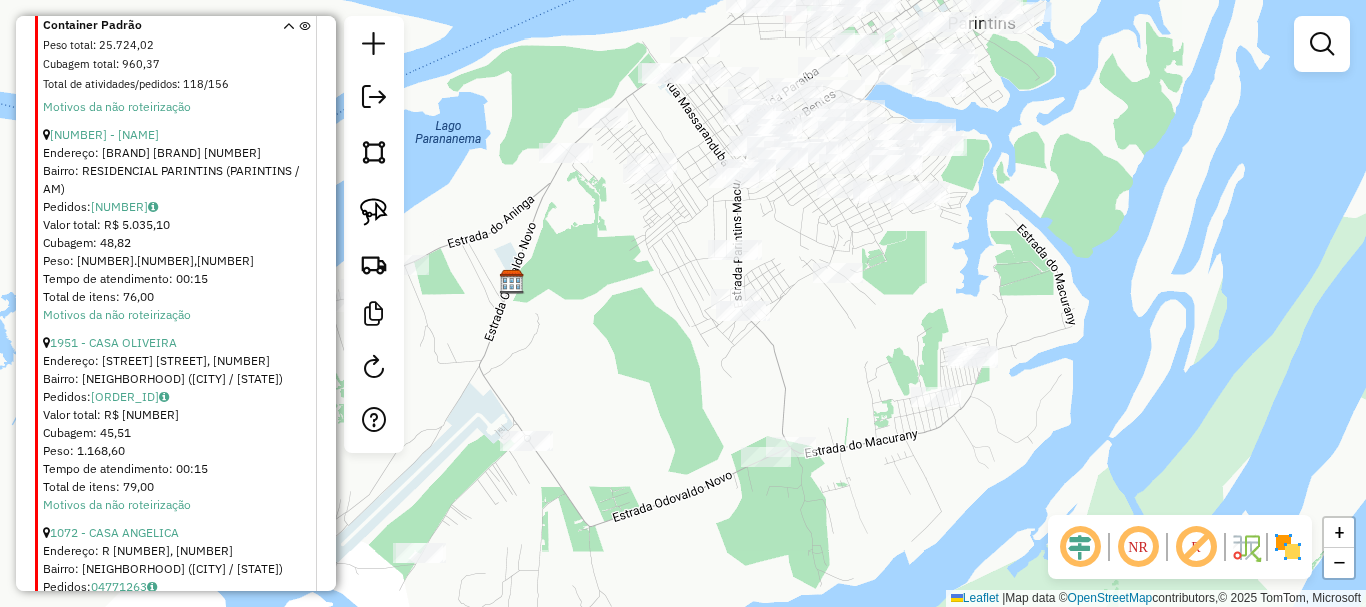 scroll, scrollTop: 1409, scrollLeft: 0, axis: vertical 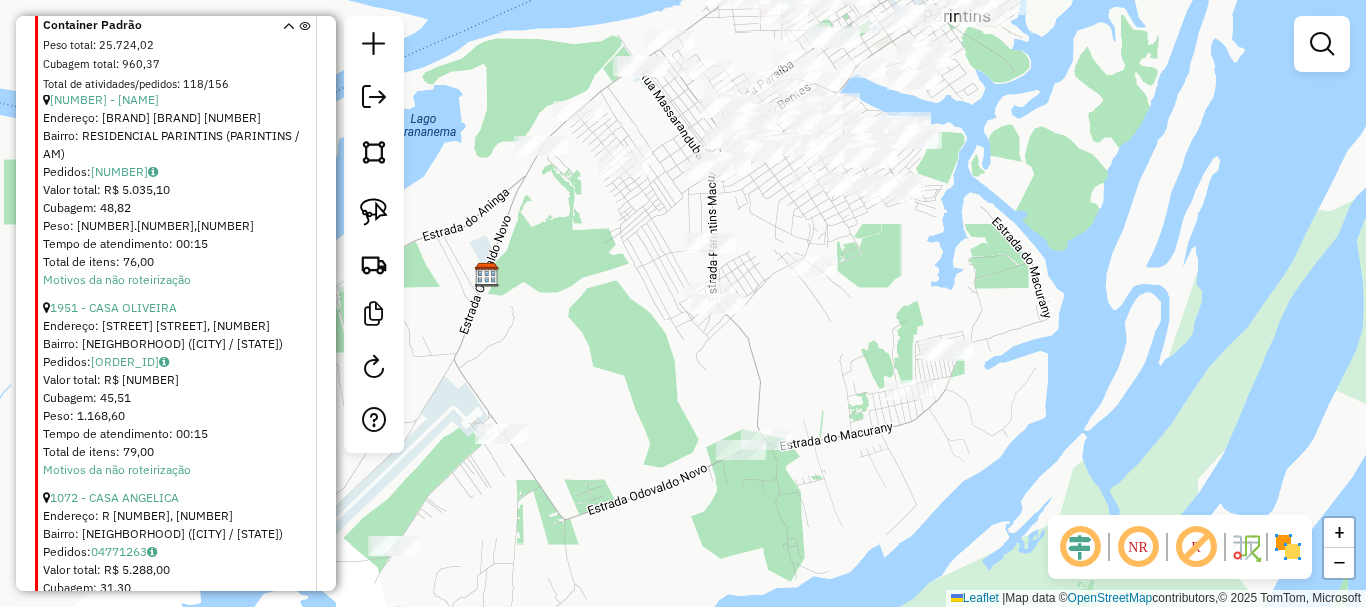 drag, startPoint x: 688, startPoint y: 509, endPoint x: 645, endPoint y: 504, distance: 43.289722 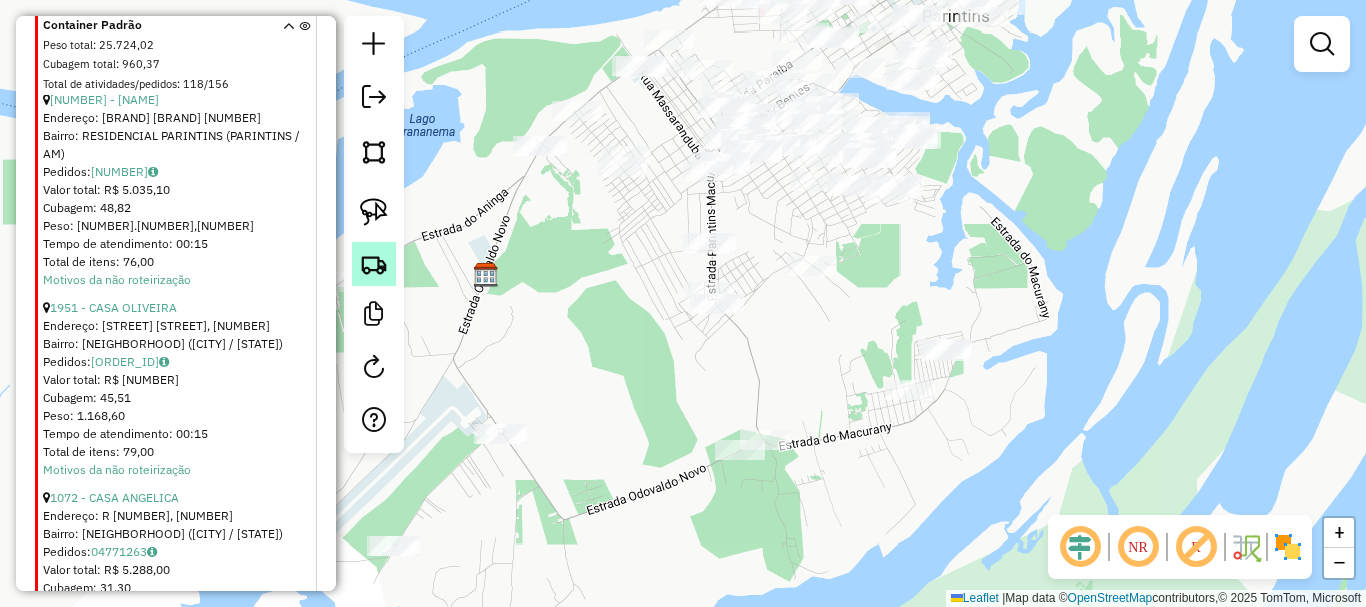 click 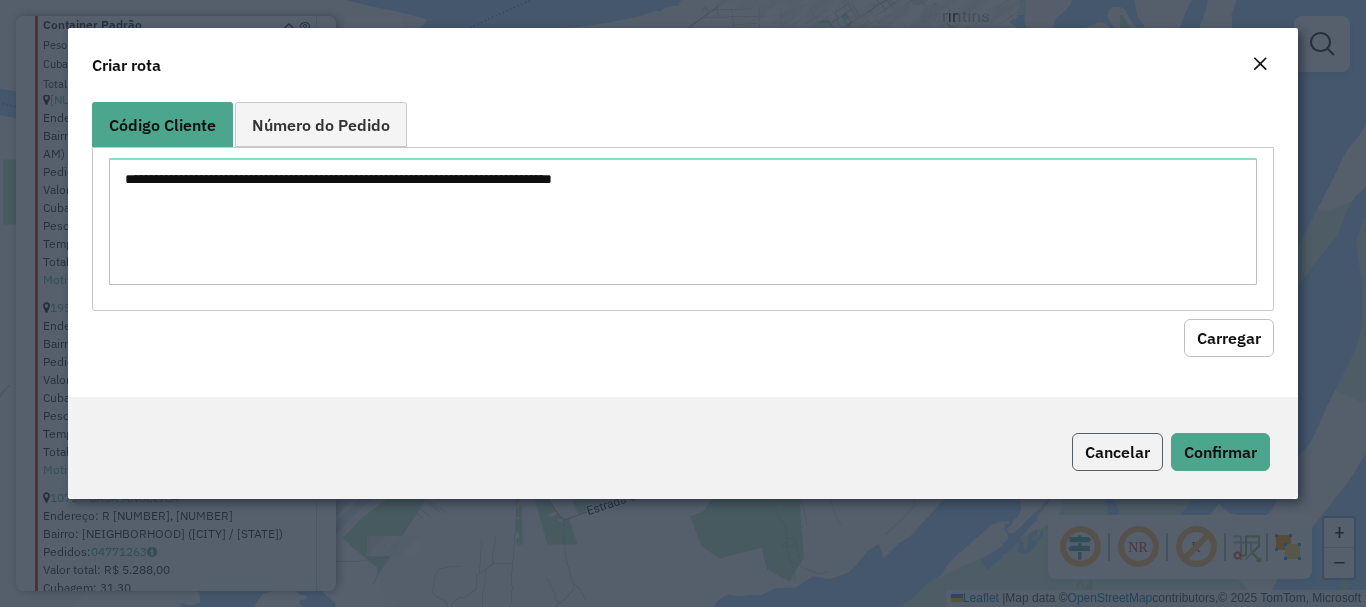 drag, startPoint x: 1150, startPoint y: 458, endPoint x: 764, endPoint y: 377, distance: 394.40714 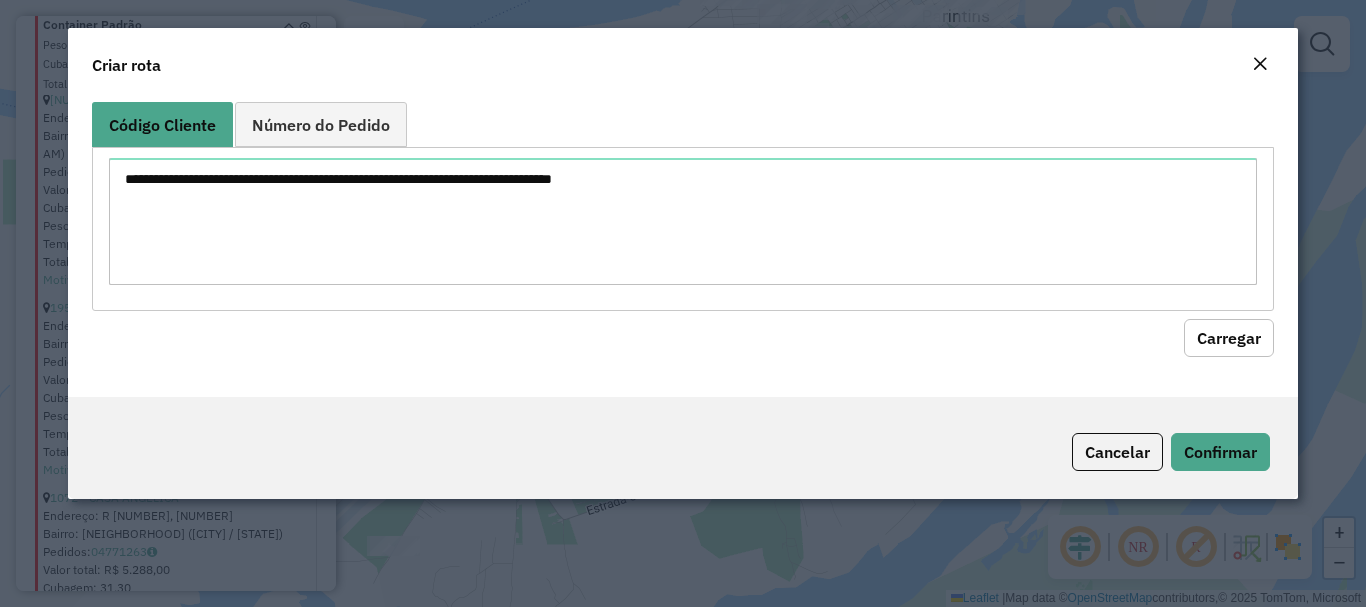 click on "Cancelar" 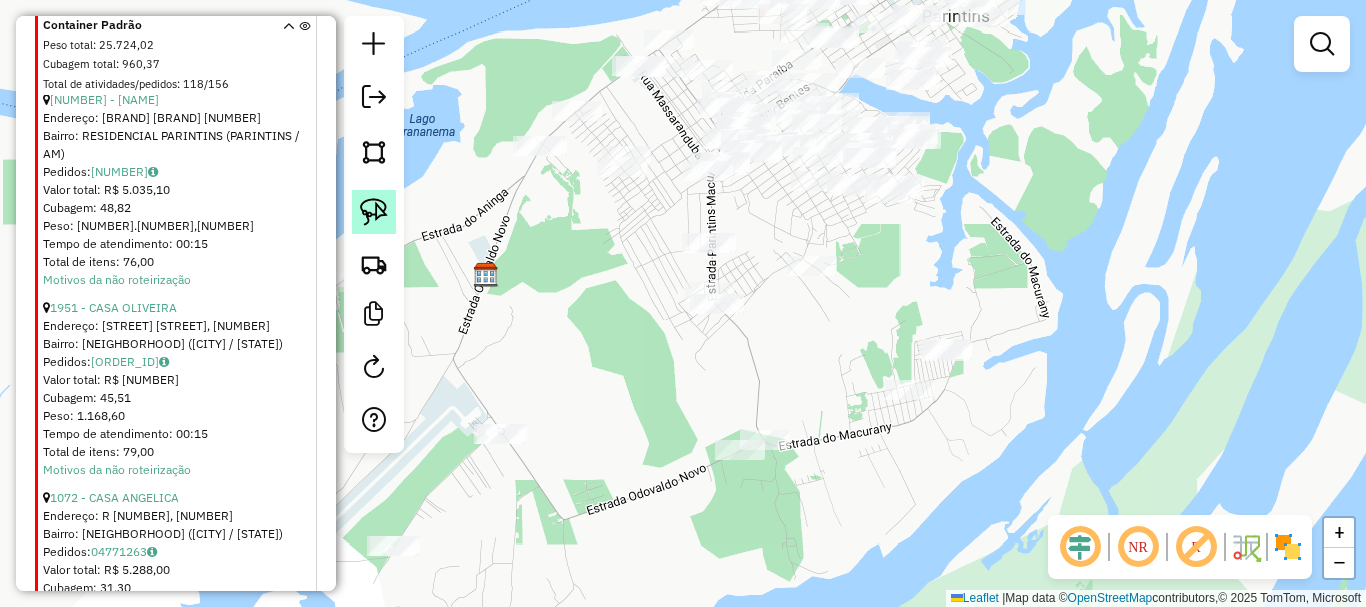click 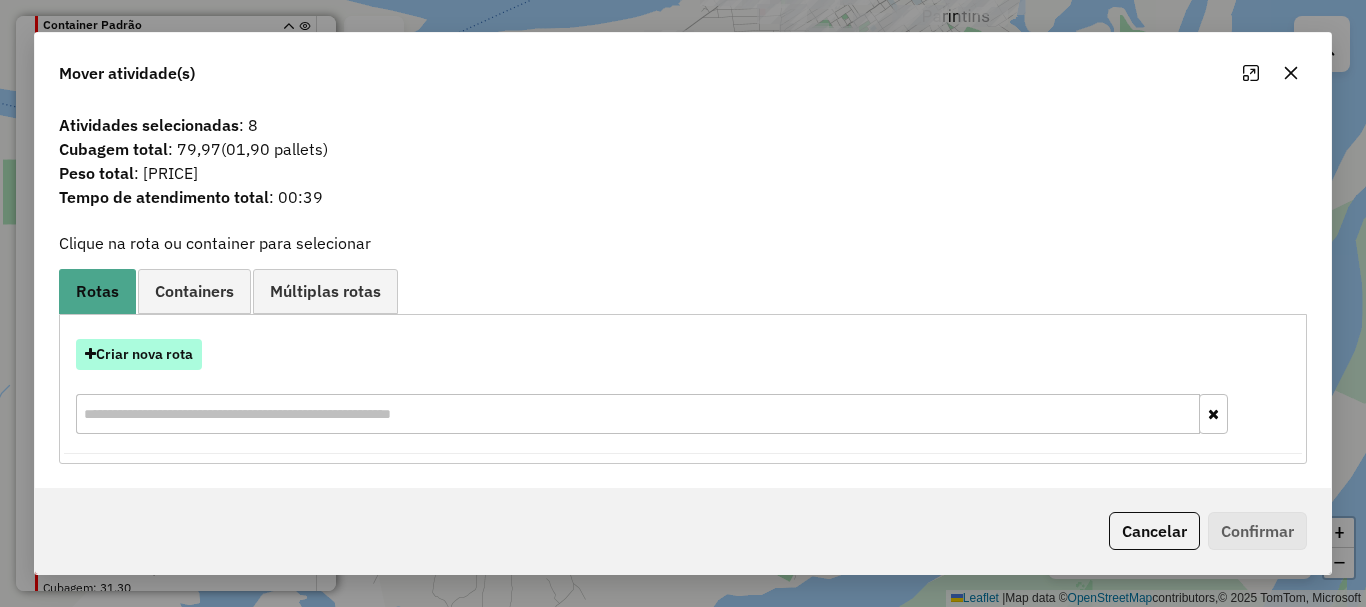 click on "Criar nova rota" at bounding box center (139, 354) 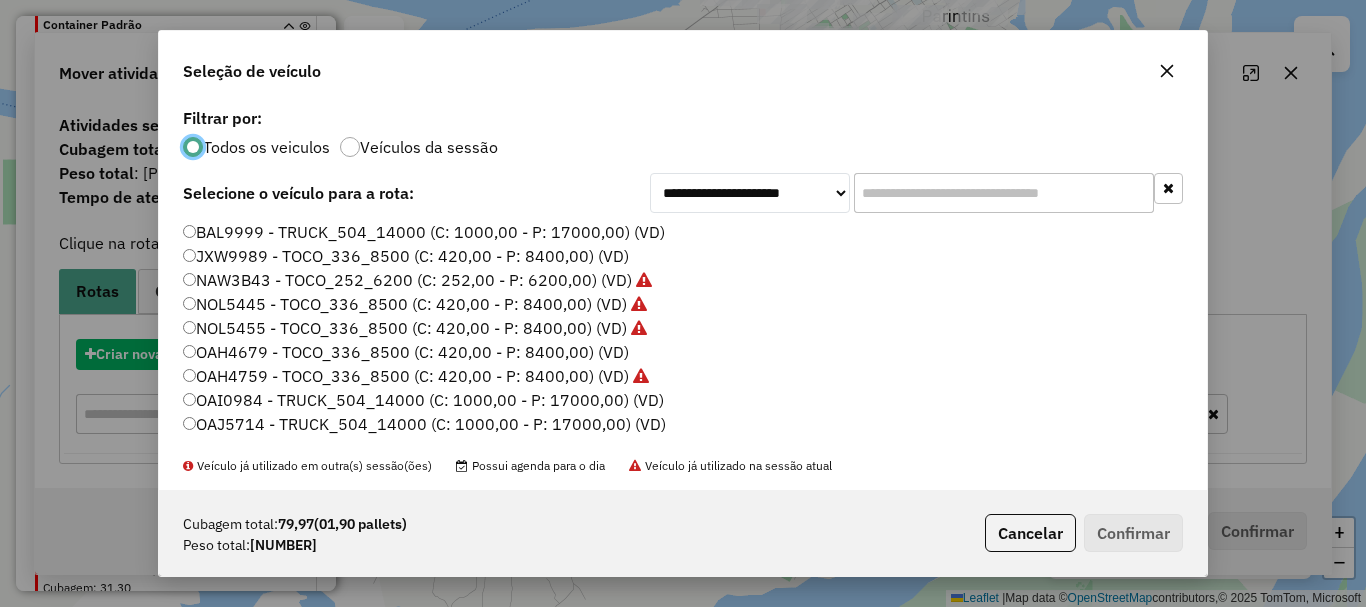 scroll, scrollTop: 11, scrollLeft: 6, axis: both 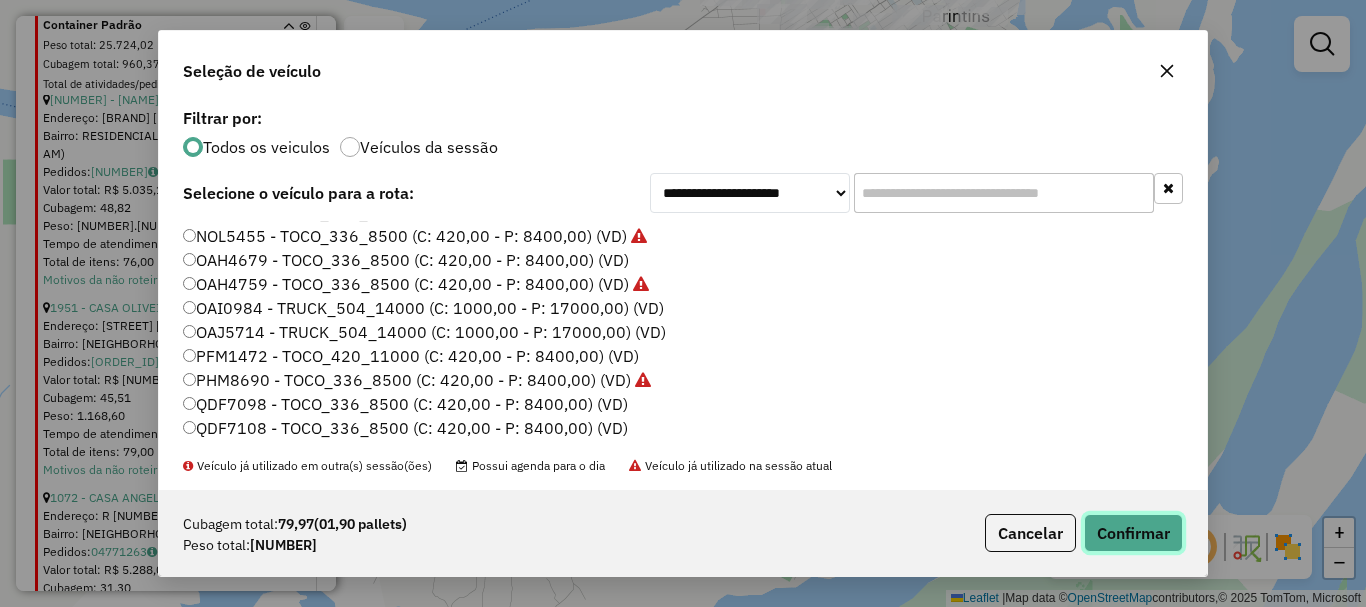 click on "Confirmar" 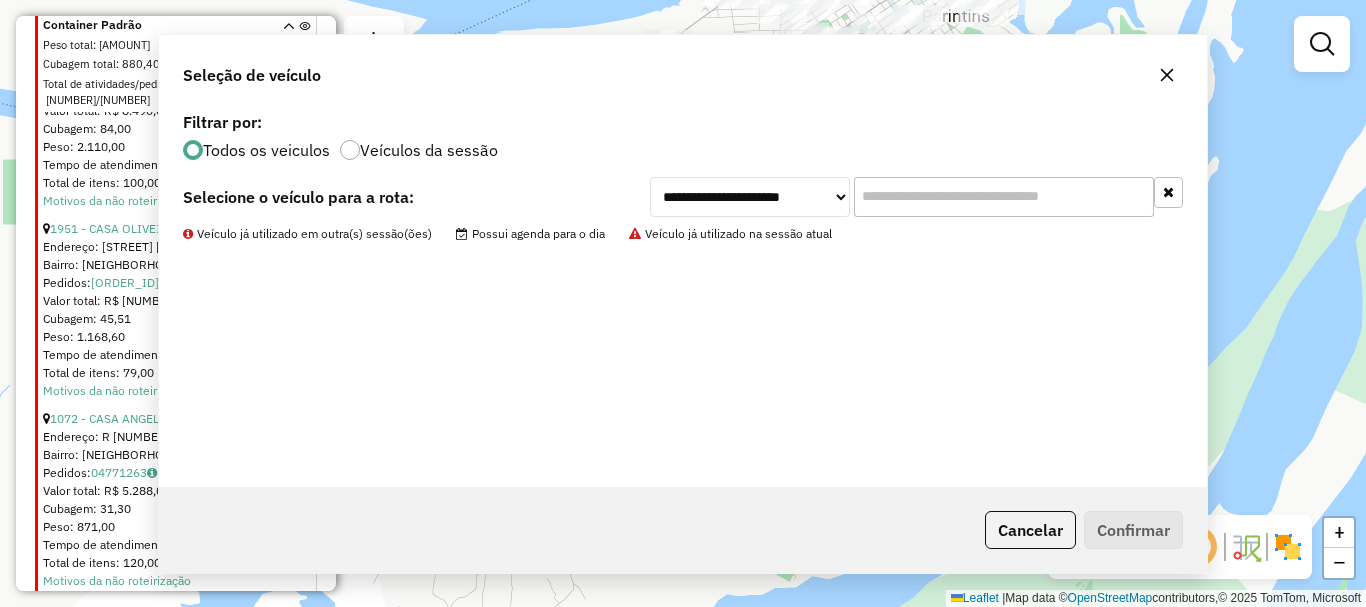 scroll, scrollTop: 1521, scrollLeft: 0, axis: vertical 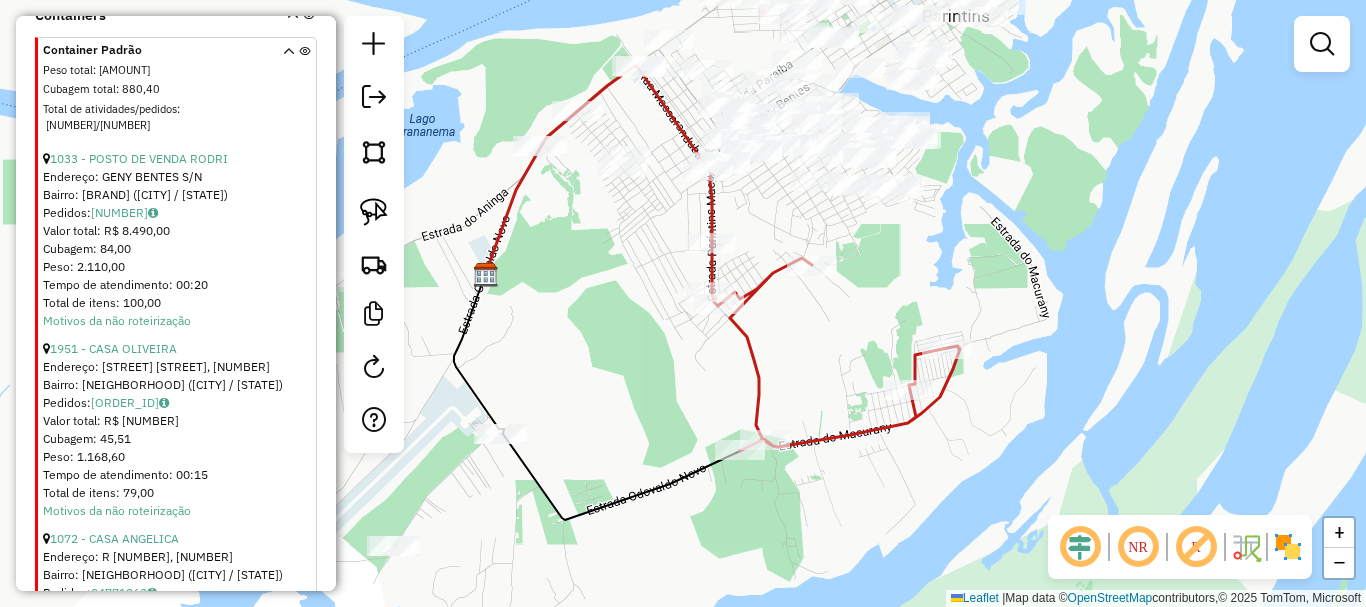 select on "**********" 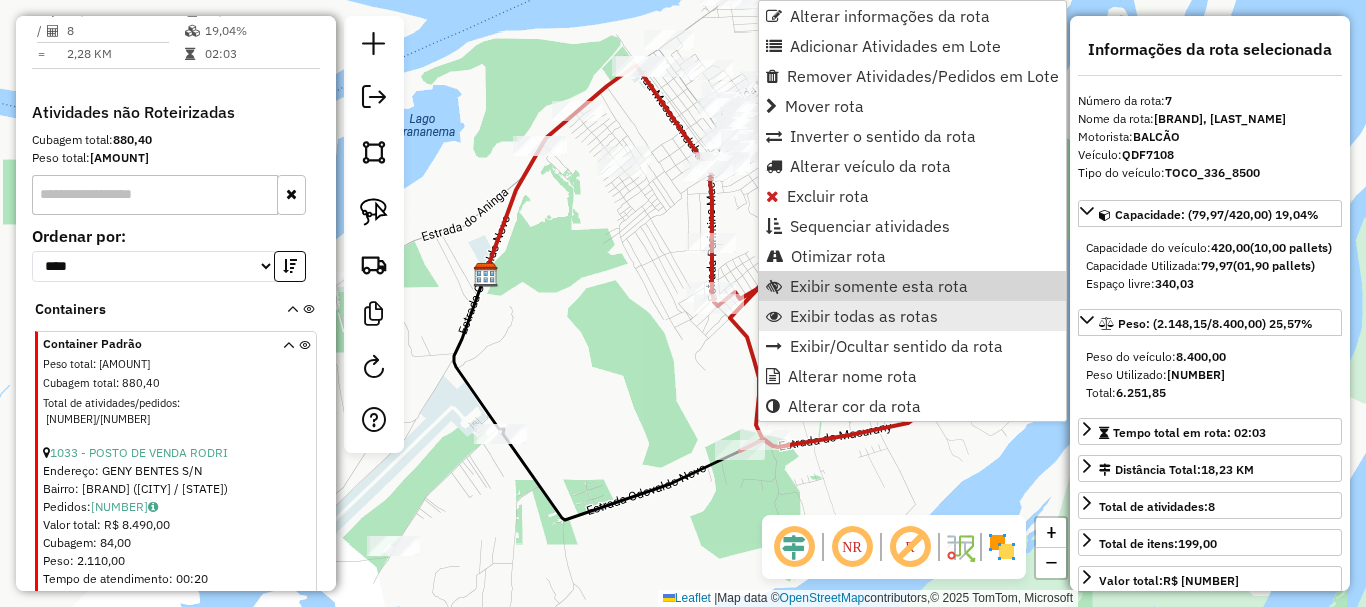 scroll, scrollTop: 936, scrollLeft: 0, axis: vertical 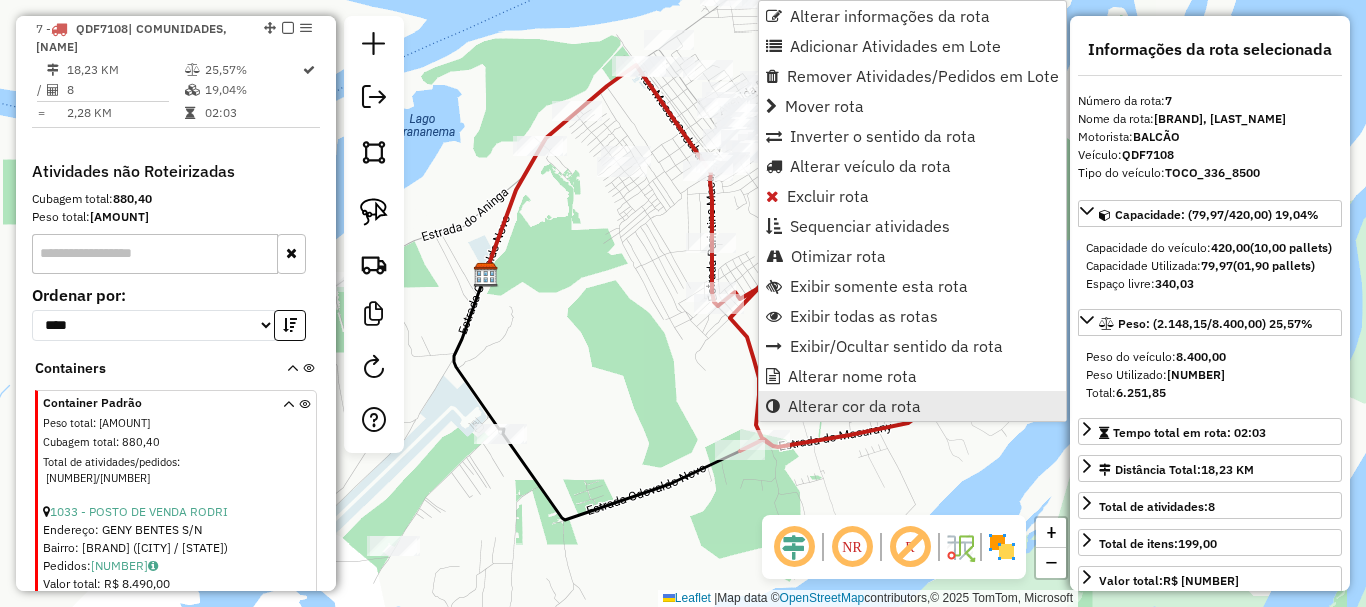 click on "Alterar cor da rota" at bounding box center (854, 406) 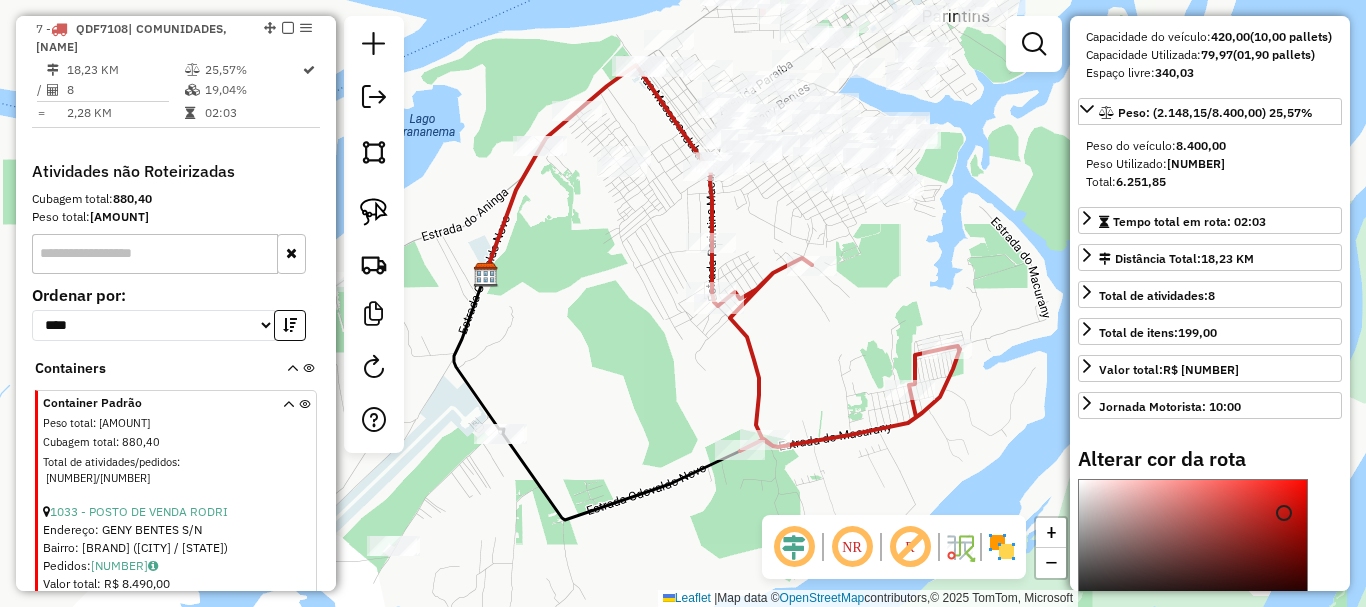 scroll, scrollTop: 400, scrollLeft: 0, axis: vertical 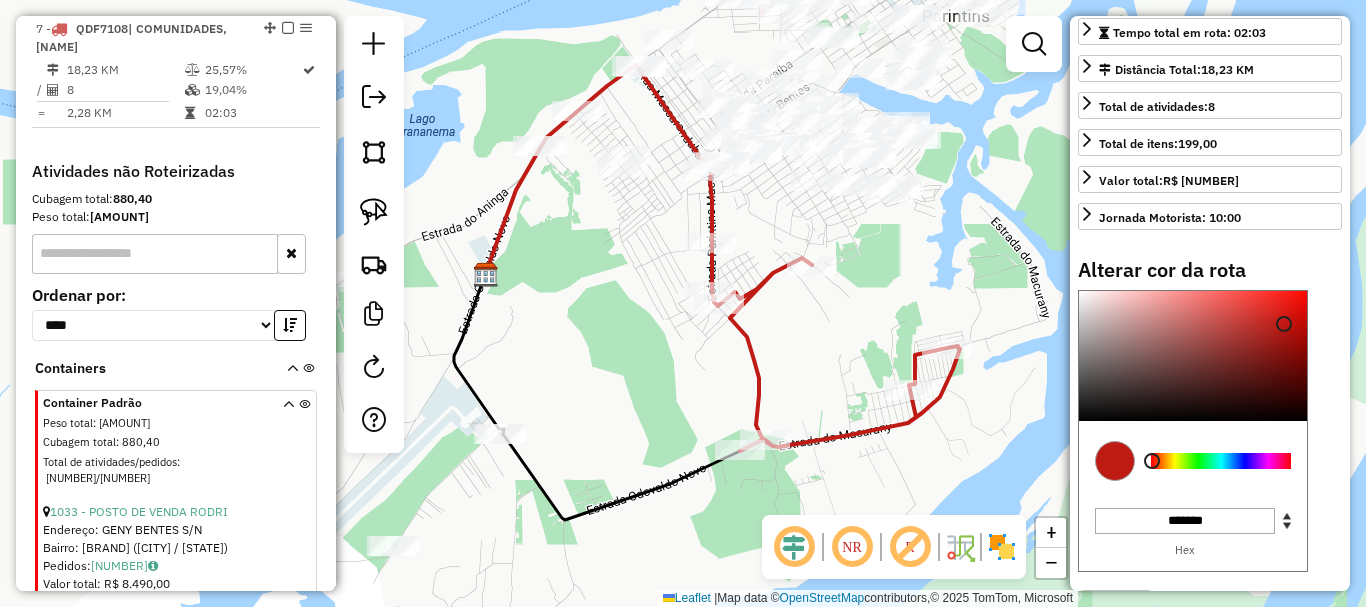 type on "*******" 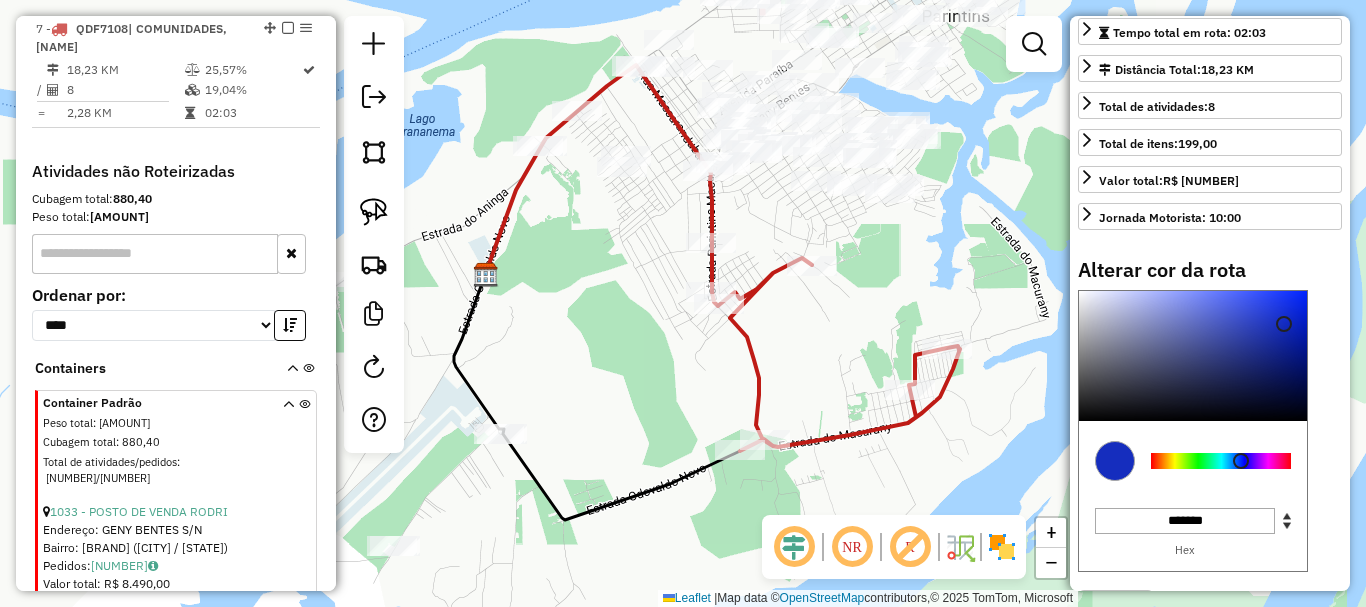 click at bounding box center [1221, 461] 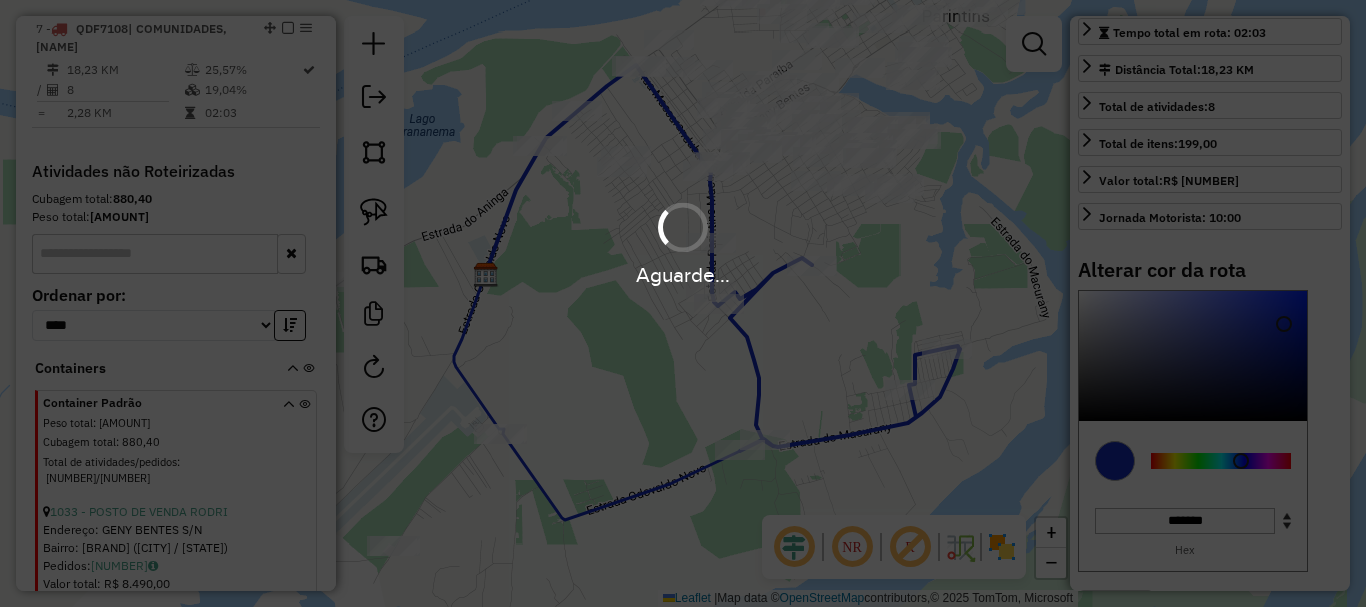 drag, startPoint x: 1288, startPoint y: 356, endPoint x: 1312, endPoint y: 312, distance: 50.119858 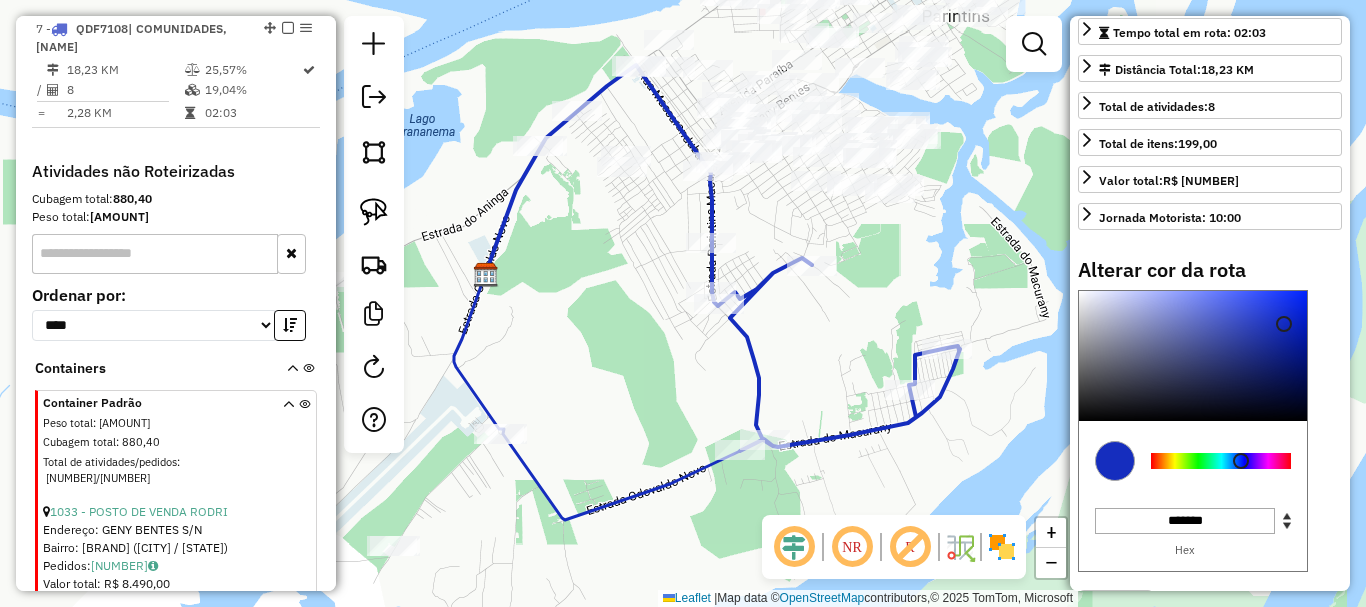 click on "Janela de atendimento Grade de atendimento Capacidade Transportadoras Veículos Cliente Pedidos  Rotas Selecione os dias de semana para filtrar as janelas de atendimento  Seg   Ter   Qua   Qui   Sex   Sáb   Dom  Informe o período da janela de atendimento: De: Até:  Filtrar exatamente a janela do cliente  Considerar janela de atendimento padrão  Selecione os dias de semana para filtrar as grades de atendimento  Seg   Ter   Qua   Qui   Sex   Sáb   Dom   Considerar clientes sem dia de atendimento cadastrado  Clientes fora do dia de atendimento selecionado Filtrar as atividades entre os valores definidos abaixo:  Peso mínimo:   Peso máximo:   Cubagem mínima:   Cubagem máxima:   De:   Até:  Filtrar as atividades entre o tempo de atendimento definido abaixo:  De:   Até:   Considerar capacidade total dos clientes não roteirizados Transportadora: Selecione um ou mais itens Tipo de veículo: Selecione um ou mais itens Veículo: Selecione um ou mais itens Motorista: Selecione um ou mais itens Nome: Rótulo:" 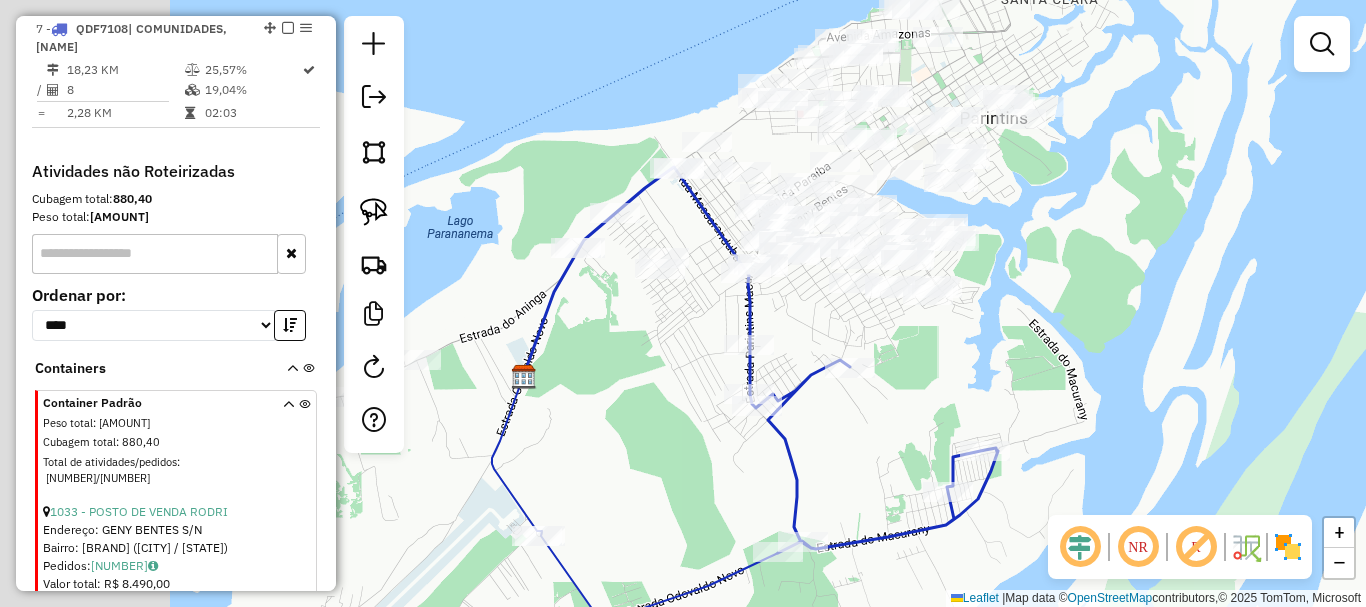 drag, startPoint x: 677, startPoint y: 335, endPoint x: 1006, endPoint y: 425, distance: 341.08795 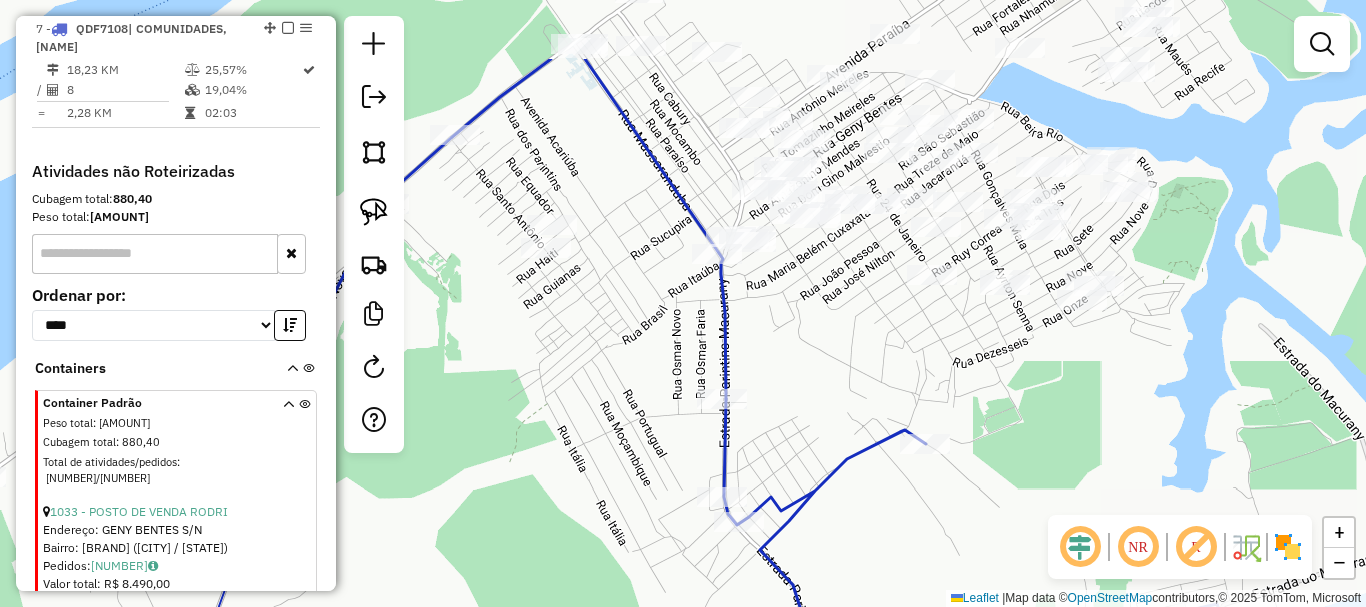 drag, startPoint x: 873, startPoint y: 372, endPoint x: 891, endPoint y: 399, distance: 32.449963 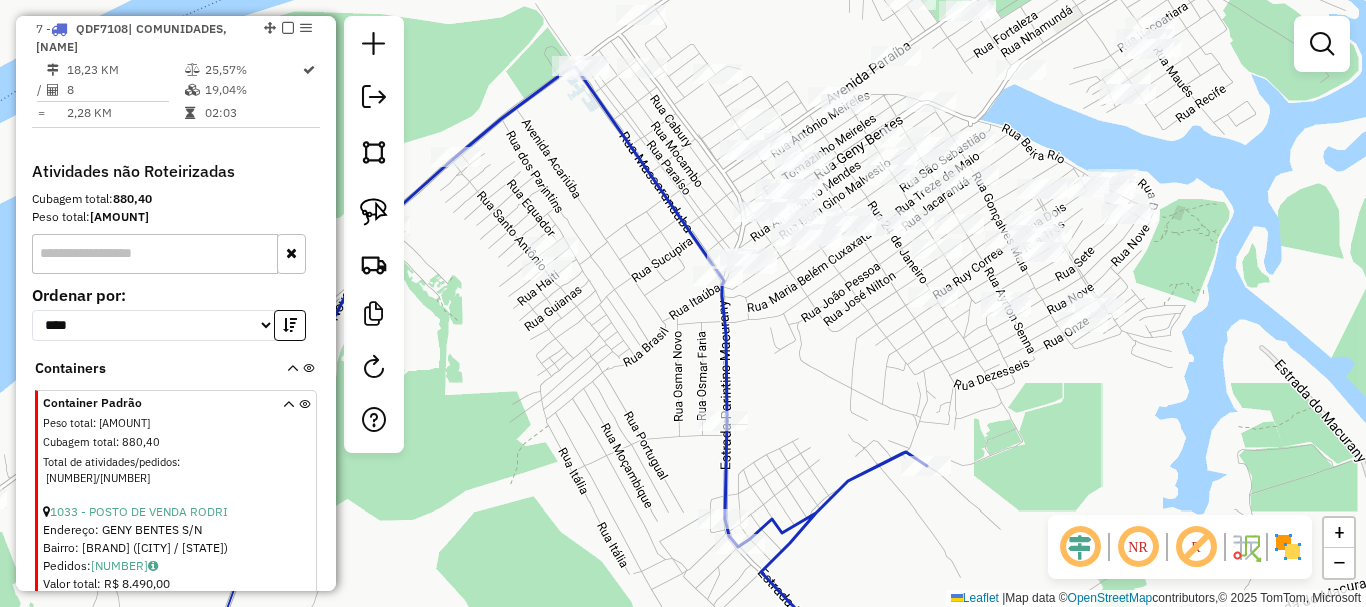 drag, startPoint x: 859, startPoint y: 363, endPoint x: 861, endPoint y: 391, distance: 28.071337 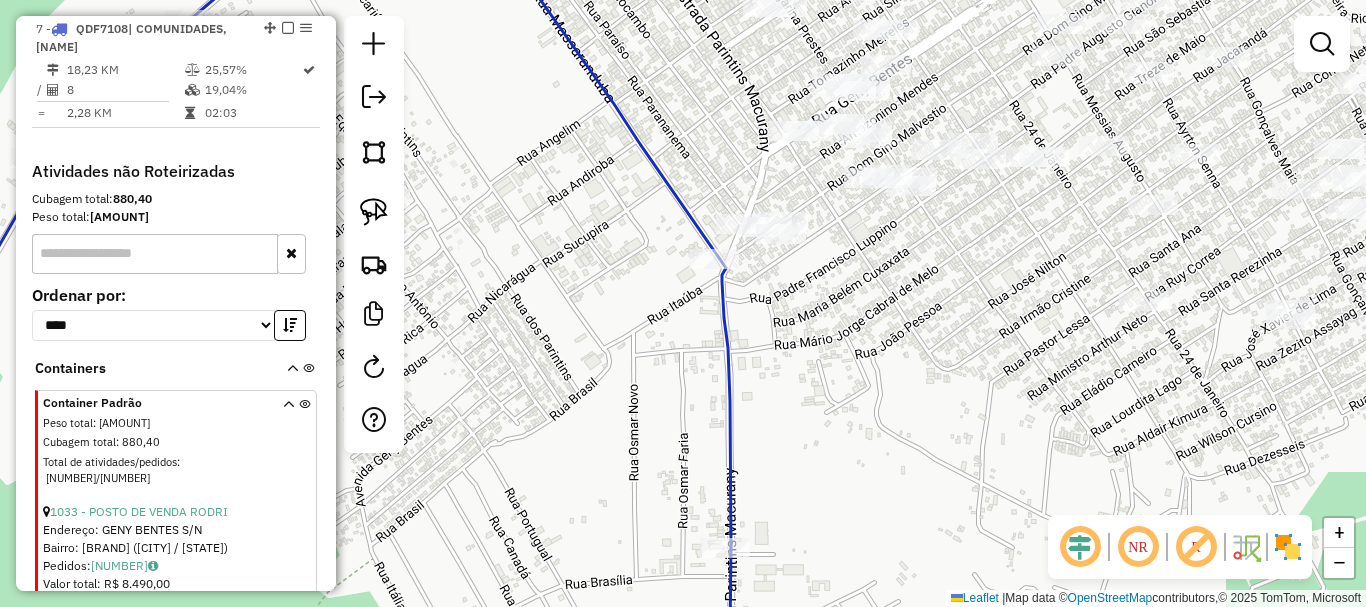 drag, startPoint x: 756, startPoint y: 315, endPoint x: 759, endPoint y: 377, distance: 62.072536 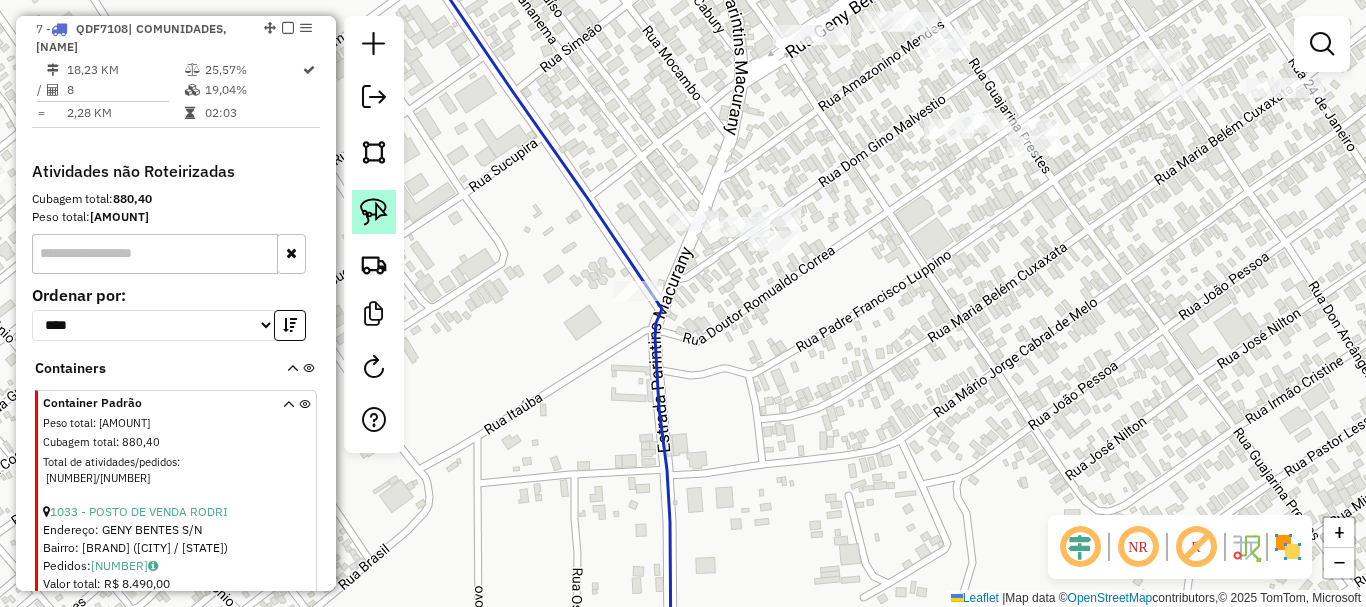 click 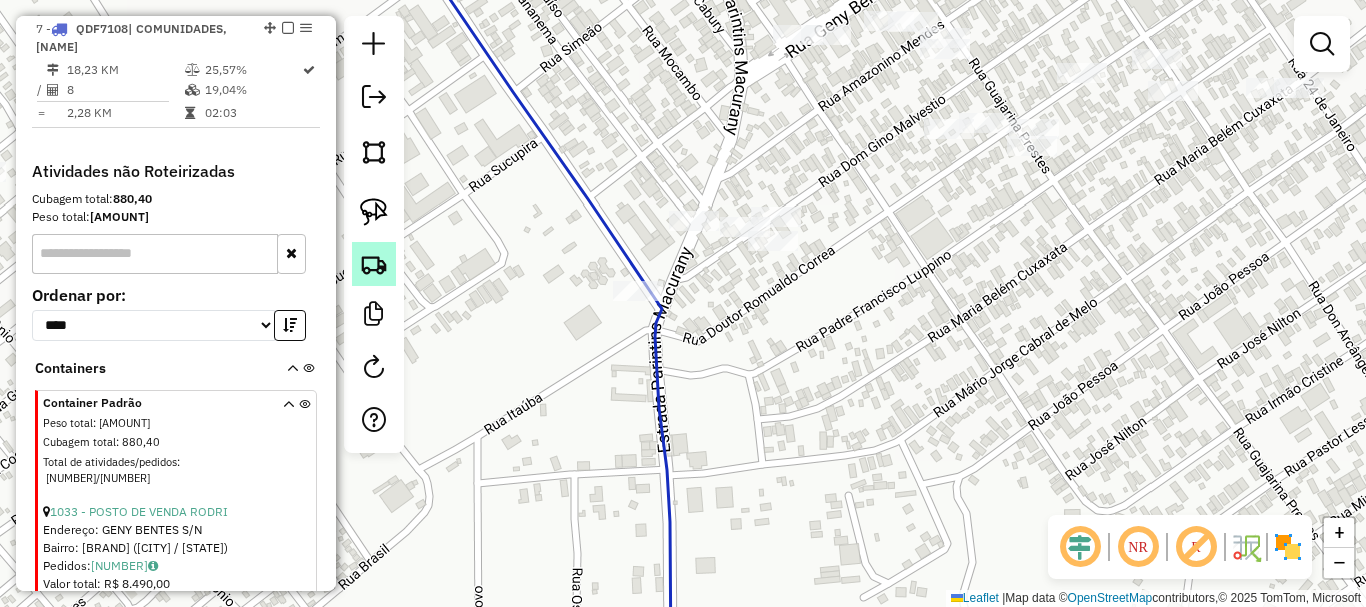click 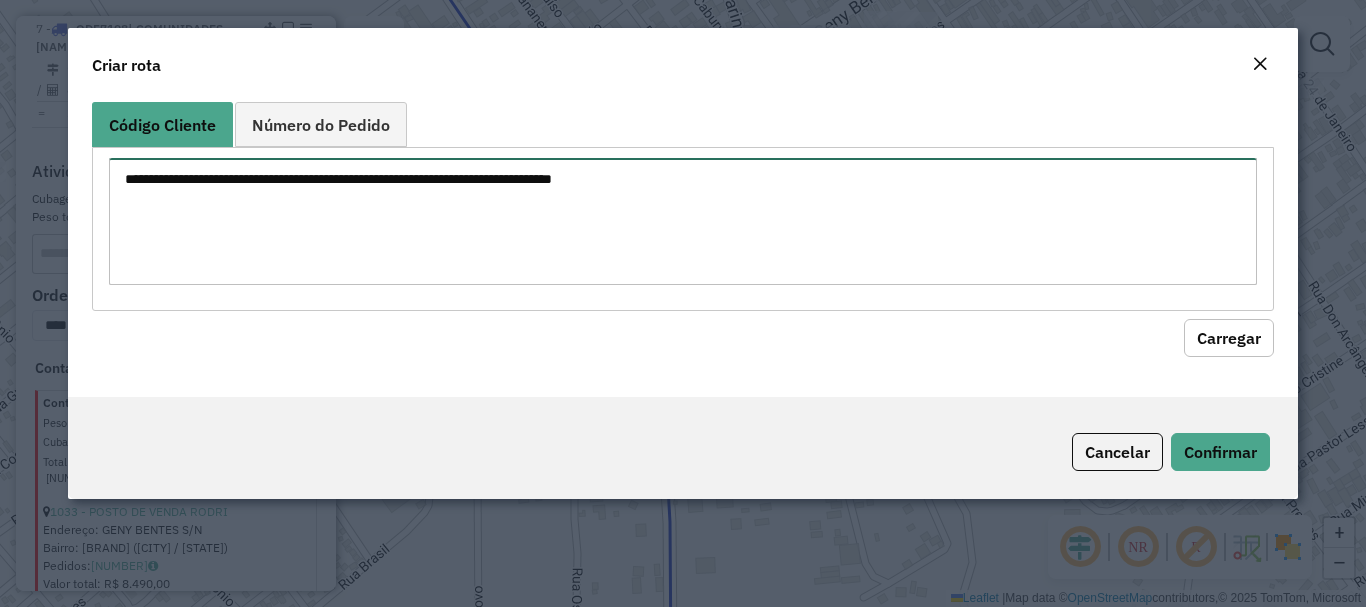 click at bounding box center [682, 221] 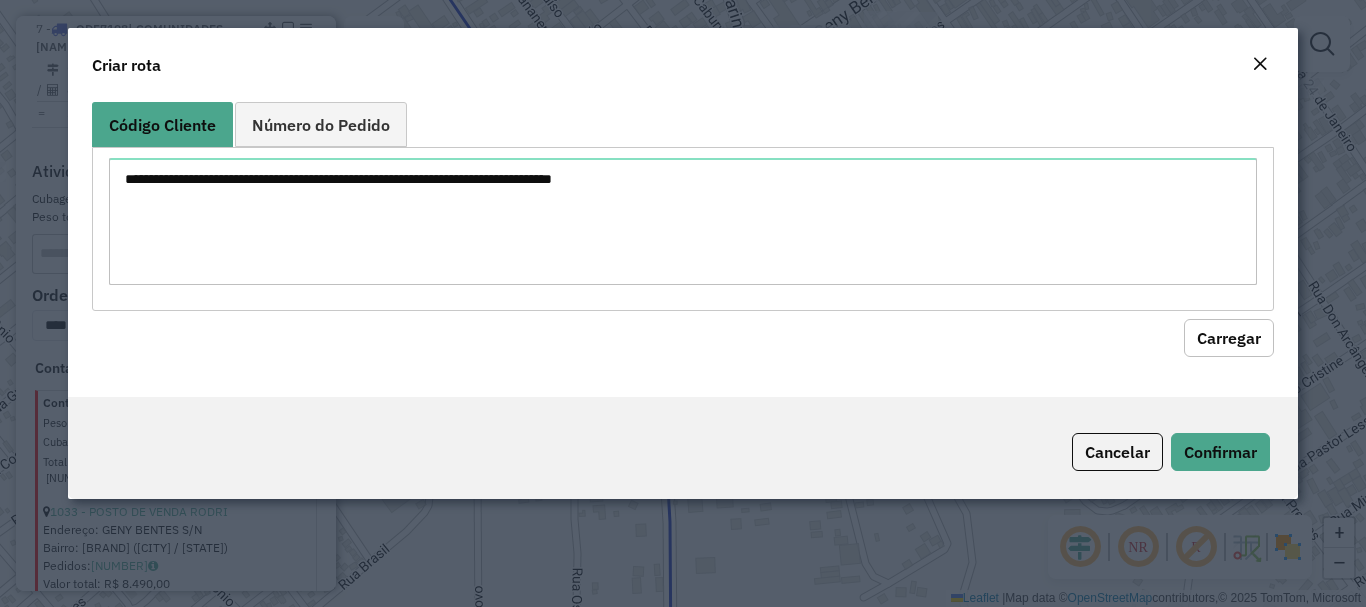 click on "Carregar" 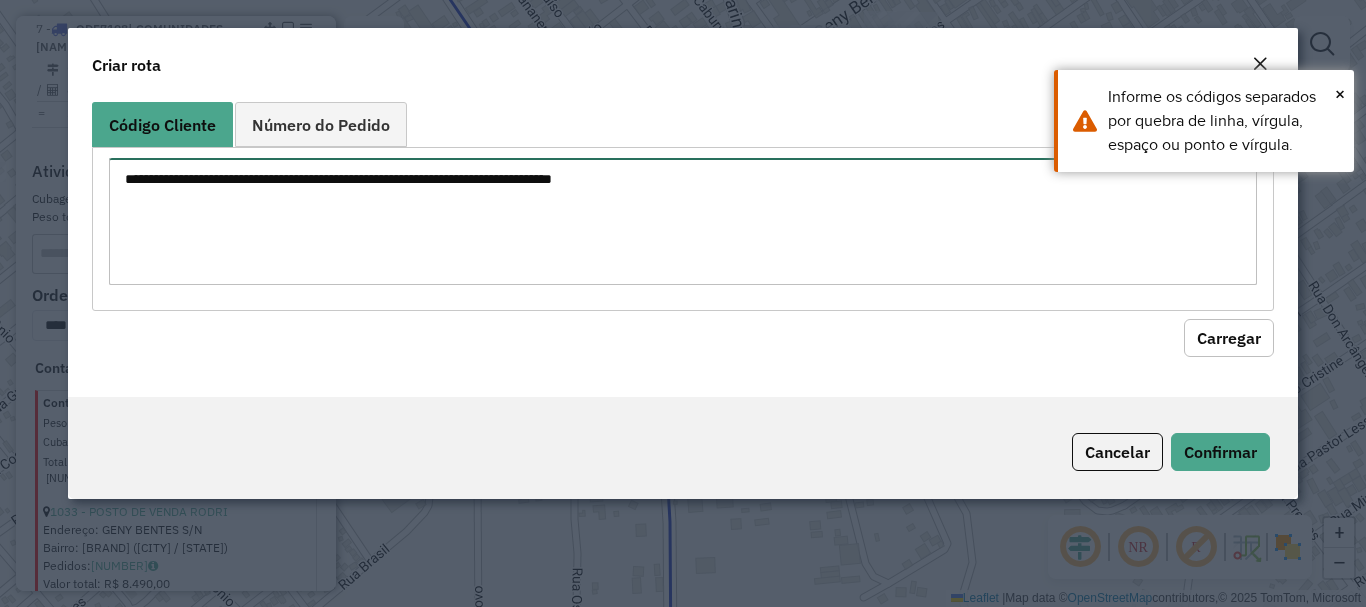 click at bounding box center [682, 221] 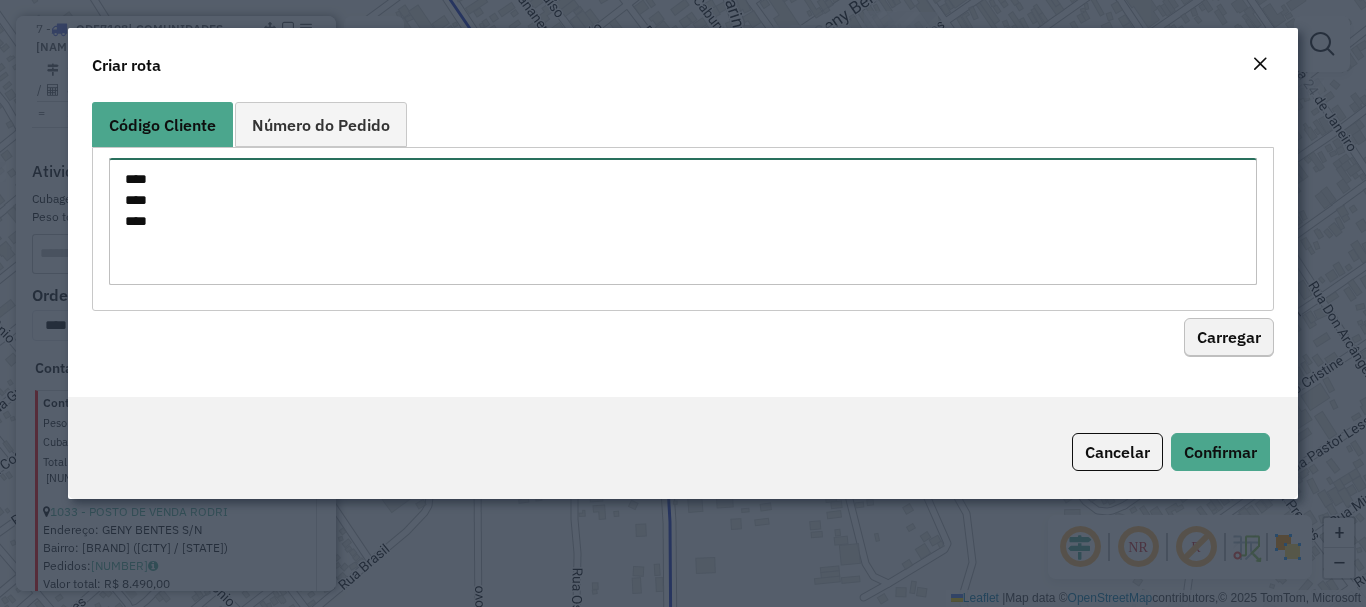 type on "****
****
***" 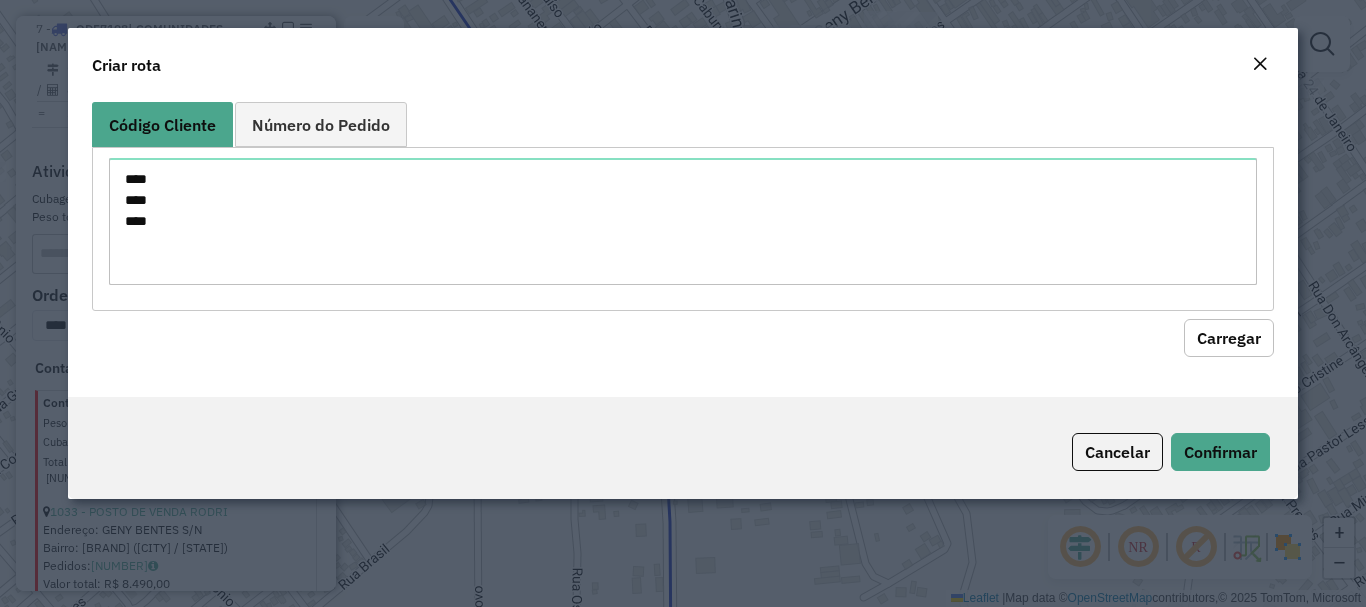 click on "Carregar" 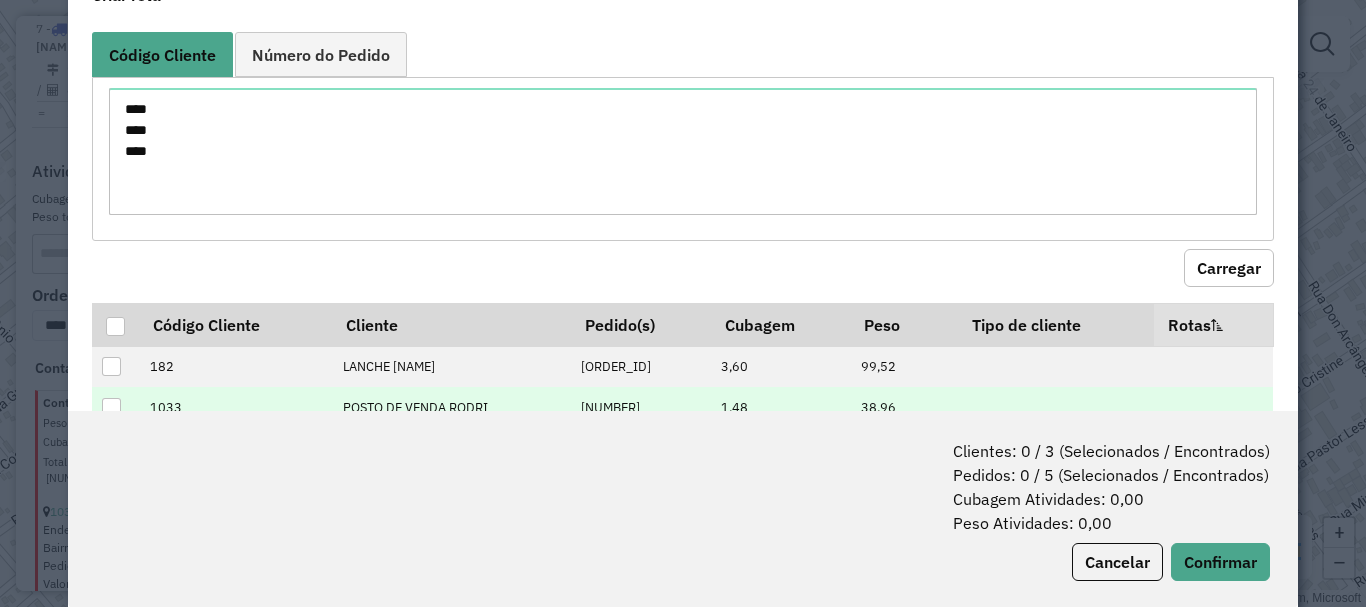 scroll, scrollTop: 100, scrollLeft: 0, axis: vertical 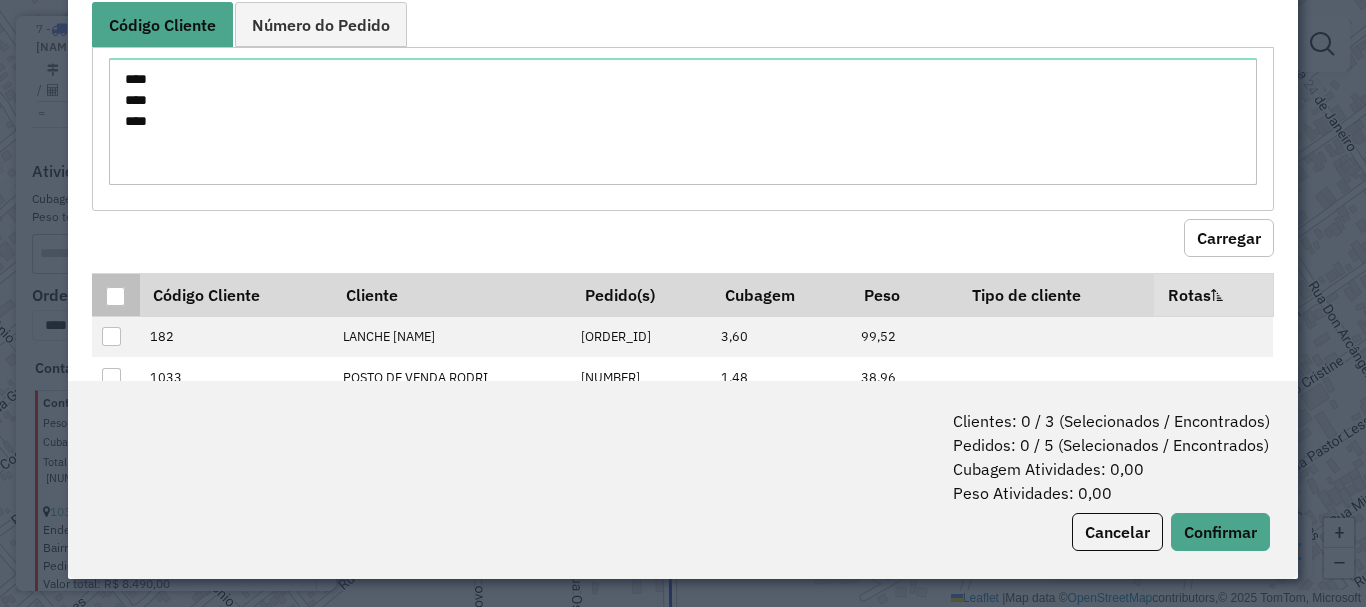 click at bounding box center (115, 294) 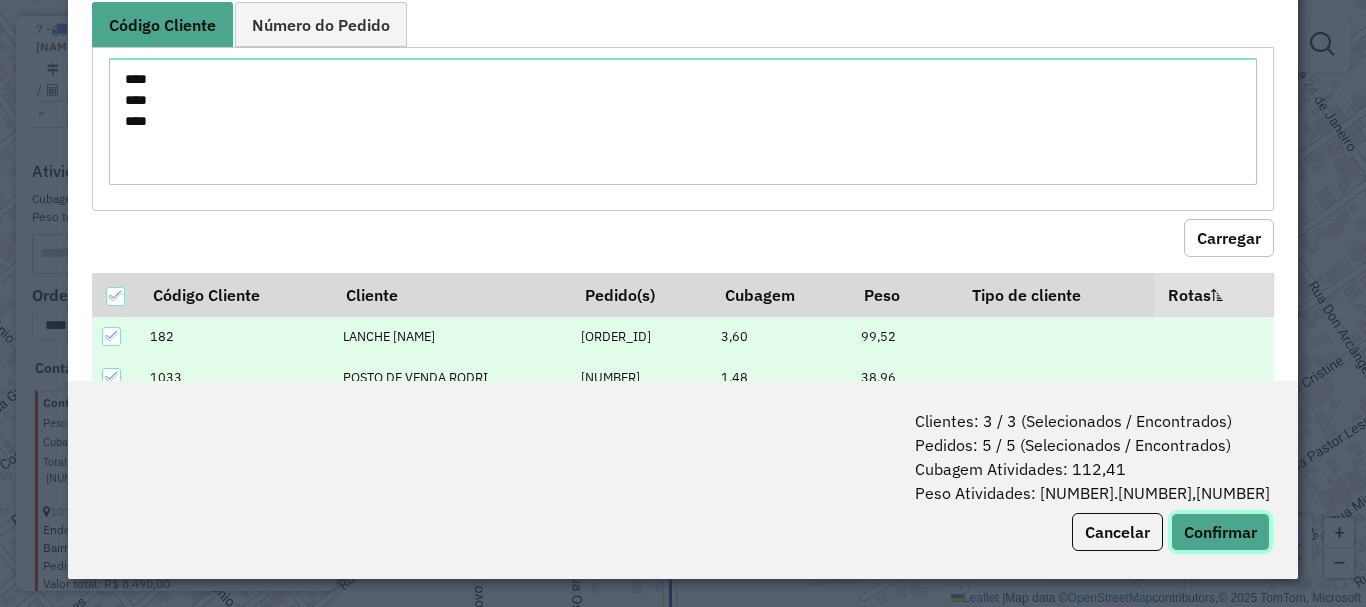 click on "Confirmar" 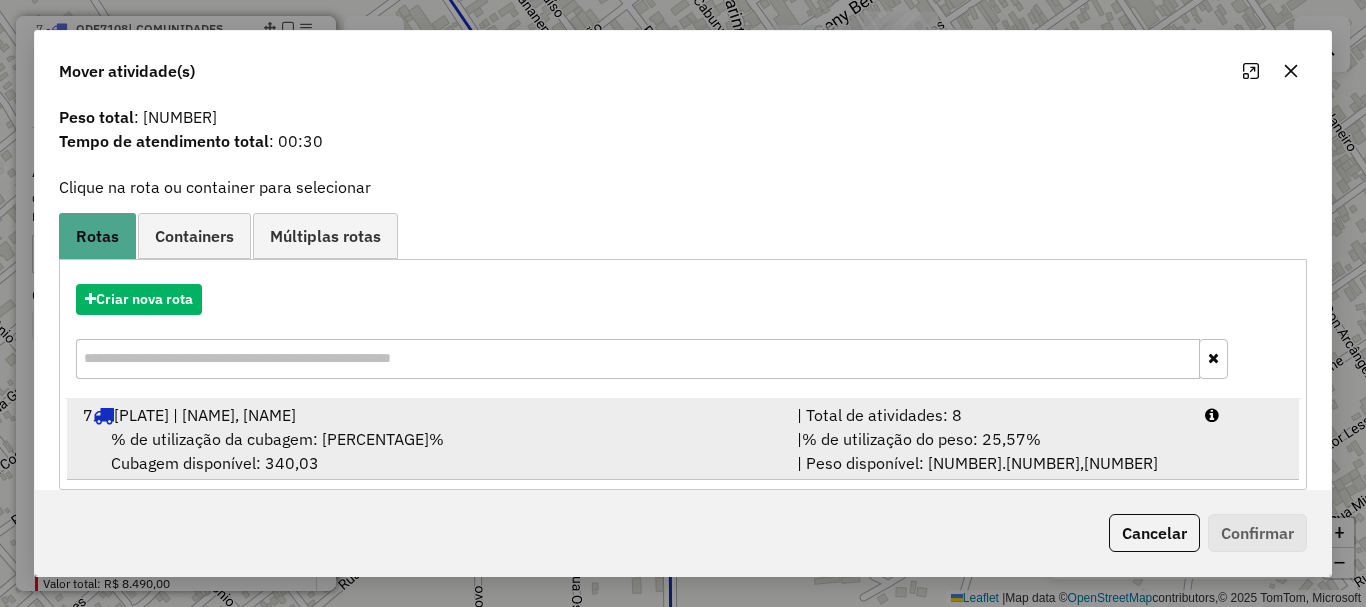scroll, scrollTop: 78, scrollLeft: 0, axis: vertical 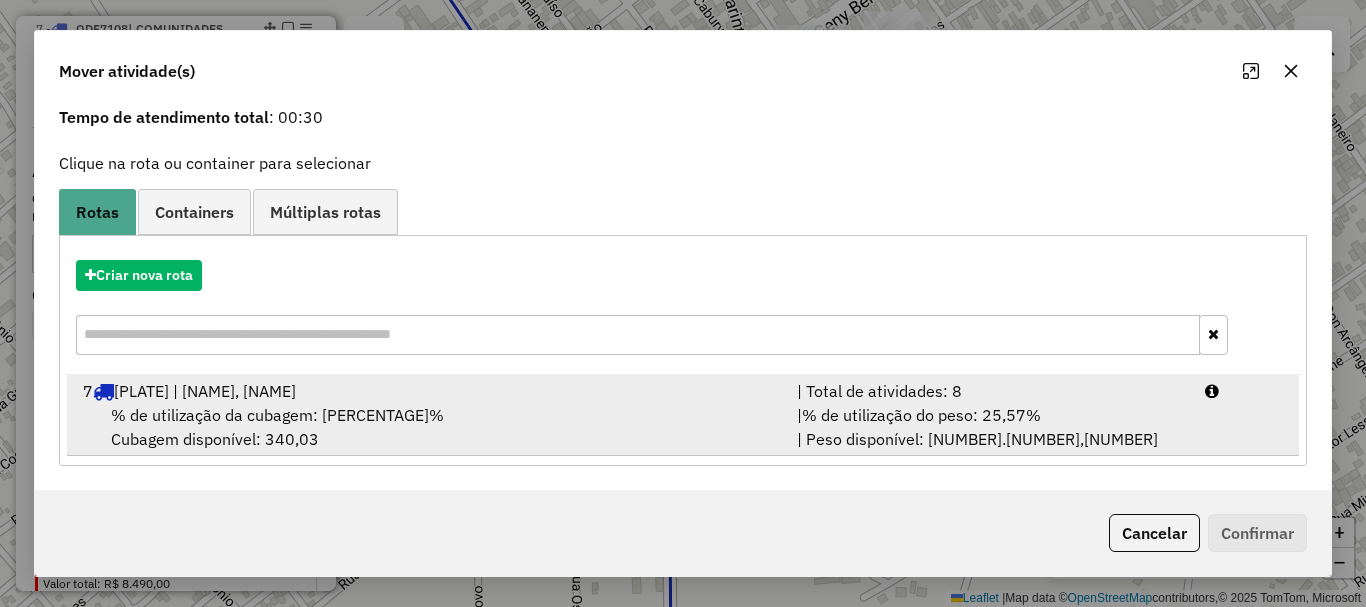 drag, startPoint x: 492, startPoint y: 388, endPoint x: 523, endPoint y: 411, distance: 38.600517 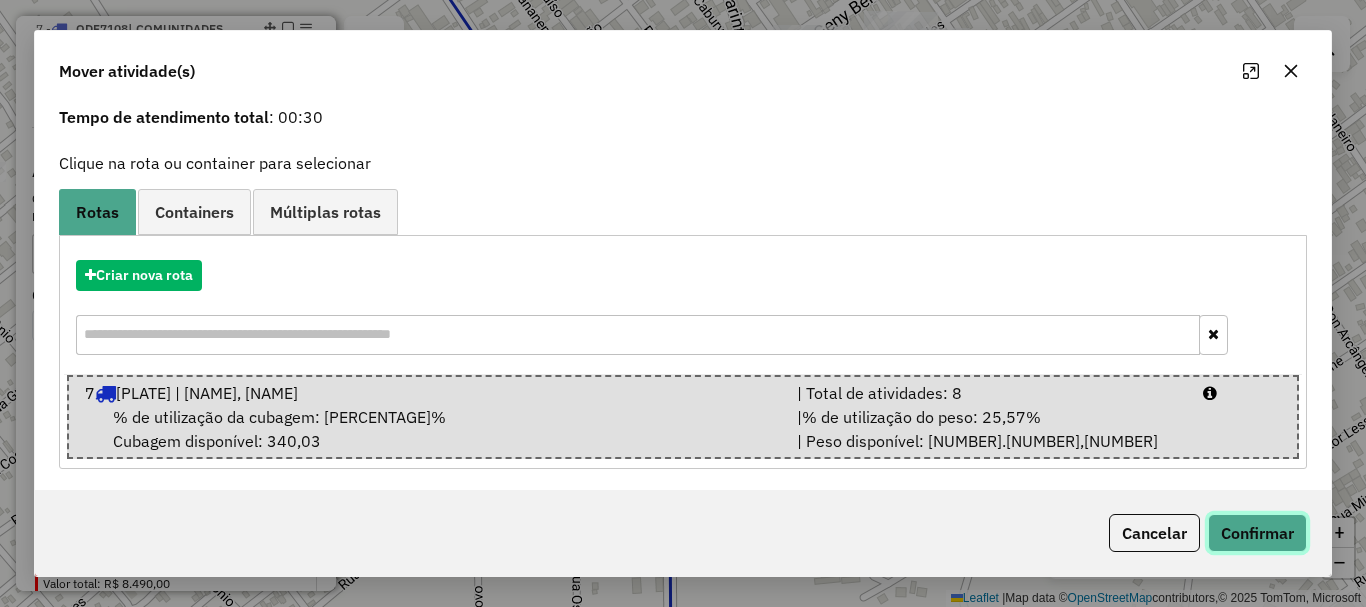 click on "Confirmar" 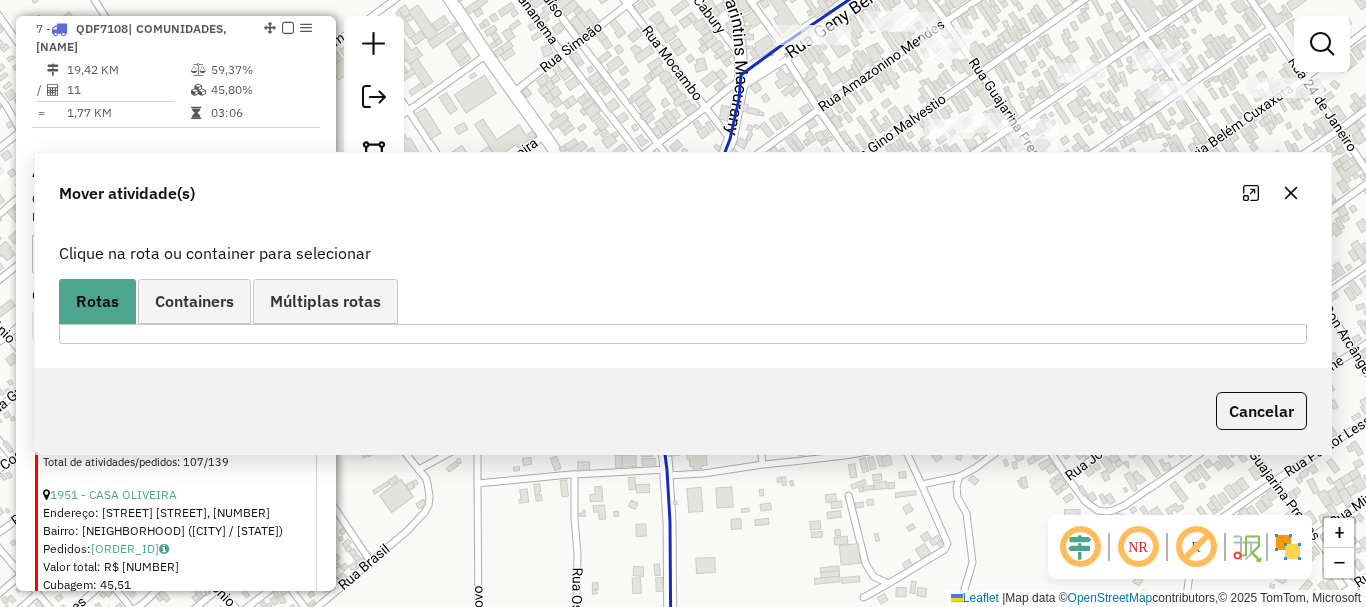 scroll, scrollTop: 0, scrollLeft: 0, axis: both 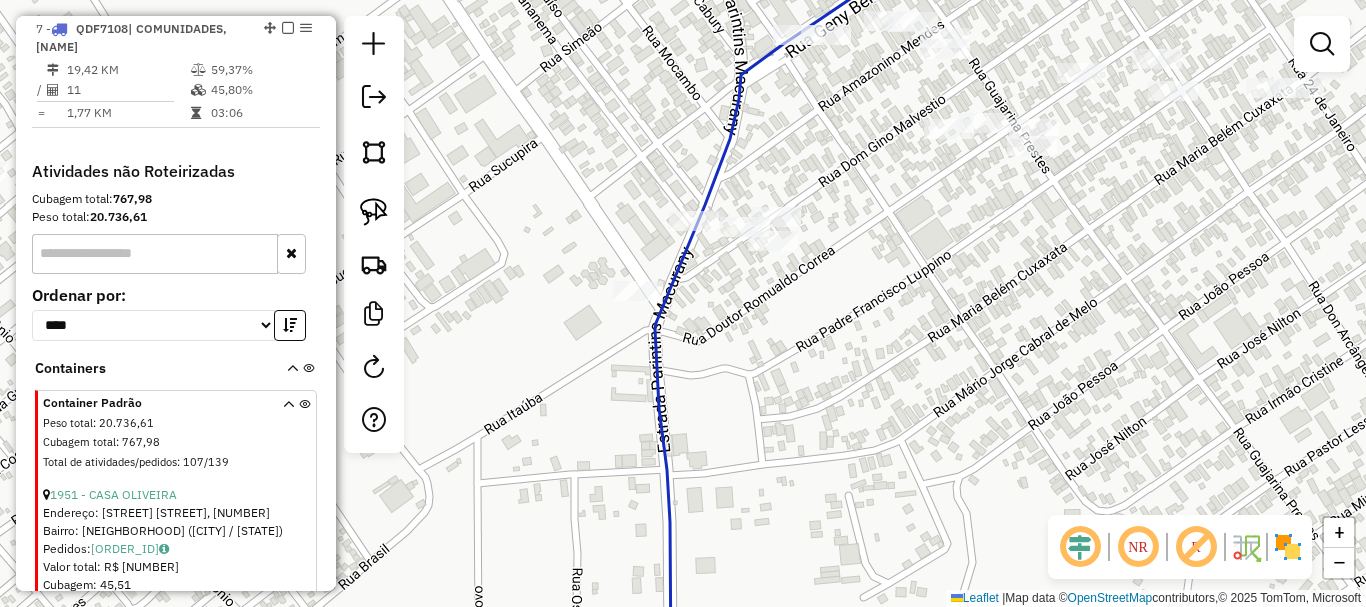 click 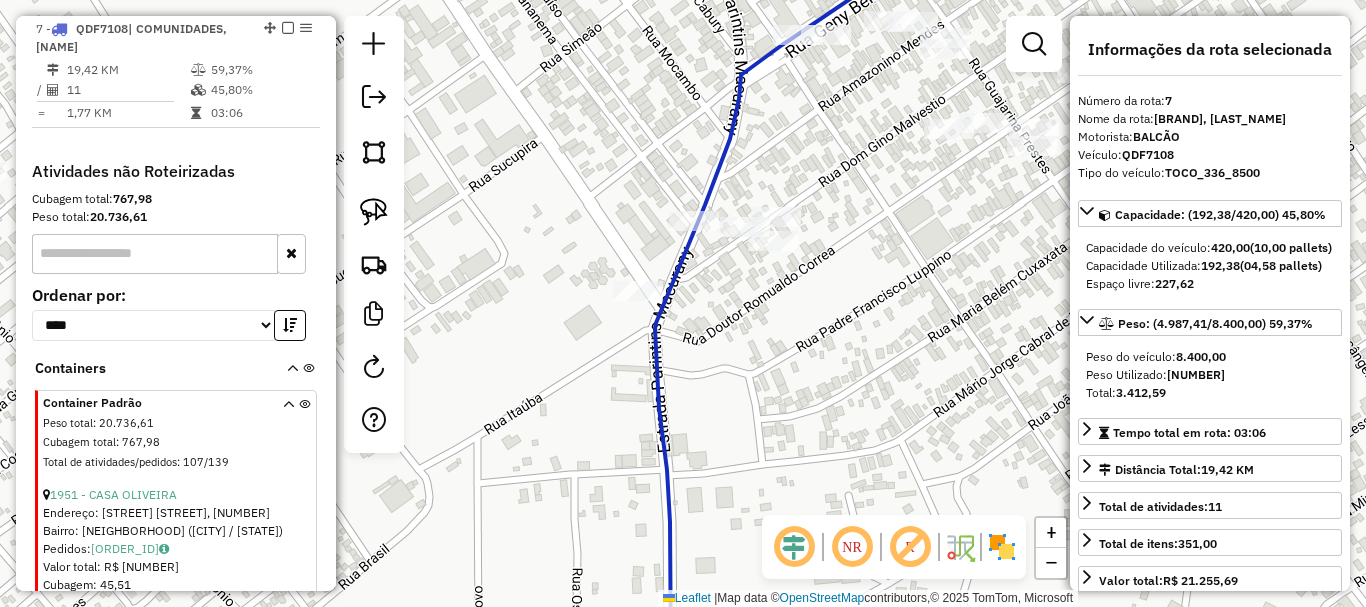 click on "Janela de atendimento Grade de atendimento Capacidade Transportadoras Veículos Cliente Pedidos  Rotas Selecione os dias de semana para filtrar as janelas de atendimento  Seg   Ter   Qua   Qui   Sex   Sáb   Dom  Informe o período da janela de atendimento: De: Até:  Filtrar exatamente a janela do cliente  Considerar janela de atendimento padrão  Selecione os dias de semana para filtrar as grades de atendimento  Seg   Ter   Qua   Qui   Sex   Sáb   Dom   Considerar clientes sem dia de atendimento cadastrado  Clientes fora do dia de atendimento selecionado Filtrar as atividades entre os valores definidos abaixo:  Peso mínimo:   Peso máximo:   Cubagem mínima:   Cubagem máxima:   De:   Até:  Filtrar as atividades entre o tempo de atendimento definido abaixo:  De:   Até:   Considerar capacidade total dos clientes não roteirizados Transportadora: Selecione um ou mais itens Tipo de veículo: Selecione um ou mais itens Veículo: Selecione um ou mais itens Motorista: Selecione um ou mais itens Nome: Rótulo:" 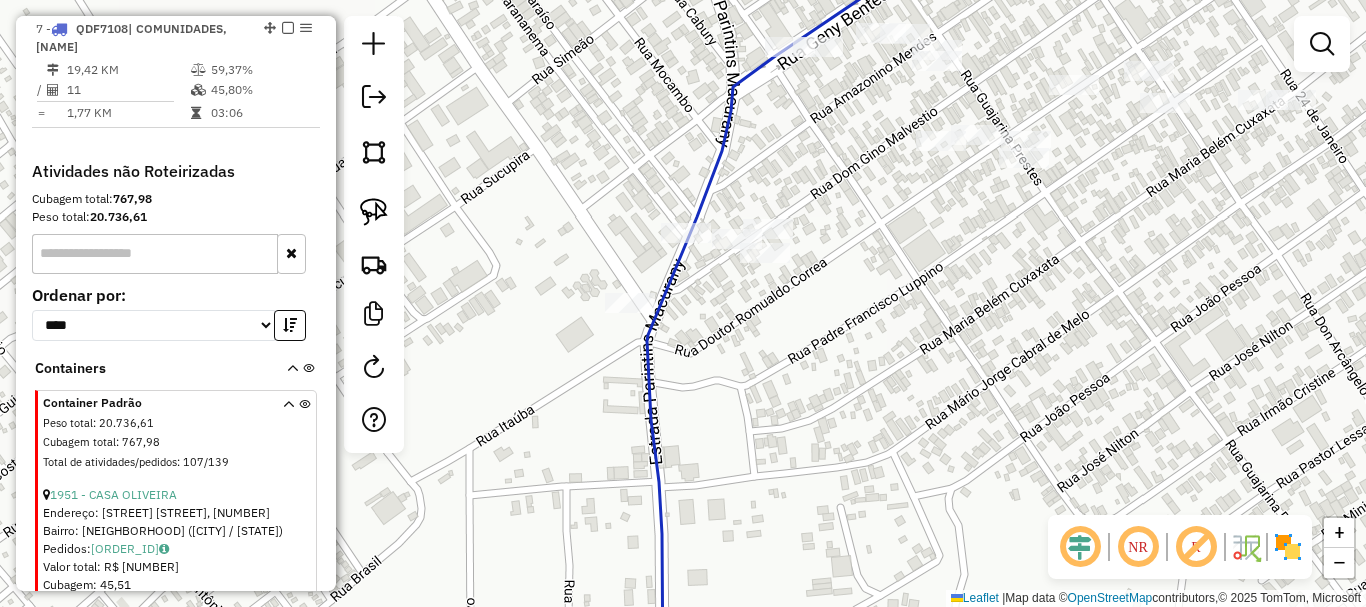 drag, startPoint x: 893, startPoint y: 290, endPoint x: 790, endPoint y: 373, distance: 132.28 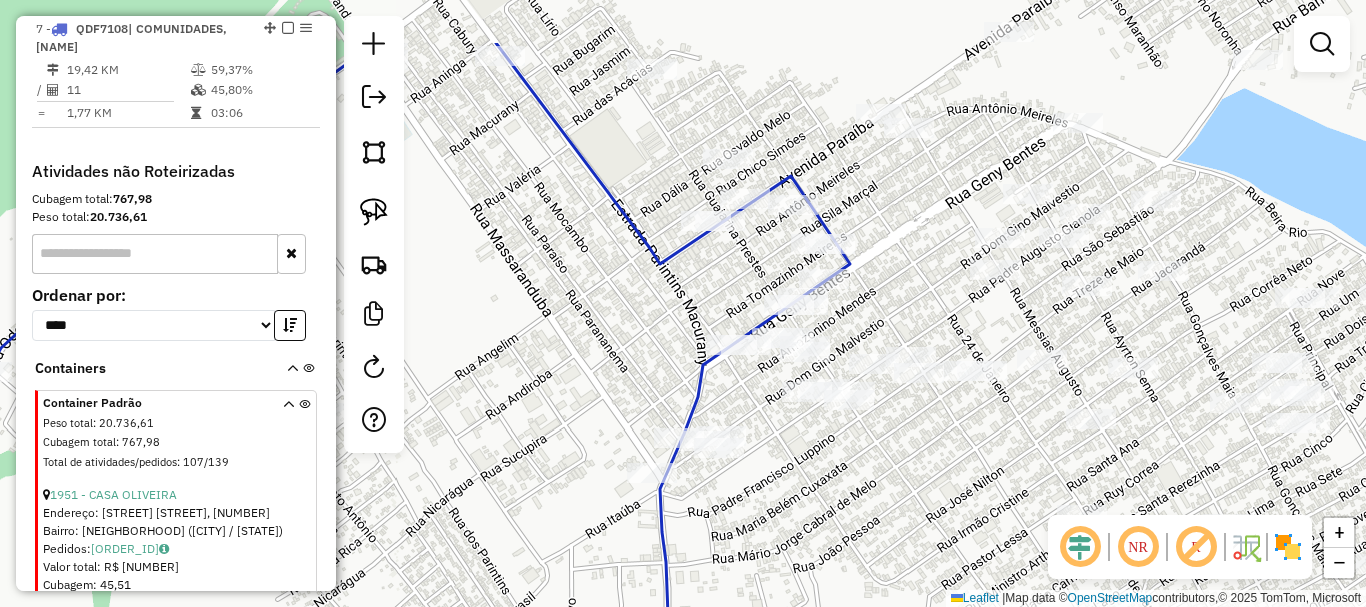 drag, startPoint x: 845, startPoint y: 373, endPoint x: 865, endPoint y: 485, distance: 113.7717 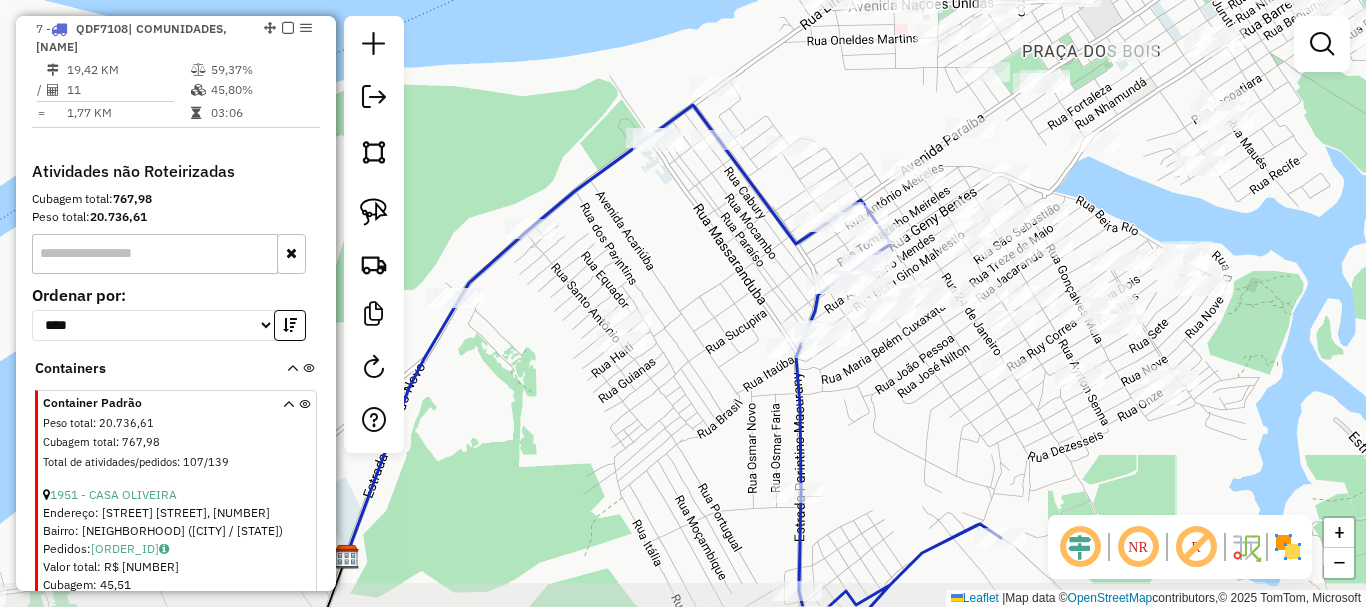 drag, startPoint x: 600, startPoint y: 329, endPoint x: 718, endPoint y: 274, distance: 130.18832 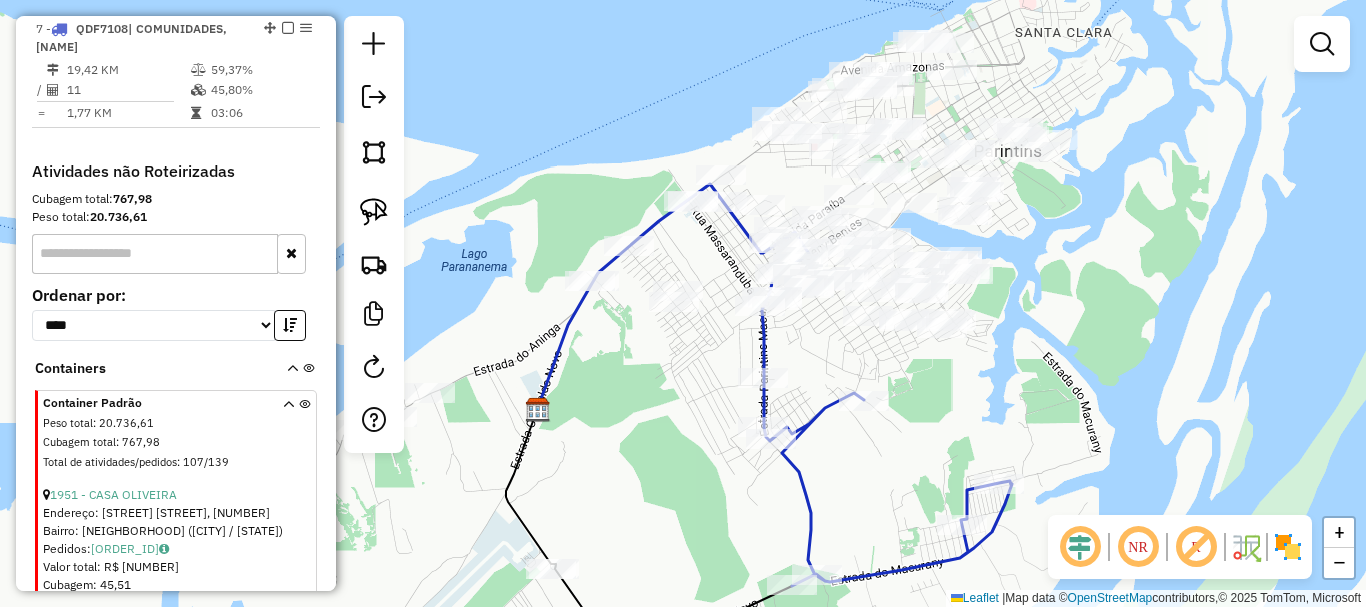 drag, startPoint x: 732, startPoint y: 335, endPoint x: 709, endPoint y: 345, distance: 25.079872 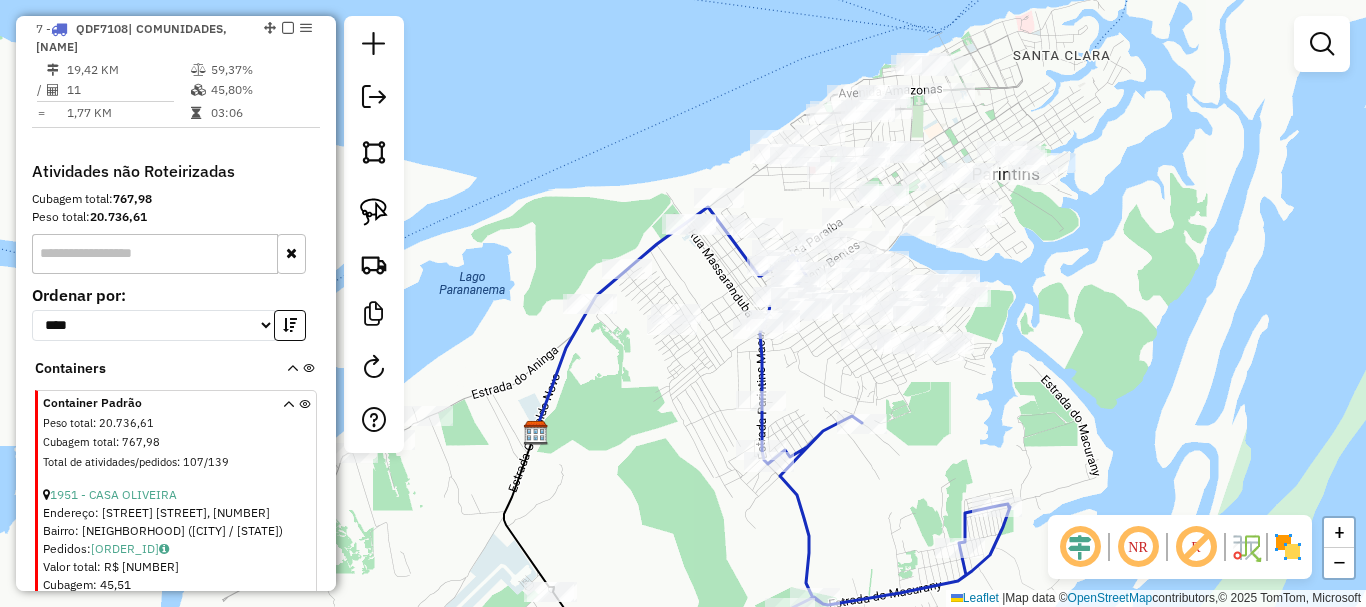 drag, startPoint x: 281, startPoint y: 27, endPoint x: 332, endPoint y: 65, distance: 63.600315 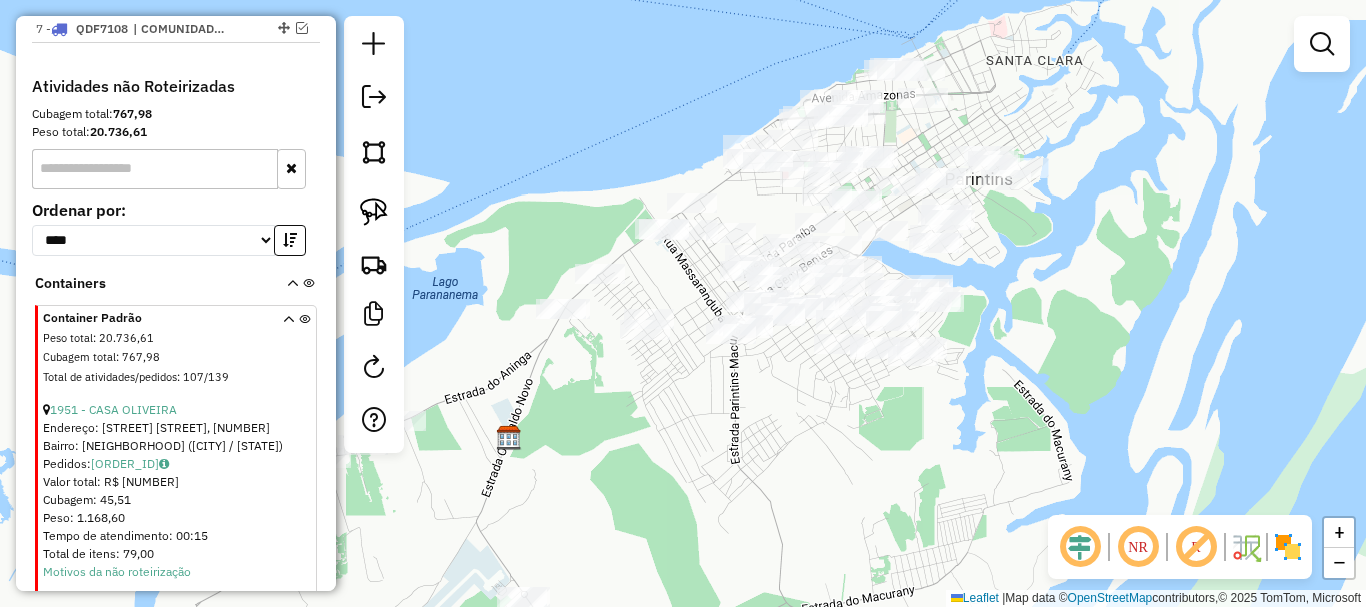 drag, startPoint x: 881, startPoint y: 449, endPoint x: 809, endPoint y: 425, distance: 75.89466 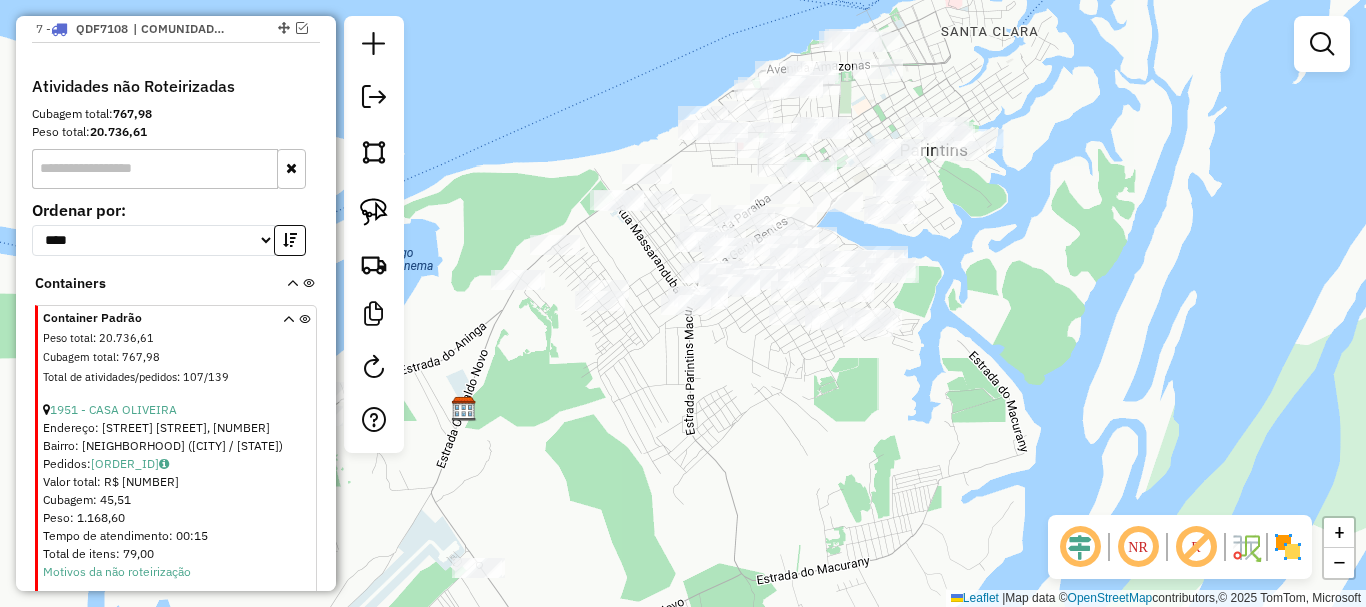 drag, startPoint x: 703, startPoint y: 358, endPoint x: 689, endPoint y: 421, distance: 64.53681 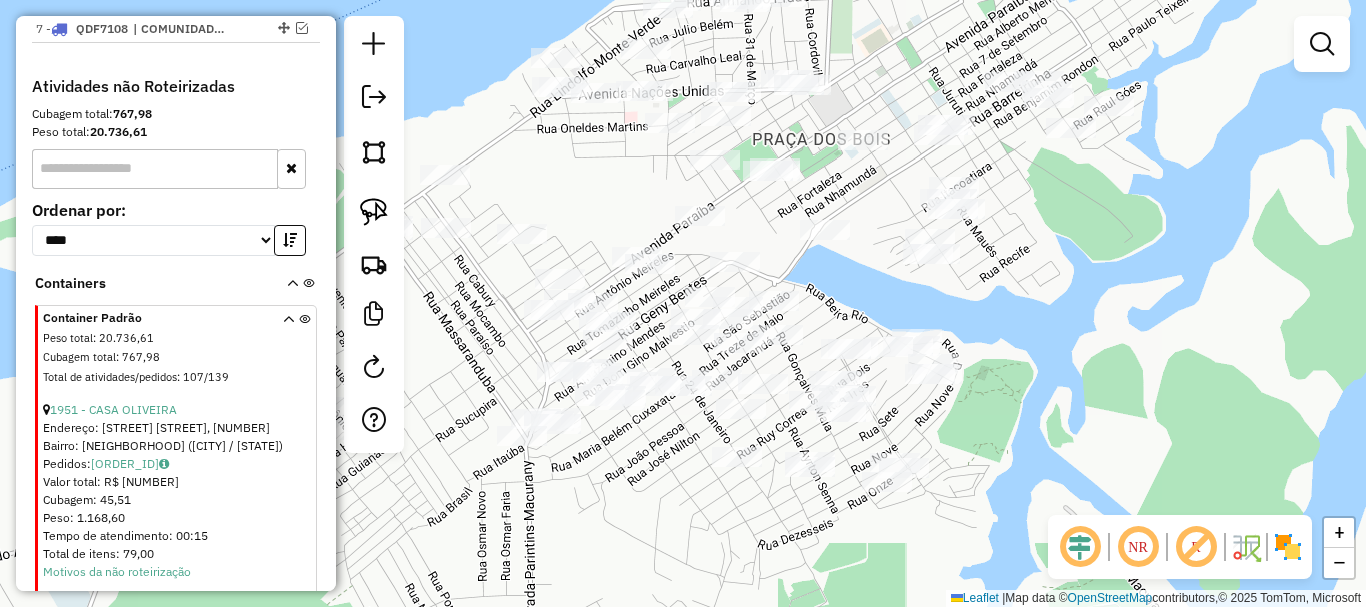drag, startPoint x: 696, startPoint y: 463, endPoint x: 602, endPoint y: 508, distance: 104.21612 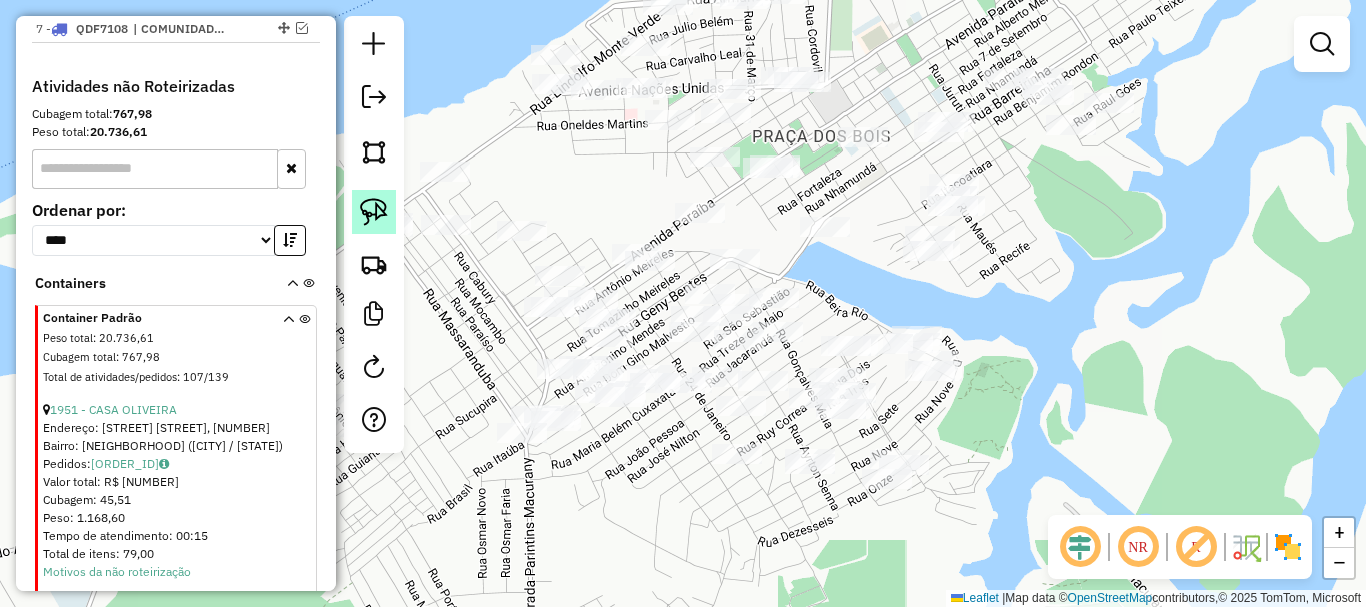 drag, startPoint x: 373, startPoint y: 209, endPoint x: 429, endPoint y: 292, distance: 100.12492 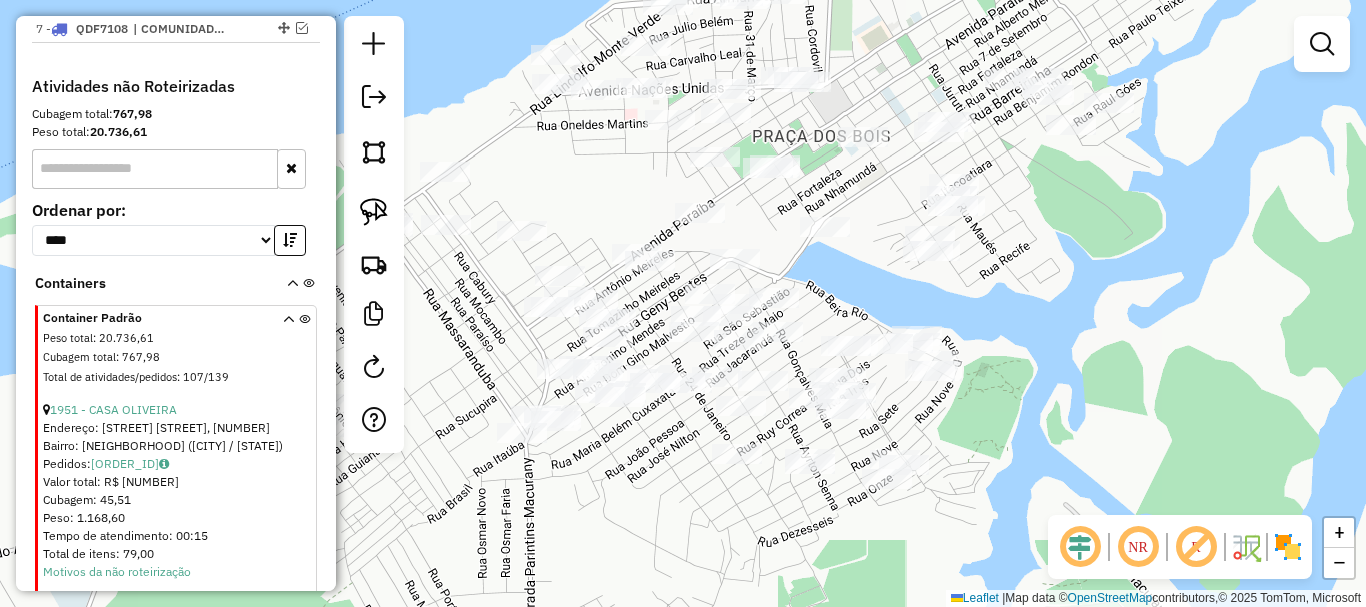 click 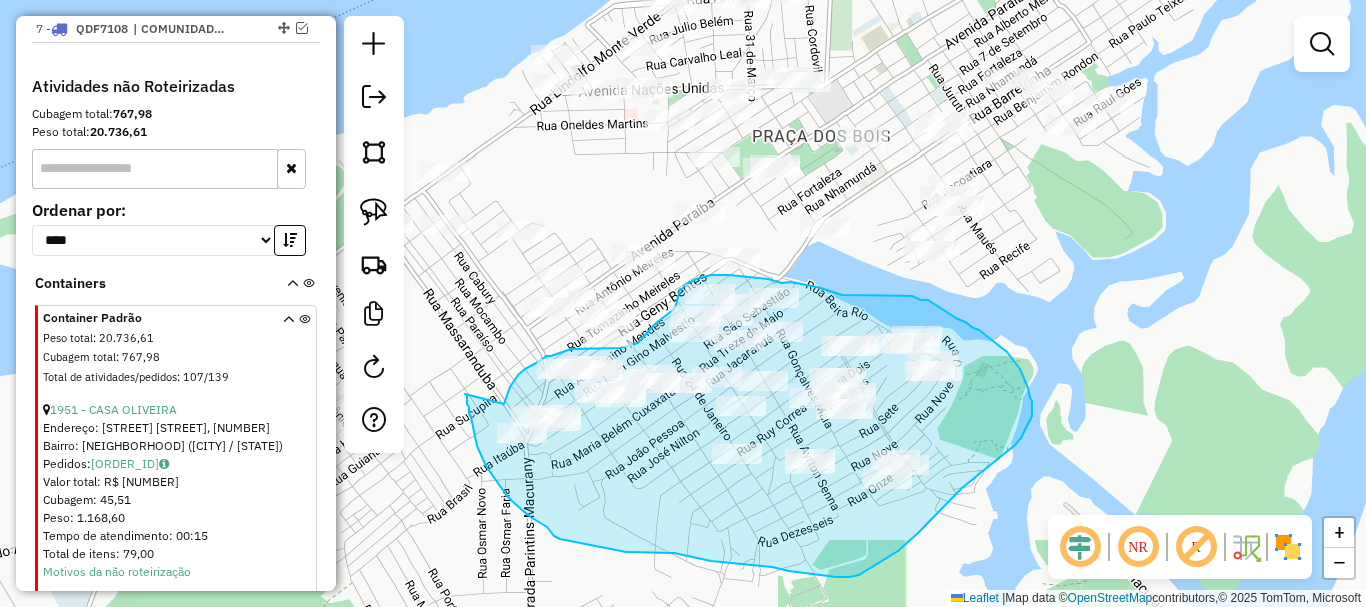 drag, startPoint x: 465, startPoint y: 394, endPoint x: 504, endPoint y: 404, distance: 40.261642 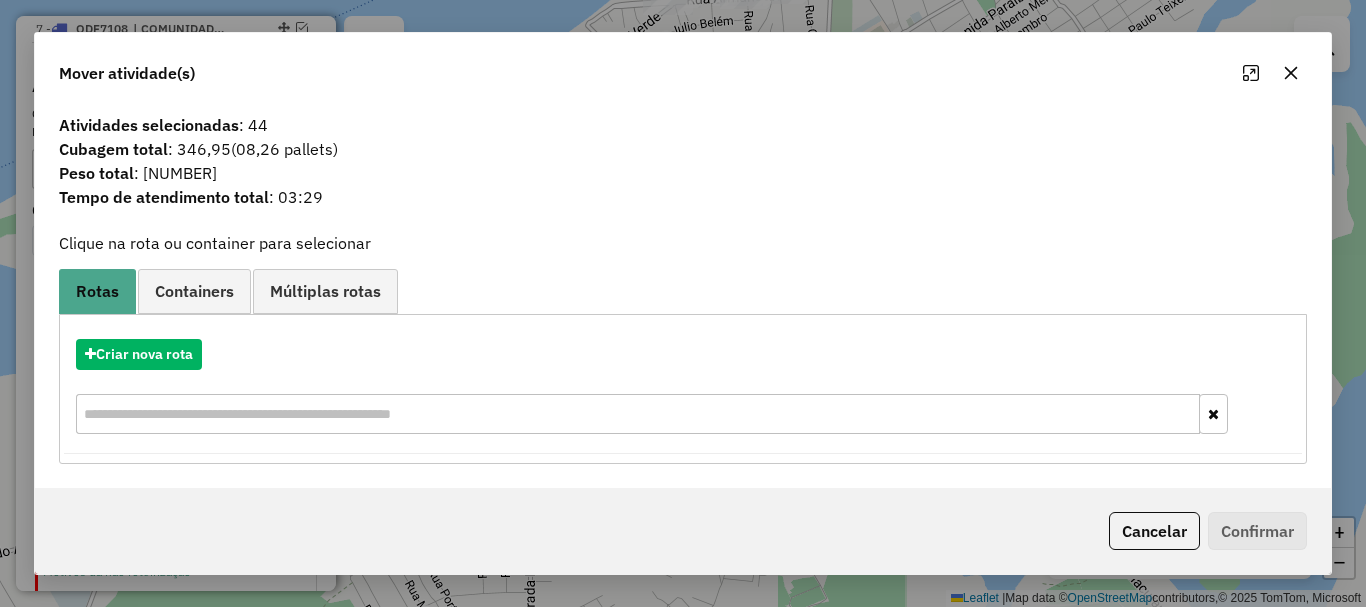 drag, startPoint x: 1167, startPoint y: 537, endPoint x: 1084, endPoint y: 523, distance: 84.17244 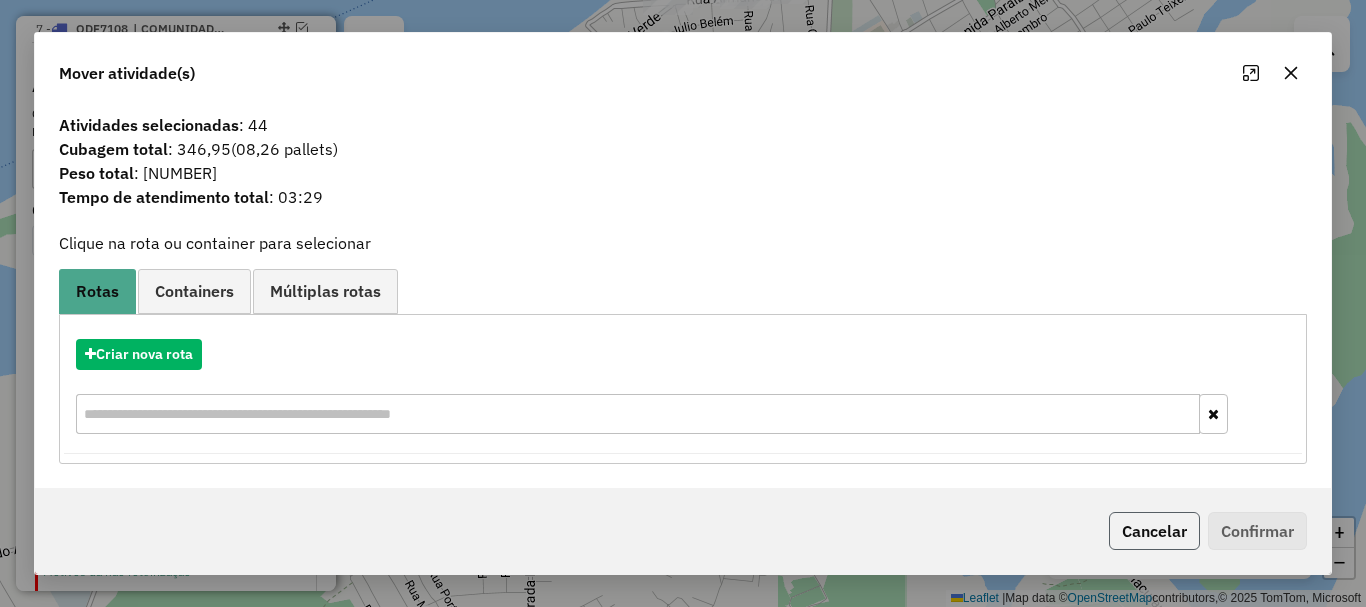 click on "Cancelar" 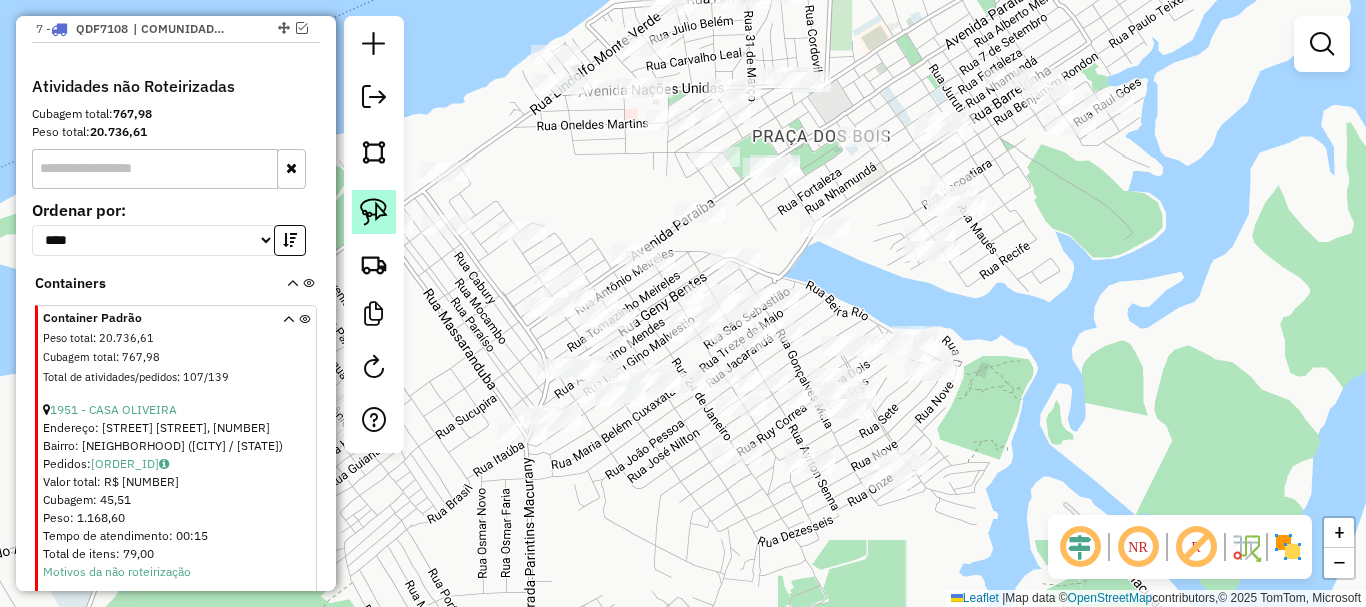click 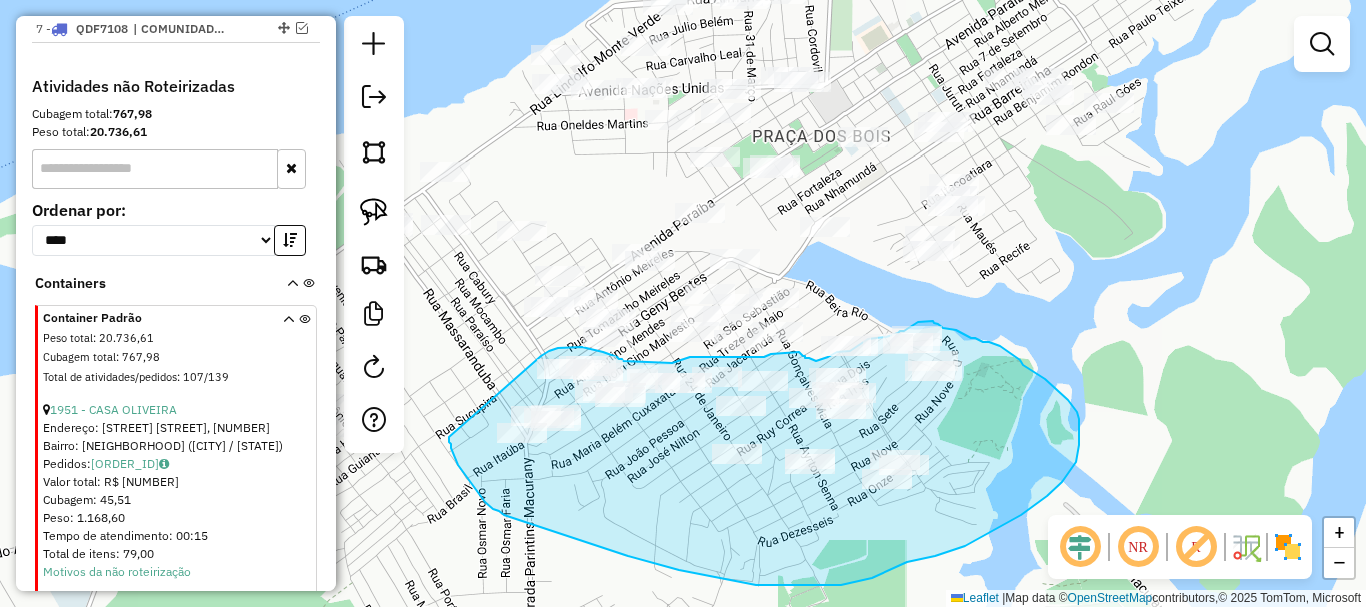 drag, startPoint x: 449, startPoint y: 437, endPoint x: 470, endPoint y: 427, distance: 23.259407 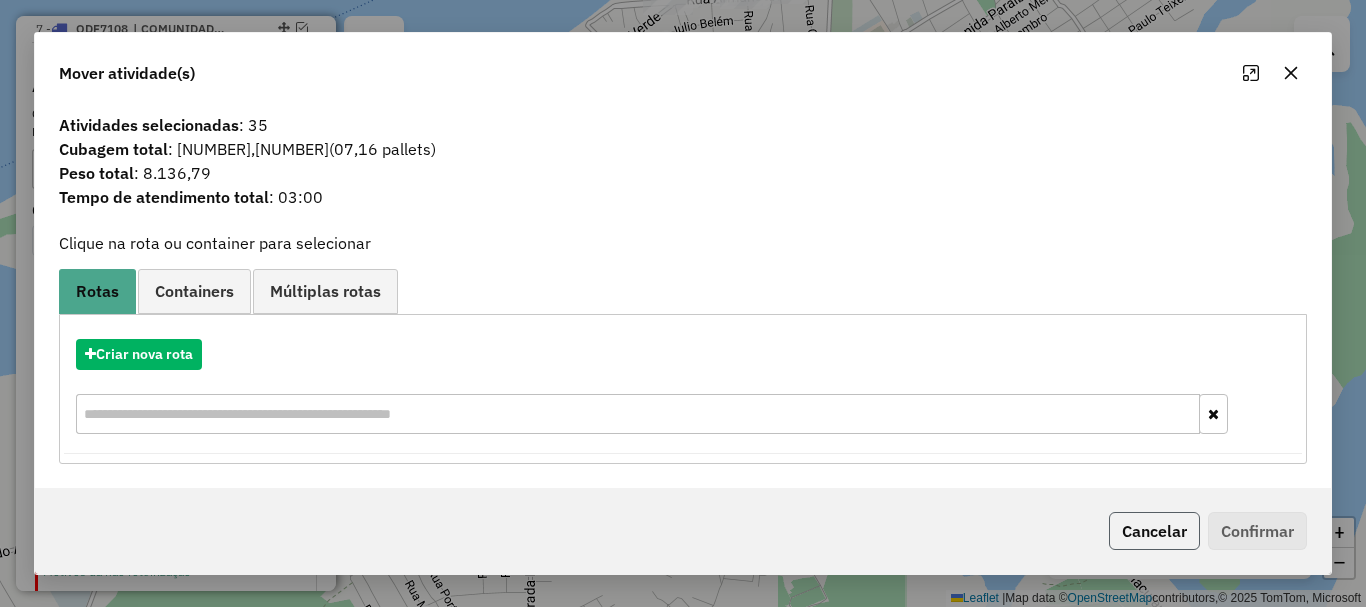 click on "Cancelar" 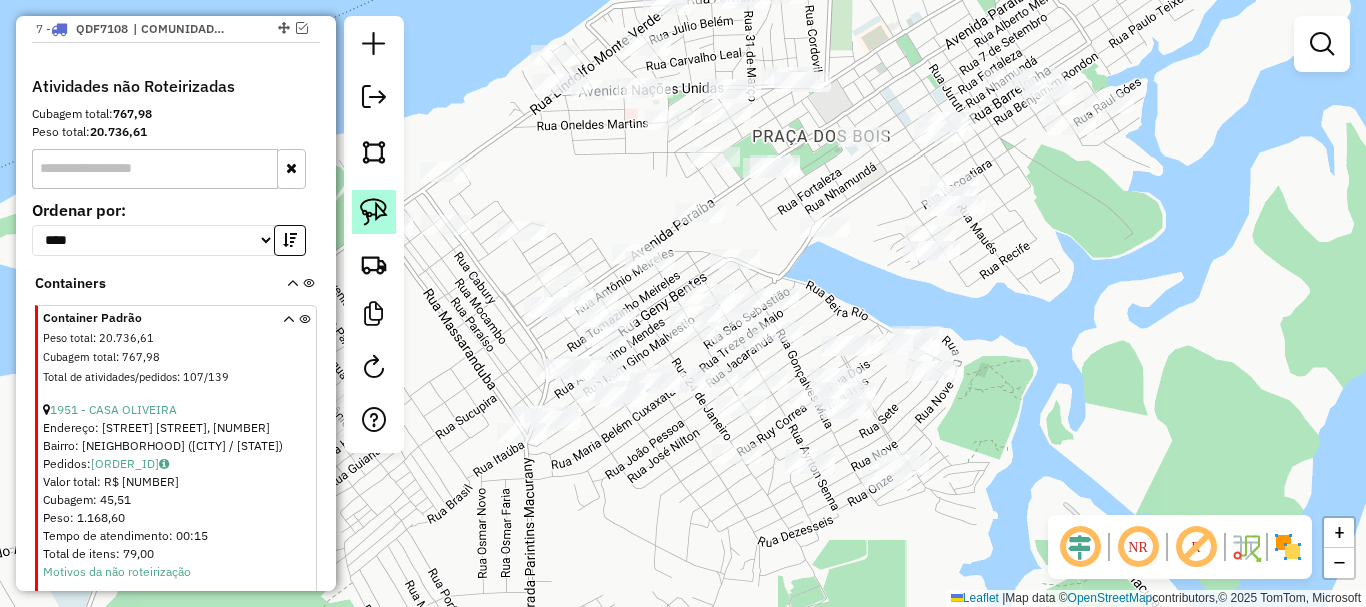 click 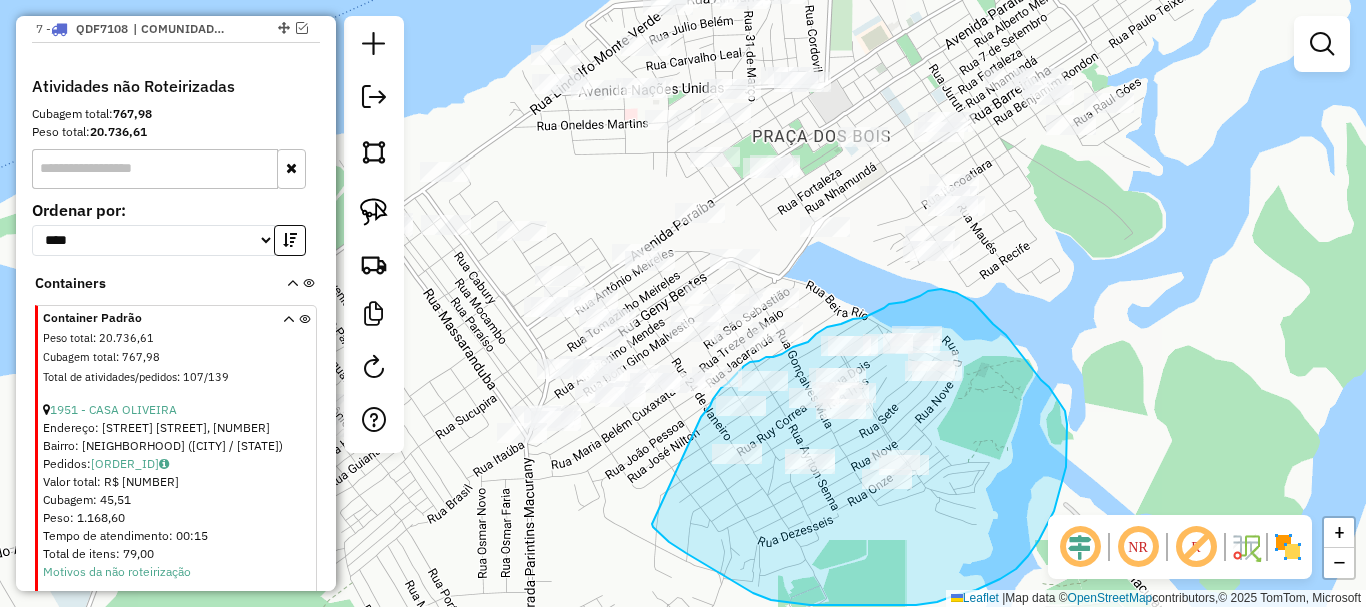 drag, startPoint x: 713, startPoint y: 568, endPoint x: 683, endPoint y: 436, distance: 135.36617 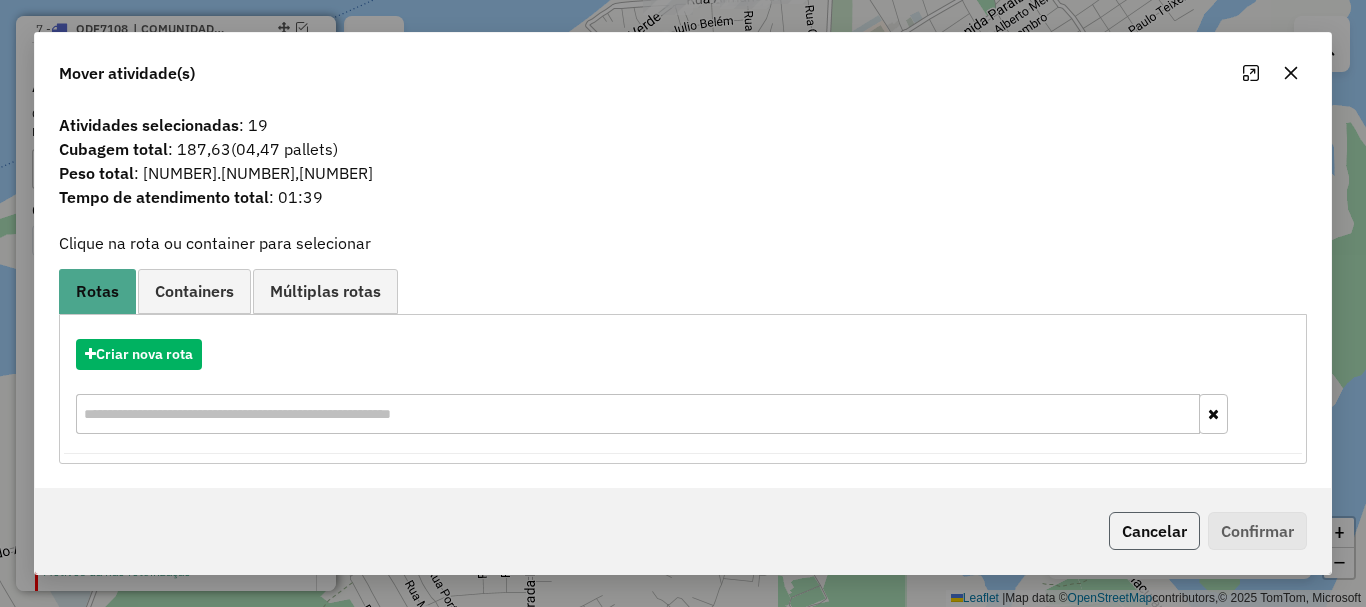 click on "Cancelar" 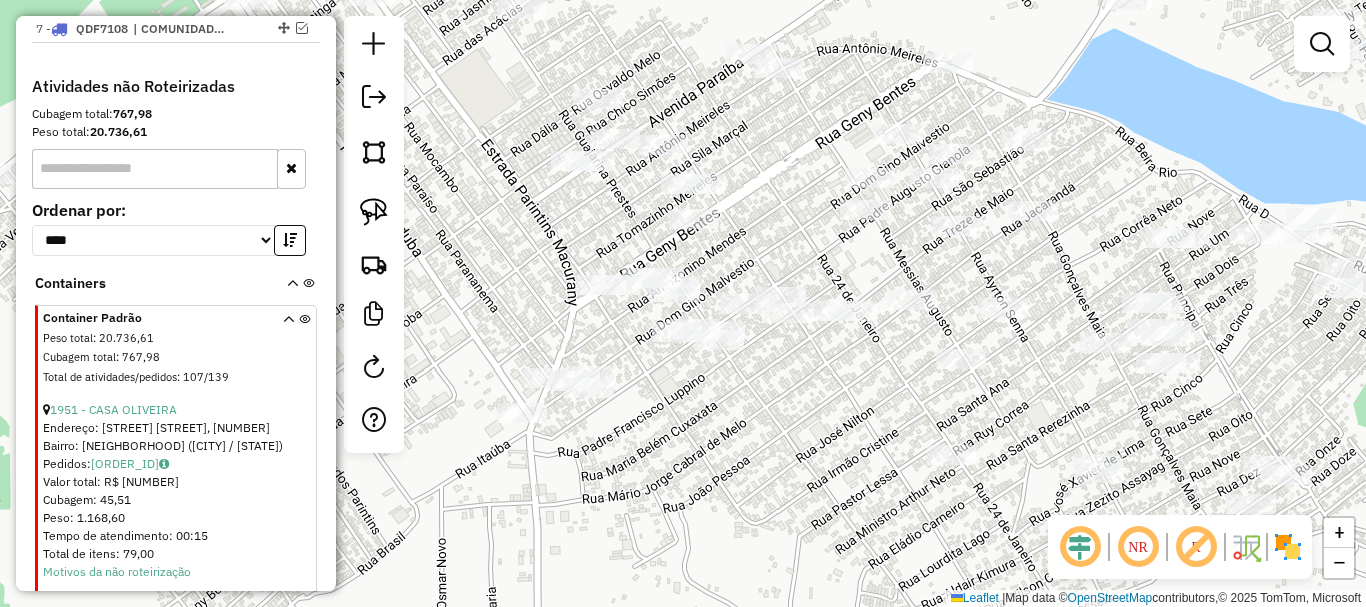 drag, startPoint x: 584, startPoint y: 434, endPoint x: 831, endPoint y: 418, distance: 247.51767 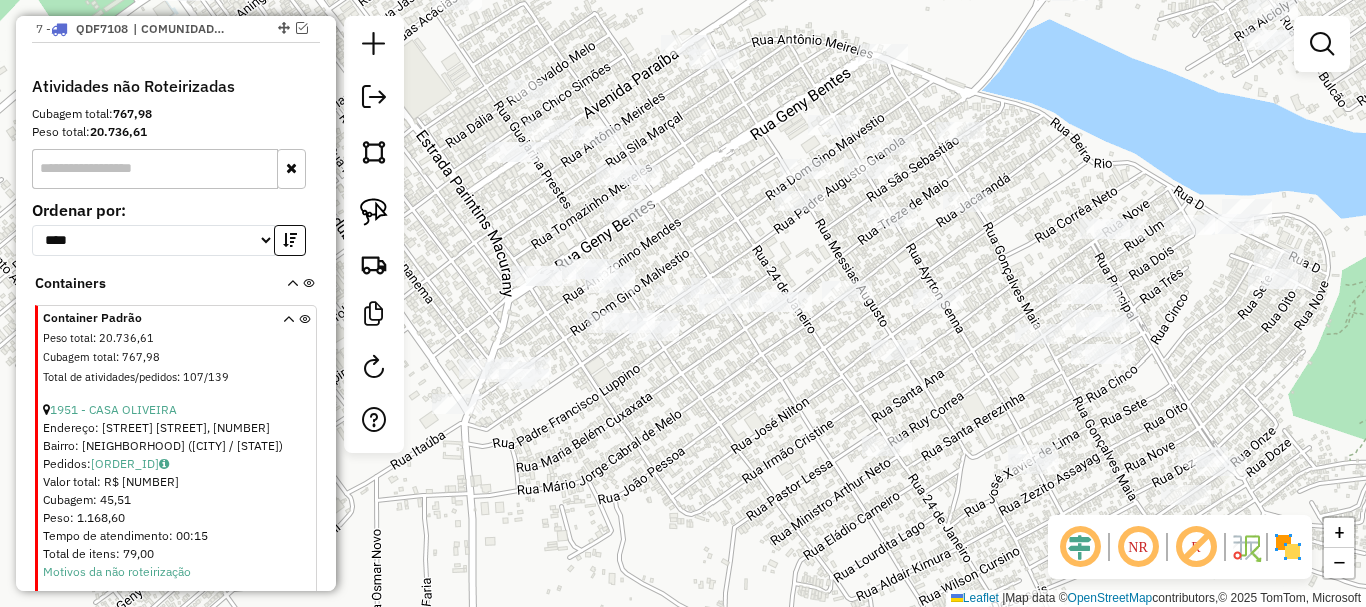 drag, startPoint x: 819, startPoint y: 394, endPoint x: 636, endPoint y: 345, distance: 189.44656 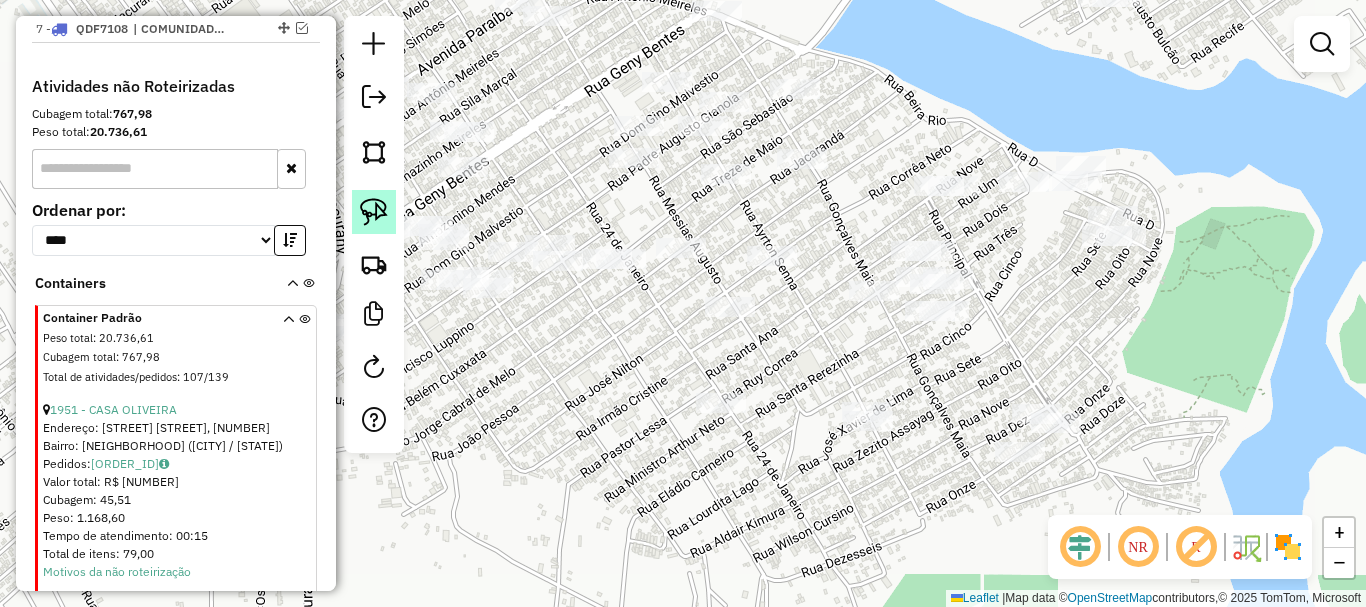 click 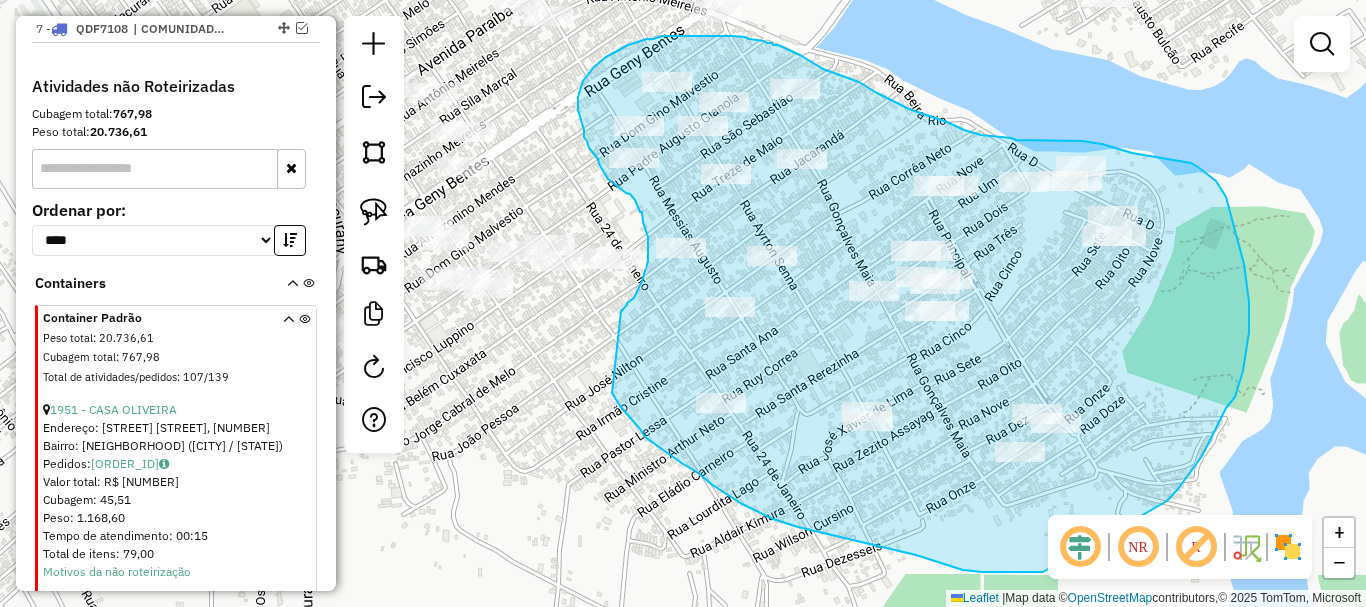 drag, startPoint x: 617, startPoint y: 400, endPoint x: 592, endPoint y: 334, distance: 70.5762 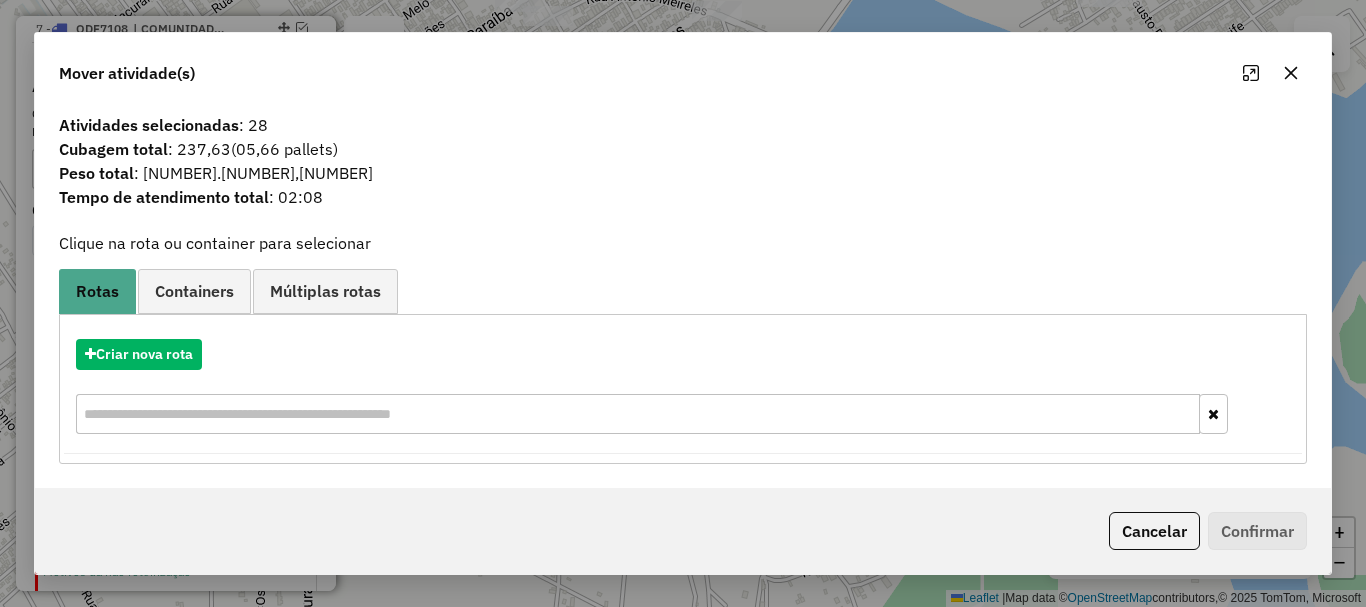drag, startPoint x: 261, startPoint y: 123, endPoint x: 249, endPoint y: 119, distance: 12.649111 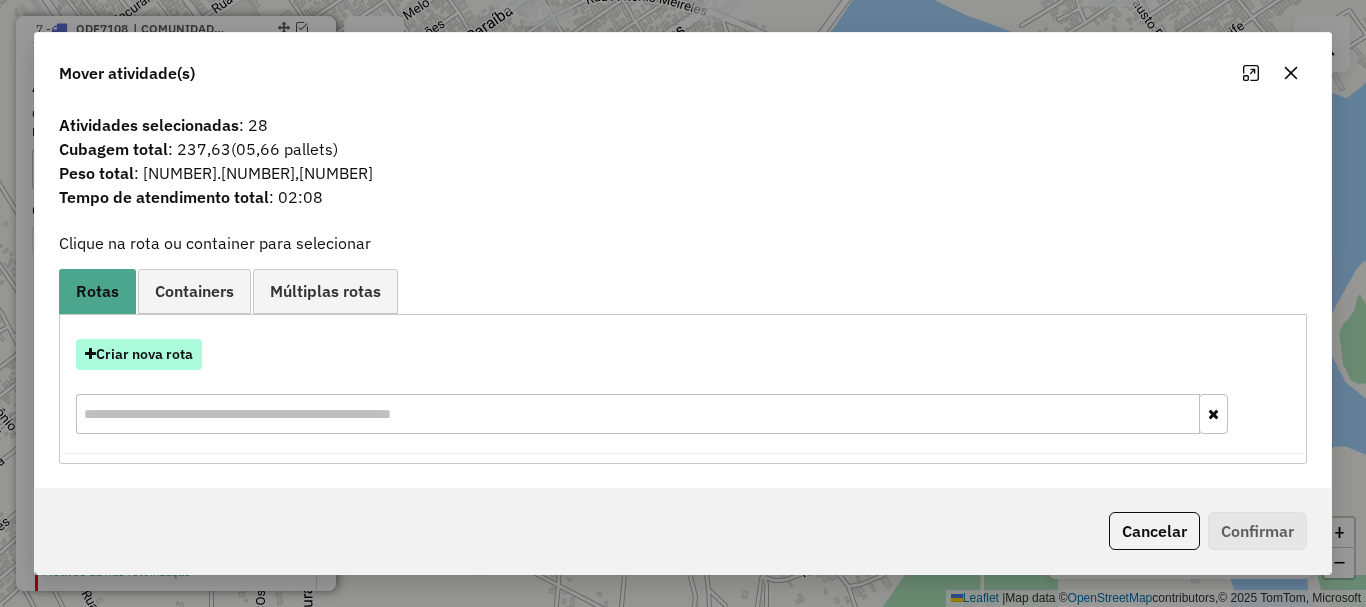 click on "Criar nova rota" at bounding box center (139, 354) 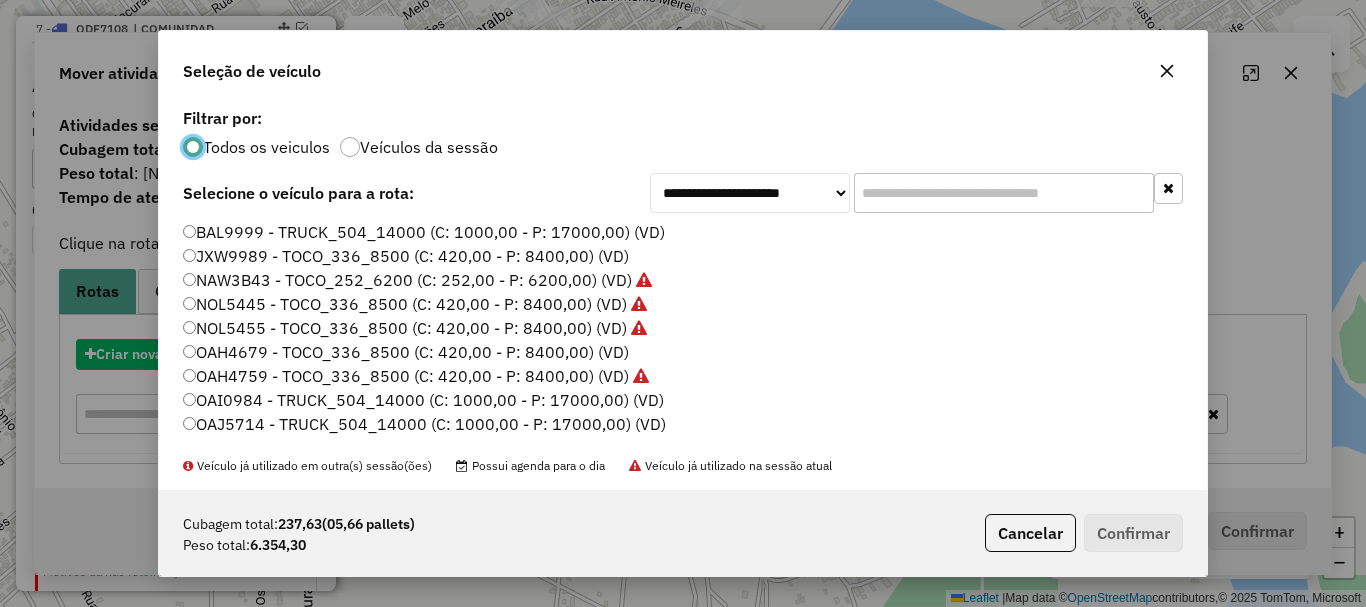 scroll, scrollTop: 11, scrollLeft: 6, axis: both 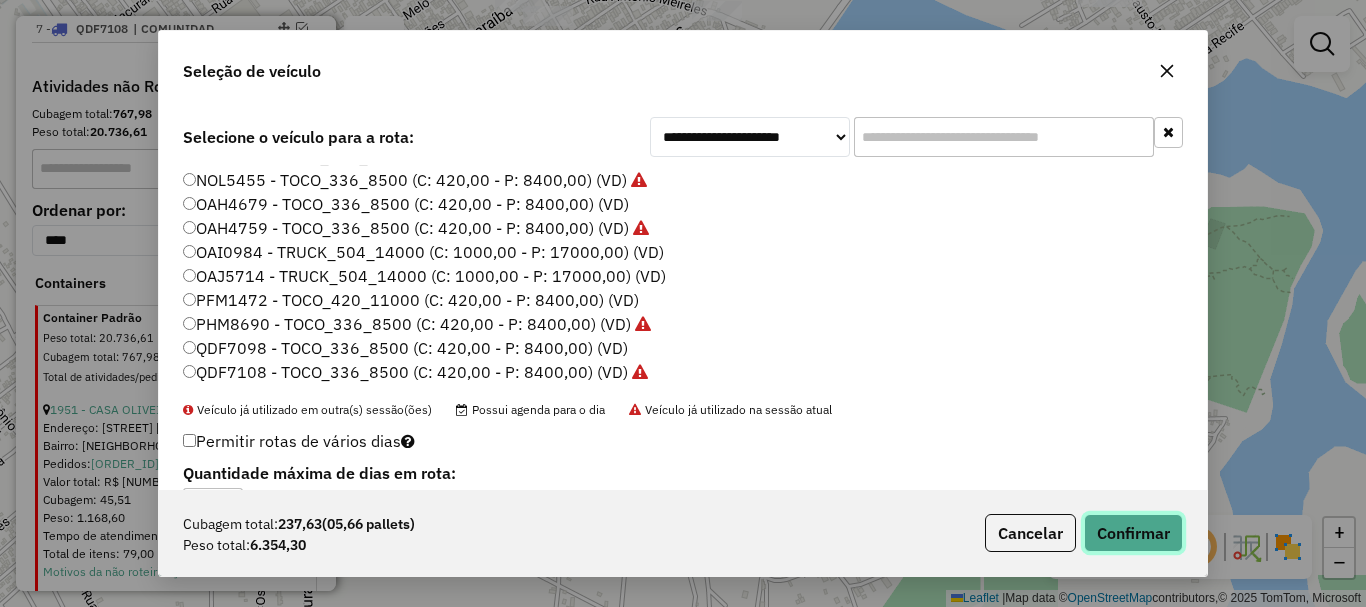 click on "Confirmar" 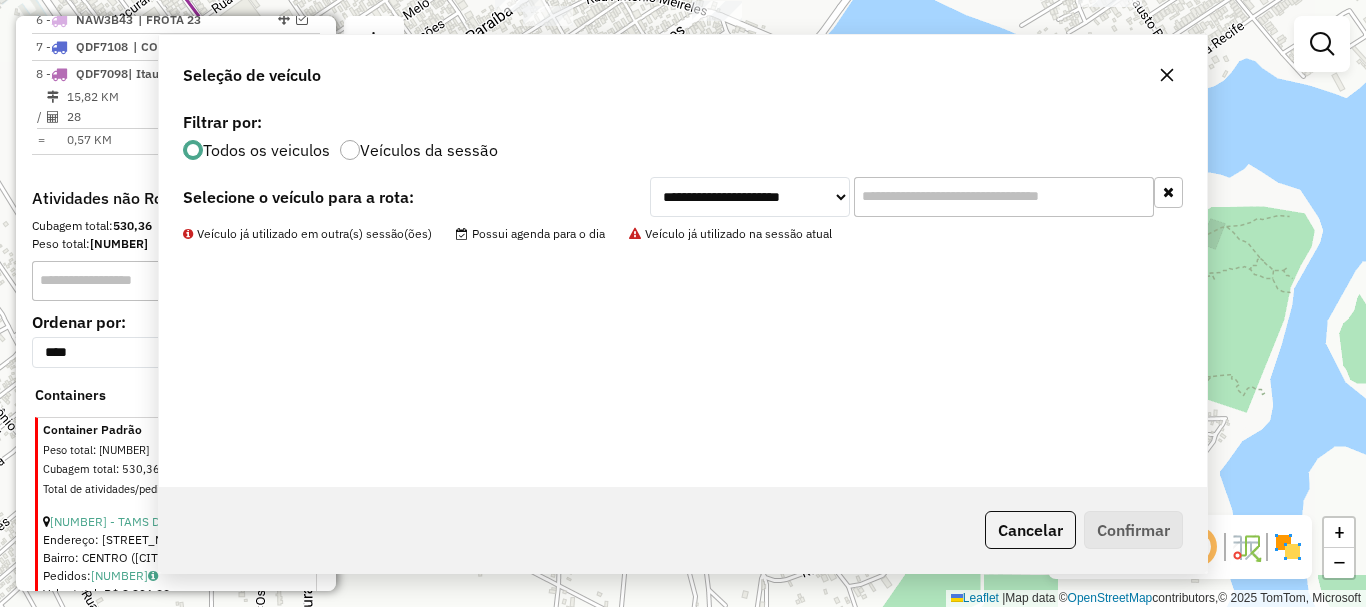 scroll, scrollTop: 0, scrollLeft: 0, axis: both 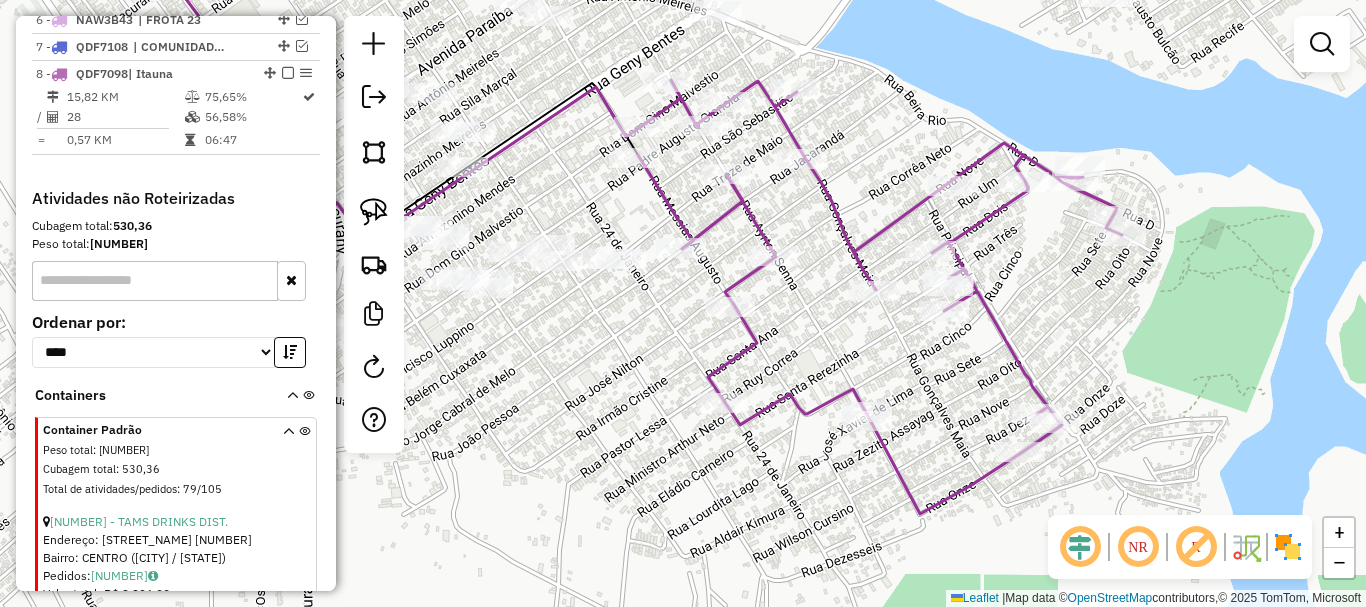 select on "**********" 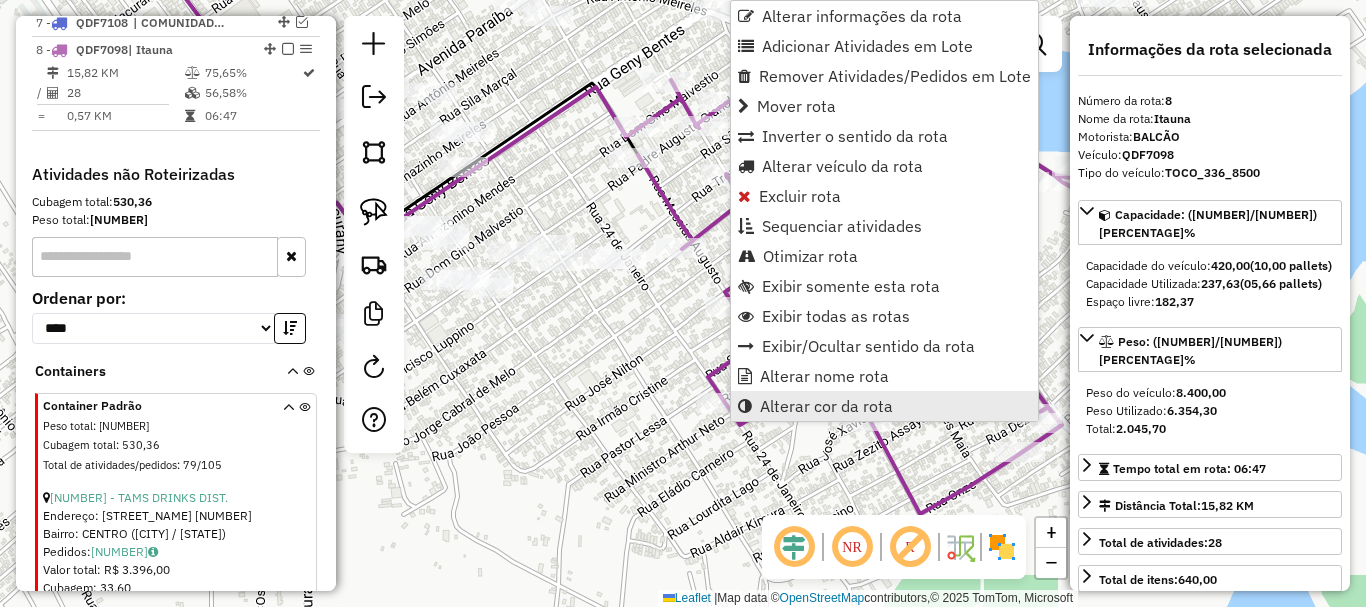 scroll, scrollTop: 963, scrollLeft: 0, axis: vertical 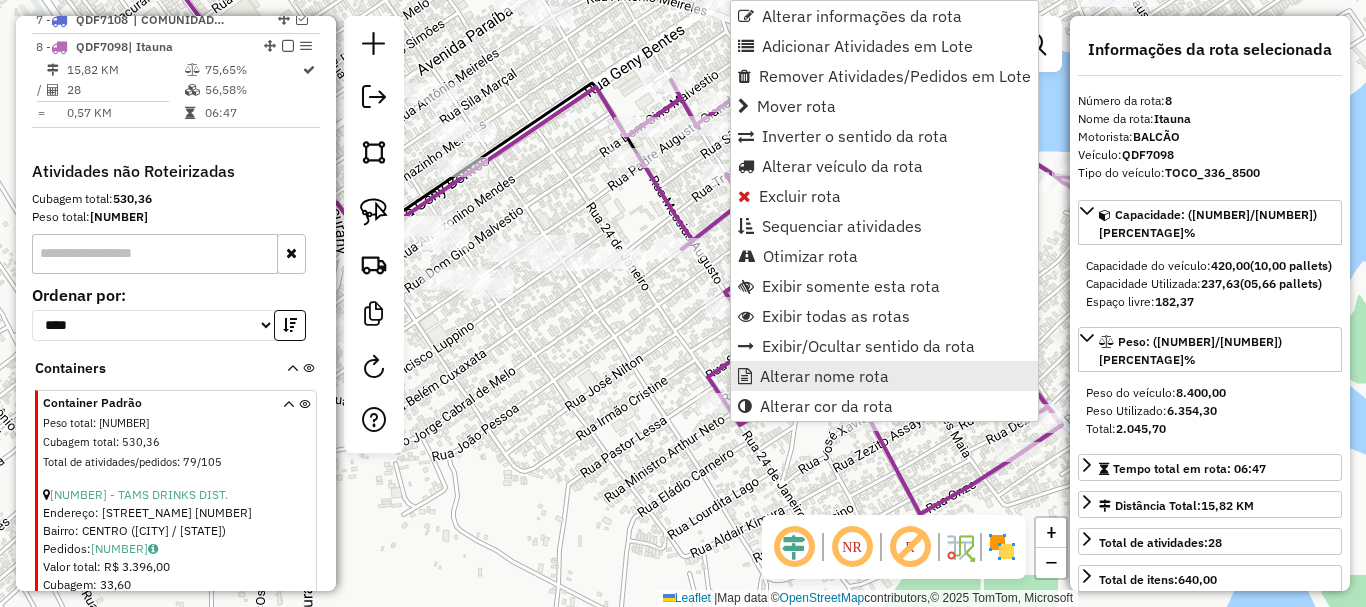 click on "Alterar nome rota" at bounding box center (824, 376) 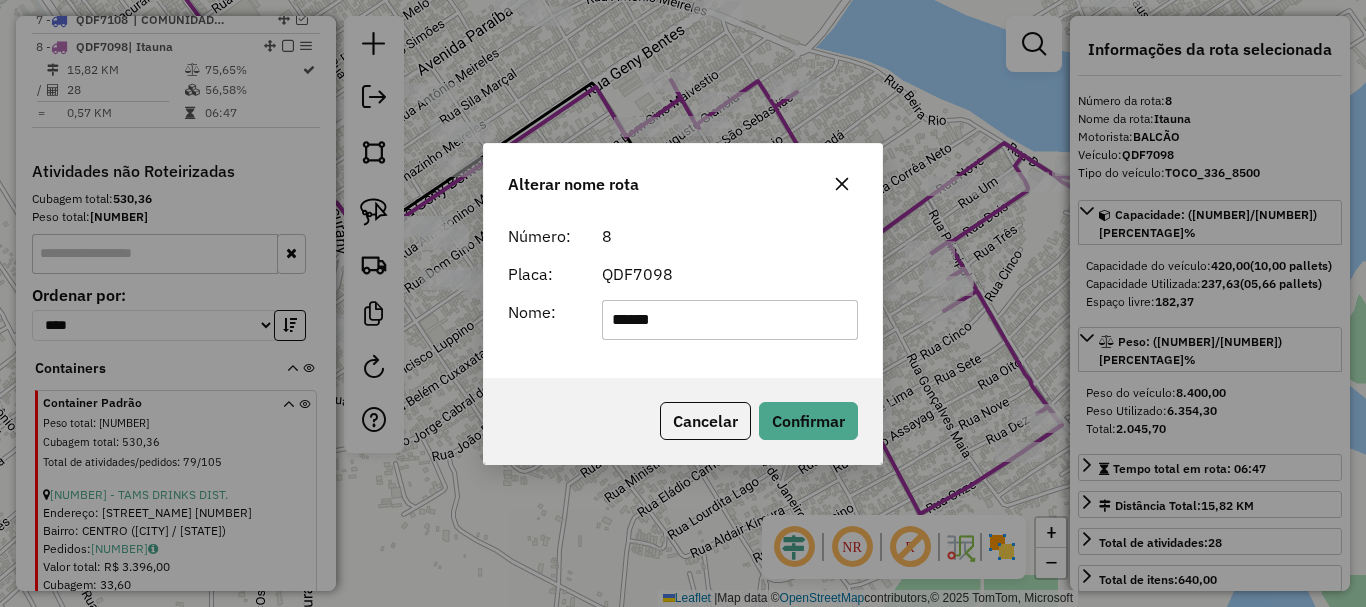 drag, startPoint x: 700, startPoint y: 329, endPoint x: 524, endPoint y: 324, distance: 176.07101 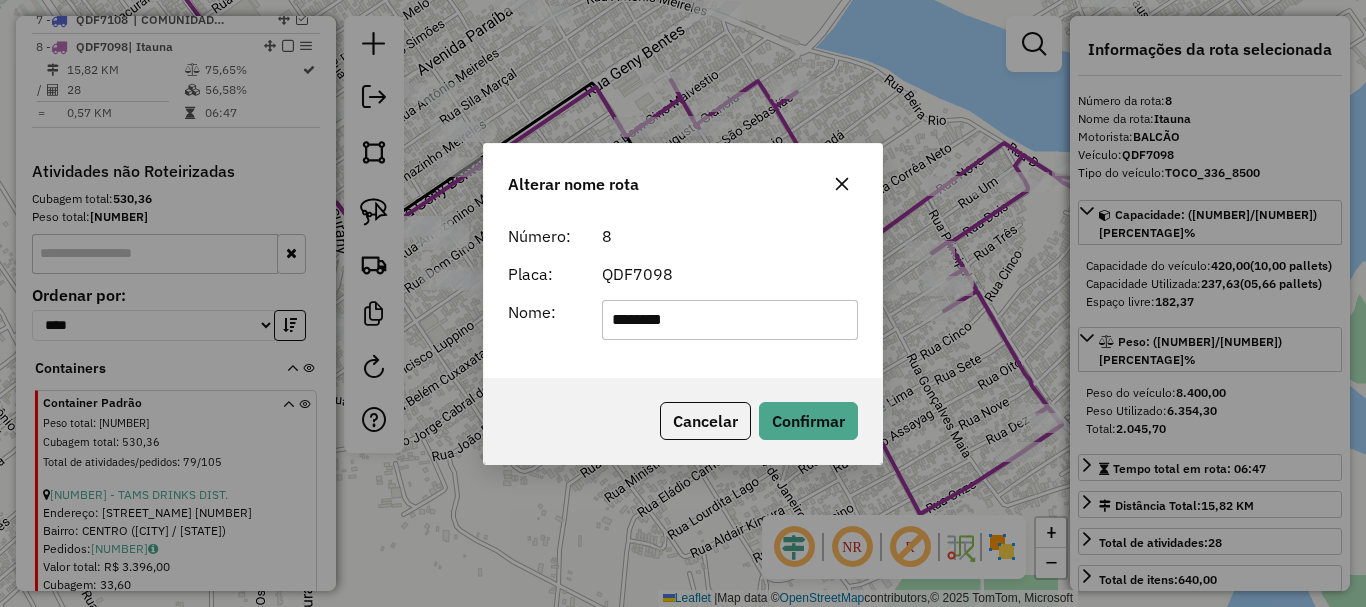 type on "********" 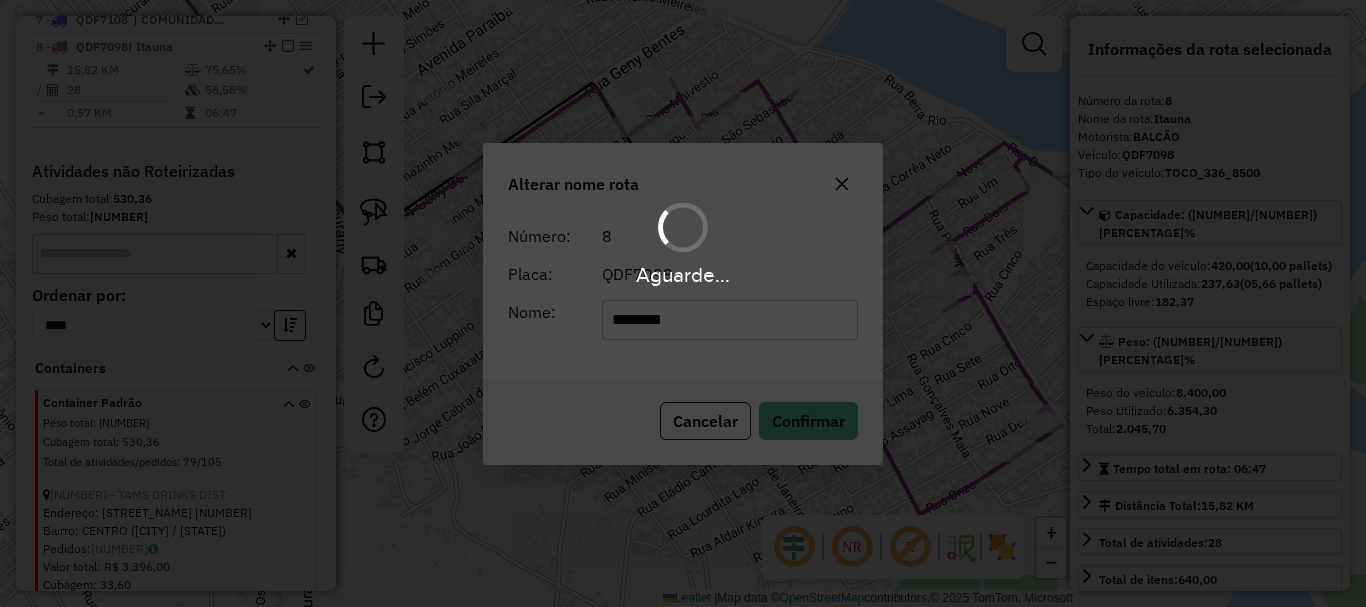 type 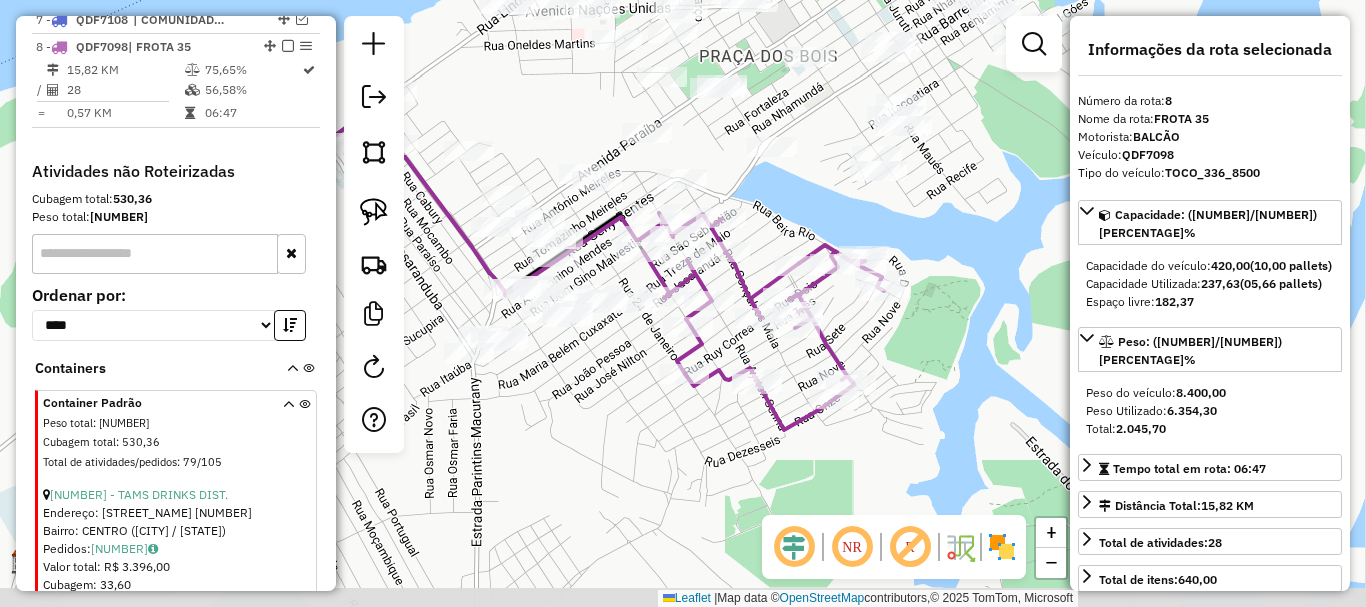 drag, startPoint x: 754, startPoint y: 511, endPoint x: 673, endPoint y: 375, distance: 158.29404 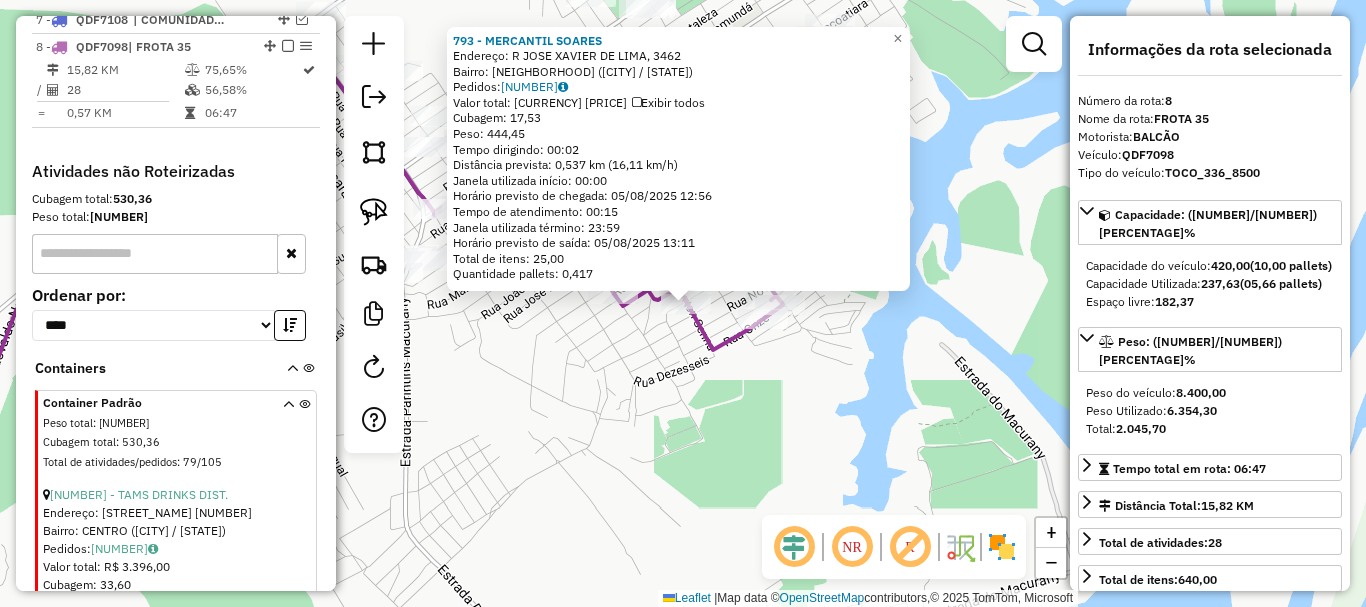 drag, startPoint x: 548, startPoint y: 493, endPoint x: 695, endPoint y: 441, distance: 155.92627 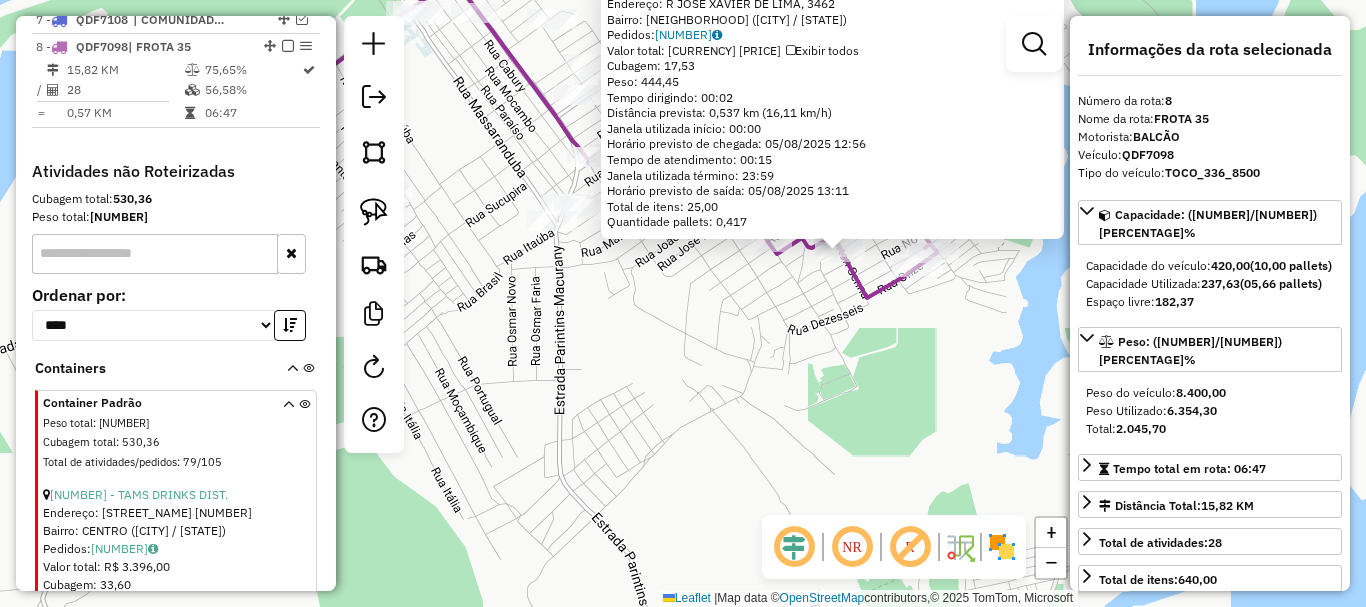 drag, startPoint x: 627, startPoint y: 340, endPoint x: 633, endPoint y: 438, distance: 98.1835 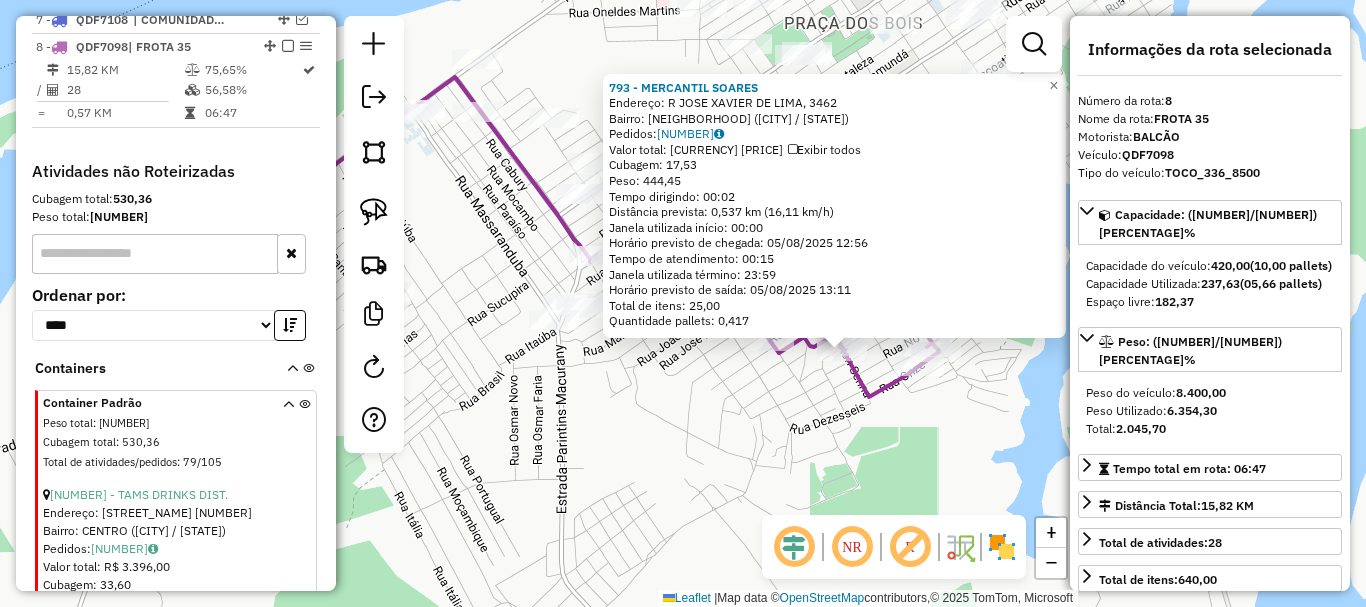 click on "793 - MERCANTIL SOARES  Endereço: R JOSE XAVIER DE LIMA, 3462   Bairro: PAULO CORREA (PARINTINS / AM)   Pedidos:  04771192   Valor total: R$ 1.857,50   Exibir todos   Cubagem: 17,53  Peso: 444,45  Tempo dirigindo: 00:02   Distância prevista: 0,537 km (16,11 km/h)   Janela utilizada início: 00:00   Horário previsto de chegada: 05/08/2025 12:56   Tempo de atendimento: 00:15   Janela utilizada término: 23:59   Horário previsto de saída: 05/08/2025 13:11   Total de itens: 25,00   Quantidade pallets: 0,417  × Janela de atendimento Grade de atendimento Capacidade Transportadoras Veículos Cliente Pedidos  Rotas Selecione os dias de semana para filtrar as janelas de atendimento  Seg   Ter   Qua   Qui   Sex   Sáb   Dom  Informe o período da janela de atendimento: De: Até:  Filtrar exatamente a janela do cliente  Considerar janela de atendimento padrão  Selecione os dias de semana para filtrar as grades de atendimento  Seg   Ter   Qua   Qui   Sex   Sáb   Dom   Peso mínimo:   Peso máximo:   De:   Até:" 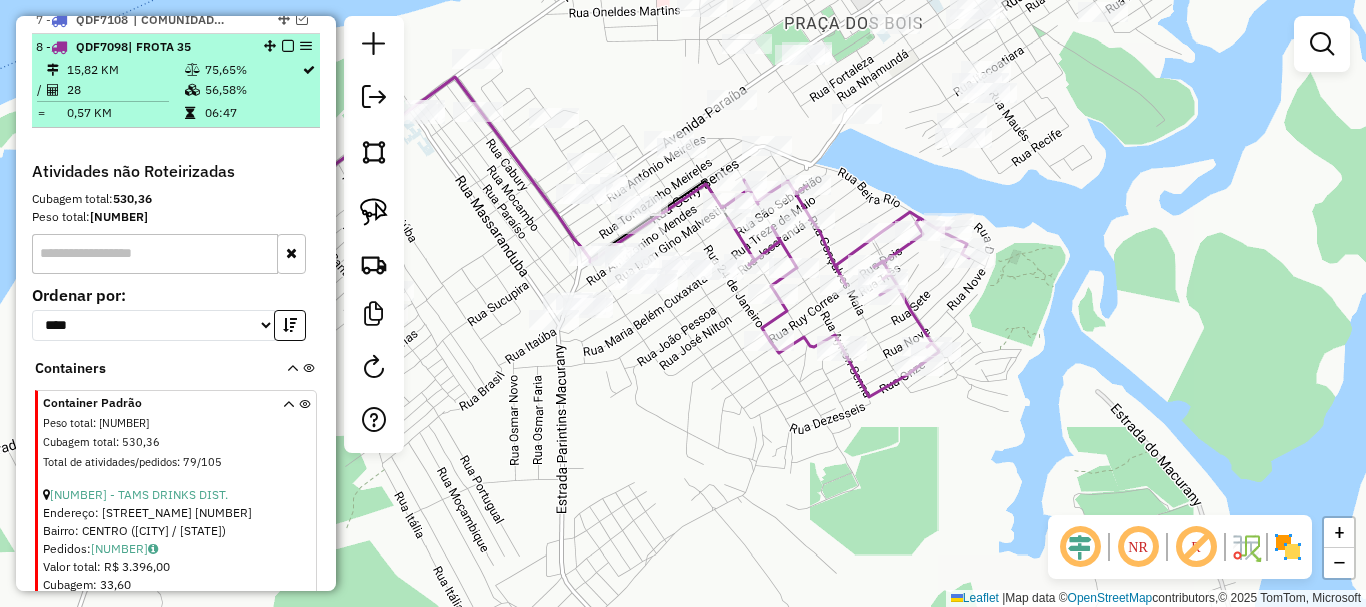click at bounding box center [288, 46] 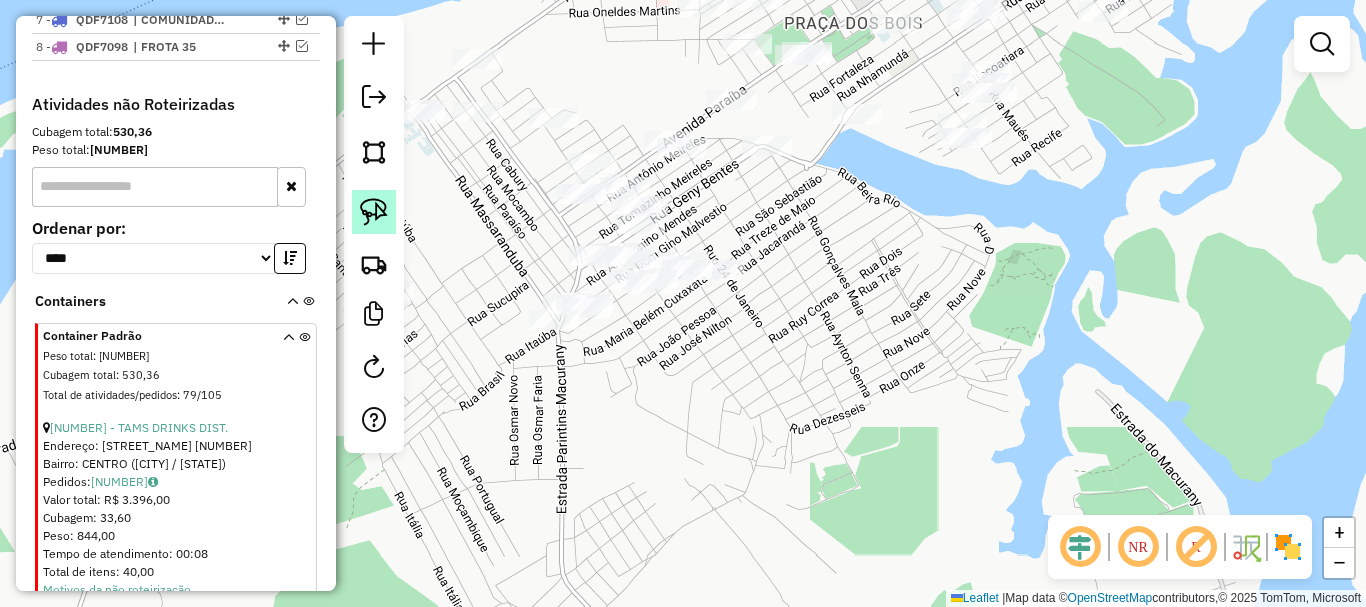 click 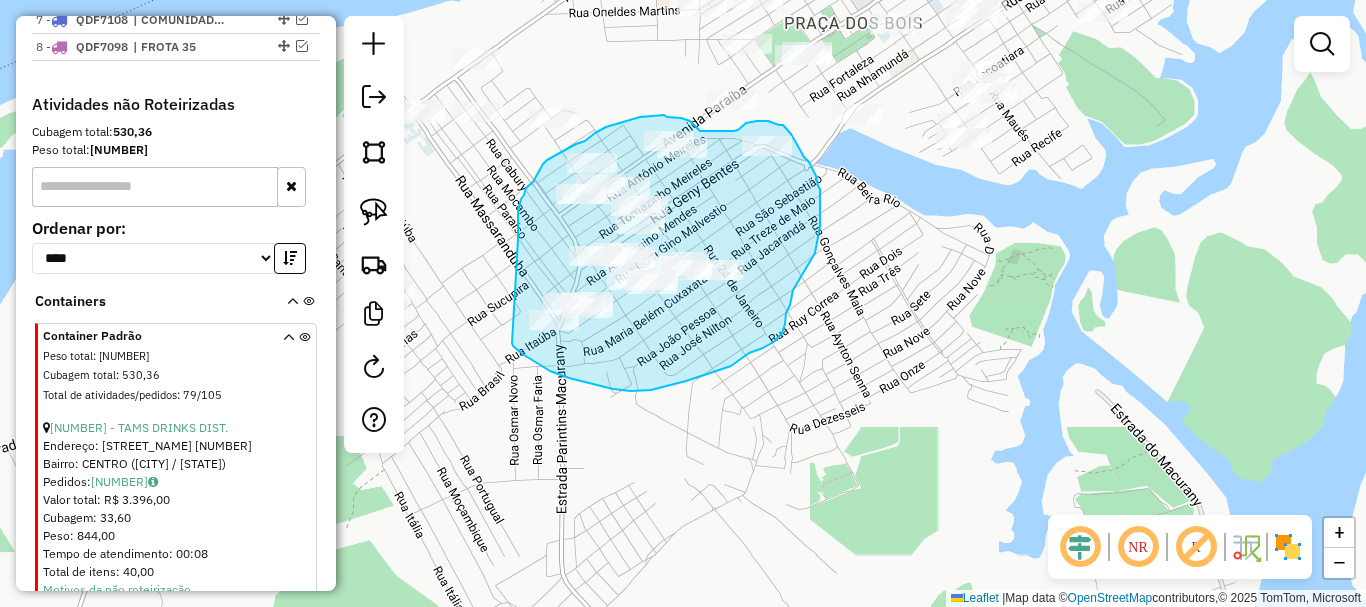 drag, startPoint x: 512, startPoint y: 343, endPoint x: 516, endPoint y: 241, distance: 102.0784 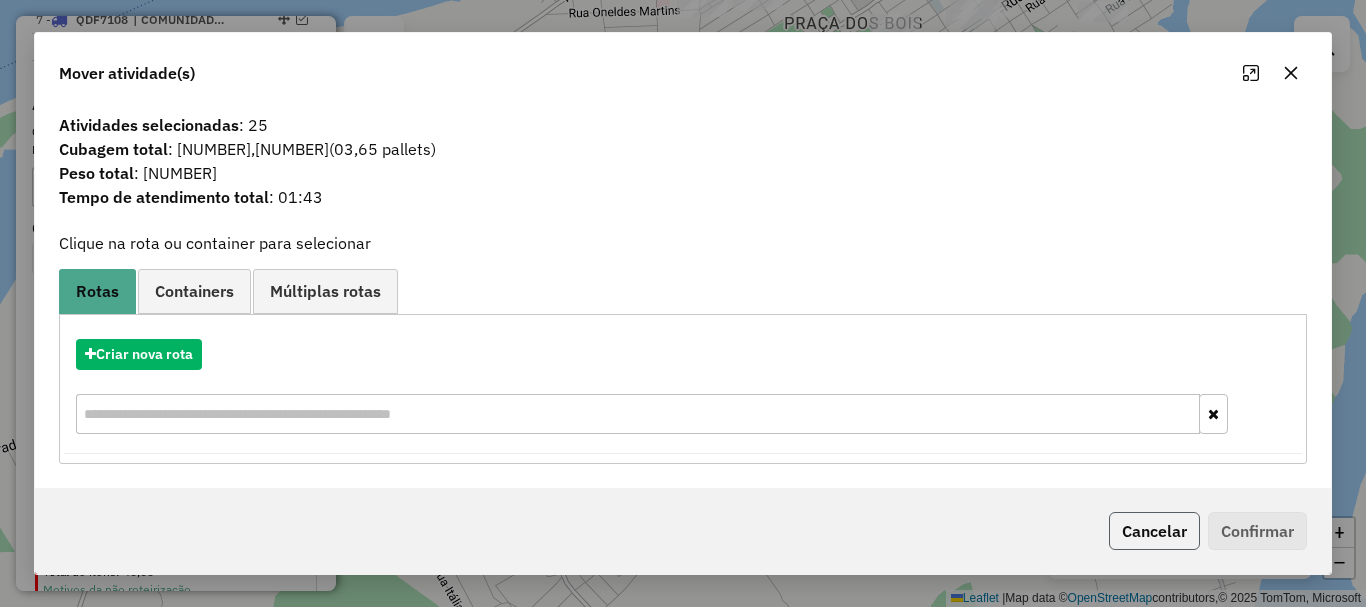 click on "Cancelar" 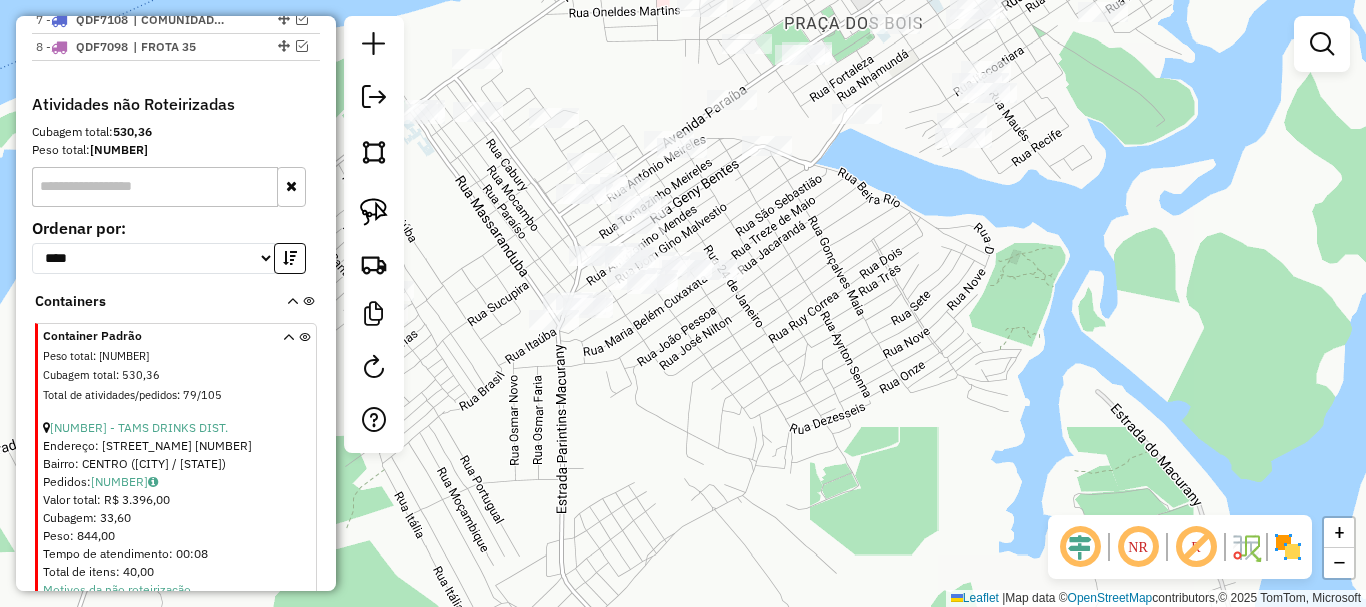drag, startPoint x: 699, startPoint y: 464, endPoint x: 755, endPoint y: 171, distance: 298.30353 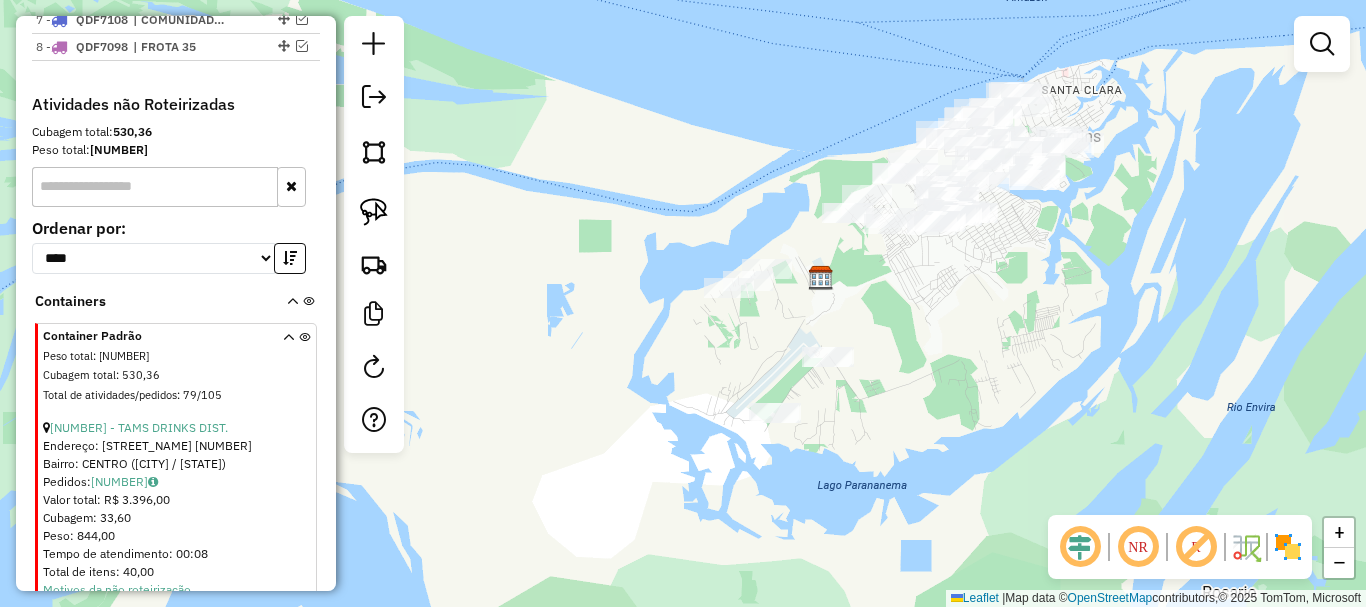 drag, startPoint x: 958, startPoint y: 432, endPoint x: 992, endPoint y: 409, distance: 41.04875 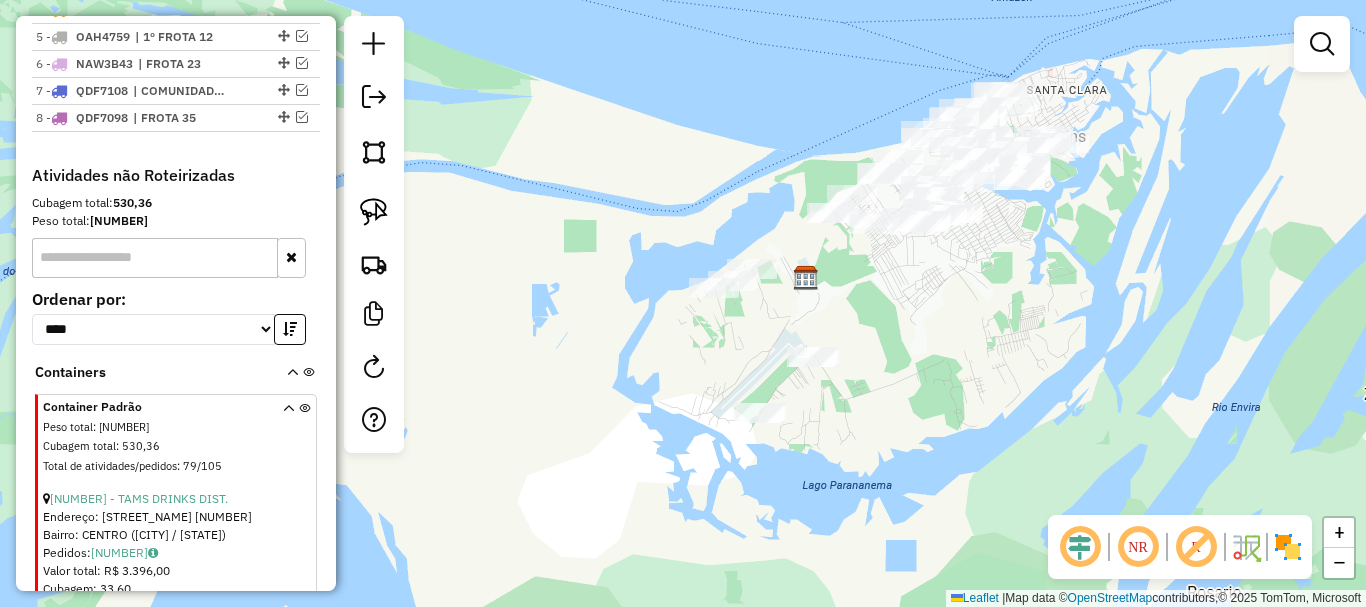 scroll, scrollTop: 863, scrollLeft: 0, axis: vertical 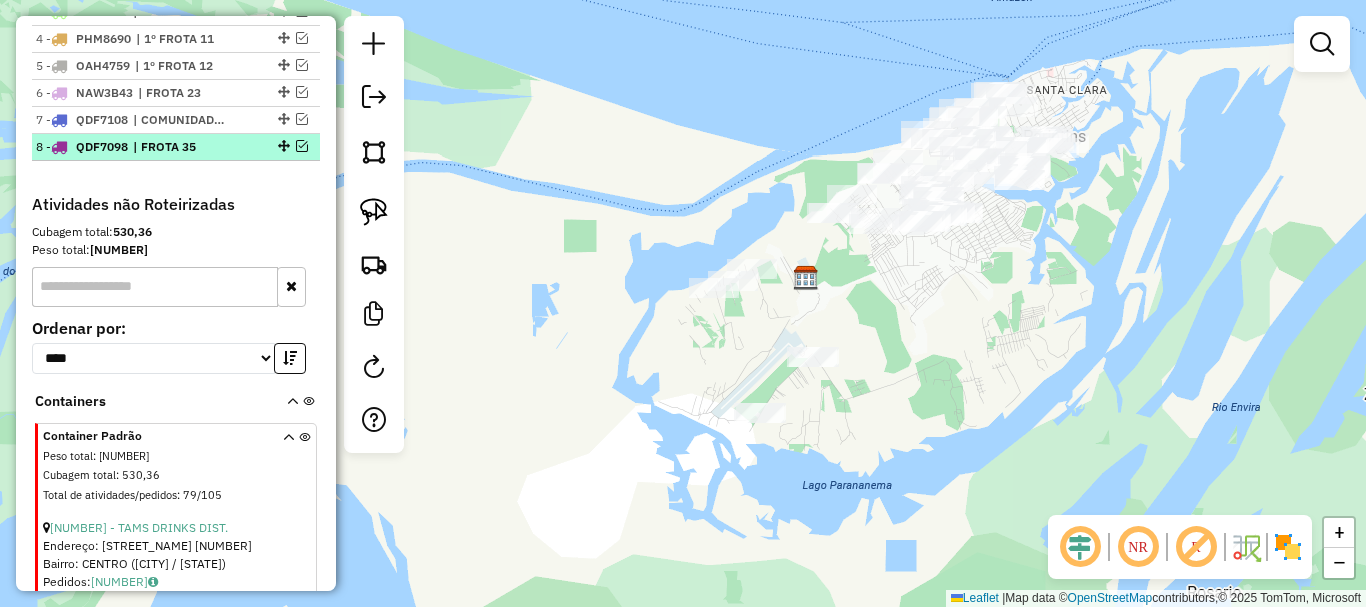 click on "| FROTA 35" at bounding box center [179, 147] 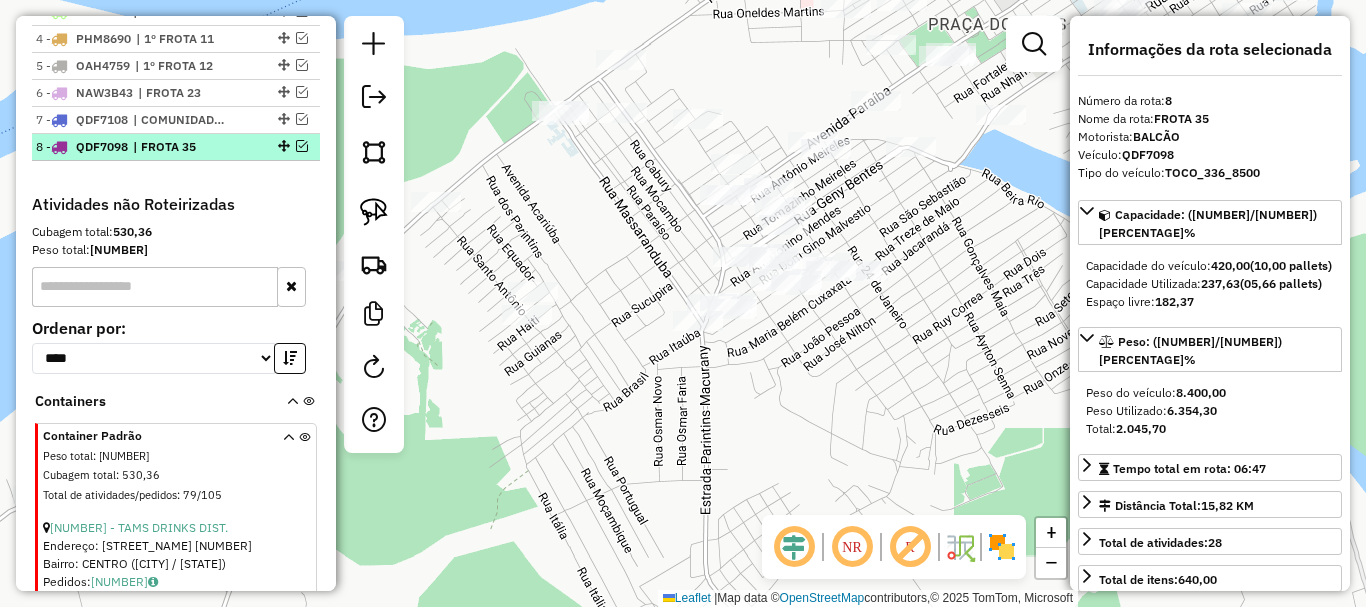 drag, startPoint x: 214, startPoint y: 131, endPoint x: 149, endPoint y: 132, distance: 65.00769 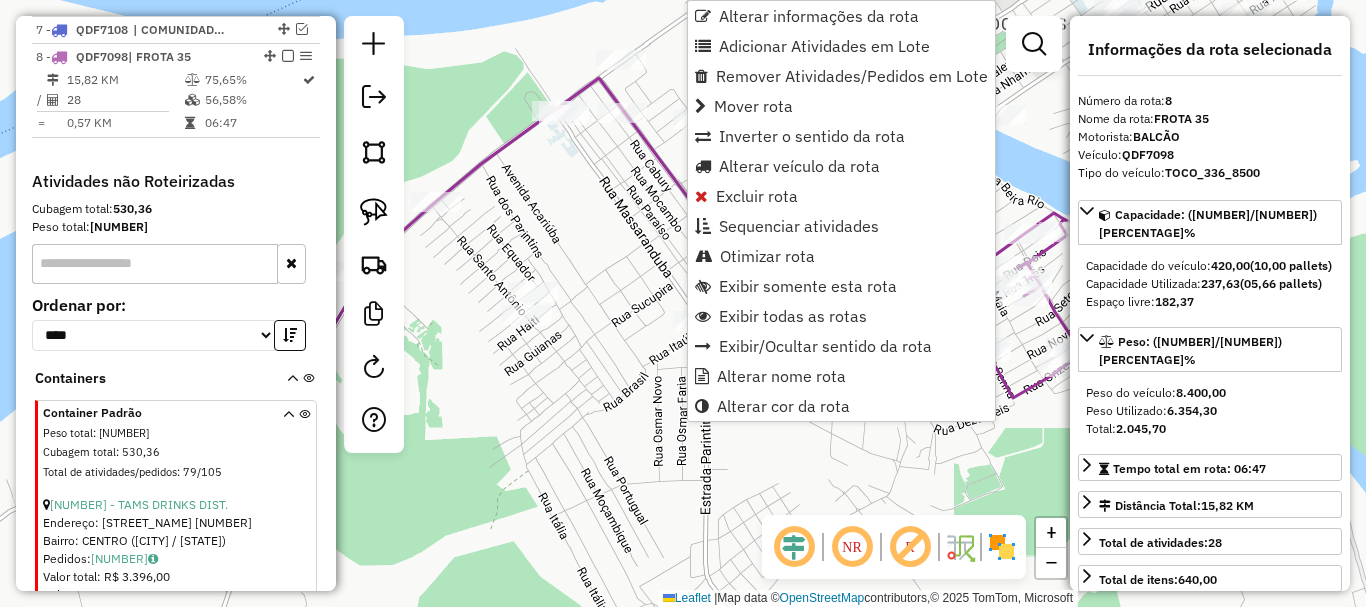 scroll, scrollTop: 963, scrollLeft: 0, axis: vertical 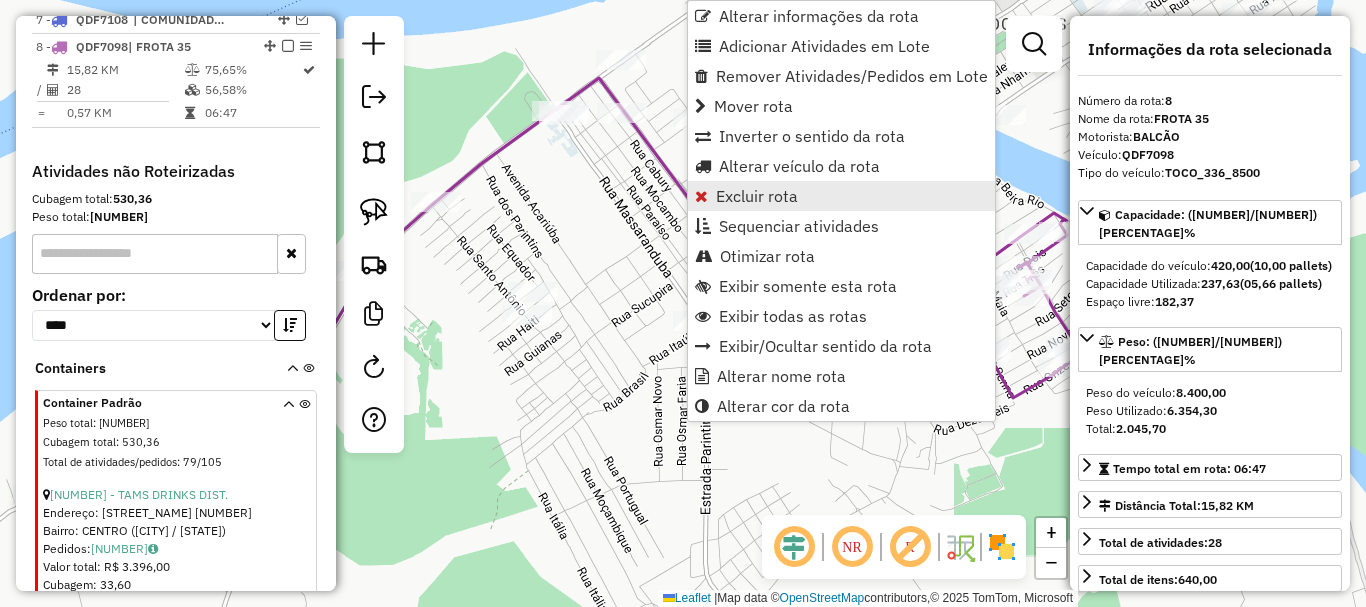 click on "Excluir rota" at bounding box center [841, 196] 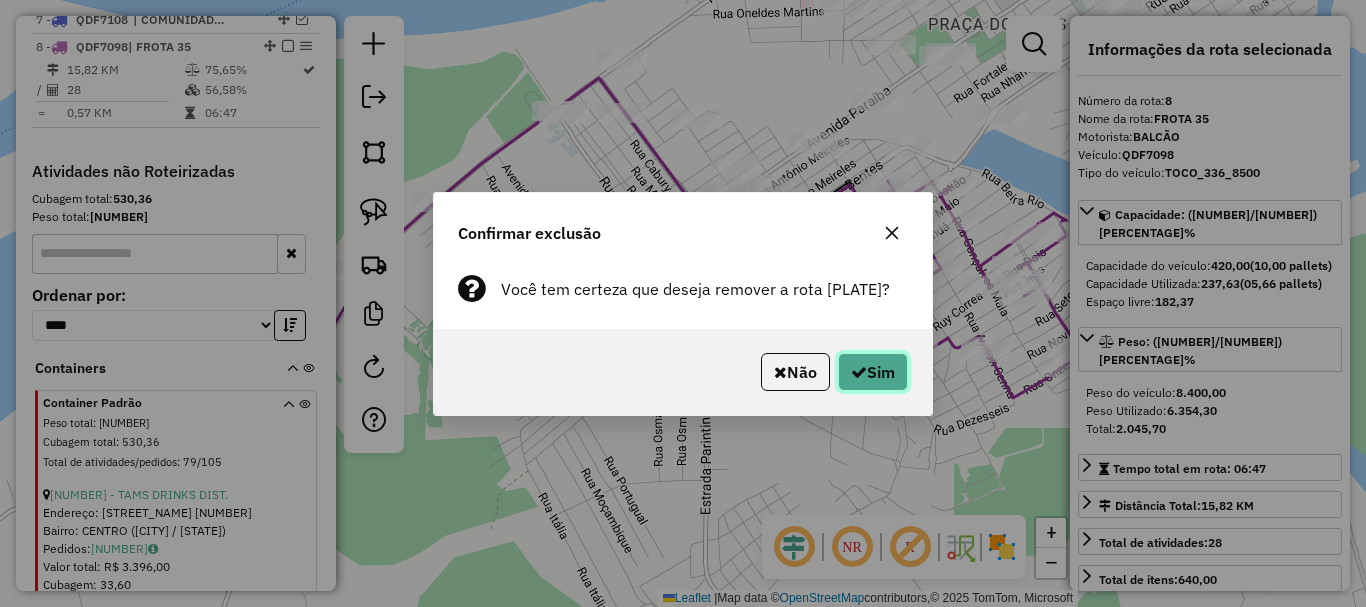 click 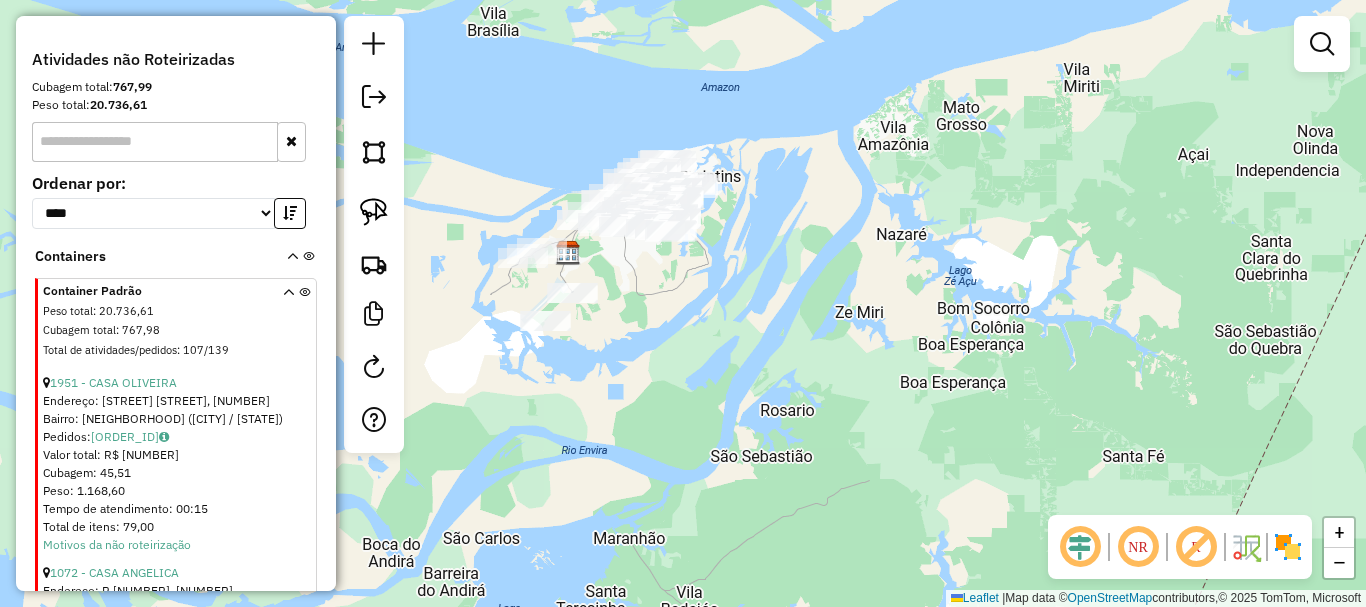 drag, startPoint x: 588, startPoint y: 278, endPoint x: 451, endPoint y: 344, distance: 152.06906 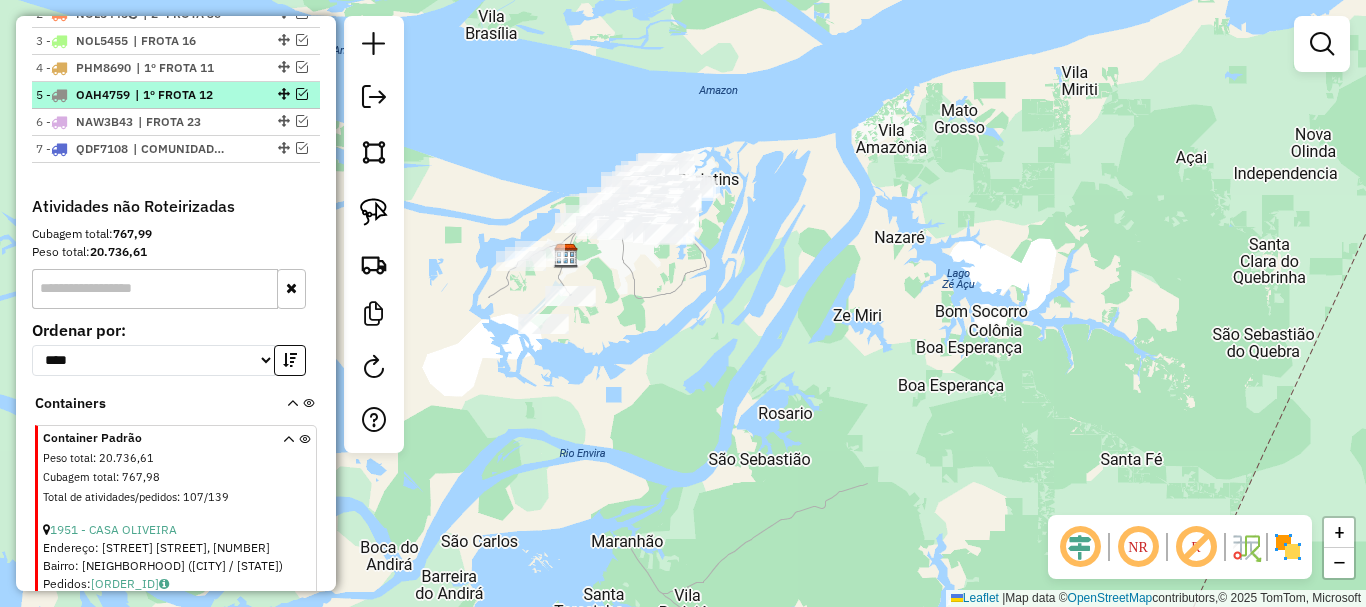 scroll, scrollTop: 663, scrollLeft: 0, axis: vertical 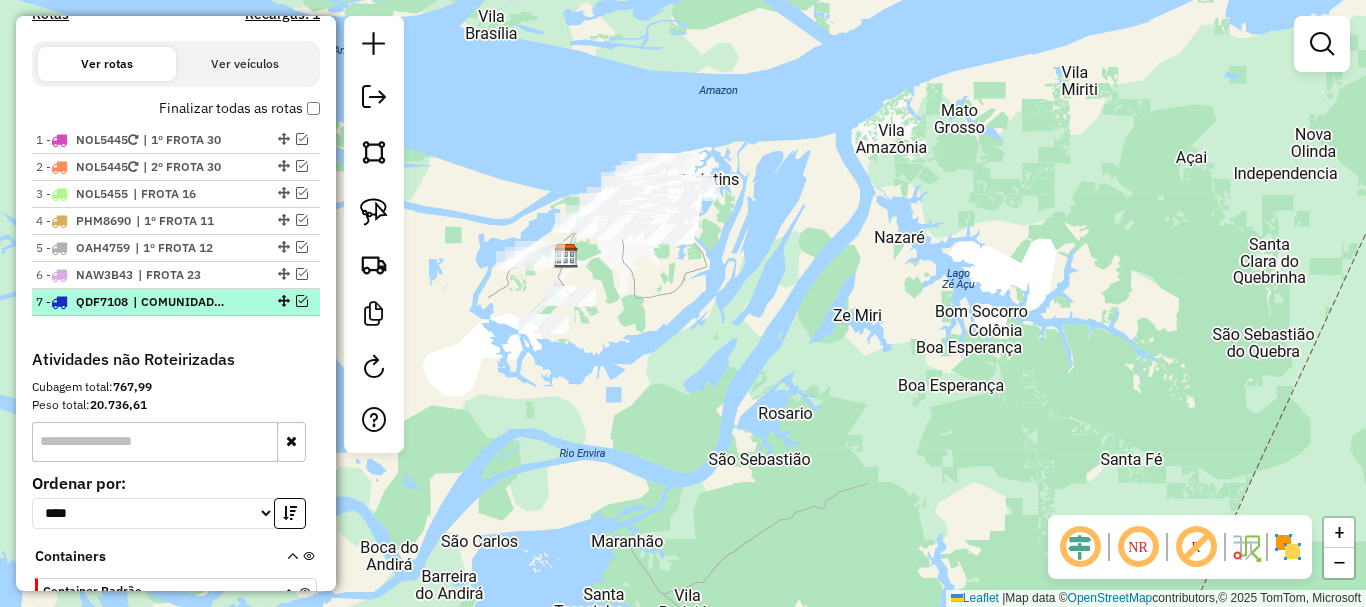 drag, startPoint x: 193, startPoint y: 296, endPoint x: 214, endPoint y: 298, distance: 21.095022 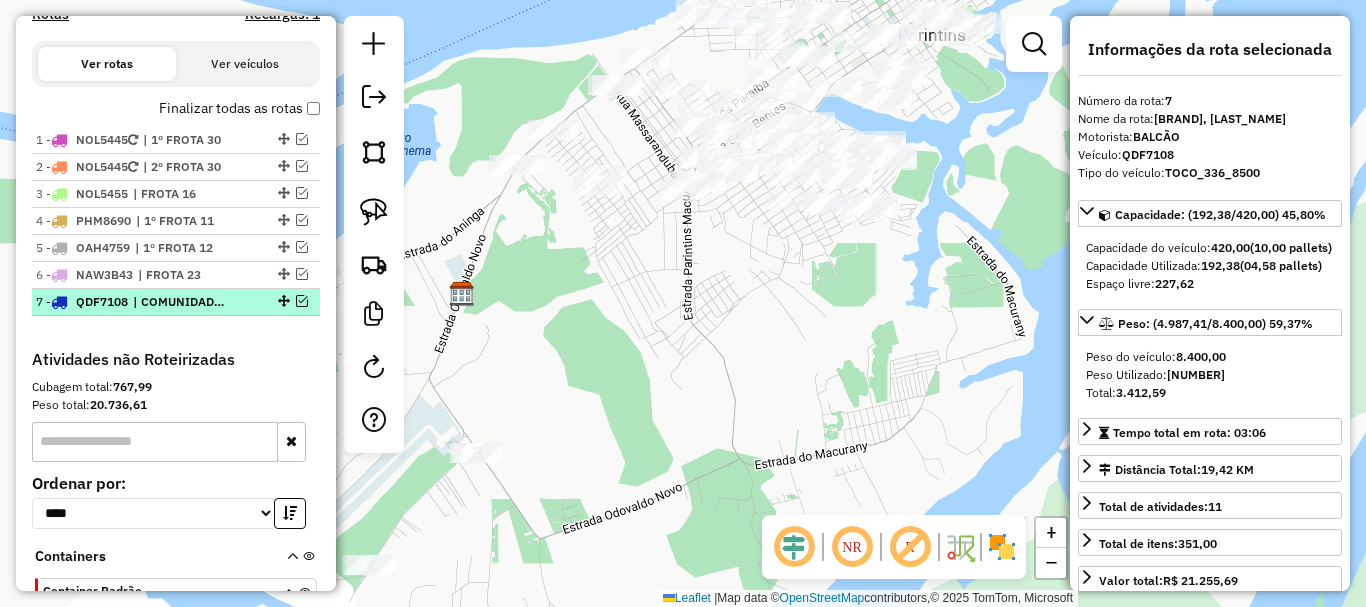 click at bounding box center (302, 301) 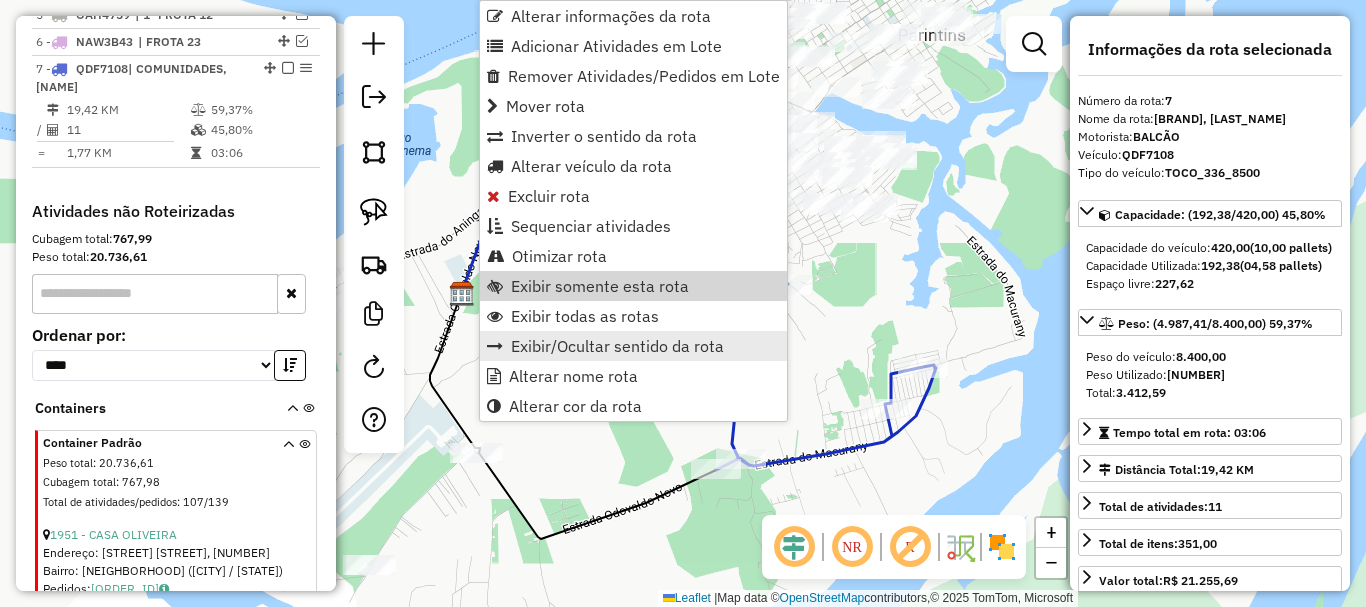 scroll, scrollTop: 936, scrollLeft: 0, axis: vertical 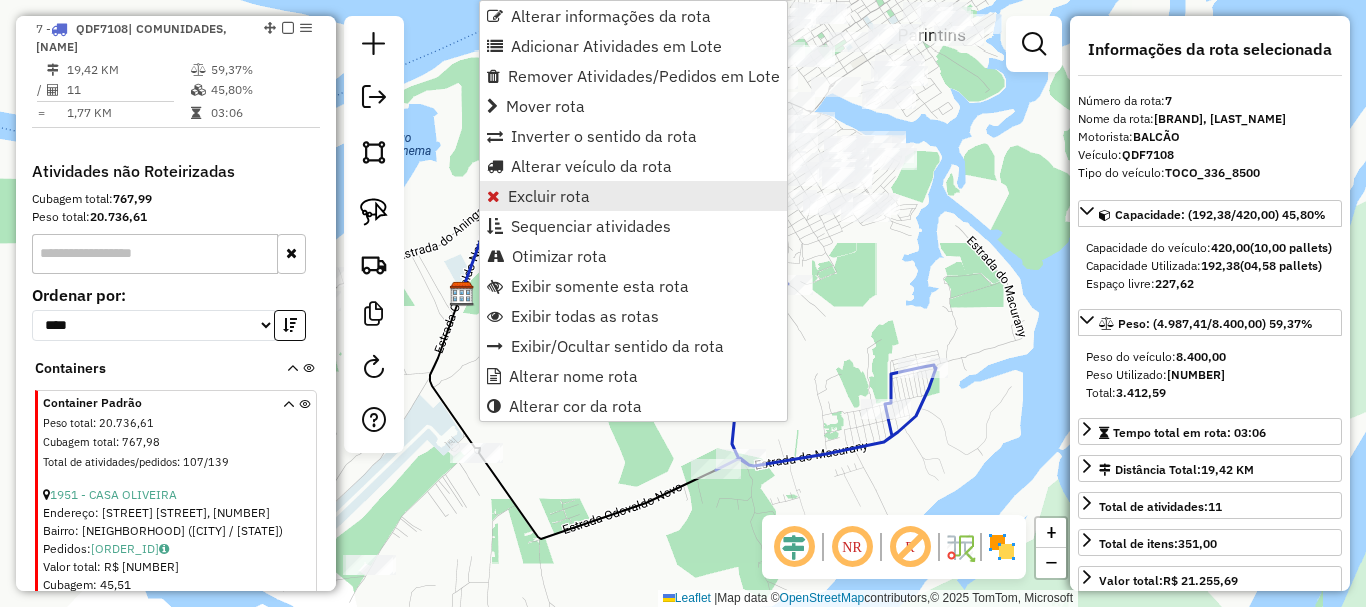 click on "Excluir rota" at bounding box center [549, 196] 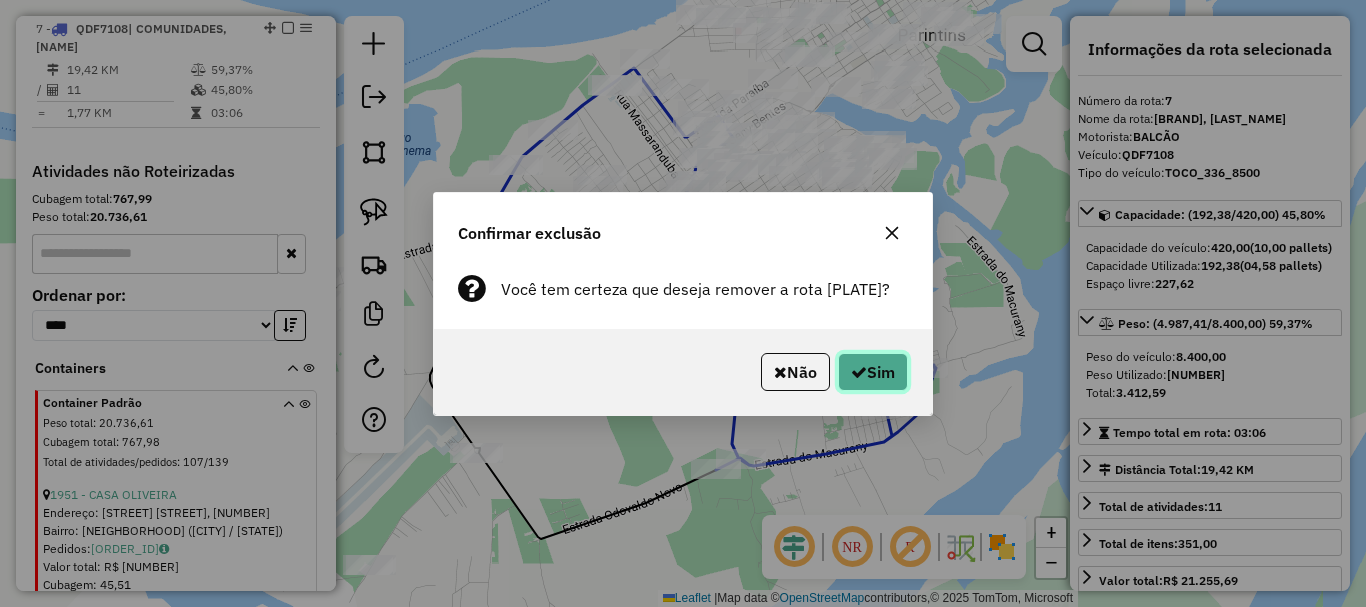 click on "Sim" 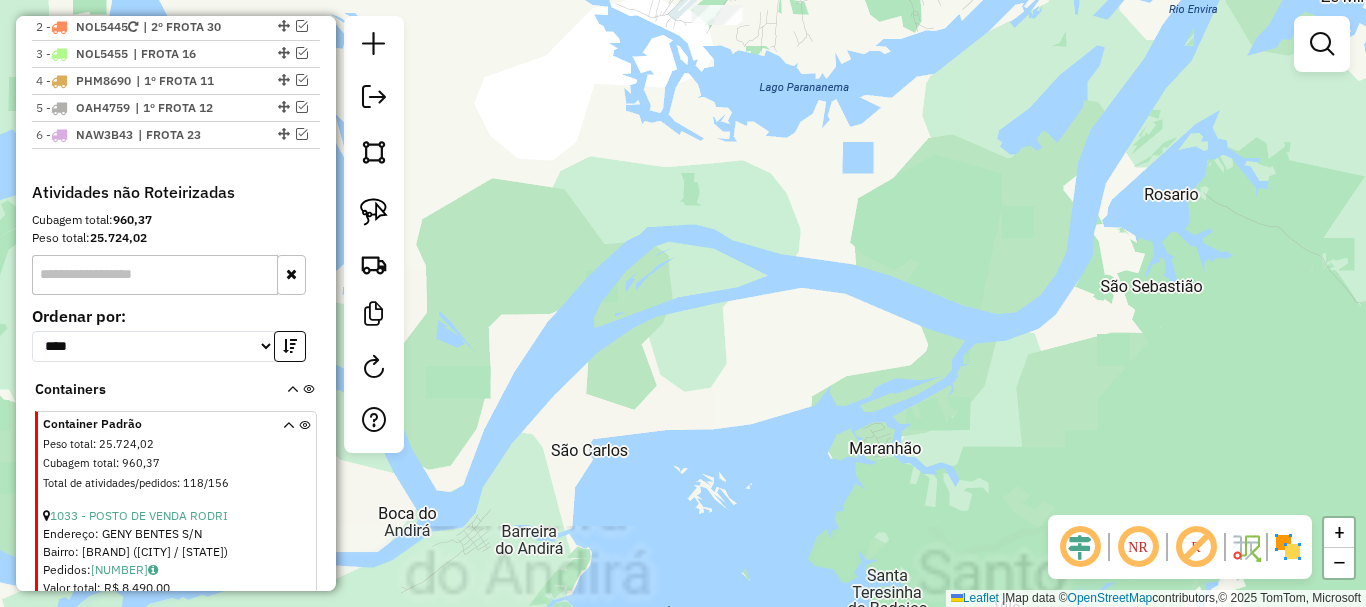 scroll, scrollTop: 636, scrollLeft: 0, axis: vertical 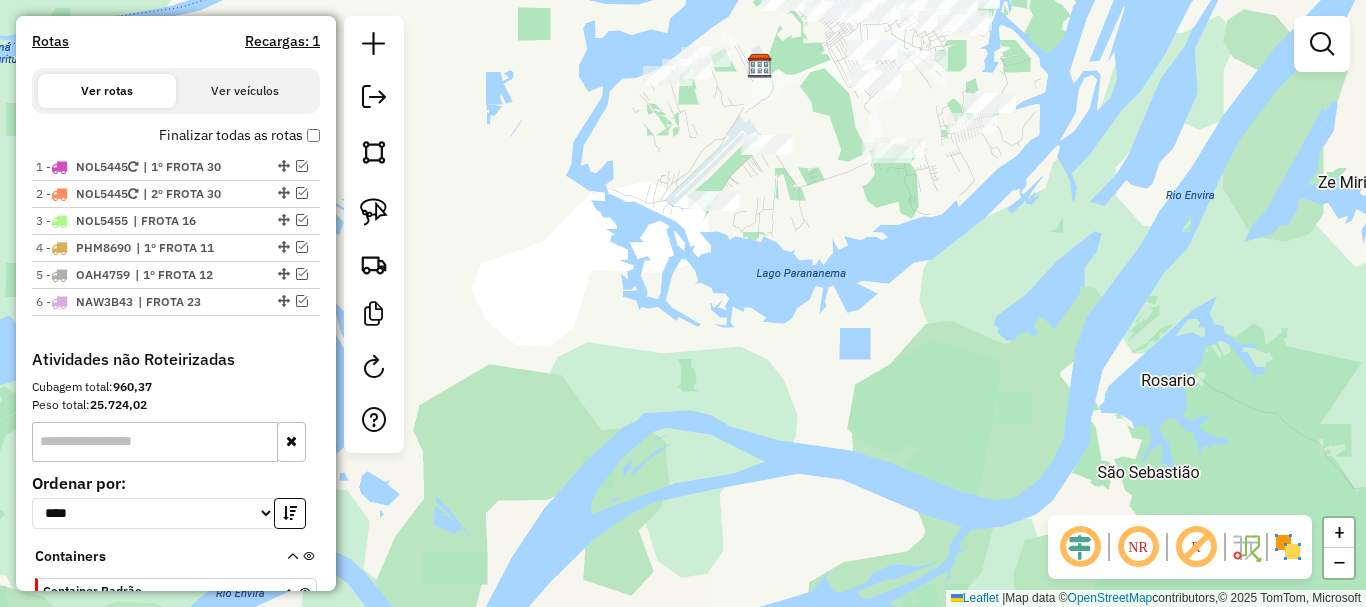 drag, startPoint x: 746, startPoint y: 319, endPoint x: 728, endPoint y: 376, distance: 59.77458 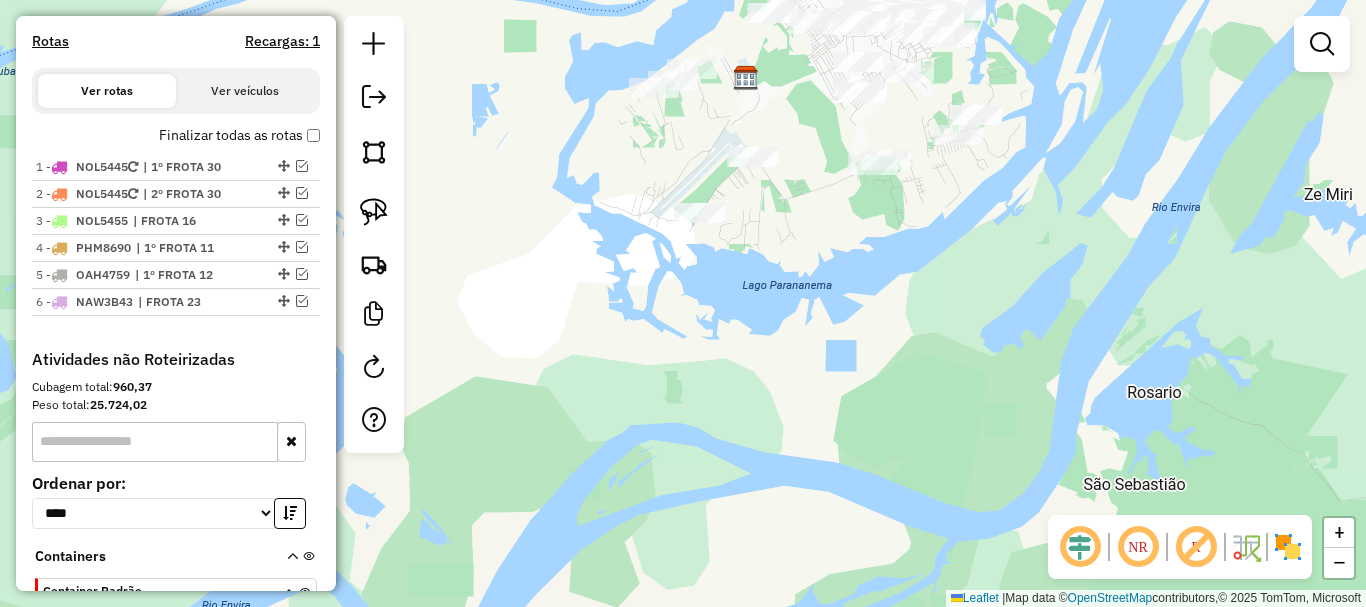 click on "Janela de atendimento Grade de atendimento Capacidade Transportadoras Veículos Cliente Pedidos  Rotas Selecione os dias de semana para filtrar as janelas de atendimento  Seg   Ter   Qua   Qui   Sex   Sáb   Dom  Informe o período da janela de atendimento: De: Até:  Filtrar exatamente a janela do cliente  Considerar janela de atendimento padrão  Selecione os dias de semana para filtrar as grades de atendimento  Seg   Ter   Qua   Qui   Sex   Sáb   Dom   Considerar clientes sem dia de atendimento cadastrado  Clientes fora do dia de atendimento selecionado Filtrar as atividades entre os valores definidos abaixo:  Peso mínimo:   Peso máximo:   Cubagem mínima:   Cubagem máxima:   De:   Até:  Filtrar as atividades entre o tempo de atendimento definido abaixo:  De:   Até:   Considerar capacidade total dos clientes não roteirizados Transportadora: Selecione um ou mais itens Tipo de veículo: Selecione um ou mais itens Veículo: Selecione um ou mais itens Motorista: Selecione um ou mais itens Nome: Rótulo:" 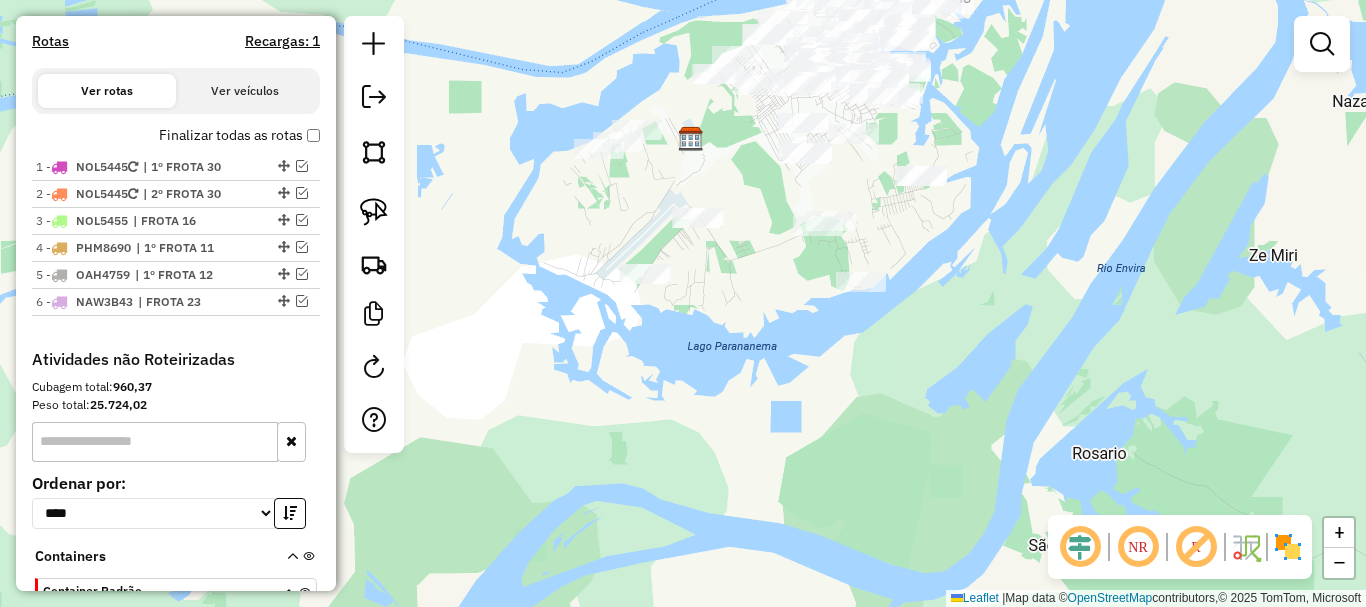 drag, startPoint x: 881, startPoint y: 210, endPoint x: 842, endPoint y: 292, distance: 90.80198 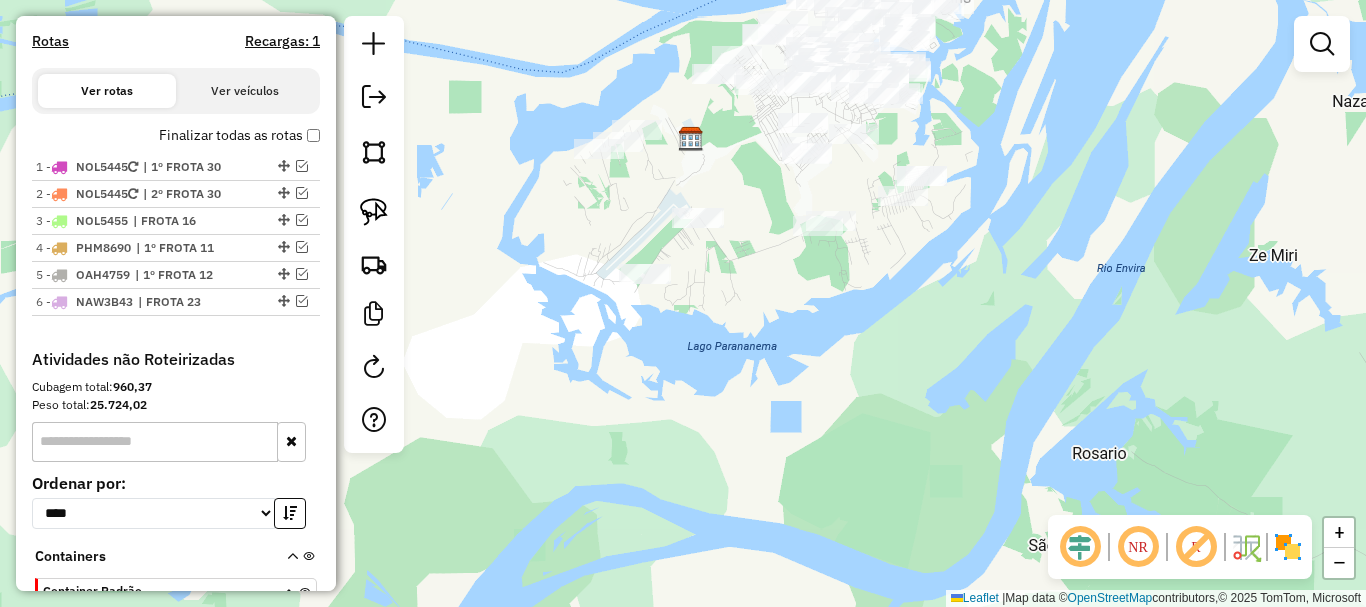 drag, startPoint x: 849, startPoint y: 311, endPoint x: 821, endPoint y: 397, distance: 90.44335 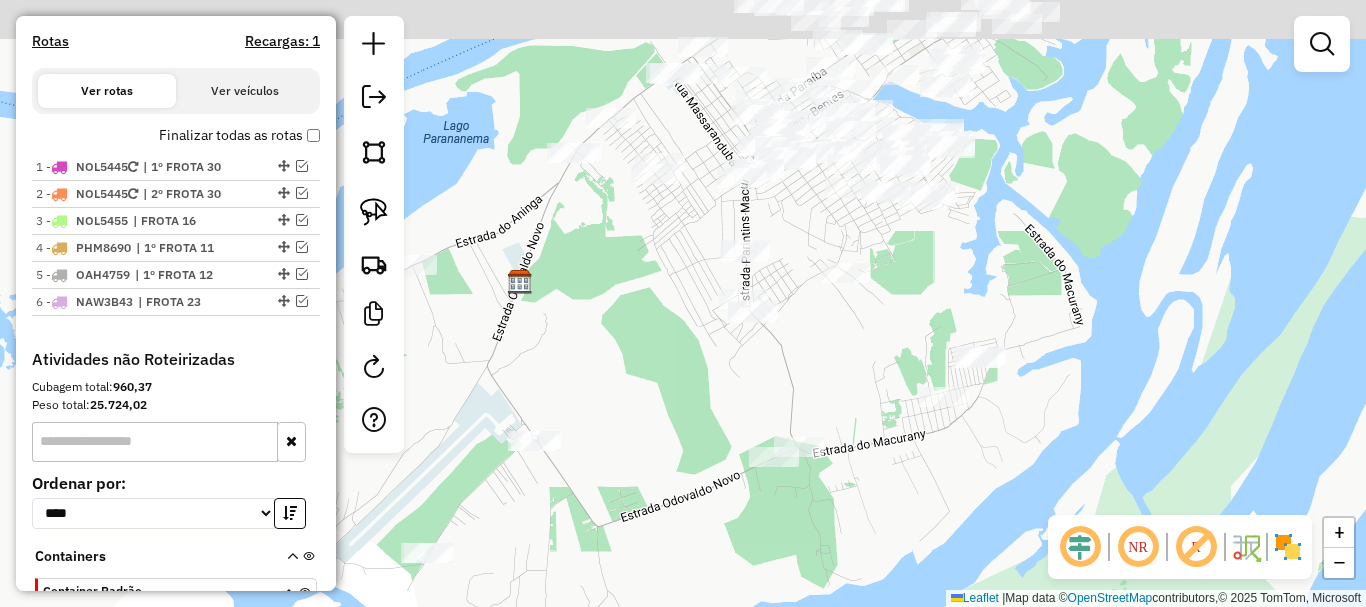 drag, startPoint x: 861, startPoint y: 318, endPoint x: 741, endPoint y: 395, distance: 142.5798 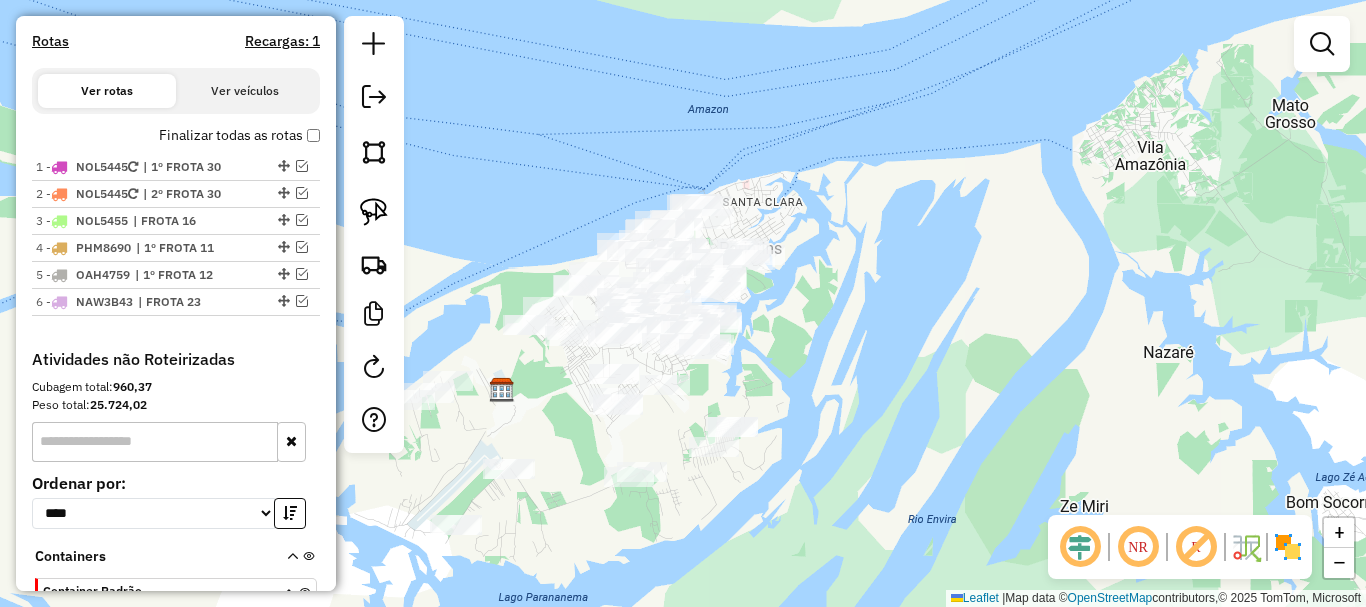 drag, startPoint x: 581, startPoint y: 570, endPoint x: 599, endPoint y: 480, distance: 91.78235 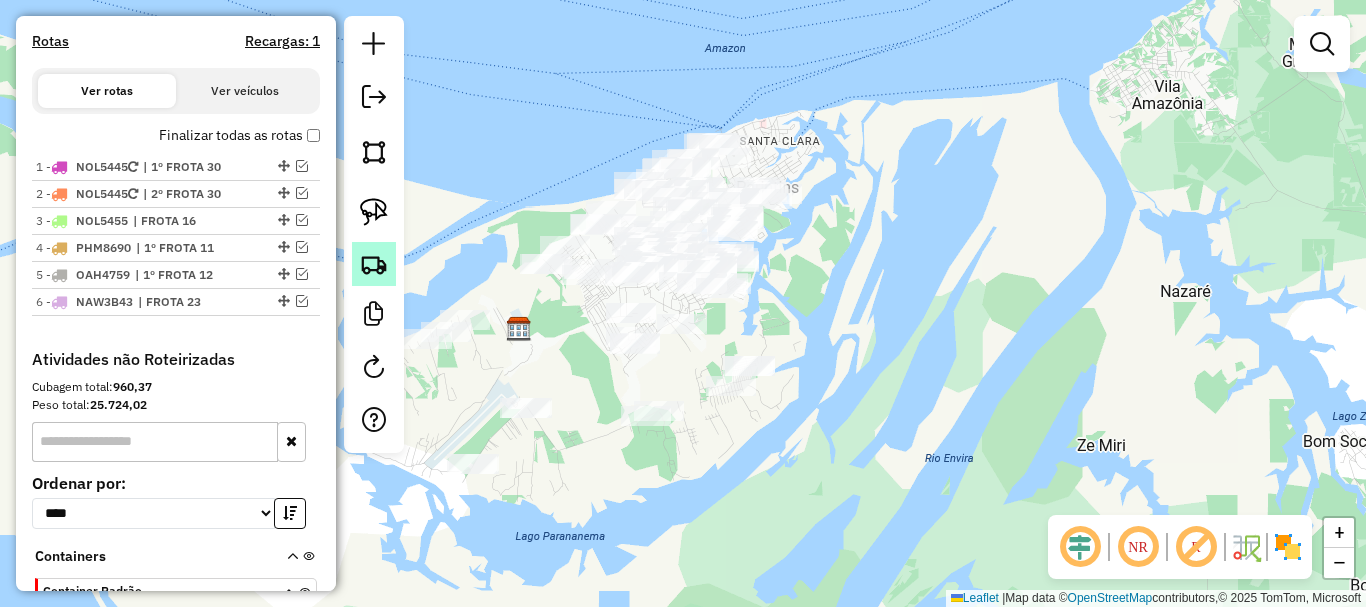 click 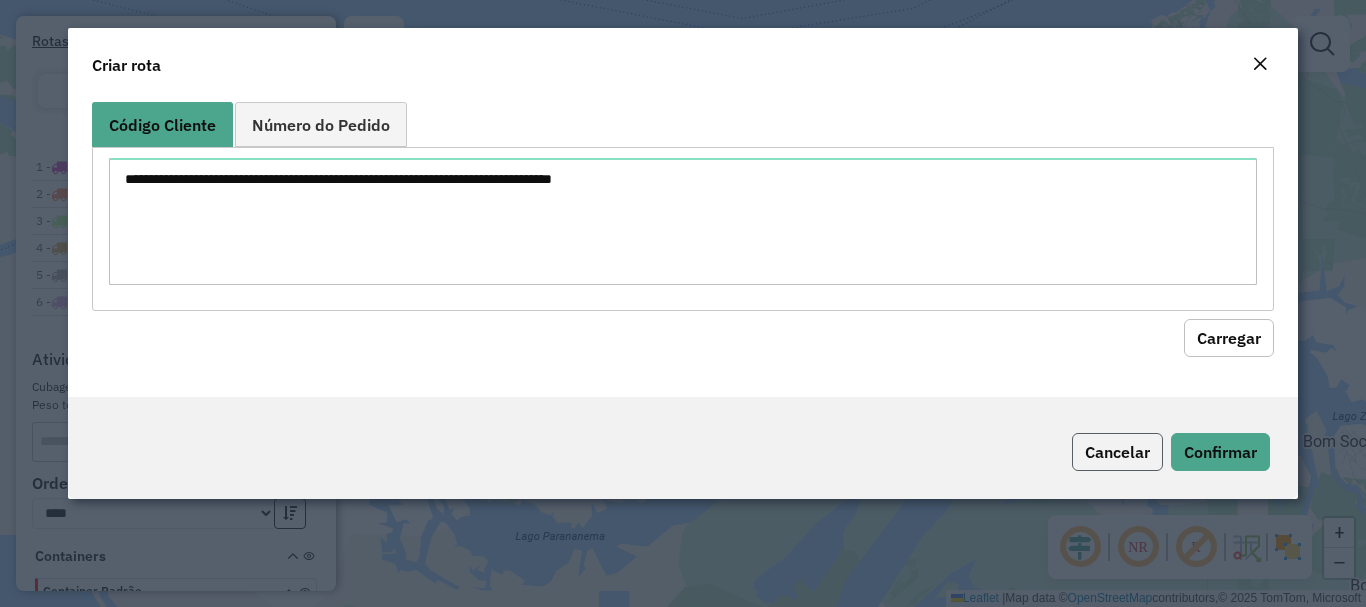 click on "Cancelar" 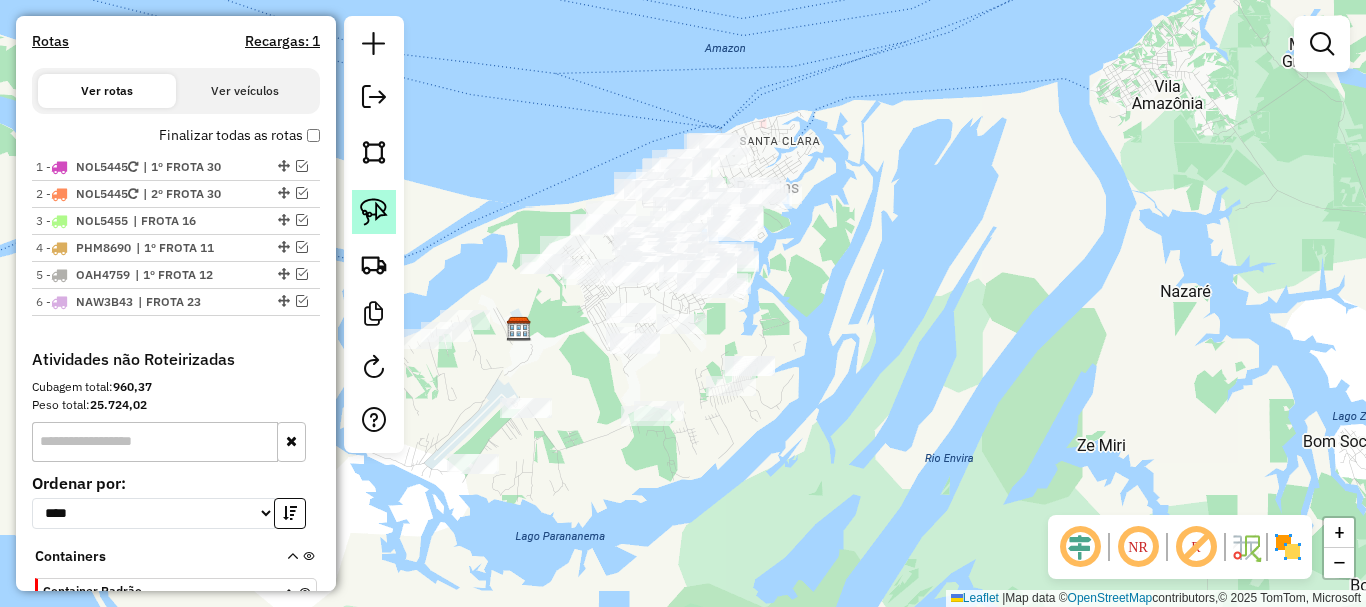 click 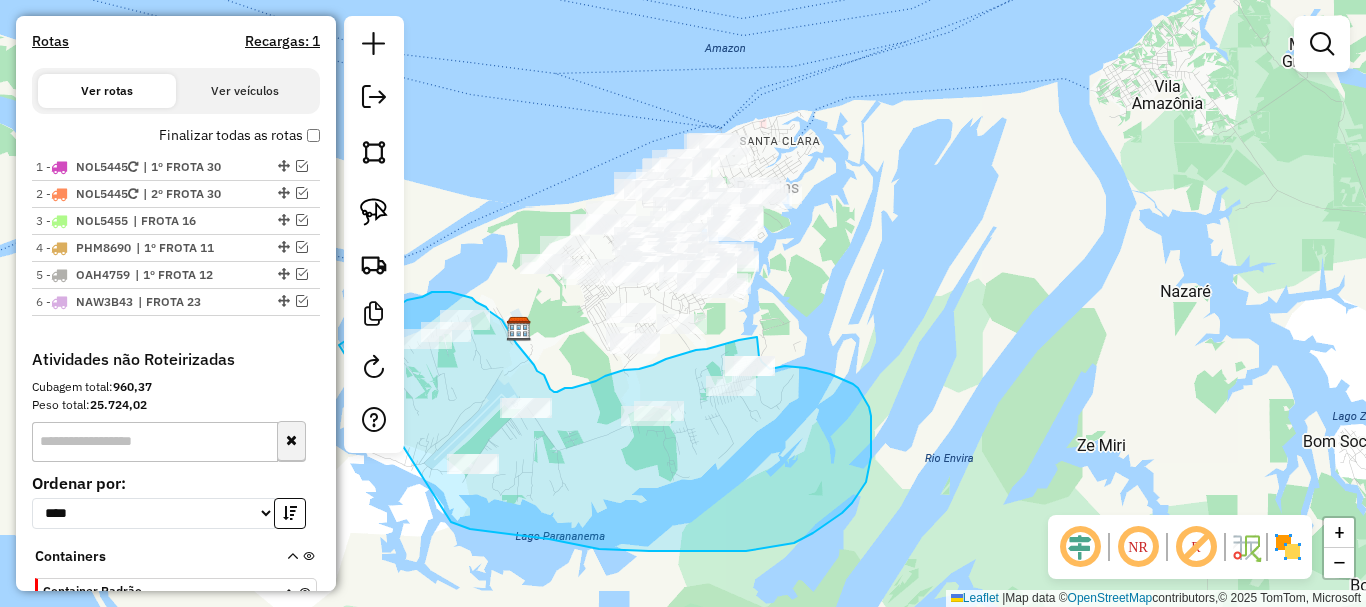 drag, startPoint x: 451, startPoint y: 522, endPoint x: 286, endPoint y: 436, distance: 186.0672 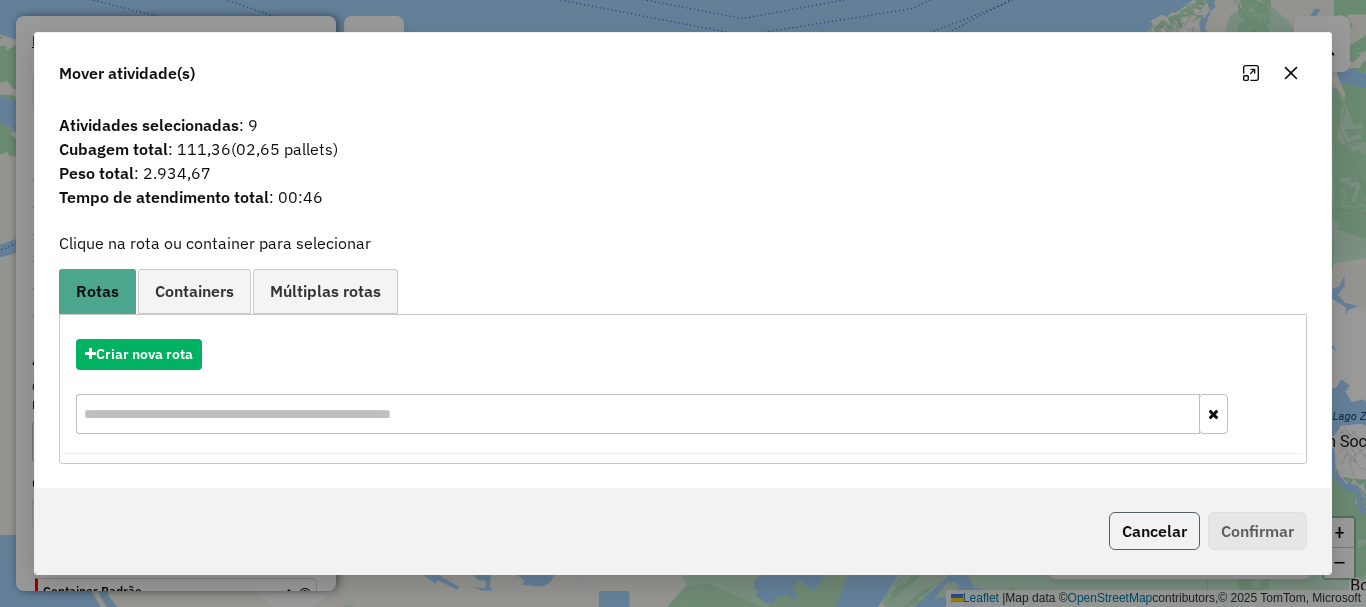 click on "Cancelar" 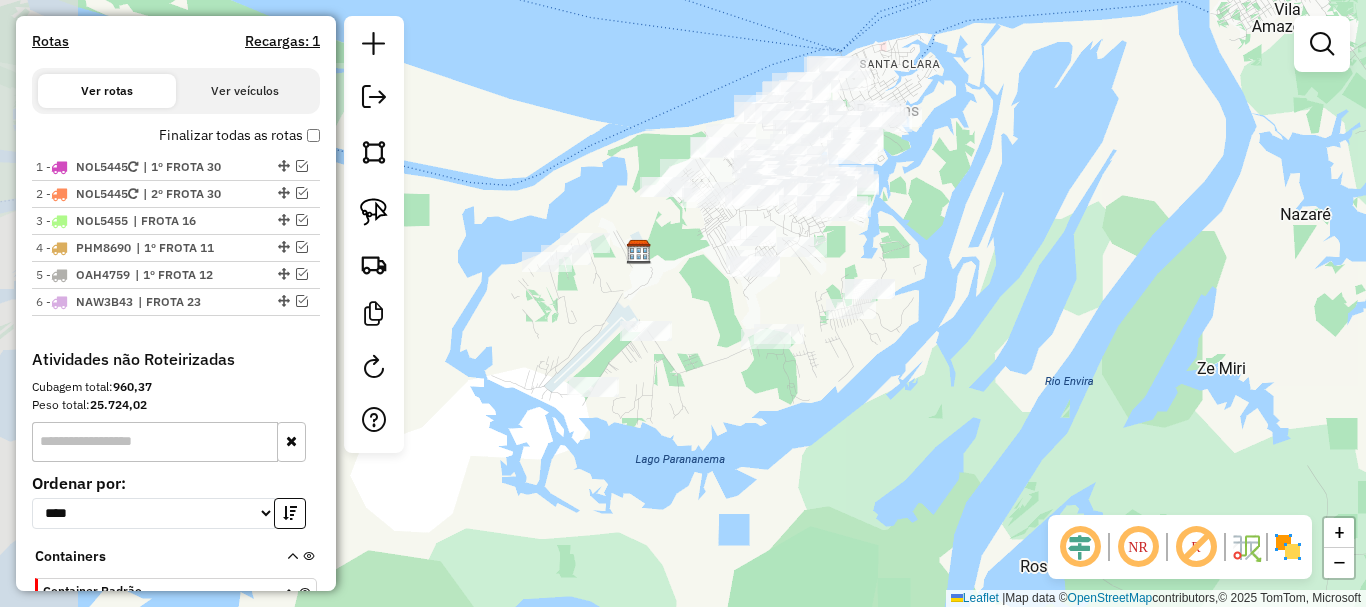 drag, startPoint x: 599, startPoint y: 537, endPoint x: 719, endPoint y: 460, distance: 142.5798 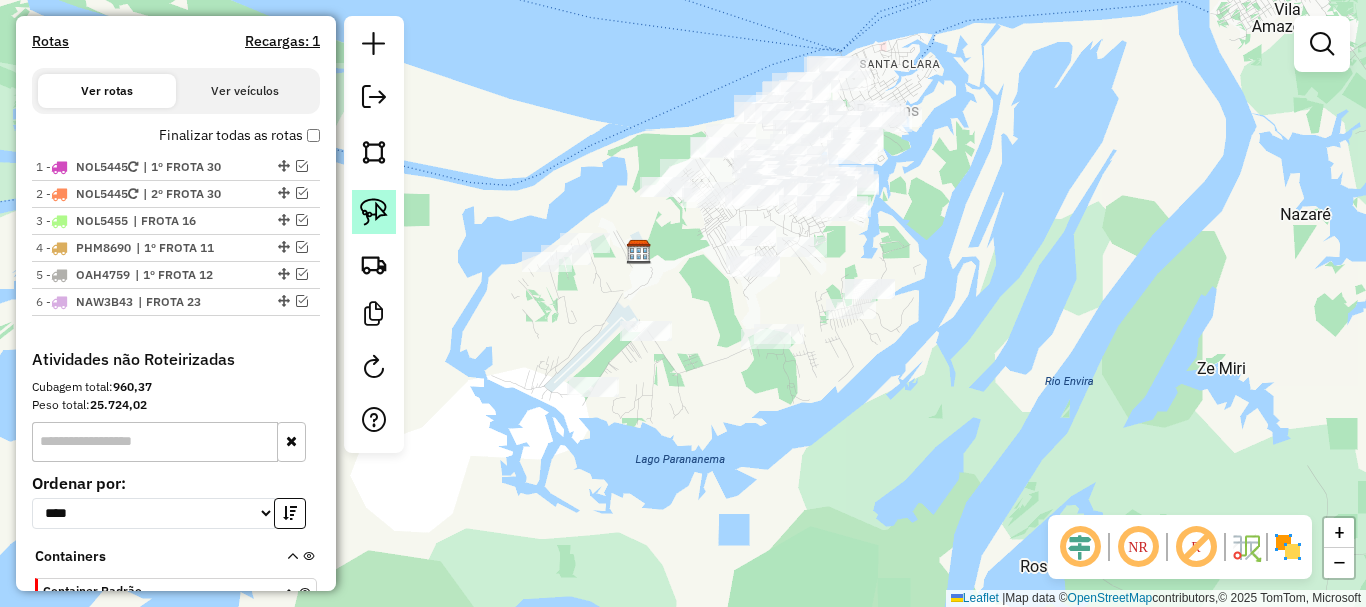 click 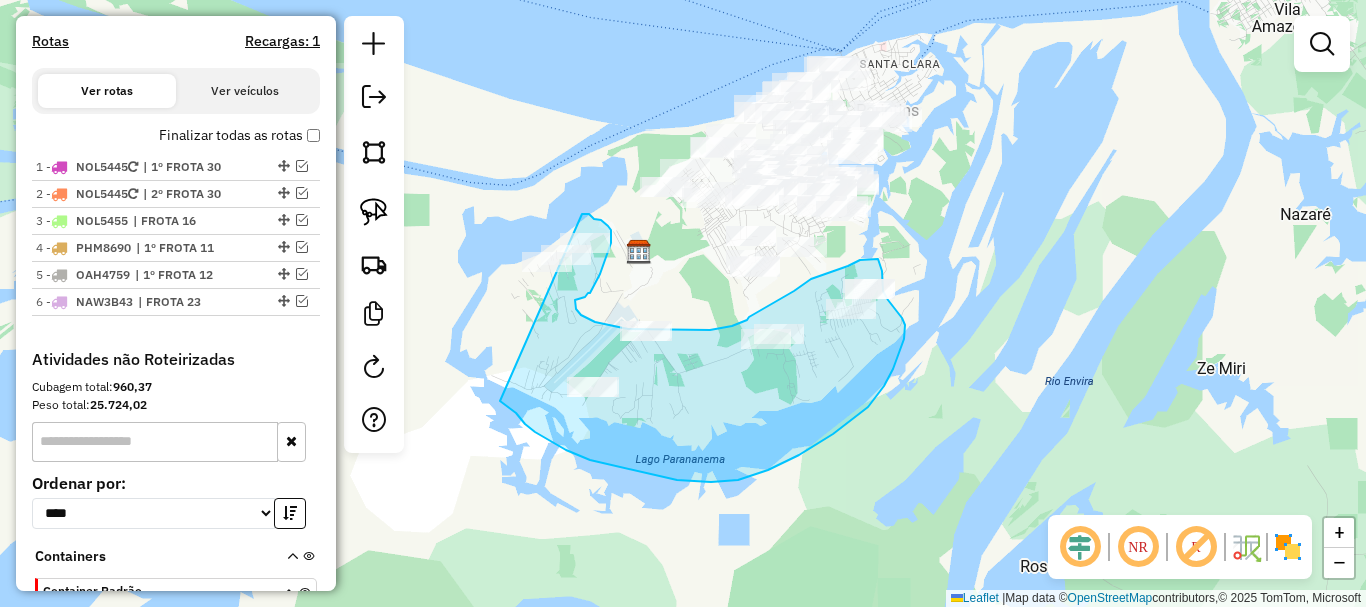 drag, startPoint x: 500, startPoint y: 401, endPoint x: 418, endPoint y: 268, distance: 156.2466 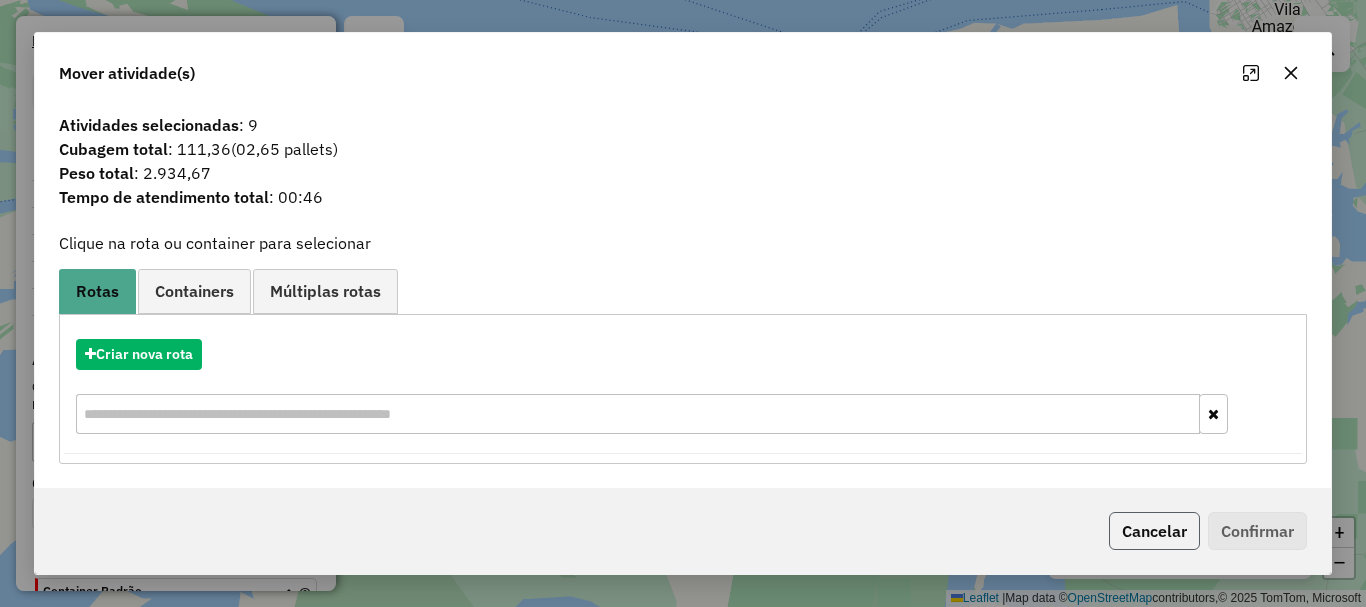 click on "Cancelar" 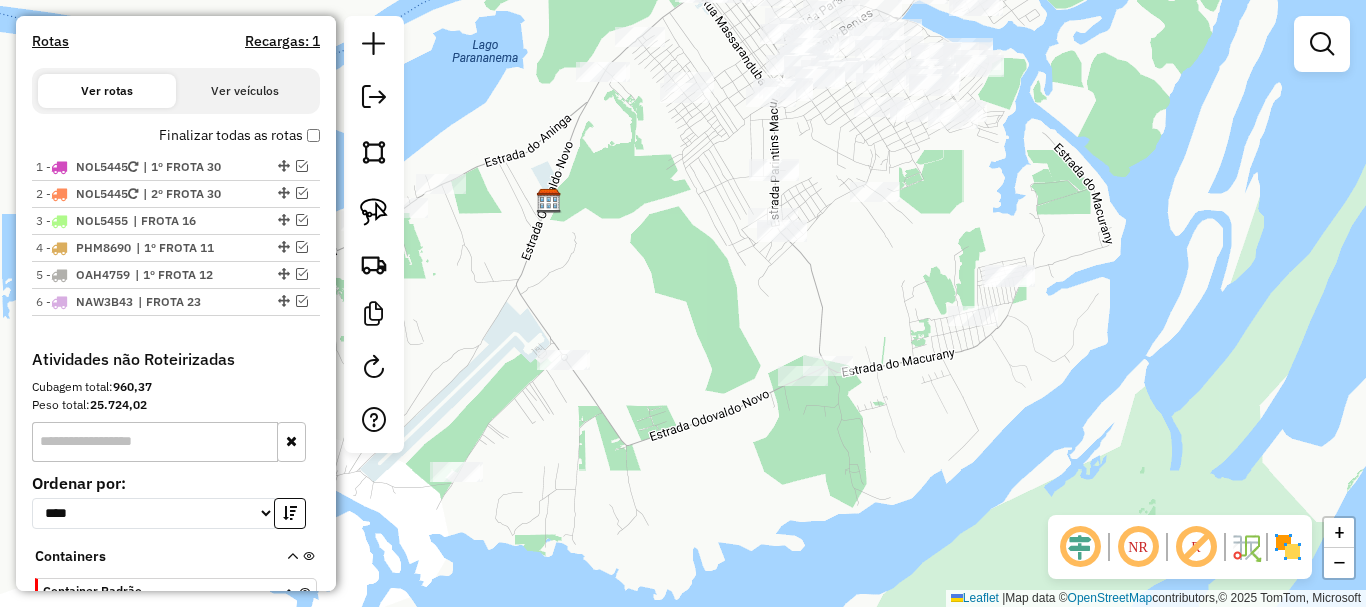 drag, startPoint x: 740, startPoint y: 298, endPoint x: 655, endPoint y: 365, distance: 108.23123 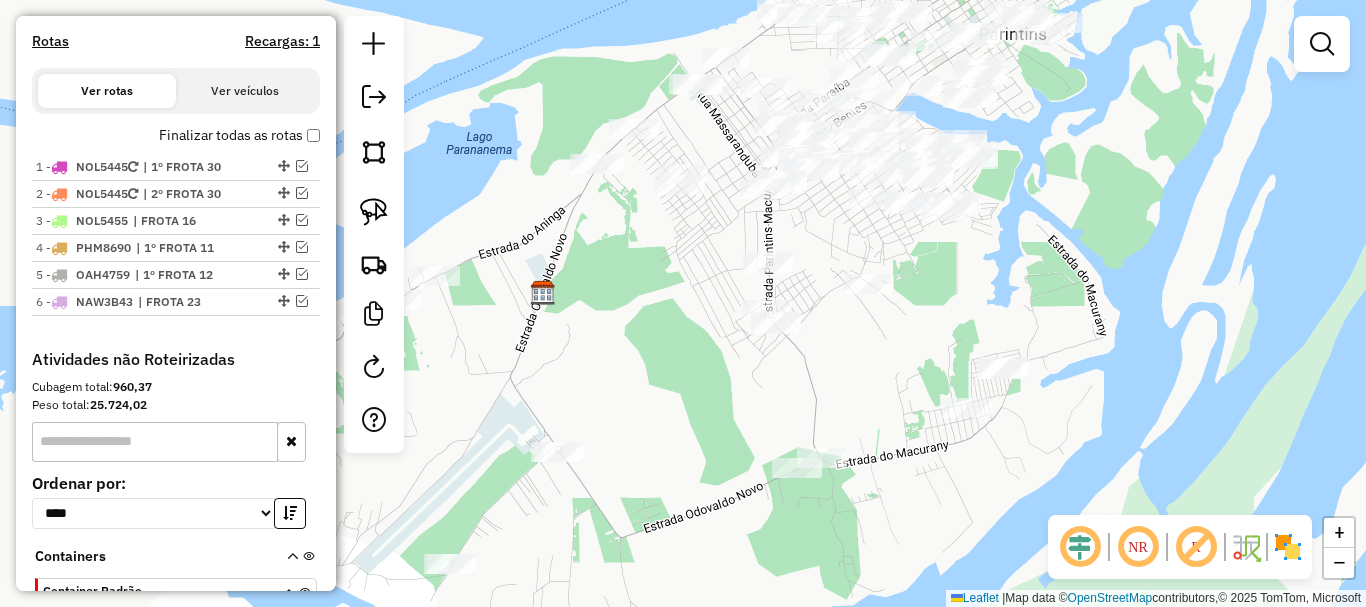 drag, startPoint x: 648, startPoint y: 332, endPoint x: 627, endPoint y: 326, distance: 21.84033 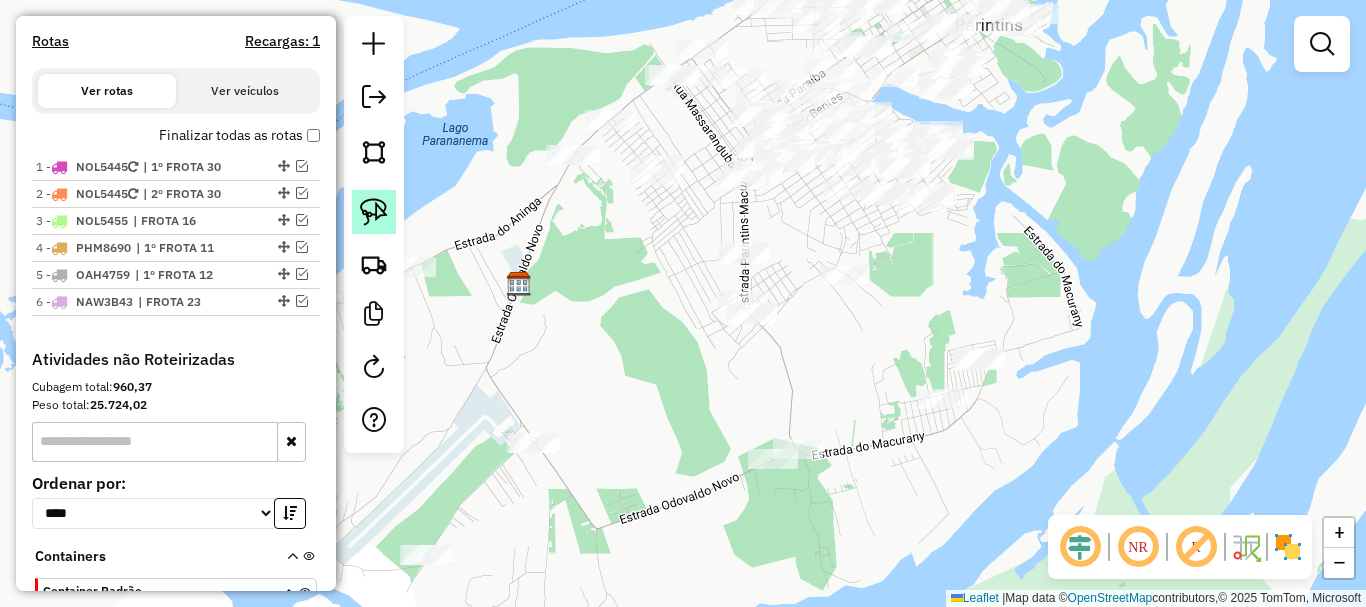 click 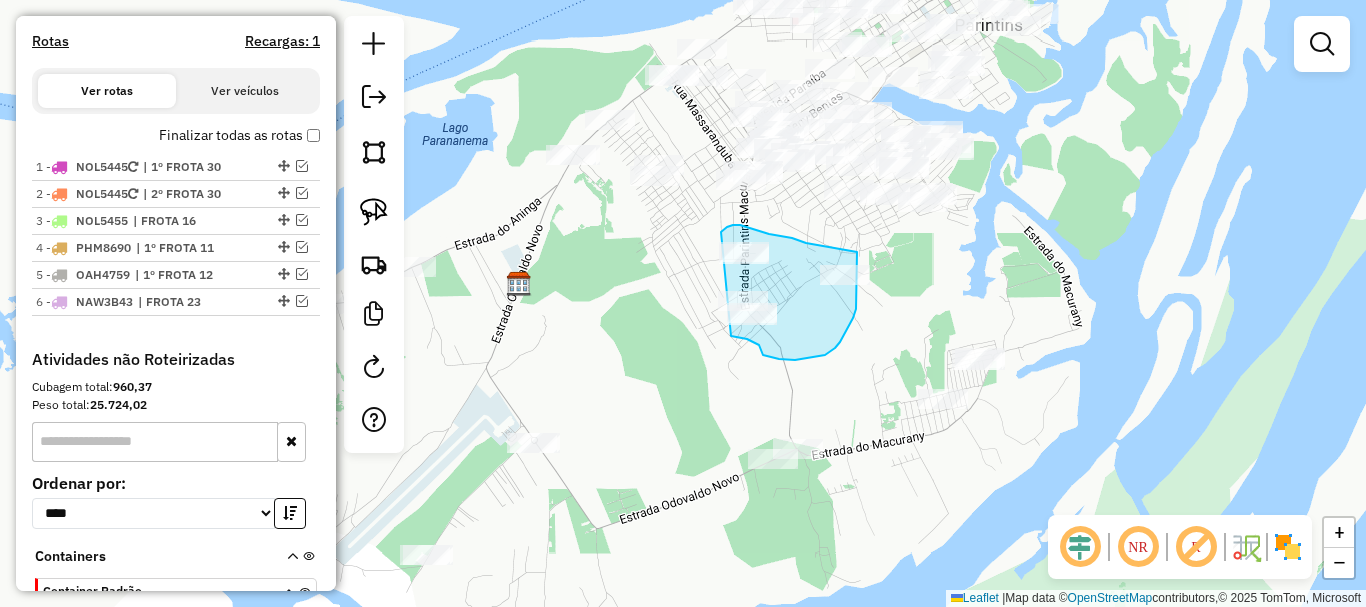 drag, startPoint x: 731, startPoint y: 336, endPoint x: 679, endPoint y: 268, distance: 85.60374 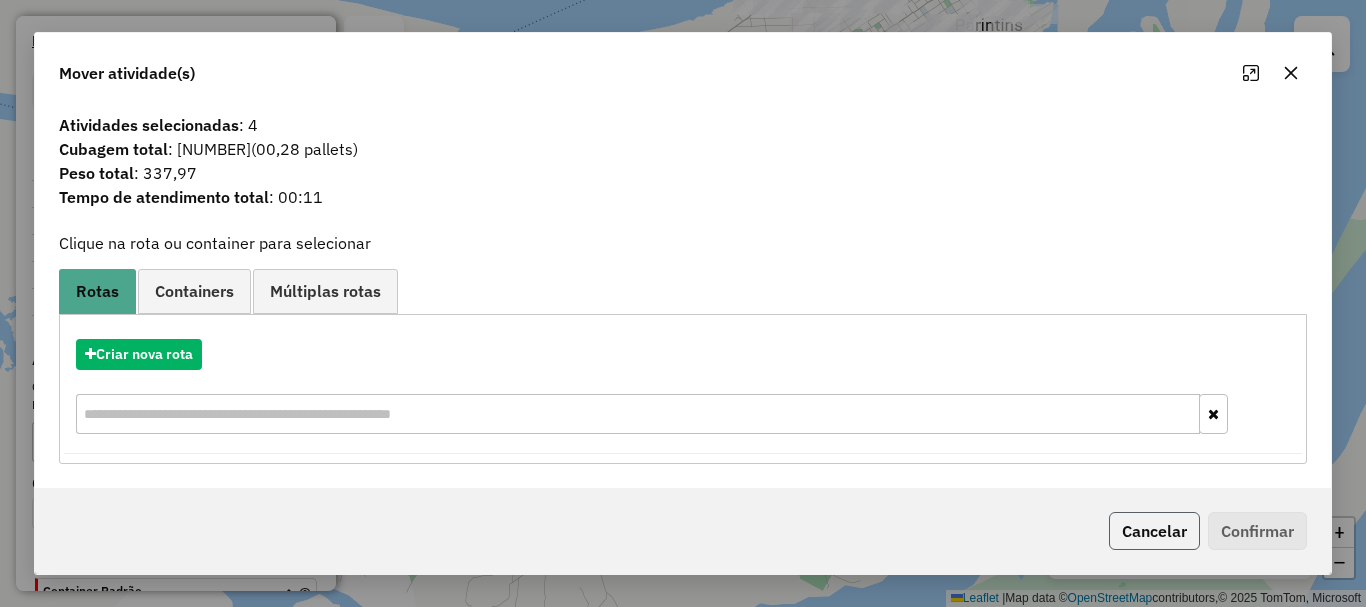 click on "Cancelar" 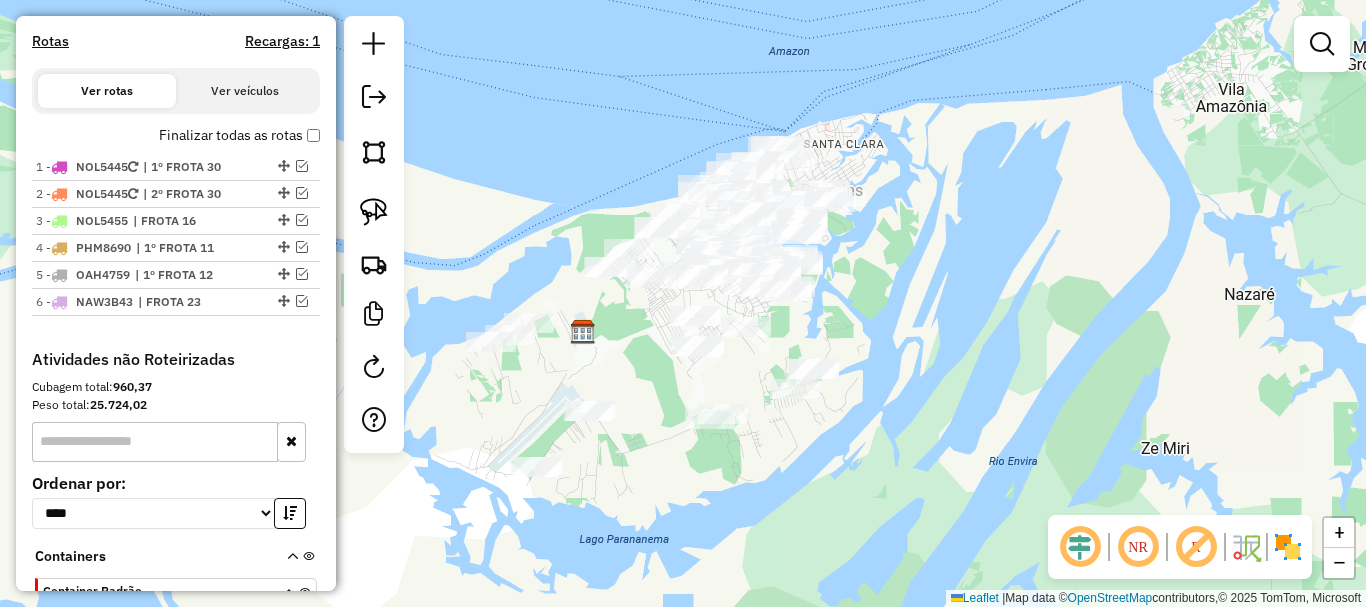 drag, startPoint x: 651, startPoint y: 535, endPoint x: 639, endPoint y: 469, distance: 67.08204 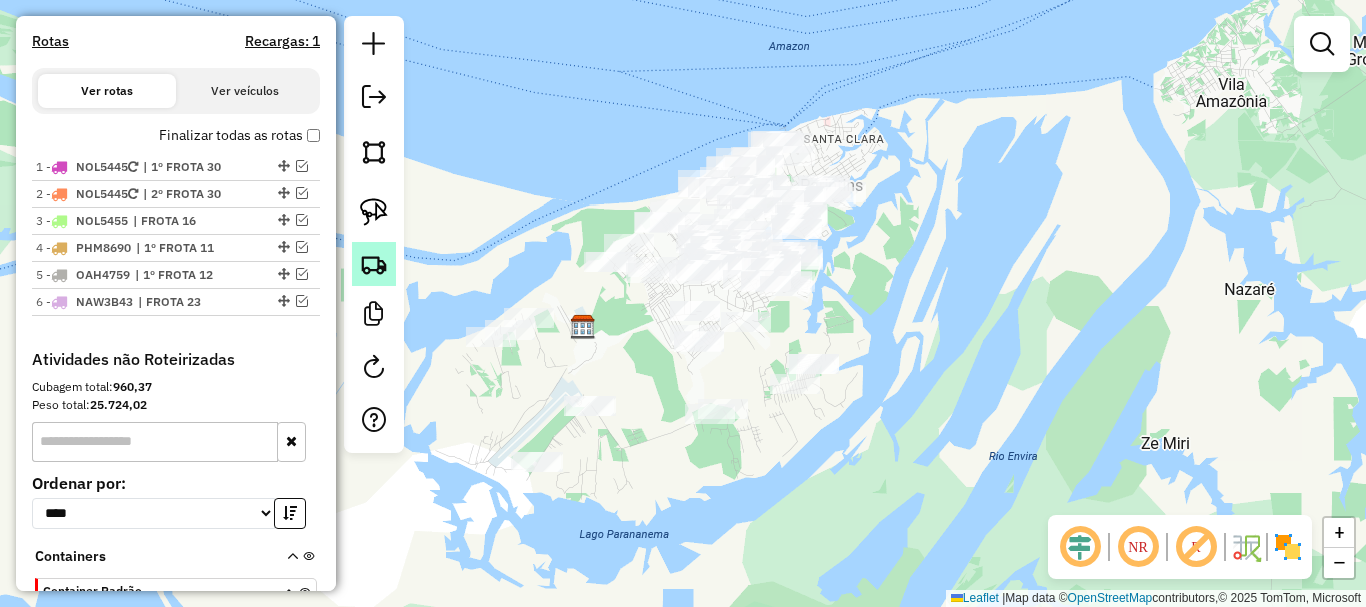 click 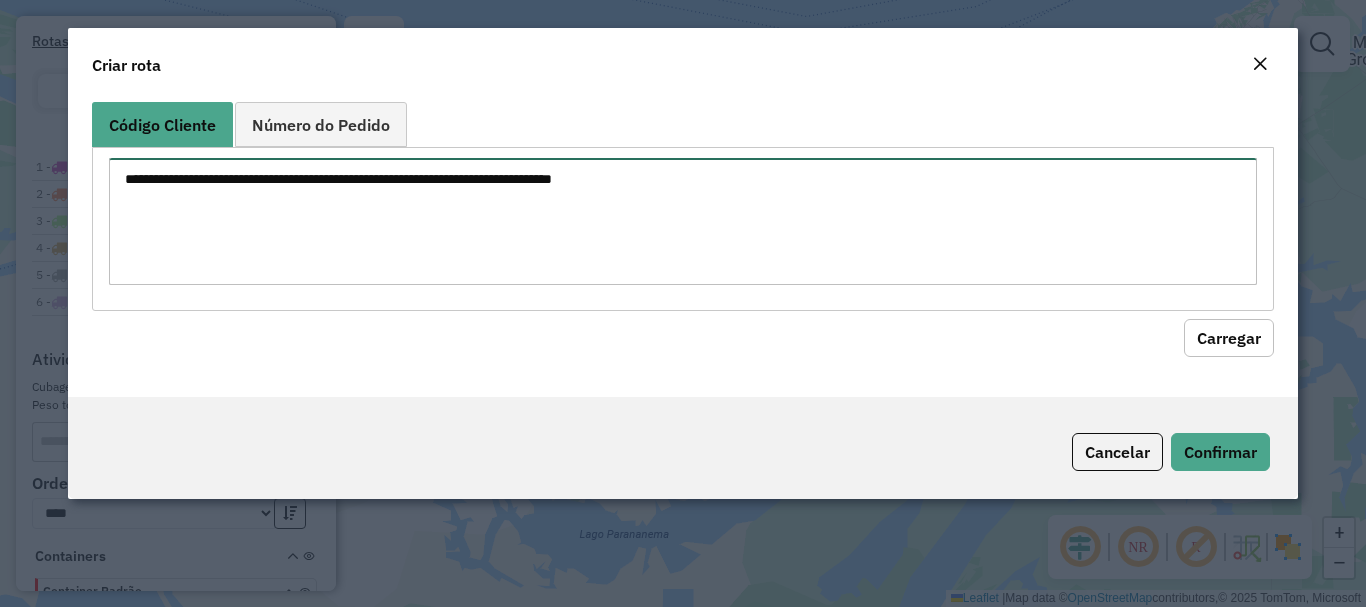 click at bounding box center [682, 221] 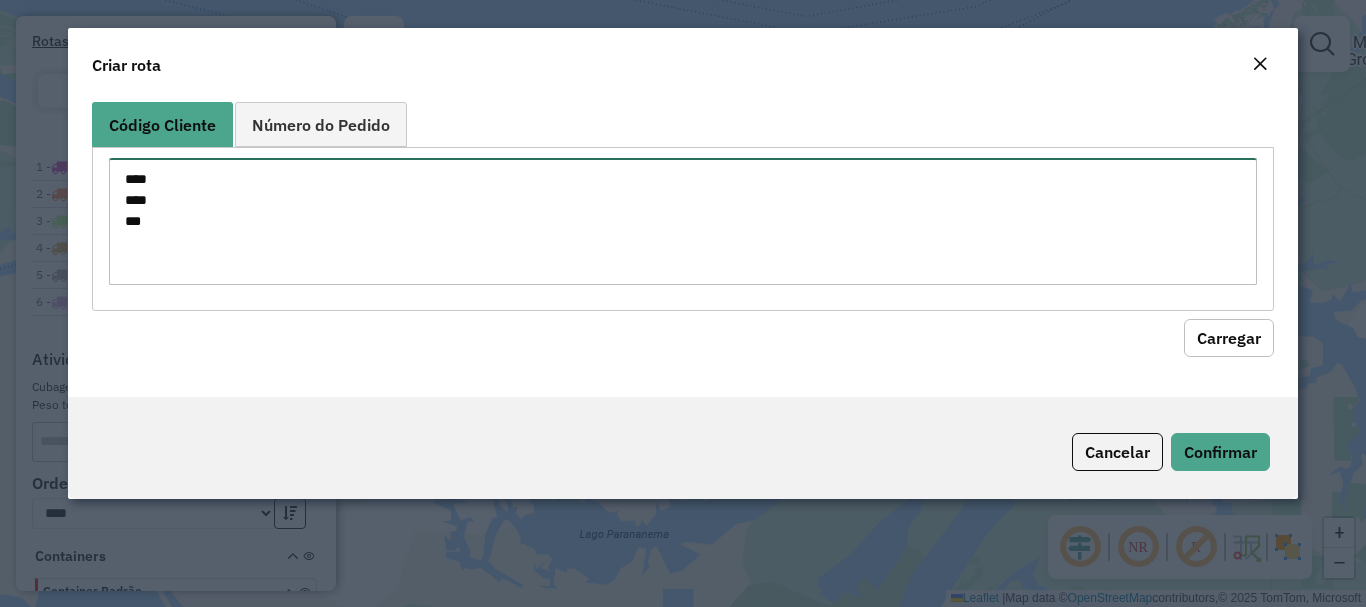 drag, startPoint x: 143, startPoint y: 199, endPoint x: 326, endPoint y: 251, distance: 190.24458 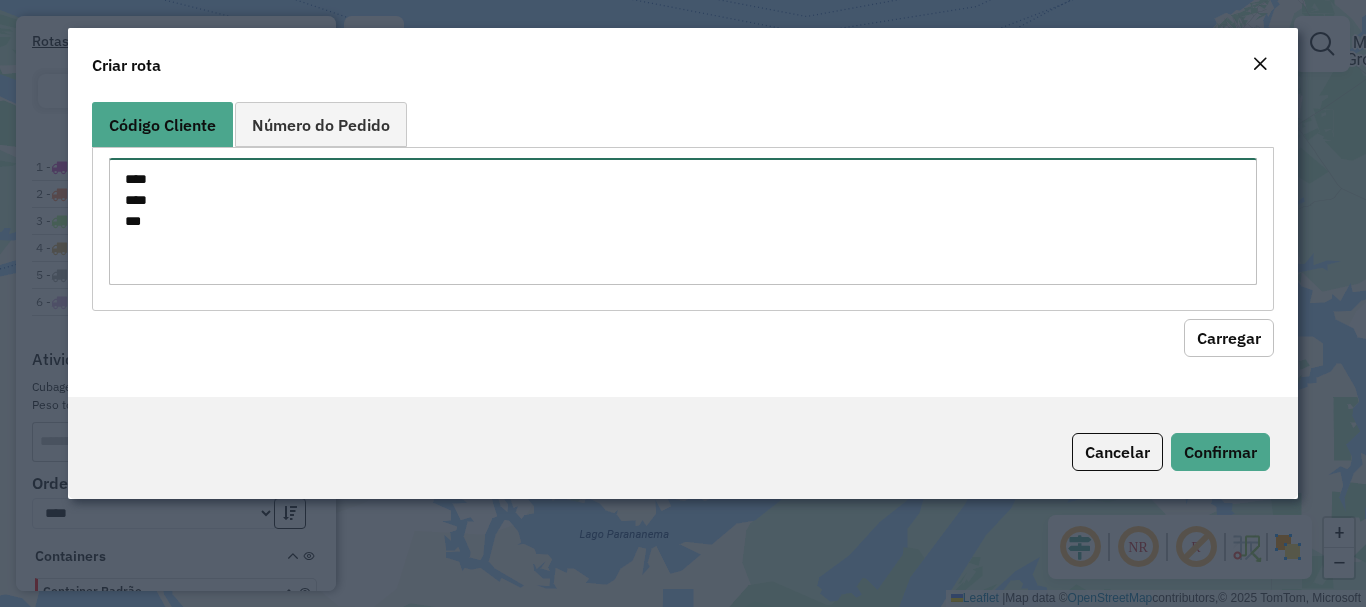 click on "****
****
***" at bounding box center [682, 221] 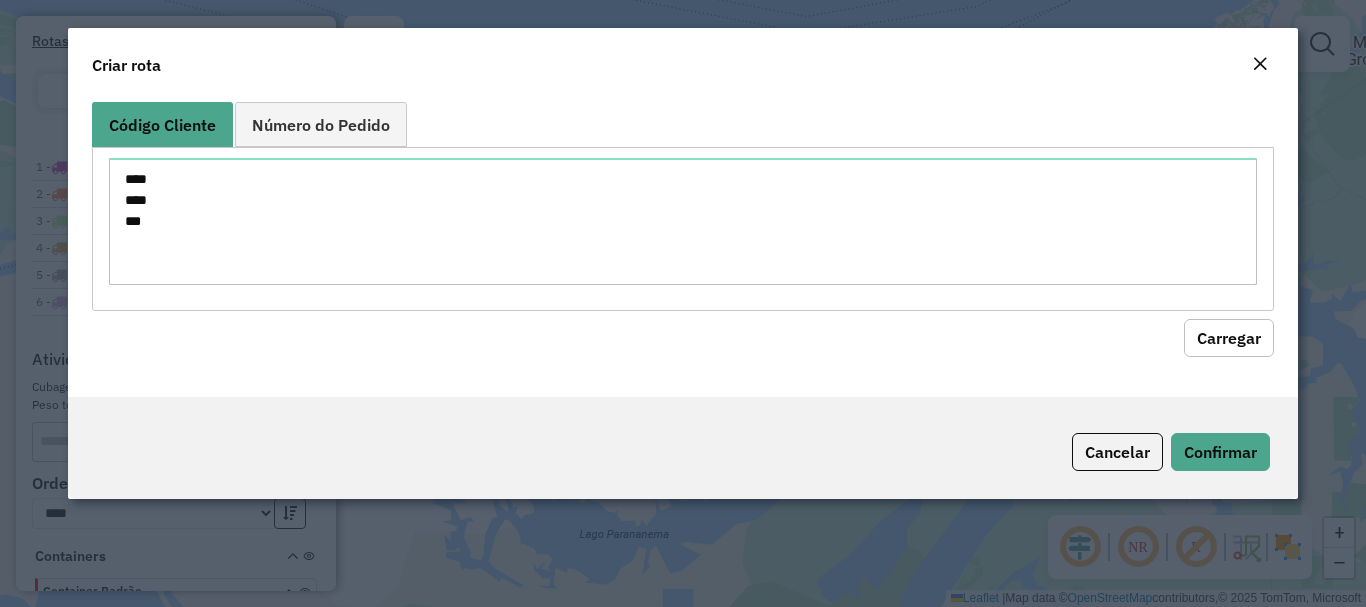 click on "Carregar" 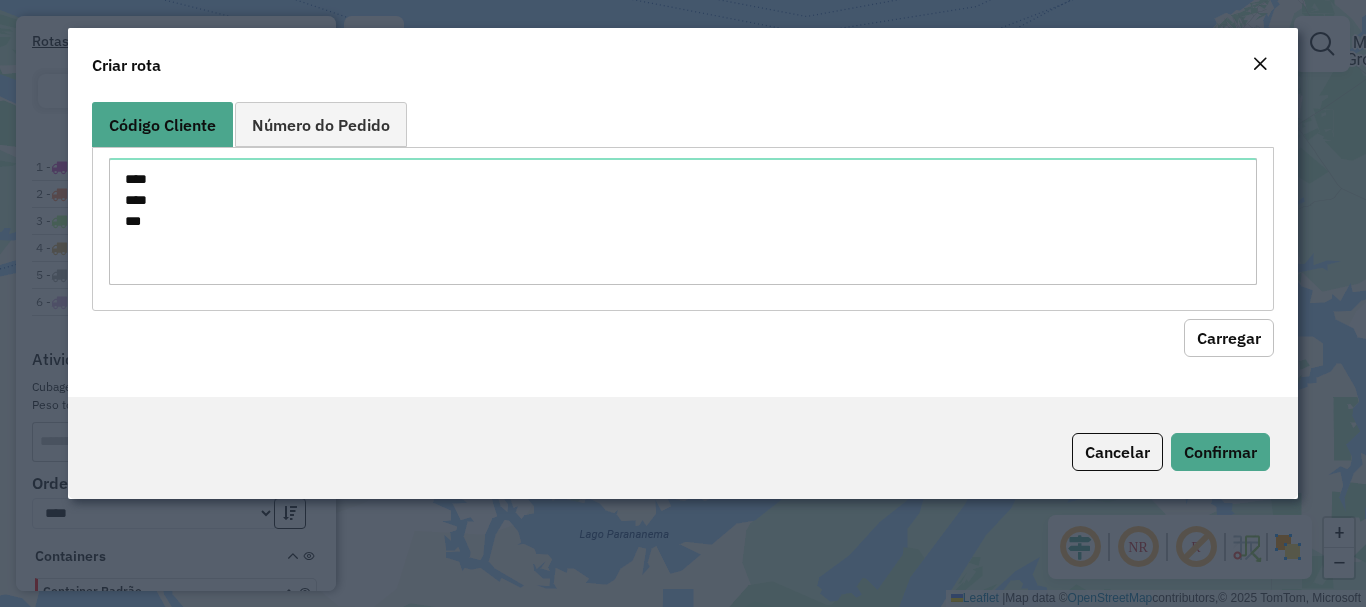 click on "Carregar" 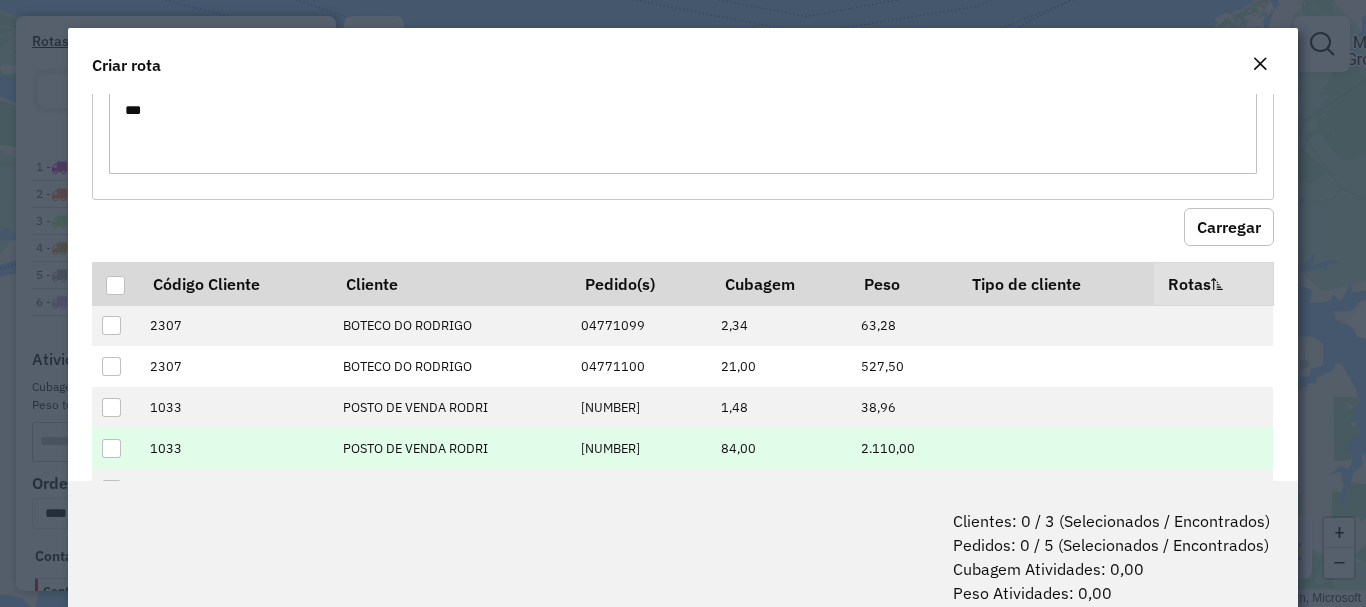 scroll, scrollTop: 179, scrollLeft: 0, axis: vertical 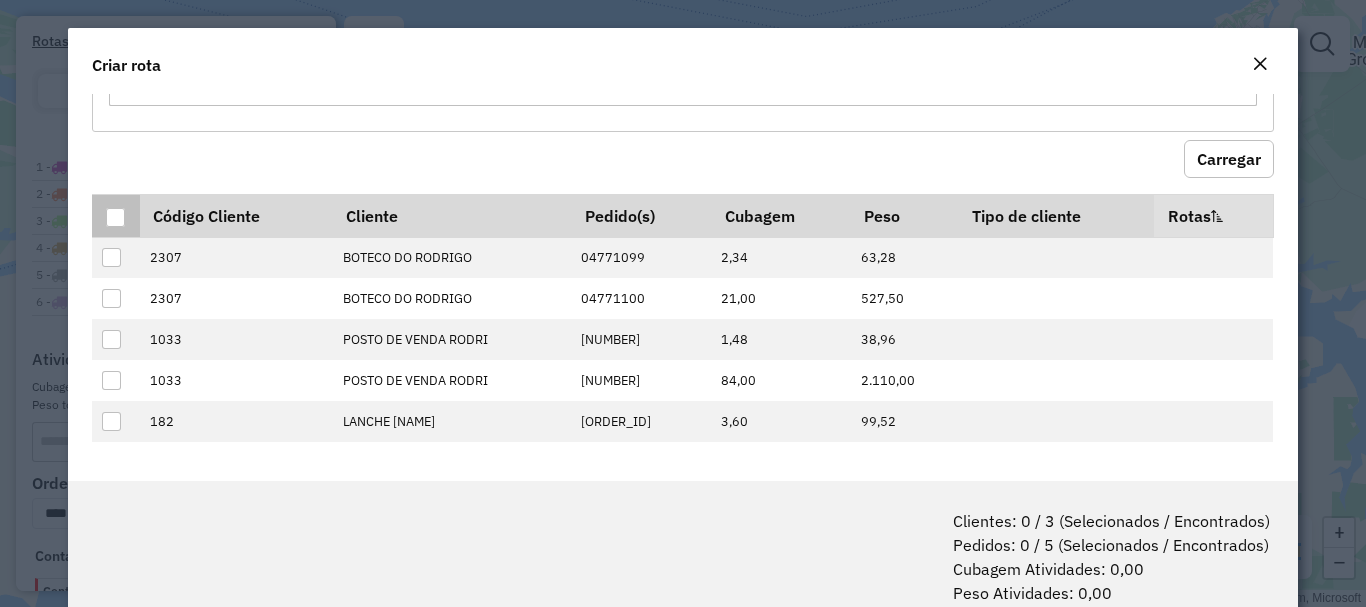 click at bounding box center [115, 217] 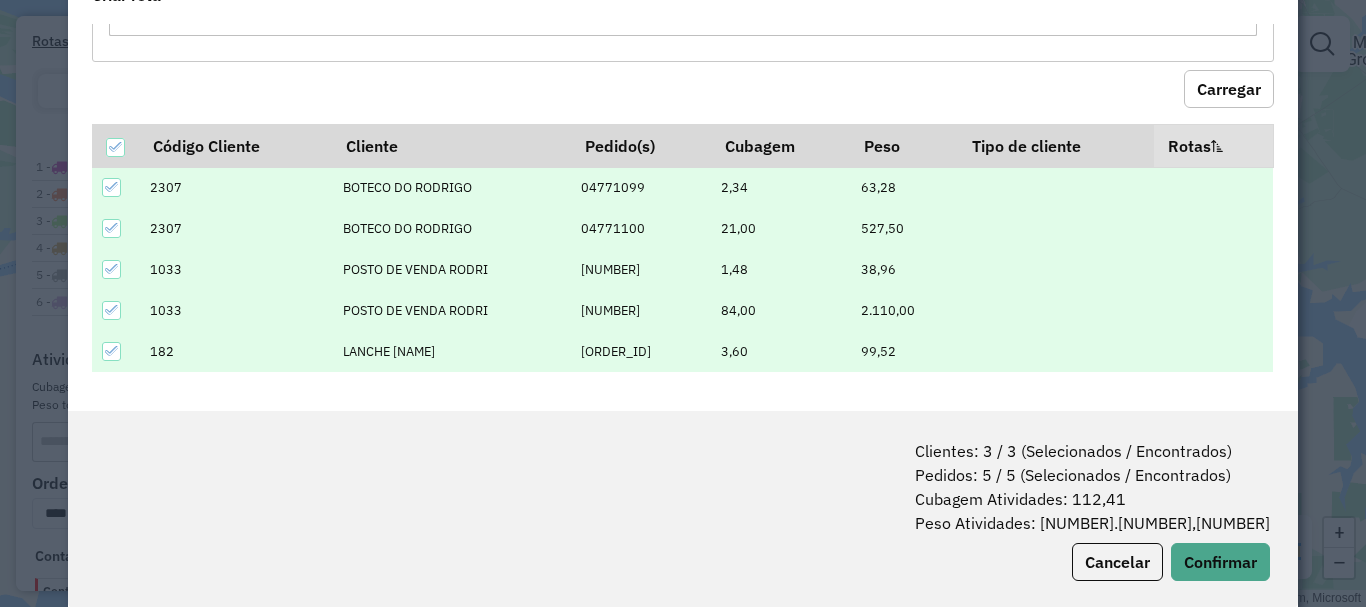 scroll, scrollTop: 100, scrollLeft: 0, axis: vertical 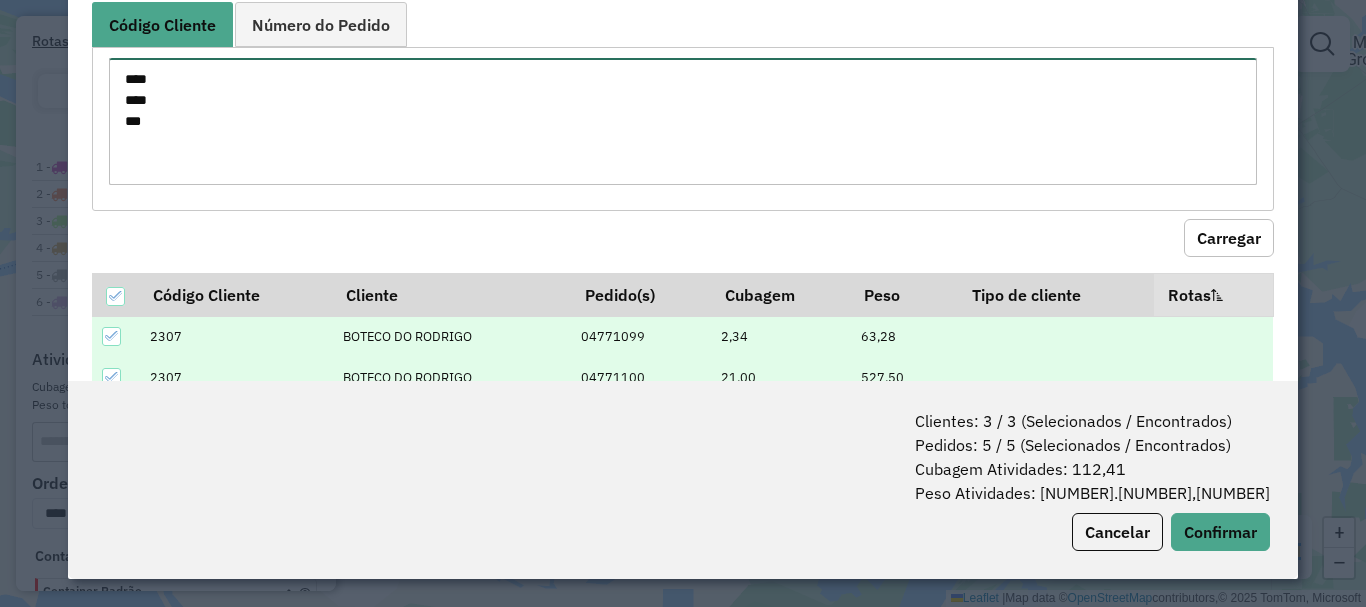 click on "****
****
***" at bounding box center [682, 121] 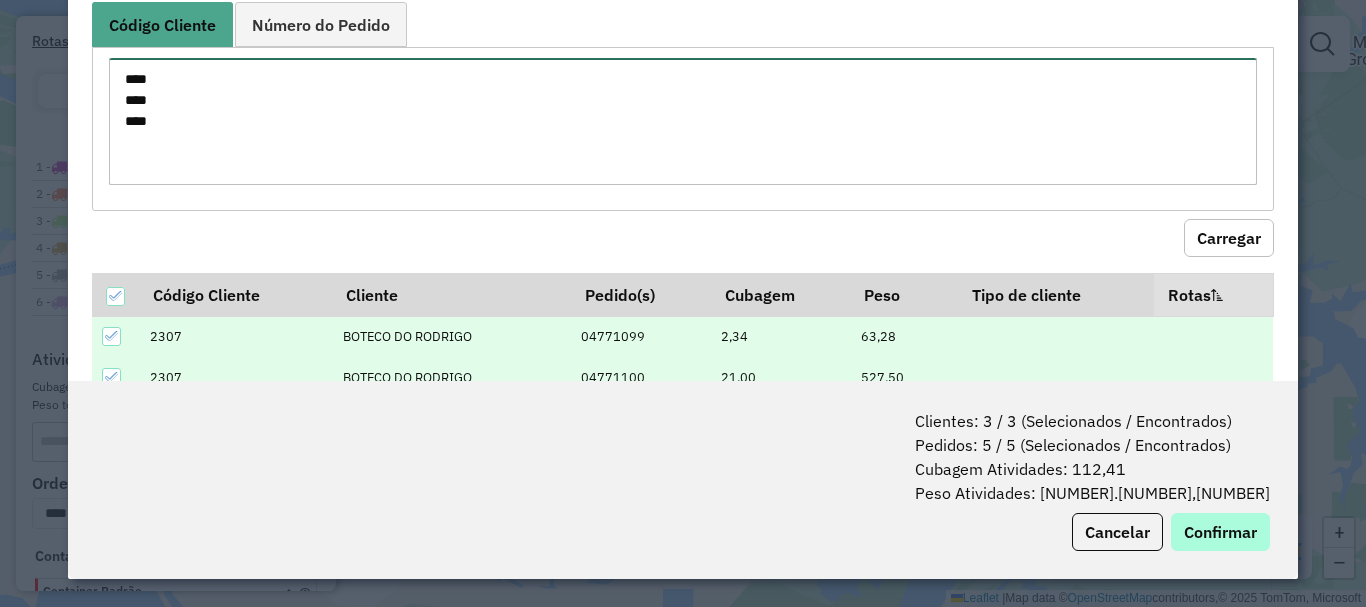 type on "****
****
***" 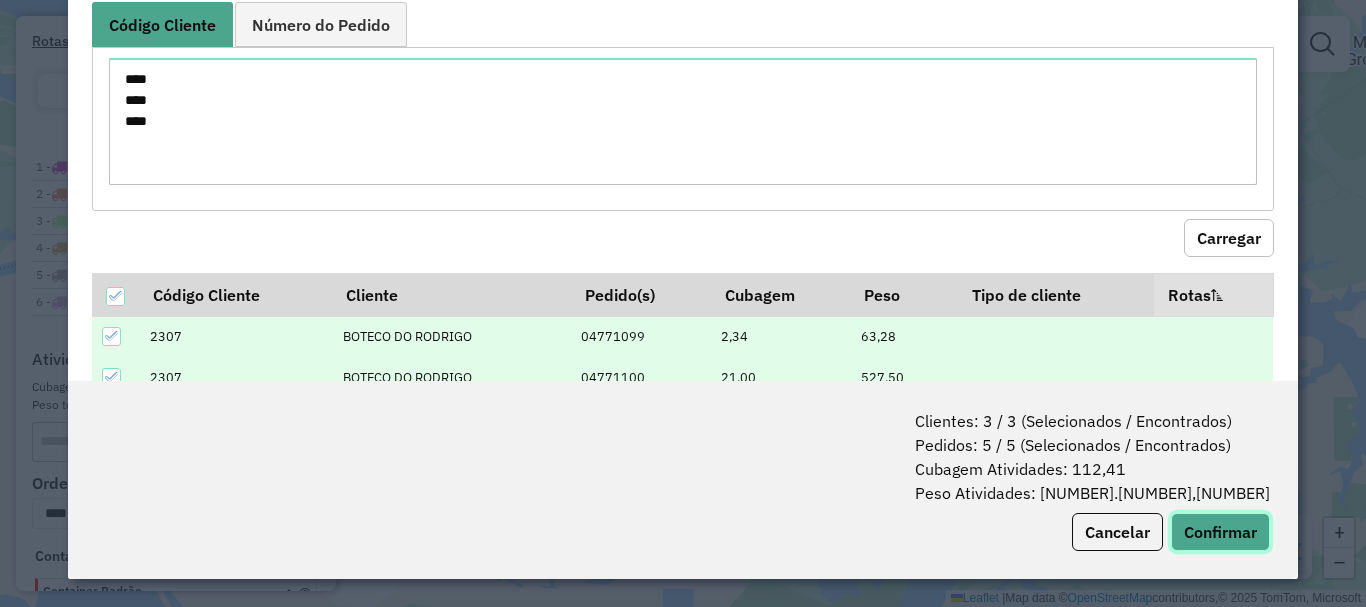click on "Confirmar" 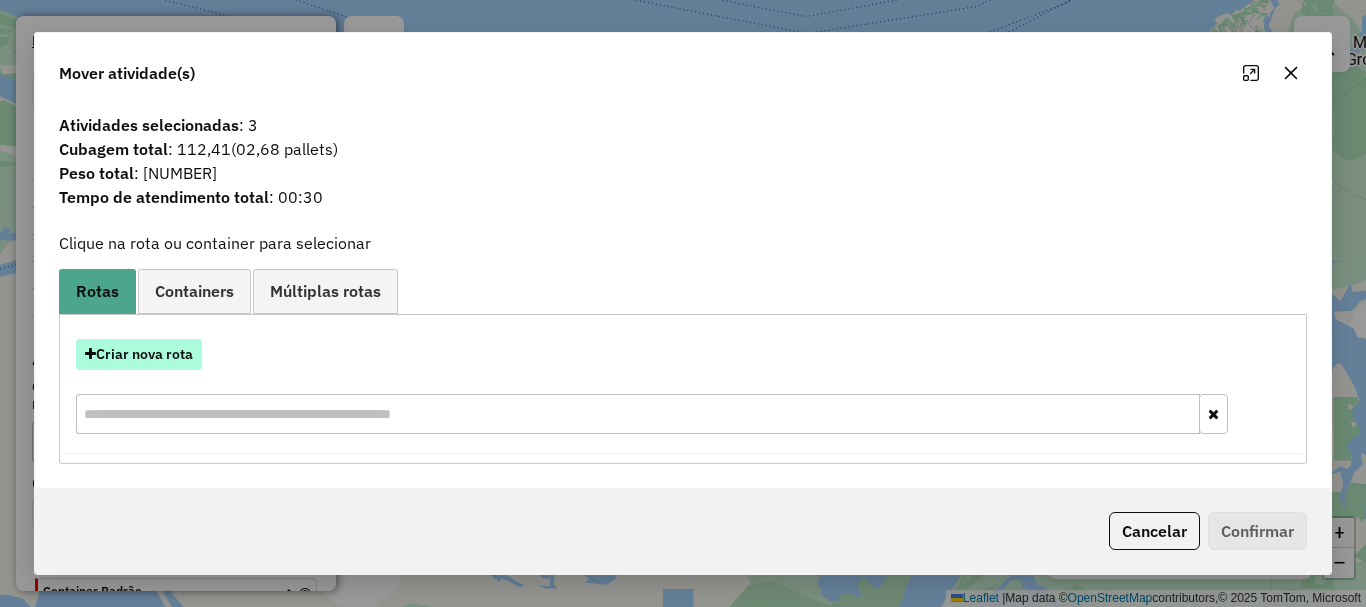 click on "Criar nova rota" at bounding box center [139, 354] 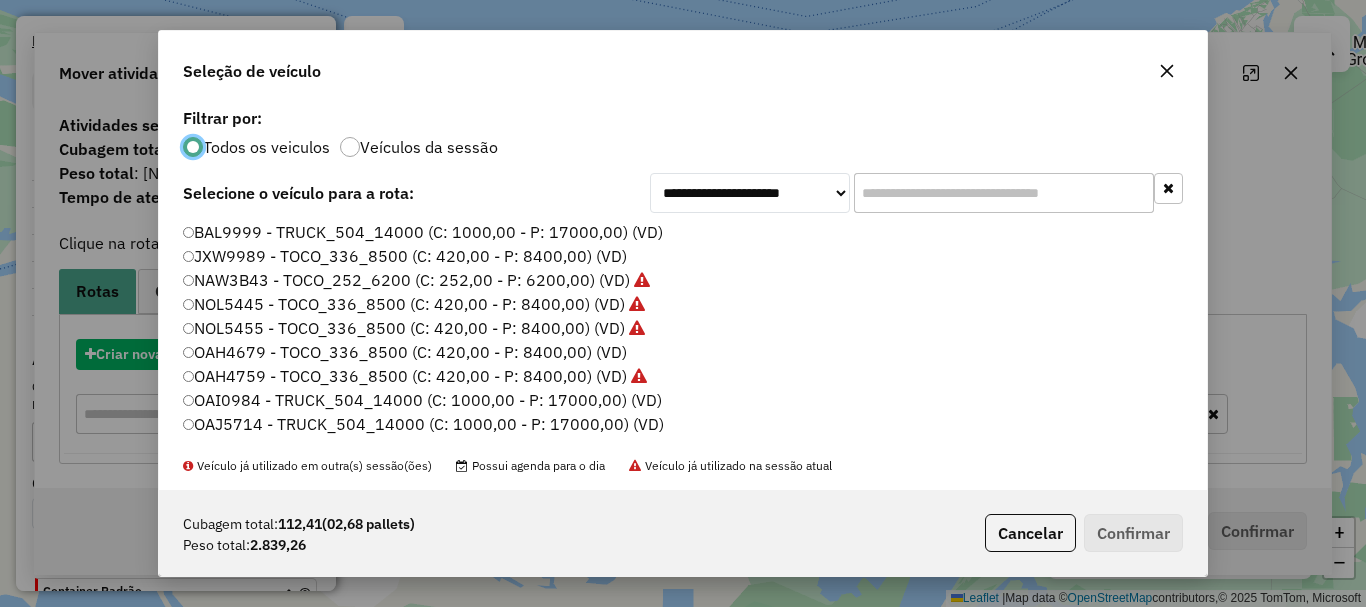 scroll, scrollTop: 11, scrollLeft: 6, axis: both 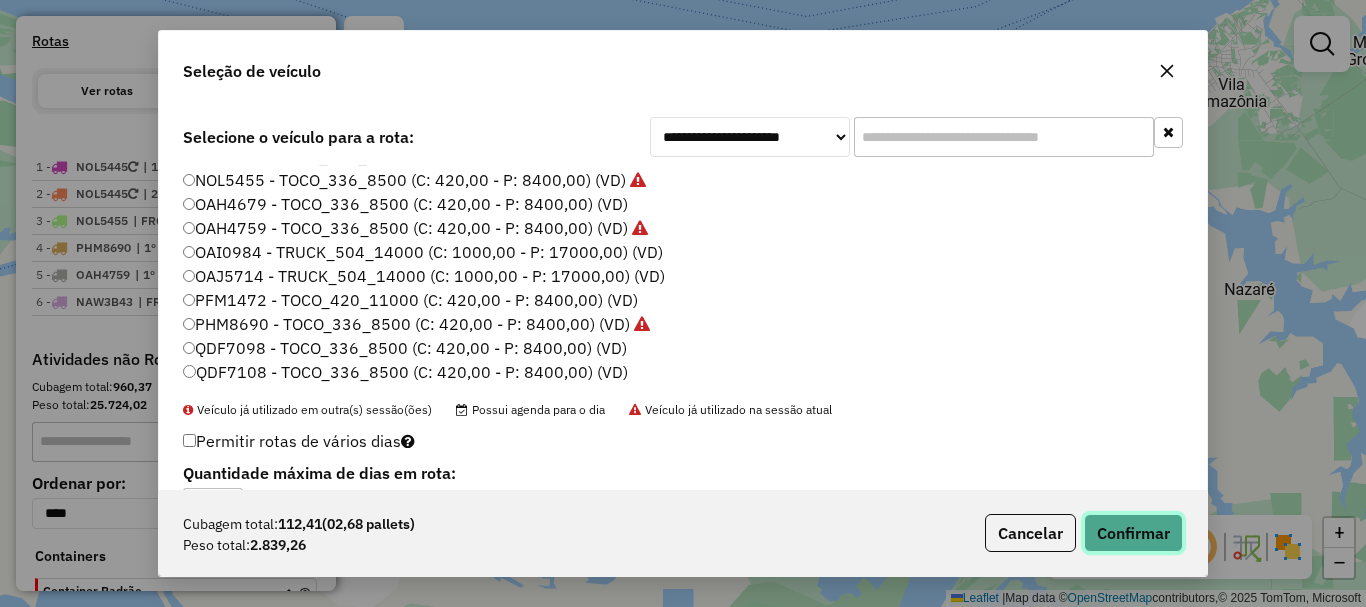 click on "Confirmar" 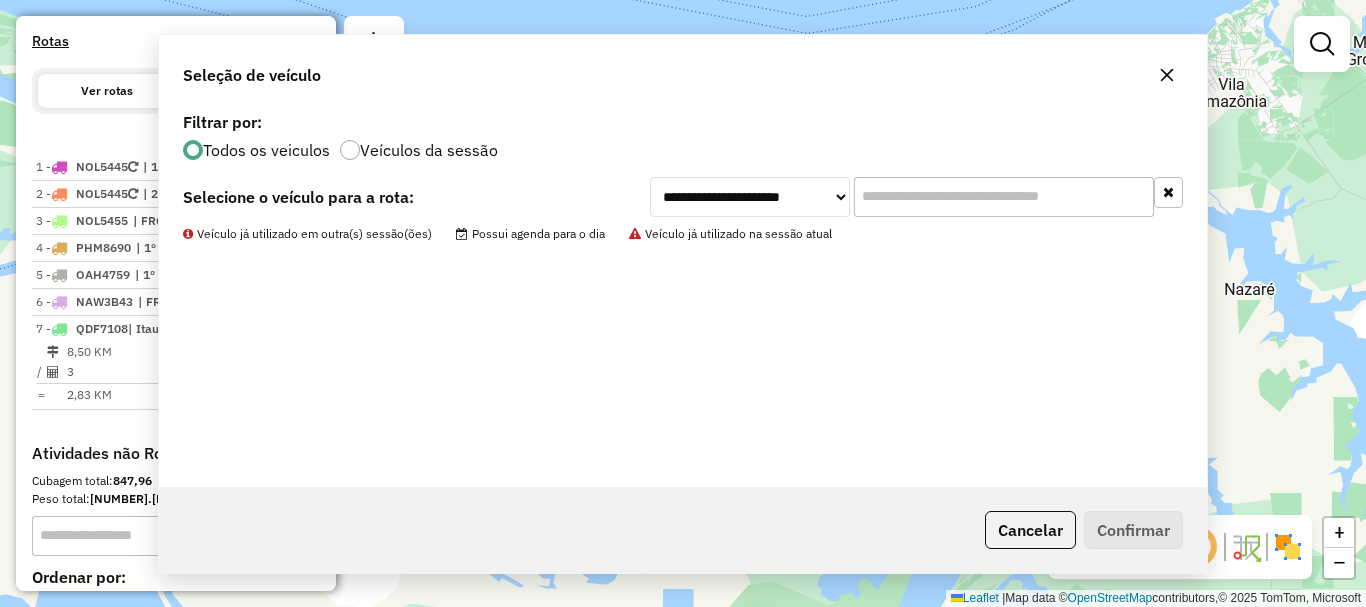 scroll, scrollTop: 0, scrollLeft: 0, axis: both 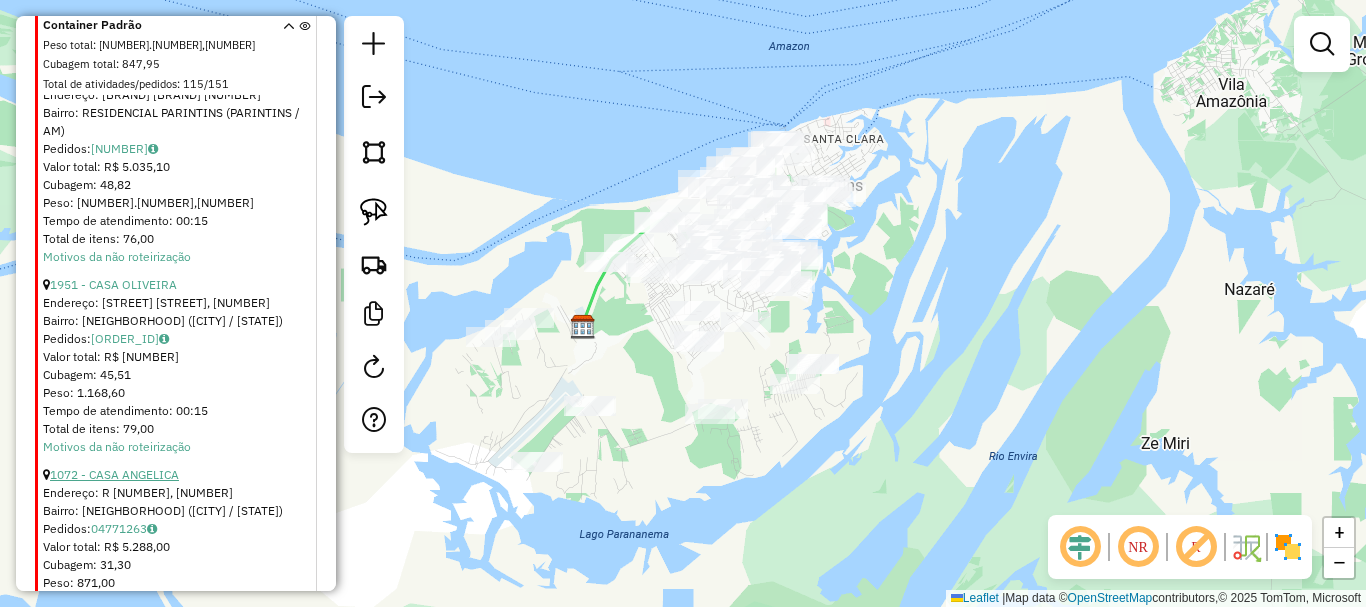 click on "1072 - CASA ANGELICA" at bounding box center [114, 474] 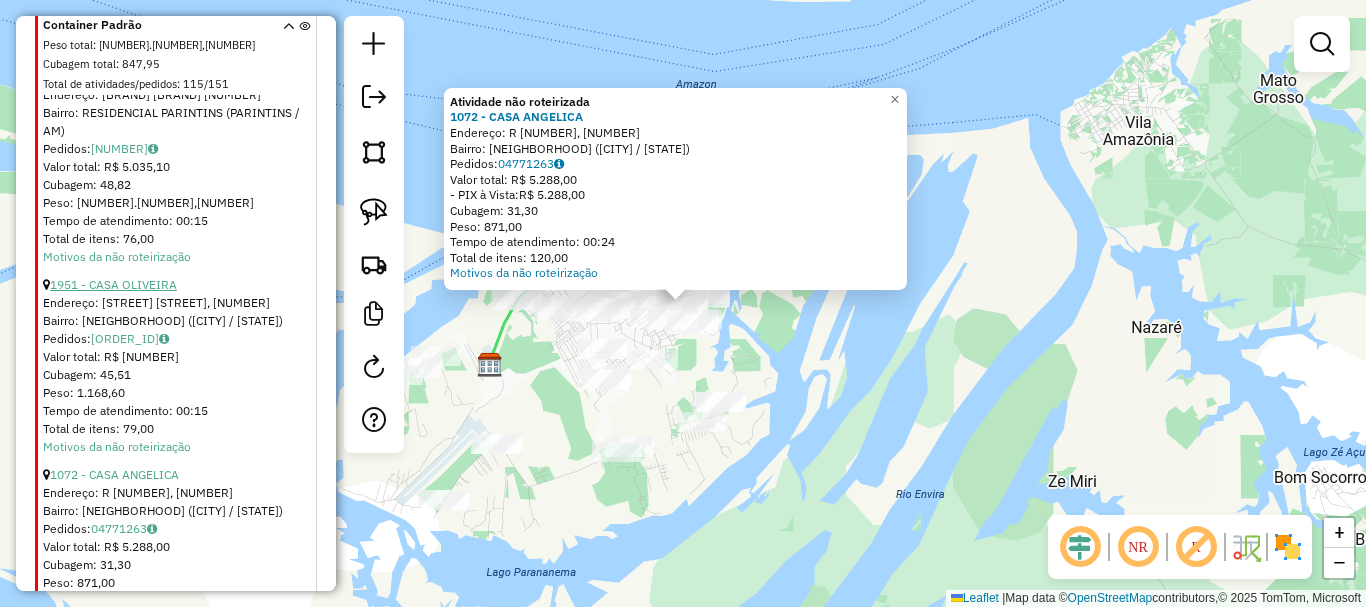 click on "1951 - CASA OLIVEIRA" at bounding box center (113, 284) 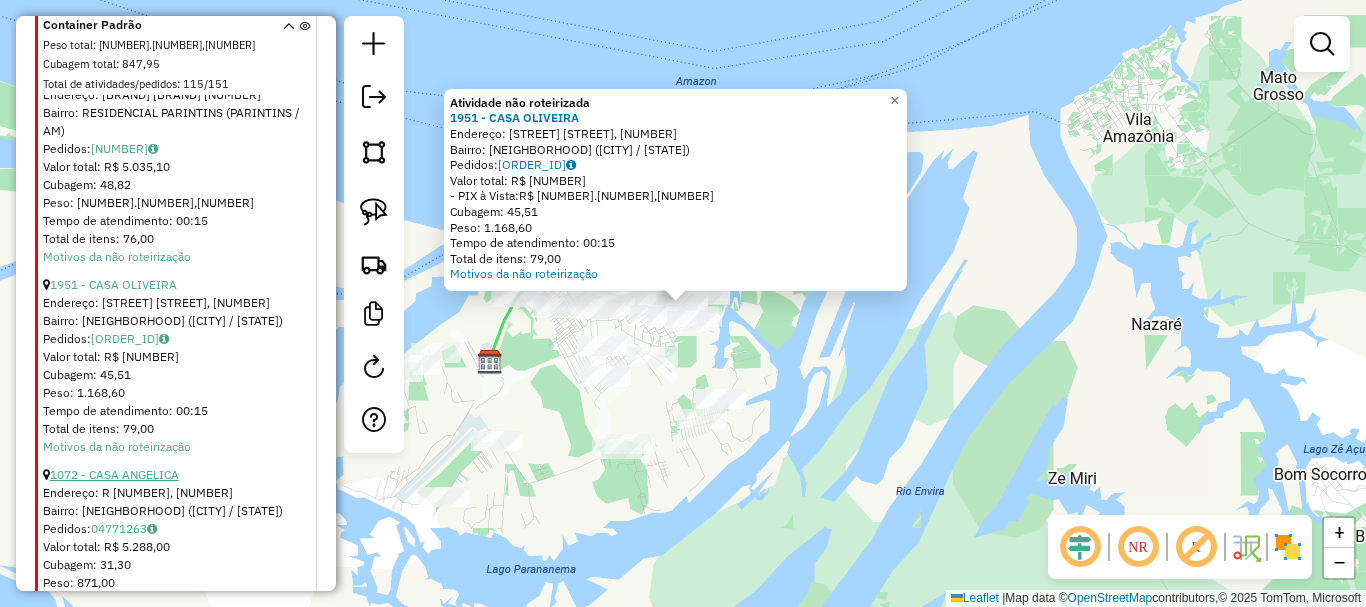 click on "1072 - CASA ANGELICA" at bounding box center (114, 474) 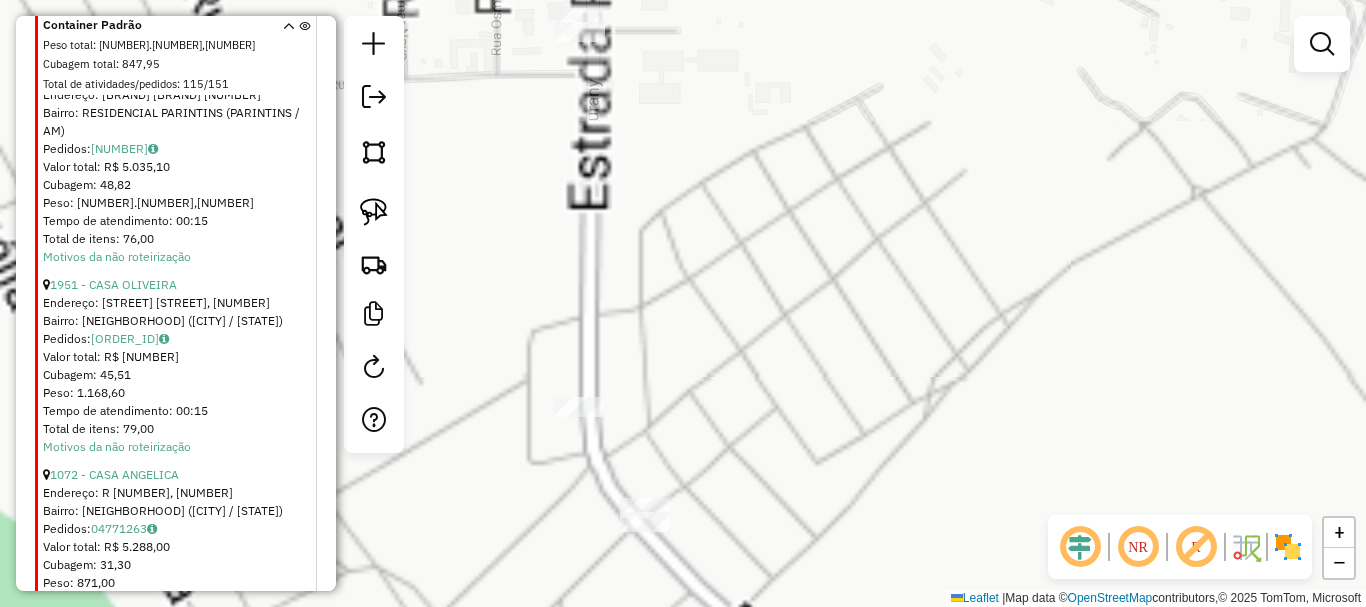 drag, startPoint x: 853, startPoint y: 179, endPoint x: 515, endPoint y: 619, distance: 554.8369 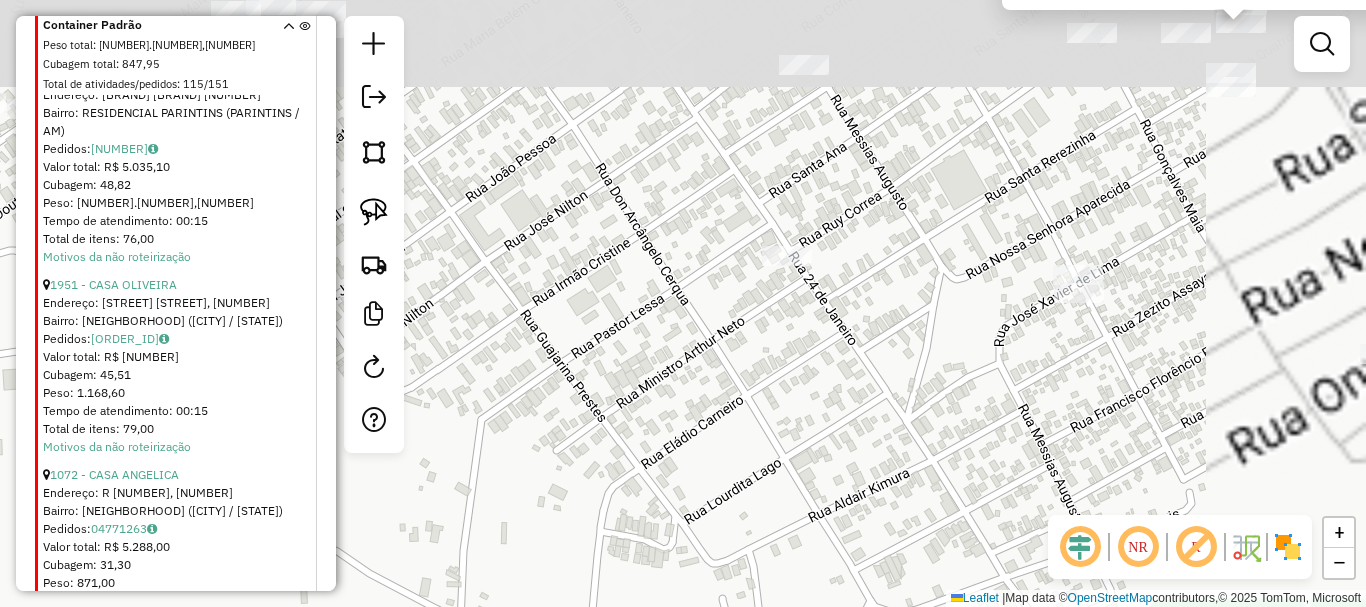 drag, startPoint x: 699, startPoint y: 546, endPoint x: 543, endPoint y: 633, distance: 178.6197 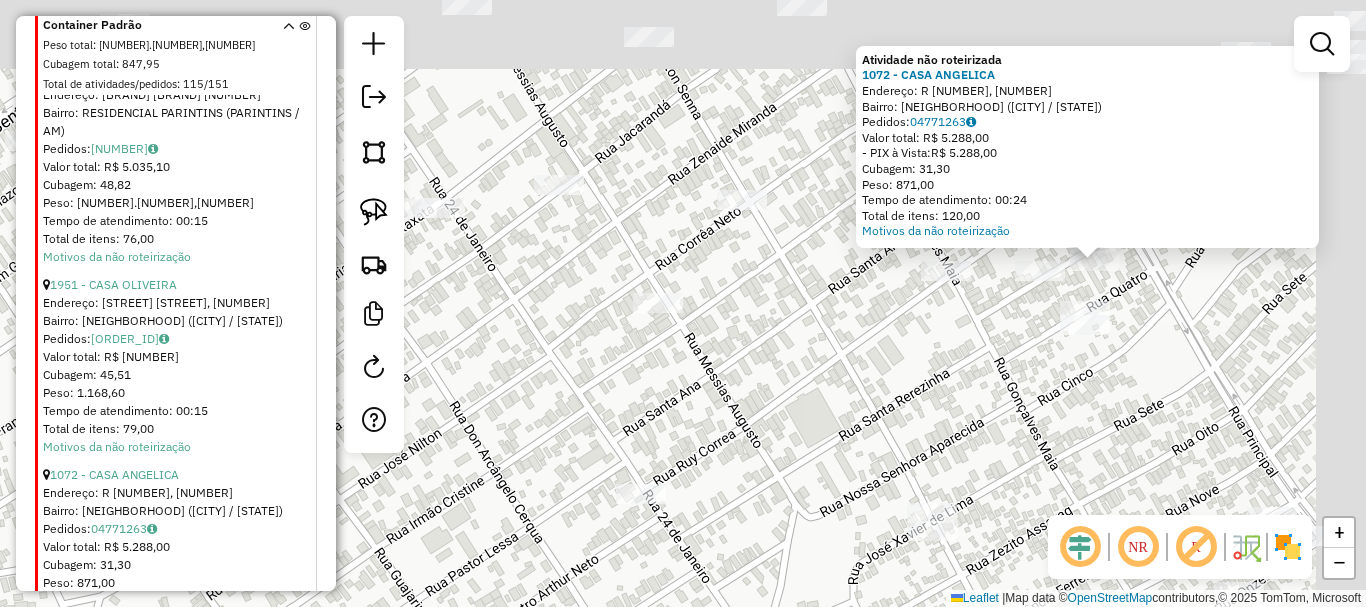 drag, startPoint x: 758, startPoint y: 309, endPoint x: 757, endPoint y: 457, distance: 148.00337 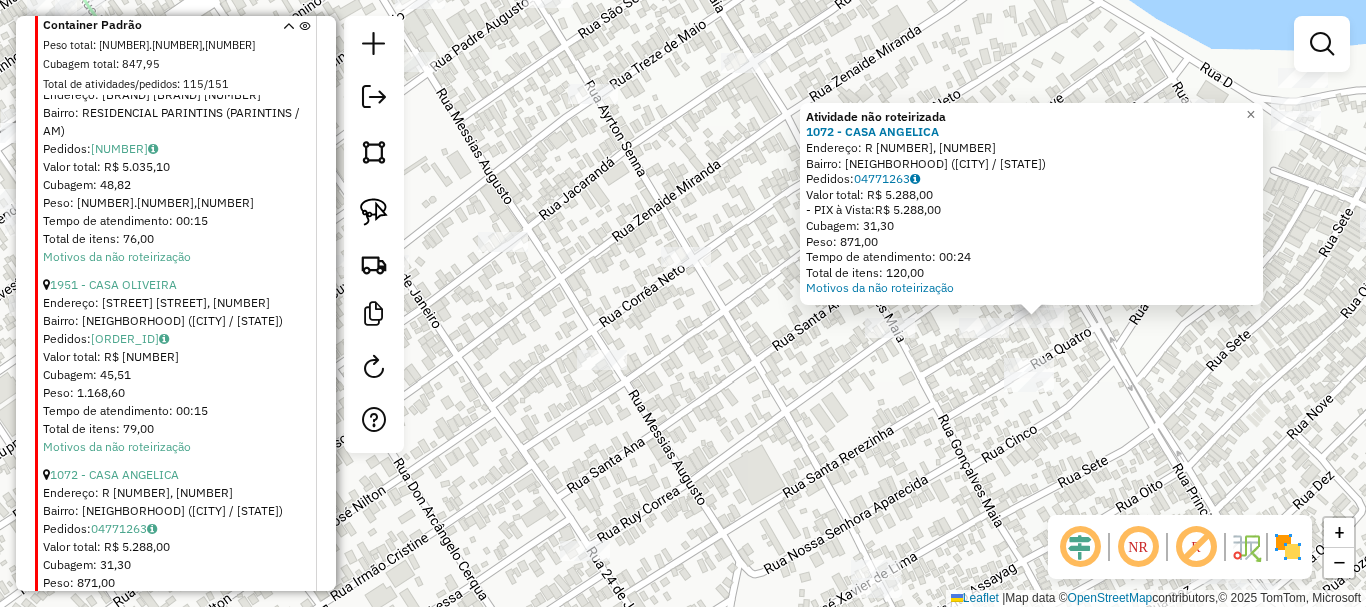 drag, startPoint x: 826, startPoint y: 385, endPoint x: 725, endPoint y: 394, distance: 101.4002 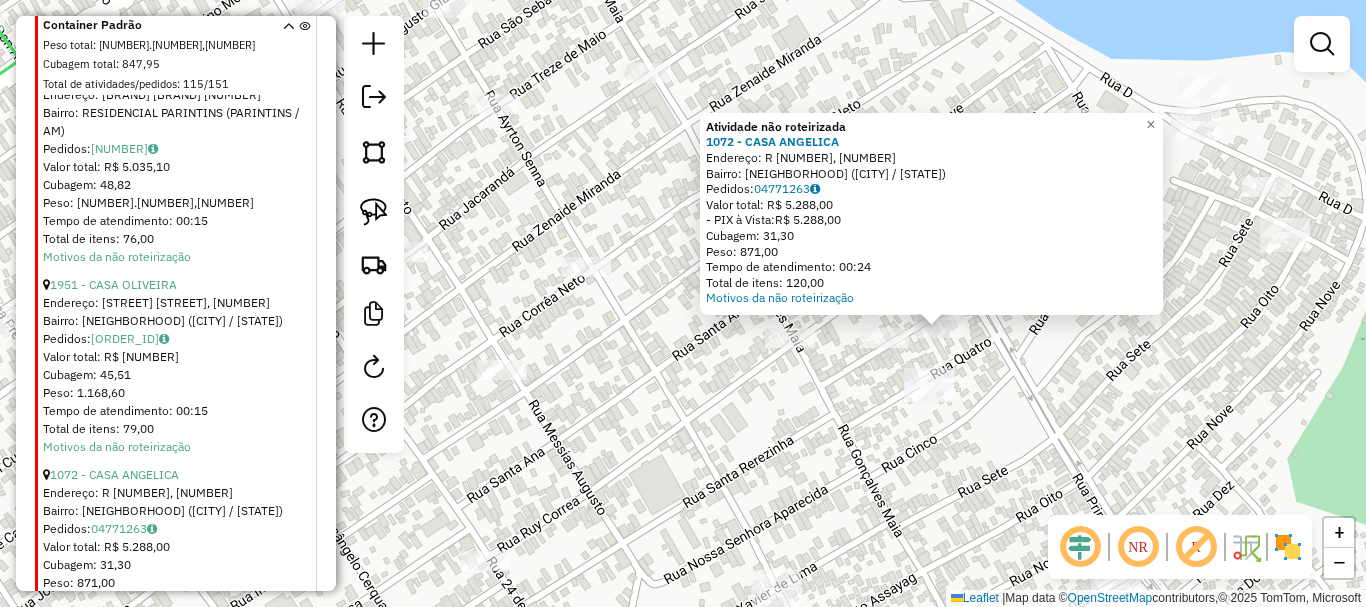 click on "Atividade não roteirizada 1072 - CASA ANGELICA  Endereço: R 3, 113   Bairro: BAIRRO DA UNIÇO (PARINTINS / AM)   Pedidos:  04771263   Valor total: R$ 5.288,00   - PIX à Vista:  R$ 5.288,00   Cubagem: 31,30   Peso: 871,00   Tempo de atendimento: 00:24   Total de itens: 120,00  Motivos da não roteirização × Janela de atendimento Grade de atendimento Capacidade Transportadoras Veículos Cliente Pedidos  Rotas Selecione os dias de semana para filtrar as janelas de atendimento  Seg   Ter   Qua   Qui   Sex   Sáb   Dom  Informe o período da janela de atendimento: De: Até:  Filtrar exatamente a janela do cliente  Considerar janela de atendimento padrão  Selecione os dias de semana para filtrar as grades de atendimento  Seg   Ter   Qua   Qui   Sex   Sáb   Dom   Considerar clientes sem dia de atendimento cadastrado  Clientes fora do dia de atendimento selecionado Filtrar as atividades entre os valores definidos abaixo:  Peso mínimo:   Peso máximo:   Cubagem mínima:   Cubagem máxima:   De:   Até:   De:" 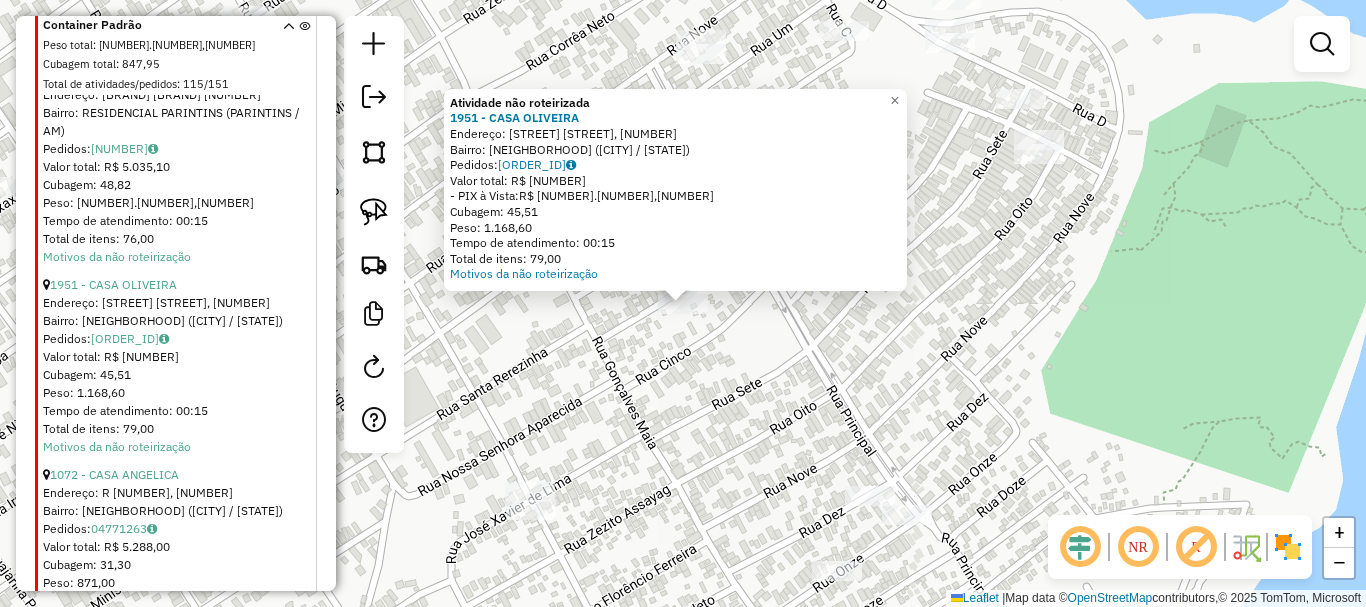 drag, startPoint x: 614, startPoint y: 327, endPoint x: 624, endPoint y: 294, distance: 34.48188 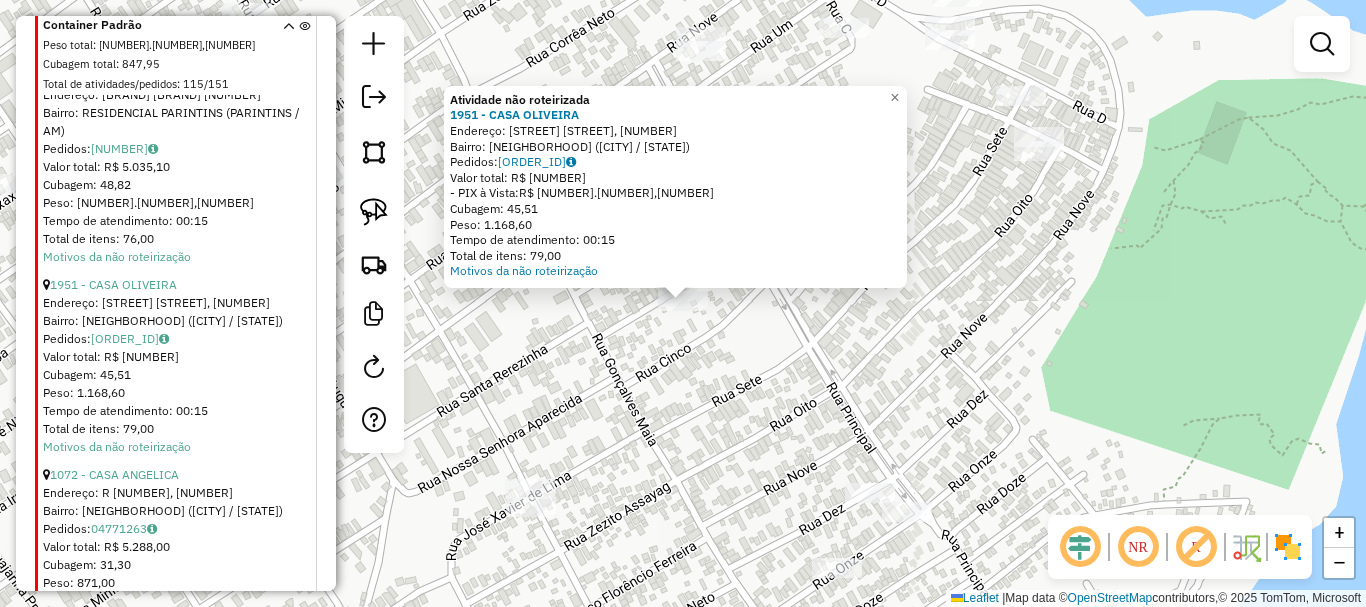 click on "Atividade não roteirizada 1951 - CASA OLIVEIRA  Endereço: R Rua Dirce Cansan‡Æo - RUA 4, 301   Bairro: BAIRRO DA UNIÇO (PARINTINS / AM)   Pedidos:  04771096   Valor total: R$ 5.237,10   - PIX à Vista:  R$ 5.237,10   Cubagem: 45,51   Peso: 1.168,60   Tempo de atendimento: 00:15   Total de itens: 79,00  Motivos da não roteirização × Janela de atendimento Grade de atendimento Capacidade Transportadoras Veículos Cliente Pedidos  Rotas Selecione os dias de semana para filtrar as janelas de atendimento  Seg   Ter   Qua   Qui   Sex   Sáb   Dom  Informe o período da janela de atendimento: De: Até:  Filtrar exatamente a janela do cliente  Considerar janela de atendimento padrão  Selecione os dias de semana para filtrar as grades de atendimento  Seg   Ter   Qua   Qui   Sex   Sáb   Dom   Considerar clientes sem dia de atendimento cadastrado  Clientes fora do dia de atendimento selecionado Filtrar as atividades entre os valores definidos abaixo:  Peso mínimo:   Peso máximo:   Cubagem mínima:   De:  +" 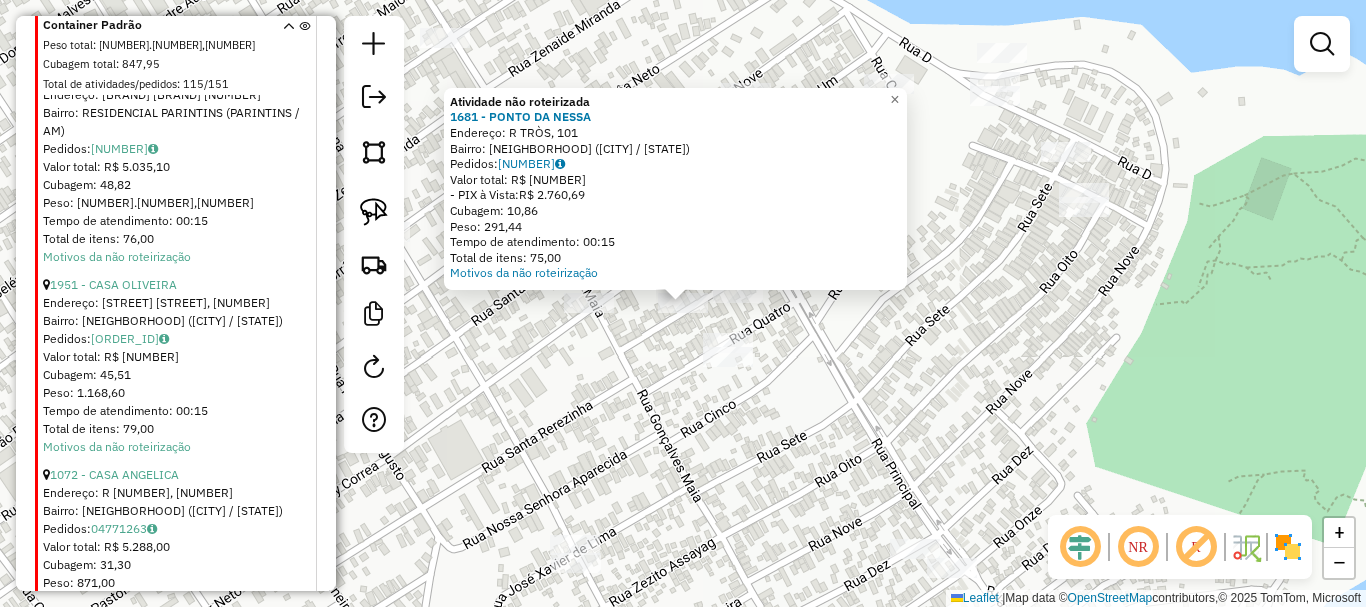 click on "Atividade não roteirizada 1681 - PONTO DA NESSA  Endereço: R TRÒS, 101   Bairro: BAIRRO DA UNIÇO (PARINTINS / AM)   Pedidos:  04771083   Valor total: R$ 2.760,69   - PIX à Vista:  R$ 2.760,69   Cubagem: 10,86   Peso: 291,44   Tempo de atendimento: 00:15   Total de itens: 75,00  Motivos da não roteirização × Janela de atendimento Grade de atendimento Capacidade Transportadoras Veículos Cliente Pedidos  Rotas Selecione os dias de semana para filtrar as janelas de atendimento  Seg   Ter   Qua   Qui   Sex   Sáb   Dom  Informe o período da janela de atendimento: De: Até:  Filtrar exatamente a janela do cliente  Considerar janela de atendimento padrão  Selecione os dias de semana para filtrar as grades de atendimento  Seg   Ter   Qua   Qui   Sex   Sáb   Dom   Considerar clientes sem dia de atendimento cadastrado  Clientes fora do dia de atendimento selecionado Filtrar as atividades entre os valores definidos abaixo:  Peso mínimo:   Peso máximo:   Cubagem mínima:   Cubagem máxima:   De:   Até:  +" 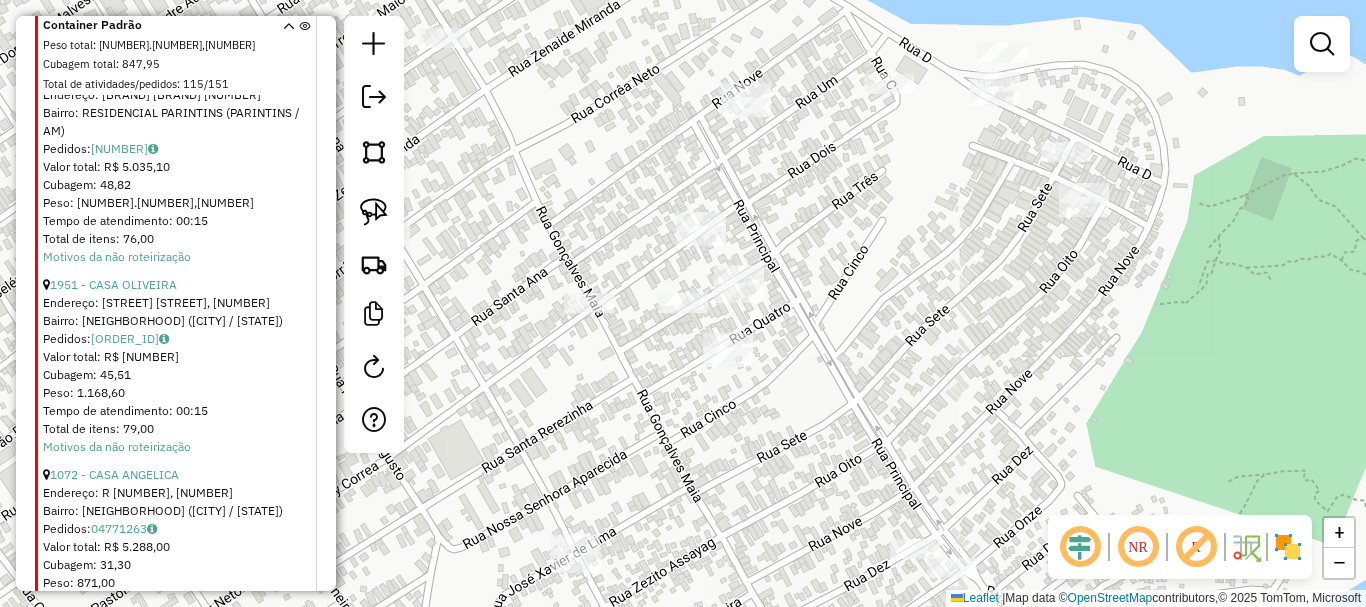 drag, startPoint x: 779, startPoint y: 403, endPoint x: 770, endPoint y: 398, distance: 10.29563 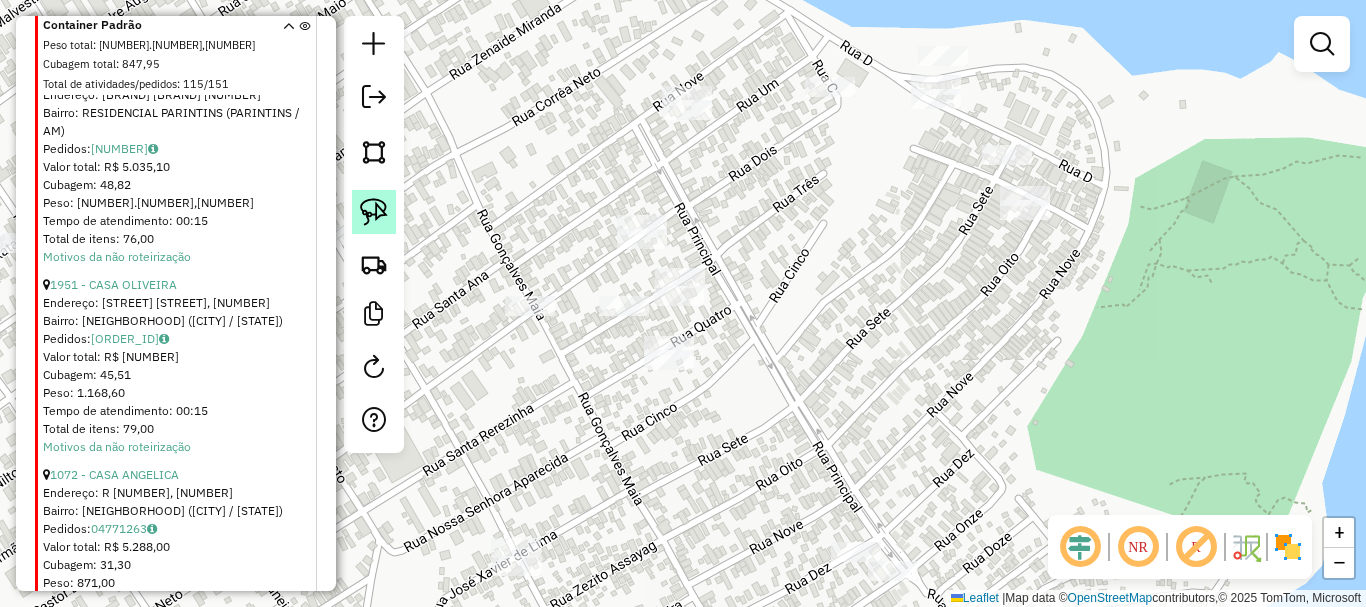 click 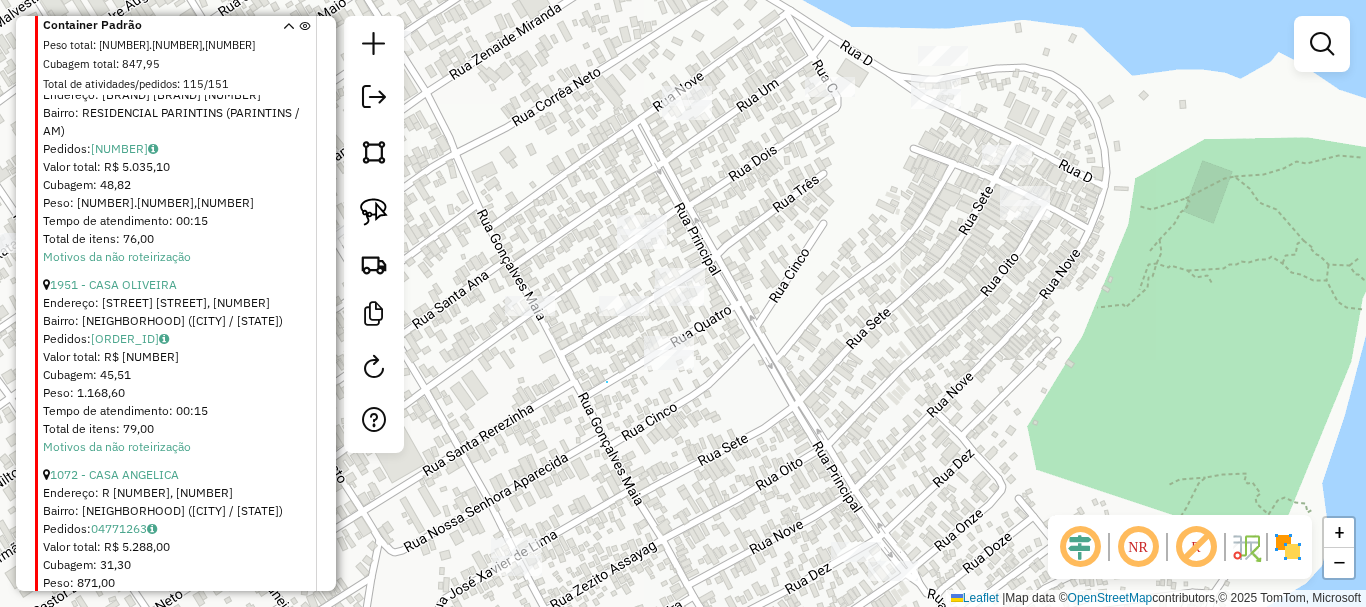 drag, startPoint x: 607, startPoint y: 382, endPoint x: 567, endPoint y: 364, distance: 43.863426 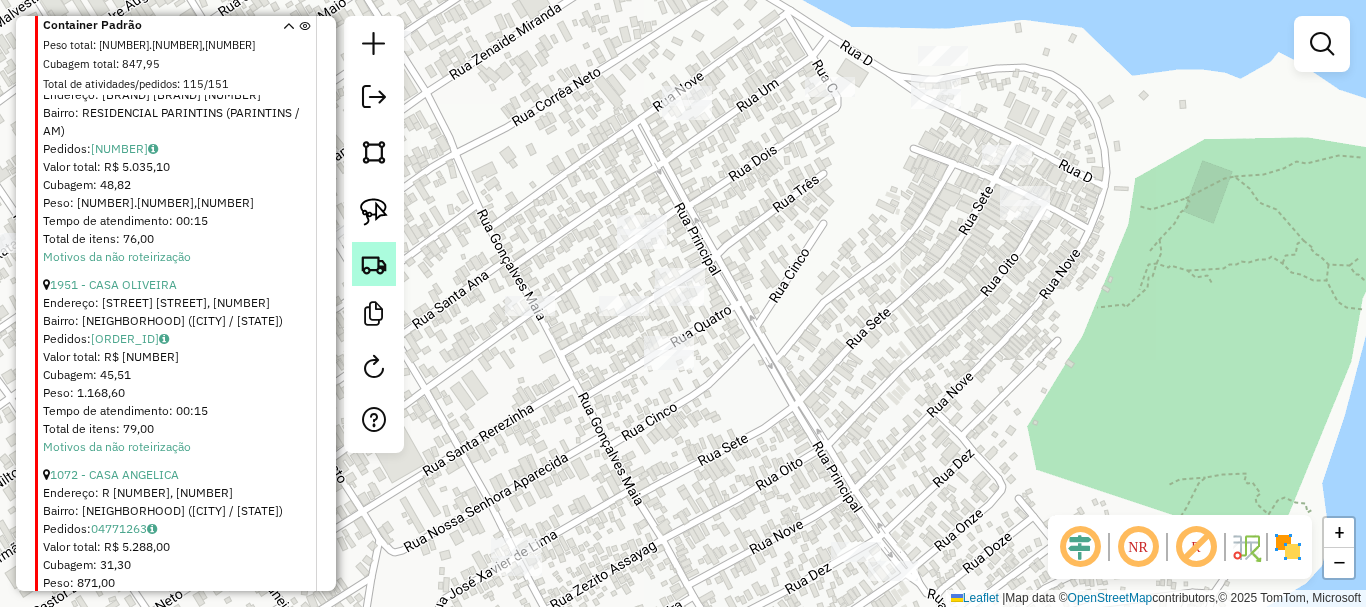 click 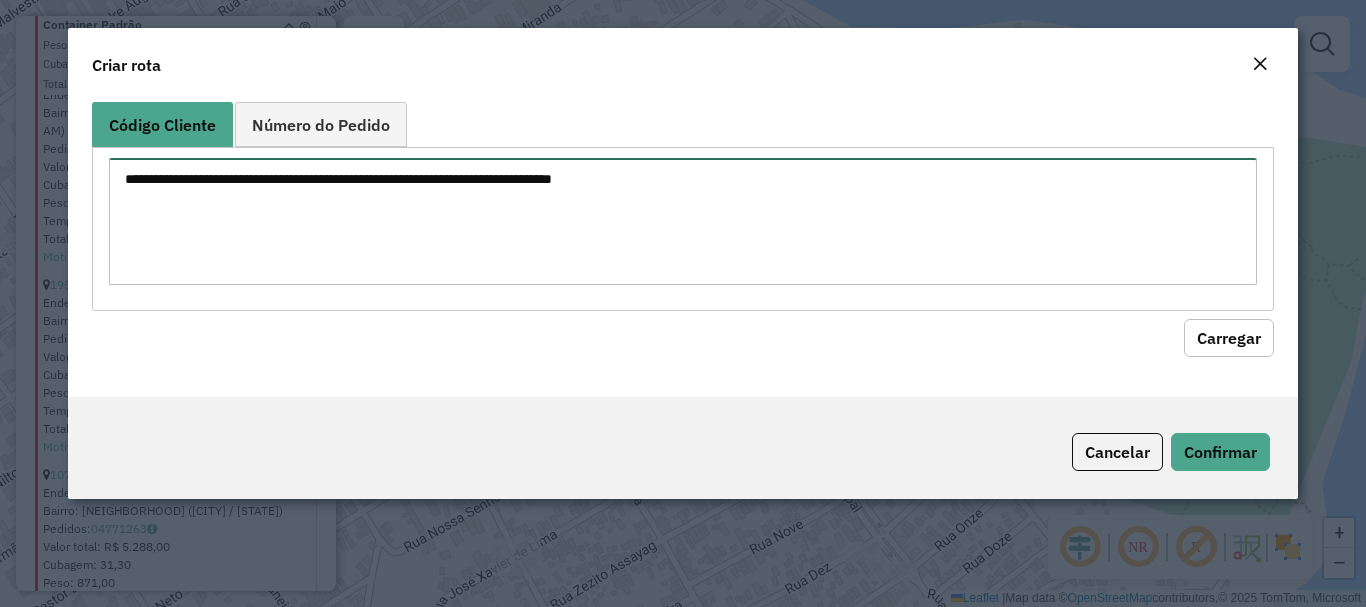 click at bounding box center (682, 221) 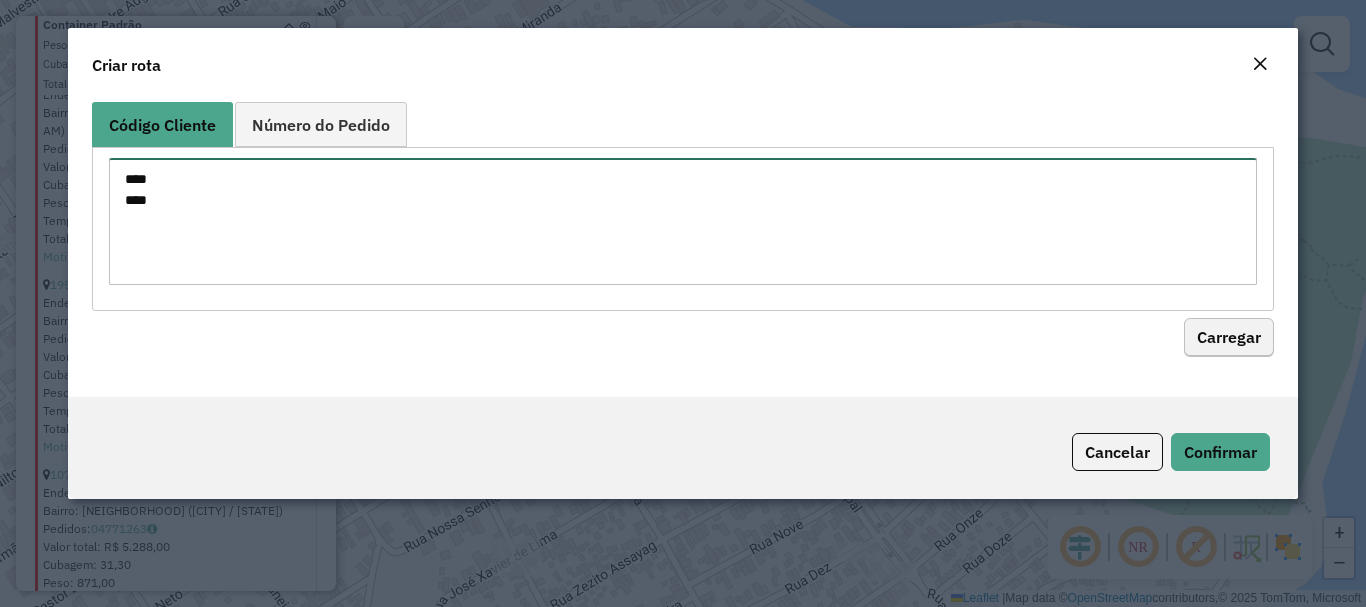 type on "****
****" 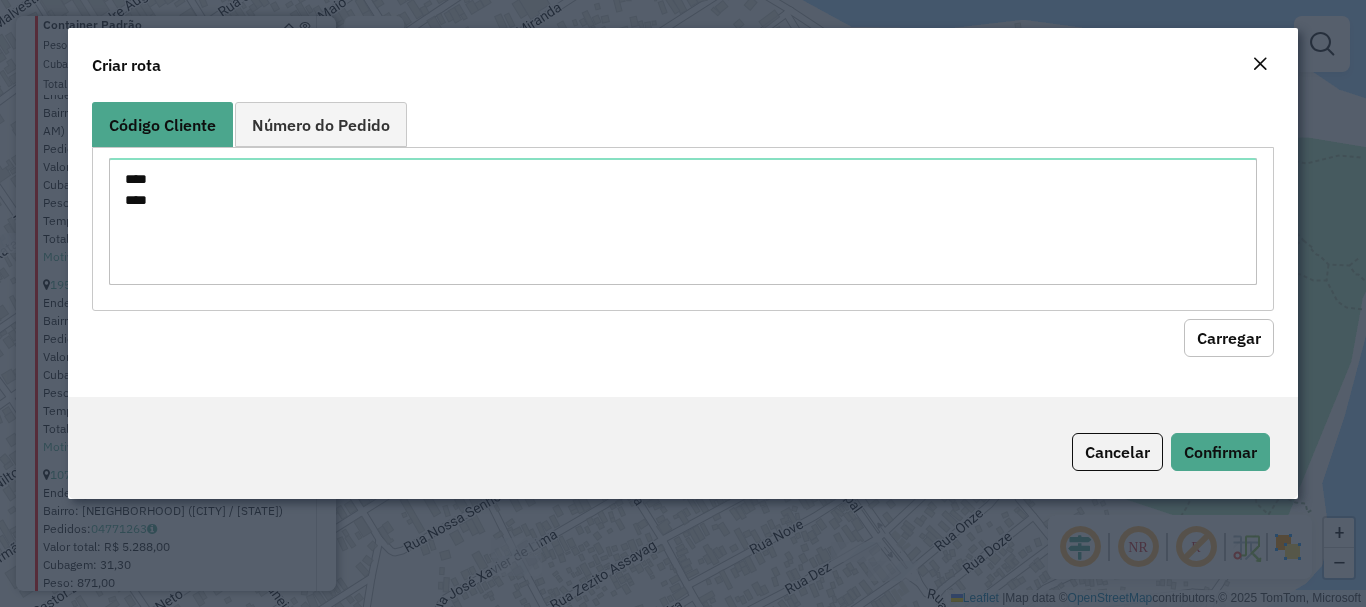 click on "Carregar" 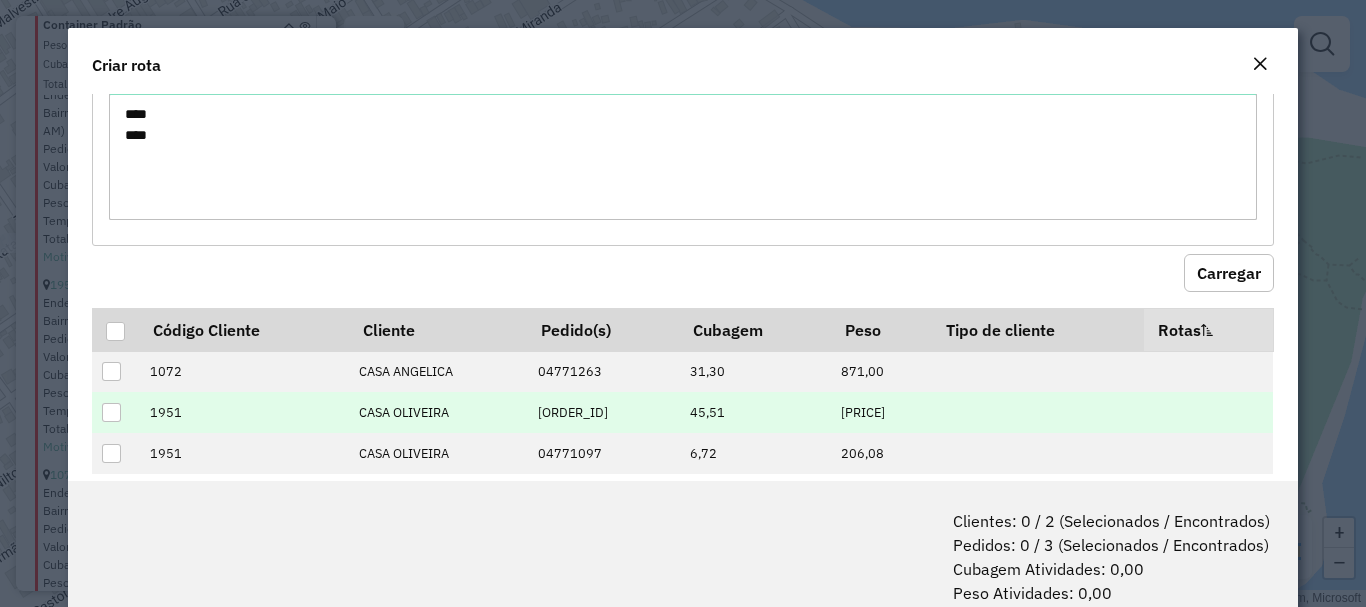 scroll, scrollTop: 97, scrollLeft: 0, axis: vertical 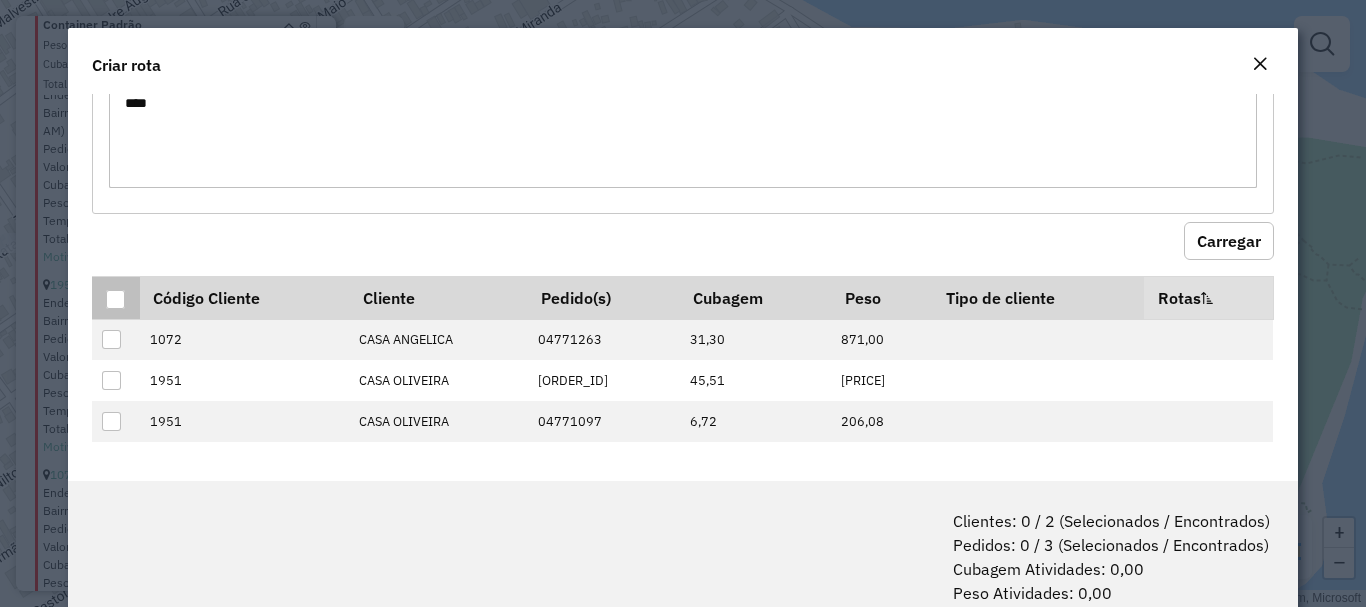 click at bounding box center (115, 297) 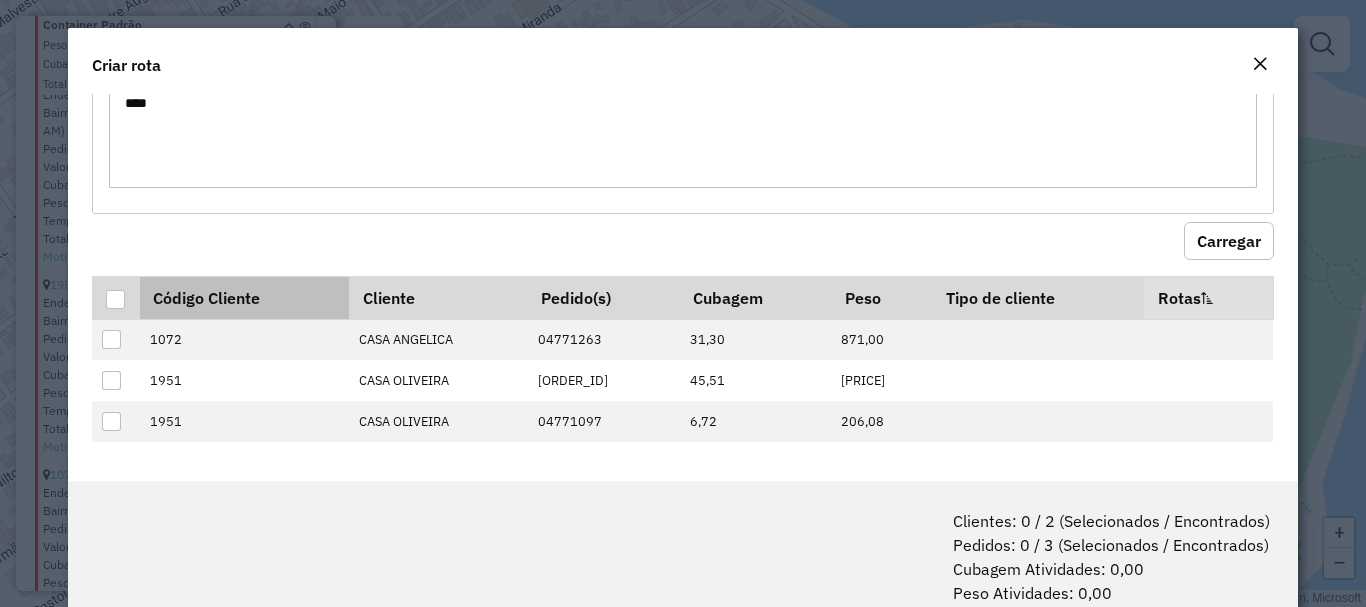 drag, startPoint x: 107, startPoint y: 301, endPoint x: 158, endPoint y: 295, distance: 51.351727 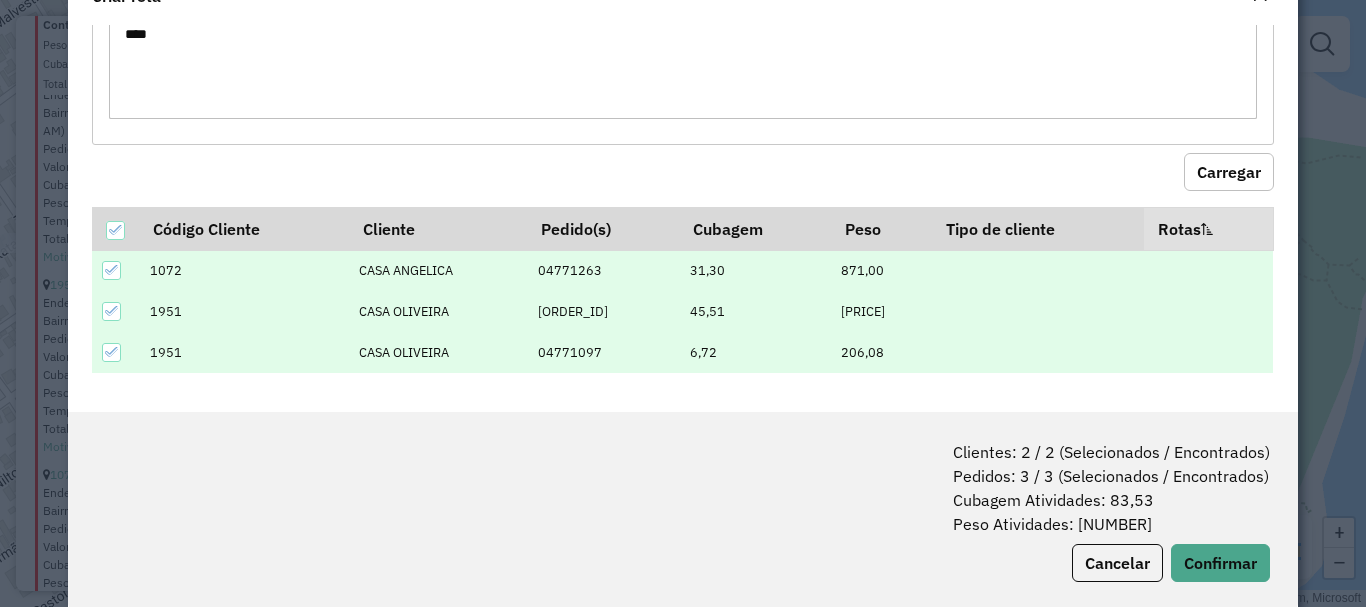 scroll, scrollTop: 100, scrollLeft: 0, axis: vertical 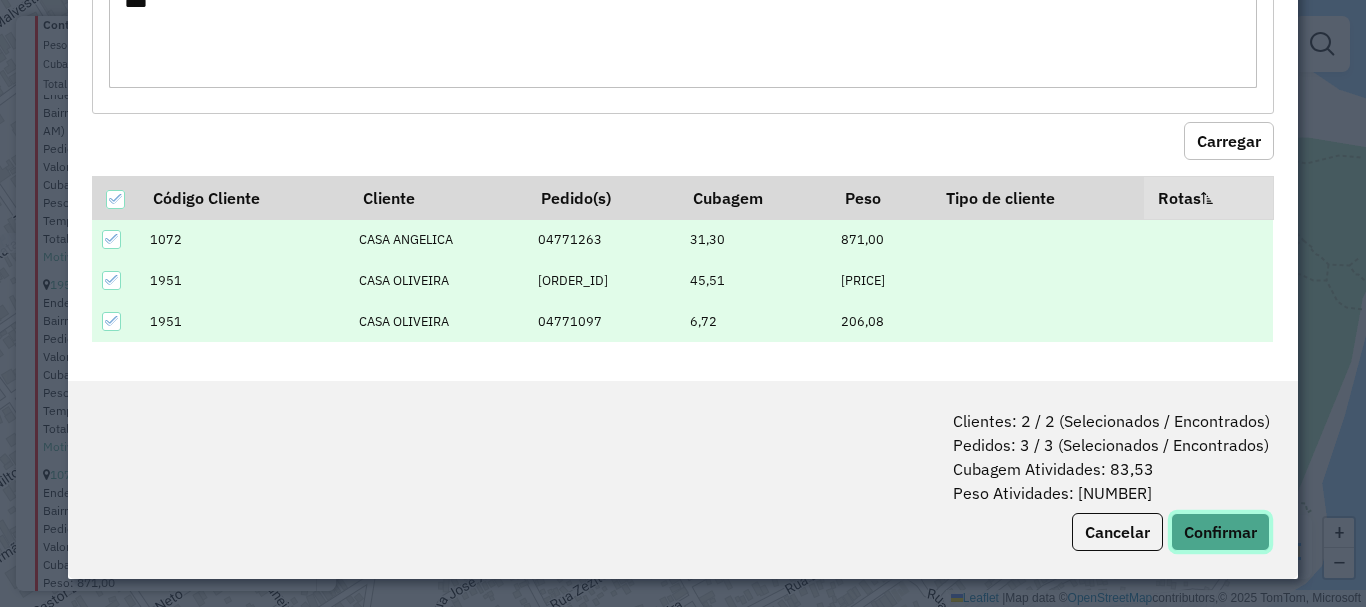 click on "Confirmar" 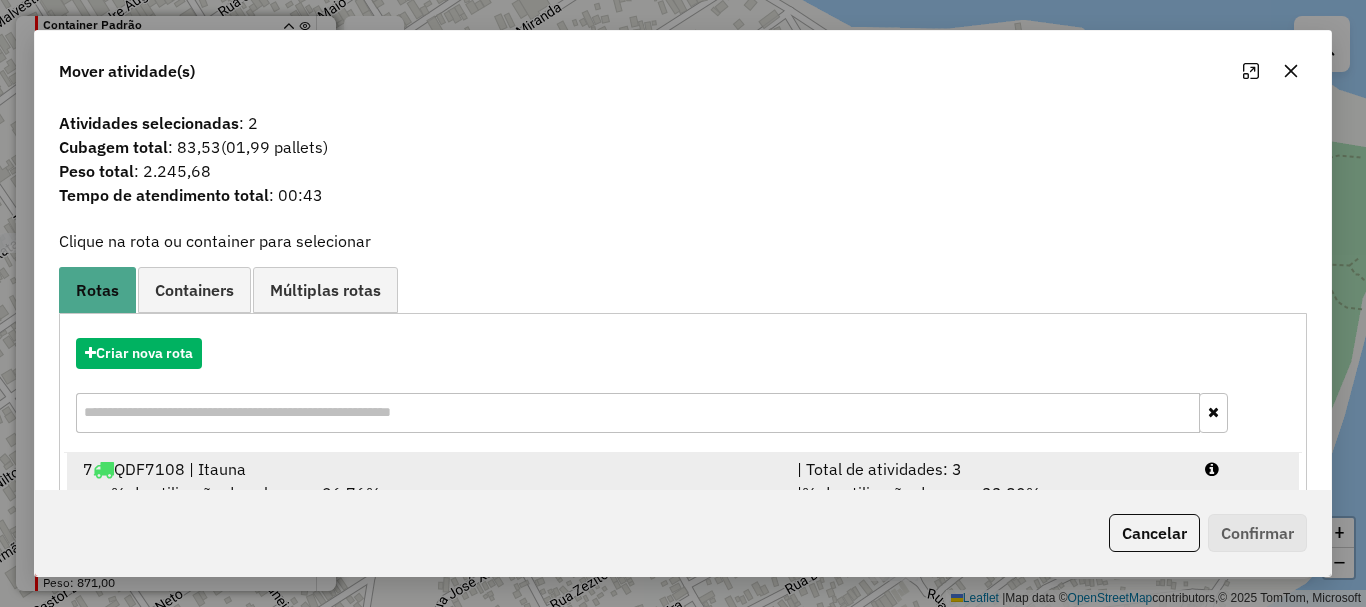 click on "7  QDF7108 | Itauna" at bounding box center [428, 469] 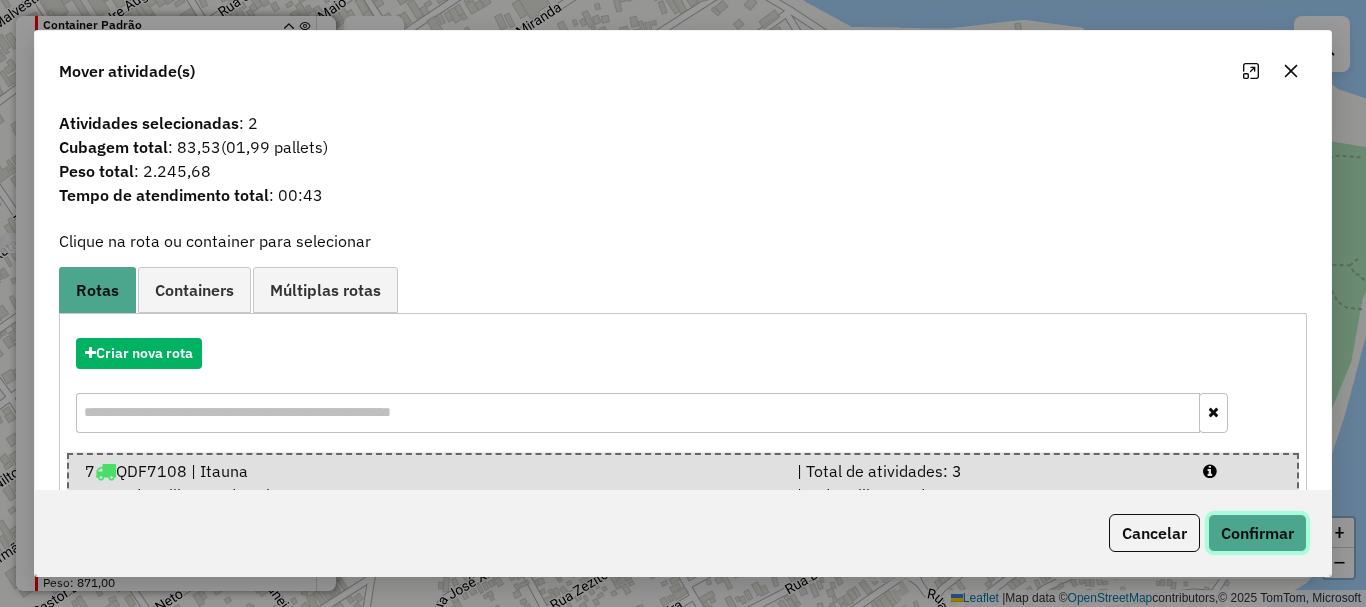 click on "Confirmar" 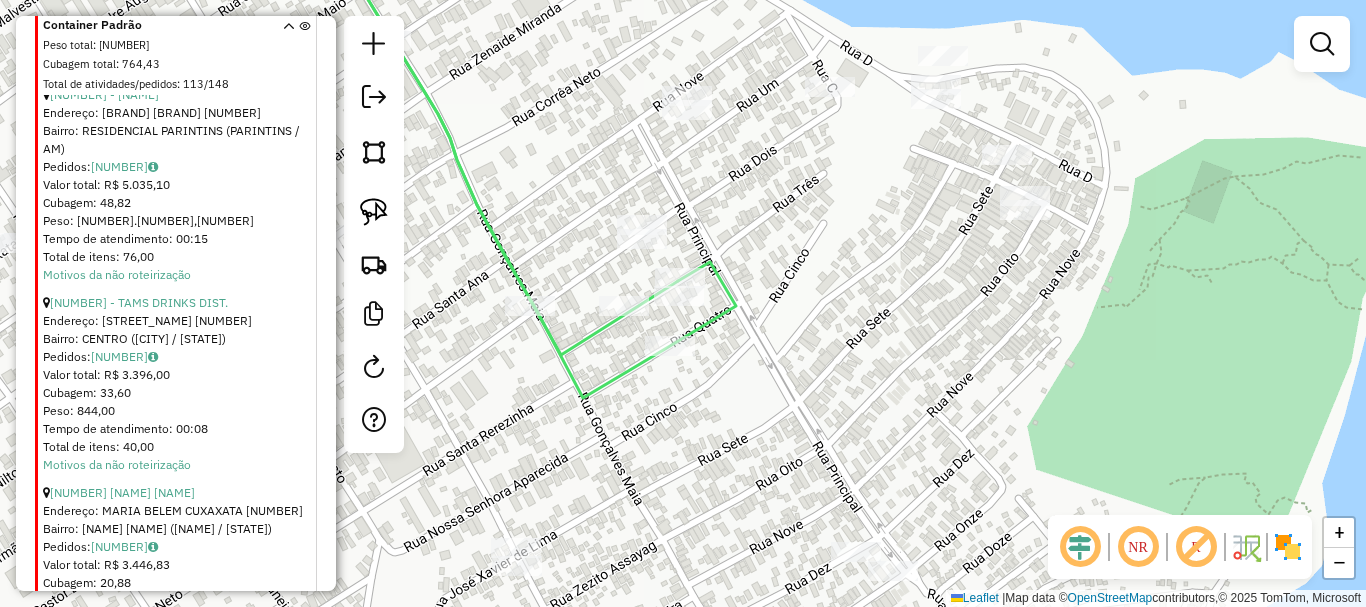 click 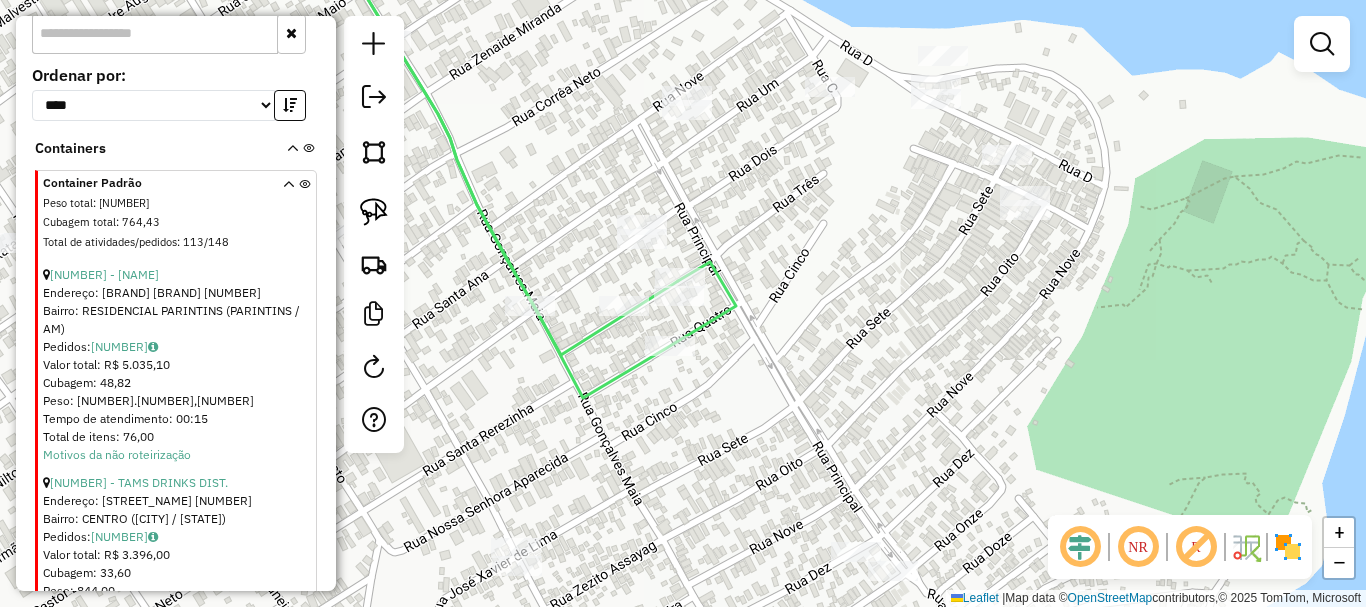select on "**********" 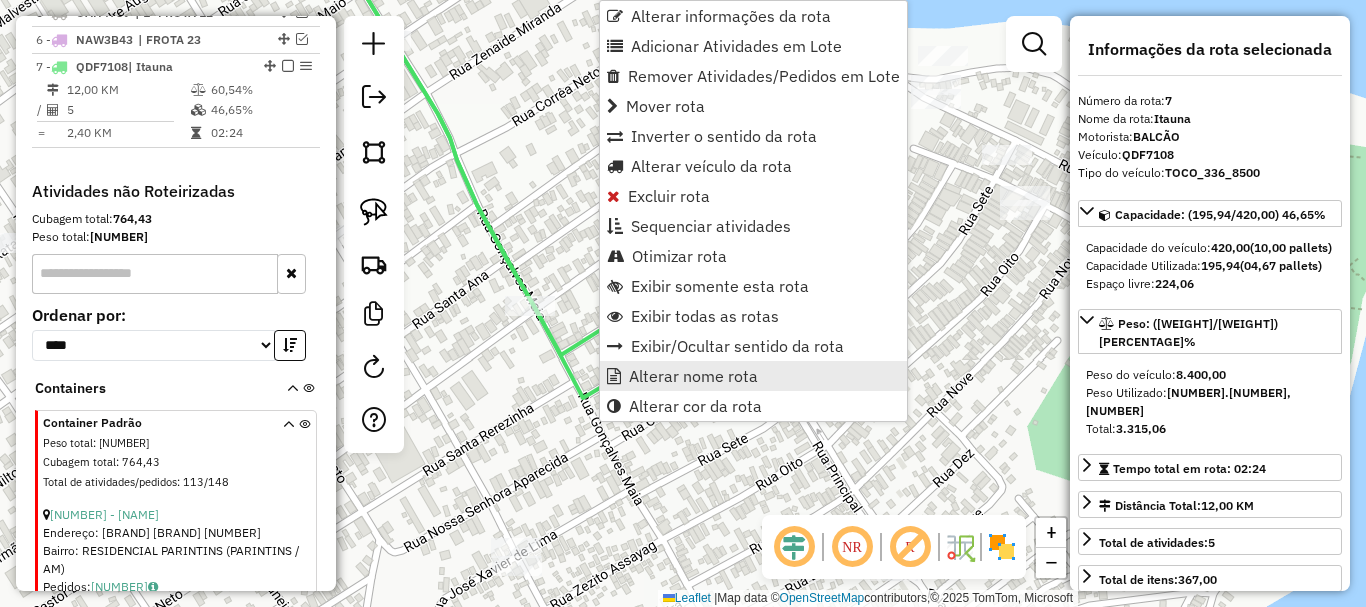 scroll, scrollTop: 936, scrollLeft: 0, axis: vertical 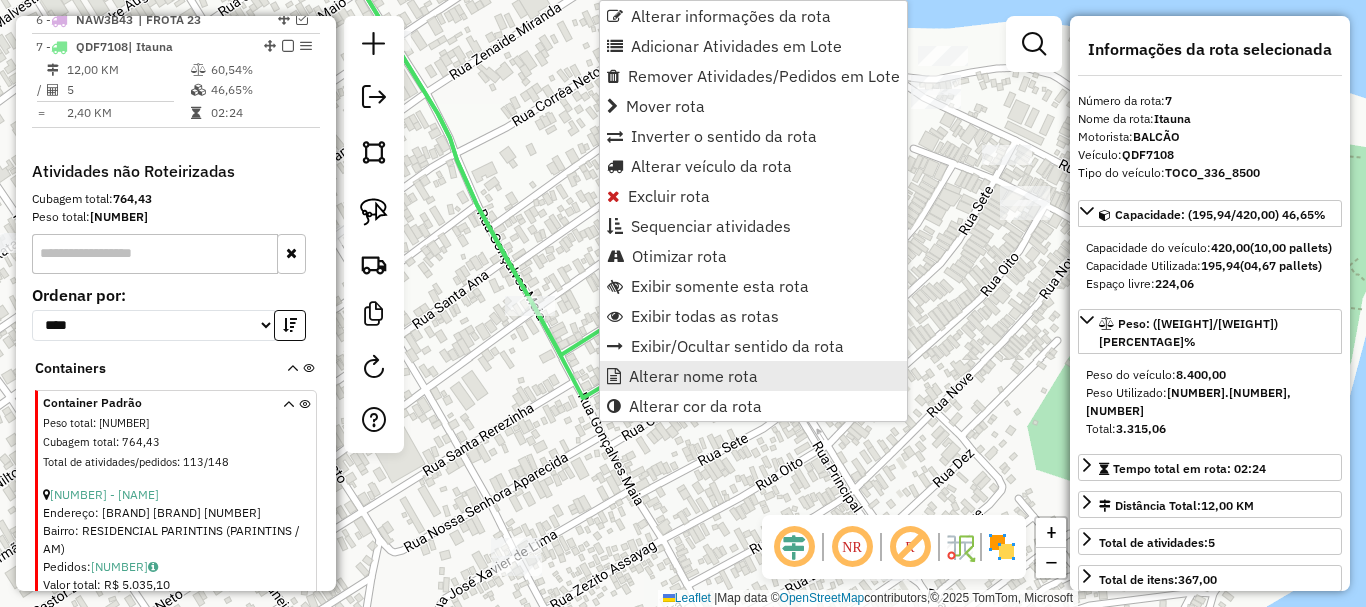 click on "Alterar nome rota" at bounding box center [693, 376] 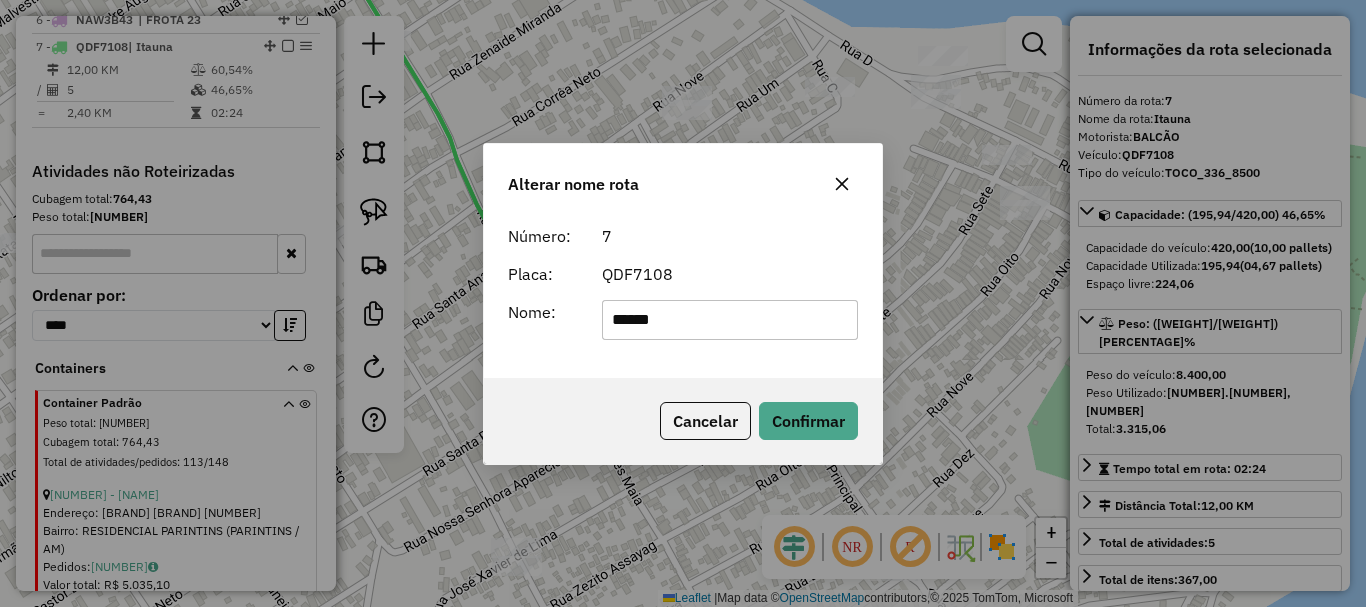 drag, startPoint x: 209, startPoint y: 222, endPoint x: 196, endPoint y: 222, distance: 13 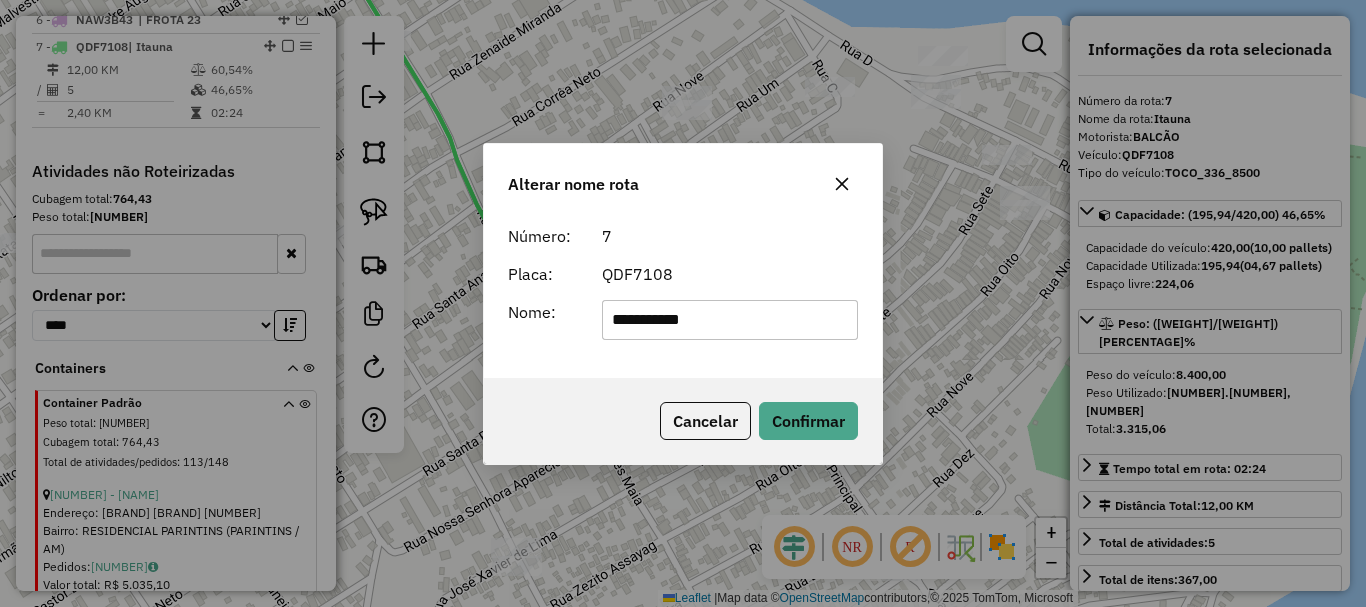 type on "**********" 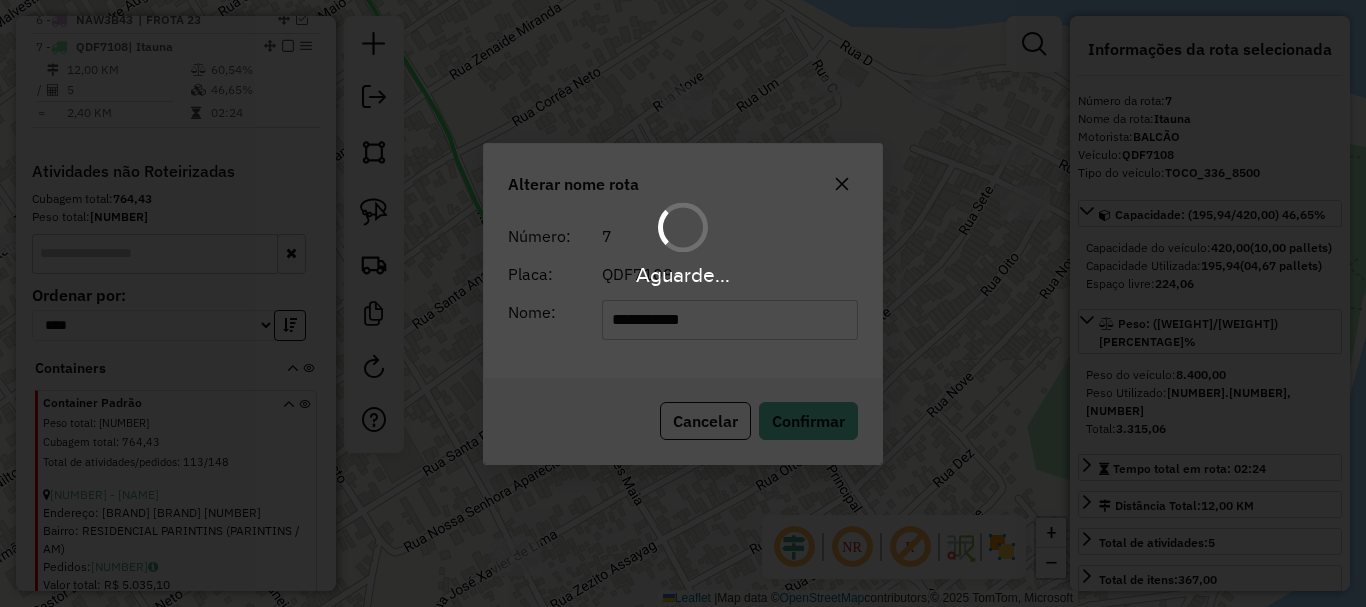 type 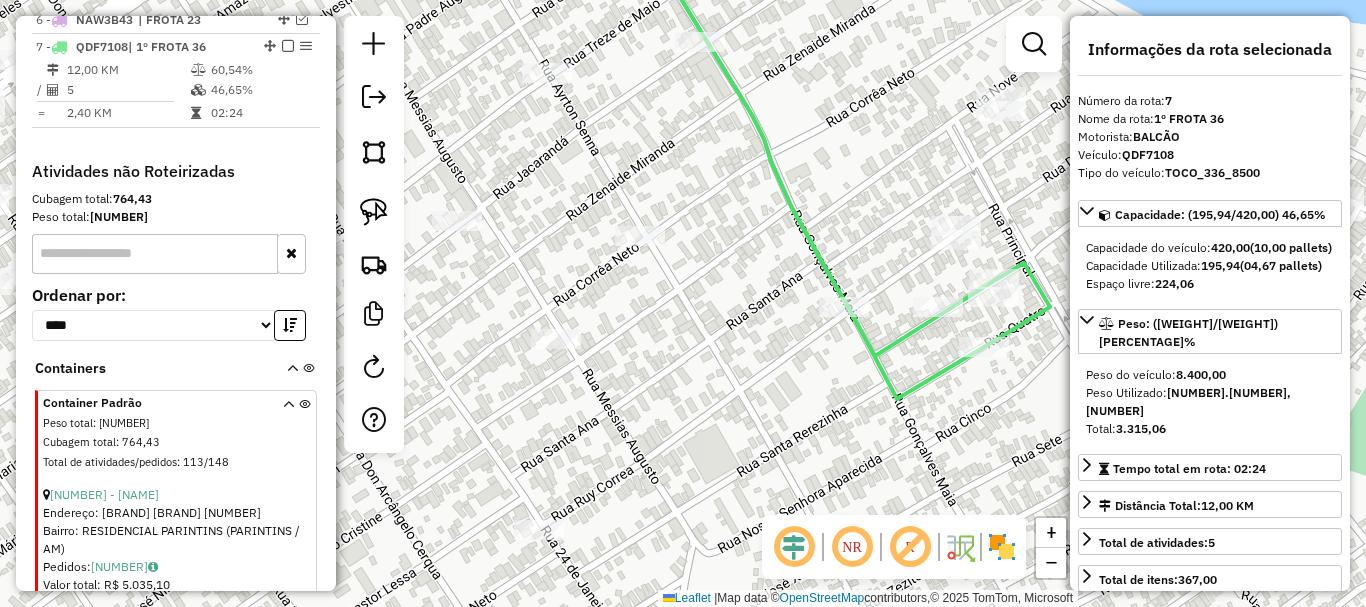 drag, startPoint x: 574, startPoint y: 457, endPoint x: 921, endPoint y: 455, distance: 347.00577 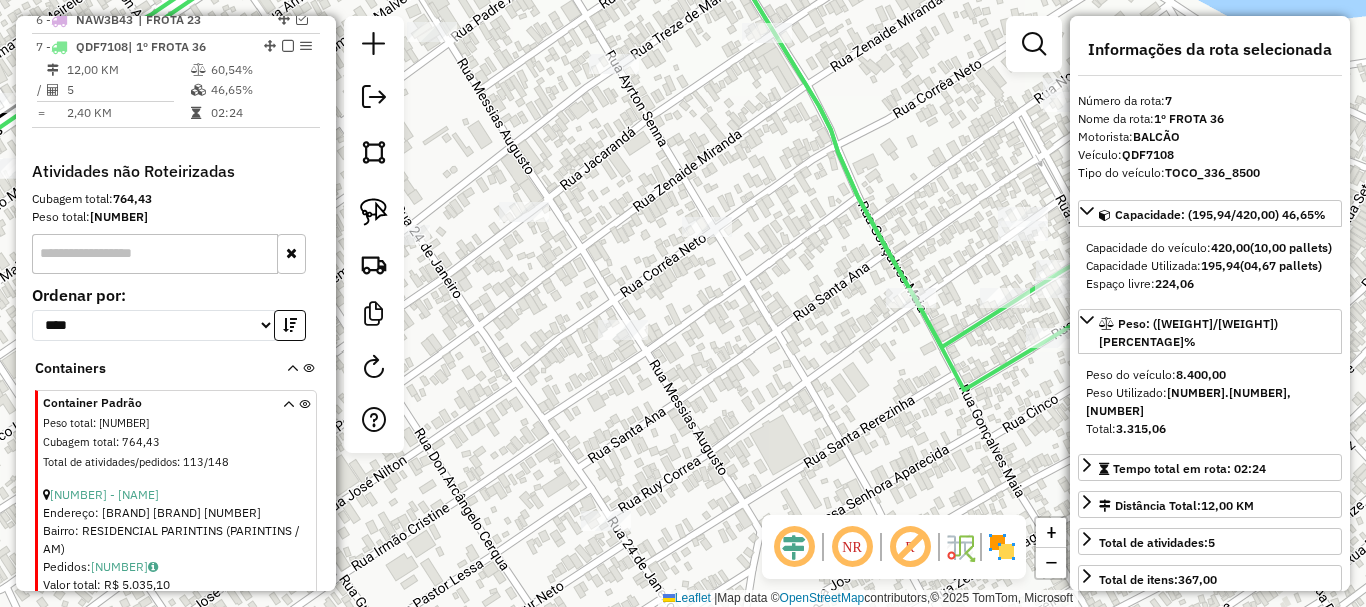 drag, startPoint x: 684, startPoint y: 408, endPoint x: 971, endPoint y: 411, distance: 287.0157 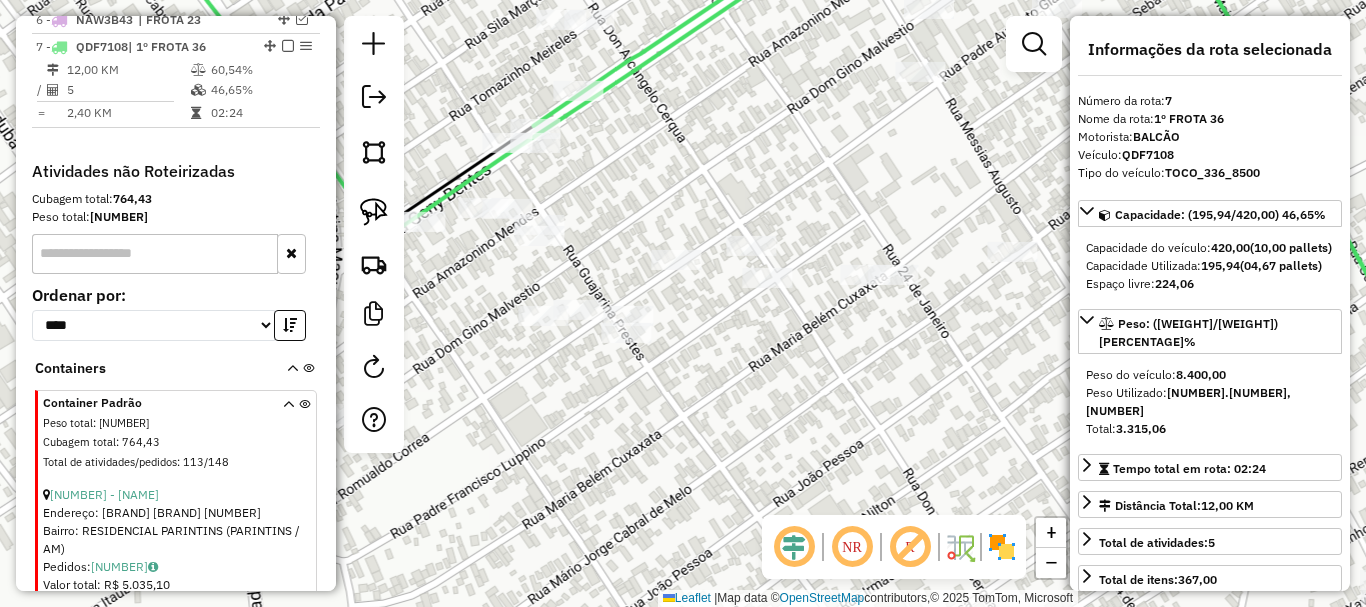 drag, startPoint x: 739, startPoint y: 368, endPoint x: 860, endPoint y: 386, distance: 122.33152 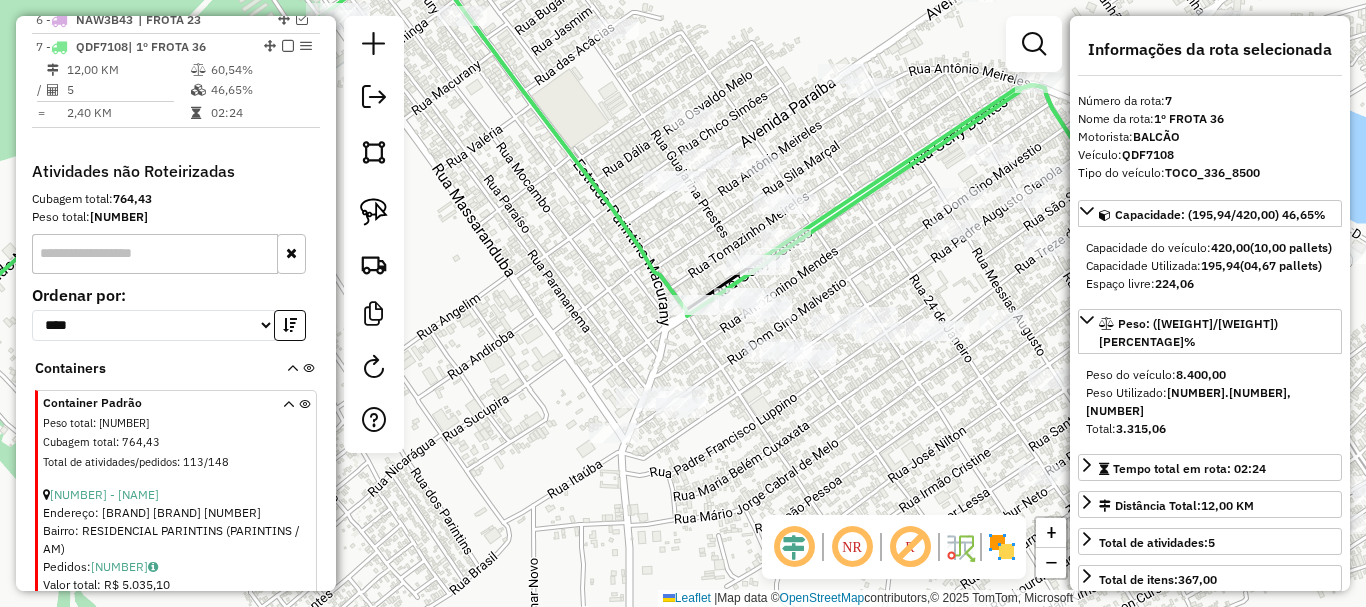drag, startPoint x: 482, startPoint y: 330, endPoint x: 739, endPoint y: 316, distance: 257.38104 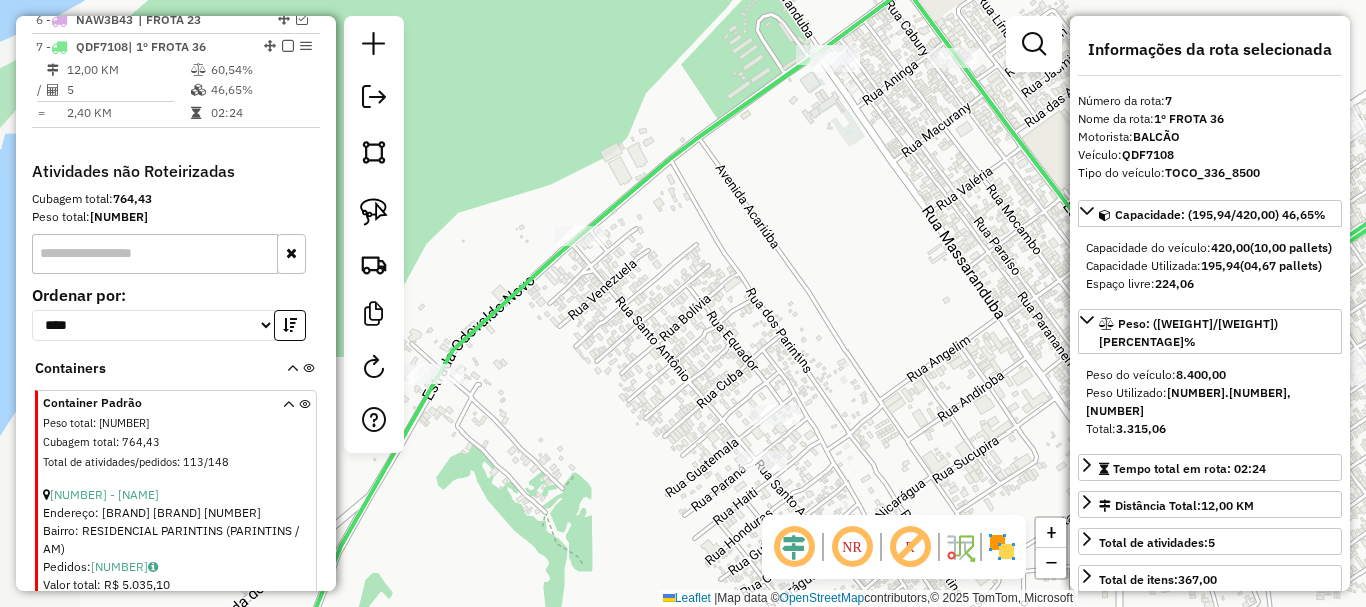 drag, startPoint x: 612, startPoint y: 264, endPoint x: 886, endPoint y: 276, distance: 274.26263 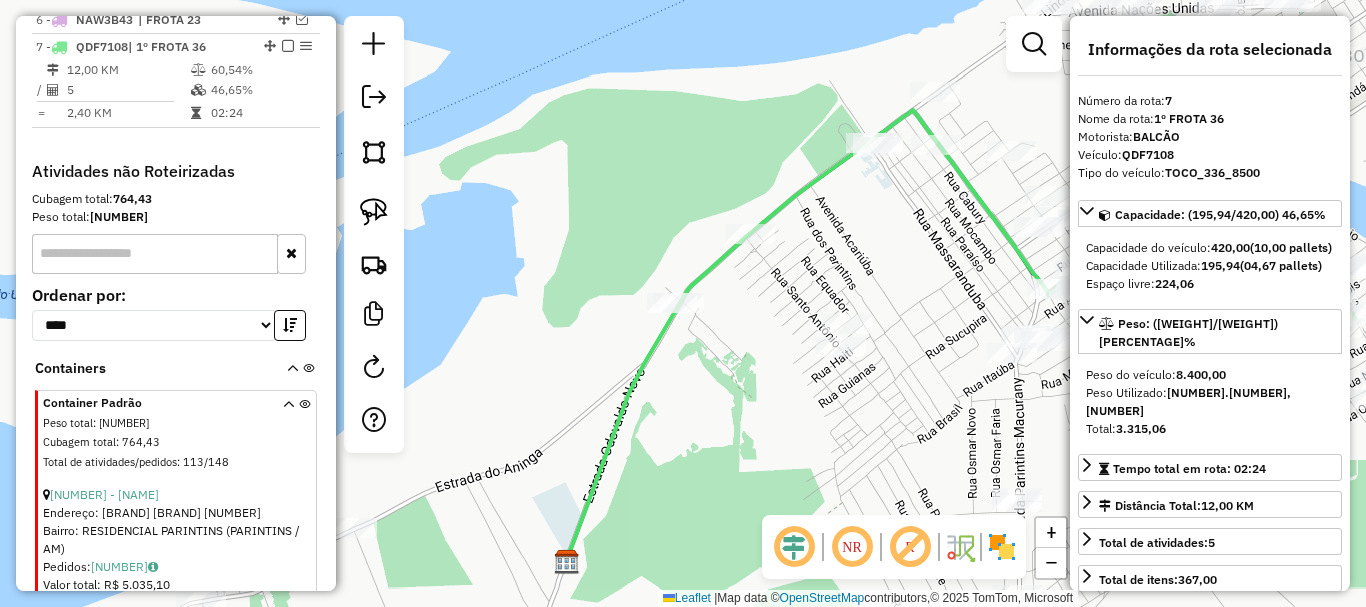 drag, startPoint x: 770, startPoint y: 337, endPoint x: 671, endPoint y: 203, distance: 166.60432 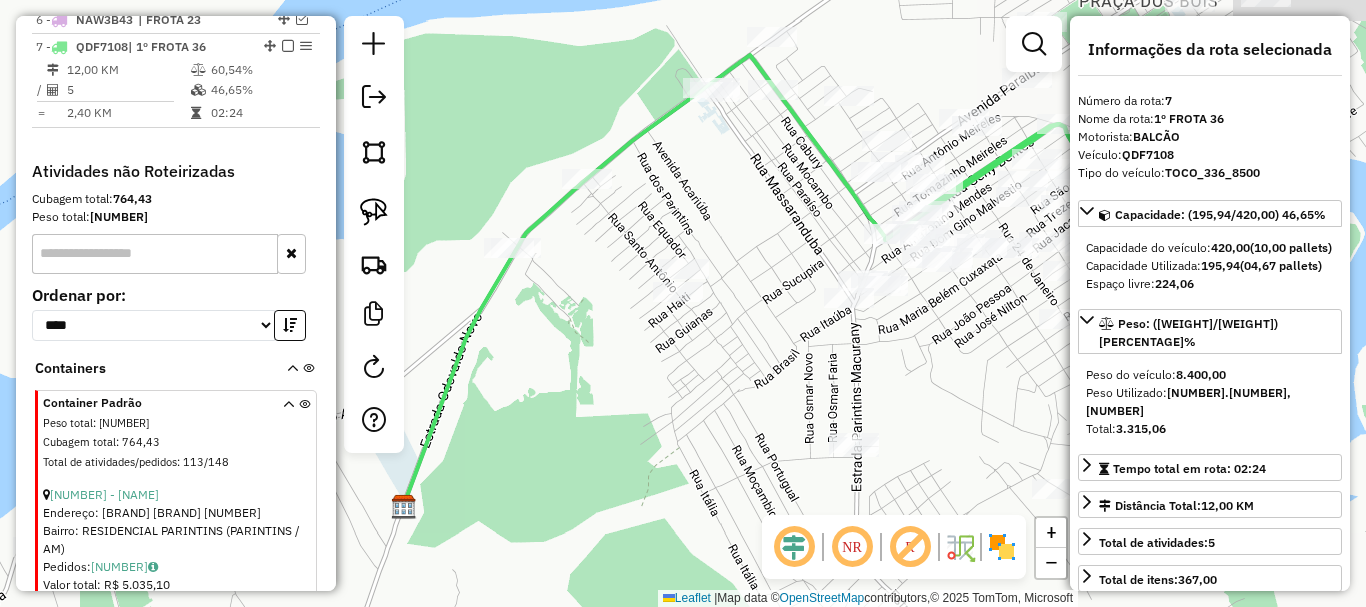 drag, startPoint x: 739, startPoint y: 181, endPoint x: 719, endPoint y: 196, distance: 25 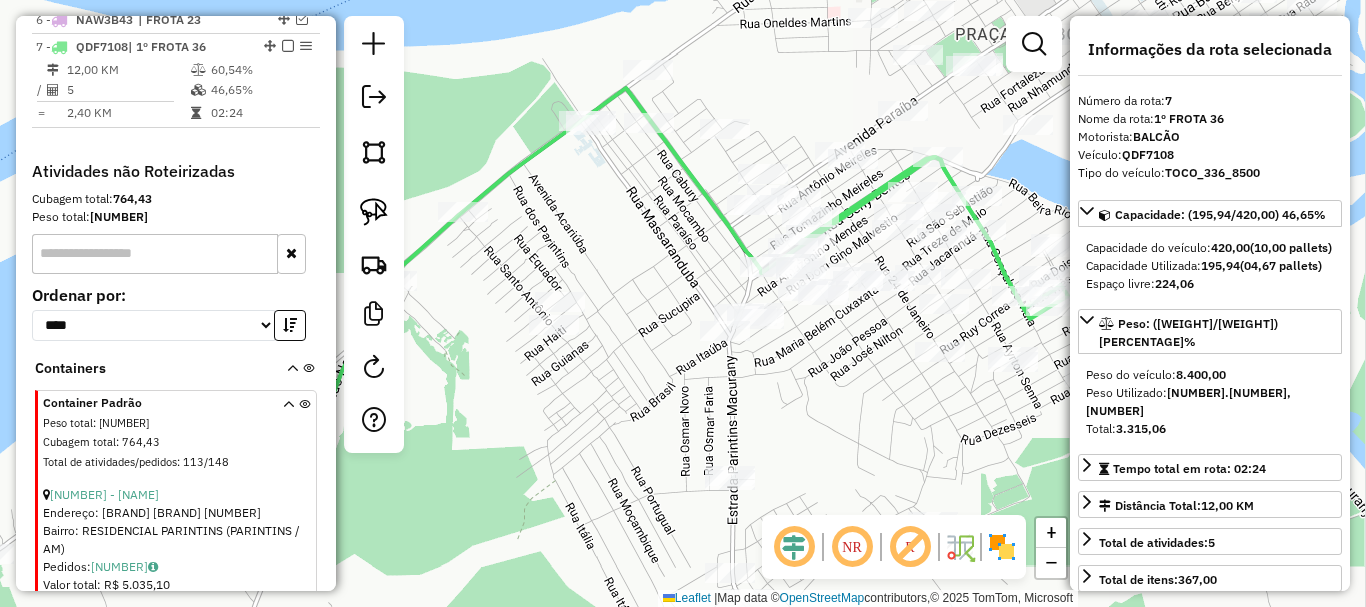 drag, startPoint x: 795, startPoint y: 180, endPoint x: 702, endPoint y: 191, distance: 93.64828 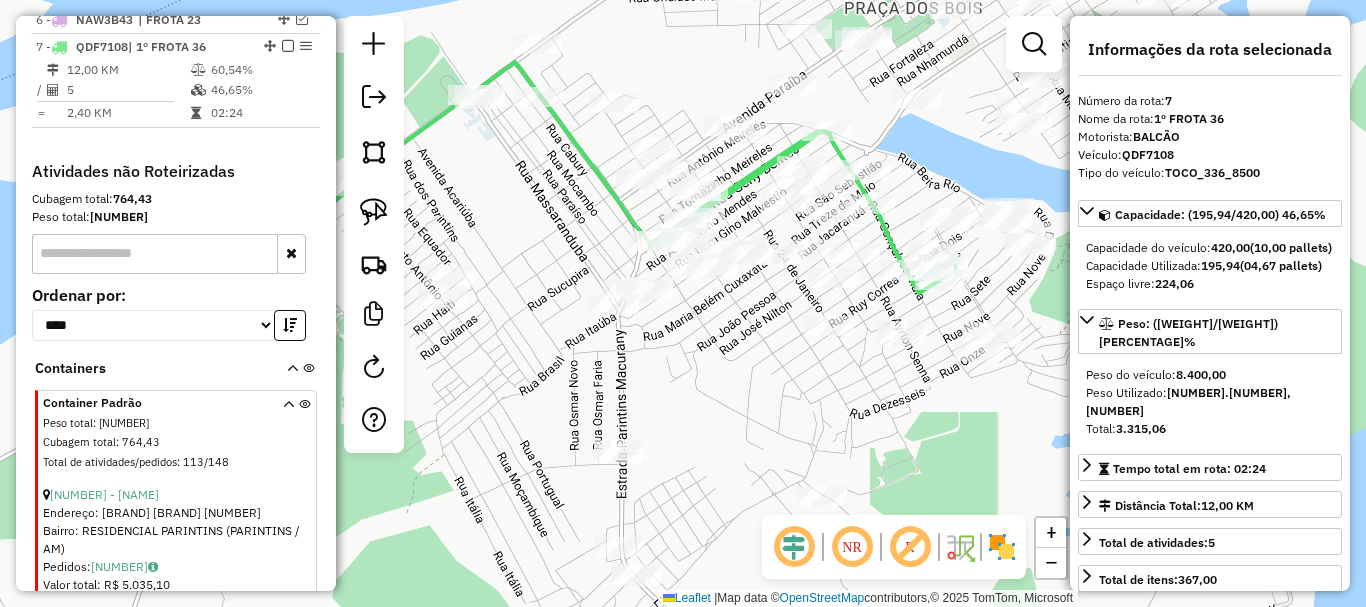 drag, startPoint x: 636, startPoint y: 190, endPoint x: 522, endPoint y: 166, distance: 116.498924 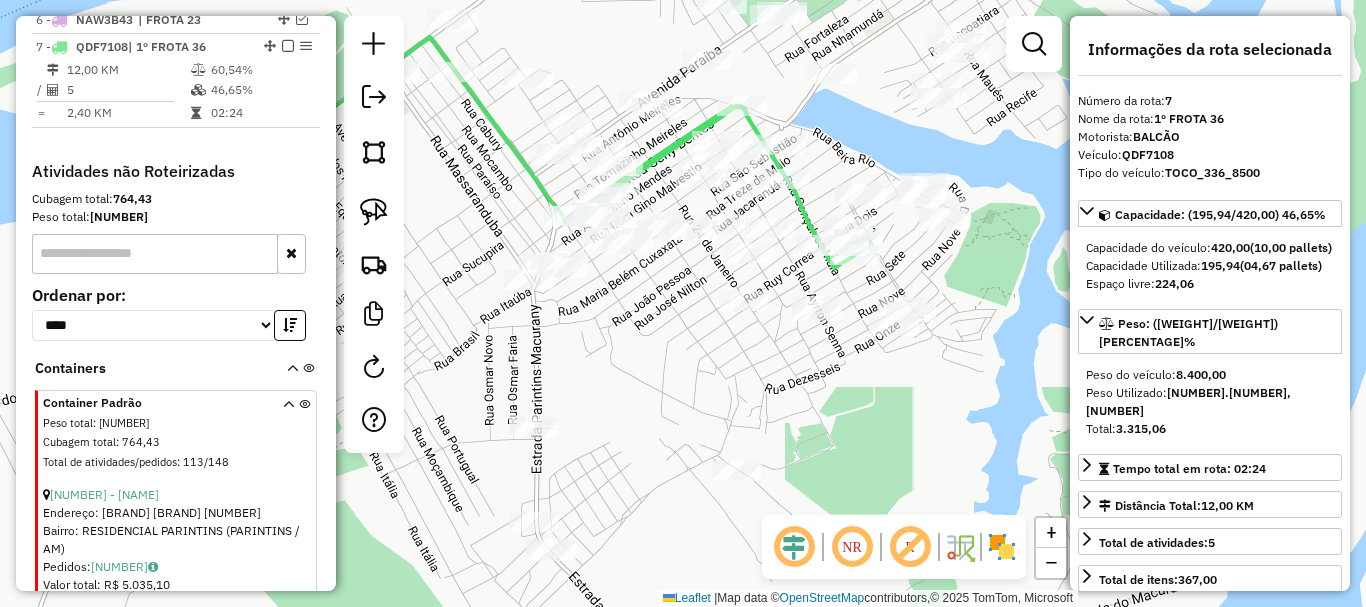drag, startPoint x: 778, startPoint y: 375, endPoint x: 695, endPoint y: 348, distance: 87.28116 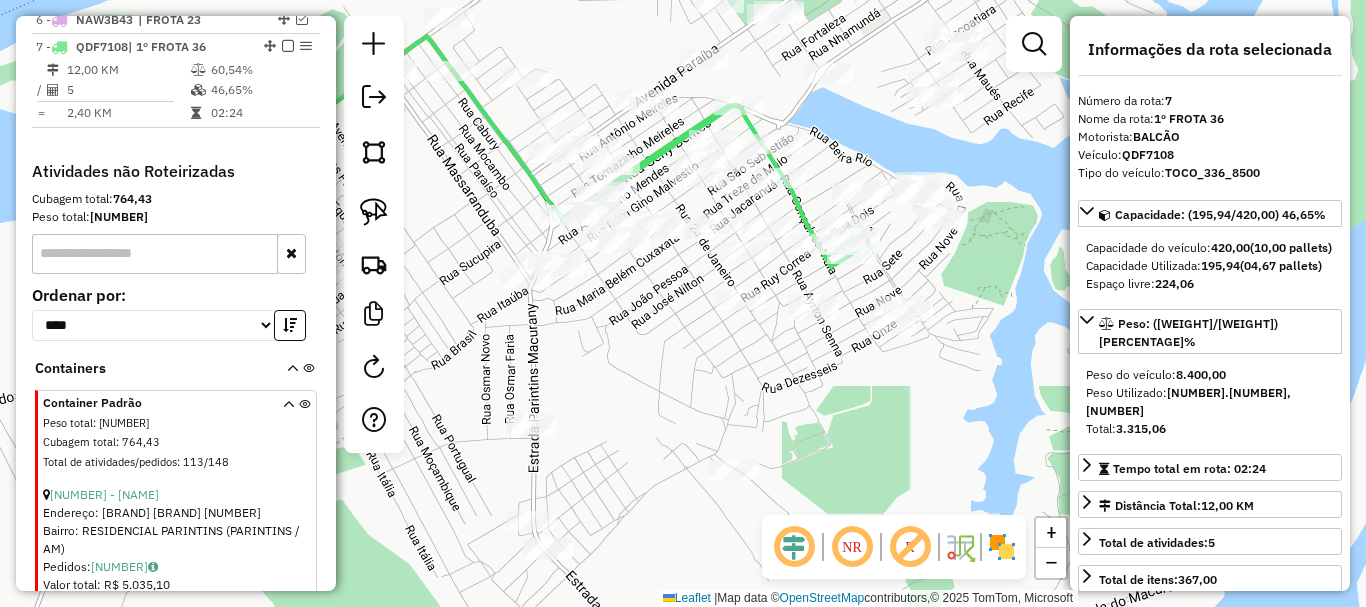 drag, startPoint x: 663, startPoint y: 367, endPoint x: 559, endPoint y: 356, distance: 104.58012 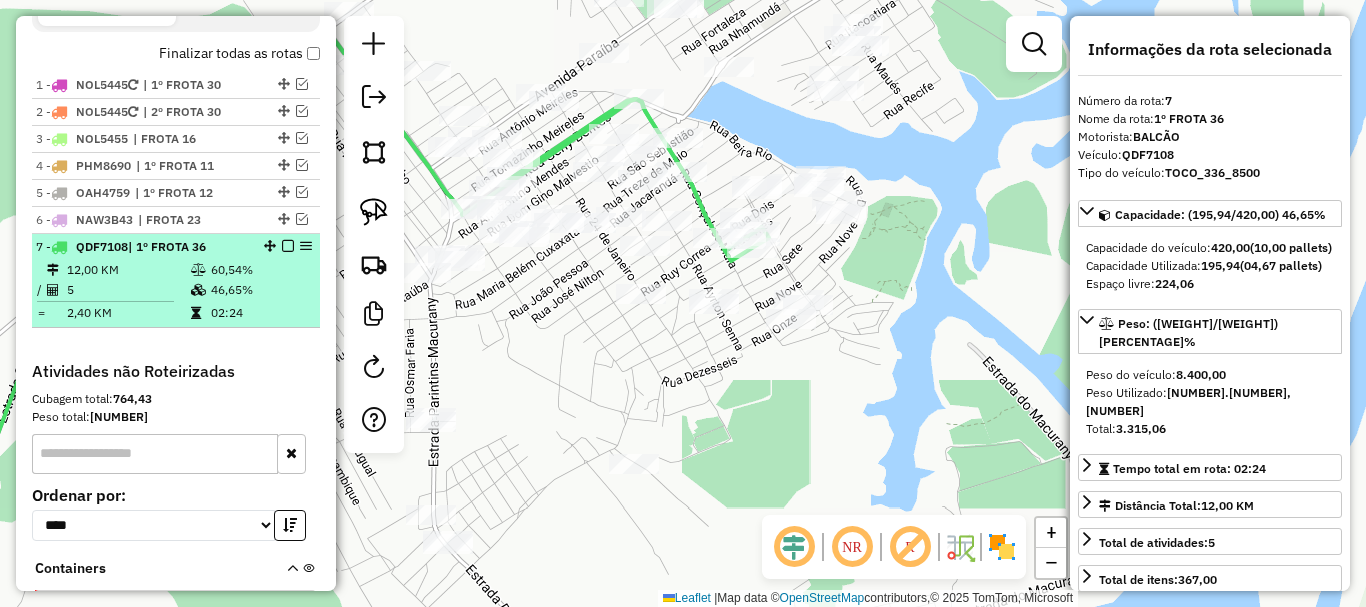scroll, scrollTop: 636, scrollLeft: 0, axis: vertical 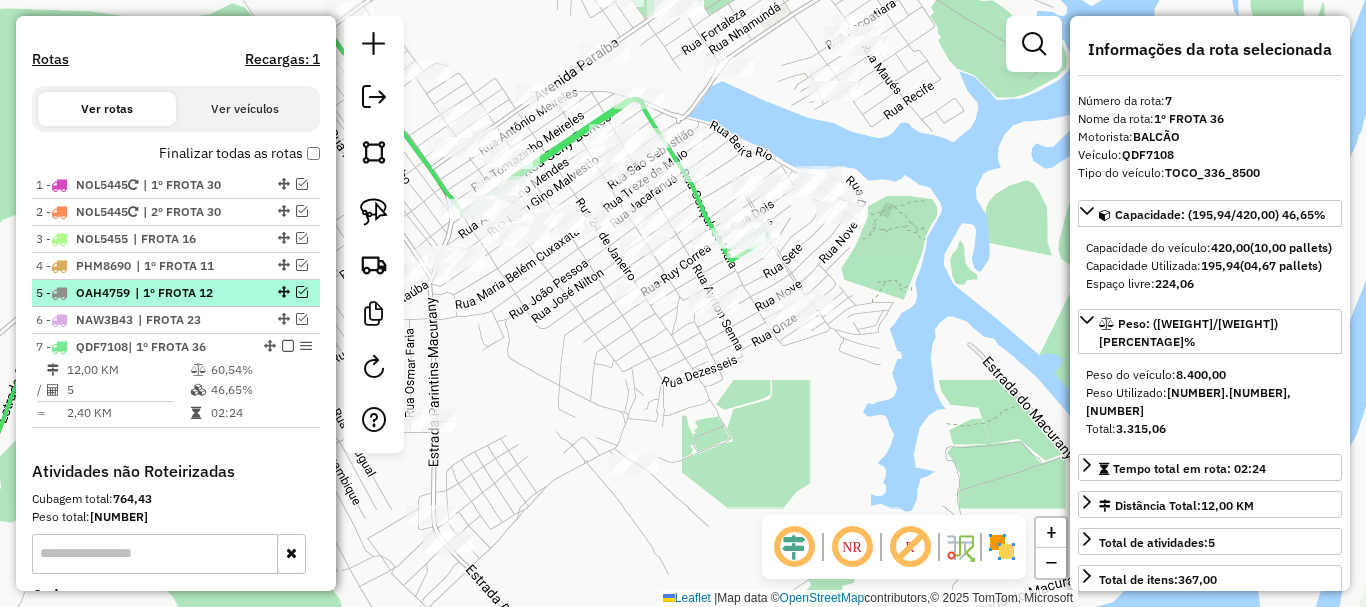 click on "1 -       NOL5445   | 1º FROTA 30   2 -       NOL5445   | 2º FROTA 30   3 -       NOL5455   | FROTA 16   4 -       PHM8690   | 1º FROTA 11   5 -       OAH4759   | 1º FROTA 12   6 -       NAW3B43   | FROTA 23   7 -       QDF7108   | 1º FROTA 36  12,00 KM   60,54%  /  5   46,65%     =  2,40 KM   02:24" at bounding box center [176, 300] 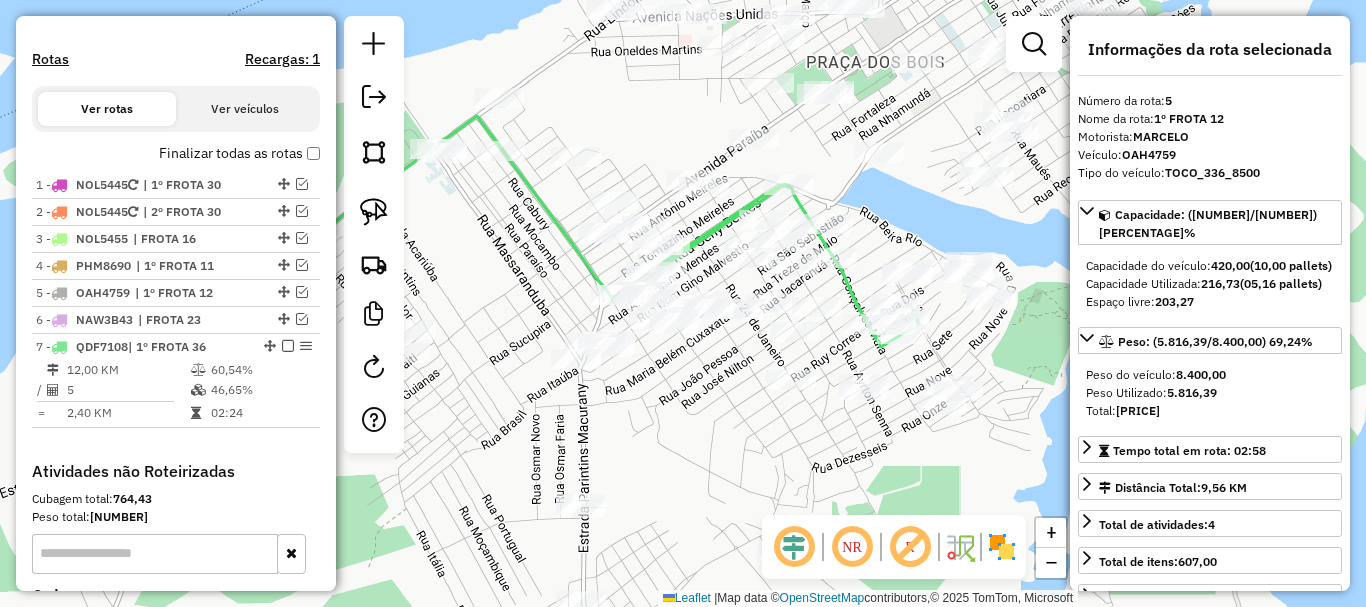 drag, startPoint x: 730, startPoint y: 469, endPoint x: 528, endPoint y: 441, distance: 203.93137 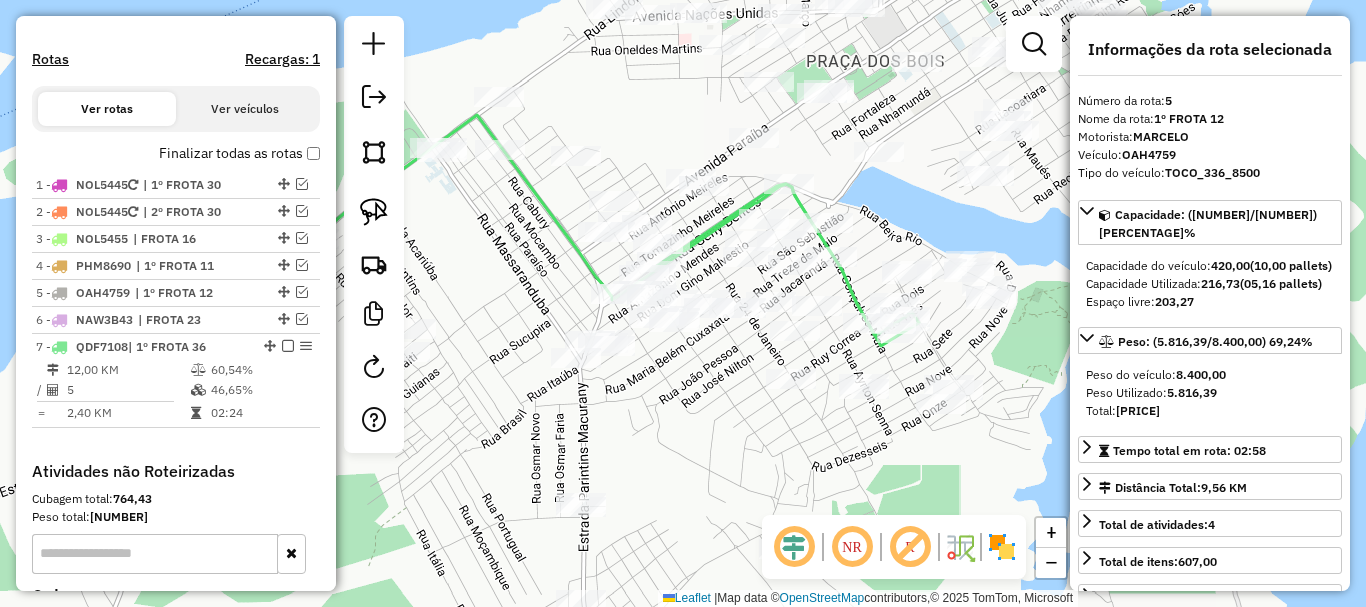 drag, startPoint x: 808, startPoint y: 441, endPoint x: 721, endPoint y: 428, distance: 87.965904 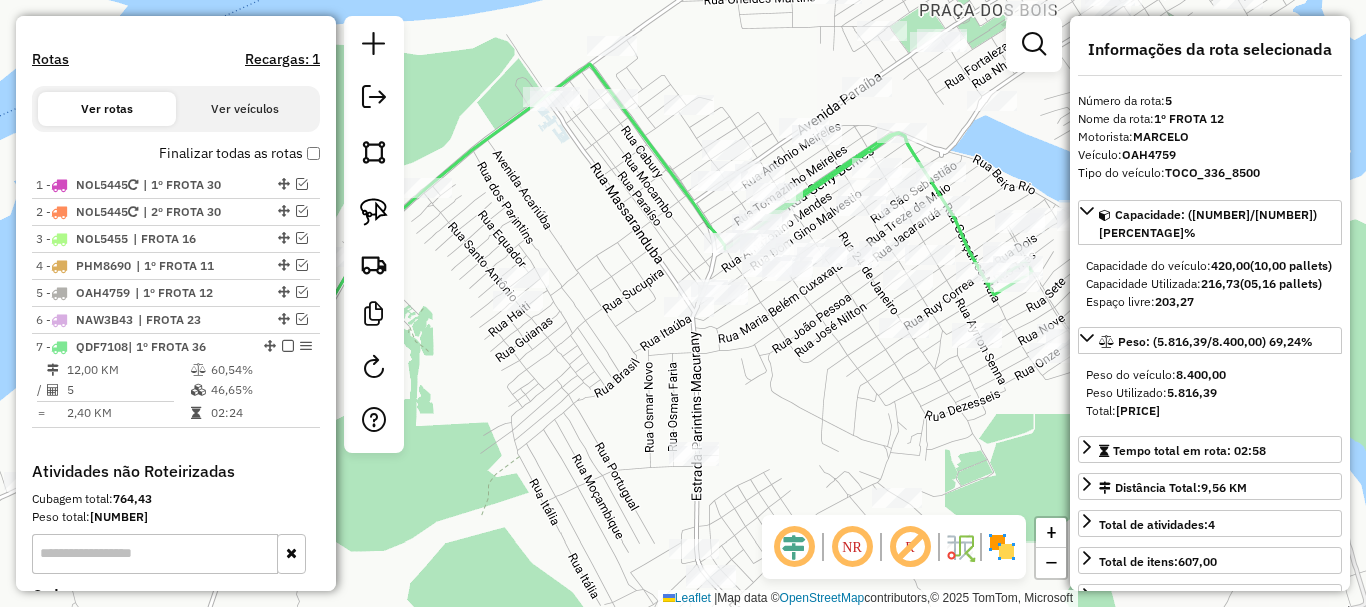 drag, startPoint x: 670, startPoint y: 415, endPoint x: 817, endPoint y: 384, distance: 150.23315 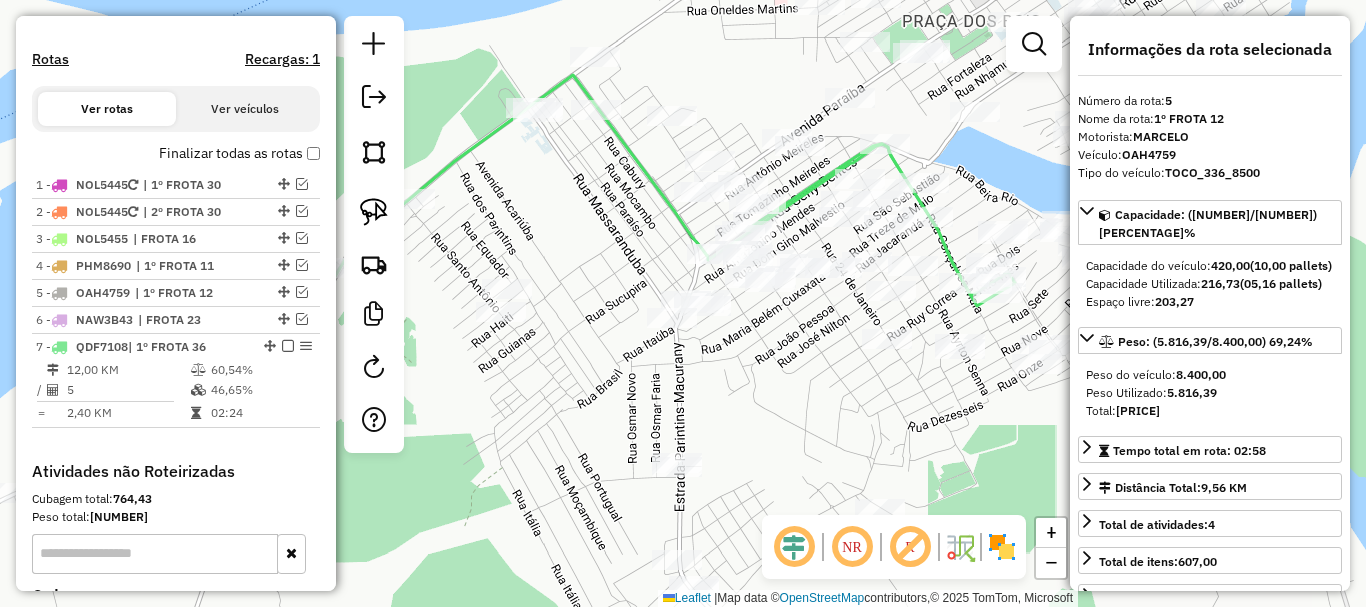 drag, startPoint x: 520, startPoint y: 390, endPoint x: 500, endPoint y: 403, distance: 23.853722 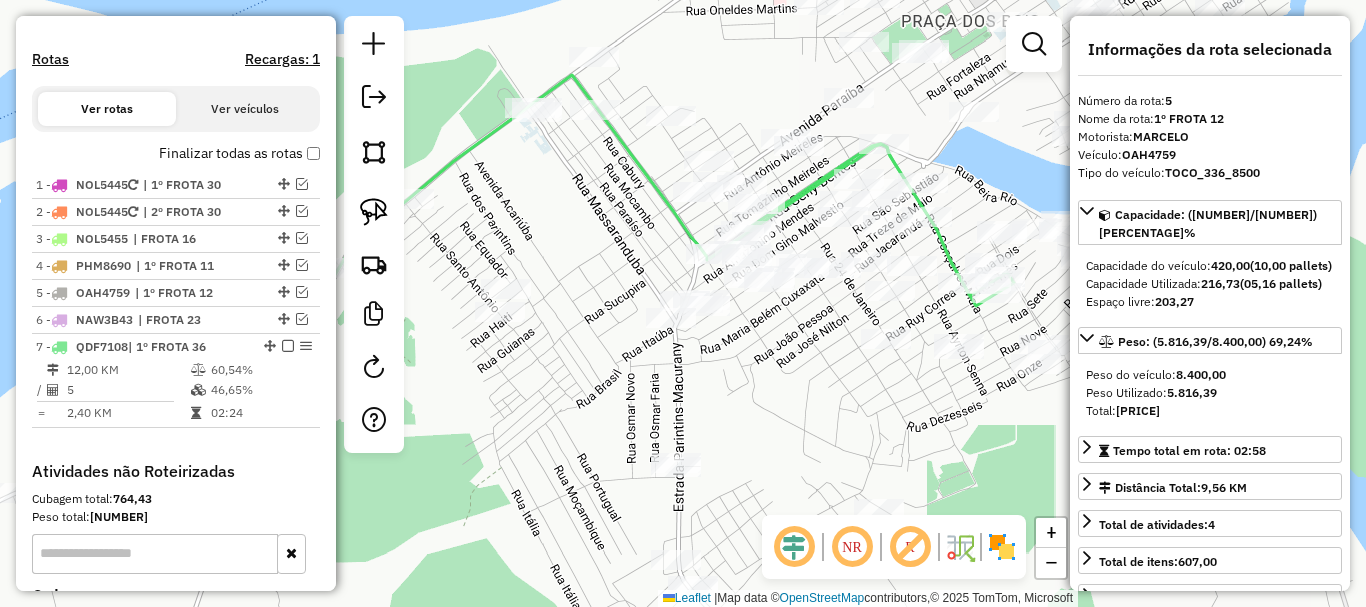 drag, startPoint x: 521, startPoint y: 359, endPoint x: 506, endPoint y: 344, distance: 21.213203 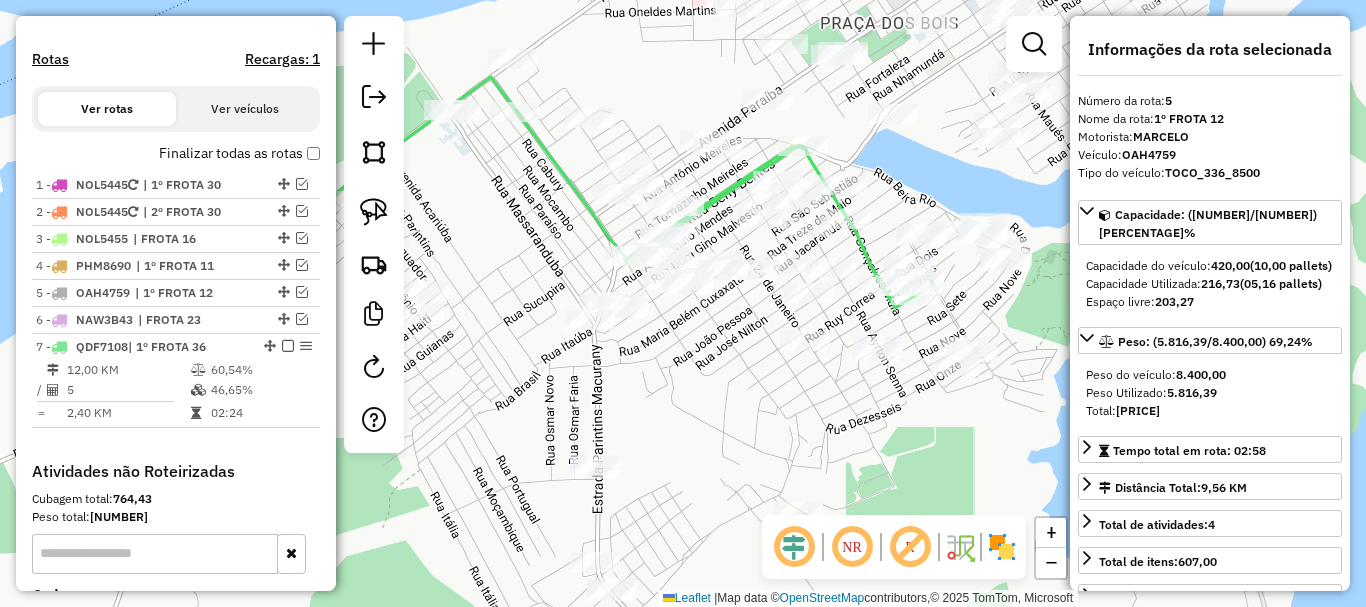 drag, startPoint x: 515, startPoint y: 232, endPoint x: 480, endPoint y: 256, distance: 42.43819 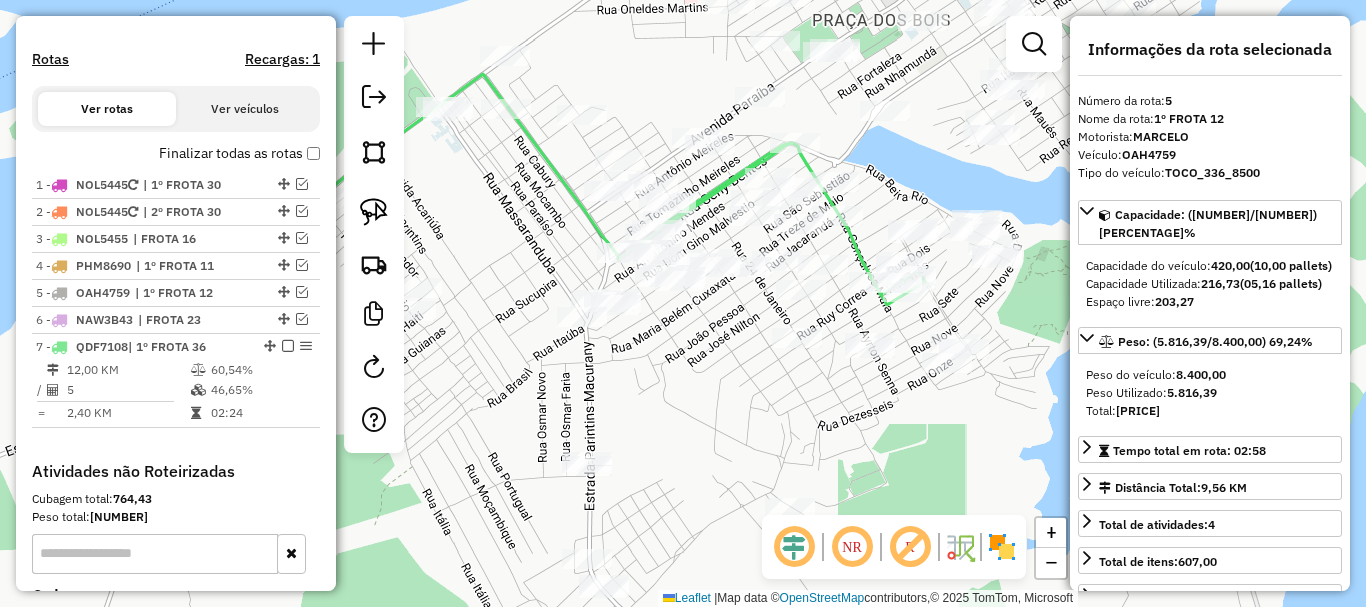 drag, startPoint x: 489, startPoint y: 348, endPoint x: 465, endPoint y: 343, distance: 24.5153 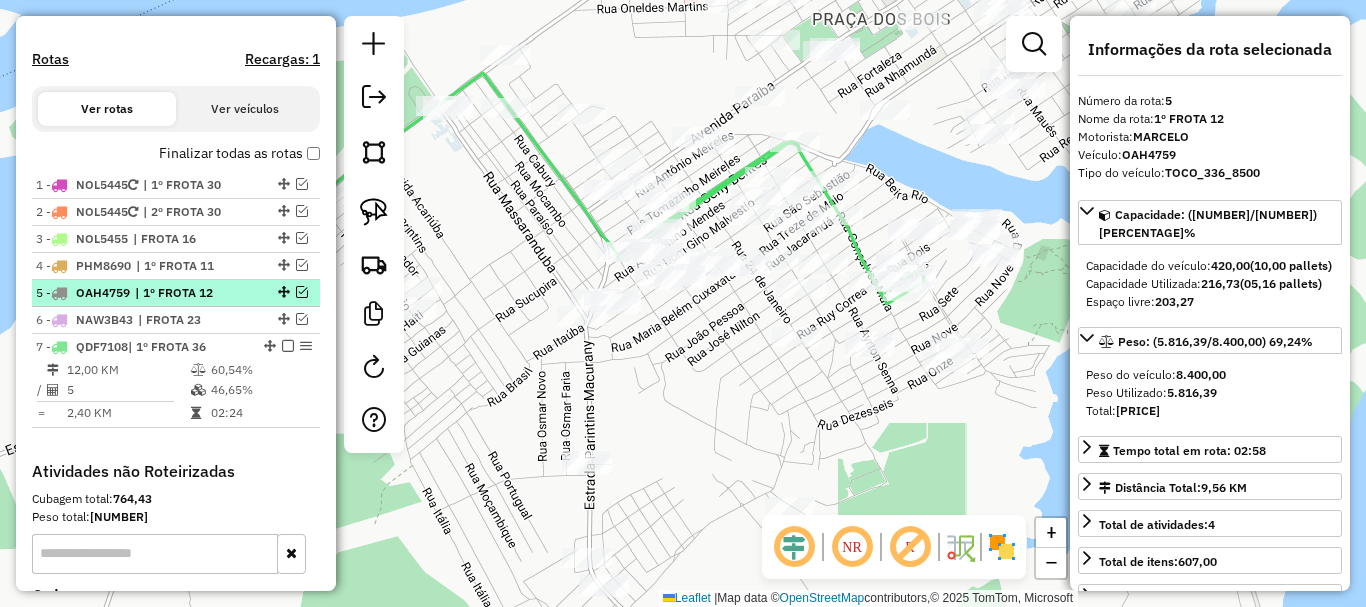 click on "| 1º FROTA 12" at bounding box center (181, 293) 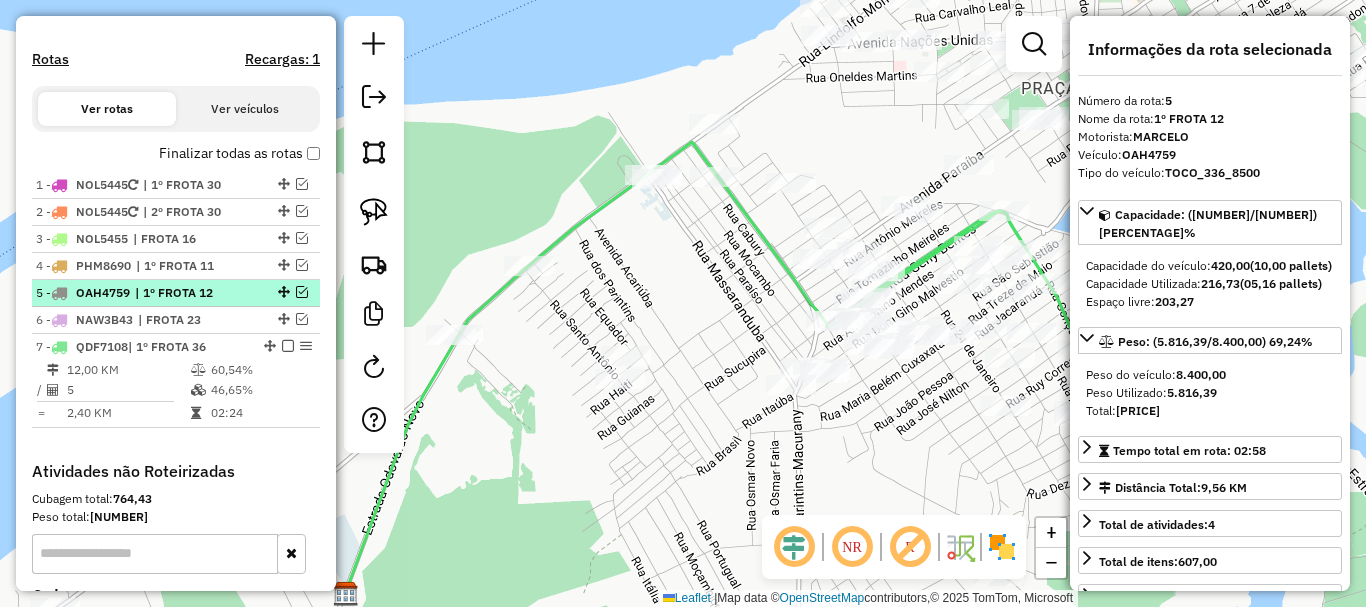 click at bounding box center [302, 292] 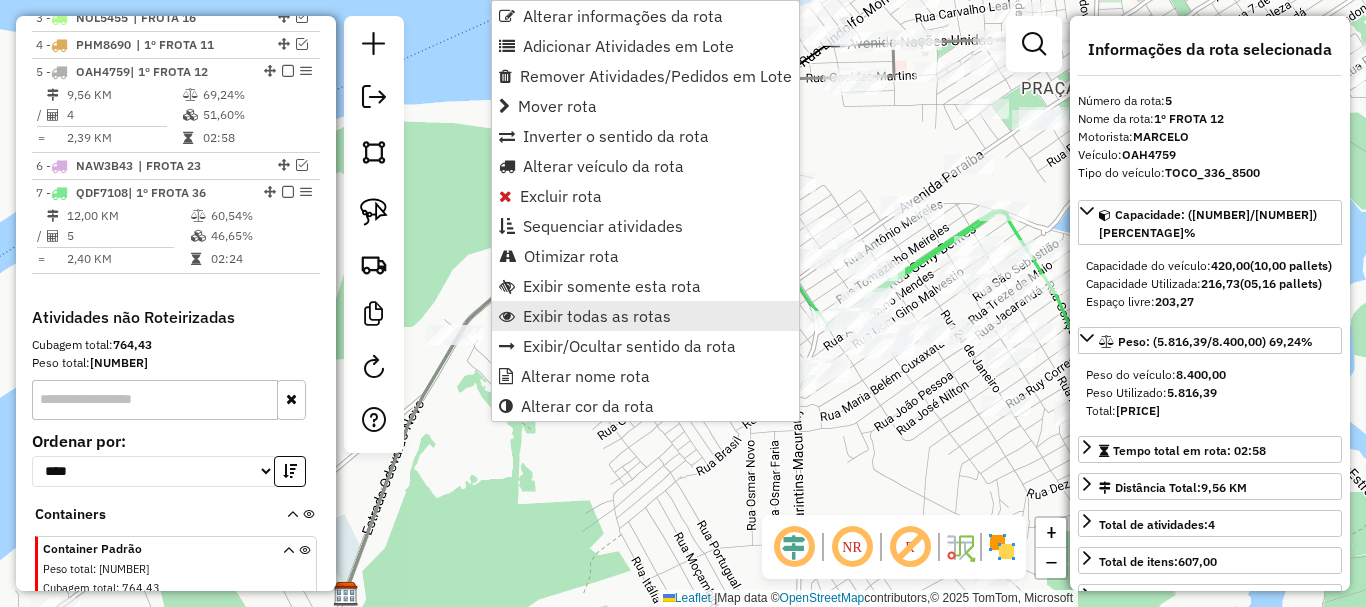 scroll, scrollTop: 882, scrollLeft: 0, axis: vertical 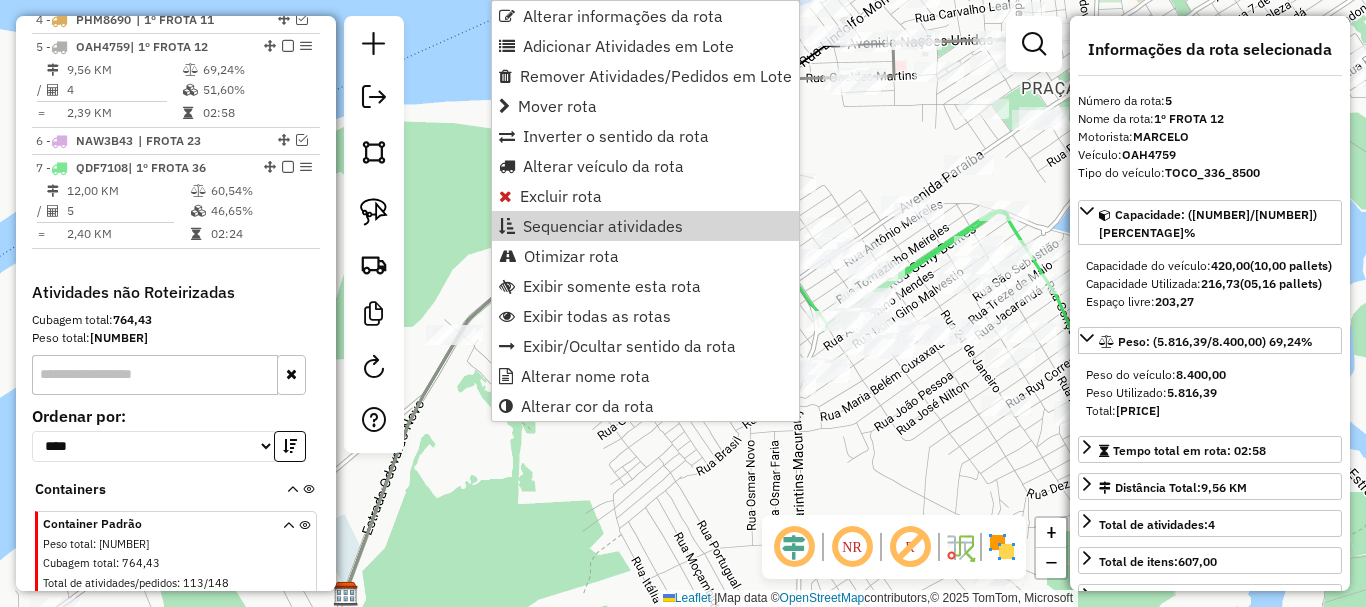 click on "Janela de atendimento Grade de atendimento Capacidade Transportadoras Veículos Cliente Pedidos  Rotas Selecione os dias de semana para filtrar as janelas de atendimento  Seg   Ter   Qua   Qui   Sex   Sáb   Dom  Informe o período da janela de atendimento: De: Até:  Filtrar exatamente a janela do cliente  Considerar janela de atendimento padrão  Selecione os dias de semana para filtrar as grades de atendimento  Seg   Ter   Qua   Qui   Sex   Sáb   Dom   Considerar clientes sem dia de atendimento cadastrado  Clientes fora do dia de atendimento selecionado Filtrar as atividades entre os valores definidos abaixo:  Peso mínimo:   Peso máximo:   Cubagem mínima:   Cubagem máxima:   De:   Até:  Filtrar as atividades entre o tempo de atendimento definido abaixo:  De:   Até:   Considerar capacidade total dos clientes não roteirizados Transportadora: Selecione um ou mais itens Tipo de veículo: Selecione um ou mais itens Veículo: Selecione um ou mais itens Motorista: Selecione um ou mais itens Nome: Rótulo:" 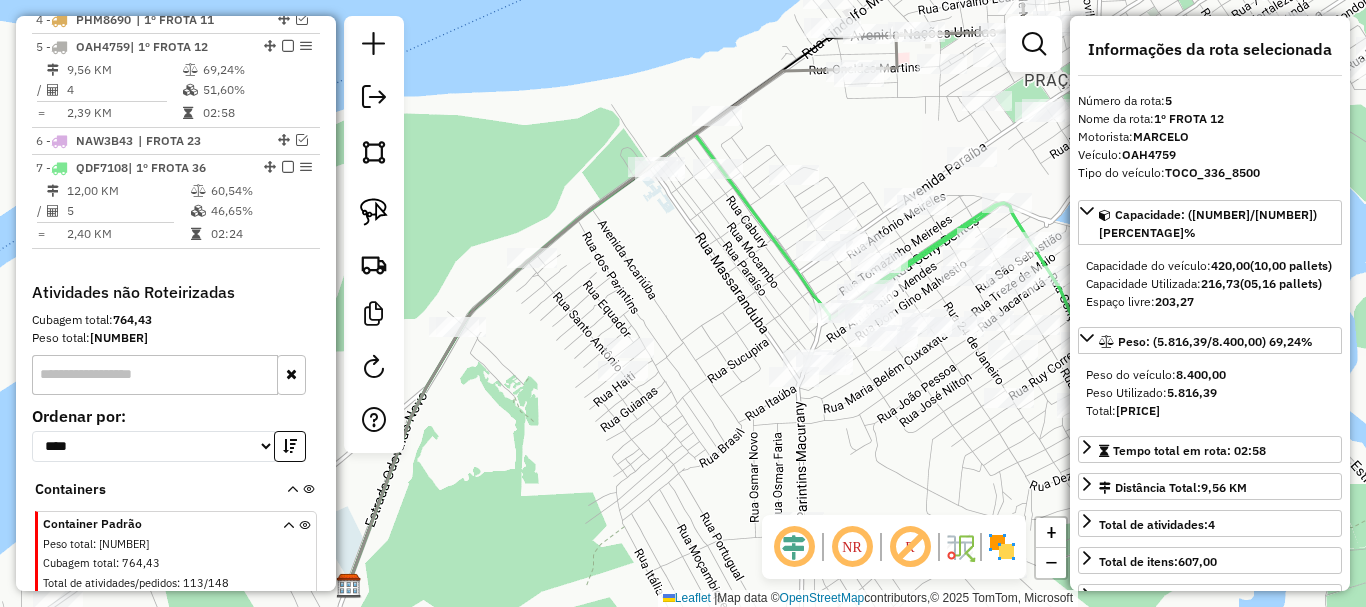 click 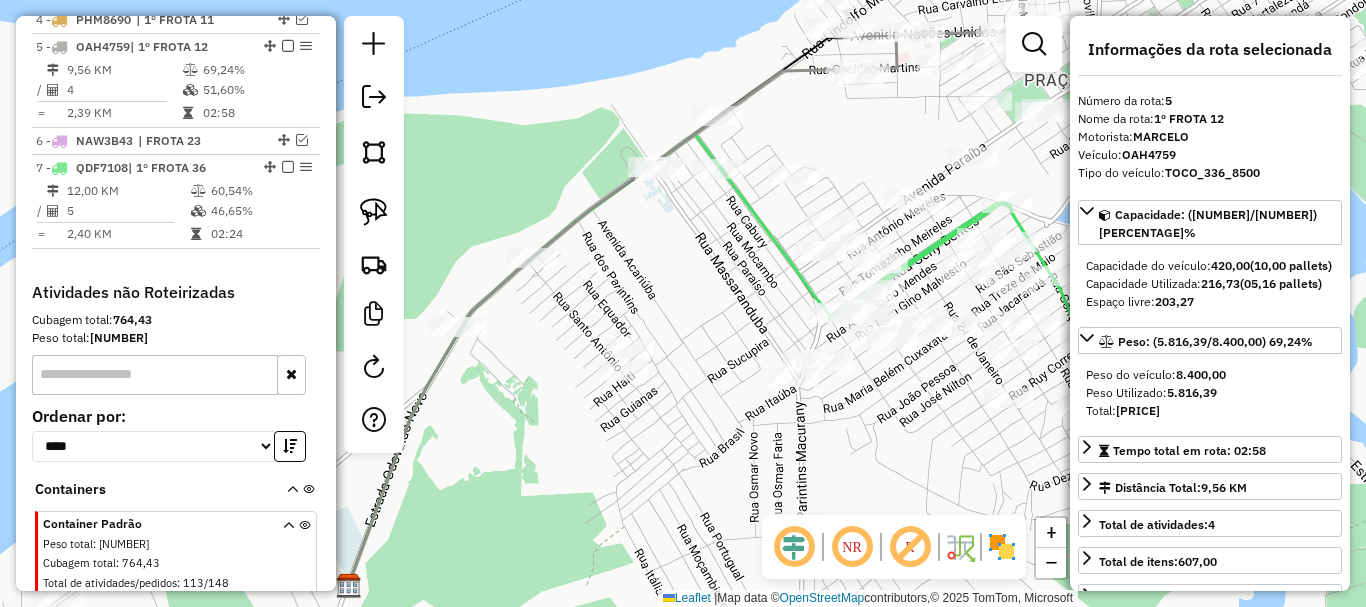 click 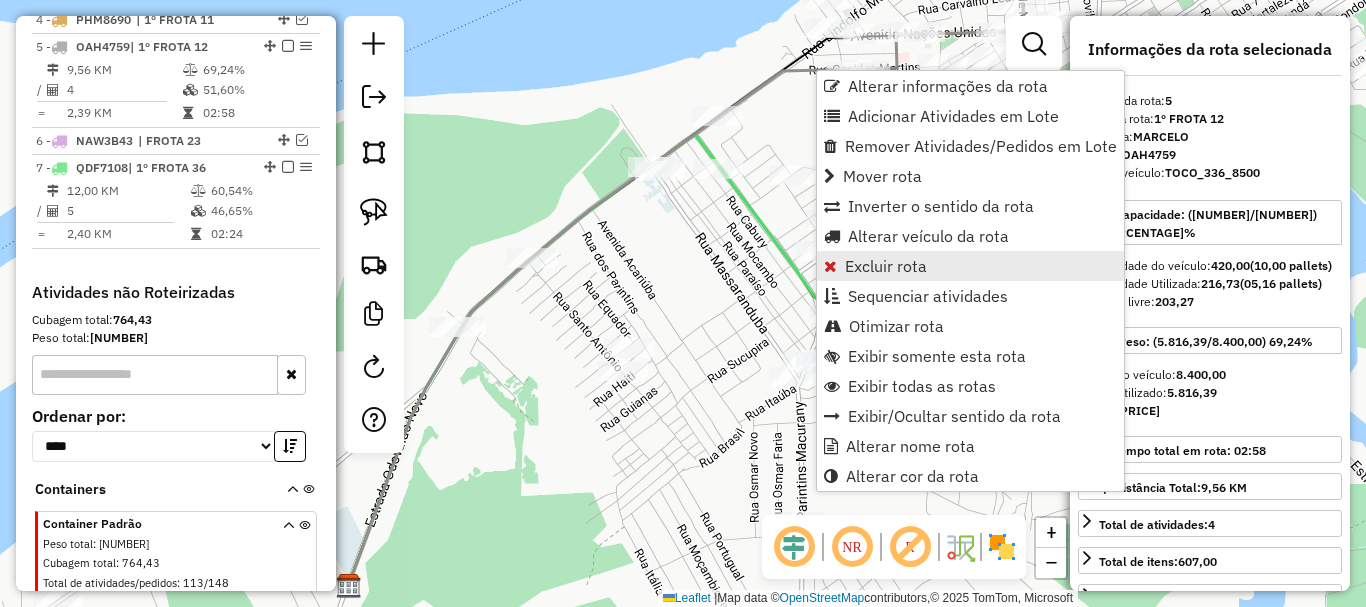 click on "Excluir rota" at bounding box center [886, 266] 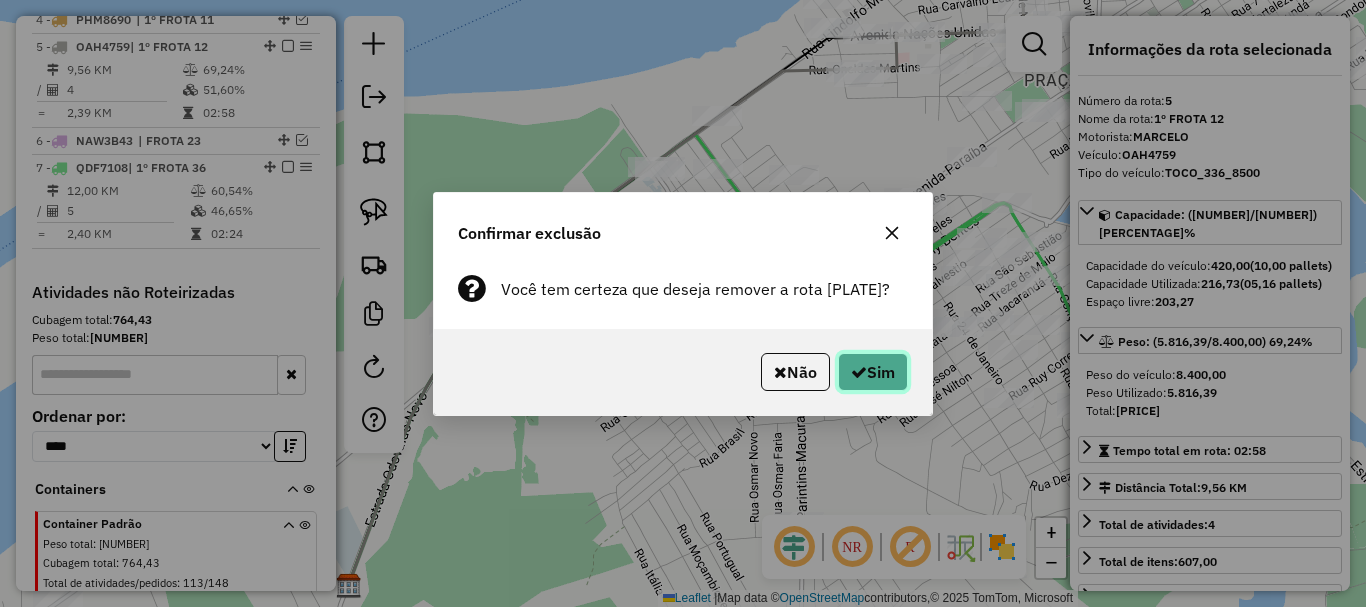 click on "Sim" 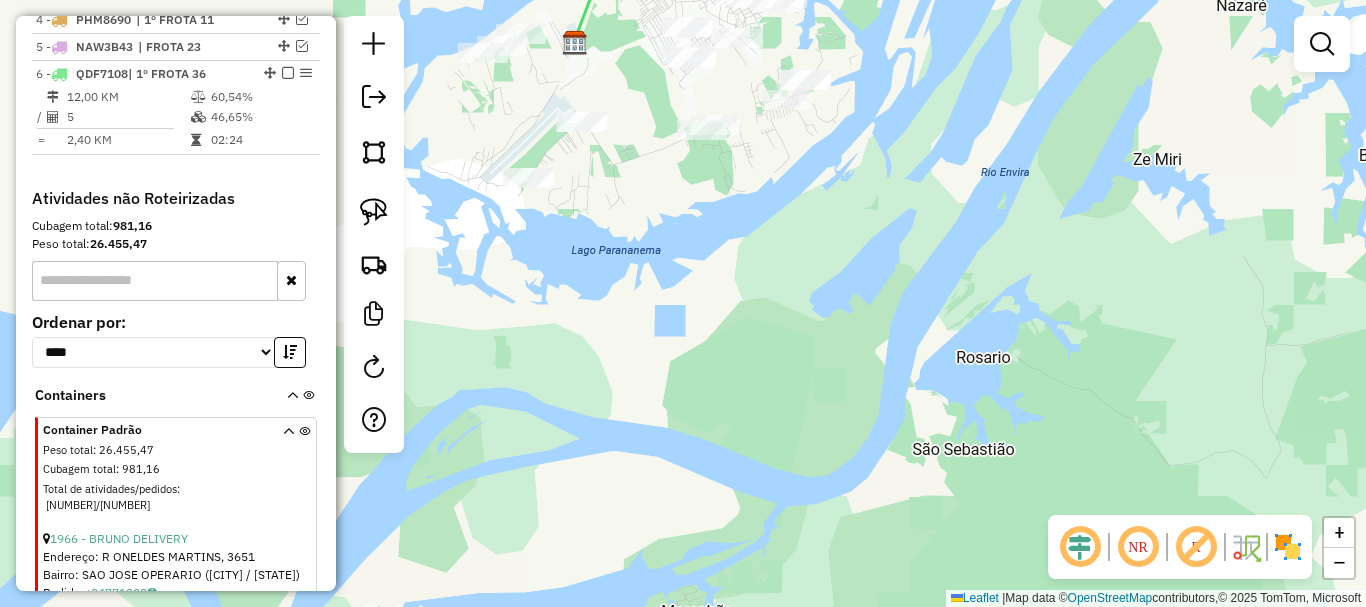 drag, startPoint x: 657, startPoint y: 276, endPoint x: 641, endPoint y: 643, distance: 367.3486 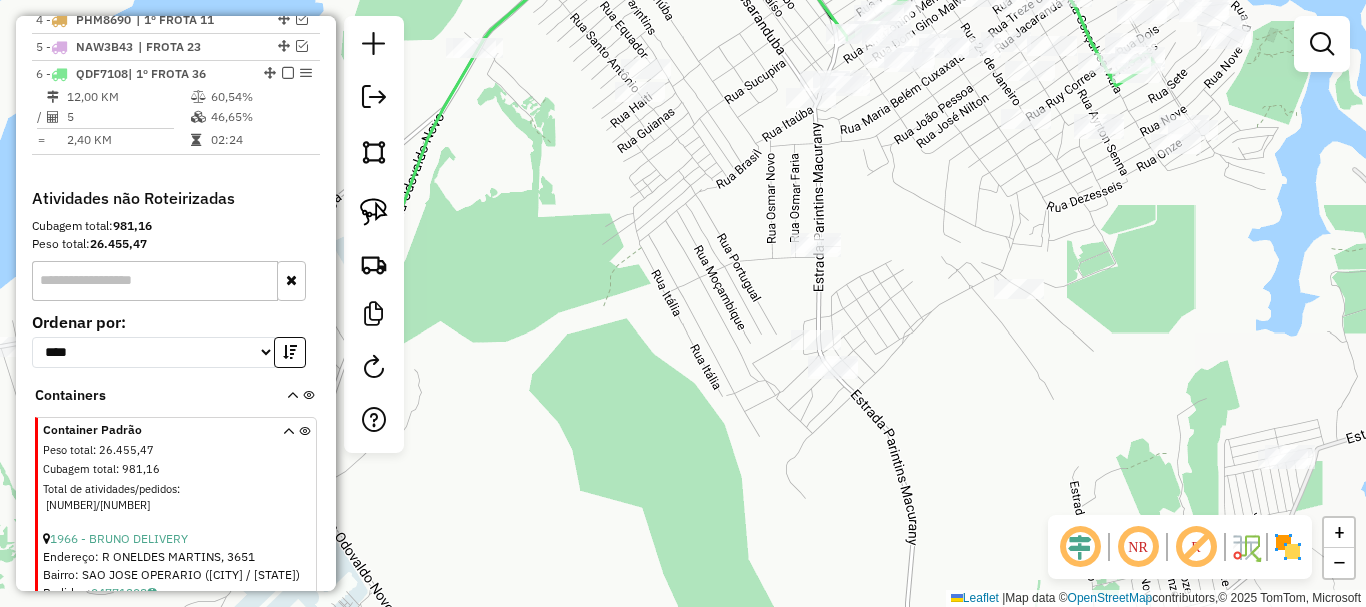 drag, startPoint x: 578, startPoint y: 370, endPoint x: 519, endPoint y: 471, distance: 116.970085 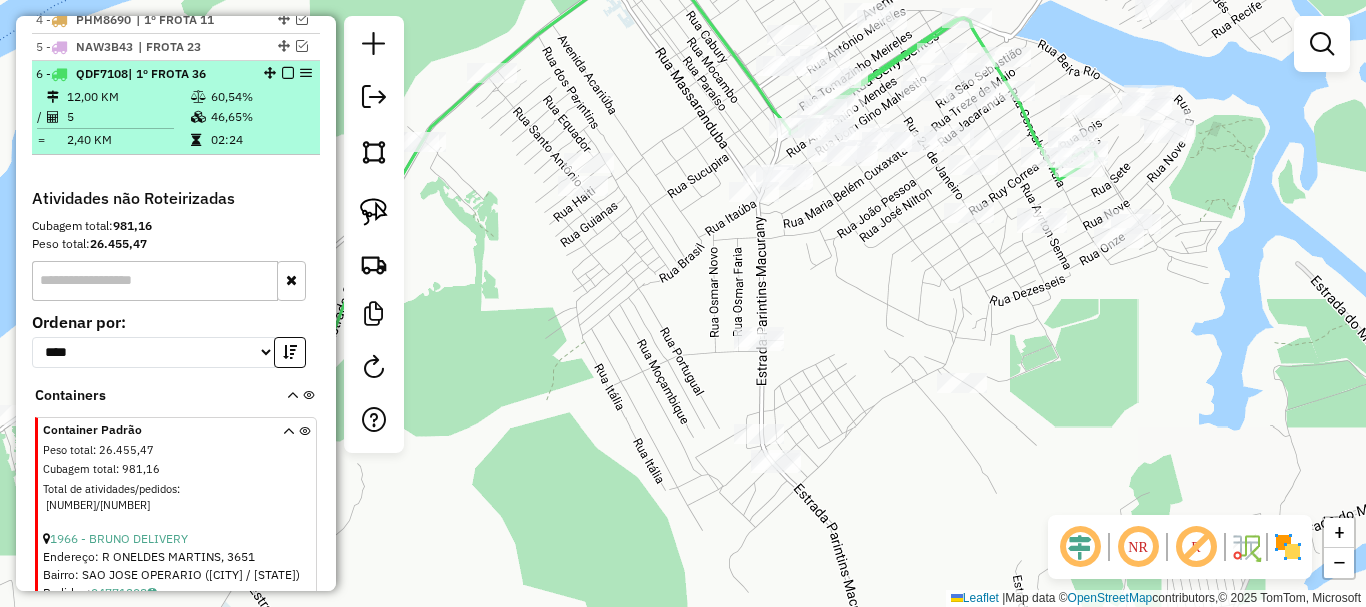 click at bounding box center [288, 73] 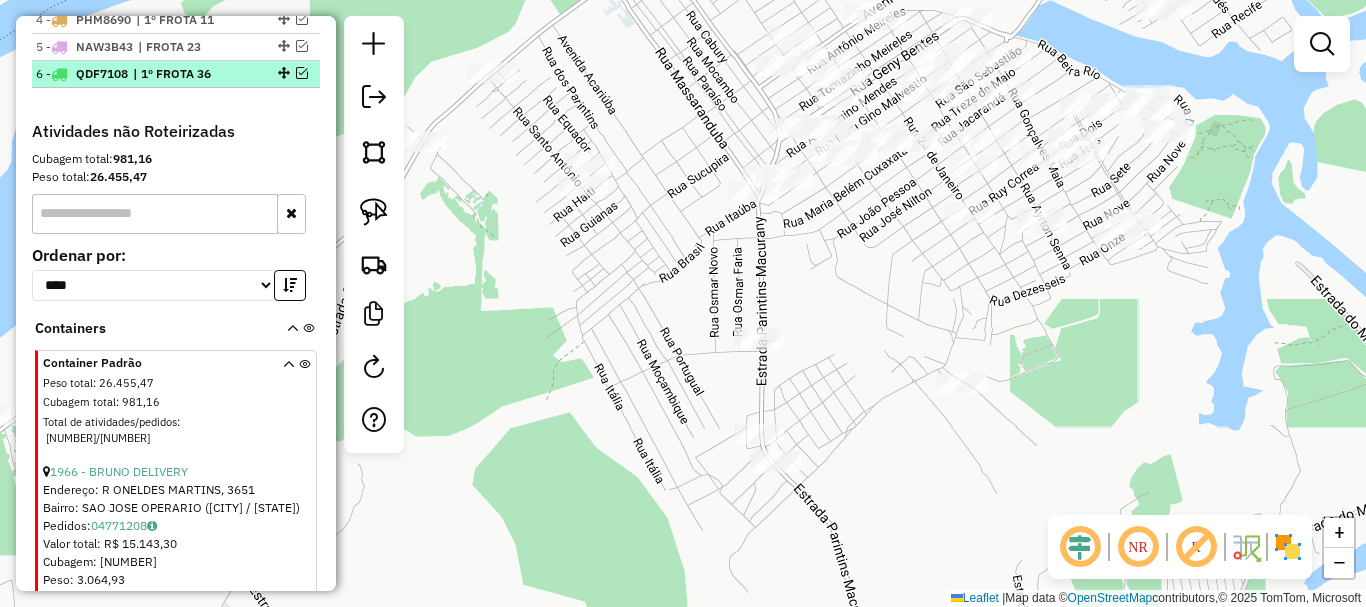 click at bounding box center [302, 73] 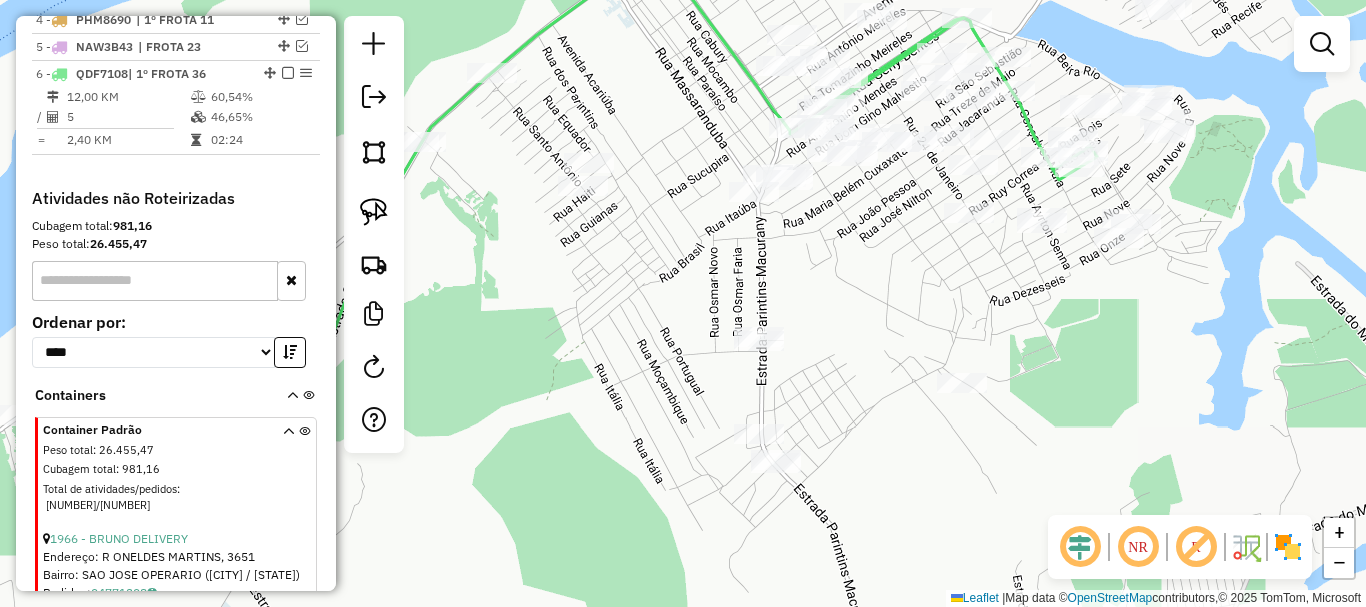 drag, startPoint x: 212, startPoint y: 56, endPoint x: 425, endPoint y: 121, distance: 222.6971 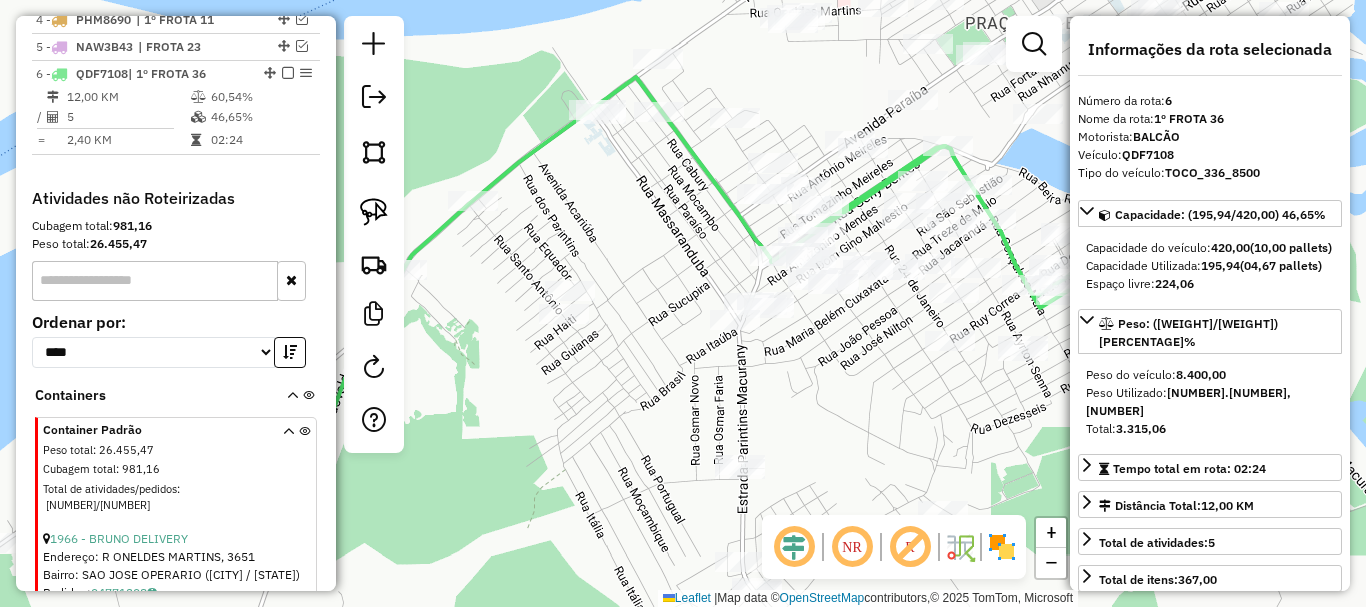 click 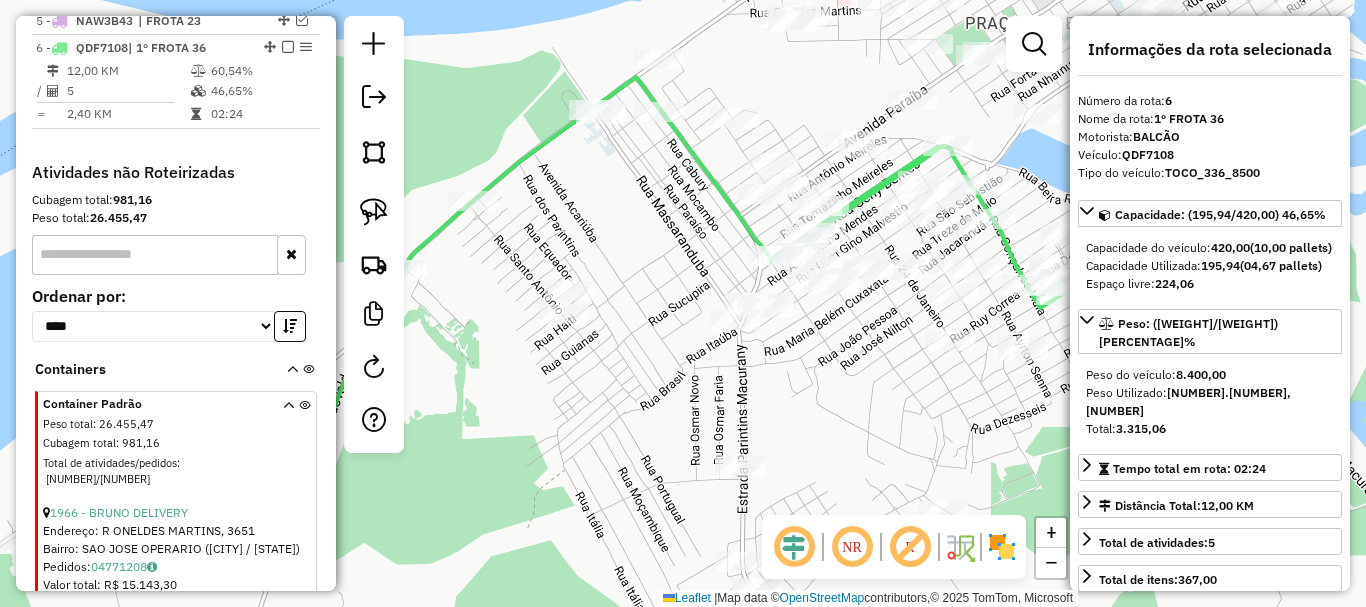 scroll, scrollTop: 909, scrollLeft: 0, axis: vertical 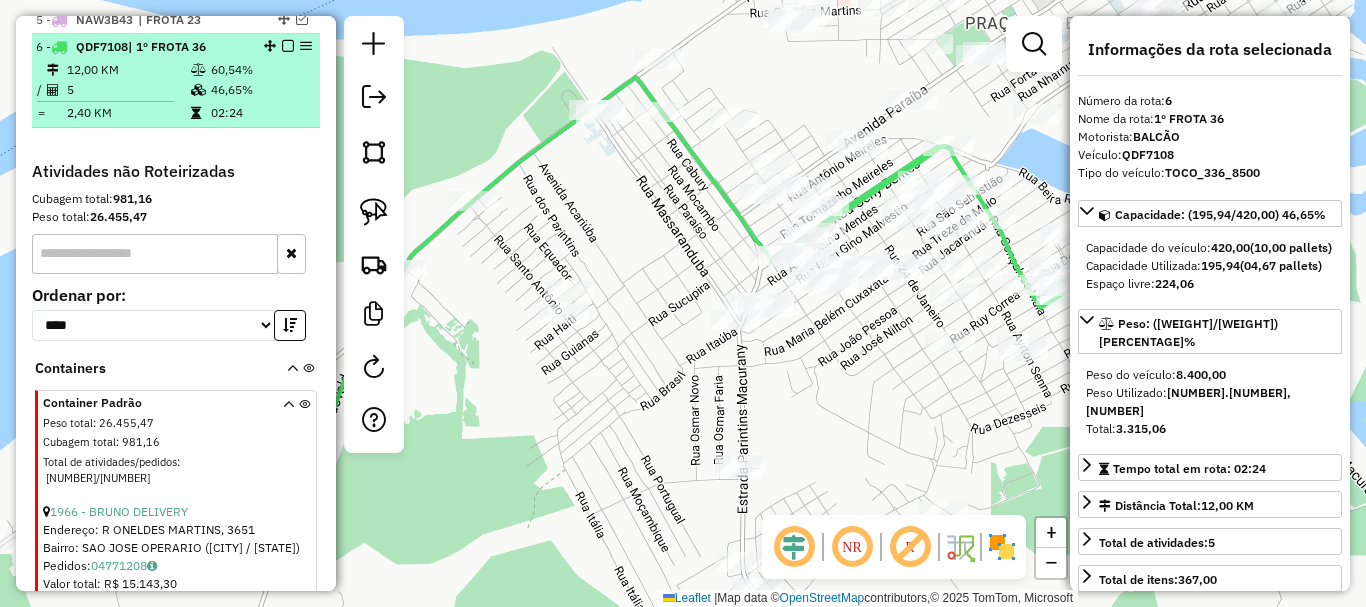click at bounding box center [288, 46] 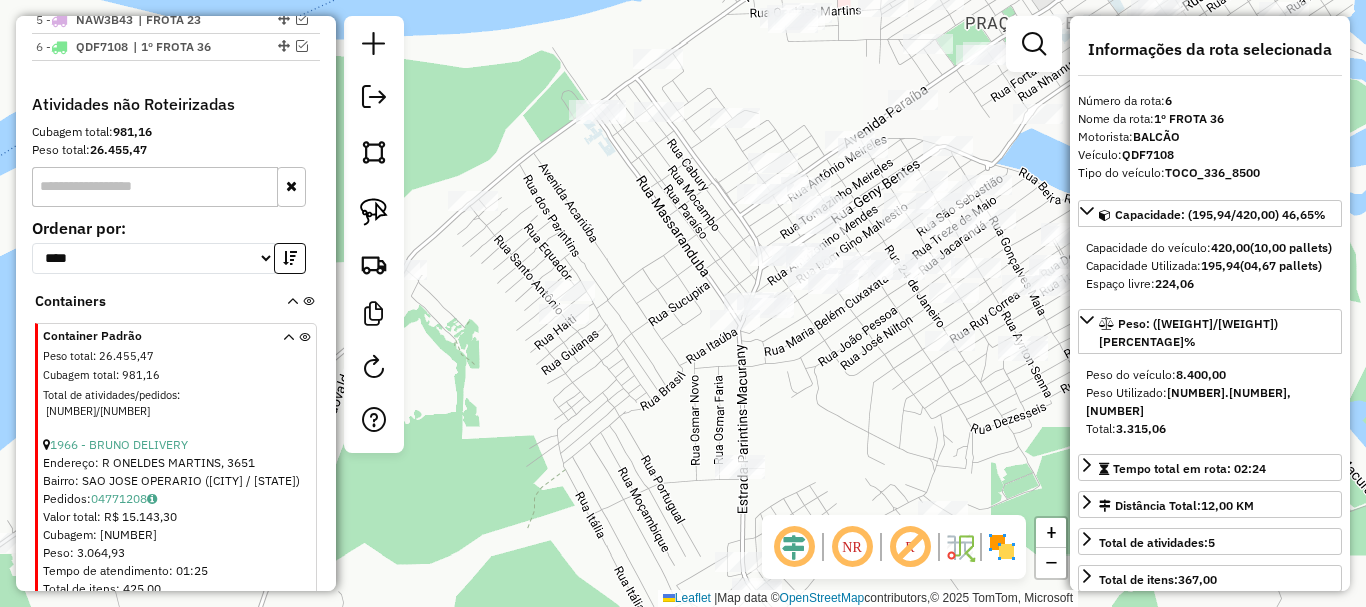 drag, startPoint x: 801, startPoint y: 415, endPoint x: 704, endPoint y: 405, distance: 97.5141 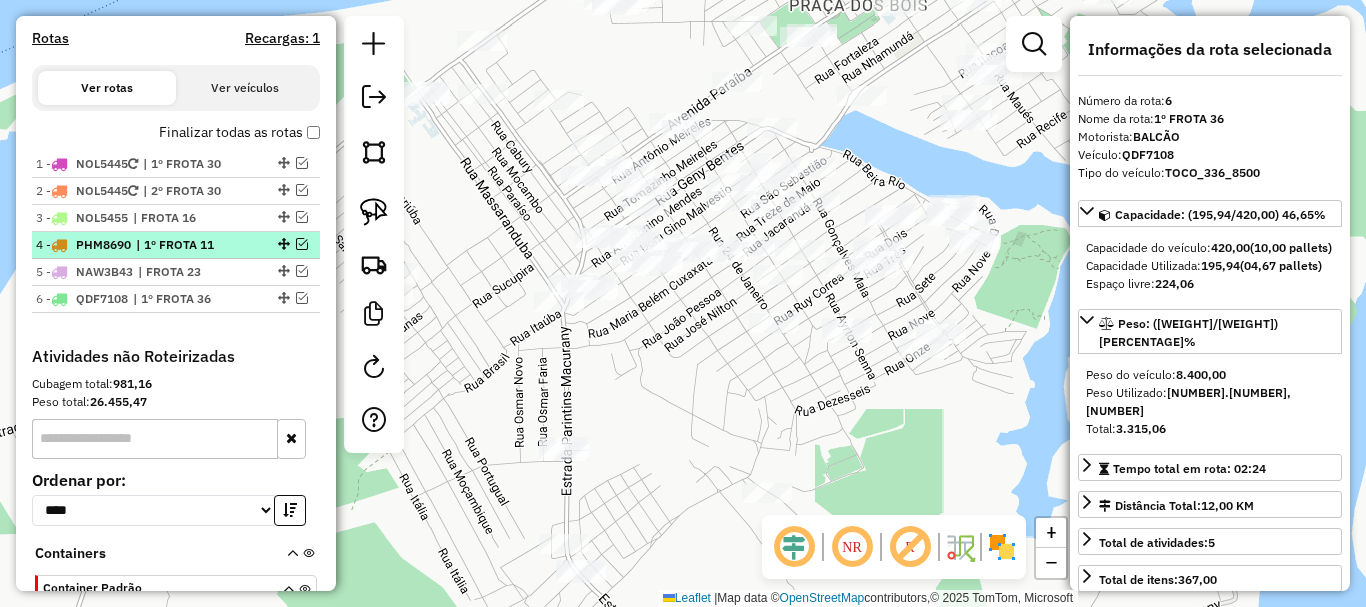 scroll, scrollTop: 609, scrollLeft: 0, axis: vertical 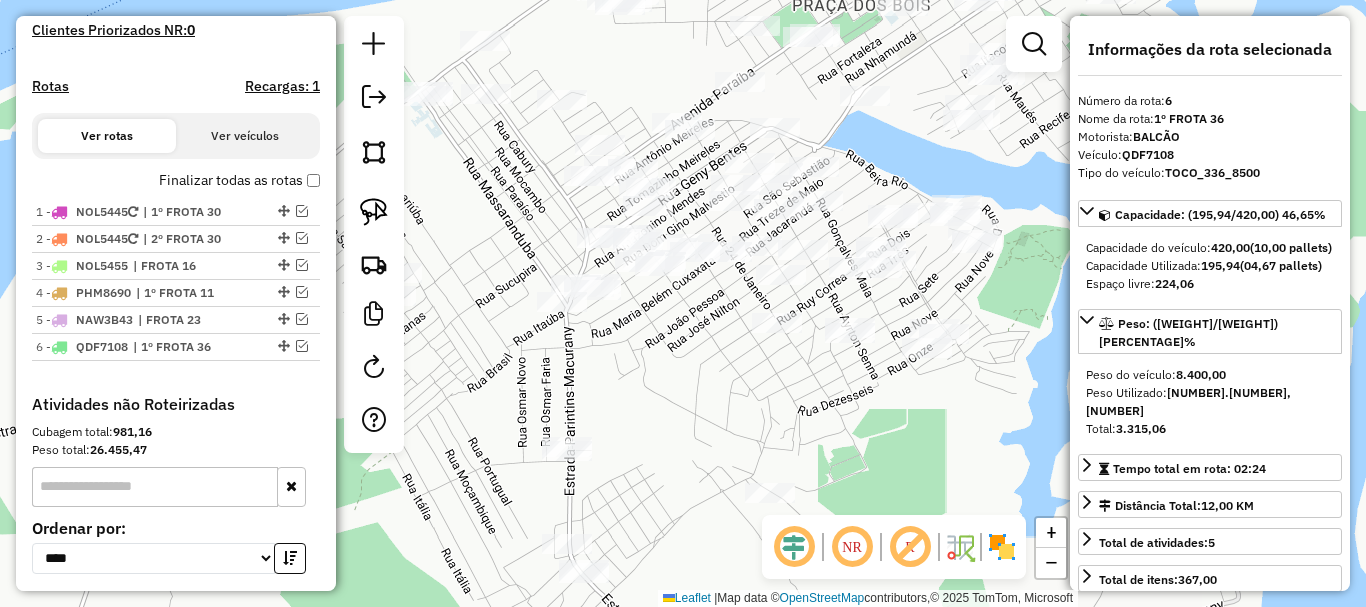 drag, startPoint x: 651, startPoint y: 371, endPoint x: 819, endPoint y: 233, distance: 217.41205 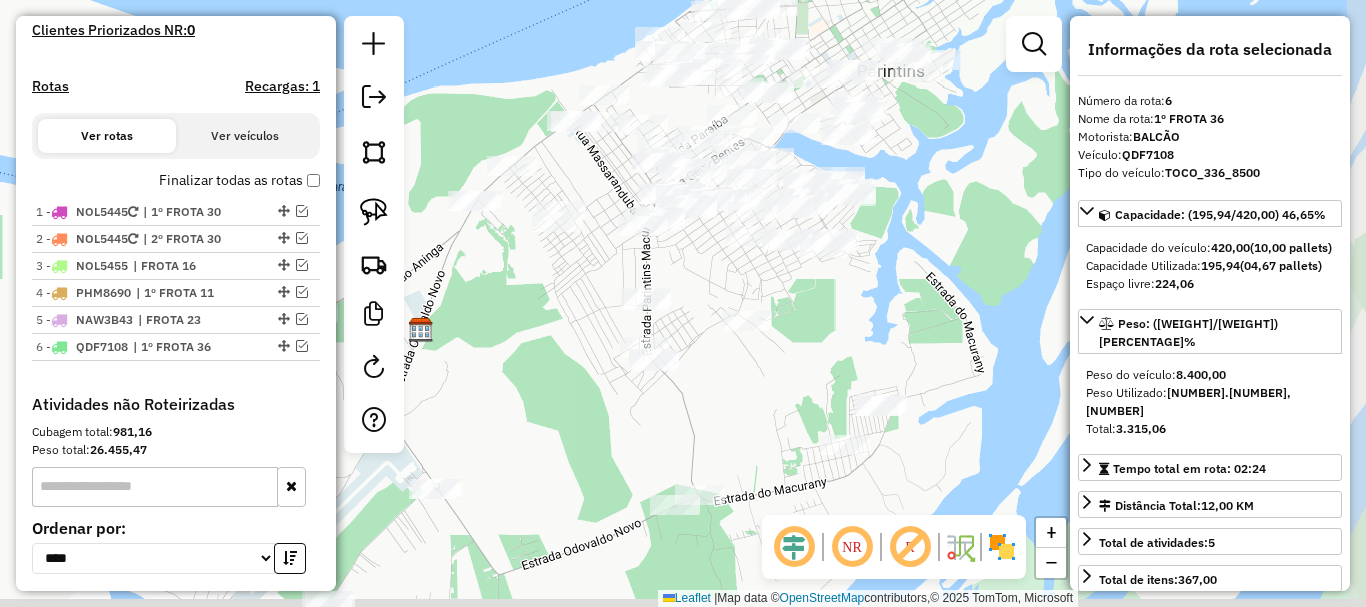 drag, startPoint x: 567, startPoint y: 328, endPoint x: 525, endPoint y: 331, distance: 42.107006 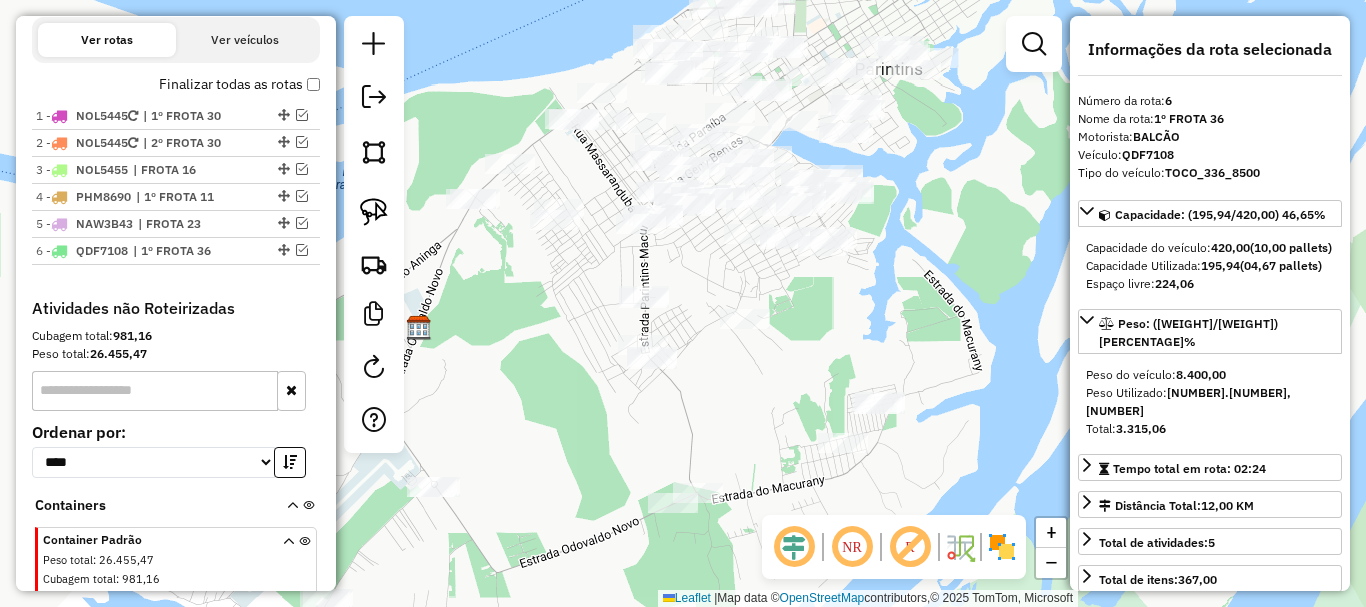scroll, scrollTop: 809, scrollLeft: 0, axis: vertical 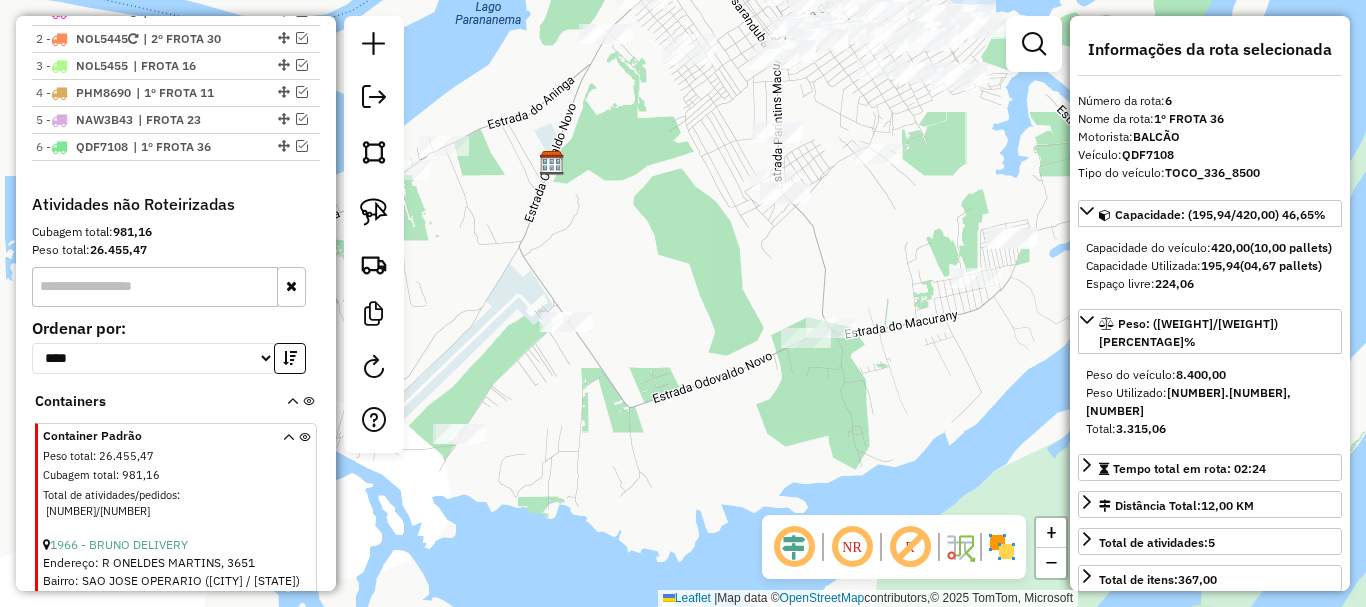 drag, startPoint x: 641, startPoint y: 437, endPoint x: 774, endPoint y: 272, distance: 211.92923 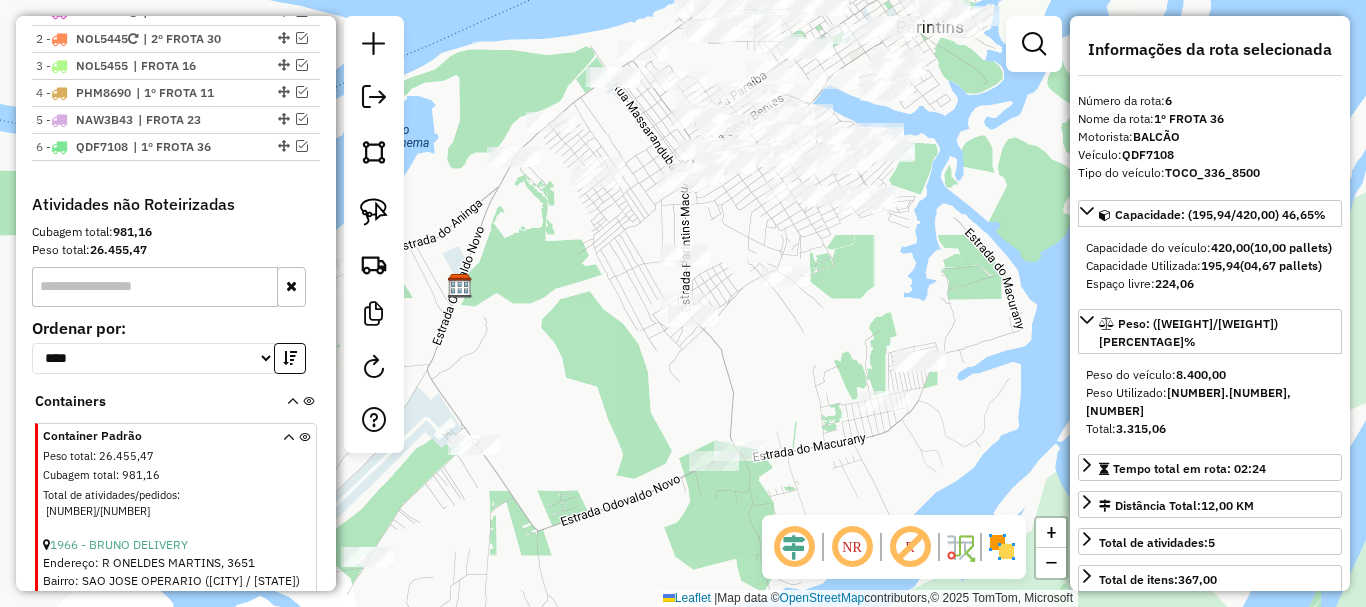 drag, startPoint x: 702, startPoint y: 377, endPoint x: 678, endPoint y: 403, distance: 35.383614 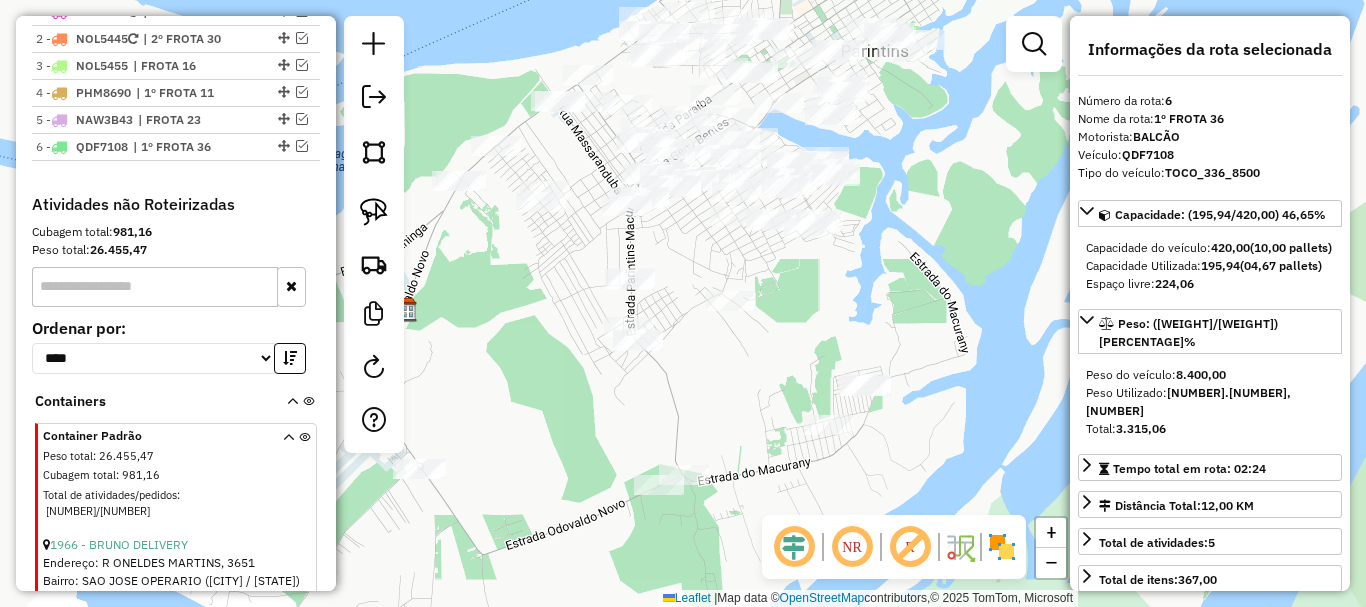 drag, startPoint x: 465, startPoint y: 291, endPoint x: 428, endPoint y: 303, distance: 38.8973 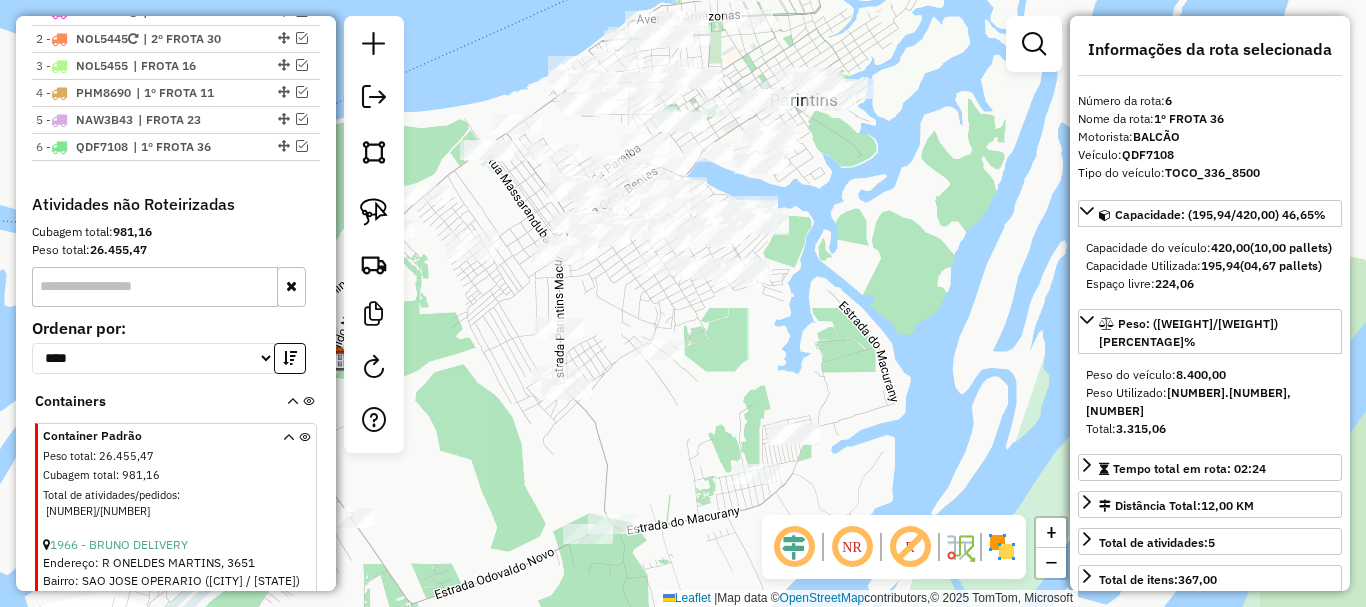 click on "Janela de atendimento Grade de atendimento Capacidade Transportadoras Veículos Cliente Pedidos  Rotas Selecione os dias de semana para filtrar as janelas de atendimento  Seg   Ter   Qua   Qui   Sex   Sáb   Dom  Informe o período da janela de atendimento: De: Até:  Filtrar exatamente a janela do cliente  Considerar janela de atendimento padrão  Selecione os dias de semana para filtrar as grades de atendimento  Seg   Ter   Qua   Qui   Sex   Sáb   Dom   Considerar clientes sem dia de atendimento cadastrado  Clientes fora do dia de atendimento selecionado Filtrar as atividades entre os valores definidos abaixo:  Peso mínimo:   Peso máximo:   Cubagem mínima:   Cubagem máxima:   De:   Até:  Filtrar as atividades entre o tempo de atendimento definido abaixo:  De:   Até:   Considerar capacidade total dos clientes não roteirizados Transportadora: Selecione um ou mais itens Tipo de veículo: Selecione um ou mais itens Veículo: Selecione um ou mais itens Motorista: Selecione um ou mais itens Nome: Rótulo:" 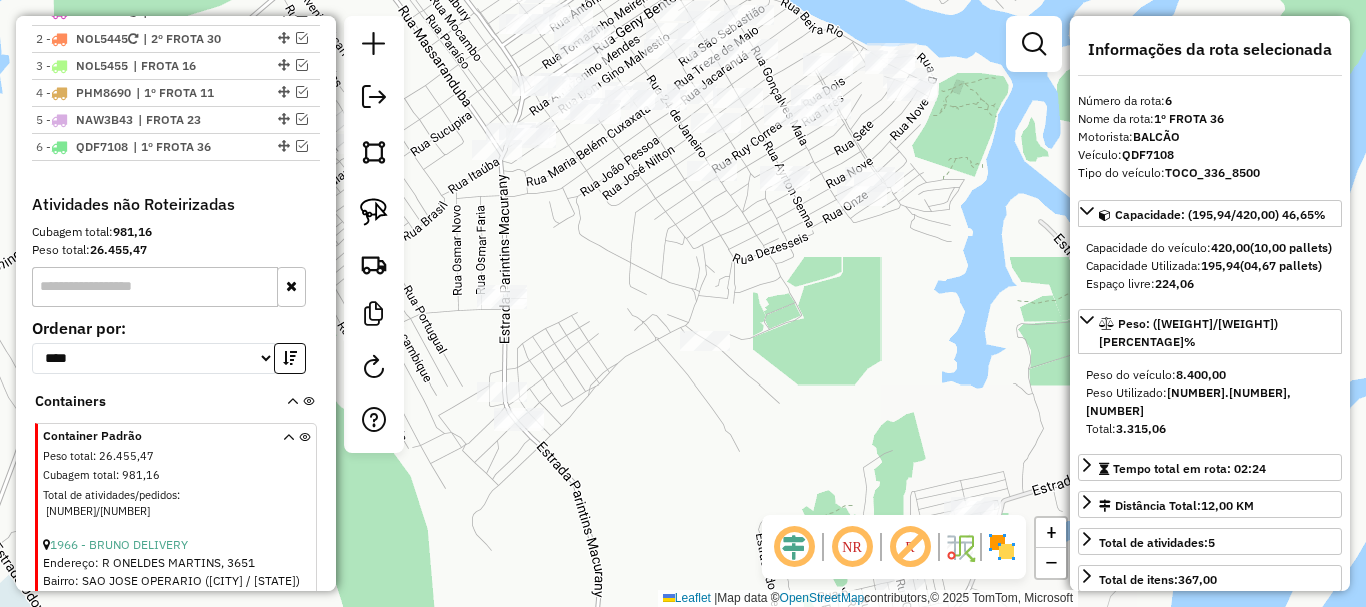 drag, startPoint x: 708, startPoint y: 317, endPoint x: 715, endPoint y: 260, distance: 57.428215 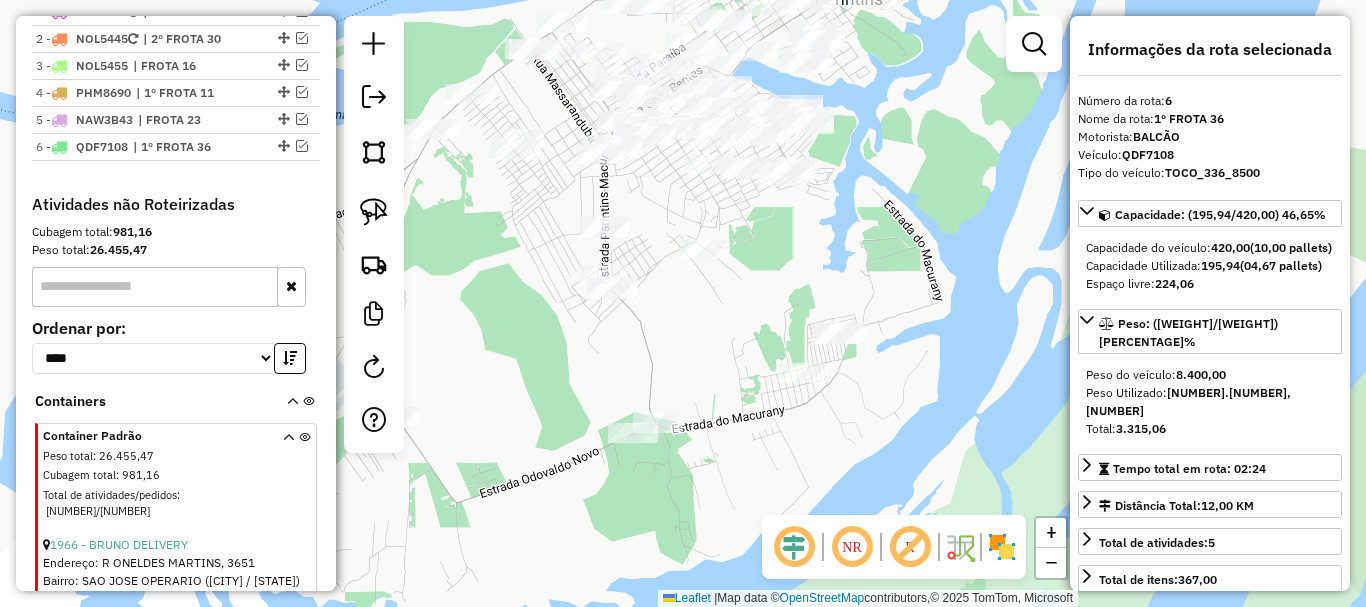drag, startPoint x: 701, startPoint y: 378, endPoint x: 699, endPoint y: 286, distance: 92.021736 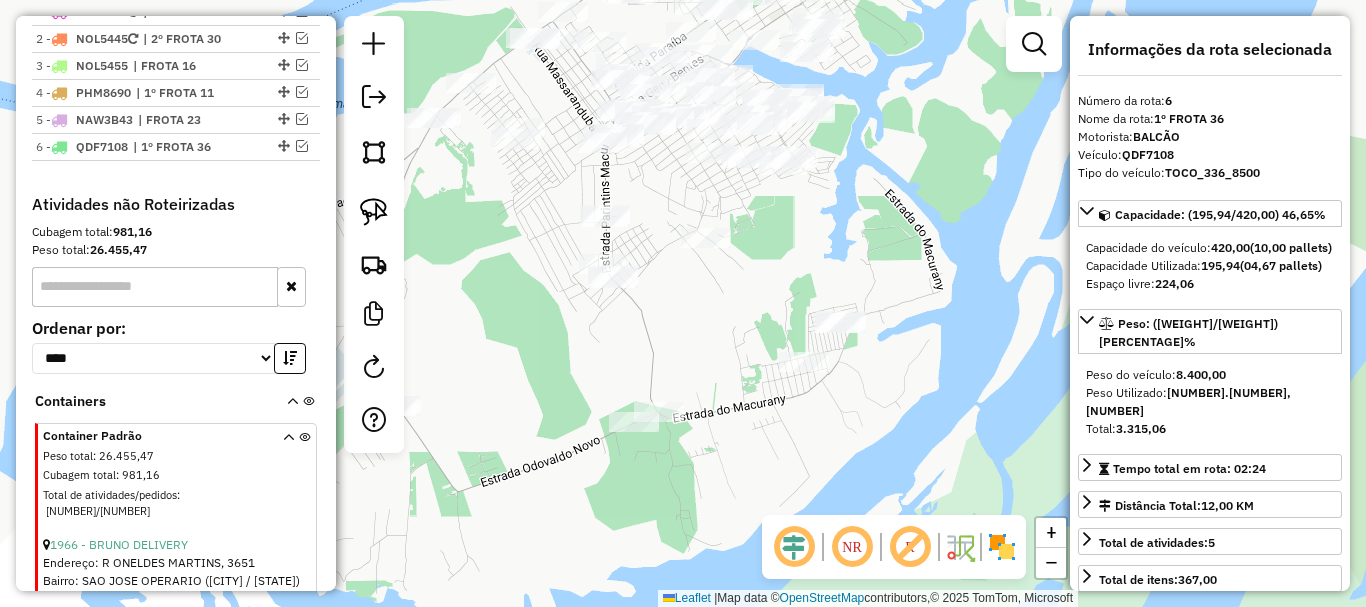 drag, startPoint x: 693, startPoint y: 321, endPoint x: 694, endPoint y: 339, distance: 18.027756 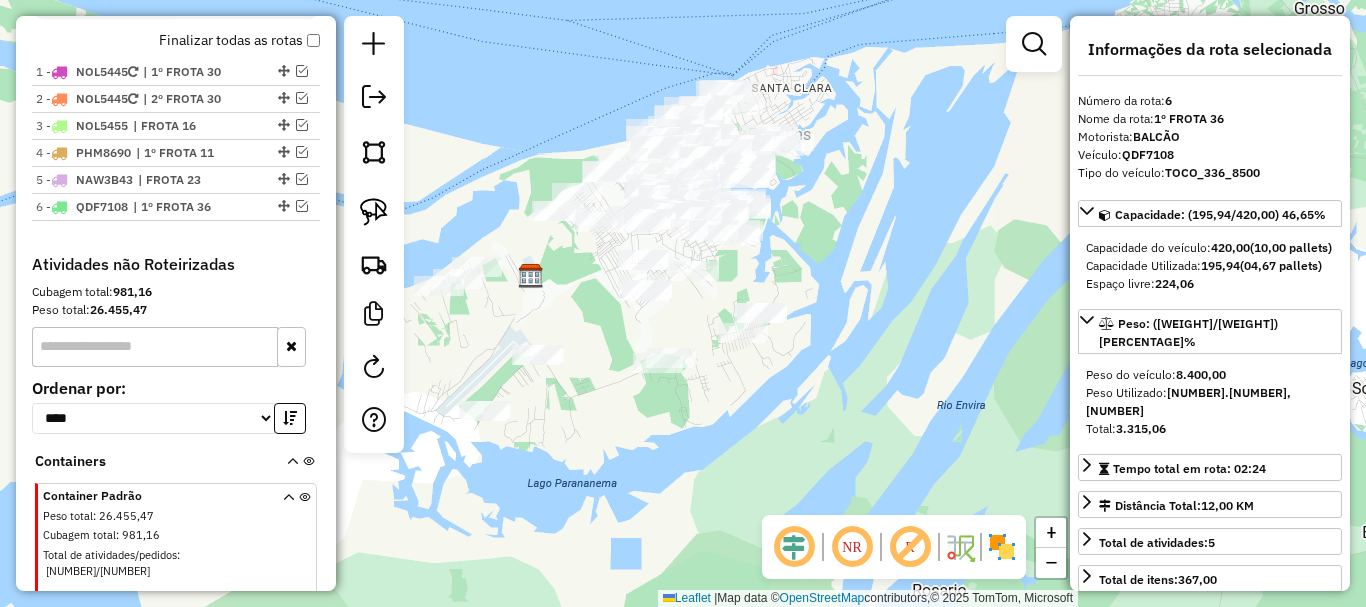 scroll, scrollTop: 809, scrollLeft: 0, axis: vertical 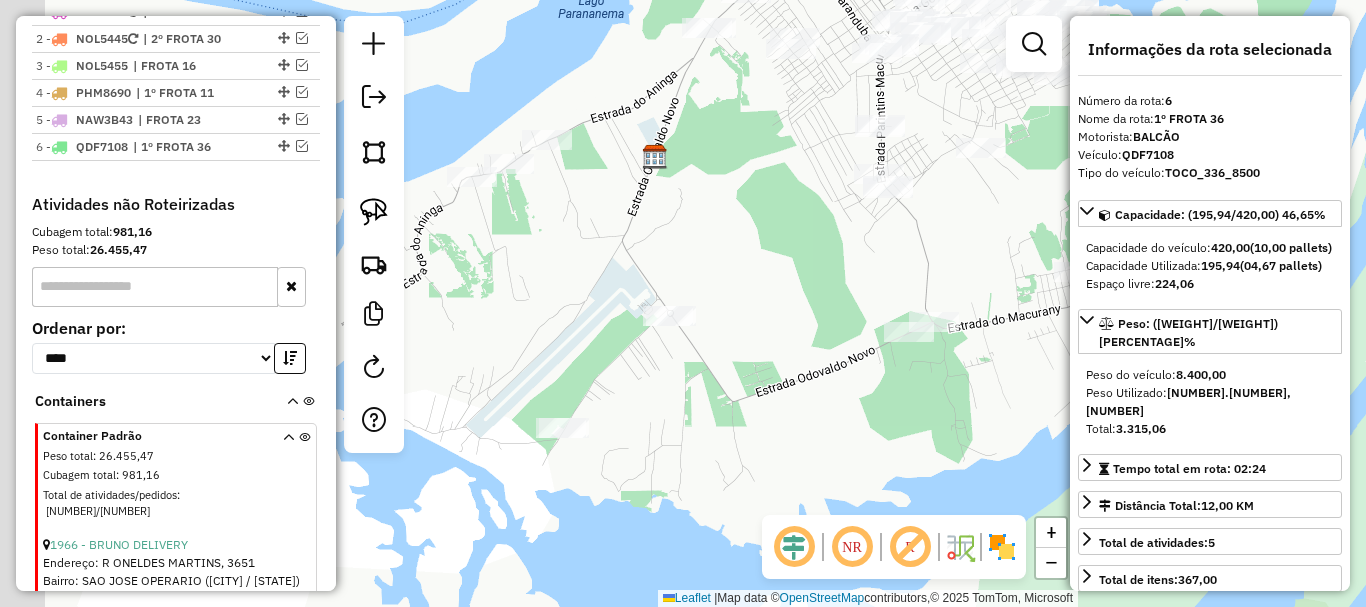 drag, startPoint x: 680, startPoint y: 249, endPoint x: 747, endPoint y: 224, distance: 71.51224 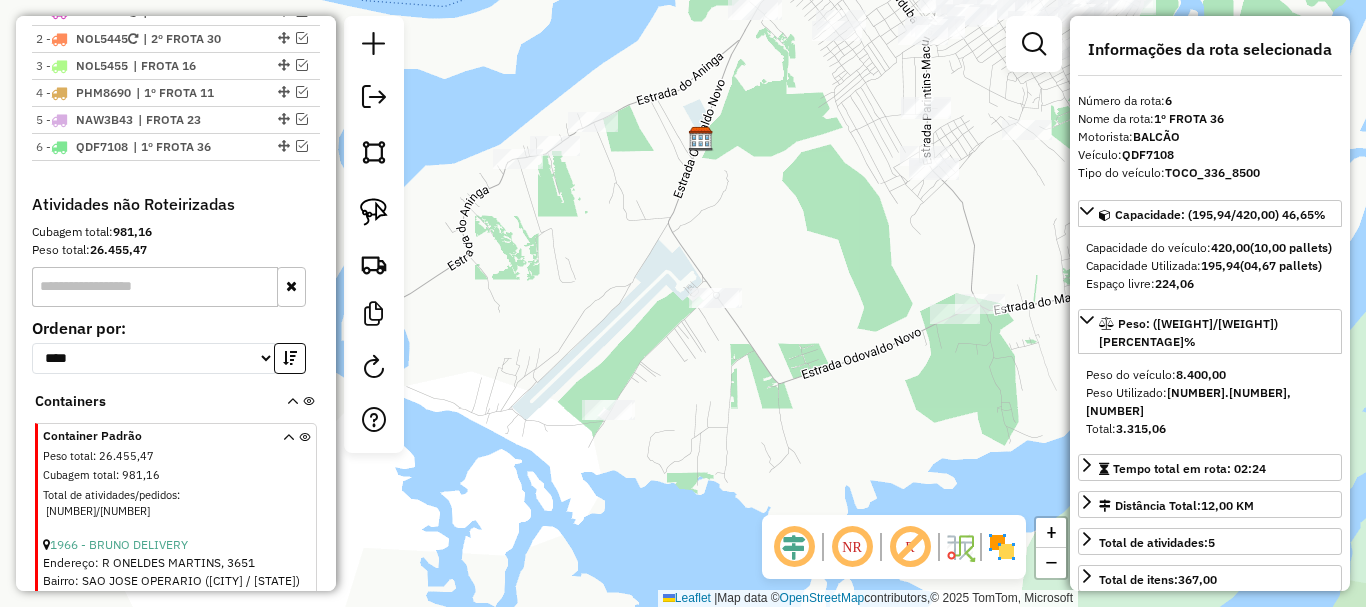 drag, startPoint x: 485, startPoint y: 286, endPoint x: 523, endPoint y: 281, distance: 38.327538 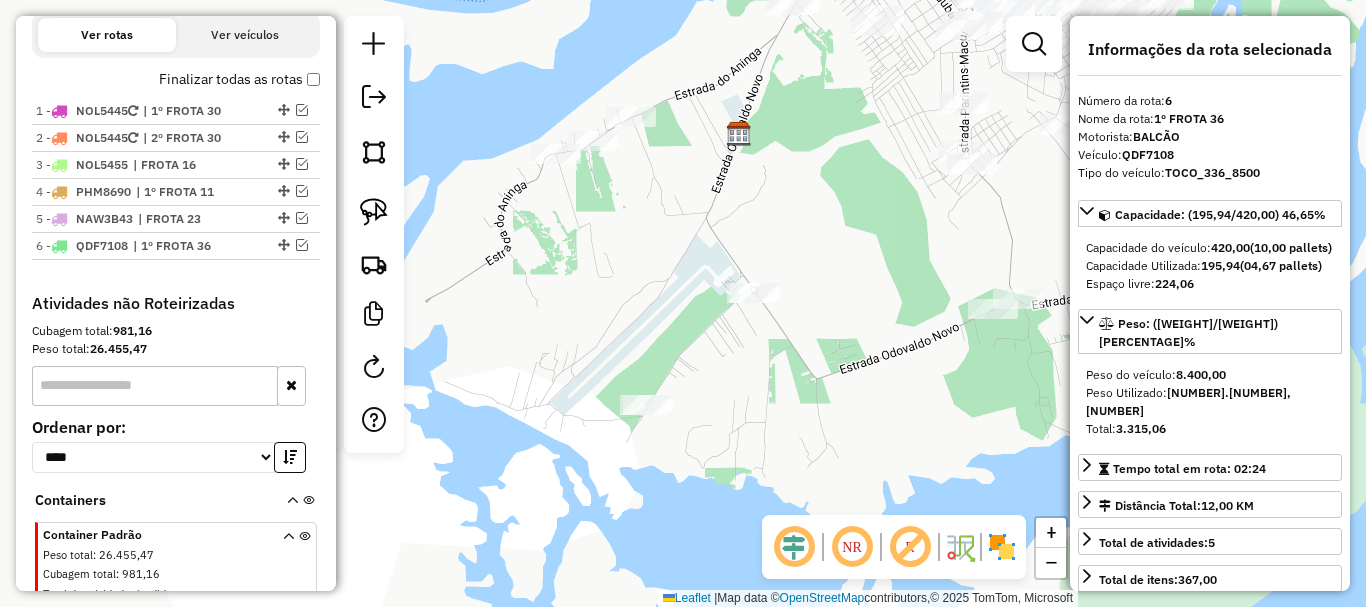 scroll, scrollTop: 709, scrollLeft: 0, axis: vertical 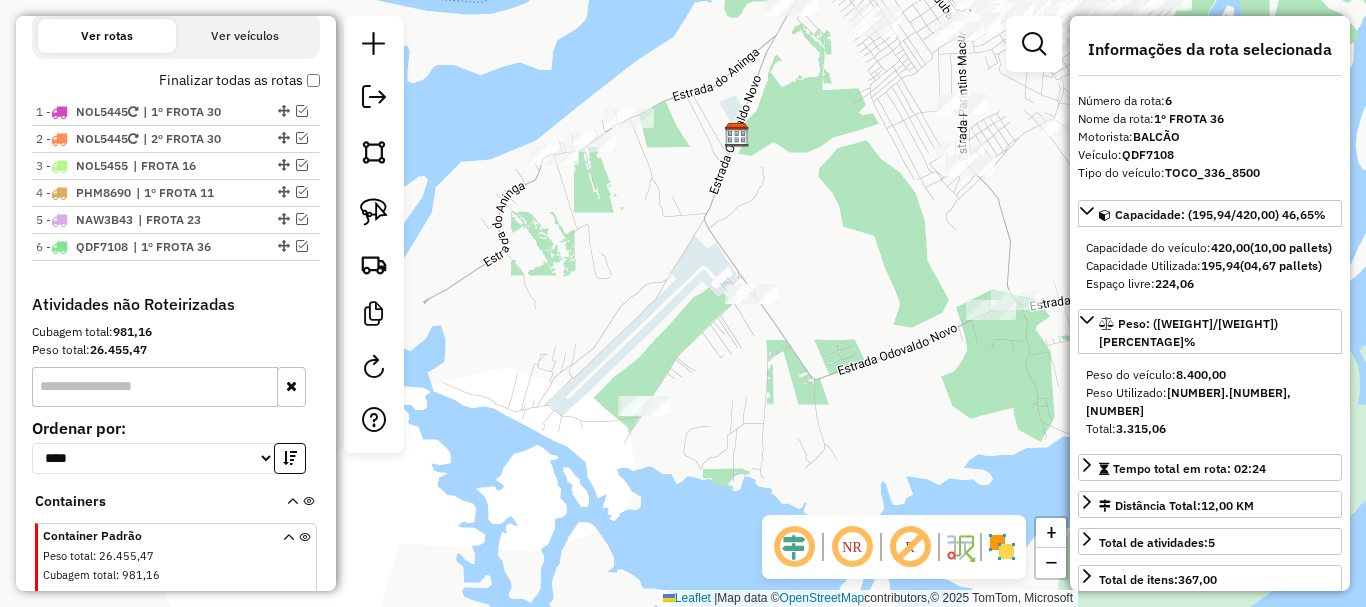 drag, startPoint x: 666, startPoint y: 328, endPoint x: 610, endPoint y: 365, distance: 67.11929 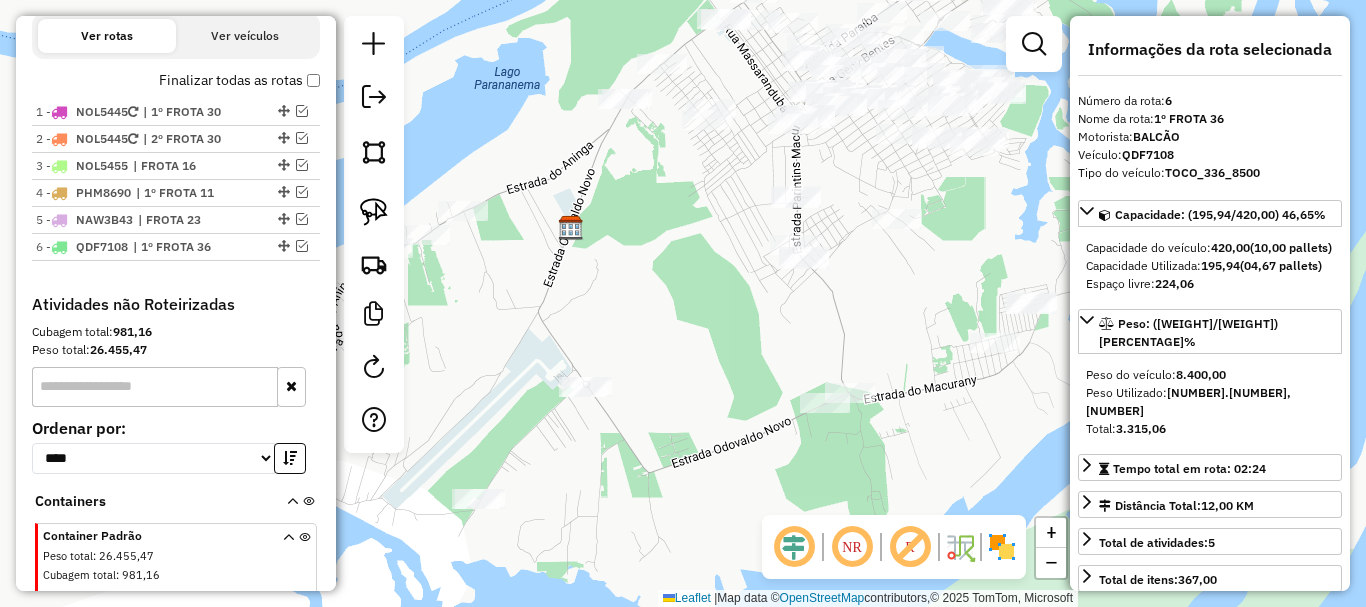 drag, startPoint x: 746, startPoint y: 268, endPoint x: 608, endPoint y: 341, distance: 156.11855 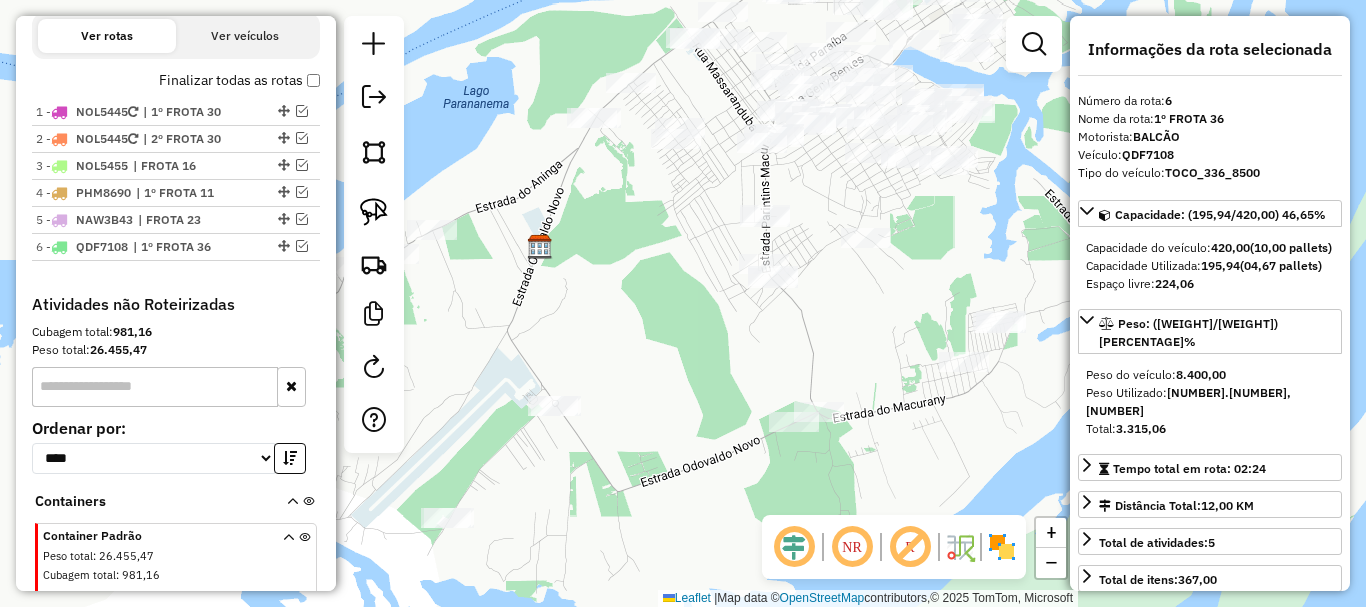 drag, startPoint x: 944, startPoint y: 243, endPoint x: 730, endPoint y: 263, distance: 214.93254 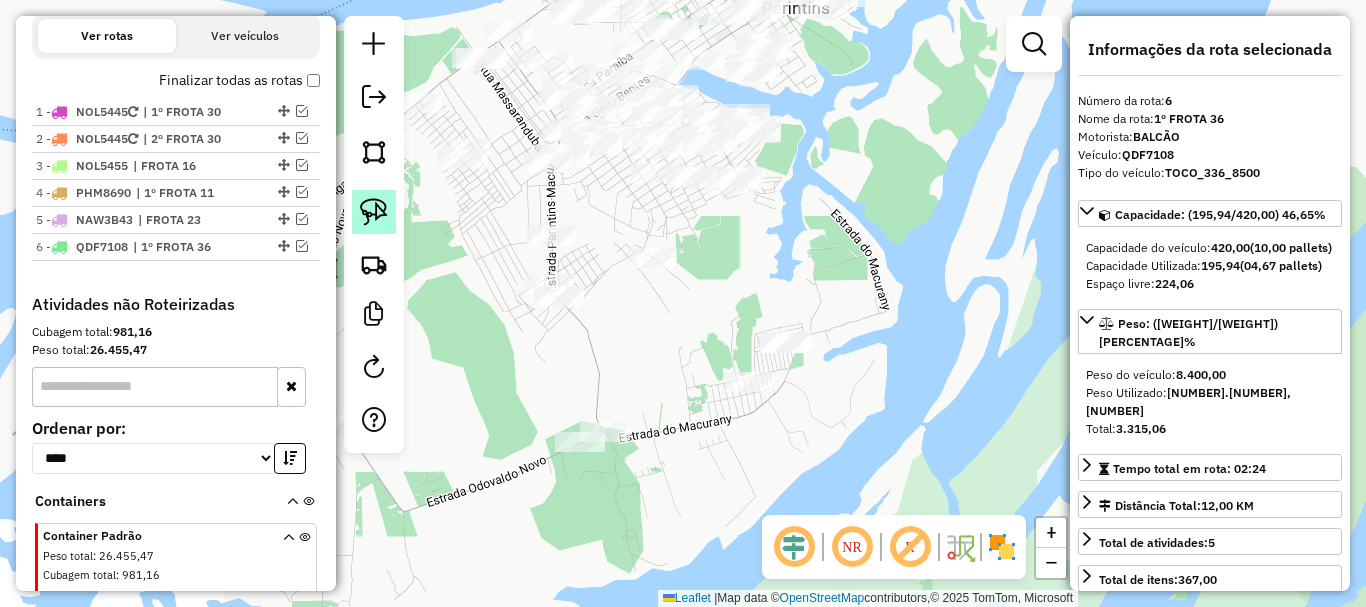 drag, startPoint x: 389, startPoint y: 204, endPoint x: 414, endPoint y: 238, distance: 42.201897 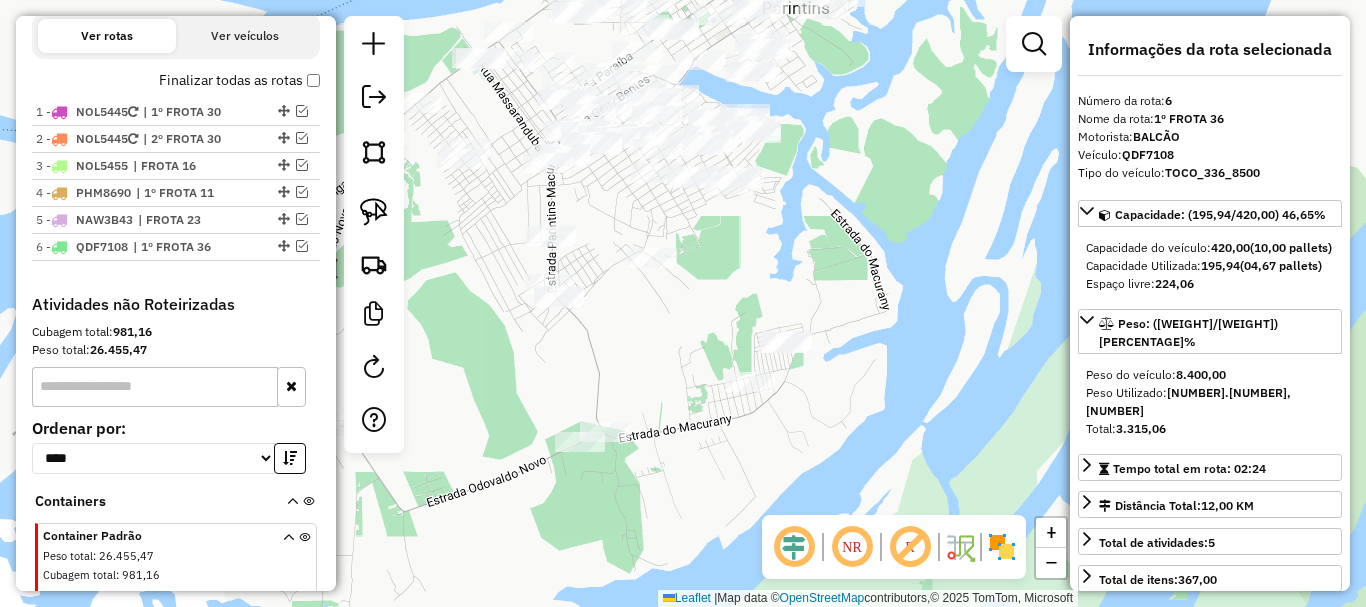 click 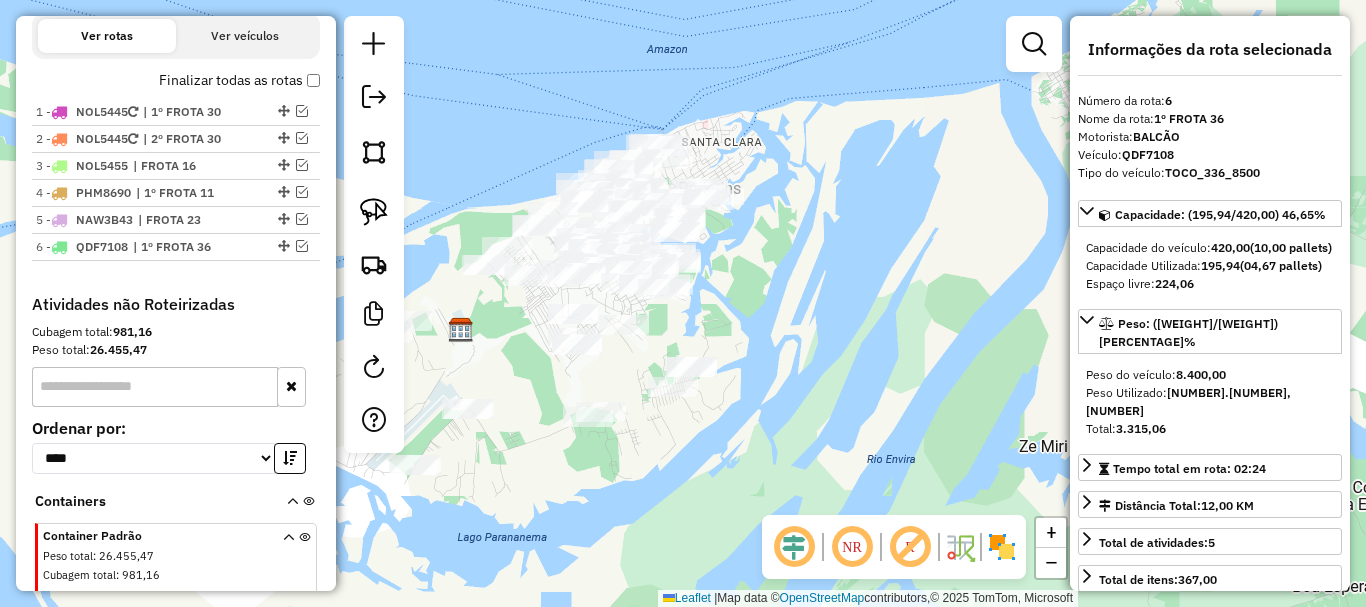drag, startPoint x: 555, startPoint y: 464, endPoint x: 603, endPoint y: 446, distance: 51.264023 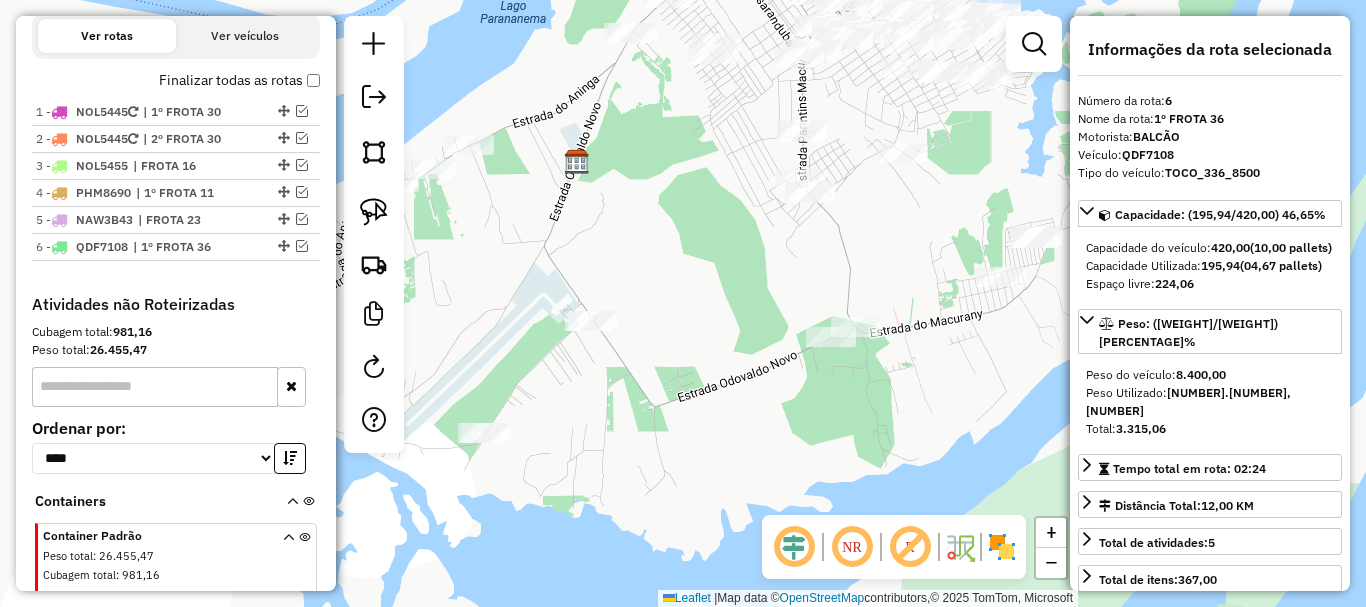 drag, startPoint x: 605, startPoint y: 441, endPoint x: 755, endPoint y: 440, distance: 150.00333 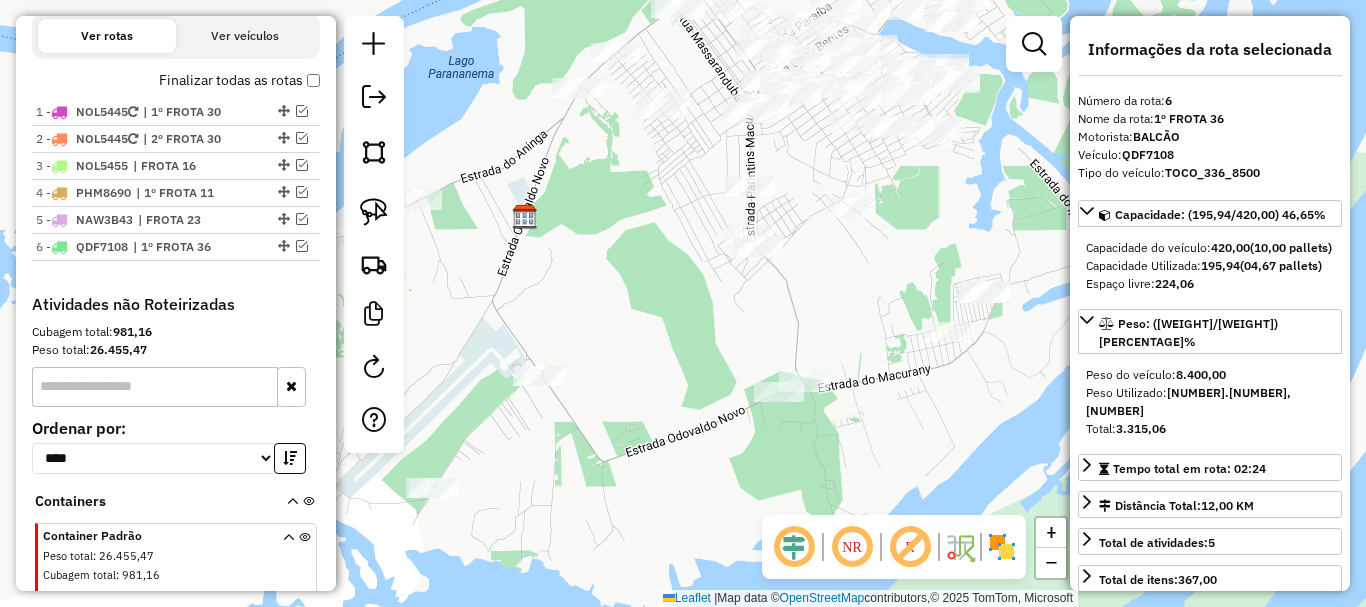 drag, startPoint x: 650, startPoint y: 459, endPoint x: 617, endPoint y: 494, distance: 48.104053 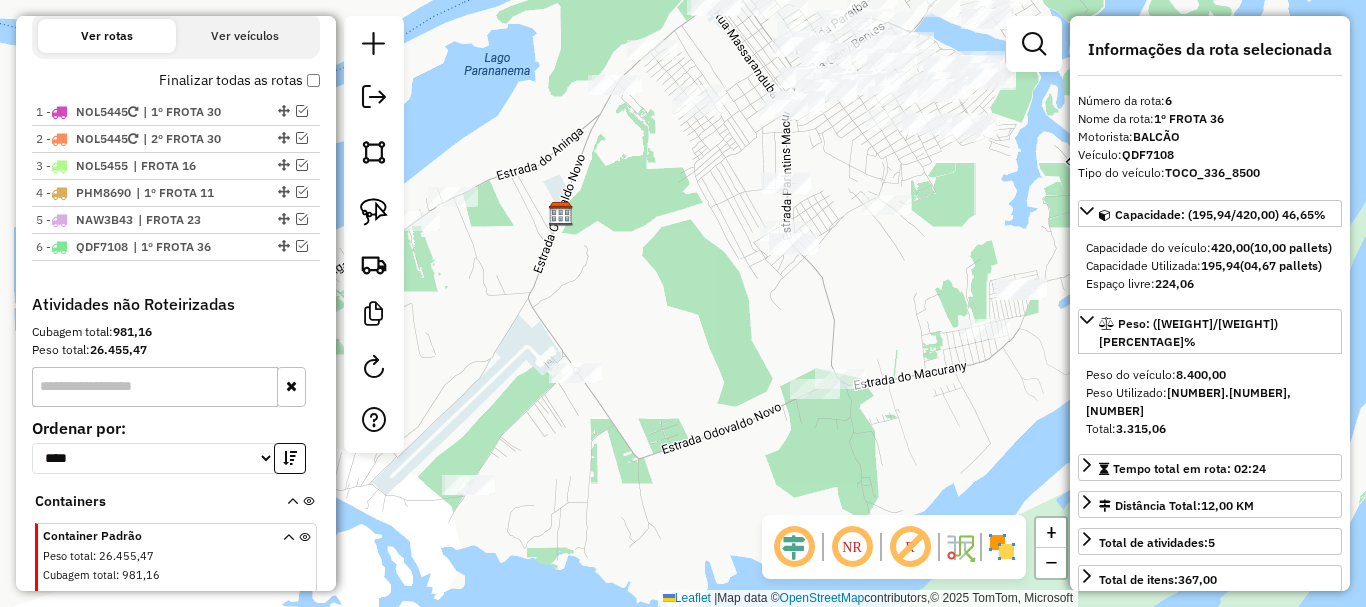 drag, startPoint x: 630, startPoint y: 491, endPoint x: 669, endPoint y: 488, distance: 39.115215 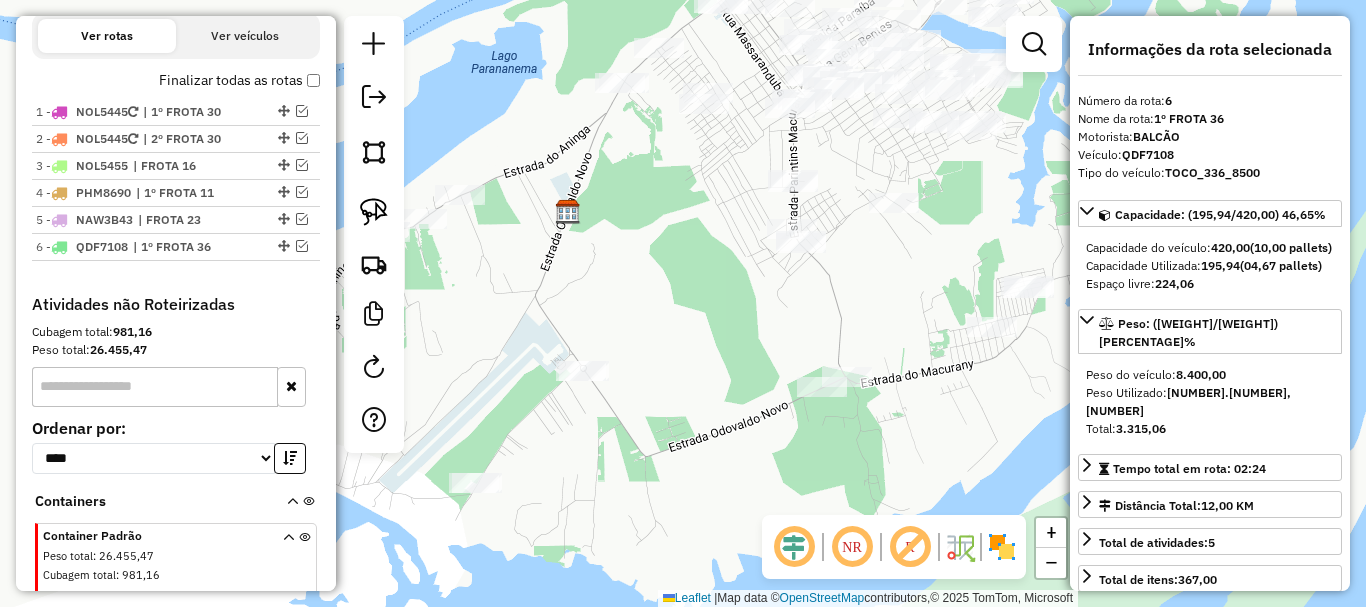 drag, startPoint x: 565, startPoint y: 456, endPoint x: 730, endPoint y: 377, distance: 182.93715 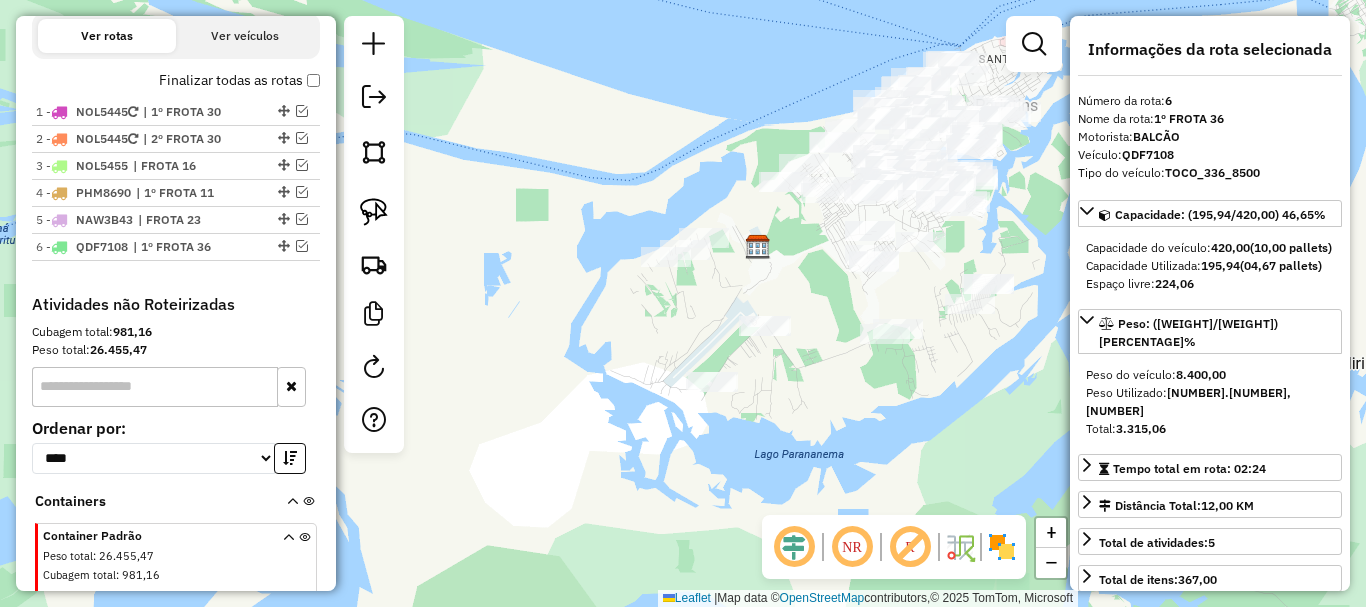 drag, startPoint x: 844, startPoint y: 404, endPoint x: 794, endPoint y: 389, distance: 52.201534 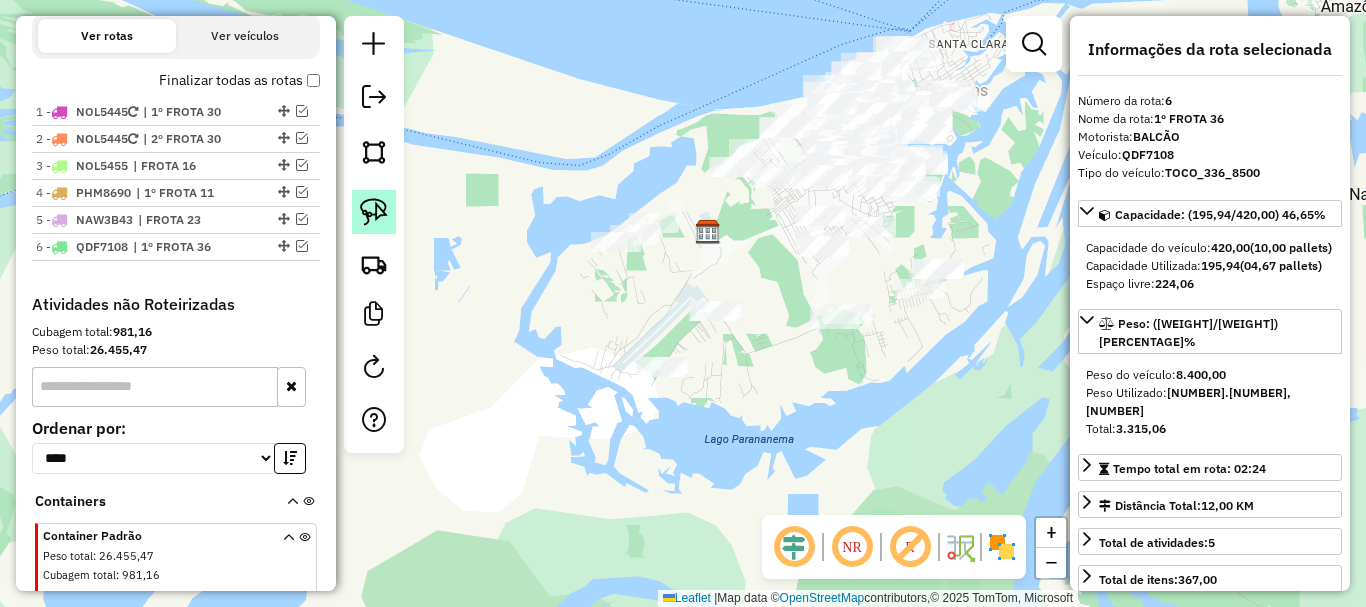 click 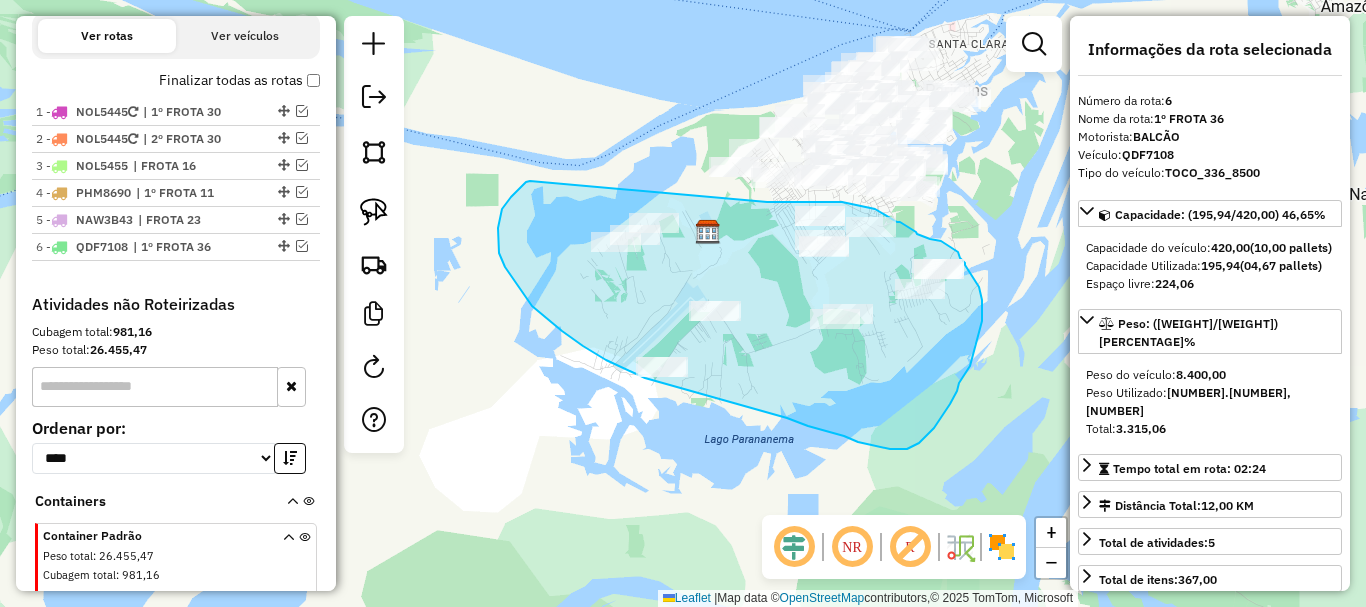 drag, startPoint x: 530, startPoint y: 181, endPoint x: 740, endPoint y: 202, distance: 211.0474 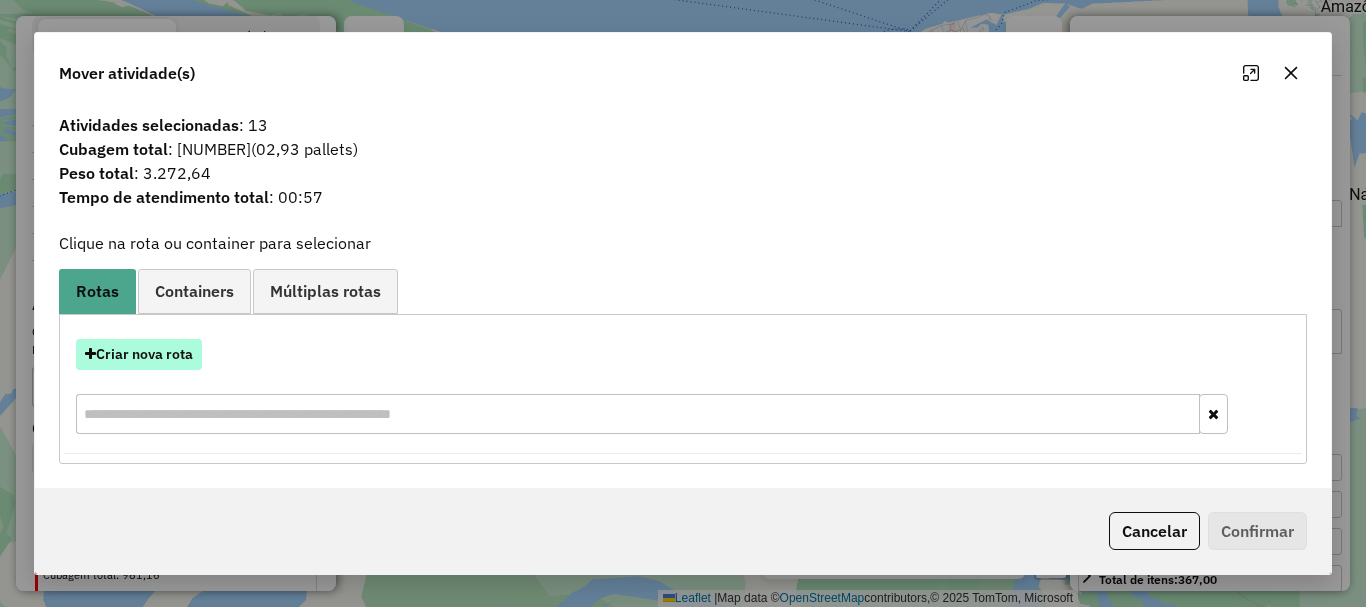 click on "Criar nova rota" at bounding box center (139, 354) 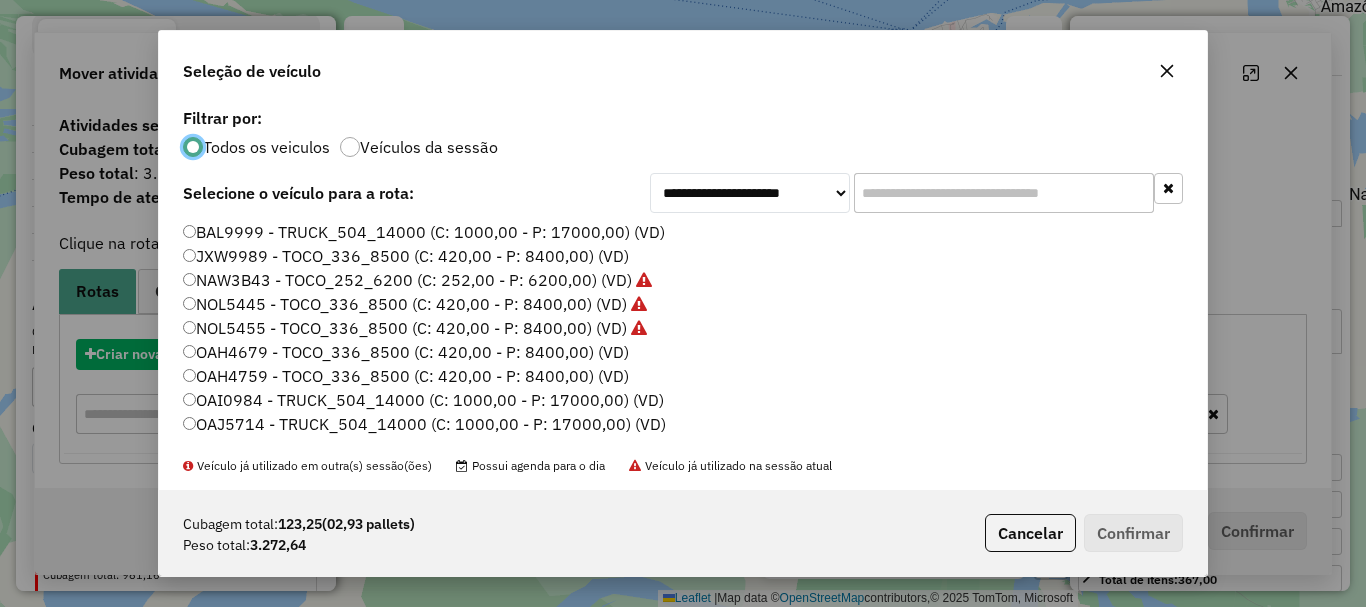 scroll, scrollTop: 11, scrollLeft: 6, axis: both 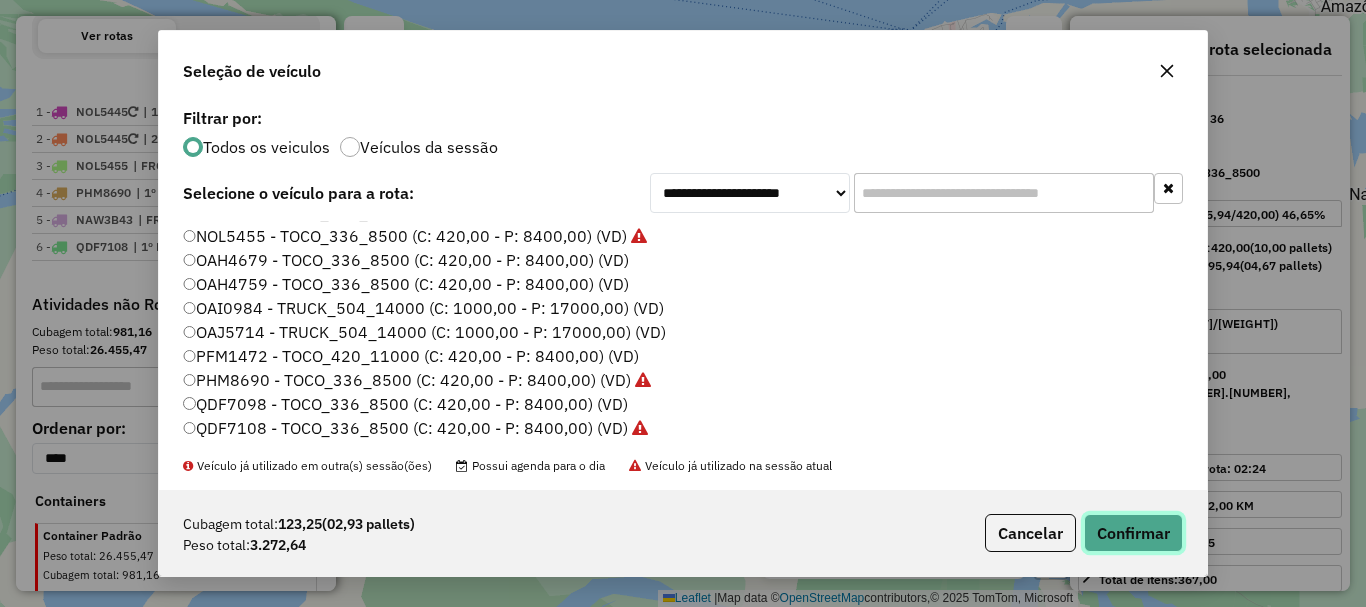 click on "Confirmar" 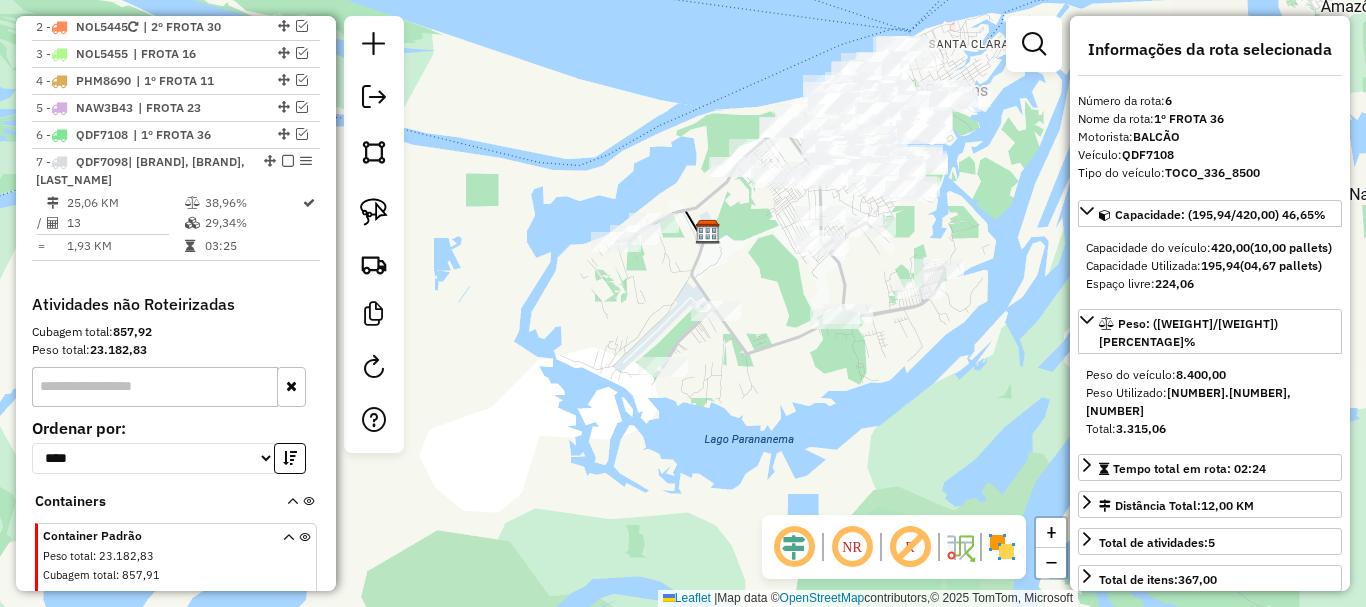 scroll, scrollTop: 909, scrollLeft: 0, axis: vertical 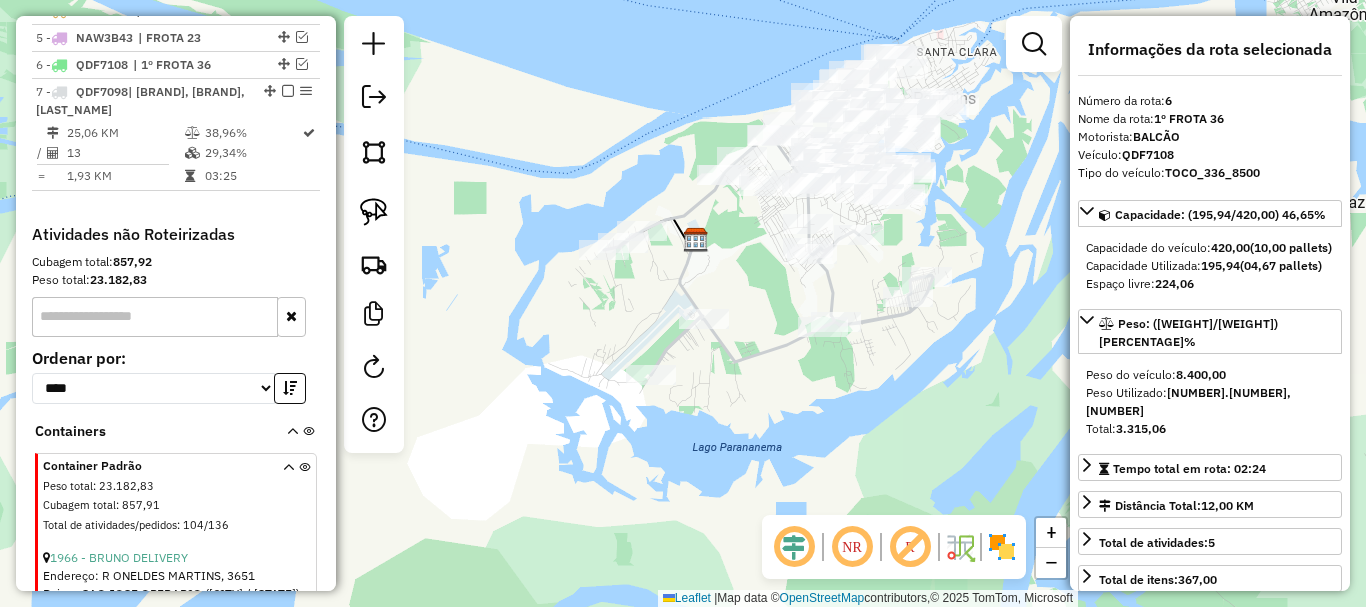 drag, startPoint x: 802, startPoint y: 396, endPoint x: 513, endPoint y: 467, distance: 297.5937 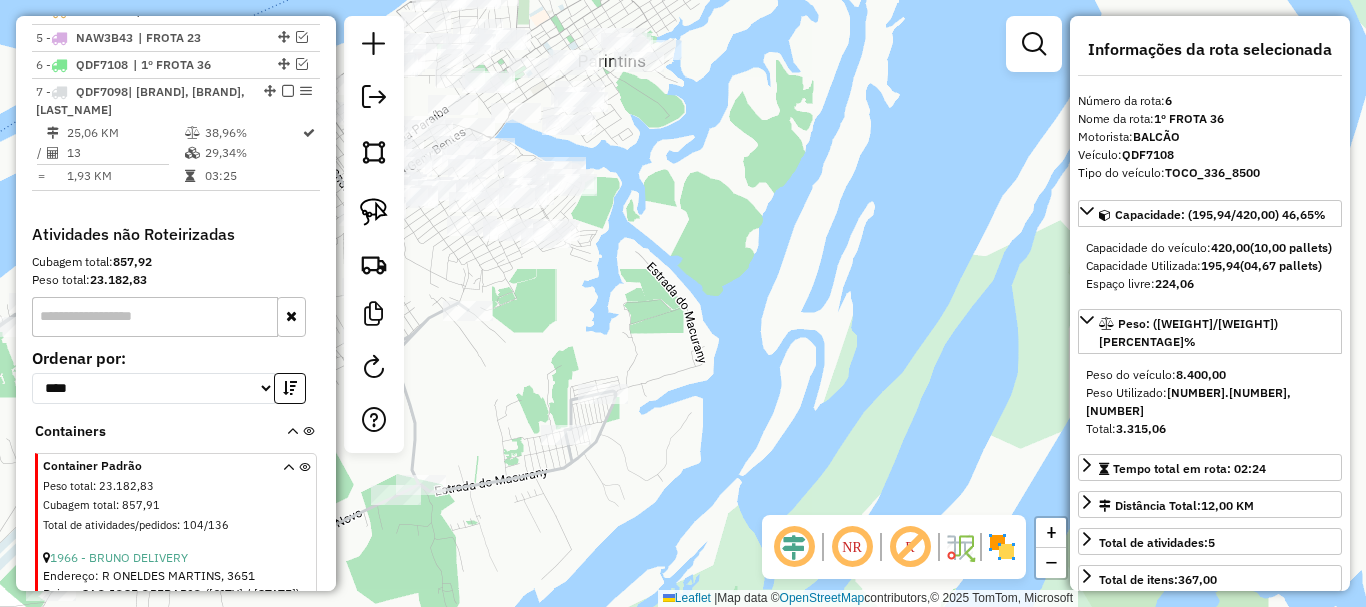 drag, startPoint x: 621, startPoint y: 308, endPoint x: 909, endPoint y: 392, distance: 300 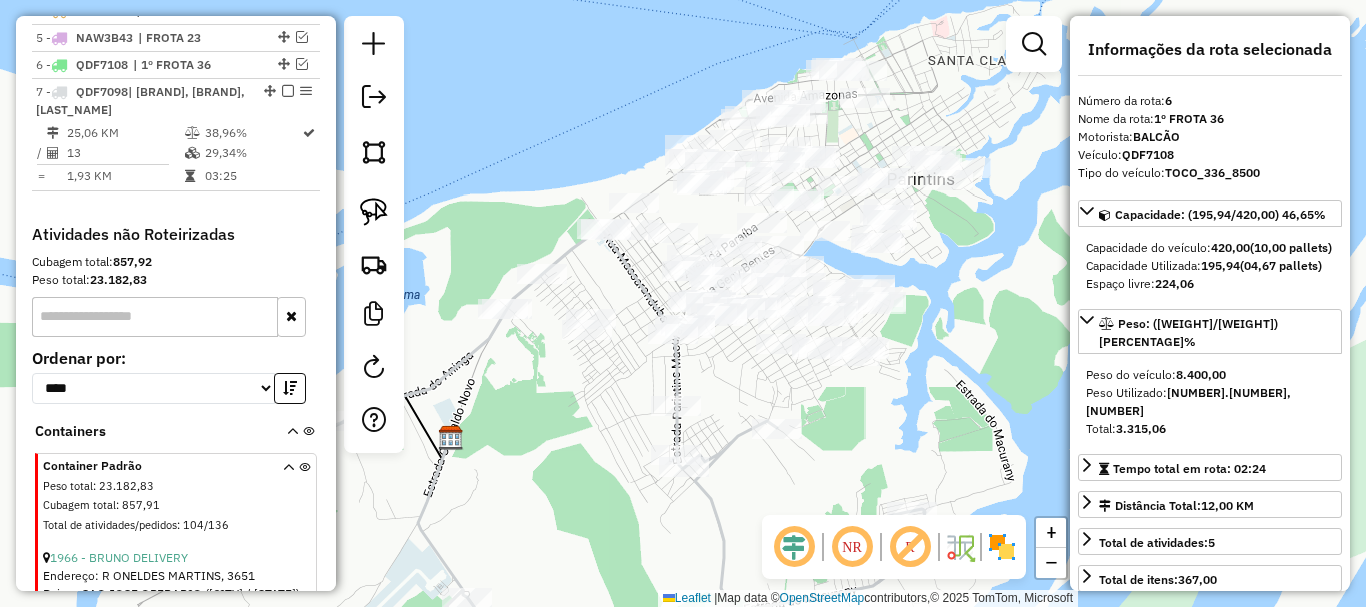 drag, startPoint x: 770, startPoint y: 379, endPoint x: 792, endPoint y: 413, distance: 40.496914 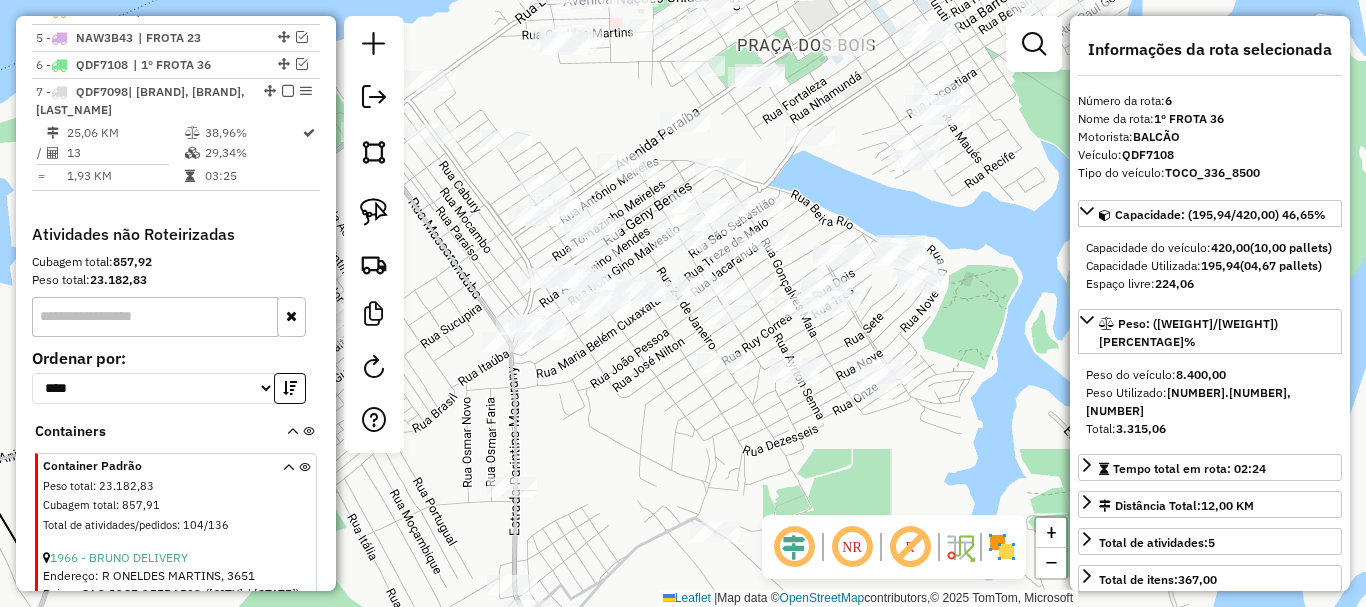 drag, startPoint x: 788, startPoint y: 429, endPoint x: 723, endPoint y: 422, distance: 65.37584 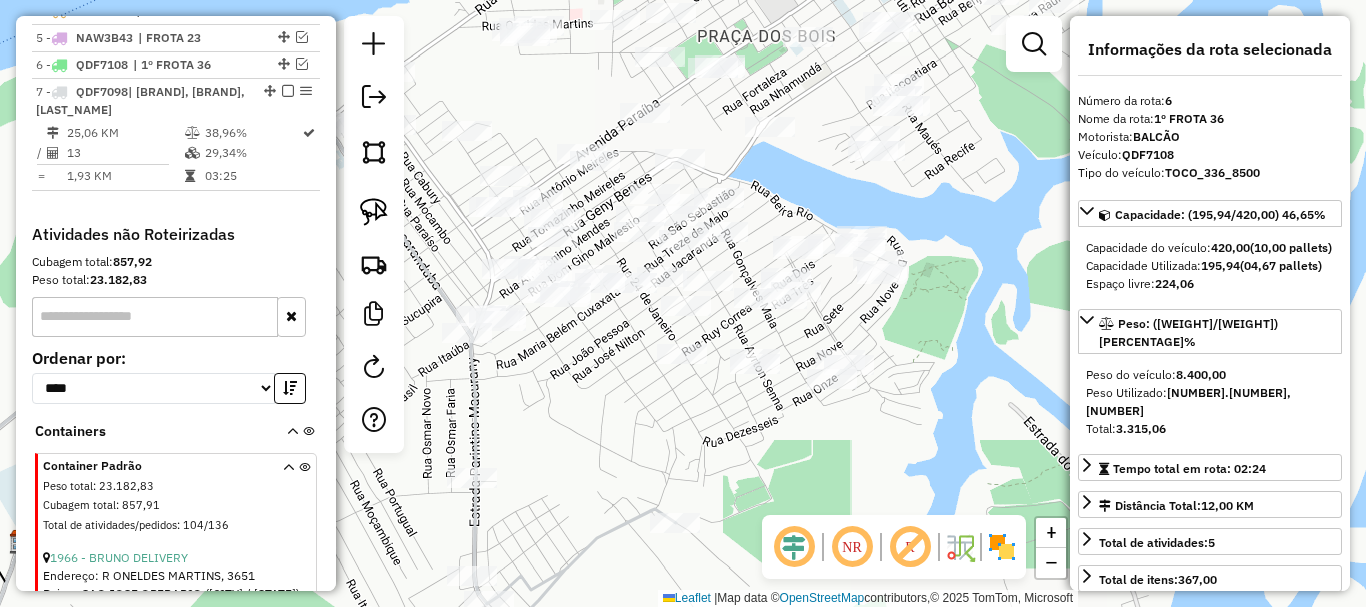 click 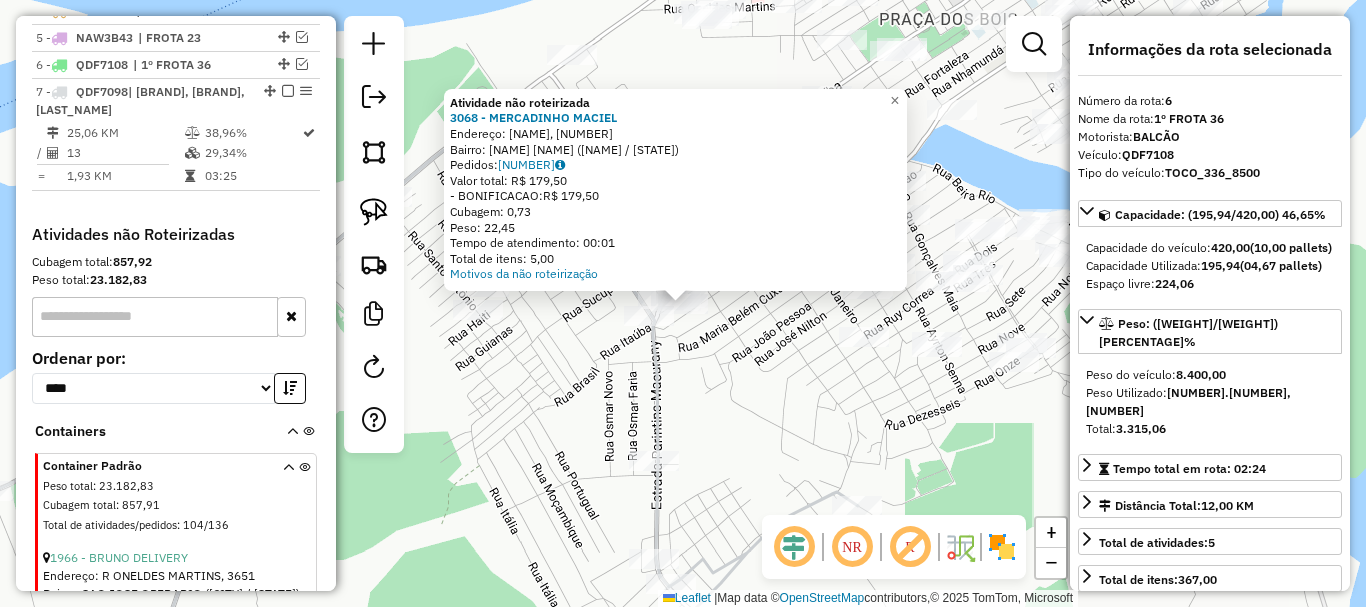 drag, startPoint x: 672, startPoint y: 401, endPoint x: 600, endPoint y: 394, distance: 72.33948 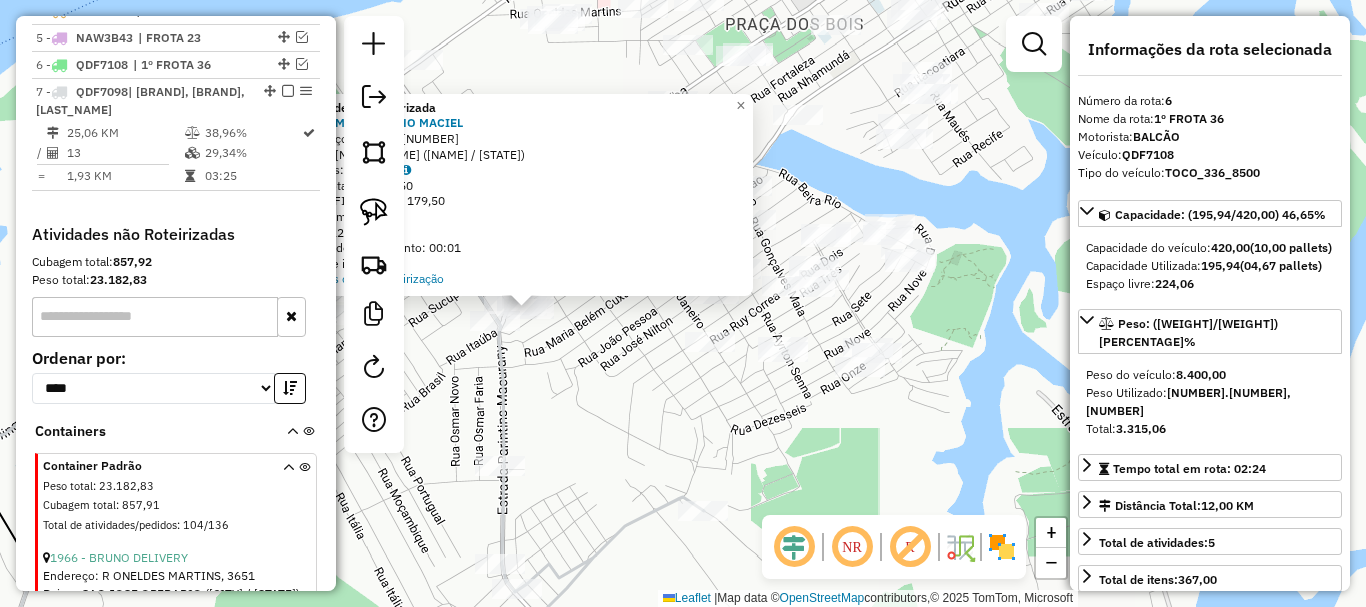 drag, startPoint x: 535, startPoint y: 391, endPoint x: 525, endPoint y: 381, distance: 14.142136 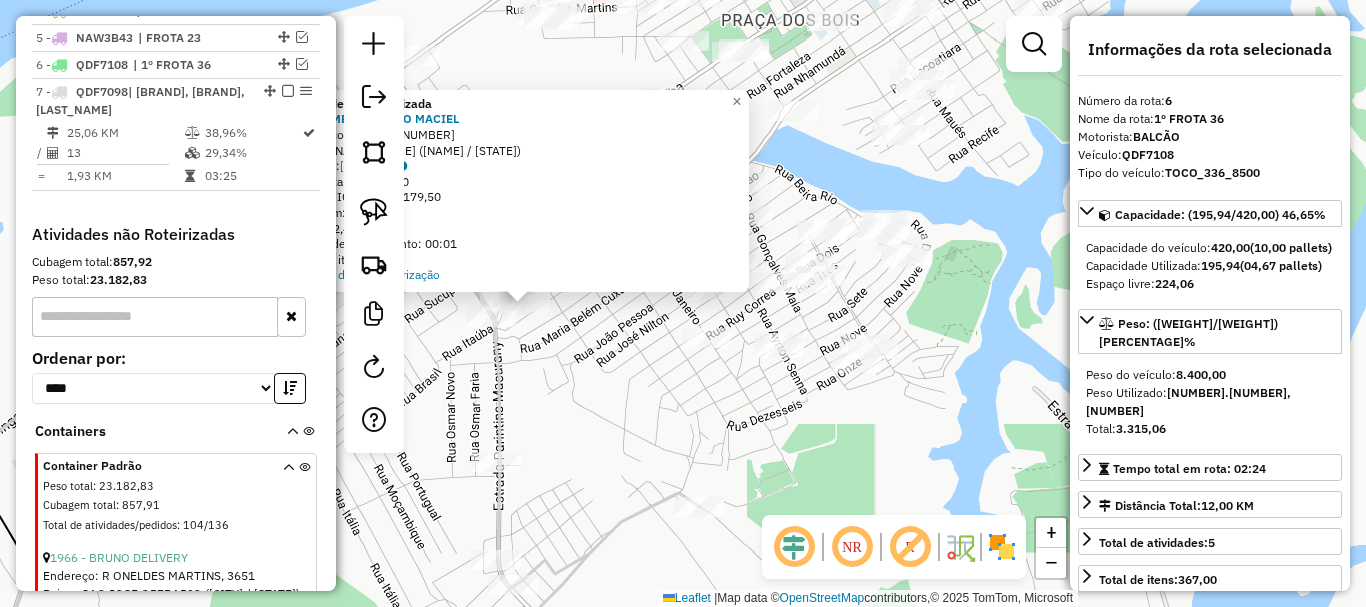 drag, startPoint x: 379, startPoint y: 217, endPoint x: 589, endPoint y: 350, distance: 248.57393 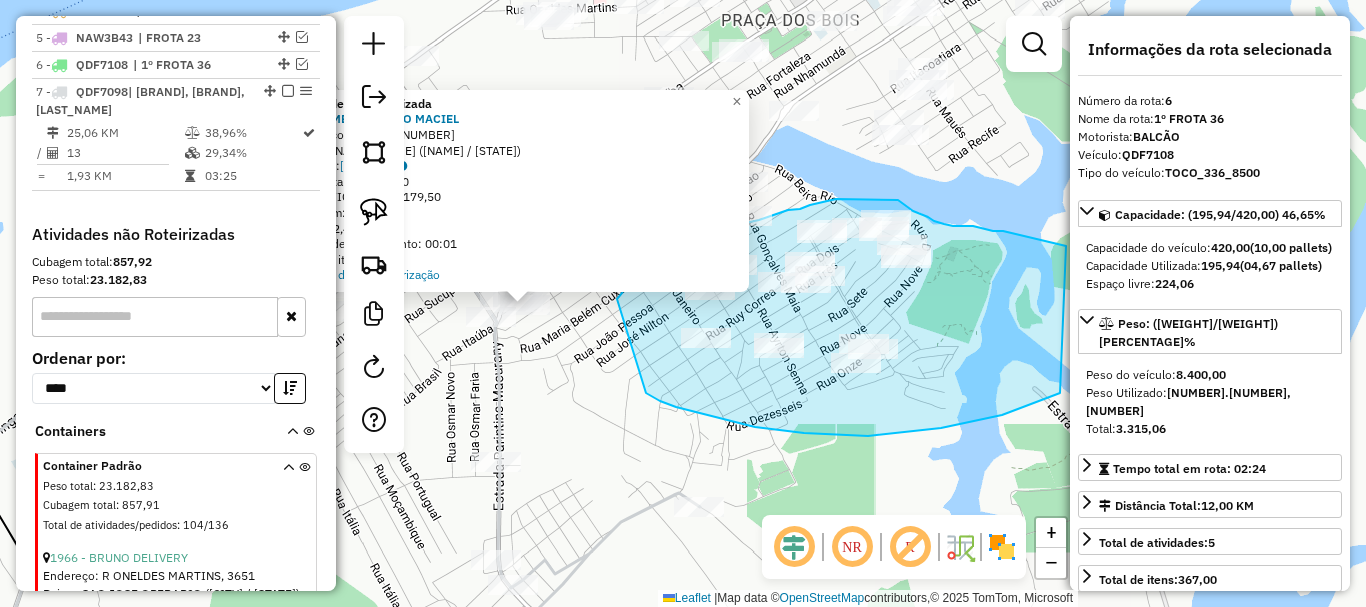 drag, startPoint x: 646, startPoint y: 393, endPoint x: 593, endPoint y: 325, distance: 86.21485 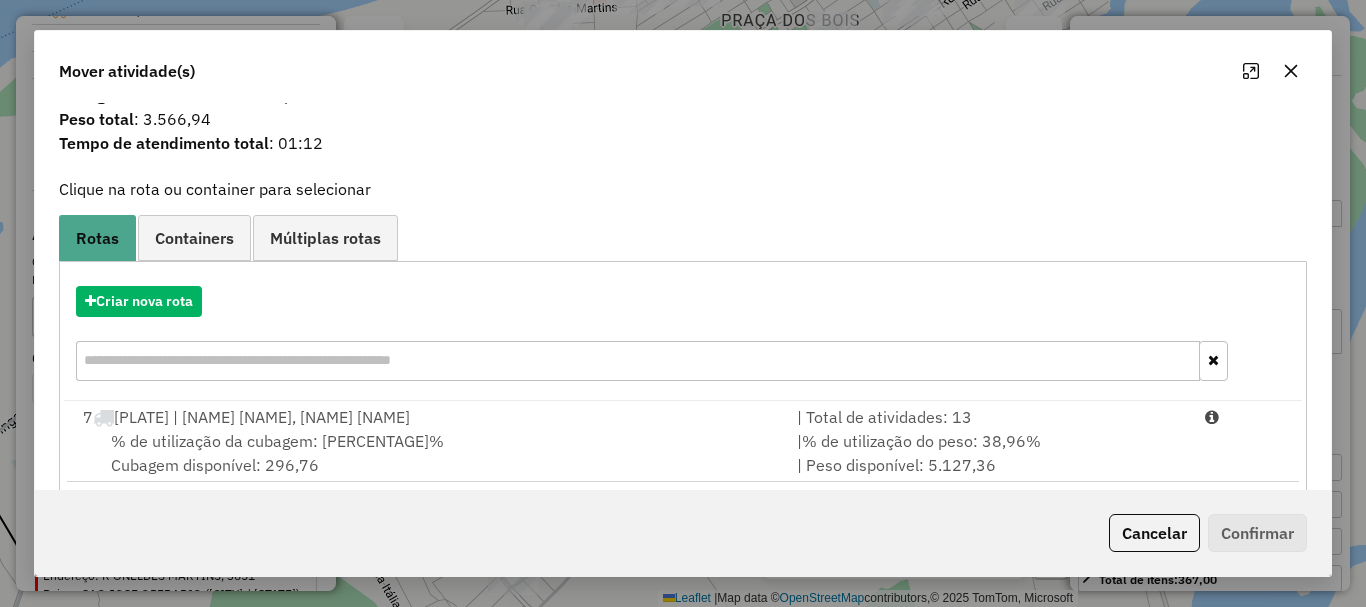 scroll, scrollTop: 78, scrollLeft: 0, axis: vertical 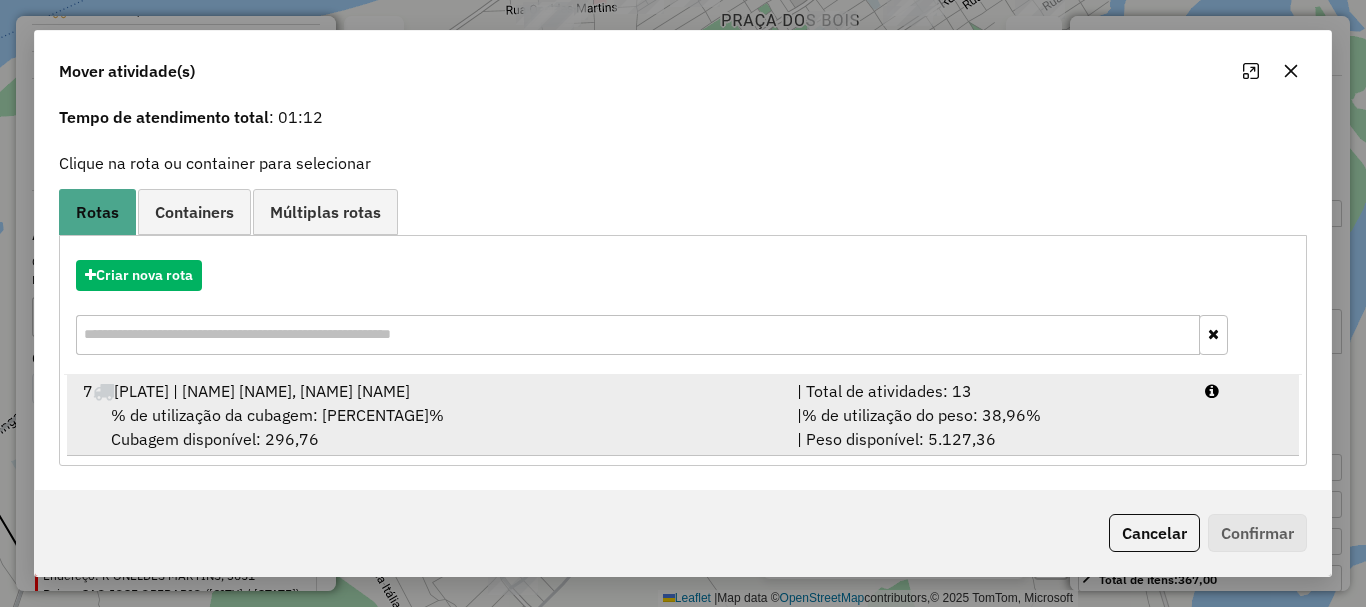 click on "% de utilização da cubagem: 29,34%  Cubagem disponível: 296,76" at bounding box center (428, 427) 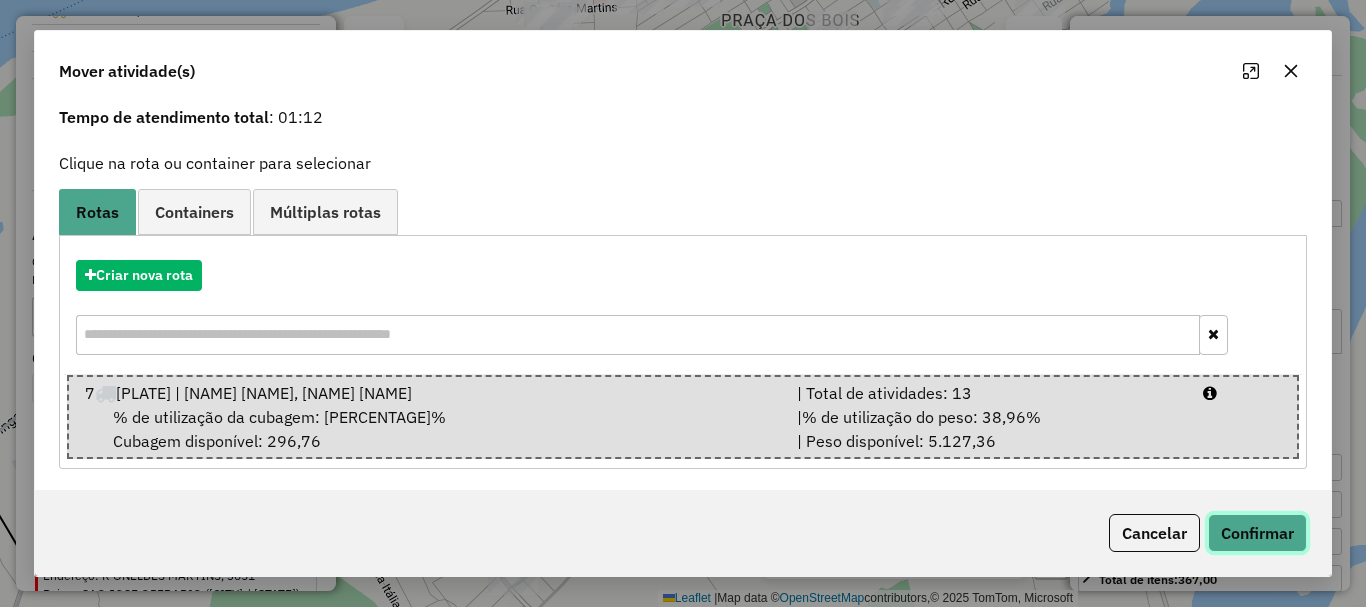 click on "Confirmar" 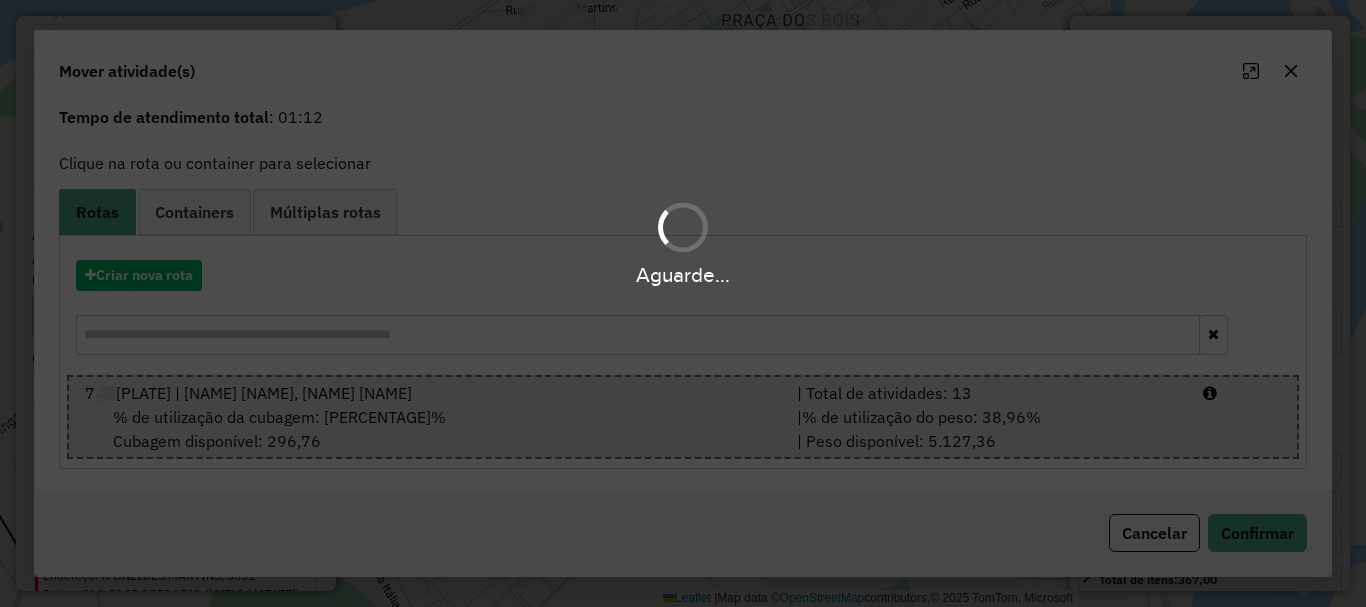 click on "Aguarde..." at bounding box center [683, 303] 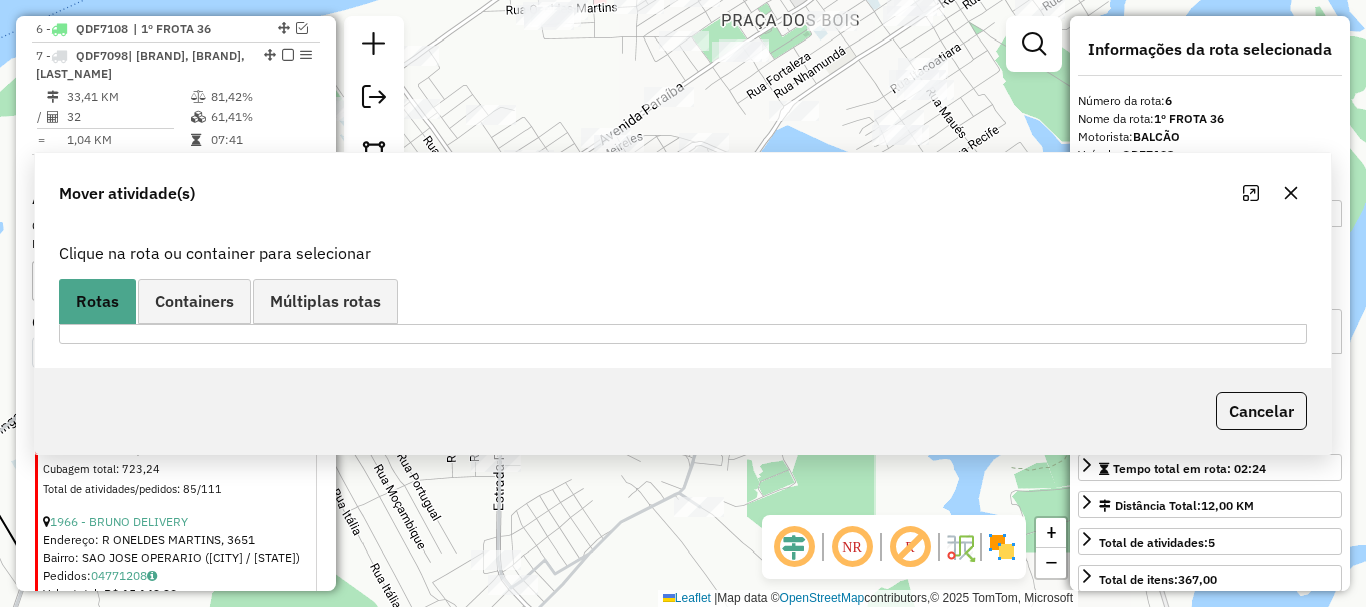scroll, scrollTop: 0, scrollLeft: 0, axis: both 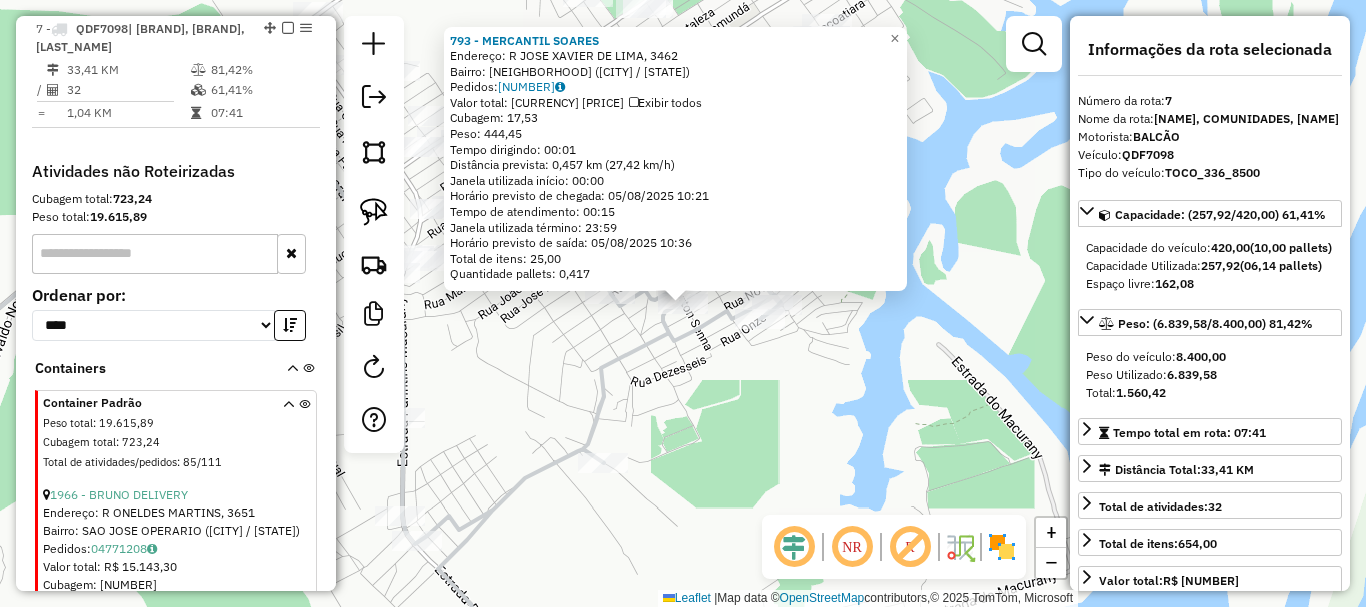 click on "793 - MERCANTIL SOARES  Endereço: R JOSE XAVIER DE LIMA, 3462   Bairro: PAULO CORREA (PARINTINS / AM)   Pedidos:  04771192   Valor total: R$ 1.857,50   Exibir todos   Cubagem: 17,53  Peso: 444,45  Tempo dirigindo: 00:01   Distância prevista: 0,457 km (27,42 km/h)   Janela utilizada início: 00:00   Horário previsto de chegada: 05/08/2025 10:21   Tempo de atendimento: 00:15   Janela utilizada término: 23:59   Horário previsto de saída: 05/08/2025 10:36   Total de itens: 25,00   Quantidade pallets: 0,417  × Janela de atendimento Grade de atendimento Capacidade Transportadoras Veículos Cliente Pedidos  Rotas Selecione os dias de semana para filtrar as janelas de atendimento  Seg   Ter   Qua   Qui   Sex   Sáb   Dom  Informe o período da janela de atendimento: De: Até:  Filtrar exatamente a janela do cliente  Considerar janela de atendimento padrão  Selecione os dias de semana para filtrar as grades de atendimento  Seg   Ter   Qua   Qui   Sex   Sáb   Dom   Peso mínimo:   Peso máximo:   De:   Até:" 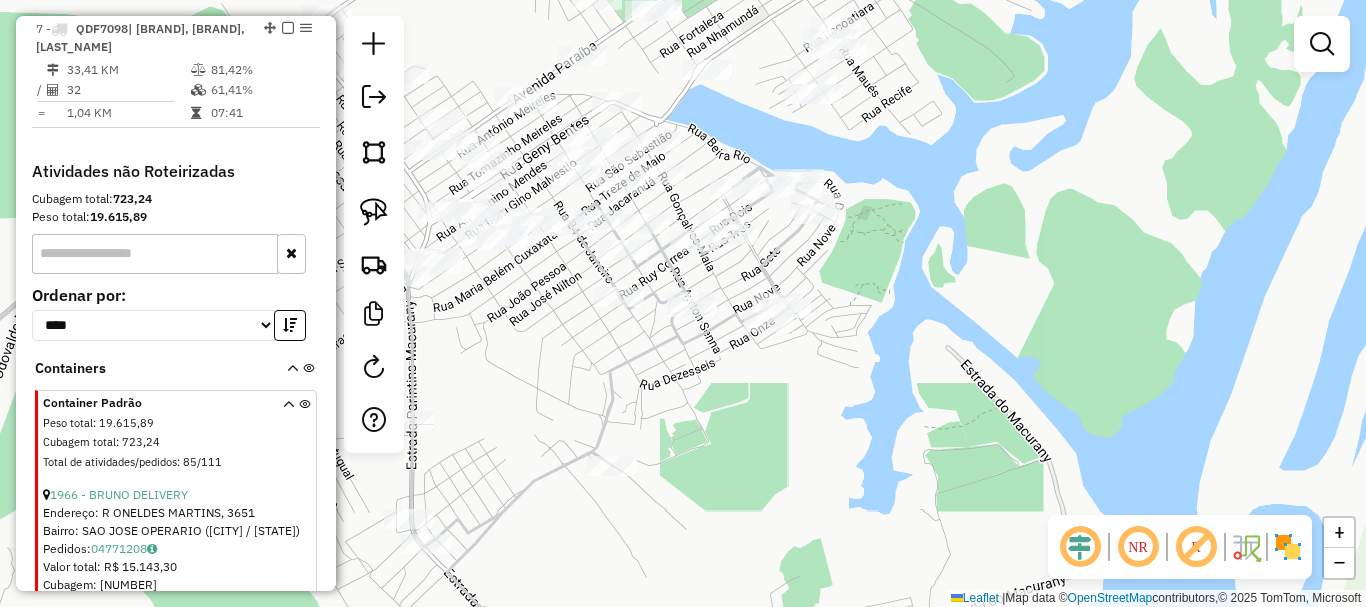 drag, startPoint x: 587, startPoint y: 359, endPoint x: 623, endPoint y: 362, distance: 36.124783 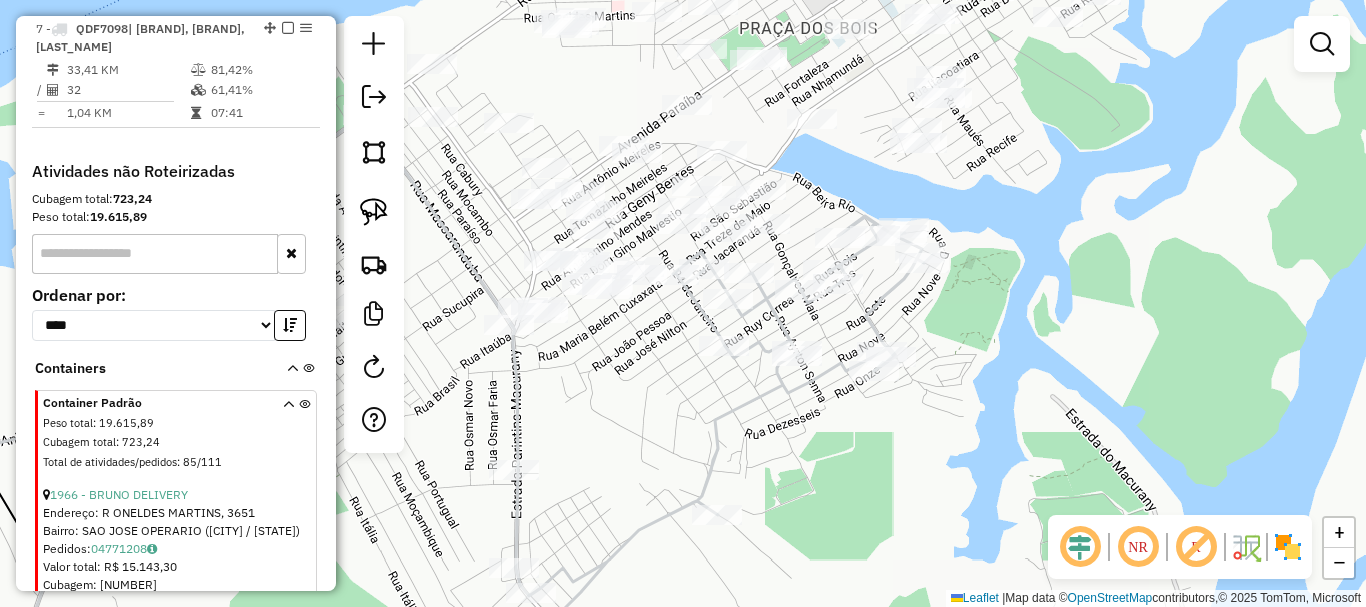 drag, startPoint x: 558, startPoint y: 361, endPoint x: 625, endPoint y: 400, distance: 77.52419 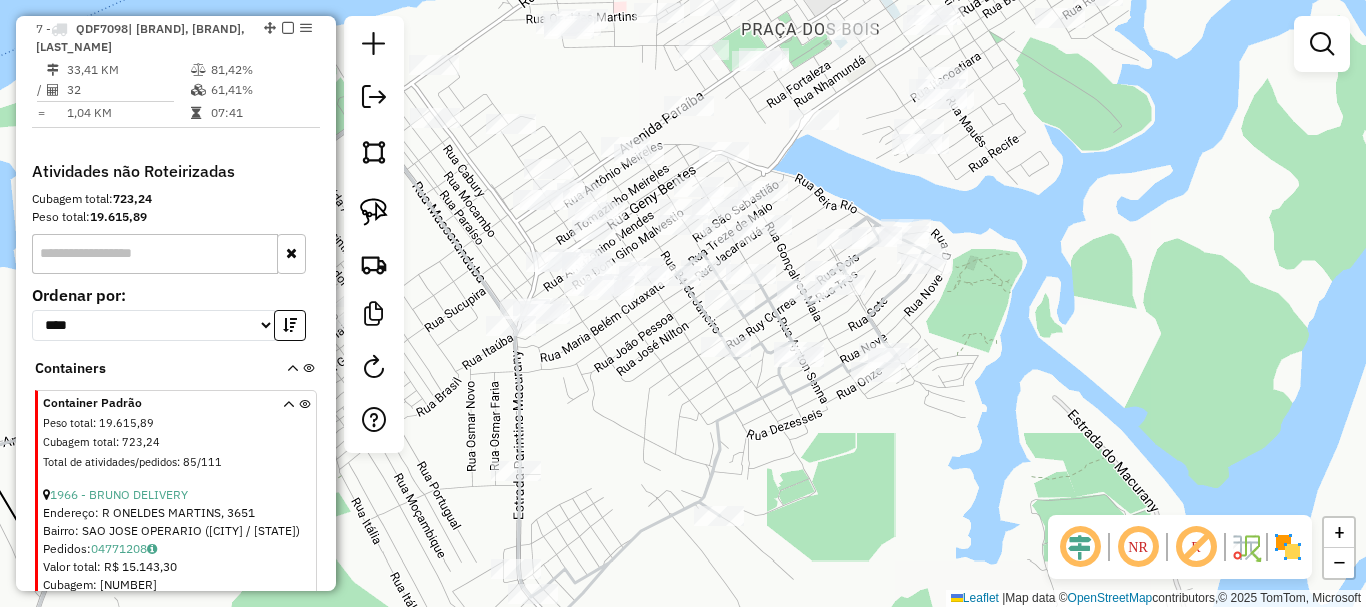 click on "Janela de atendimento Grade de atendimento Capacidade Transportadoras Veículos Cliente Pedidos  Rotas Selecione os dias de semana para filtrar as janelas de atendimento  Seg   Ter   Qua   Qui   Sex   Sáb   Dom  Informe o período da janela de atendimento: De: Até:  Filtrar exatamente a janela do cliente  Considerar janela de atendimento padrão  Selecione os dias de semana para filtrar as grades de atendimento  Seg   Ter   Qua   Qui   Sex   Sáb   Dom   Considerar clientes sem dia de atendimento cadastrado  Clientes fora do dia de atendimento selecionado Filtrar as atividades entre os valores definidos abaixo:  Peso mínimo:   Peso máximo:   Cubagem mínima:   Cubagem máxima:   De:   Até:  Filtrar as atividades entre o tempo de atendimento definido abaixo:  De:   Até:   Considerar capacidade total dos clientes não roteirizados Transportadora: Selecione um ou mais itens Tipo de veículo: Selecione um ou mais itens Veículo: Selecione um ou mais itens Motorista: Selecione um ou mais itens Nome: Rótulo:" 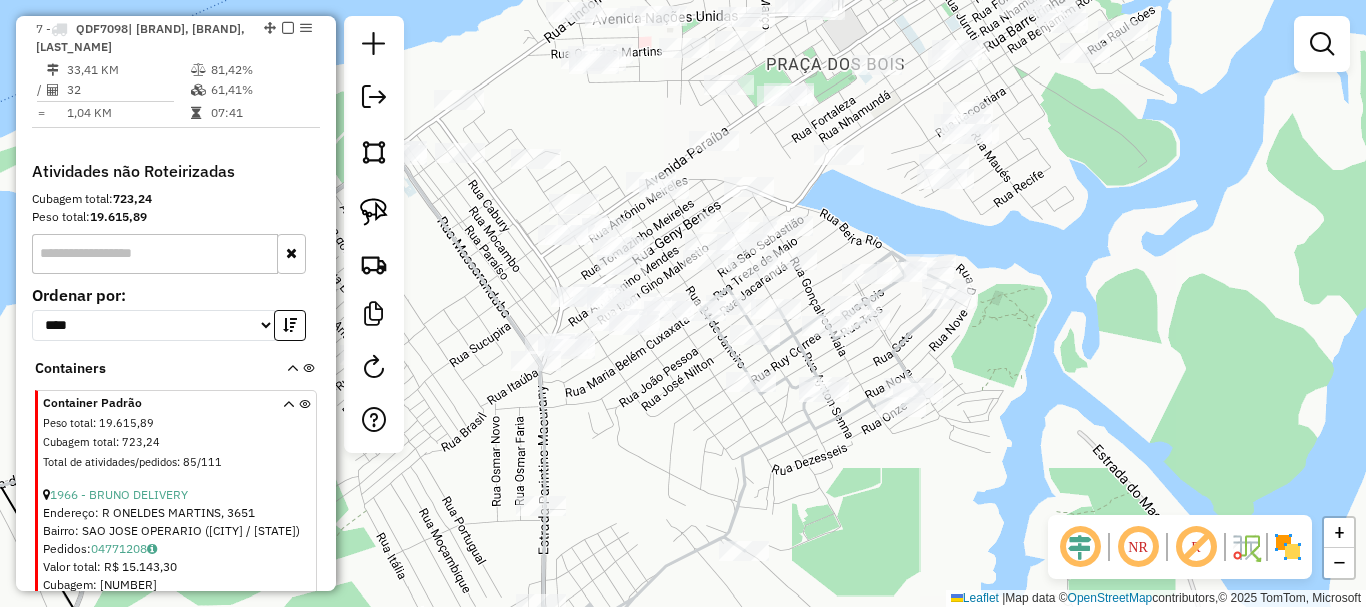 click 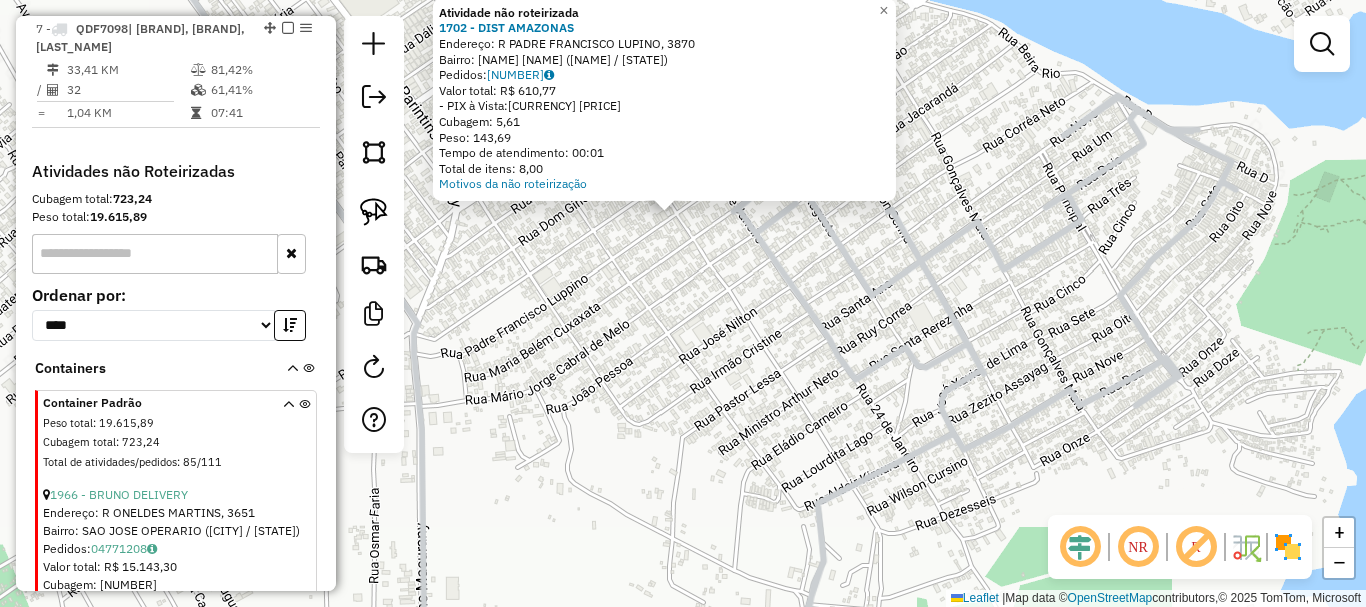 click on "Atividade não roteirizada 1702 - DIST AMAZONAS  Endereço: R PADRE FRANCISCO LUPINO, 3870   Bairro: ITAUNA II (PARINTINS / AM)   Pedidos:  04771171   Valor total: R$ 610,77   - PIX à Vista:  R$ 610,77   Cubagem: 5,61   Peso: 143,69   Tempo de atendimento: 00:01   Total de itens: 8,00  Motivos da não roteirização × Janela de atendimento Grade de atendimento Capacidade Transportadoras Veículos Cliente Pedidos  Rotas Selecione os dias de semana para filtrar as janelas de atendimento  Seg   Ter   Qua   Qui   Sex   Sáb   Dom  Informe o período da janela de atendimento: De: Até:  Filtrar exatamente a janela do cliente  Considerar janela de atendimento padrão  Selecione os dias de semana para filtrar as grades de atendimento  Seg   Ter   Qua   Qui   Sex   Sáb   Dom   Considerar clientes sem dia de atendimento cadastrado  Clientes fora do dia de atendimento selecionado Filtrar as atividades entre os valores definidos abaixo:  Peso mínimo:   Peso máximo:   Cubagem mínima:   Cubagem máxima:   De:   De:" 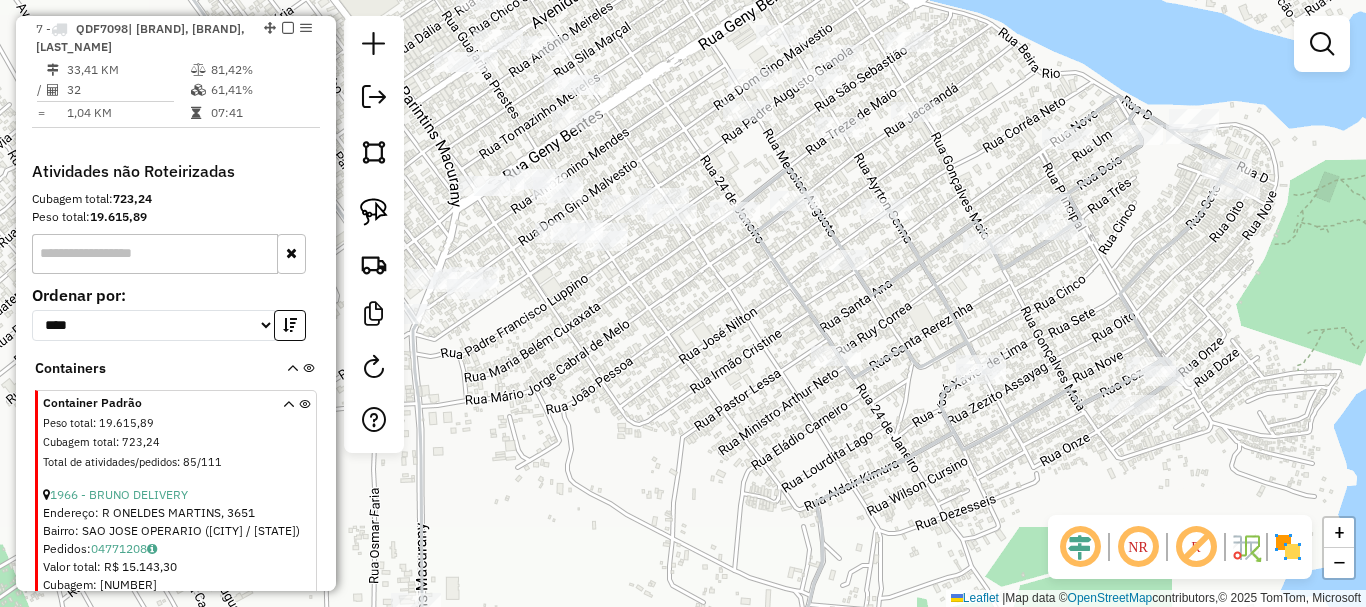 drag, startPoint x: 679, startPoint y: 314, endPoint x: 550, endPoint y: 392, distance: 150.74814 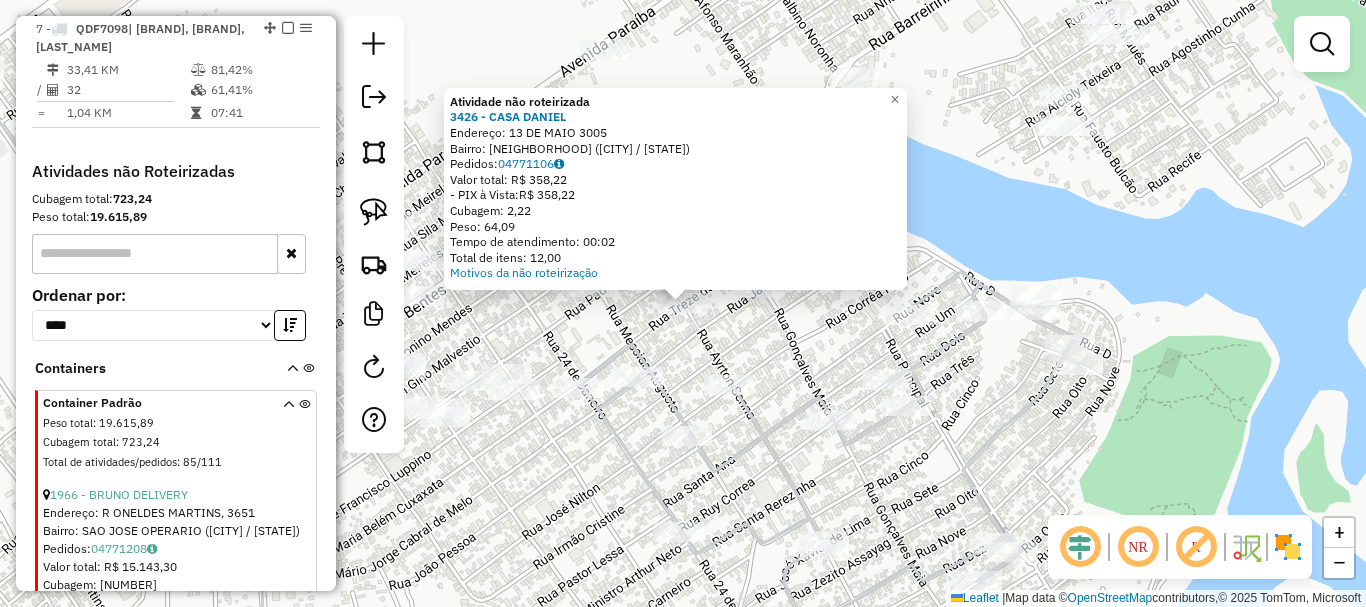drag, startPoint x: 742, startPoint y: 325, endPoint x: 752, endPoint y: 301, distance: 26 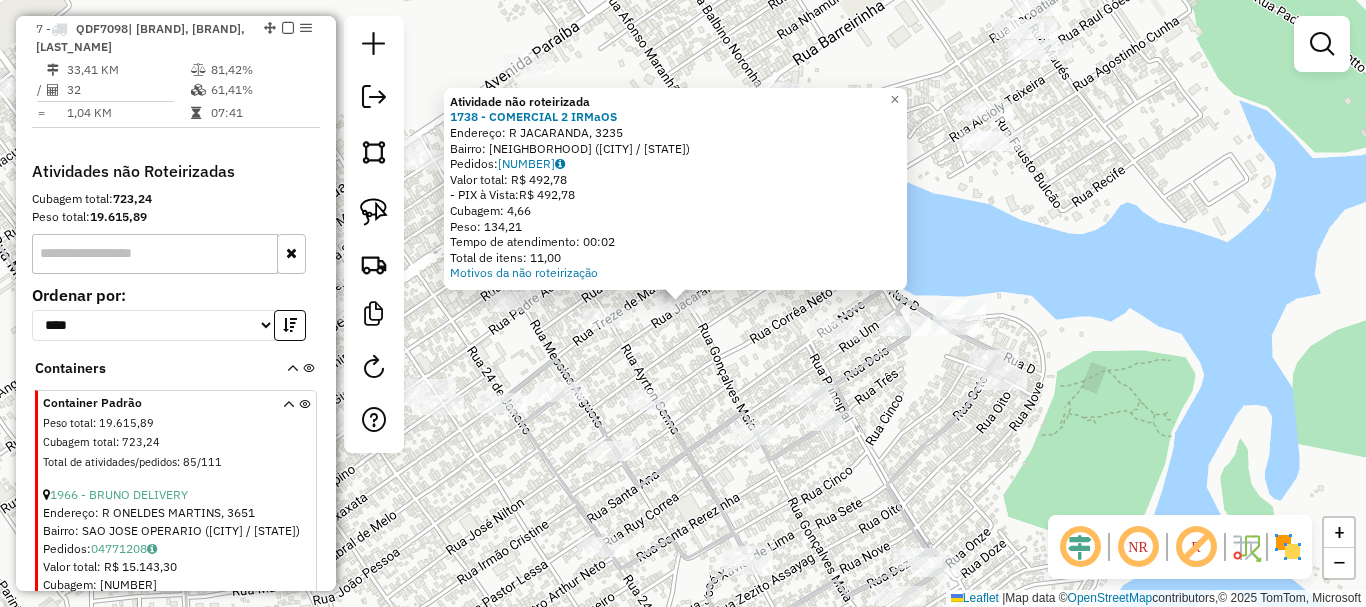 click on "Atividade não roteirizada 1738 - COMERCIAL 2 IRMaOS  Endereço: R JACARANDA, 3235   Bairro: PAULO CORREA (PARINTINS / AM)   Pedidos:  04771245   Valor total: R$ 492,78   - PIX à Vista:  R$ 492,78   Cubagem: 4,66   Peso: 134,21   Tempo de atendimento: 00:02   Total de itens: 11,00  Motivos da não roteirização × Janela de atendimento Grade de atendimento Capacidade Transportadoras Veículos Cliente Pedidos  Rotas Selecione os dias de semana para filtrar as janelas de atendimento  Seg   Ter   Qua   Qui   Sex   Sáb   Dom  Informe o período da janela de atendimento: De: Até:  Filtrar exatamente a janela do cliente  Considerar janela de atendimento padrão  Selecione os dias de semana para filtrar as grades de atendimento  Seg   Ter   Qua   Qui   Sex   Sáb   Dom   Considerar clientes sem dia de atendimento cadastrado  Clientes fora do dia de atendimento selecionado Filtrar as atividades entre os valores definidos abaixo:  Peso mínimo:   Peso máximo:   Cubagem mínima:   Cubagem máxima:   De:   Até:  +" 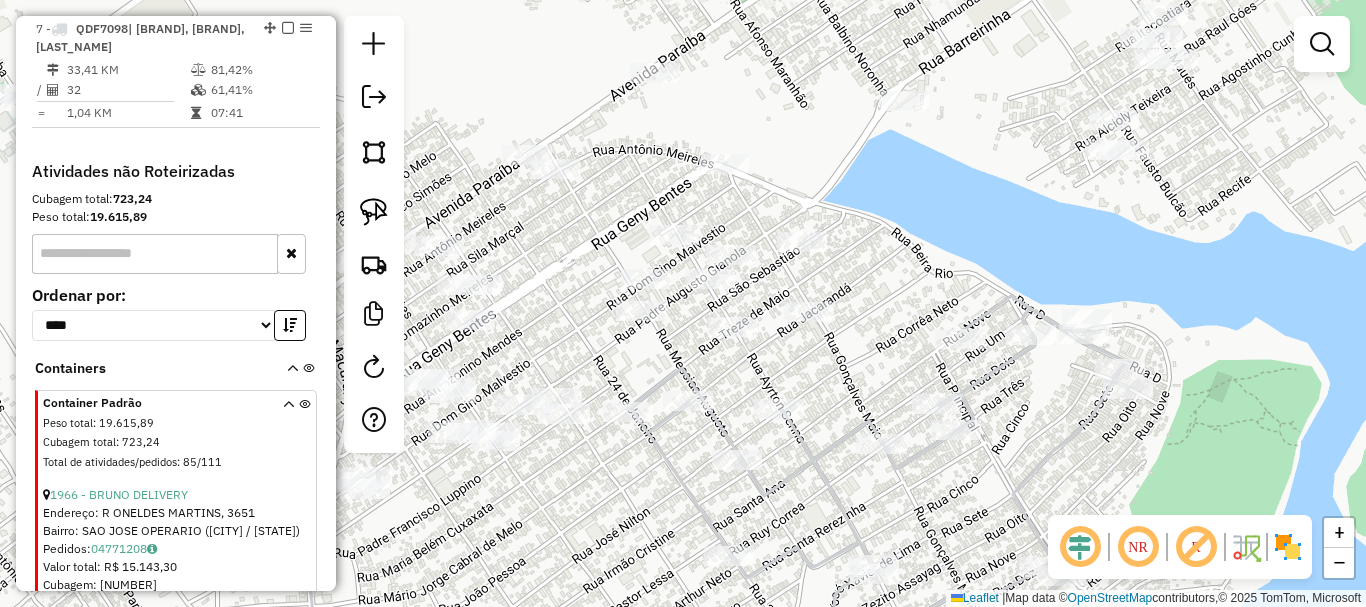 drag, startPoint x: 626, startPoint y: 368, endPoint x: 860, endPoint y: 326, distance: 237.73935 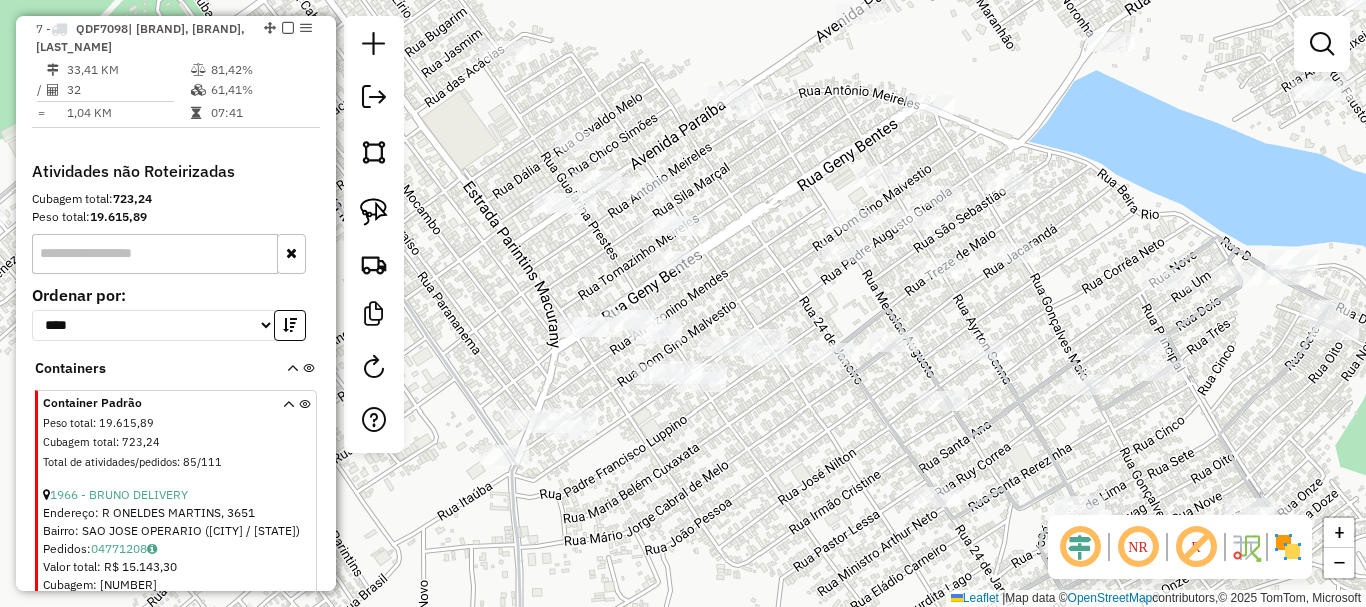 drag, startPoint x: 719, startPoint y: 451, endPoint x: 739, endPoint y: 378, distance: 75.690155 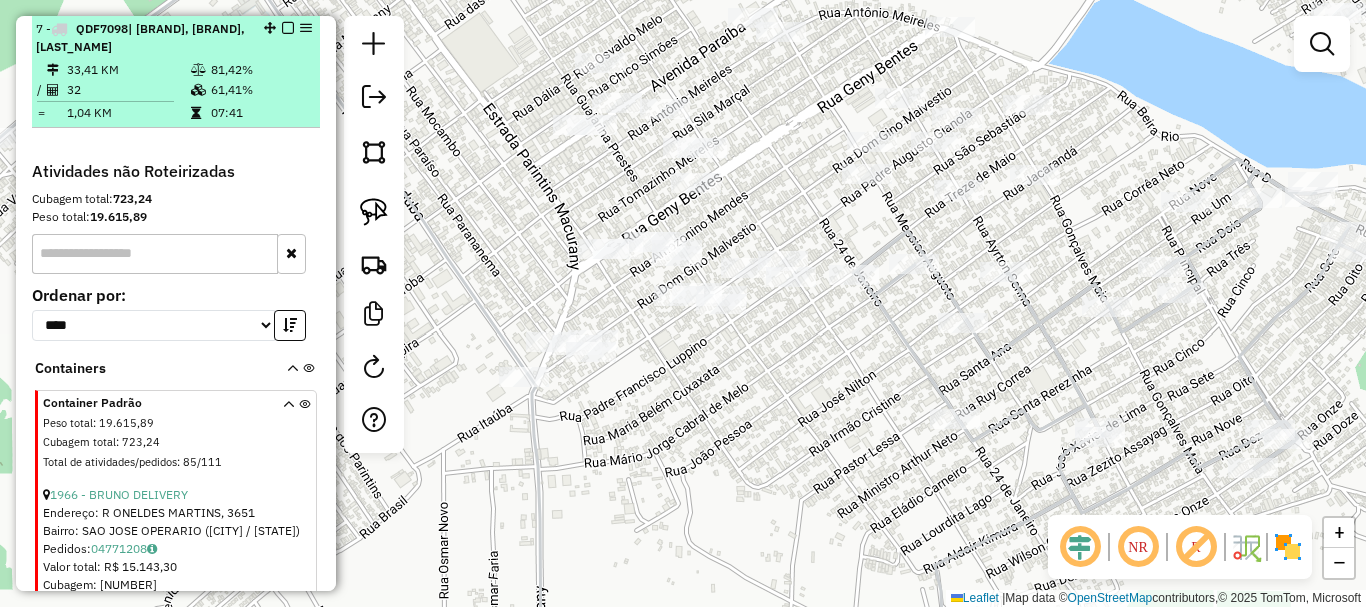 click at bounding box center [288, 28] 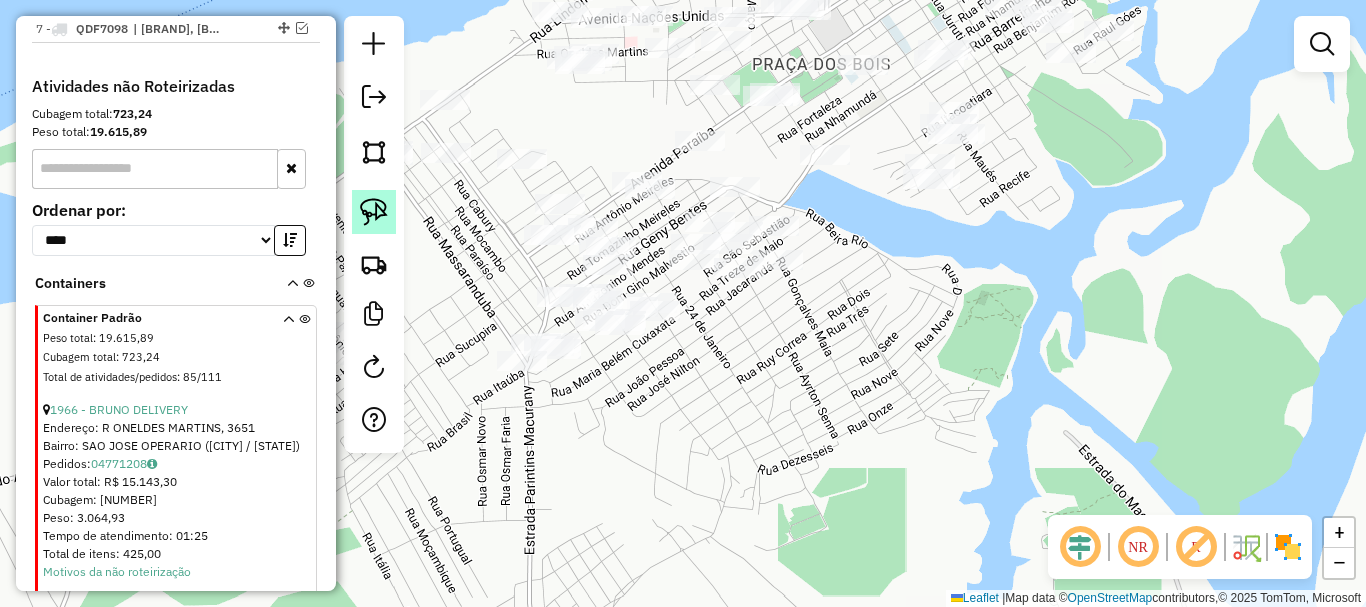 click 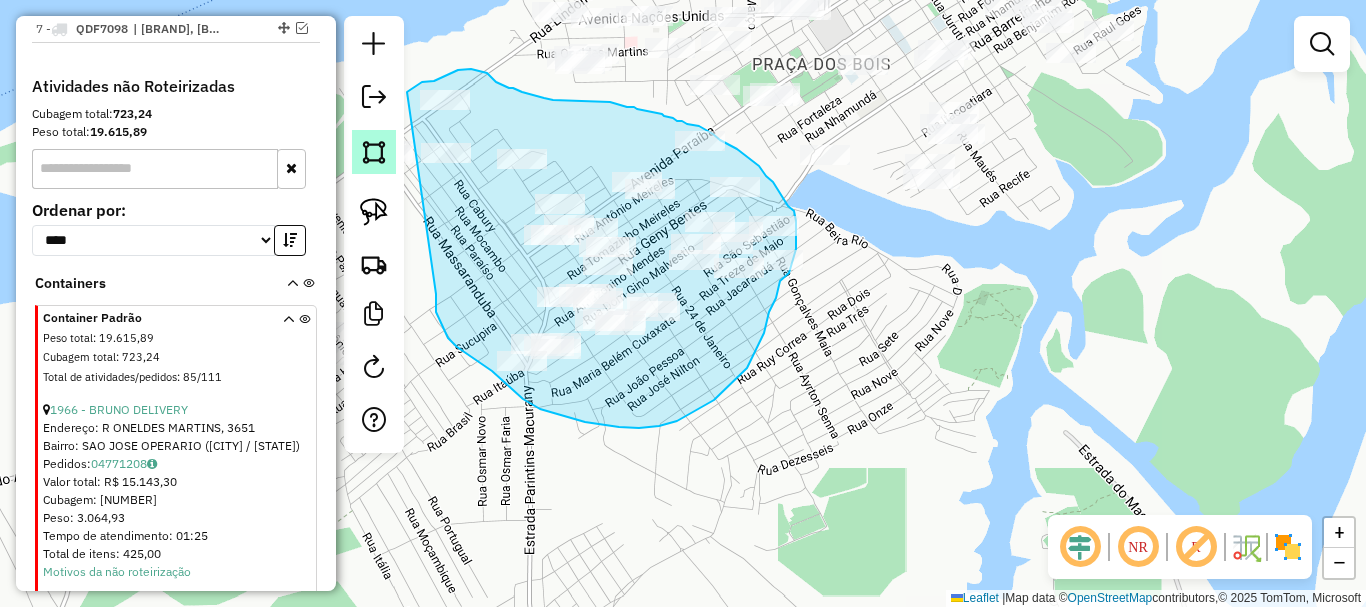 drag, startPoint x: 438, startPoint y: 316, endPoint x: 365, endPoint y: 138, distance: 192.38763 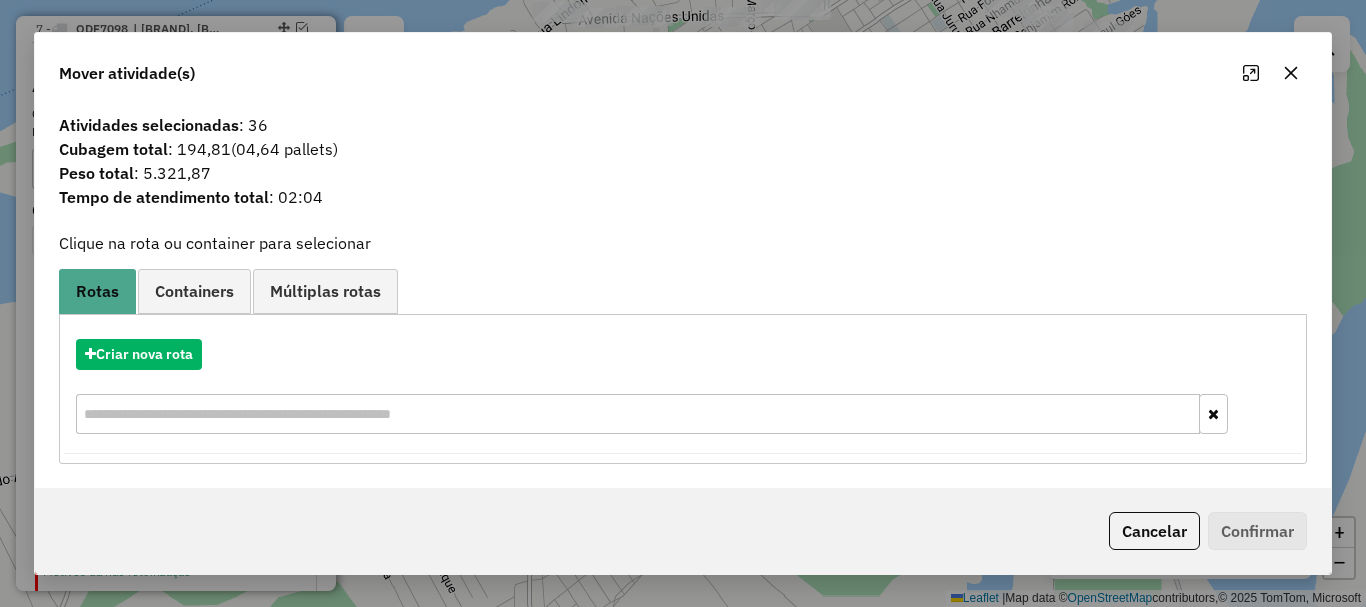 click on "Cancelar" 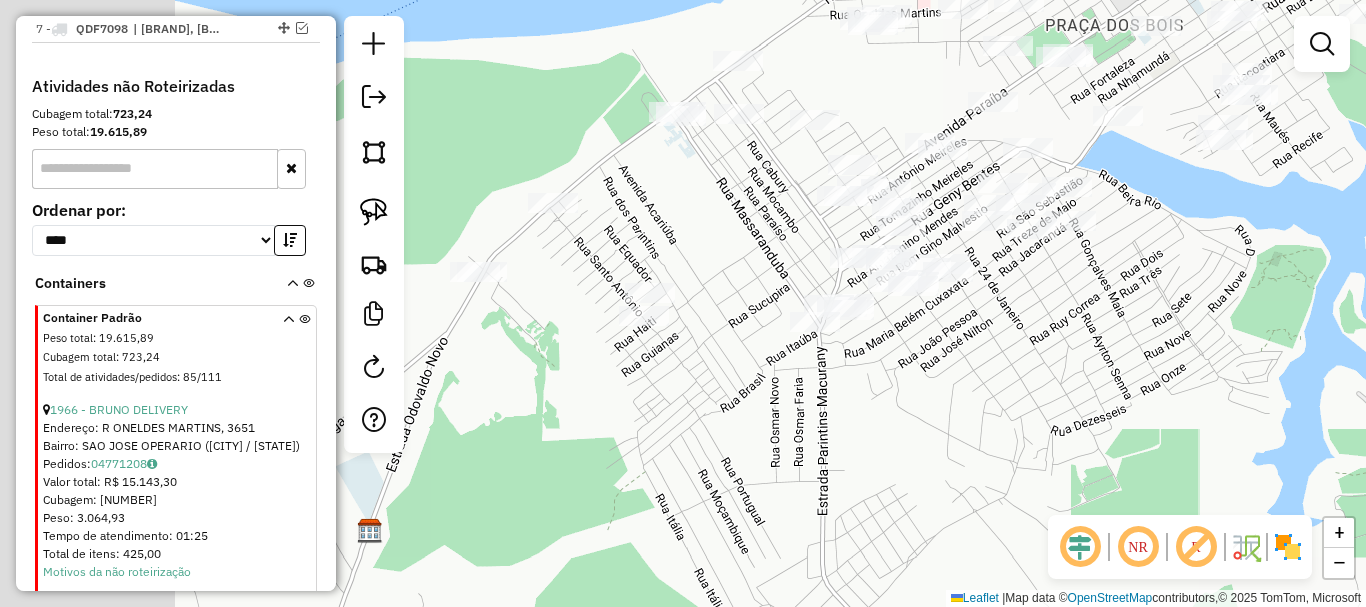 drag, startPoint x: 506, startPoint y: 469, endPoint x: 813, endPoint y: 421, distance: 310.7298 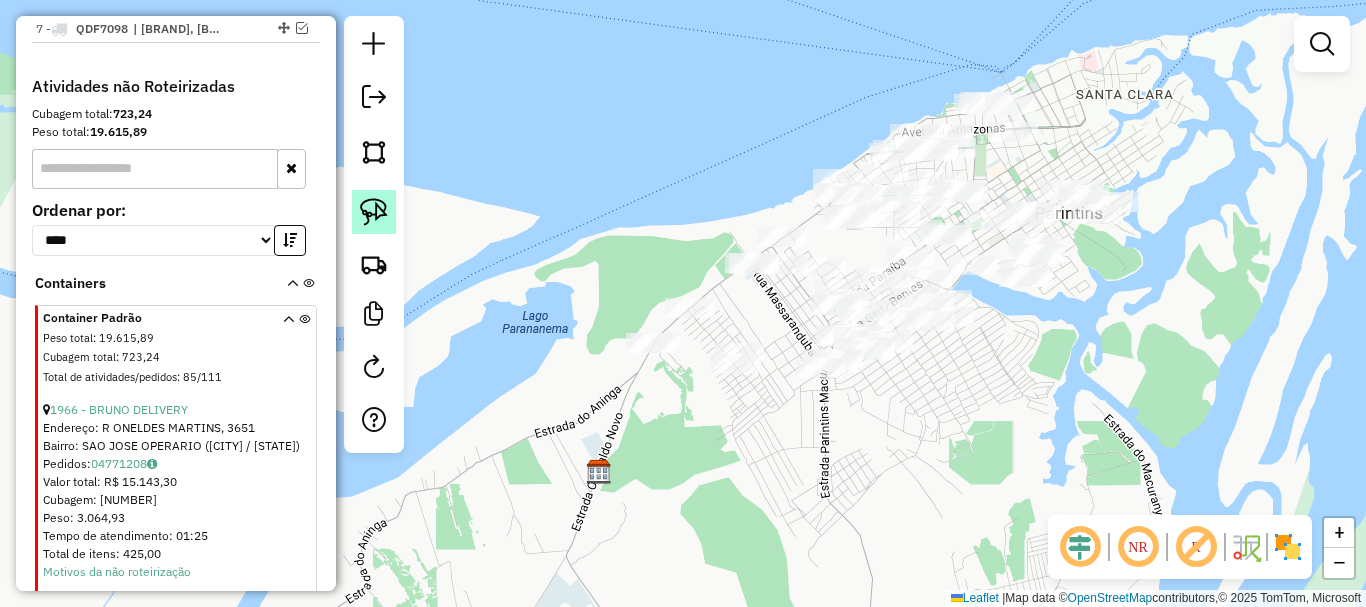 click 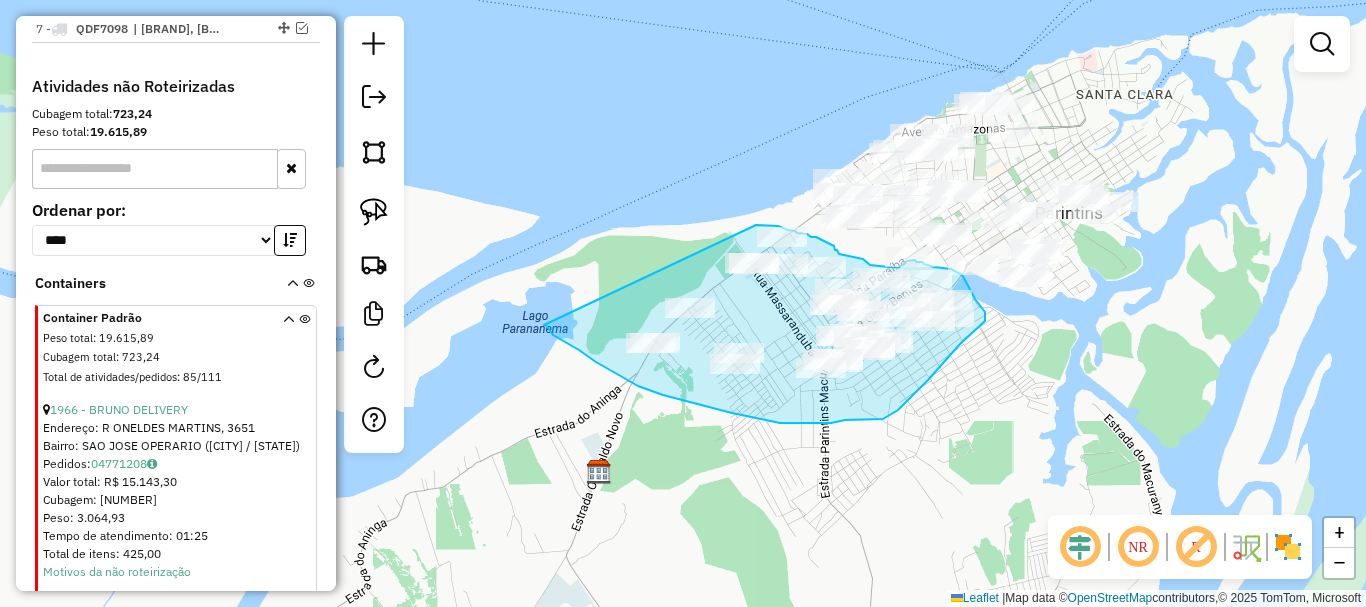 drag, startPoint x: 544, startPoint y: 325, endPoint x: 740, endPoint y: 221, distance: 221.88286 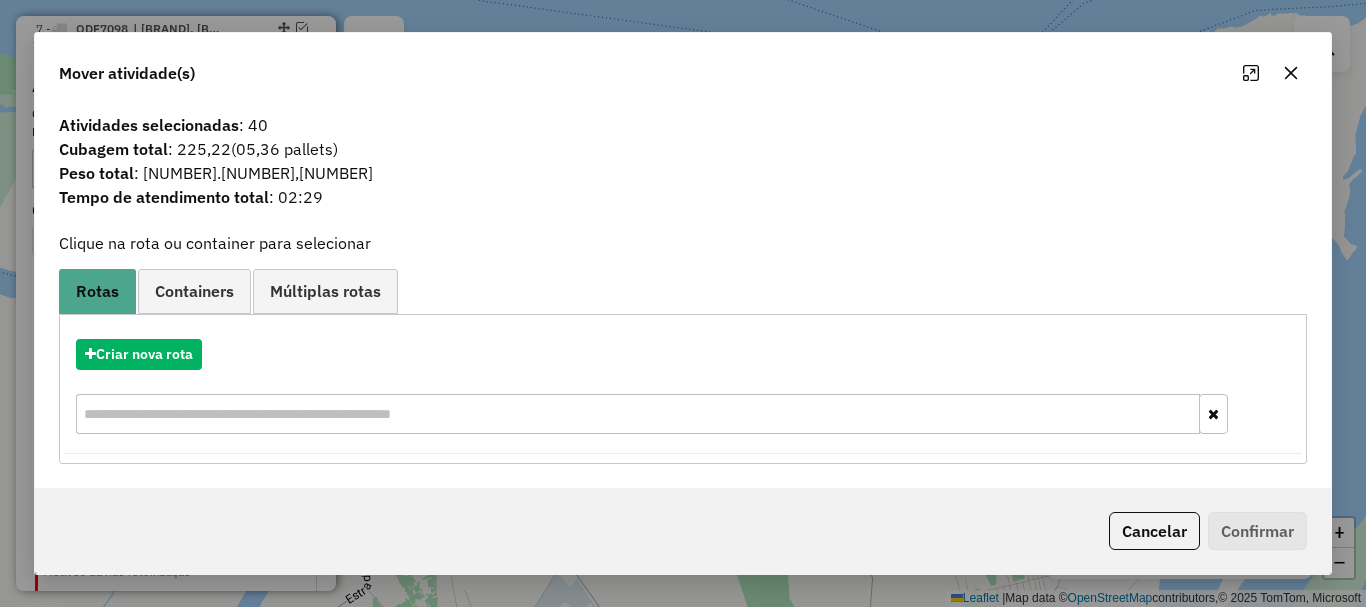drag, startPoint x: 250, startPoint y: 123, endPoint x: 283, endPoint y: 131, distance: 33.955853 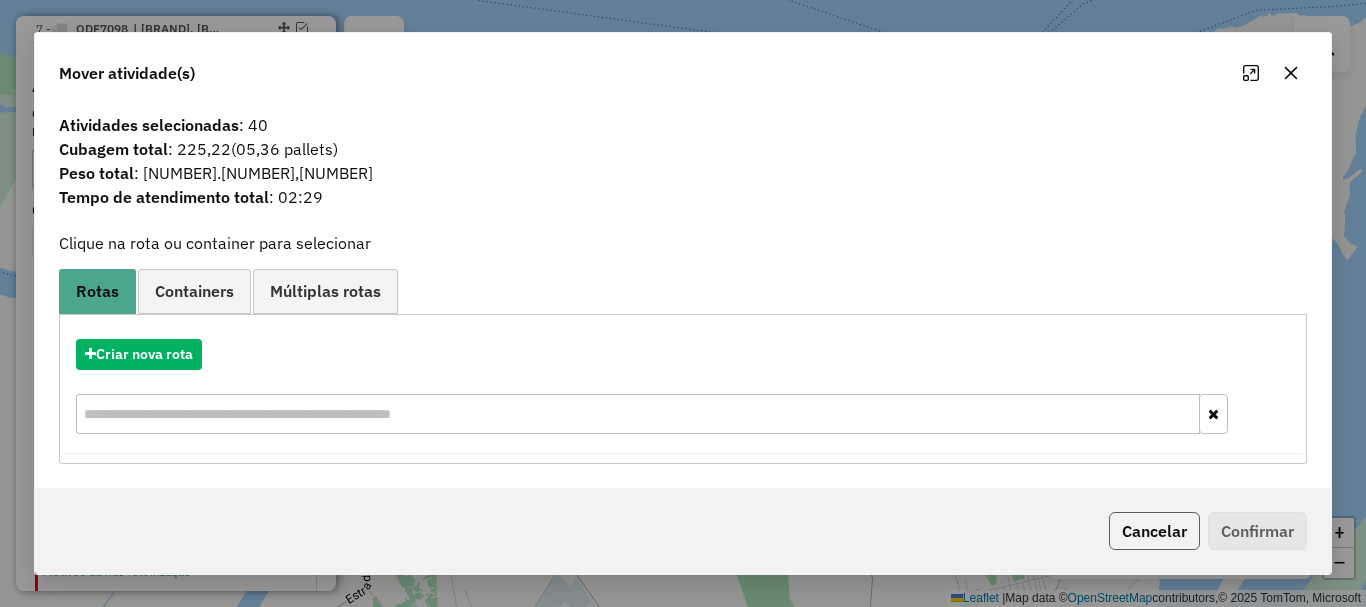 click on "Cancelar" 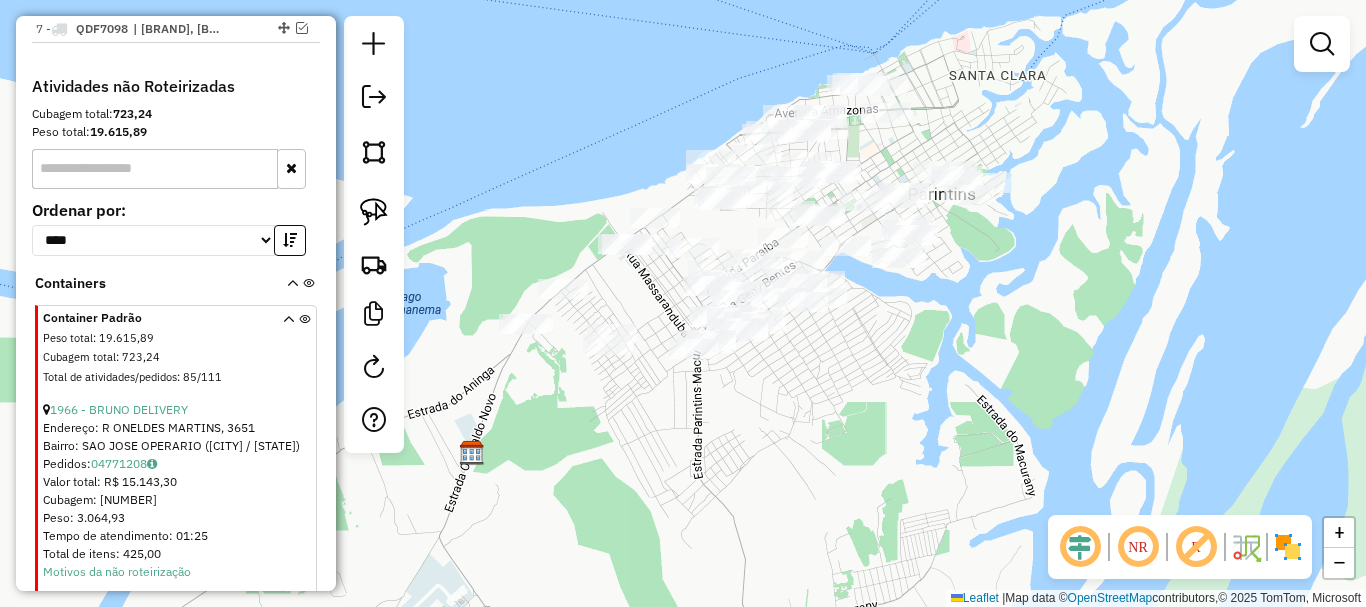 drag, startPoint x: 877, startPoint y: 463, endPoint x: 716, endPoint y: 439, distance: 162.77899 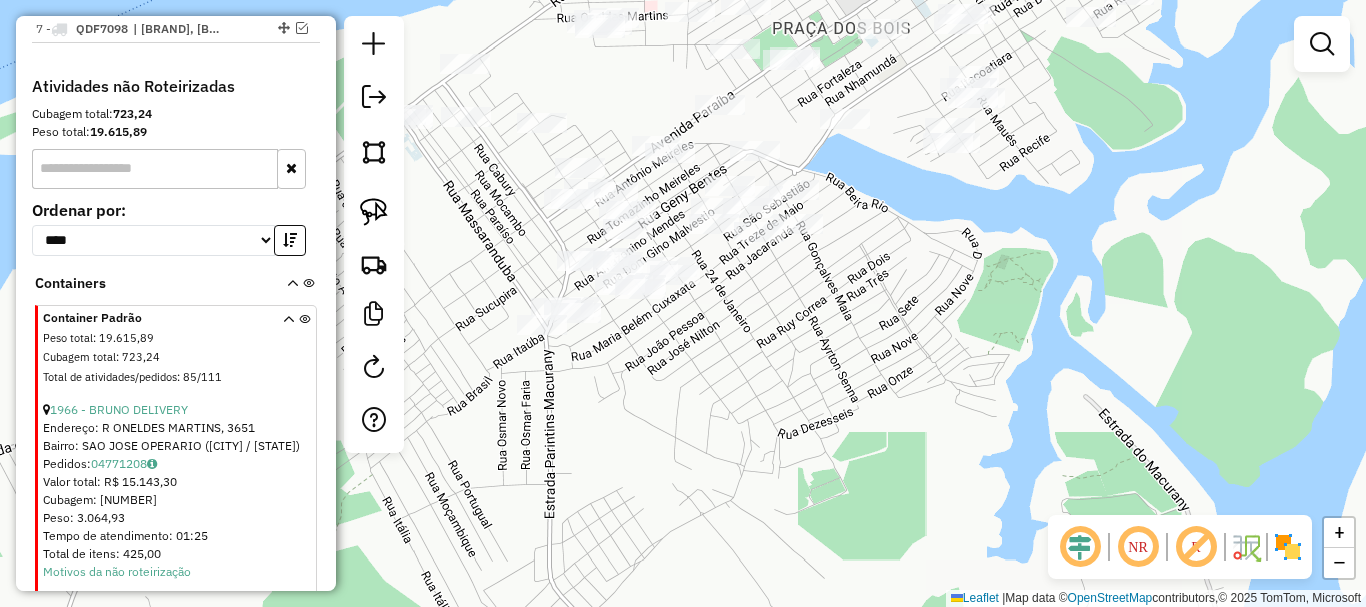 drag, startPoint x: 723, startPoint y: 325, endPoint x: 868, endPoint y: 301, distance: 146.9728 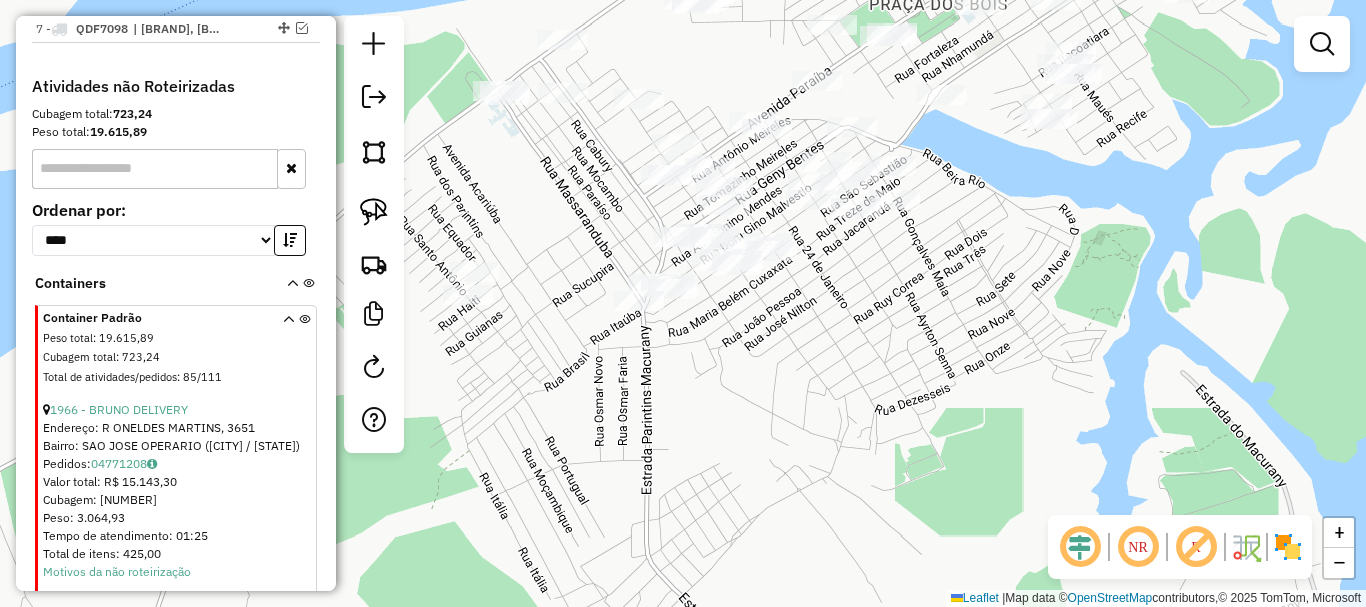drag, startPoint x: 804, startPoint y: 360, endPoint x: 861, endPoint y: 318, distance: 70.80254 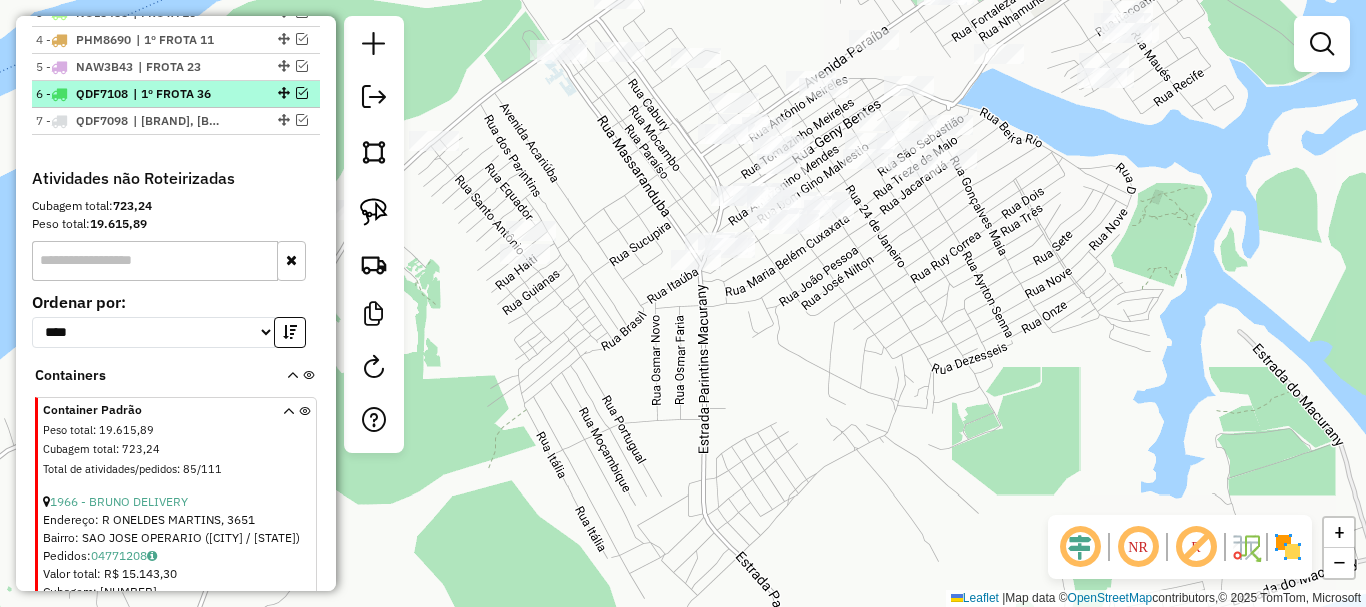 scroll, scrollTop: 736, scrollLeft: 0, axis: vertical 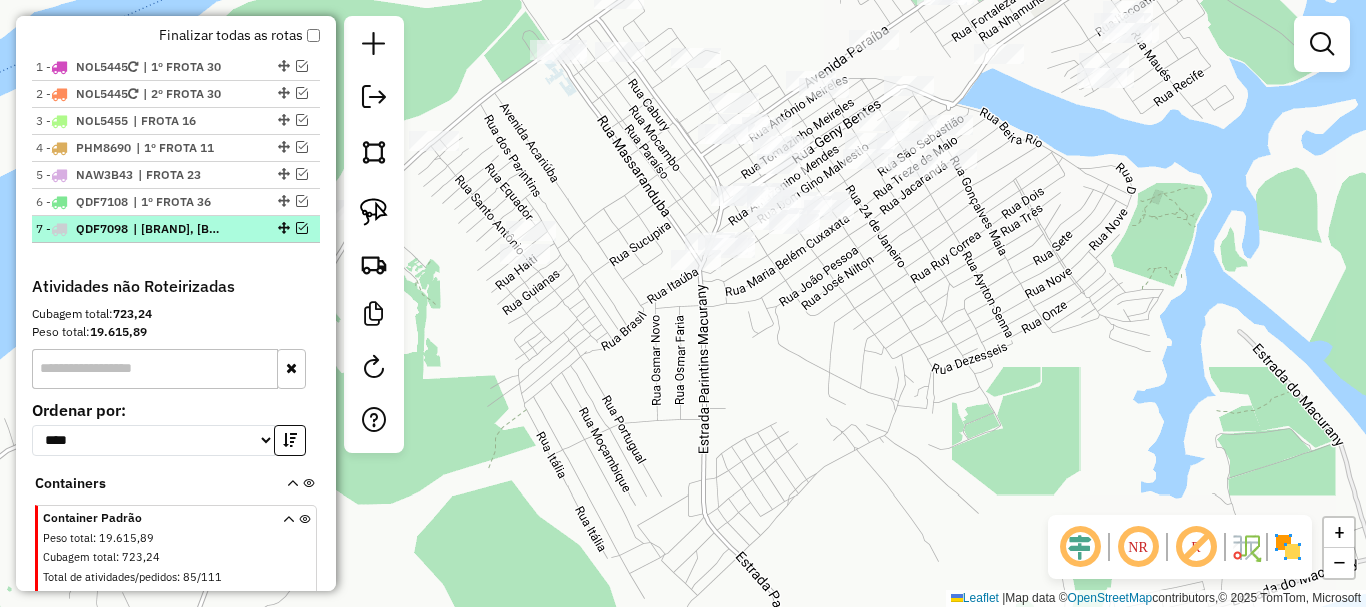 click at bounding box center [302, 228] 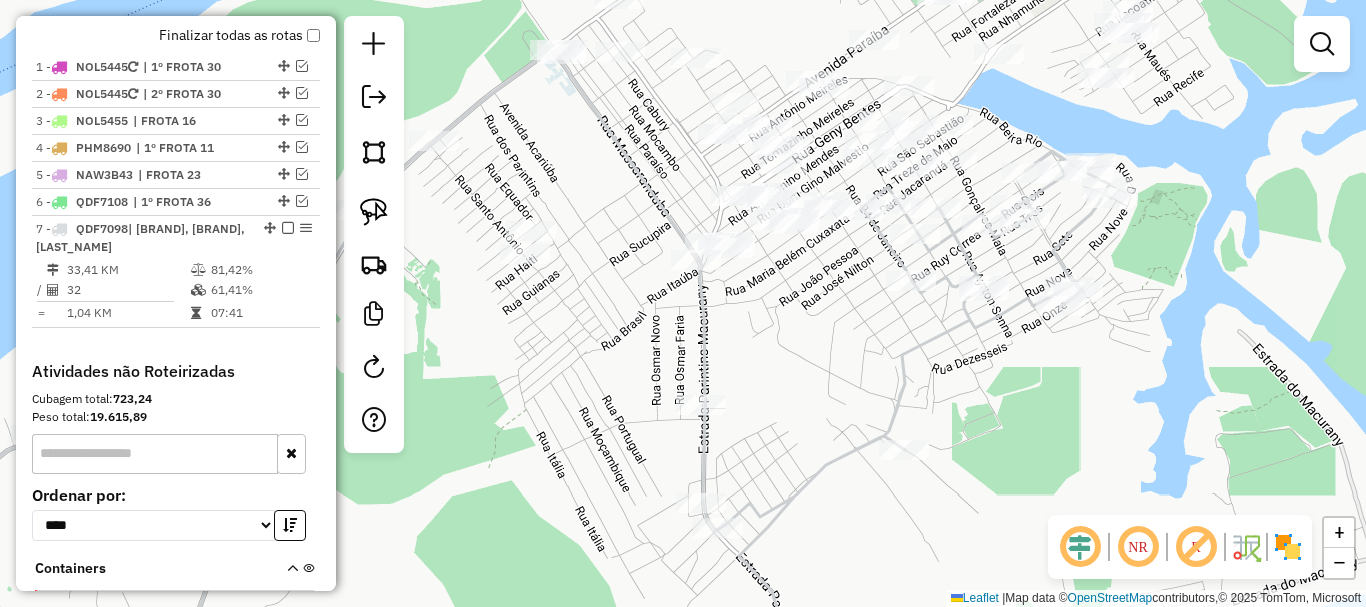 drag, startPoint x: 824, startPoint y: 346, endPoint x: 730, endPoint y: 327, distance: 95.90099 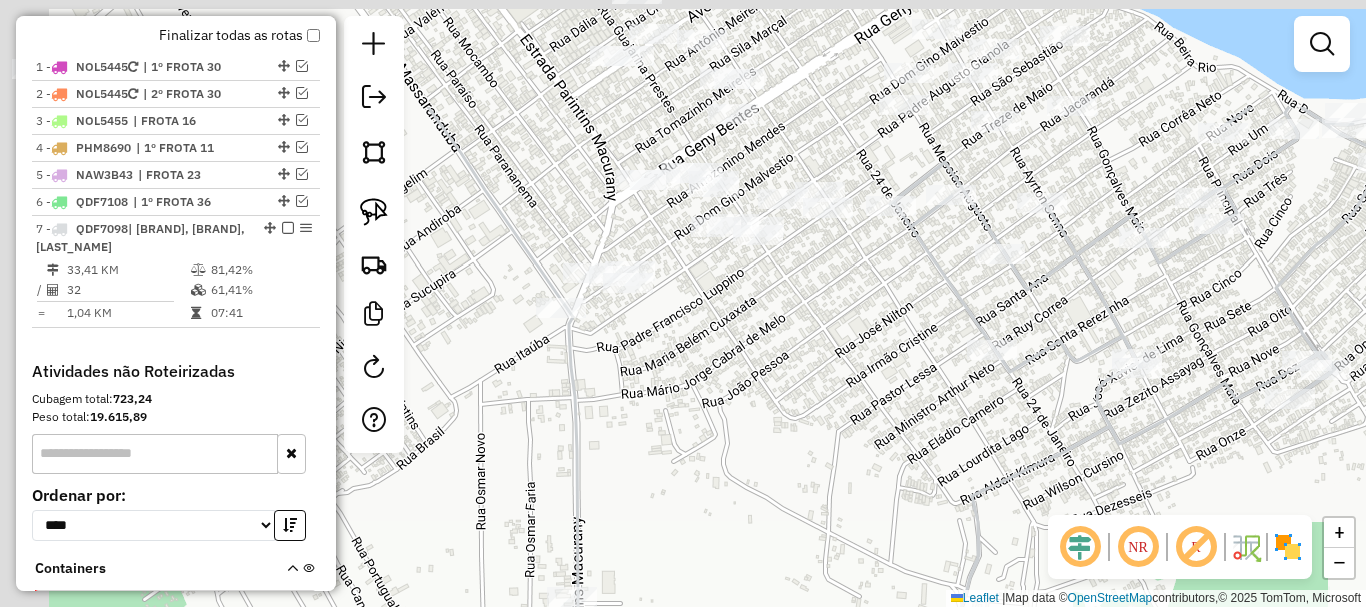 drag, startPoint x: 664, startPoint y: 235, endPoint x: 766, endPoint y: 403, distance: 196.54007 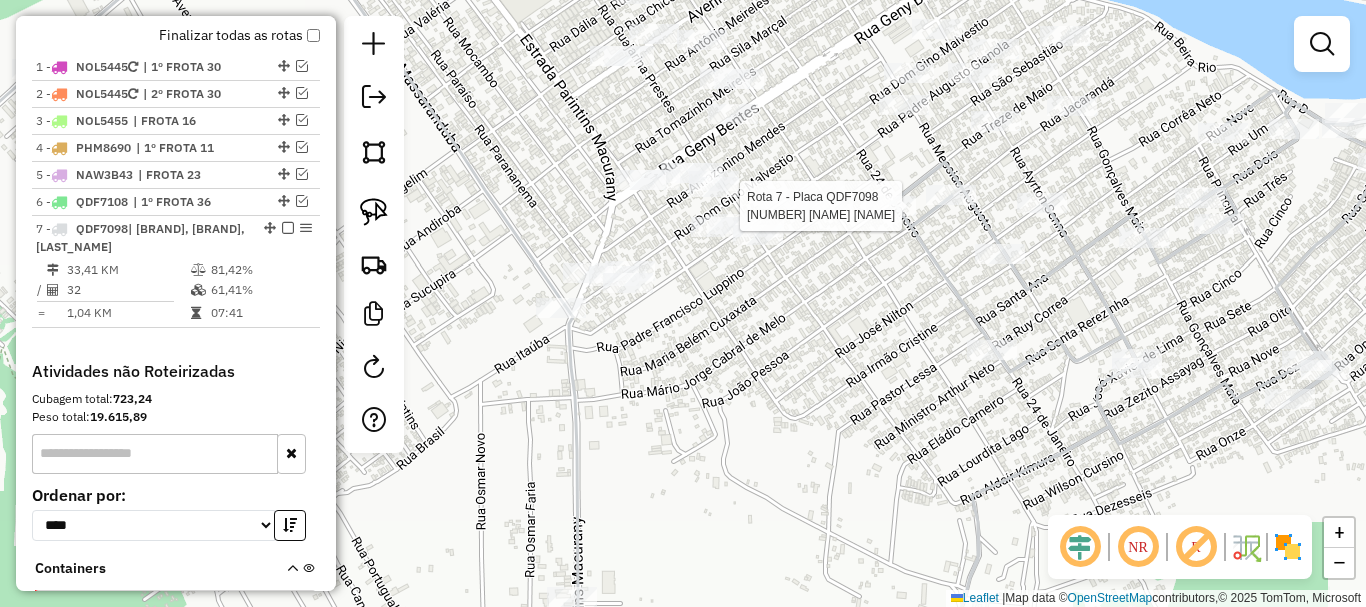select on "**********" 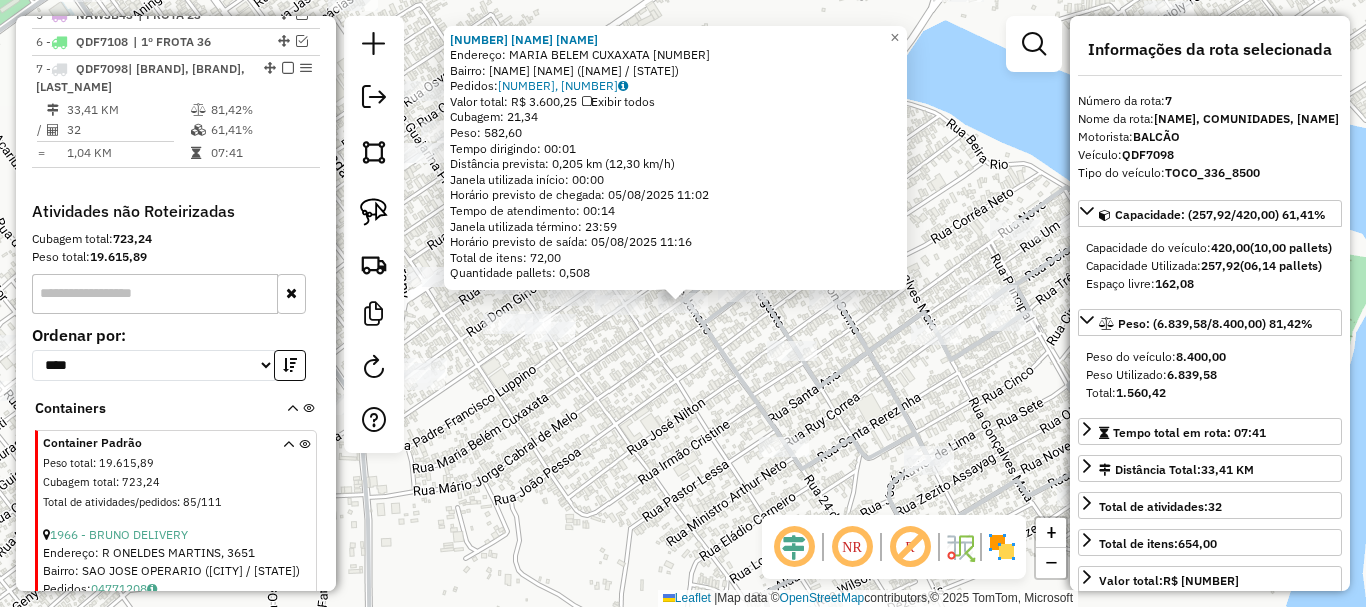 scroll, scrollTop: 936, scrollLeft: 0, axis: vertical 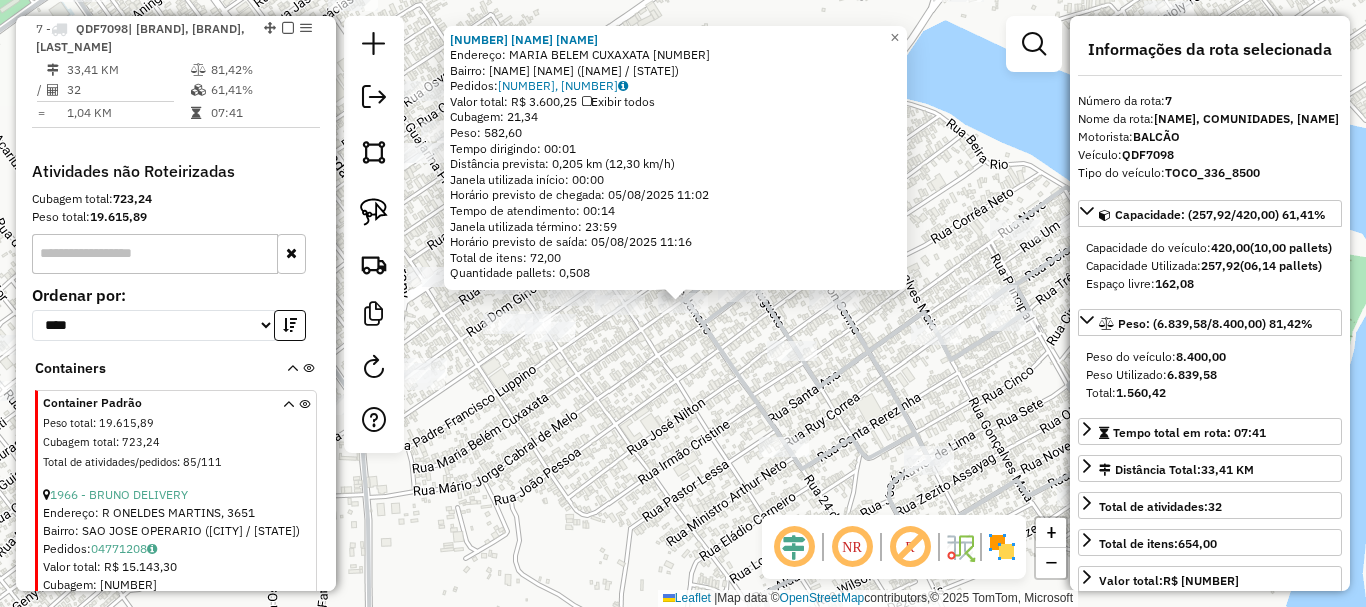 click on "3809 - BOX THIAGO  Endereço:  MARIA BELEM CUXAXATA 3741   Bairro: ITAUNA II (PARINTINS / AM)   Pedidos:  04771109, 04771110   Valor total: R$ 3.600,25   Exibir todos   Cubagem: 21,34  Peso: 582,60  Tempo dirigindo: 00:01   Distância prevista: 0,205 km (12,30 km/h)   Janela utilizada início: 00:00   Horário previsto de chegada: 05/08/2025 11:02   Tempo de atendimento: 00:14   Janela utilizada término: 23:59   Horário previsto de saída: 05/08/2025 11:16   Total de itens: 72,00   Quantidade pallets: 0,508  × Janela de atendimento Grade de atendimento Capacidade Transportadoras Veículos Cliente Pedidos  Rotas Selecione os dias de semana para filtrar as janelas de atendimento  Seg   Ter   Qua   Qui   Sex   Sáb   Dom  Informe o período da janela de atendimento: De: Até:  Filtrar exatamente a janela do cliente  Considerar janela de atendimento padrão  Selecione os dias de semana para filtrar as grades de atendimento  Seg   Ter   Qua   Qui   Sex   Sáb   Dom   Peso mínimo:   Peso máximo:   De:   Até:" 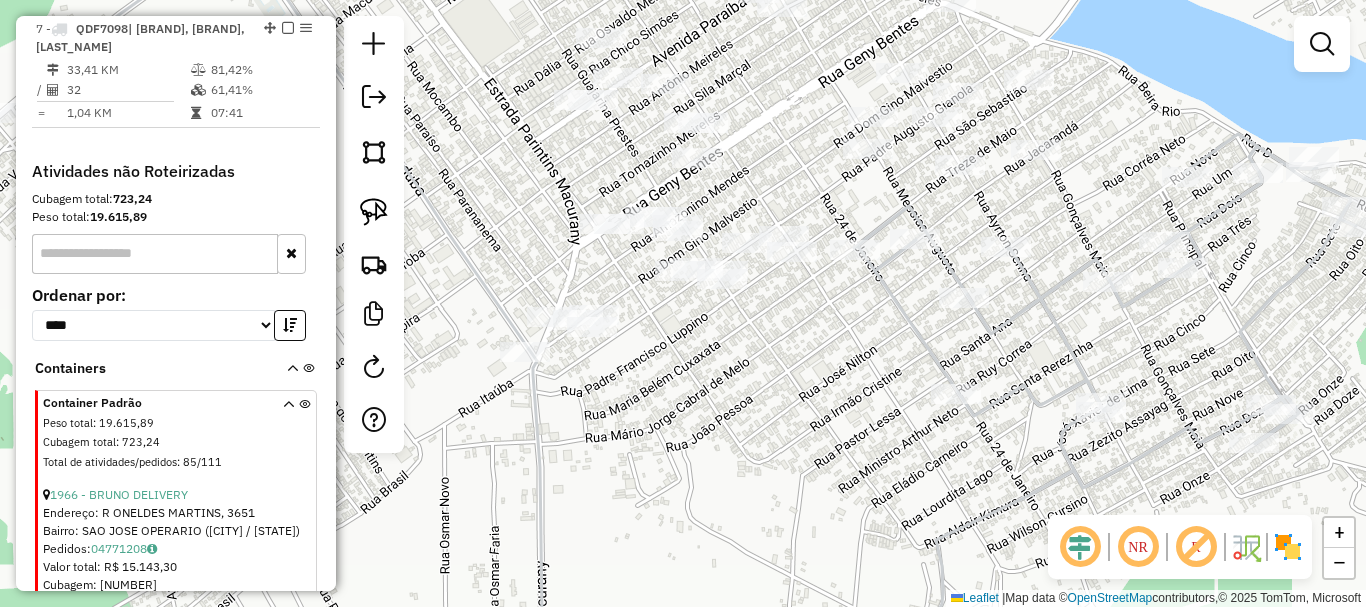 drag, startPoint x: 690, startPoint y: 385, endPoint x: 804, endPoint y: 355, distance: 117.881294 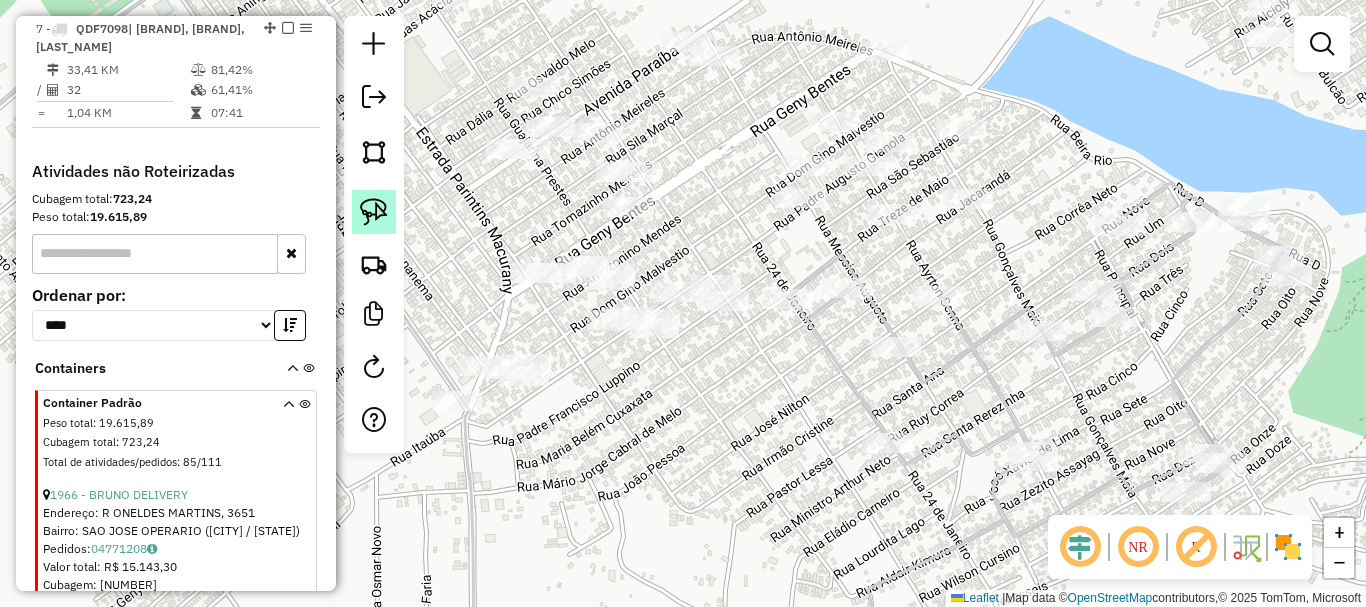 click 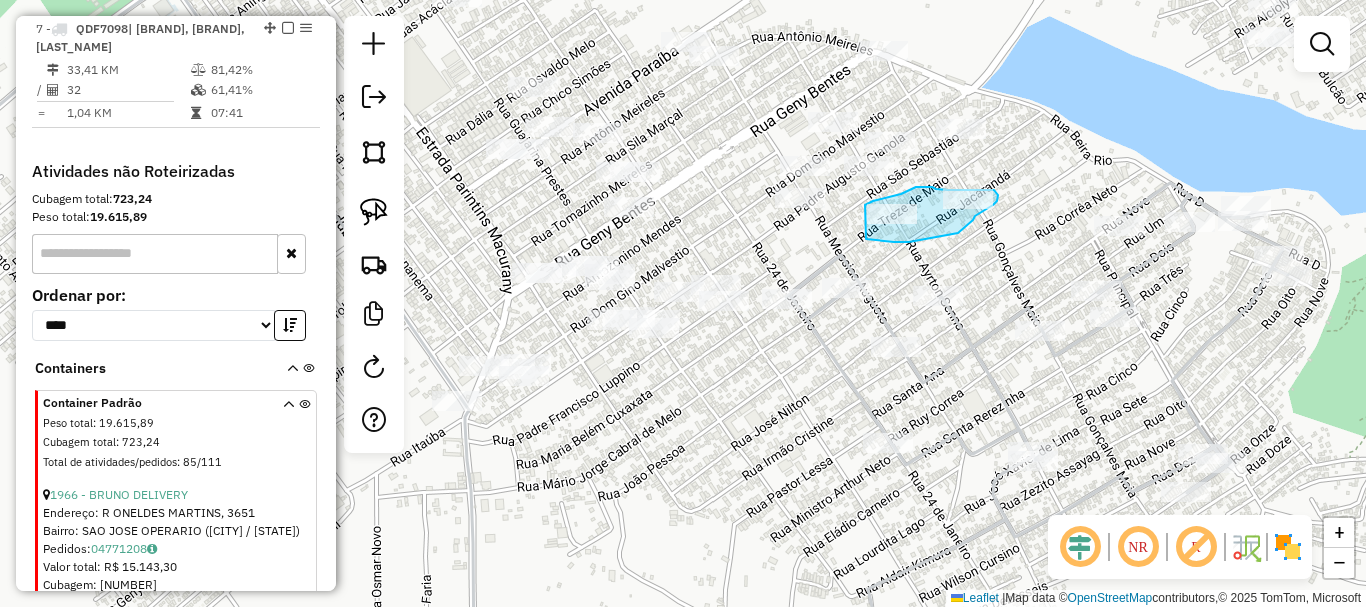 drag, startPoint x: 866, startPoint y: 239, endPoint x: 861, endPoint y: 206, distance: 33.37664 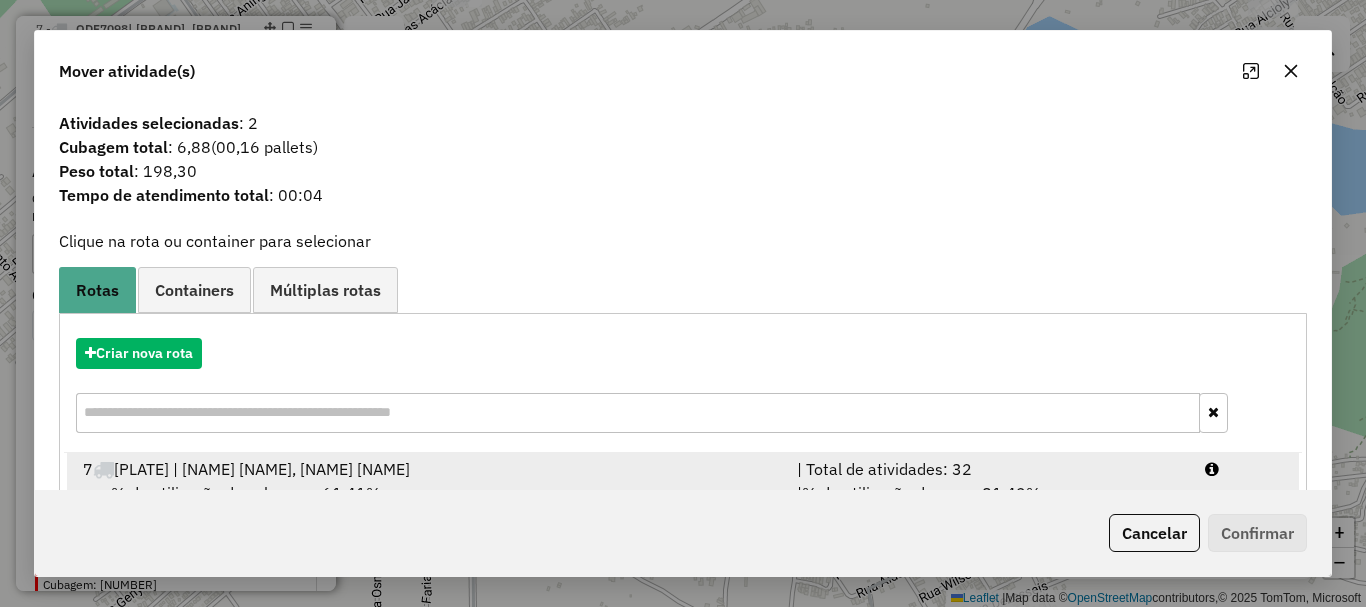 click on "|  % de utilização do peso: 81,42%  | Peso disponível: 1.560,42" at bounding box center [989, 505] 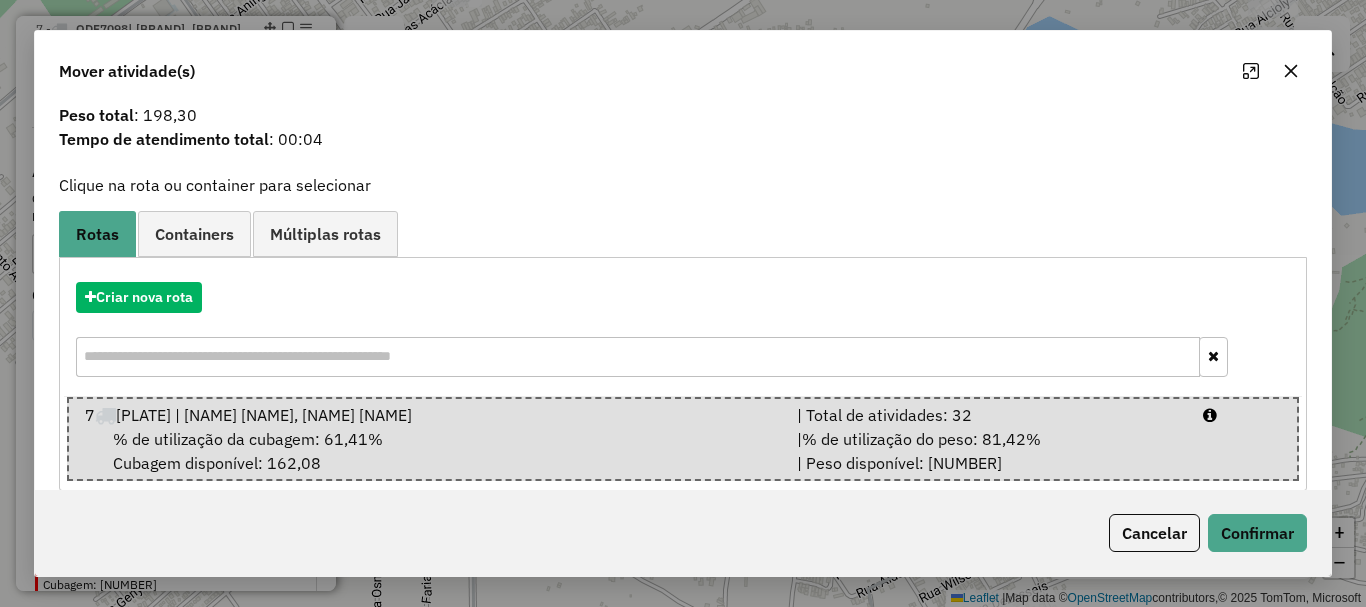 scroll, scrollTop: 81, scrollLeft: 0, axis: vertical 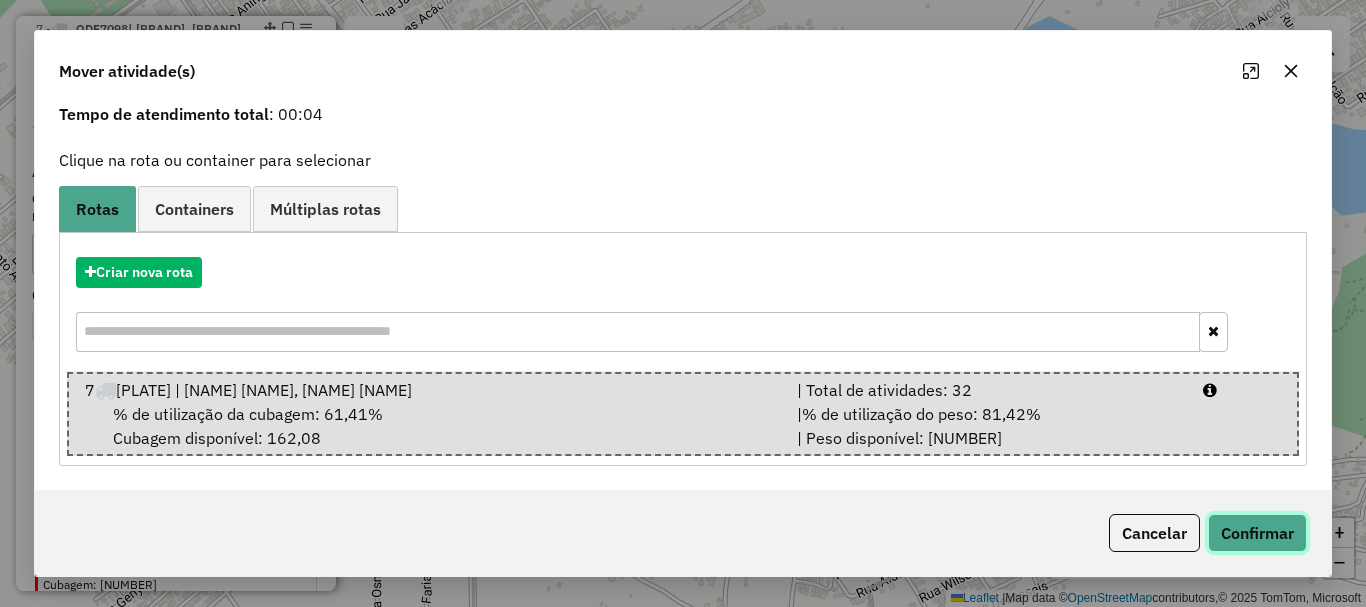 click on "Confirmar" 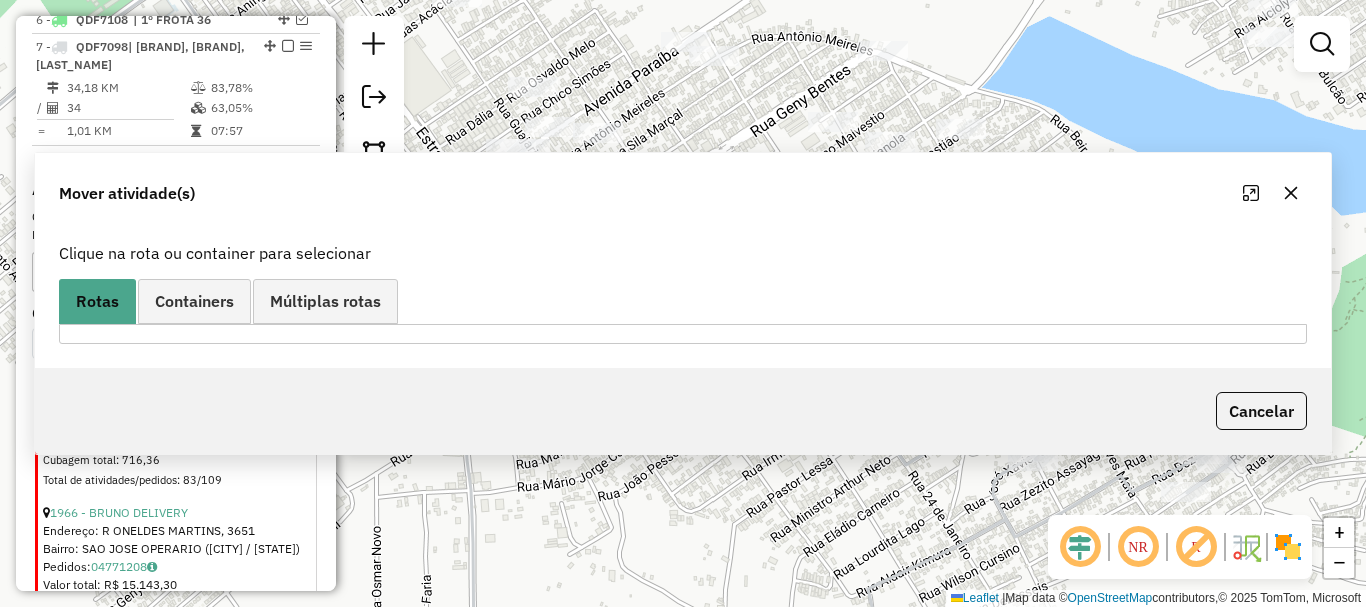 scroll, scrollTop: 0, scrollLeft: 0, axis: both 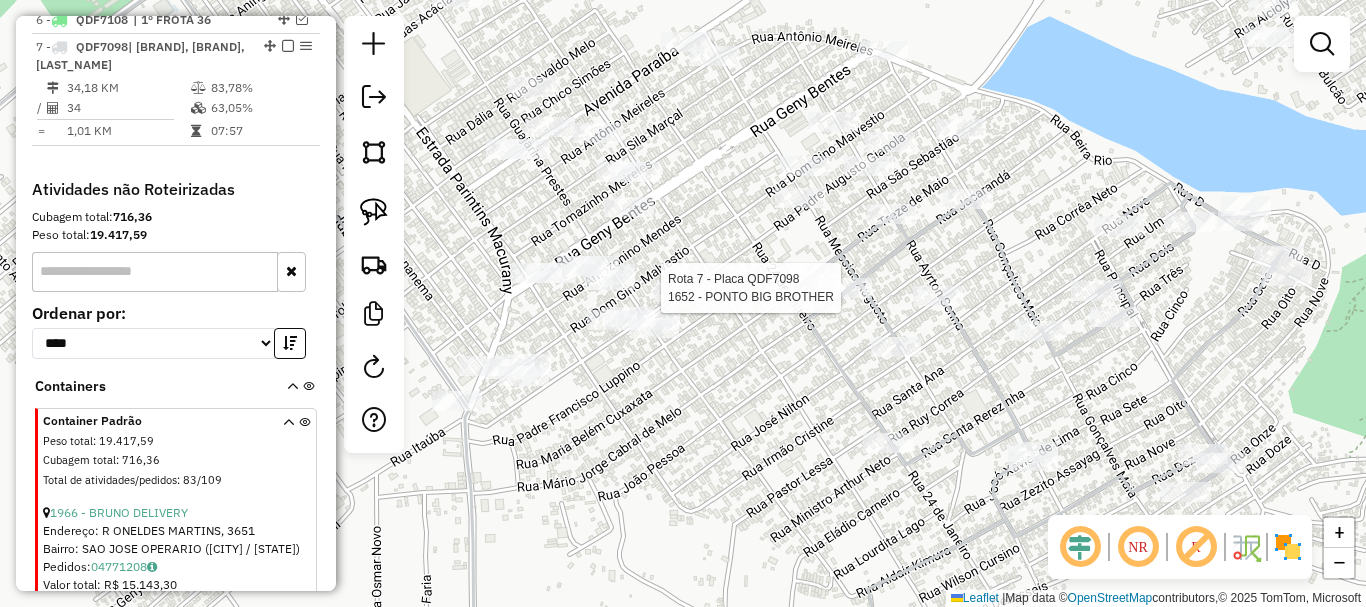 select on "**********" 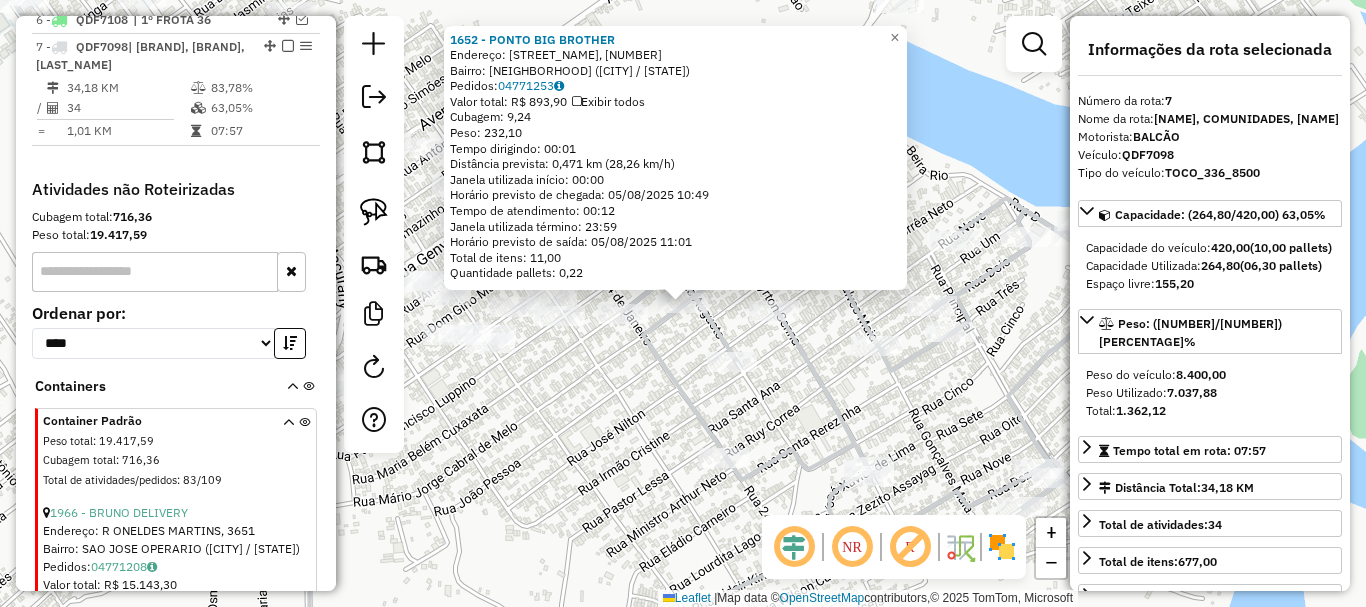 click on "1652 - PONTO BIG BROTHER  Endereço: R JACARANDA, 3599   Bairro: PAULO CORREA (PARINTINS / AM)   Pedidos:  04771253   Valor total: R$ 893,90   Exibir todos   Cubagem: 9,24  Peso: 232,10  Tempo dirigindo: 00:01   Distância prevista: 0,471 km (28,26 km/h)   Janela utilizada início: 00:00   Horário previsto de chegada: 05/08/2025 10:49   Tempo de atendimento: 00:12   Janela utilizada término: 23:59   Horário previsto de saída: 05/08/2025 11:01   Total de itens: 11,00   Quantidade pallets: 0,22  × Janela de atendimento Grade de atendimento Capacidade Transportadoras Veículos Cliente Pedidos  Rotas Selecione os dias de semana para filtrar as janelas de atendimento  Seg   Ter   Qua   Qui   Sex   Sáb   Dom  Informe o período da janela de atendimento: De: Até:  Filtrar exatamente a janela do cliente  Considerar janela de atendimento padrão  Selecione os dias de semana para filtrar as grades de atendimento  Seg   Ter   Qua   Qui   Sex   Sáb   Dom   Considerar clientes sem dia de atendimento cadastrado De:" 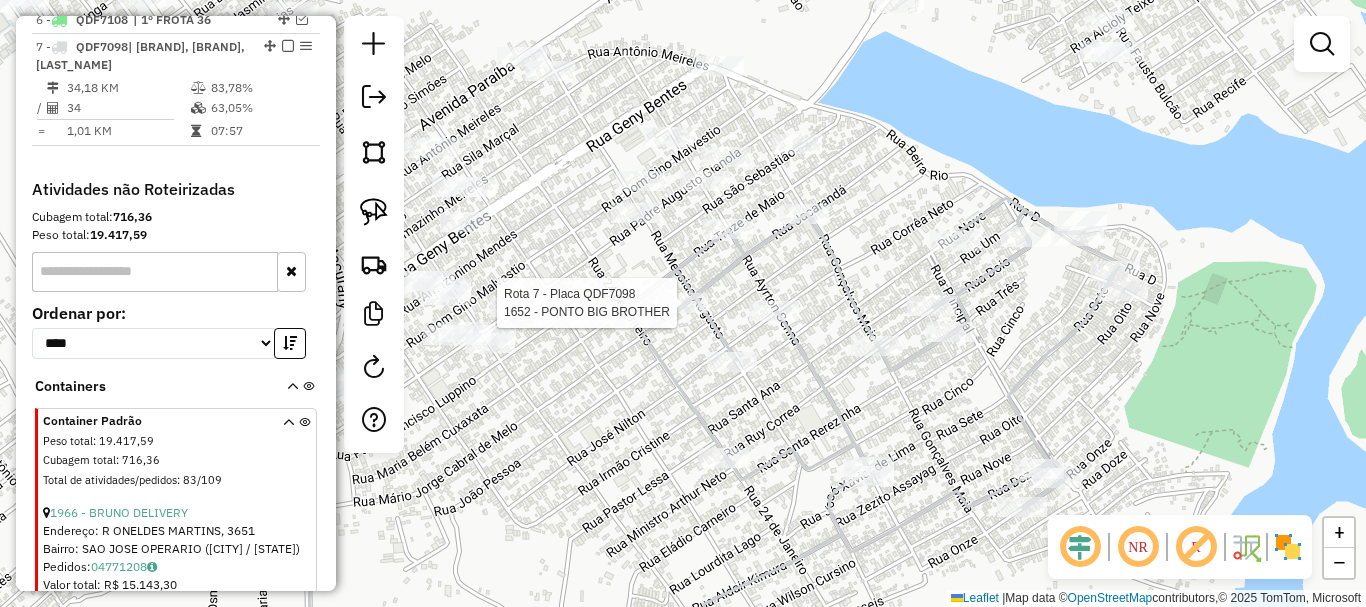 select on "**********" 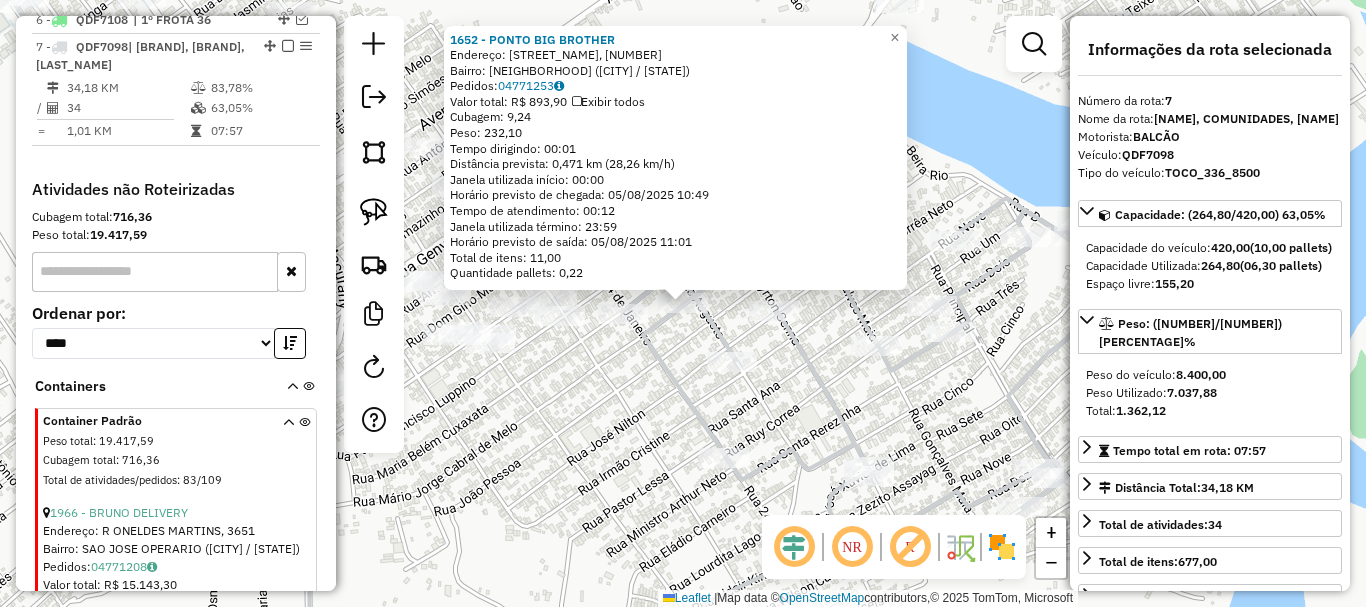 click on "1652 - PONTO BIG BROTHER  Endereço: R JACARANDA, 3599   Bairro: PAULO CORREA (PARINTINS / AM)   Pedidos:  04771253   Valor total: R$ 893,90   Exibir todos   Cubagem: 9,24  Peso: 232,10  Tempo dirigindo: 00:01   Distância prevista: 0,471 km (28,26 km/h)   Janela utilizada início: 00:00   Horário previsto de chegada: 05/08/2025 10:49   Tempo de atendimento: 00:12   Janela utilizada término: 23:59   Horário previsto de saída: 05/08/2025 11:01   Total de itens: 11,00   Quantidade pallets: 0,22  × Janela de atendimento Grade de atendimento Capacidade Transportadoras Veículos Cliente Pedidos  Rotas Selecione os dias de semana para filtrar as janelas de atendimento  Seg   Ter   Qua   Qui   Sex   Sáb   Dom  Informe o período da janela de atendimento: De: Até:  Filtrar exatamente a janela do cliente  Considerar janela de atendimento padrão  Selecione os dias de semana para filtrar as grades de atendimento  Seg   Ter   Qua   Qui   Sex   Sáb   Dom   Considerar clientes sem dia de atendimento cadastrado De:" 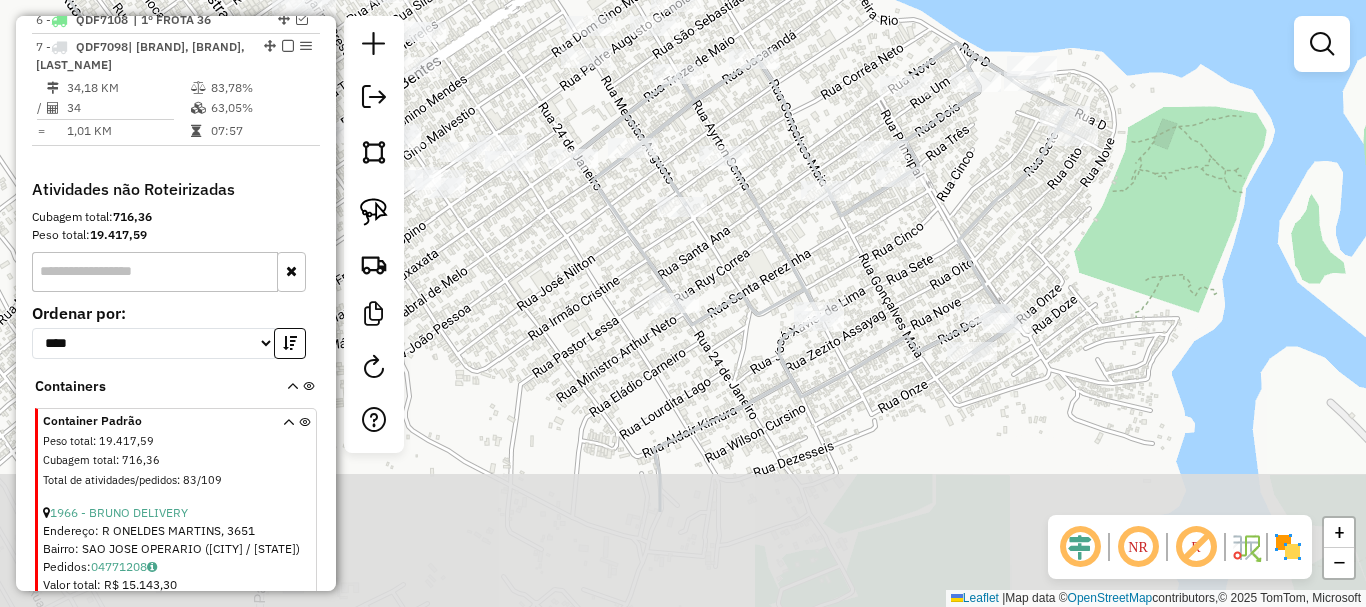 drag, startPoint x: 637, startPoint y: 413, endPoint x: 578, endPoint y: 226, distance: 196.08672 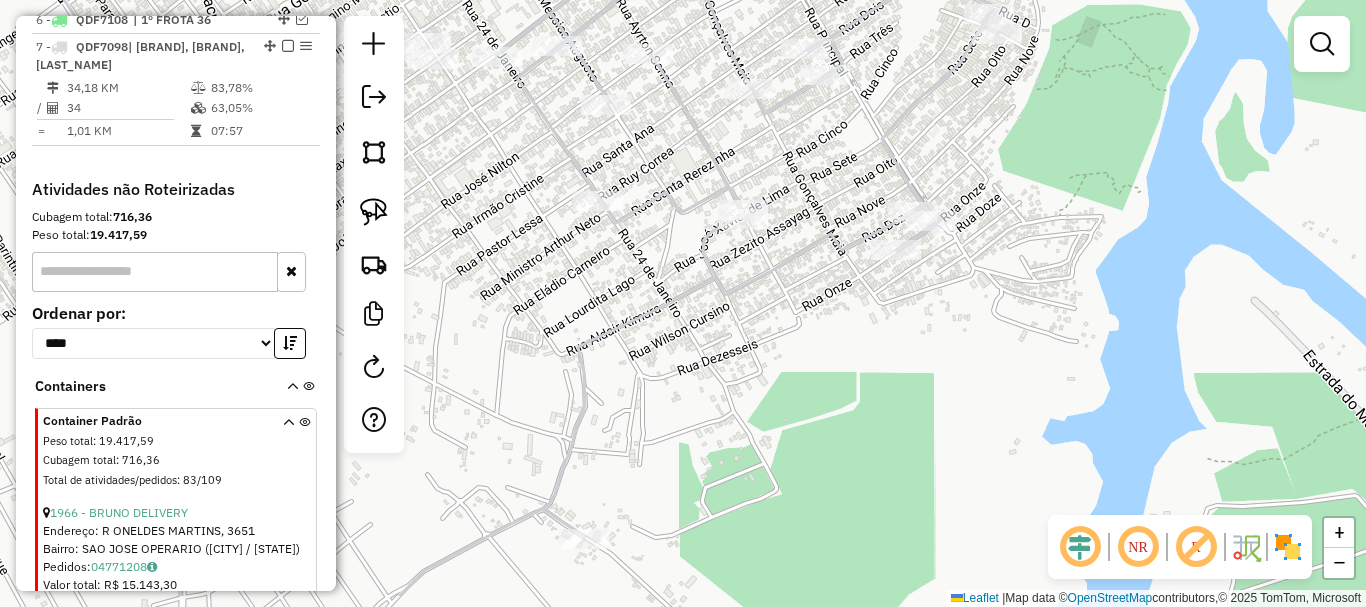 drag, startPoint x: 776, startPoint y: 367, endPoint x: 847, endPoint y: 171, distance: 208.46342 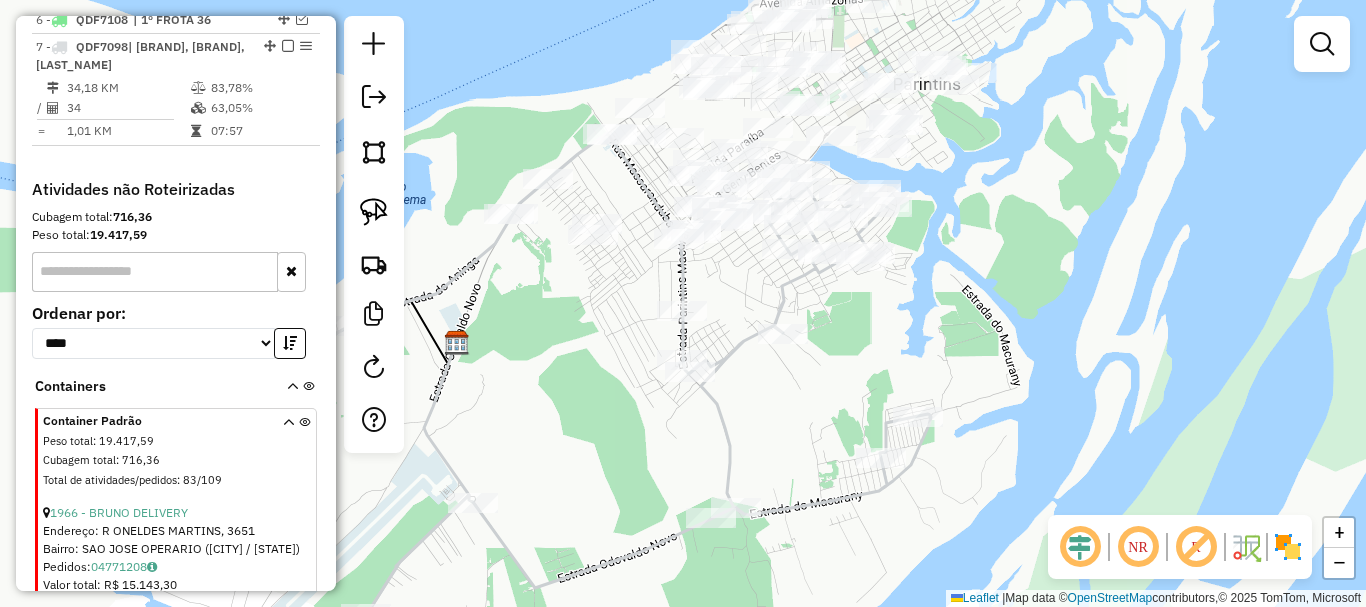 drag, startPoint x: 914, startPoint y: 276, endPoint x: 1028, endPoint y: 402, distance: 169.91763 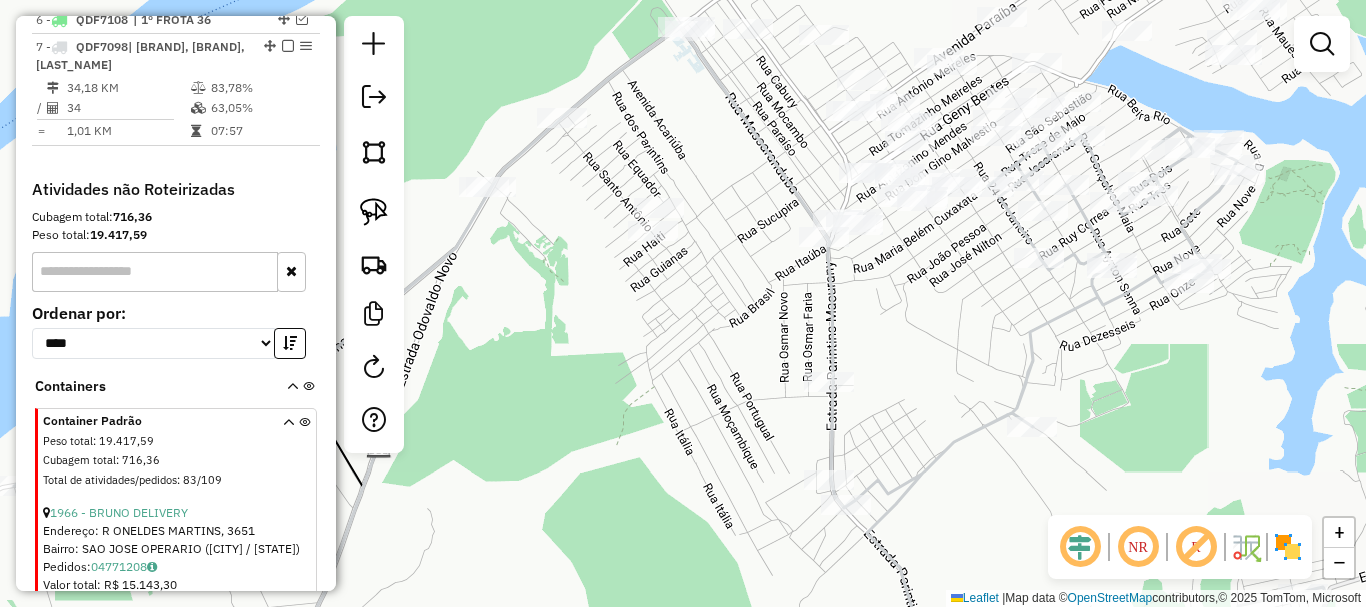 drag, startPoint x: 833, startPoint y: 370, endPoint x: 848, endPoint y: 373, distance: 15.297058 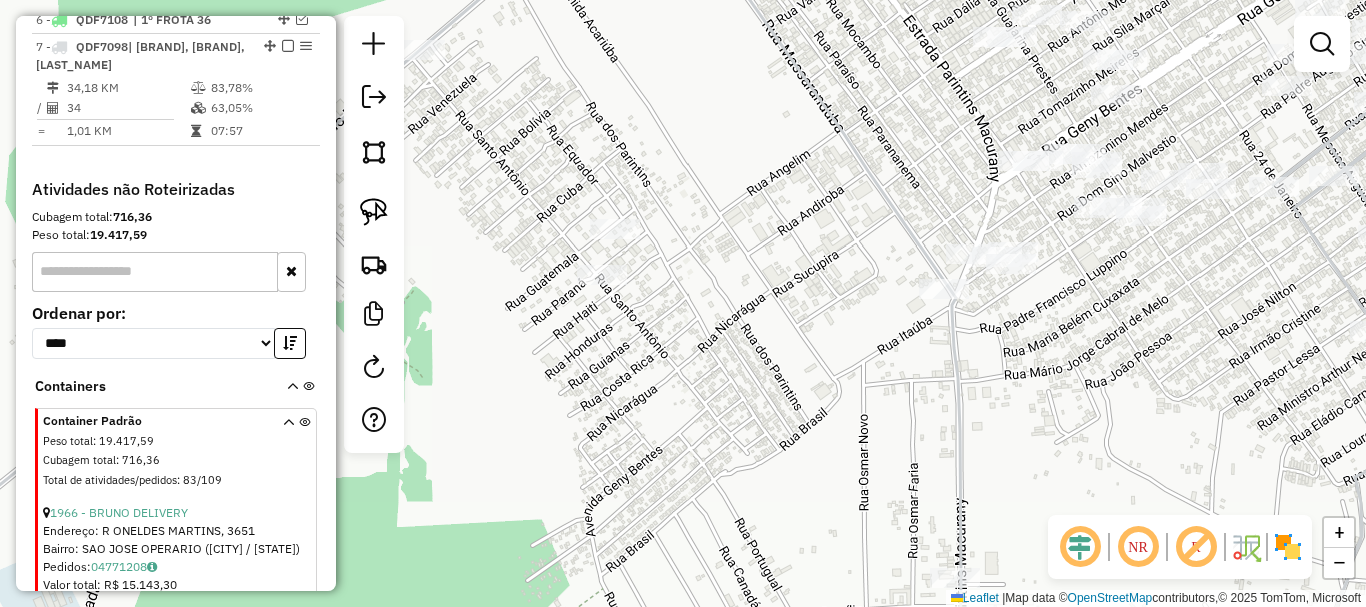 drag, startPoint x: 844, startPoint y: 365, endPoint x: 752, endPoint y: 400, distance: 98.43272 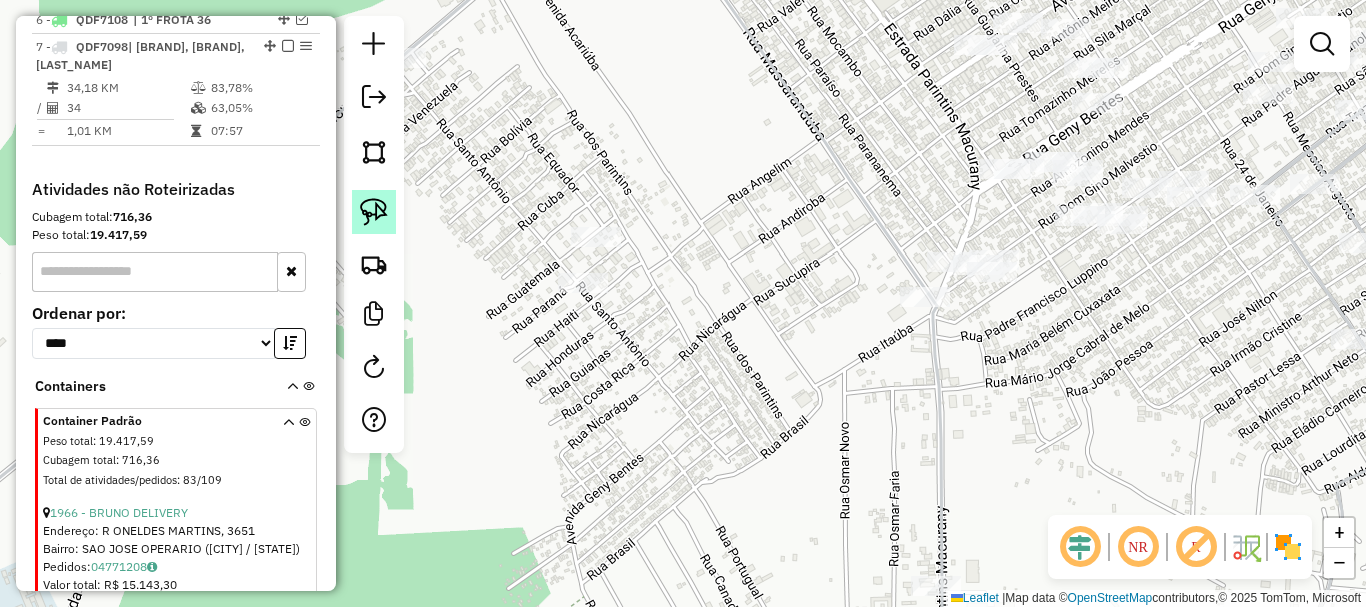 drag, startPoint x: 398, startPoint y: 214, endPoint x: 382, endPoint y: 214, distance: 16 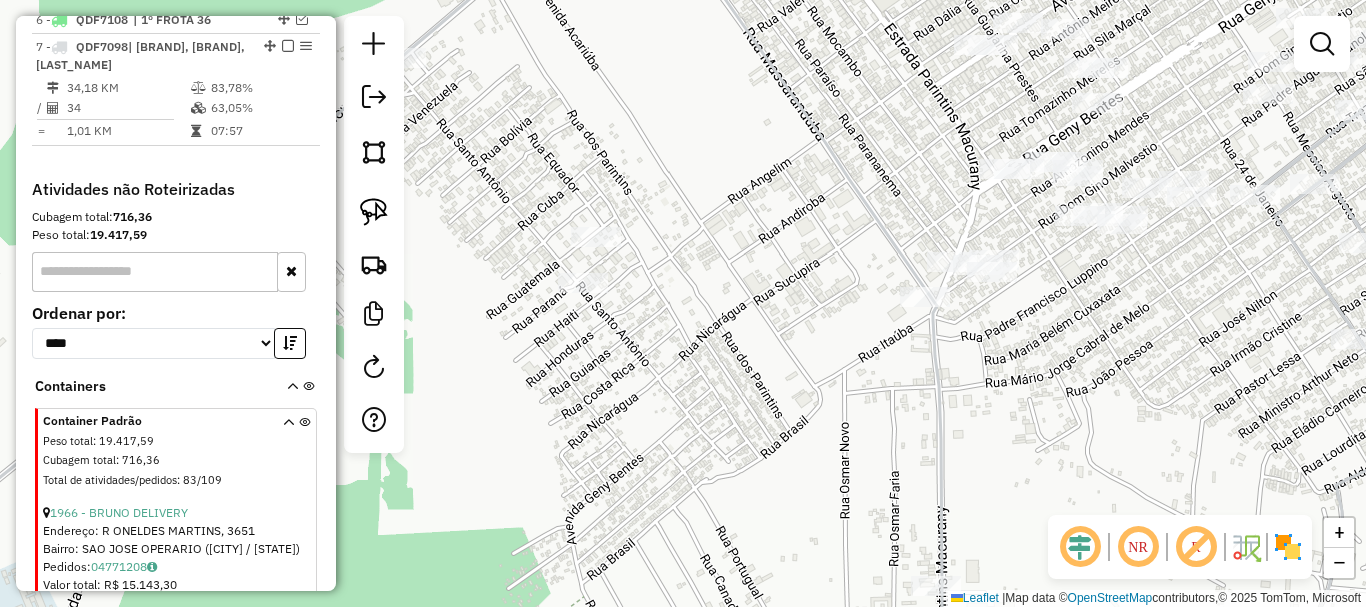 drag, startPoint x: 382, startPoint y: 214, endPoint x: 778, endPoint y: 311, distance: 407.707 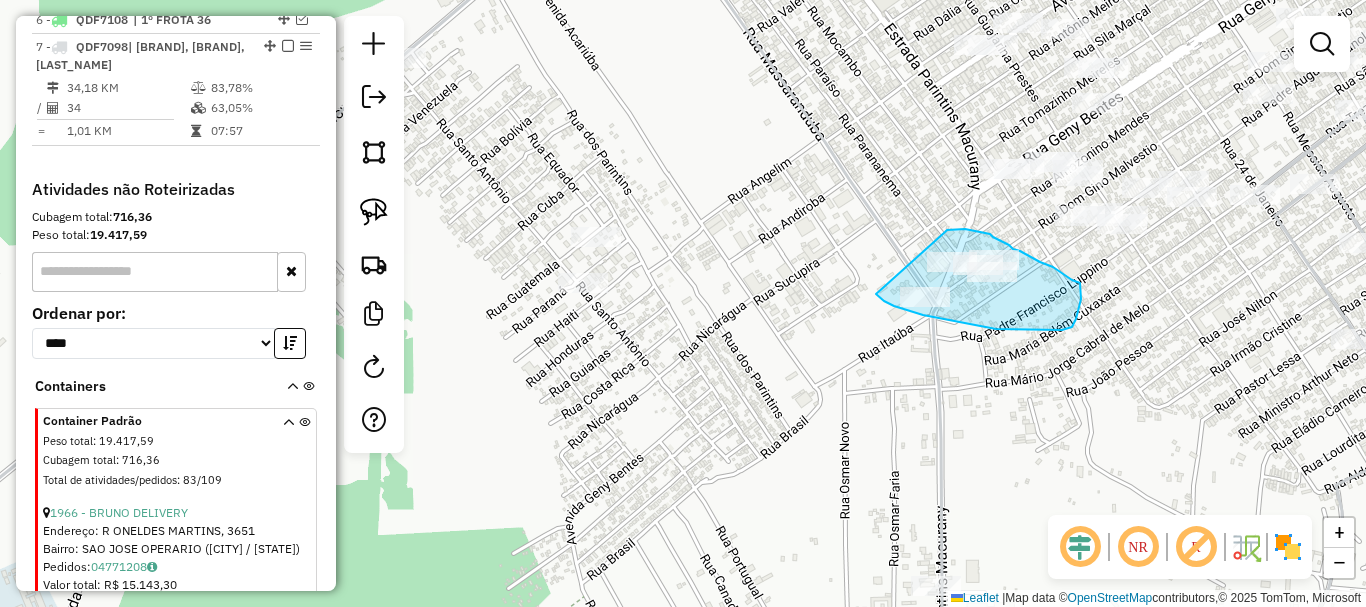 drag, startPoint x: 876, startPoint y: 294, endPoint x: 933, endPoint y: 236, distance: 81.32035 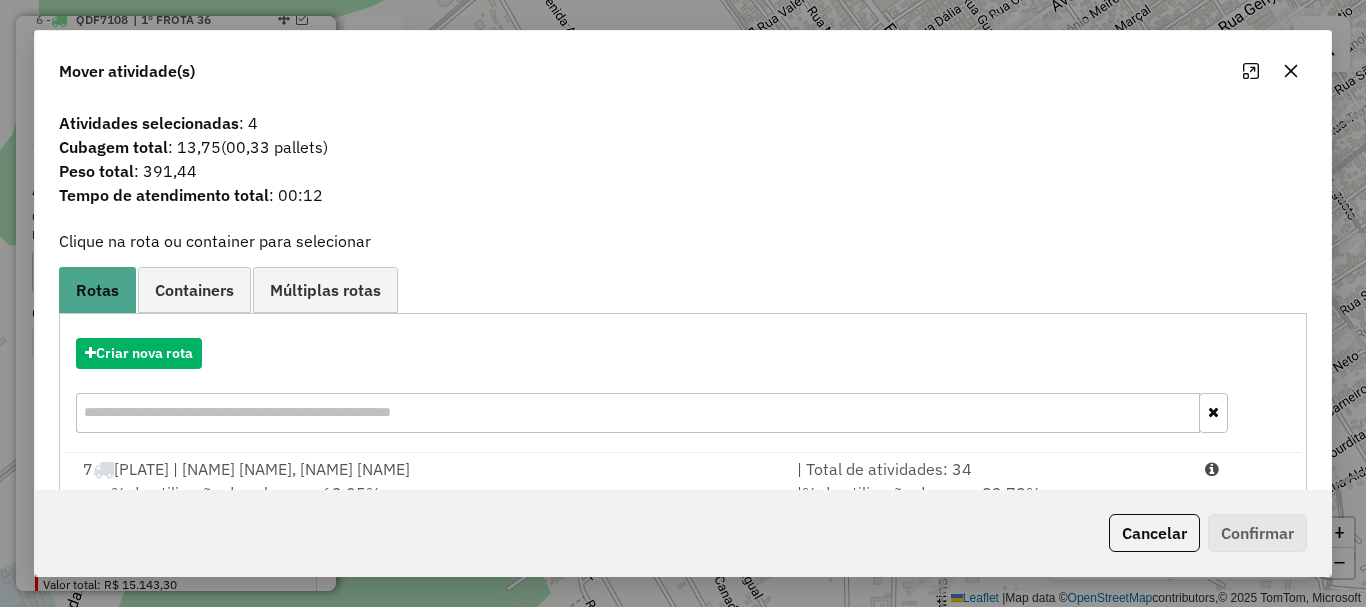 scroll, scrollTop: 78, scrollLeft: 0, axis: vertical 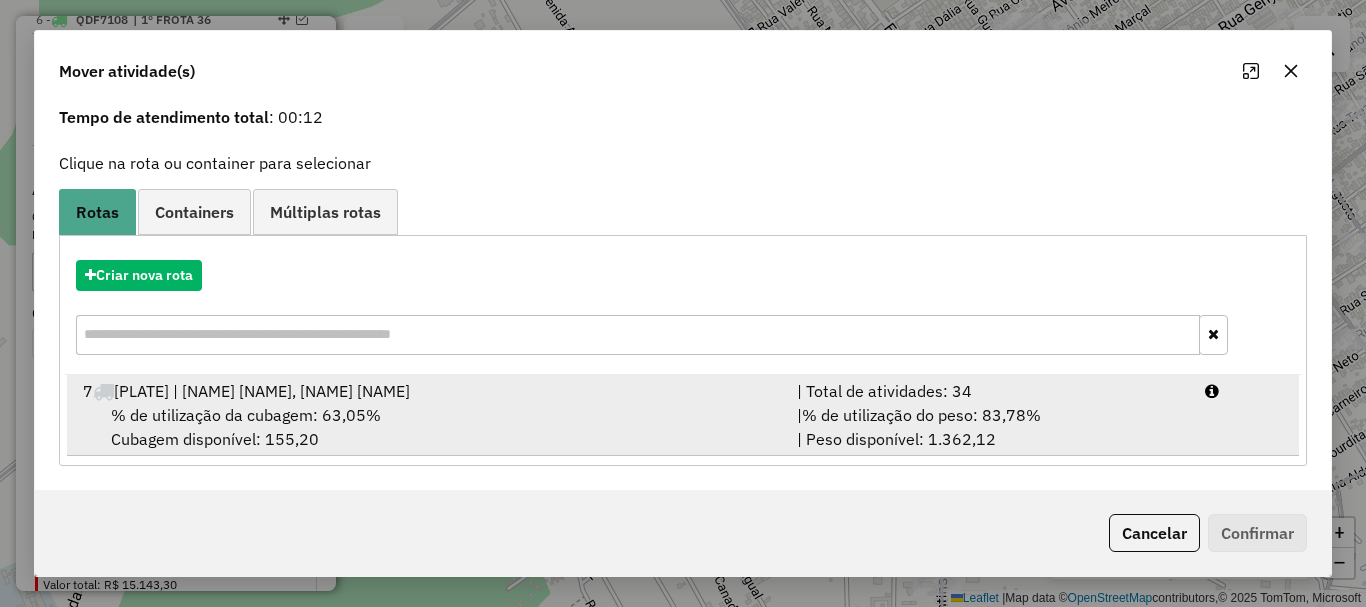 click on "|  % de utilização do peso: 83,78%  | Peso disponível: 1.362,12" at bounding box center [989, 427] 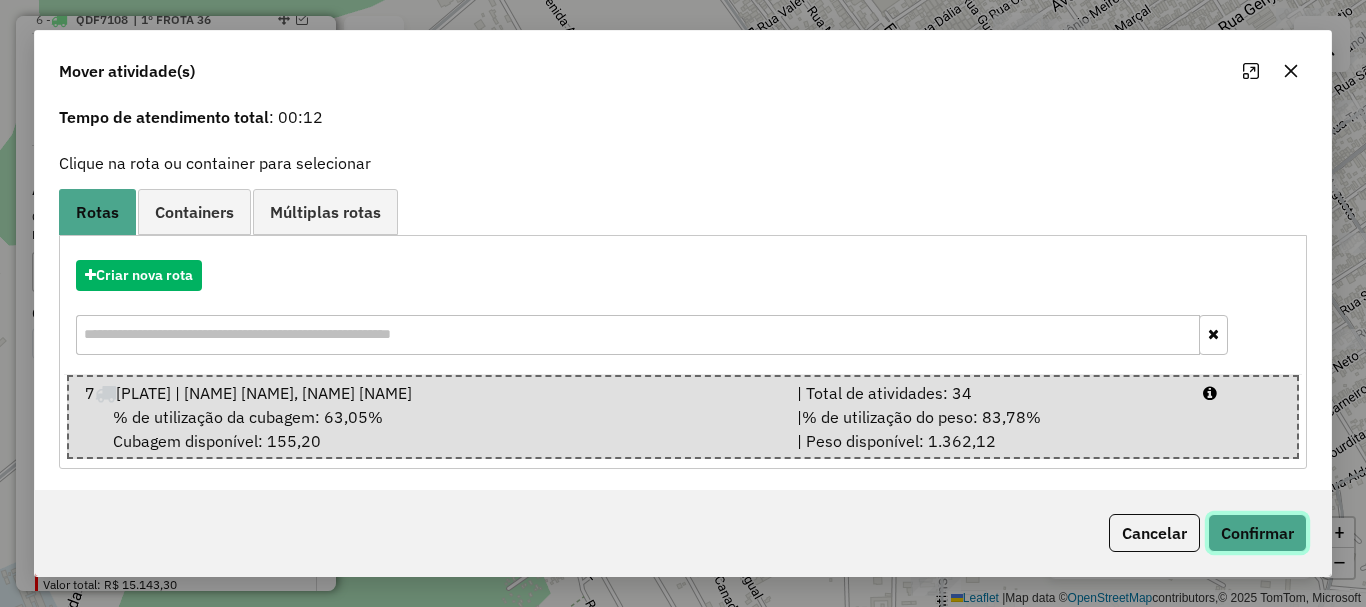 click on "Confirmar" 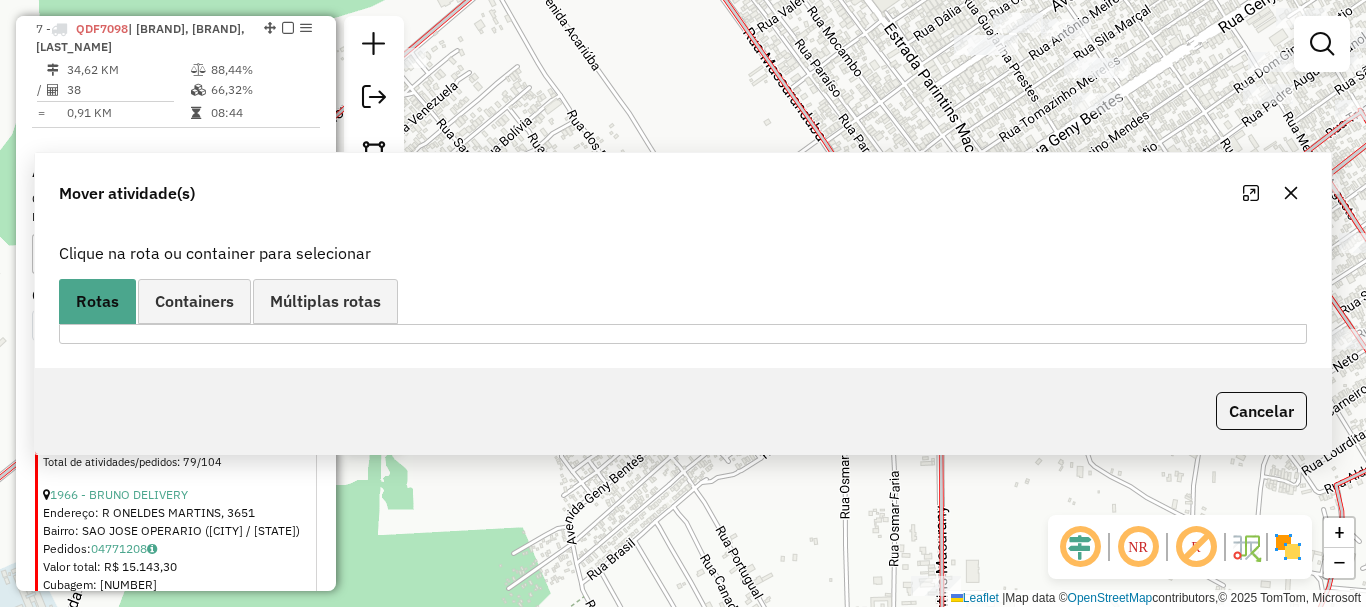 scroll, scrollTop: 0, scrollLeft: 0, axis: both 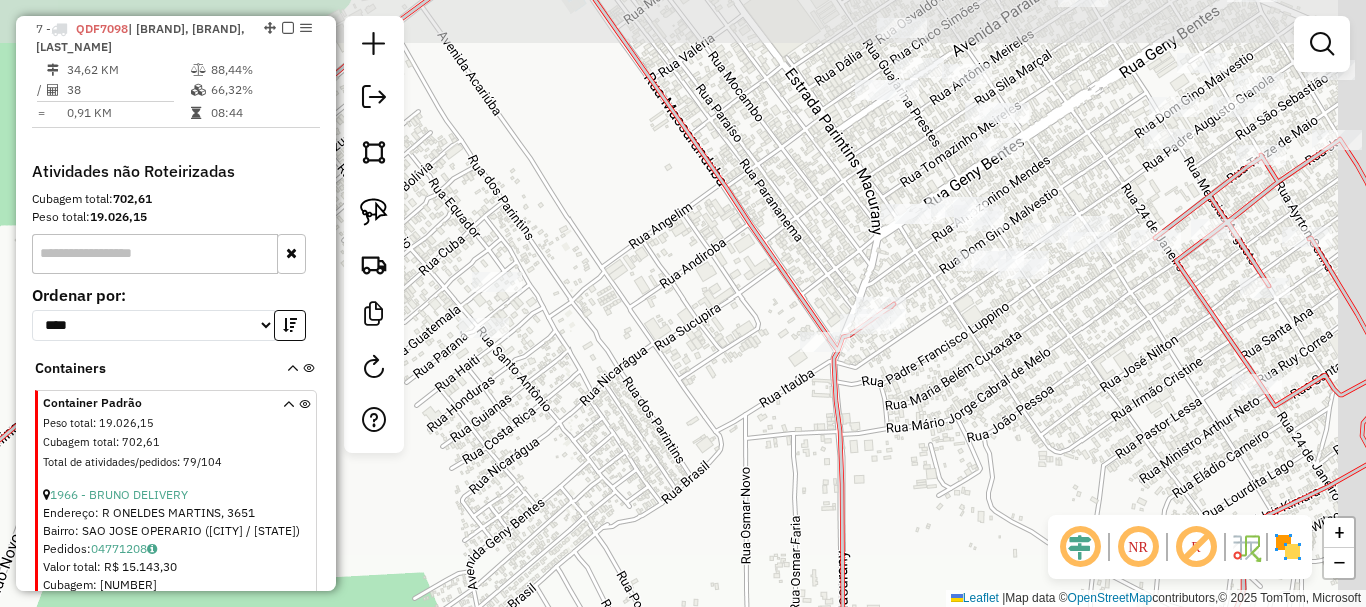 drag, startPoint x: 1142, startPoint y: 330, endPoint x: 798, endPoint y: 419, distance: 355.3266 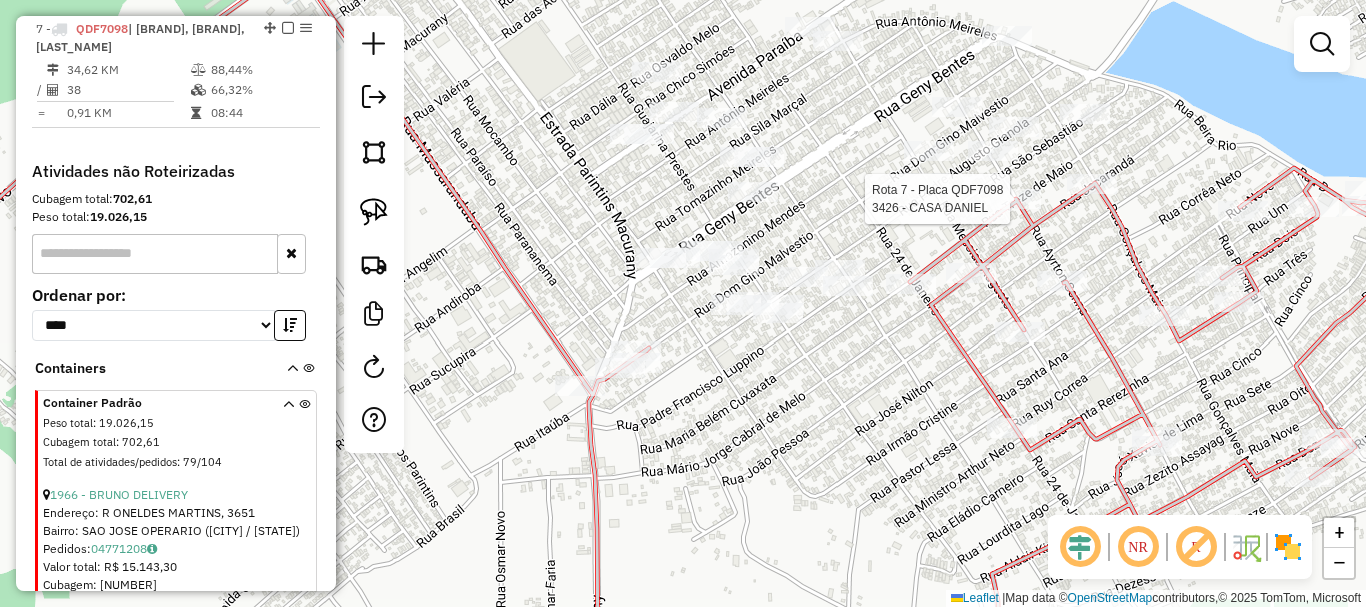select on "**********" 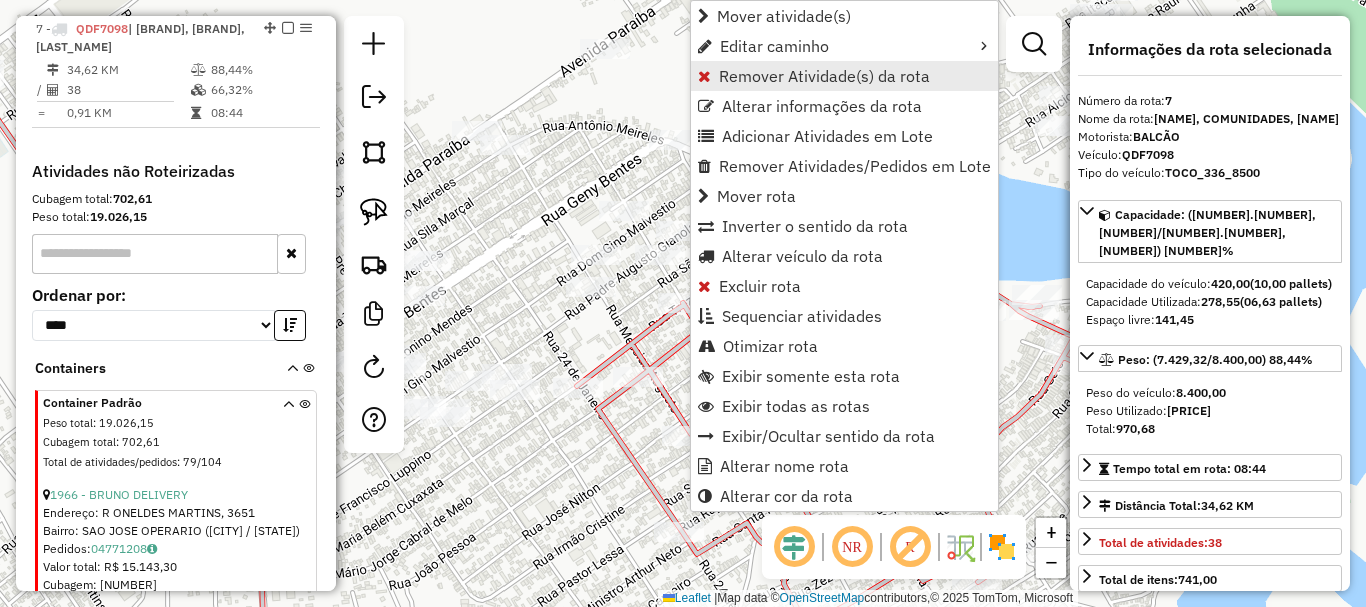 click on "Remover Atividade(s) da rota" at bounding box center [824, 76] 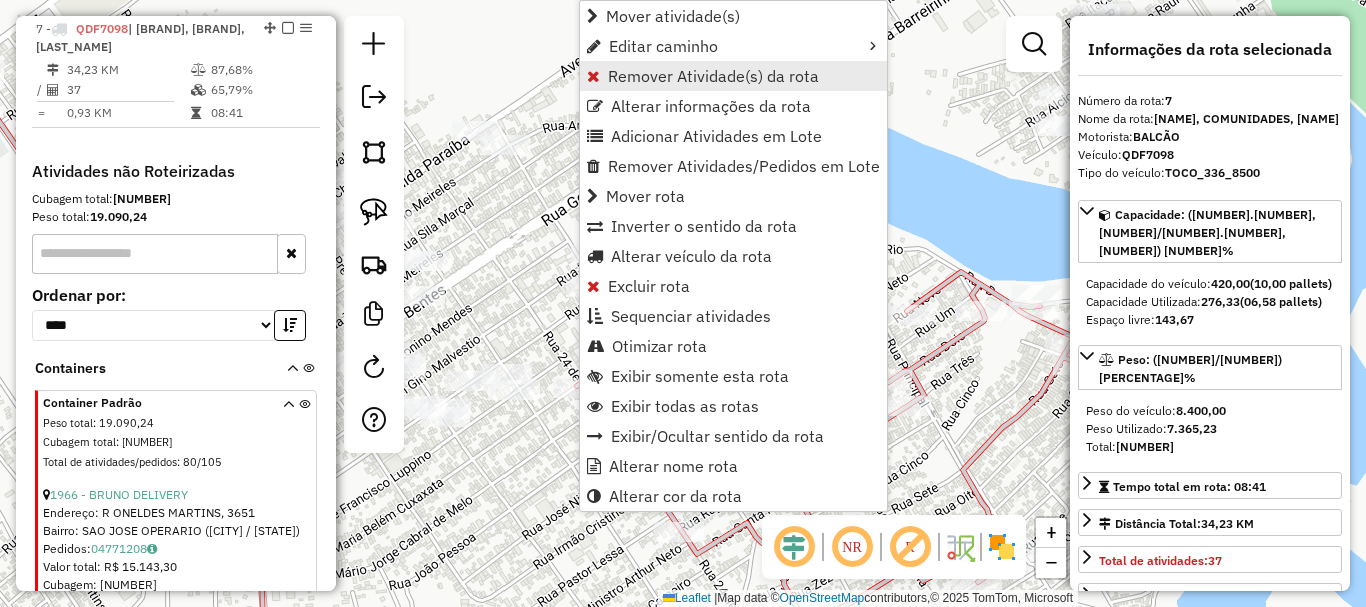 click on "Remover Atividade(s) da rota" at bounding box center (713, 76) 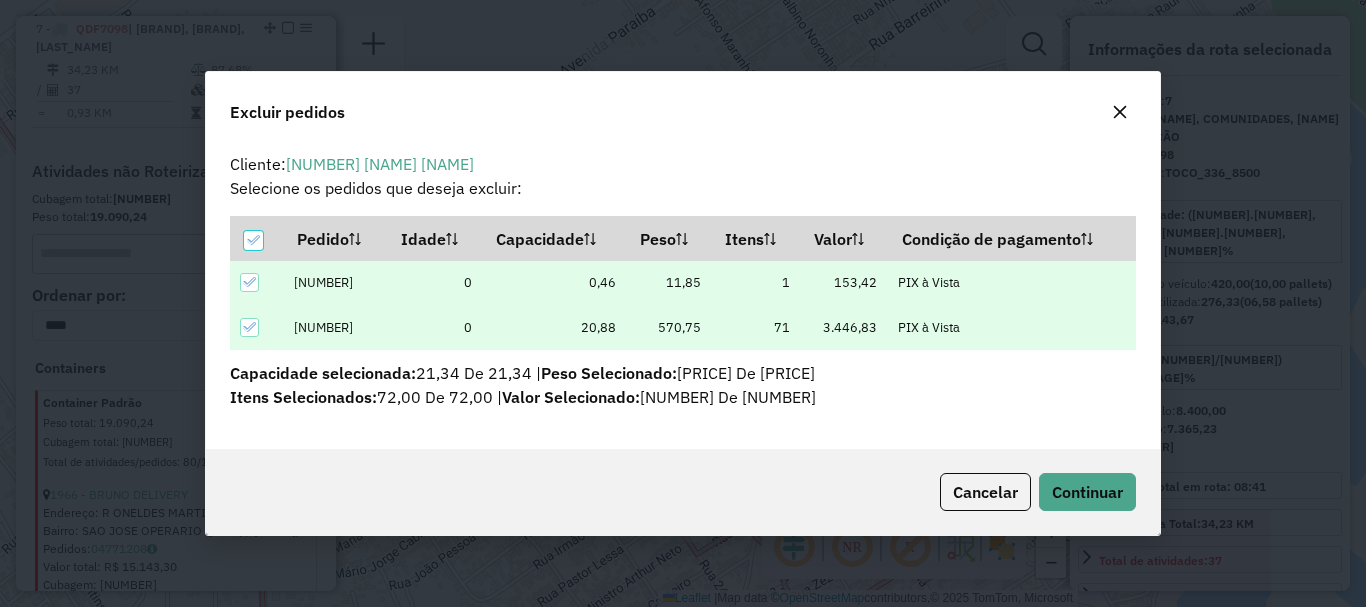 scroll, scrollTop: 0, scrollLeft: 0, axis: both 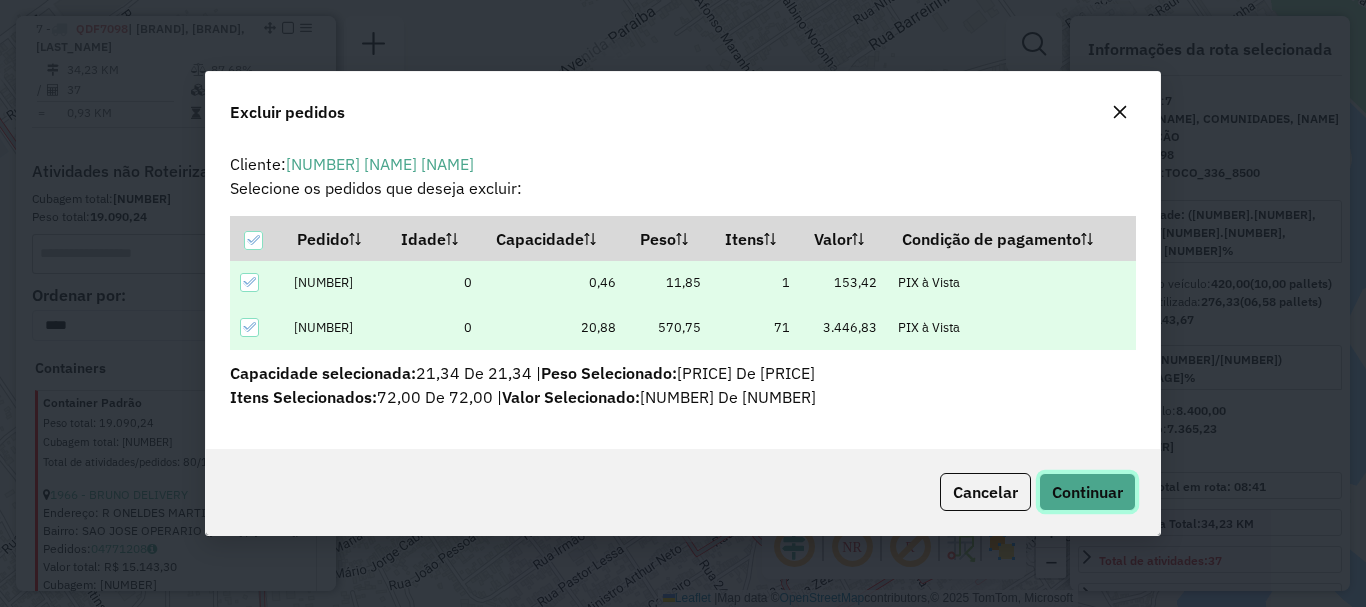 click on "Continuar" 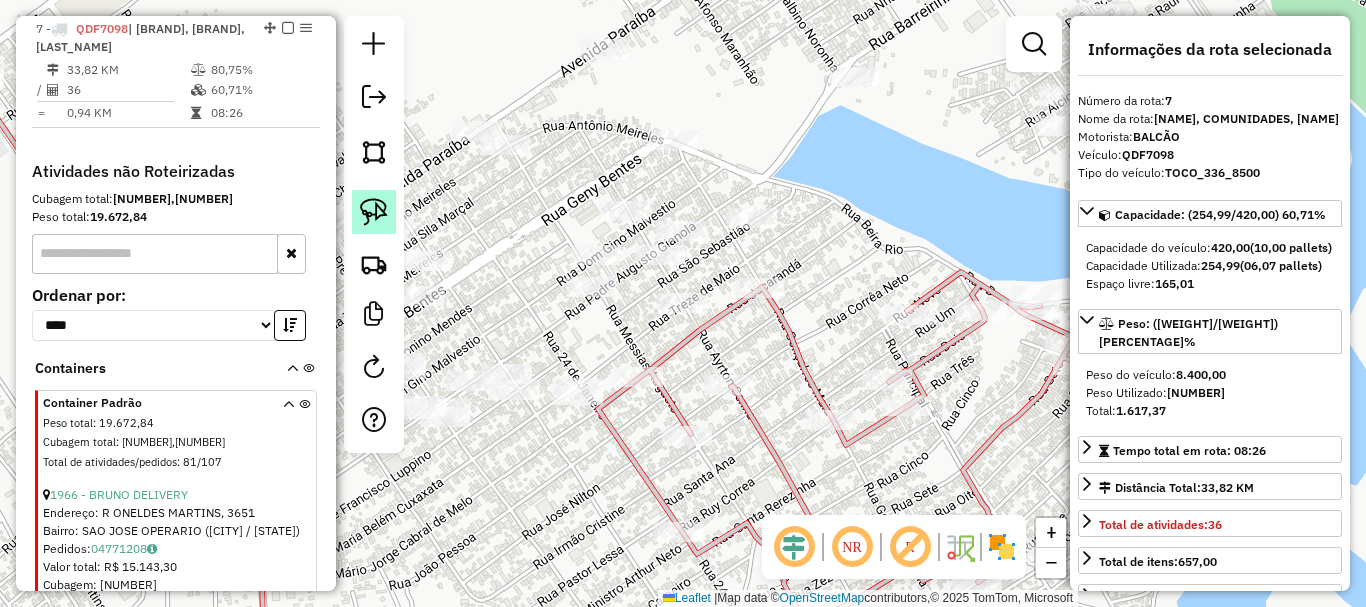 drag, startPoint x: 361, startPoint y: 197, endPoint x: 382, endPoint y: 222, distance: 32.649654 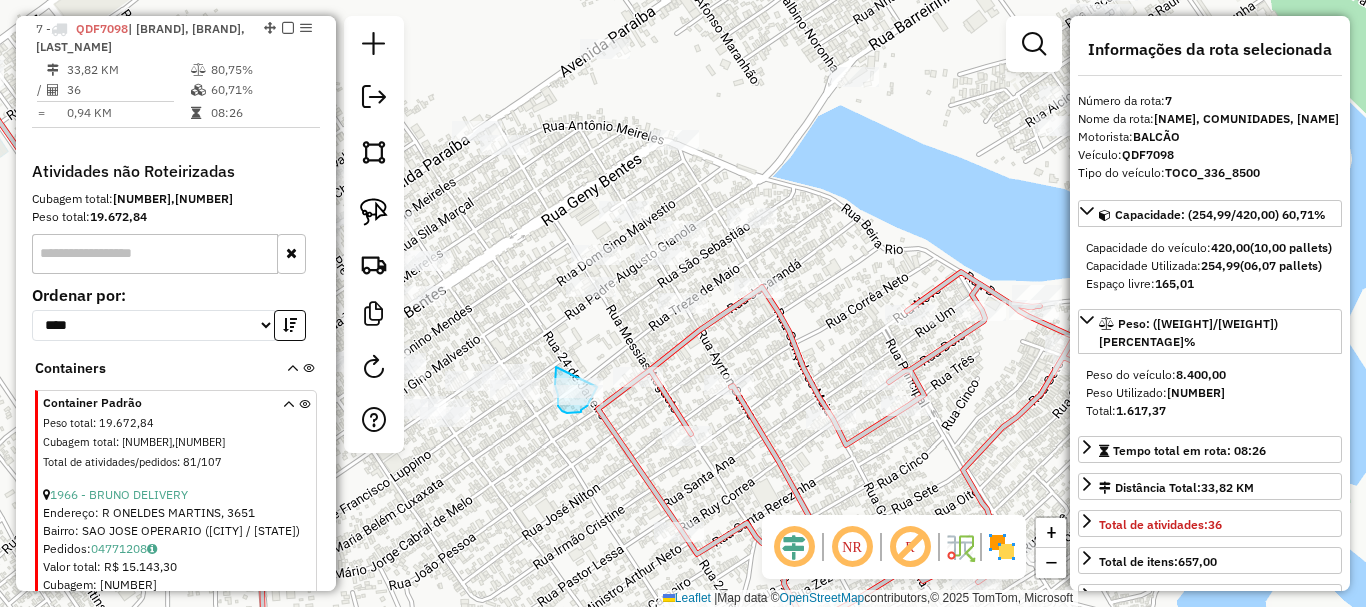 click on "Janela de atendimento Grade de atendimento Capacidade Transportadoras Veículos Cliente Pedidos  Rotas Selecione os dias de semana para filtrar as janelas de atendimento  Seg   Ter   Qua   Qui   Sex   Sáb   Dom  Informe o período da janela de atendimento: De: Até:  Filtrar exatamente a janela do cliente  Considerar janela de atendimento padrão  Selecione os dias de semana para filtrar as grades de atendimento  Seg   Ter   Qua   Qui   Sex   Sáb   Dom   Considerar clientes sem dia de atendimento cadastrado  Clientes fora do dia de atendimento selecionado Filtrar as atividades entre os valores definidos abaixo:  Peso mínimo:   Peso máximo:   Cubagem mínima:   Cubagem máxima:   De:   Até:  Filtrar as atividades entre o tempo de atendimento definido abaixo:  De:   Até:   Considerar capacidade total dos clientes não roteirizados Transportadora: Selecione um ou mais itens Tipo de veículo: Selecione um ou mais itens Veículo: Selecione um ou mais itens Motorista: Selecione um ou mais itens Nome: Rótulo:" 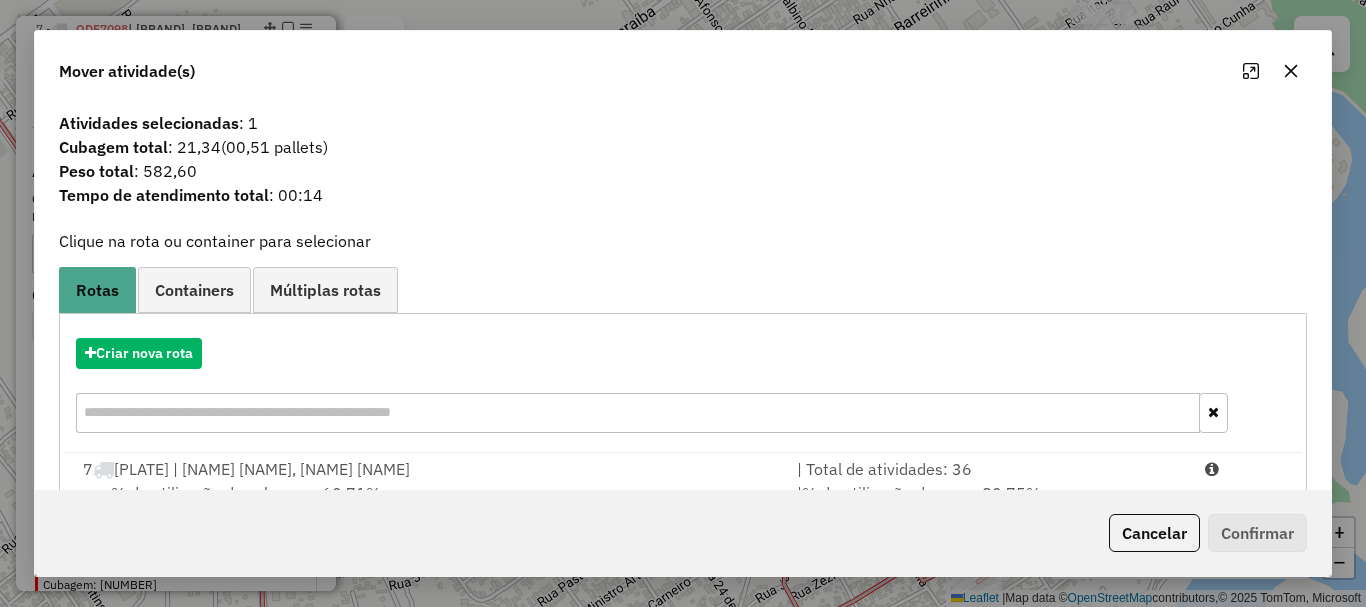 scroll, scrollTop: 78, scrollLeft: 0, axis: vertical 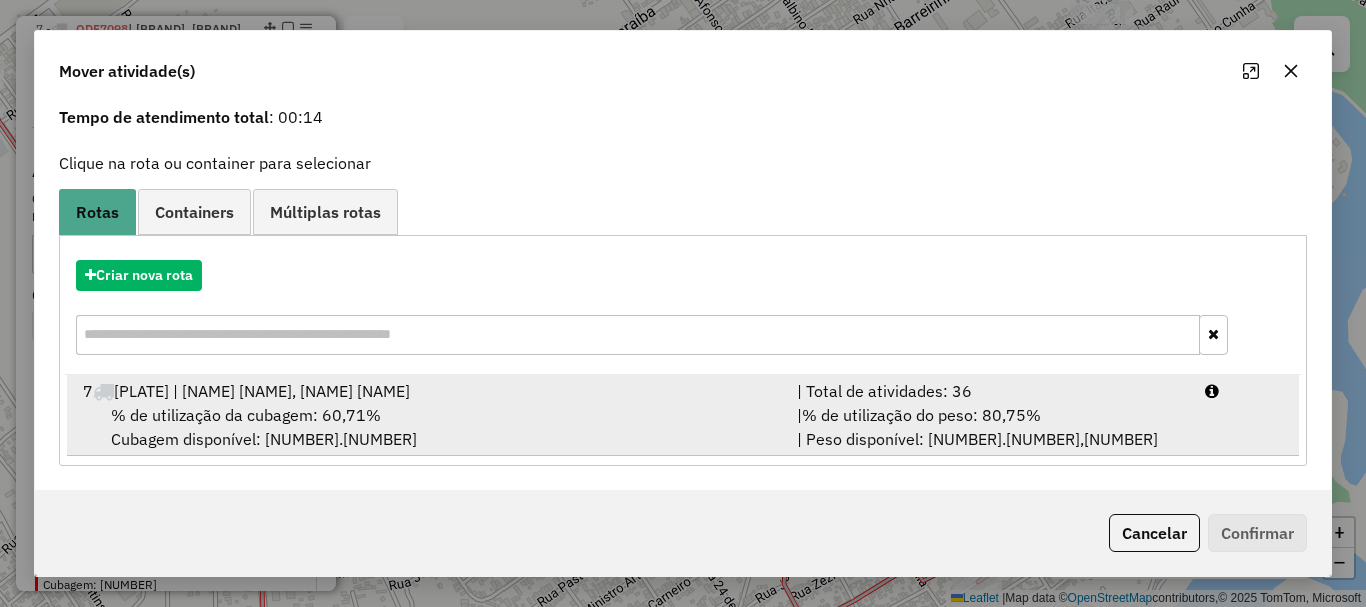 click on "7  QDF7098 | ANINGA , COMUNIDADES, DEJARD VIEIRA" at bounding box center (428, 391) 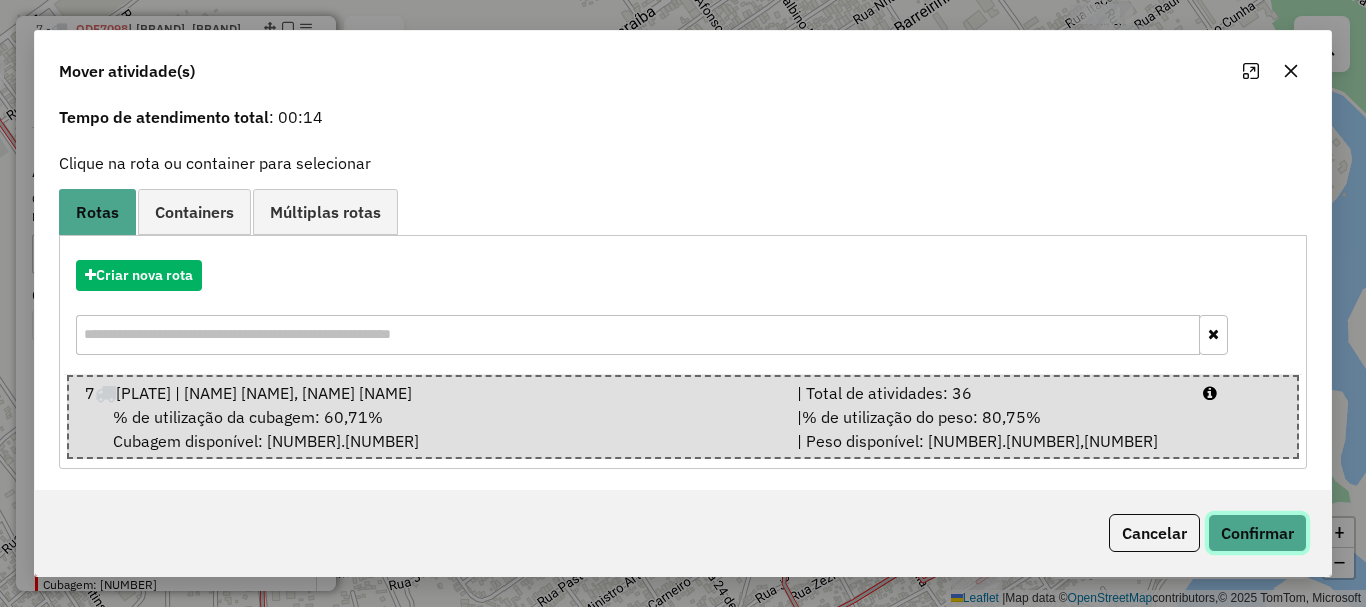 click on "Confirmar" 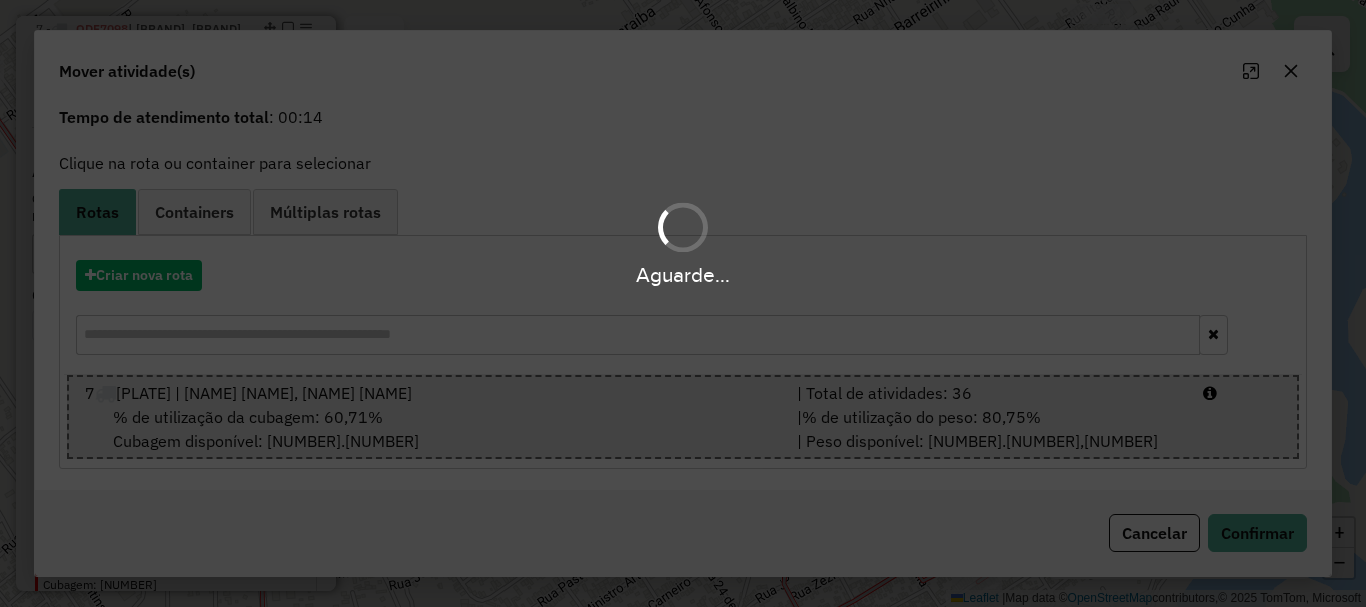 scroll, scrollTop: 0, scrollLeft: 0, axis: both 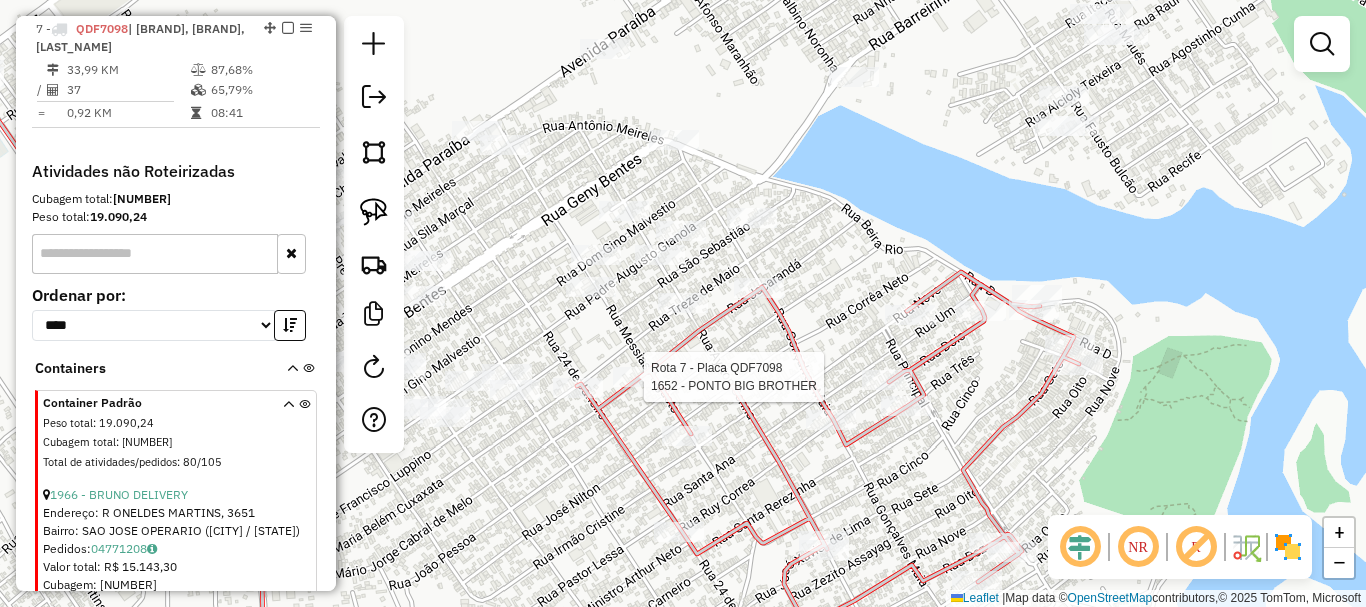 select on "**********" 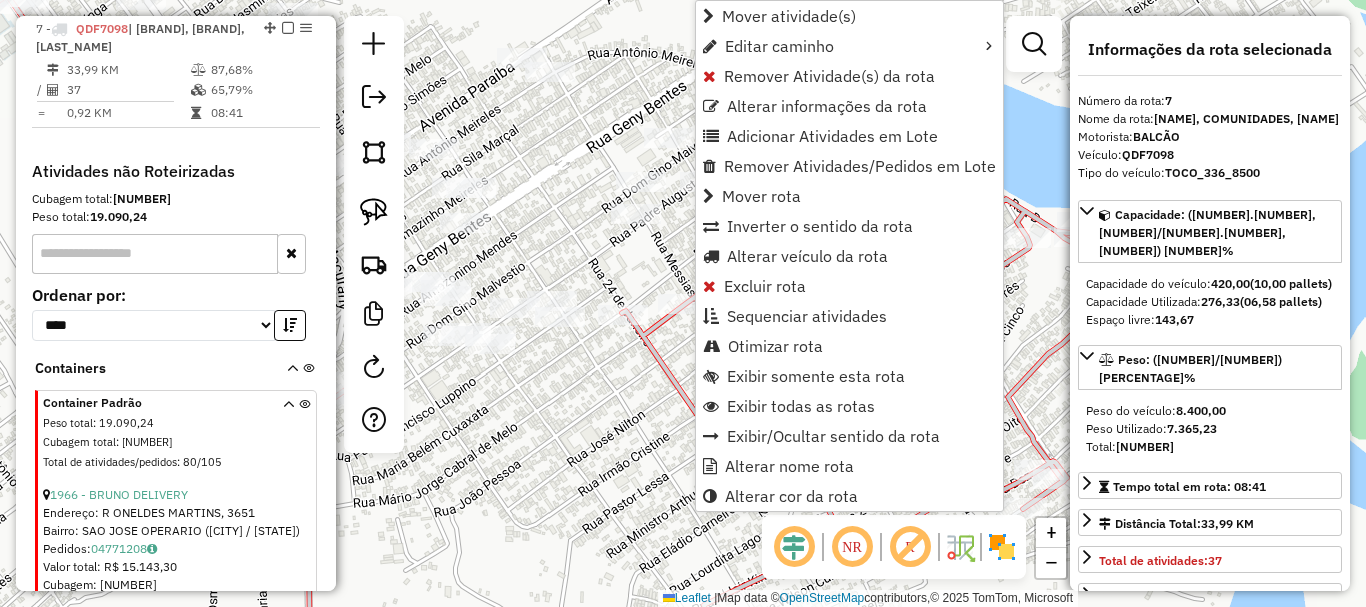 click on "Janela de atendimento Grade de atendimento Capacidade Transportadoras Veículos Cliente Pedidos  Rotas Selecione os dias de semana para filtrar as janelas de atendimento  Seg   Ter   Qua   Qui   Sex   Sáb   Dom  Informe o período da janela de atendimento: De: Até:  Filtrar exatamente a janela do cliente  Considerar janela de atendimento padrão  Selecione os dias de semana para filtrar as grades de atendimento  Seg   Ter   Qua   Qui   Sex   Sáb   Dom   Considerar clientes sem dia de atendimento cadastrado  Clientes fora do dia de atendimento selecionado Filtrar as atividades entre os valores definidos abaixo:  Peso mínimo:   Peso máximo:   Cubagem mínima:   Cubagem máxima:   De:   Até:  Filtrar as atividades entre o tempo de atendimento definido abaixo:  De:   Até:   Considerar capacidade total dos clientes não roteirizados Transportadora: Selecione um ou mais itens Tipo de veículo: Selecione um ou mais itens Veículo: Selecione um ou mais itens Motorista: Selecione um ou mais itens Nome: Rótulo:" 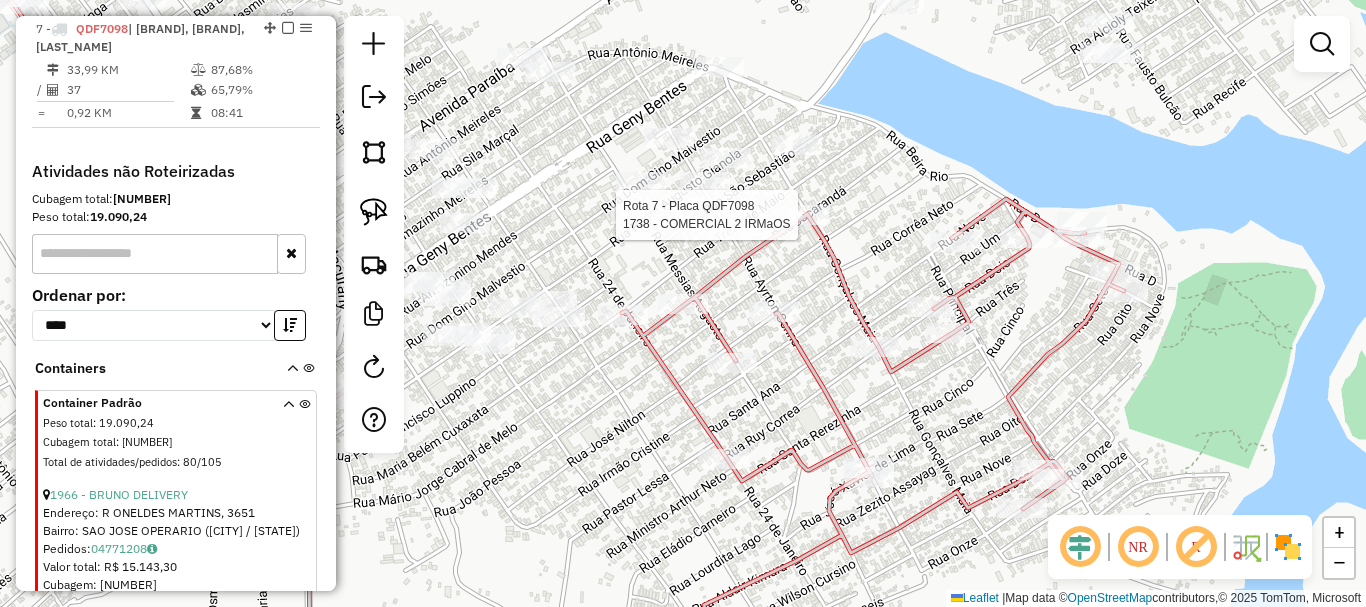 select on "**********" 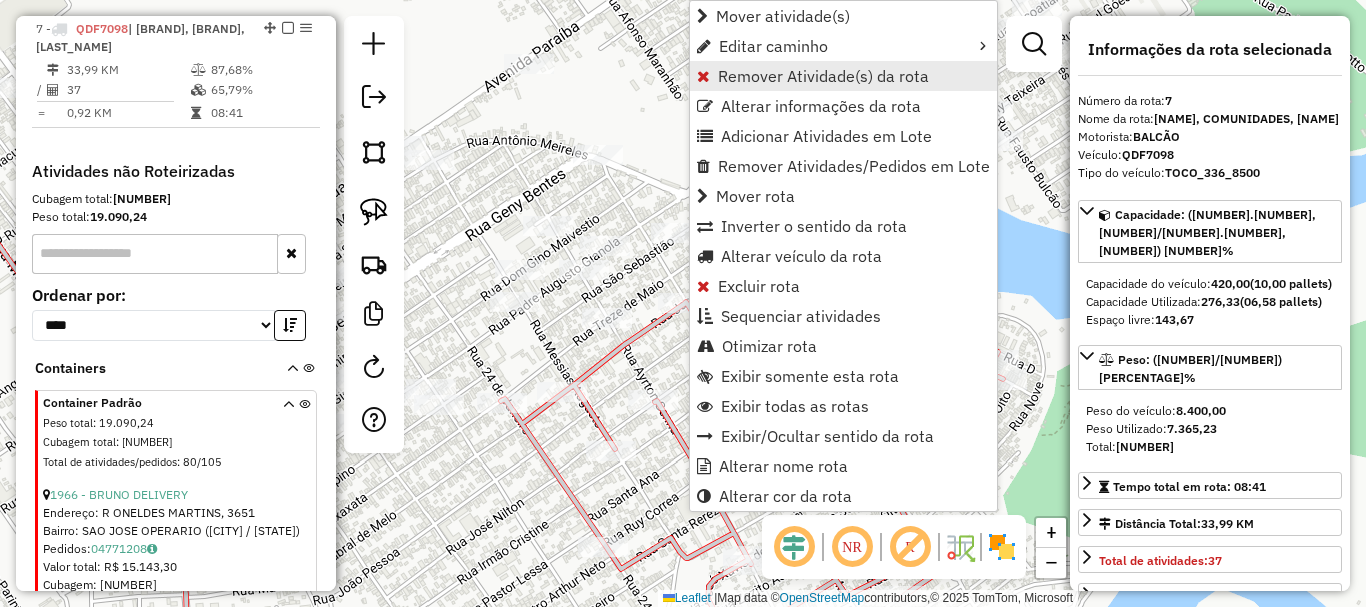 click on "Remover Atividade(s) da rota" at bounding box center [823, 76] 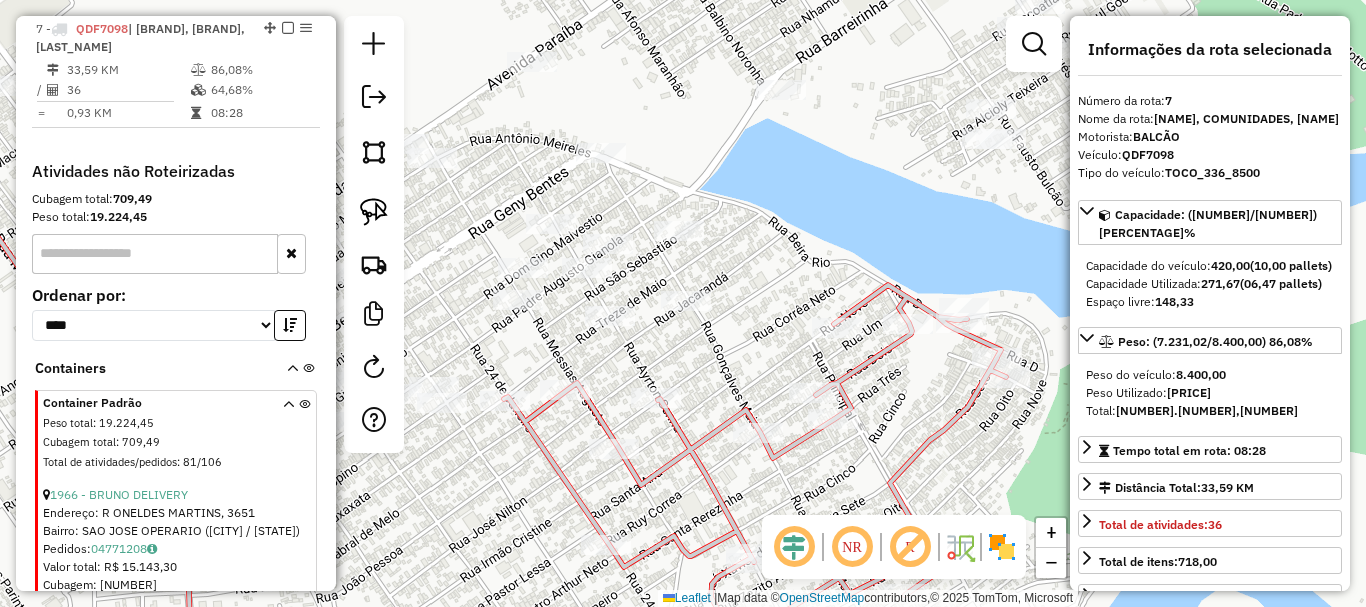drag, startPoint x: 663, startPoint y: 362, endPoint x: 885, endPoint y: 132, distance: 319.66232 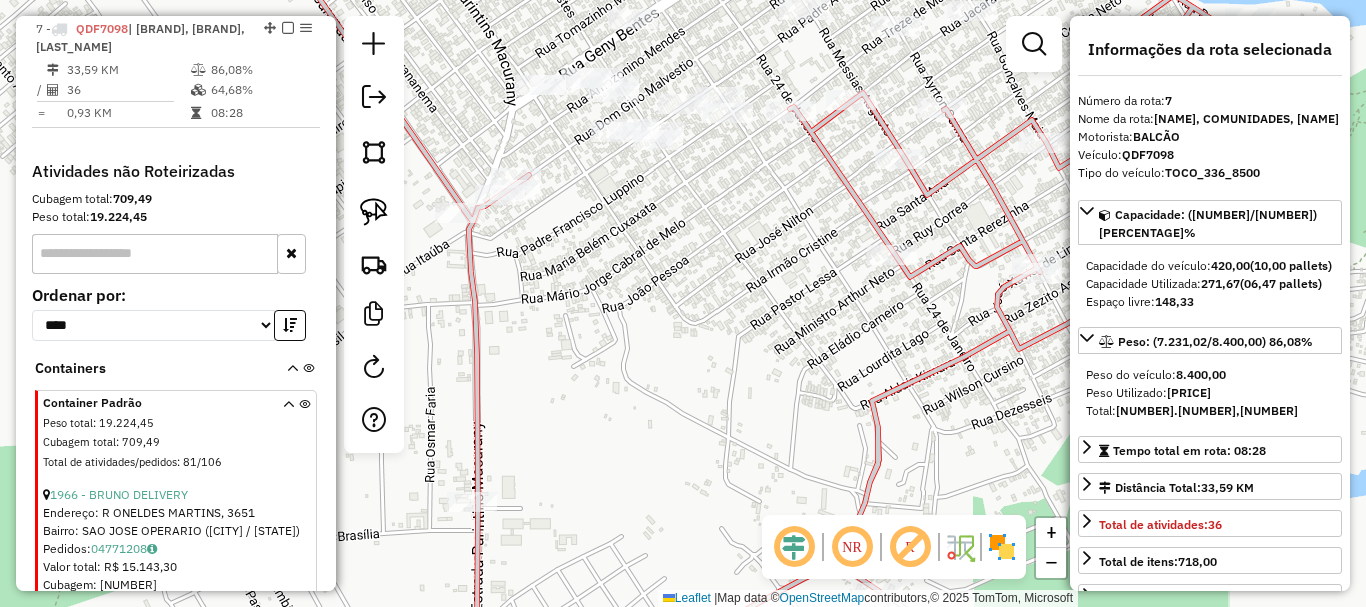 drag, startPoint x: 760, startPoint y: 370, endPoint x: 821, endPoint y: 304, distance: 89.87213 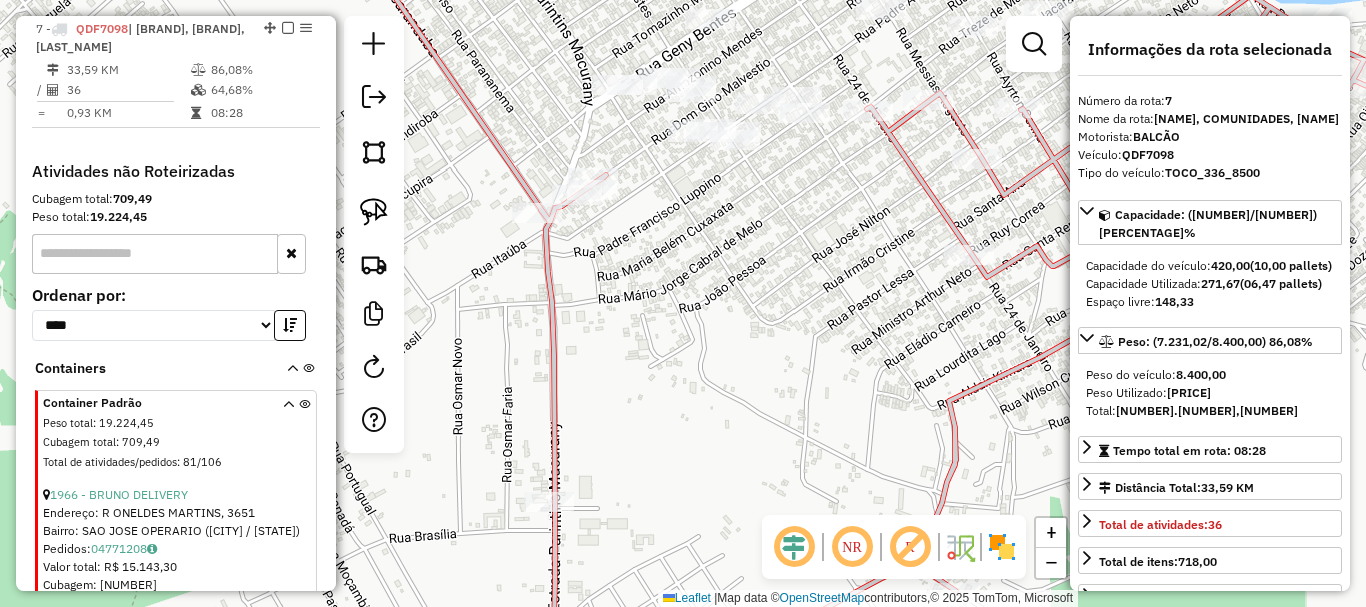 drag, startPoint x: 716, startPoint y: 271, endPoint x: 801, endPoint y: 301, distance: 90.13878 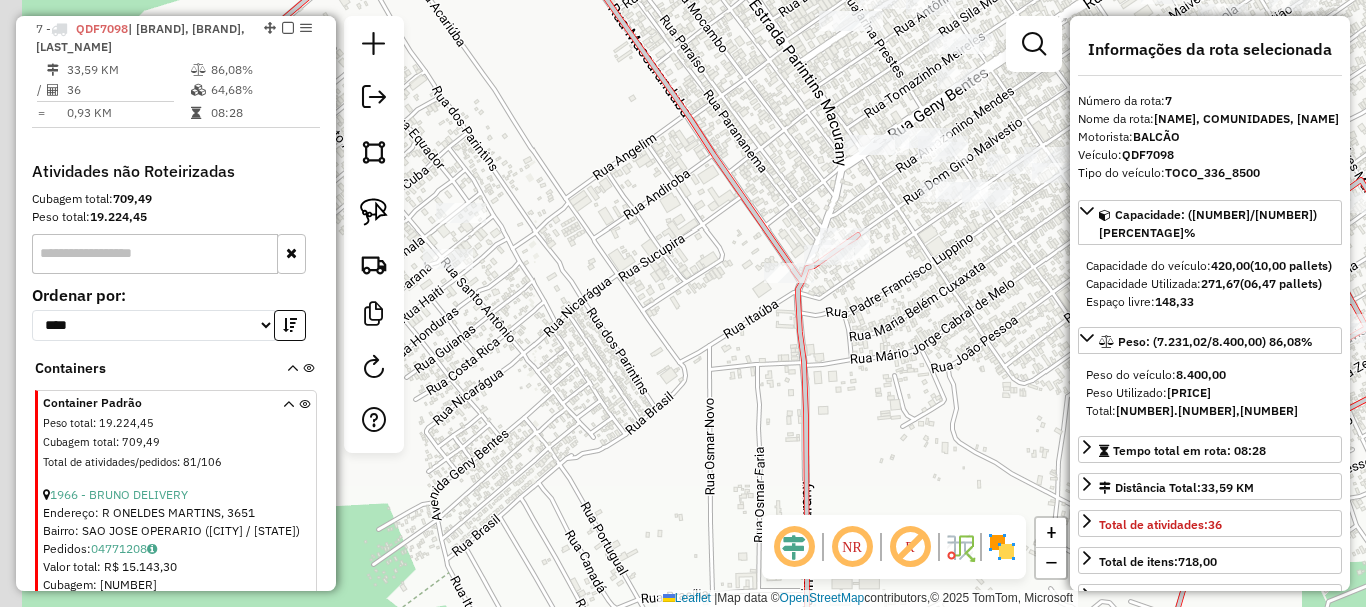 drag, startPoint x: 660, startPoint y: 265, endPoint x: 847, endPoint y: 323, distance: 195.78815 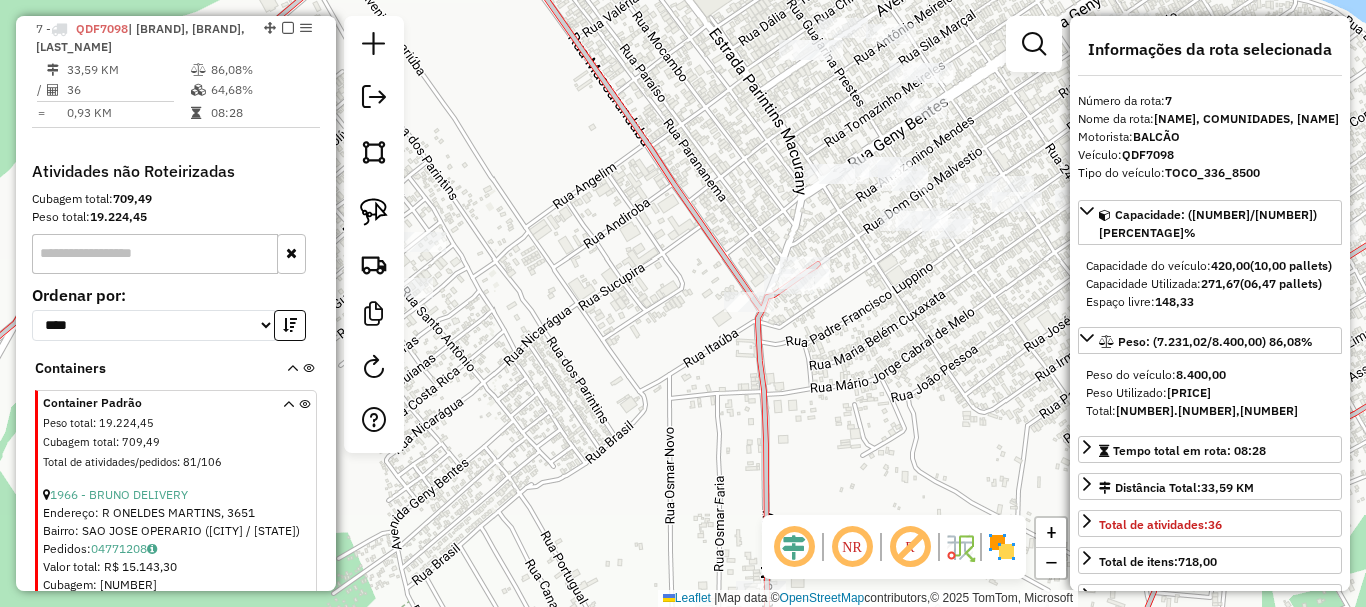 drag, startPoint x: 889, startPoint y: 307, endPoint x: 757, endPoint y: 374, distance: 148.0304 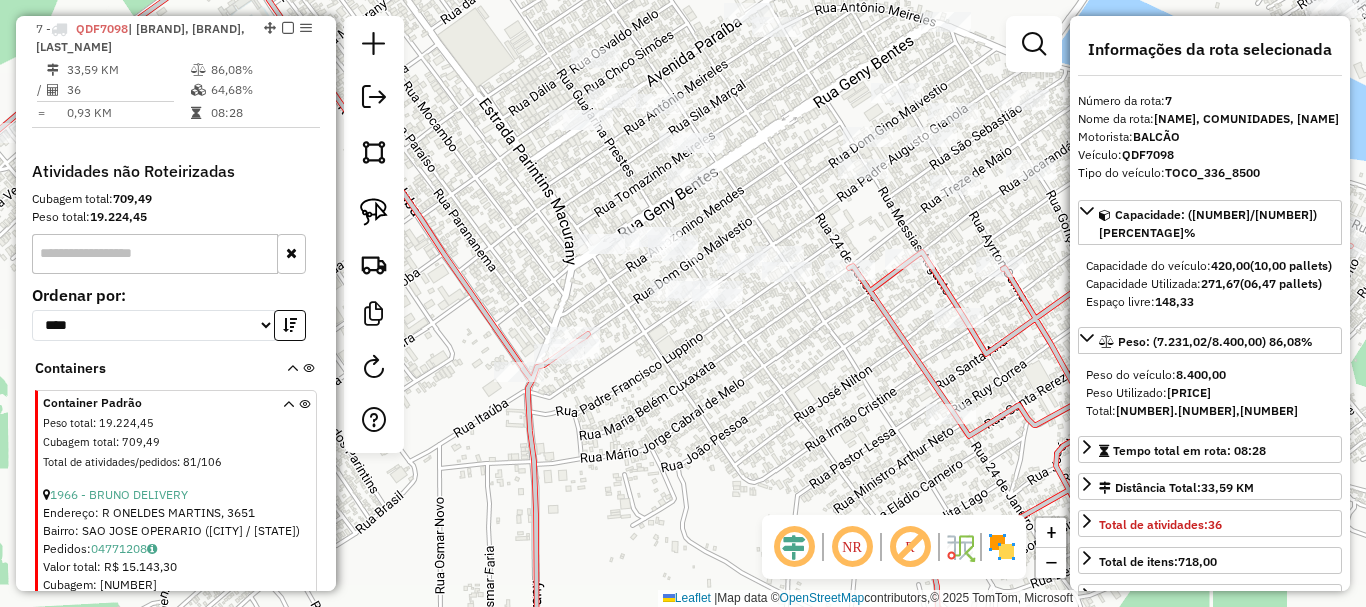drag, startPoint x: 676, startPoint y: 378, endPoint x: 660, endPoint y: 382, distance: 16.492422 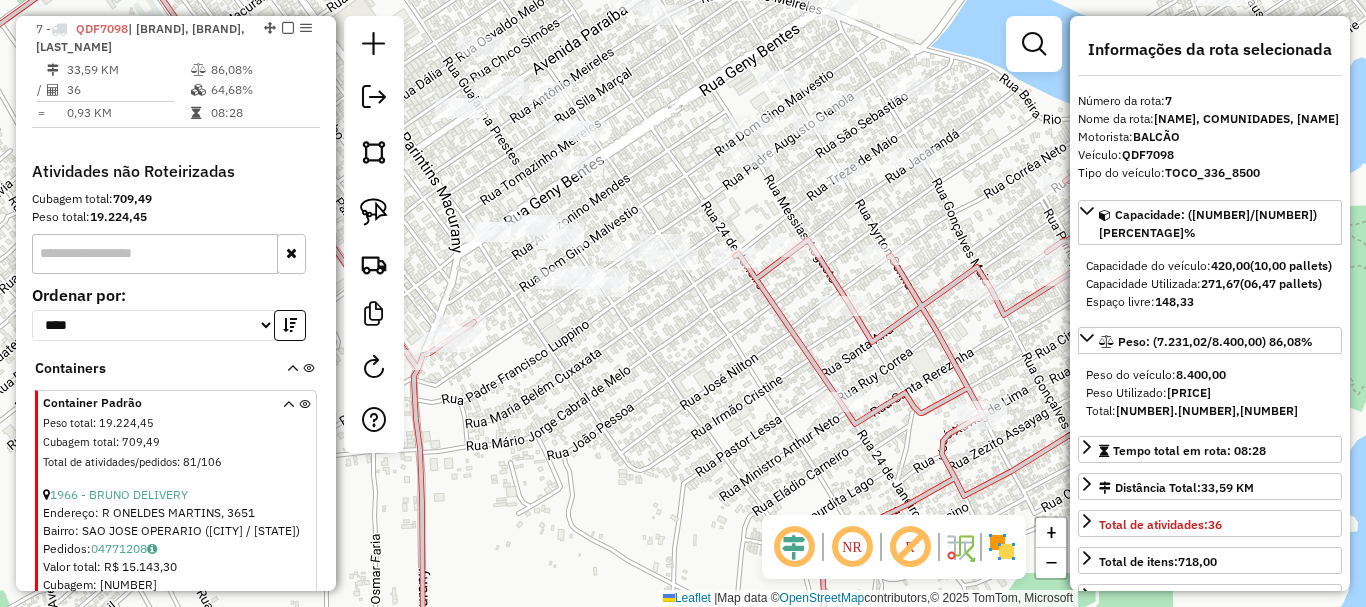 drag, startPoint x: 771, startPoint y: 354, endPoint x: 665, endPoint y: 324, distance: 110.16351 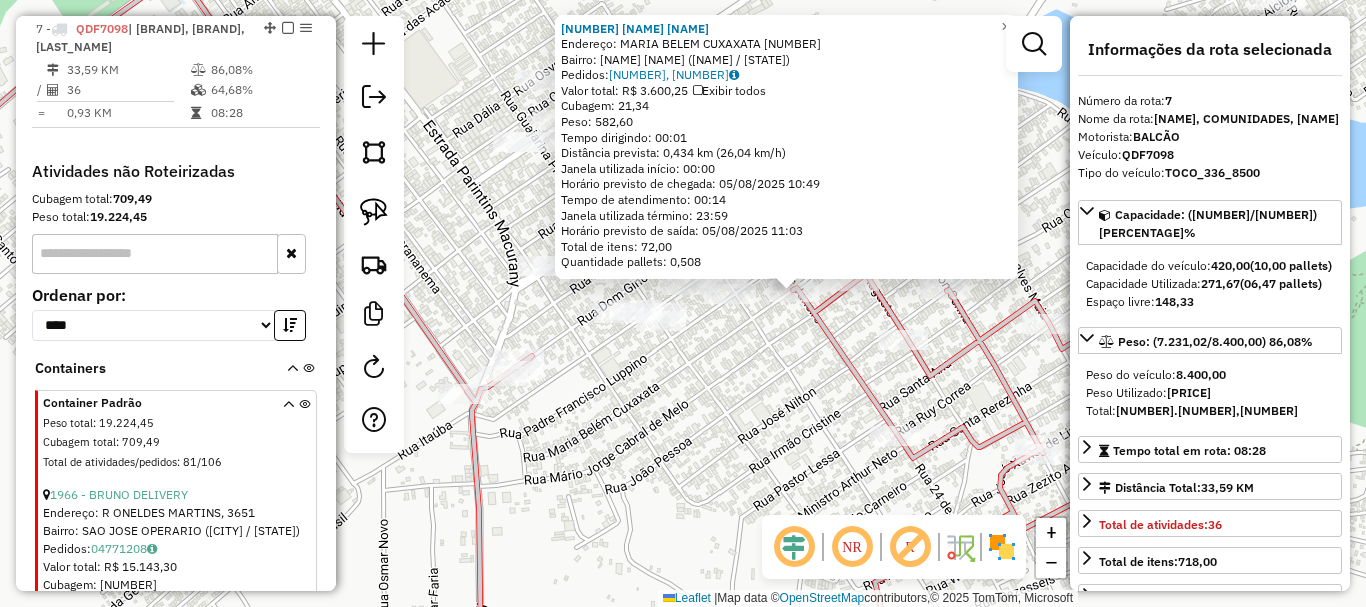 drag, startPoint x: 650, startPoint y: 380, endPoint x: 800, endPoint y: 371, distance: 150.26976 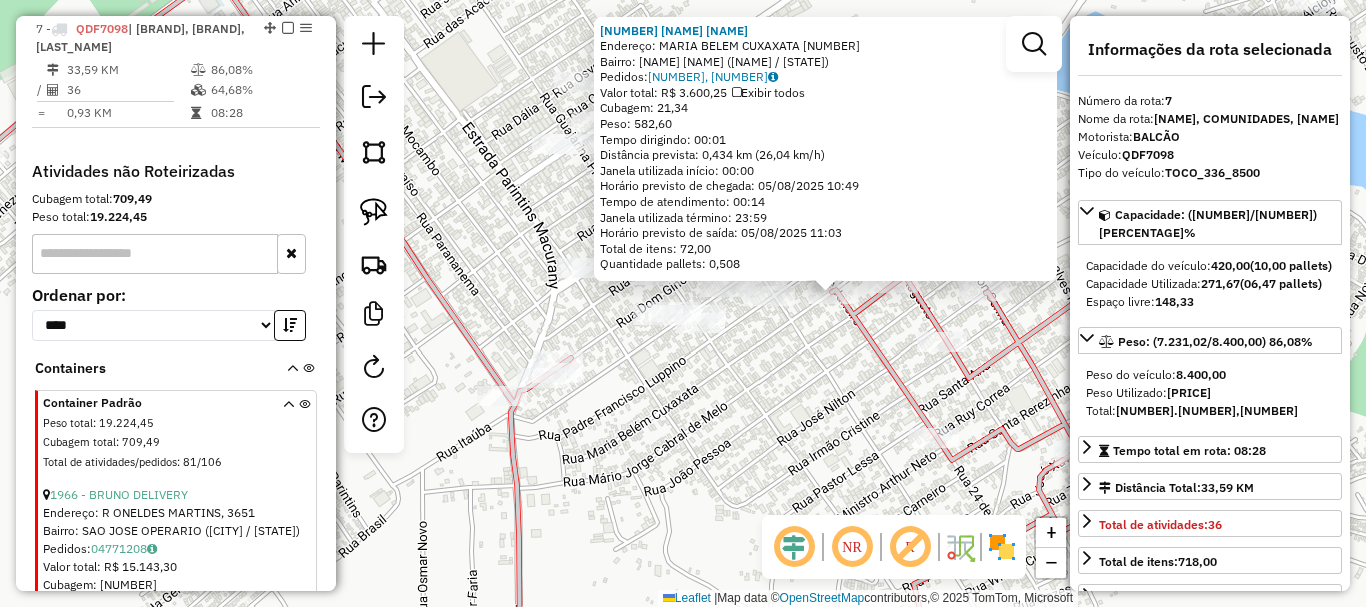 click on "[NUMBER] - BOX THIAGO  Endereço:  [NAME] [NUMBER]   Bairro: [NAME] ([CITY] / [STATE])   Pedidos:  [NUMBER], [NUMBER]   Valor total: R$ [NUMBER]   Exibir todos   Cubagem: [NUMBER]  Peso: [NUMBER]  Tempo dirigindo: [TIME]   Distância prevista: [NUMBER] km ([NUMBER] km/h)   Janela utilizada início: [TIME]   Horário previsto de chegada: [DATE] [TIME]   Tempo de atendimento: [TIME]   Janela utilizada término: [TIME]   Horário previsto de saída: [DATE] [TIME]   Total de itens: [NUMBER]   Quantidade pallets: [NUMBER]  × Janela de atendimento Grade de atendimento Capacidade Transportadoras Veículos Cliente Pedidos  Rotas Selecione os dias de semana para filtrar as janelas de atendimento  Seg   Ter   Qua   Qui   Sex   Sáb   Dom  Informe o período da janela de atendimento: De: Até:  Filtrar exatamente a janela do cliente  Considerar janela de atendimento padrão  Selecione os dias de semana para filtrar as grades de atendimento  Seg   Ter   Qua   Qui   Sex   Sáb   Dom   Peso mínimo:   Peso máximo:   De:   Até:" 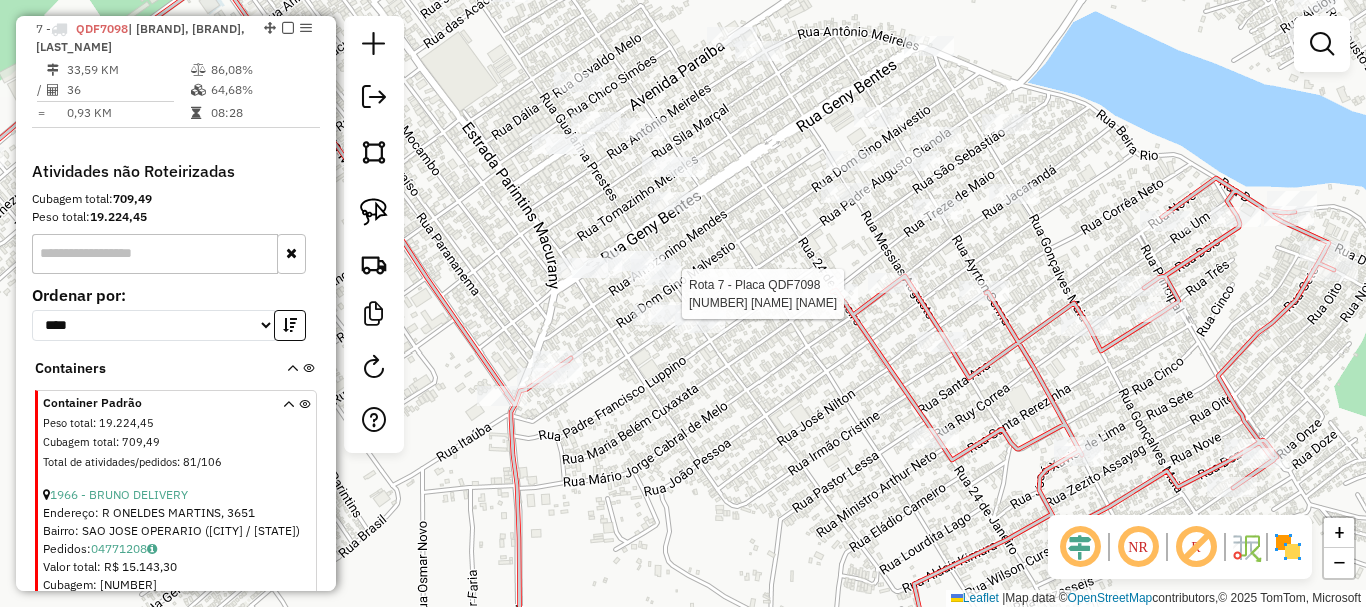 select on "**********" 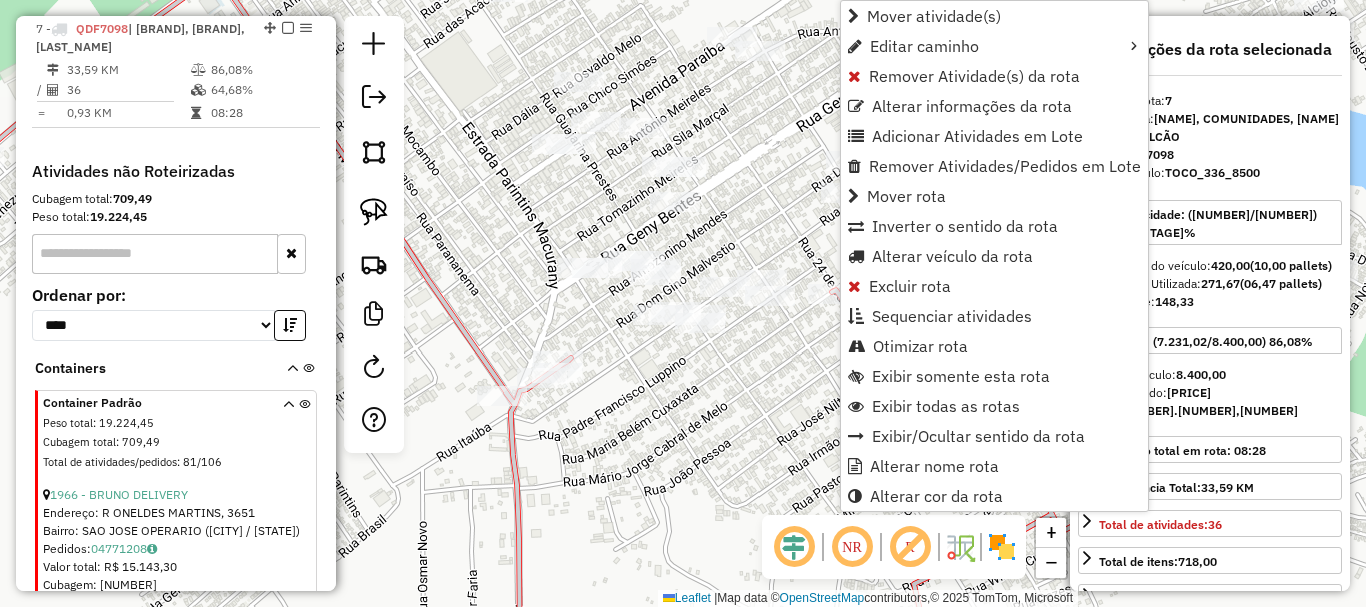 drag, startPoint x: 788, startPoint y: 369, endPoint x: 863, endPoint y: 299, distance: 102.59142 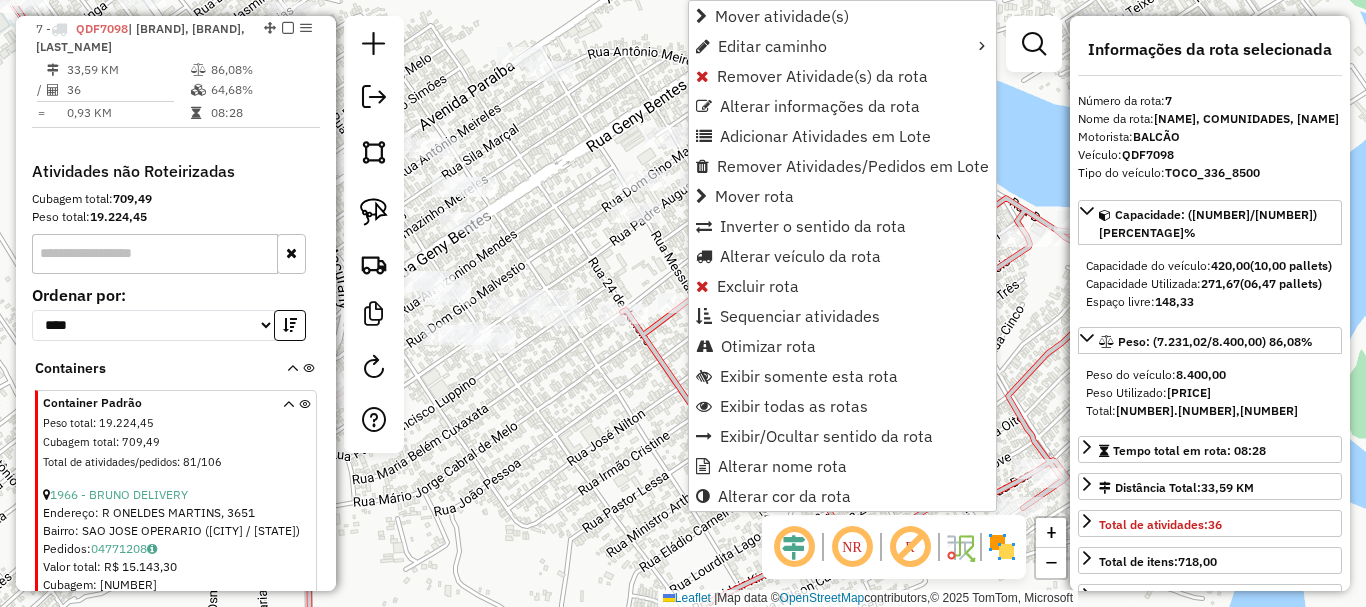 click on "Remover Atividade(s) da rota" at bounding box center [822, 76] 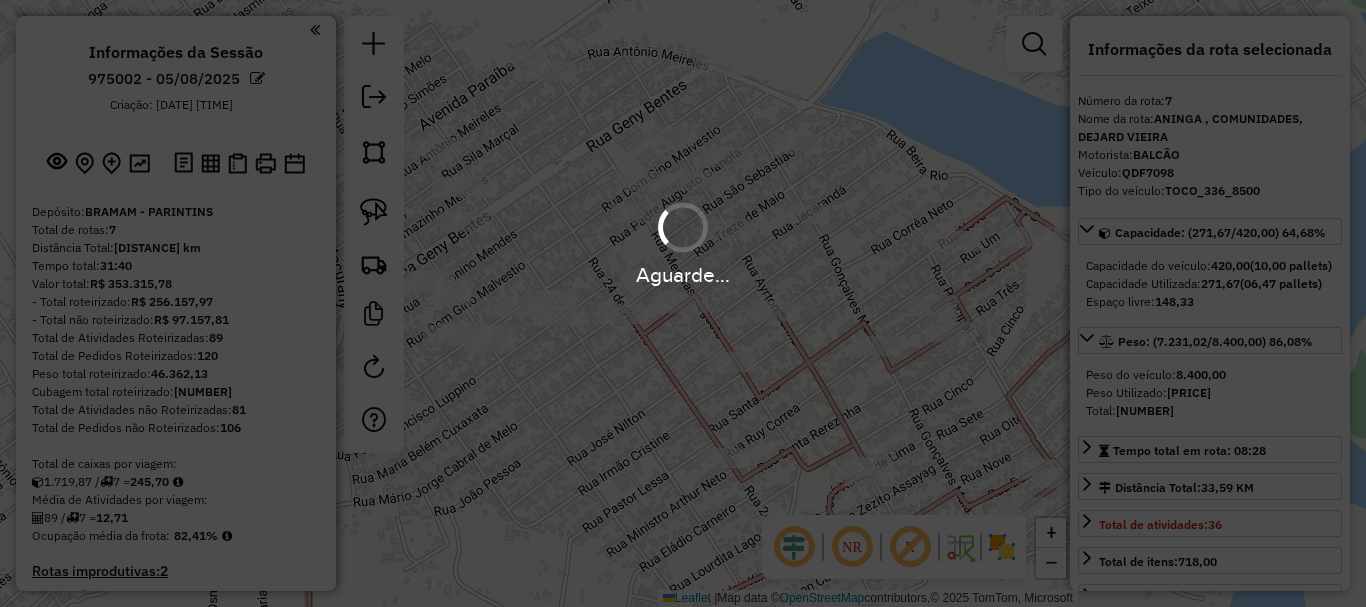 select on "*********" 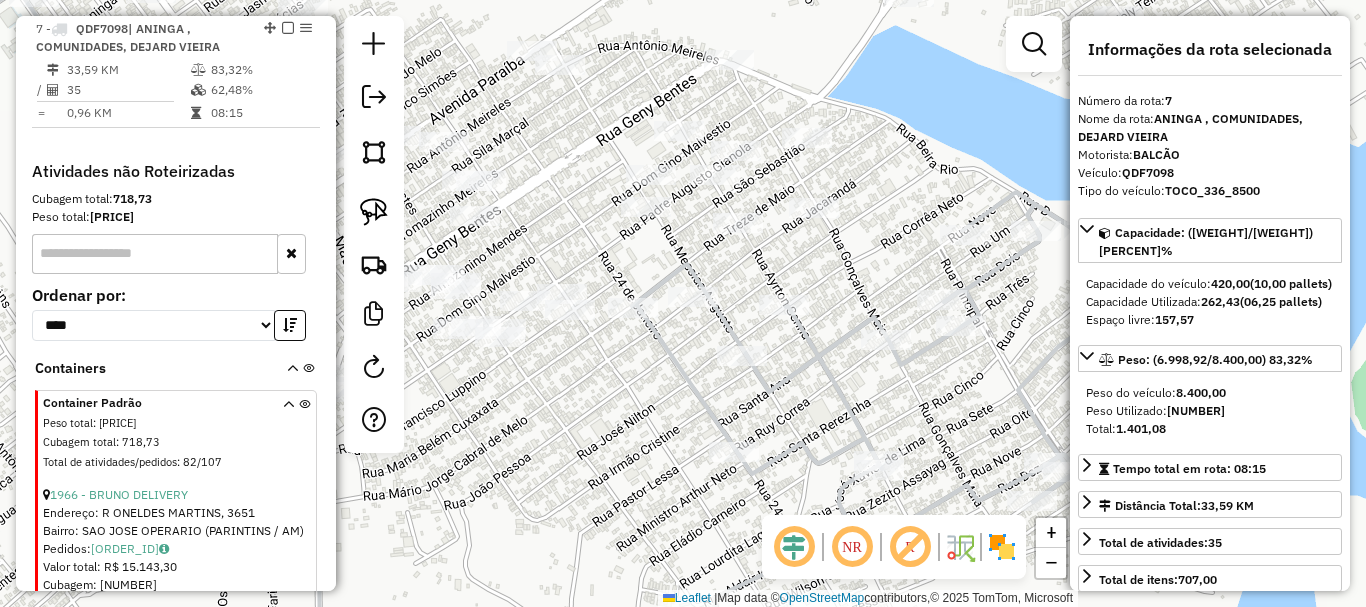 drag, startPoint x: 596, startPoint y: 500, endPoint x: 700, endPoint y: 384, distance: 155.79474 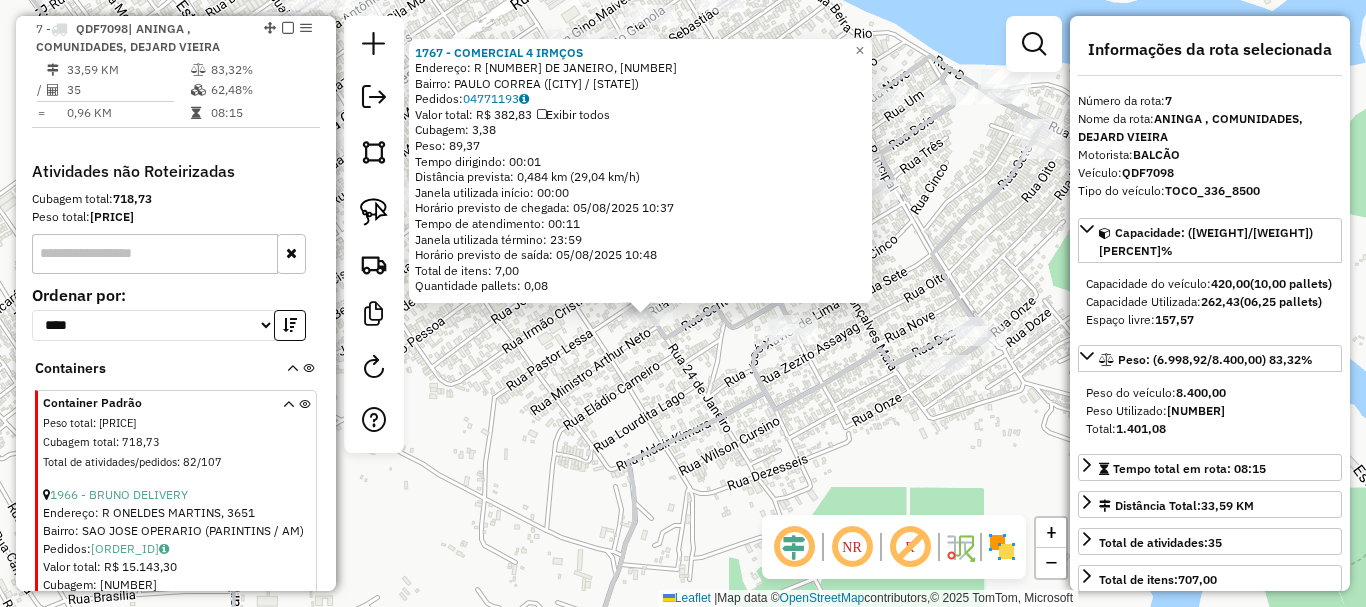 drag, startPoint x: 749, startPoint y: 449, endPoint x: 714, endPoint y: 461, distance: 37 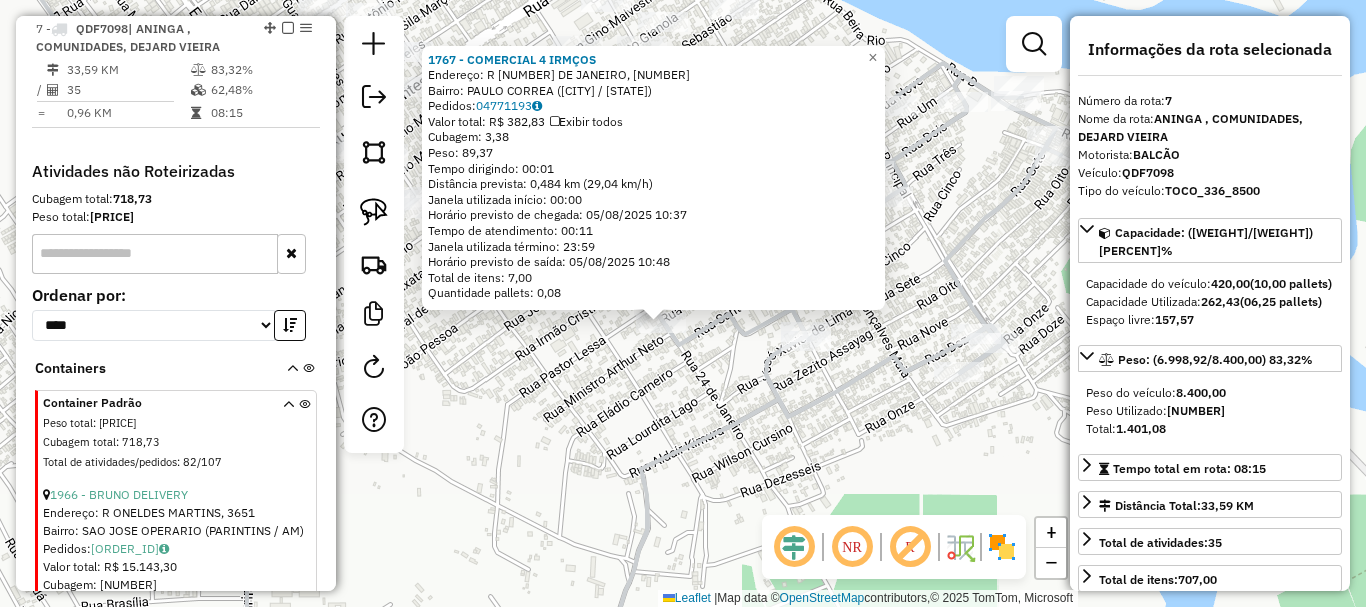 drag, startPoint x: 620, startPoint y: 383, endPoint x: 637, endPoint y: 390, distance: 18.384777 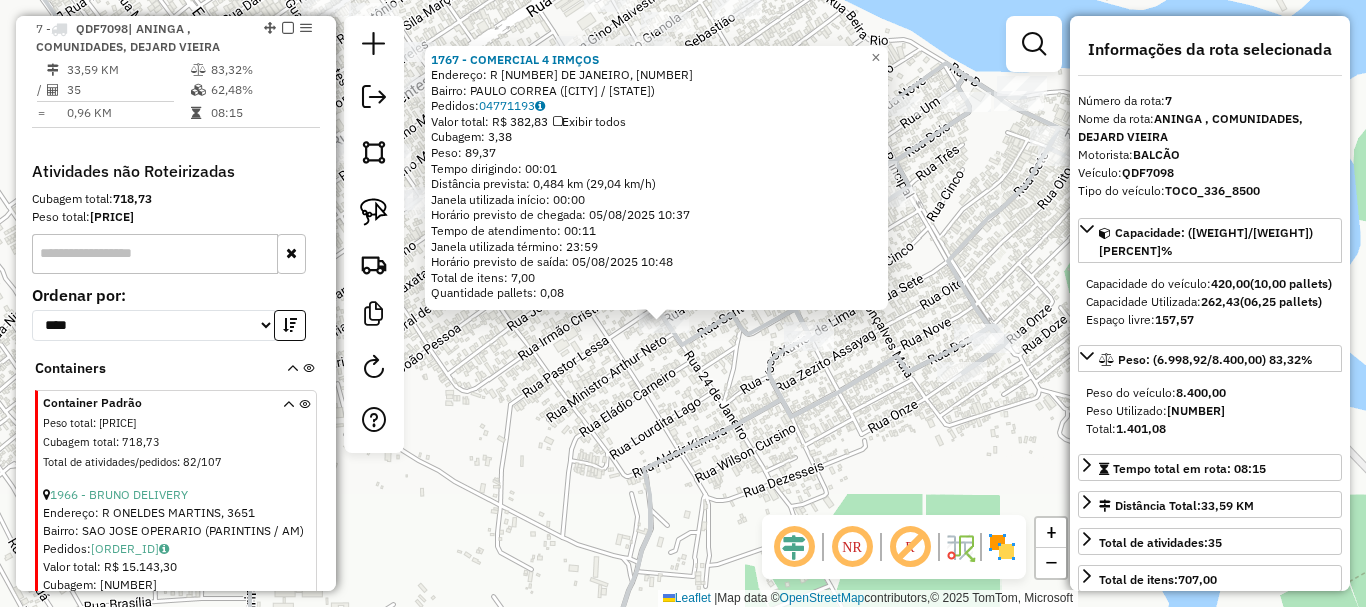click on "[NUMBER] - COMERCIAL 4 IRMÇOS  Endereço: R [STREET], [NUMBER]   Bairro: [NAME] ([CITY] / [STATE])   Pedidos:  [NUMBER]   Valor total: R$ [NUMBER]   Exibir todos   Cubagem: [NUMBER]  Peso: [NUMBER]  Tempo dirigindo: [TIME]   Distância prevista: [NUMBER] km ([NUMBER] km/h)   Janela utilizada início: [TIME]   Horário previsto de chegada: [DATE] [TIME]   Tempo de atendimento: [TIME]   Janela utilizada término: [TIME]   Horário previsto de saída: [DATE] [TIME]   Total de itens: [NUMBER]   Quantidade pallets: [NUMBER]  × Janela de atendimento Grade de atendimento Capacidade Transportadoras Veículos Cliente Pedidos  Rotas Selecione os dias de semana para filtrar as janelas de atendimento  Seg   Ter   Qua   Qui   Sex   Sáb   Dom  Informe o período da janela de atendimento: De: Até:  Filtrar exatamente a janela do cliente  Considerar janela de atendimento padrão  Selecione os dias de semana para filtrar as grades de atendimento  Seg   Ter   Qua   Qui   Sex   Sáb   Dom   Considerar clientes sem dia de atendimento cadastrado" 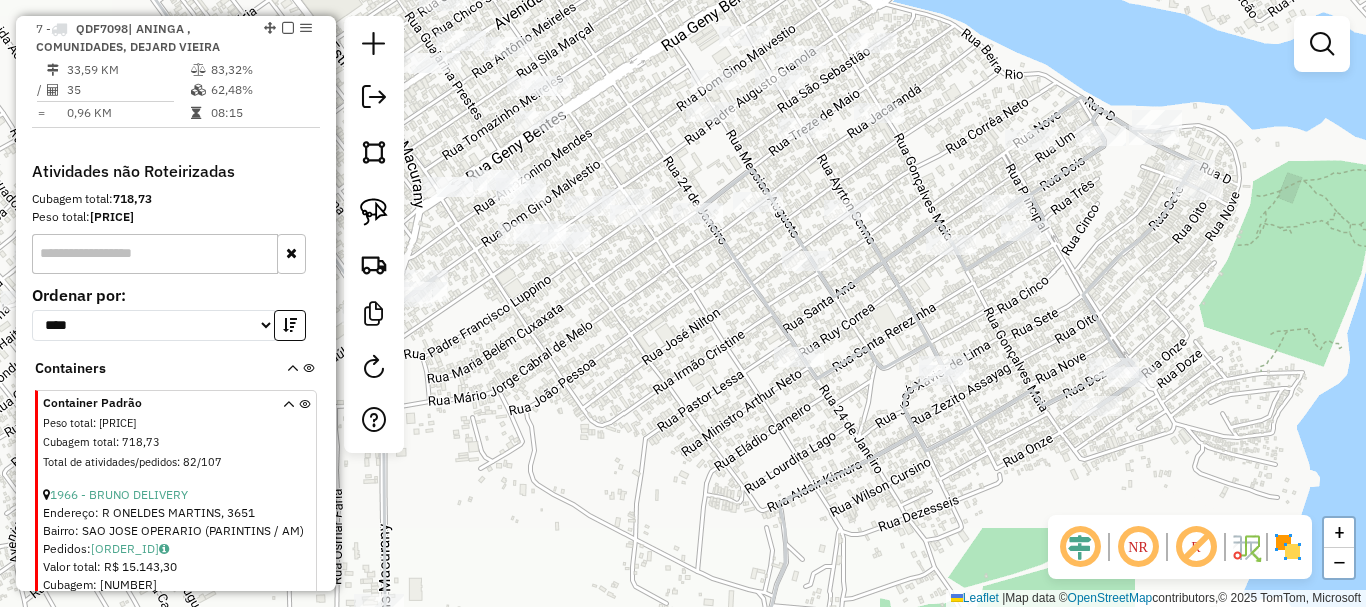 drag, startPoint x: 688, startPoint y: 419, endPoint x: 712, endPoint y: 416, distance: 24.186773 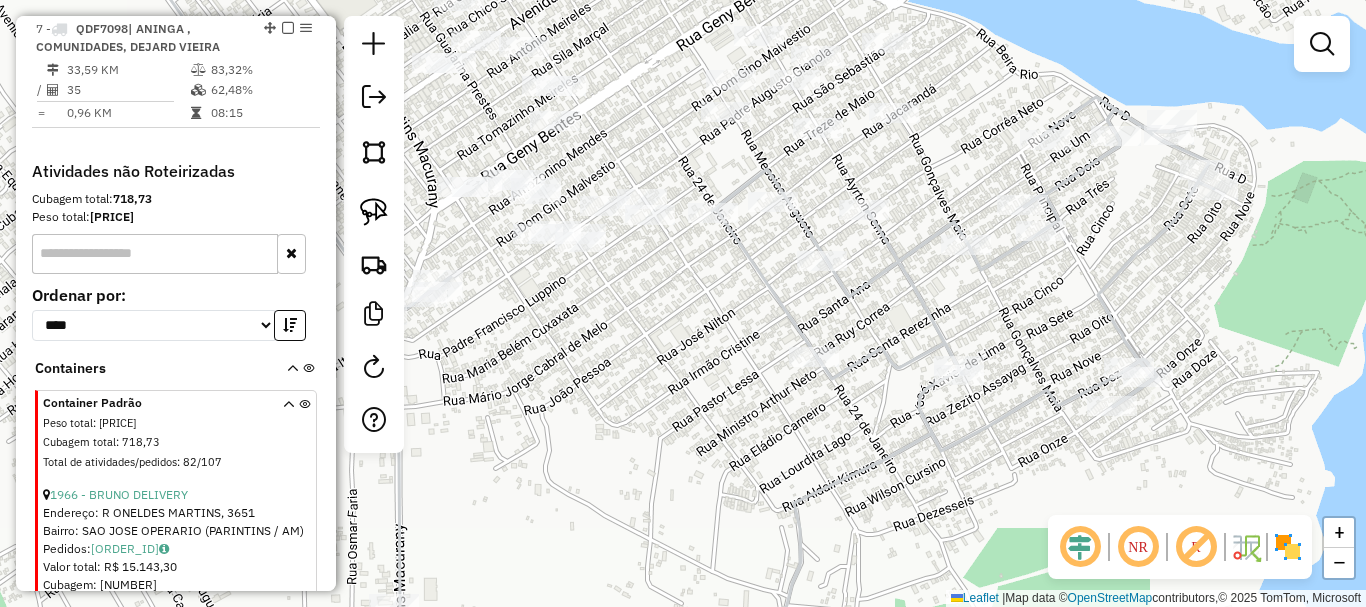 select on "**********" 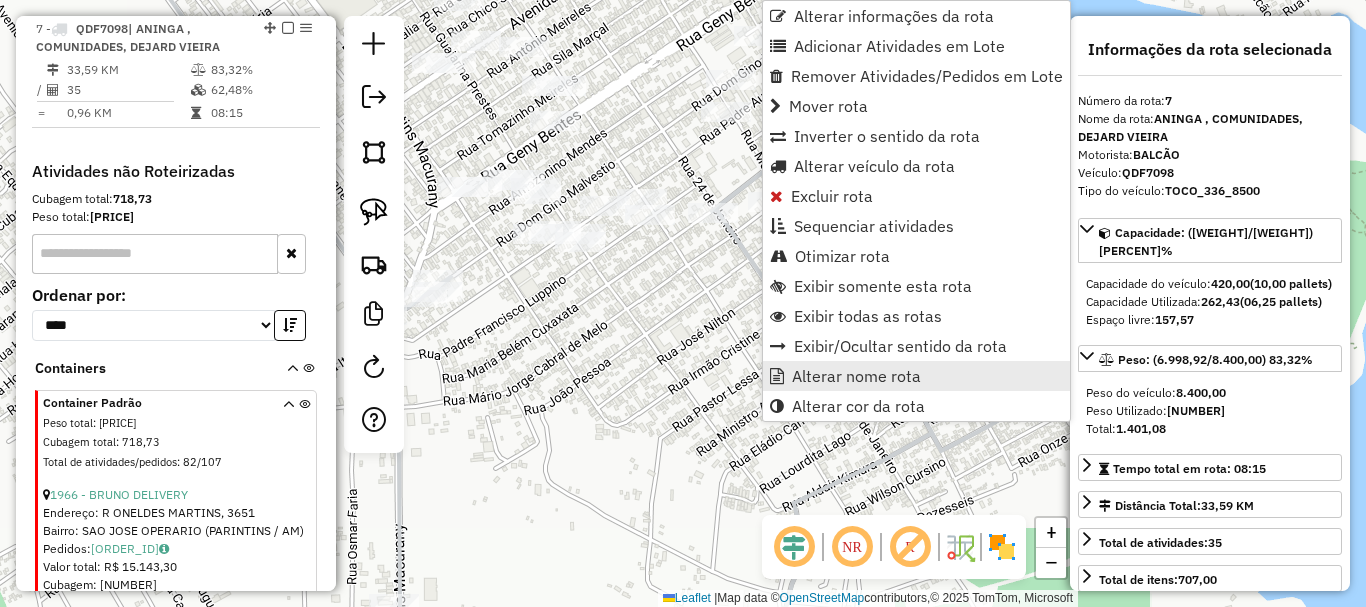click on "Alterar nome rota" at bounding box center (856, 376) 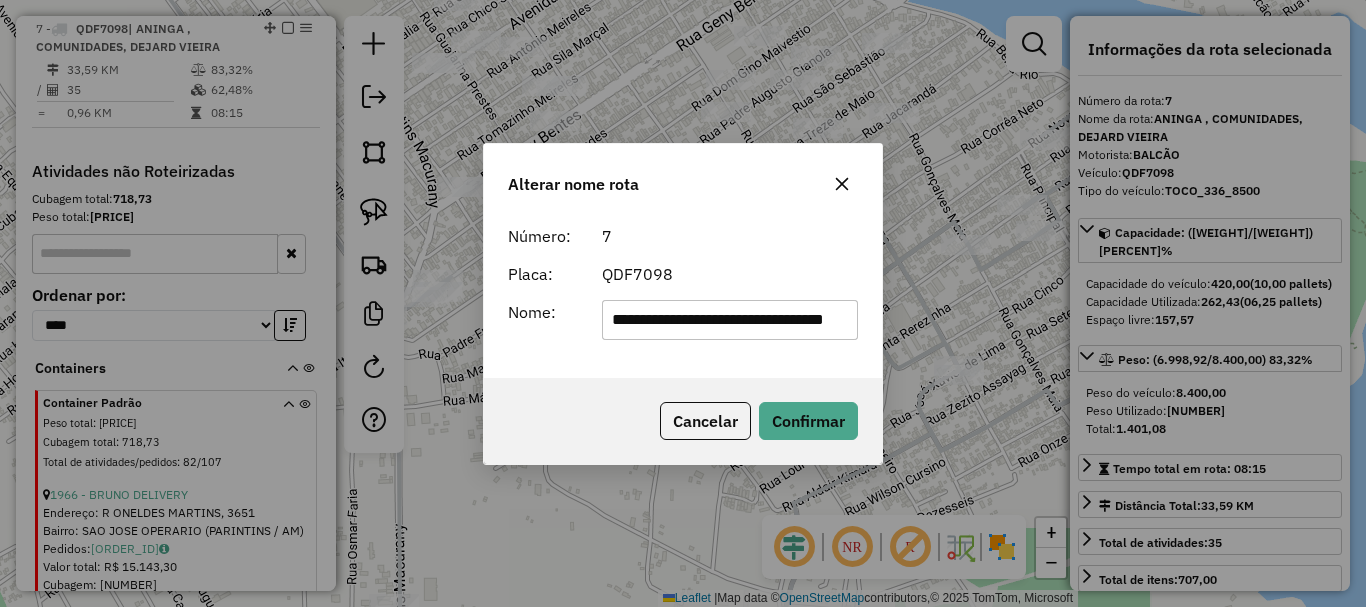 scroll, scrollTop: 0, scrollLeft: 72, axis: horizontal 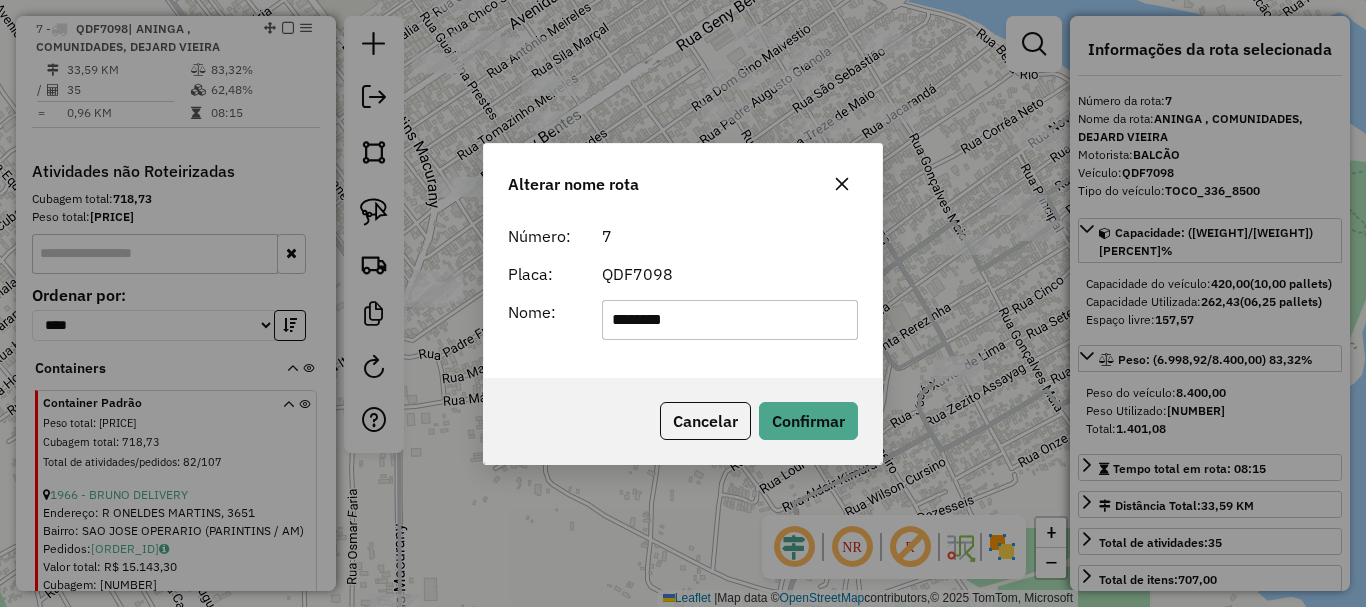 type on "********" 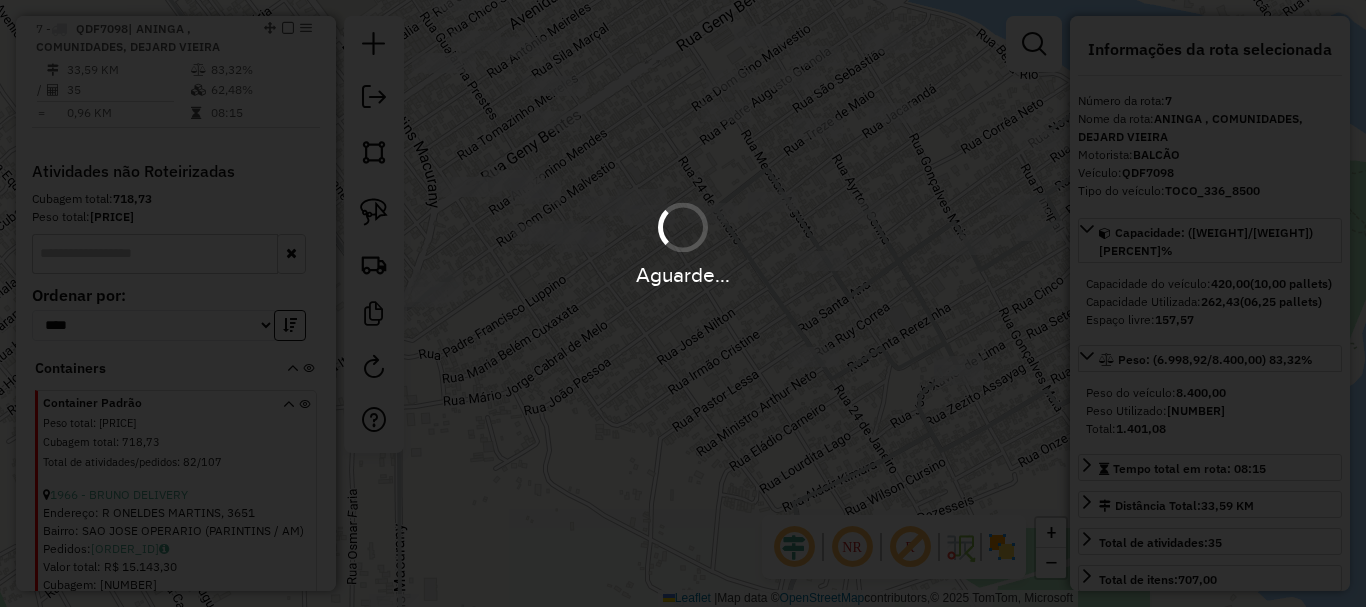 type 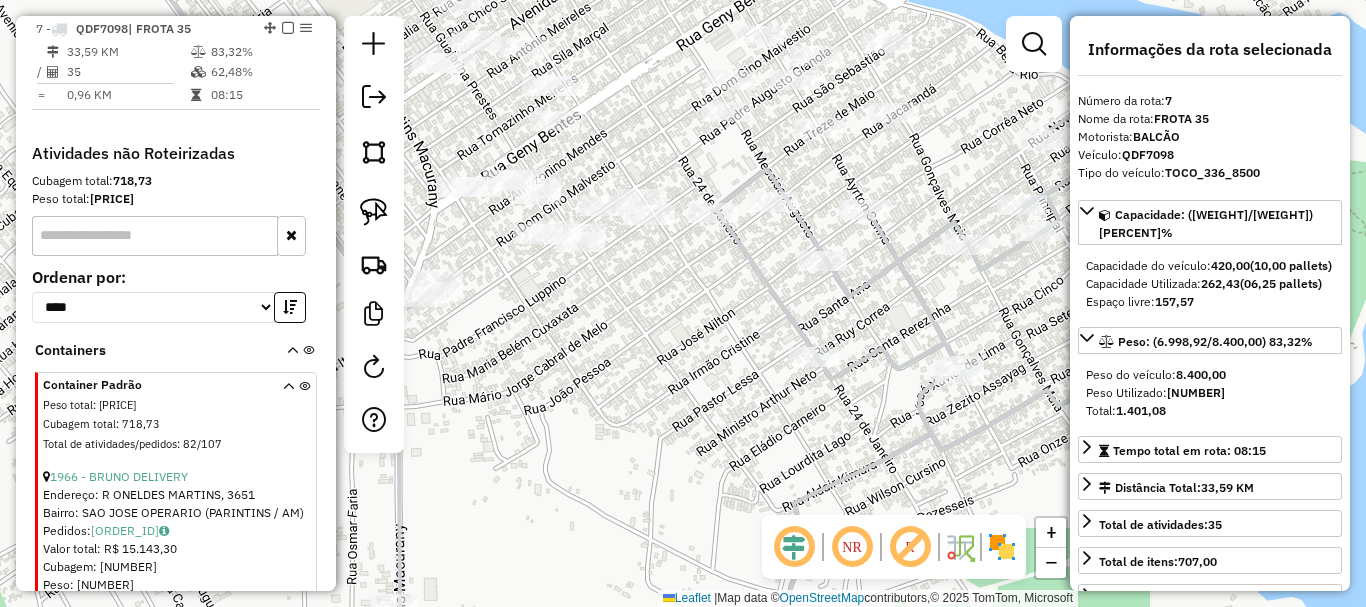 drag, startPoint x: 287, startPoint y: 23, endPoint x: 291, endPoint y: 54, distance: 31.257 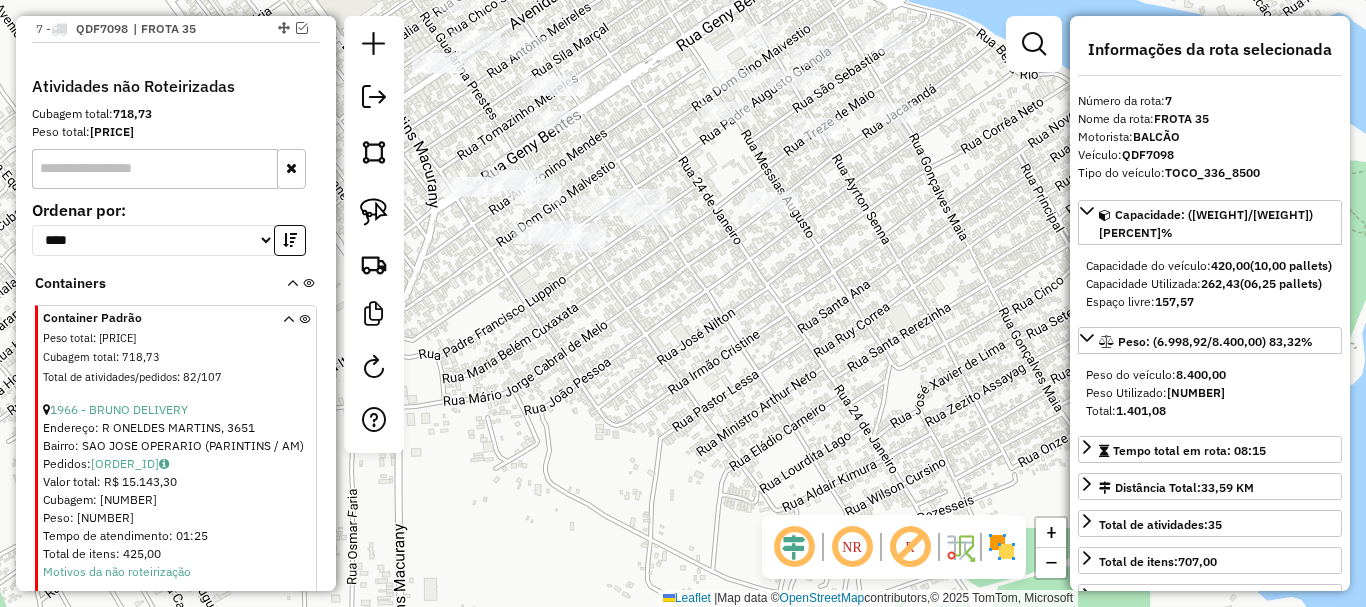 drag, startPoint x: 574, startPoint y: 355, endPoint x: 457, endPoint y: 342, distance: 117.72001 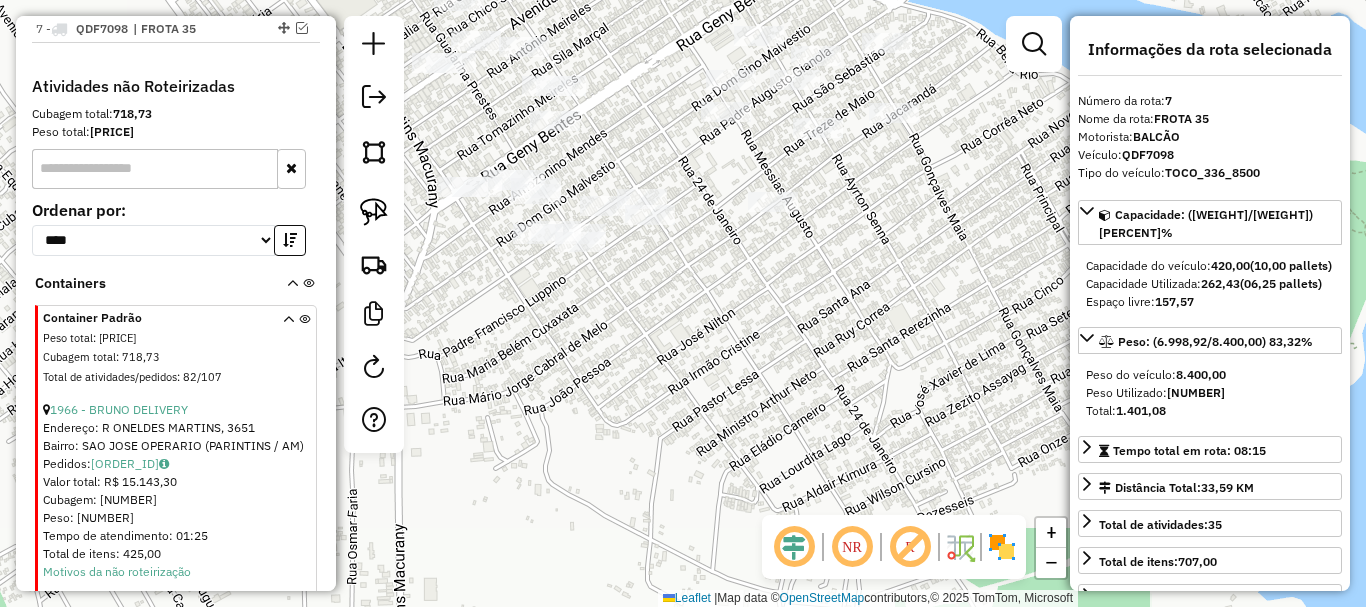 click on "Janela de atendimento Grade de atendimento Capacidade Transportadoras Veículos Cliente Pedidos  Rotas Selecione os dias de semana para filtrar as janelas de atendimento  Seg   Ter   Qua   Qui   Sex   Sáb   Dom  Informe o período da janela de atendimento: De: Até:  Filtrar exatamente a janela do cliente  Considerar janela de atendimento padrão  Selecione os dias de semana para filtrar as grades de atendimento  Seg   Ter   Qua   Qui   Sex   Sáb   Dom   Considerar clientes sem dia de atendimento cadastrado  Clientes fora do dia de atendimento selecionado Filtrar as atividades entre os valores definidos abaixo:  Peso mínimo:   Peso máximo:   Cubagem mínima:   Cubagem máxima:   De:   Até:  Filtrar as atividades entre o tempo de atendimento definido abaixo:  De:   Até:   Considerar capacidade total dos clientes não roteirizados Transportadora: Selecione um ou mais itens Tipo de veículo: Selecione um ou mais itens Veículo: Selecione um ou mais itens Motorista: Selecione um ou mais itens Nome: Rótulo:" 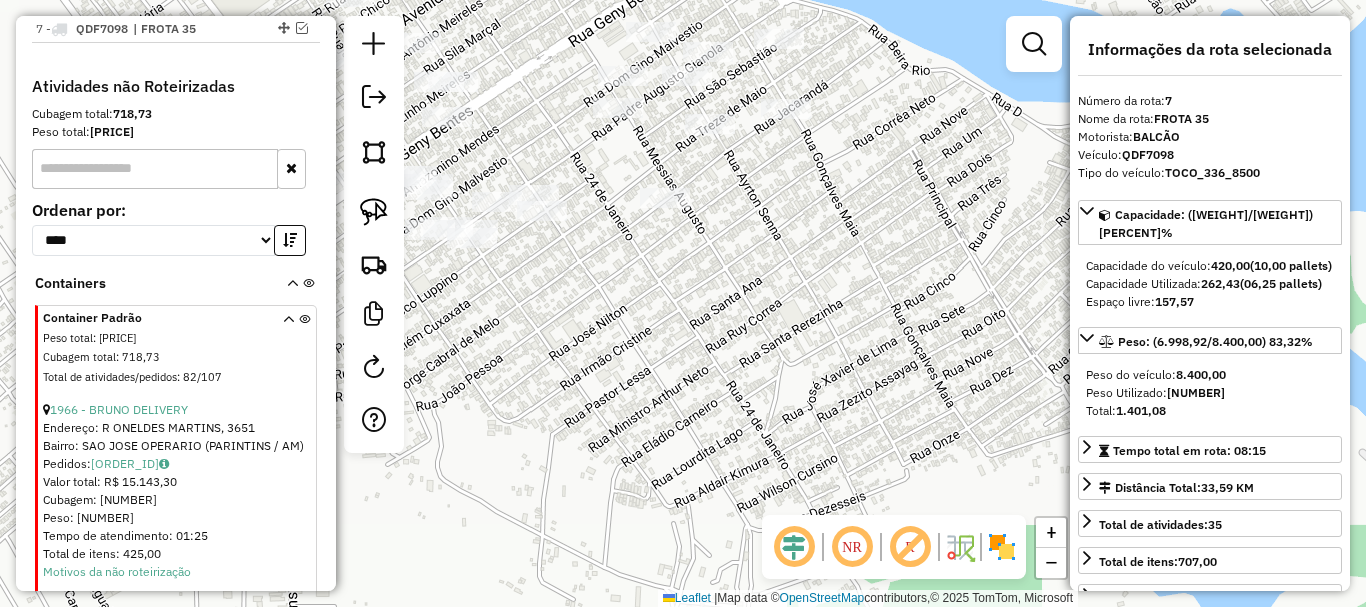 drag, startPoint x: 556, startPoint y: 326, endPoint x: 704, endPoint y: 340, distance: 148.66069 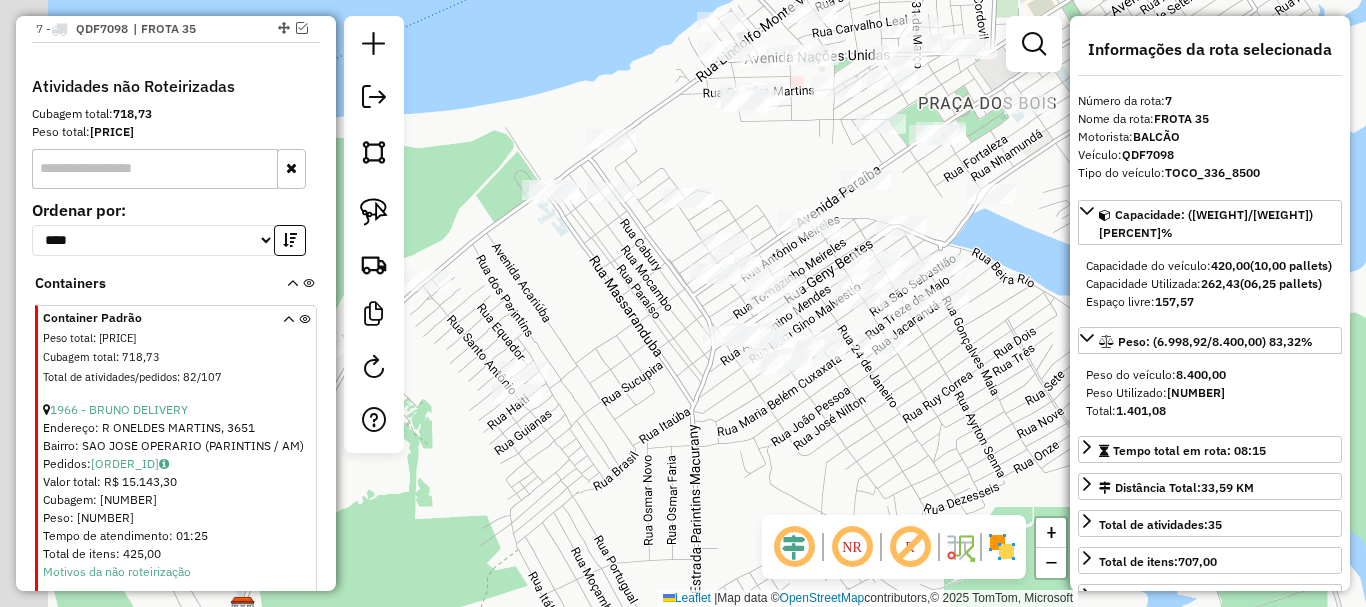 click on "Janela de atendimento Grade de atendimento Capacidade Transportadoras Veículos Cliente Pedidos  Rotas Selecione os dias de semana para filtrar as janelas de atendimento  Seg   Ter   Qua   Qui   Sex   Sáb   Dom  Informe o período da janela de atendimento: De: Até:  Filtrar exatamente a janela do cliente  Considerar janela de atendimento padrão  Selecione os dias de semana para filtrar as grades de atendimento  Seg   Ter   Qua   Qui   Sex   Sáb   Dom   Considerar clientes sem dia de atendimento cadastrado  Clientes fora do dia de atendimento selecionado Filtrar as atividades entre os valores definidos abaixo:  Peso mínimo:   Peso máximo:   Cubagem mínima:   Cubagem máxima:   De:   Até:  Filtrar as atividades entre o tempo de atendimento definido abaixo:  De:   Até:   Considerar capacidade total dos clientes não roteirizados Transportadora: Selecione um ou mais itens Tipo de veículo: Selecione um ou mais itens Veículo: Selecione um ou mais itens Motorista: Selecione um ou mais itens Nome: Rótulo:" 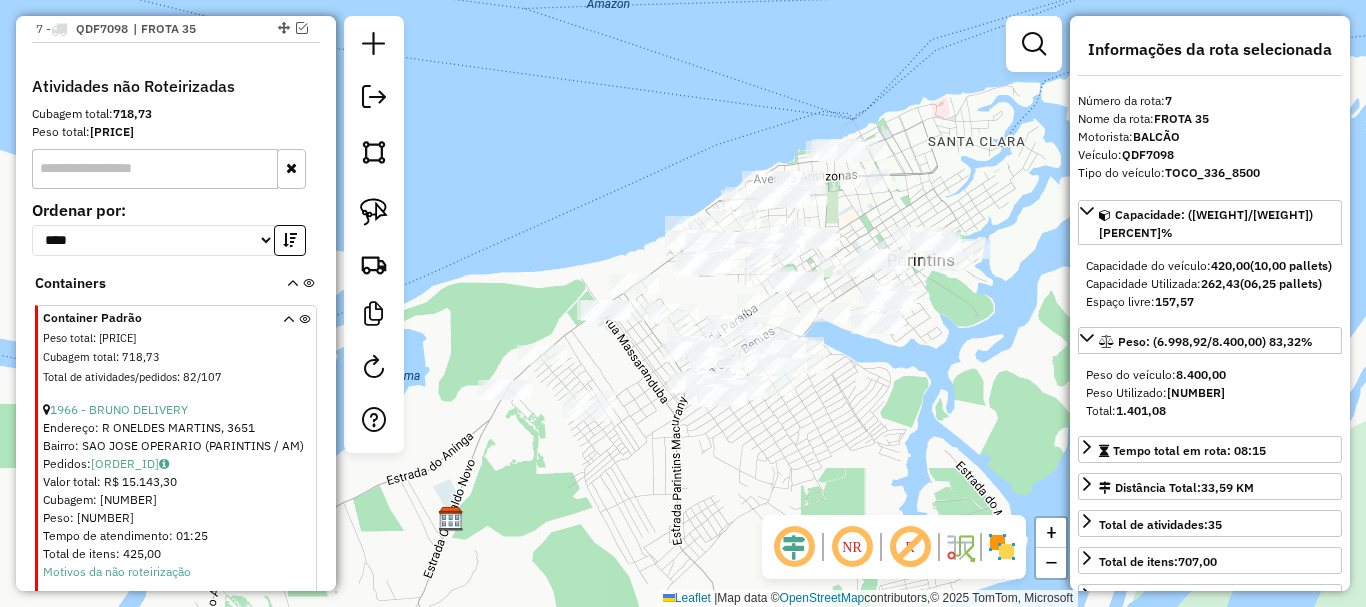 drag, startPoint x: 635, startPoint y: 486, endPoint x: 649, endPoint y: 441, distance: 47.127487 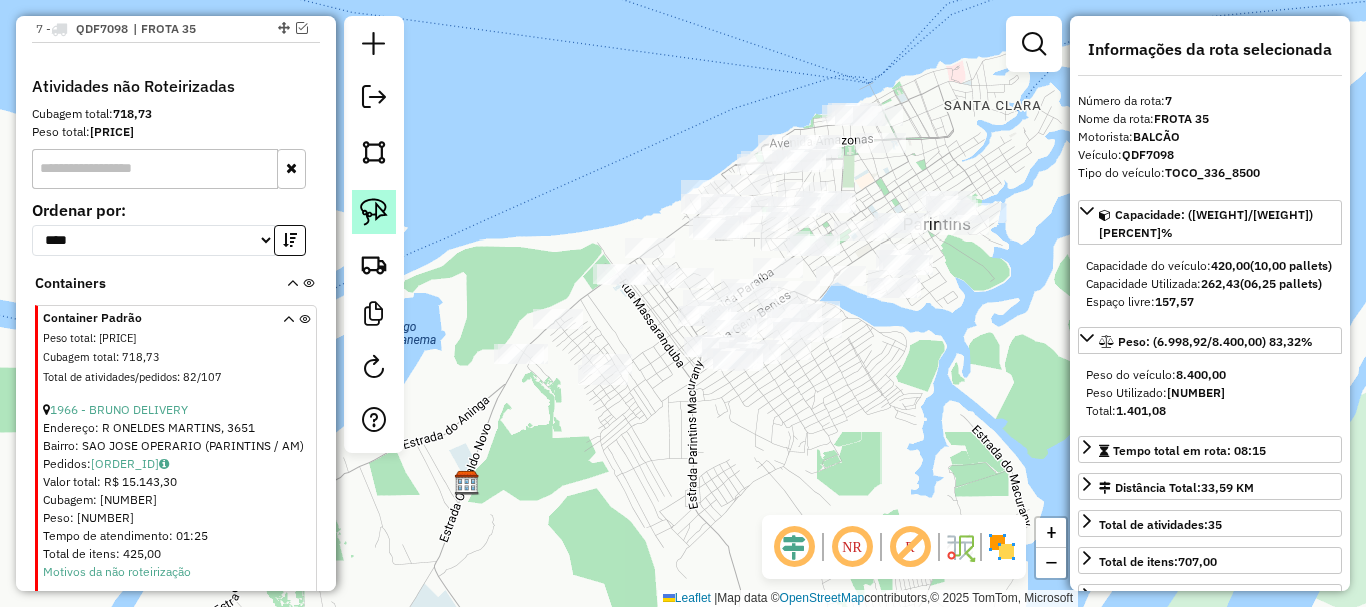click 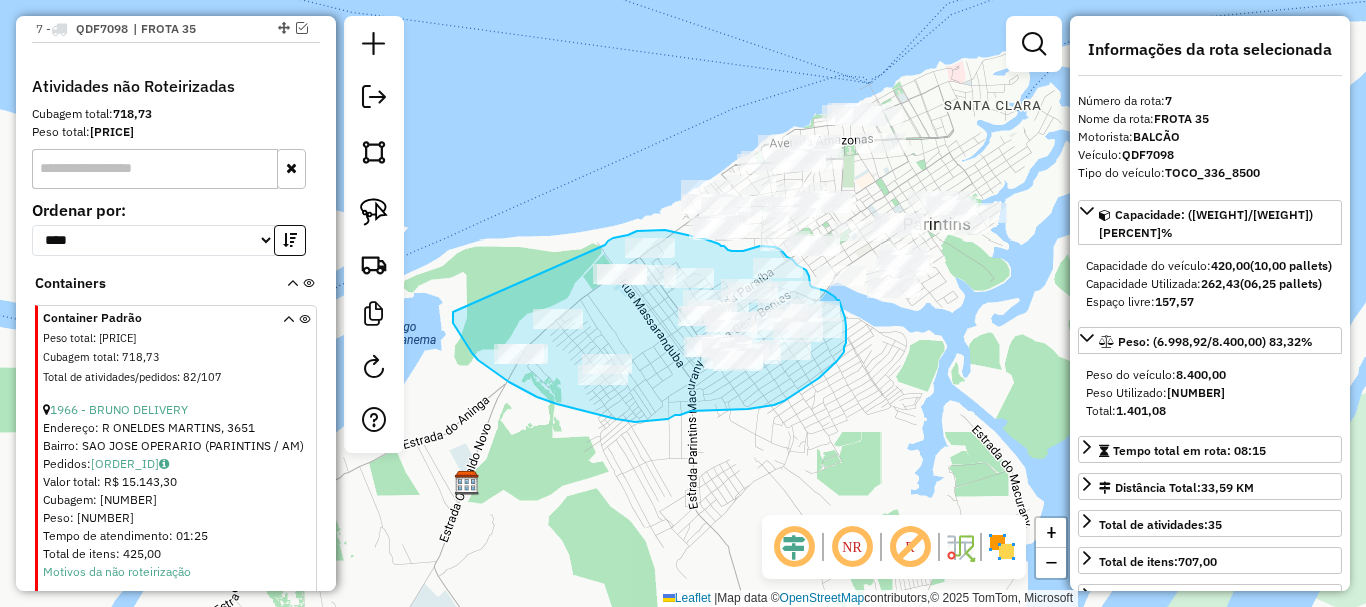 drag, startPoint x: 453, startPoint y: 312, endPoint x: 605, endPoint y: 245, distance: 166.1114 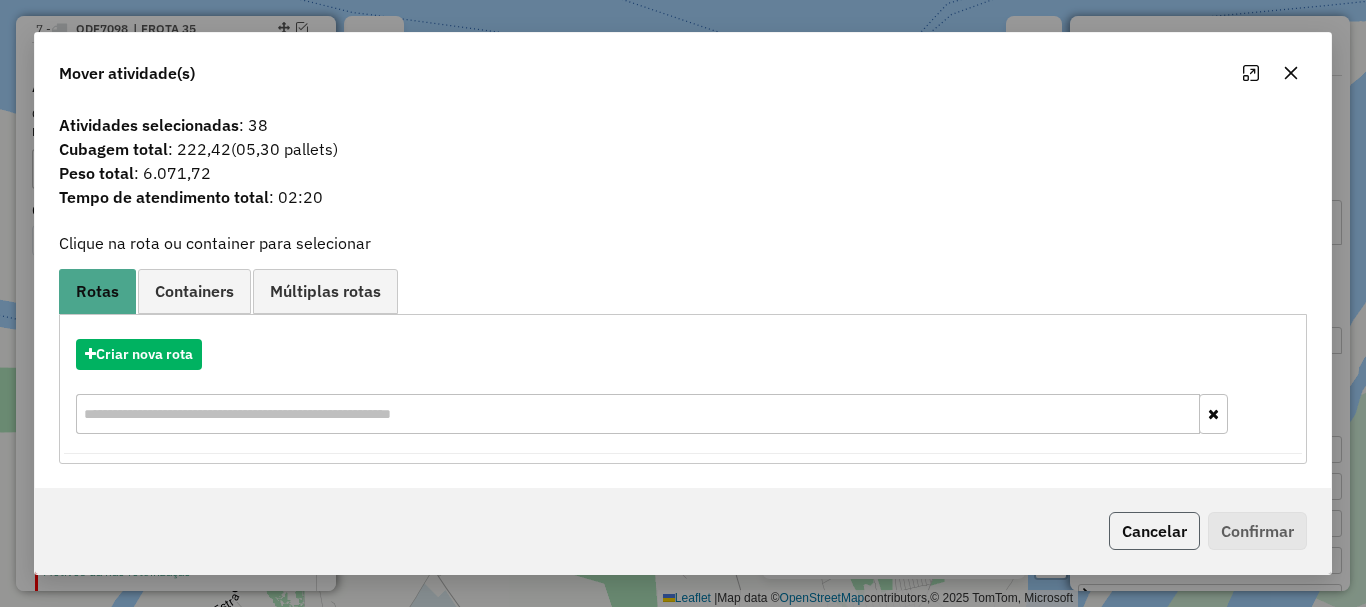 click on "Cancelar" 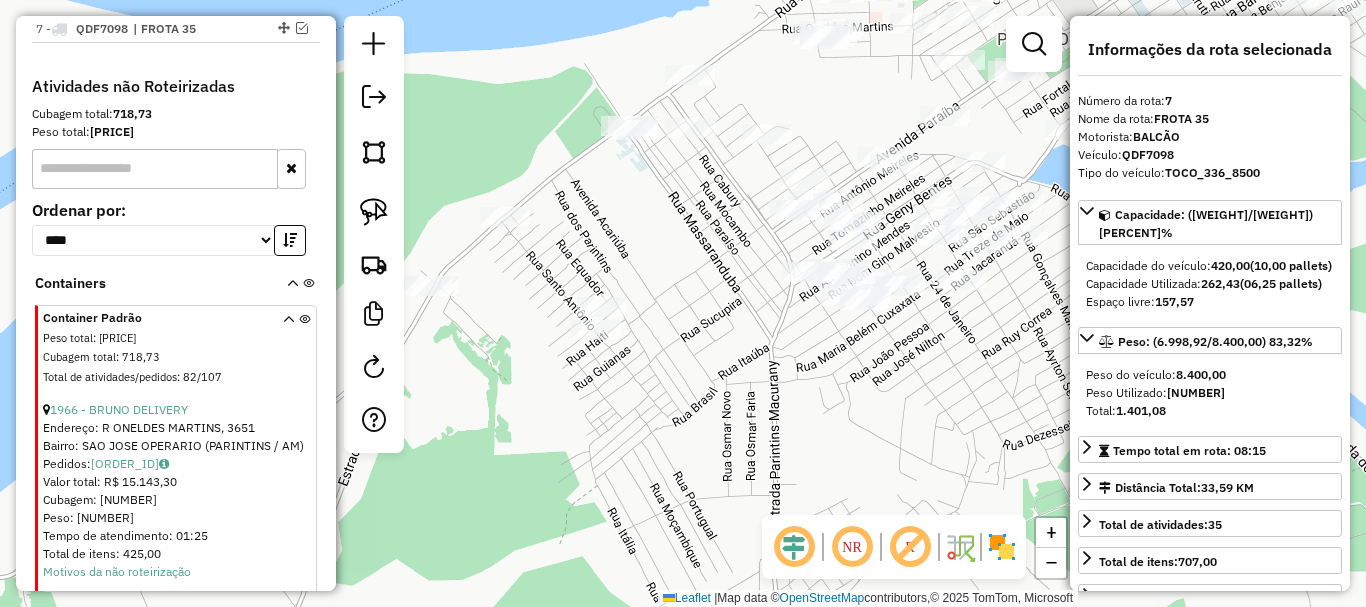 drag, startPoint x: 663, startPoint y: 419, endPoint x: 440, endPoint y: 431, distance: 223.32263 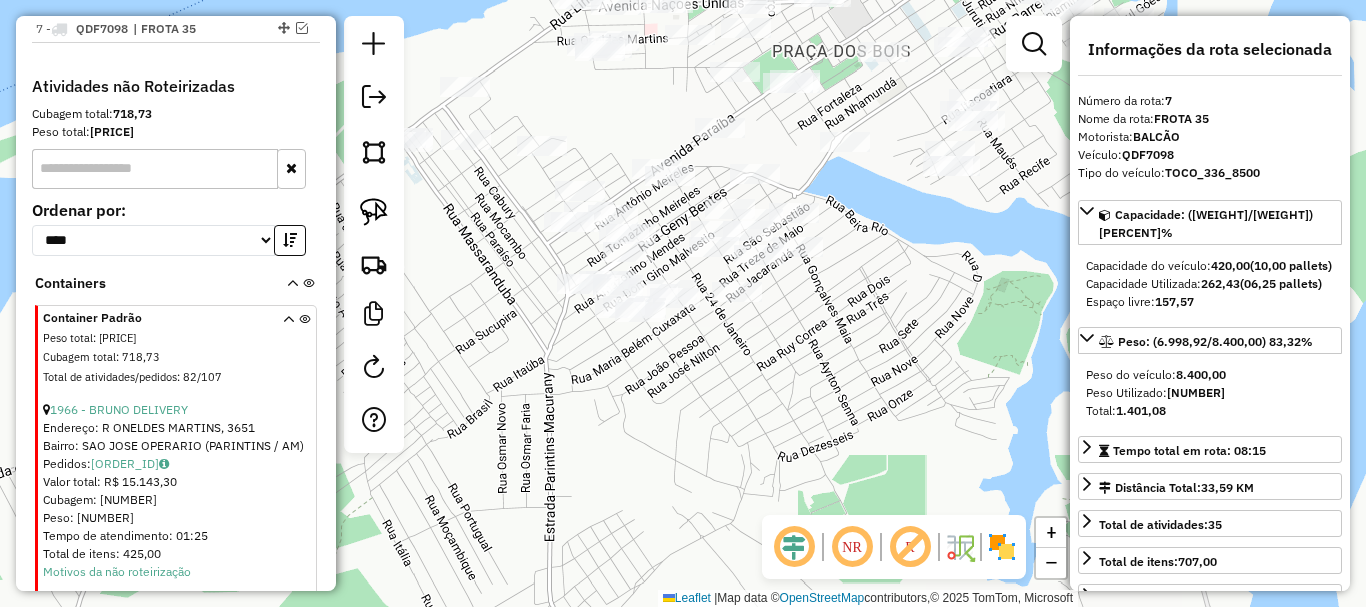 drag, startPoint x: 377, startPoint y: 204, endPoint x: 434, endPoint y: 245, distance: 70.21396 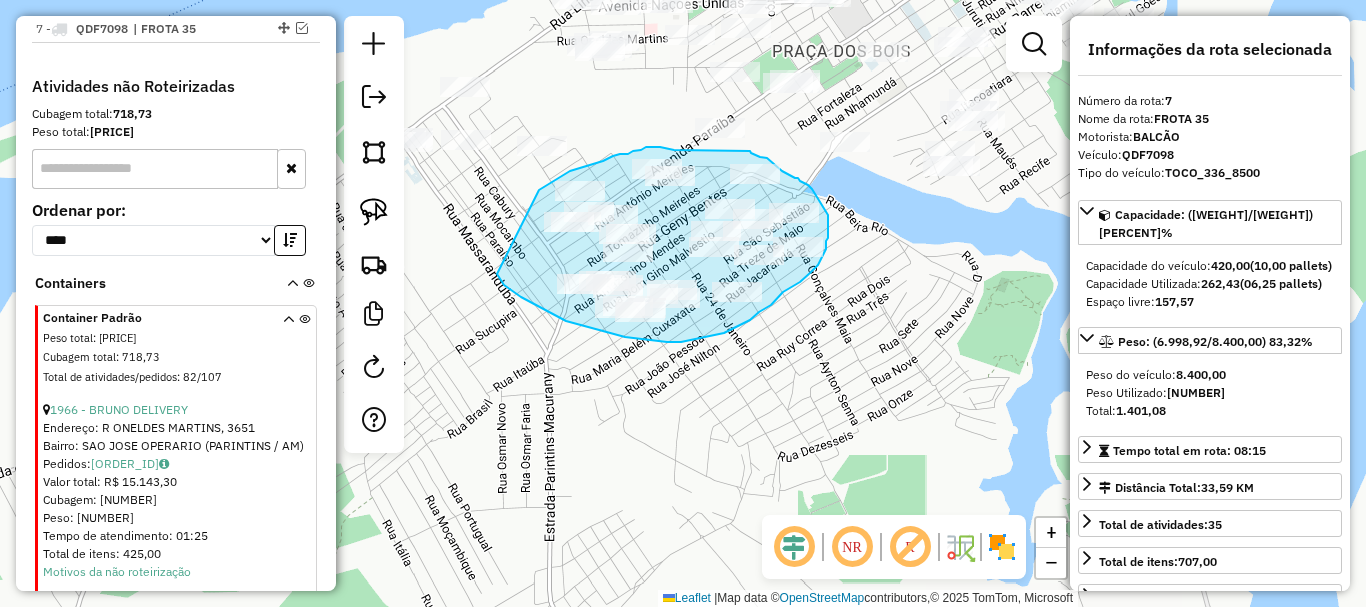 drag, startPoint x: 504, startPoint y: 285, endPoint x: 267, endPoint y: 498, distance: 318.65027 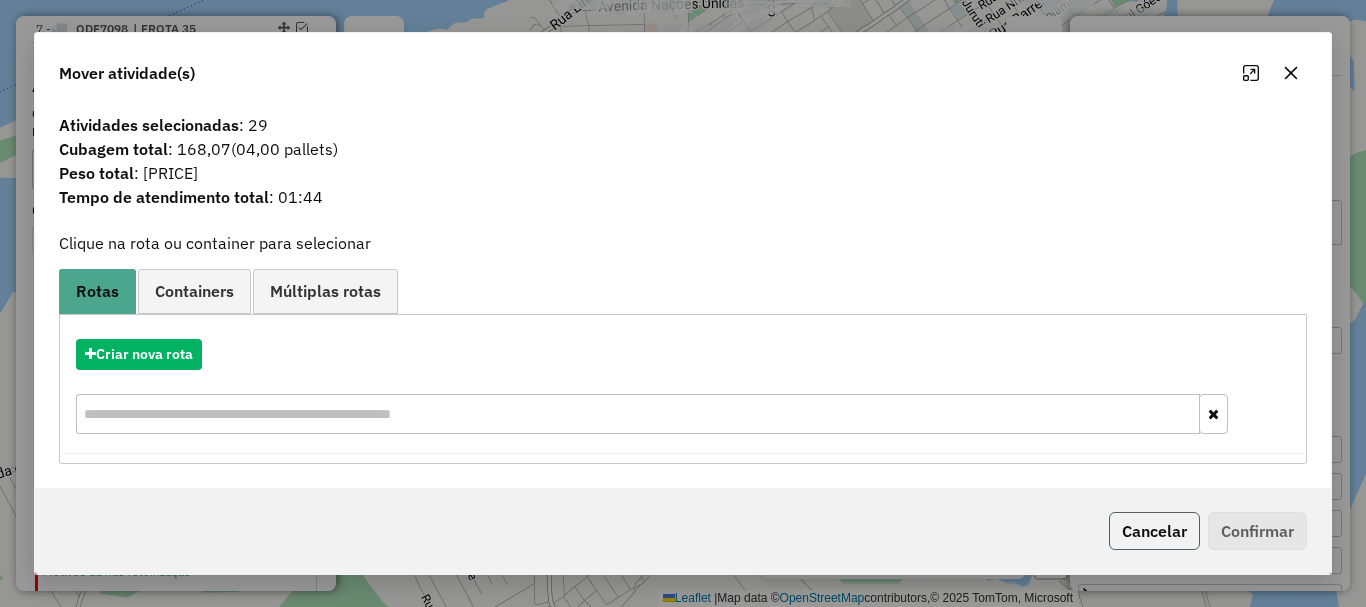click on "Cancelar" 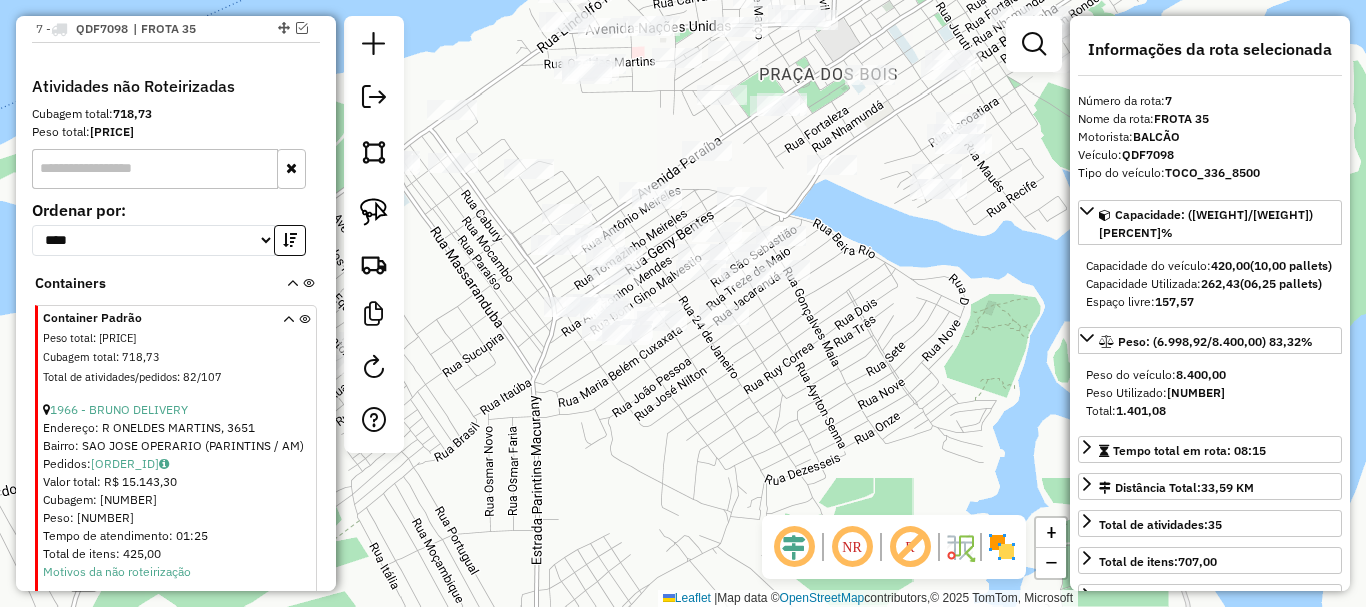drag, startPoint x: 761, startPoint y: 400, endPoint x: 671, endPoint y: 466, distance: 111.60645 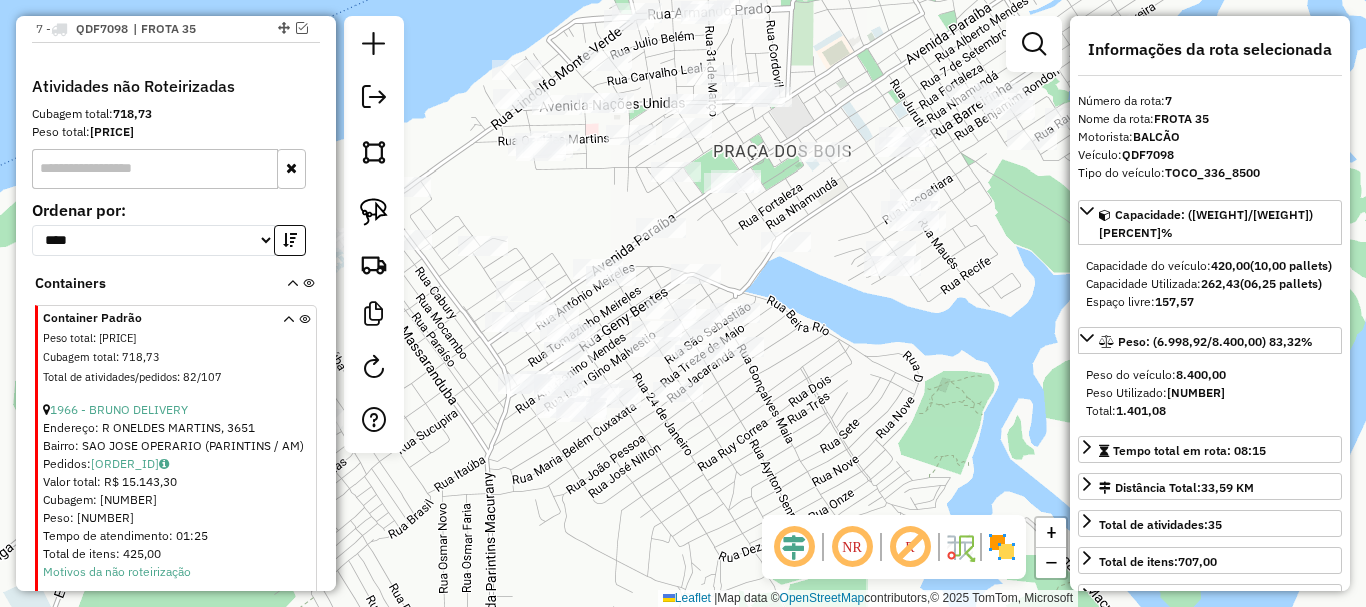 drag, startPoint x: 712, startPoint y: 481, endPoint x: 748, endPoint y: 477, distance: 36.221542 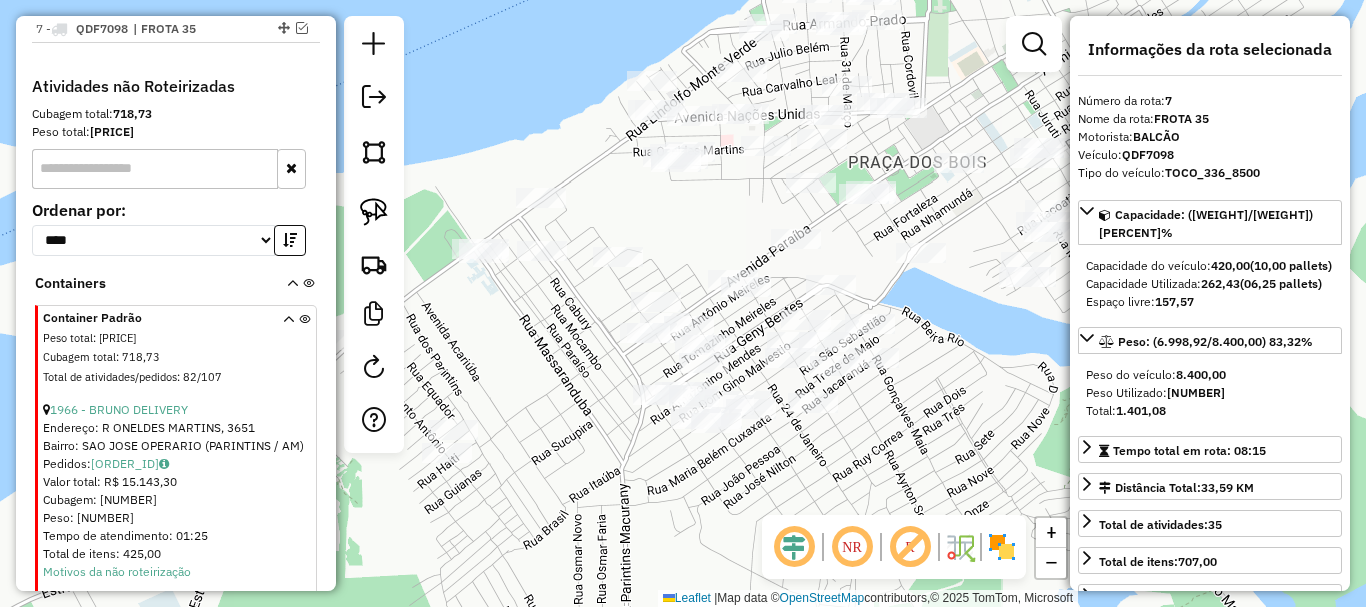 drag, startPoint x: 749, startPoint y: 470, endPoint x: 858, endPoint y: 474, distance: 109.07337 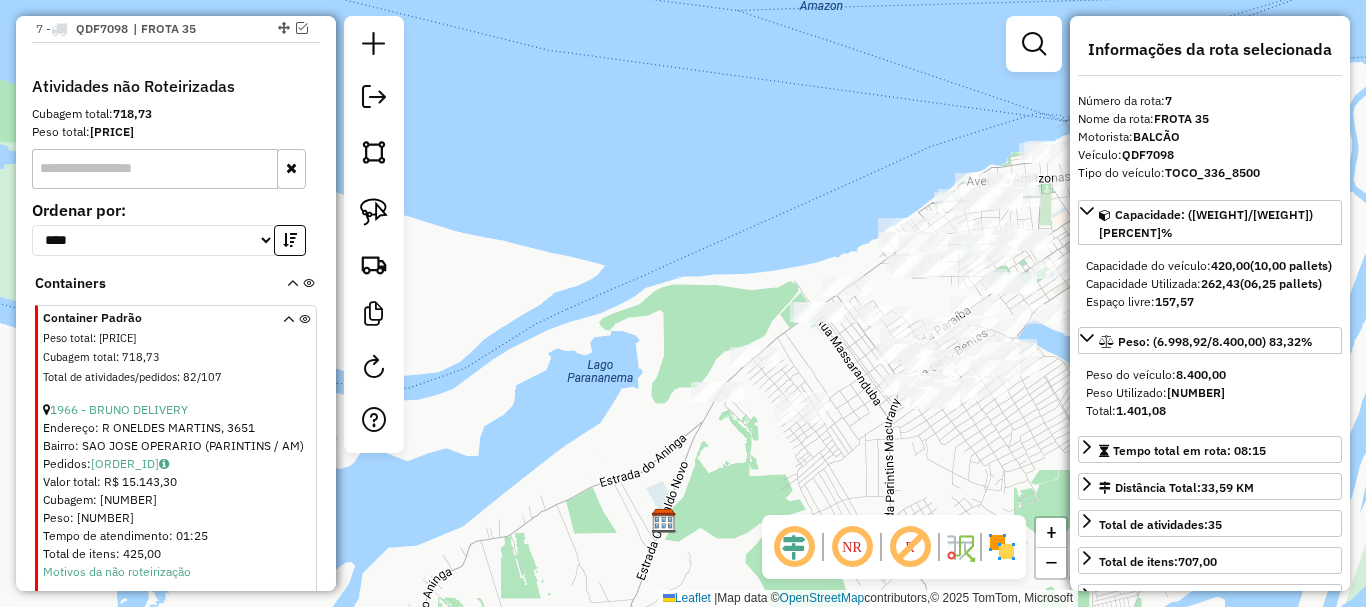 drag, startPoint x: 798, startPoint y: 505, endPoint x: 945, endPoint y: 447, distance: 158.02847 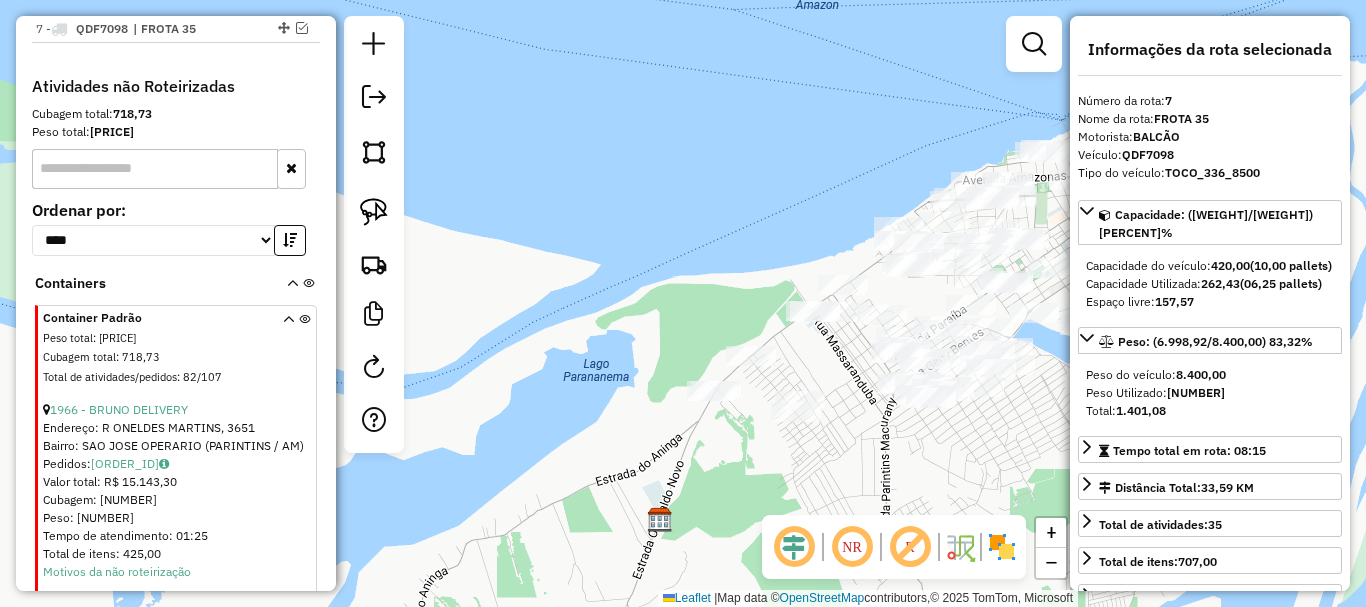 drag, startPoint x: 968, startPoint y: 459, endPoint x: 826, endPoint y: 459, distance: 142 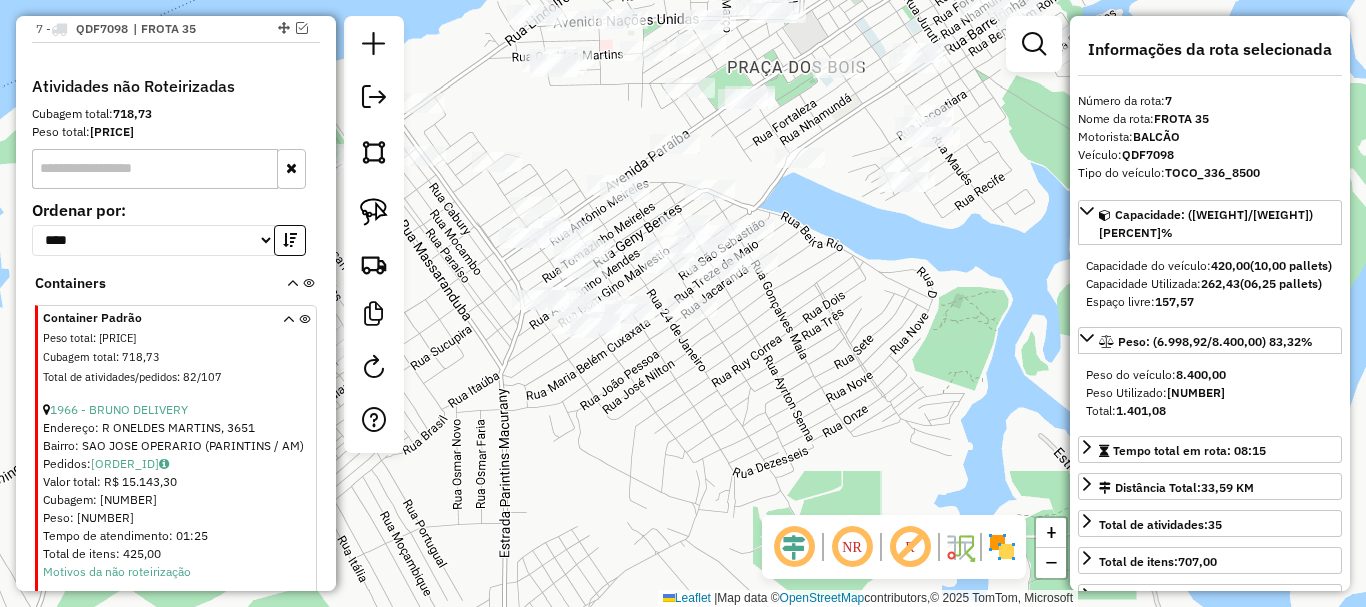 drag, startPoint x: 808, startPoint y: 460, endPoint x: 750, endPoint y: 459, distance: 58.00862 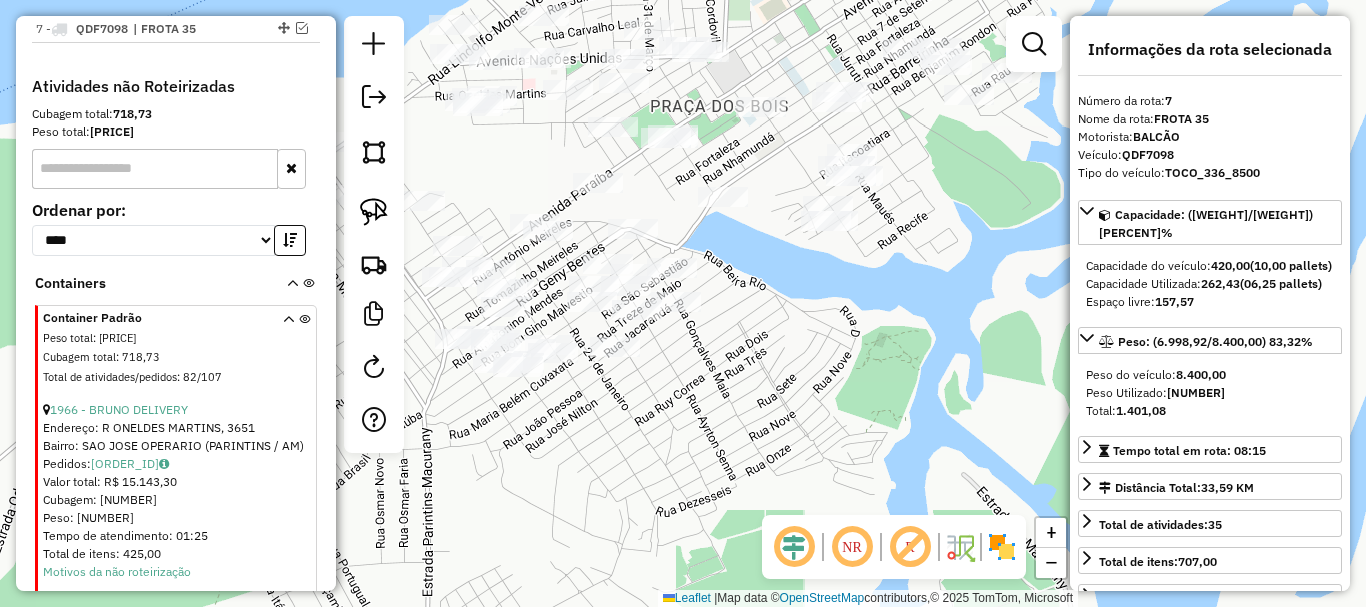 drag, startPoint x: 826, startPoint y: 364, endPoint x: 751, endPoint y: 403, distance: 84.53402 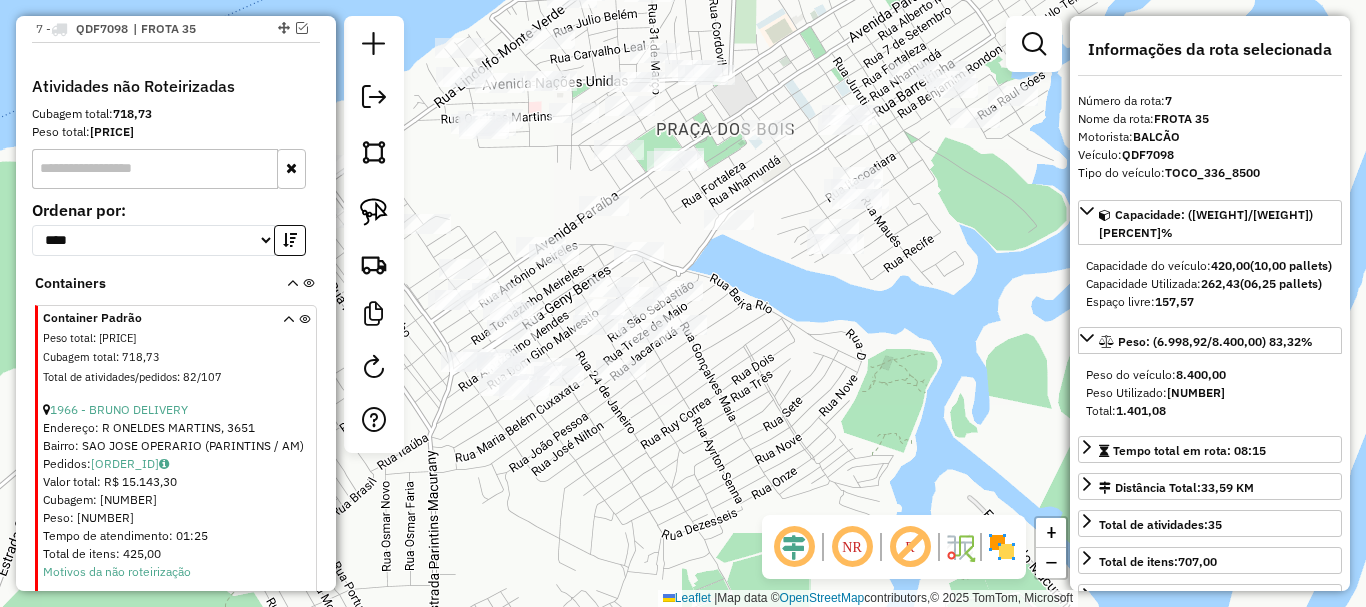 drag, startPoint x: 765, startPoint y: 325, endPoint x: 892, endPoint y: 517, distance: 230.20209 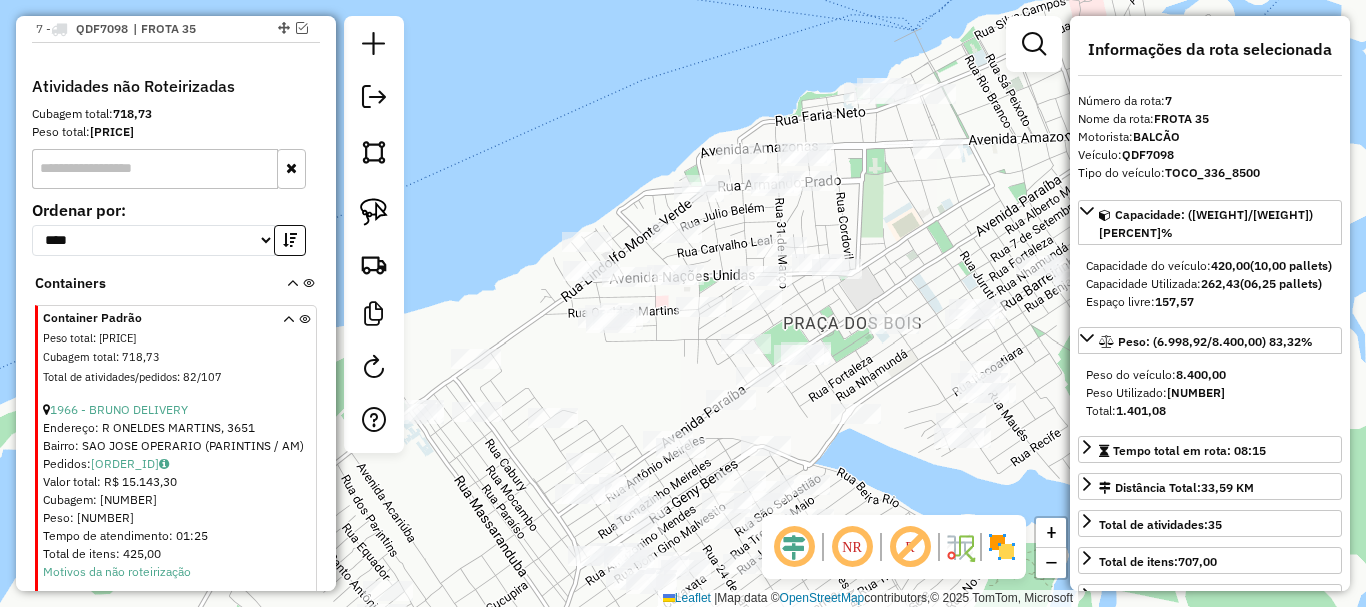 click 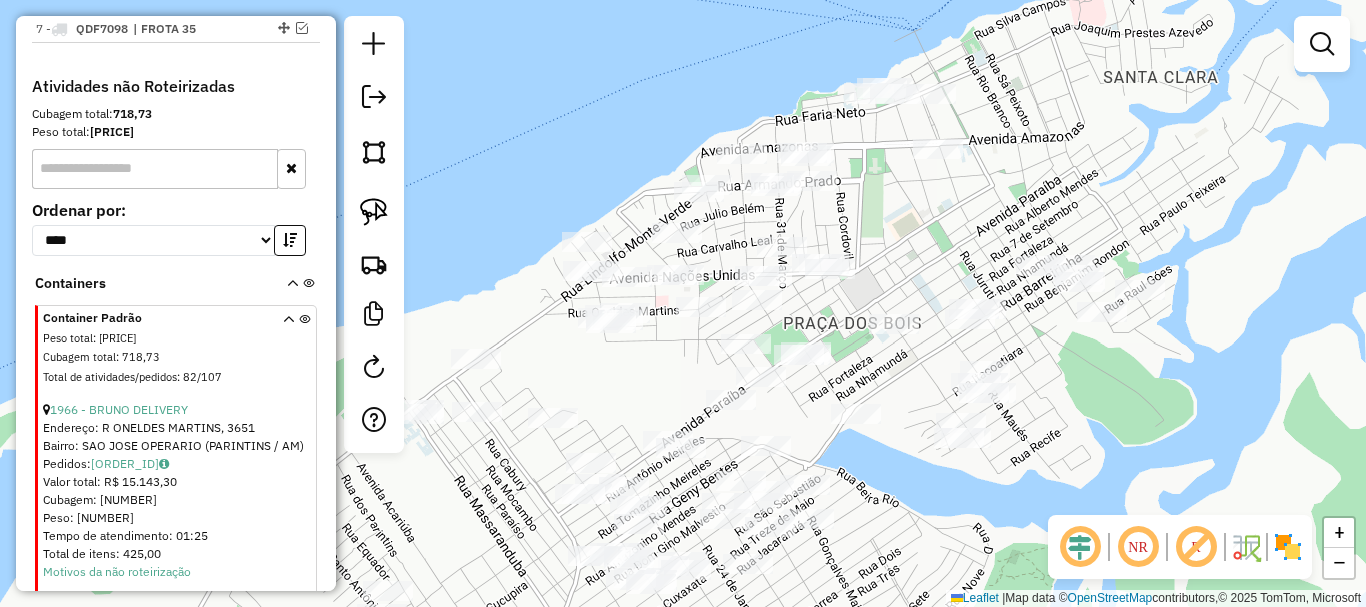 drag, startPoint x: 850, startPoint y: 316, endPoint x: 906, endPoint y: 313, distance: 56.0803 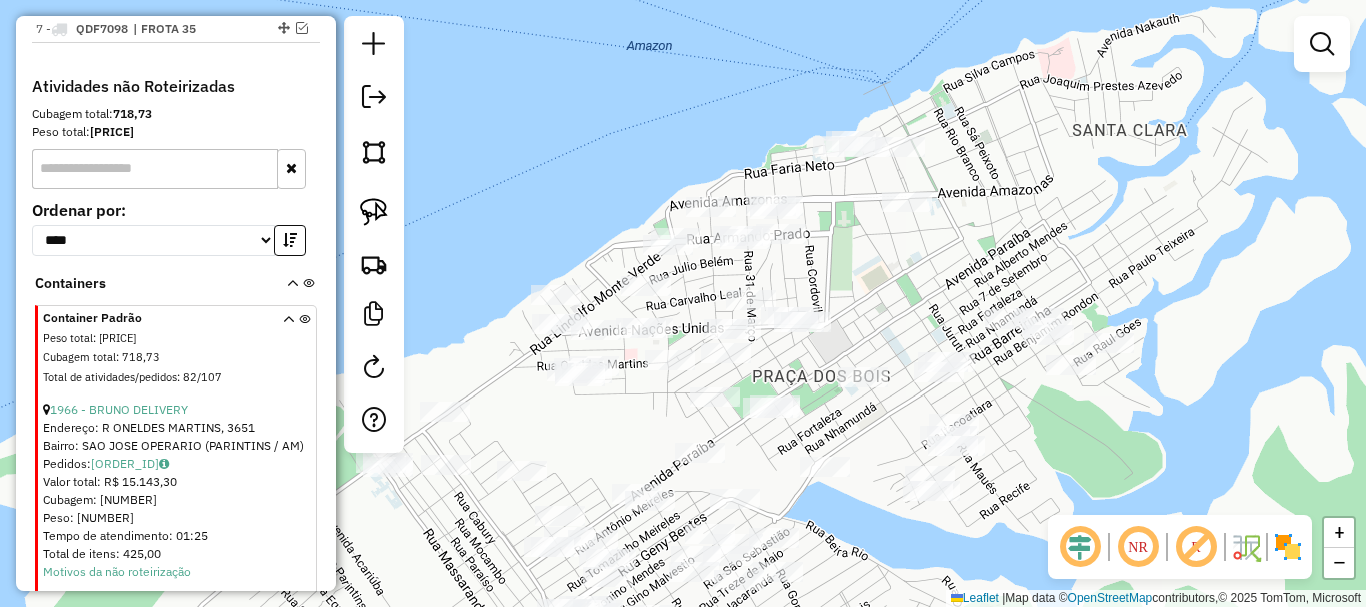 drag, startPoint x: 924, startPoint y: 286, endPoint x: 888, endPoint y: 364, distance: 85.90693 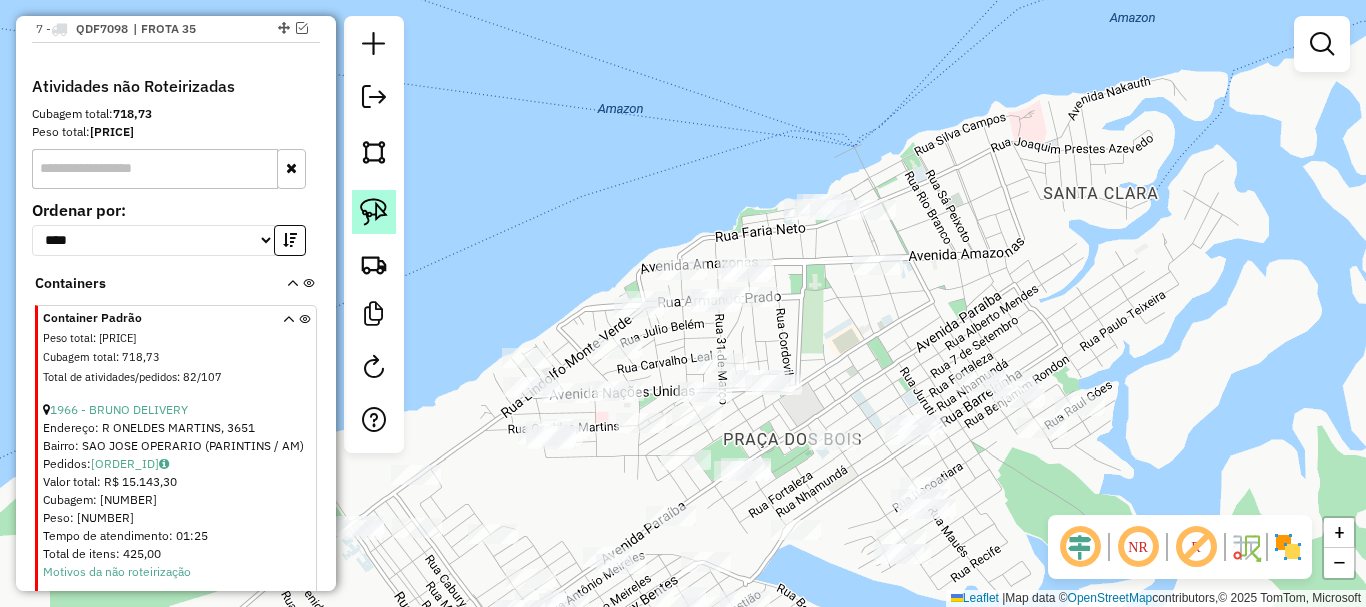 click 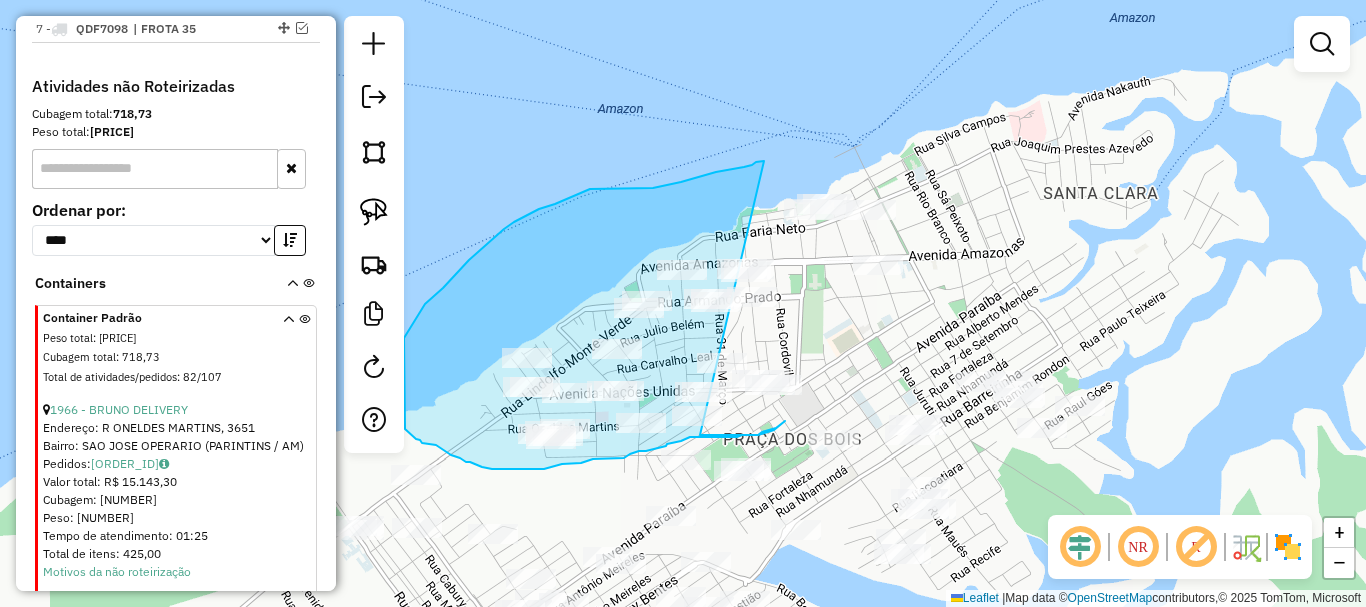 drag, startPoint x: 756, startPoint y: 162, endPoint x: 696, endPoint y: 432, distance: 276.58633 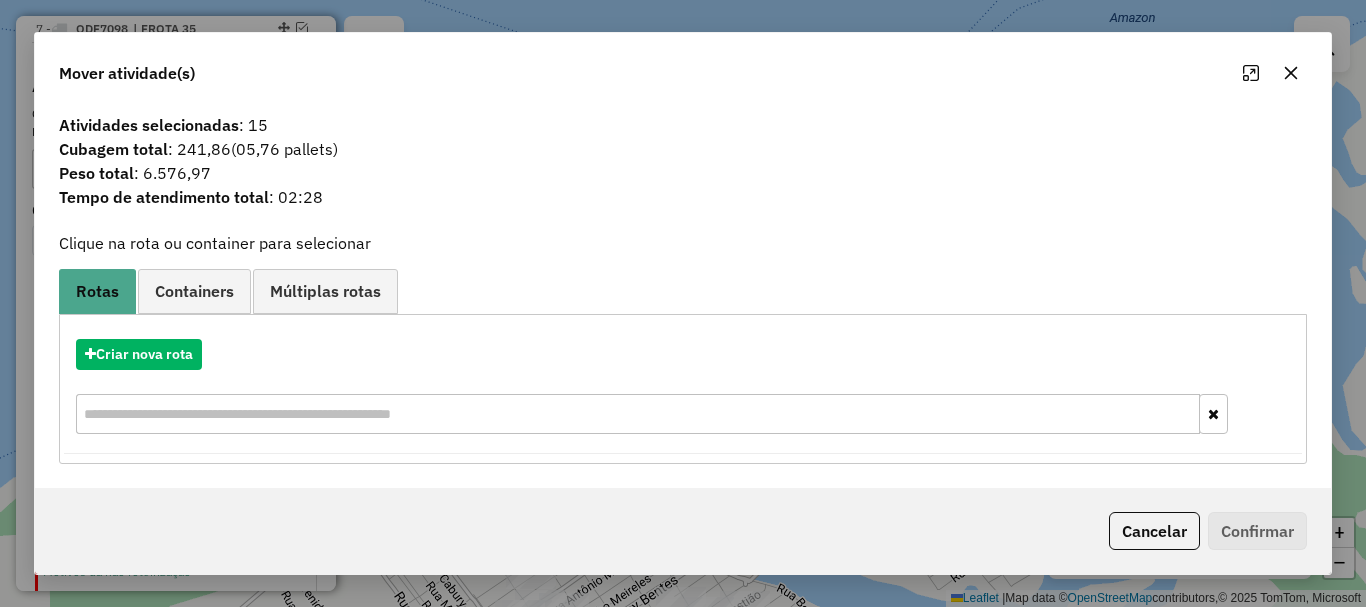 drag, startPoint x: 1149, startPoint y: 541, endPoint x: 939, endPoint y: 468, distance: 222.32634 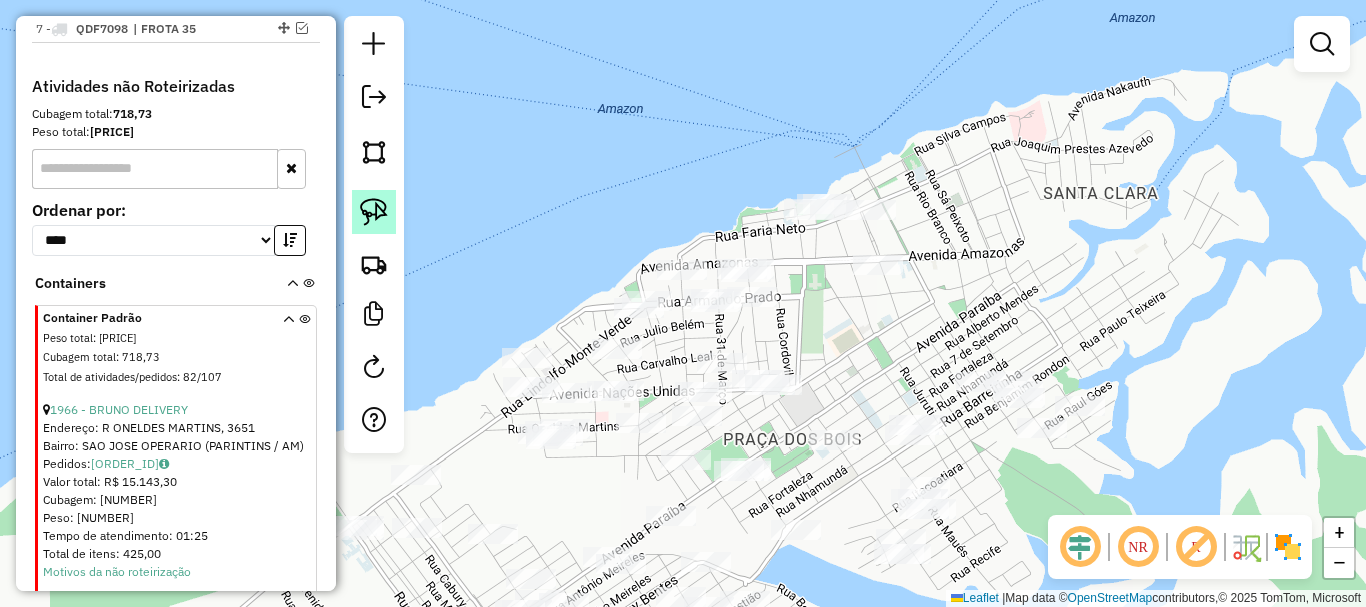 drag, startPoint x: 355, startPoint y: 214, endPoint x: 430, endPoint y: 191, distance: 78.44743 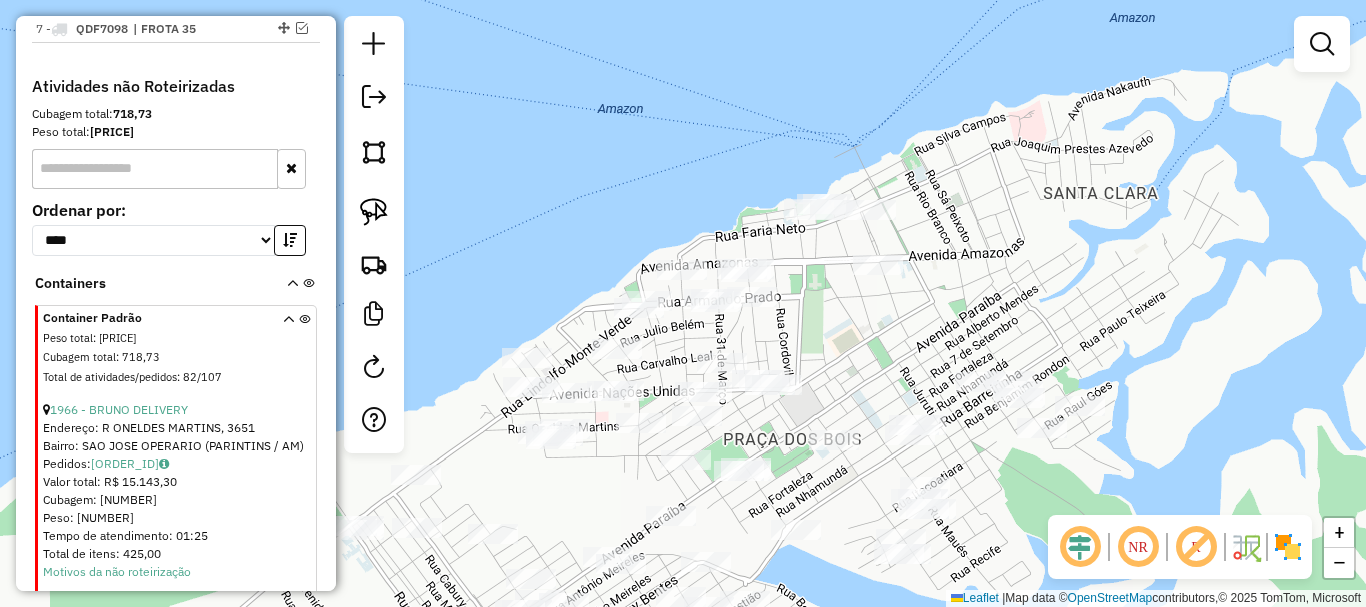 click 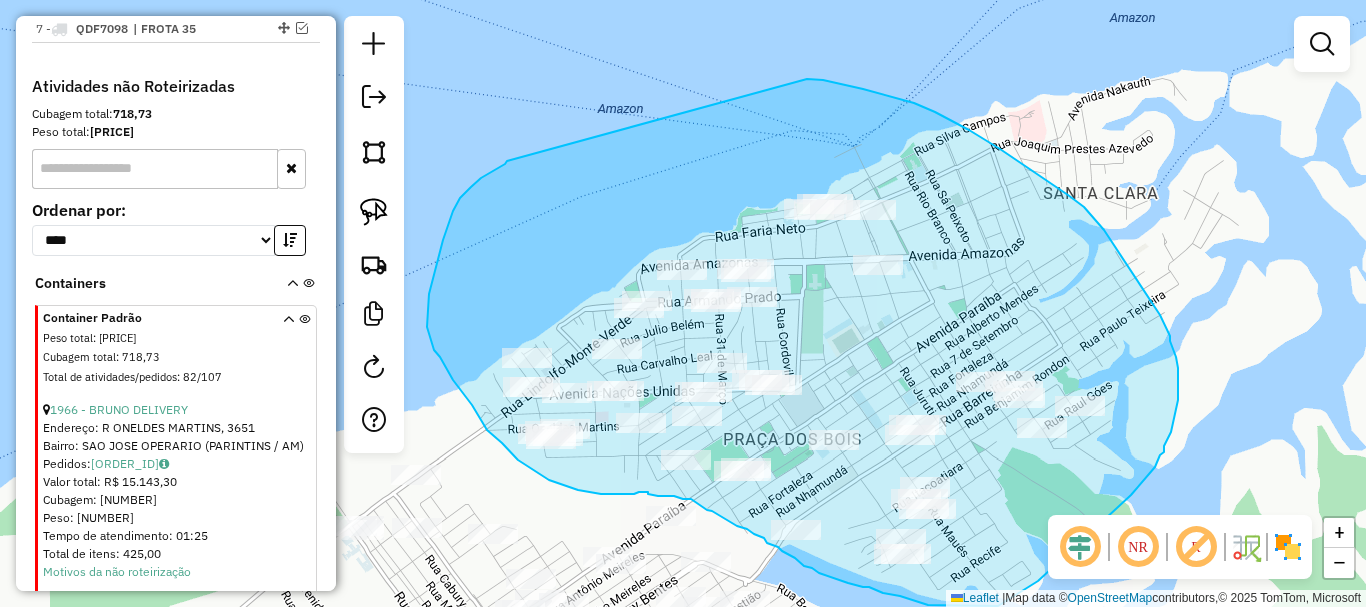 drag, startPoint x: 505, startPoint y: 164, endPoint x: 792, endPoint y: 79, distance: 299.32257 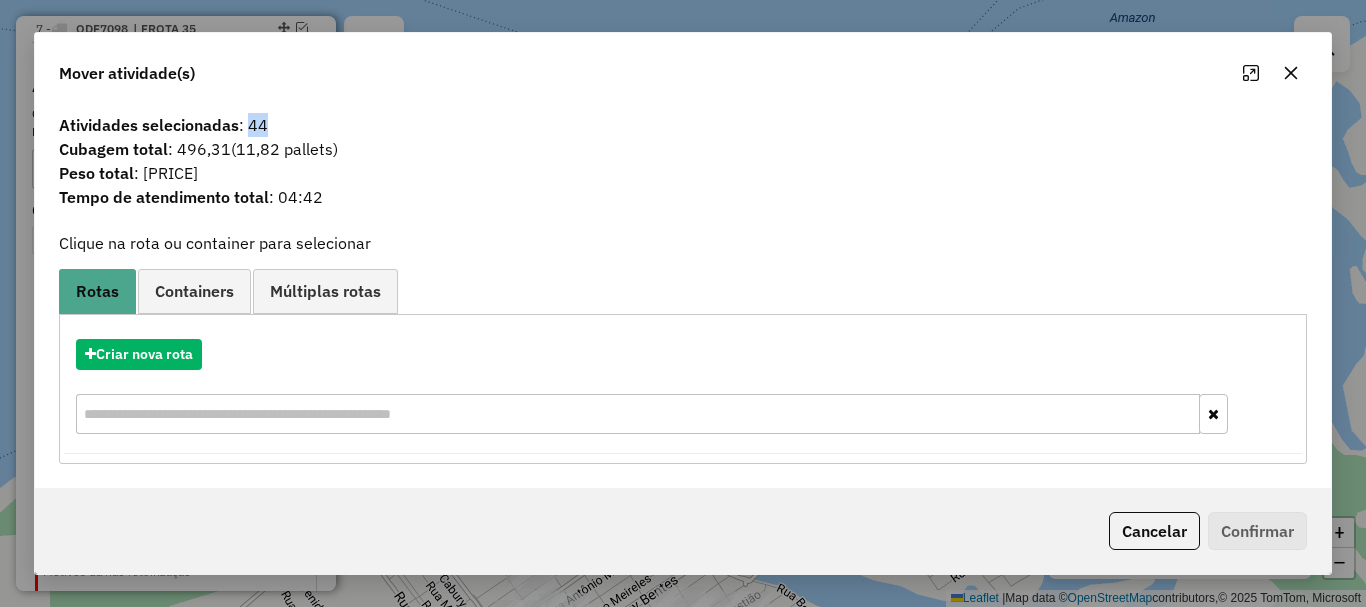drag, startPoint x: 264, startPoint y: 115, endPoint x: 244, endPoint y: 116, distance: 20.024984 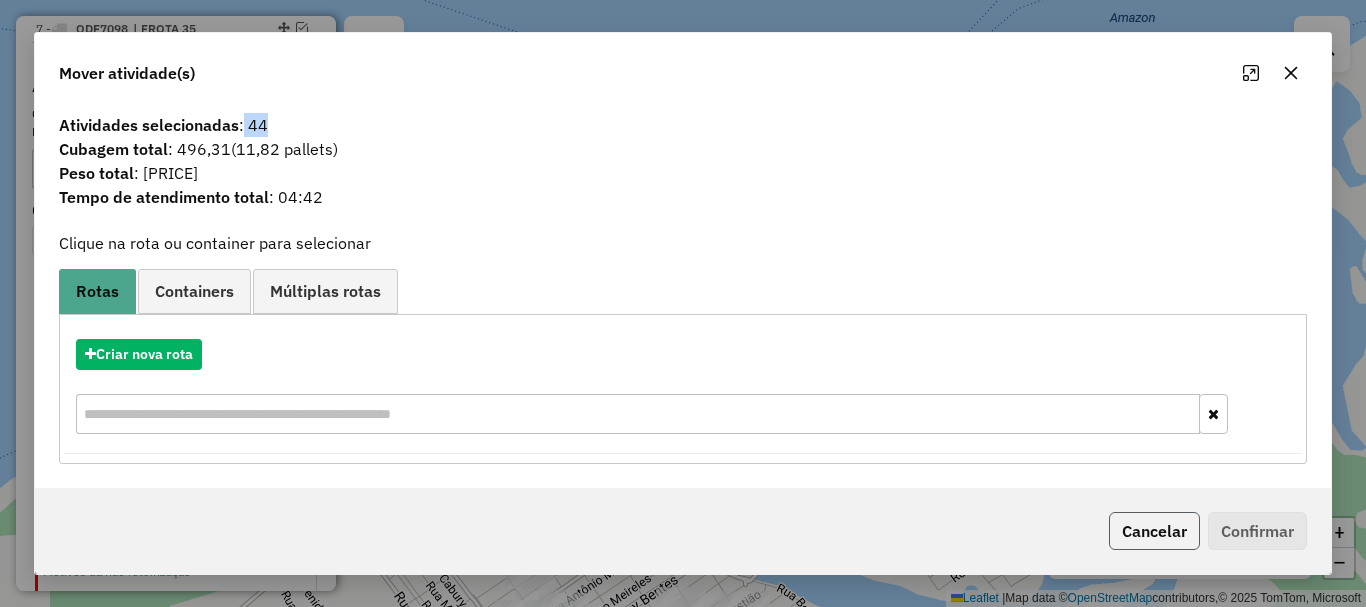 click on "Cancelar" 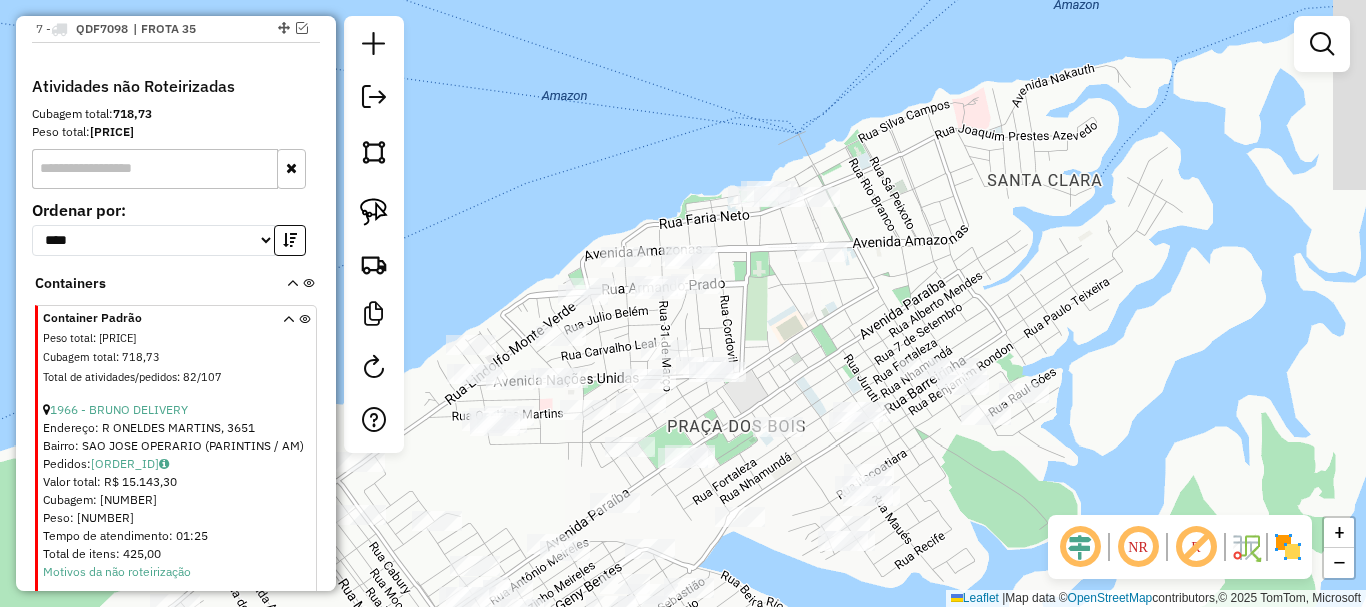 drag, startPoint x: 886, startPoint y: 363, endPoint x: 828, endPoint y: 349, distance: 59.665737 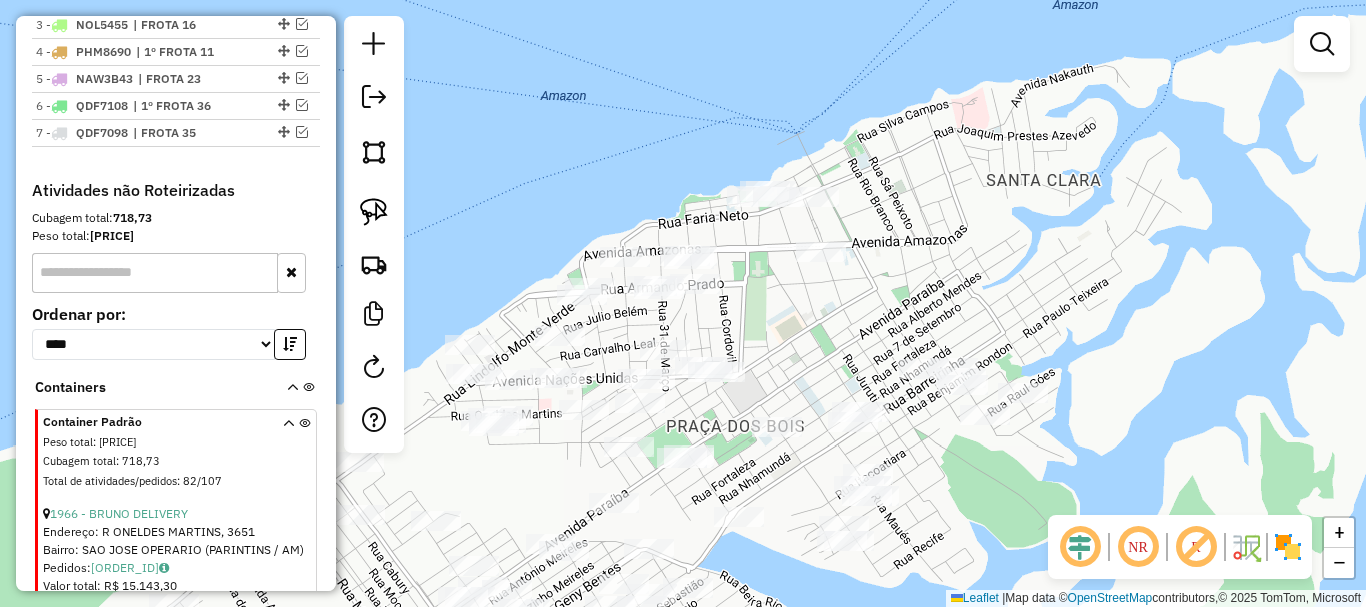 scroll, scrollTop: 736, scrollLeft: 0, axis: vertical 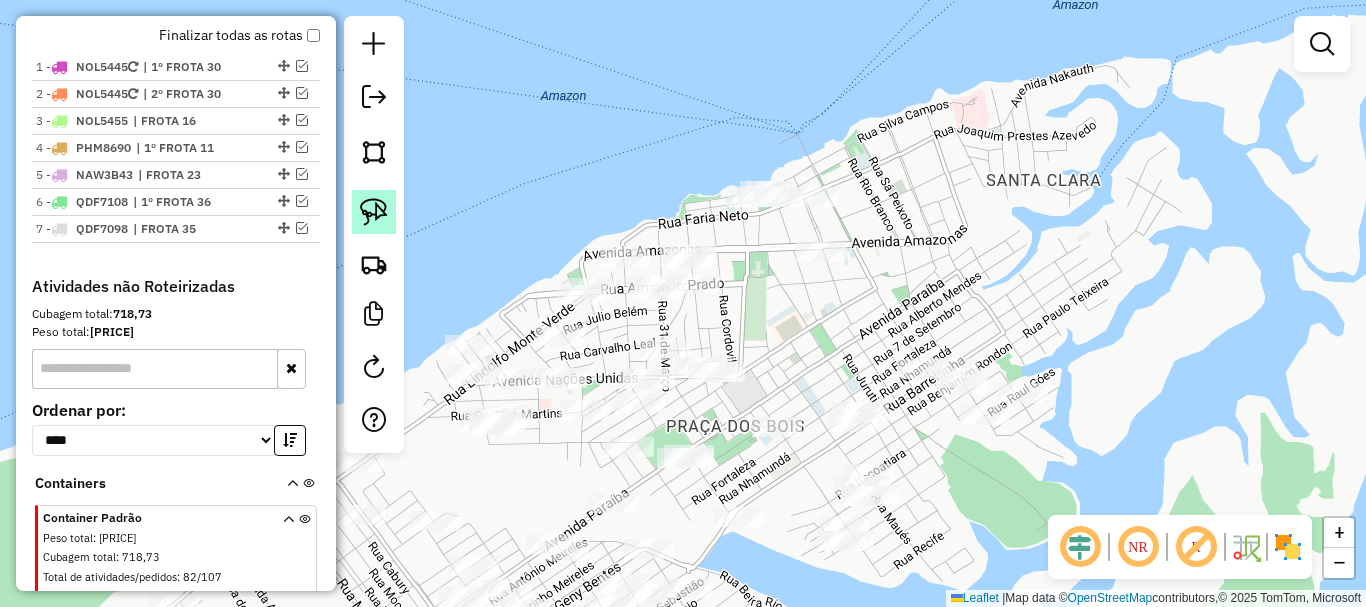 click 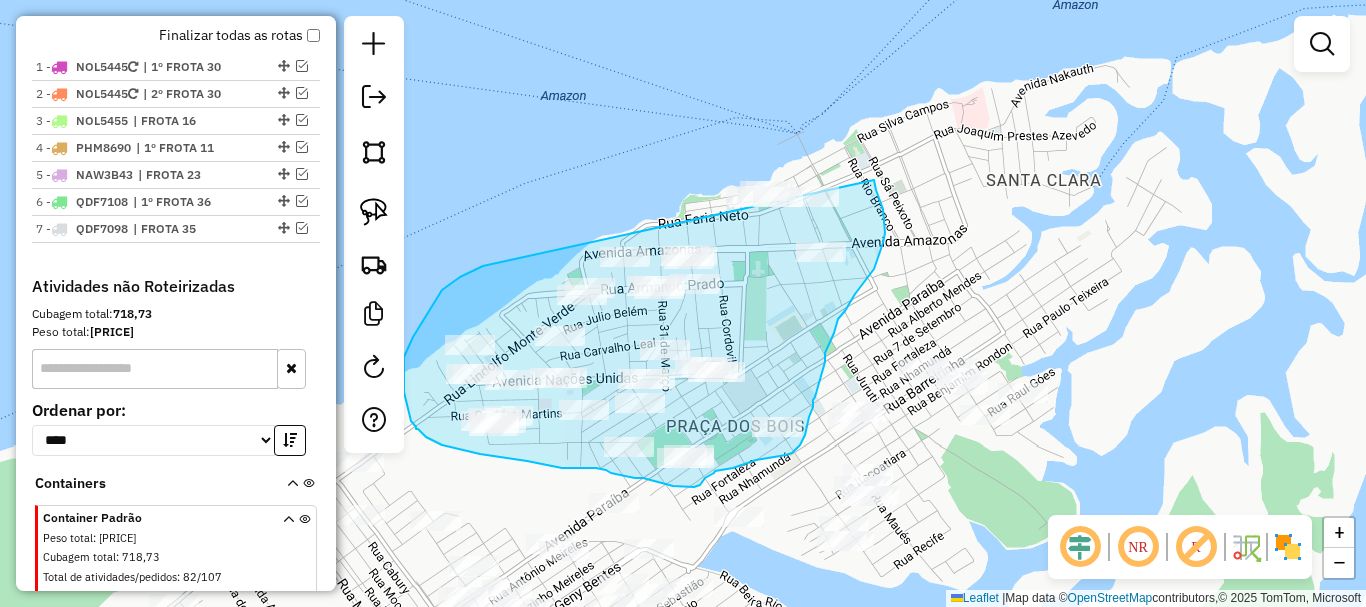 drag, startPoint x: 483, startPoint y: 266, endPoint x: 762, endPoint y: 116, distance: 316.76648 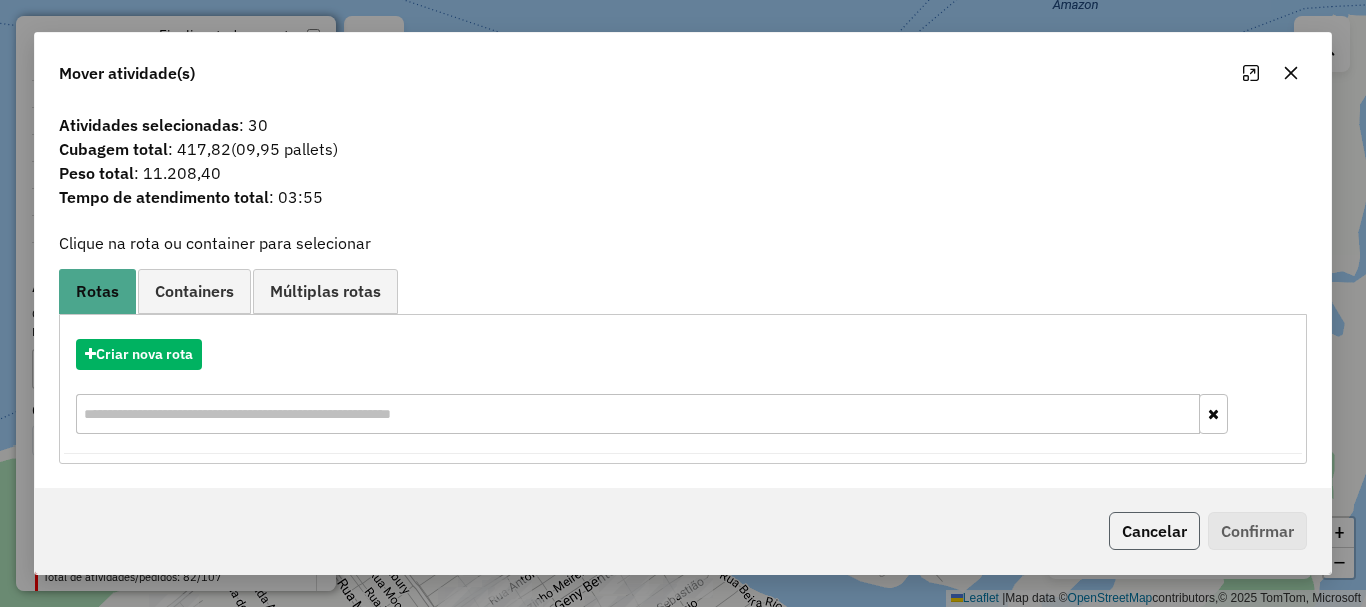 click on "Cancelar" 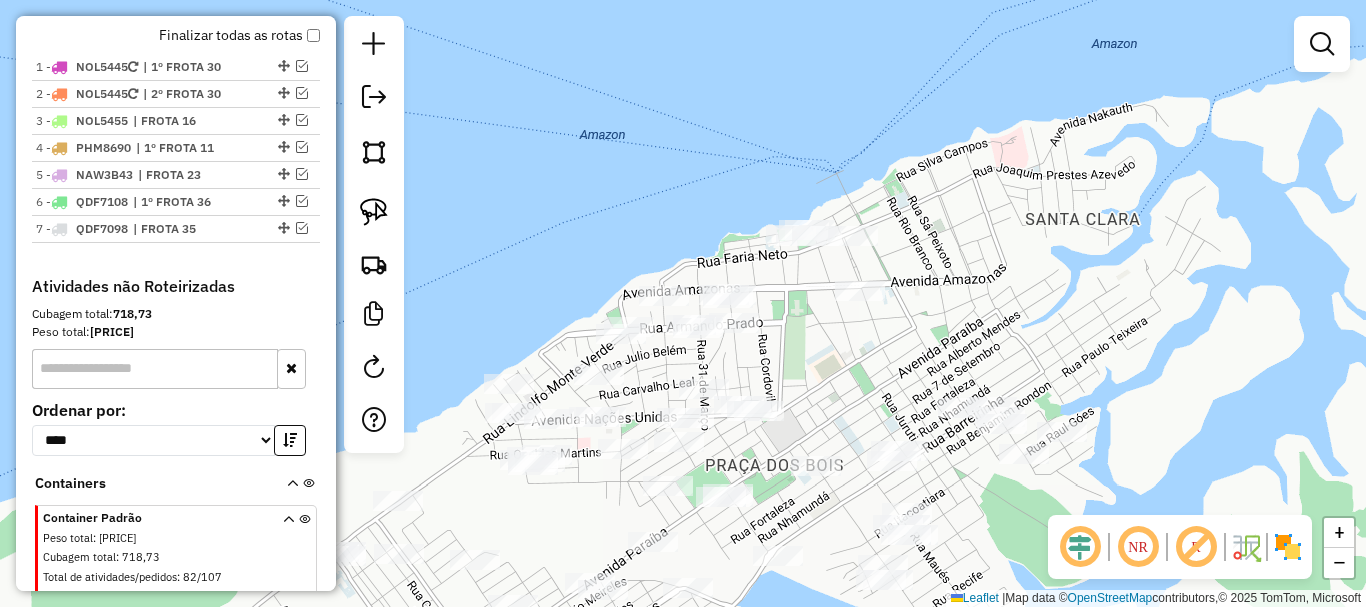 drag, startPoint x: 808, startPoint y: 338, endPoint x: 838, endPoint y: 379, distance: 50.803543 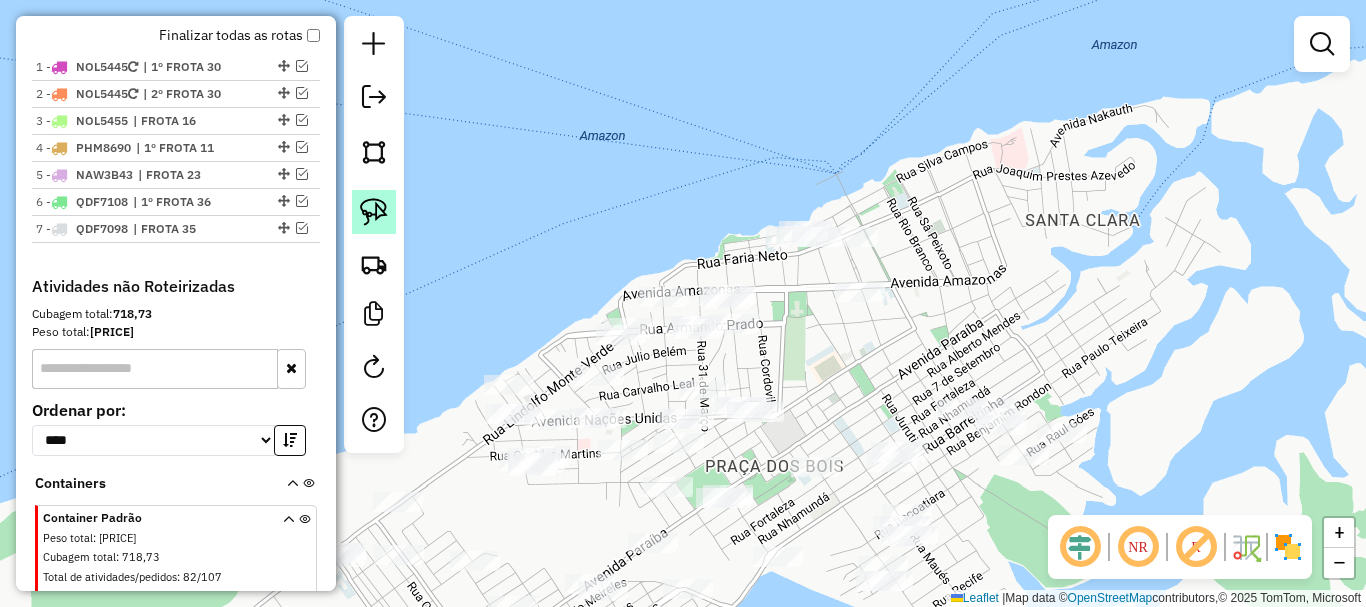 click 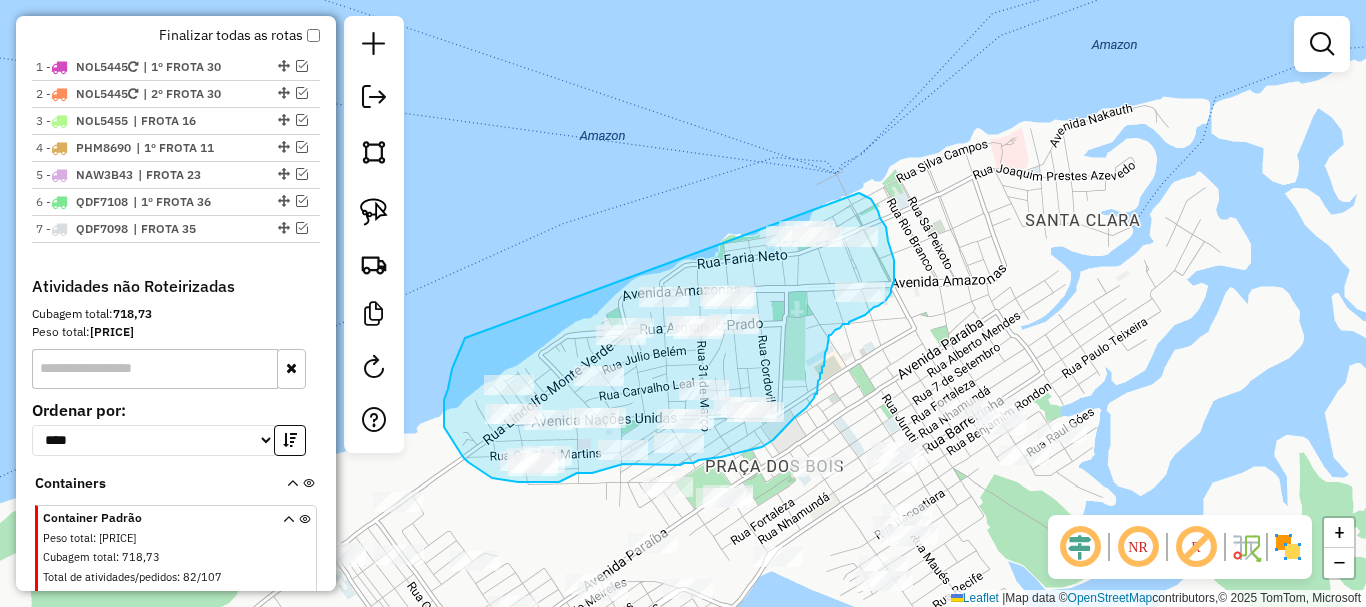 drag, startPoint x: 465, startPoint y: 338, endPoint x: 597, endPoint y: 240, distance: 164.40195 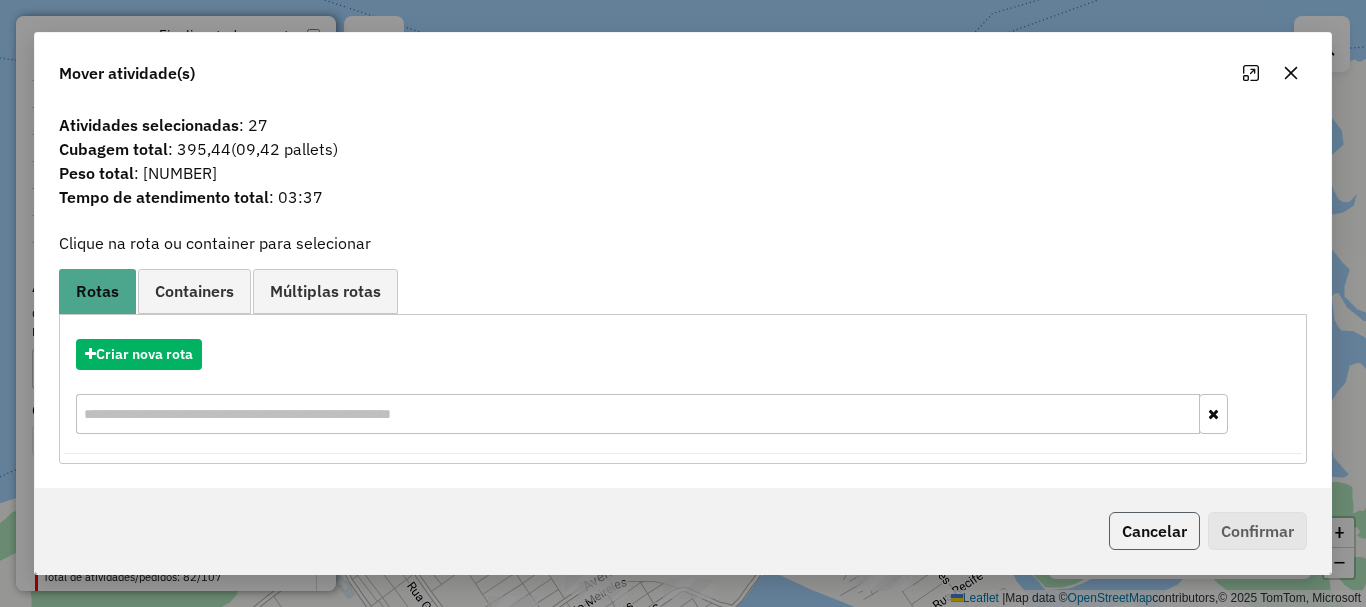 click on "Cancelar" 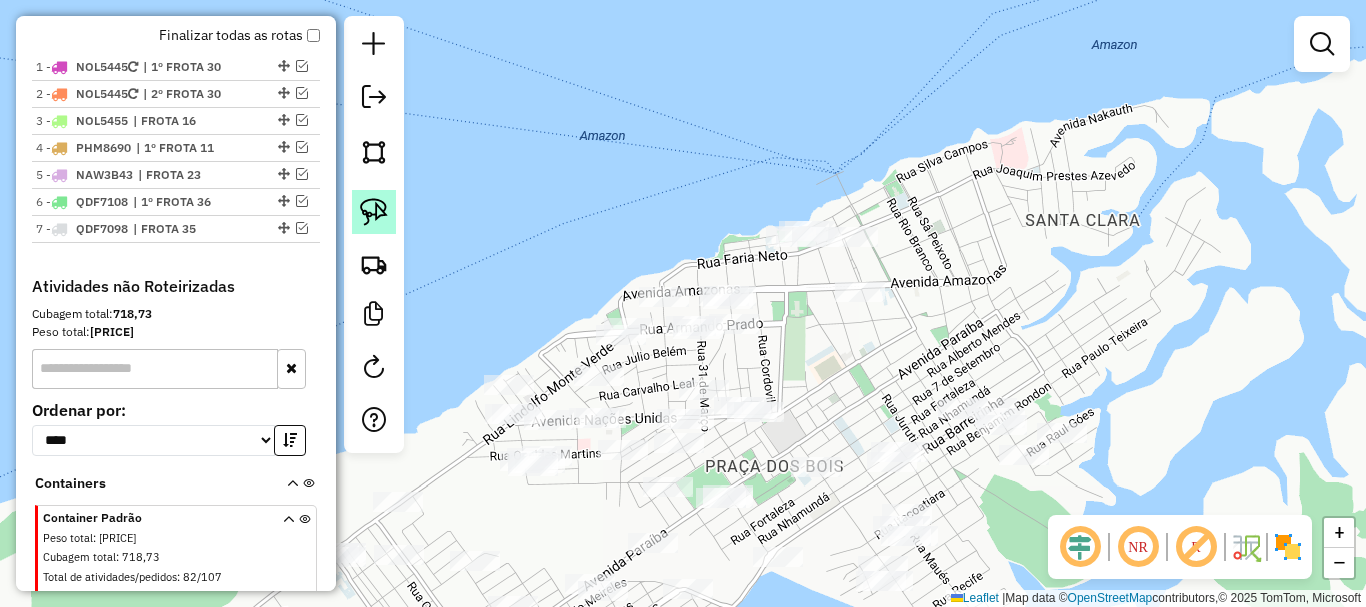 click 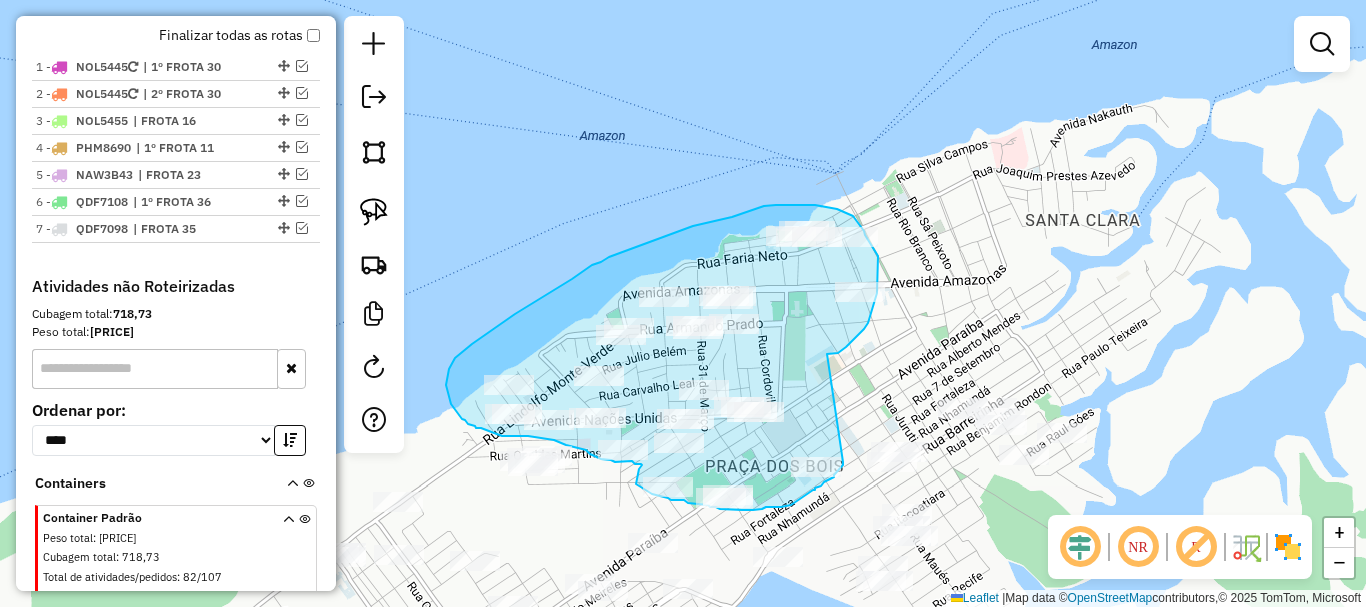 drag, startPoint x: 846, startPoint y: 347, endPoint x: 797, endPoint y: 465, distance: 127.769325 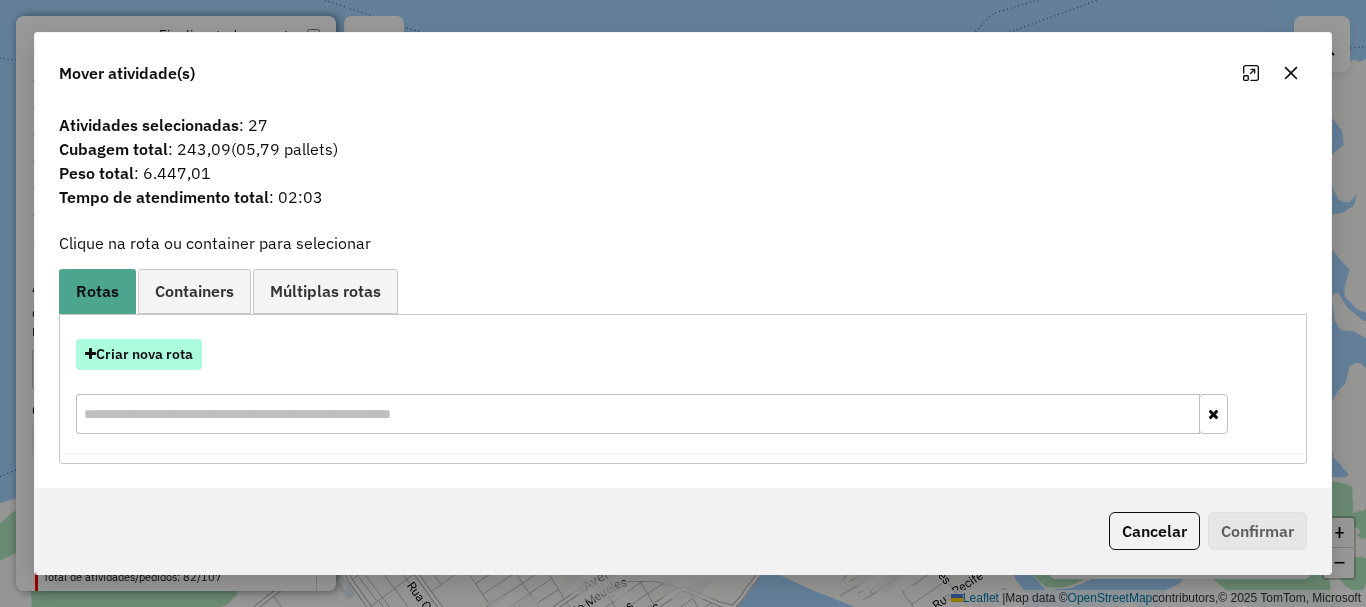 click on "Criar nova rota" at bounding box center (139, 354) 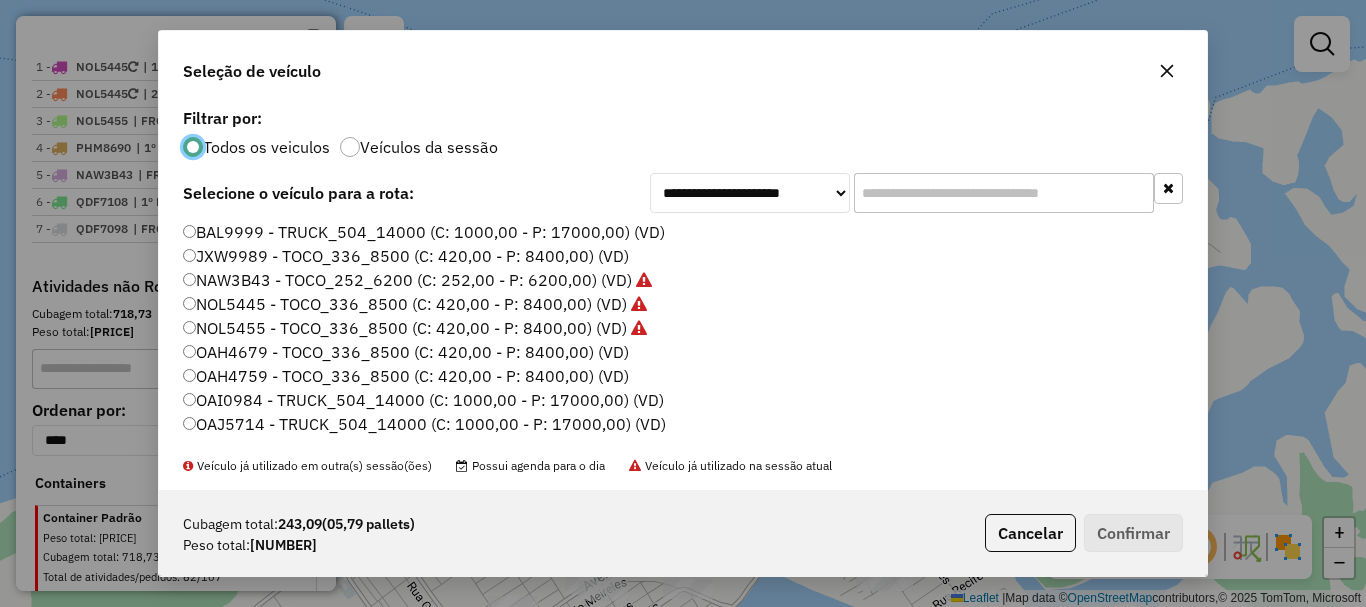 scroll, scrollTop: 11, scrollLeft: 6, axis: both 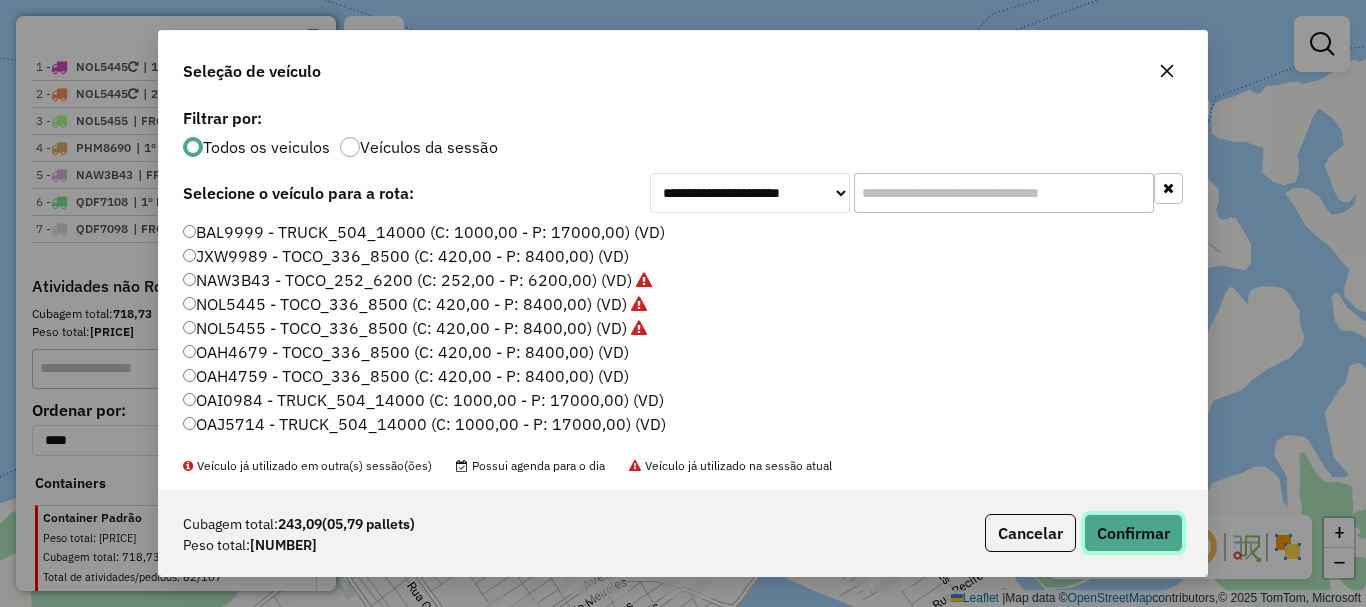click on "Confirmar" 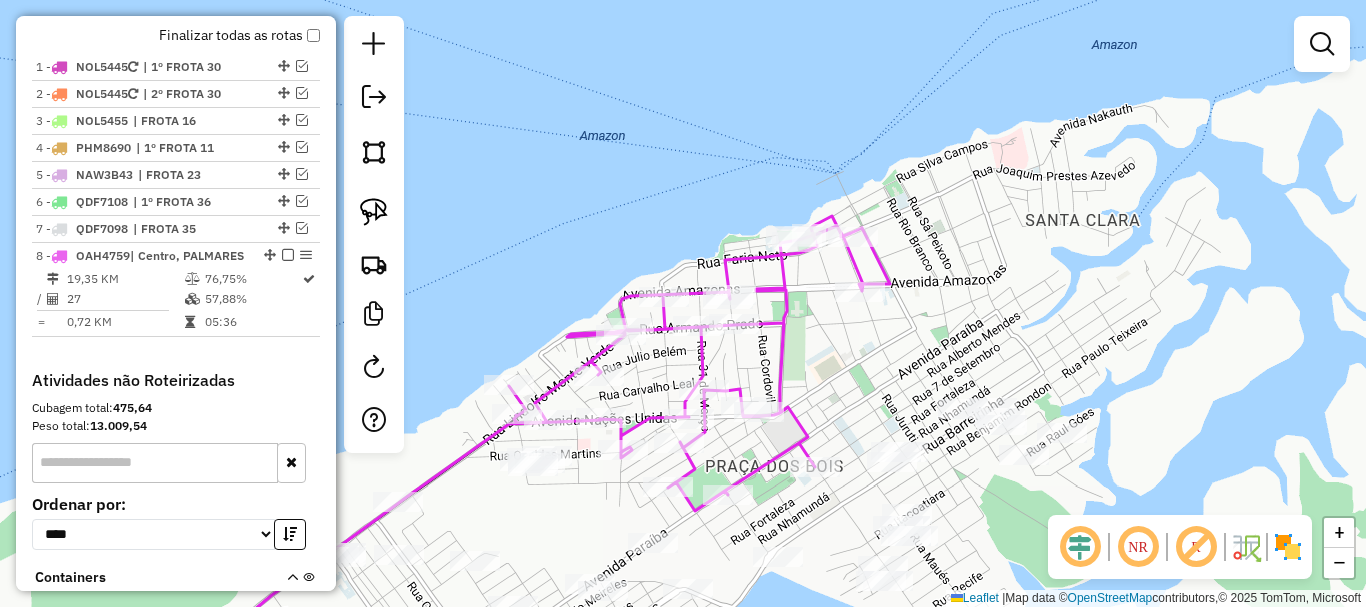 select on "**********" 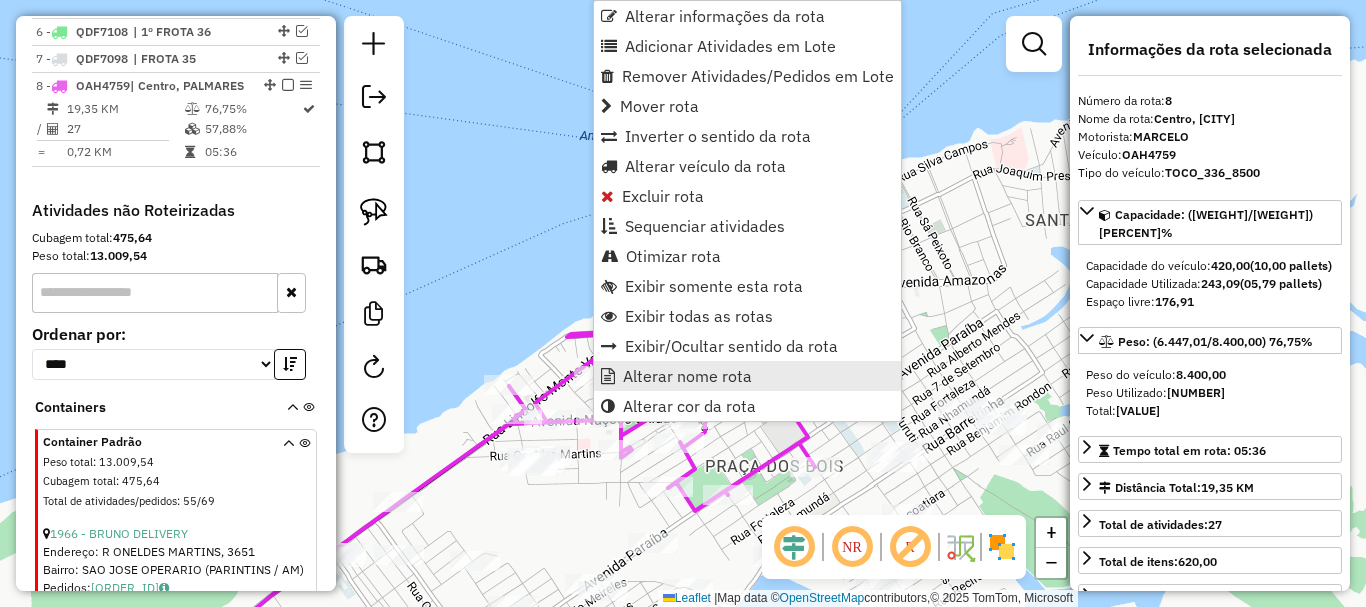scroll, scrollTop: 963, scrollLeft: 0, axis: vertical 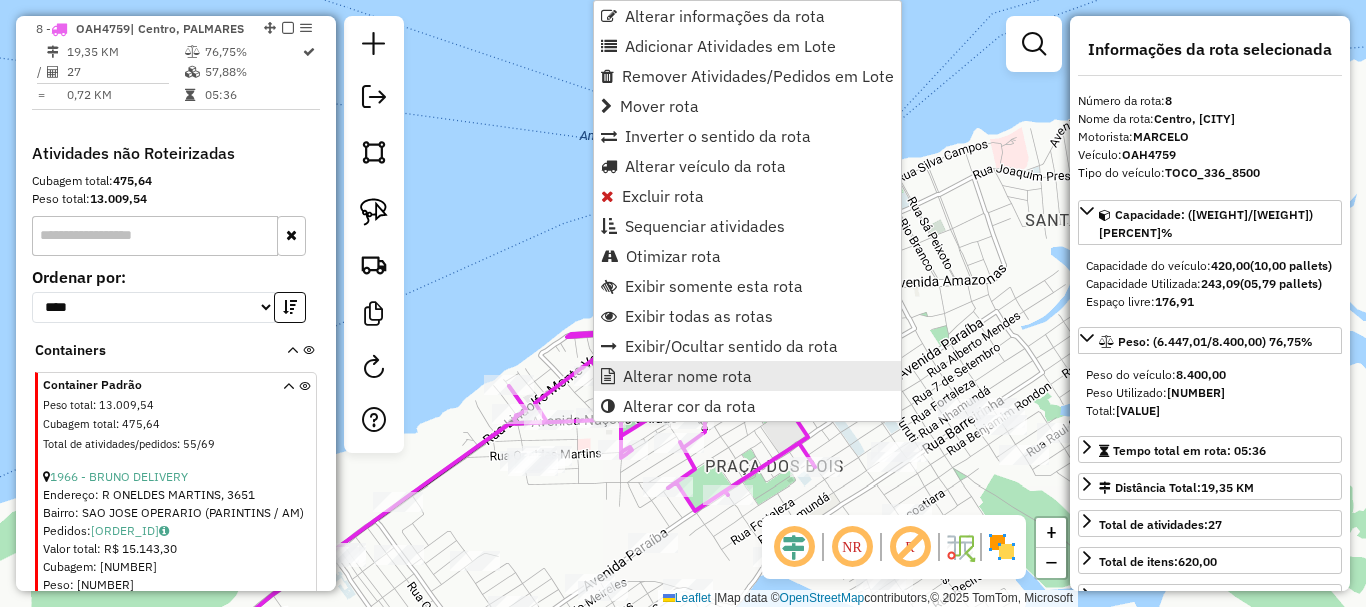 click on "Alterar nome rota" at bounding box center [687, 376] 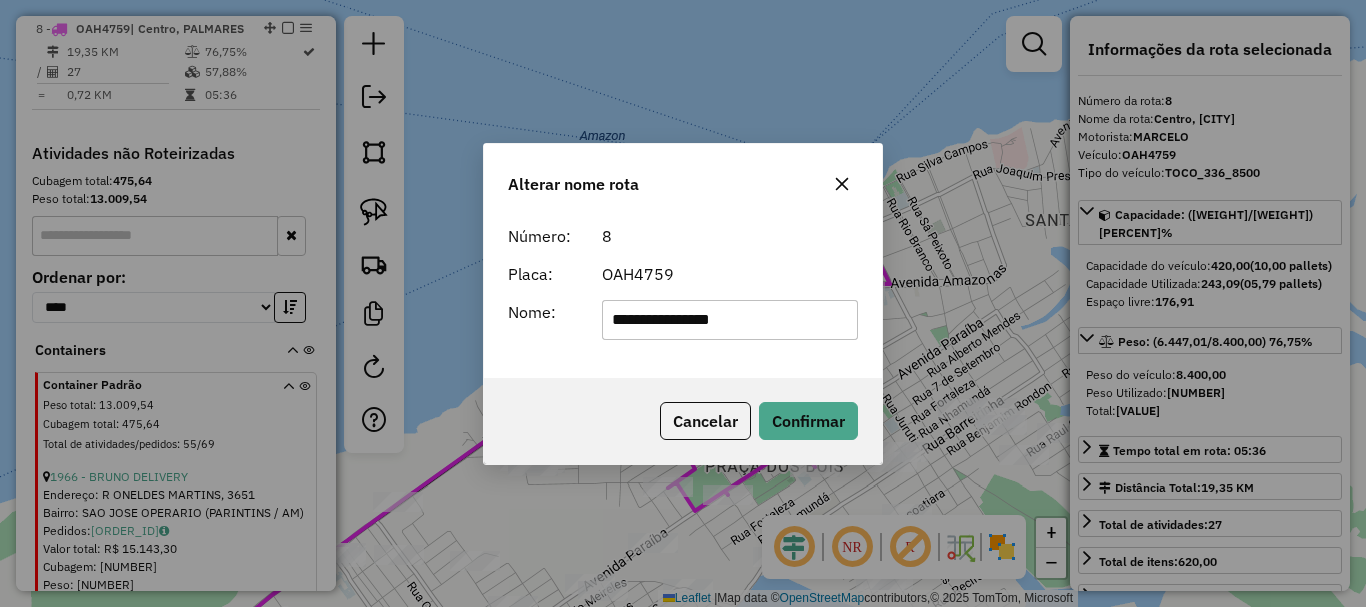 click on "**********" 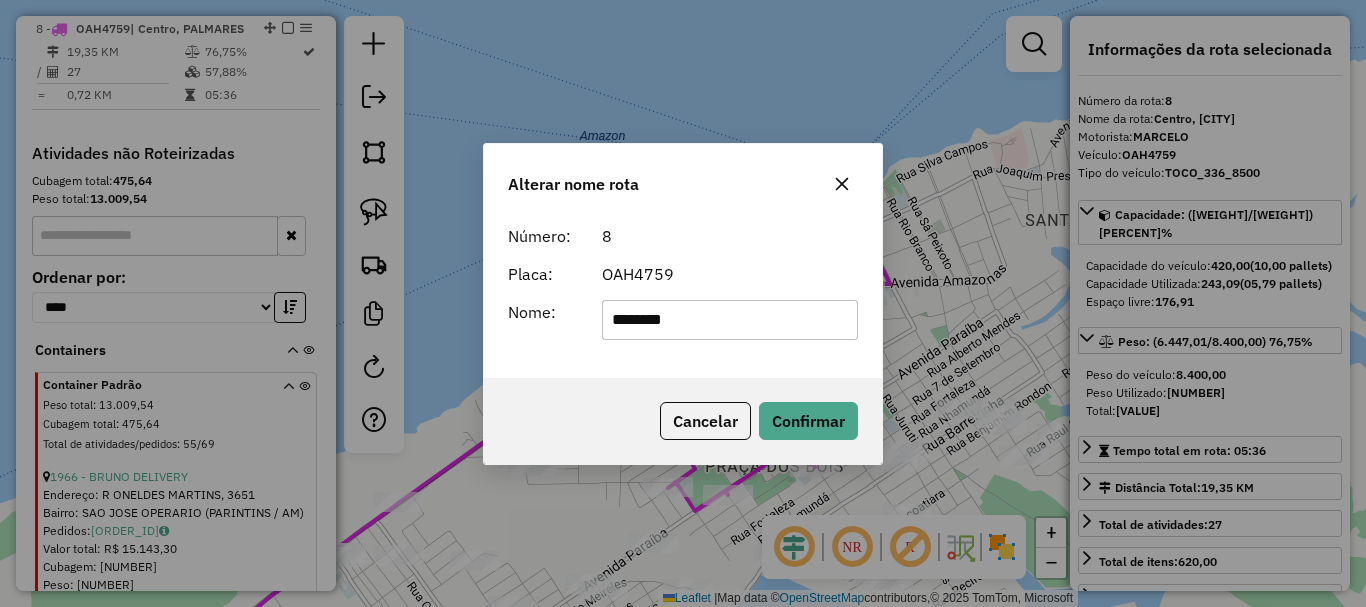 type on "********" 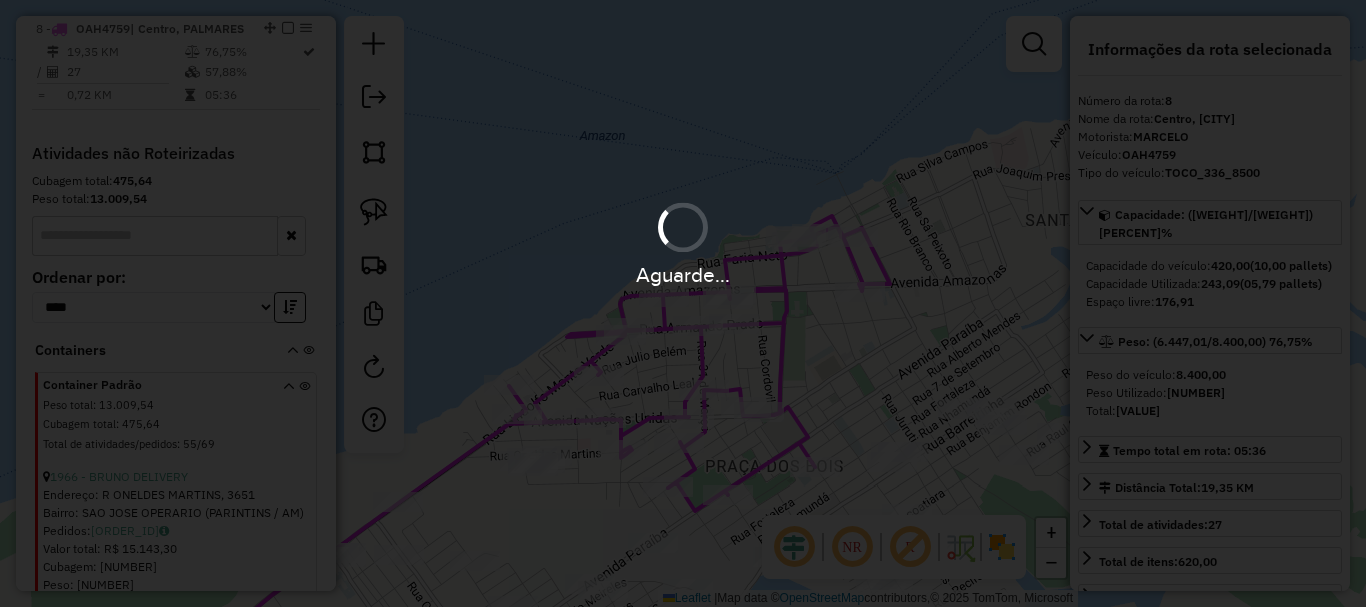 type 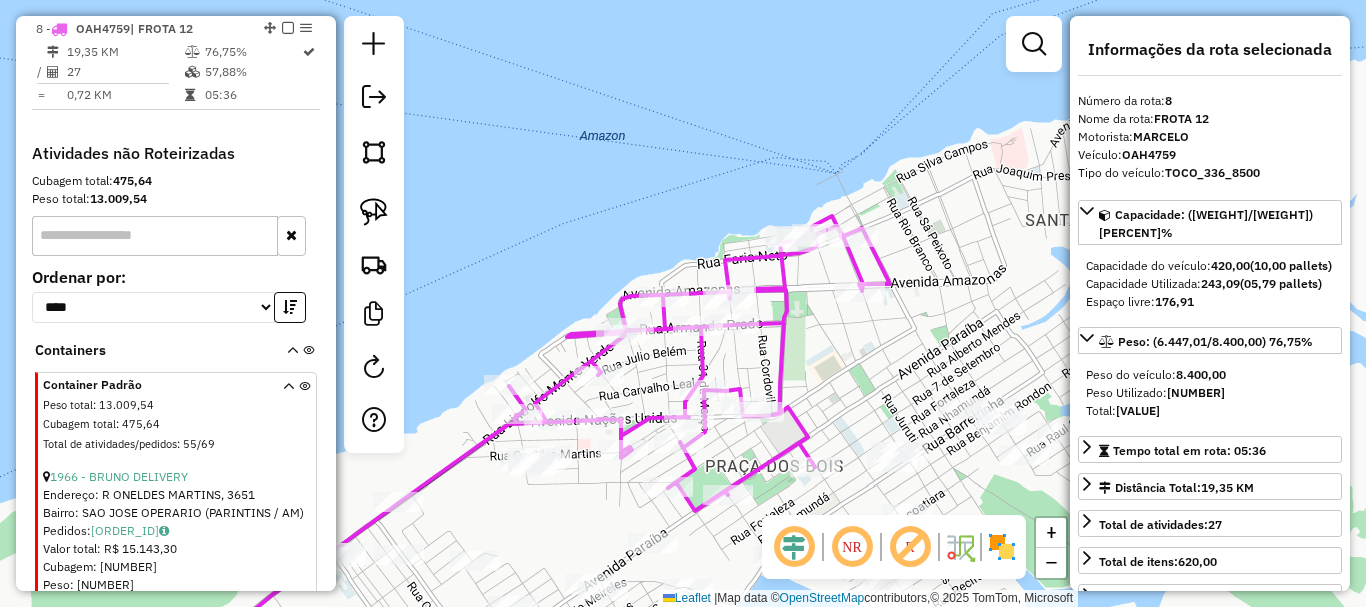 scroll, scrollTop: 863, scrollLeft: 0, axis: vertical 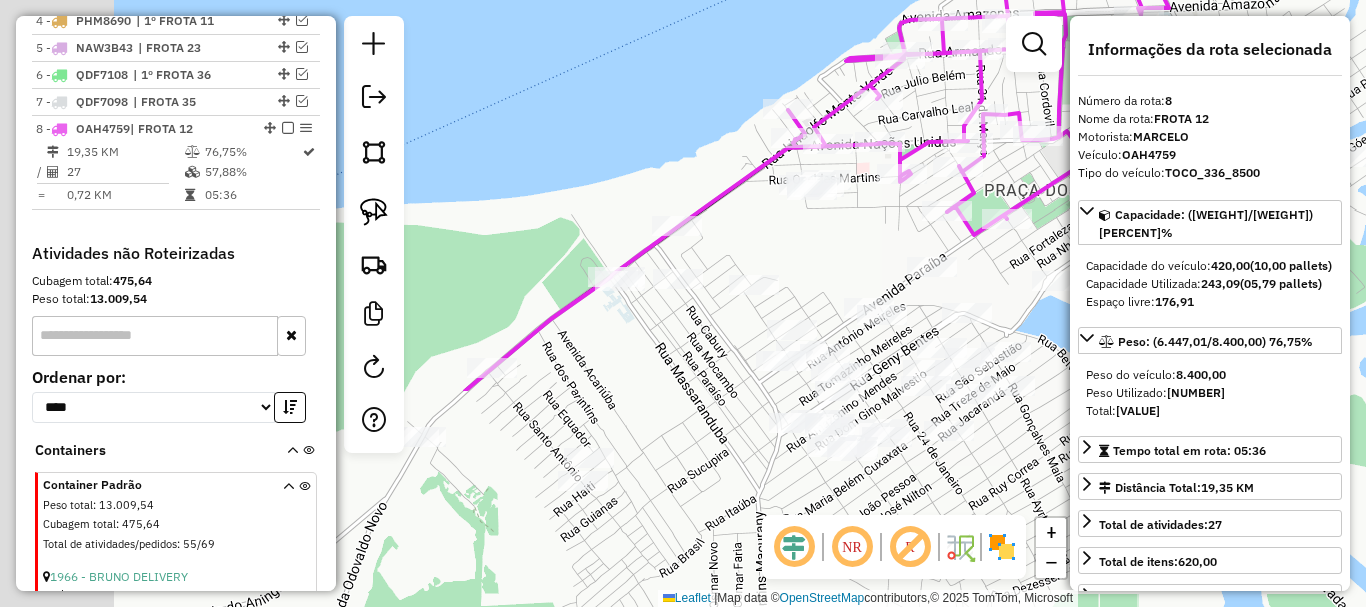 drag, startPoint x: 452, startPoint y: 344, endPoint x: 838, endPoint y: -34, distance: 540.2592 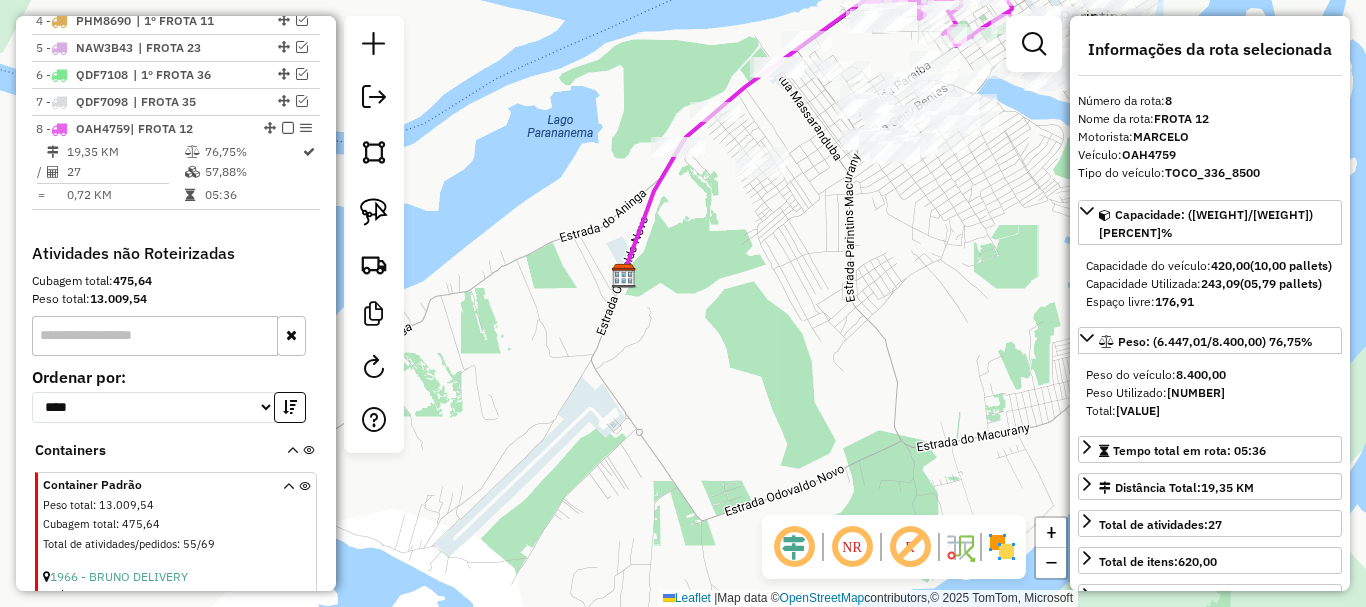 drag, startPoint x: 631, startPoint y: 391, endPoint x: 621, endPoint y: 450, distance: 59.841457 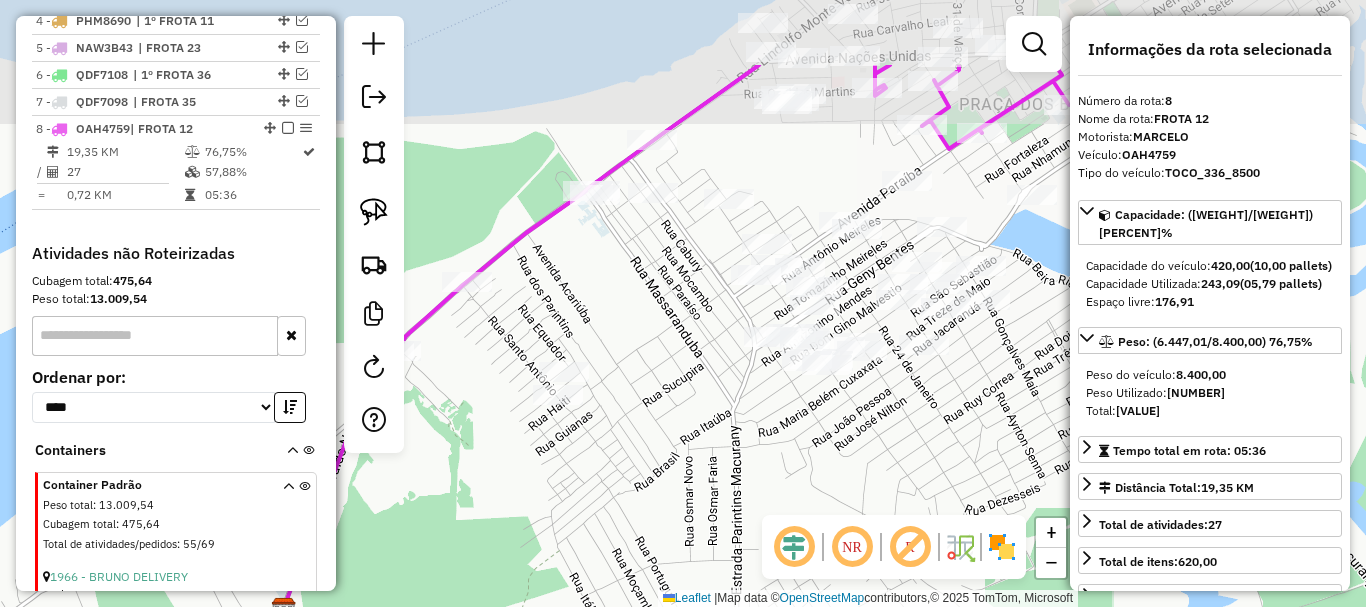 drag, startPoint x: 677, startPoint y: 307, endPoint x: 451, endPoint y: 433, distance: 258.75085 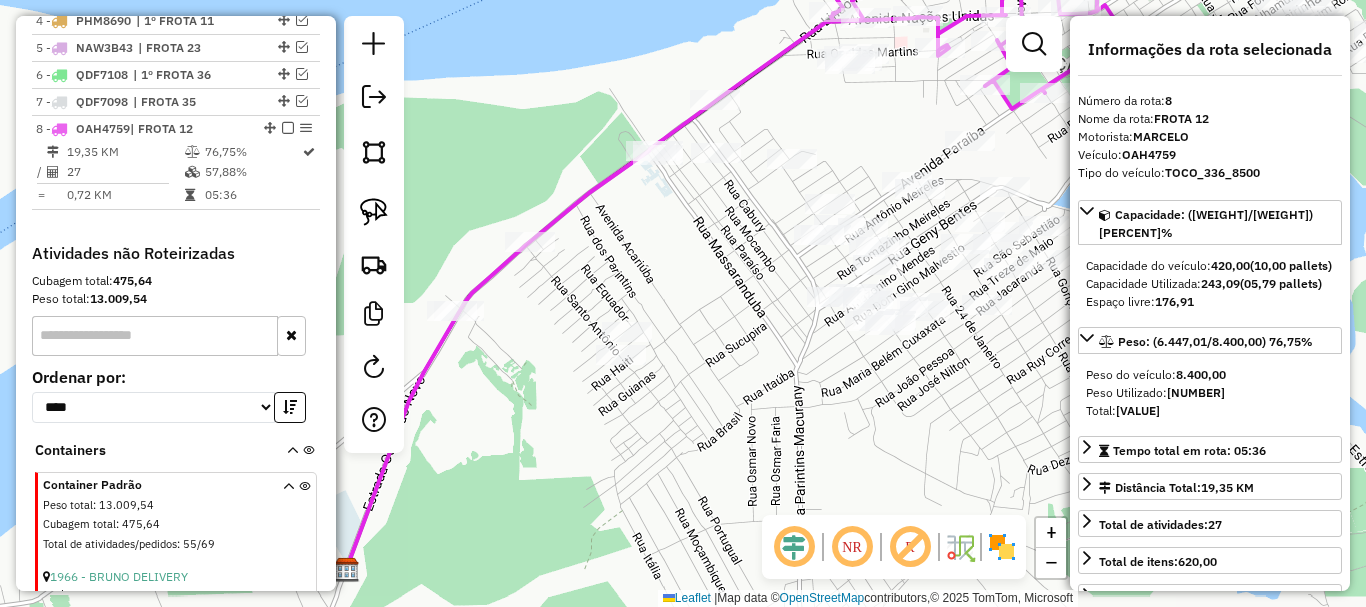 drag, startPoint x: 558, startPoint y: 337, endPoint x: 599, endPoint y: 322, distance: 43.65776 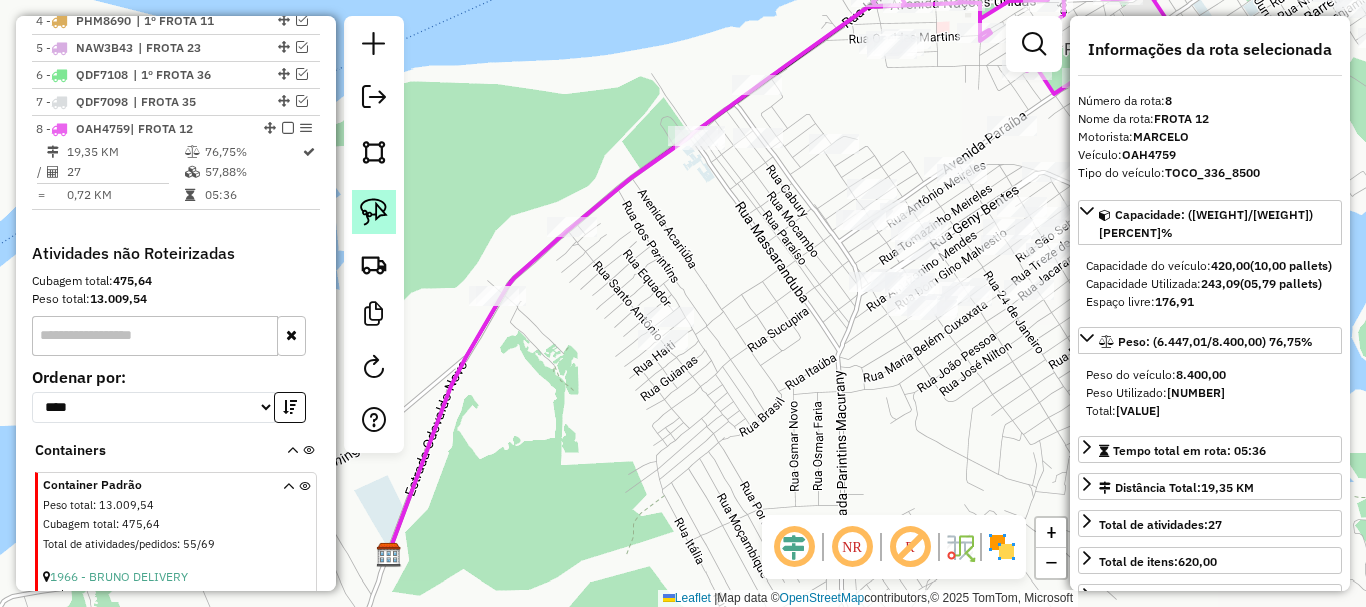 click 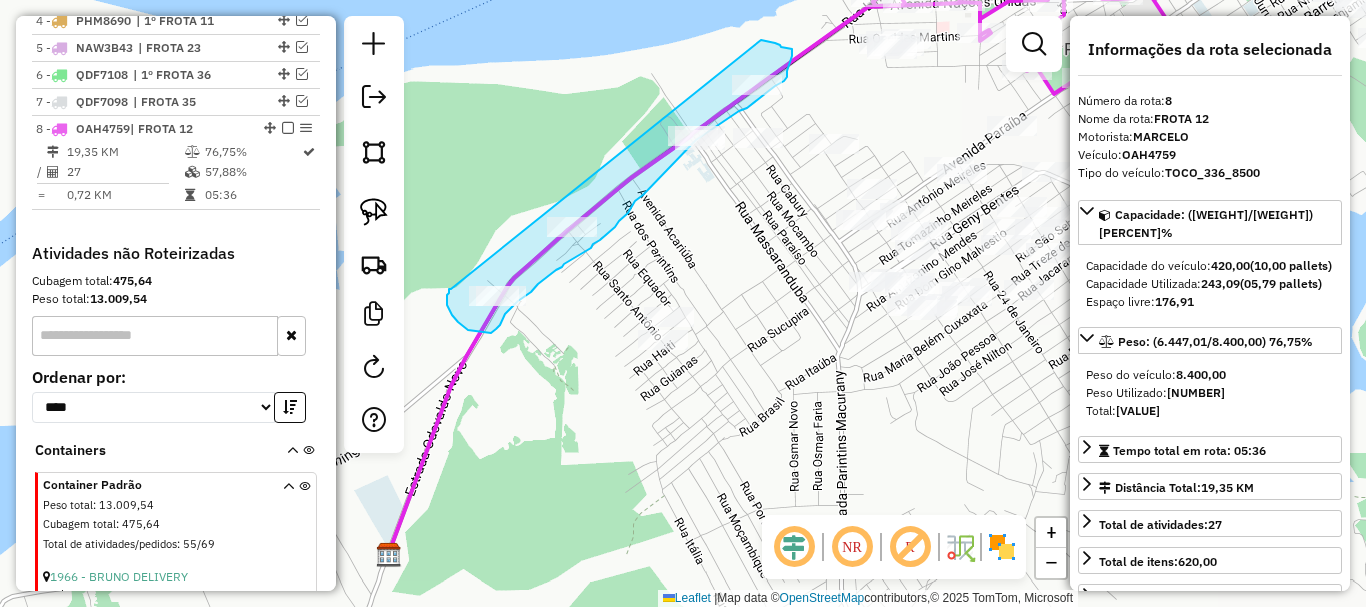 drag, startPoint x: 451, startPoint y: 289, endPoint x: 761, endPoint y: 40, distance: 397.61917 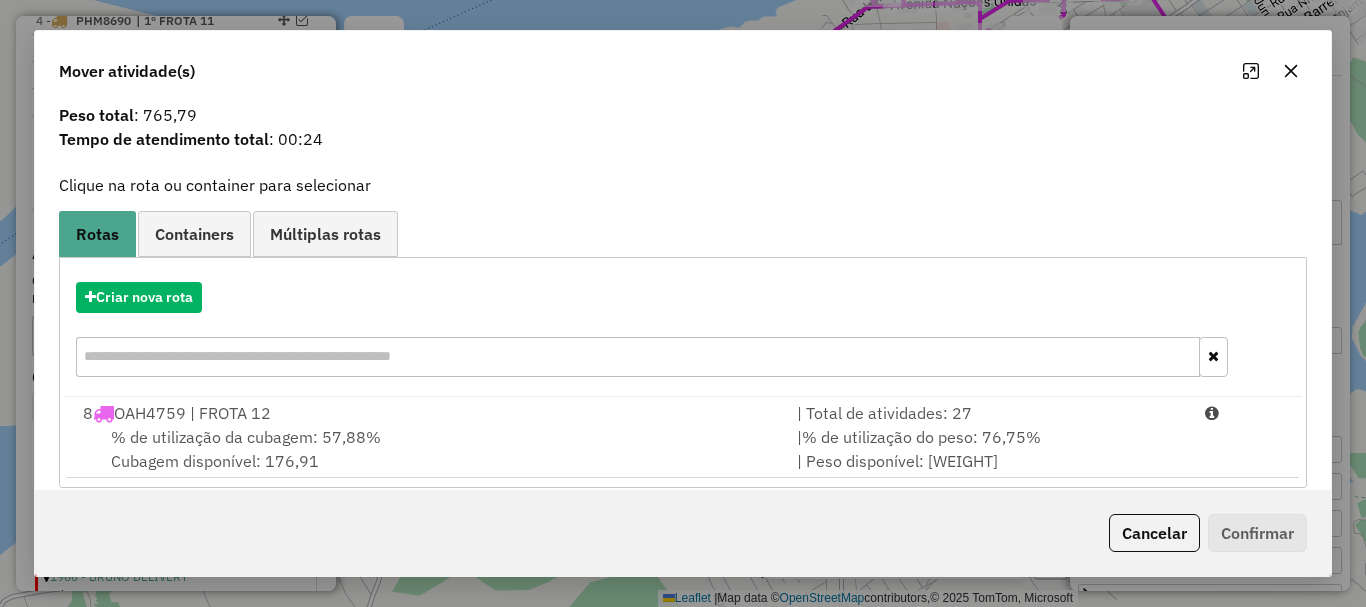 scroll, scrollTop: 78, scrollLeft: 0, axis: vertical 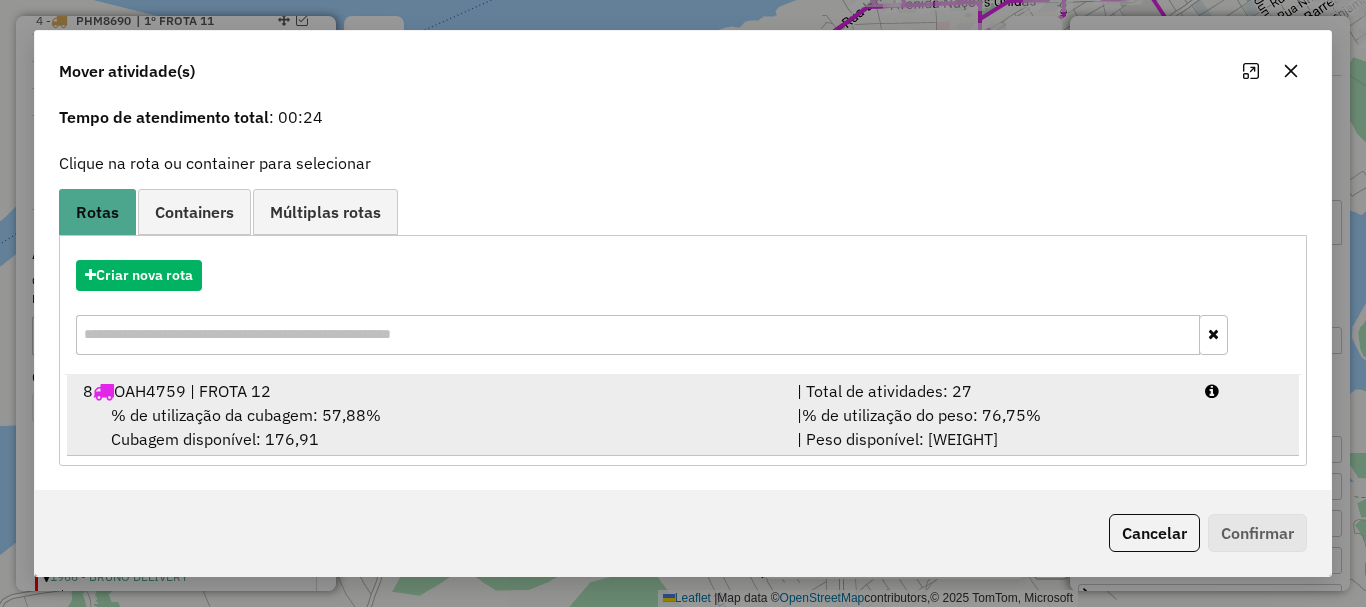 click on "% de utilização da cubagem: 57,88%  Cubagem disponível: 176,91" at bounding box center [428, 427] 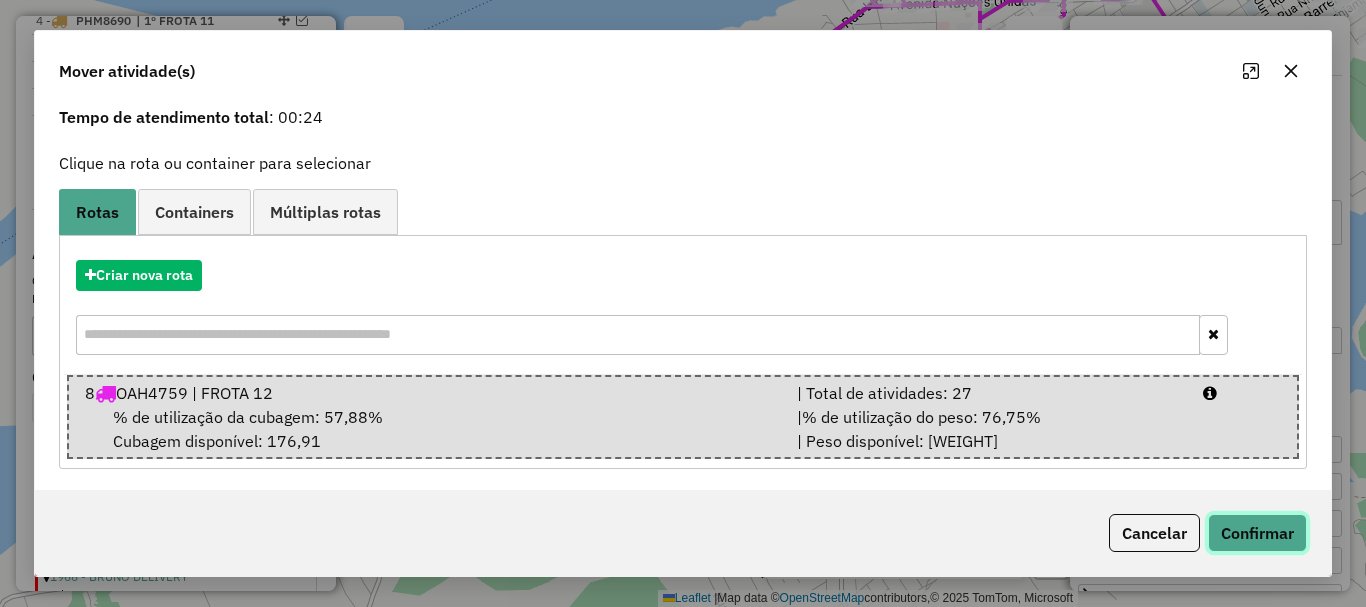 click on "Confirmar" 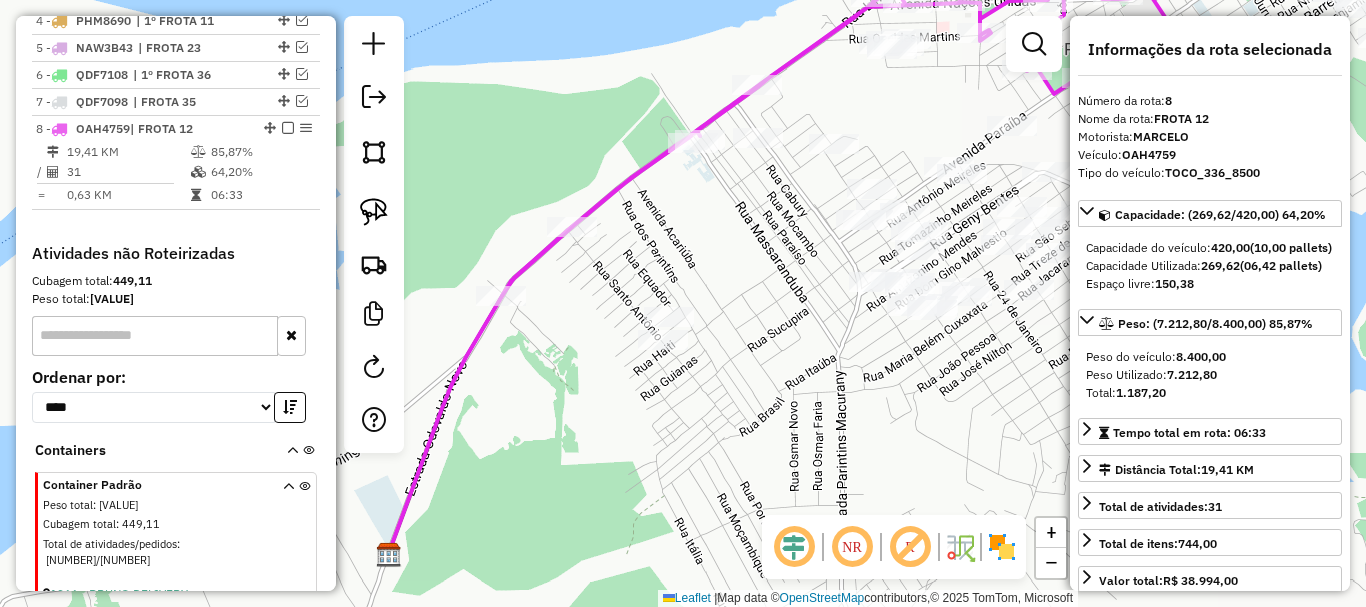 scroll, scrollTop: 0, scrollLeft: 0, axis: both 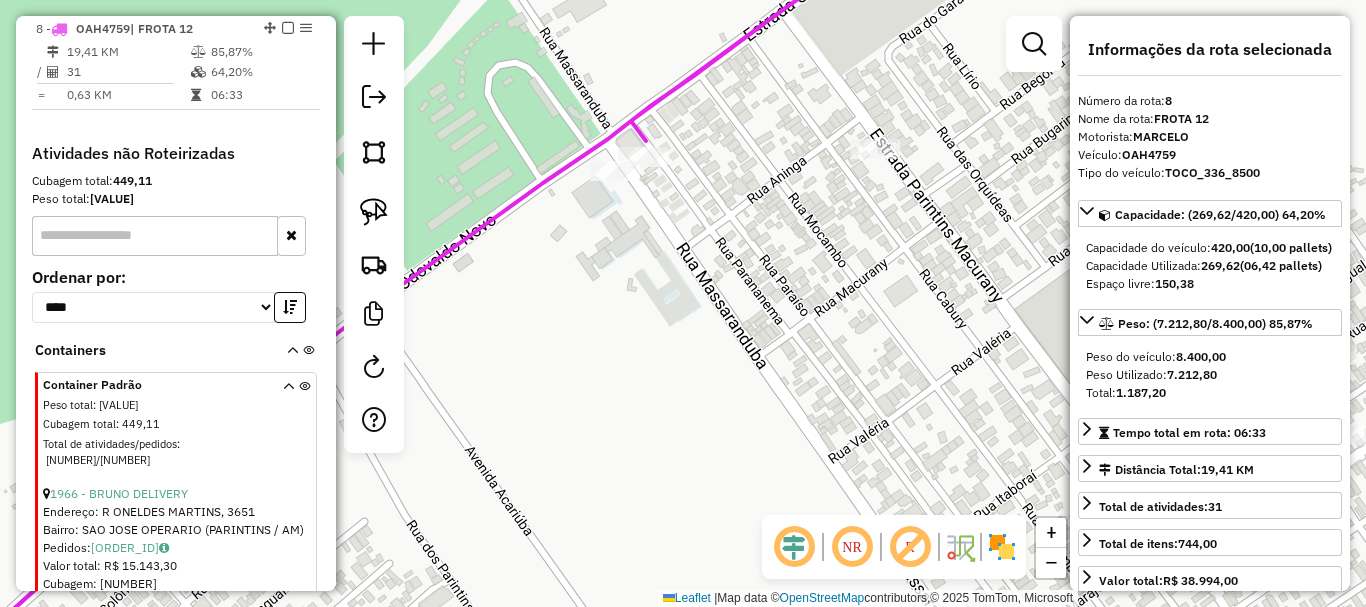 drag, startPoint x: 667, startPoint y: 280, endPoint x: 643, endPoint y: 360, distance: 83.52245 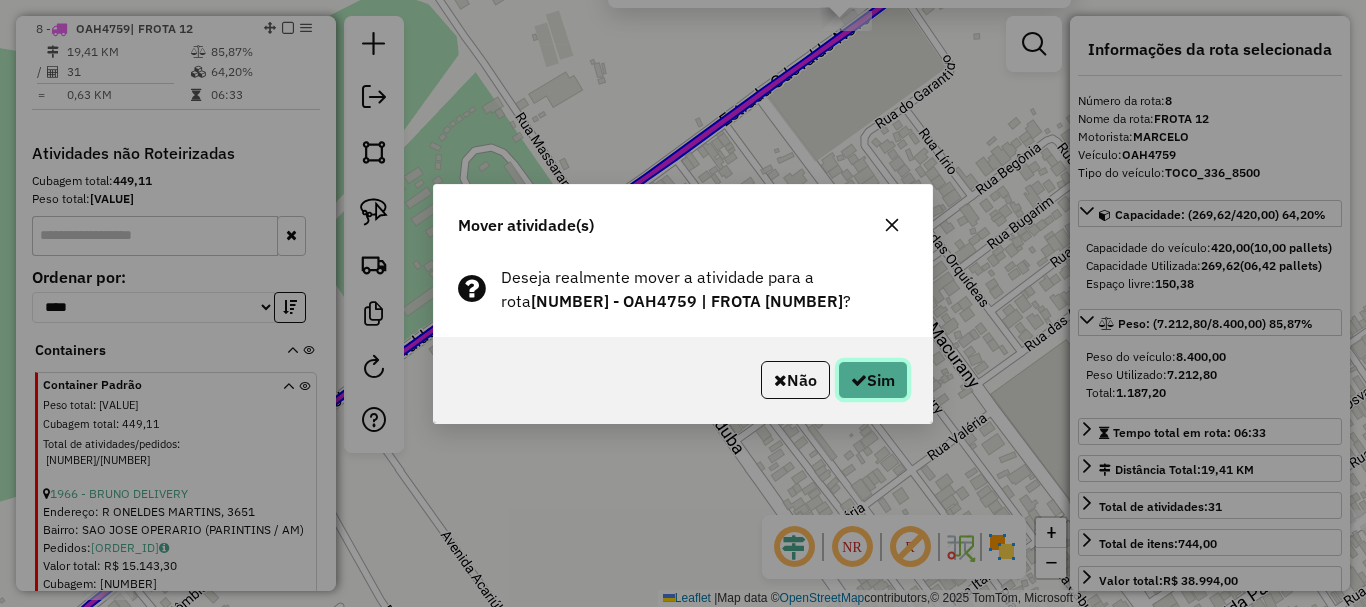 click on "Sim" 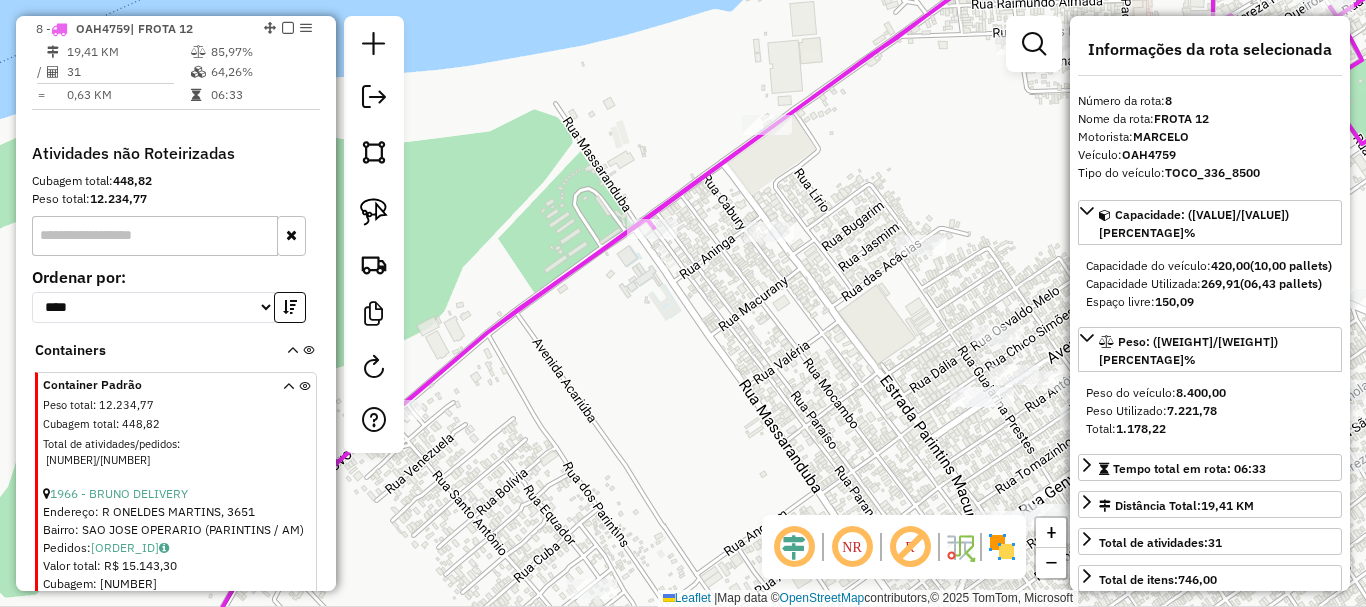 drag, startPoint x: 684, startPoint y: 256, endPoint x: 839, endPoint y: 186, distance: 170.07352 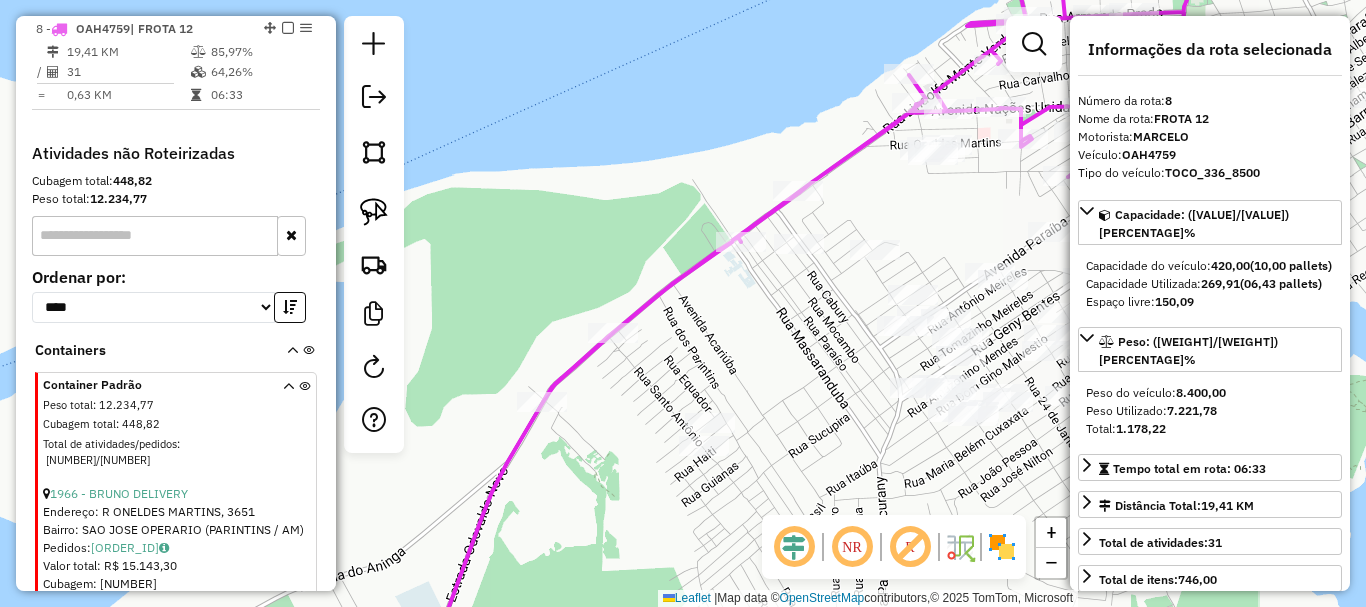 drag, startPoint x: 811, startPoint y: 270, endPoint x: 762, endPoint y: 309, distance: 62.625874 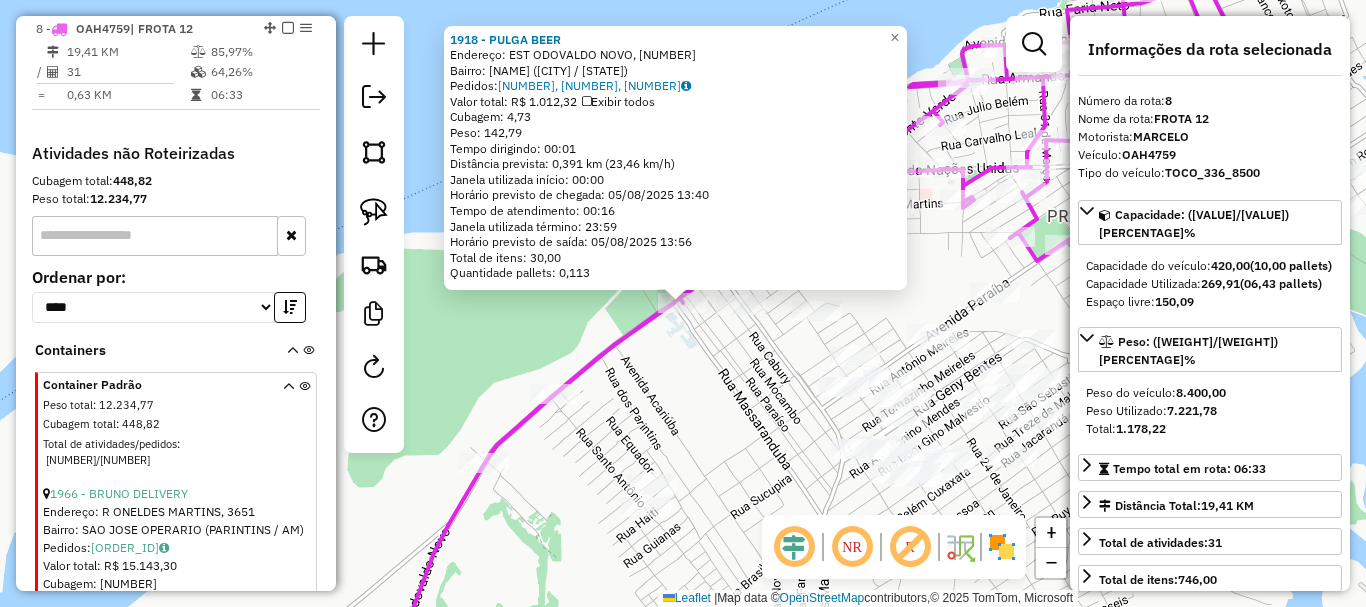 click on "[NUMBER] - [BRAND]  Endereço: [STREET], [NUMBER]   Bairro: [NEIGHBORHOOD] ([CITY] / [STATE])   Pedidos:  [NUMBER], [NUMBER], [NUMBER]   Valor total: [CURRENCY] [VALUE]   Exibir todos   Cubagem: [VALUE]  Peso: [VALUE]  Tempo dirigindo: [TIME]   Distância prevista: [DISTANCE] km ([SPEED] km/h)   Janela utilizada início: [TIME]   Horário previsto de chegada: [DATE] [TIME]   Tempo de atendimento: [TIME]   Janela utilizada término: [TIME]   Horário previsto de saída: [DATE] [TIME]   Total de itens: [VALUE]   Quantidade pallets: [VALUE]  × Janela de atendimento Grade de atendimento Capacidade Transportadoras Veículos Cliente Pedidos  Rotas Selecione os dias de semana para filtrar as janelas de atendimento  Seg   Ter   Qua   Qui   Sex   Sáb   Dom  Informe o período da janela de atendimento: De: Até:  Filtrar exatamente a janela do cliente  Considerar janela de atendimento padrão  Selecione os dias de semana para filtrar as grades de atendimento  Seg   Ter   Qua   Qui   Sex   Sáb   Dom   Peso mínimo:   Peso máximo:  De:" 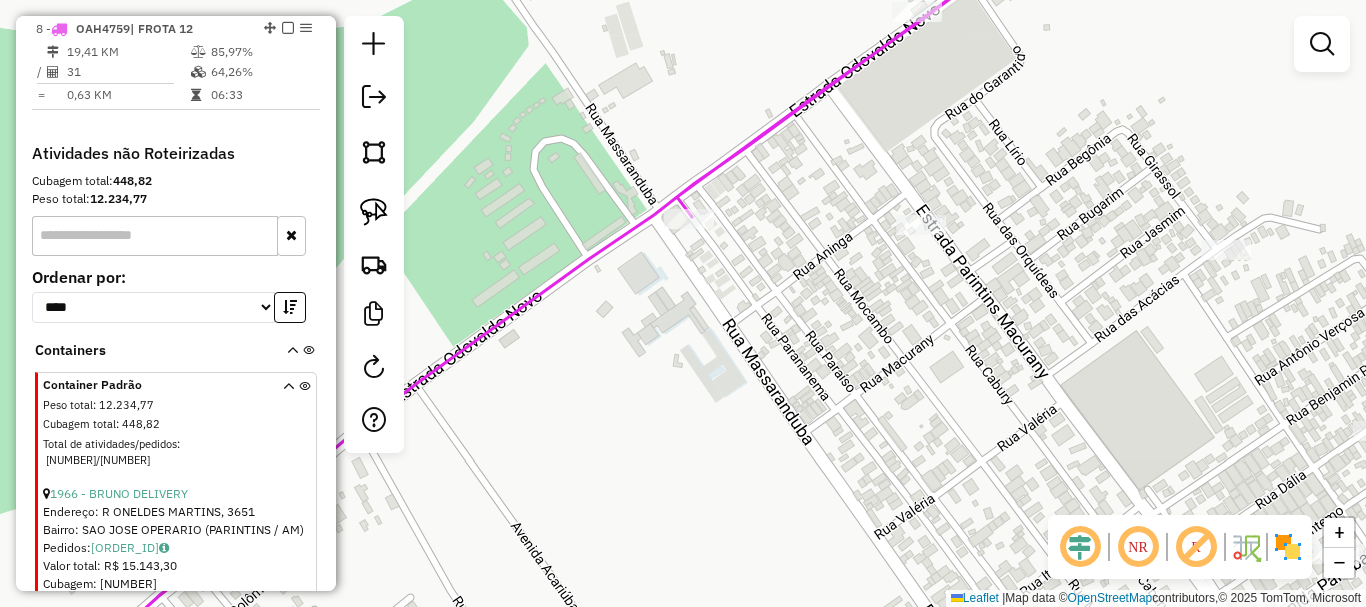 drag, startPoint x: 675, startPoint y: 333, endPoint x: 659, endPoint y: 409, distance: 77.665955 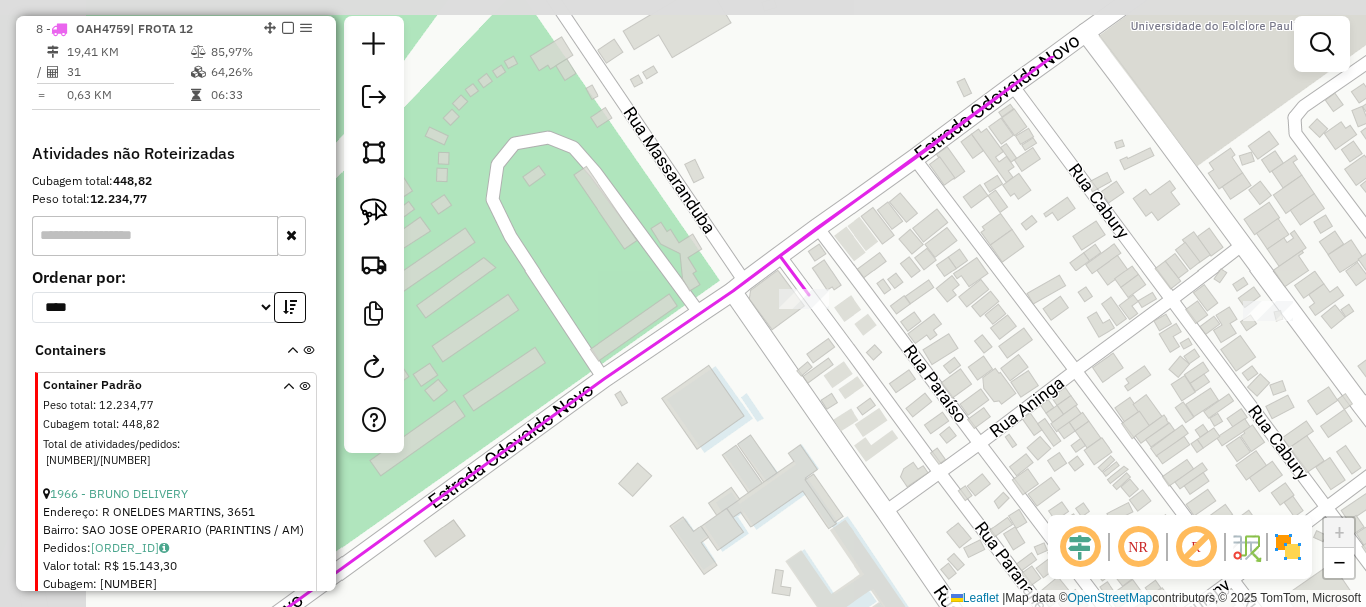 drag, startPoint x: 572, startPoint y: 337, endPoint x: 701, endPoint y: 453, distance: 173.48486 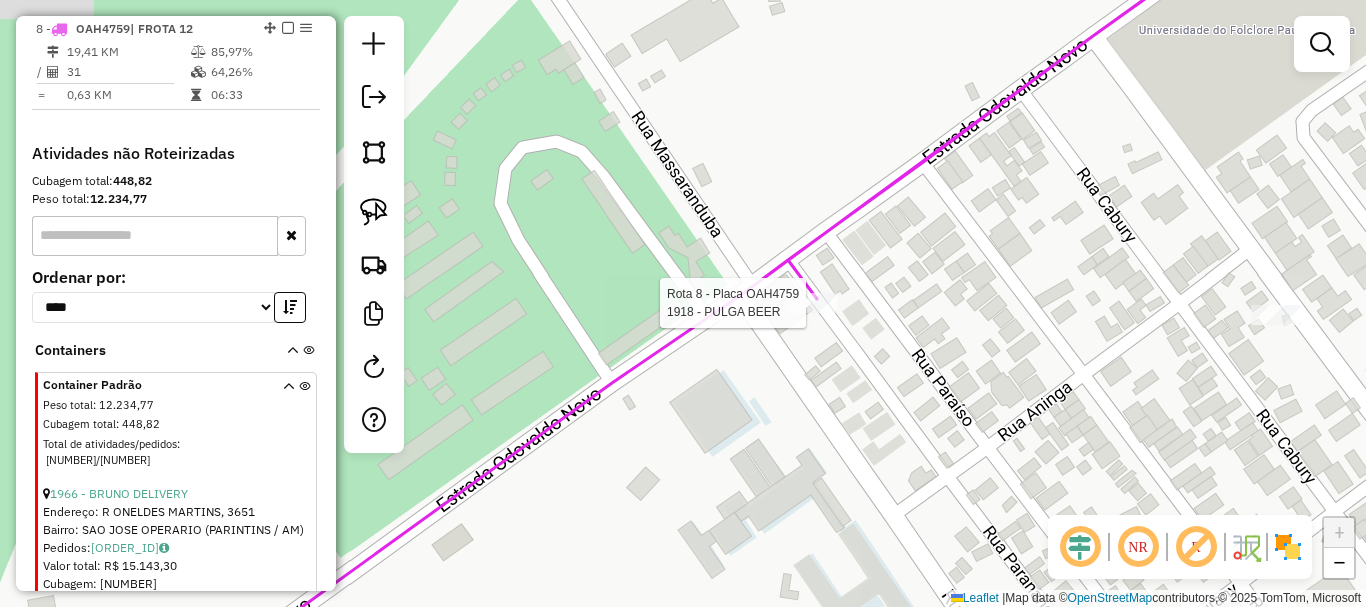 click 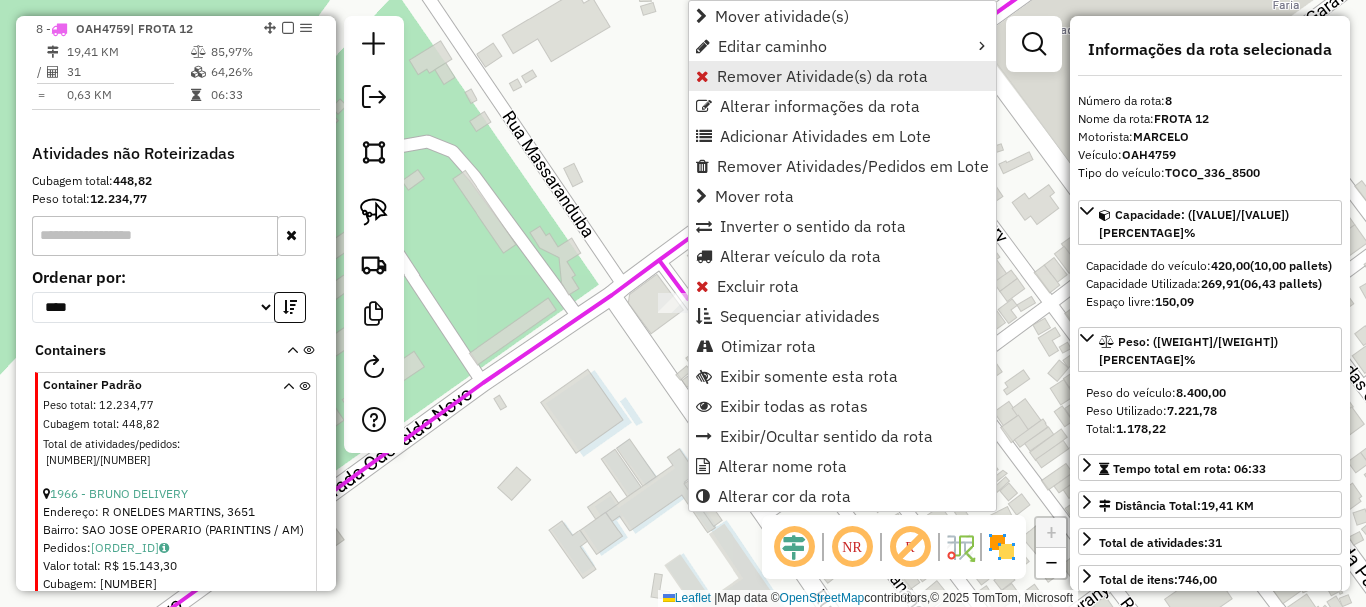 click on "Remover Atividade(s) da rota" at bounding box center [822, 76] 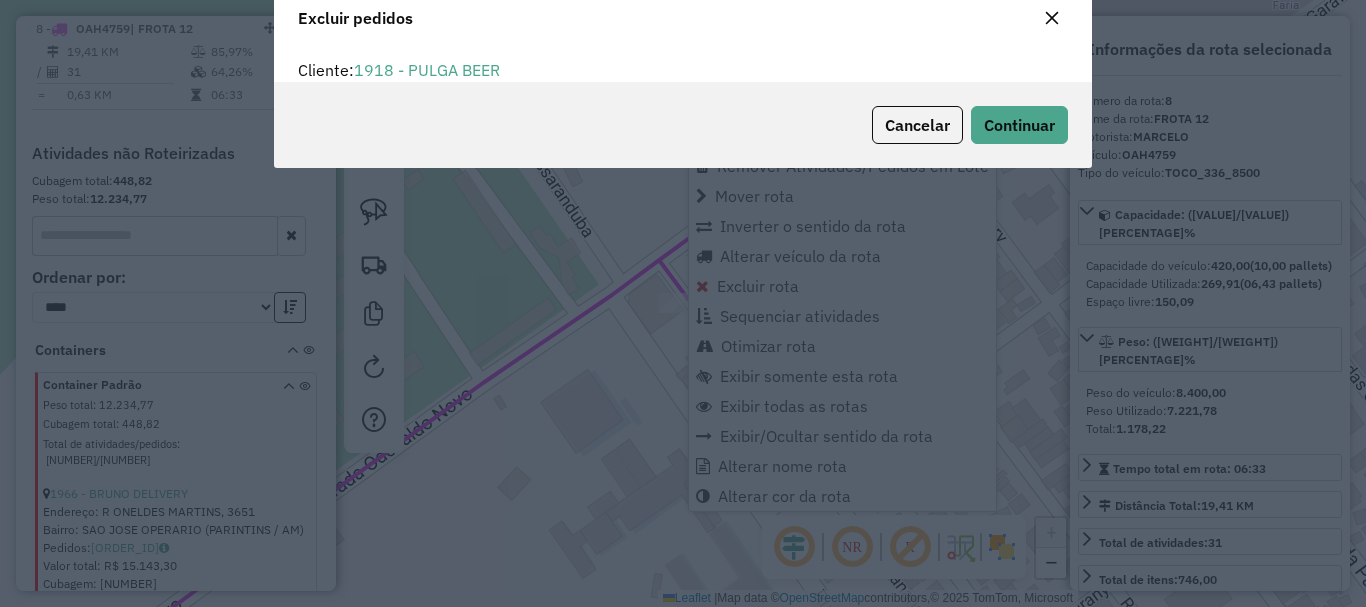 scroll, scrollTop: 12, scrollLeft: 6, axis: both 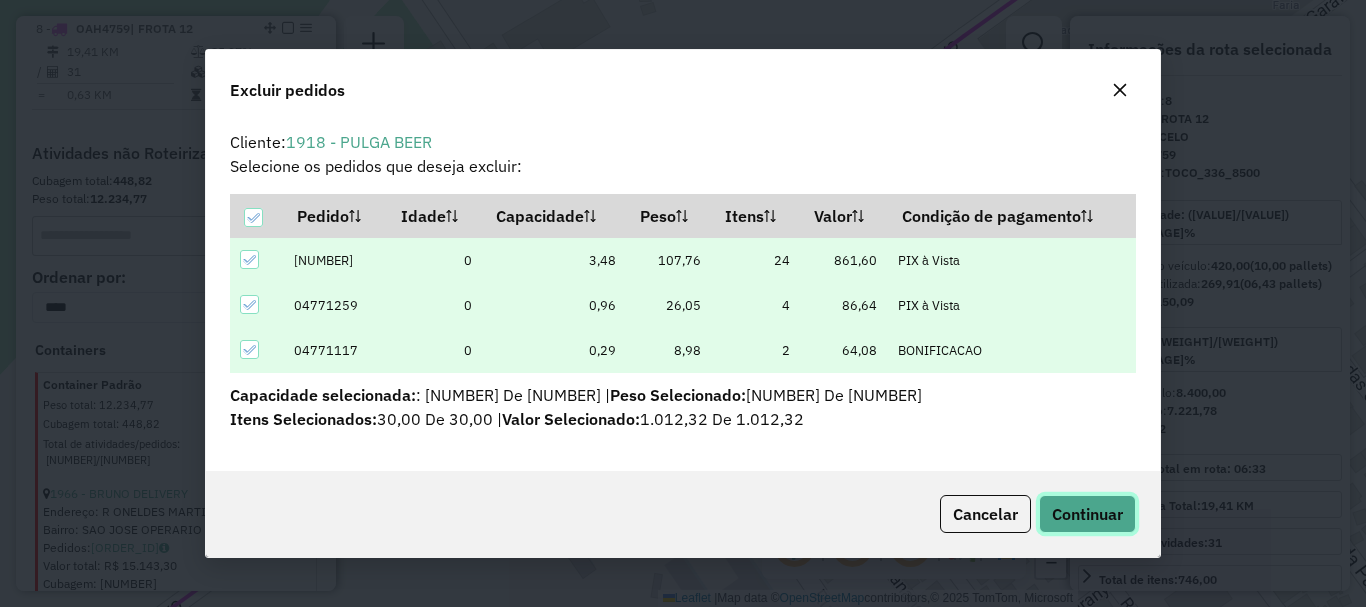 click on "Continuar" 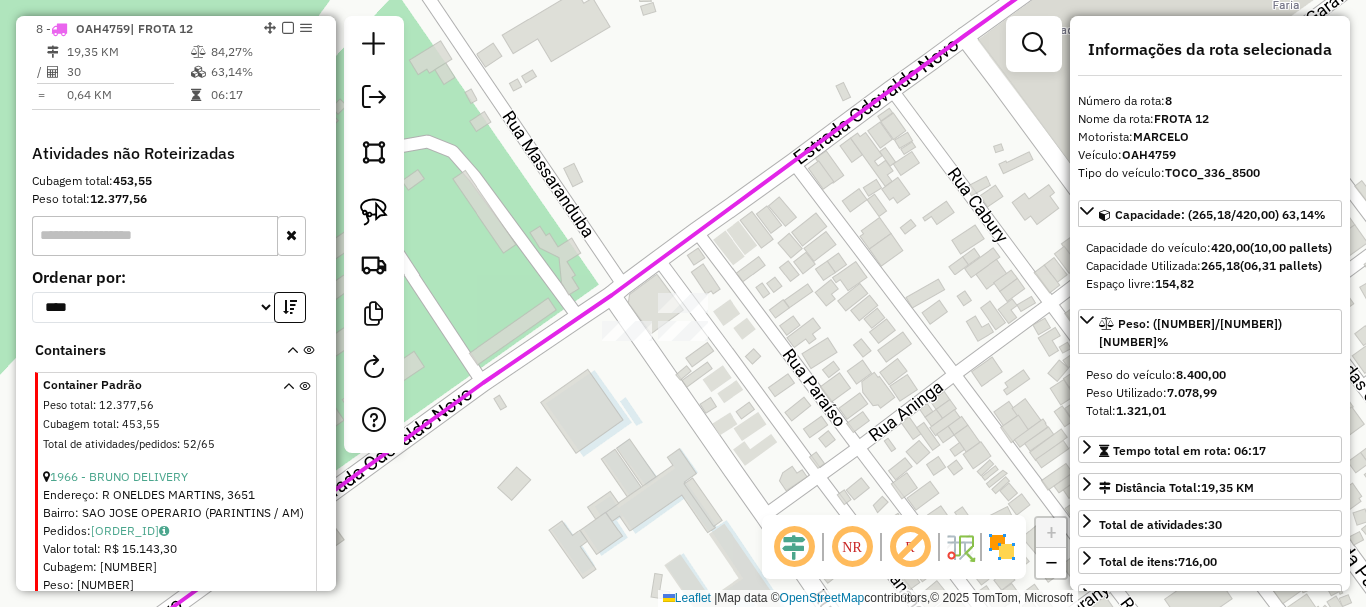 click on "Janela de atendimento Grade de atendimento Capacidade Transportadoras Veículos Cliente Pedidos  Rotas Selecione os dias de semana para filtrar as janelas de atendimento  Seg   Ter   Qua   Qui   Sex   Sáb   Dom  Informe o período da janela de atendimento: De: Até:  Filtrar exatamente a janela do cliente  Considerar janela de atendimento padrão  Selecione os dias de semana para filtrar as grades de atendimento  Seg   Ter   Qua   Qui   Sex   Sáb   Dom   Considerar clientes sem dia de atendimento cadastrado  Clientes fora do dia de atendimento selecionado Filtrar as atividades entre os valores definidos abaixo:  Peso mínimo:   Peso máximo:   Cubagem mínima:   Cubagem máxima:   De:   Até:  Filtrar as atividades entre o tempo de atendimento definido abaixo:  De:   Até:   Considerar capacidade total dos clientes não roteirizados Transportadora: Selecione um ou mais itens Tipo de veículo: Selecione um ou mais itens Veículo: Selecione um ou mais itens Motorista: Selecione um ou mais itens Nome: Rótulo:" 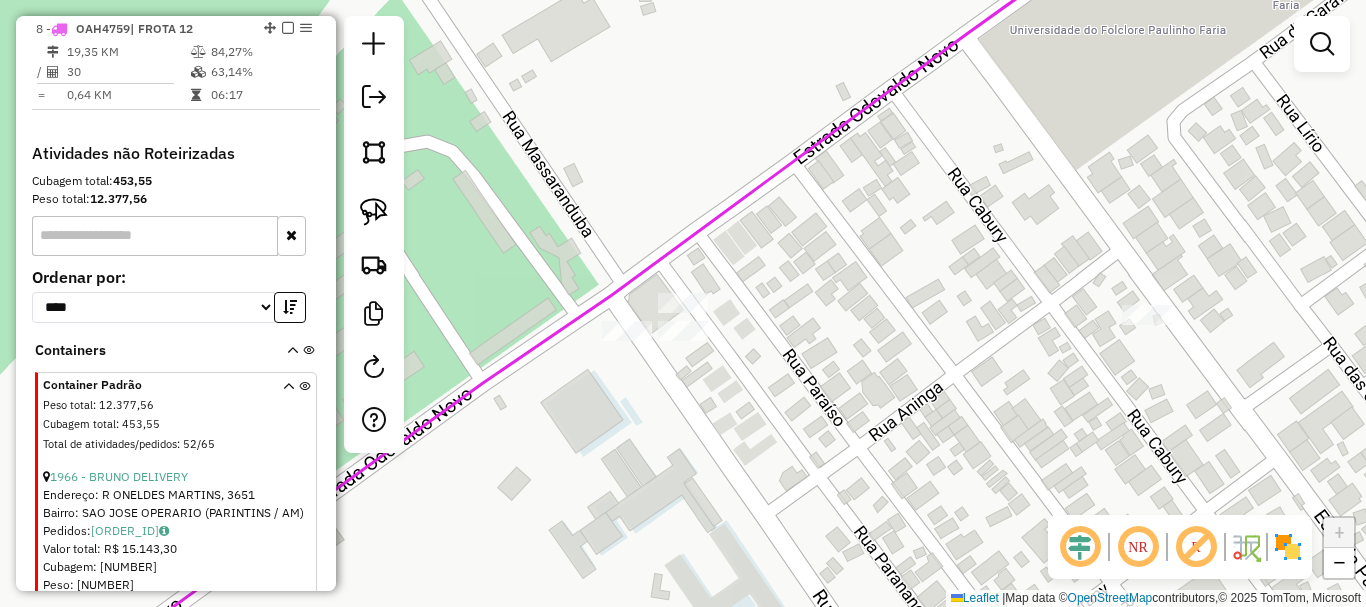 drag, startPoint x: 839, startPoint y: 342, endPoint x: 623, endPoint y: 349, distance: 216.1134 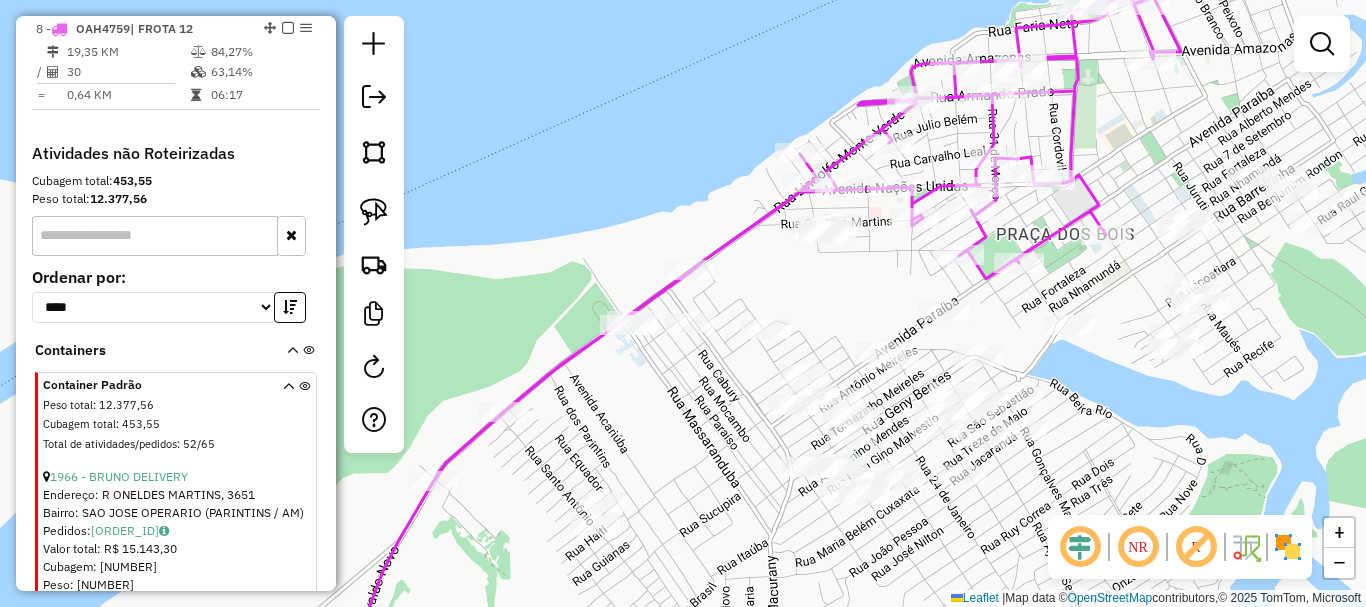 drag, startPoint x: 751, startPoint y: 277, endPoint x: 685, endPoint y: 326, distance: 82.20097 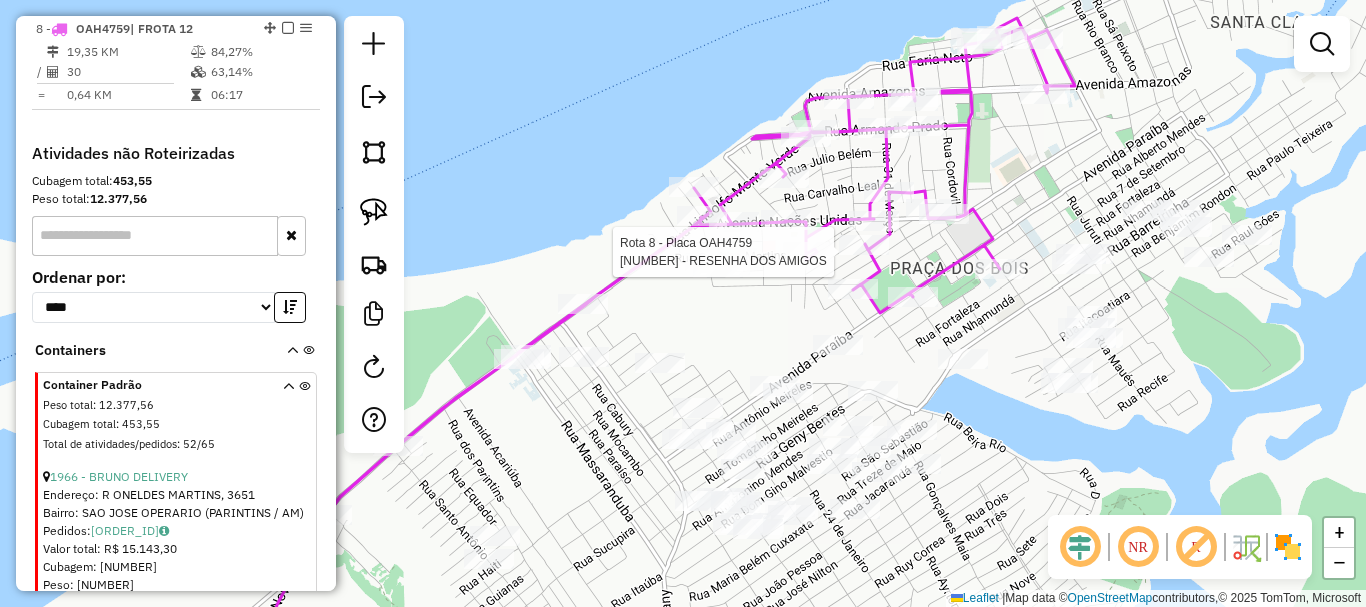 select on "**********" 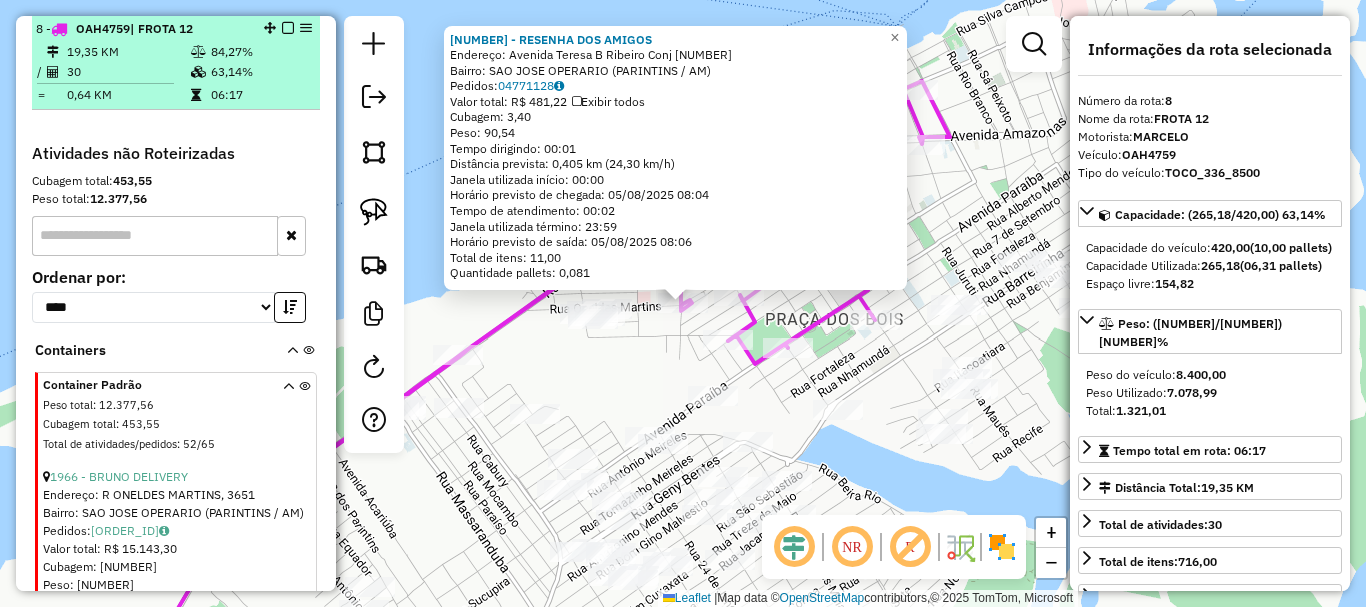 click at bounding box center (288, 28) 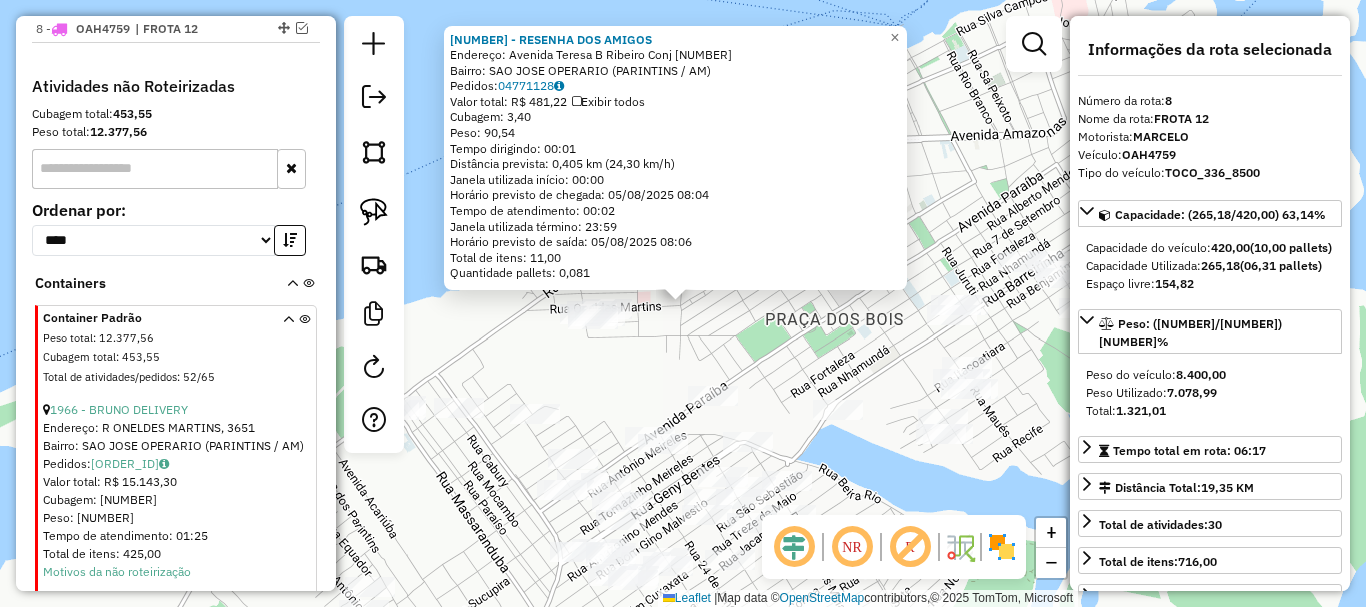 click on "4244 - RESENHA DOS AMIGOS  Endereço:  Avenida Teresa B Ribeiro  Conj [NUMBER]   Bairro: SAO JOSE OPERARIO ([CITY] / [STATE])   Pedidos:  04771128   Valor total: R$ 481,22   Exibir todos   Cubagem: 3,40  Peso: 90,54  Tempo dirigindo: 00:01   Distância prevista: 0,405 km (24,30 km/h)   Janela utilizada início: 00:00   Horário previsto de chegada: 05/08/2025 08:04   Tempo de atendimento: 00:02   Janela utilizada término: 23:59   Horário previsto de saída: 05/08/2025 08:06   Total de itens: 11,00   Quantidade pallets: 0,081  × Janela de atendimento Grade de atendimento Capacidade Transportadoras Veículos Cliente Pedidos  Rotas Selecione os dias de semana para filtrar as janelas de atendimento  Seg   Ter   Qua   Qui   Sex   Sáb   Dom  Informe o período da janela de atendimento: De: Até:  Filtrar exatamente a janela do cliente  Considerar janela de atendimento padrão  Selecione os dias de semana para filtrar as grades de atendimento  Seg   Ter   Qua   Qui   Sex   Sáb   Dom   Peso mínimo:   Peso máximo:  +" 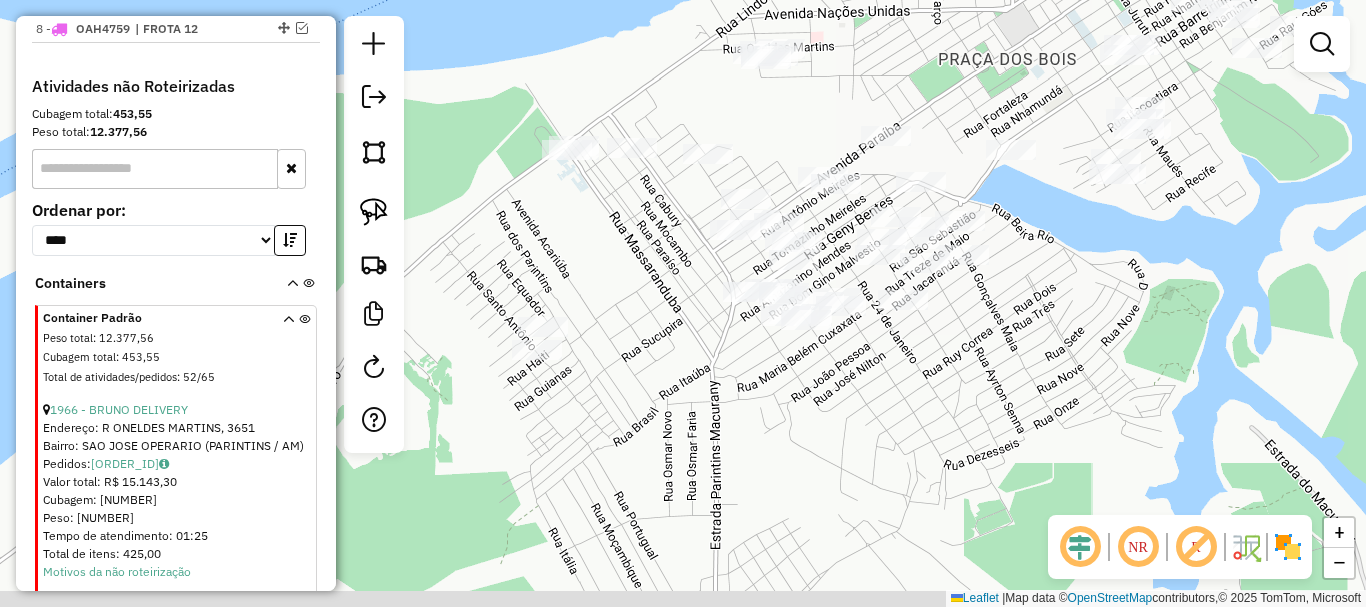 drag, startPoint x: 746, startPoint y: 374, endPoint x: 955, endPoint y: 76, distance: 363.9849 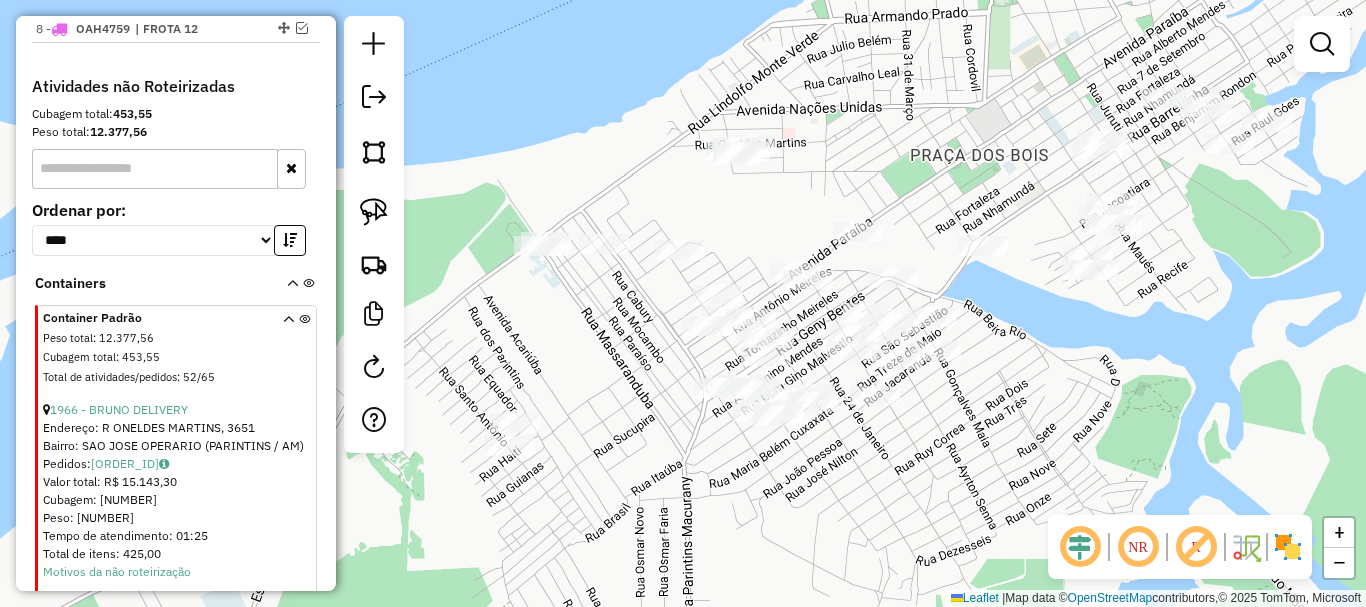 drag, startPoint x: 864, startPoint y: 350, endPoint x: 924, endPoint y: 534, distance: 193.53552 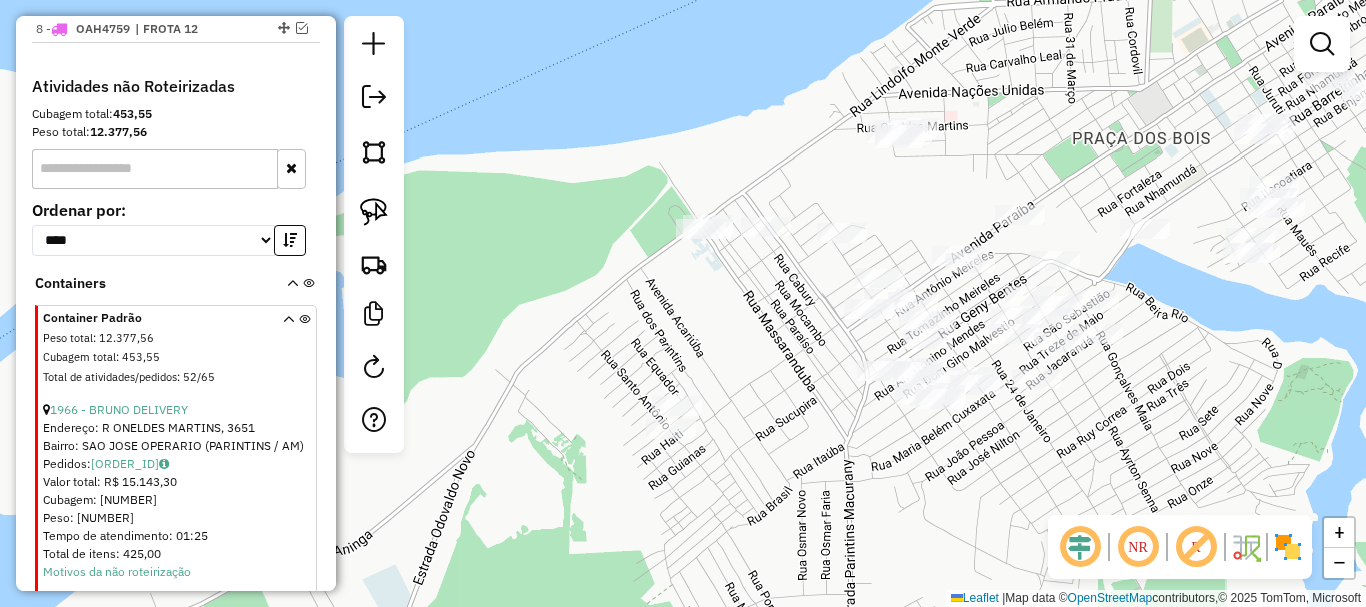 drag, startPoint x: 799, startPoint y: 517, endPoint x: 961, endPoint y: 500, distance: 162.88953 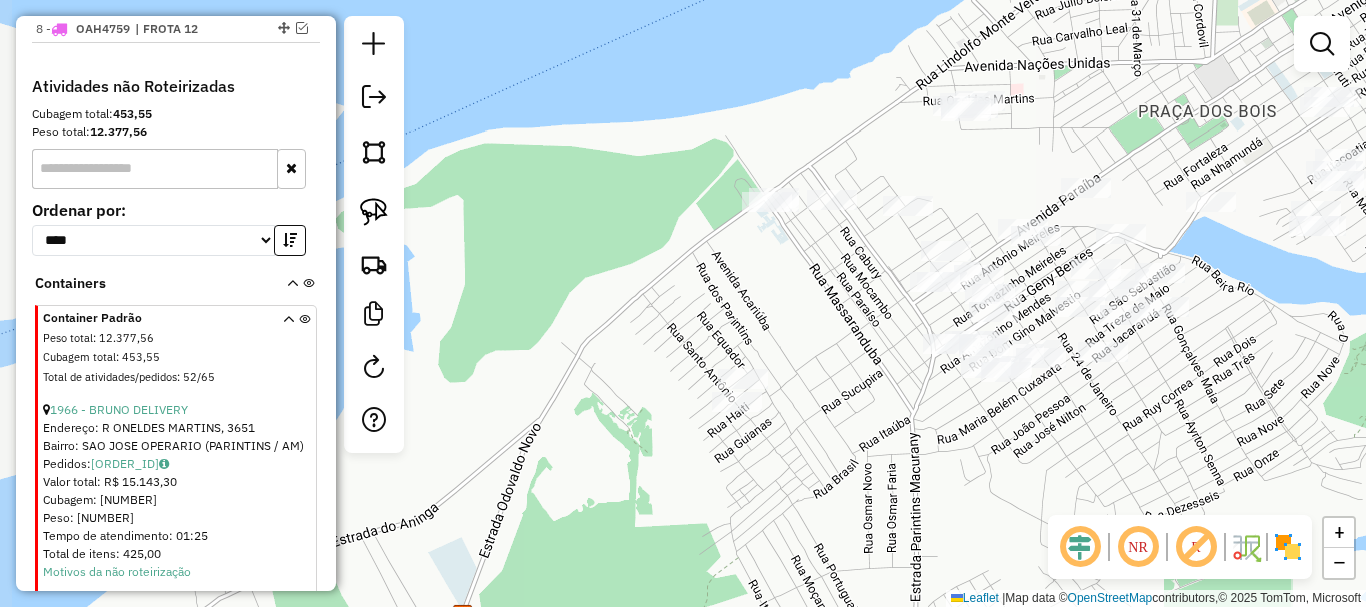 drag, startPoint x: 913, startPoint y: 503, endPoint x: 979, endPoint y: 475, distance: 71.693794 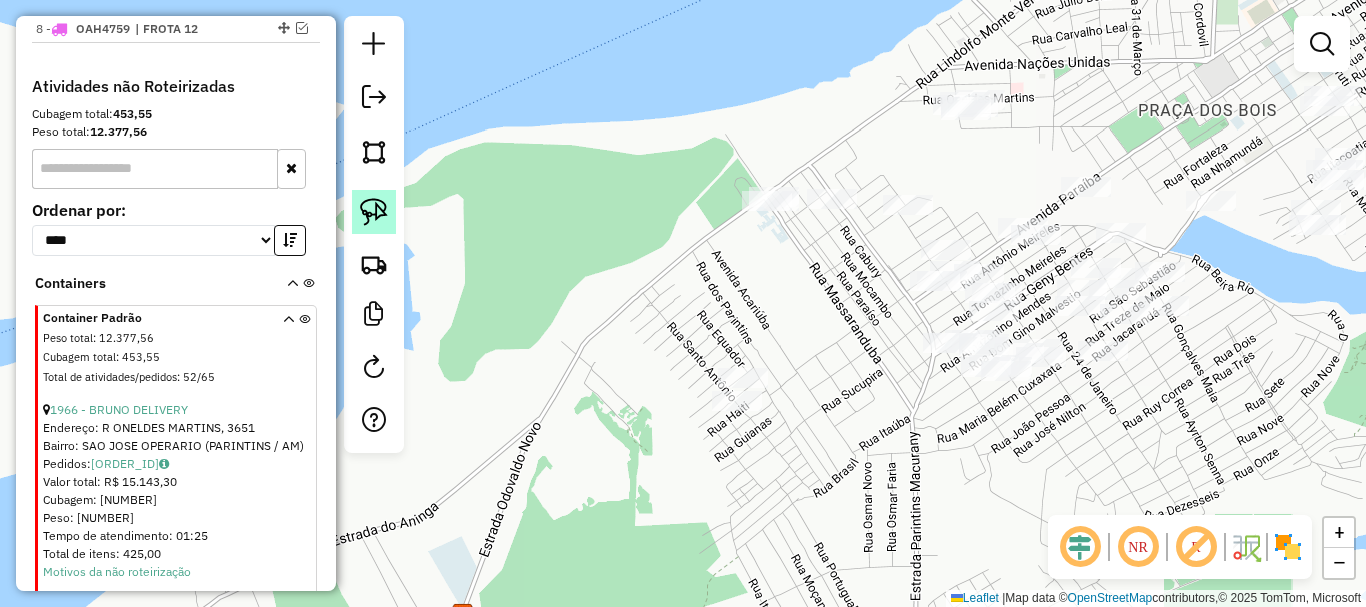 drag, startPoint x: 355, startPoint y: 200, endPoint x: 386, endPoint y: 202, distance: 31.06445 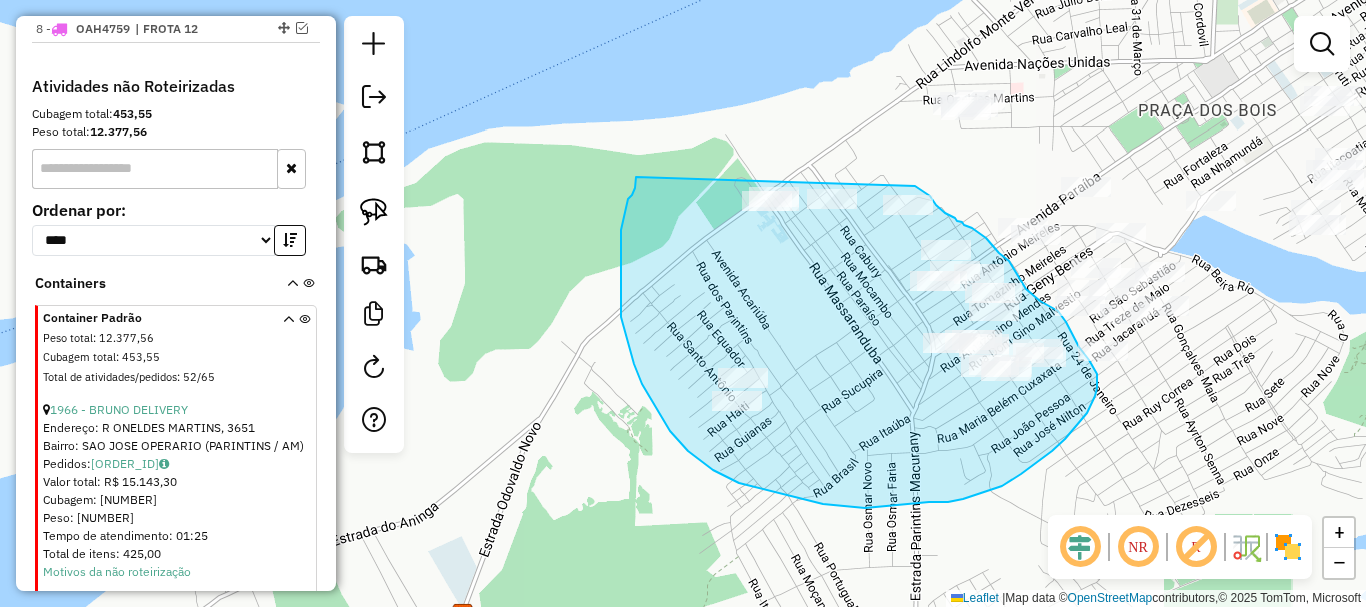 drag, startPoint x: 636, startPoint y: 177, endPoint x: 871, endPoint y: 174, distance: 235.01915 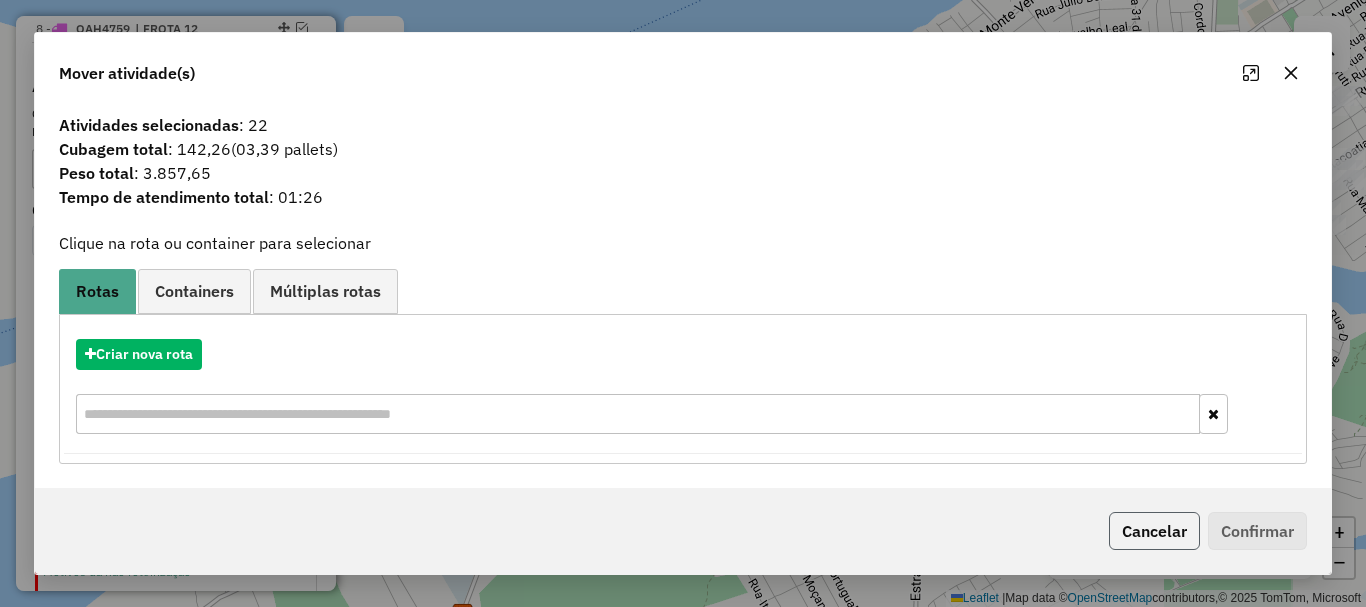click on "Cancelar" 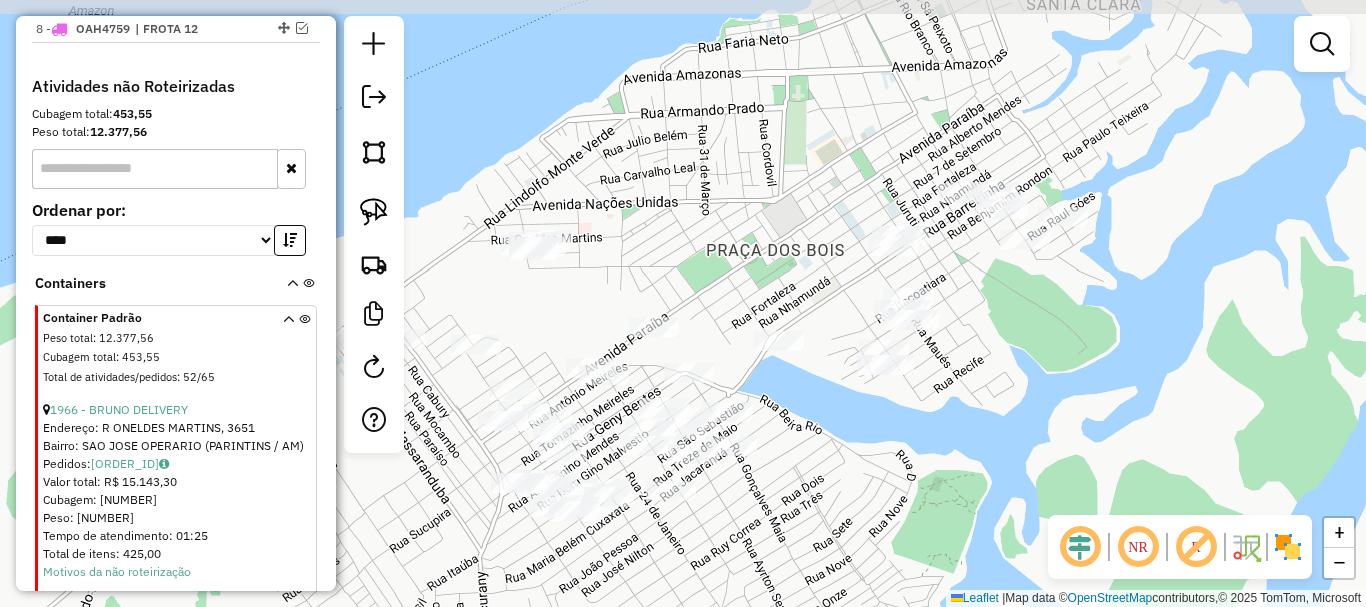 drag, startPoint x: 956, startPoint y: 449, endPoint x: 525, endPoint y: 586, distance: 452.24994 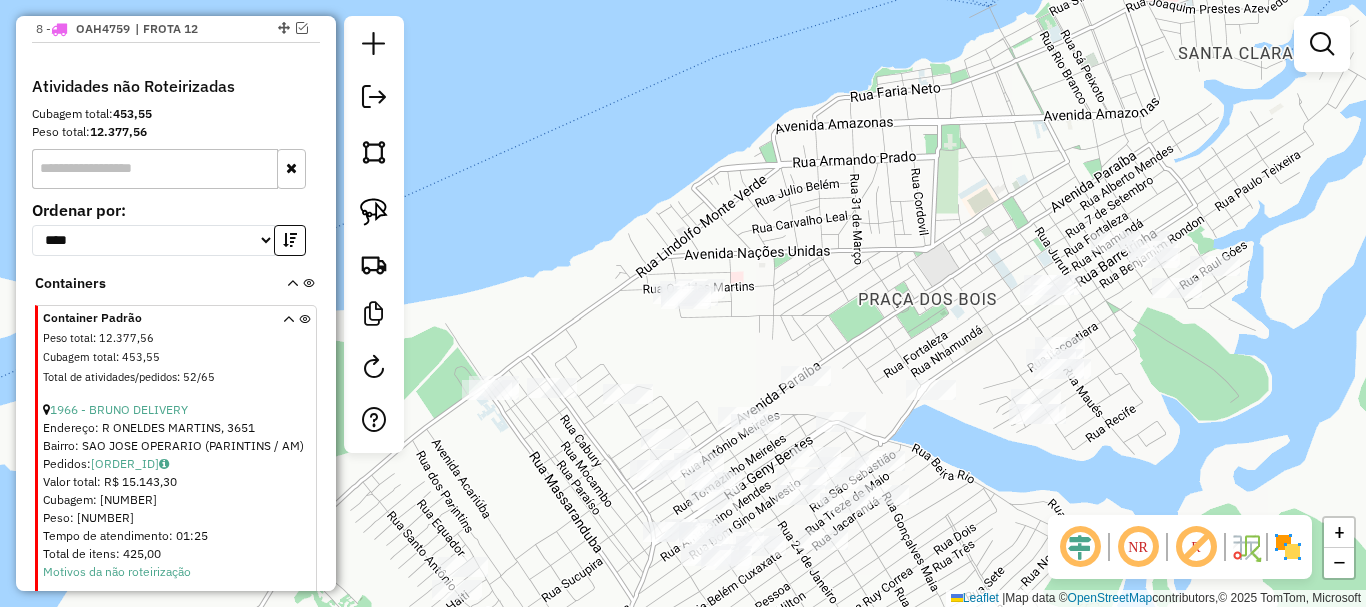 drag, startPoint x: 496, startPoint y: 301, endPoint x: 631, endPoint y: 340, distance: 140.52046 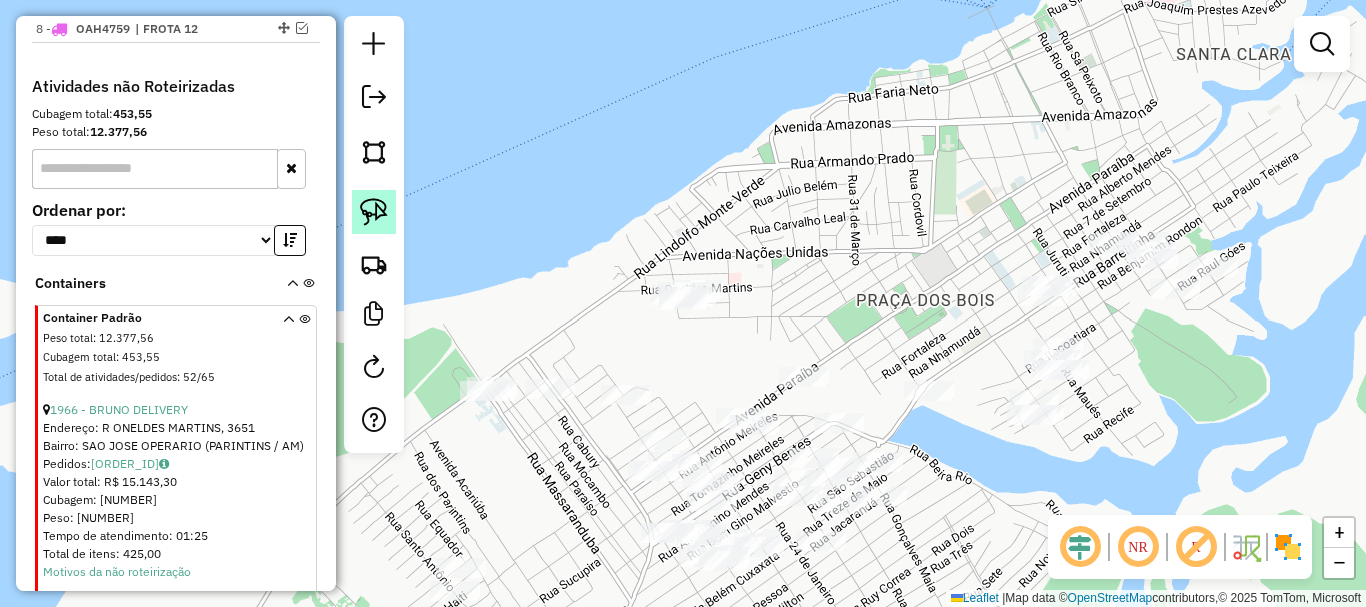 click 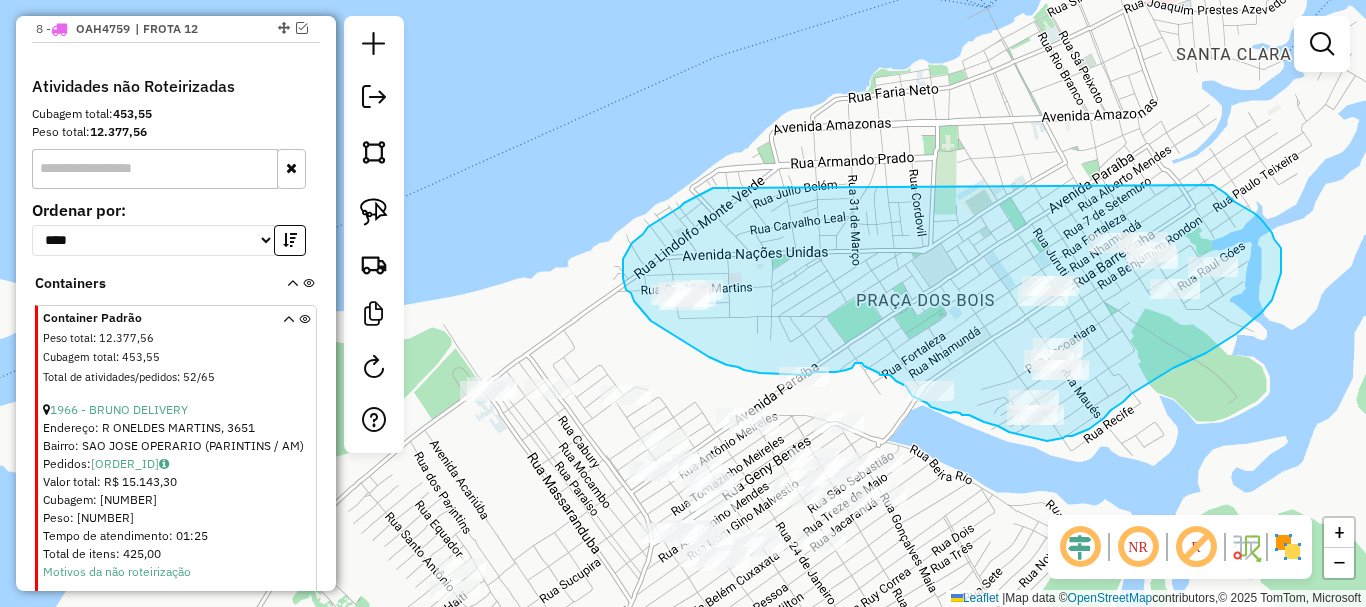 drag, startPoint x: 712, startPoint y: 189, endPoint x: 1147, endPoint y: 175, distance: 435.22522 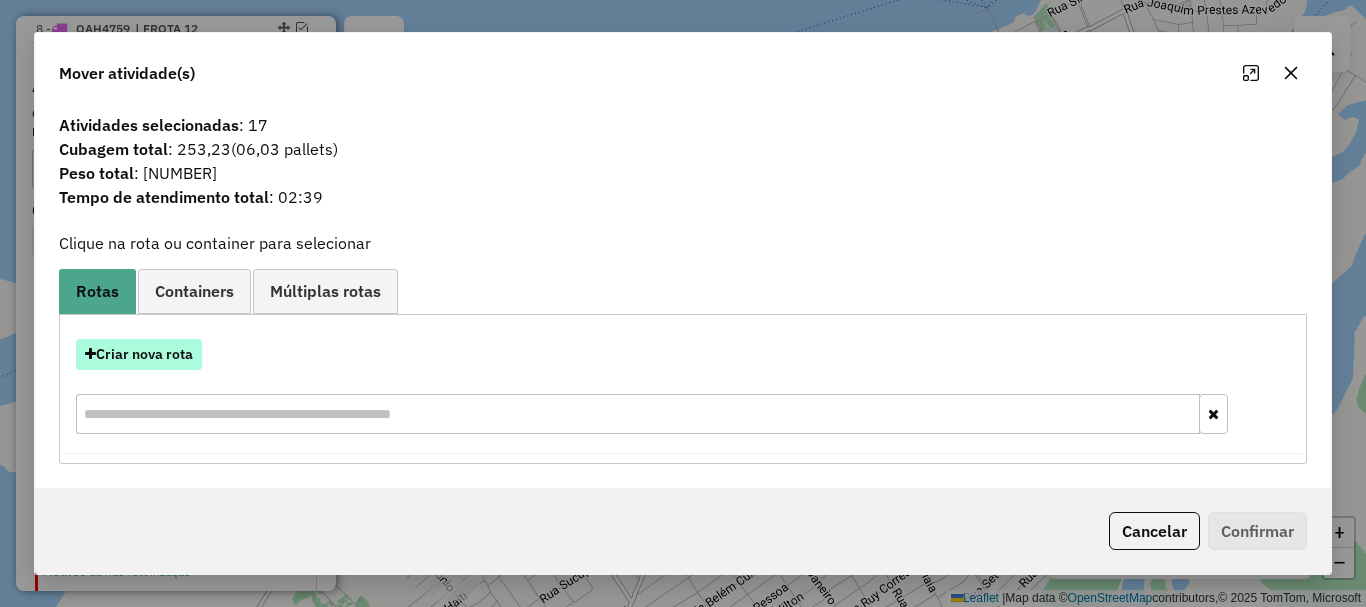 click on "Criar nova rota" at bounding box center (139, 354) 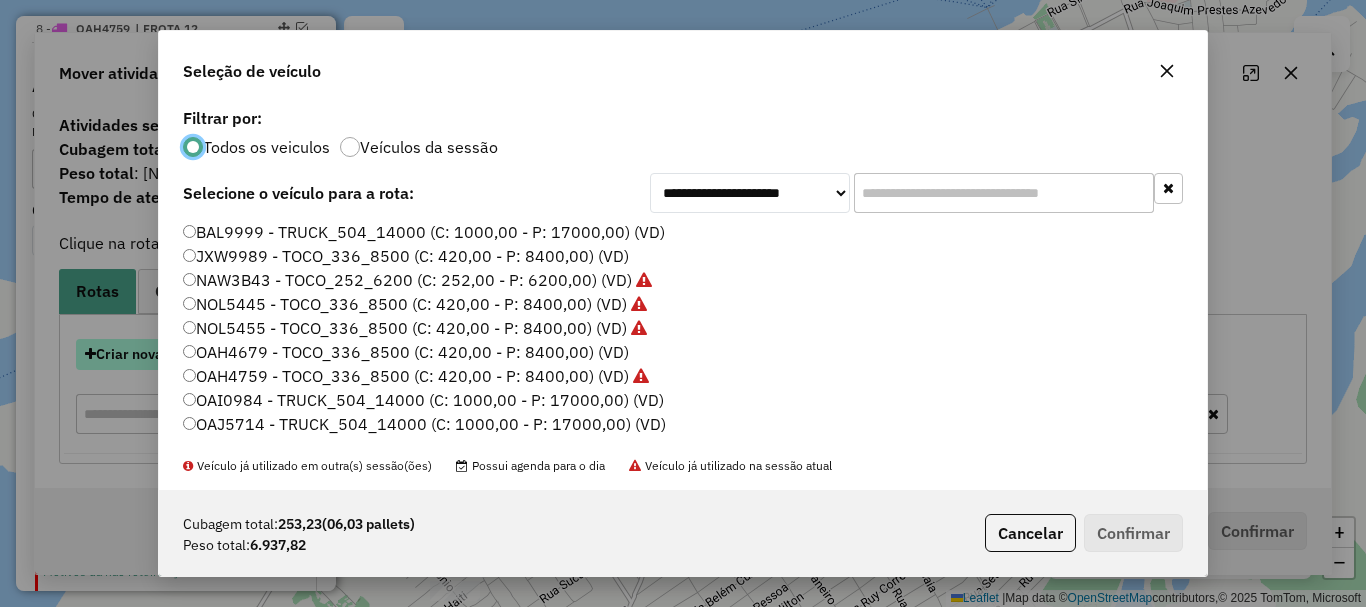 scroll, scrollTop: 11, scrollLeft: 6, axis: both 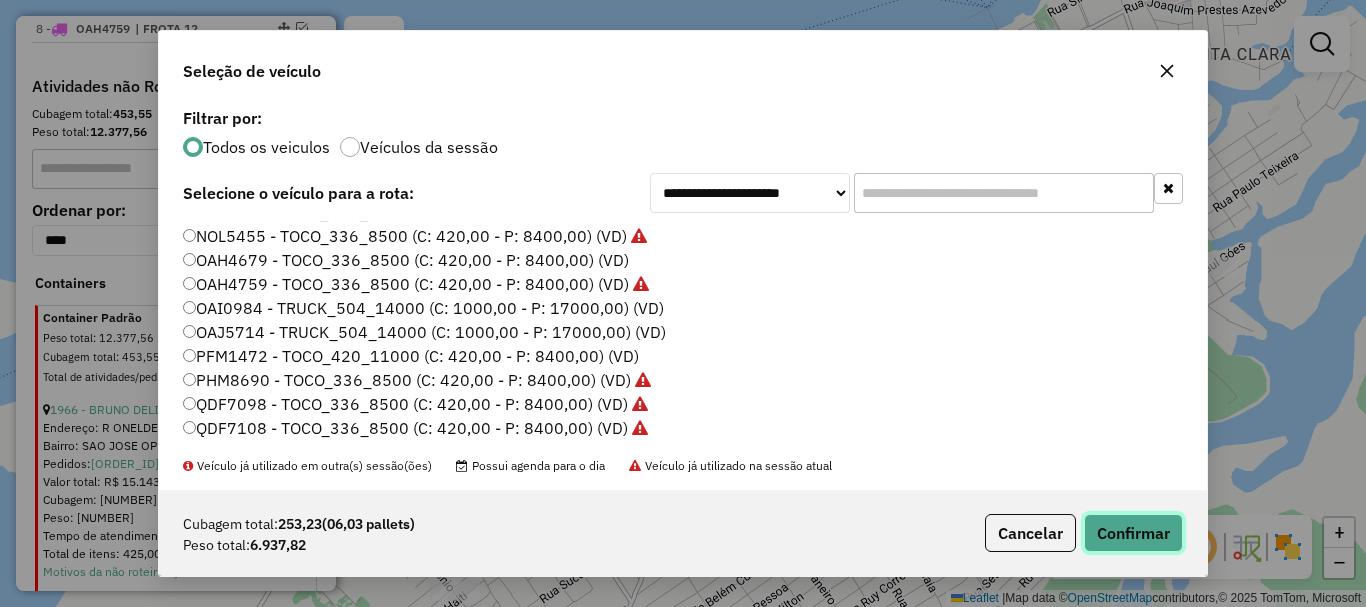 click on "Confirmar" 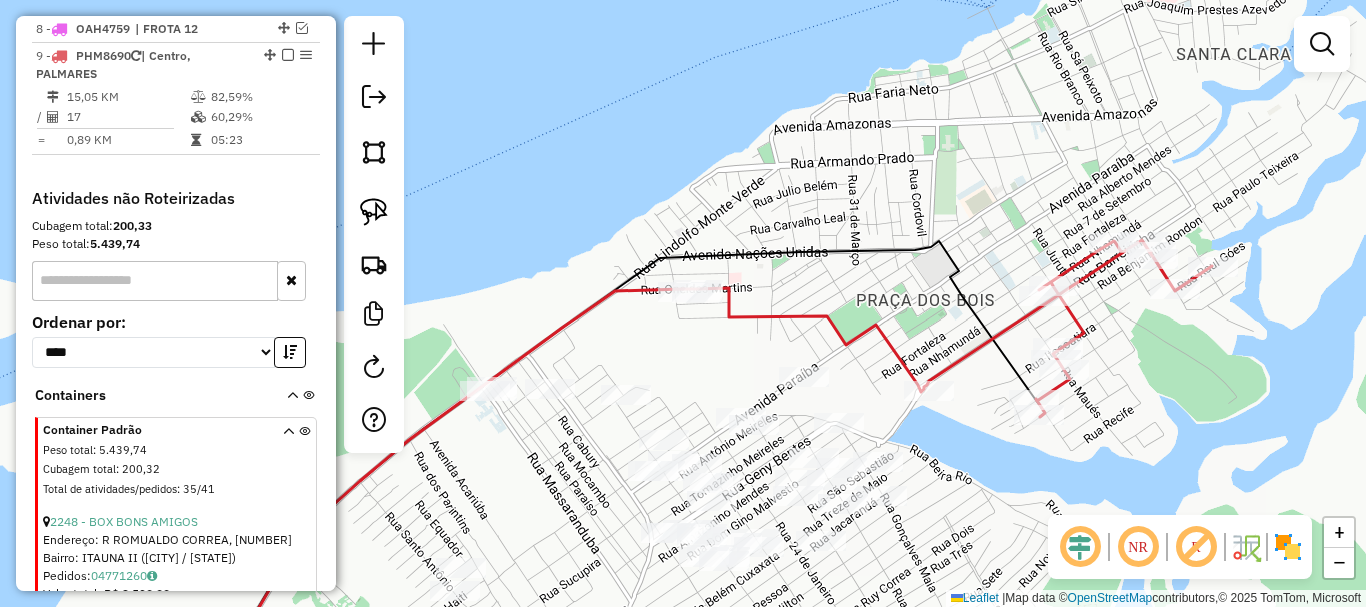 select on "**********" 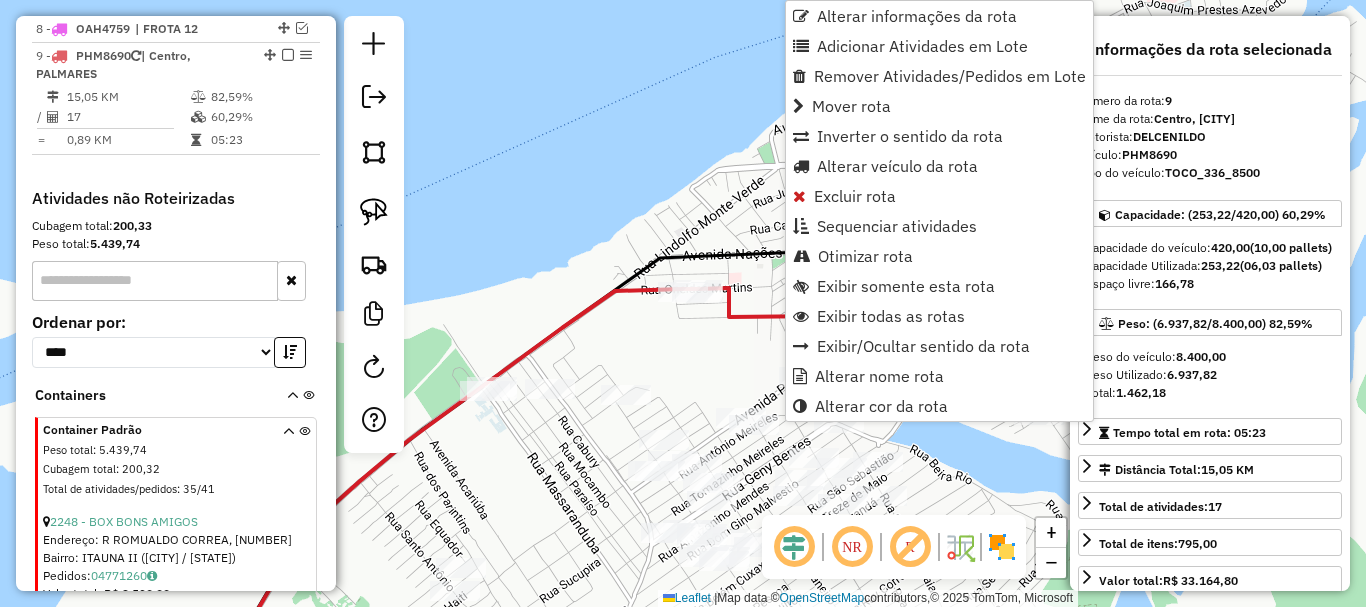 scroll, scrollTop: 990, scrollLeft: 0, axis: vertical 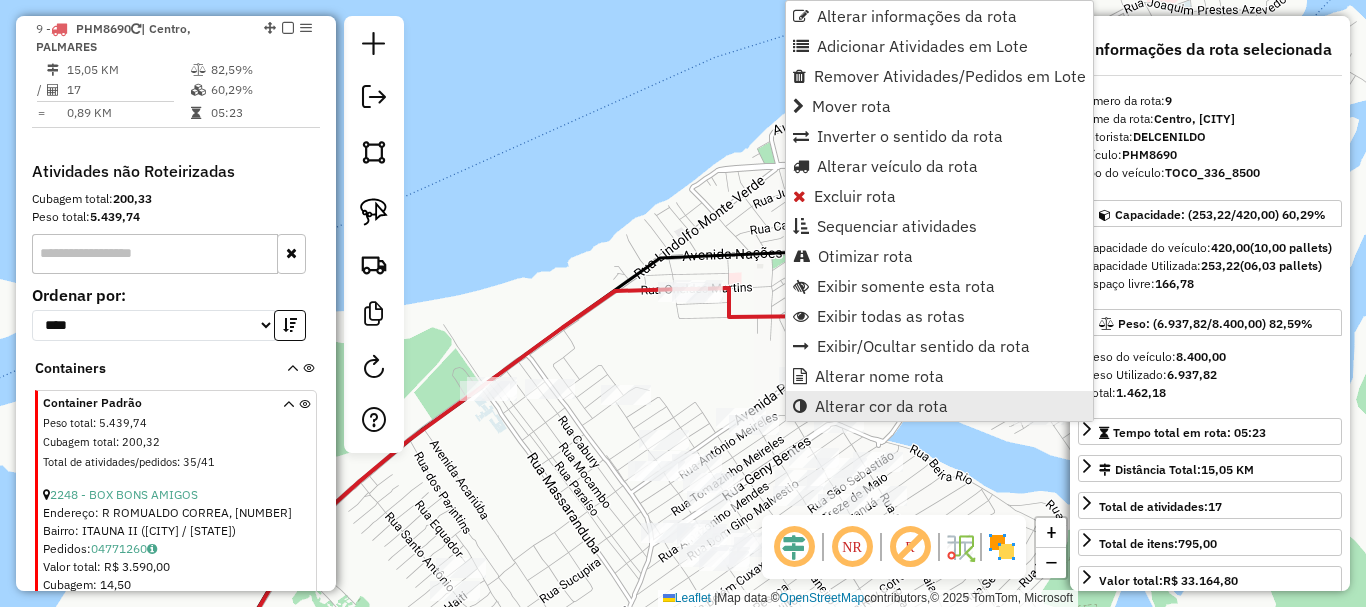 click on "Alterar cor da rota" at bounding box center (881, 406) 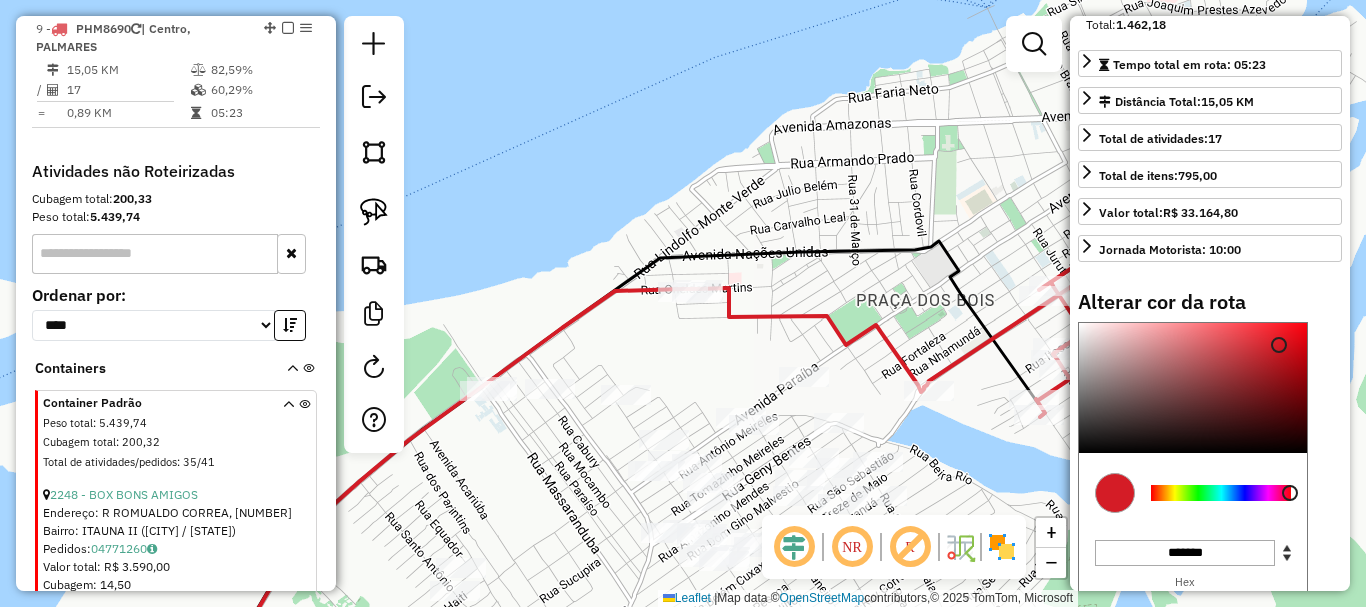 scroll, scrollTop: 400, scrollLeft: 0, axis: vertical 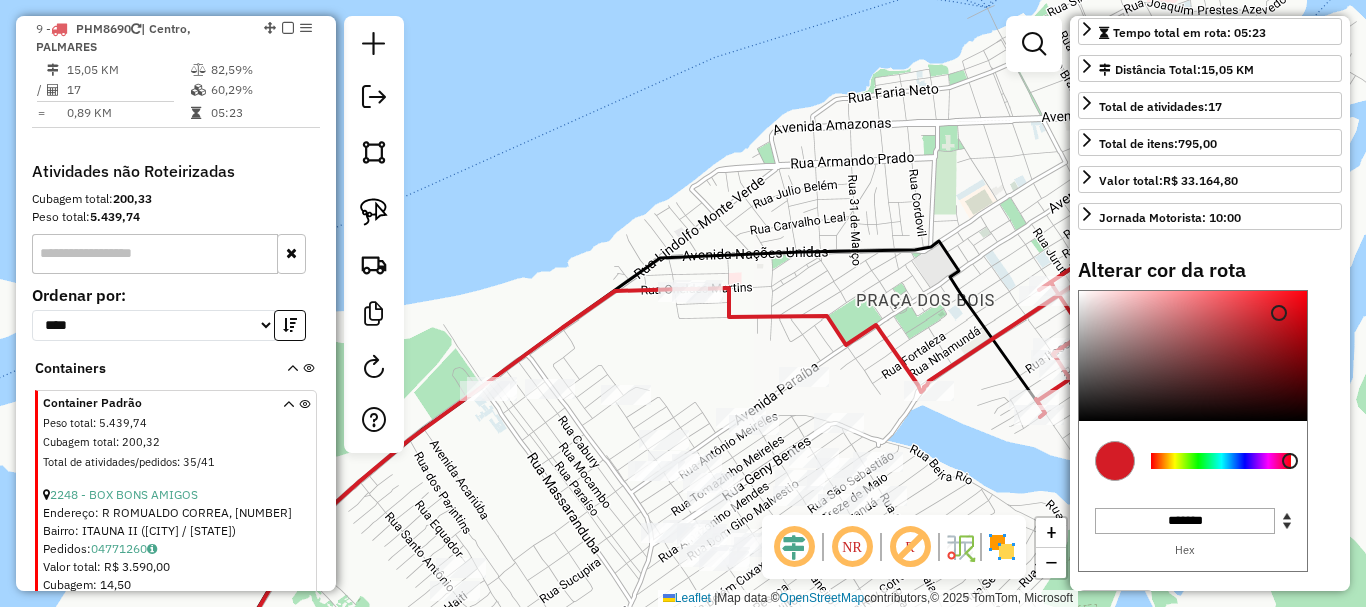type on "*******" 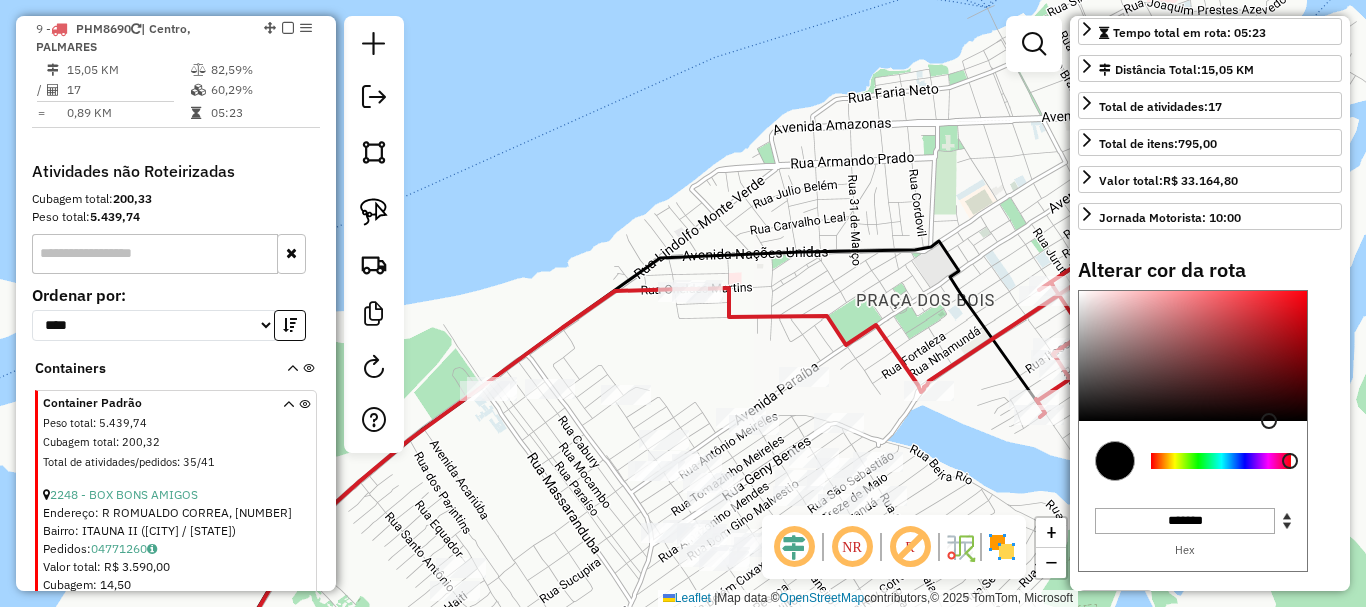 drag, startPoint x: 1267, startPoint y: 459, endPoint x: 1266, endPoint y: 469, distance: 10.049875 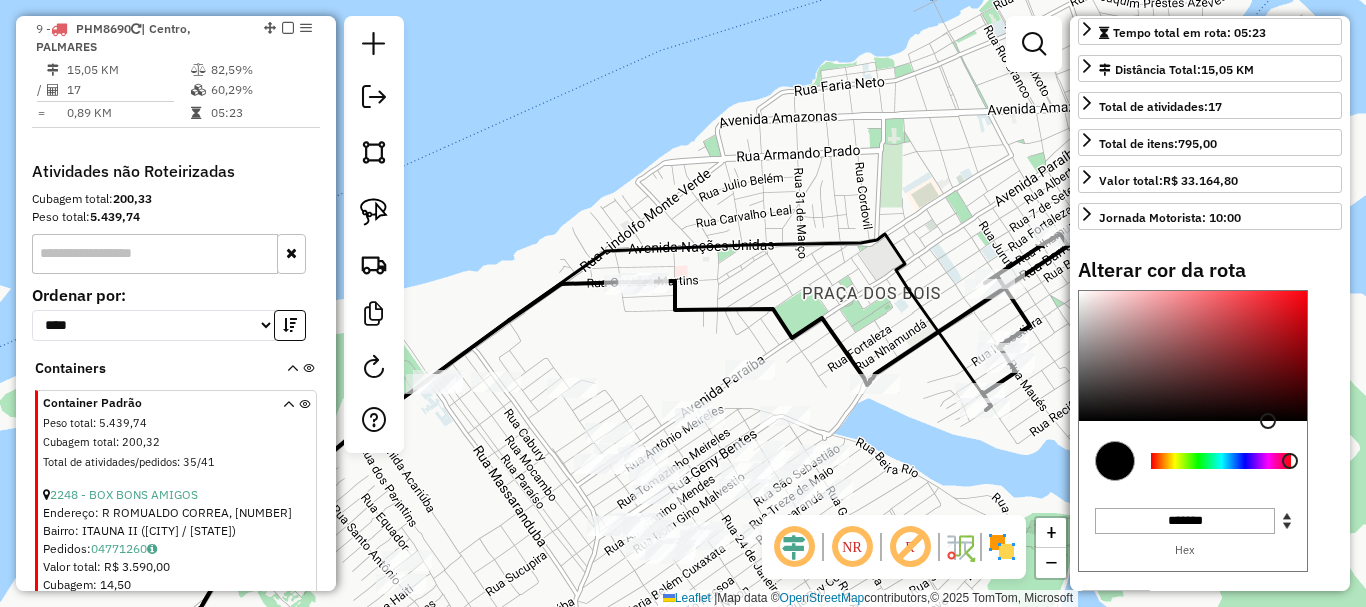 drag, startPoint x: 936, startPoint y: 308, endPoint x: 720, endPoint y: 283, distance: 217.44194 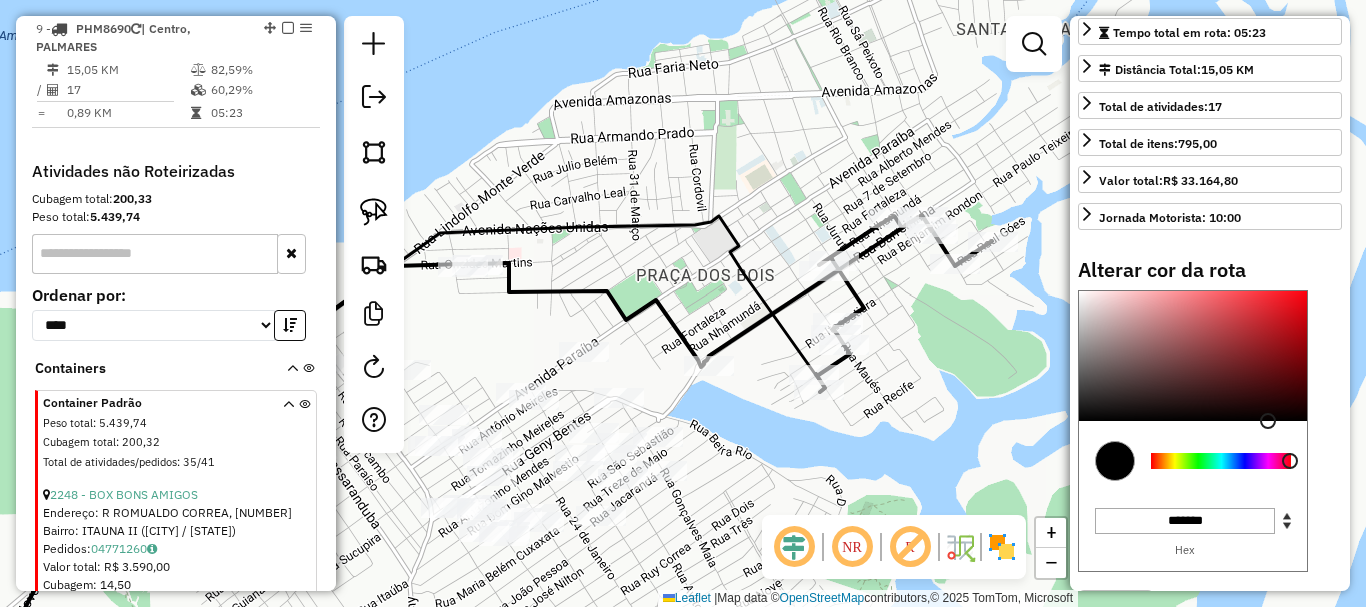 click on "Janela de atendimento Grade de atendimento Capacidade Transportadoras Veículos Cliente Pedidos  Rotas Selecione os dias de semana para filtrar as janelas de atendimento  Seg   Ter   Qua   Qui   Sex   Sáb   Dom  Informe o período da janela de atendimento: De: Até:  Filtrar exatamente a janela do cliente  Considerar janela de atendimento padrão  Selecione os dias de semana para filtrar as grades de atendimento  Seg   Ter   Qua   Qui   Sex   Sáb   Dom   Considerar clientes sem dia de atendimento cadastrado  Clientes fora do dia de atendimento selecionado Filtrar as atividades entre os valores definidos abaixo:  Peso mínimo:   Peso máximo:   Cubagem mínima:   Cubagem máxima:   De:   Até:  Filtrar as atividades entre o tempo de atendimento definido abaixo:  De:   Até:   Considerar capacidade total dos clientes não roteirizados Transportadora: Selecione um ou mais itens Tipo de veículo: Selecione um ou mais itens Veículo: Selecione um ou mais itens Motorista: Selecione um ou mais itens Nome: Rótulo:" 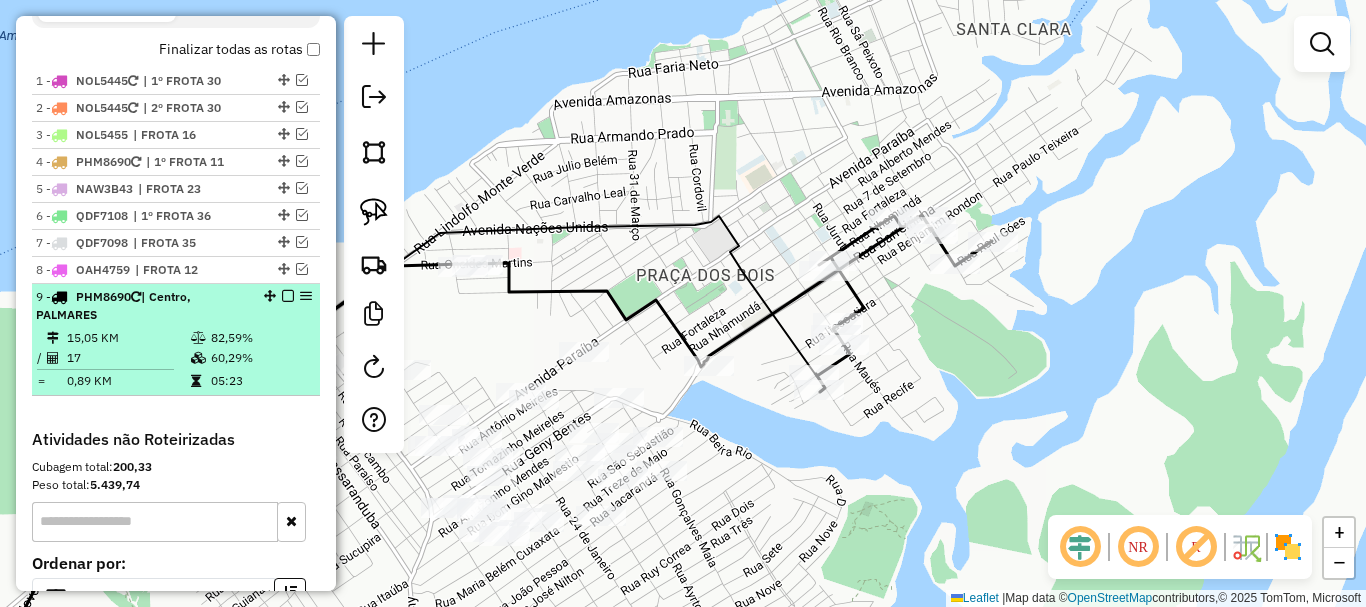 scroll, scrollTop: 690, scrollLeft: 0, axis: vertical 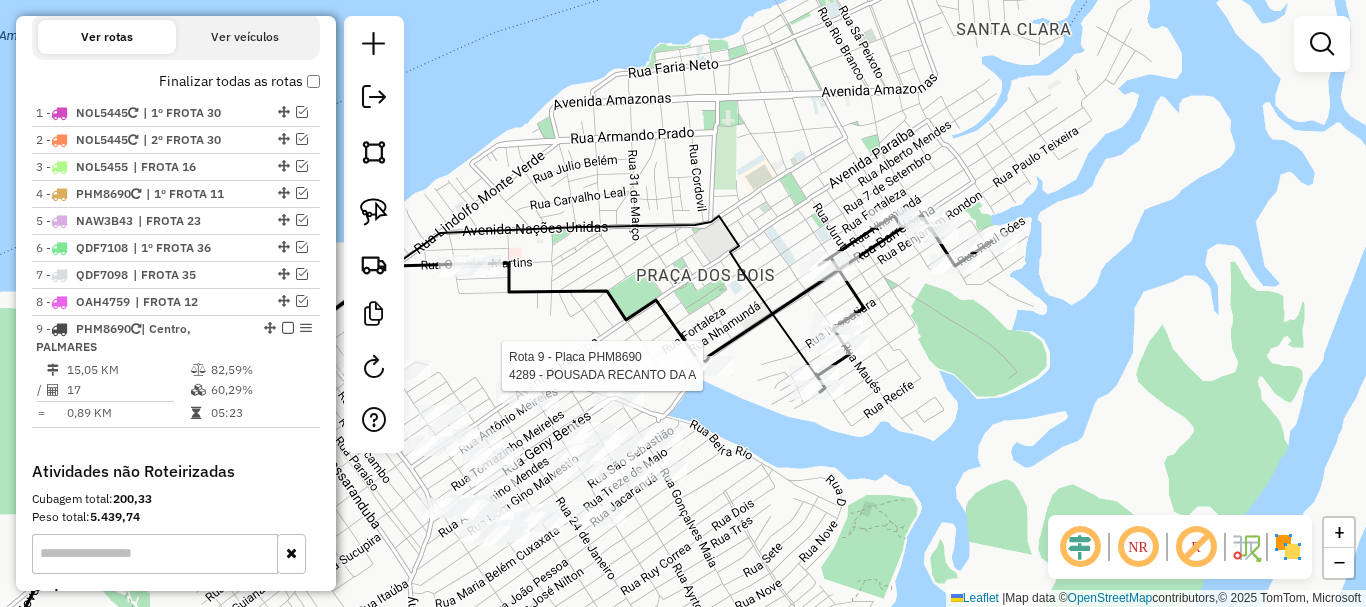 click 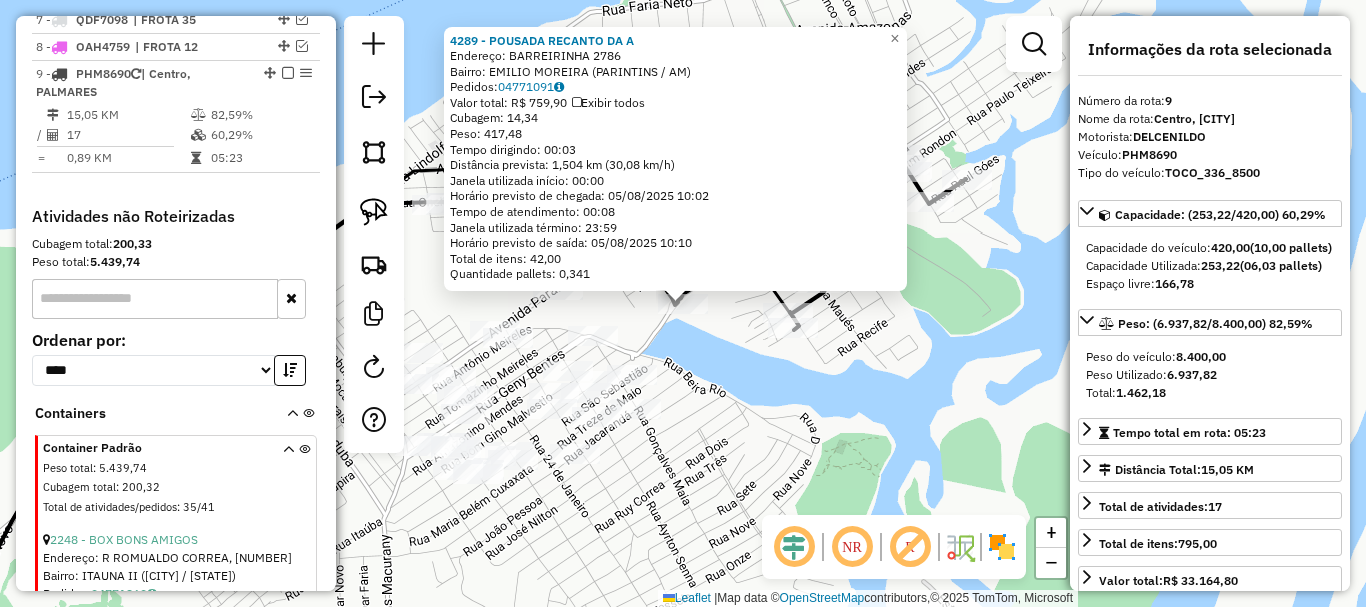 scroll, scrollTop: 990, scrollLeft: 0, axis: vertical 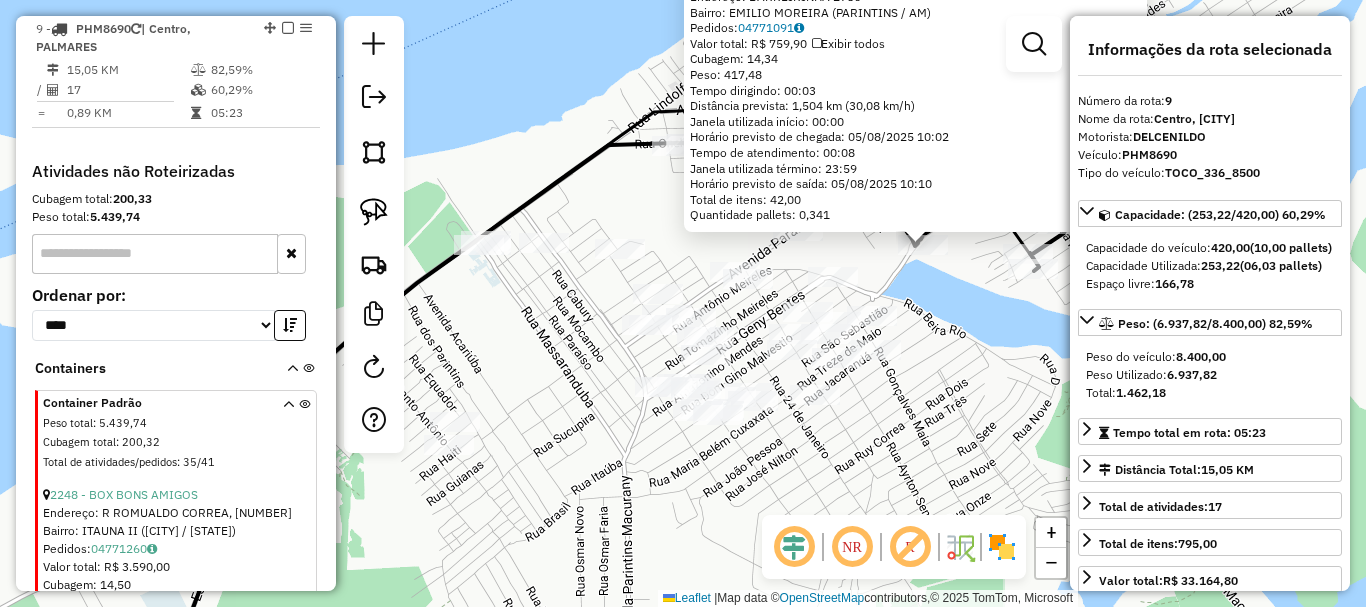 drag, startPoint x: 701, startPoint y: 466, endPoint x: 978, endPoint y: 398, distance: 285.2245 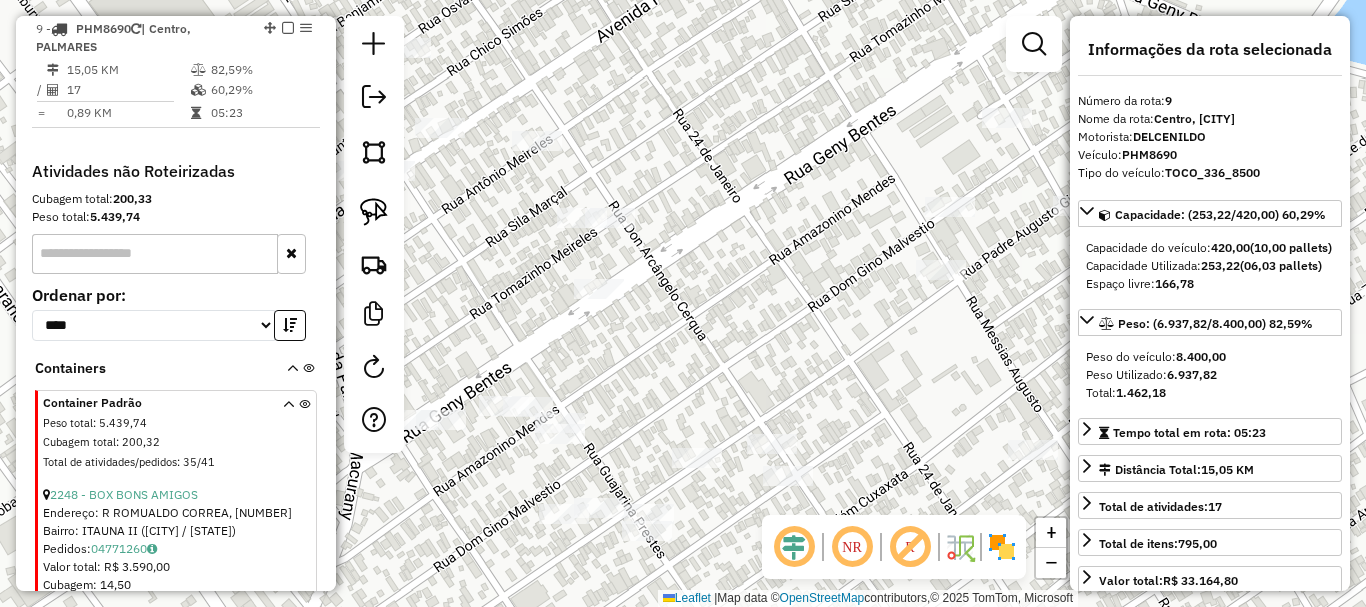 drag, startPoint x: 879, startPoint y: 315, endPoint x: 620, endPoint y: 360, distance: 262.8802 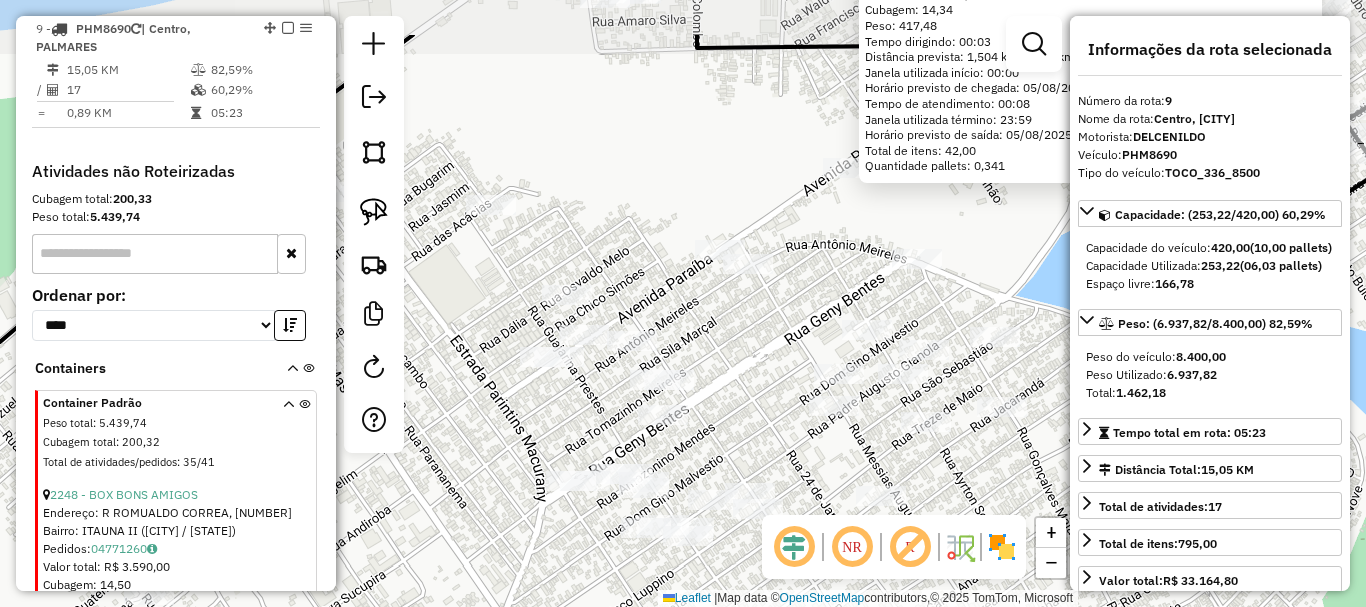 drag, startPoint x: 613, startPoint y: 358, endPoint x: 785, endPoint y: 461, distance: 200.48192 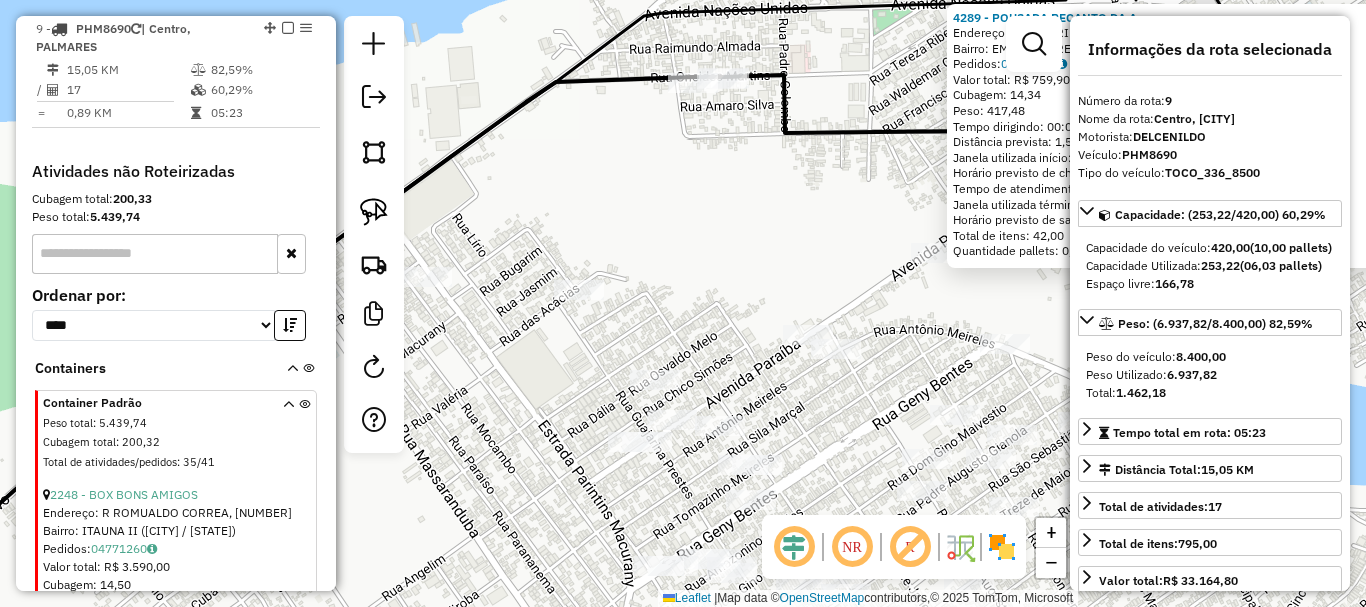 drag, startPoint x: 716, startPoint y: 354, endPoint x: 760, endPoint y: 415, distance: 75.21303 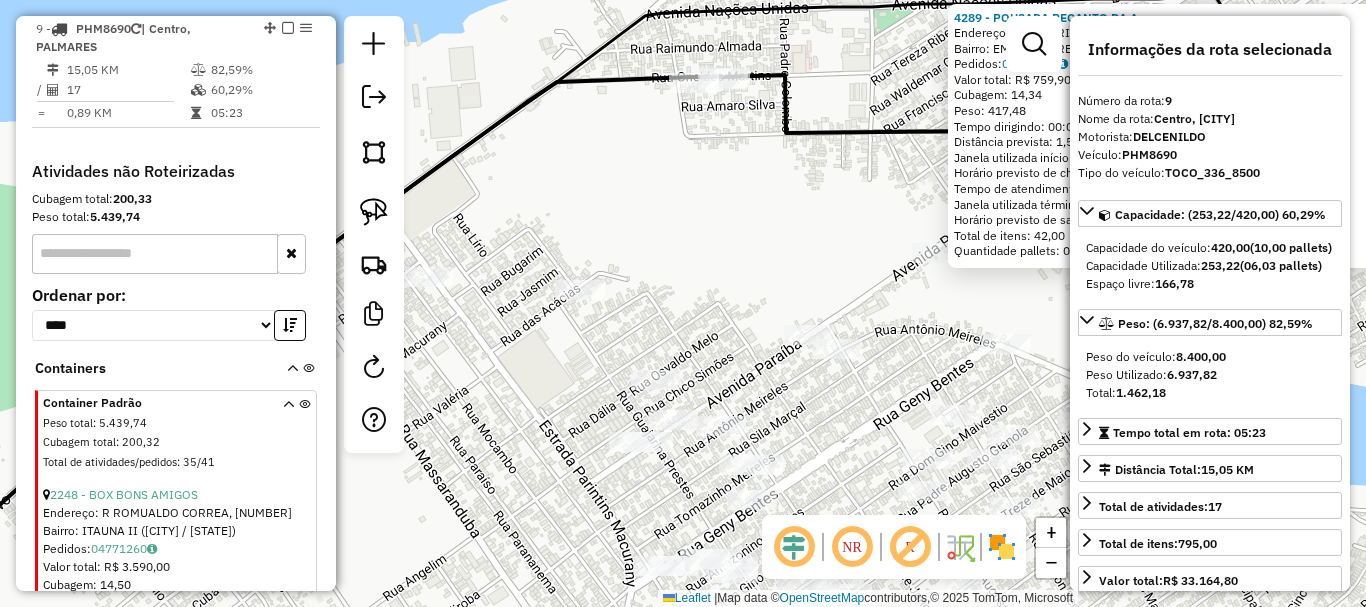 drag, startPoint x: 759, startPoint y: 394, endPoint x: 802, endPoint y: 394, distance: 43 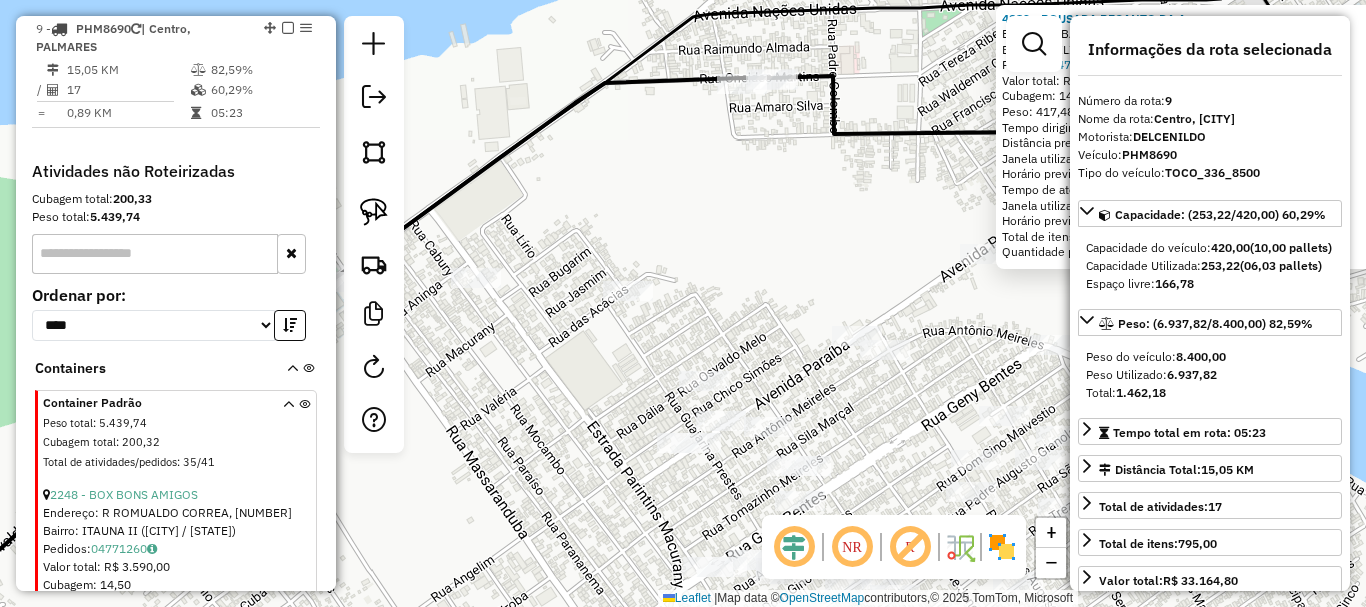 click on "[NUMBER] - POUSADA RECANTO DA A Endereço: BARREIRINHA [NUMBER] Bairro: EMILIO MOREIRA ([CITY] / [STATE]) Pedidos: [NUMBER] Valor total: R$ [NUMBER] Exibir todos Cubagem: [NUMBER] Peso: [NUMBER] Tempo dirigindo: [TIME] Distância prevista: [NUMBER] km ([NUMBER] km/h) Janela utilizada início: [TIME] Horário previsto de chegada: [DATE] [TIME] Tempo de atendimento: [TIME] Janela utilizada término: [TIME] Horário previsto de saída: [DATE] [TIME] Total de itens: [NUMBER] Quantidade pallets: [NUMBER] × Janela de atendimento Grade de atendimento Capacidade Transportadoras Veículos Cliente Pedidos Rotas Selecione os dias de semana para filtrar as janelas de atendimento Seg Ter Qua Qui Sex Sáb Dom Informe o período da janela de atendimento: De: [TIME] Até: [TIME] Filtrar exatamente a janela do cliente Considerar janela de atendimento padrão Selecione os dias de semana para filtrar as grades de atendimento Seg Ter Qua Qui Sex Sáb Dom Clientes fora do dia de atendimento selecionado +" 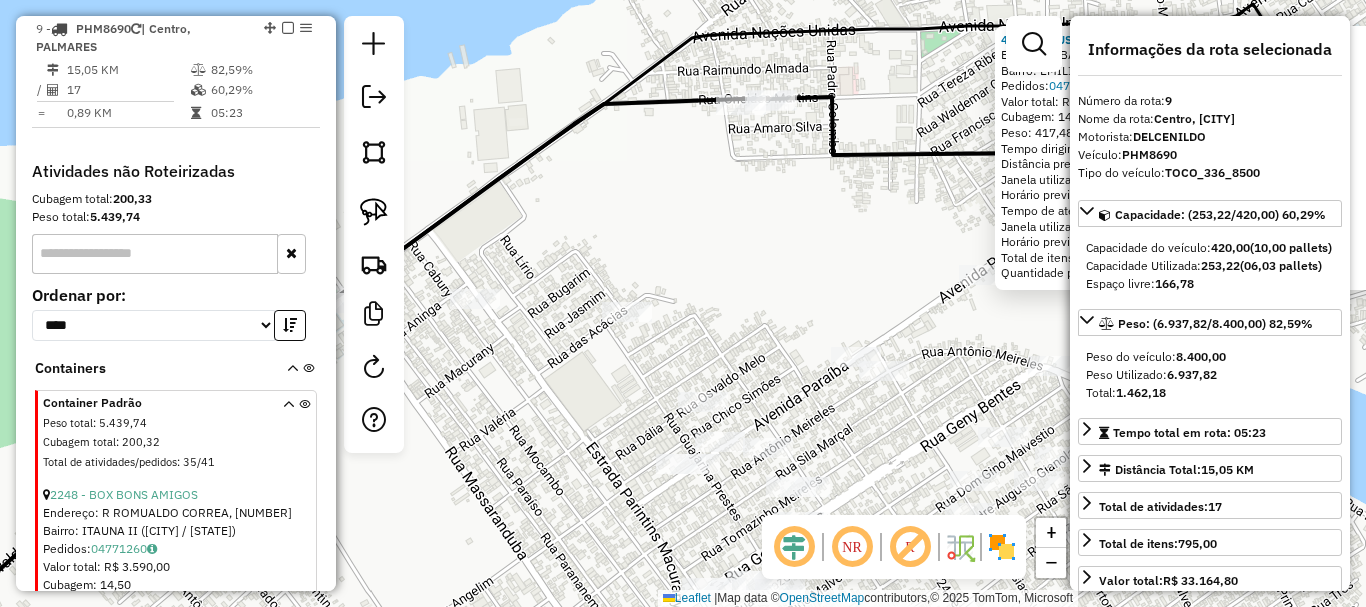 drag, startPoint x: 811, startPoint y: 388, endPoint x: 700, endPoint y: 427, distance: 117.65203 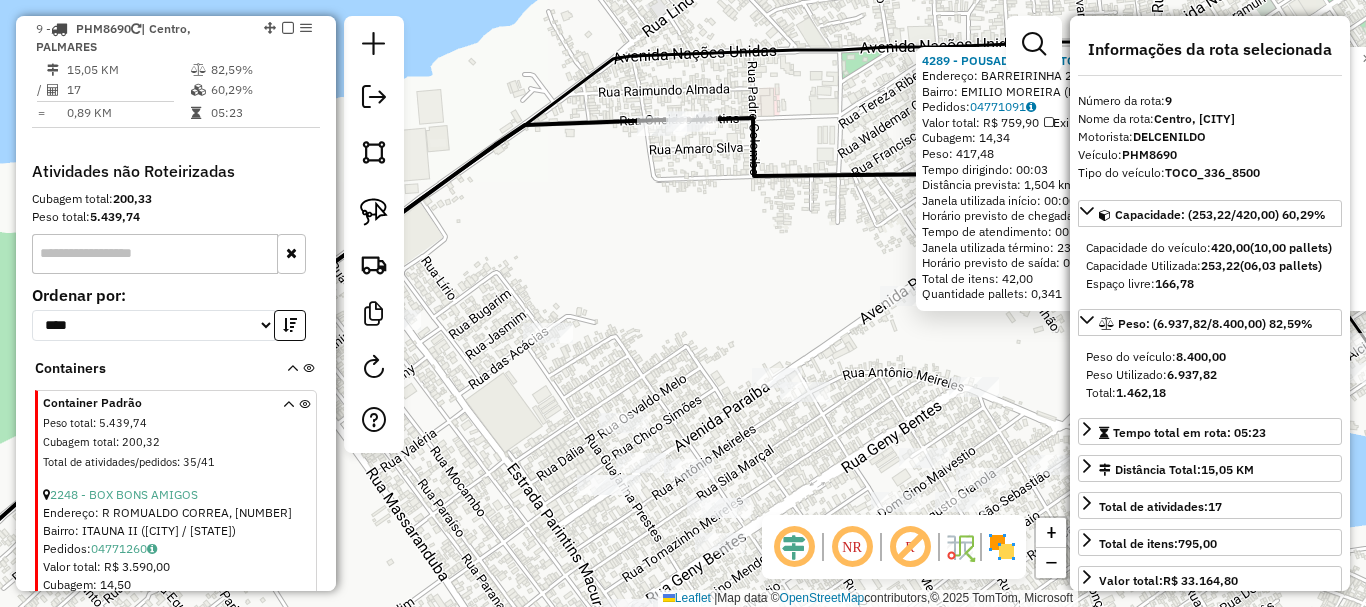 click on "[NUMBER] - POUSADA RECANTO DA A Endereço: BARREIRINHA [NUMBER] Bairro: EMILIO MOREIRA ([CITY] / [STATE]) Pedidos: [NUMBER] Valor total: R$ [NUMBER] Exibir todos Cubagem: [NUMBER] Peso: [NUMBER] Tempo dirigindo: [TIME] Distância prevista: [NUMBER] km ([NUMBER] km/h) Janela utilizada início: [TIME] Horário previsto de chegada: [DATE] [TIME] Tempo de atendimento: [TIME] Janela utilizada término: [TIME] Horário previsto de saída: [DATE] [TIME] Total de itens: [NUMBER] Quantidade pallets: [NUMBER] × Janela de atendimento Grade de atendimento Capacidade Transportadoras Veículos Cliente Pedidos Rotas Selecione os dias de semana para filtrar as janelas de atendimento Seg Ter Qua Qui Sex Sáb Dom Informe o período da janela de atendimento: De: [TIME] Até: [TIME] Filtrar exatamente a janela do cliente Considerar janela de atendimento padrão Selecione os dias de semana para filtrar as grades de atendimento Seg Ter Qua Qui Sex Sáb Dom Clientes fora do dia de atendimento selecionado +" 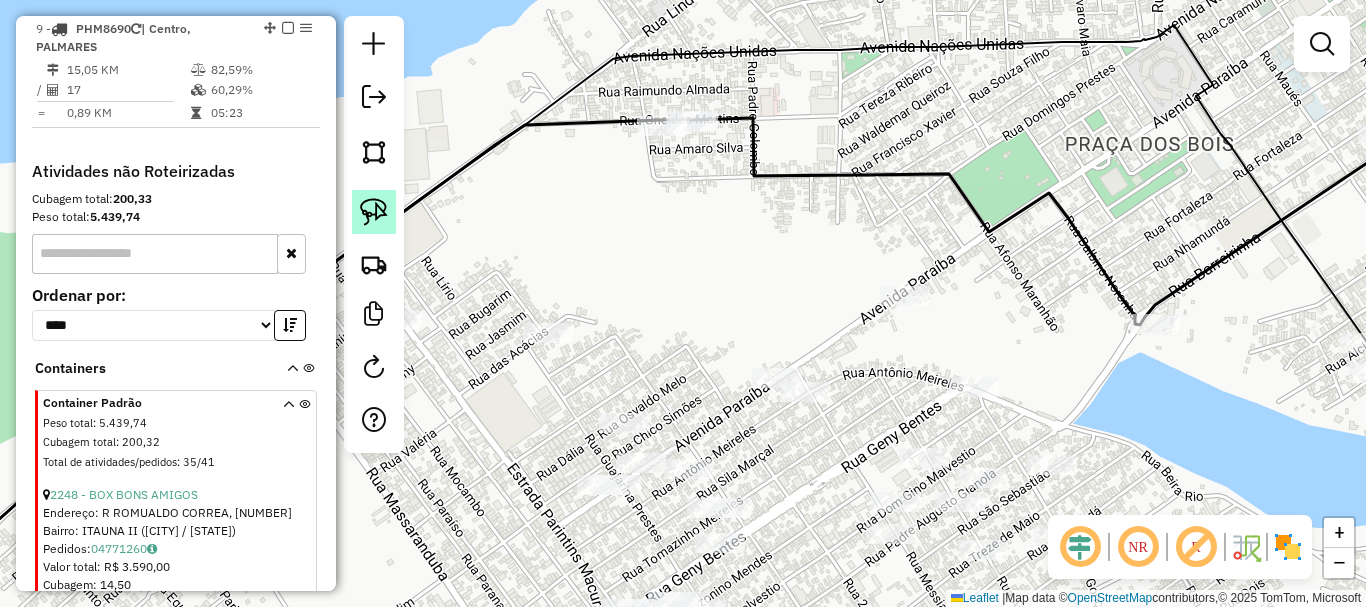 click 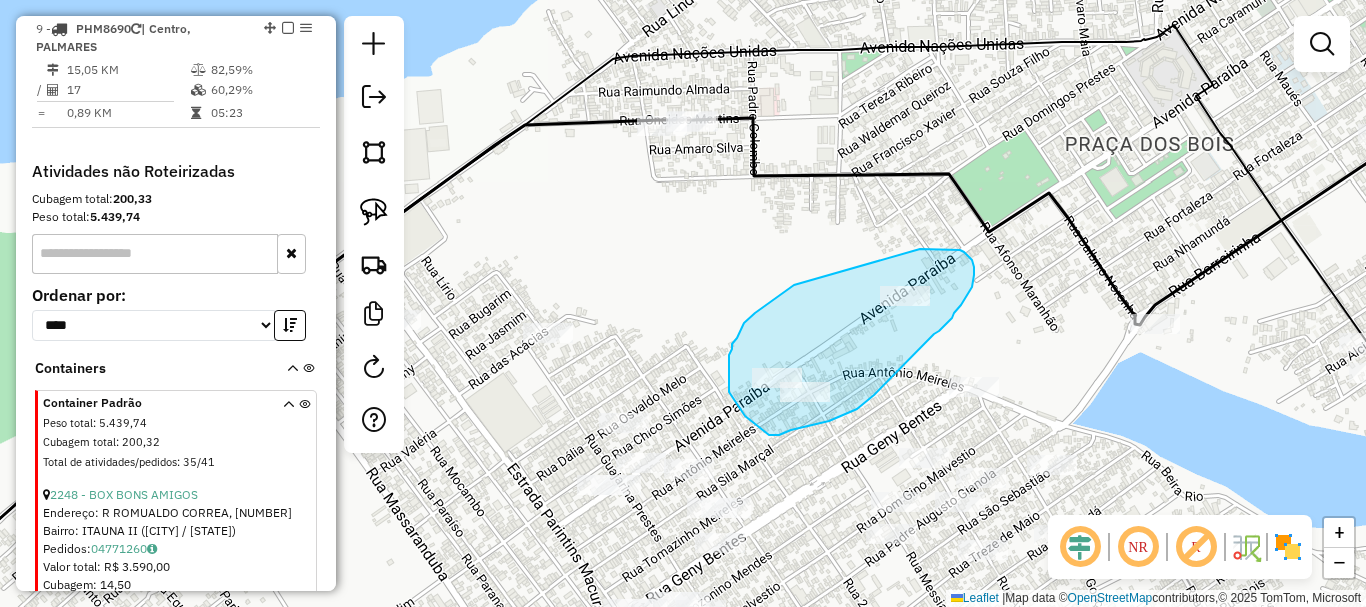 drag, startPoint x: 785, startPoint y: 291, endPoint x: 901, endPoint y: 258, distance: 120.60265 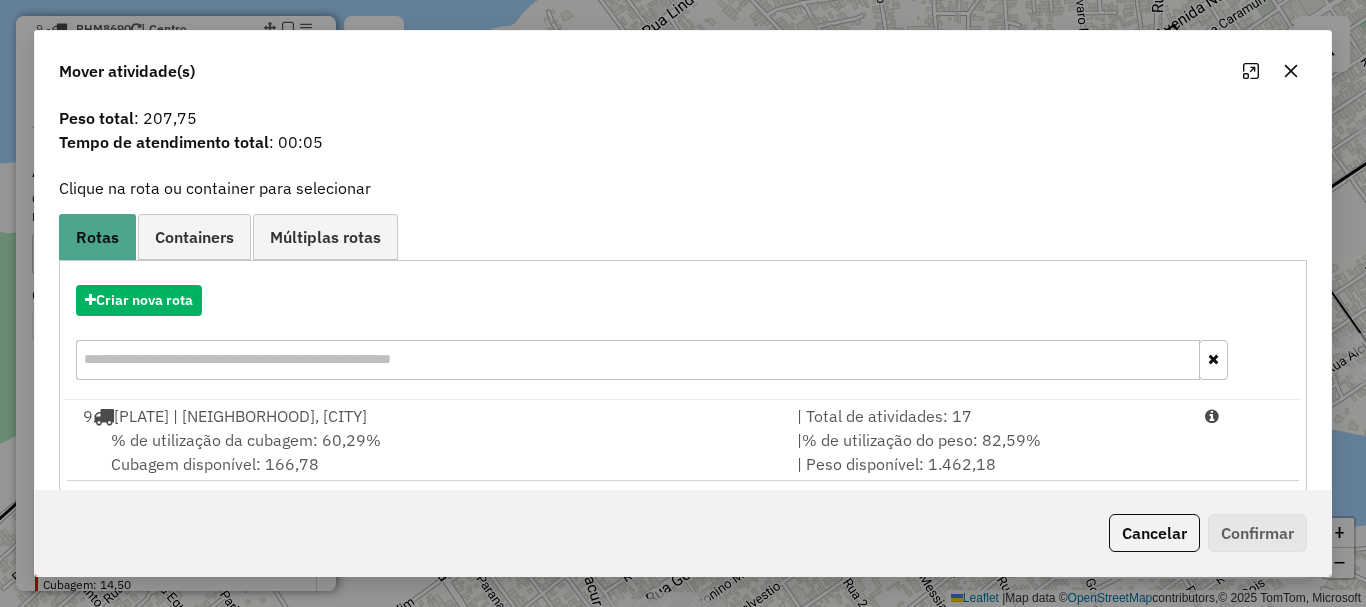 scroll, scrollTop: 78, scrollLeft: 0, axis: vertical 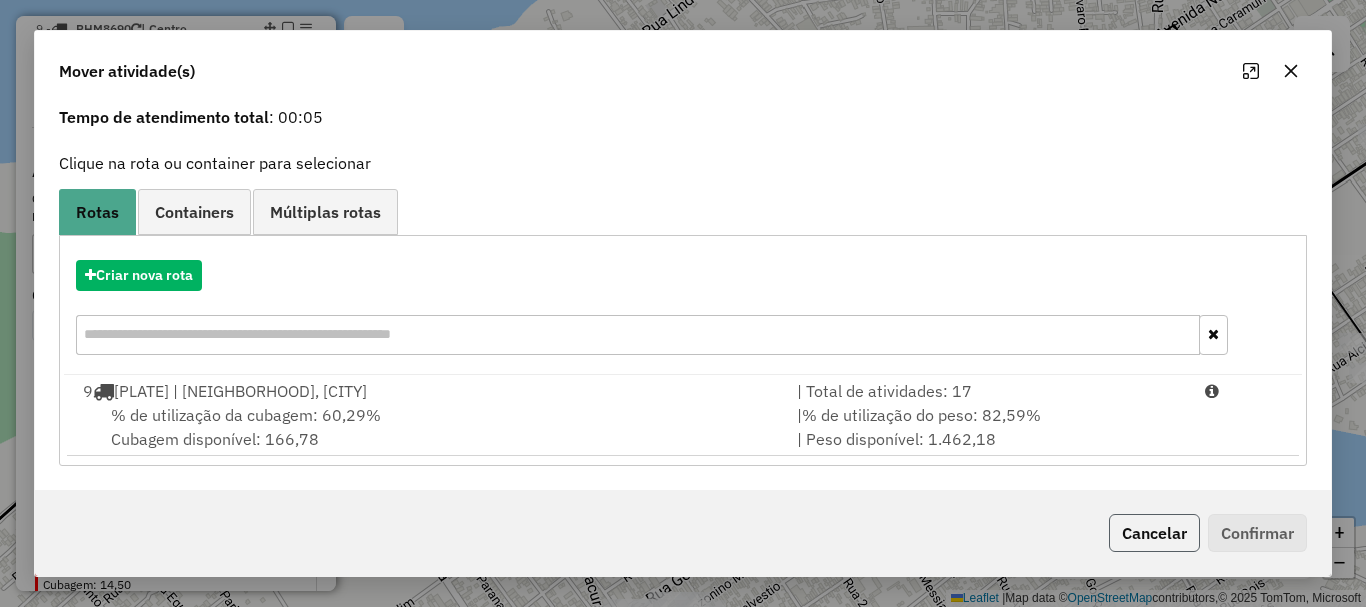 click on "Cancelar" 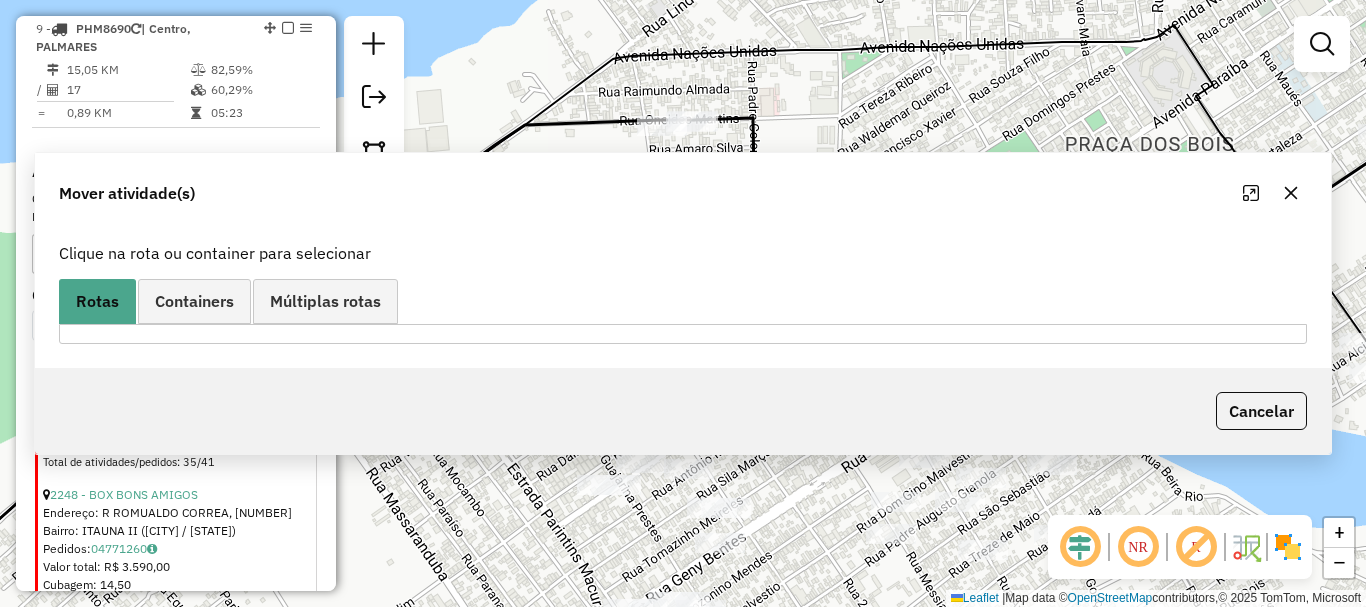 scroll, scrollTop: 0, scrollLeft: 0, axis: both 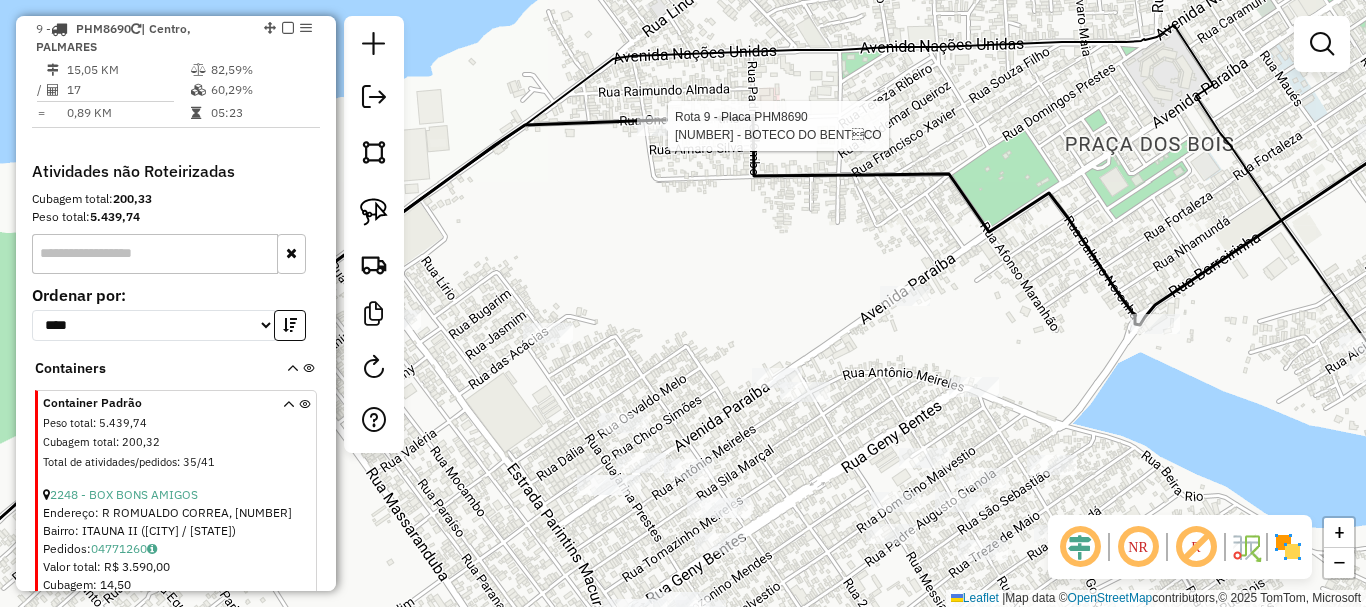 select on "**********" 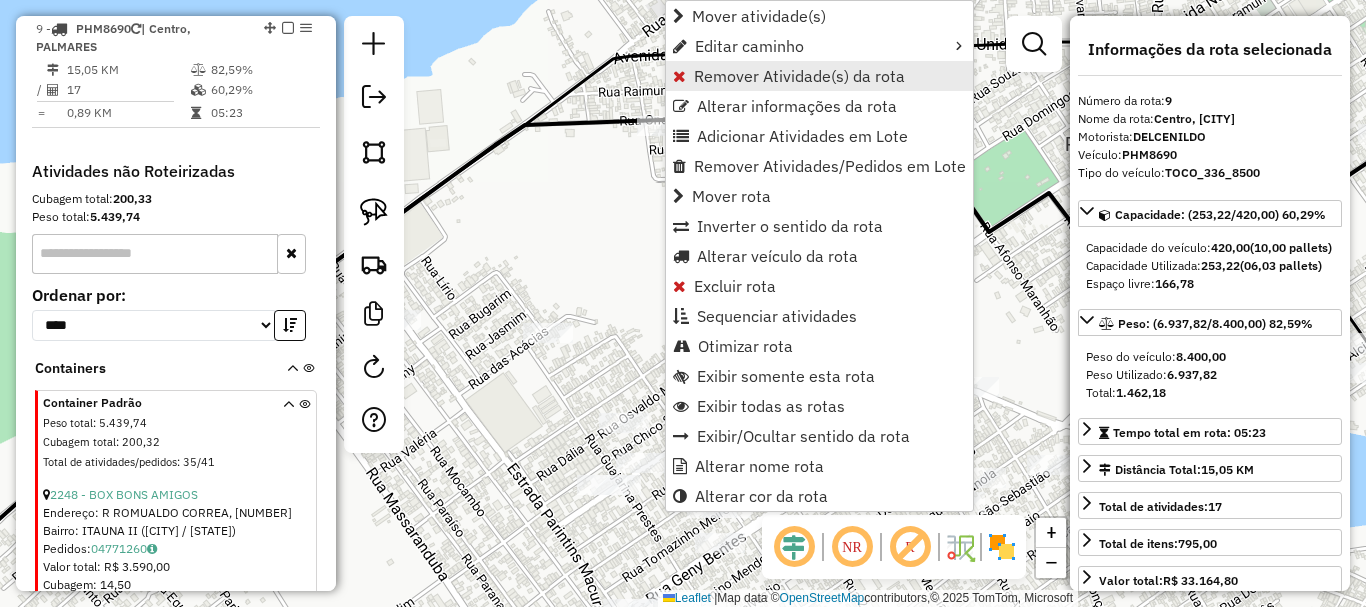 click on "Remover Atividade(s) da rota" at bounding box center (799, 76) 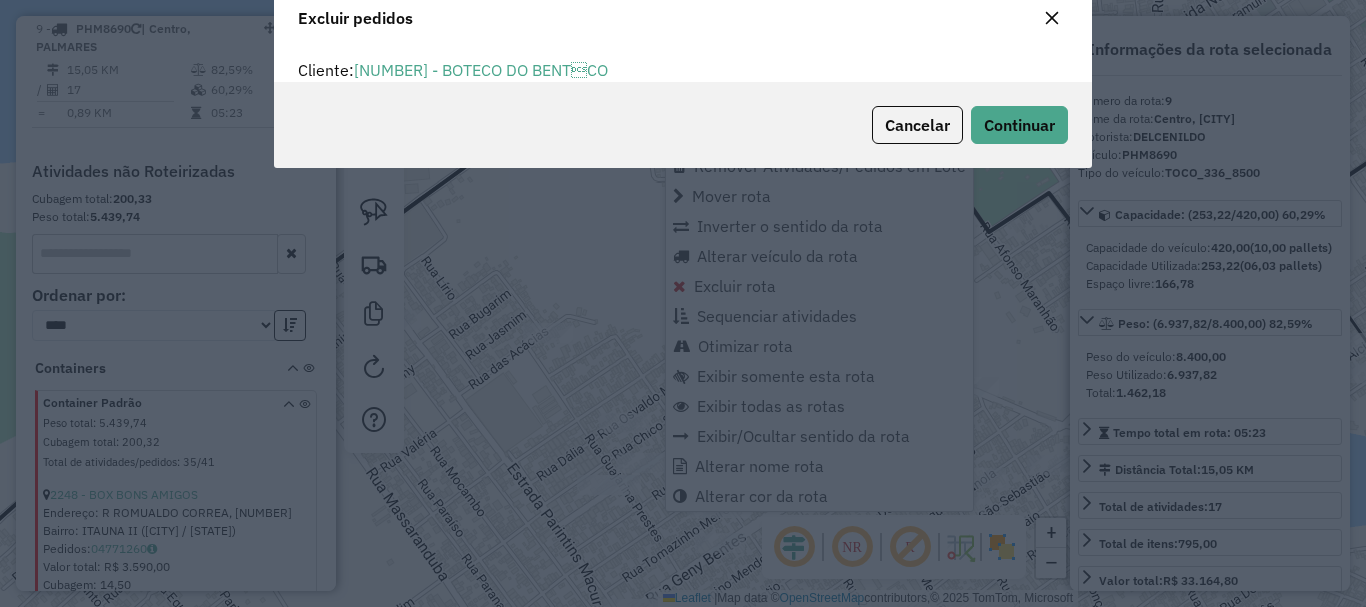 scroll, scrollTop: 12, scrollLeft: 6, axis: both 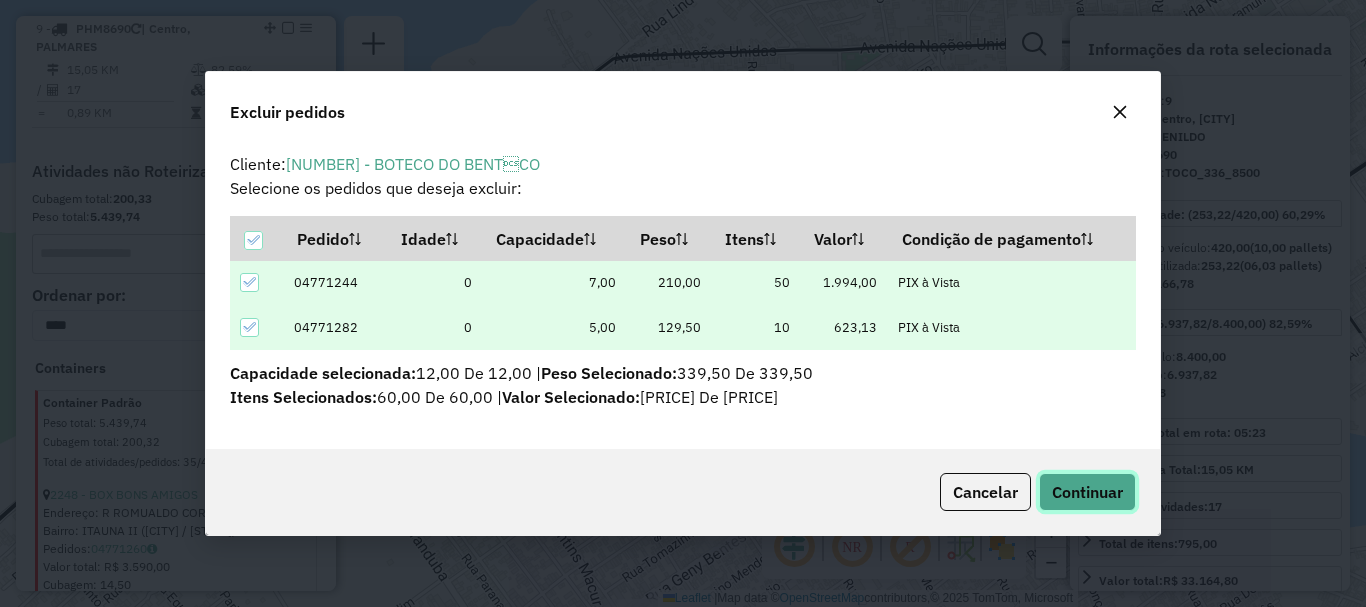 click on "Continuar" 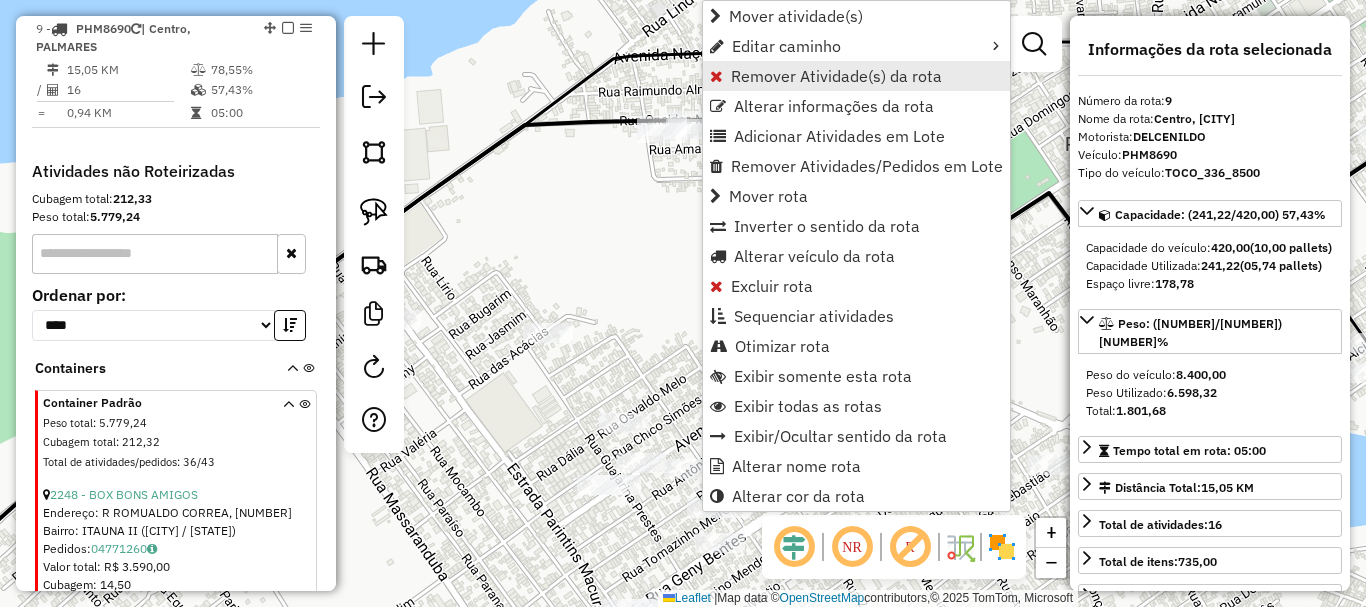 click on "Remover Atividade(s) da rota" at bounding box center (836, 76) 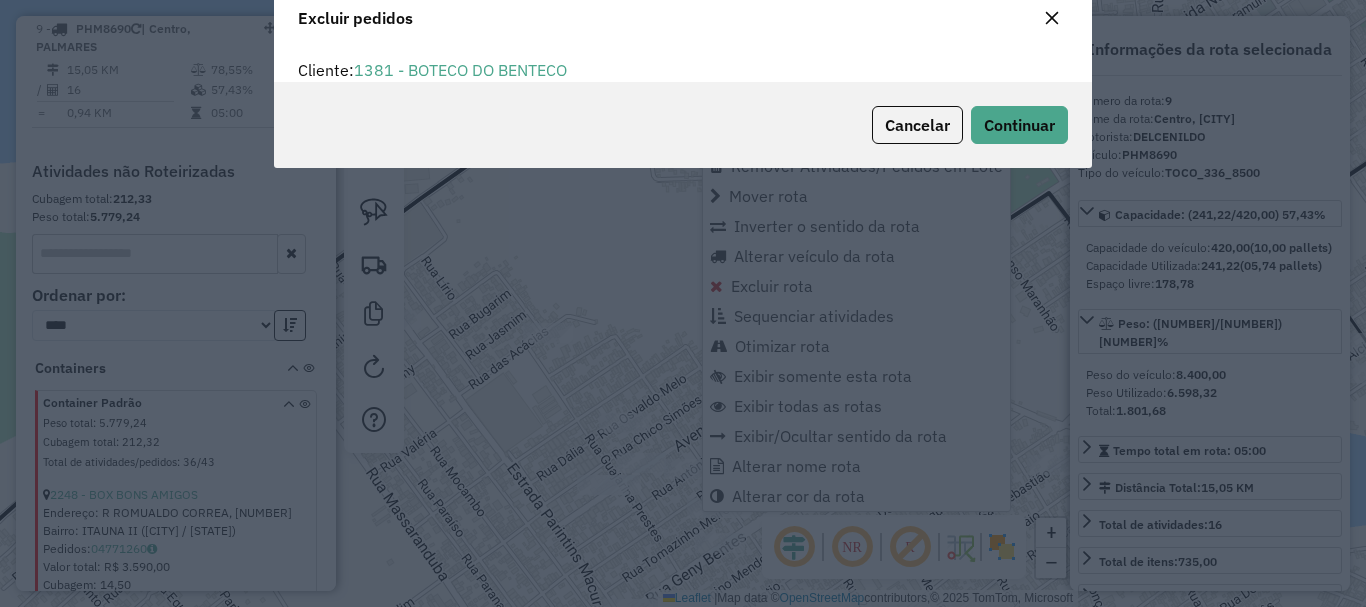 scroll, scrollTop: 12, scrollLeft: 6, axis: both 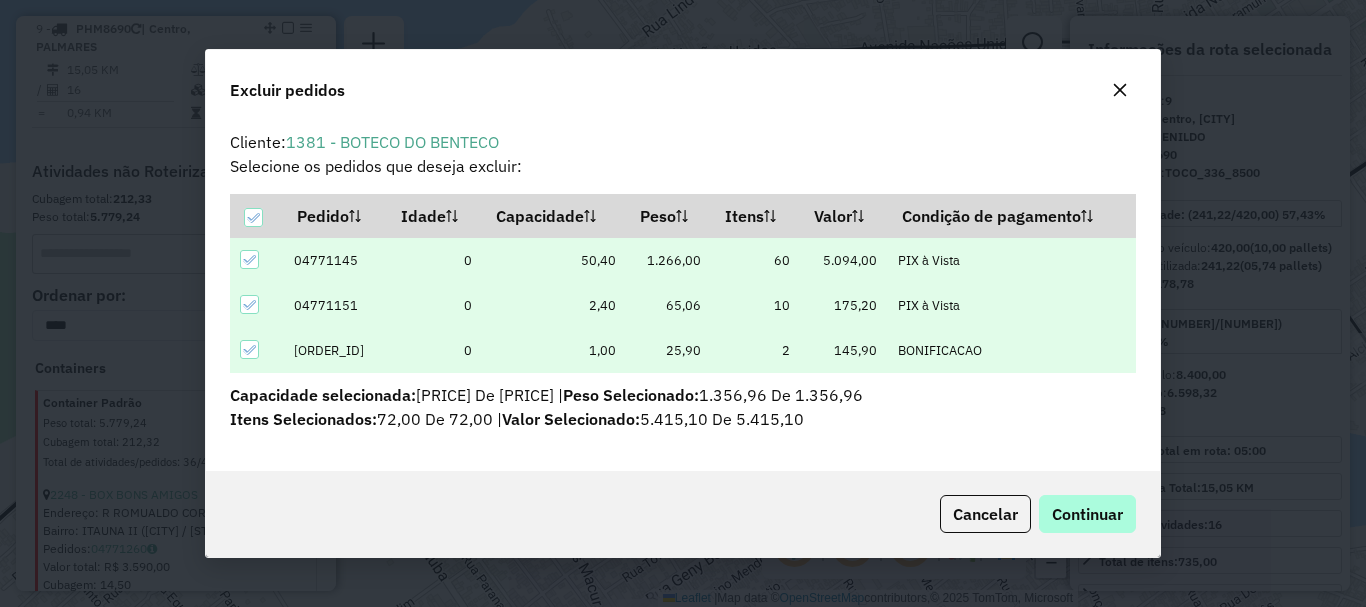 click on "Cancelar  Continuar" 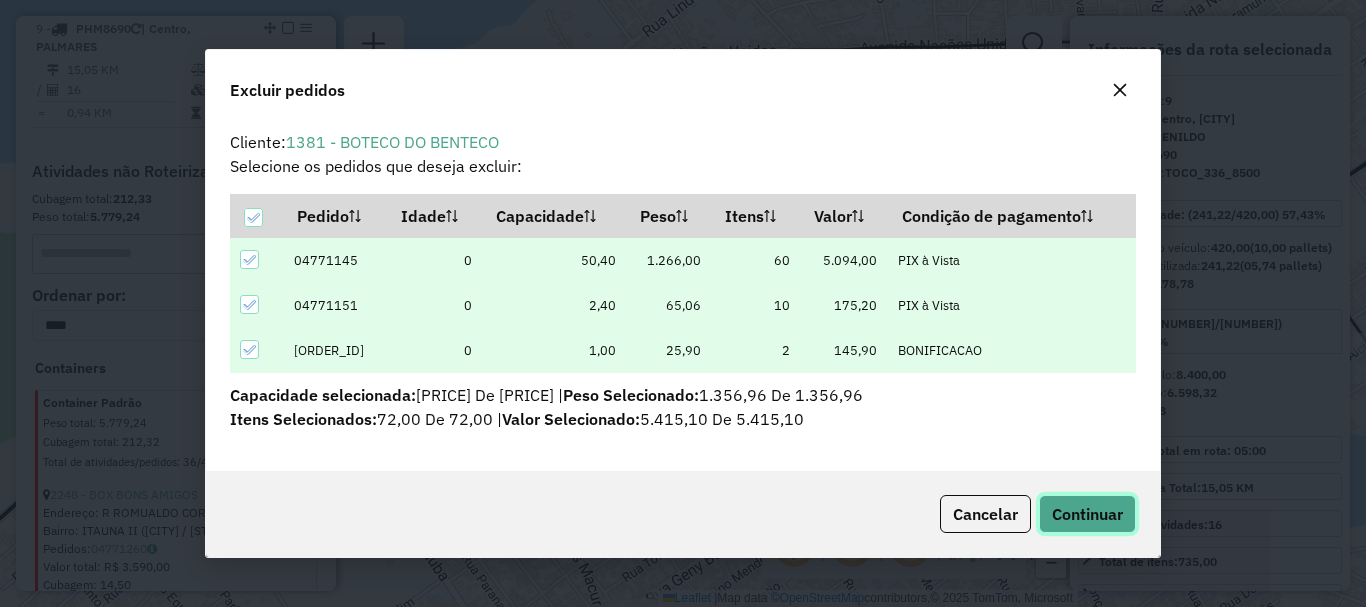 click on "Continuar" 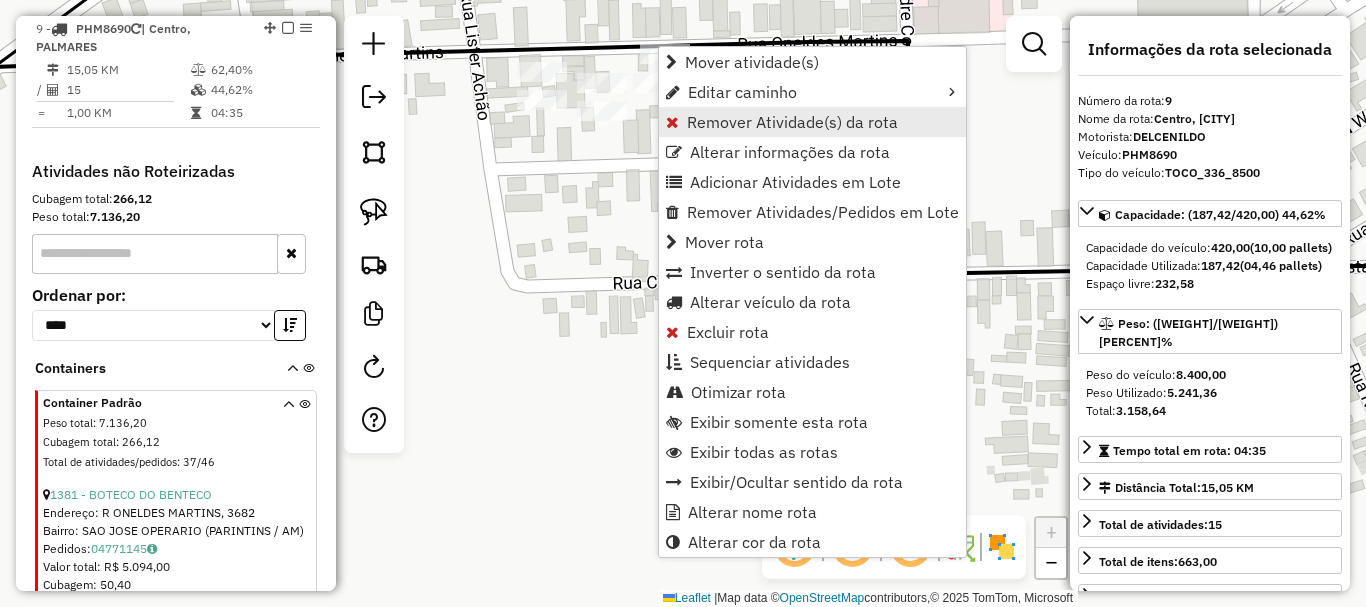 click on "Remover Atividade(s) da rota" at bounding box center [792, 122] 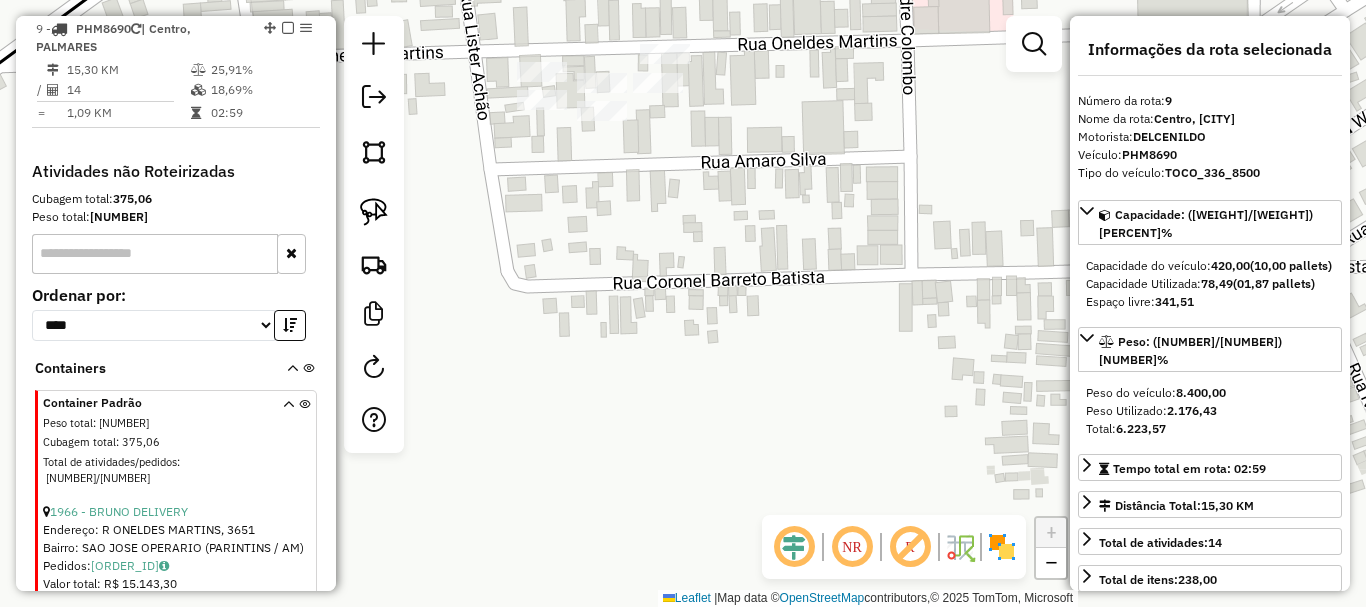 drag, startPoint x: 694, startPoint y: 380, endPoint x: 679, endPoint y: 110, distance: 270.41635 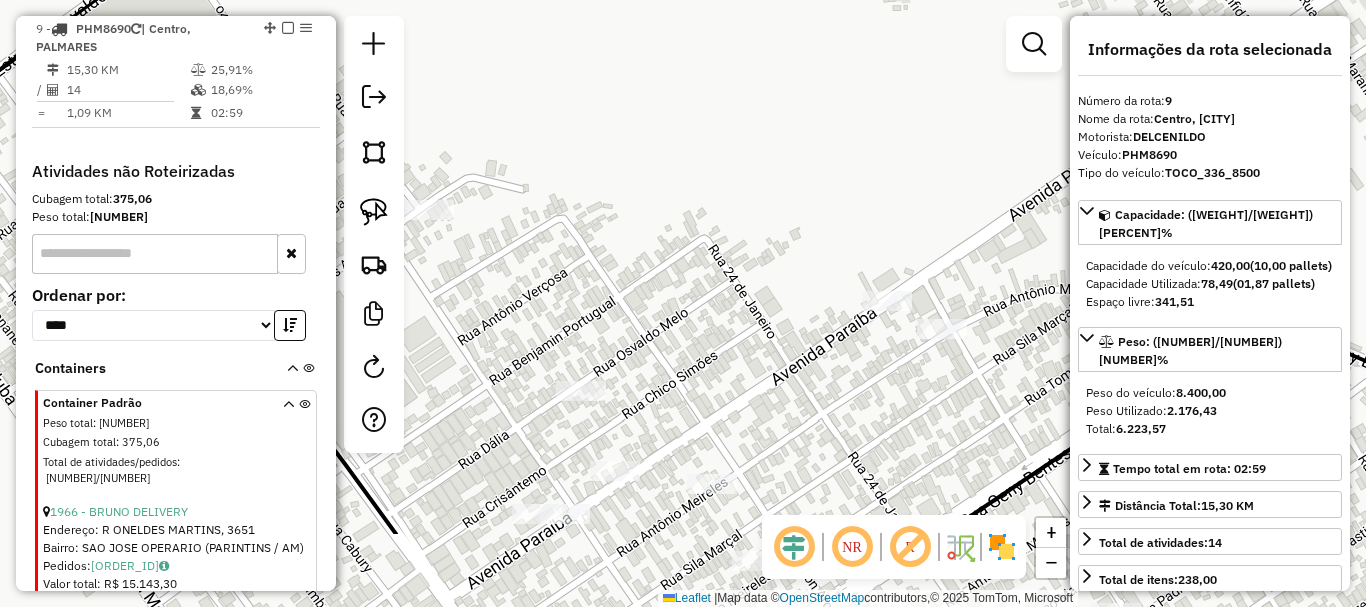 drag, startPoint x: 811, startPoint y: 280, endPoint x: 818, endPoint y: 213, distance: 67.36468 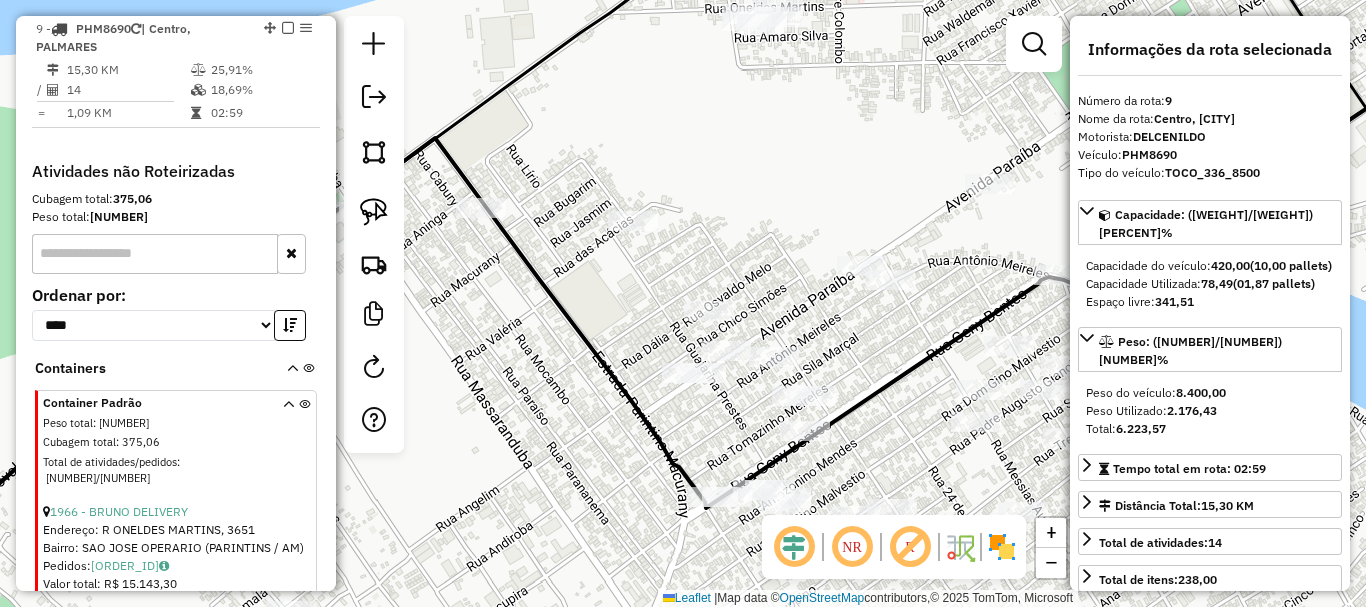 click 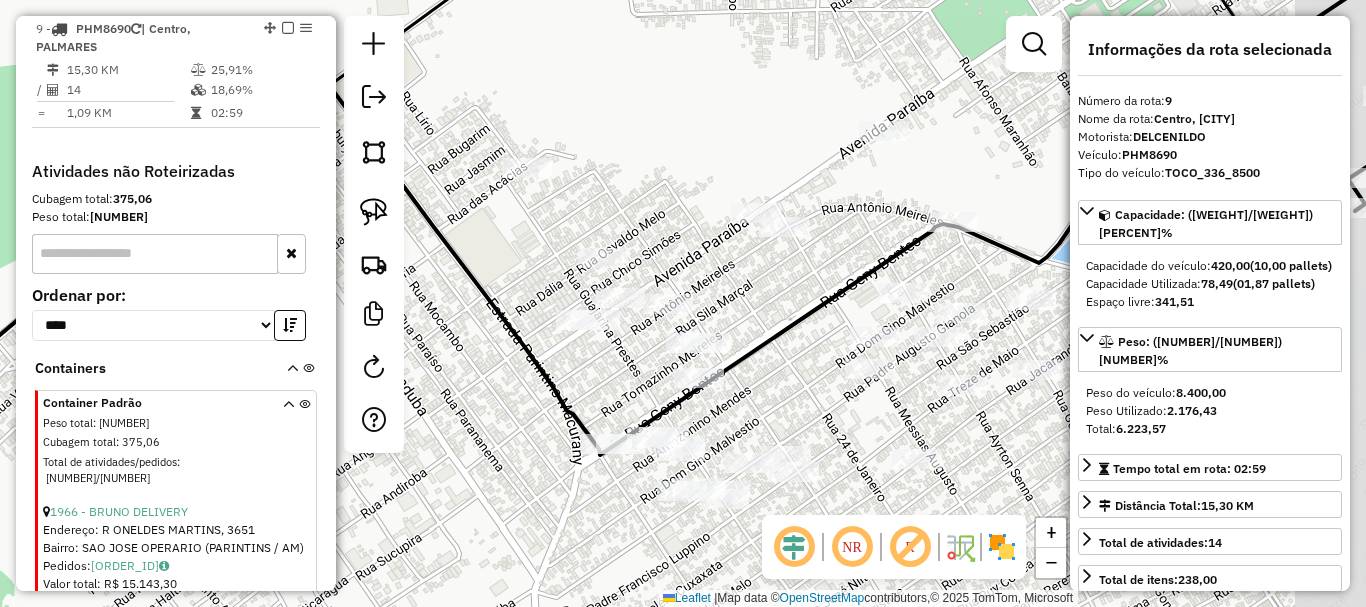 drag, startPoint x: 944, startPoint y: 245, endPoint x: 816, endPoint y: 193, distance: 138.15933 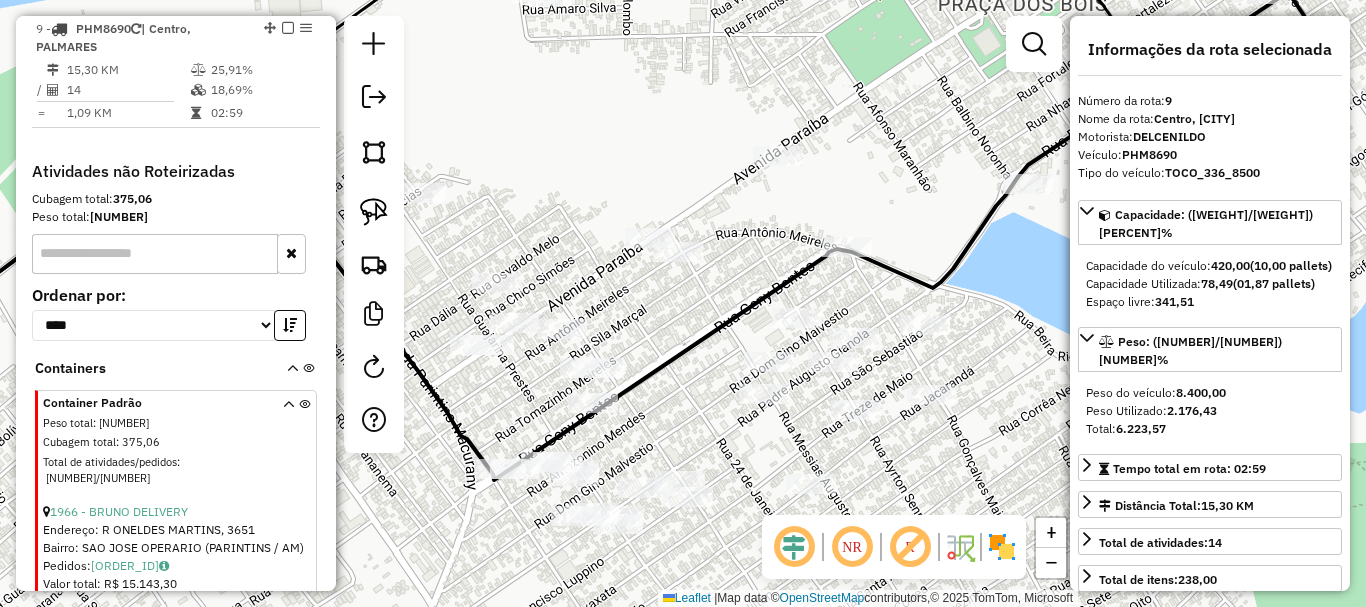 drag, startPoint x: 958, startPoint y: 257, endPoint x: 866, endPoint y: 284, distance: 95.880135 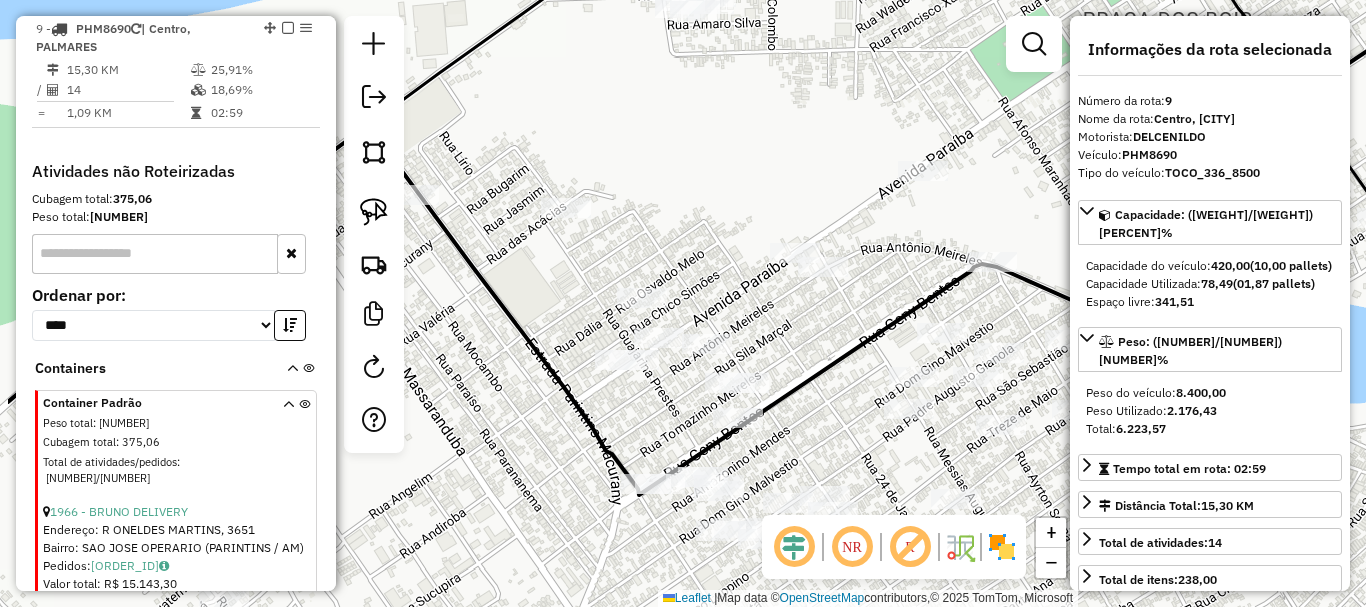 drag, startPoint x: 683, startPoint y: 435, endPoint x: 851, endPoint y: 463, distance: 170.31735 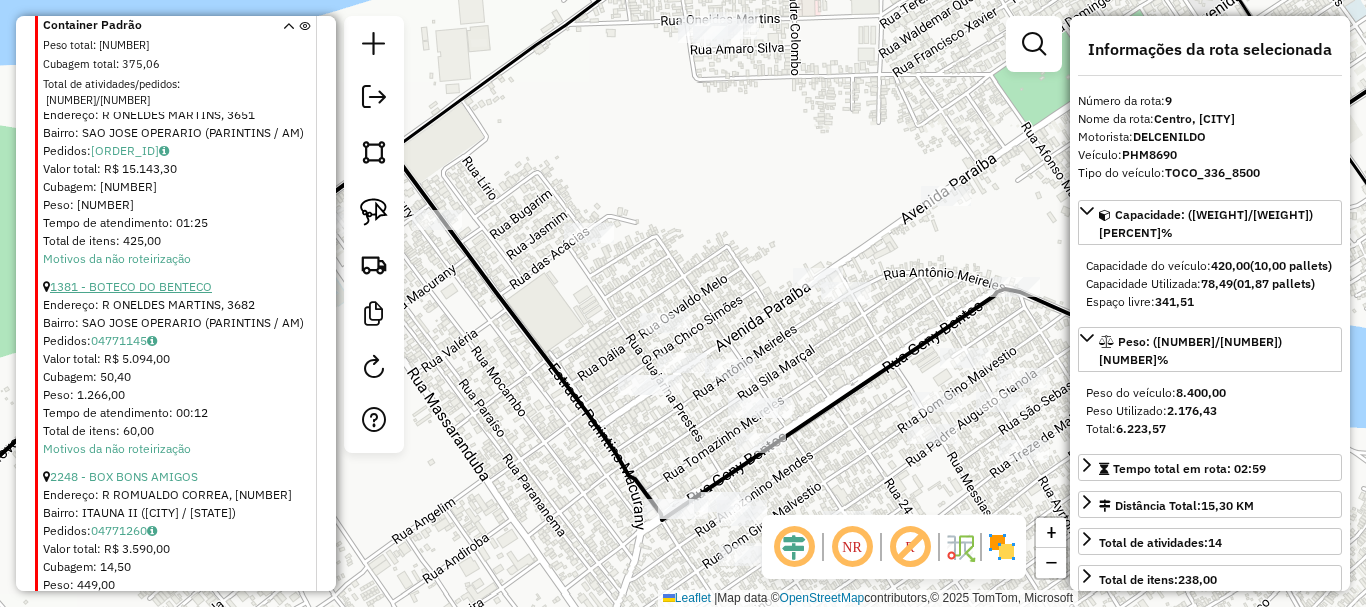 scroll, scrollTop: 1290, scrollLeft: 0, axis: vertical 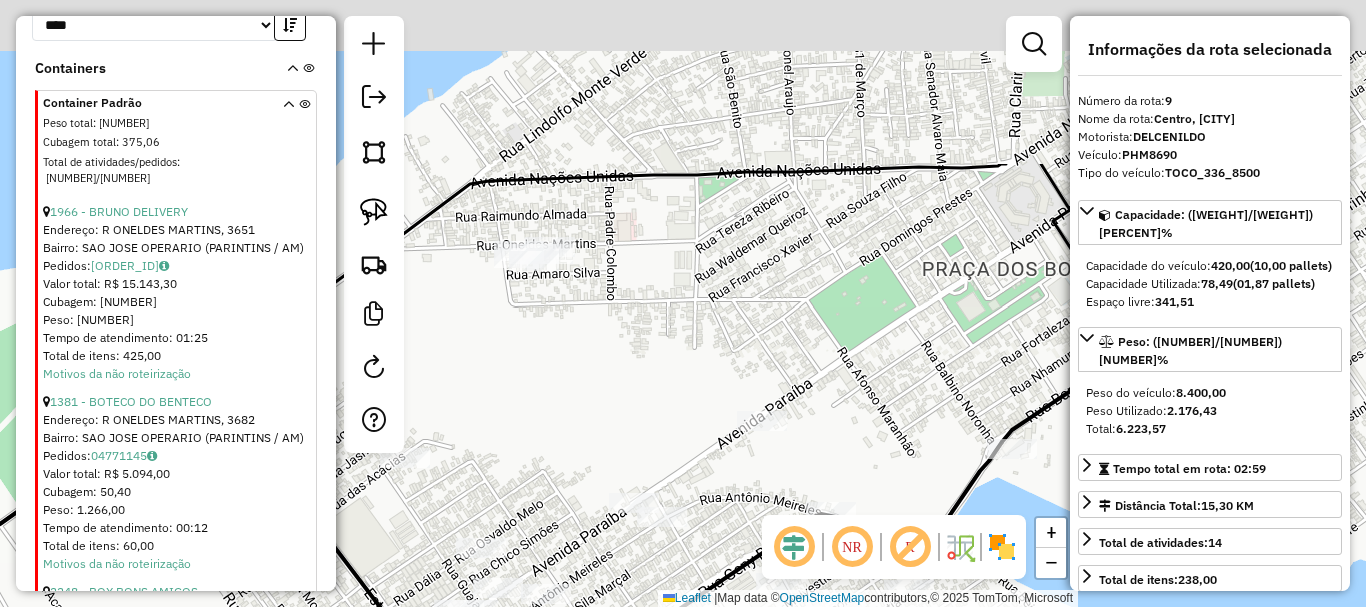 drag, startPoint x: 662, startPoint y: 150, endPoint x: 431, endPoint y: 425, distance: 359.1462 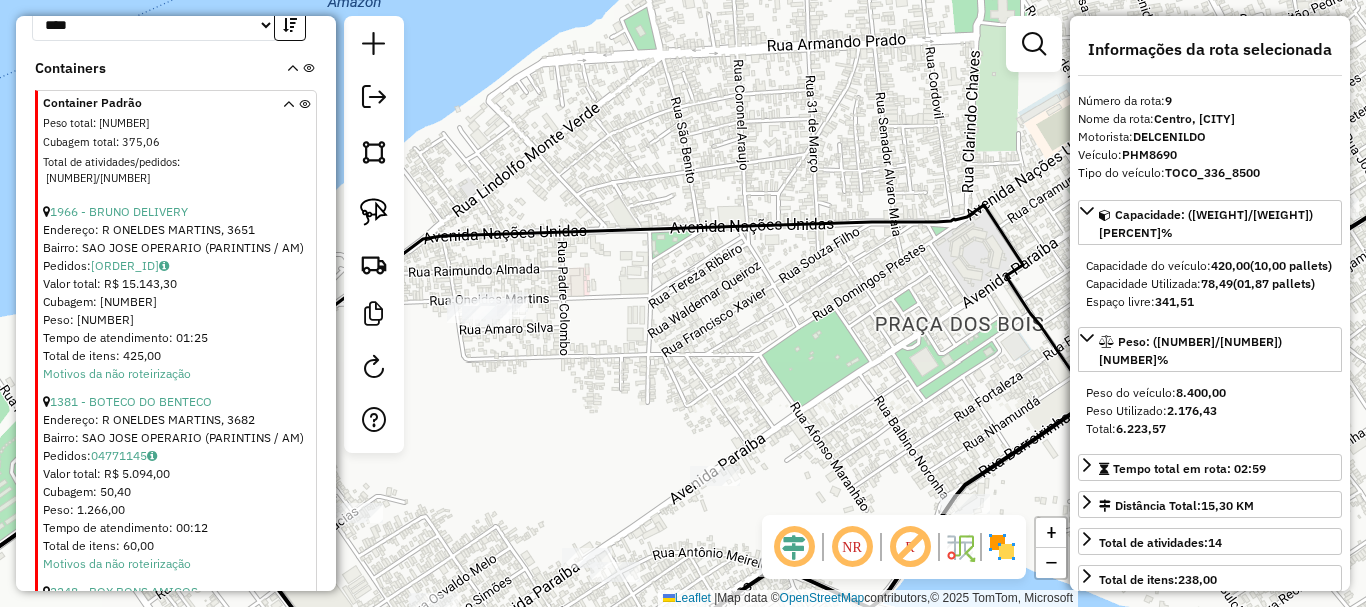 drag, startPoint x: 387, startPoint y: 197, endPoint x: 438, endPoint y: 287, distance: 103.44564 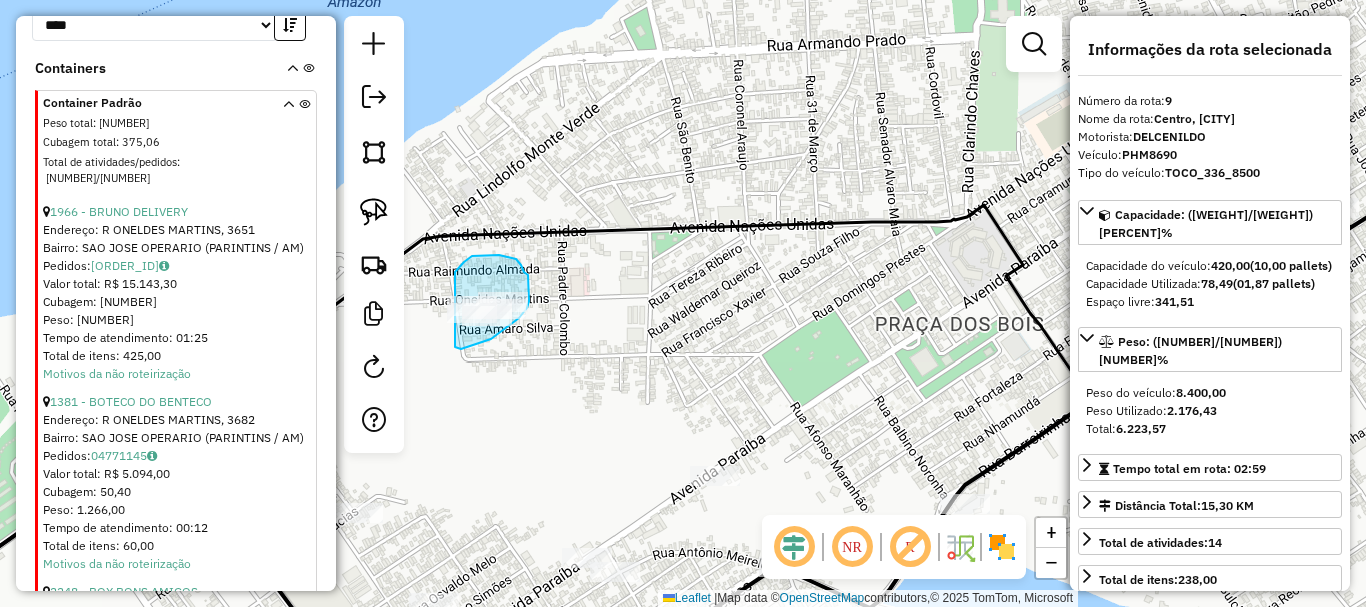 drag, startPoint x: 455, startPoint y: 347, endPoint x: 454, endPoint y: 274, distance: 73.00685 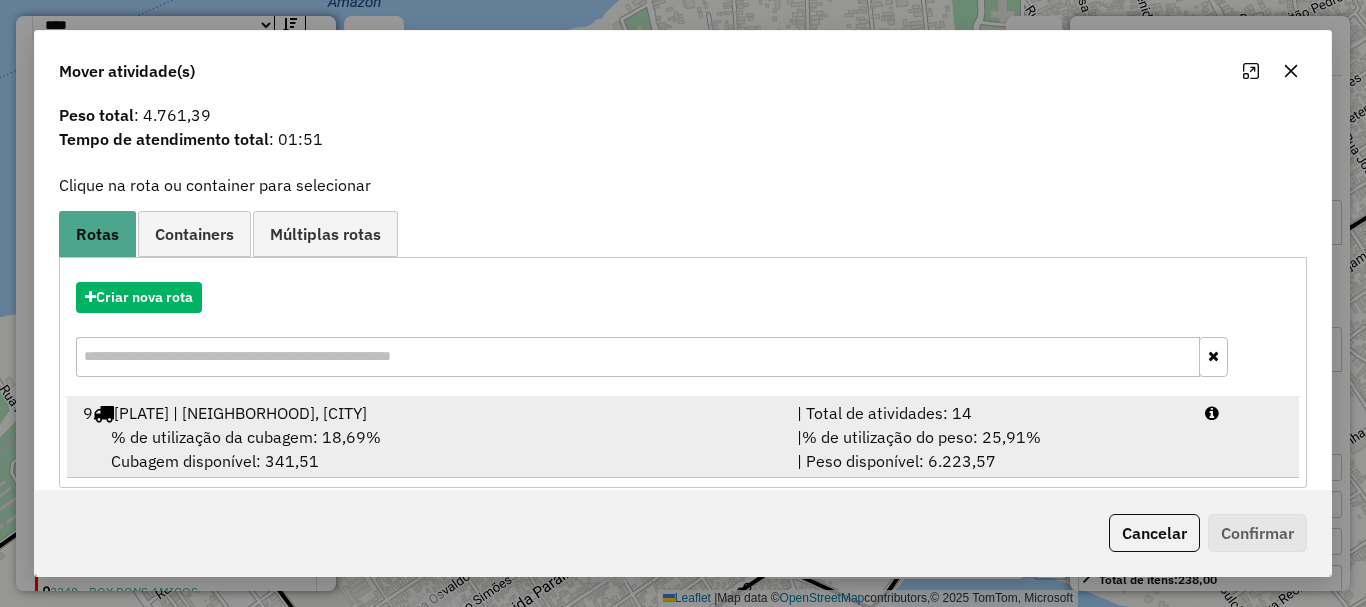 scroll, scrollTop: 78, scrollLeft: 0, axis: vertical 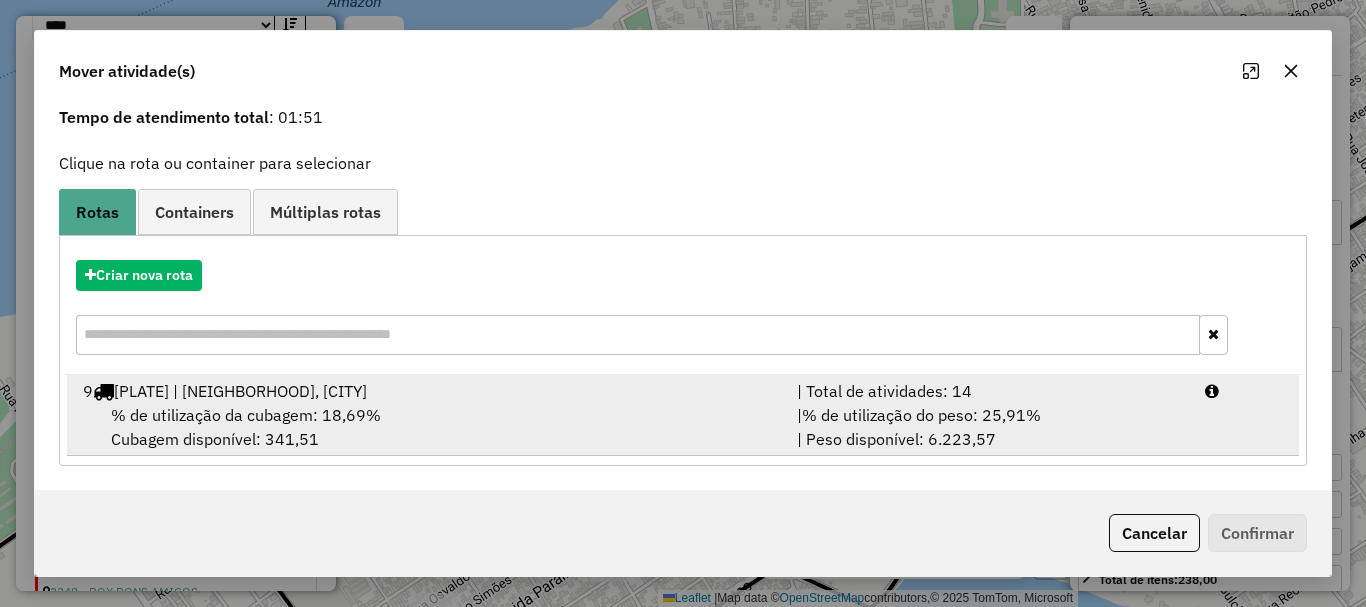 click on "% de utilização da cubagem: 18,69%" at bounding box center (246, 415) 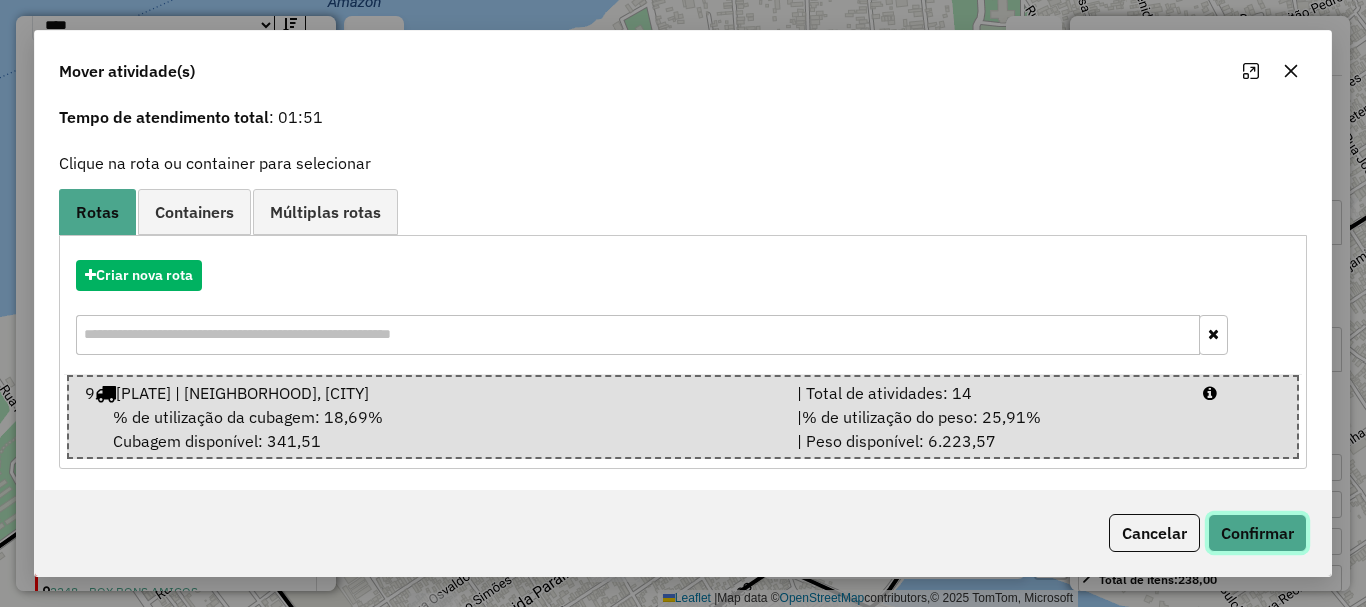click on "Confirmar" 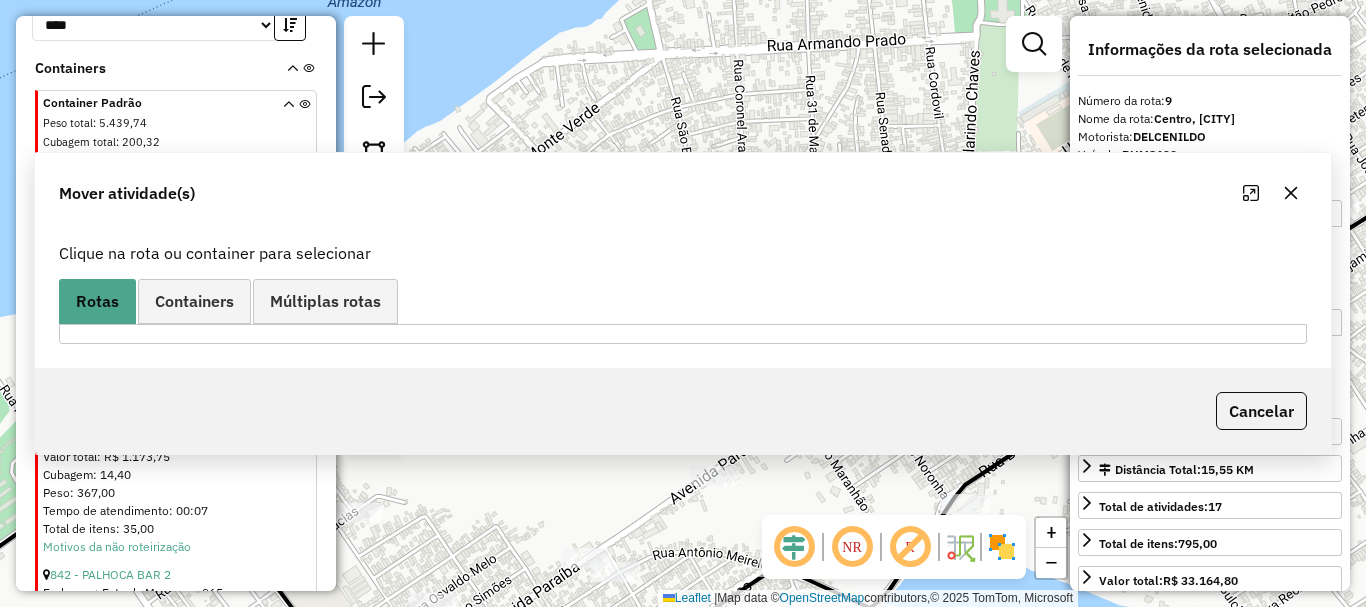 scroll, scrollTop: 0, scrollLeft: 0, axis: both 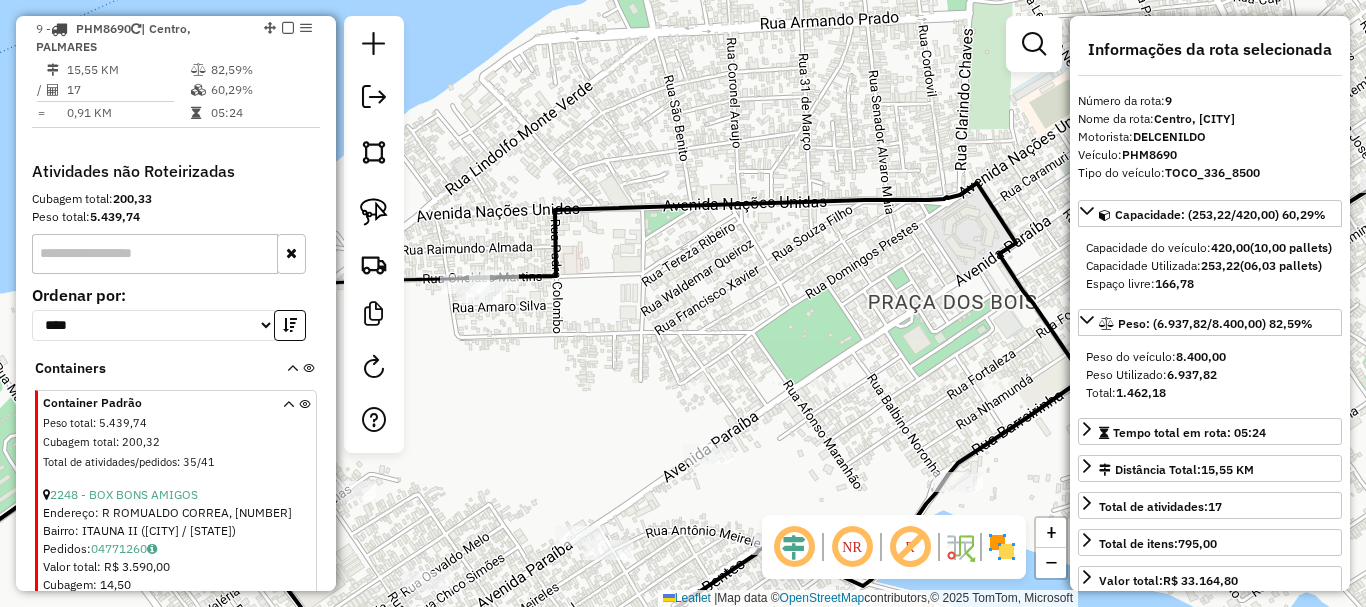 drag, startPoint x: 664, startPoint y: 492, endPoint x: 642, endPoint y: 75, distance: 417.57993 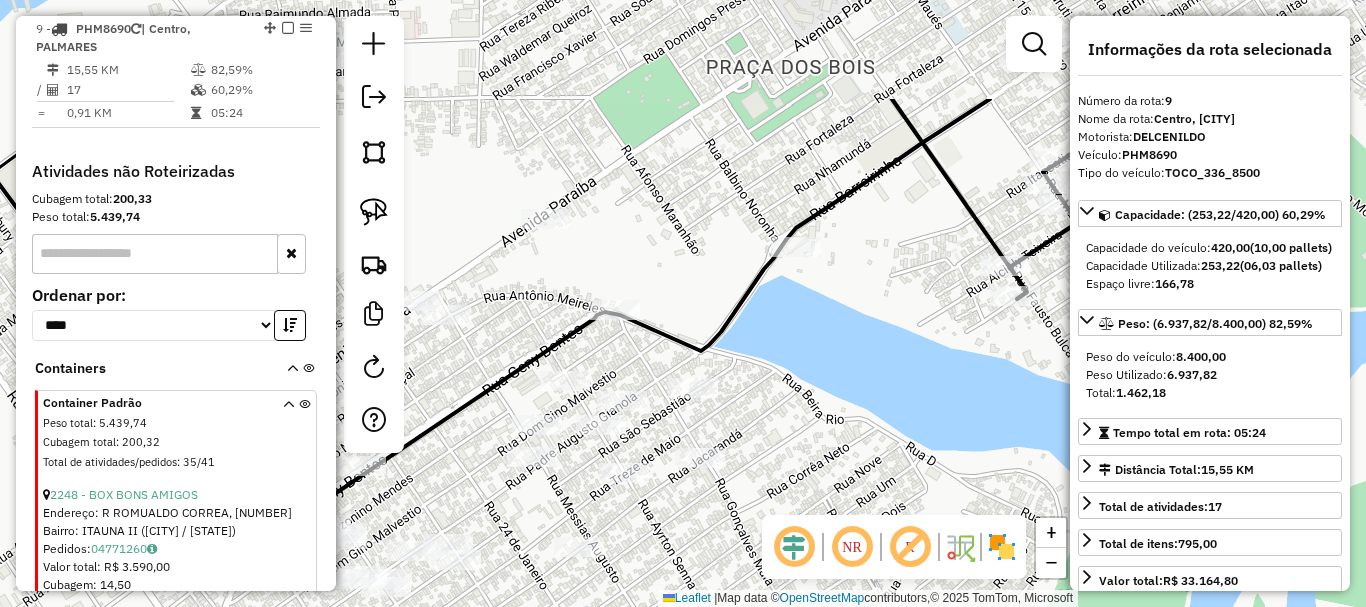 drag, startPoint x: 650, startPoint y: 254, endPoint x: 449, endPoint y: 414, distance: 256.9066 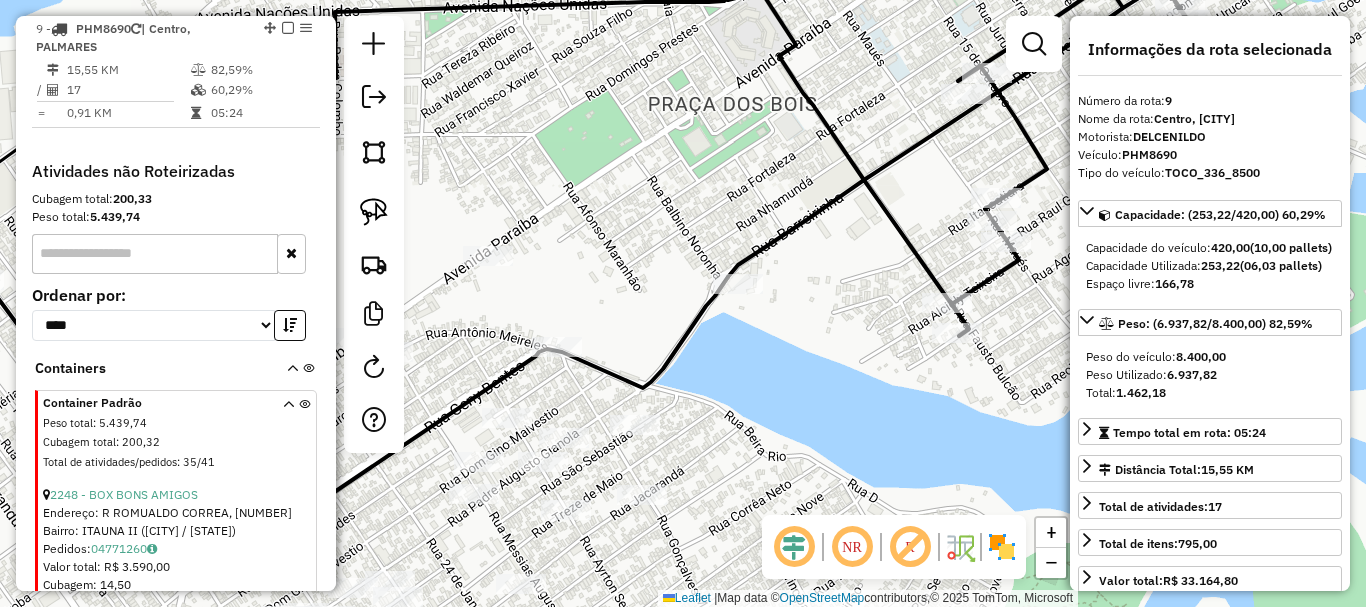 drag, startPoint x: 749, startPoint y: 259, endPoint x: 804, endPoint y: 262, distance: 55.081757 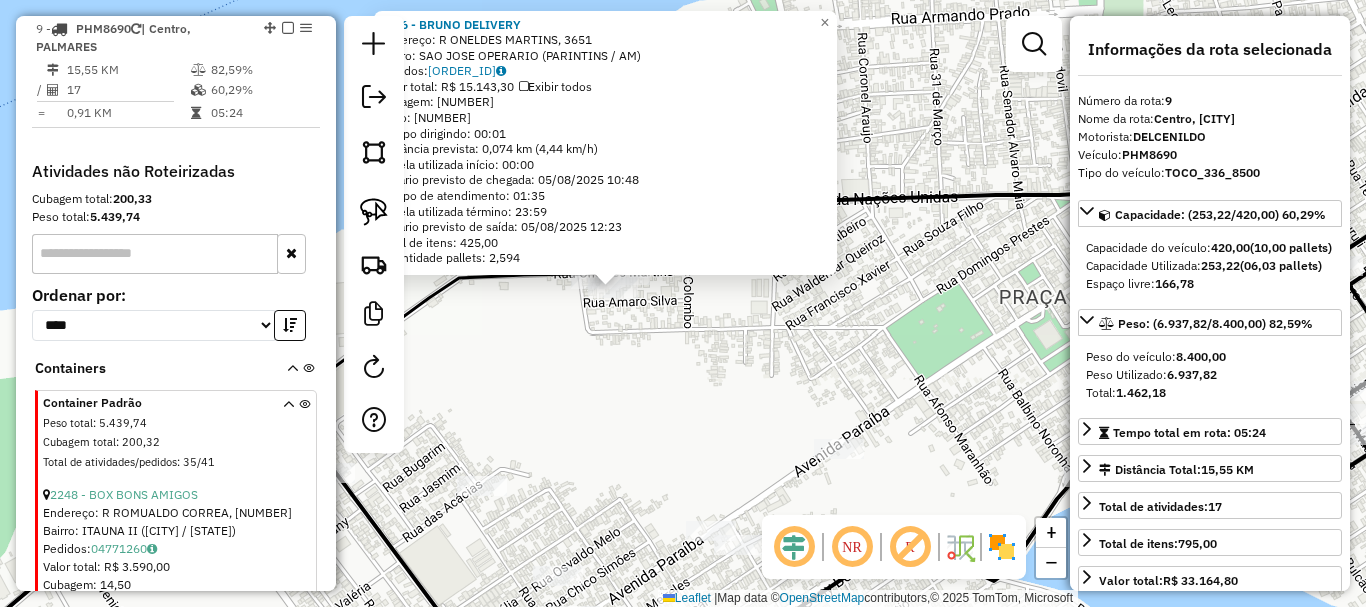 drag, startPoint x: 792, startPoint y: 363, endPoint x: 745, endPoint y: 352, distance: 48.270073 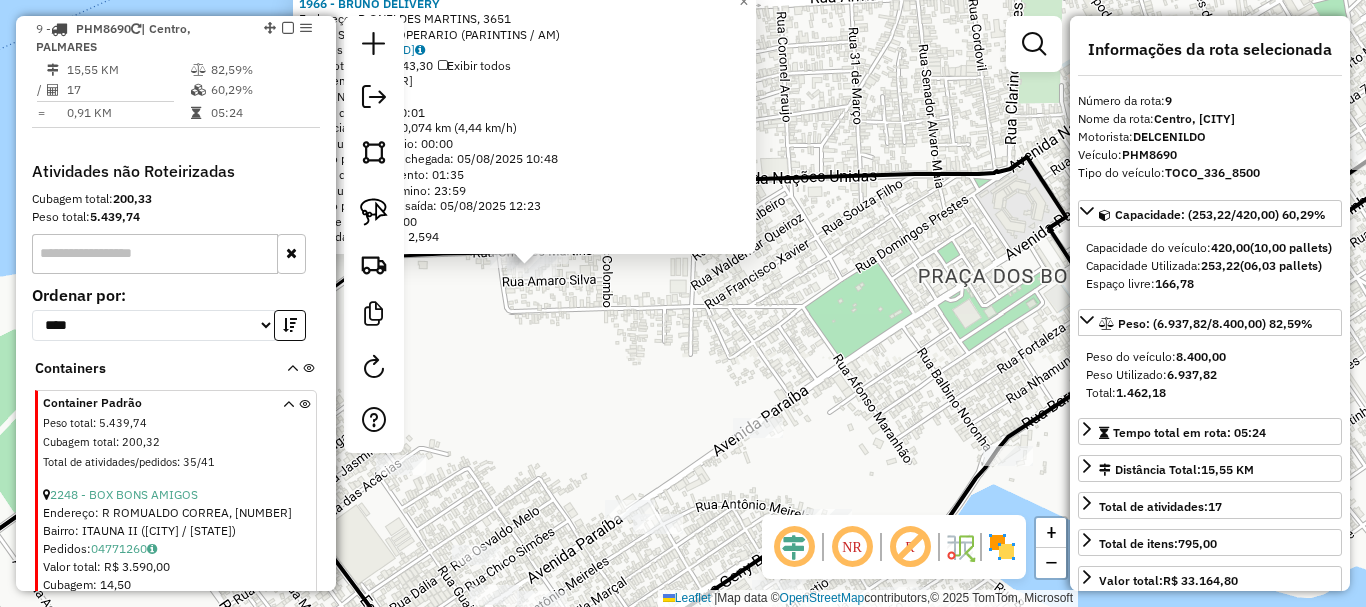 drag, startPoint x: 787, startPoint y: 325, endPoint x: 725, endPoint y: 309, distance: 64.03124 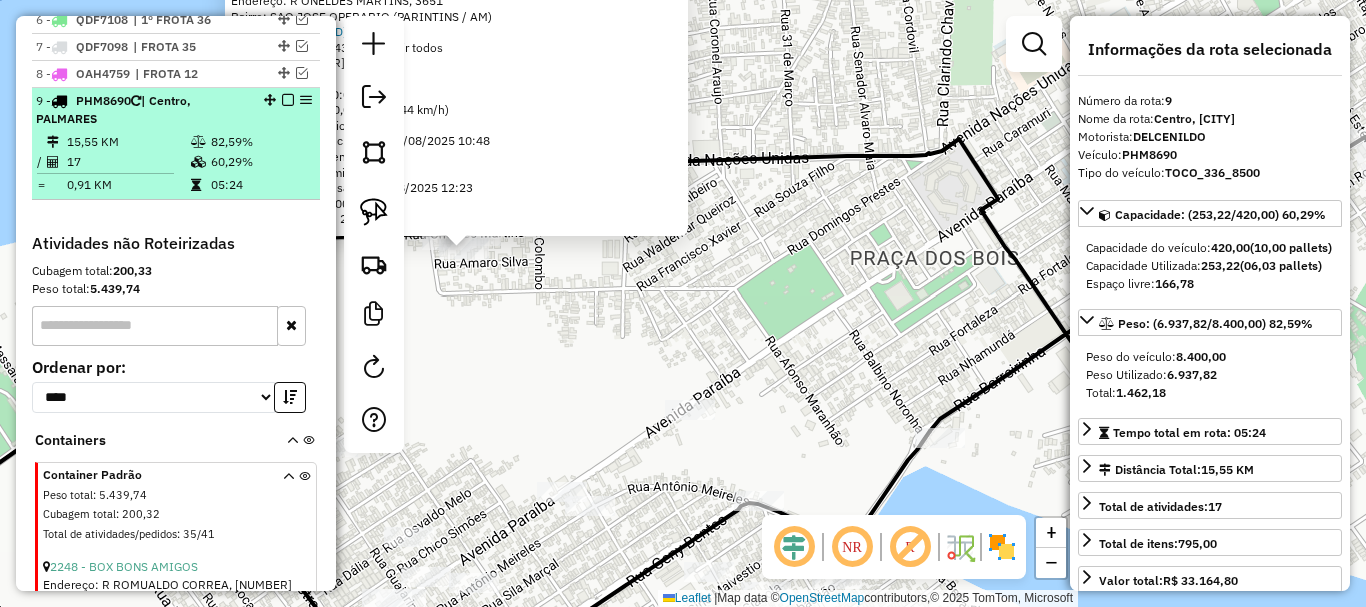 scroll, scrollTop: 890, scrollLeft: 0, axis: vertical 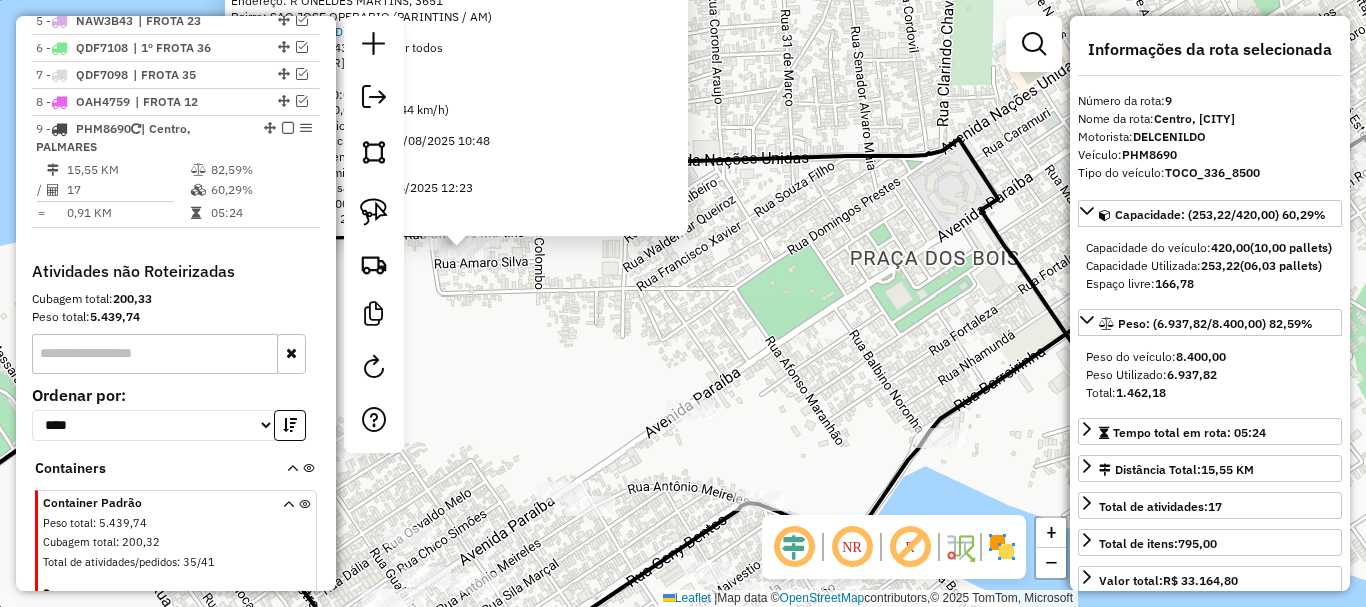 click on "Rota [NUMBER] - Placa PHM8690 [NUMBER] - BOTECO DO BENTECO [NUMBER] - BRUNO DELIVERY Endereço: R ONELDES MARTINS, [NUMBER] Bairro: SAO JOSE OPERARIO ([CITY] / [STATE]) Pedidos: [NUMBER] Valor total: R$ [NUMBER] Exibir todos Cubagem: [NUMBER] Peso: [NUMBER] Tempo dirigindo: [TIME] Distância prevista: [NUMBER] km ([NUMBER] km/h) Janela utilizada início: [TIME] Horário previsto de chegada: [DATE] [TIME] Tempo de atendimento: [TIME] Janela utilizada término: [TIME] Horário previsto de saída: [DATE] [TIME] Total de itens: [NUMBER] Quantidade pallets: [NUMBER] × Janela de atendimento Grade de atendimento Capacidade Transportadoras Veículos Cliente Pedidos Rotas Selecione os dias de semana para filtrar as janelas de atendimento Seg Ter Qua Qui Sex Sáb" 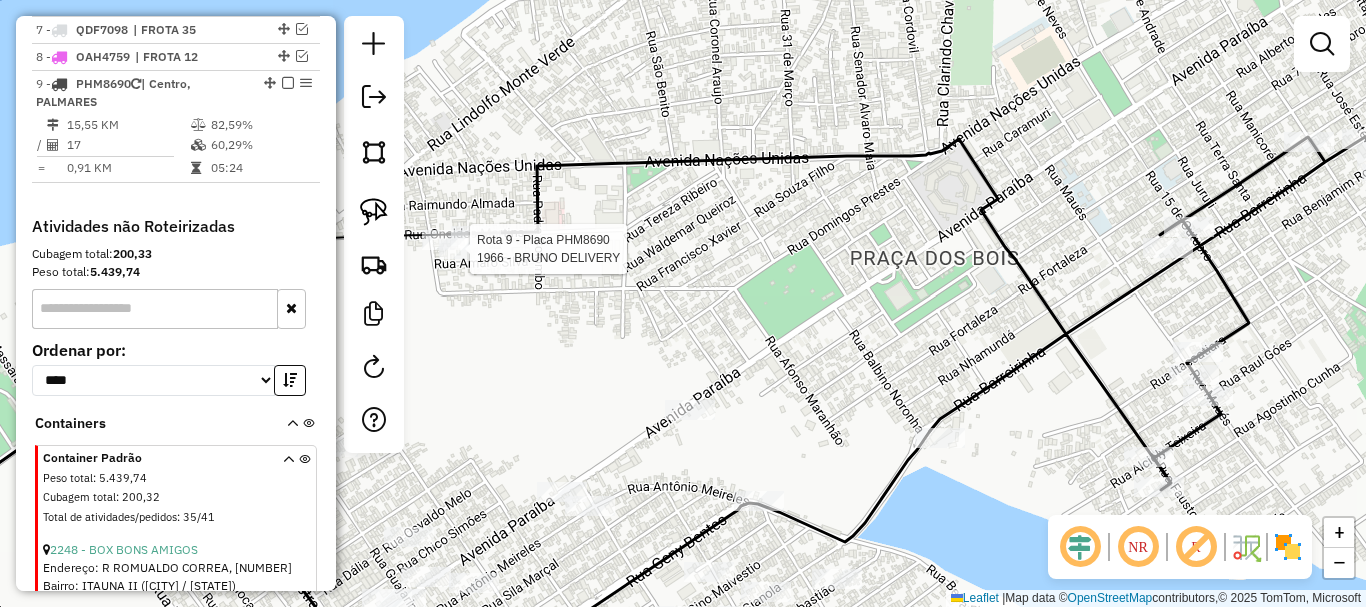 select on "**********" 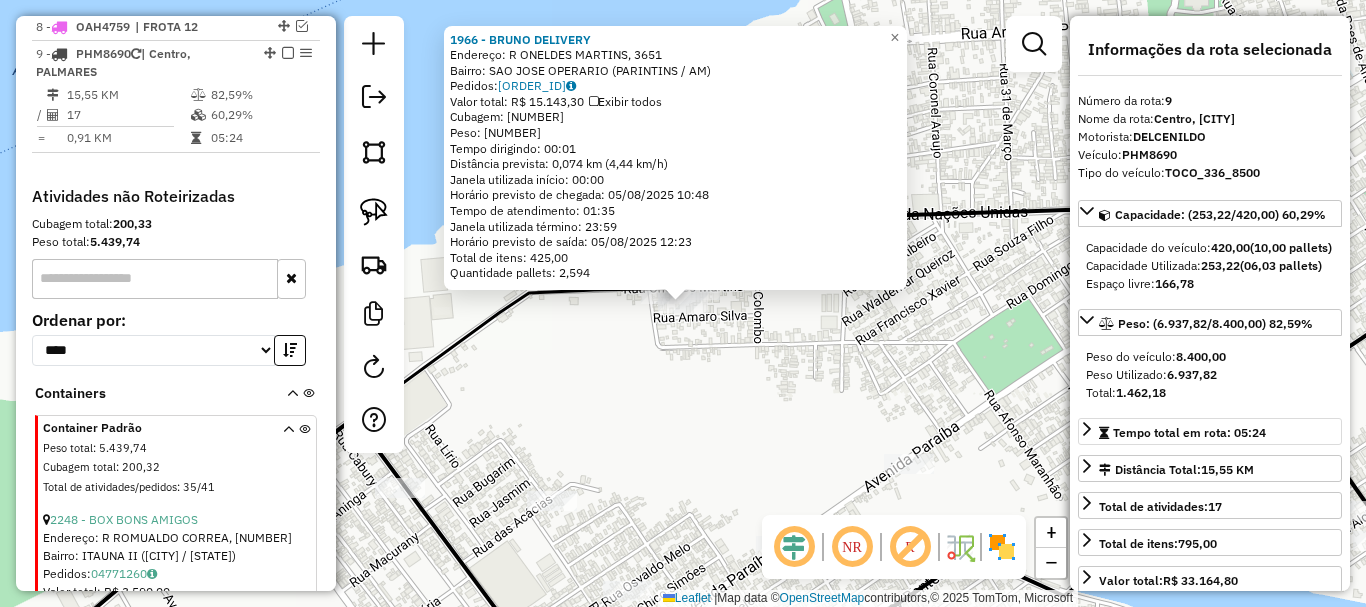 scroll, scrollTop: 990, scrollLeft: 0, axis: vertical 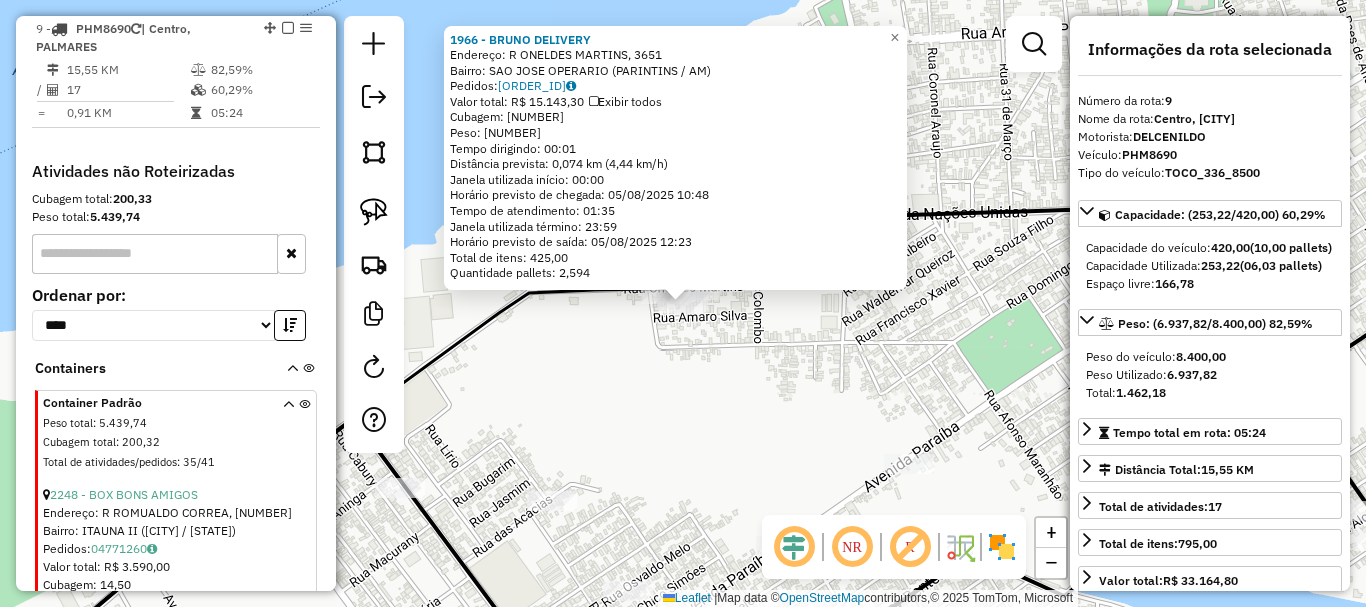 drag, startPoint x: 751, startPoint y: 434, endPoint x: 694, endPoint y: 424, distance: 57.870544 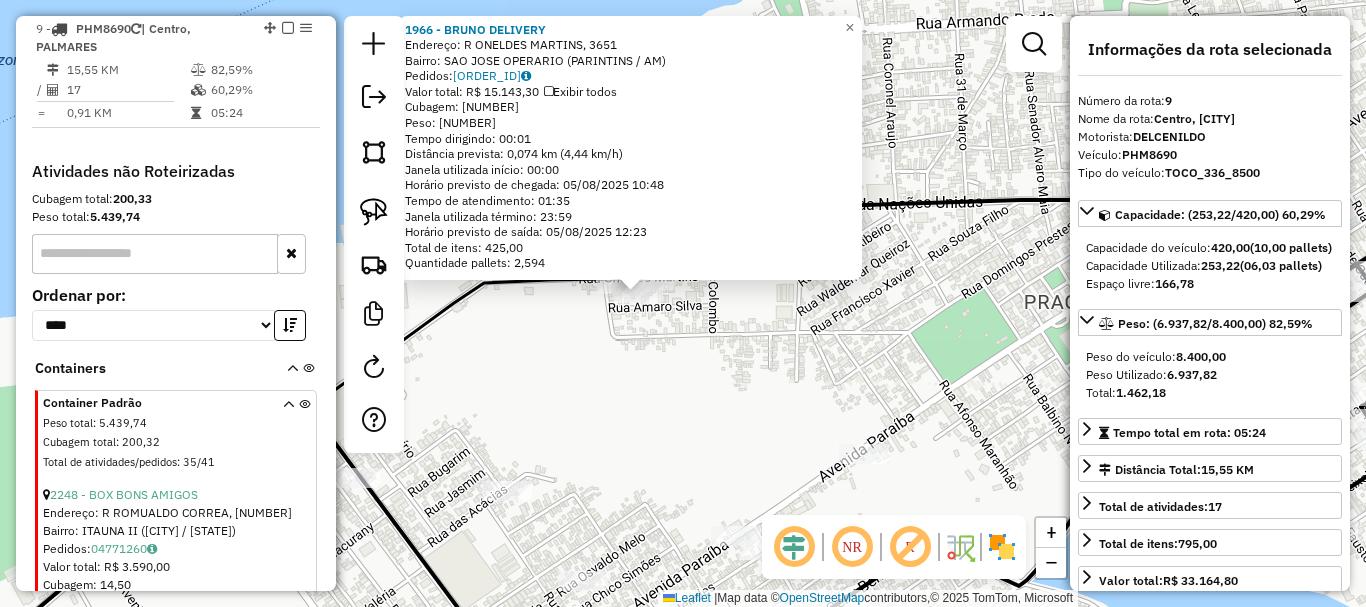 drag, startPoint x: 748, startPoint y: 199, endPoint x: 773, endPoint y: 157, distance: 48.8774 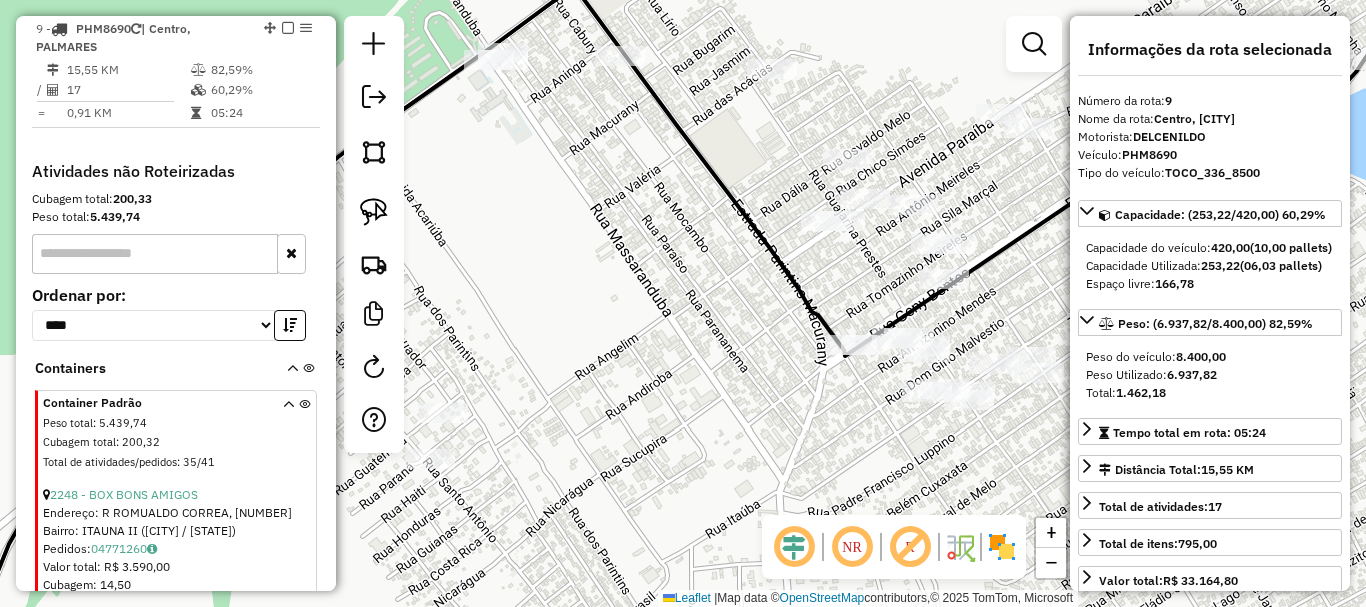 drag, startPoint x: 706, startPoint y: 313, endPoint x: 664, endPoint y: 288, distance: 48.8774 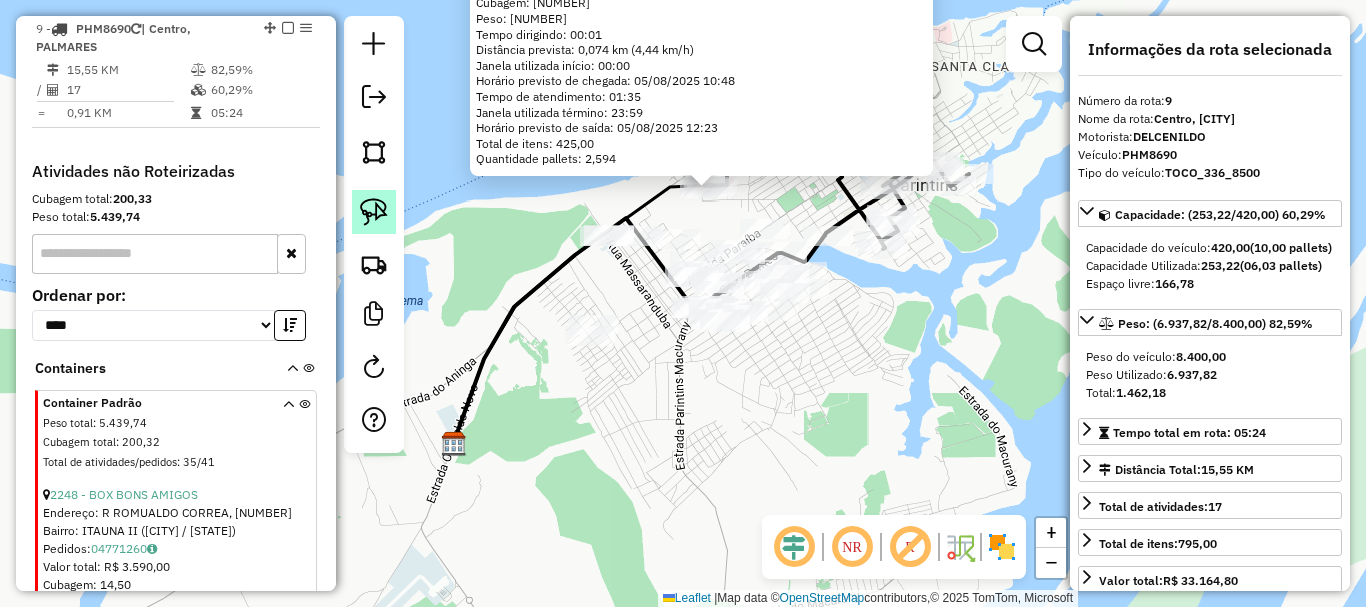 click 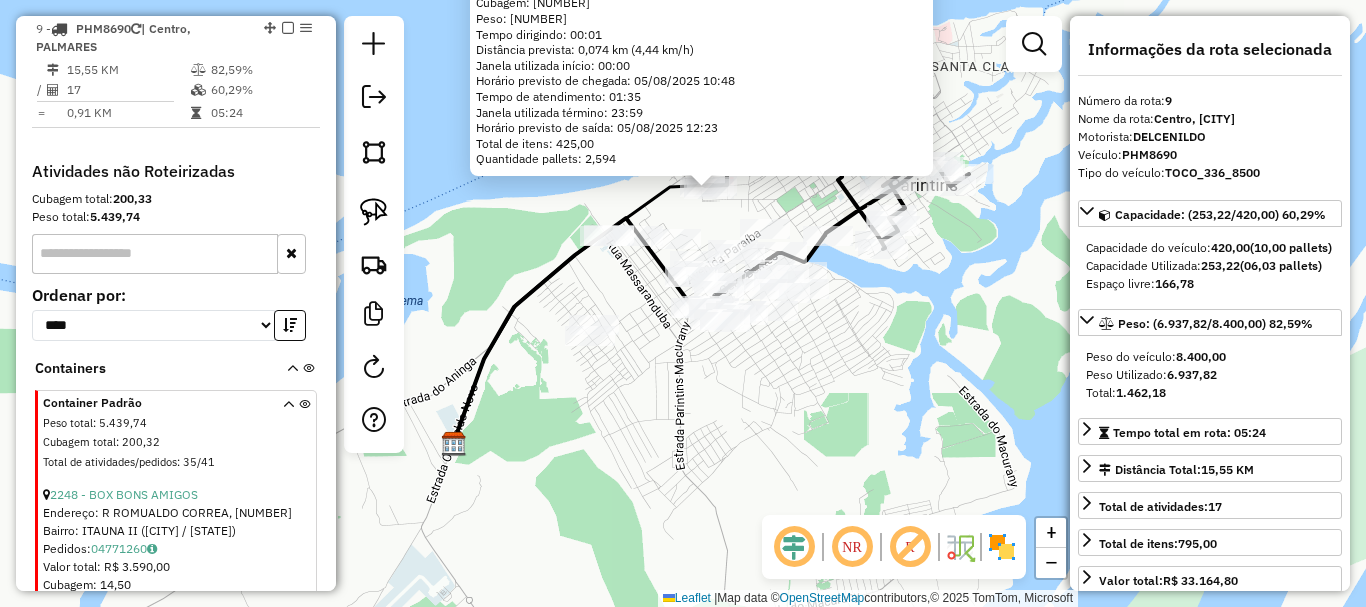 drag, startPoint x: 197, startPoint y: 464, endPoint x: 184, endPoint y: 463, distance: 13.038404 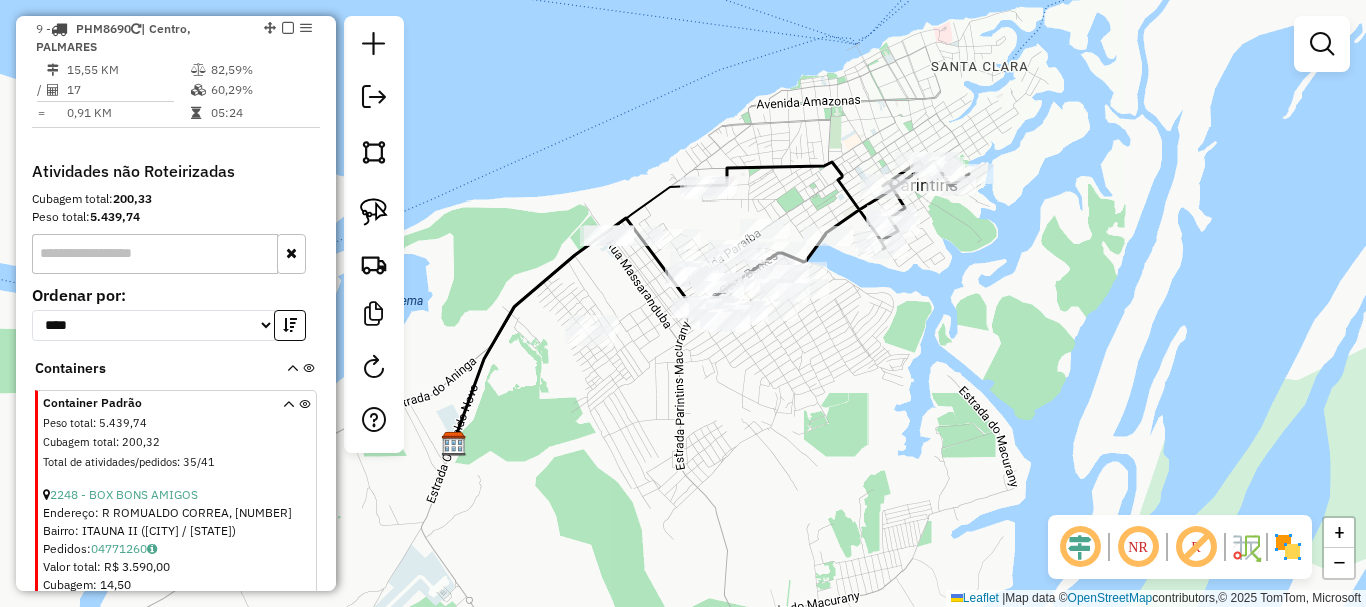 scroll, scrollTop: 790, scrollLeft: 0, axis: vertical 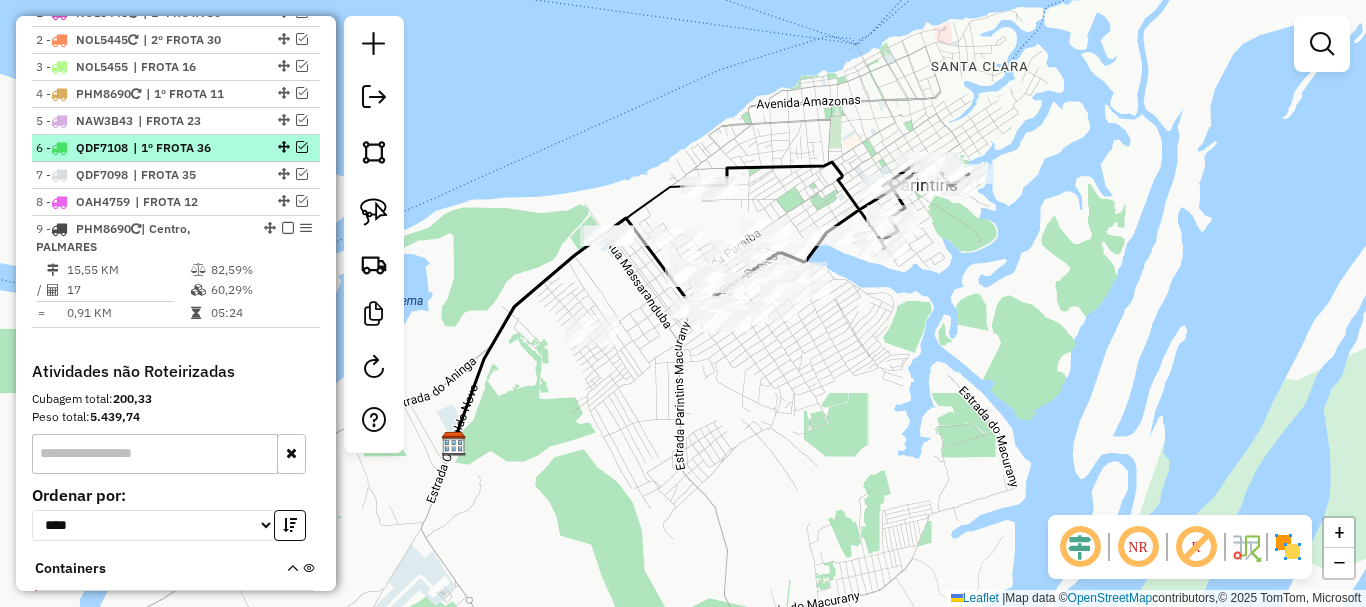 click on "| 1º FROTA 36" at bounding box center (179, 148) 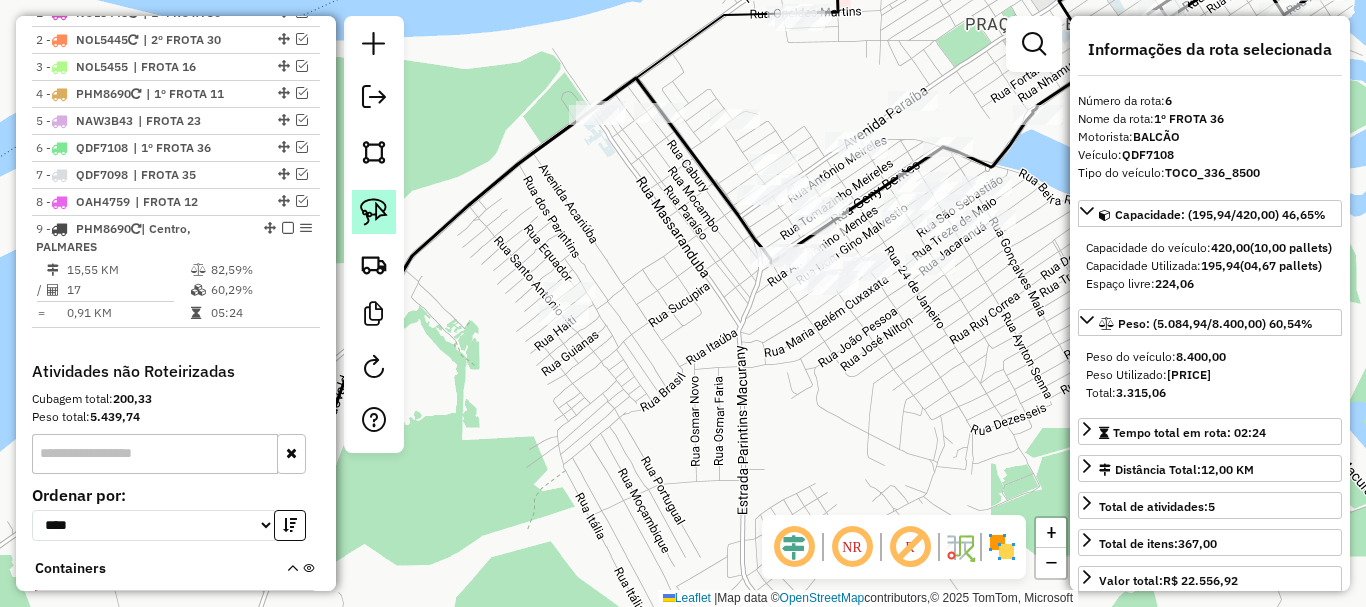 click 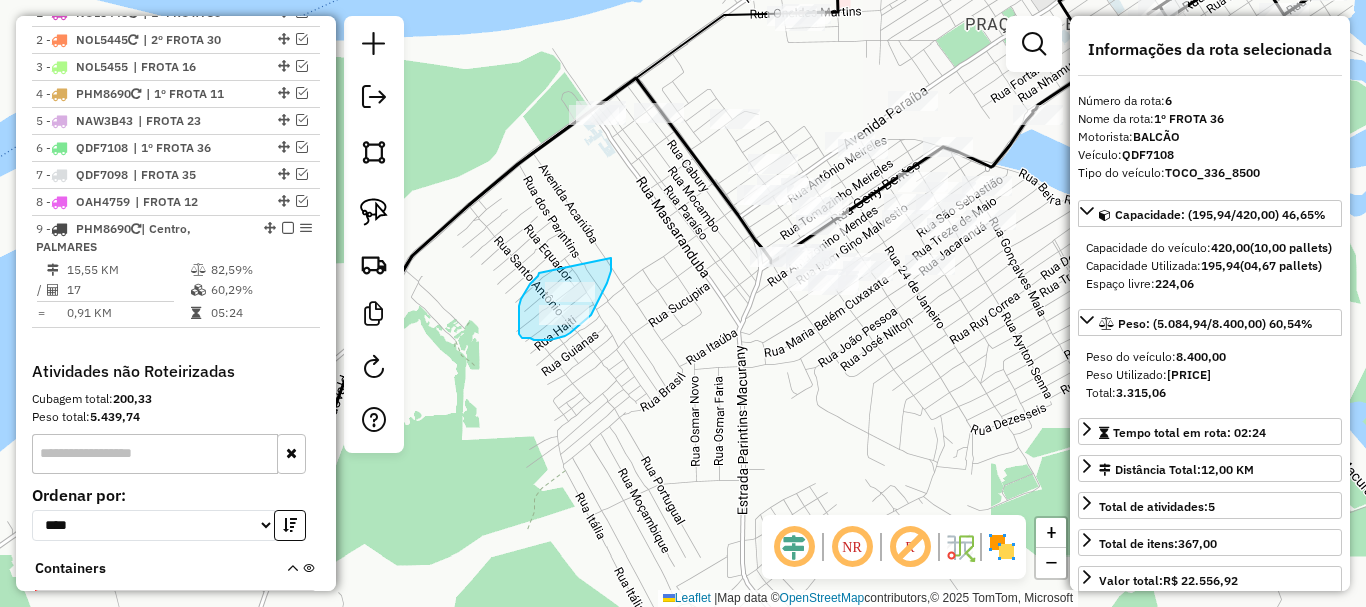 drag, startPoint x: 539, startPoint y: 273, endPoint x: 610, endPoint y: 262, distance: 71.84706 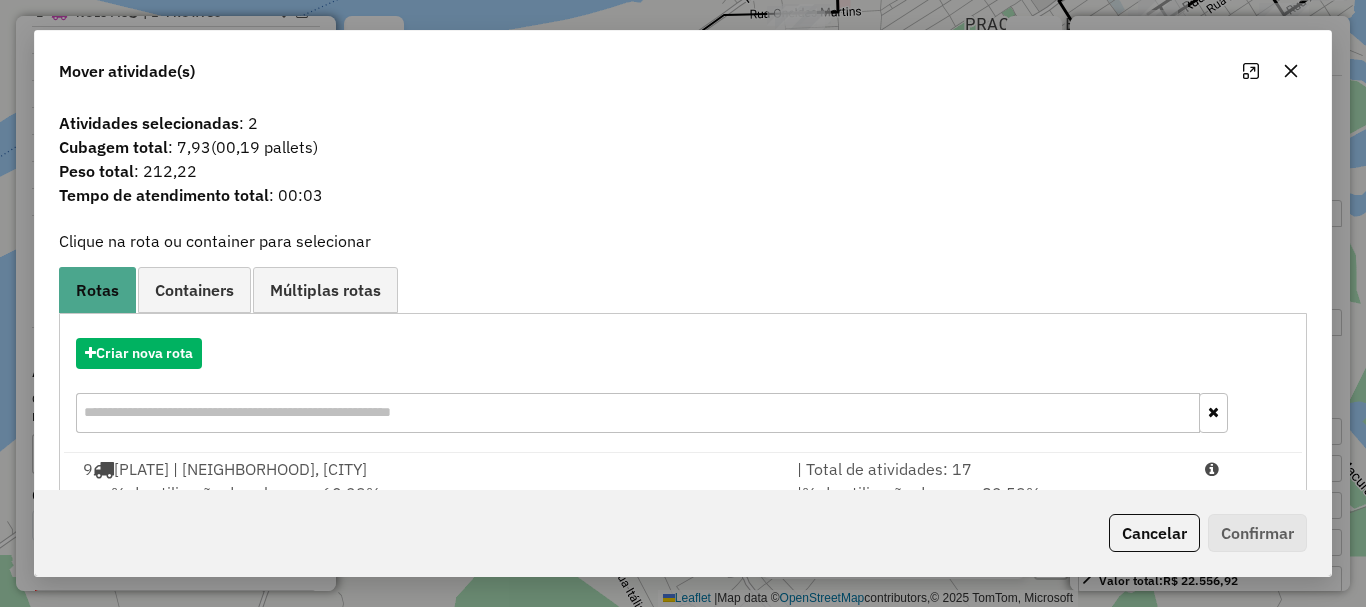 click on "Cancelar   Confirmar" 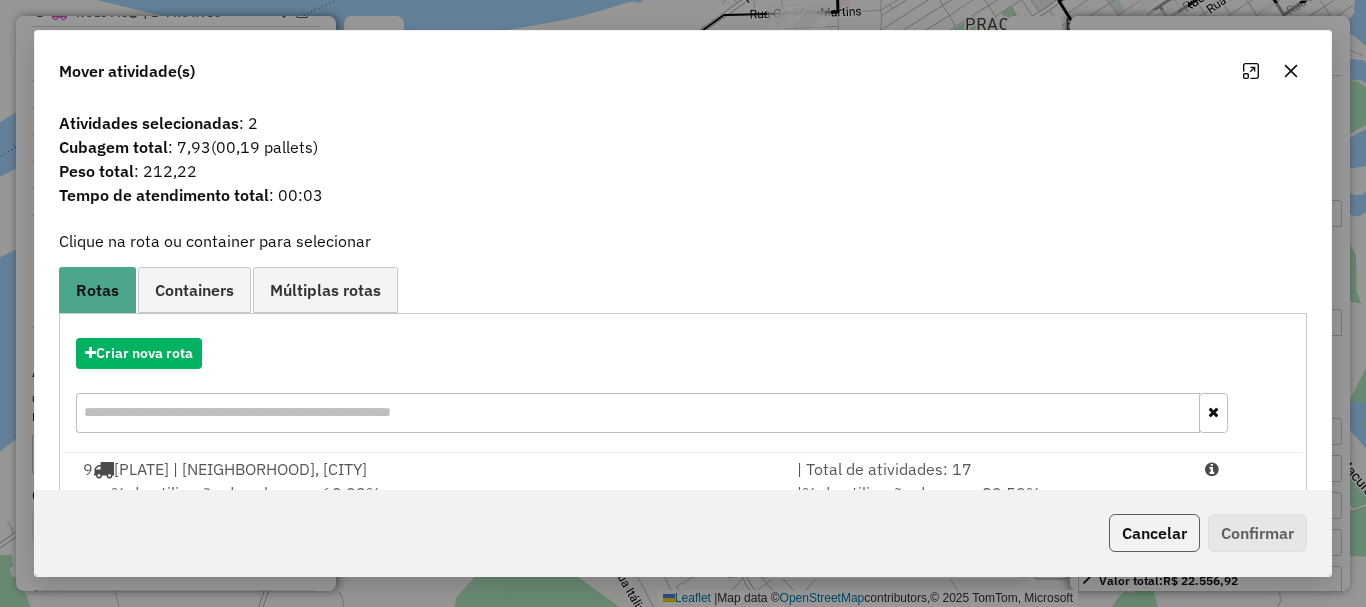 click on "Cancelar" 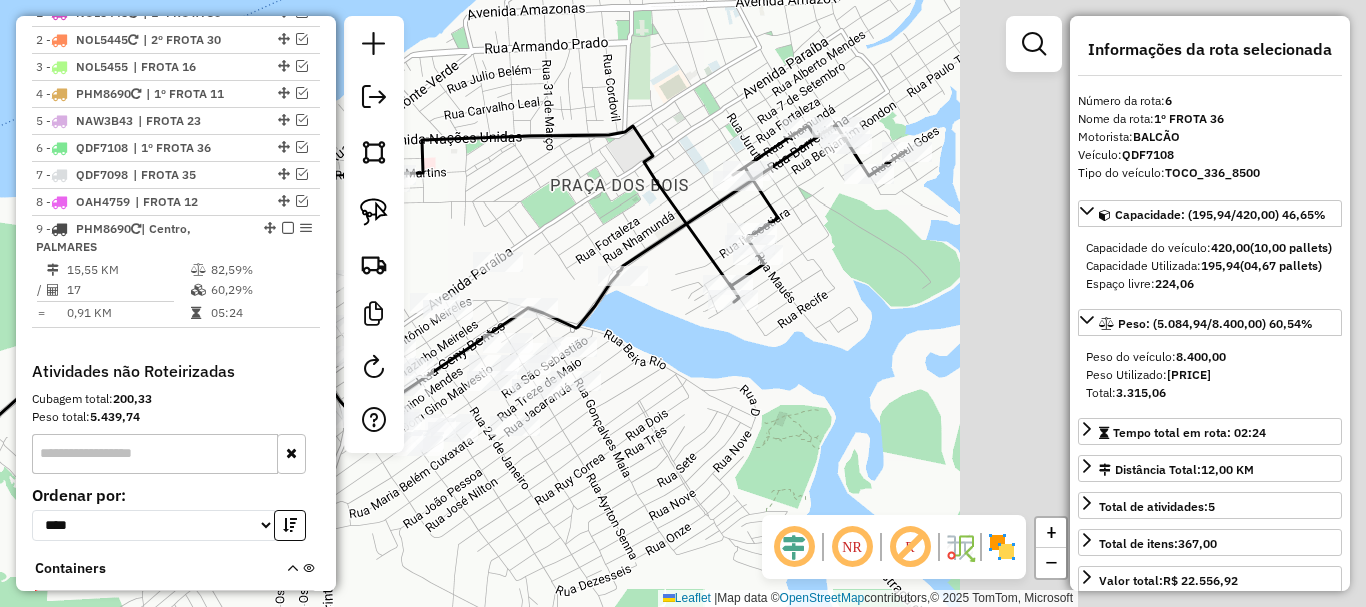 drag, startPoint x: 874, startPoint y: 397, endPoint x: 559, endPoint y: 433, distance: 317.05048 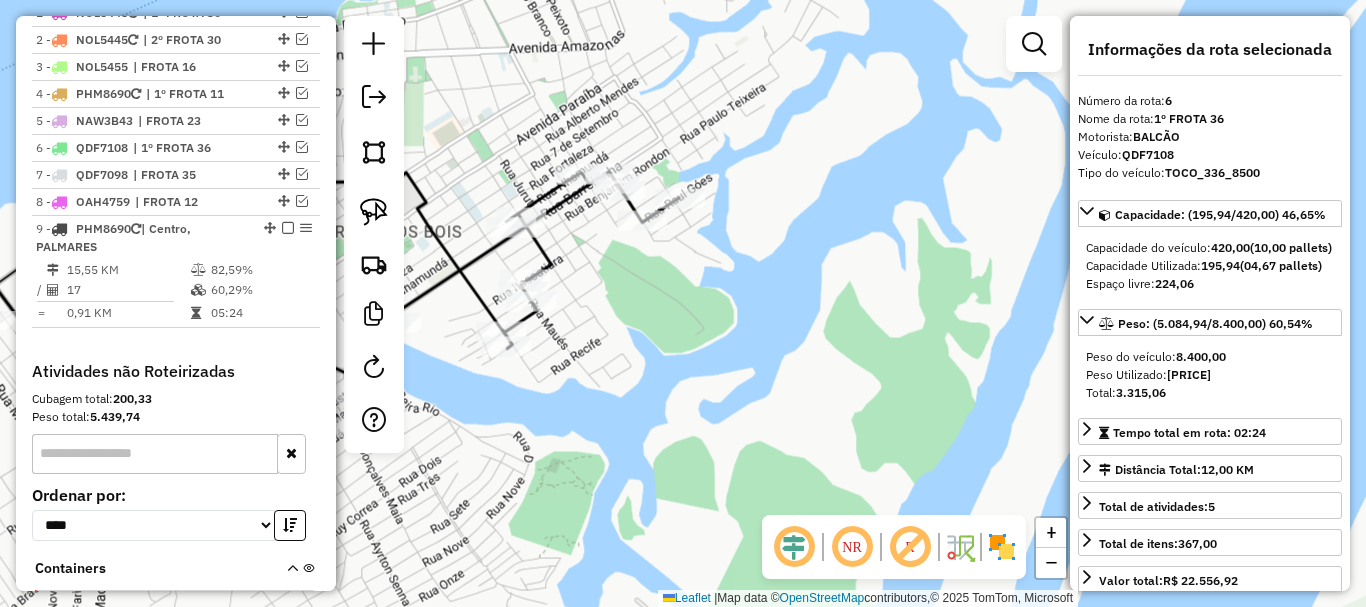 drag, startPoint x: 561, startPoint y: 401, endPoint x: 785, endPoint y: 296, distance: 247.38835 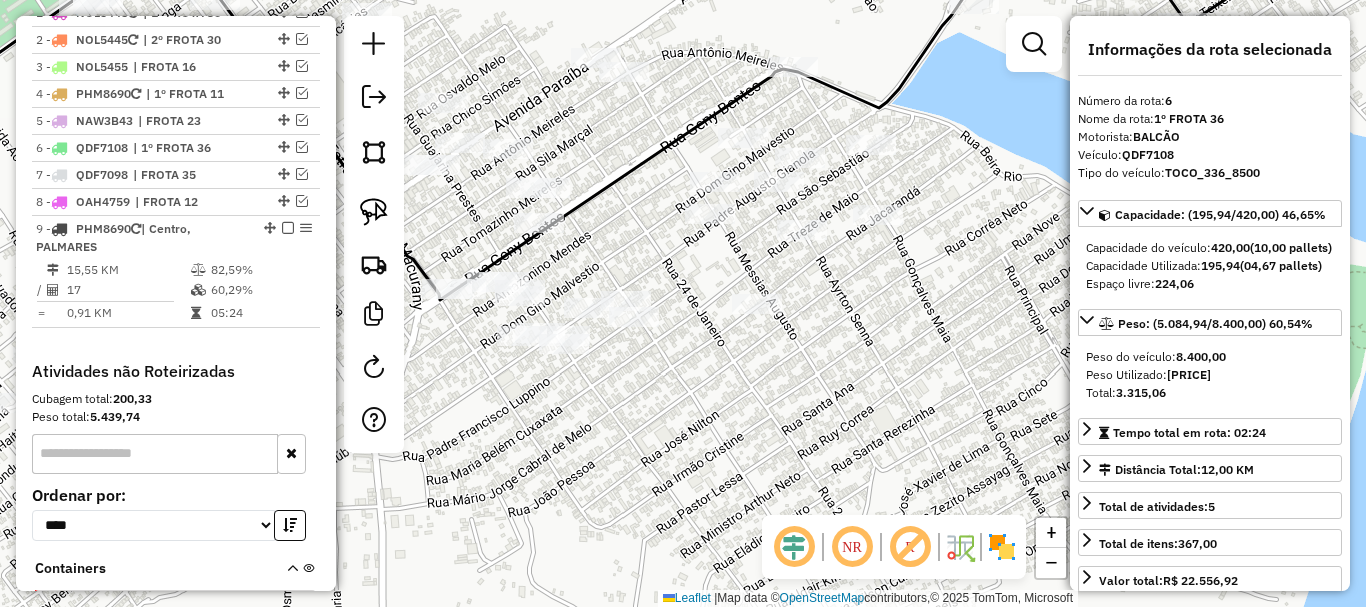 drag, startPoint x: 511, startPoint y: 292, endPoint x: 671, endPoint y: 275, distance: 160.90059 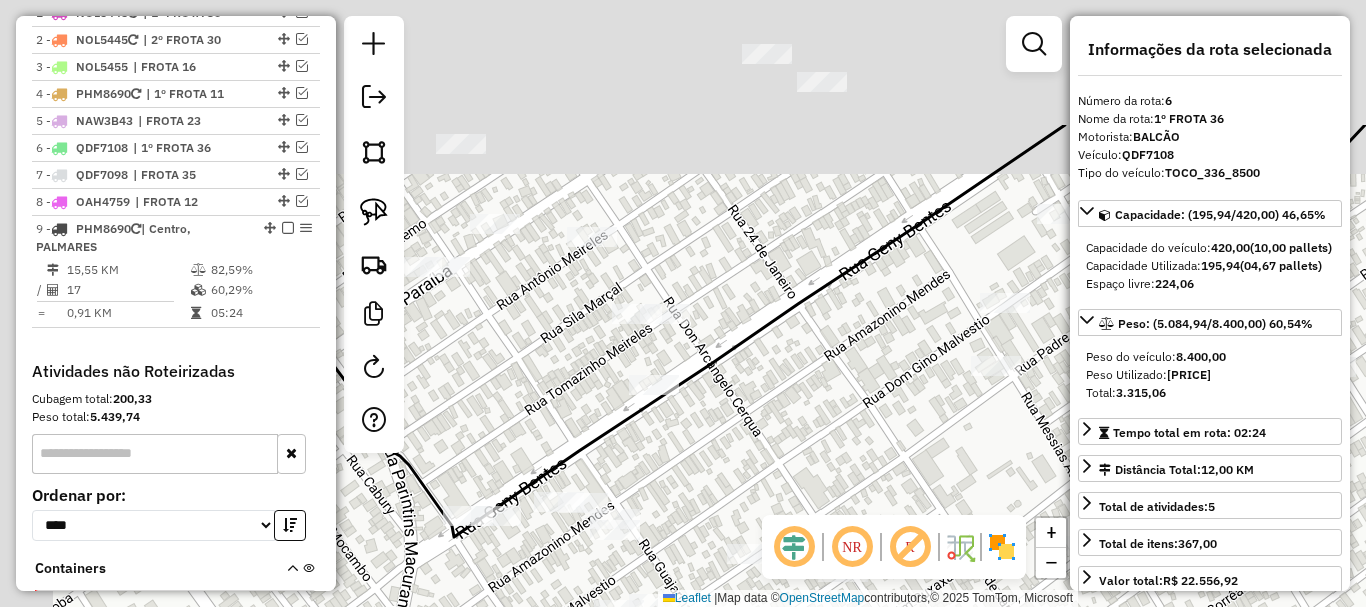 drag, startPoint x: 620, startPoint y: 248, endPoint x: 732, endPoint y: 381, distance: 173.87639 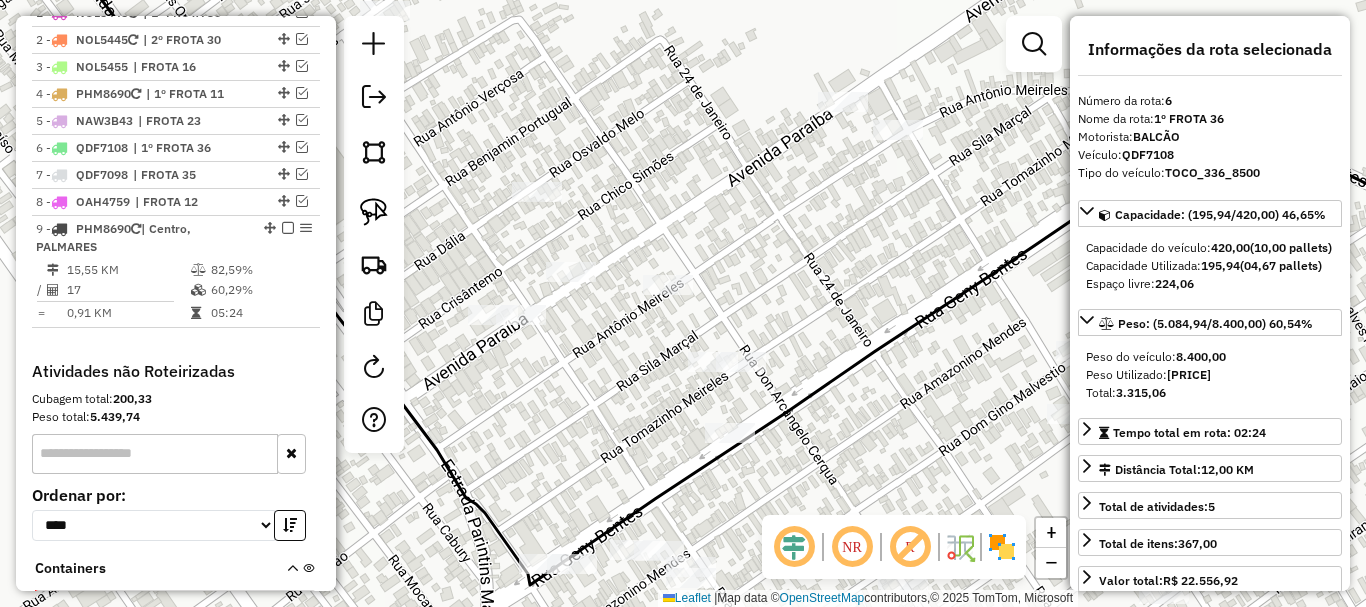 drag, startPoint x: 635, startPoint y: 182, endPoint x: 716, endPoint y: 224, distance: 91.24144 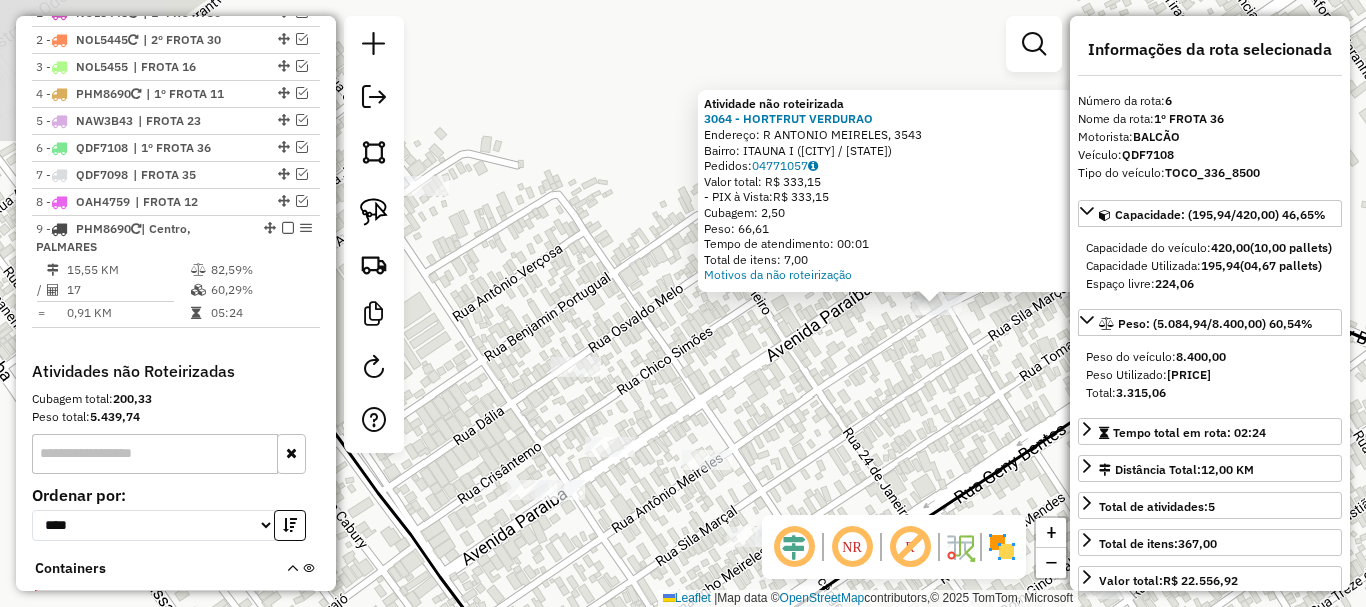 drag, startPoint x: 544, startPoint y: 440, endPoint x: 833, endPoint y: 434, distance: 289.0623 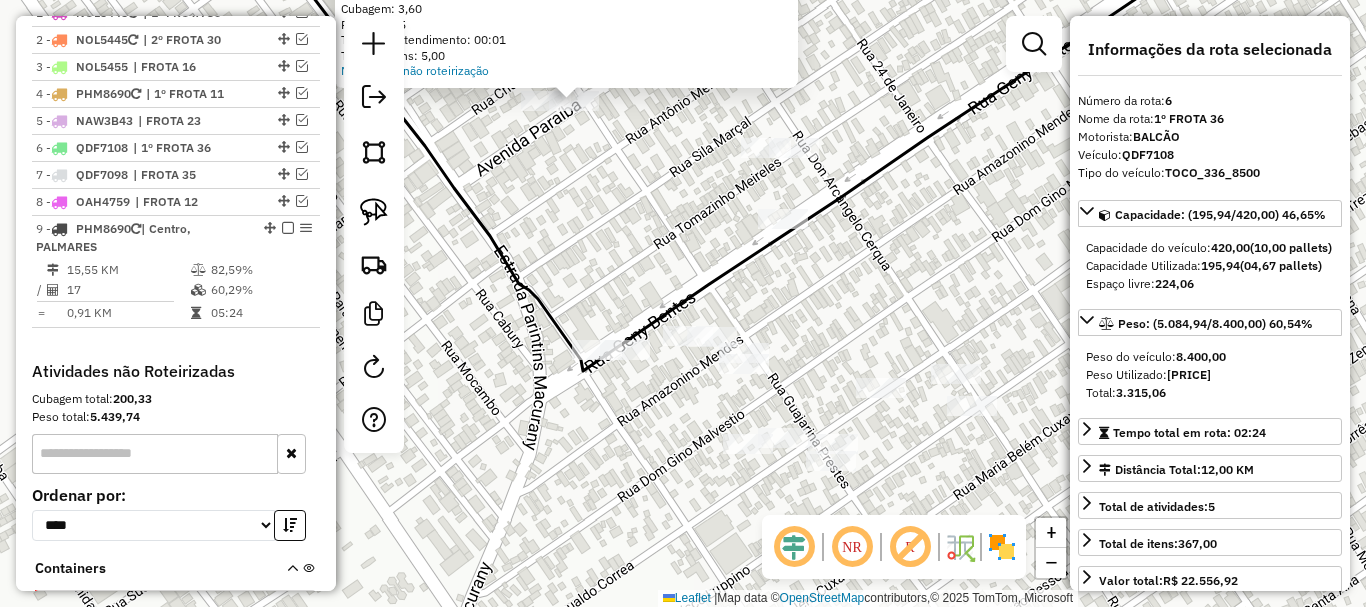 drag, startPoint x: 791, startPoint y: 482, endPoint x: 685, endPoint y: 276, distance: 231.67218 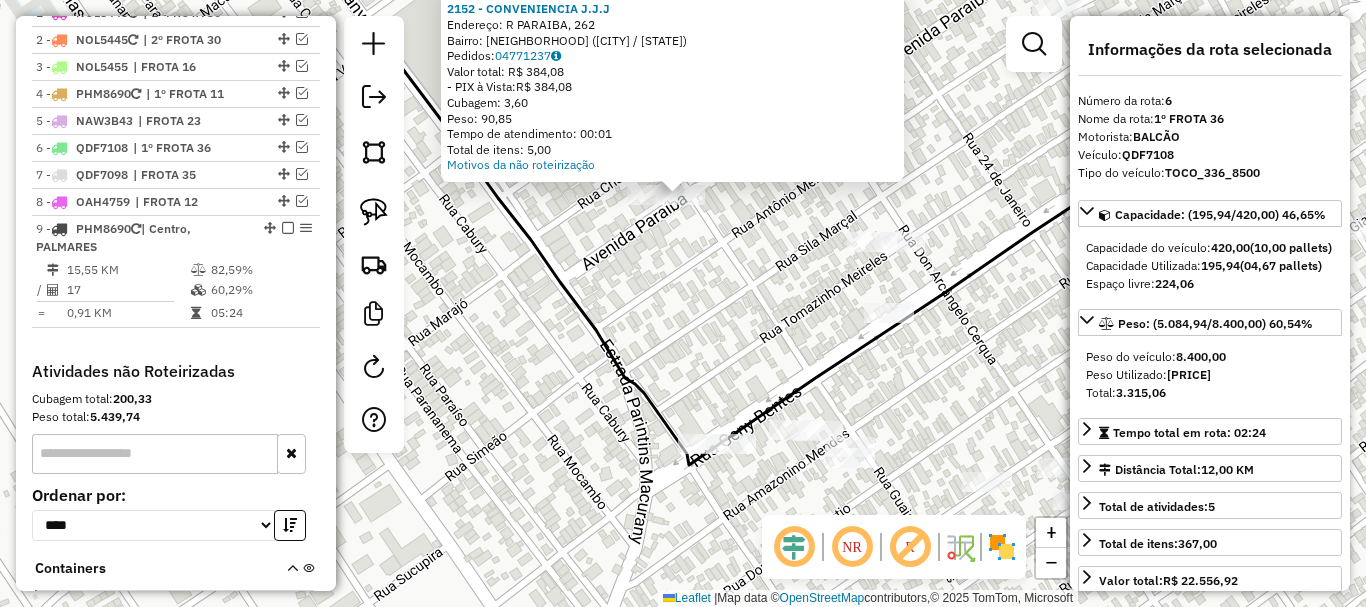 drag, startPoint x: 650, startPoint y: 268, endPoint x: 671, endPoint y: 284, distance: 26.400757 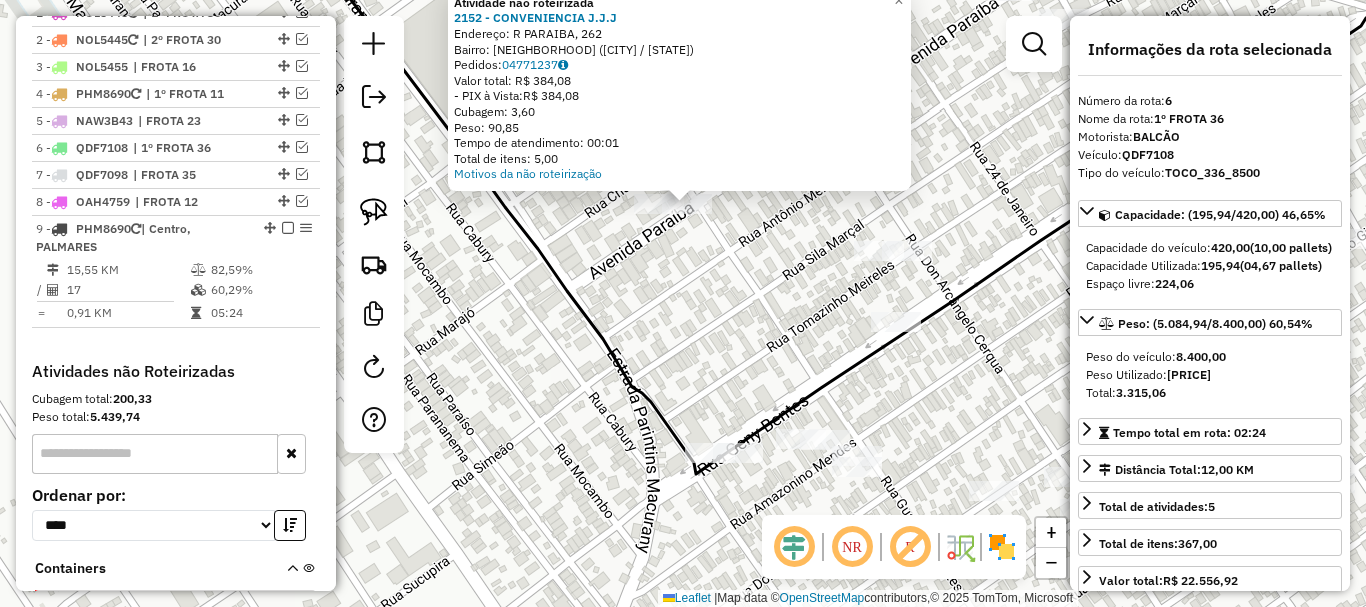 drag, startPoint x: 661, startPoint y: 241, endPoint x: 733, endPoint y: 304, distance: 95.67131 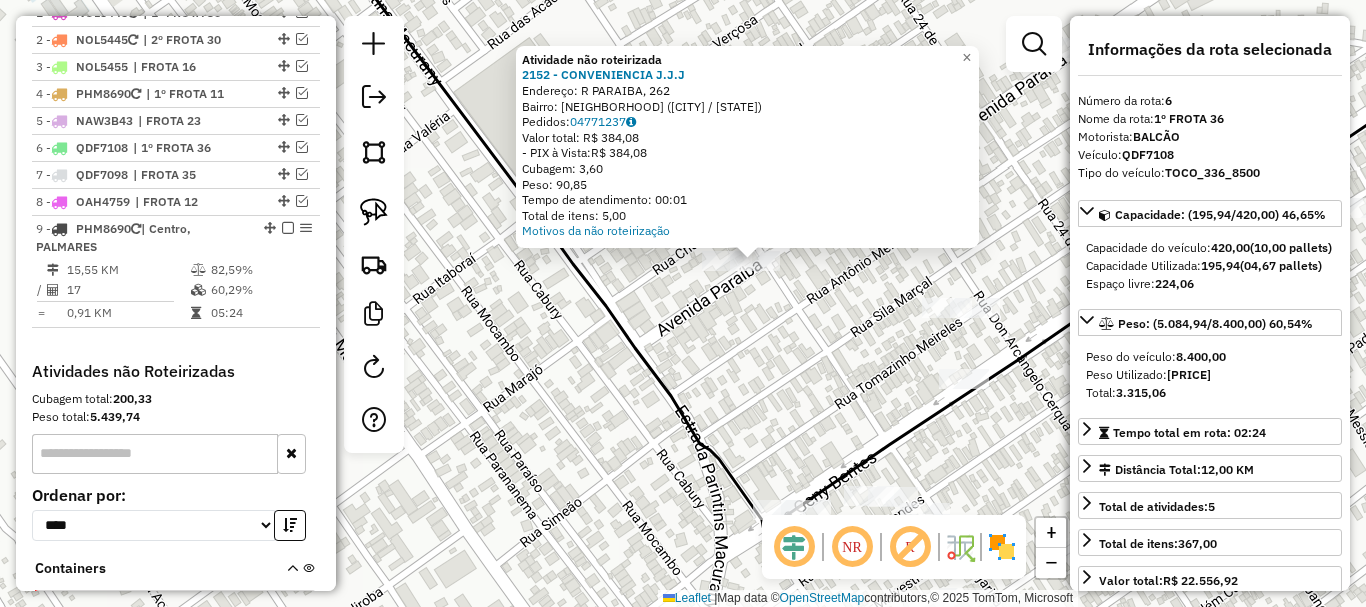 drag, startPoint x: 708, startPoint y: 302, endPoint x: 720, endPoint y: 307, distance: 13 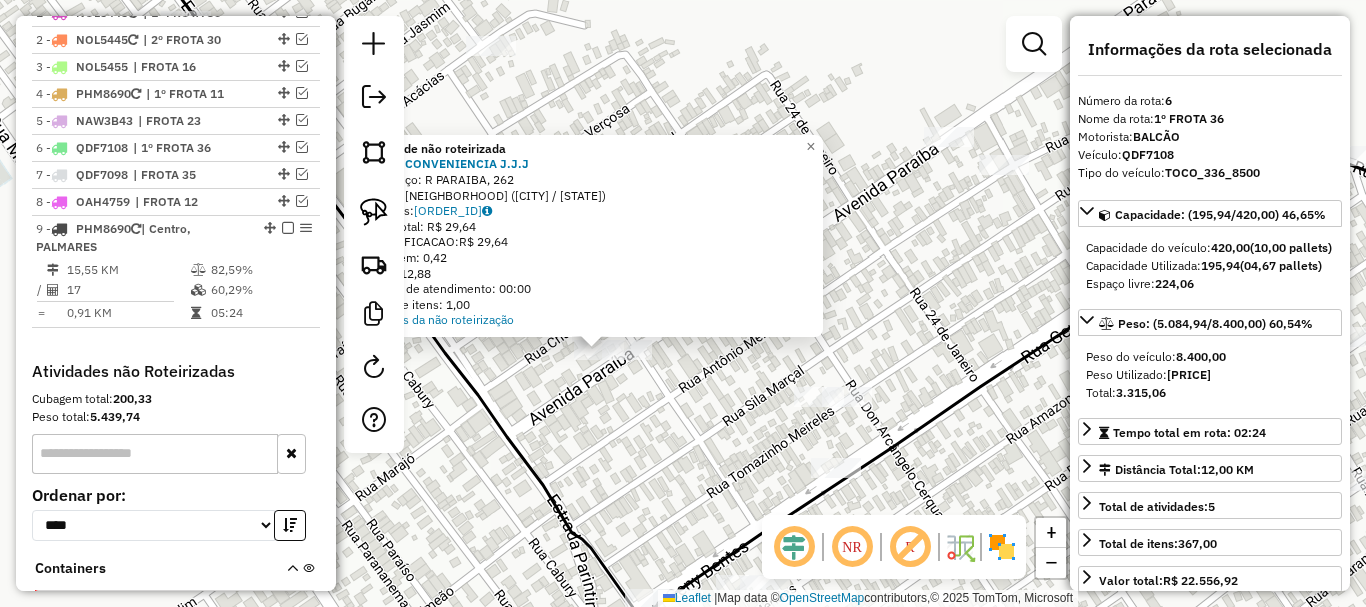 drag, startPoint x: 637, startPoint y: 358, endPoint x: 553, endPoint y: 405, distance: 96.25487 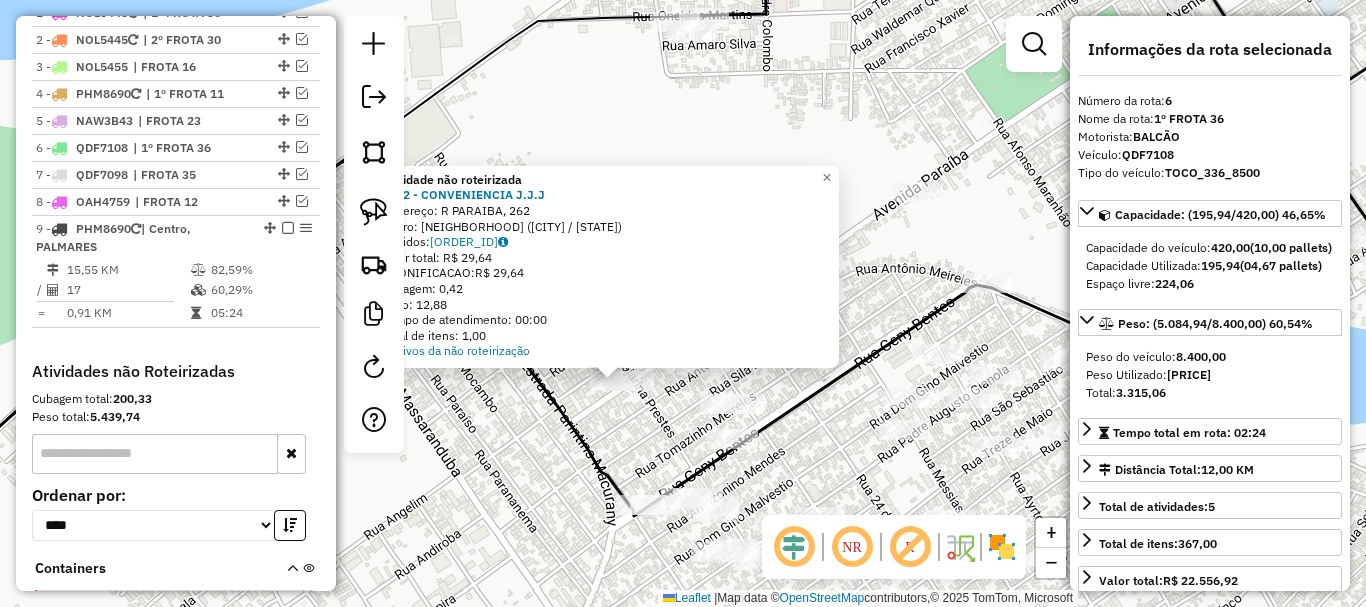 click on "Atividade não roteirizada [NUMBER] - CONVENIENCIA J.J.J Endereço: R PARAIBA, [NUMBER] Bairro: JOAO NOVO ([CITY] / [STATE]) Pedidos: [ORDER_ID] Valor total: R$ [PRICE] - BONIFICACAO: R$ [PRICE] Cubagem: [CUBAGE] Peso: [WEIGHT] Tempo de atendimento: [TIME] Total de itens: [NUMBER] Motivos da não roteirização × Janela de atendimento Grade de atendimento Capacidade Transportadoras Veículos Cliente Pedidos Rotas Selecione os dias de semana para filtrar as janelas de atendimento Seg Ter Qua Qui Sex Sáb Dom Informe o período da janela de atendimento: De: Até: Filtrar exatamente a janela do cliente Considerar janela de atendimento padrão Selecione os dias de semana para filtrar as grades de atendimento Seg Ter Qua Qui Sex Sáb Dom Considerar clientes sem dia de atendimento cadastrado Clientes fora do dia de atendimento selecionado Filtrar as atividades entre os valores definidos abaixo: Peso mínimo: Peso máximo: Cubagem mínima: Cubagem máxima: De: Até: De: Nome:" 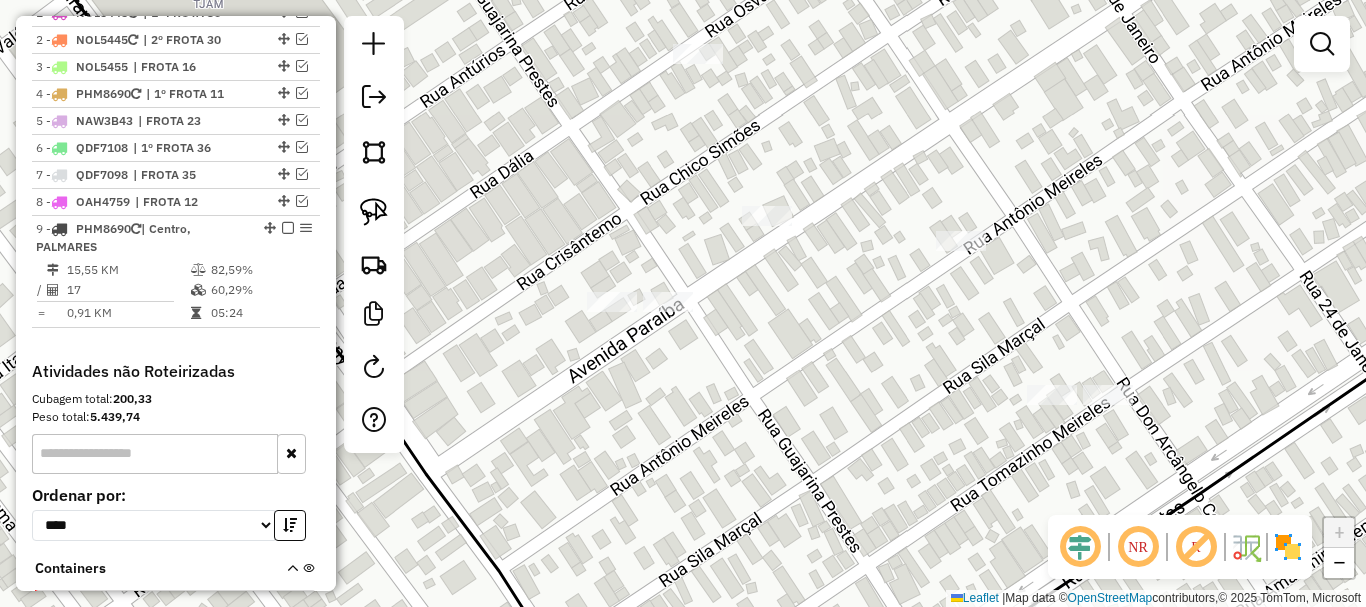 drag, startPoint x: 614, startPoint y: 392, endPoint x: 579, endPoint y: 381, distance: 36.687874 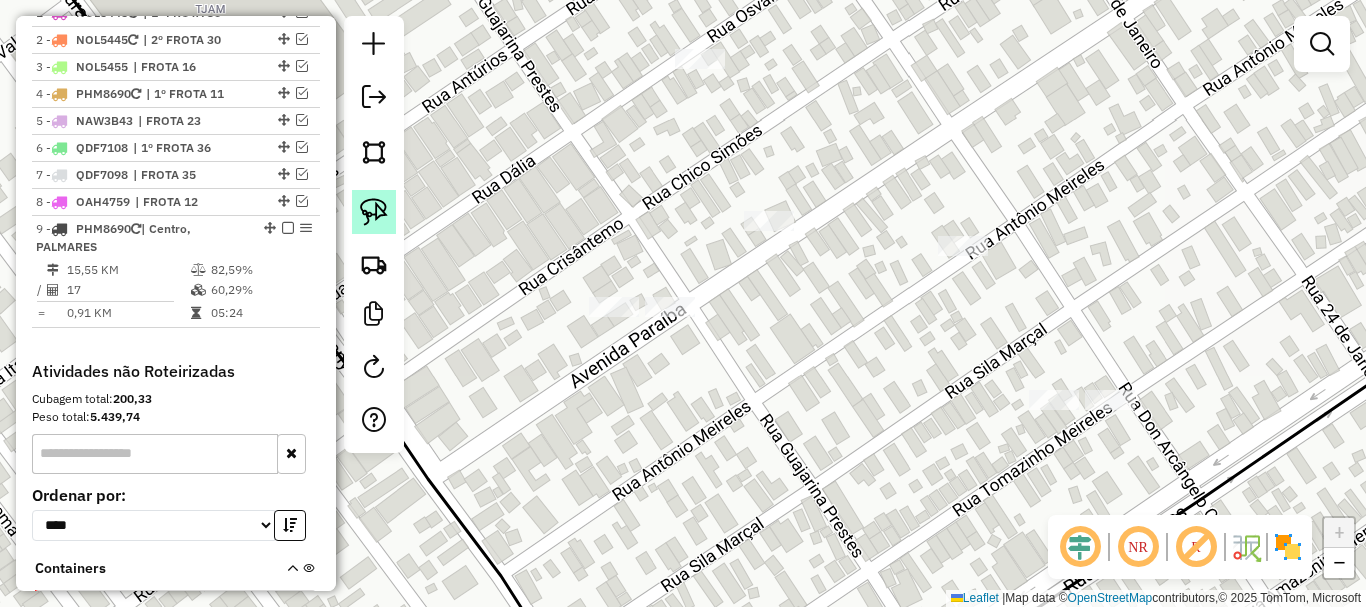 click 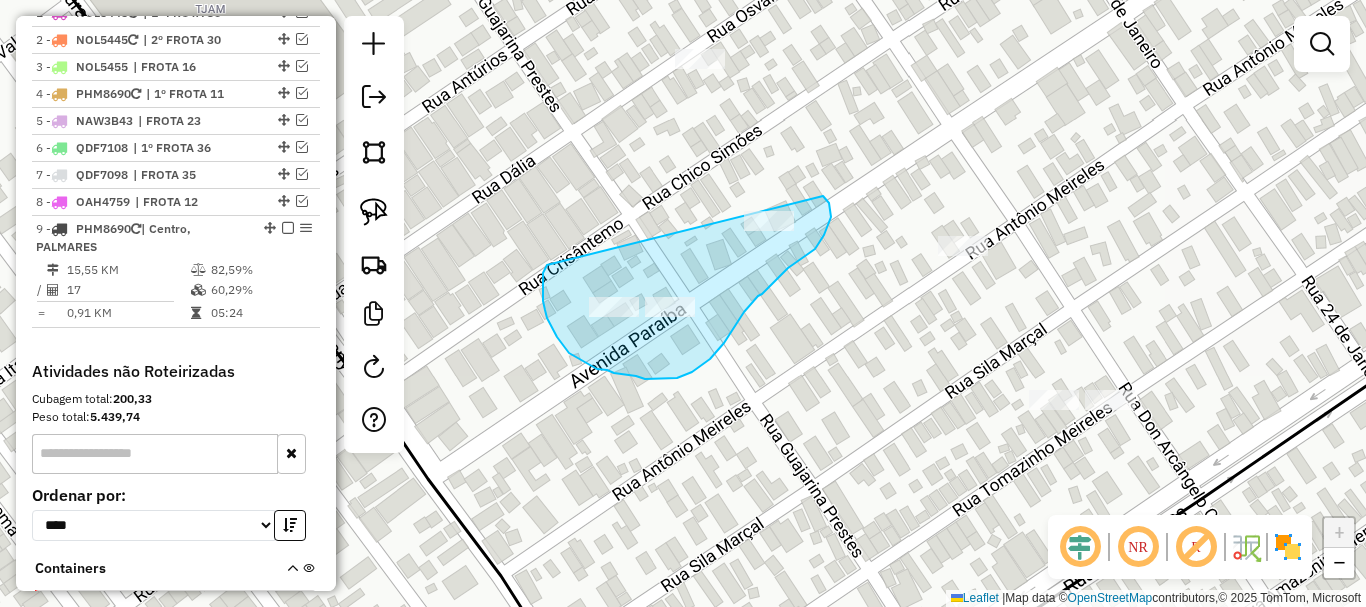 drag, startPoint x: 547, startPoint y: 265, endPoint x: 763, endPoint y: 182, distance: 231.39792 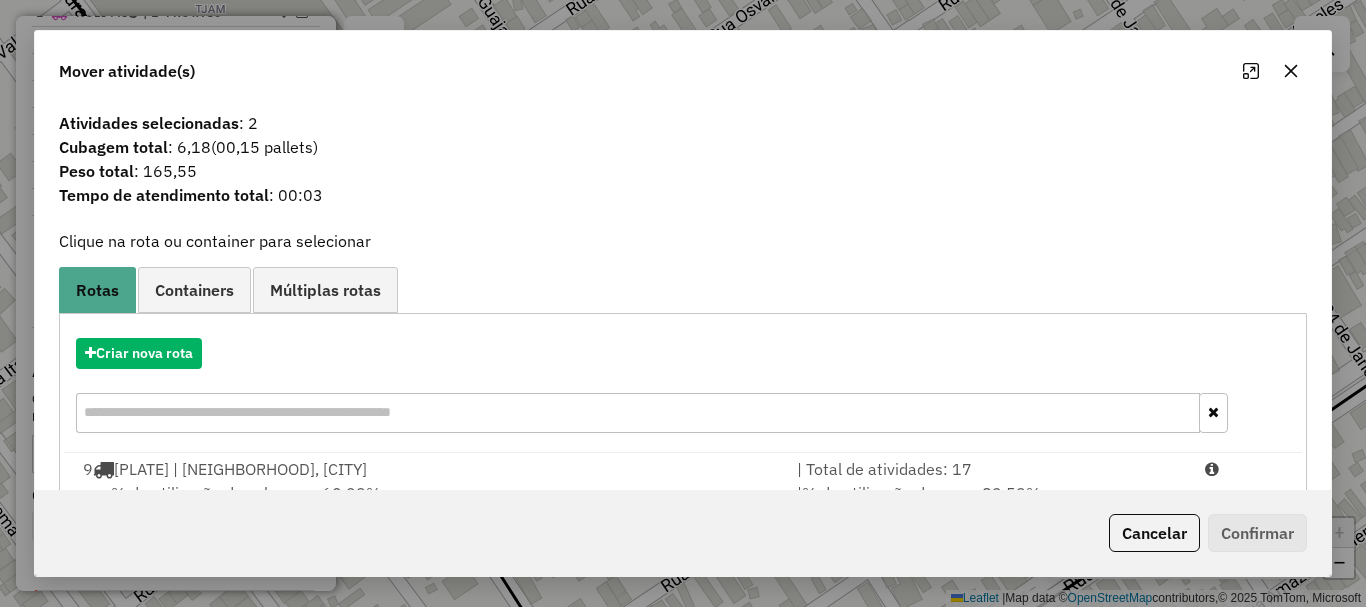 scroll, scrollTop: 78, scrollLeft: 0, axis: vertical 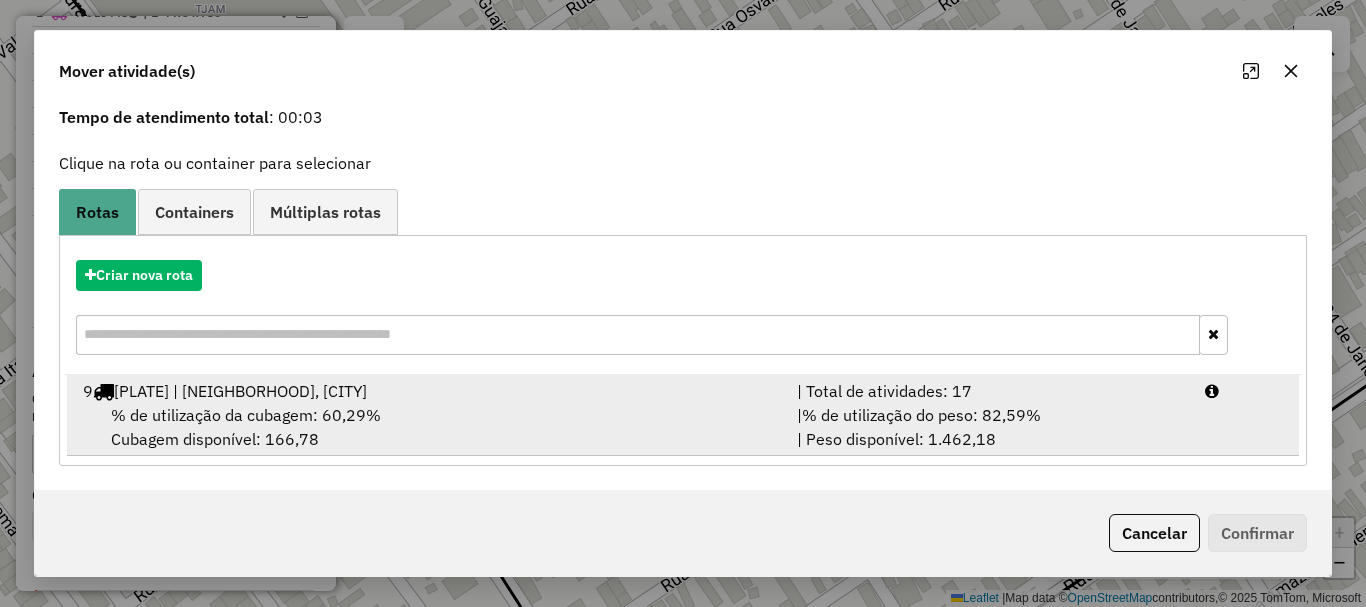 click on "% de utilização da cubagem: [PERCENTAGE]% Cubagem disponível: [CUBAGE]" at bounding box center (428, 427) 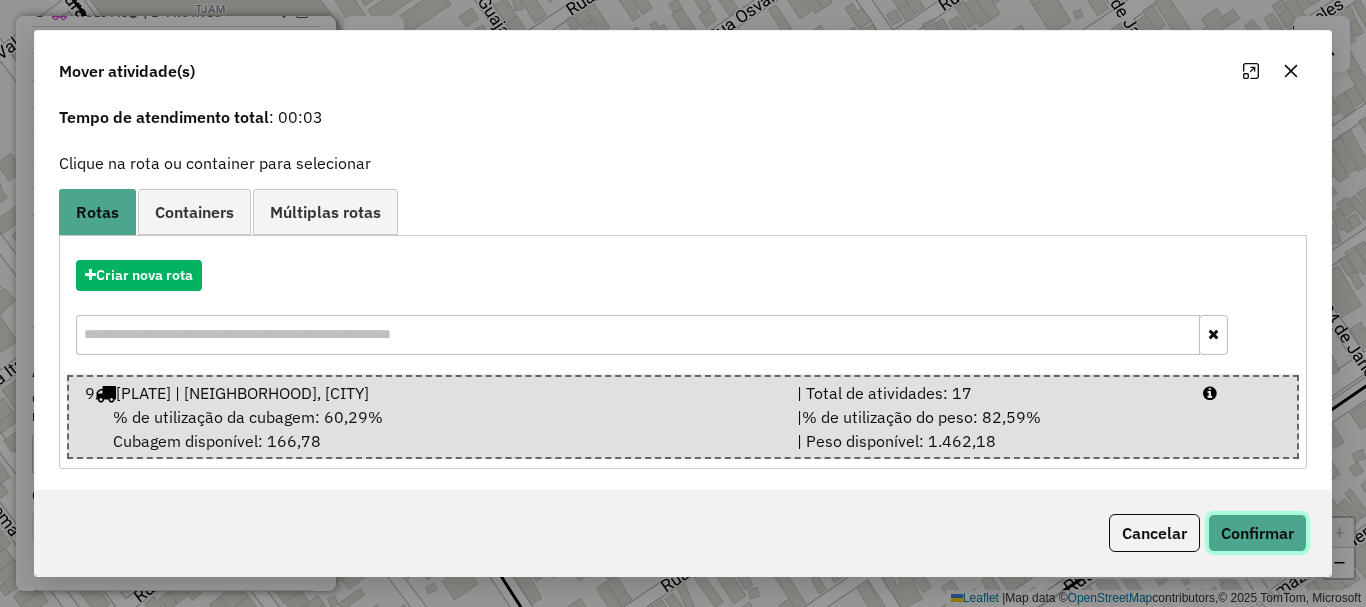 click on "Confirmar" 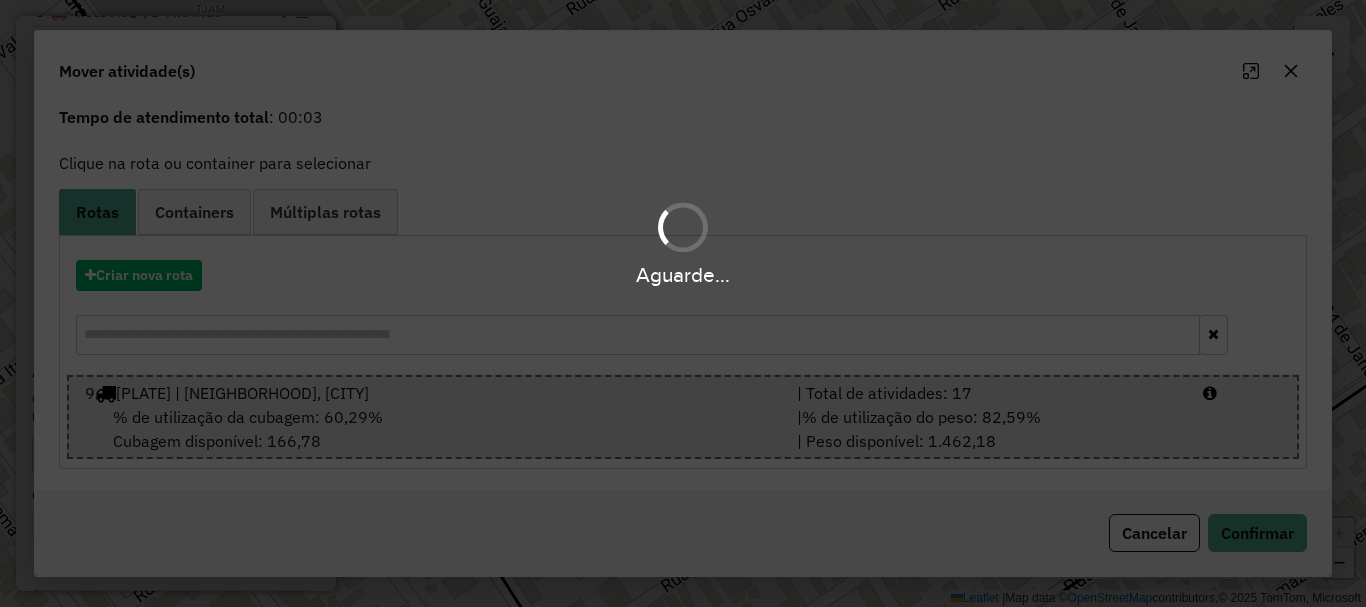 scroll, scrollTop: 0, scrollLeft: 0, axis: both 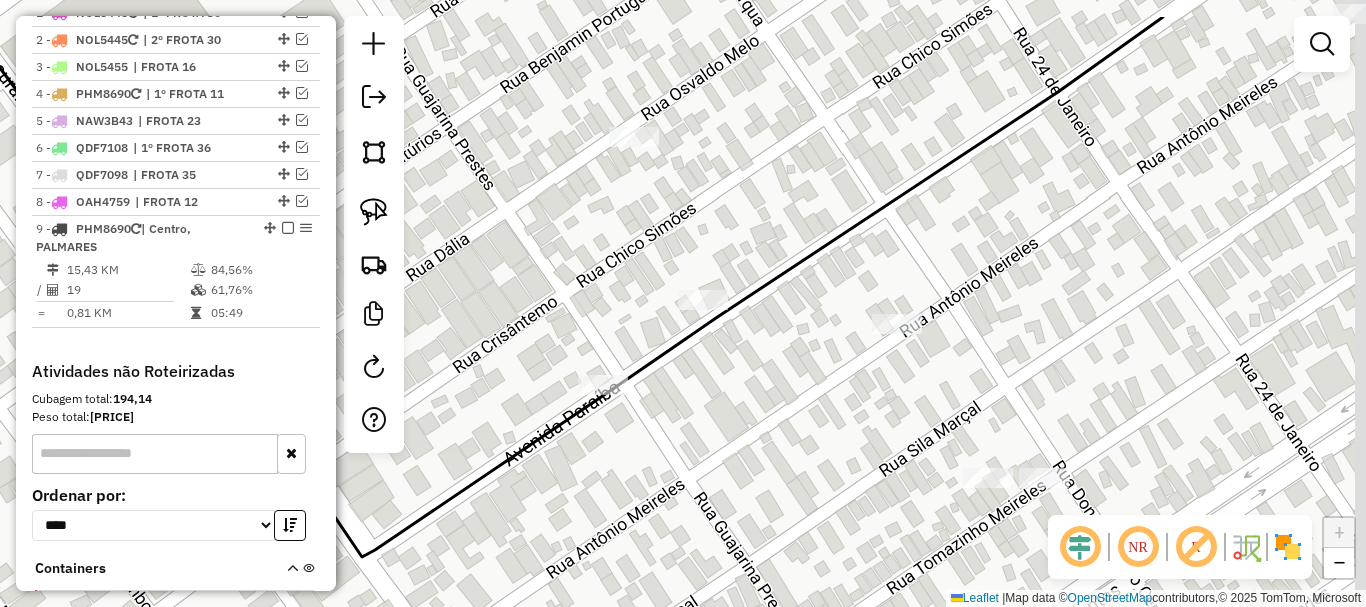 drag, startPoint x: 1185, startPoint y: 202, endPoint x: 905, endPoint y: 496, distance: 406 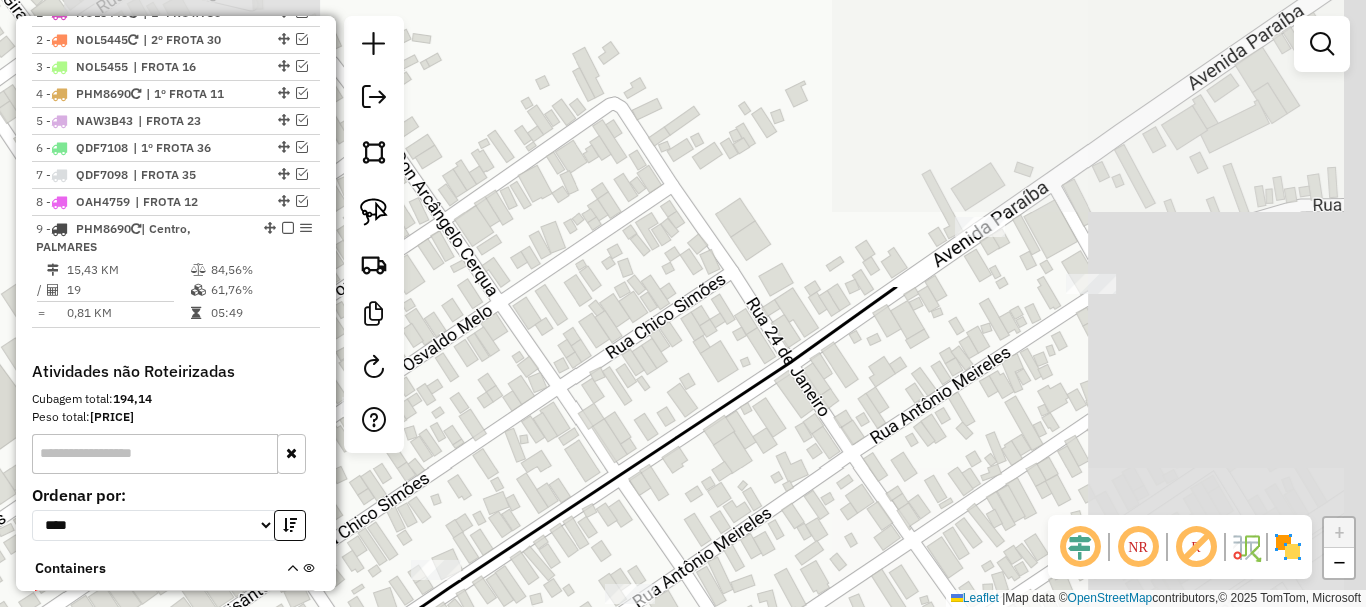 drag, startPoint x: 902, startPoint y: 433, endPoint x: 832, endPoint y: 523, distance: 114.01754 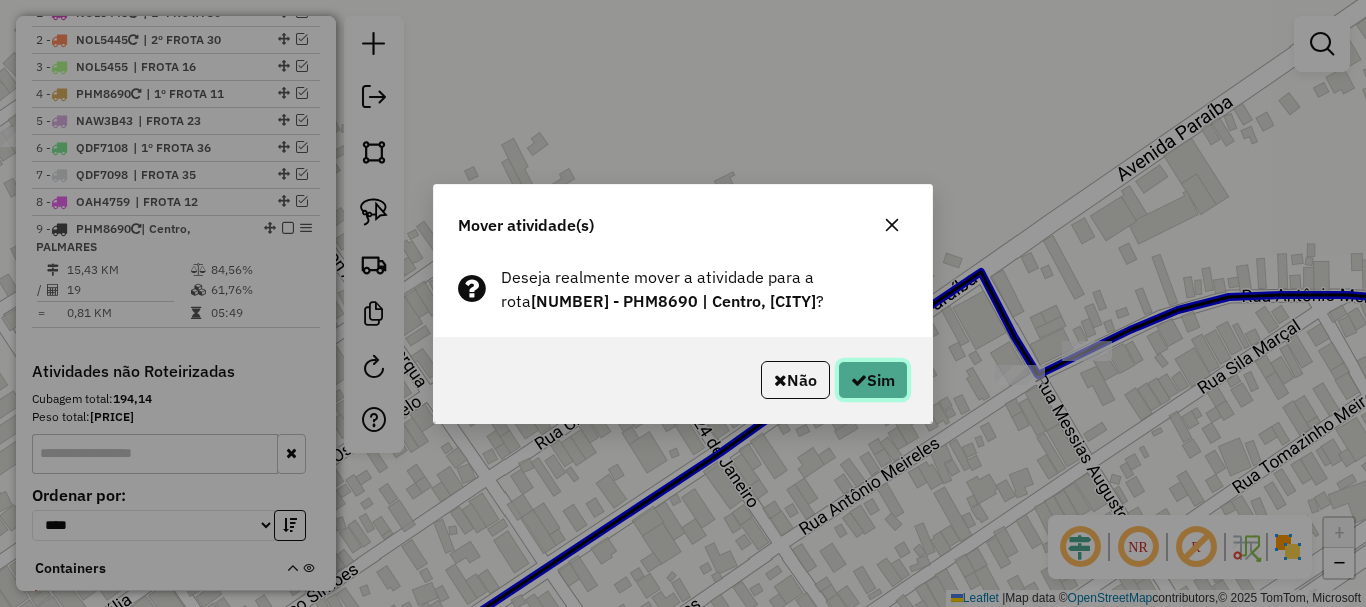 click on "Sim" 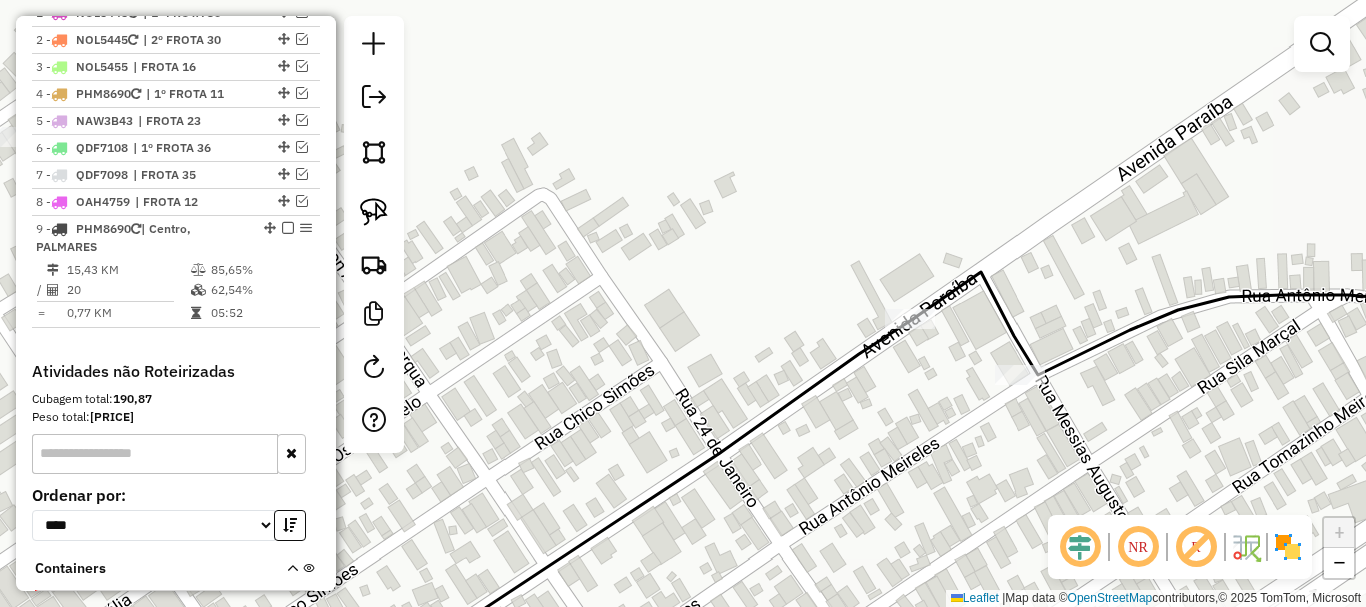 click 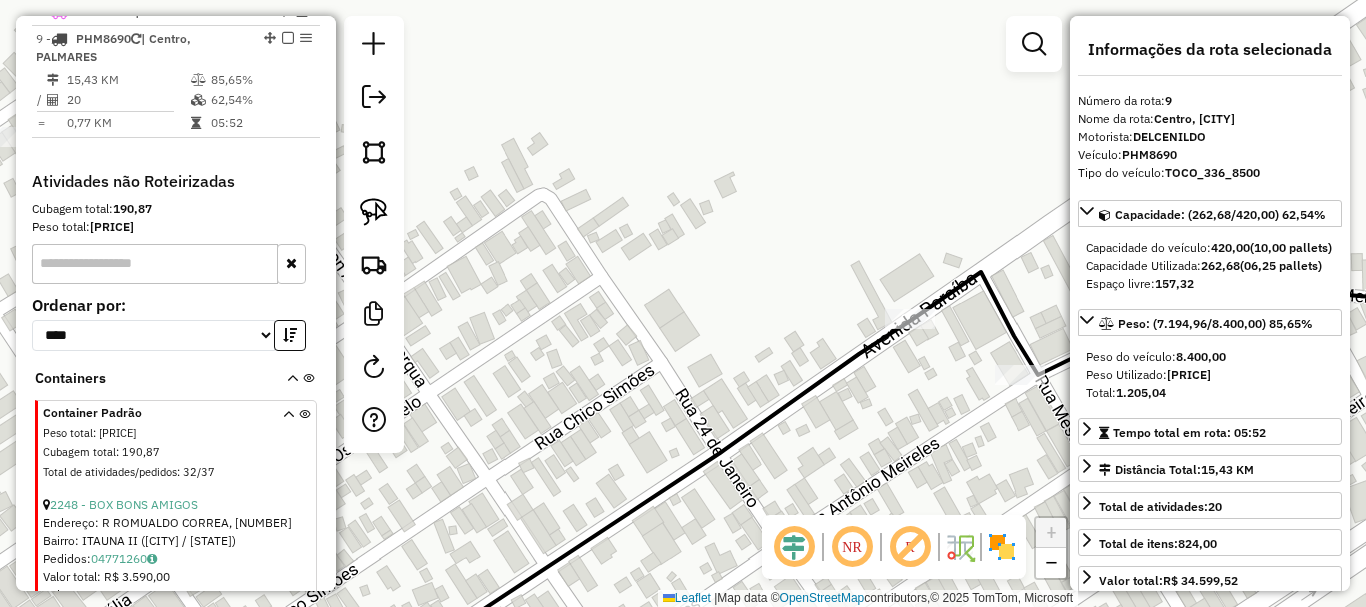 scroll, scrollTop: 990, scrollLeft: 0, axis: vertical 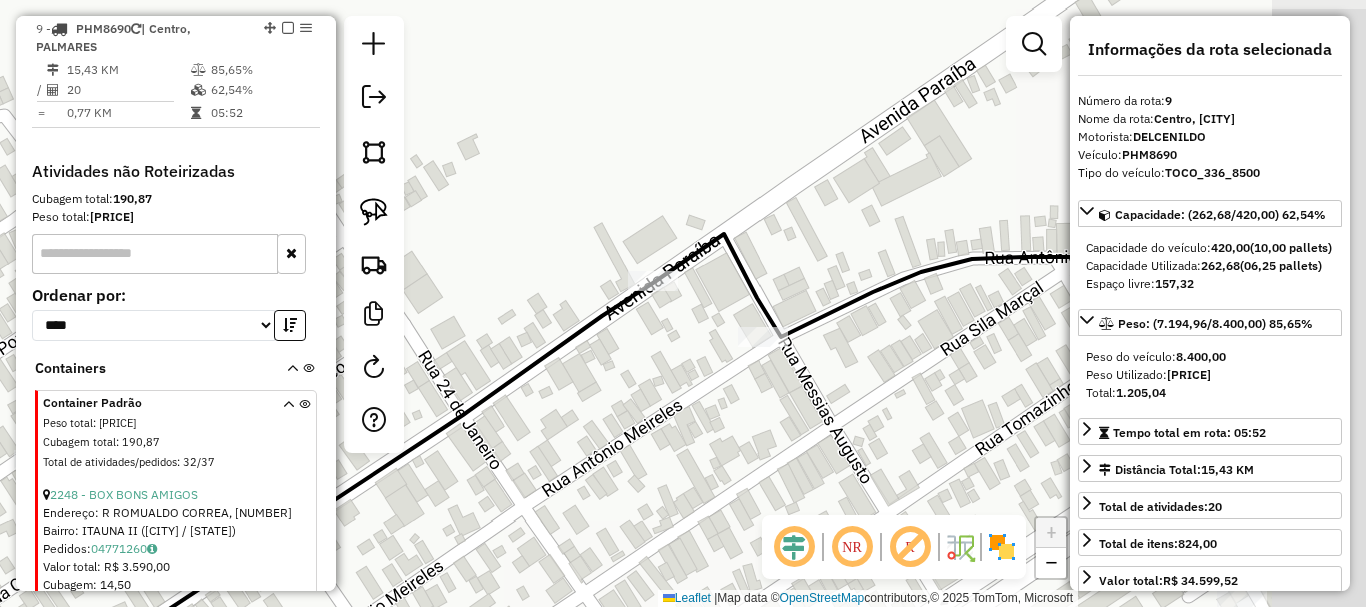 drag, startPoint x: 929, startPoint y: 470, endPoint x: 679, endPoint y: 432, distance: 252.8715 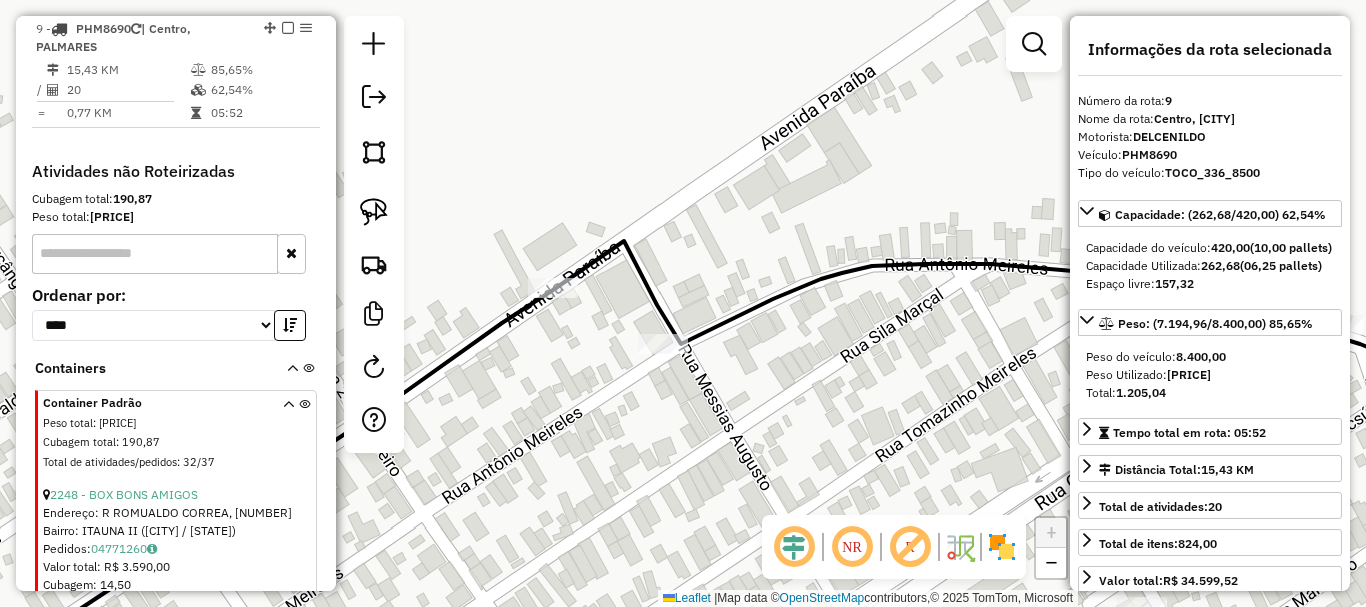 drag, startPoint x: 915, startPoint y: 395, endPoint x: 812, endPoint y: 402, distance: 103.23759 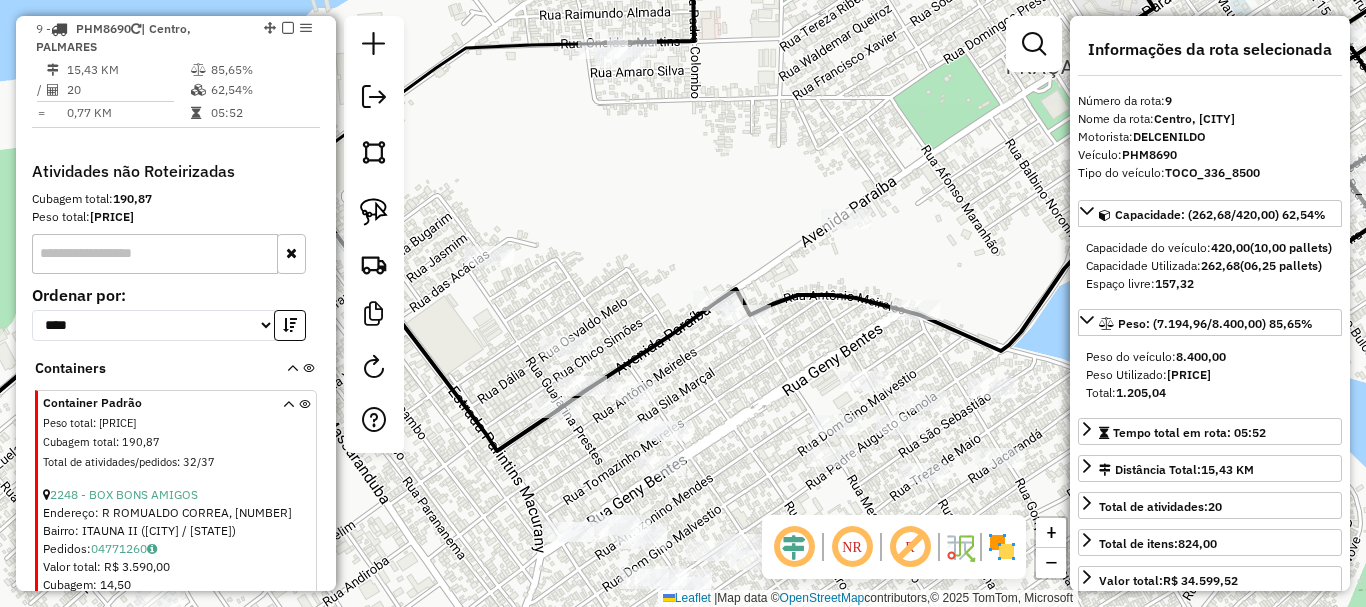 drag, startPoint x: 867, startPoint y: 410, endPoint x: 806, endPoint y: 347, distance: 87.69264 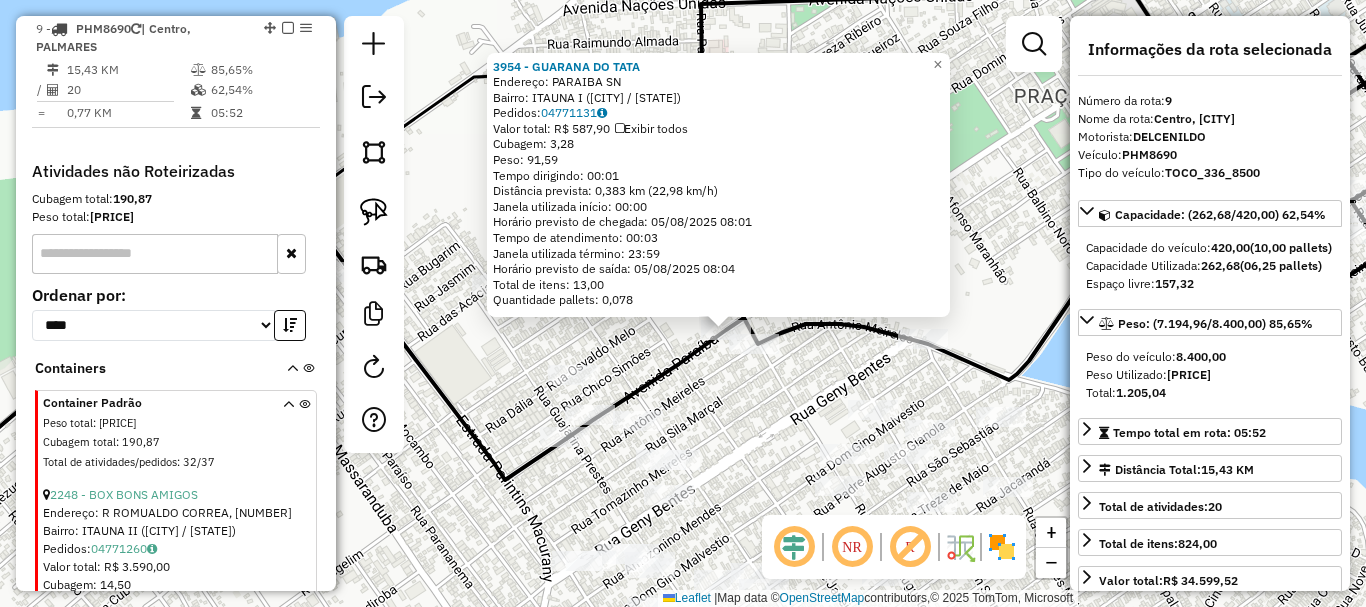drag, startPoint x: 656, startPoint y: 394, endPoint x: 699, endPoint y: 421, distance: 50.77401 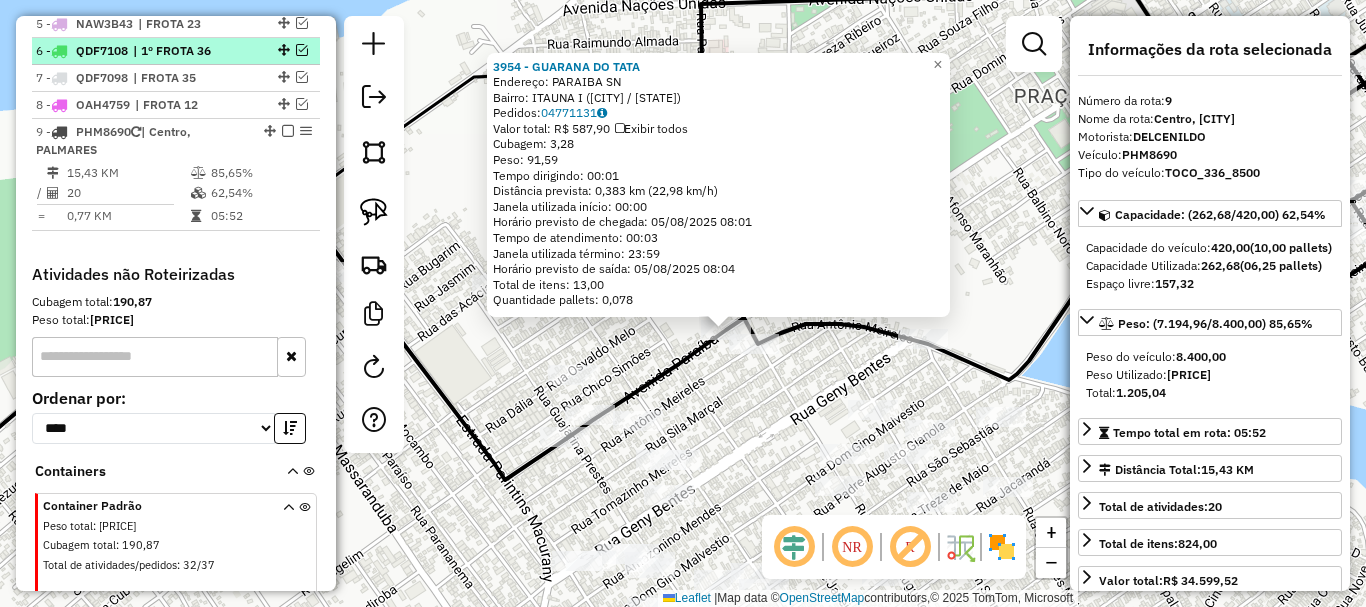 scroll, scrollTop: 790, scrollLeft: 0, axis: vertical 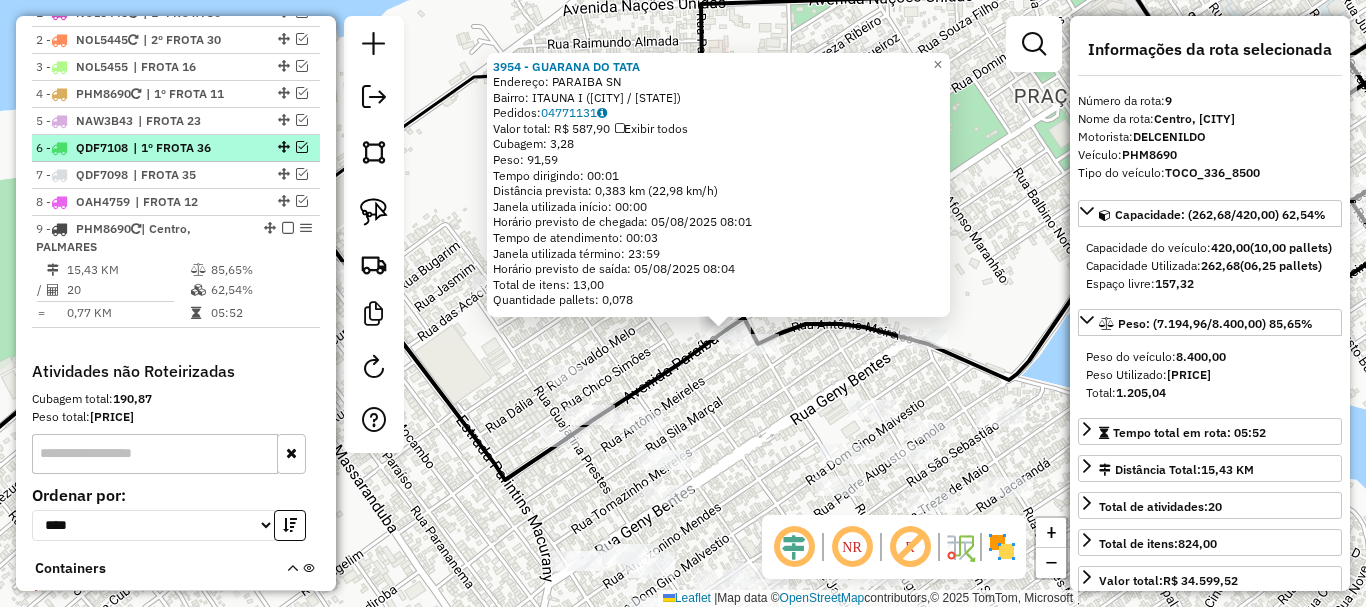 click on "| 1º FROTA 36" at bounding box center (179, 148) 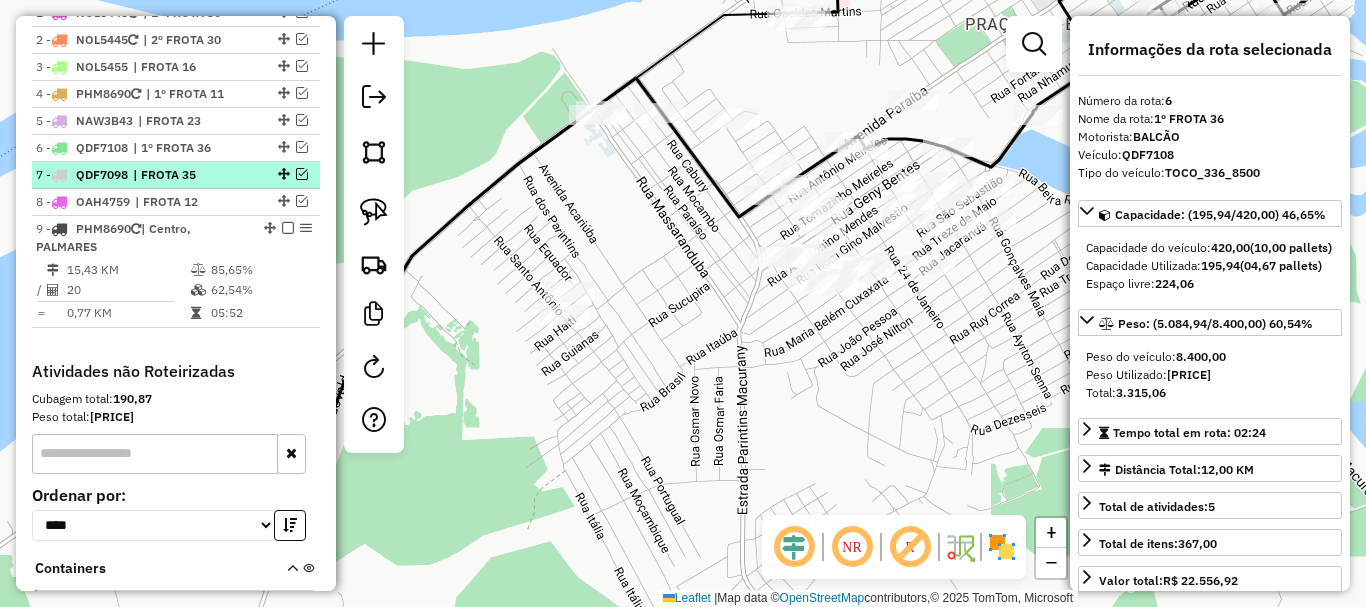click on "| FROTA 35" at bounding box center (179, 175) 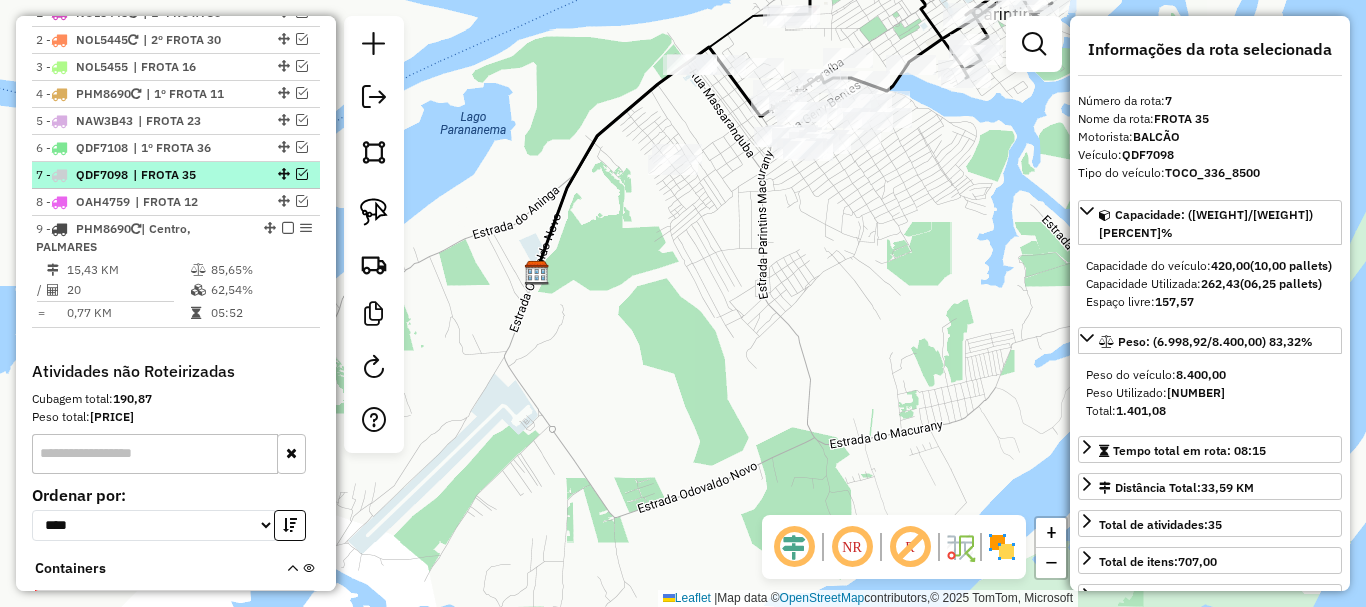 click on "| FROTA 35" at bounding box center [179, 175] 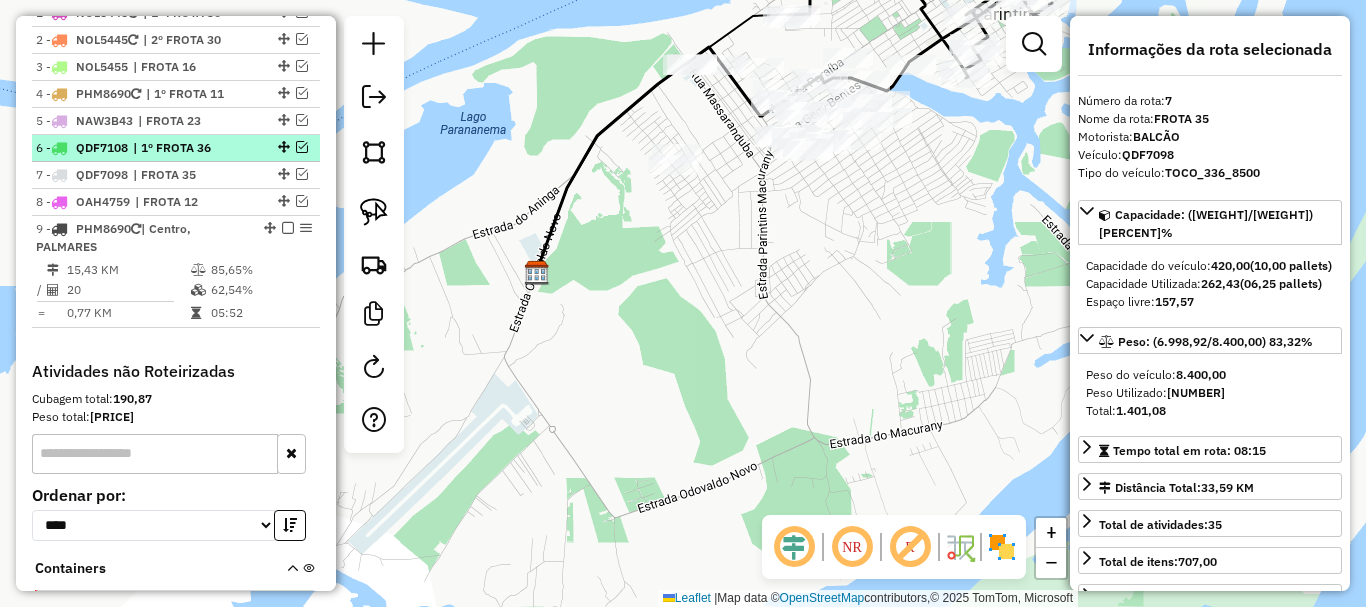 click on "[NUMBER] -       [PLATE]   | 1º FROTA [NUMBER]" at bounding box center [176, 148] 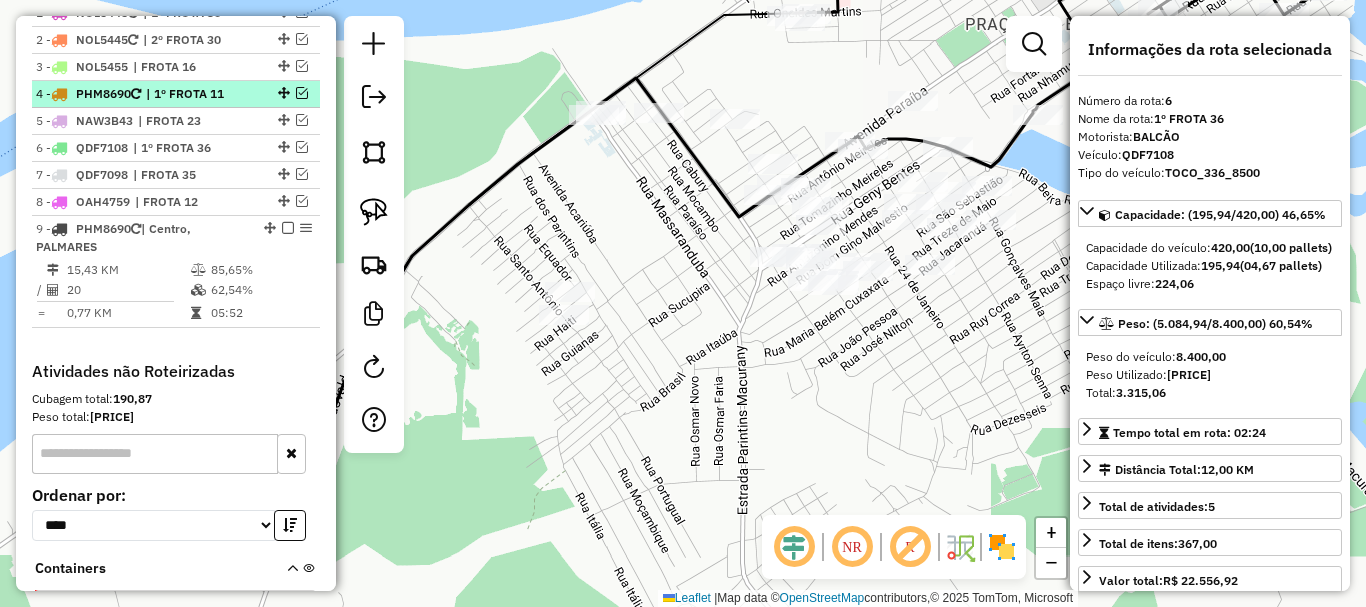 click on "[NUMBER] - PHM8690 | 1º FROTA [NUMBER]" at bounding box center (176, 94) 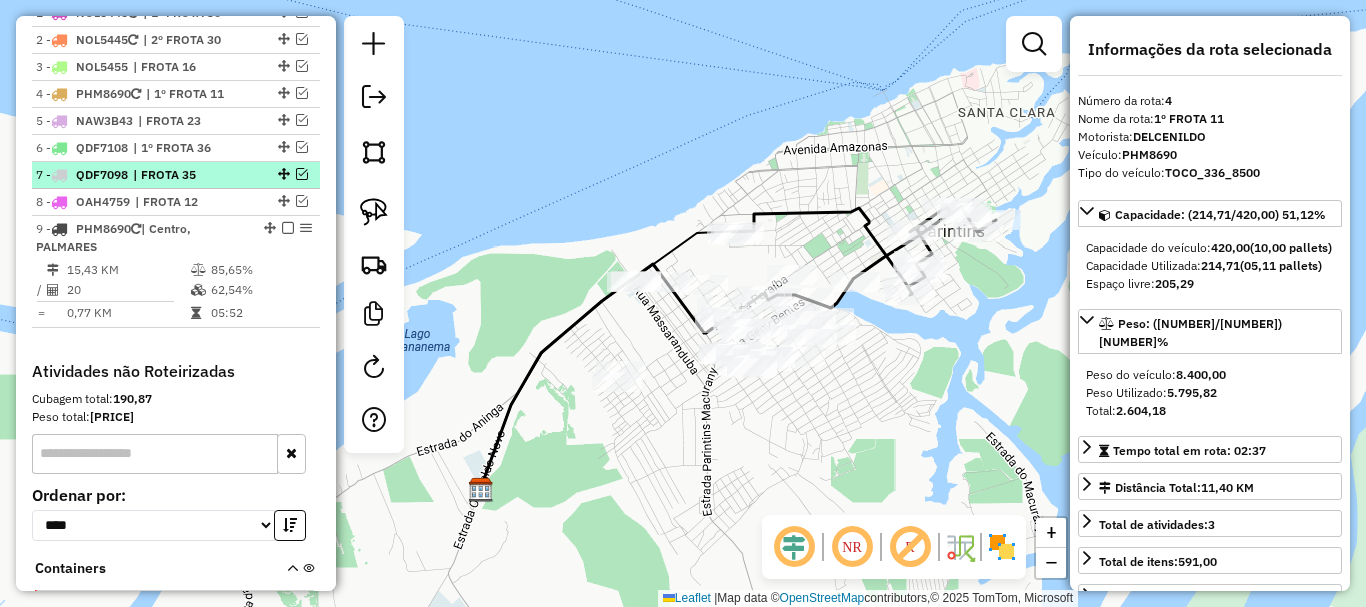 click on "| FROTA 35" at bounding box center [179, 175] 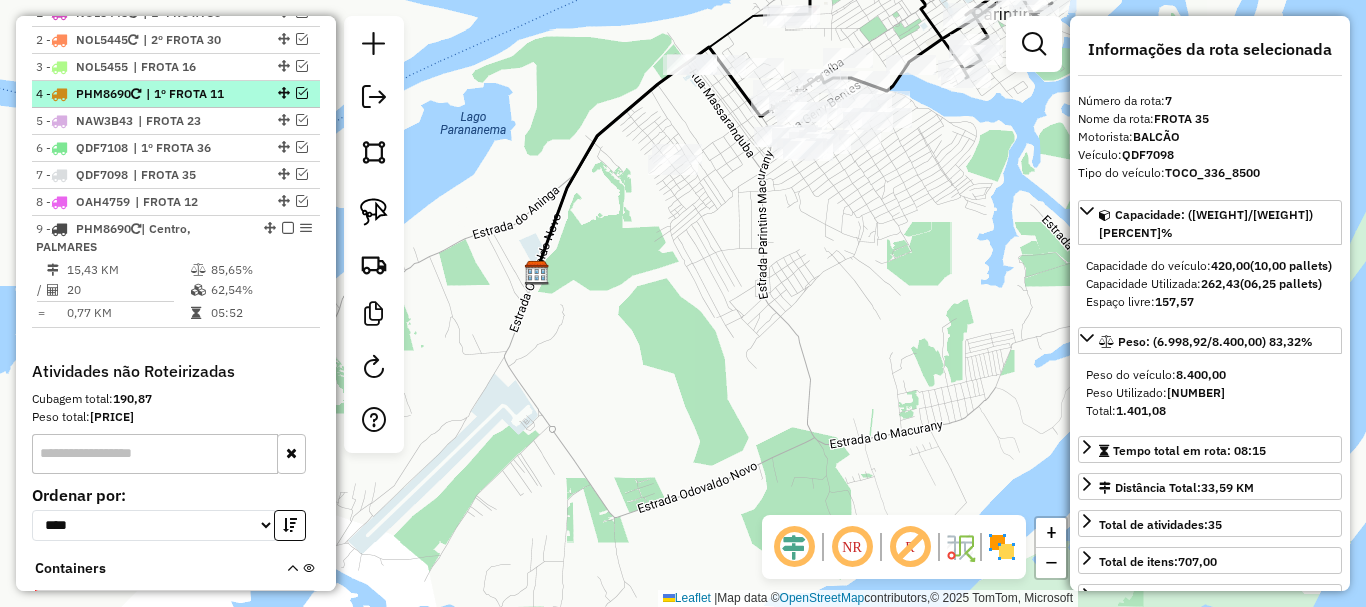 click on "| 1º FROTA 11" at bounding box center (192, 94) 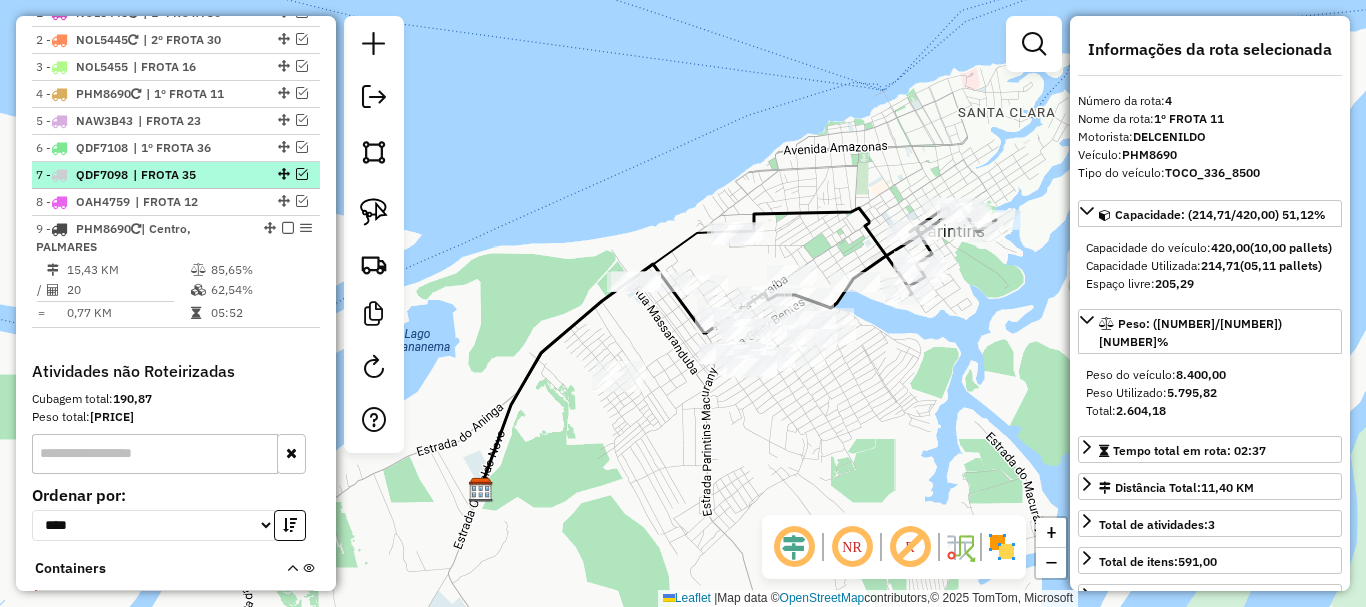 click on "| FROTA 35" at bounding box center (179, 175) 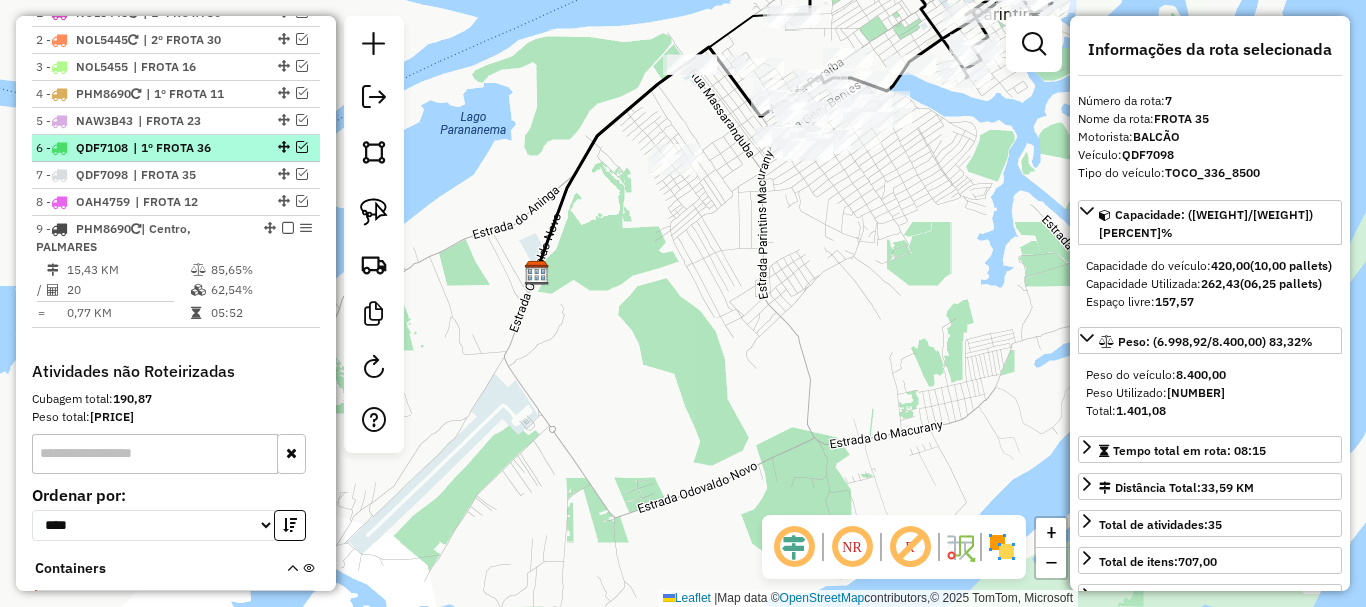 click on "| 1º FROTA 36" at bounding box center [179, 148] 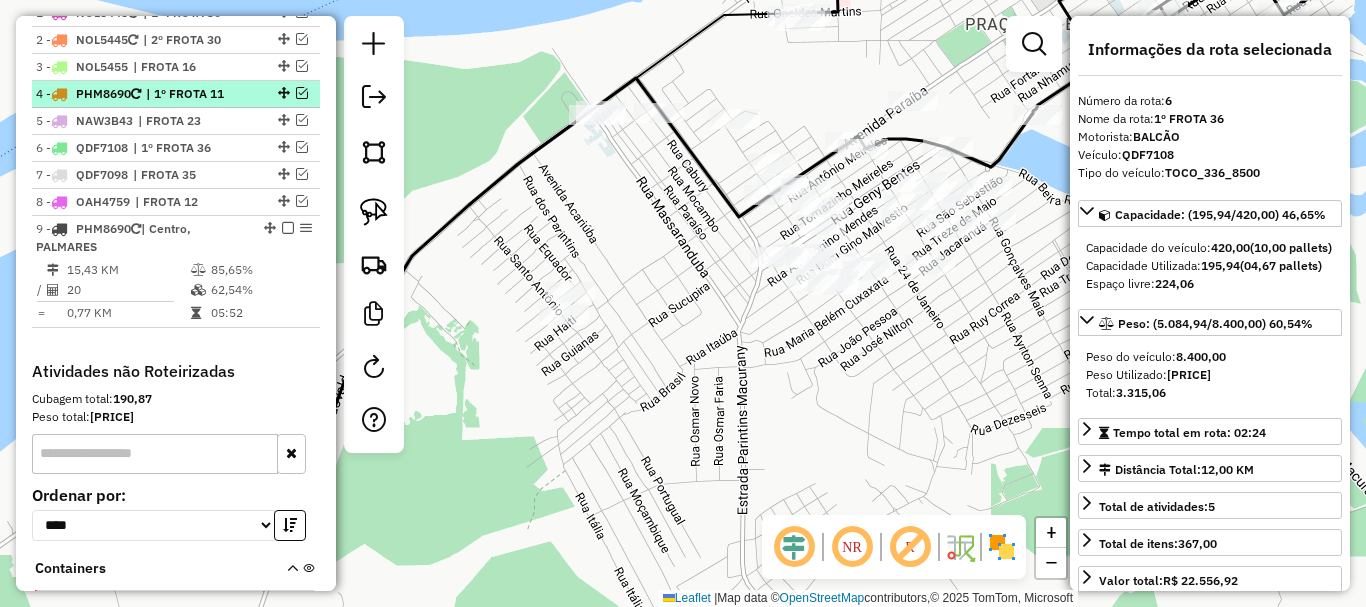 click on "| 1º FROTA 11" at bounding box center (192, 94) 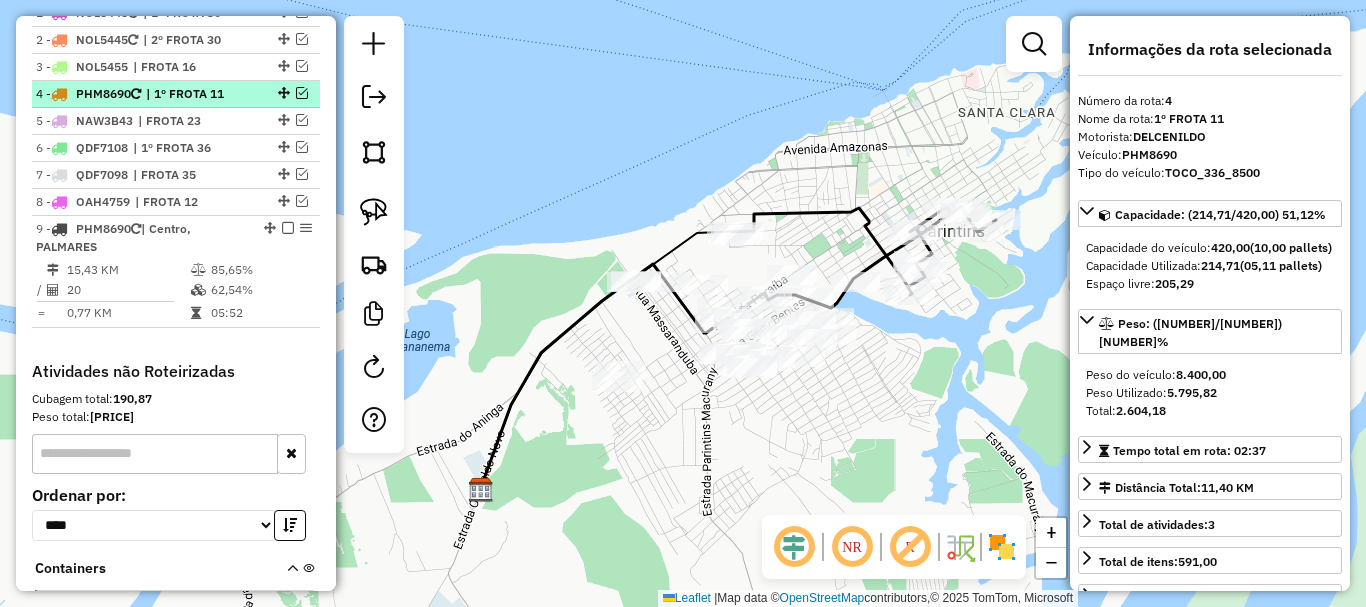 click on "PHM8690" at bounding box center (103, 93) 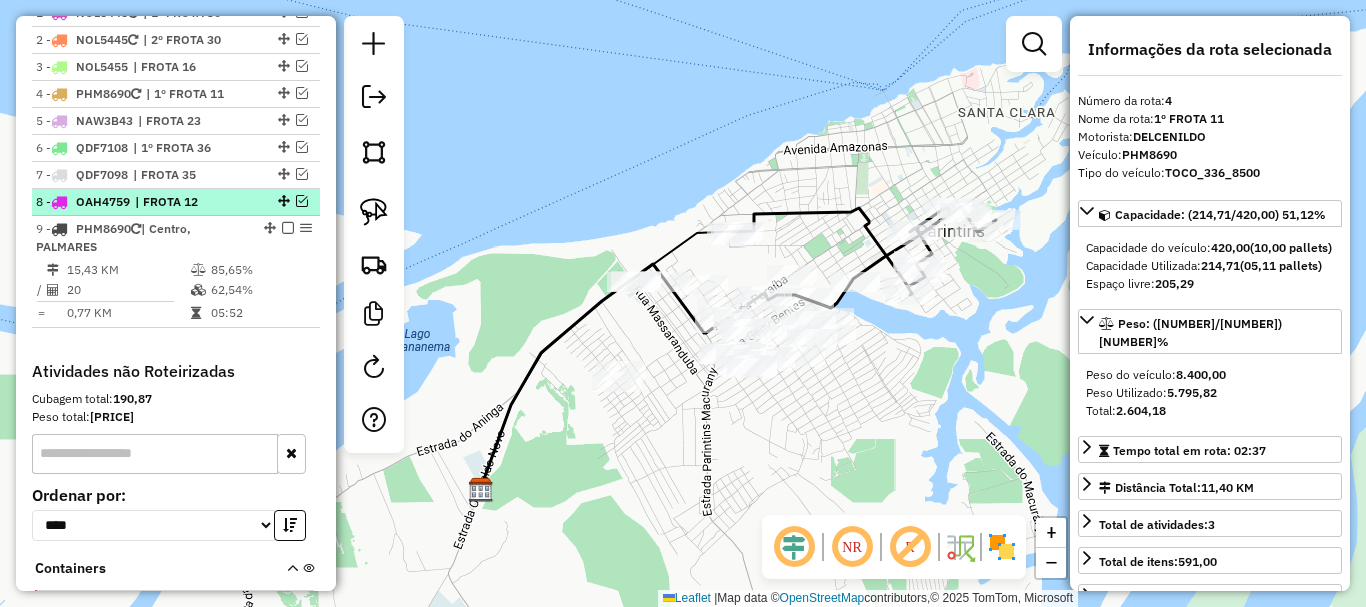 click at bounding box center [302, 201] 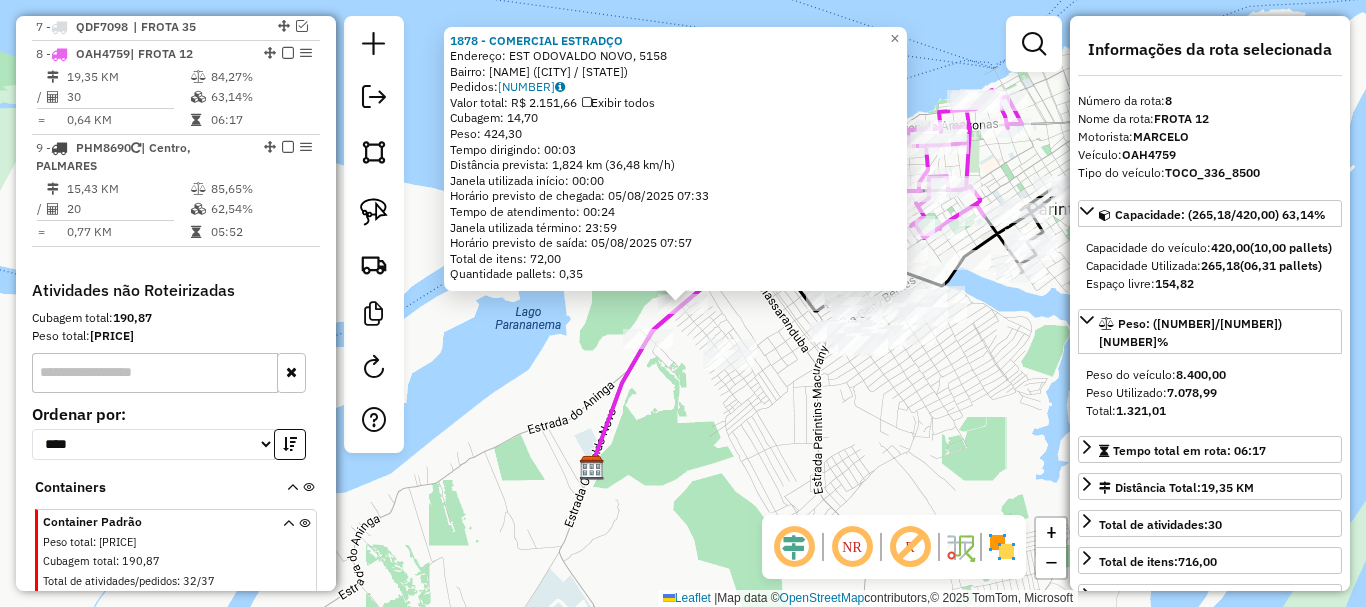 scroll, scrollTop: 963, scrollLeft: 0, axis: vertical 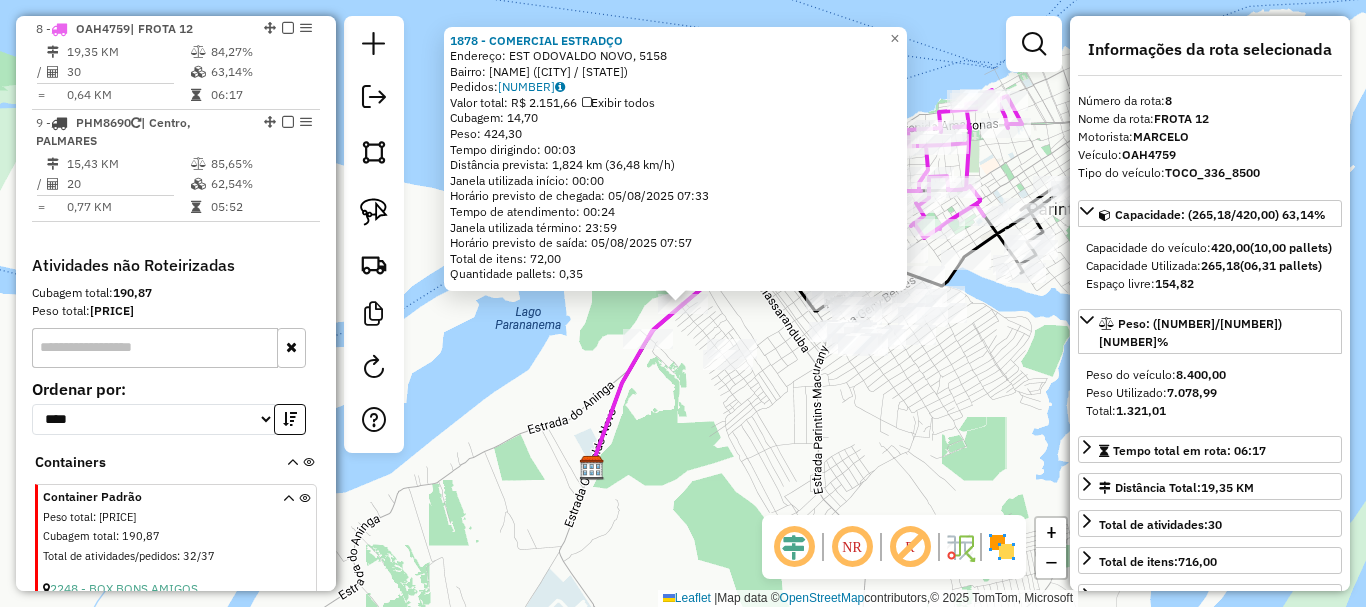 click on "1878 - COMERCIAL ESTRADÇO Endereço: EST ODOVALDO NOVO, 5158 Bairro: DJARD VIEIRA ([CITY] / [STATE]) Pedidos: 04771055 Valor total: R$ 2.151,66 Exibir todos Cubagem: 14,70 Peso: 424,30 Tempo dirigindo: 00:03 Distância prevista: 1,824 km (36,48 km/h) Janela utilizada início: 00:00 Horário previsto de chegada: 05/08/2025 07:33 Tempo de atendimento: 00:24 Janela utilizada término: 23:59 Horário previsto de saída: 05/08/2025 07:57 Total de itens: 72,00 Quantidade pallets: 0,35 × Janela de atendimento Grade de atendimento Capacidade Transportadoras Veículos Cliente Pedidos Rotas Selecione os dias de semana para filtrar as janelas de atendimento Seg Ter Qua Qui Sex Sáb Dom Informe o período da janela de atendimento: De: Até: Filtrar exatamente a janela do cliente Considerar janela de atendimento padrão Selecione os dias de semana para filtrar as grades de atendimento Seg Ter Qua Qui Sex Sáb Dom Peso mínimo: Peso máximo: De: Até: +" 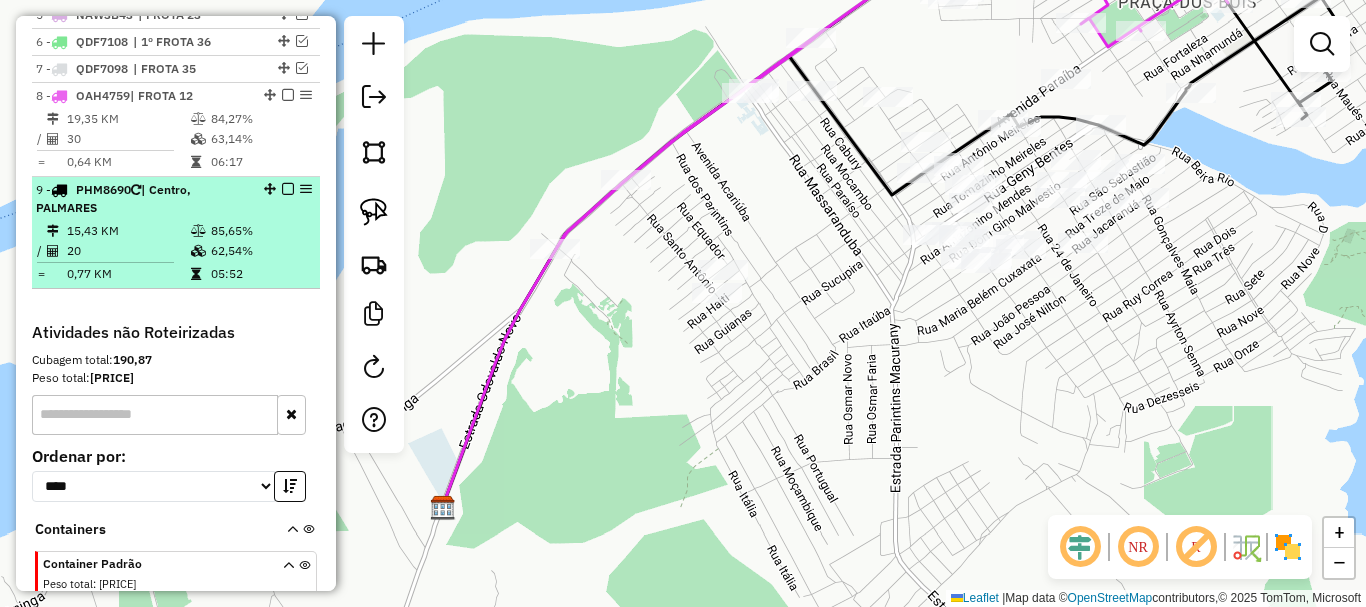 scroll, scrollTop: 863, scrollLeft: 0, axis: vertical 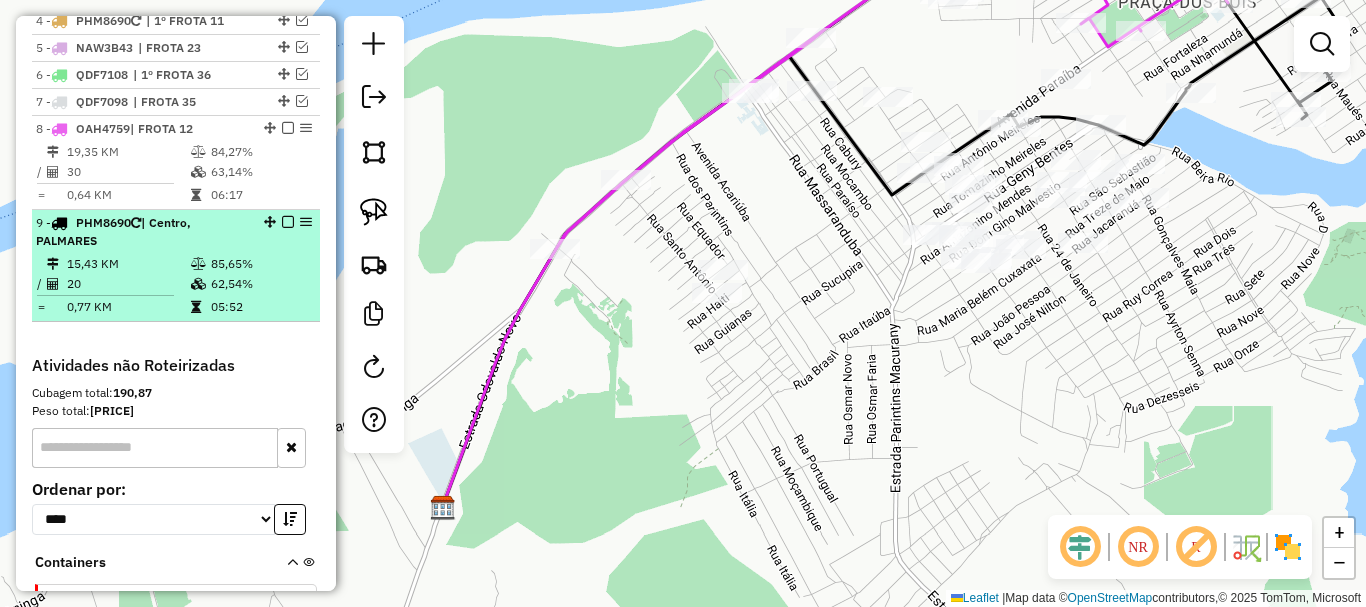 click on "[PLATE] | Centro, [CITY]" at bounding box center (142, 232) 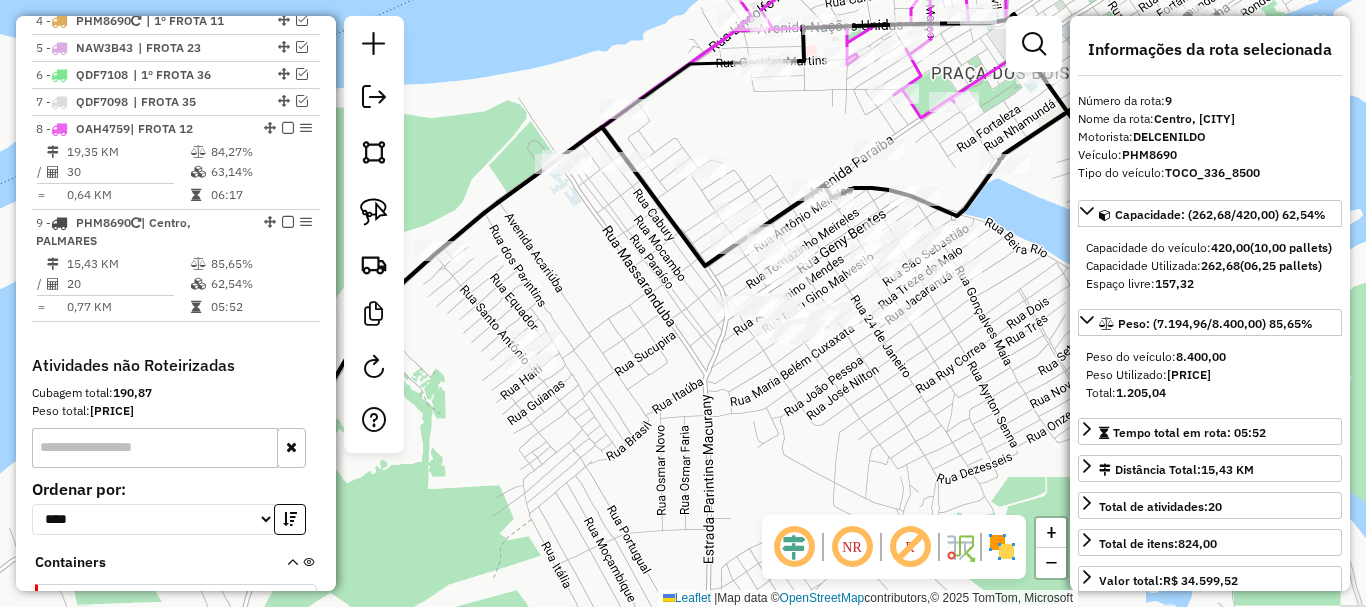 drag, startPoint x: 550, startPoint y: 389, endPoint x: 687, endPoint y: 381, distance: 137.23338 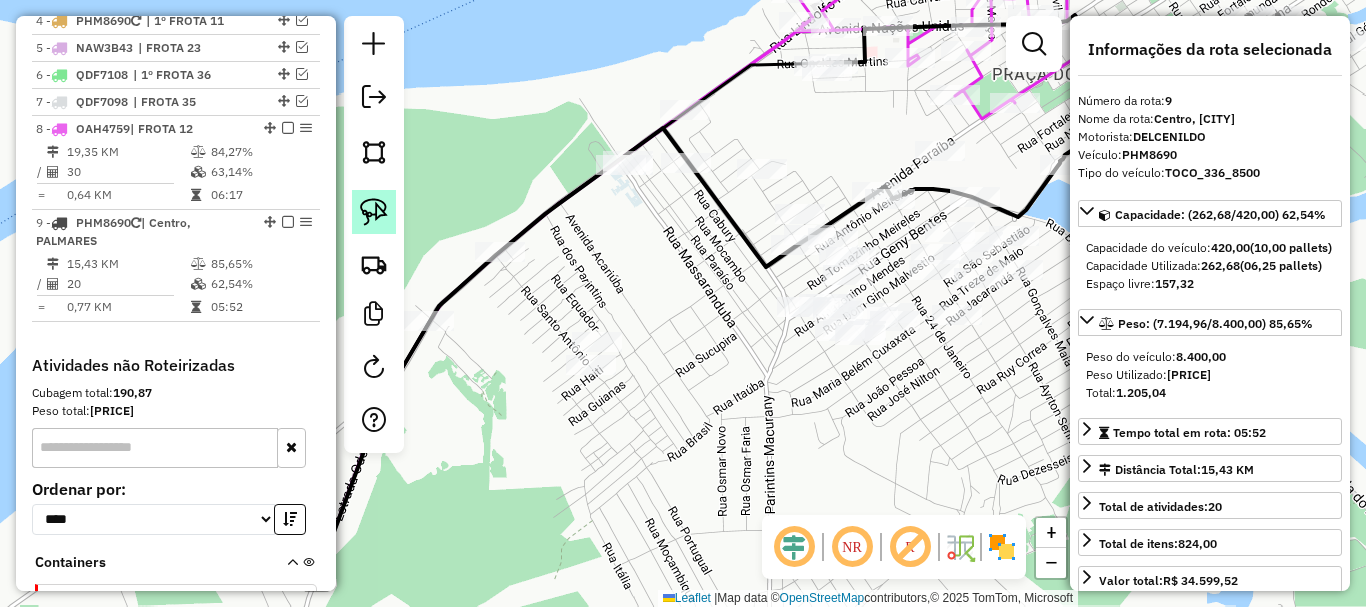 drag, startPoint x: 376, startPoint y: 224, endPoint x: 408, endPoint y: 245, distance: 38.27532 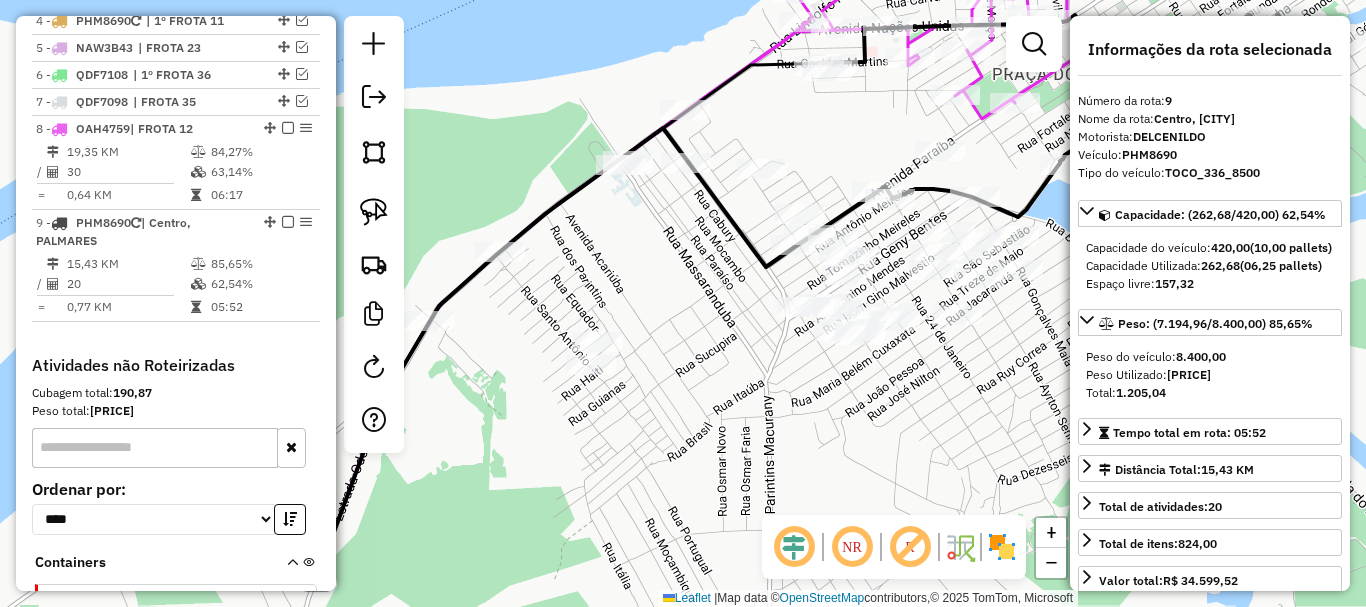 click 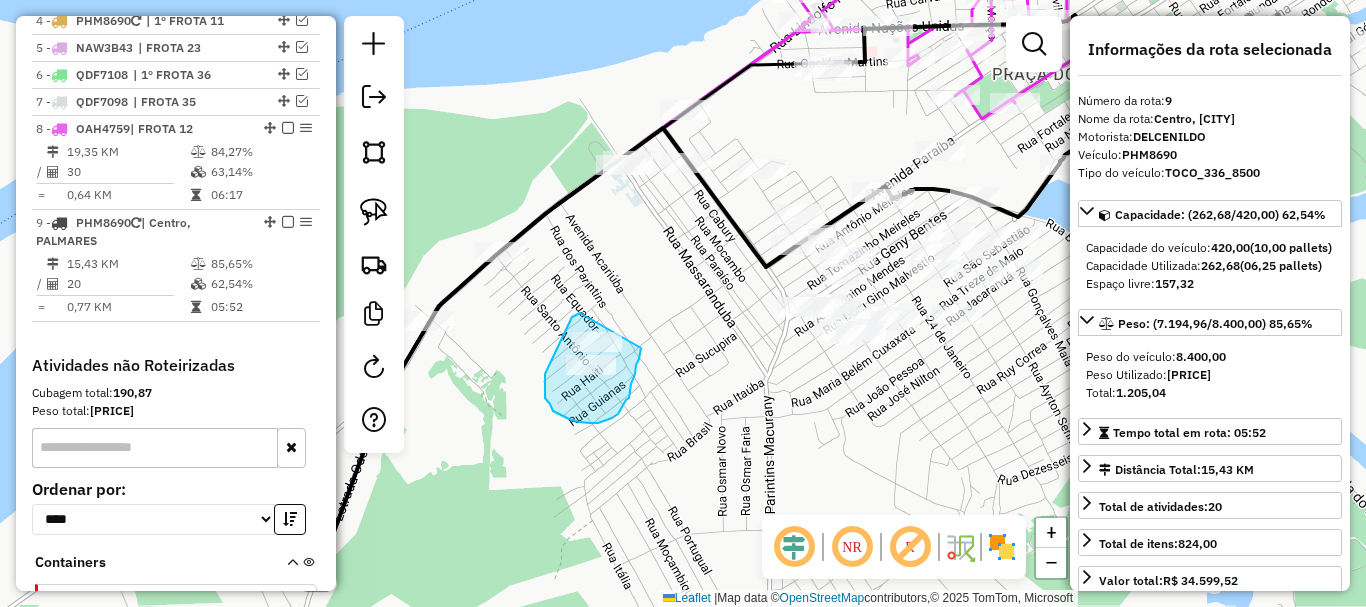 drag, startPoint x: 557, startPoint y: 350, endPoint x: 629, endPoint y: 340, distance: 72.691124 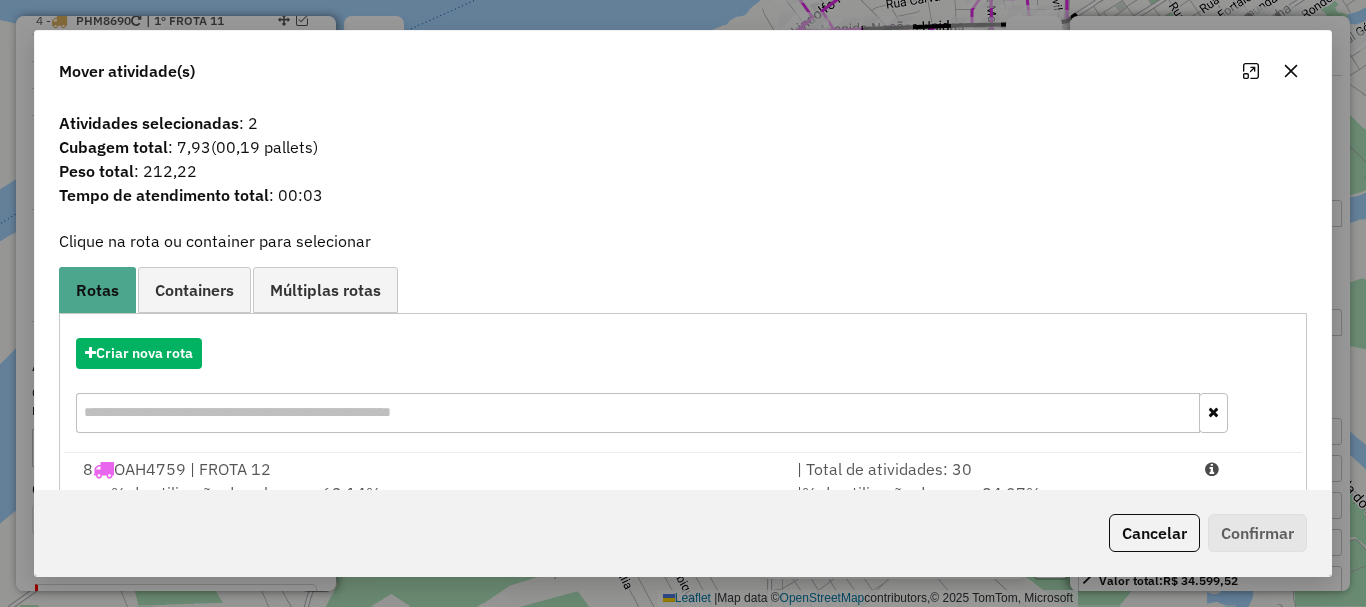 scroll, scrollTop: 159, scrollLeft: 0, axis: vertical 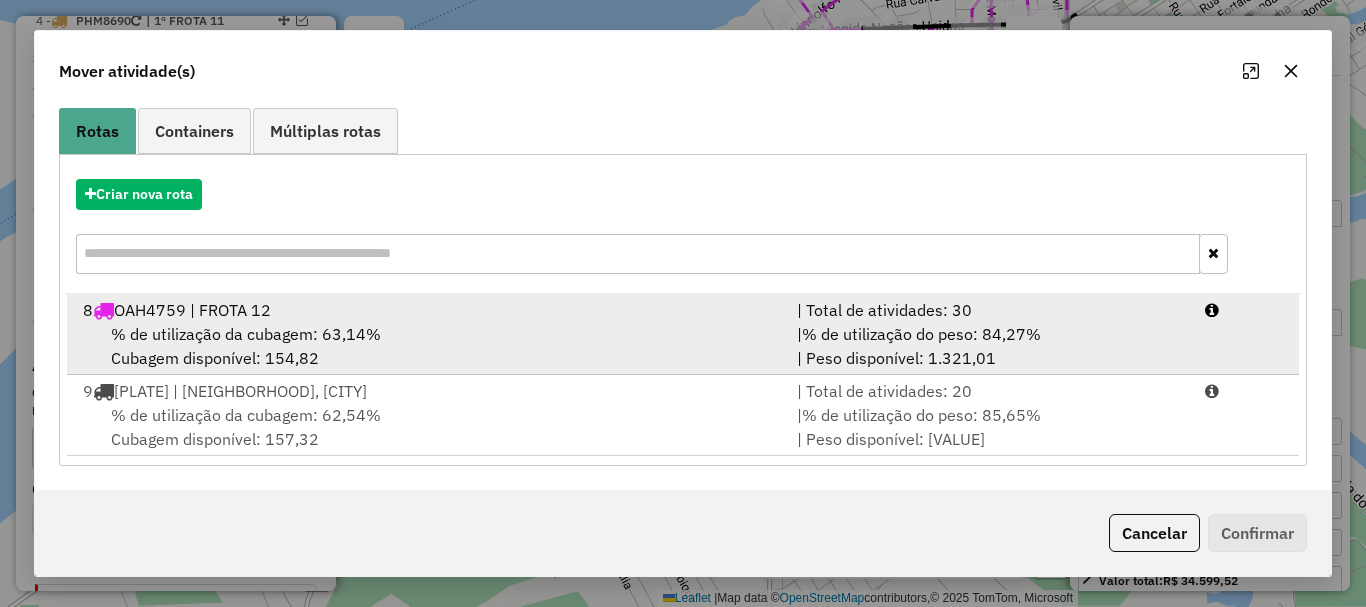 click on "% de utilização da cubagem: [NUMBER]%  Cubagem disponível: [NUMBER]" at bounding box center [428, 346] 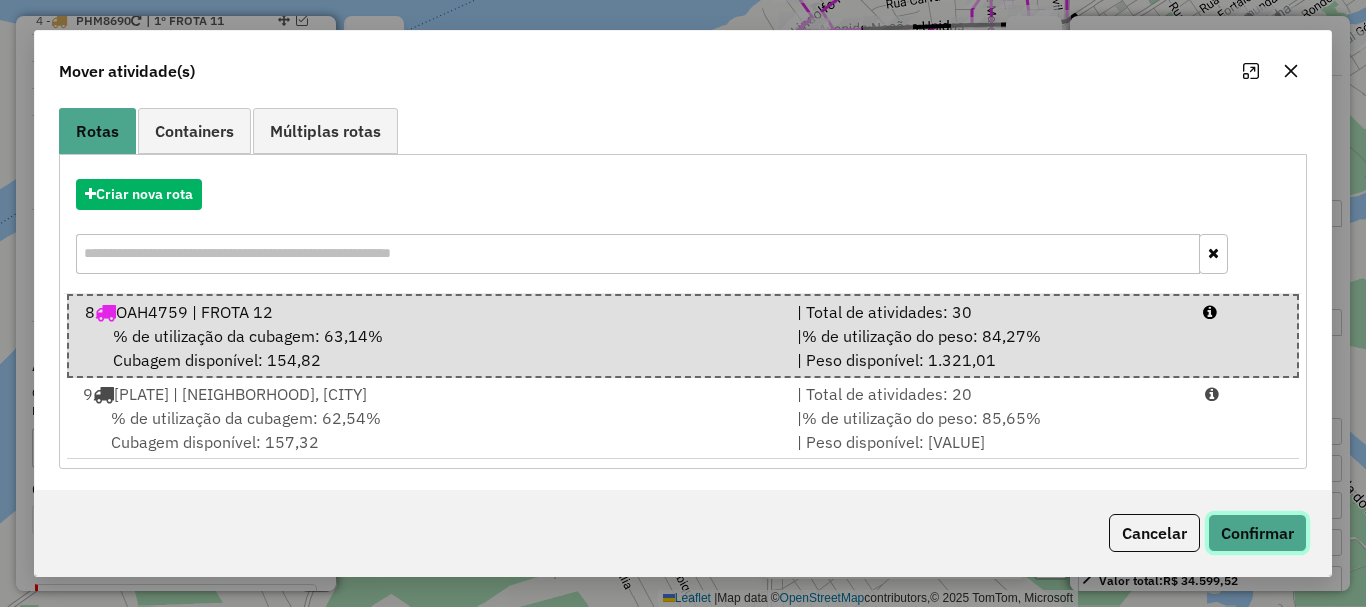 click on "Confirmar" 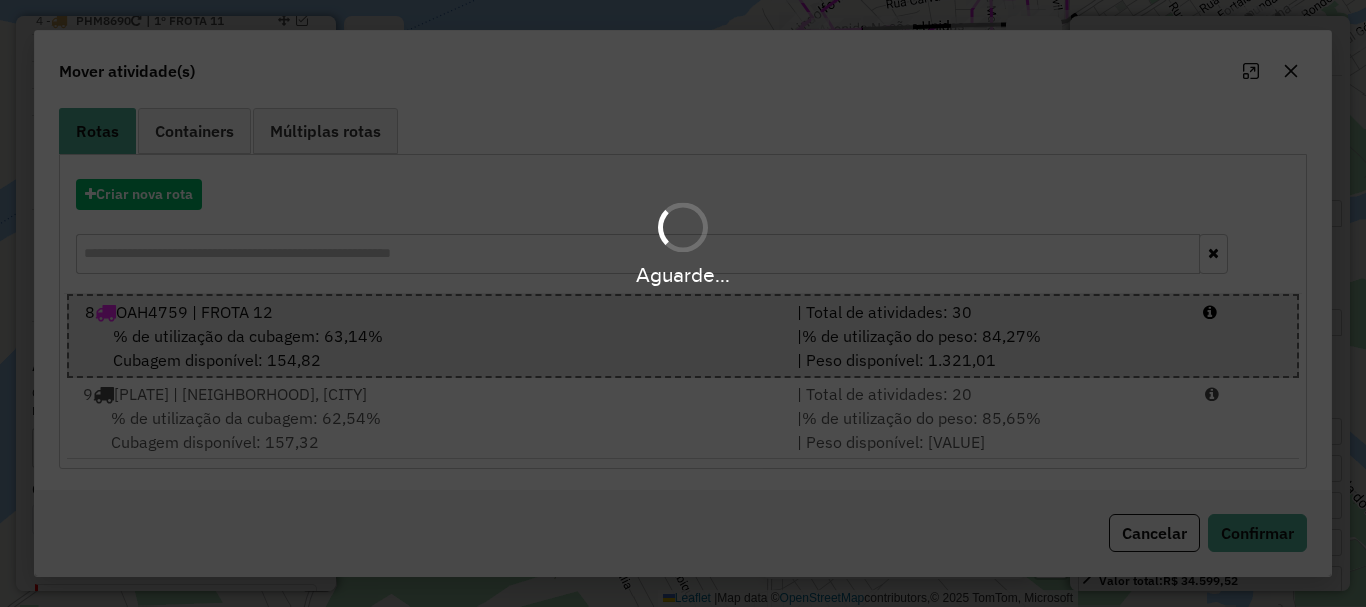 scroll, scrollTop: 0, scrollLeft: 0, axis: both 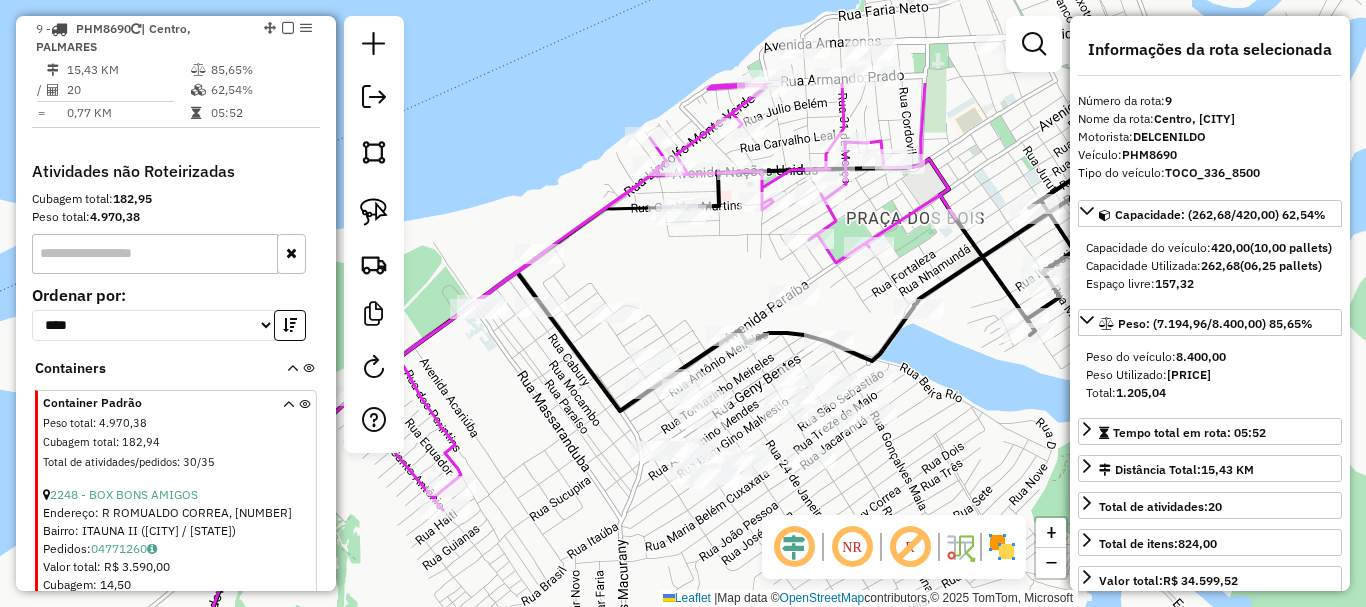 drag, startPoint x: 836, startPoint y: 462, endPoint x: 724, endPoint y: 556, distance: 146.21901 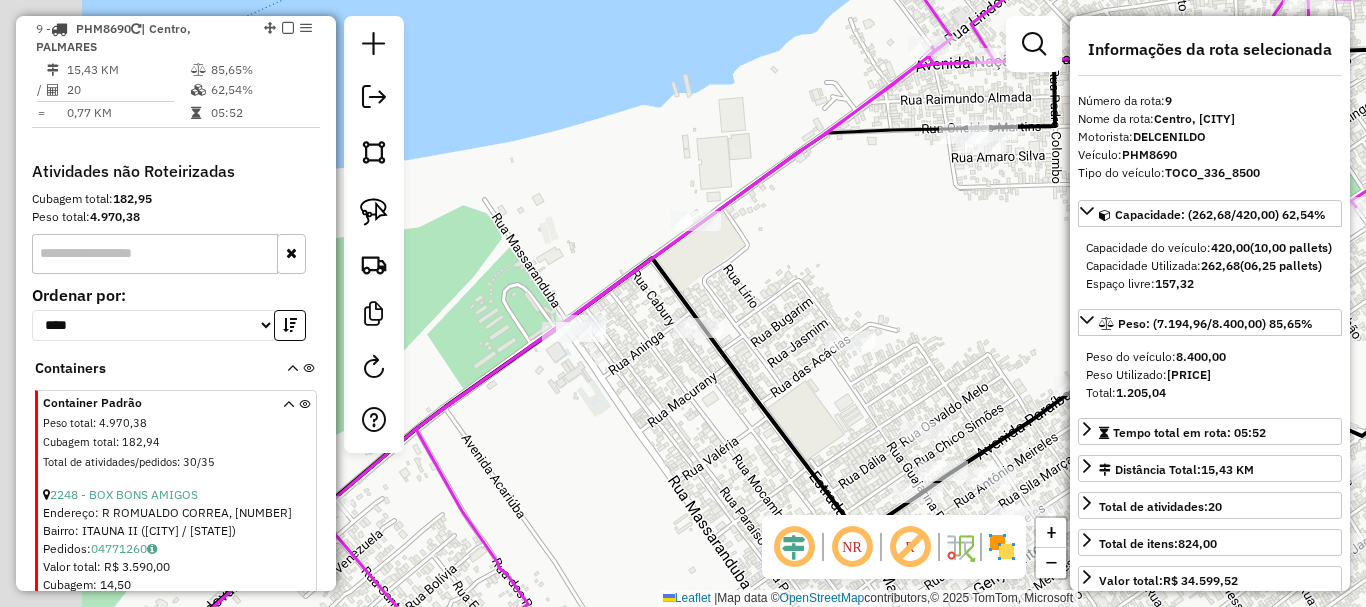 drag, startPoint x: 497, startPoint y: 349, endPoint x: 661, endPoint y: 408, distance: 174.29 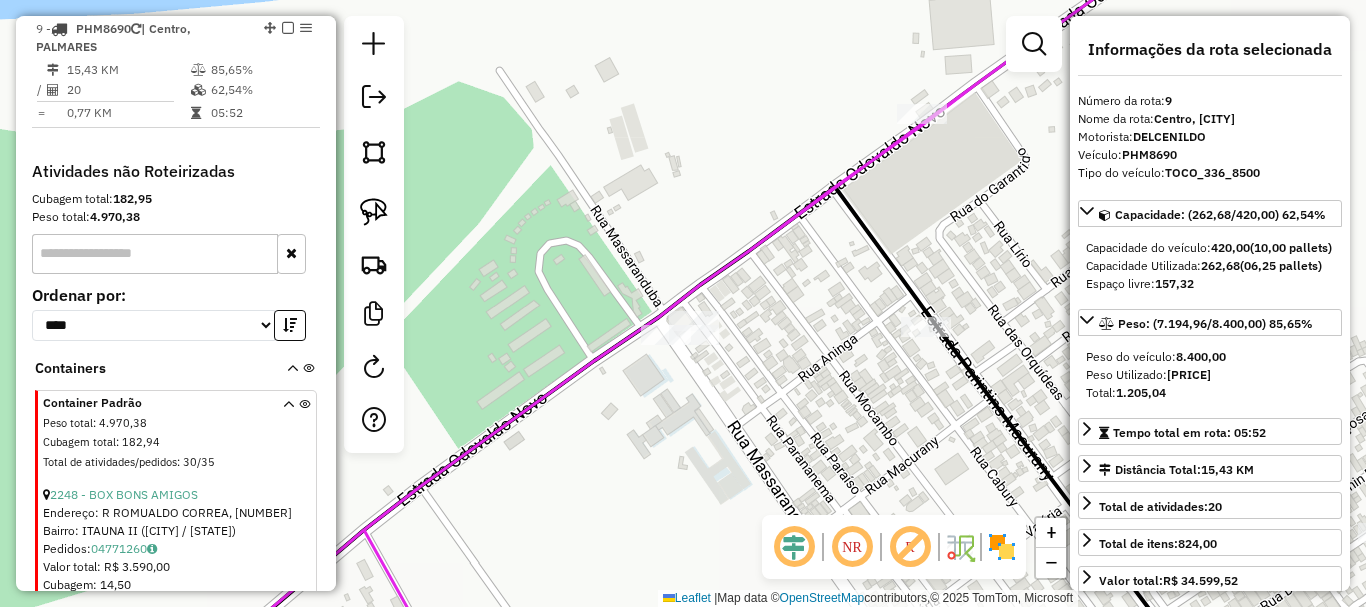 drag, startPoint x: 689, startPoint y: 404, endPoint x: 720, endPoint y: 409, distance: 31.400637 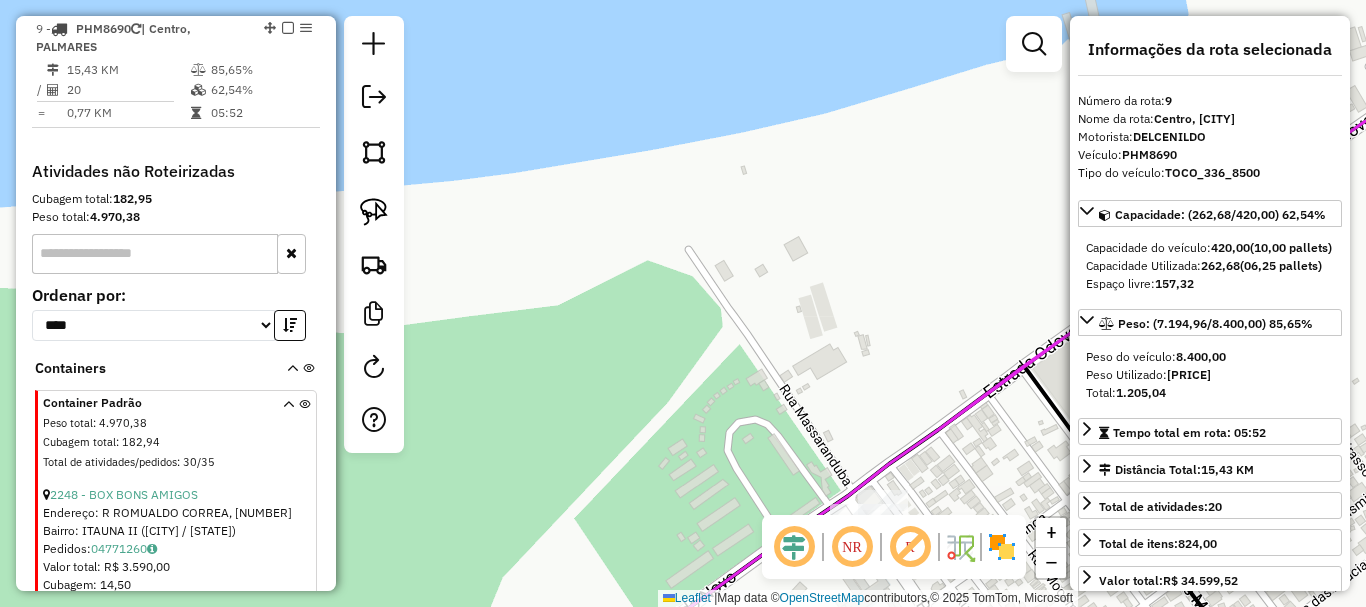 drag, startPoint x: 517, startPoint y: 274, endPoint x: 493, endPoint y: 296, distance: 32.55764 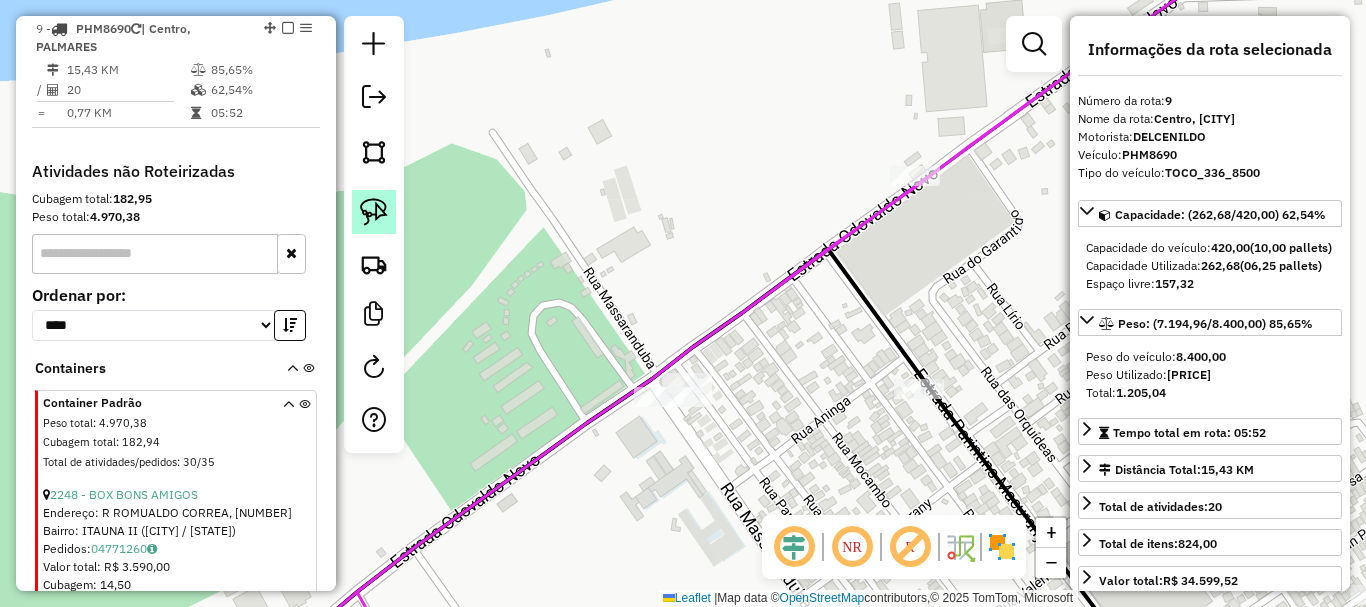 click 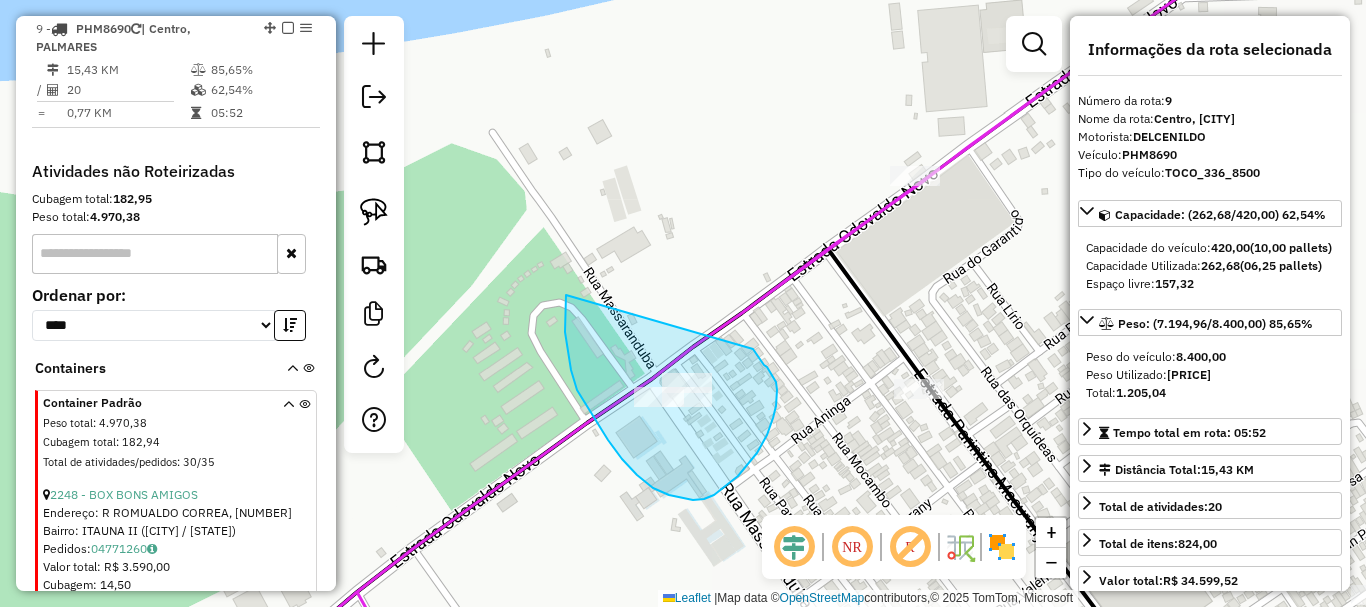 drag, startPoint x: 568, startPoint y: 348, endPoint x: 742, endPoint y: 373, distance: 175.7868 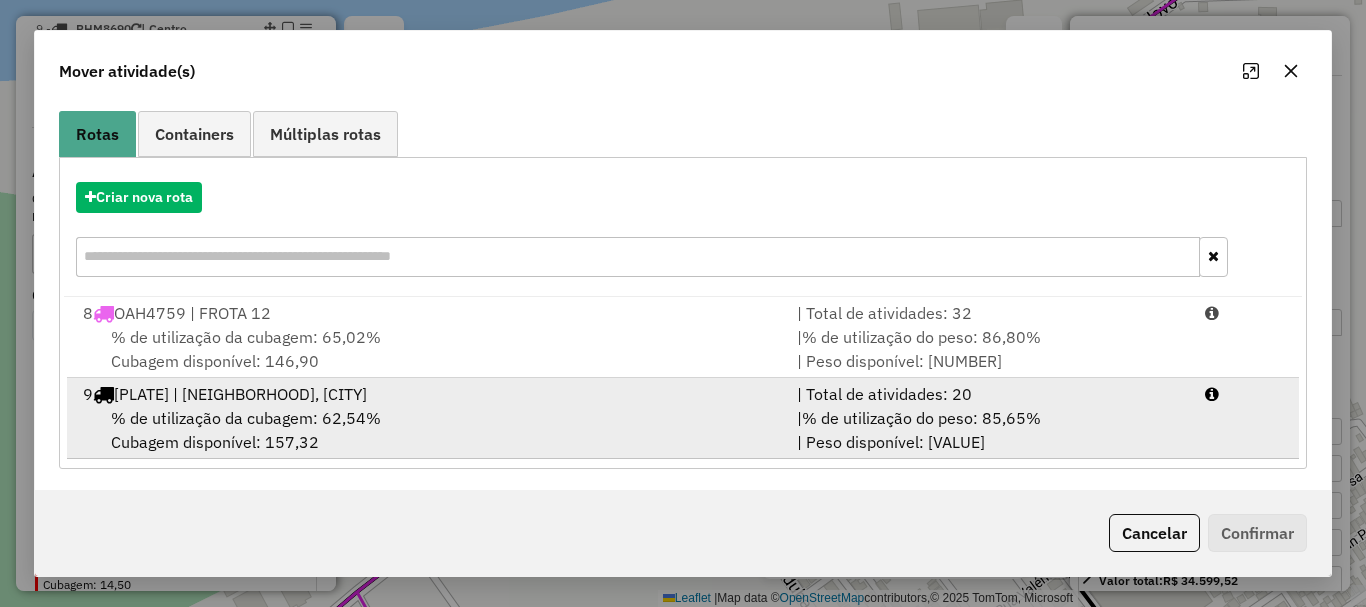 scroll, scrollTop: 159, scrollLeft: 0, axis: vertical 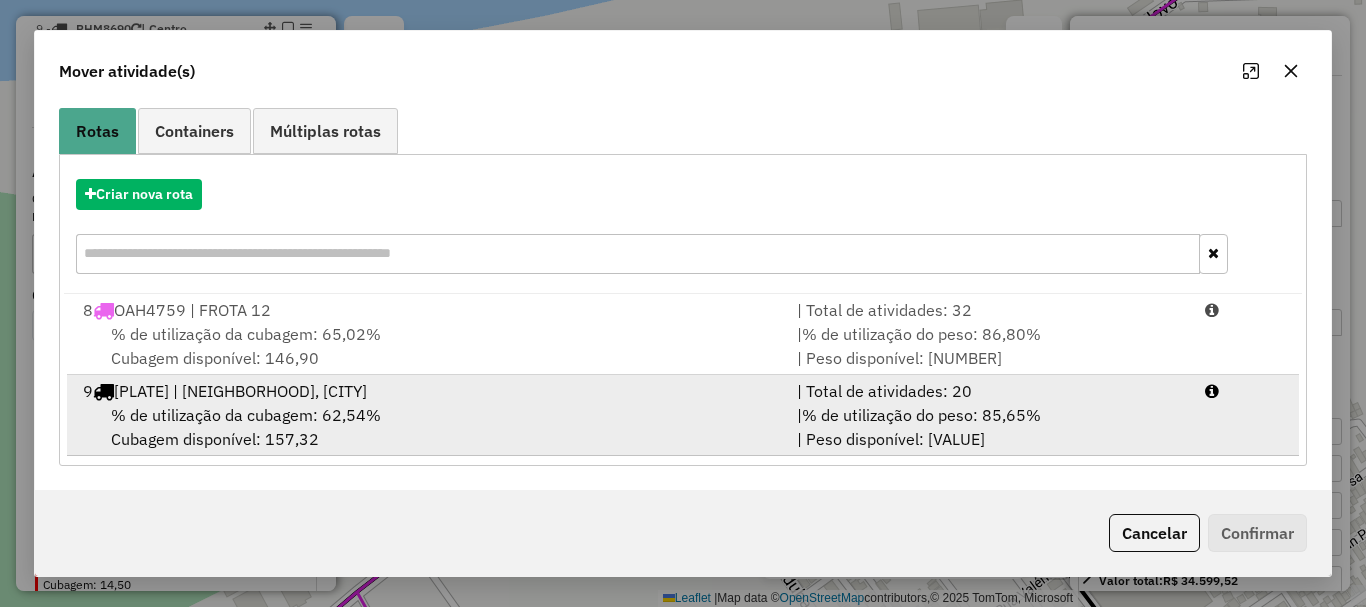 click on "9 [PLATE] | Centro, PALMARES" at bounding box center [428, 391] 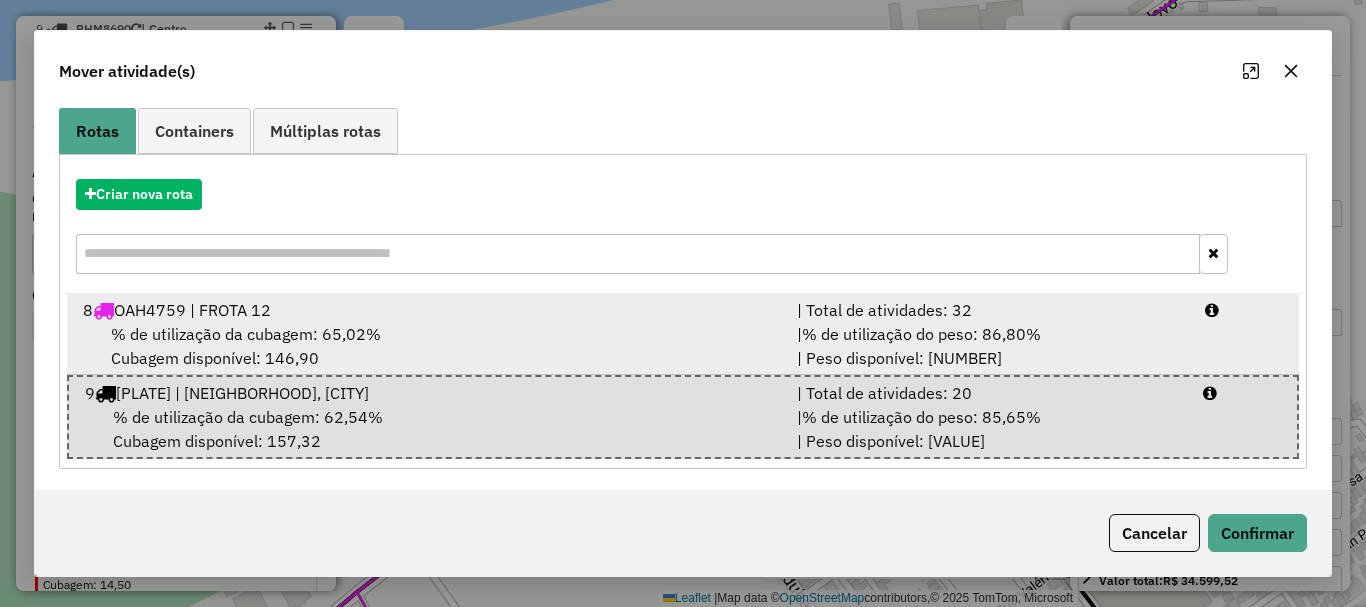 click on "% de utilização da cubagem: 65,02%  Cubagem disponível: 146,90" at bounding box center [428, 346] 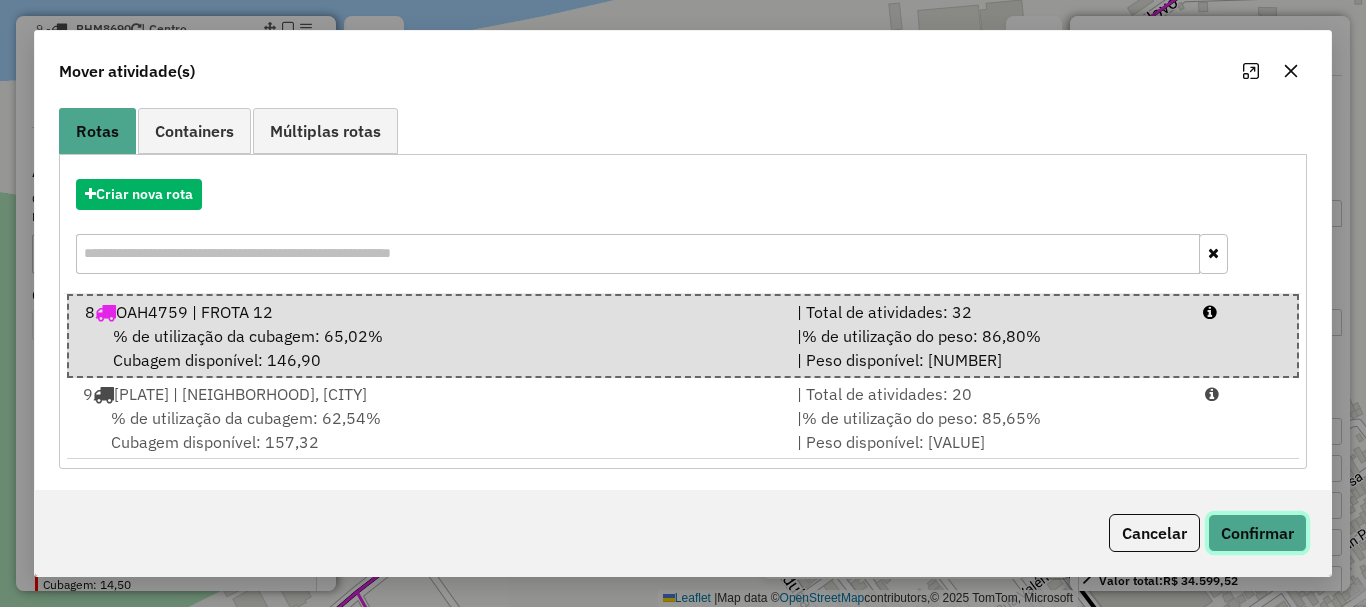 click on "Confirmar" 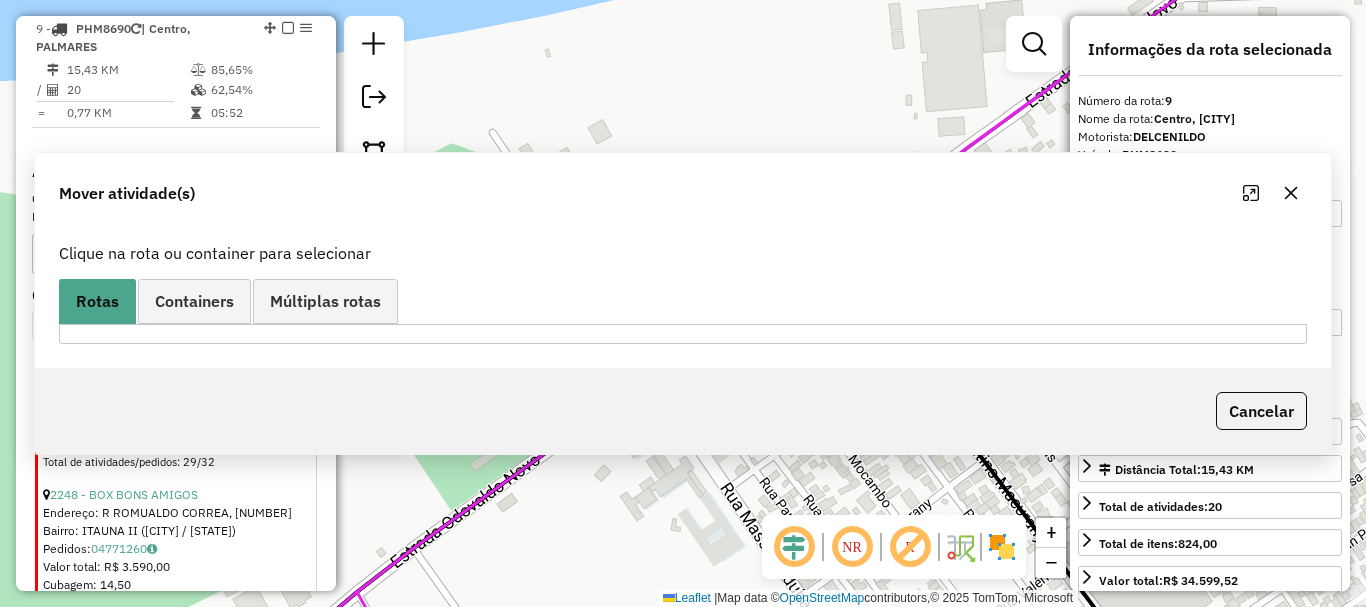 scroll, scrollTop: 0, scrollLeft: 0, axis: both 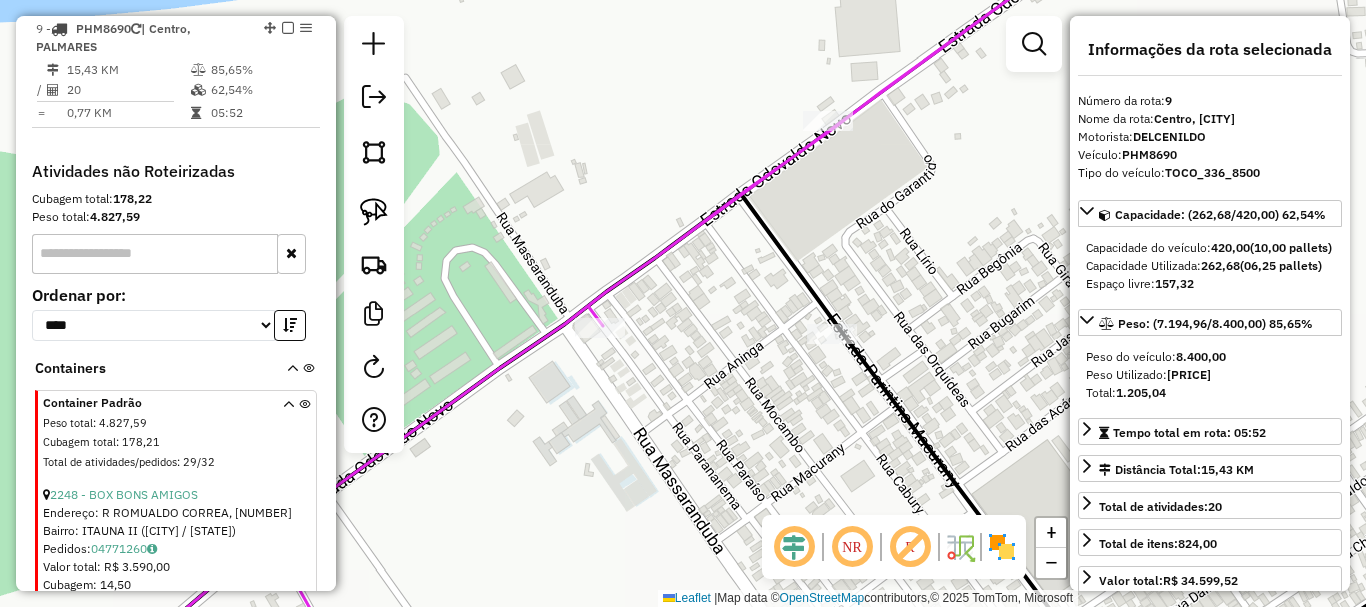 drag, startPoint x: 968, startPoint y: 273, endPoint x: 877, endPoint y: 215, distance: 107.912 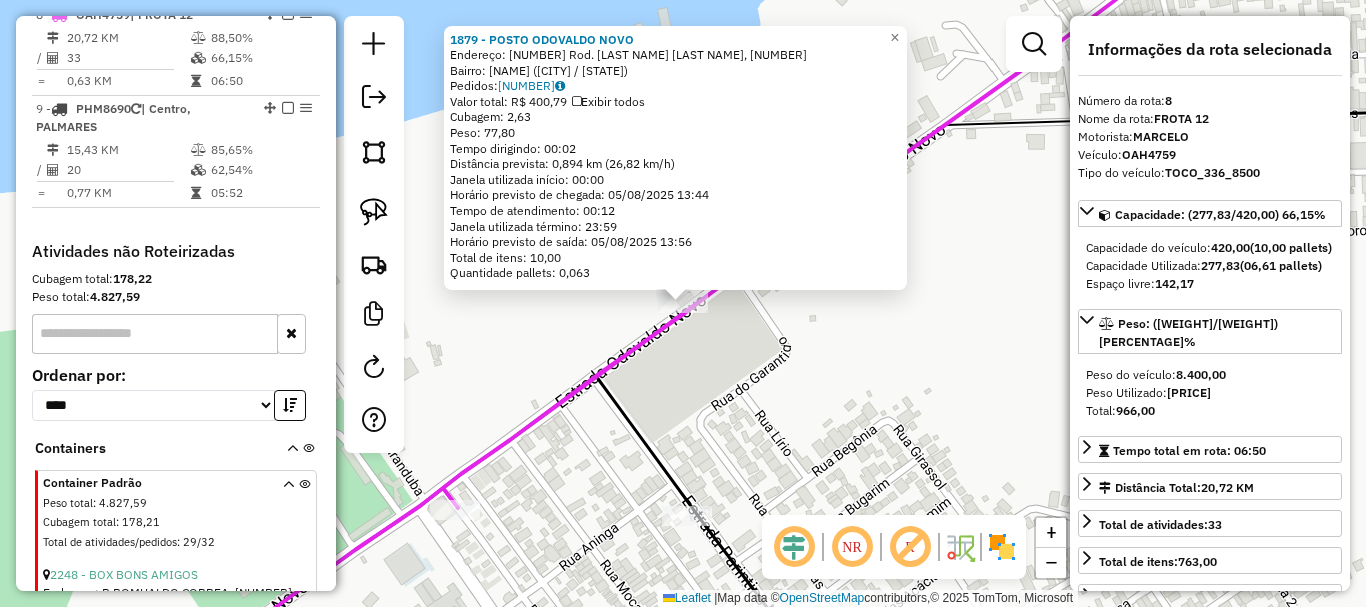 scroll, scrollTop: 963, scrollLeft: 0, axis: vertical 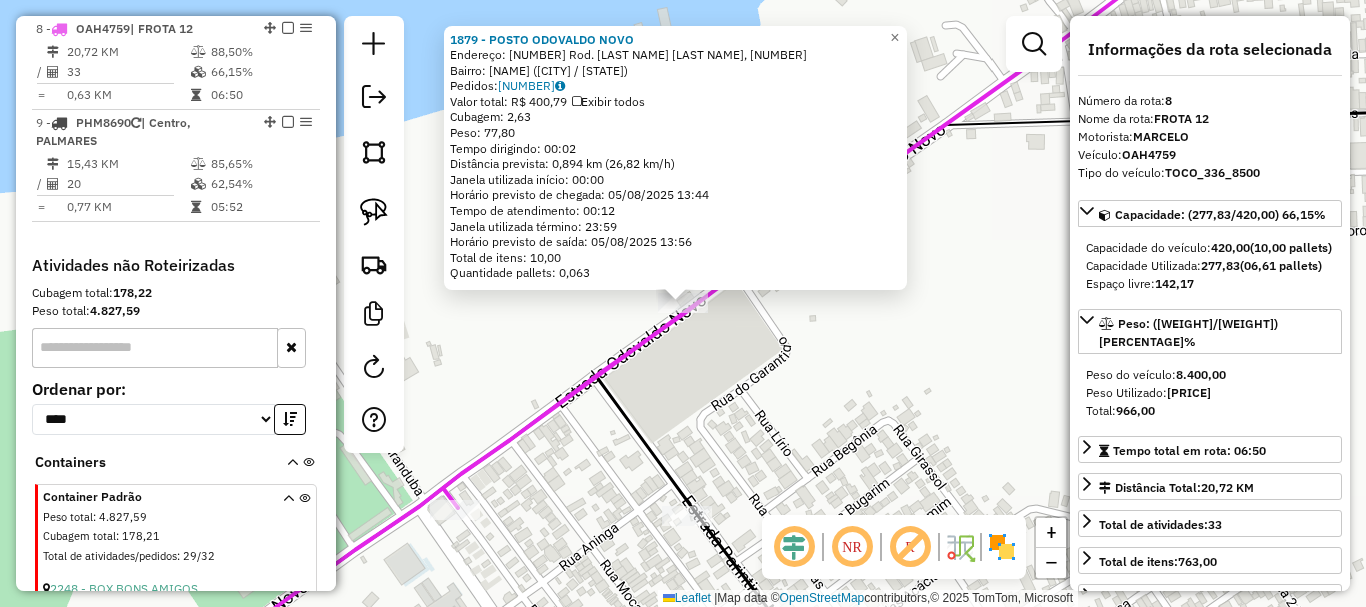 click on "1879 - POSTO ODOVALDO NOVO Endereço: 31 Rod. Osvaldo Ferreira Novo, 4045 Bairro: DJARD VIEIRA ([CITY] / [STATE]) Pedidos: 04771173 Valor total: R$ 400,79 Exibir todos Cubagem: 2,63 Peso: 77,80 Tempo dirigindo: 00:02 Distância prevista: 0,894 km (26,82 km/h) Janela utilizada início: 00:00 Horário previsto de chegada: 05/08/2025 13:44 Tempo de atendimento: 00:12 Janela utilizada término: 23:59 Horário previsto de saída: 05/08/2025 13:56 Total de itens: 10,00 Quantidade pallets: 0,063 × Janela de atendimento Grade de atendimento Capacidade Transportadoras Veículos Cliente Pedidos Rotas Selecione os dias de semana para filtrar as janelas de atendimento Seg Ter Qua Qui Sex Sáb Dom Informe o período da janela de atendimento: De: Até: Filtrar exatamente a janela do cliente Considerar janela de atendimento padrão Selecione os dias de semana para filtrar as grades de atendimento Seg Ter Qua Qui Sex Sáb Dom Peso mínimo: Peso máximo: De:" 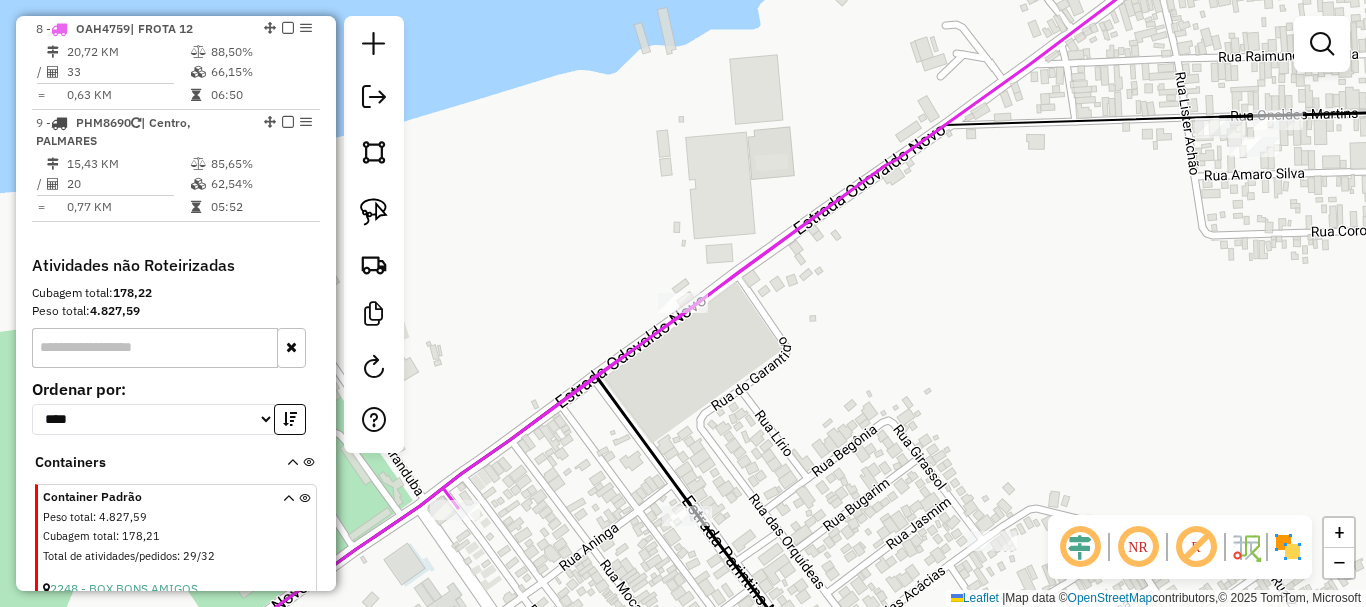 drag, startPoint x: 856, startPoint y: 403, endPoint x: 778, endPoint y: 296, distance: 132.41223 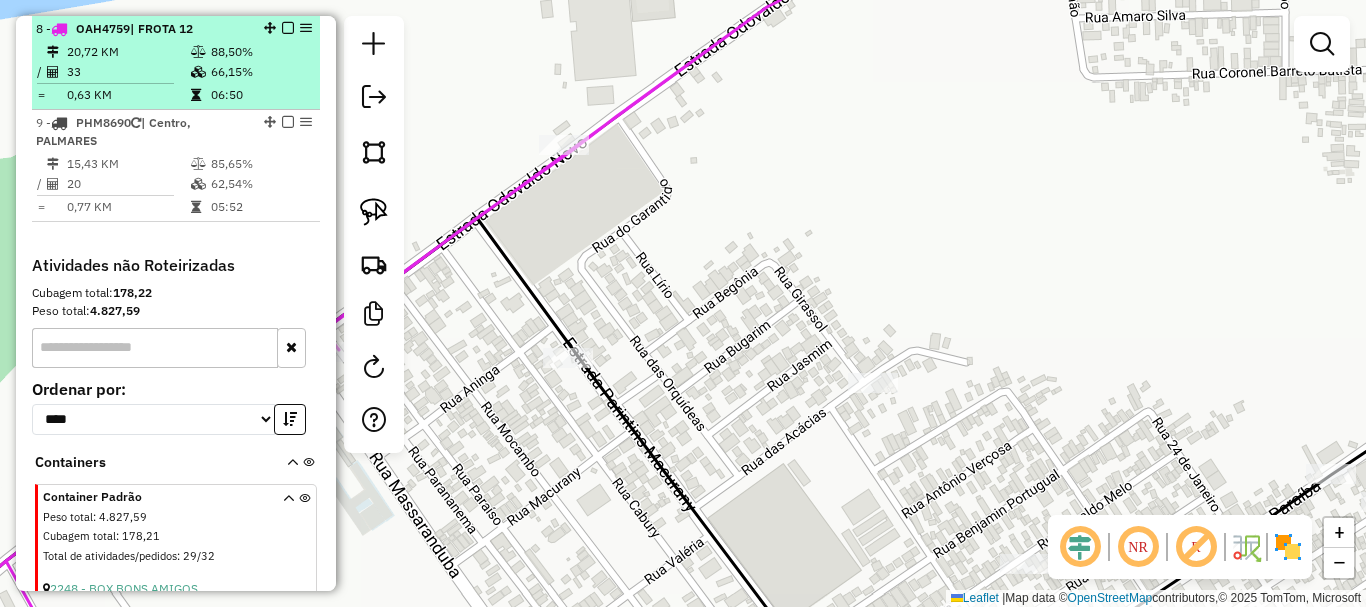 click at bounding box center [288, 28] 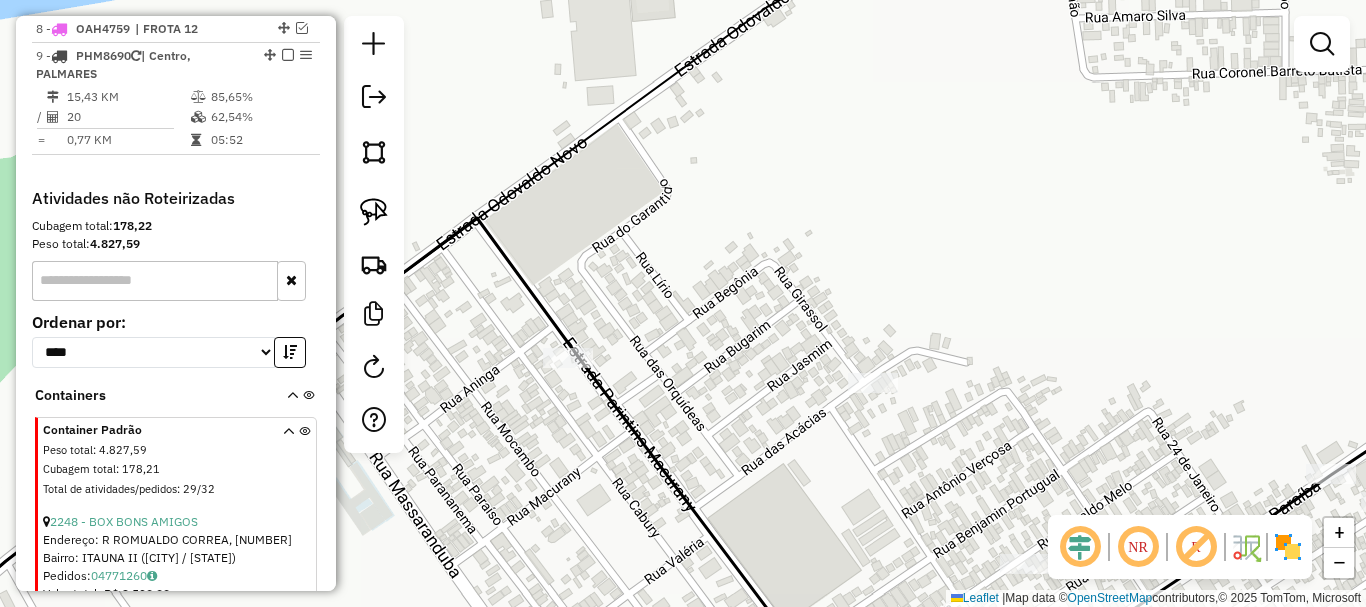 drag, startPoint x: 658, startPoint y: 232, endPoint x: 624, endPoint y: 144, distance: 94.33981 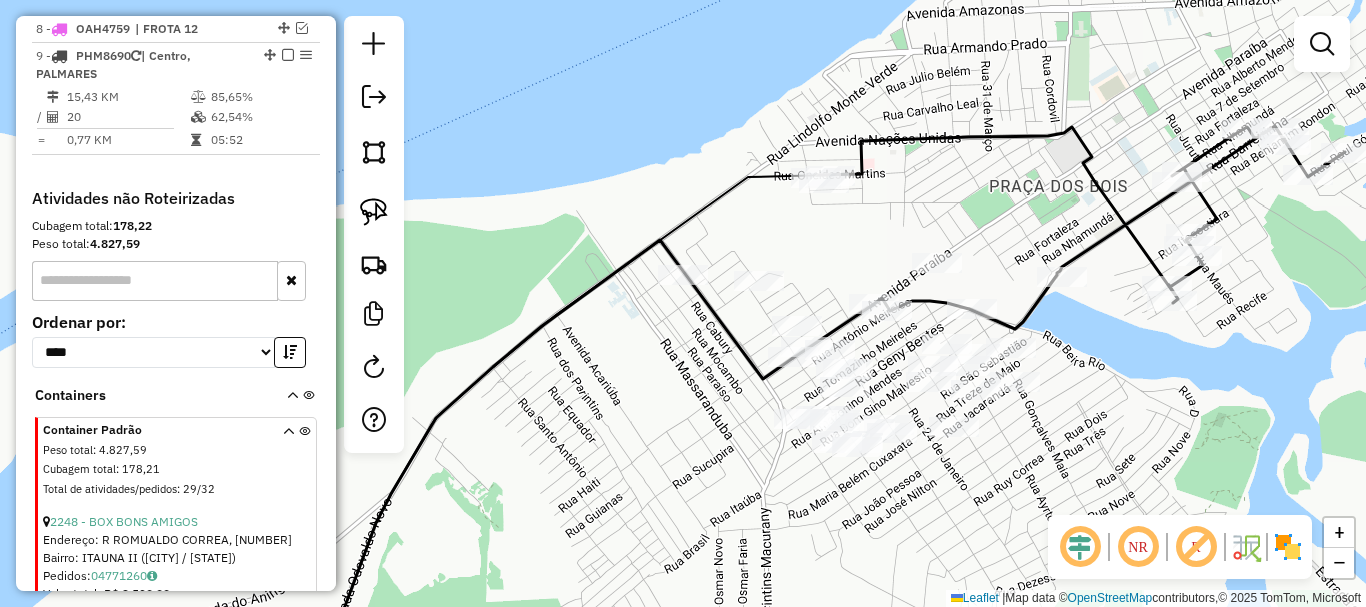 drag, startPoint x: 801, startPoint y: 171, endPoint x: 805, endPoint y: 239, distance: 68.117546 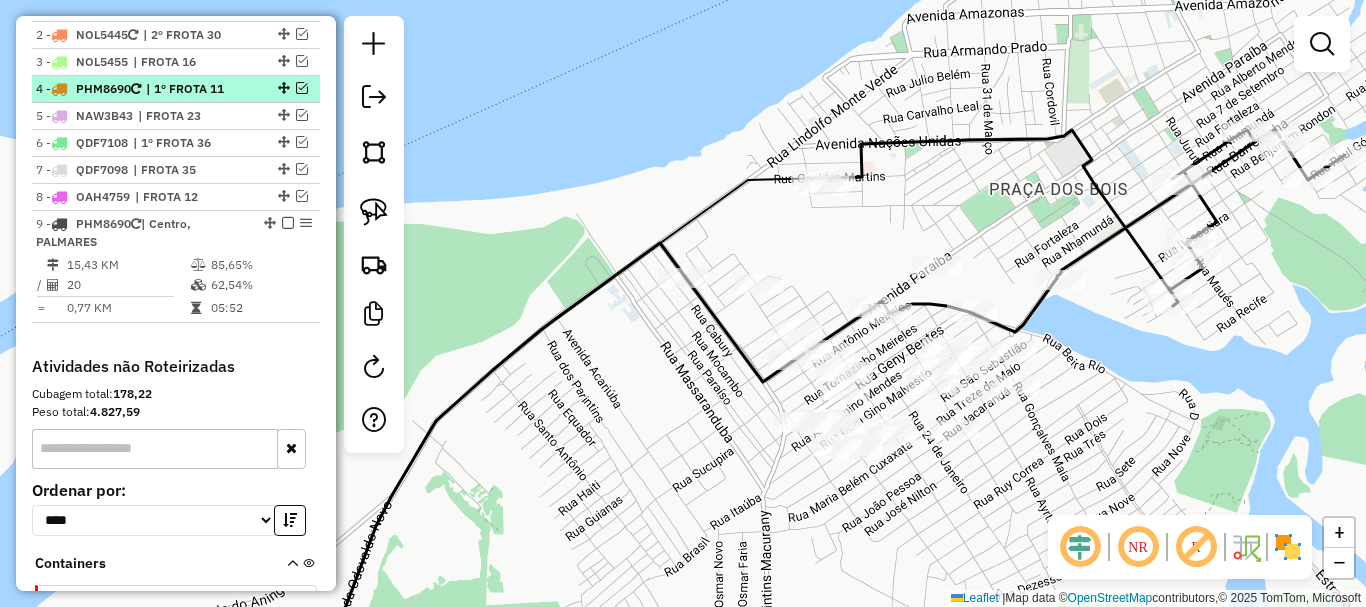 scroll, scrollTop: 763, scrollLeft: 0, axis: vertical 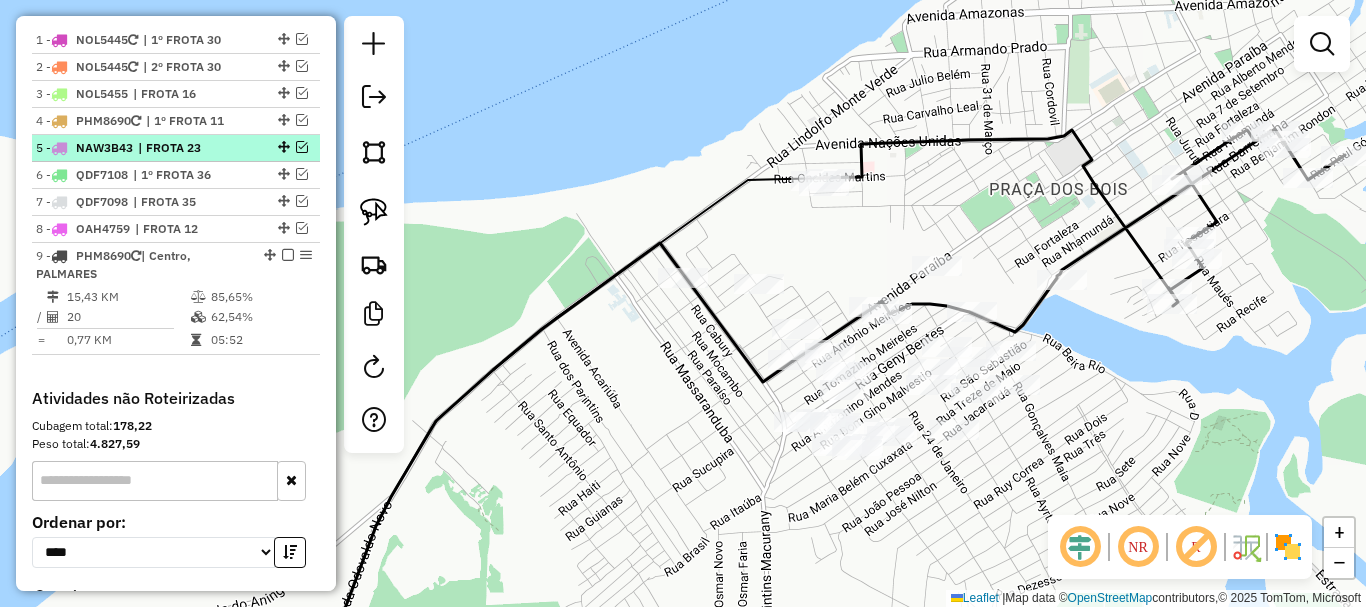 click on "| FROTA 23" at bounding box center [184, 148] 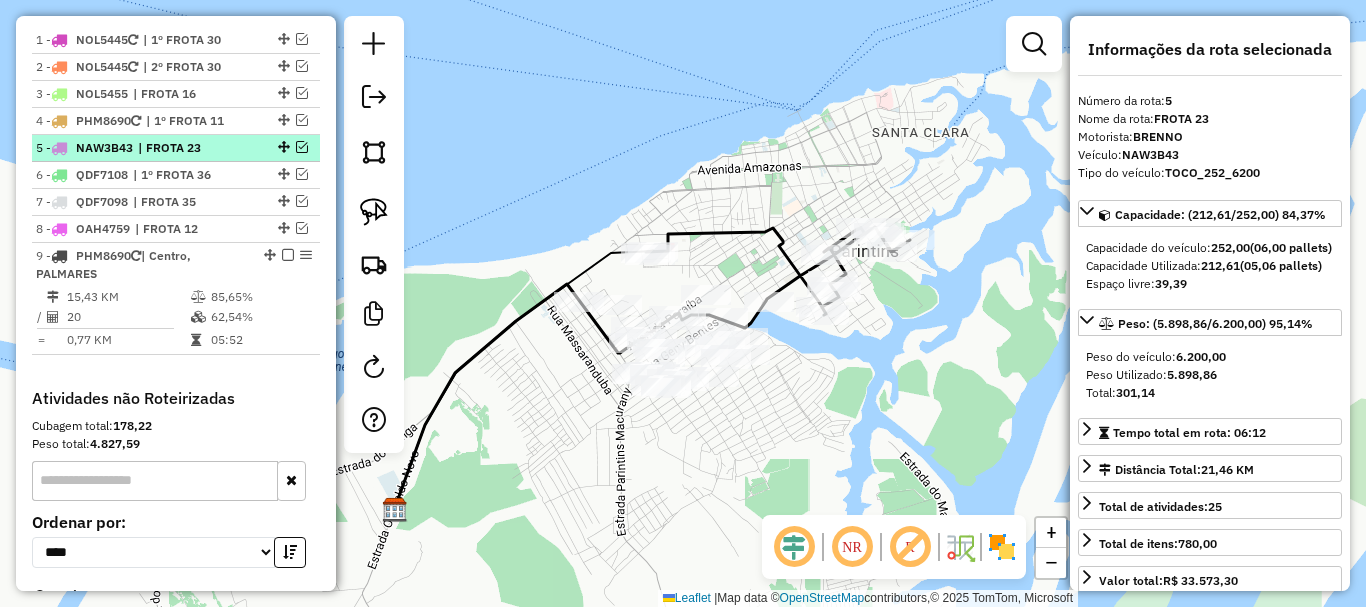click at bounding box center (302, 147) 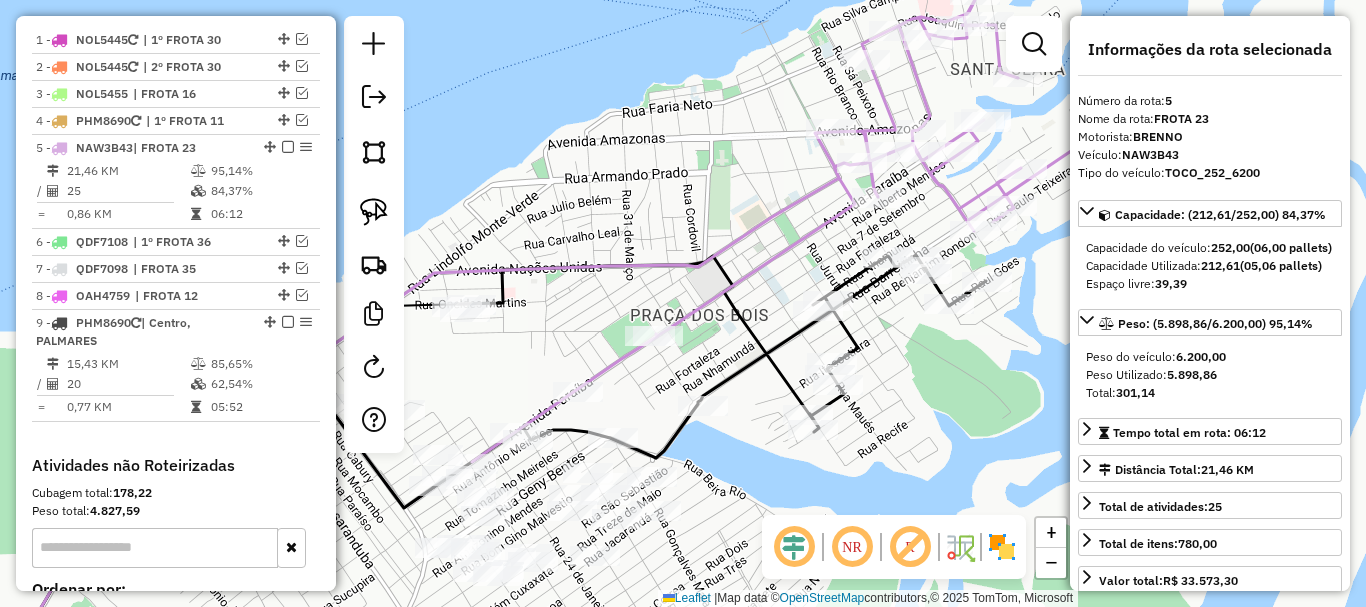 drag, startPoint x: 786, startPoint y: 177, endPoint x: 648, endPoint y: 195, distance: 139.16896 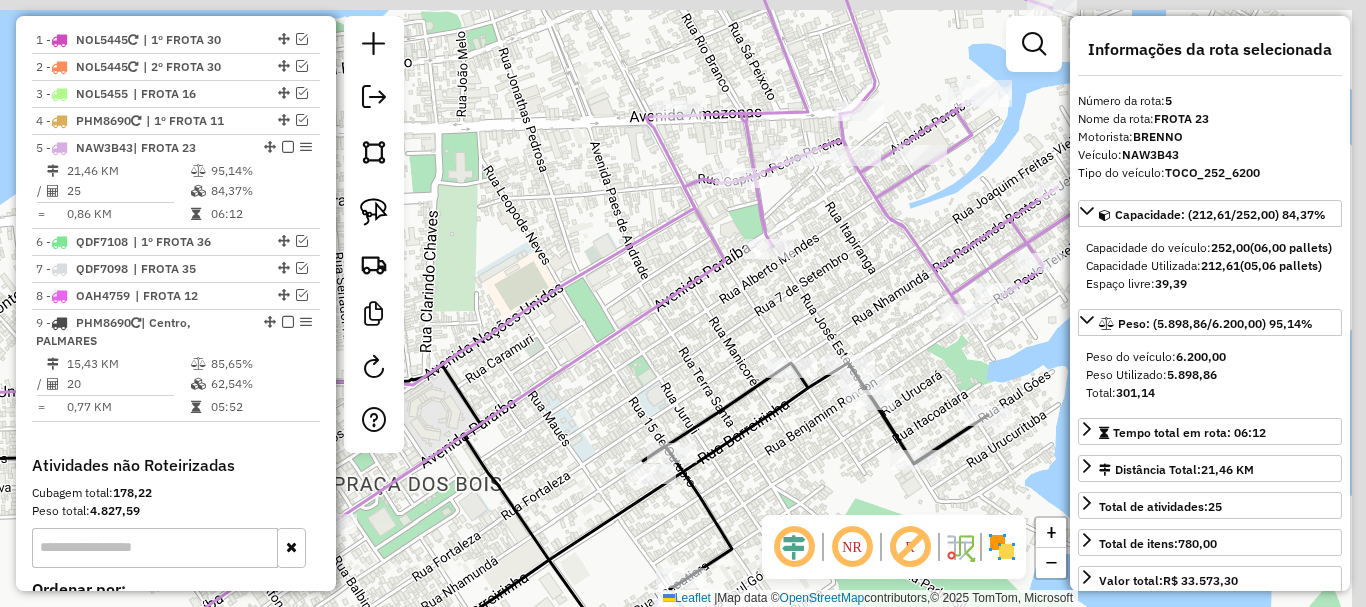 drag, startPoint x: 664, startPoint y: 213, endPoint x: 339, endPoint y: 331, distance: 345.75858 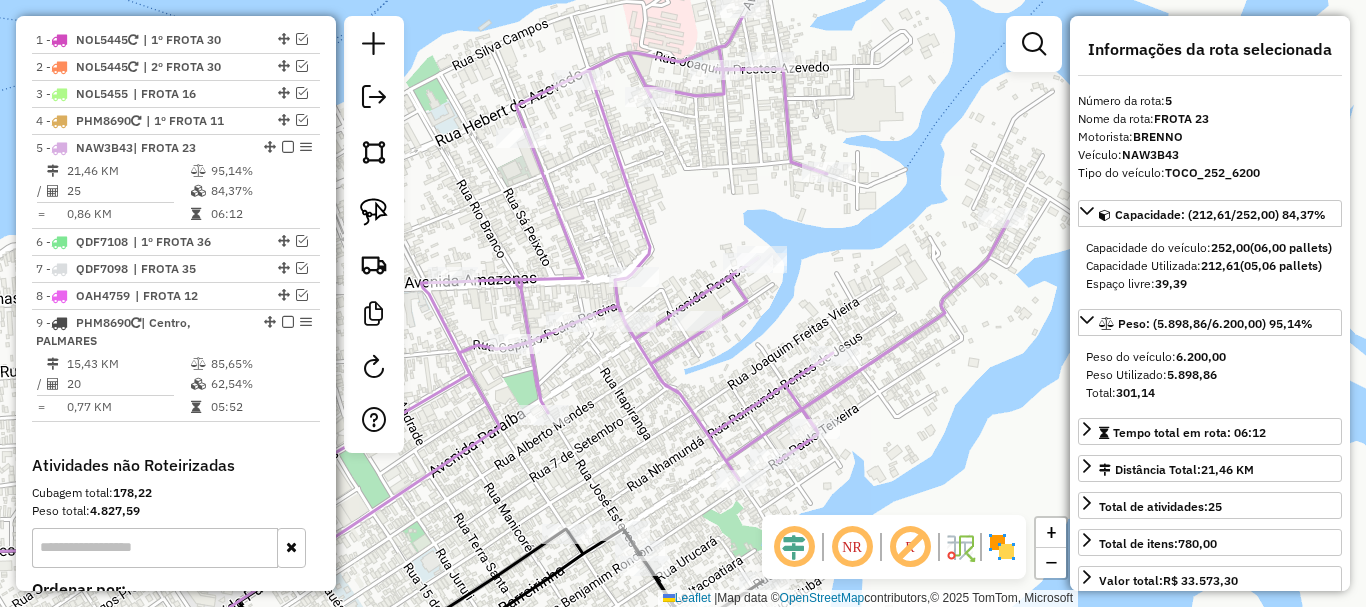 drag, startPoint x: 865, startPoint y: 217, endPoint x: 809, endPoint y: 328, distance: 124.32619 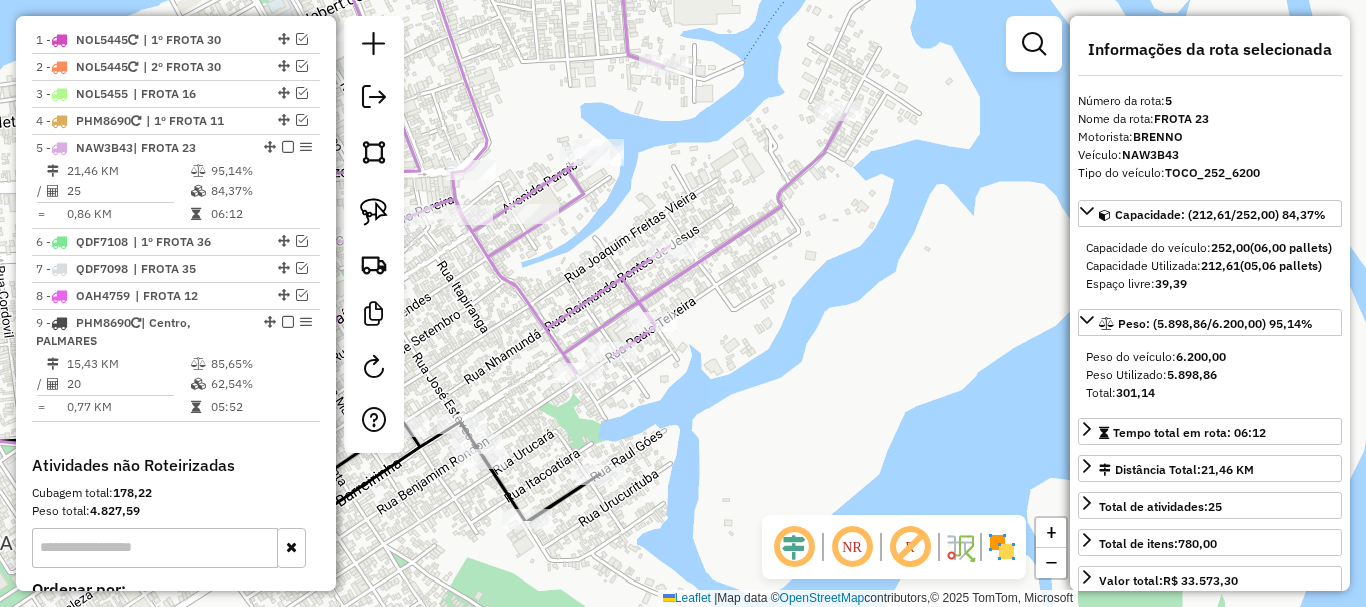 drag, startPoint x: 655, startPoint y: 455, endPoint x: 519, endPoint y: 309, distance: 199.52945 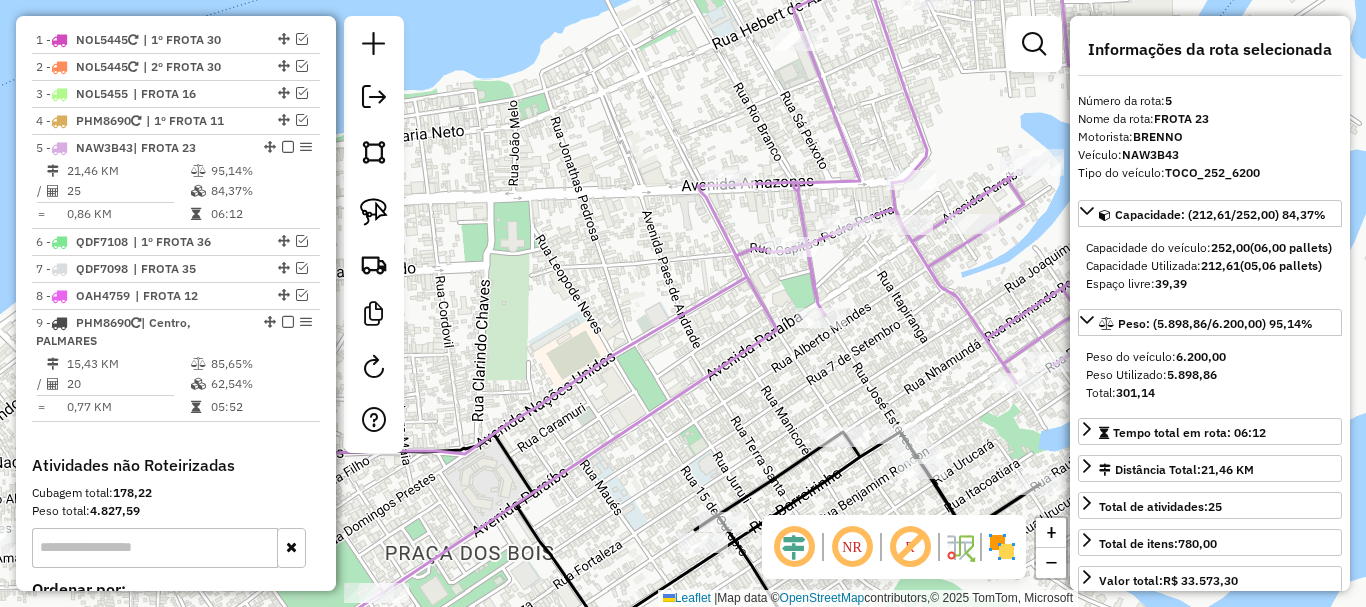 drag, startPoint x: 548, startPoint y: 319, endPoint x: 962, endPoint y: 319, distance: 414 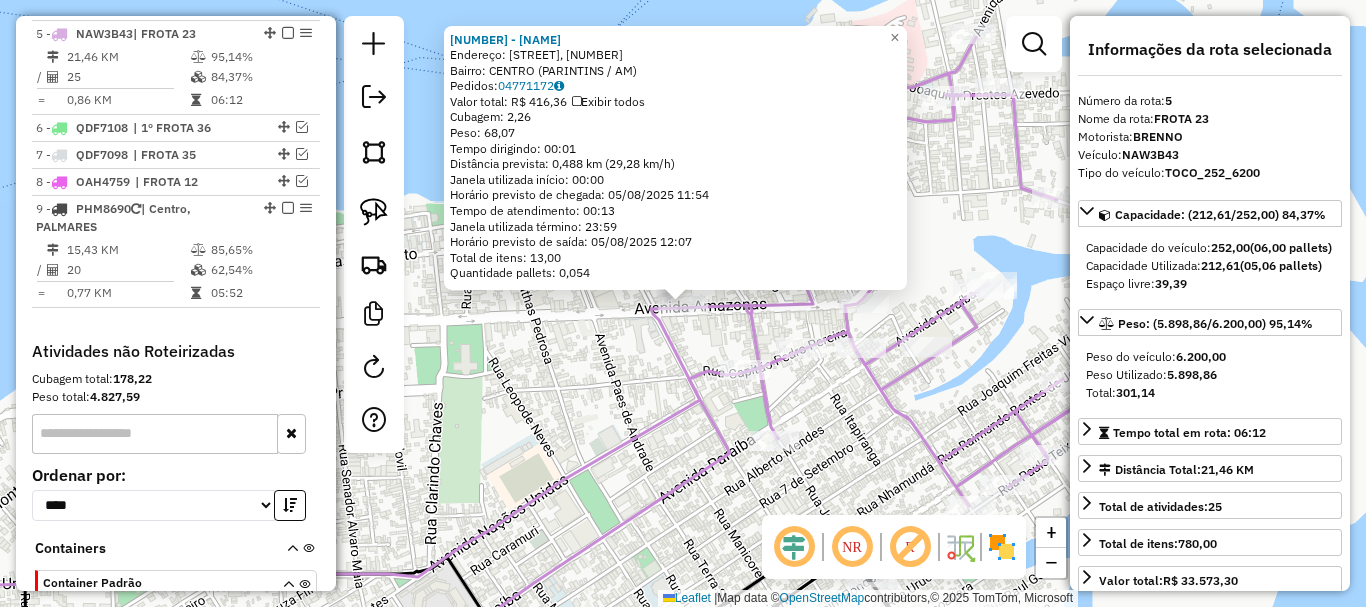 scroll, scrollTop: 882, scrollLeft: 0, axis: vertical 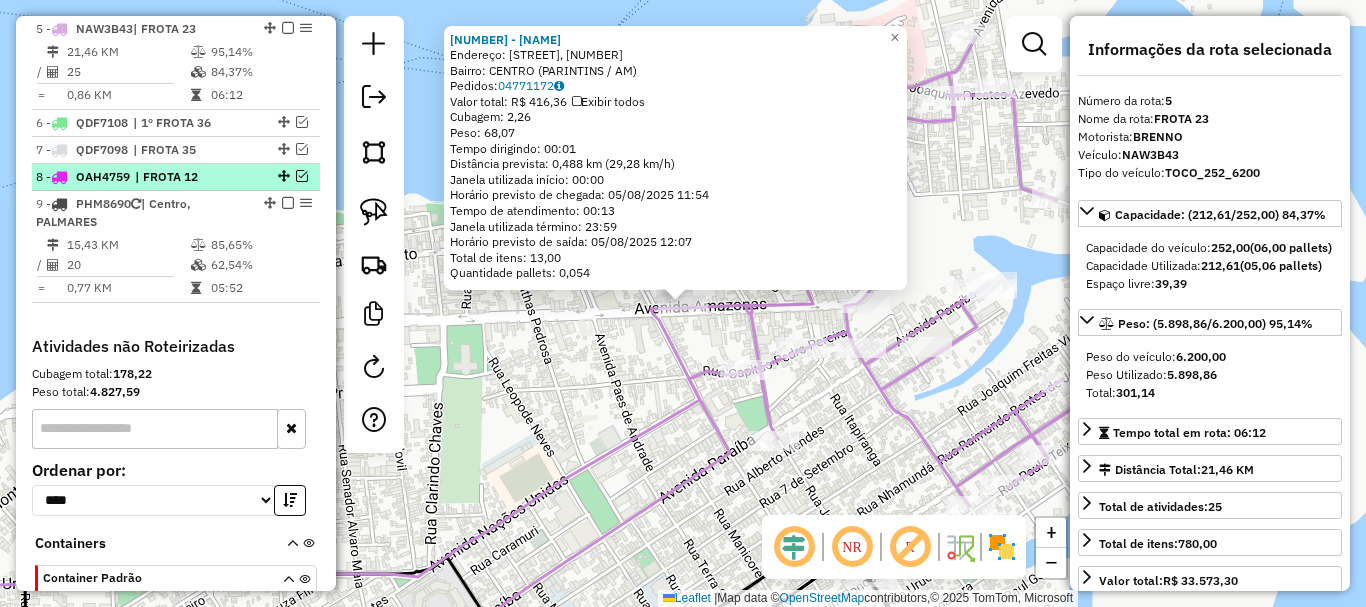 click at bounding box center [302, 176] 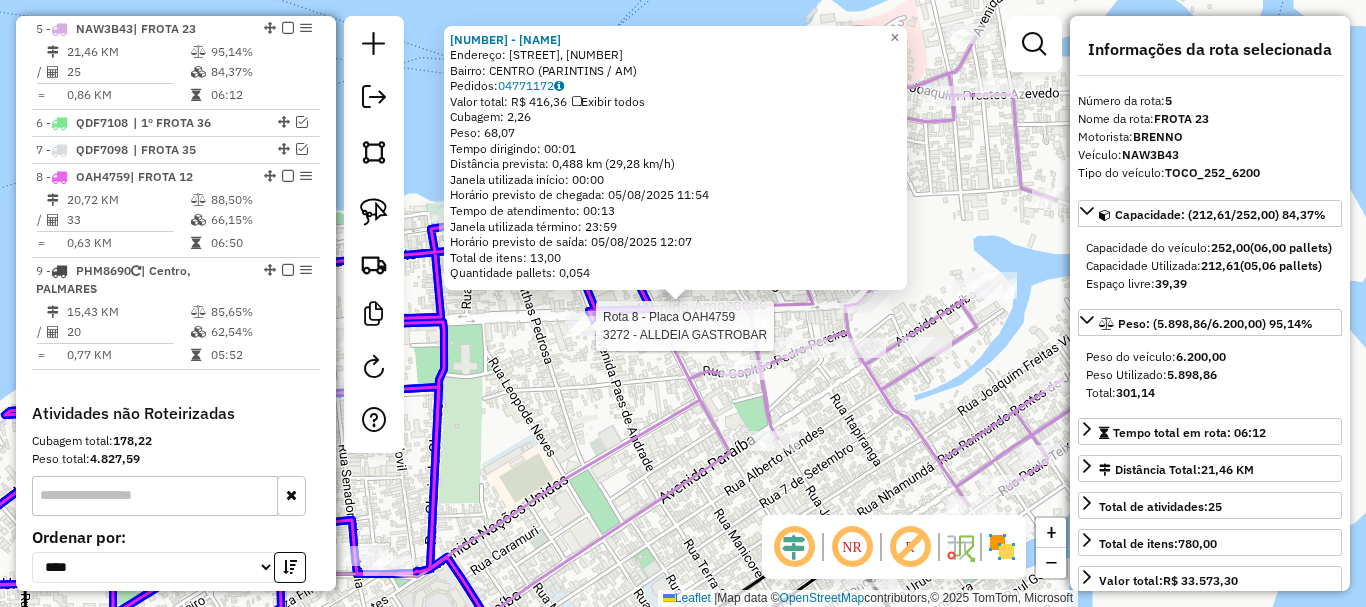 click 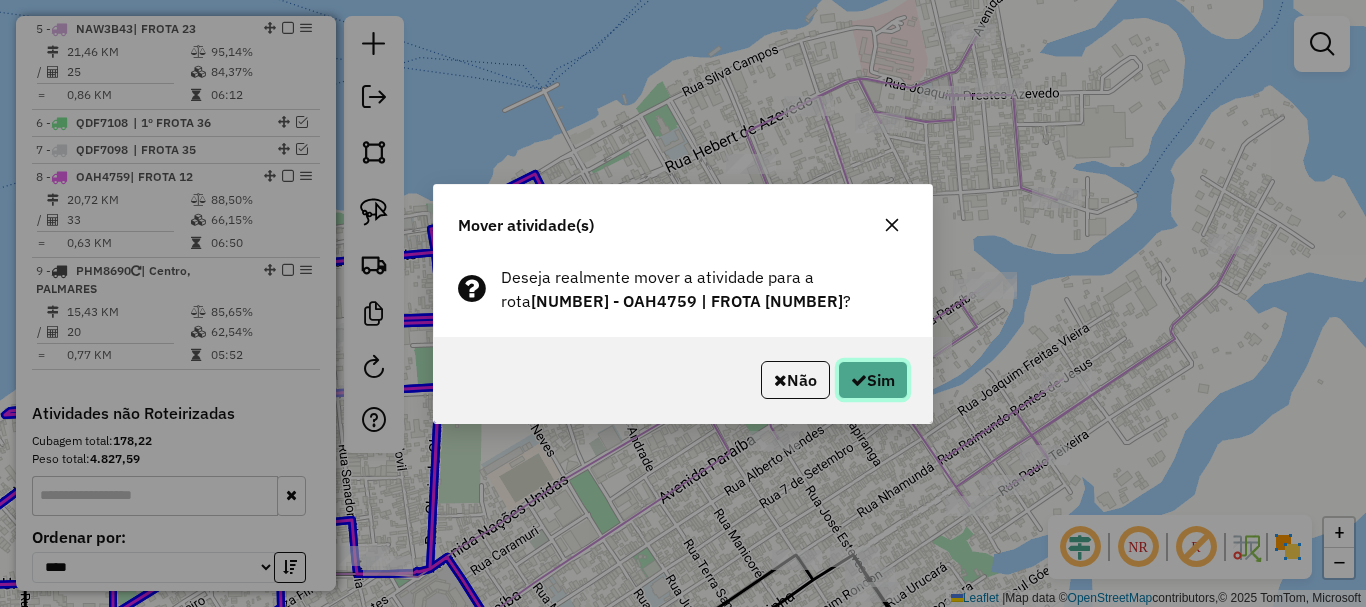 click on "Sim" 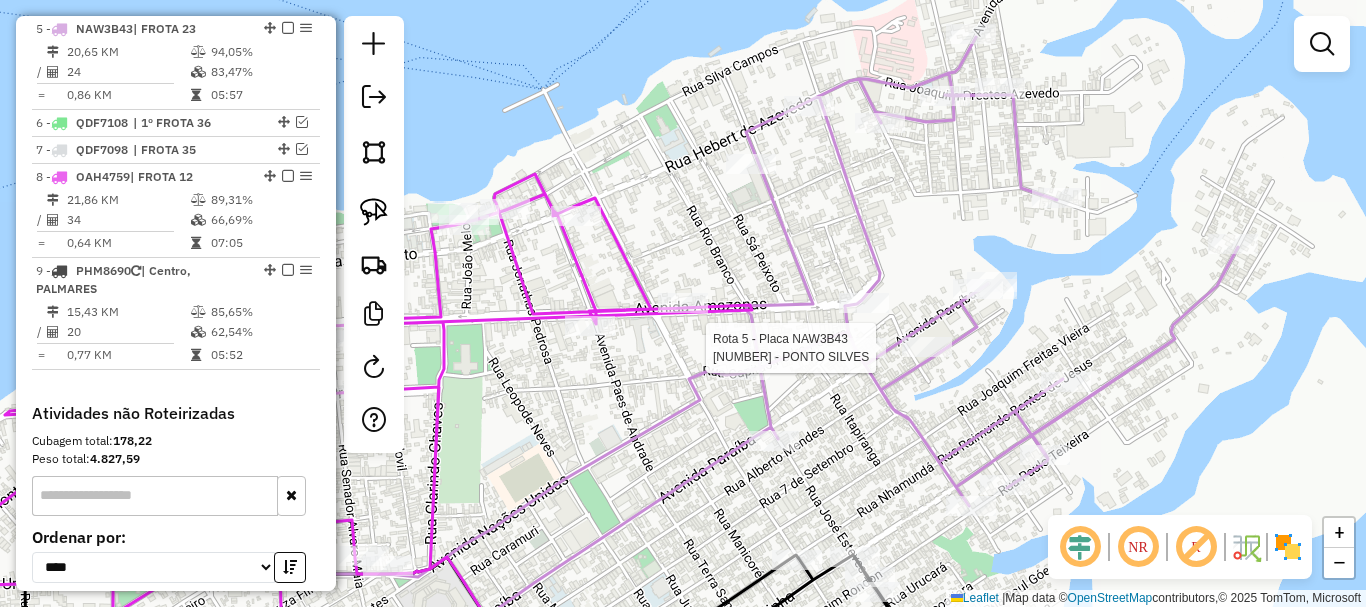 click 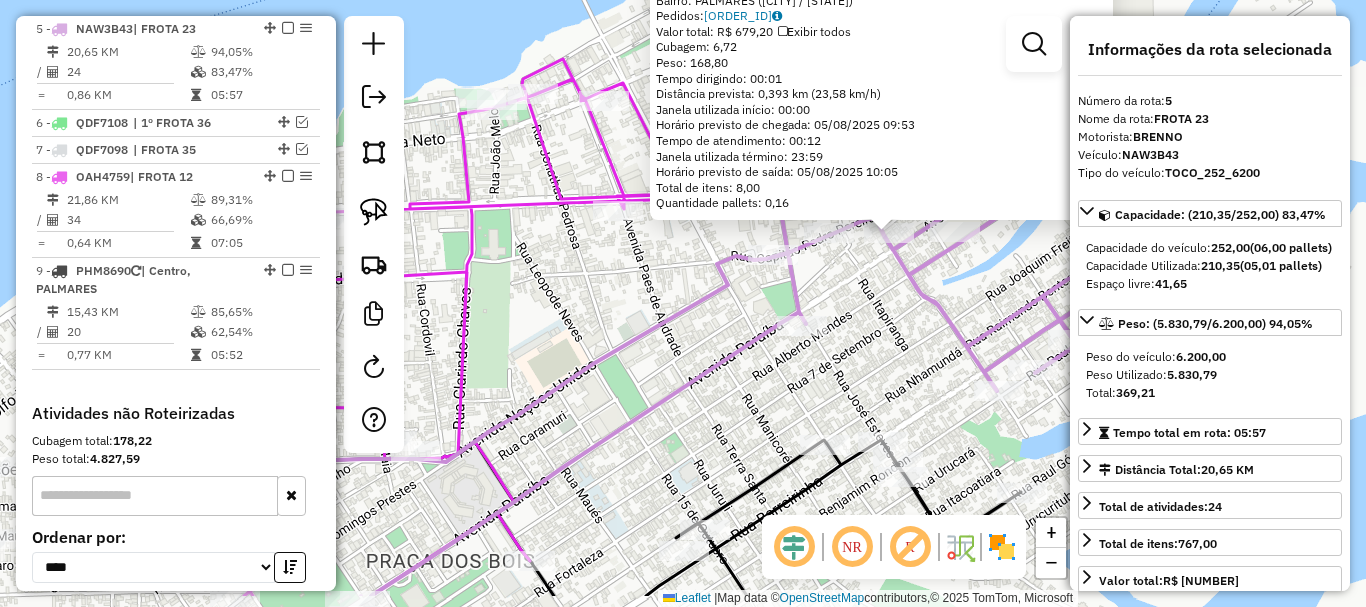 drag, startPoint x: 527, startPoint y: 456, endPoint x: 866, endPoint y: 269, distance: 387.1563 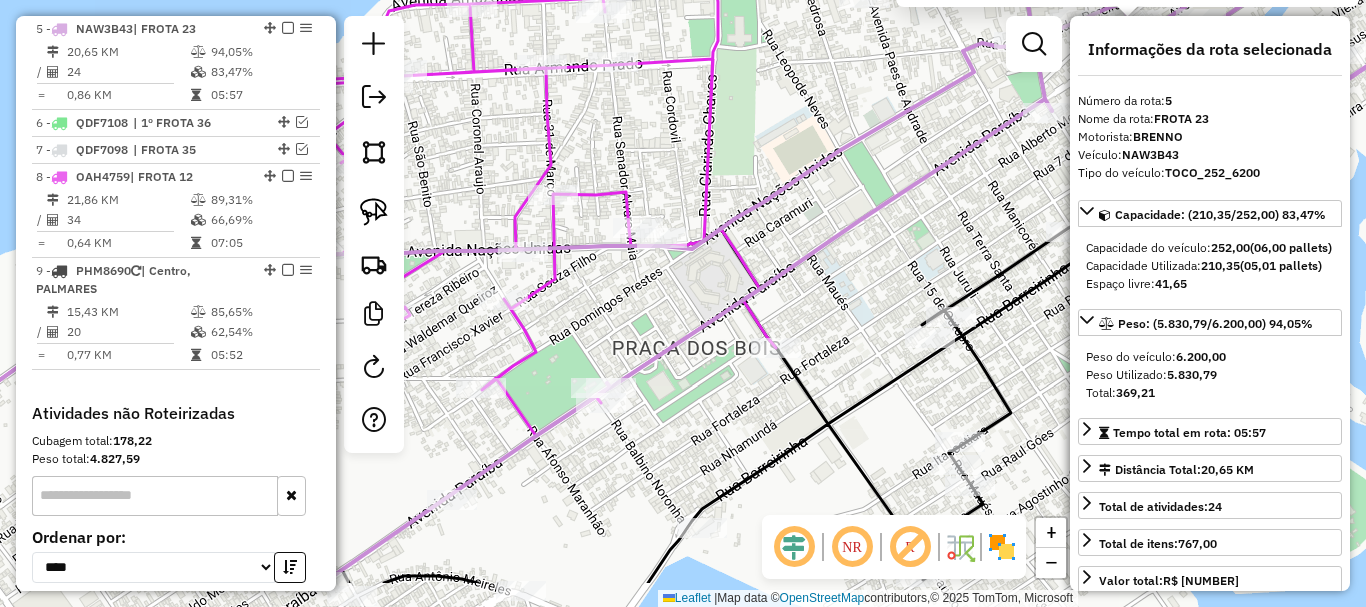 drag, startPoint x: 690, startPoint y: 400, endPoint x: 862, endPoint y: 262, distance: 220.51758 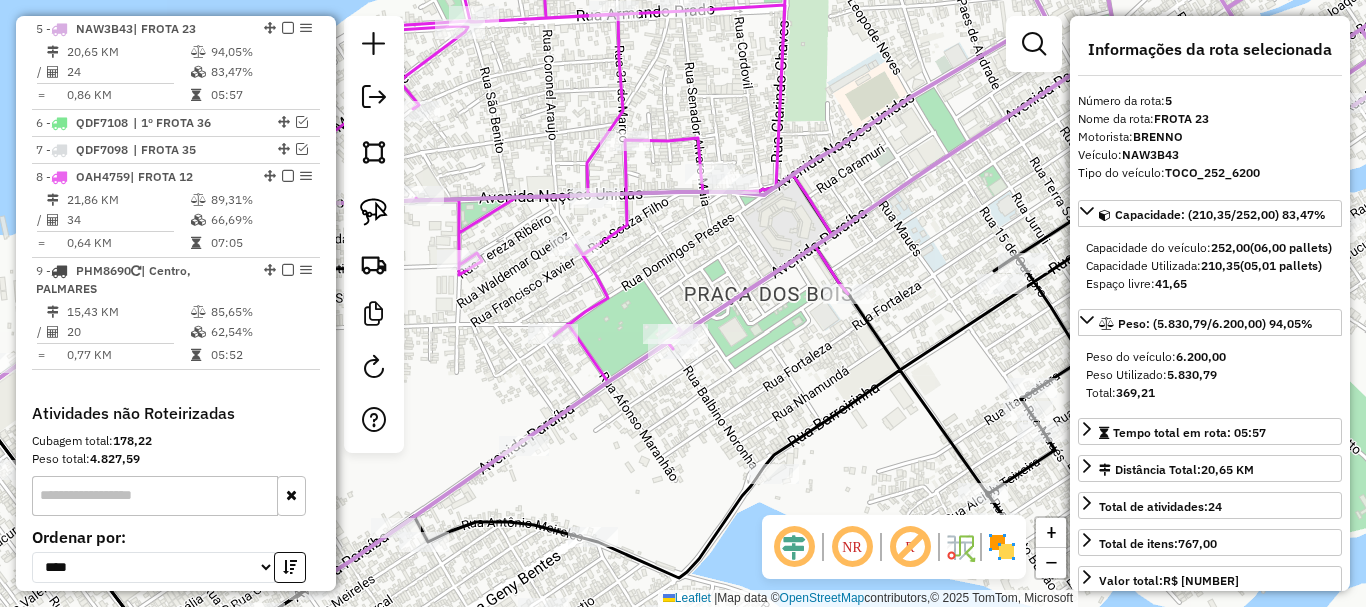 drag, startPoint x: 668, startPoint y: 453, endPoint x: 844, endPoint y: 319, distance: 221.20578 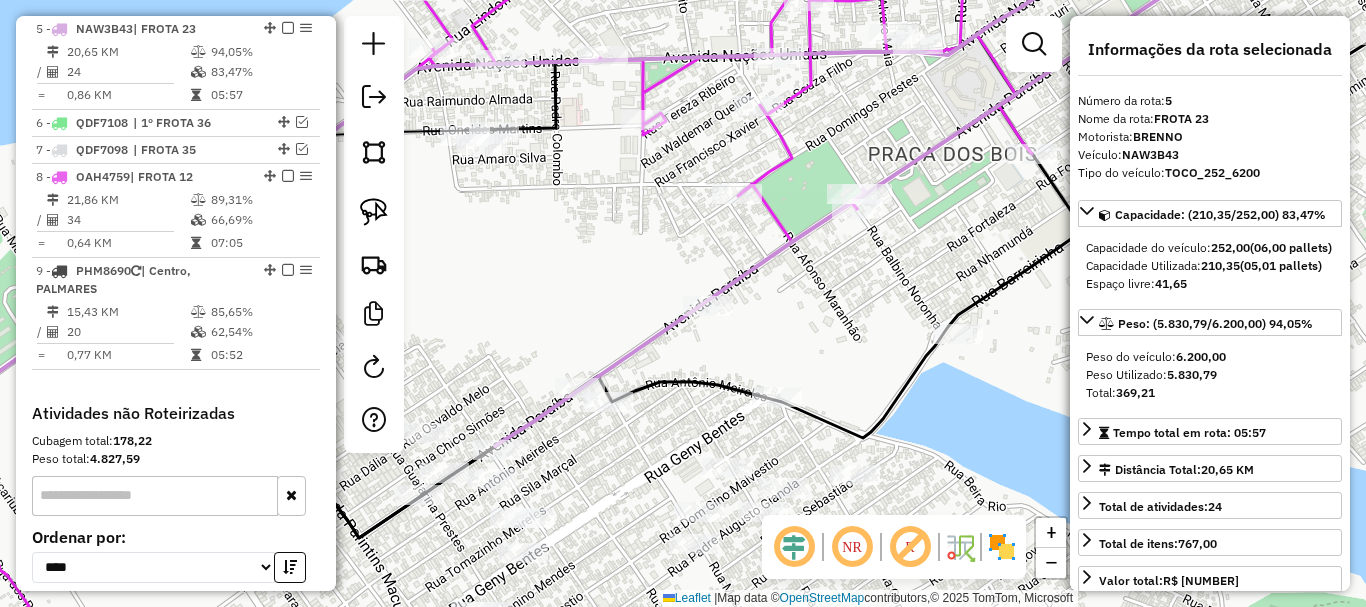drag, startPoint x: 716, startPoint y: 339, endPoint x: 859, endPoint y: 277, distance: 155.86212 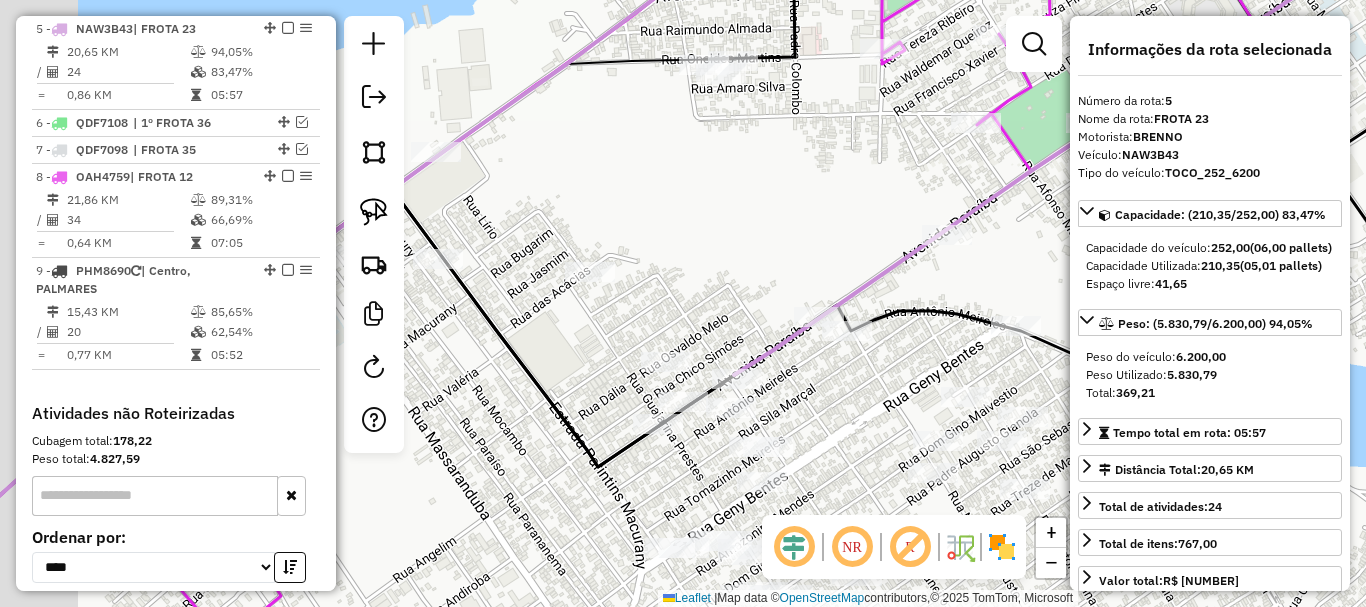 drag, startPoint x: 680, startPoint y: 233, endPoint x: 866, endPoint y: 237, distance: 186.043 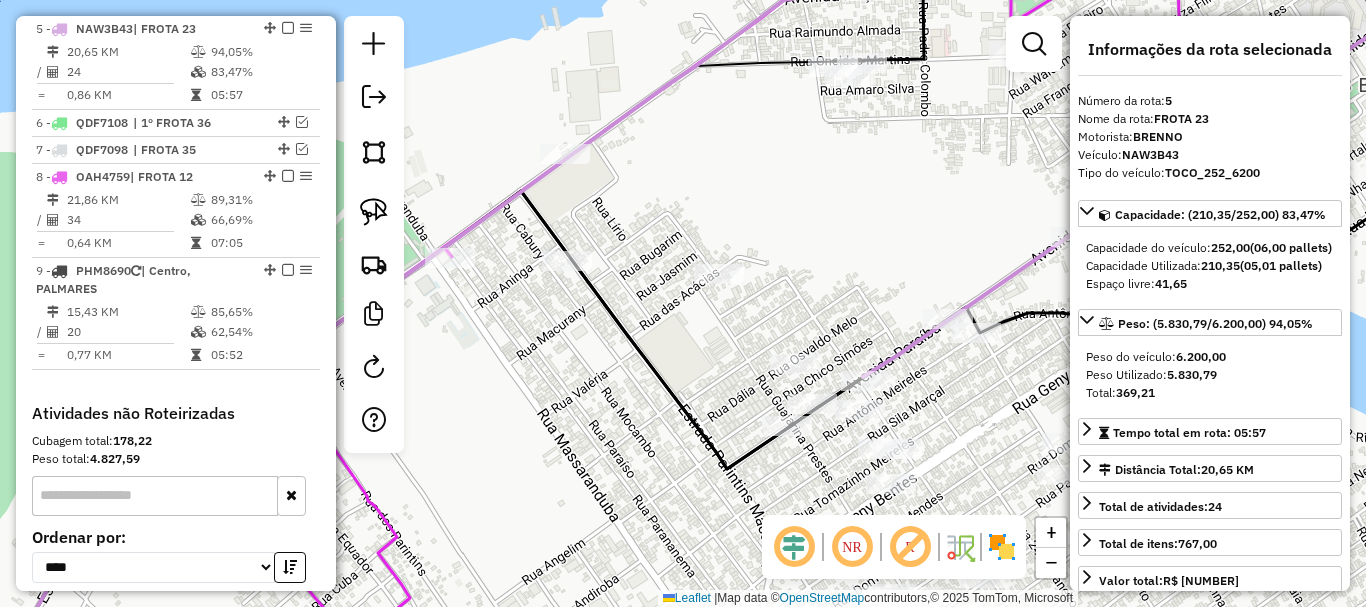 drag, startPoint x: 770, startPoint y: 235, endPoint x: 893, endPoint y: 242, distance: 123.19903 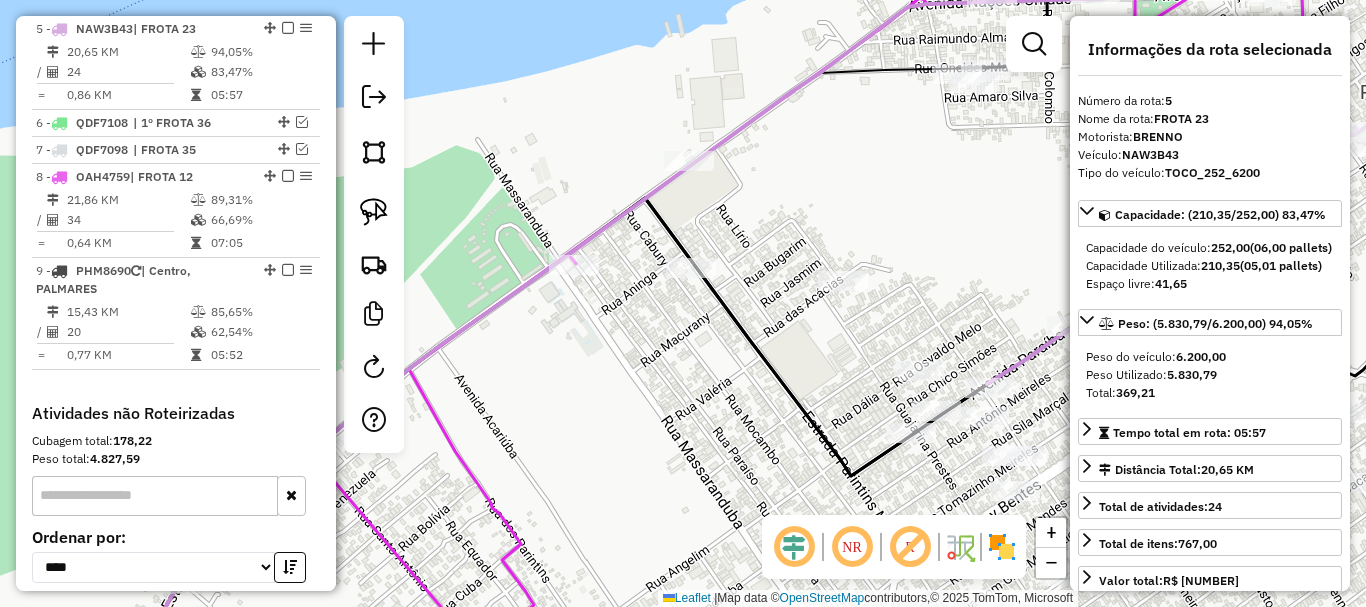 drag, startPoint x: 603, startPoint y: 392, endPoint x: 738, endPoint y: 292, distance: 168.00298 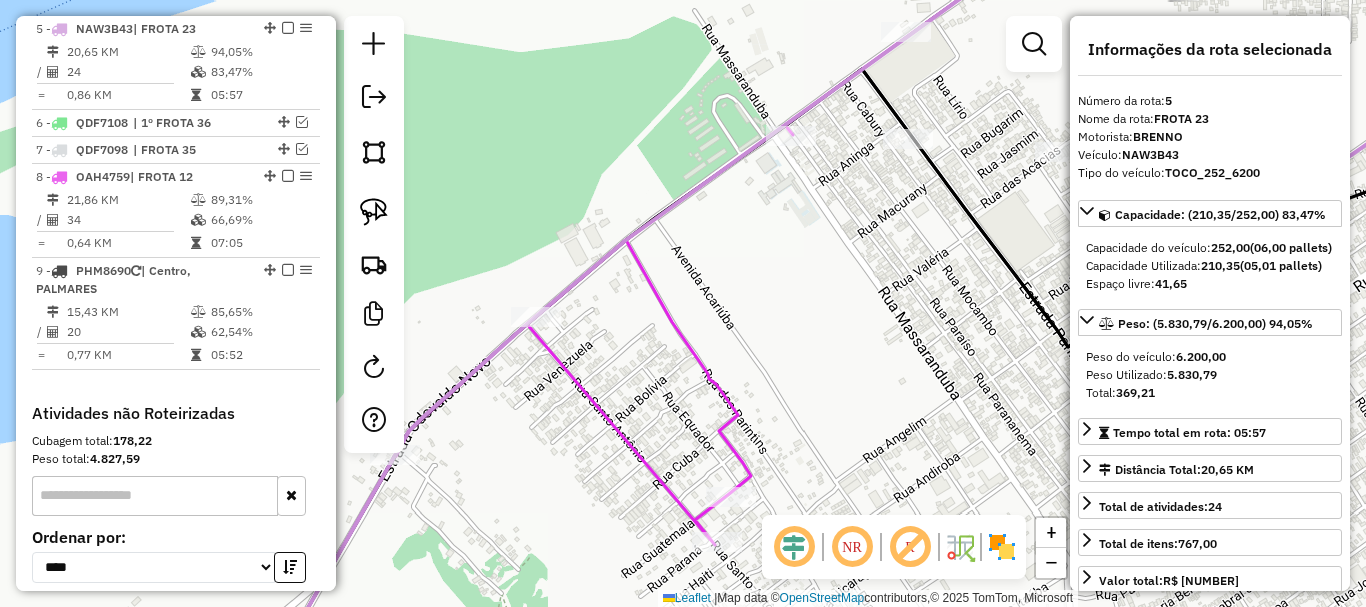 drag, startPoint x: 633, startPoint y: 337, endPoint x: 701, endPoint y: 316, distance: 71.168816 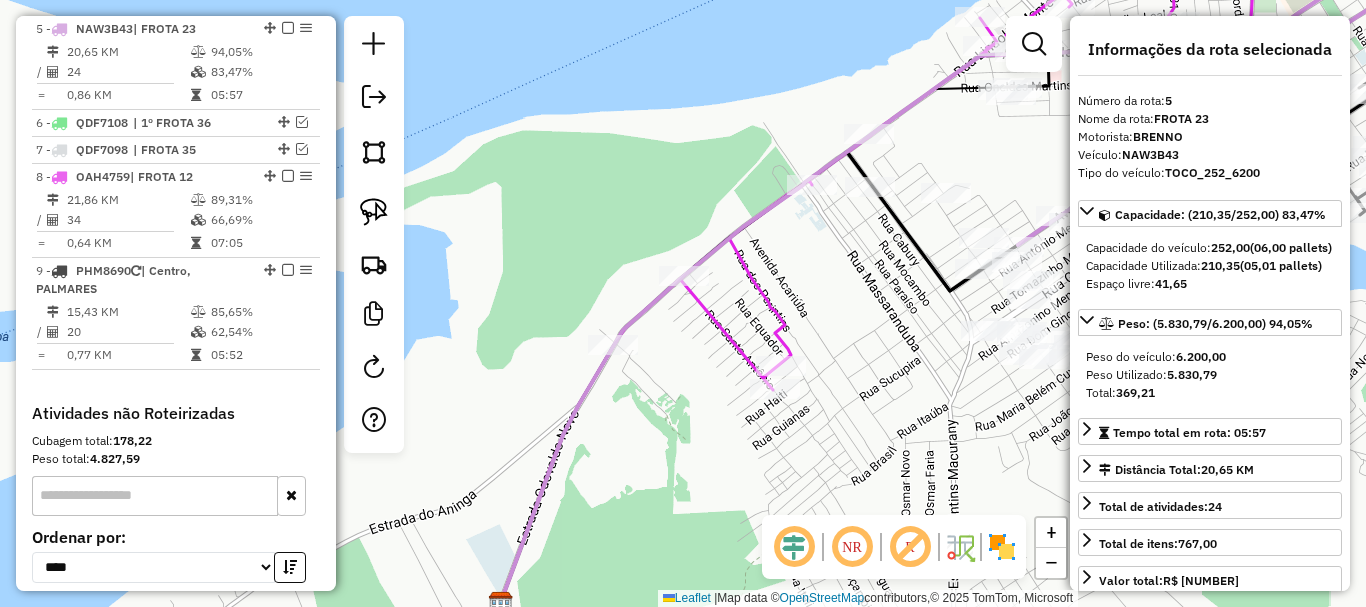 drag, startPoint x: 777, startPoint y: 259, endPoint x: 805, endPoint y: 249, distance: 29.732138 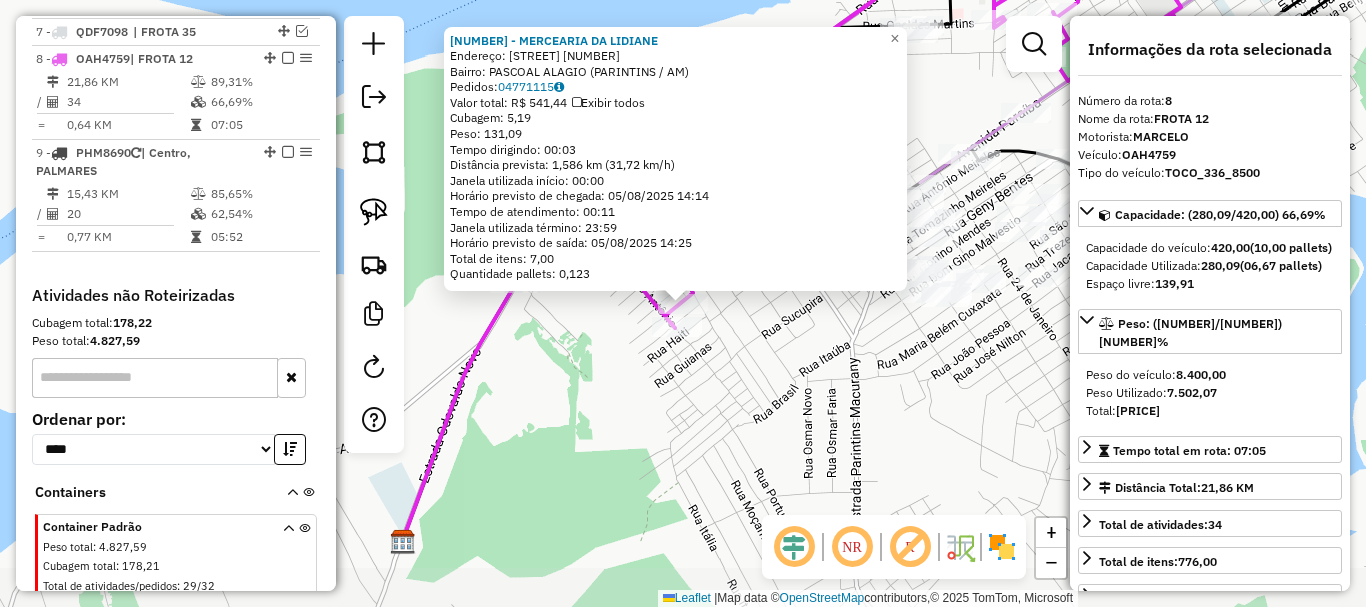 scroll, scrollTop: 1030, scrollLeft: 0, axis: vertical 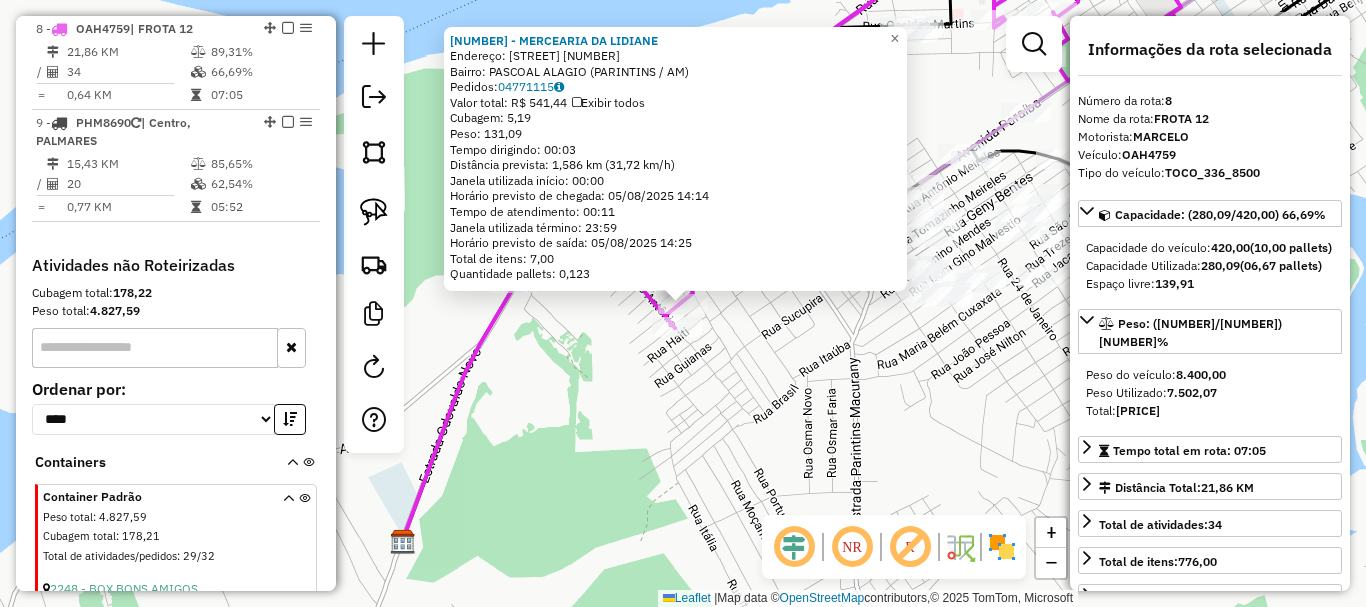 click on "Endereço: GUATEMALA [NUMBER] Bairro: PASCOAL ALAGIO ([CITY] / [STATE]) Pedidos: [ORDER_ID] Valor total: R$ [PRICE] Exibir todos Cubagem: [CUBAGE] Peso: [WEIGHT] Tempo dirigindo: [TIME] Distância prevista: [DISTANCE] km ( [SPEED] km/h) Janela utilizada início: [TIME] Horário previsto de chegada: [DATE] [TIME] Tempo de atendimento: [TIME] Janela utilizada término: [TIME] Horário previsto de saída: [DATE] [TIME] Total de itens: [NUMBER] Quantidade pallets: [PALLETS] × Janela de atendimento Grade de atendimento Capacidade Transportadoras Veículos Cliente Pedidos Rotas Selecione os dias de semana para filtrar as janelas de atendimento Seg Ter Qua Qui Sex Sáb Dom Informe o período da janela de atendimento: De: Até: Filtrar exatamente a janela do cliente Considerar janela de atendimento padrão Selecione os dias de semana para filtrar as grades de atendimento Seg Ter Qua Qui Sex Sáb Dom Considerar clientes sem dia de atendimento cadastrado De:" 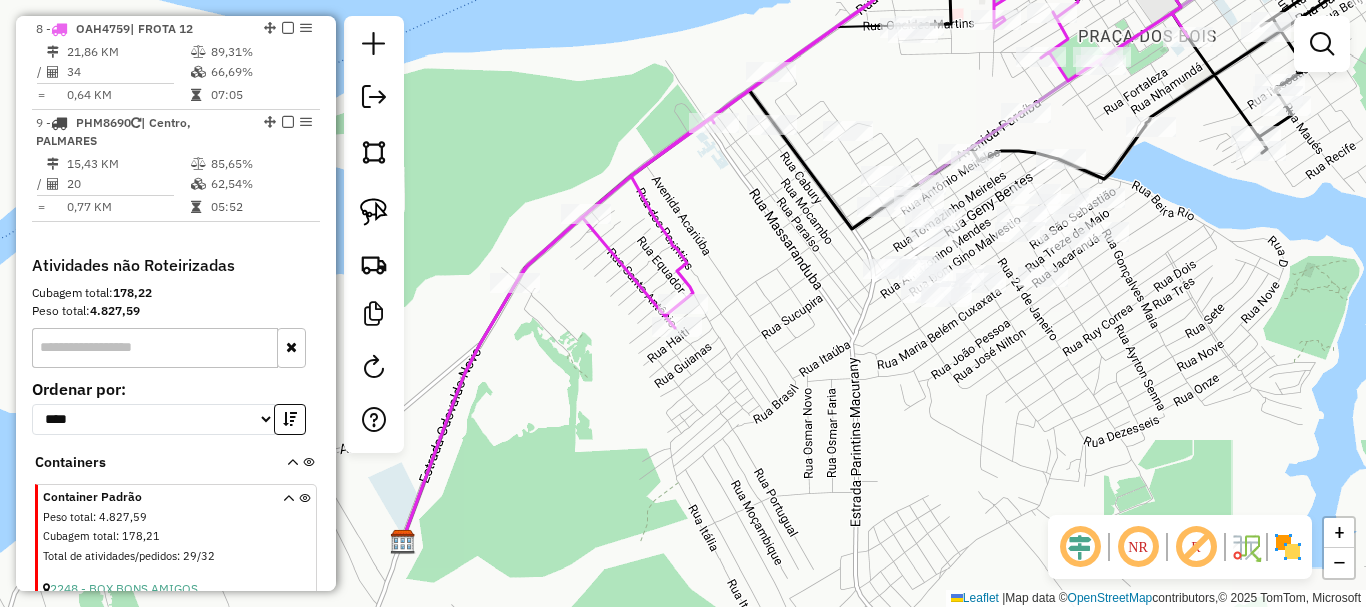 click on "Janela de atendimento Grade de atendimento Capacidade Transportadoras Veículos Cliente Pedidos  Rotas Selecione os dias de semana para filtrar as janelas de atendimento  Seg   Ter   Qua   Qui   Sex   Sáb   Dom  Informe o período da janela de atendimento: De: Até:  Filtrar exatamente a janela do cliente  Considerar janela de atendimento padrão  Selecione os dias de semana para filtrar as grades de atendimento  Seg   Ter   Qua   Qui   Sex   Sáb   Dom   Considerar clientes sem dia de atendimento cadastrado  Clientes fora do dia de atendimento selecionado Filtrar as atividades entre os valores definidos abaixo:  Peso mínimo:   Peso máximo:   Cubagem mínima:   Cubagem máxima:   De:   Até:  Filtrar as atividades entre o tempo de atendimento definido abaixo:  De:   Até:   Considerar capacidade total dos clientes não roteirizados Transportadora: Selecione um ou mais itens Tipo de veículo: Selecione um ou mais itens Veículo: Selecione um ou mais itens Motorista: Selecione um ou mais itens Nome: Rótulo:" 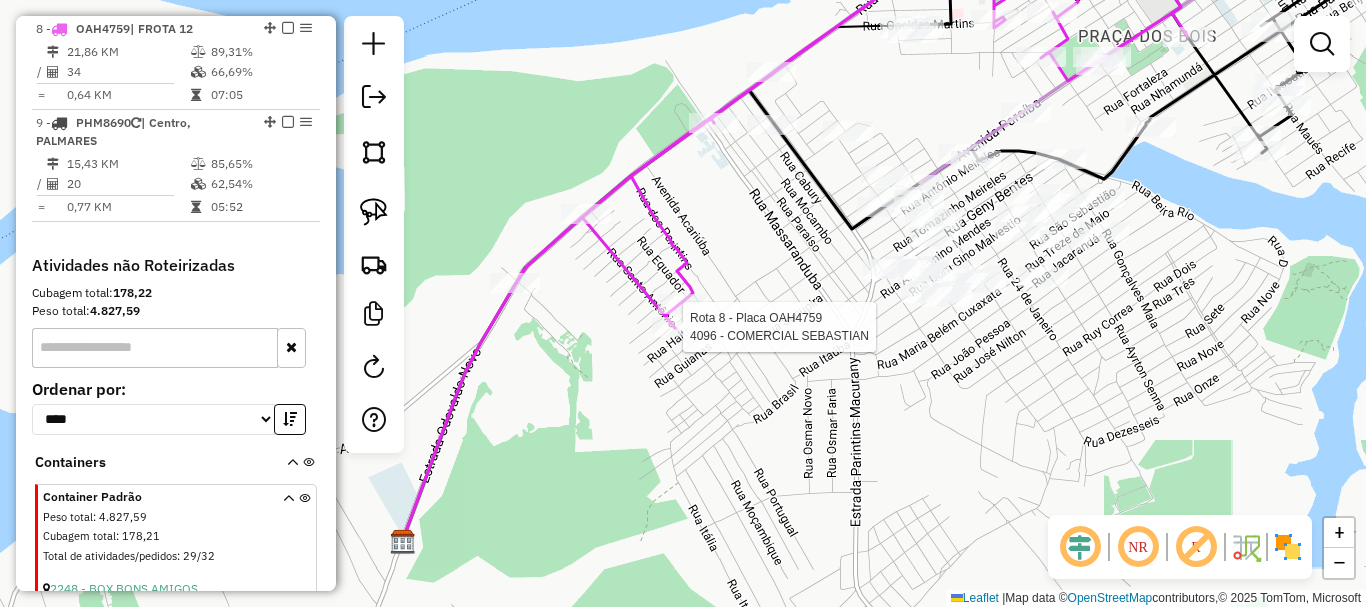select on "**********" 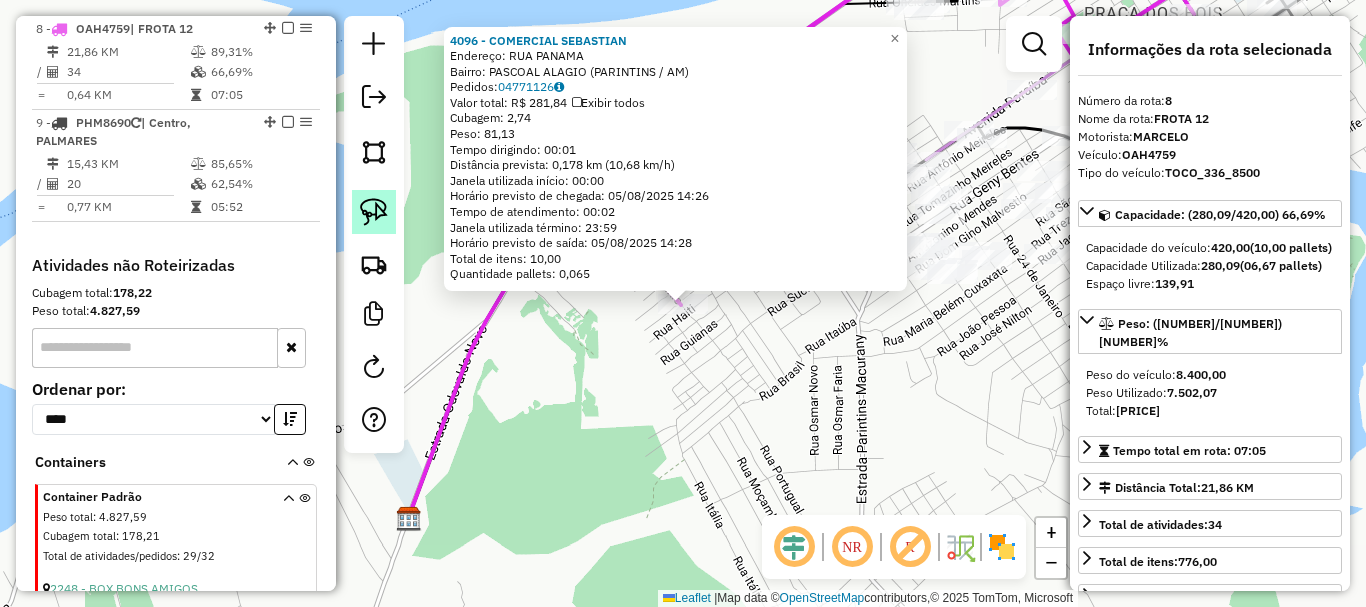 click 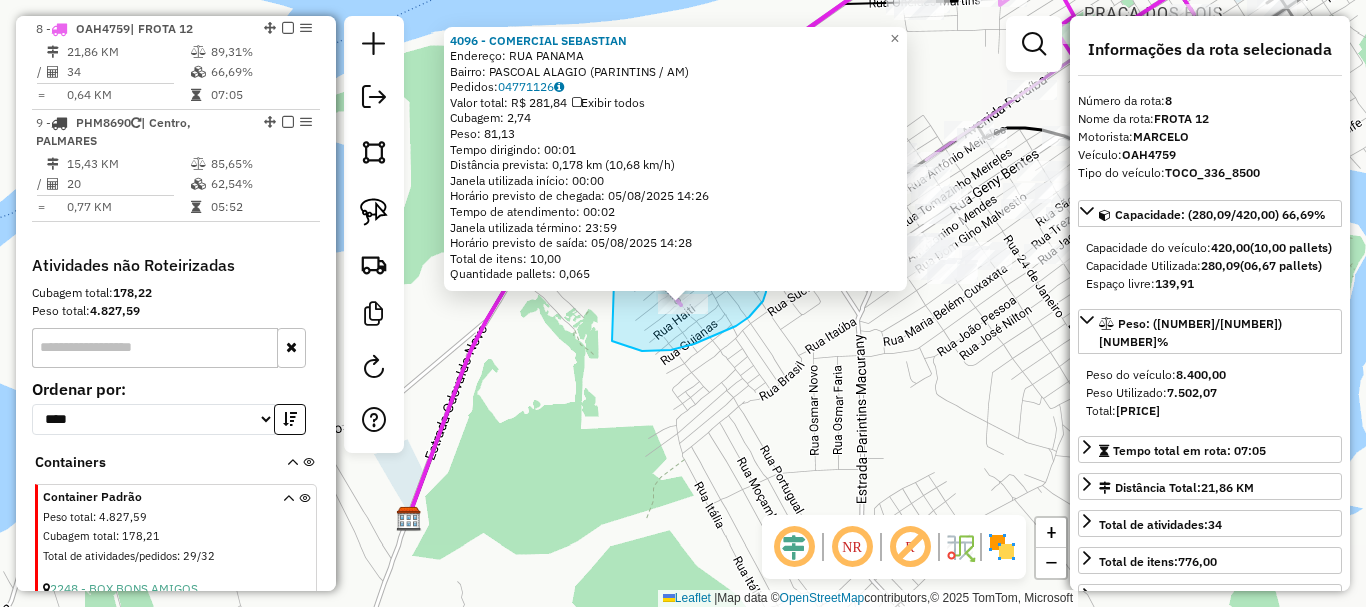 drag, startPoint x: 612, startPoint y: 341, endPoint x: 616, endPoint y: 226, distance: 115.06954 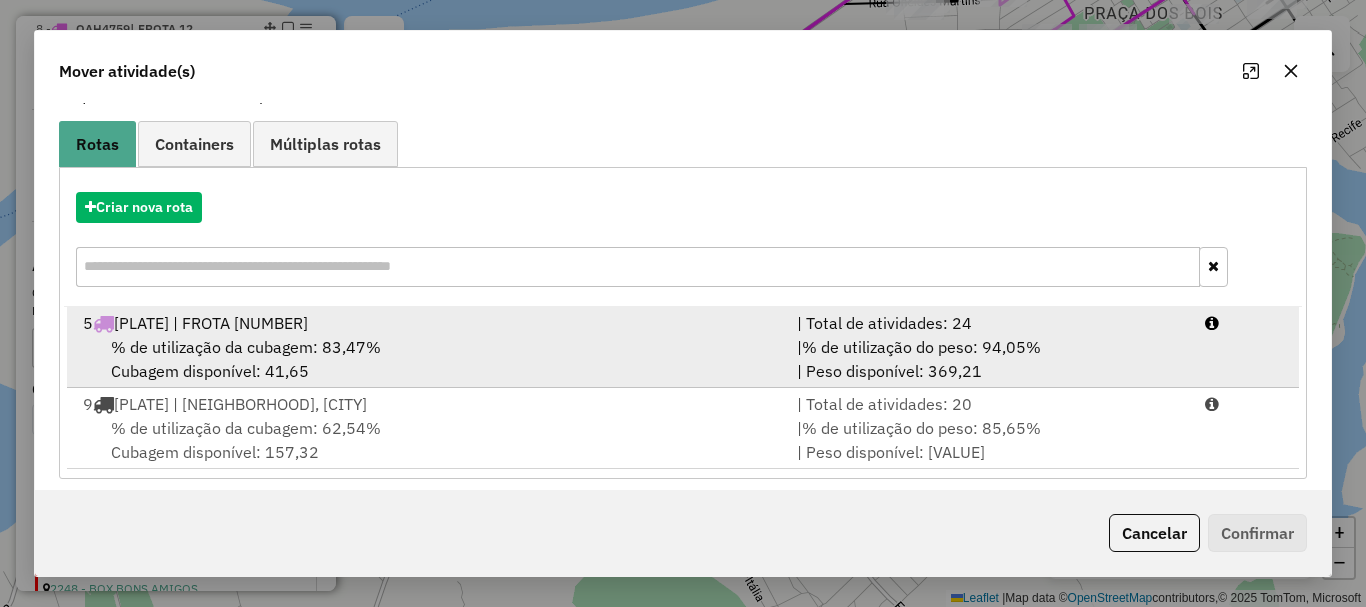 scroll, scrollTop: 159, scrollLeft: 0, axis: vertical 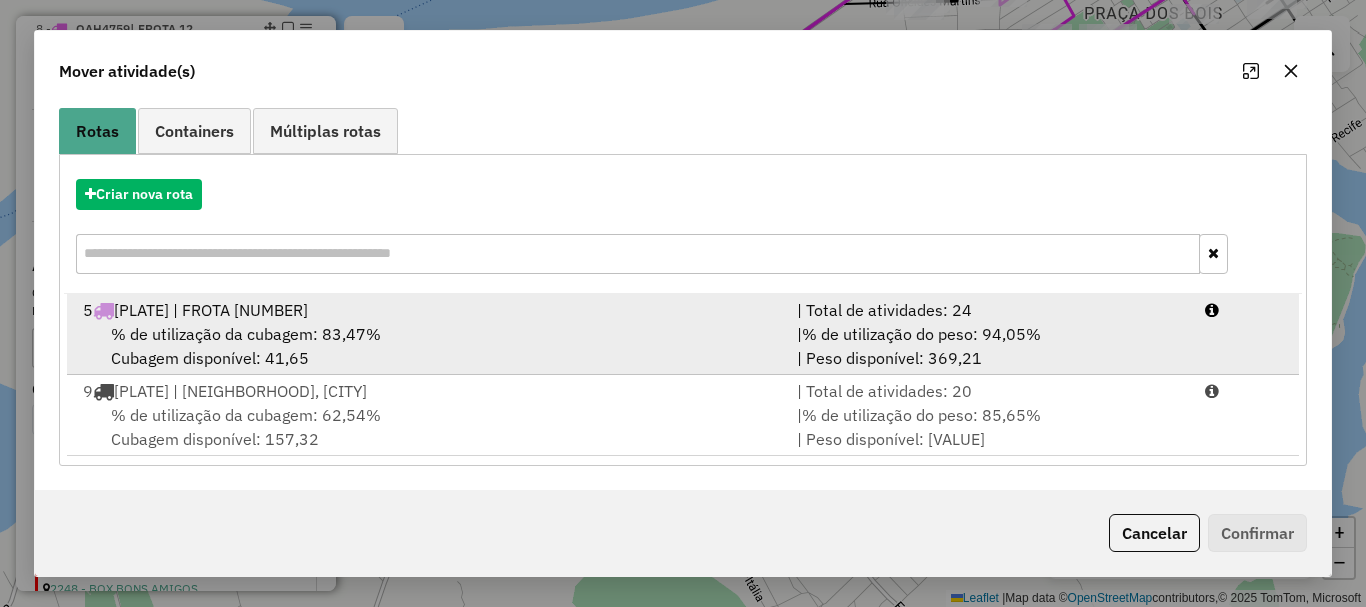 click on "% de utilização da cubagem: 83,47%" at bounding box center [246, 334] 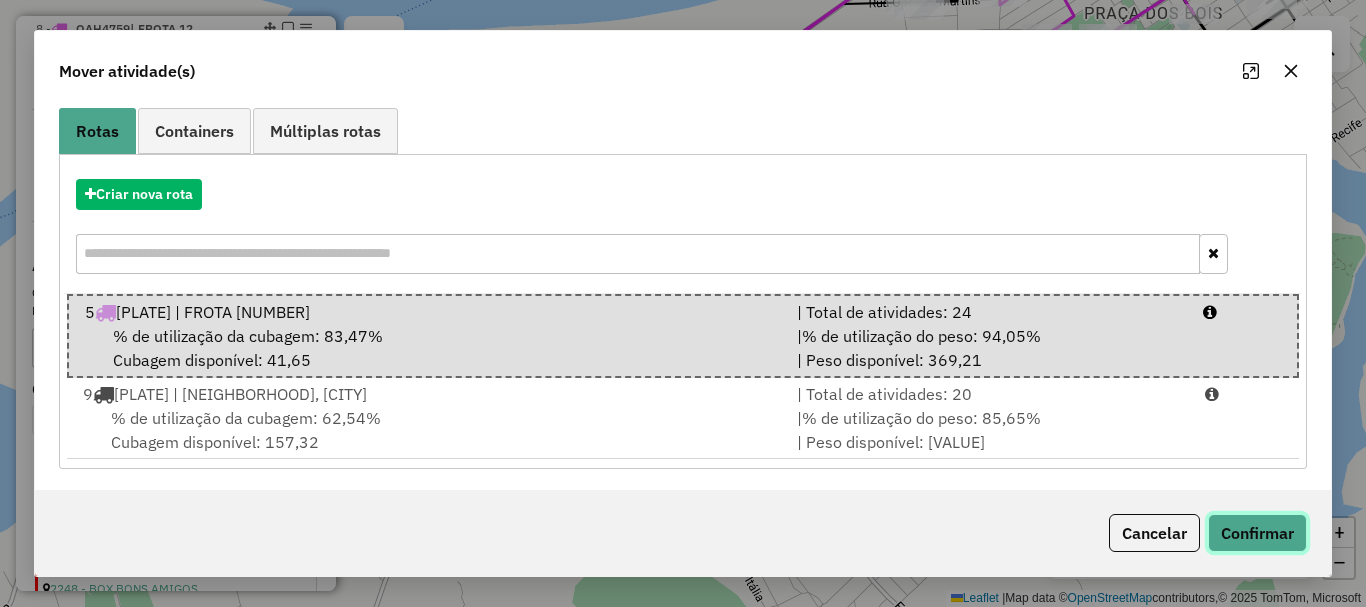 click on "Confirmar" 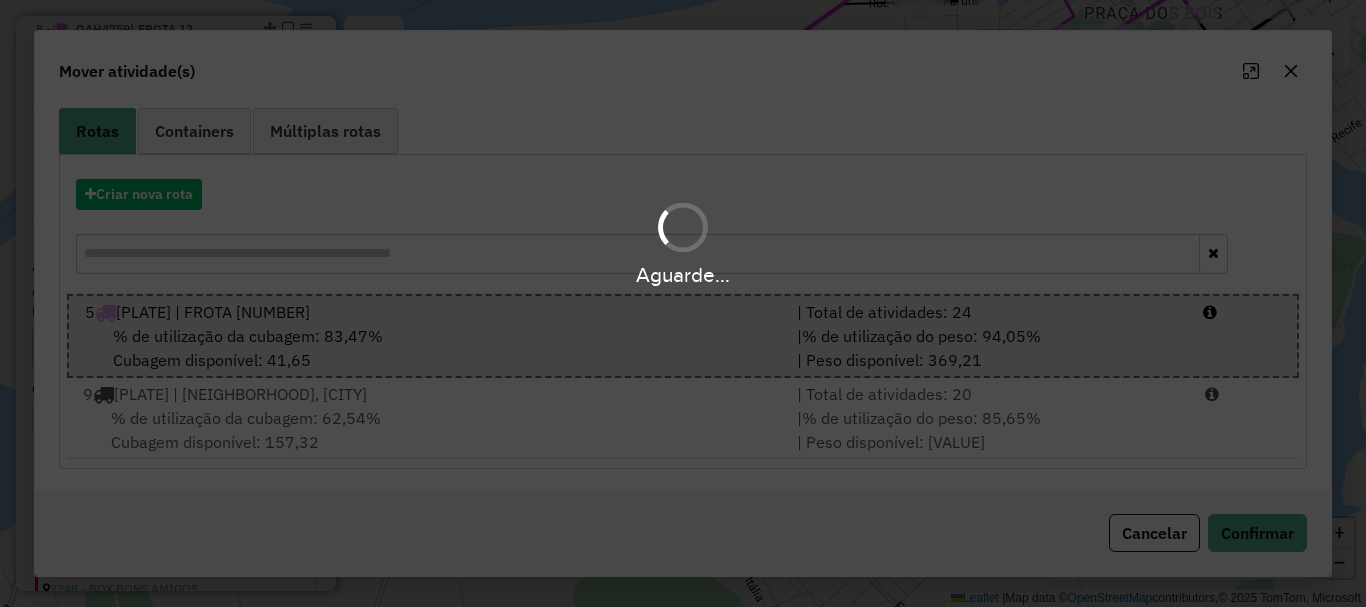 scroll, scrollTop: 0, scrollLeft: 0, axis: both 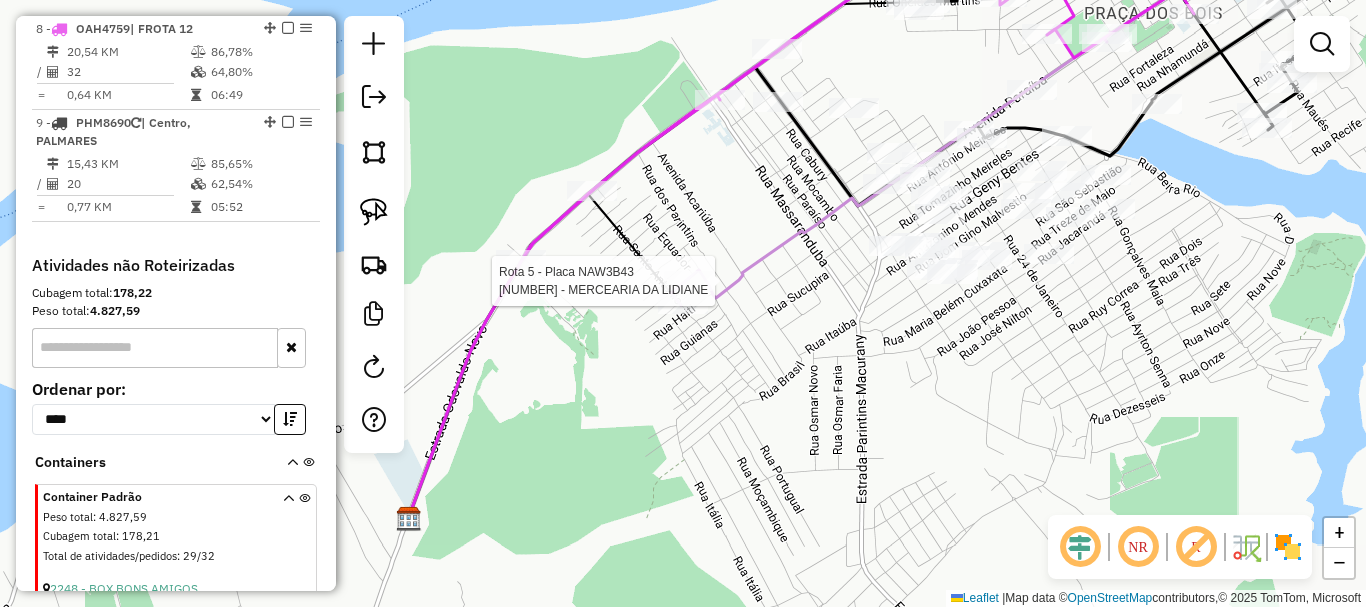 click 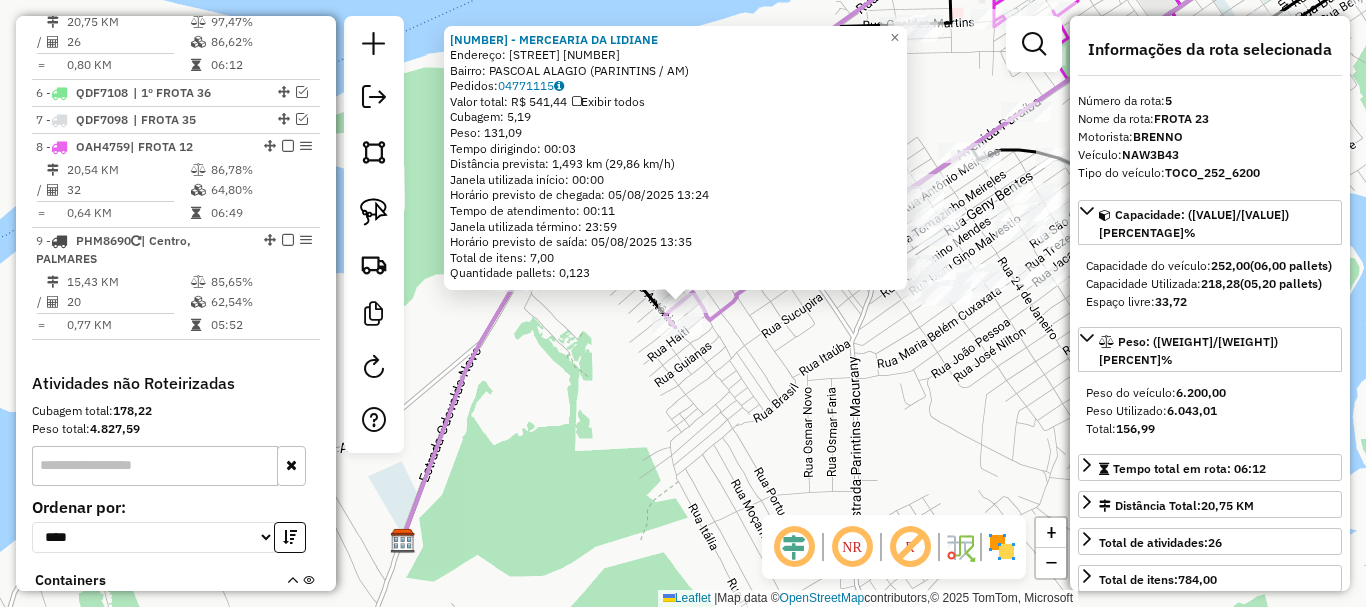 scroll, scrollTop: 882, scrollLeft: 0, axis: vertical 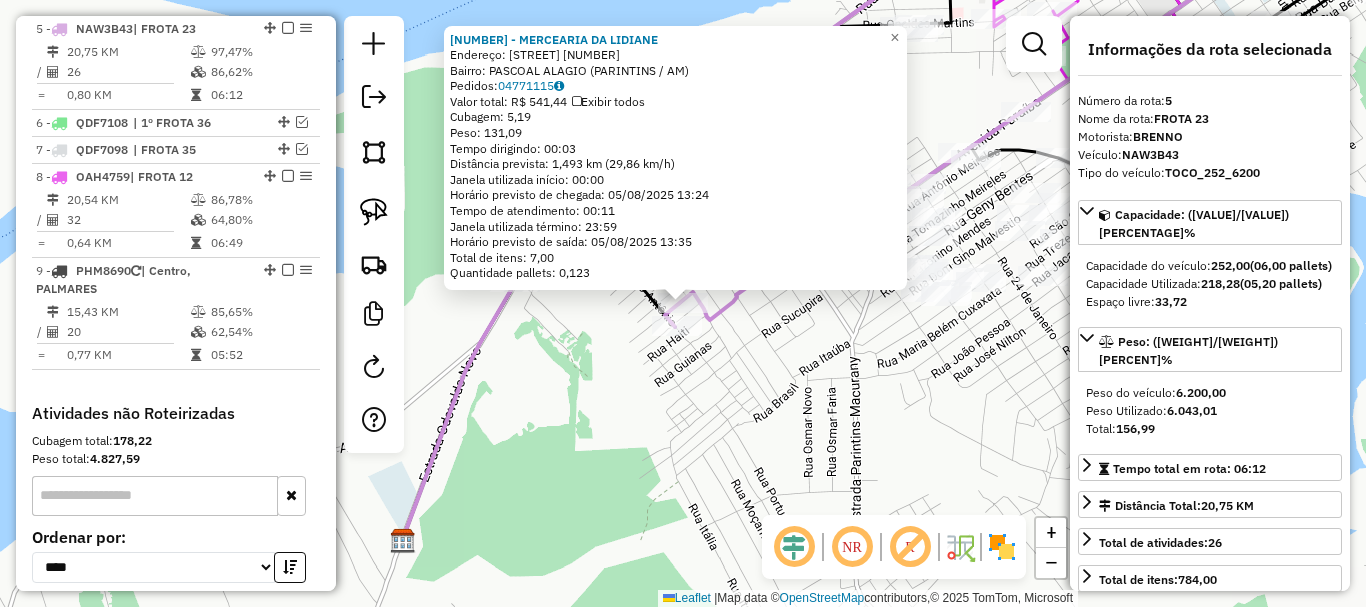 click on "1742 - MERCEARIA DA LIDIANE Endereço: GUATEMALA 1 Bairro: PASCOAL ALAGIO ([CITY] / [STATE]) Pedidos: 04771115 Valor total: R$ 541,44 Exibir todos Cubagem: 5,19 Peso: 131,09 Tempo dirigindo: 00:03 Distância prevista: 1,493 km (29,86 km/h) Janela utilizada início: 00:00 Horário previsto de chegada: 05/08/2025 13:24 Tempo de atendimento: 00:11 Janela utilizada término: 23:59 Horário previsto de saída: 05/08/2025 13:35 Total de itens: 7,00 Quantidade pallets: 0,123 × Janela de atendimento Grade de atendimento Capacidade Transportadoras Veículos Cliente Pedidos Rotas Selecione os dias de semana para filtrar as janelas de atendimento Seg Ter Qua Qui Sex Sáb Dom Informe o período da janela de atendimento: De: Até: Filtrar exatamente a janela do cliente Considerar janela de atendimento padrão Selecione os dias de semana para filtrar as grades de atendimento Seg Ter Qua Qui Sex Sáb Dom Considerar clientes sem dia de atendimento cadastrado De:" 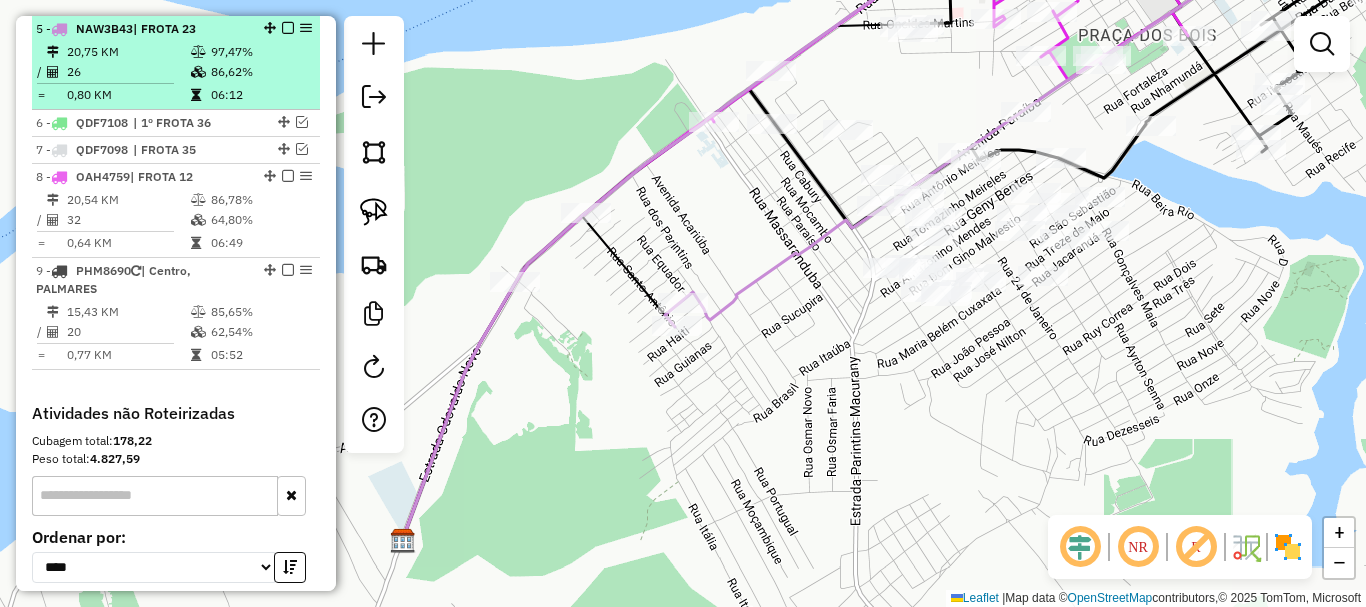 click at bounding box center (288, 28) 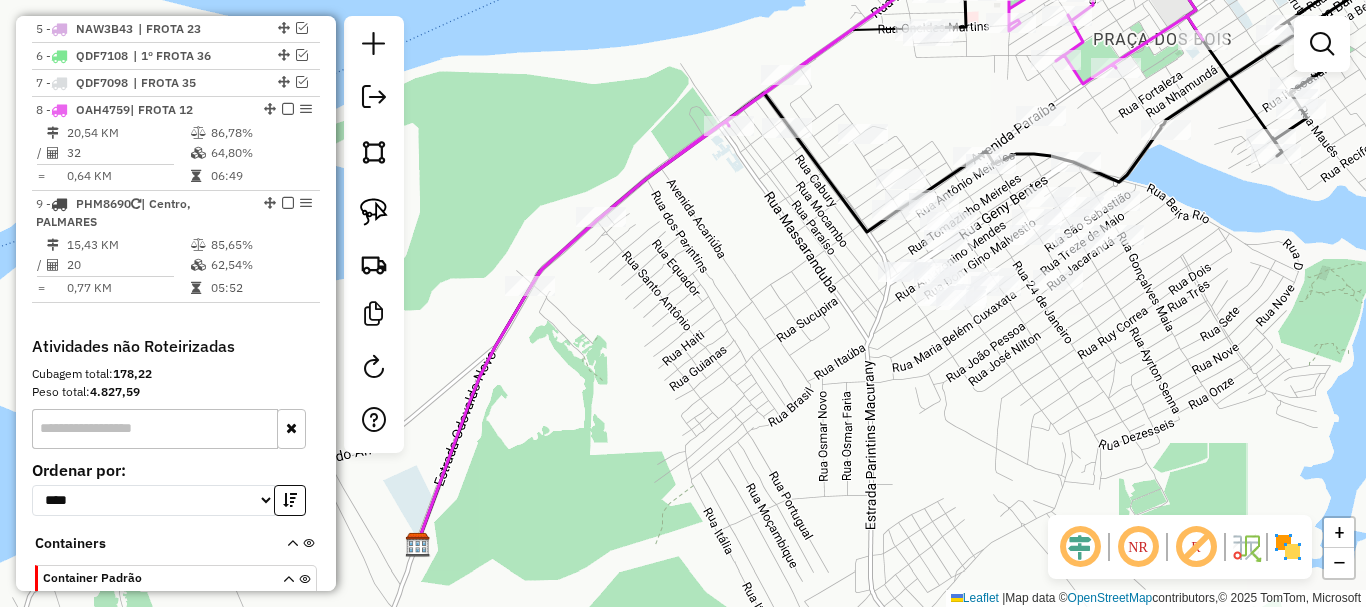 drag, startPoint x: 619, startPoint y: 281, endPoint x: 609, endPoint y: 260, distance: 23.259407 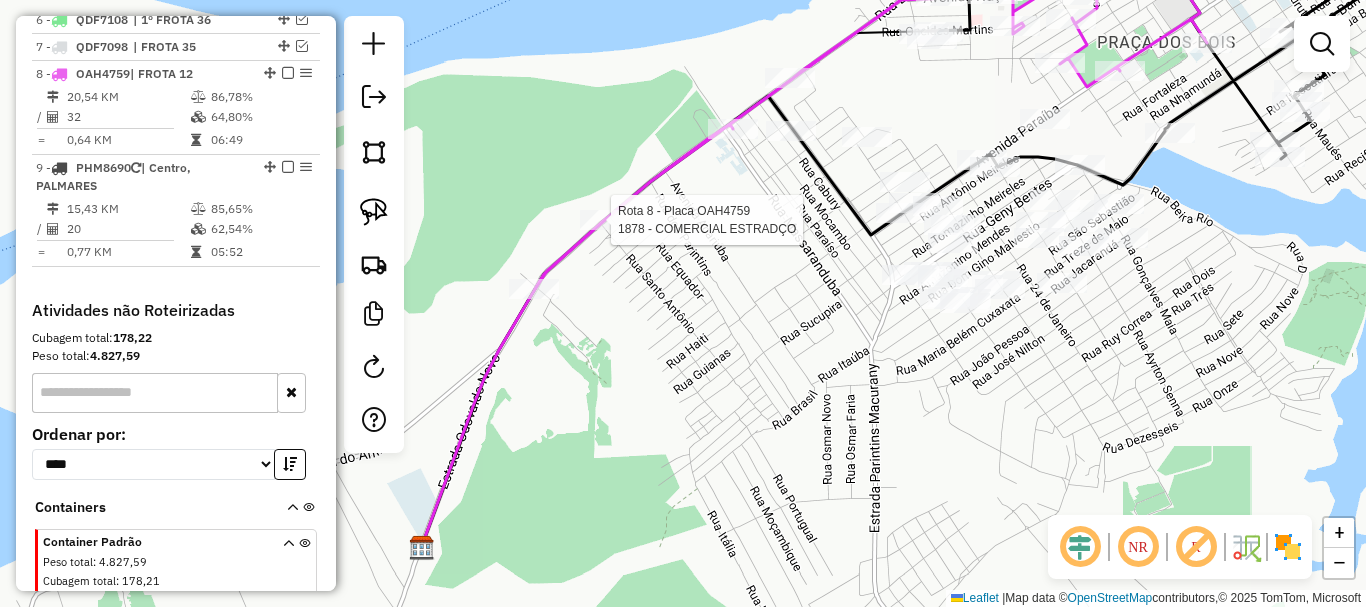 select on "**********" 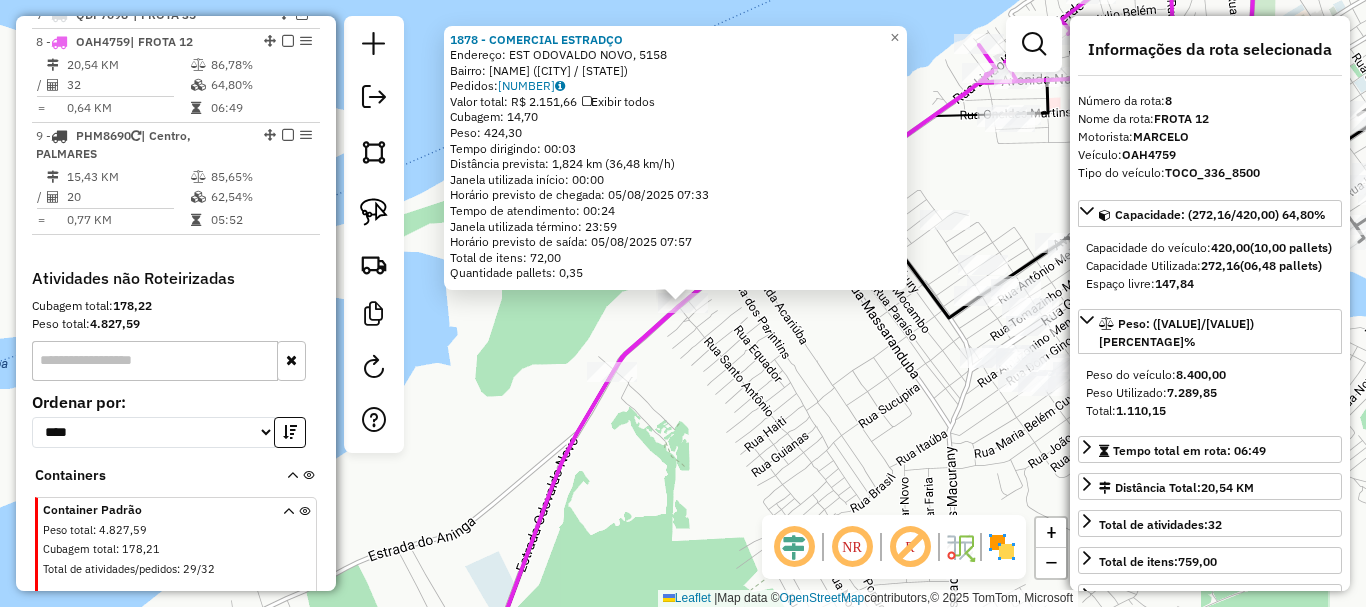scroll, scrollTop: 963, scrollLeft: 0, axis: vertical 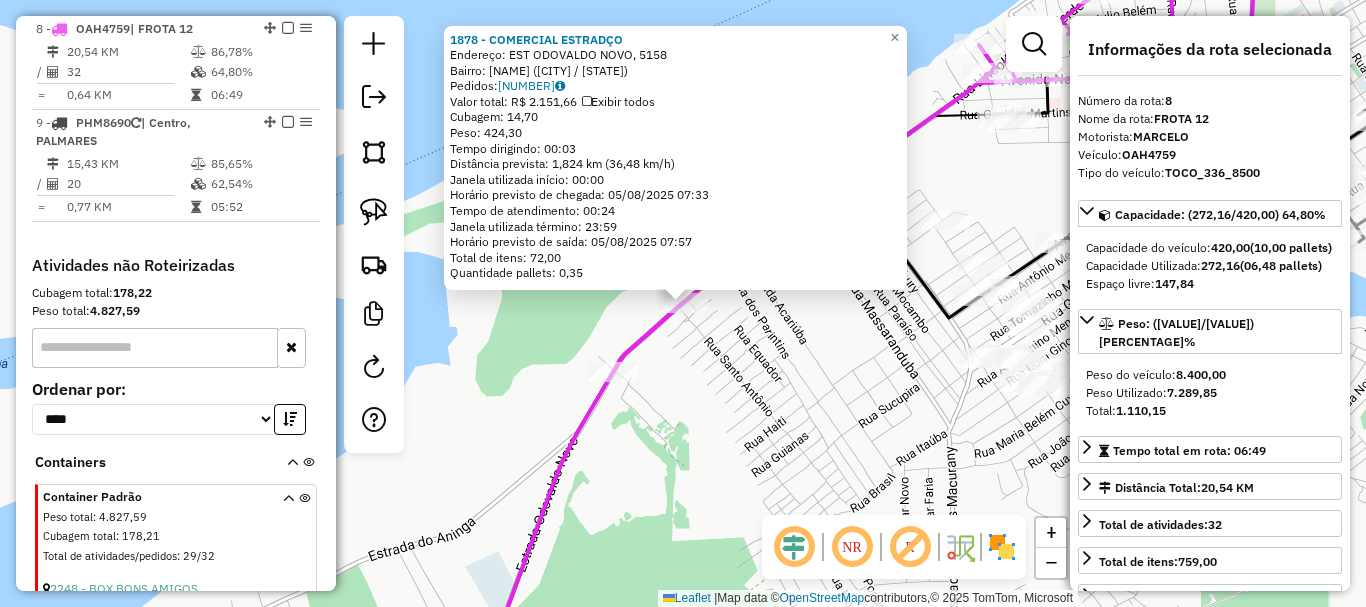 click on "1878 - COMERCIAL ESTRADÇO Endereço: EST ODOVALDO NOVO, 5158 Bairro: DJARD VIEIRA ([CITY] / [STATE]) Pedidos: 04771055 Valor total: R$ 2.151,66 Exibir todos Cubagem: 14,70 Peso: 424,30 Tempo dirigindo: 00:03 Distância prevista: 1,824 km (36,48 km/h) Janela utilizada início: 00:00 Horário previsto de chegada: 05/08/2025 07:33 Tempo de atendimento: 00:24 Janela utilizada término: 23:59 Horário previsto de saída: 05/08/2025 07:57 Total de itens: 72,00 Quantidade pallets: 0,35 × Janela de atendimento Grade de atendimento Capacidade Transportadoras Veículos Cliente Pedidos Rotas Selecione os dias de semana para filtrar as janelas de atendimento Seg Ter Qua Qui Sex Sáb Dom Informe o período da janela de atendimento: De: Até: Filtrar exatamente a janela do cliente Considerar janela de atendimento padrão Selecione os dias de semana para filtrar as grades de atendimento Seg Ter Qua Qui Sex Sáb Dom Peso mínimo: Peso máximo: De: Até: +" 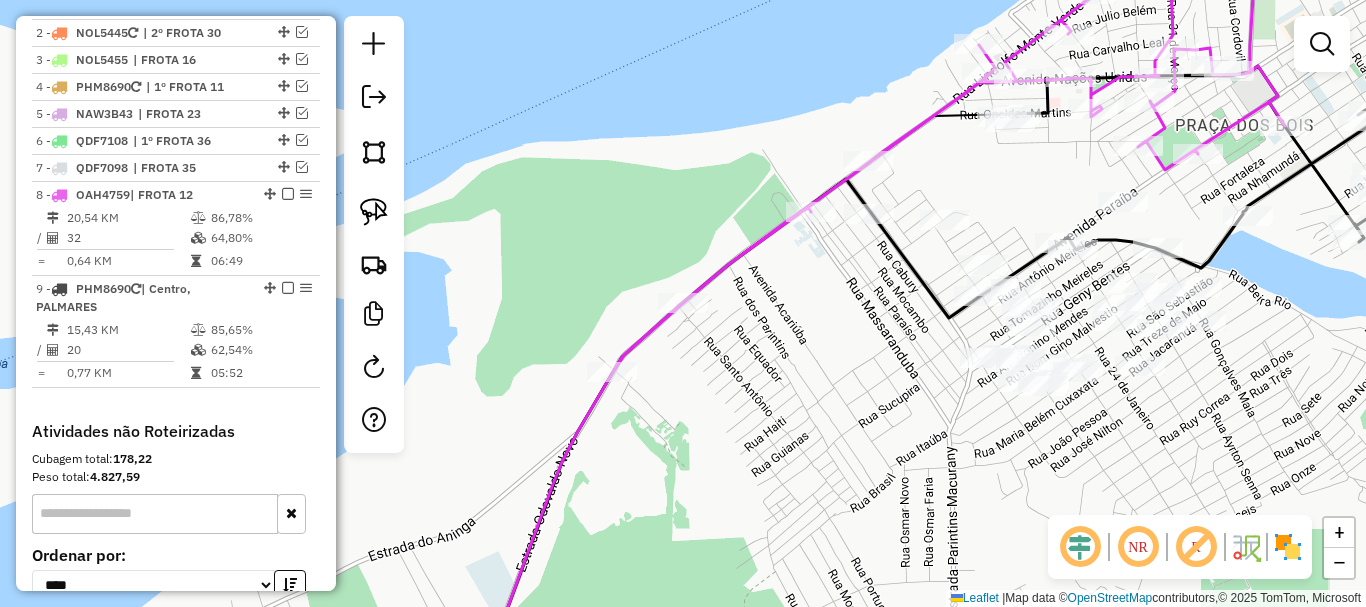 scroll, scrollTop: 763, scrollLeft: 0, axis: vertical 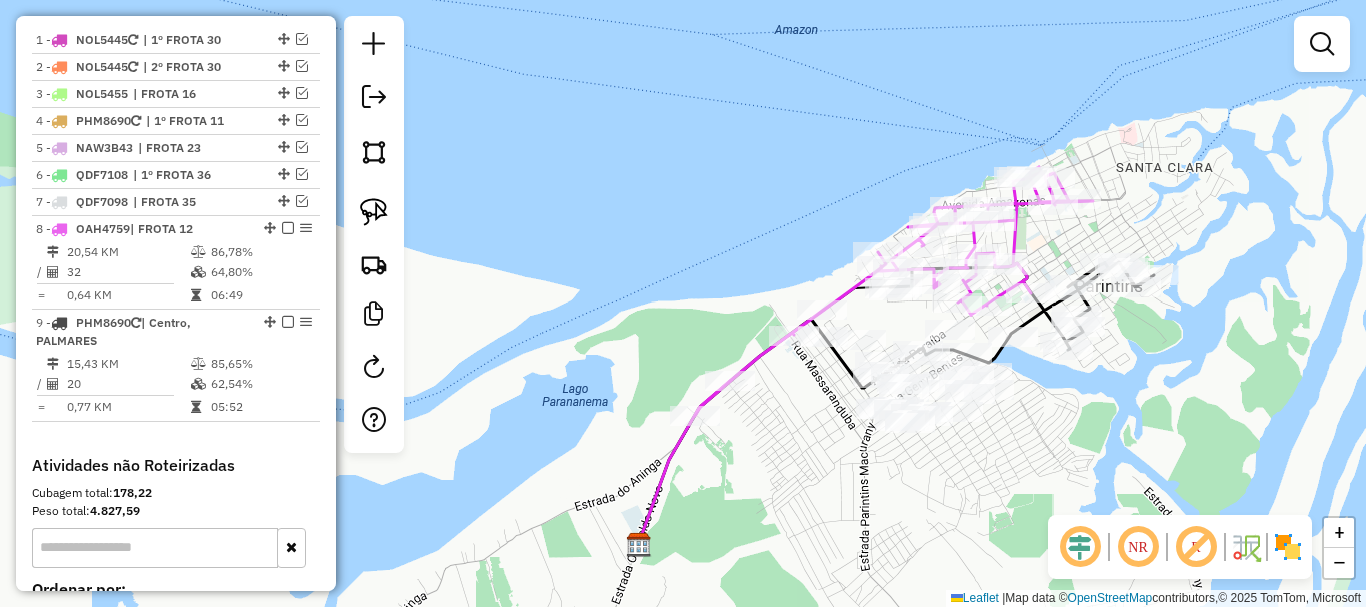 drag, startPoint x: 754, startPoint y: 502, endPoint x: 775, endPoint y: 434, distance: 71.168816 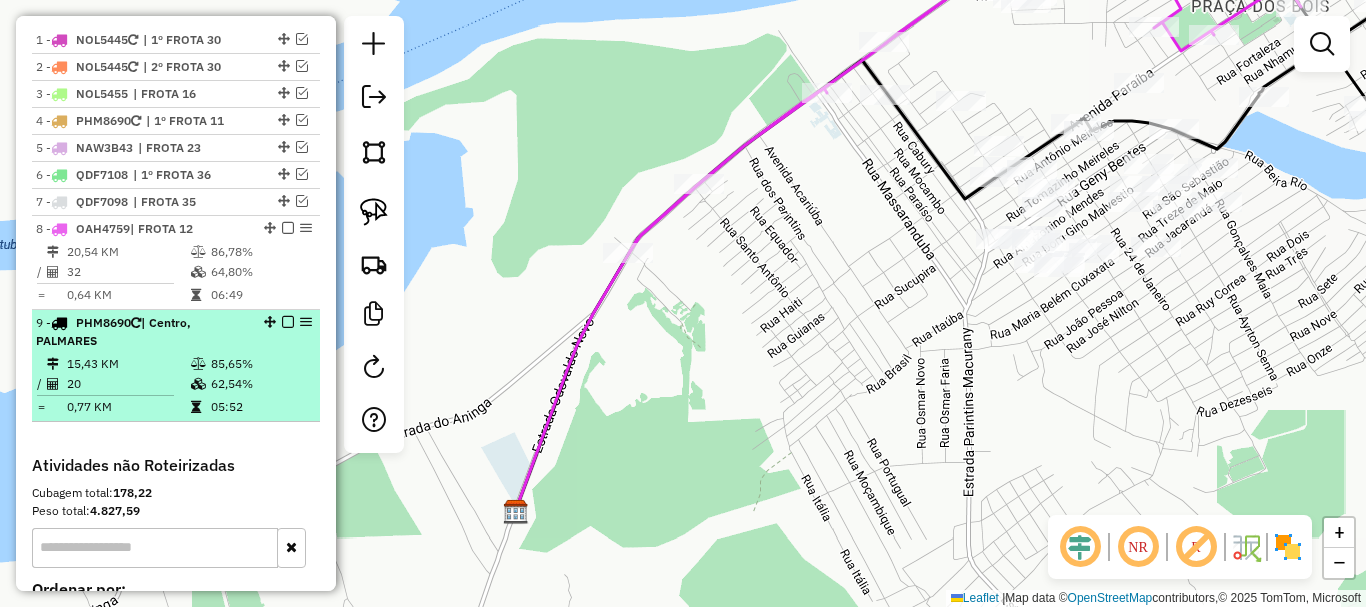 click on "[PLATE] | Centro, [CITY]" at bounding box center [142, 332] 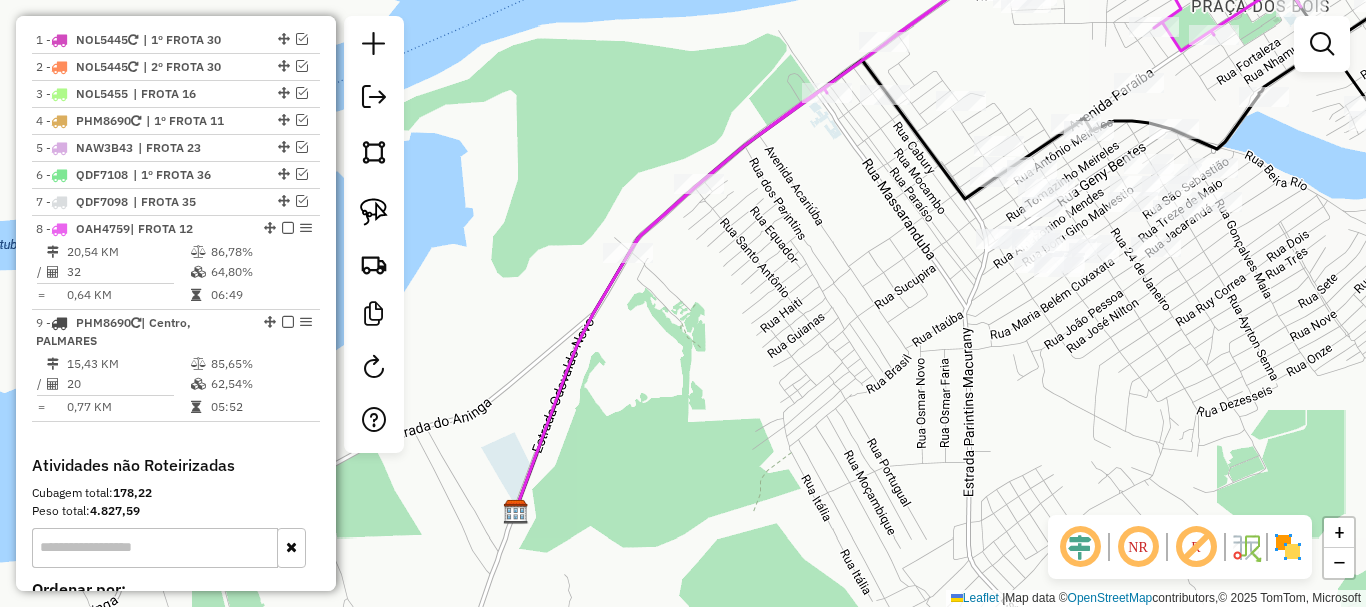 select on "**********" 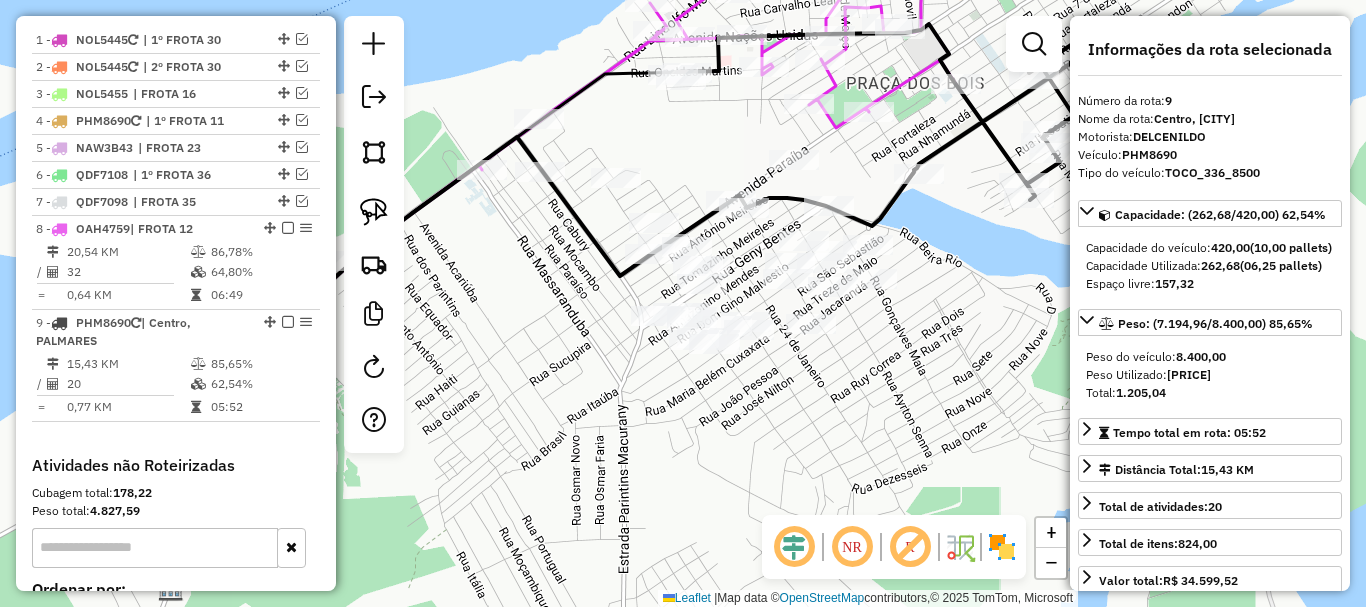 drag, startPoint x: 897, startPoint y: 409, endPoint x: 1021, endPoint y: 423, distance: 124.78782 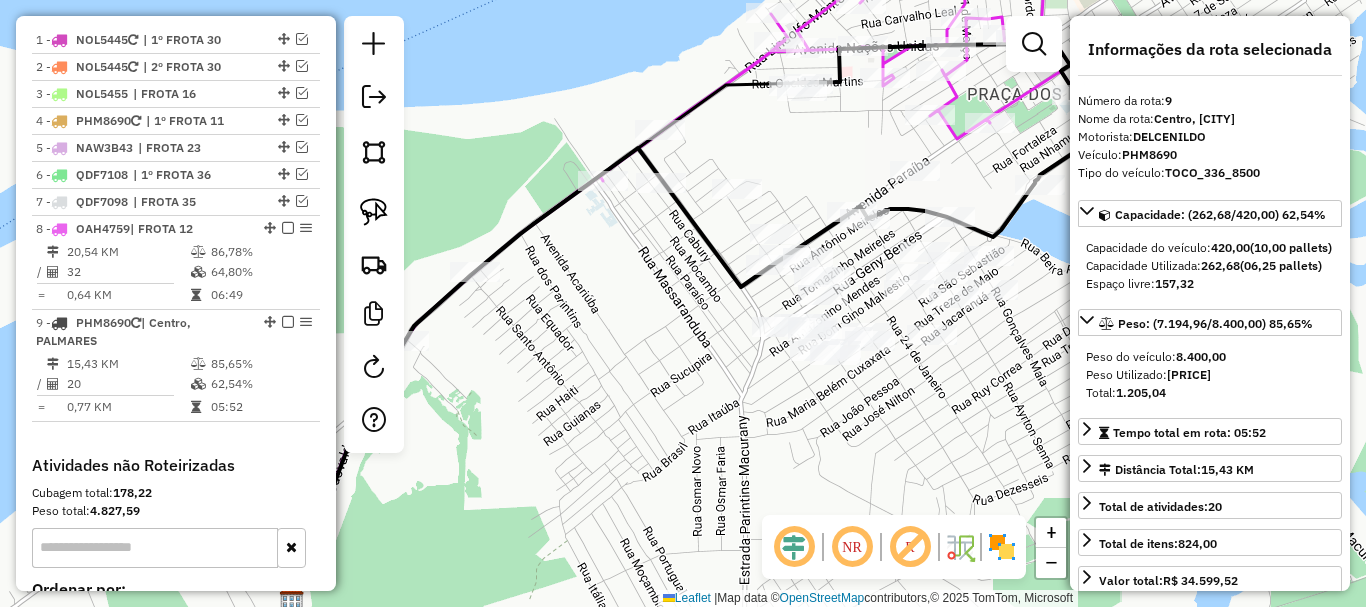 click 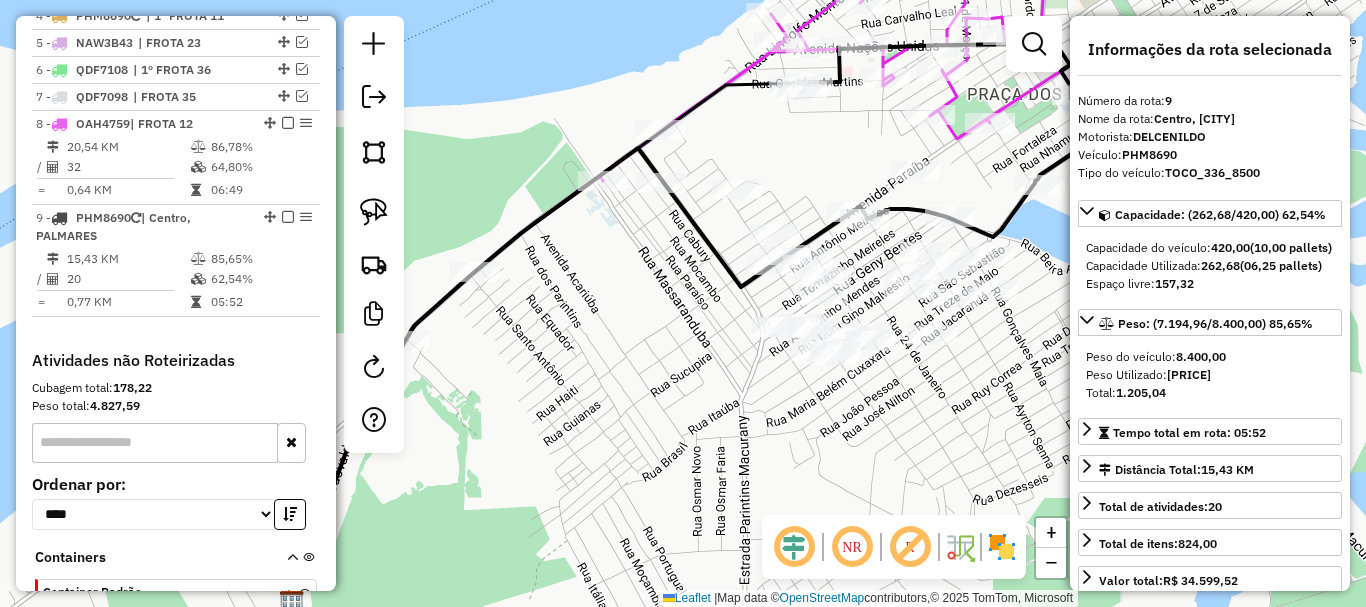 click 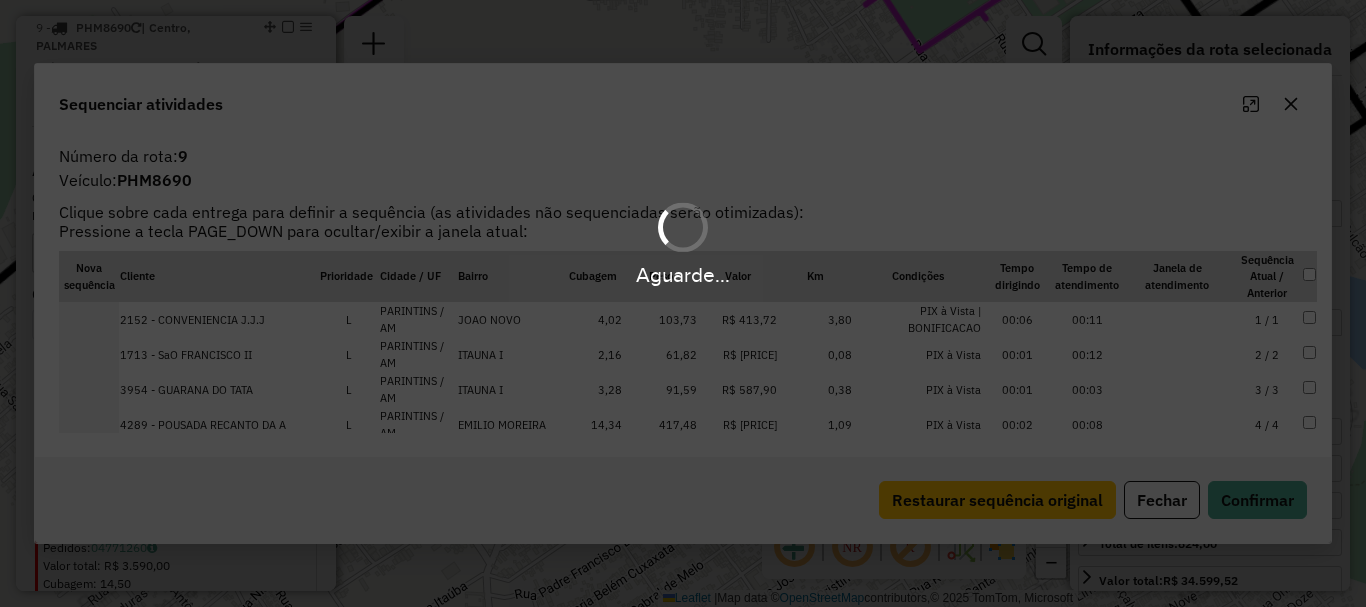 scroll, scrollTop: 1057, scrollLeft: 0, axis: vertical 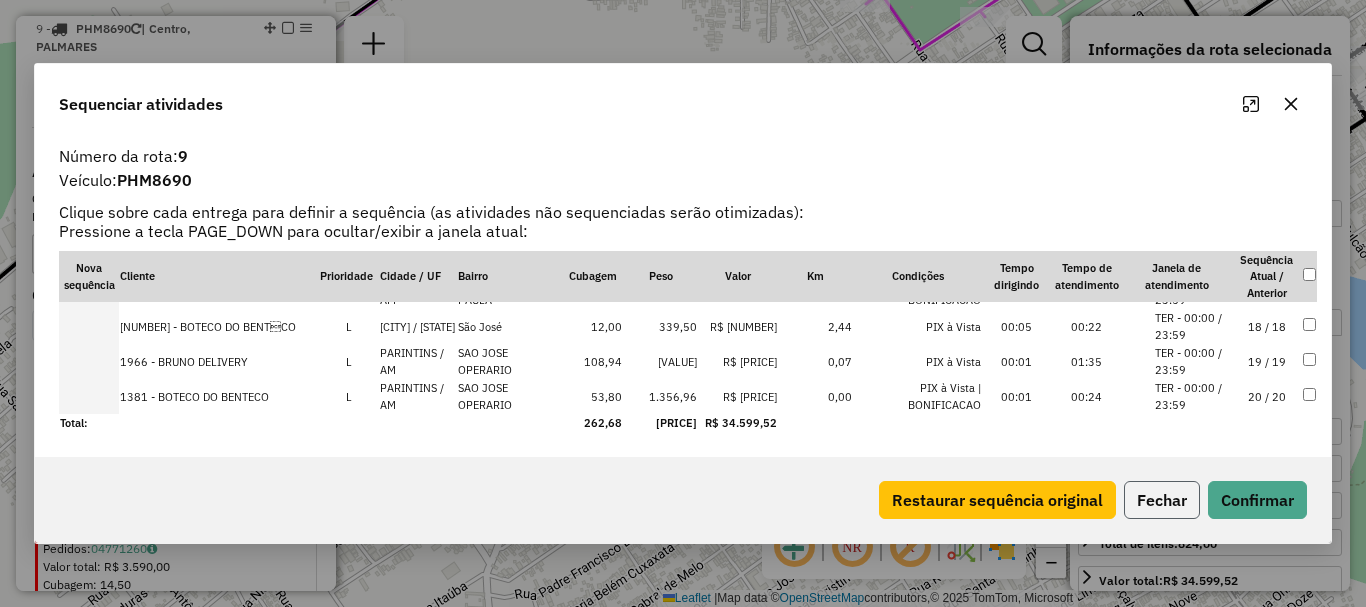 click on "Fechar" 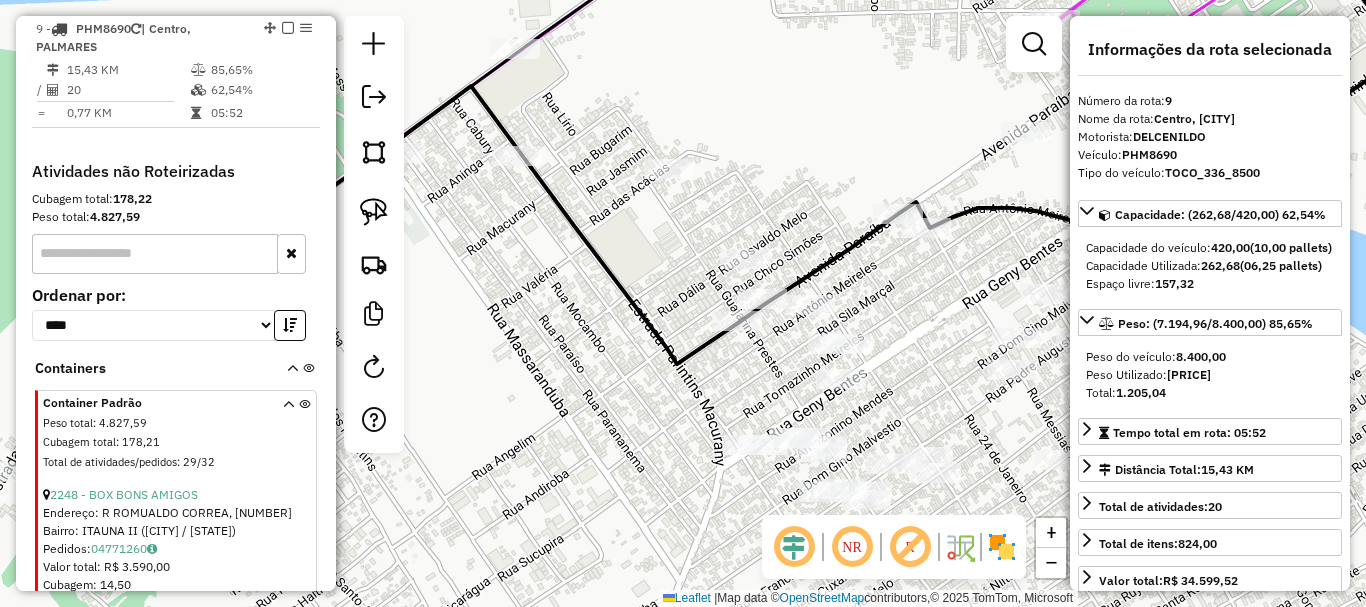 drag, startPoint x: 733, startPoint y: 358, endPoint x: 923, endPoint y: 376, distance: 190.85072 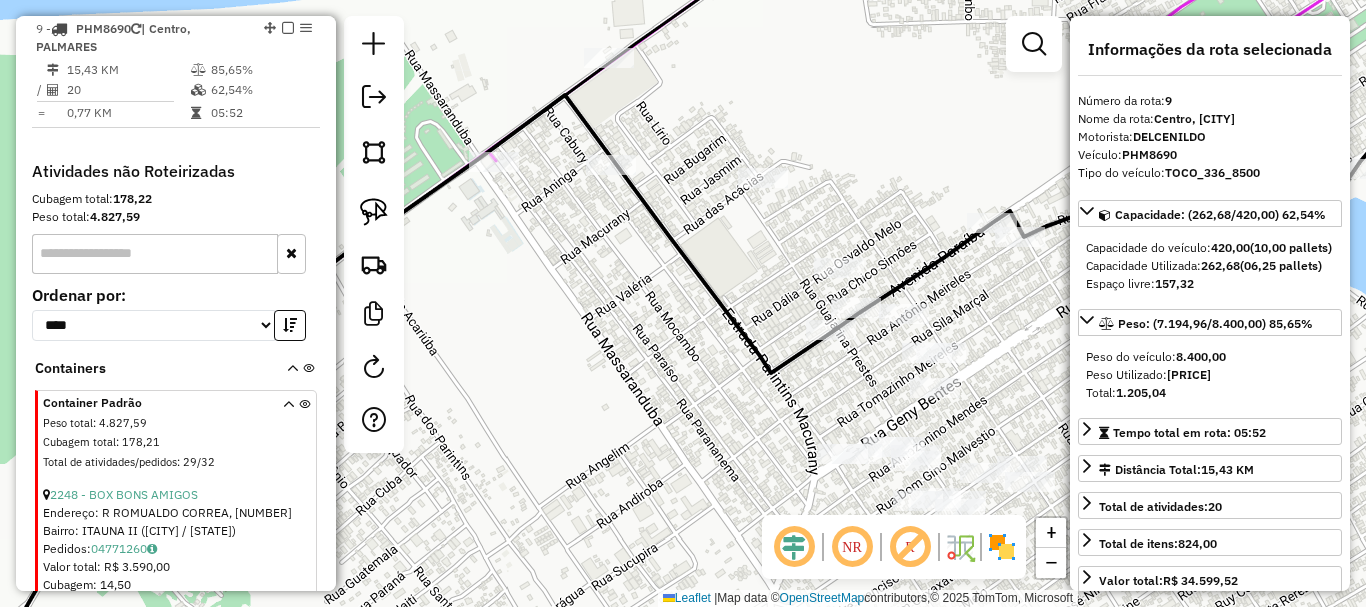 drag, startPoint x: 591, startPoint y: 391, endPoint x: 718, endPoint y: 398, distance: 127.192764 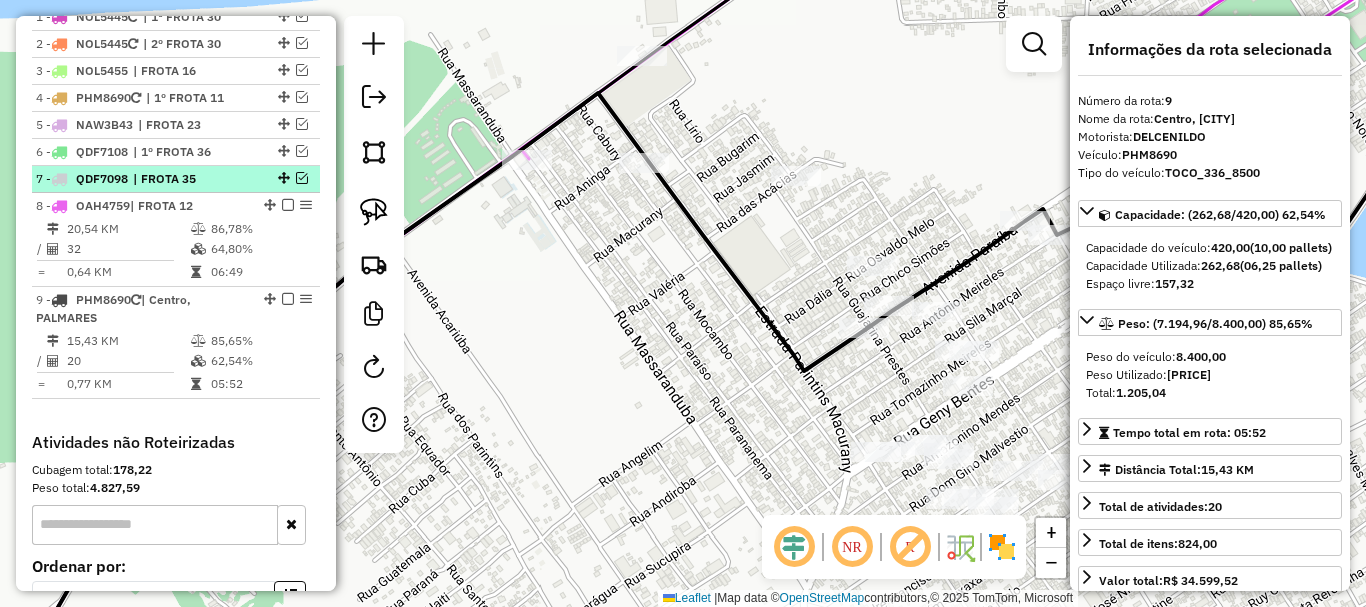 scroll, scrollTop: 757, scrollLeft: 0, axis: vertical 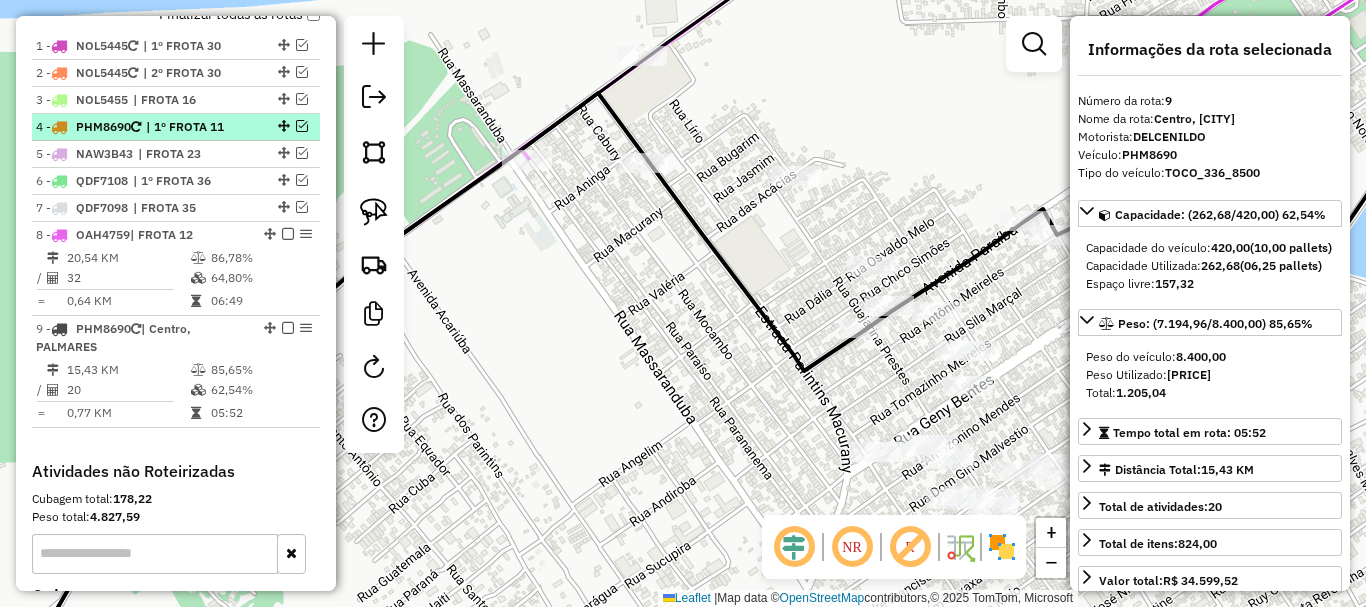 click on "| 1º FROTA 11" at bounding box center [192, 127] 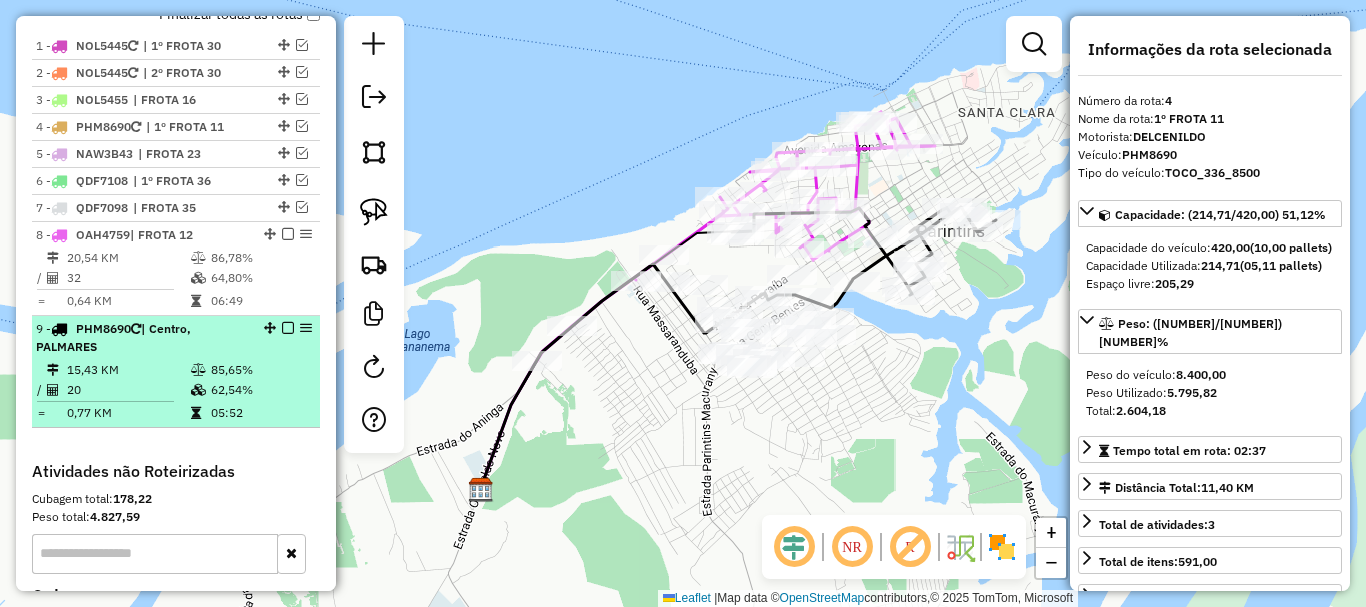 click on "[PLATE] | Centro, [CITY]" at bounding box center [142, 338] 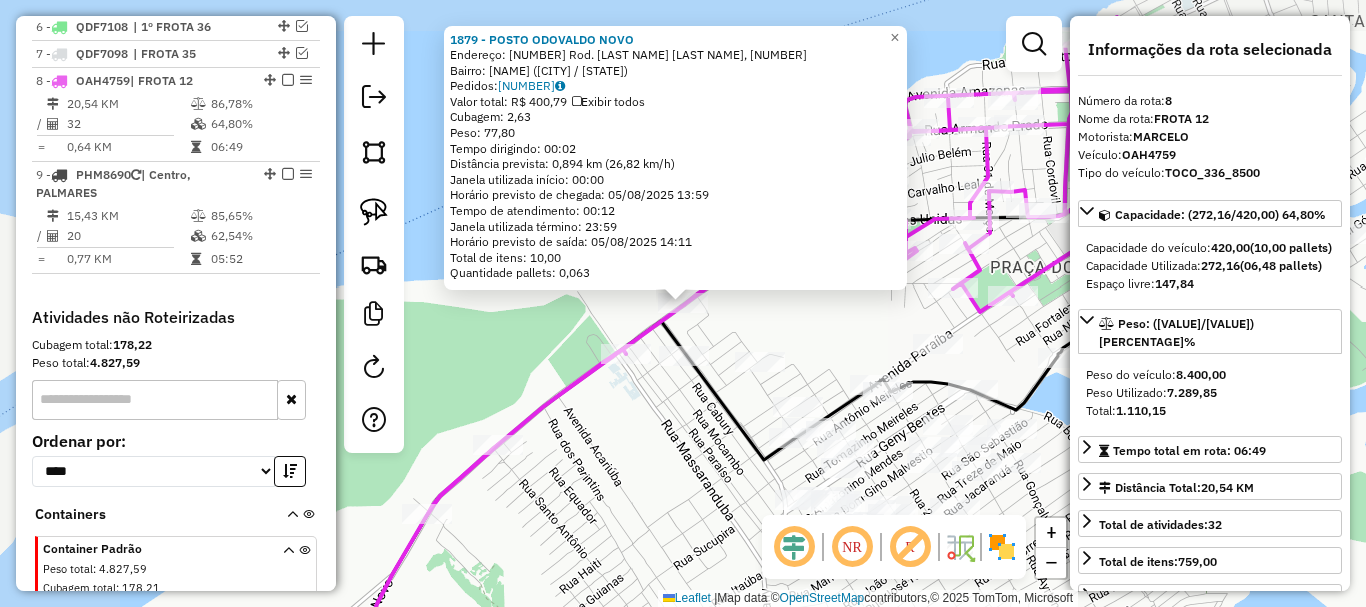 scroll, scrollTop: 963, scrollLeft: 0, axis: vertical 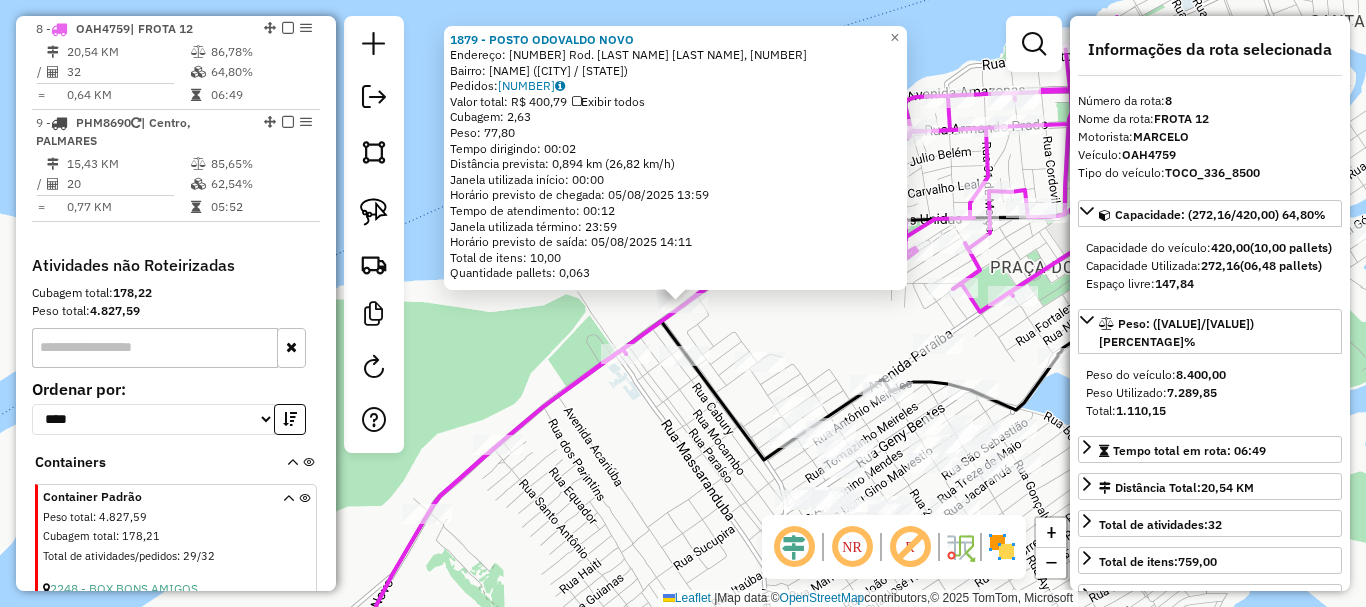 click 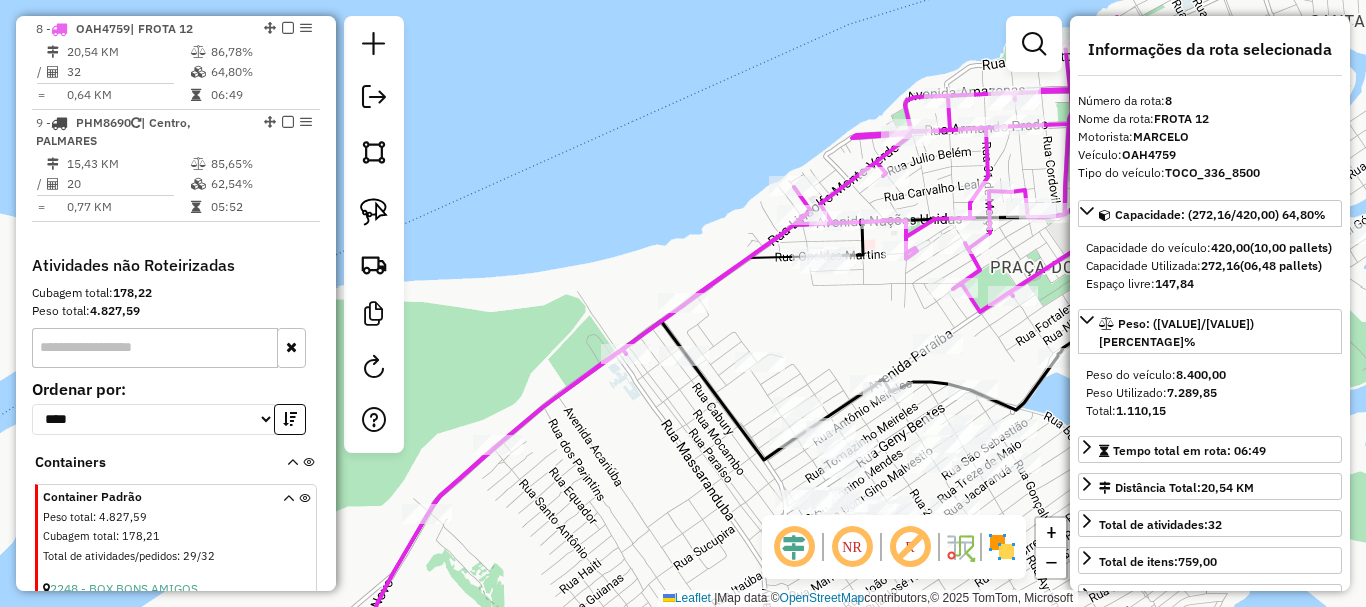 click 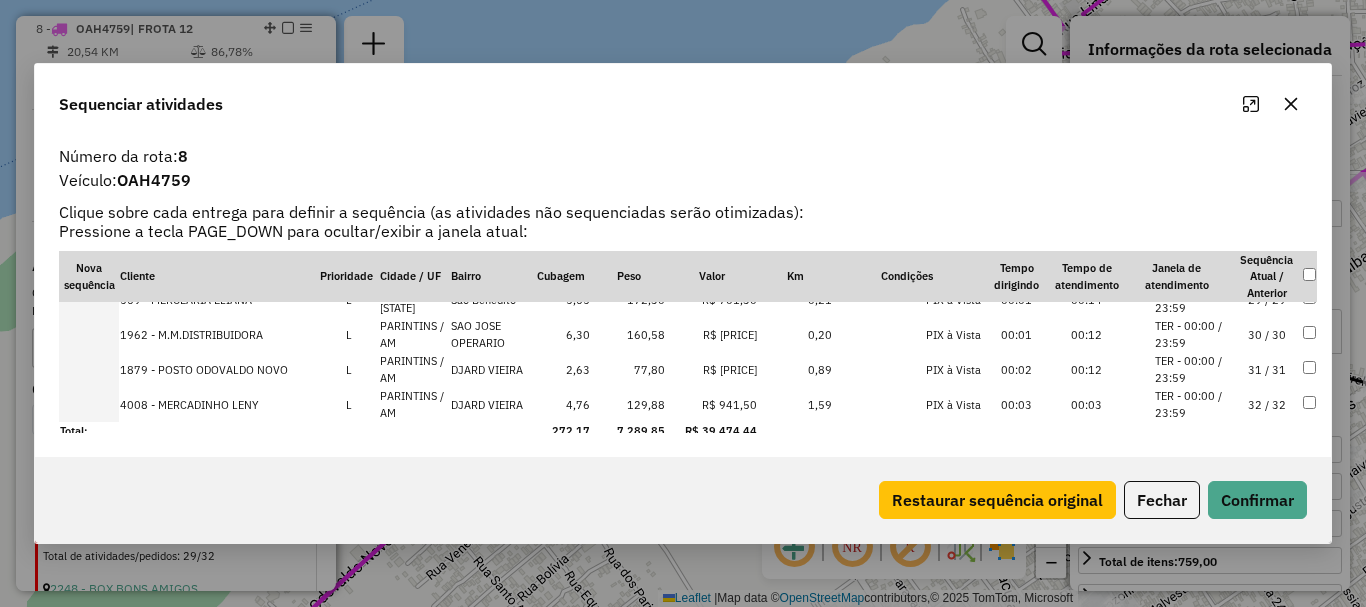 scroll, scrollTop: 1008, scrollLeft: 0, axis: vertical 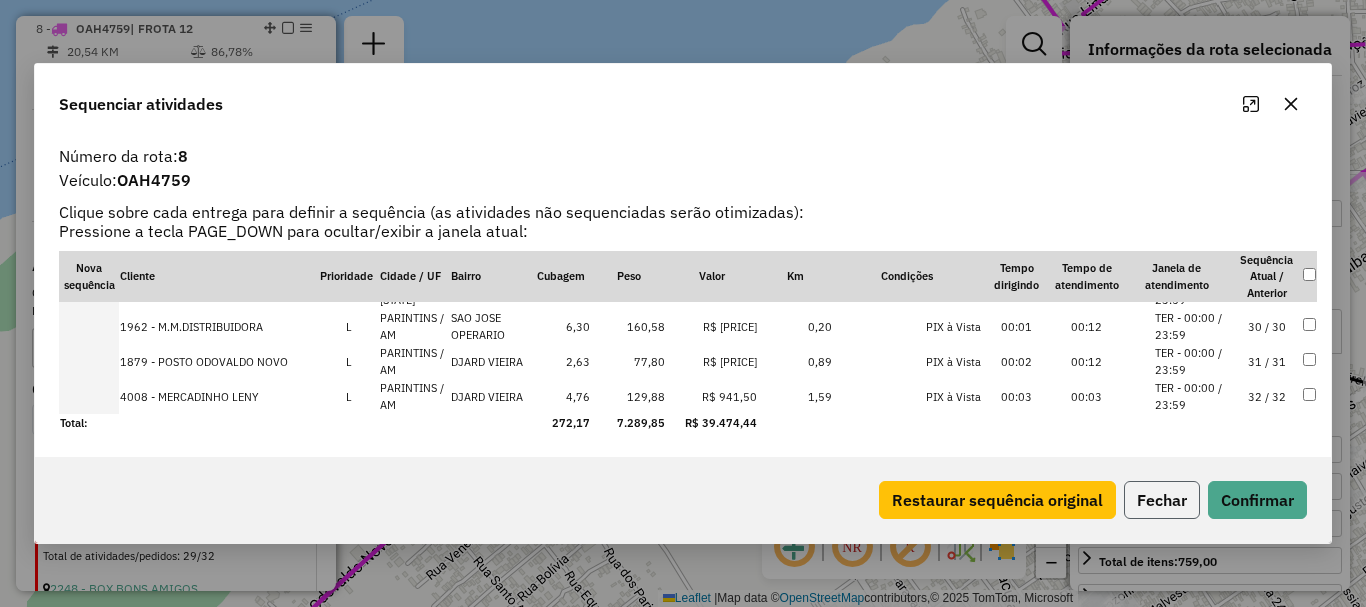click on "Fechar" 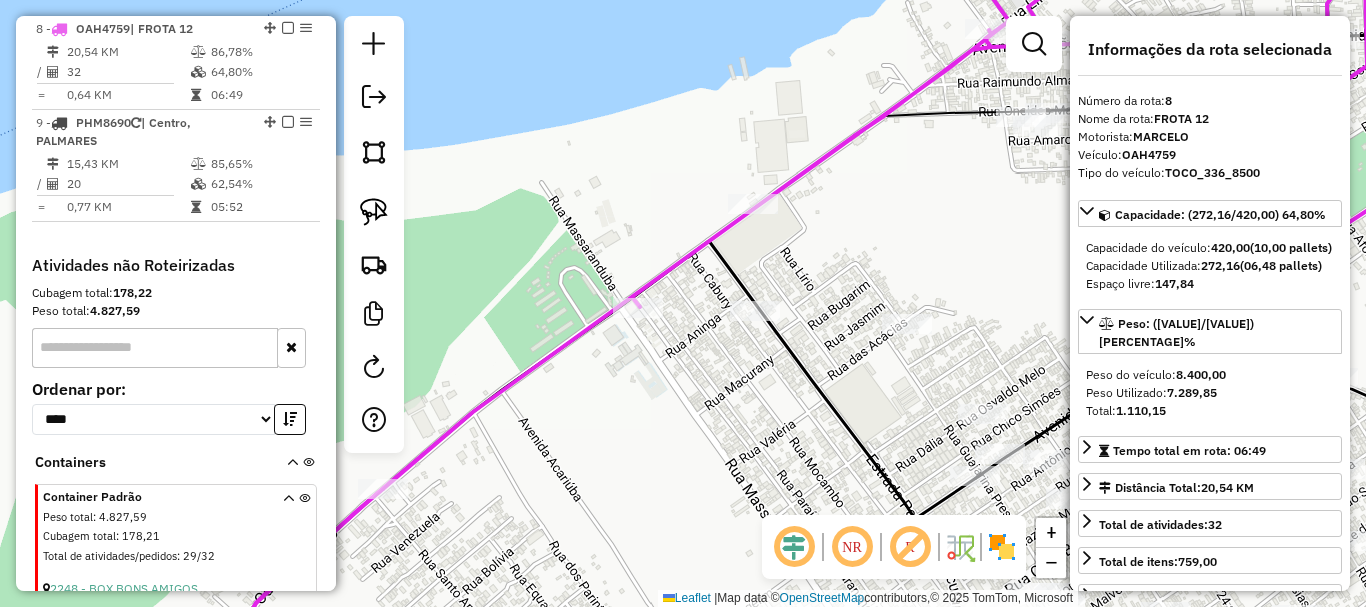 drag, startPoint x: 808, startPoint y: 379, endPoint x: 666, endPoint y: 364, distance: 142.79005 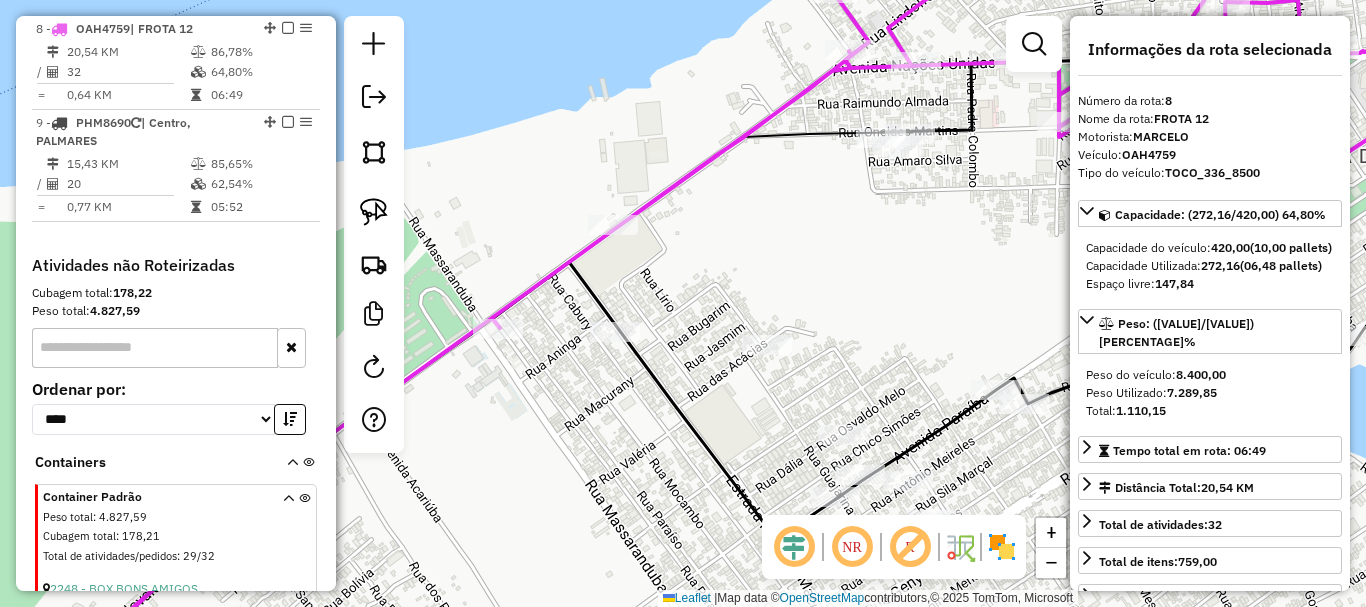 drag, startPoint x: 748, startPoint y: 231, endPoint x: 663, endPoint y: 277, distance: 96.64885 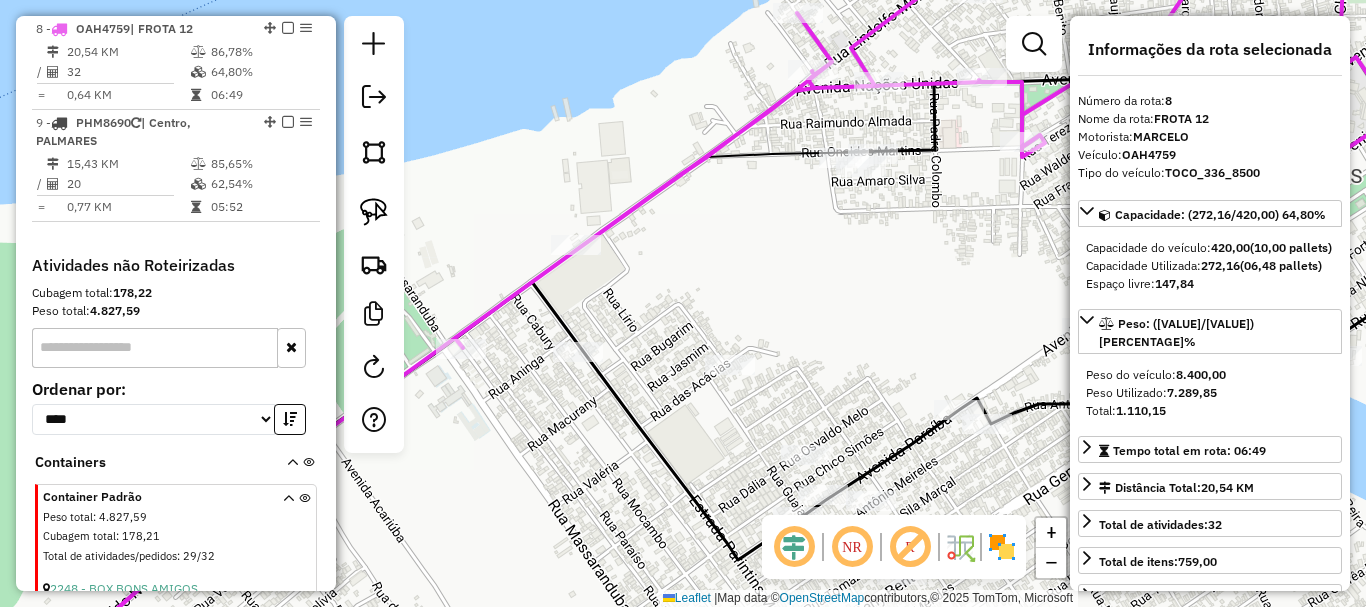 click 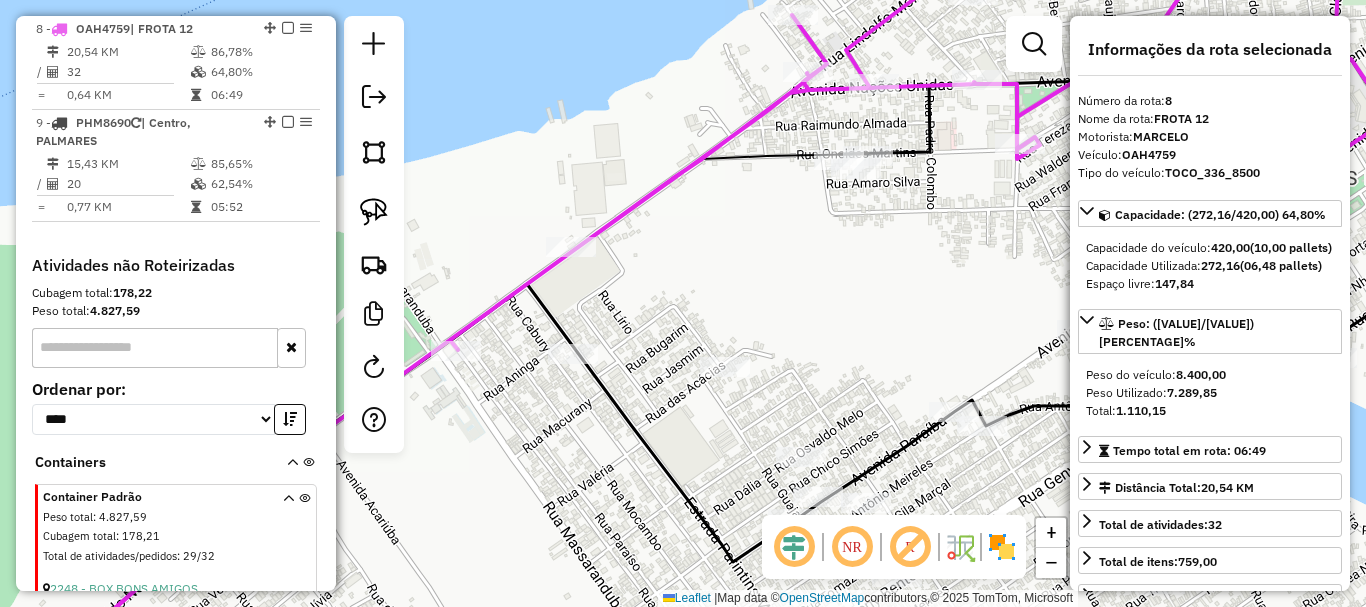 drag, startPoint x: 776, startPoint y: 267, endPoint x: 726, endPoint y: 282, distance: 52.201534 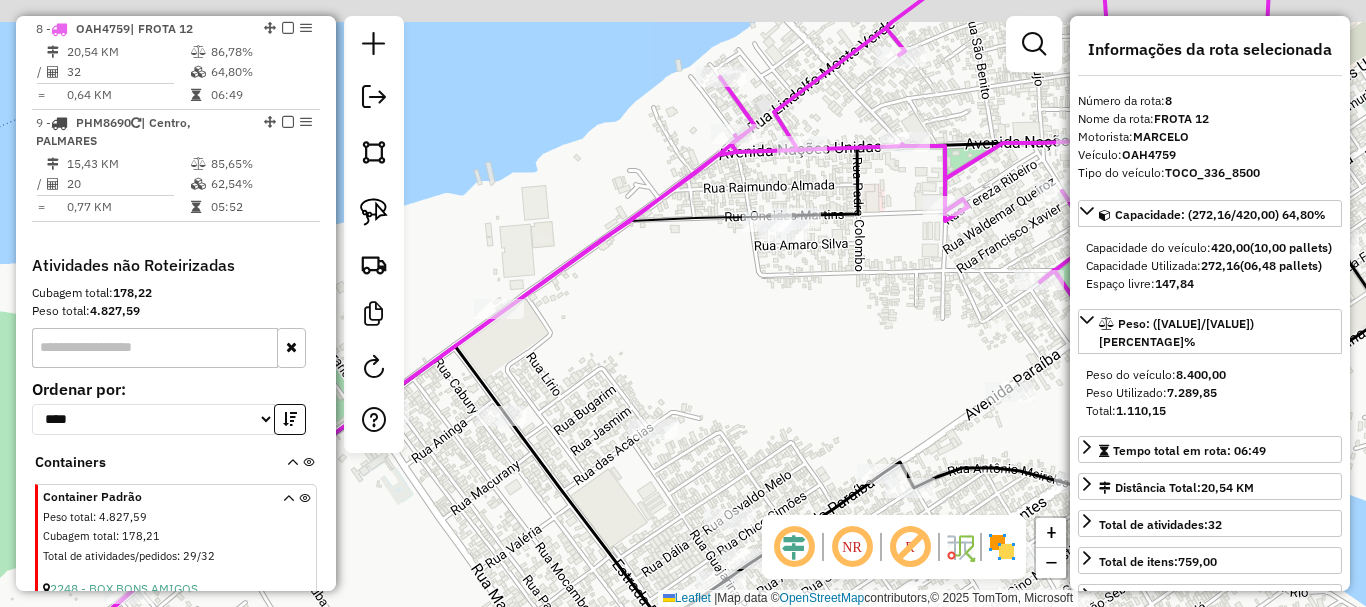 drag, startPoint x: 735, startPoint y: 285, endPoint x: 708, endPoint y: 334, distance: 55.946404 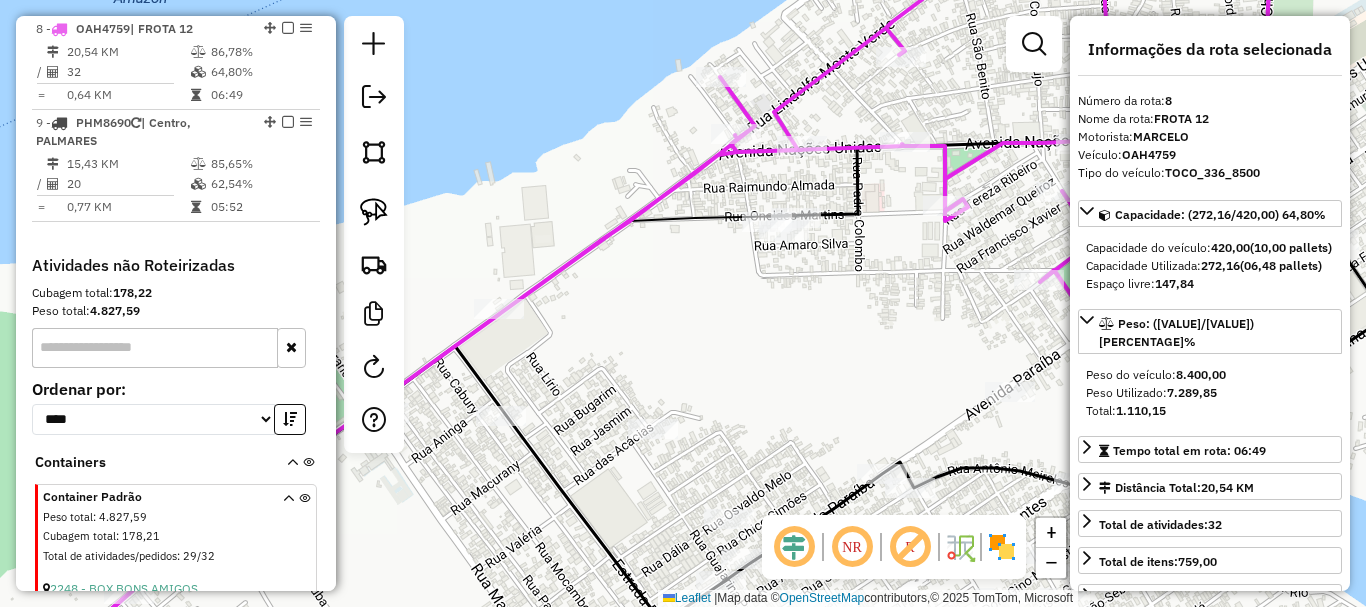 click 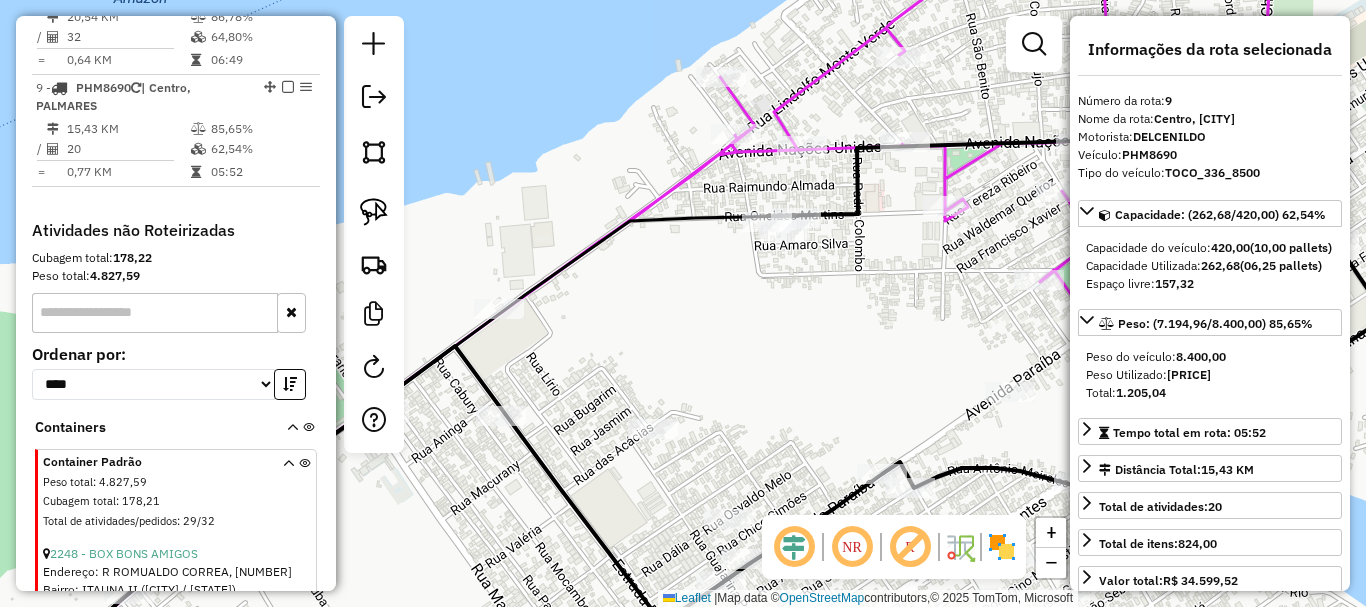 click 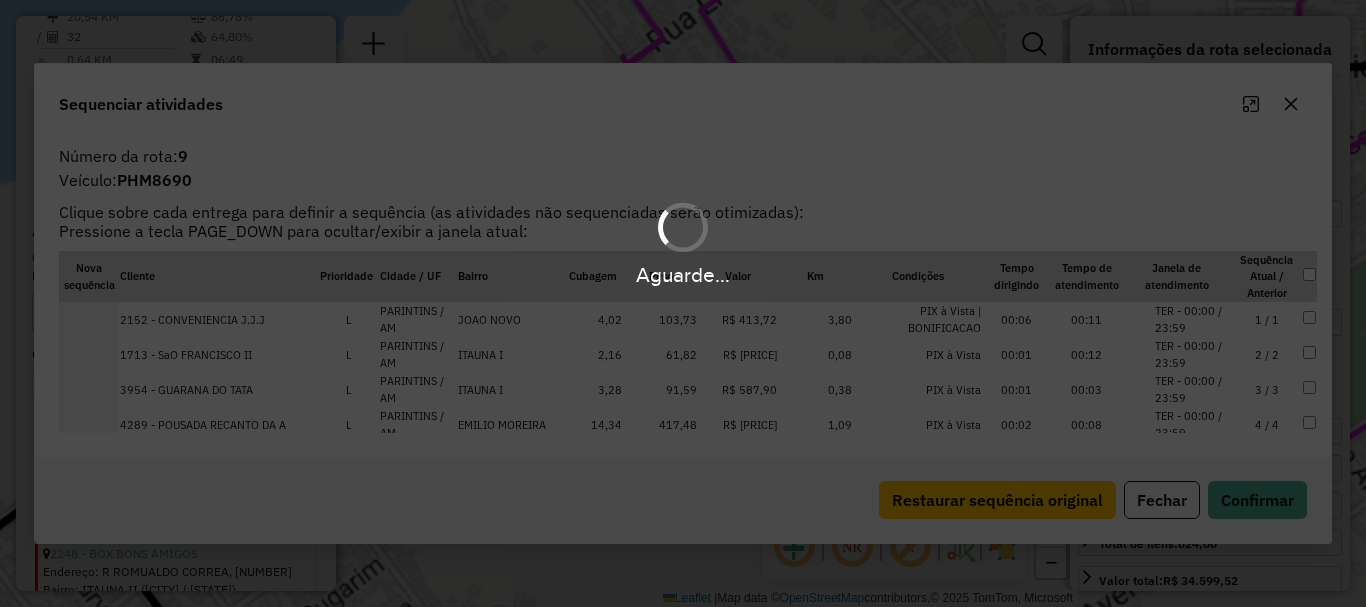 scroll, scrollTop: 1057, scrollLeft: 0, axis: vertical 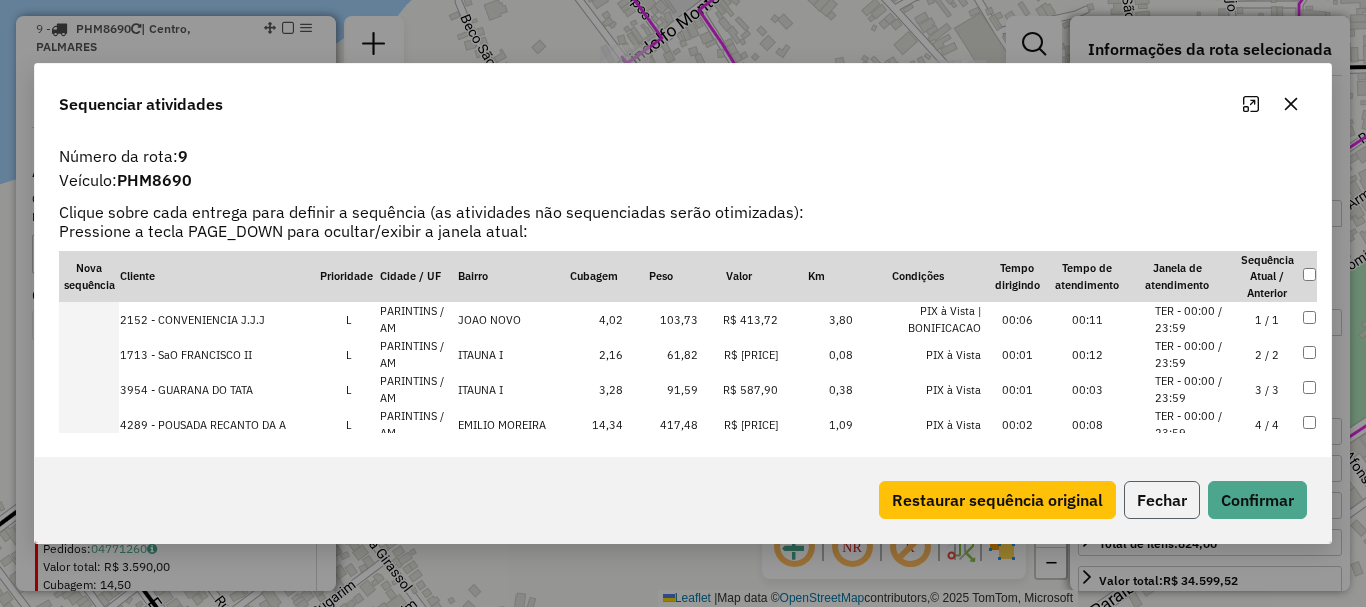 click on "Fechar" 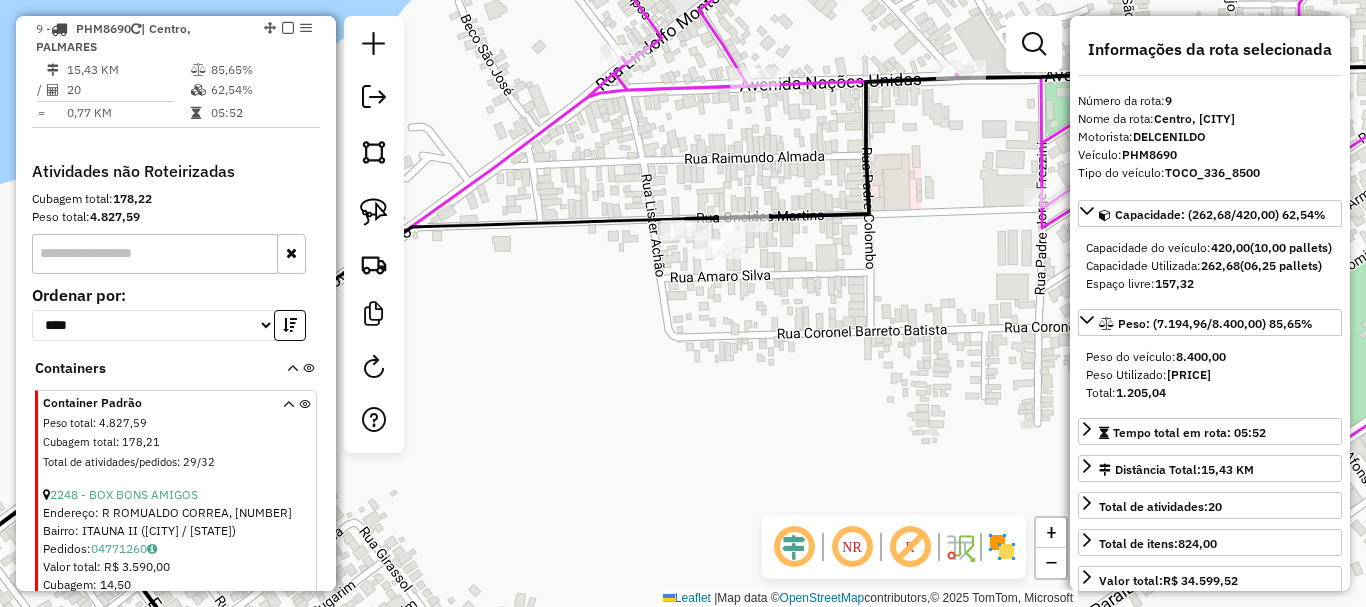 click 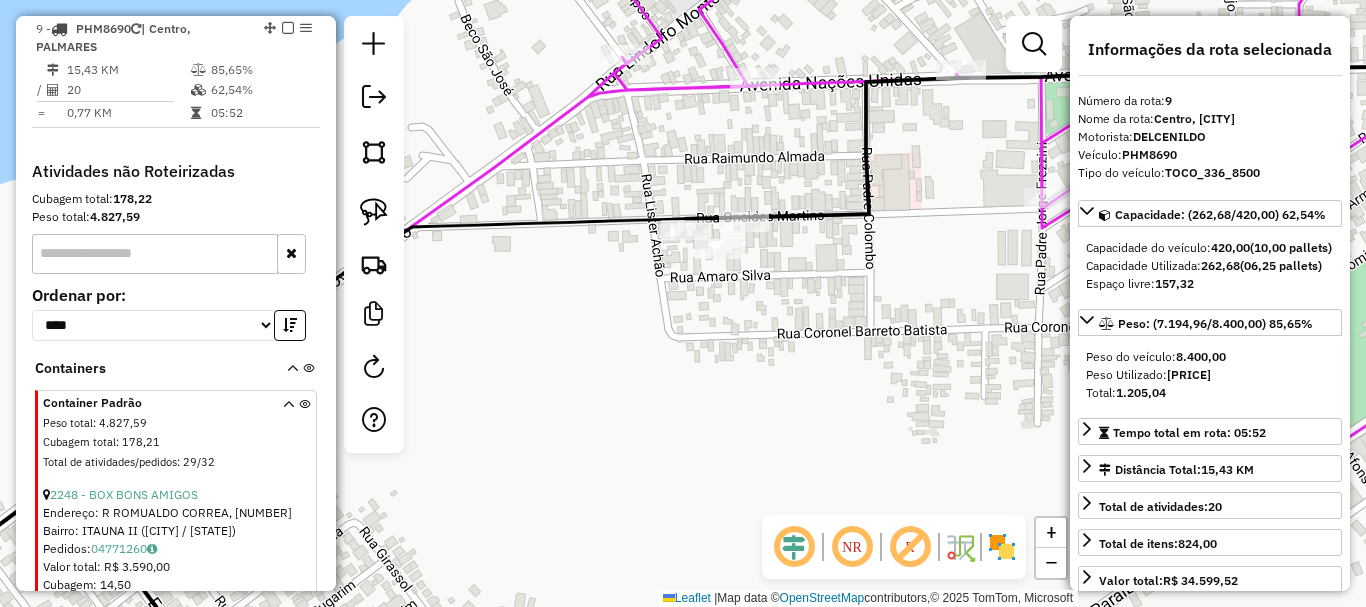 click 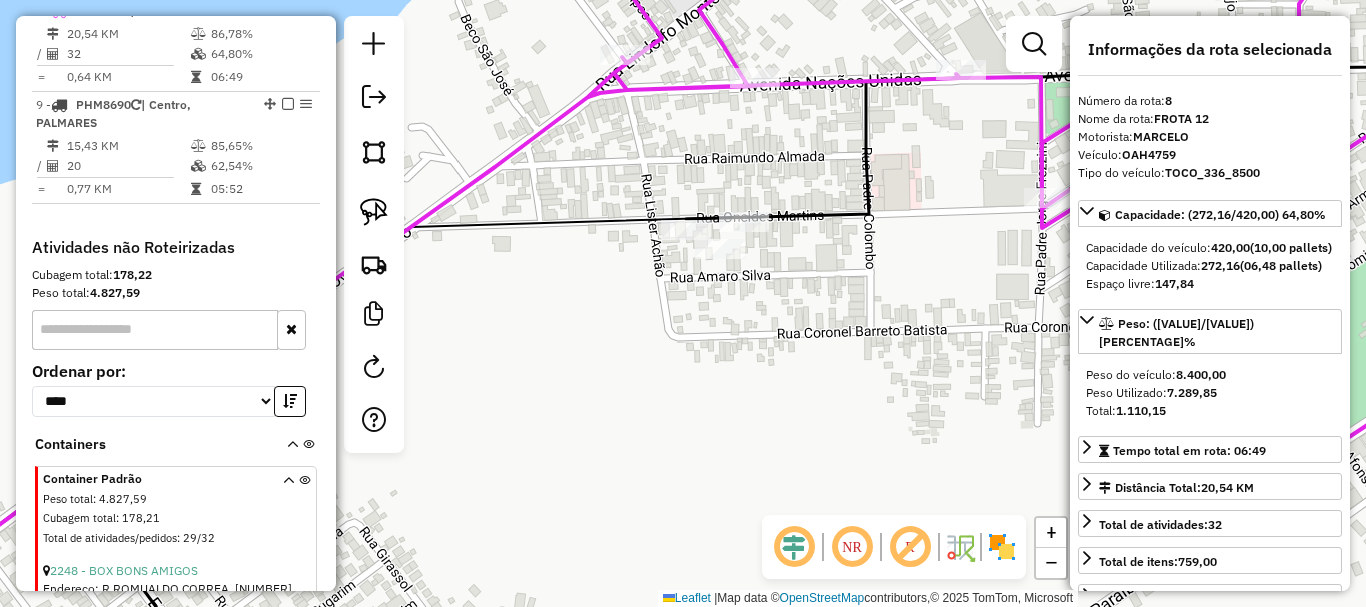 scroll, scrollTop: 963, scrollLeft: 0, axis: vertical 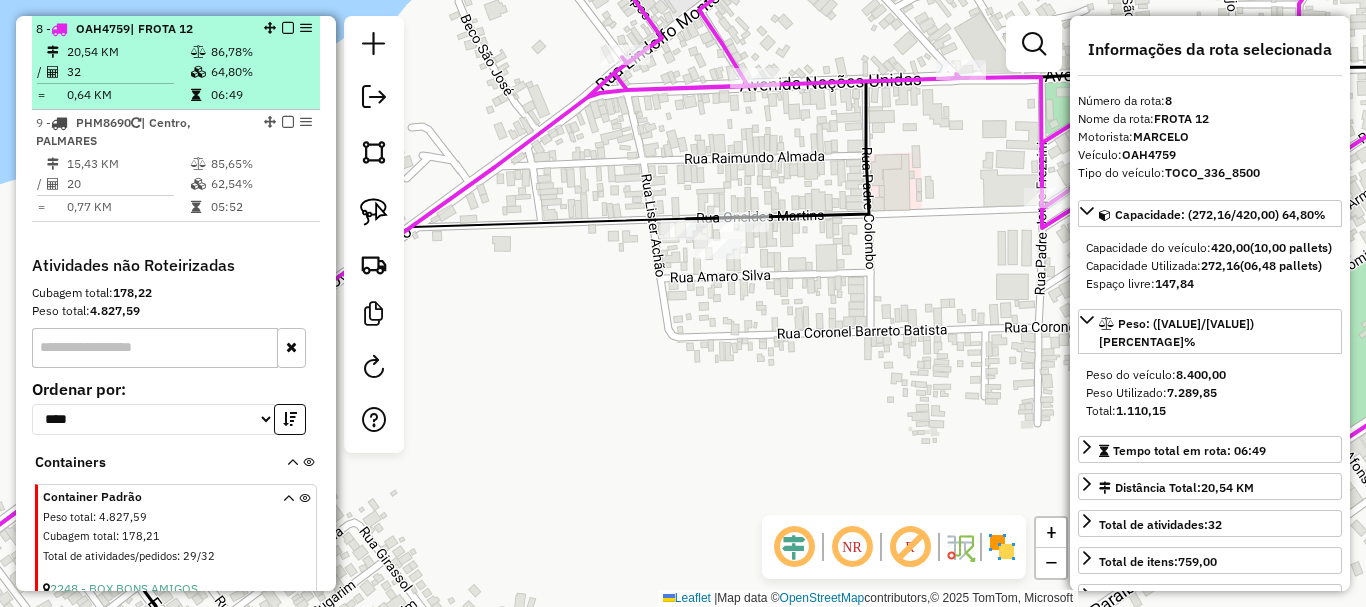 click at bounding box center (288, 28) 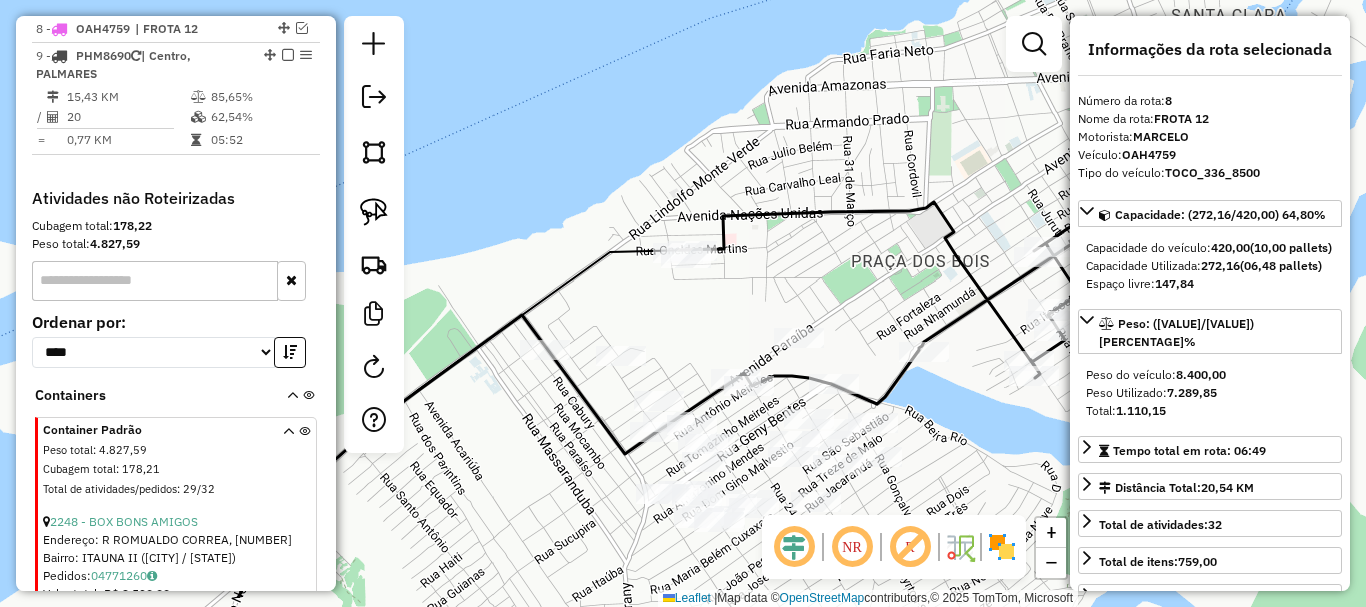 drag, startPoint x: 737, startPoint y: 377, endPoint x: 703, endPoint y: 301, distance: 83.25864 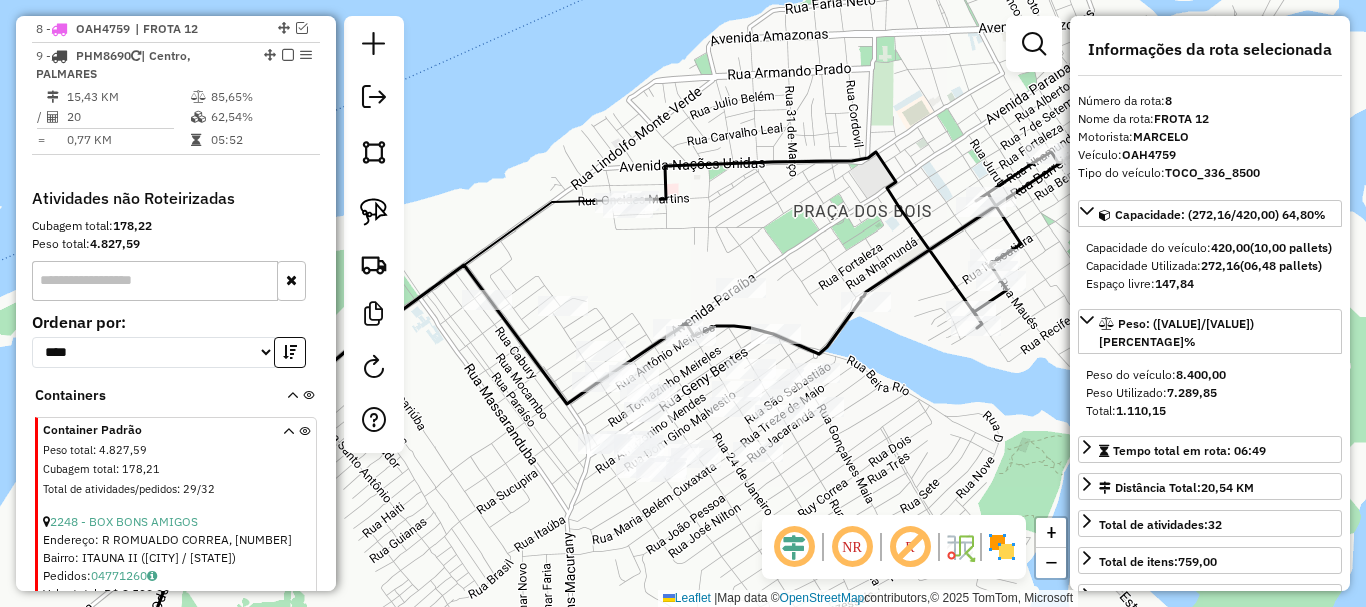 drag, startPoint x: 738, startPoint y: 307, endPoint x: 675, endPoint y: 258, distance: 79.81228 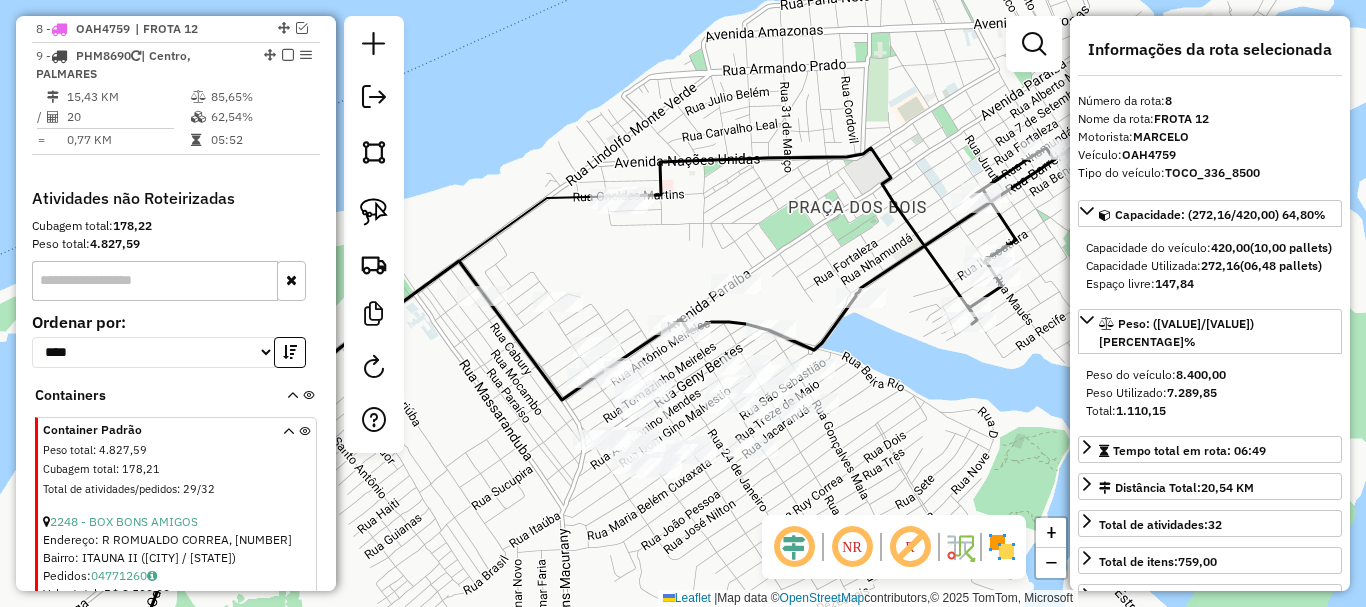 click 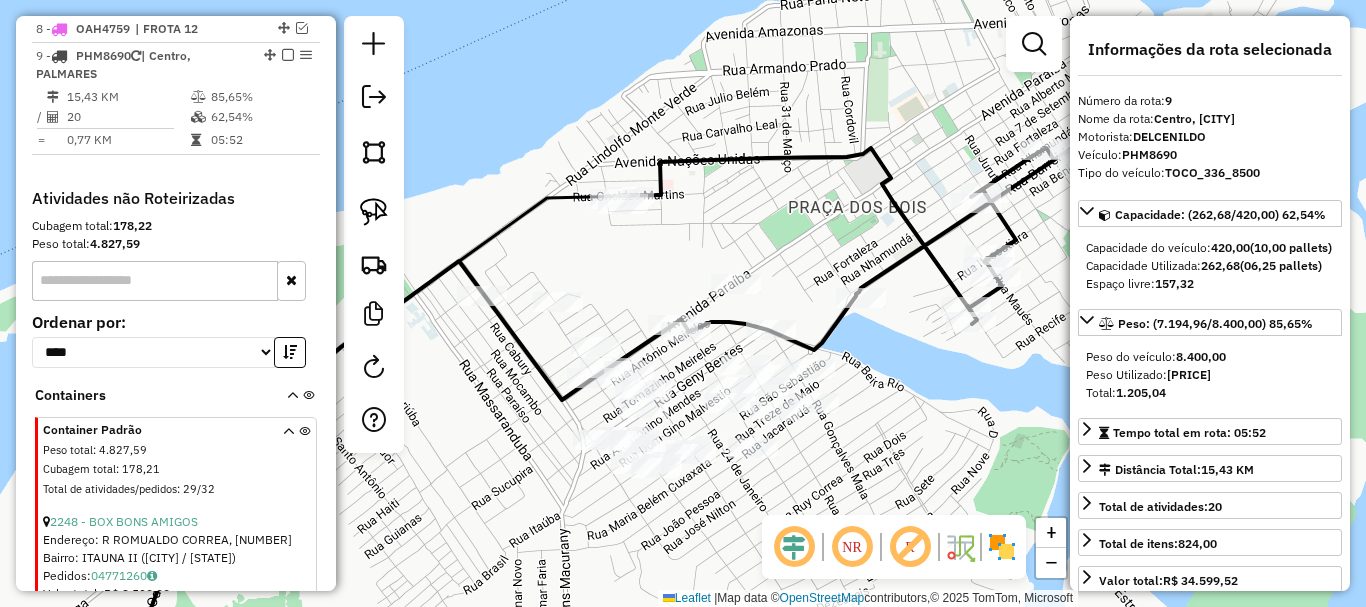 scroll, scrollTop: 990, scrollLeft: 0, axis: vertical 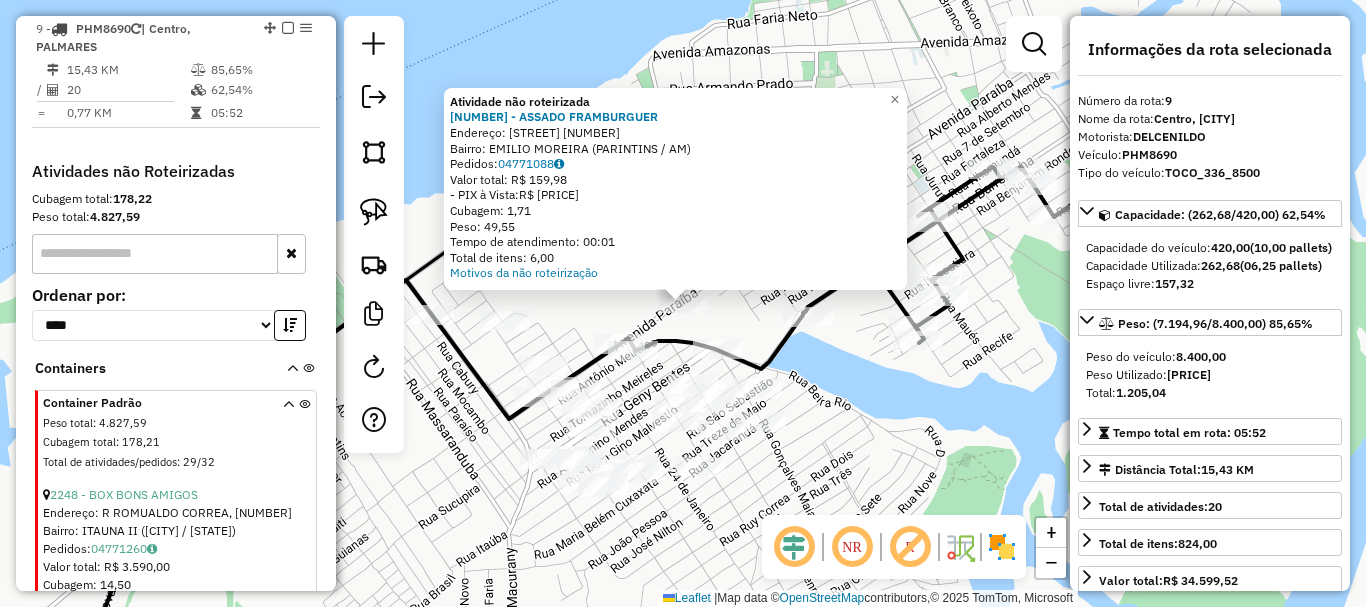 drag, startPoint x: 129, startPoint y: 426, endPoint x: 111, endPoint y: 427, distance: 18.027756 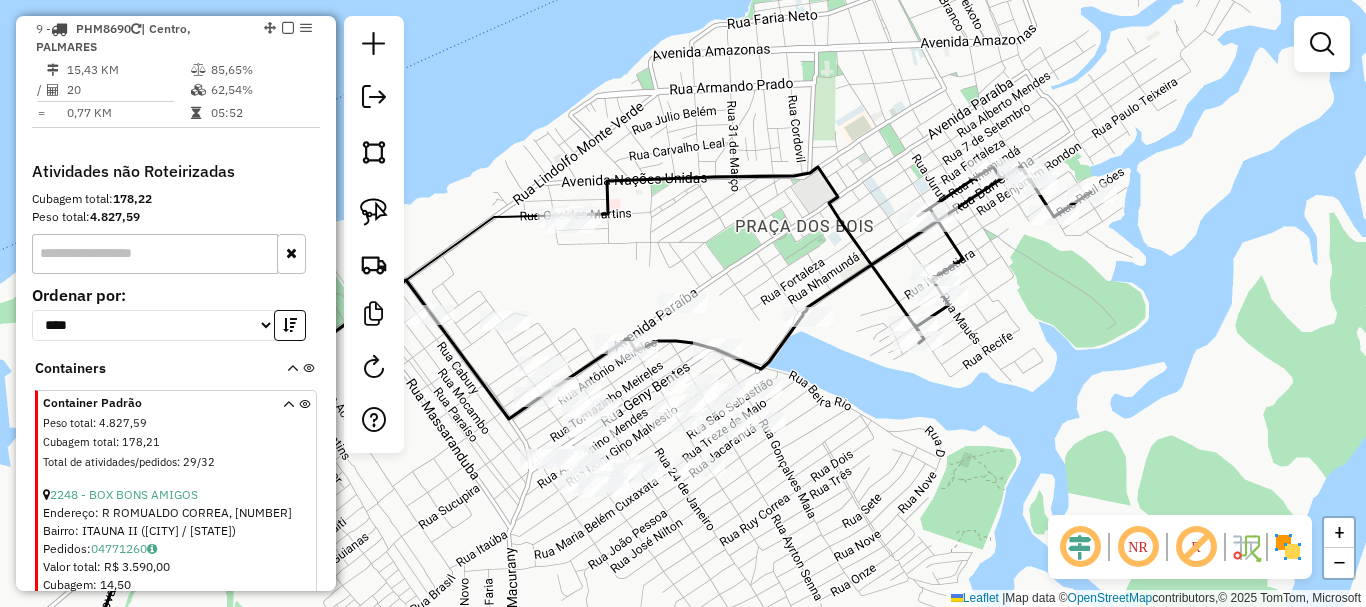 drag, startPoint x: 145, startPoint y: 423, endPoint x: 100, endPoint y: 419, distance: 45.17743 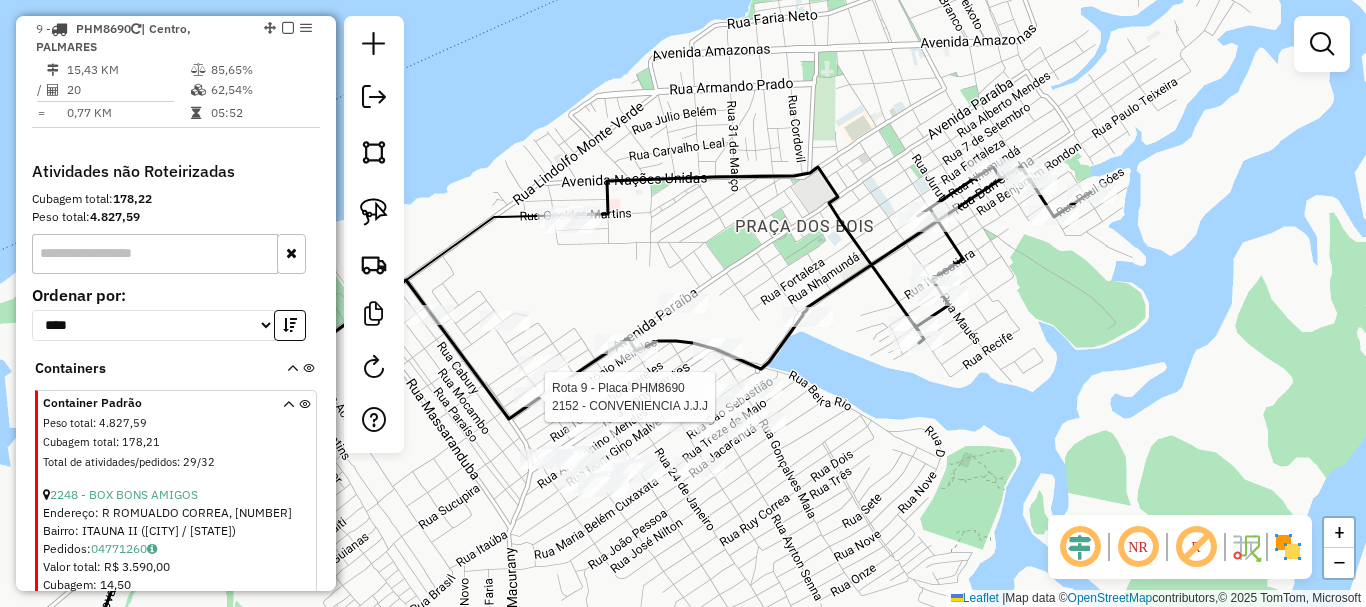 select on "**********" 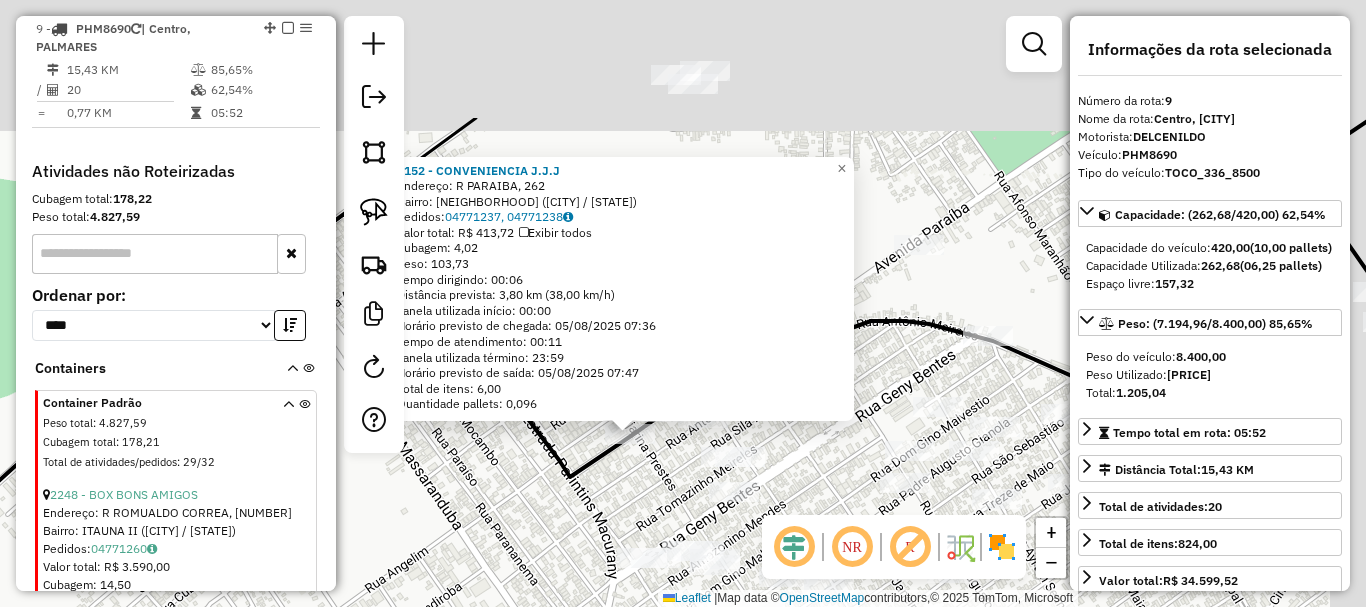 drag, startPoint x: 704, startPoint y: 317, endPoint x: 604, endPoint y: 496, distance: 205.03902 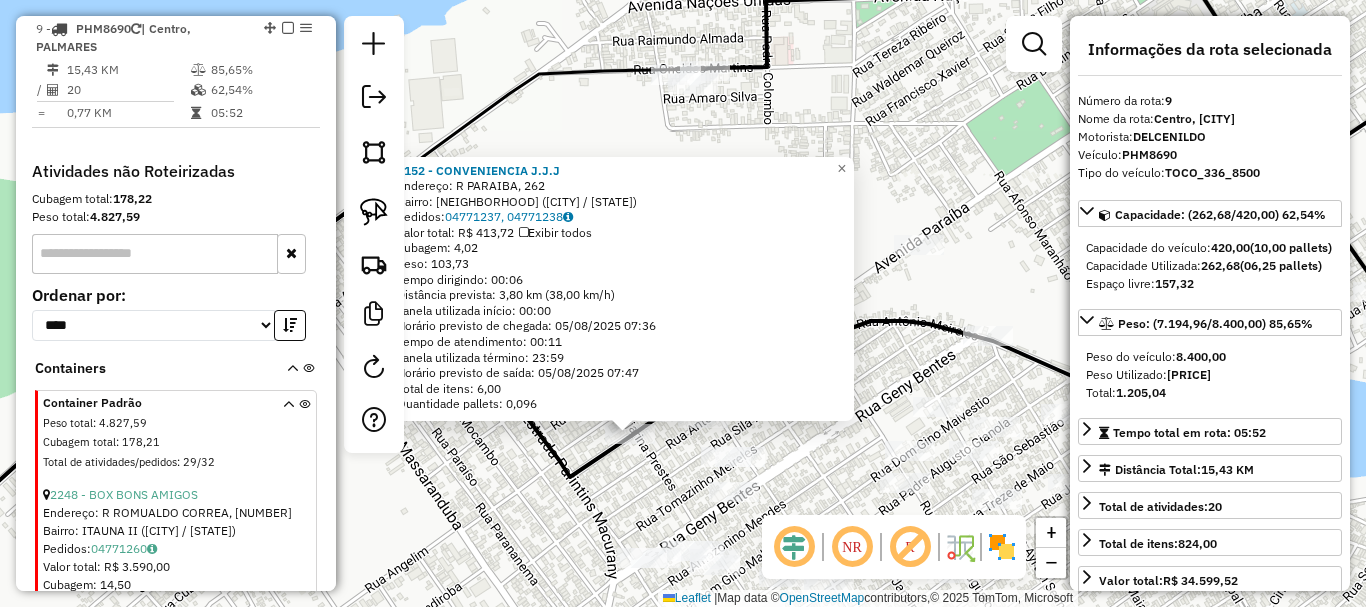 click on "[NUMBER] - CONVENIENCIA J.J.J Endereço: R PARAIBA, [NUMBER] Bairro: [CITY] ([CITY] / [STATE]) Pedidos: [ORDER_ID], [ORDER_ID] Valor total: R$ 413,72 Exibir todos Cubagem: 4,02 Peso: 103,73 Tempo dirigindo: 00:06 Distância prevista: 3,80 km (38,00 km/h) Janela utilizada início: 00:00 Horário previsto de chegada: 05/08/2025 07:36 Tempo de atendimento: 00:11 Janela utilizada término: 23:59 Horário previsto de saída: 05/08/2025 07:47 Total de itens: 6,00 Quantidade pallets: 0,096 × Janela de atendimento Grade de atendimento Capacidade Transportadoras Veículos Cliente Pedidos Rotas Selecione os dias de semana para filtrar as janelas de atendimento Seg Ter Qua Qui Sex Sáb Dom Informe o período da janela de atendimento: De: Até: Filtrar exatamente a janela do cliente Considerar janela de atendimento padrão Selecione os dias de semana para filtrar as grades de atendimento Seg Ter Qua Qui Sex Sáb Dom Considerar clientes sem dia de atendimento cadastrado" 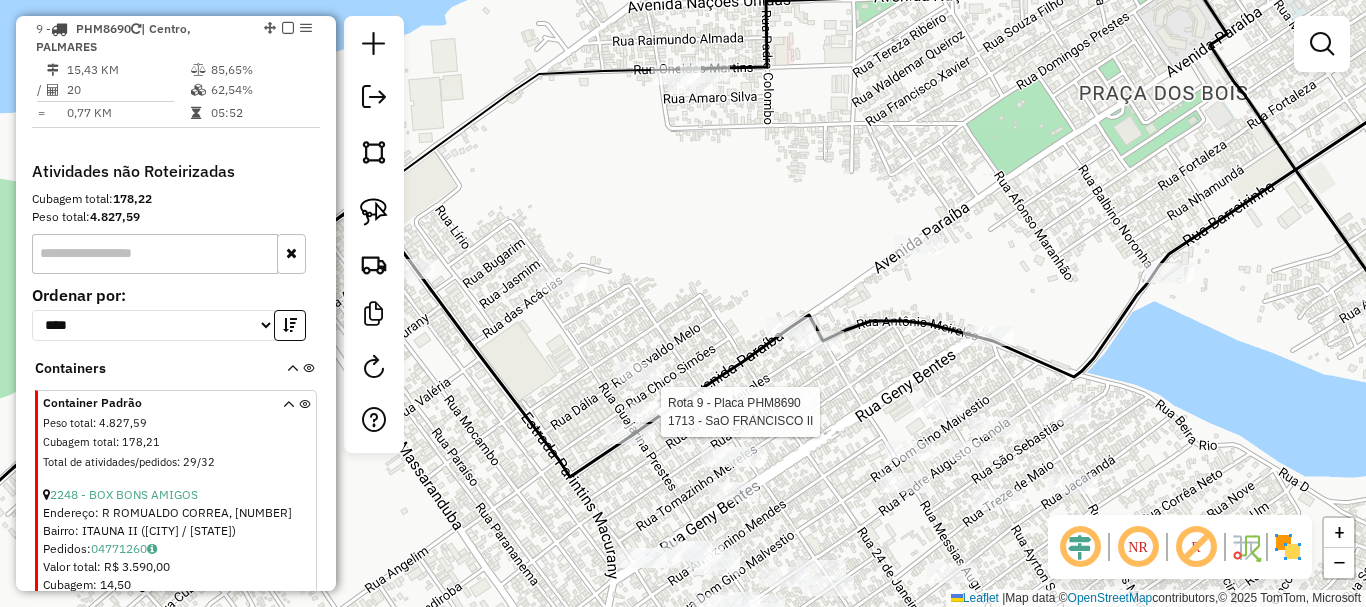 select on "**********" 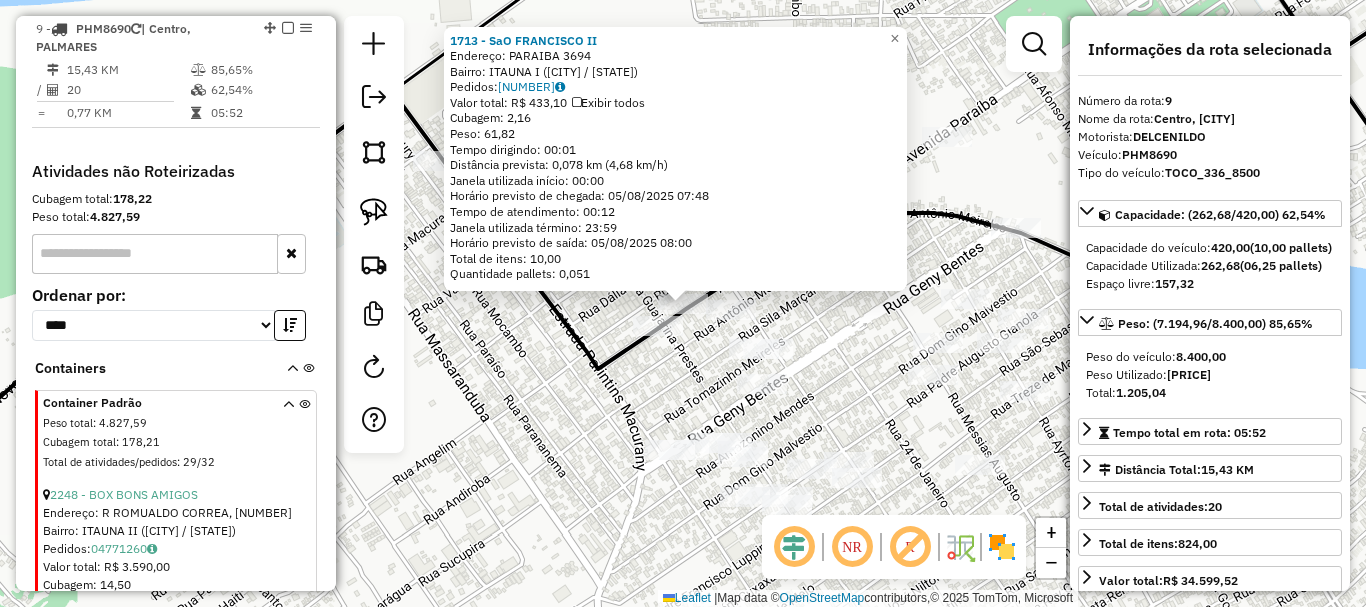 click on "1713 - SaO FRANCISCO II  Endereço:  PARAIBA [NUMBER]   Bairro: ITAUNA I ([CITY] / [STATE])   Pedidos:  04771236   Valor total: R$ 433,10   Exibir todos   Cubagem: 2,16  Peso: 61,82  Tempo dirigindo: 00:01   Distância prevista: 0,078 km (4,68 km/h)   Janela utilizada início: 00:00   Horário previsto de chegada: 05/08/2025 07:48   Tempo de atendimento: 00:12   Janela utilizada término: 23:59   Horário previsto de saída: 05/08/2025 08:00   Total de itens: 10,00   Quantidade pallets: 0,051  × Janela de atendimento Grade de atendimento Capacidade Transportadoras Veículos Cliente Pedidos  Rotas Selecione os dias de semana para filtrar as janelas de atendimento  Seg   Ter   Qua   Qui   Sex   Sáb   Dom  Informe o período da janela de atendimento: De: Até:  Filtrar exatamente a janela do cliente  Considerar janela de atendimento padrão  Selecione os dias de semana para filtrar as grades de atendimento  Seg   Ter   Qua   Qui   Sex   Sáb   Dom   Considerar clientes sem dia de atendimento cadastrado  De:   Até:" 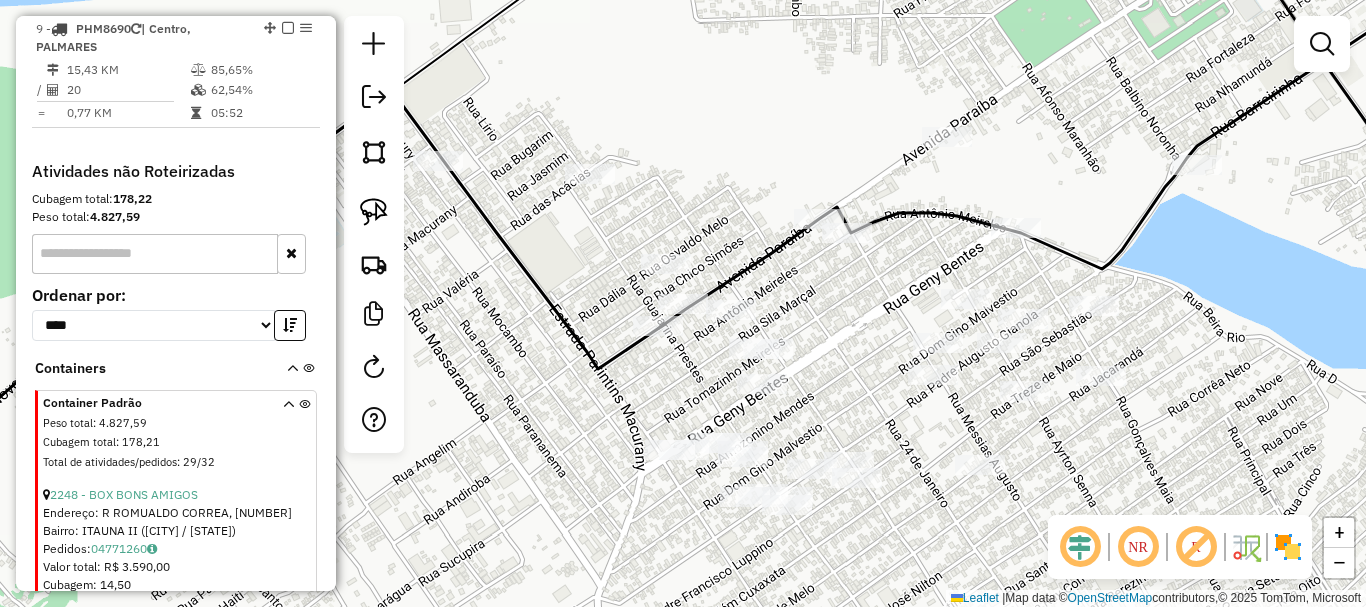drag, startPoint x: 820, startPoint y: 355, endPoint x: 819, endPoint y: 367, distance: 12.0415945 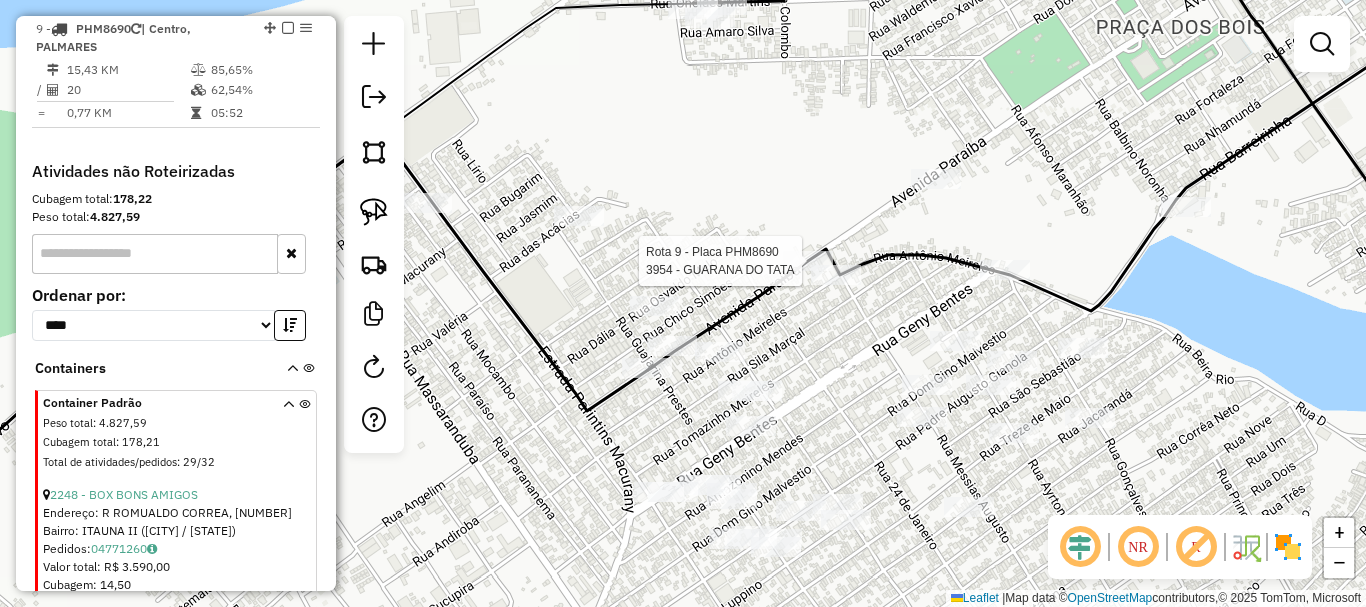 click 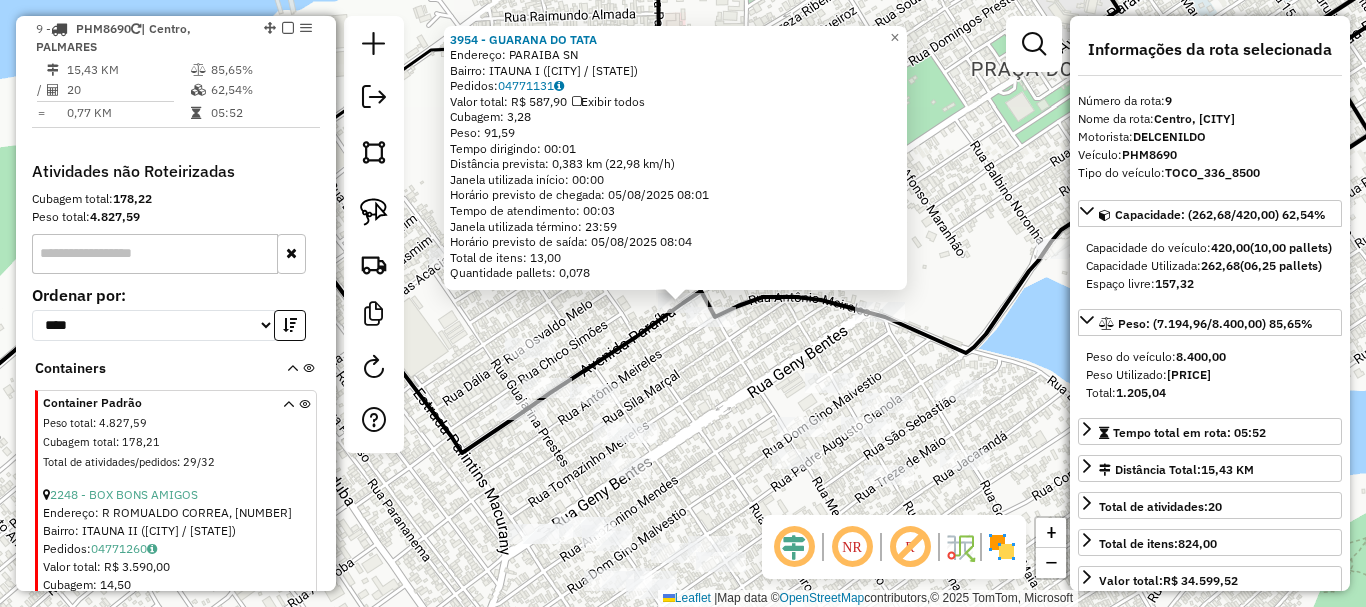 click on "3954 - GUARANA DO TATA  Endereço:  PARAIBA SN   Bairro: ITAUNA I ([CITY] / [STATE])   Pedidos:  04771131   Valor total: R$ 587,90   Exibir todos   Cubagem: 3,28  Peso: 91,59  Tempo dirigindo: 00:01   Distância prevista: 0,383 km (22,98 km/h)   Janela utilizada início: 00:00   Horário previsto de chegada: 05/08/2025 08:01   Tempo de atendimento: 00:03   Janela utilizada término: 23:59   Horário previsto de saída: 05/08/2025 08:04   Total de itens: 13,00   Quantidade pallets: 0,078  × Janela de atendimento Grade de atendimento Capacidade Transportadoras Veículos Cliente Pedidos  Rotas Selecione os dias de semana para filtrar as janelas de atendimento  Seg   Ter   Qua   Qui   Sex   Sáb   Dom  Informe o período da janela de atendimento: De: Até:  Filtrar exatamente a janela do cliente  Considerar janela de atendimento padrão  Selecione os dias de semana para filtrar as grades de atendimento  Seg   Ter   Qua   Qui   Sex   Sáb   Dom   Considerar clientes sem dia de atendimento cadastrado  Peso mínimo:" 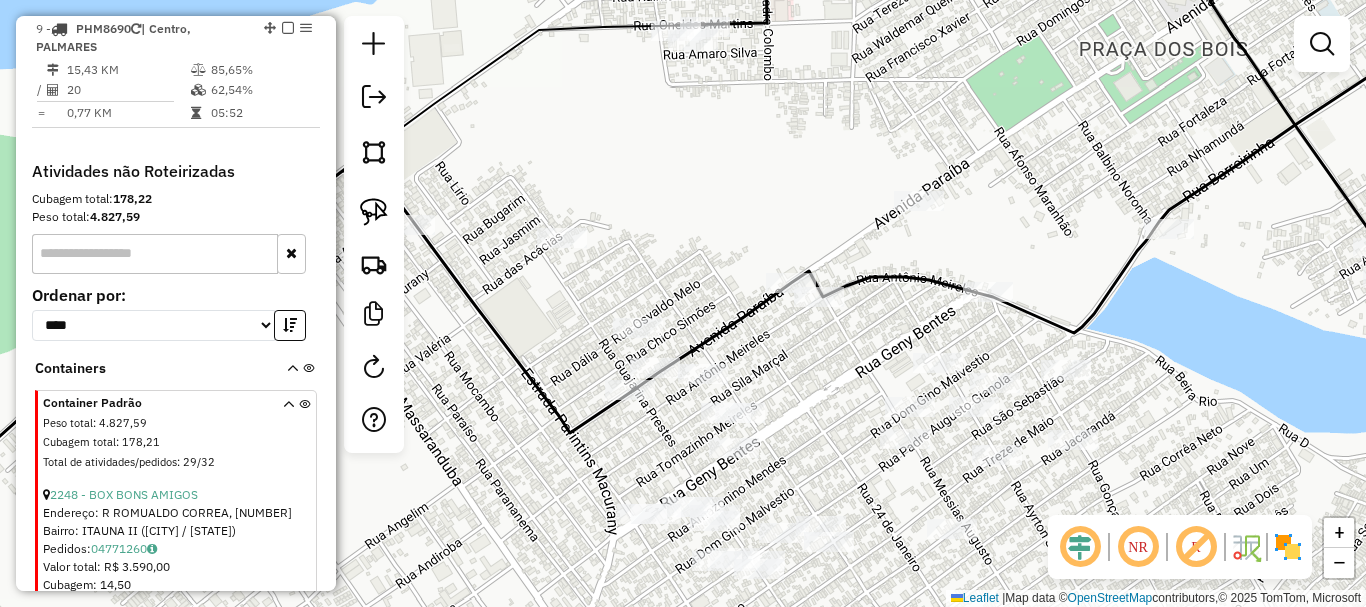 drag, startPoint x: 736, startPoint y: 446, endPoint x: 952, endPoint y: 387, distance: 223.91293 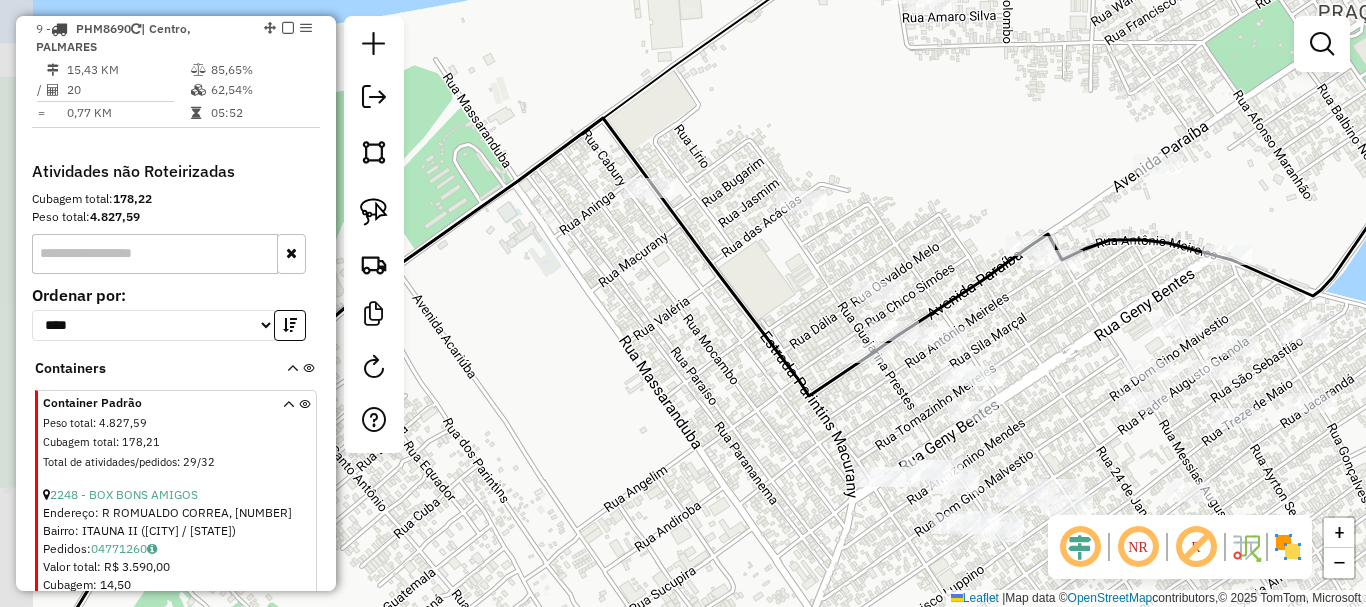 drag, startPoint x: 735, startPoint y: 447, endPoint x: 817, endPoint y: 466, distance: 84.17244 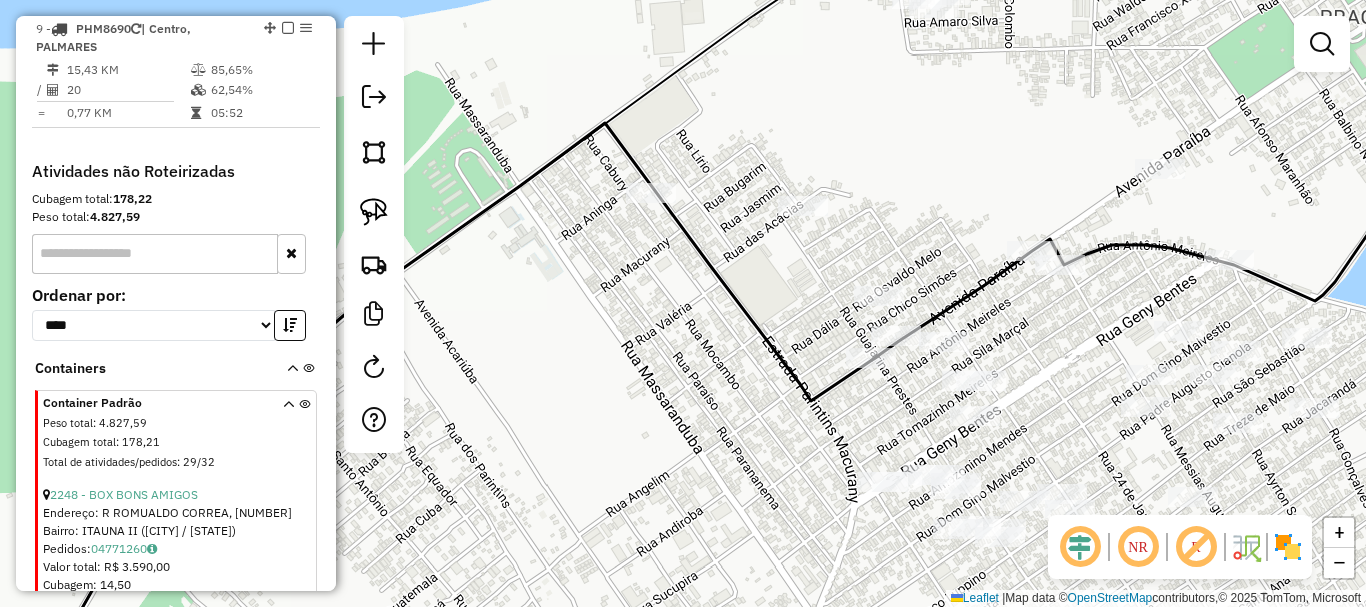 drag, startPoint x: 783, startPoint y: 442, endPoint x: 773, endPoint y: 516, distance: 74.672615 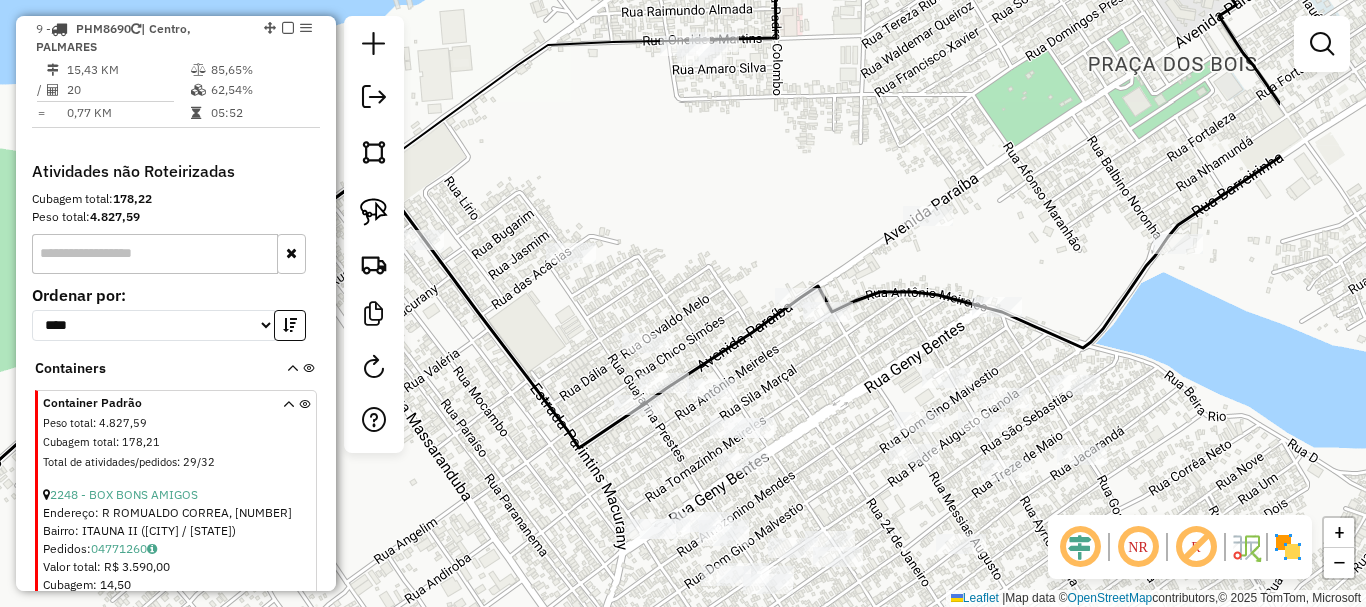 drag, startPoint x: 1023, startPoint y: 429, endPoint x: 786, endPoint y: 405, distance: 238.2121 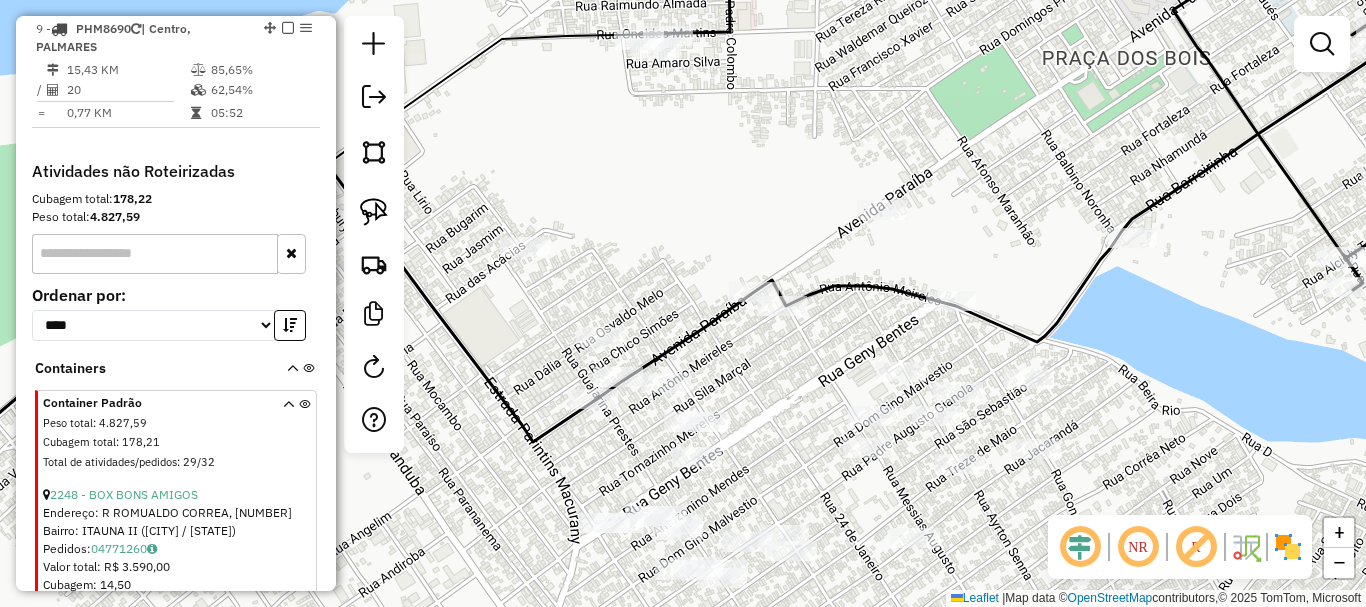 drag, startPoint x: 1109, startPoint y: 352, endPoint x: 999, endPoint y: 377, distance: 112.805145 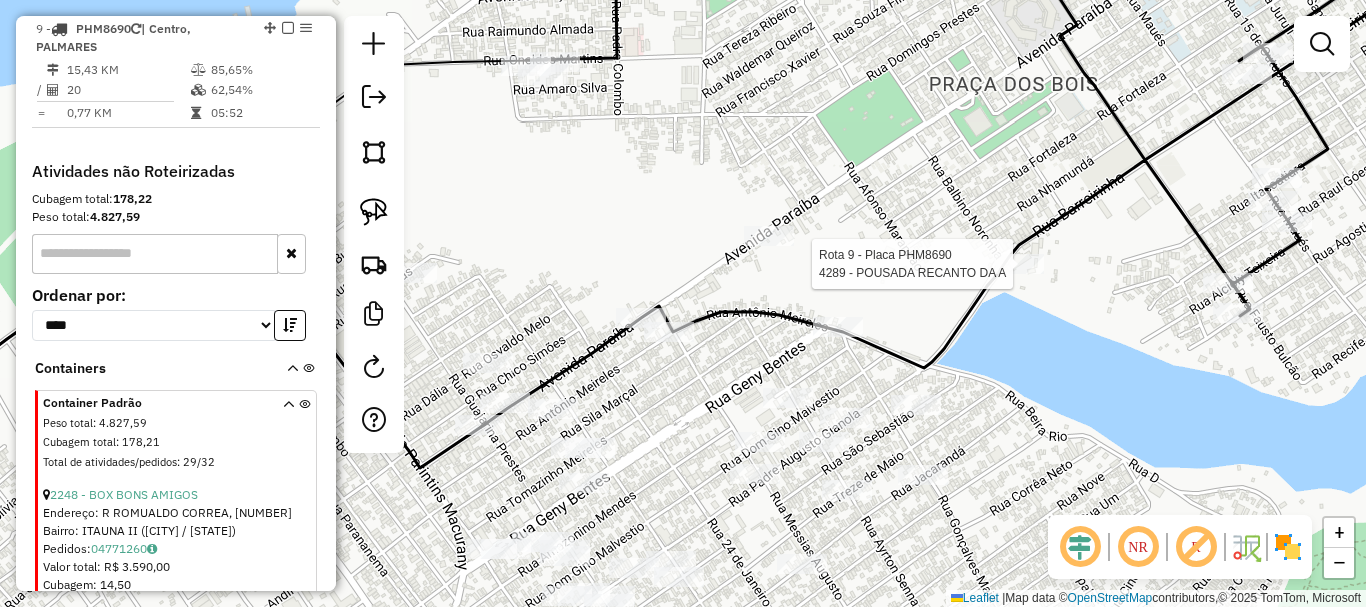 click 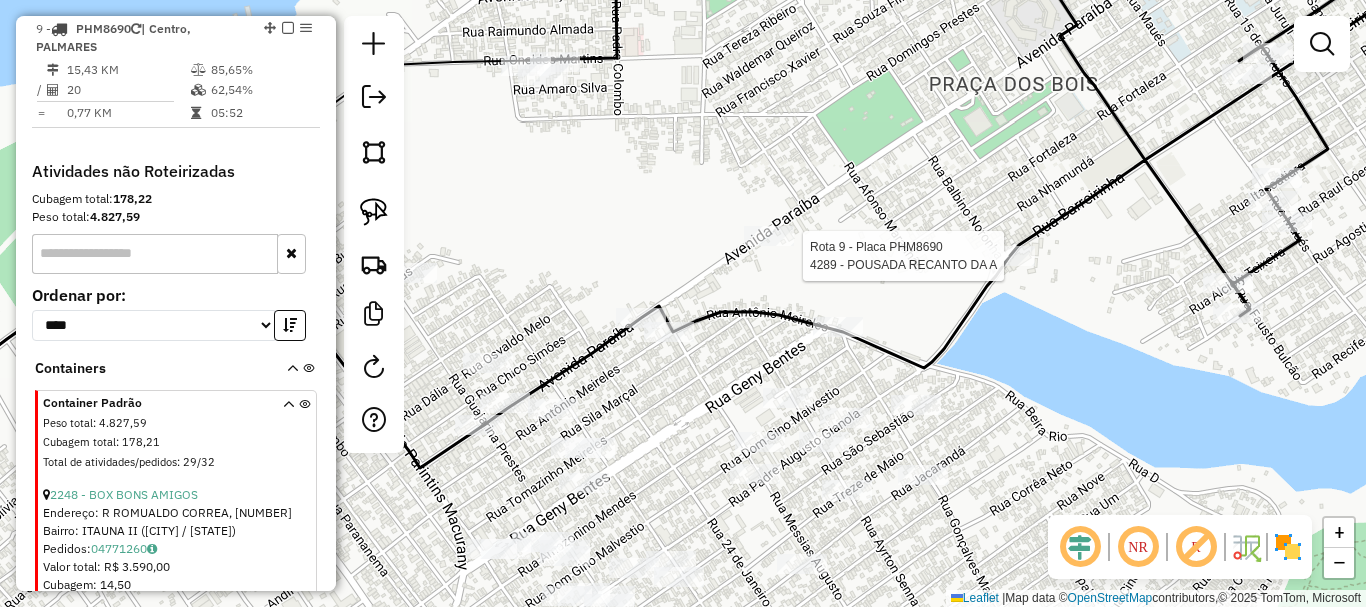 select on "**********" 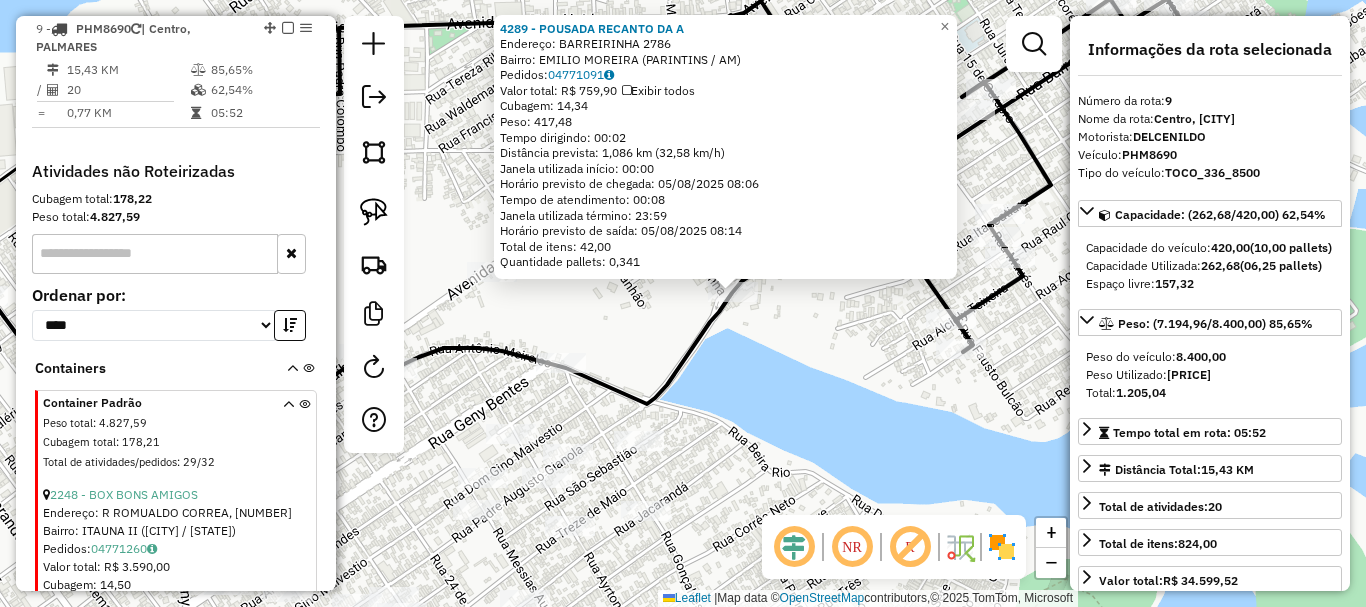 drag, startPoint x: 763, startPoint y: 484, endPoint x: 855, endPoint y: 449, distance: 98.43272 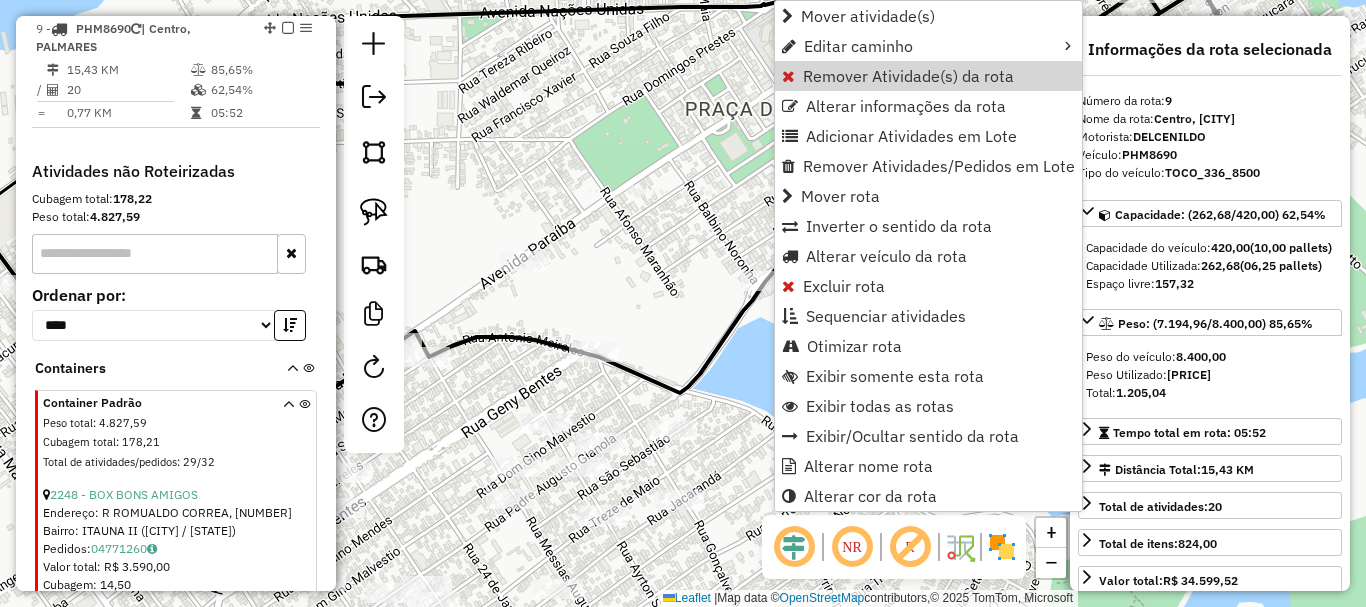 click on "Remover Atividade(s) da rota" at bounding box center [908, 76] 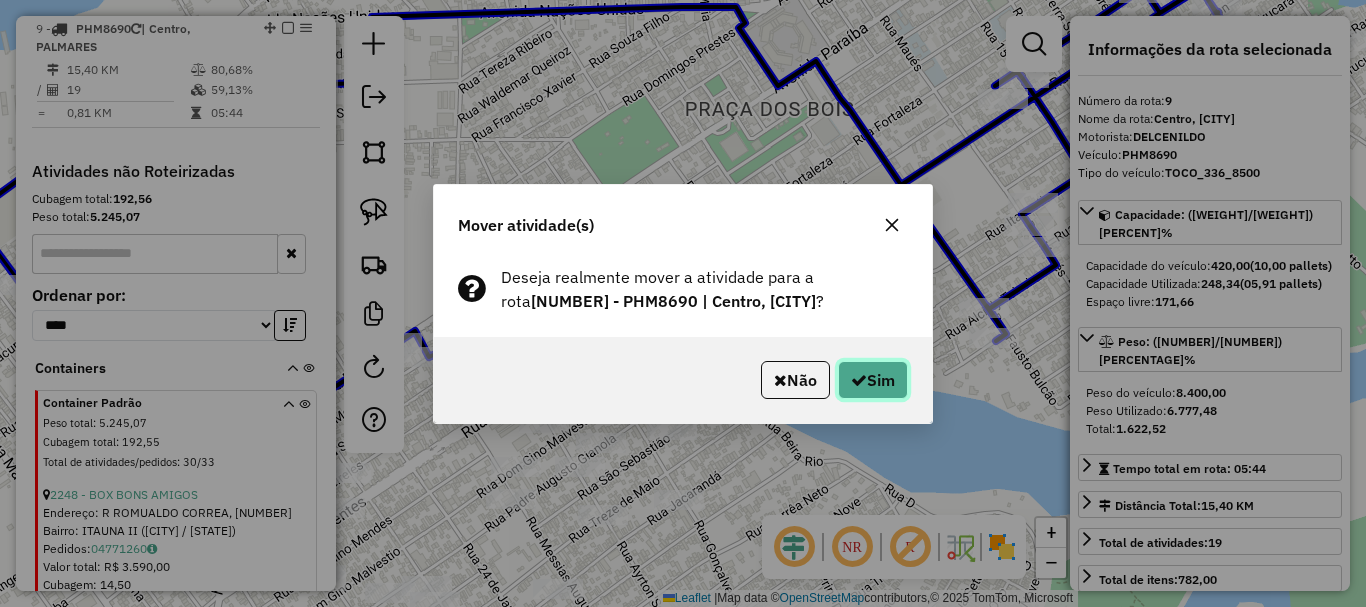 click on "Sim" 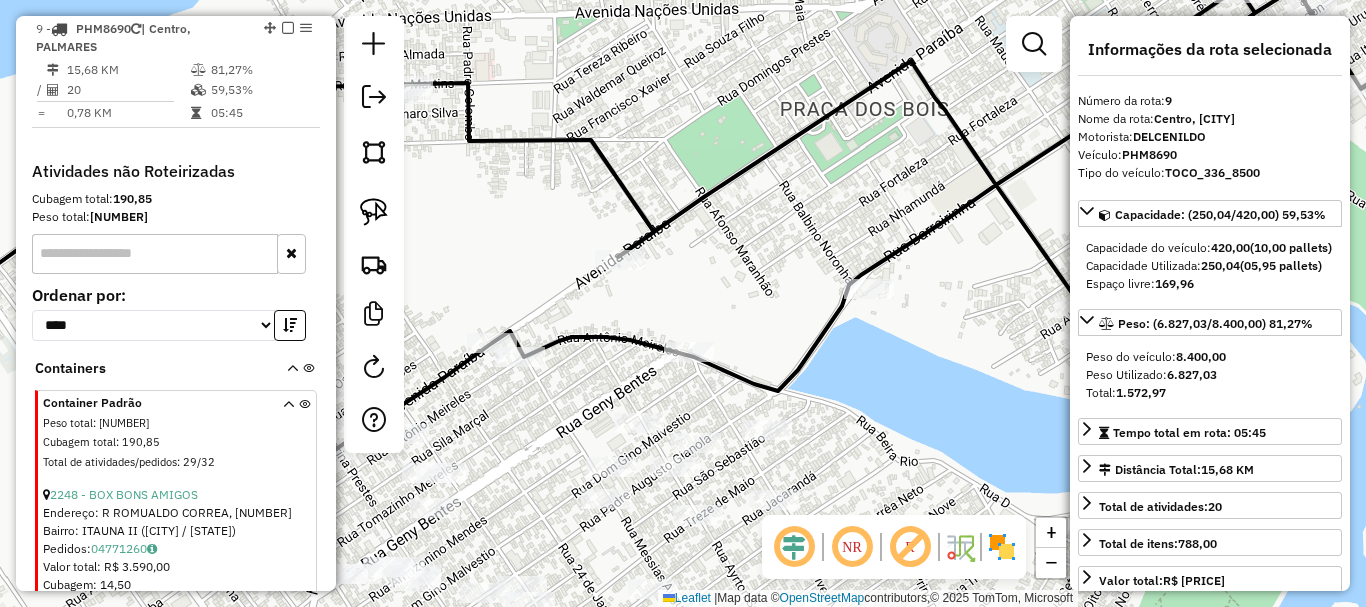 drag, startPoint x: 826, startPoint y: 415, endPoint x: 875, endPoint y: 414, distance: 49.010204 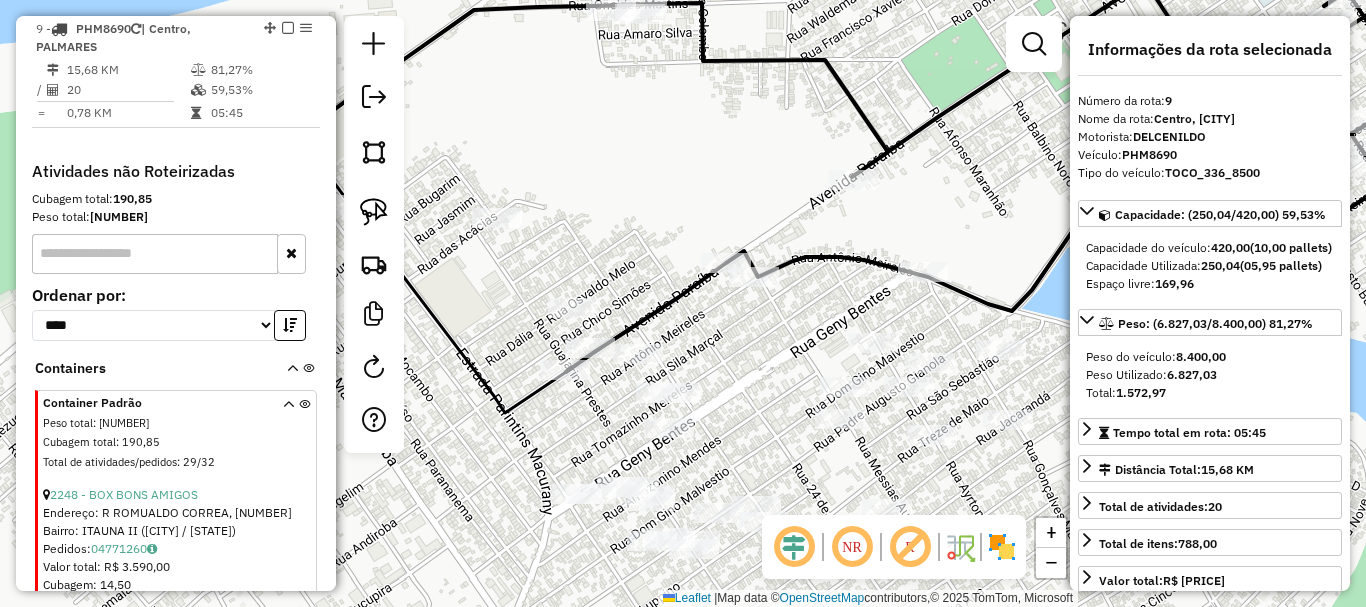 drag, startPoint x: 873, startPoint y: 419, endPoint x: 1041, endPoint y: 339, distance: 186.07526 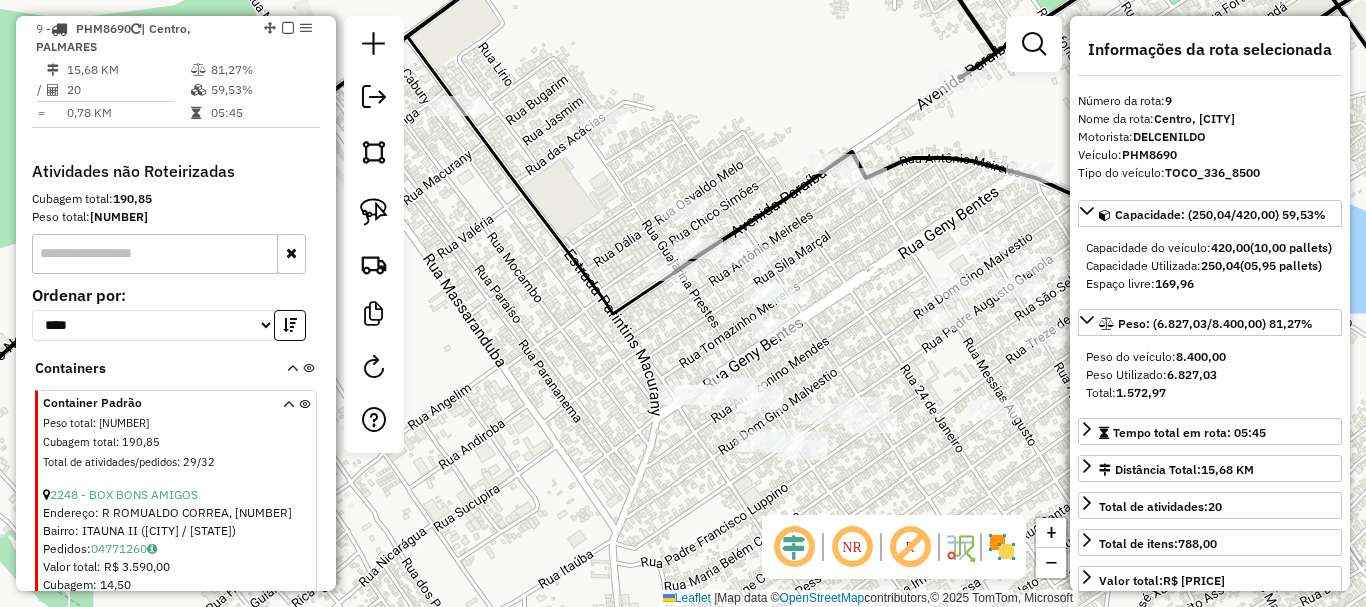 drag, startPoint x: 740, startPoint y: 403, endPoint x: 845, endPoint y: 315, distance: 137 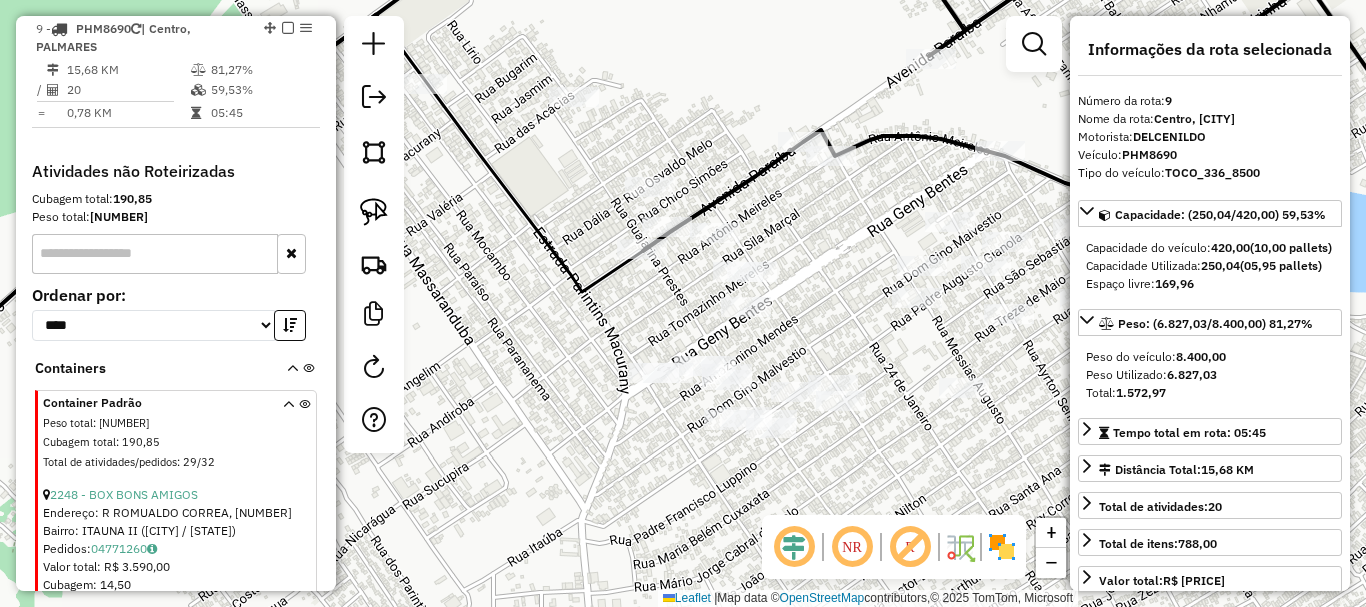 drag, startPoint x: 845, startPoint y: 313, endPoint x: 801, endPoint y: 282, distance: 53.823788 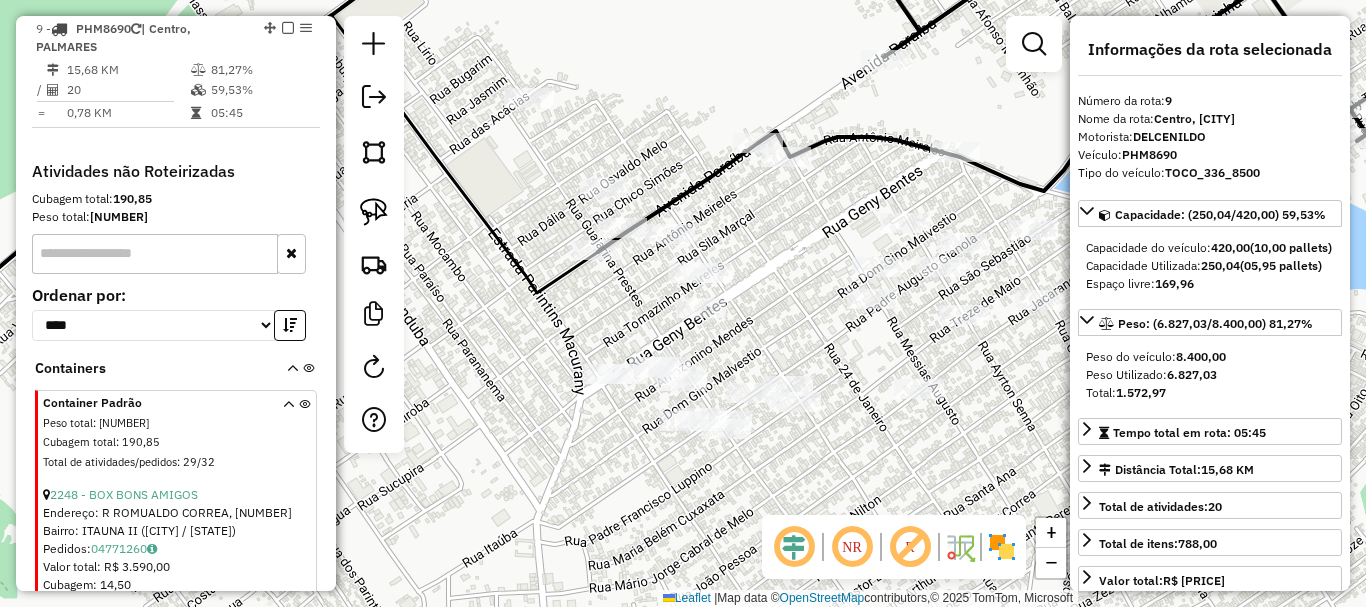 drag, startPoint x: 810, startPoint y: 272, endPoint x: 778, endPoint y: 282, distance: 33.526108 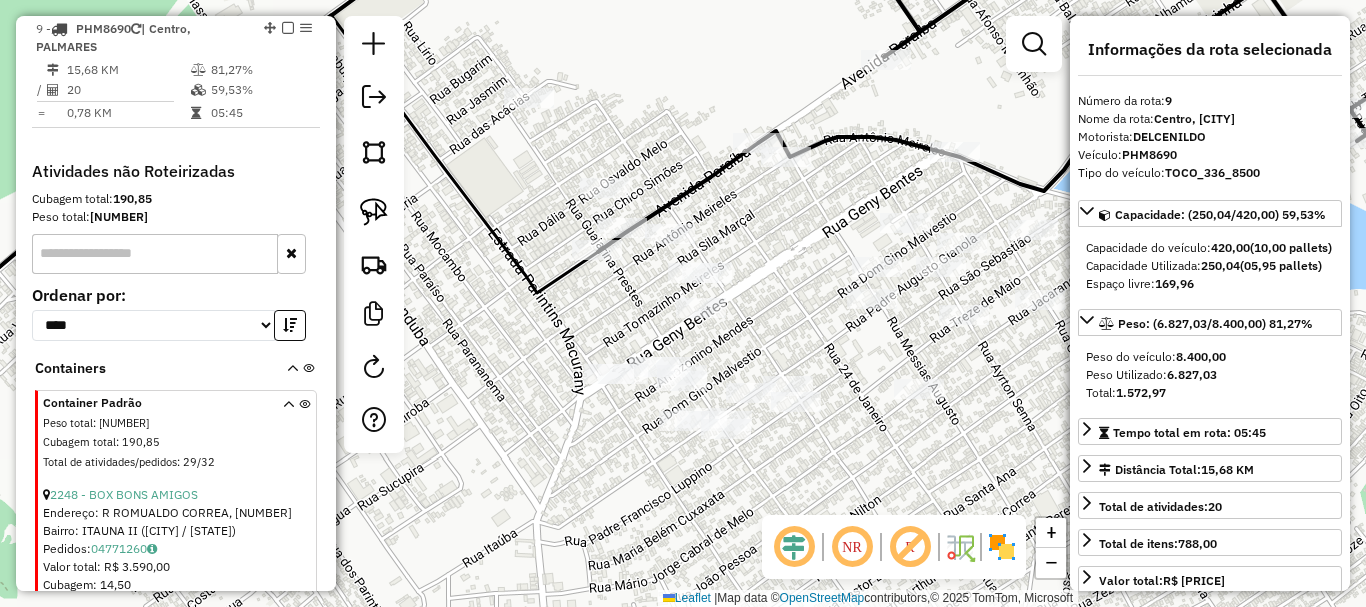 click 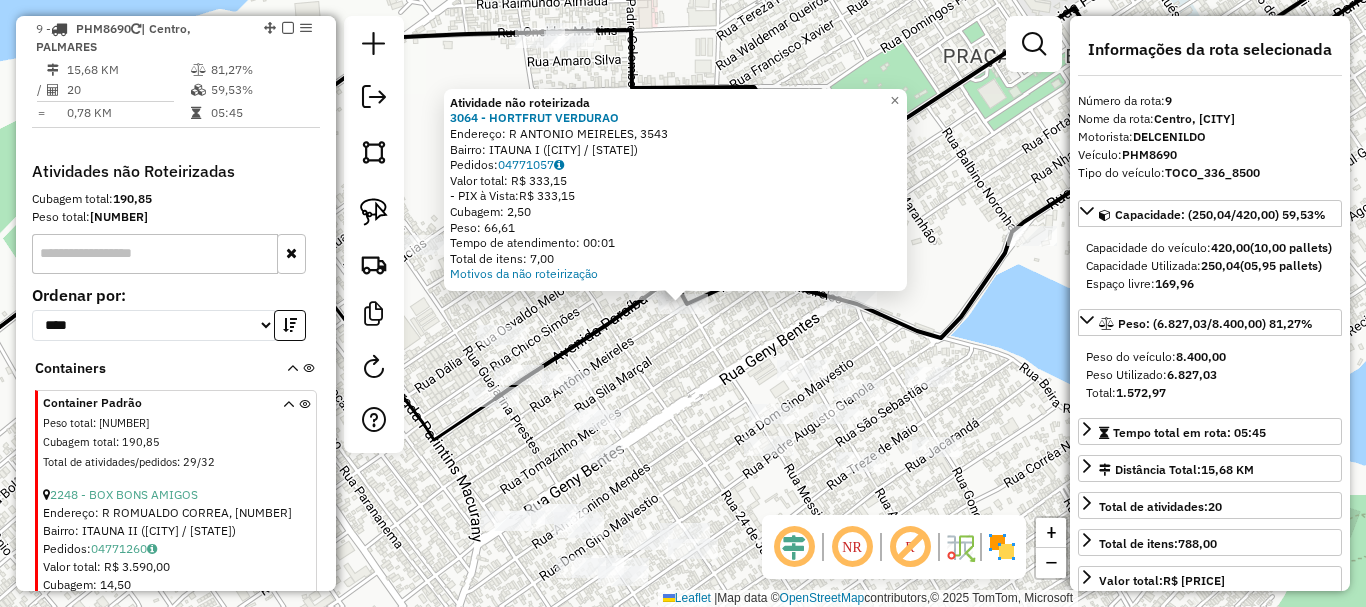 click on "Atividade não roteirizada [NUMBER] - HORTFRUT VERDURAO  Endereço: R ANTONIO MEIRELES, [NUMBER]   Bairro: ITAUNA I ([CITY] / [STATE])   Pedidos:  [ORDER_ID]   Valor total: R$ [PRICE]   - PIX à Vista:  R$ [PRICE]   Cubagem: [CUBAGE]   Peso: [WEIGHT]   Tempo de atendimento: [TIME]   Total de itens: [NUMBER],00  Motivos da não roteirização × Janela de atendimento Grade de atendimento Capacidade Transportadoras Veículos Cliente Pedidos  Rotas Selecione os dias de semana para filtrar as janelas de atendimento  Seg   Ter   Qua   Qui   Sex   Sáb   Dom  Informe o período da janela de atendimento: De: Até:  Filtrar exatamente a janela do cliente  Considerar janela de atendimento padrão  Selecione os dias de semana para filtrar as grades de atendimento  Seg   Ter   Qua   Qui   Sex   Sáb   Dom   Considerar clientes sem dia de atendimento cadastrado  Clientes fora do dia de atendimento selecionado Filtrar as atividades entre os valores definidos abaixo:  Peso mínimo:   Peso máximo:   Cubagem mínima:   Cubagem máxima:   De:   Até:  +" 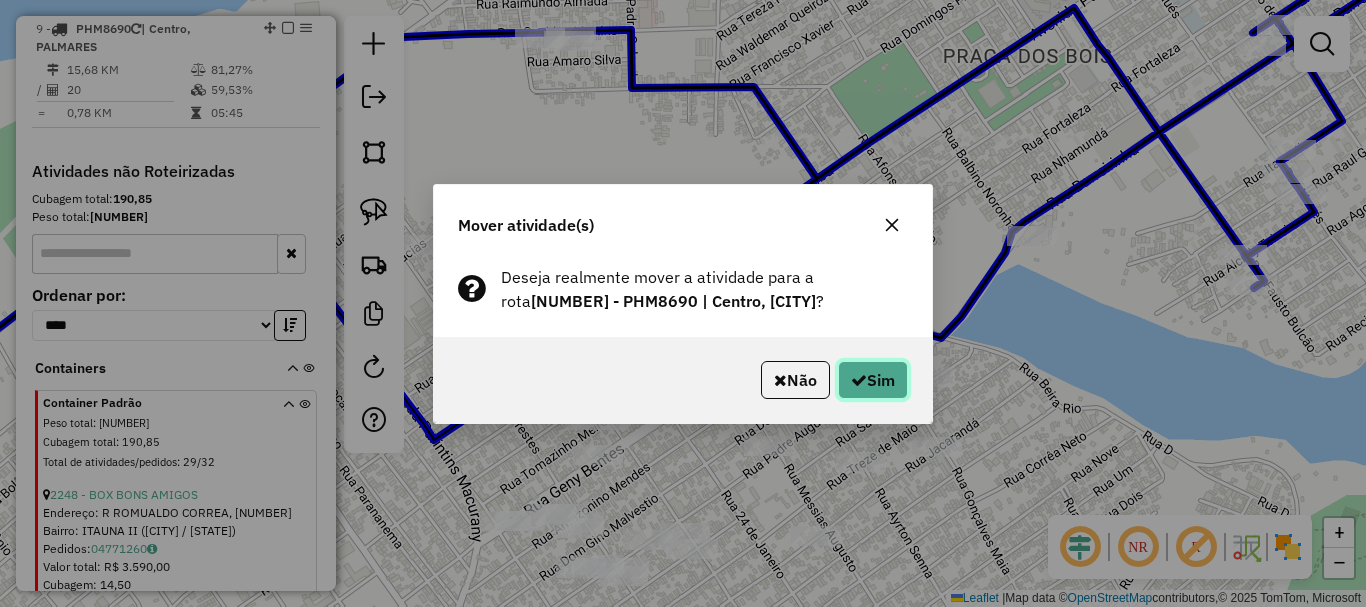 click on "Sim" 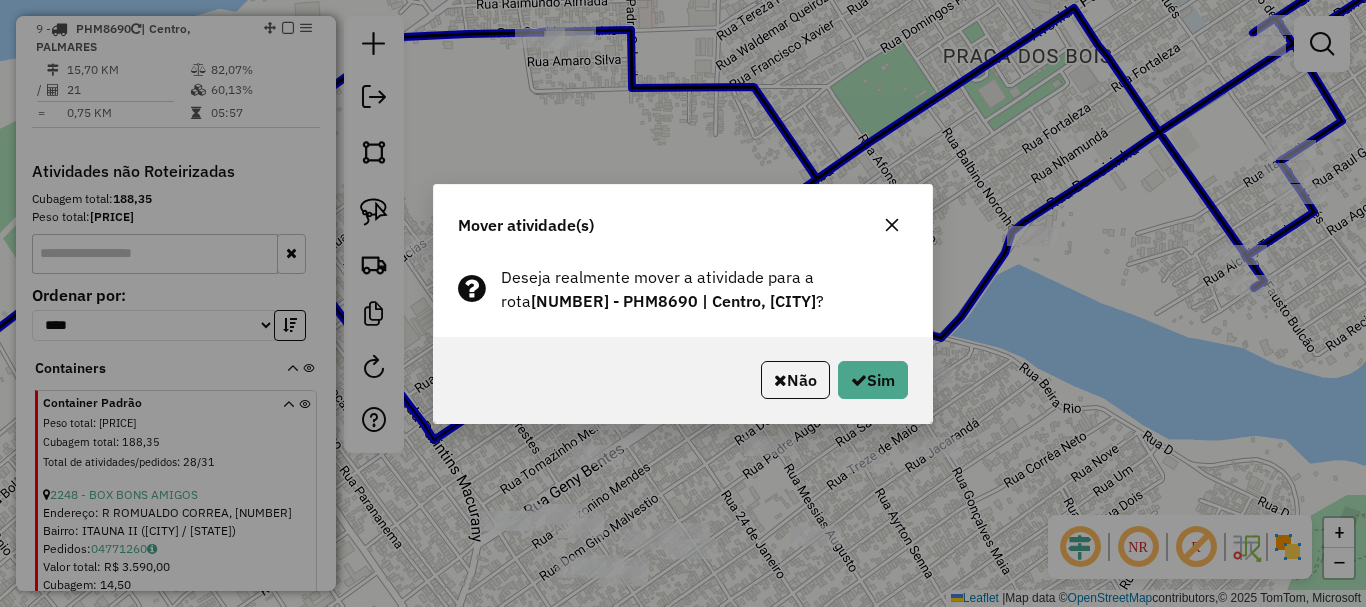 click on "Não   Sim" 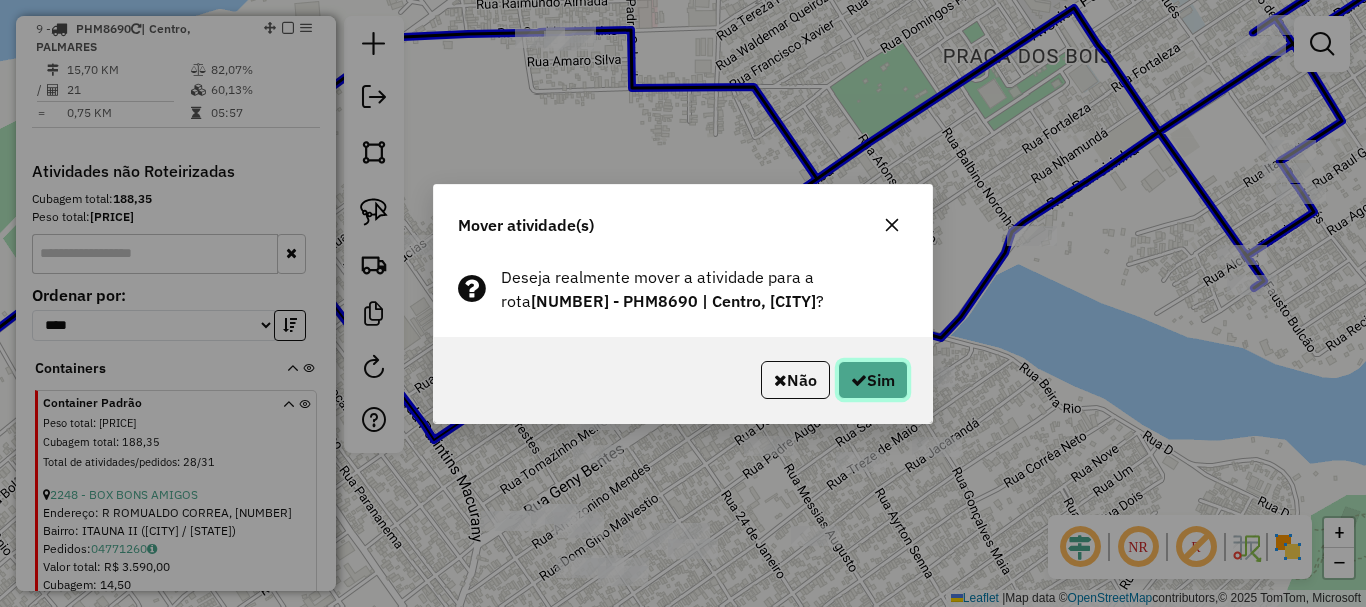 click on "Sim" 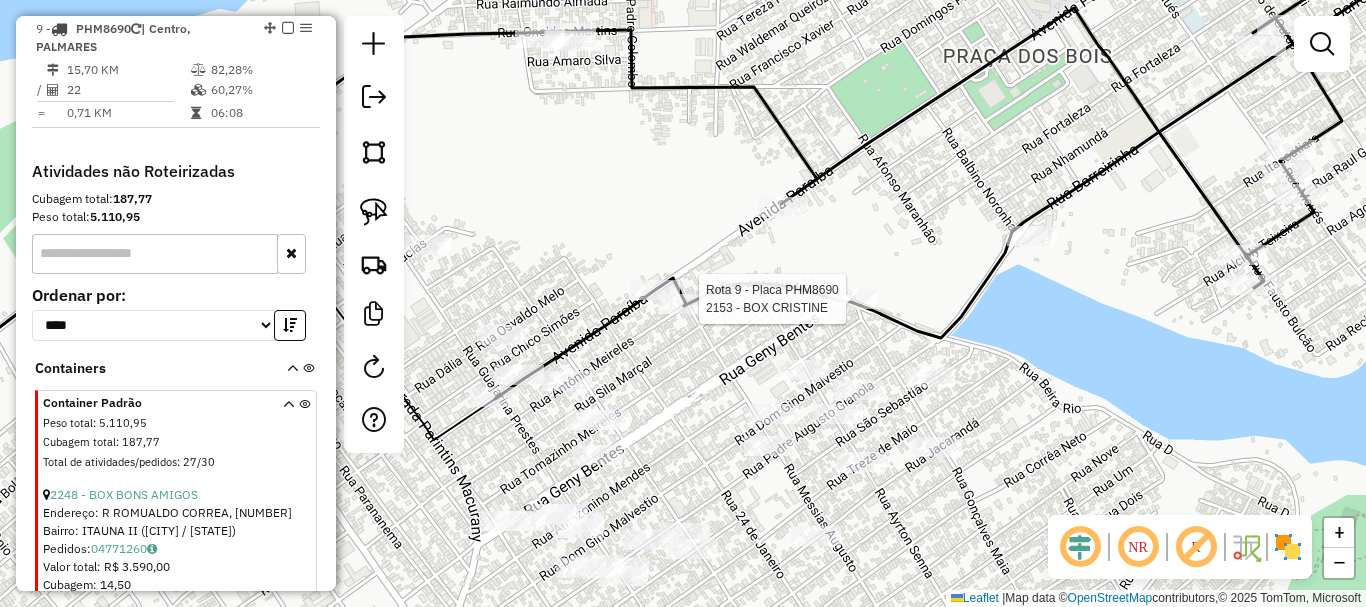 select on "**********" 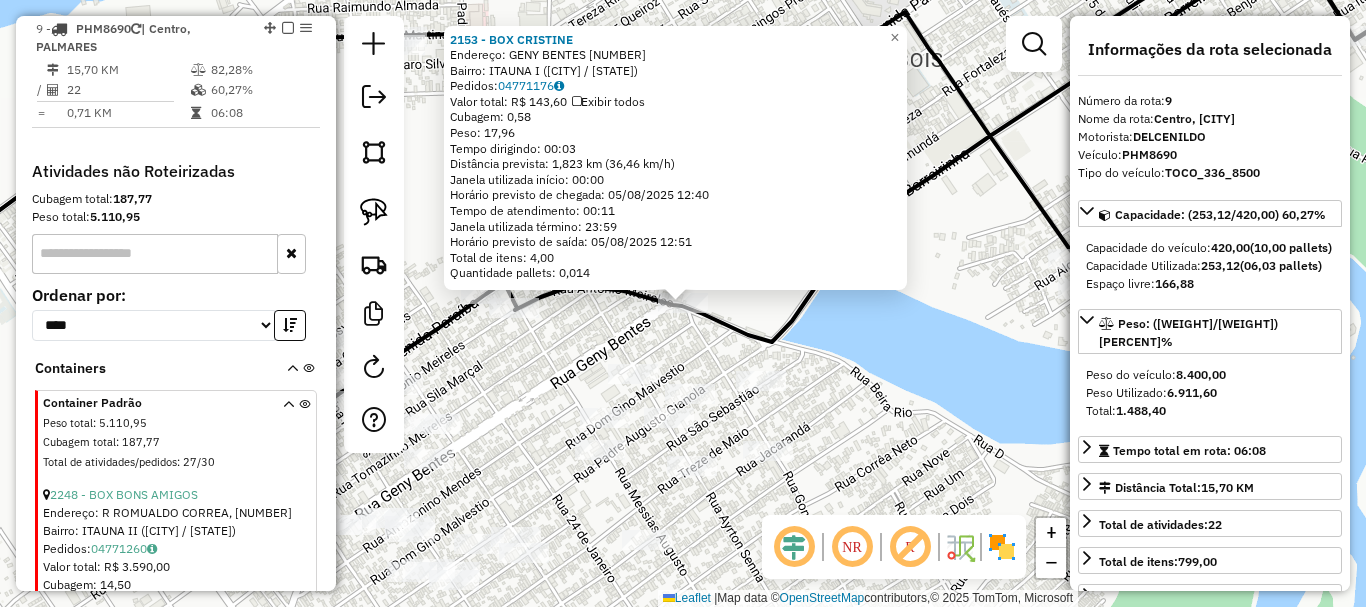 click on "[CLIENT_NAME]  Endereço:  [LAST NAME] [LAST NAME] [NUMBER]   Bairro: [NAME] ([CITY] / [STATE])   Pedidos:  [ORDER_ID]   Valor total: R$ [PRICE]   Exibir todos   Cubagem: [CUBAGE]  Peso: [WEIGHT]  Tempo dirigindo: [TIME]   Distância prevista: [DISTANCE] km ([SPEED])   Janela utilizada início: [TIME]   Horário previsto de chegada: [DATE] [TIME]   Tempo de atendimento: [TIME]   Janela utilizada término: [TIME]   Horário previsto de saída: [DATE] [TIME]   Total de itens: [ITEMS]   Quantidade pallets: [PALLETS]  × Janela de atendimento Grade de atendimento Capacidade Transportadoras Veículos Cliente Pedidos  Rotas Selecione os dias da semana para filtrar as janelas de atendimento  Seg   Ter   Qua   Qui   Sex   Sáb   Dom  Informe o período da janela de atendimento: De: Até:  Filtrar exatamente a janela do cliente  Considerar janela de atendimento padrão  Selecione os dias da semana para filtrar as grades de atendimento  Seg   Ter   Qua   Qui   Sex   Sáb   Dom   Considerar clientes sem dia de atendimento cadastrado  Peso mínimo:" 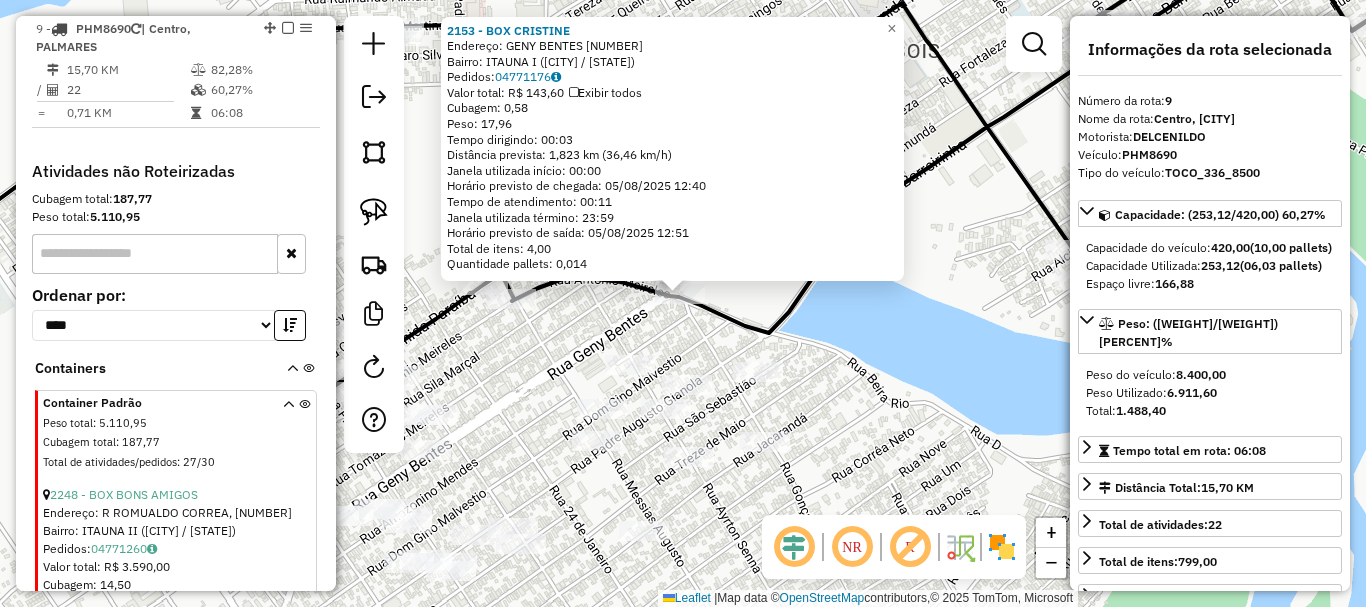 drag, startPoint x: 888, startPoint y: 446, endPoint x: 1094, endPoint y: 379, distance: 216.6218 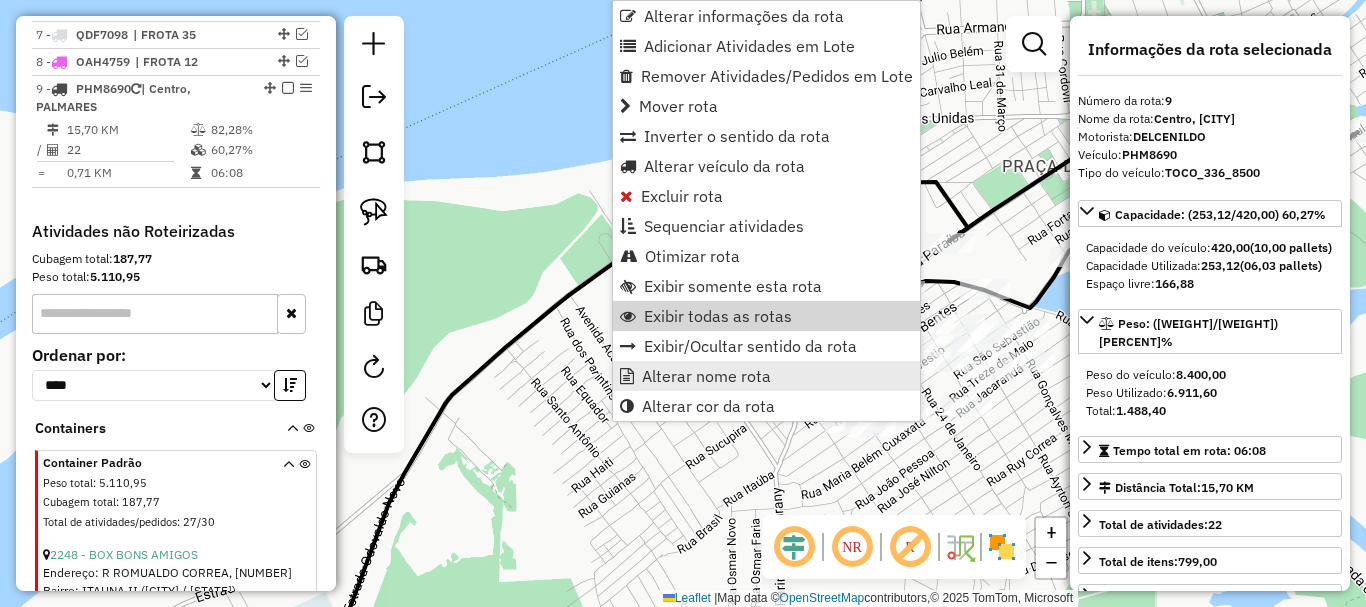 scroll, scrollTop: 990, scrollLeft: 0, axis: vertical 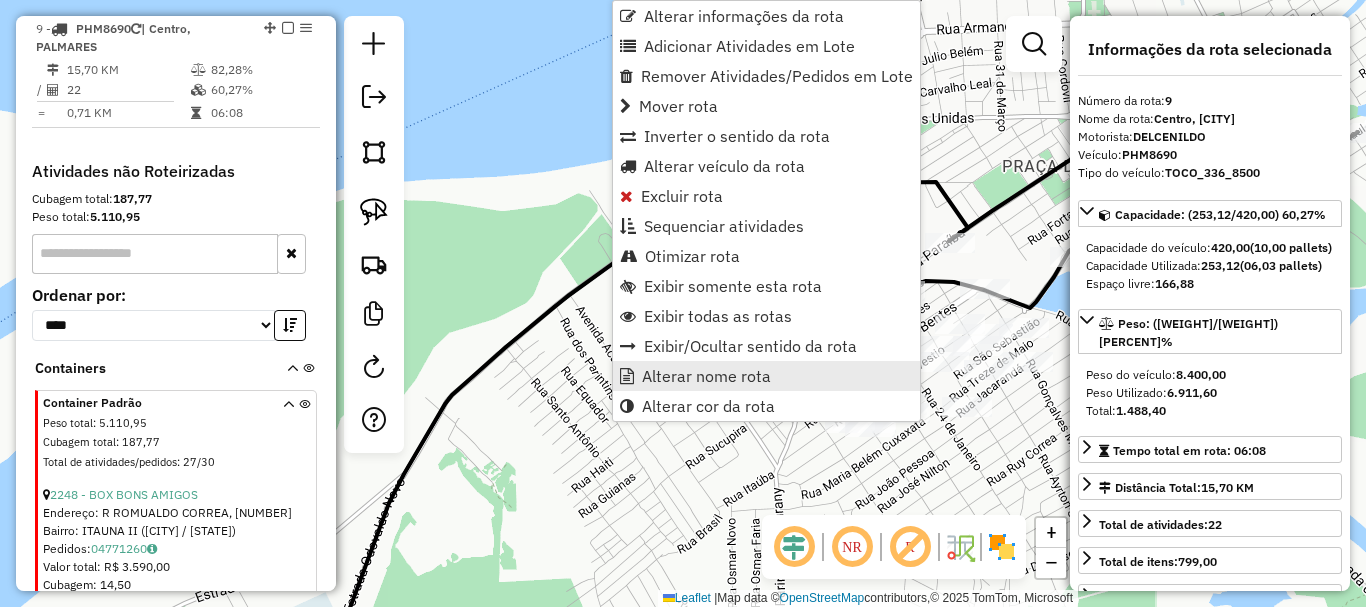 click on "Alterar nome rota" at bounding box center [706, 376] 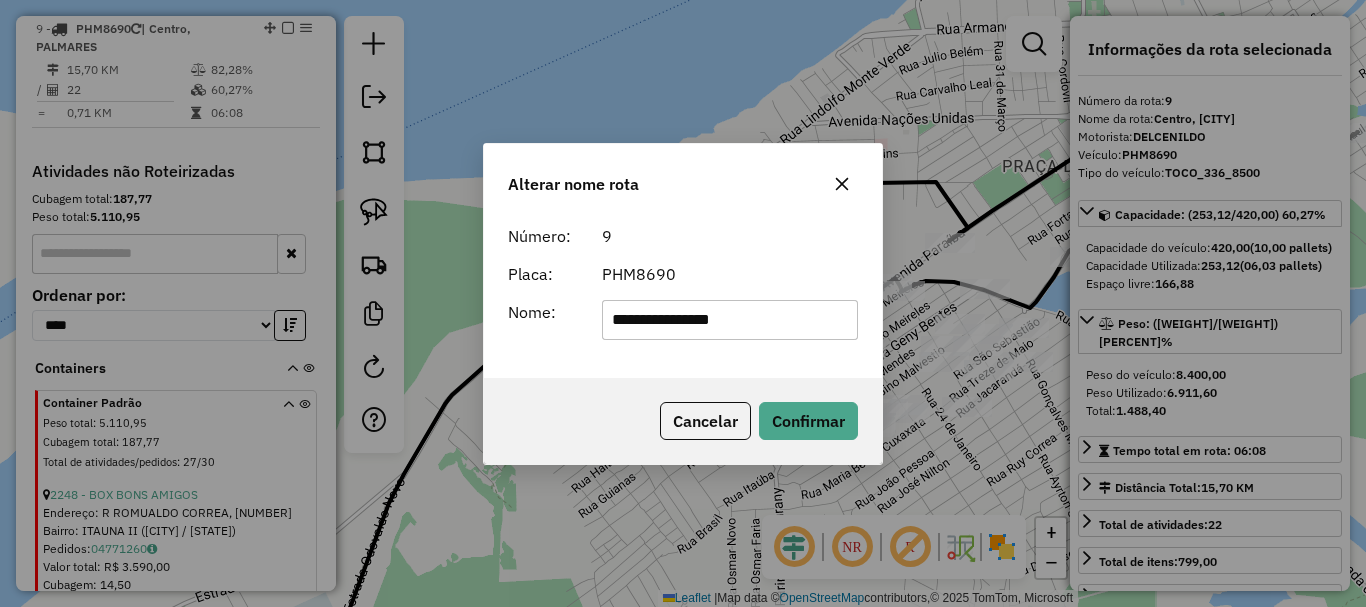 drag, startPoint x: 775, startPoint y: 325, endPoint x: 455, endPoint y: 331, distance: 320.05624 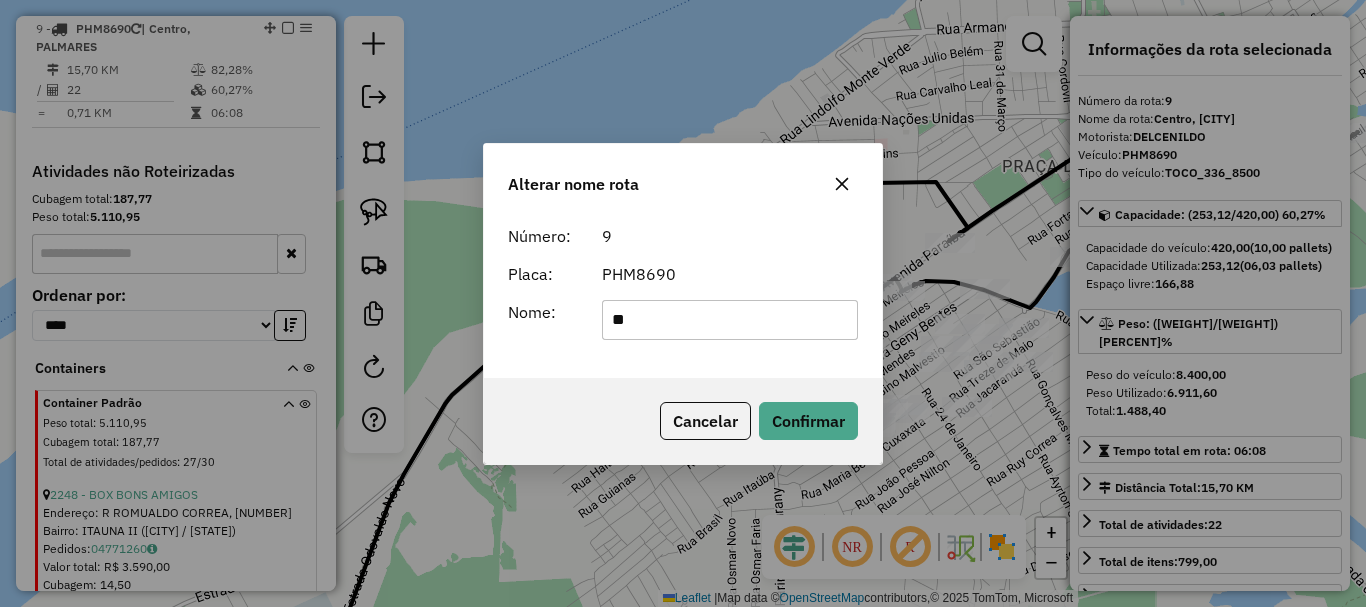 type on "**********" 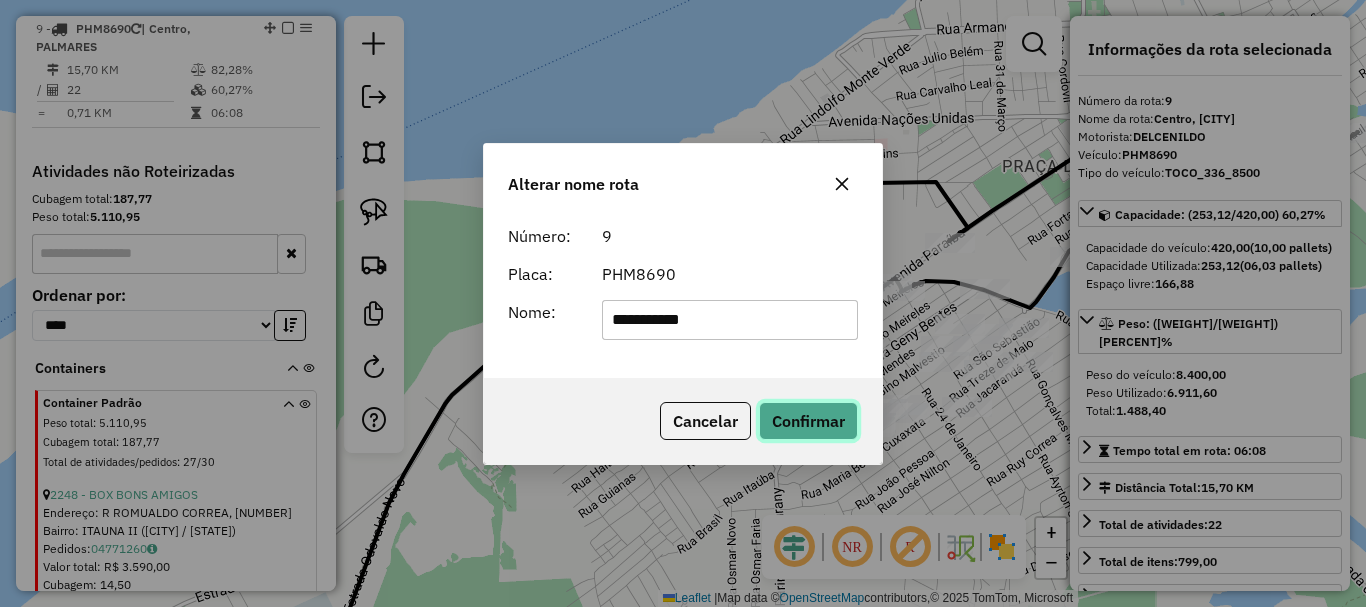 click on "Confirmar" 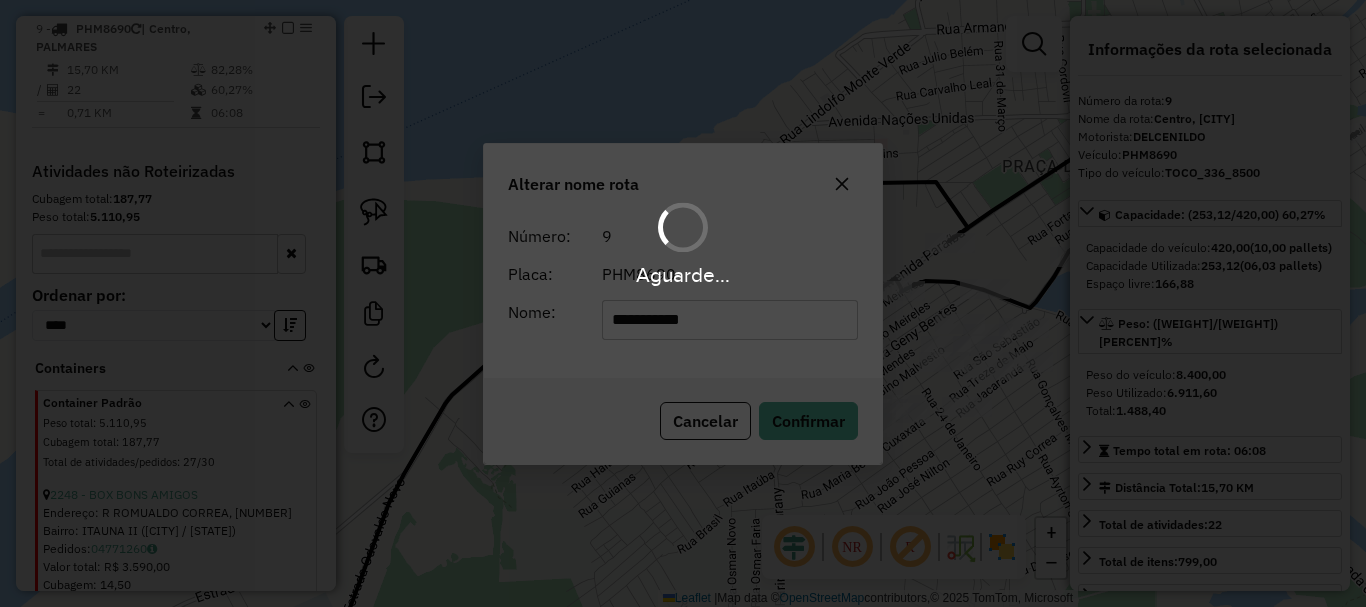 type 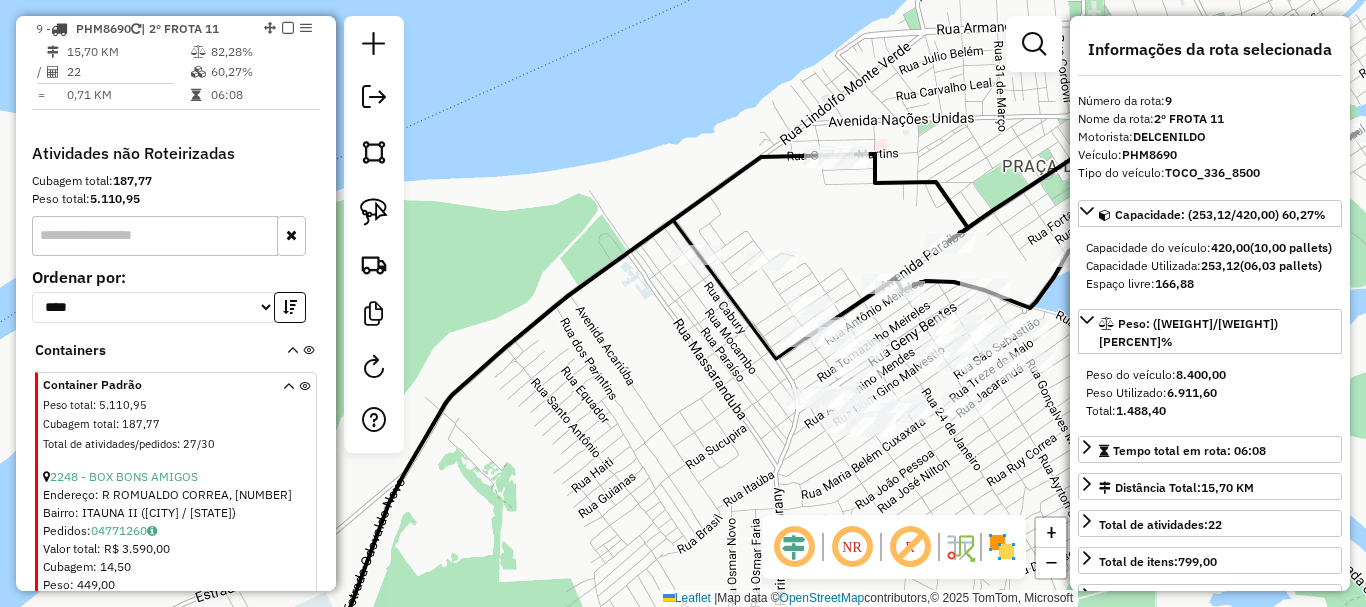 drag, startPoint x: 489, startPoint y: 385, endPoint x: 469, endPoint y: 363, distance: 29.732138 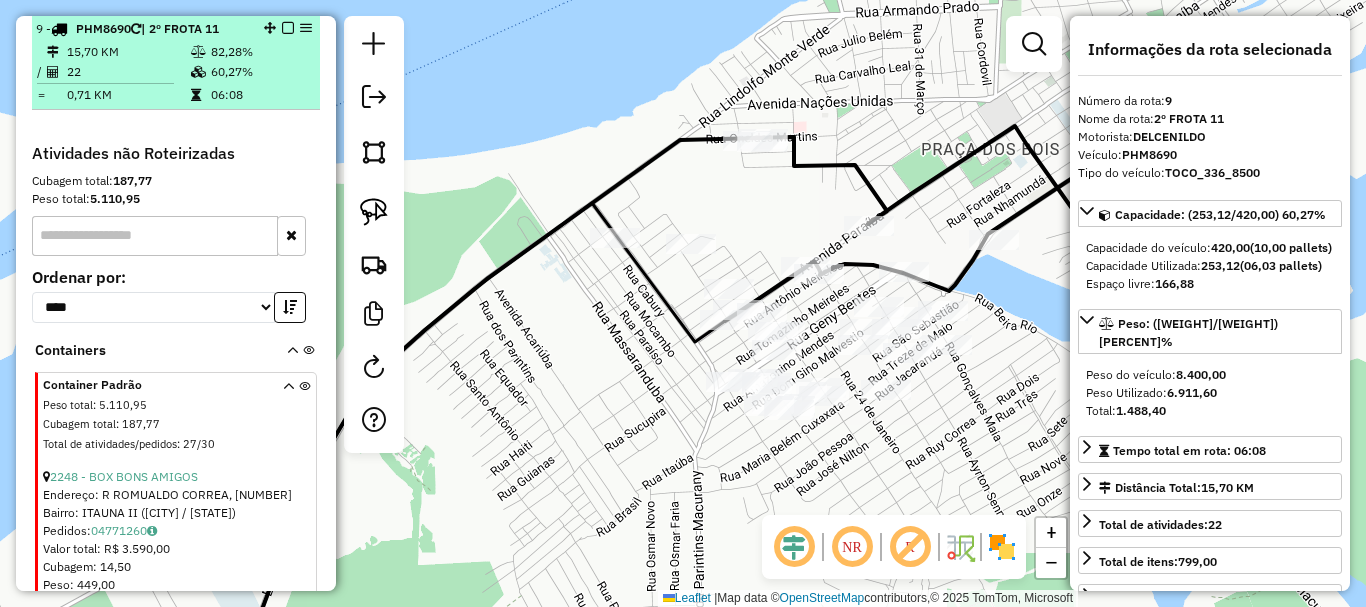 click at bounding box center (288, 28) 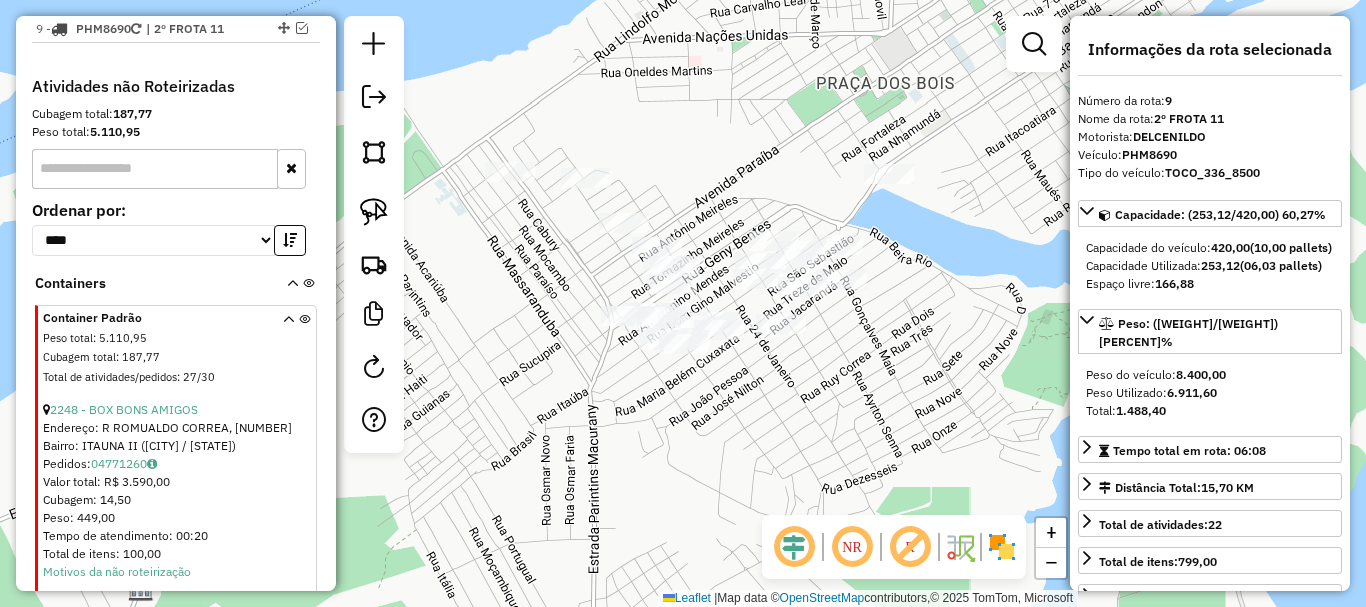 drag, startPoint x: 710, startPoint y: 467, endPoint x: 632, endPoint y: 417, distance: 92.64988 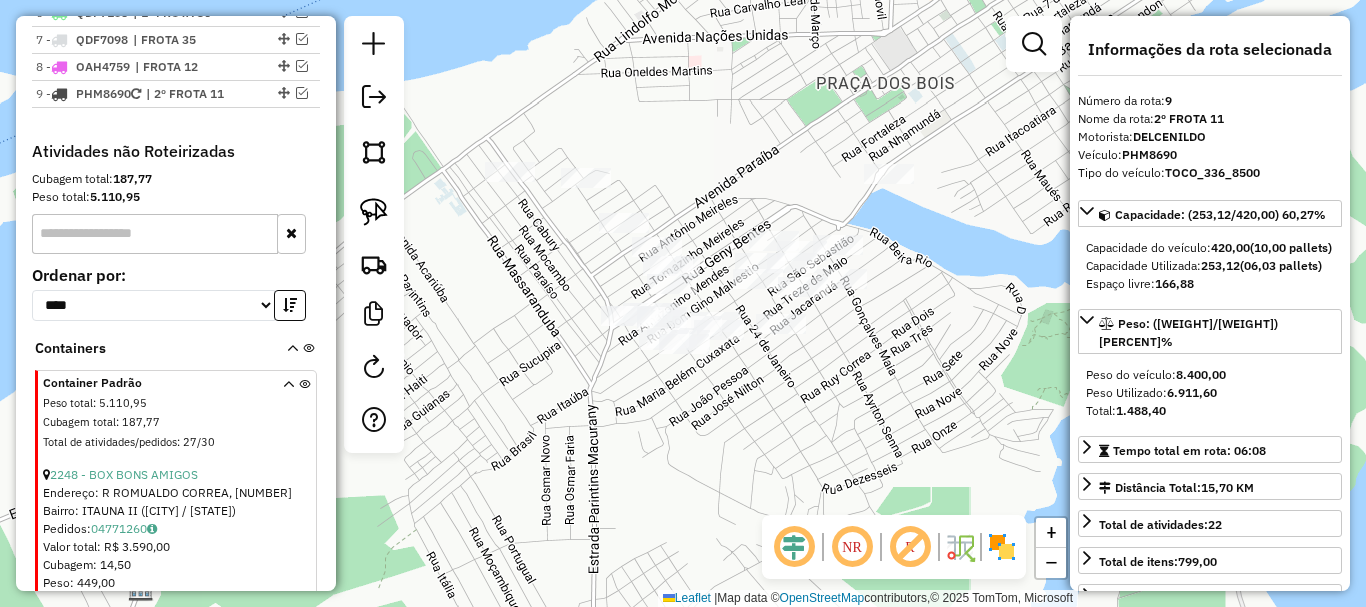 scroll, scrollTop: 890, scrollLeft: 0, axis: vertical 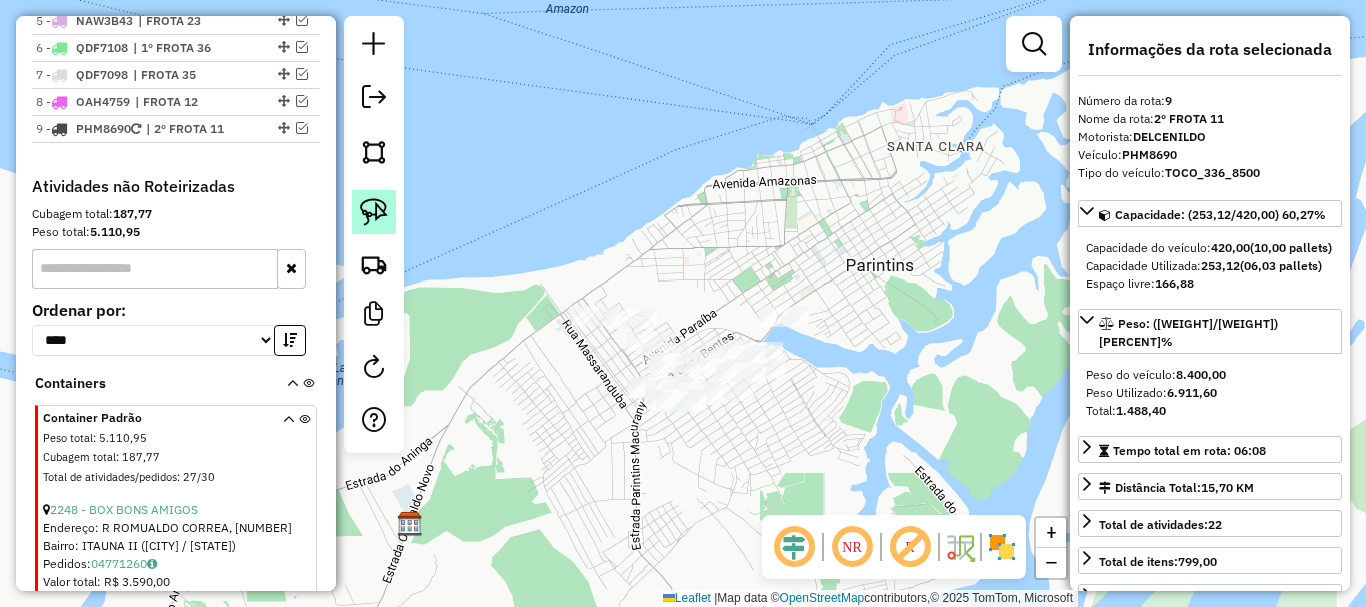 click 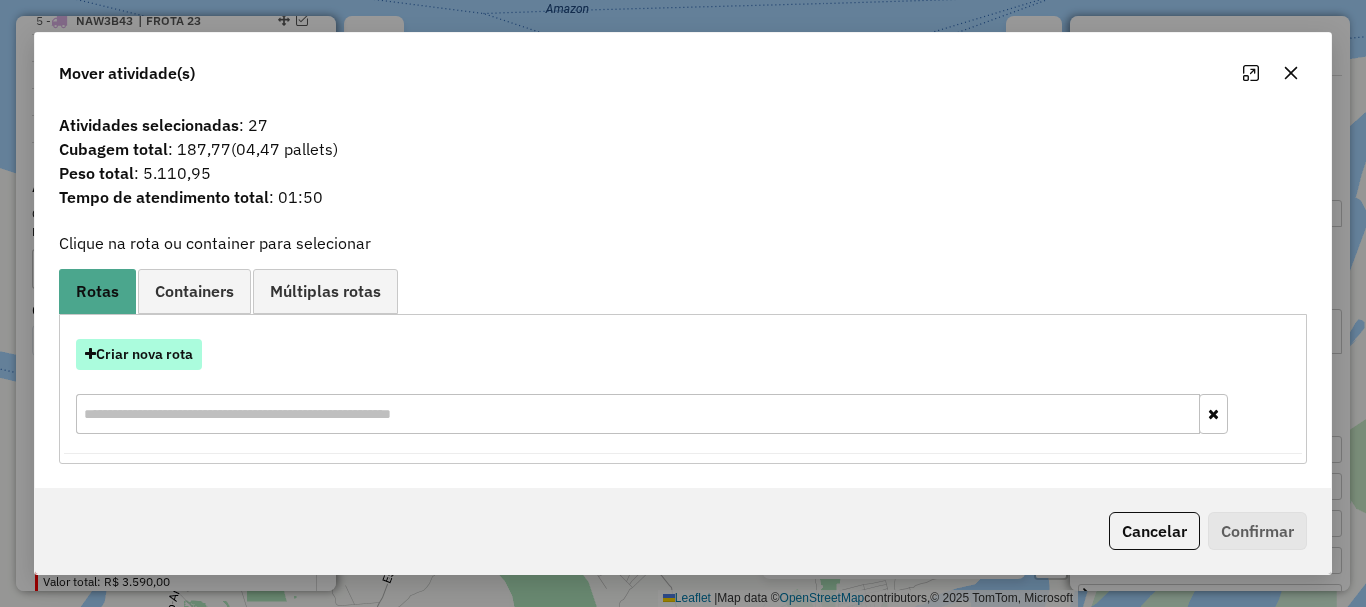 click on "Criar nova rota" at bounding box center (139, 354) 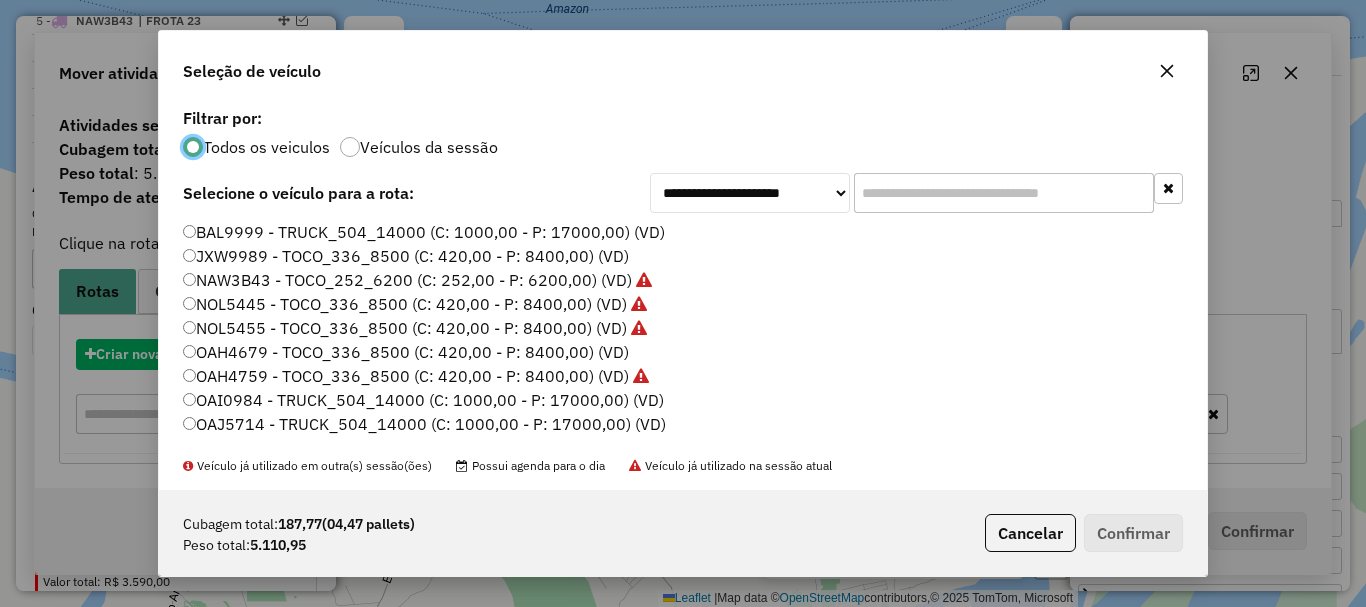 scroll, scrollTop: 11, scrollLeft: 6, axis: both 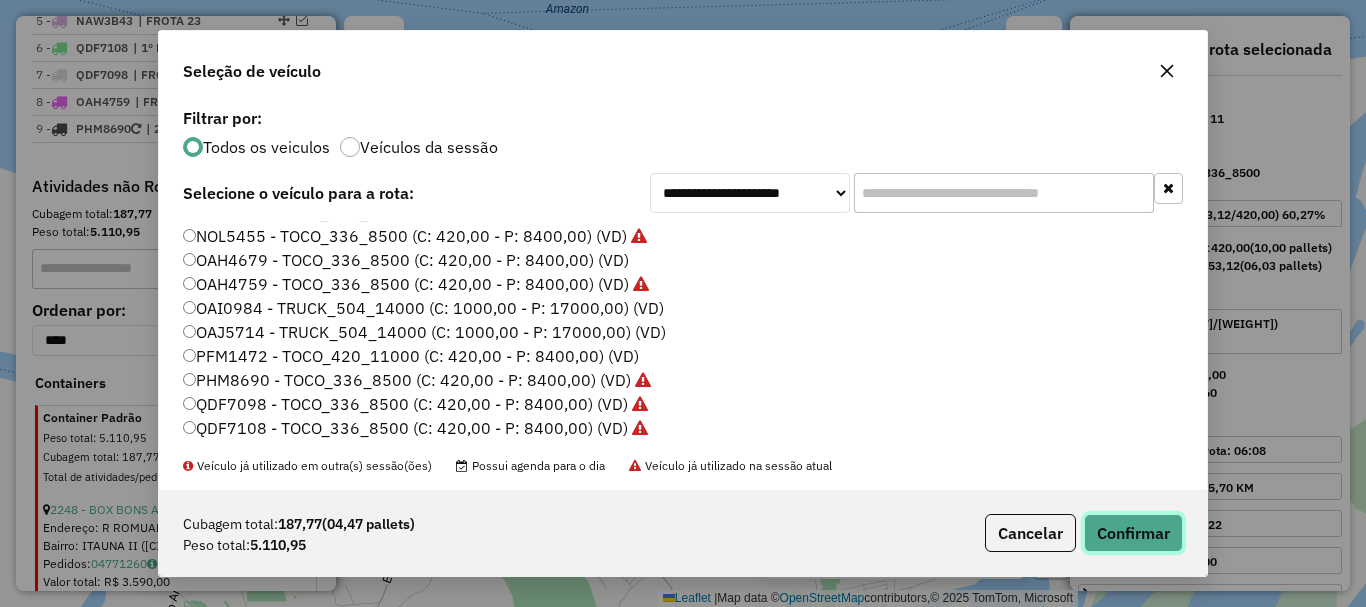 click on "Confirmar" 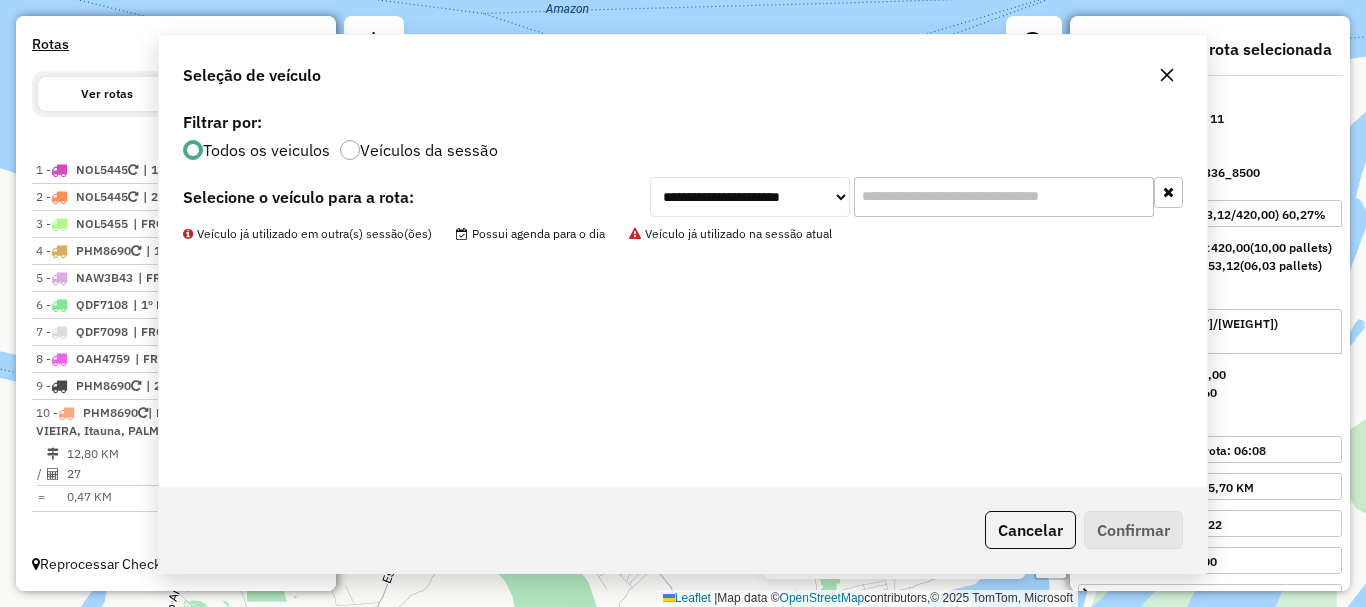 scroll, scrollTop: 633, scrollLeft: 0, axis: vertical 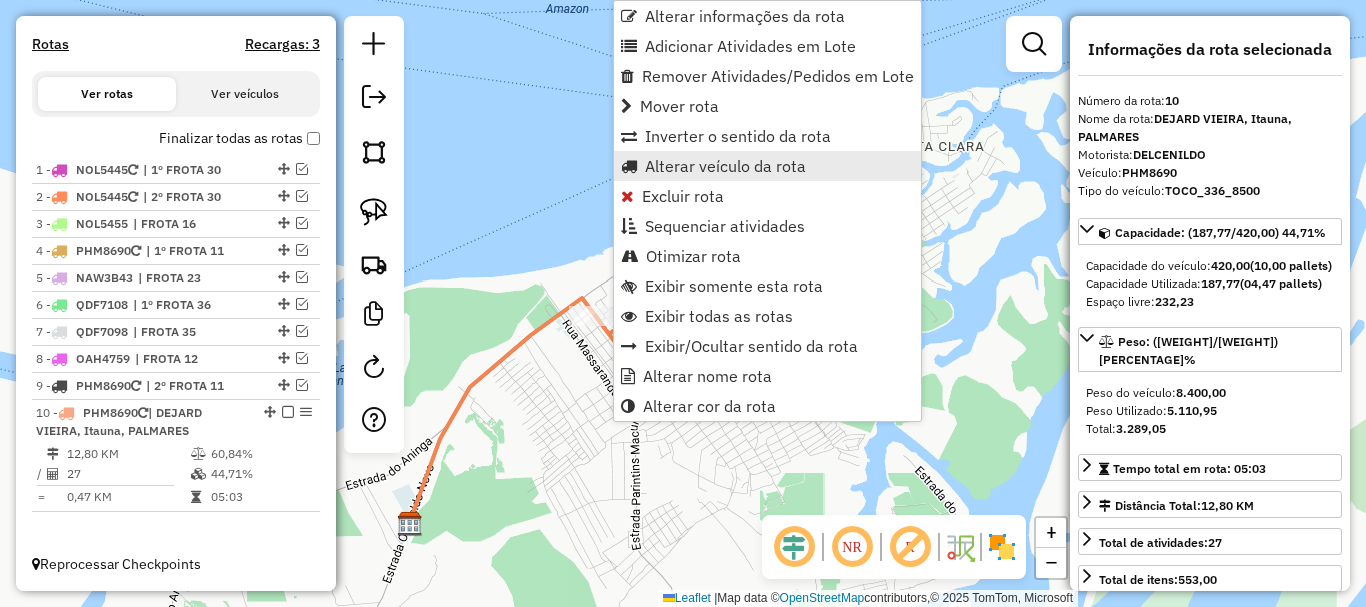 click on "Alterar veículo da rota" at bounding box center (725, 166) 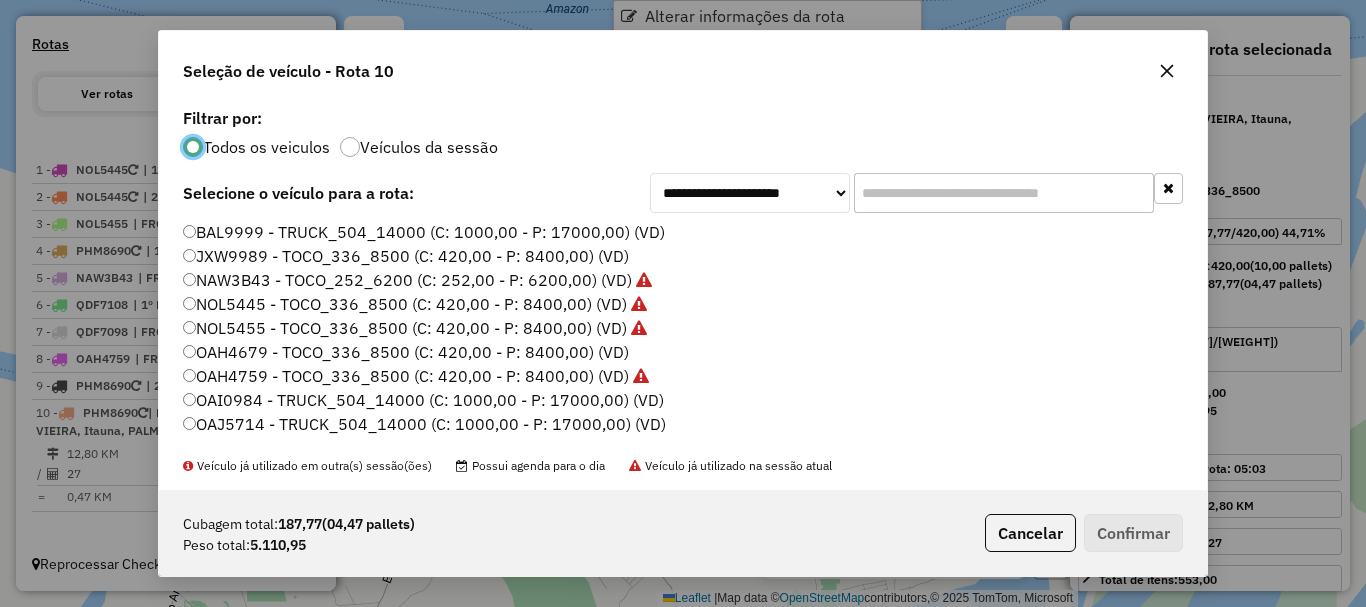 scroll, scrollTop: 11, scrollLeft: 6, axis: both 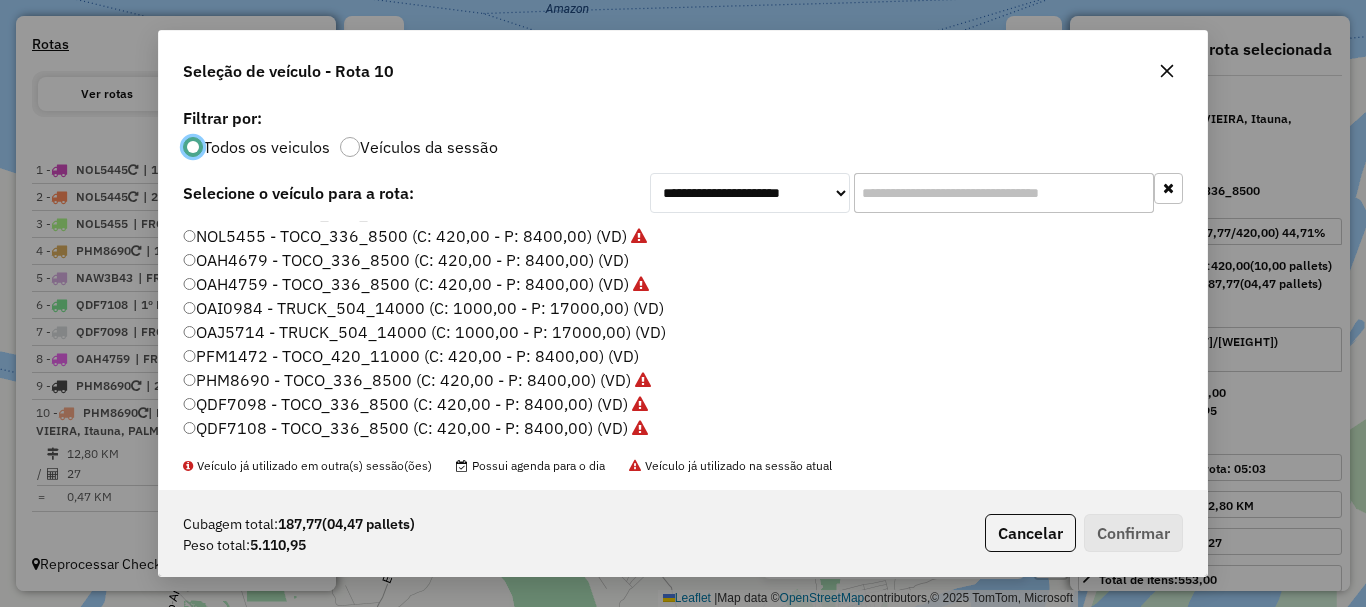 click on "QDF7108 - TOCO_336_8500 (C: 420,00 - P: 8400,00) (VD)" 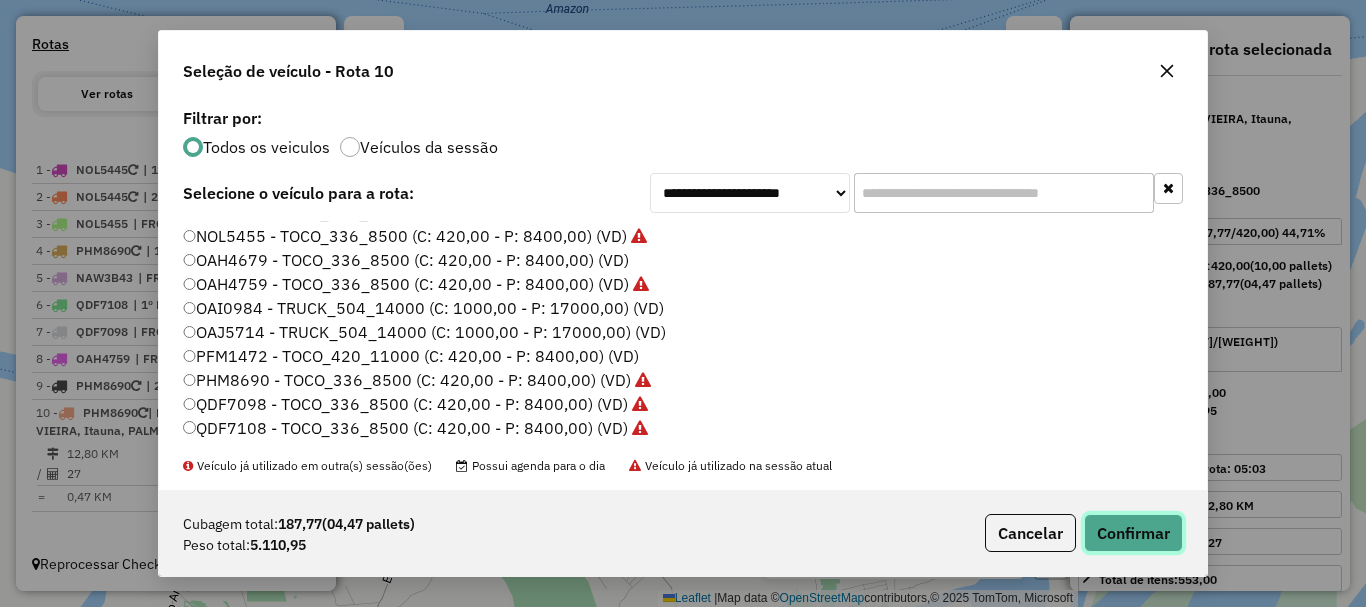 click on "Confirmar" 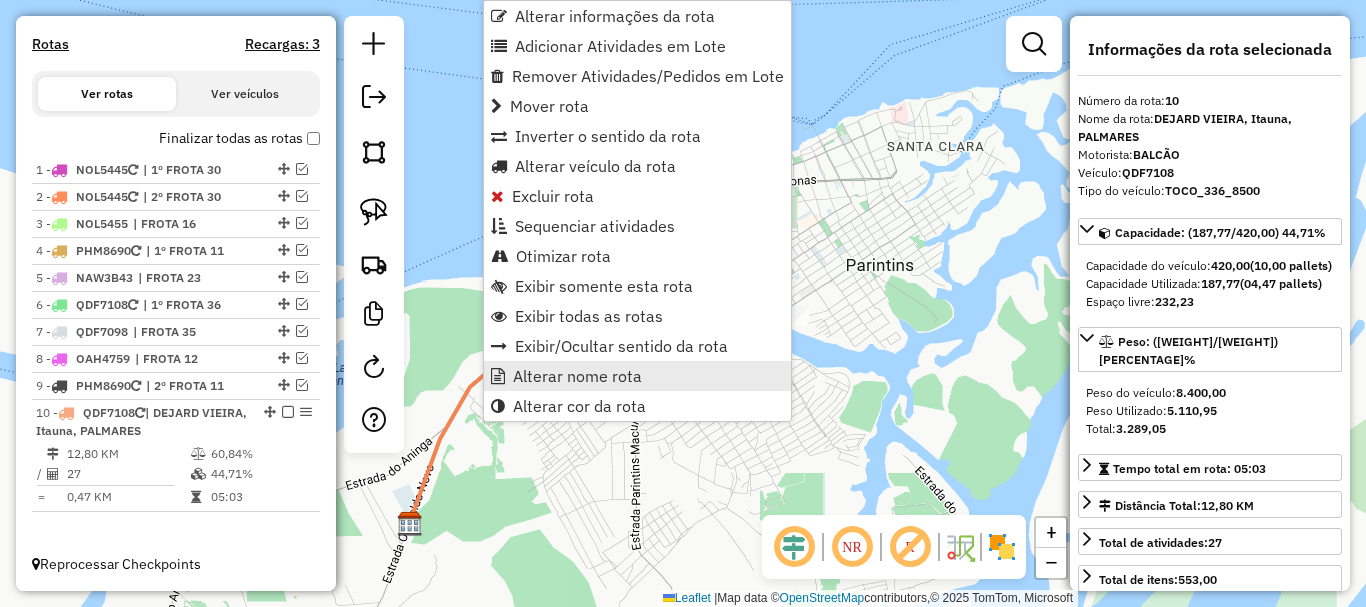 click on "Alterar nome rota" at bounding box center [577, 376] 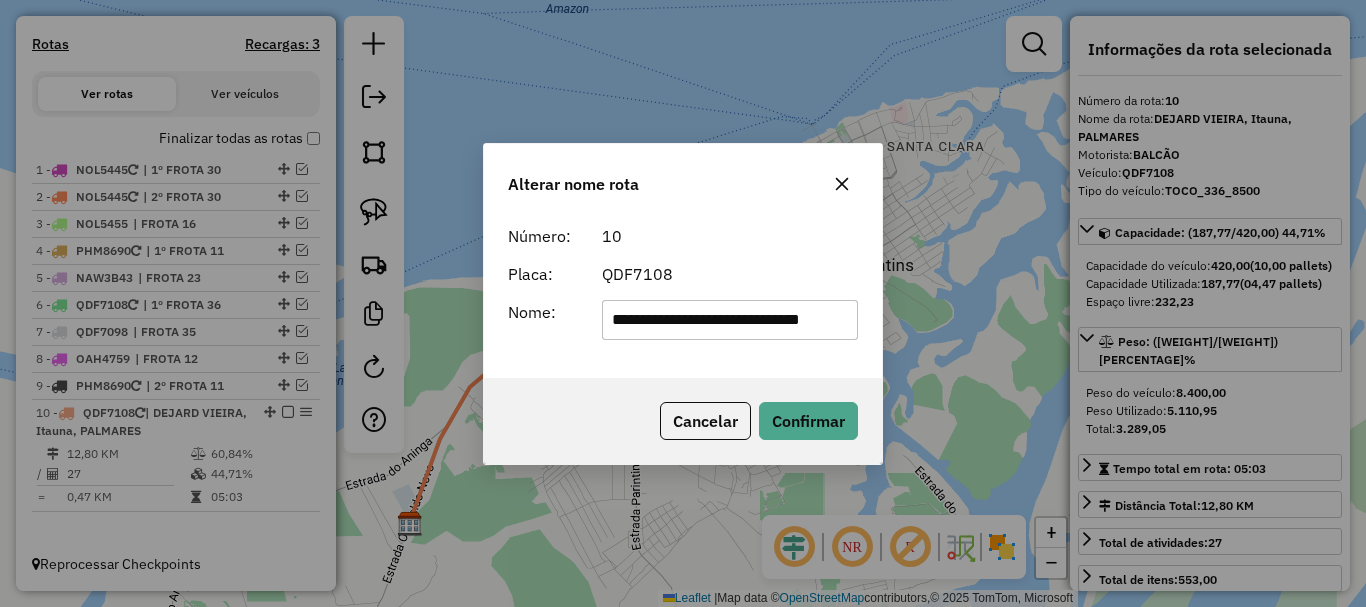 scroll, scrollTop: 0, scrollLeft: 22, axis: horizontal 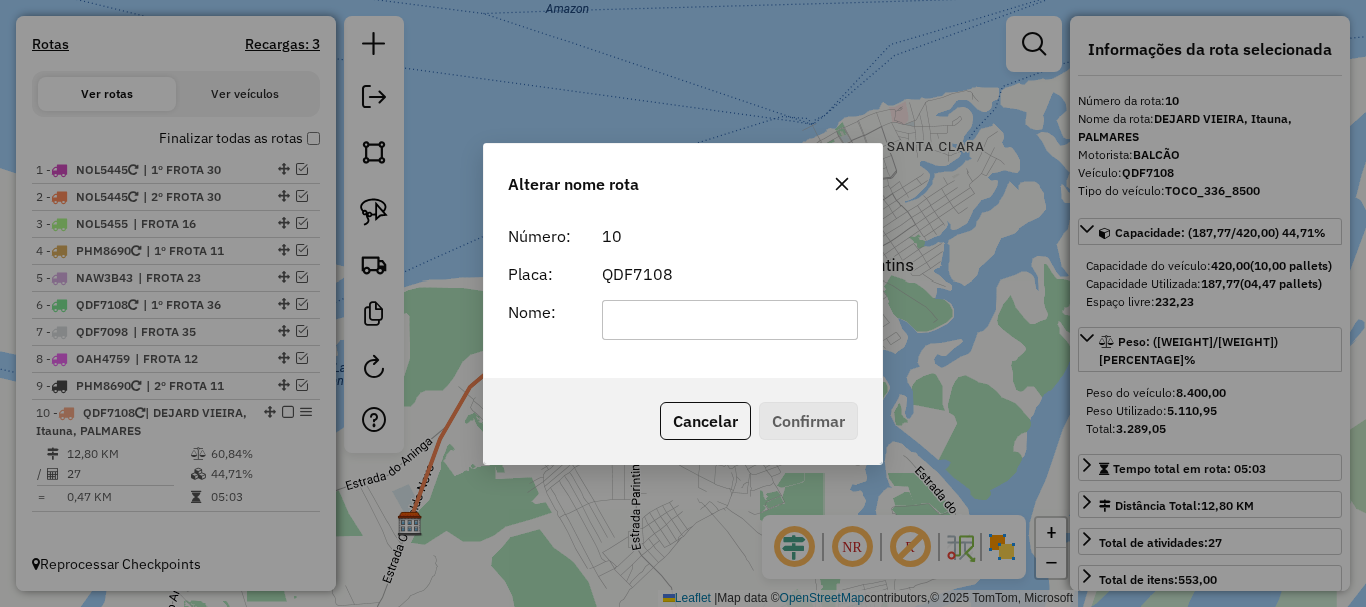 type on "*" 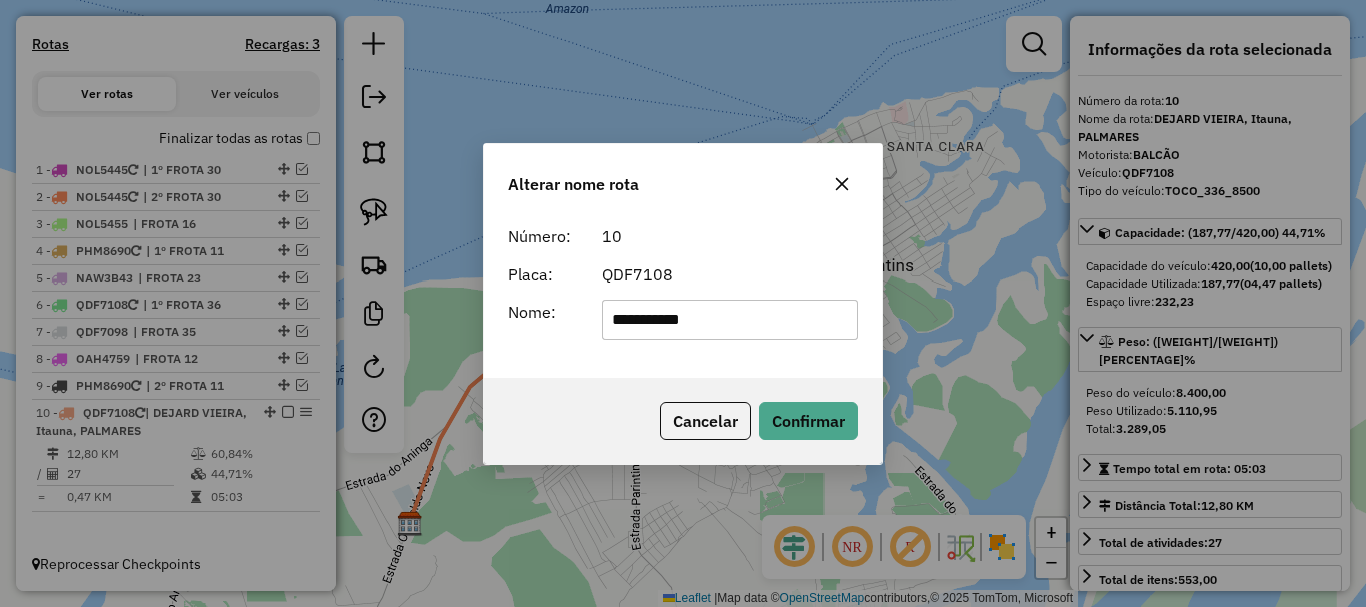 type on "**********" 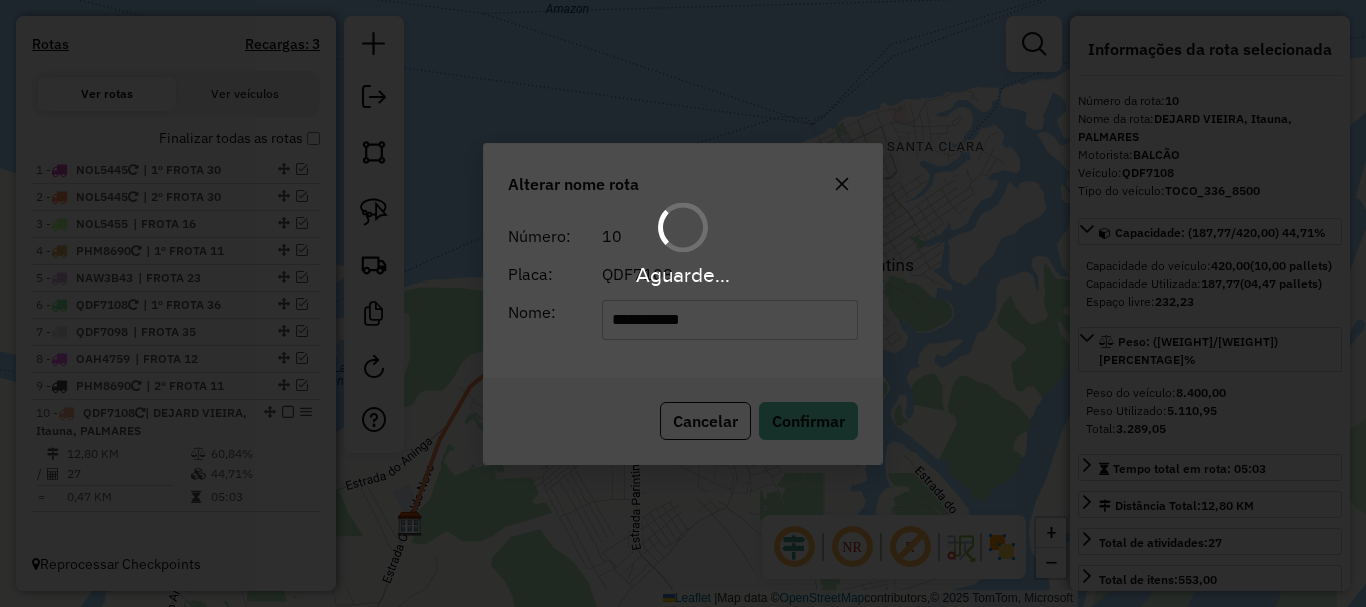 type 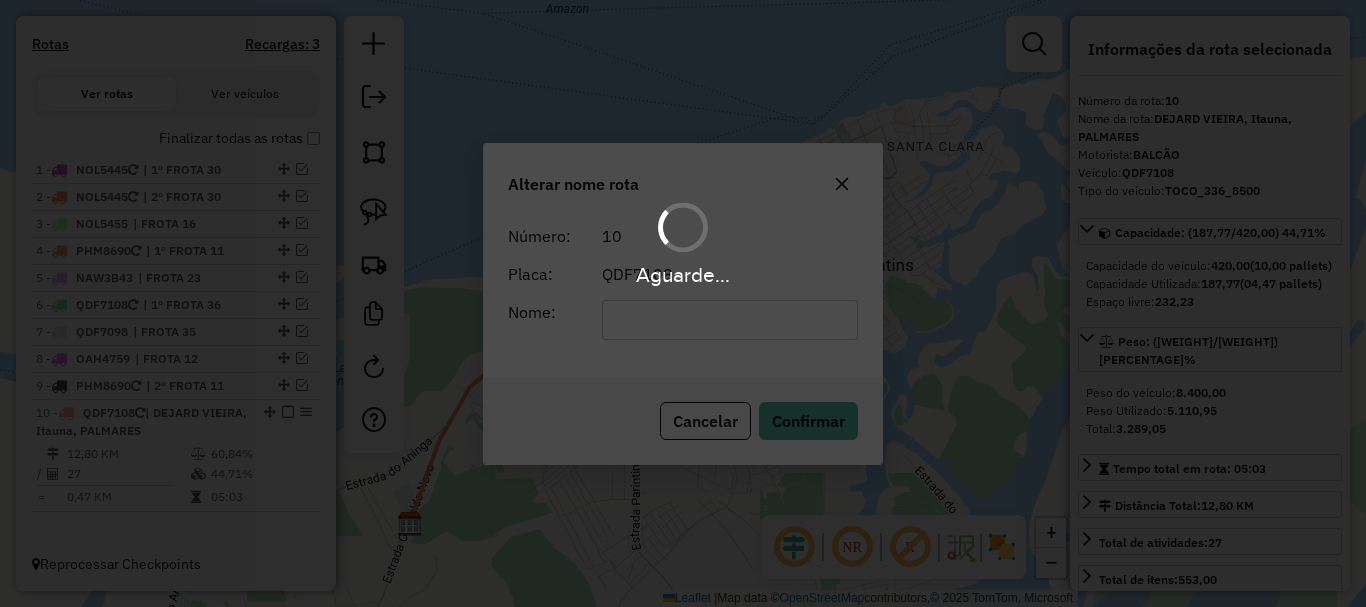 scroll, scrollTop: 615, scrollLeft: 0, axis: vertical 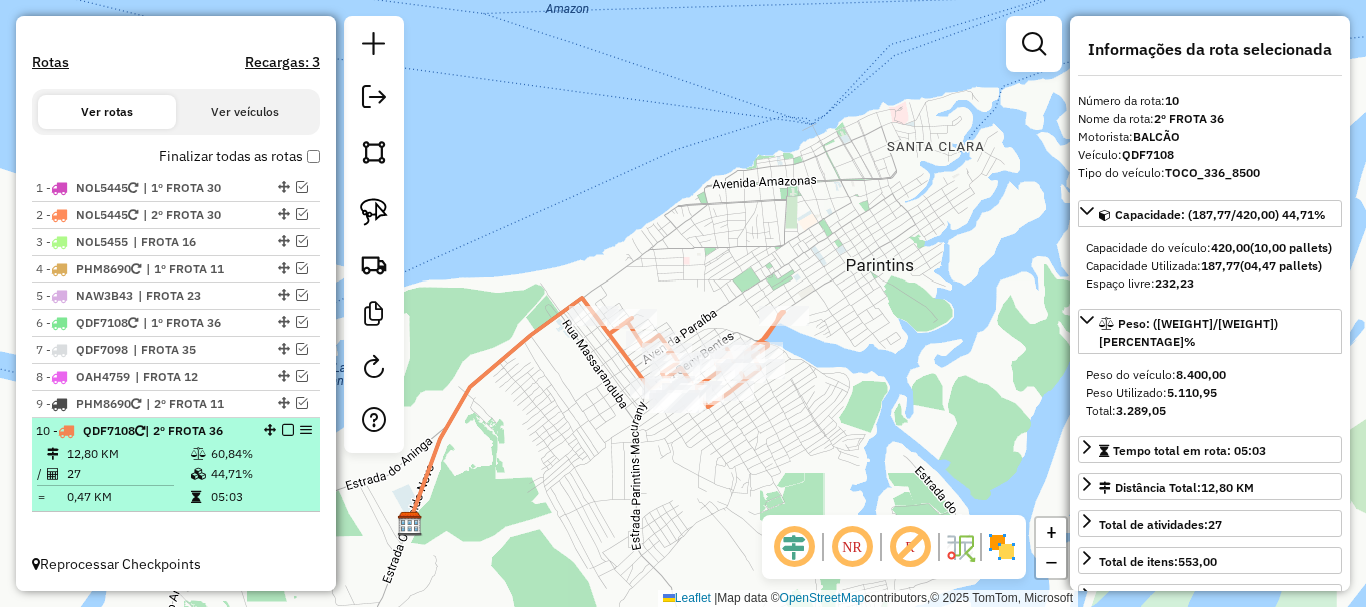 click at bounding box center (288, 430) 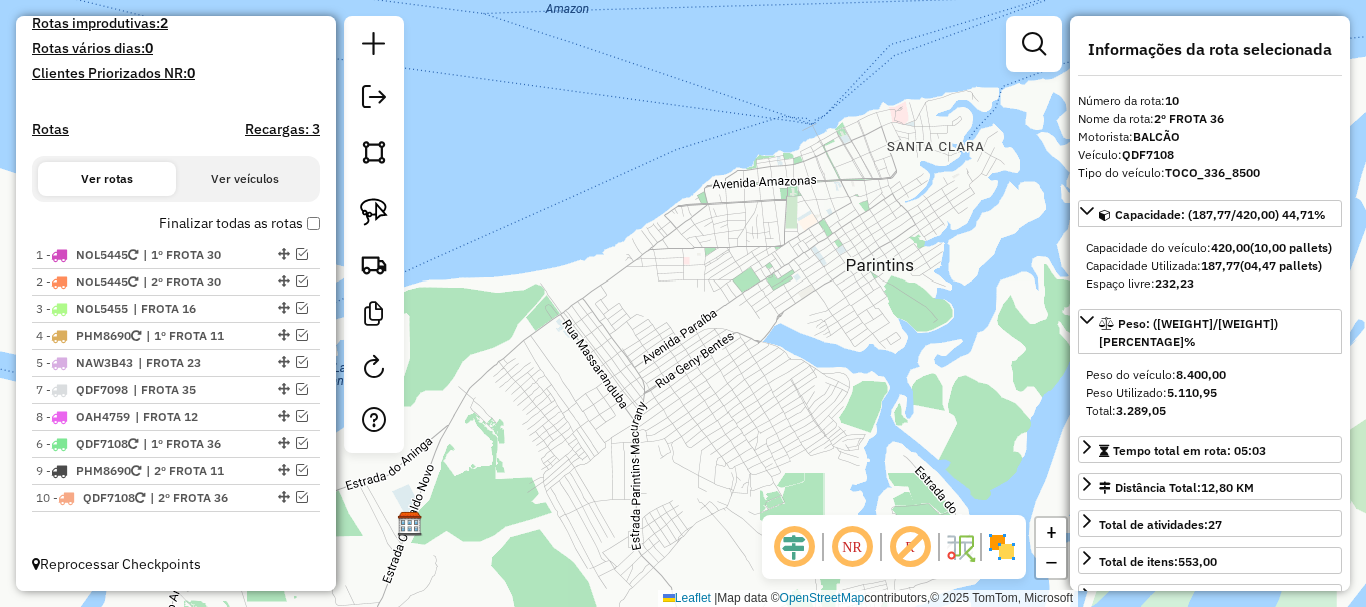 drag, startPoint x: 276, startPoint y: 388, endPoint x: 273, endPoint y: 463, distance: 75.059975 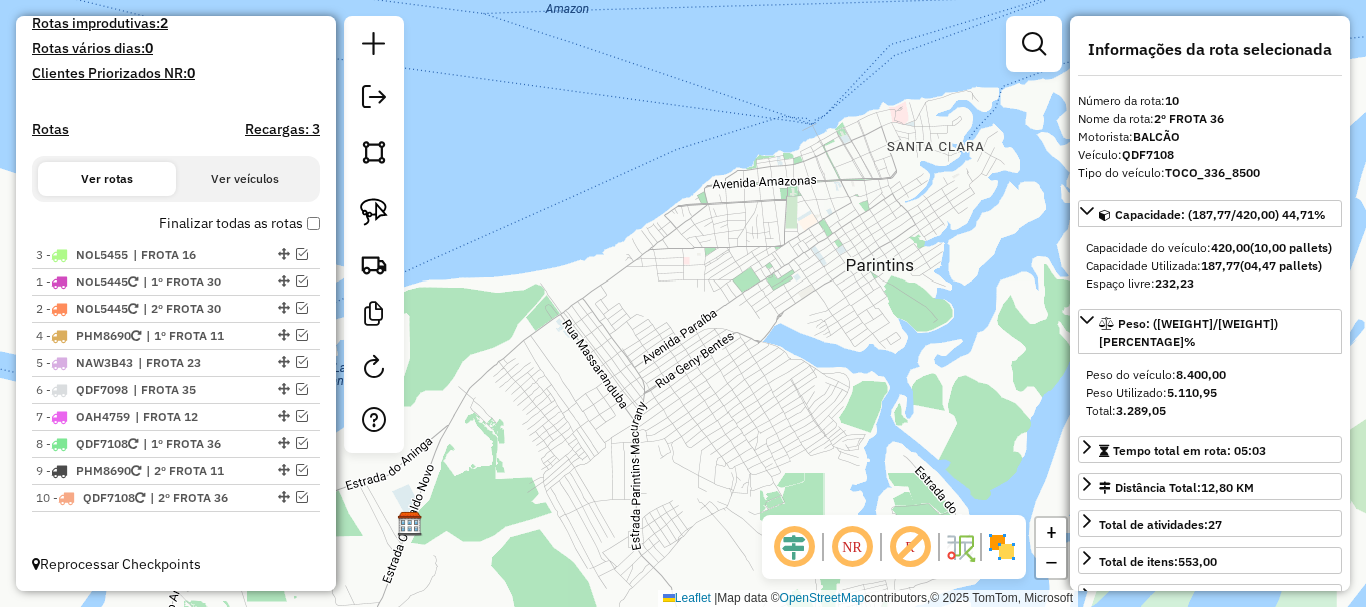 drag, startPoint x: 274, startPoint y: 304, endPoint x: 274, endPoint y: 242, distance: 62 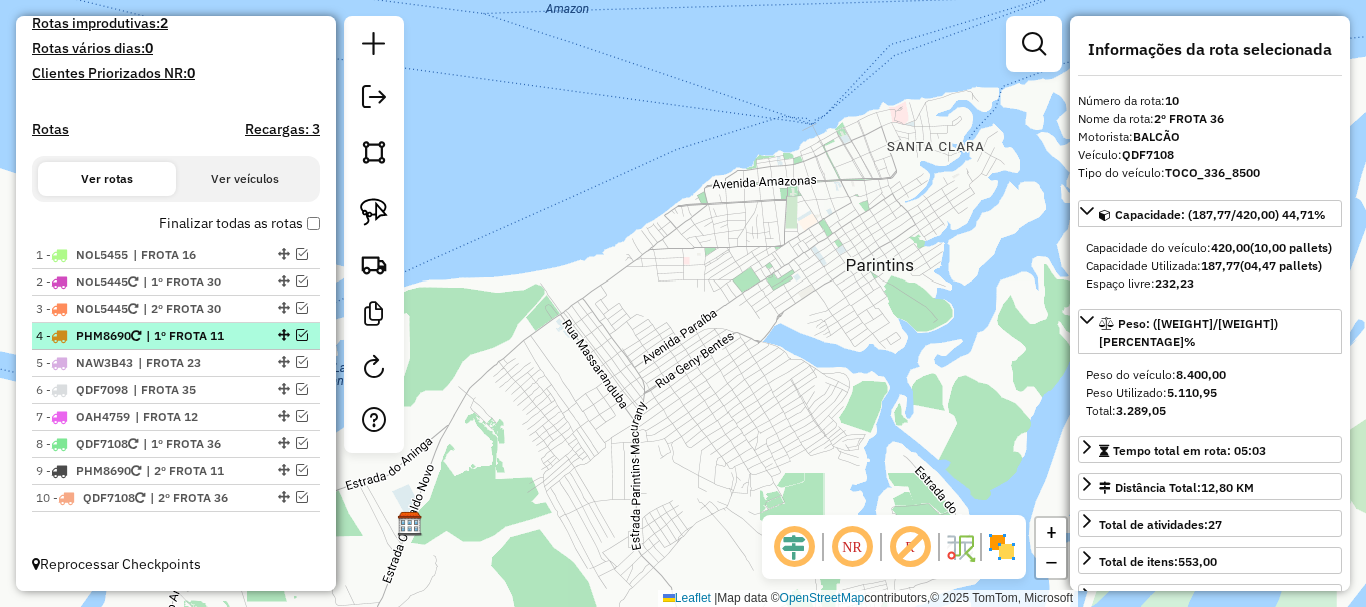 click at bounding box center [284, 335] 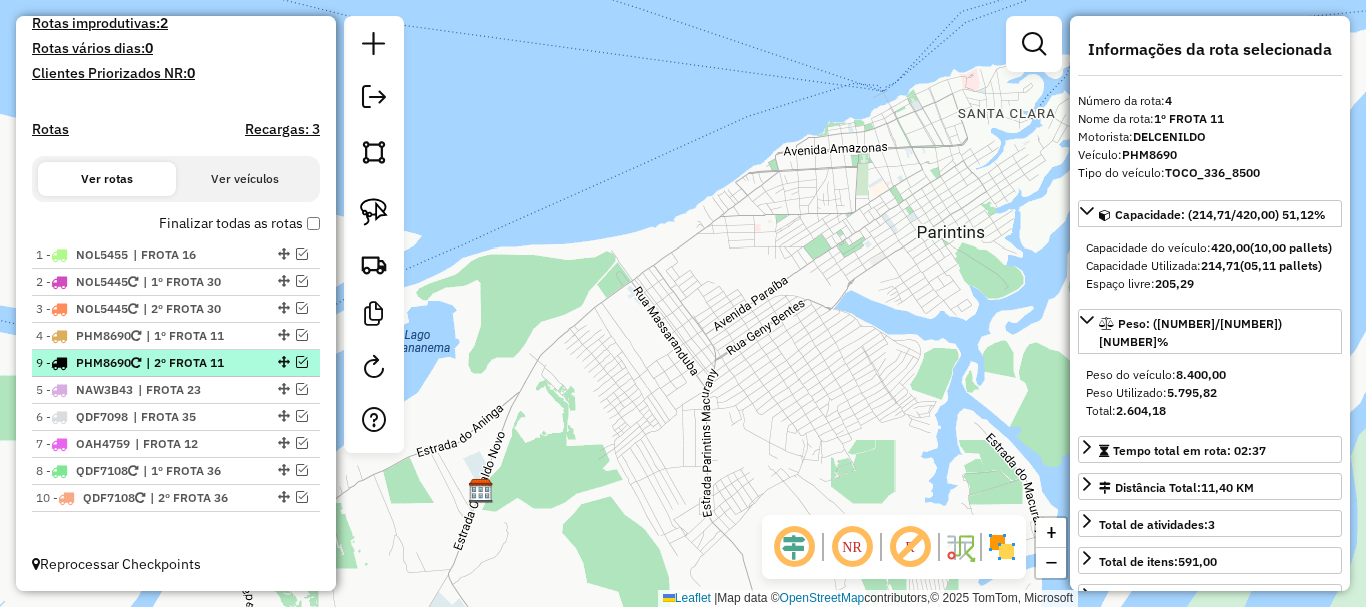 drag, startPoint x: 279, startPoint y: 468, endPoint x: 275, endPoint y: 358, distance: 110.0727 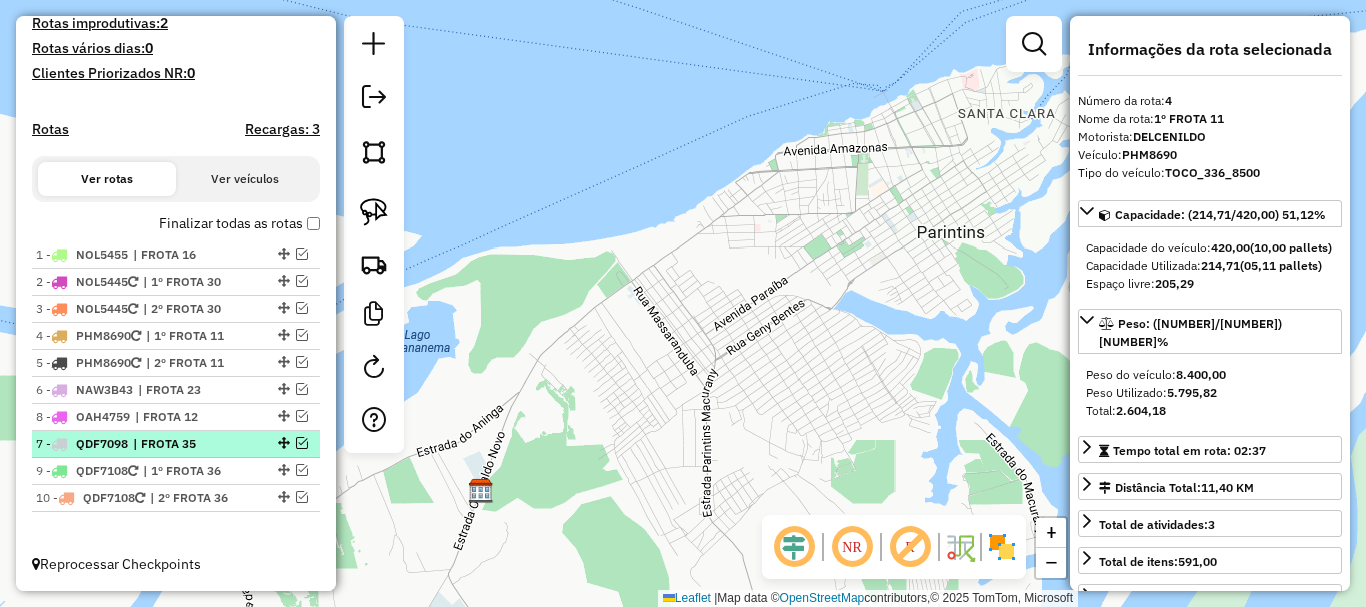 drag, startPoint x: 279, startPoint y: 421, endPoint x: 268, endPoint y: 433, distance: 16.27882 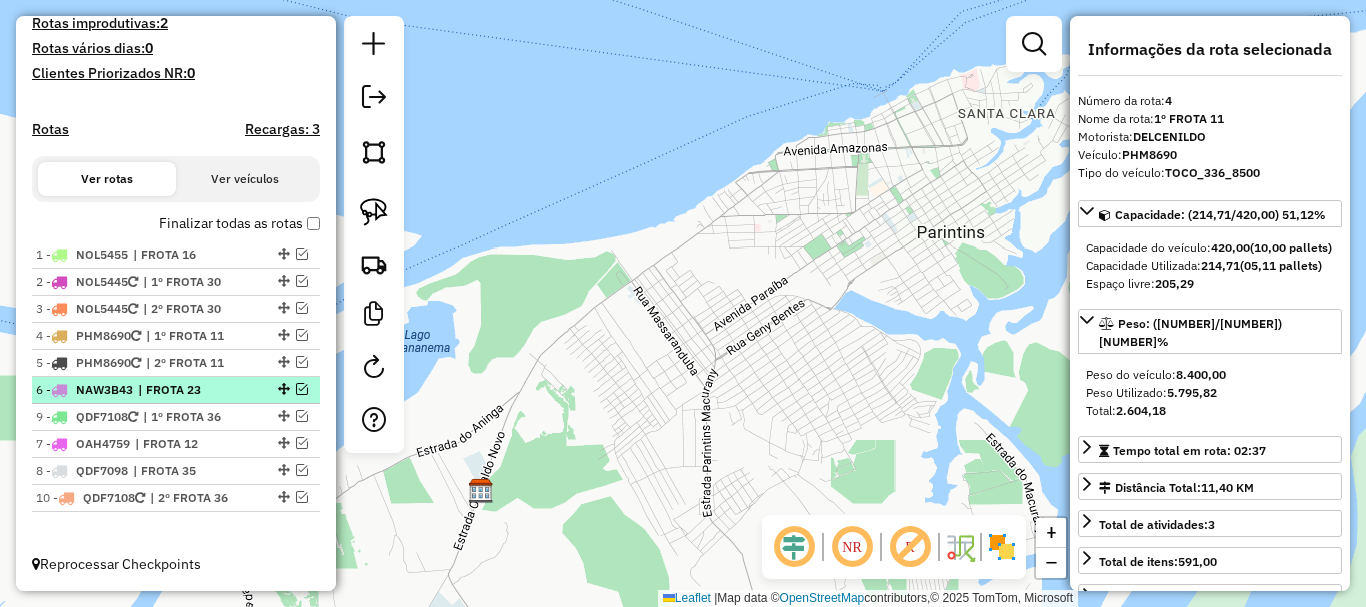 drag, startPoint x: 278, startPoint y: 469, endPoint x: 278, endPoint y: 397, distance: 72 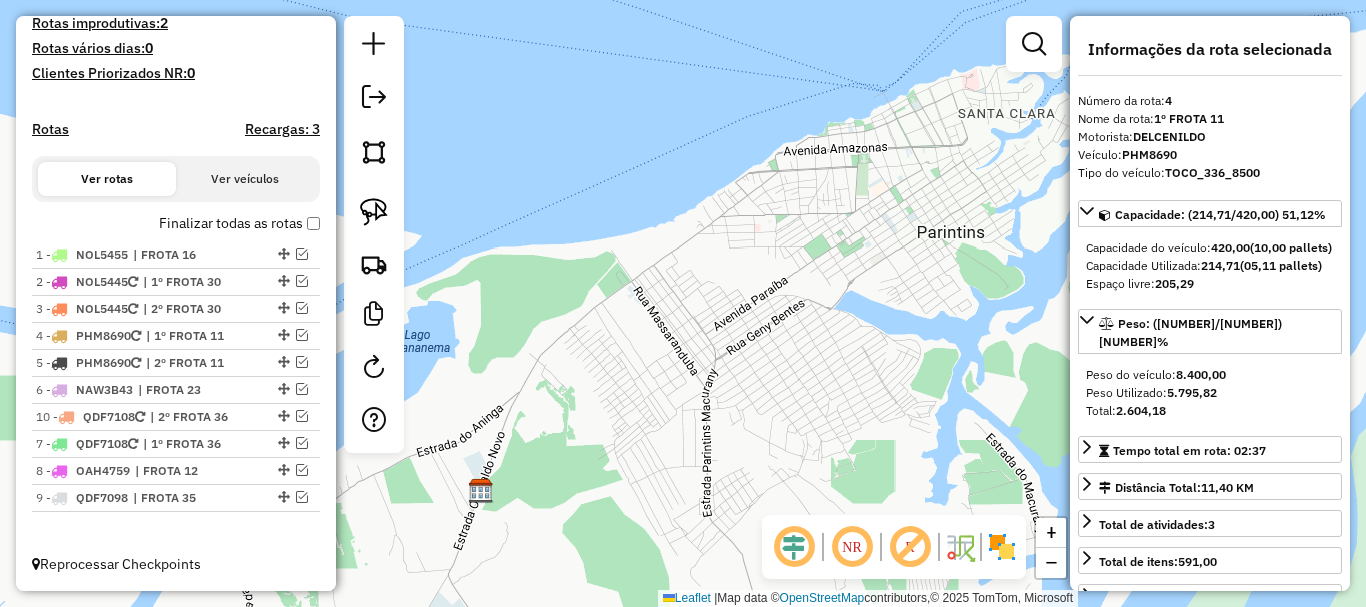 drag, startPoint x: 279, startPoint y: 496, endPoint x: 276, endPoint y: 428, distance: 68.06615 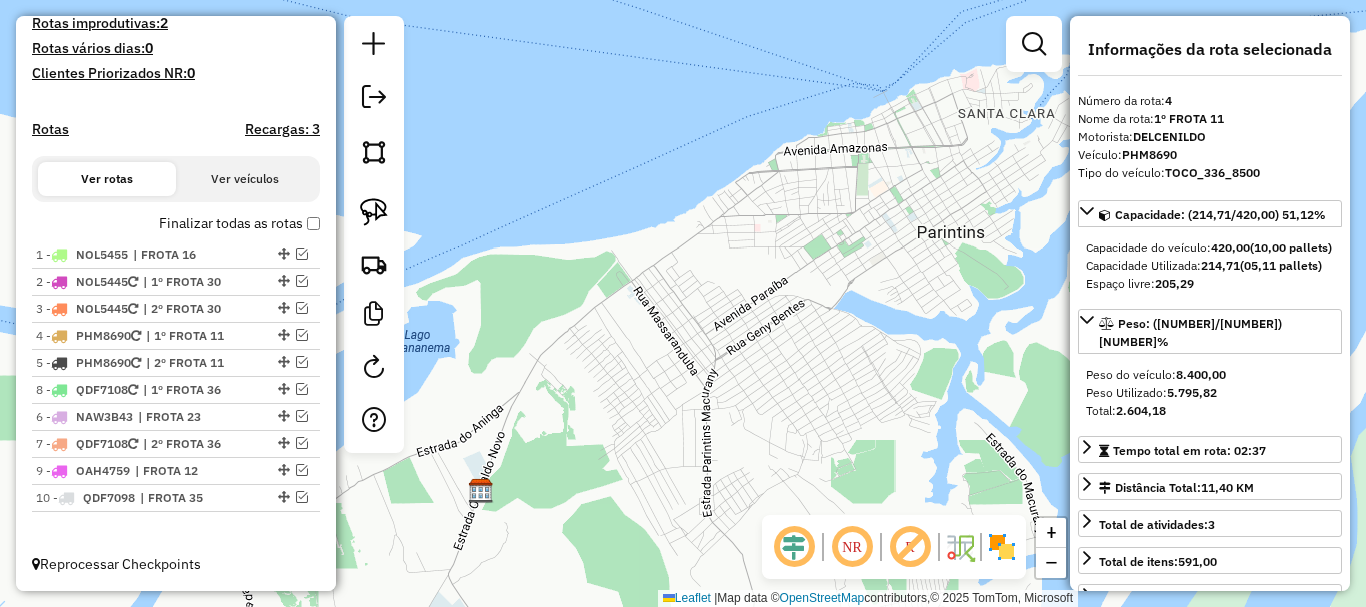 drag, startPoint x: 281, startPoint y: 439, endPoint x: 276, endPoint y: 389, distance: 50.24938 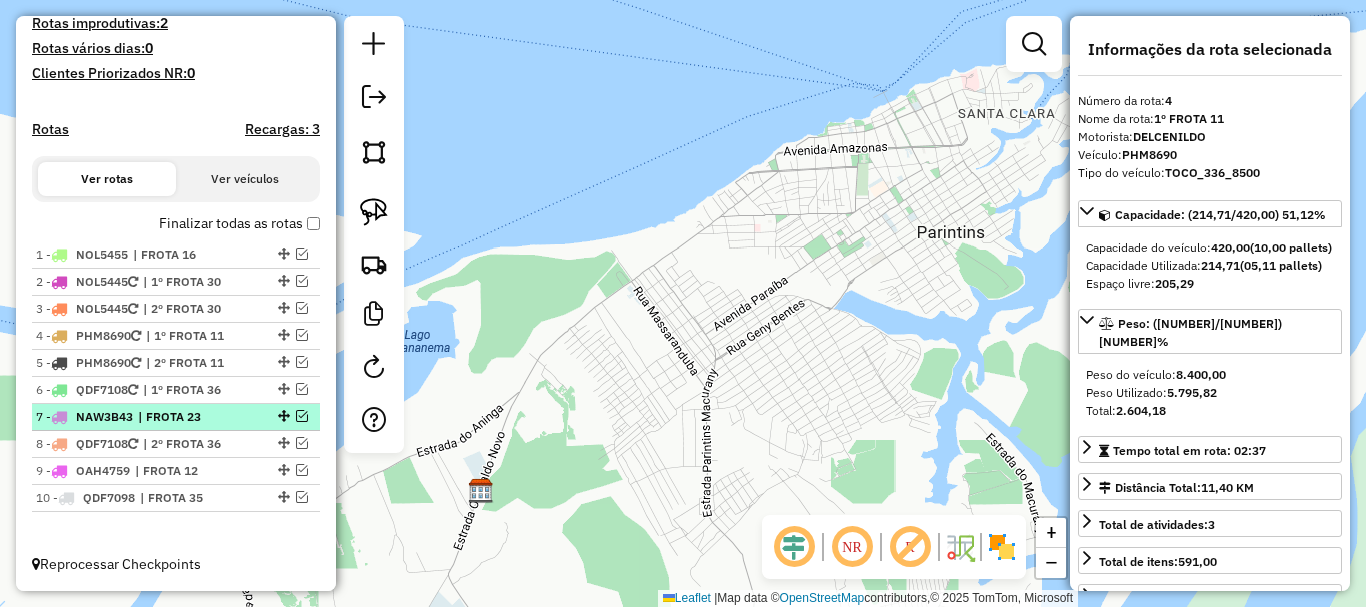 drag, startPoint x: 274, startPoint y: 438, endPoint x: 275, endPoint y: 420, distance: 18.027756 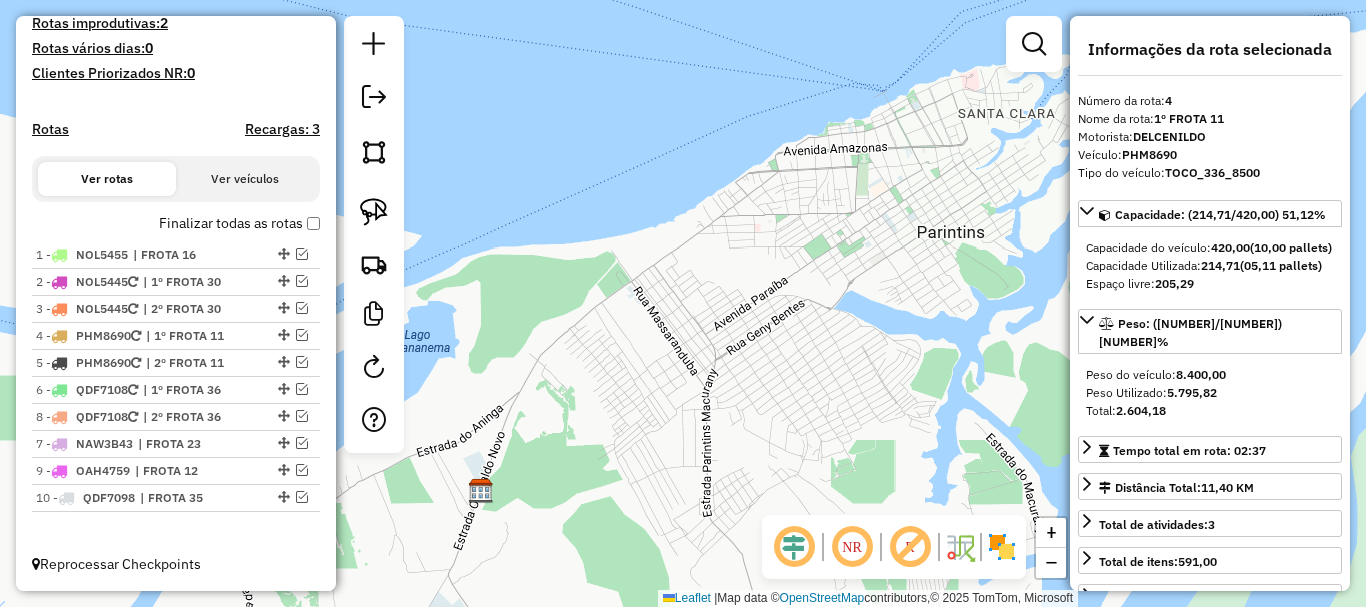 drag, startPoint x: 275, startPoint y: 443, endPoint x: 275, endPoint y: 414, distance: 29 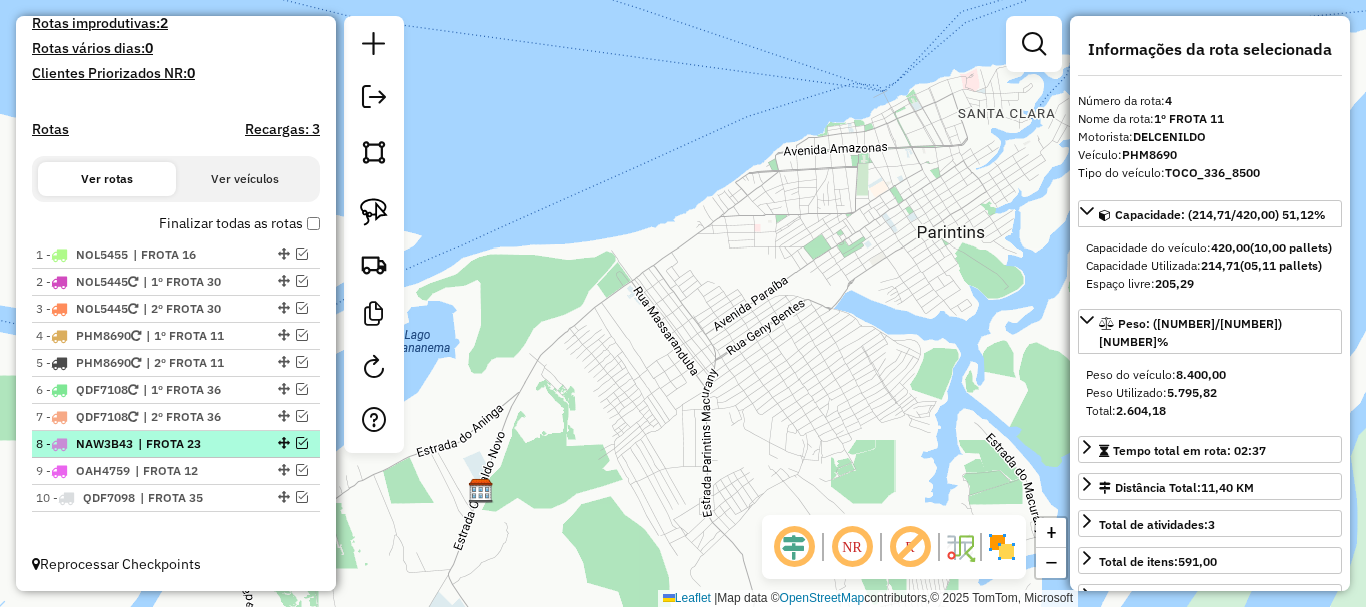 drag, startPoint x: 274, startPoint y: 463, endPoint x: 274, endPoint y: 441, distance: 22 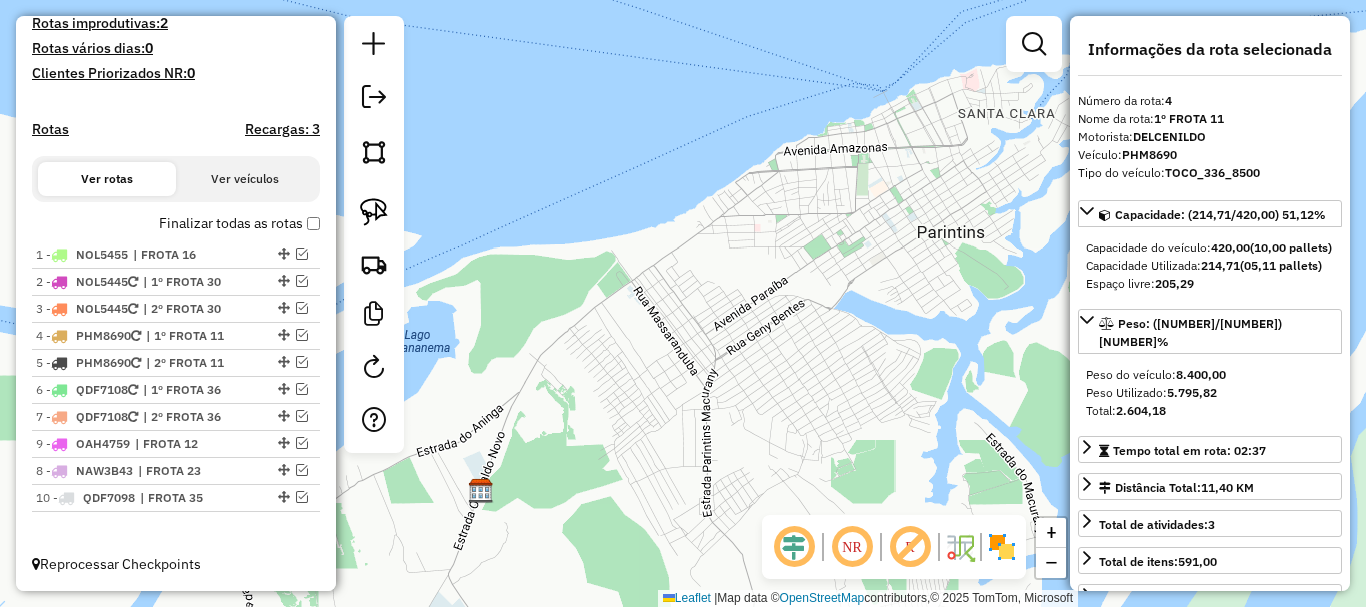 drag, startPoint x: 276, startPoint y: 468, endPoint x: 277, endPoint y: 442, distance: 26.019224 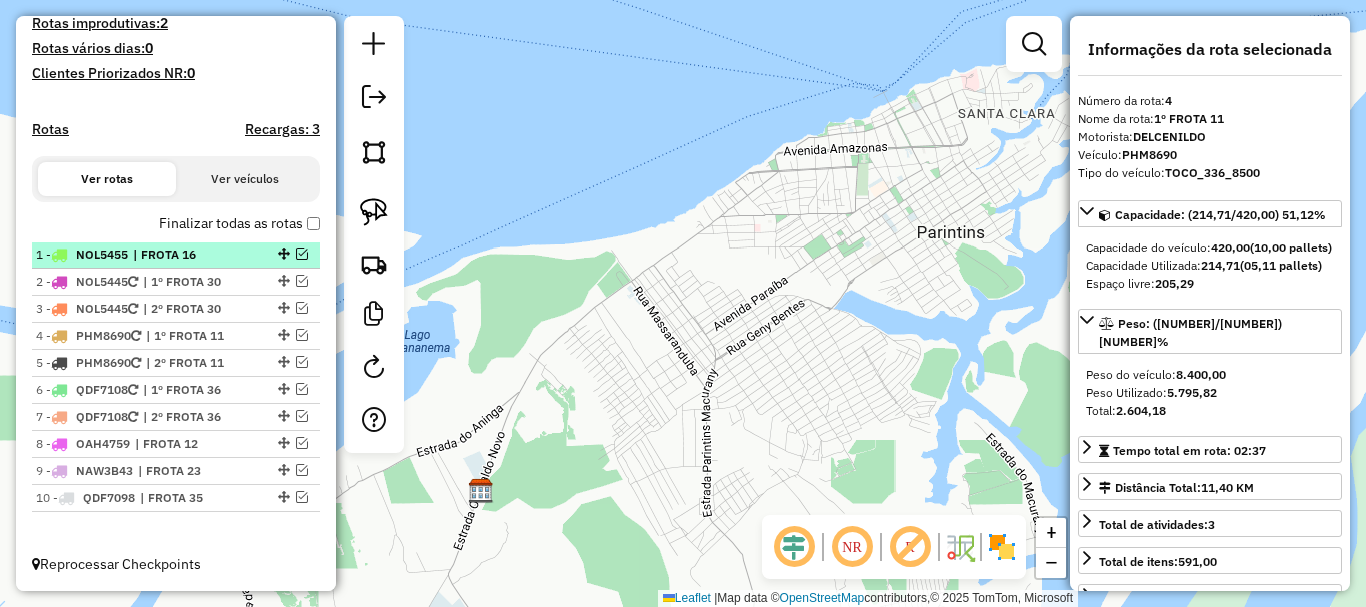 click on "1 -       NOL5455   | FROTA 16" at bounding box center [142, 255] 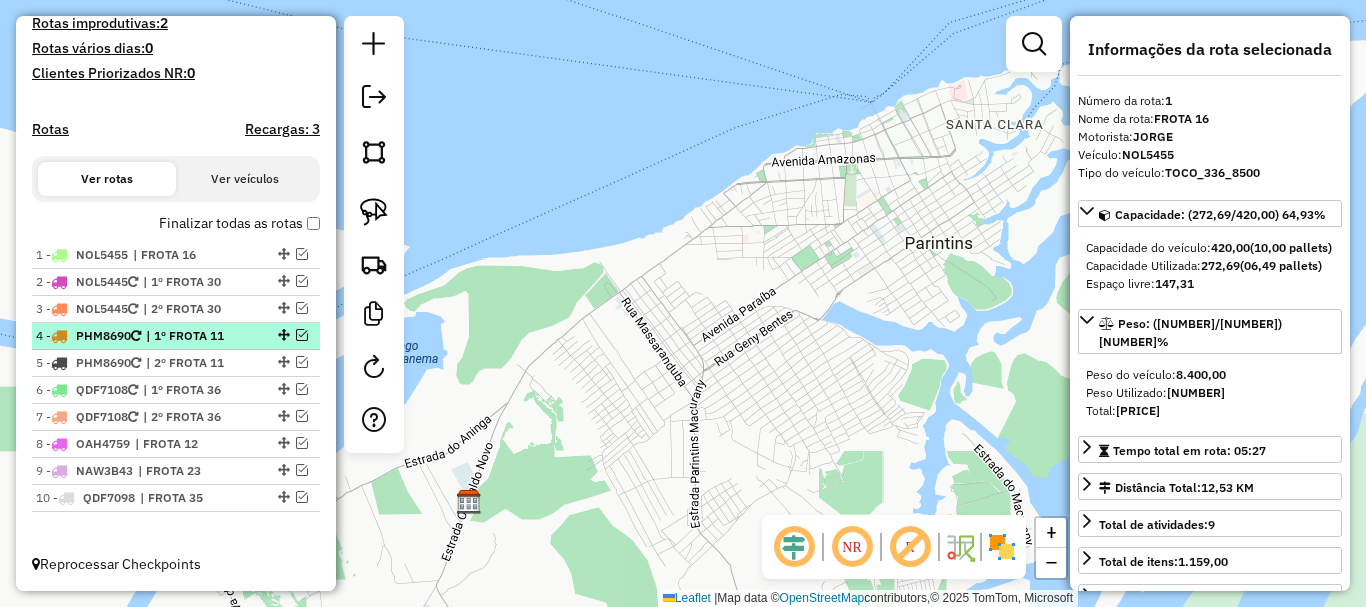 click on "[NUMBER] - PHM8690 | 1º FROTA [NUMBER]" at bounding box center (176, 336) 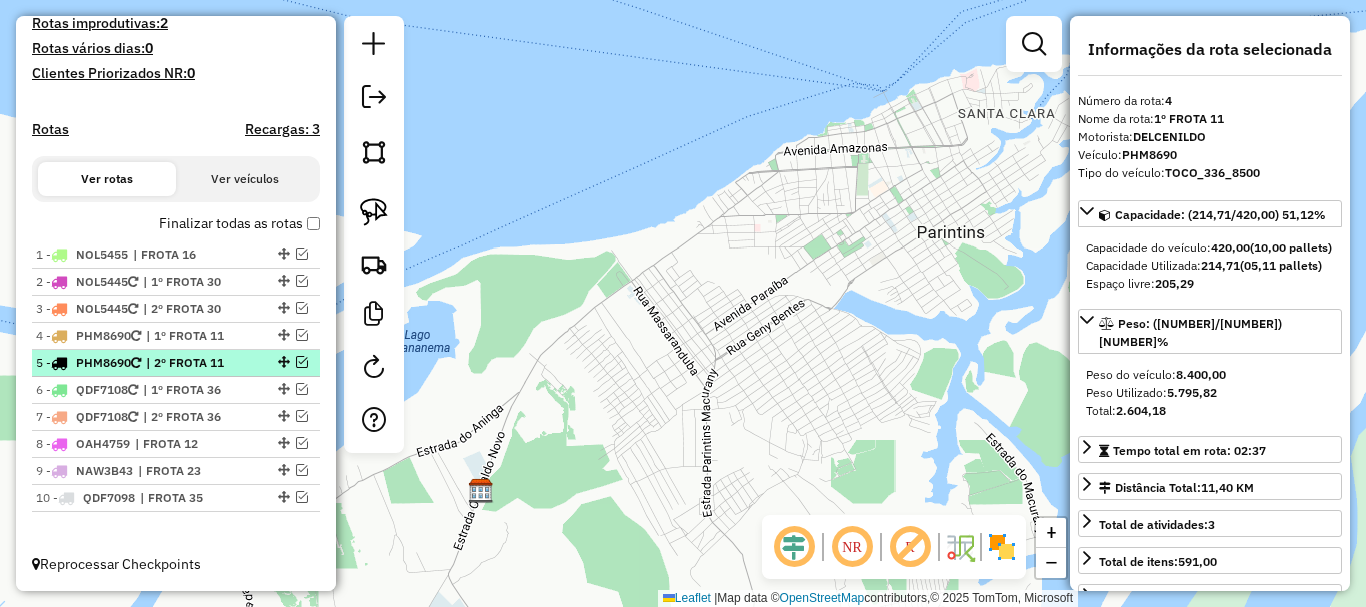 click on "| 2º FROTA 11" at bounding box center (192, 363) 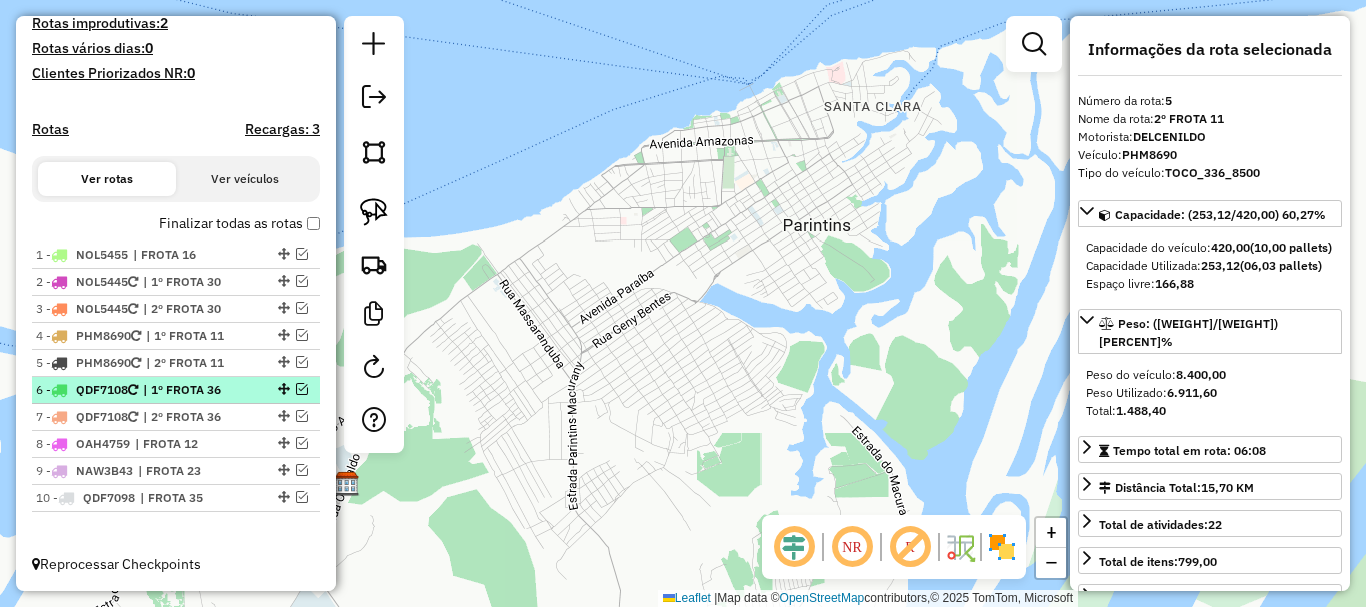 click on "| 1º FROTA 36" at bounding box center (189, 390) 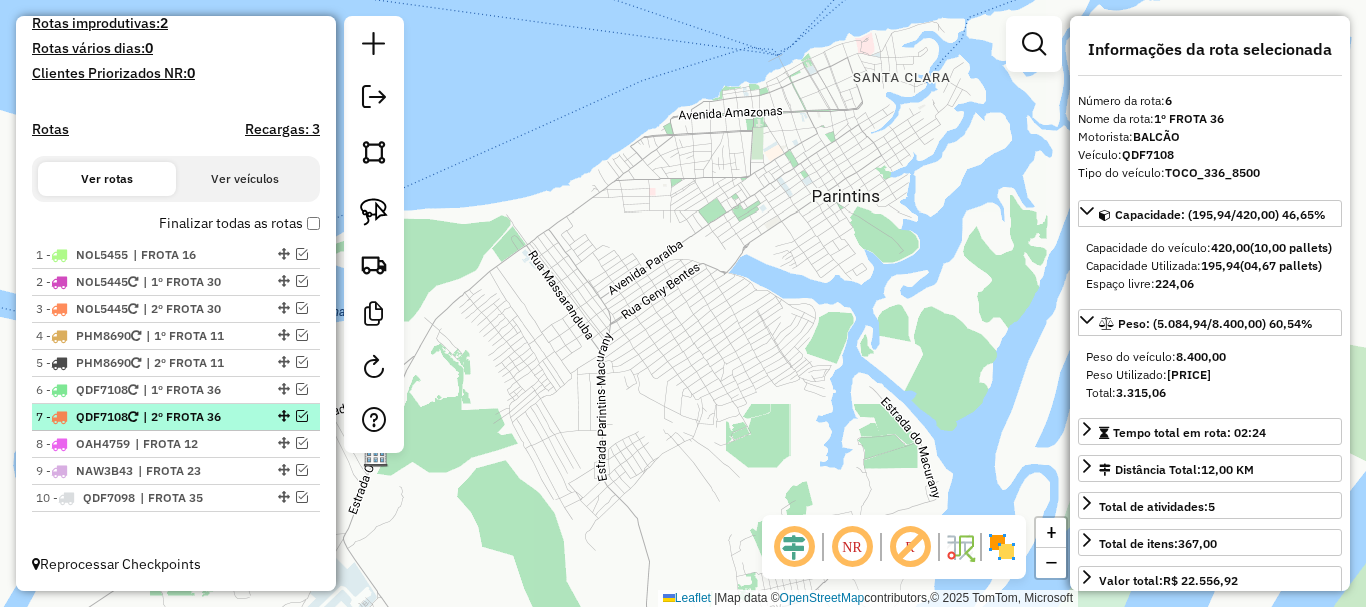 click on "| 2º FROTA 36" at bounding box center [189, 417] 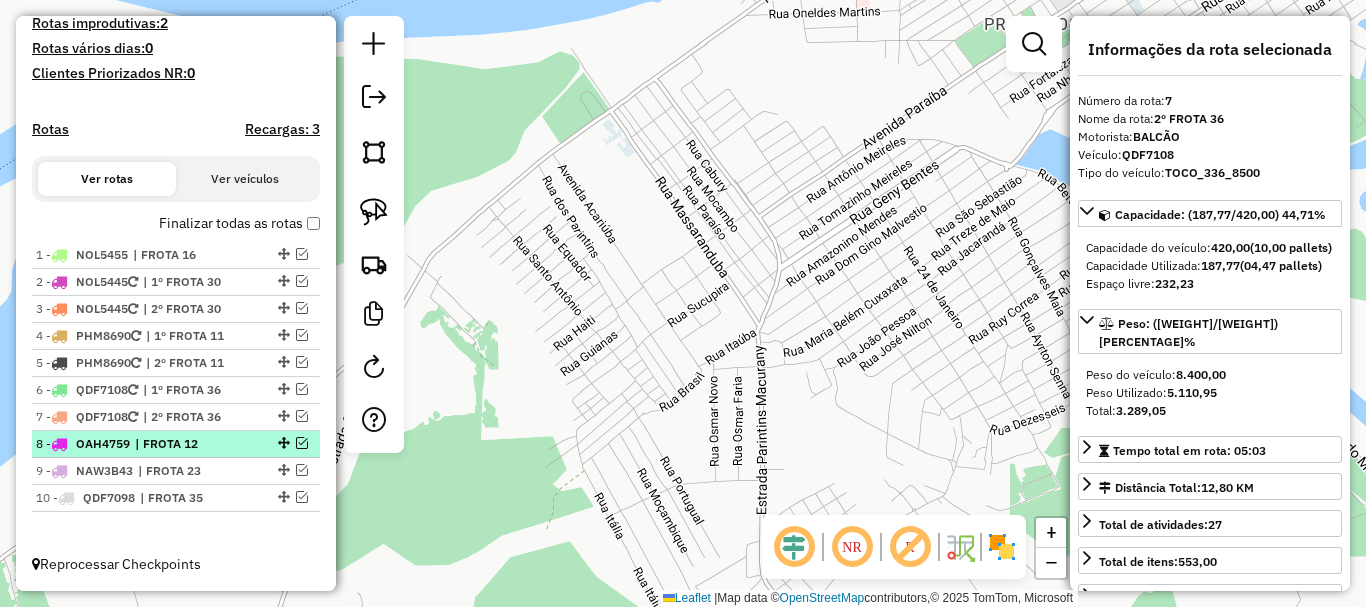 click on "| FROTA 12" at bounding box center (181, 444) 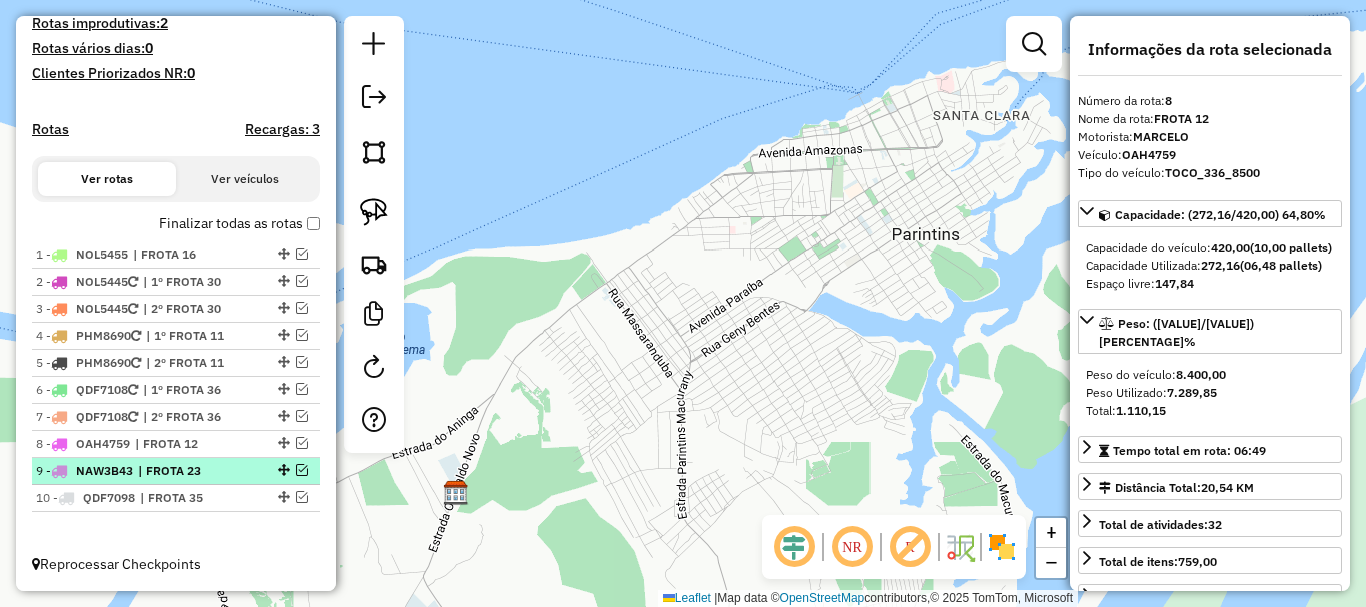 click on "| FROTA 23" at bounding box center (184, 471) 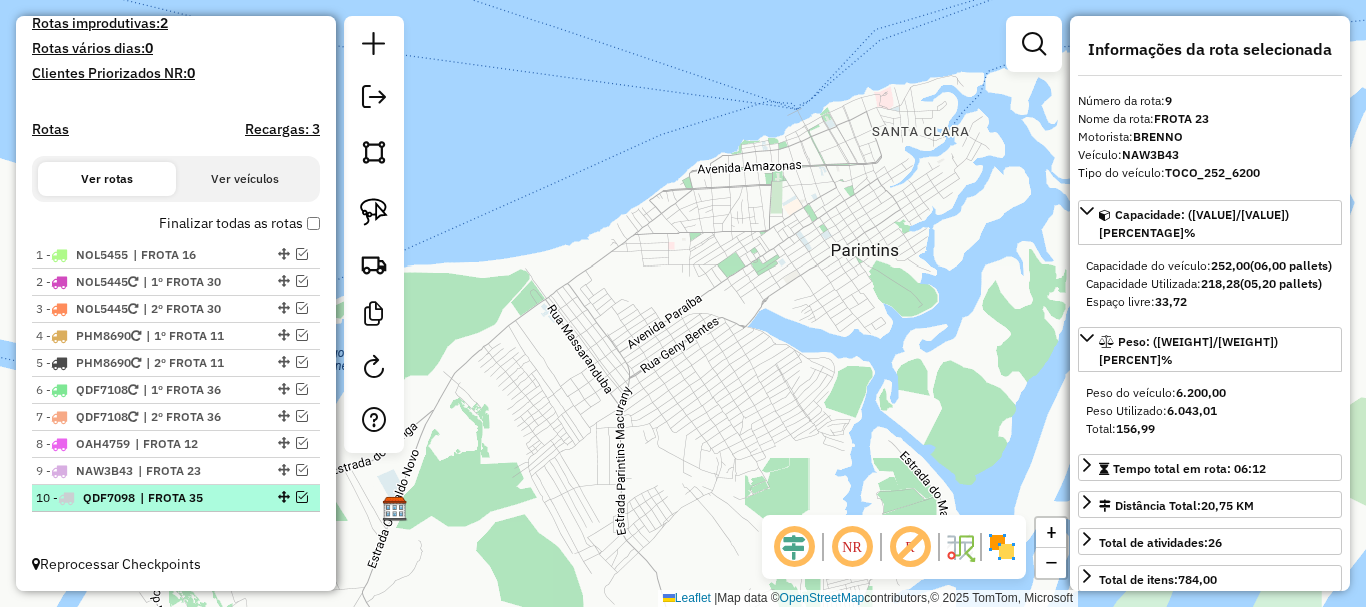 click on "| FROTA 35" at bounding box center (186, 498) 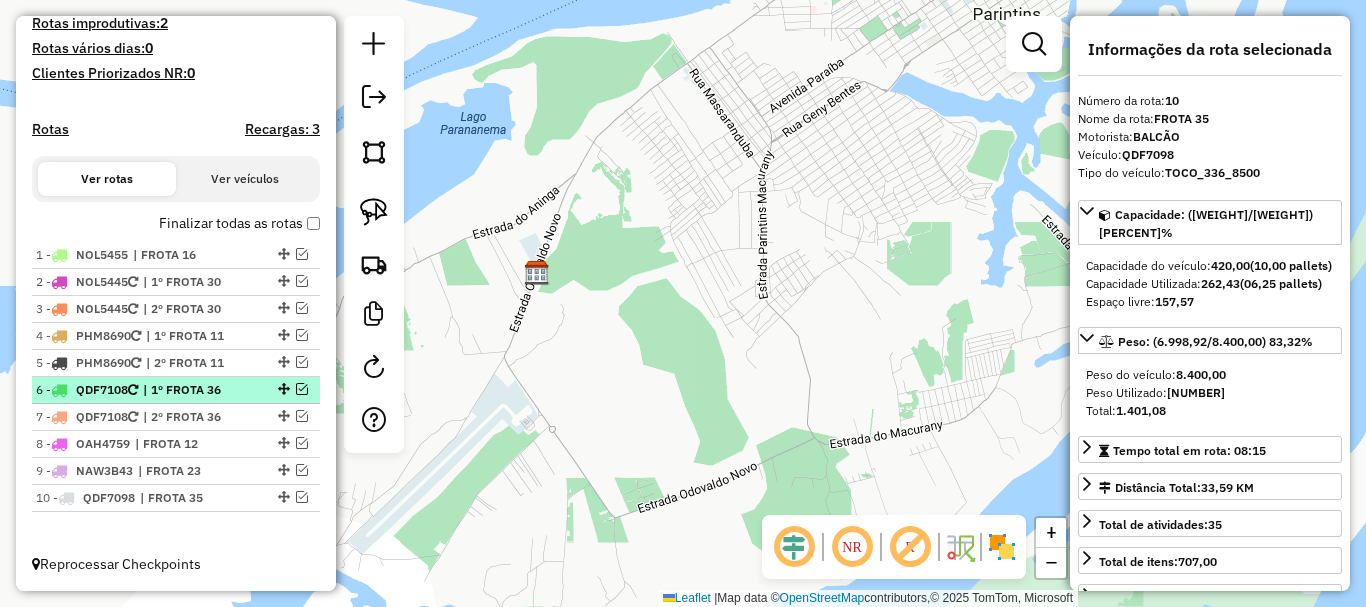 click on "| 1º FROTA 36" at bounding box center [189, 390] 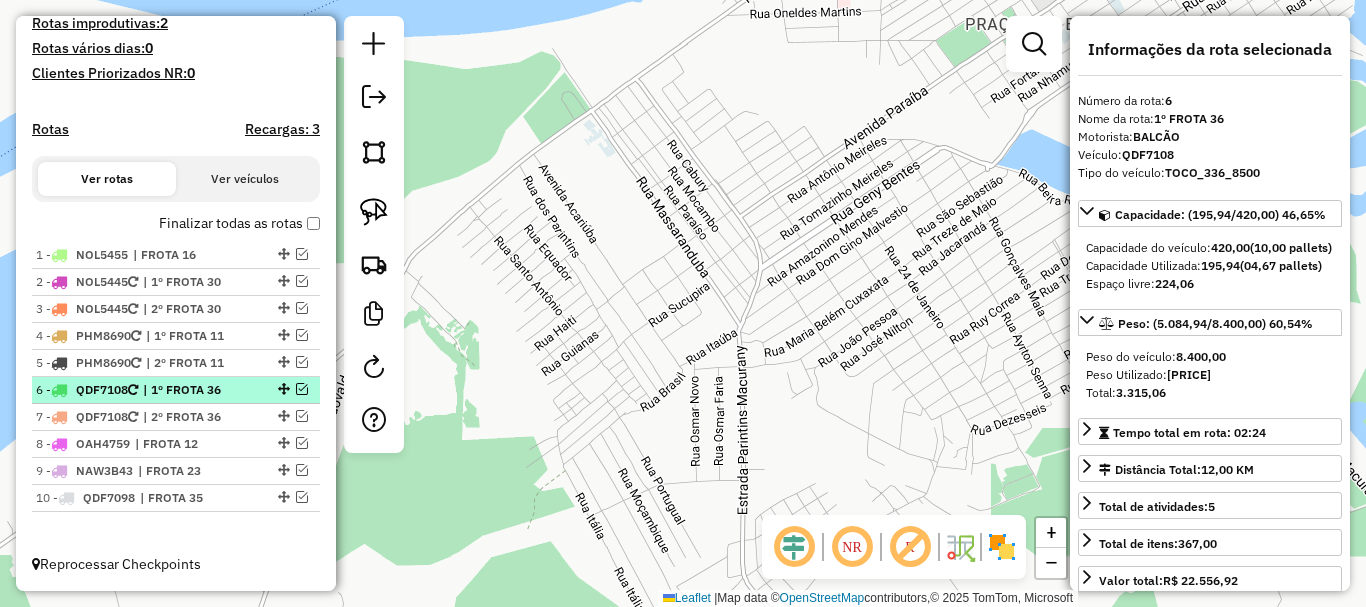 click on "| 1º FROTA 36" at bounding box center (189, 390) 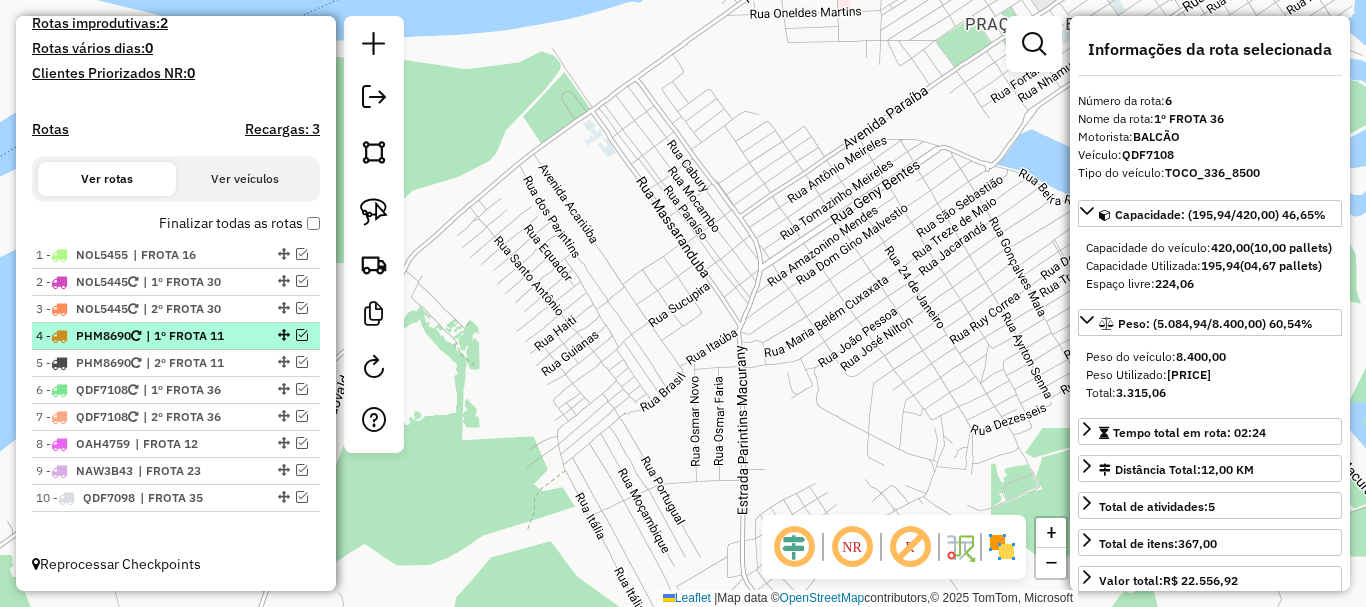 click on "| 1º FROTA 11" at bounding box center (192, 336) 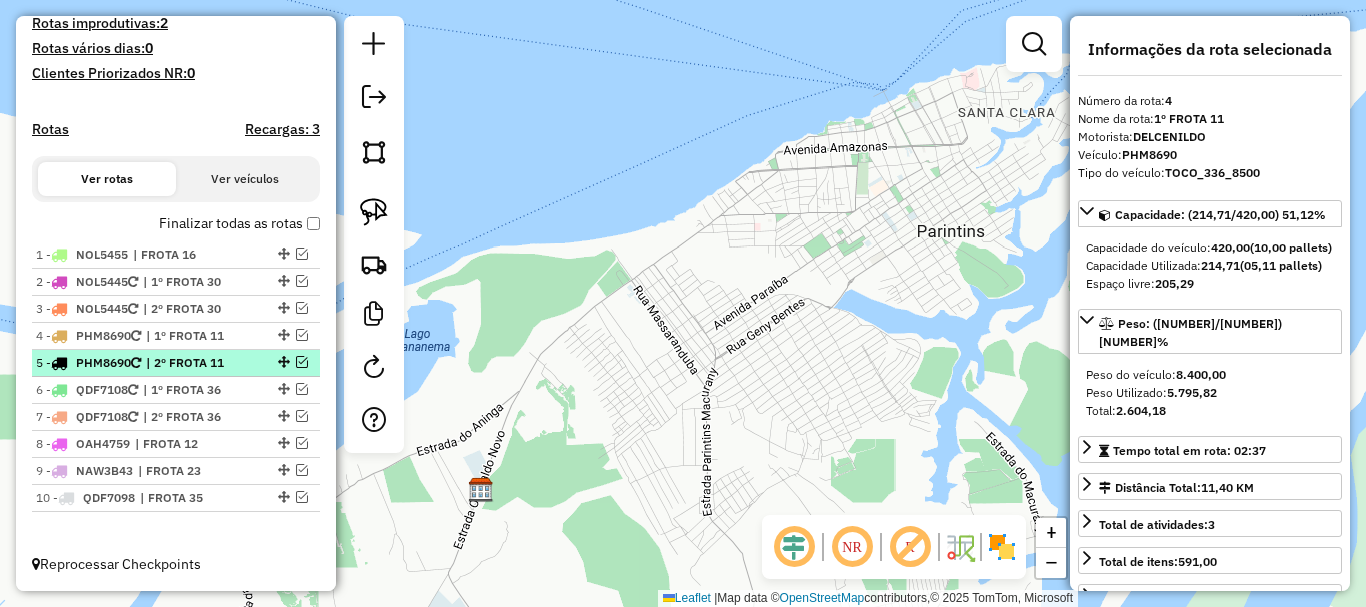 click on "| 2º FROTA 11" at bounding box center [192, 363] 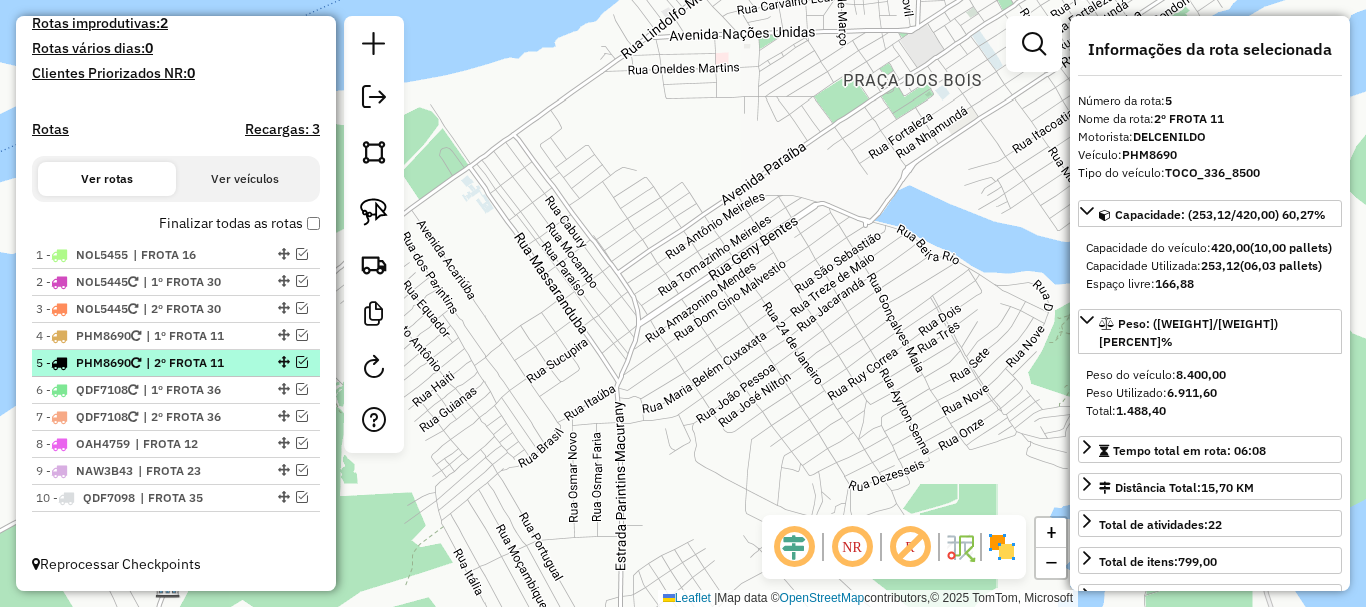 click on "| 2º FROTA 11" at bounding box center (192, 363) 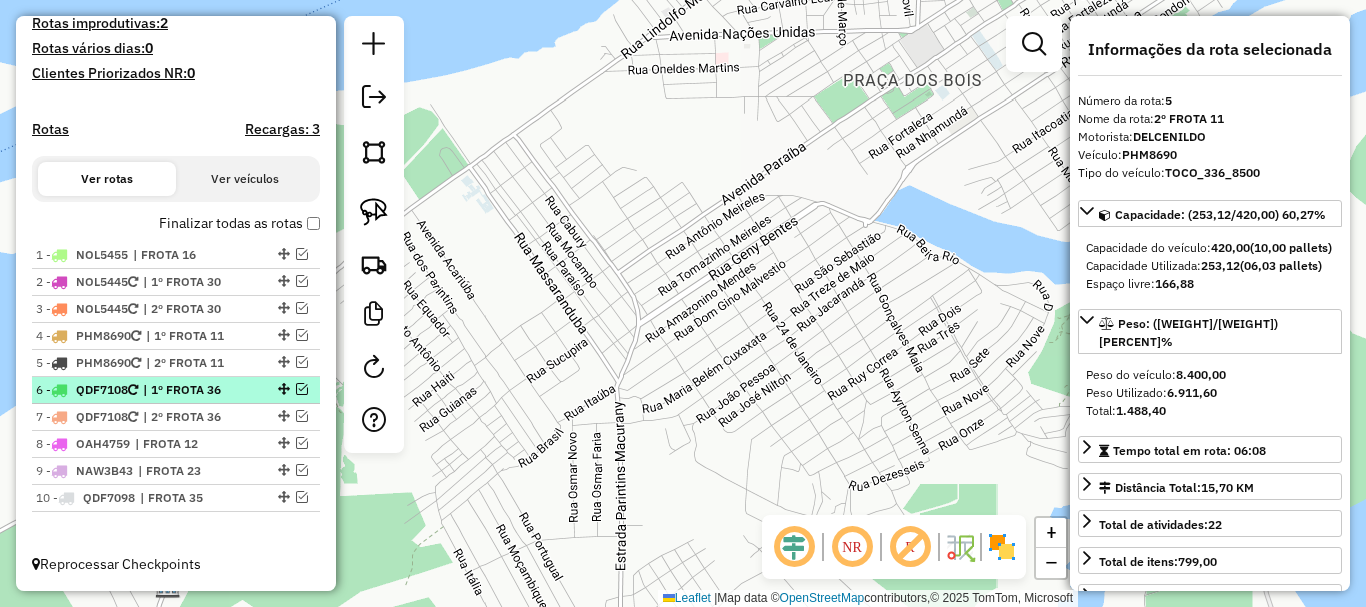 click on "[NUMBER] -       [PLATE]   | 1º FROTA [NUMBER]" at bounding box center [176, 390] 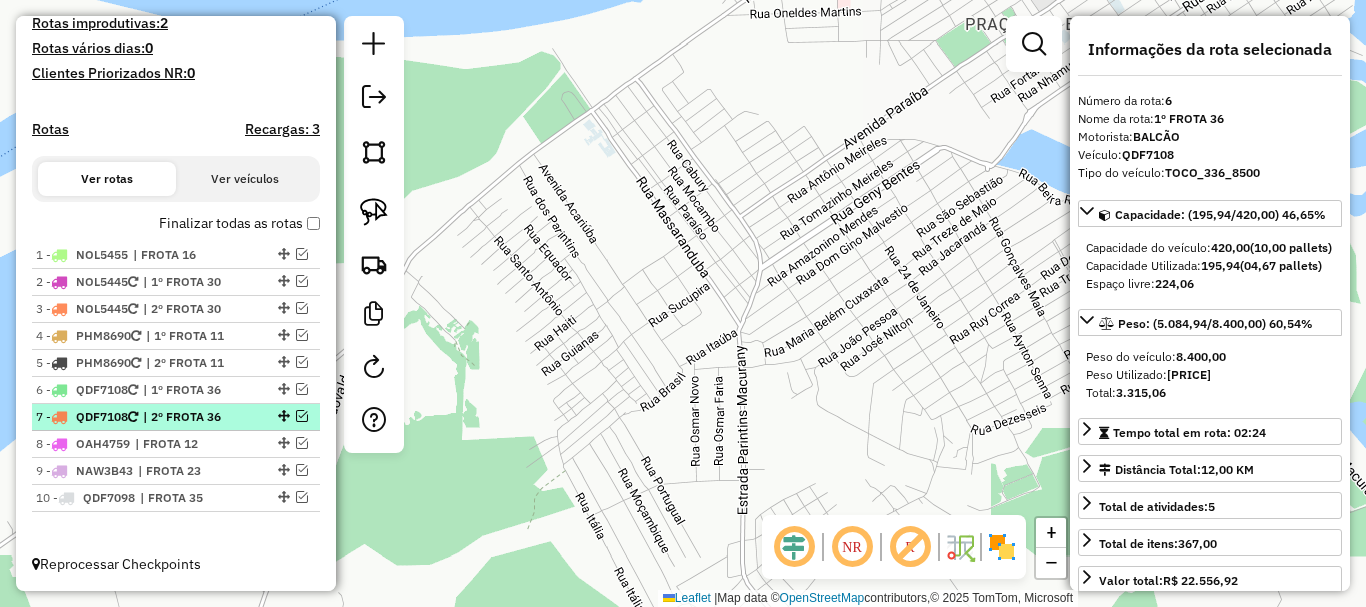 click on "| 2º FROTA 36" at bounding box center [189, 417] 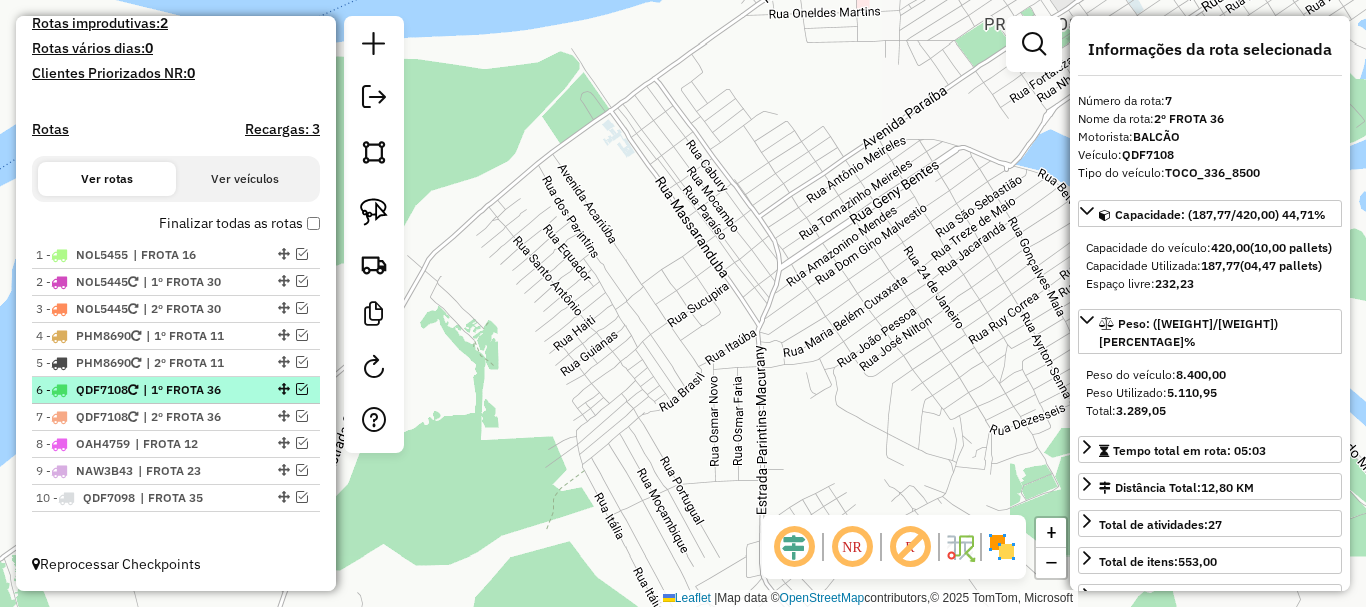 click on "| 1º FROTA 36" at bounding box center [189, 390] 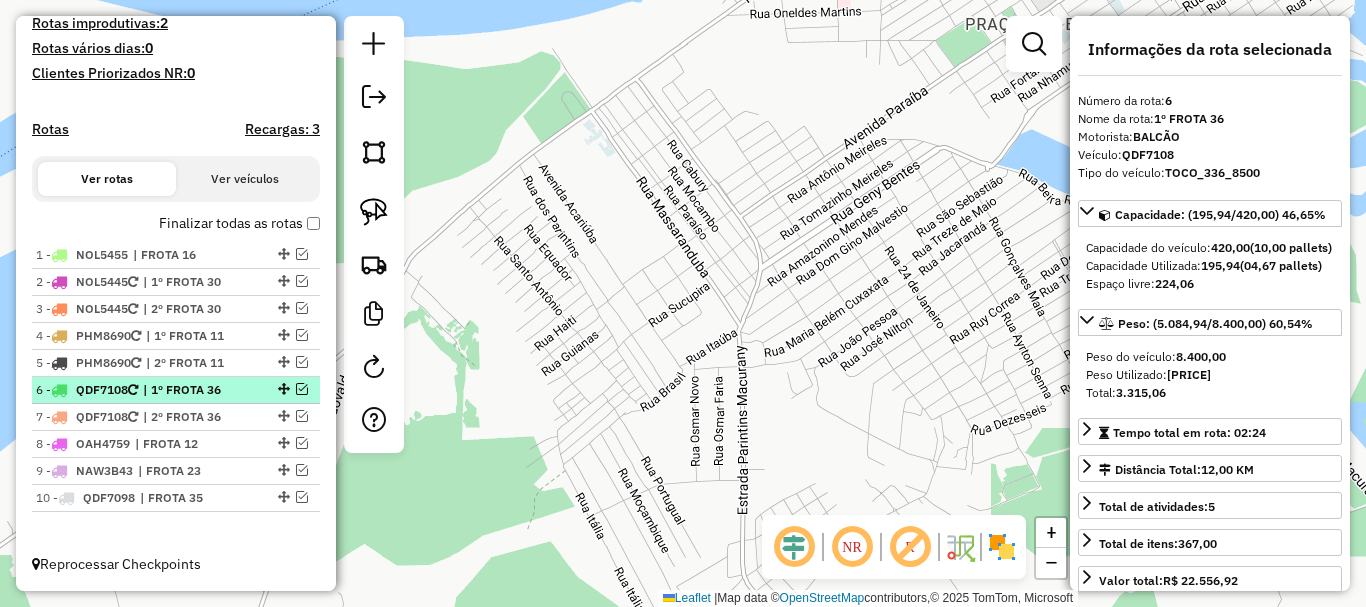 drag, startPoint x: 213, startPoint y: 415, endPoint x: 220, endPoint y: 389, distance: 26.925823 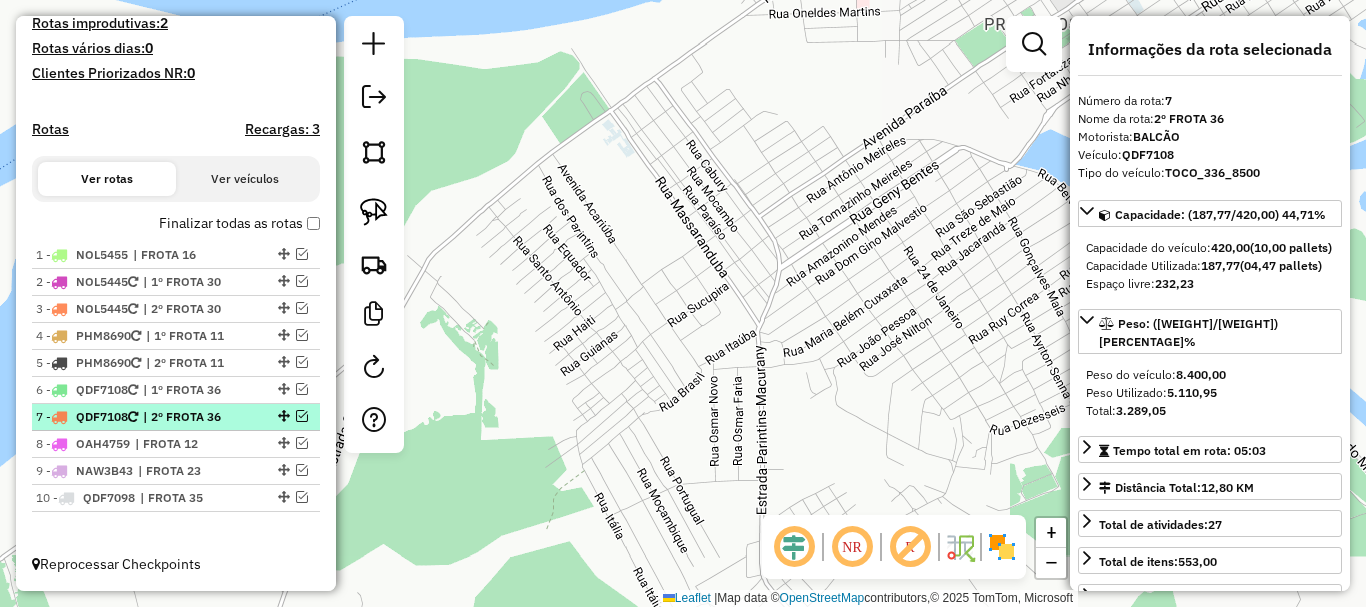 drag, startPoint x: 220, startPoint y: 388, endPoint x: 220, endPoint y: 415, distance: 27 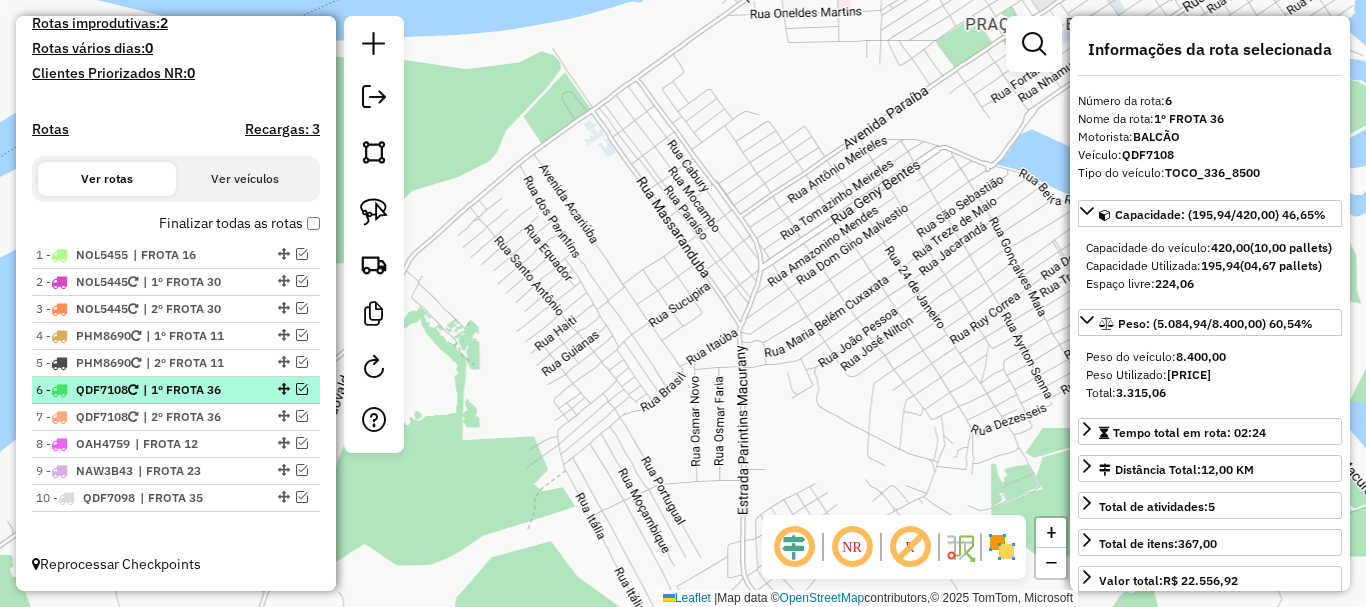 drag, startPoint x: 220, startPoint y: 415, endPoint x: 227, endPoint y: 382, distance: 33.734257 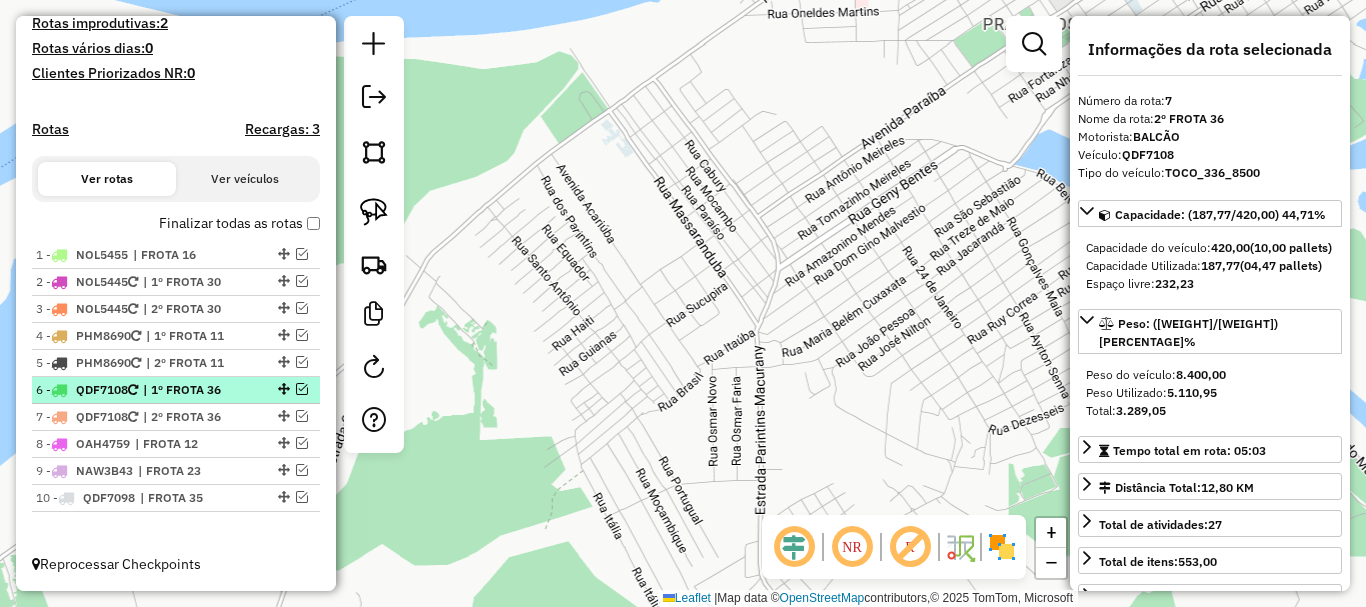 click on "| 1º FROTA 36" at bounding box center [189, 390] 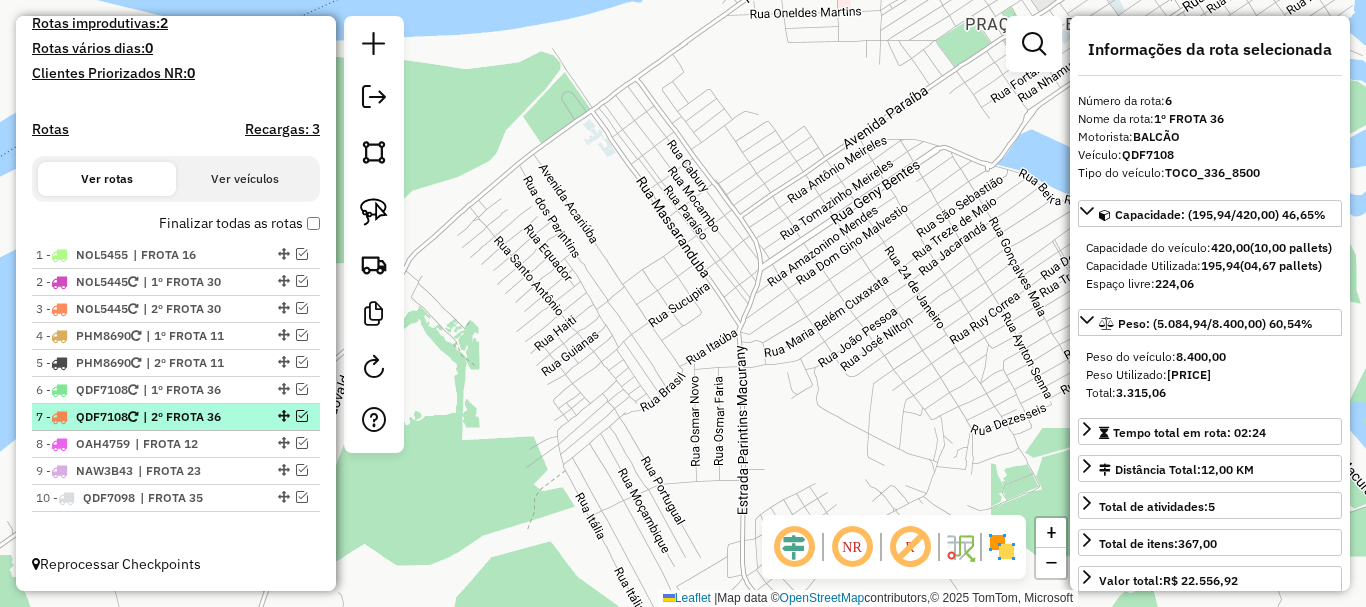 click on "7 -       QDF7108   | 2º FROTA 36" at bounding box center (176, 417) 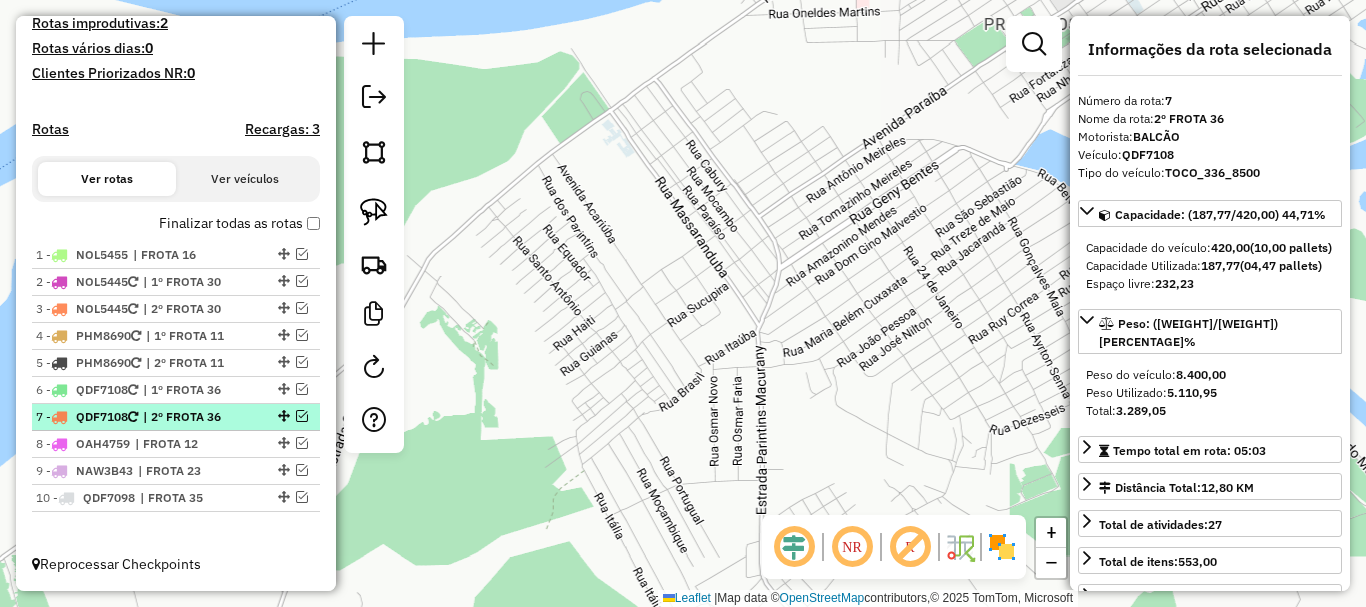 drag, startPoint x: 232, startPoint y: 384, endPoint x: 226, endPoint y: 415, distance: 31.575306 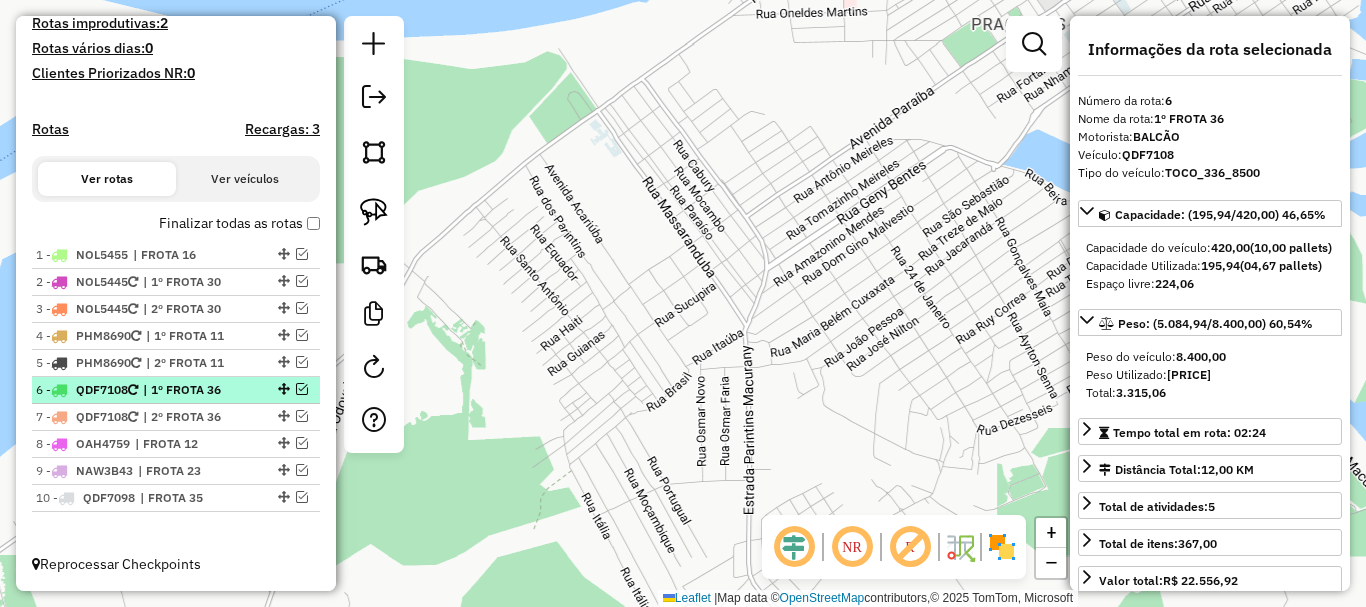 drag, startPoint x: 226, startPoint y: 415, endPoint x: 229, endPoint y: 397, distance: 18.248287 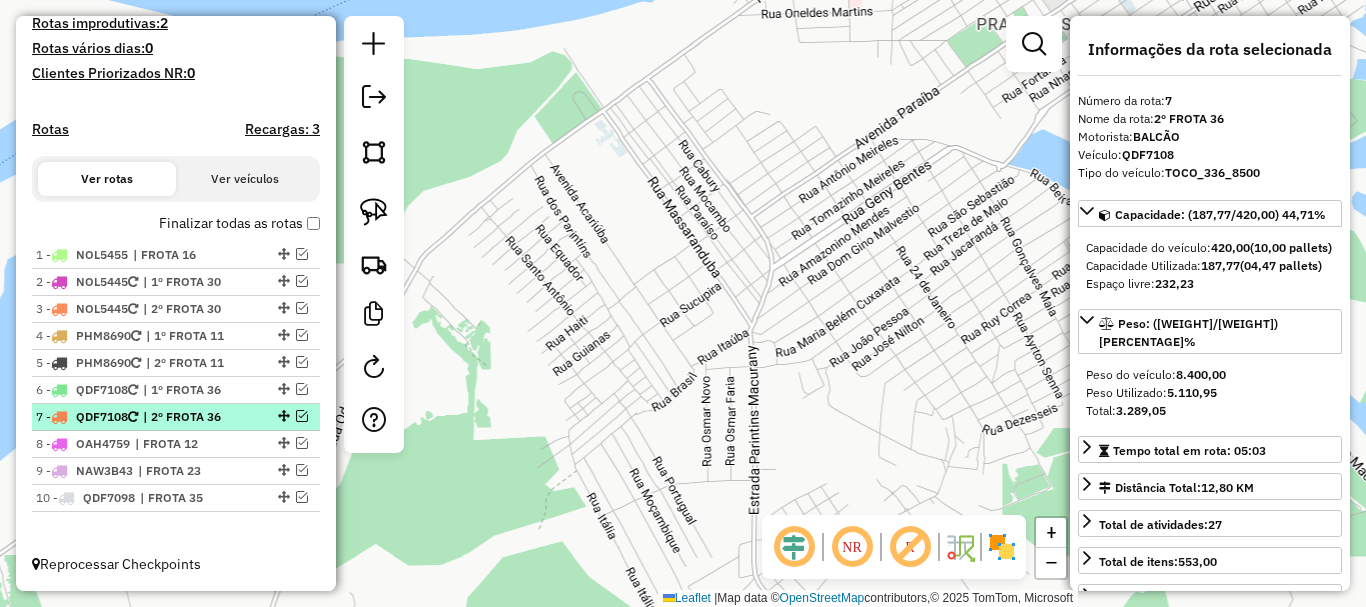 drag, startPoint x: 229, startPoint y: 397, endPoint x: 227, endPoint y: 413, distance: 16.124516 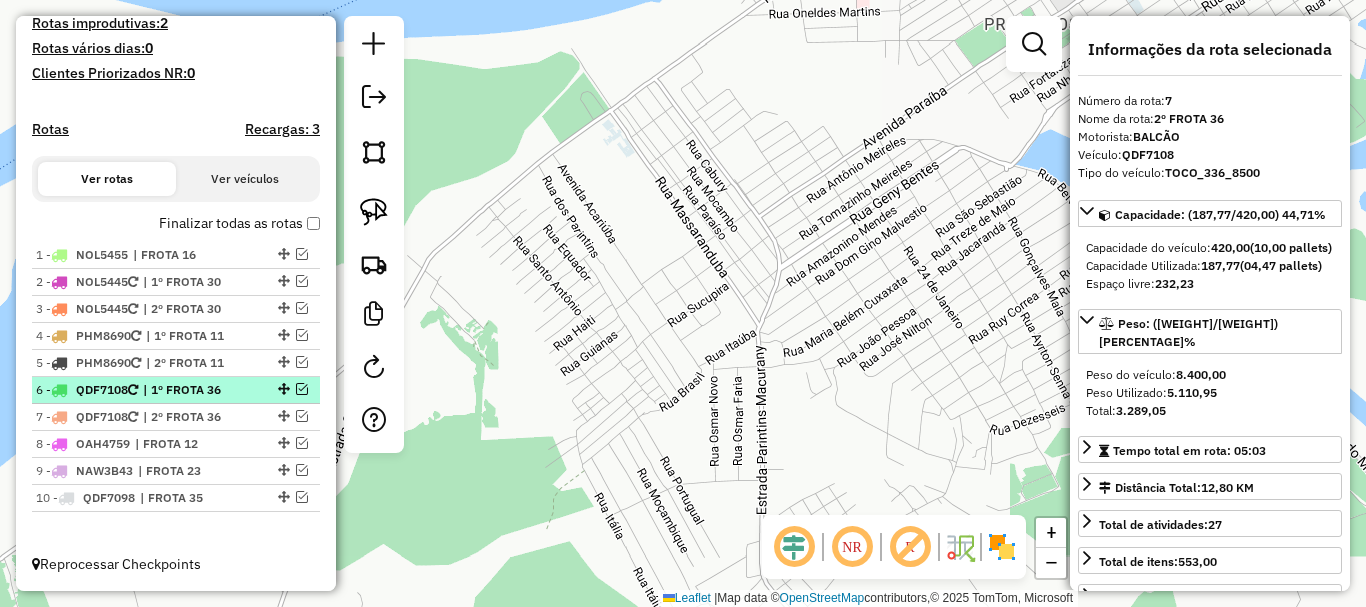 click on "| 1º FROTA 36" at bounding box center [189, 390] 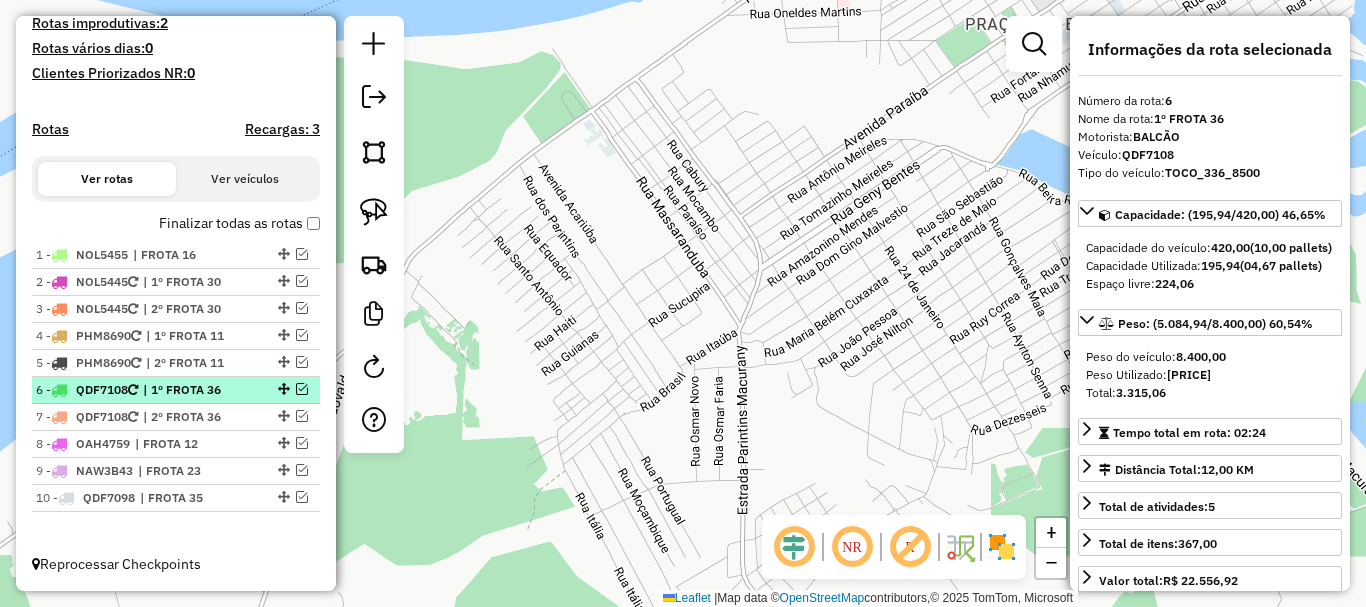 click on "[NUMBER] -       [PLATE]   | 1º FROTA [NUMBER]" at bounding box center (176, 390) 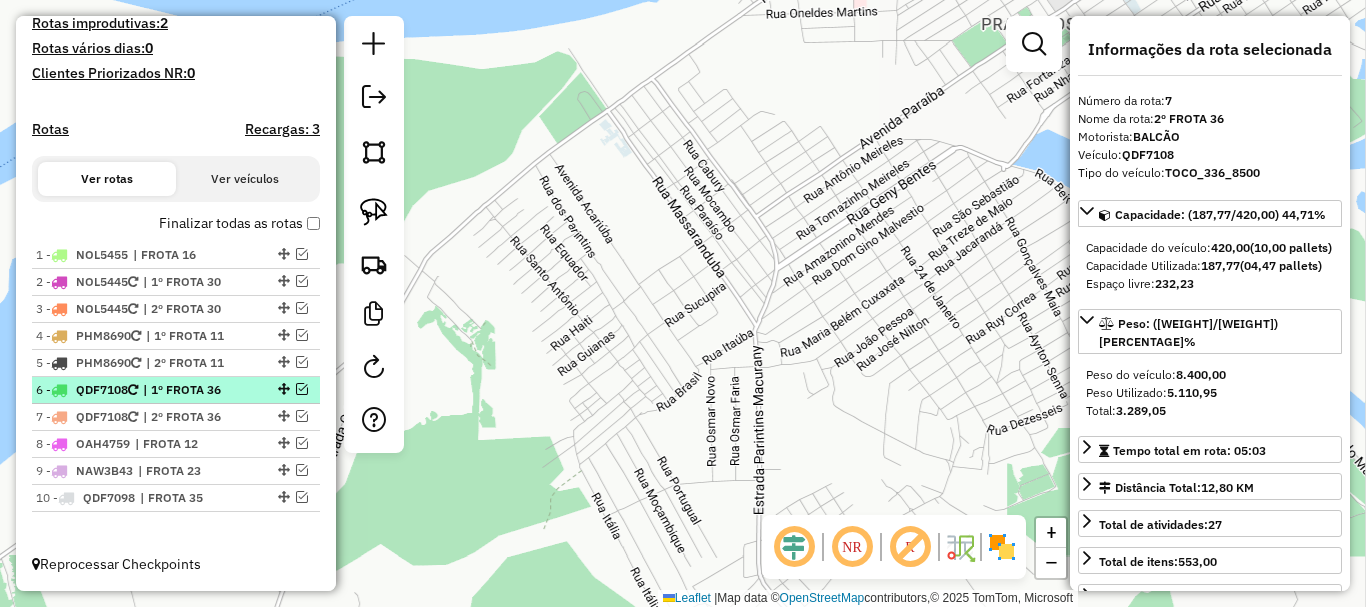 click on "| 1º FROTA 36" at bounding box center [189, 390] 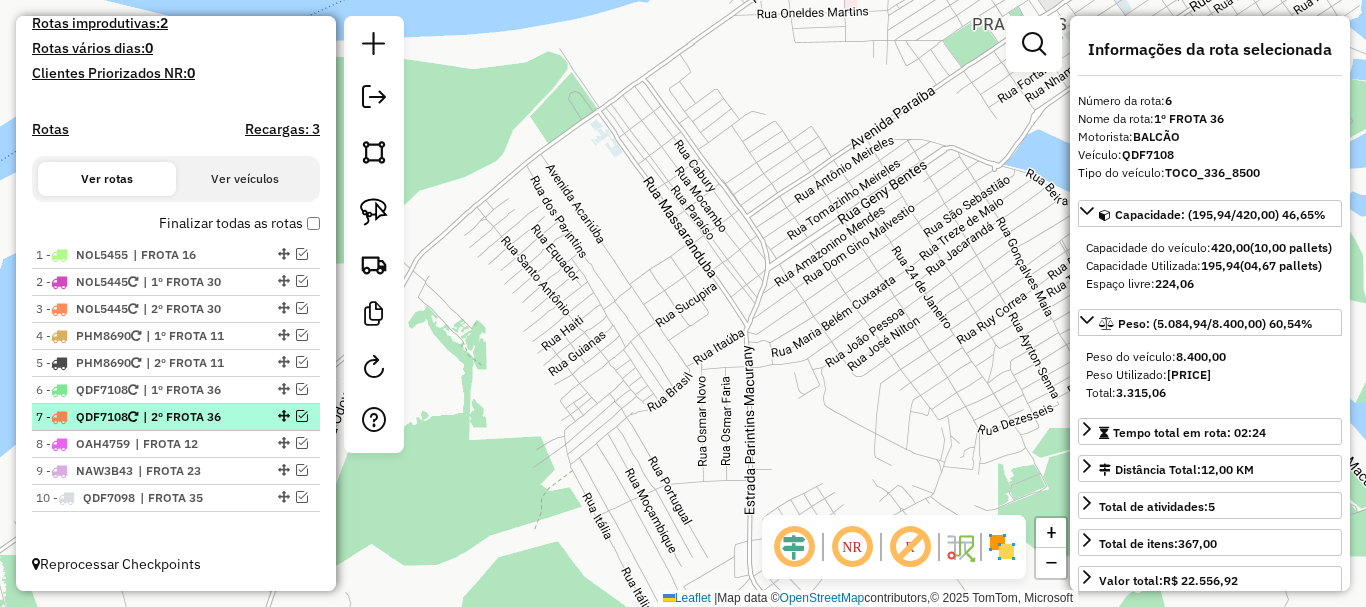 click on "| 2º FROTA 36" at bounding box center (189, 417) 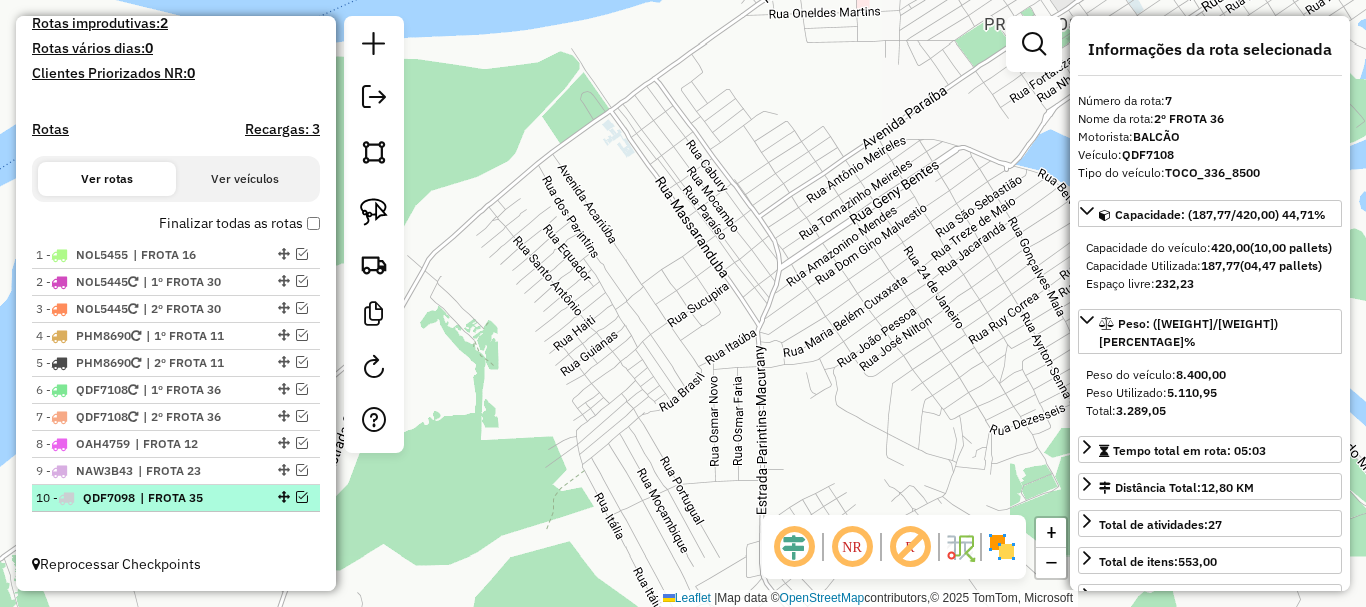 click on "10 -       QDF7098   | FROTA 35" at bounding box center (176, 498) 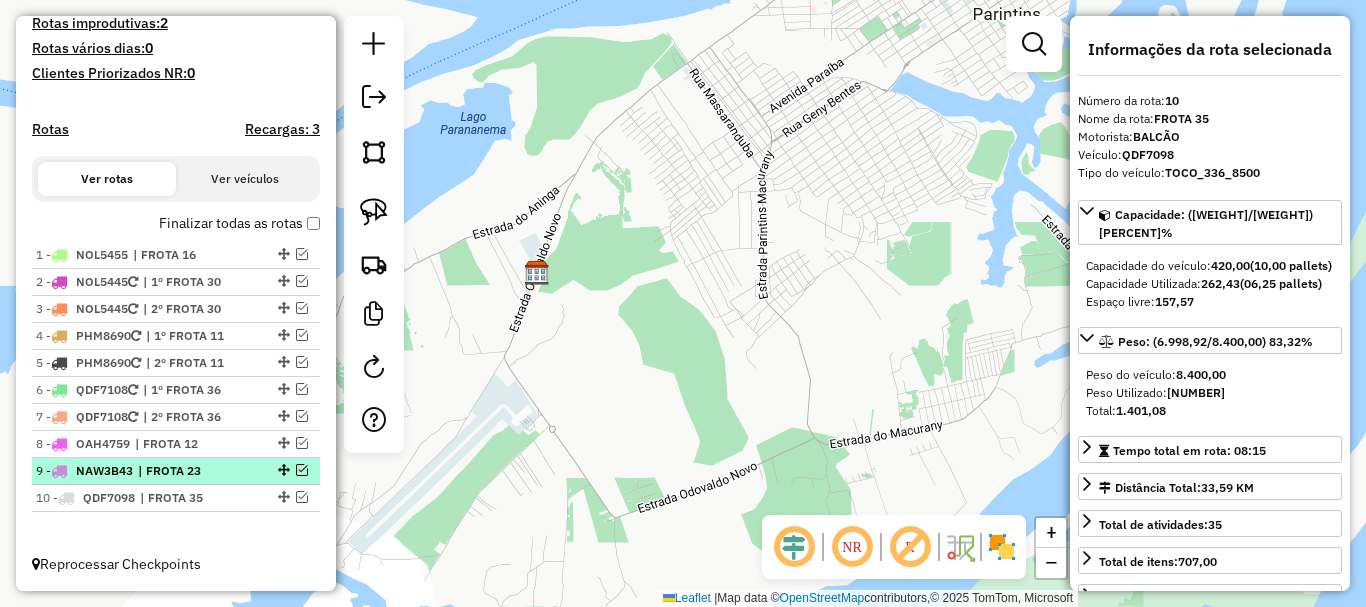 click on "| FROTA 23" at bounding box center (184, 471) 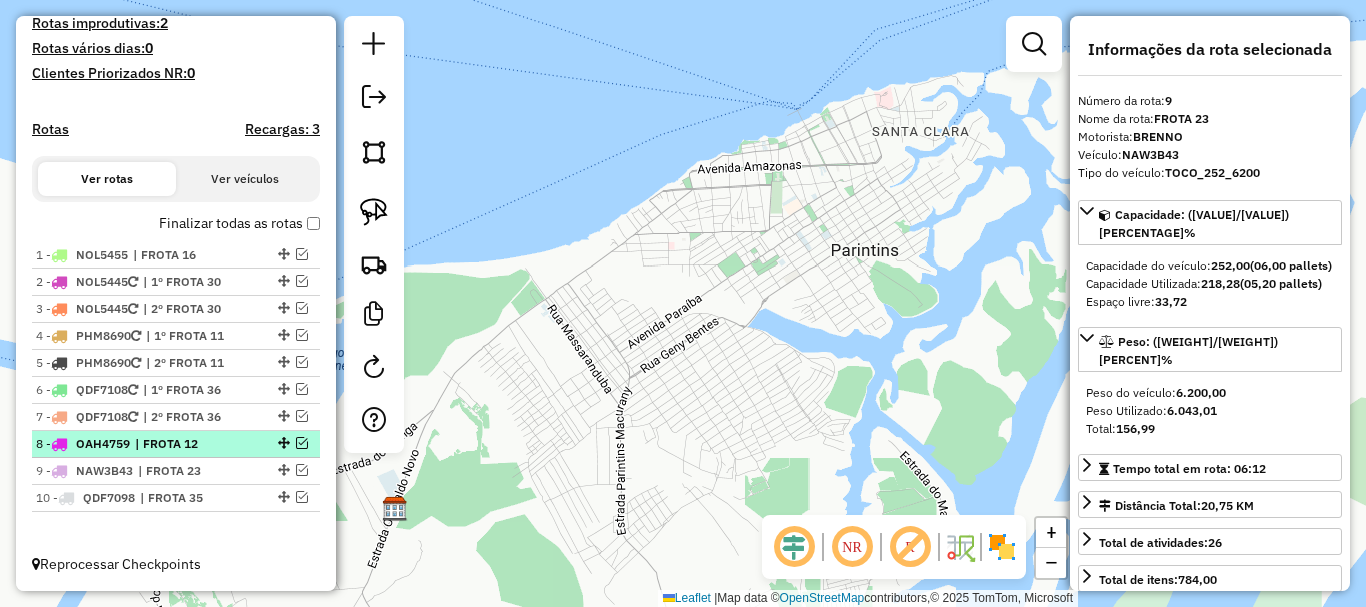 click on "| FROTA 12" at bounding box center [181, 444] 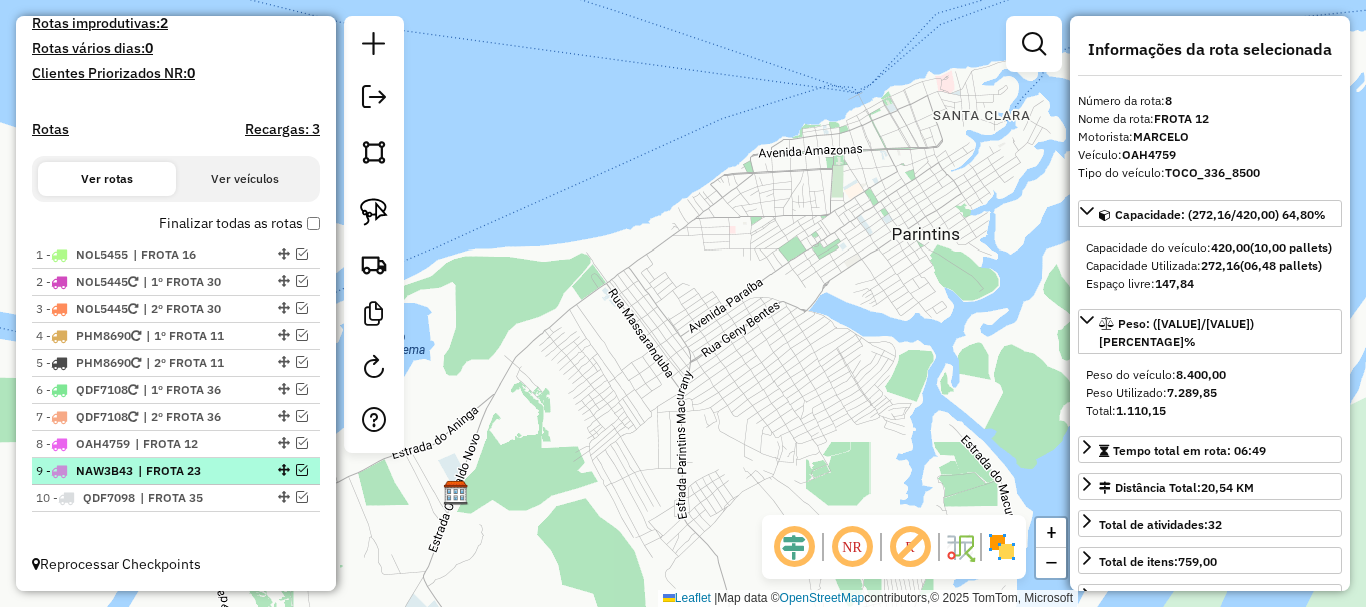click on "| FROTA 23" at bounding box center [184, 471] 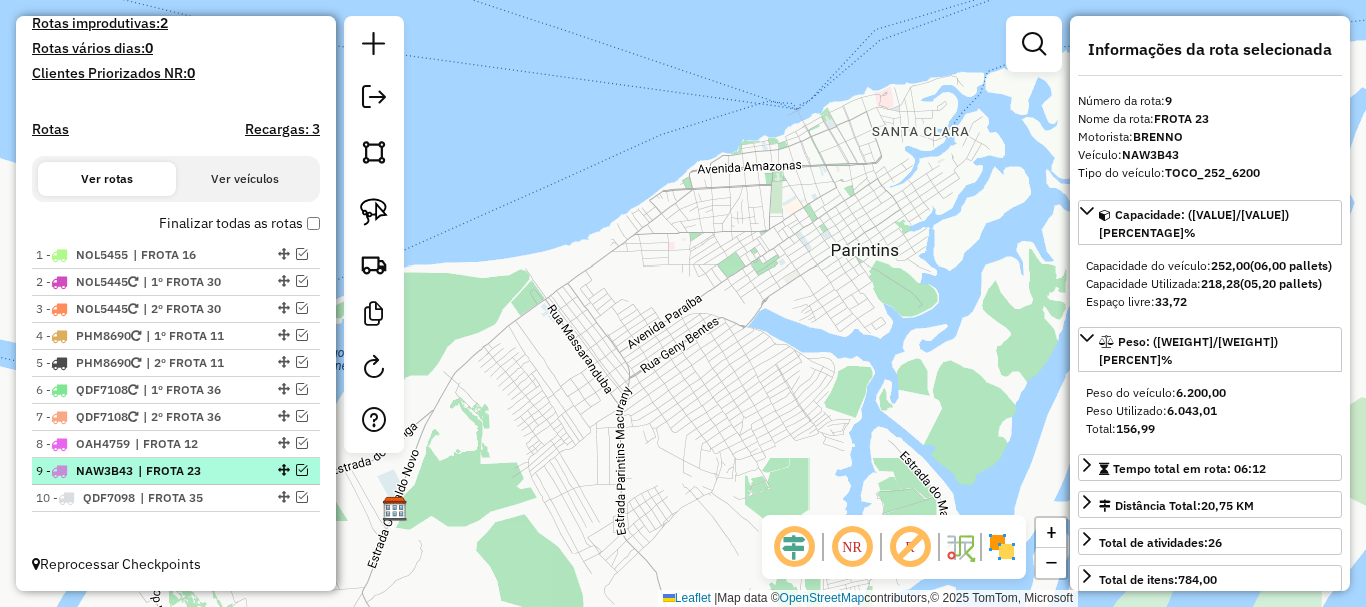 click on "[NUMBER]       [PLATE]   | FROTA [NUMBER]" at bounding box center (176, 471) 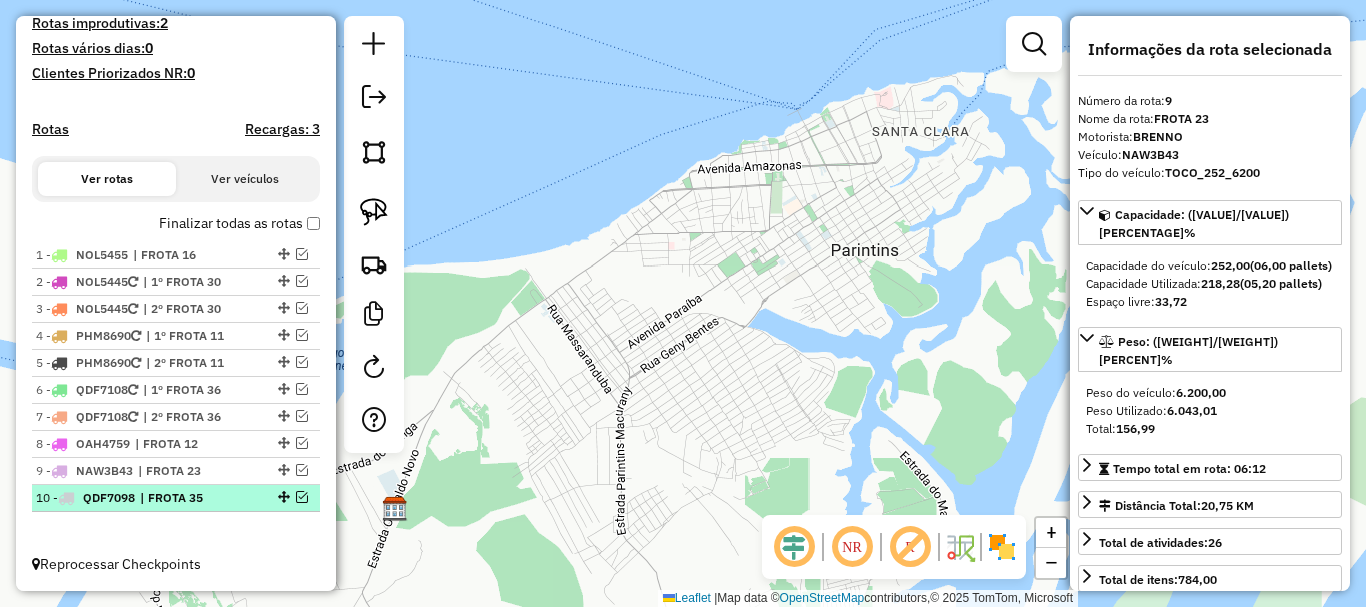 click on "| FROTA 35" at bounding box center [186, 498] 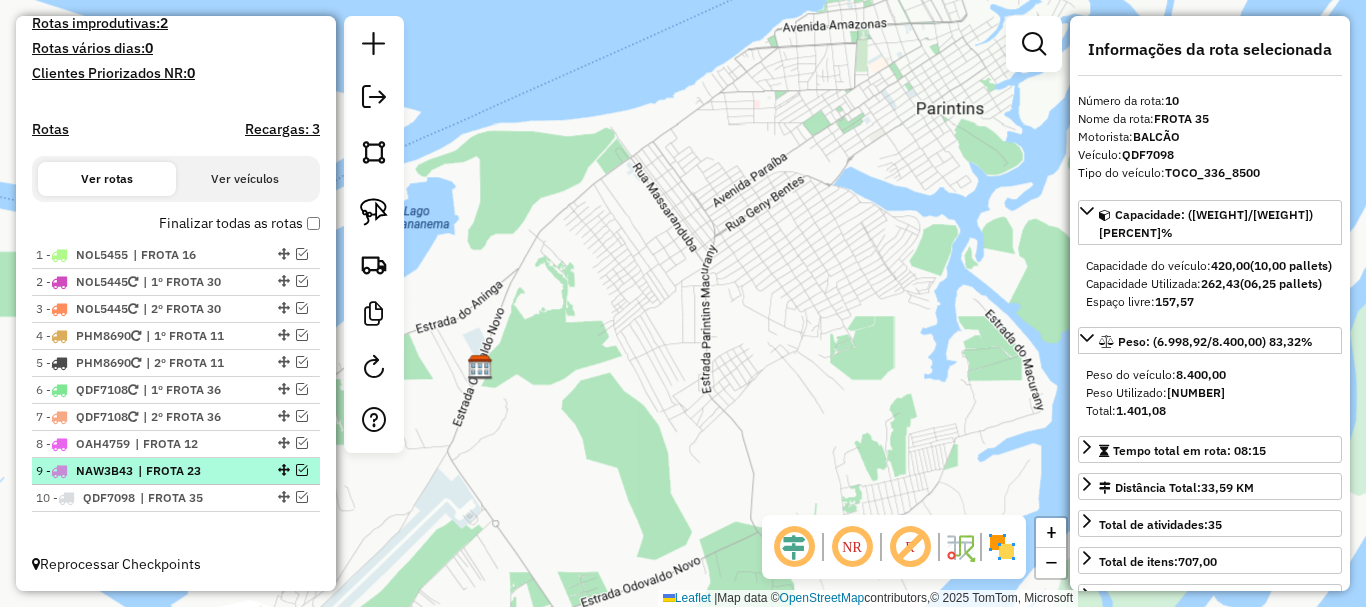 click on "| FROTA 23" at bounding box center [184, 471] 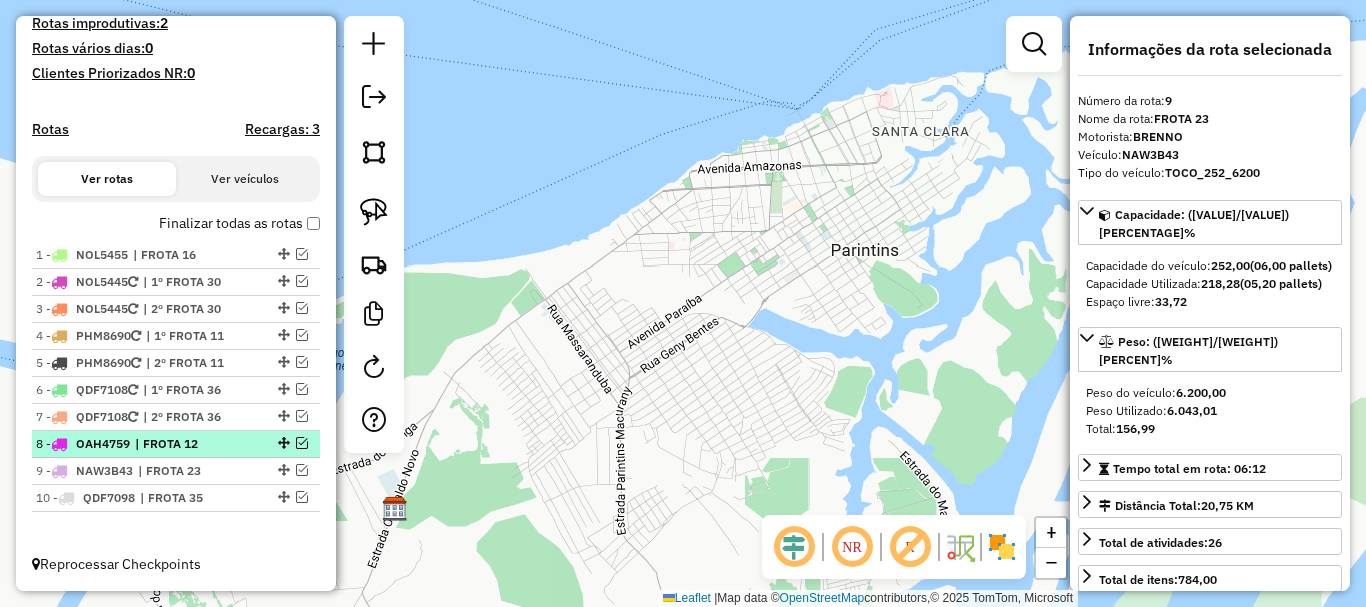 click on "| FROTA 12" at bounding box center (181, 444) 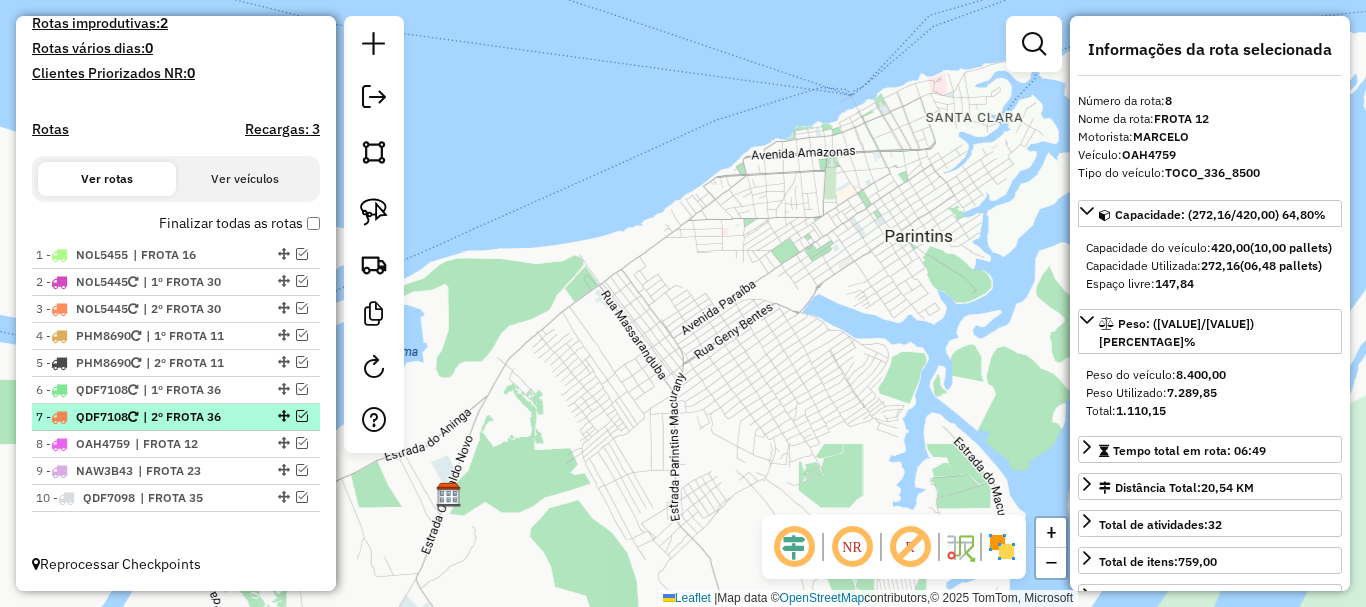 click on "| 2º FROTA 36" at bounding box center (189, 417) 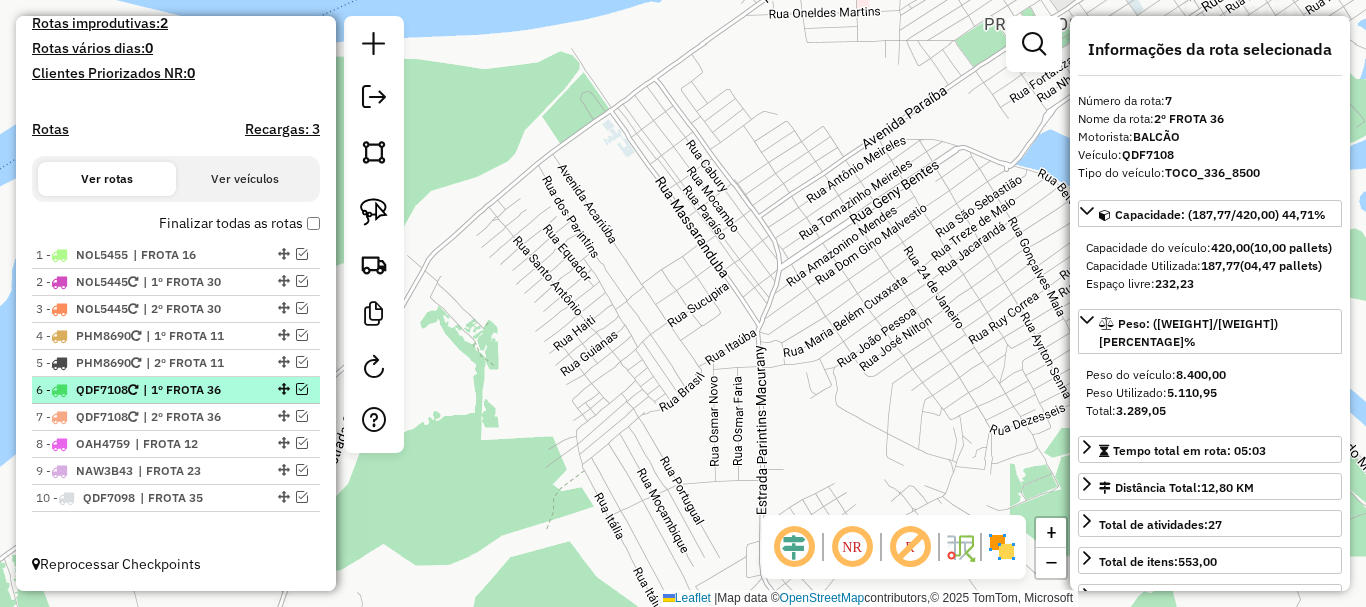 click on "| 1º FROTA 36" at bounding box center [189, 390] 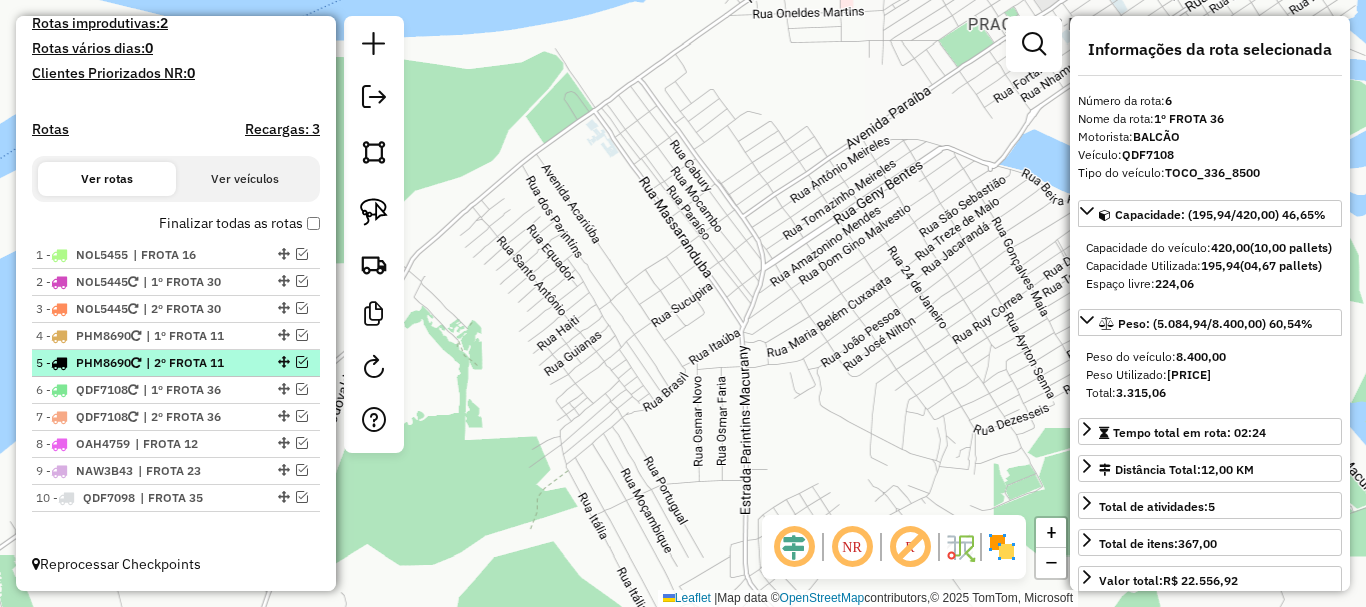 click on "| 2º FROTA 11" at bounding box center (192, 363) 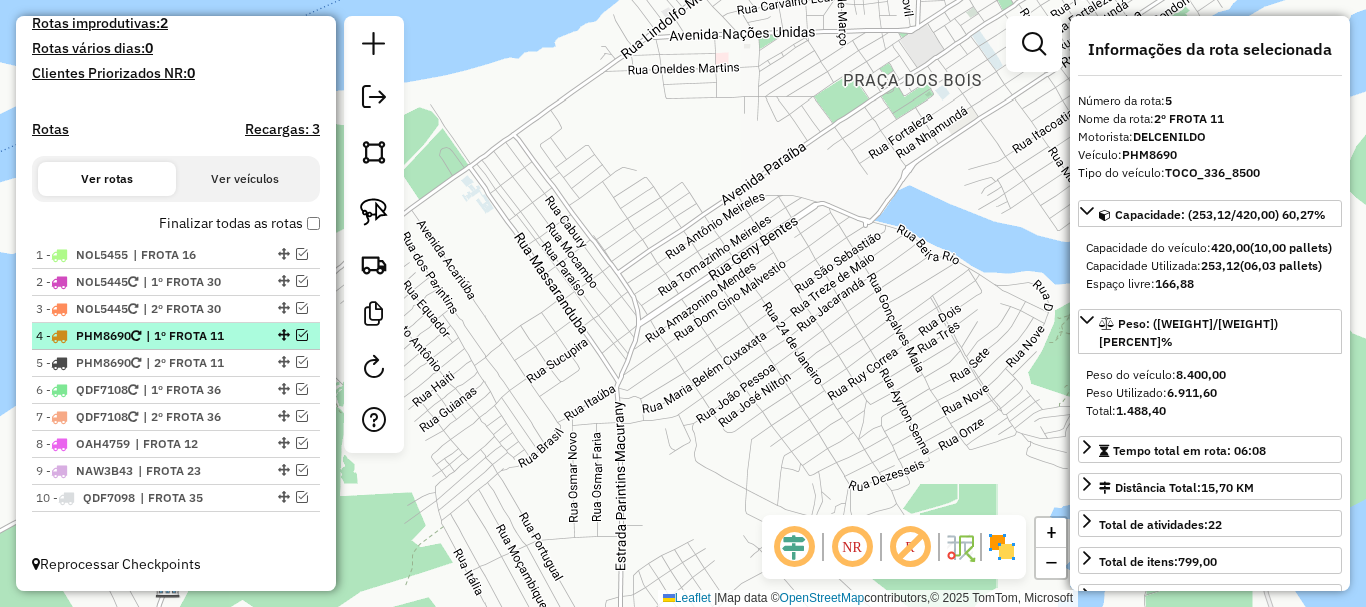 click on "[NUMBER] - PHM8690 | 1º FROTA [NUMBER]" at bounding box center [176, 336] 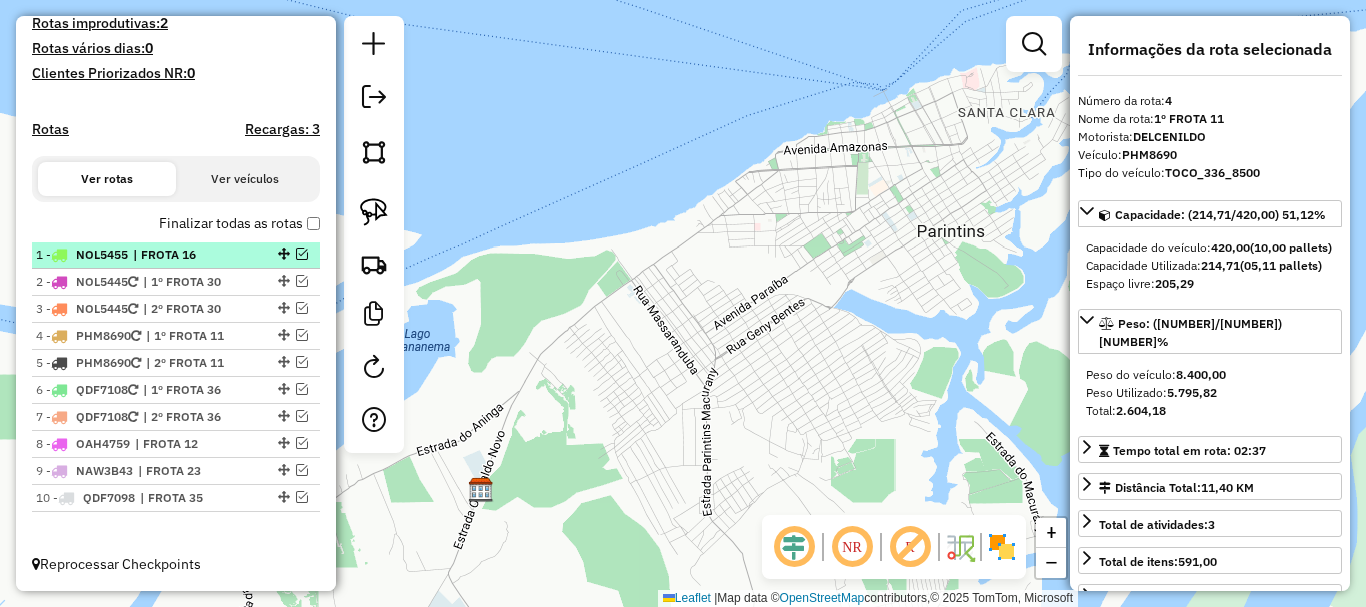 click on "1 -       NOL5455   | FROTA 16" at bounding box center (176, 255) 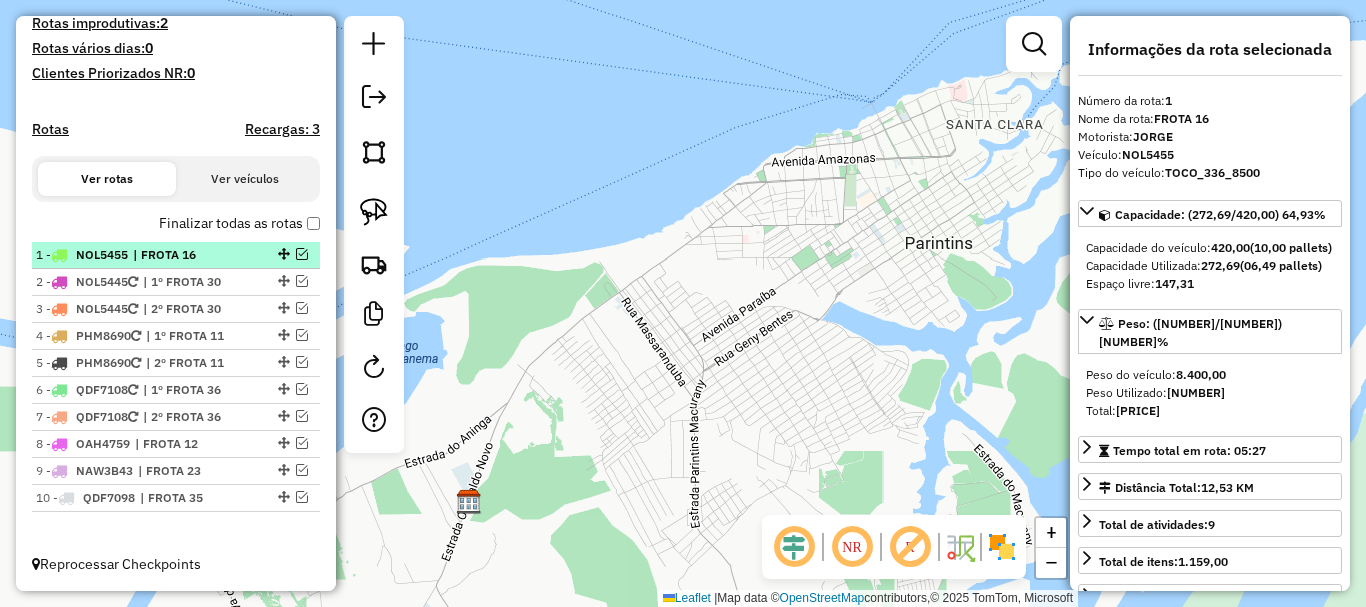 click at bounding box center [302, 254] 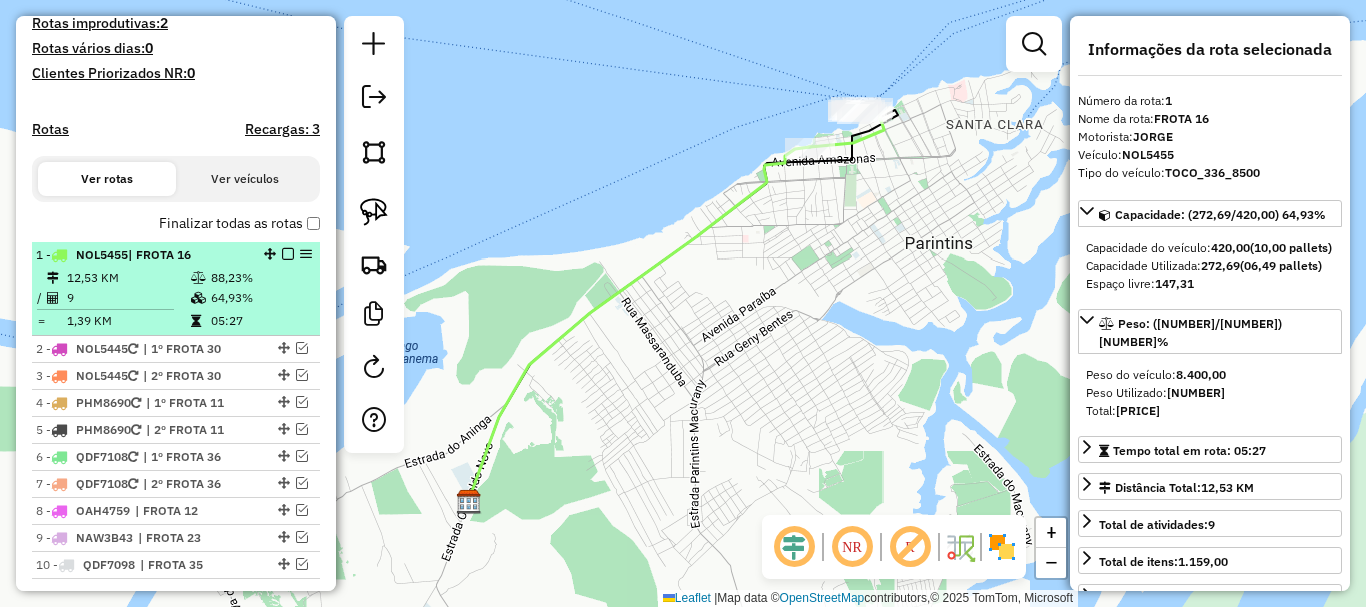 click on "1 -       NOL5455   | FROTA 16" at bounding box center [142, 255] 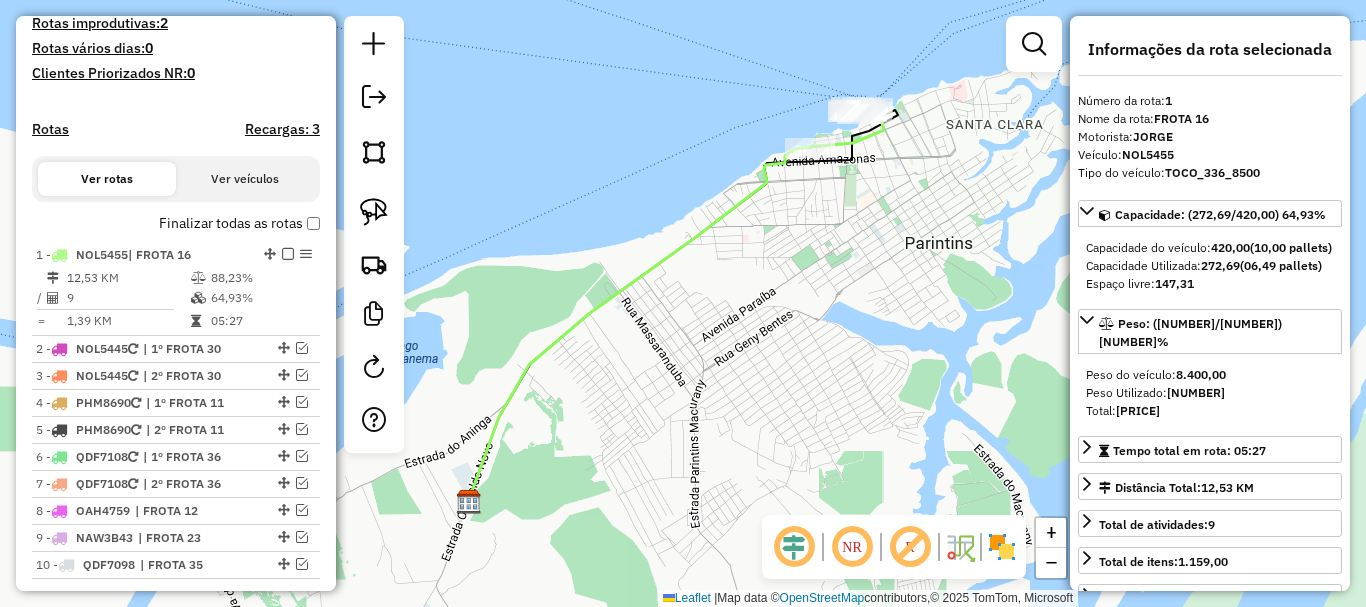 click 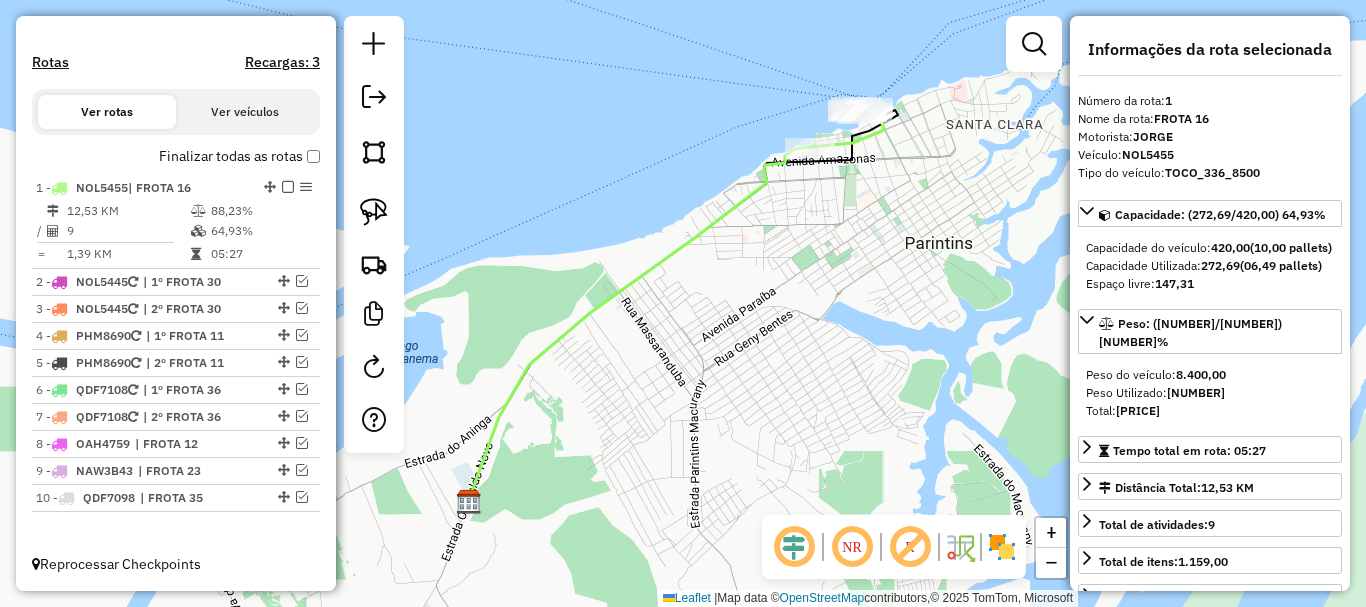 click 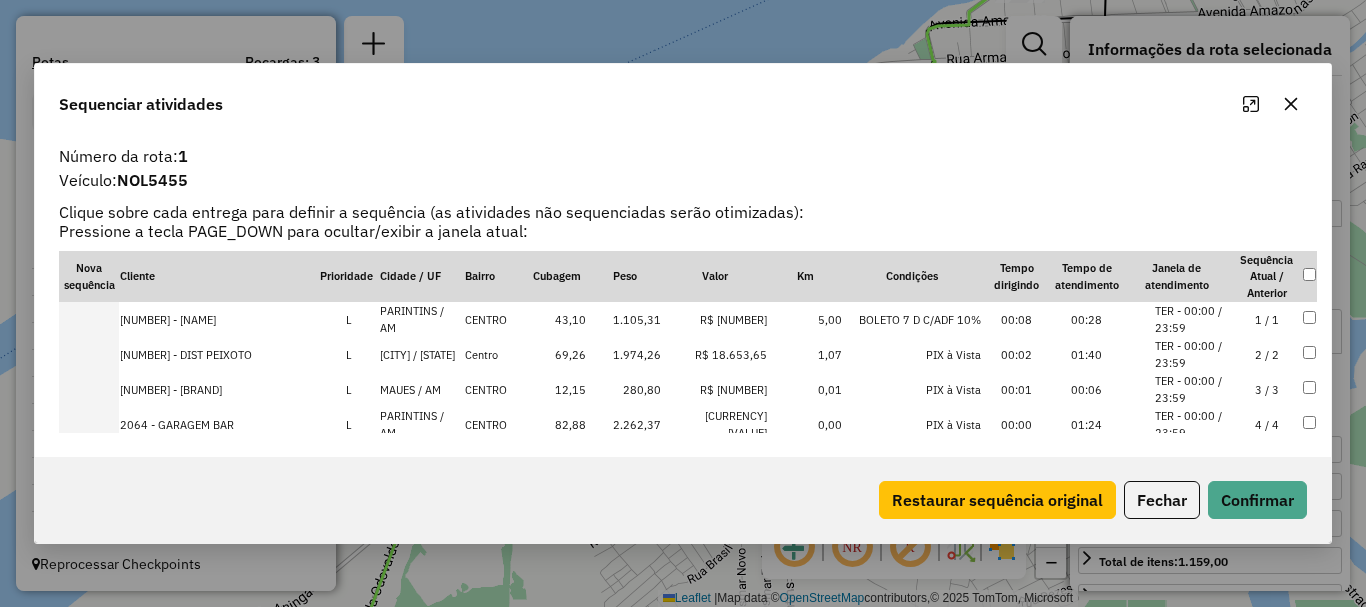 scroll, scrollTop: 2468, scrollLeft: 0, axis: vertical 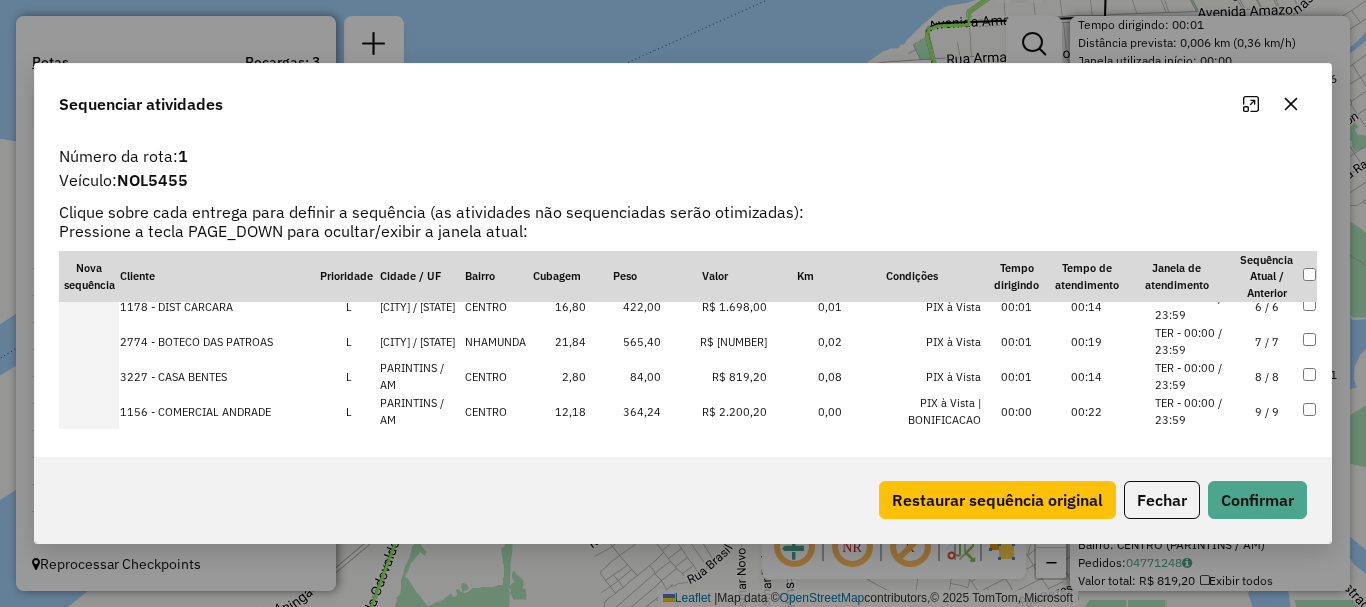 click at bounding box center [89, 341] 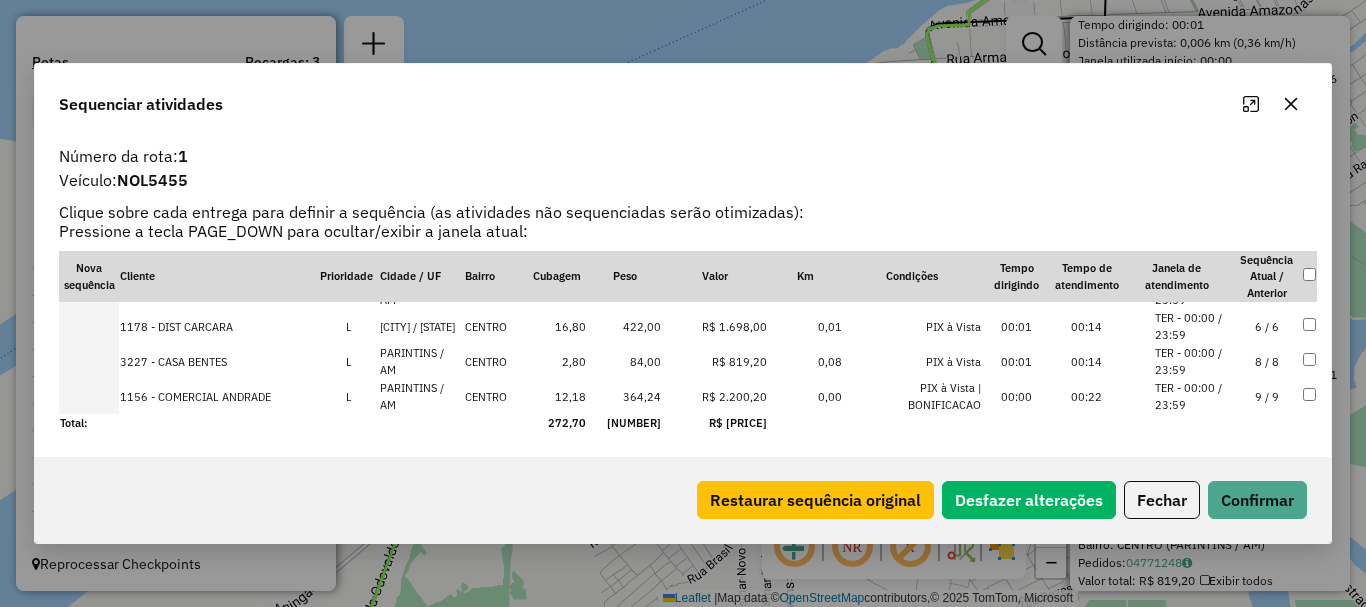 click at bounding box center (89, 361) 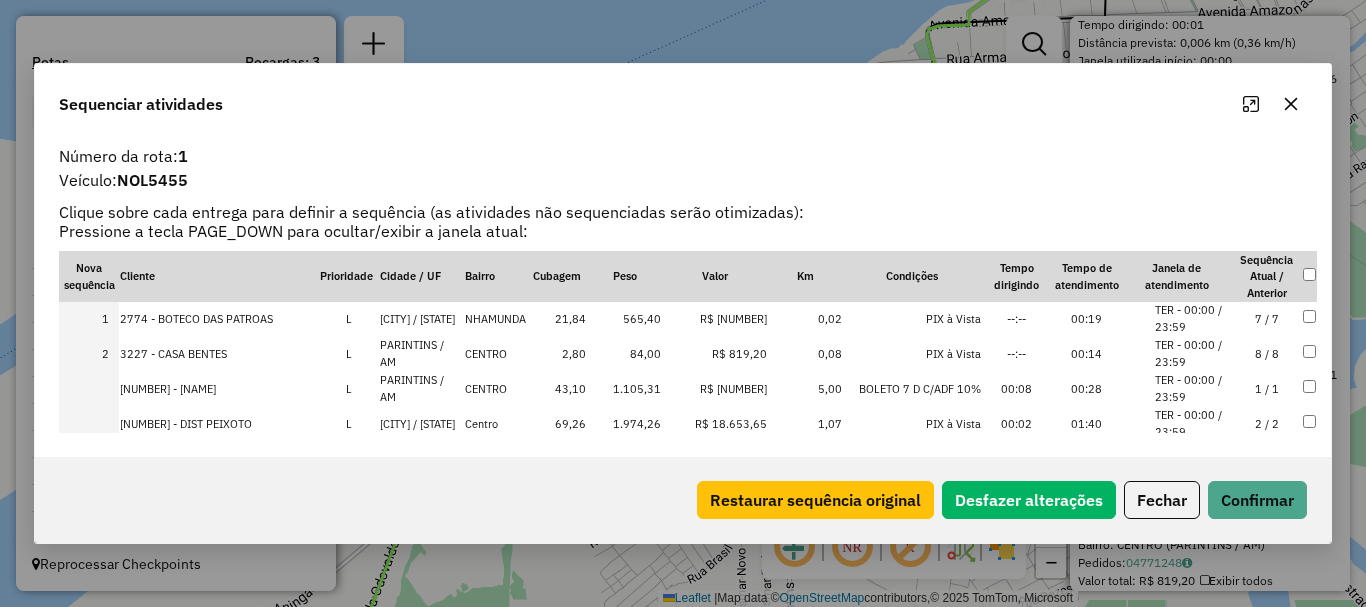 scroll, scrollTop: 0, scrollLeft: 0, axis: both 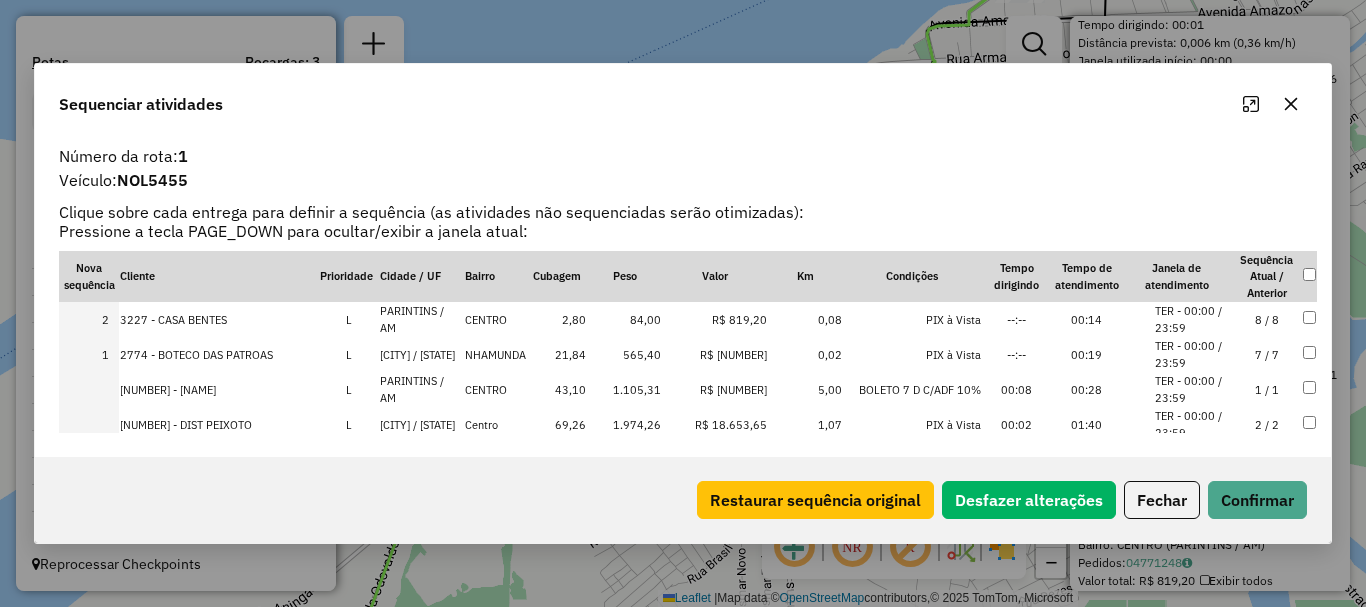 drag, startPoint x: 105, startPoint y: 357, endPoint x: 107, endPoint y: 312, distance: 45.044422 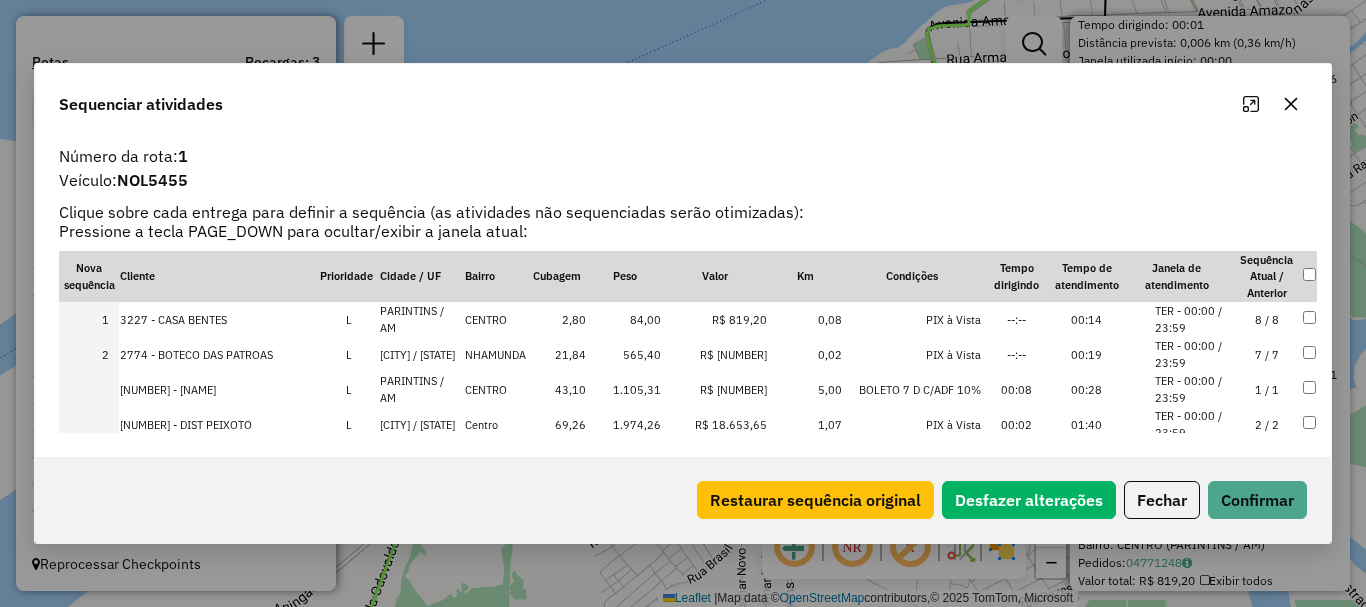 scroll, scrollTop: 1508, scrollLeft: 0, axis: vertical 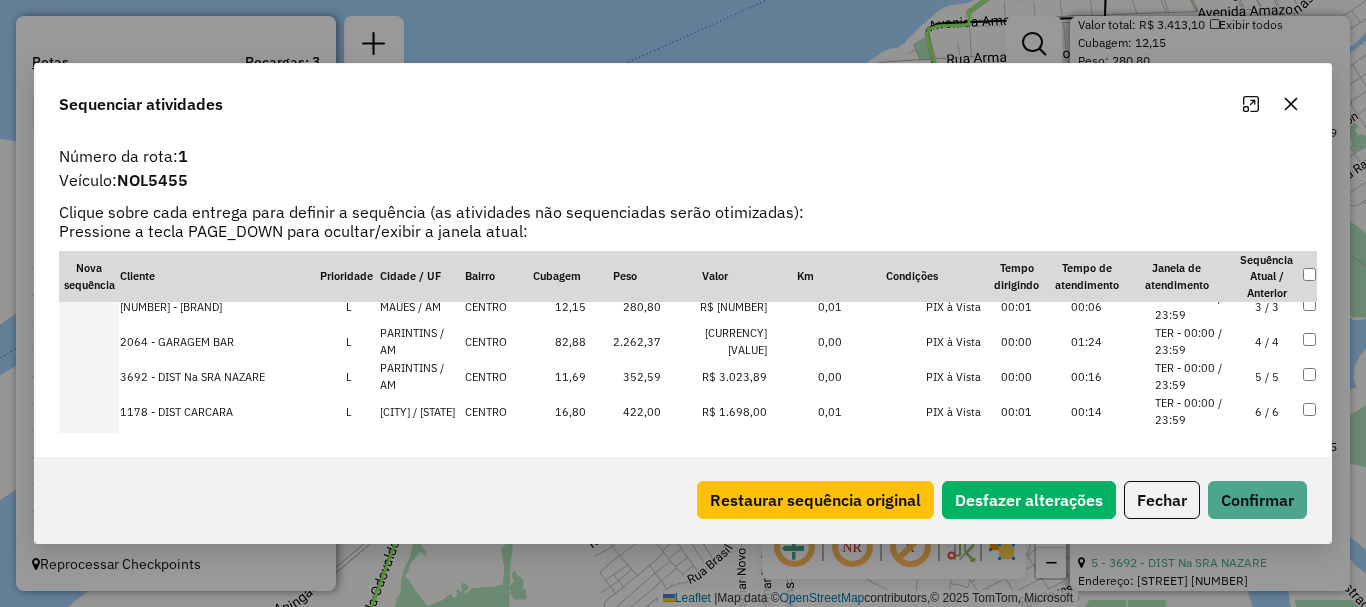 click at bounding box center (89, 341) 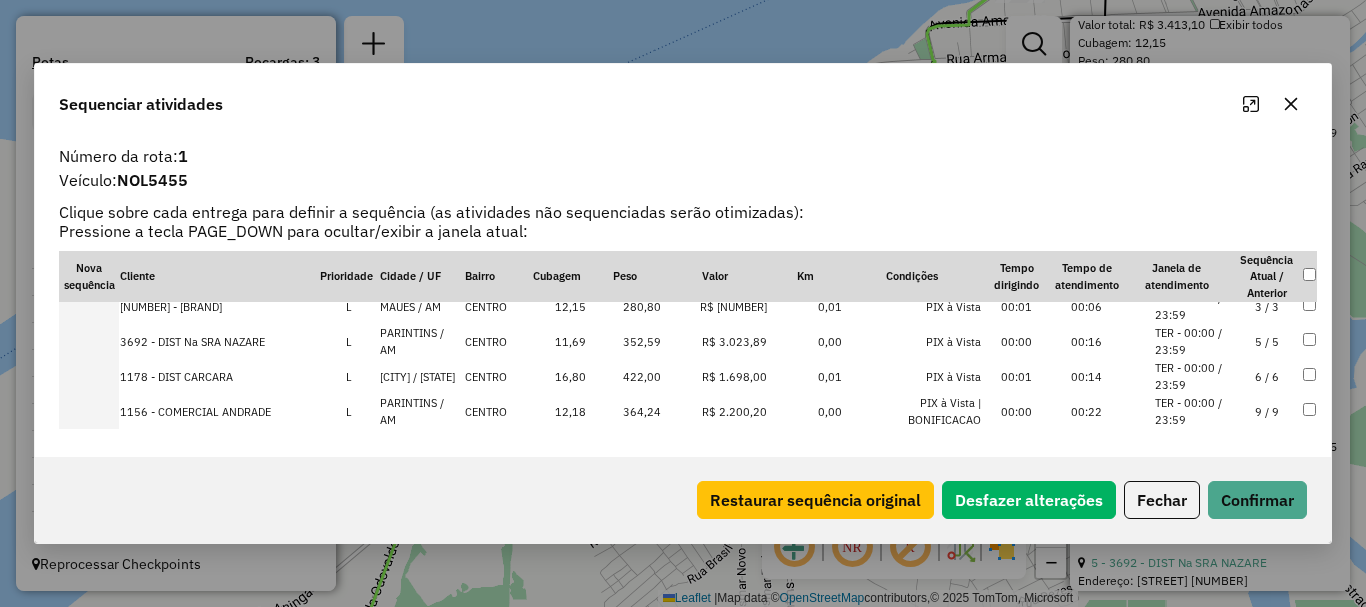 scroll, scrollTop: 862, scrollLeft: 0, axis: vertical 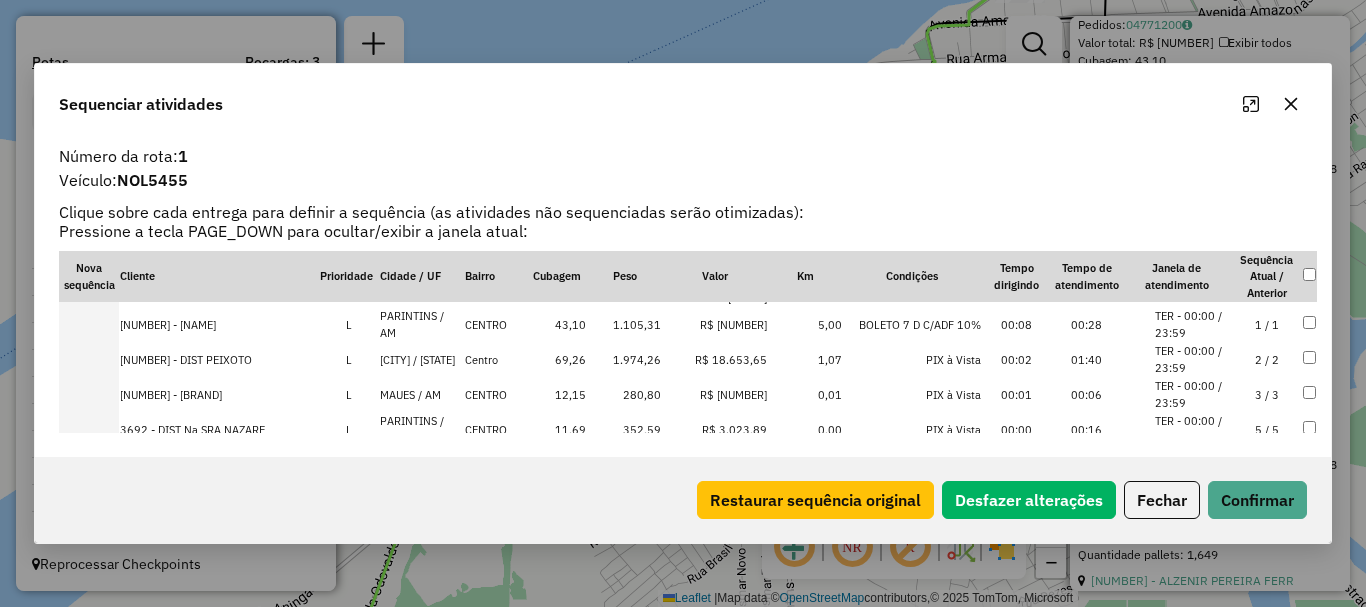 click at bounding box center [89, 359] 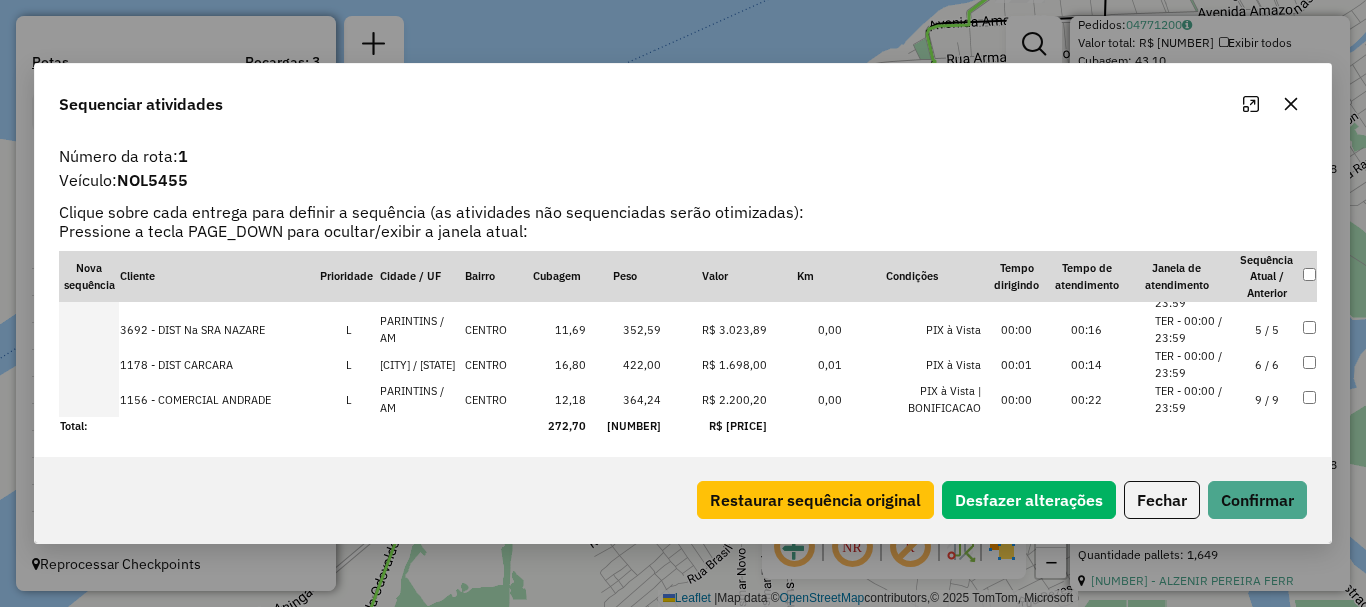 scroll, scrollTop: 100, scrollLeft: 0, axis: vertical 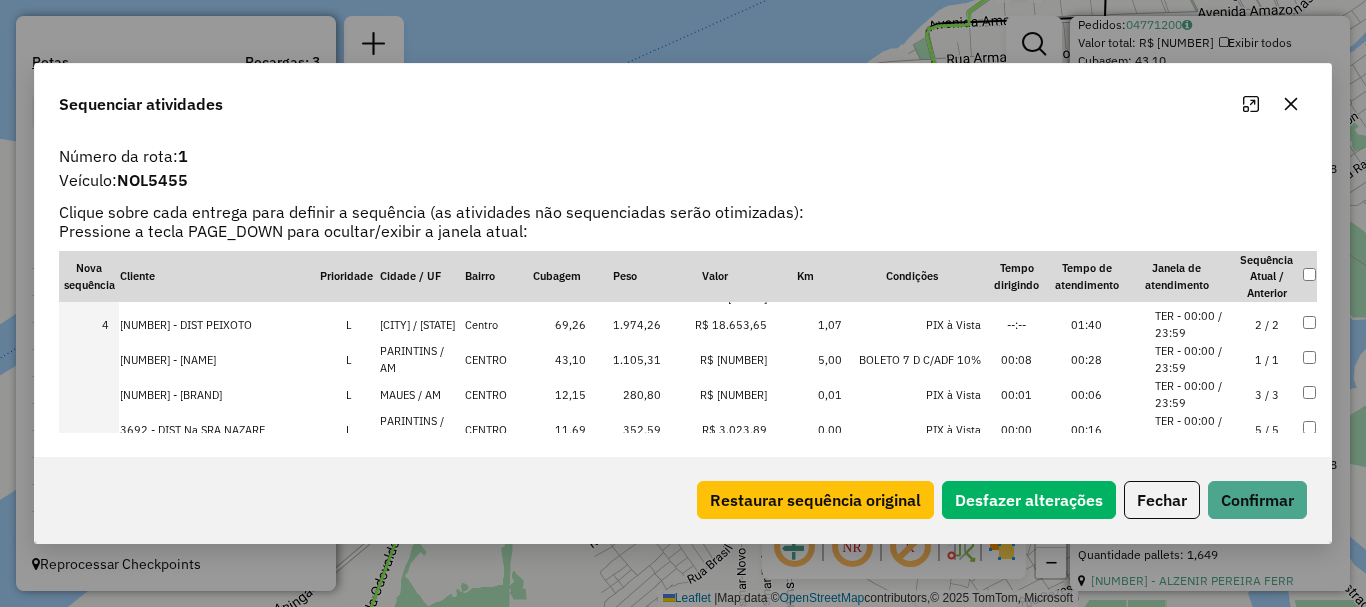 click at bounding box center (89, 394) 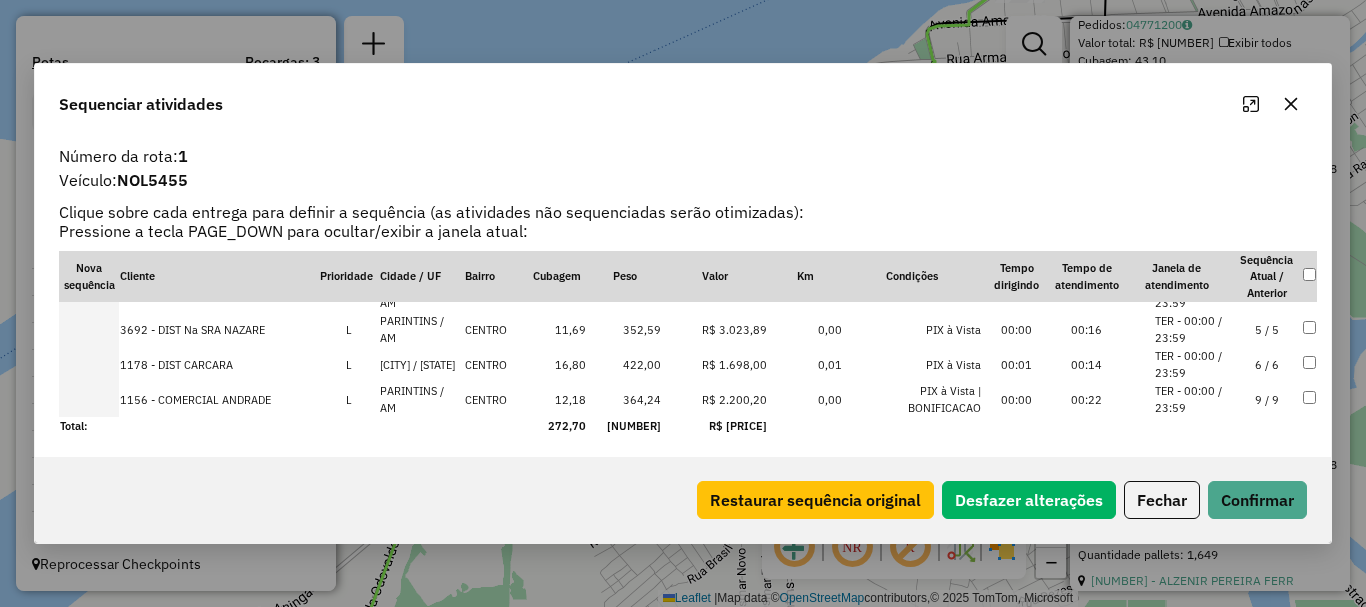 scroll, scrollTop: 100, scrollLeft: 0, axis: vertical 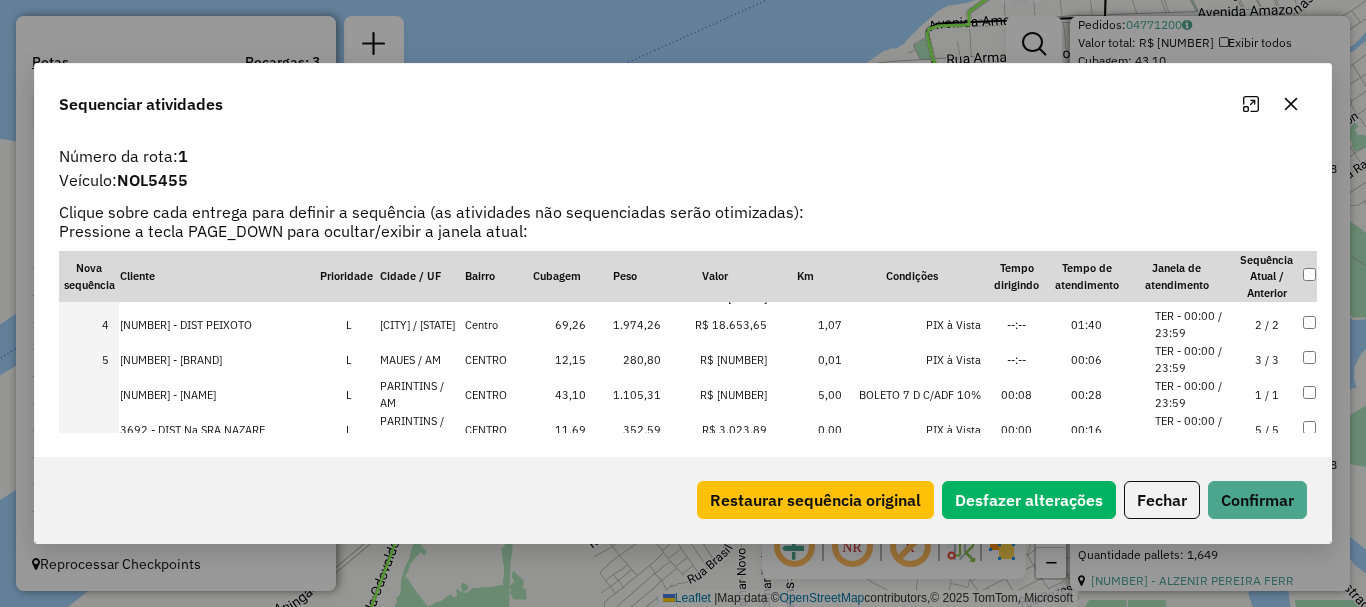 click at bounding box center [89, 429] 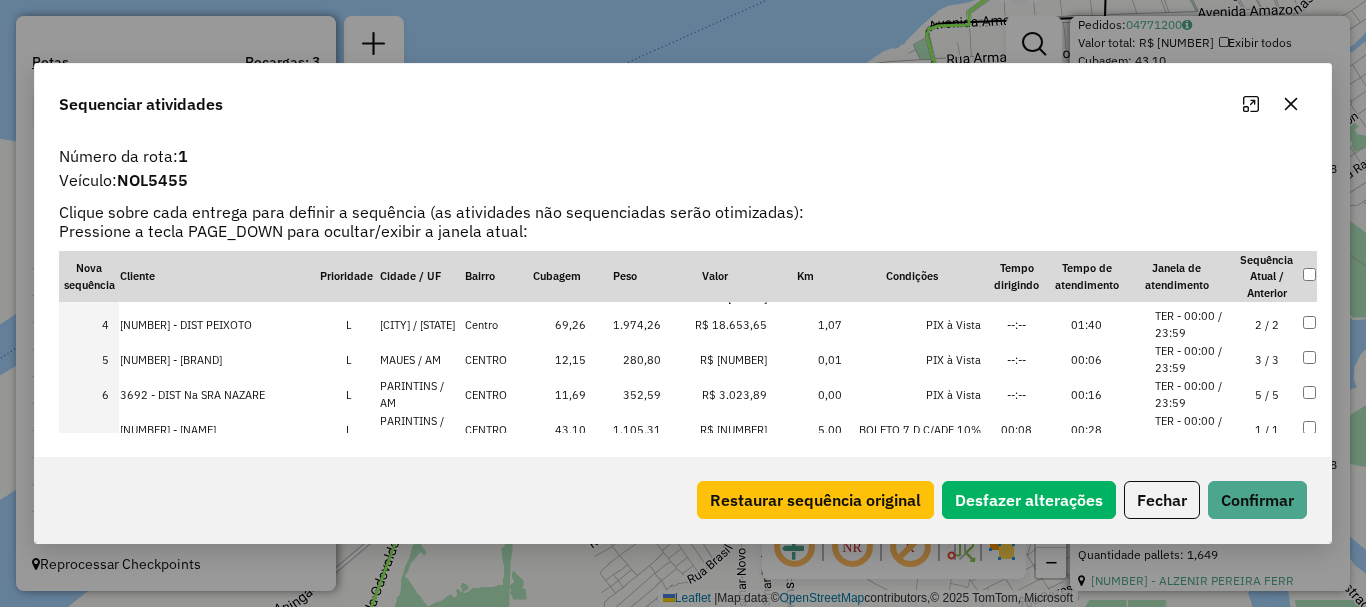scroll, scrollTop: 200, scrollLeft: 0, axis: vertical 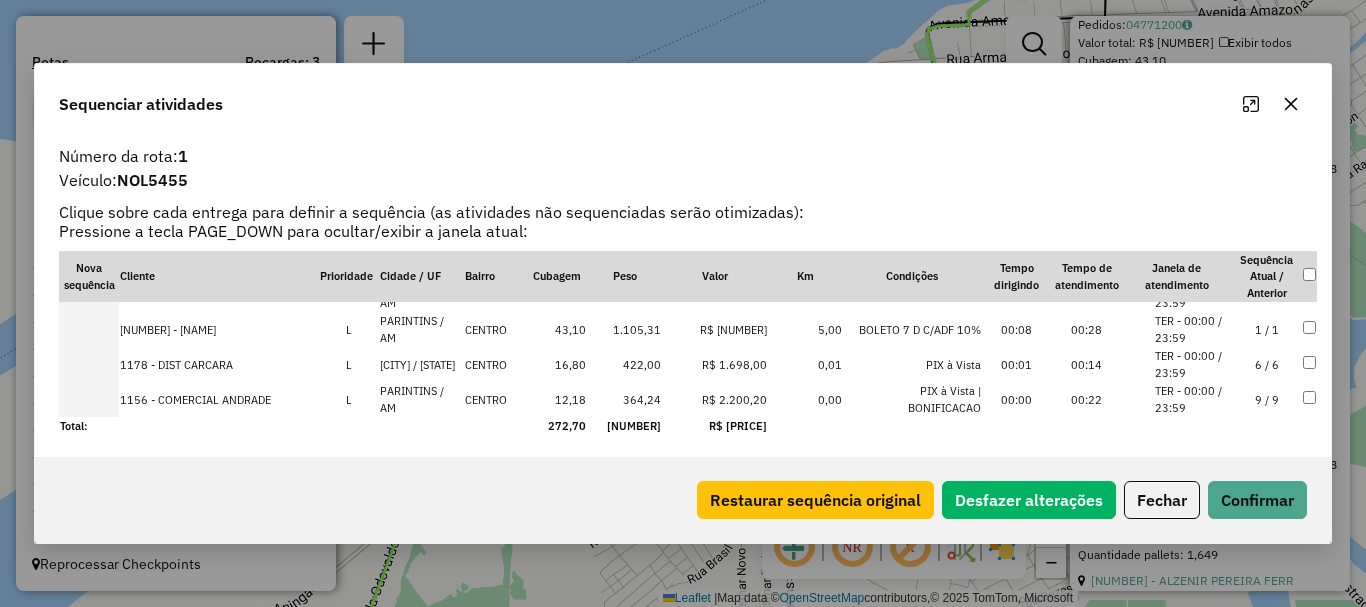 click at bounding box center (89, 399) 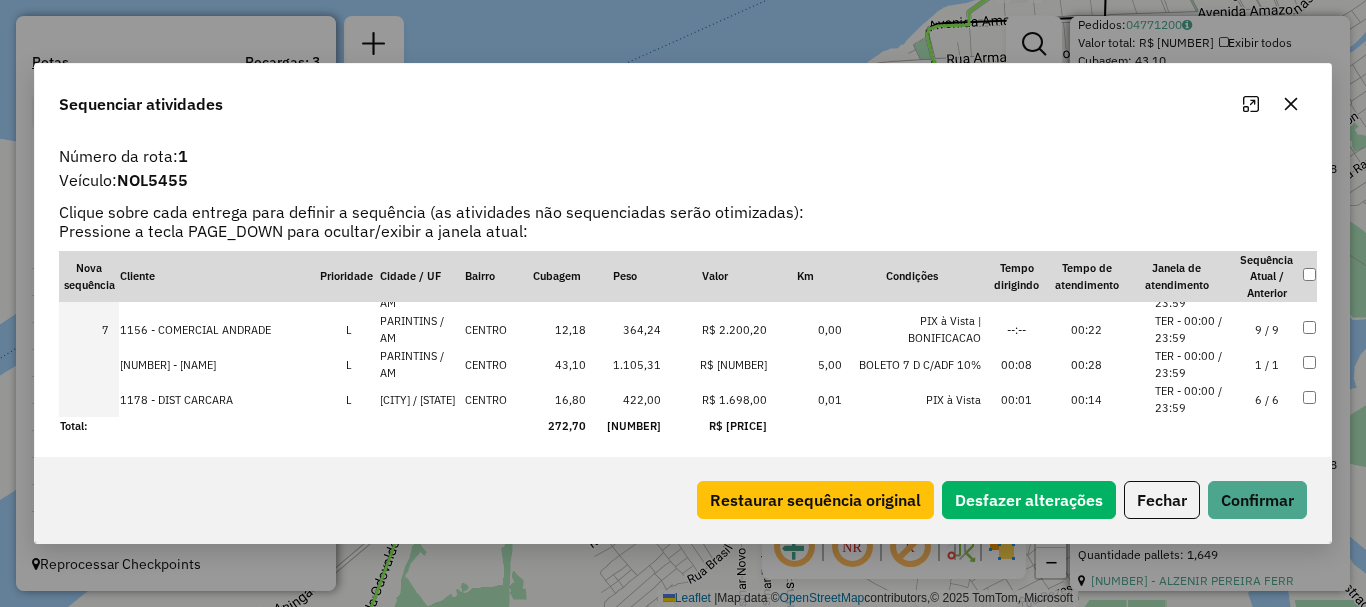 click at bounding box center (89, 399) 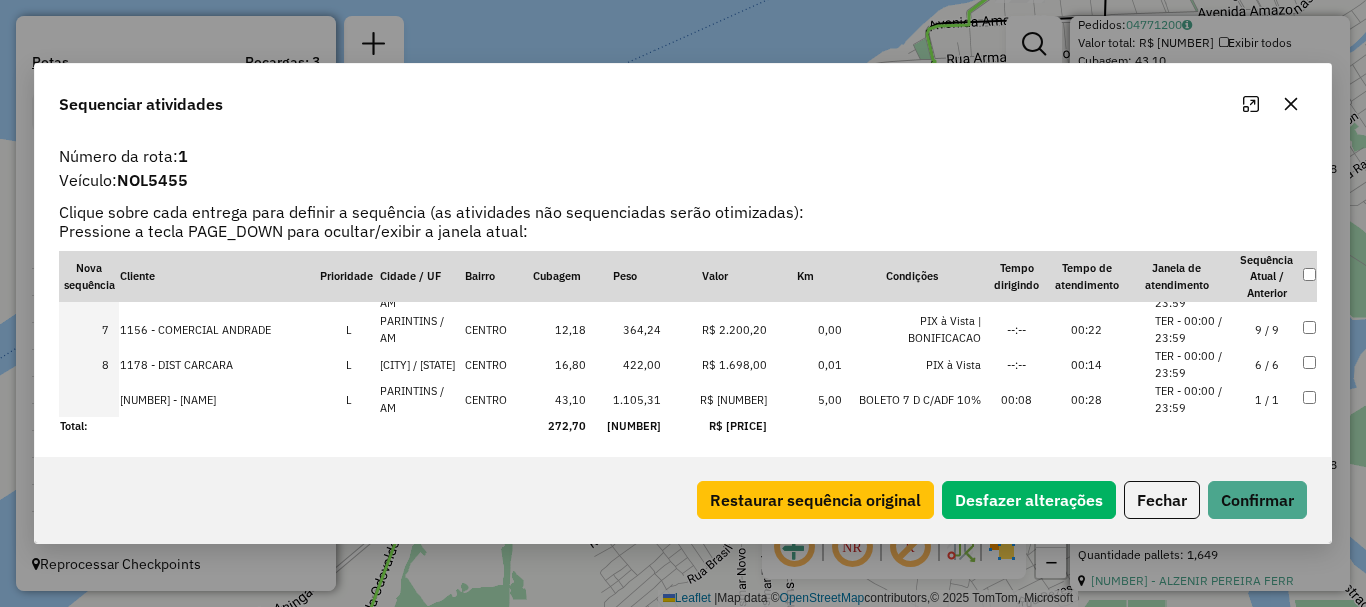 click at bounding box center (89, 399) 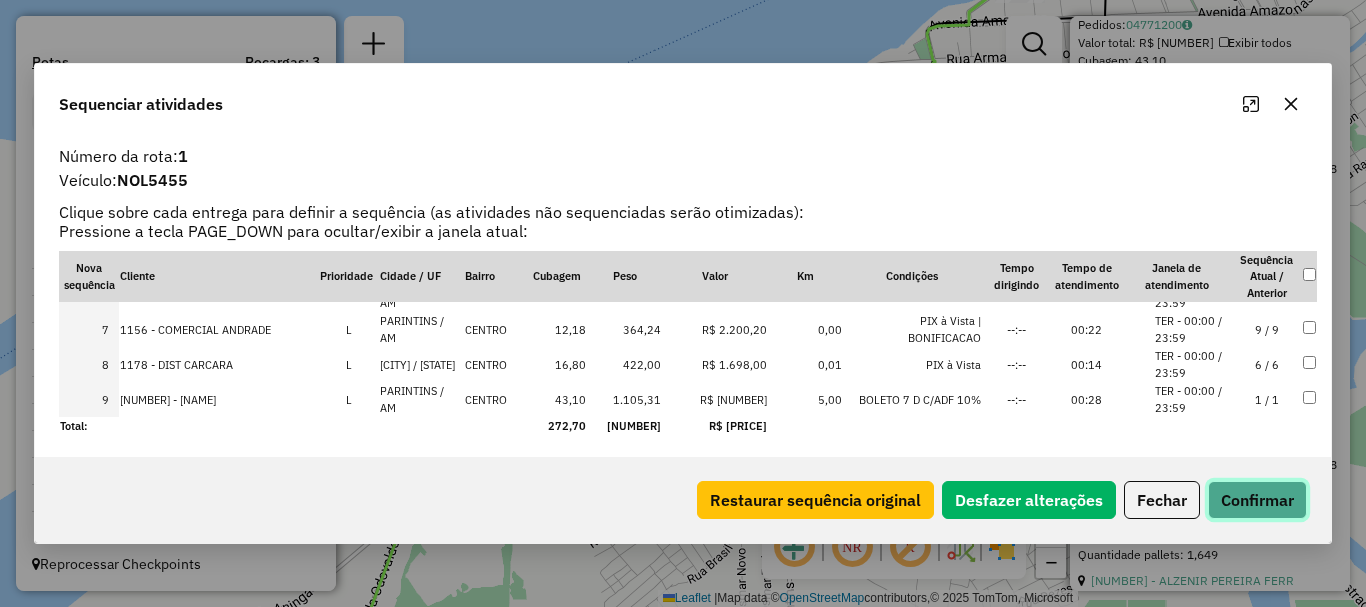 click on "Confirmar" 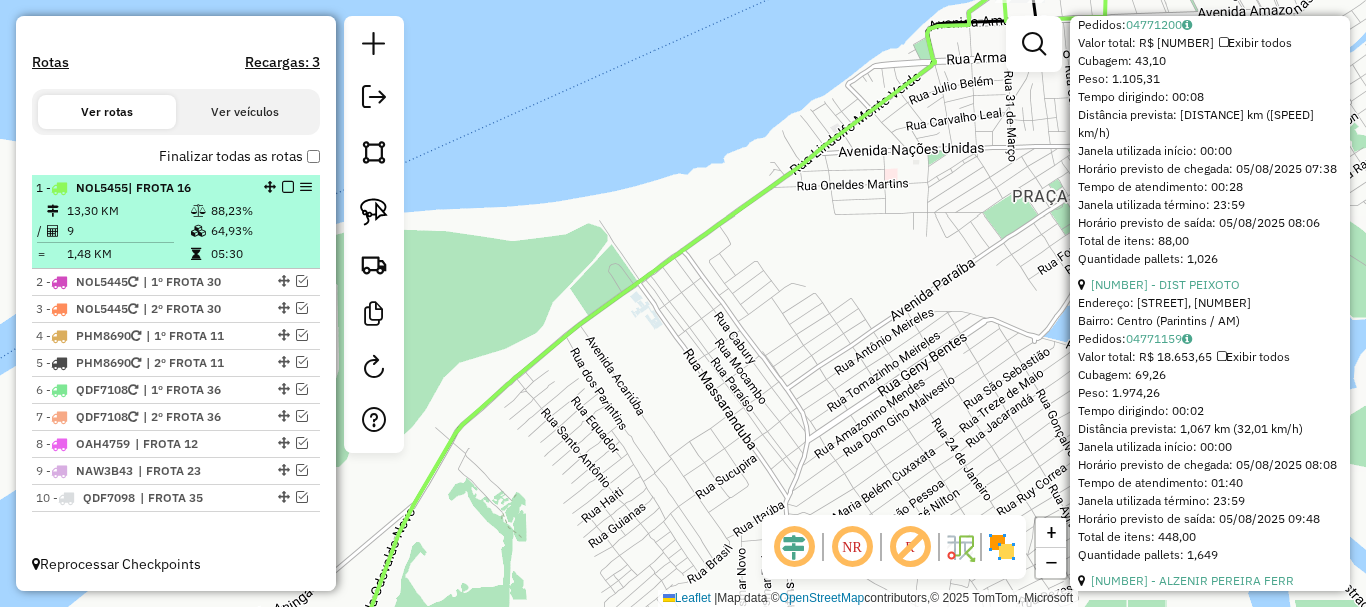 click at bounding box center [288, 187] 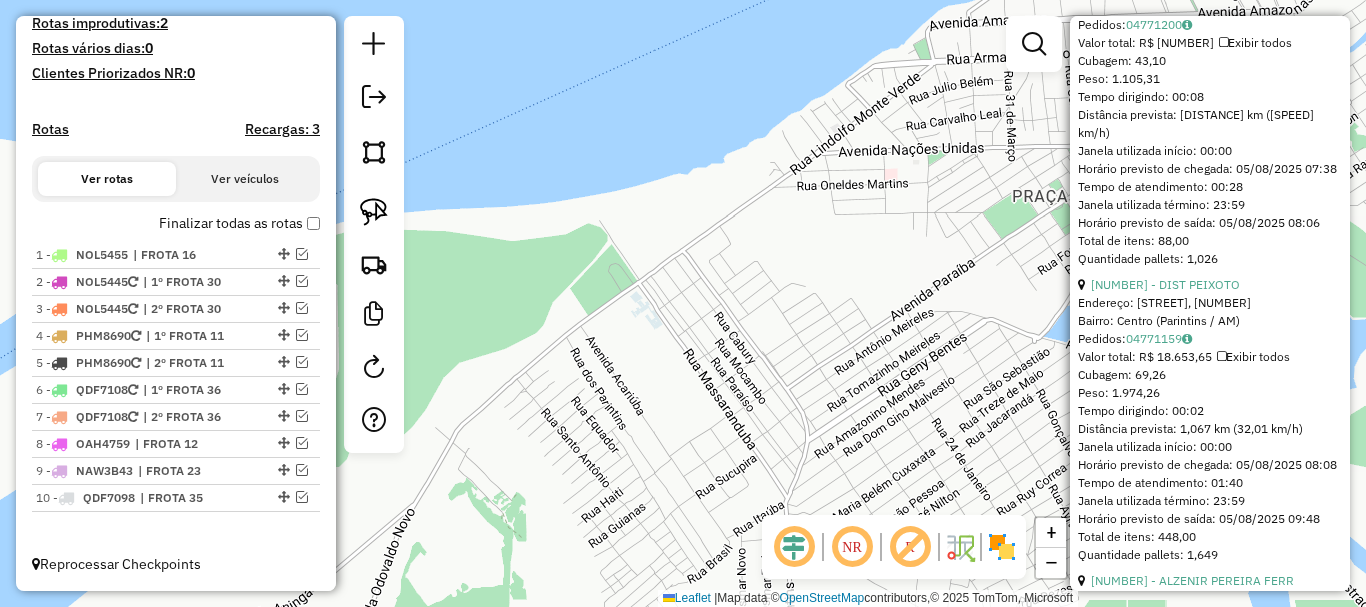 scroll, scrollTop: 548, scrollLeft: 0, axis: vertical 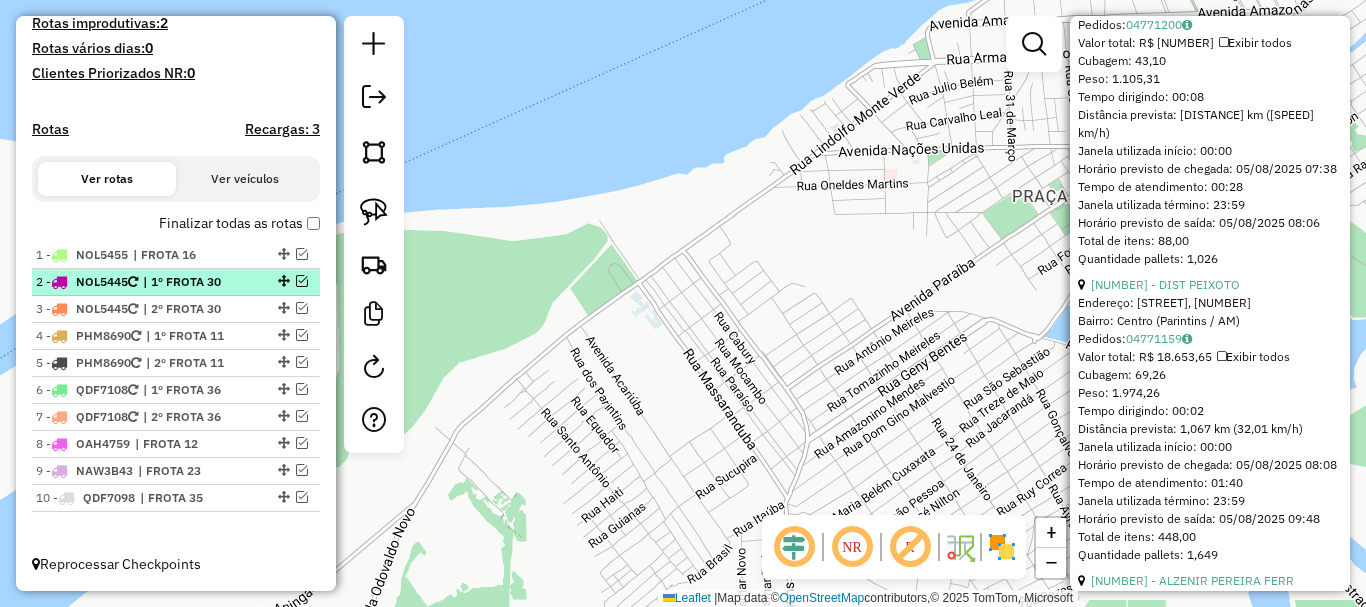click at bounding box center [302, 281] 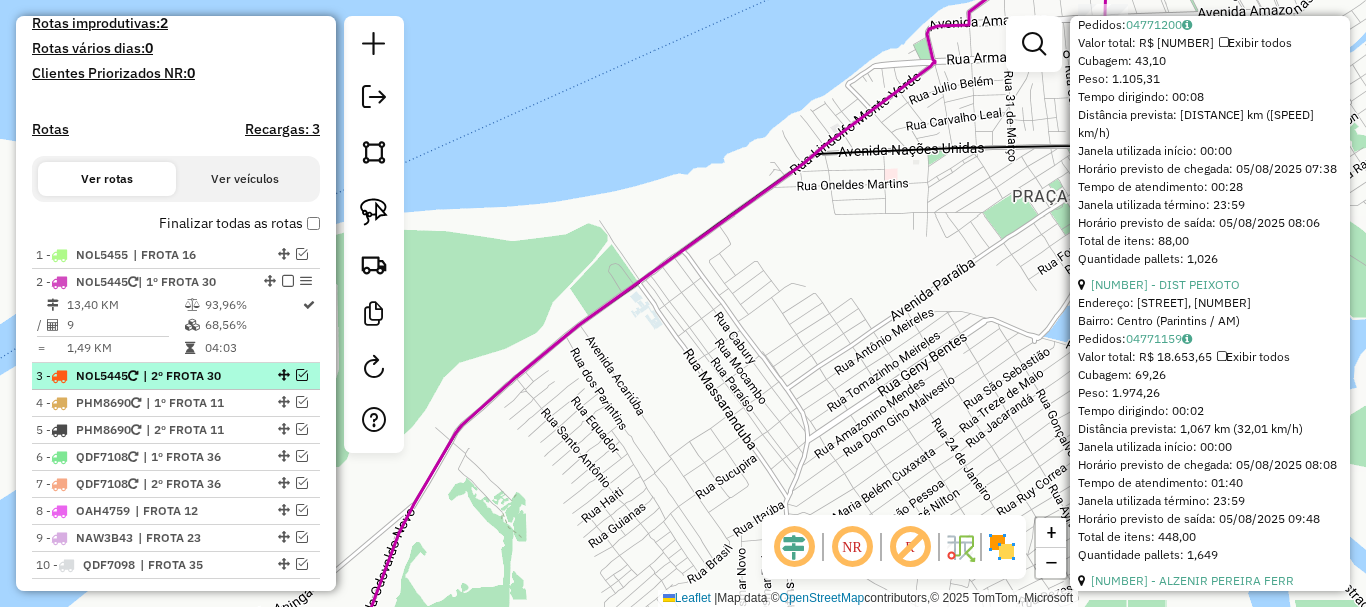 scroll, scrollTop: 615, scrollLeft: 0, axis: vertical 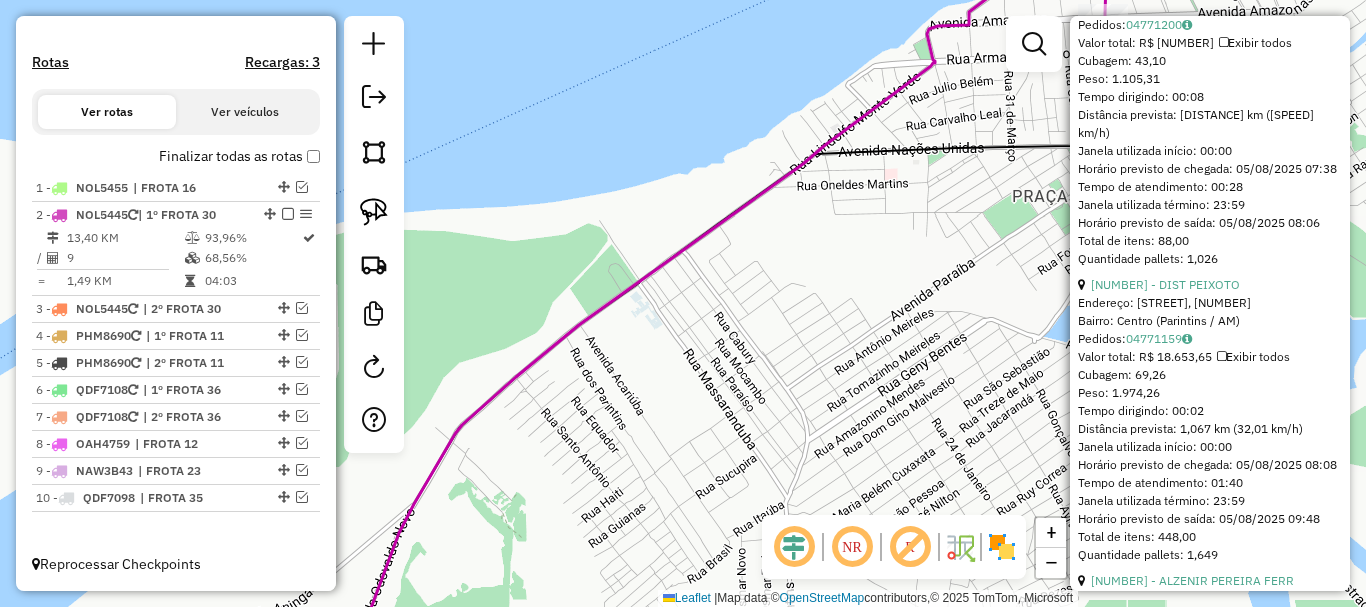 click 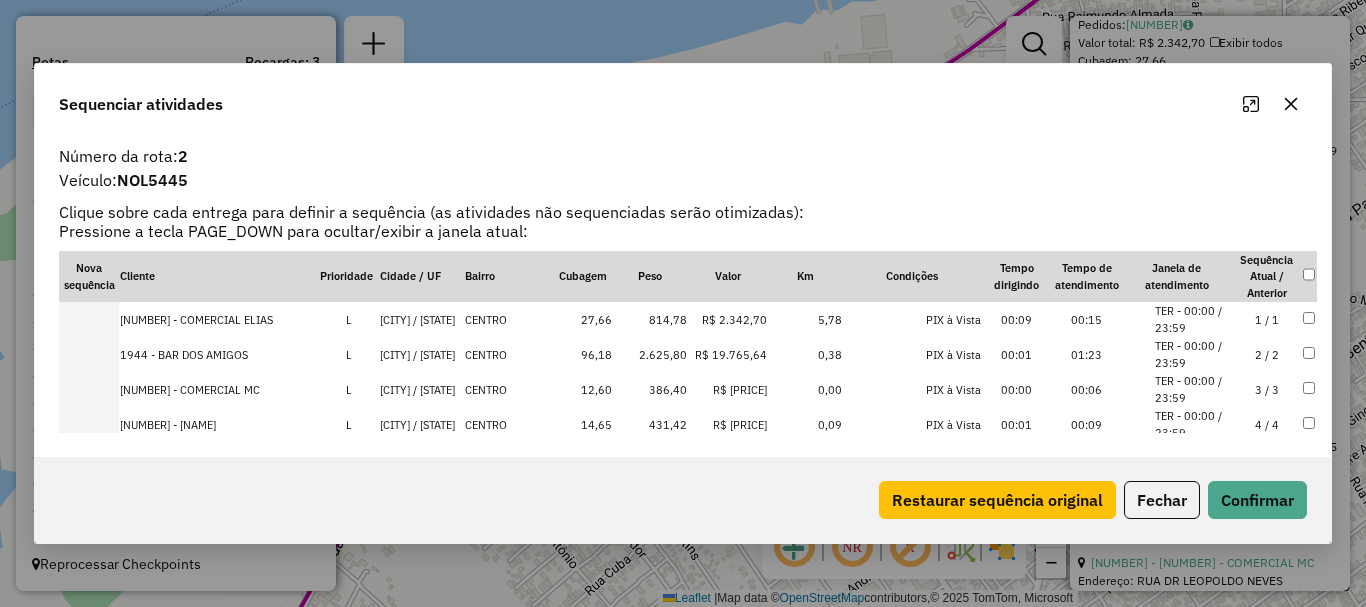 scroll, scrollTop: 100, scrollLeft: 0, axis: vertical 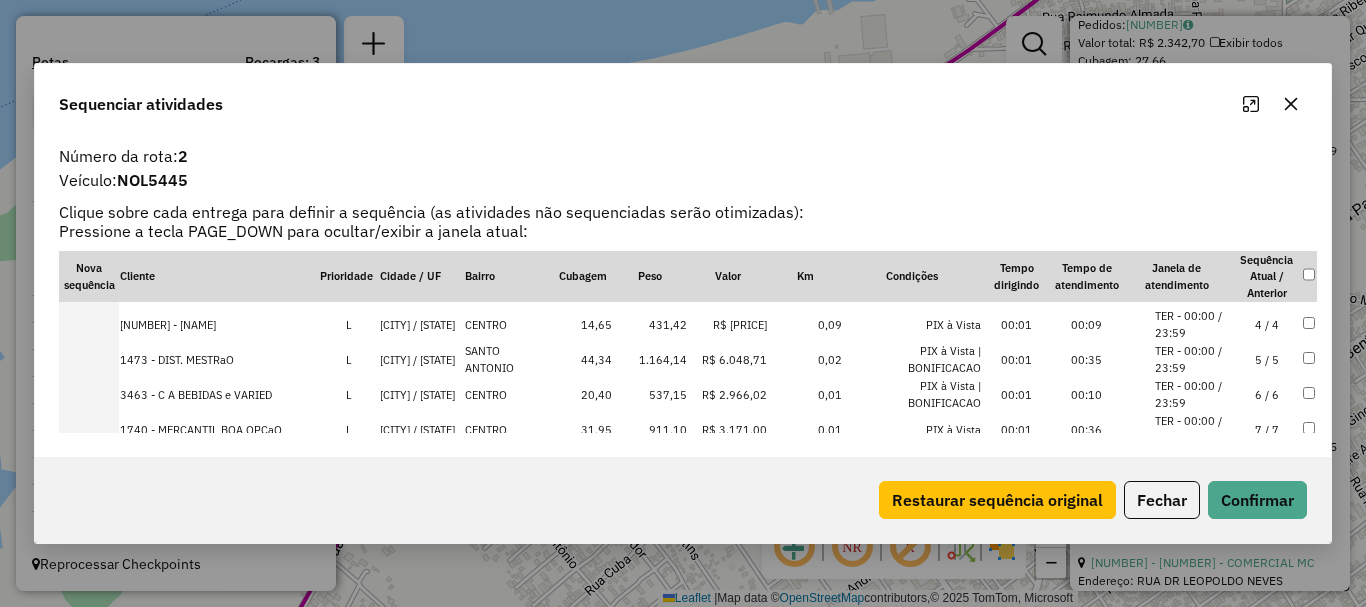 click at bounding box center (89, 429) 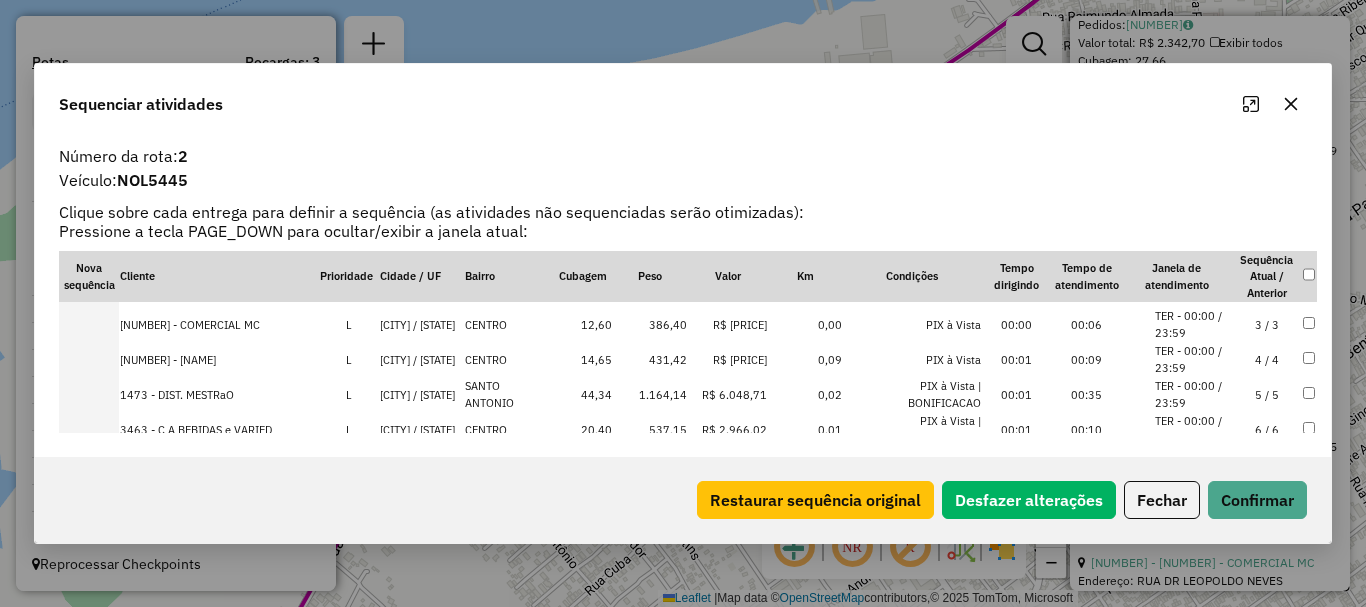 scroll, scrollTop: 0, scrollLeft: 0, axis: both 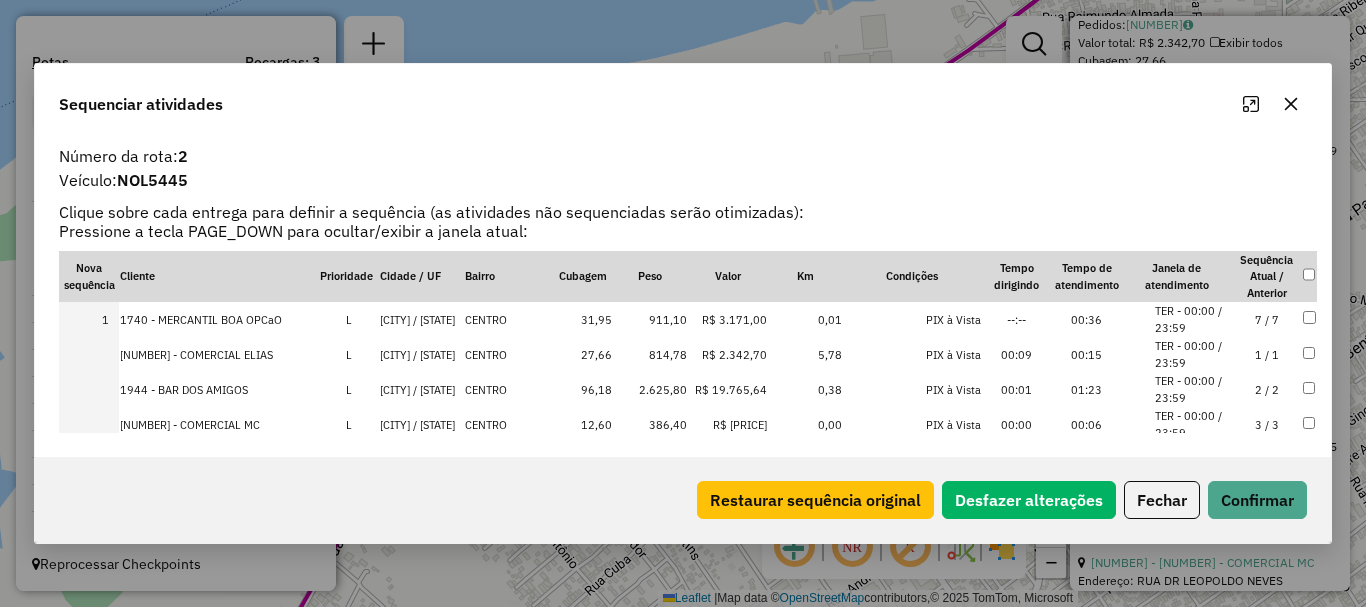click at bounding box center [89, 389] 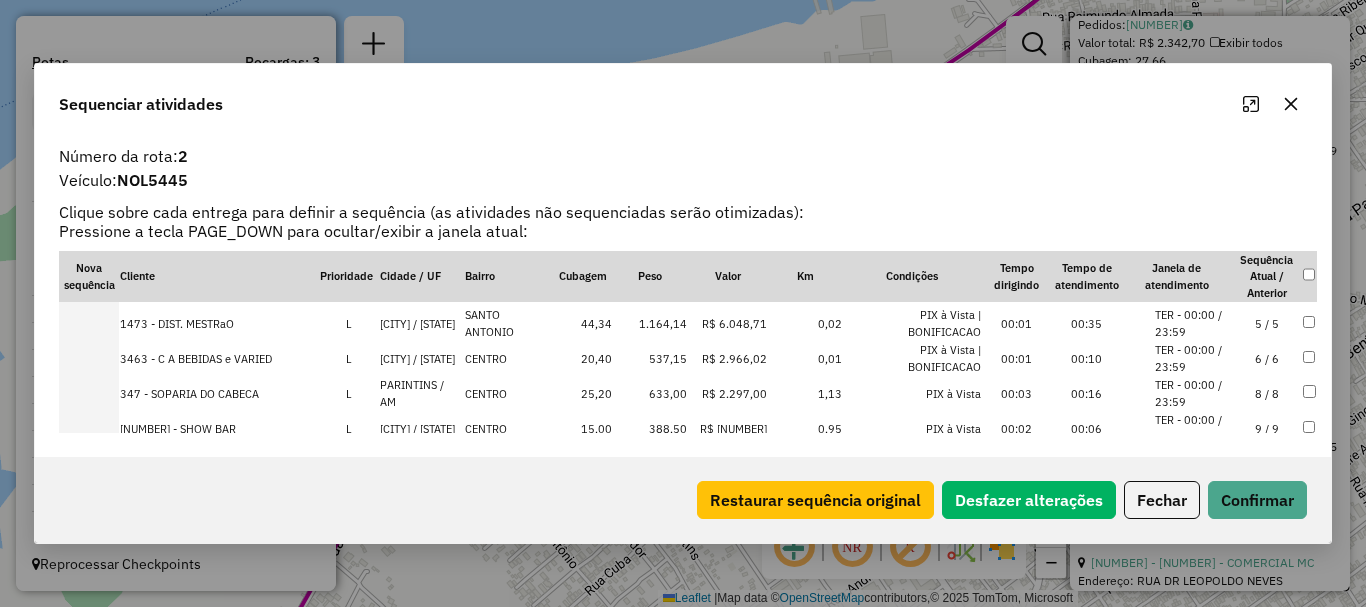 scroll, scrollTop: 200, scrollLeft: 0, axis: vertical 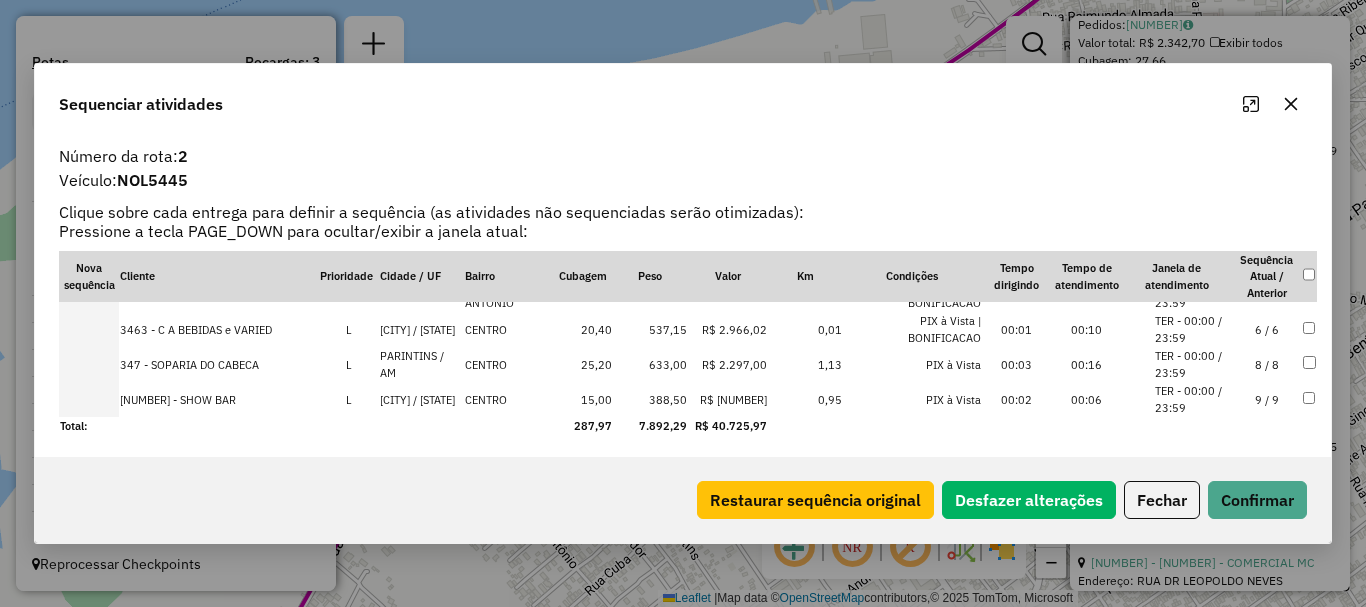 click at bounding box center [89, 329] 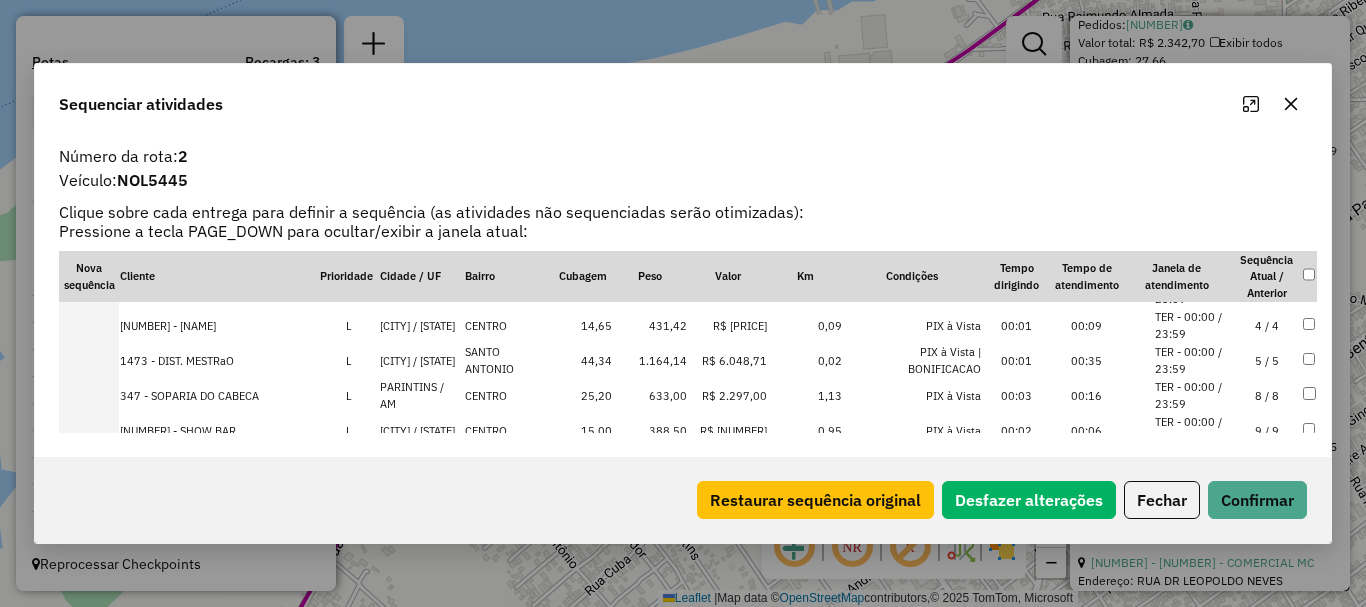 scroll, scrollTop: 203, scrollLeft: 0, axis: vertical 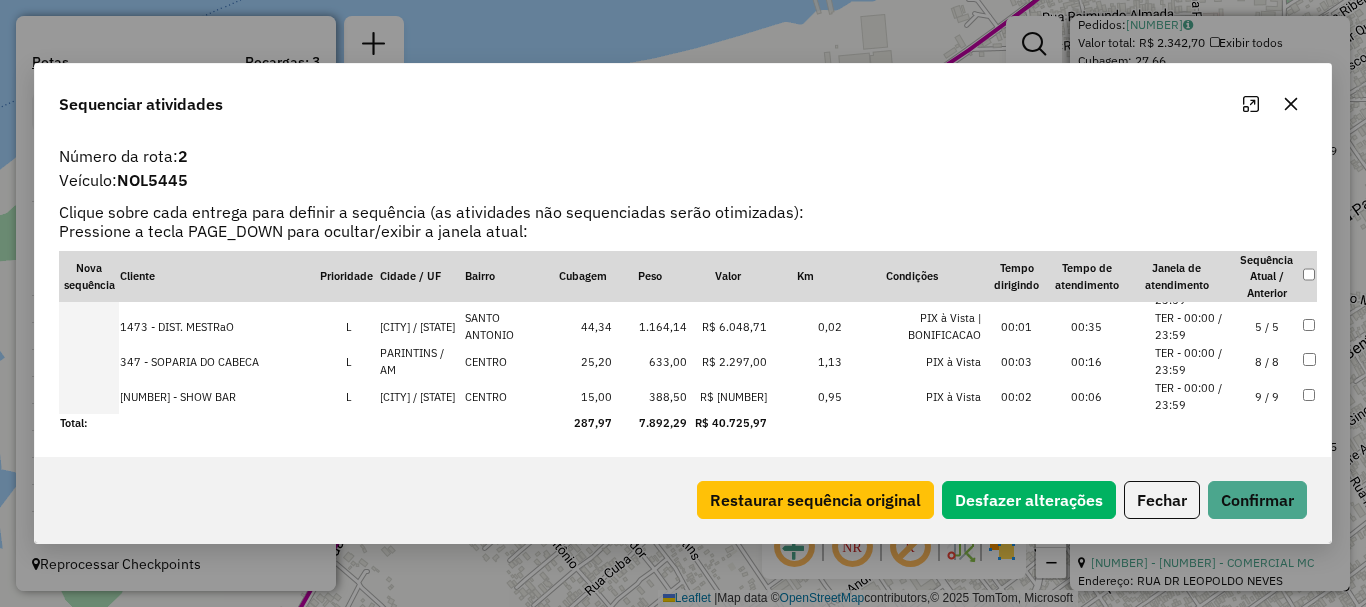 click at bounding box center [89, 396] 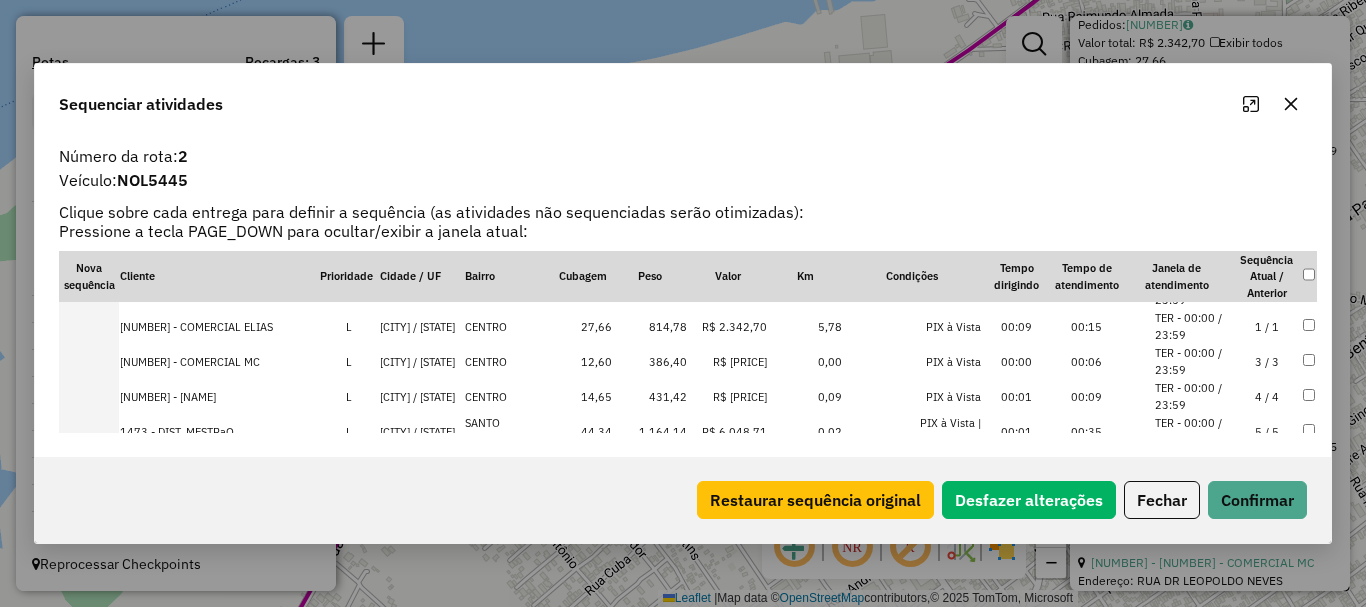 scroll, scrollTop: 103, scrollLeft: 0, axis: vertical 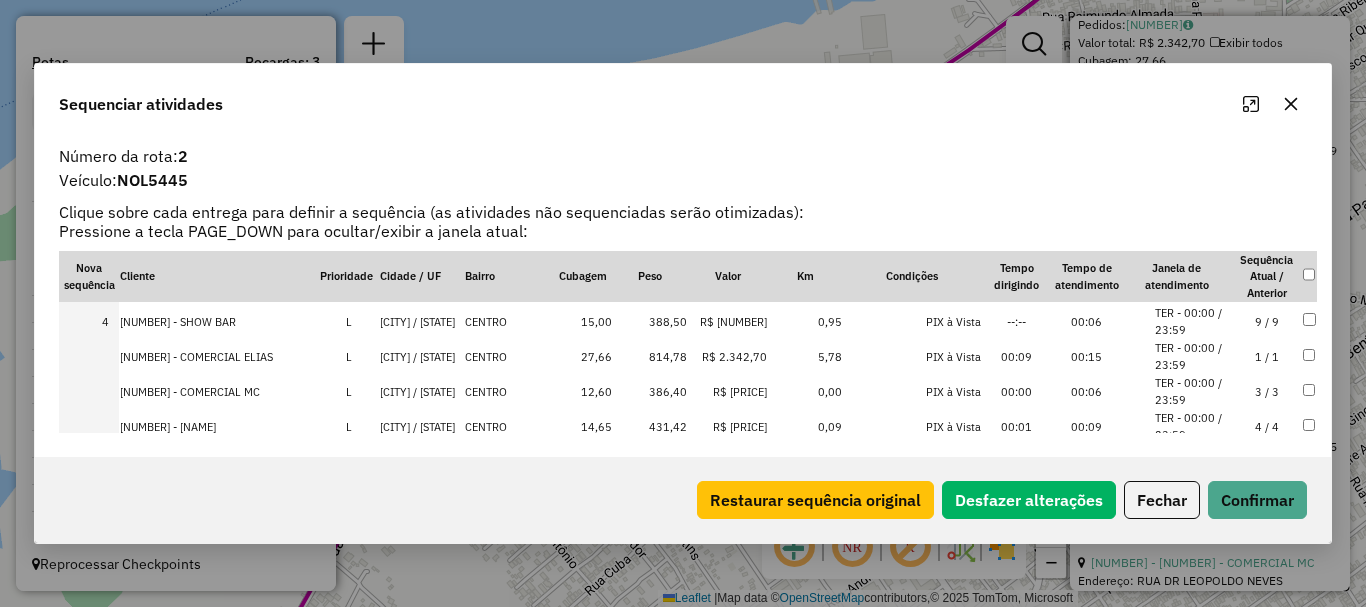 click at bounding box center (89, 426) 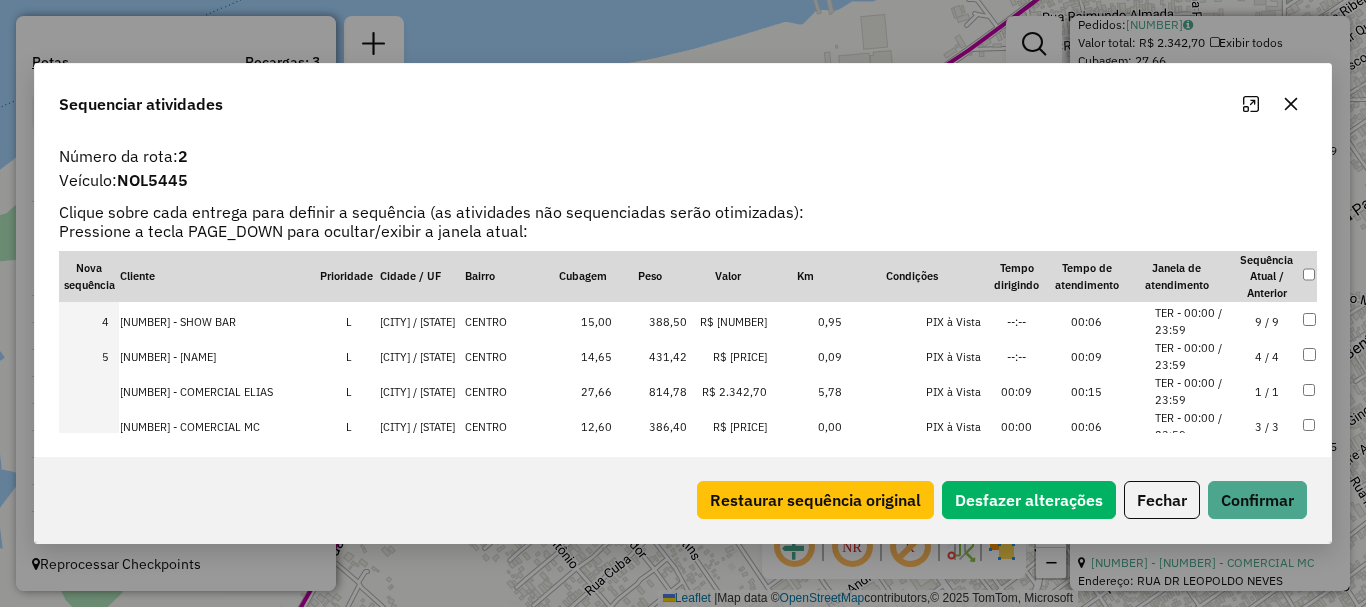 click at bounding box center [89, 391] 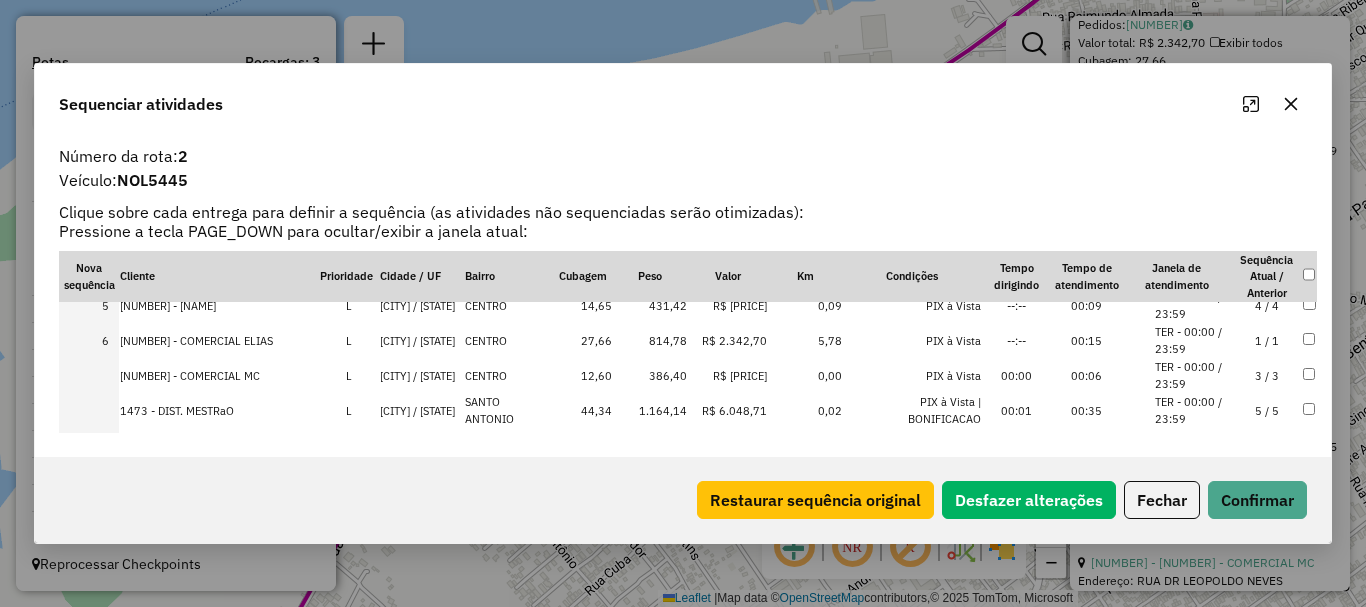 scroll, scrollTop: 203, scrollLeft: 0, axis: vertical 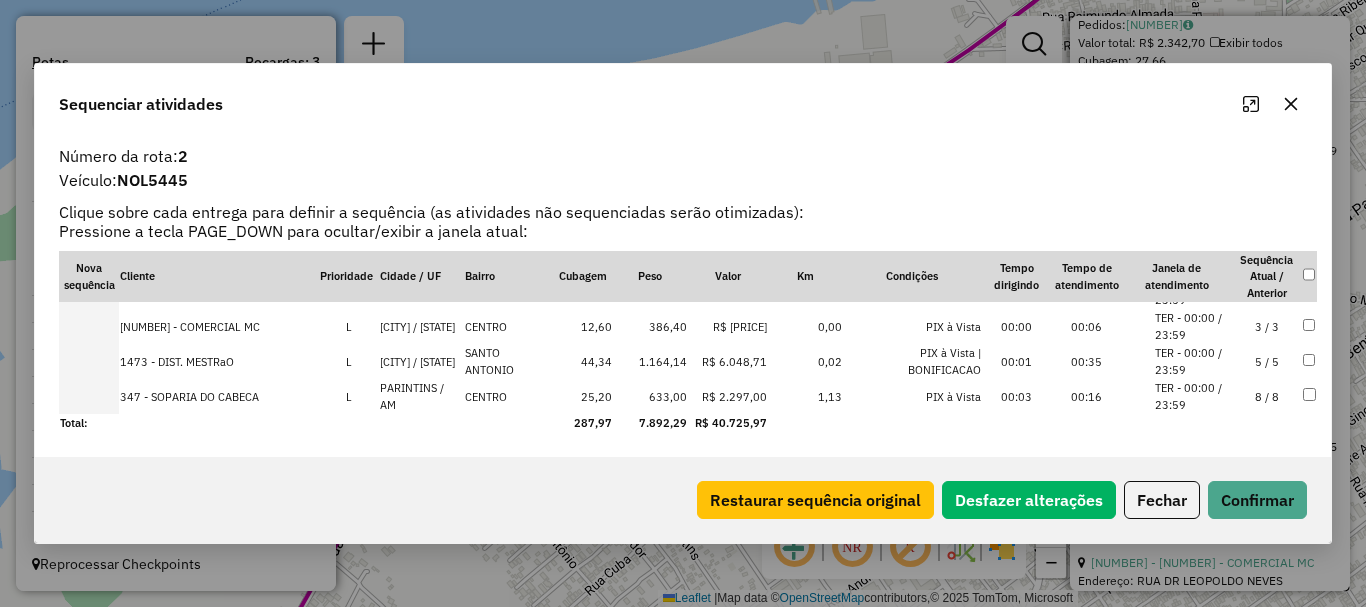 click at bounding box center (89, 361) 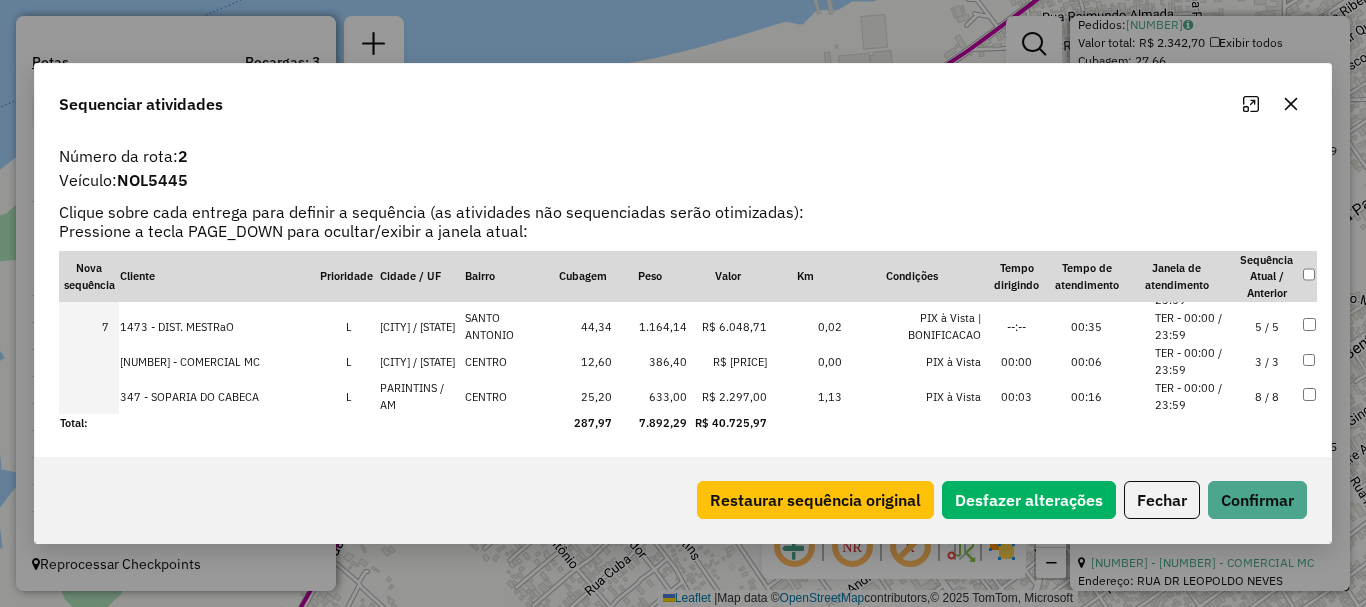 click at bounding box center (89, 361) 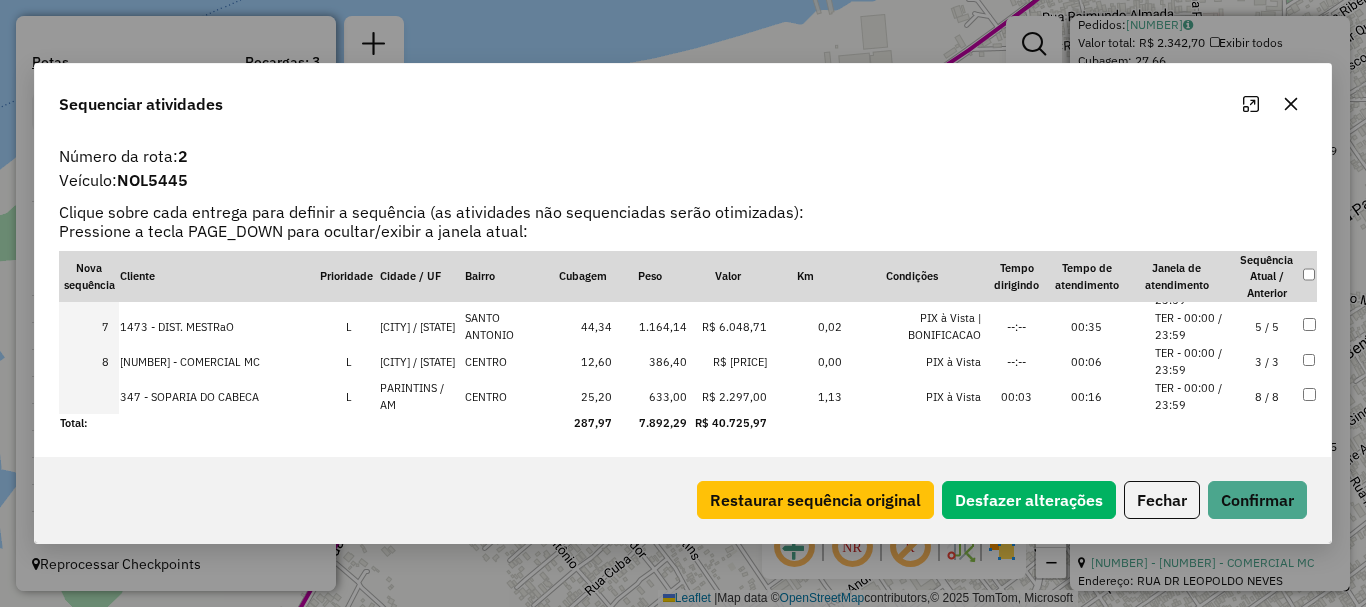 click at bounding box center [89, 396] 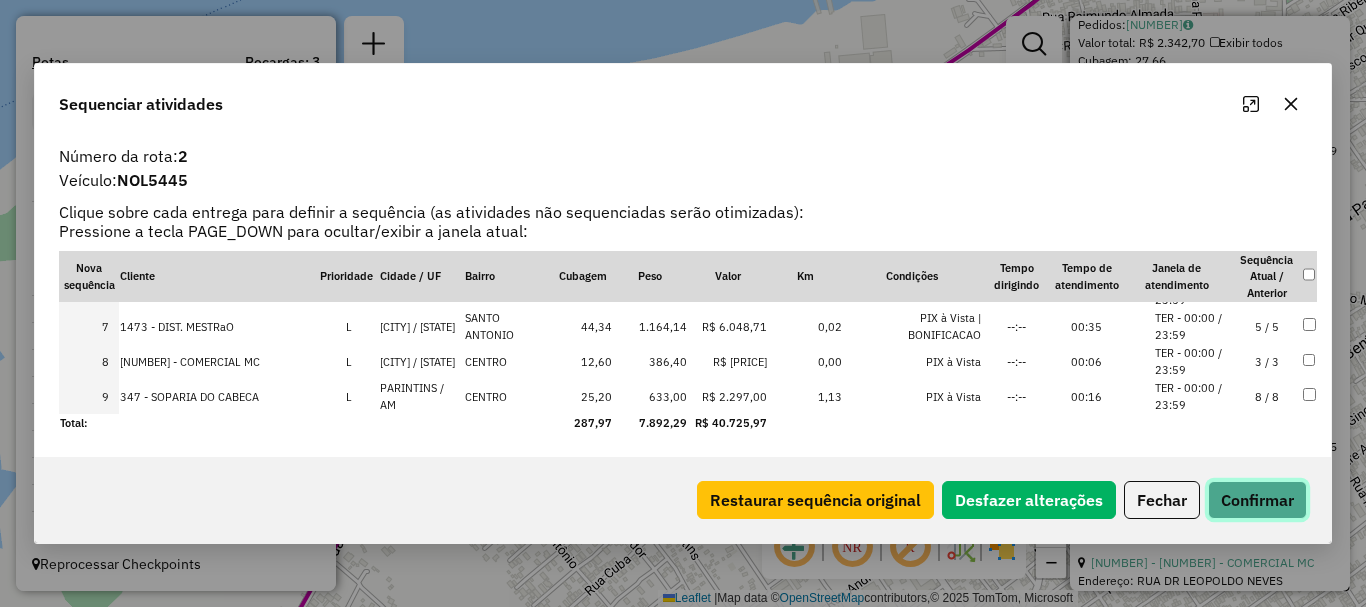 click on "Confirmar" 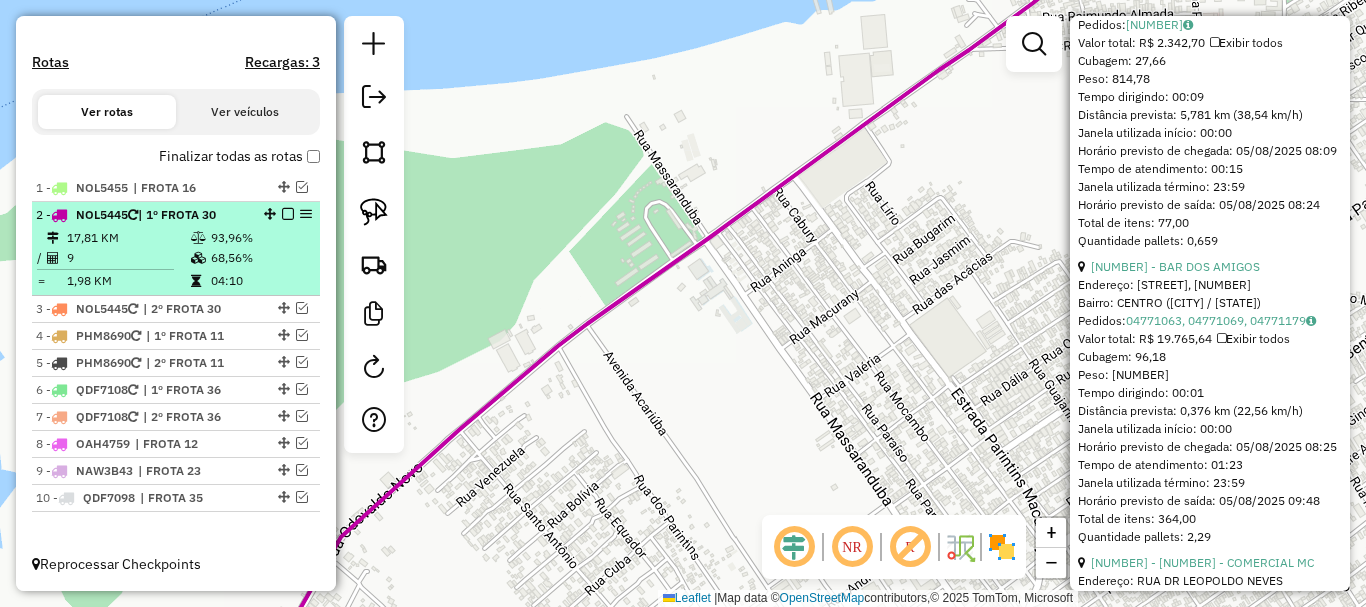 click at bounding box center (288, 214) 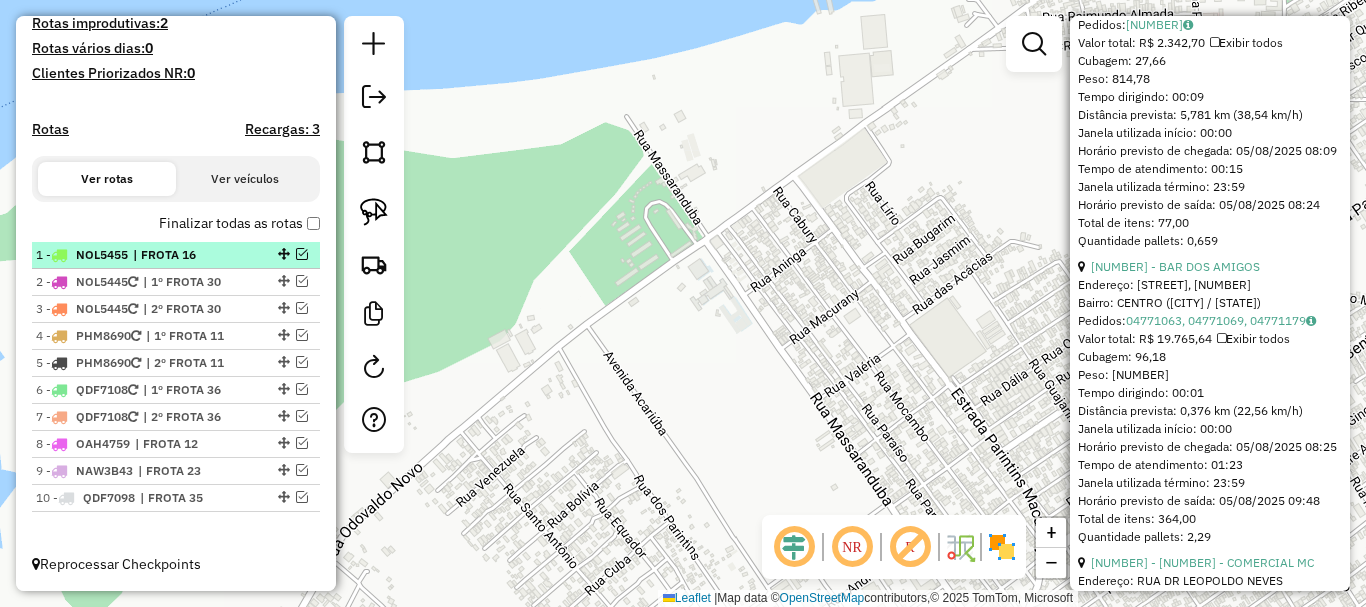 scroll, scrollTop: 548, scrollLeft: 0, axis: vertical 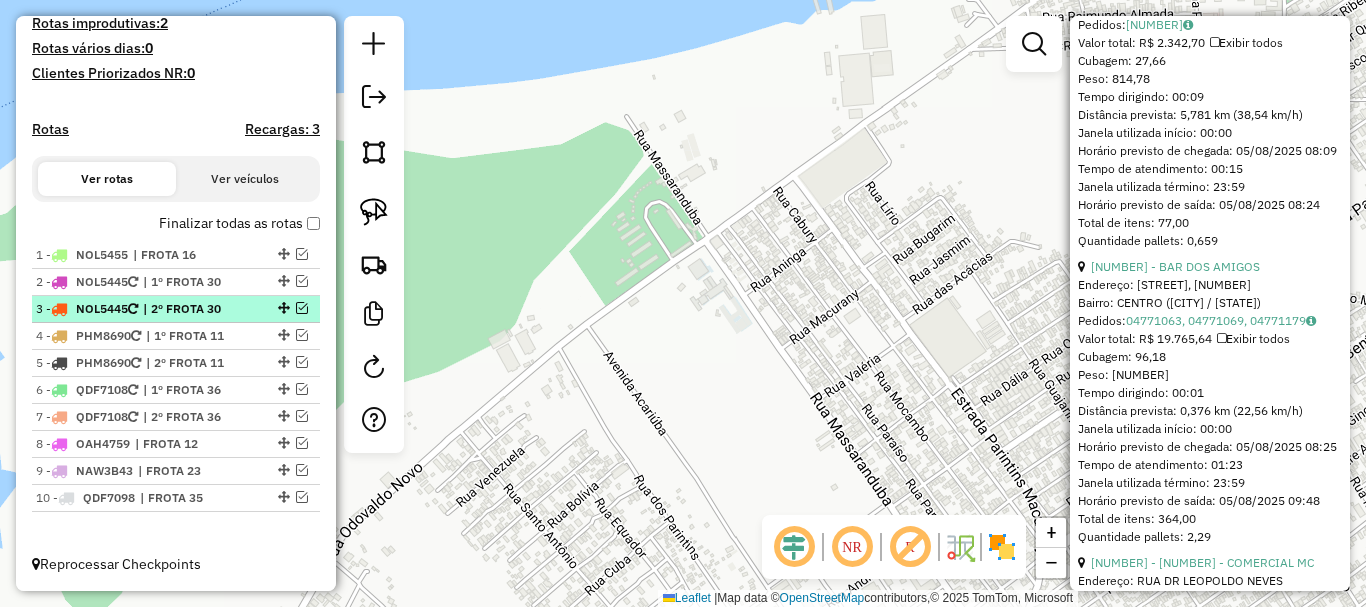 click at bounding box center [302, 308] 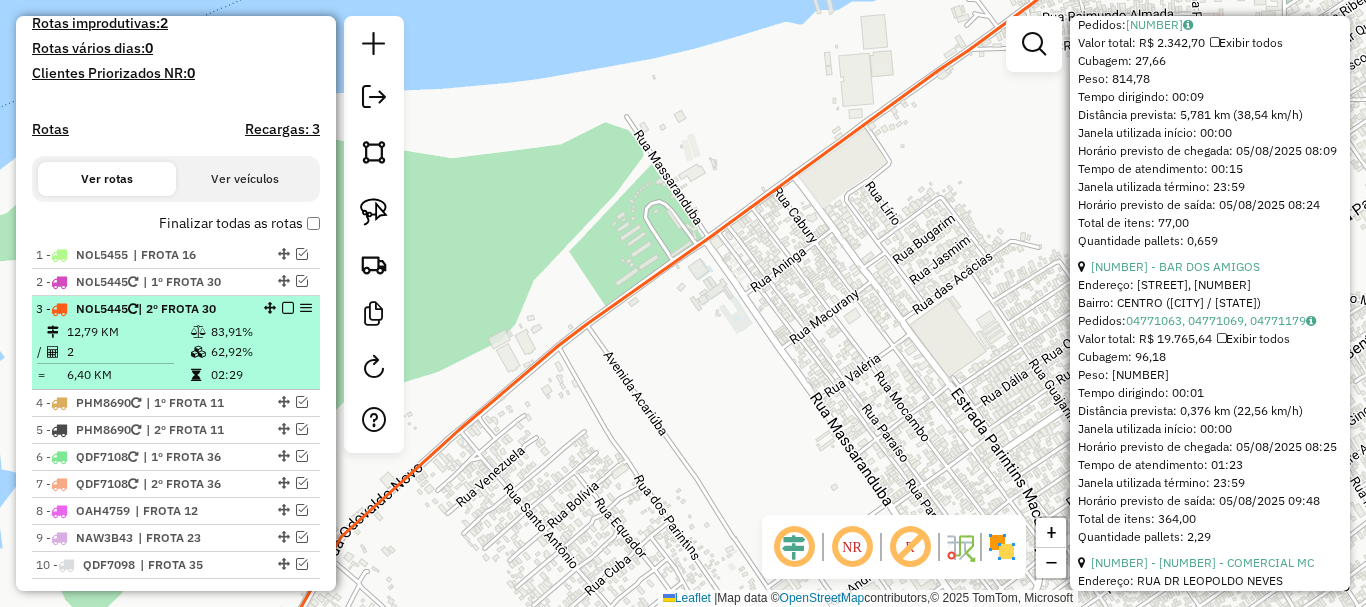 scroll, scrollTop: 615, scrollLeft: 0, axis: vertical 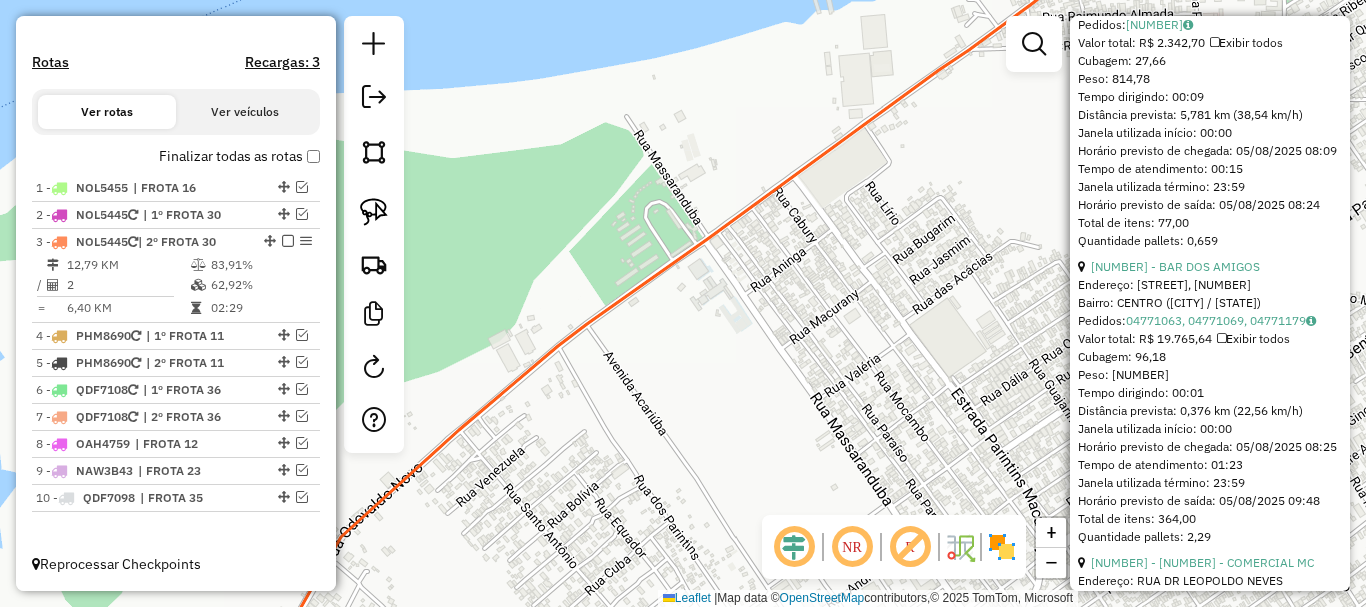 click 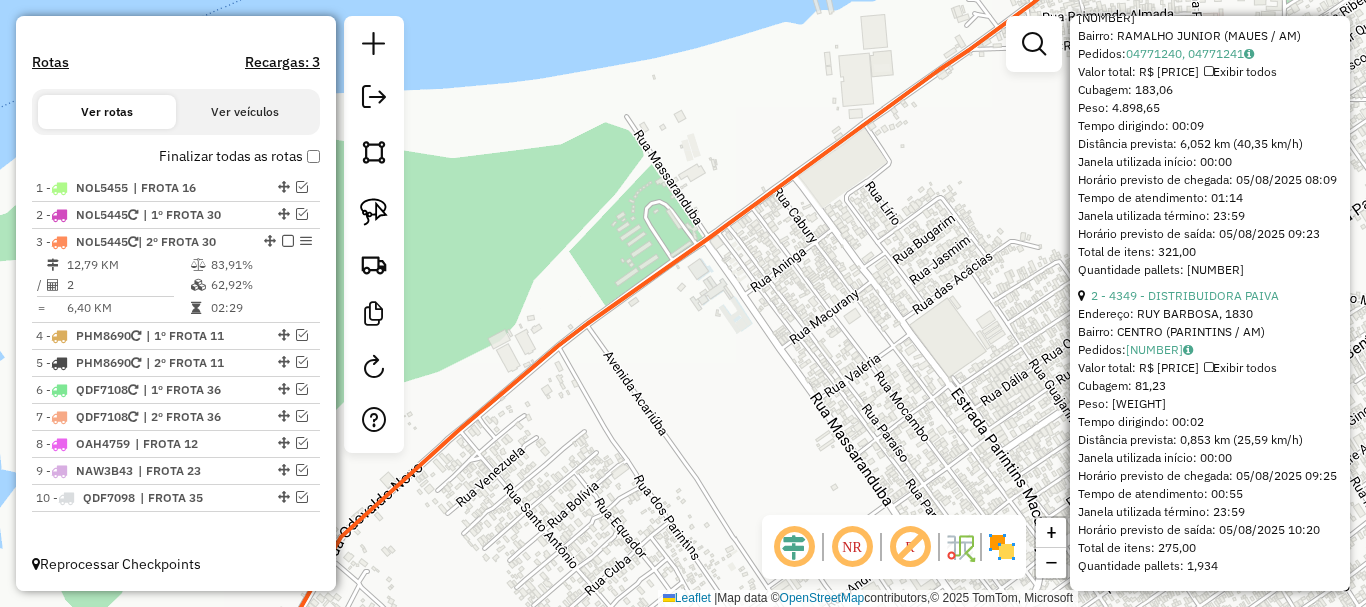 click 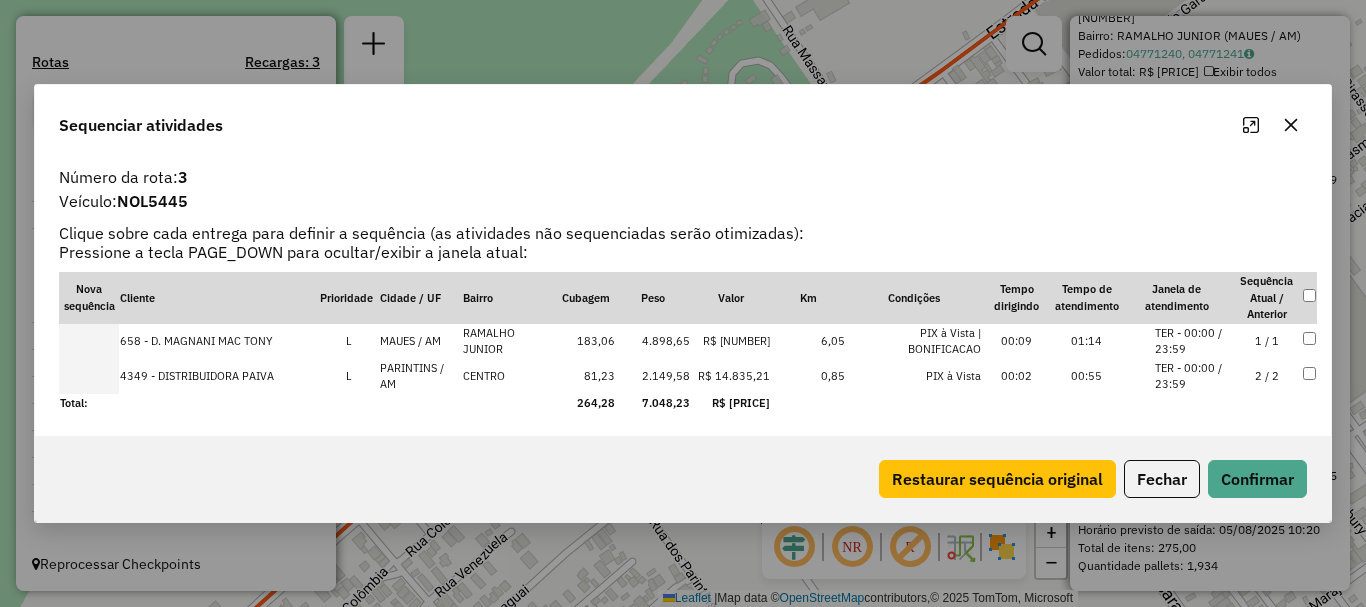 click at bounding box center (89, 376) 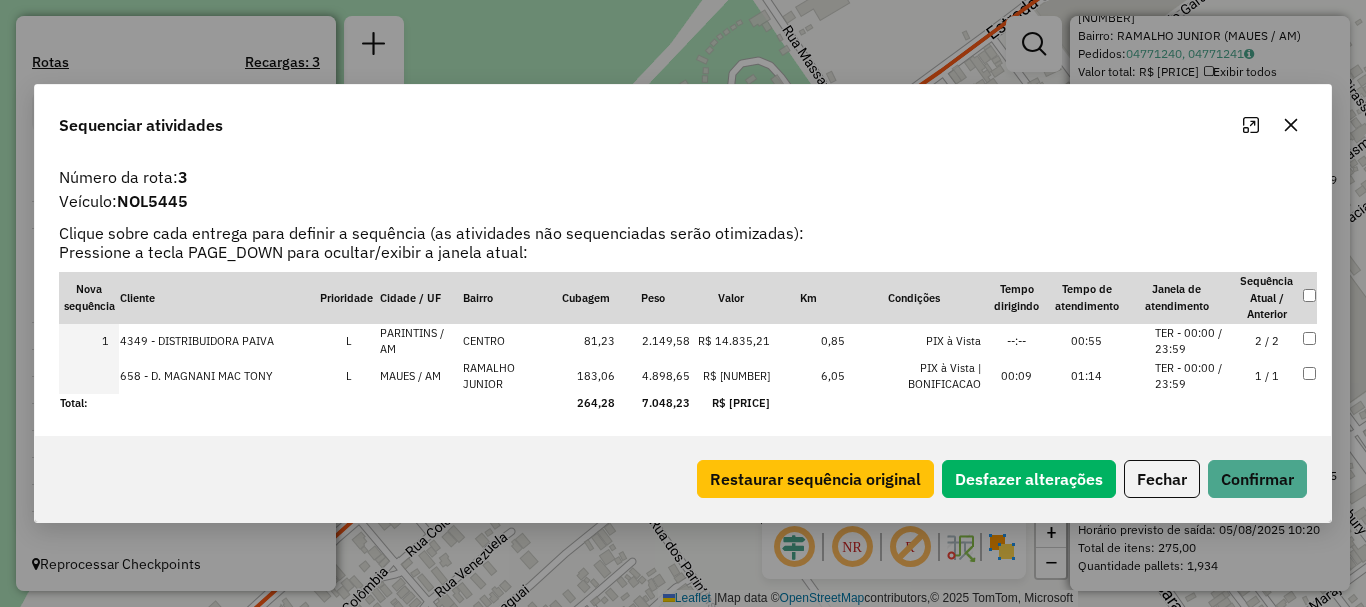 click at bounding box center (89, 376) 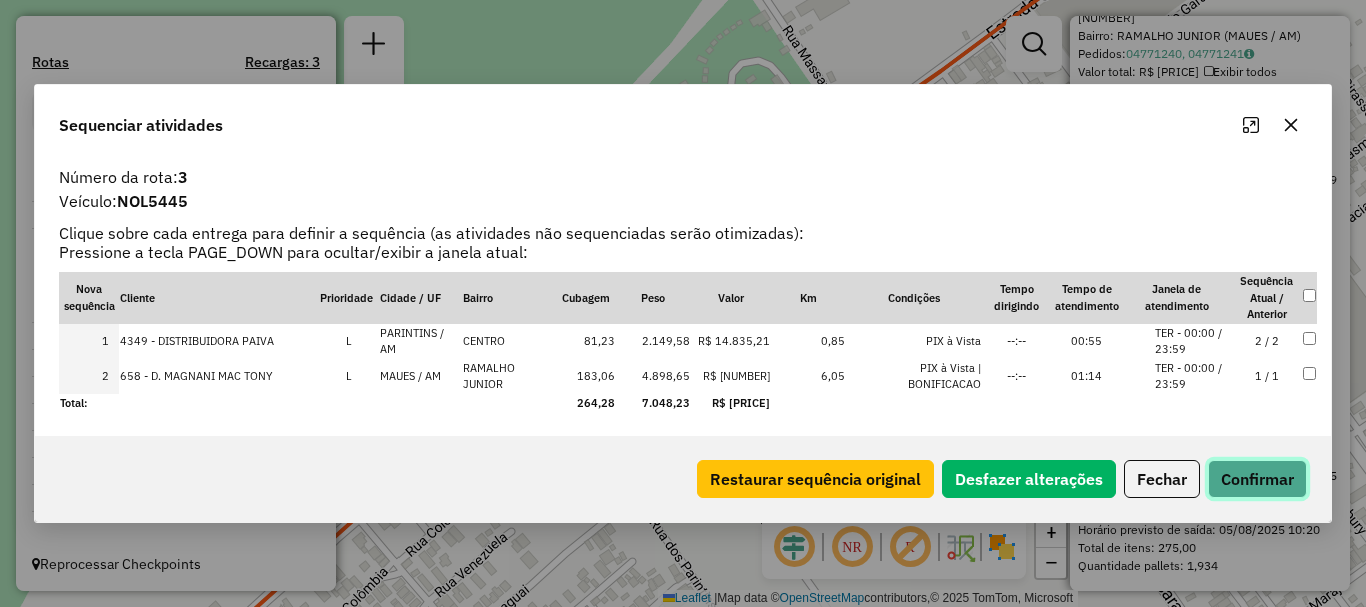click on "Confirmar" 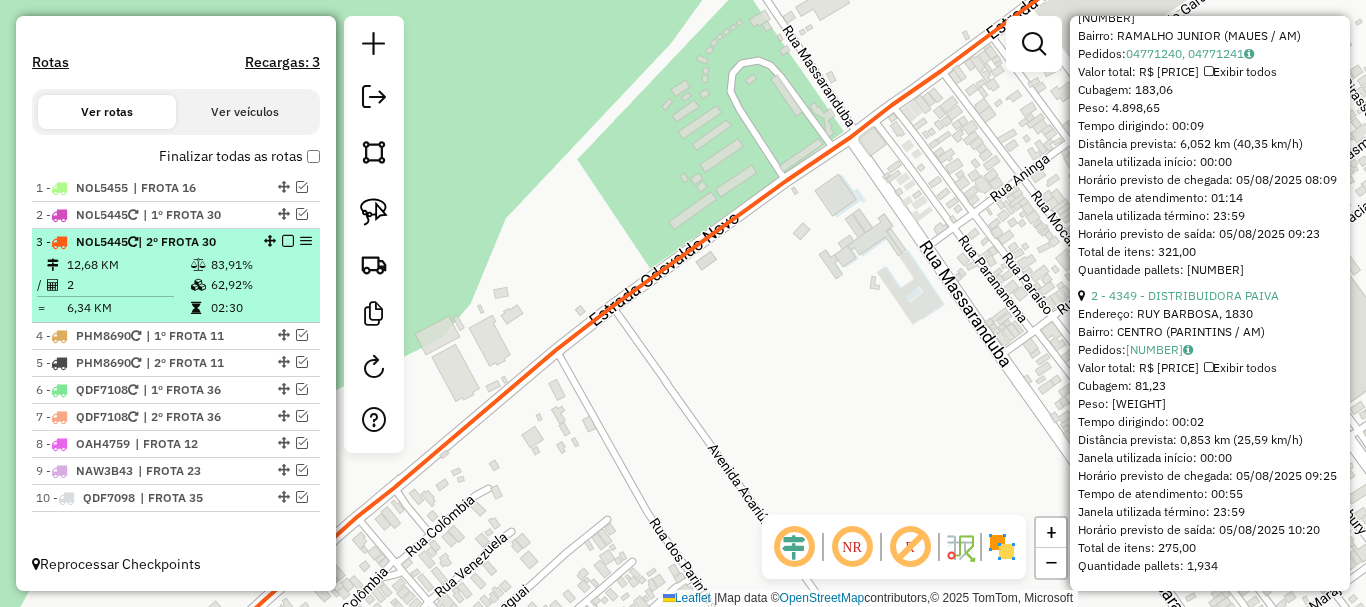 click at bounding box center [288, 241] 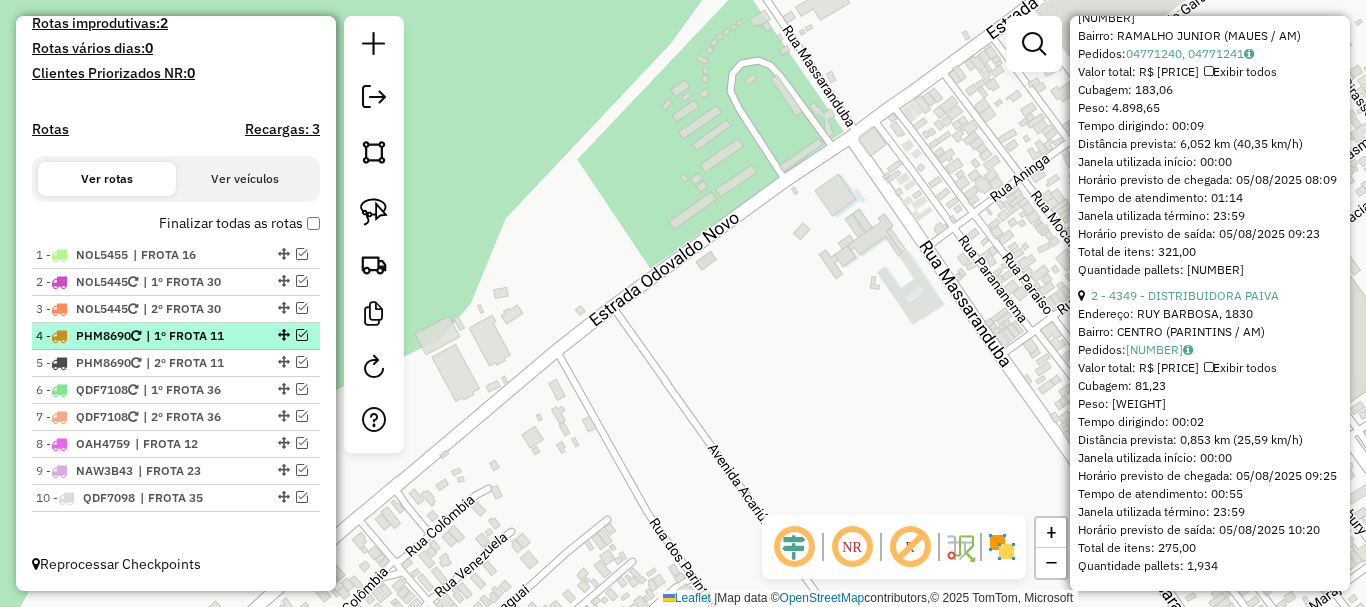click at bounding box center (302, 335) 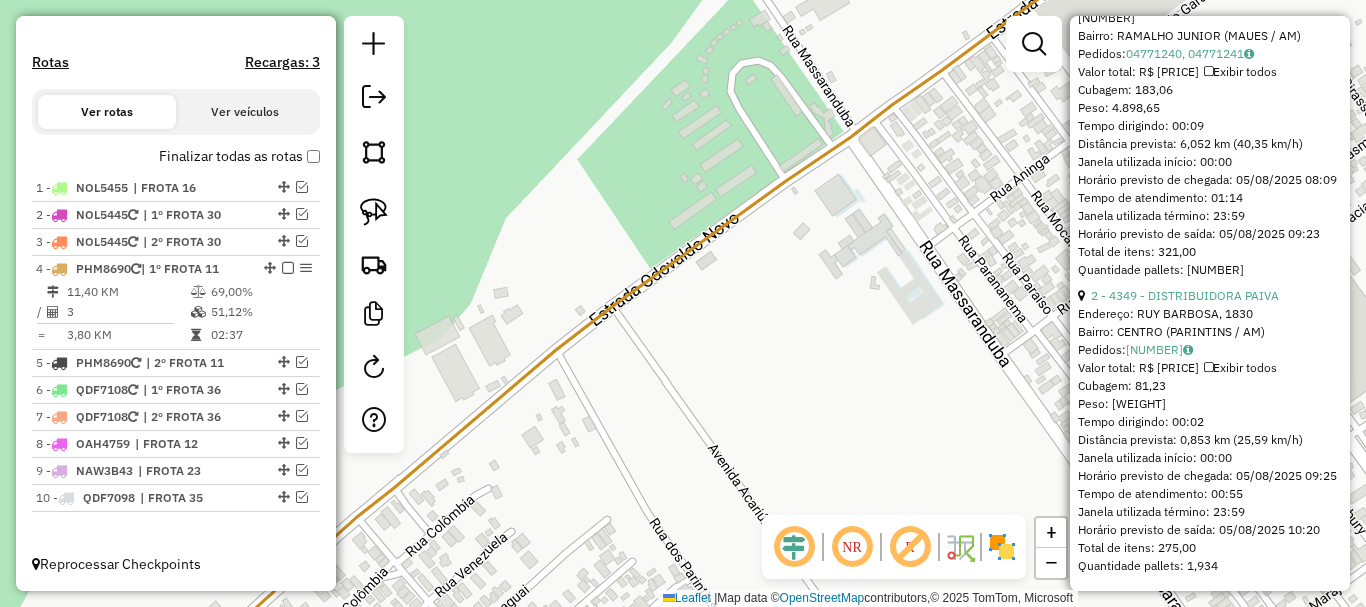 click 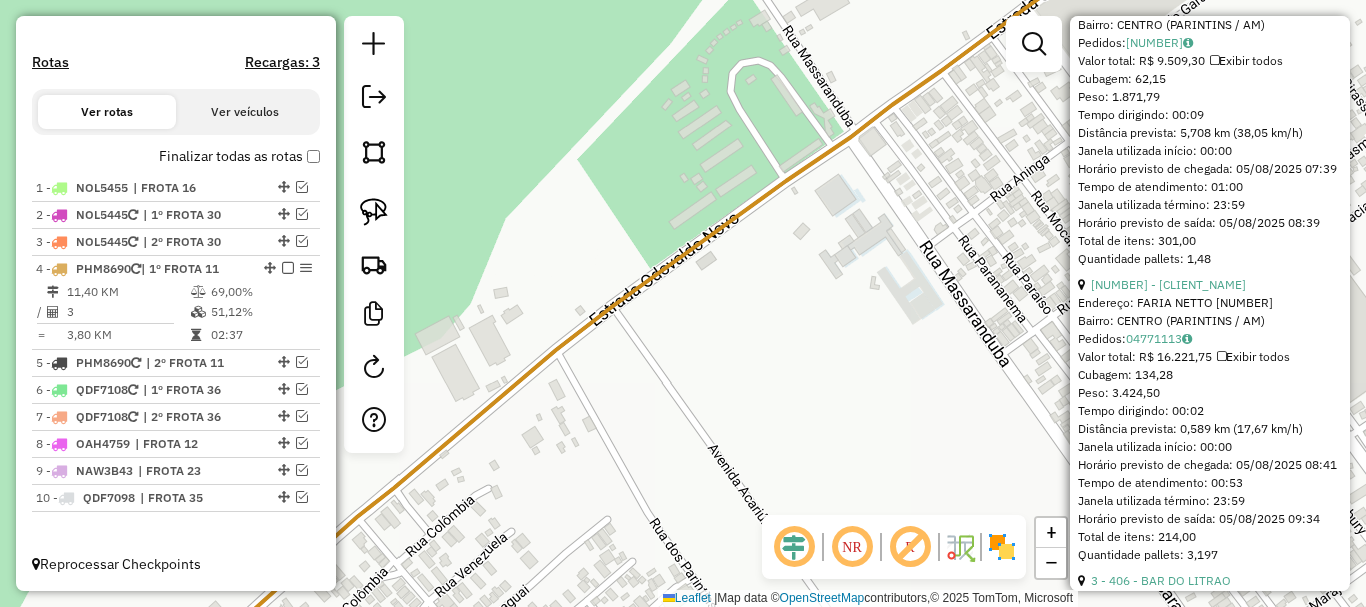 click 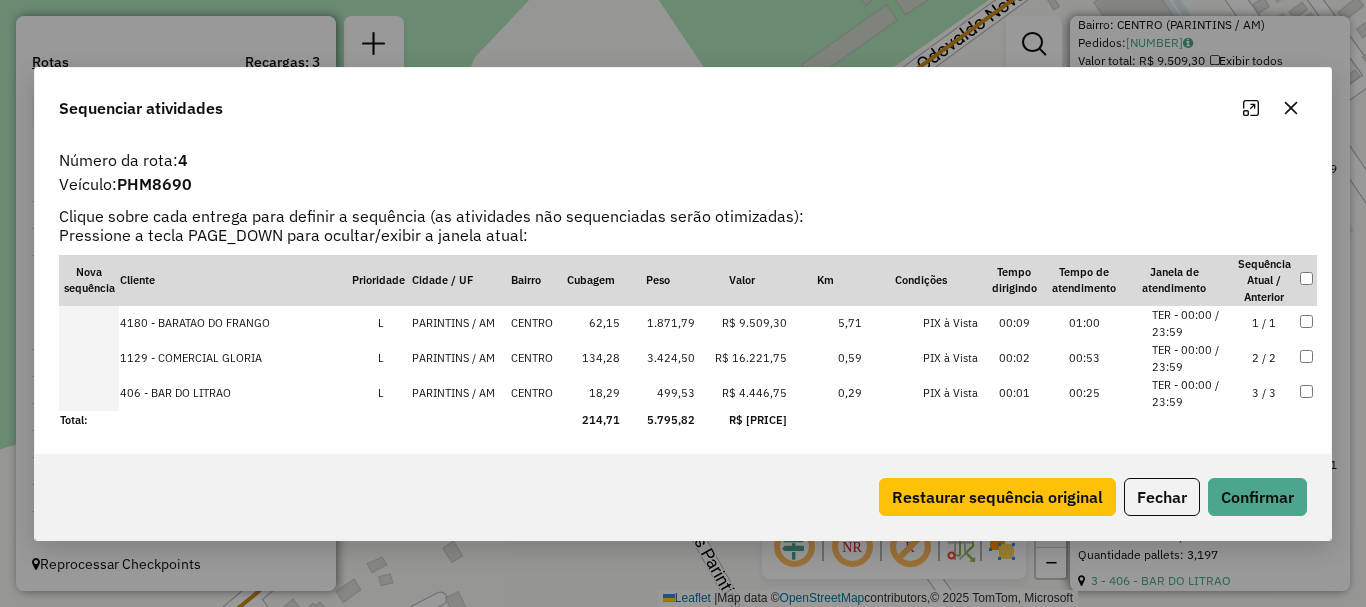 click at bounding box center [89, 393] 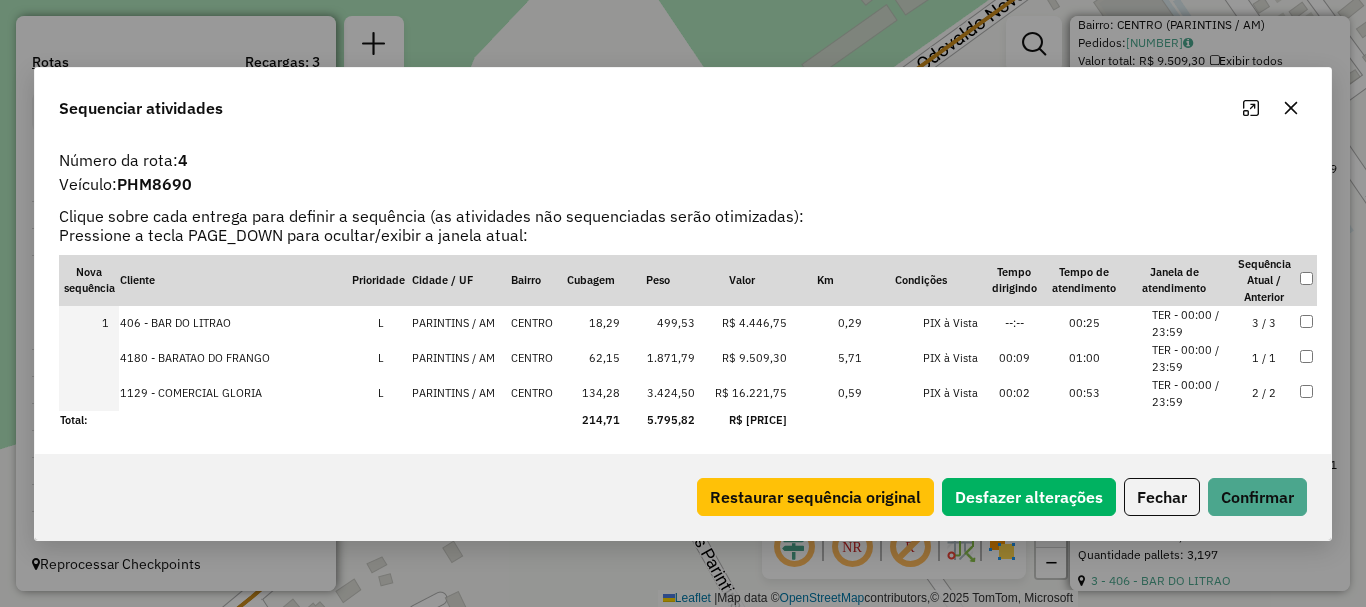 click at bounding box center [89, 358] 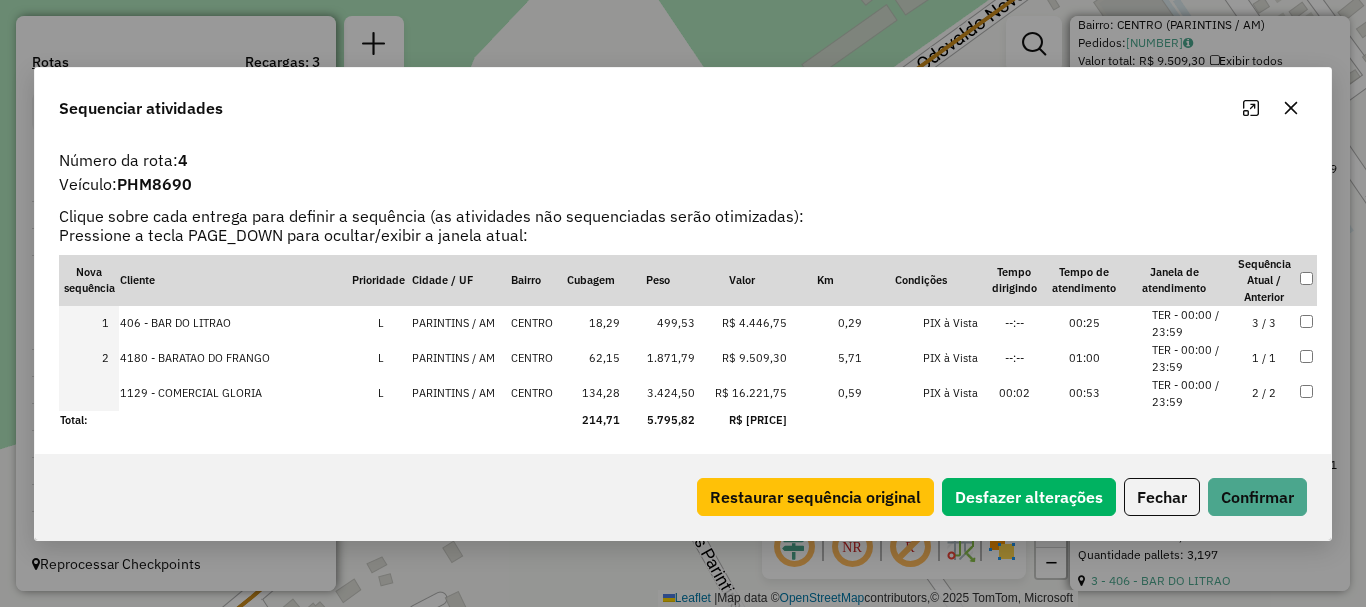 click at bounding box center (89, 393) 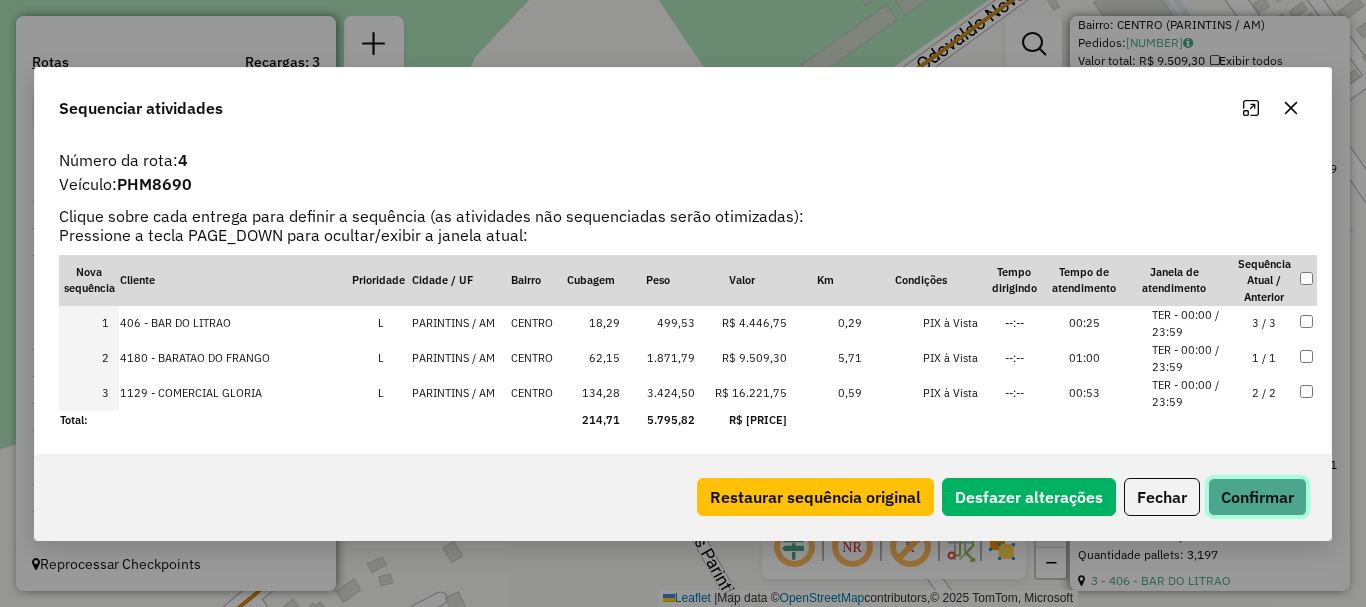 click on "Confirmar" 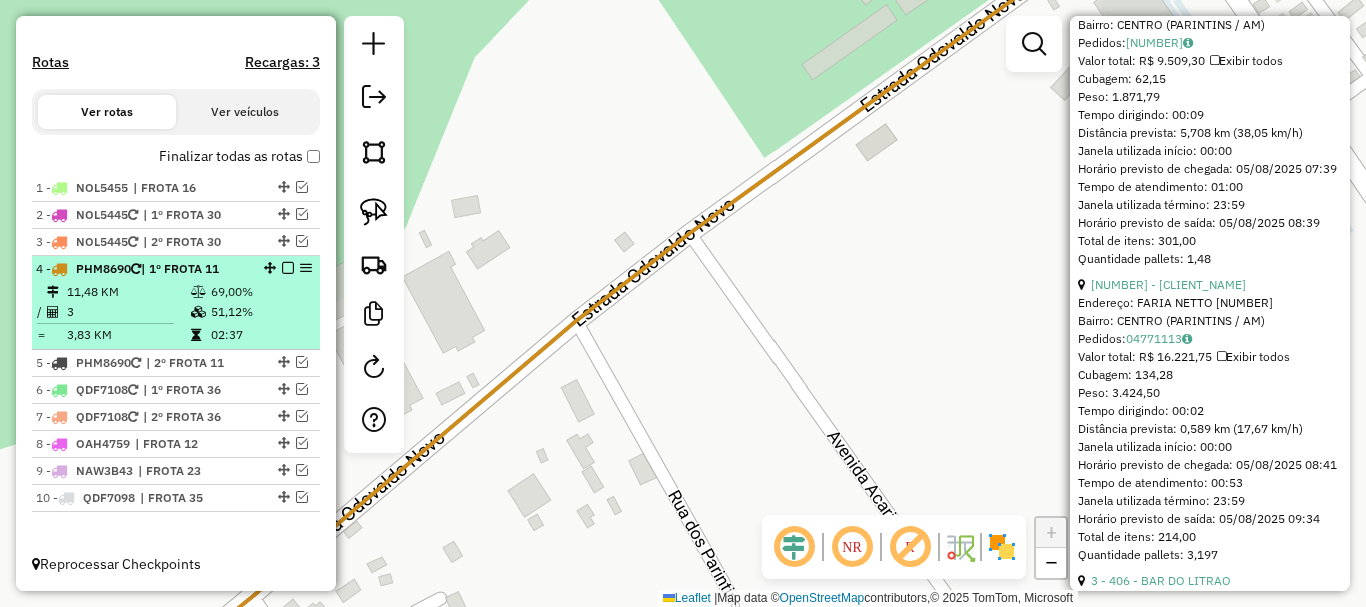 click at bounding box center (288, 268) 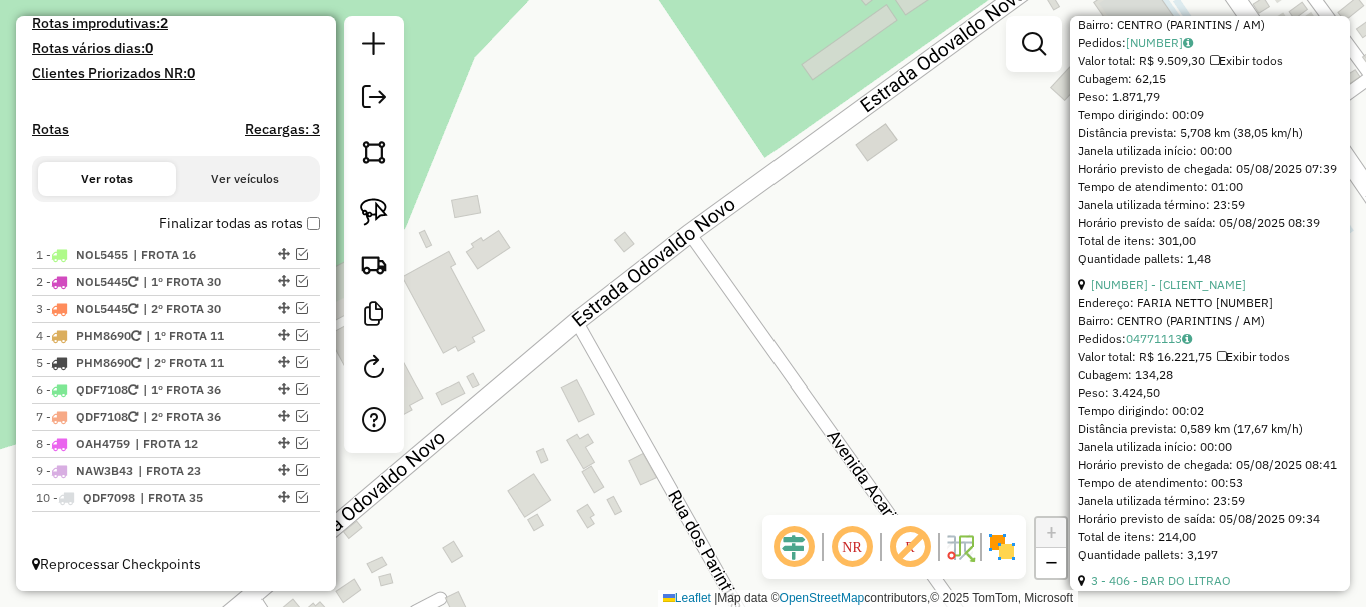 scroll, scrollTop: 548, scrollLeft: 0, axis: vertical 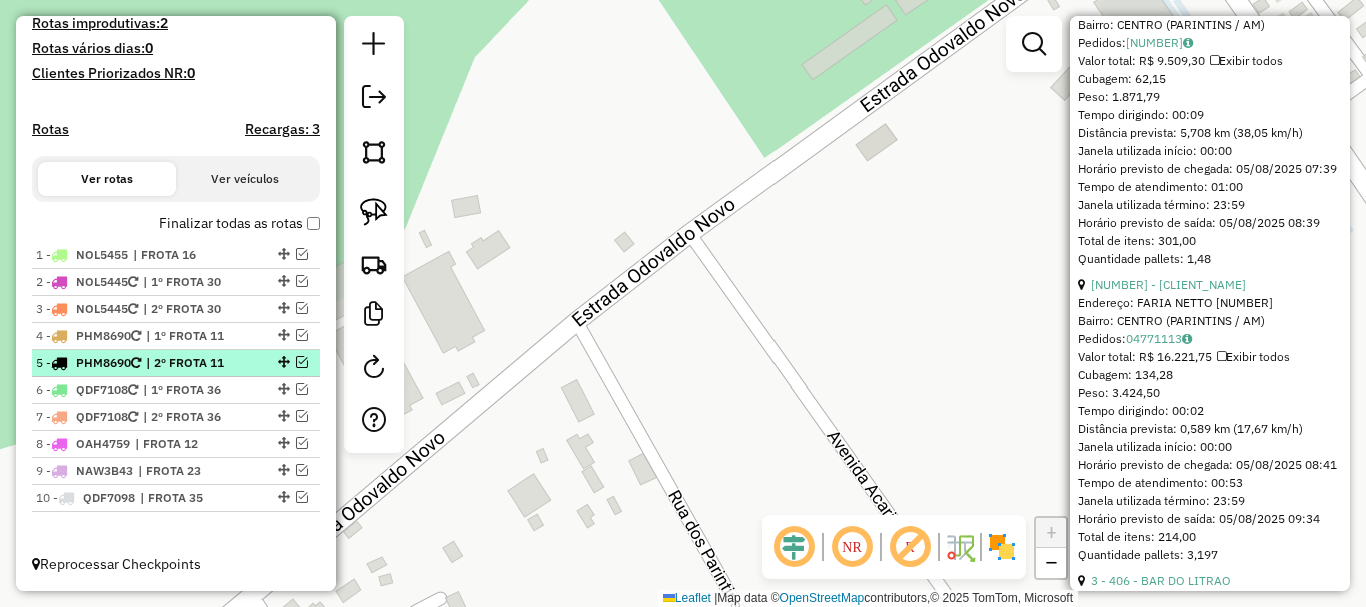 click at bounding box center [302, 362] 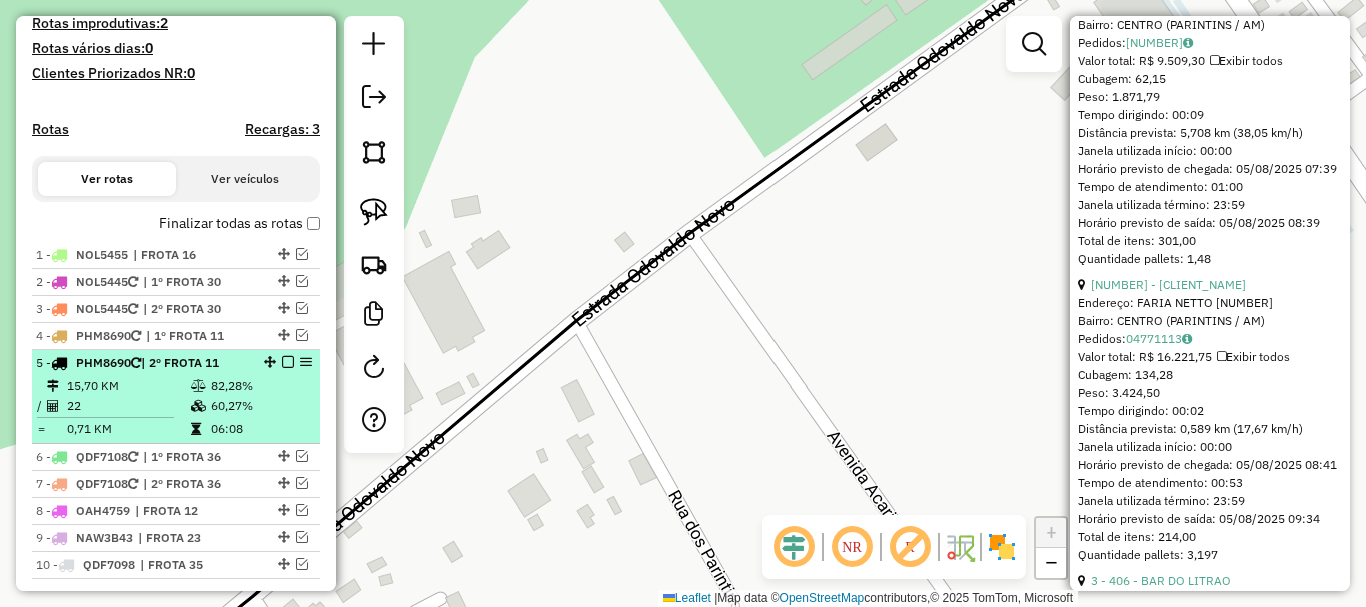 scroll, scrollTop: 615, scrollLeft: 0, axis: vertical 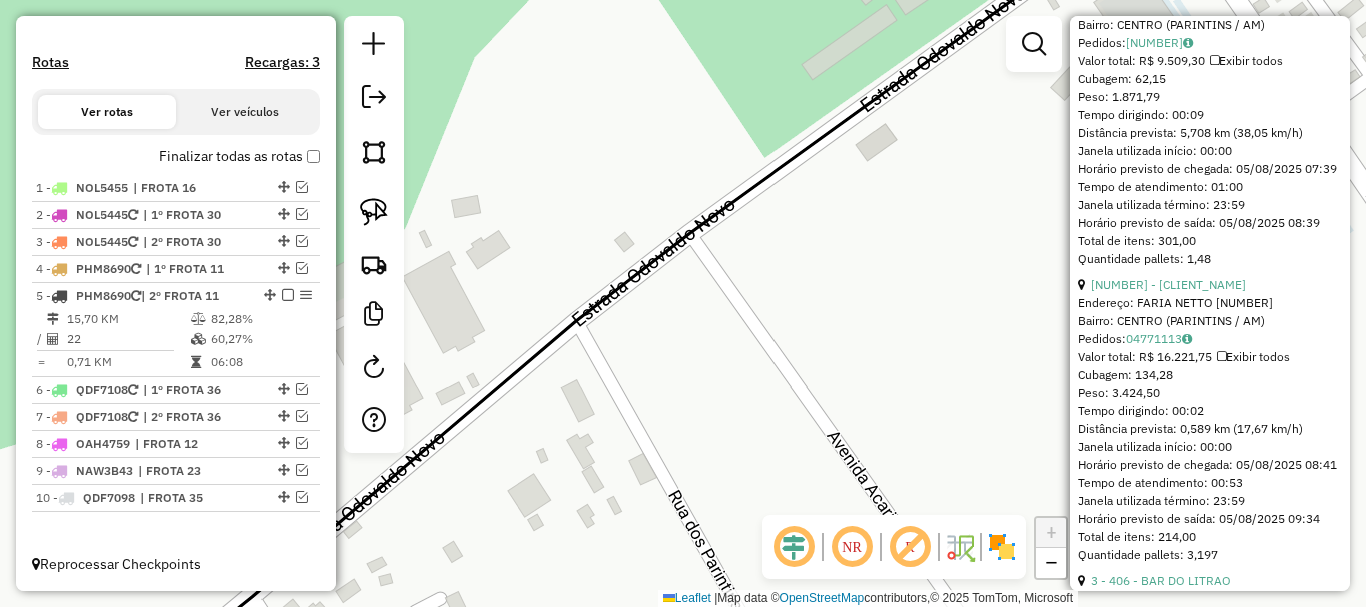 click 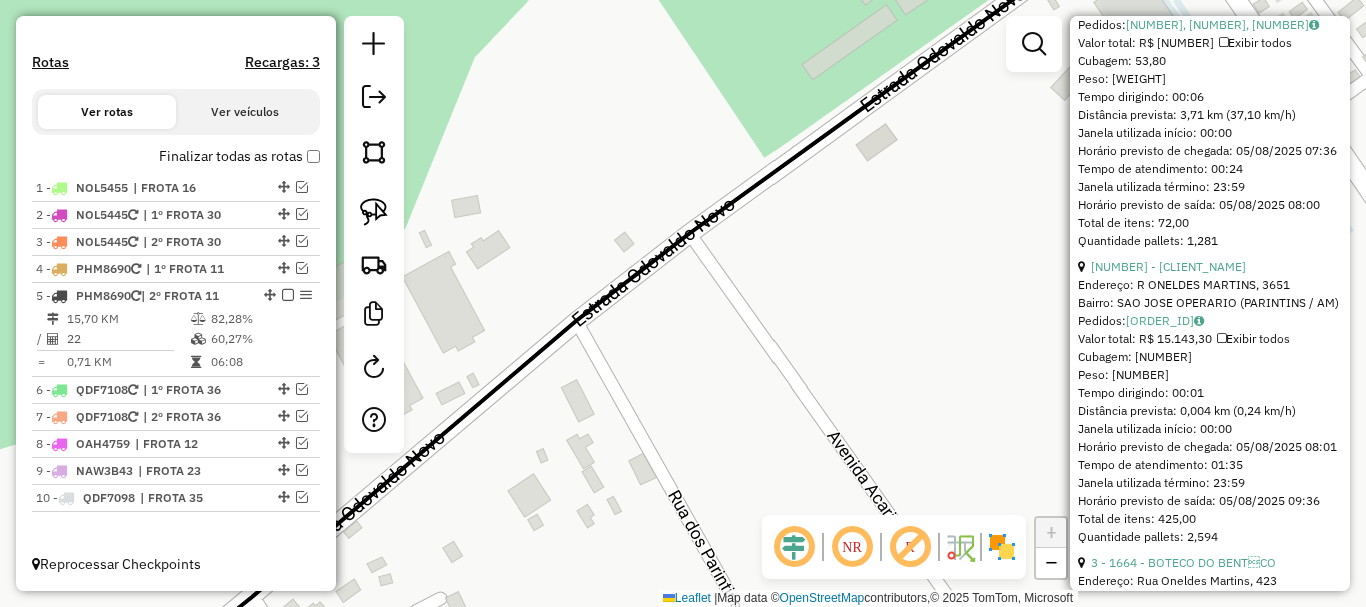 click 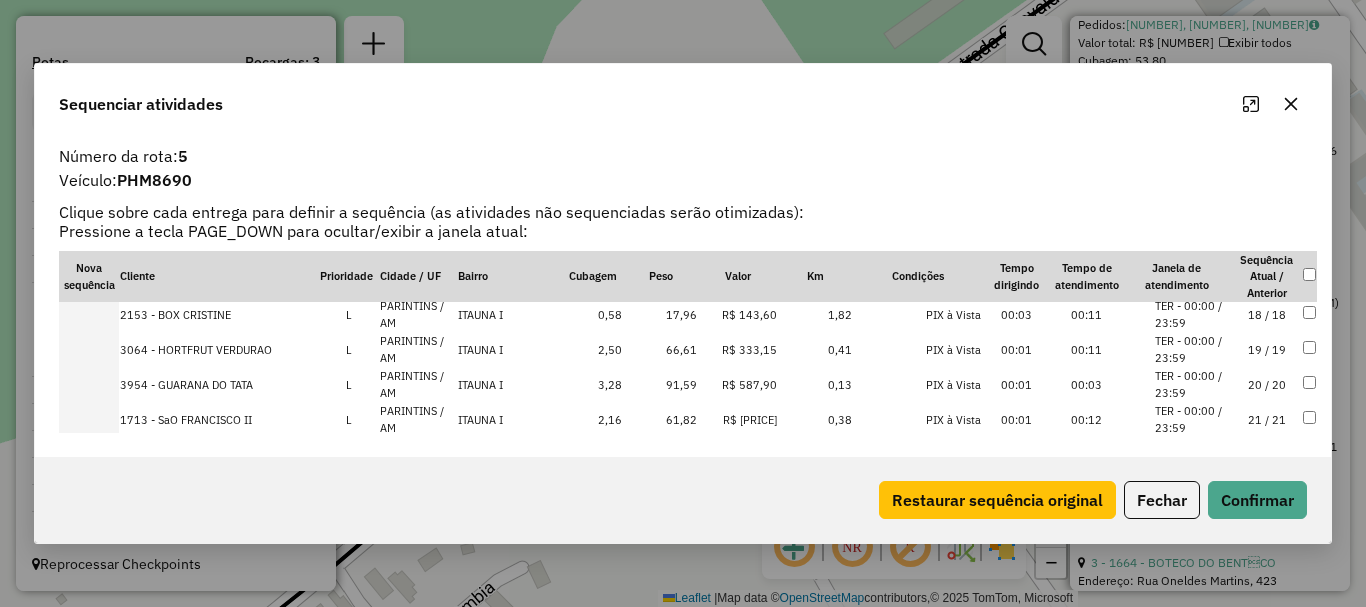 scroll, scrollTop: 658, scrollLeft: 0, axis: vertical 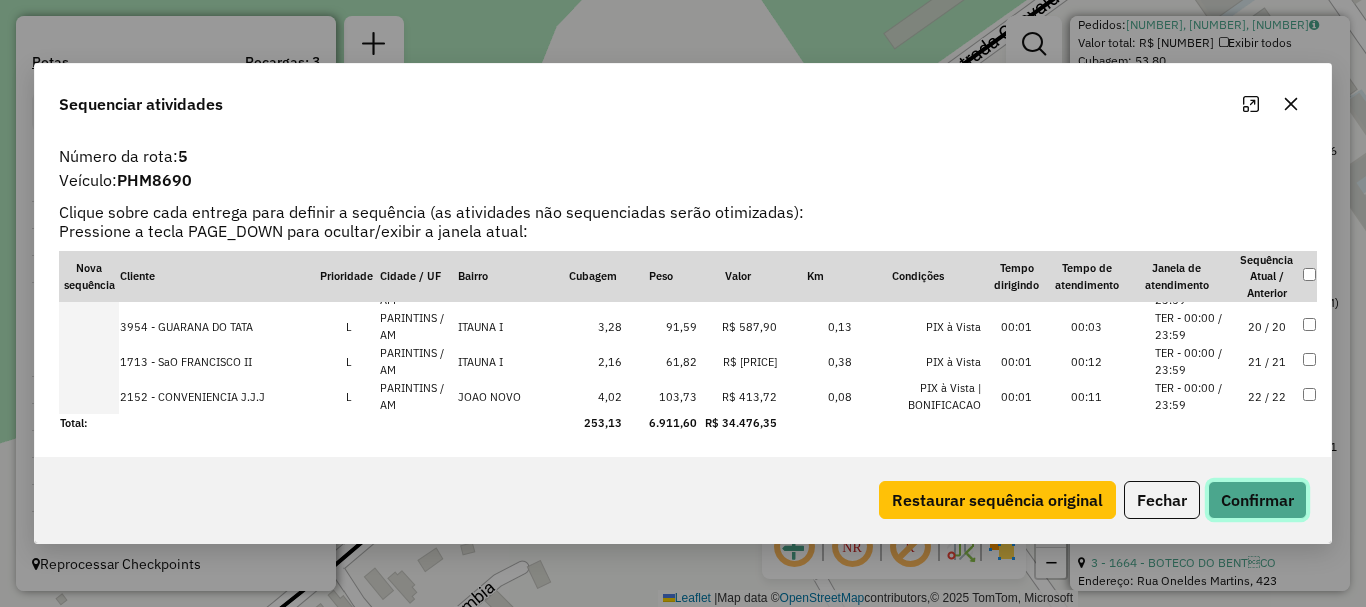 click on "Confirmar" 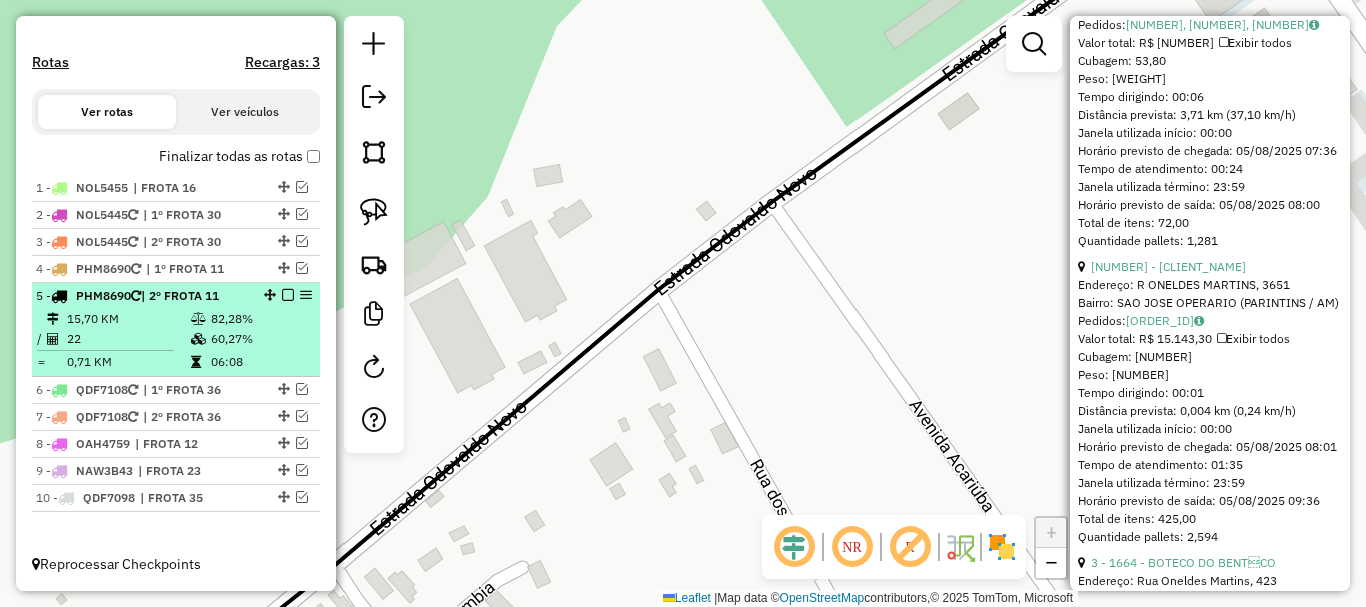 click at bounding box center (288, 295) 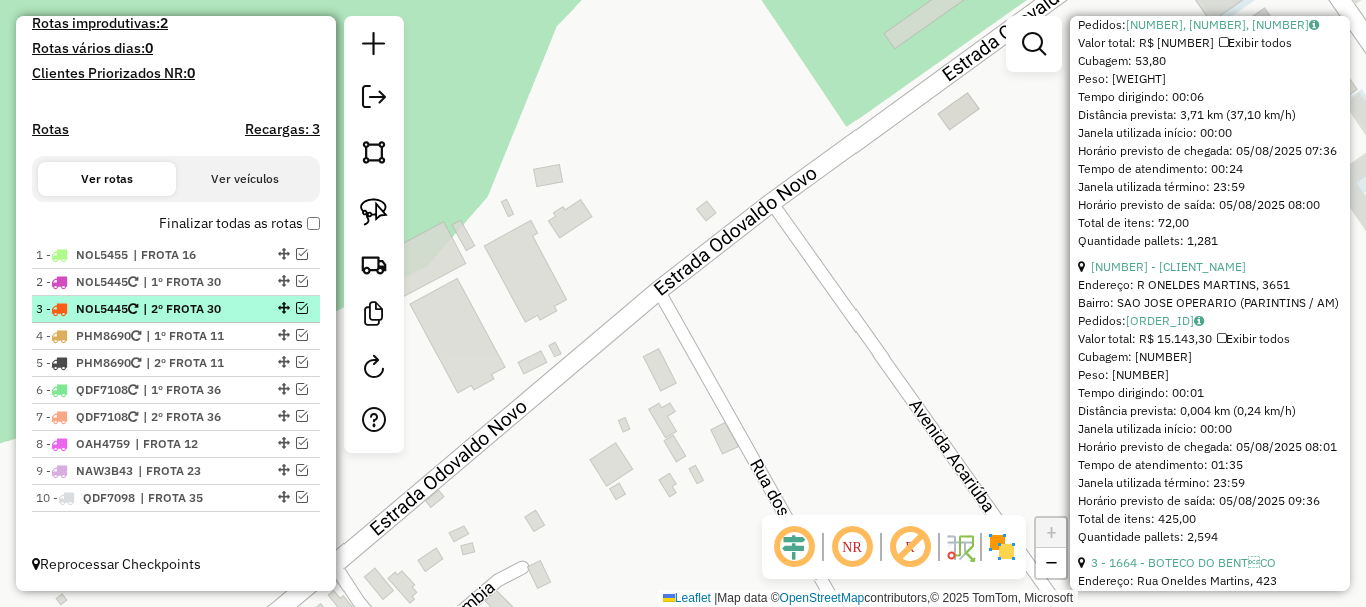 scroll, scrollTop: 548, scrollLeft: 0, axis: vertical 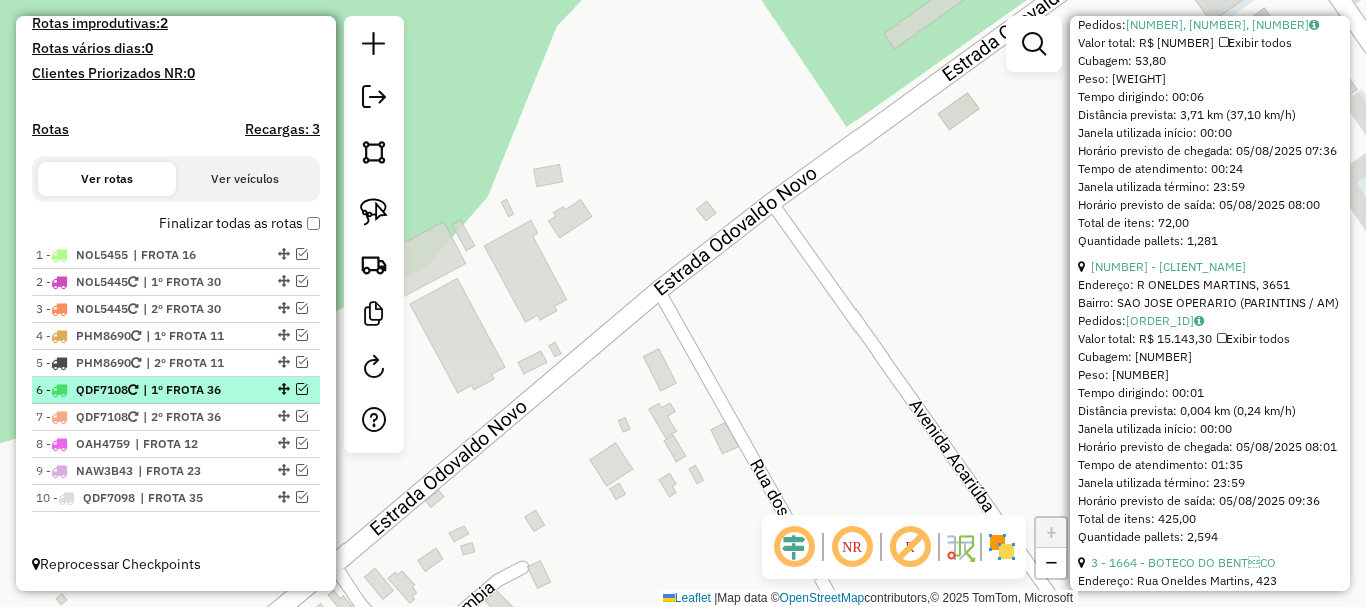 click at bounding box center (302, 389) 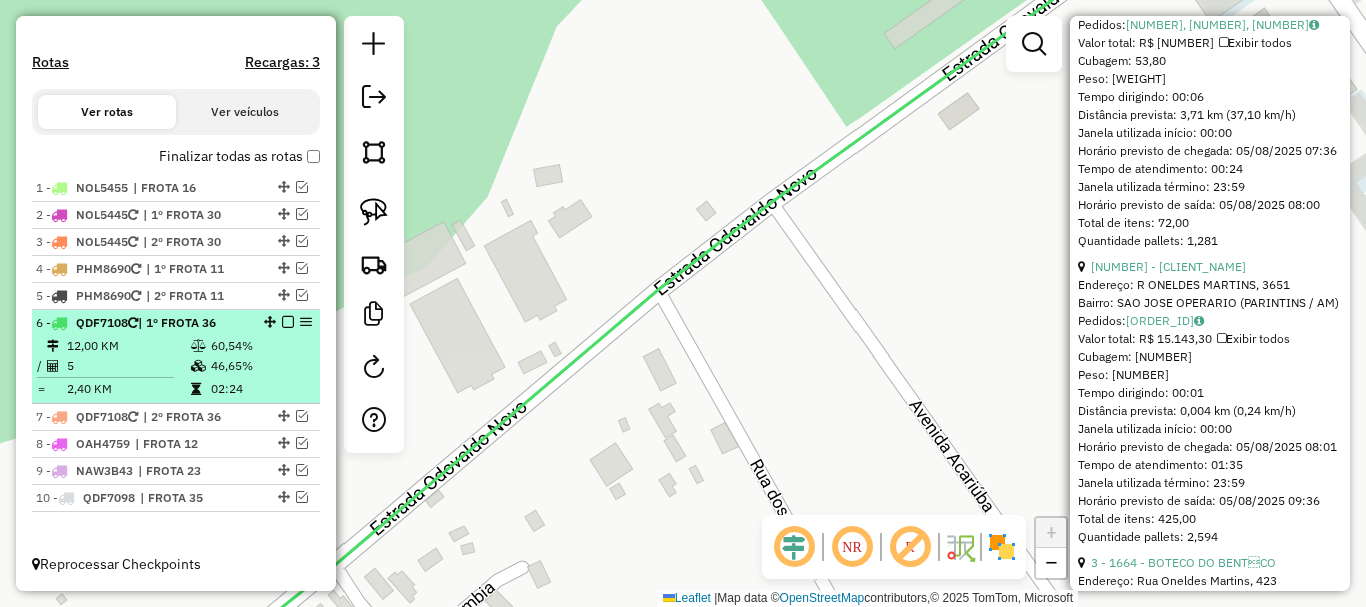 click on "| 1º FROTA 36" at bounding box center (177, 322) 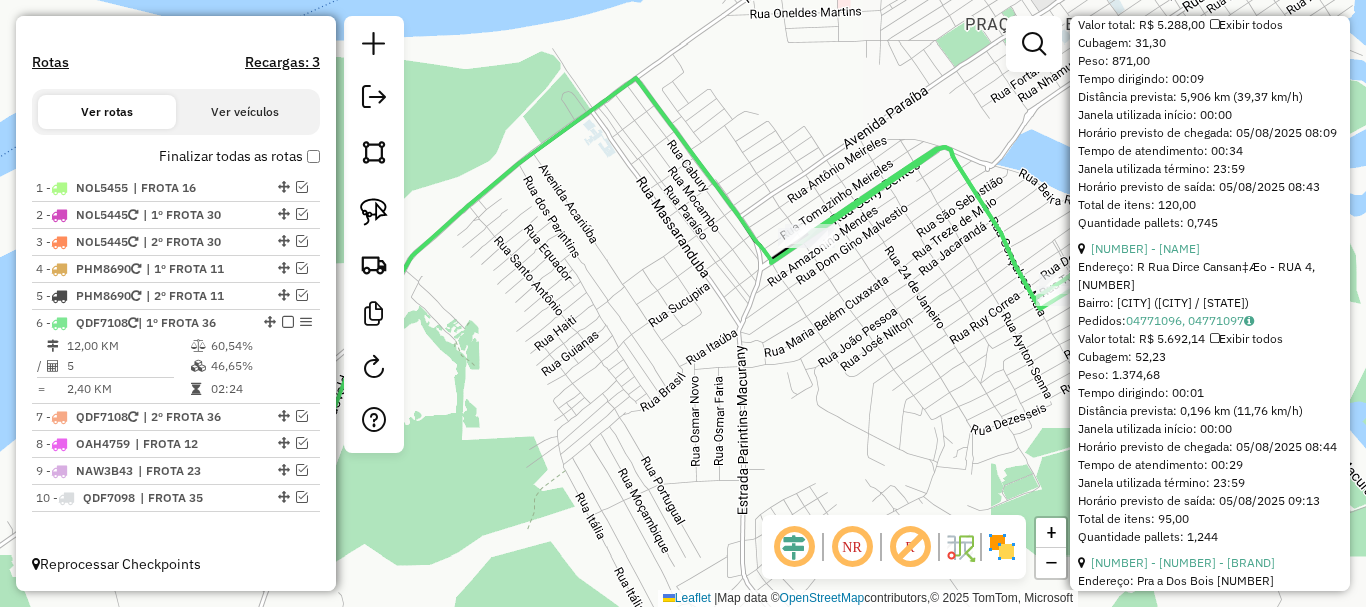 click 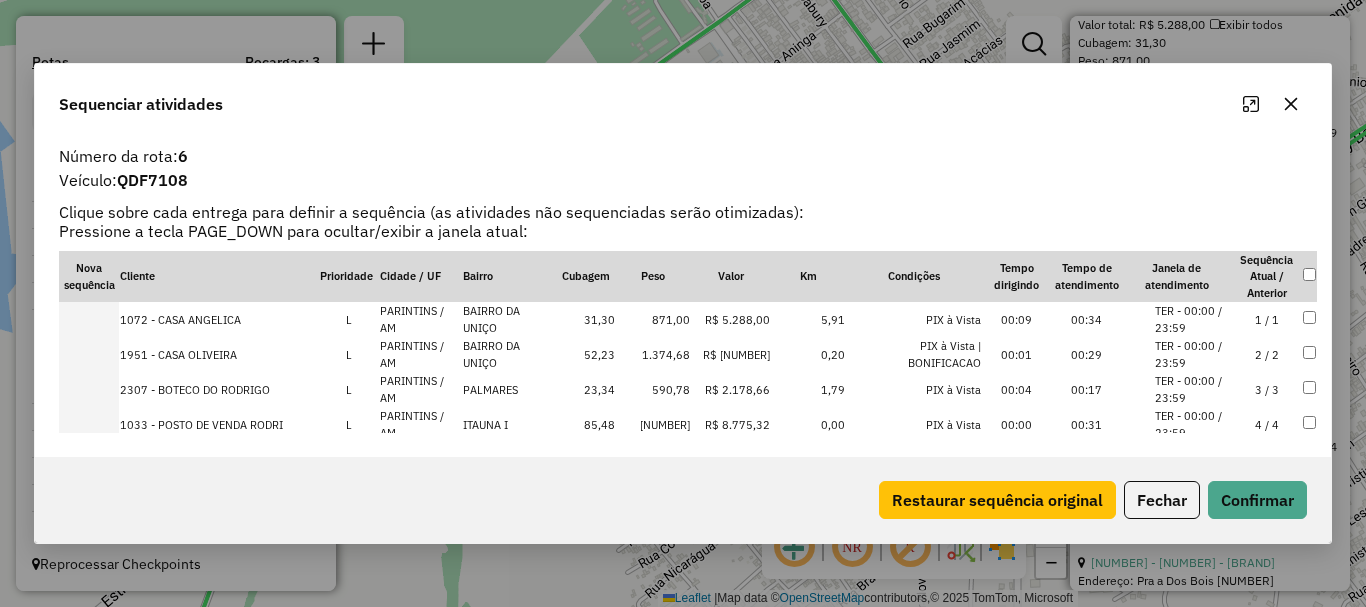 scroll, scrollTop: 1490, scrollLeft: 0, axis: vertical 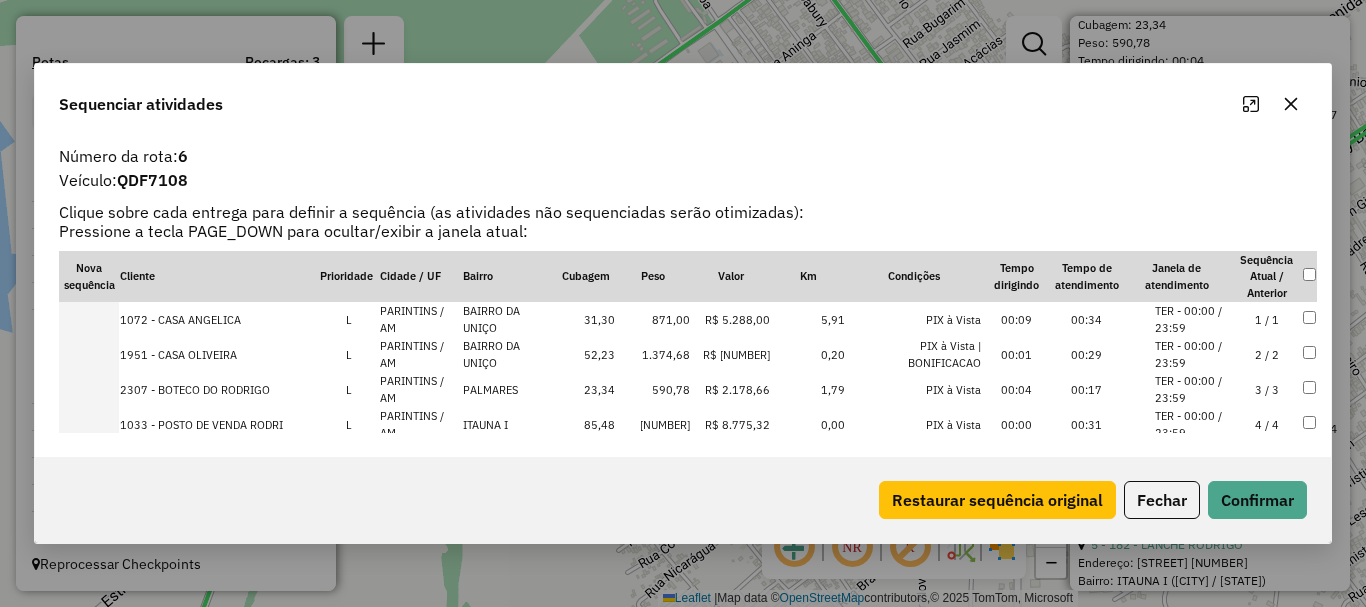 click at bounding box center (89, 424) 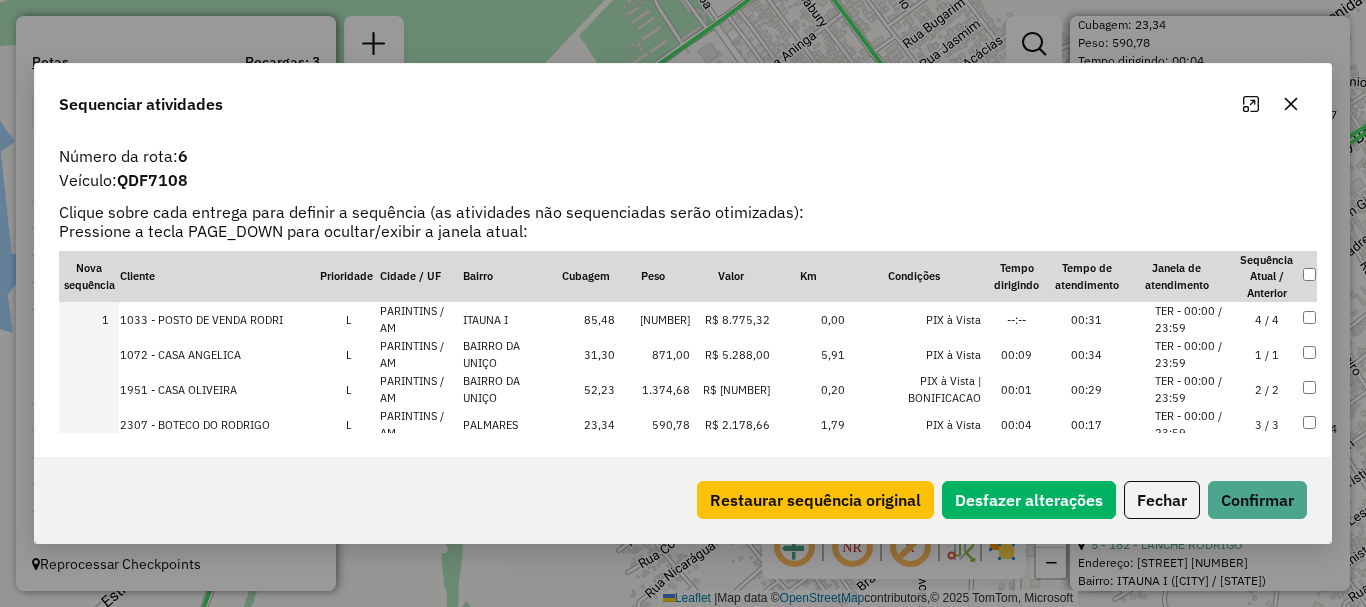 scroll, scrollTop: 1176, scrollLeft: 0, axis: vertical 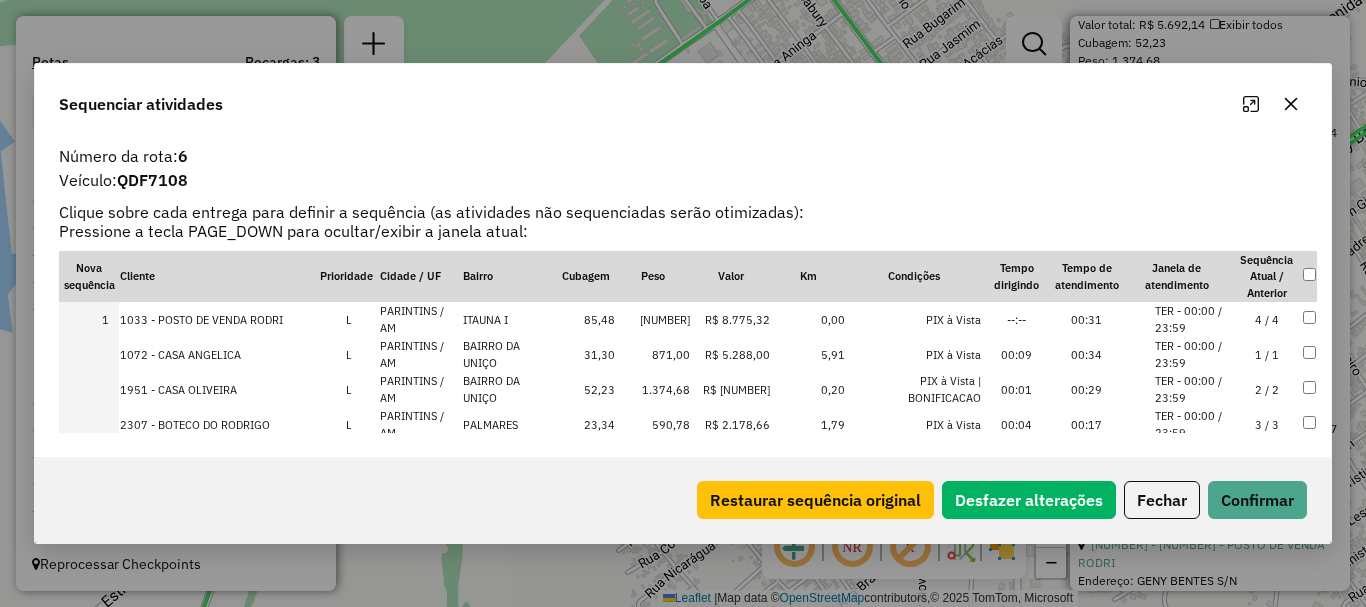 click at bounding box center [89, 424] 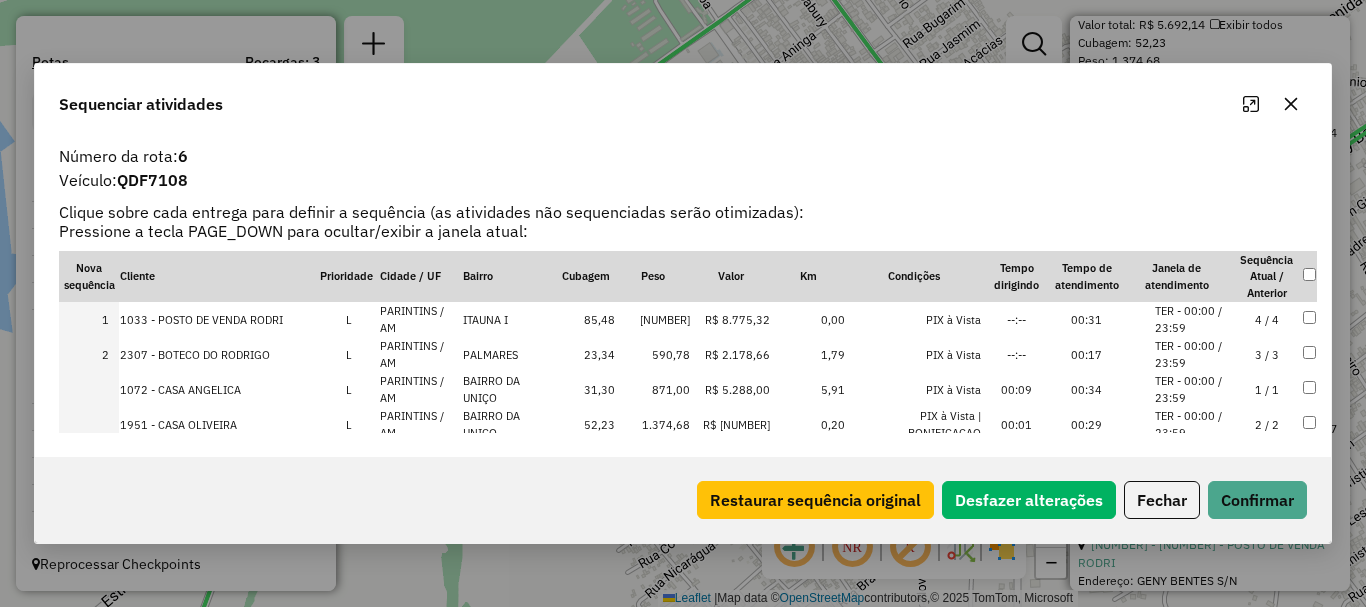 scroll, scrollTop: 1804, scrollLeft: 0, axis: vertical 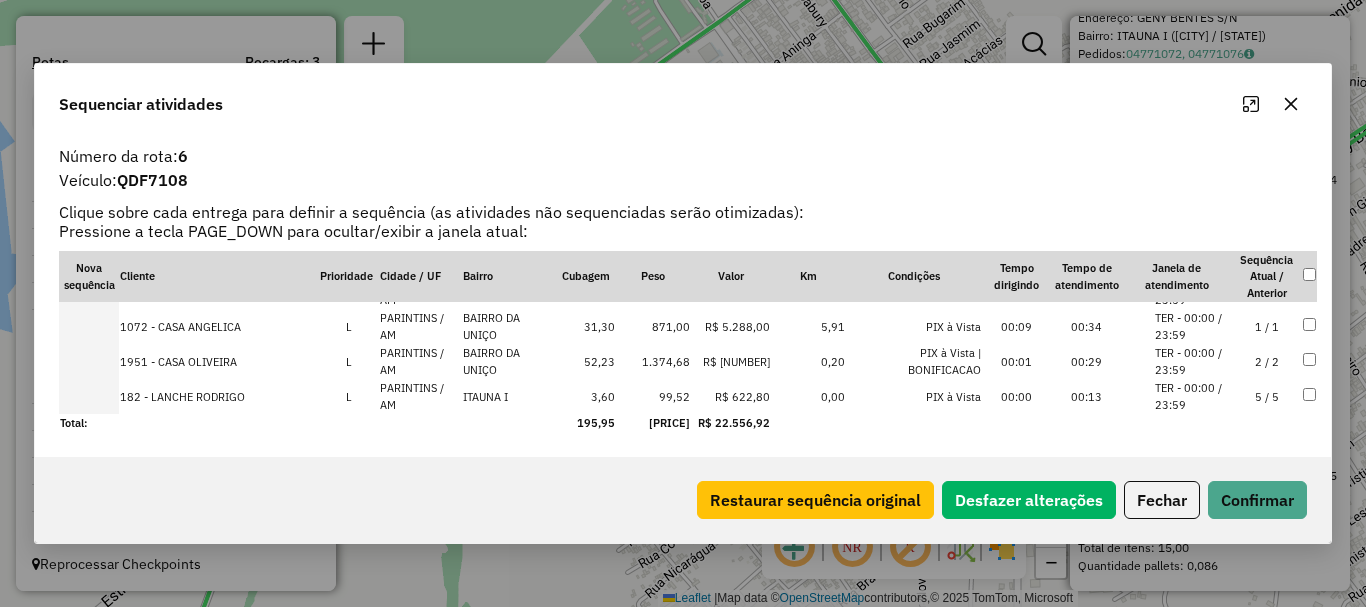 click at bounding box center [89, 396] 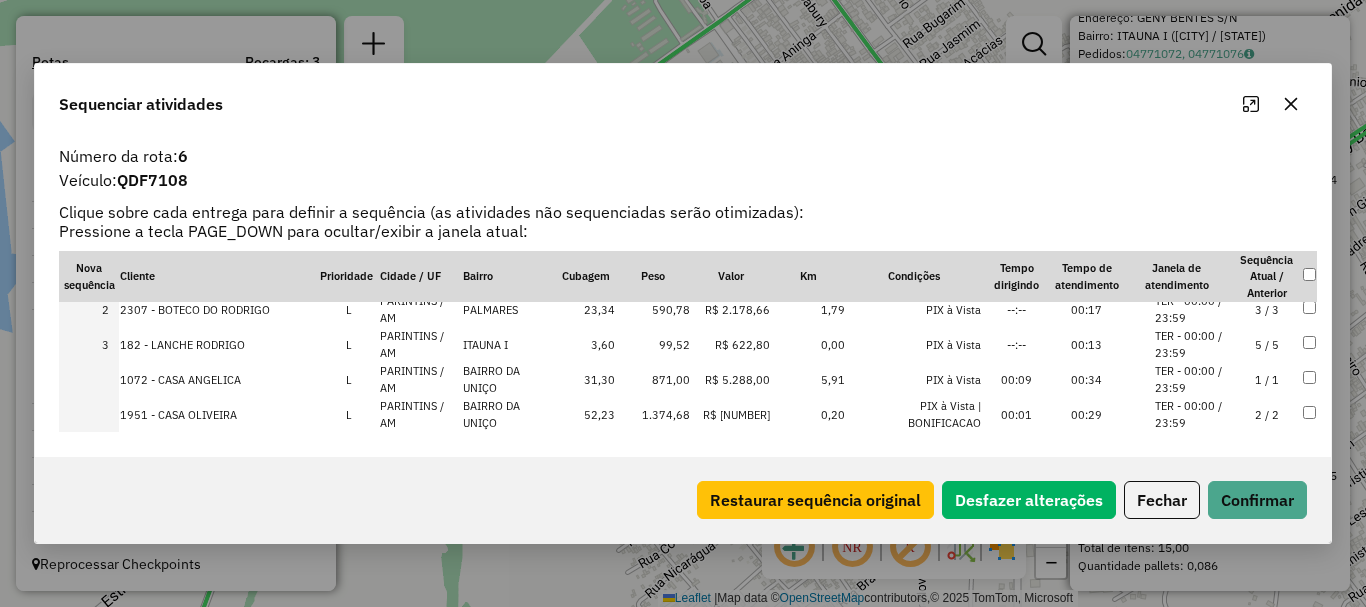 scroll, scrollTop: 63, scrollLeft: 0, axis: vertical 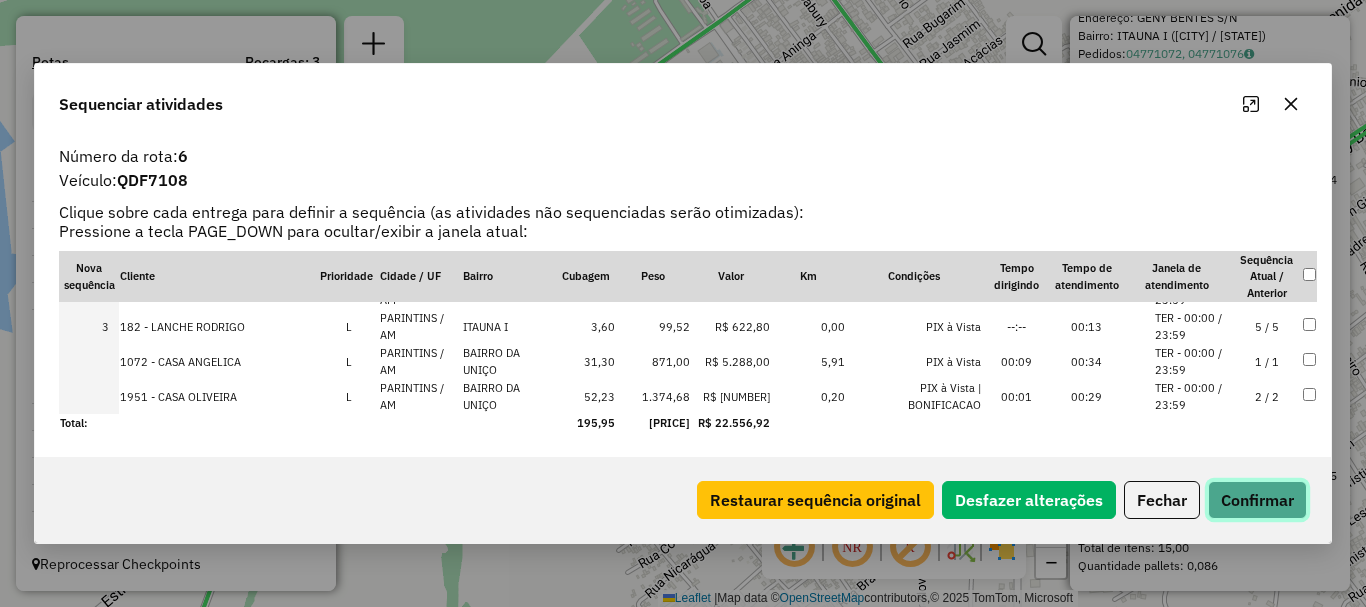 click on "Confirmar" 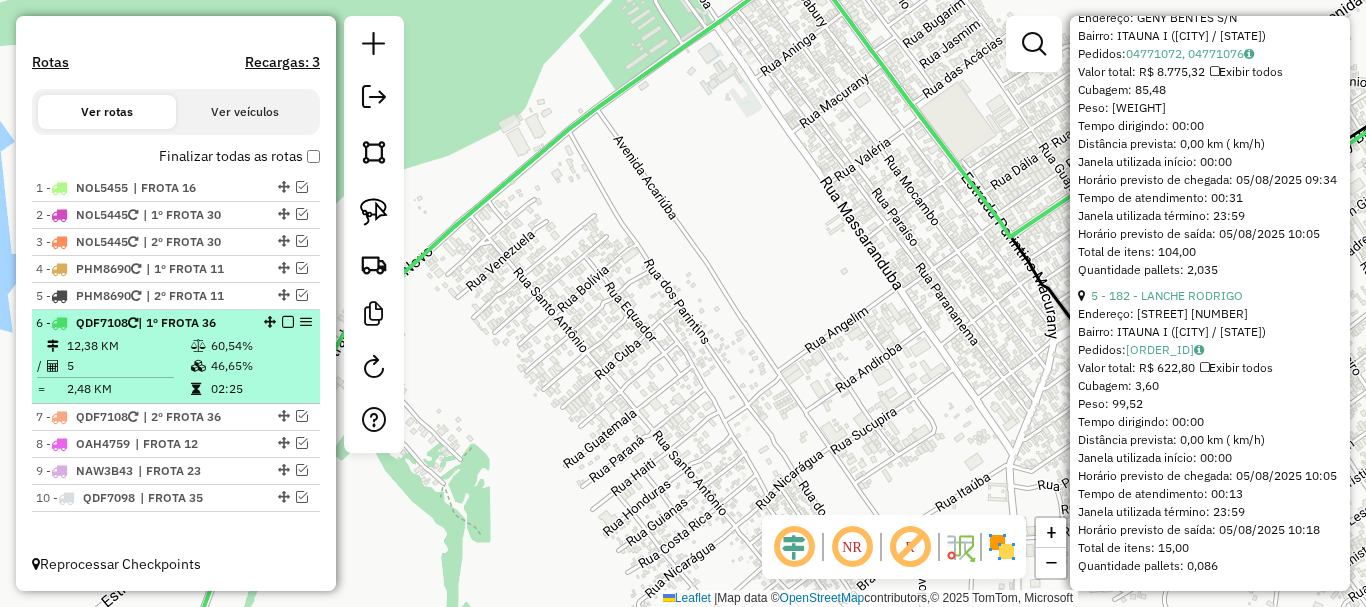 click at bounding box center (288, 322) 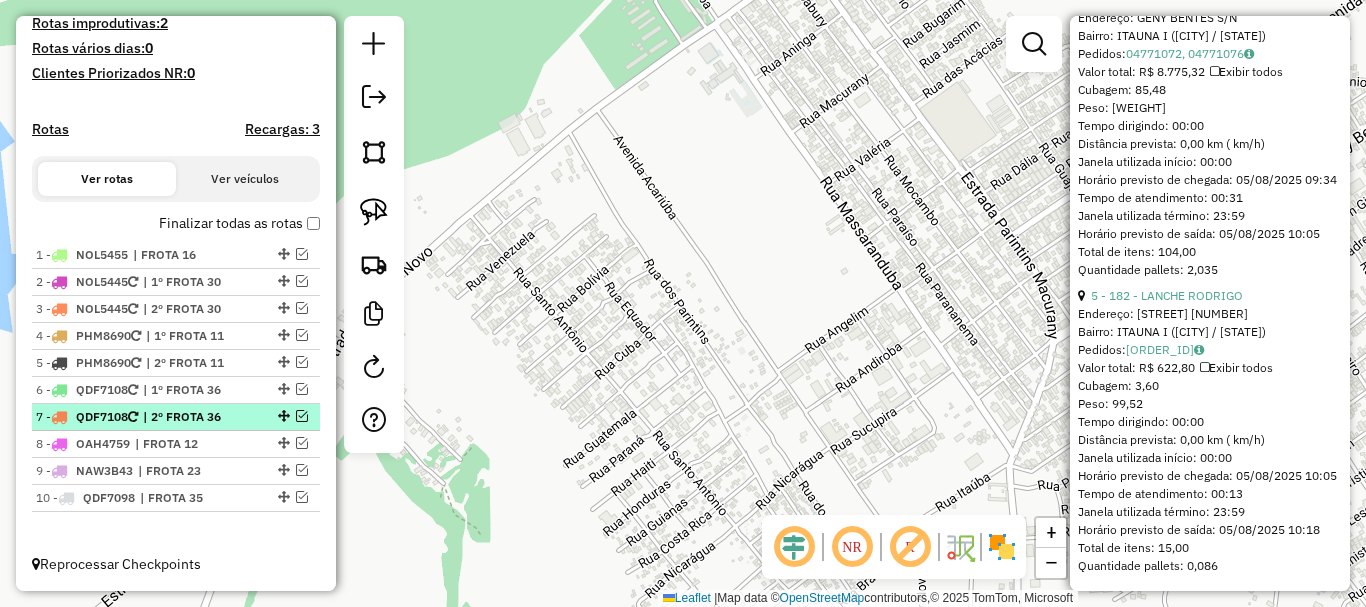 click on "7 -       QDF7108   | 2º FROTA 36" at bounding box center (176, 417) 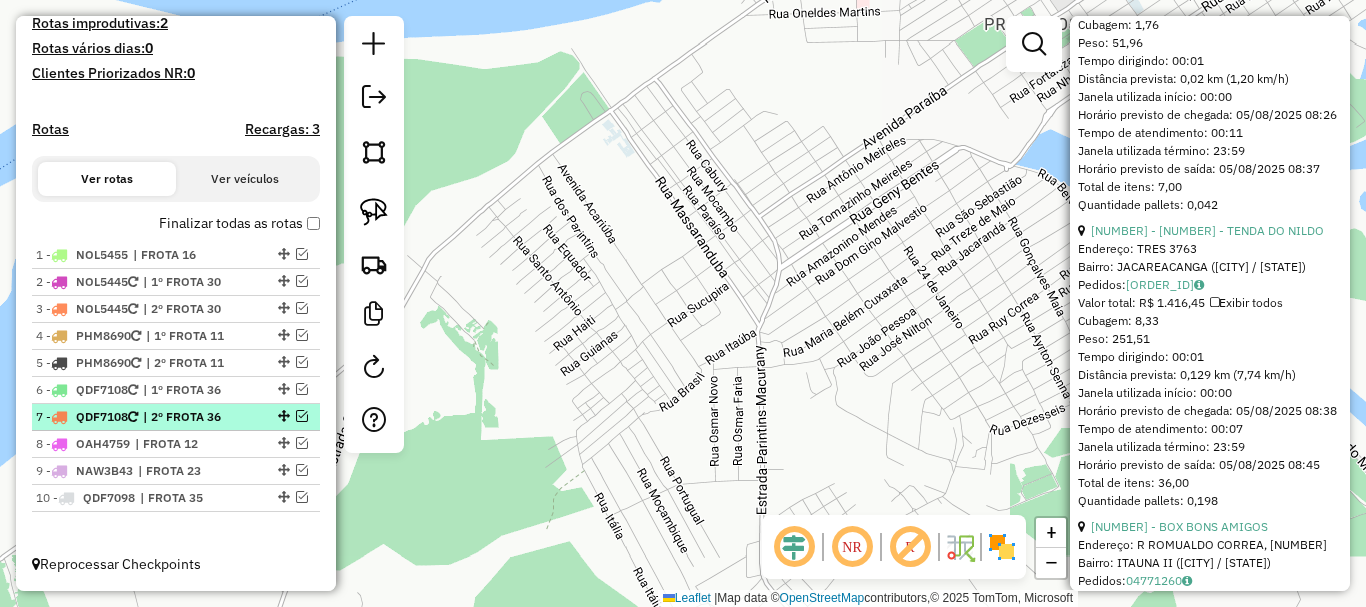 click at bounding box center (302, 416) 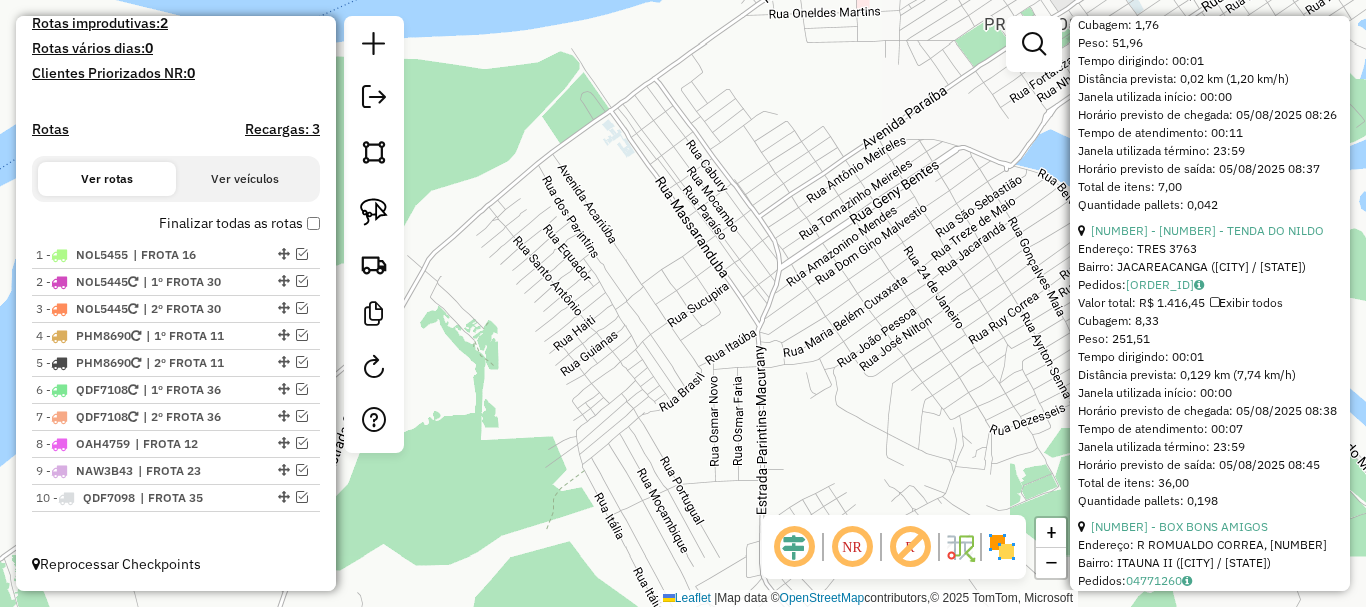 scroll, scrollTop: 615, scrollLeft: 0, axis: vertical 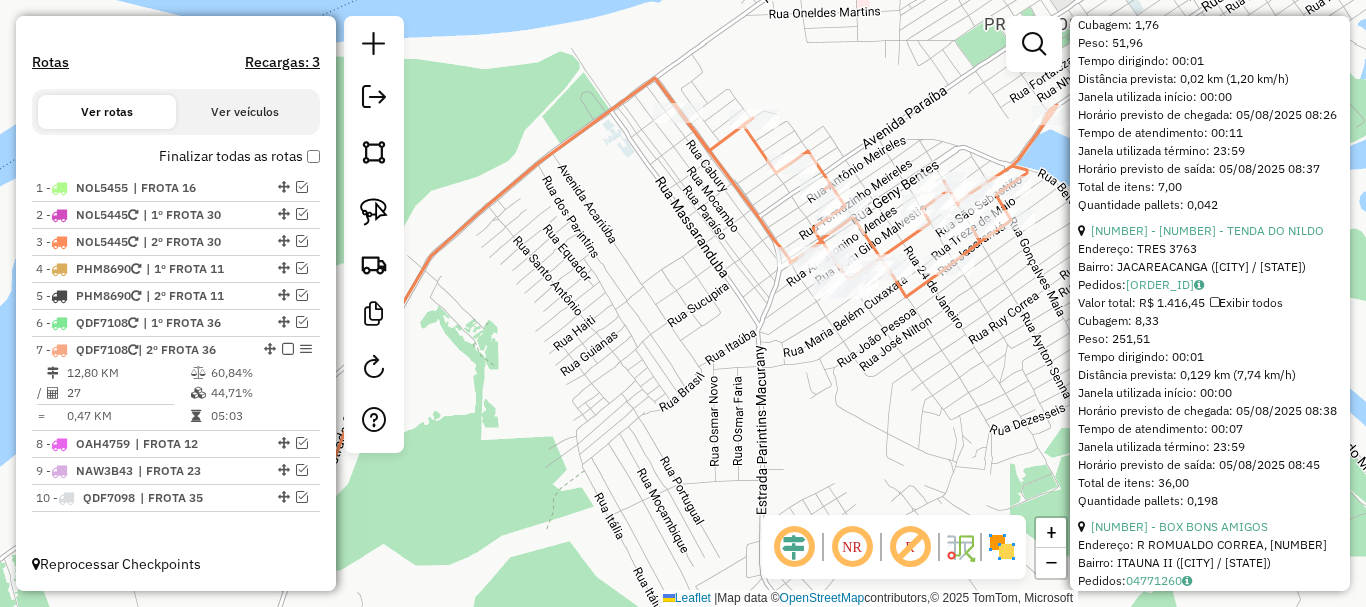 click 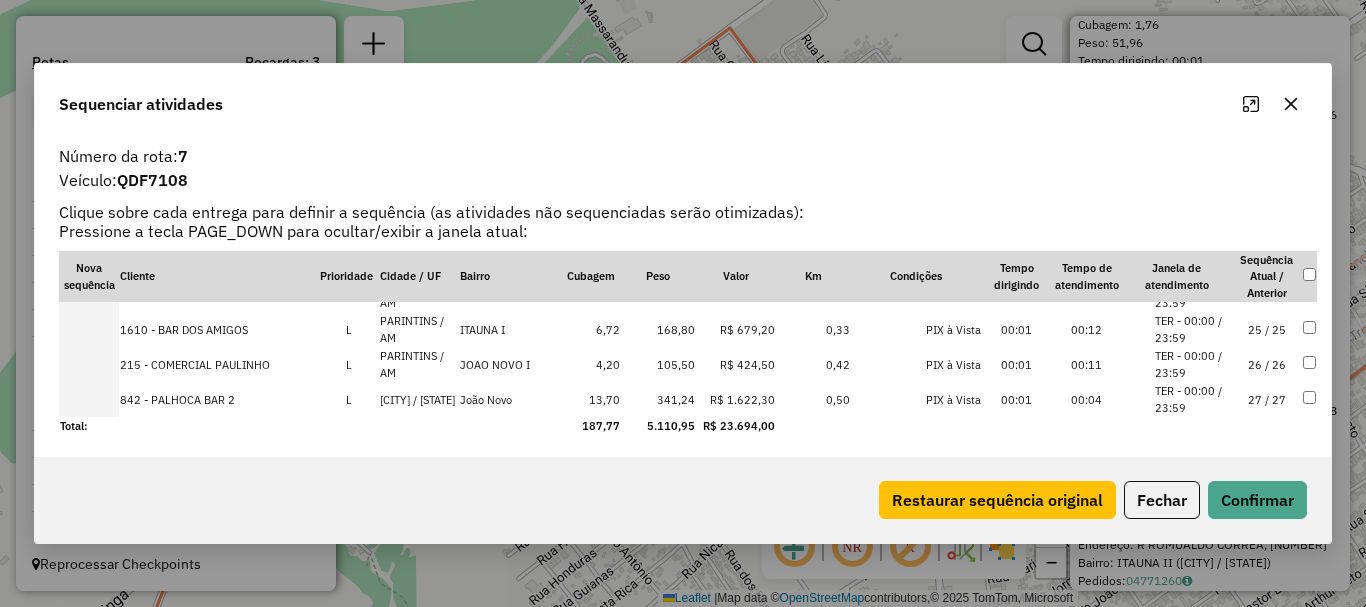 scroll, scrollTop: 833, scrollLeft: 0, axis: vertical 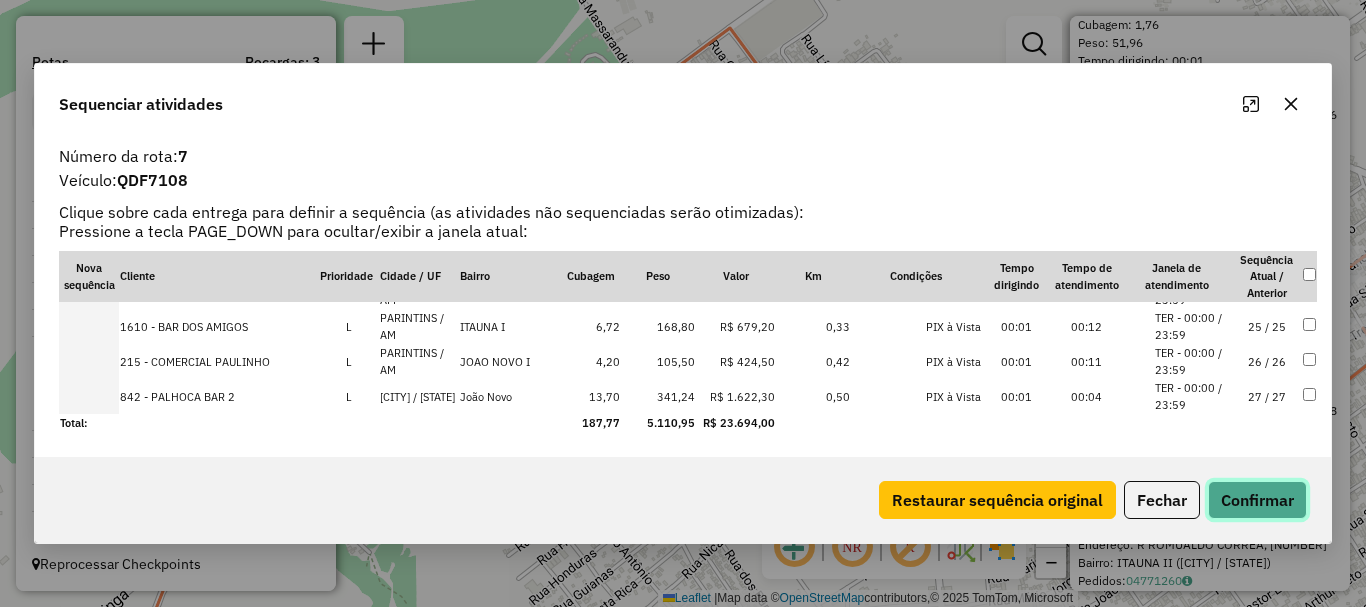 click on "Confirmar" 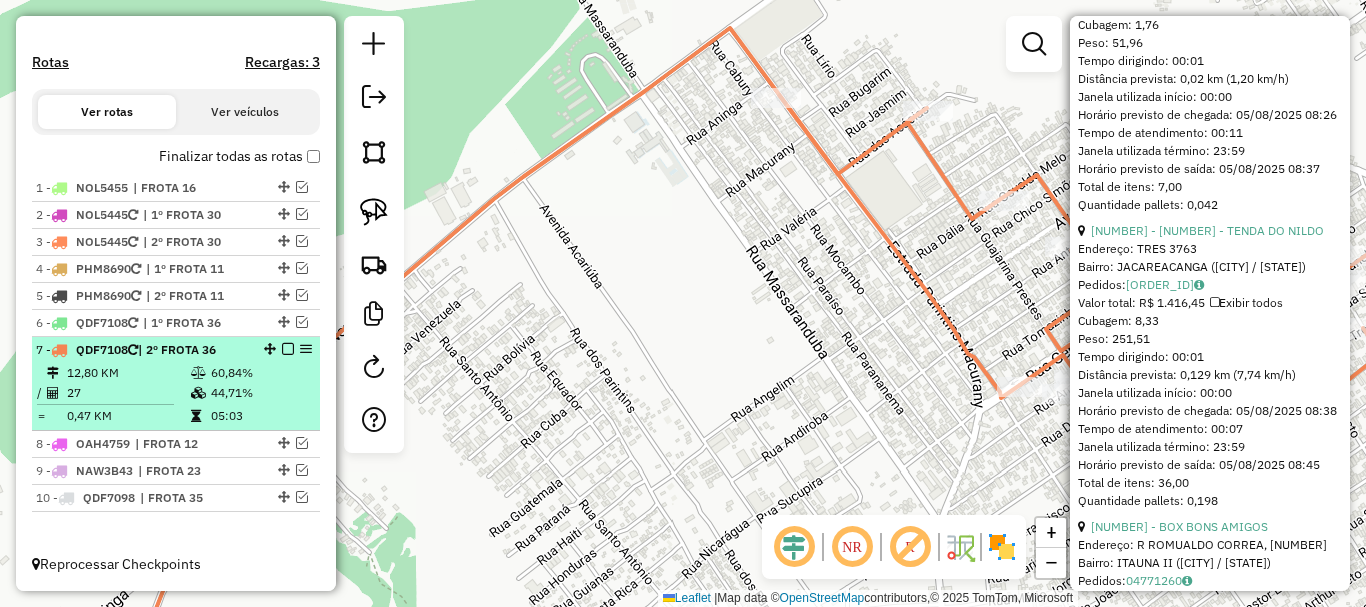 click on "7 -       QDF7108   | 2º FROTA 36" at bounding box center [176, 350] 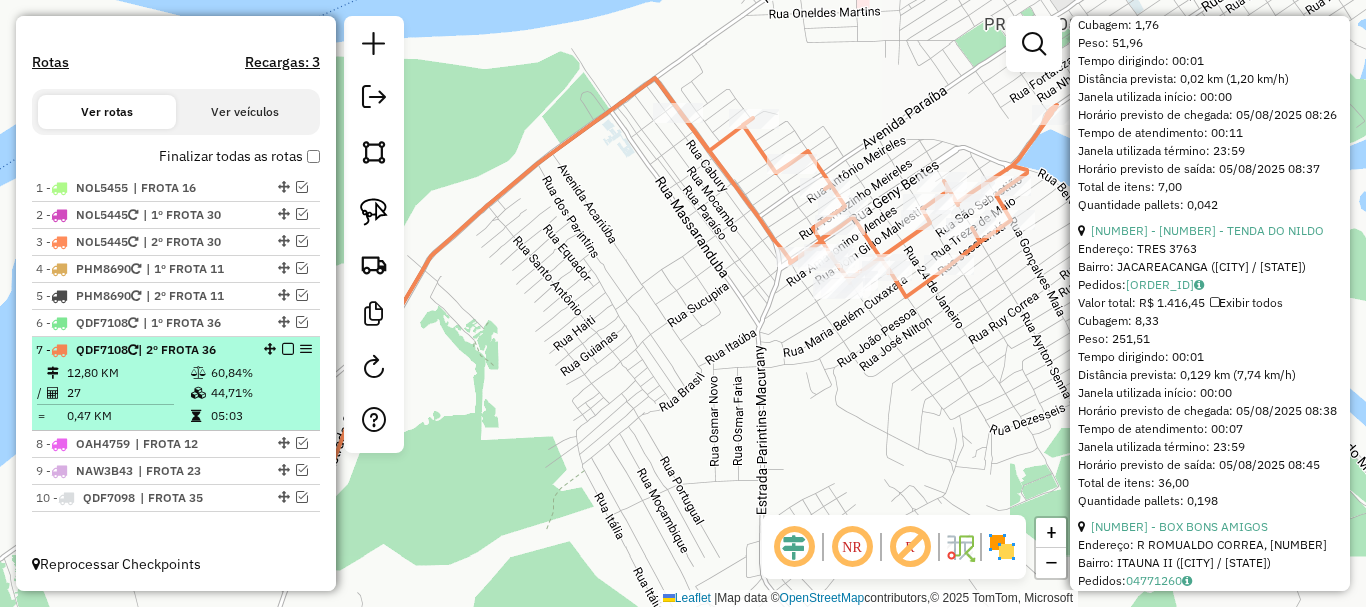 drag, startPoint x: 283, startPoint y: 342, endPoint x: 278, endPoint y: 376, distance: 34.36568 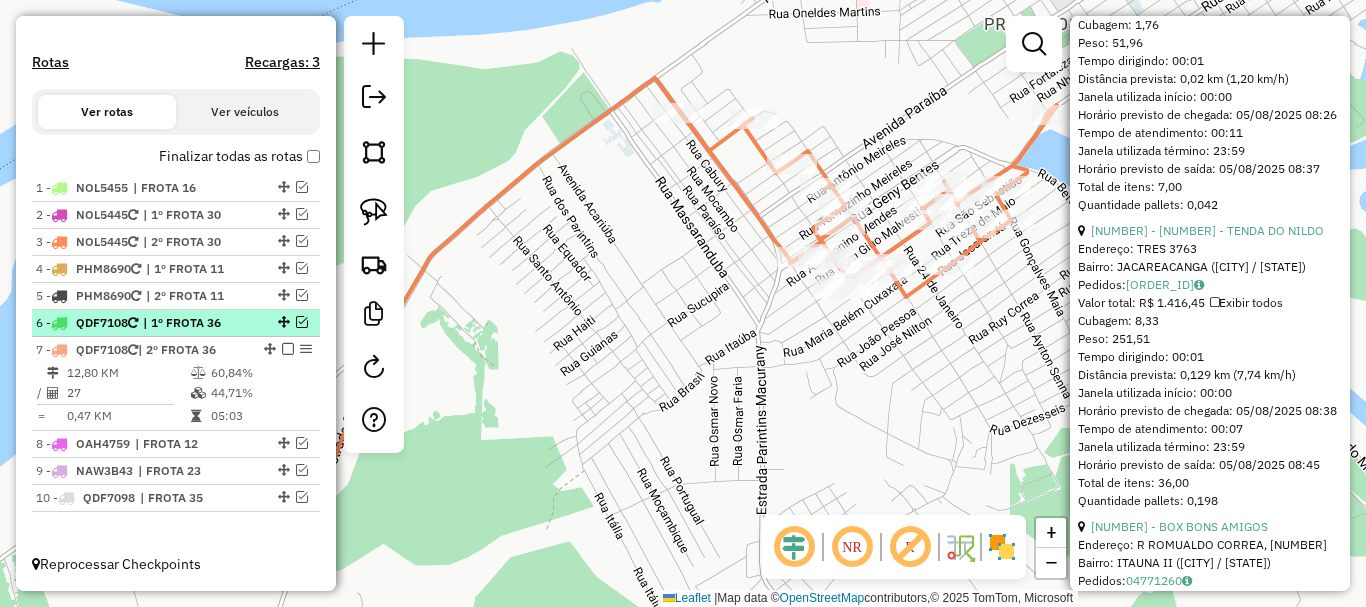 scroll, scrollTop: 548, scrollLeft: 0, axis: vertical 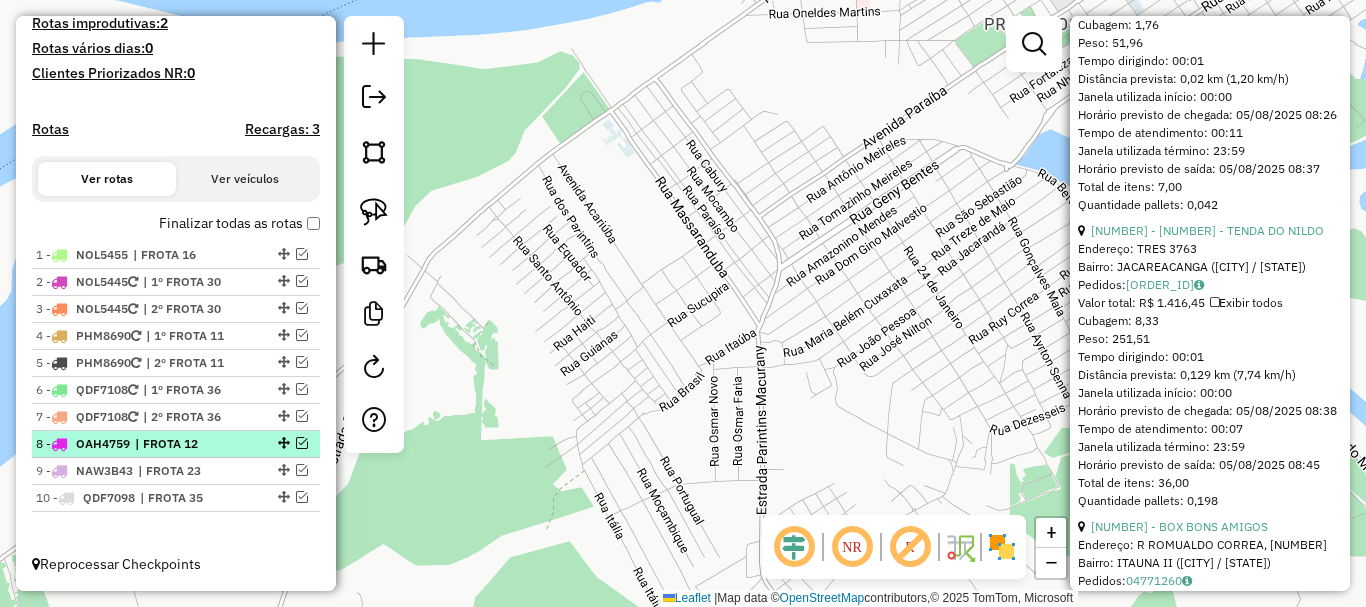 click at bounding box center [302, 443] 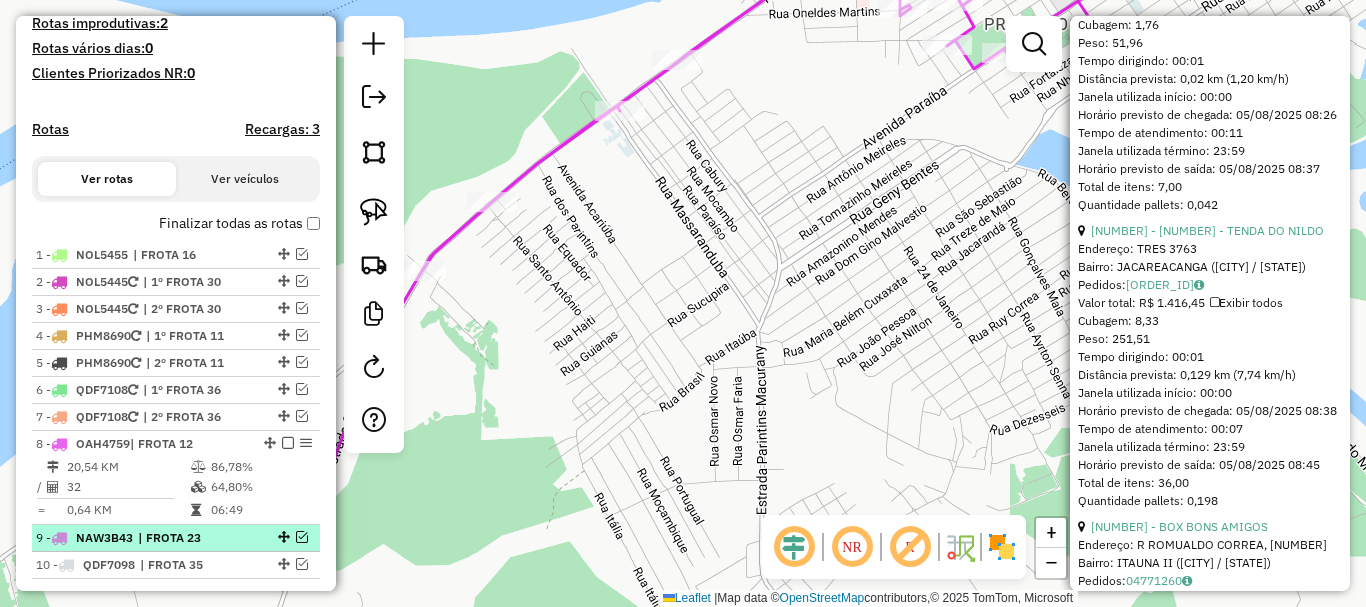 scroll, scrollTop: 615, scrollLeft: 0, axis: vertical 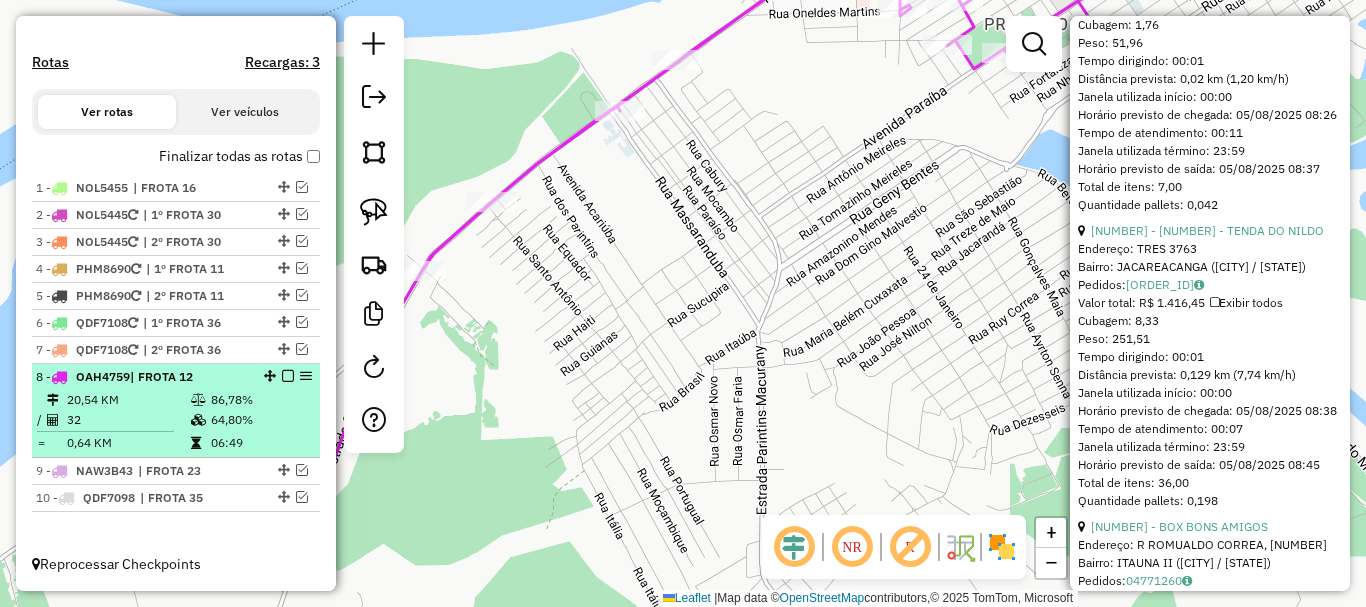 click on "Rota 8 - Placa OAH4759  | FROTA 12  20,54 KM   86,78%  /  32   64,80%     =  0,64 KM   06:49" at bounding box center [176, 411] 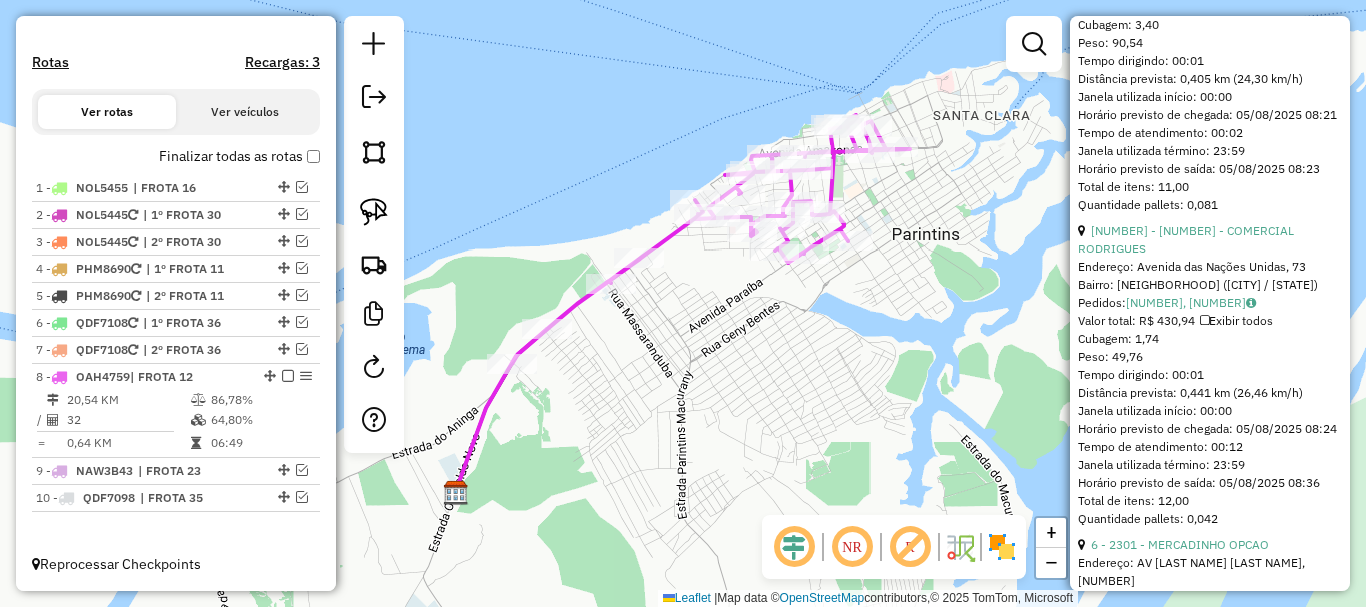 click 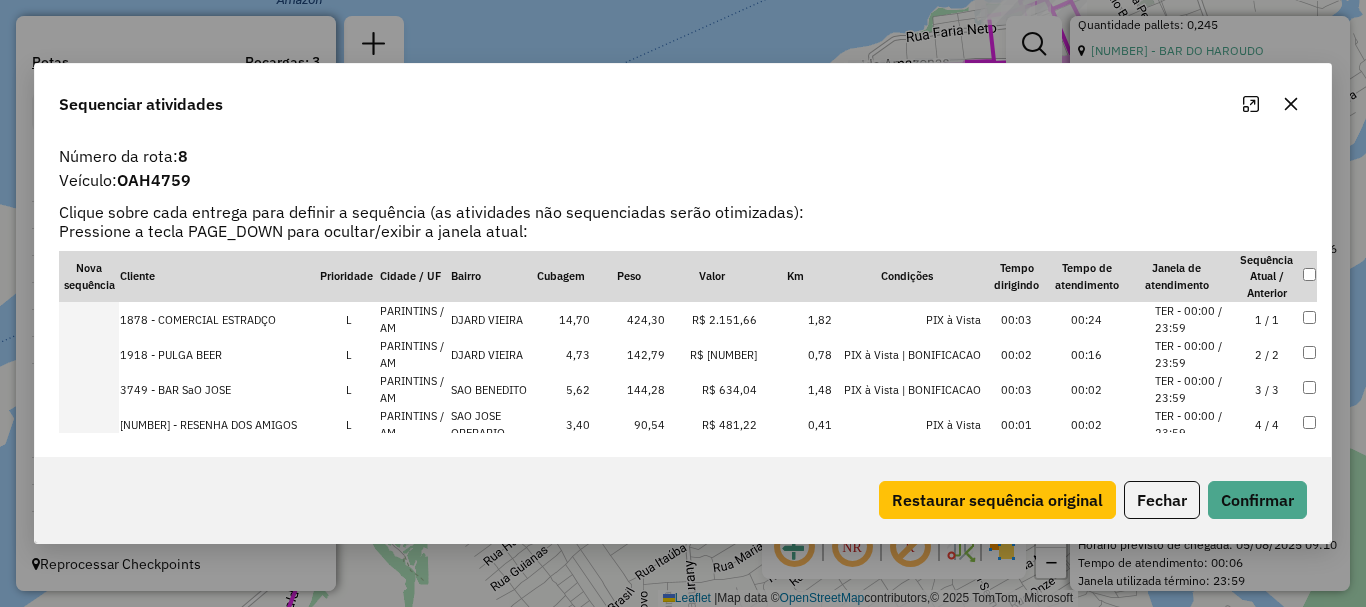 scroll, scrollTop: 7160, scrollLeft: 0, axis: vertical 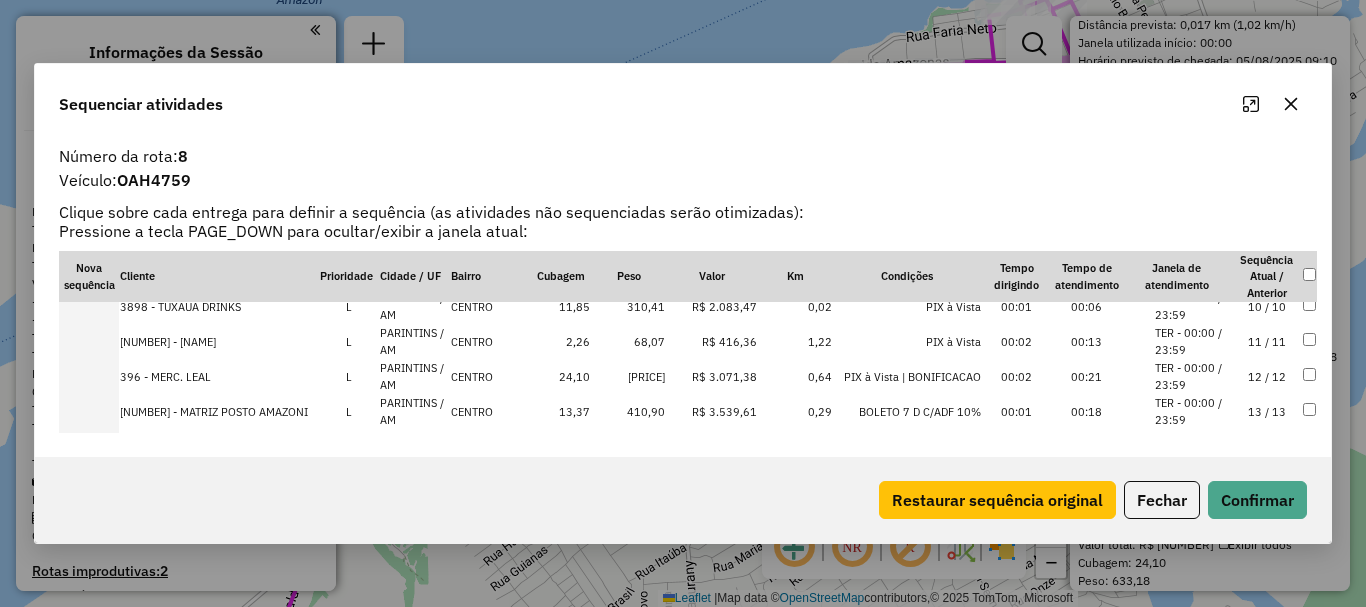 drag, startPoint x: 107, startPoint y: 344, endPoint x: 119, endPoint y: 340, distance: 12.649111 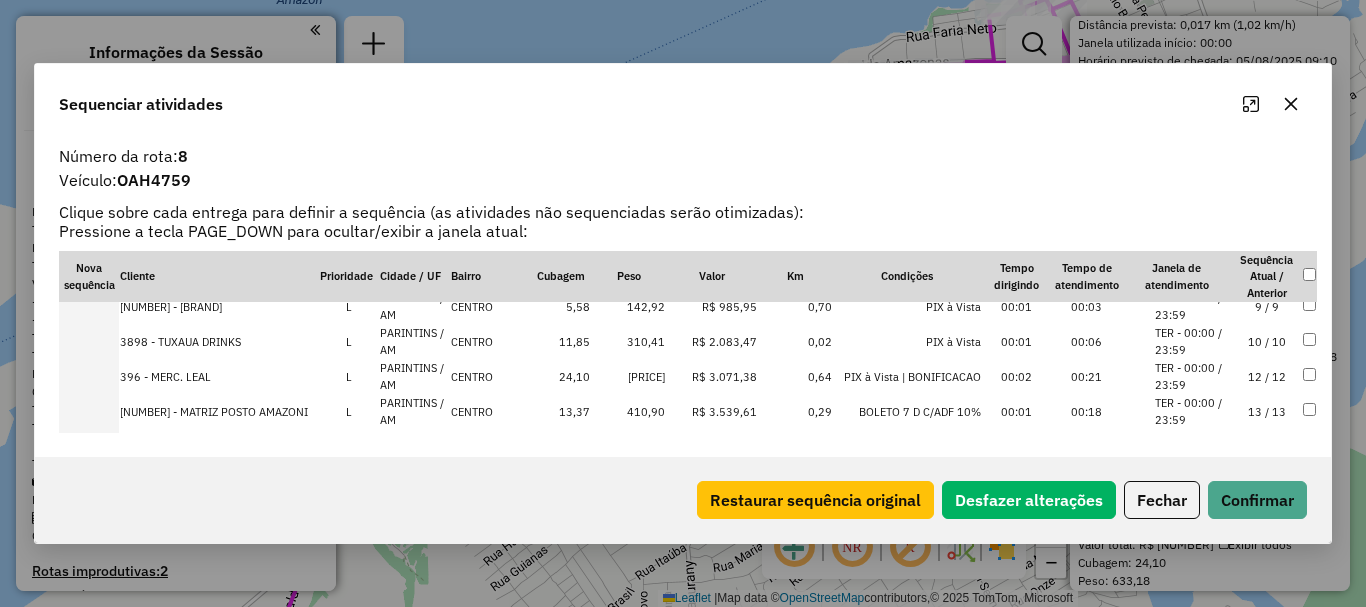 scroll, scrollTop: 363, scrollLeft: 0, axis: vertical 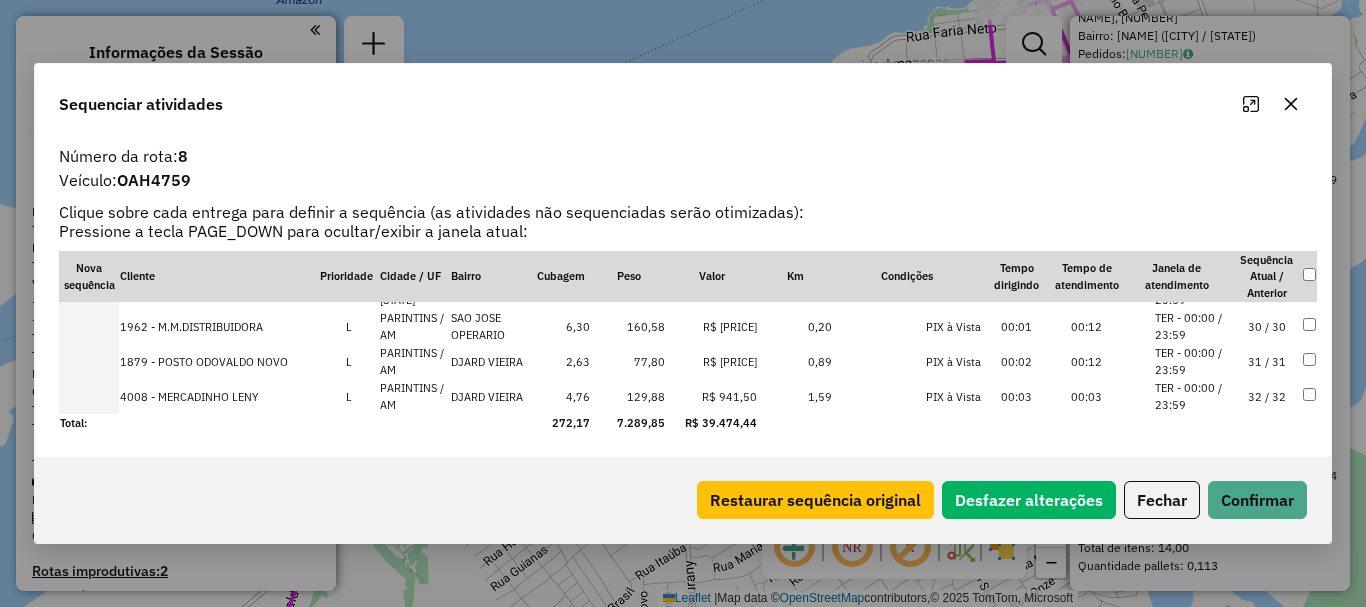 click at bounding box center (89, 361) 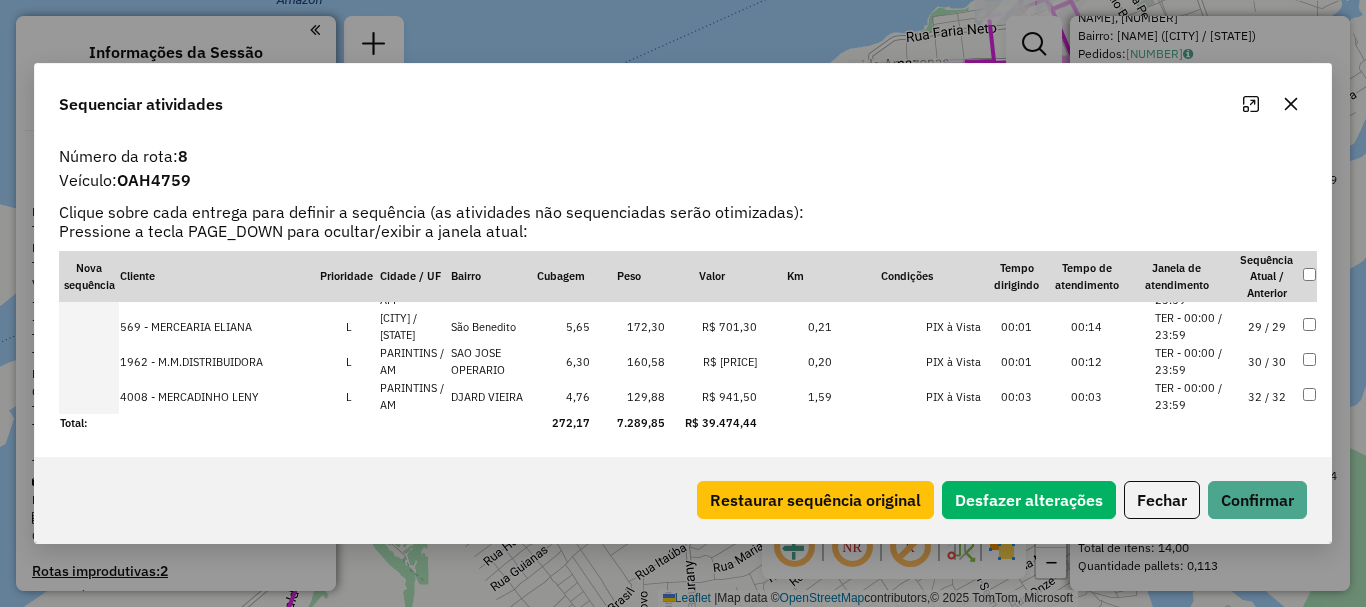 scroll, scrollTop: 3688, scrollLeft: 0, axis: vertical 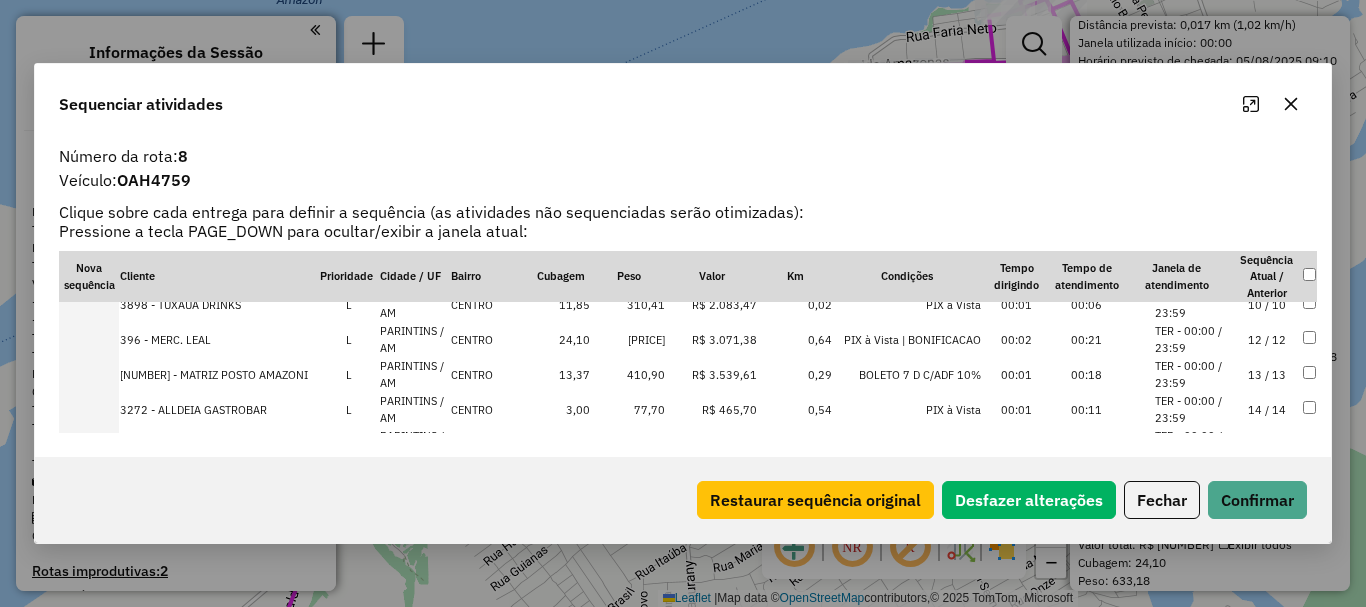 click at bounding box center [89, 374] 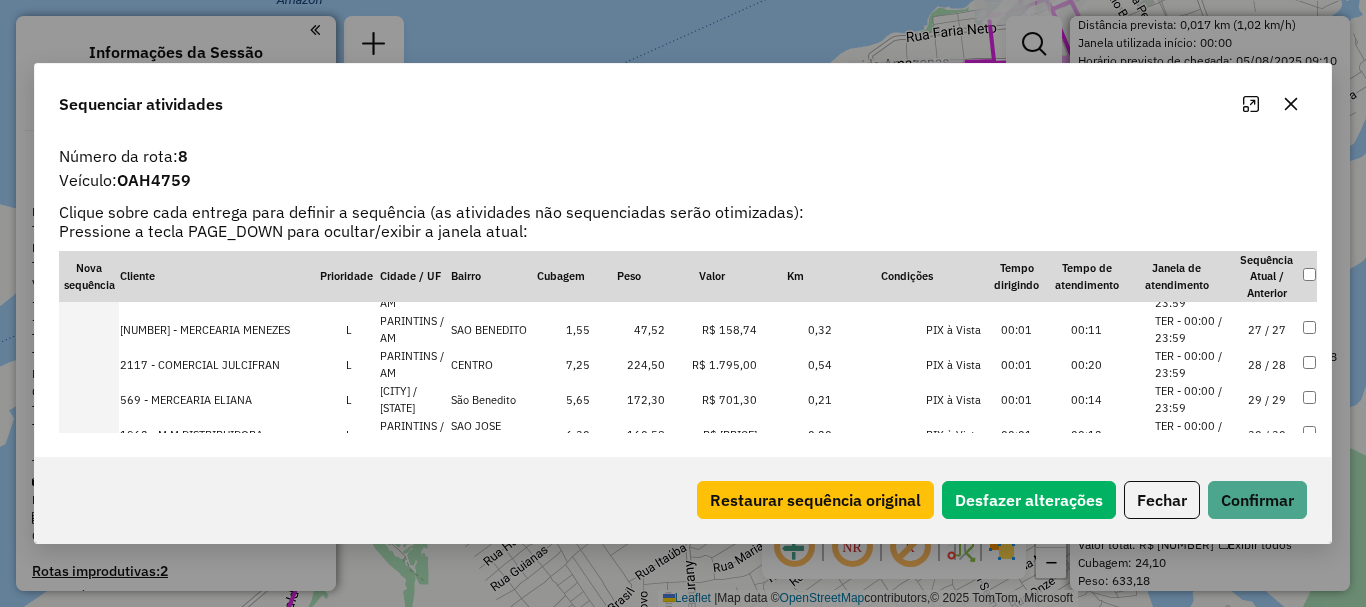 scroll, scrollTop: 735, scrollLeft: 0, axis: vertical 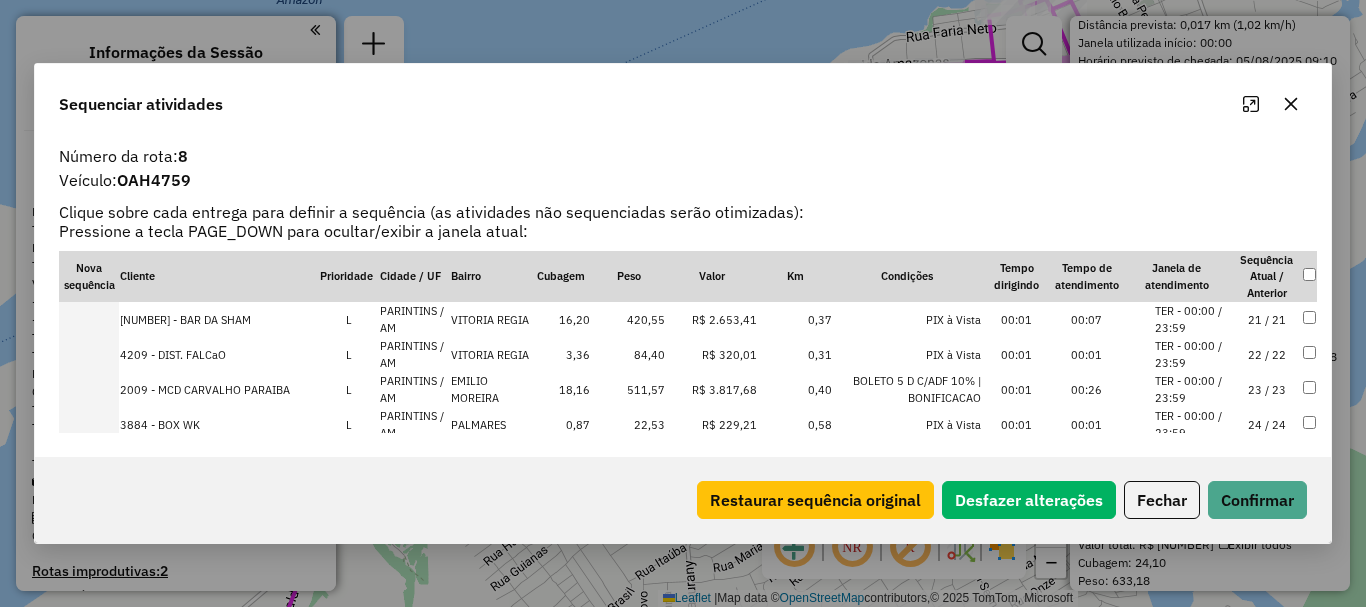 click at bounding box center (89, 389) 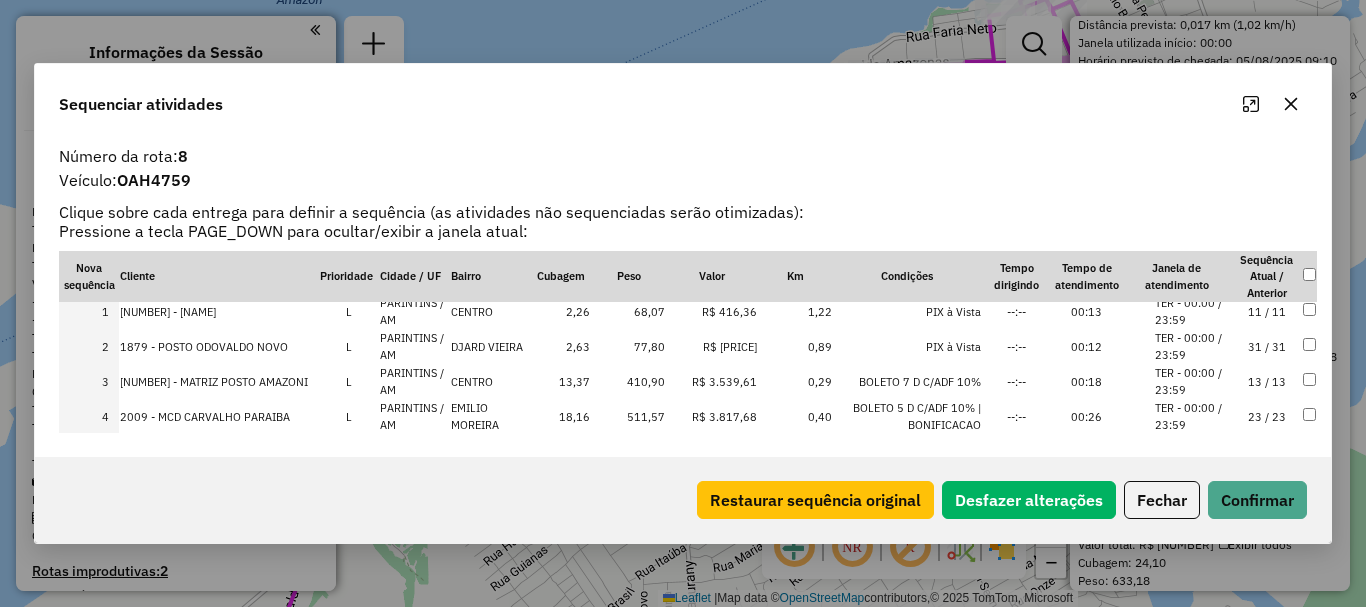 scroll, scrollTop: 0, scrollLeft: 0, axis: both 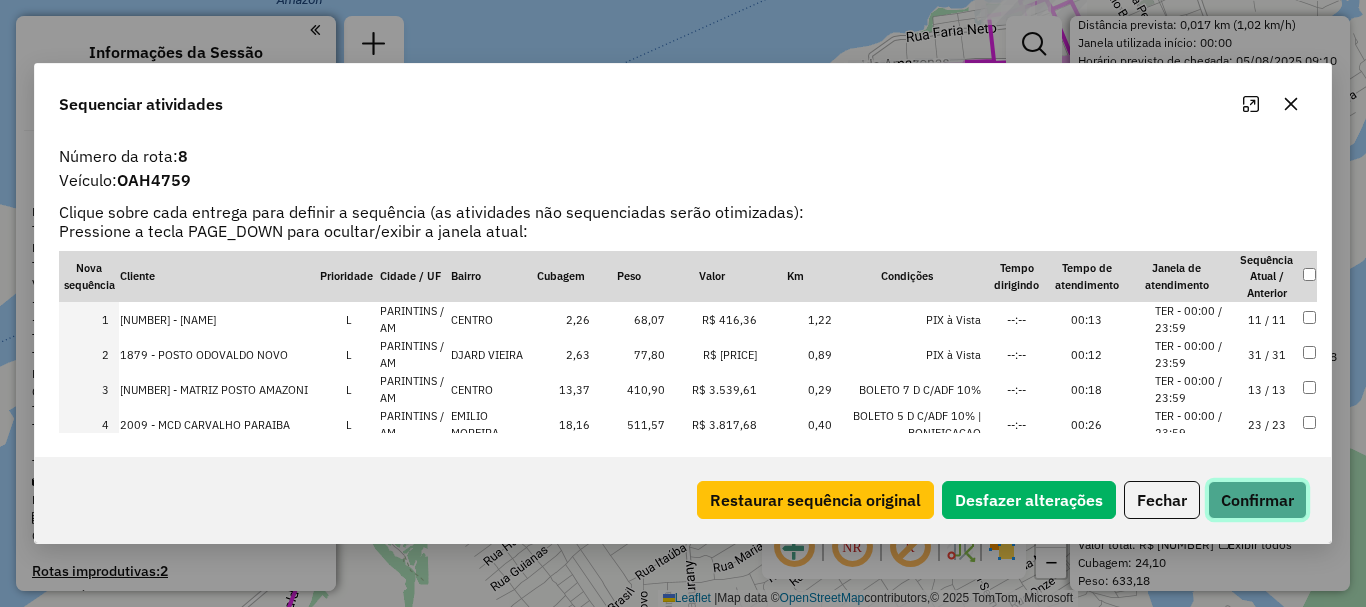 click on "Confirmar" 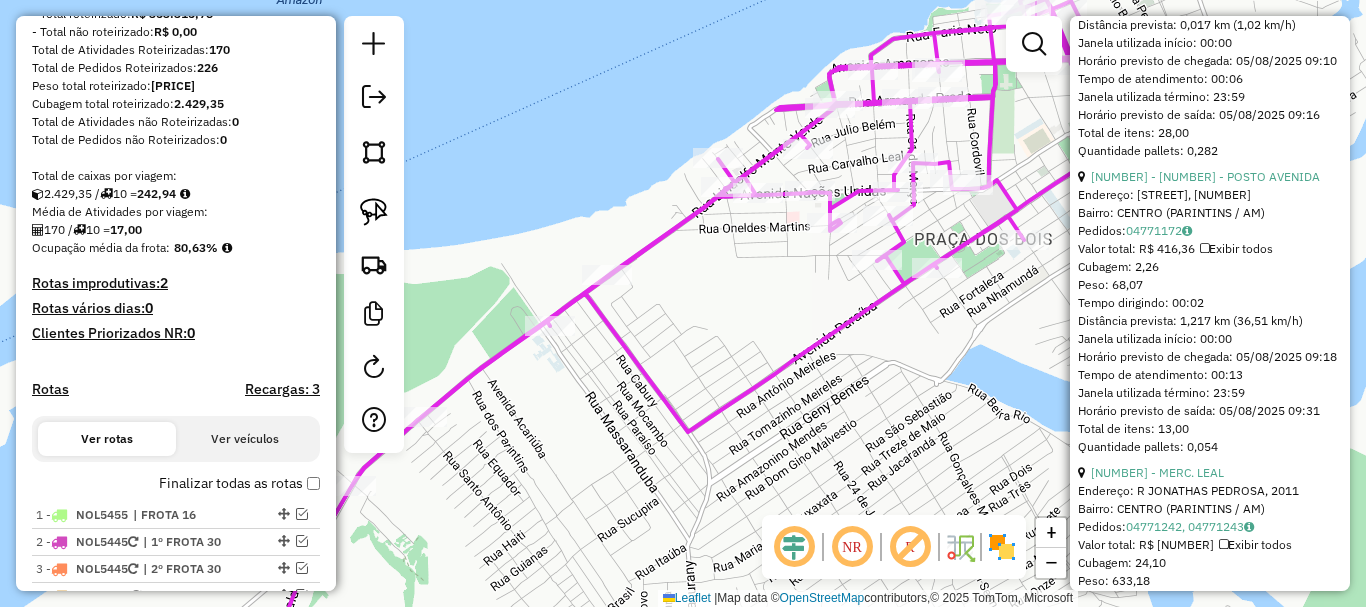 scroll, scrollTop: 615, scrollLeft: 0, axis: vertical 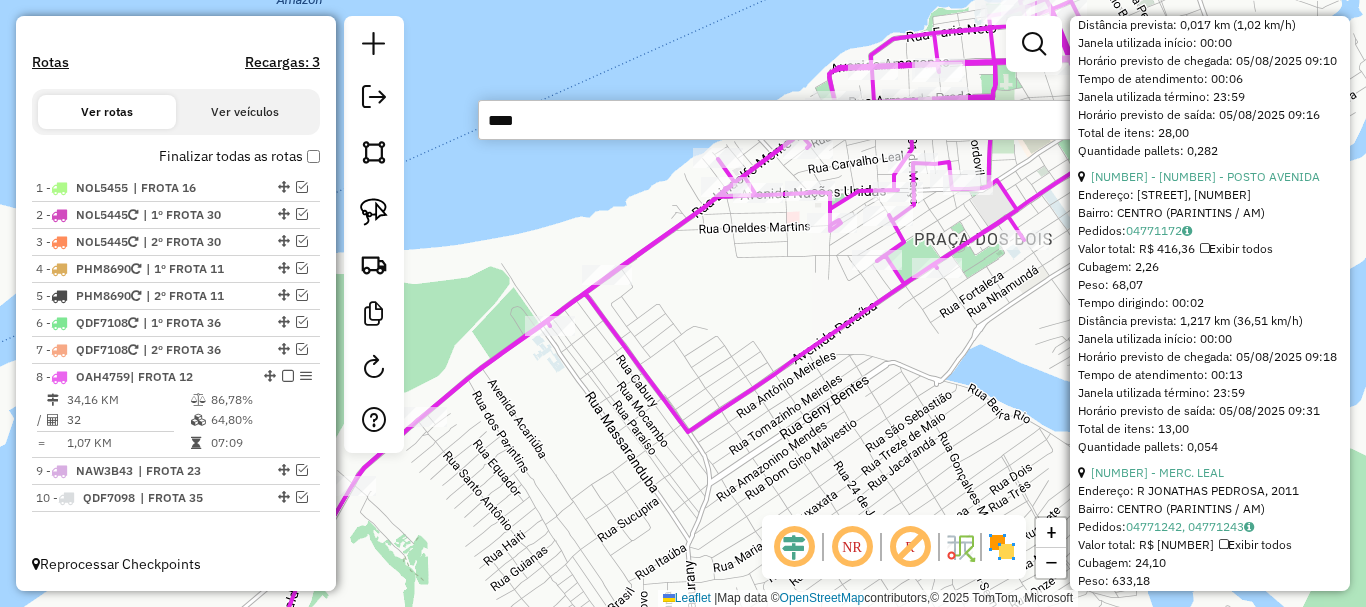 click on "****" at bounding box center (778, 120) 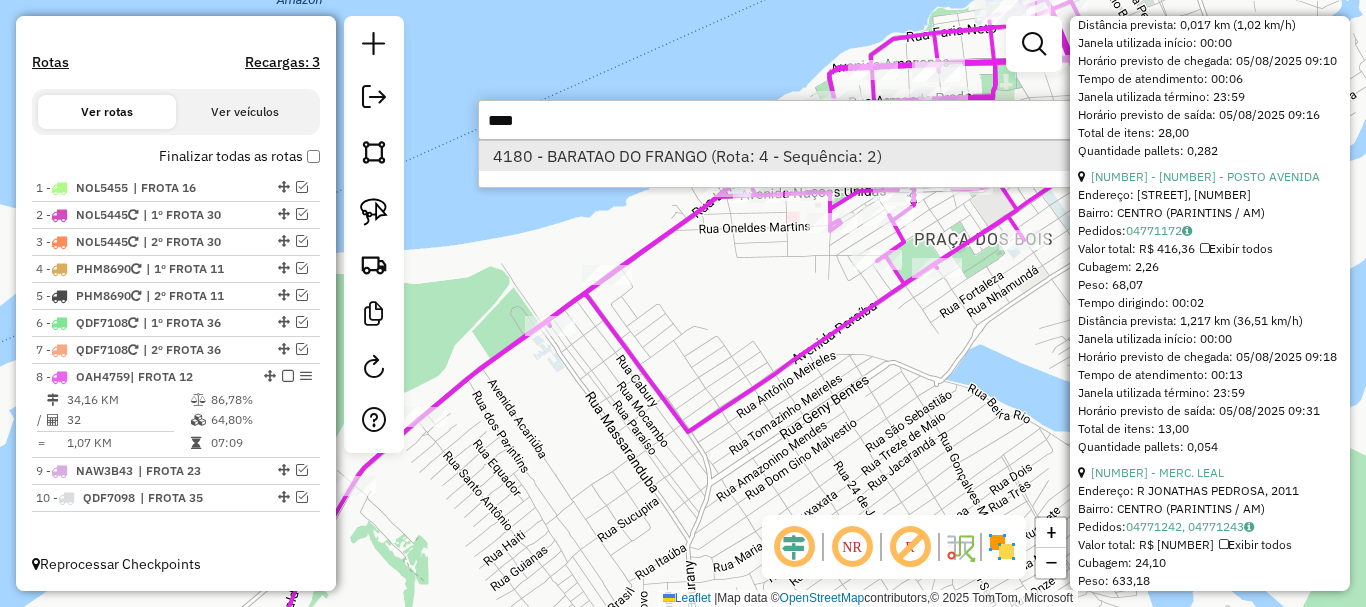 type on "****" 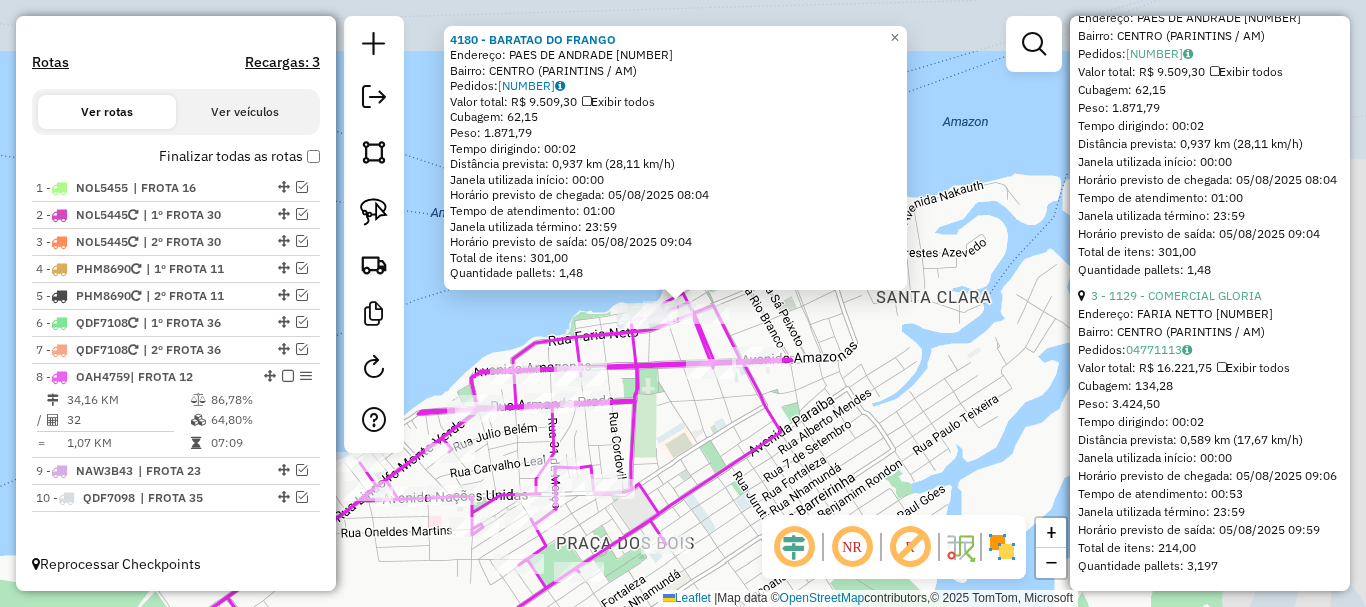 scroll, scrollTop: 1201, scrollLeft: 0, axis: vertical 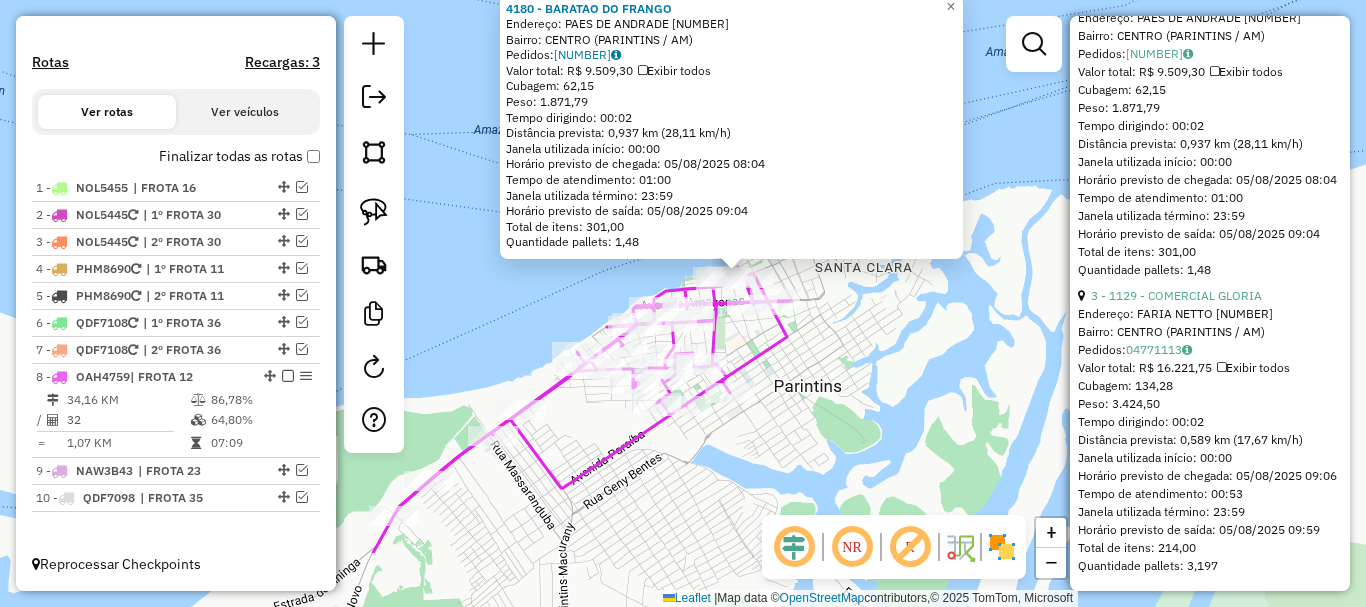 drag, startPoint x: 766, startPoint y: 475, endPoint x: 919, endPoint y: 299, distance: 233.20592 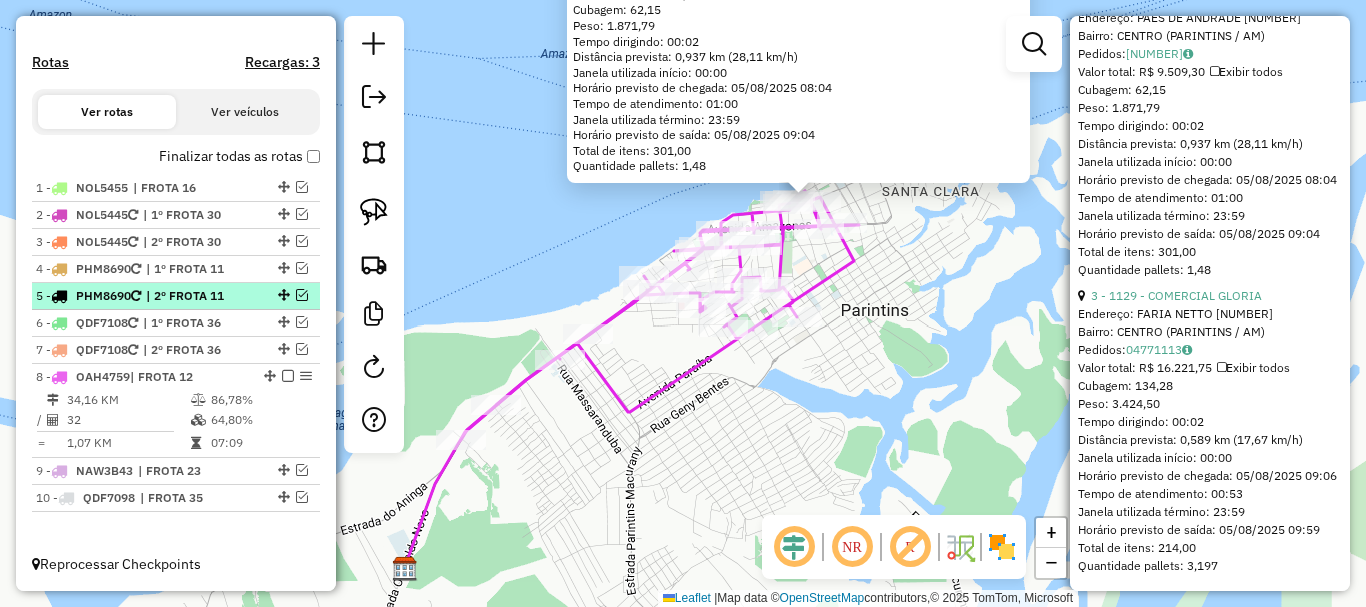 click at bounding box center [288, 376] 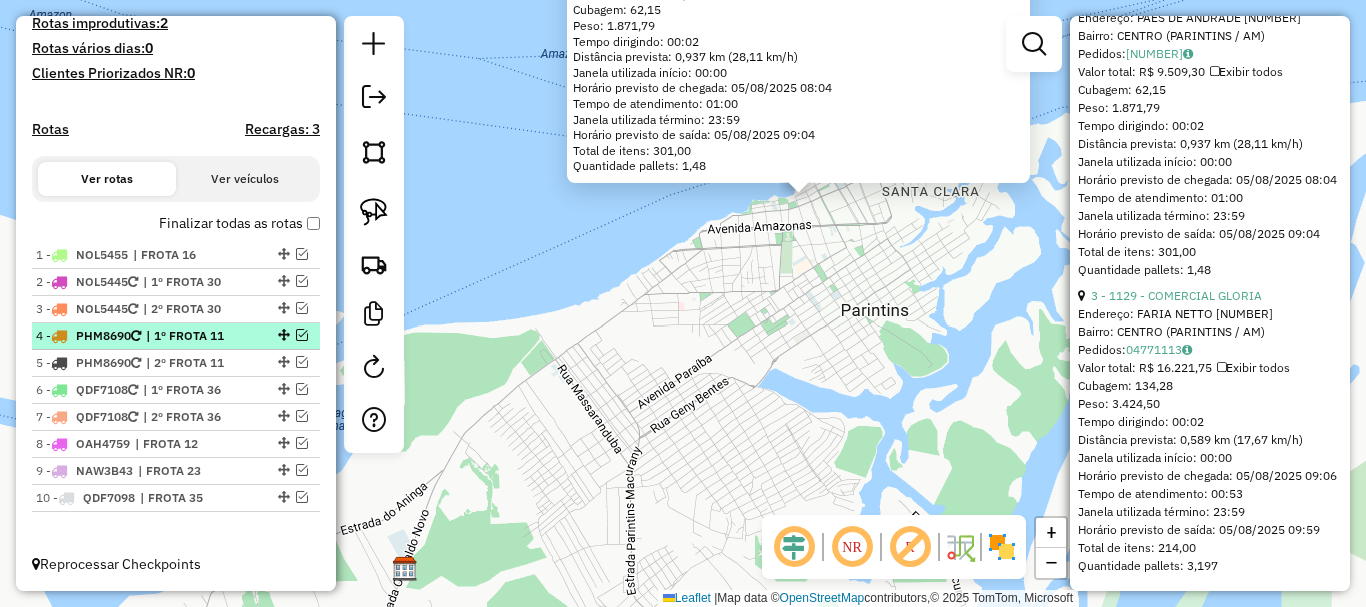 scroll, scrollTop: 548, scrollLeft: 0, axis: vertical 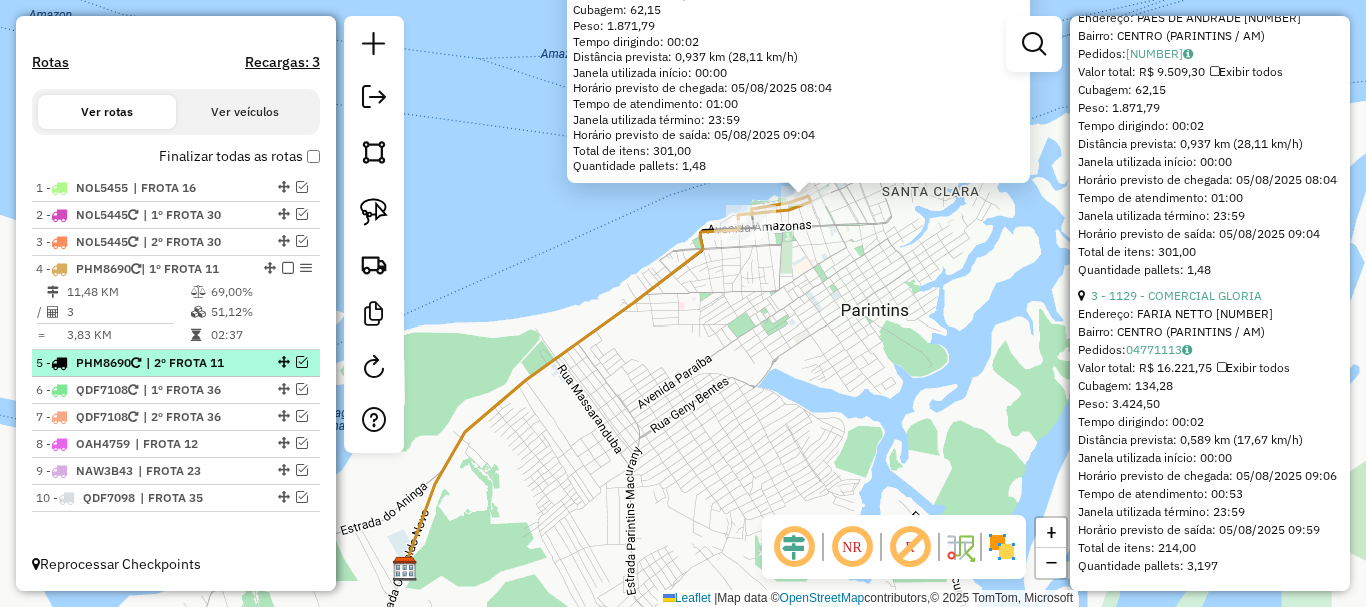 click at bounding box center [302, 362] 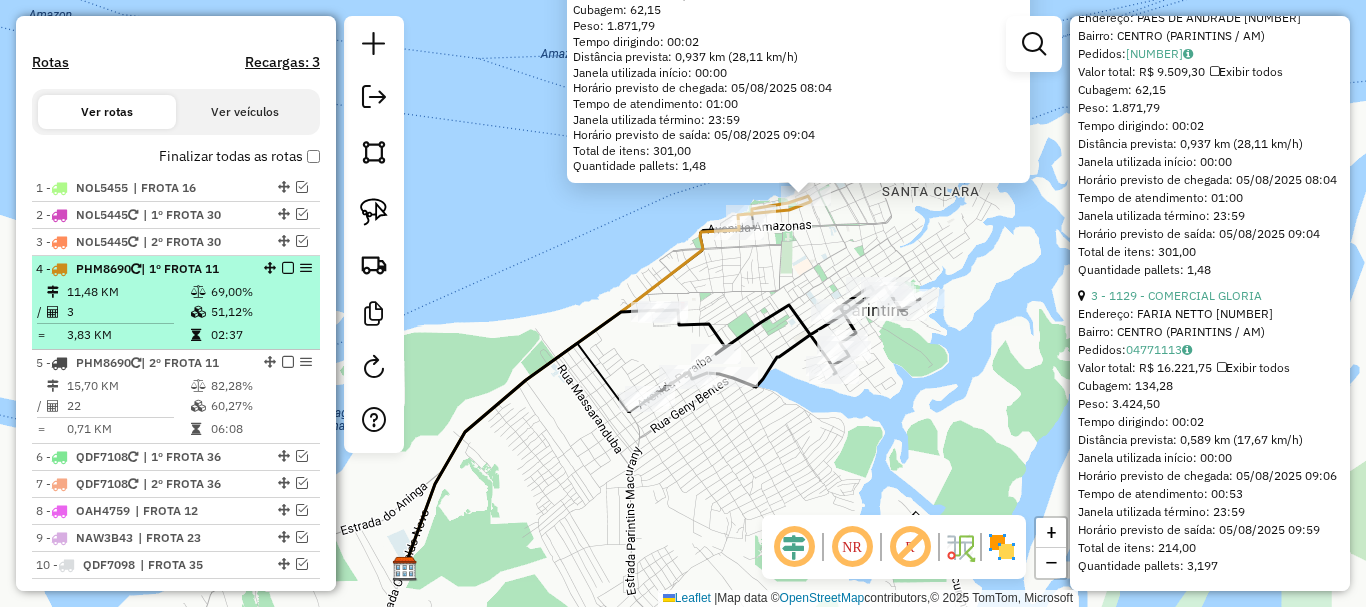 click at bounding box center [282, 268] 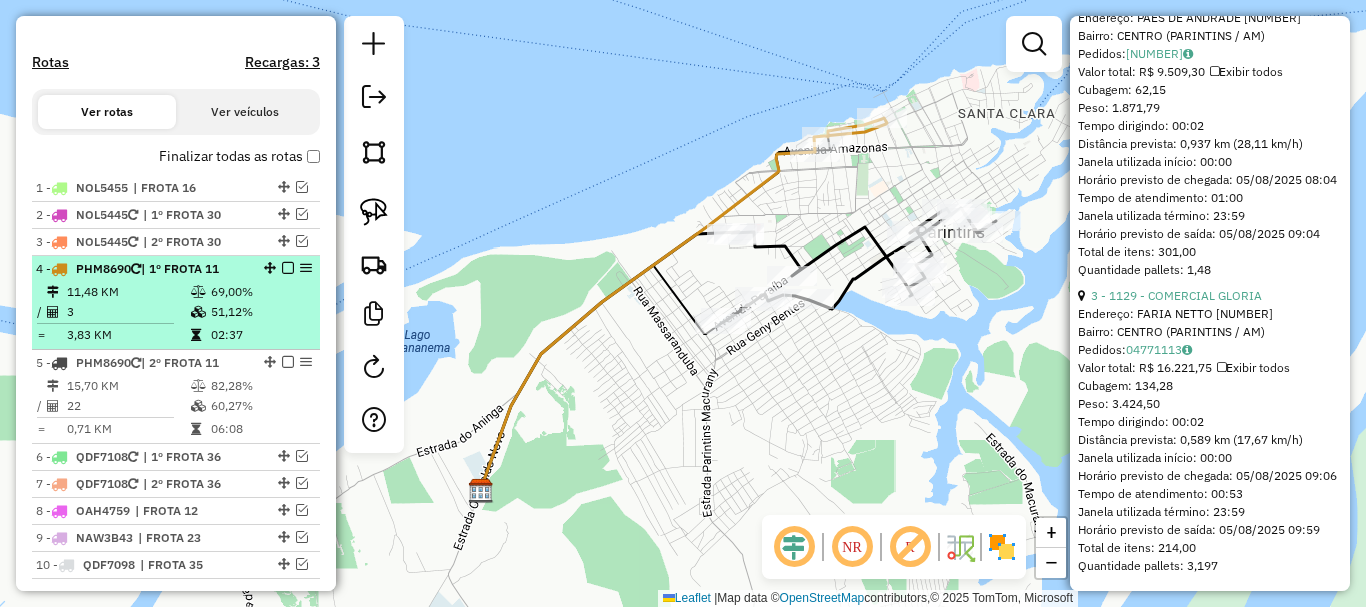 click at bounding box center (282, 268) 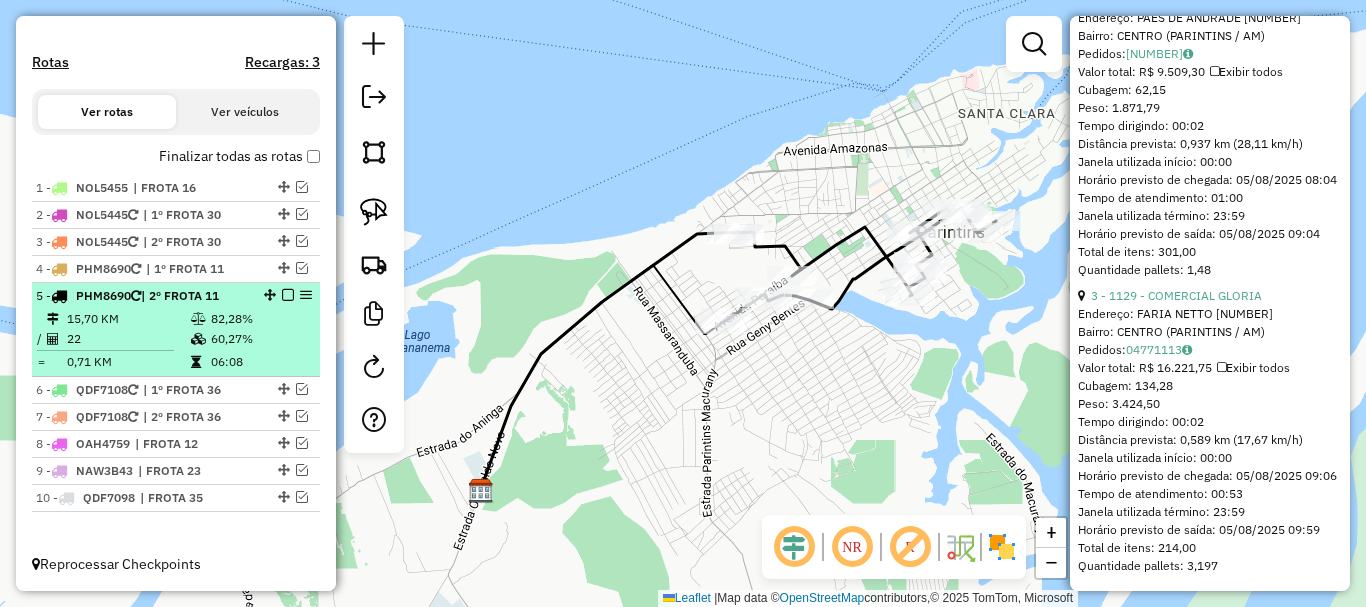 click at bounding box center (288, 295) 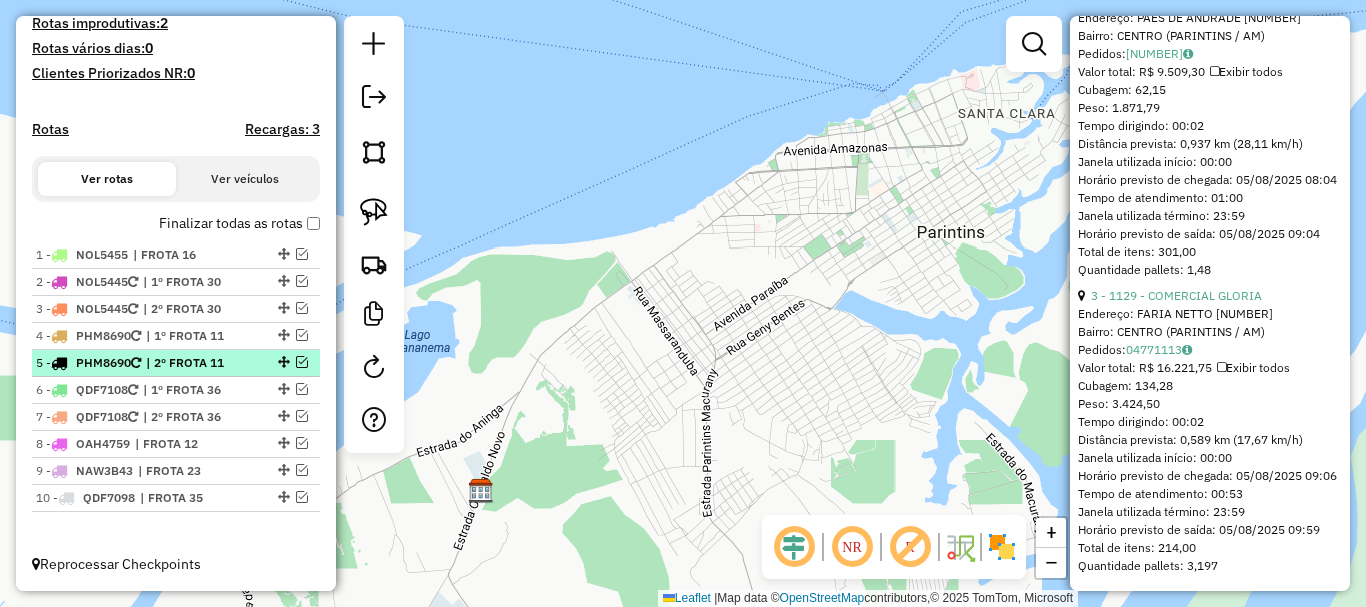 scroll, scrollTop: 548, scrollLeft: 0, axis: vertical 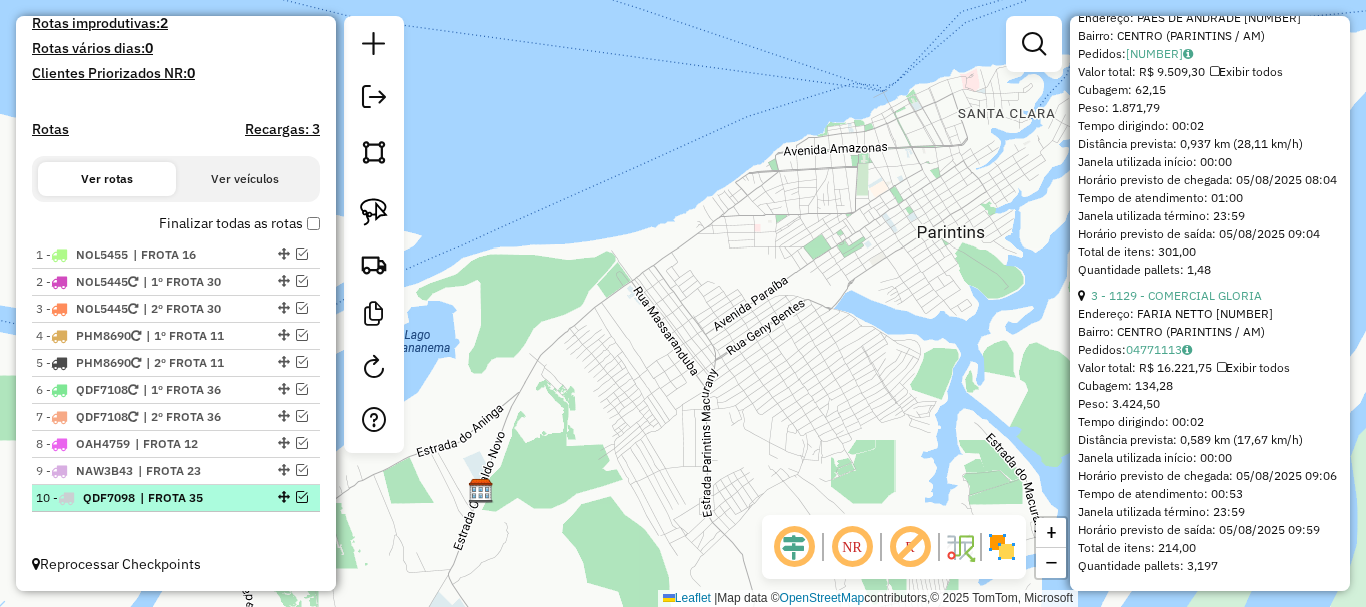 click at bounding box center (302, 497) 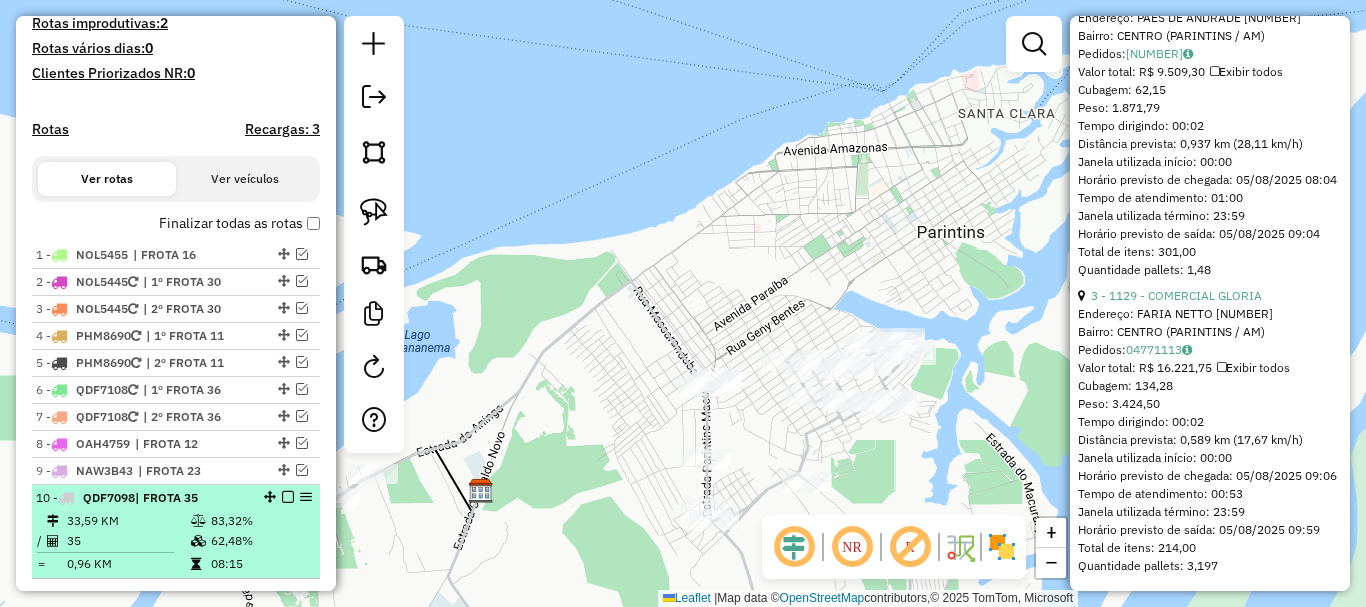 scroll, scrollTop: 615, scrollLeft: 0, axis: vertical 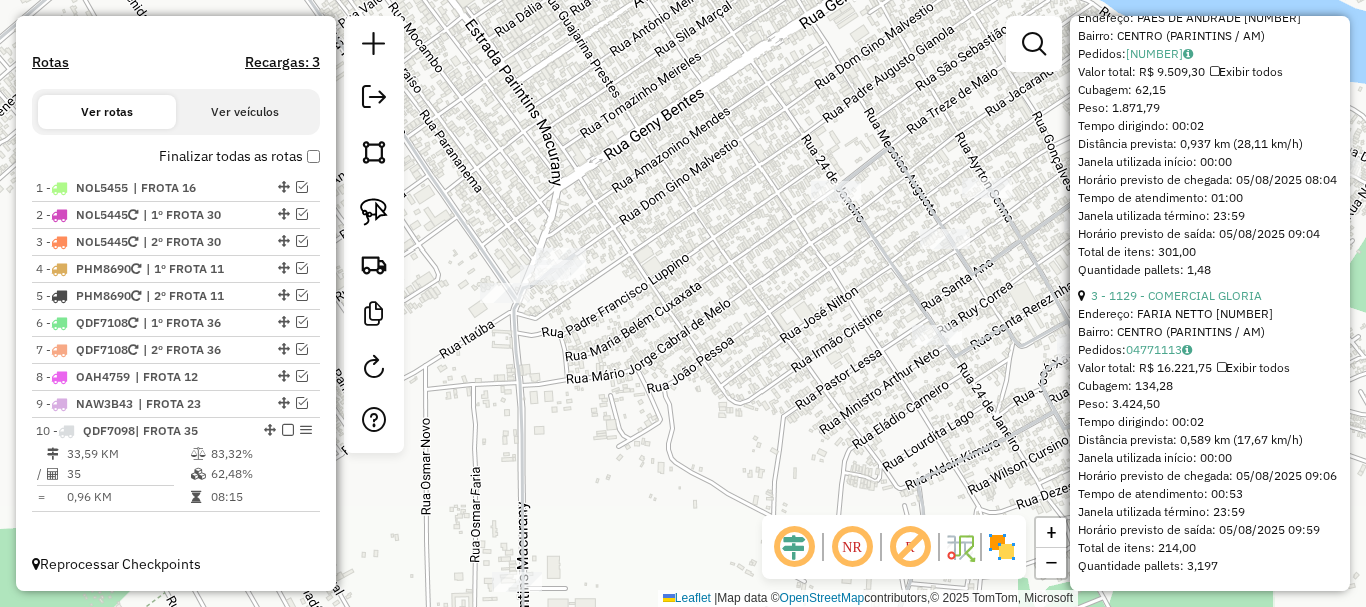 drag, startPoint x: 773, startPoint y: 366, endPoint x: 692, endPoint y: 367, distance: 81.00617 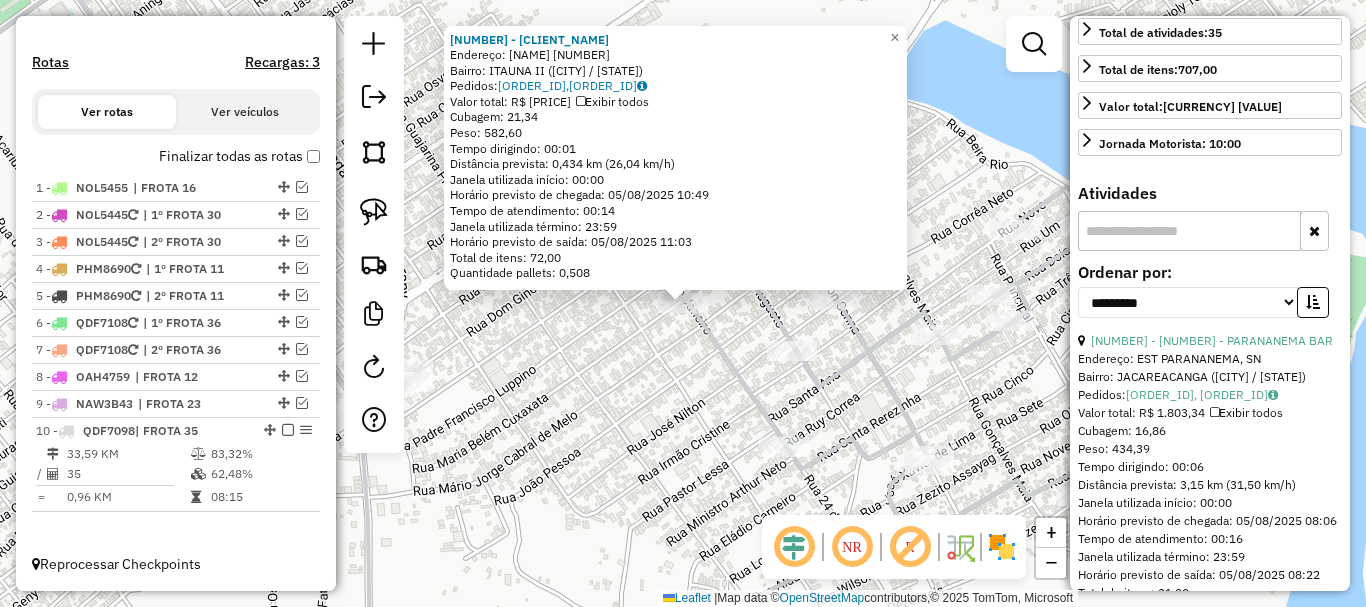 scroll, scrollTop: 388, scrollLeft: 0, axis: vertical 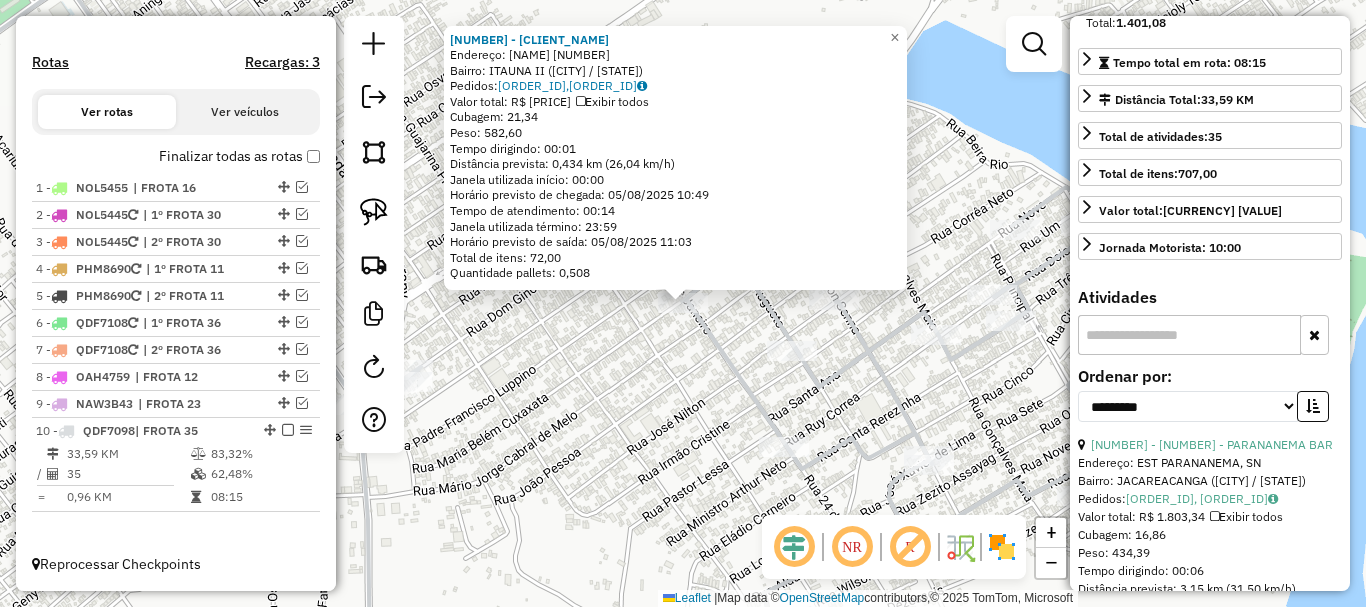 click on "[NUMBER] - BOX THIAGO  Endereço:  [NAME] [NUMBER]   Bairro: [NAME] ([CITY] / [STATE])   Pedidos:  [NUMBER], [NUMBER]   Valor total: R$ [NUMBER]   Exibir todos   Cubagem: [NUMBER]  Peso: [NUMBER]  Tempo dirigindo: [TIME]   Distância prevista: [NUMBER] km ([NUMBER] km/h)   Janela utilizada início: [TIME]   Horário previsto de chegada: [DATE] [TIME]   Tempo de atendimento: [TIME]   Janela utilizada término: [TIME]   Horário previsto de saída: [DATE] [TIME]   Total de itens: [NUMBER]   Quantidade pallets: [NUMBER]  × Janela de atendimento Grade de atendimento Capacidade Transportadoras Veículos Cliente Pedidos  Rotas Selecione os dias de semana para filtrar as janelas de atendimento  Seg   Ter   Qua   Qui   Sex   Sáb   Dom  Informe o período da janela de atendimento: De: Até:  Filtrar exatamente a janela do cliente  Considerar janela de atendimento padrão  Selecione os dias de semana para filtrar as grades de atendimento  Seg   Ter   Qua   Qui   Sex   Sáb   Dom   Peso mínimo:   Peso máximo:   De:   Até:" 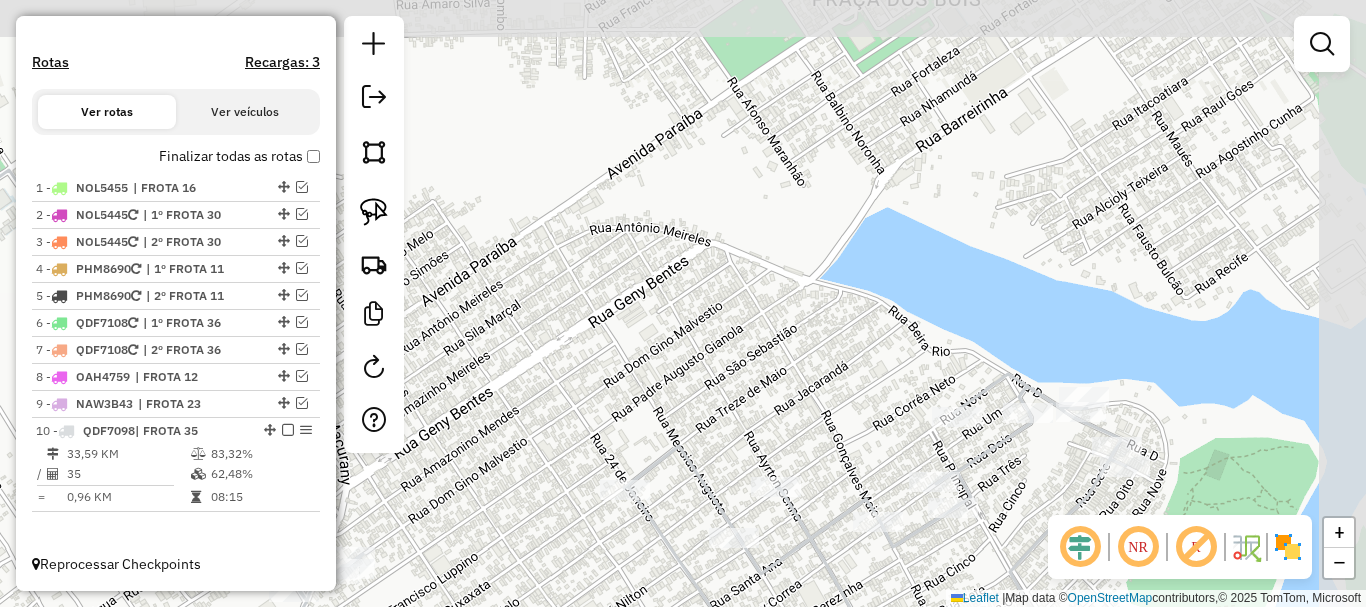 drag, startPoint x: 938, startPoint y: 134, endPoint x: 875, endPoint y: 322, distance: 198.27505 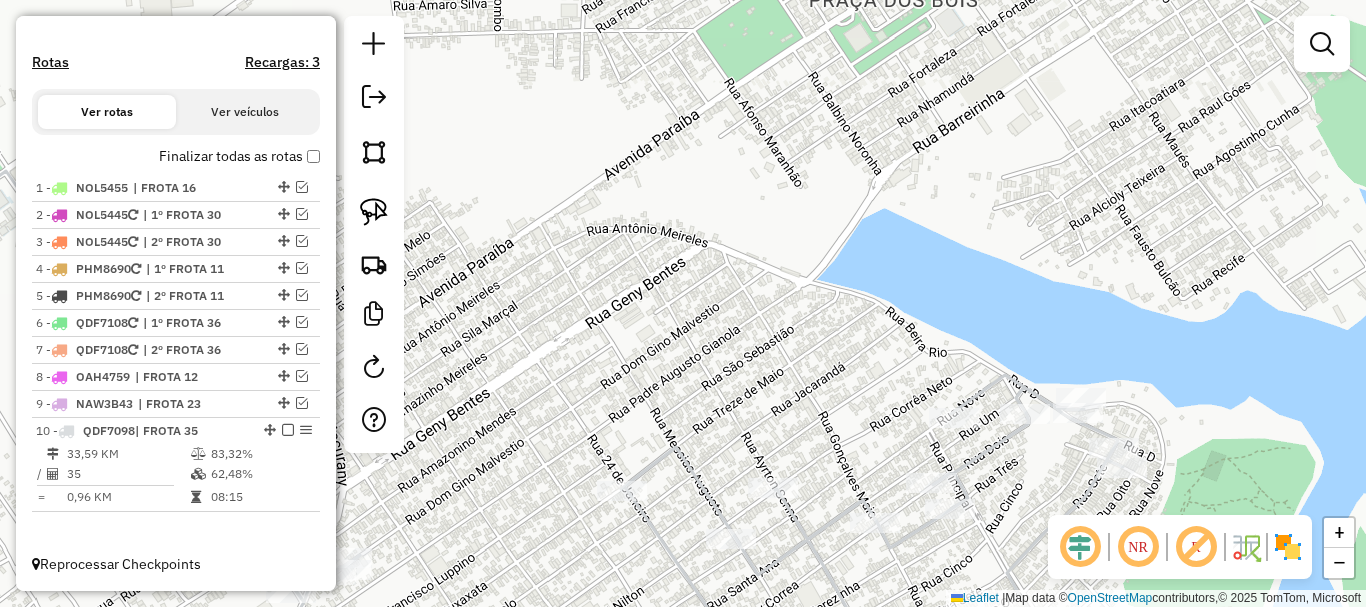 drag, startPoint x: 639, startPoint y: 287, endPoint x: 622, endPoint y: 342, distance: 57.567352 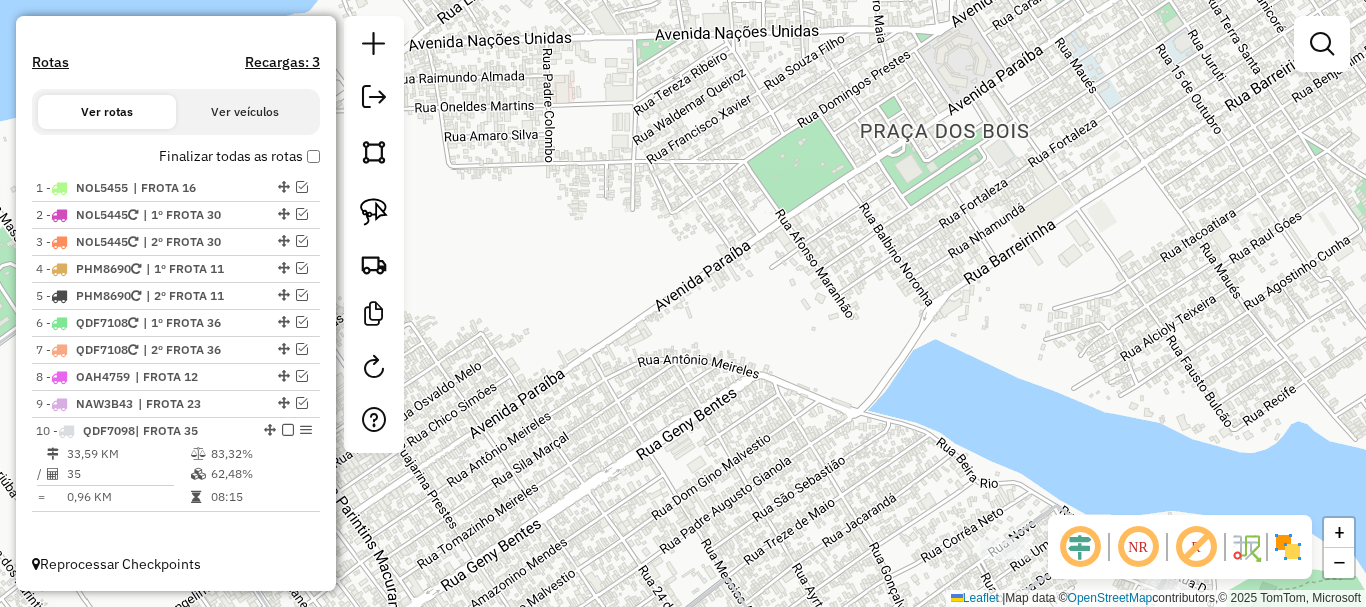 drag, startPoint x: 645, startPoint y: 291, endPoint x: 727, endPoint y: 276, distance: 83.360664 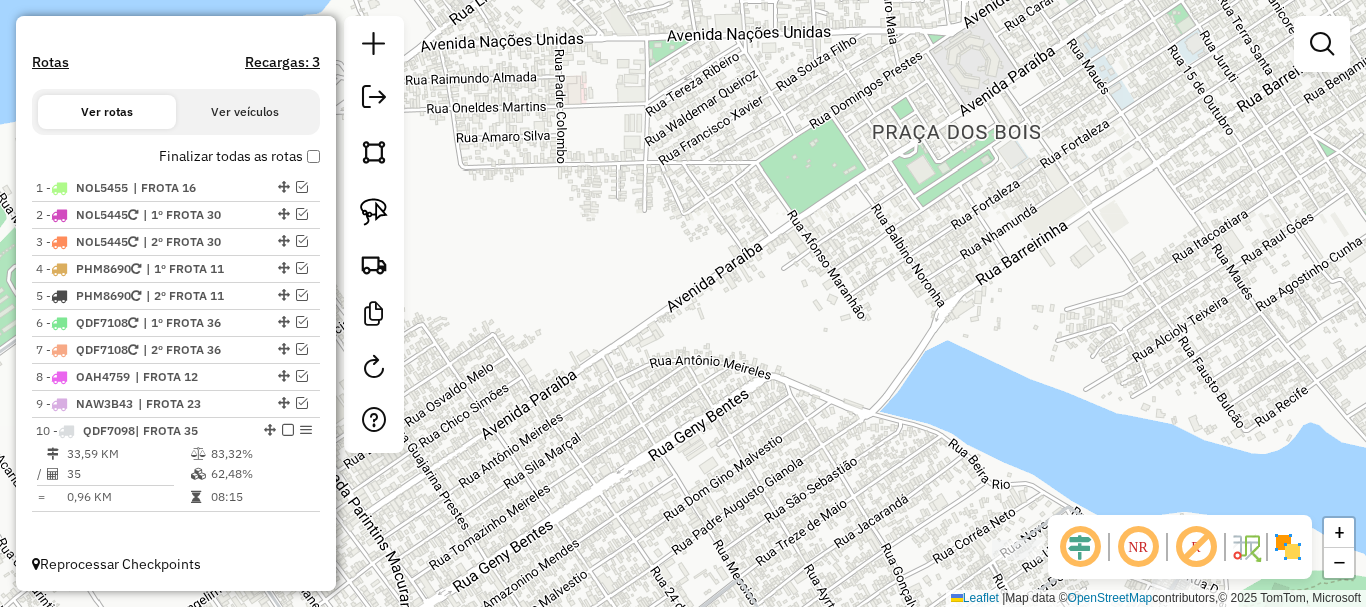 drag, startPoint x: 751, startPoint y: 362, endPoint x: 744, endPoint y: 398, distance: 36.67424 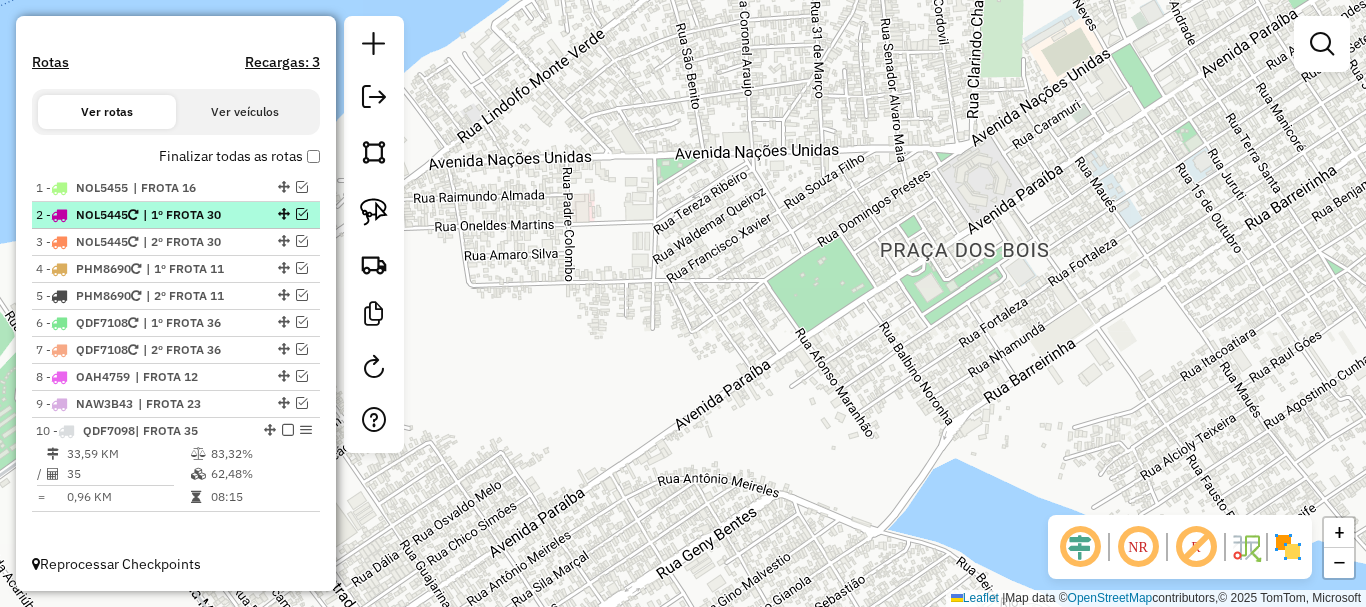 click at bounding box center (302, 214) 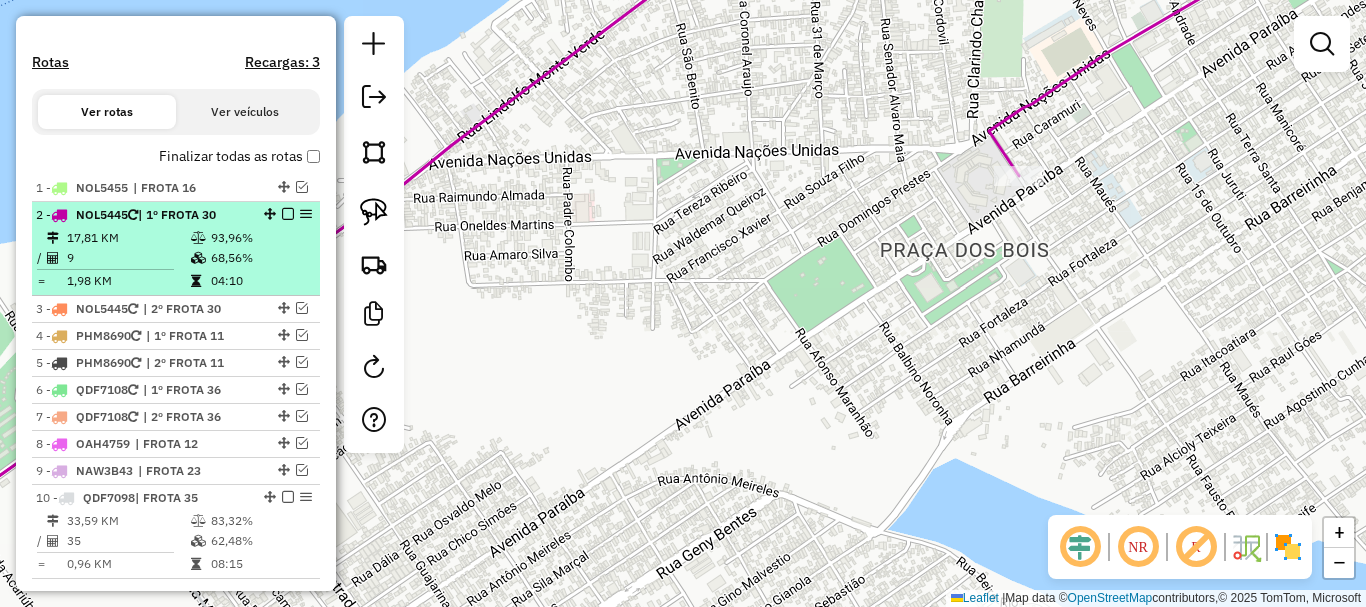 click on "| 1º FROTA 30" at bounding box center [177, 214] 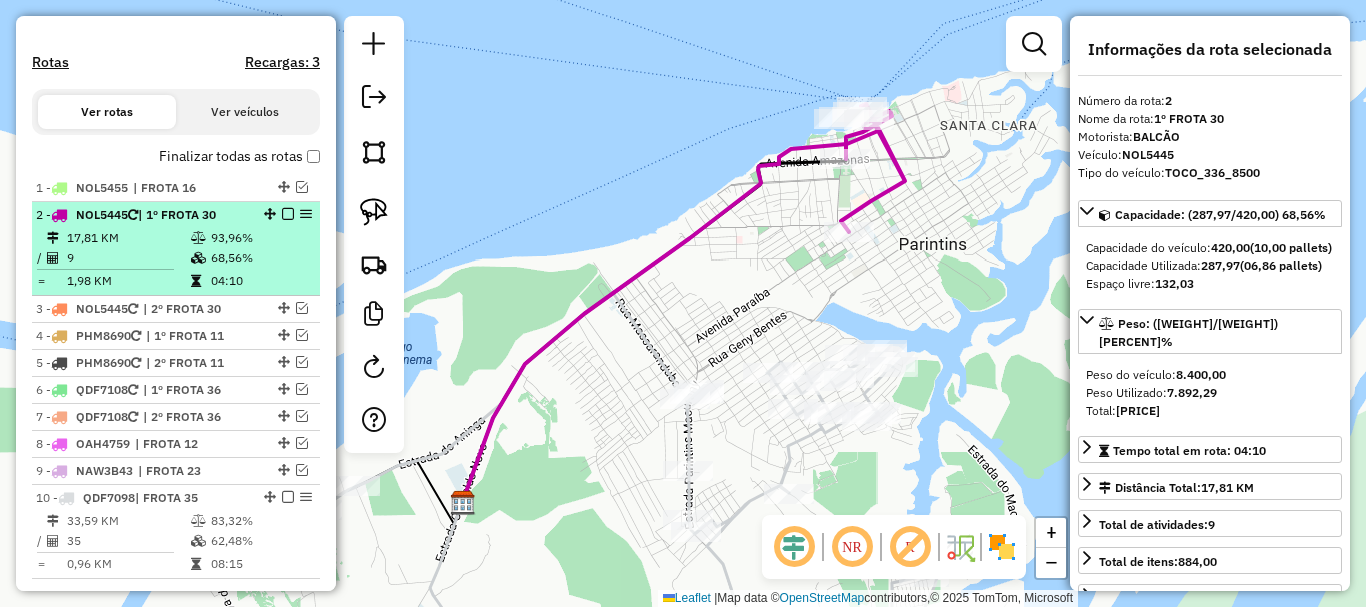 click at bounding box center [288, 214] 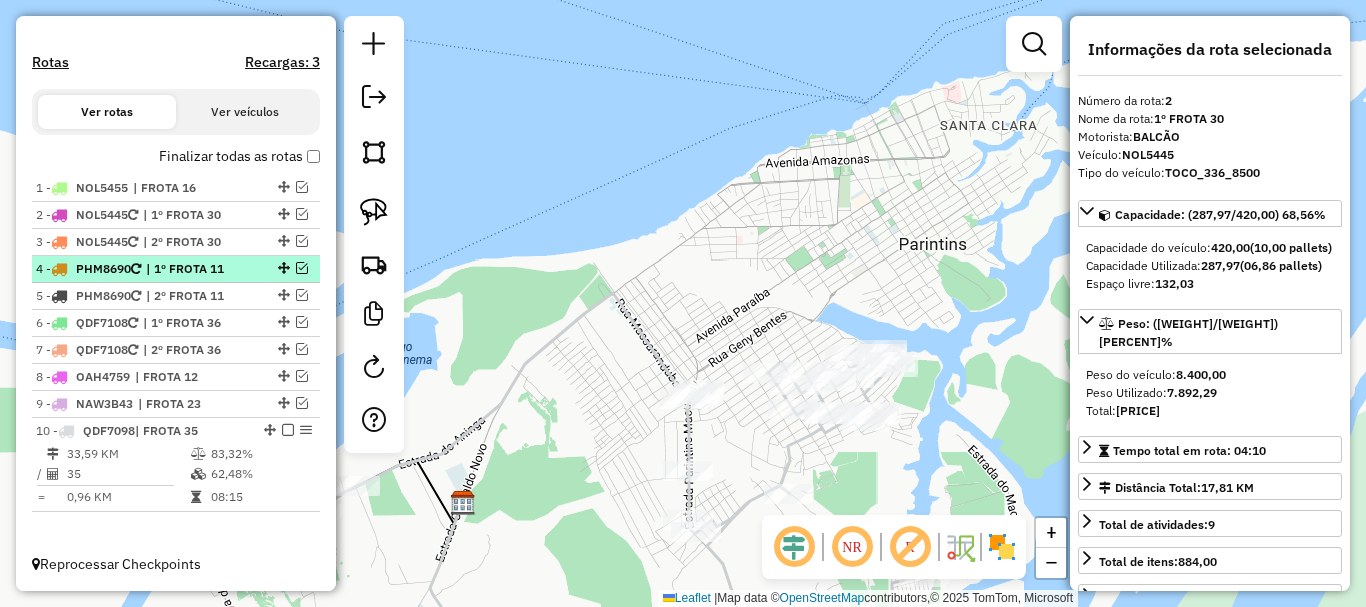 click at bounding box center (302, 268) 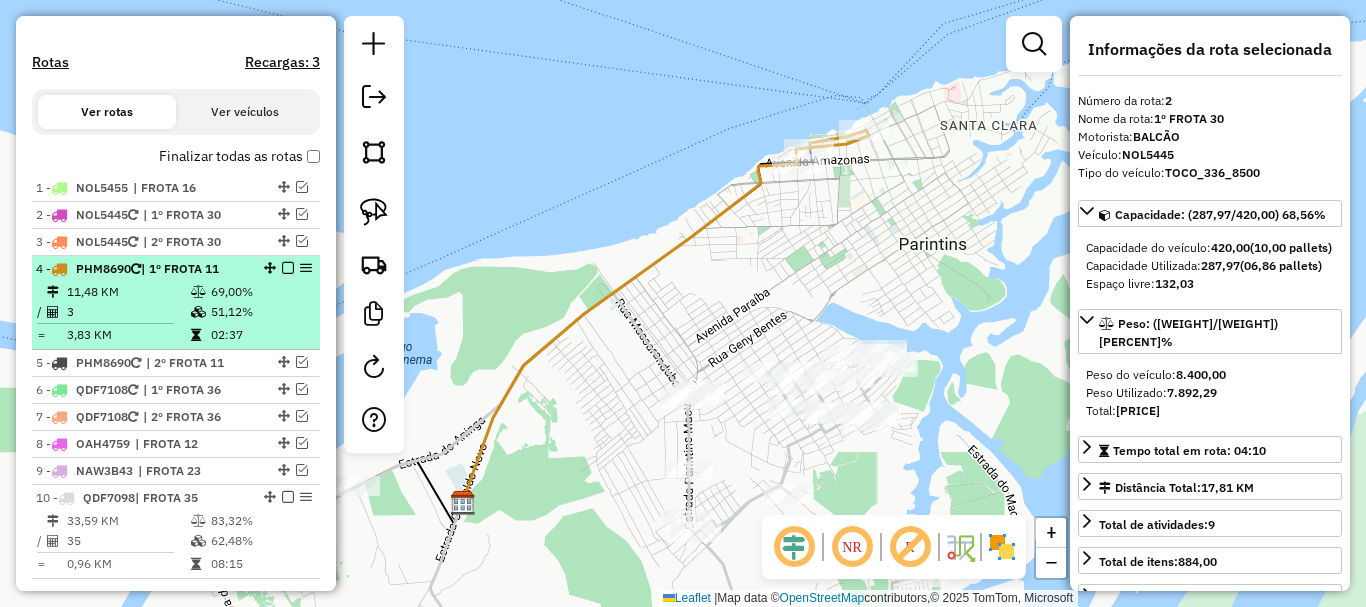 click on "| 1º FROTA 11" at bounding box center (180, 268) 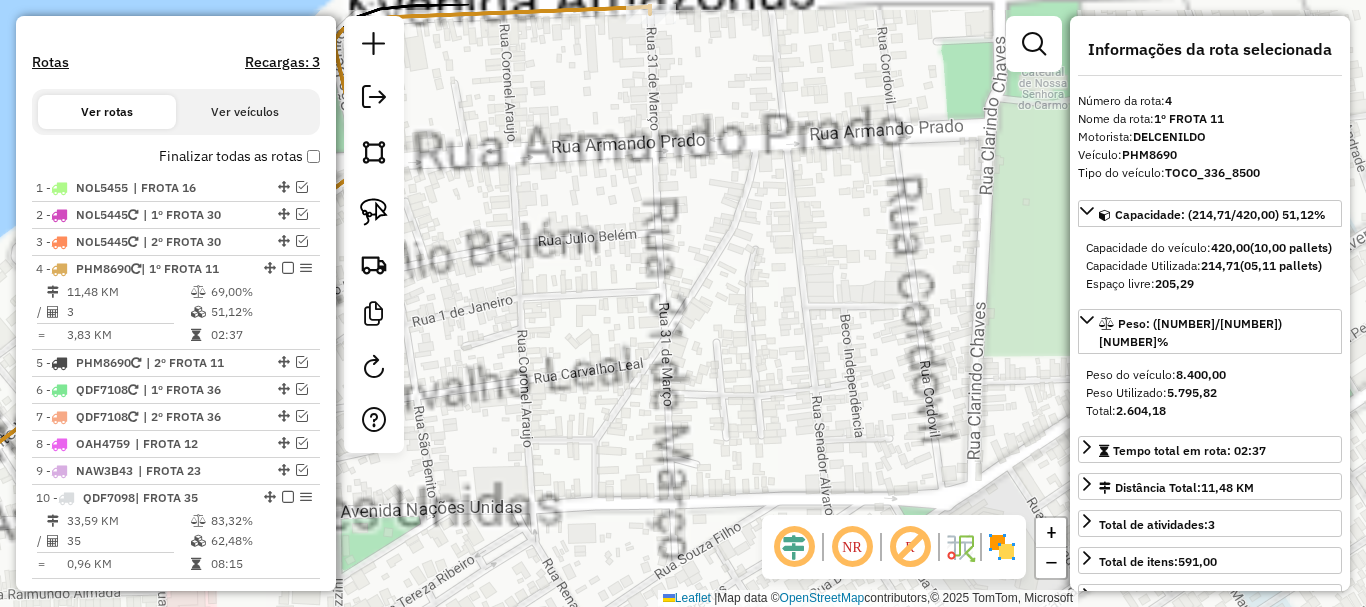 drag, startPoint x: 897, startPoint y: 180, endPoint x: 859, endPoint y: 408, distance: 231.14497 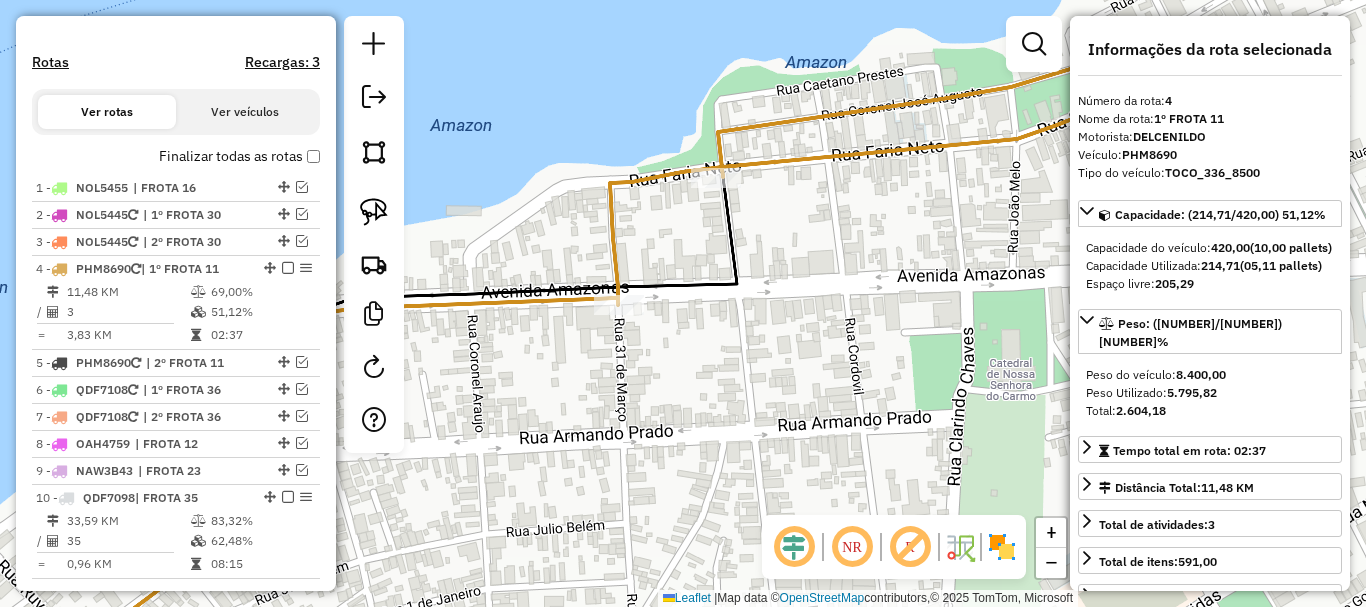 drag, startPoint x: 866, startPoint y: 300, endPoint x: 834, endPoint y: 485, distance: 187.74718 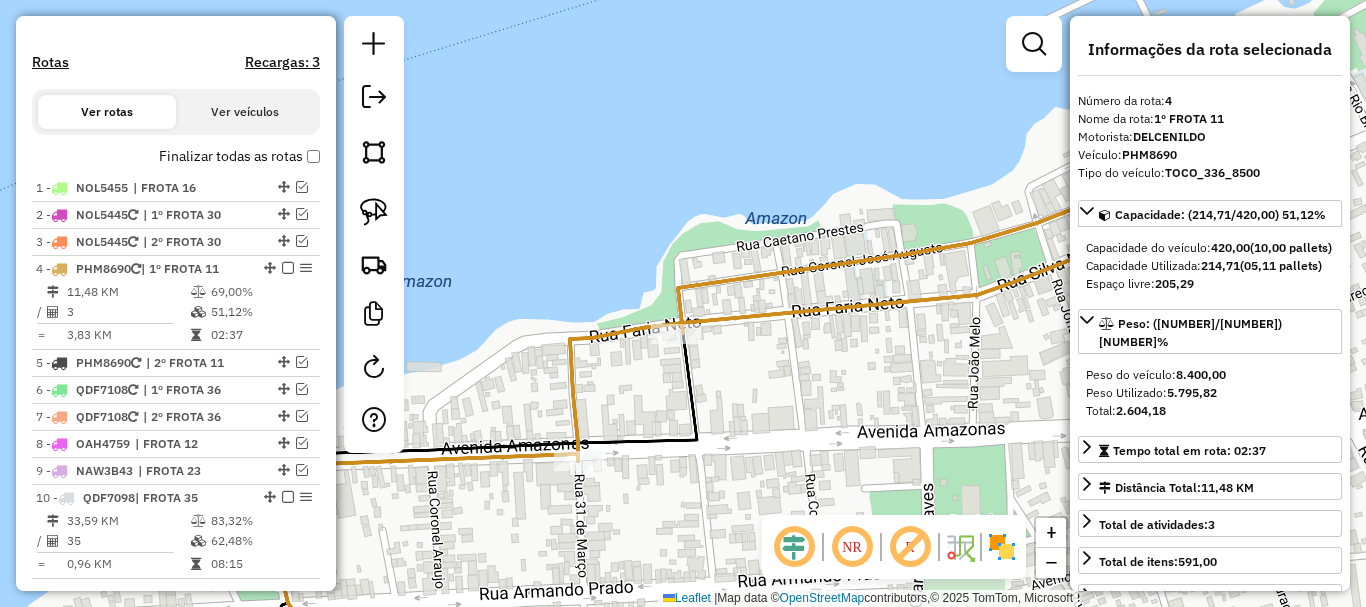 drag, startPoint x: 851, startPoint y: 392, endPoint x: 807, endPoint y: 418, distance: 51.10773 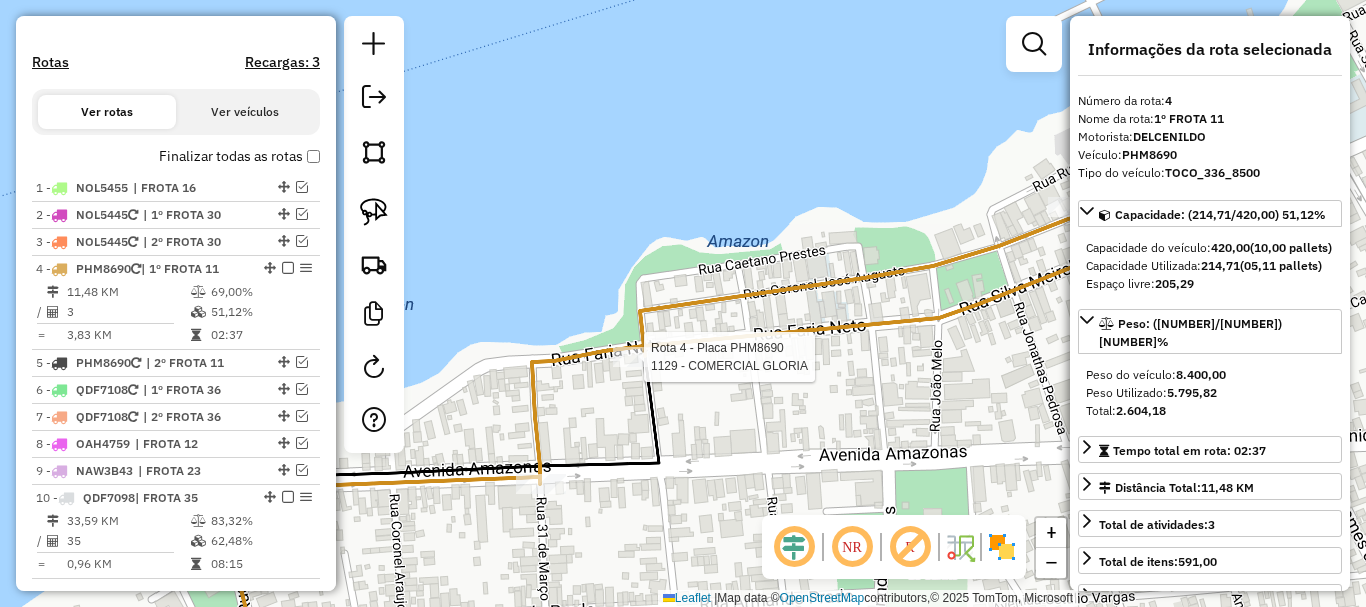 scroll, scrollTop: 682, scrollLeft: 0, axis: vertical 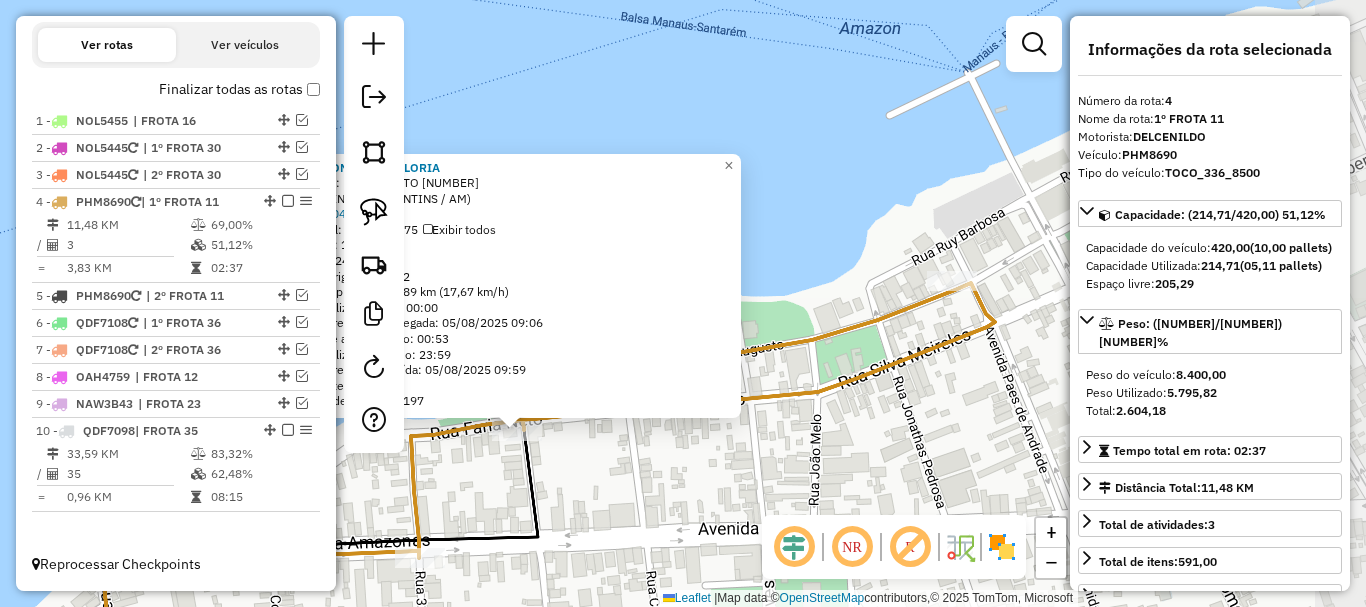 drag, startPoint x: 882, startPoint y: 362, endPoint x: 678, endPoint y: 501, distance: 246.8542 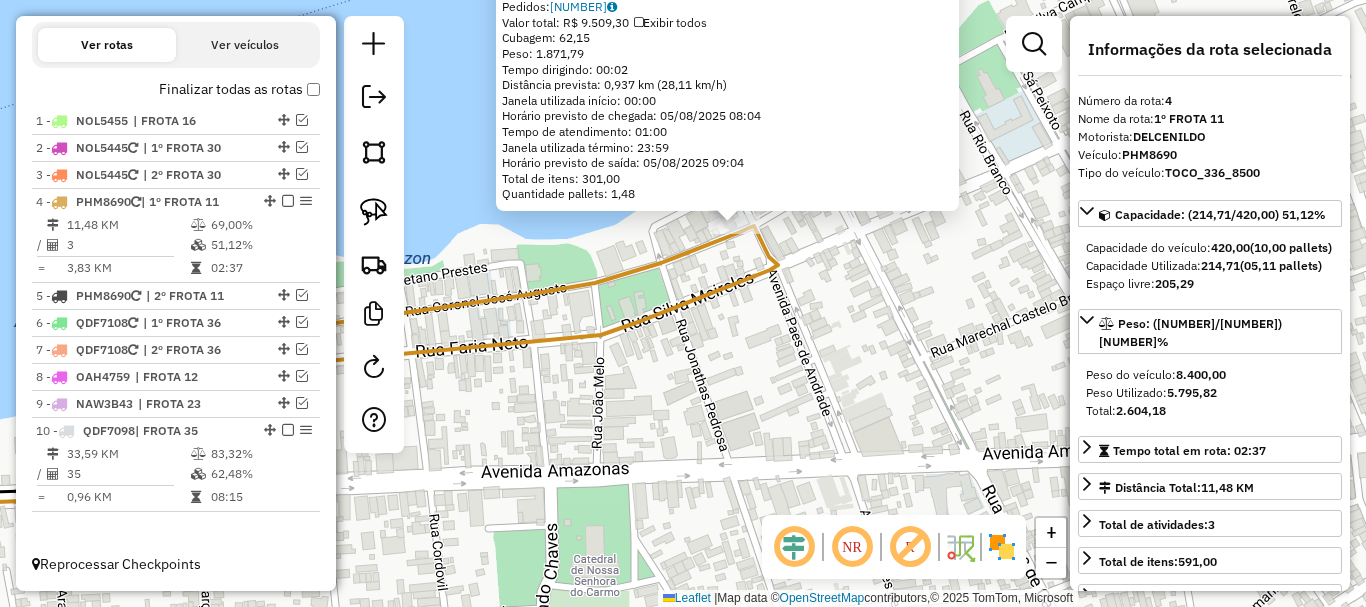 drag, startPoint x: 476, startPoint y: 475, endPoint x: 584, endPoint y: 291, distance: 213.35417 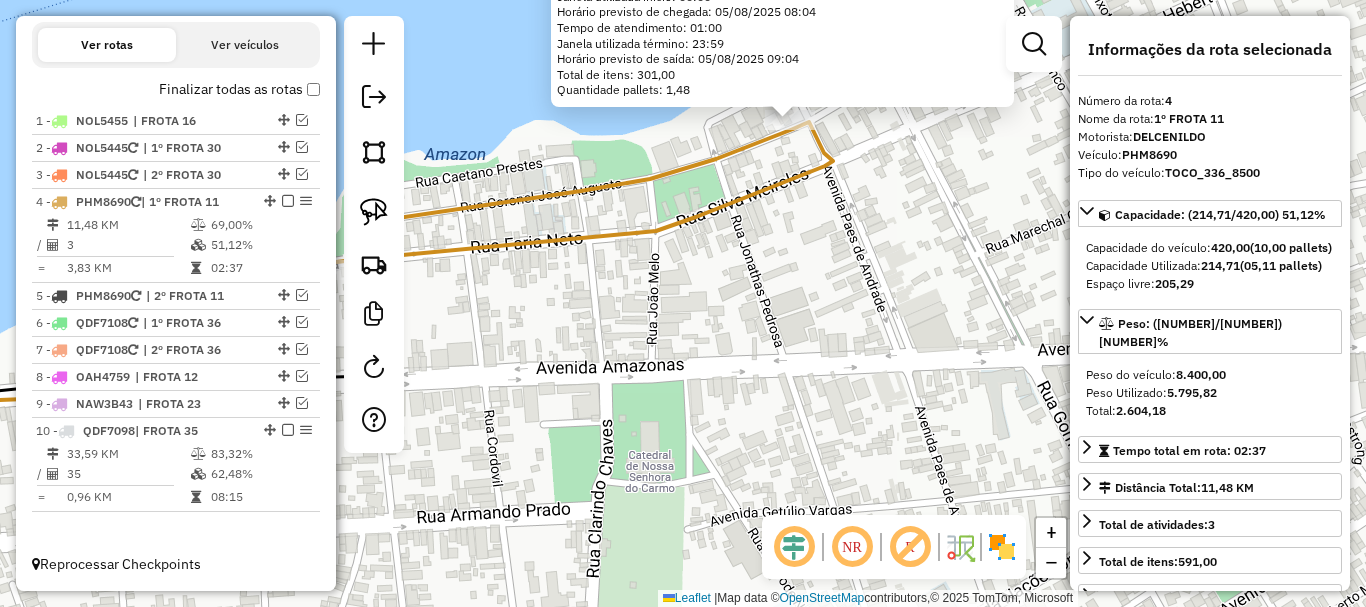 drag, startPoint x: 508, startPoint y: 411, endPoint x: 743, endPoint y: 161, distance: 343.11078 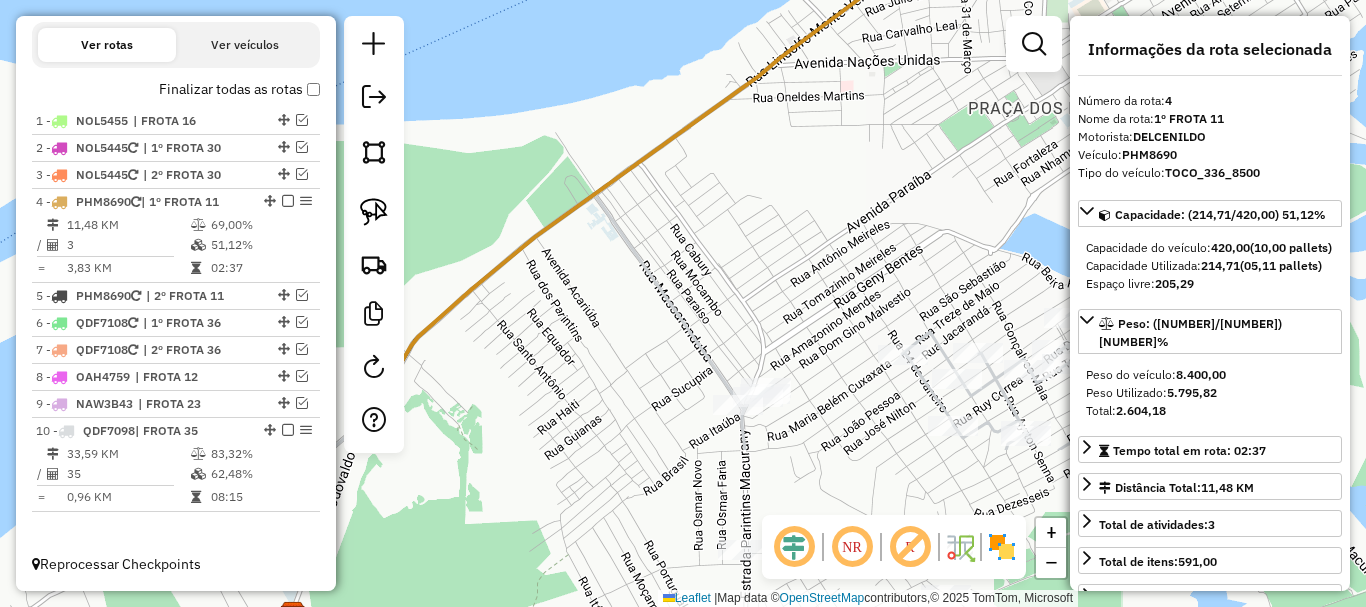 drag, startPoint x: 520, startPoint y: 433, endPoint x: 747, endPoint y: 213, distance: 316.11548 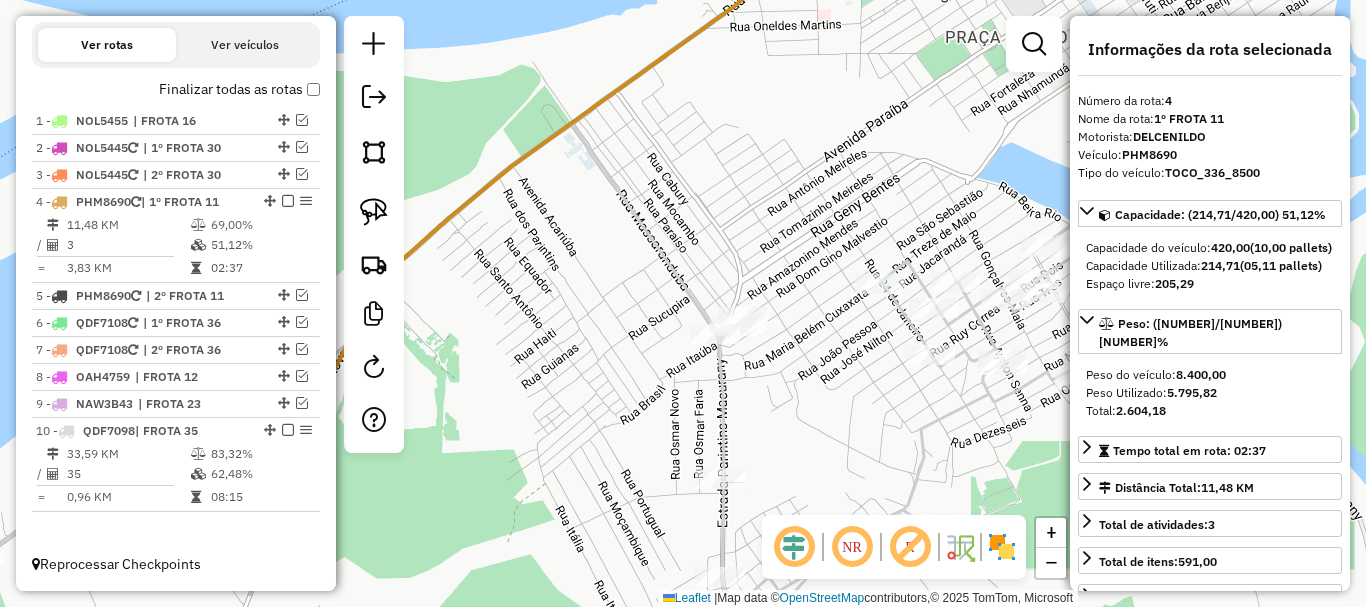 drag, startPoint x: 730, startPoint y: 310, endPoint x: 710, endPoint y: 245, distance: 68.007355 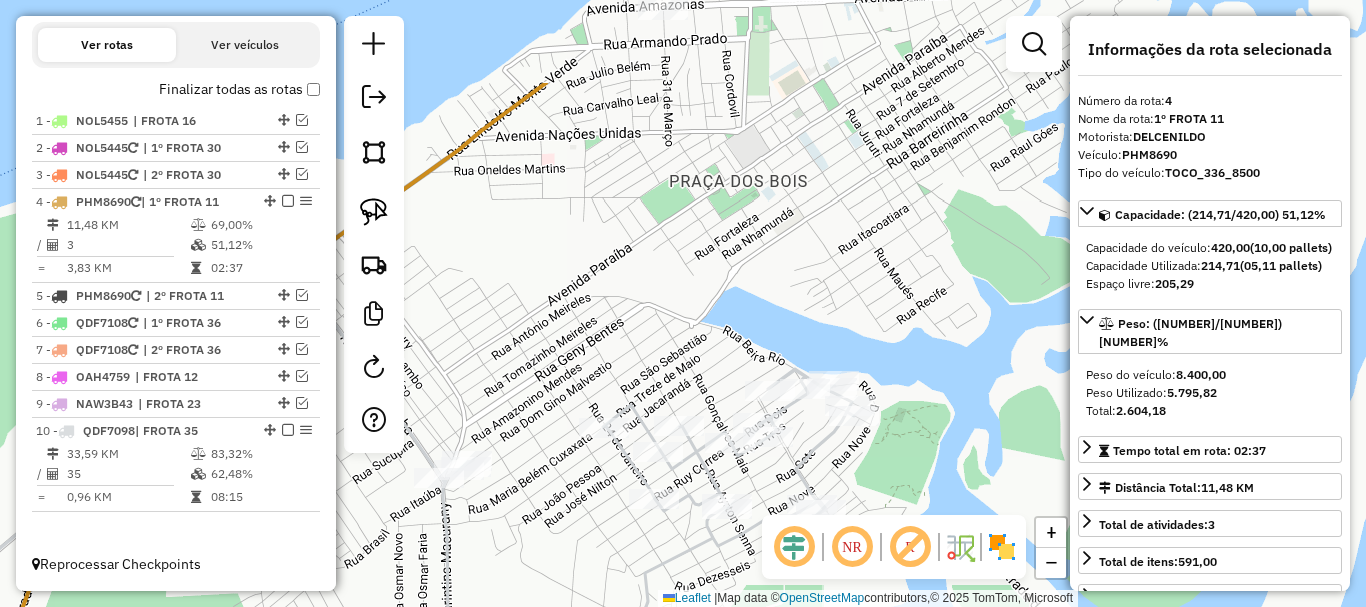drag, startPoint x: 897, startPoint y: 249, endPoint x: 608, endPoint y: 371, distance: 313.6957 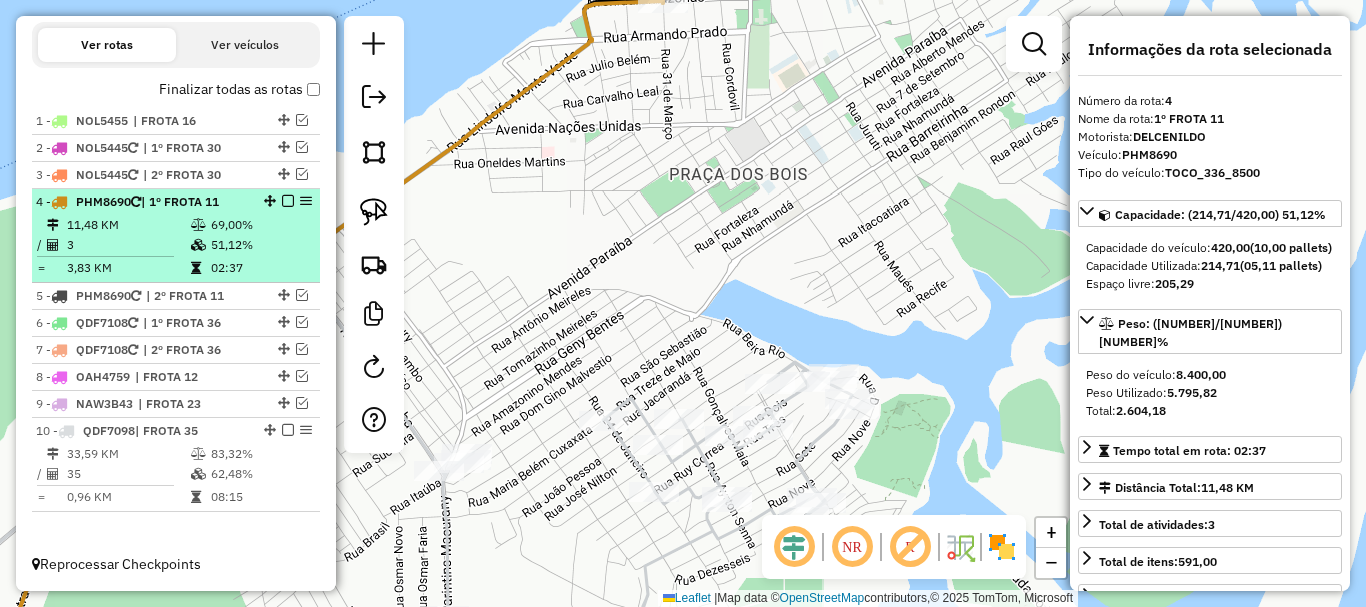 click at bounding box center [288, 201] 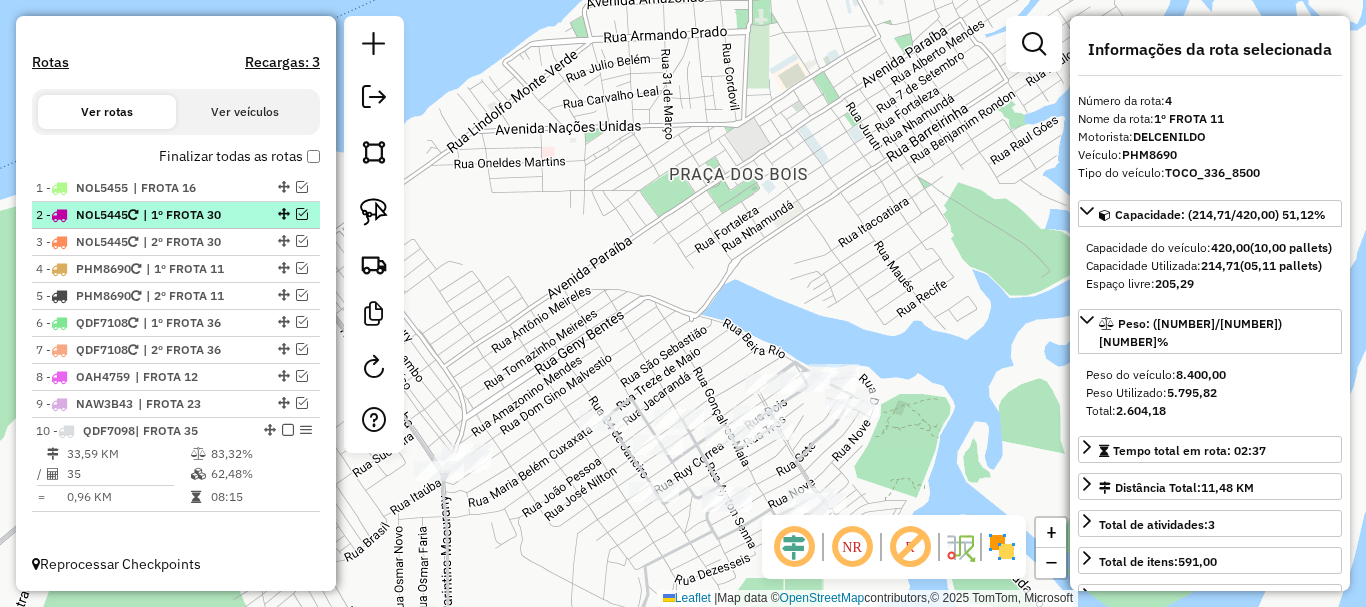 scroll, scrollTop: 615, scrollLeft: 0, axis: vertical 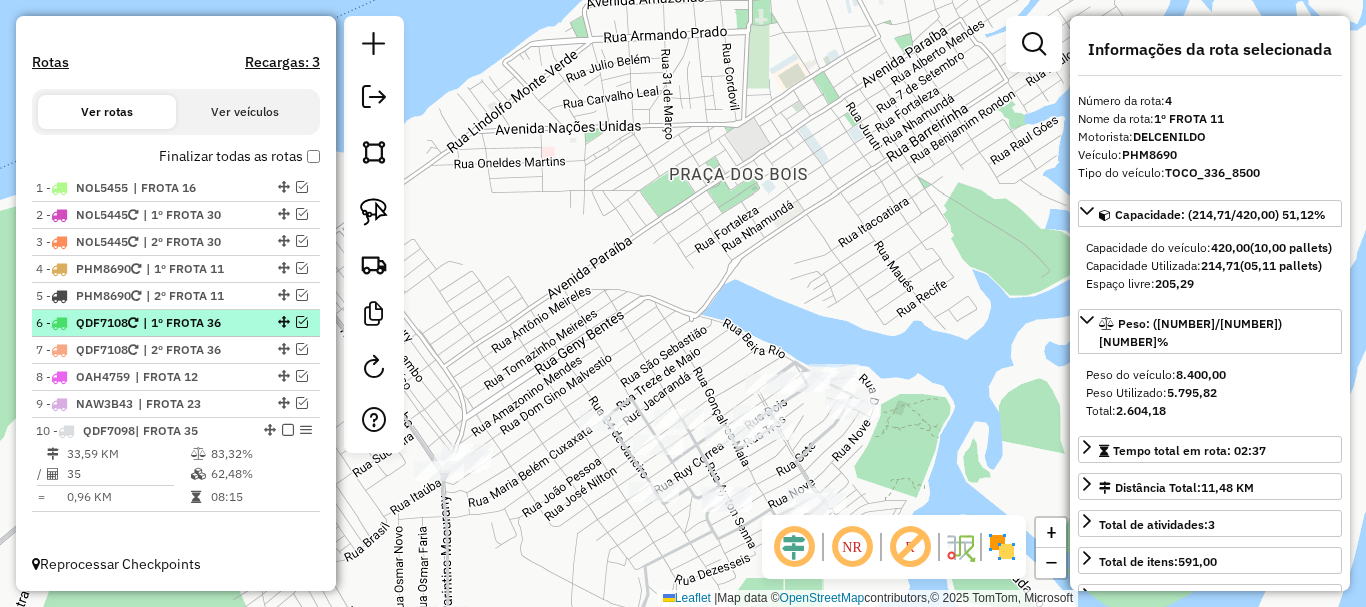 click on "| 1º FROTA 36" at bounding box center [189, 323] 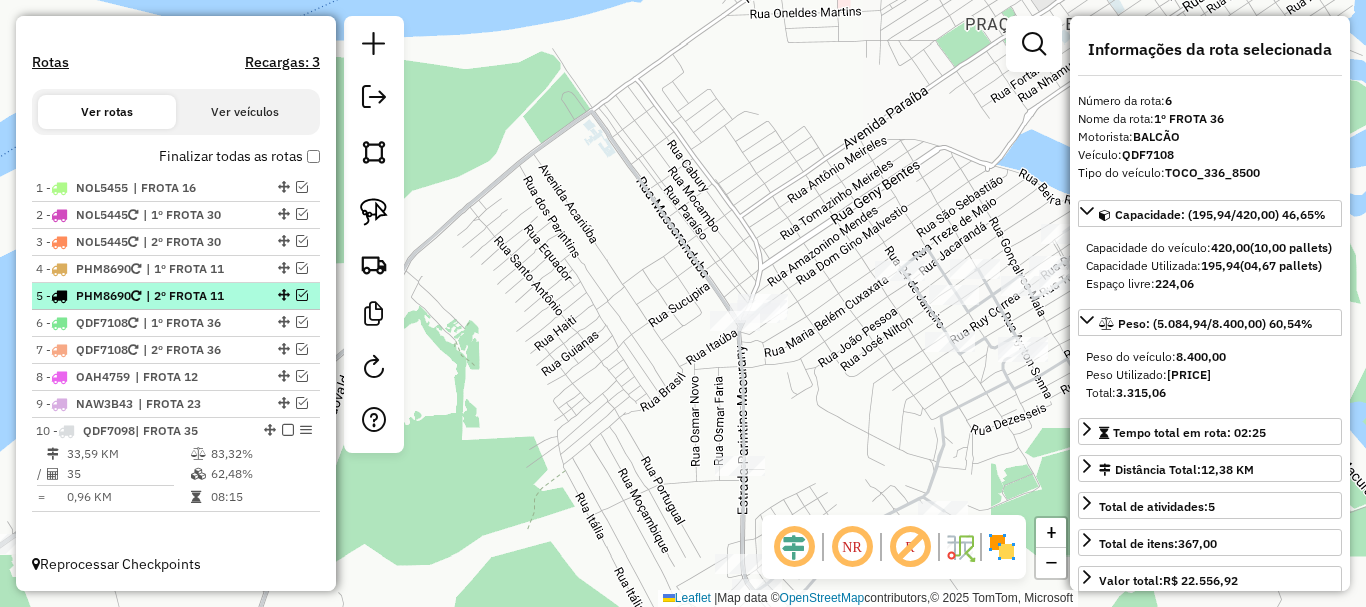 click at bounding box center (302, 295) 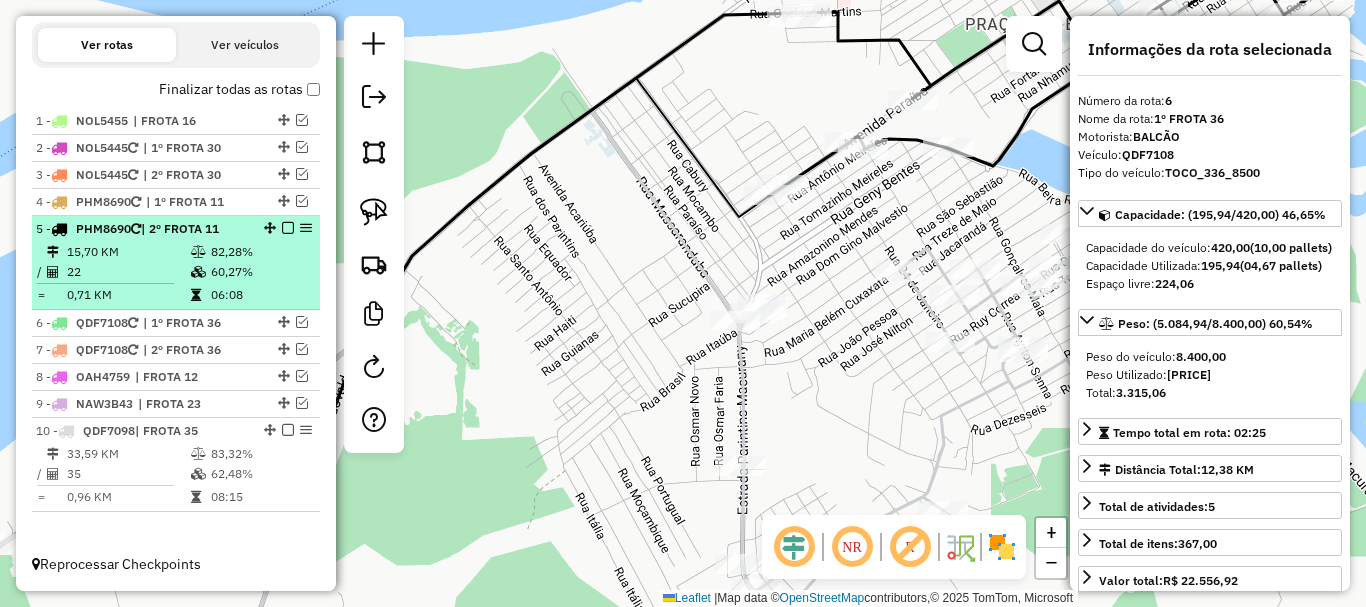 click at bounding box center (288, 228) 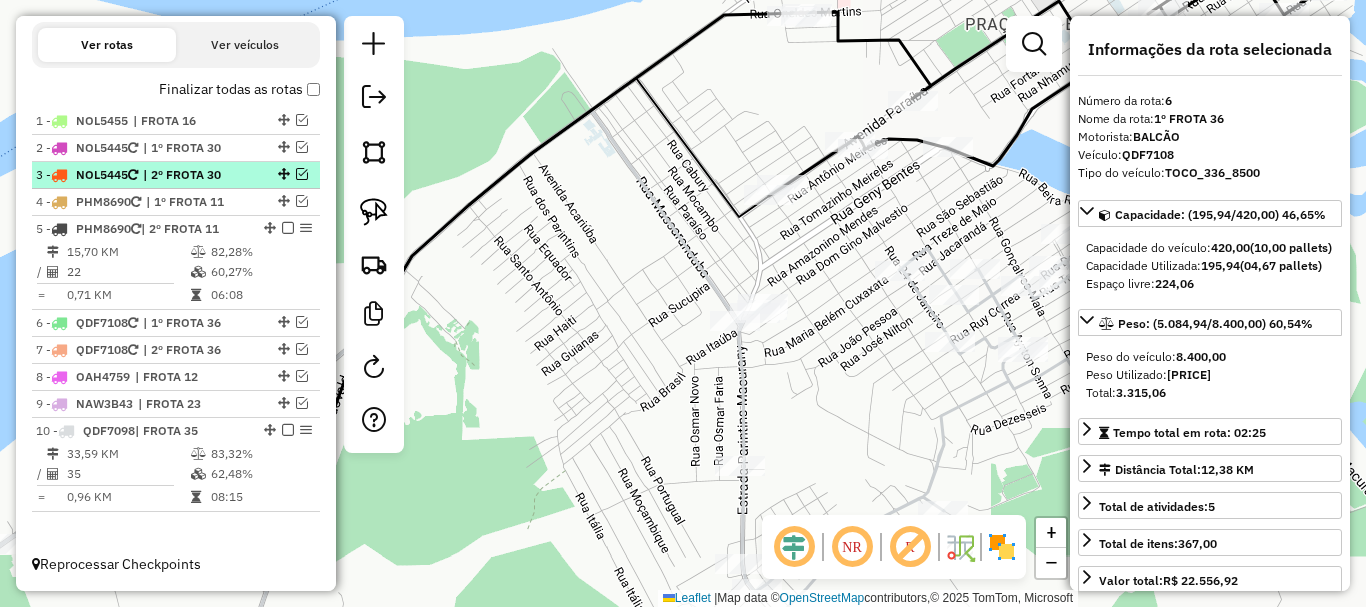scroll, scrollTop: 615, scrollLeft: 0, axis: vertical 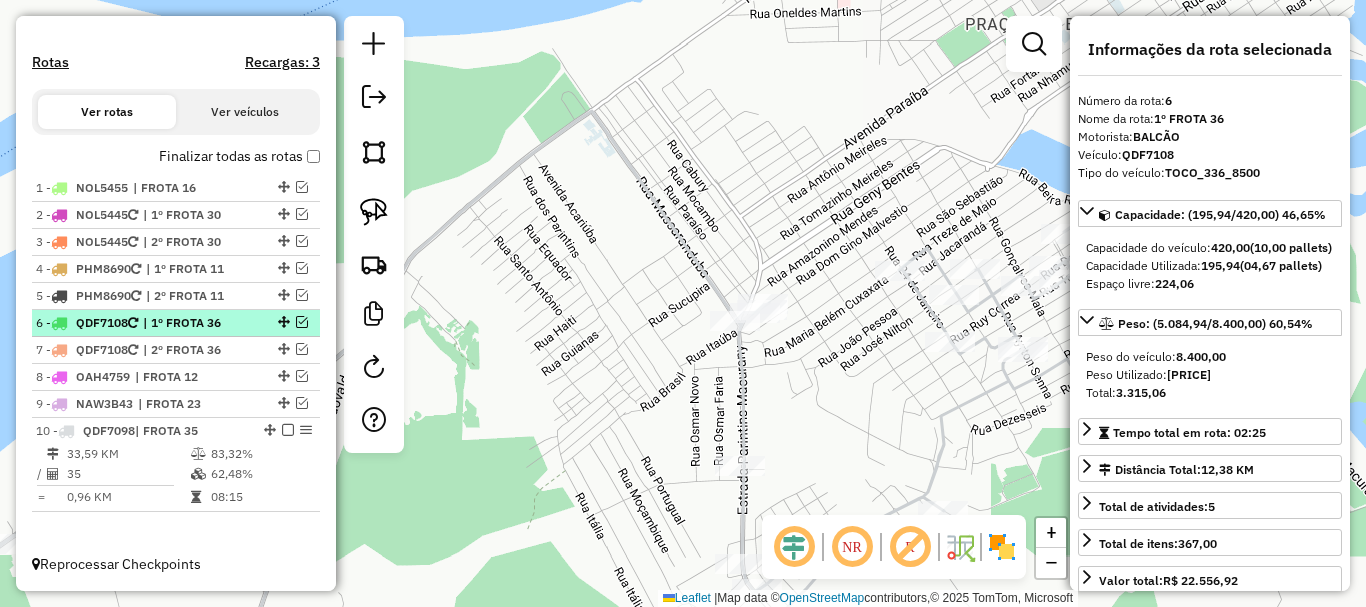 click at bounding box center (282, 322) 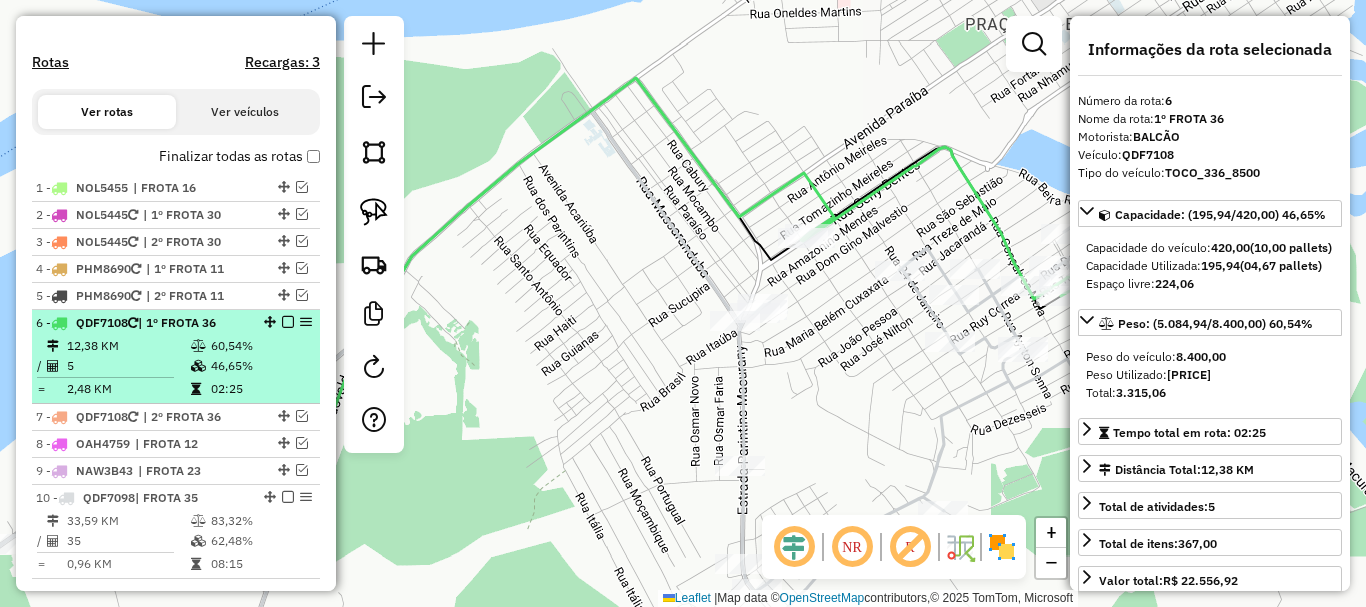 scroll, scrollTop: 682, scrollLeft: 0, axis: vertical 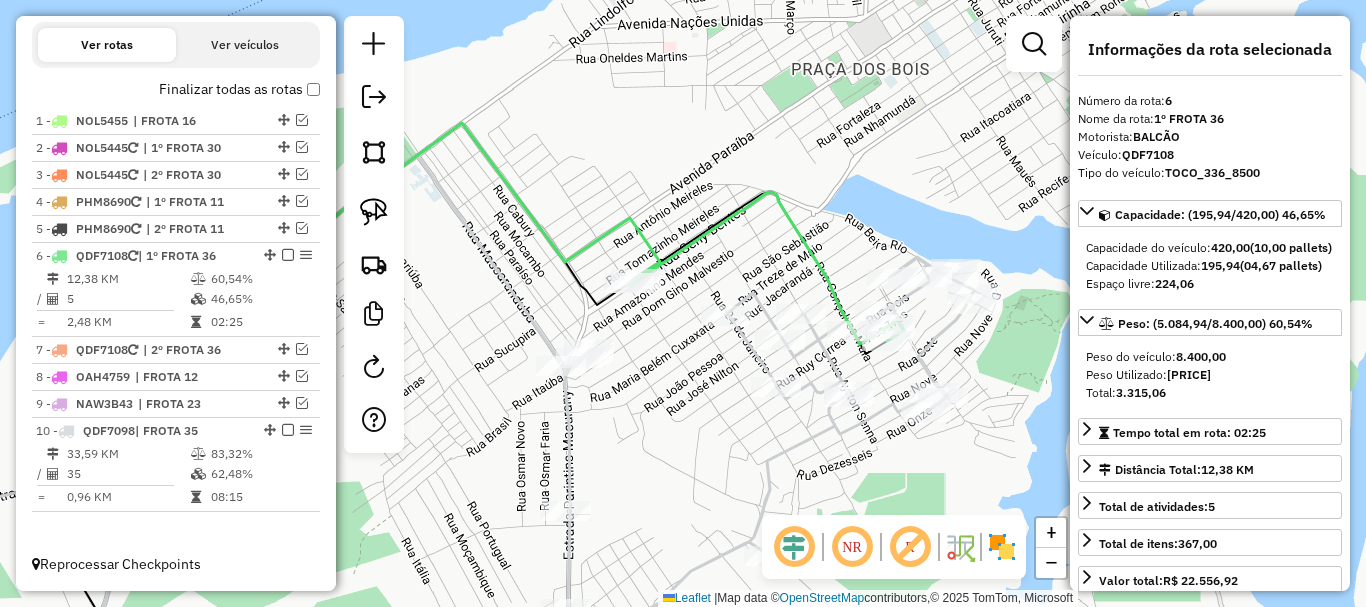 drag, startPoint x: 804, startPoint y: 288, endPoint x: 625, endPoint y: 334, distance: 184.81613 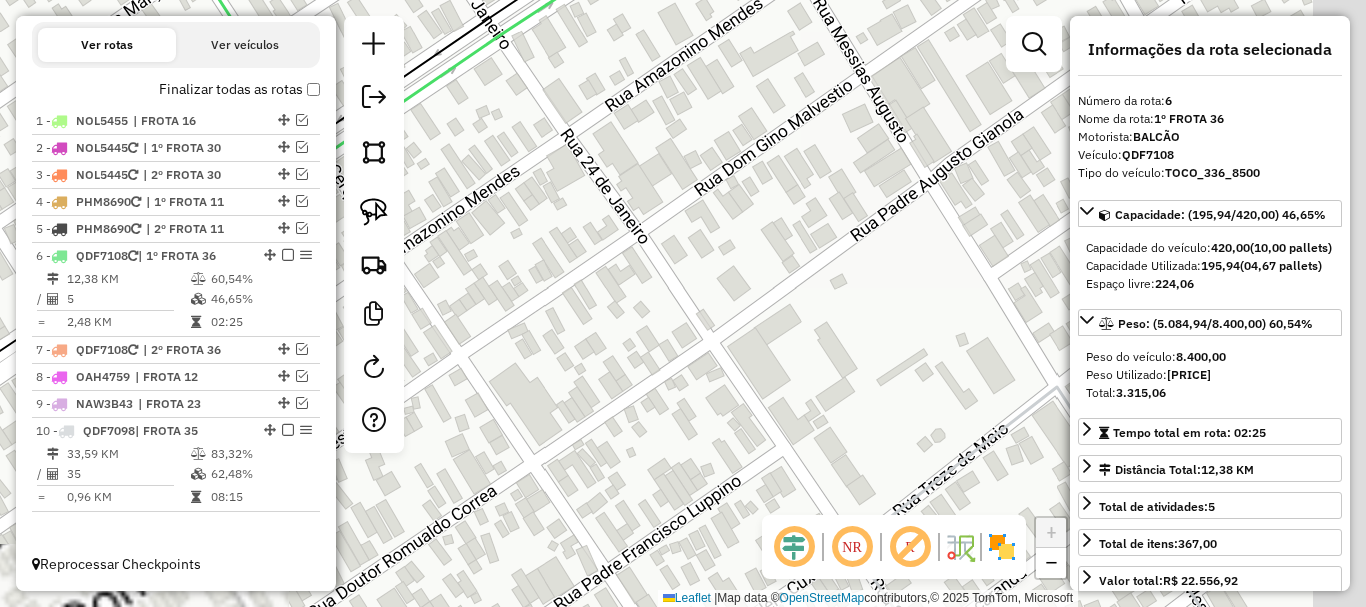 drag, startPoint x: 832, startPoint y: 229, endPoint x: 669, endPoint y: 232, distance: 163.0276 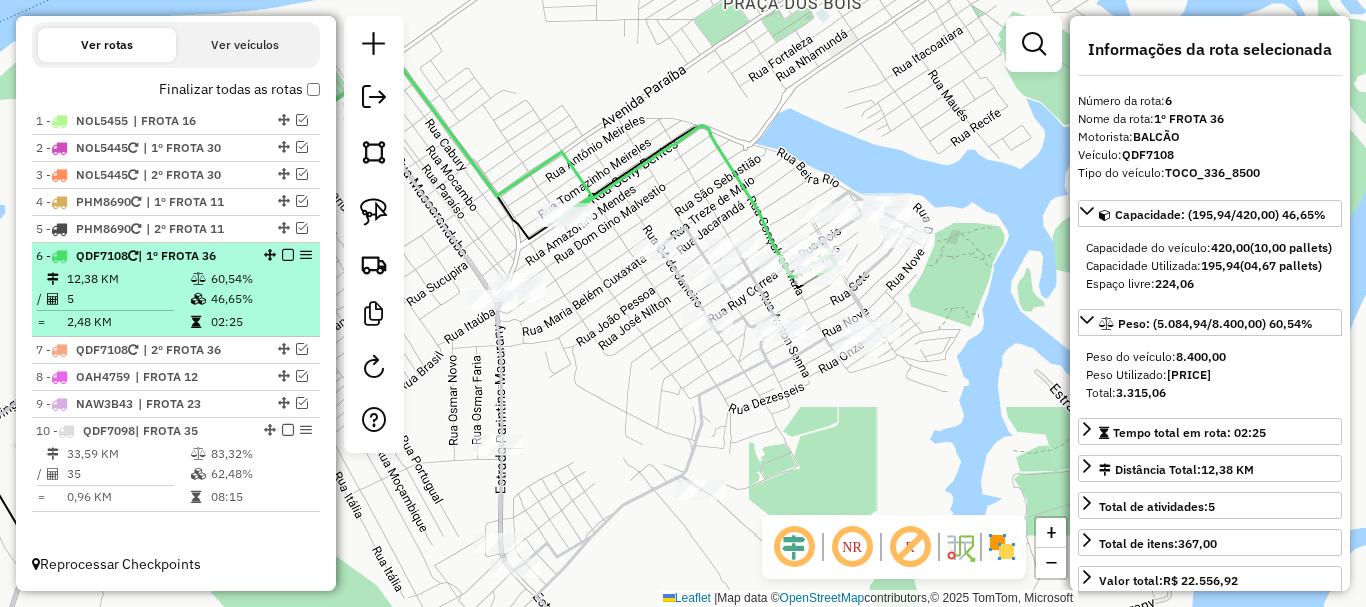 click at bounding box center (288, 255) 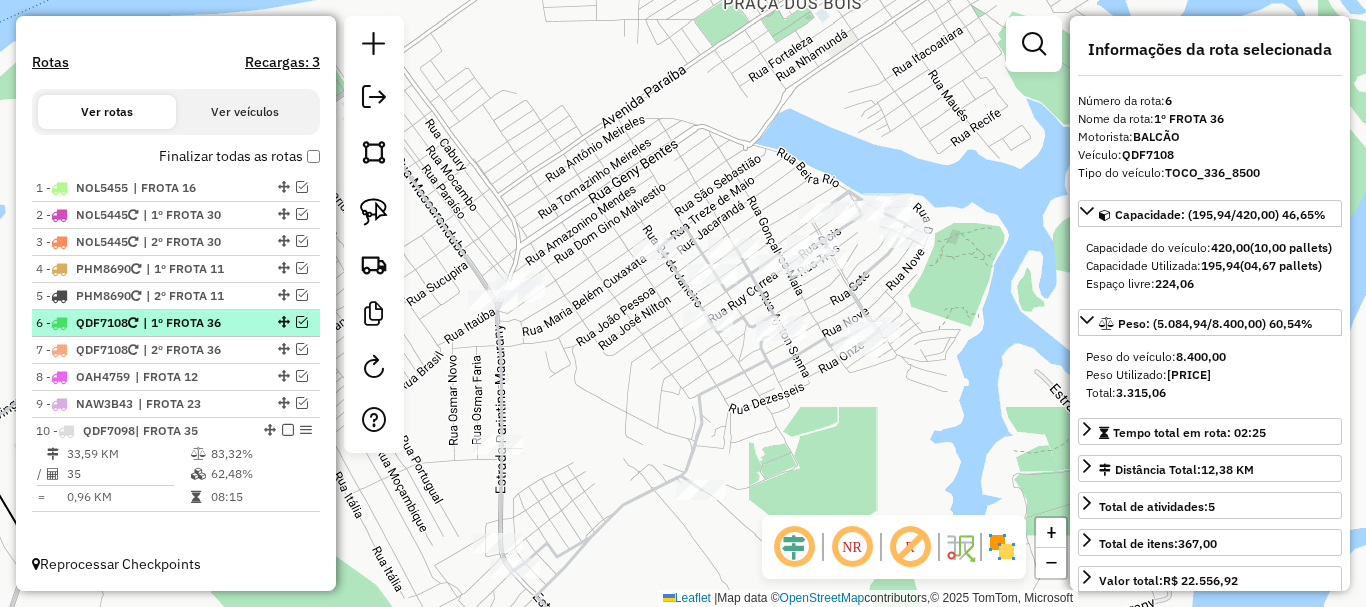 scroll, scrollTop: 615, scrollLeft: 0, axis: vertical 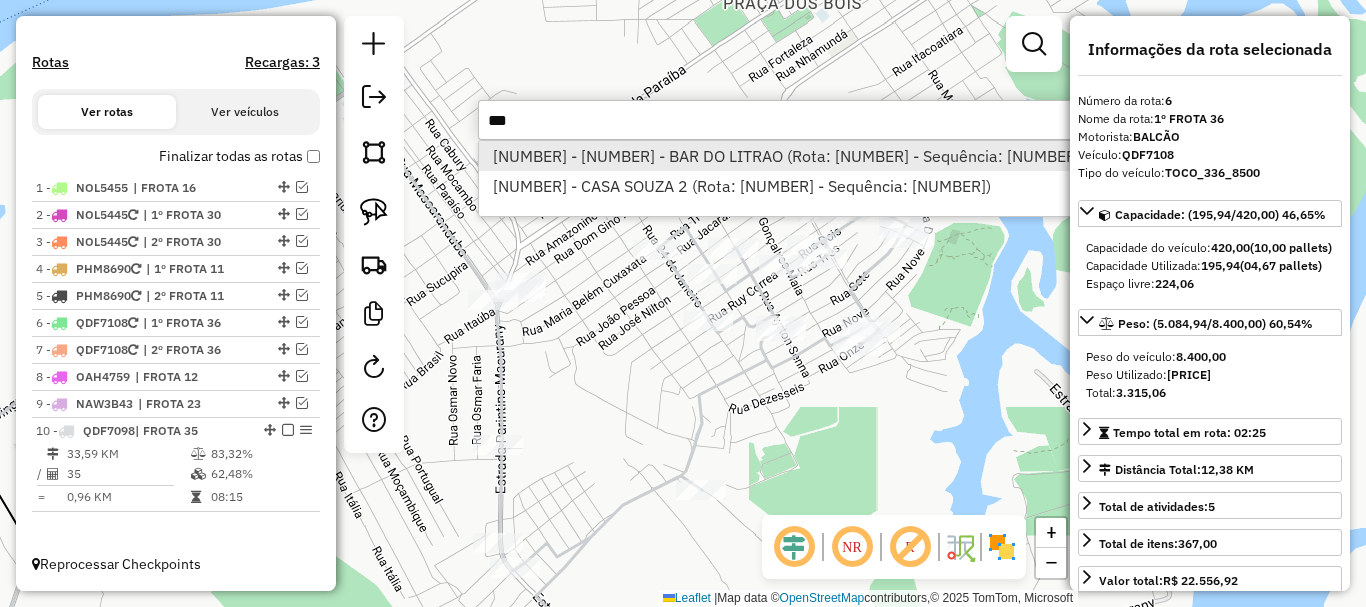 type on "***" 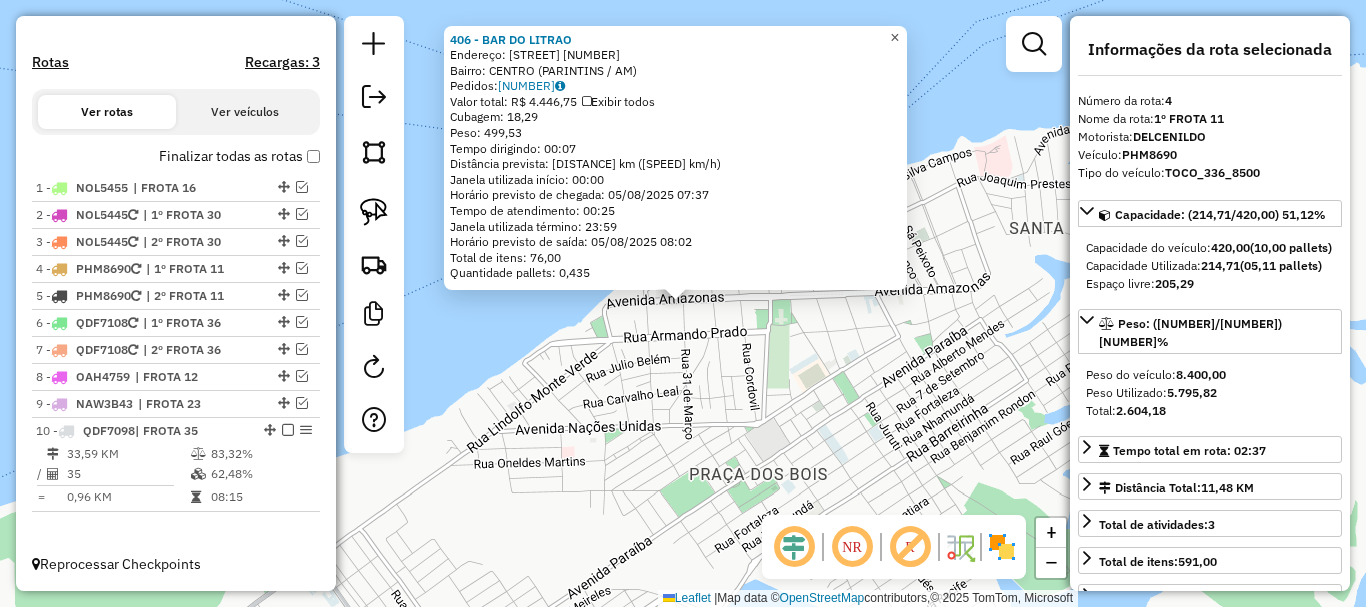 click on "×" 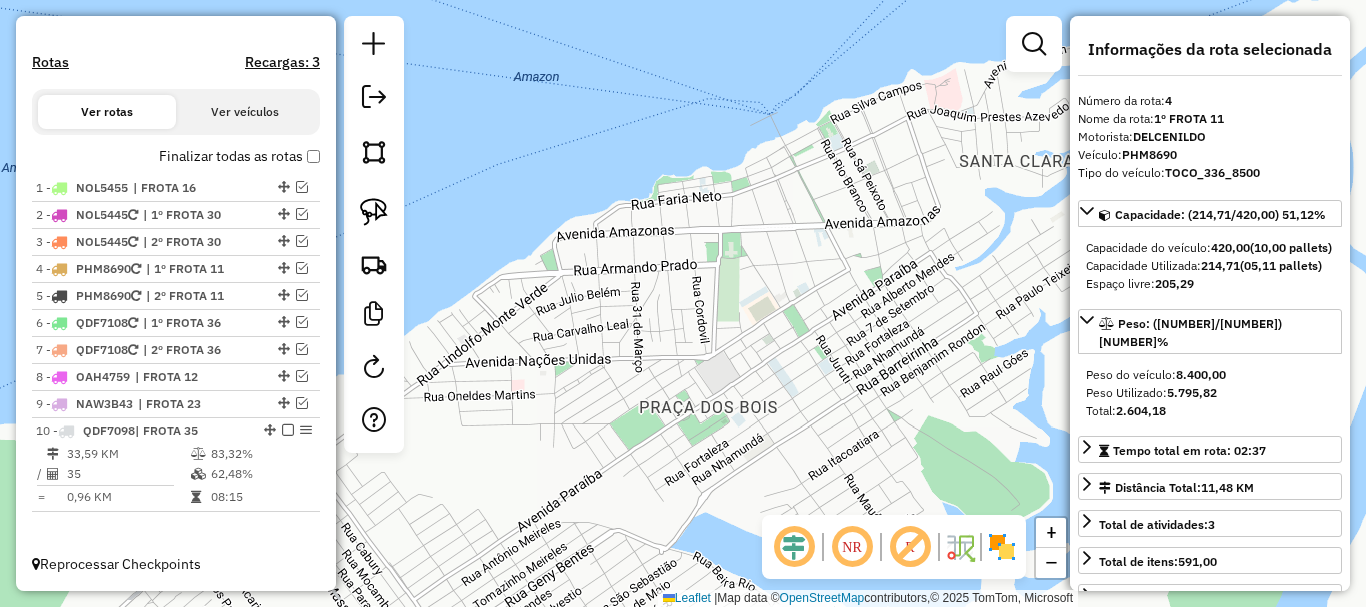 drag, startPoint x: 822, startPoint y: 225, endPoint x: 771, endPoint y: 140, distance: 99.12618 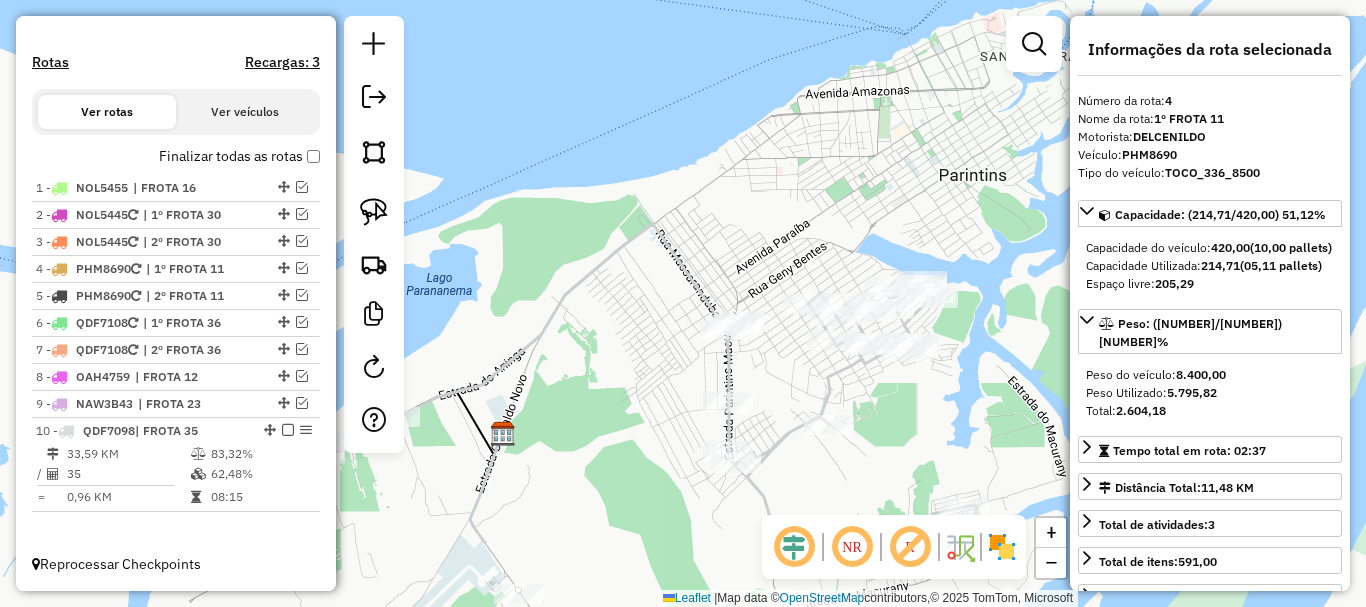 drag, startPoint x: 563, startPoint y: 346, endPoint x: 699, endPoint y: 215, distance: 188.83061 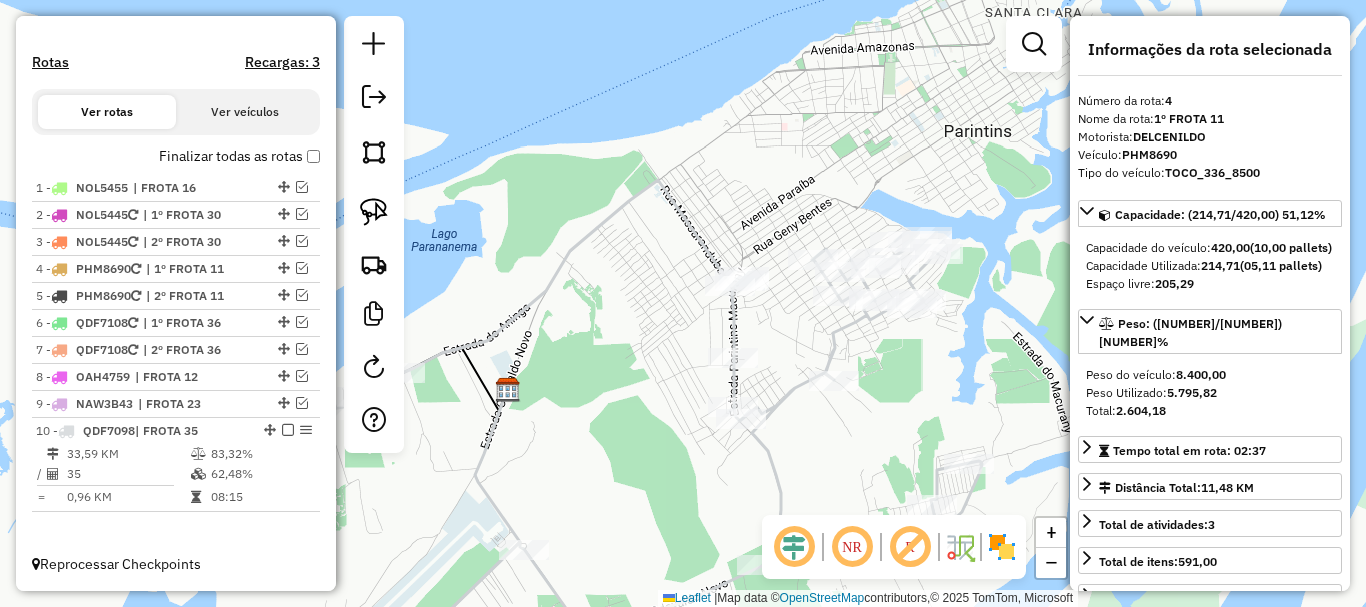 drag, startPoint x: 695, startPoint y: 287, endPoint x: 703, endPoint y: 226, distance: 61.522354 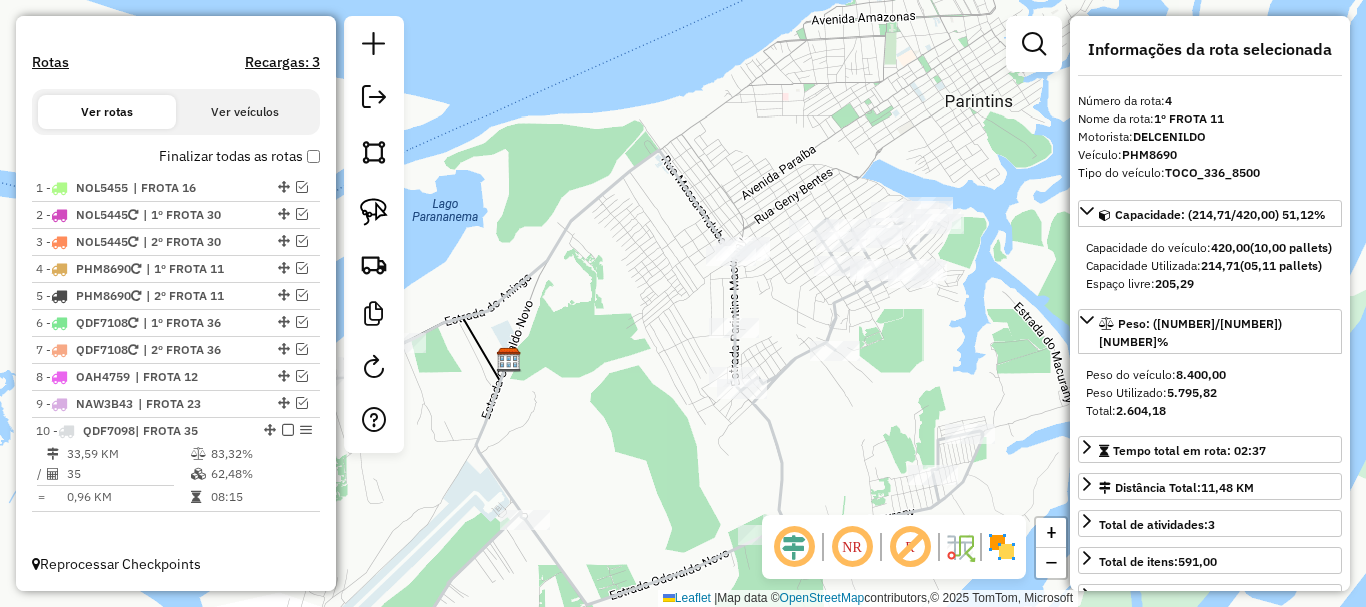 drag, startPoint x: 627, startPoint y: 319, endPoint x: 577, endPoint y: 221, distance: 110.01818 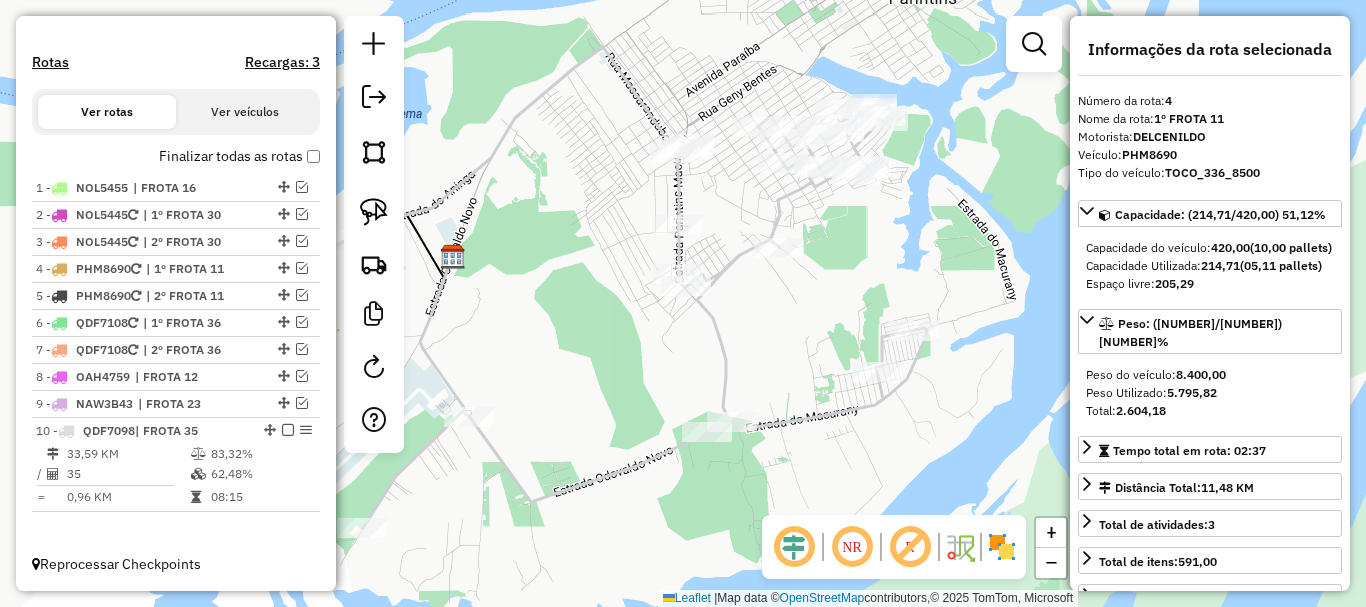 drag, startPoint x: 584, startPoint y: 309, endPoint x: 561, endPoint y: 279, distance: 37.802116 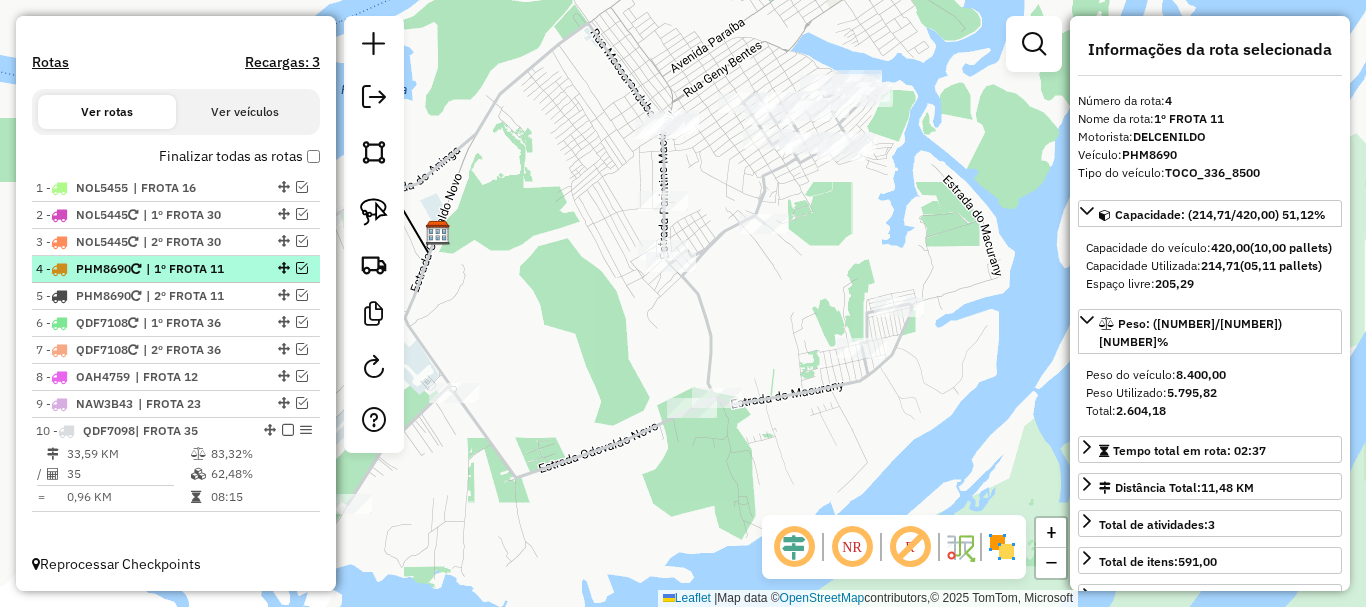 click on "| 1º FROTA 11" at bounding box center [192, 269] 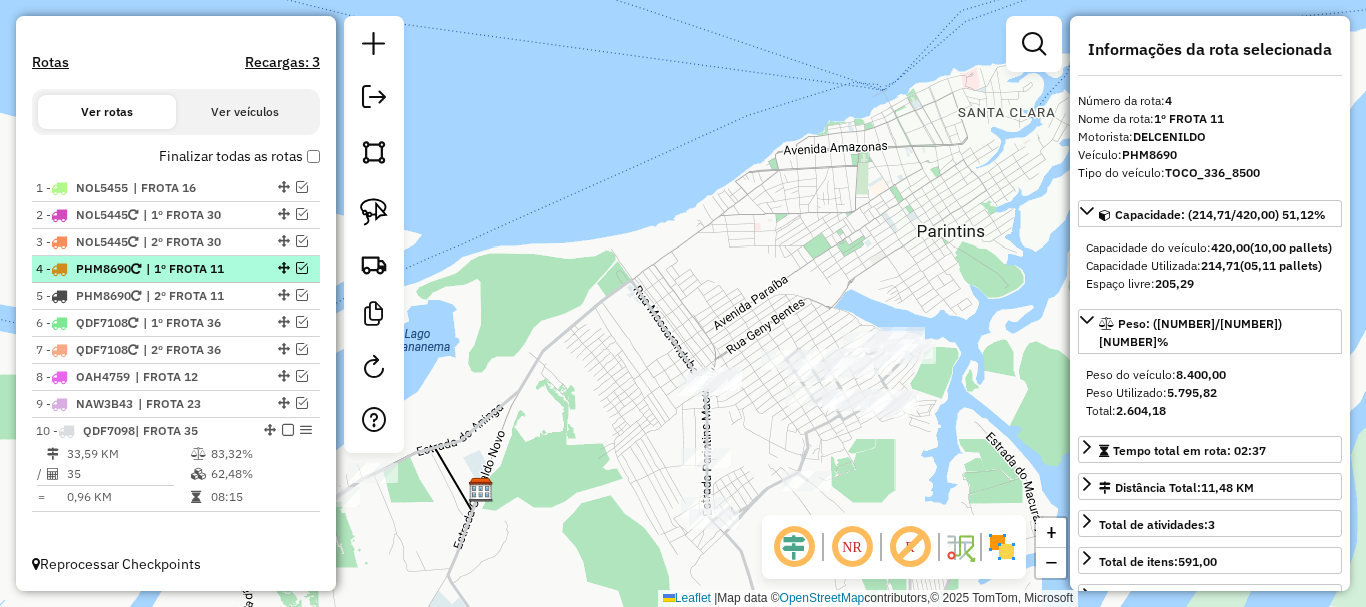 click at bounding box center (302, 268) 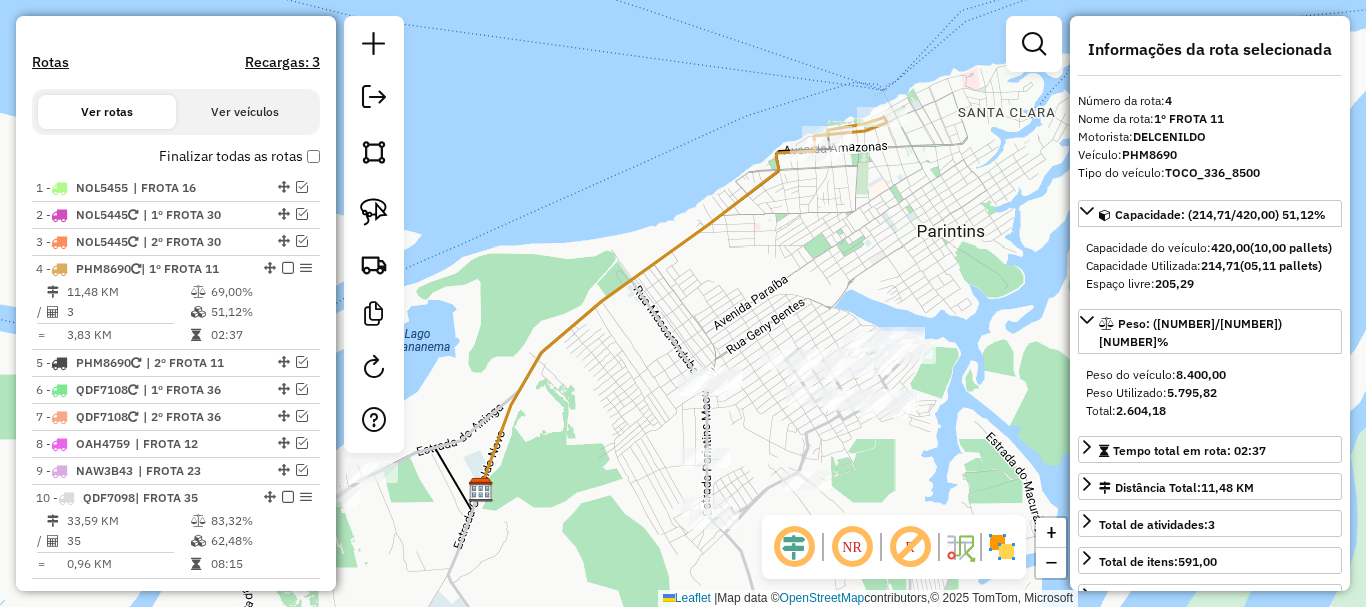 scroll, scrollTop: 682, scrollLeft: 0, axis: vertical 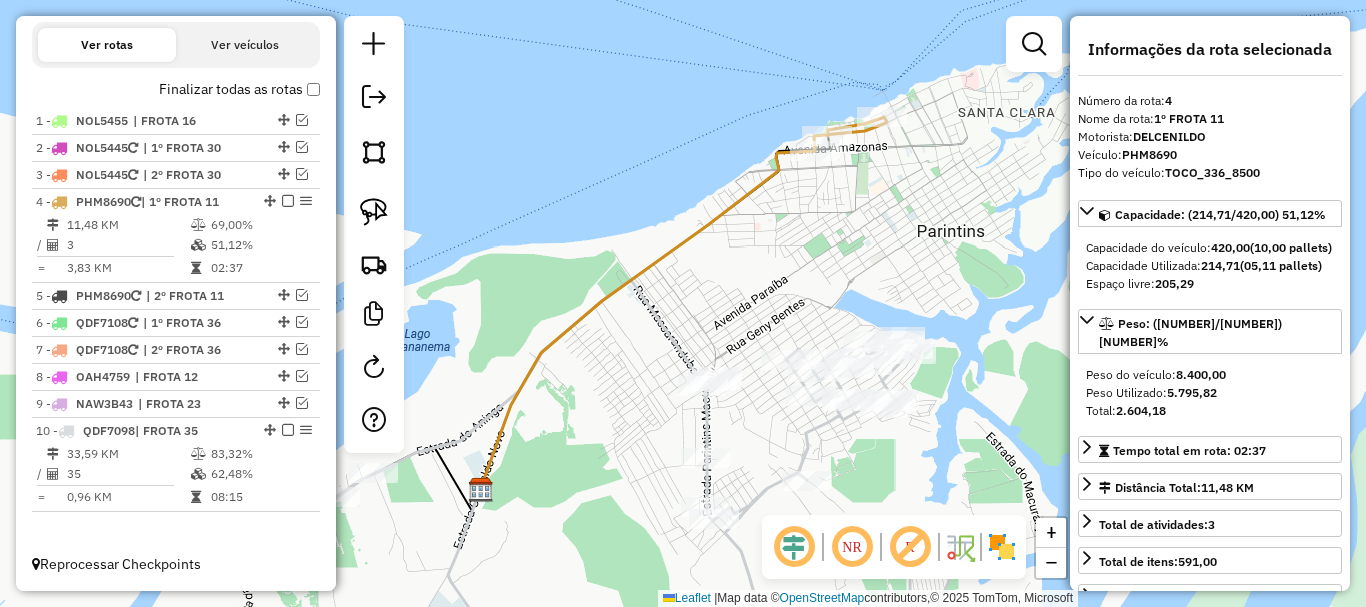 click 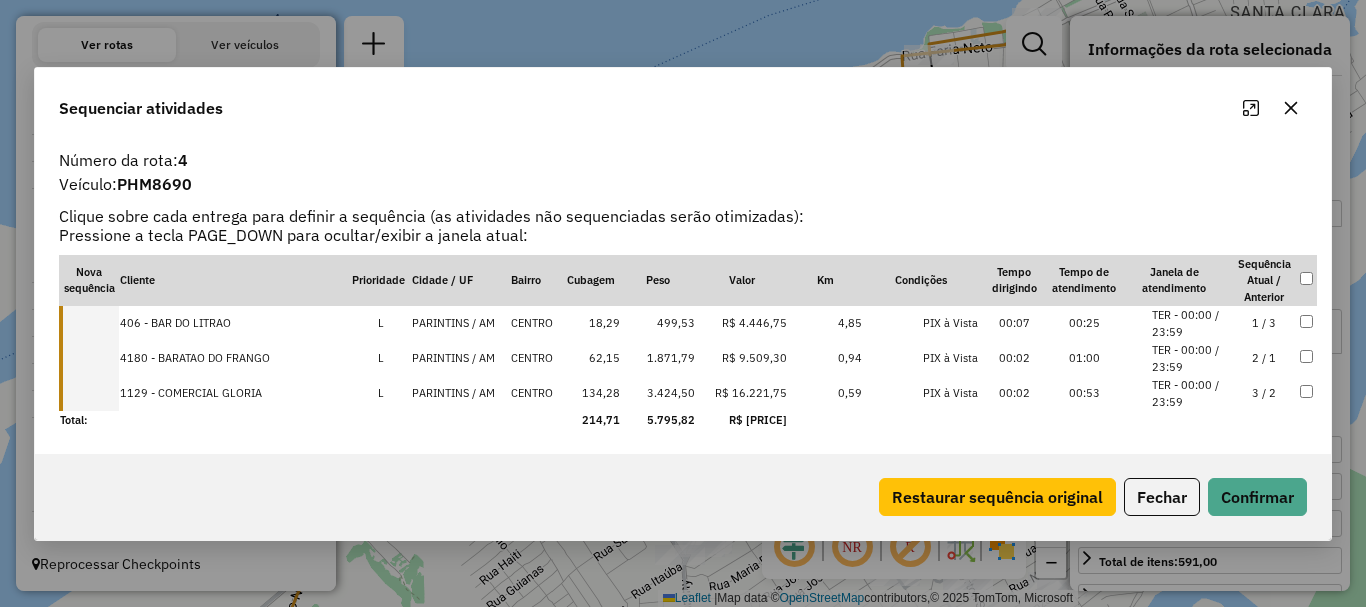click 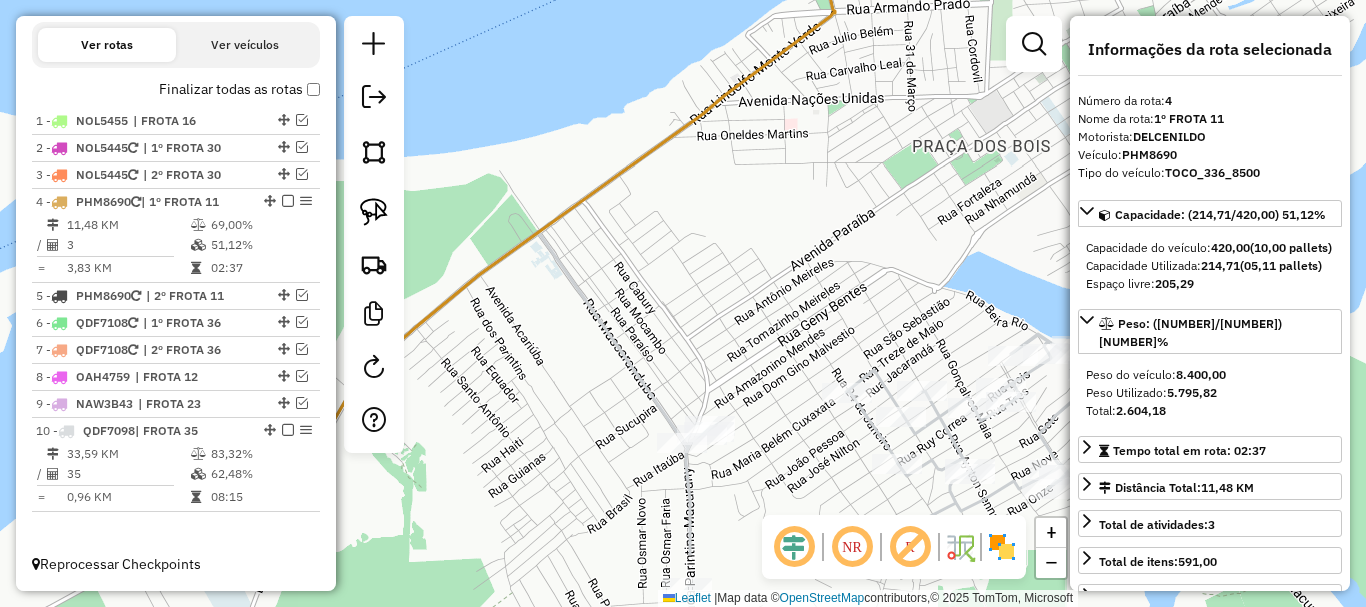 drag, startPoint x: 645, startPoint y: 335, endPoint x: 654, endPoint y: 249, distance: 86.46965 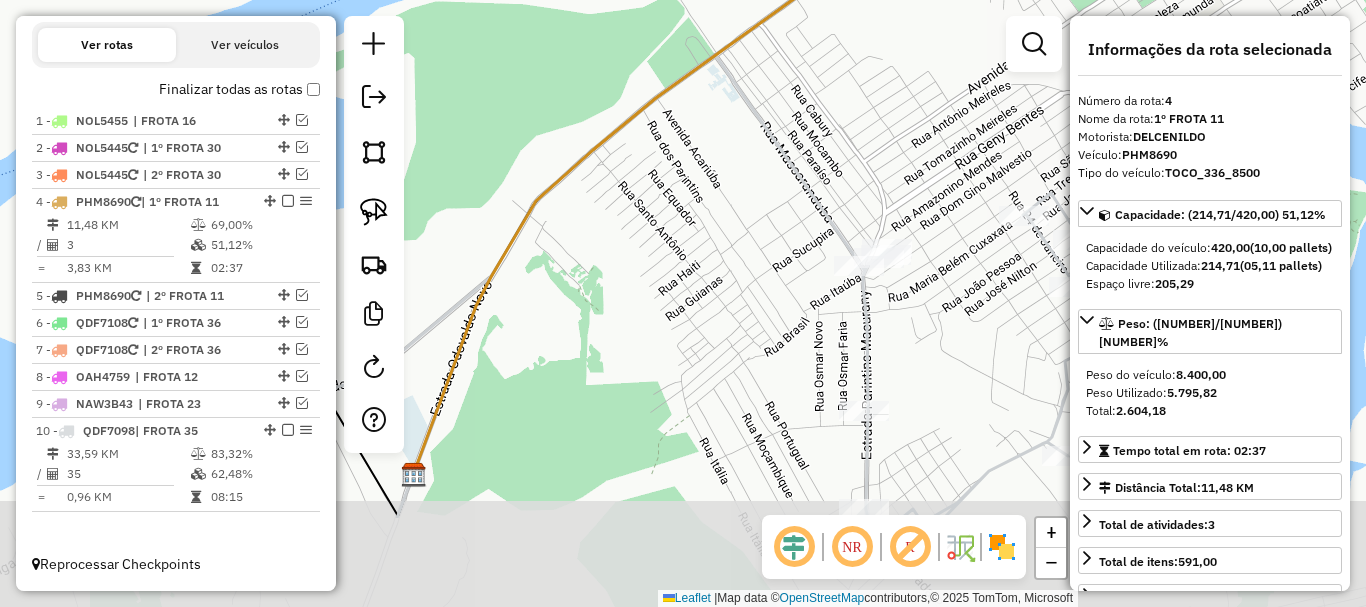 drag, startPoint x: 586, startPoint y: 320, endPoint x: 742, endPoint y: 175, distance: 212.98122 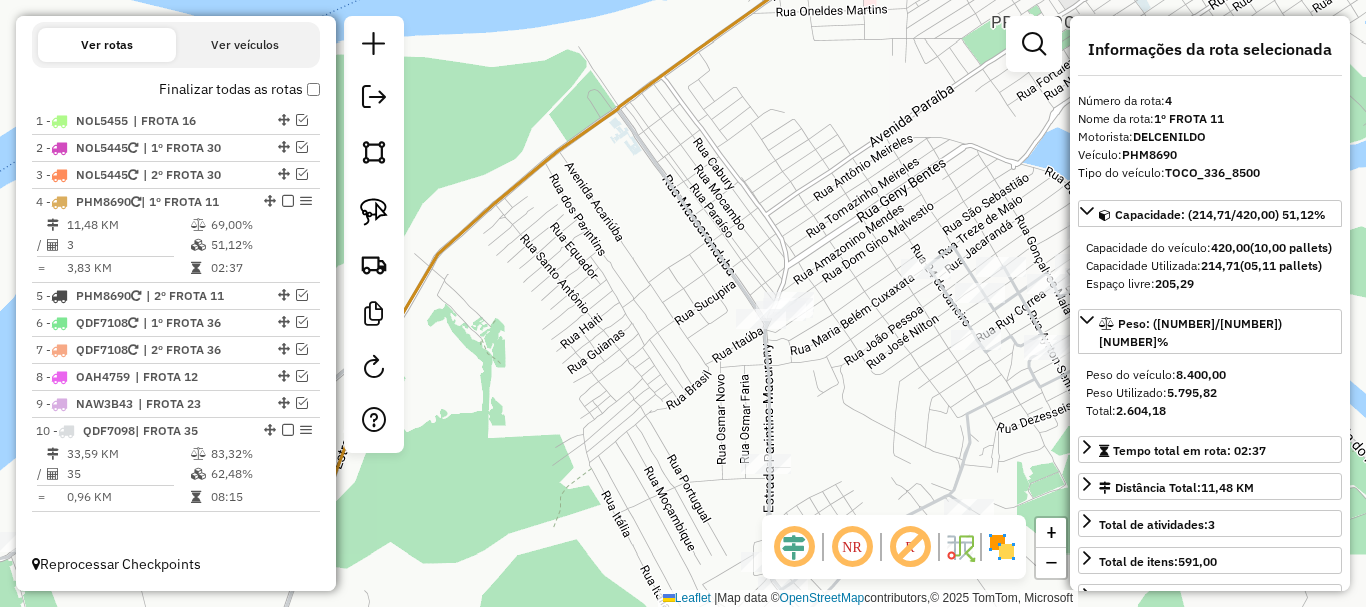 drag, startPoint x: 646, startPoint y: 177, endPoint x: 547, endPoint y: 245, distance: 120.10412 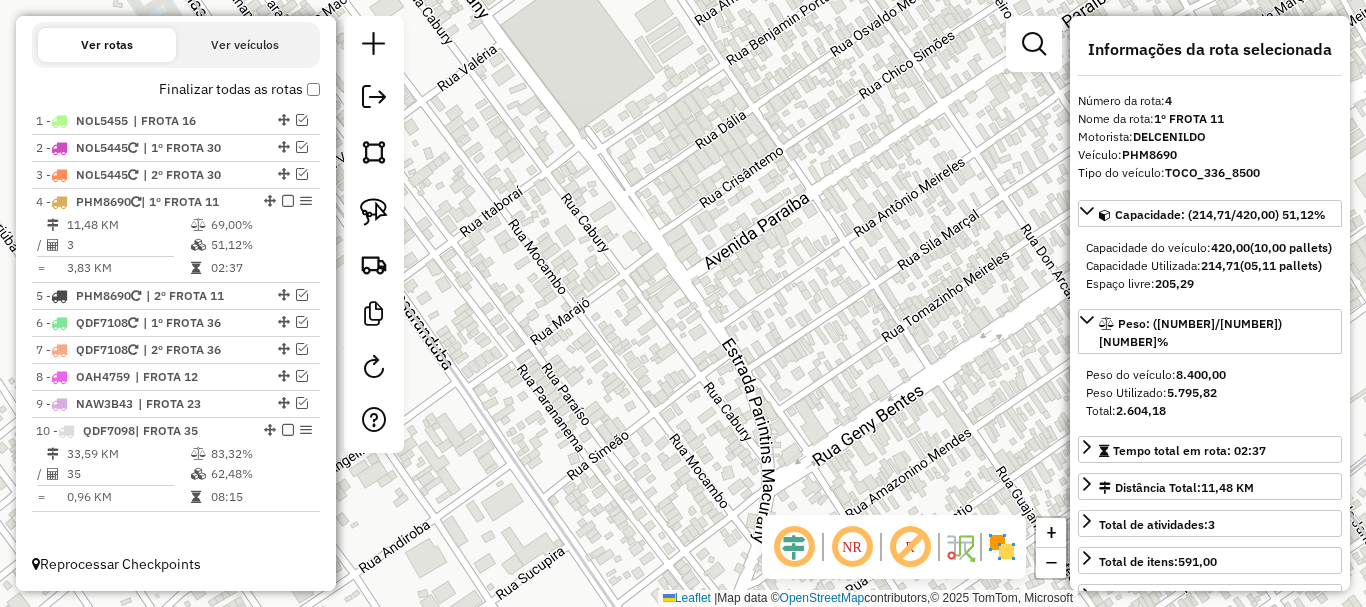 drag, startPoint x: 738, startPoint y: 251, endPoint x: 829, endPoint y: 215, distance: 97.862144 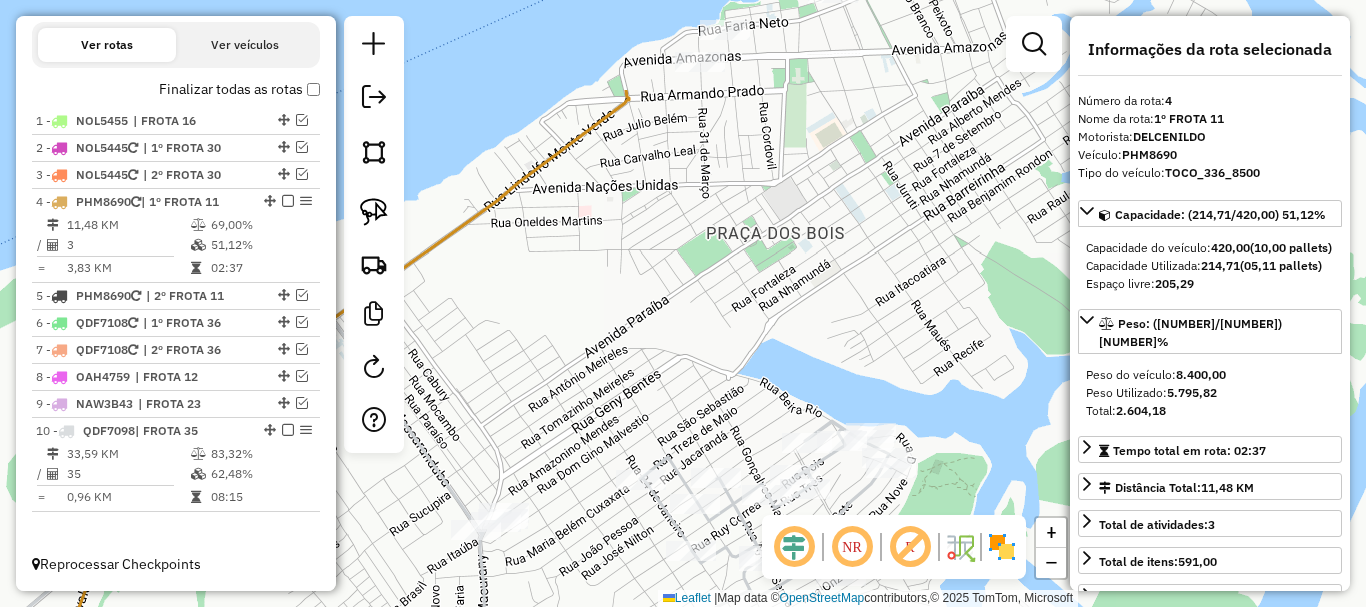 drag, startPoint x: 893, startPoint y: 330, endPoint x: 554, endPoint y: 414, distance: 349.25204 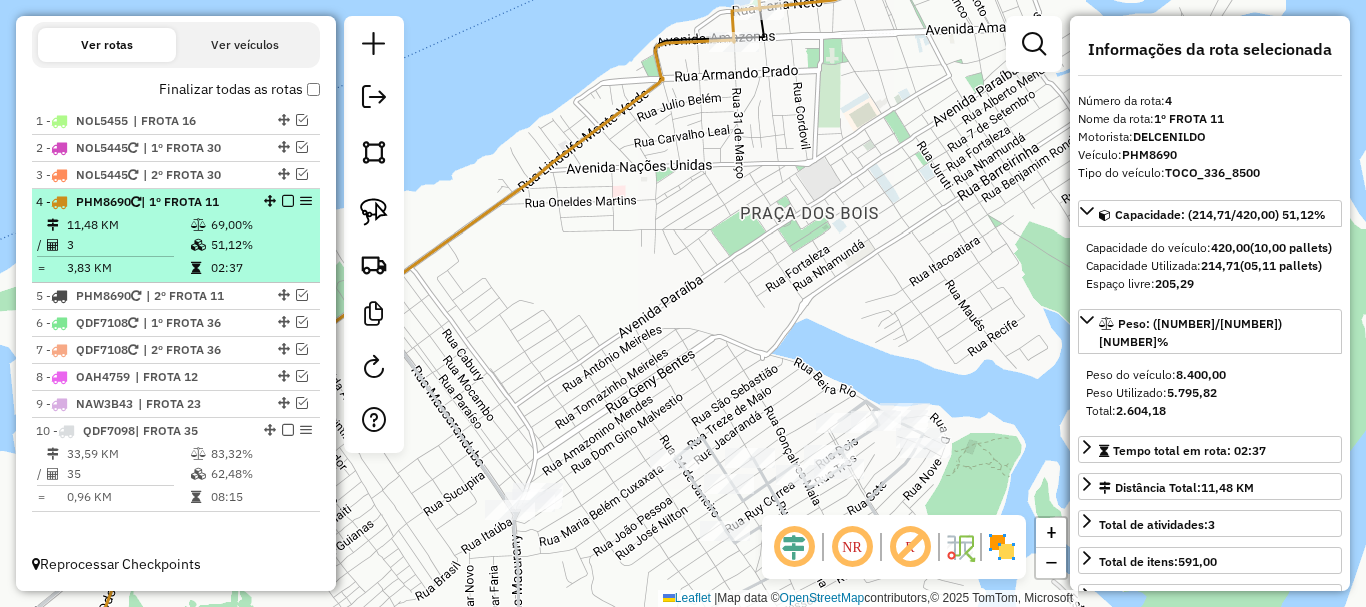 click at bounding box center (288, 201) 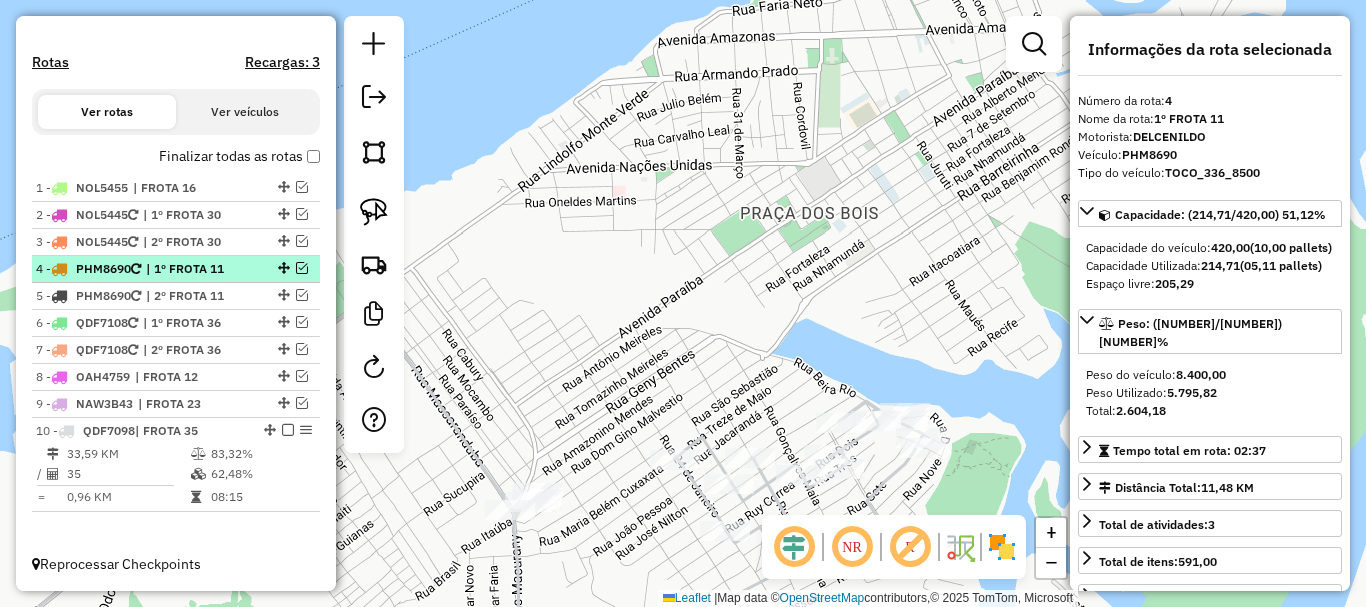 scroll, scrollTop: 615, scrollLeft: 0, axis: vertical 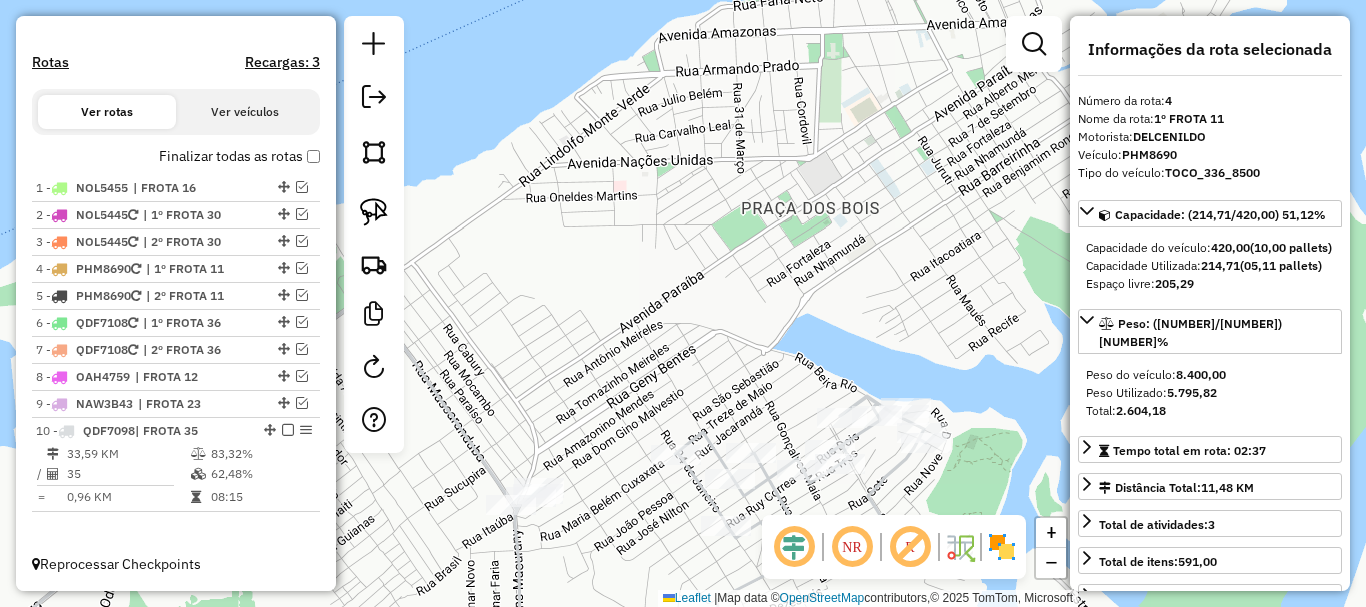 drag, startPoint x: 710, startPoint y: 246, endPoint x: 797, endPoint y: 111, distance: 160.6051 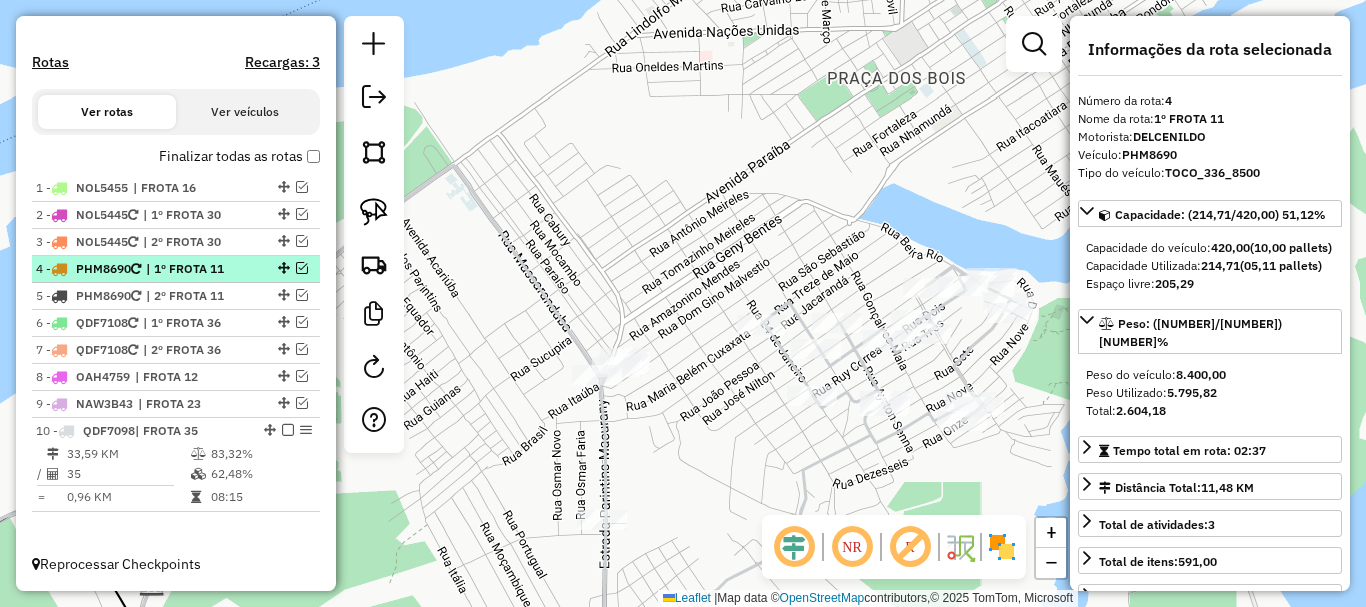 click at bounding box center (282, 268) 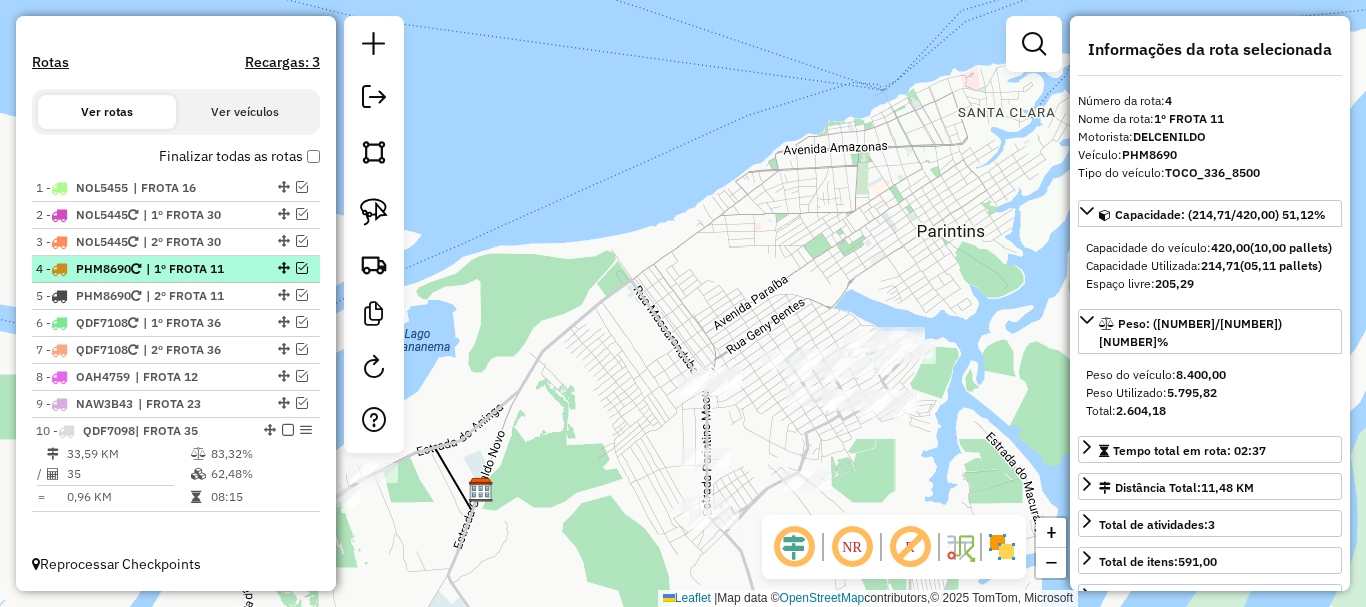 click at bounding box center [302, 268] 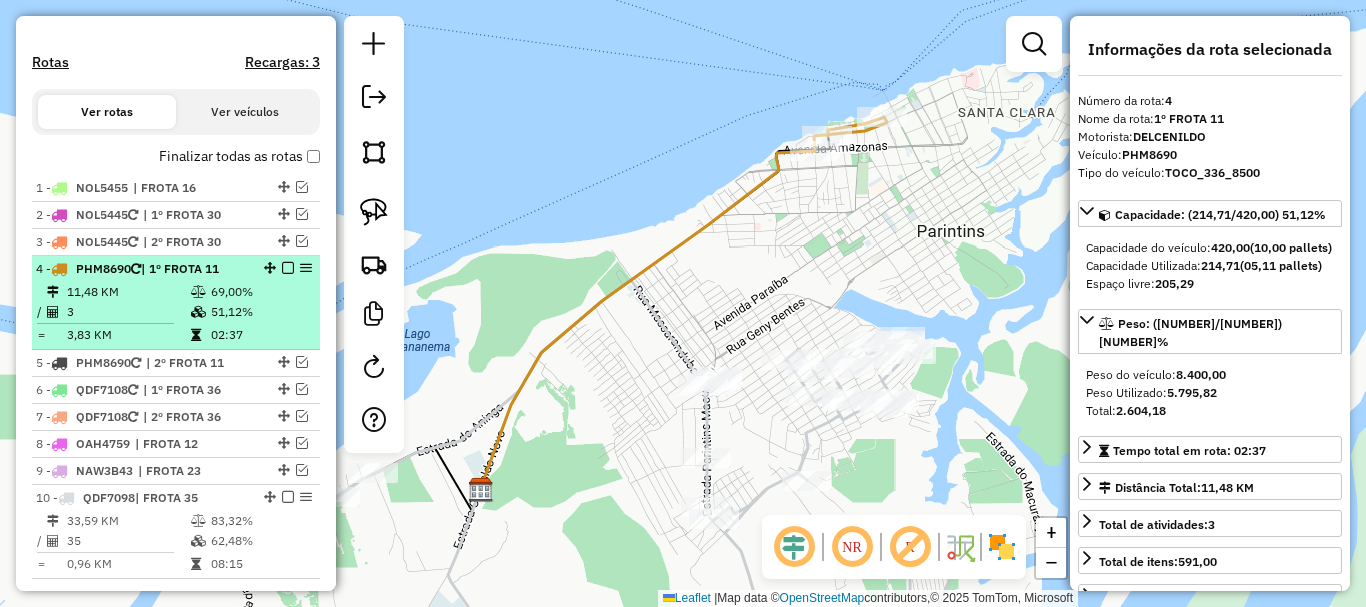 scroll, scrollTop: 682, scrollLeft: 0, axis: vertical 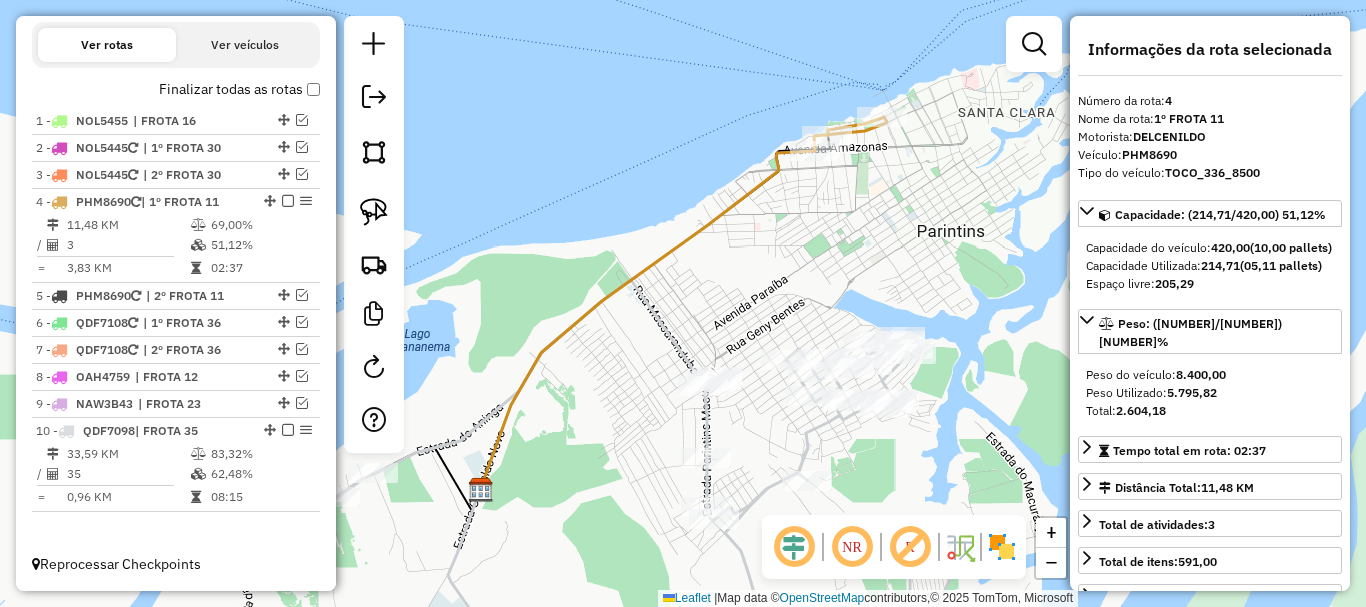 click 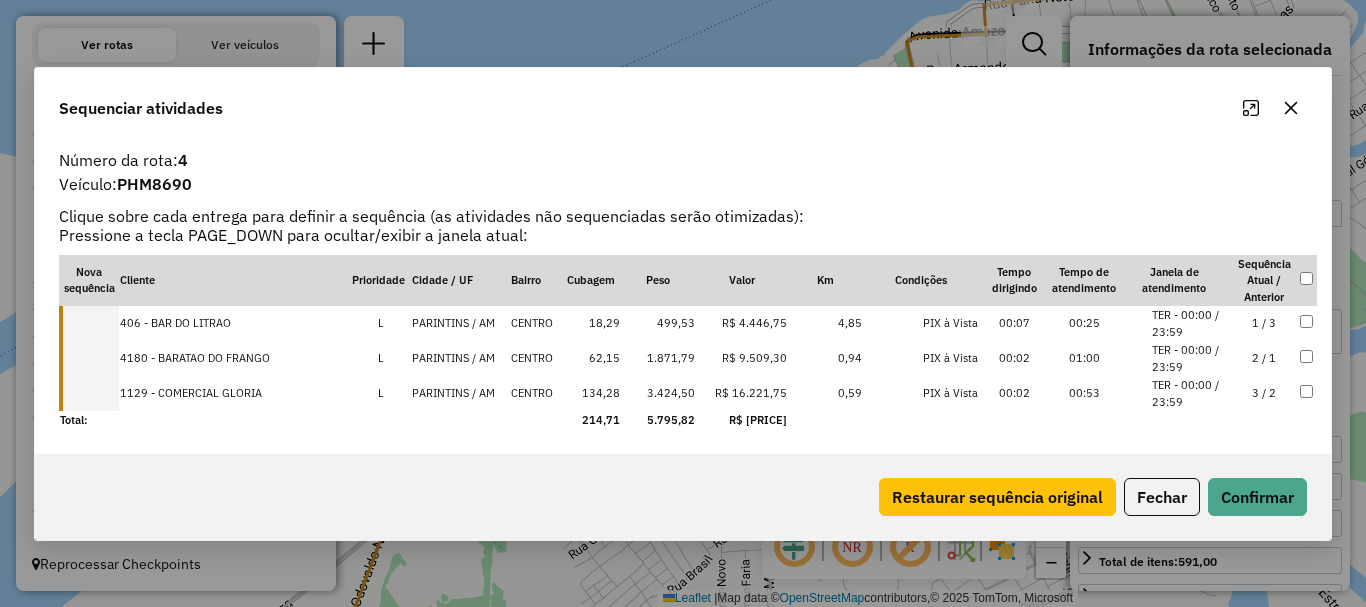 drag, startPoint x: 112, startPoint y: 320, endPoint x: 107, endPoint y: 358, distance: 38.327538 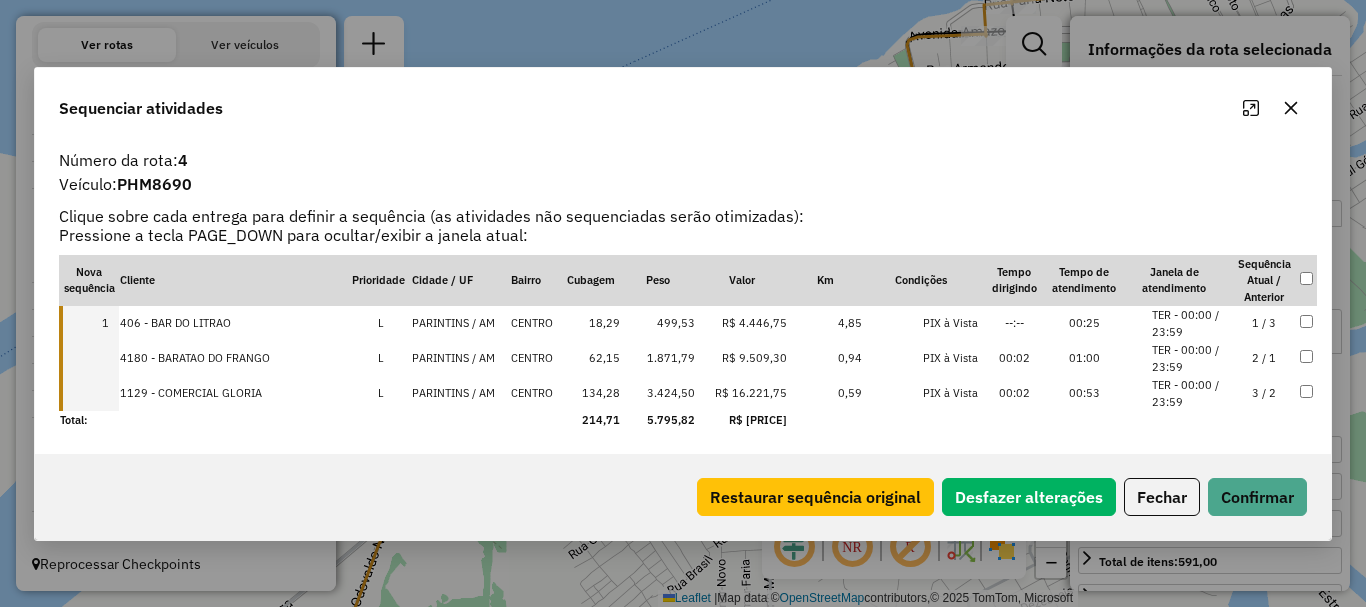 click at bounding box center (89, 358) 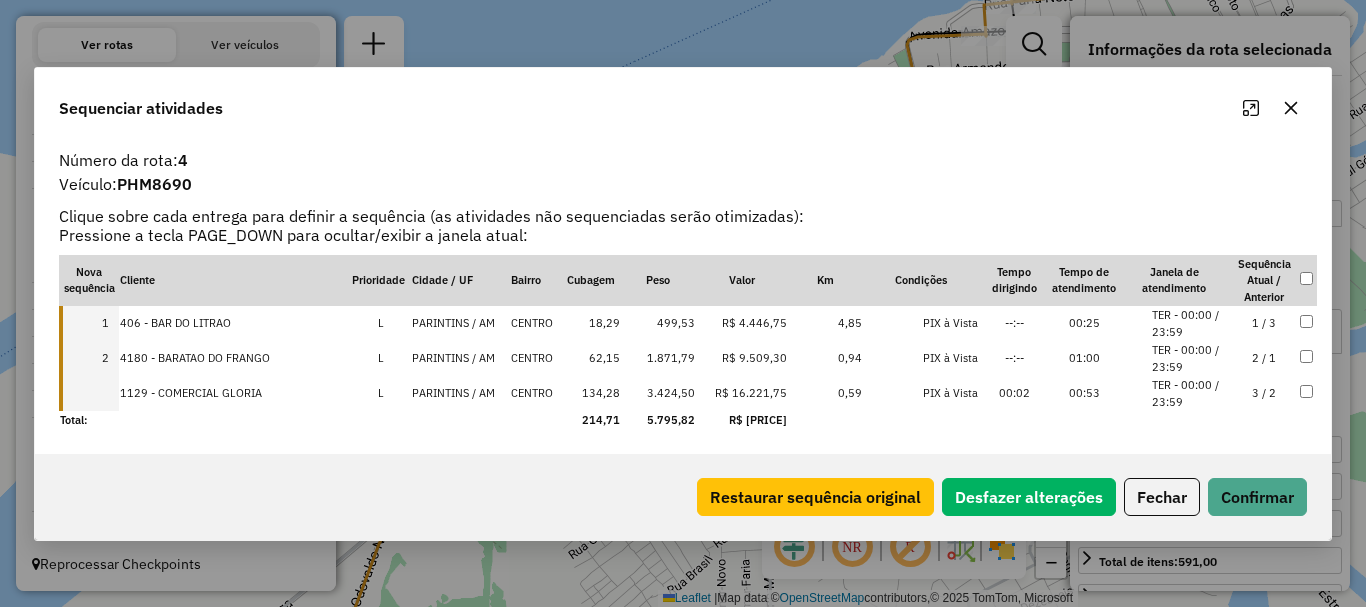 drag, startPoint x: 96, startPoint y: 392, endPoint x: 166, endPoint y: 430, distance: 79.64923 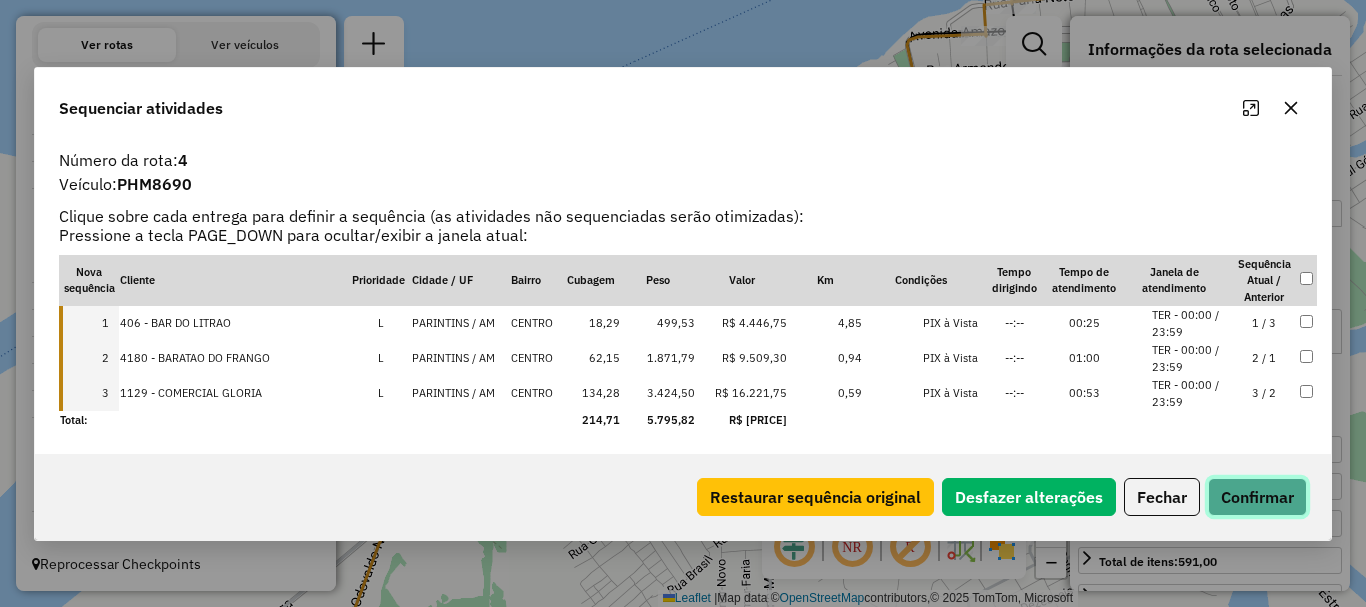 click on "Confirmar" 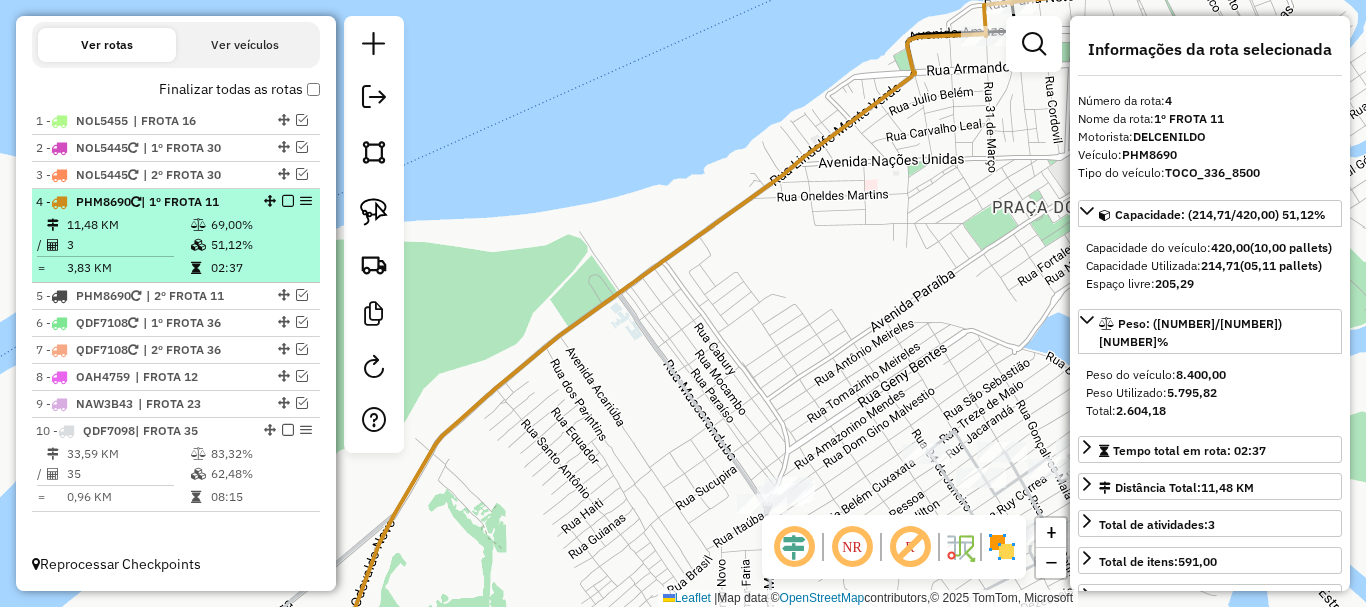 click at bounding box center [288, 201] 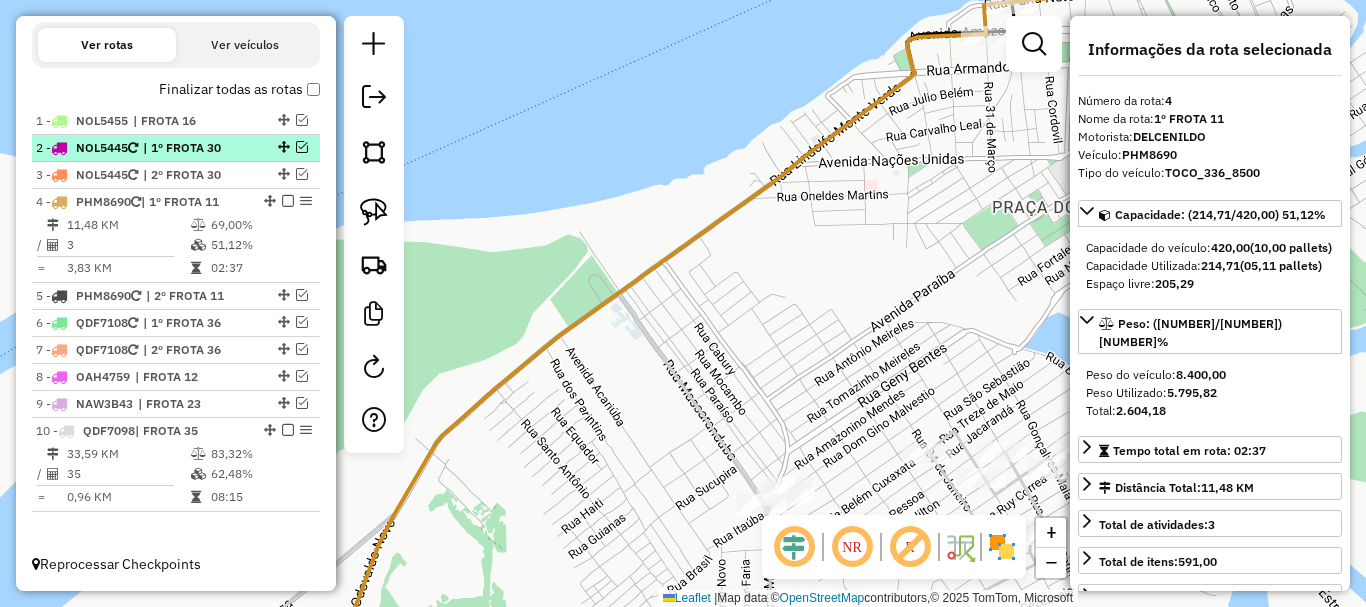scroll, scrollTop: 615, scrollLeft: 0, axis: vertical 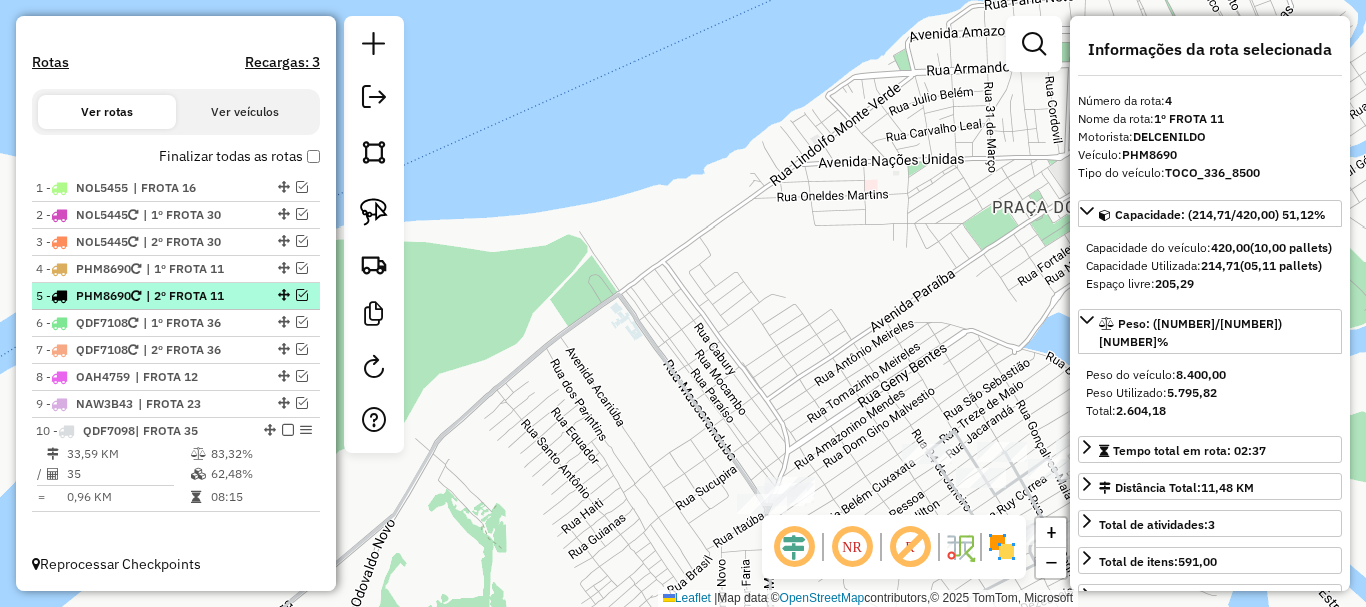 click at bounding box center [302, 295] 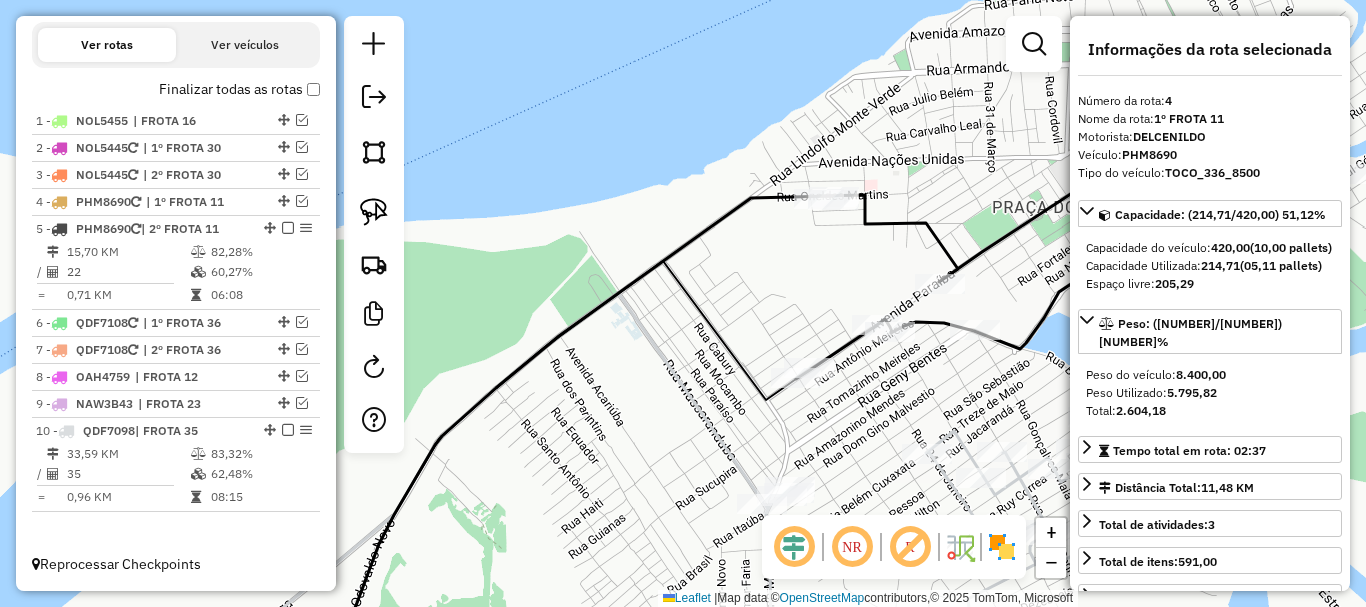 click 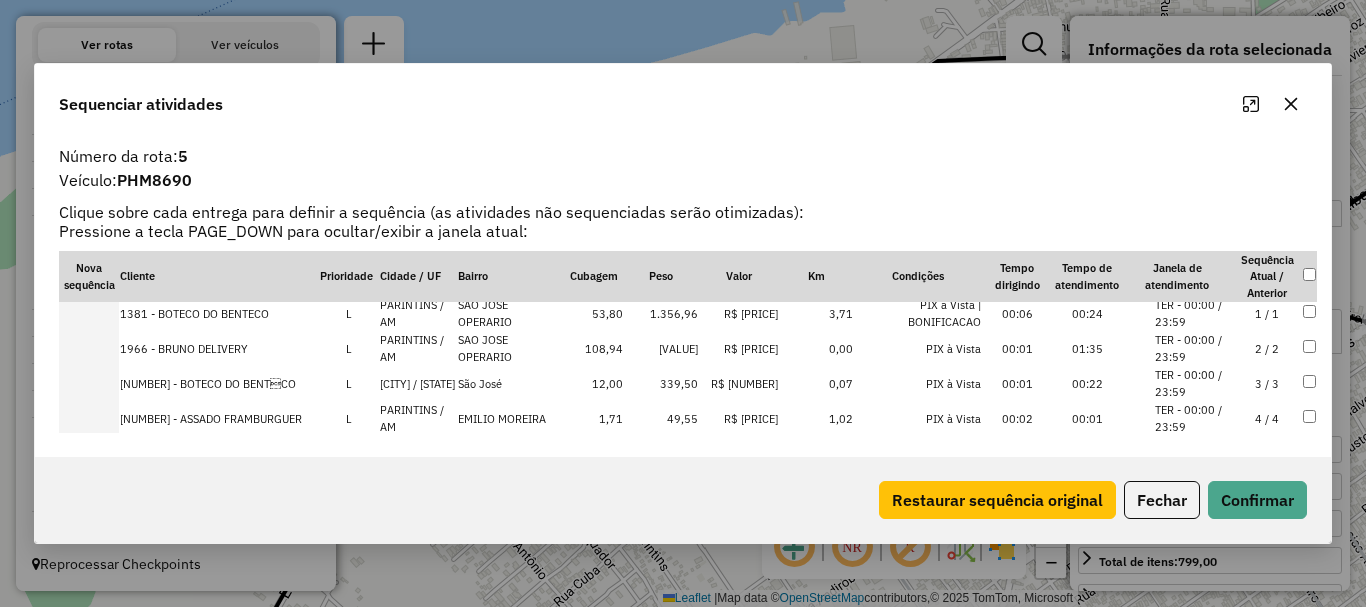 scroll, scrollTop: 0, scrollLeft: 0, axis: both 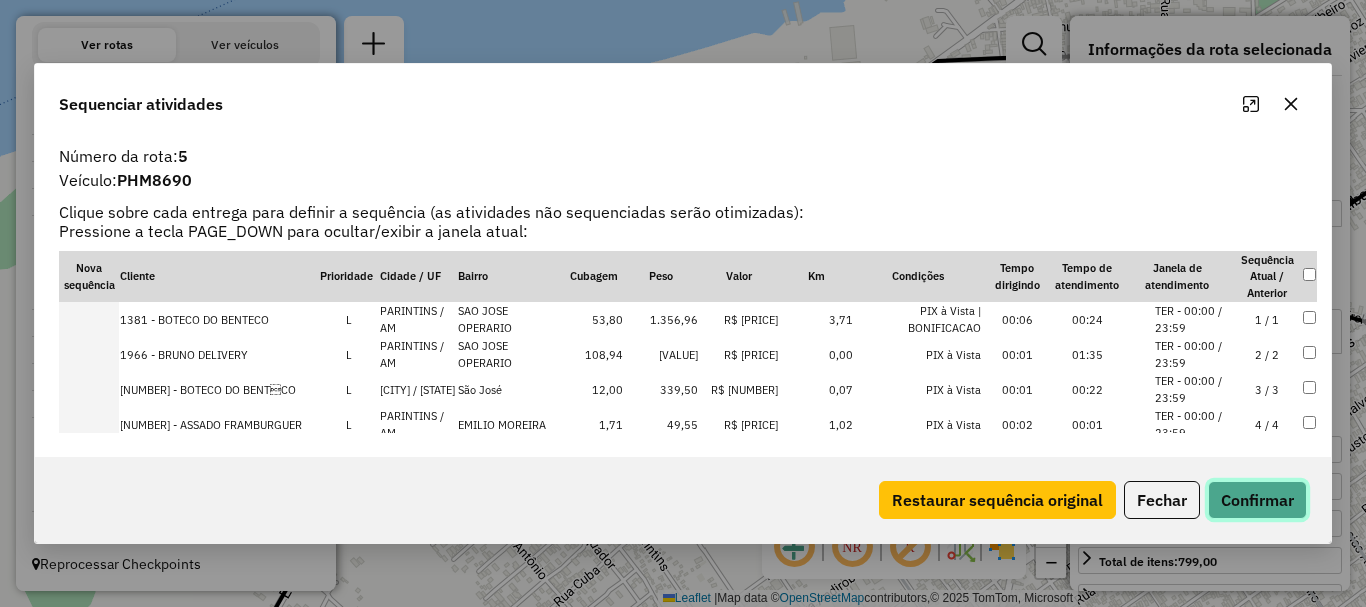 click on "Confirmar" 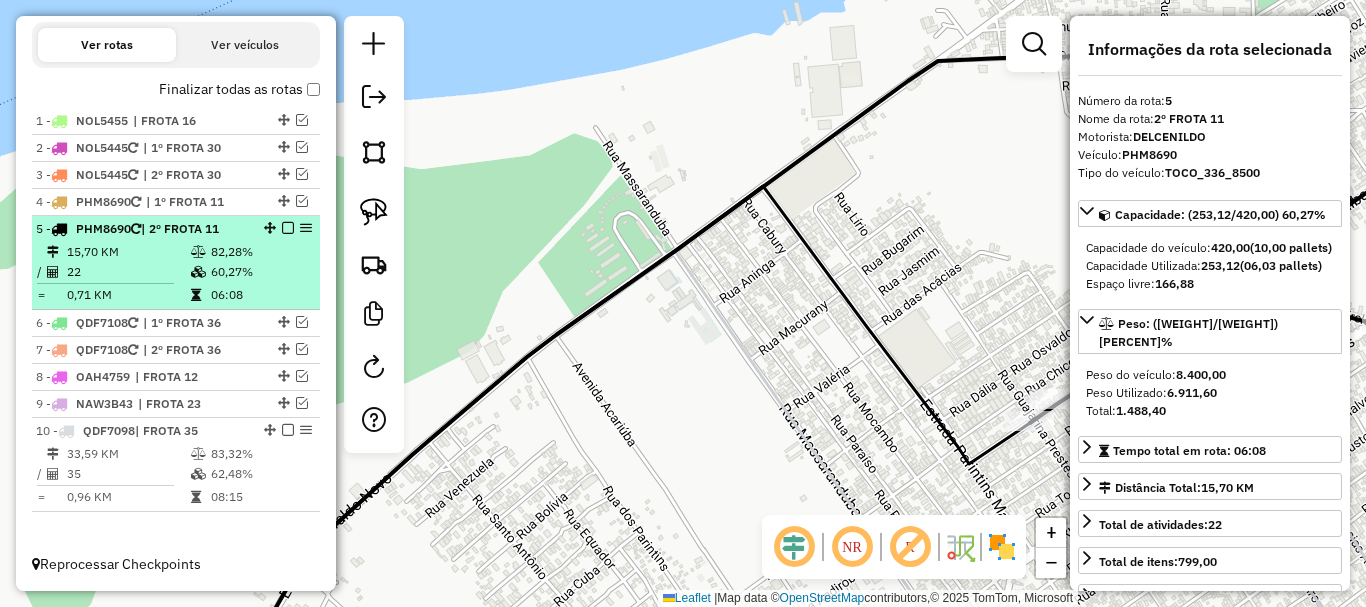click at bounding box center [282, 228] 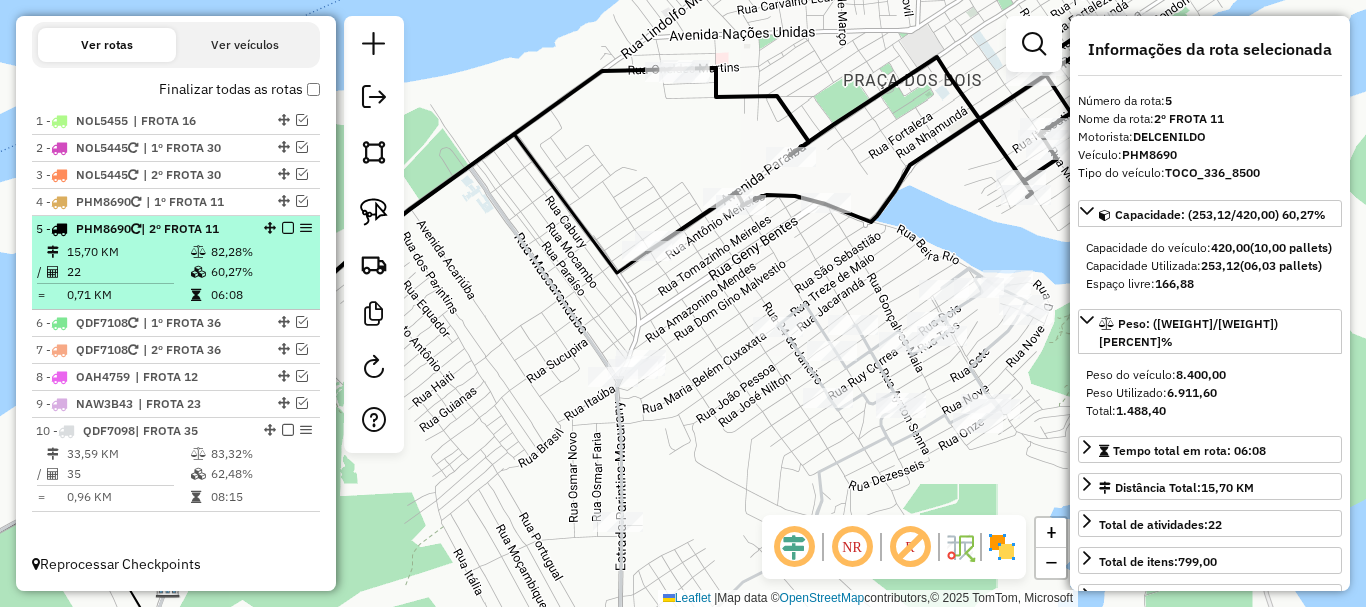 click at bounding box center [282, 228] 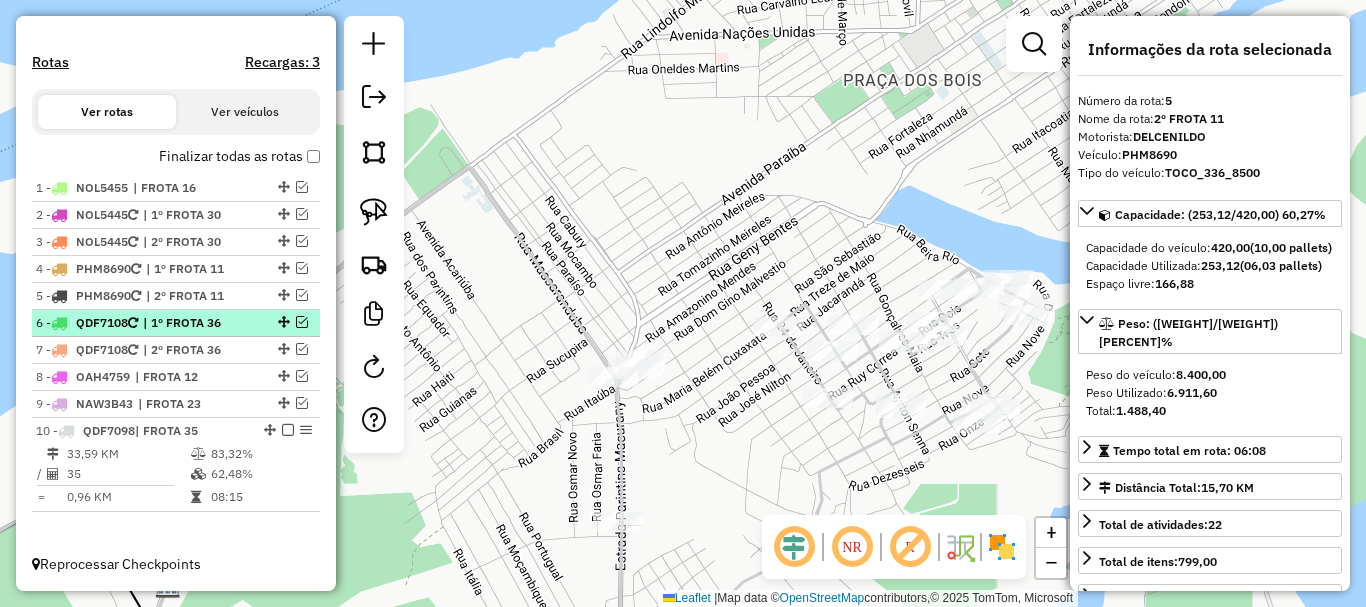 click on "[NUMBER] -       [PLATE]   | 1º FROTA [NUMBER]" at bounding box center [176, 323] 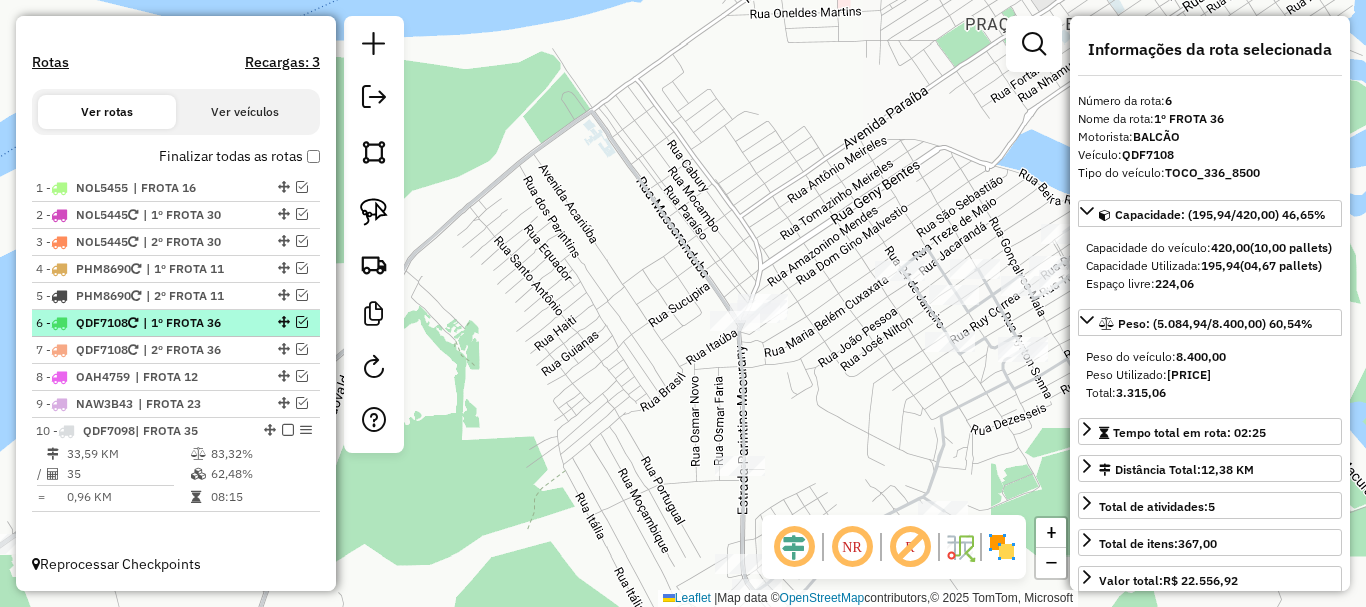 click on "| 1º FROTA 36" at bounding box center [189, 323] 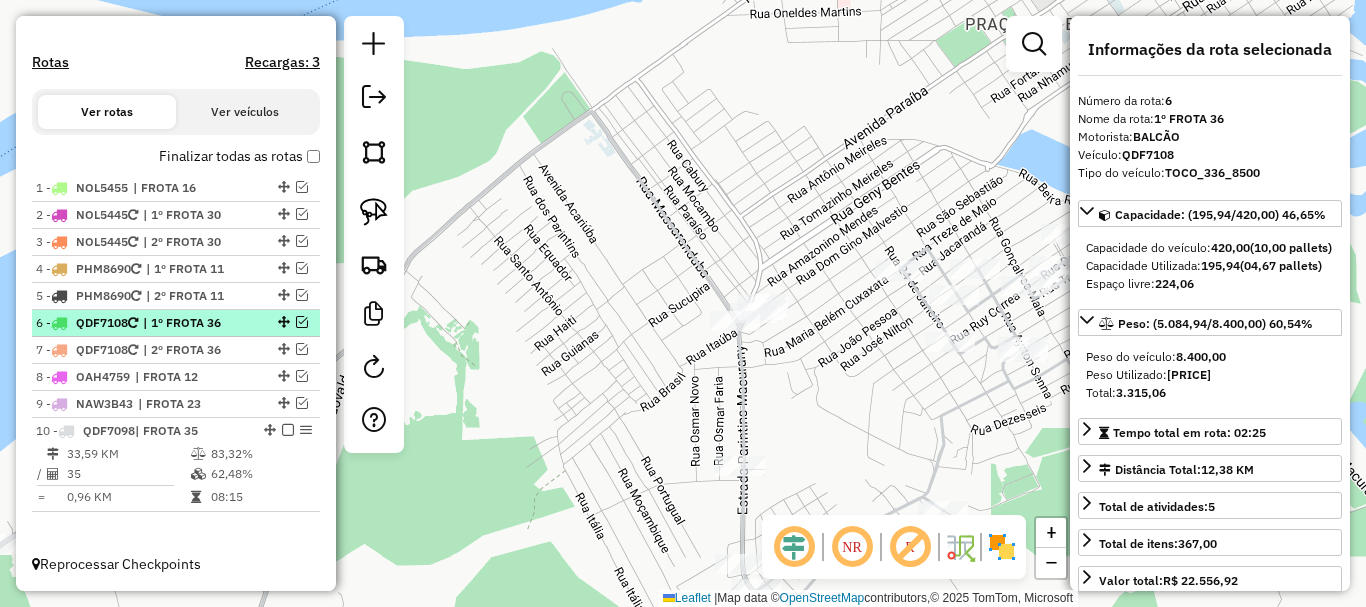 scroll, scrollTop: 682, scrollLeft: 0, axis: vertical 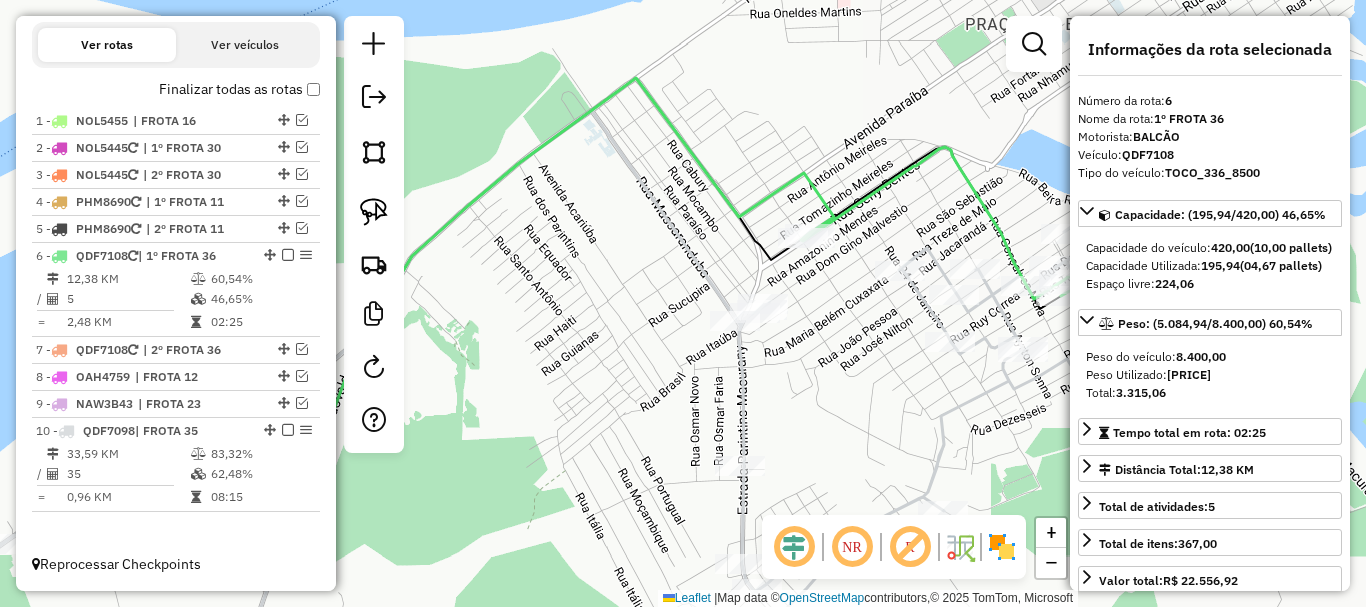 click 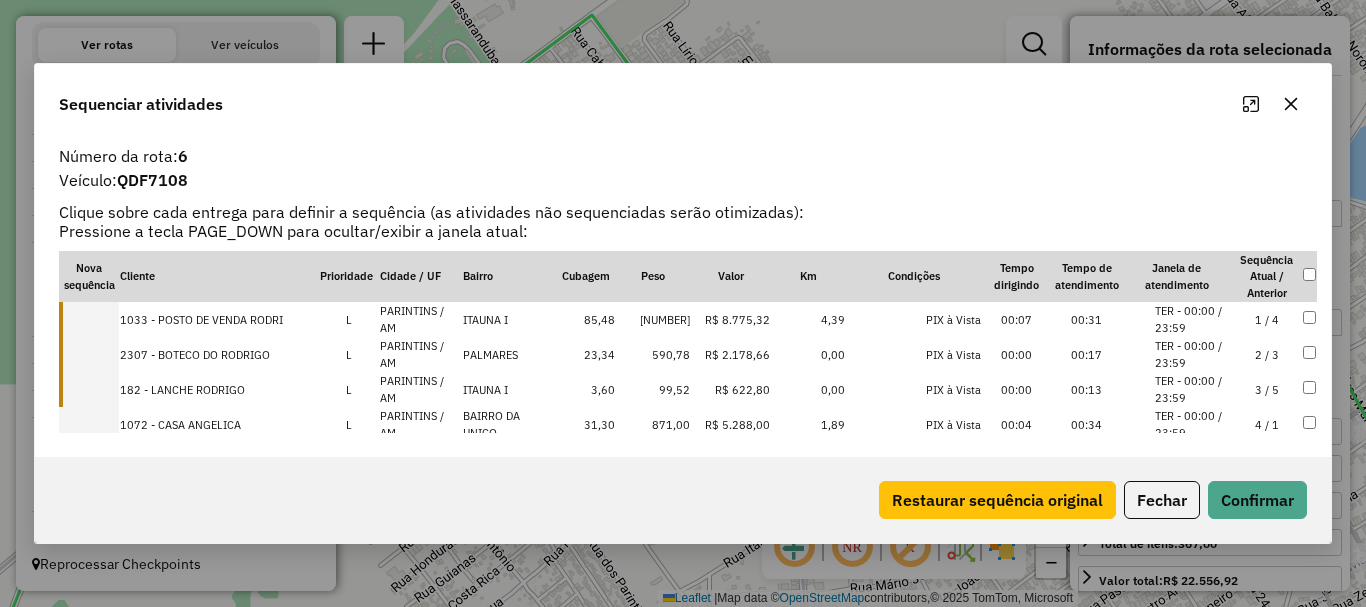 click at bounding box center [89, 319] 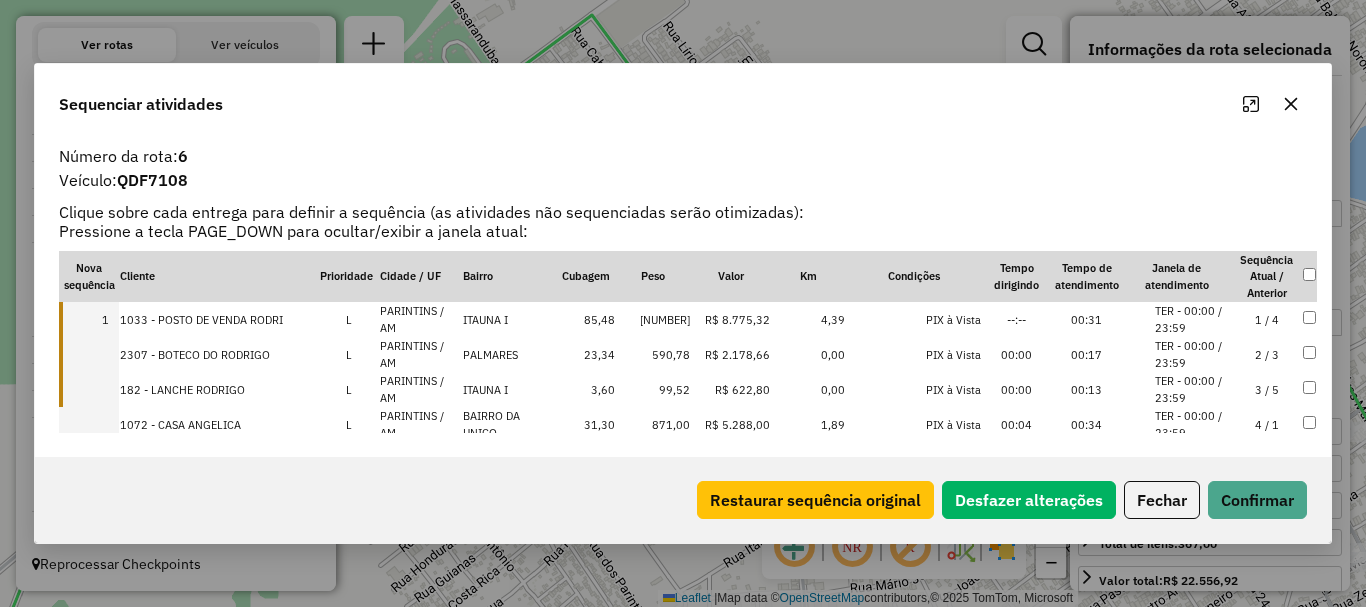 drag, startPoint x: 103, startPoint y: 359, endPoint x: 108, endPoint y: 373, distance: 14.866069 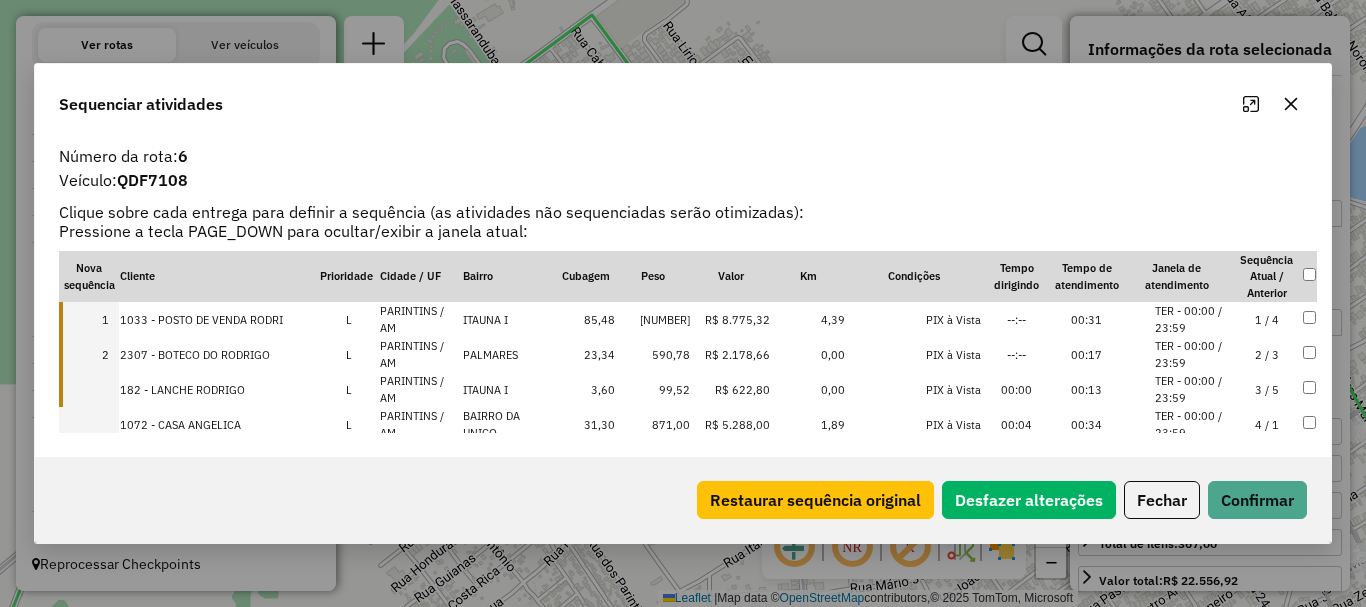 drag, startPoint x: 109, startPoint y: 382, endPoint x: 315, endPoint y: 434, distance: 212.46176 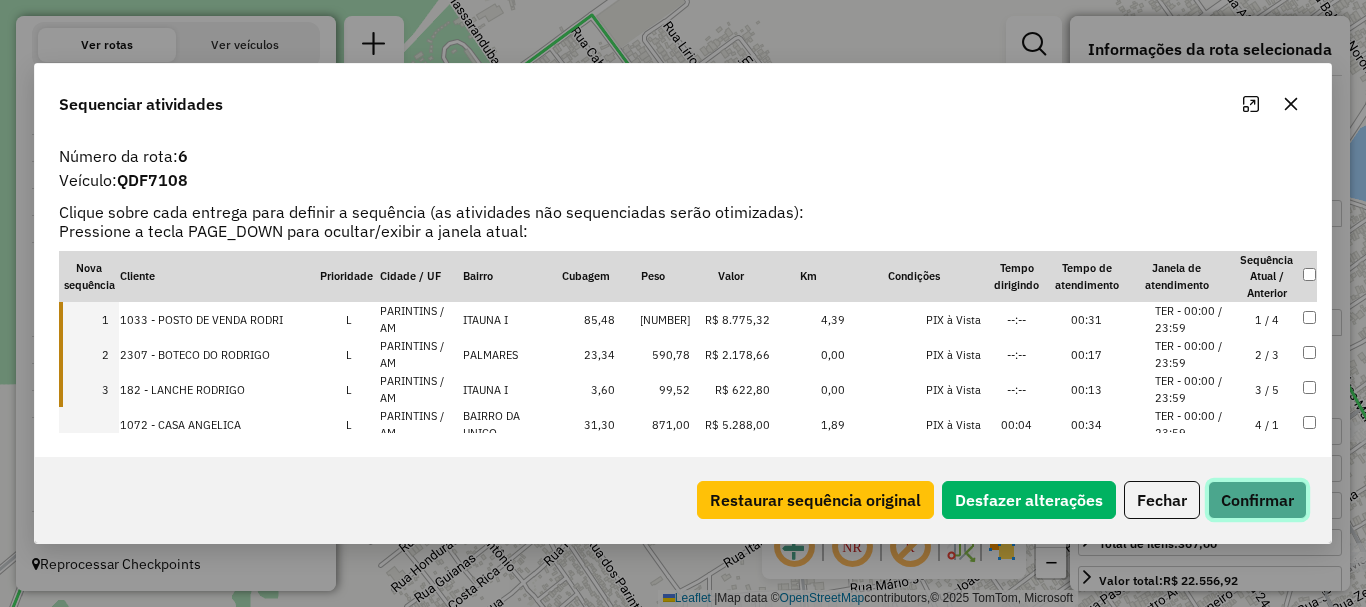 click on "Confirmar" 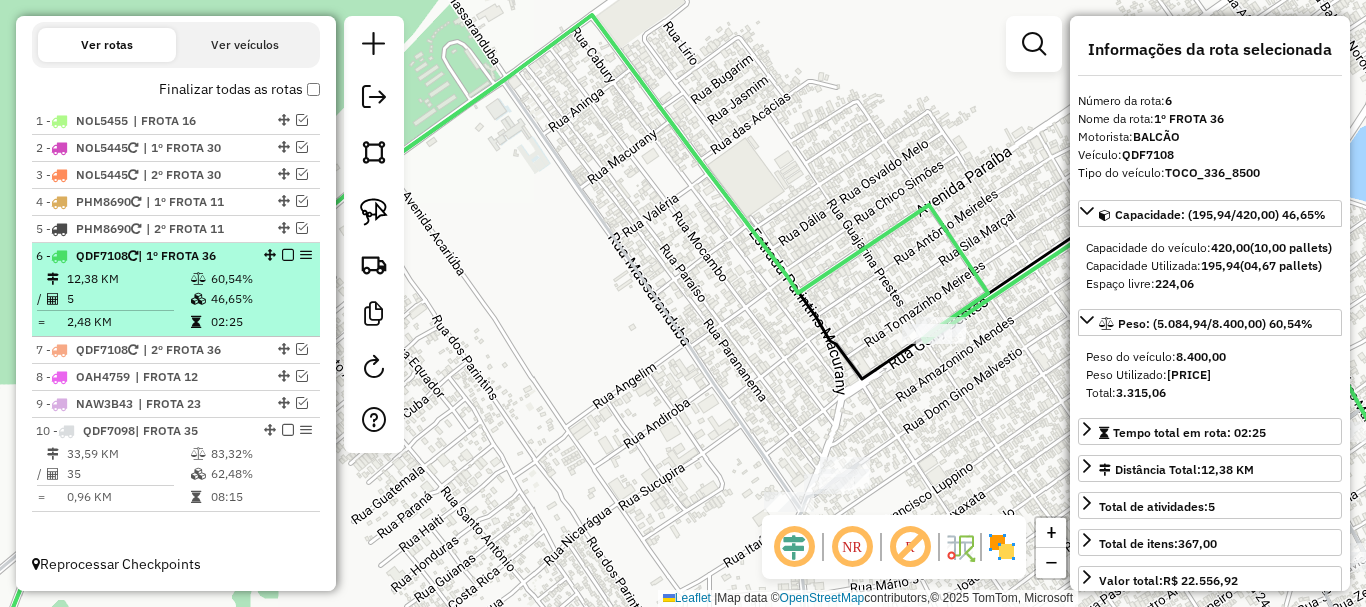 click at bounding box center [288, 255] 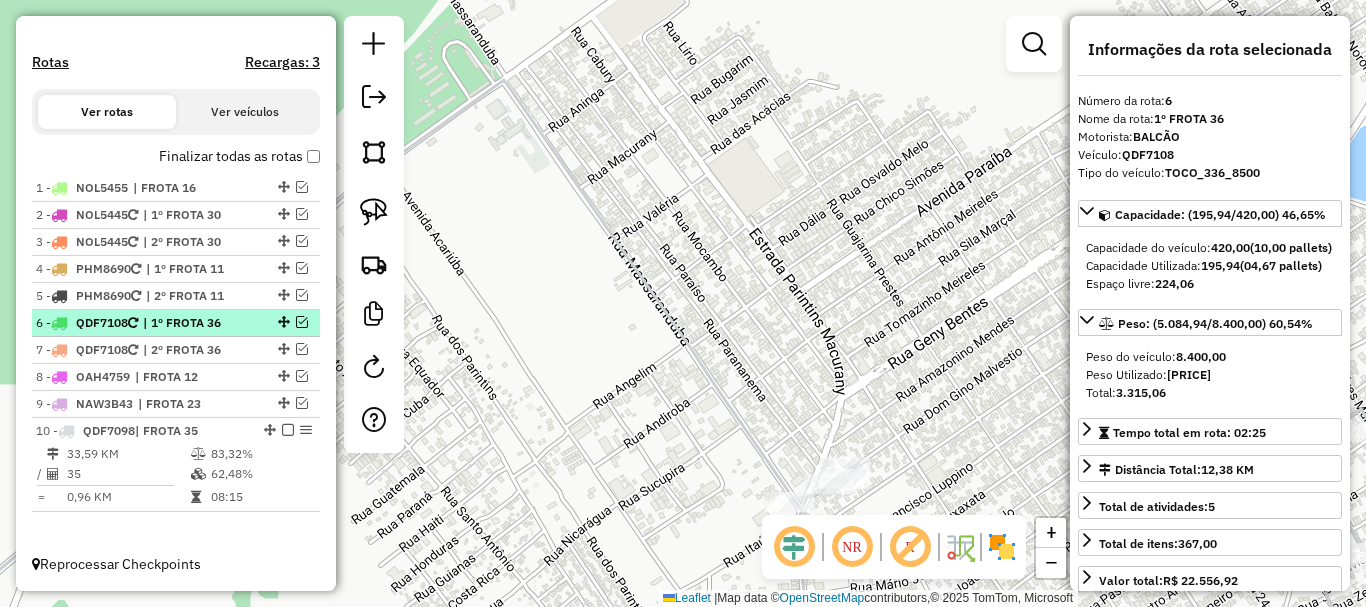 scroll, scrollTop: 615, scrollLeft: 0, axis: vertical 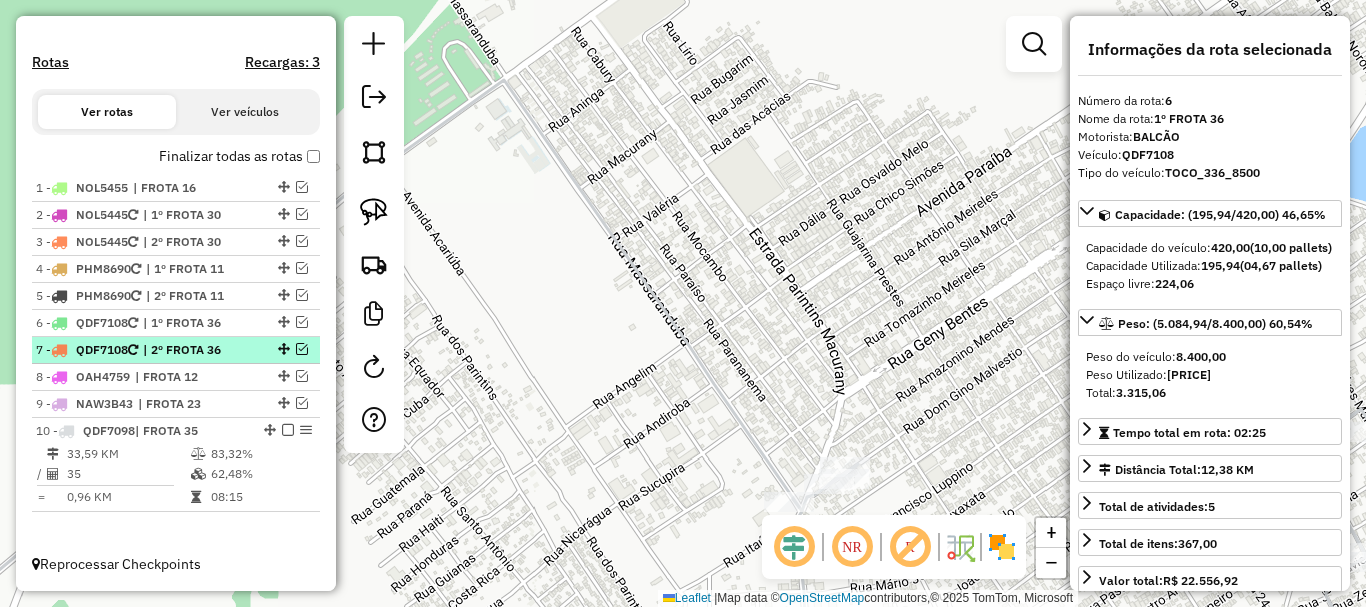 click at bounding box center (302, 349) 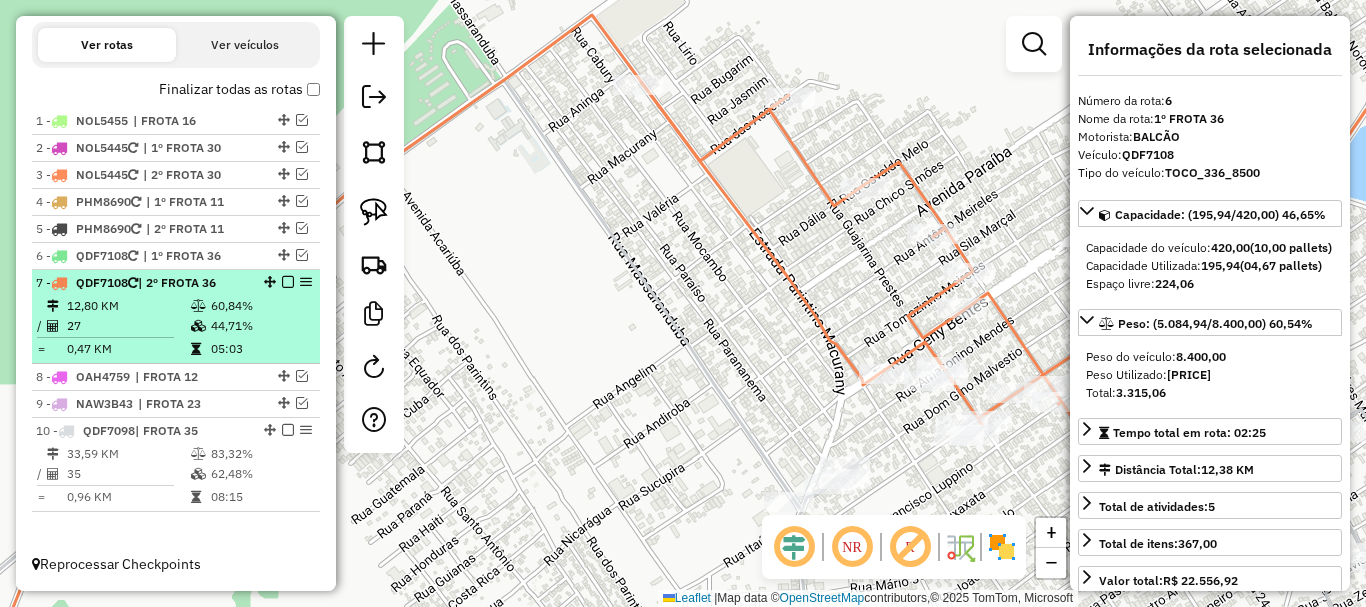 click on "60,84%" at bounding box center (260, 306) 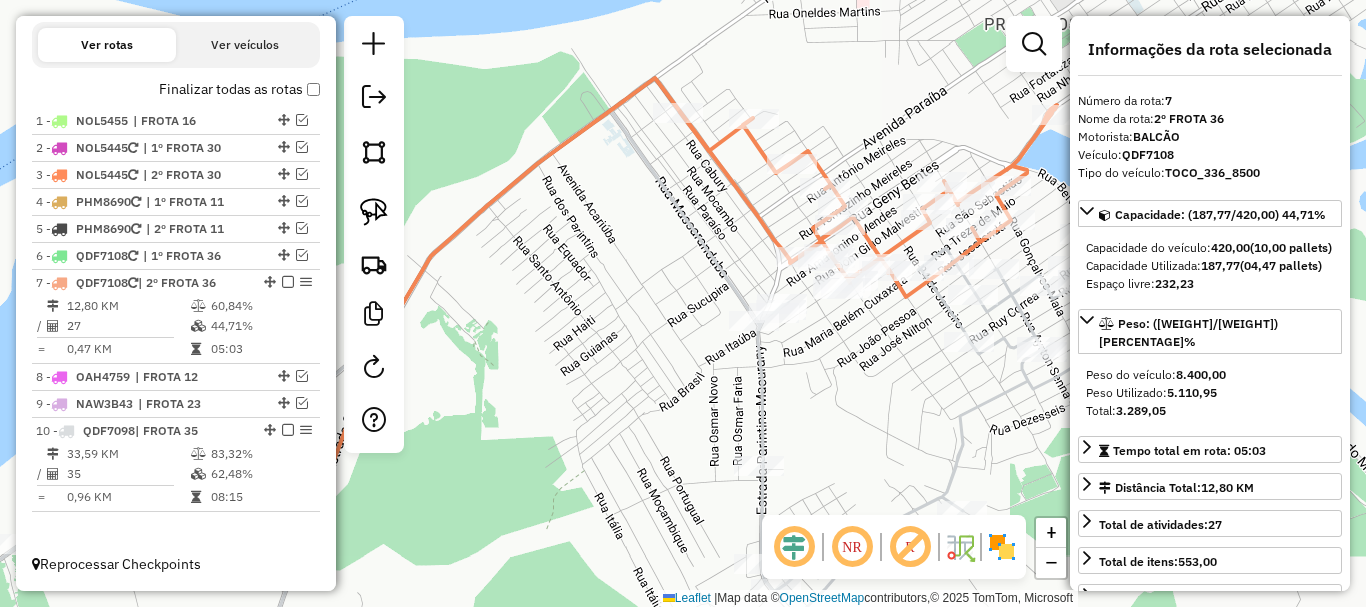 click 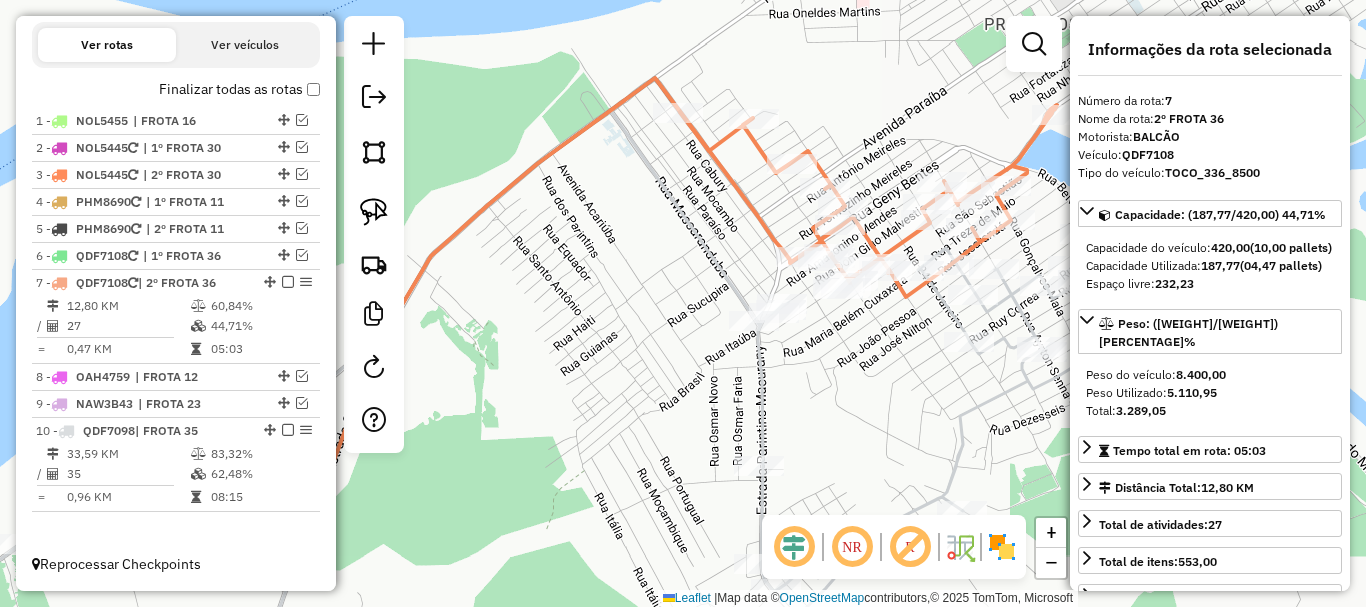 click 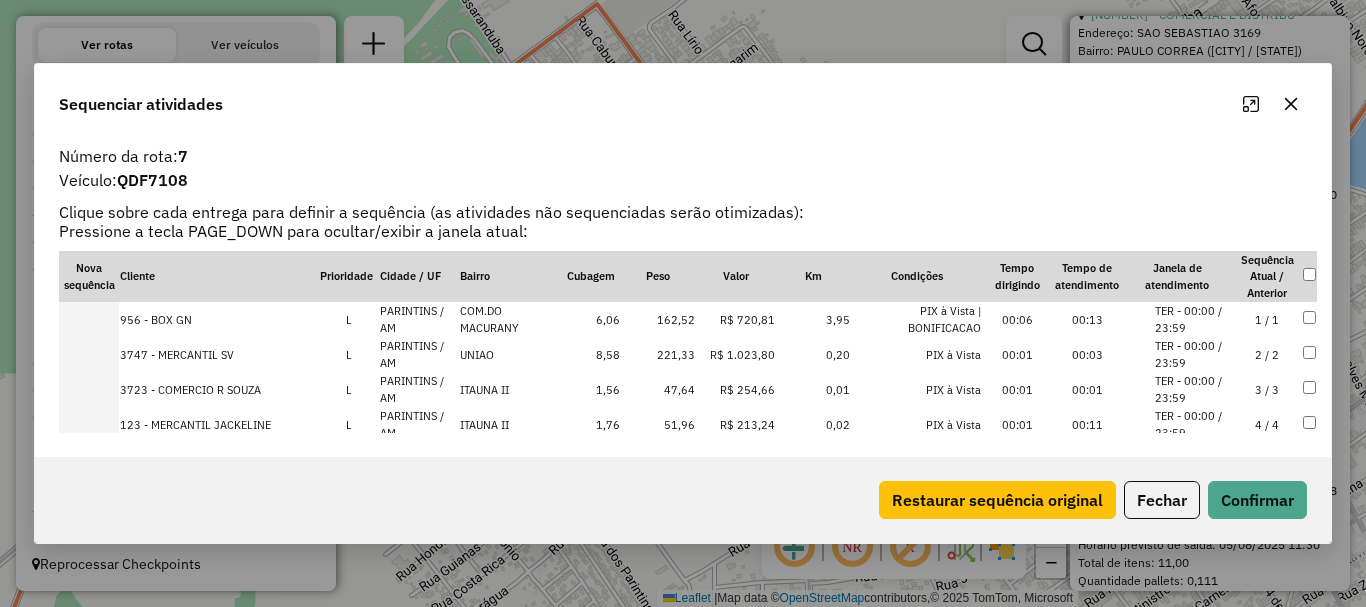 scroll, scrollTop: 3348, scrollLeft: 0, axis: vertical 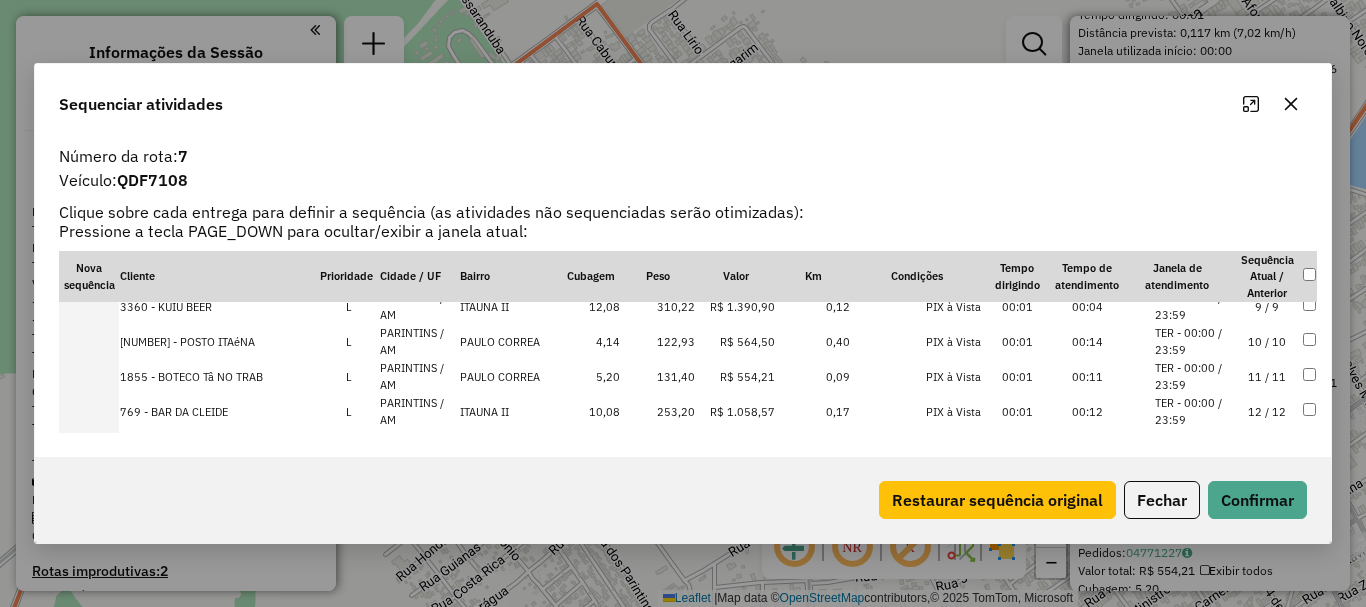 click at bounding box center [89, 341] 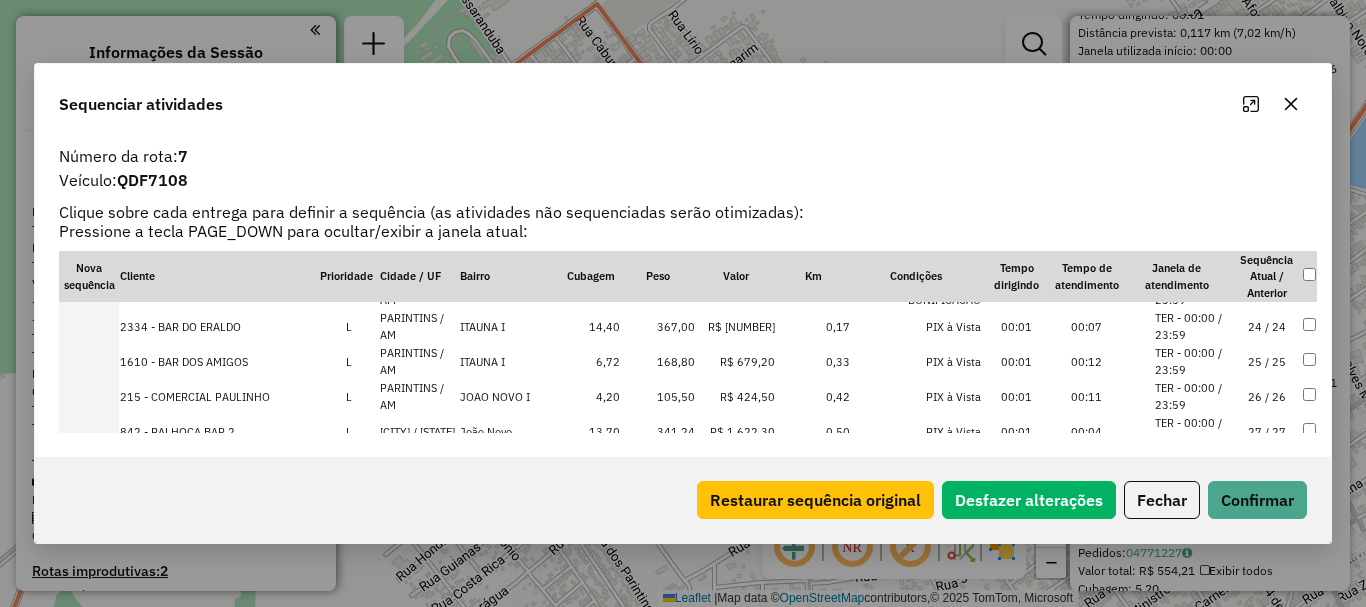 scroll, scrollTop: 833, scrollLeft: 0, axis: vertical 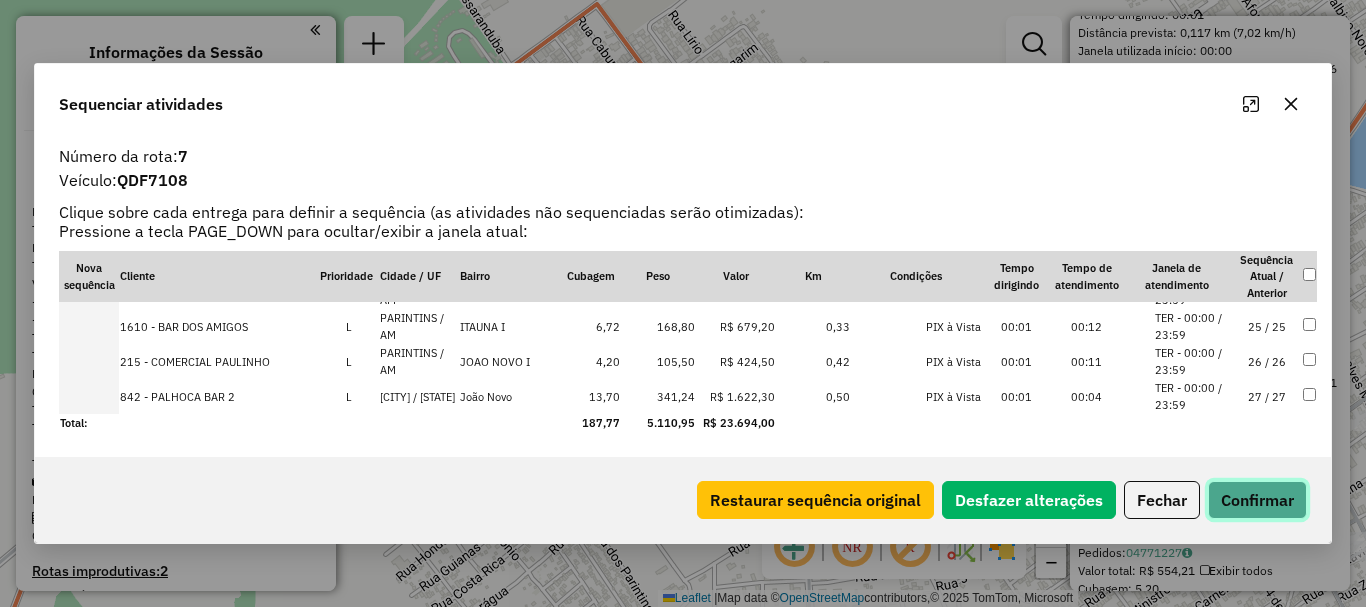 click on "Confirmar" 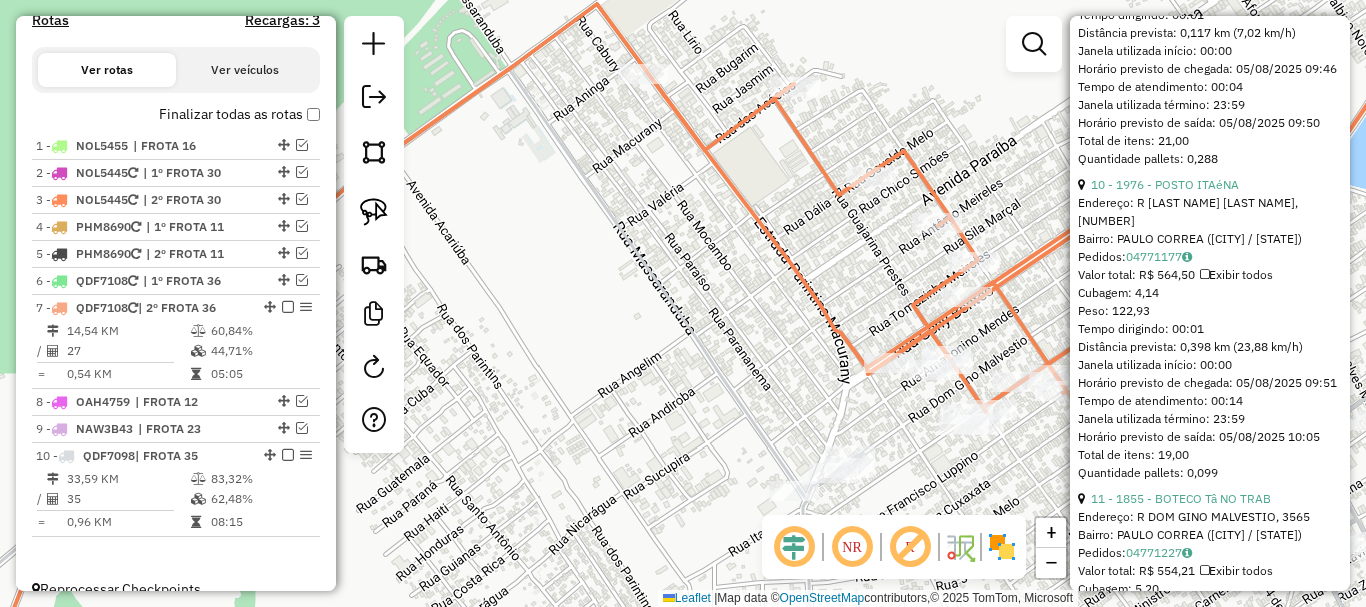 scroll, scrollTop: 682, scrollLeft: 0, axis: vertical 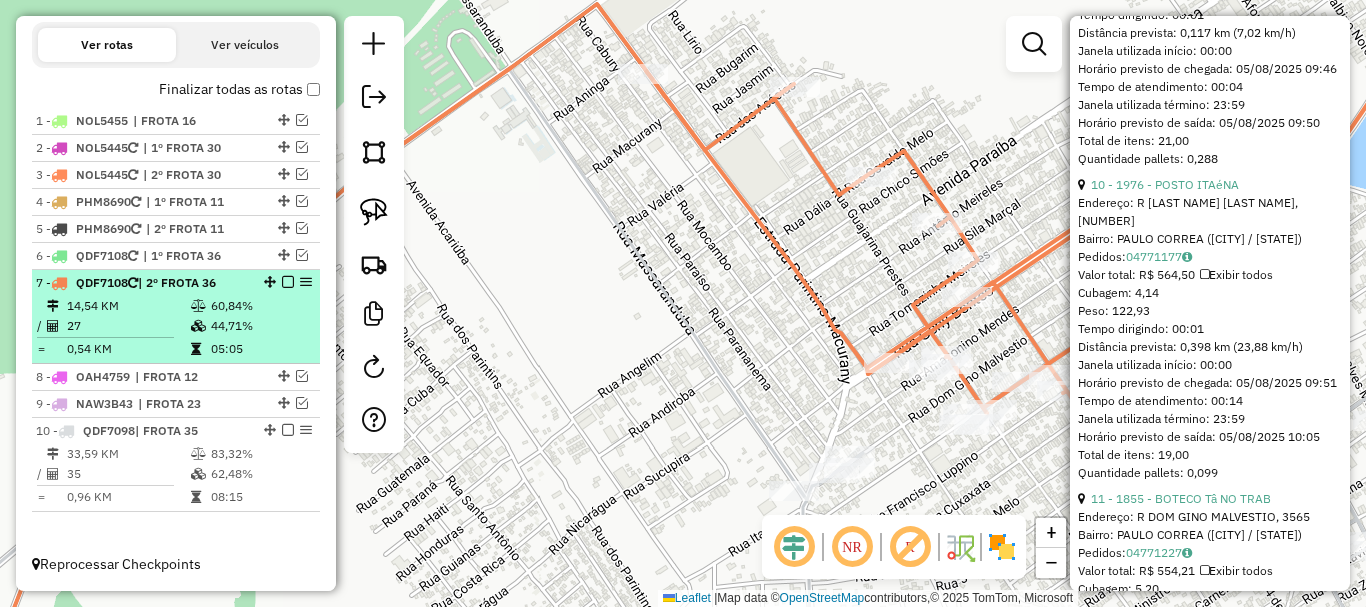 click at bounding box center [288, 282] 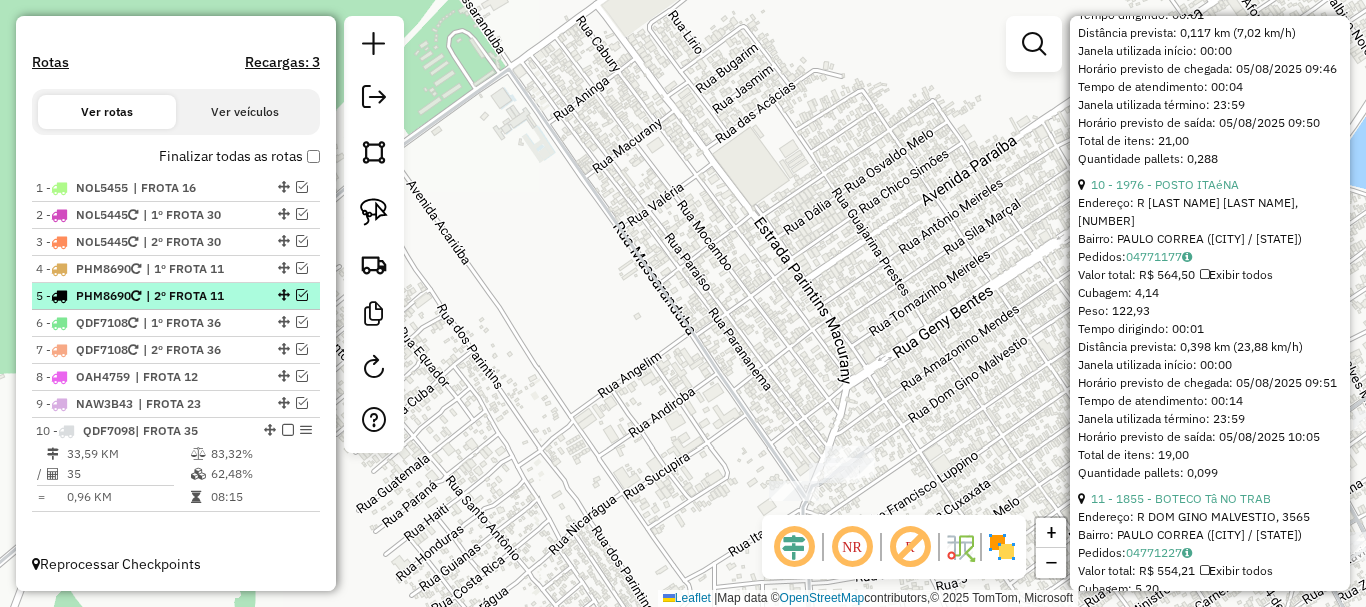 scroll, scrollTop: 615, scrollLeft: 0, axis: vertical 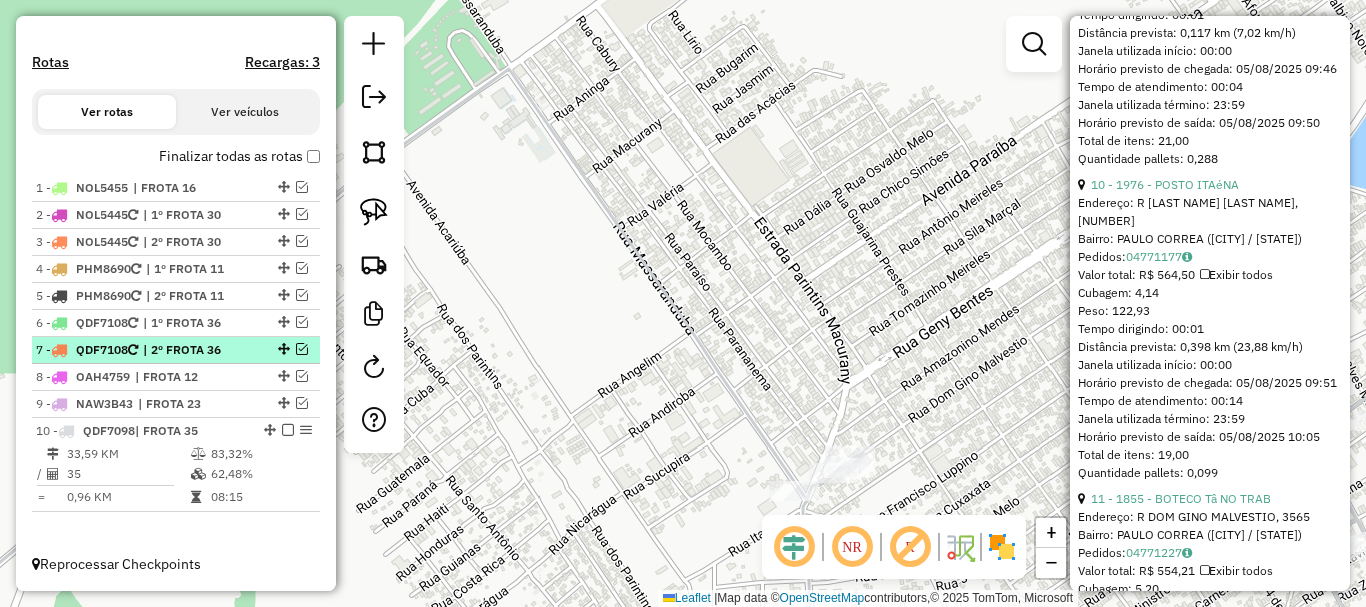 click at bounding box center [288, 430] 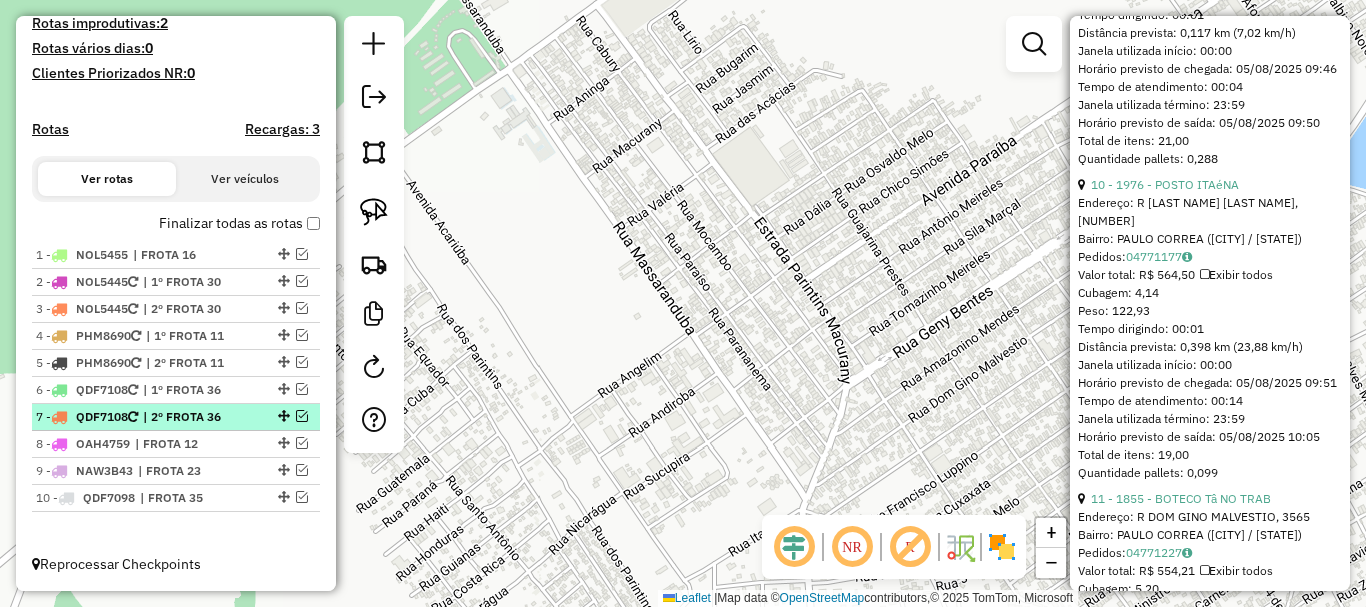 scroll, scrollTop: 548, scrollLeft: 0, axis: vertical 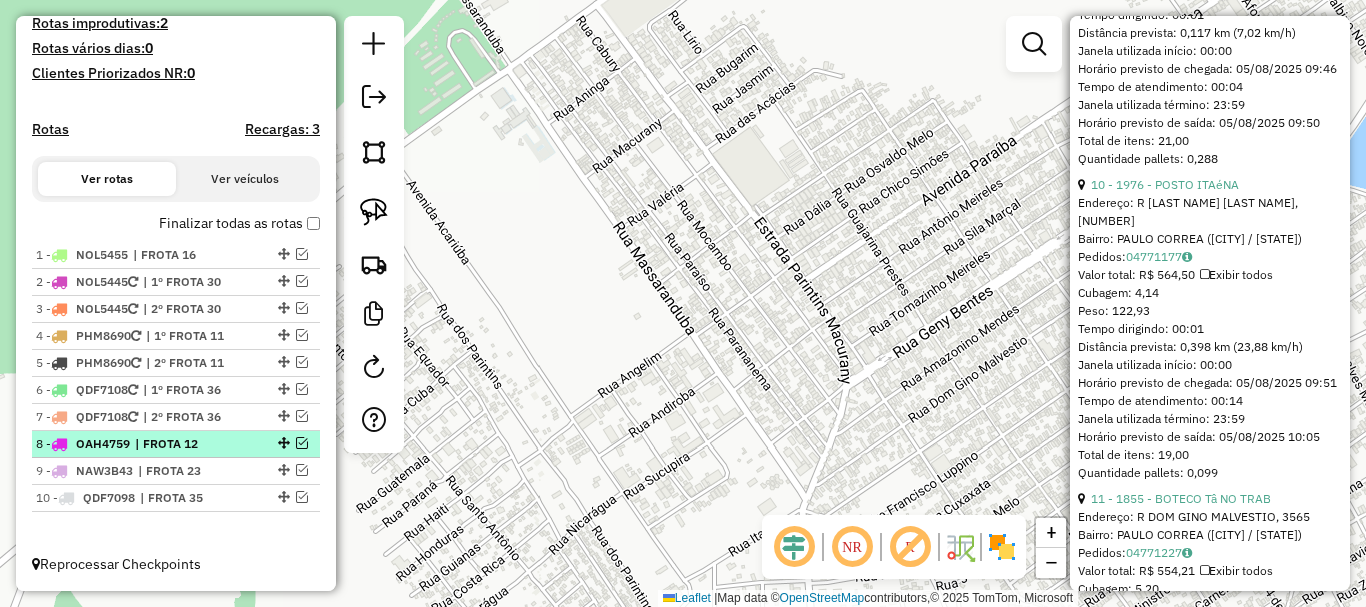 click on "[NUMBER] - OAH4759 | FROTA [NUMBER]" at bounding box center (142, 444) 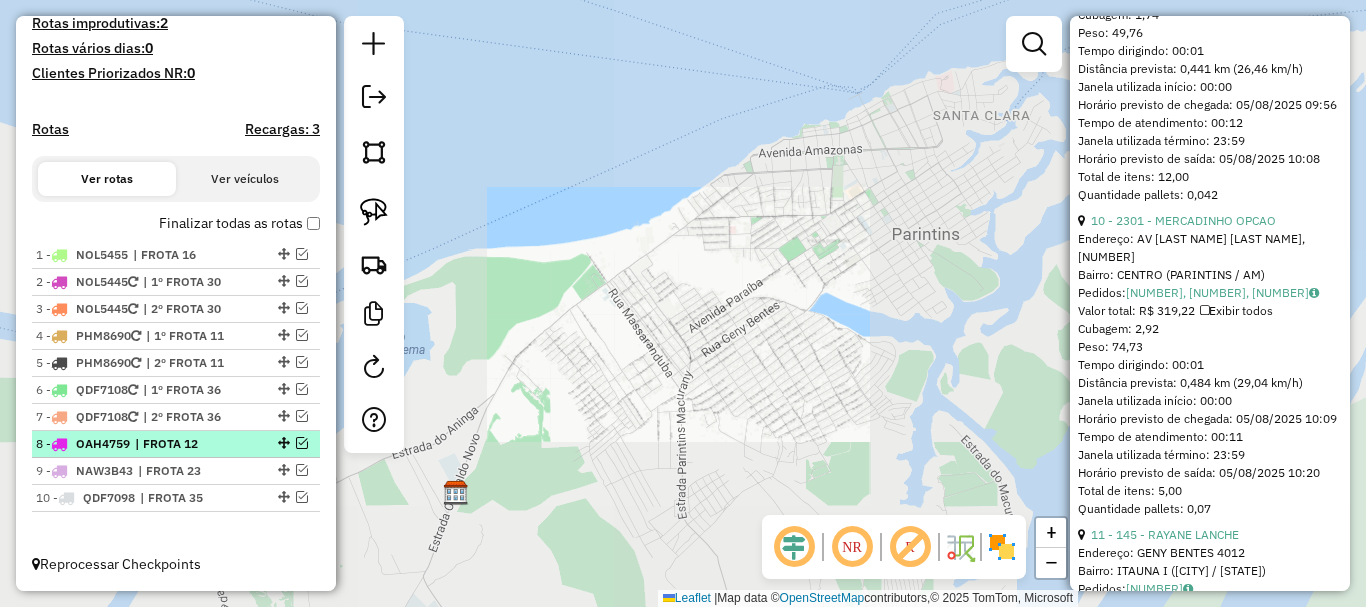 click at bounding box center [302, 443] 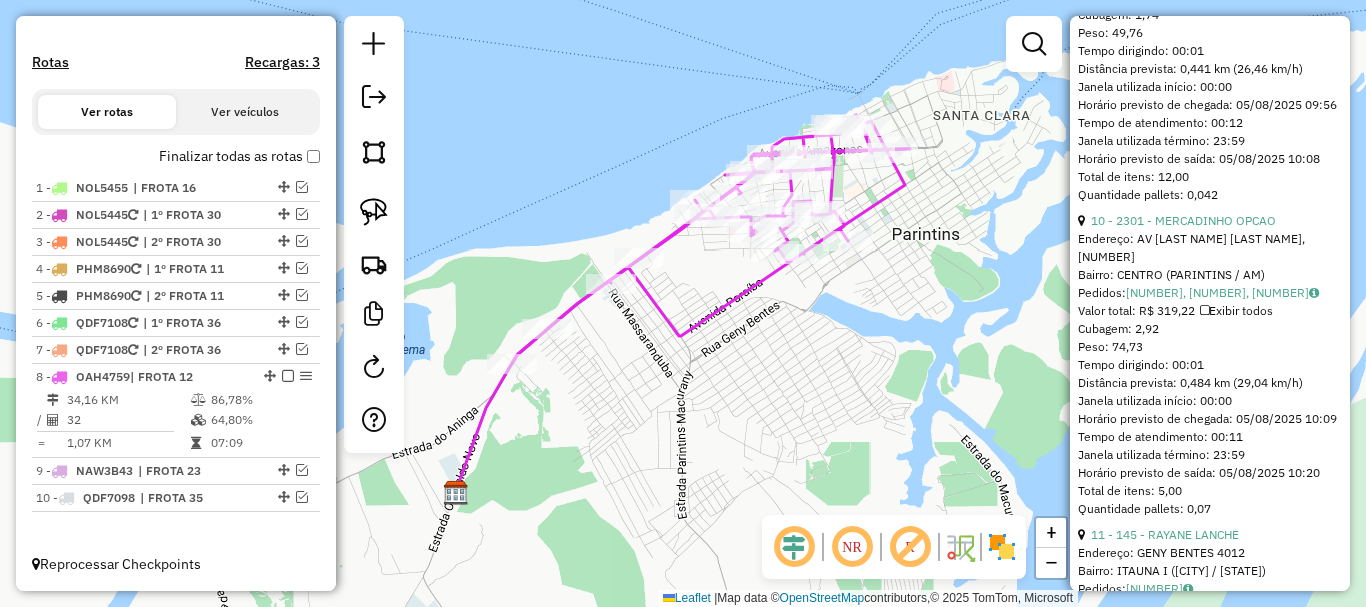 click 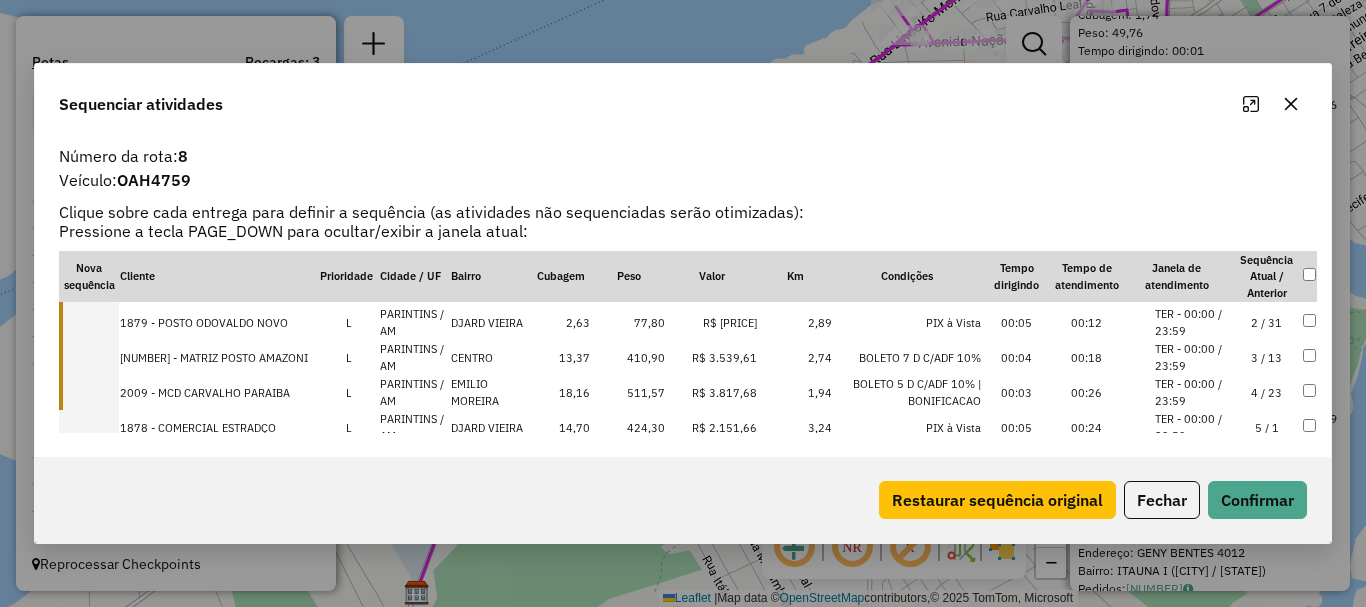 scroll, scrollTop: 0, scrollLeft: 0, axis: both 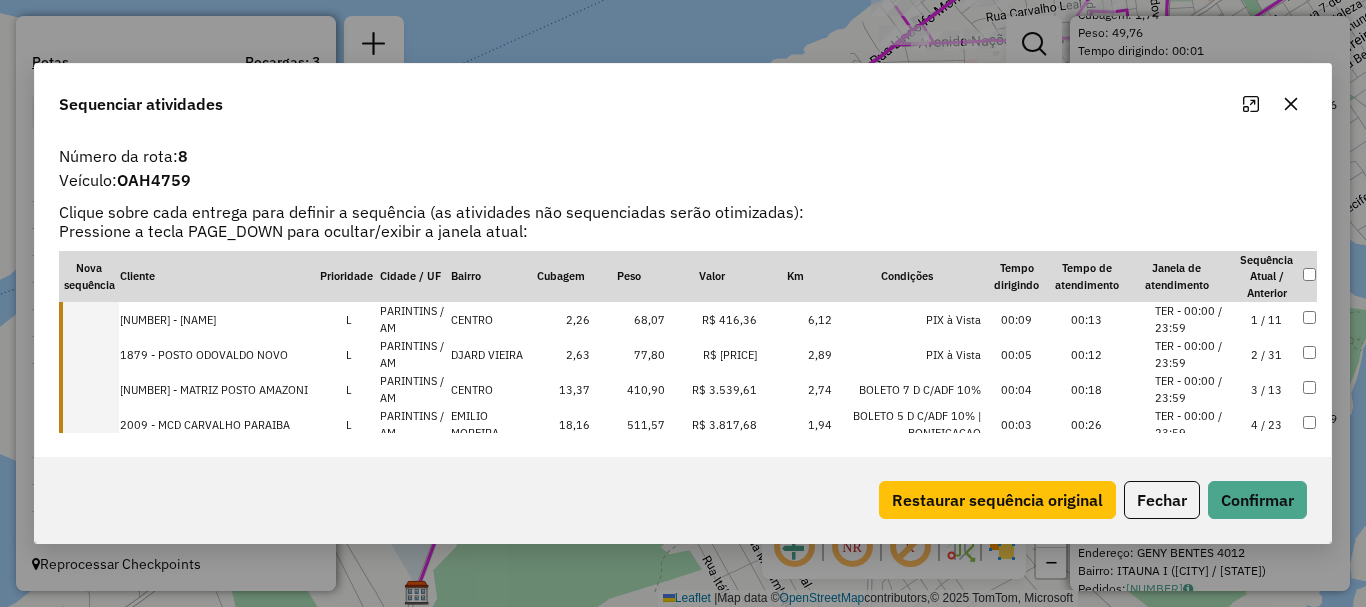 click on "[NUMBER] - [NAME]" at bounding box center (219, 319) 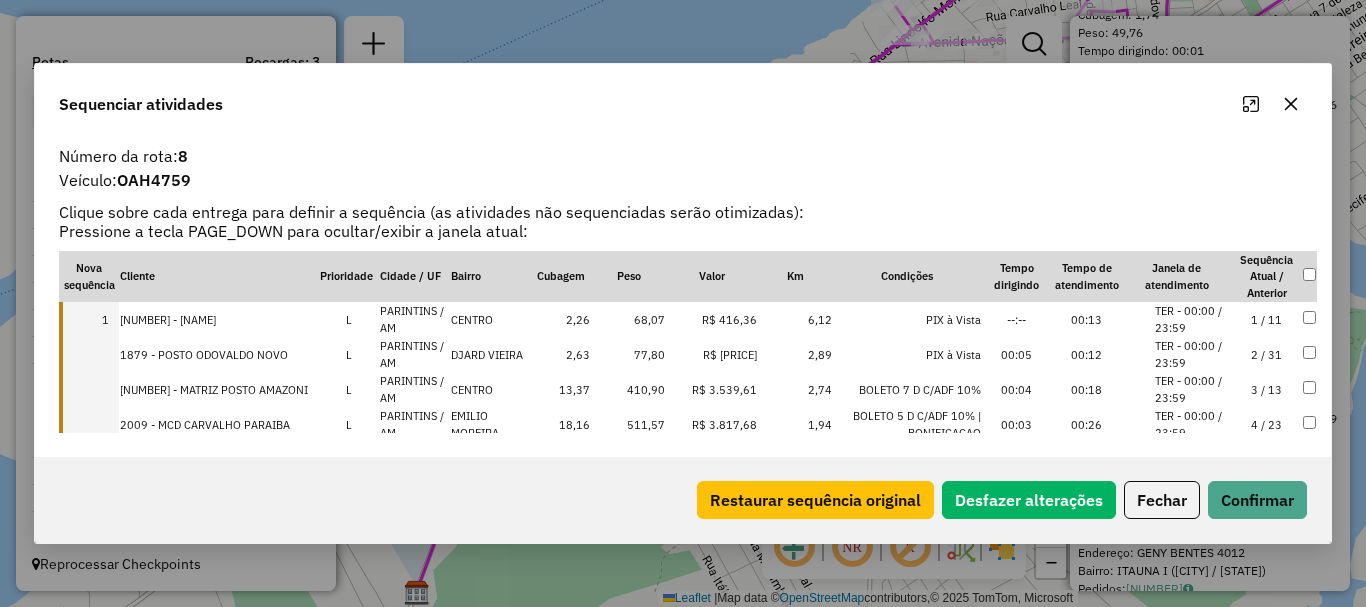 click on "1879 - POSTO ODOVALDO NOVO" at bounding box center [219, 354] 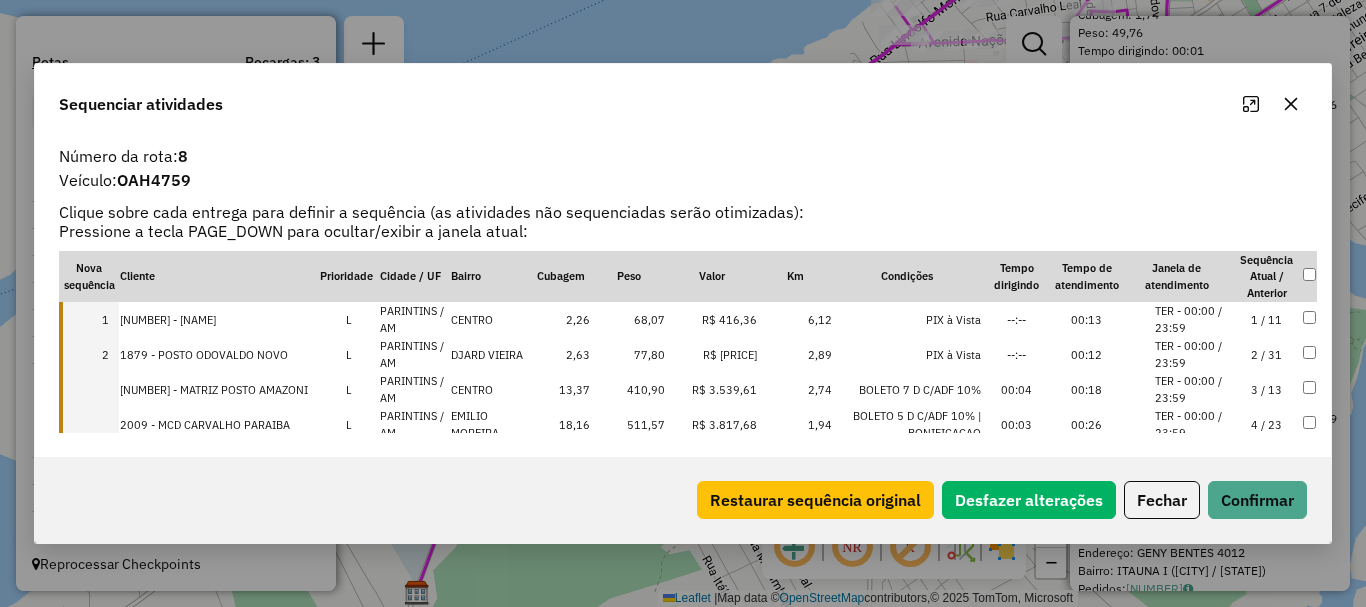 drag, startPoint x: 116, startPoint y: 383, endPoint x: 114, endPoint y: 406, distance: 23.086792 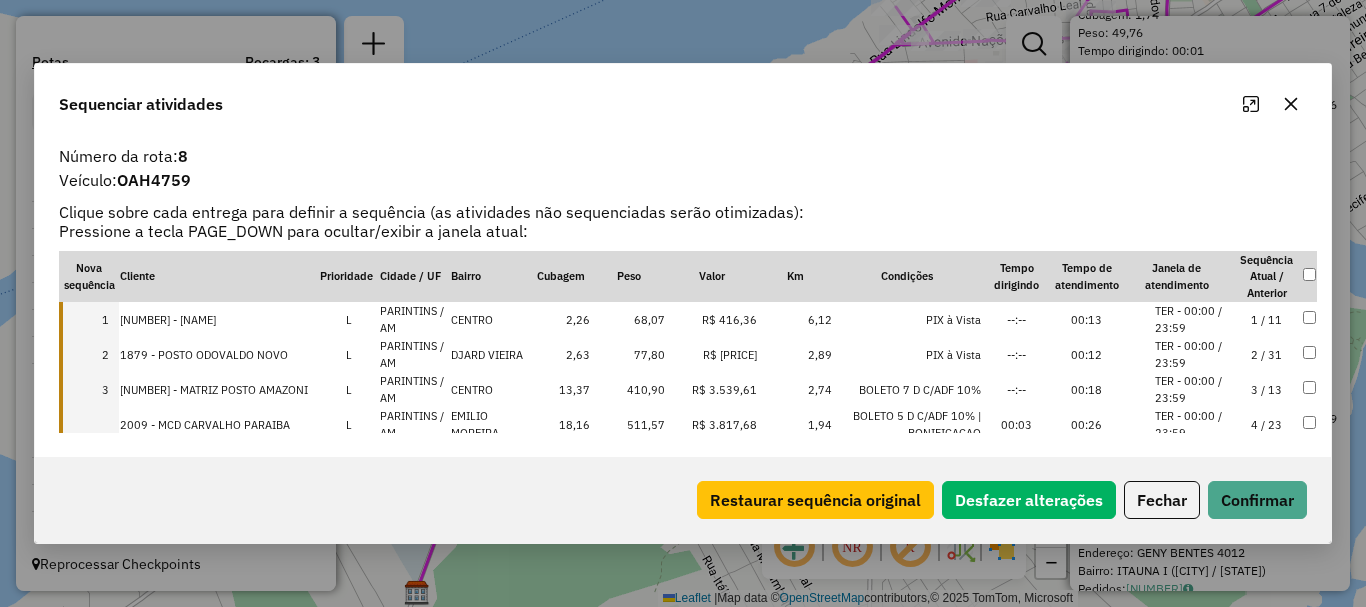 click at bounding box center [89, 424] 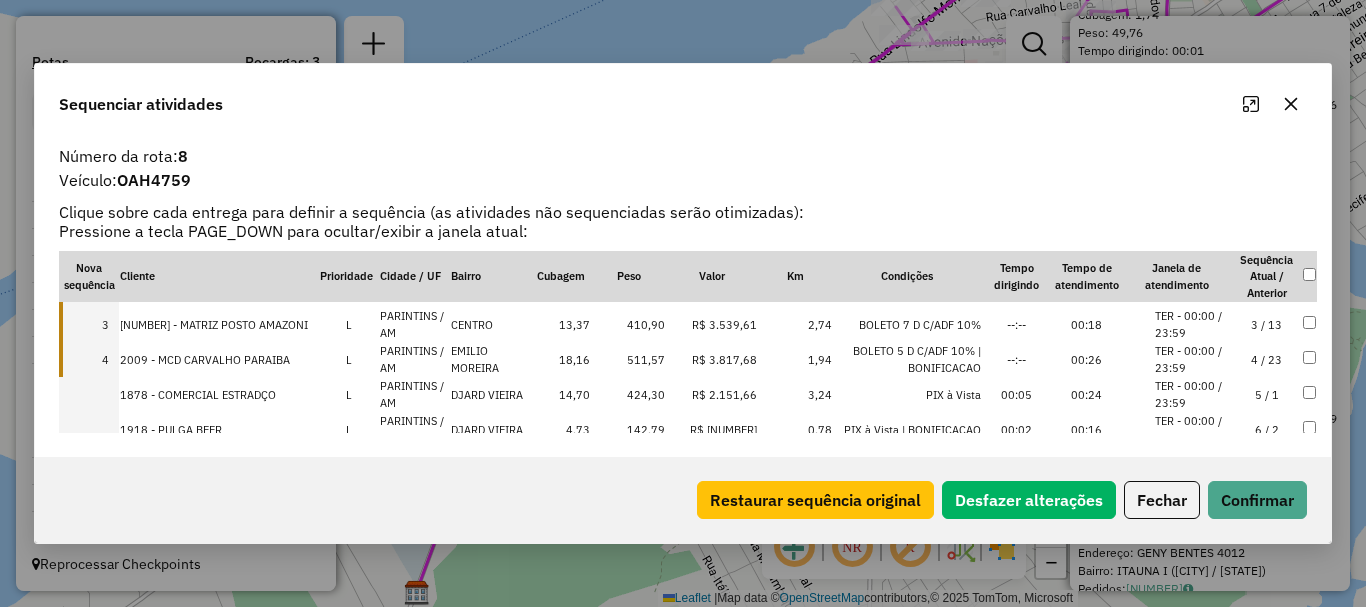 scroll, scrollTop: 100, scrollLeft: 0, axis: vertical 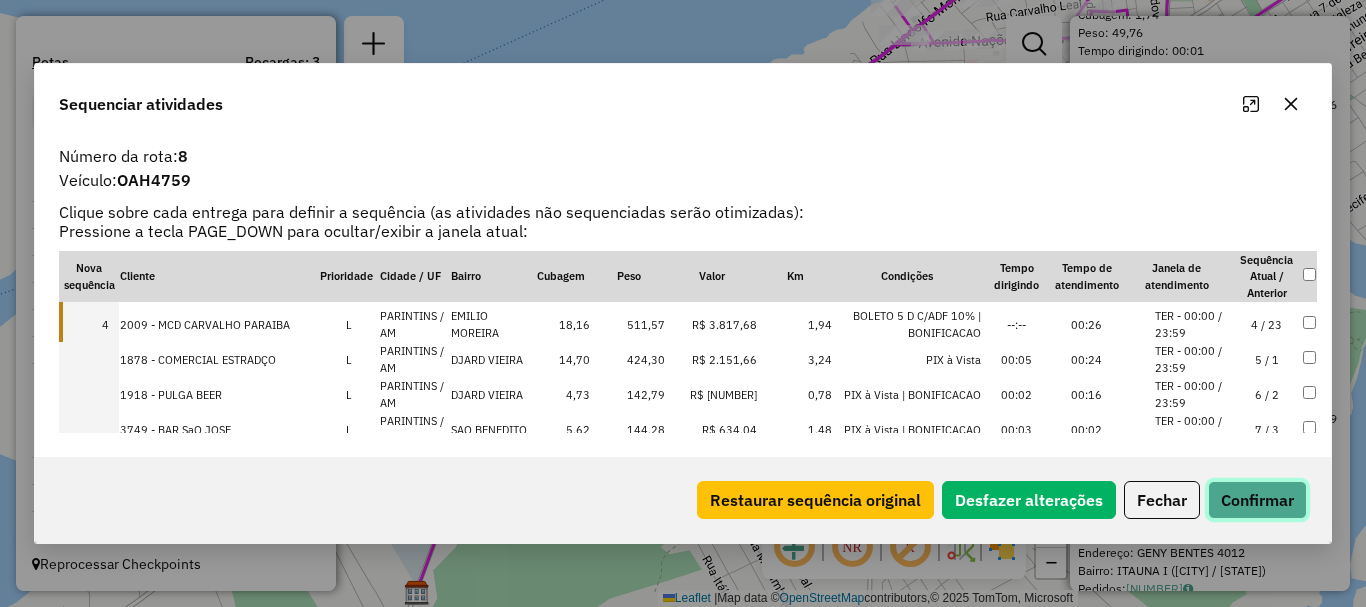 click on "Confirmar" 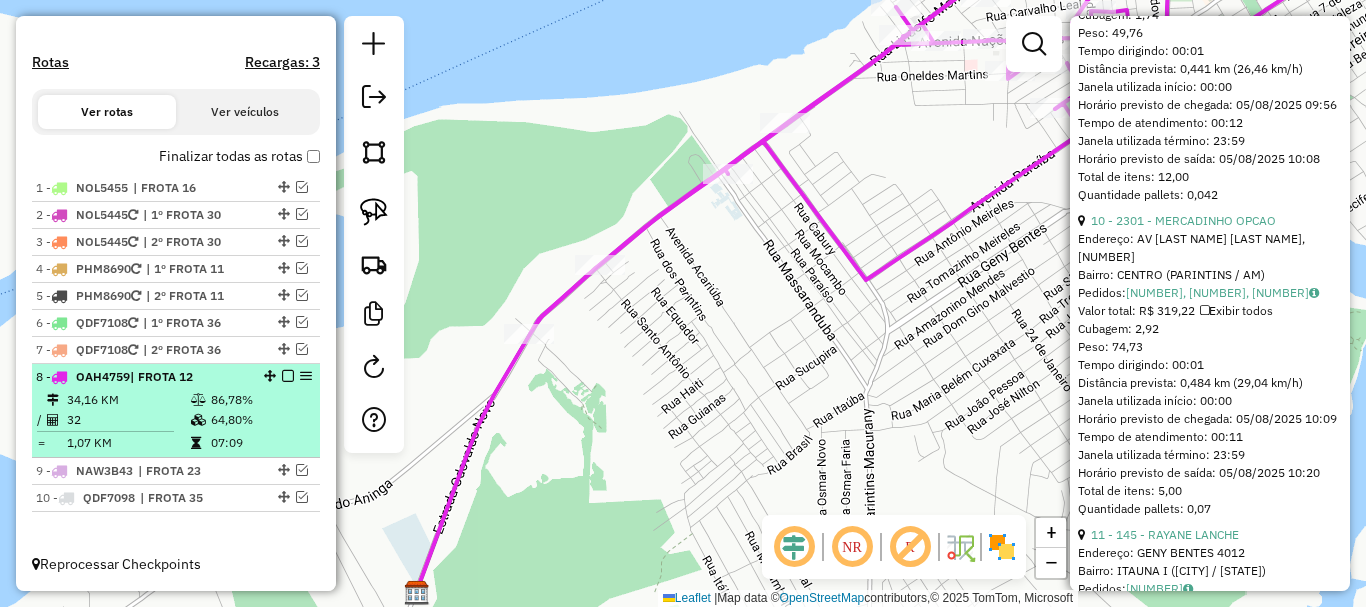 click at bounding box center (288, 376) 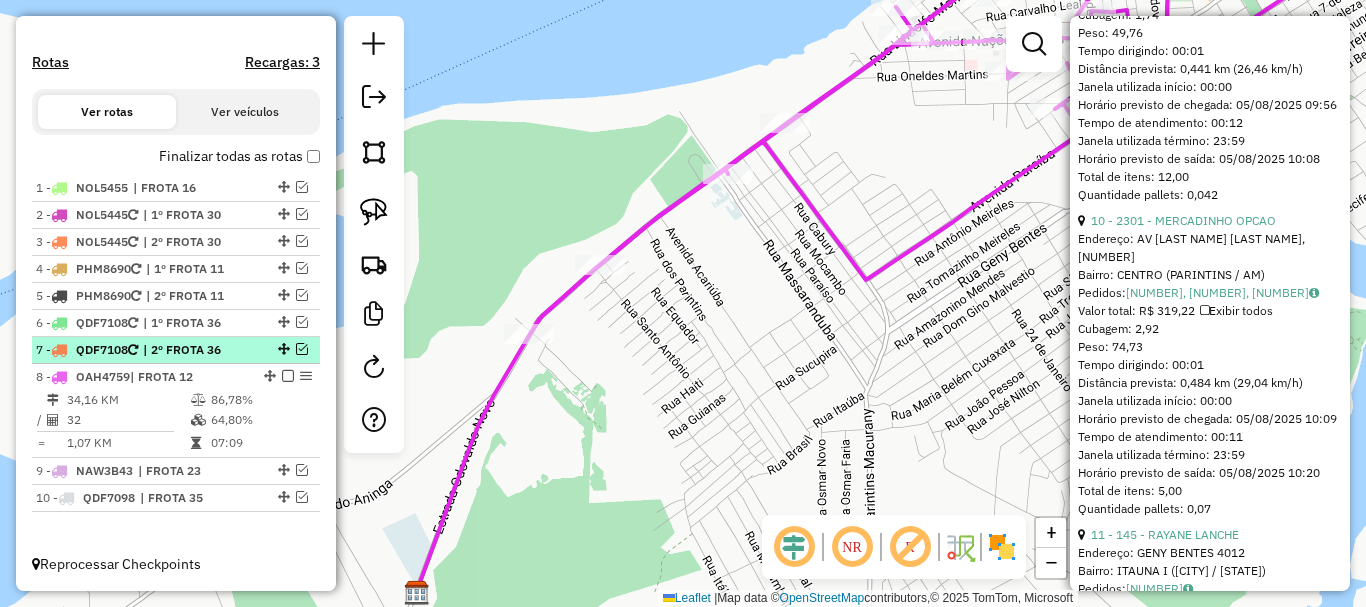 scroll, scrollTop: 548, scrollLeft: 0, axis: vertical 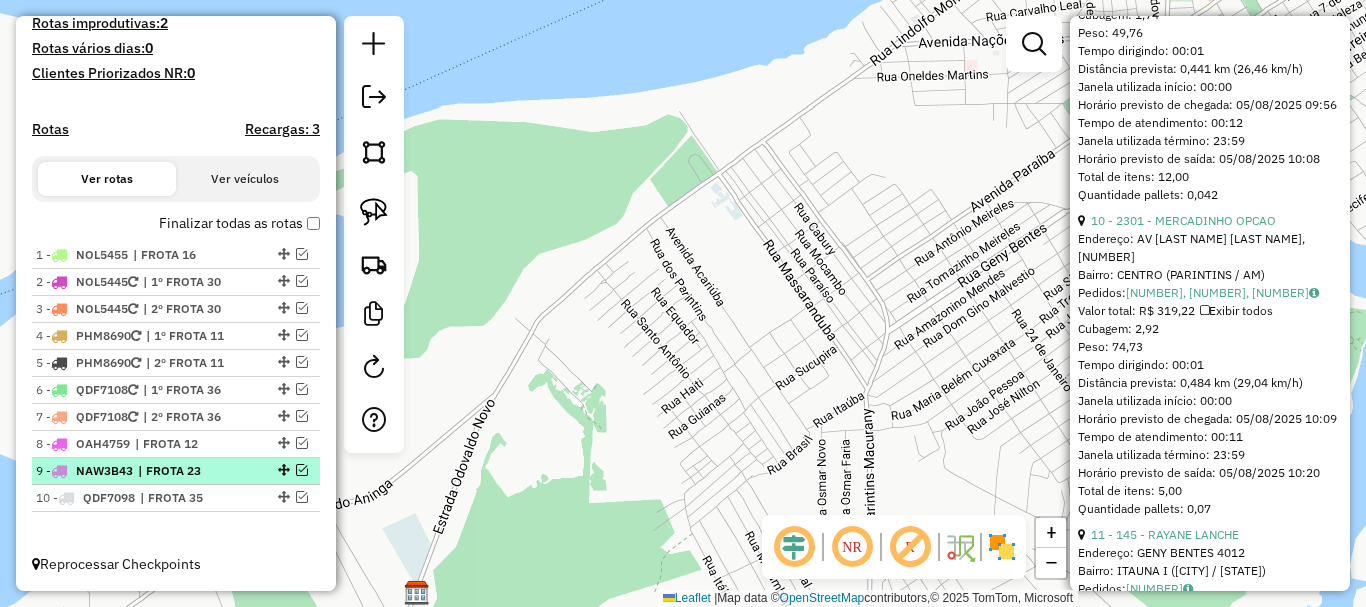 click at bounding box center [302, 470] 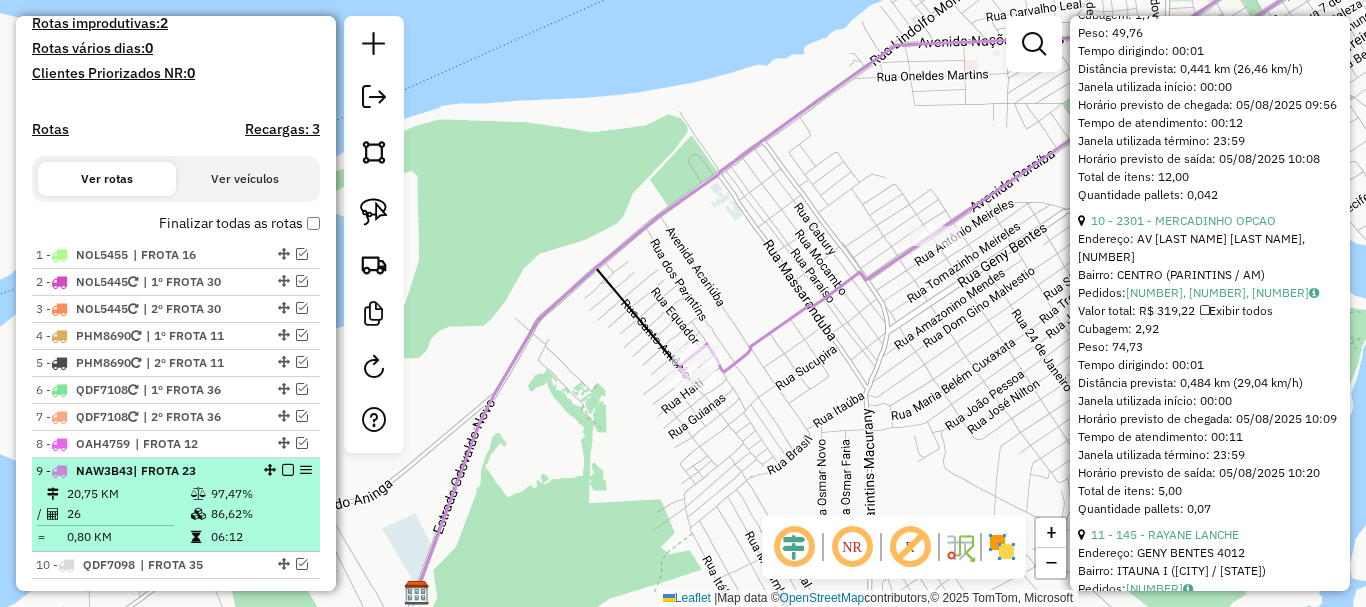scroll, scrollTop: 615, scrollLeft: 0, axis: vertical 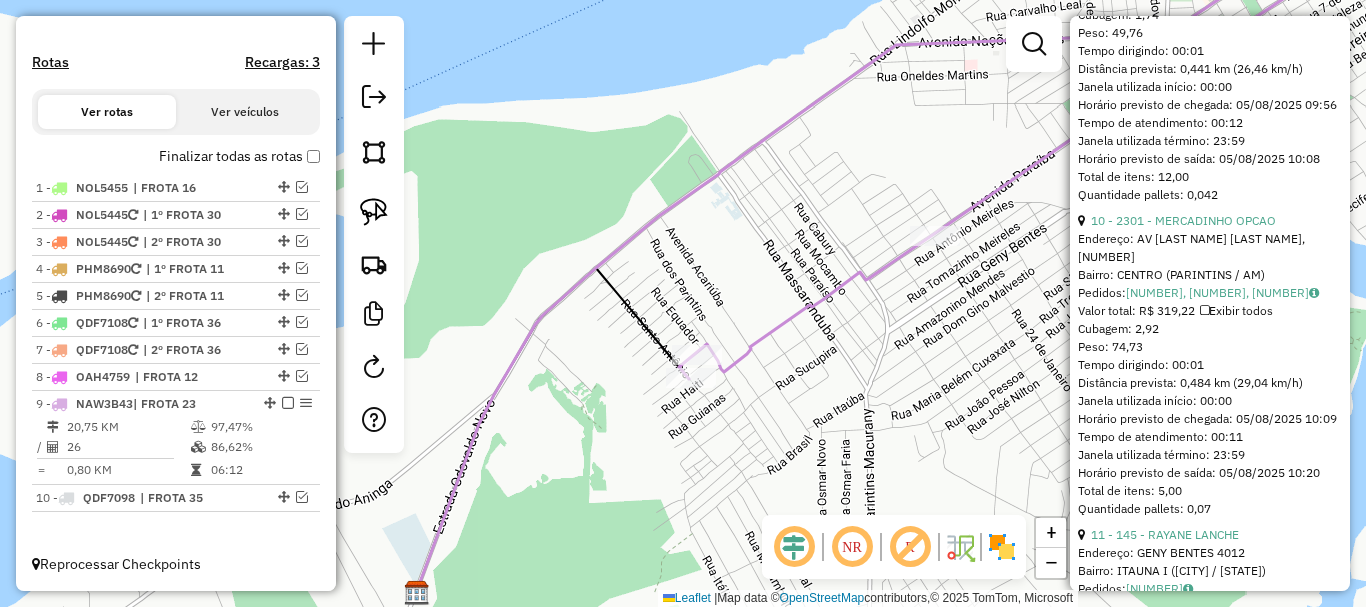 click 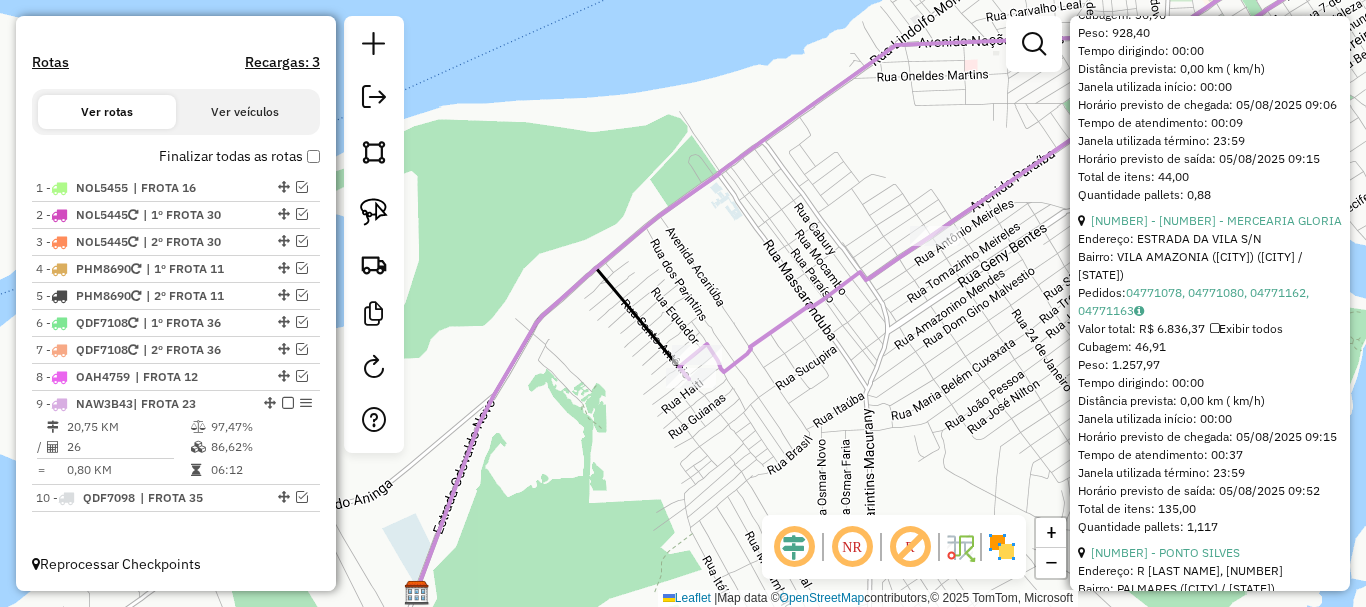 click 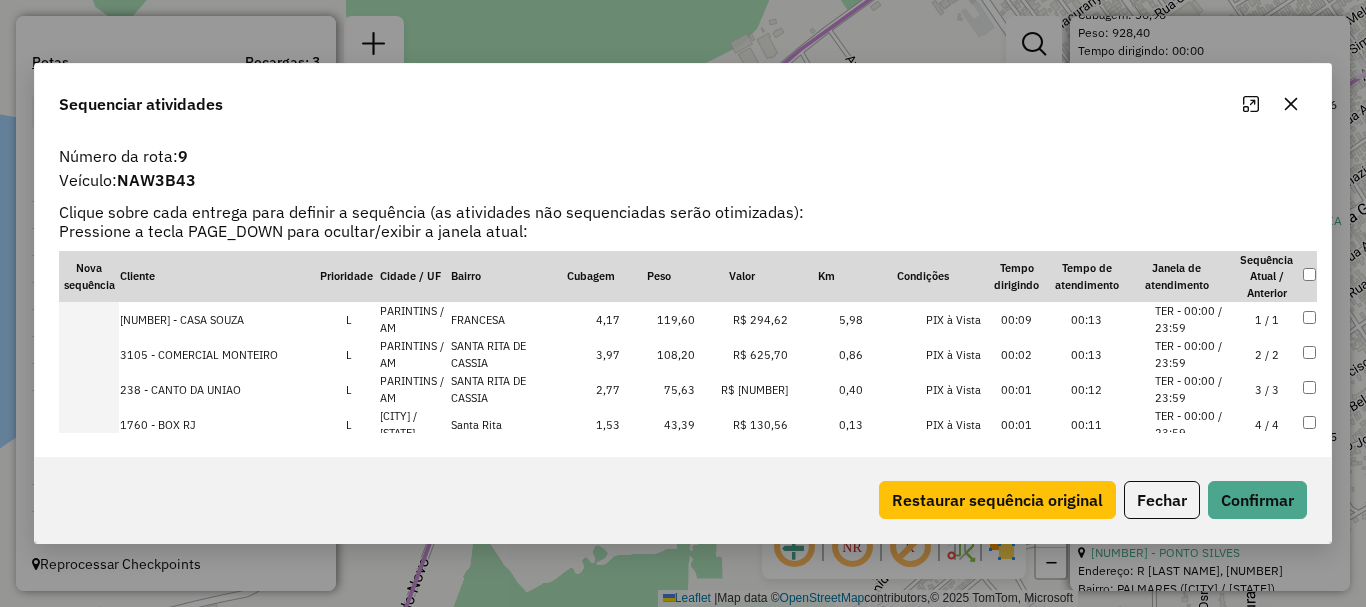 scroll, scrollTop: 293, scrollLeft: 0, axis: vertical 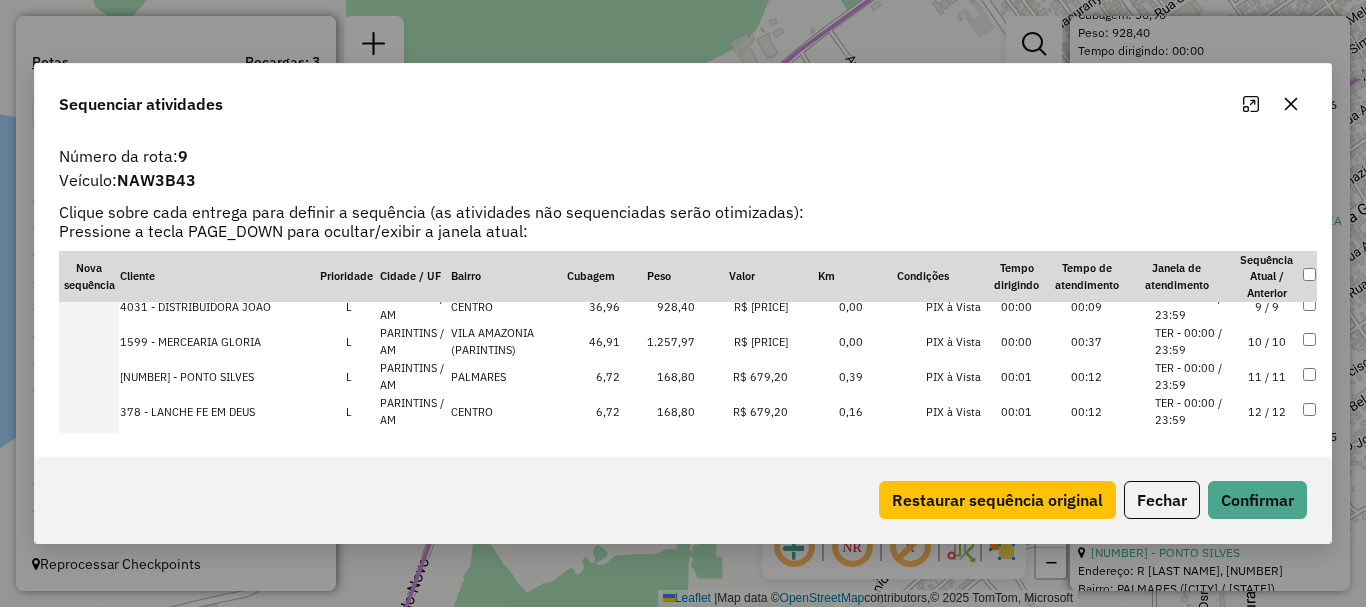 click at bounding box center [89, 341] 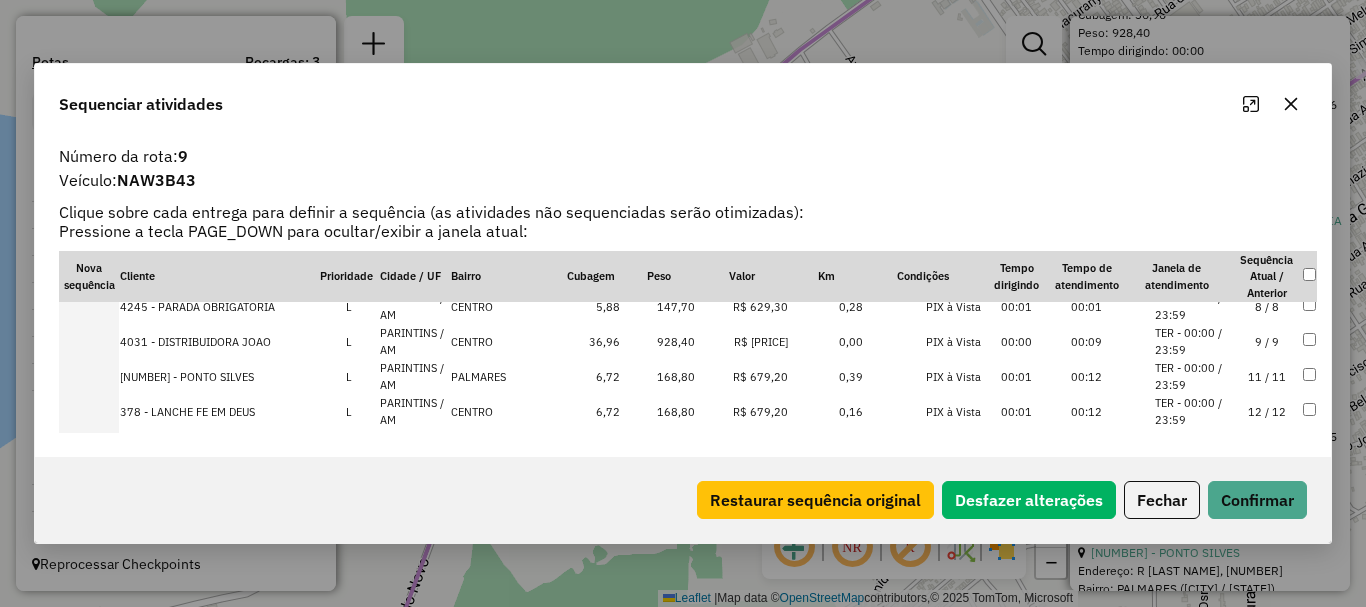 scroll, scrollTop: 328, scrollLeft: 0, axis: vertical 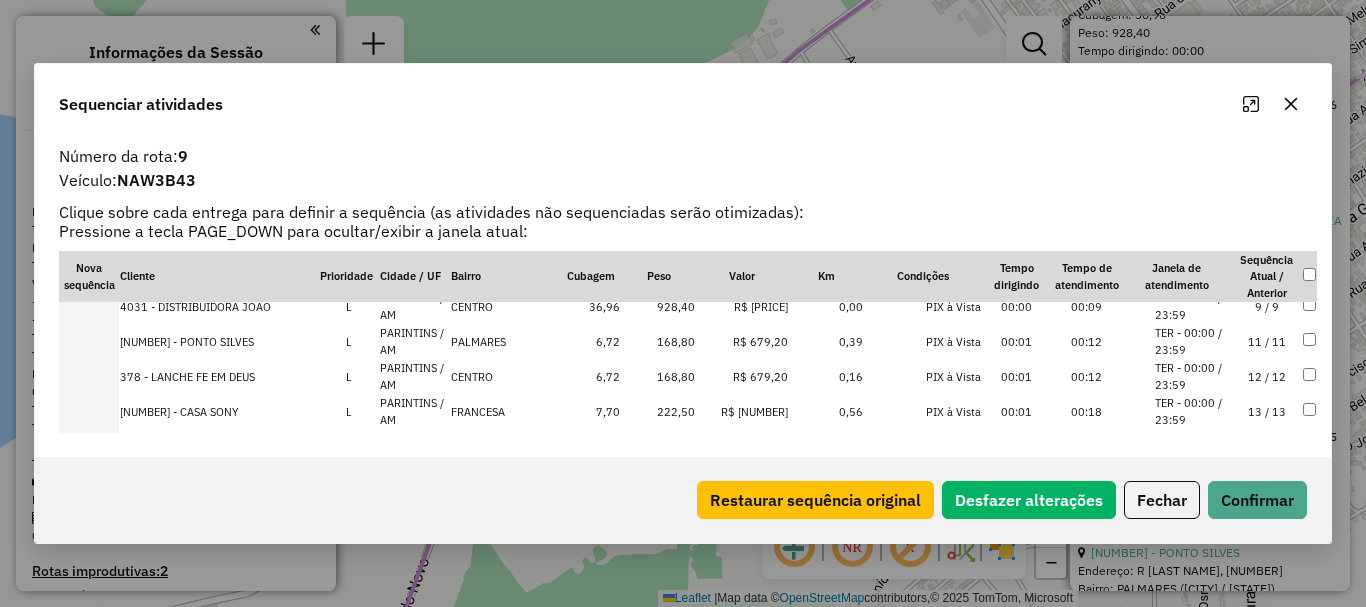 click at bounding box center (89, 306) 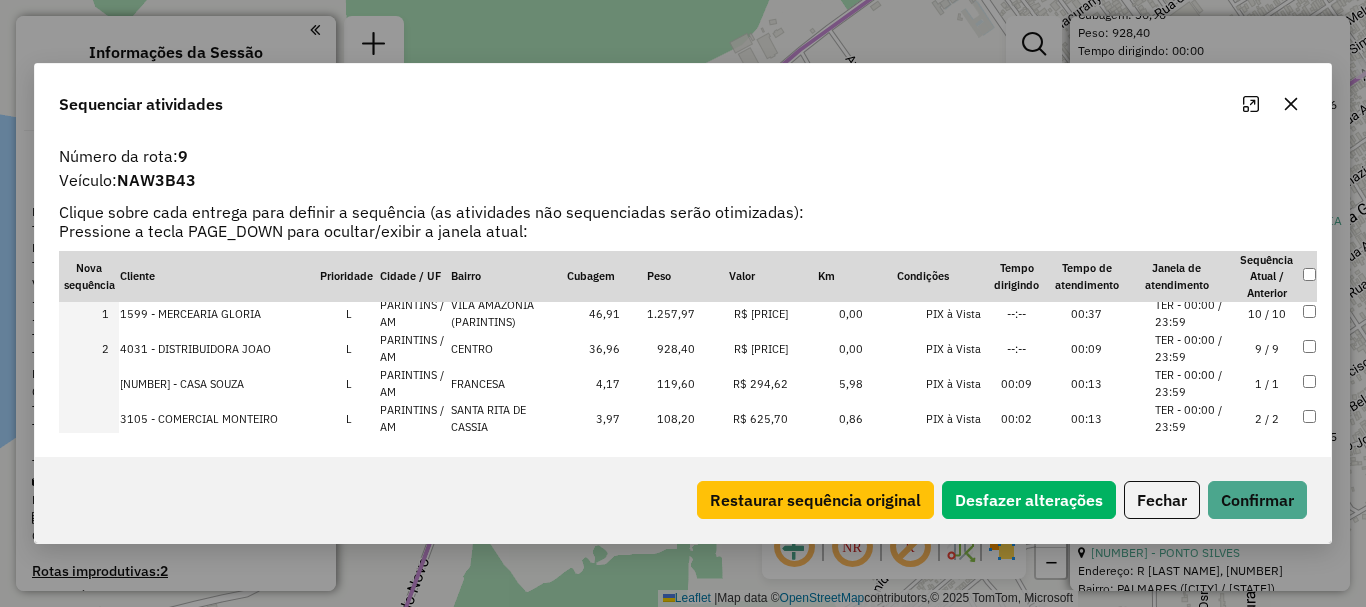 scroll, scrollTop: 0, scrollLeft: 0, axis: both 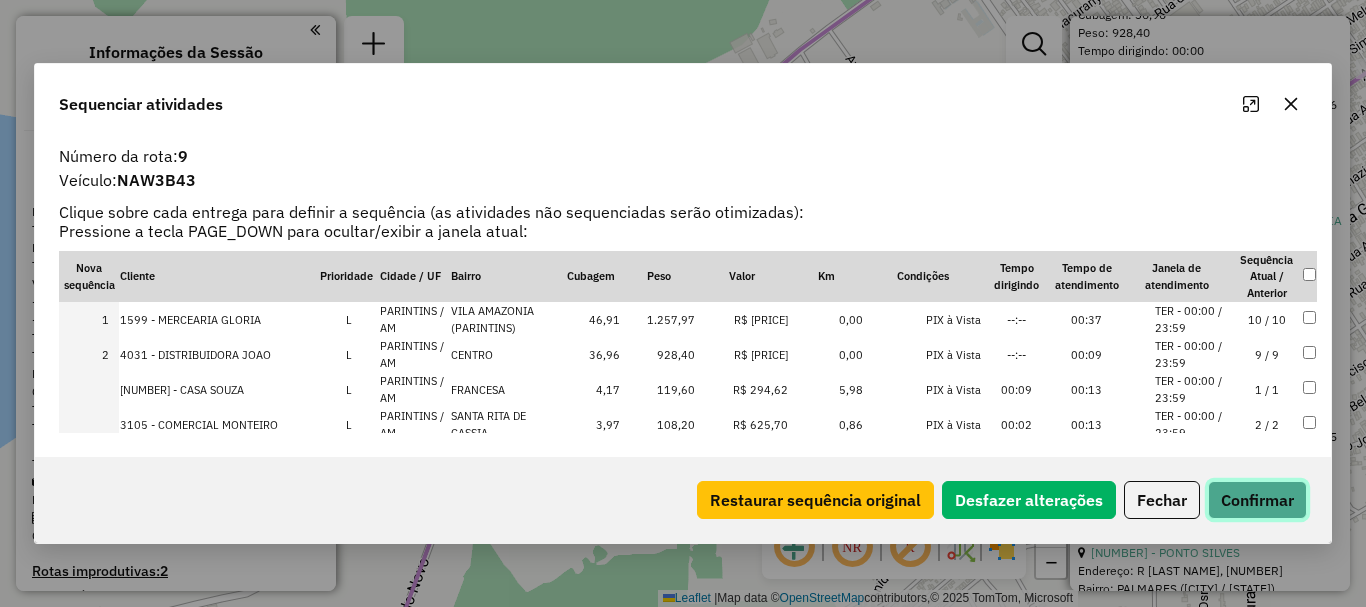 click on "Confirmar" 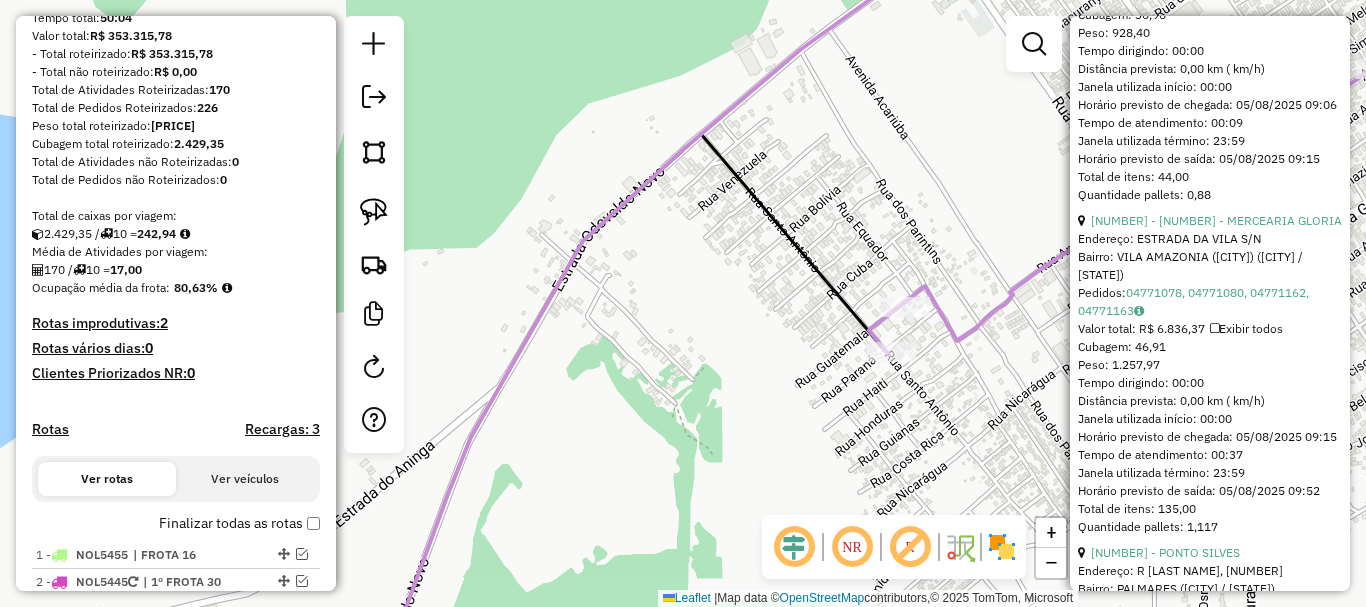 scroll, scrollTop: 615, scrollLeft: 0, axis: vertical 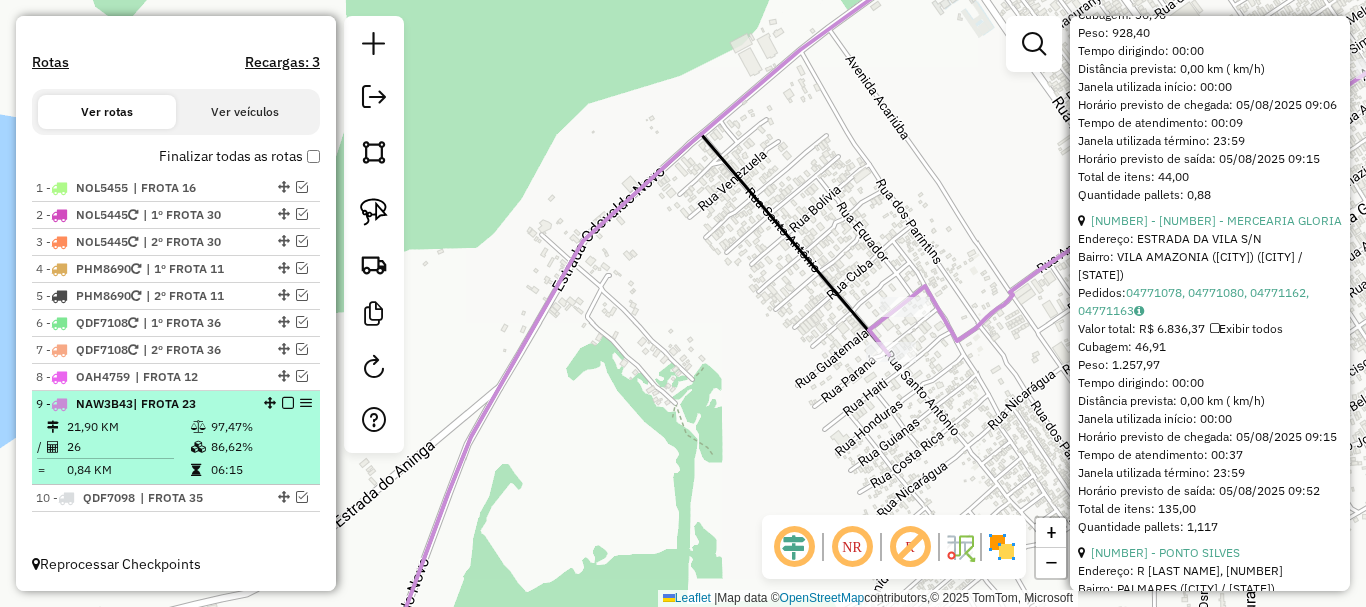 click at bounding box center [288, 403] 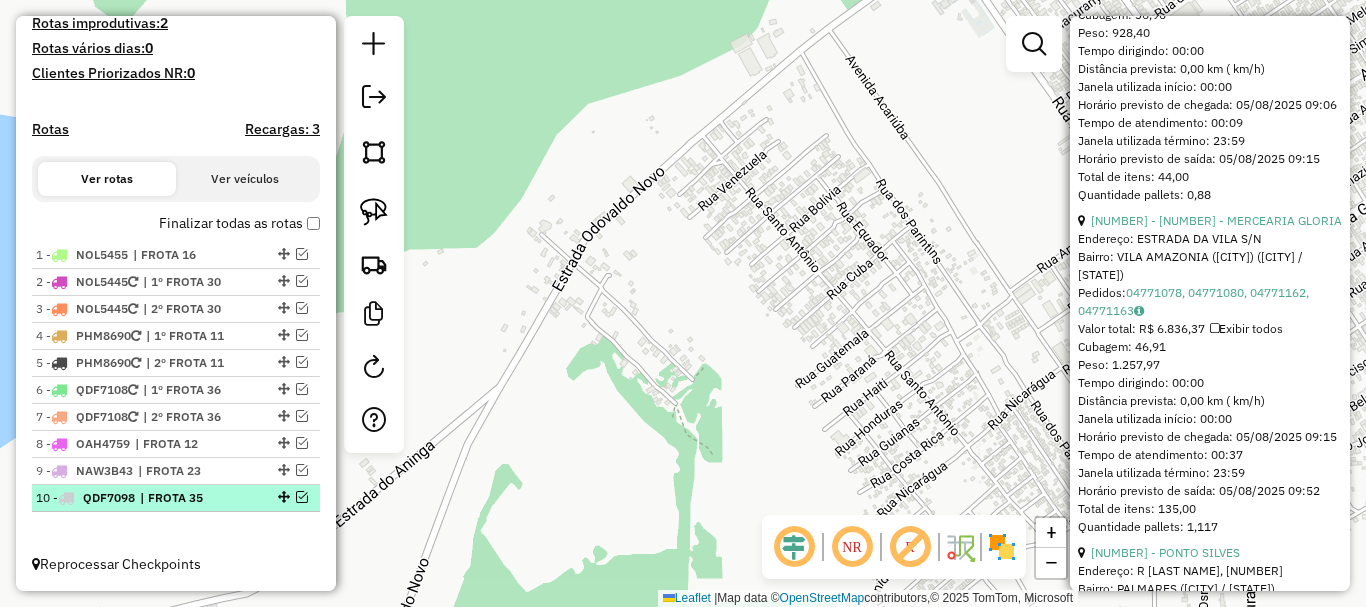 click at bounding box center (302, 497) 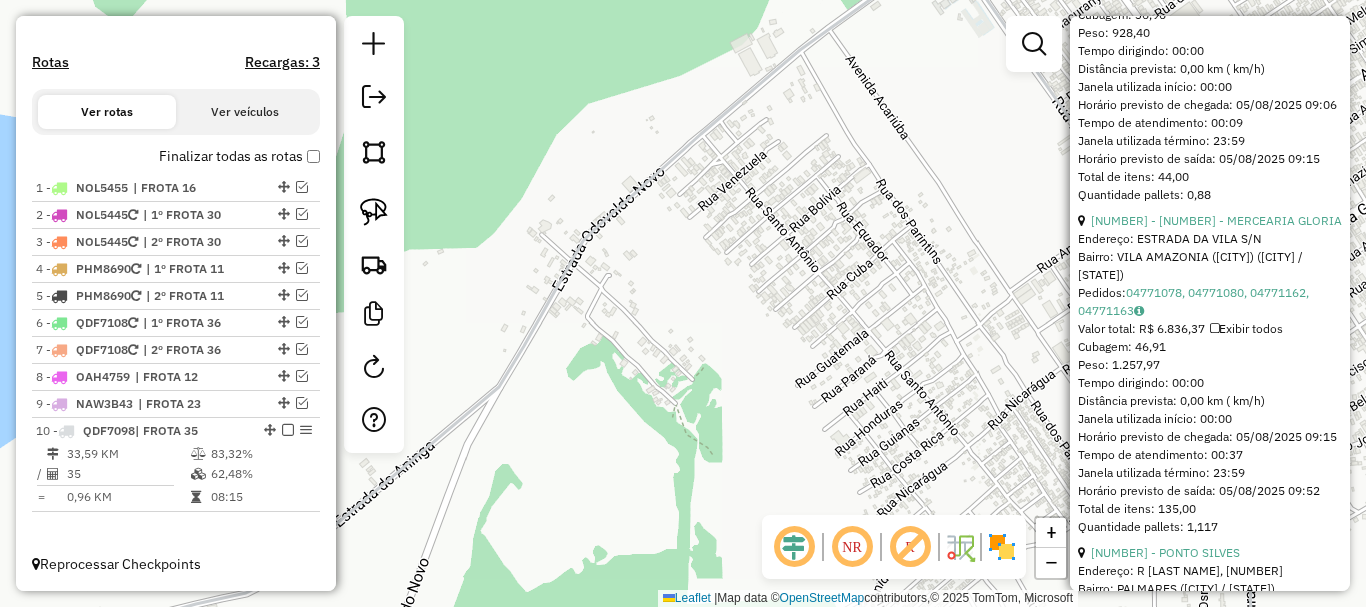 click 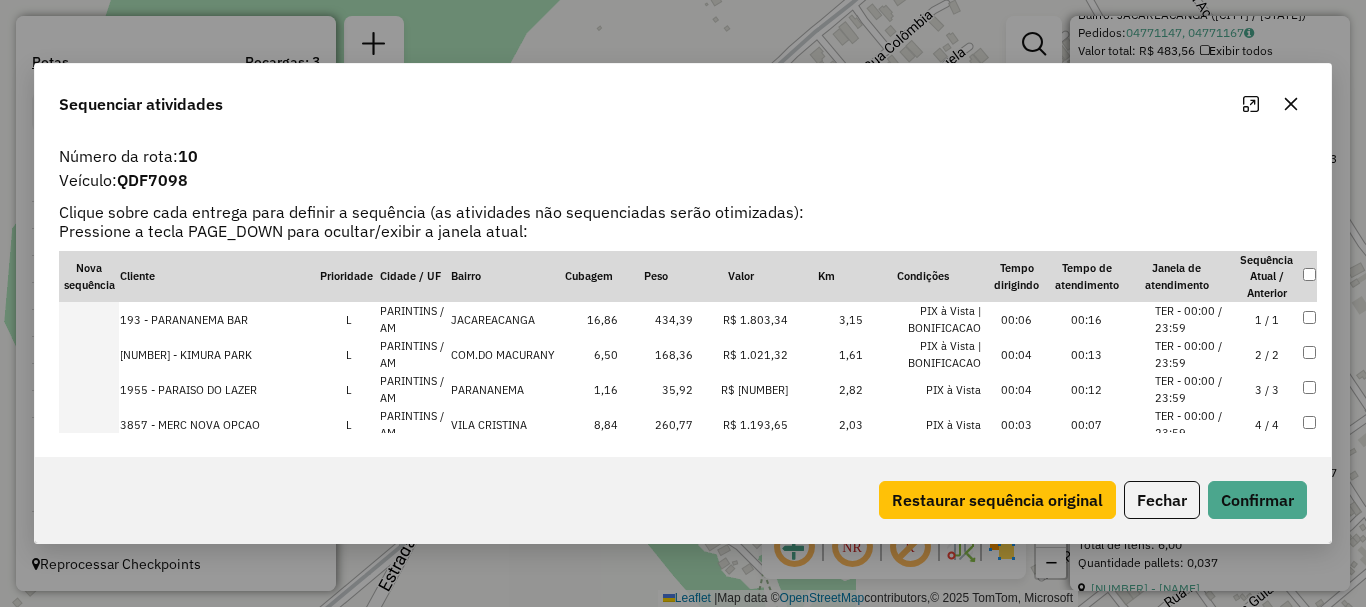 scroll, scrollTop: 9430, scrollLeft: 0, axis: vertical 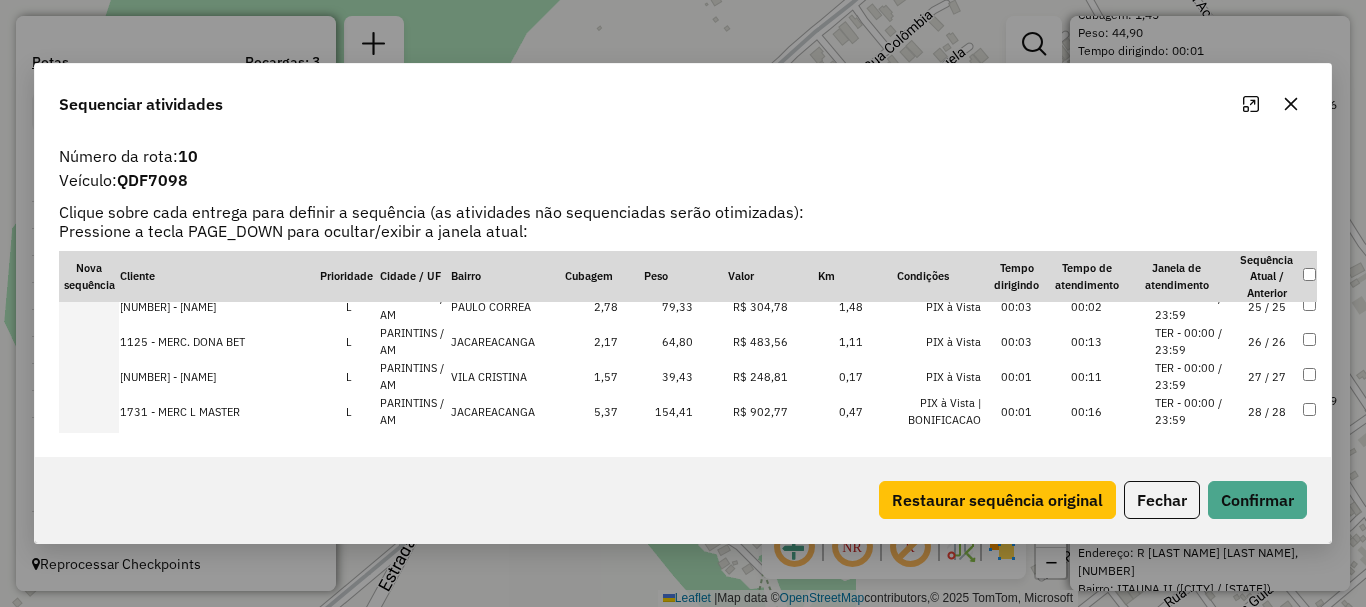 drag, startPoint x: 109, startPoint y: 338, endPoint x: 440, endPoint y: 315, distance: 331.79813 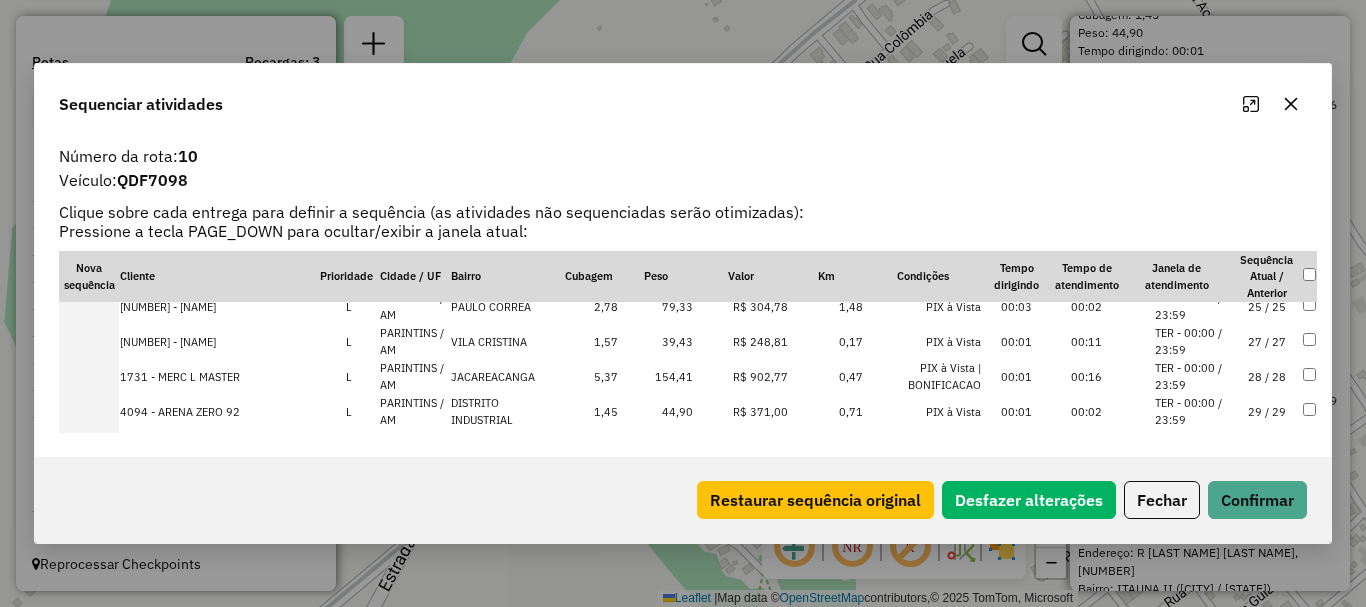 scroll, scrollTop: 8730, scrollLeft: 0, axis: vertical 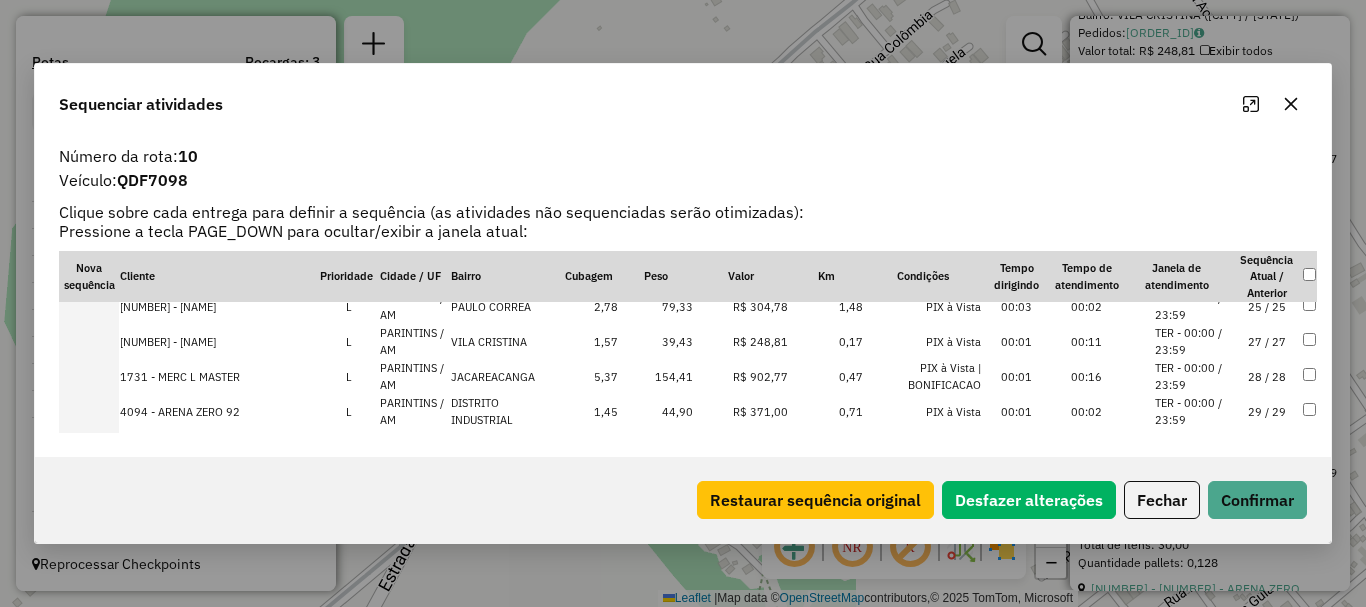 click at bounding box center [89, 341] 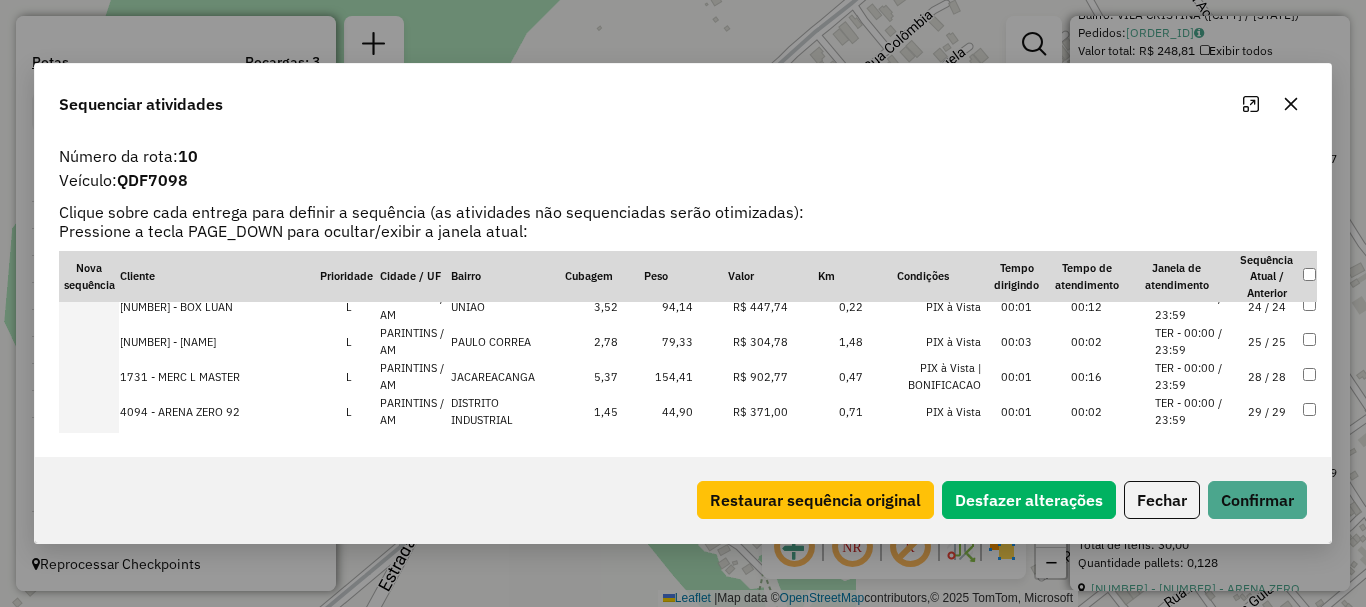 scroll, scrollTop: 923, scrollLeft: 0, axis: vertical 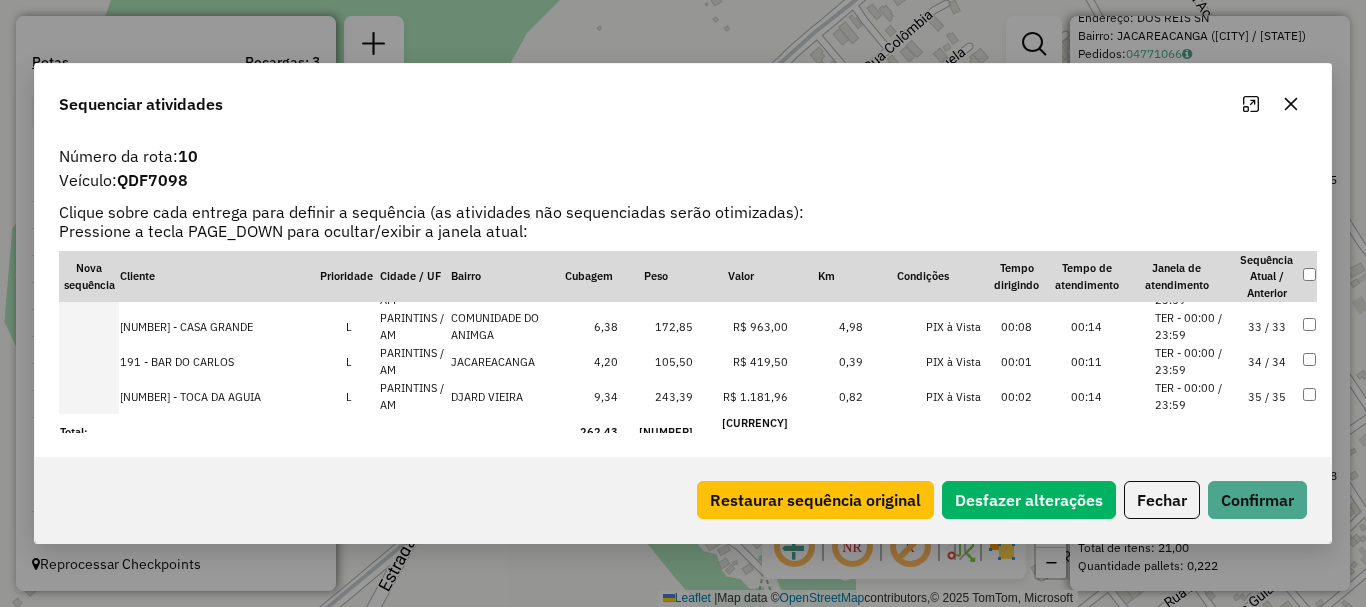 click at bounding box center (89, 396) 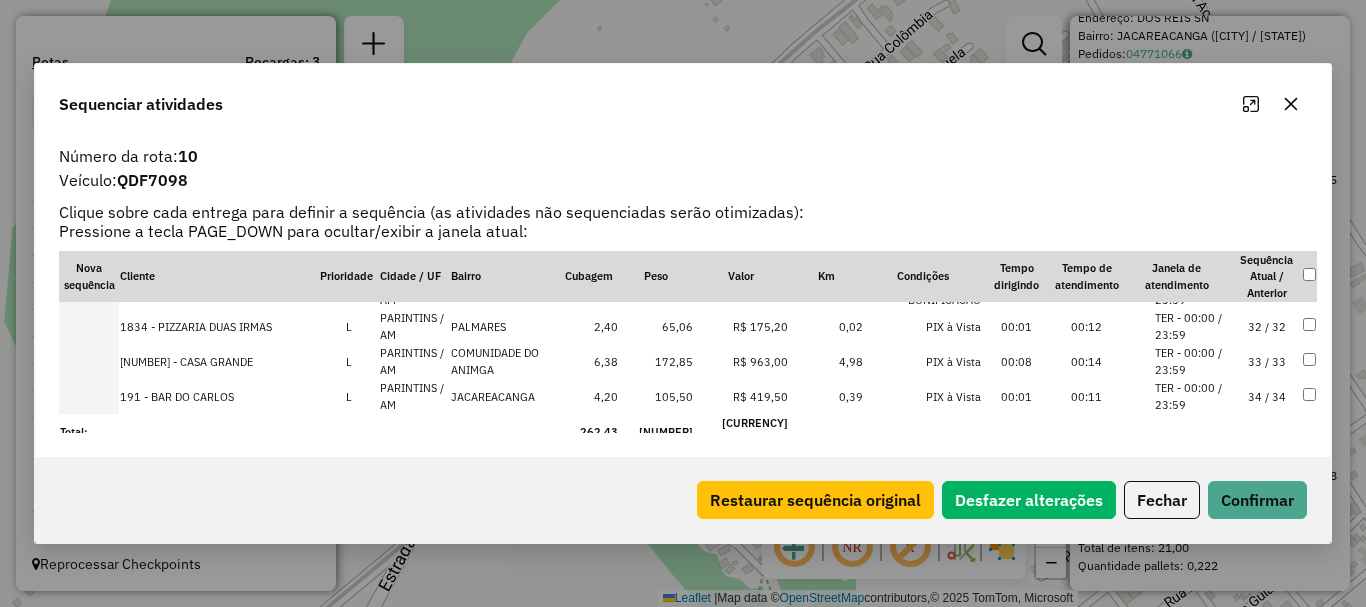 scroll, scrollTop: 0, scrollLeft: 0, axis: both 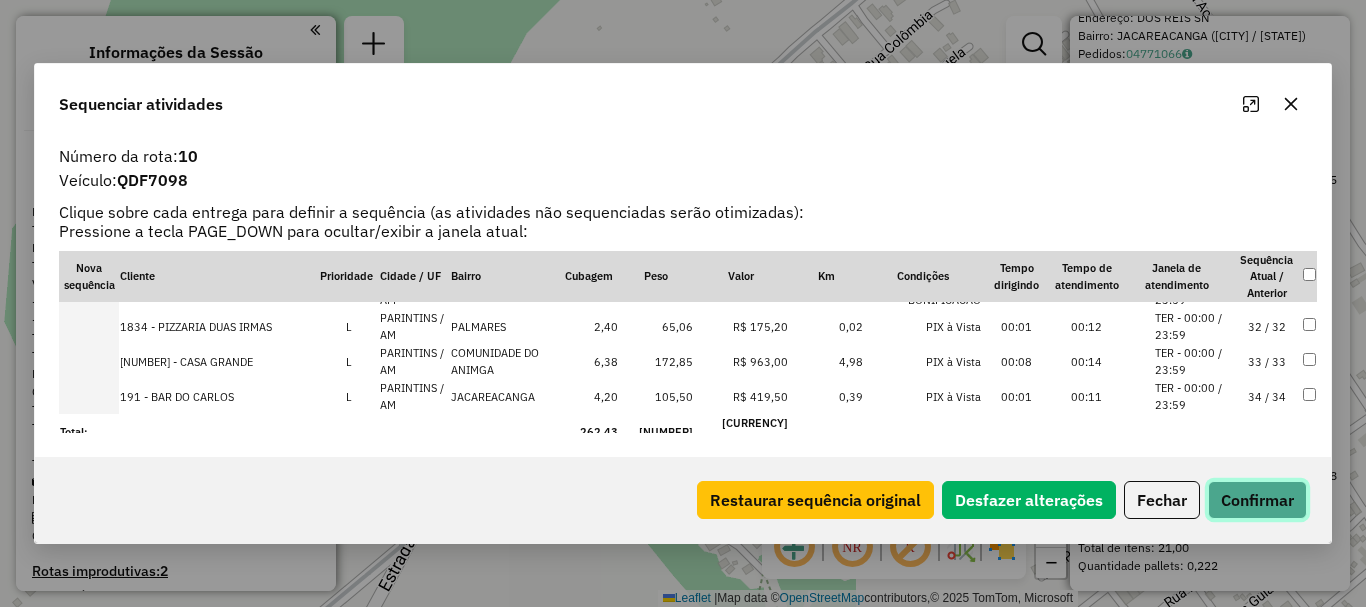 click on "Confirmar" 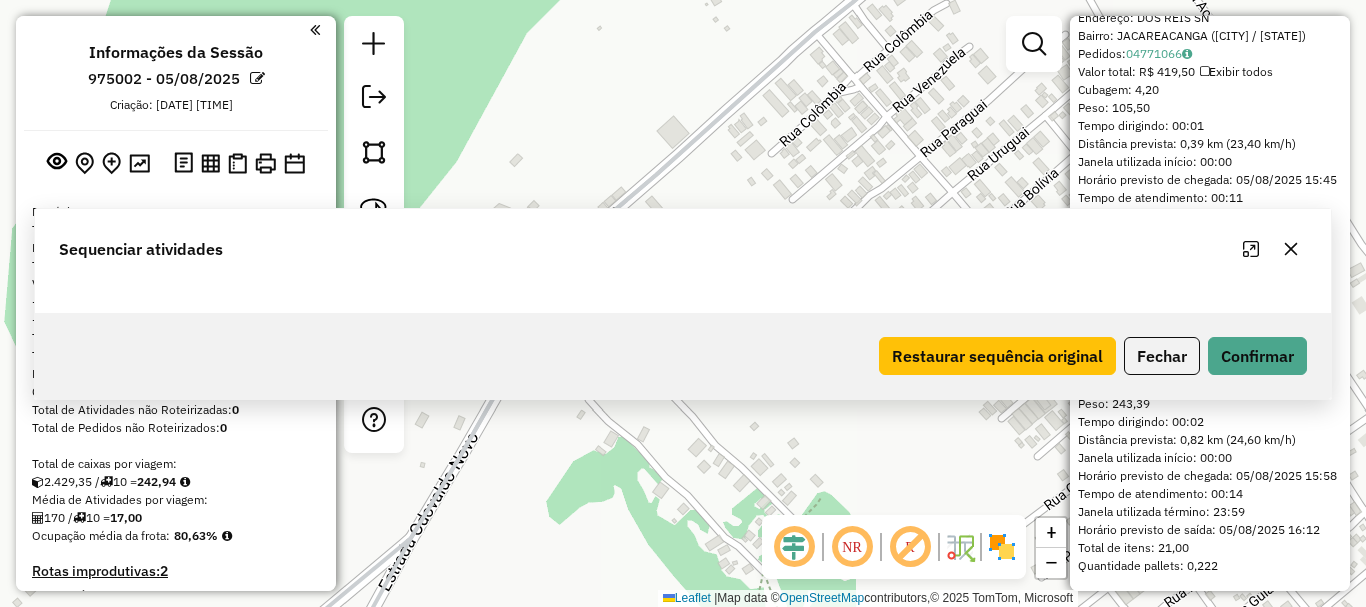 scroll, scrollTop: 615, scrollLeft: 0, axis: vertical 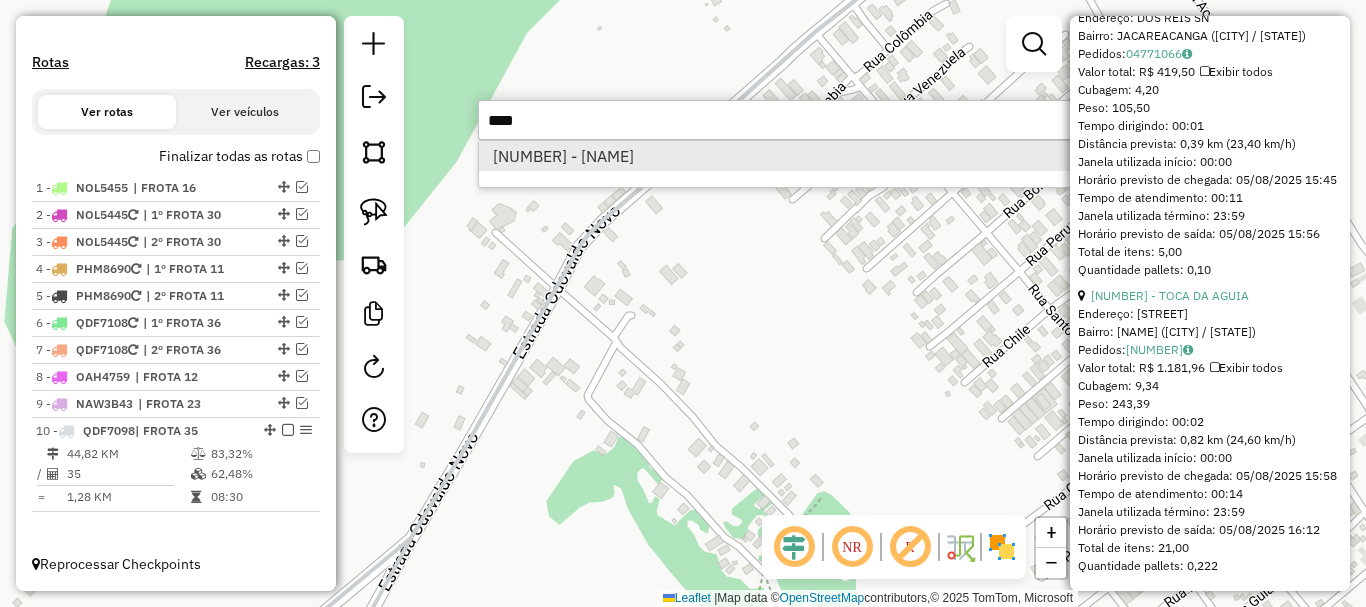 type on "****" 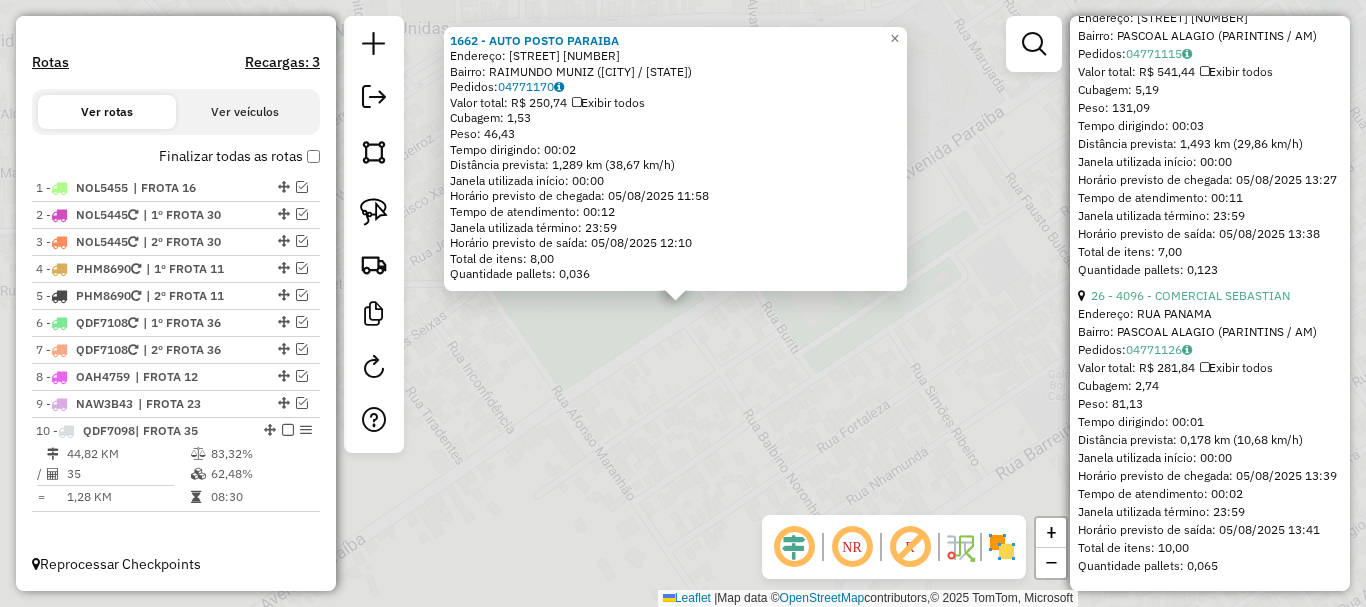scroll, scrollTop: 8531, scrollLeft: 0, axis: vertical 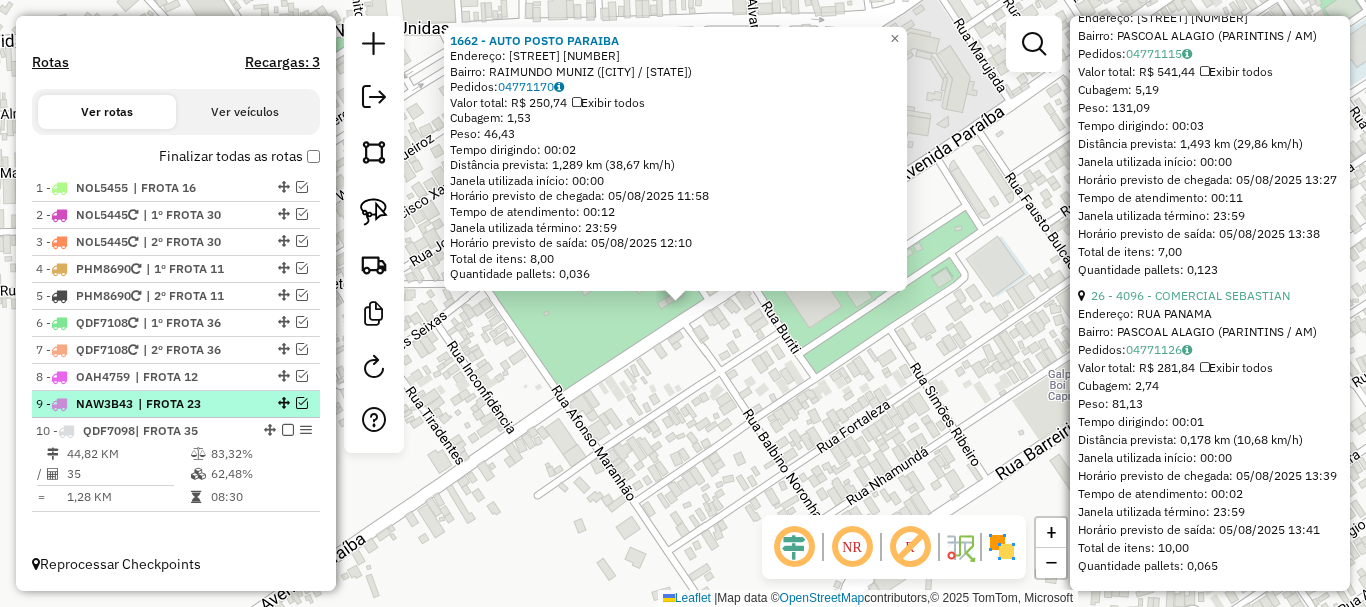 click on "| FROTA 23" at bounding box center [184, 404] 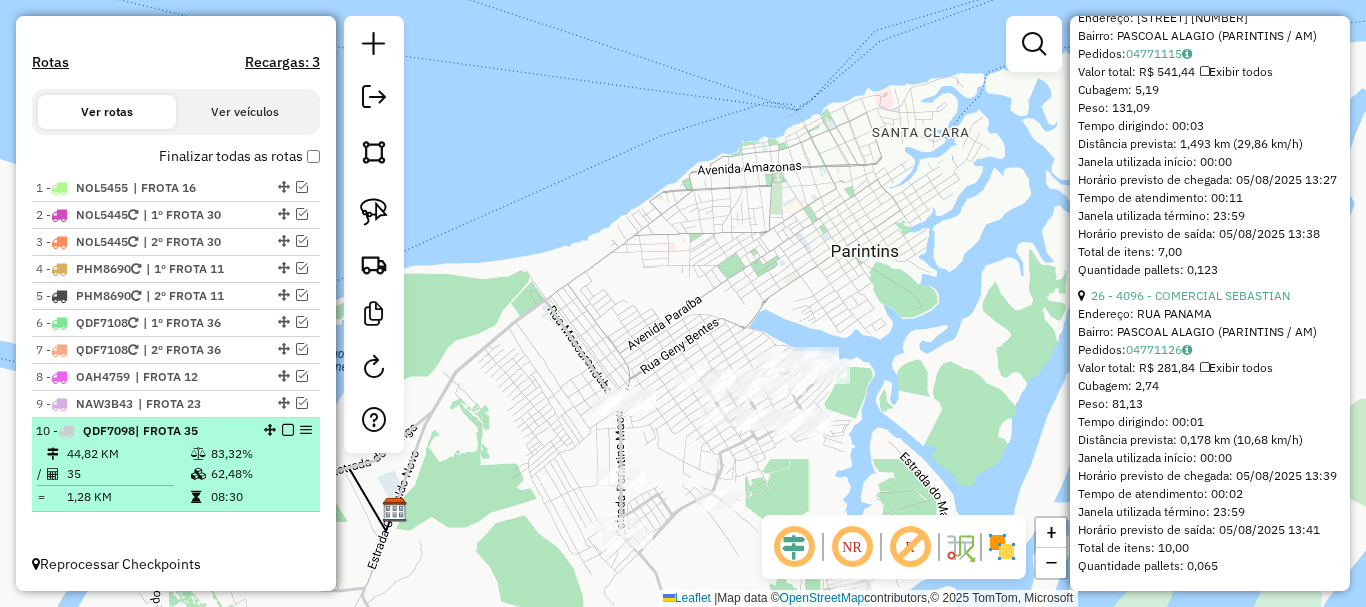 click at bounding box center (282, 430) 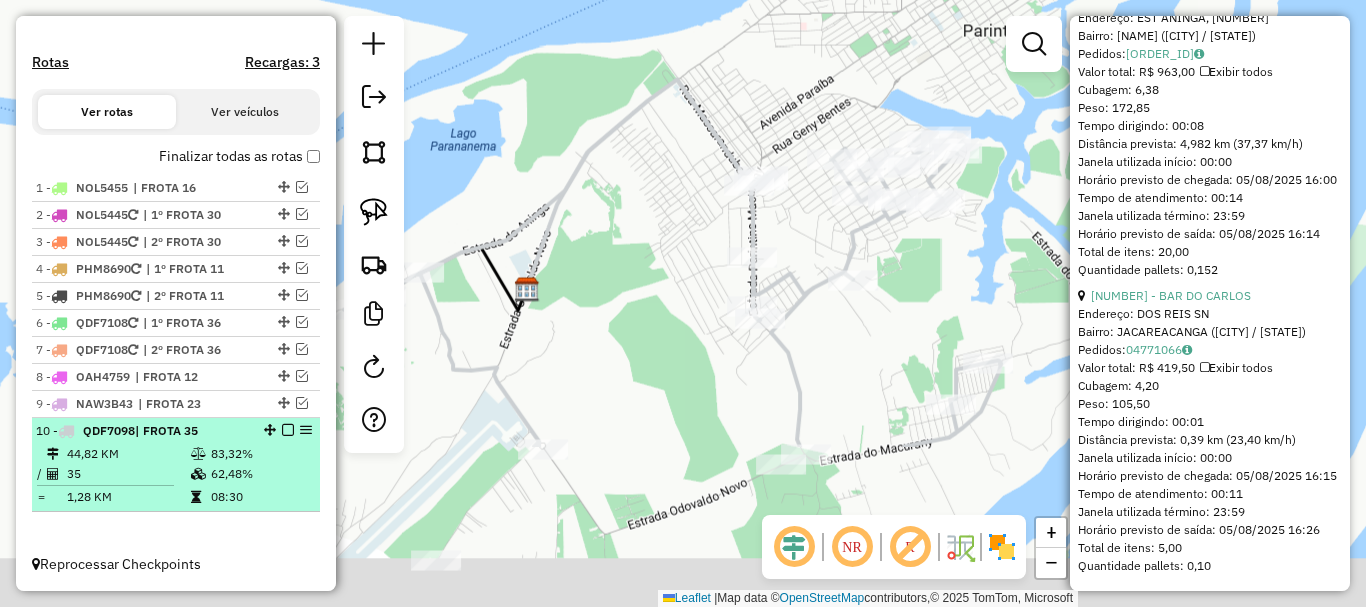 click at bounding box center (288, 430) 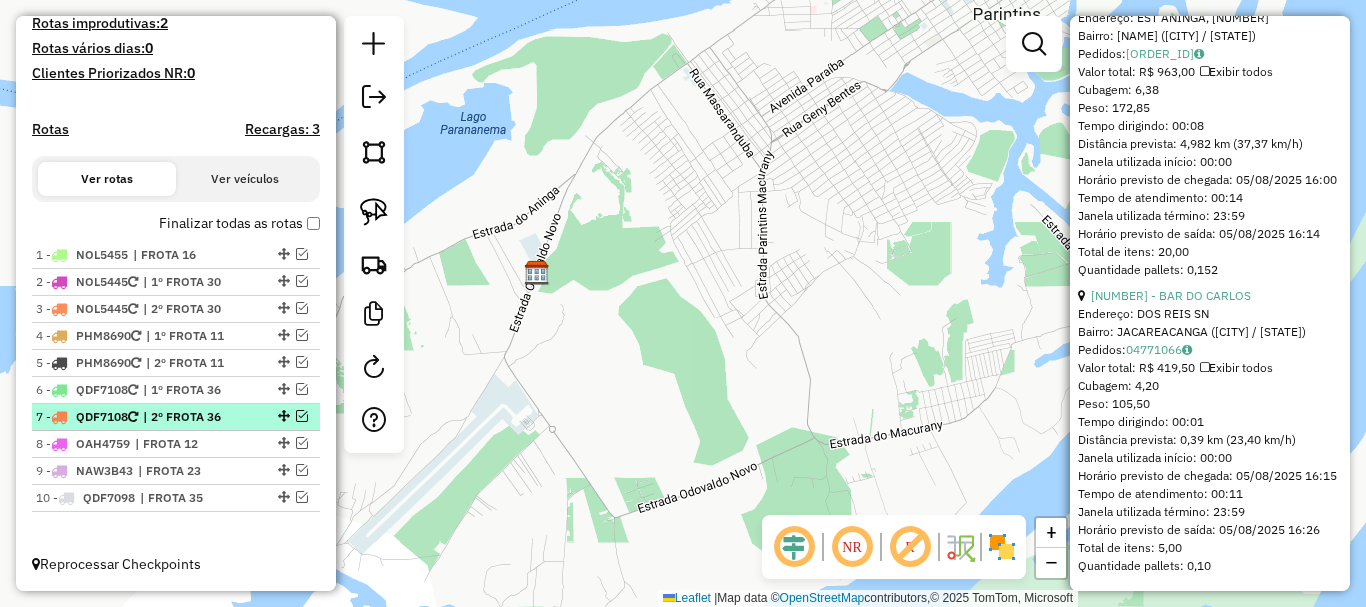 scroll, scrollTop: 548, scrollLeft: 0, axis: vertical 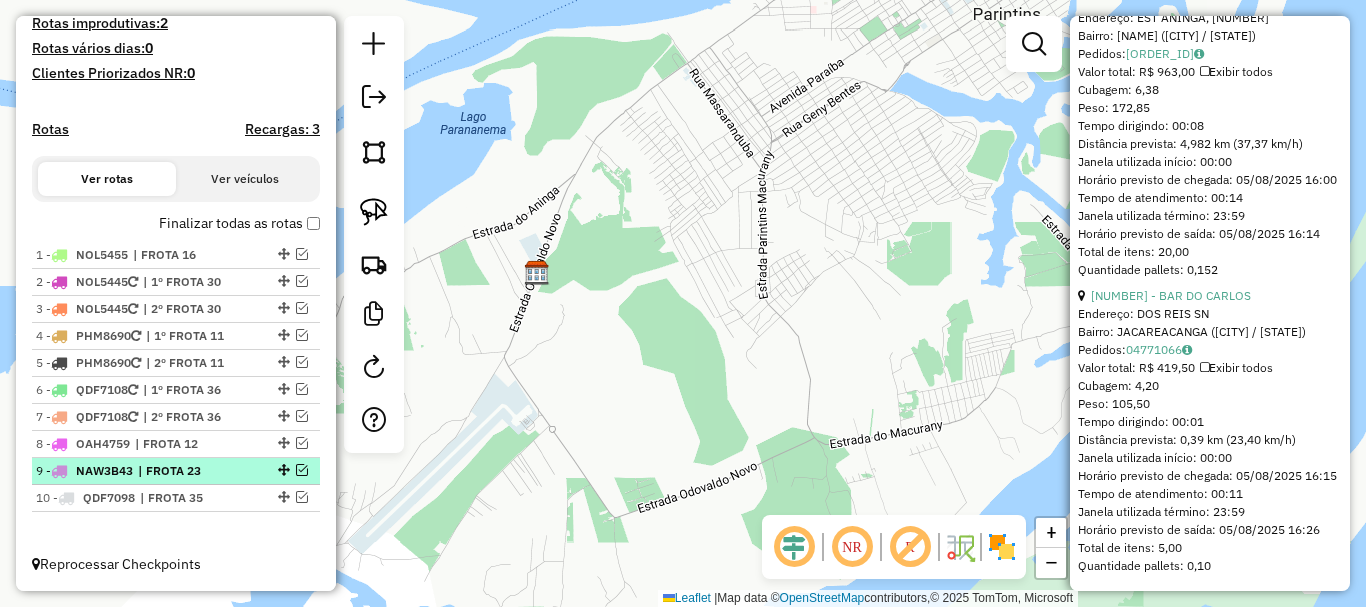 click at bounding box center [302, 470] 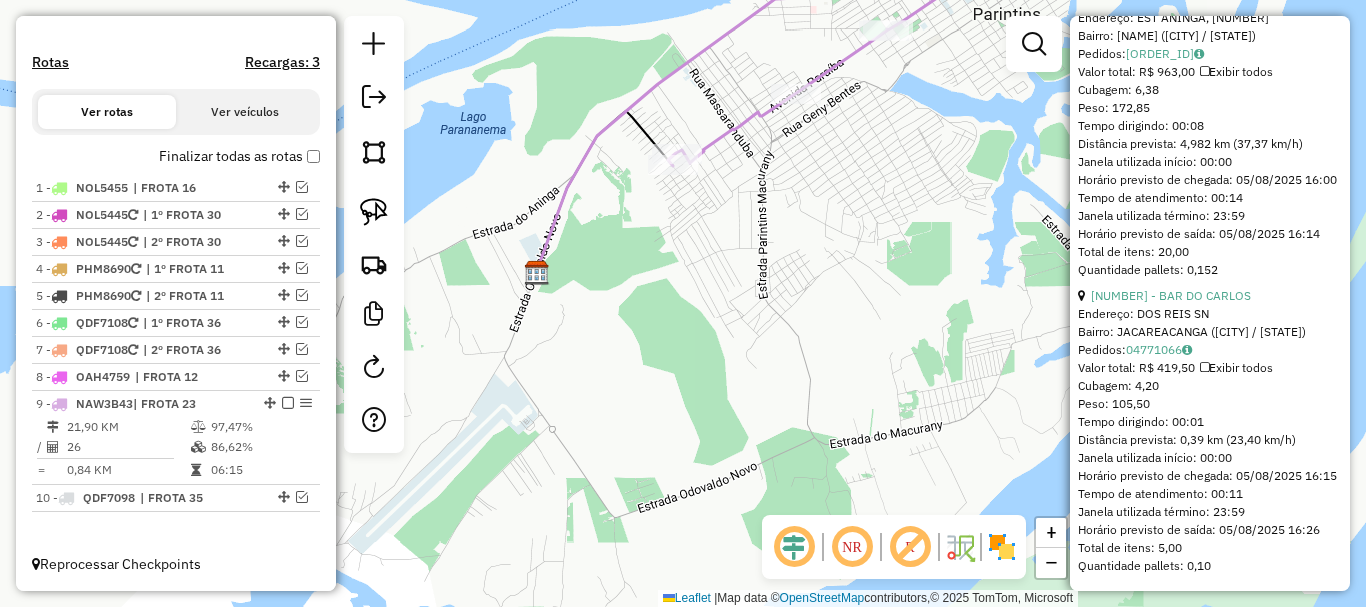 click on "Janela de atendimento Grade de atendimento Capacidade Transportadoras Veículos Cliente Pedidos  Rotas Selecione os dias de semana para filtrar as janelas de atendimento  Seg   Ter   Qua   Qui   Sex   Sáb   Dom  Informe o período da janela de atendimento: De: Até:  Filtrar exatamente a janela do cliente  Considerar janela de atendimento padrão  Selecione os dias de semana para filtrar as grades de atendimento  Seg   Ter   Qua   Qui   Sex   Sáb   Dom   Considerar clientes sem dia de atendimento cadastrado  Clientes fora do dia de atendimento selecionado Filtrar as atividades entre os valores definidos abaixo:  Peso mínimo:   Peso máximo:   Cubagem mínima:   Cubagem máxima:   De:   Até:  Filtrar as atividades entre o tempo de atendimento definido abaixo:  De:   Até:   Considerar capacidade total dos clientes não roteirizados Transportadora: Selecione um ou mais itens Tipo de veículo: Selecione um ou mais itens Veículo: Selecione um ou mais itens Motorista: Selecione um ou mais itens Nome: Rótulo:" 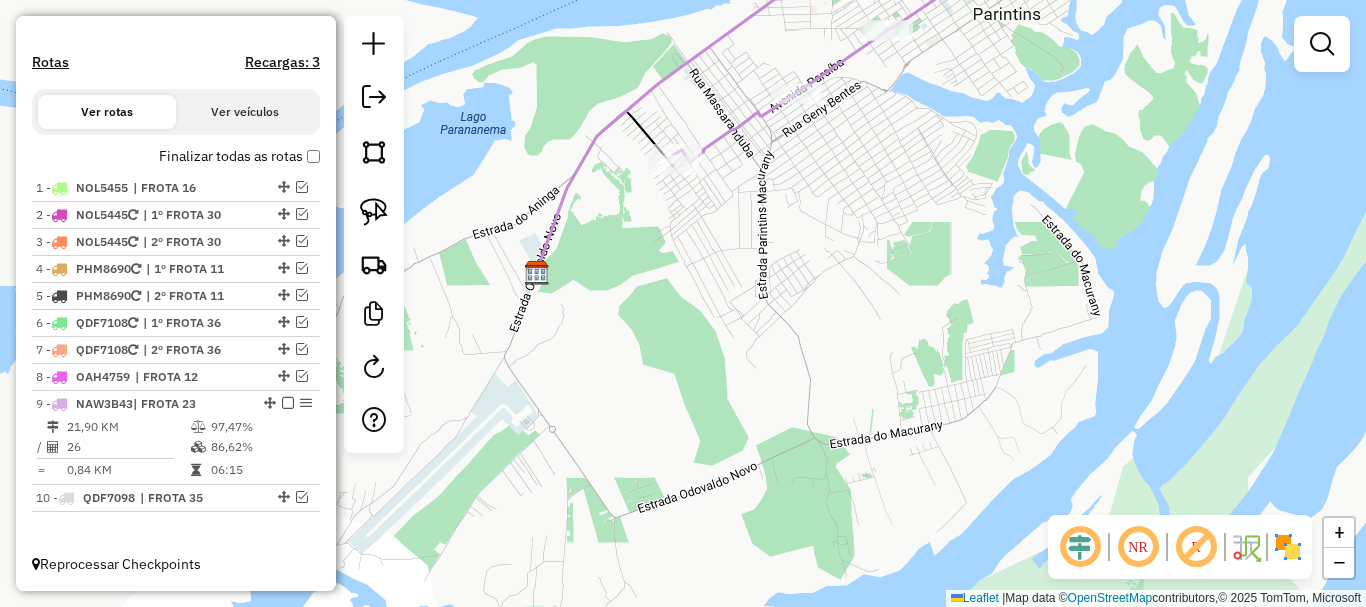 click 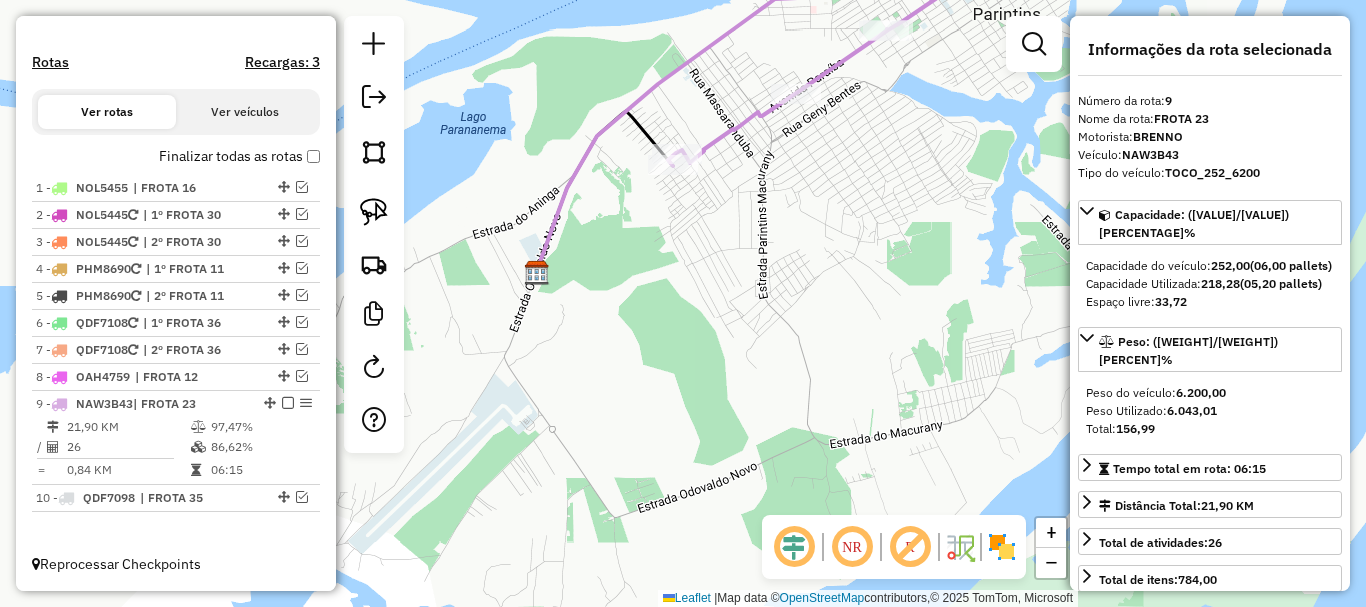 click 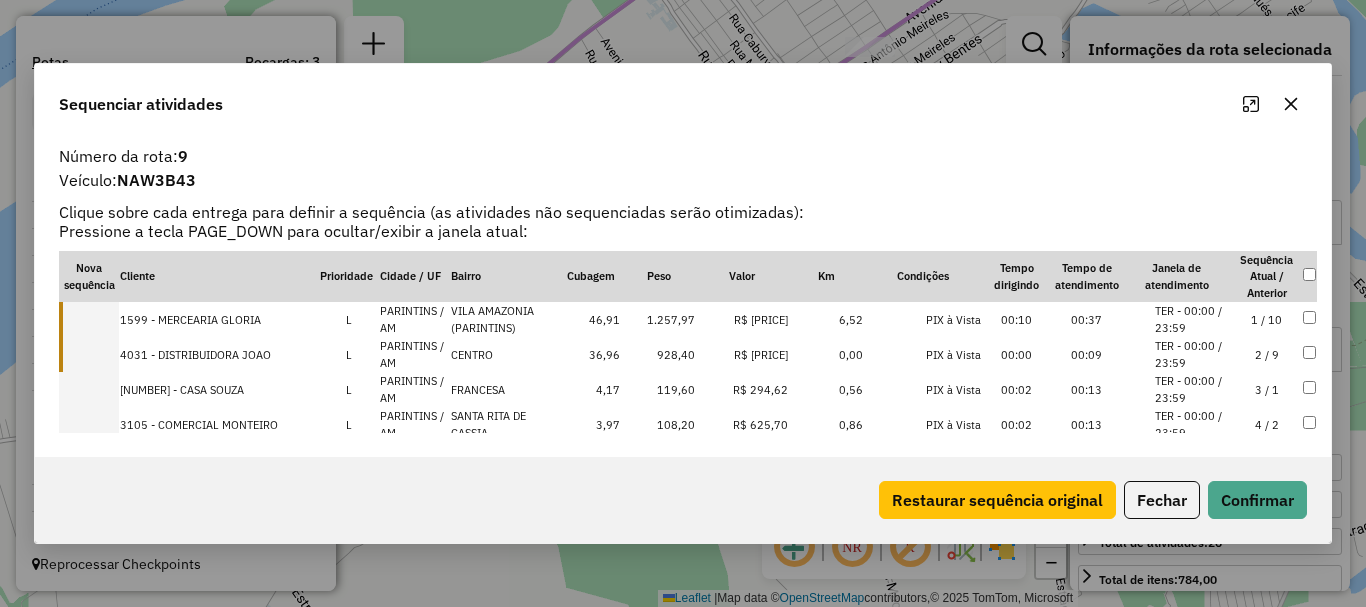 drag, startPoint x: 110, startPoint y: 318, endPoint x: 108, endPoint y: 351, distance: 33.06055 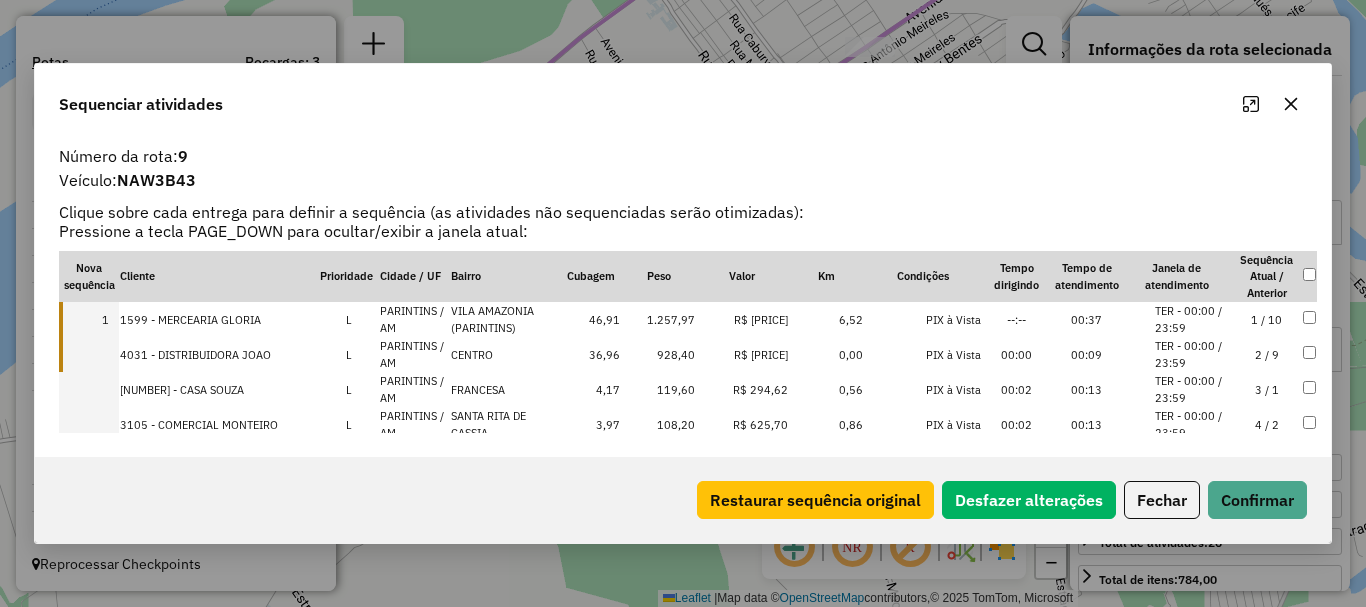 click at bounding box center [89, 354] 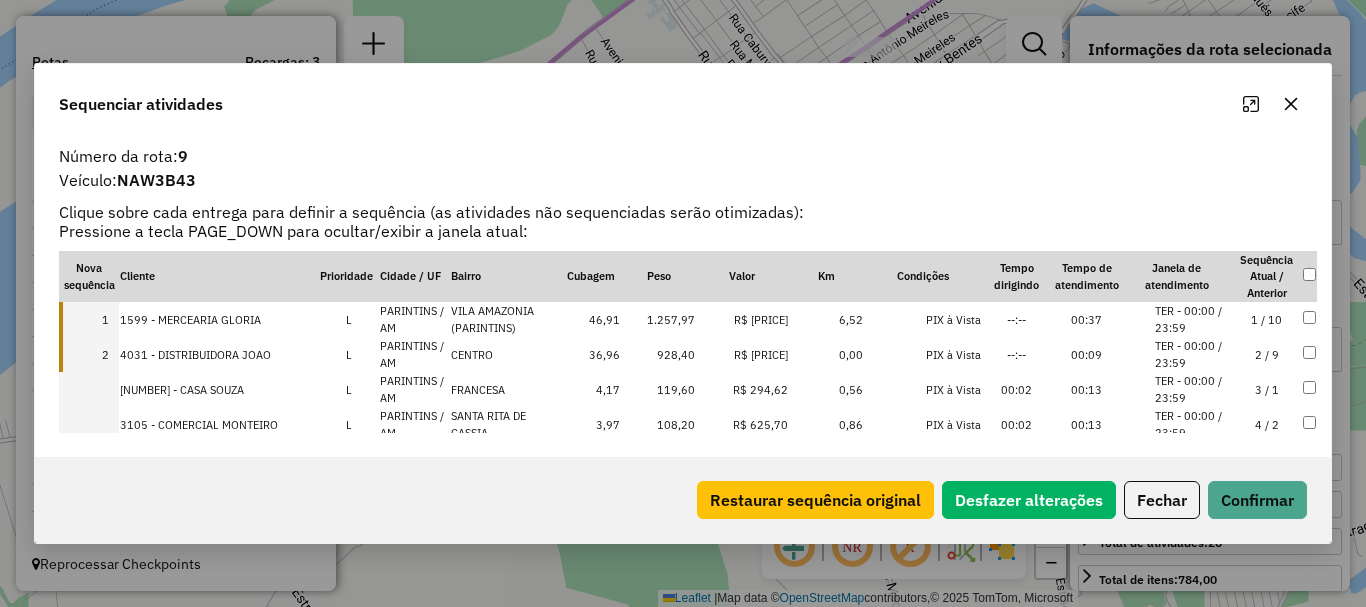 scroll, scrollTop: 7250, scrollLeft: 0, axis: vertical 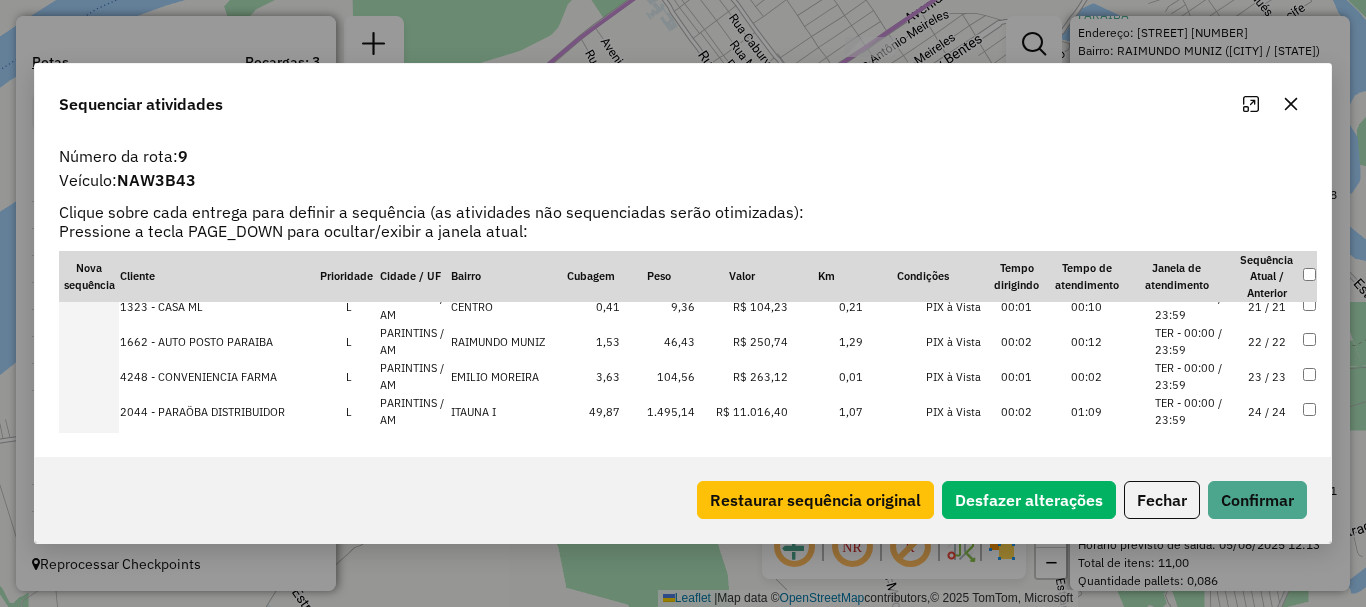 click at bounding box center (89, 341) 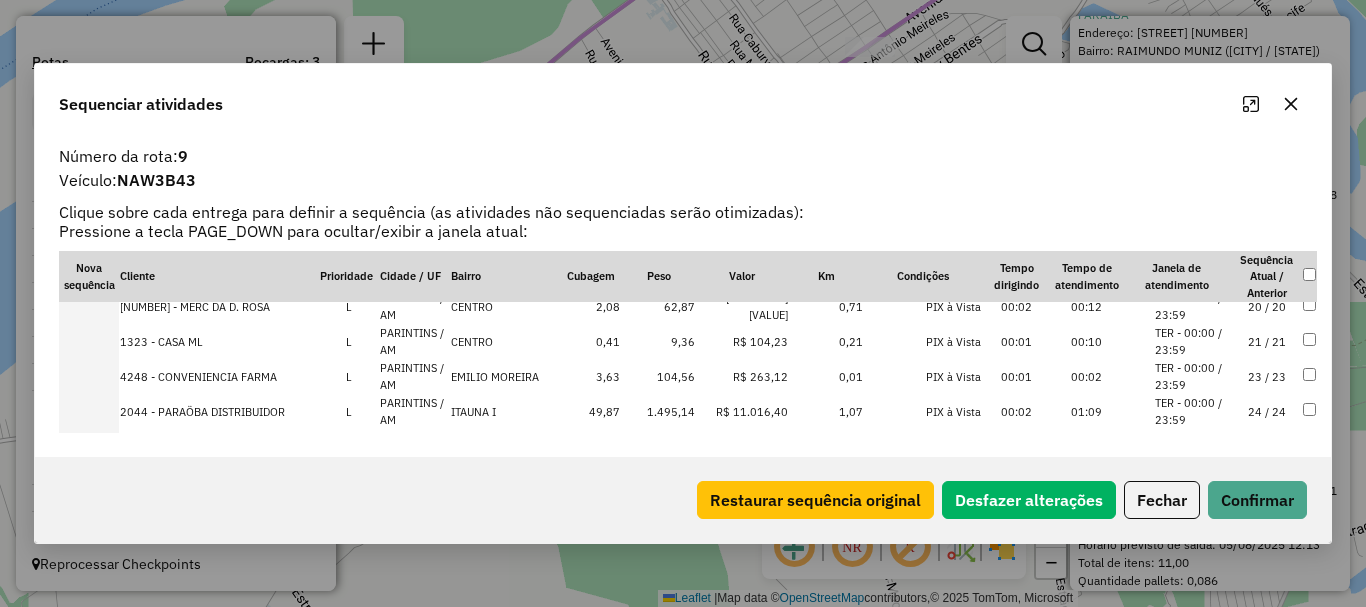 scroll, scrollTop: 748, scrollLeft: 0, axis: vertical 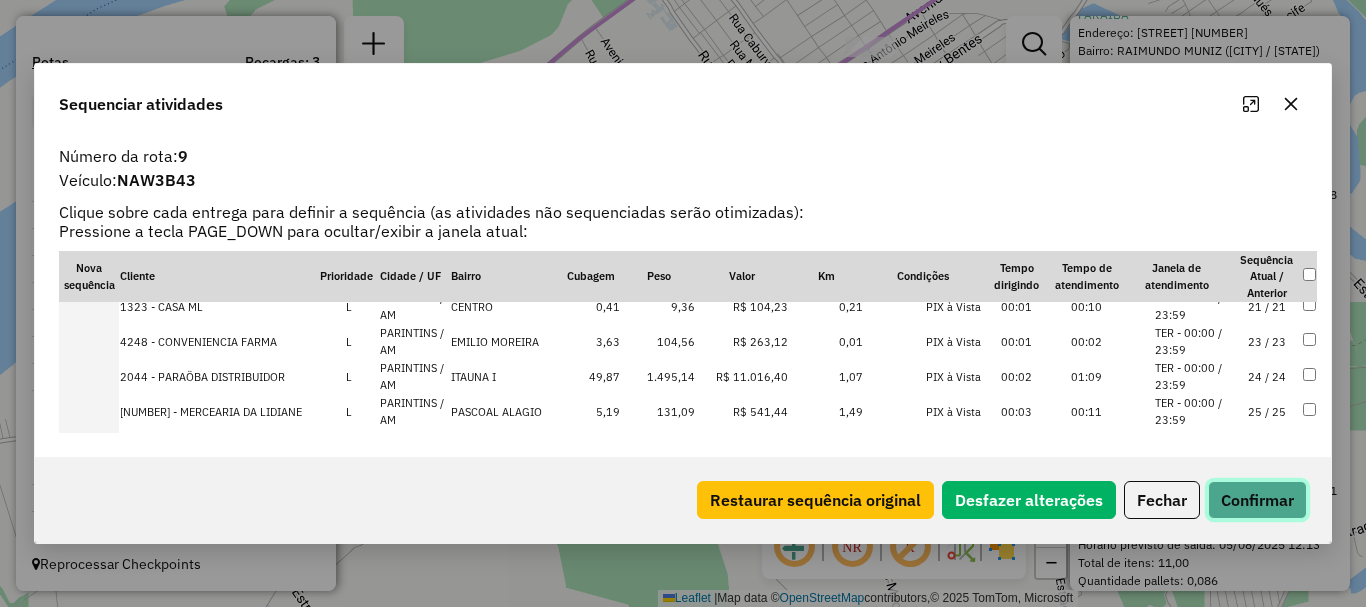 click on "Confirmar" 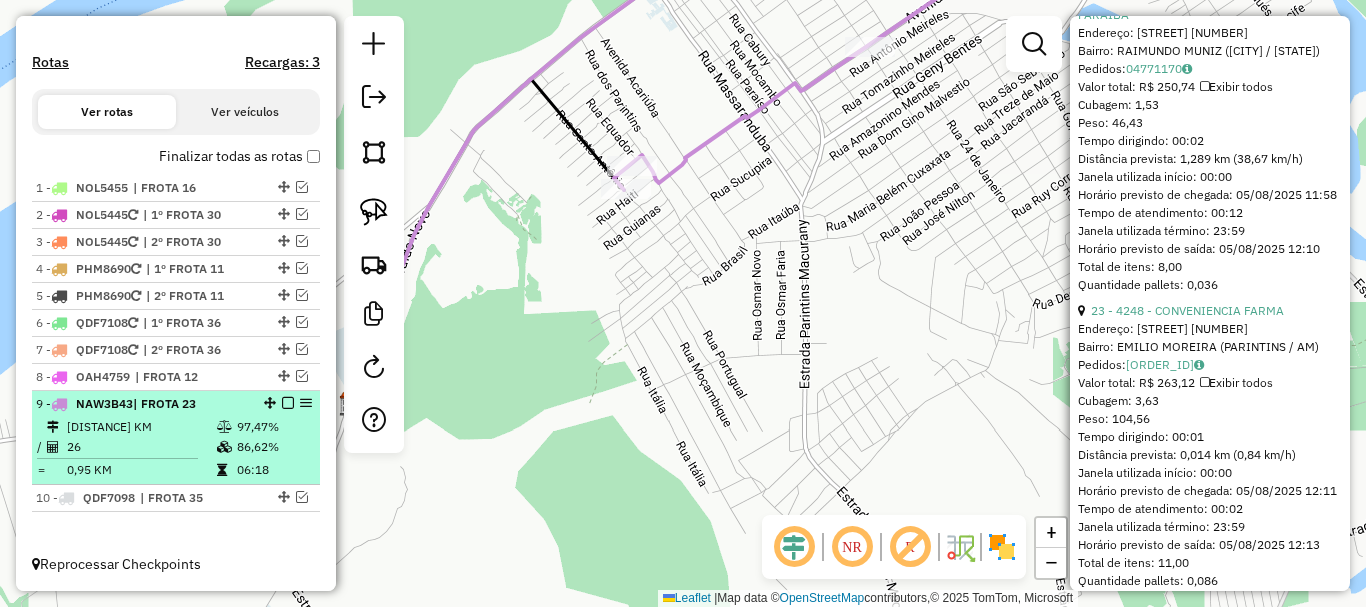 click at bounding box center [288, 403] 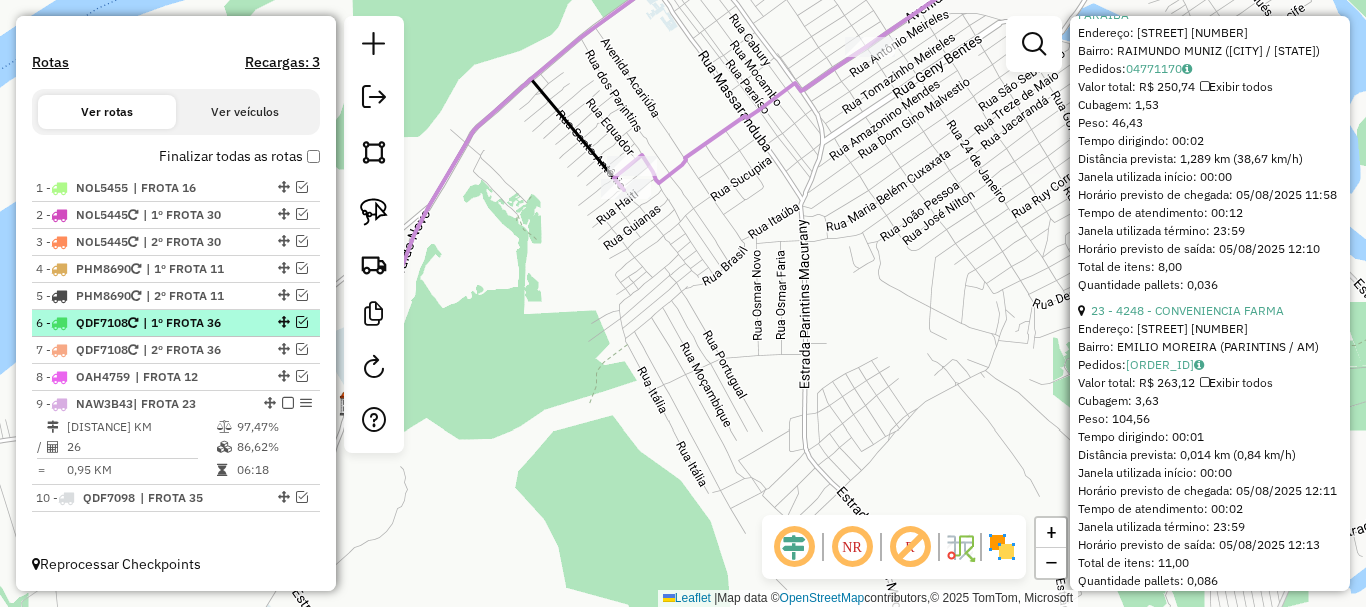 scroll, scrollTop: 548, scrollLeft: 0, axis: vertical 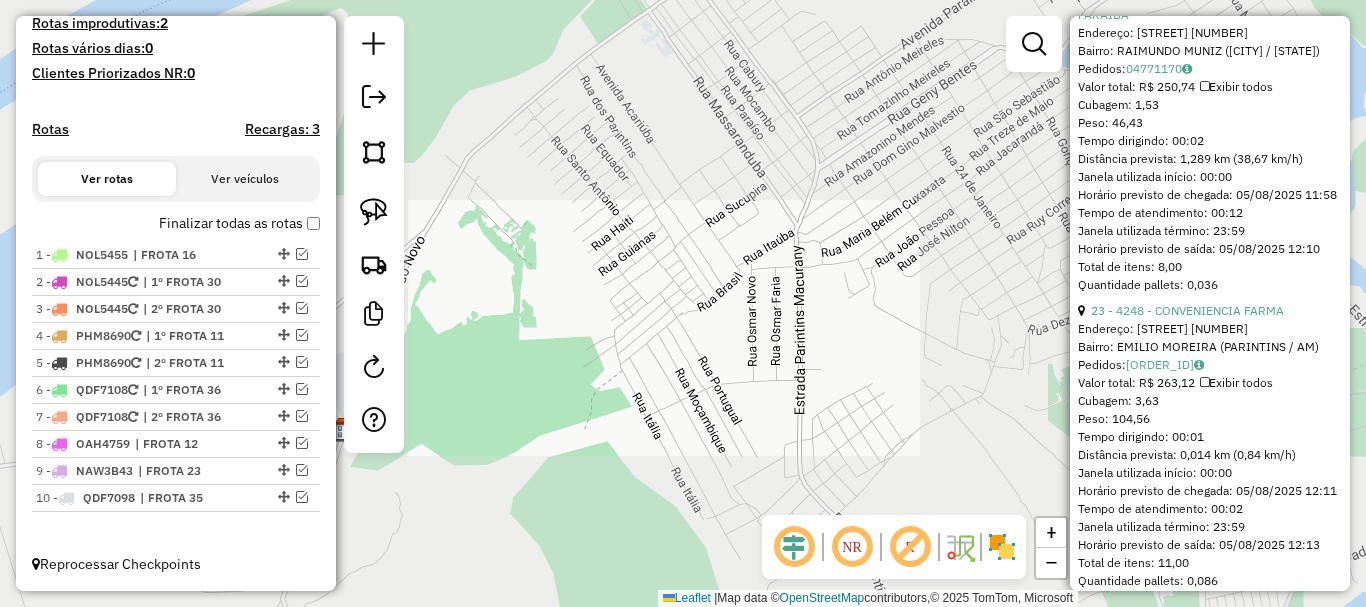 drag, startPoint x: 724, startPoint y: 267, endPoint x: 474, endPoint y: 452, distance: 311.00644 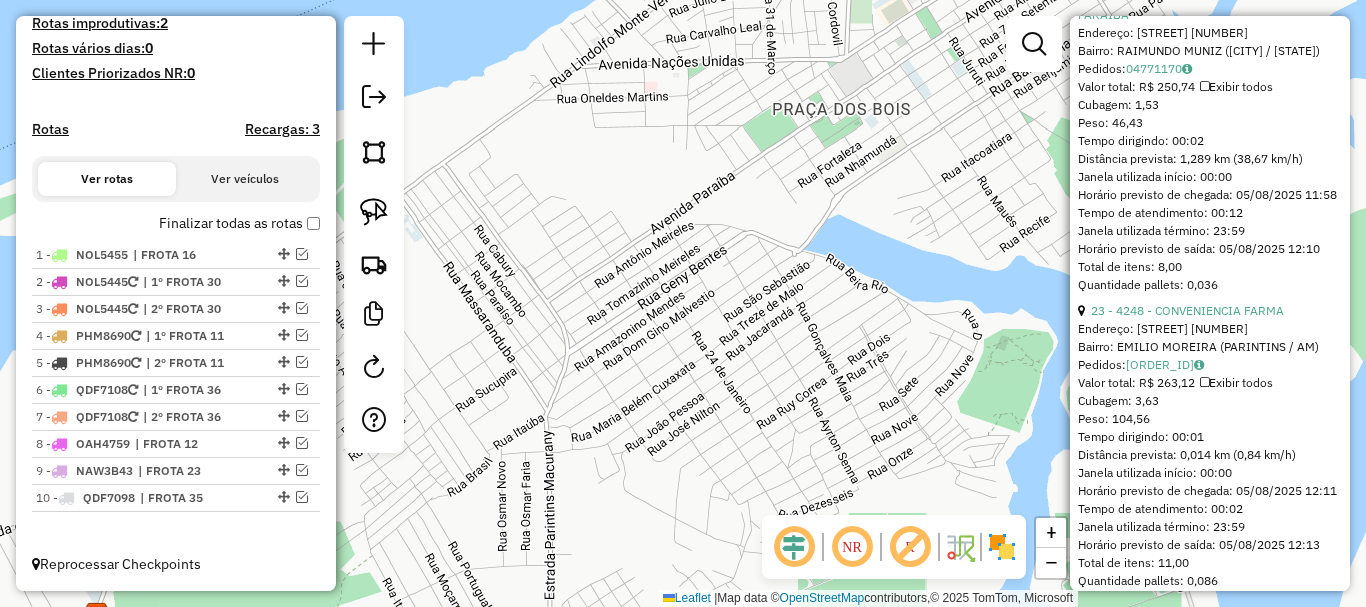 drag, startPoint x: 531, startPoint y: 393, endPoint x: 501, endPoint y: 448, distance: 62.649822 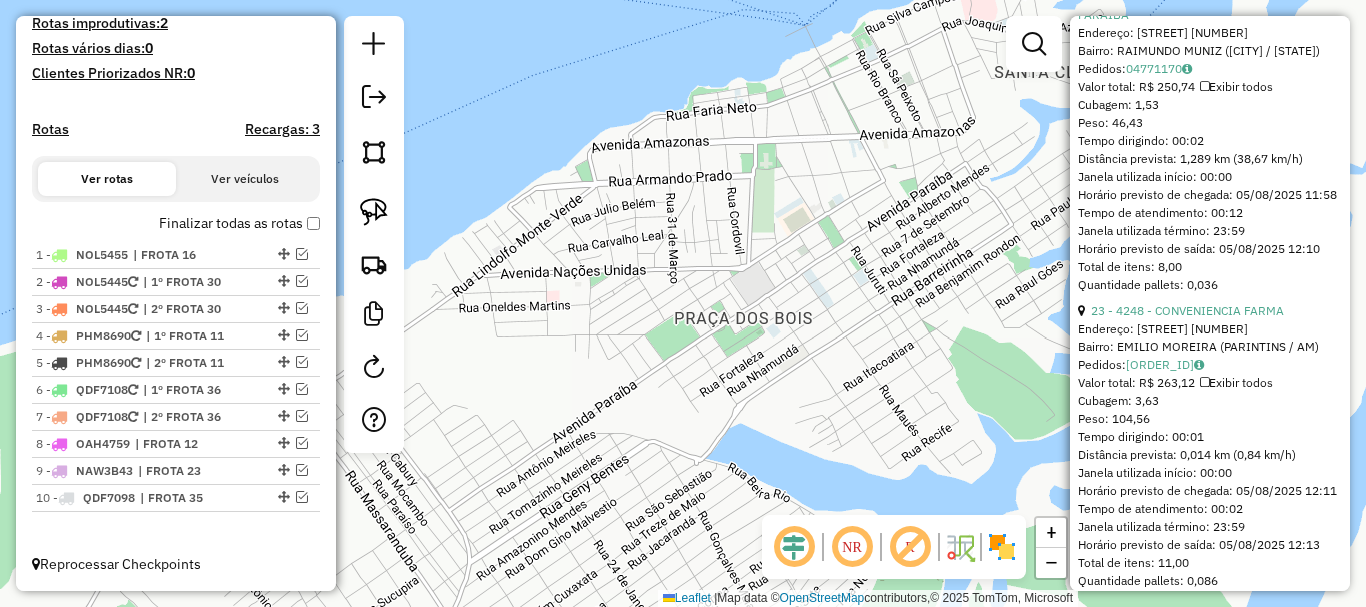 drag, startPoint x: 586, startPoint y: 290, endPoint x: 517, endPoint y: 355, distance: 94.79452 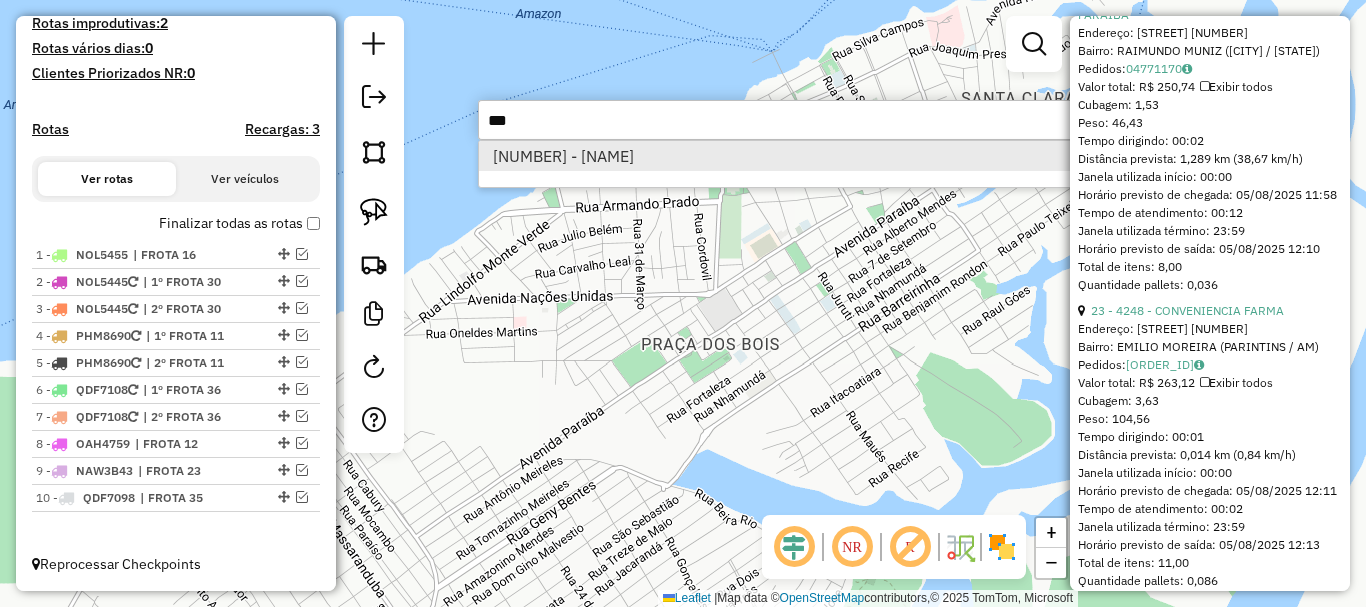 type on "***" 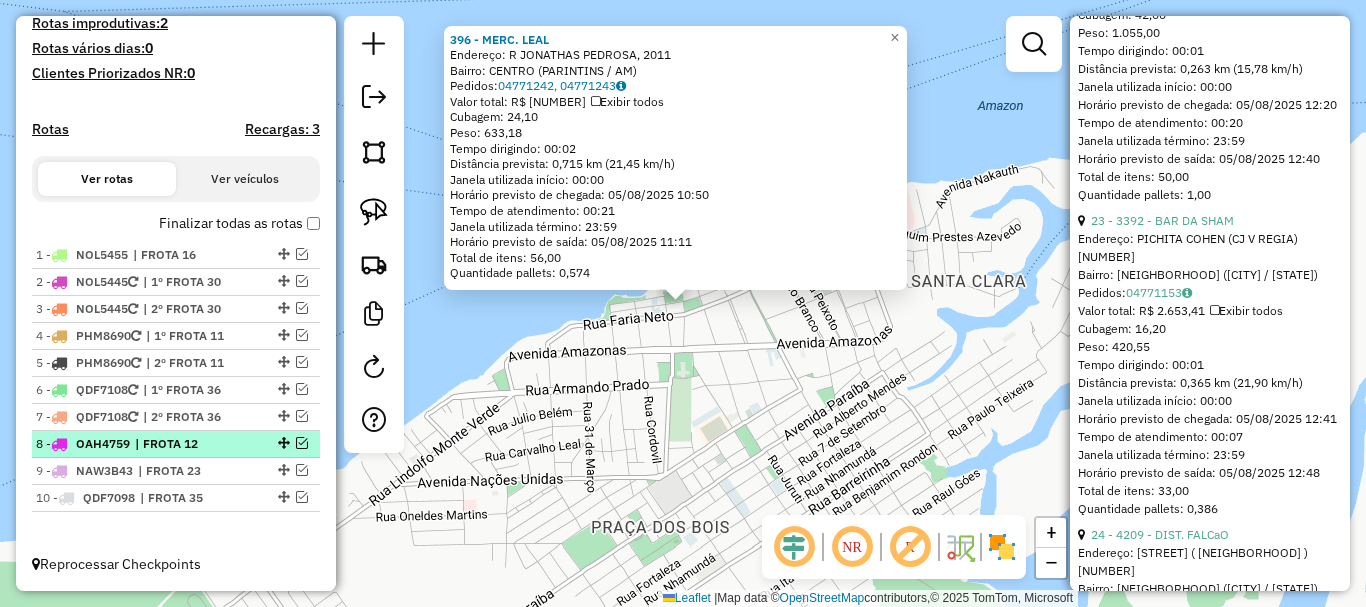 click at bounding box center (302, 443) 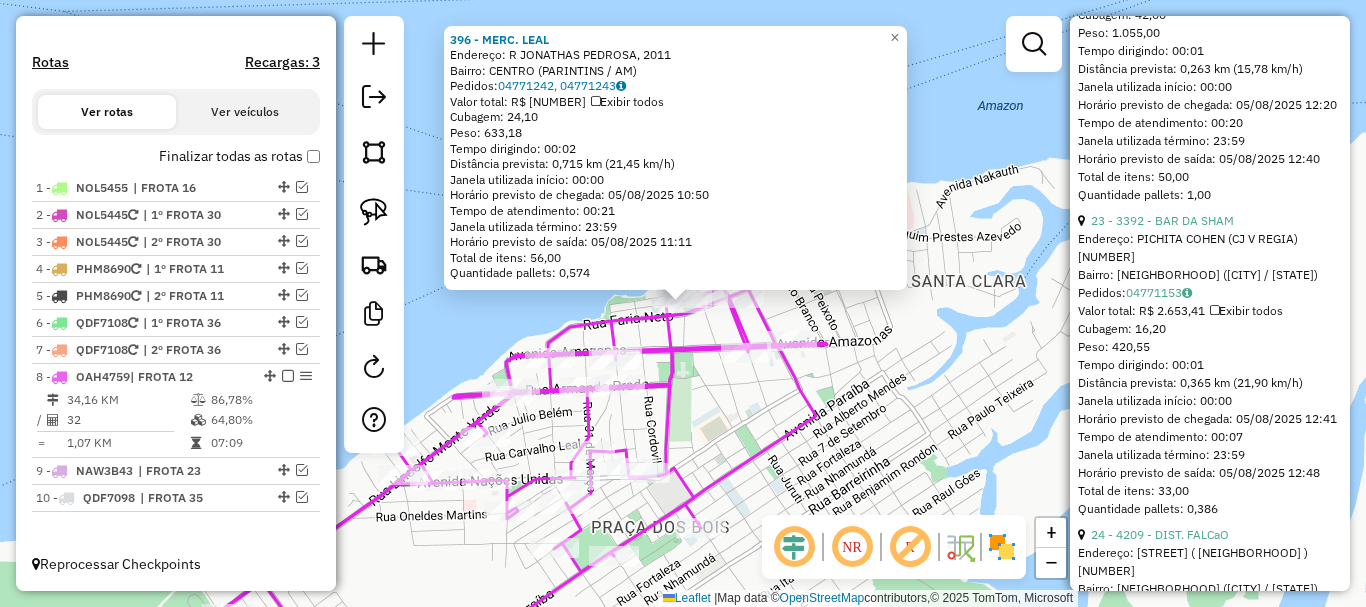 click 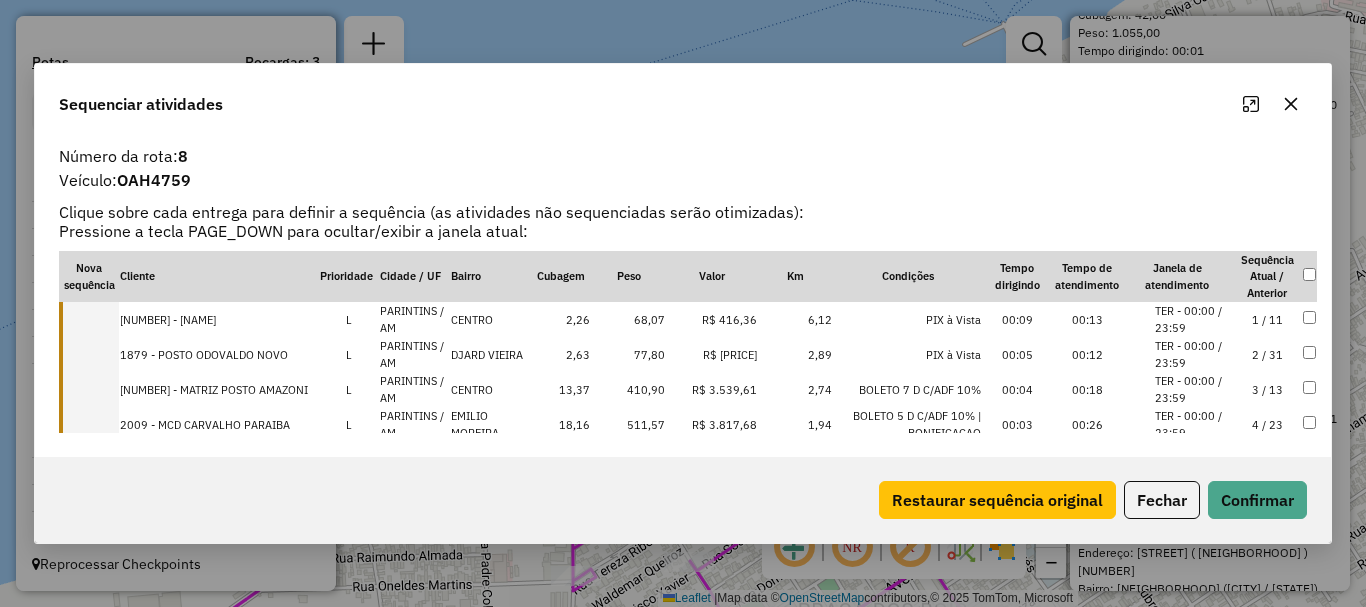 click on "[NUMBER] - [NAME]" at bounding box center (219, 319) 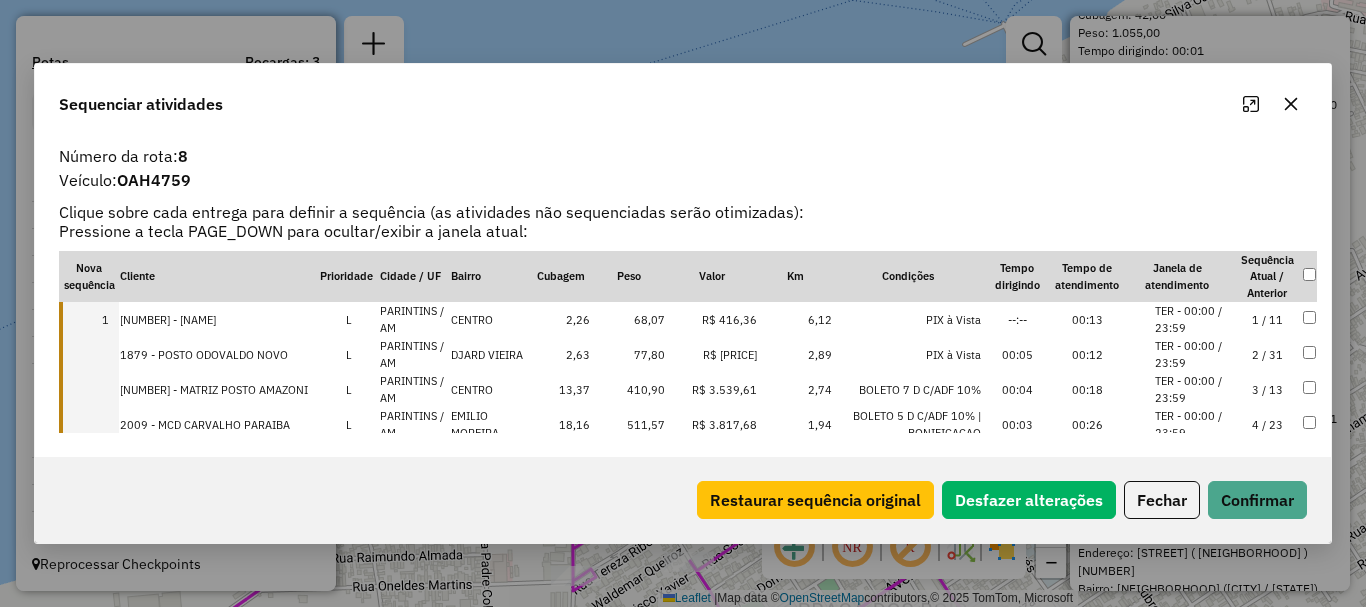 click at bounding box center (89, 354) 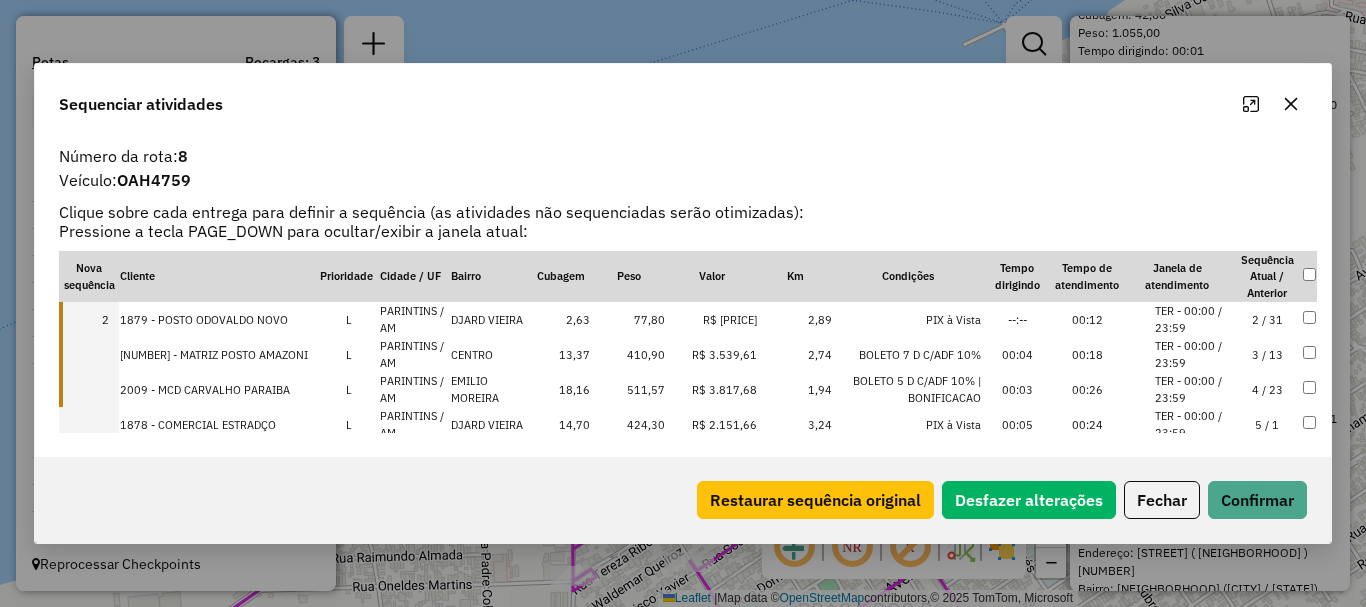 scroll, scrollTop: 0, scrollLeft: 0, axis: both 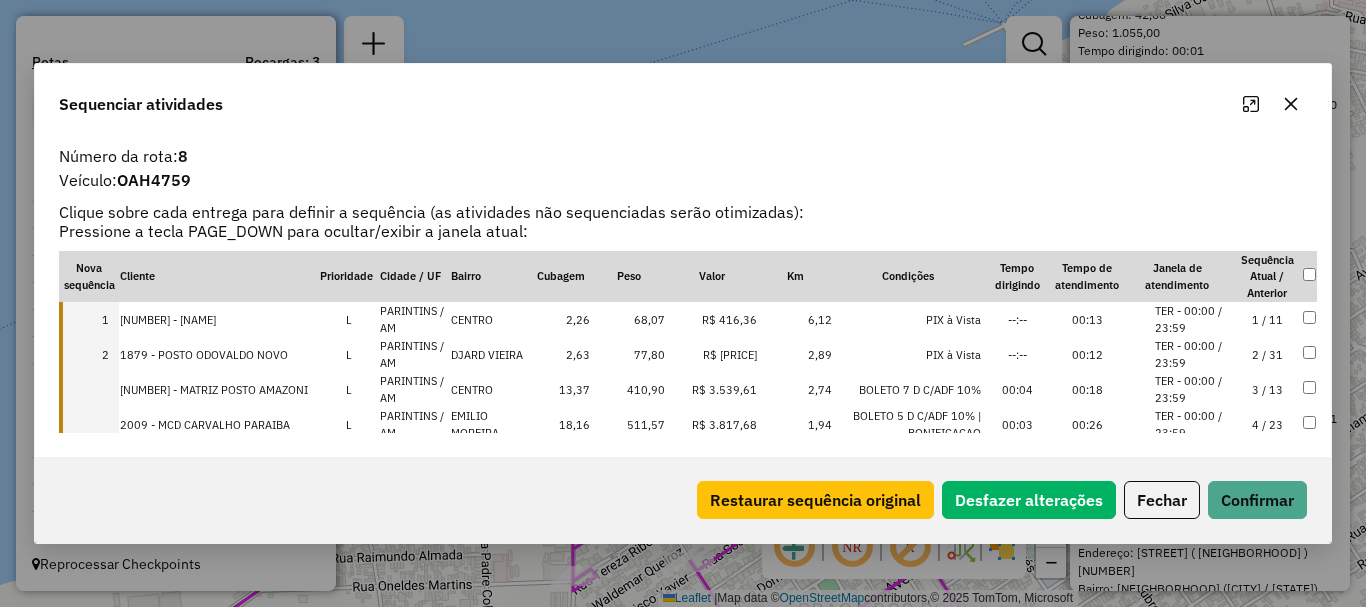 click at bounding box center [89, 389] 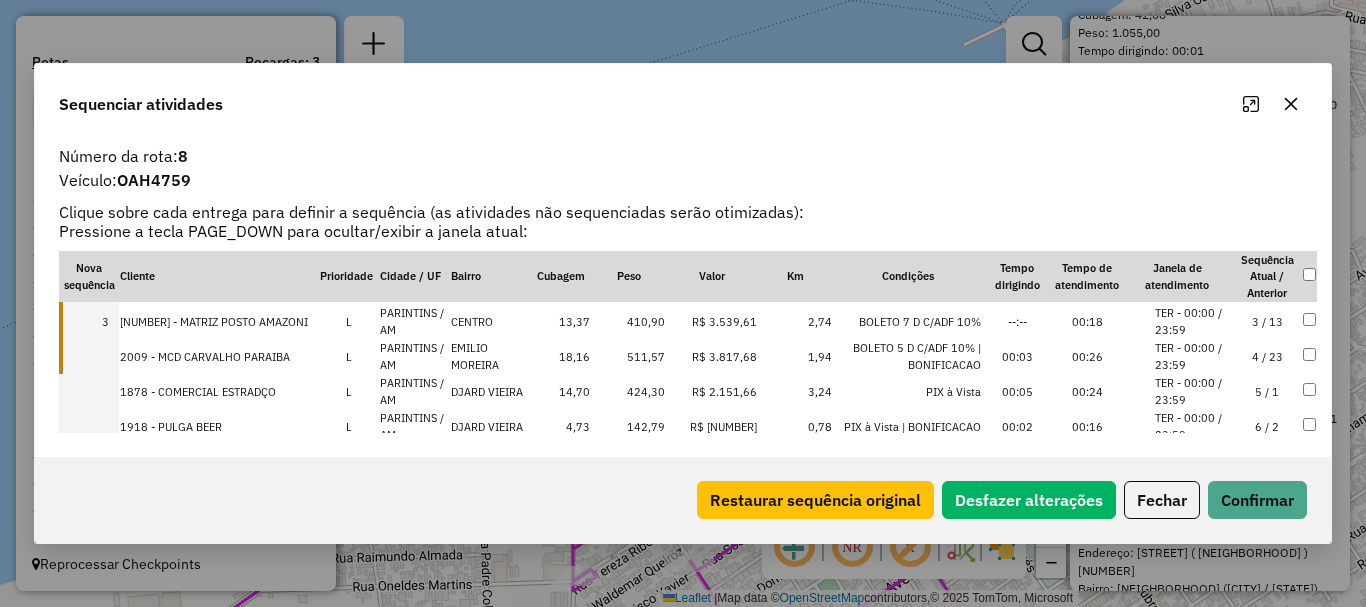 scroll, scrollTop: 100, scrollLeft: 0, axis: vertical 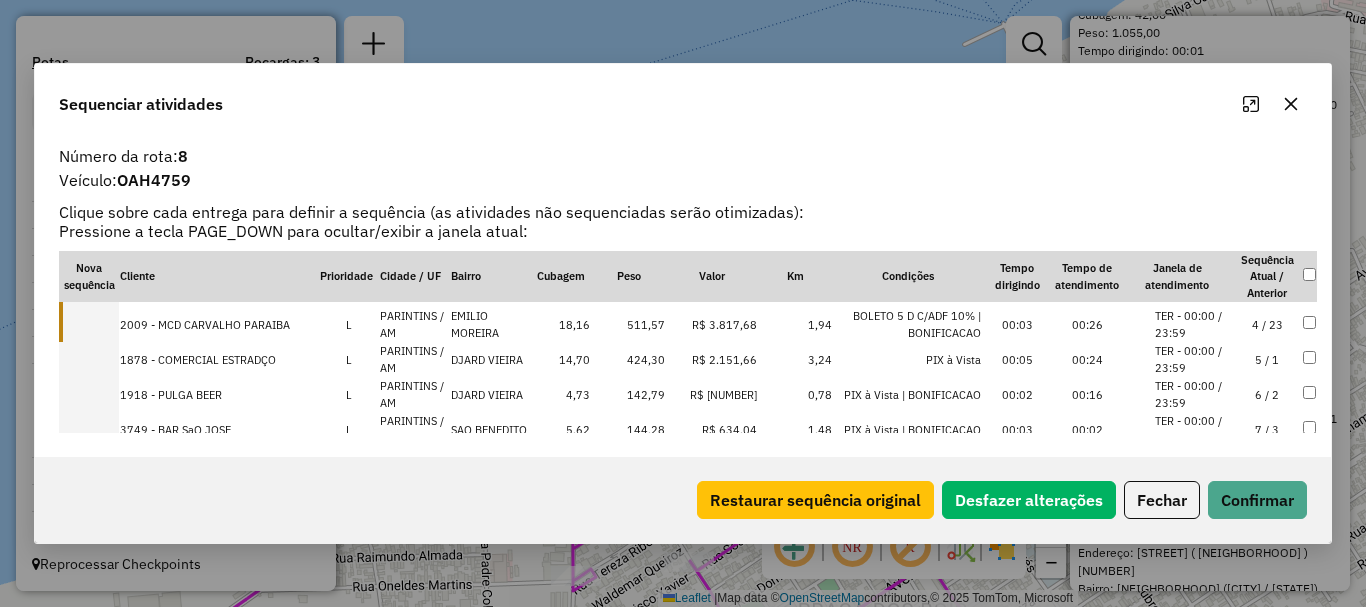 click at bounding box center (89, 324) 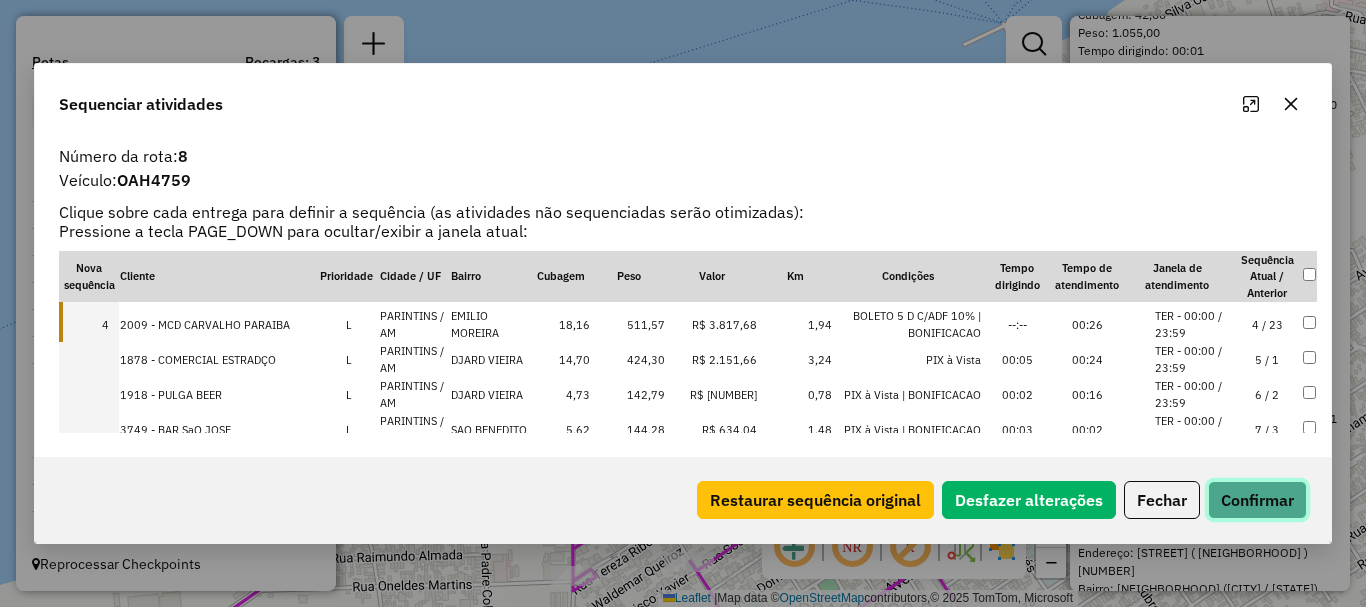 click on "Confirmar" 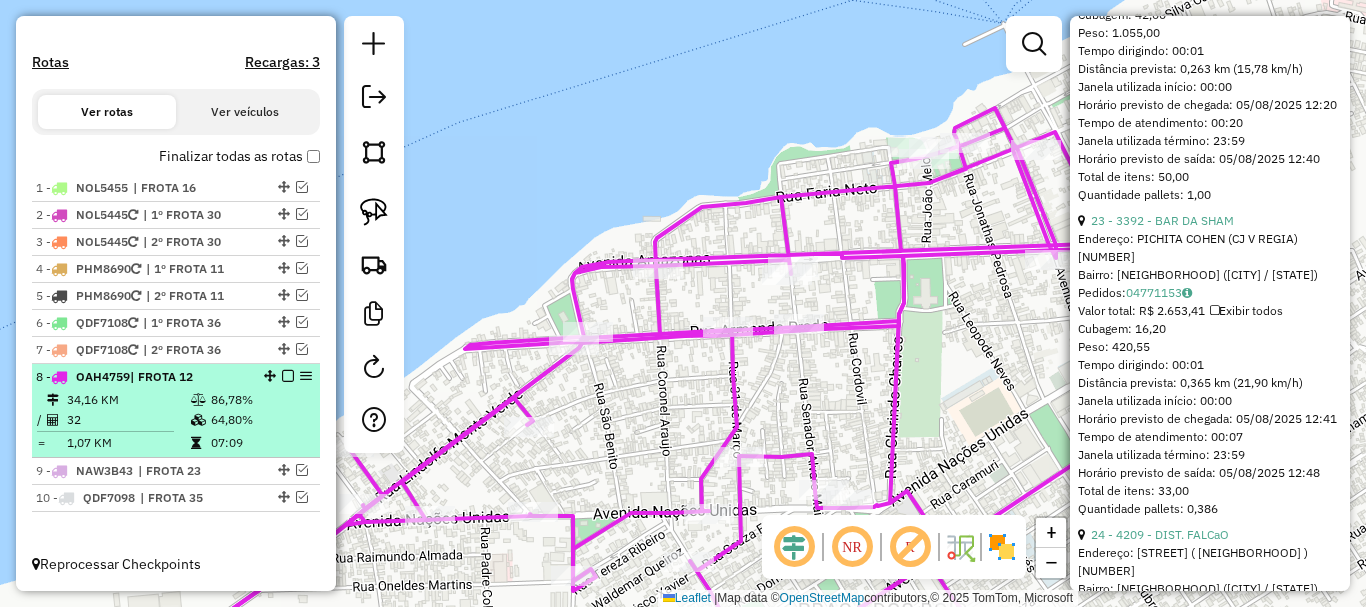 click at bounding box center (288, 376) 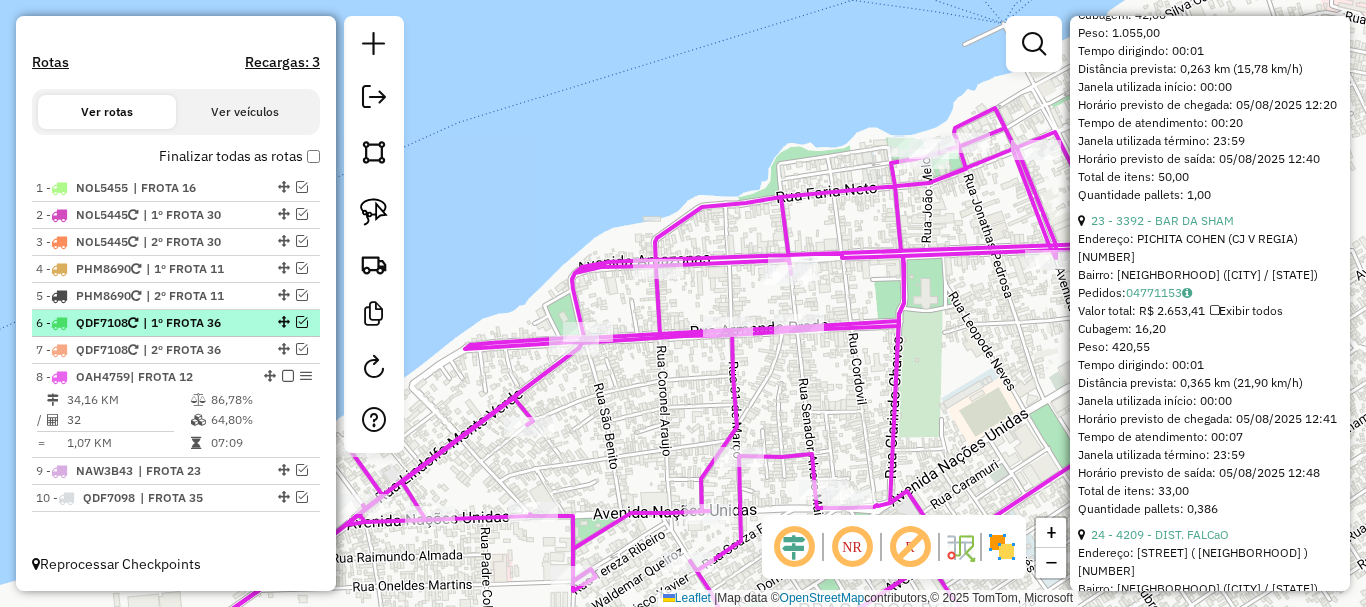 scroll, scrollTop: 548, scrollLeft: 0, axis: vertical 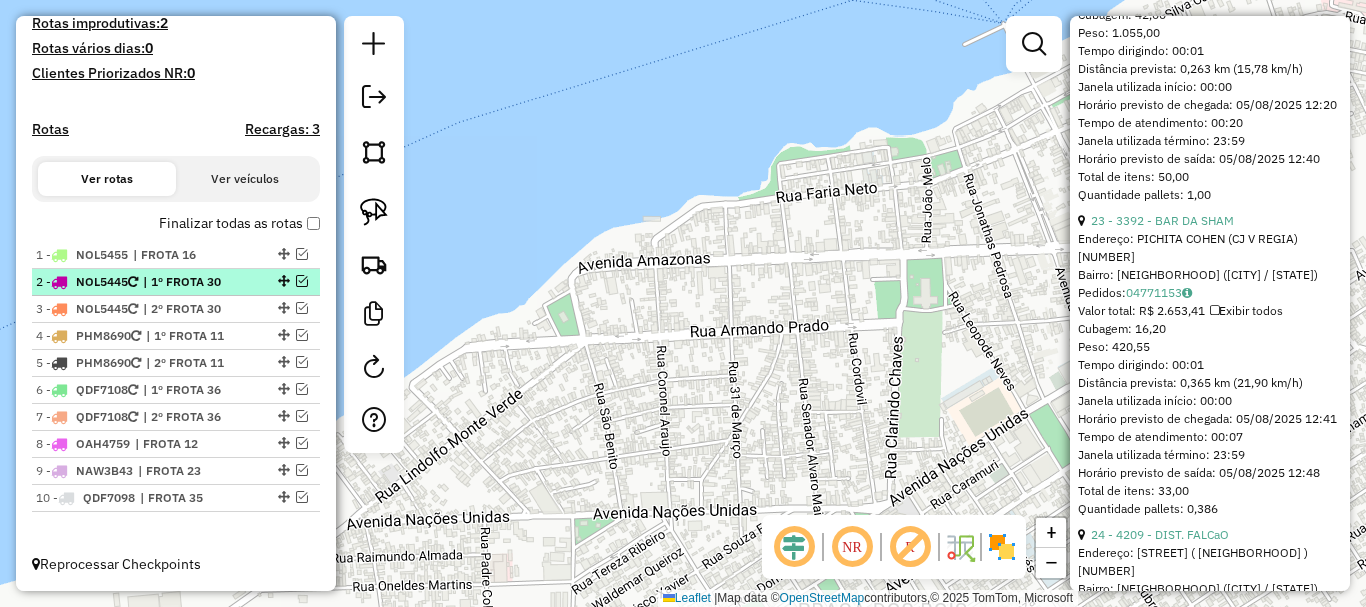 click on "| 1º FROTA 30" at bounding box center [189, 282] 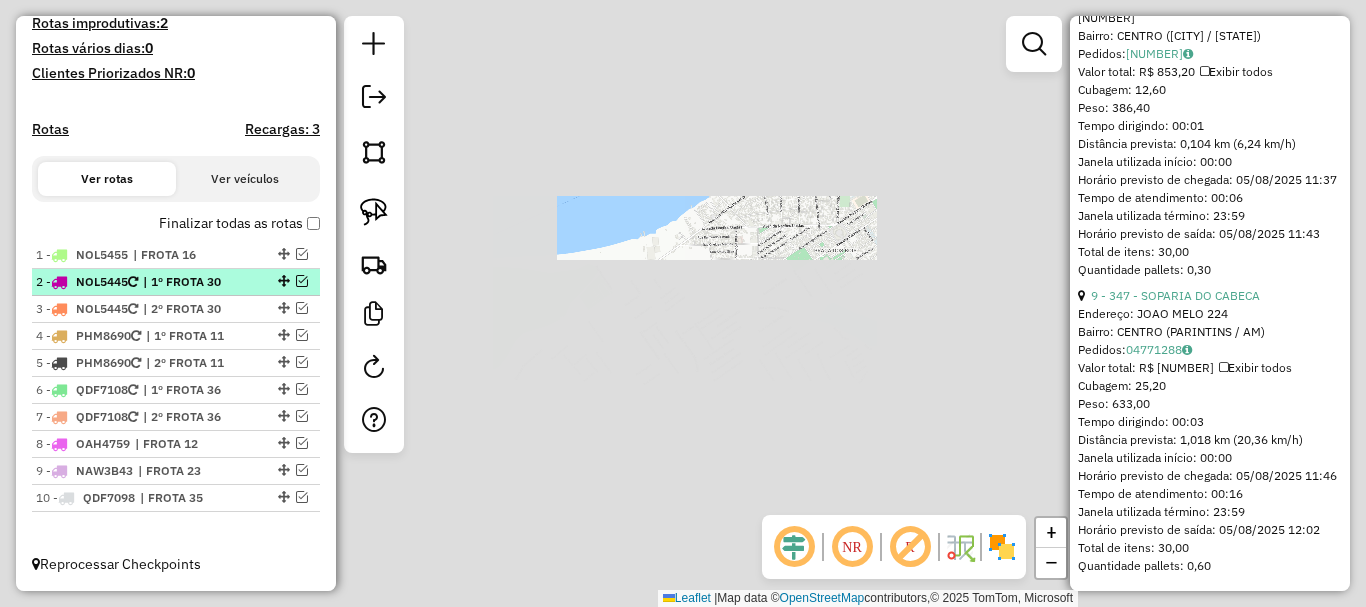 scroll, scrollTop: 3085, scrollLeft: 0, axis: vertical 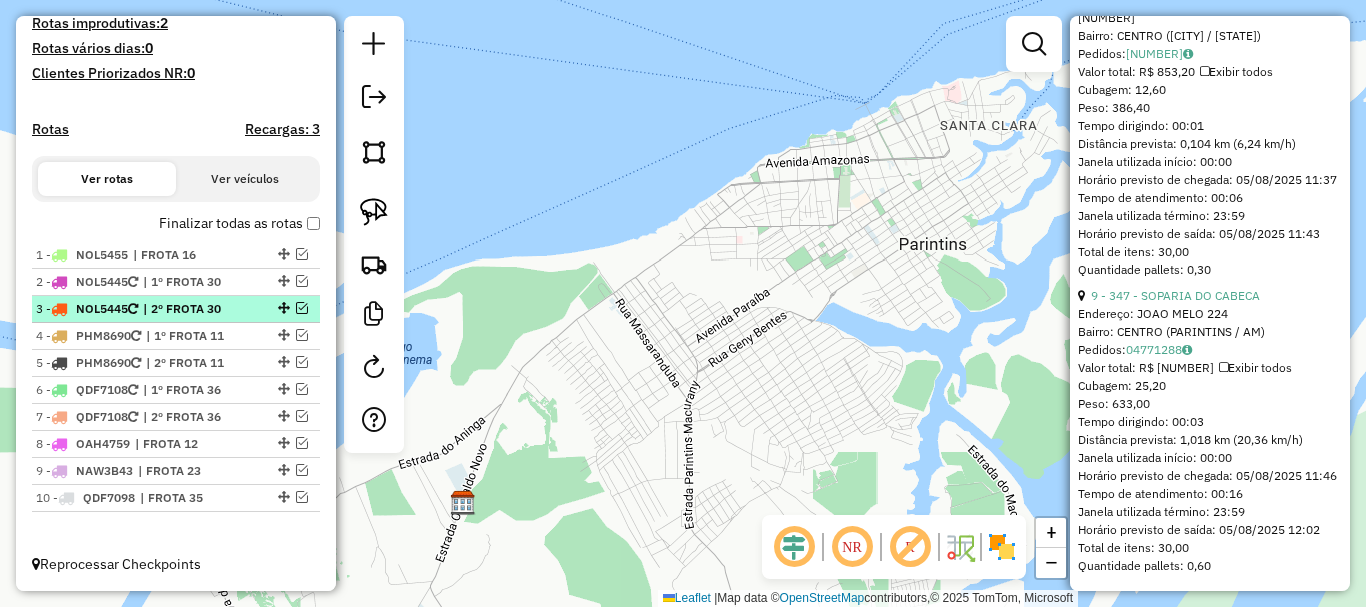 click on "| 2º FROTA 30" at bounding box center [189, 309] 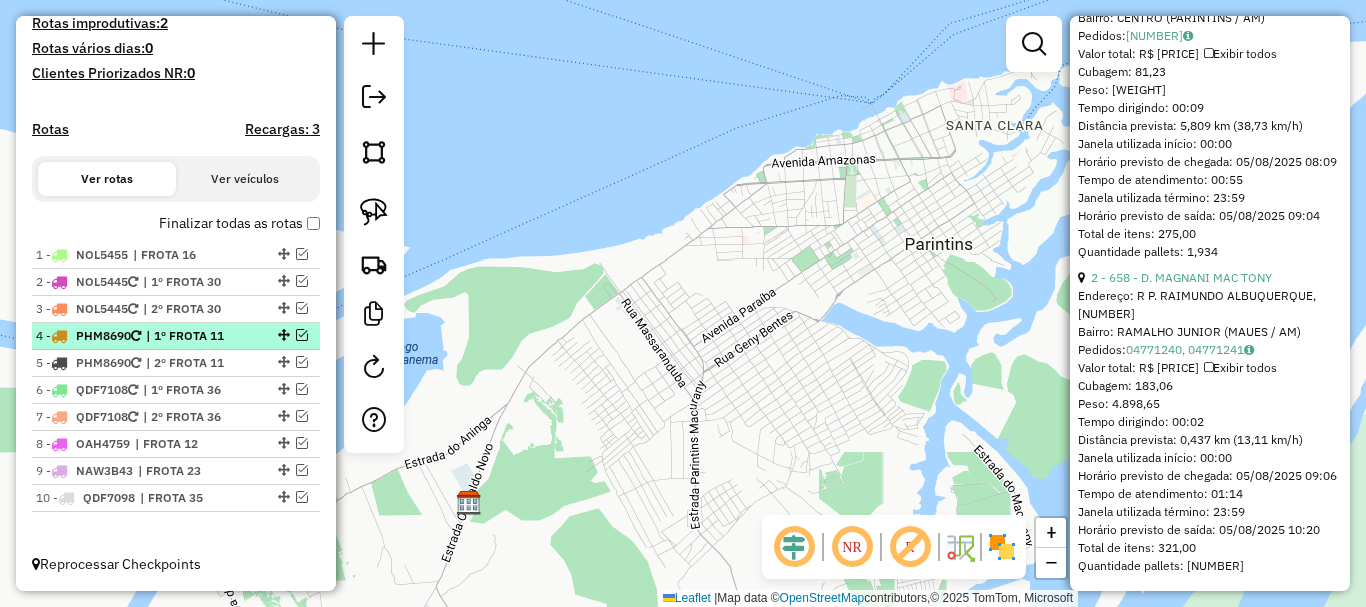 click on "| 1º FROTA 11" at bounding box center [192, 336] 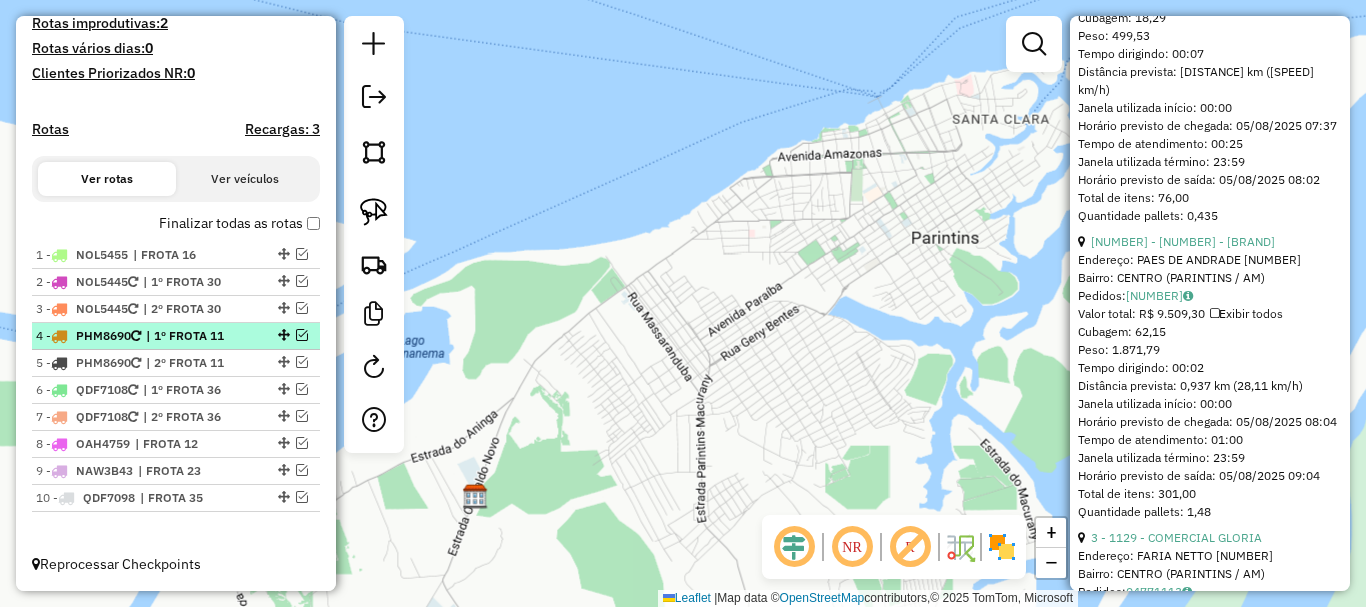 scroll, scrollTop: 1201, scrollLeft: 0, axis: vertical 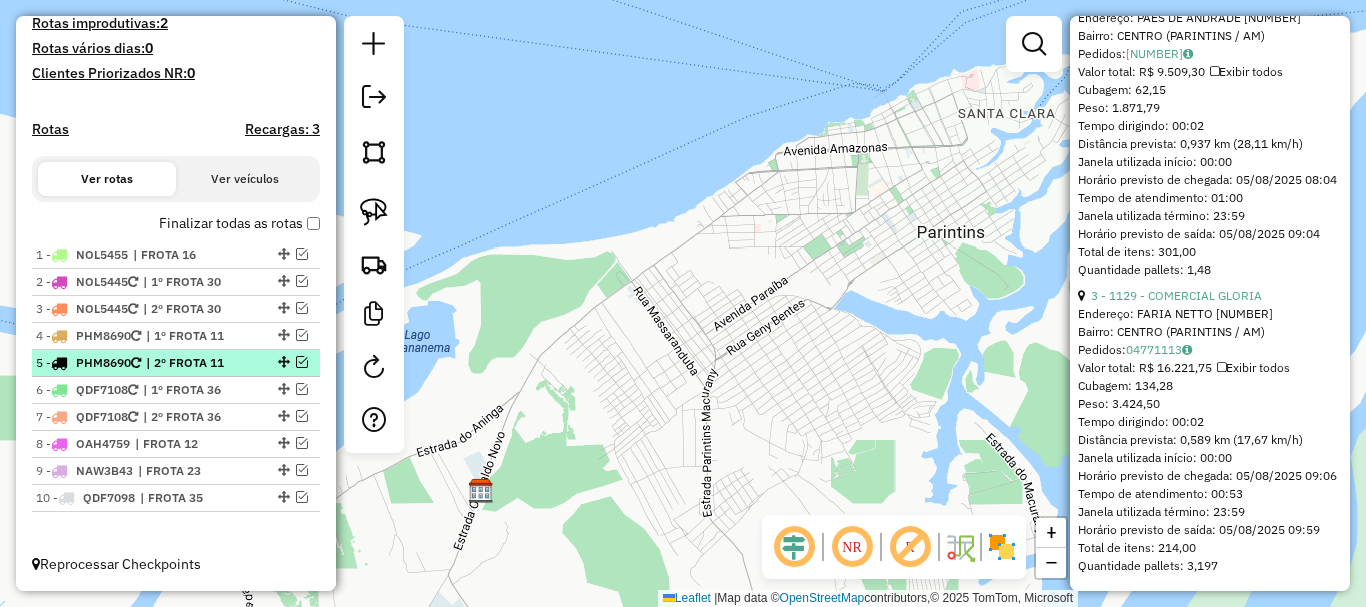 click on "| 2º FROTA 11" at bounding box center [192, 363] 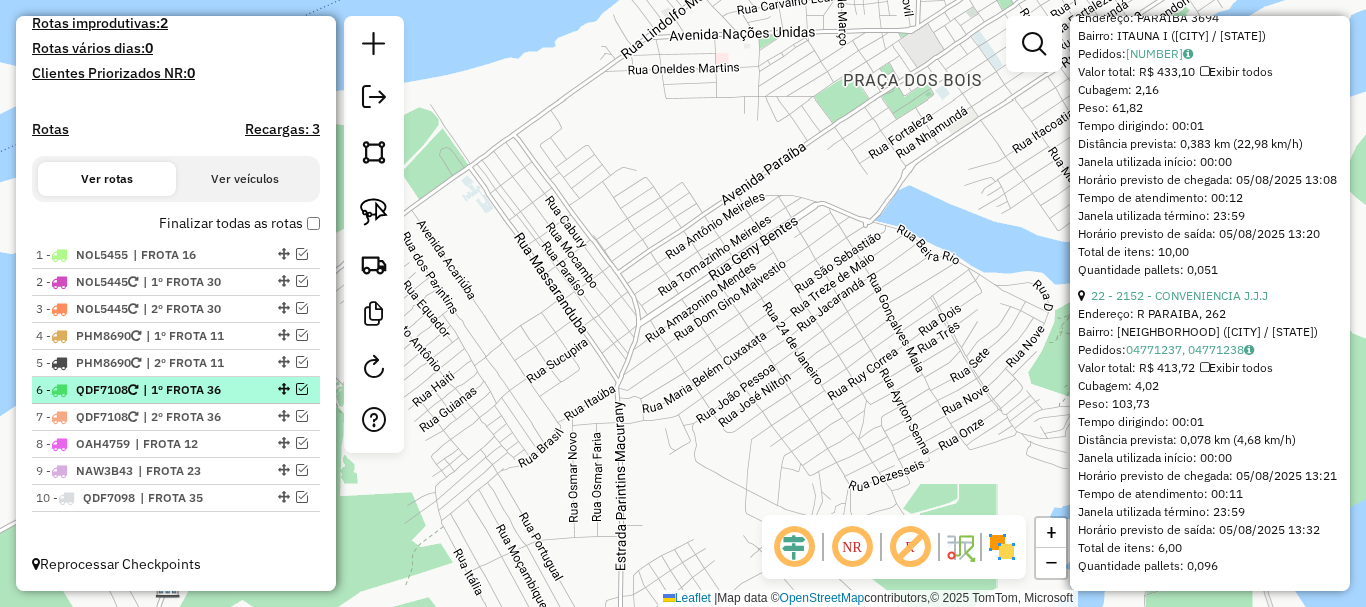 click on "| 1º FROTA 36" at bounding box center [189, 390] 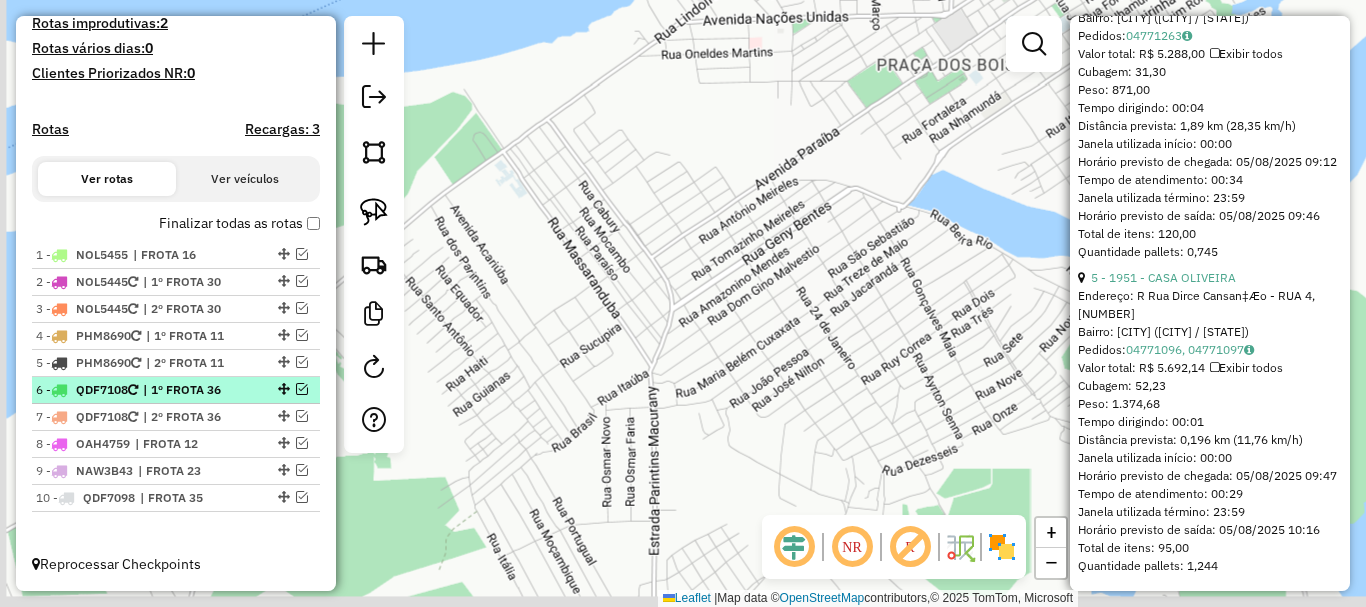scroll, scrollTop: 1829, scrollLeft: 0, axis: vertical 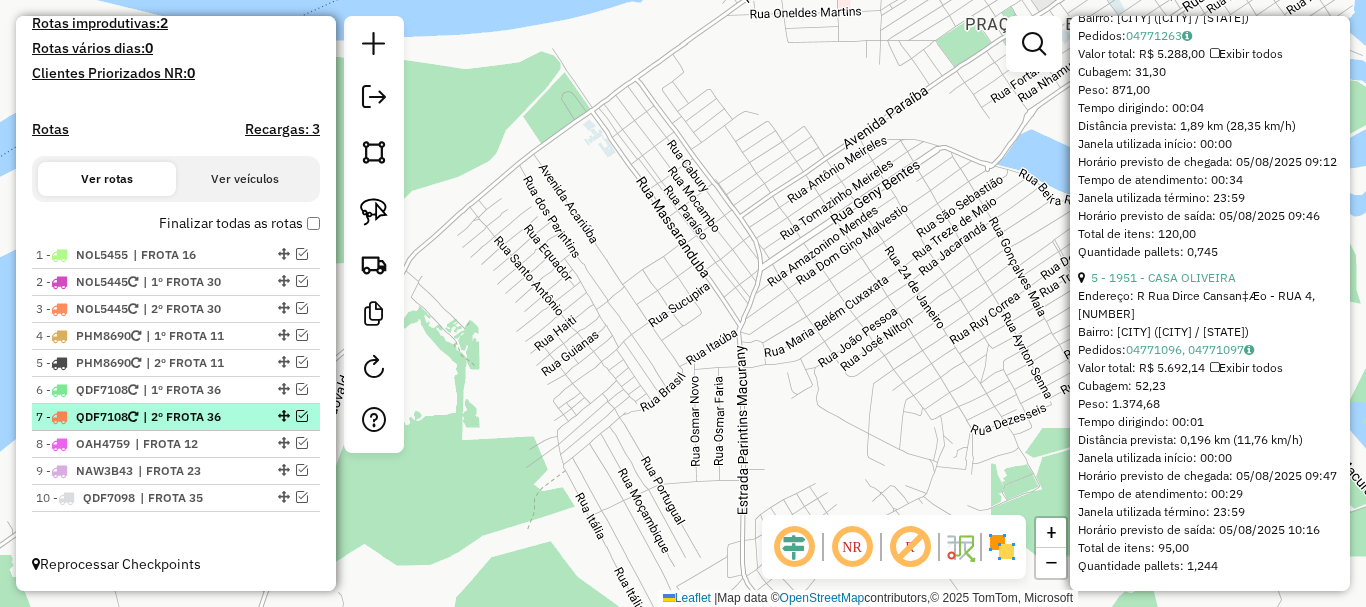 click on "| 2º FROTA 36" at bounding box center (189, 417) 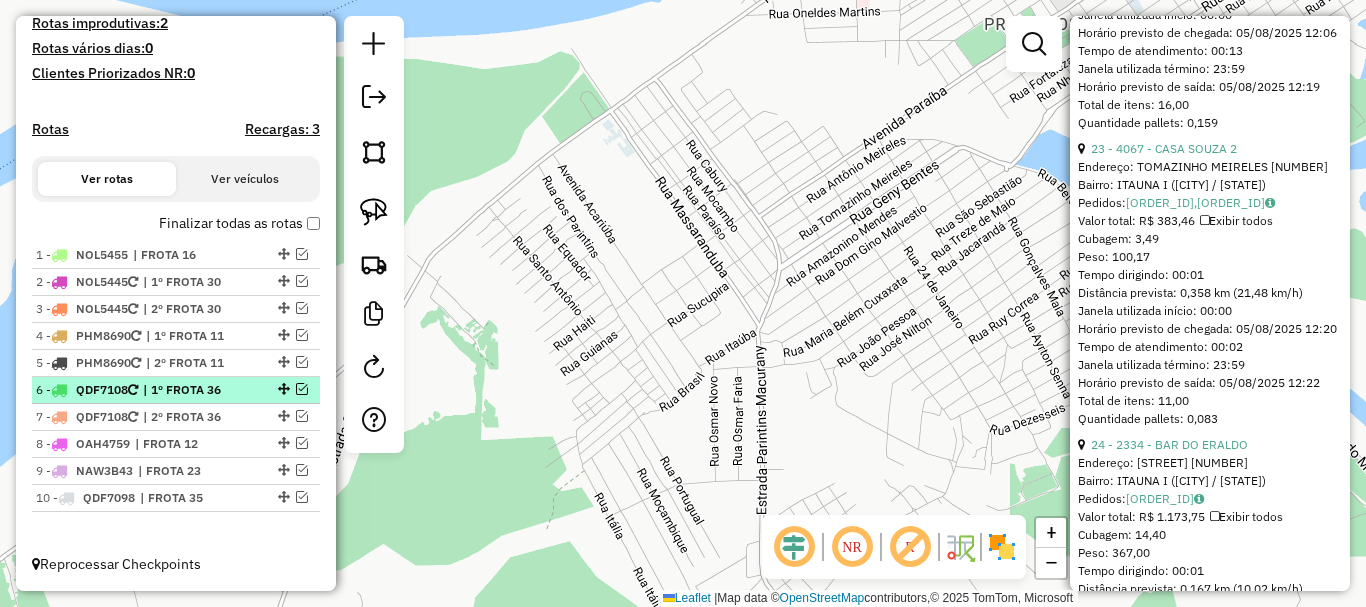 click on "| 1º FROTA 36" at bounding box center (189, 390) 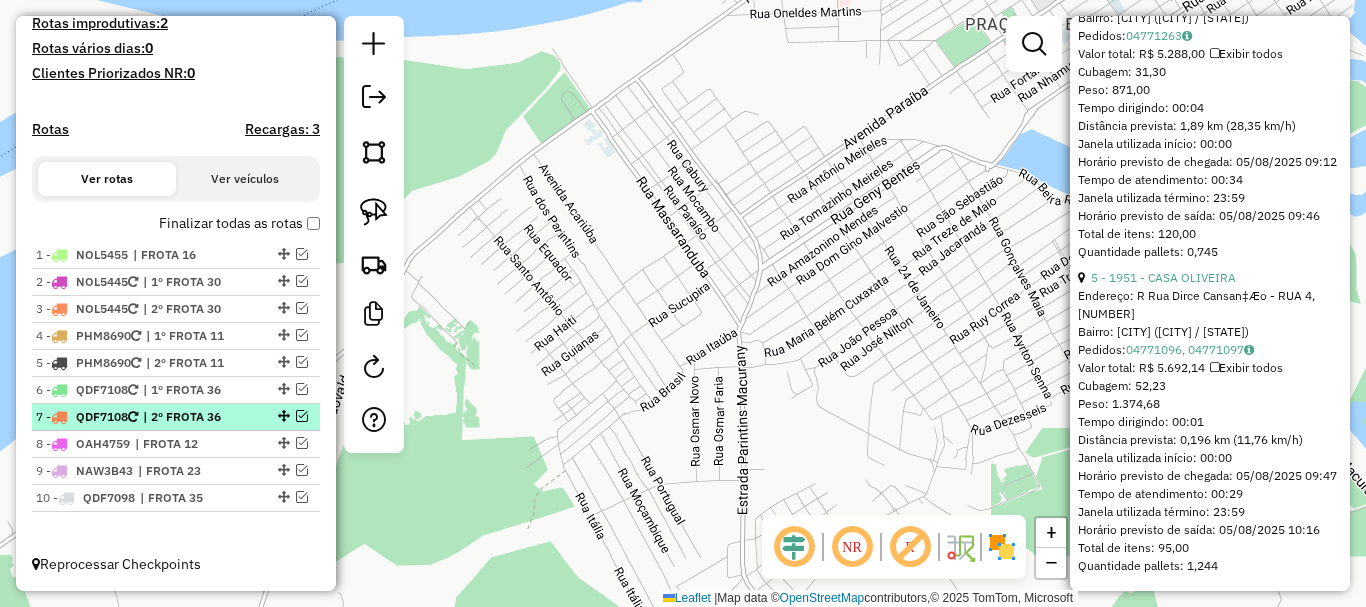 click on "| 2º FROTA 36" at bounding box center (189, 417) 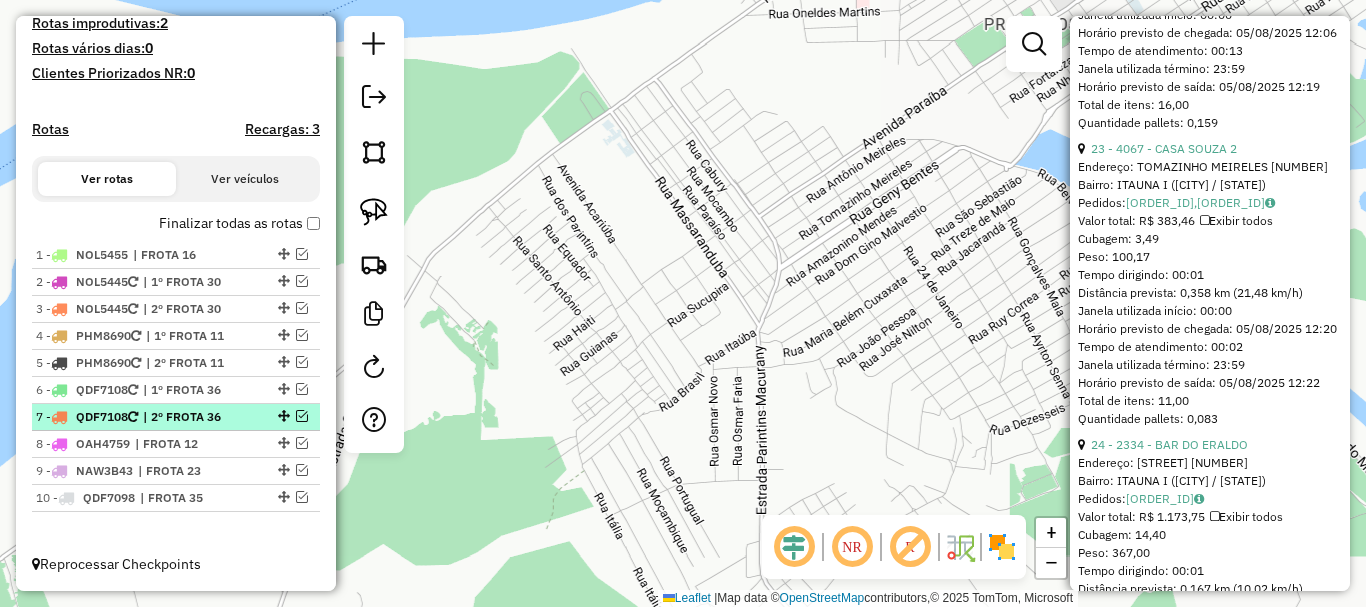 drag, startPoint x: 229, startPoint y: 393, endPoint x: 222, endPoint y: 420, distance: 27.89265 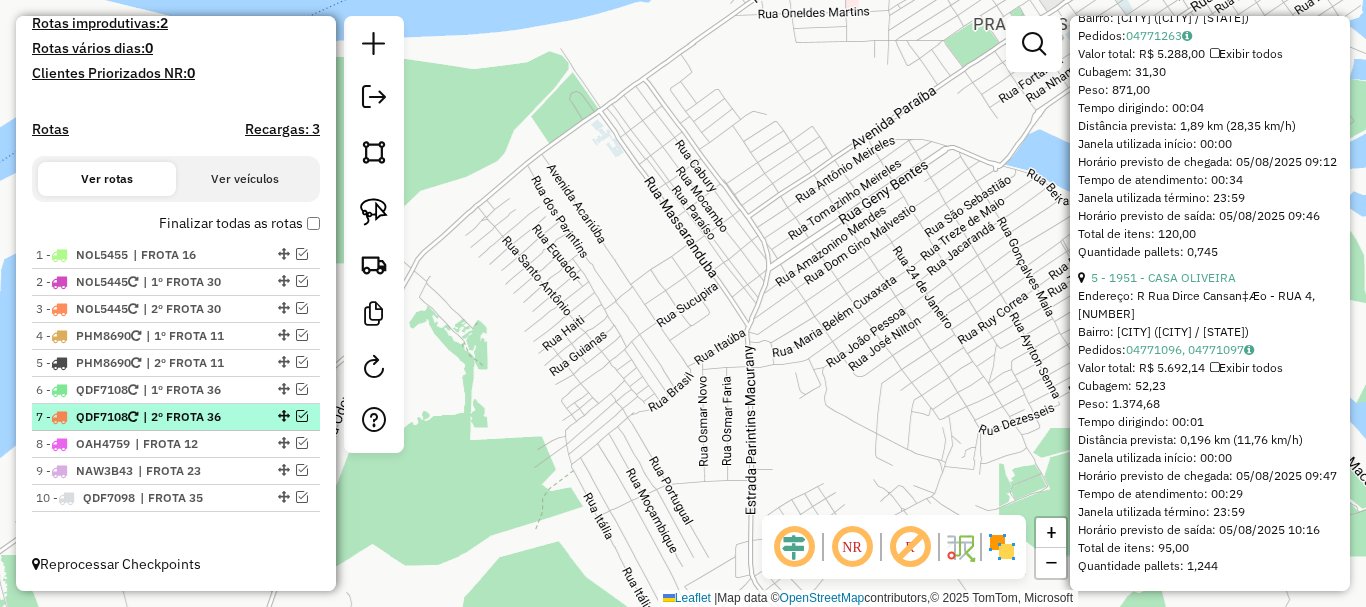click on "| 2º FROTA 36" at bounding box center [189, 417] 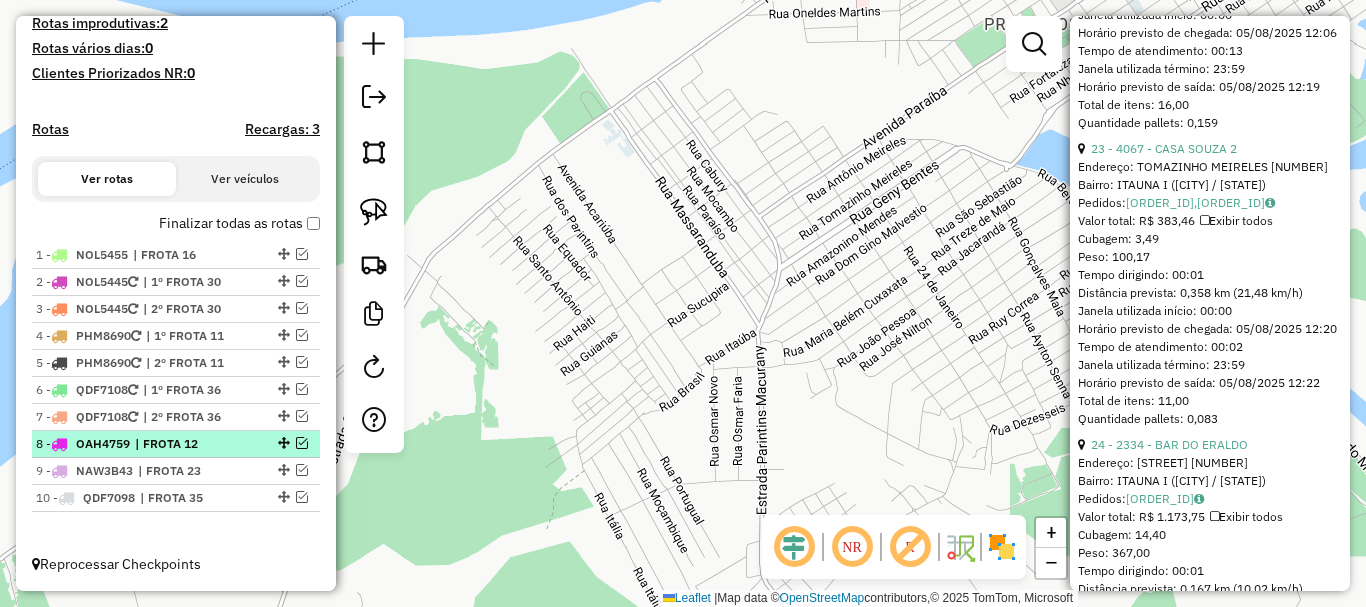 drag, startPoint x: 229, startPoint y: 401, endPoint x: 215, endPoint y: 438, distance: 39.56008 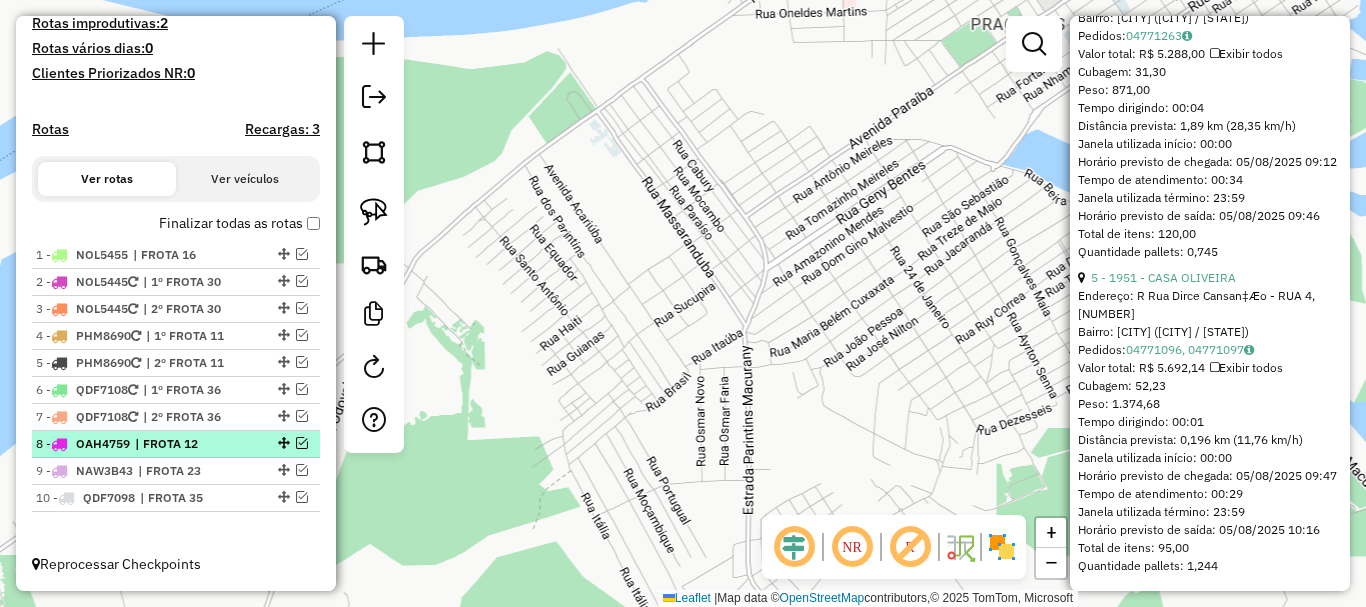 scroll, scrollTop: 1829, scrollLeft: 0, axis: vertical 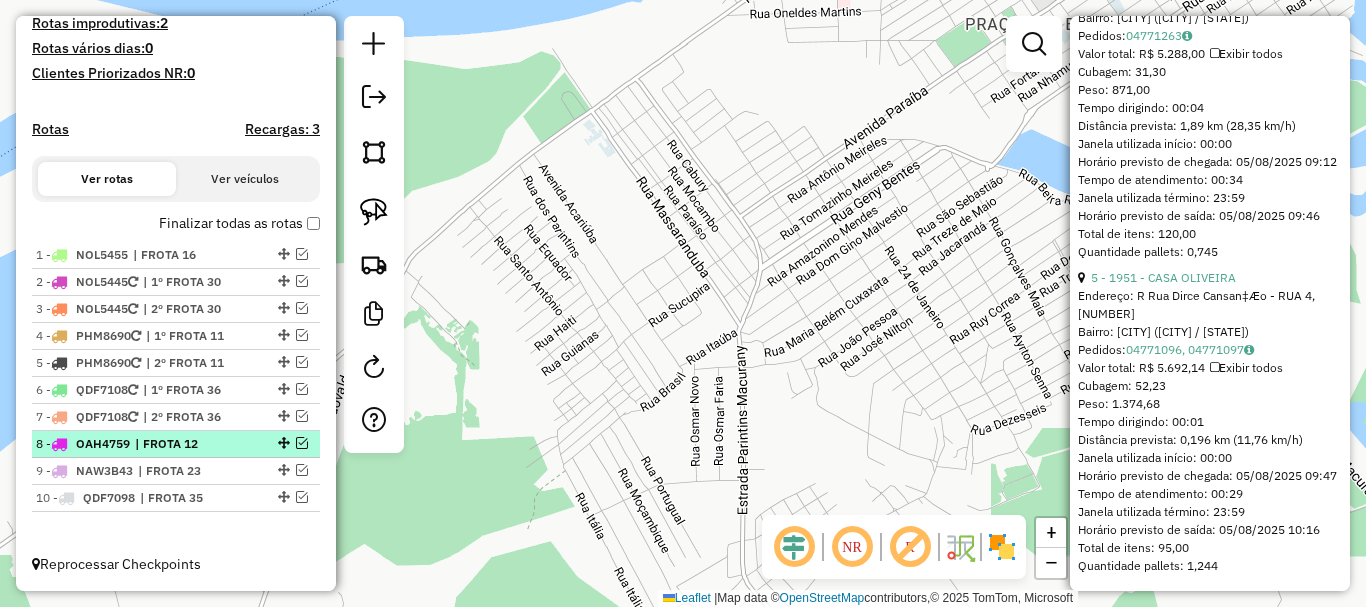 click on "| FROTA 12" at bounding box center [181, 444] 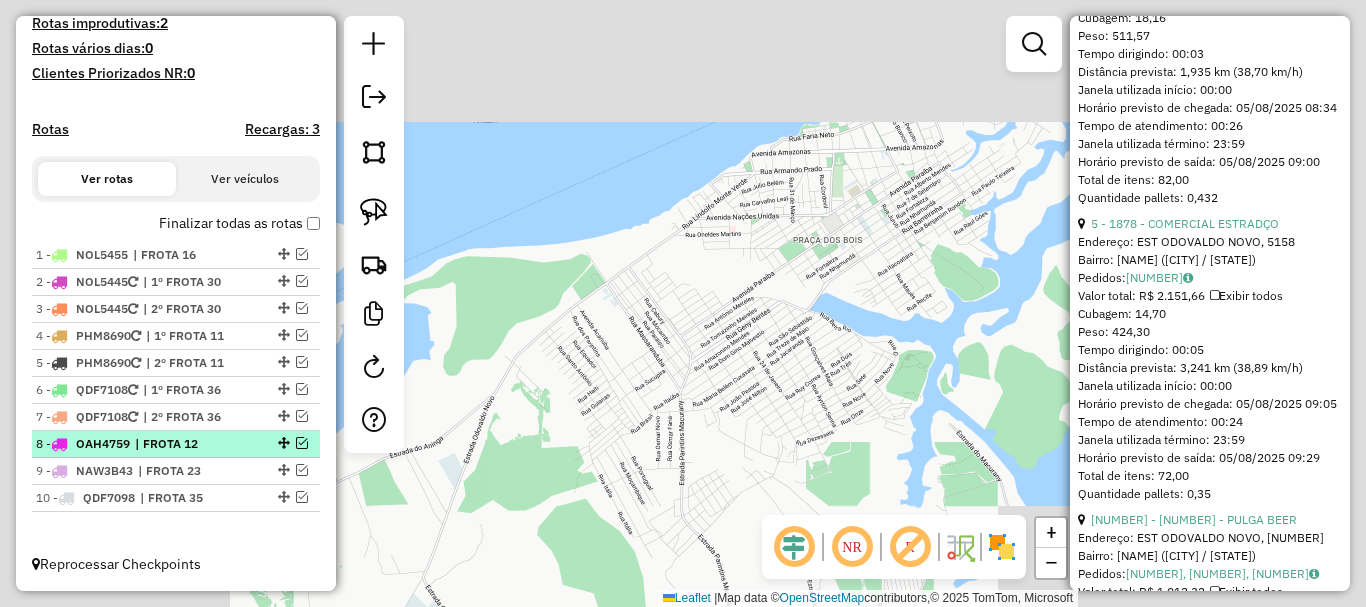scroll, scrollTop: 7250, scrollLeft: 0, axis: vertical 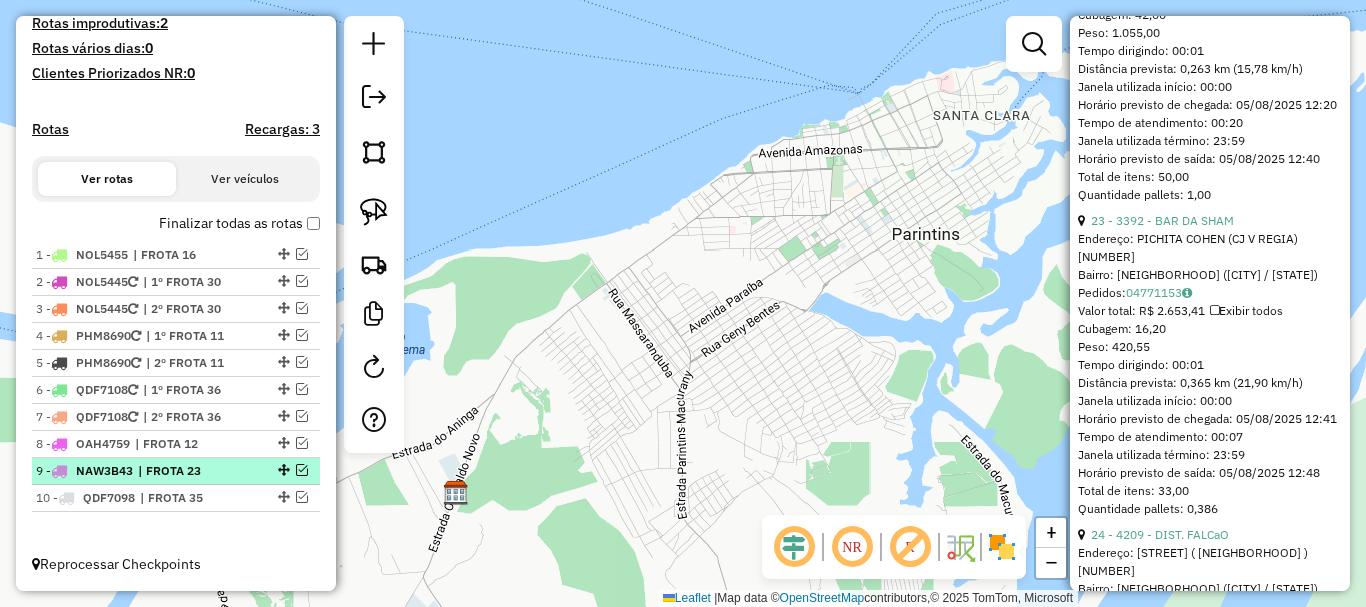 click on "| FROTA 23" at bounding box center (184, 471) 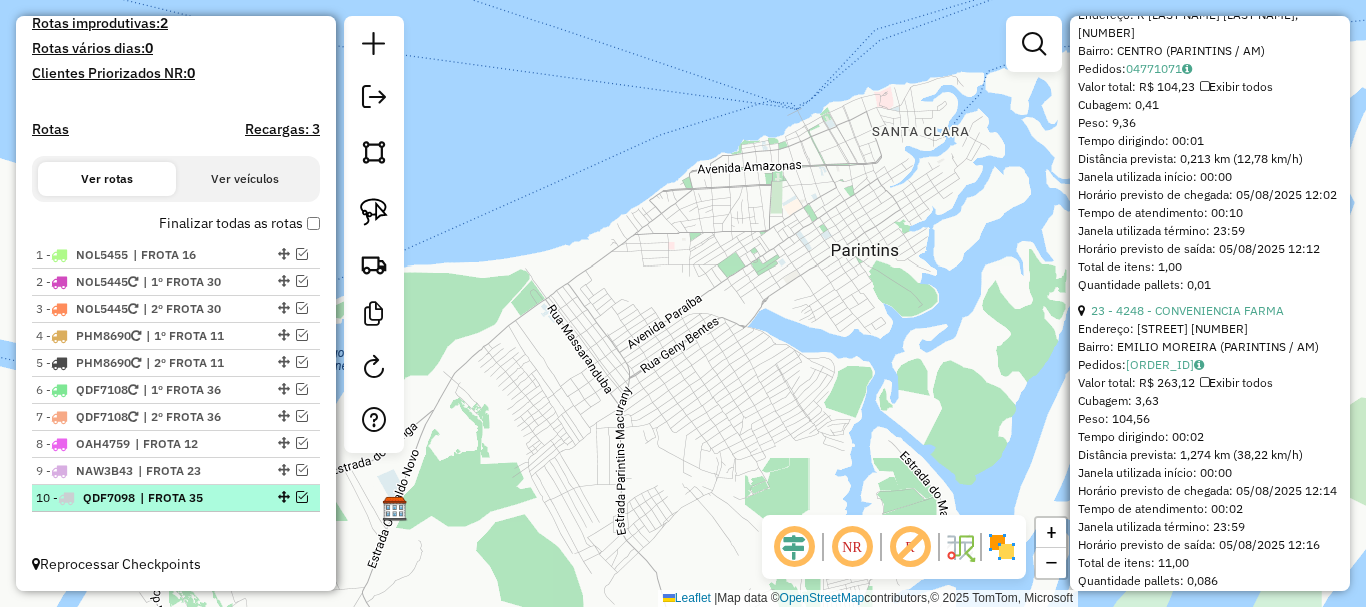click on "| FROTA 35" at bounding box center (186, 498) 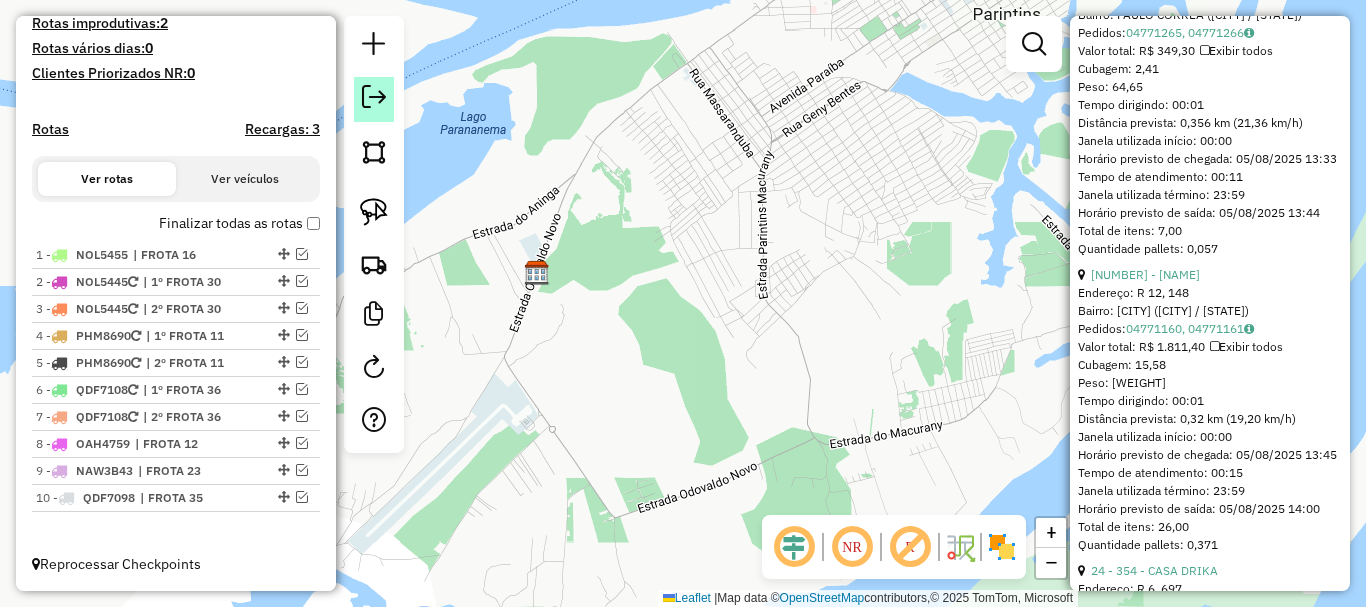 click 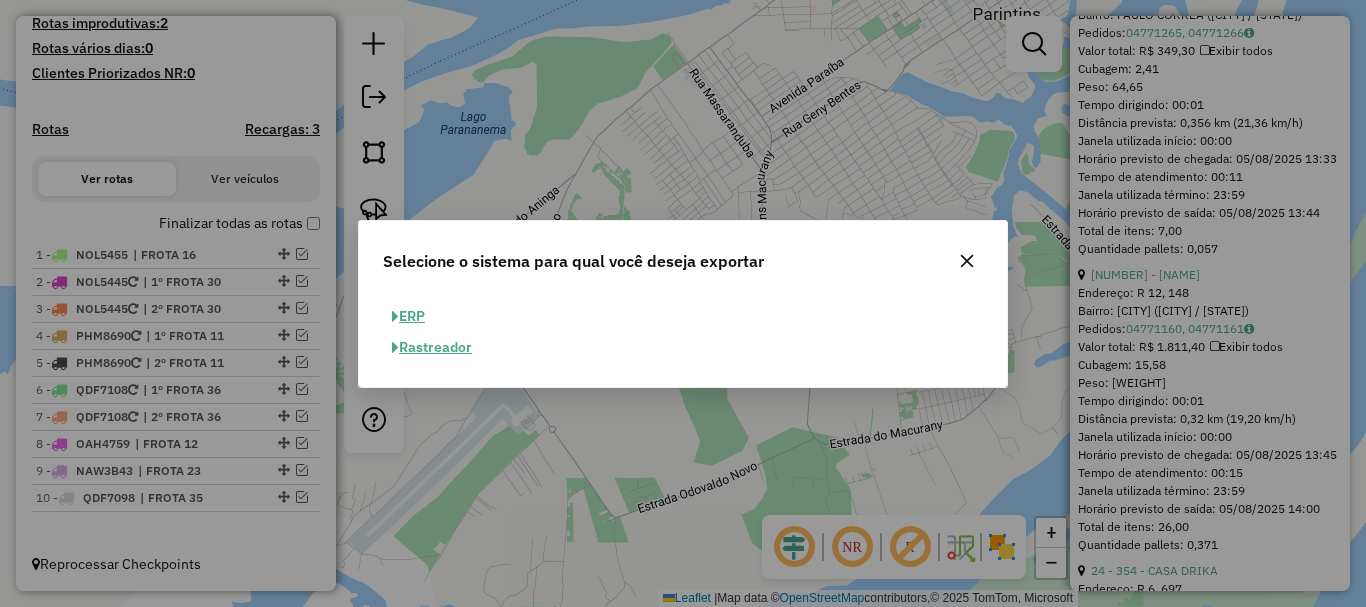 click on "ERP" 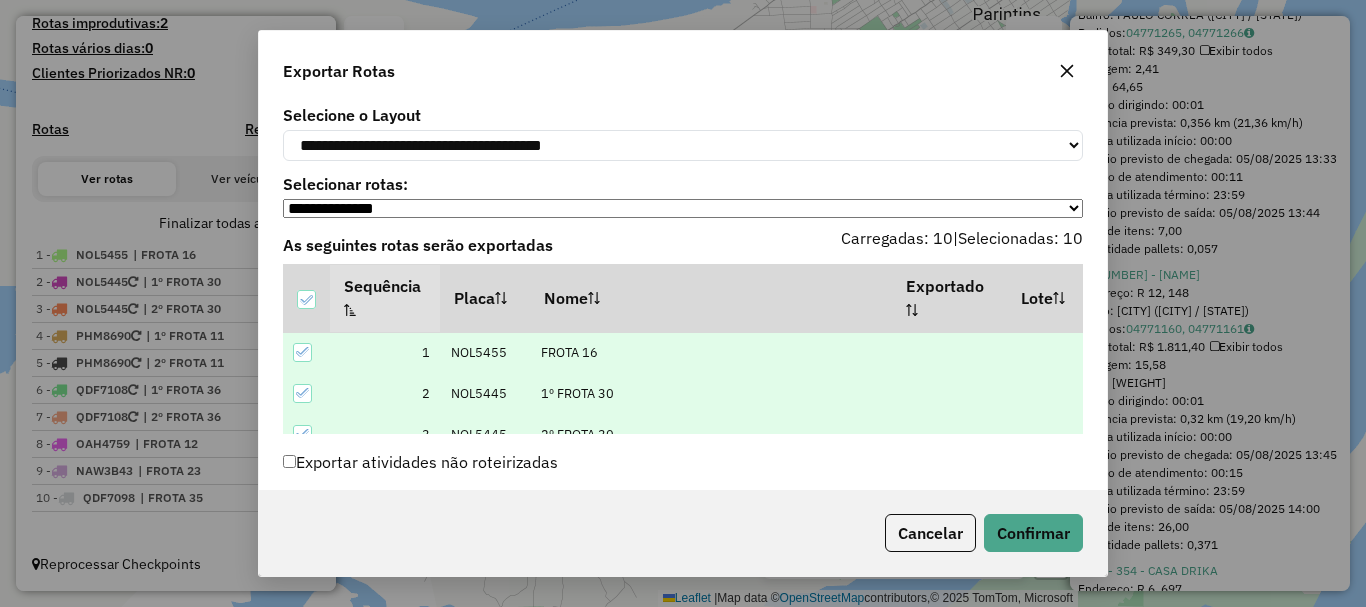 scroll, scrollTop: 96, scrollLeft: 0, axis: vertical 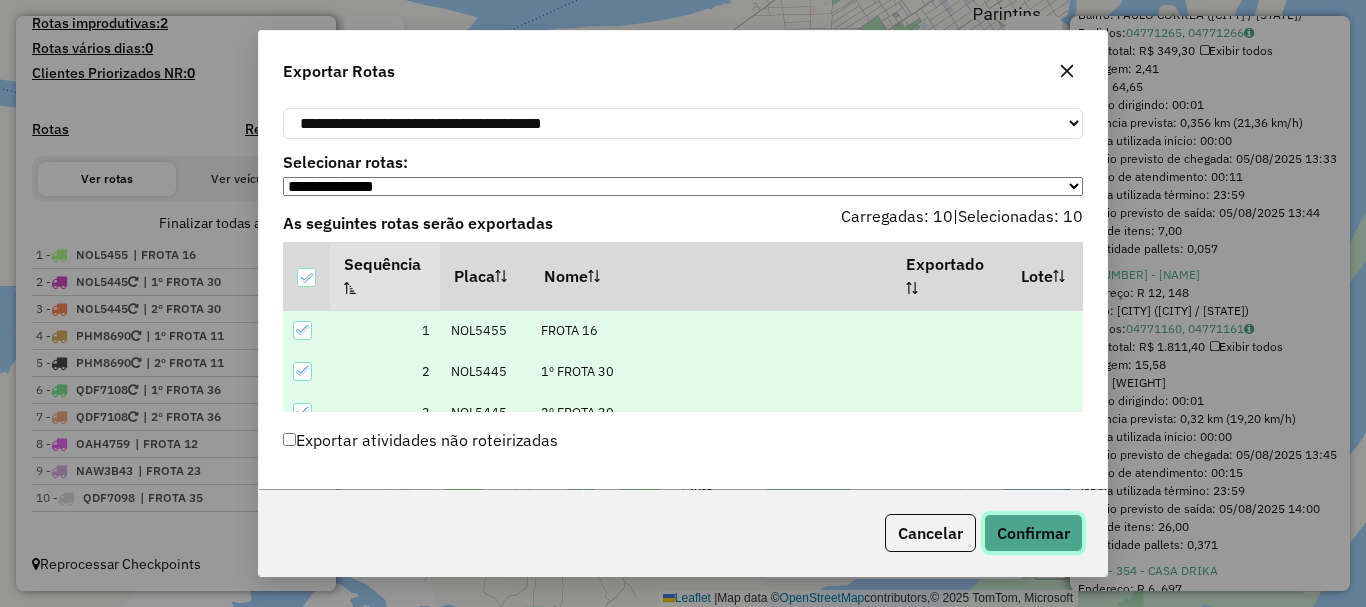 click on "Confirmar" 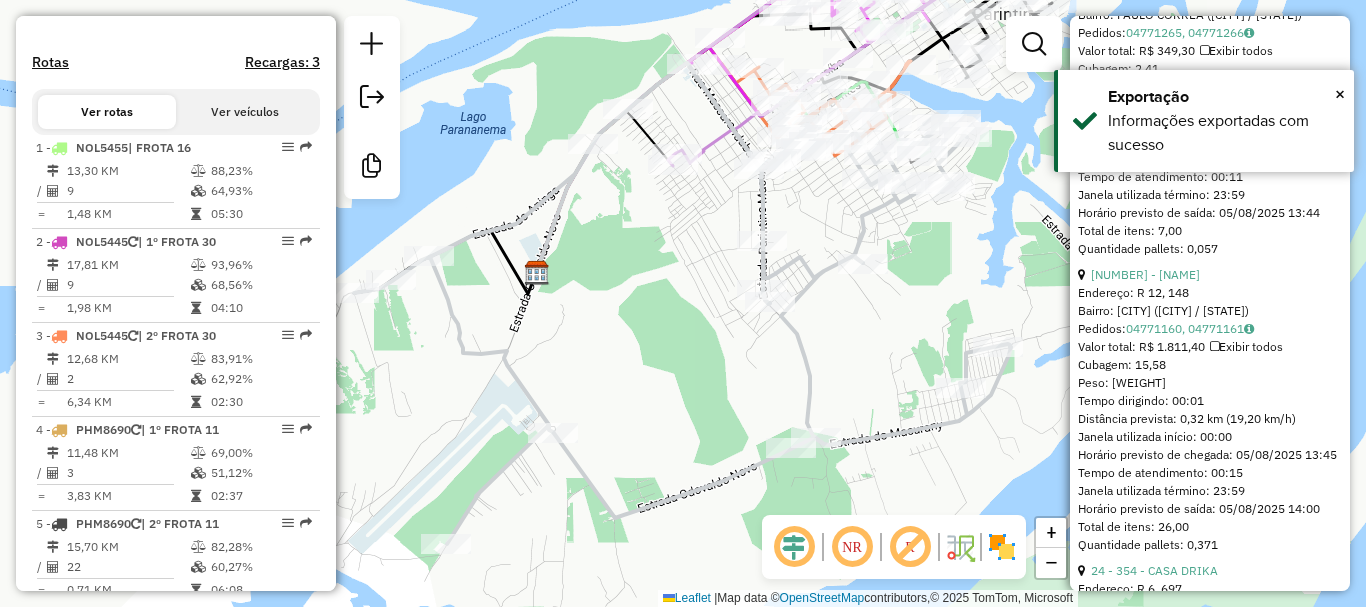 scroll, scrollTop: 1187, scrollLeft: 0, axis: vertical 